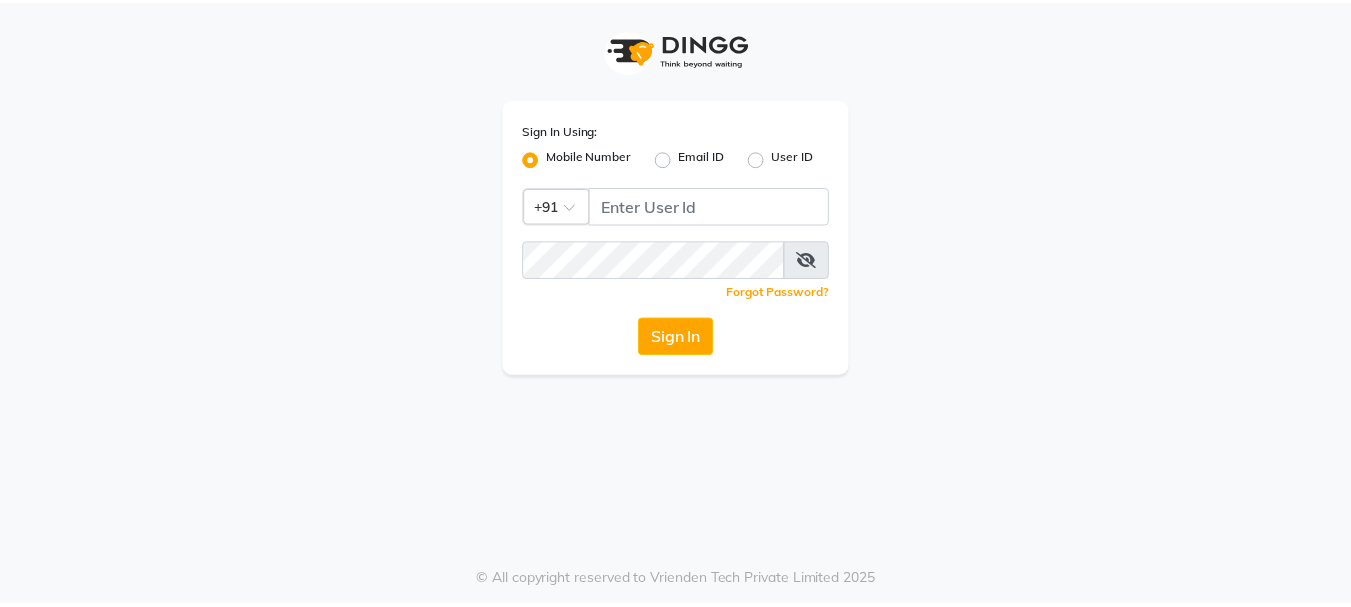scroll, scrollTop: 0, scrollLeft: 0, axis: both 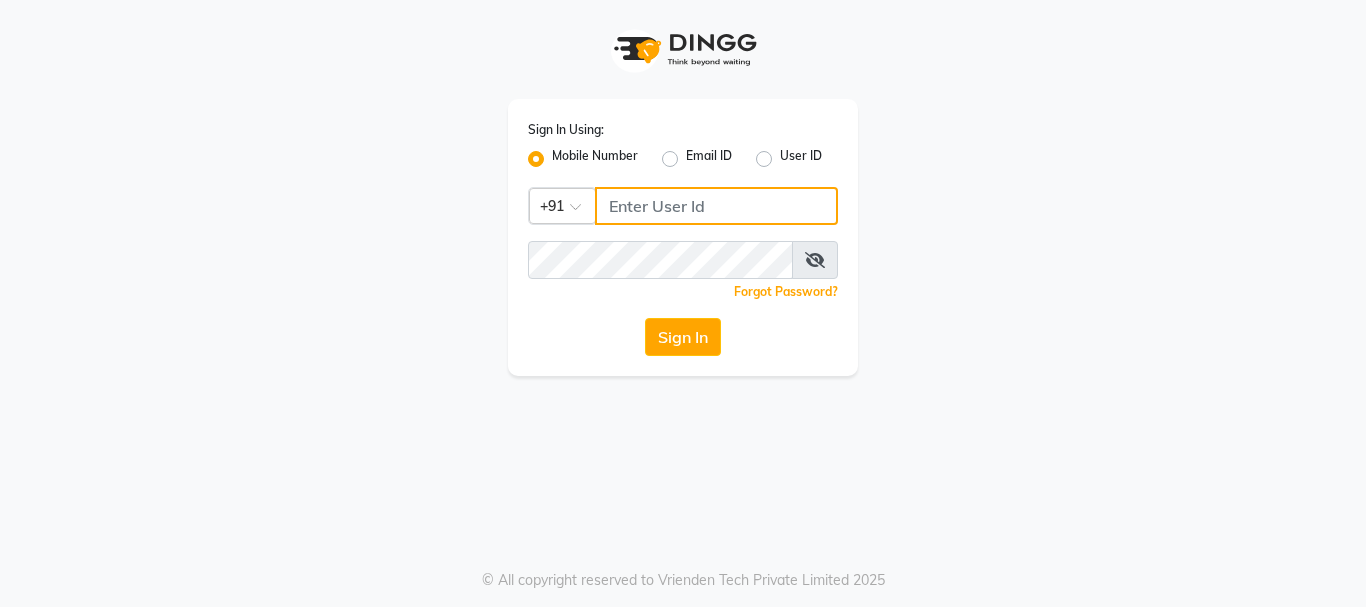 click 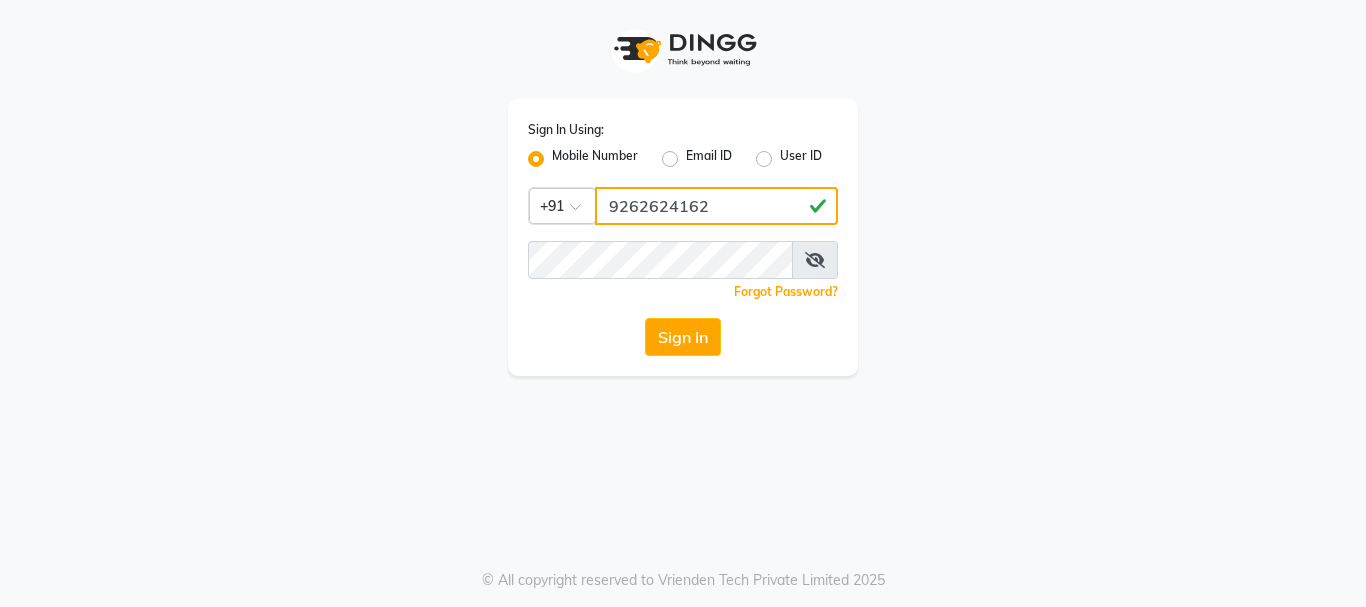 type on "9262624162" 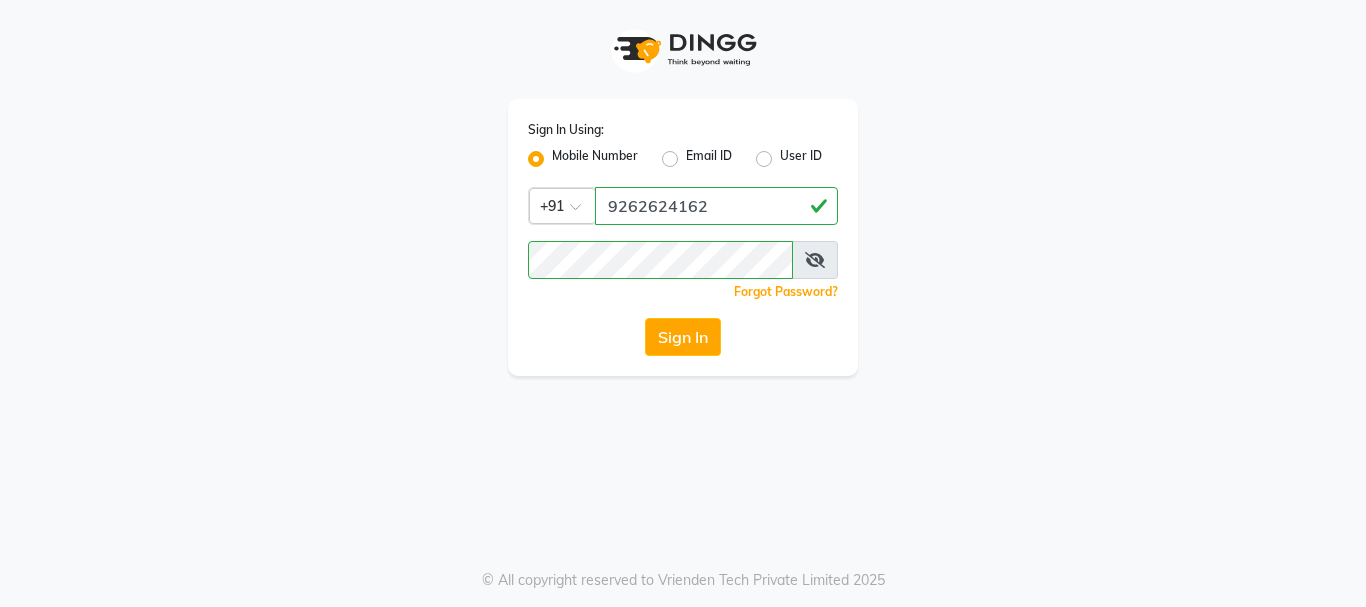 click at bounding box center [815, 260] 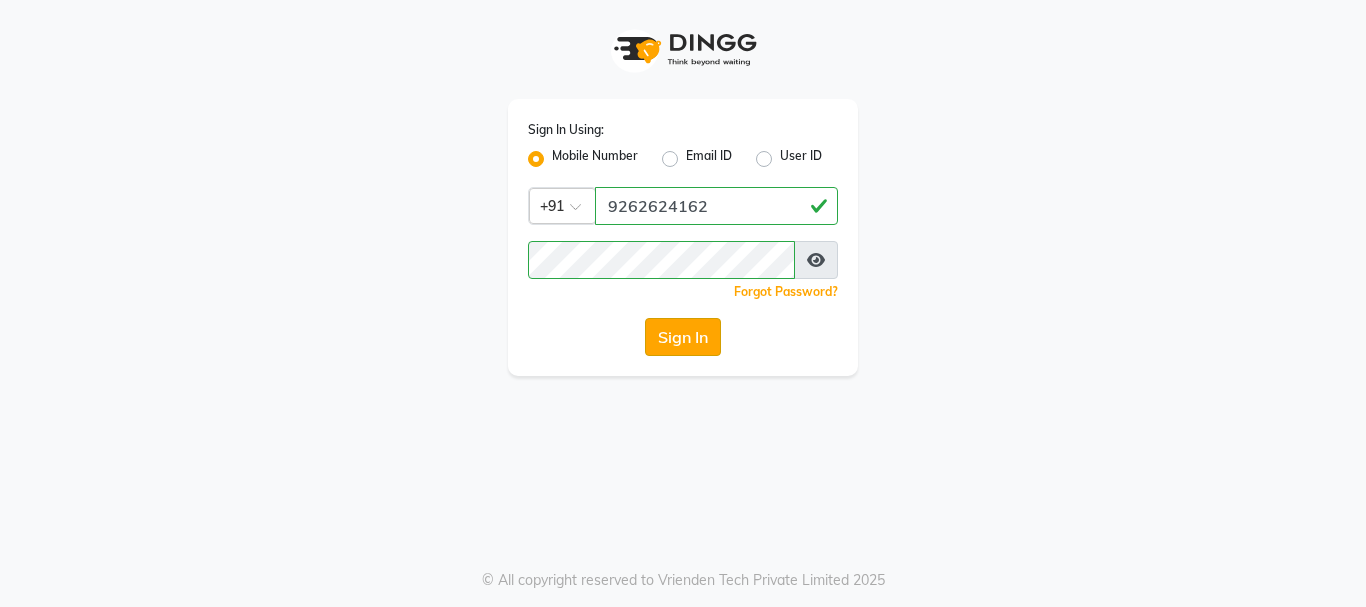 click on "Sign In" 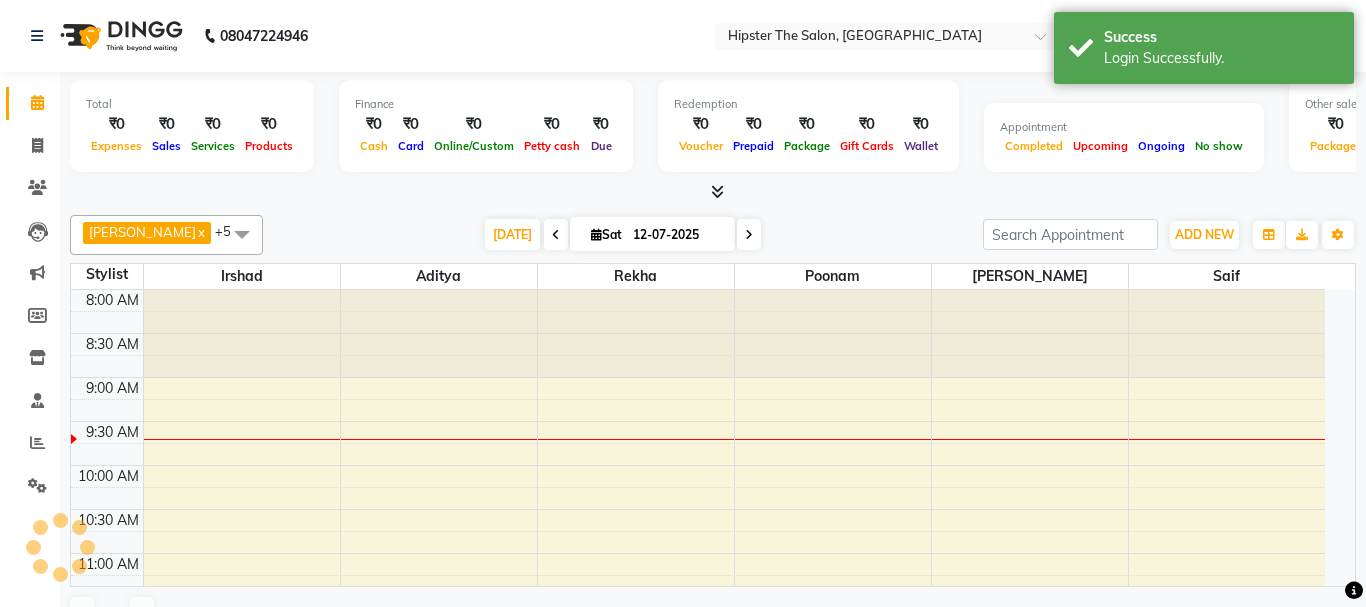 select on "en" 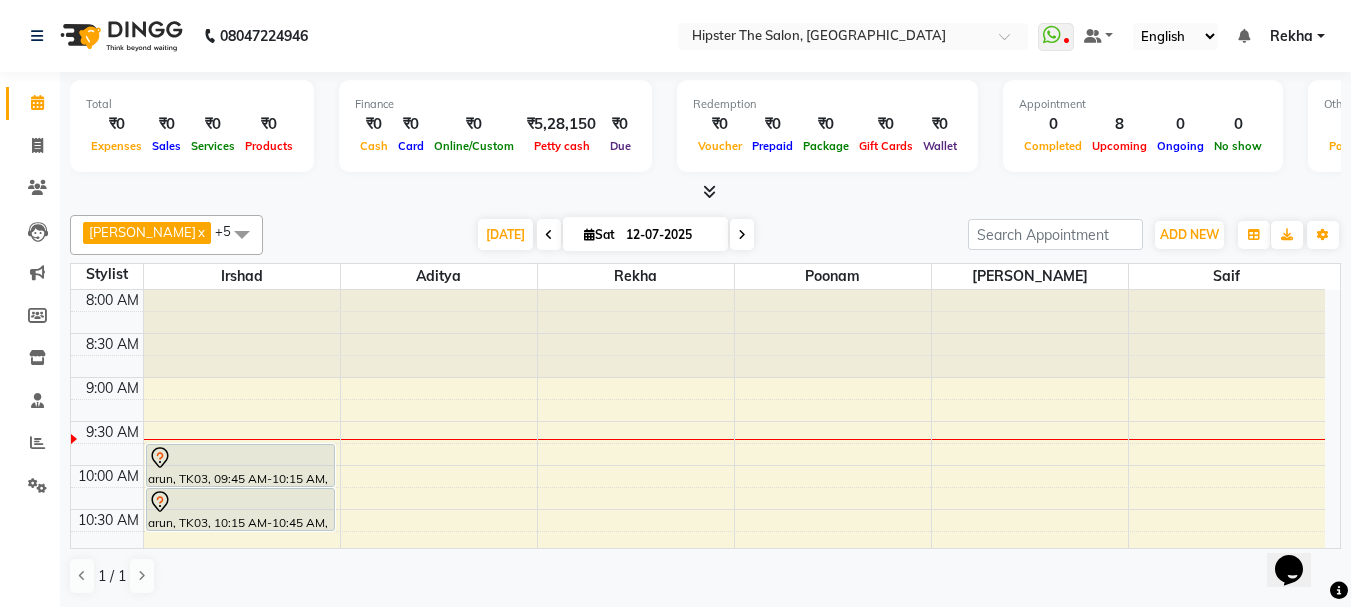 scroll, scrollTop: 320, scrollLeft: 0, axis: vertical 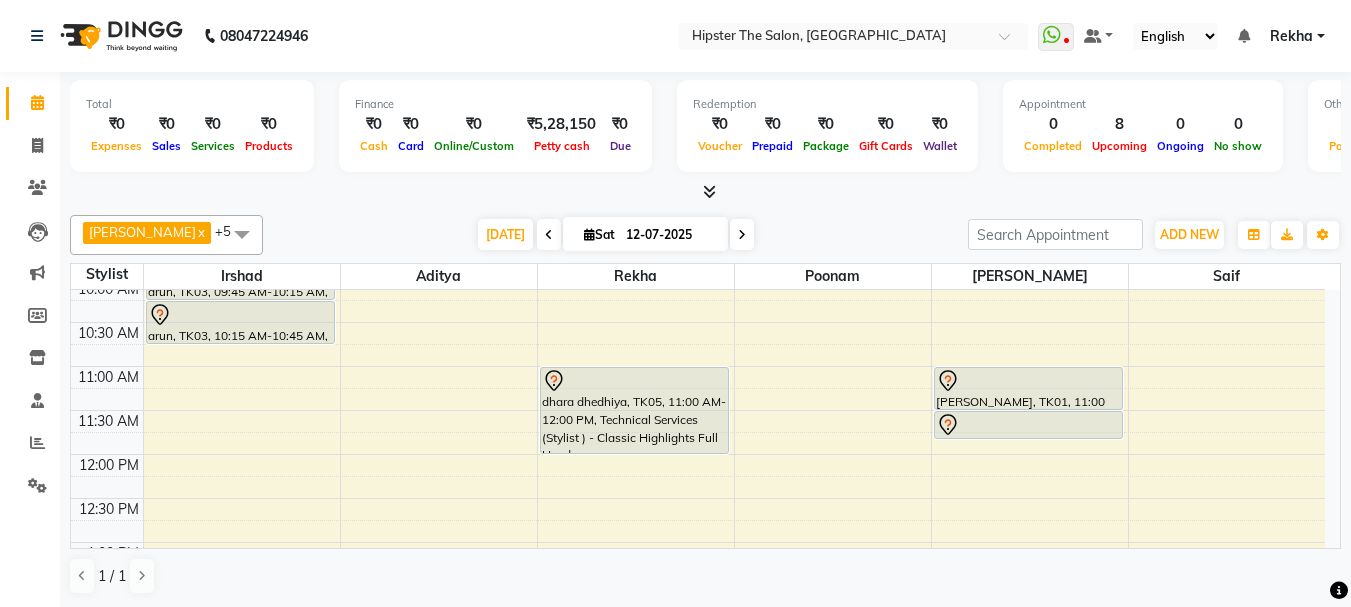 click at bounding box center (549, 235) 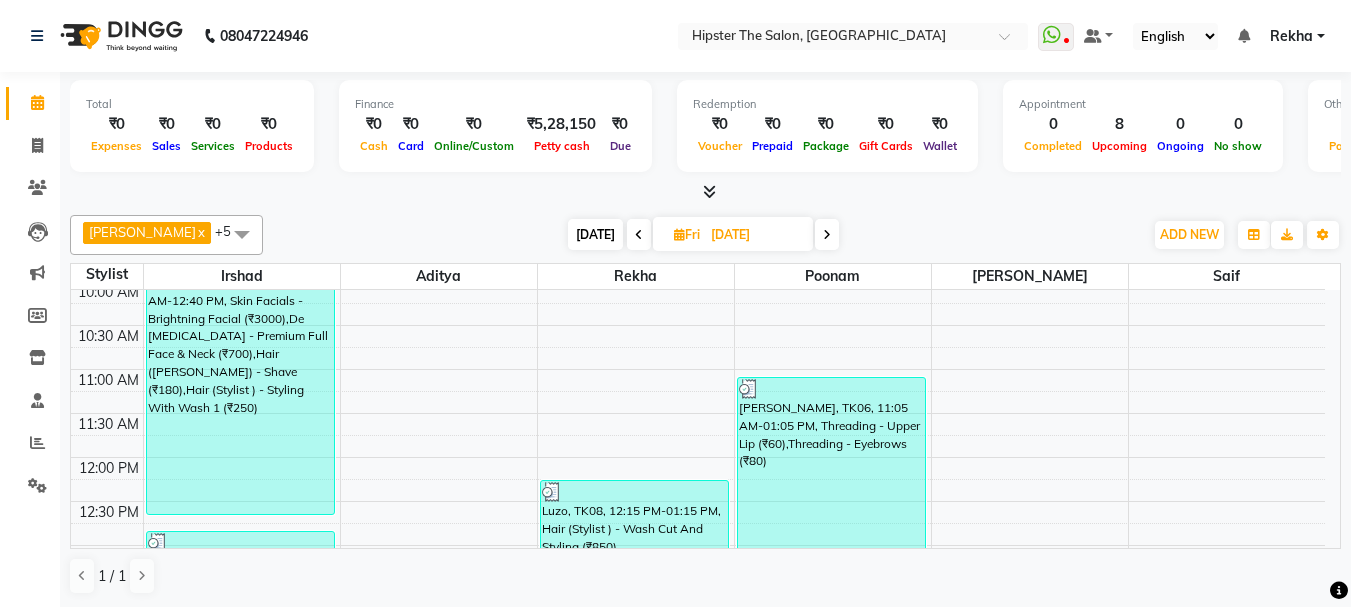 scroll, scrollTop: 215, scrollLeft: 0, axis: vertical 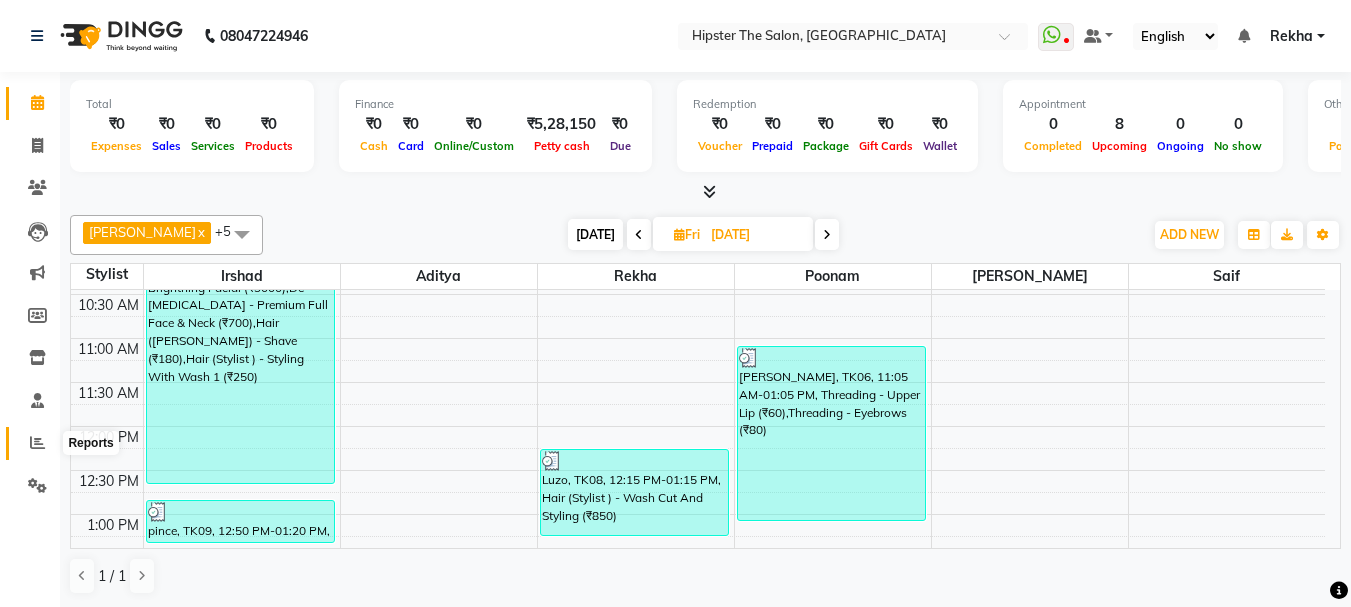click 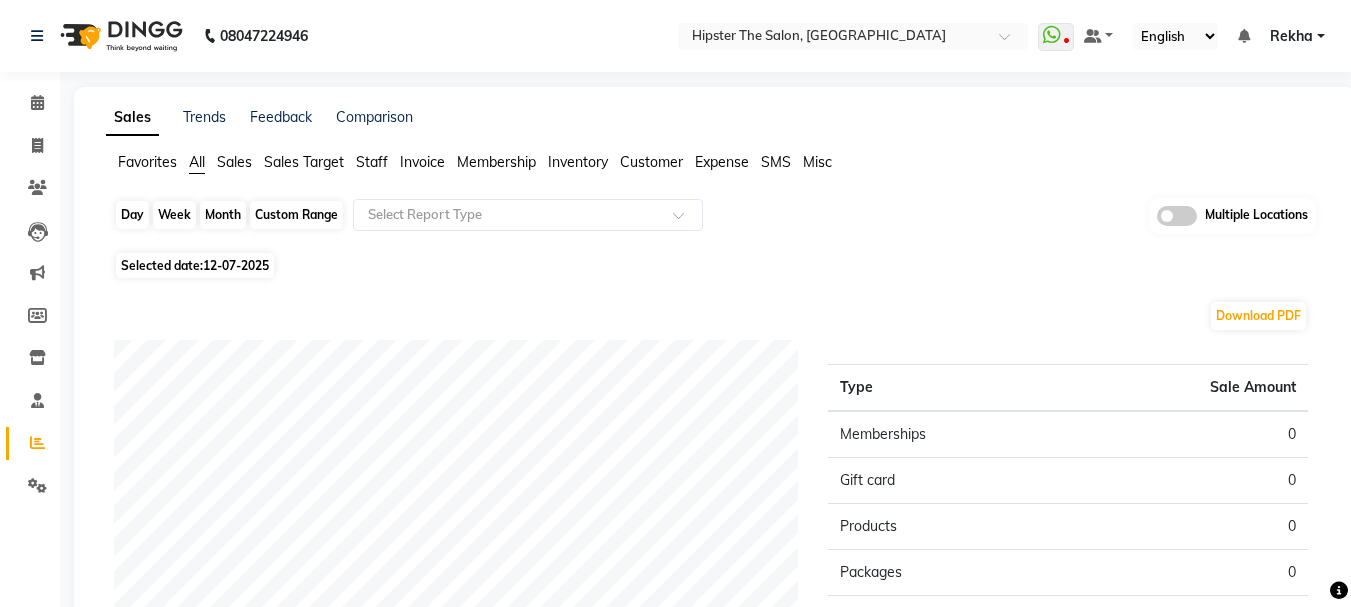 click on "Day" 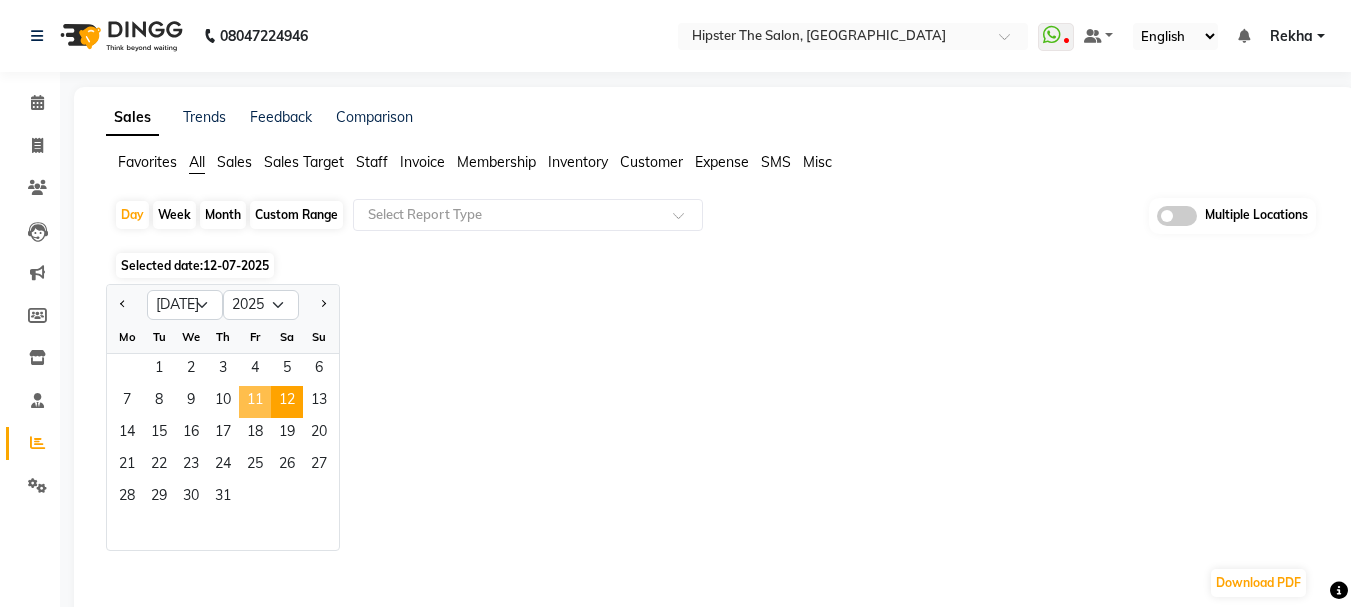 click on "11" 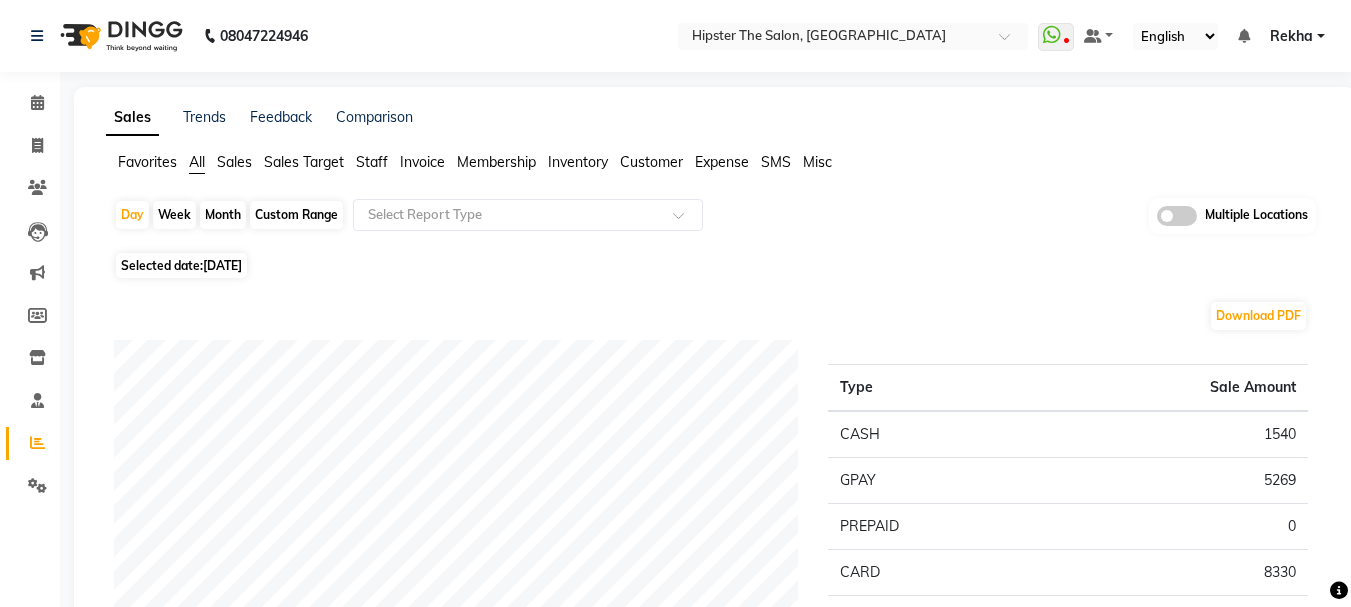 click on "Staff" 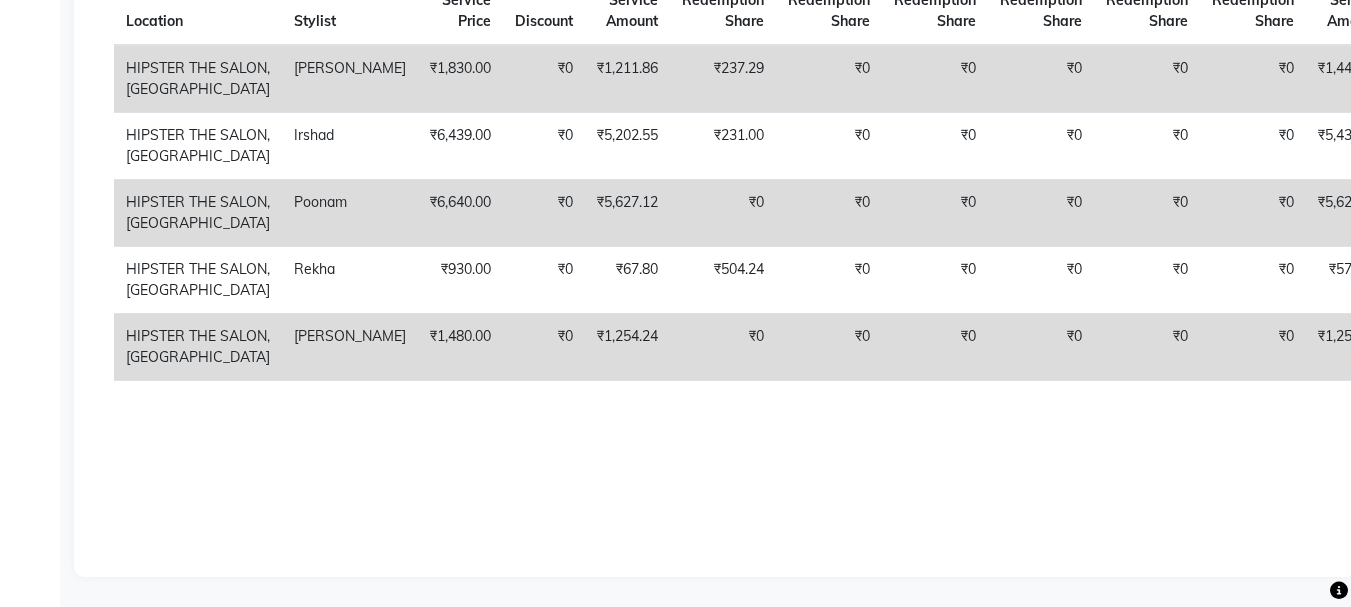 scroll, scrollTop: 0, scrollLeft: 0, axis: both 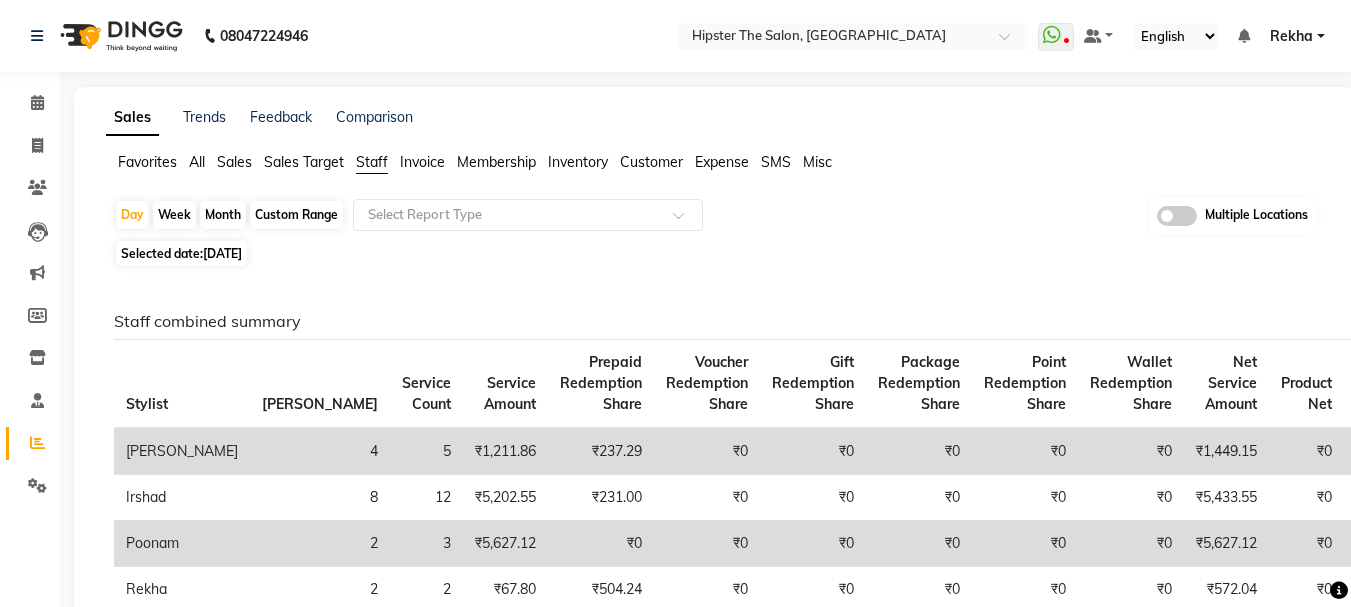 click on "Custom Range" 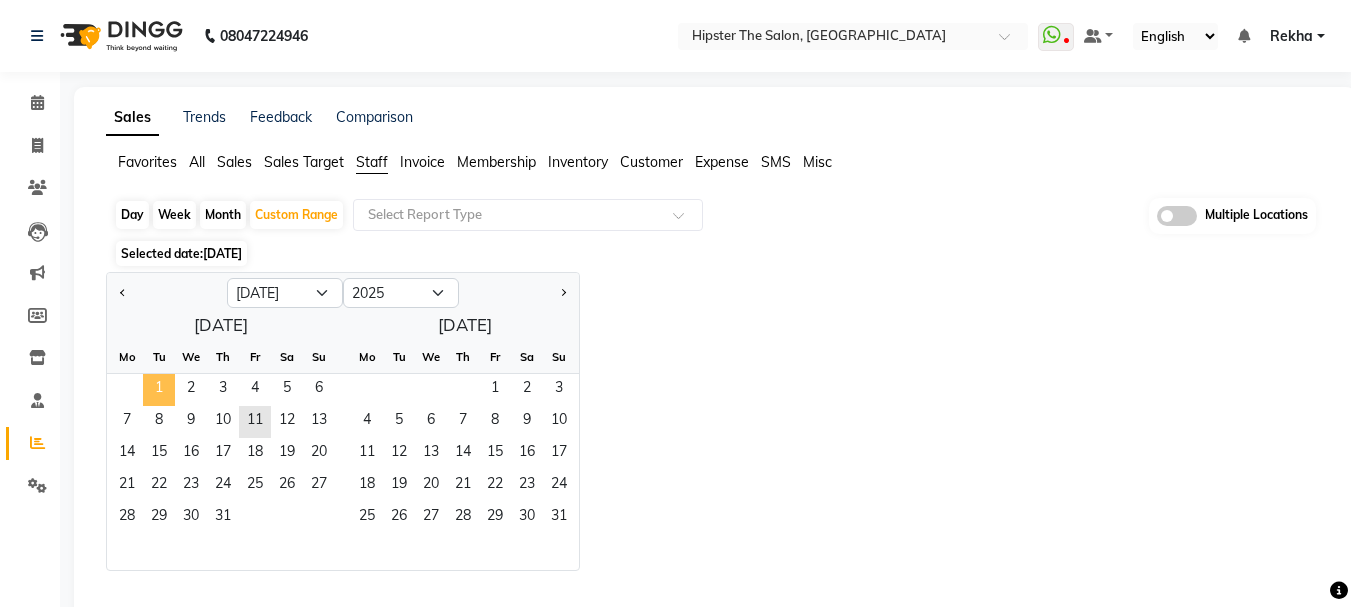 click on "1" 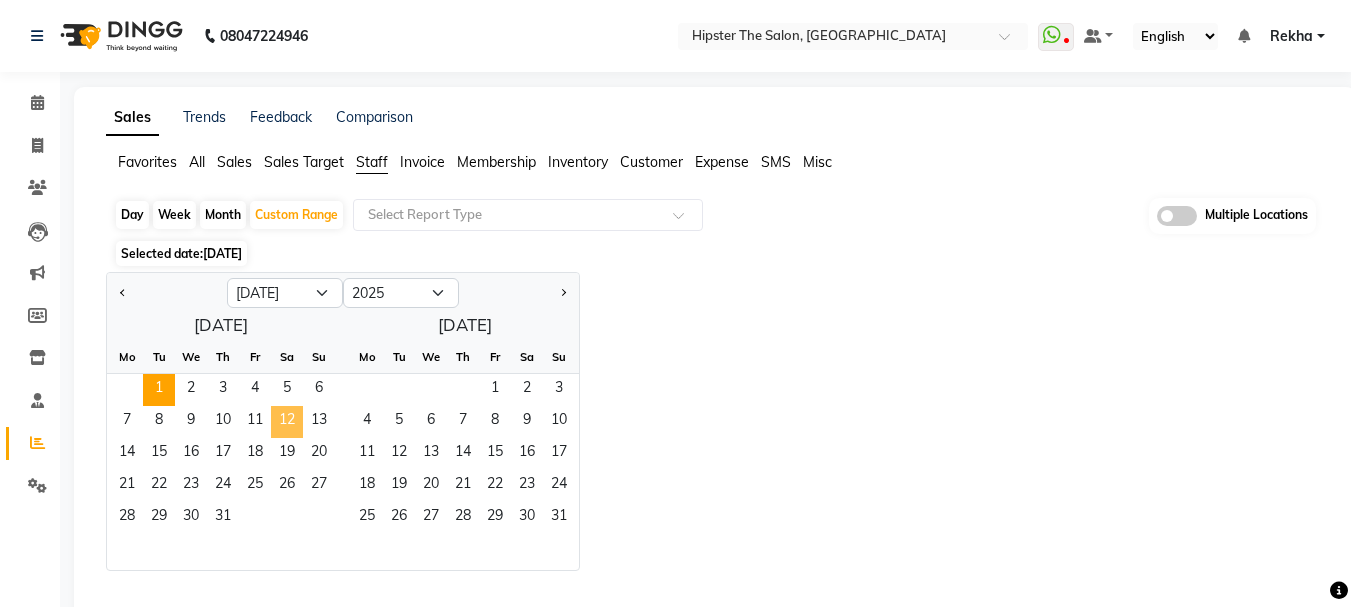 click on "12" 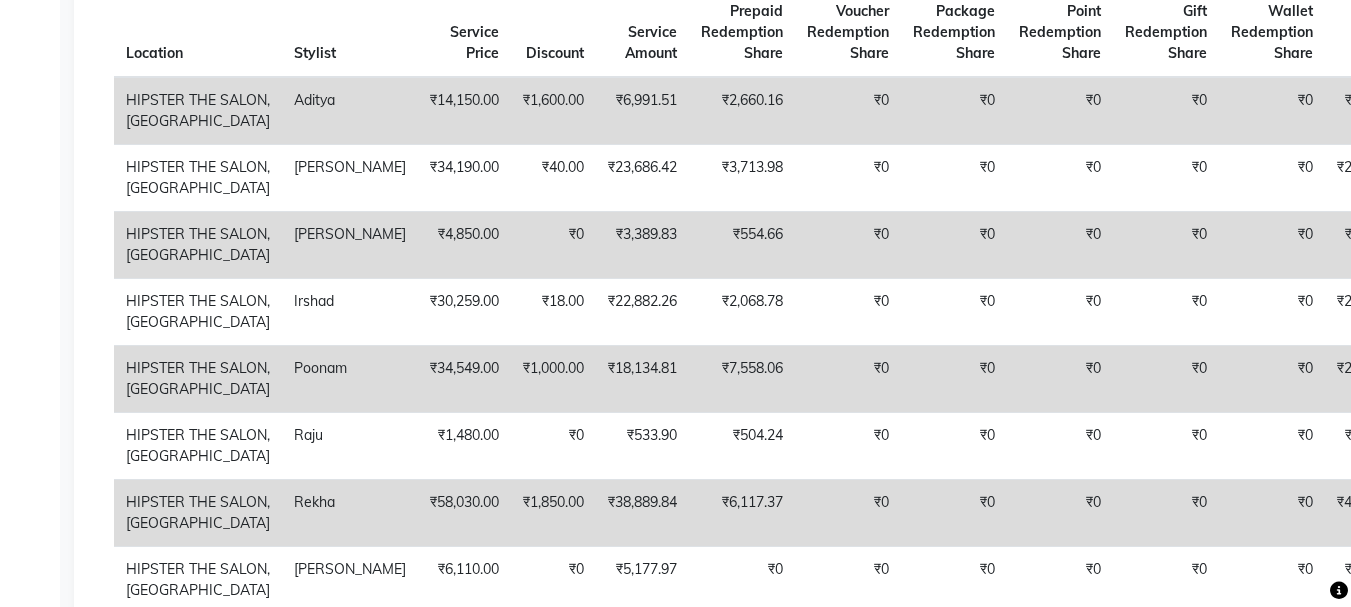 scroll, scrollTop: 0, scrollLeft: 0, axis: both 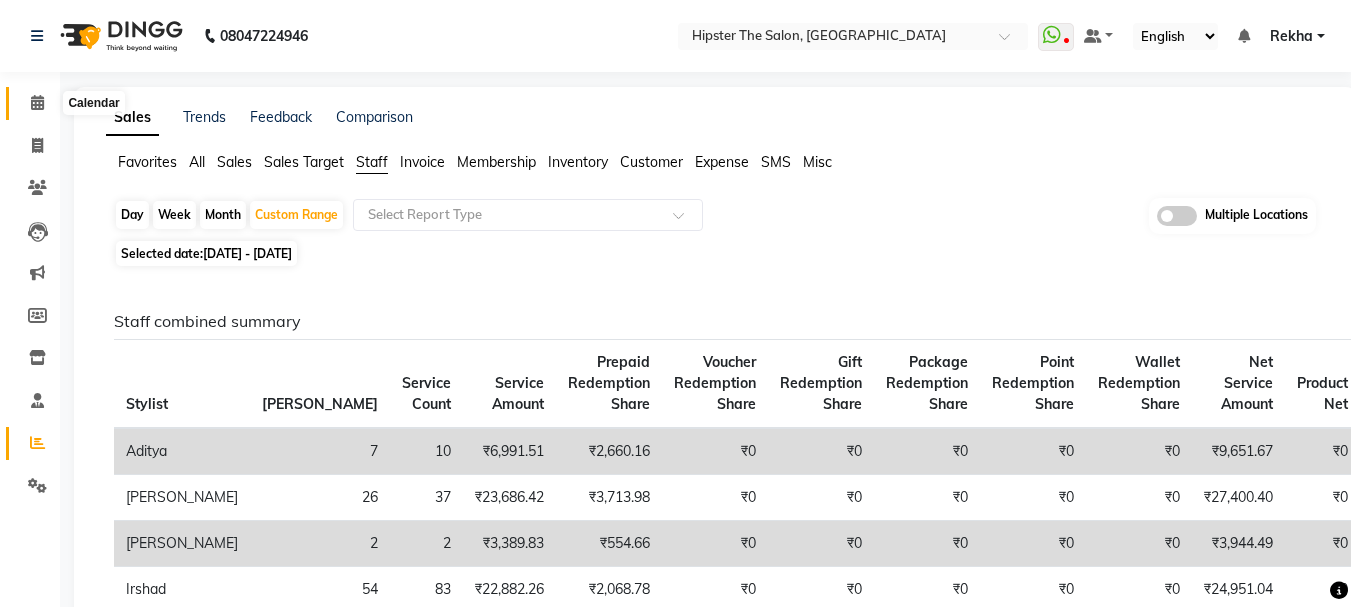click 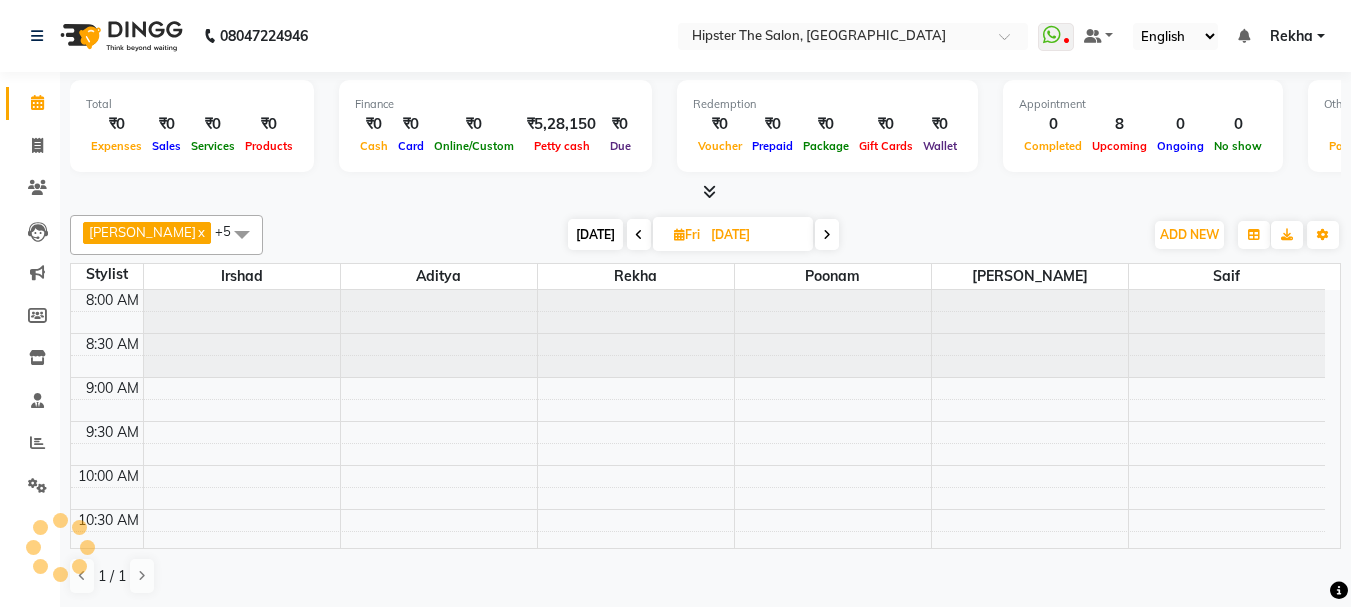 scroll, scrollTop: 0, scrollLeft: 0, axis: both 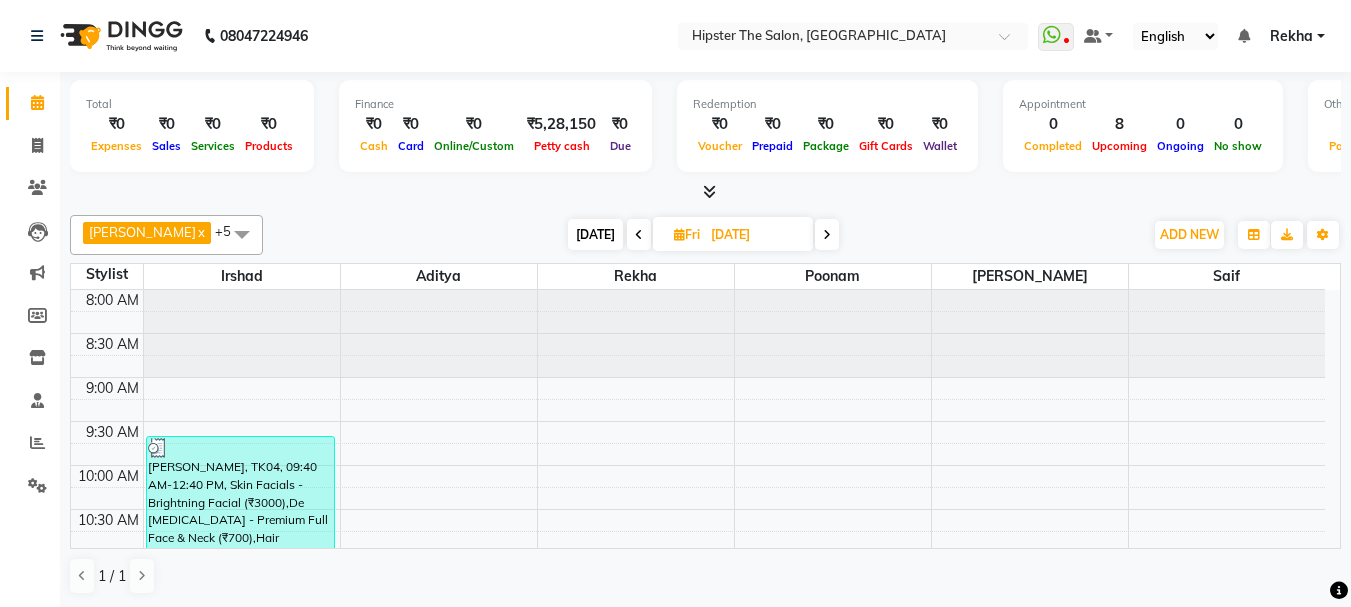 click on "[DATE]" at bounding box center (595, 234) 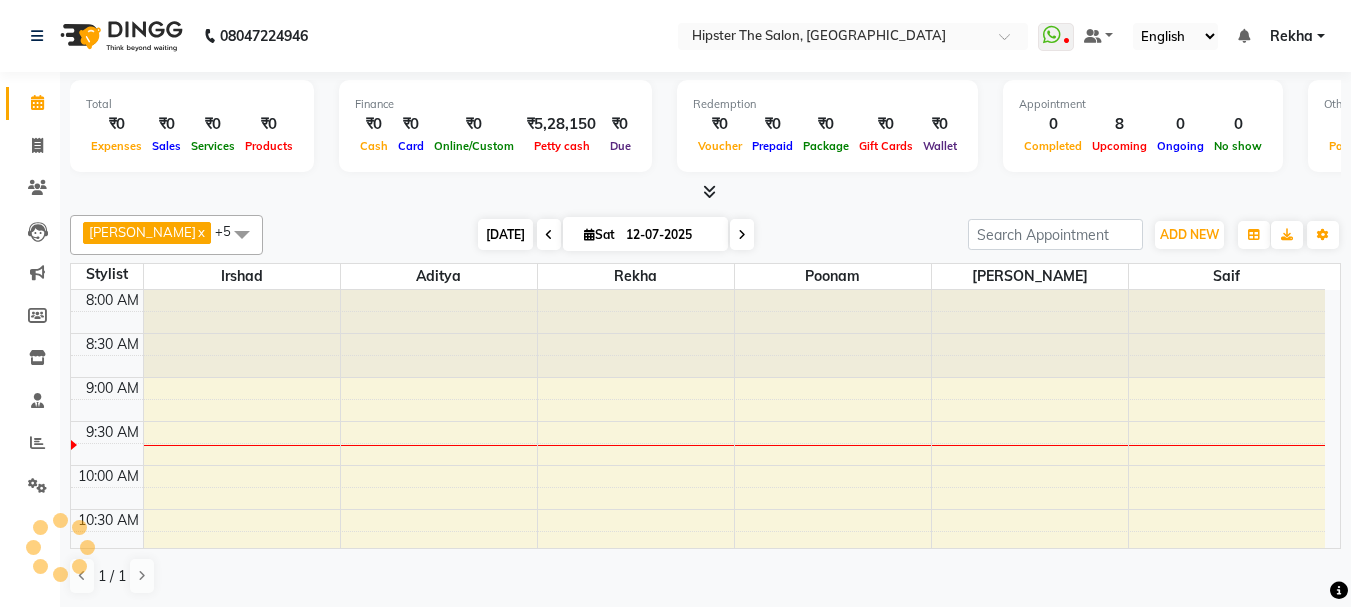 scroll, scrollTop: 89, scrollLeft: 0, axis: vertical 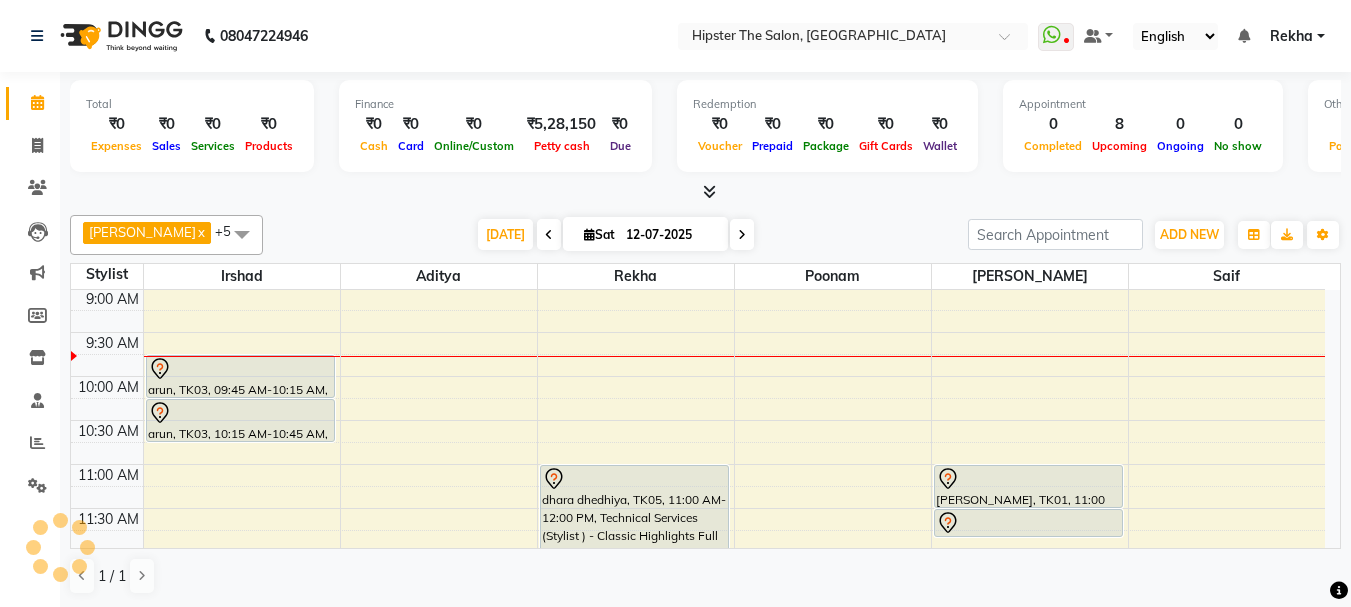 click at bounding box center [742, 235] 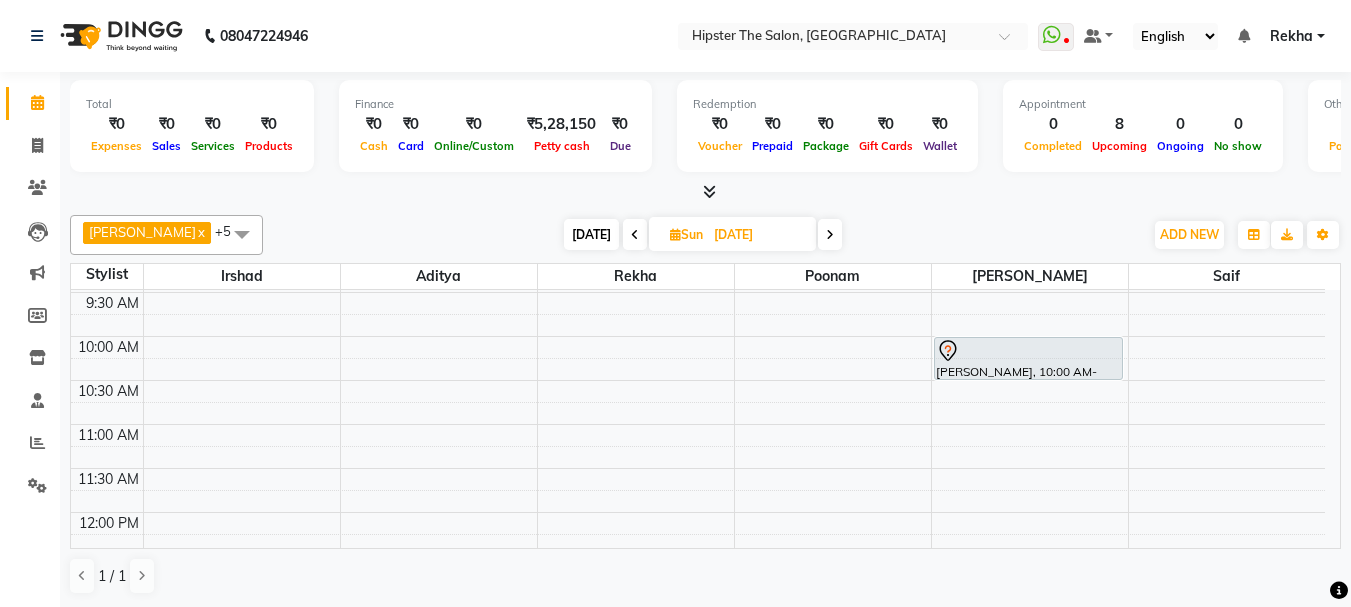 scroll, scrollTop: 61, scrollLeft: 0, axis: vertical 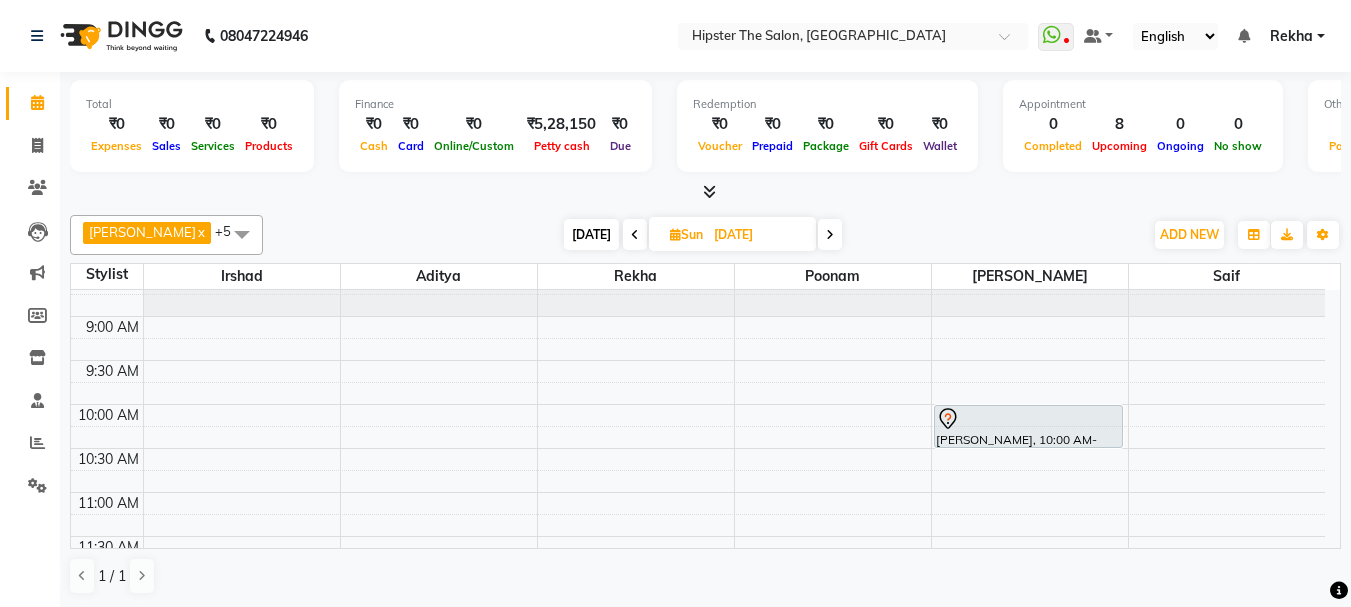 click at bounding box center (675, 234) 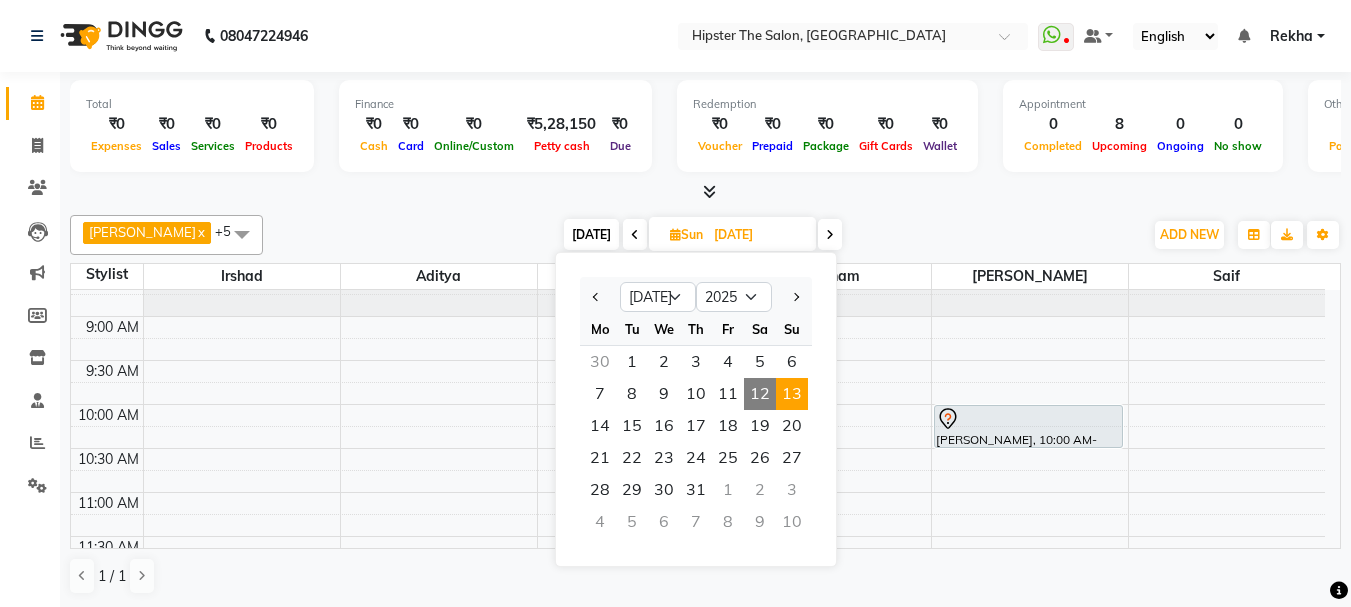 scroll, scrollTop: 1, scrollLeft: 0, axis: vertical 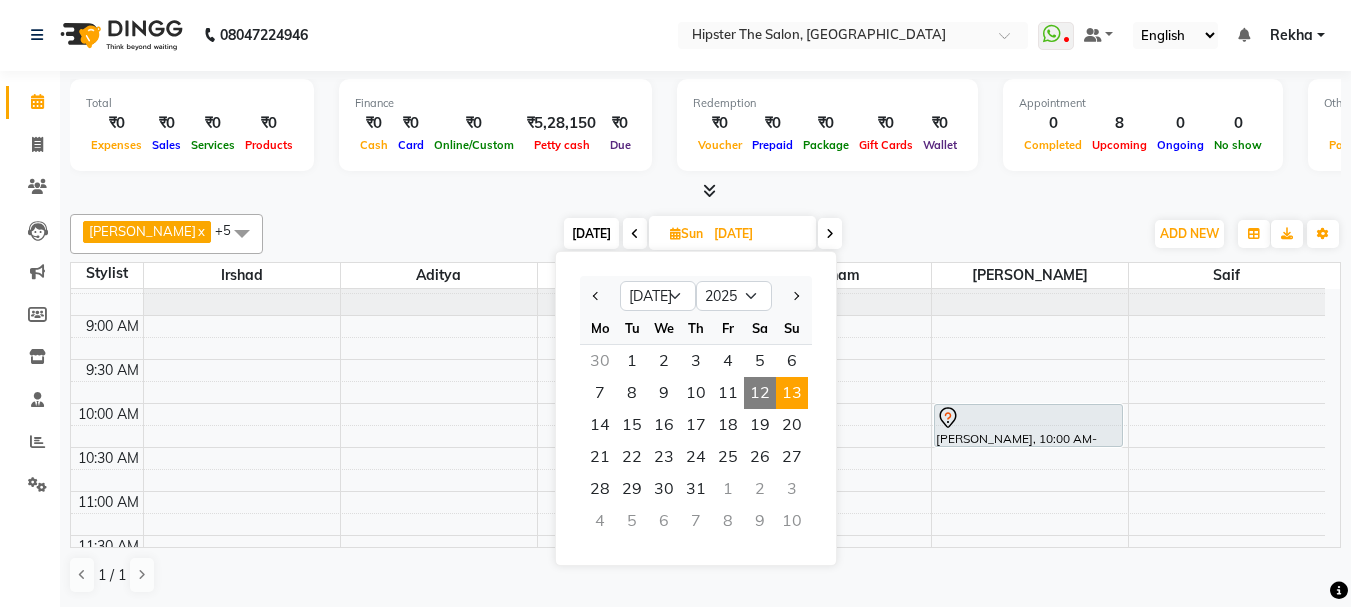 drag, startPoint x: 465, startPoint y: 325, endPoint x: 471, endPoint y: 309, distance: 17.088007 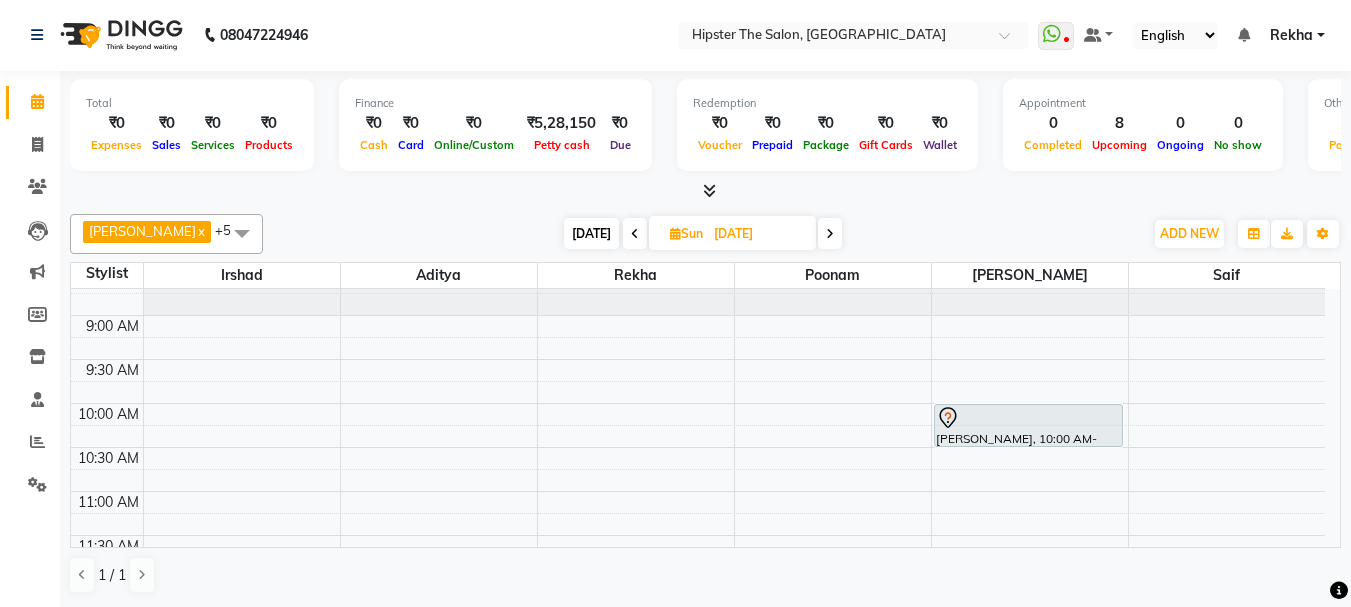 click on "[DATE]" at bounding box center [591, 233] 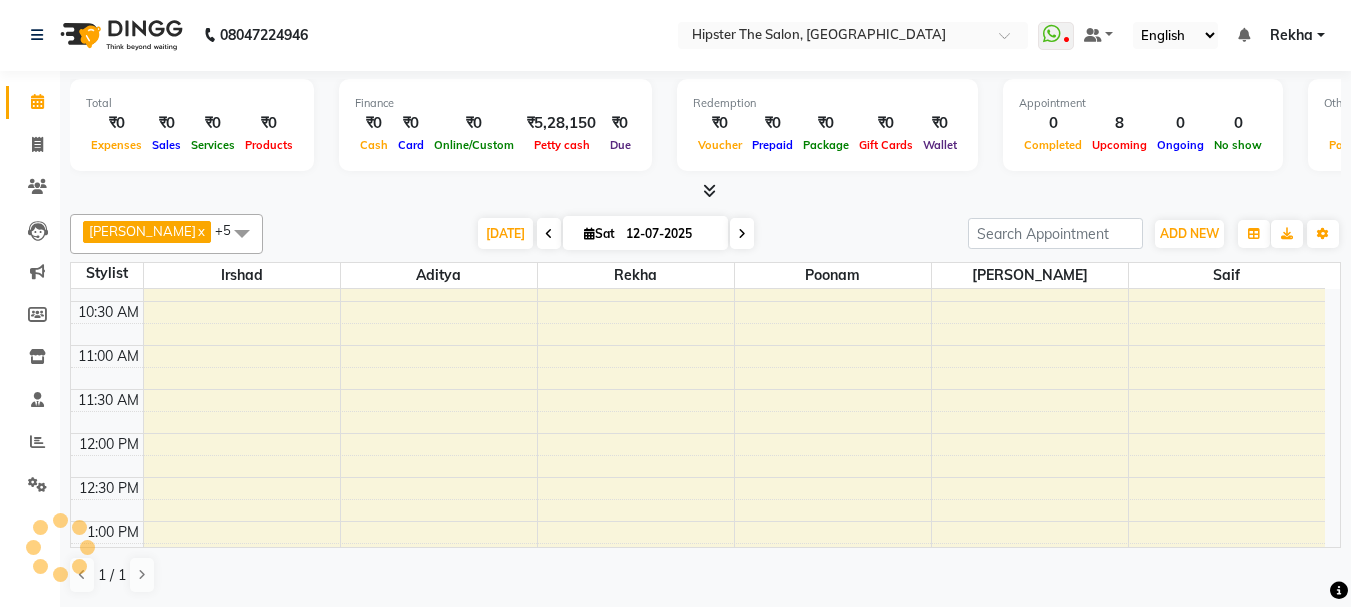 scroll, scrollTop: 89, scrollLeft: 0, axis: vertical 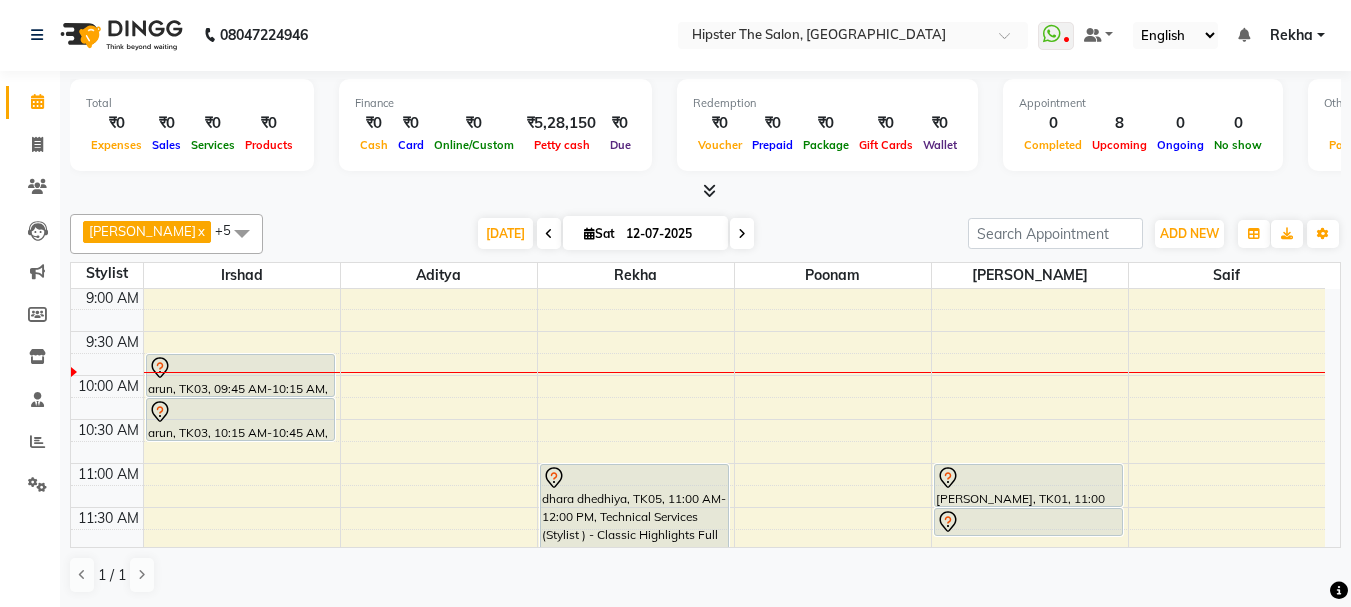click on "8:00 AM 8:30 AM 9:00 AM 9:30 AM 10:00 AM 10:30 AM 11:00 AM 11:30 AM 12:00 PM 12:30 PM 1:00 PM 1:30 PM 2:00 PM 2:30 PM 3:00 PM 3:30 PM 4:00 PM 4:30 PM 5:00 PM 5:30 PM 6:00 PM 6:30 PM 7:00 PM 7:30 PM 8:00 PM 8:30 PM 9:00 PM 9:30 PM 10:00 PM 10:30 PM             arun, TK03, 09:45 AM-10:15 AM, Hair (Barber) - Wash Cut And Styling             arun, TK03, 10:15 AM-10:45 AM, Hair (Barber) - Shave             dhara dhedhiya, TK05, 11:00 AM-12:00 PM, Technical Services (Stylist ) - Classic Highlights Full Head             rutuja, TK04, 03:00 PM-04:00 PM, Hair (Stylist ) - Wash Cut And Styling             PRISHA, TK02, 07:00 PM-08:00 PM, Hair (Stylist ) - Styling With Wash             PRISHA, TK02, 08:00 PM-09:00 PM, Hair (Stylist ) - Styling With Wash             hoshang, TK01, 11:00 AM-11:30 AM, Hair (Stylist ) - Wash Cut And Styling 1             hoshang, TK01, 11:30 AM-11:50 AM, Hair (Stylist ) - Shave" at bounding box center [698, 859] 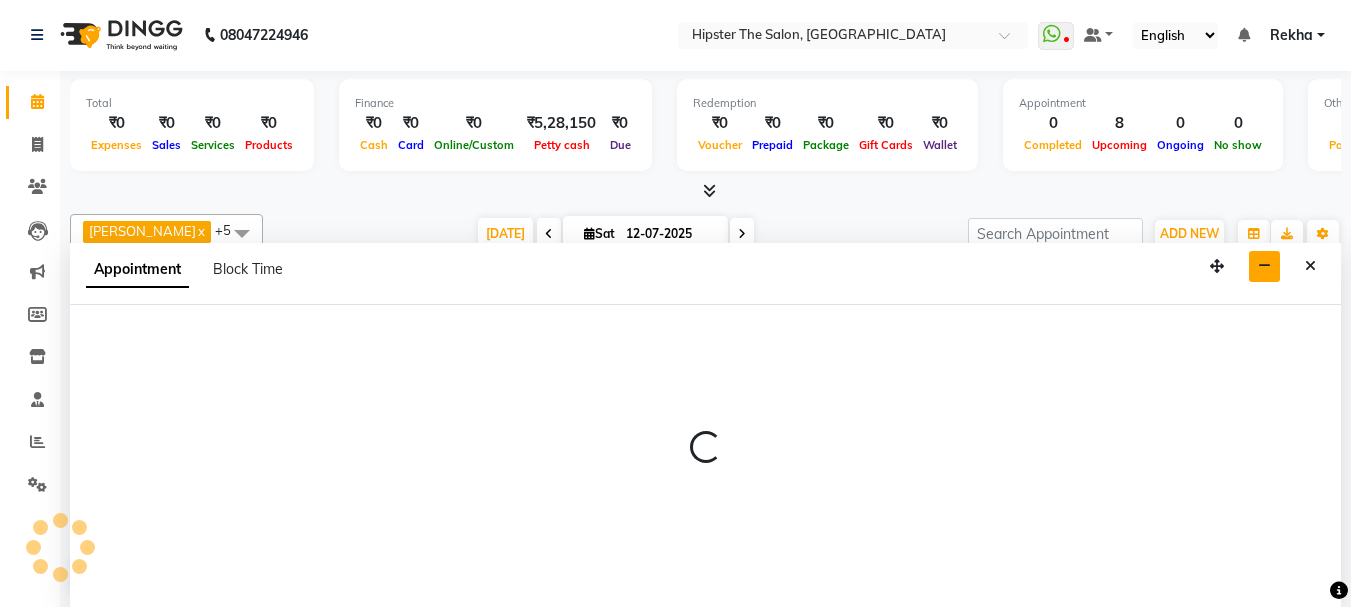 click at bounding box center [1264, 266] 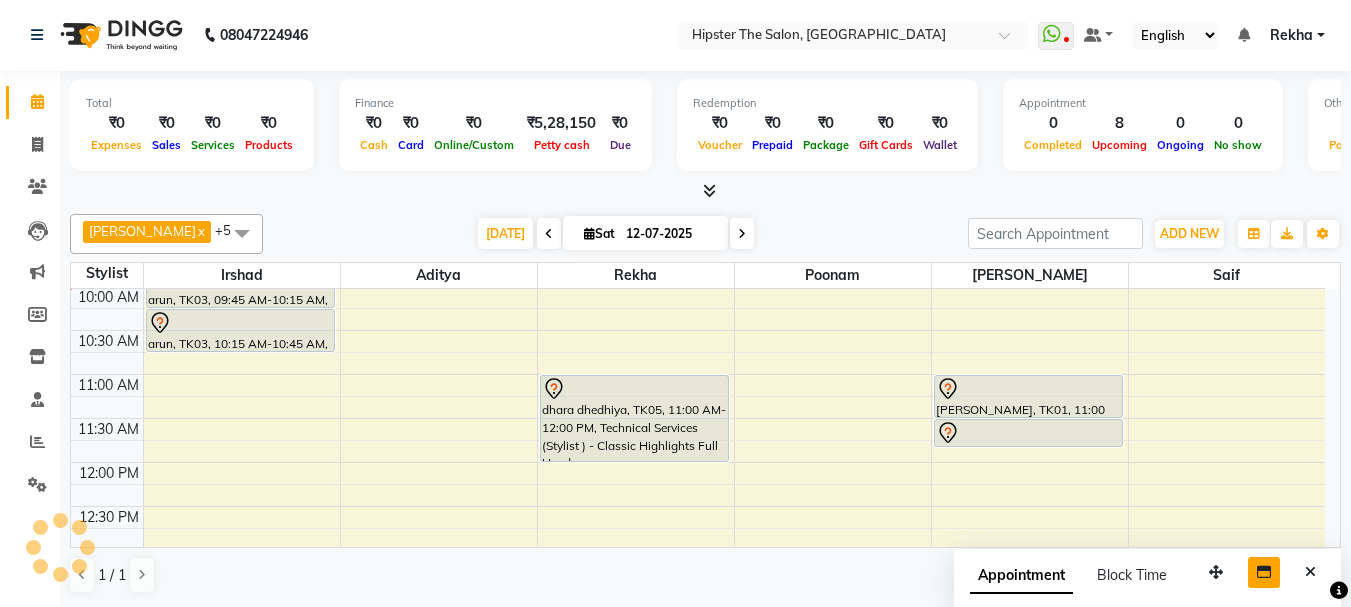 scroll, scrollTop: 155, scrollLeft: 0, axis: vertical 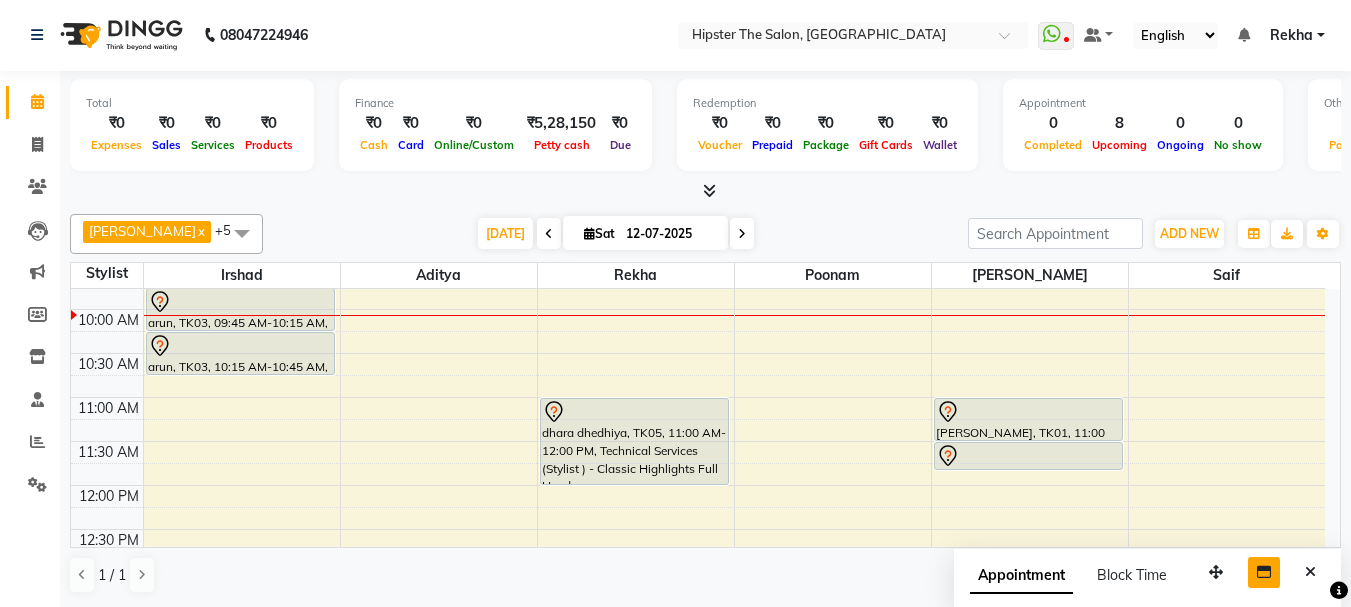 click on "8:00 AM 8:30 AM 9:00 AM 9:30 AM 10:00 AM 10:30 AM 11:00 AM 11:30 AM 12:00 PM 12:30 PM 1:00 PM 1:30 PM 2:00 PM 2:30 PM 3:00 PM 3:30 PM 4:00 PM 4:30 PM 5:00 PM 5:30 PM 6:00 PM 6:30 PM 7:00 PM 7:30 PM 8:00 PM 8:30 PM 9:00 PM 9:30 PM 10:00 PM 10:30 PM             arun, TK03, 09:45 AM-10:15 AM, Hair (Barber) - Wash Cut And Styling             arun, TK03, 10:15 AM-10:45 AM, Hair (Barber) - Shave             dhara dhedhiya, TK05, 11:00 AM-12:00 PM, Technical Services (Stylist ) - Classic Highlights Full Head             rutuja, TK04, 03:00 PM-04:00 PM, Hair (Stylist ) - Wash Cut And Styling             PRISHA, TK02, 07:00 PM-08:00 PM, Hair (Stylist ) - Styling With Wash             PRISHA, TK02, 08:00 PM-09:00 PM, Hair (Stylist ) - Styling With Wash             hoshang, TK01, 11:00 AM-11:30 AM, Hair (Stylist ) - Wash Cut And Styling 1             hoshang, TK01, 11:30 AM-11:50 AM, Hair (Stylist ) - Shave" at bounding box center (698, 793) 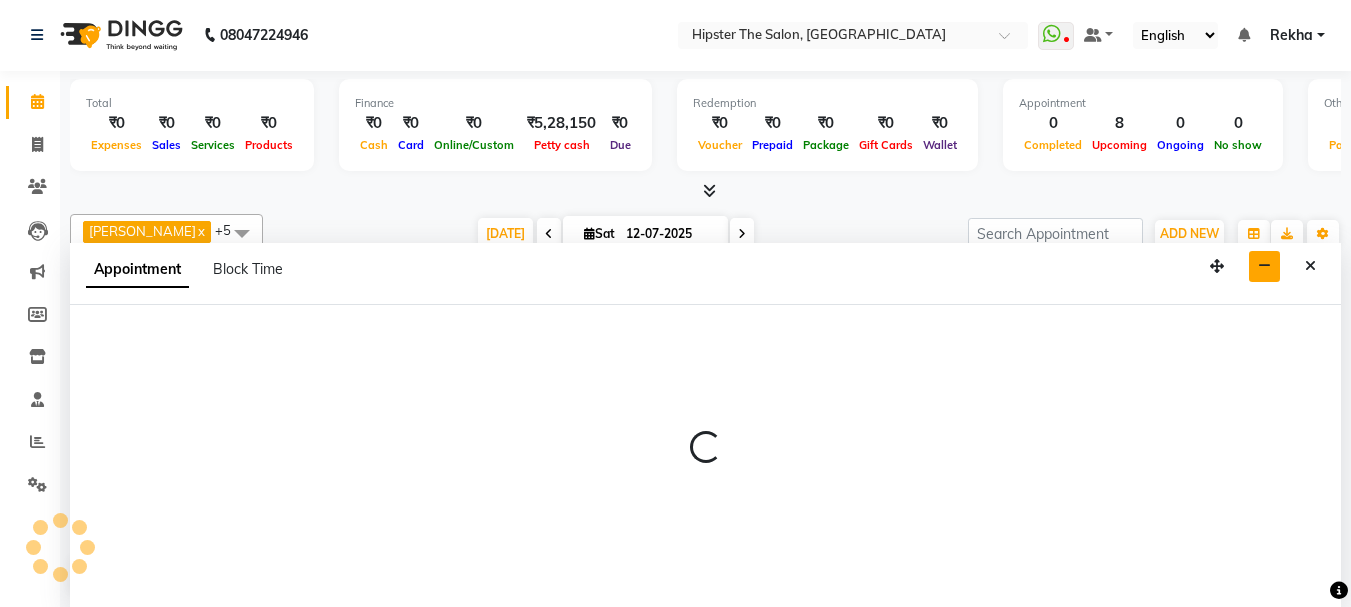 select on "32401" 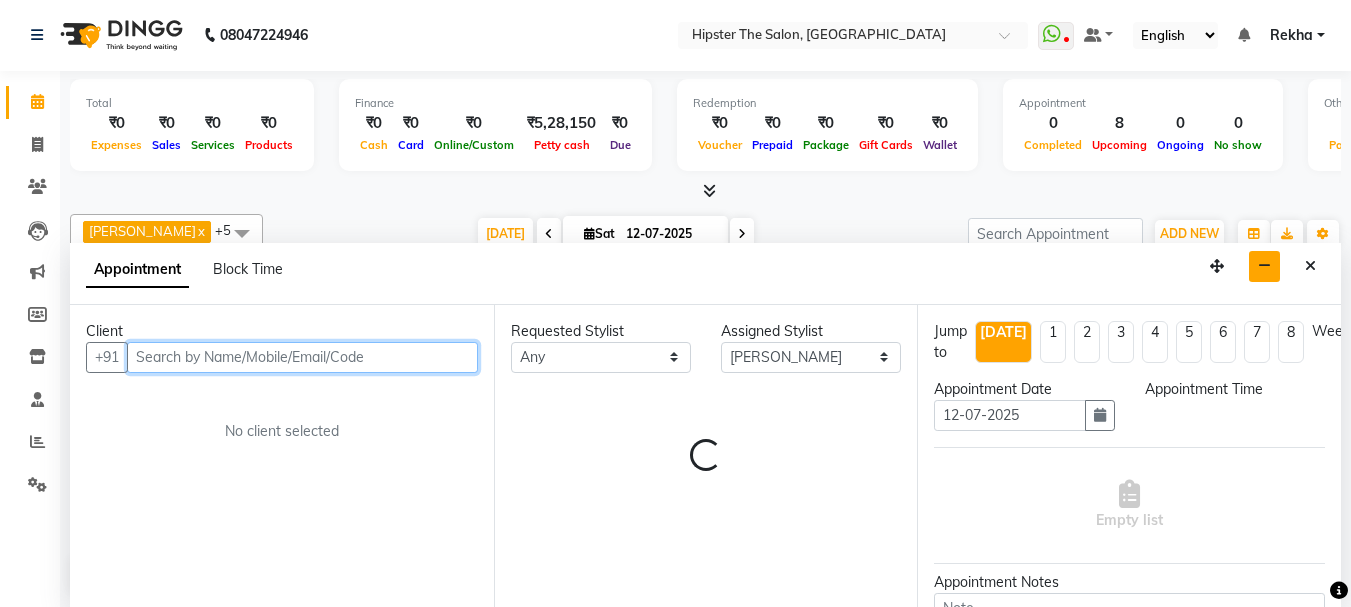 select on "720" 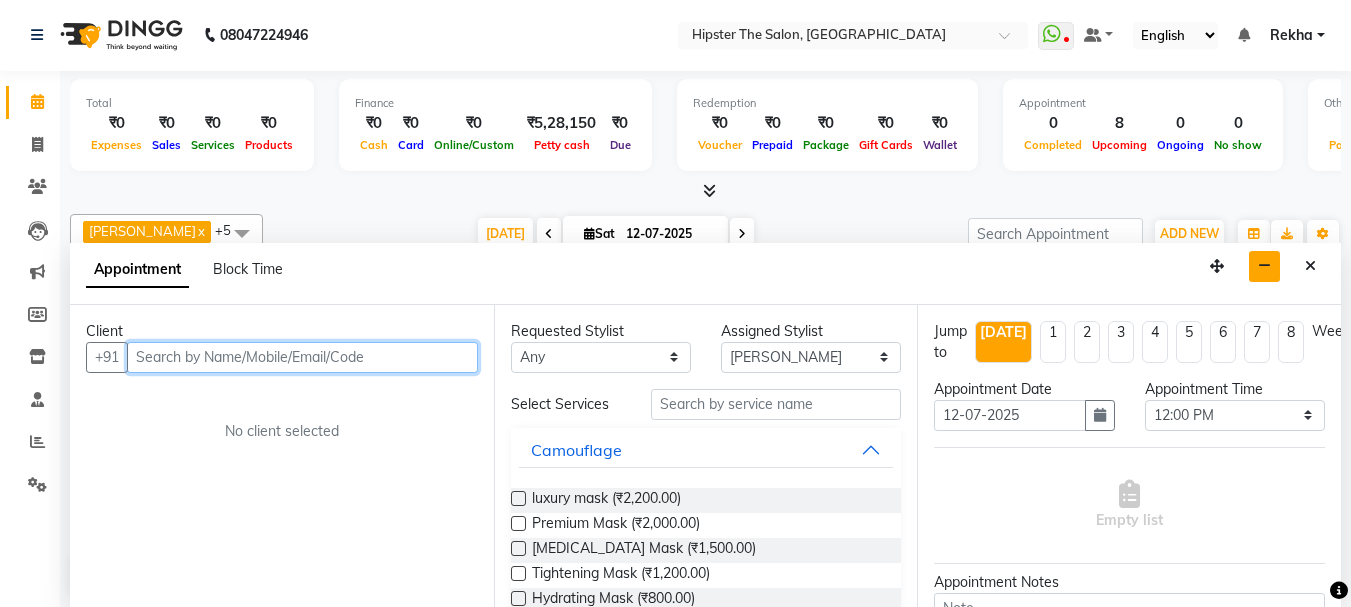 click at bounding box center [302, 357] 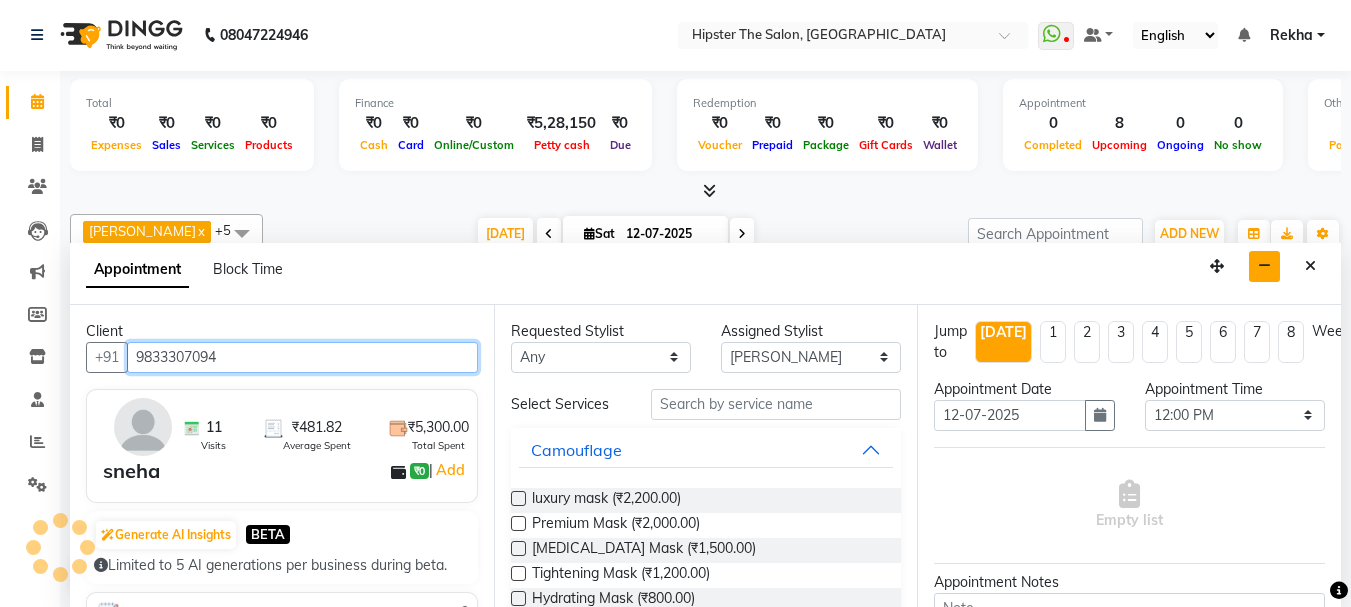 type on "9833307094" 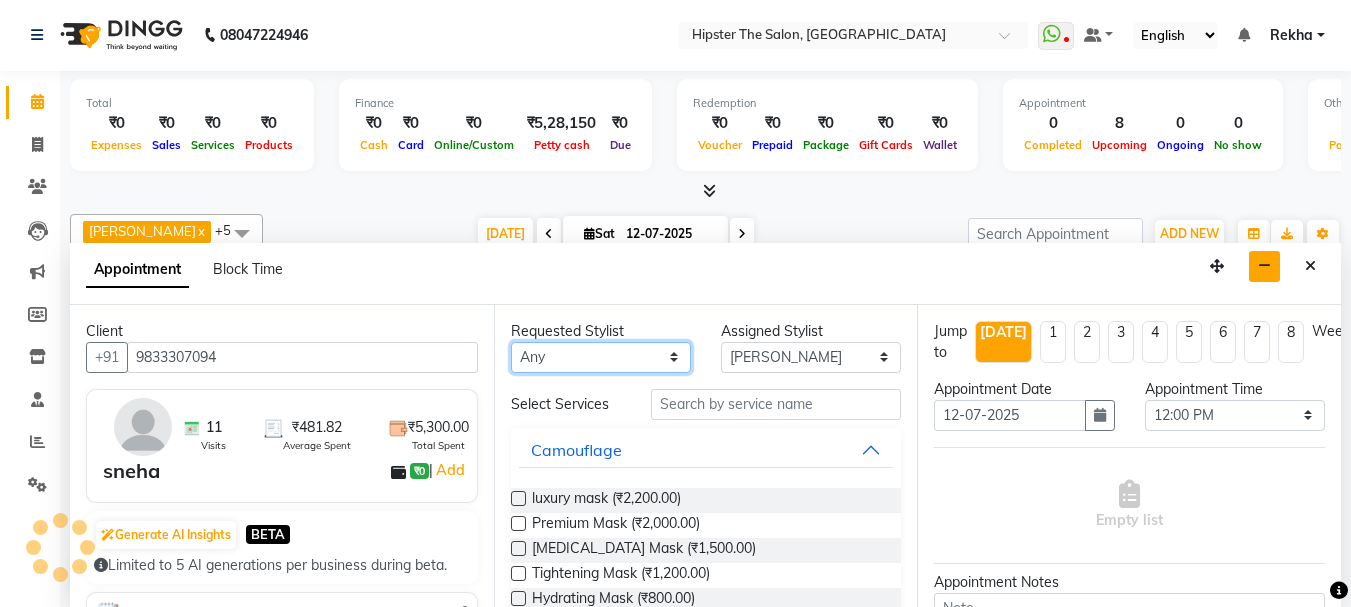click on "Any Aditya aishu Akansha Anil Anup Ashik Bhavin Irshad Lucky meeth minaz  Namrata Neelam poonam Raju Rekha saif salman Saneef sweta  Vaibhav vicky" at bounding box center (601, 357) 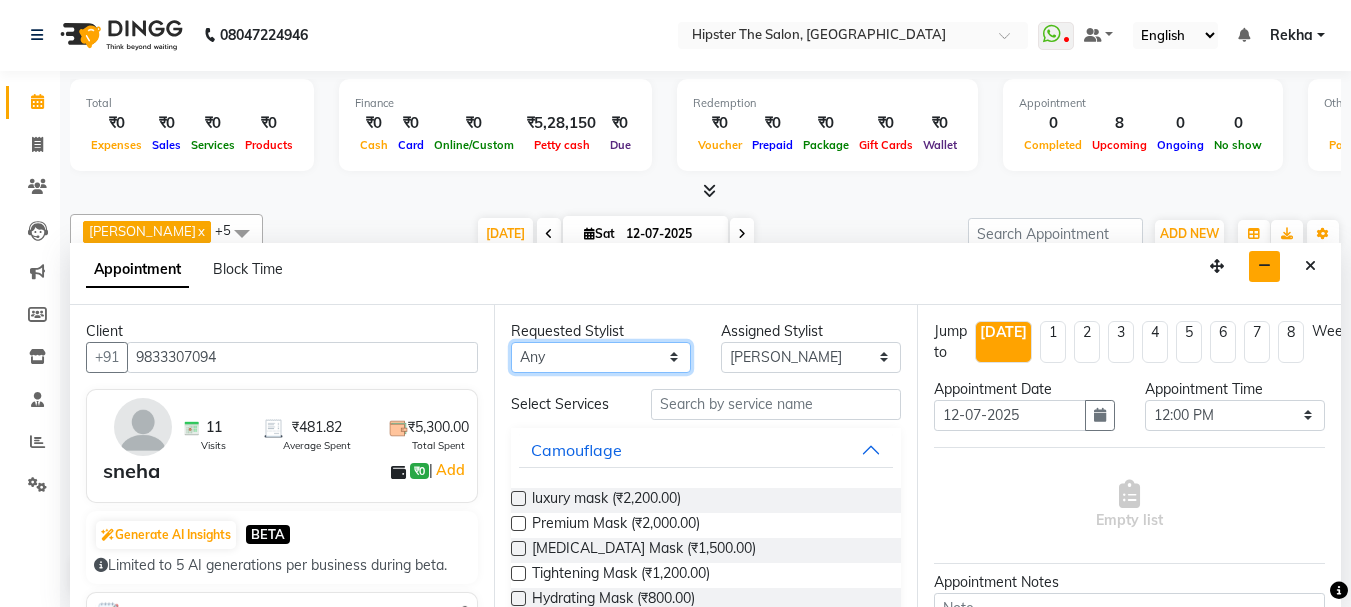 select on "32401" 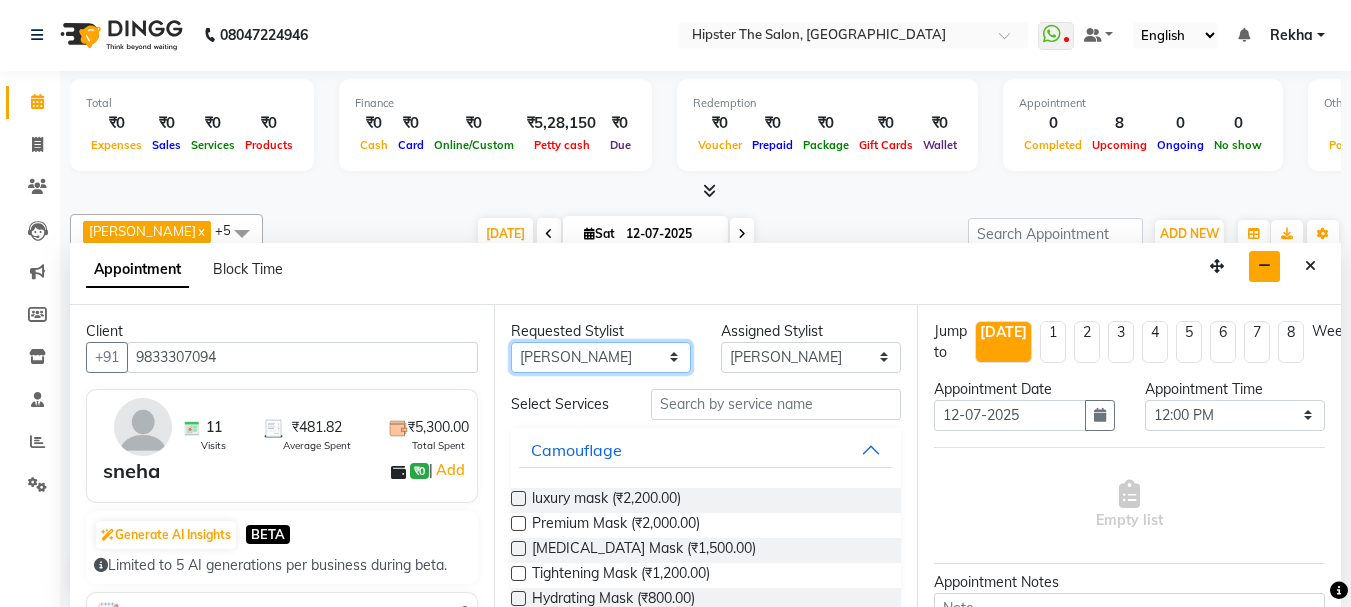 click on "Any Aditya aishu Akansha Anil Anup Ashik Bhavin Irshad Lucky meeth minaz  Namrata Neelam poonam Raju Rekha saif salman Saneef sweta  Vaibhav vicky" at bounding box center (601, 357) 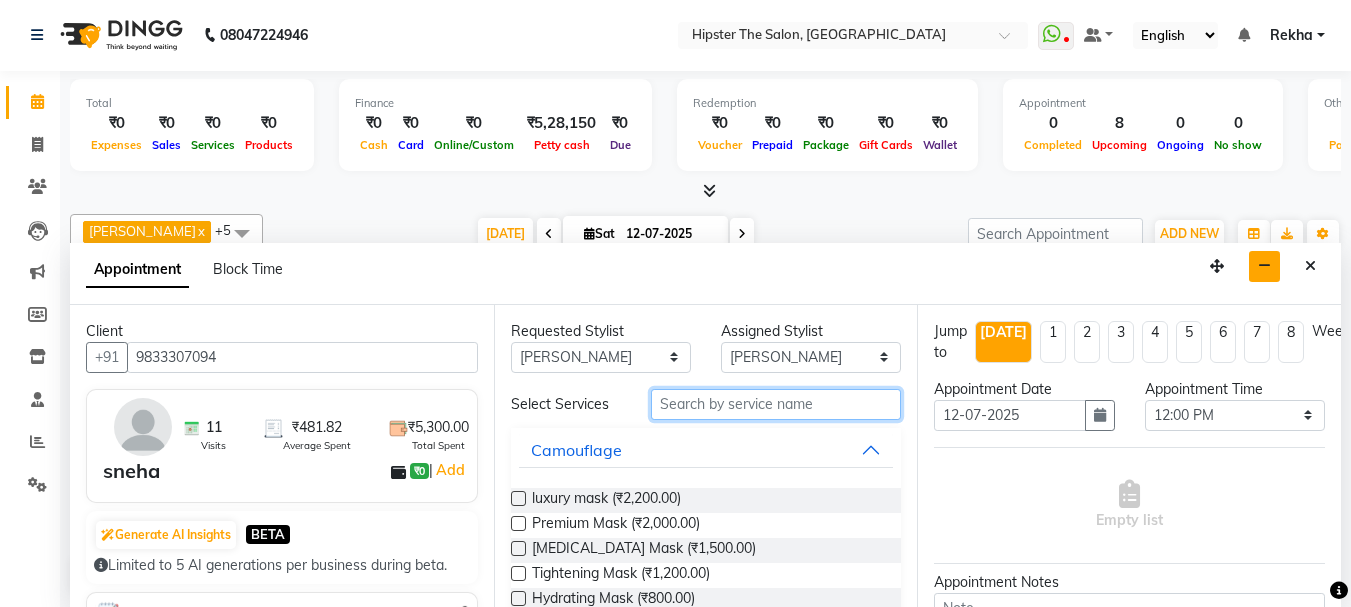 click at bounding box center (776, 404) 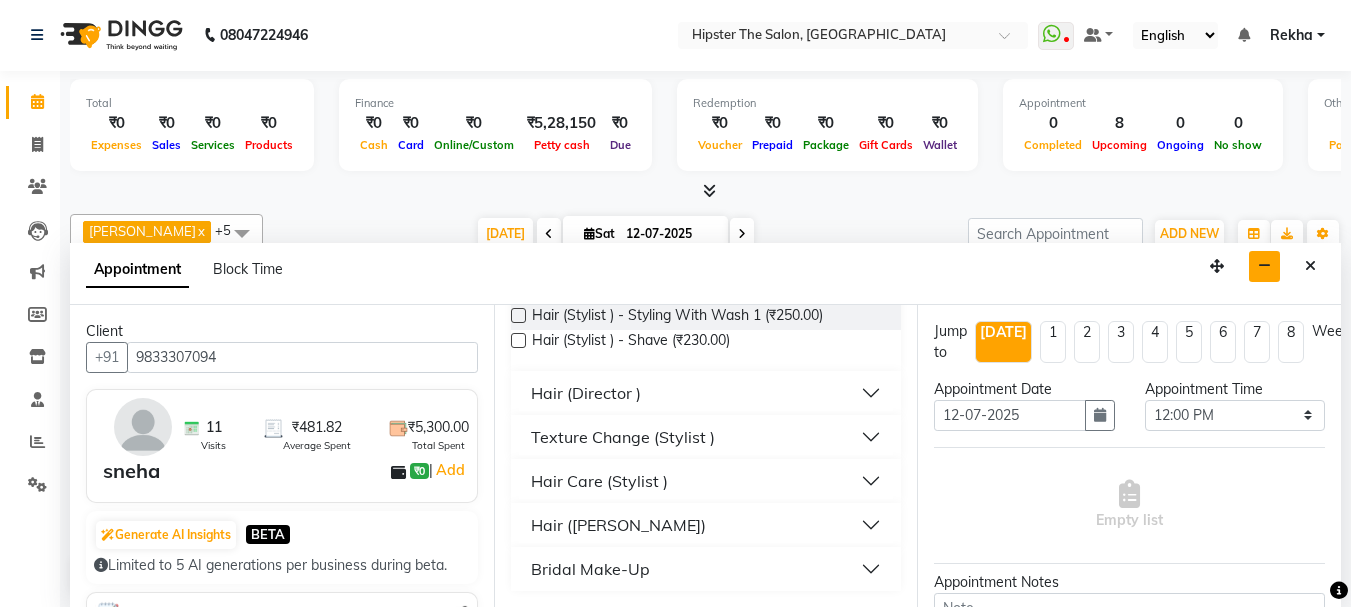 scroll, scrollTop: 350, scrollLeft: 0, axis: vertical 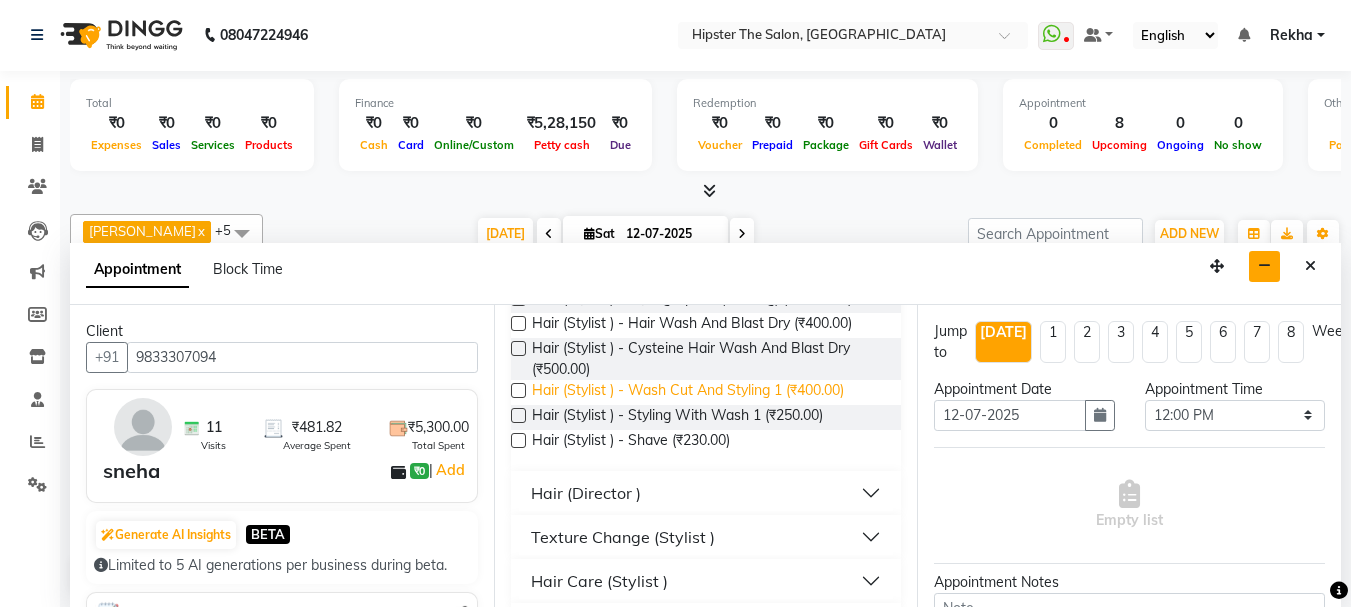 type on "hair" 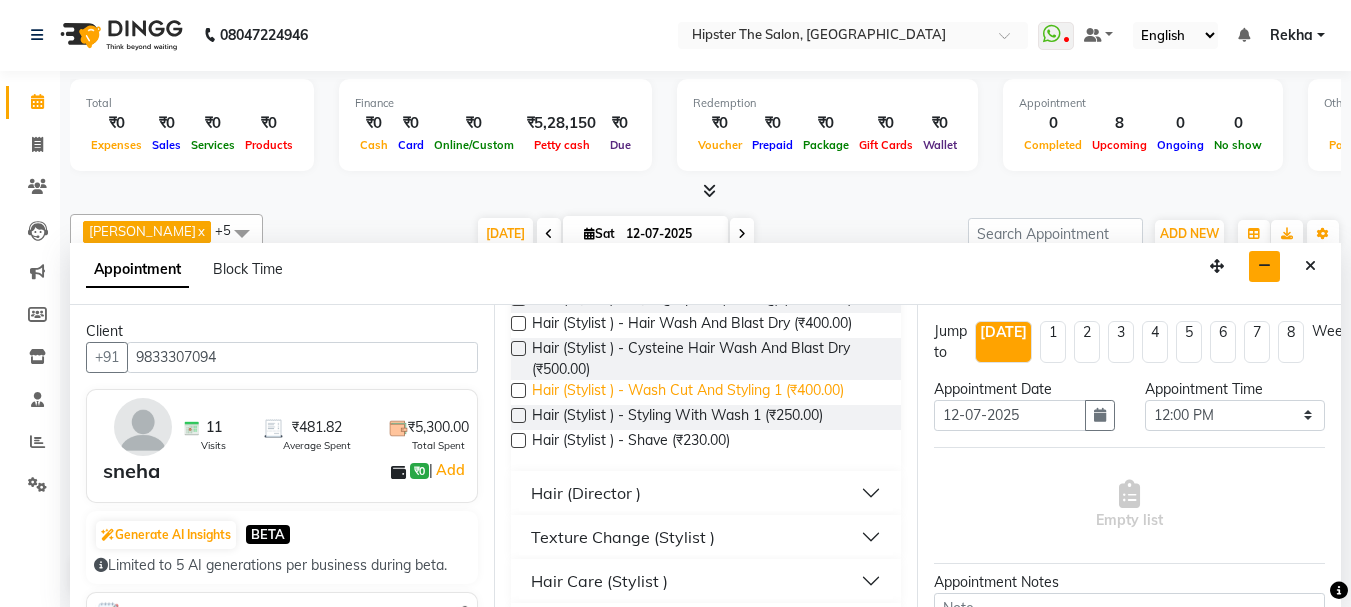 click on "Hair (Stylist ) - Wash Cut And Styling 1 (₹400.00)" at bounding box center (688, 392) 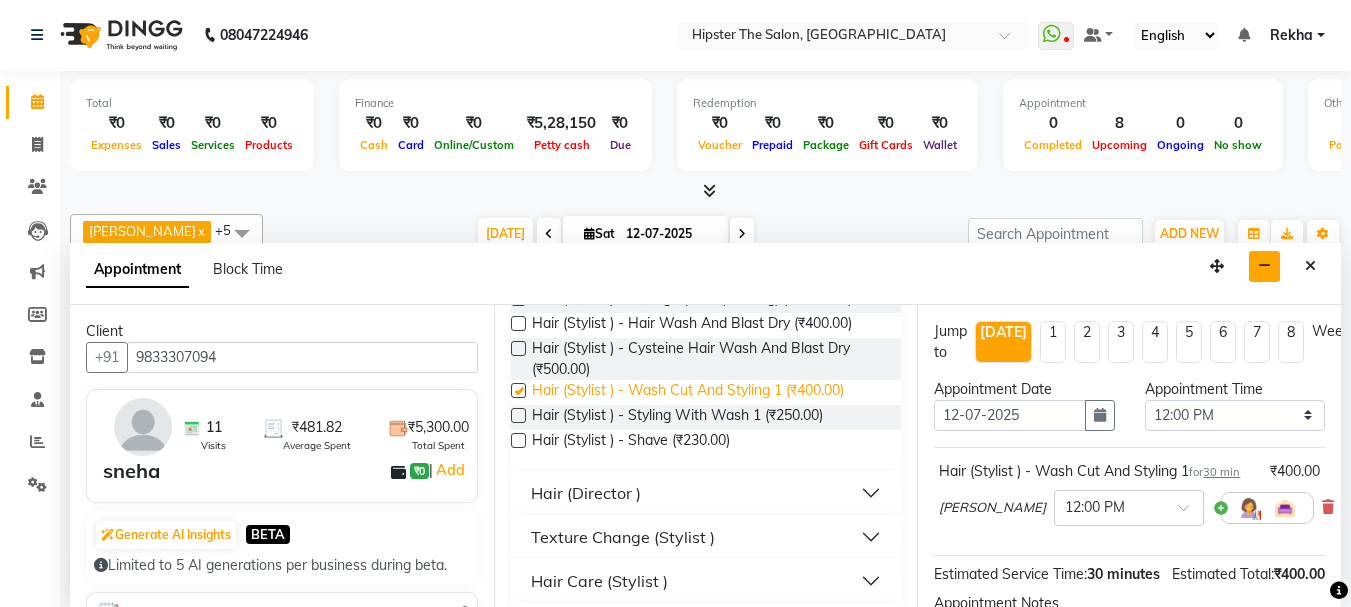 checkbox on "false" 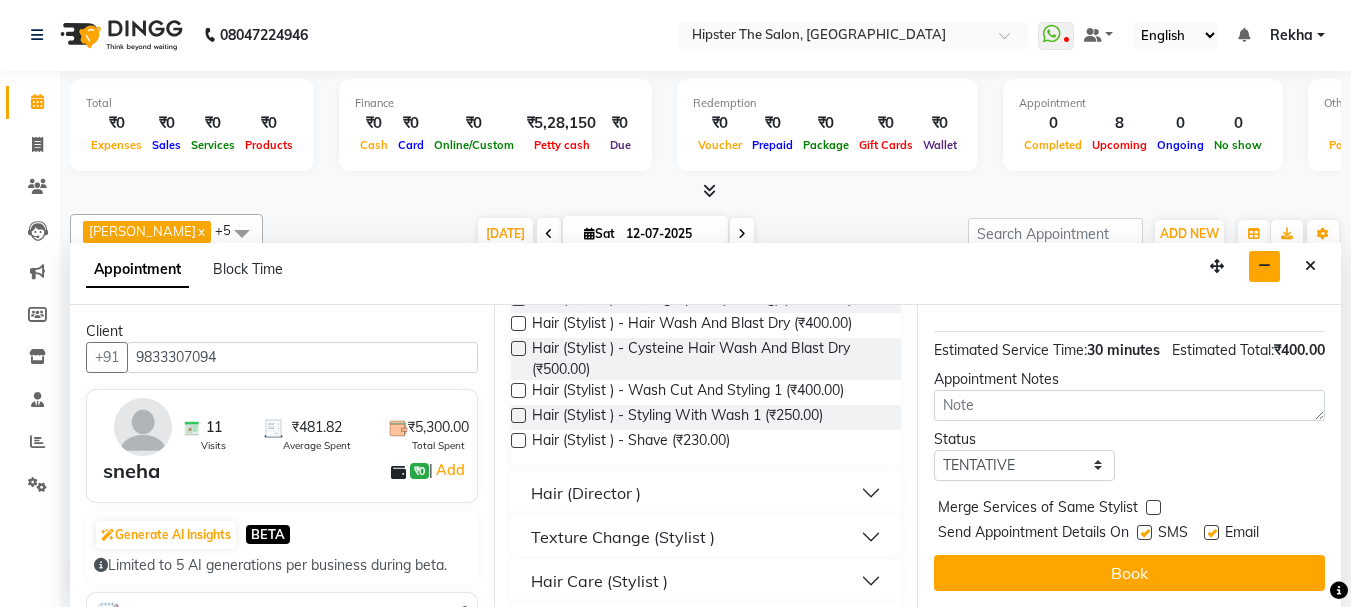 scroll, scrollTop: 281, scrollLeft: 0, axis: vertical 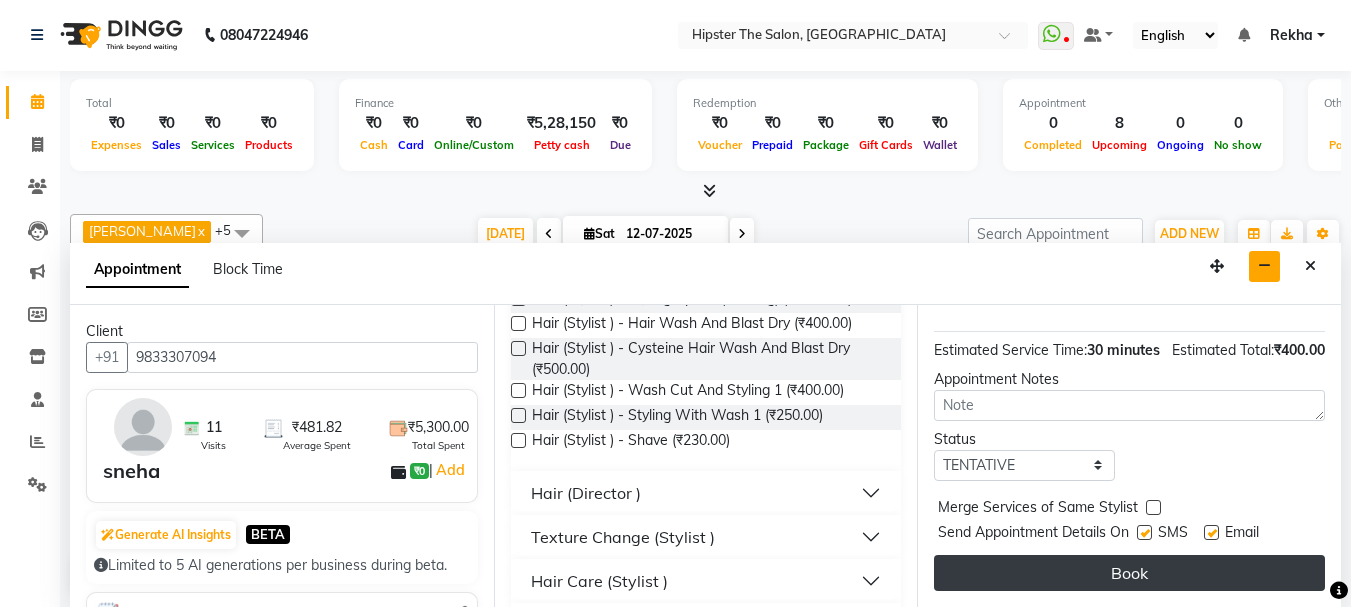 click on "Book" at bounding box center [1129, 573] 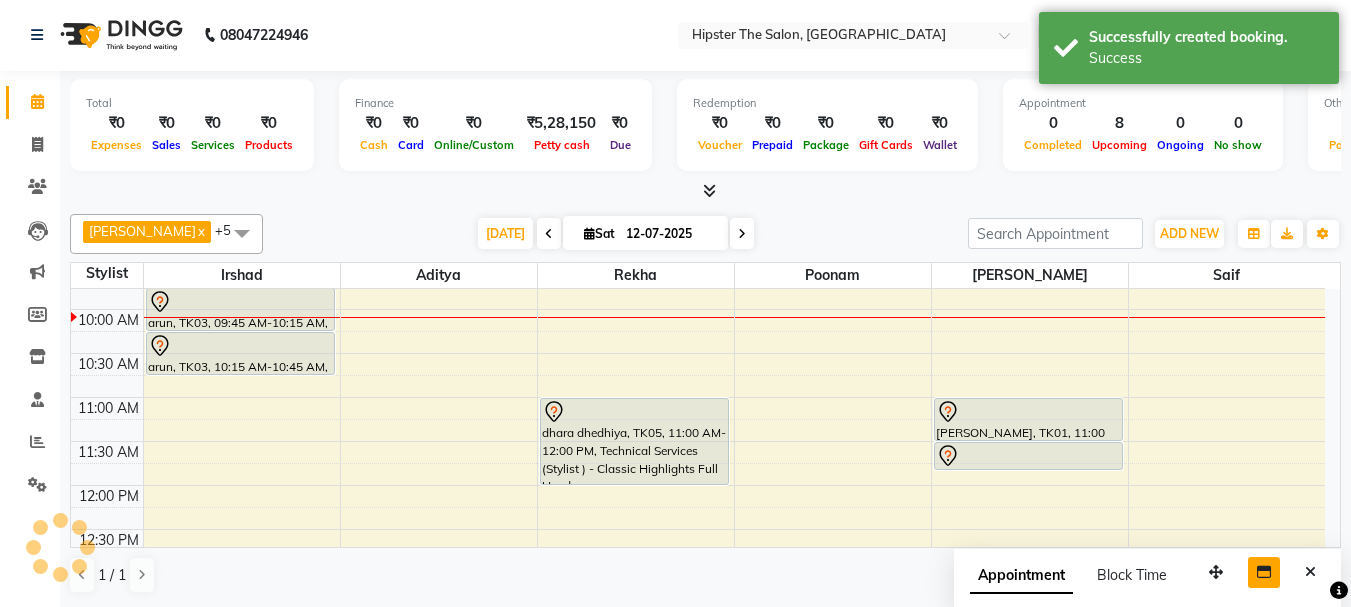 scroll, scrollTop: 0, scrollLeft: 0, axis: both 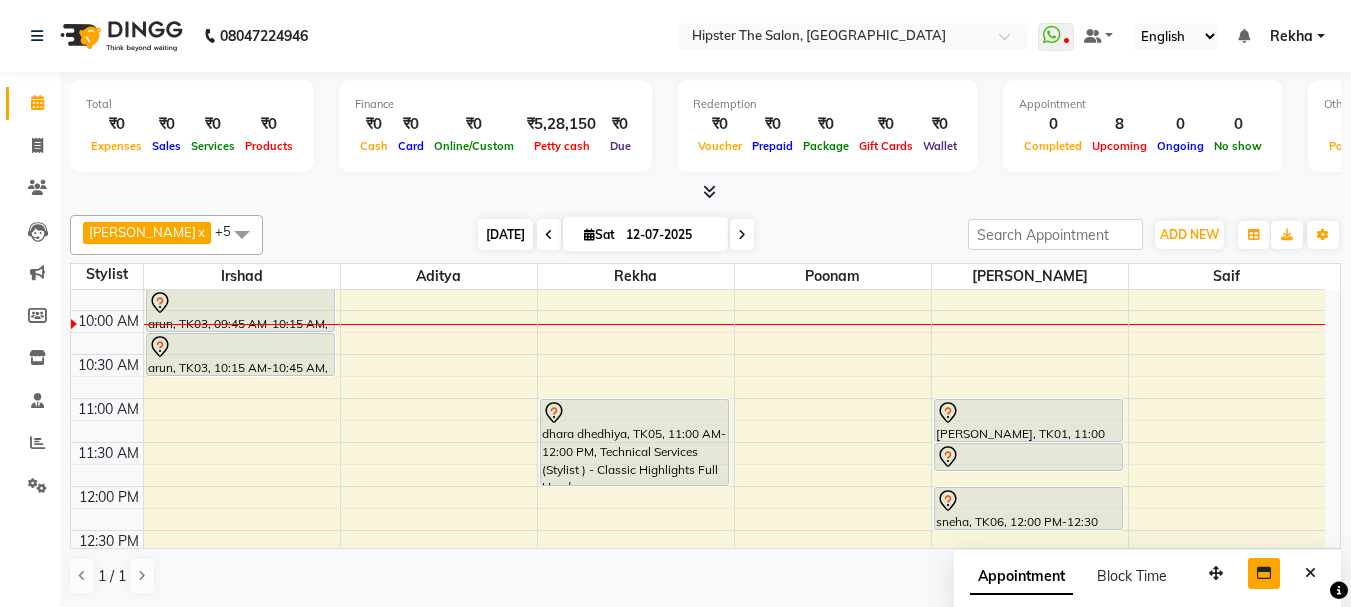 click on "[DATE]" at bounding box center (505, 234) 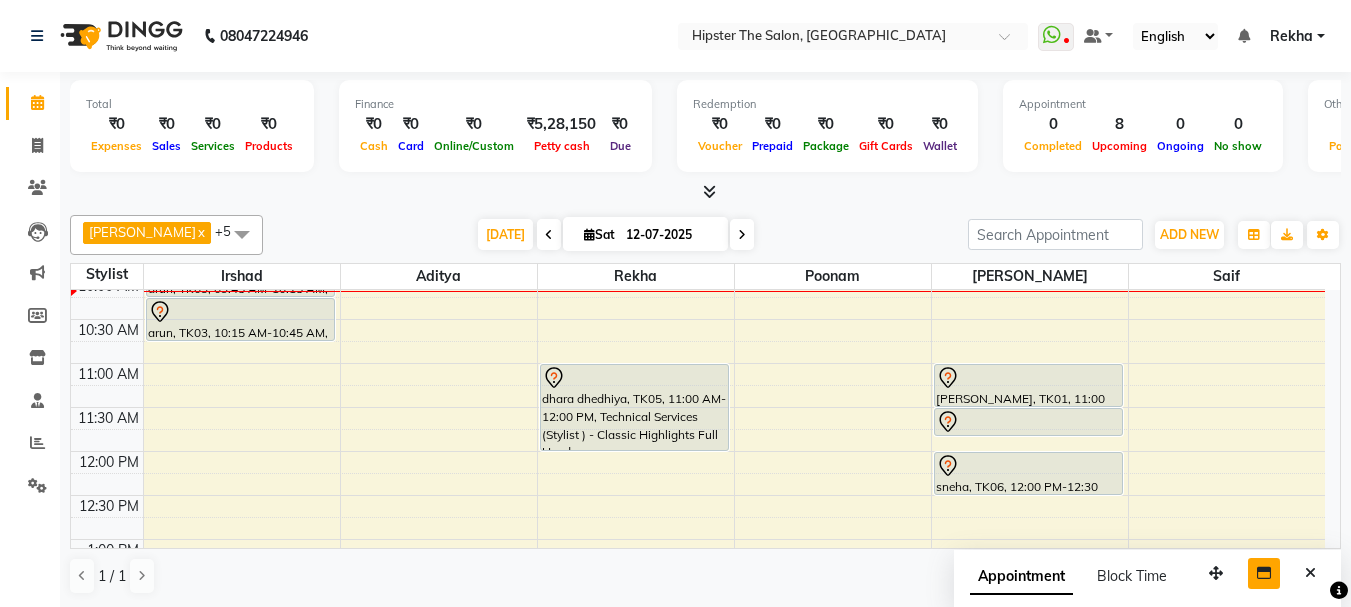 scroll, scrollTop: 187, scrollLeft: 0, axis: vertical 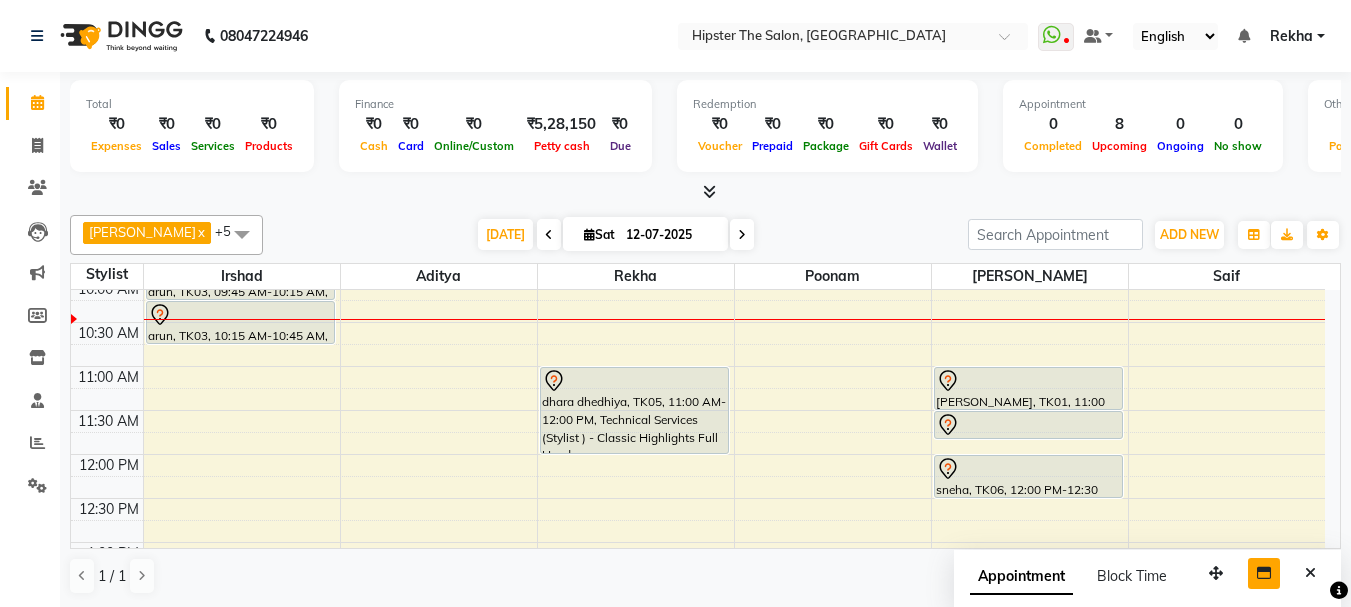 click on "8:00 AM 8:30 AM 9:00 AM 9:30 AM 10:00 AM 10:30 AM 11:00 AM 11:30 AM 12:00 PM 12:30 PM 1:00 PM 1:30 PM 2:00 PM 2:30 PM 3:00 PM 3:30 PM 4:00 PM 4:30 PM 5:00 PM 5:30 PM 6:00 PM 6:30 PM 7:00 PM 7:30 PM 8:00 PM 8:30 PM 9:00 PM 9:30 PM 10:00 PM 10:30 PM             arun, TK03, 09:45 AM-10:15 AM, Hair (Barber) - Wash Cut And Styling             arun, TK03, 10:15 AM-10:45 AM, Hair (Barber) - Shave             dhara dhedhiya, TK05, 11:00 AM-12:00 PM, Technical Services (Stylist ) - Classic Highlights Full Head             rutuja, TK04, 03:00 PM-04:00 PM, Hair (Stylist ) - Wash Cut And Styling             PRISHA, TK02, 07:00 PM-08:00 PM, Hair (Stylist ) - Styling With Wash             PRISHA, TK02, 08:00 PM-09:00 PM, Hair (Stylist ) - Styling With Wash             hoshang, TK01, 11:00 AM-11:30 AM, Hair (Stylist ) - Wash Cut And Styling 1             hoshang, TK01, 11:30 AM-11:50 AM, Hair (Stylist ) - Shave             sneha, TK06, 12:00 PM-12:30 PM, Hair (Stylist ) - Wash Cut And Styling 1" at bounding box center (698, 762) 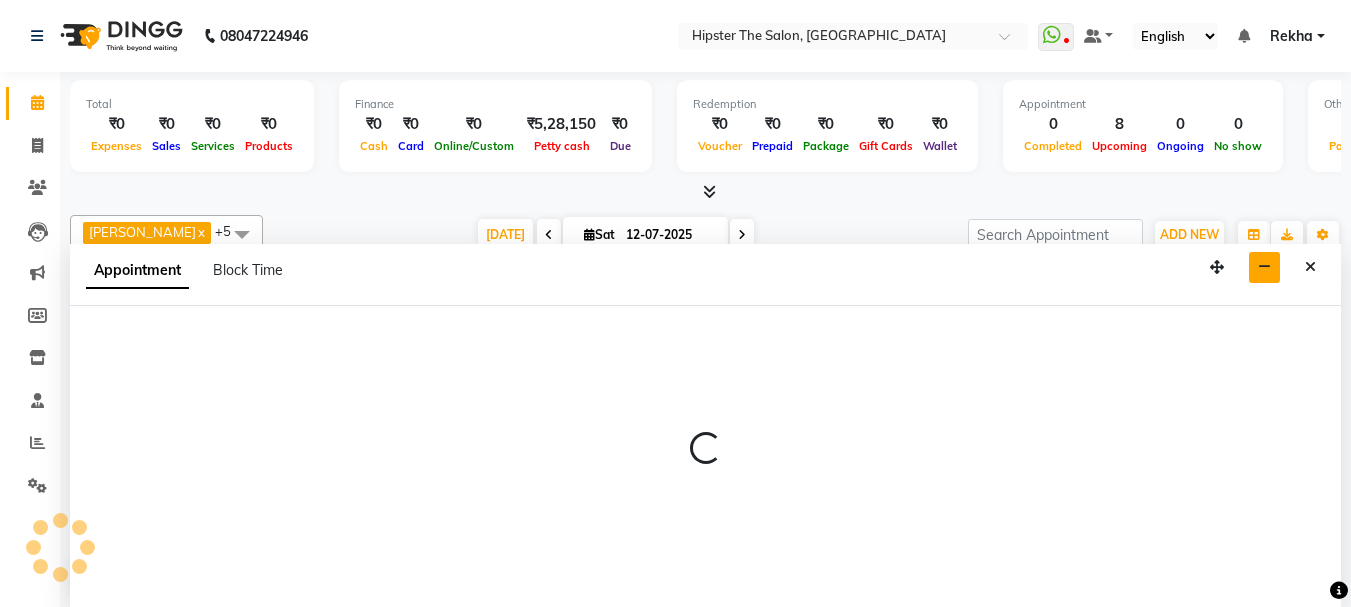 scroll, scrollTop: 1, scrollLeft: 0, axis: vertical 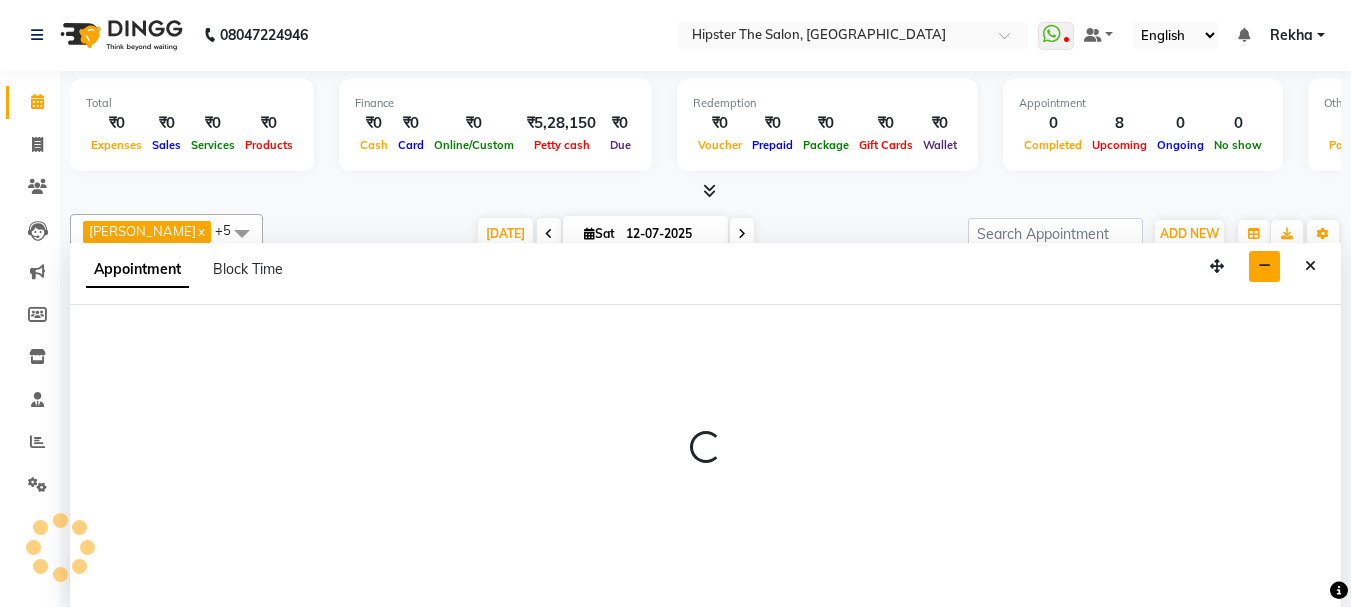 select on "50153" 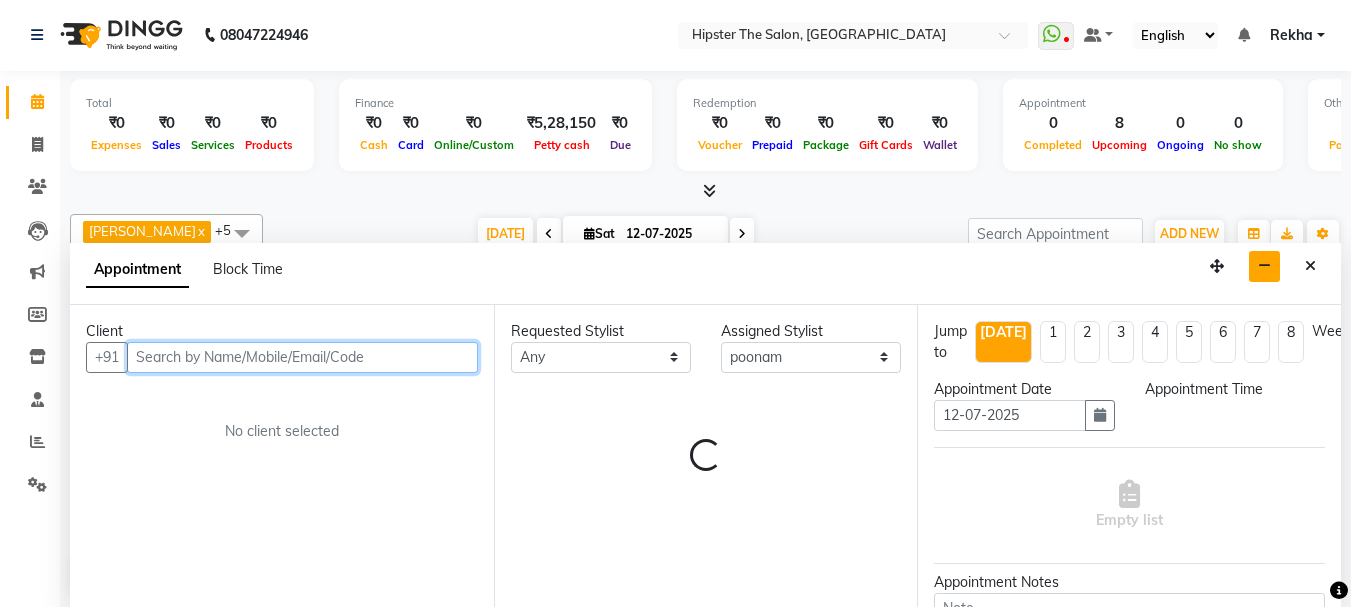 select on "675" 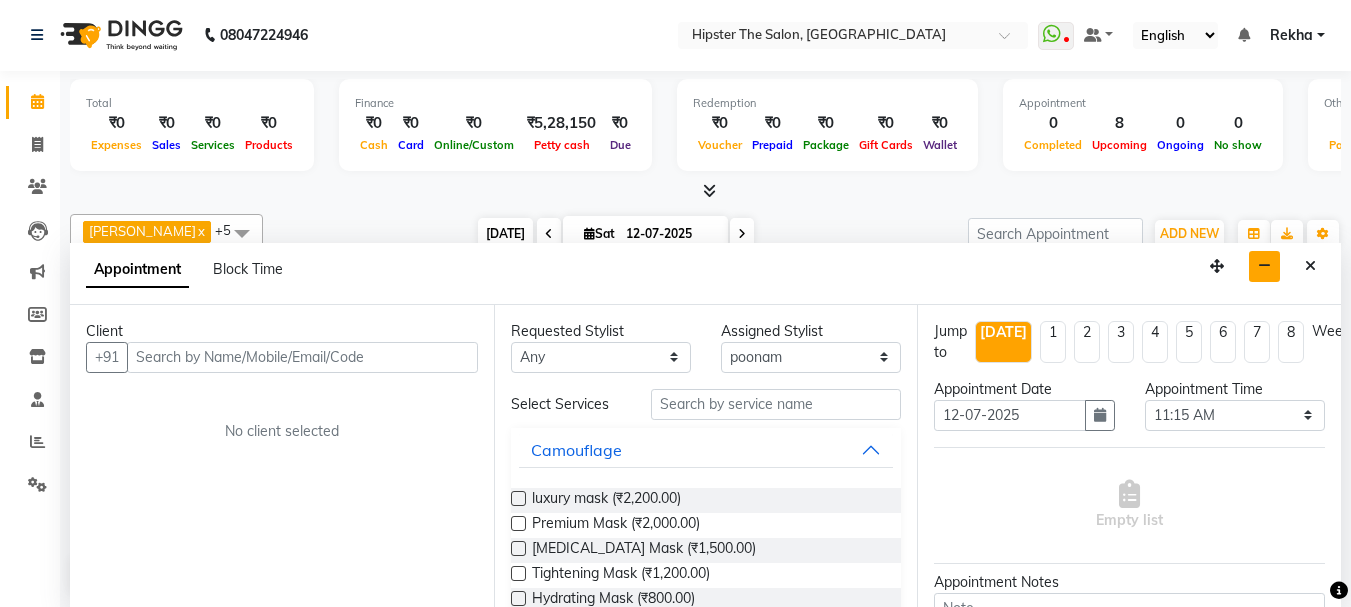 click on "[DATE]" at bounding box center (505, 233) 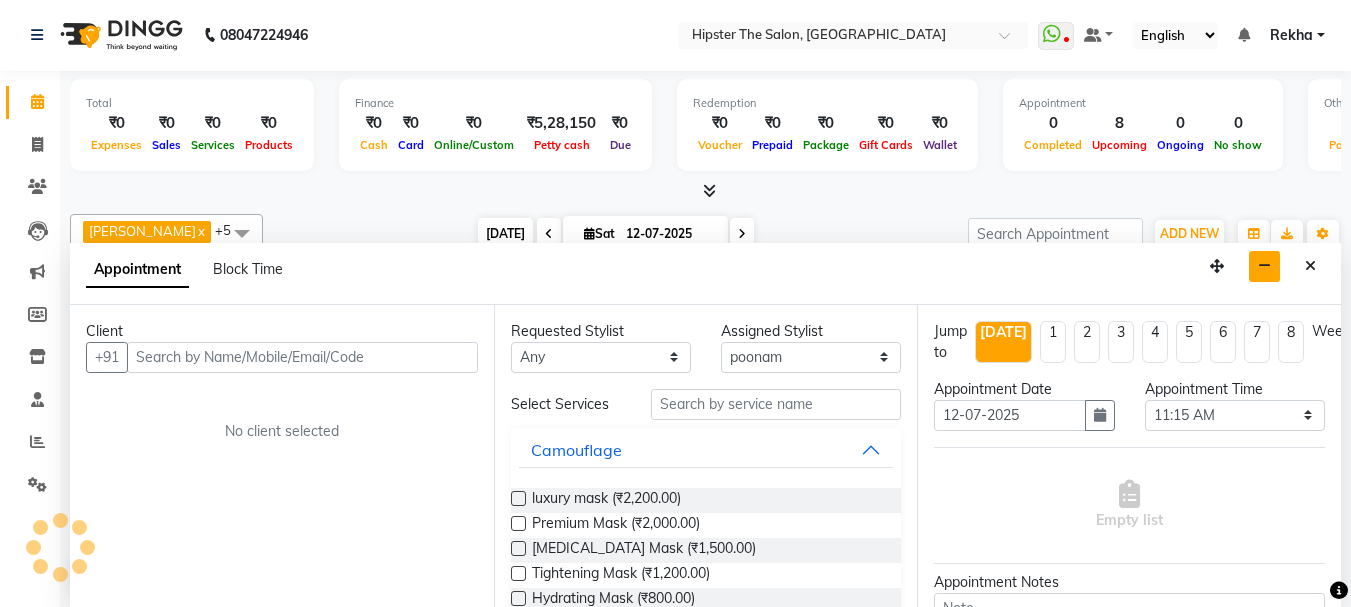 scroll, scrollTop: 0, scrollLeft: 0, axis: both 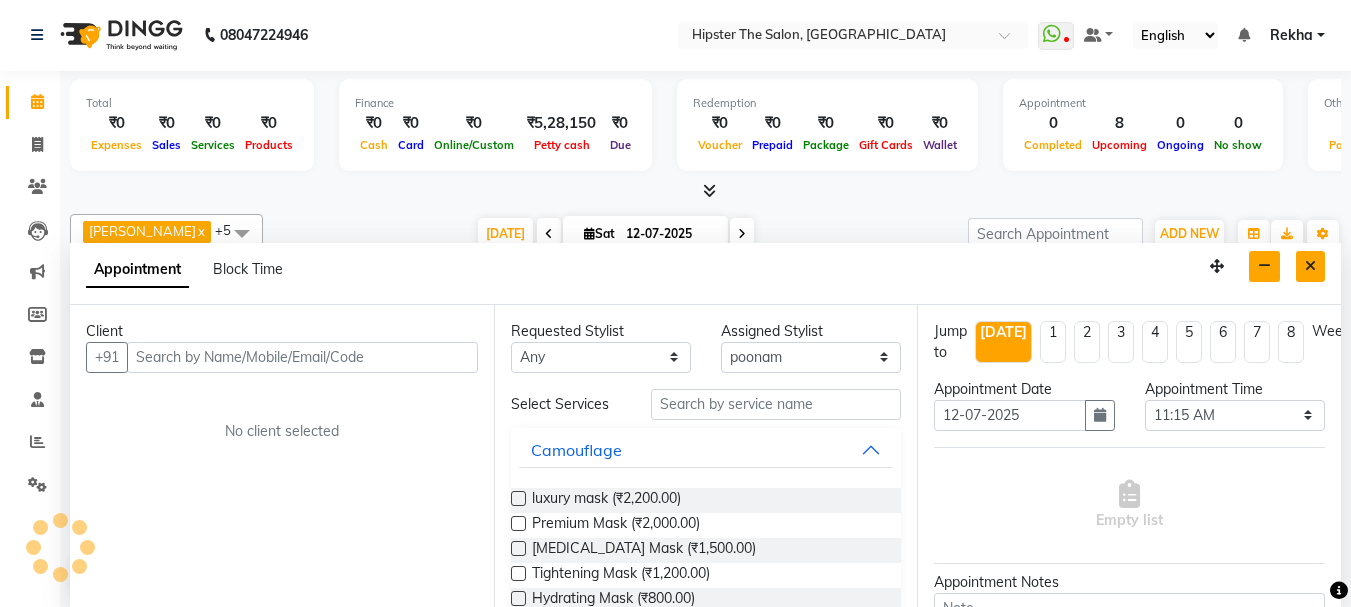 click on "[DATE]" at bounding box center (505, 233) 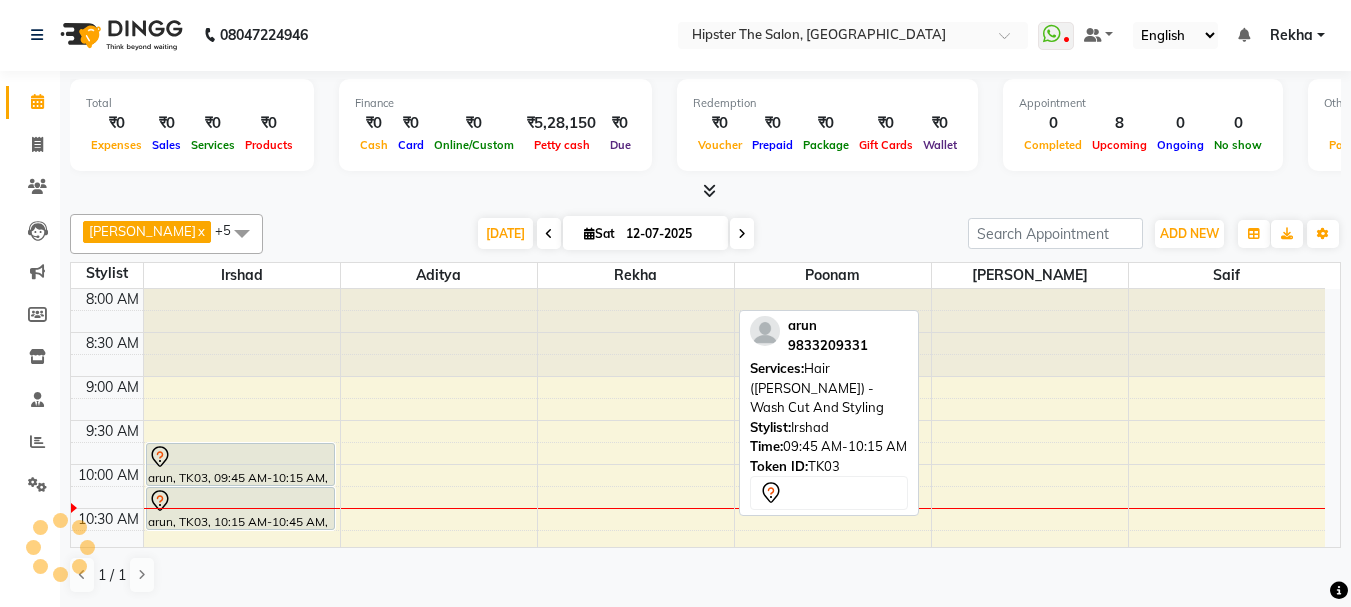 click on "8:00 AM 8:30 AM 9:00 AM 9:30 AM 10:00 AM 10:30 AM 11:00 AM 11:30 AM 12:00 PM 12:30 PM 1:00 PM 1:30 PM 2:00 PM 2:30 PM 3:00 PM 3:30 PM 4:00 PM 4:30 PM 5:00 PM 5:30 PM 6:00 PM 6:30 PM 7:00 PM 7:30 PM 8:00 PM 8:30 PM 9:00 PM 9:30 PM 10:00 PM 10:30 PM             arun, TK03, 09:45 AM-10:15 AM, Hair (Barber) - Wash Cut And Styling             arun, TK03, 10:15 AM-10:45 AM, Hair (Barber) - Shave             dhara dhedhiya, TK05, 11:00 AM-12:00 PM, Technical Services (Stylist ) - Classic Highlights Full Head             rutuja, TK04, 03:00 PM-04:00 PM, Hair (Stylist ) - Wash Cut And Styling             PRISHA, TK02, 07:00 PM-08:00 PM, Hair (Stylist ) - Styling With Wash             PRISHA, TK02, 08:00 PM-09:00 PM, Hair (Stylist ) - Styling With Wash             hoshang, TK01, 11:00 AM-11:30 AM, Hair (Stylist ) - Wash Cut And Styling 1             hoshang, TK01, 11:30 AM-11:50 AM, Hair (Stylist ) - Shave             sneha, TK06, 12:00 PM-12:30 PM, Hair (Stylist ) - Wash Cut And Styling 1" at bounding box center [698, 948] 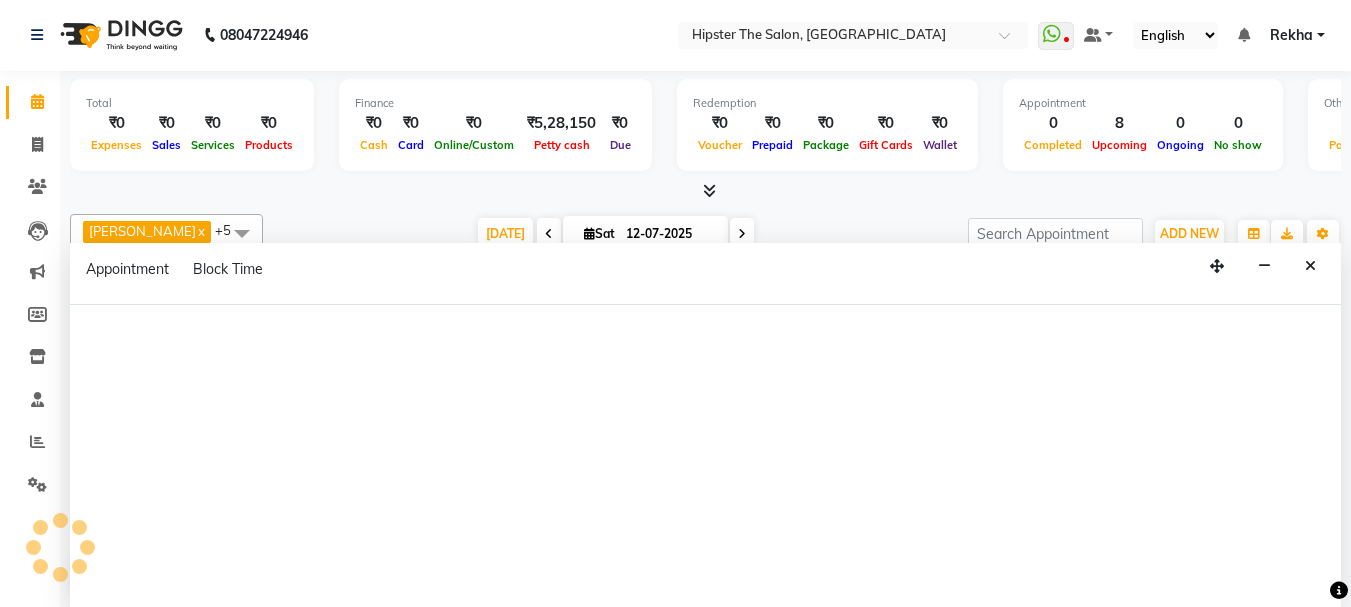 scroll, scrollTop: 177, scrollLeft: 0, axis: vertical 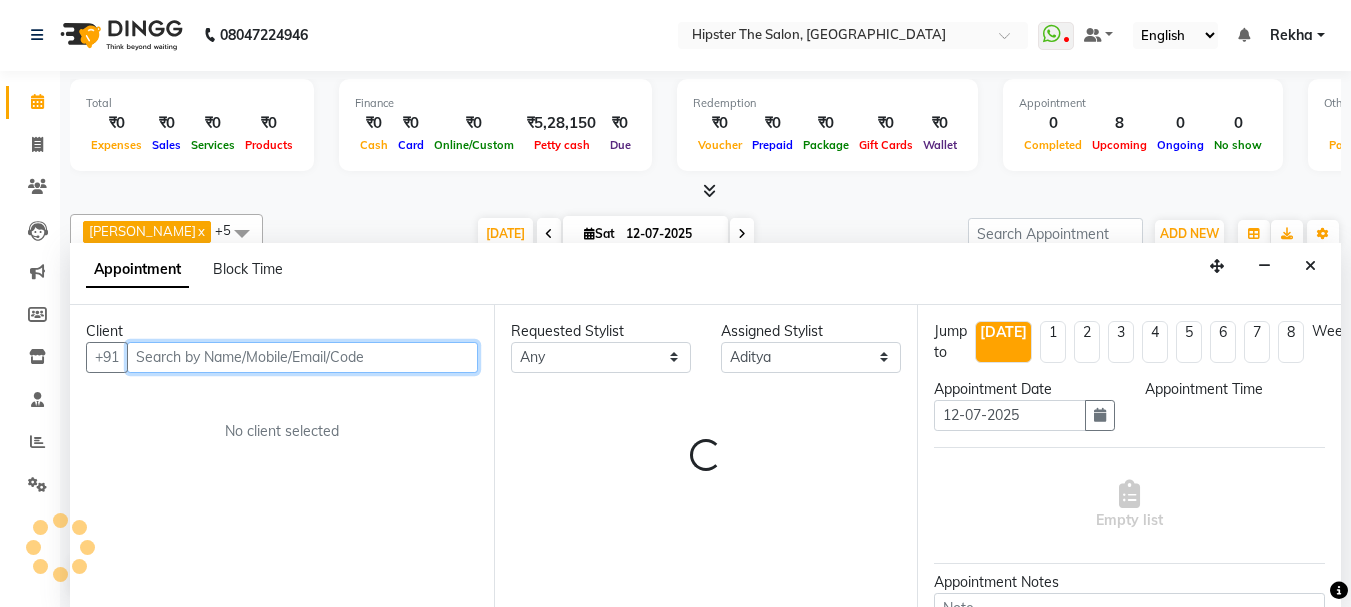 select on "615" 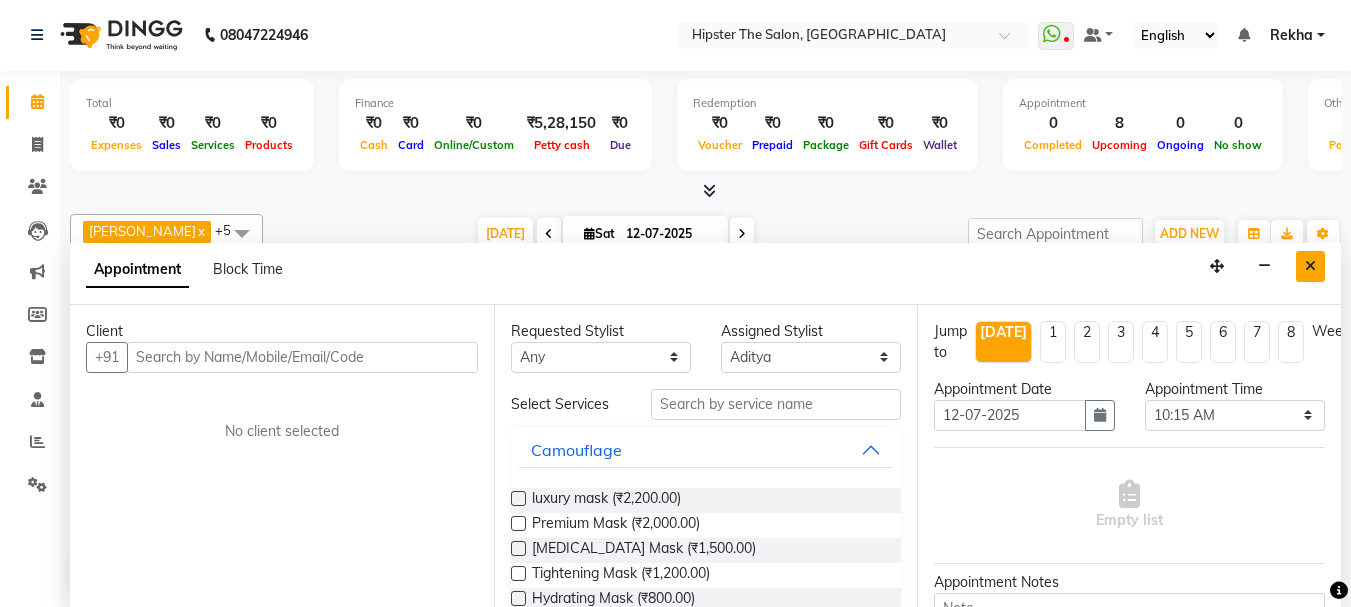 click at bounding box center (1310, 266) 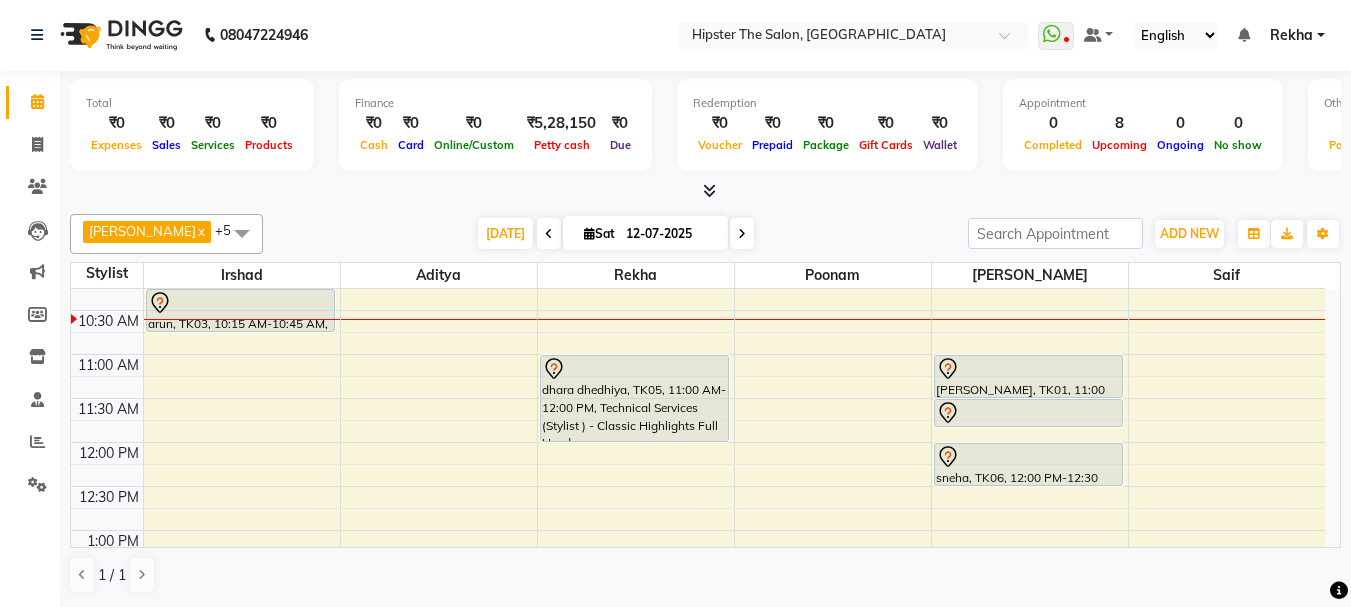 scroll, scrollTop: 157, scrollLeft: 0, axis: vertical 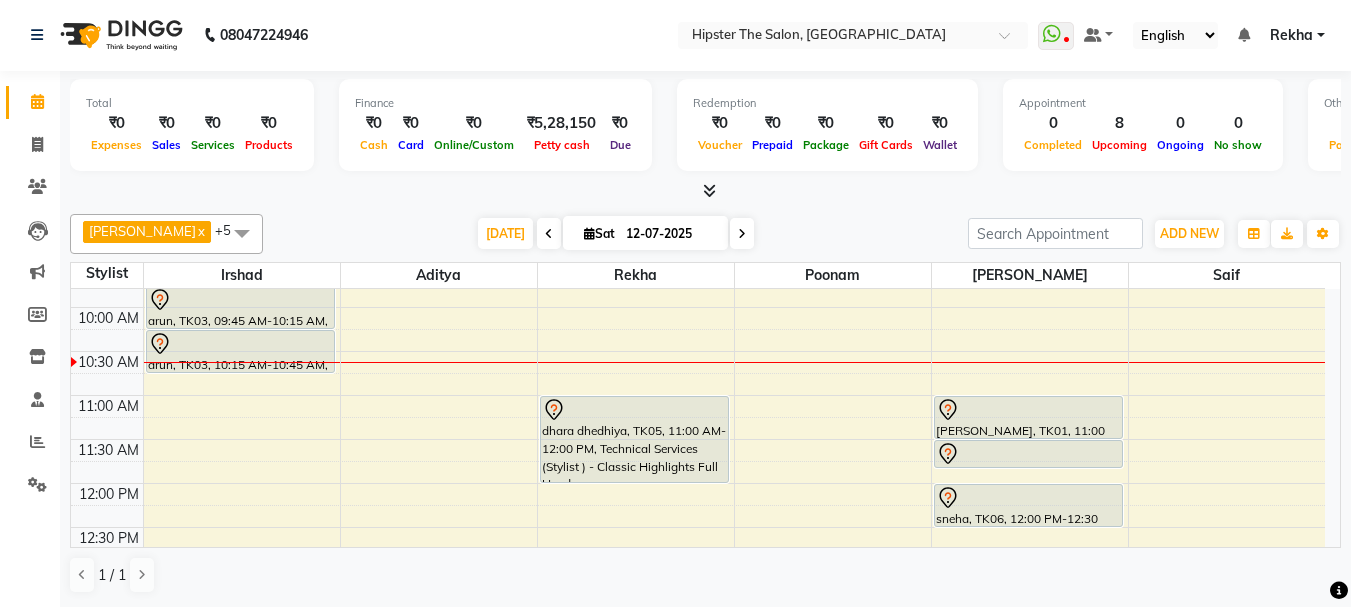 click on "8:00 AM 8:30 AM 9:00 AM 9:30 AM 10:00 AM 10:30 AM 11:00 AM 11:30 AM 12:00 PM 12:30 PM 1:00 PM 1:30 PM 2:00 PM 2:30 PM 3:00 PM 3:30 PM 4:00 PM 4:30 PM 5:00 PM 5:30 PM 6:00 PM 6:30 PM 7:00 PM 7:30 PM 8:00 PM 8:30 PM 9:00 PM 9:30 PM 10:00 PM 10:30 PM             arun, TK03, 09:45 AM-10:15 AM, Hair (Barber) - Wash Cut And Styling             arun, TK03, 10:15 AM-10:45 AM, Hair (Barber) - Shave             dhara dhedhiya, TK05, 11:00 AM-12:00 PM, Technical Services (Stylist ) - Classic Highlights Full Head             rutuja, TK04, 03:00 PM-04:00 PM, Hair (Stylist ) - Wash Cut And Styling             PRISHA, TK02, 07:00 PM-08:00 PM, Hair (Stylist ) - Styling With Wash             PRISHA, TK02, 08:00 PM-09:00 PM, Hair (Stylist ) - Styling With Wash             hoshang, TK01, 11:00 AM-11:30 AM, Hair (Stylist ) - Wash Cut And Styling 1             hoshang, TK01, 11:30 AM-11:50 AM, Hair (Stylist ) - Shave             sneha, TK06, 12:00 PM-12:30 PM, Hair (Stylist ) - Wash Cut And Styling 1" at bounding box center (698, 791) 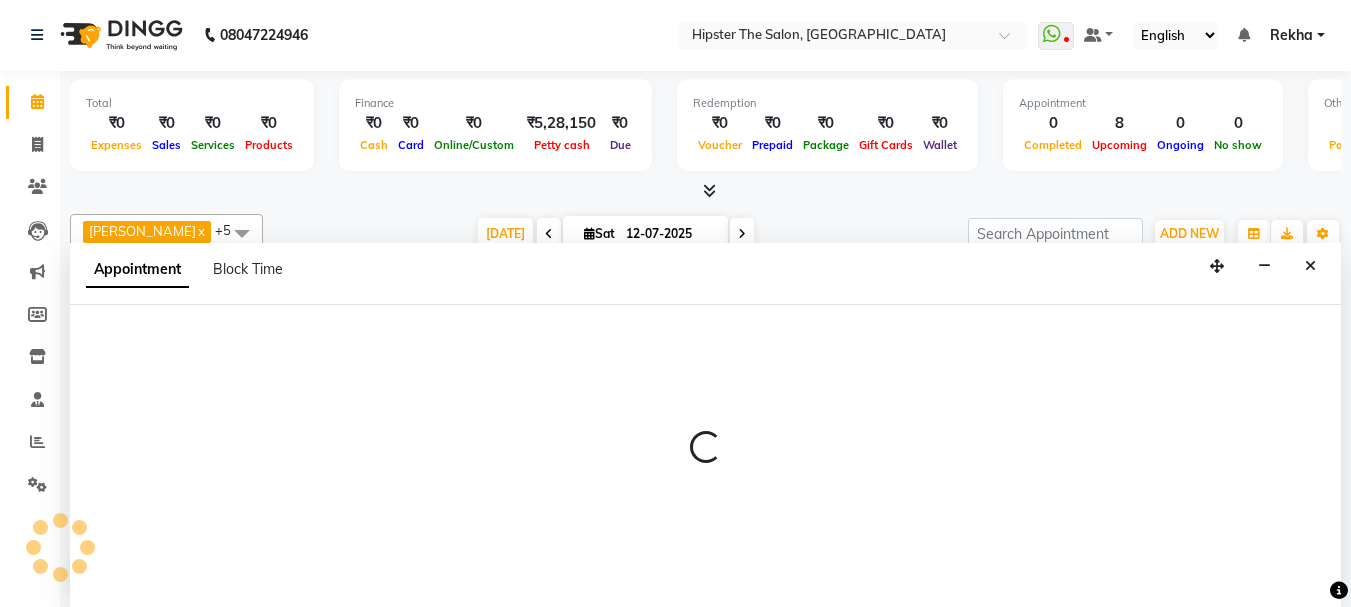 select on "85771" 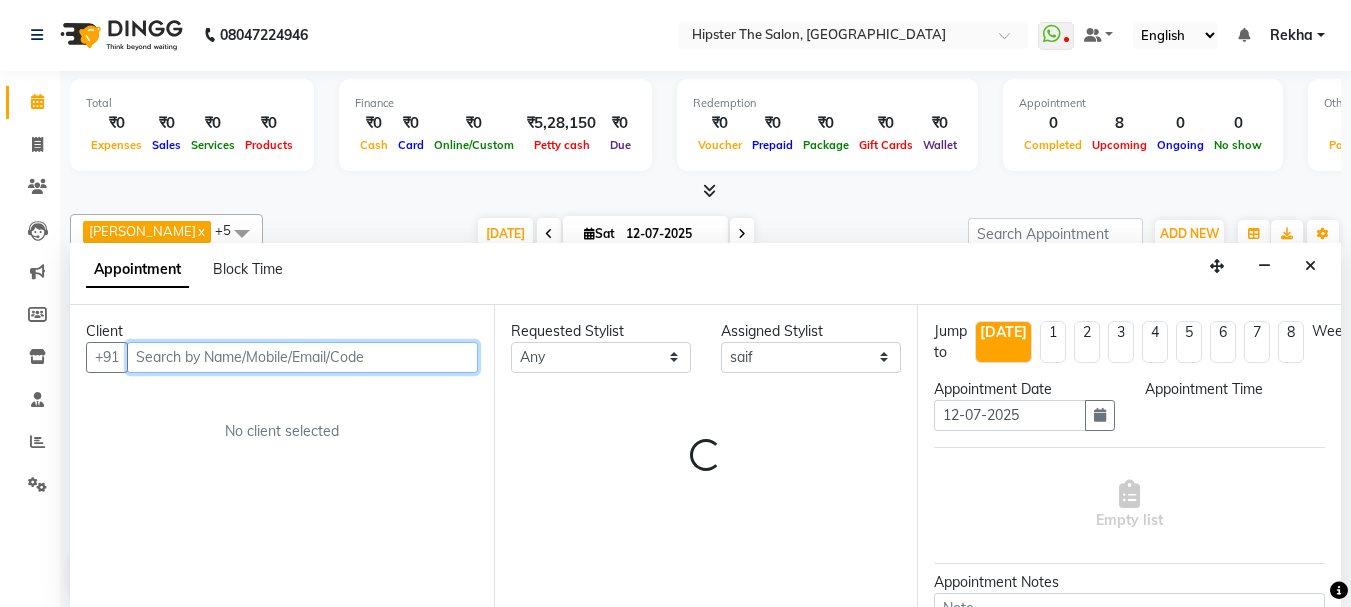 select on "675" 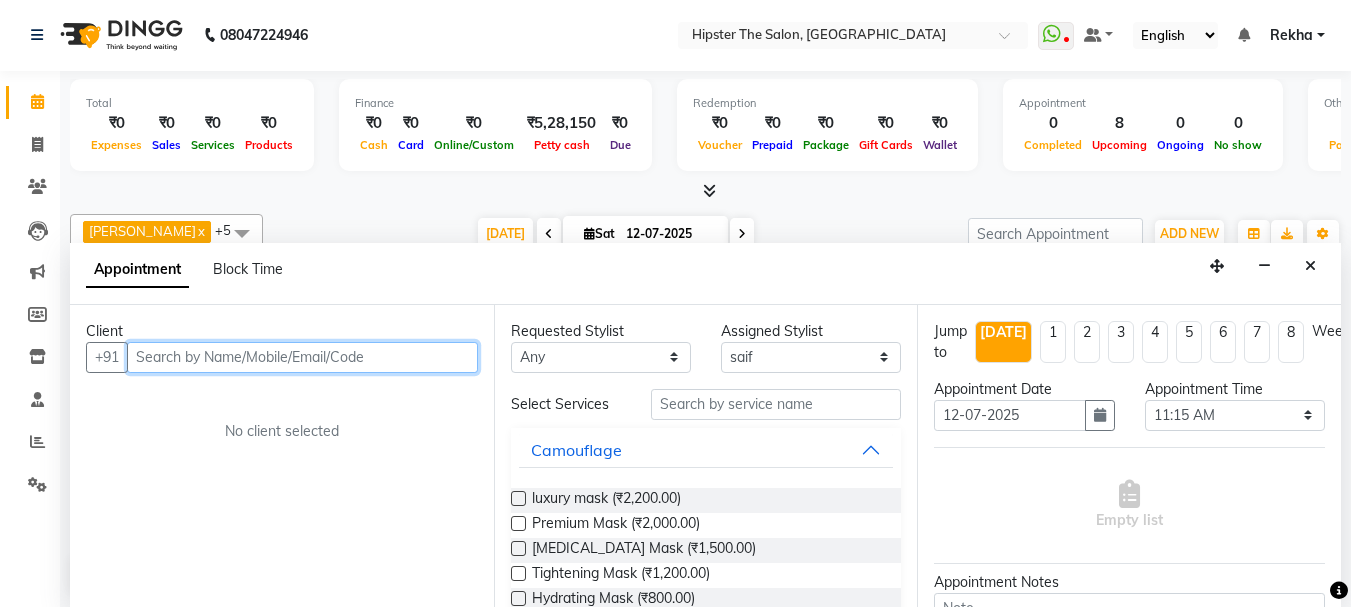 click at bounding box center (302, 357) 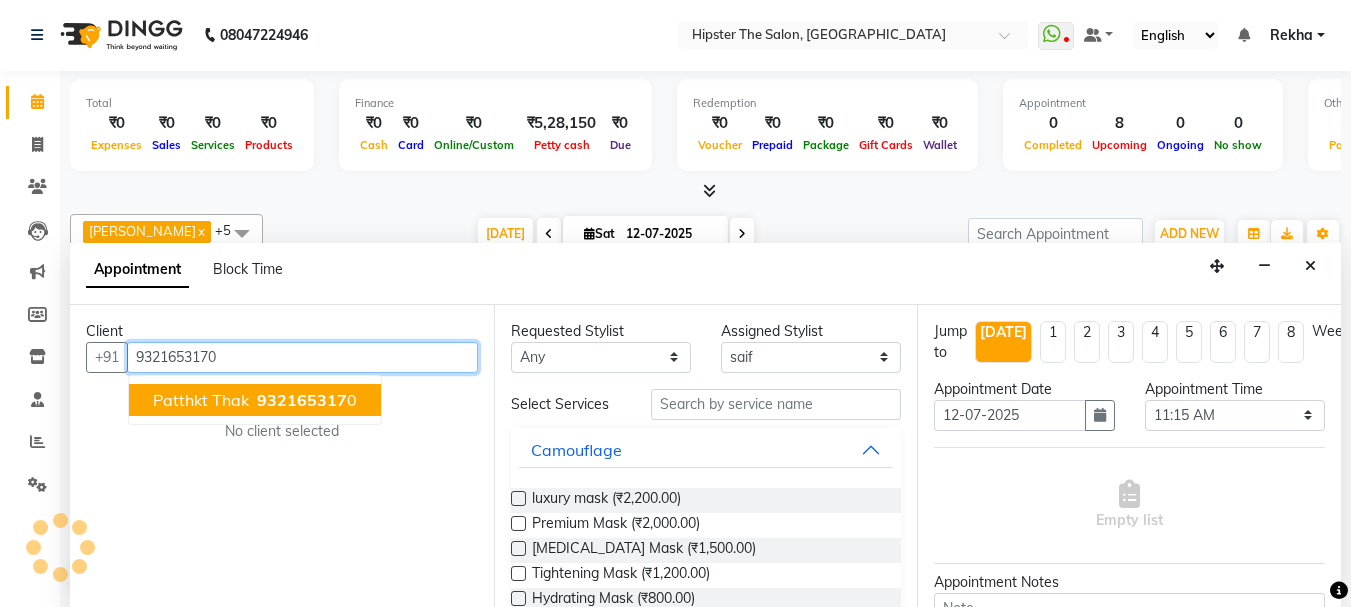 click on "932165317" at bounding box center (302, 400) 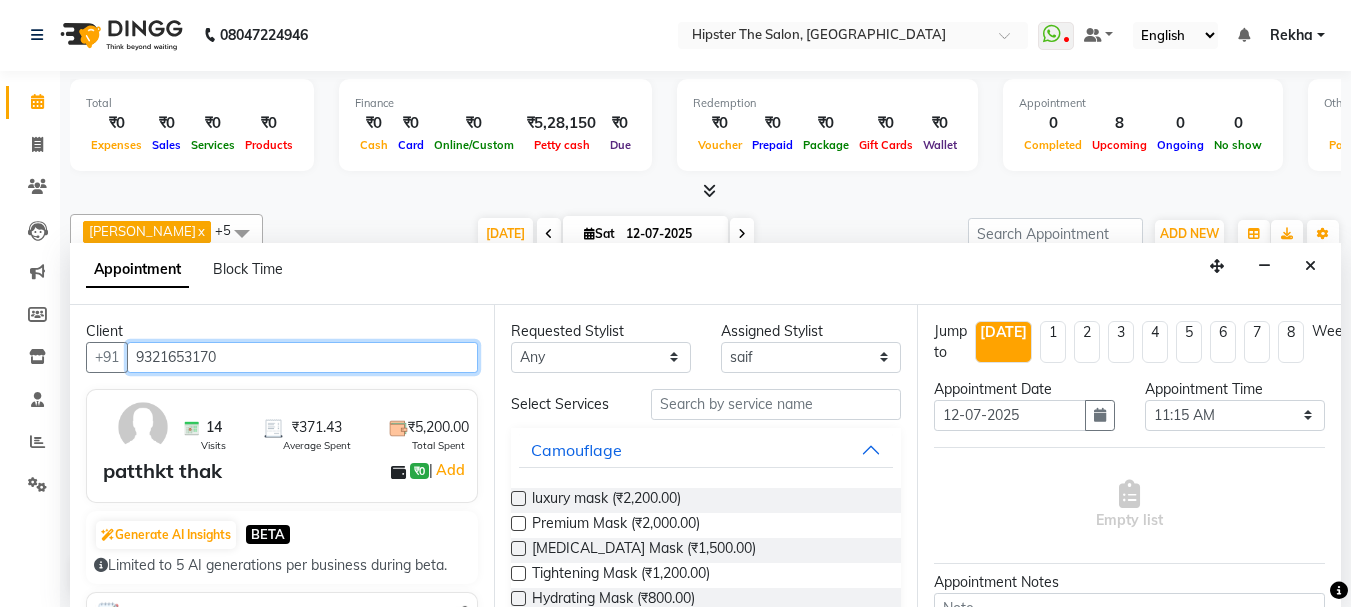 type on "9321653170" 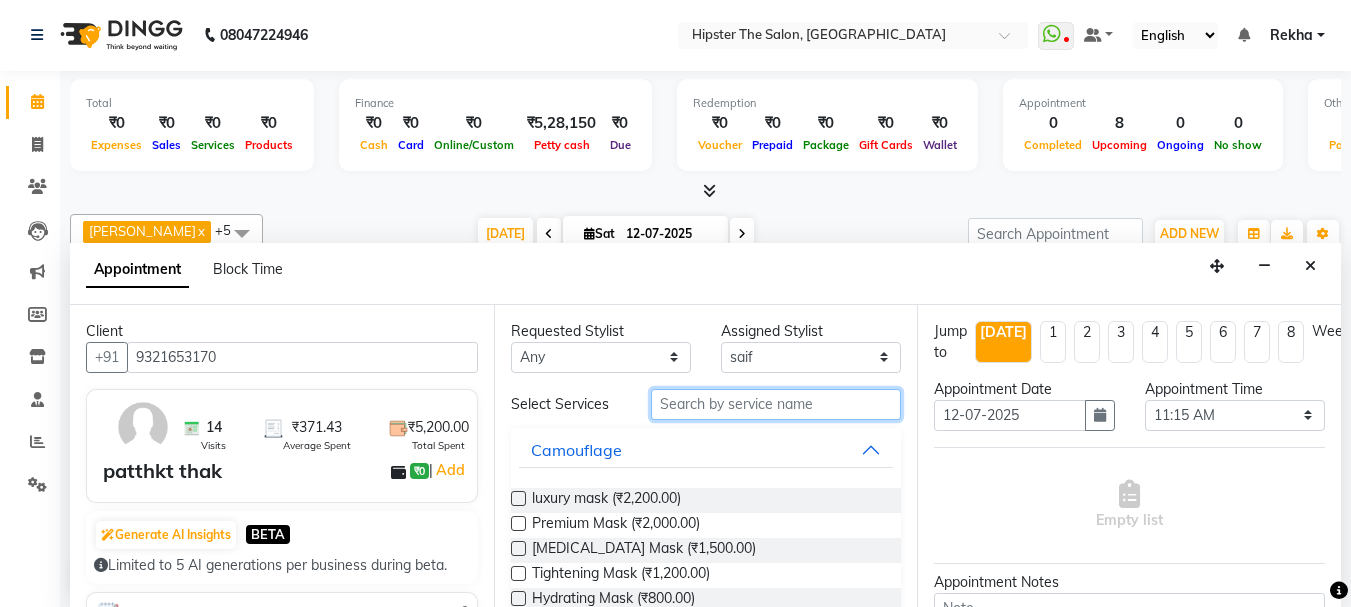 click at bounding box center (776, 404) 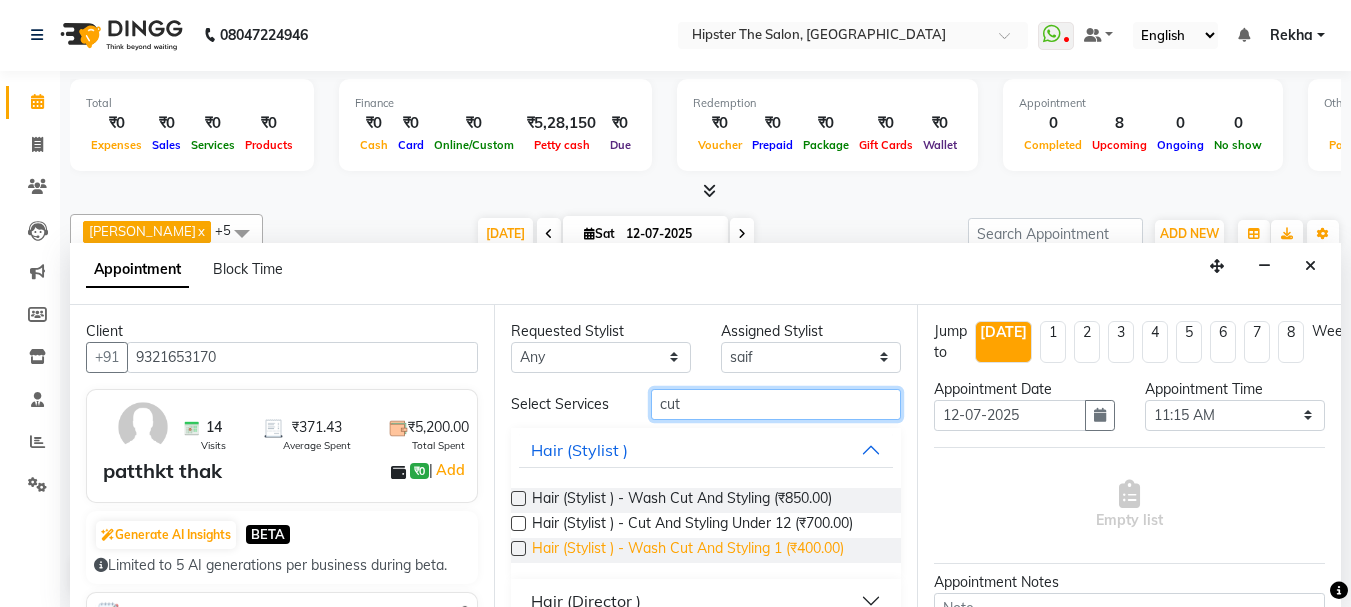 type on "cut" 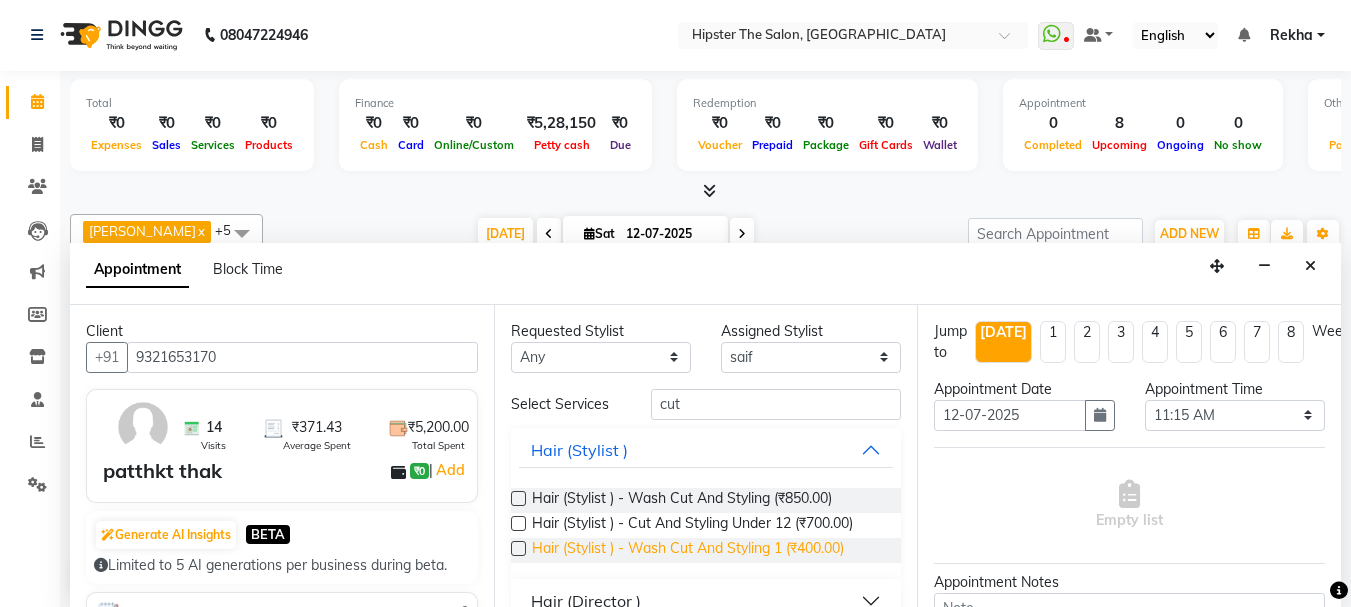 click on "Hair (Stylist ) - Wash Cut And Styling 1 (₹400.00)" at bounding box center (688, 550) 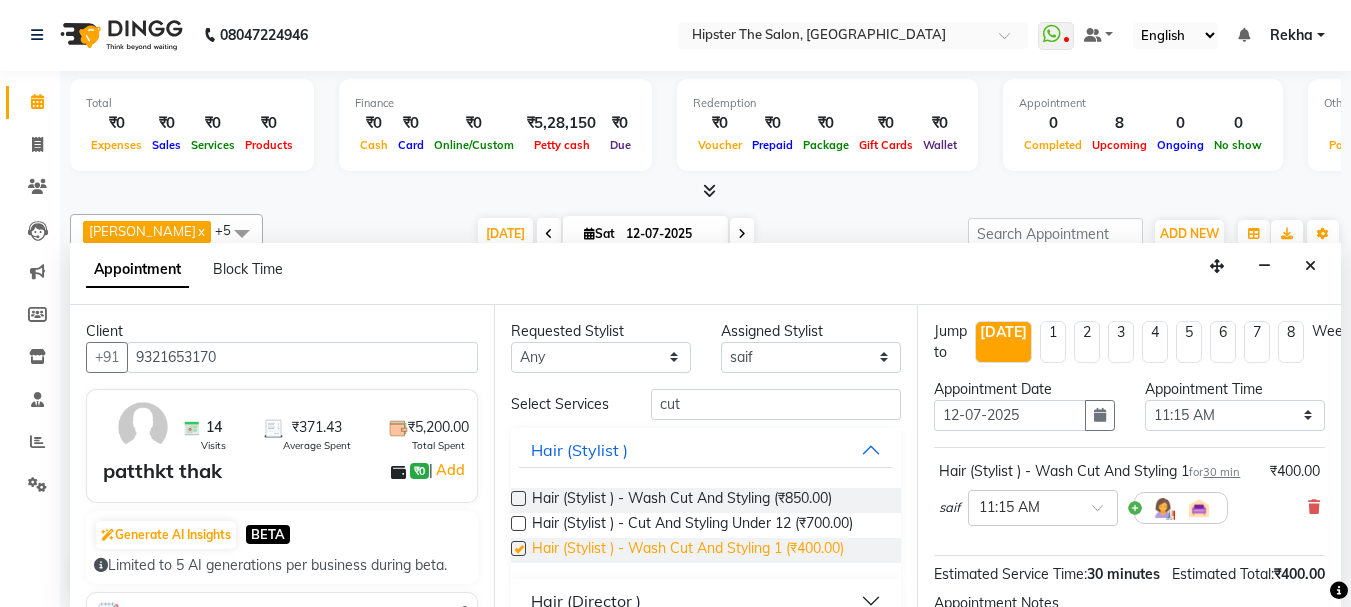 checkbox on "false" 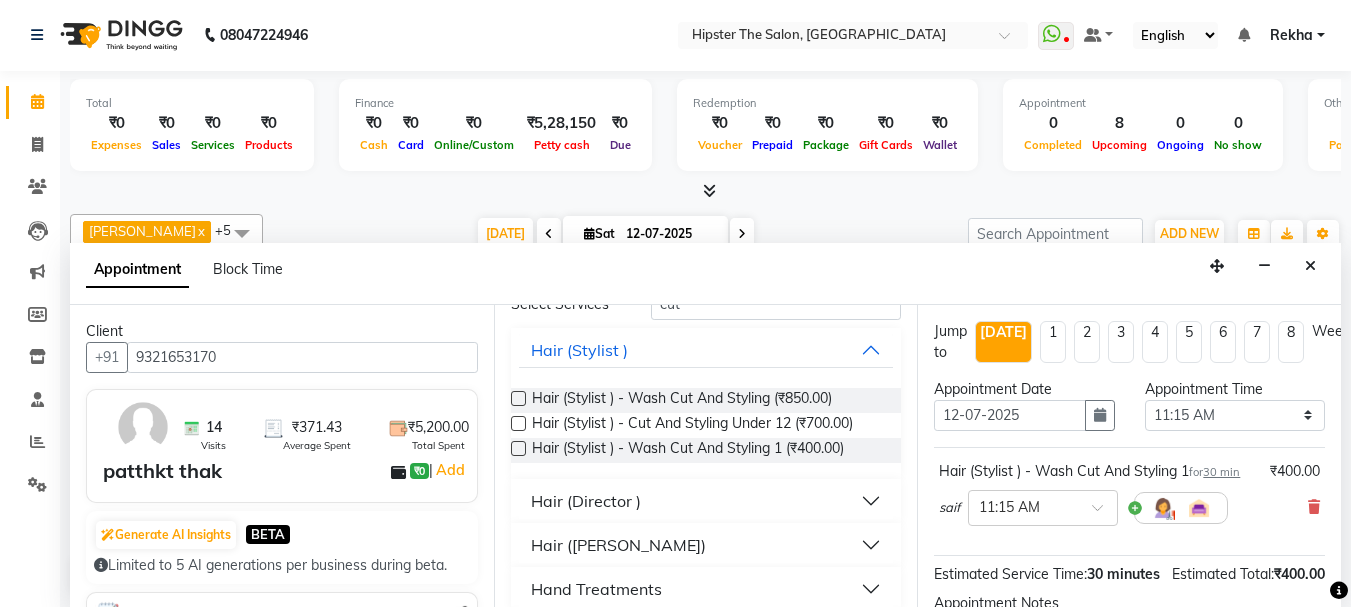scroll, scrollTop: 0, scrollLeft: 0, axis: both 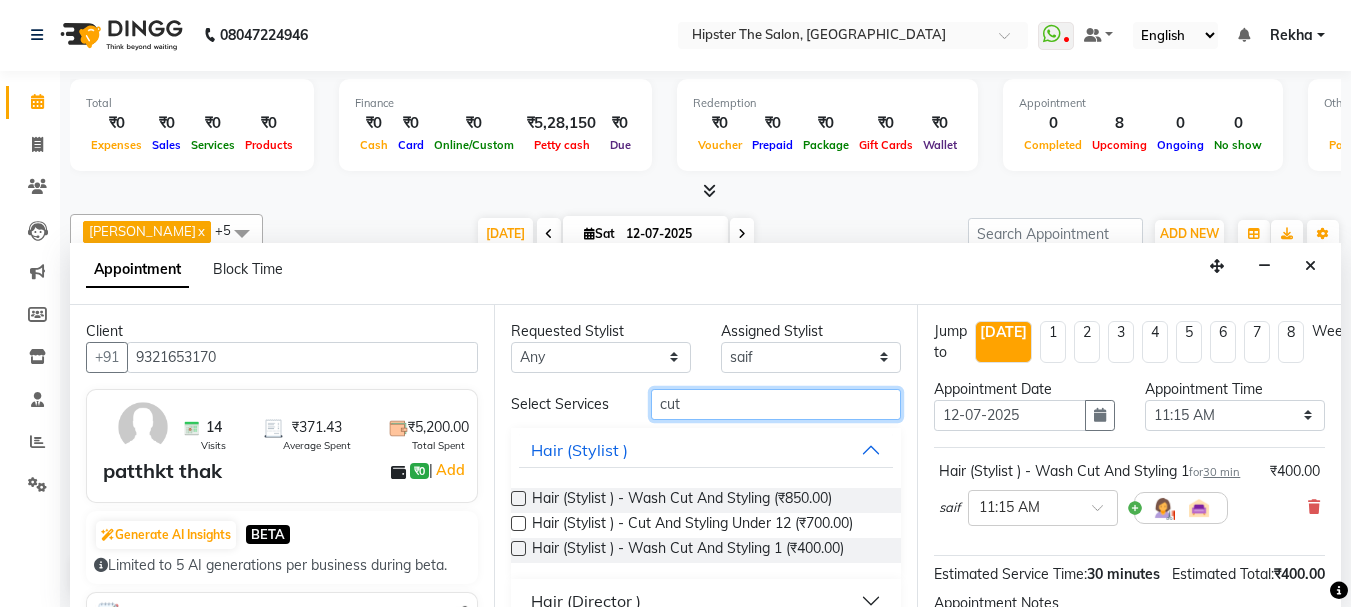 click on "cut" at bounding box center [776, 404] 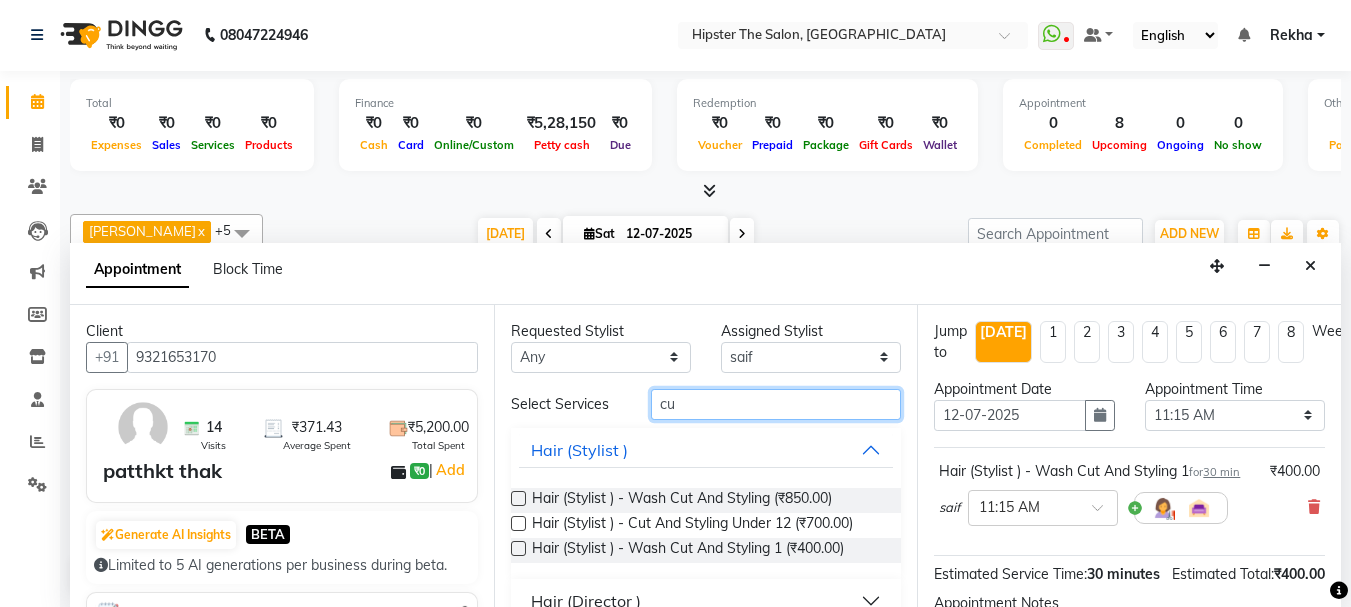 type on "c" 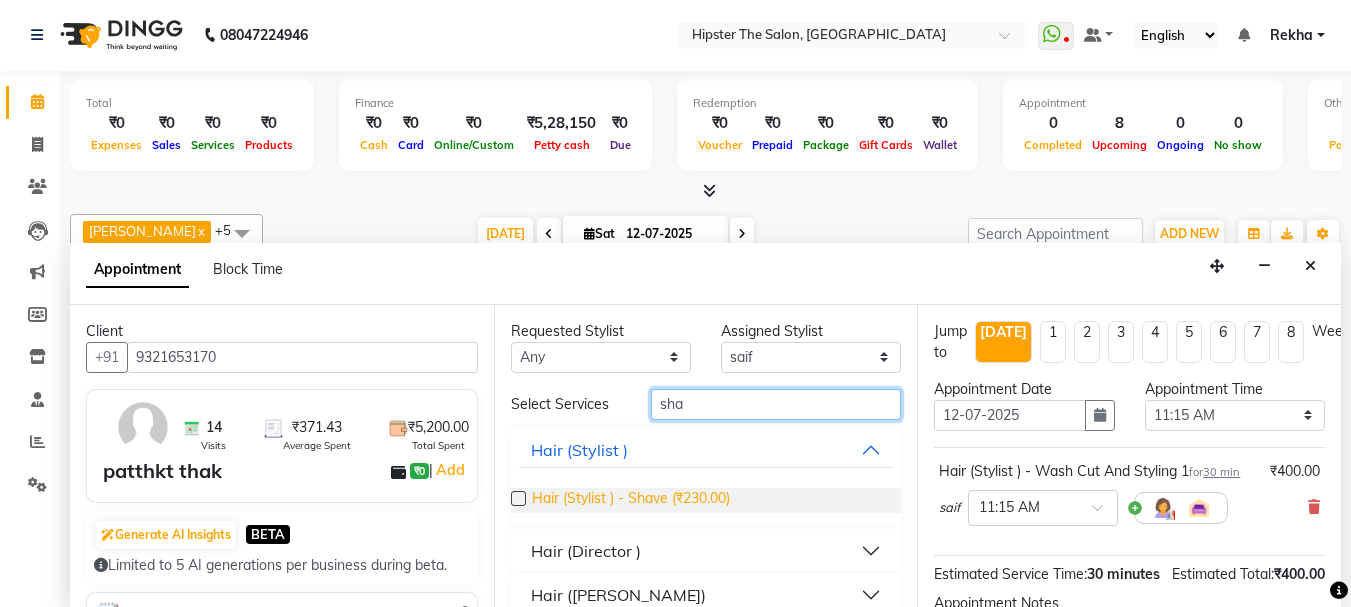 type on "sha" 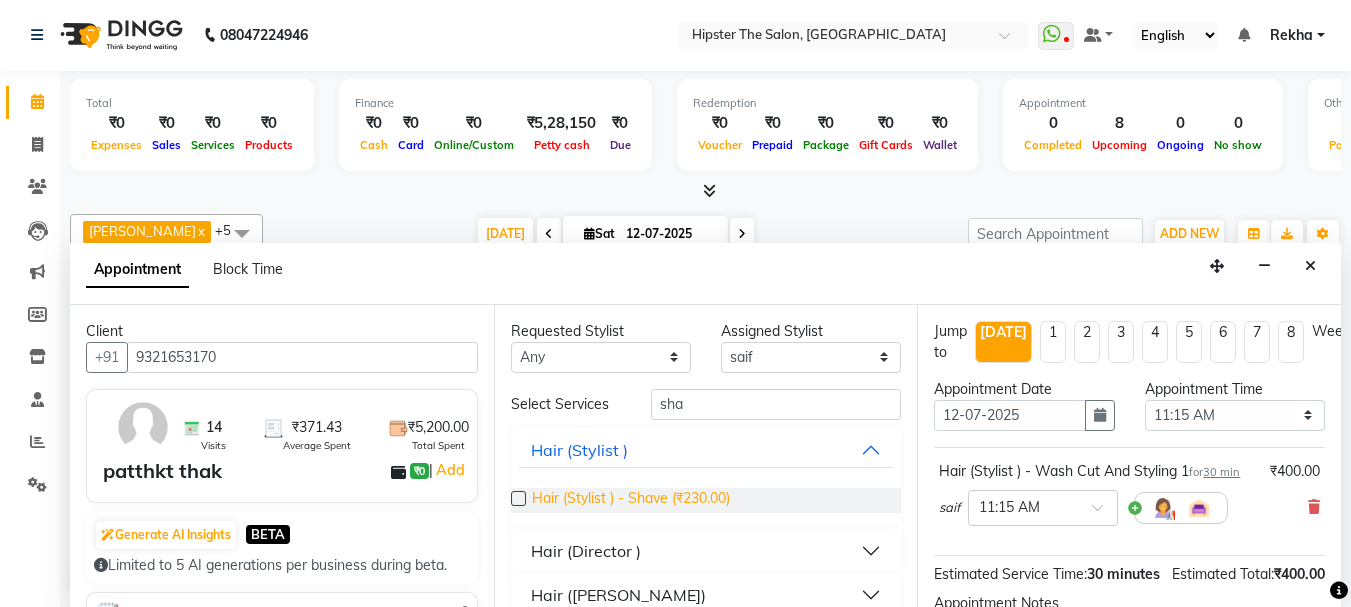 click on "Hair (Stylist ) - Shave (₹230.00)" at bounding box center [631, 500] 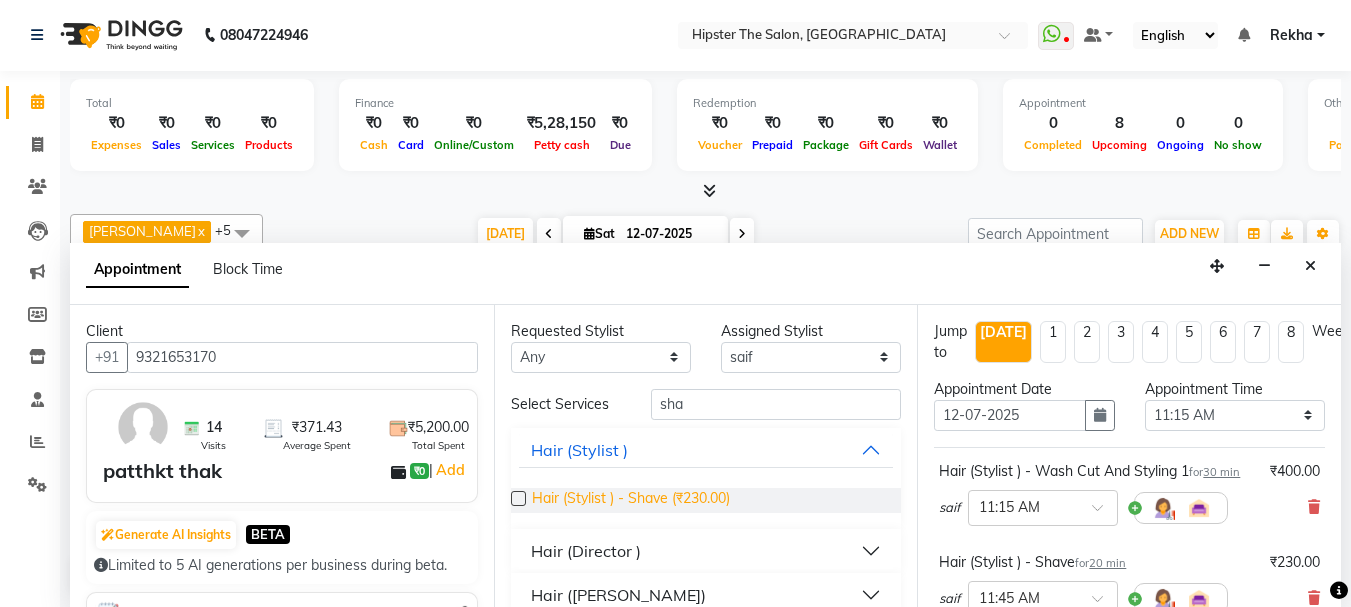click on "Hair (Stylist ) - Shave (₹230.00)" at bounding box center [631, 500] 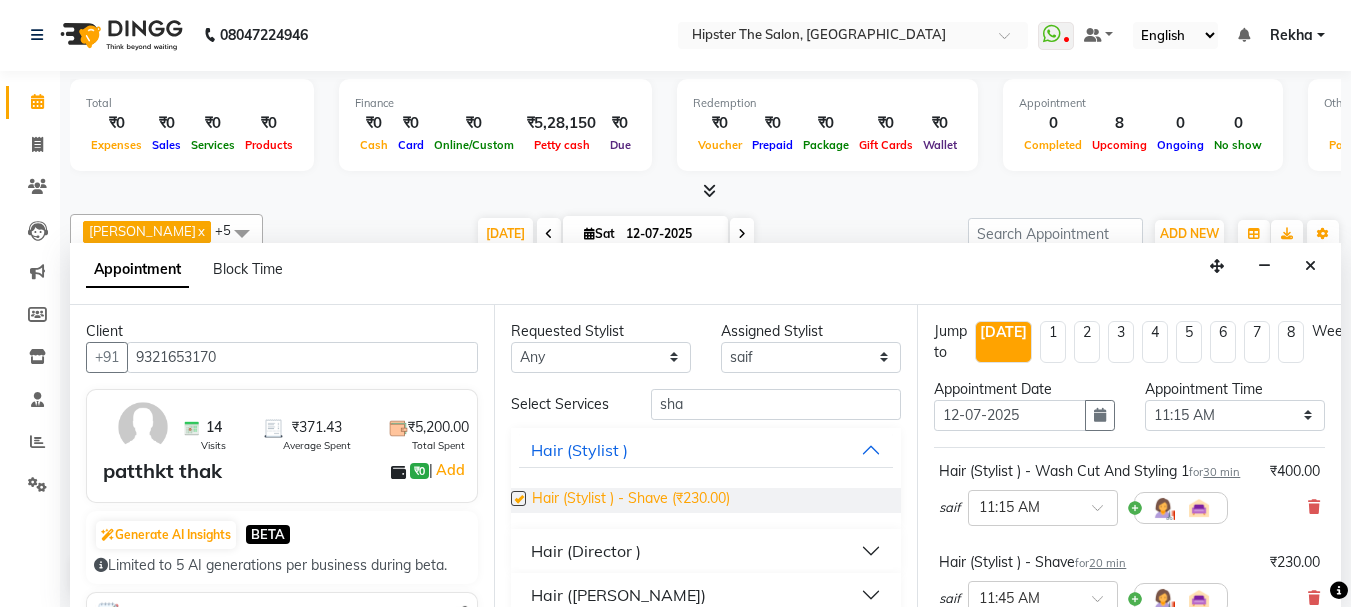 checkbox on "false" 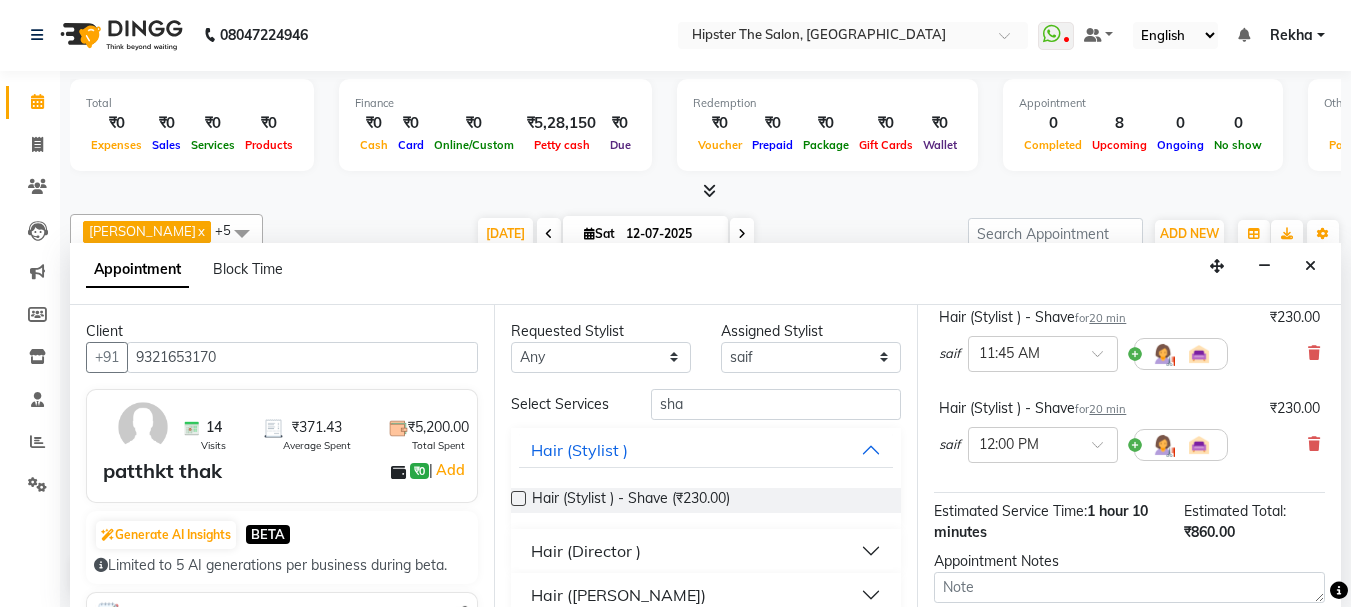 scroll, scrollTop: 260, scrollLeft: 0, axis: vertical 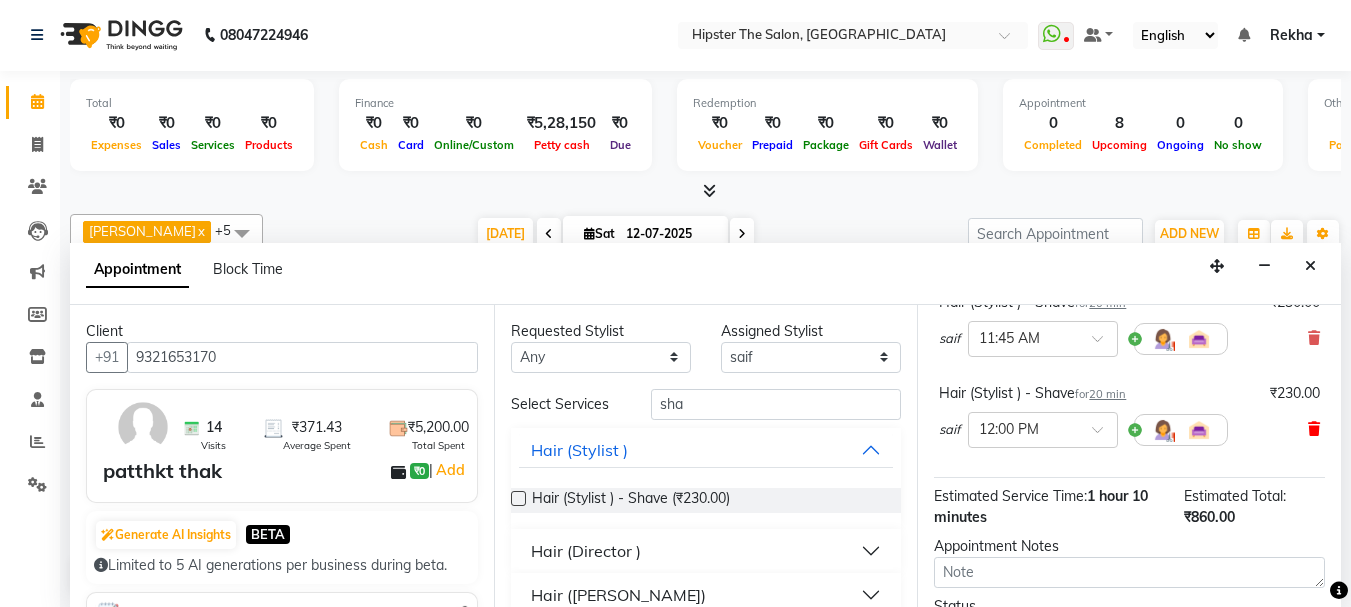 click at bounding box center [1314, 429] 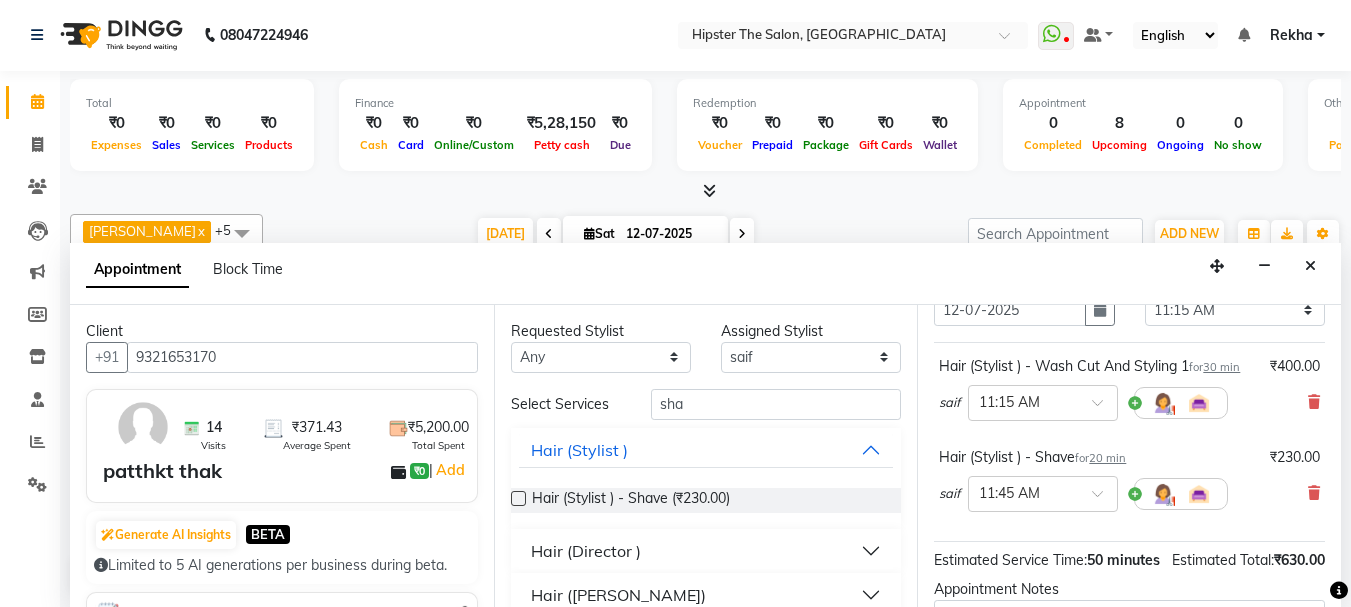 scroll, scrollTop: 372, scrollLeft: 0, axis: vertical 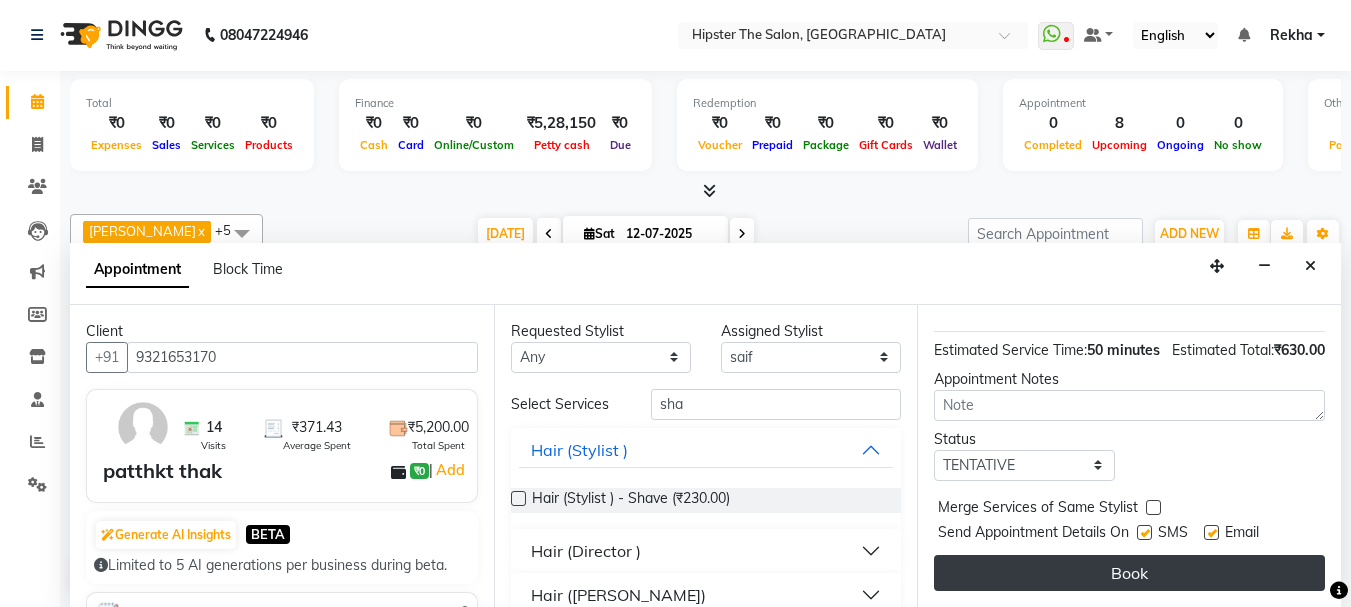 click on "Book" at bounding box center [1129, 573] 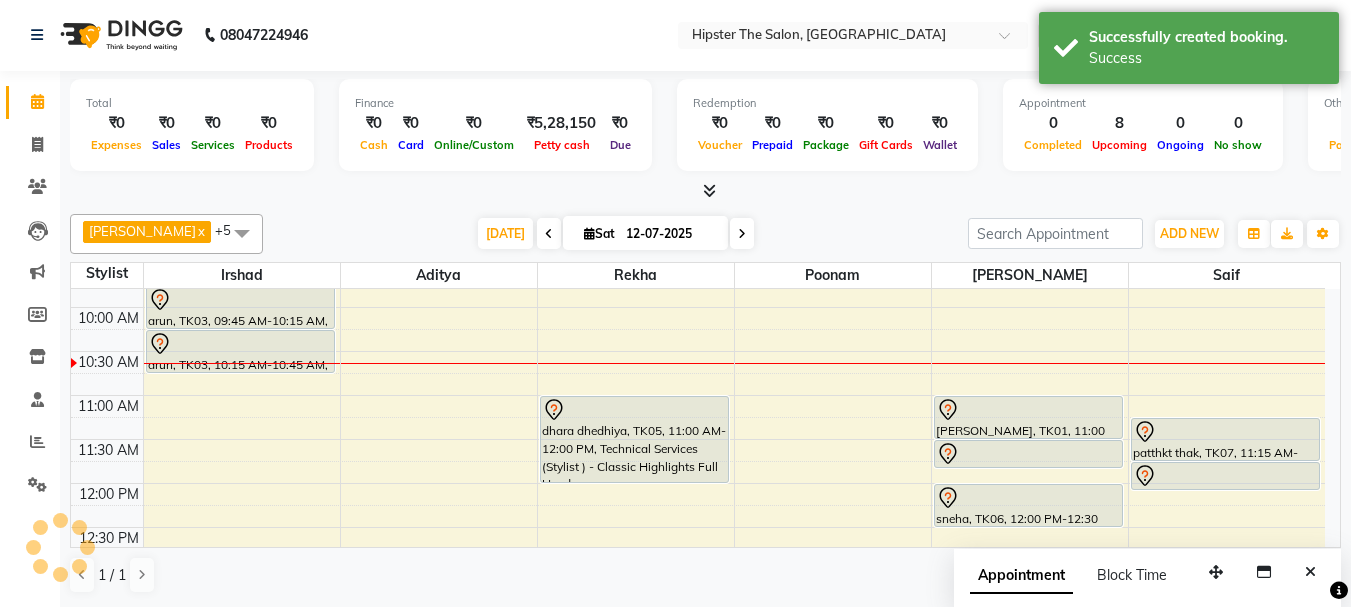scroll, scrollTop: 0, scrollLeft: 0, axis: both 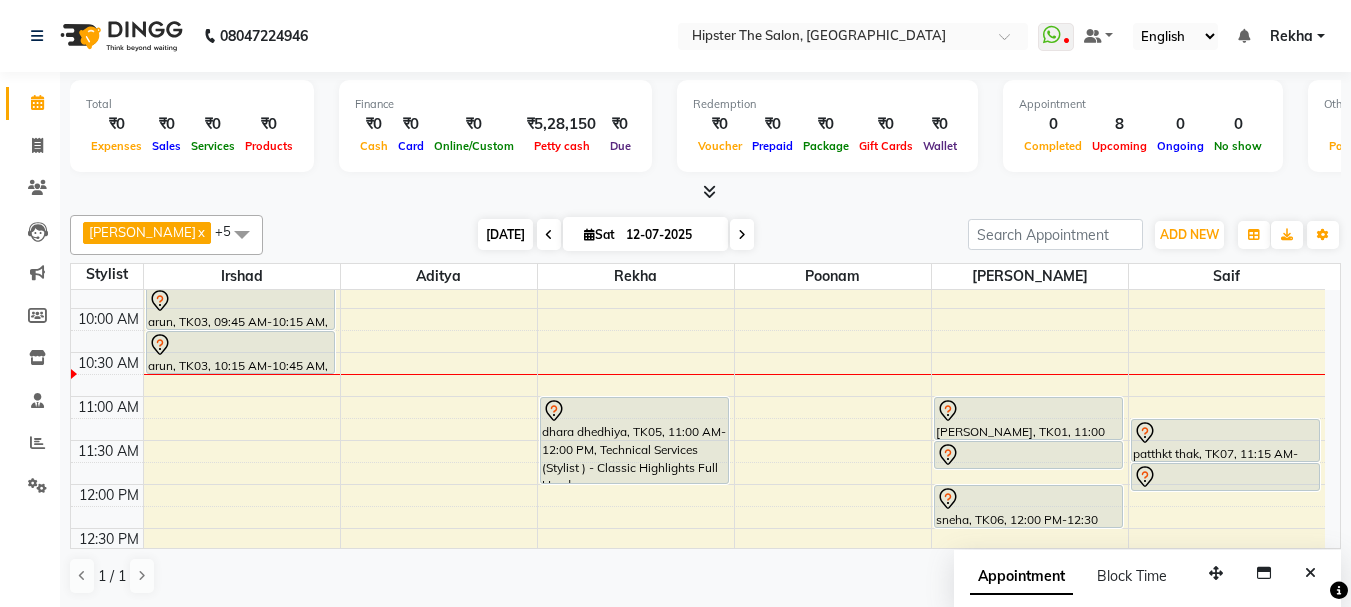click on "[DATE]" at bounding box center (505, 234) 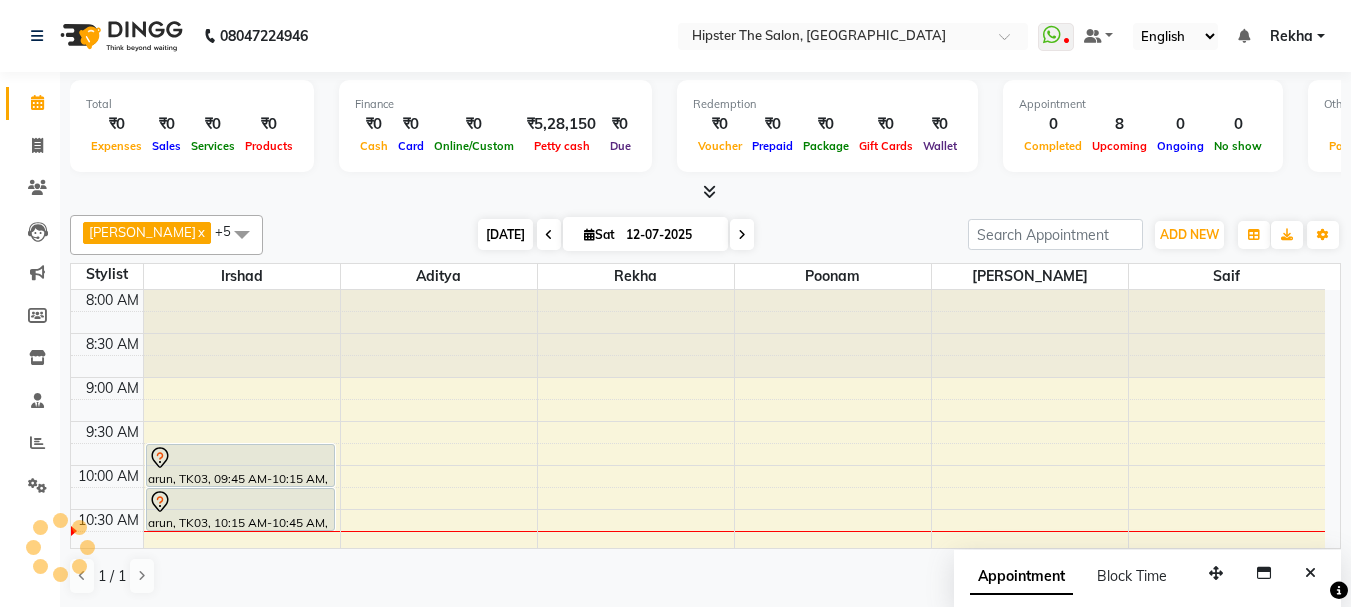 scroll, scrollTop: 177, scrollLeft: 0, axis: vertical 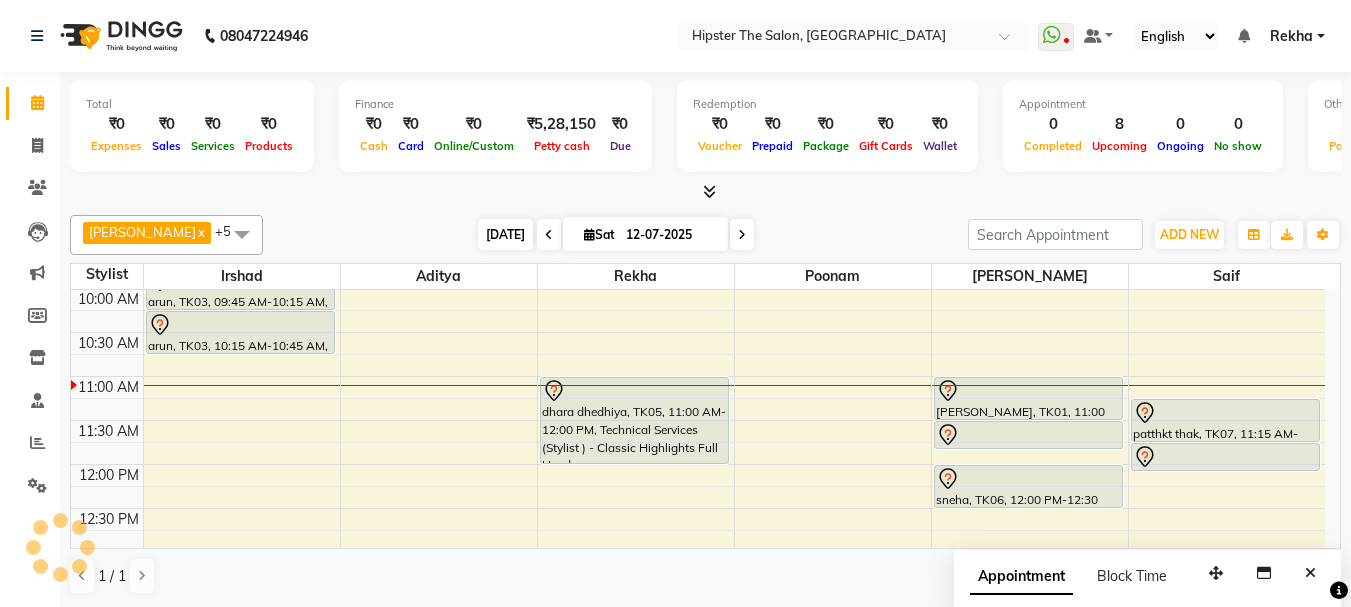 click on "[DATE]" at bounding box center [505, 234] 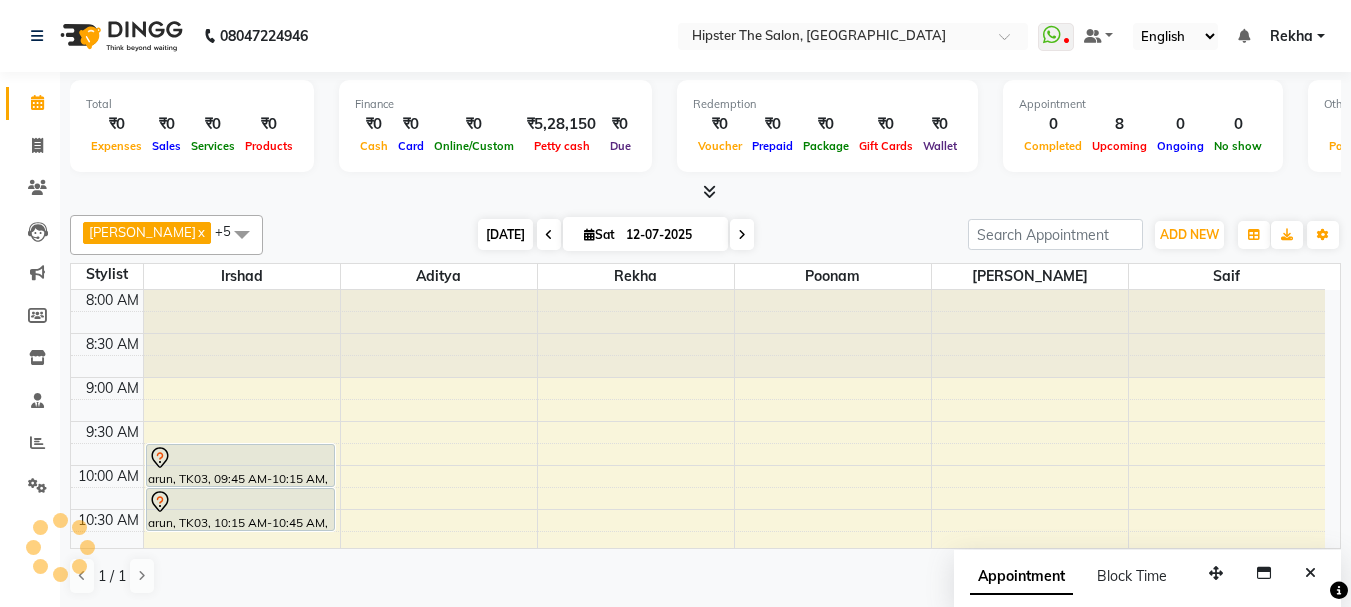 scroll, scrollTop: 265, scrollLeft: 0, axis: vertical 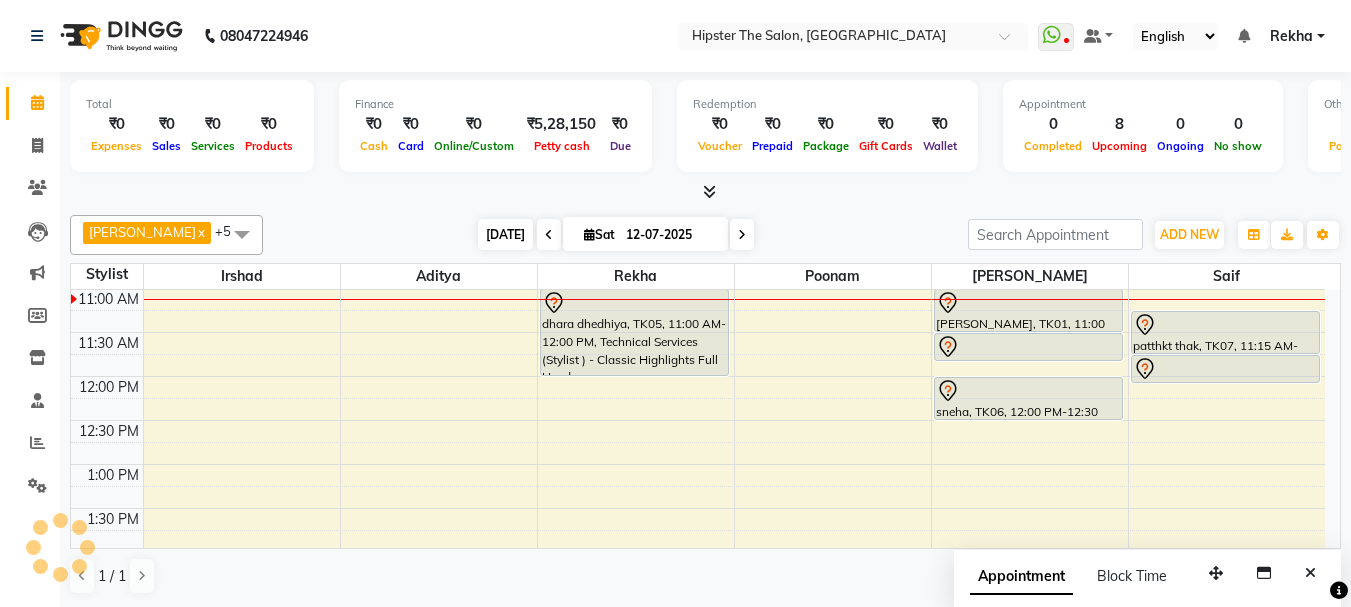 click on "[DATE]" at bounding box center (505, 234) 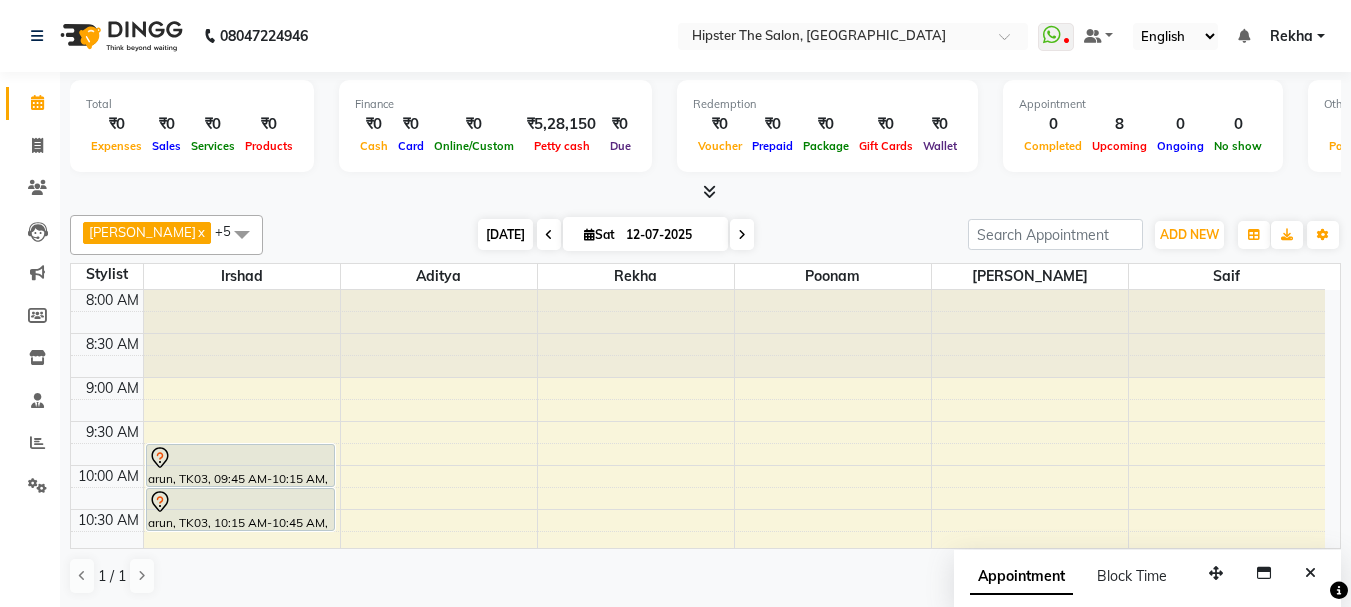 scroll, scrollTop: 265, scrollLeft: 0, axis: vertical 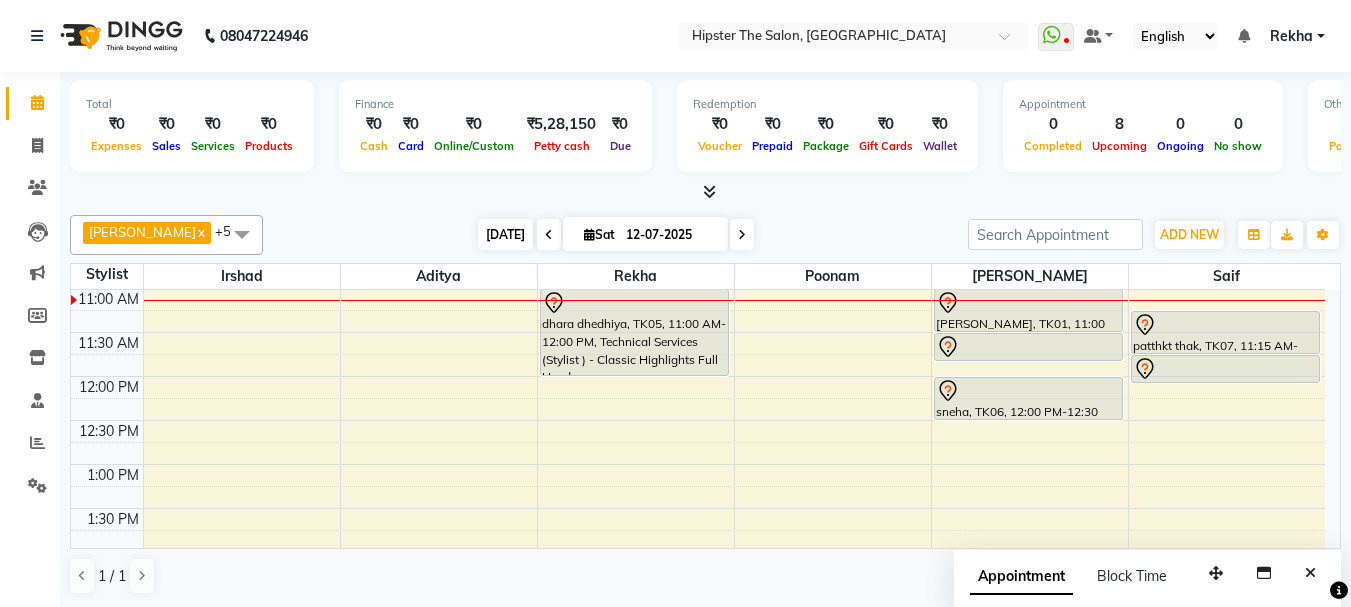 click on "[DATE]" at bounding box center (505, 234) 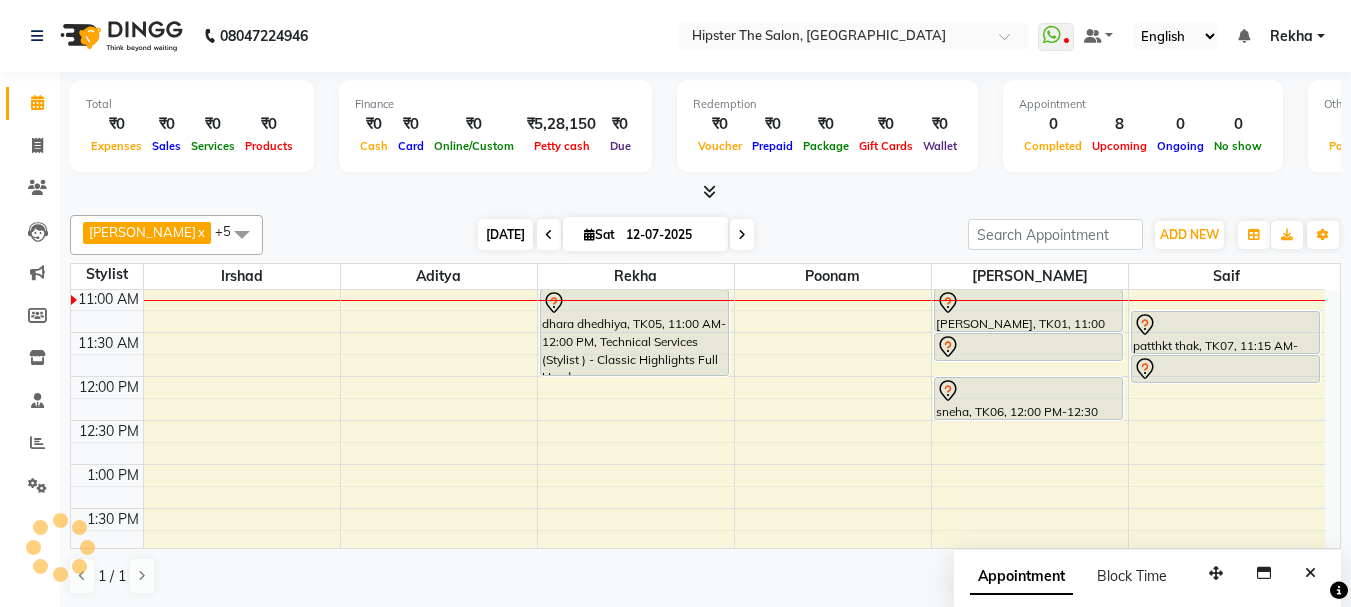 scroll, scrollTop: 0, scrollLeft: 0, axis: both 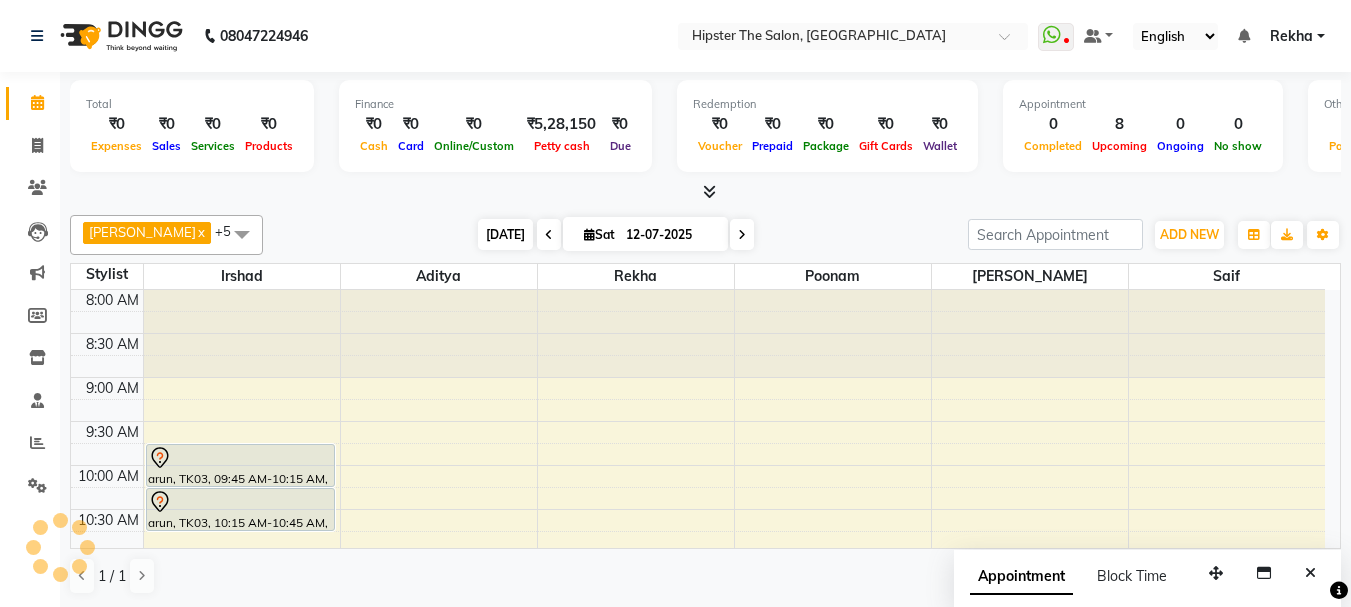 click on "[DATE]" at bounding box center (505, 234) 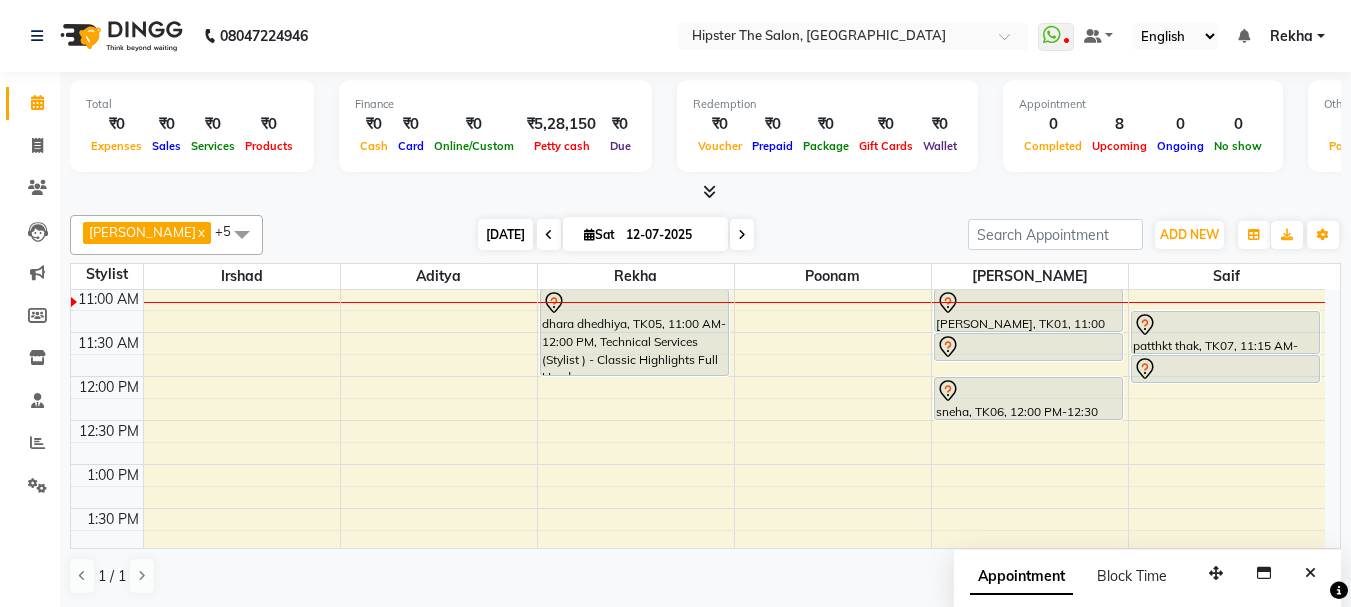 click on "[DATE]" at bounding box center [505, 234] 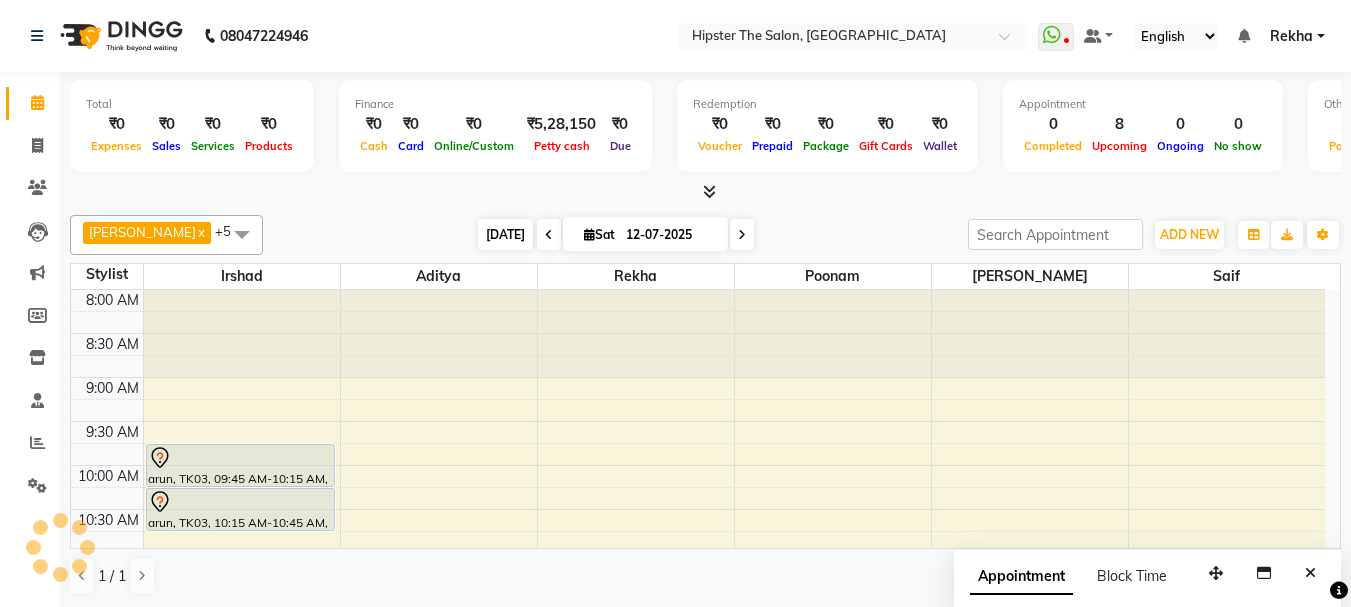 scroll, scrollTop: 265, scrollLeft: 0, axis: vertical 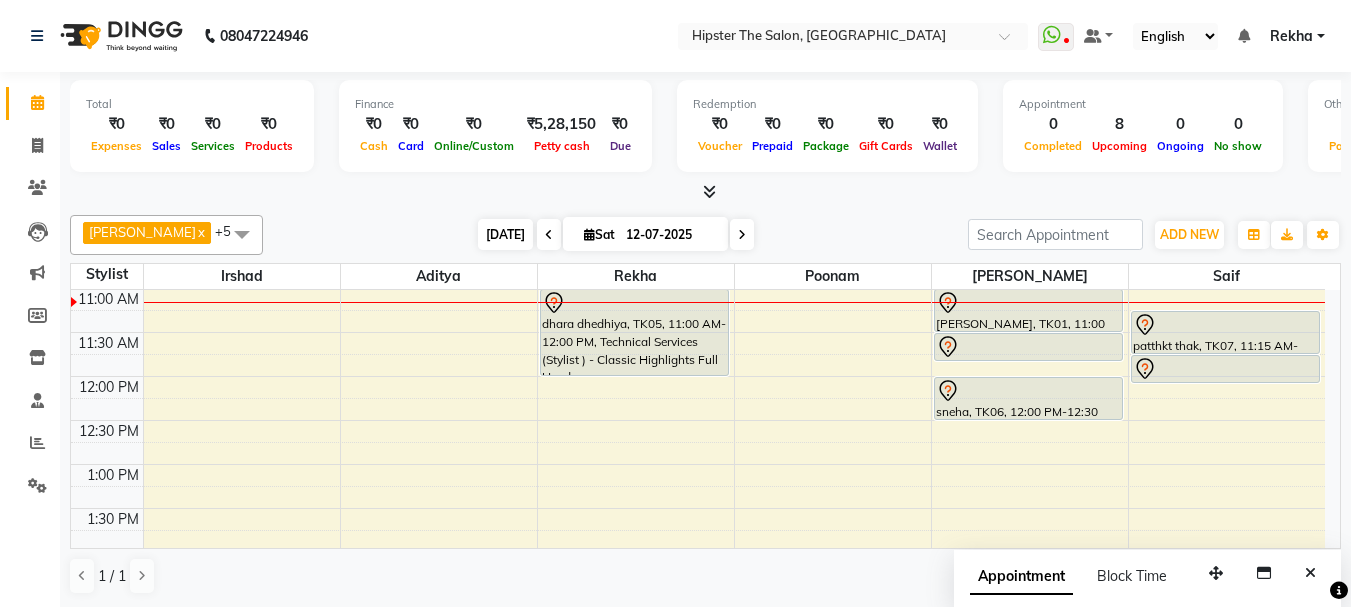 click on "[DATE]" at bounding box center (505, 234) 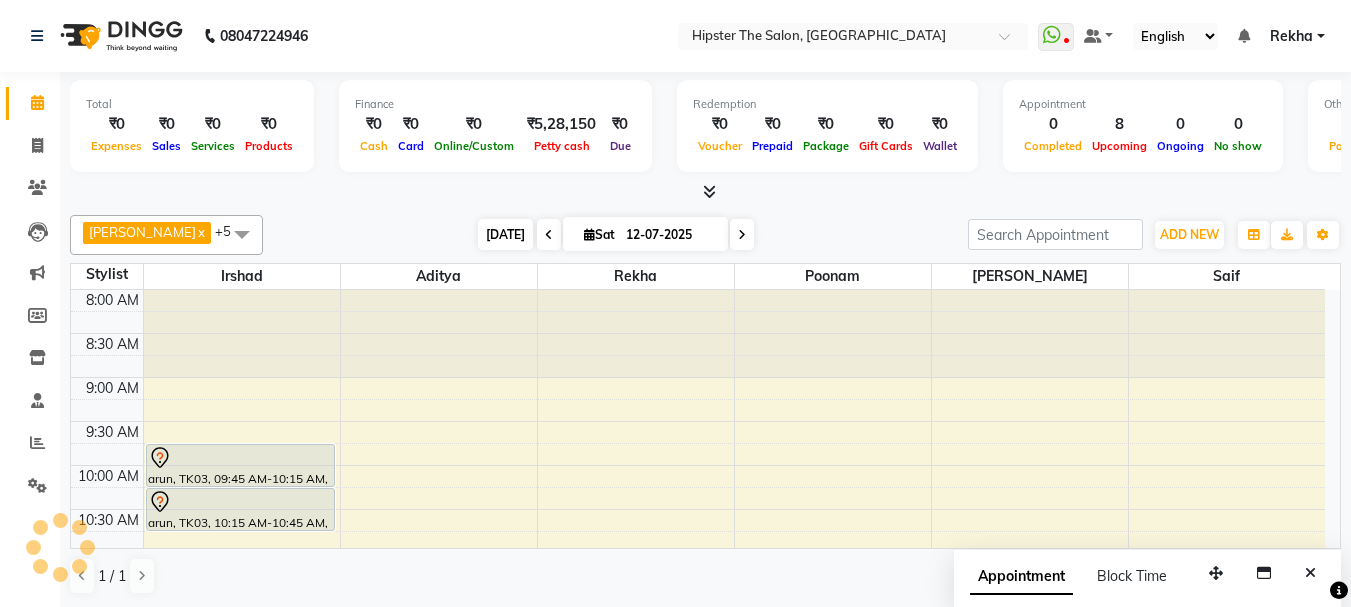 scroll, scrollTop: 265, scrollLeft: 0, axis: vertical 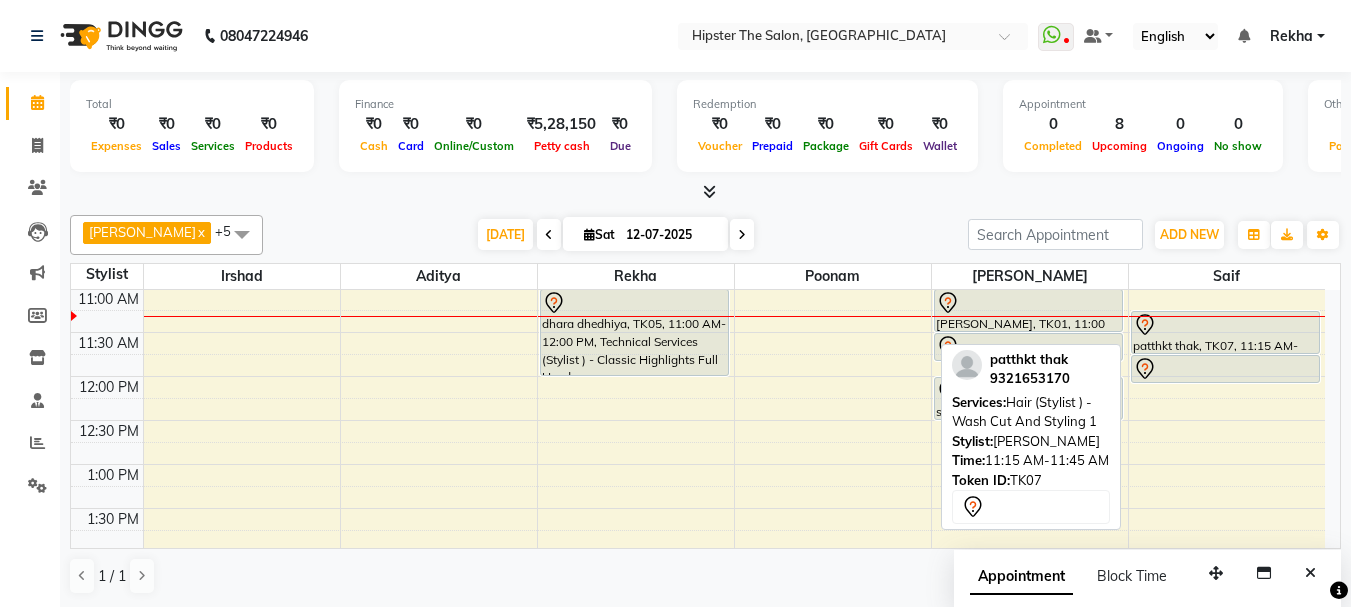 click at bounding box center [1226, 325] 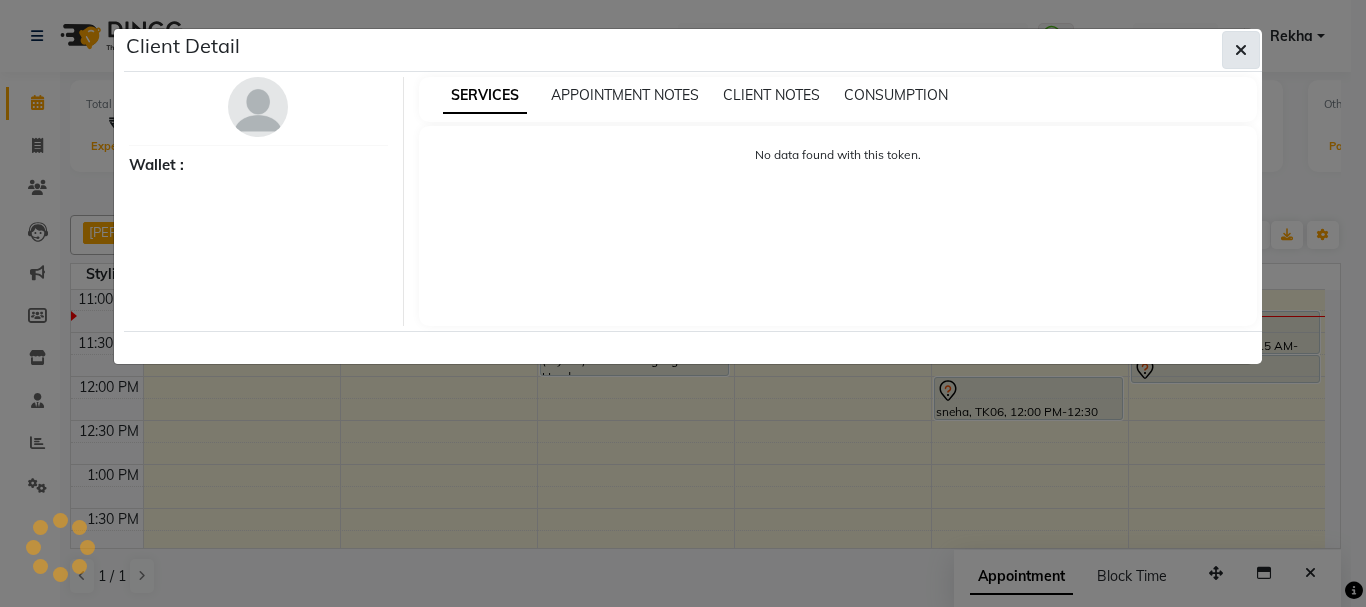 select on "7" 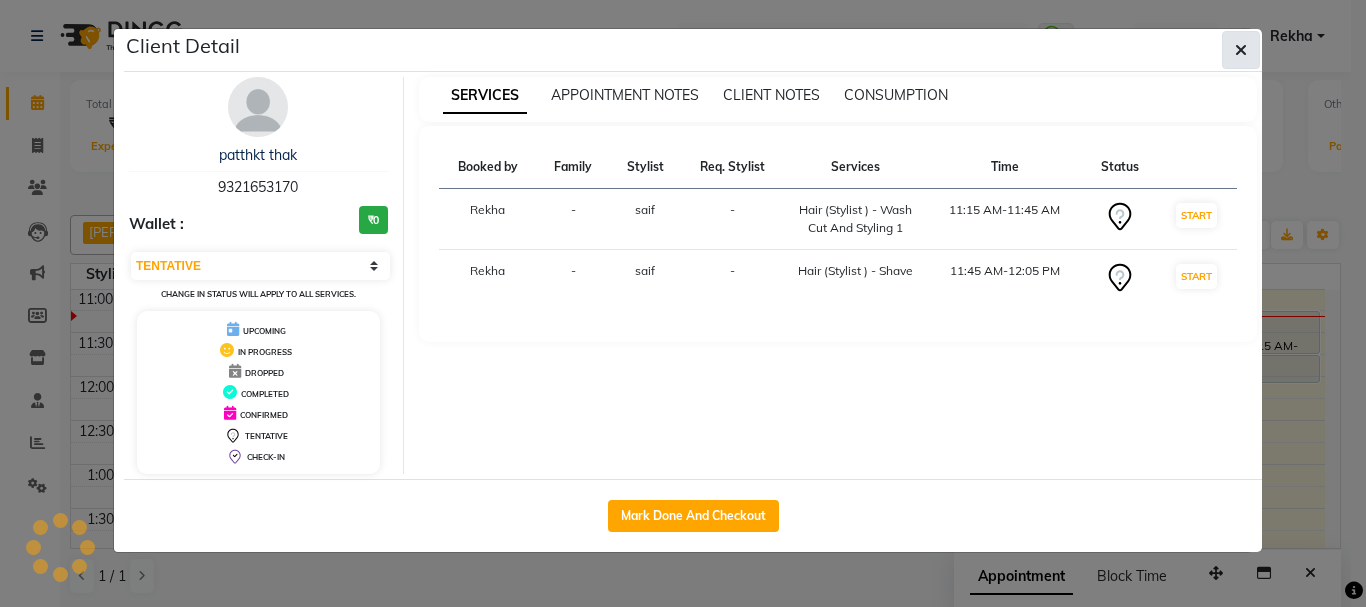 click 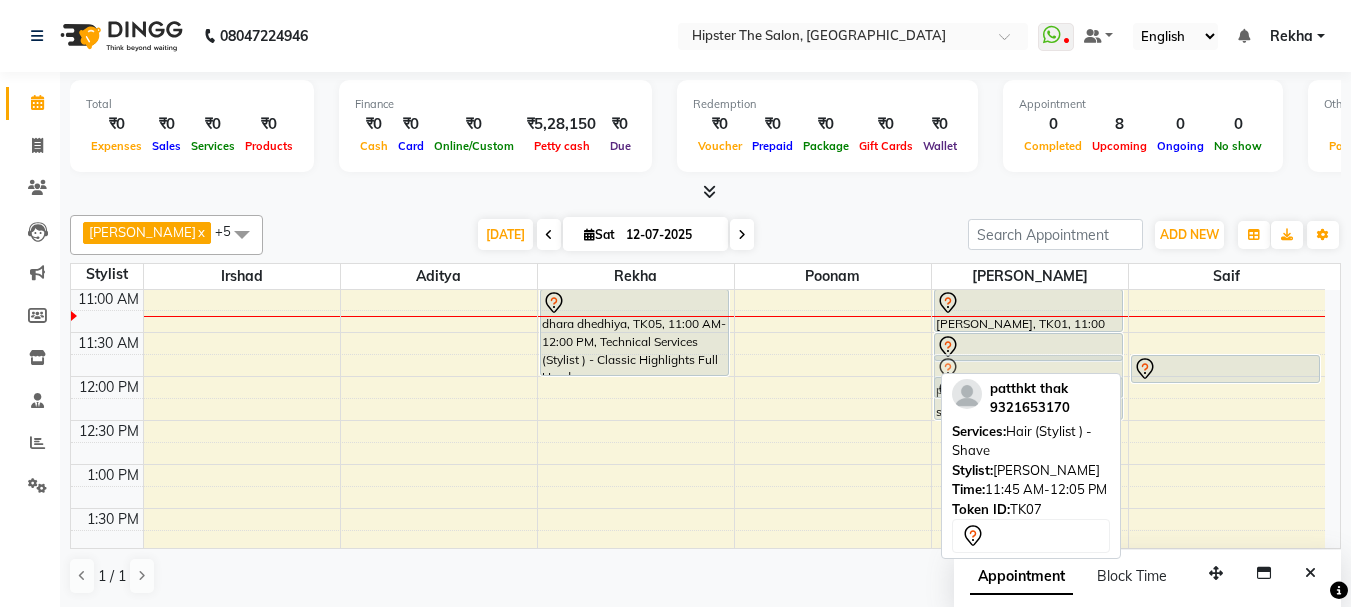 drag, startPoint x: 1230, startPoint y: 338, endPoint x: 1104, endPoint y: 386, distance: 134.83324 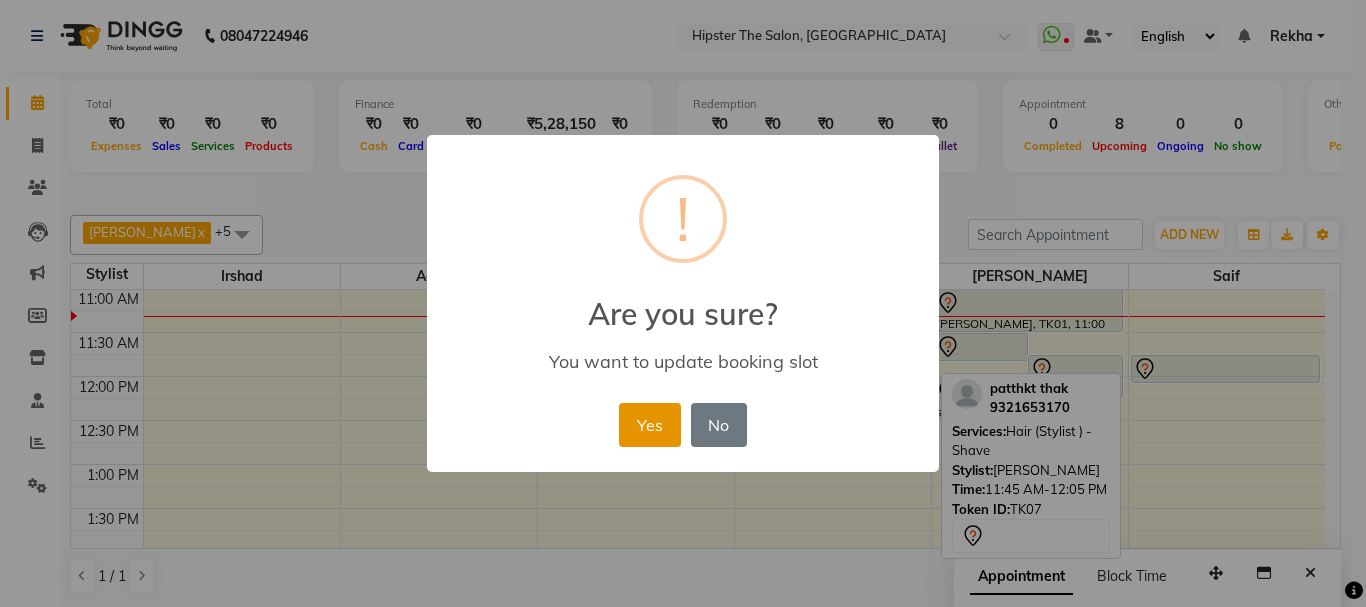 click on "Yes" at bounding box center (649, 425) 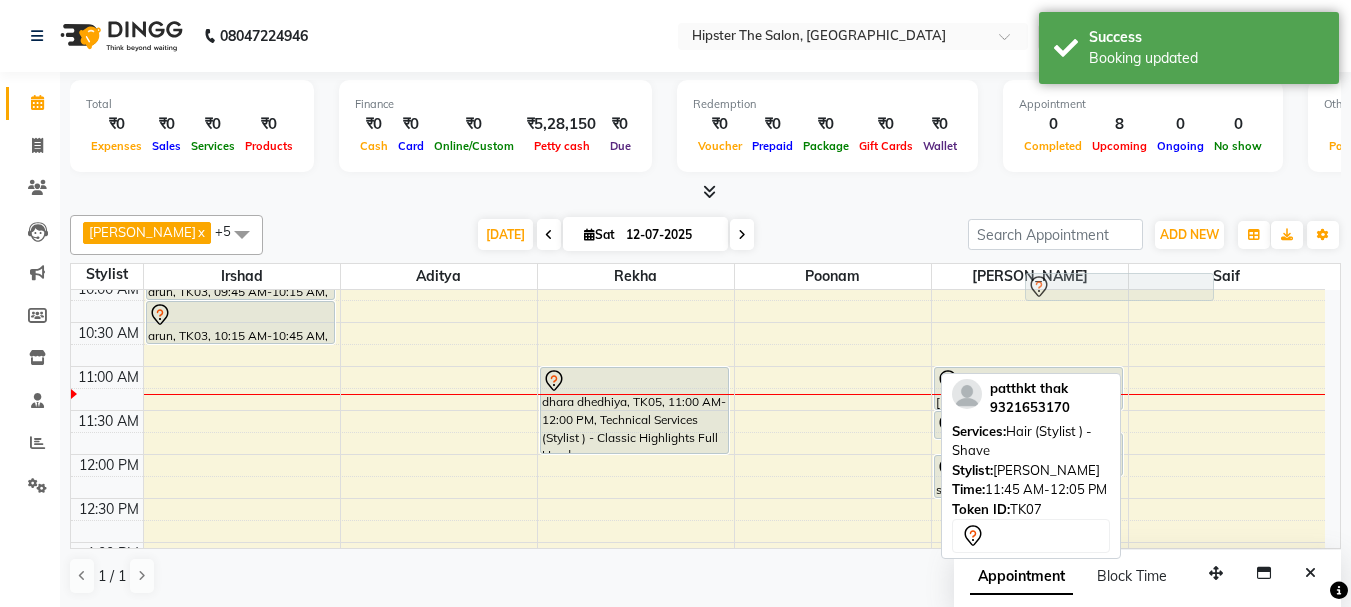scroll, scrollTop: 0, scrollLeft: 0, axis: both 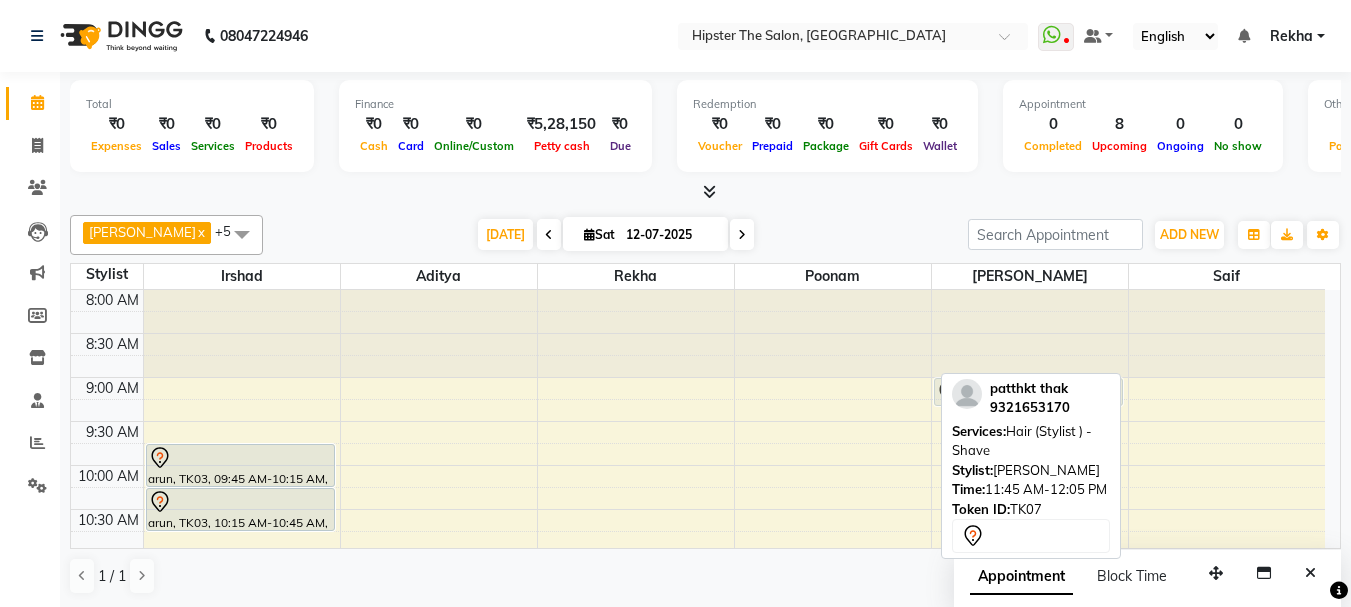 drag, startPoint x: 1214, startPoint y: 375, endPoint x: 1108, endPoint y: 438, distance: 123.308556 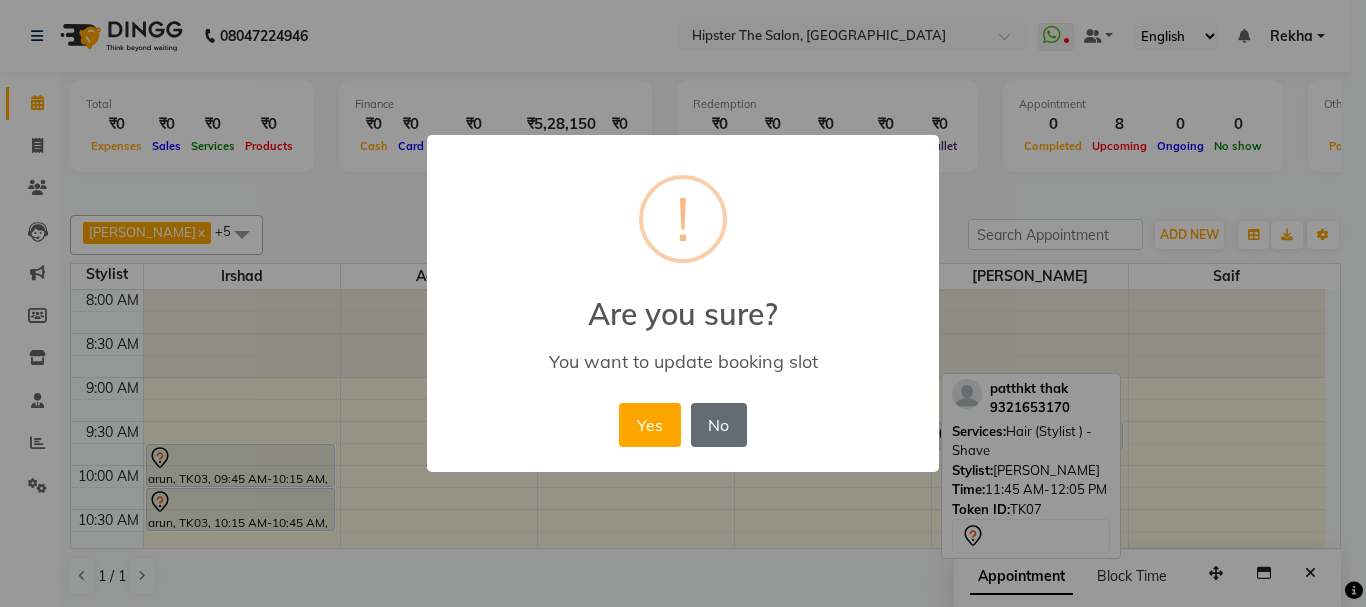 click on "No" at bounding box center (719, 425) 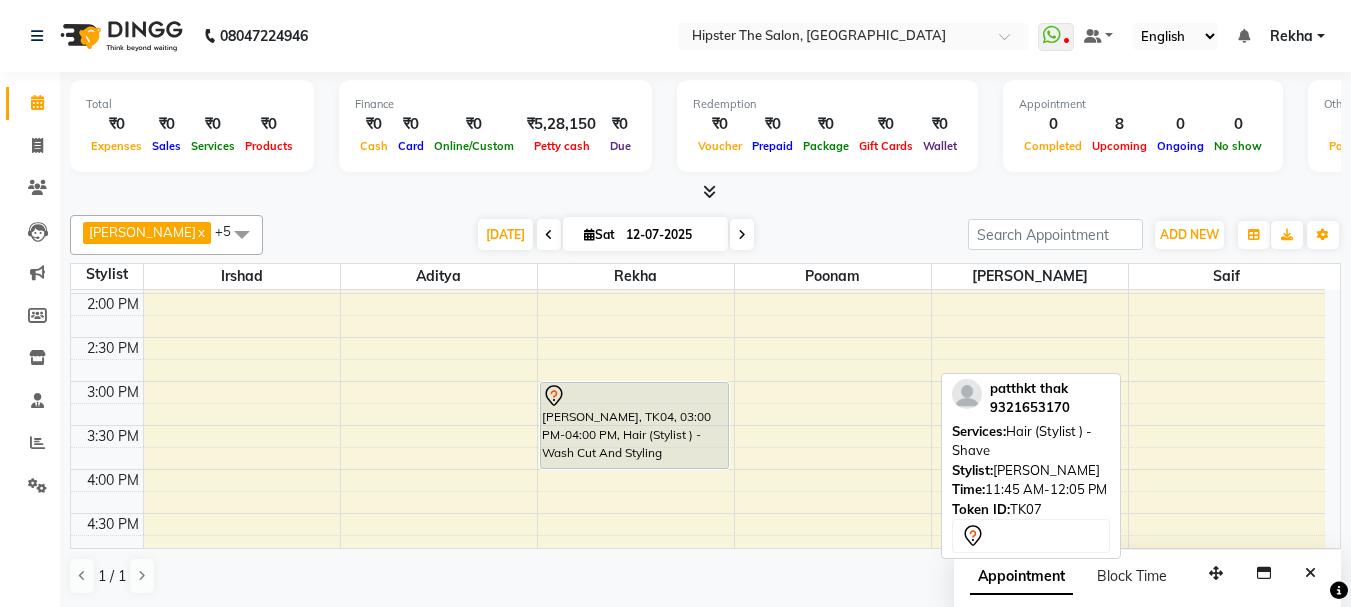 scroll, scrollTop: 420, scrollLeft: 0, axis: vertical 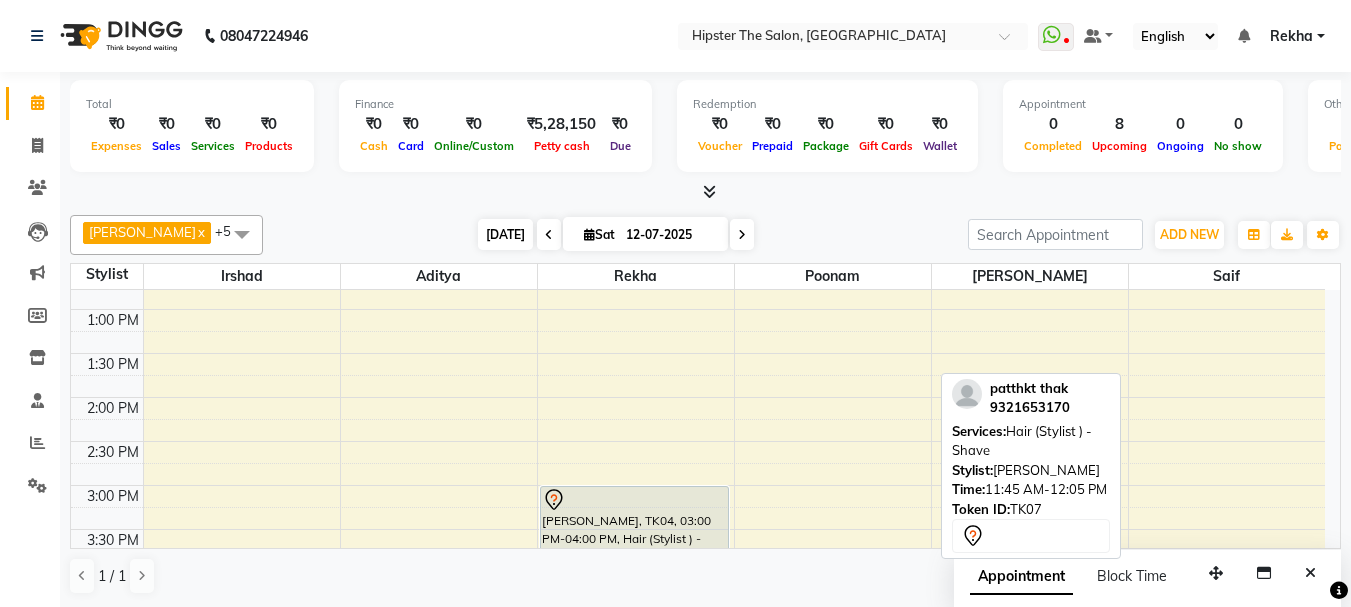 click on "[DATE]" at bounding box center (505, 234) 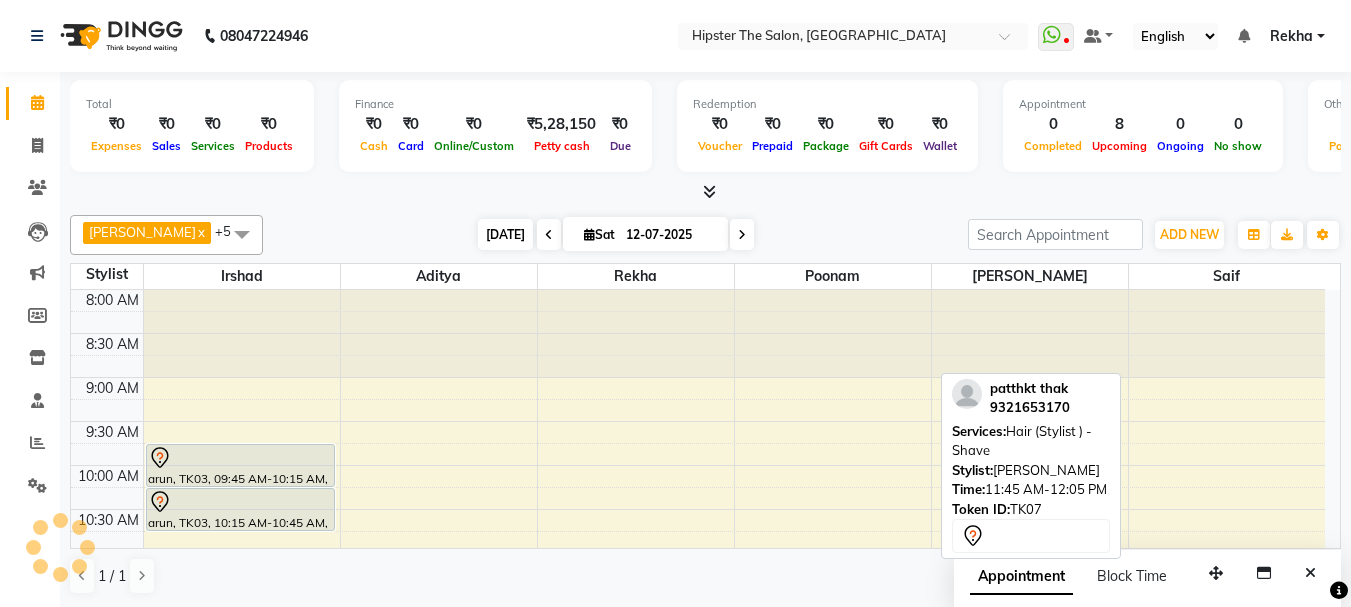 scroll, scrollTop: 265, scrollLeft: 0, axis: vertical 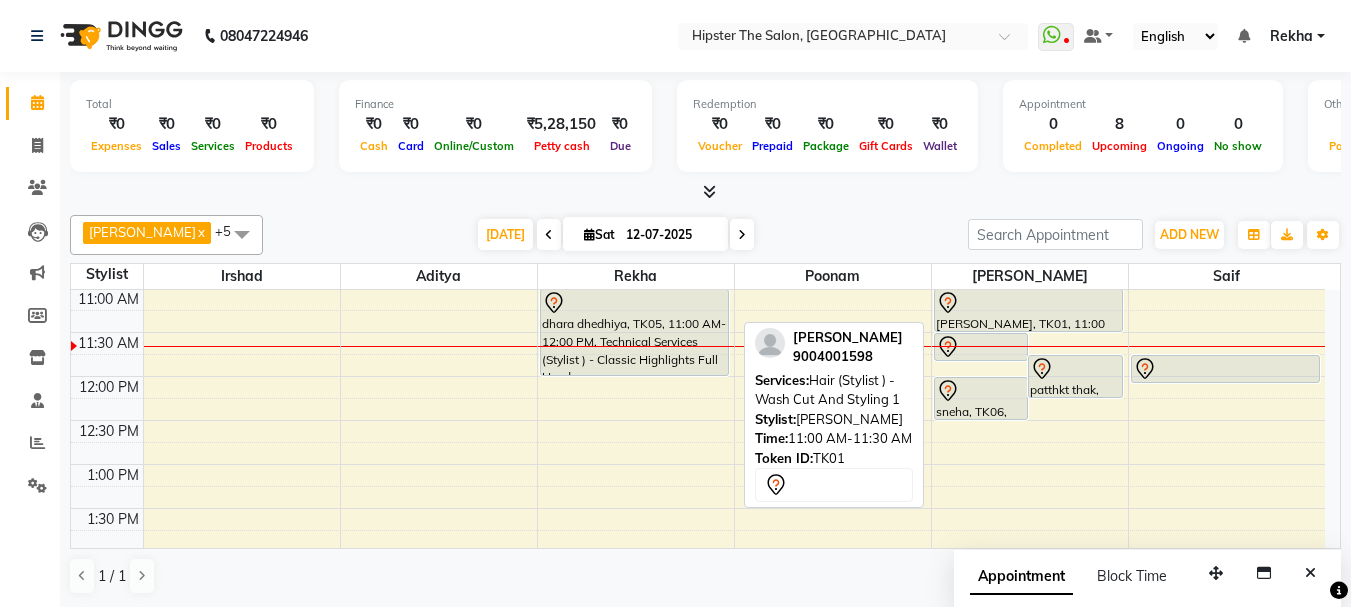 click on "[PERSON_NAME], TK01, 11:00 AM-11:30 AM, Hair (Stylist ) - Wash Cut And Styling 1" at bounding box center [1028, 310] 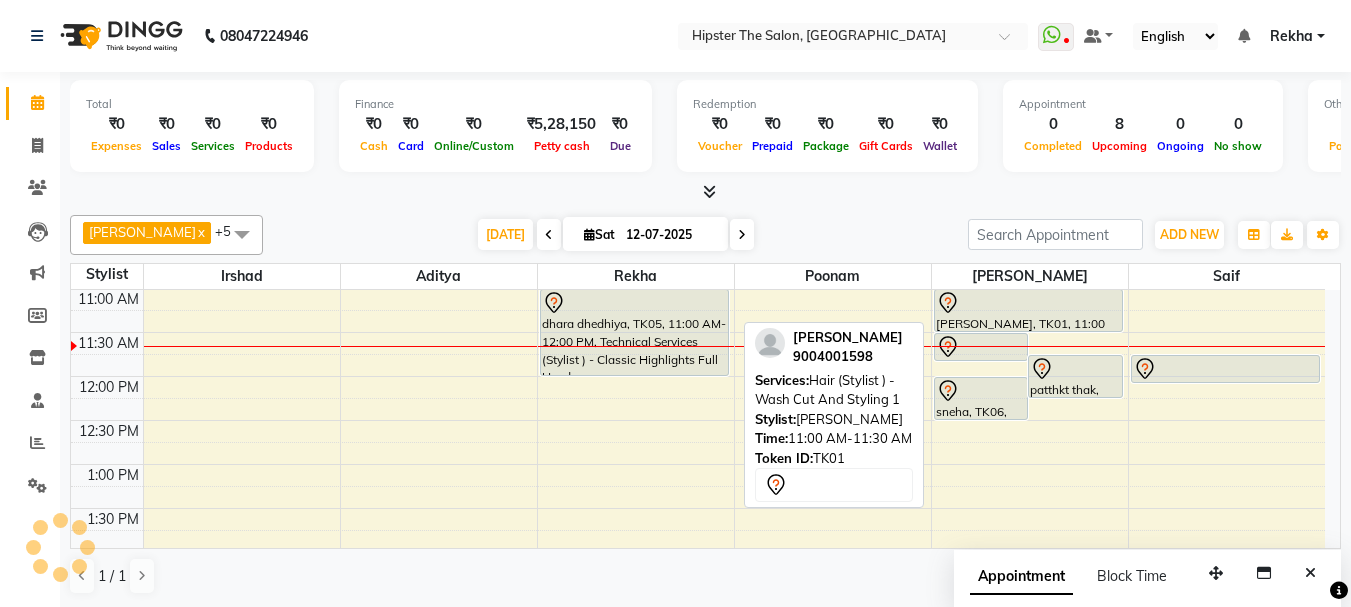 click on "[PERSON_NAME], TK01, 11:00 AM-11:30 AM, Hair (Stylist ) - Wash Cut And Styling 1" at bounding box center [1028, 310] 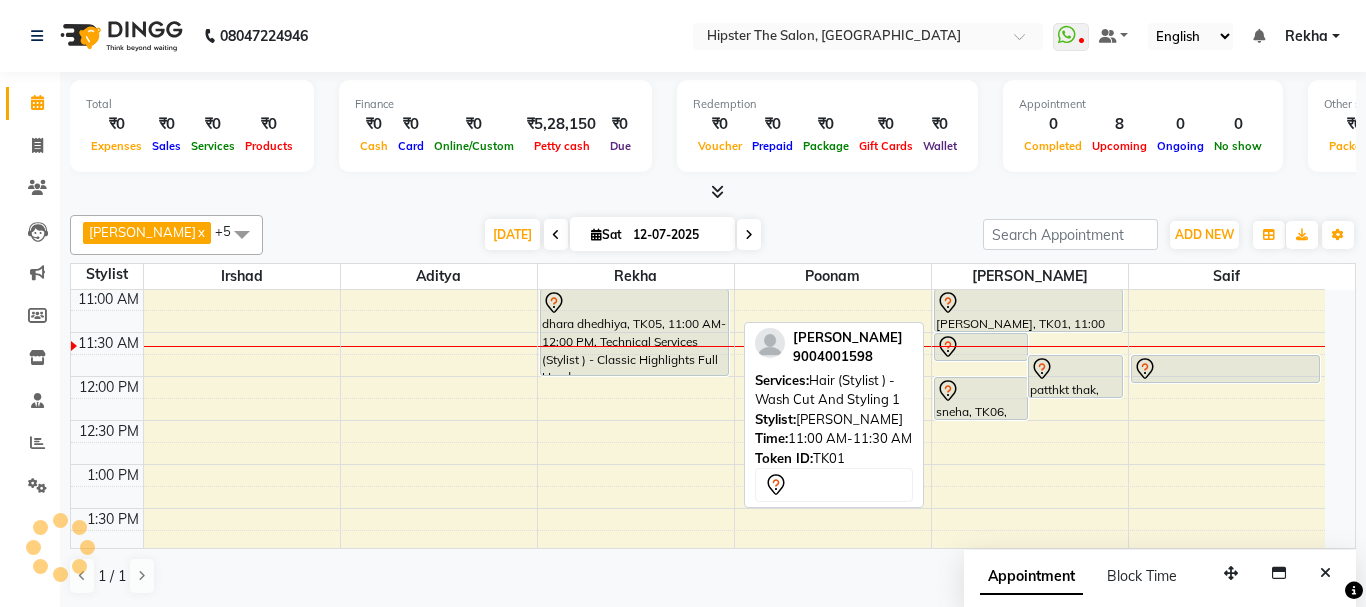 select on "7" 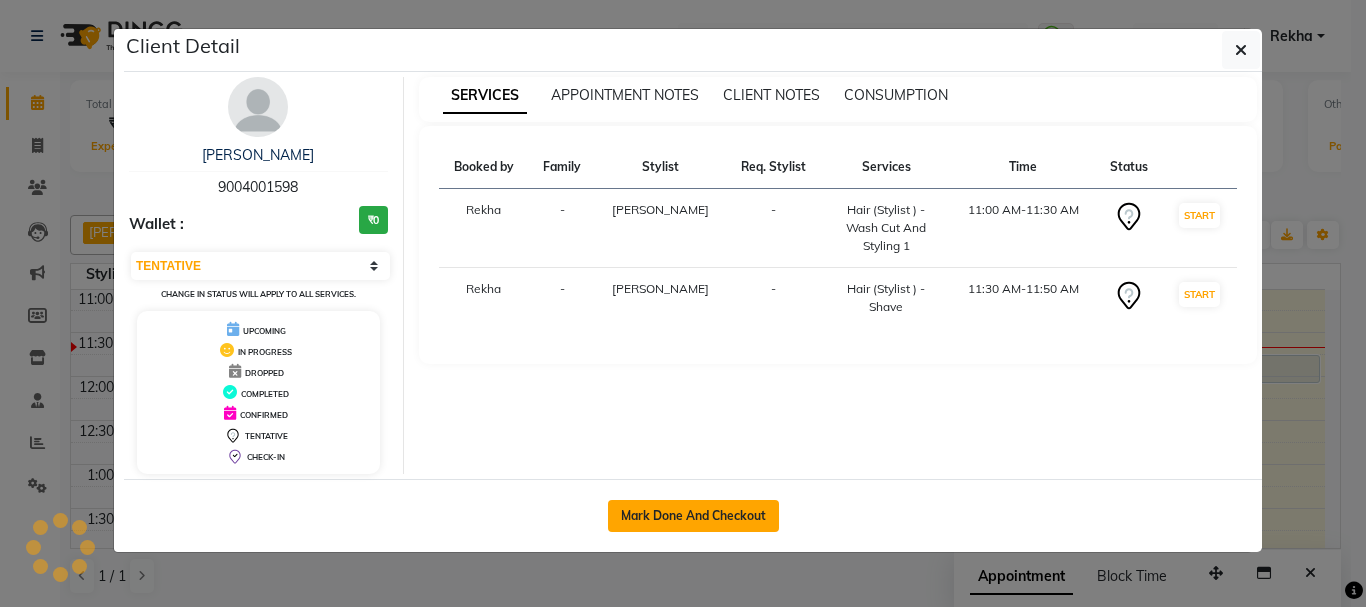 click on "Mark Done And Checkout" 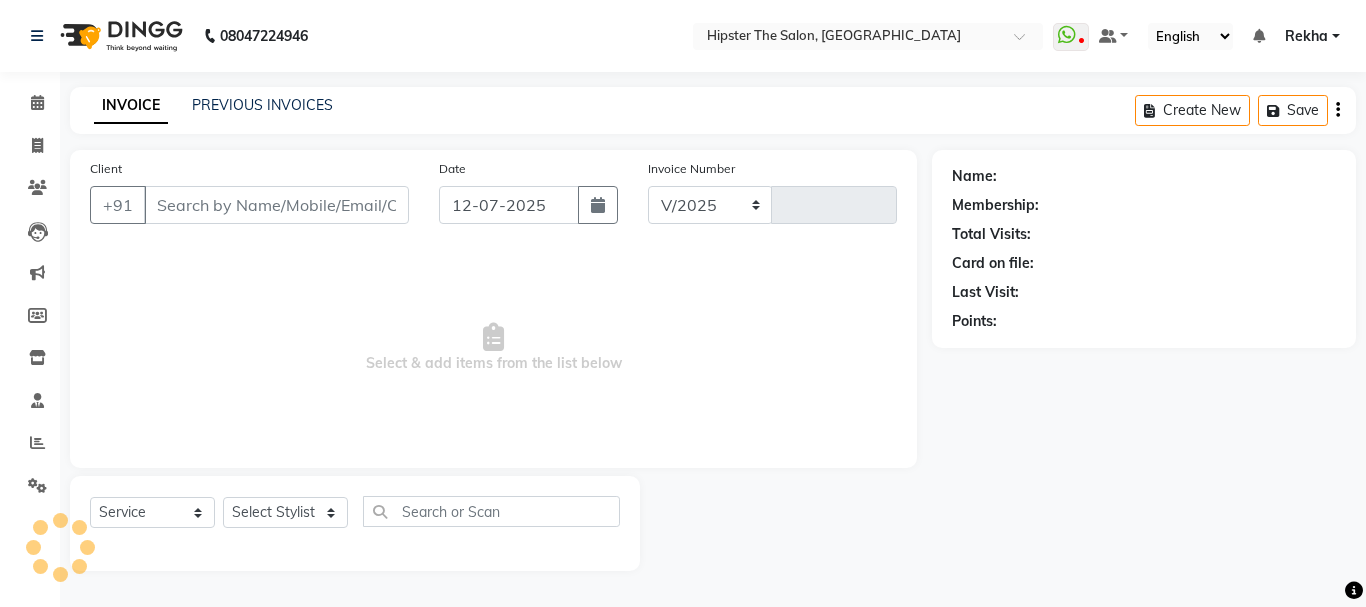 select on "5125" 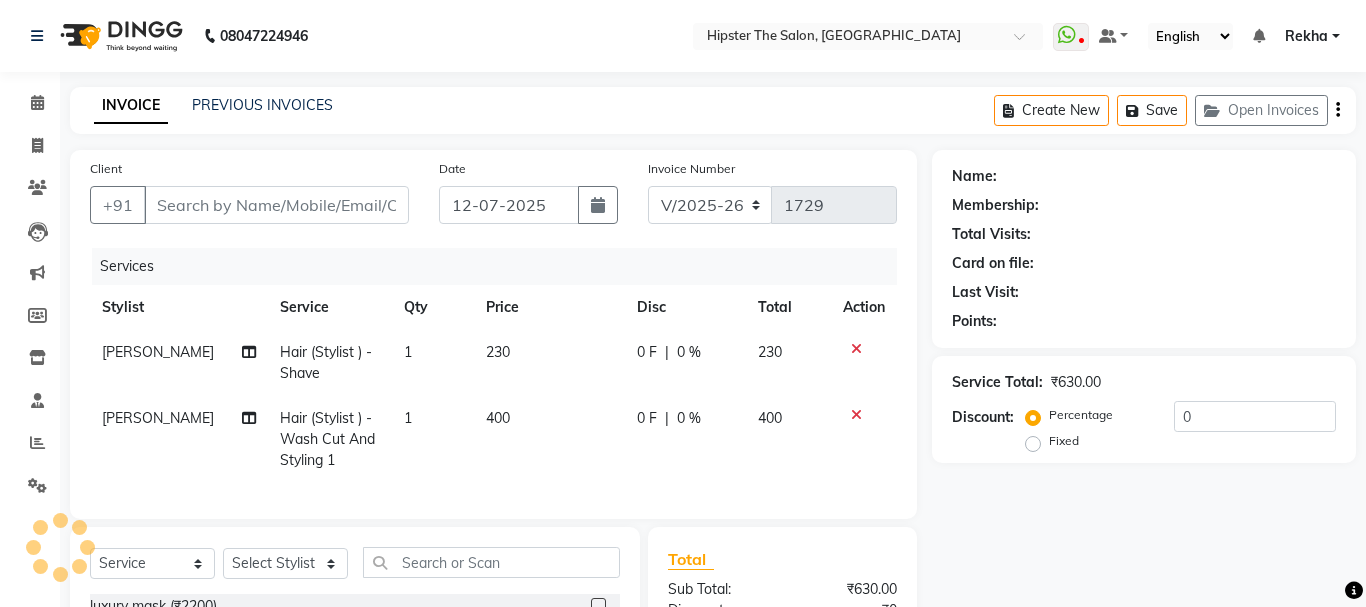 type on "9004001598" 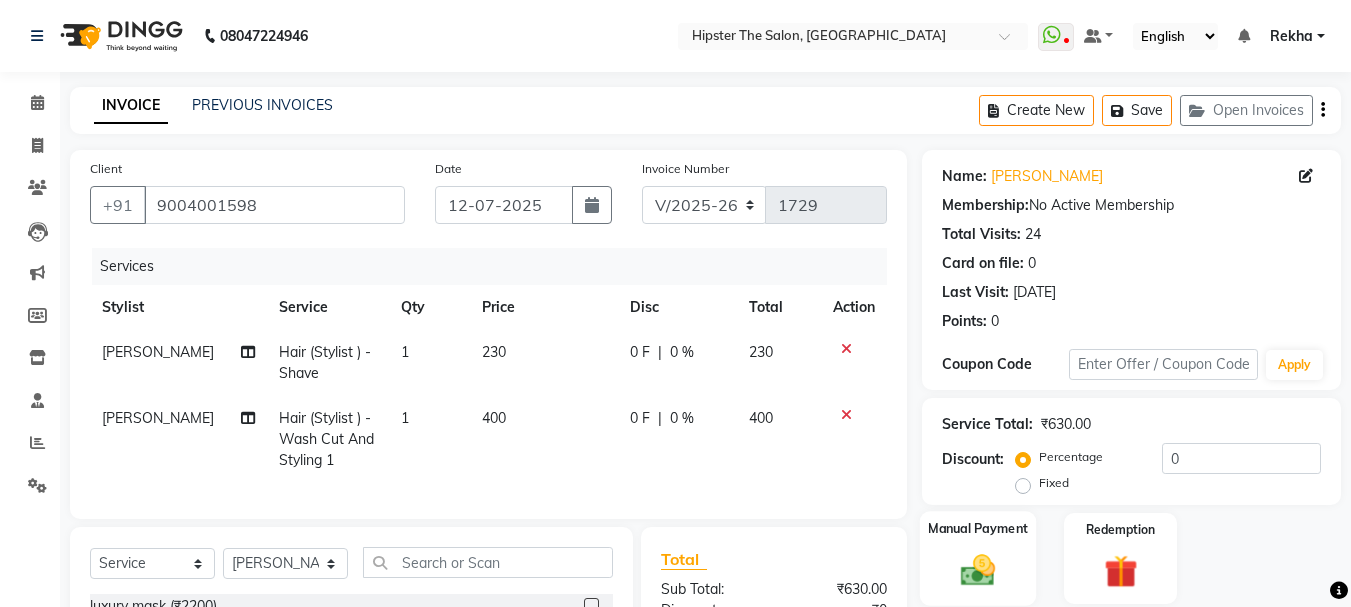 click 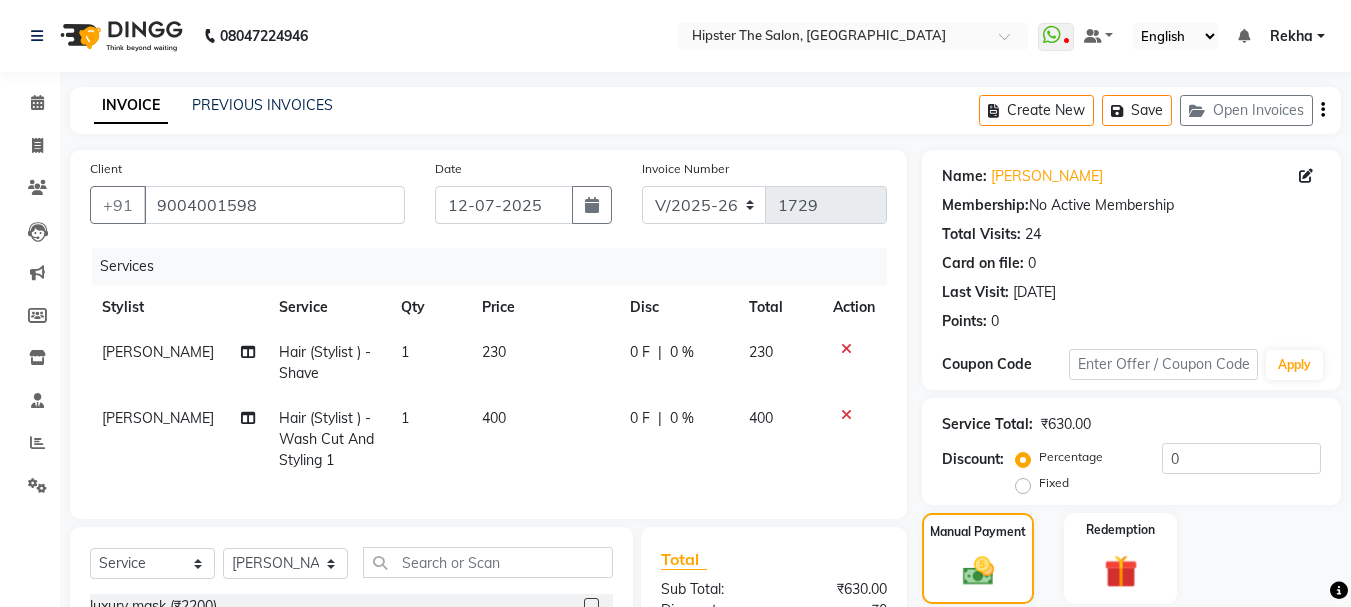click on "GPay" 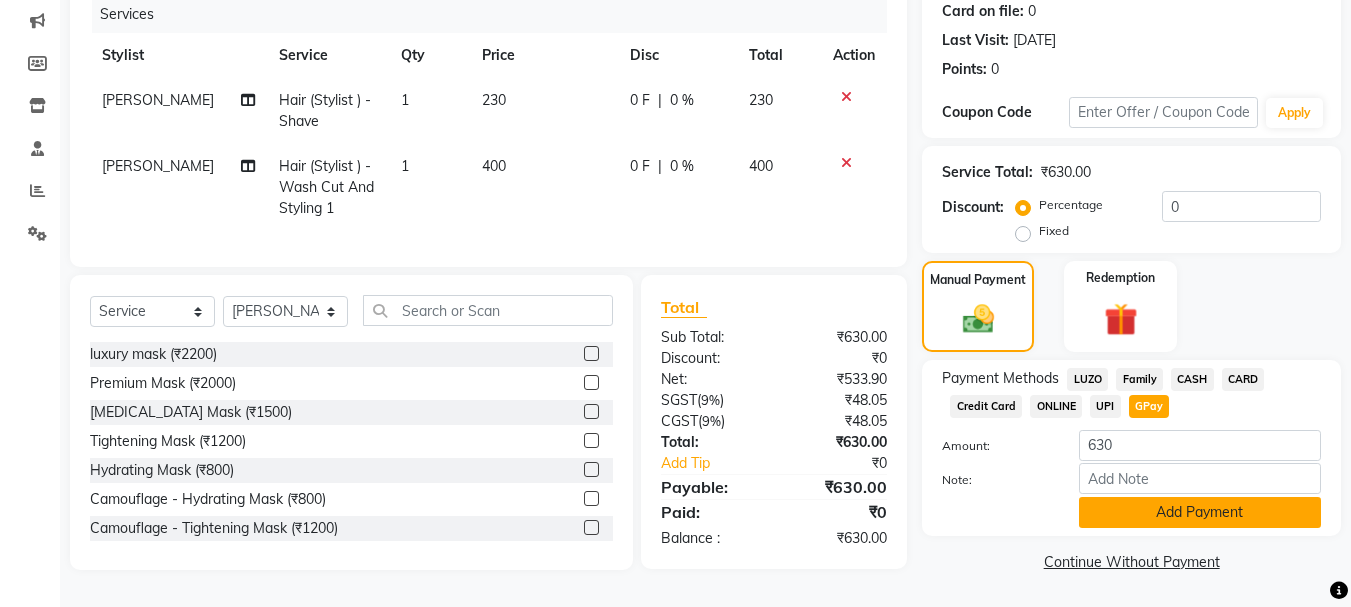 click on "Add Payment" 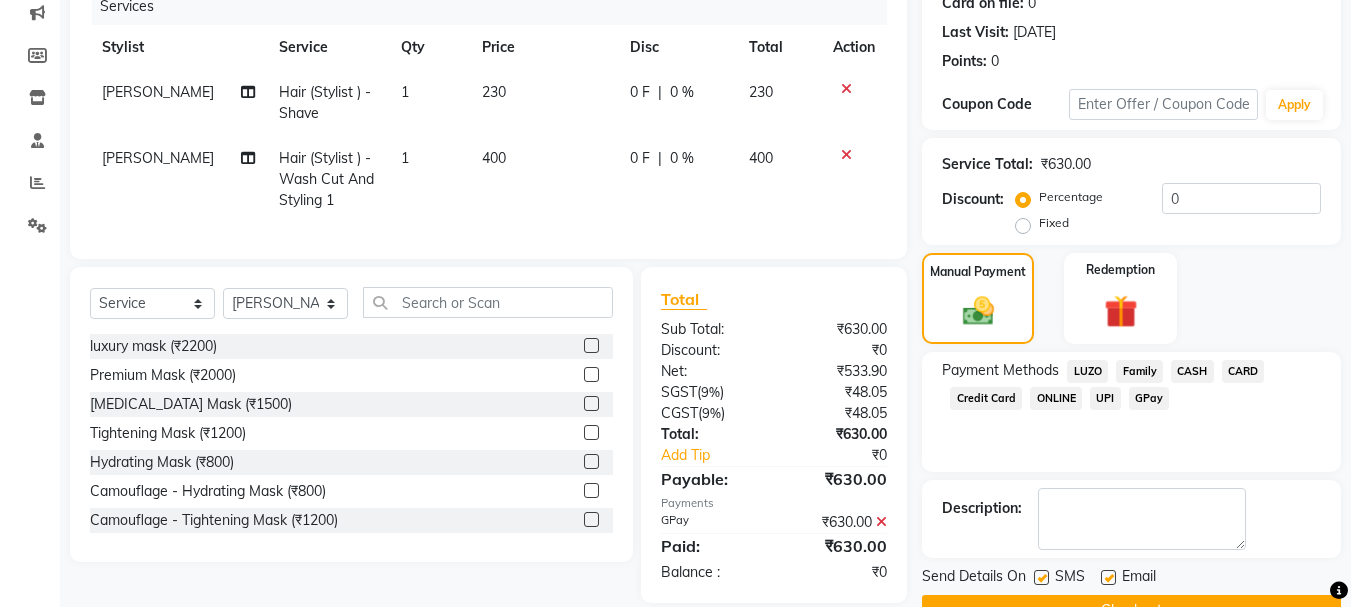 click on "Checkout" 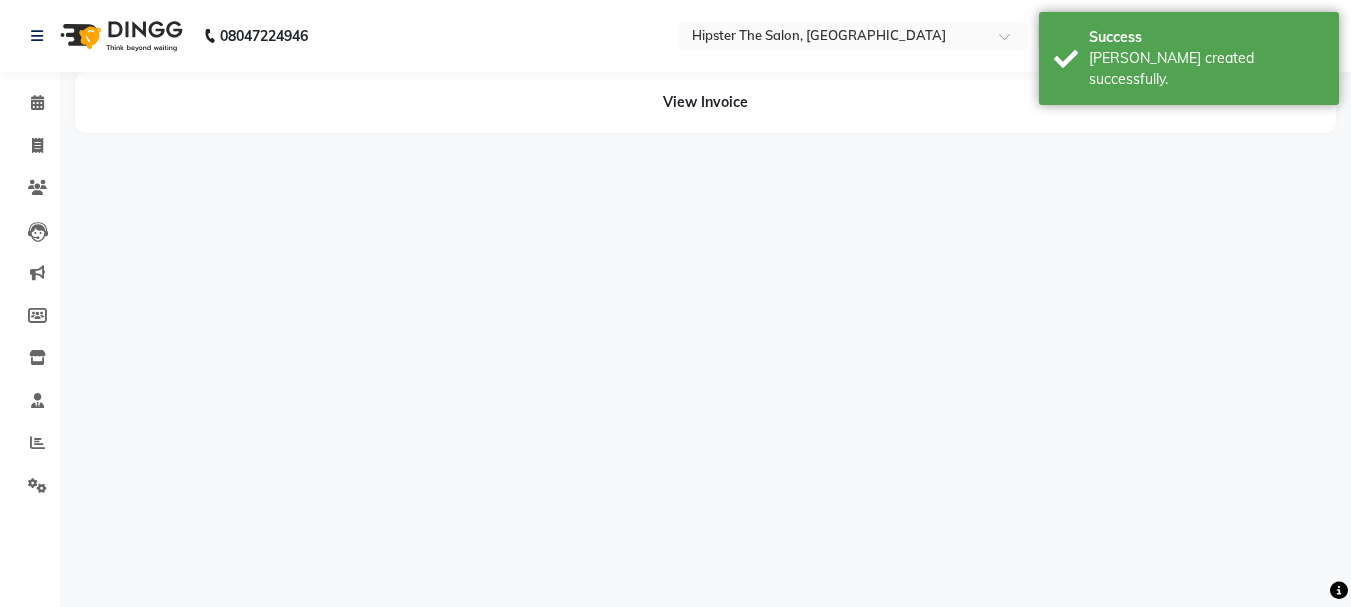 scroll, scrollTop: 0, scrollLeft: 0, axis: both 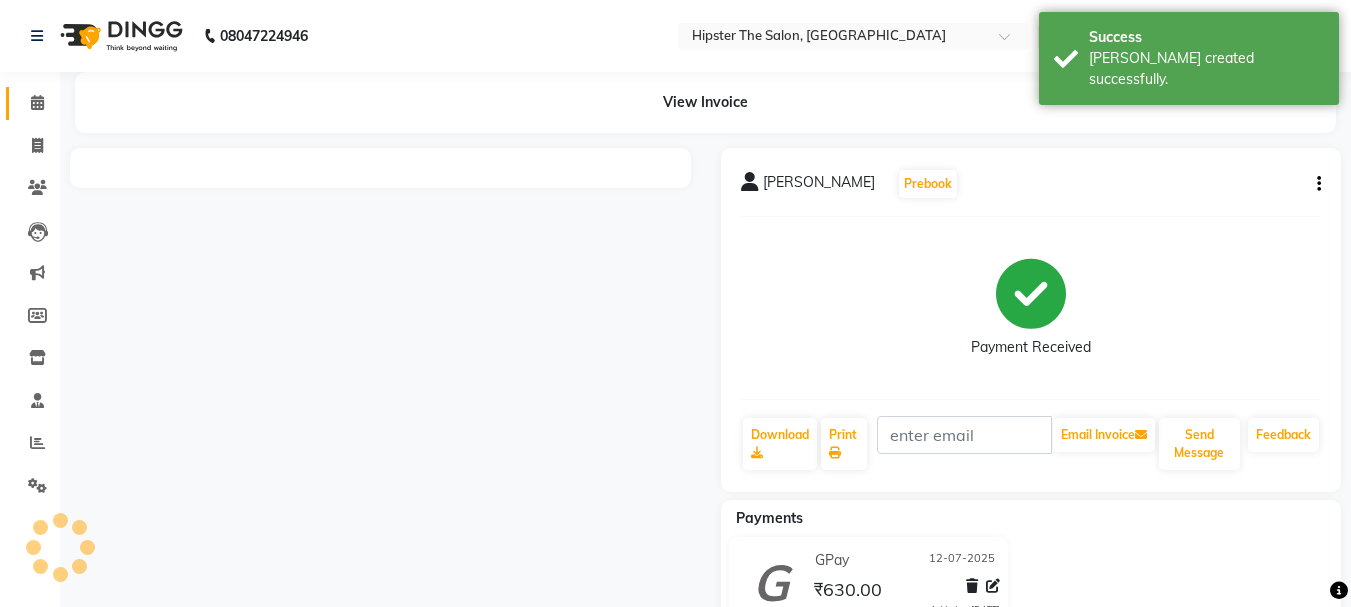 click 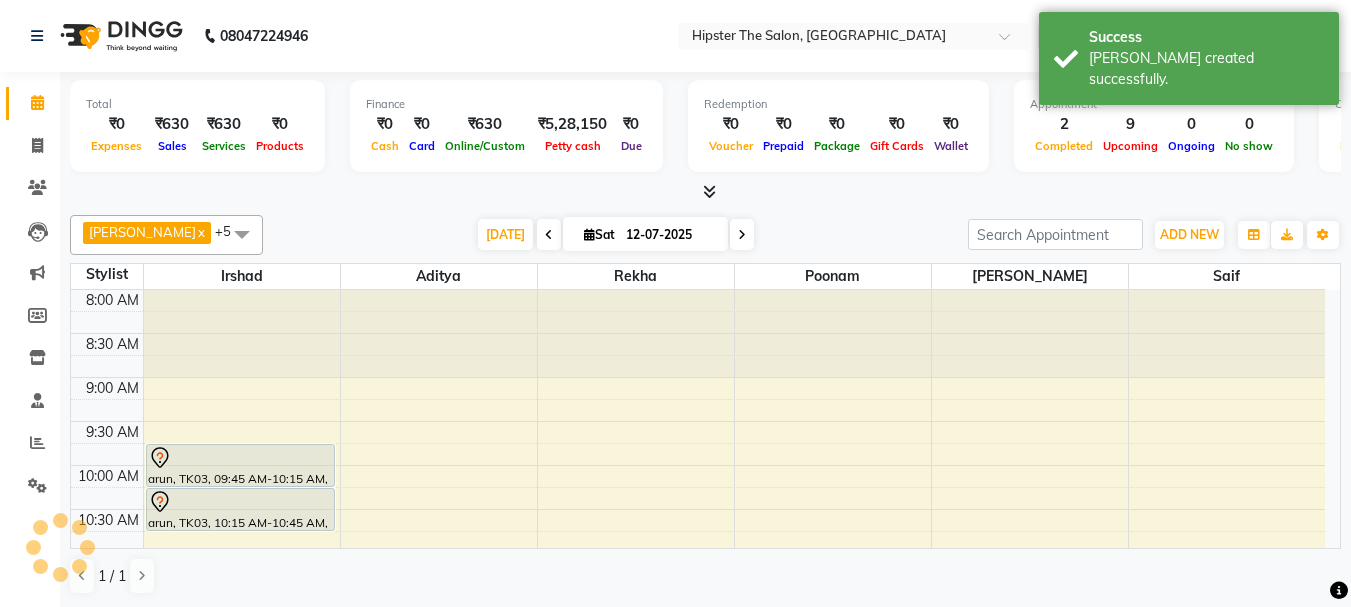 scroll, scrollTop: 0, scrollLeft: 0, axis: both 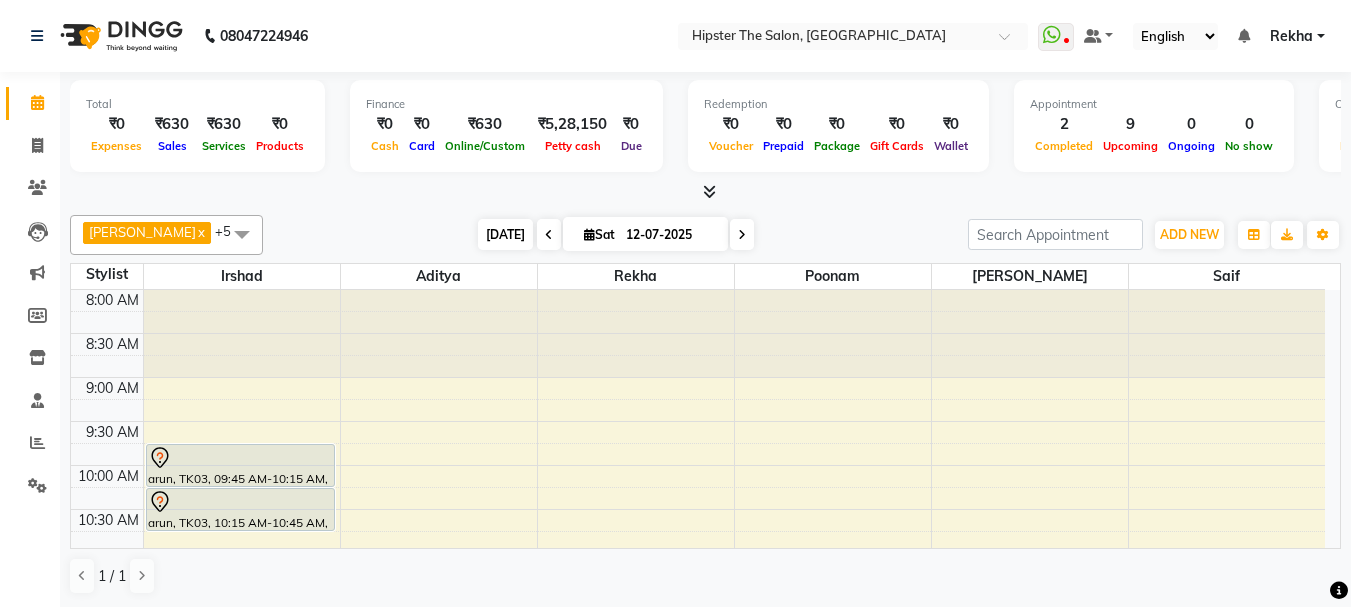 click on "[DATE]" at bounding box center [505, 234] 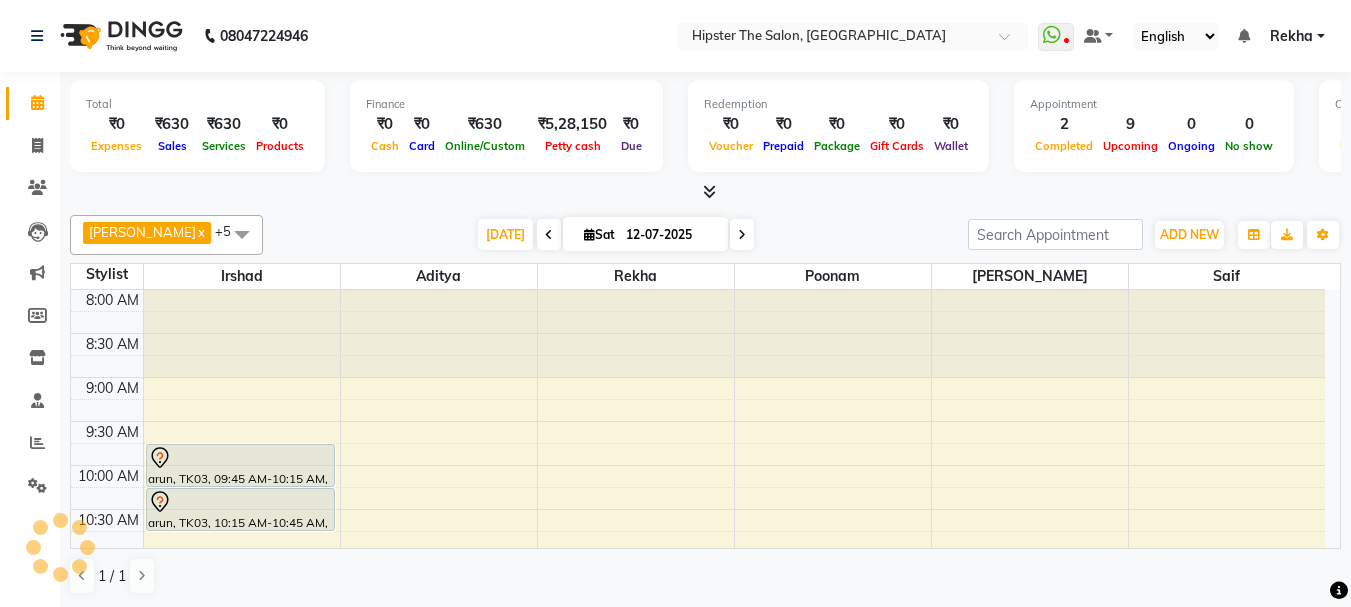 scroll, scrollTop: 265, scrollLeft: 0, axis: vertical 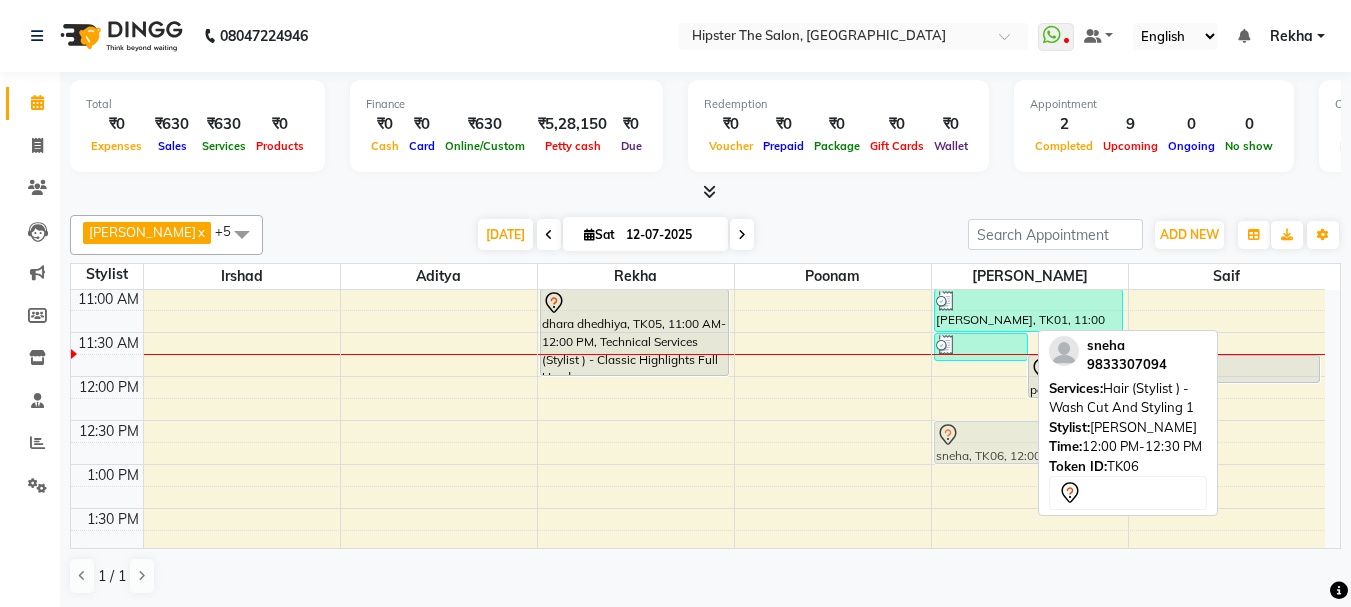 drag, startPoint x: 979, startPoint y: 393, endPoint x: 979, endPoint y: 440, distance: 47 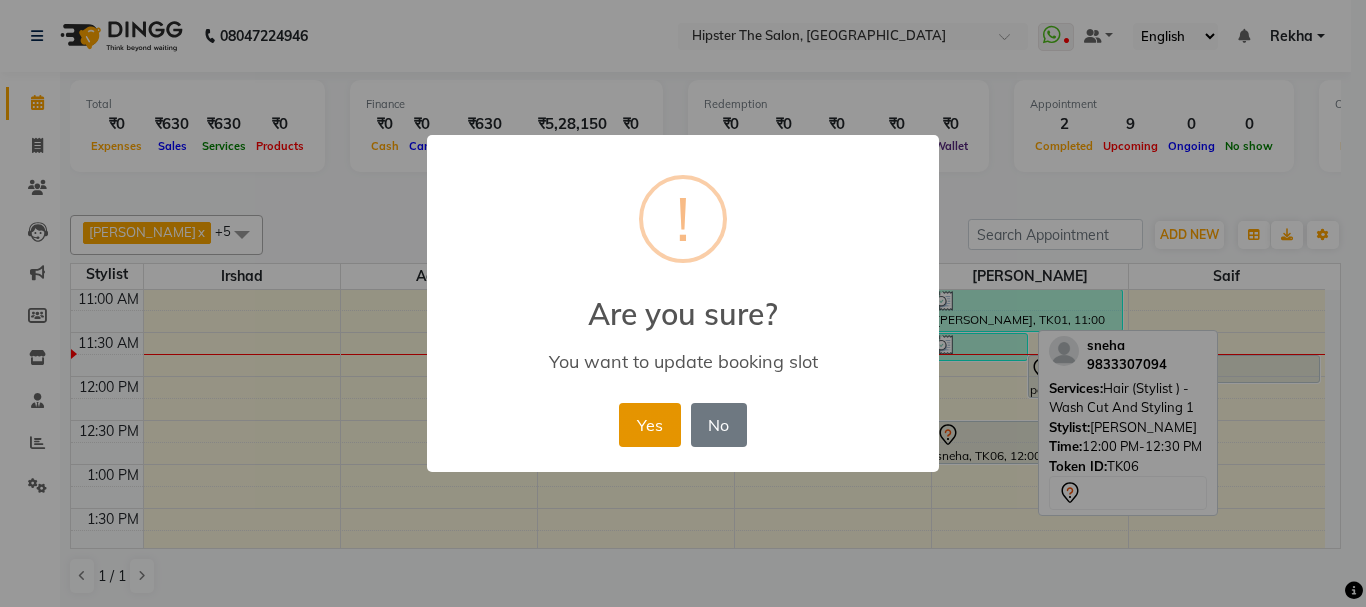click on "Yes" at bounding box center [649, 425] 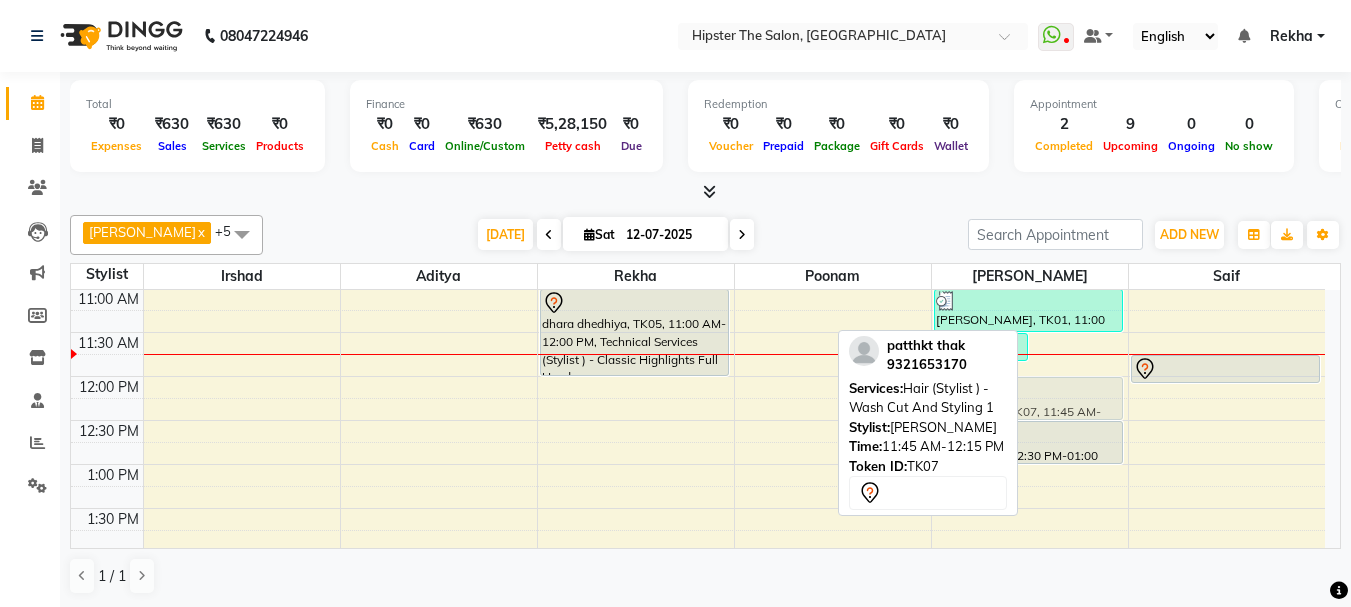 drag, startPoint x: 1057, startPoint y: 373, endPoint x: 1000, endPoint y: 385, distance: 58.249462 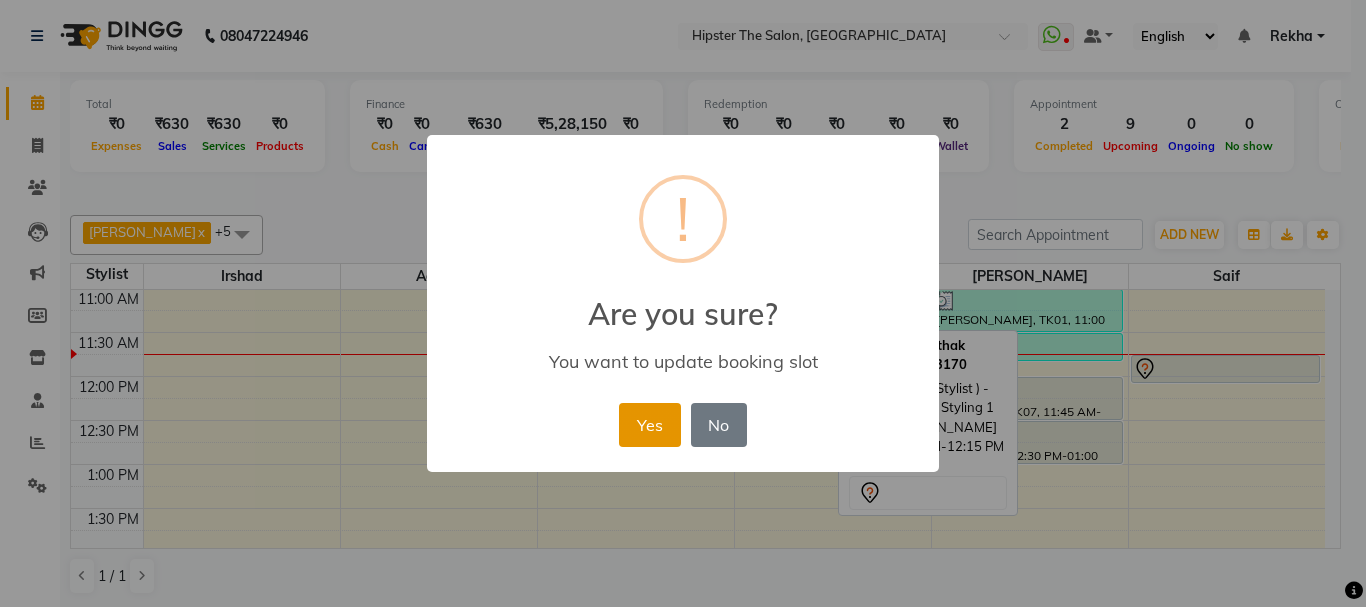 click on "Yes" at bounding box center (649, 425) 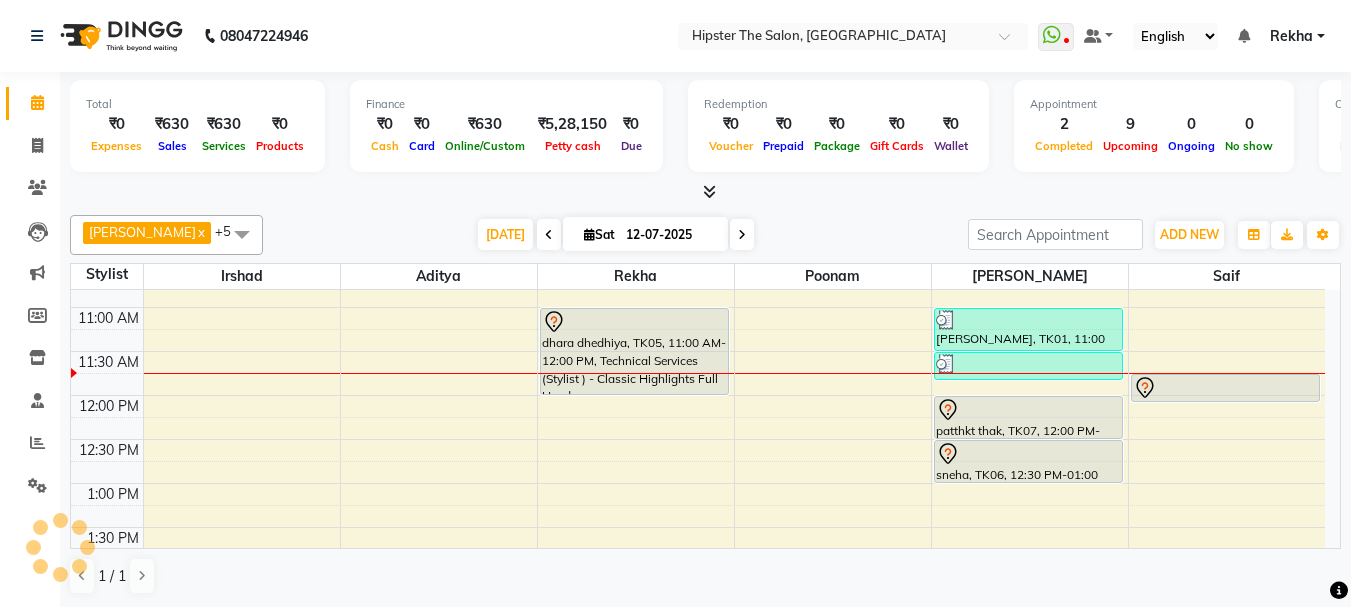 scroll, scrollTop: 272, scrollLeft: 0, axis: vertical 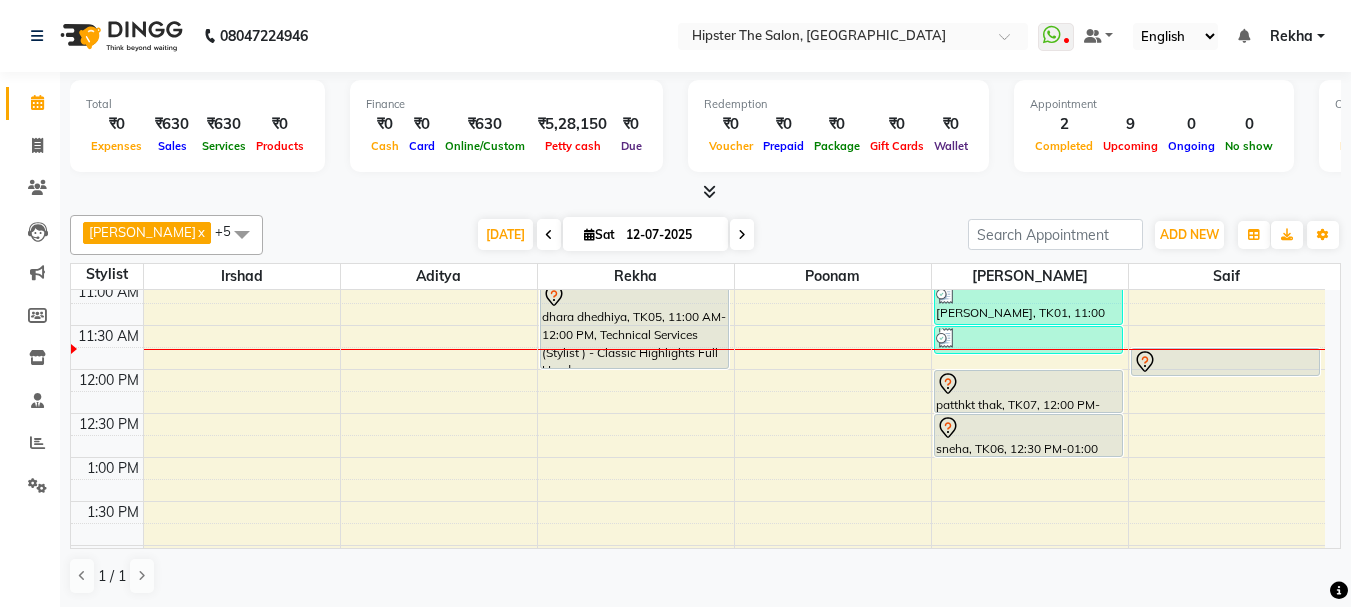 click at bounding box center [742, 234] 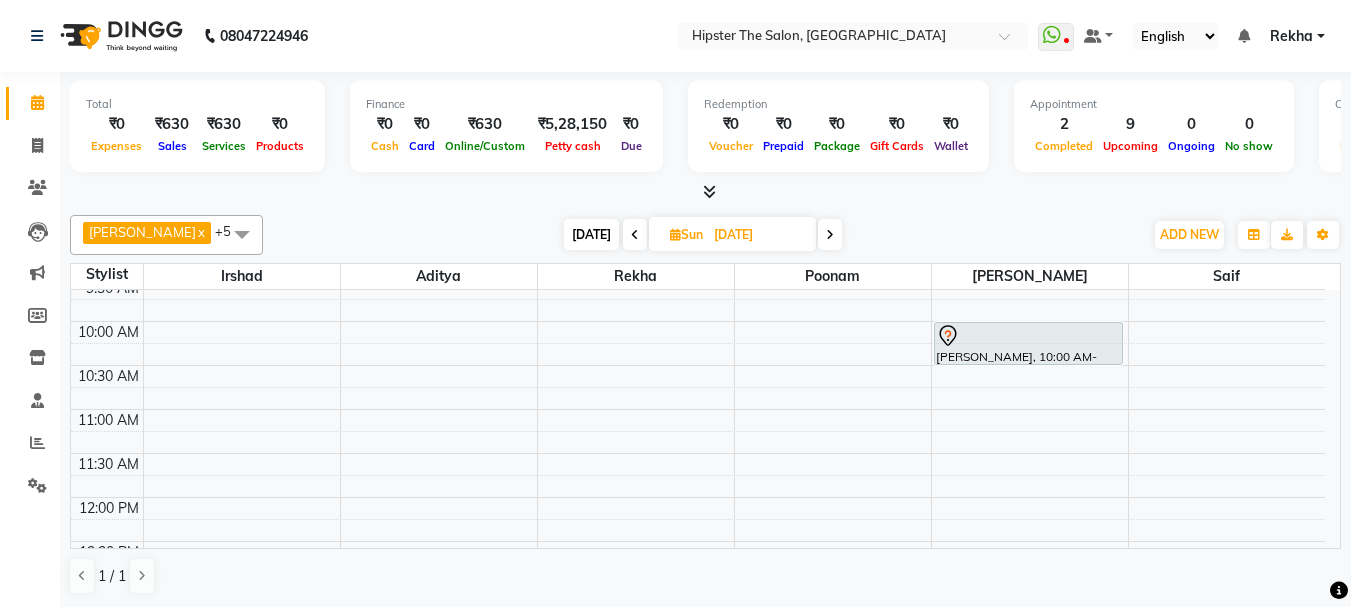 scroll, scrollTop: 133, scrollLeft: 0, axis: vertical 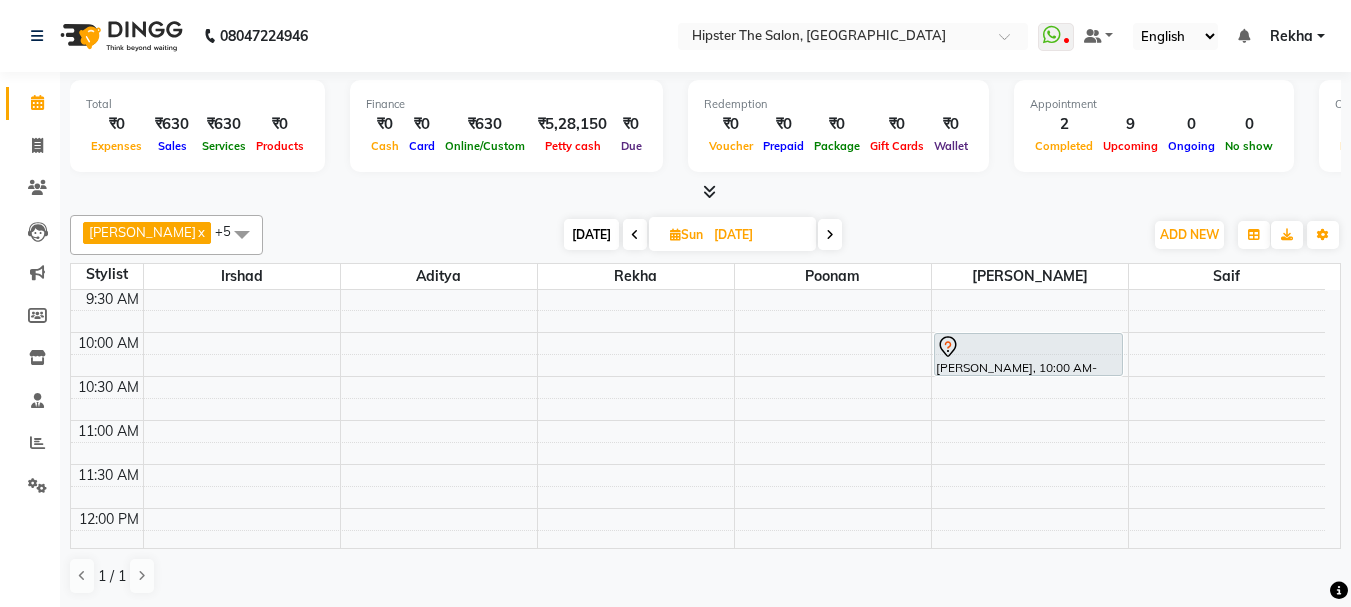 click on "8:00 AM 8:30 AM 9:00 AM 9:30 AM 10:00 AM 10:30 AM 11:00 AM 11:30 AM 12:00 PM 12:30 PM 1:00 PM 1:30 PM 2:00 PM 2:30 PM 3:00 PM 3:30 PM 4:00 PM 4:30 PM 5:00 PM 5:30 PM 6:00 PM 6:30 PM 7:00 PM 7:30 PM 8:00 PM 8:30 PM 9:00 PM 9:30 PM 10:00 PM 10:30 PM             Anna Reji, 01:00 PM-02:00 PM, Hair (Stylist ) - Wash Cut And Styling             vipul NANDU, 10:00 AM-10:30 AM, Hair (Stylist ) - Wash Cut And Styling 1" at bounding box center [698, 816] 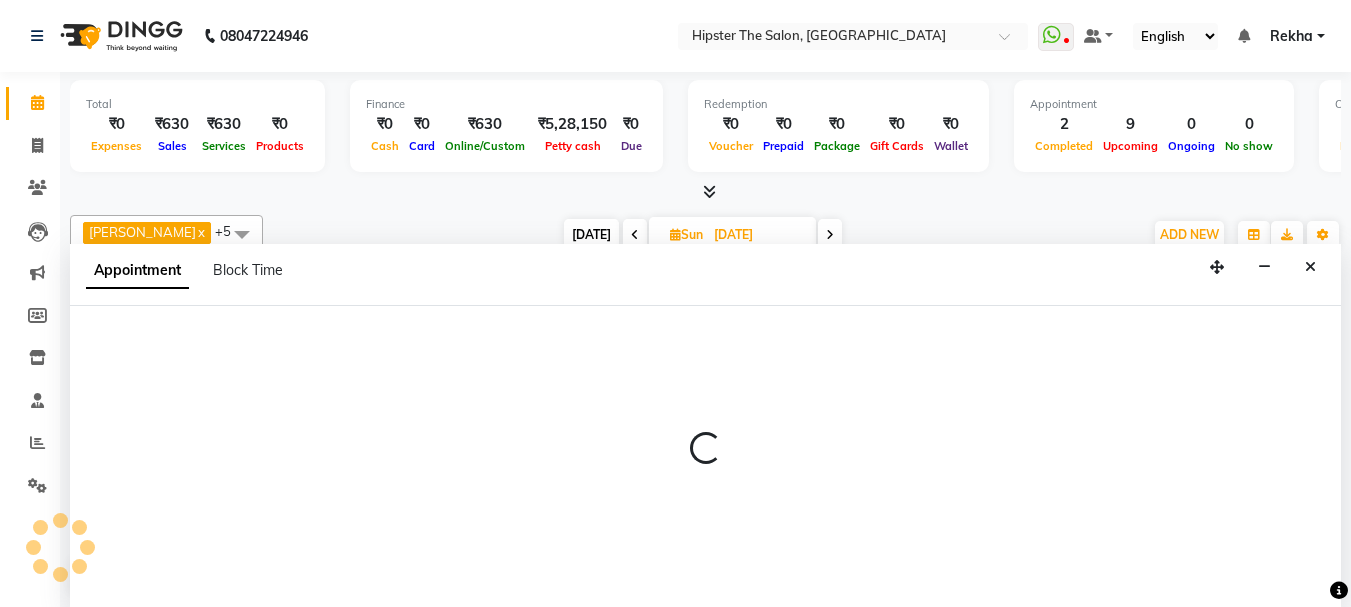 scroll, scrollTop: 1, scrollLeft: 0, axis: vertical 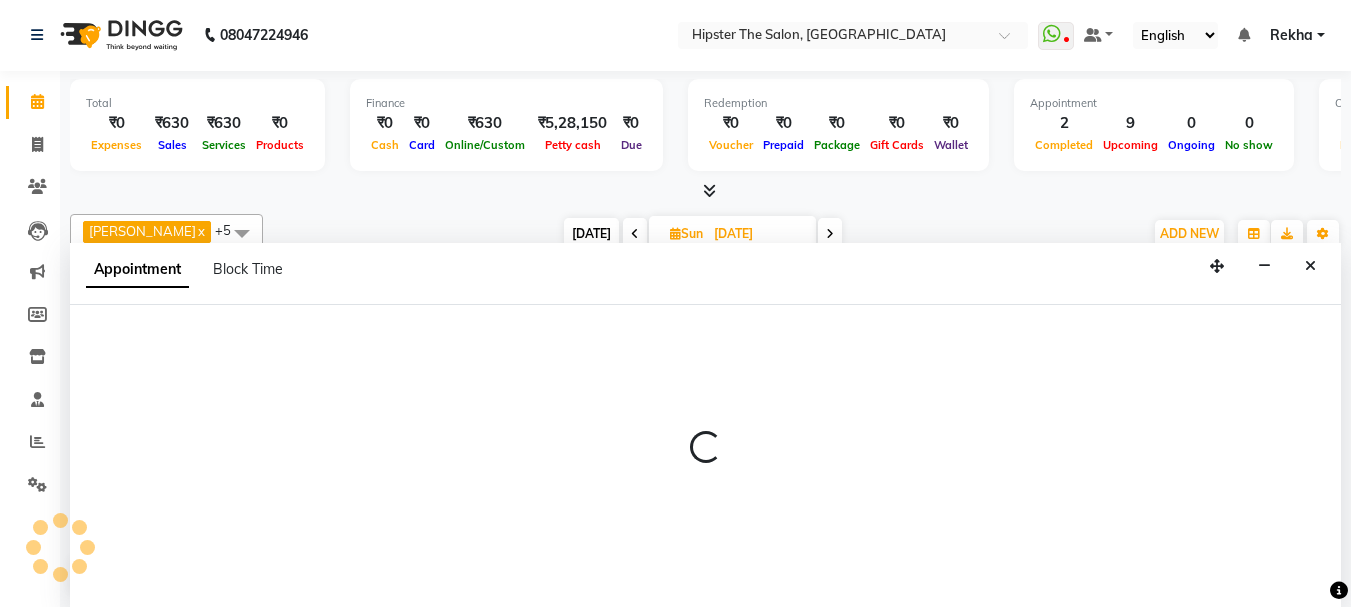 select on "50153" 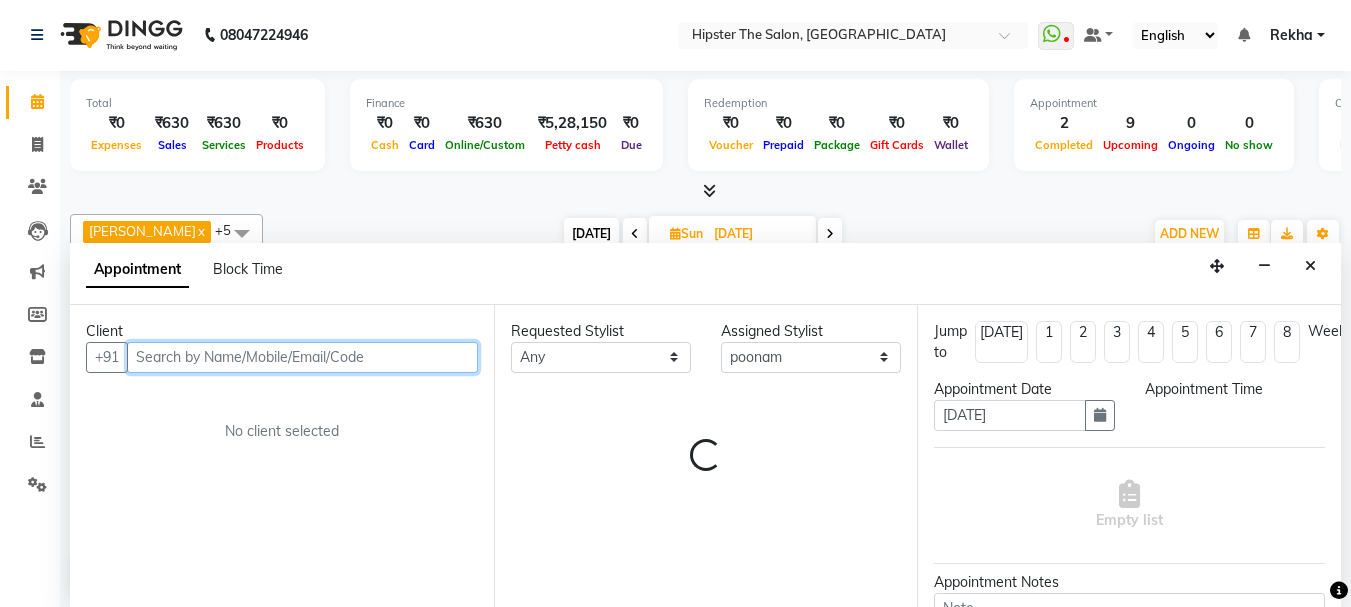 select on "660" 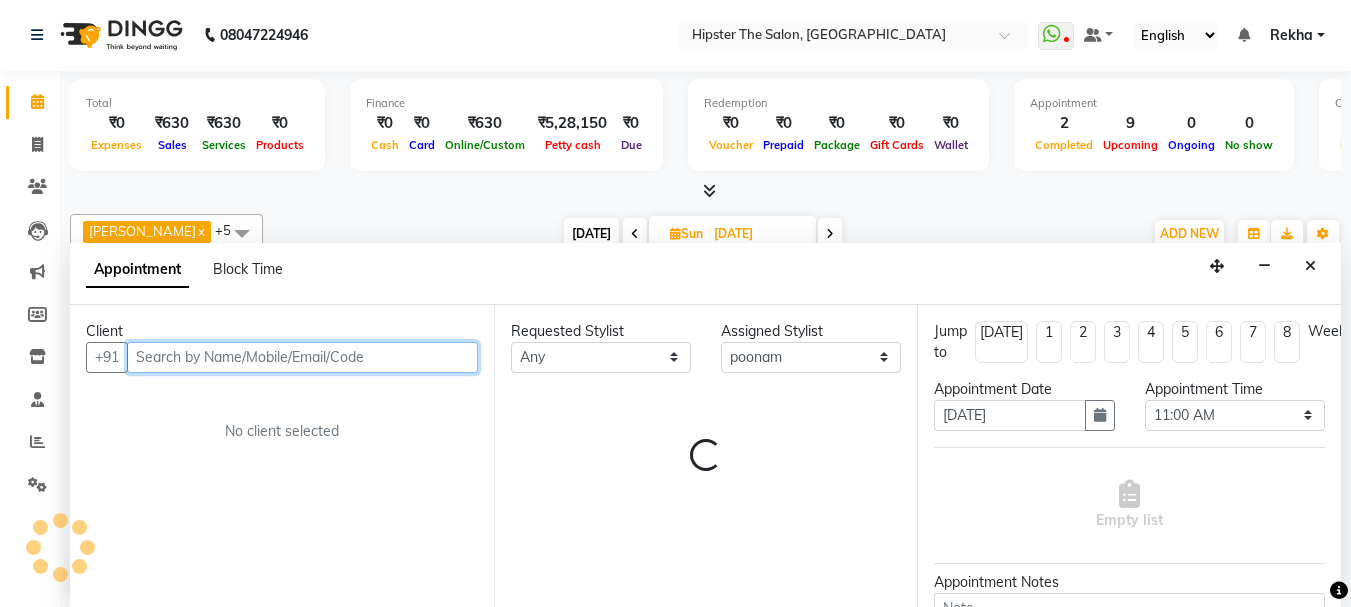 click at bounding box center (302, 357) 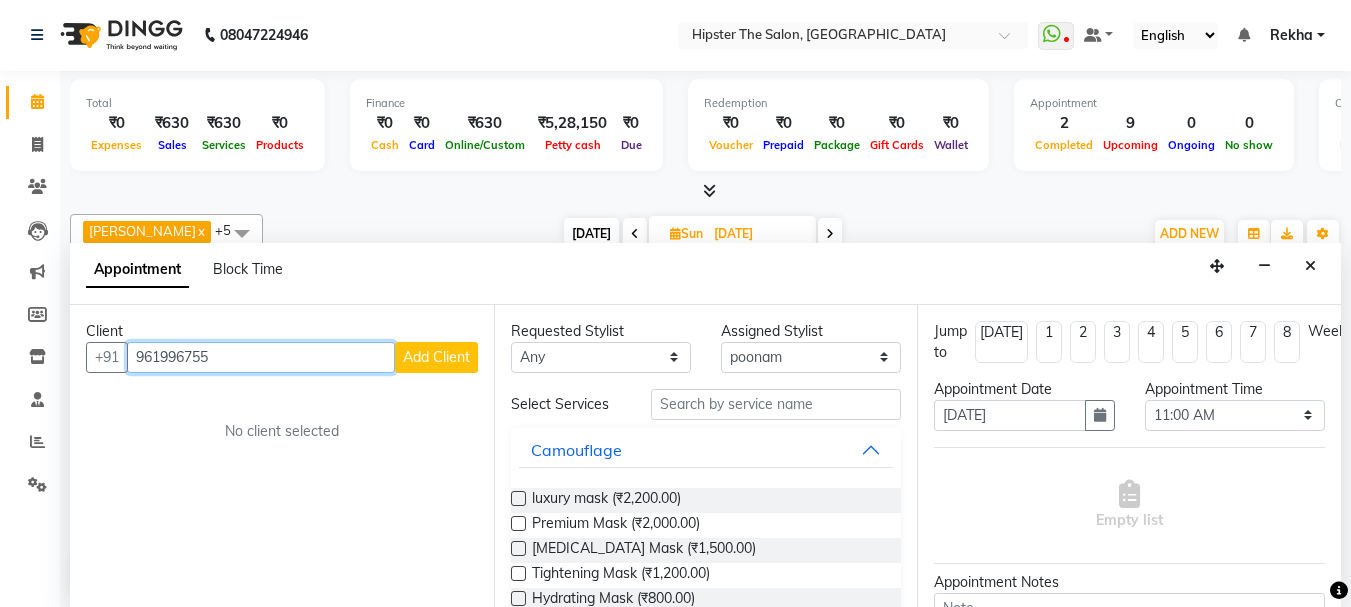 click on "961996755" at bounding box center [261, 357] 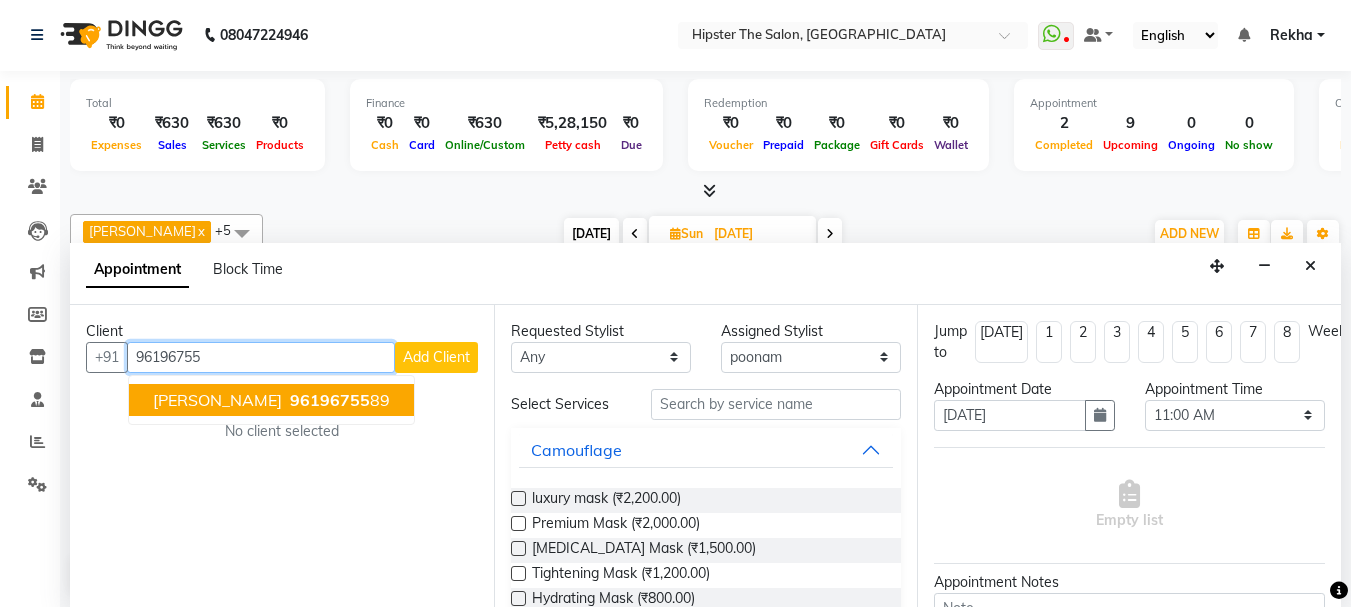 click on "SHRADDHA SHAH" at bounding box center (217, 400) 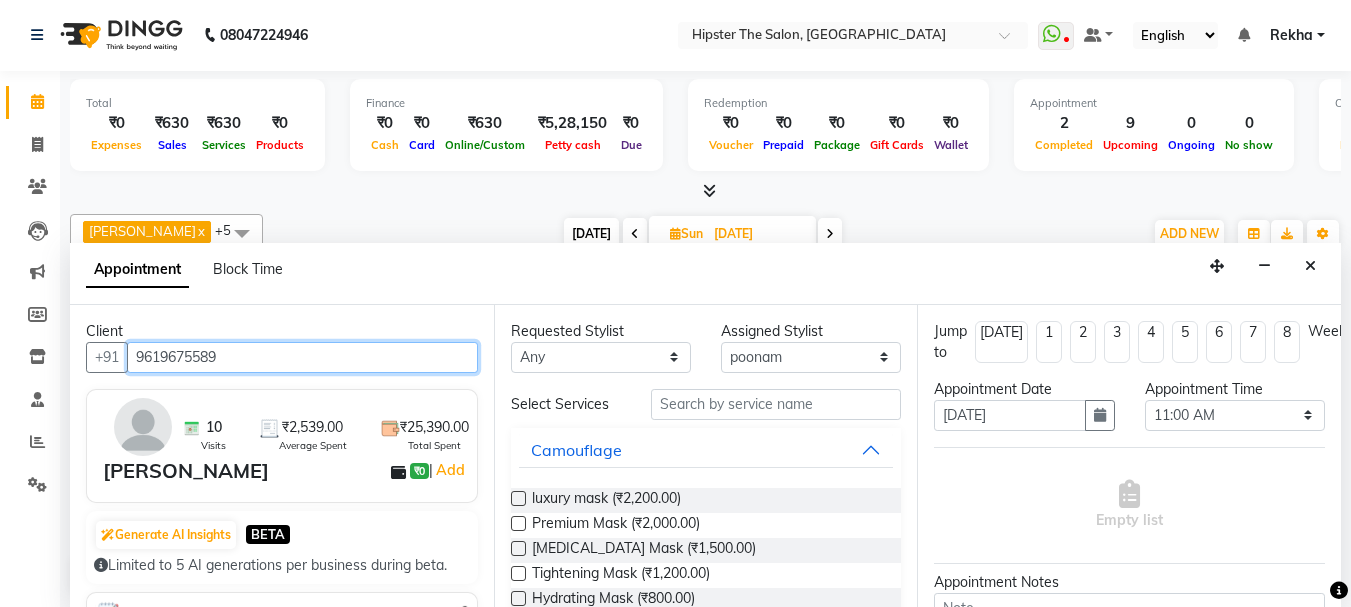 type on "9619675589" 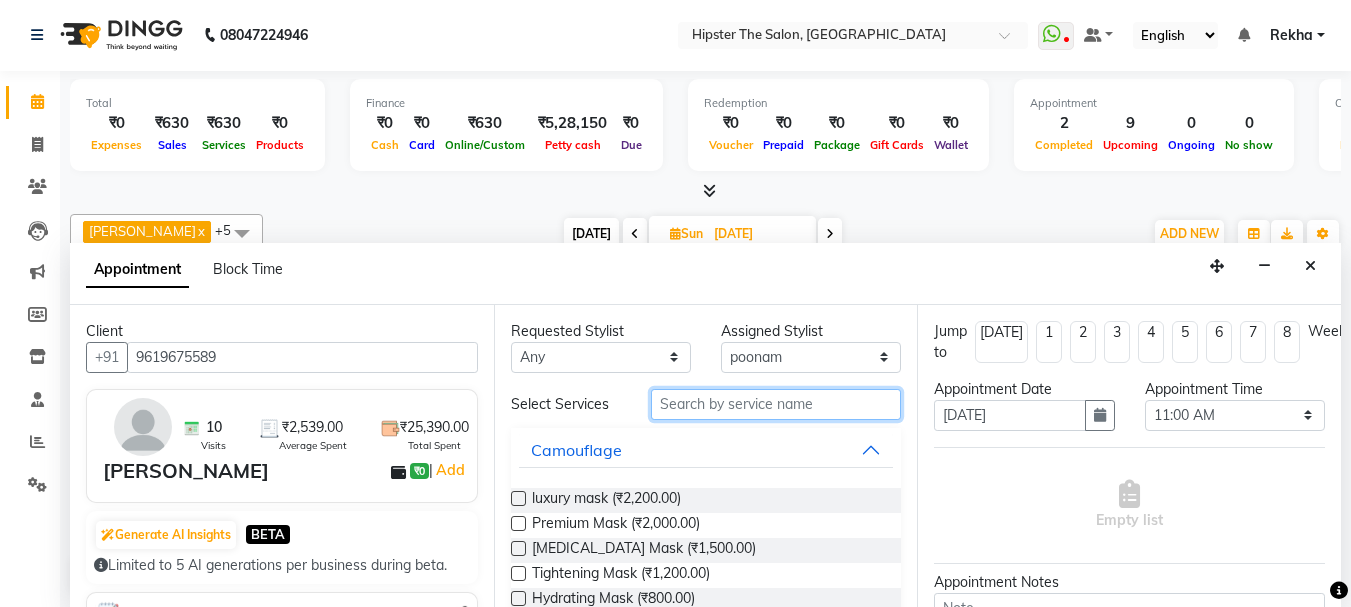 click at bounding box center (776, 404) 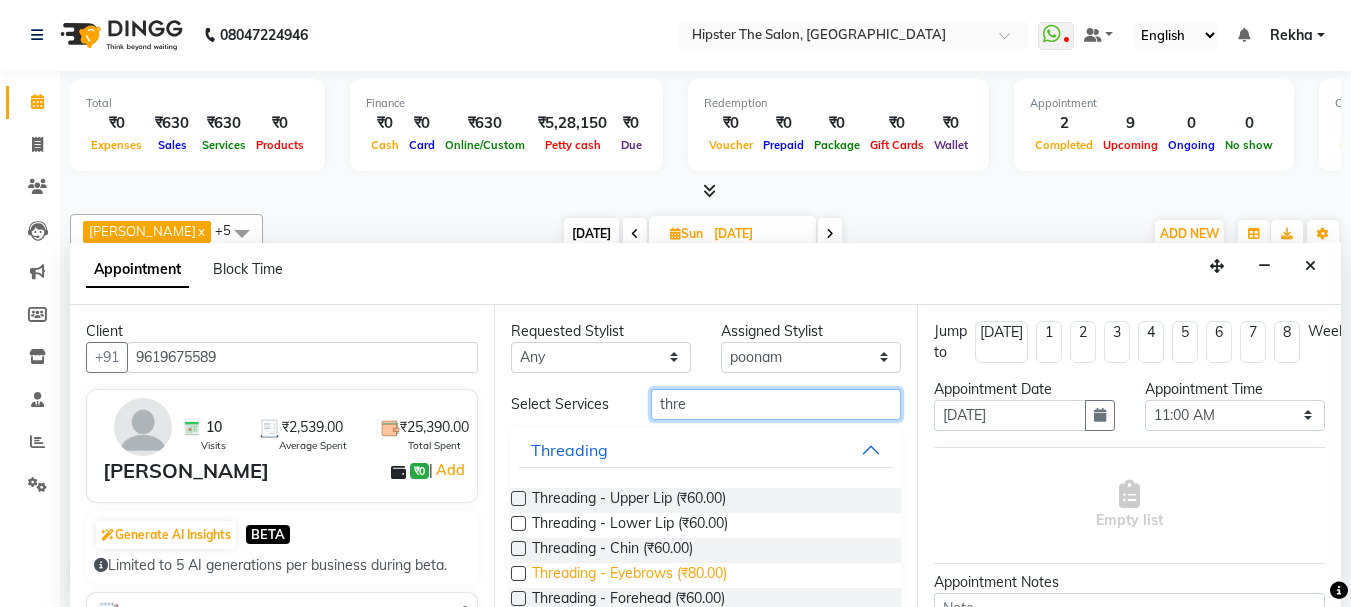 type on "thre" 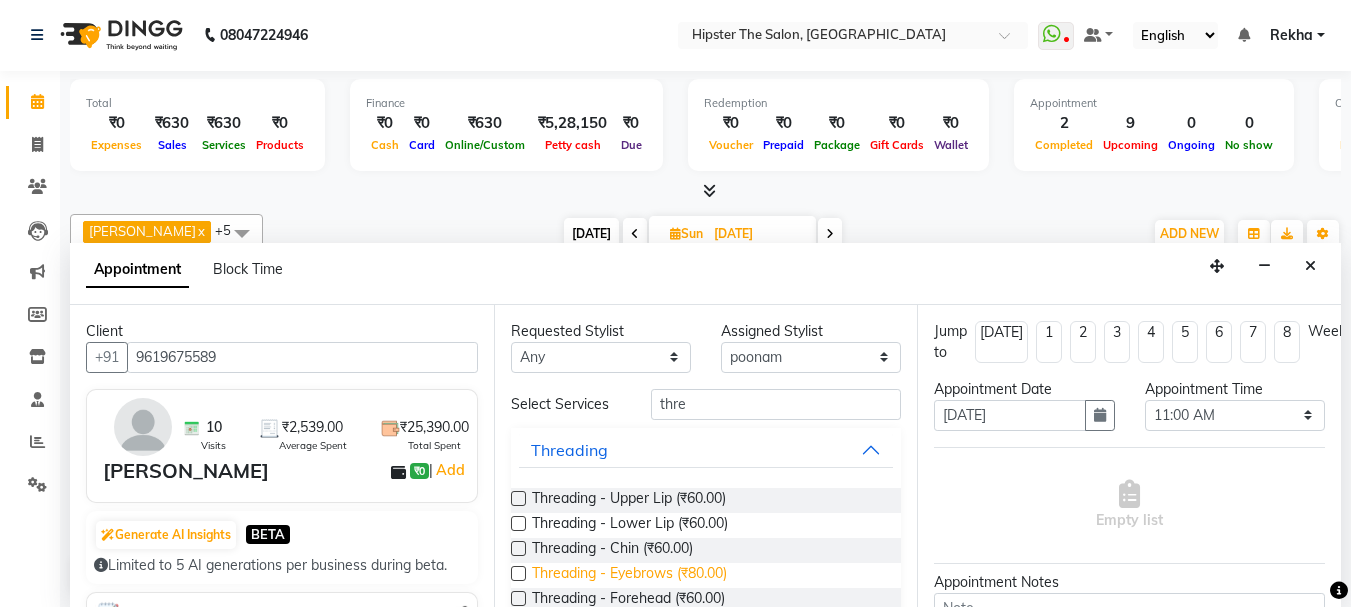 click on "Threading - Eyebrows (₹80.00)" at bounding box center [629, 575] 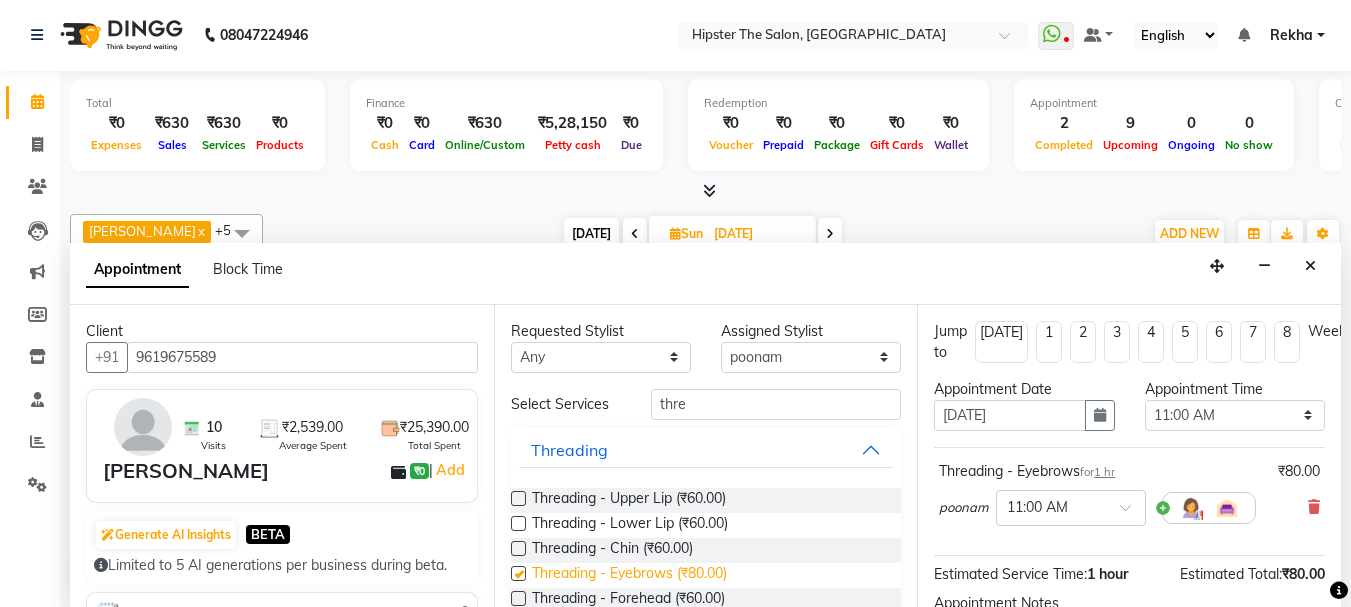 checkbox on "false" 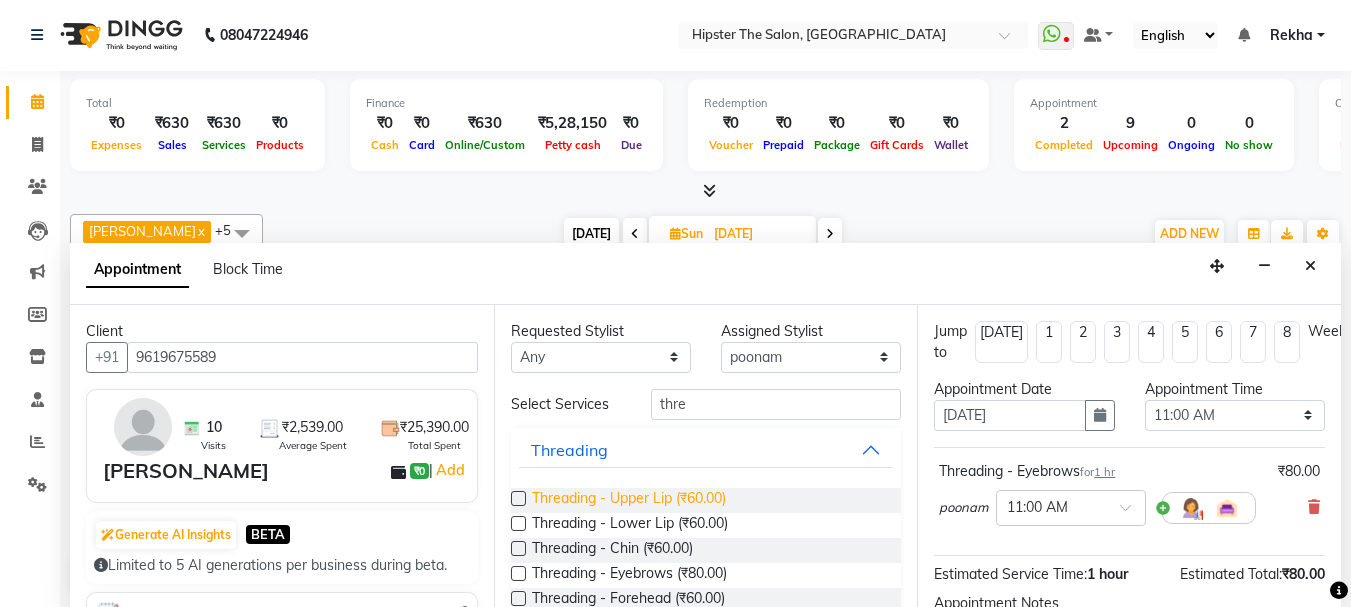 click on "Threading - Upper Lip (₹60.00)" at bounding box center [629, 500] 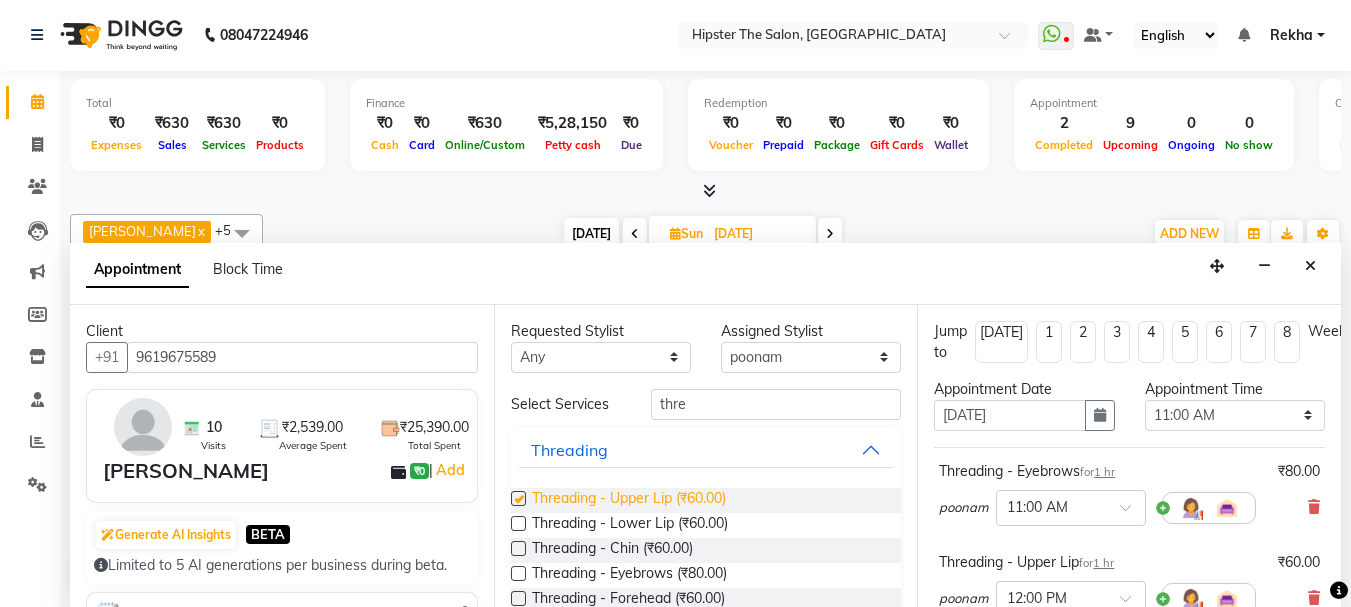 checkbox on "false" 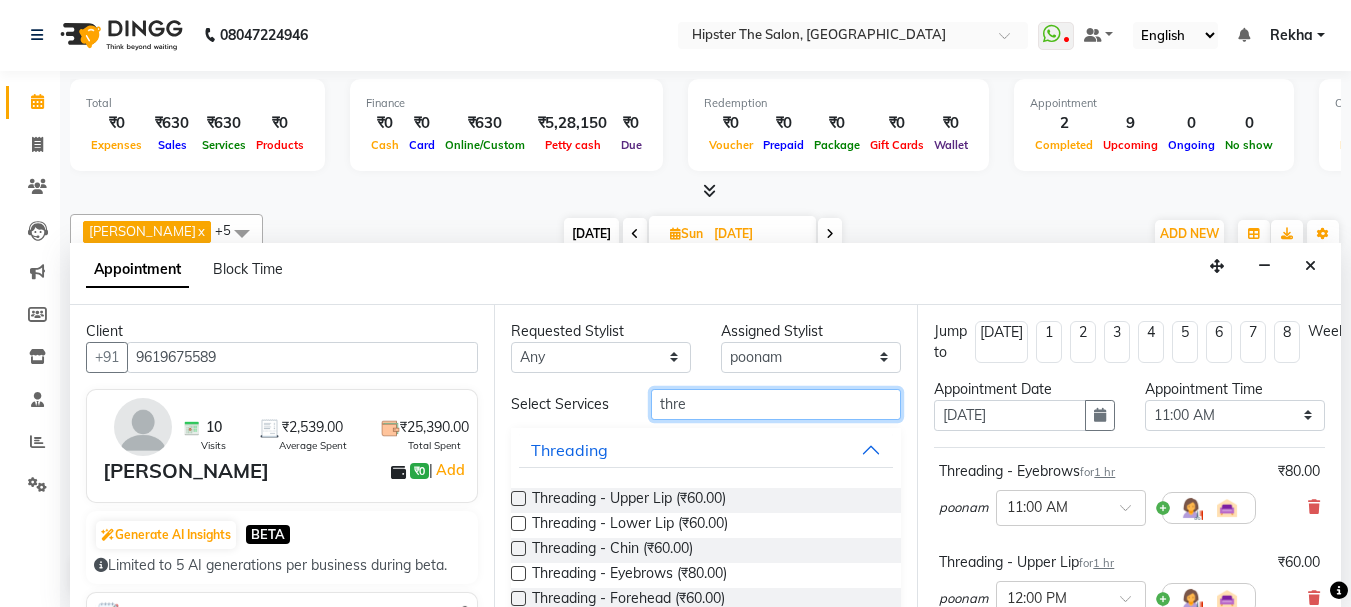 click on "thre" at bounding box center (776, 404) 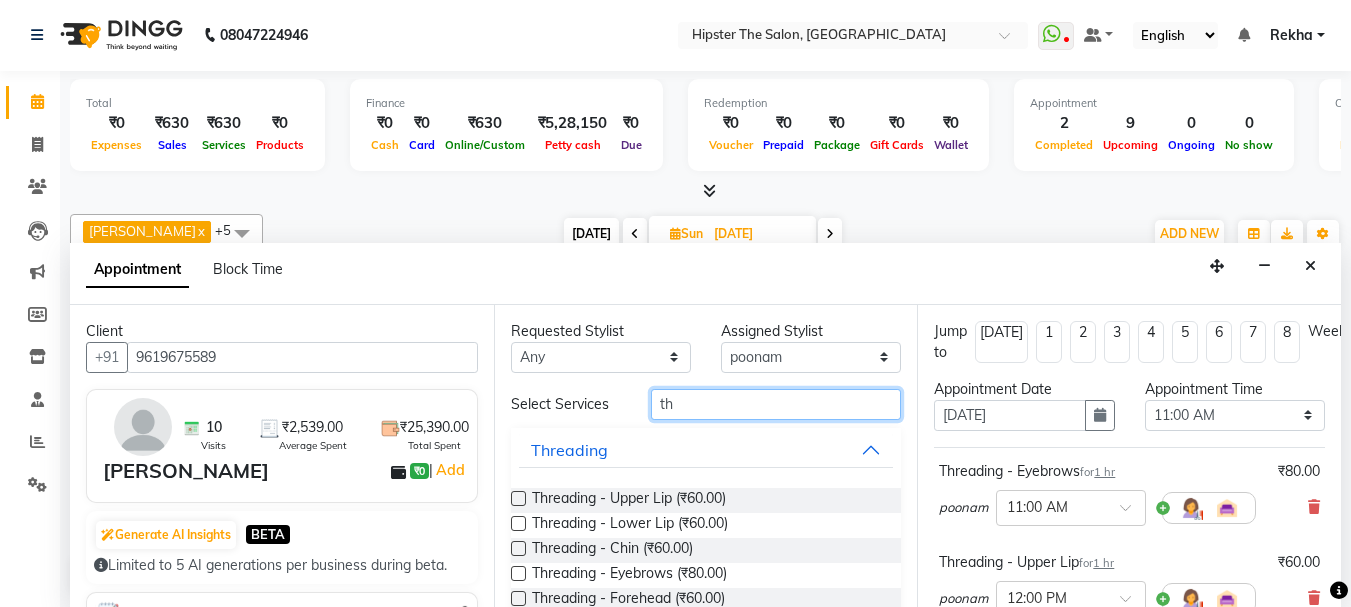 type on "t" 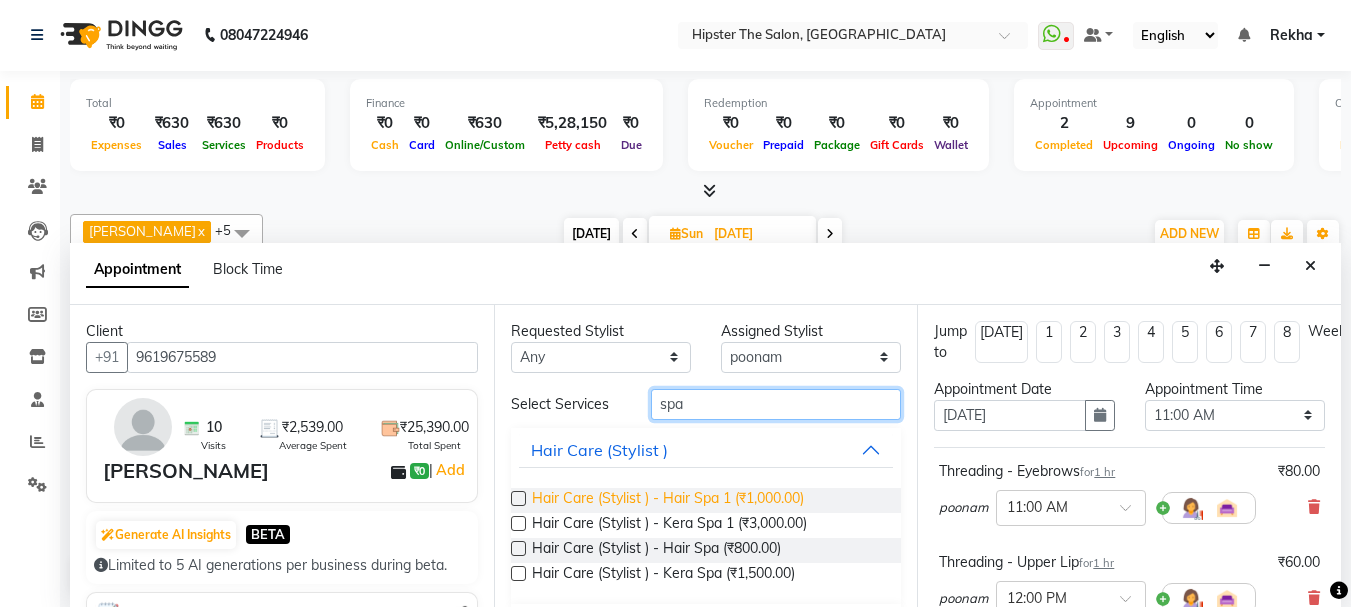 type on "spa" 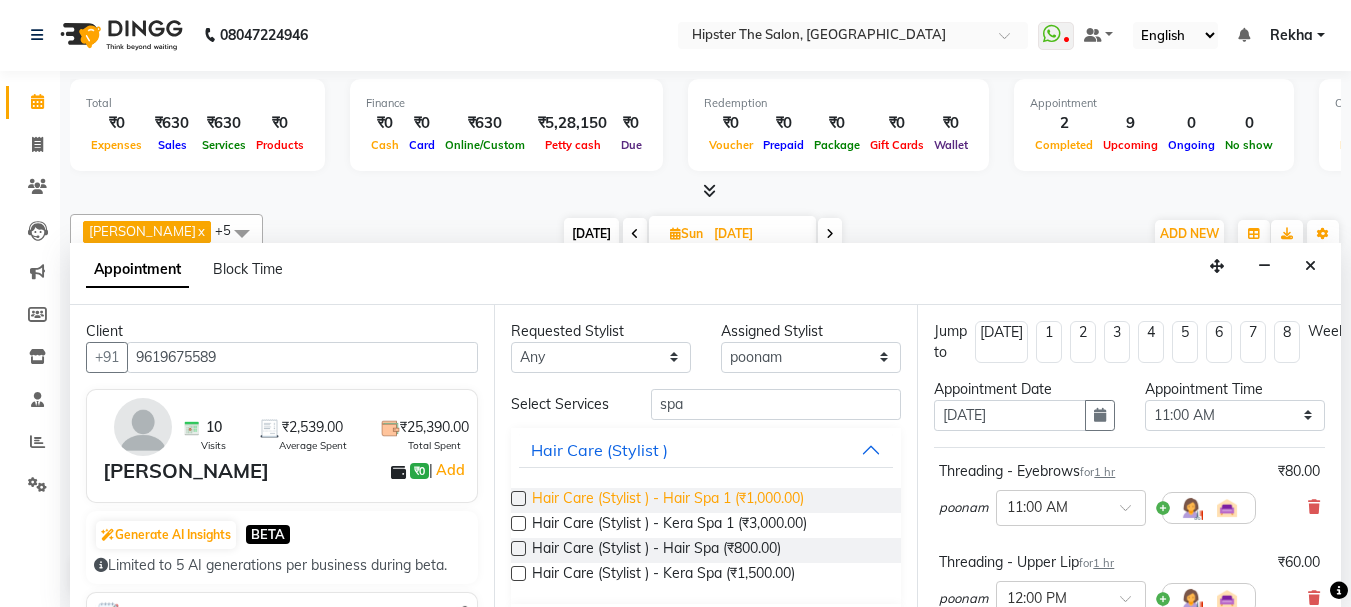 click on "Hair Care (Stylist ) - Hair Spa 1 (₹1,000.00)" at bounding box center [668, 500] 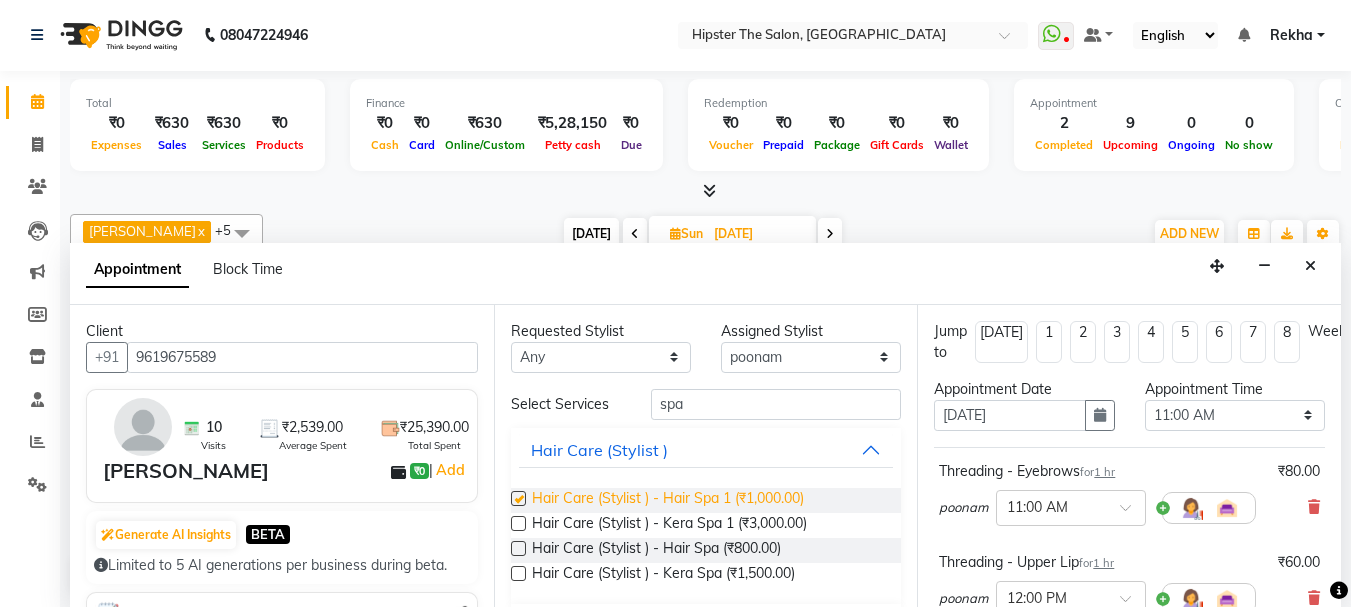 checkbox on "false" 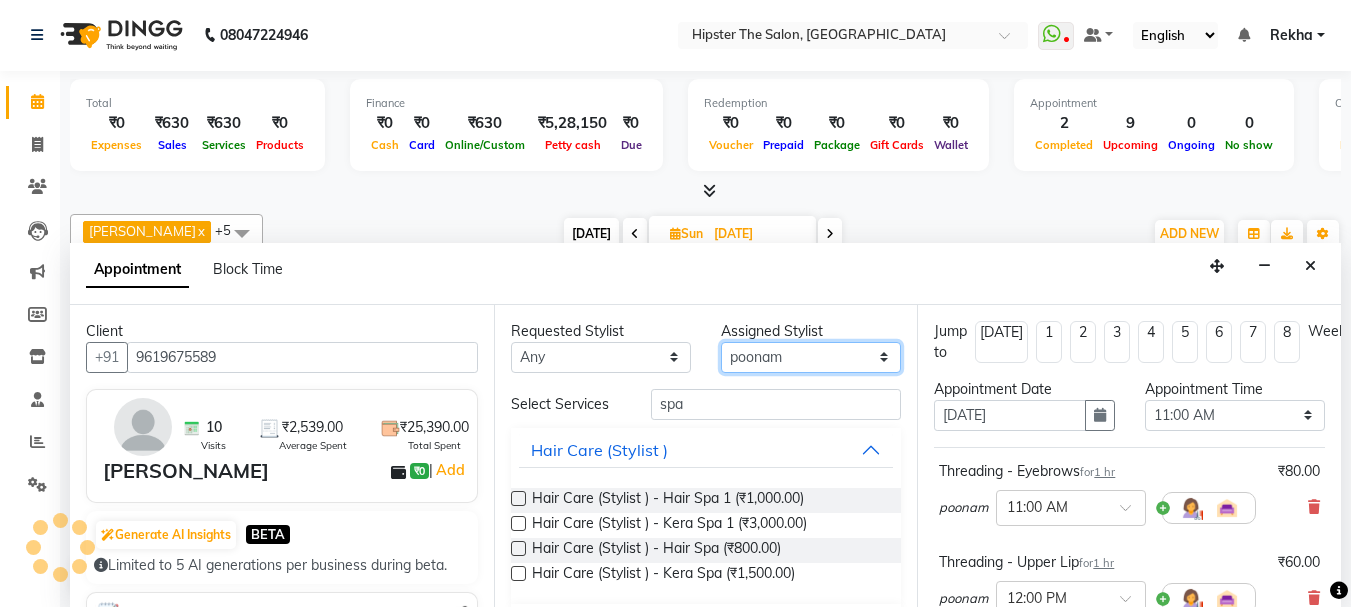 click on "Select Aditya aishu Akansha Anil Anup Ashik Bhavin Irshad Lucky meeth minaz  Namrata Neelam poonam Raju Rekha saif salman Saneef sweta  Vaibhav vicky" at bounding box center [811, 357] 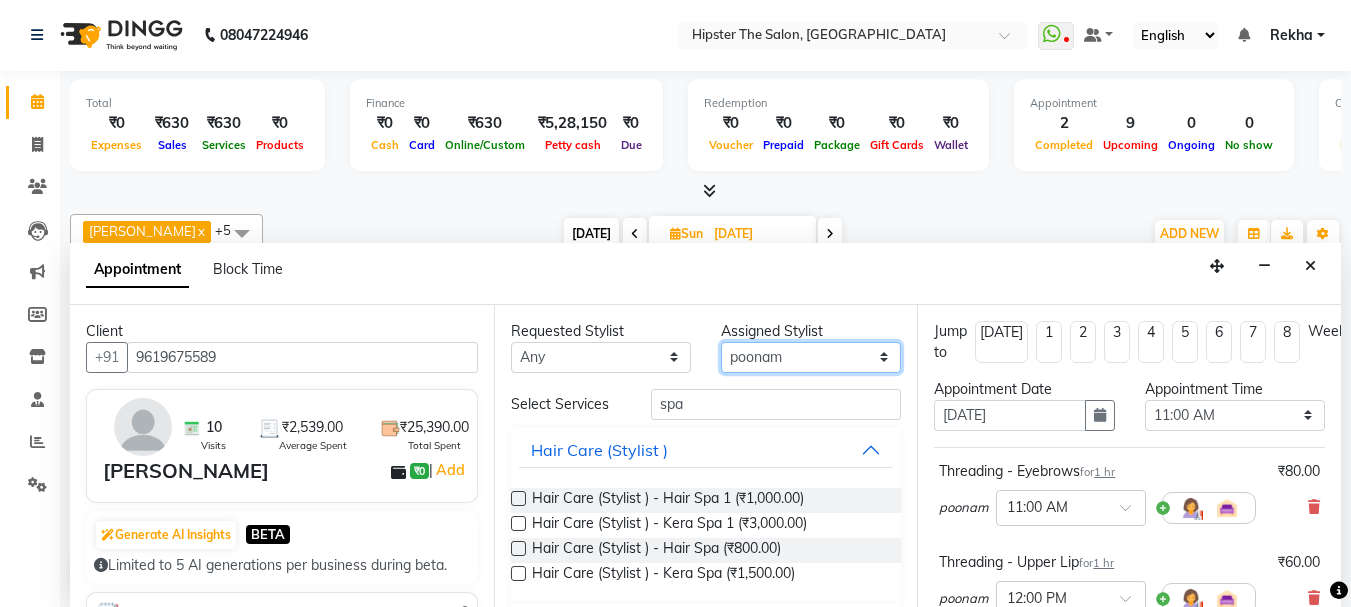 click on "Select Aditya aishu Akansha Anil Anup Ashik Bhavin Irshad Lucky meeth minaz  Namrata Neelam poonam Raju Rekha saif salman Saneef sweta  Vaibhav vicky" at bounding box center (811, 357) 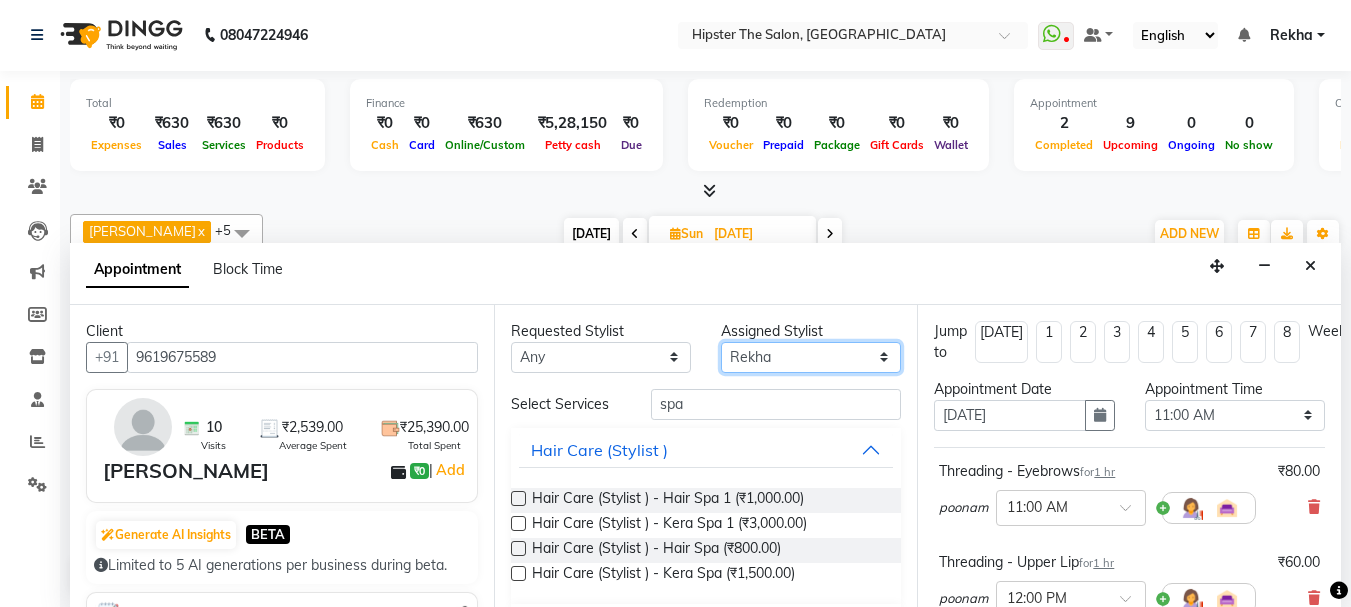 click on "Select Aditya aishu Akansha Anil Anup Ashik Bhavin Irshad Lucky meeth minaz  Namrata Neelam poonam Raju Rekha saif salman Saneef sweta  Vaibhav vicky" at bounding box center [811, 357] 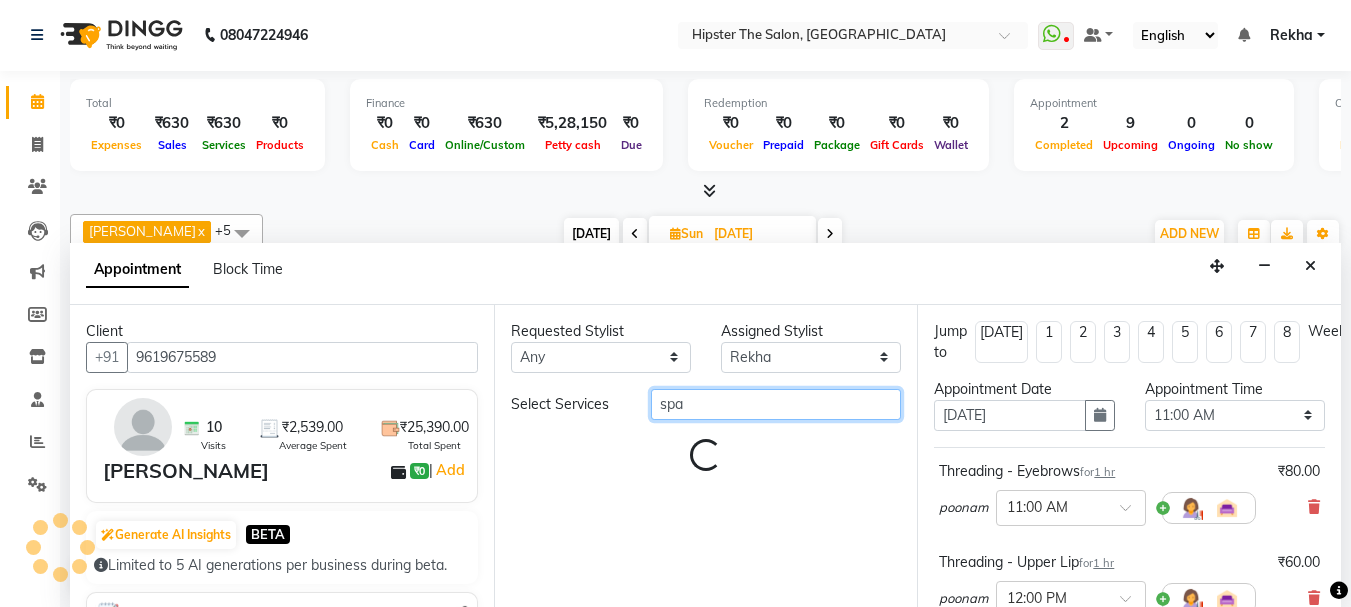 click on "spa" at bounding box center [776, 404] 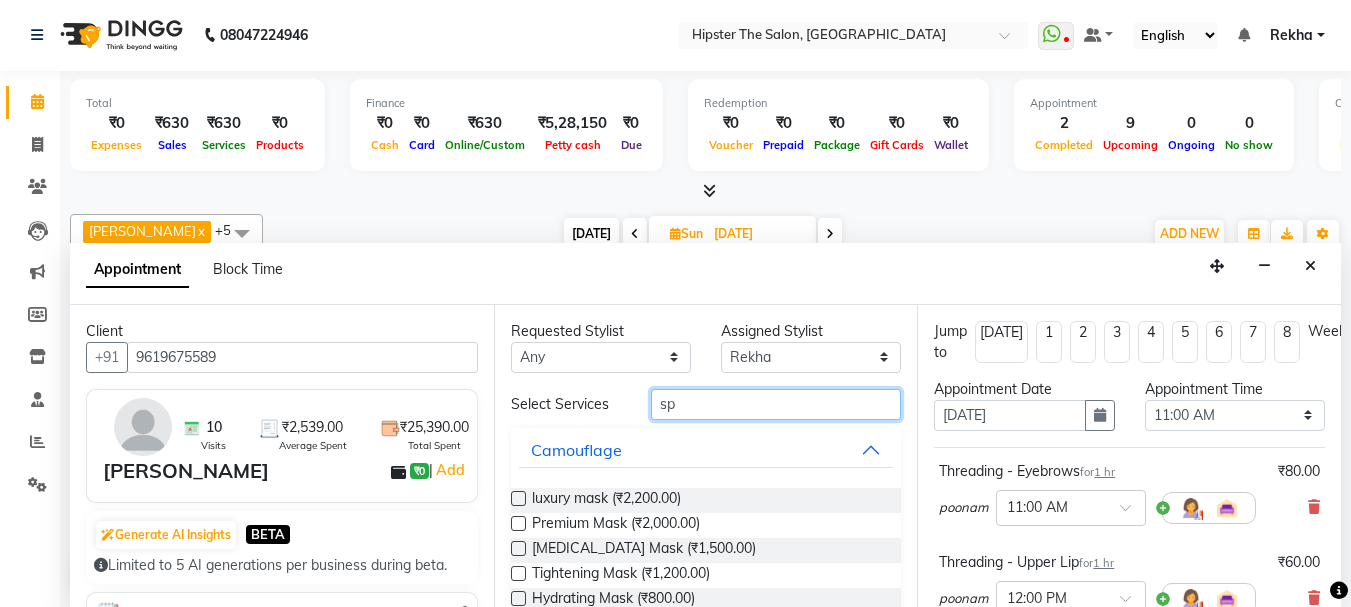 type on "s" 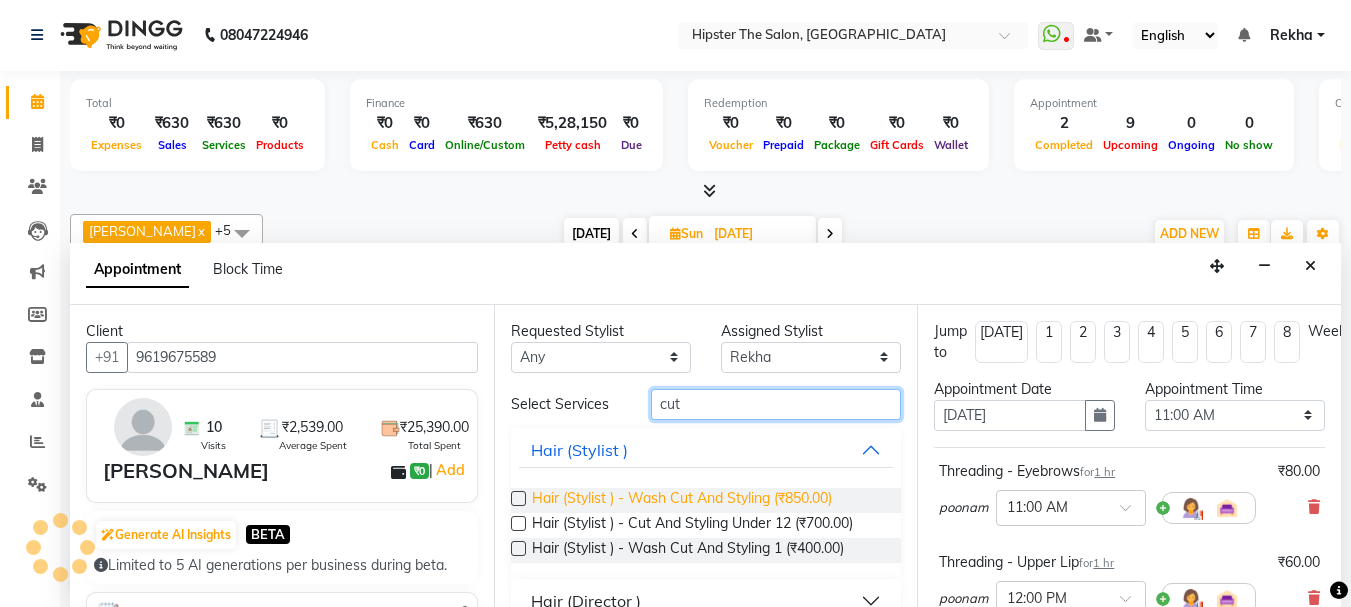 type on "cut" 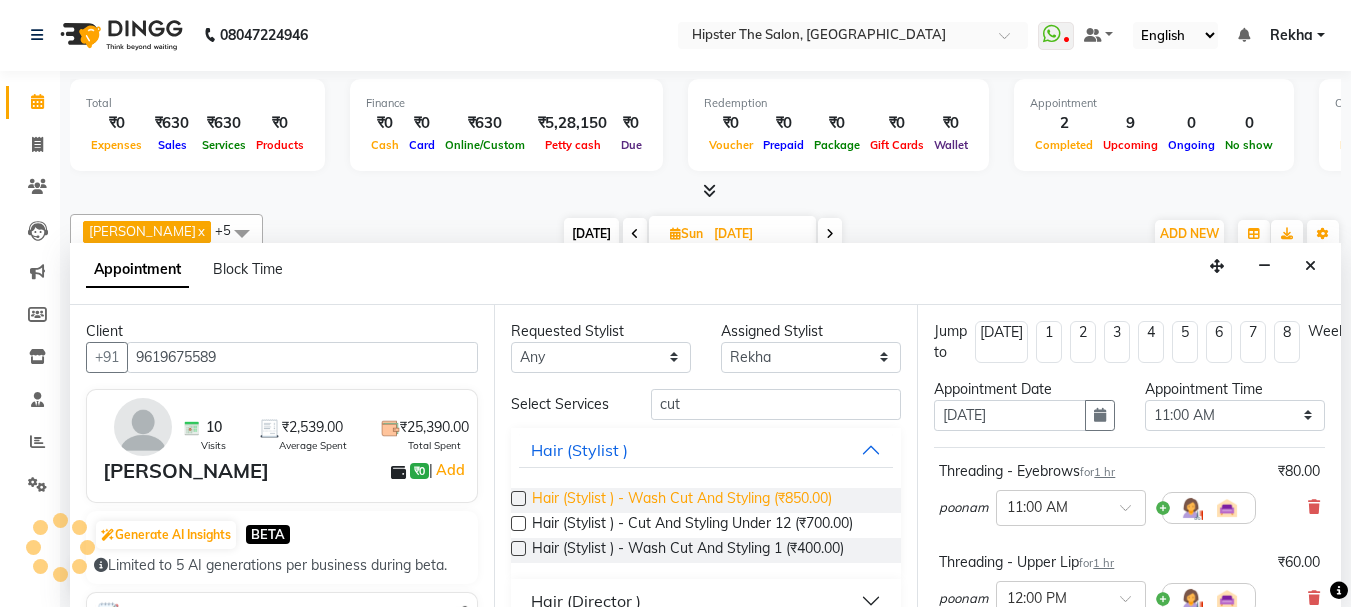 click on "Hair (Stylist ) - Wash Cut And Styling (₹850.00)" at bounding box center (682, 500) 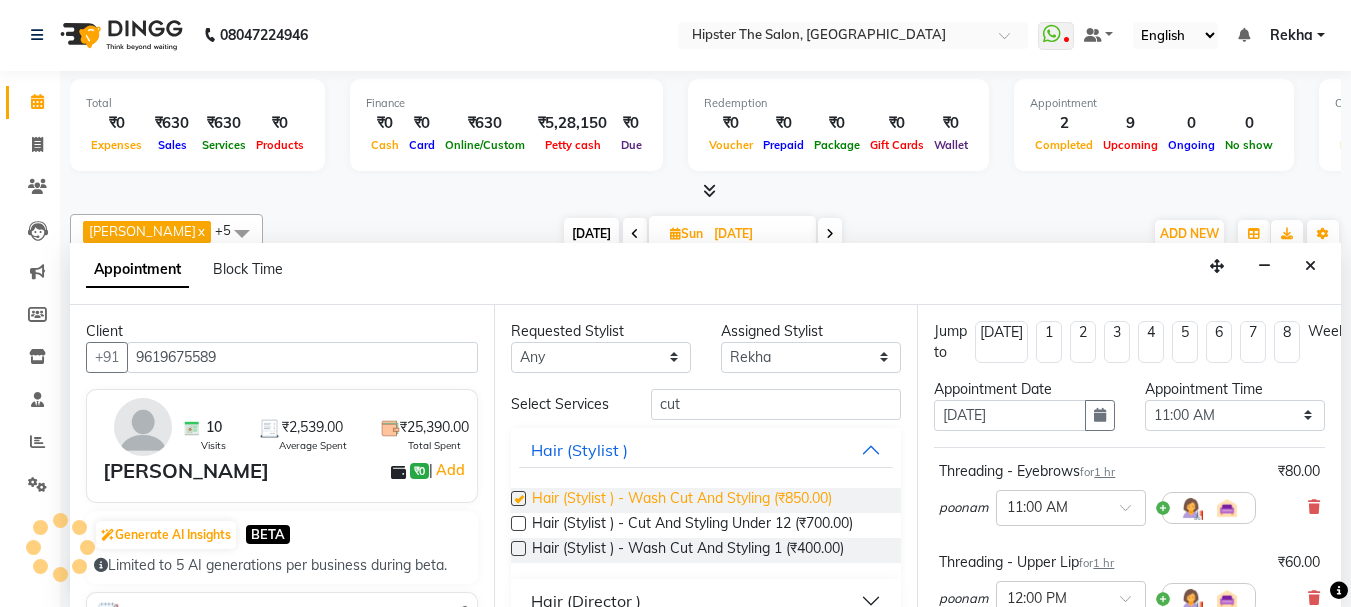 checkbox on "false" 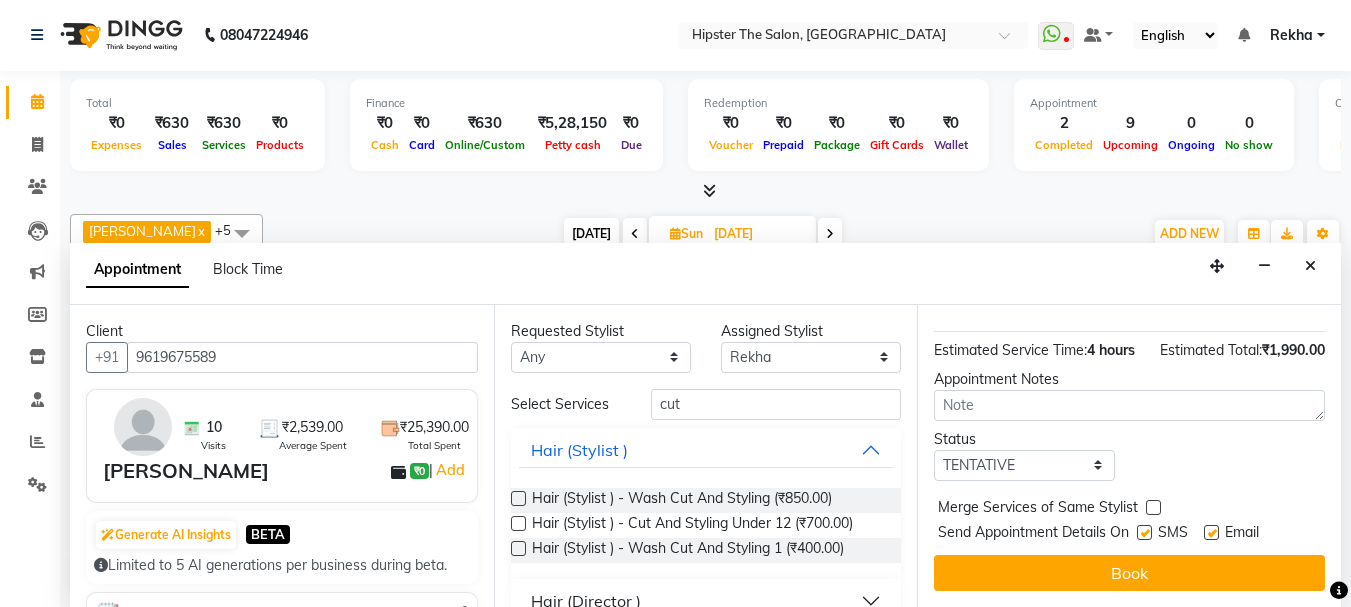 scroll, scrollTop: 533, scrollLeft: 0, axis: vertical 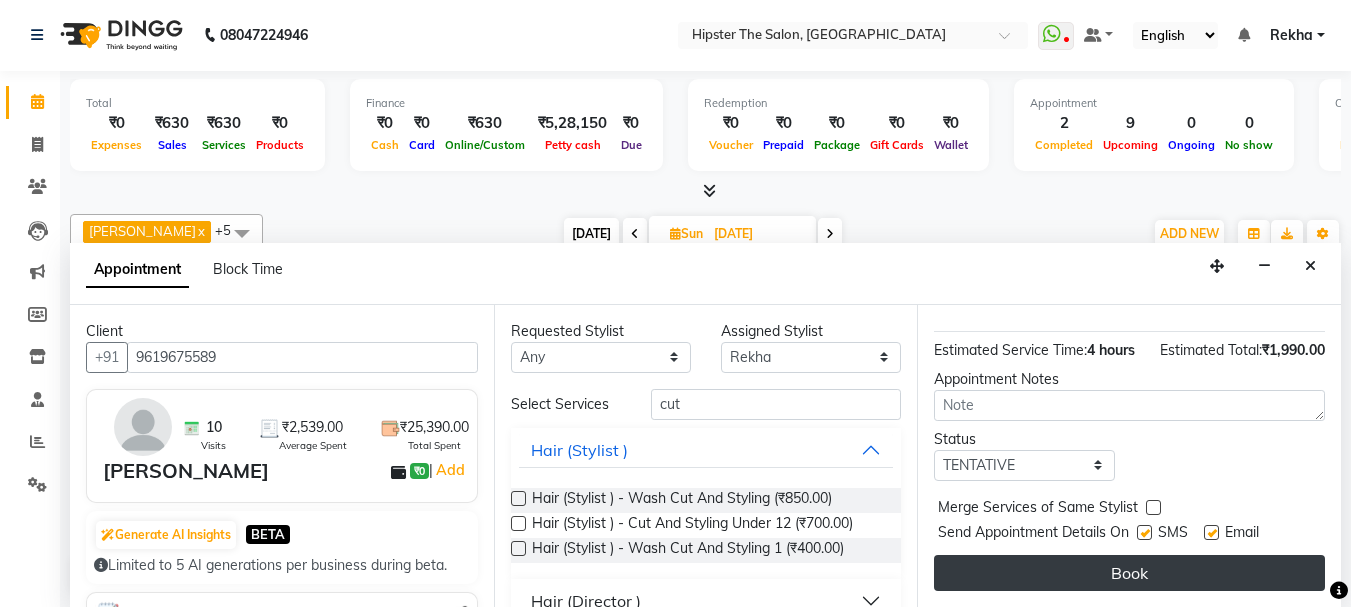 click on "Book" at bounding box center (1129, 573) 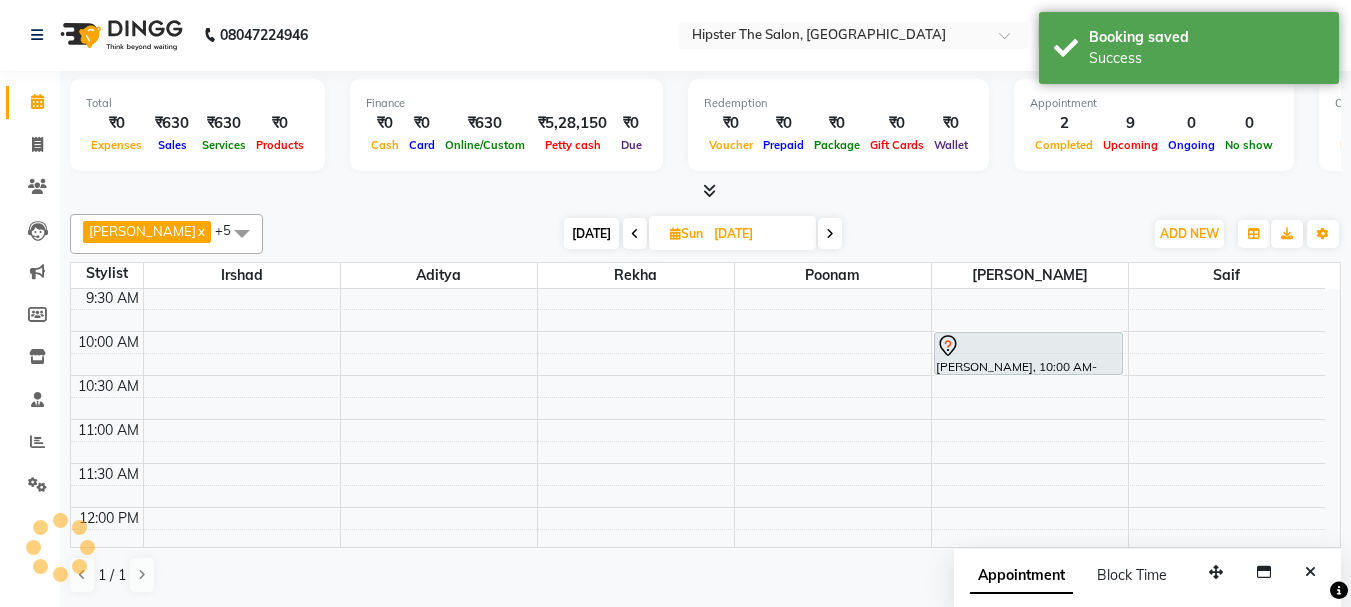 scroll, scrollTop: 0, scrollLeft: 0, axis: both 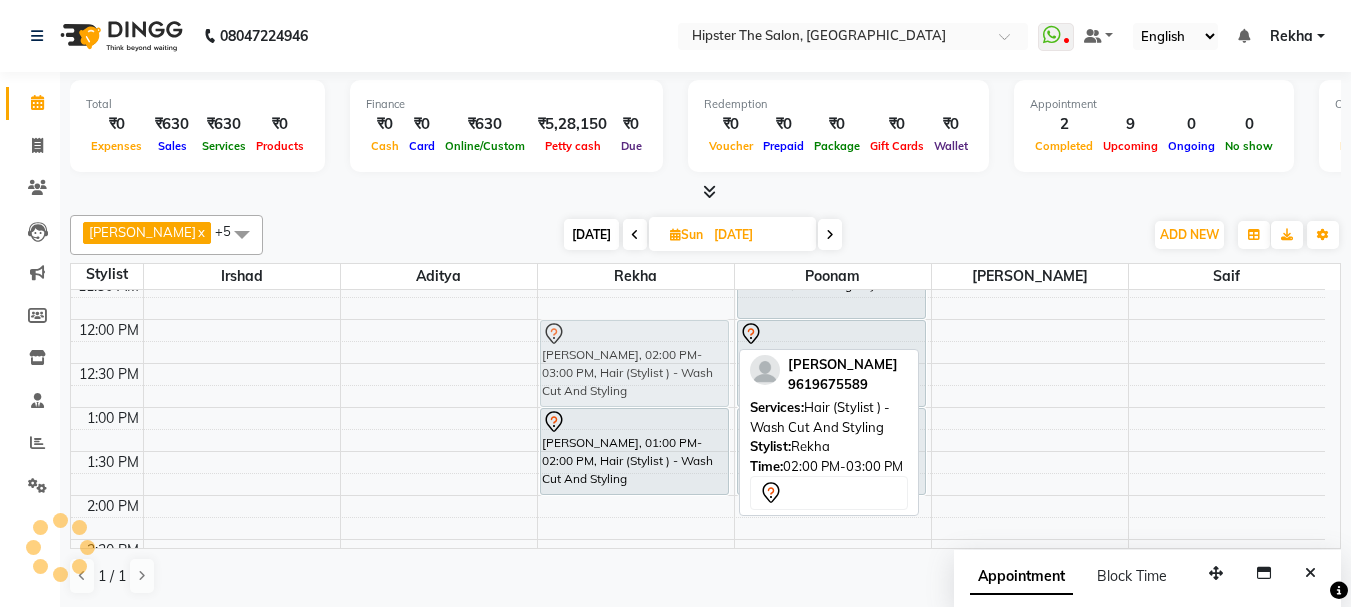drag, startPoint x: 650, startPoint y: 498, endPoint x: 657, endPoint y: 385, distance: 113.216606 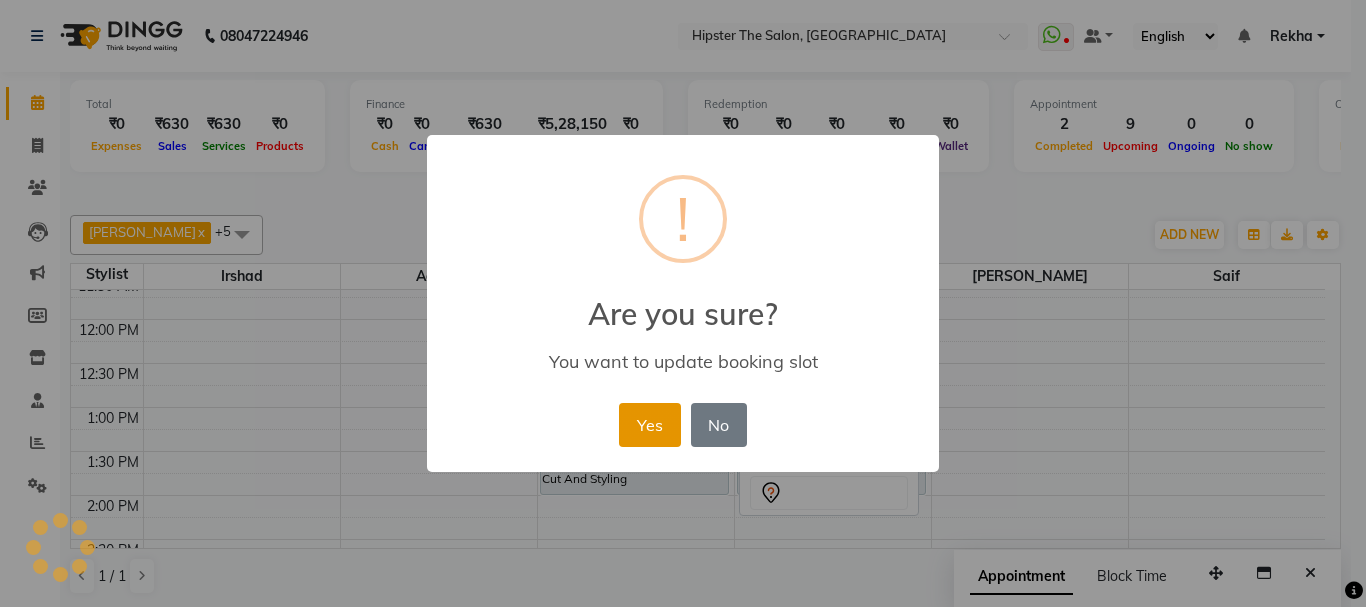 click on "Yes" at bounding box center [649, 425] 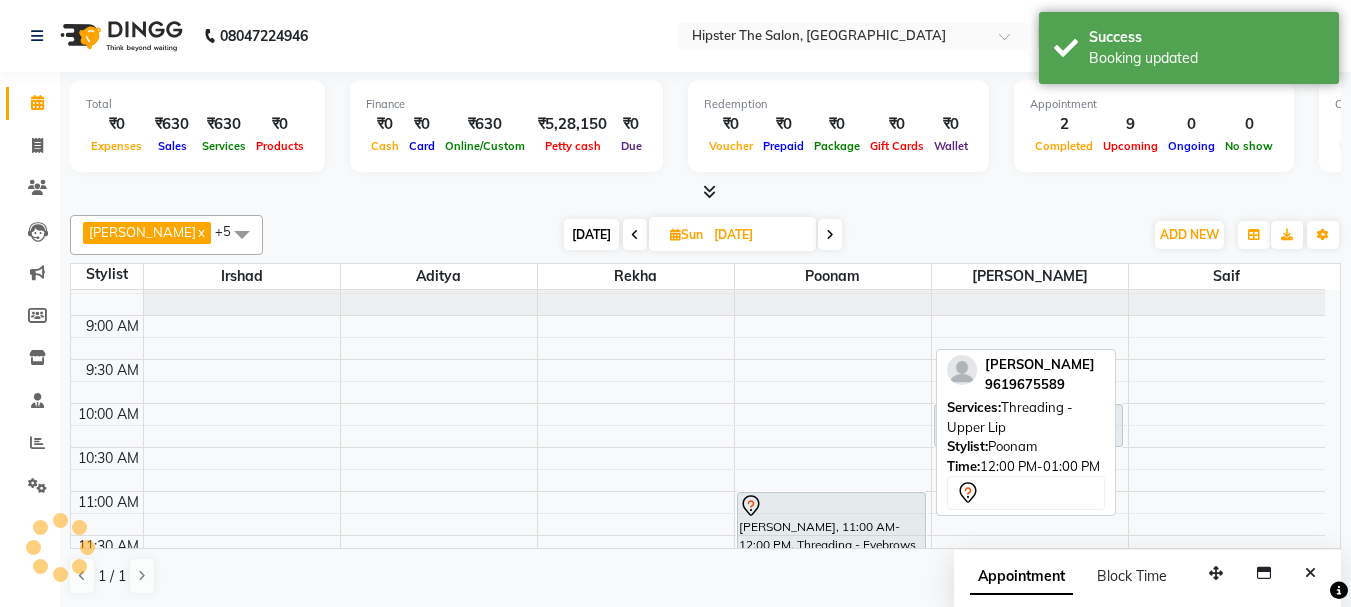 scroll, scrollTop: 295, scrollLeft: 0, axis: vertical 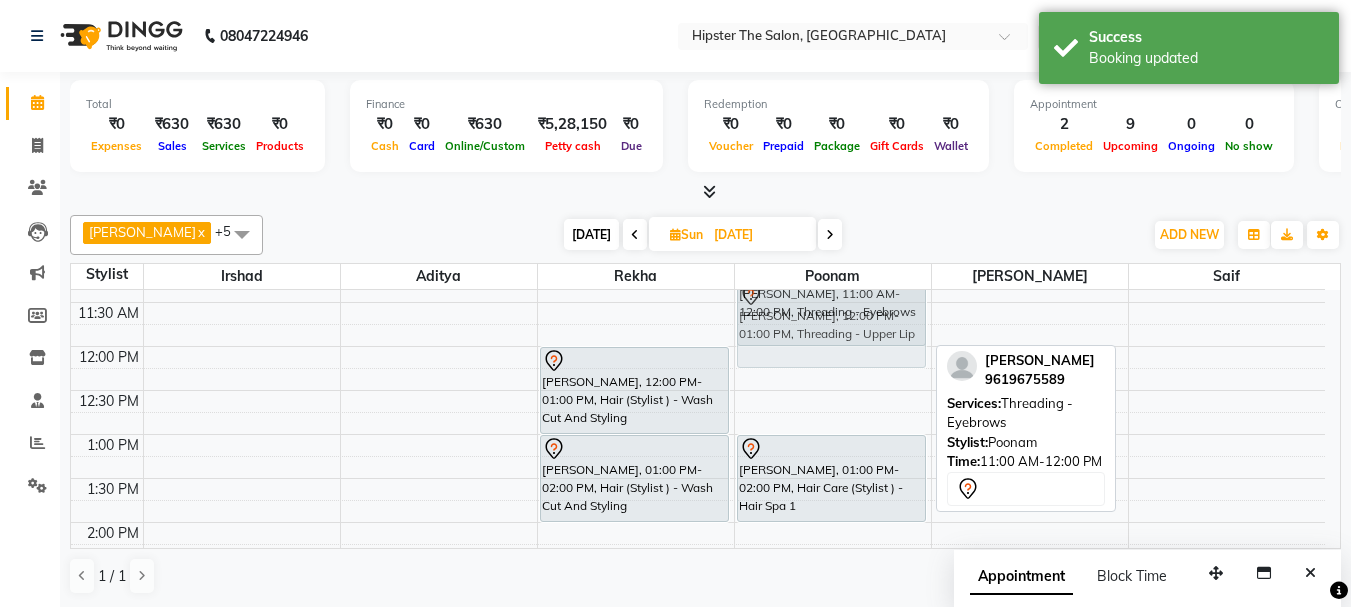 drag, startPoint x: 879, startPoint y: 390, endPoint x: 841, endPoint y: 328, distance: 72.718636 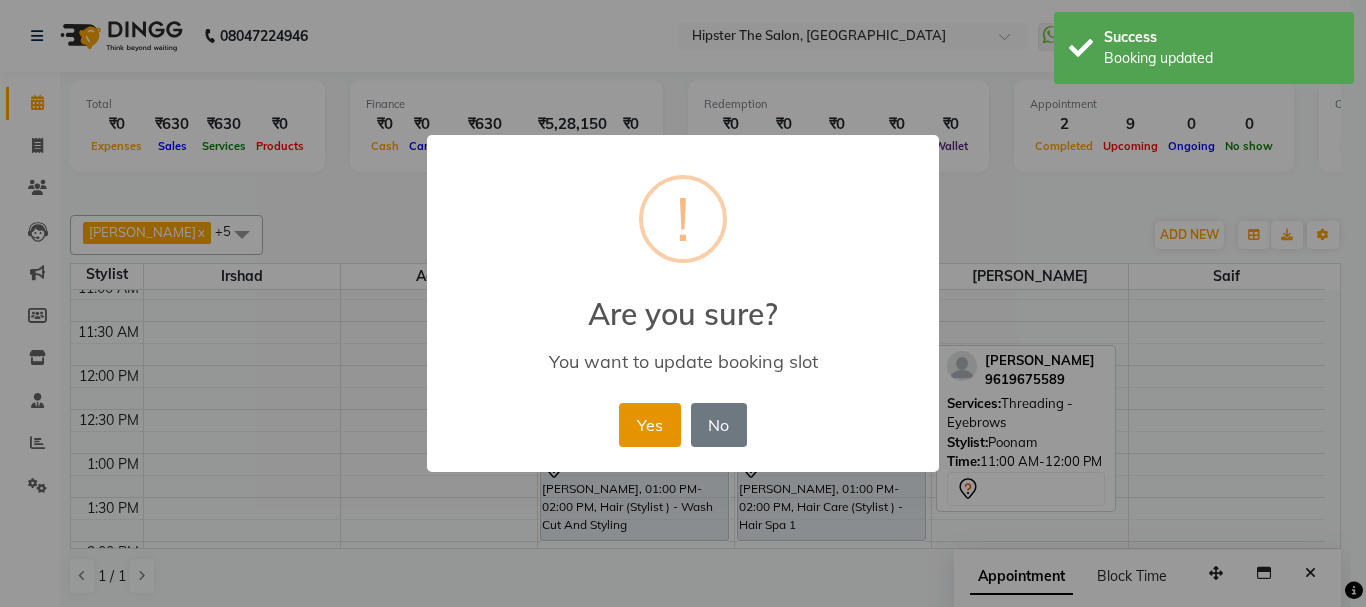 click on "Yes" at bounding box center (649, 425) 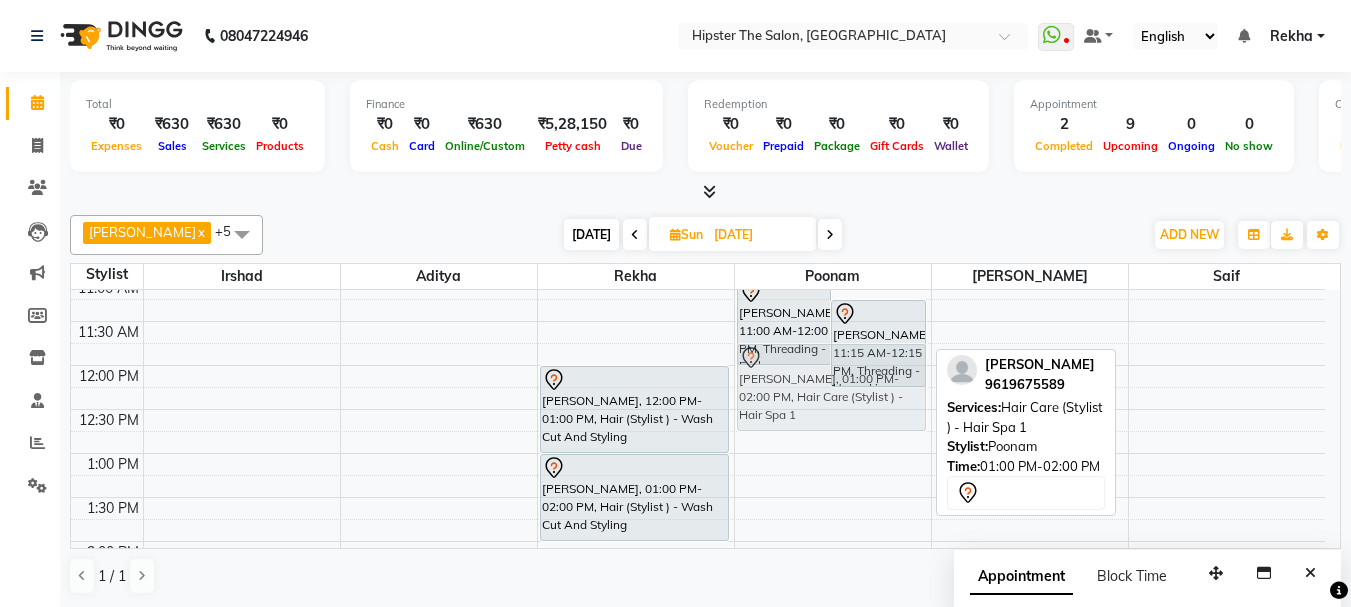drag, startPoint x: 860, startPoint y: 502, endPoint x: 829, endPoint y: 395, distance: 111.40018 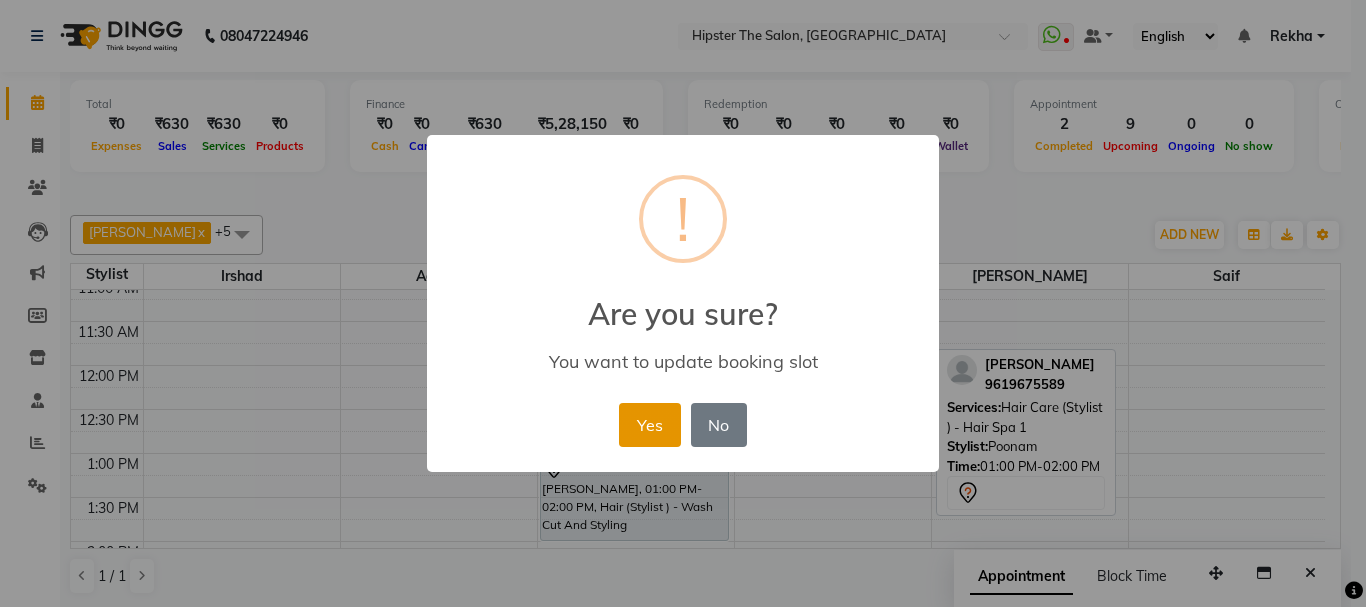 click on "Yes" at bounding box center [649, 425] 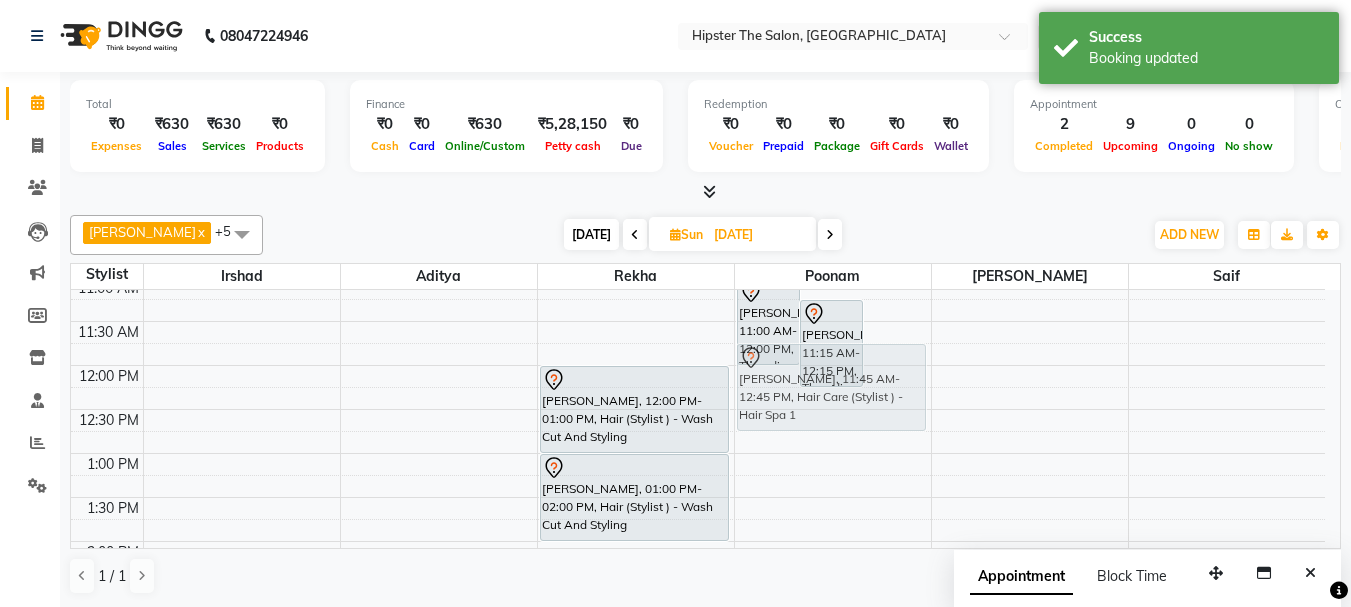 scroll, scrollTop: 218, scrollLeft: 0, axis: vertical 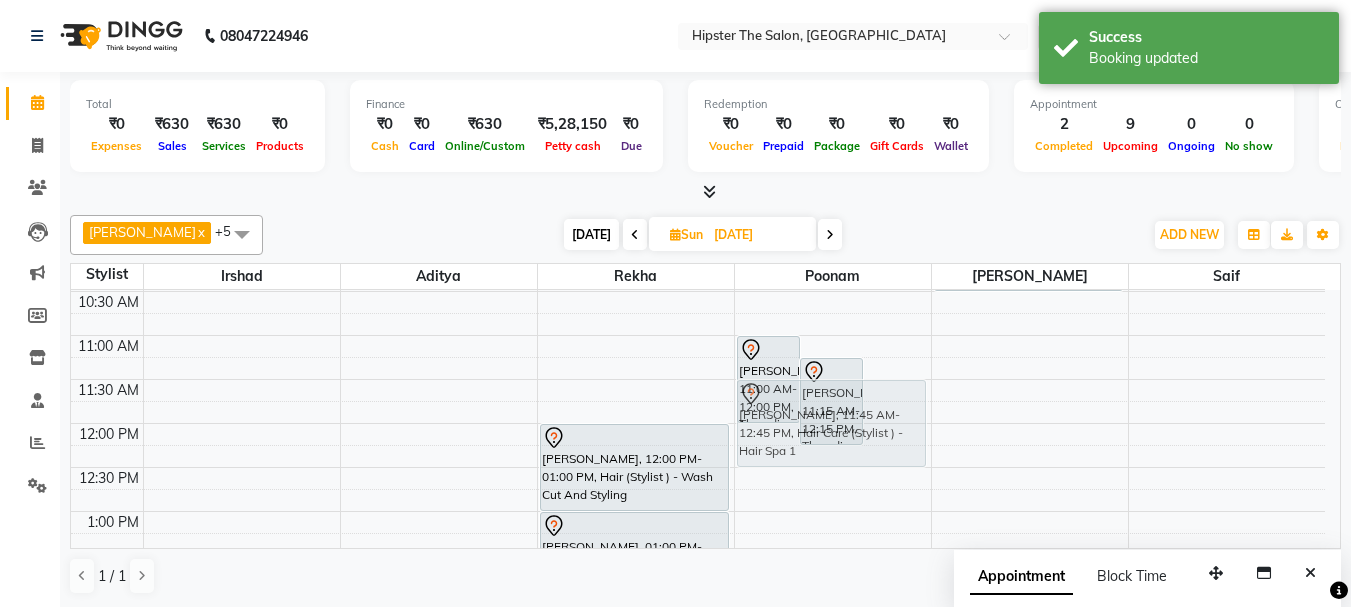 click on "SHRADDHA SHAH, 11:00 AM-12:00 PM, Threading - Eyebrows             SHRADDHA SHAH, 11:15 AM-12:15 PM, Threading - Upper Lip             SHRADDHA SHAH, 11:45 AM-12:45 PM, Hair Care (Stylist ) - Hair Spa 1             SHRADDHA SHAH, 11:45 AM-12:45 PM, Hair Care (Stylist ) - Hair Spa 1" at bounding box center [833, 731] 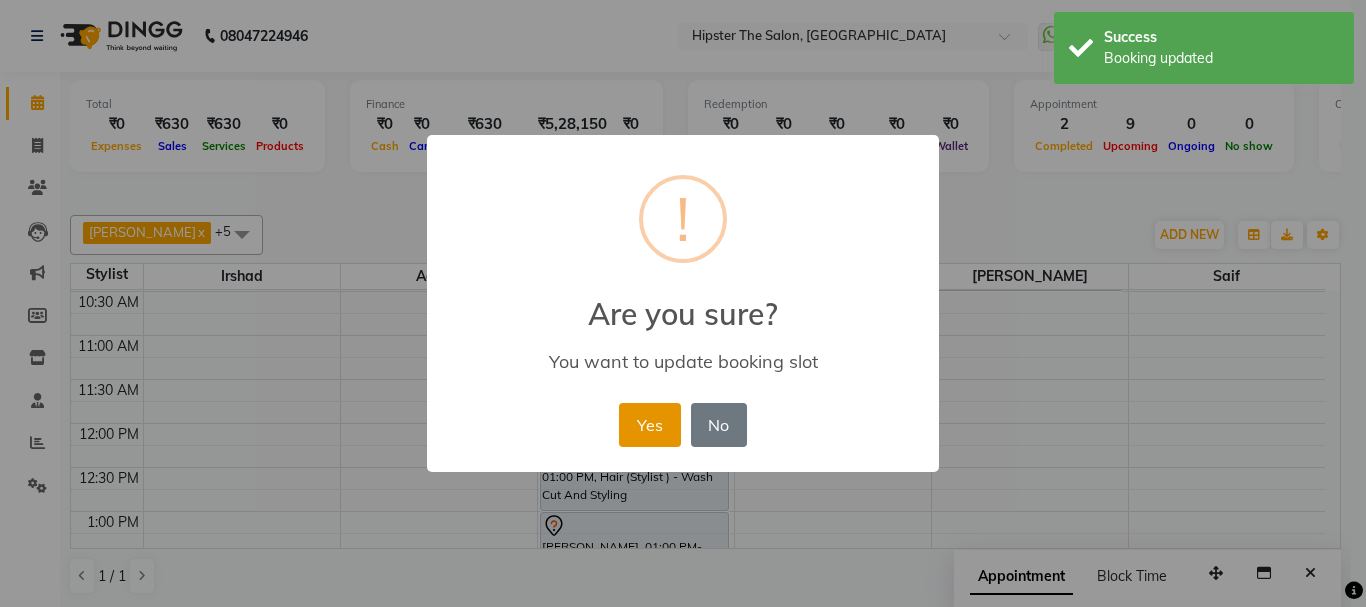 click on "Yes" at bounding box center [649, 425] 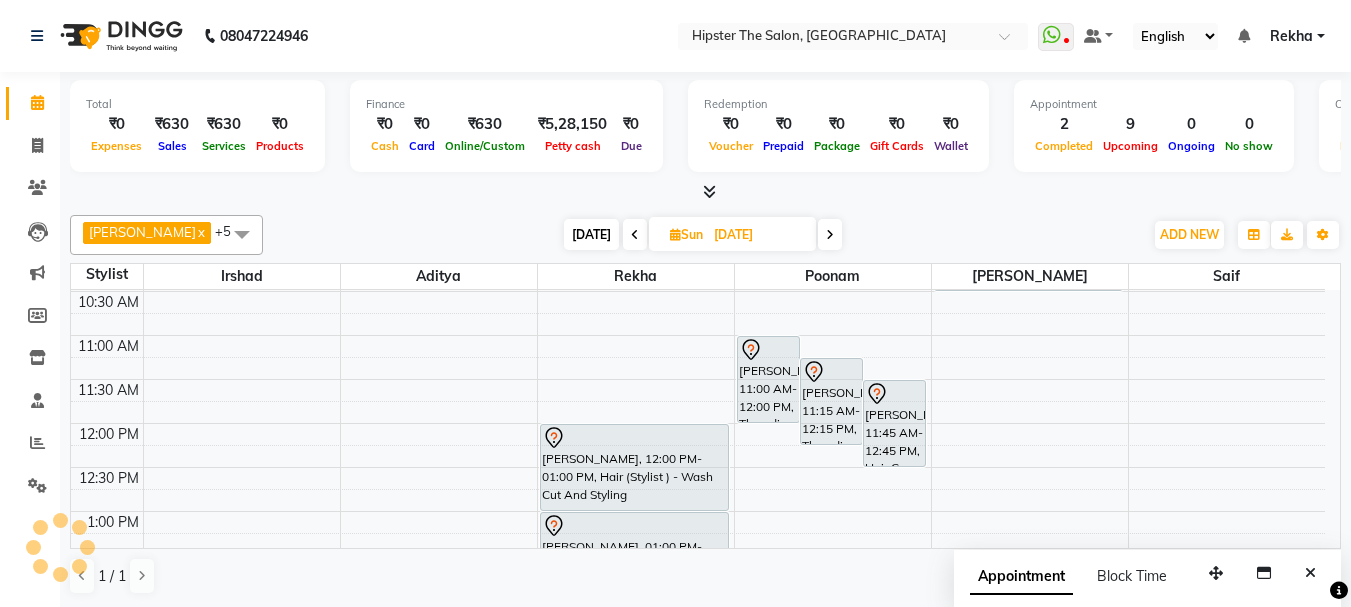 click on "Today" at bounding box center [591, 234] 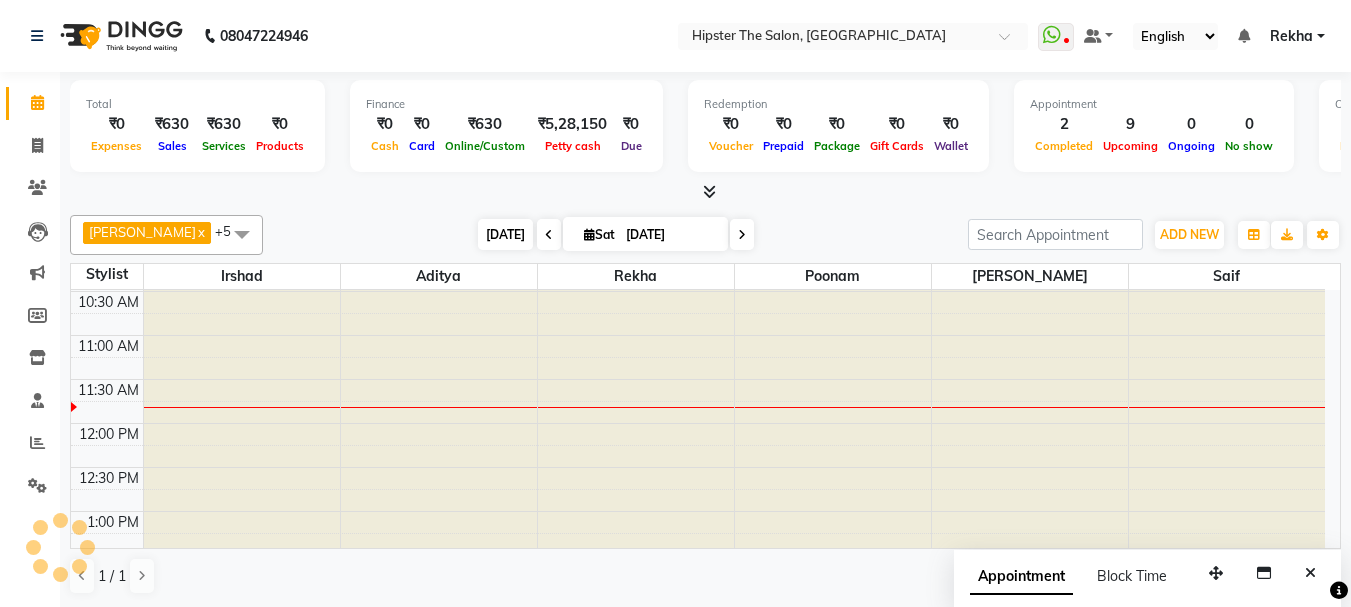 type on "12-07-2025" 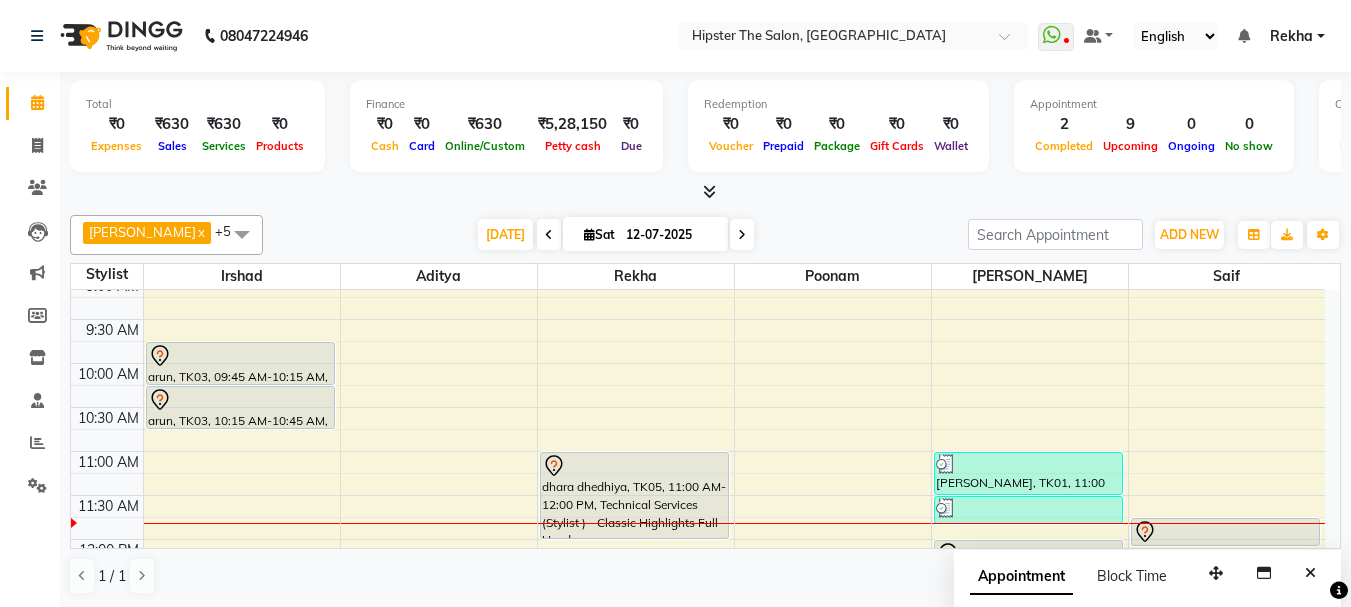 scroll, scrollTop: 0, scrollLeft: 0, axis: both 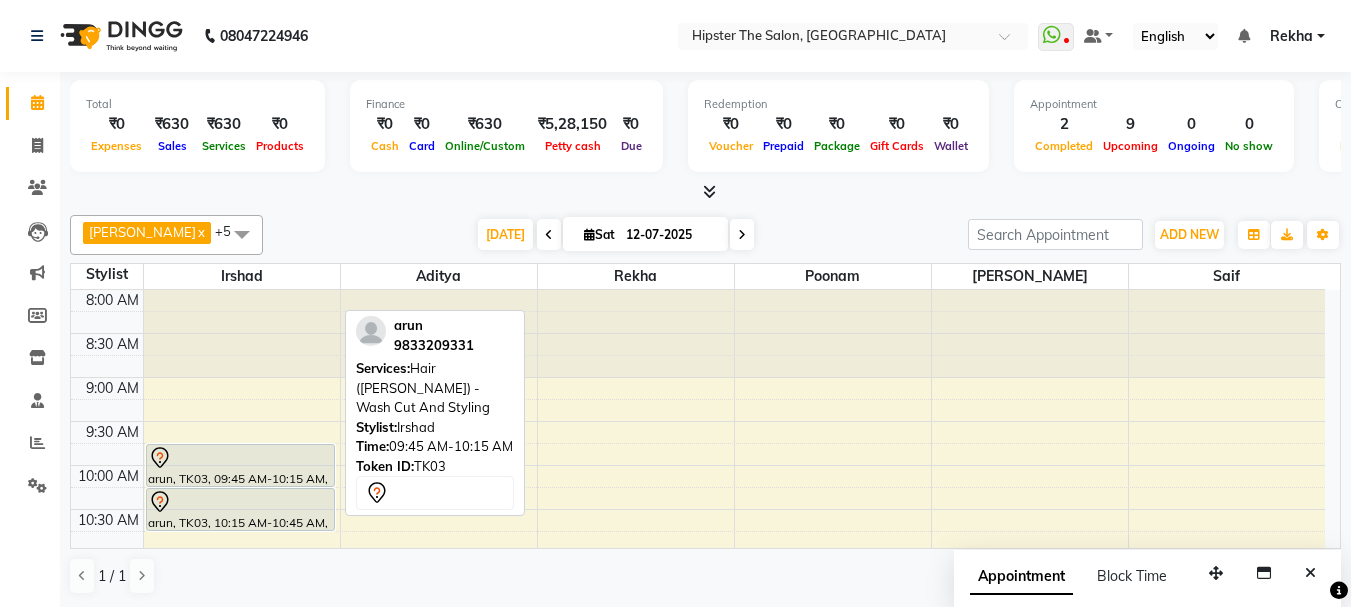click on "arun, TK03, 09:45 AM-10:15 AM, Hair ([PERSON_NAME]) - Wash Cut And Styling" at bounding box center [240, 465] 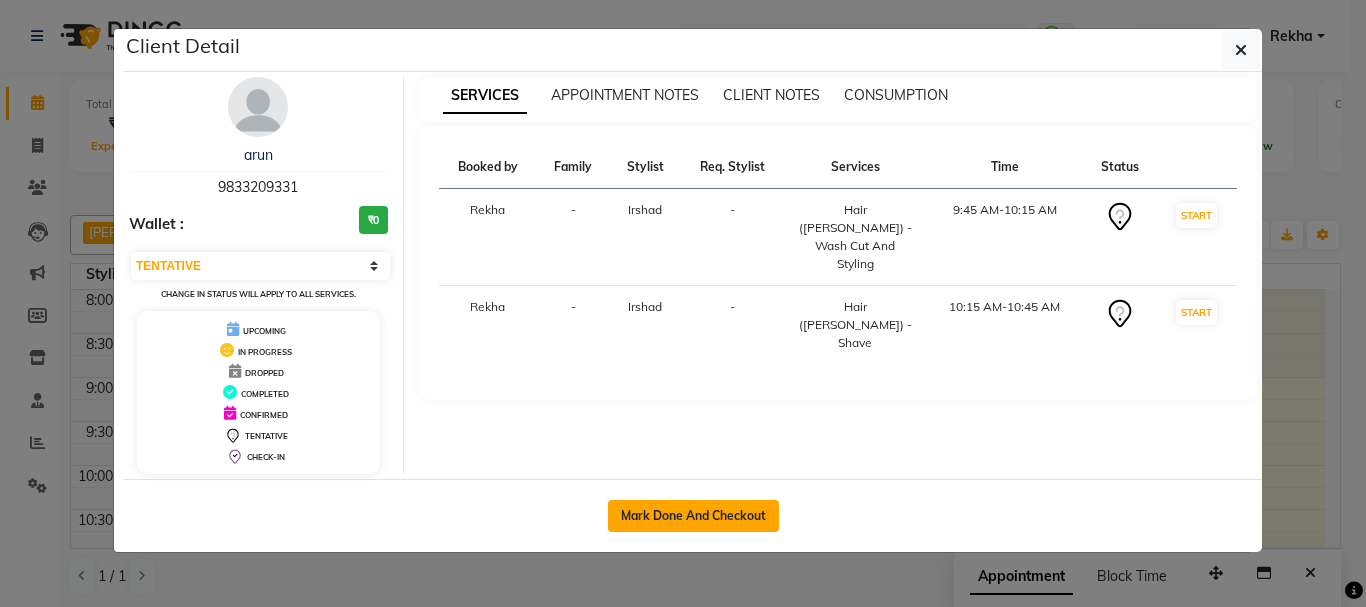 click on "Mark Done And Checkout" 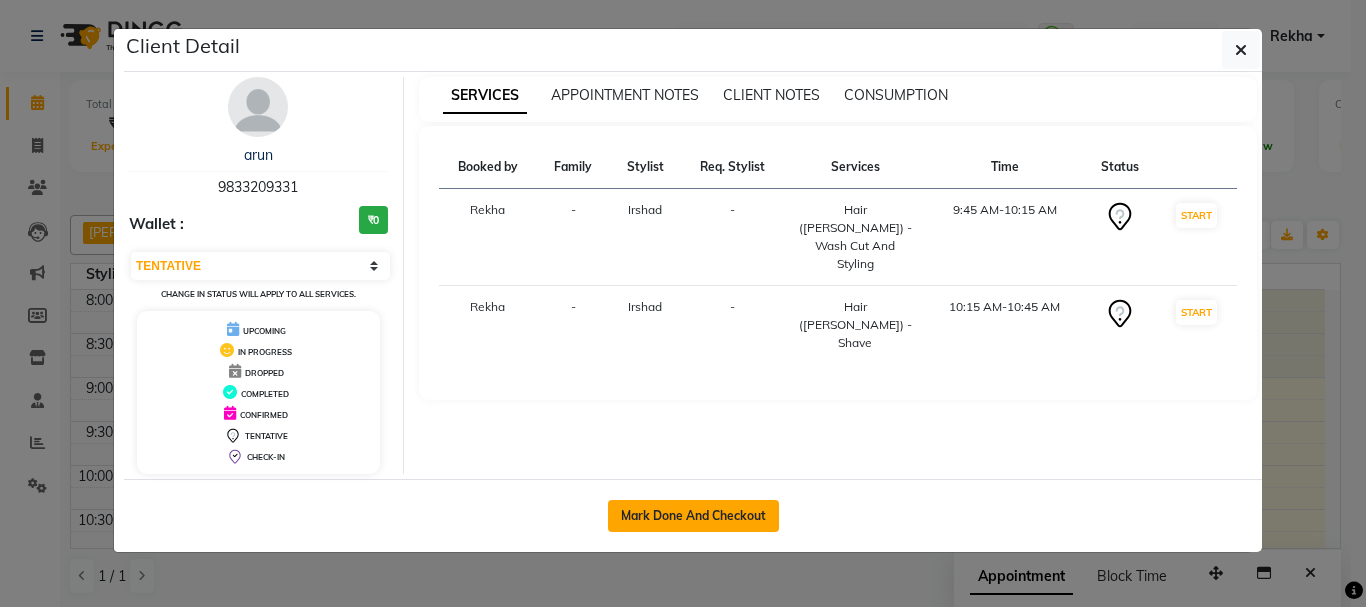 select on "service" 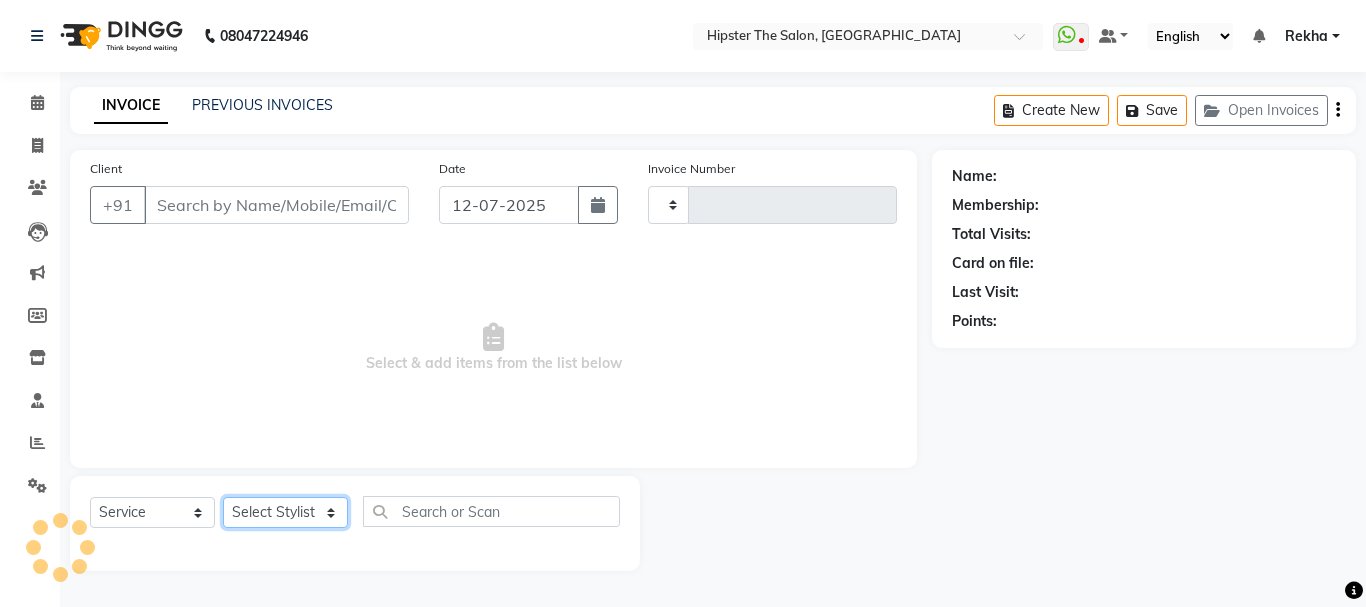 click on "Select Stylist" 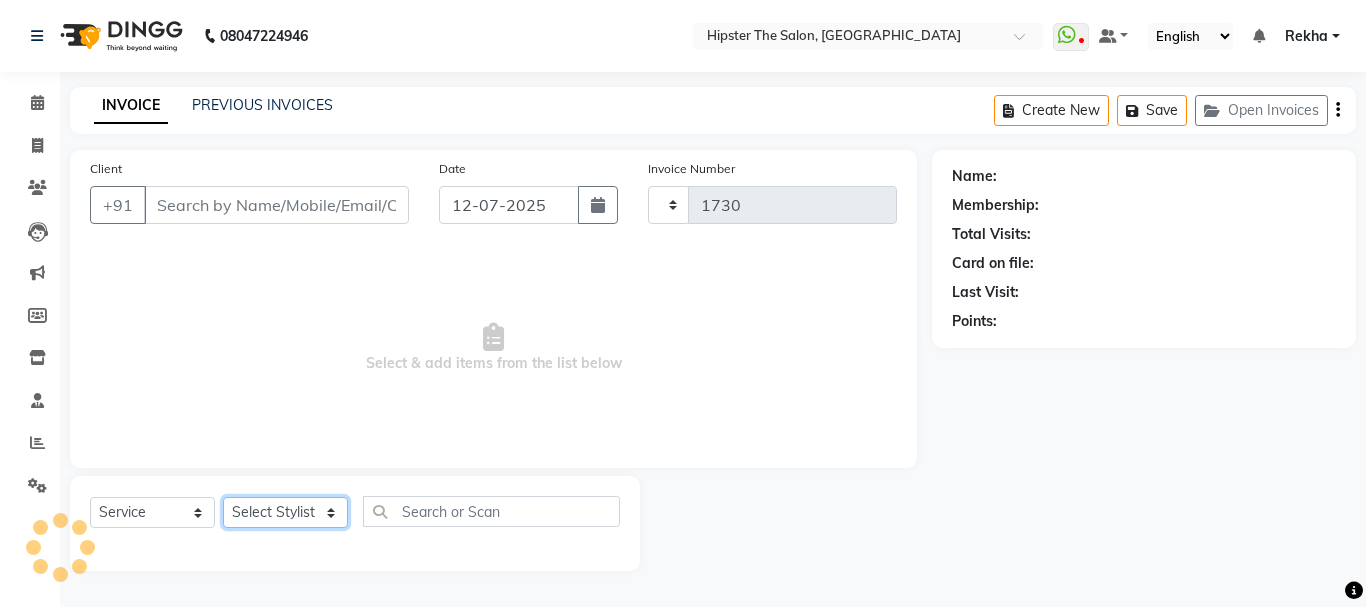 select on "5125" 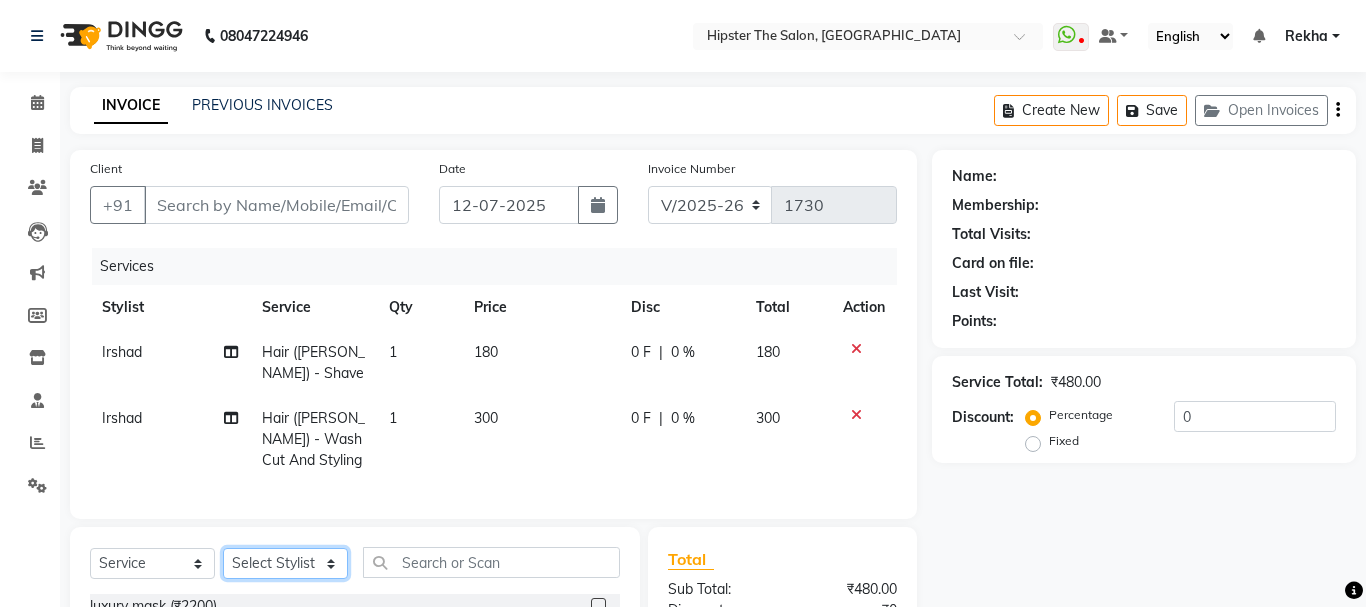 type on "9833209331" 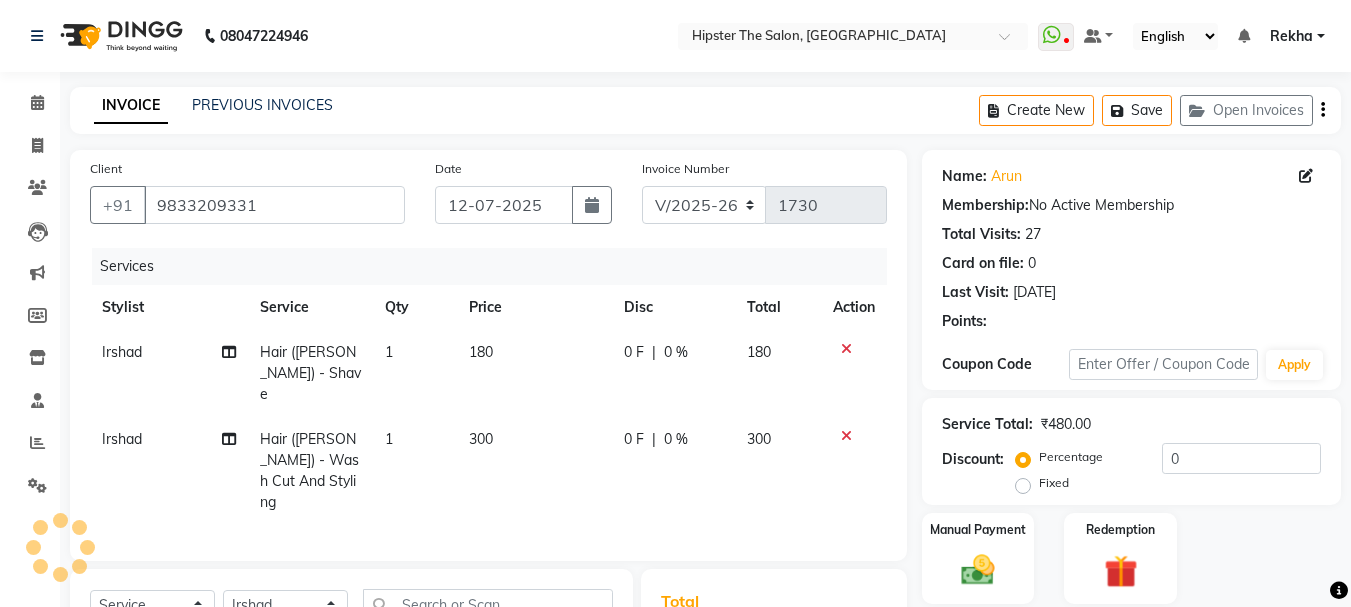 drag, startPoint x: 514, startPoint y: 479, endPoint x: 482, endPoint y: 600, distance: 125.1599 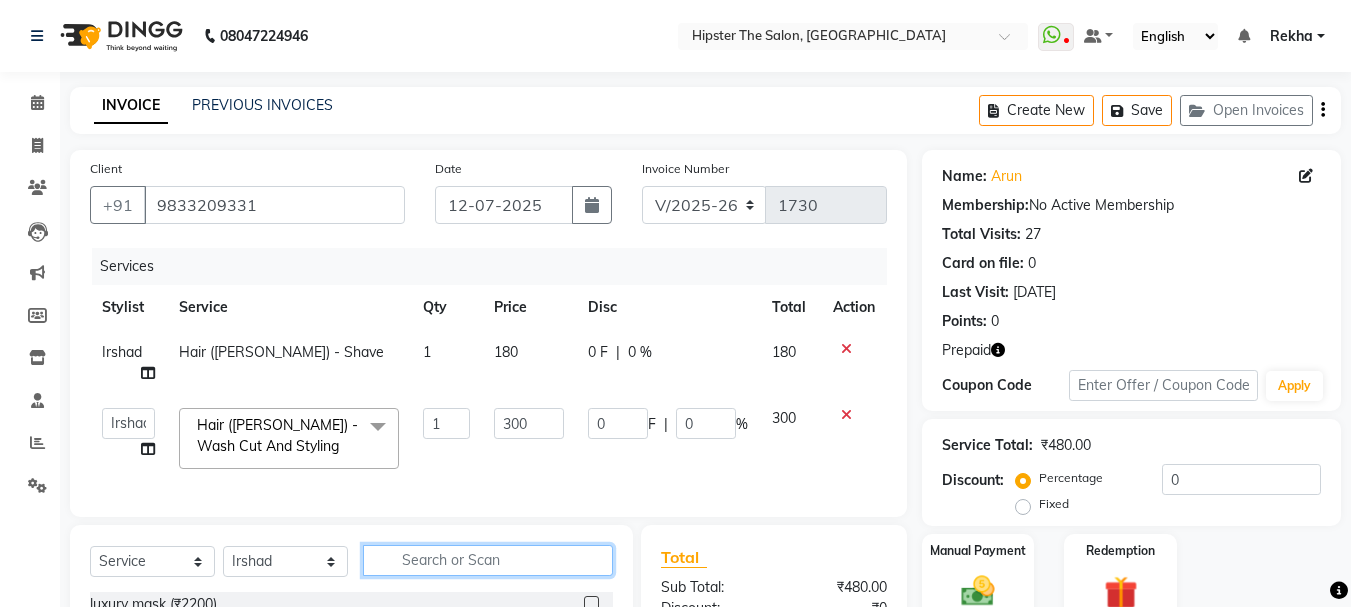 click 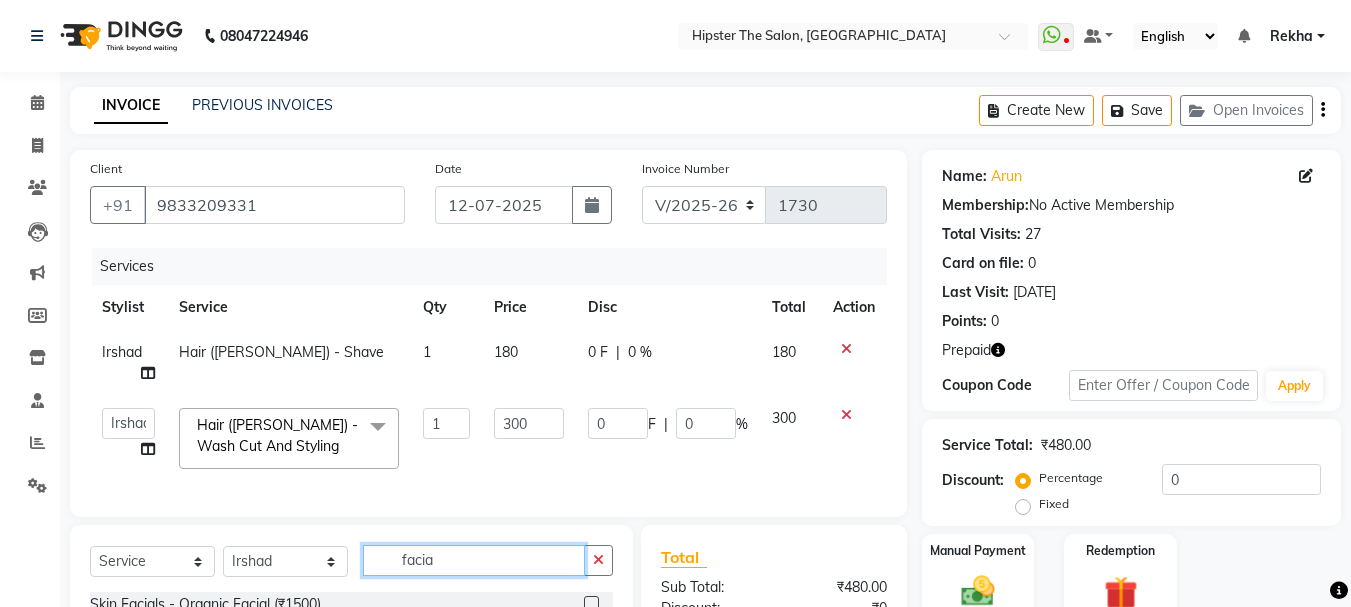 scroll, scrollTop: 233, scrollLeft: 0, axis: vertical 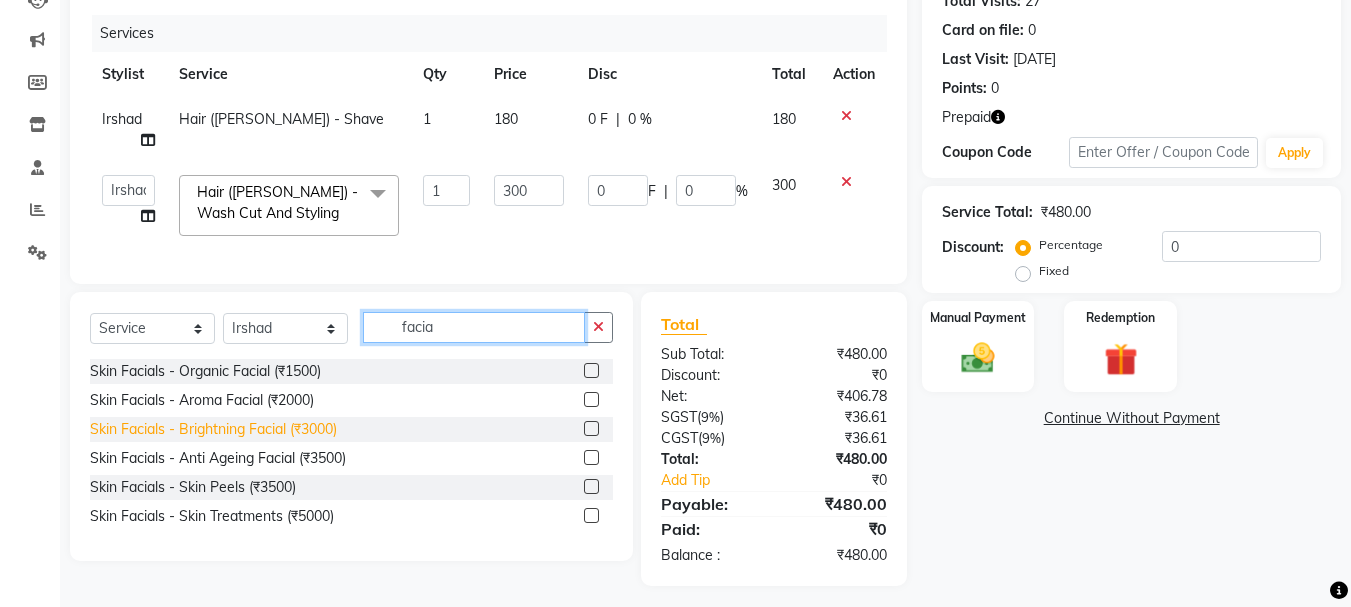 type on "facia" 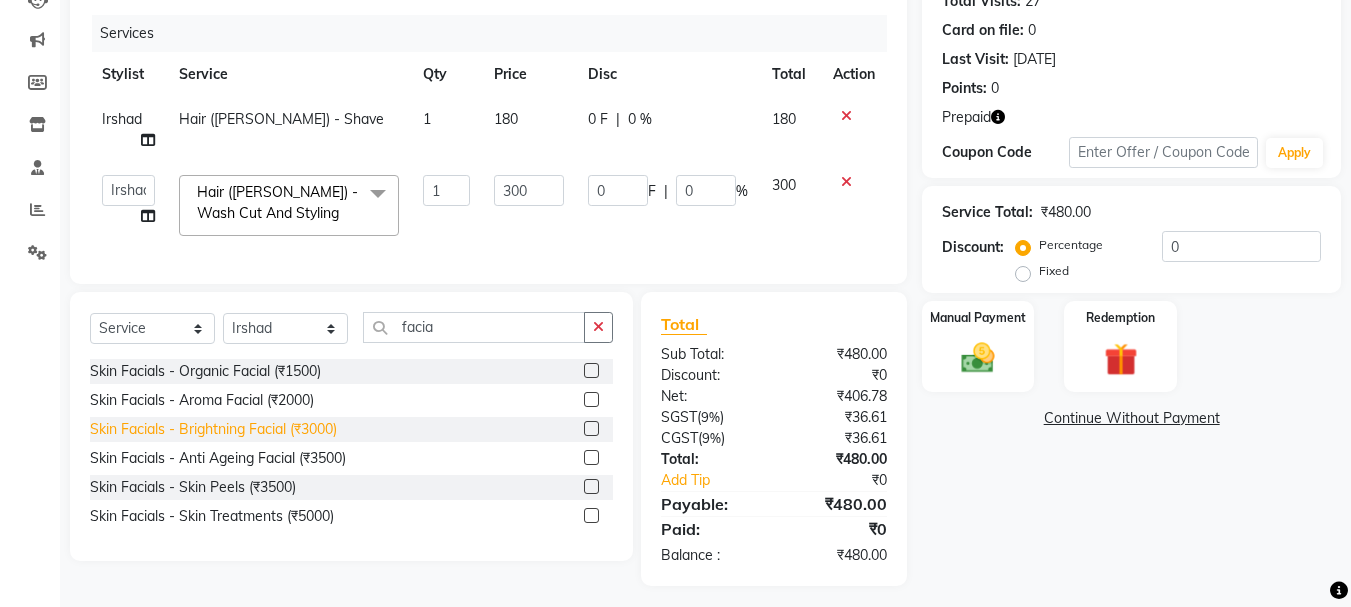 click on "Skin Facials - Brightning Facial (₹3000)" 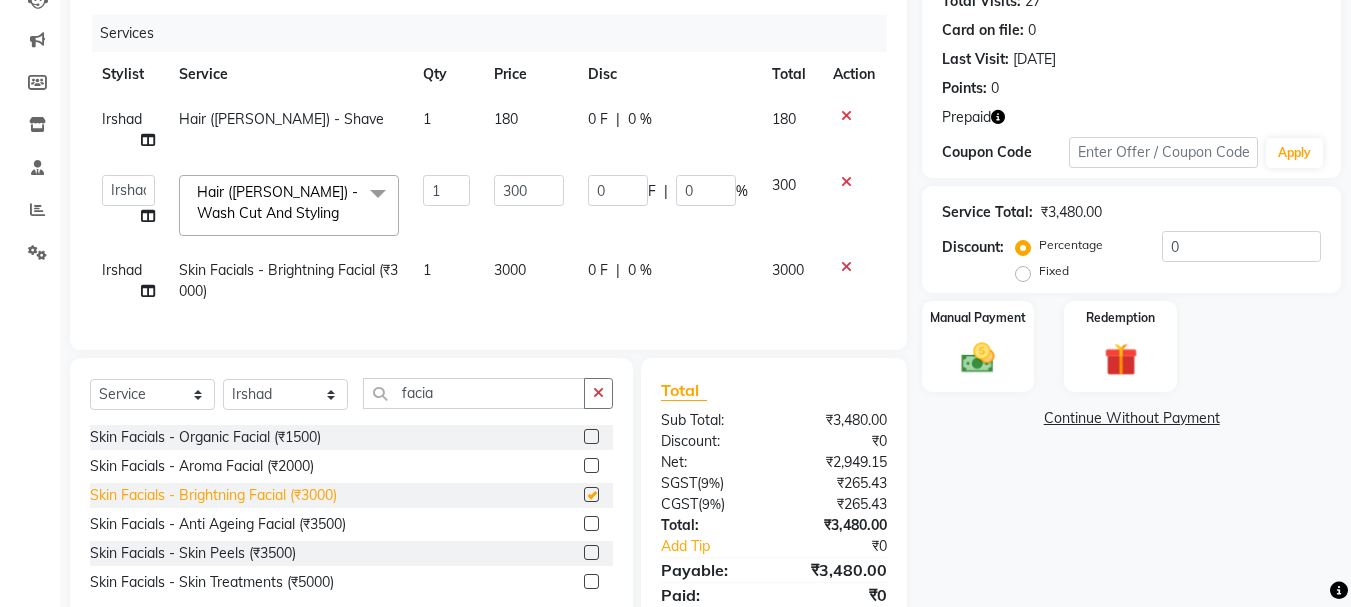 checkbox on "false" 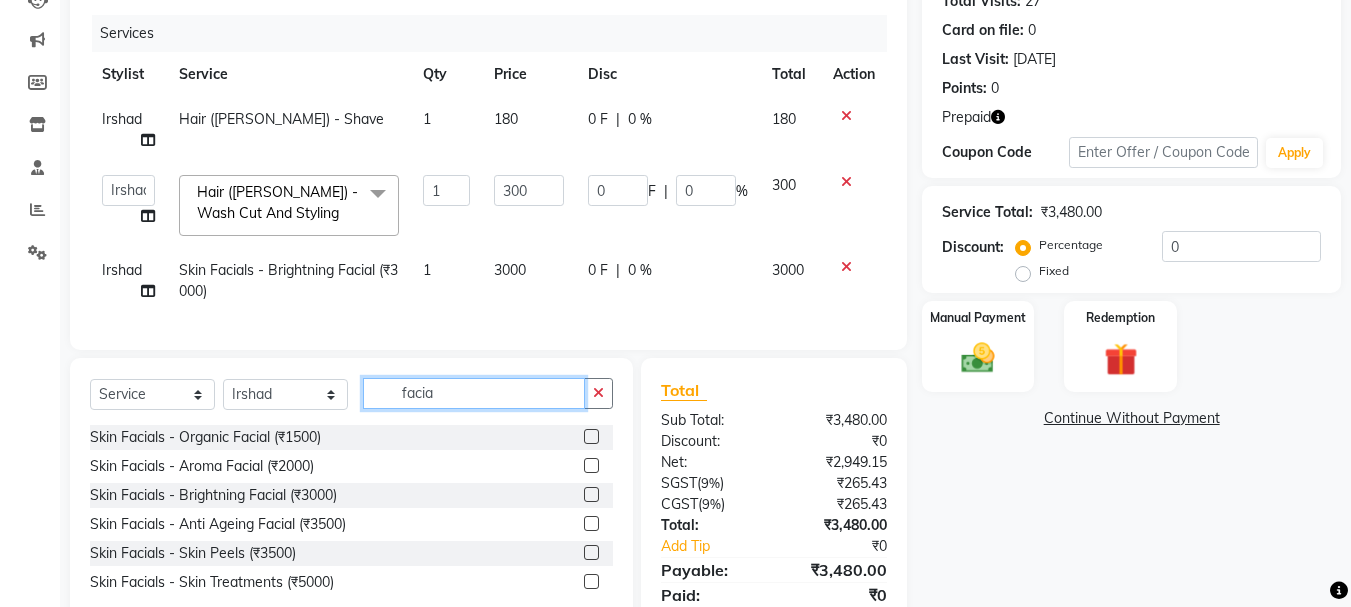 click on "facia" 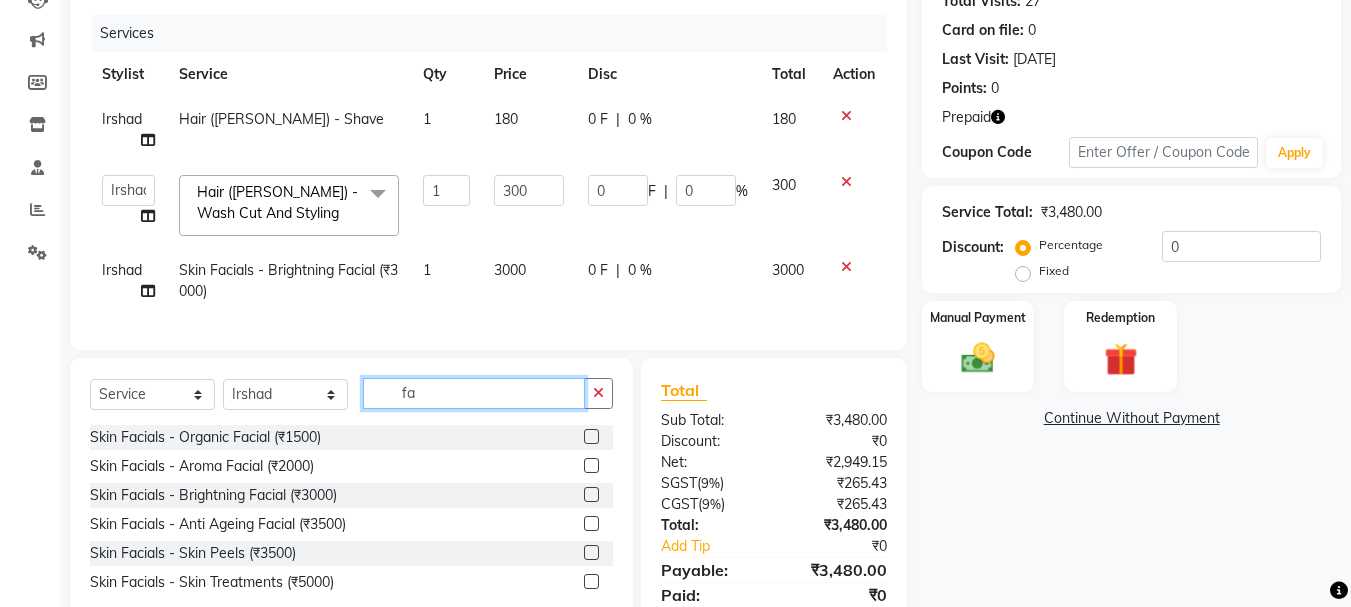 type on "f" 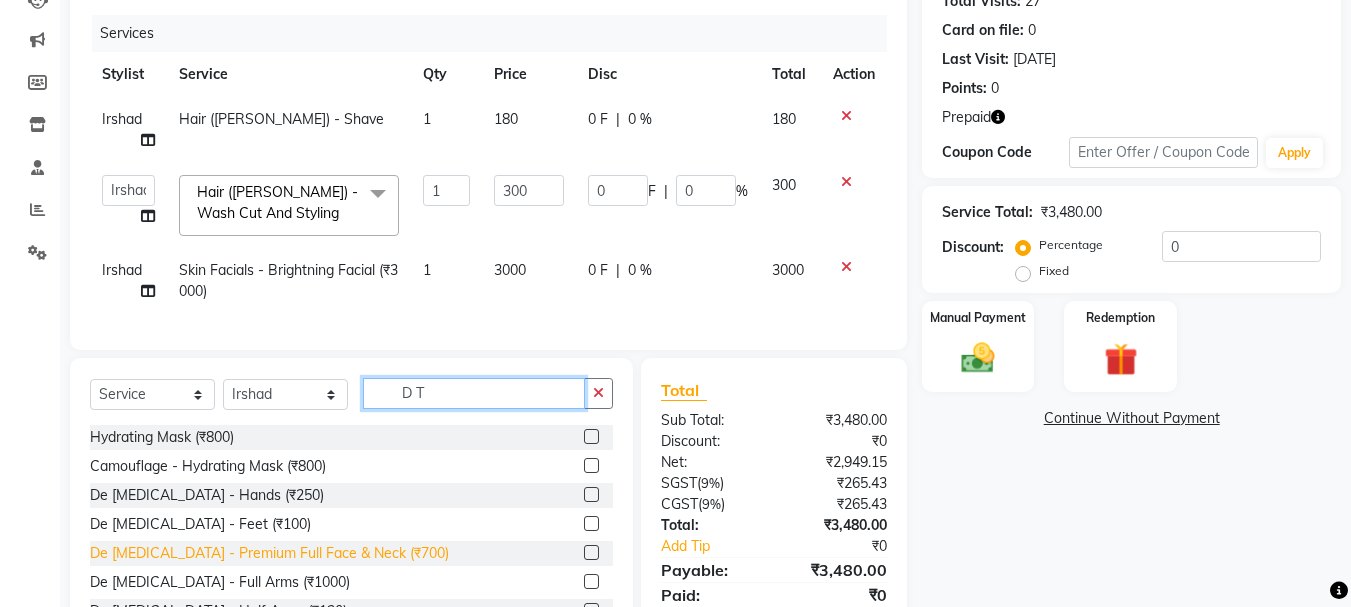 type on "D T" 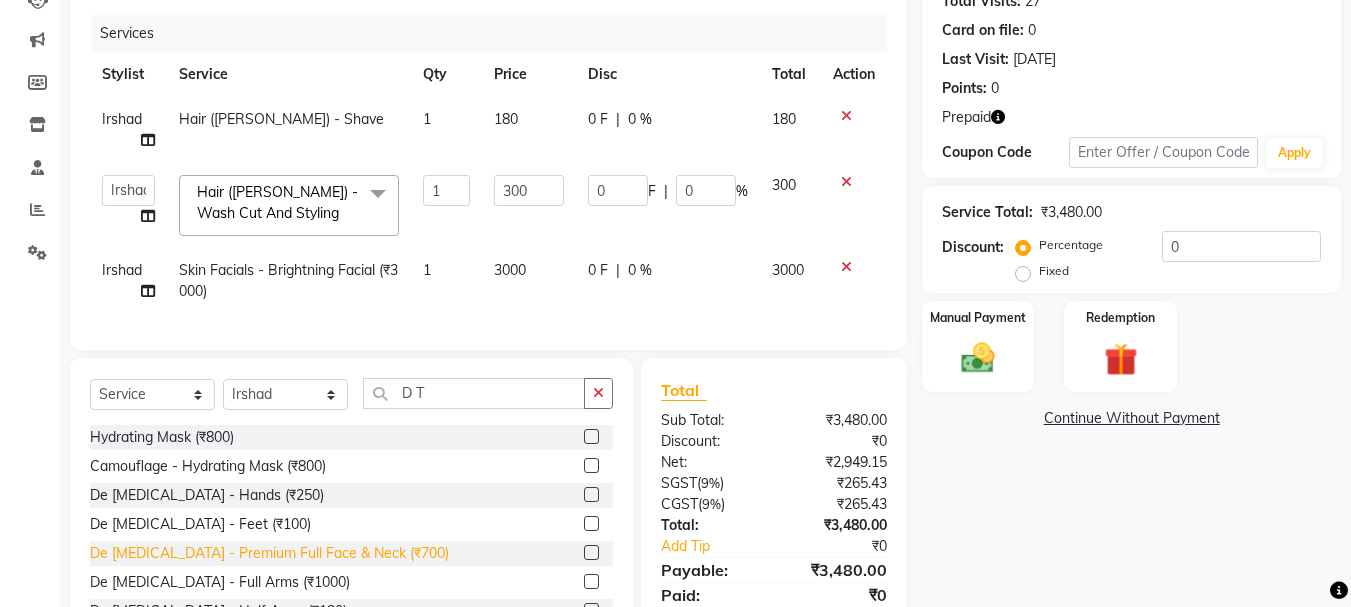 click on "De [MEDICAL_DATA] - Premium Full Face & Neck (₹700)" 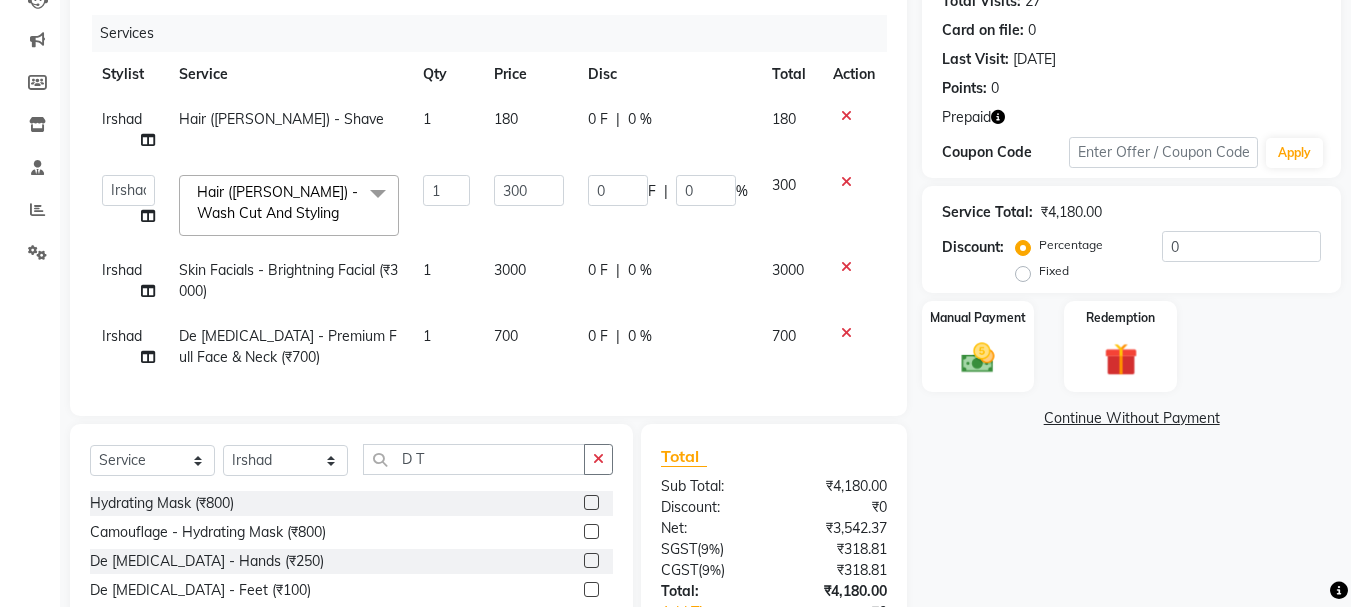 checkbox on "false" 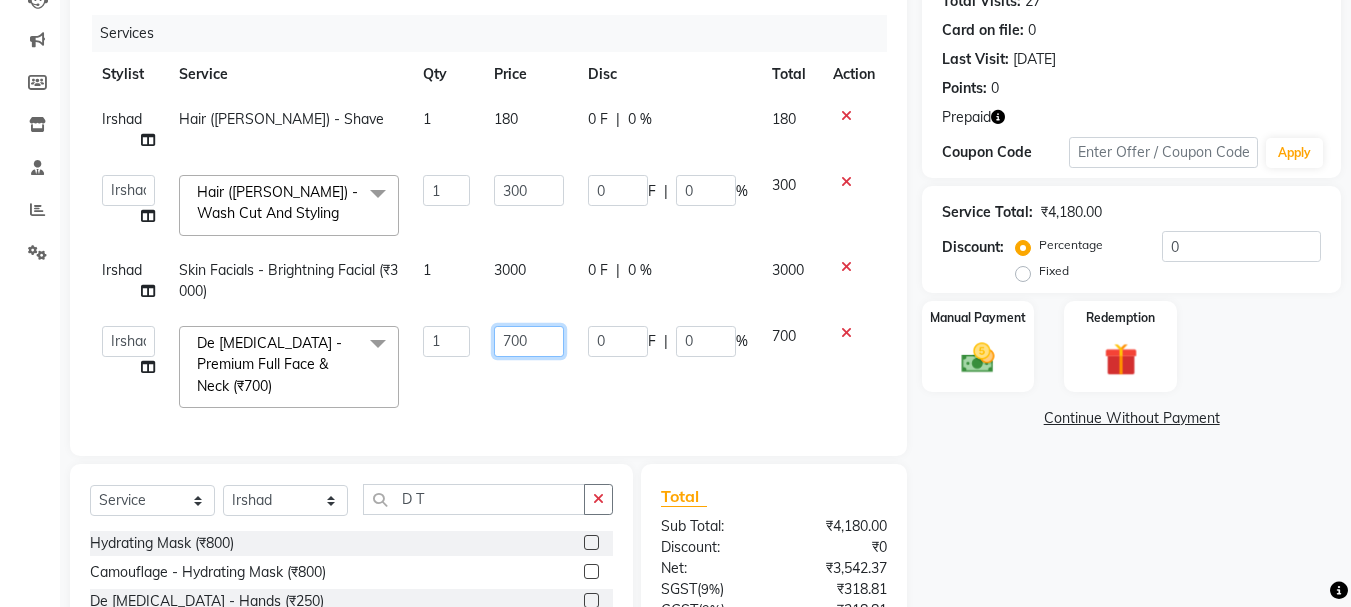 click on "700" 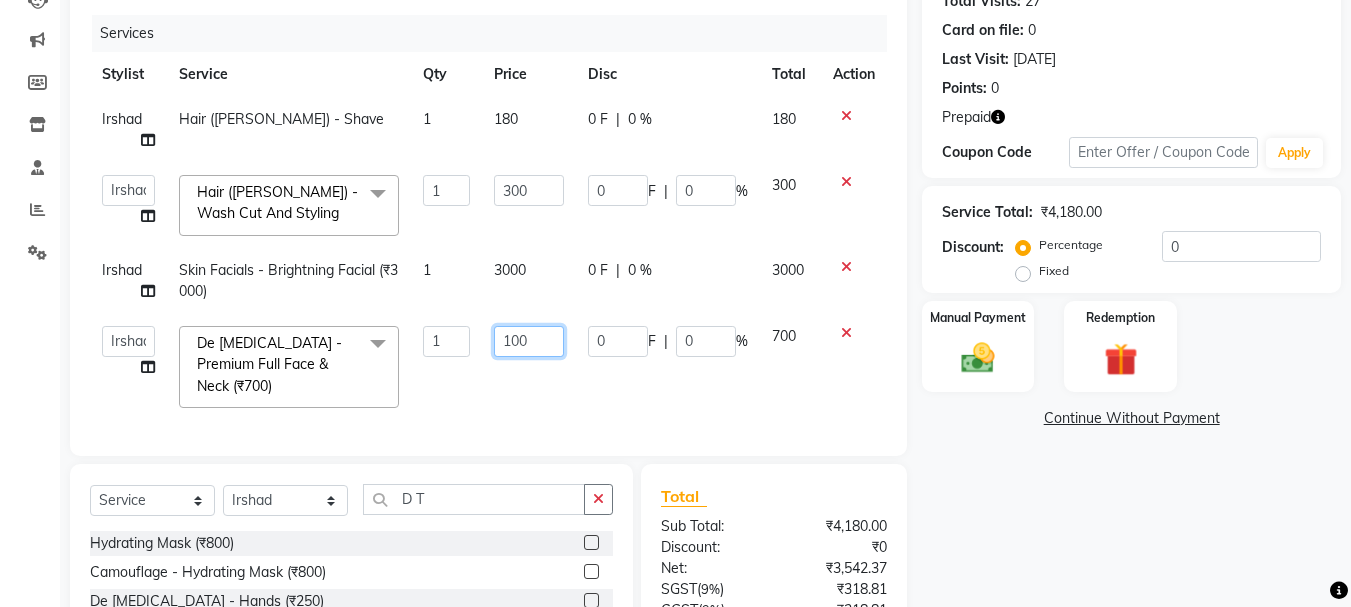 type on "1000" 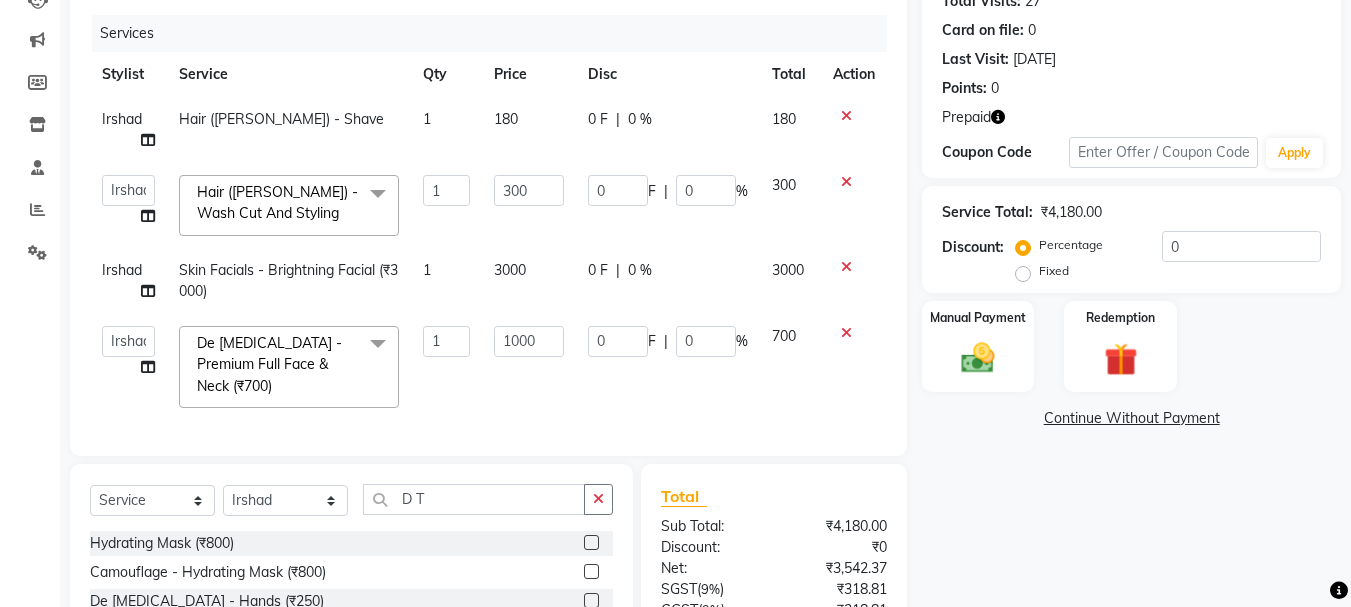 click on "3000" 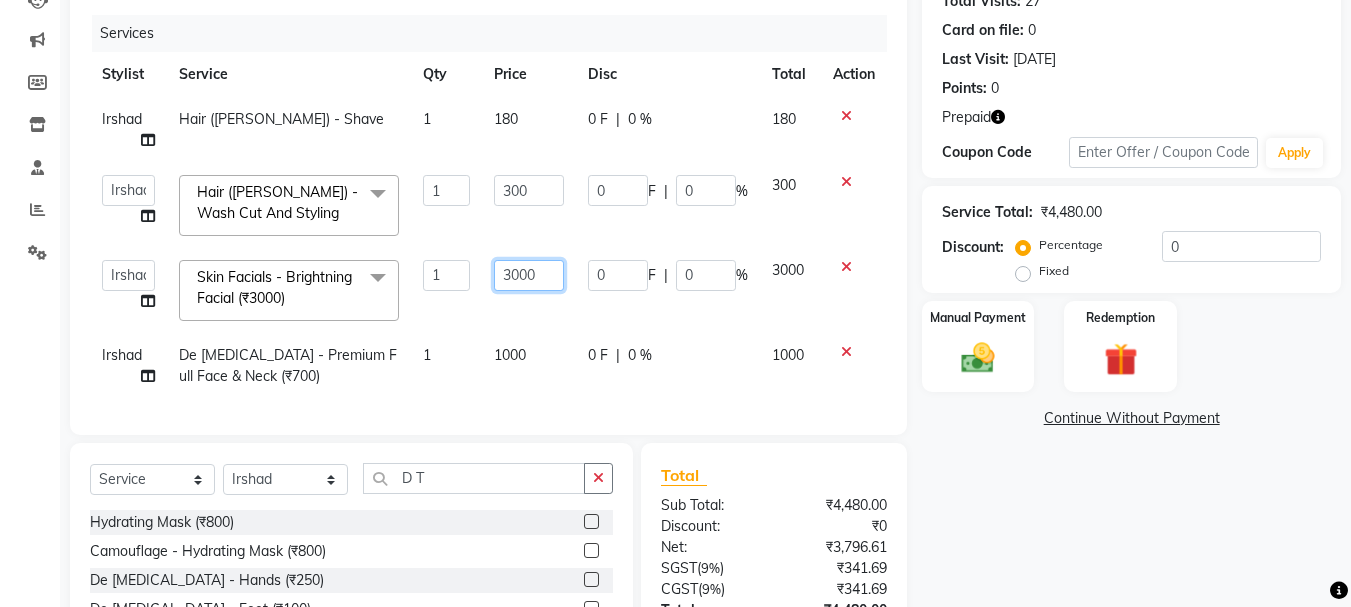 click on "3000" 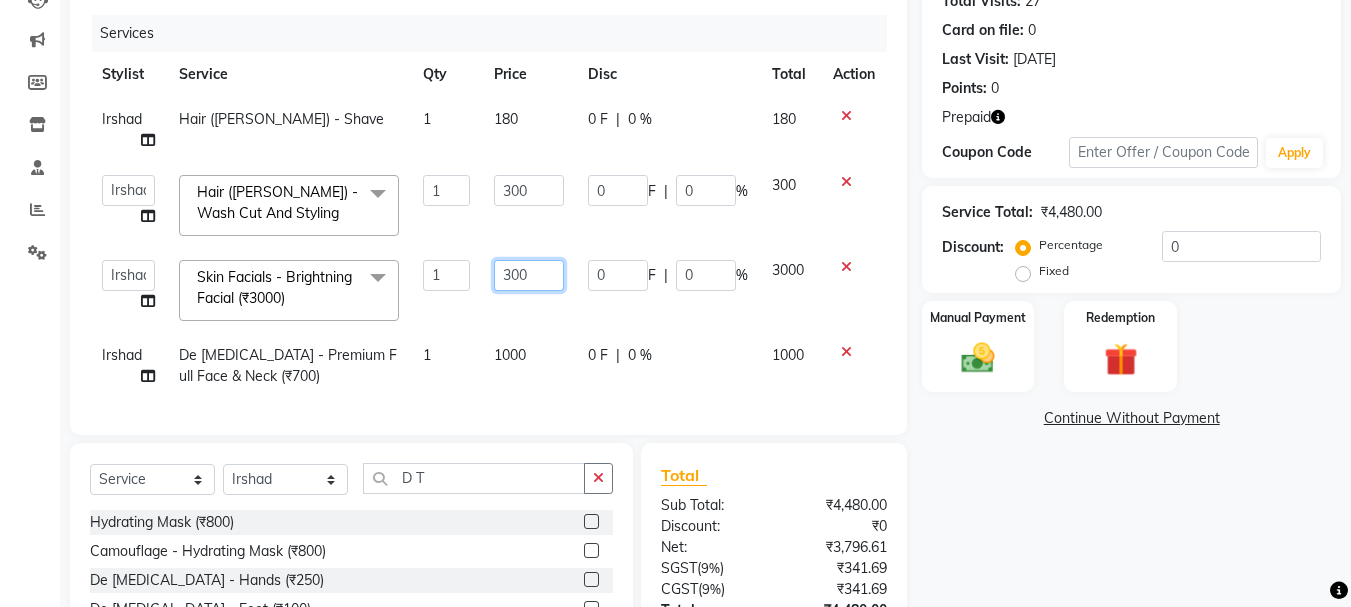 type on "3700" 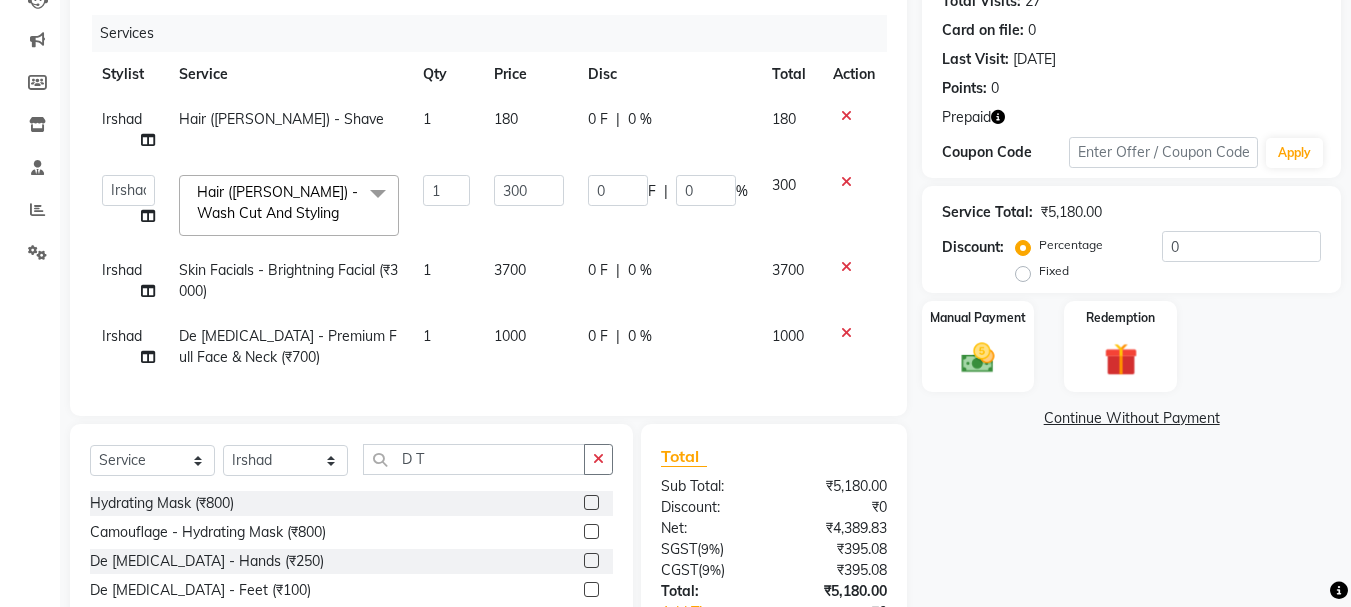 scroll, scrollTop: 270, scrollLeft: 0, axis: vertical 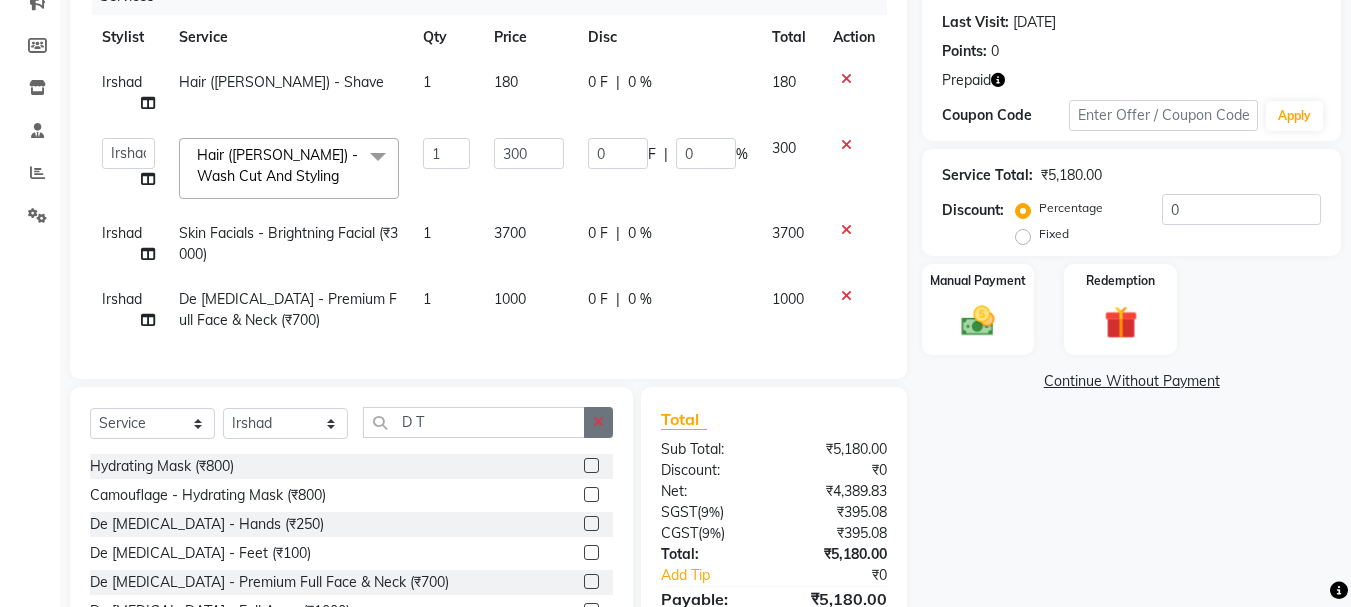 click 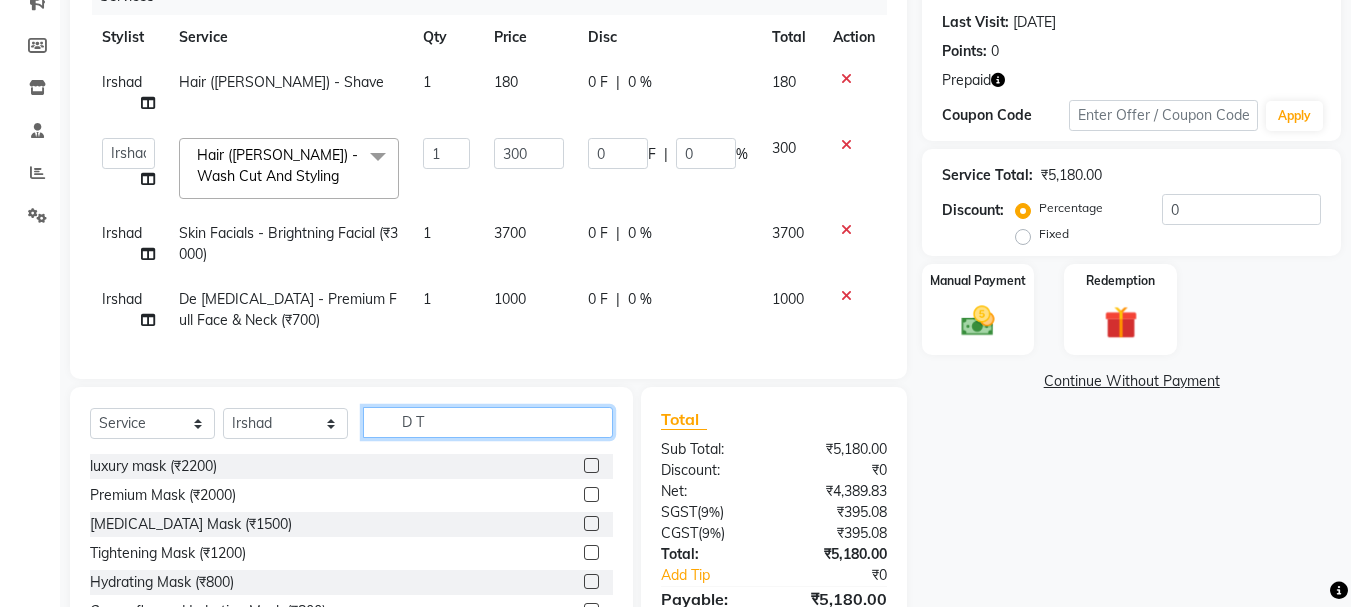 type 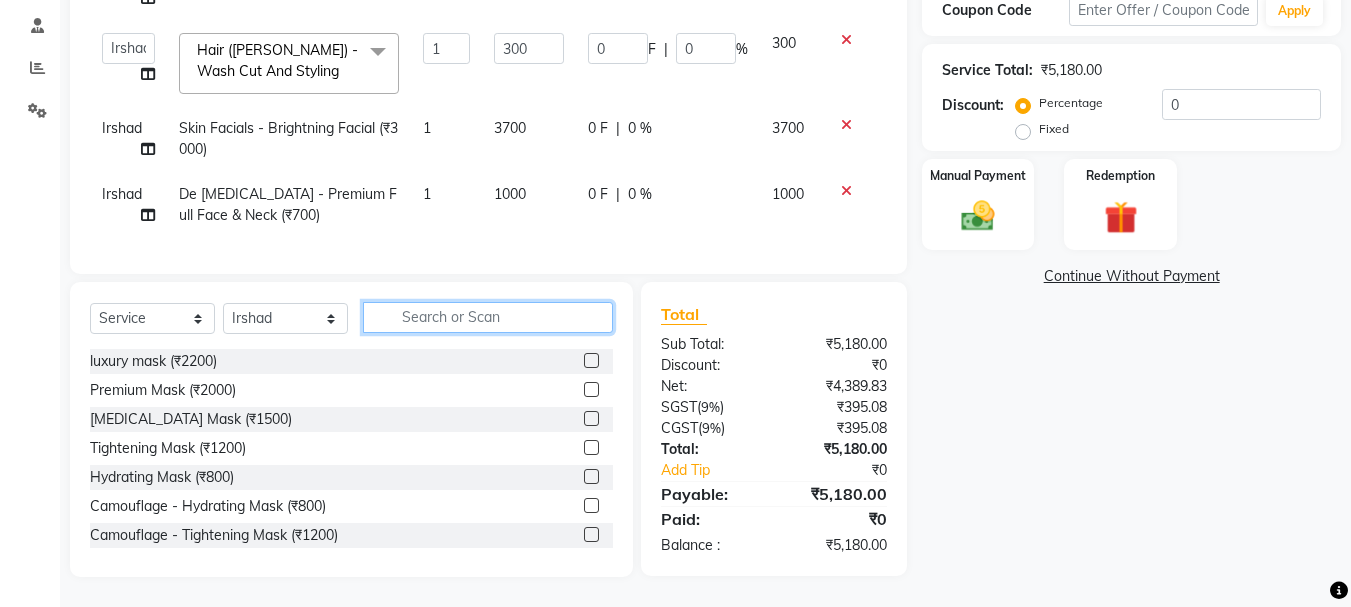 scroll, scrollTop: 0, scrollLeft: 0, axis: both 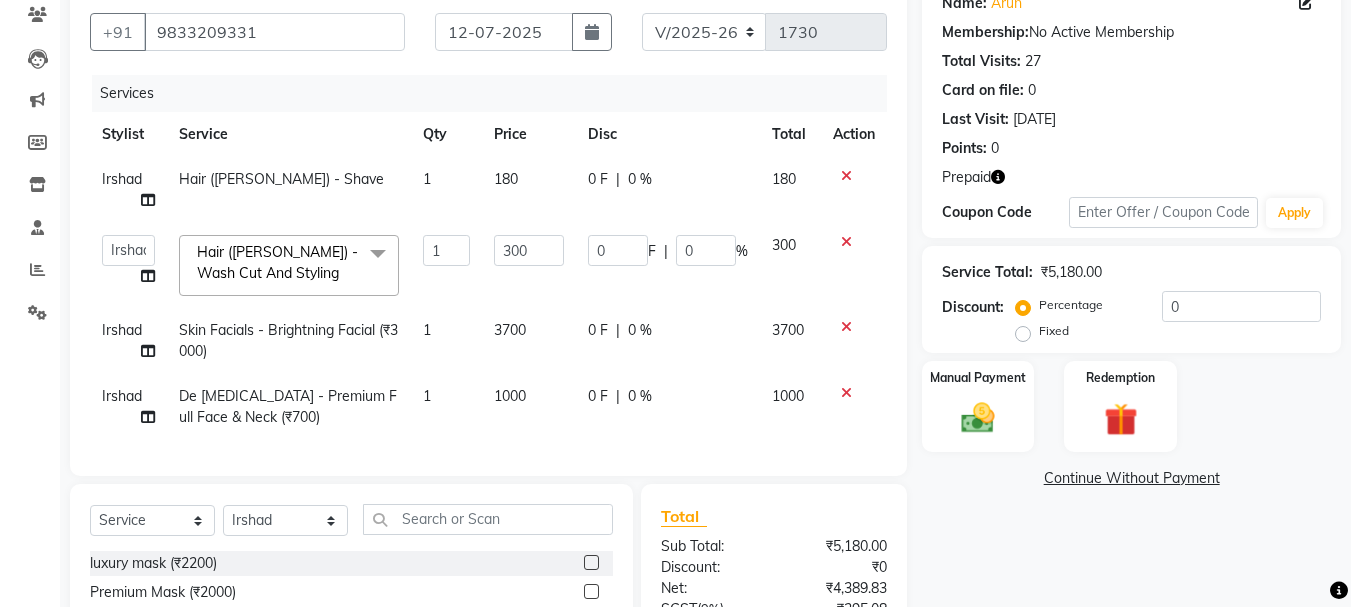 click 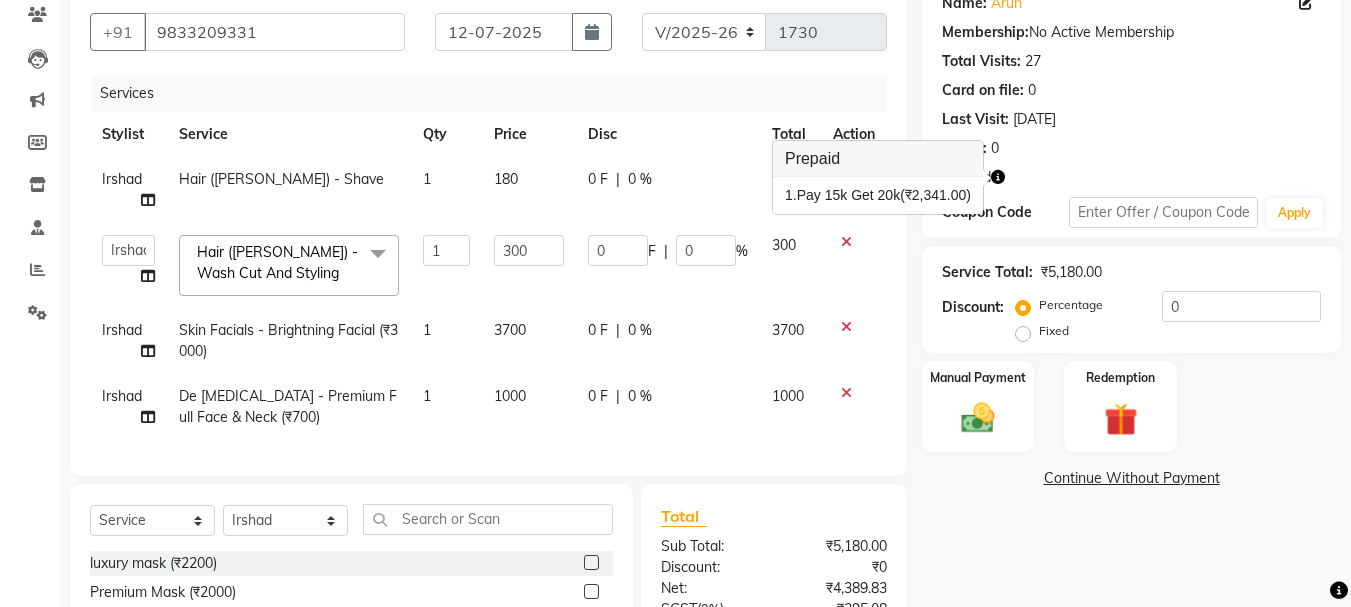 click on "Points:   0" 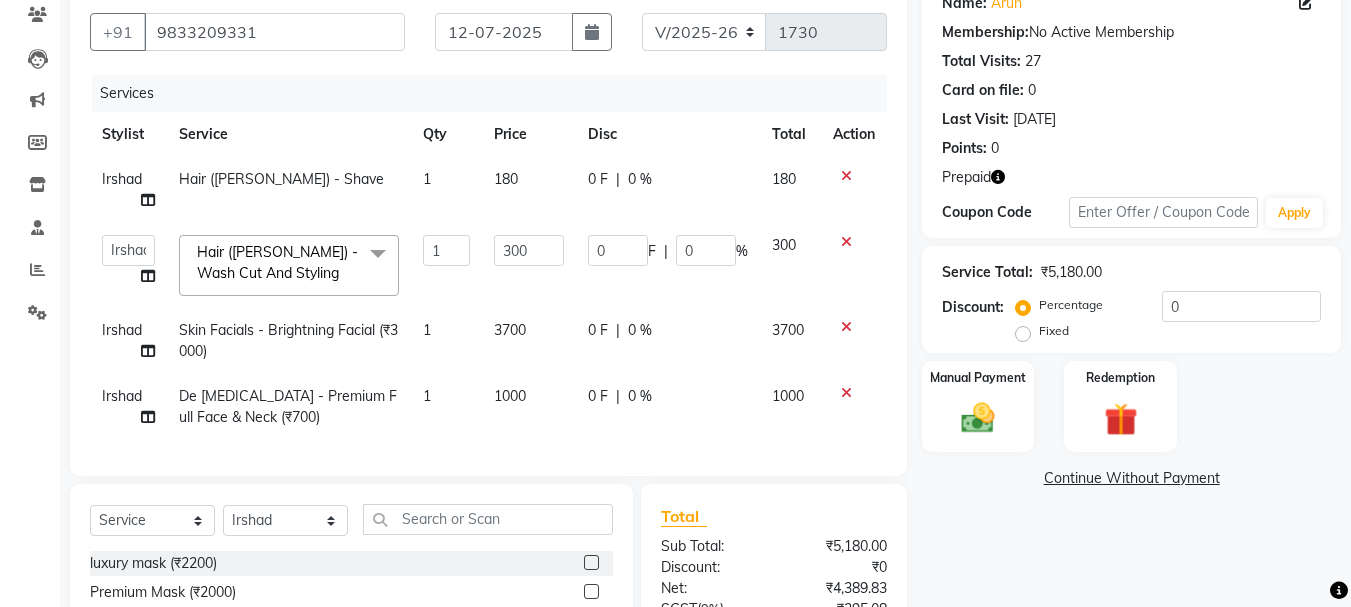 click 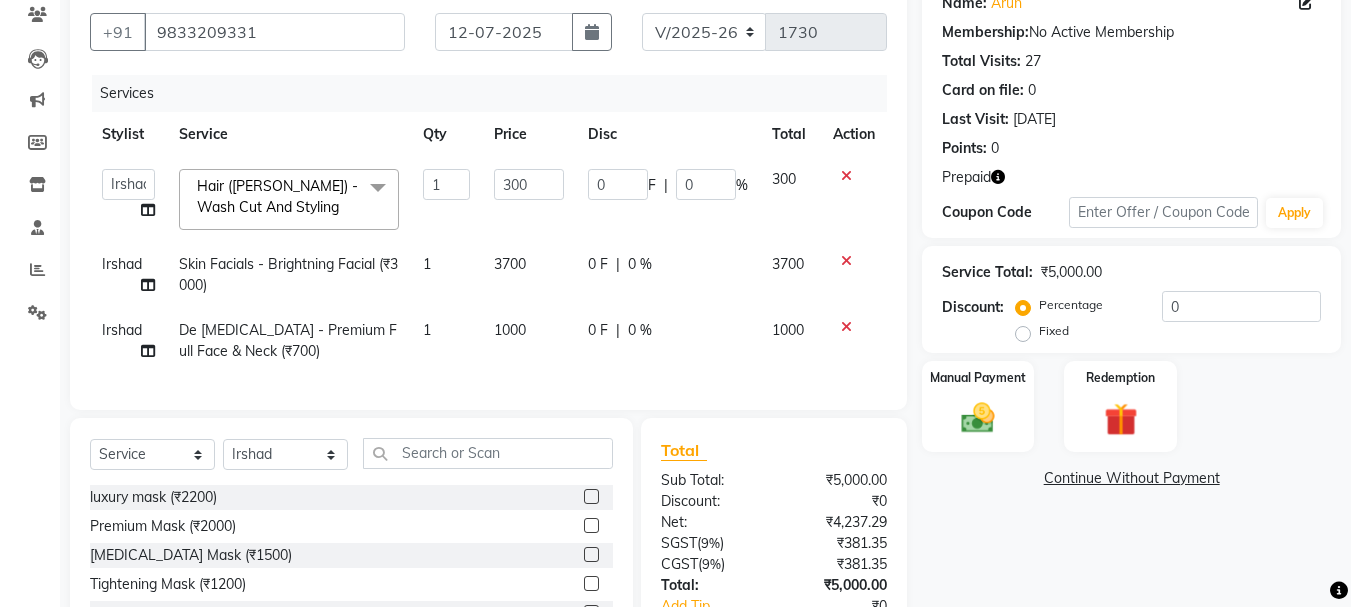 click 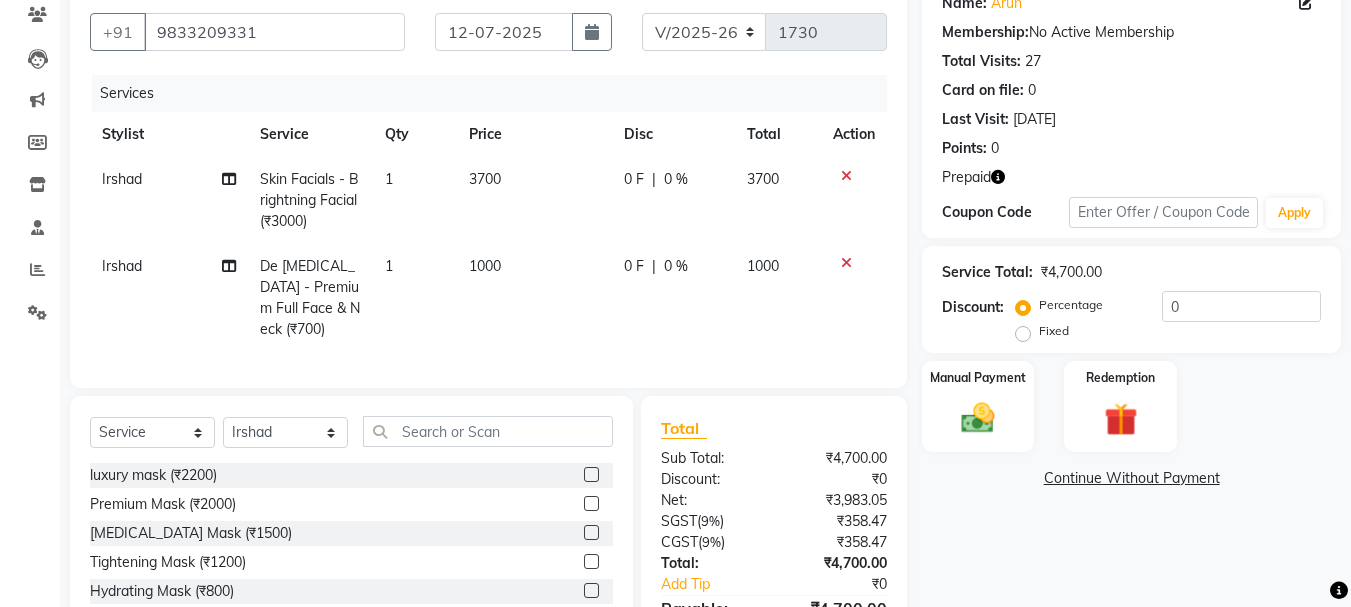 click 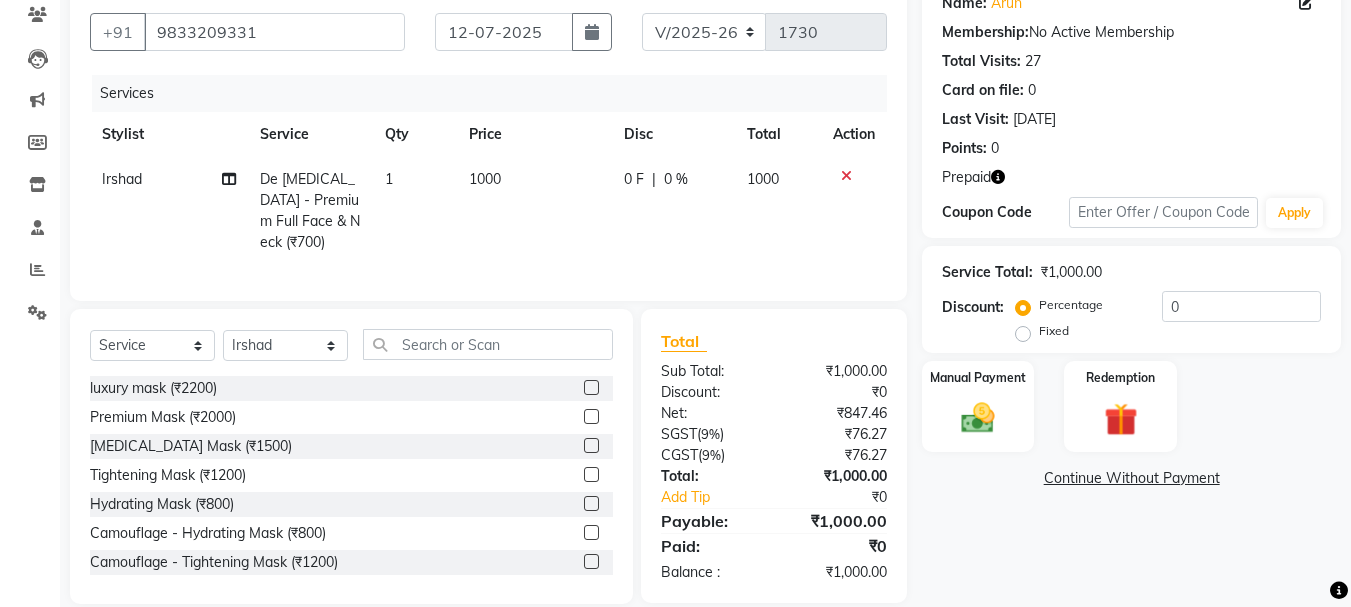 click 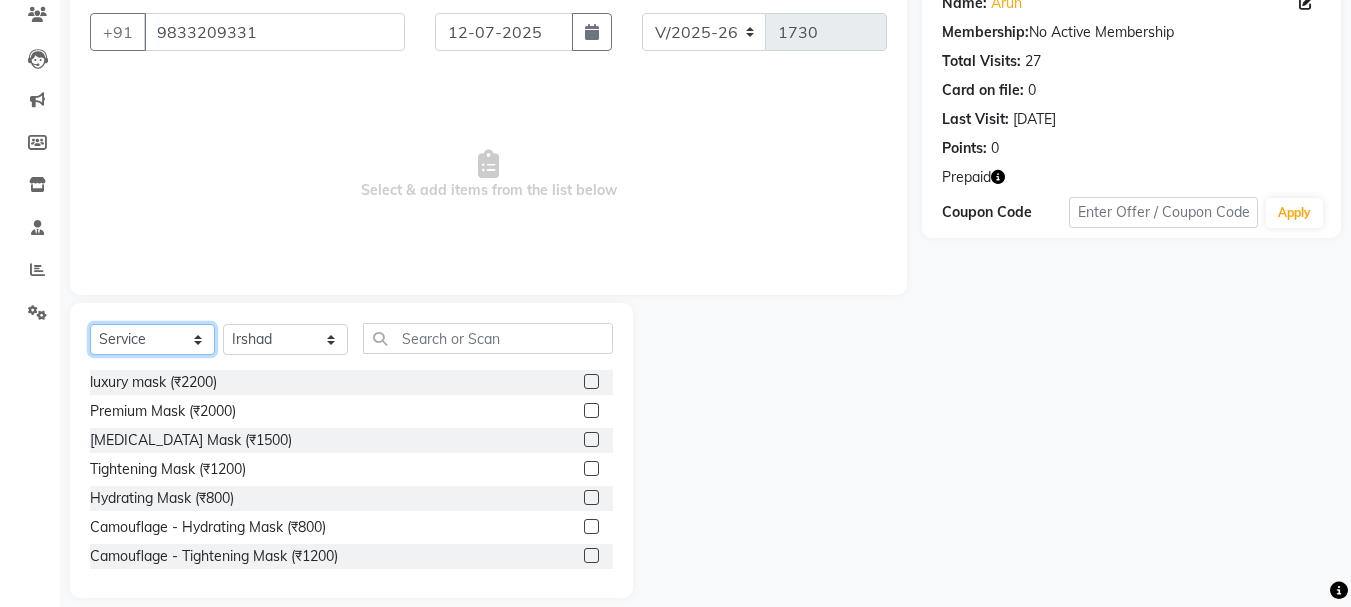 click on "Select  Service  Product  Membership  Package Voucher Prepaid Gift Card" 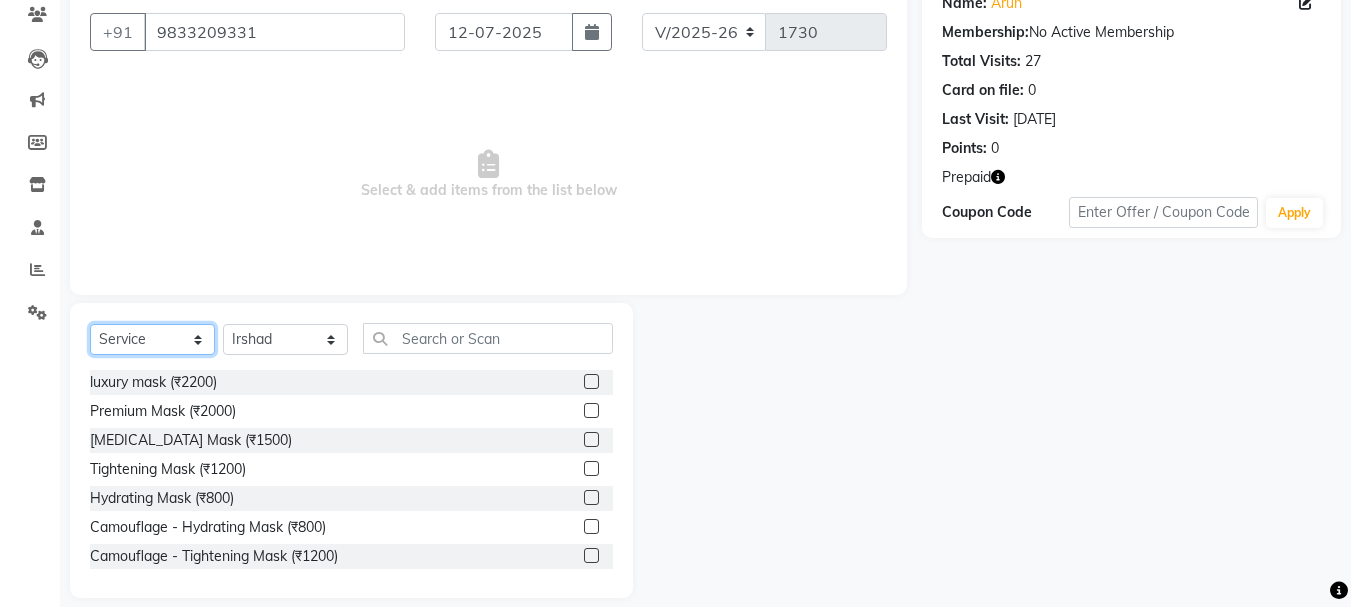 select on "P" 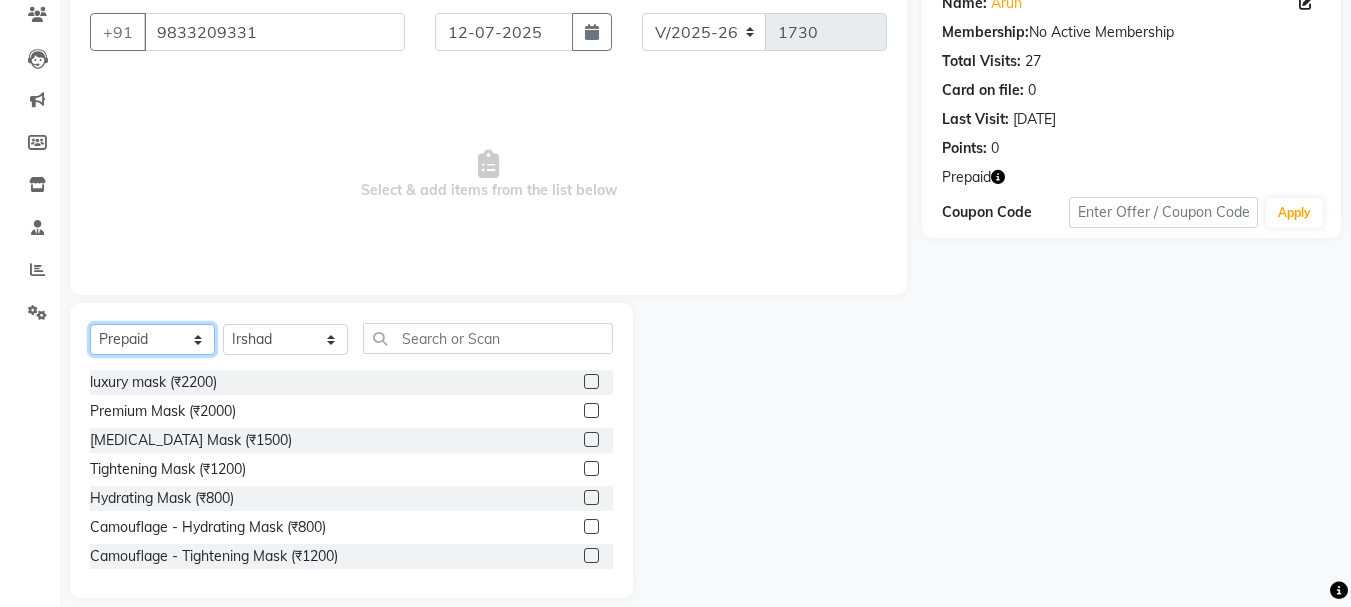 click on "Select  Service  Product  Membership  Package Voucher Prepaid Gift Card" 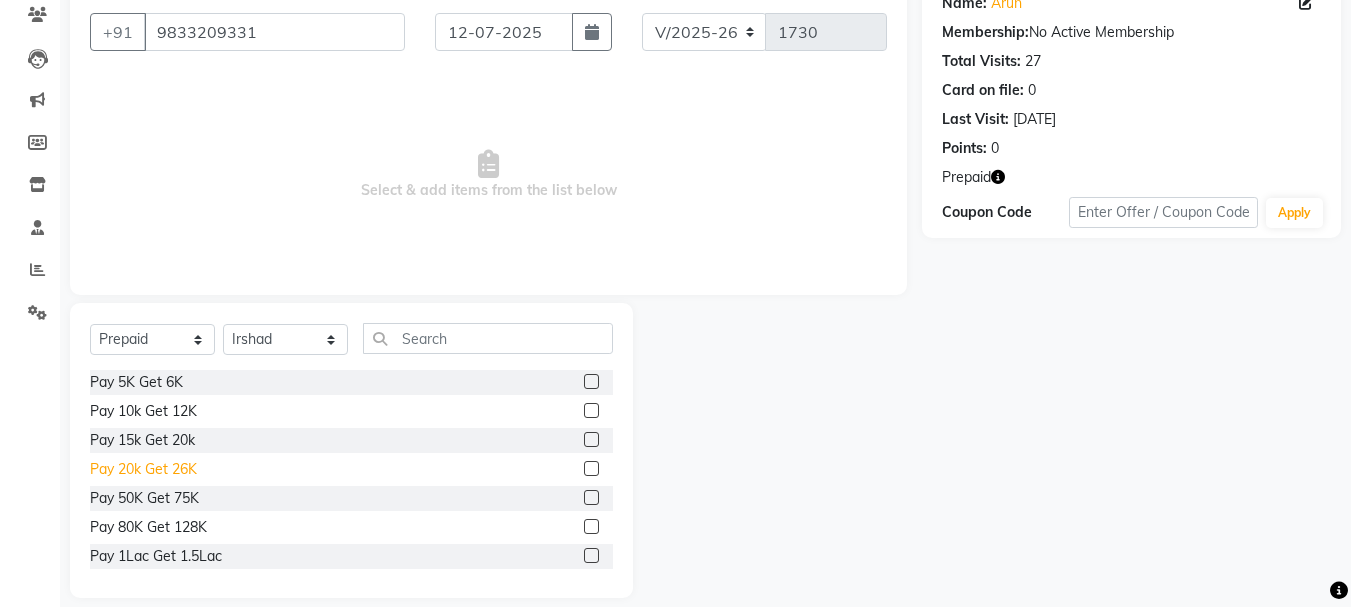 click on "Pay 20k Get 26K" 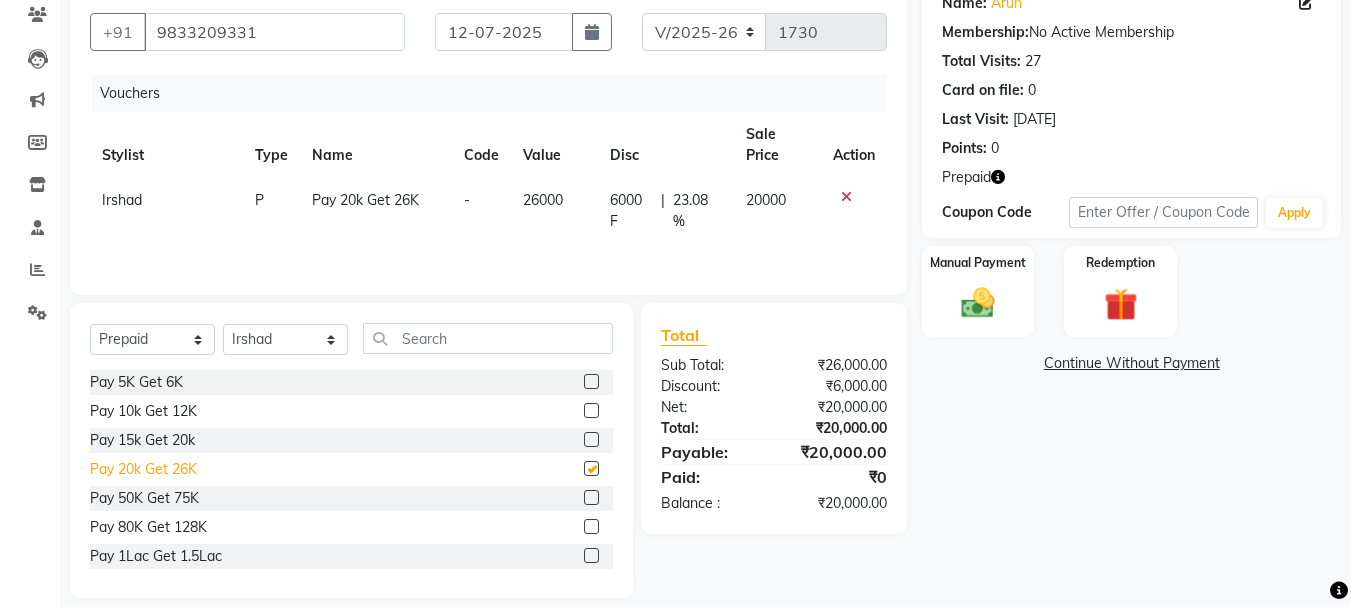 checkbox on "false" 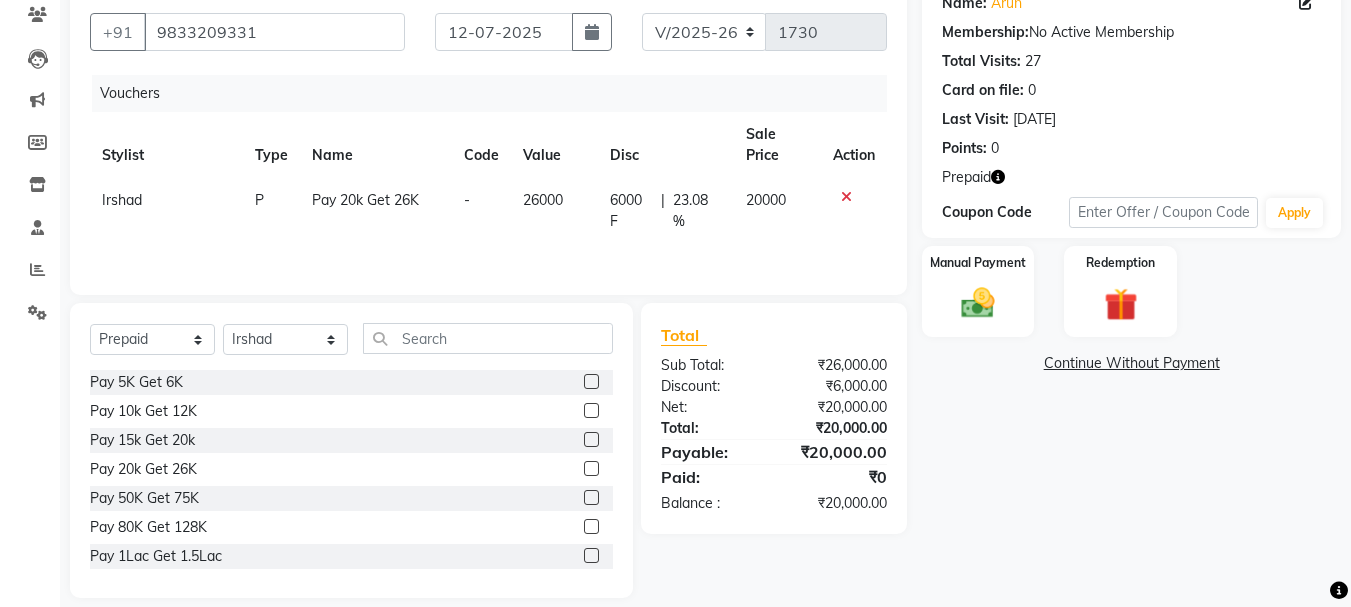 click on "Irshad" 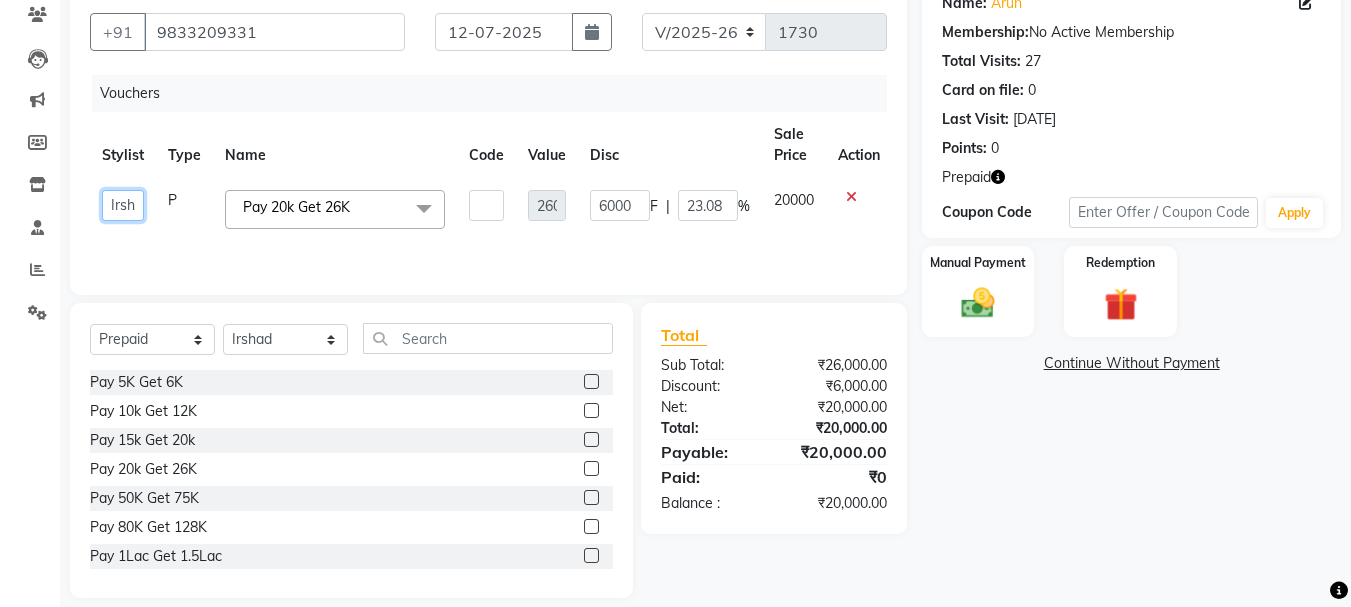 click on "[PERSON_NAME]   [PERSON_NAME]   [PERSON_NAME]   [PERSON_NAME]   Lucky   [PERSON_NAME]    [PERSON_NAME]   [PERSON_NAME]   [PERSON_NAME]   Rekha   saif   [PERSON_NAME]   [PERSON_NAME]    [PERSON_NAME]   [PERSON_NAME]" 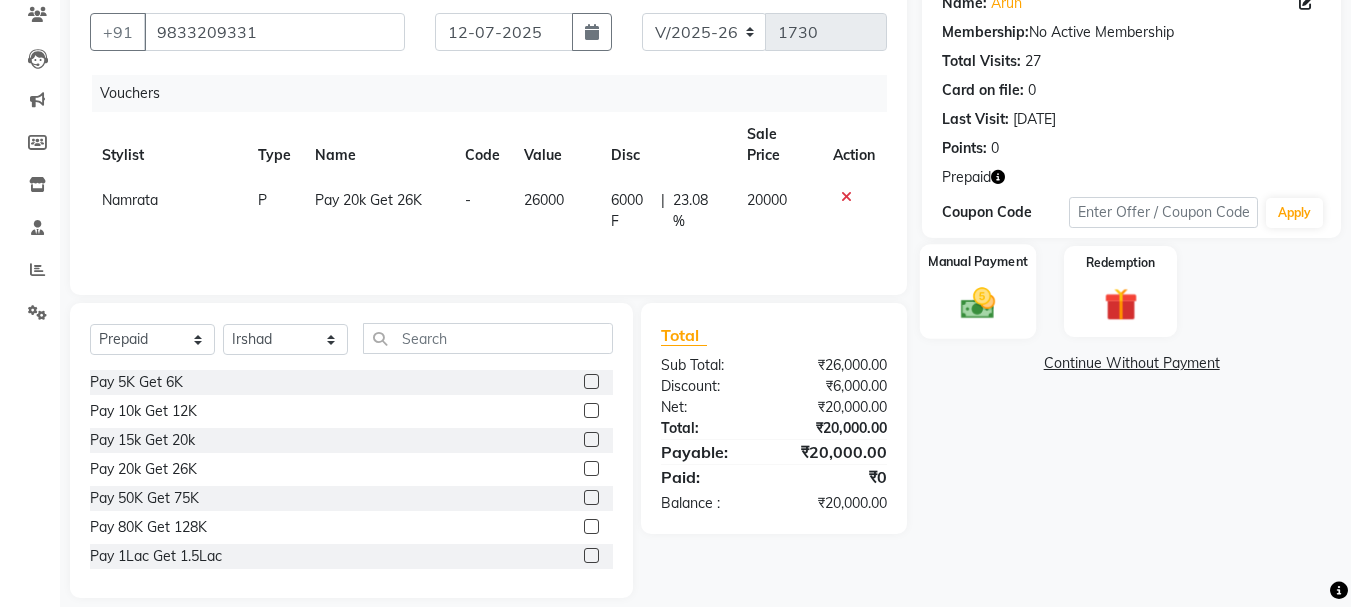 click on "Manual Payment" 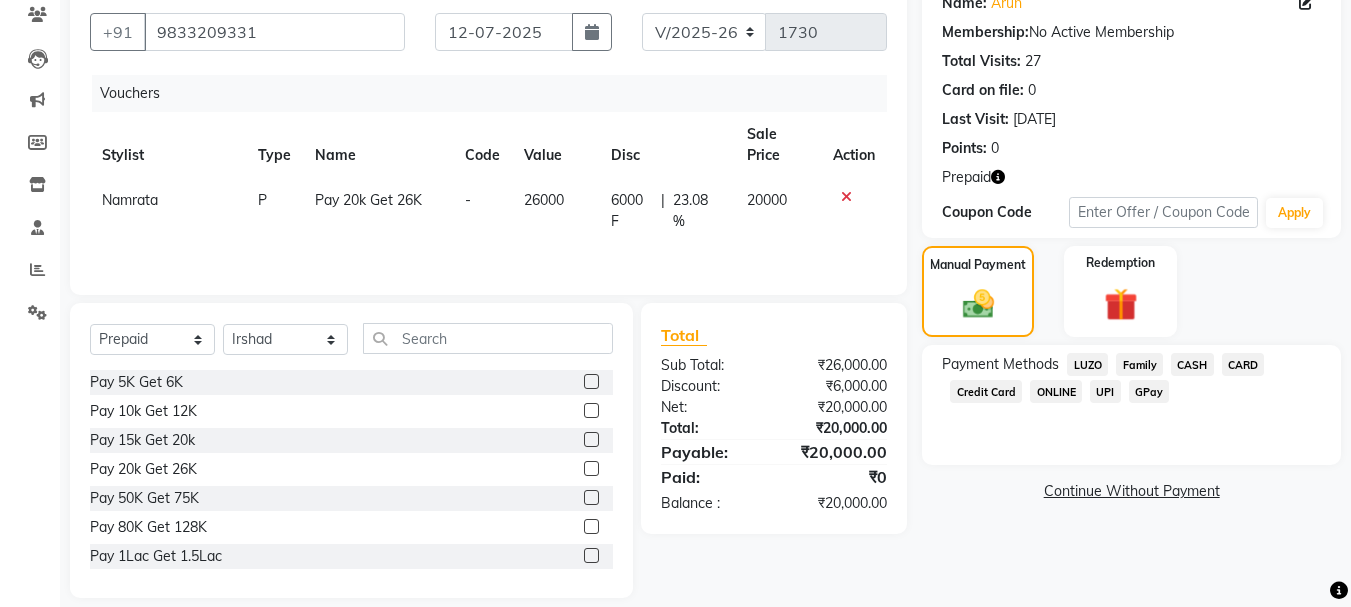 click on "CARD" 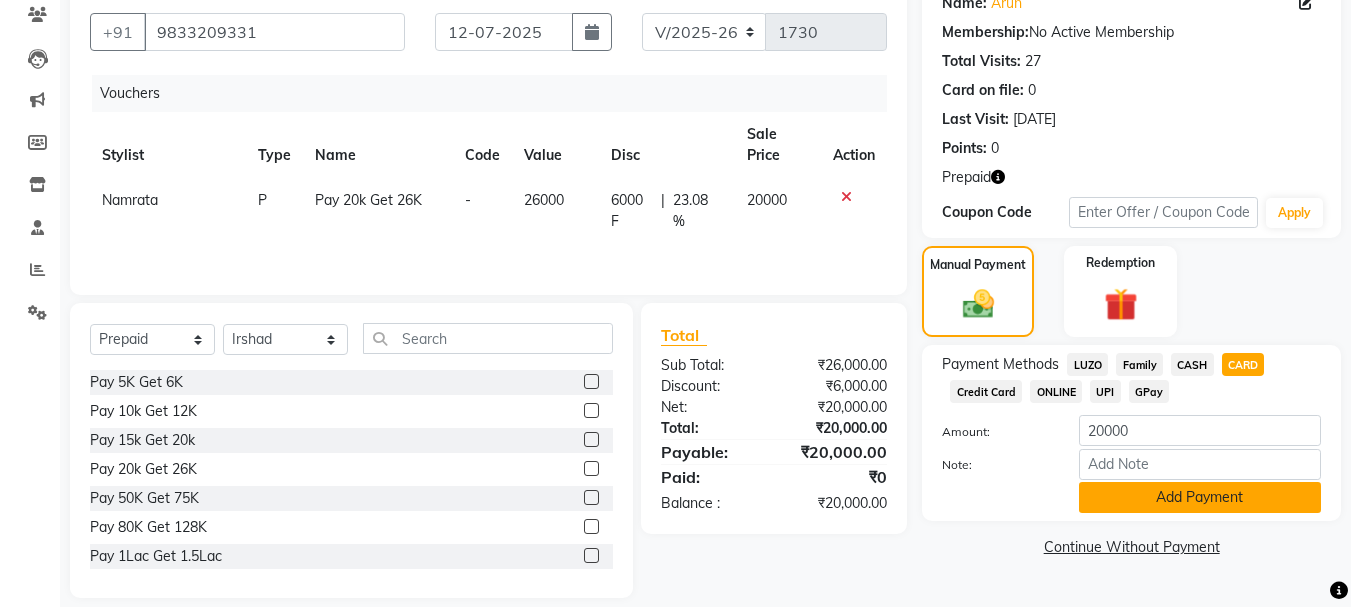 click on "Add Payment" 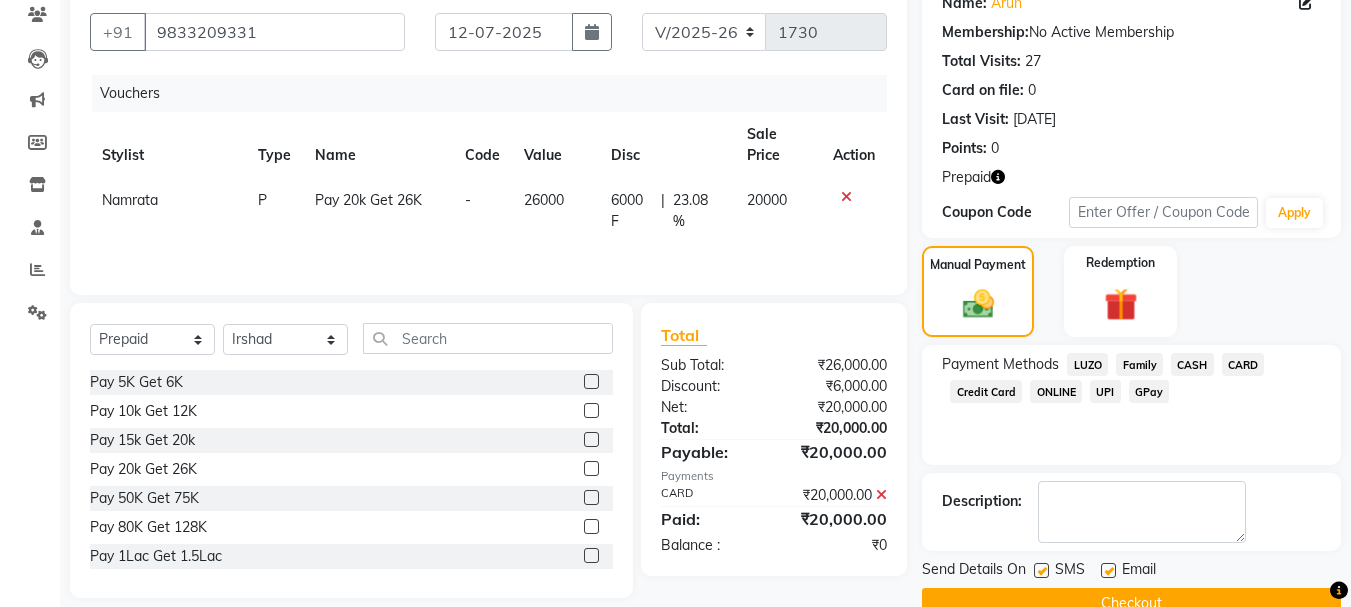scroll, scrollTop: 215, scrollLeft: 0, axis: vertical 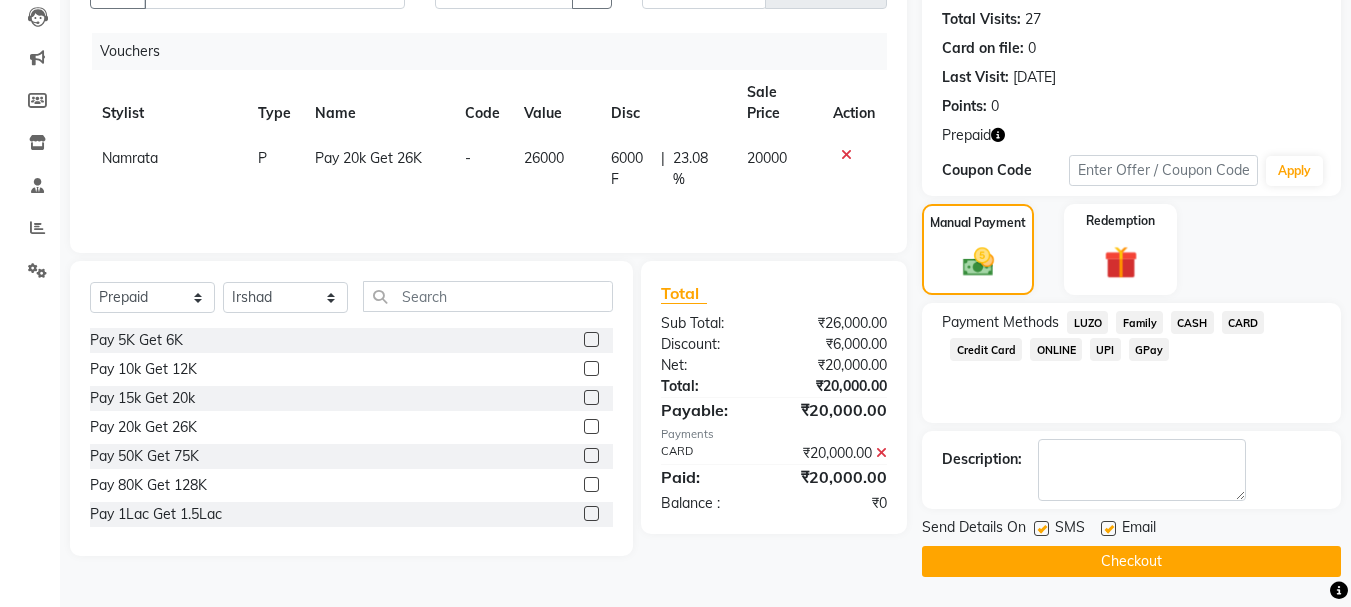 click on "Checkout" 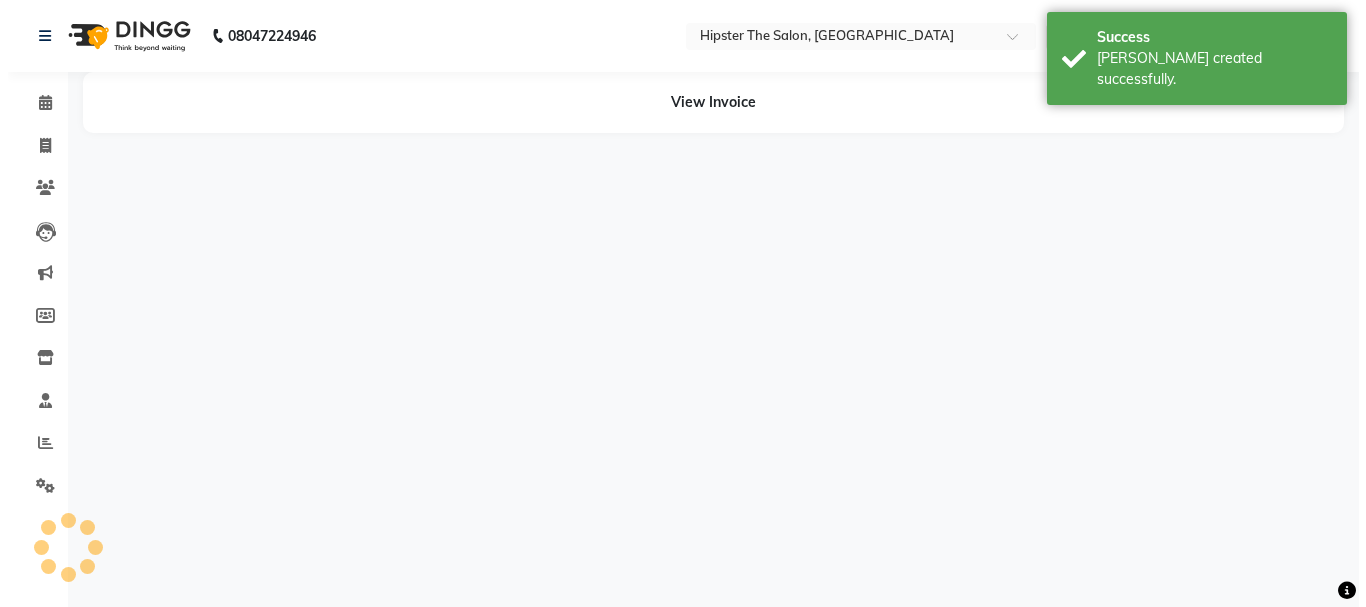 scroll, scrollTop: 0, scrollLeft: 0, axis: both 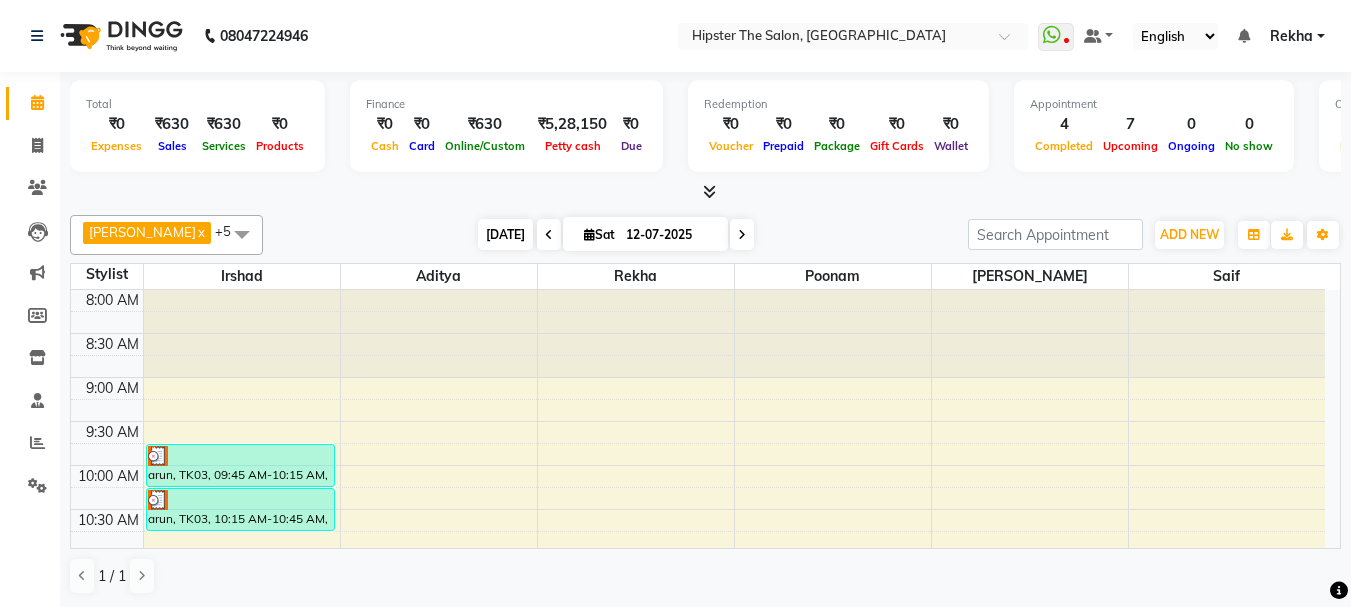 click on "[DATE]" at bounding box center (505, 234) 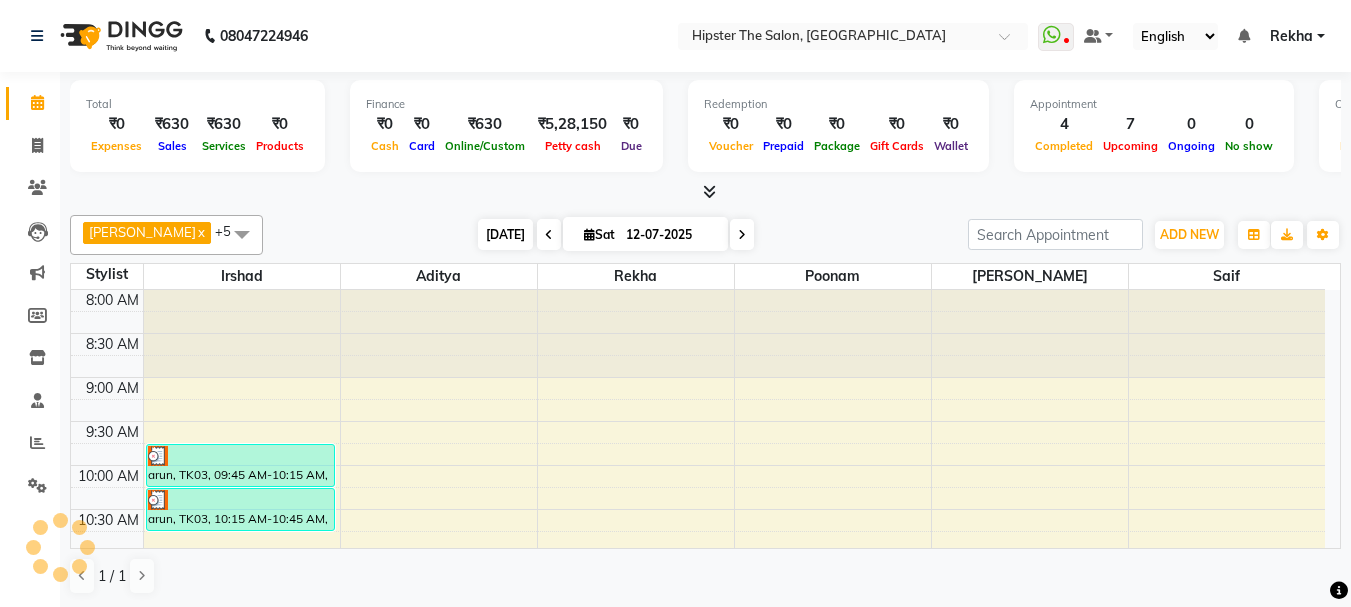 scroll, scrollTop: 0, scrollLeft: 0, axis: both 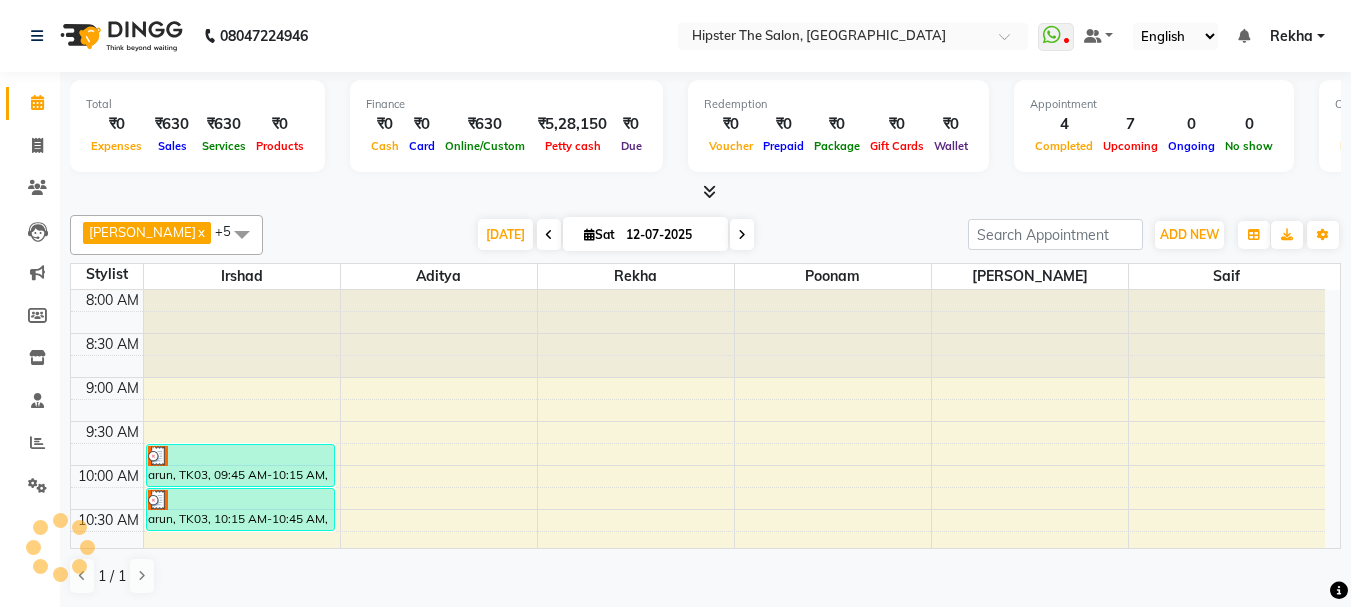 click on "arun, TK03, 09:45 AM-10:15 AM, Hair ([PERSON_NAME]) - Wash Cut And Styling" at bounding box center (240, 465) 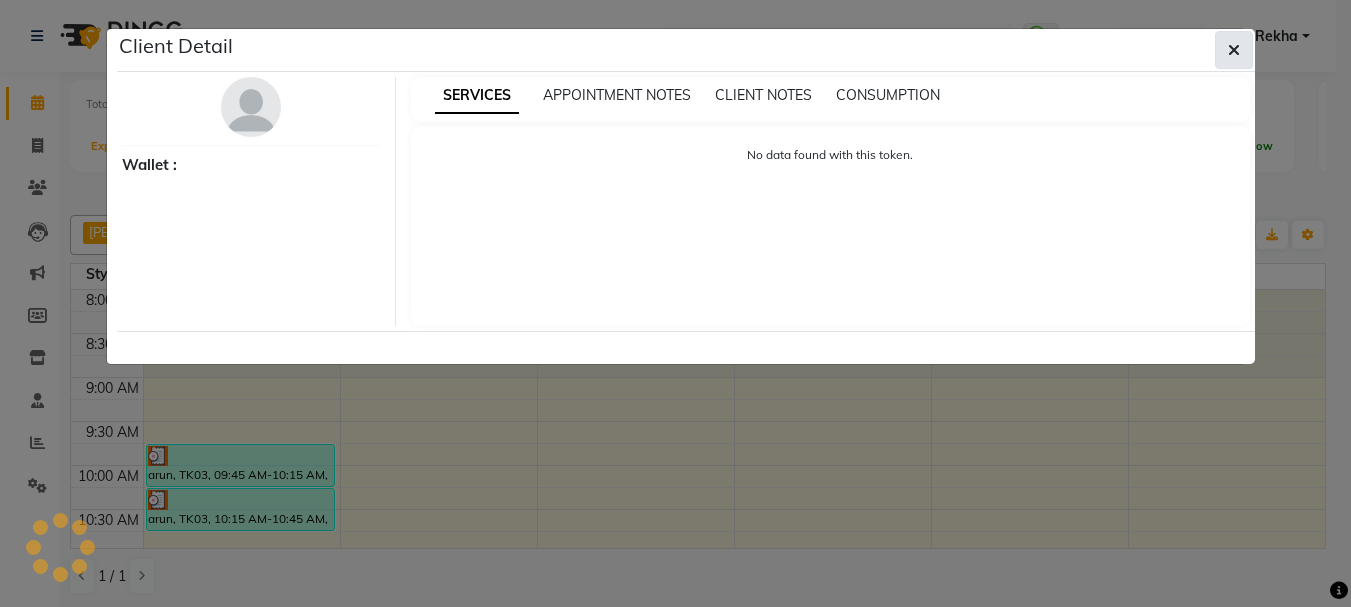 click 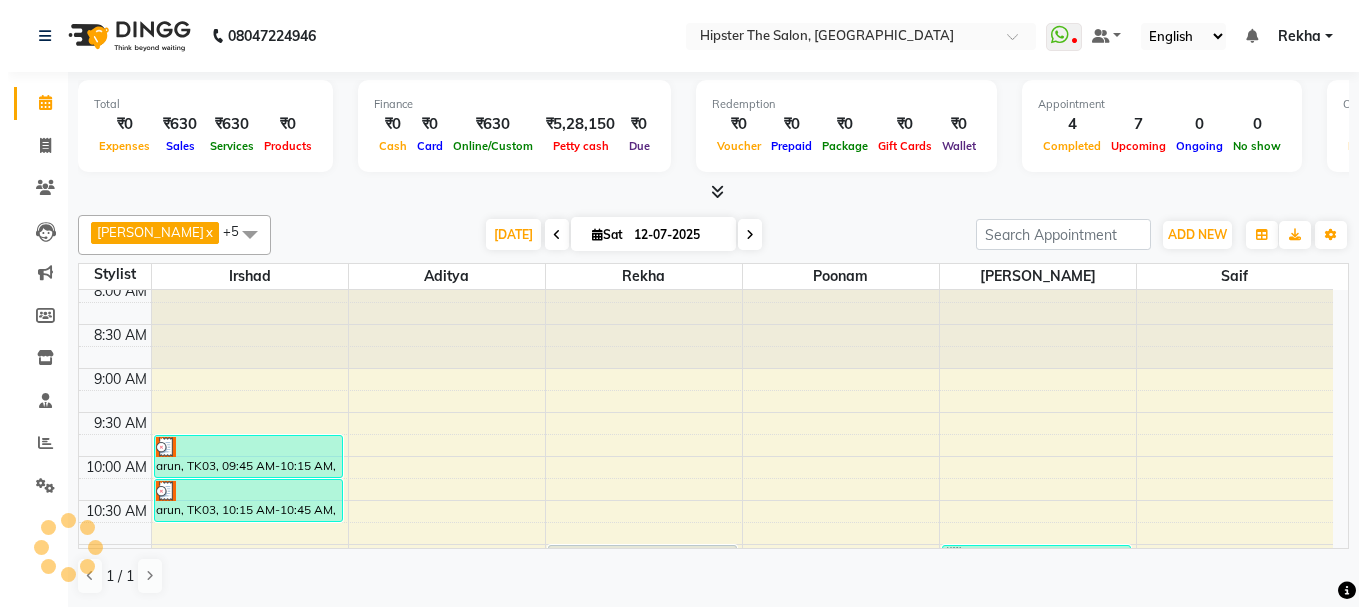 scroll, scrollTop: 0, scrollLeft: 0, axis: both 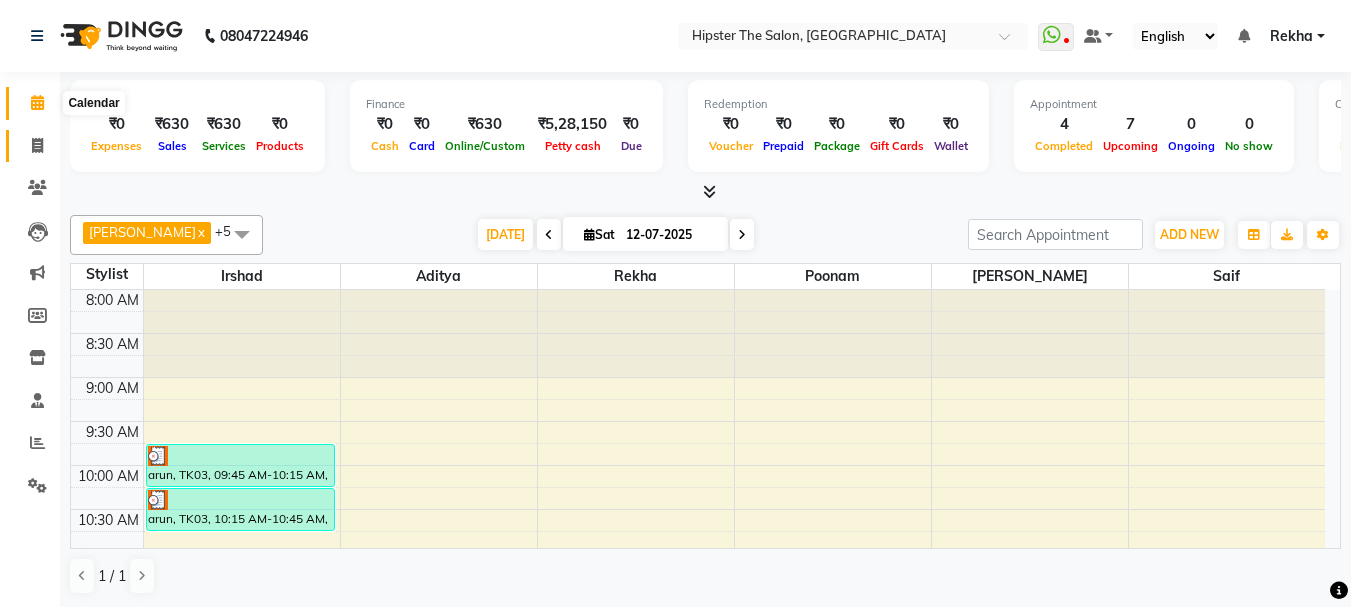 click 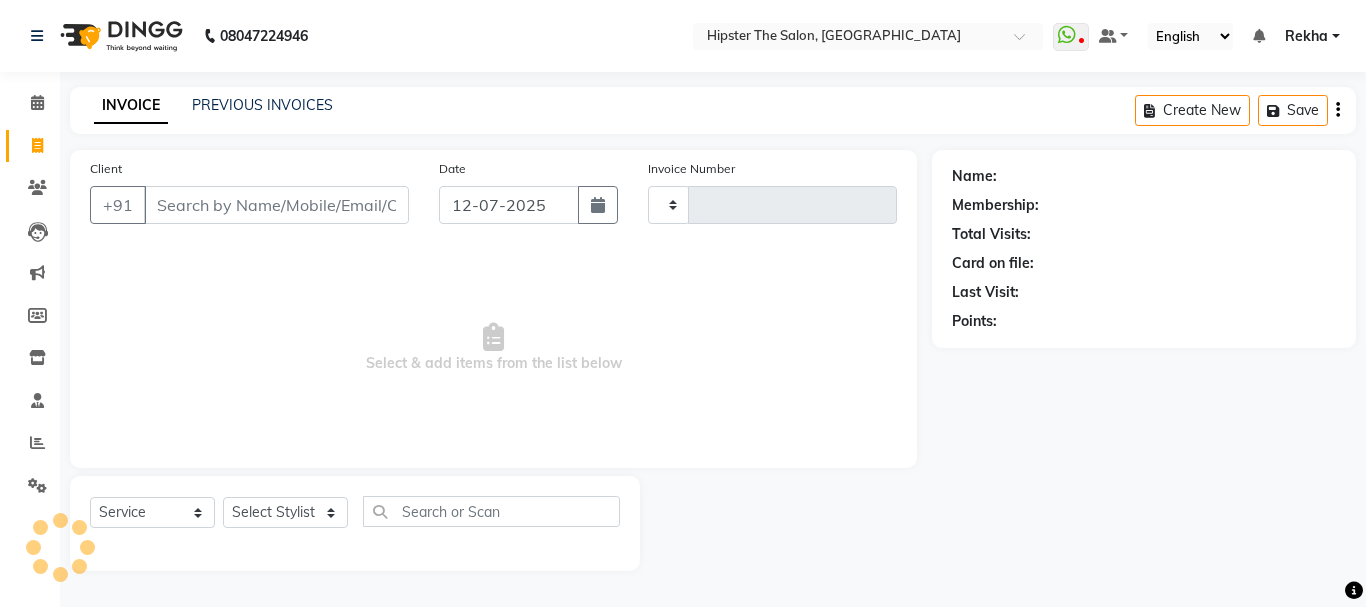 type on "1" 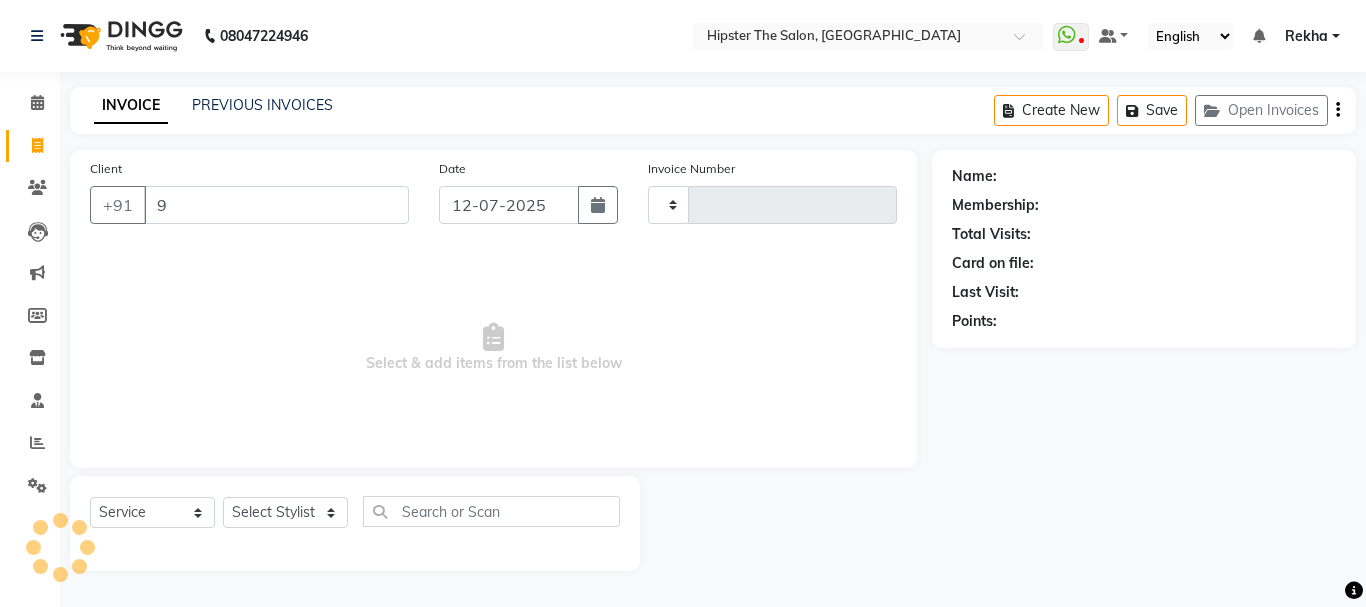 type on "1730" 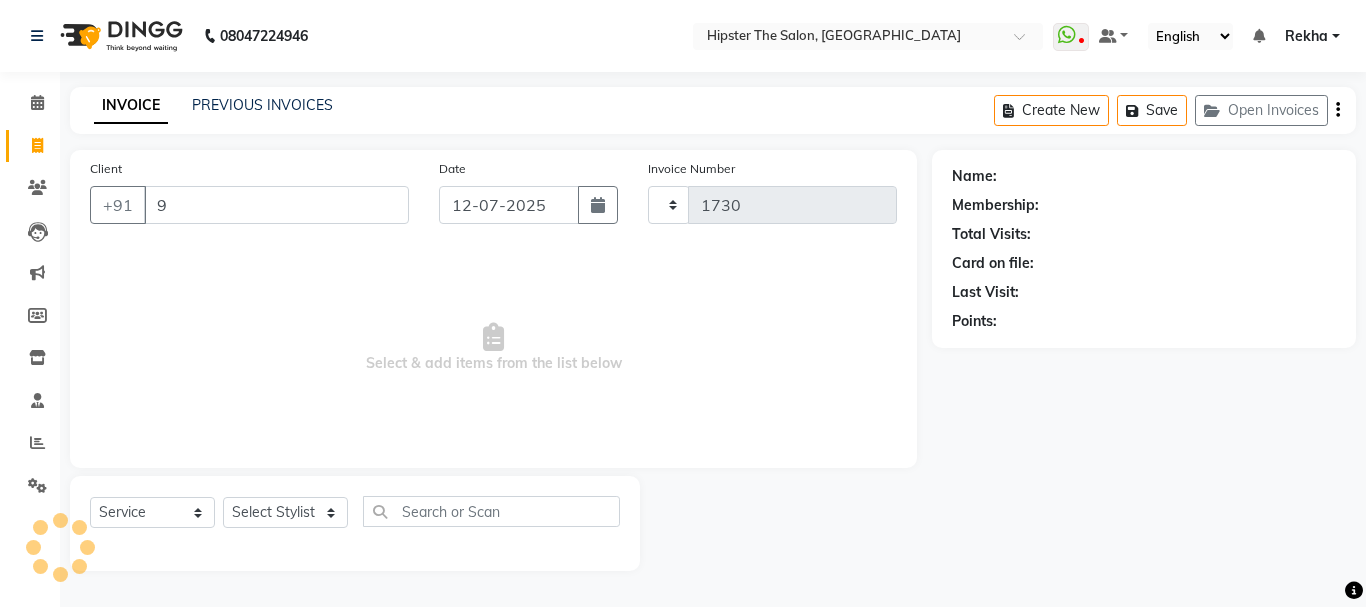 select on "5125" 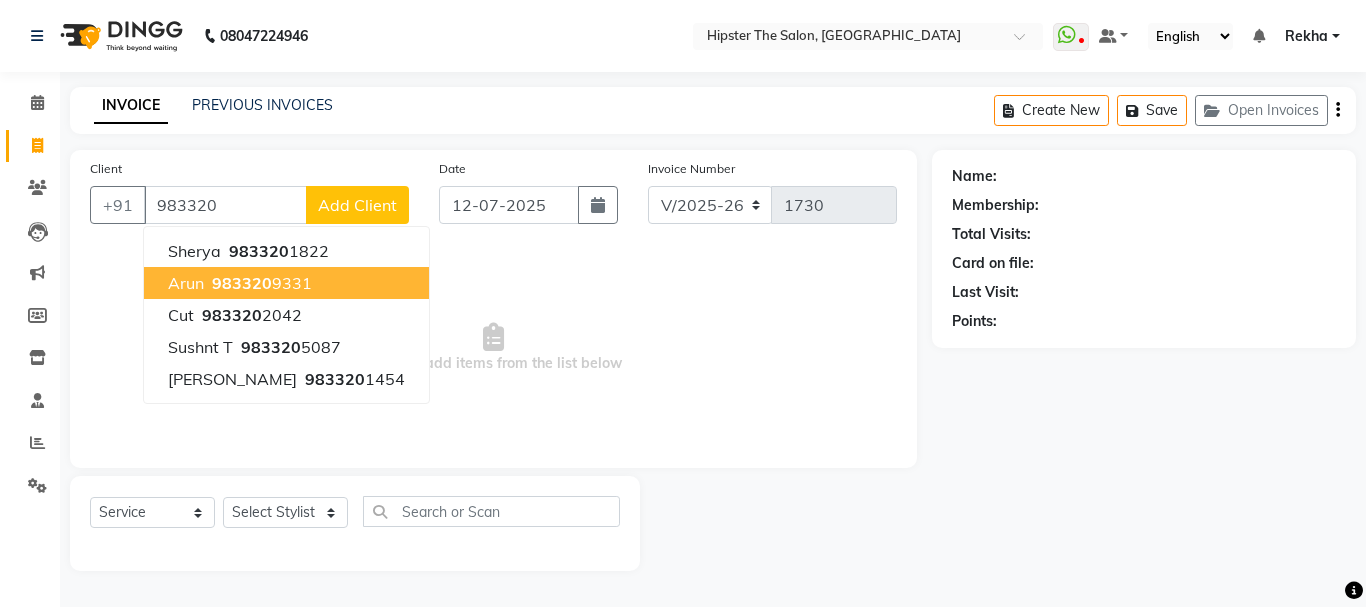 click on "983320" at bounding box center [242, 283] 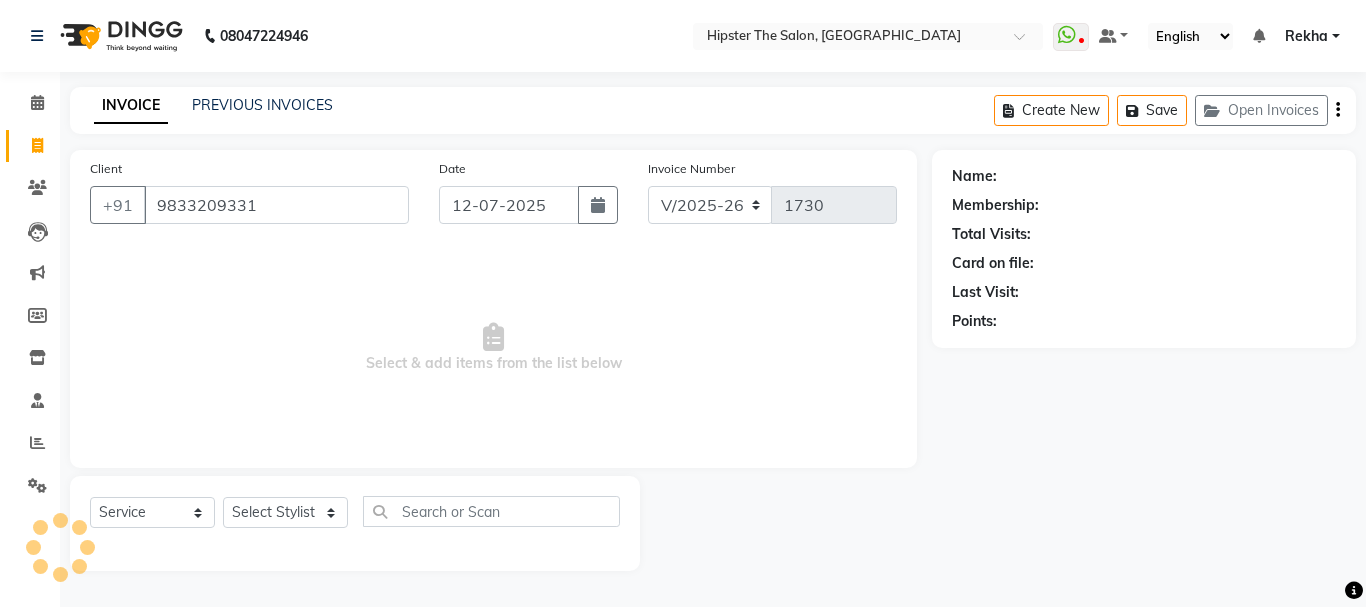 type on "9833209331" 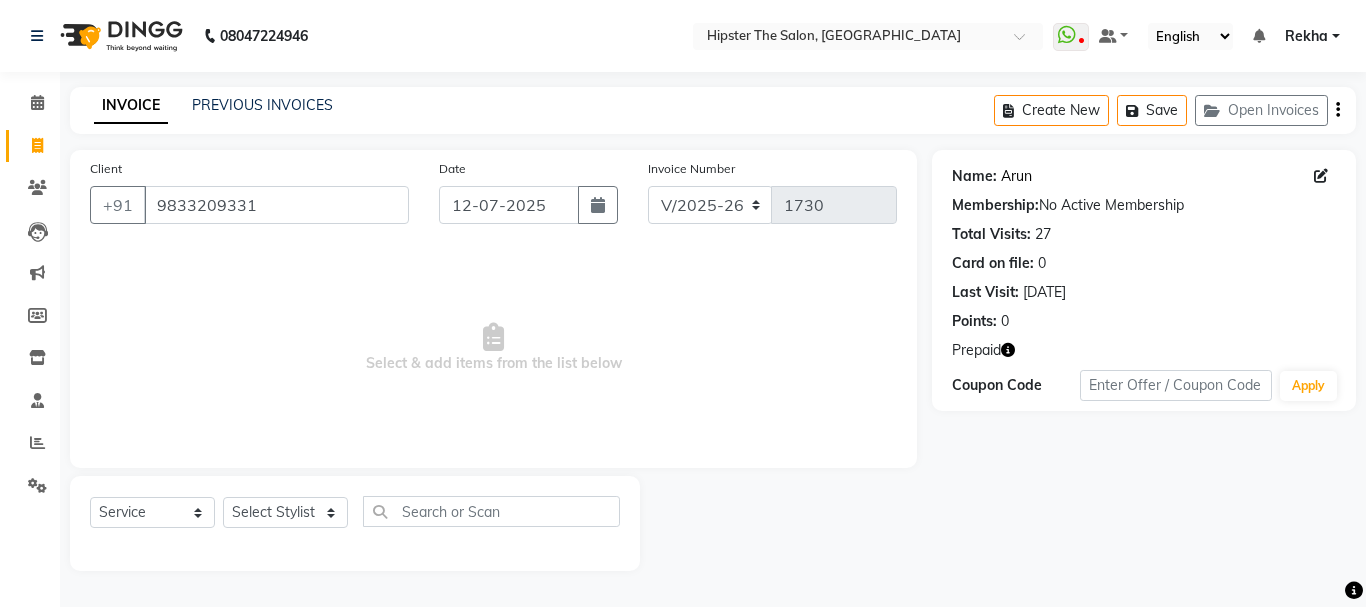 click on "Arun" 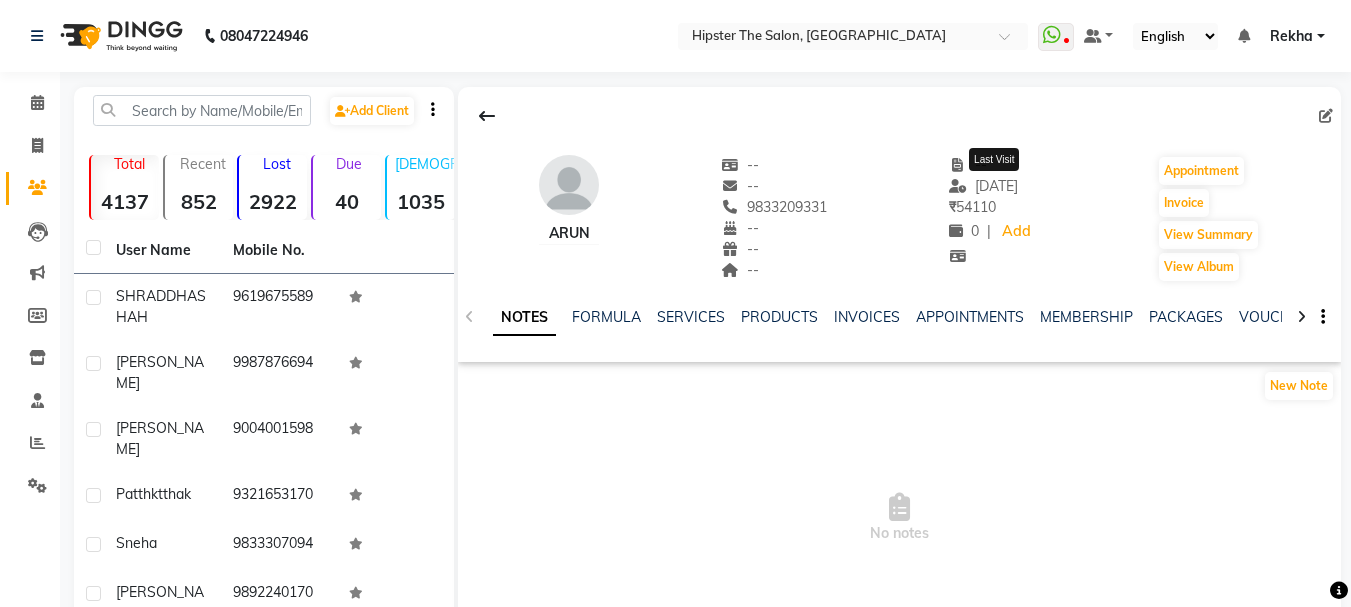 scroll, scrollTop: 0, scrollLeft: 0, axis: both 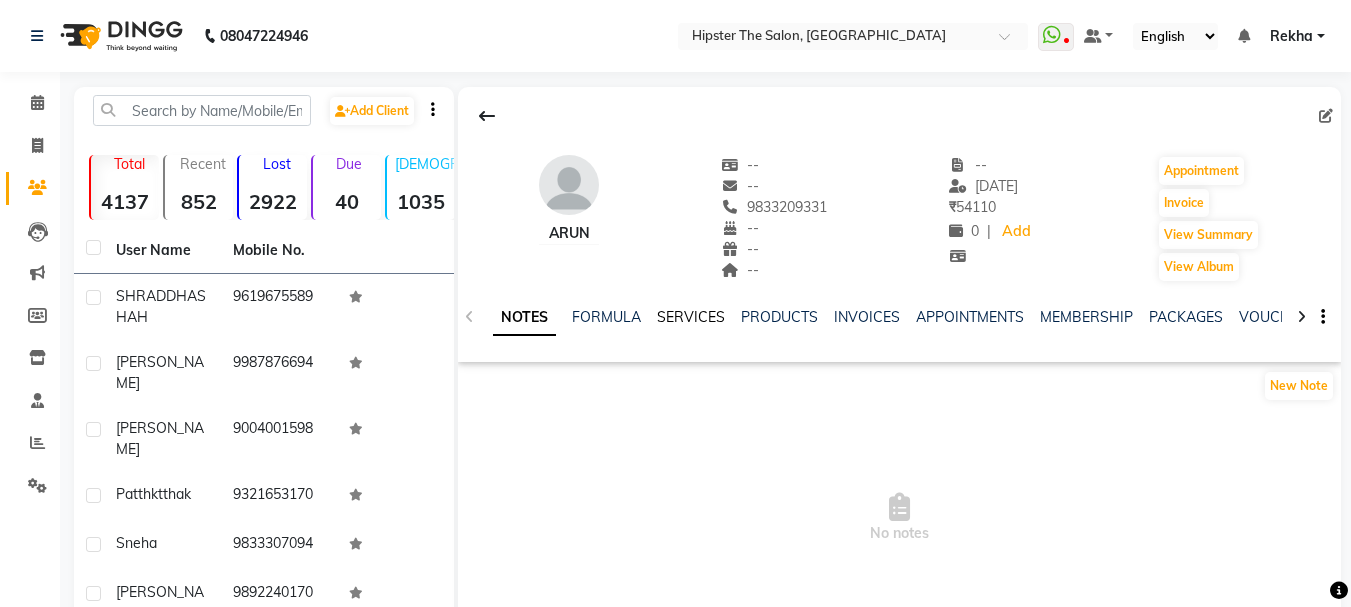 click on "SERVICES" 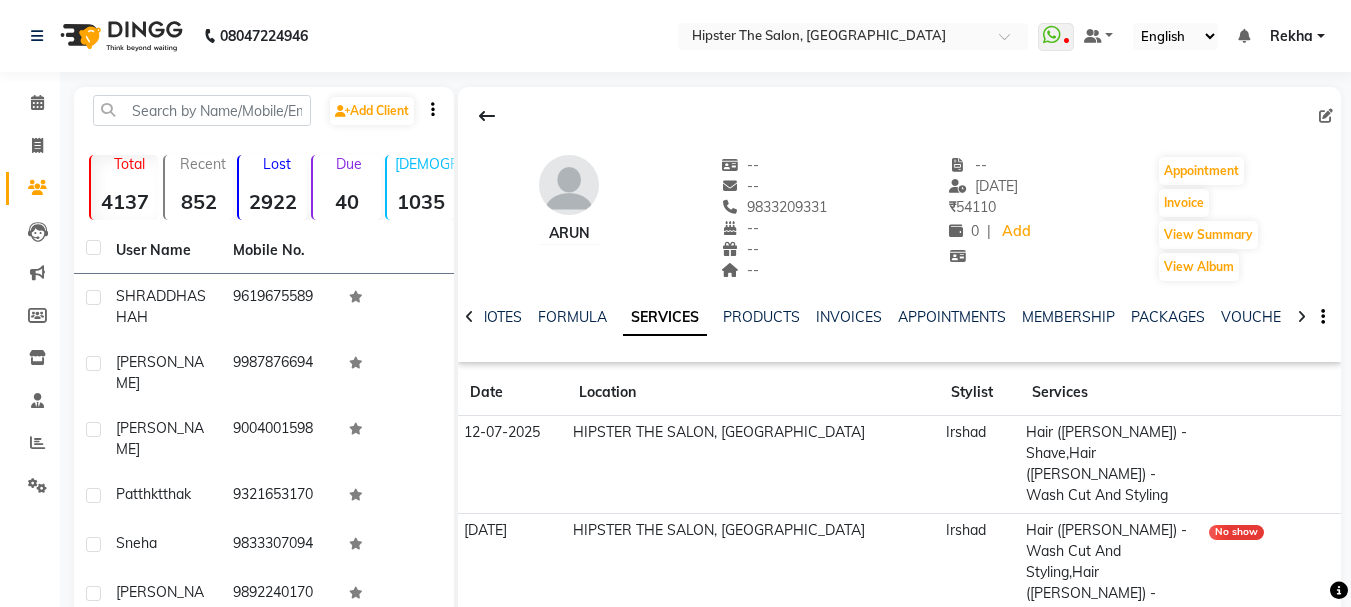 click on "SERVICES" 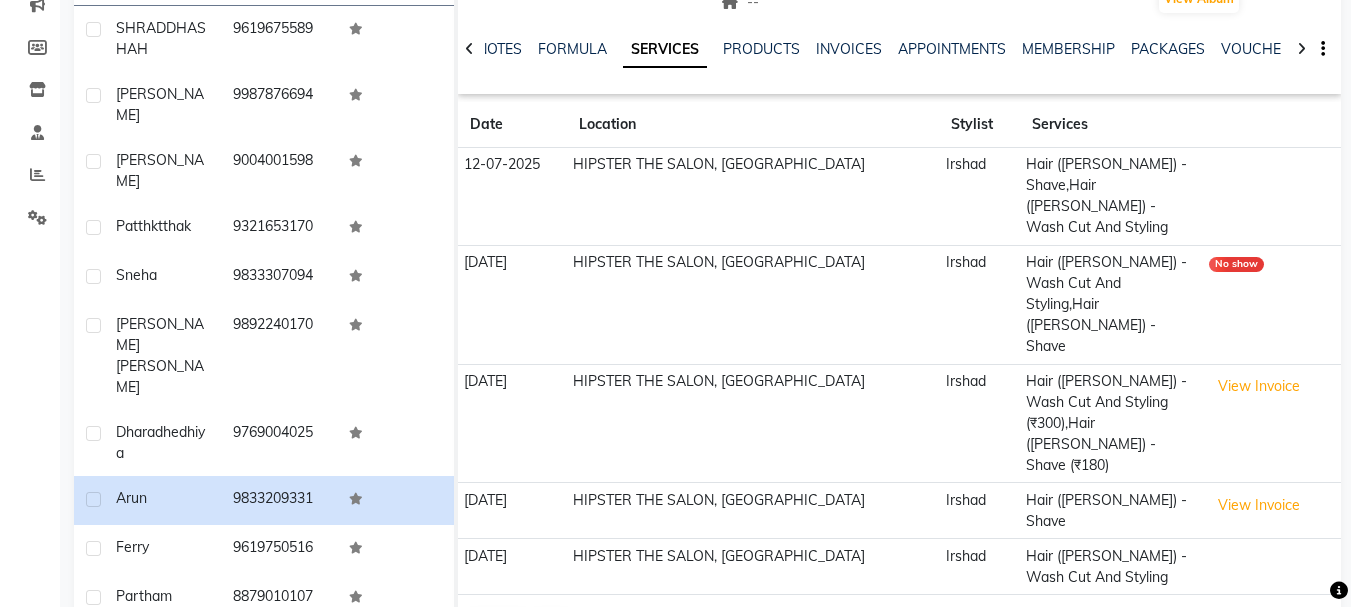 scroll, scrollTop: 277, scrollLeft: 0, axis: vertical 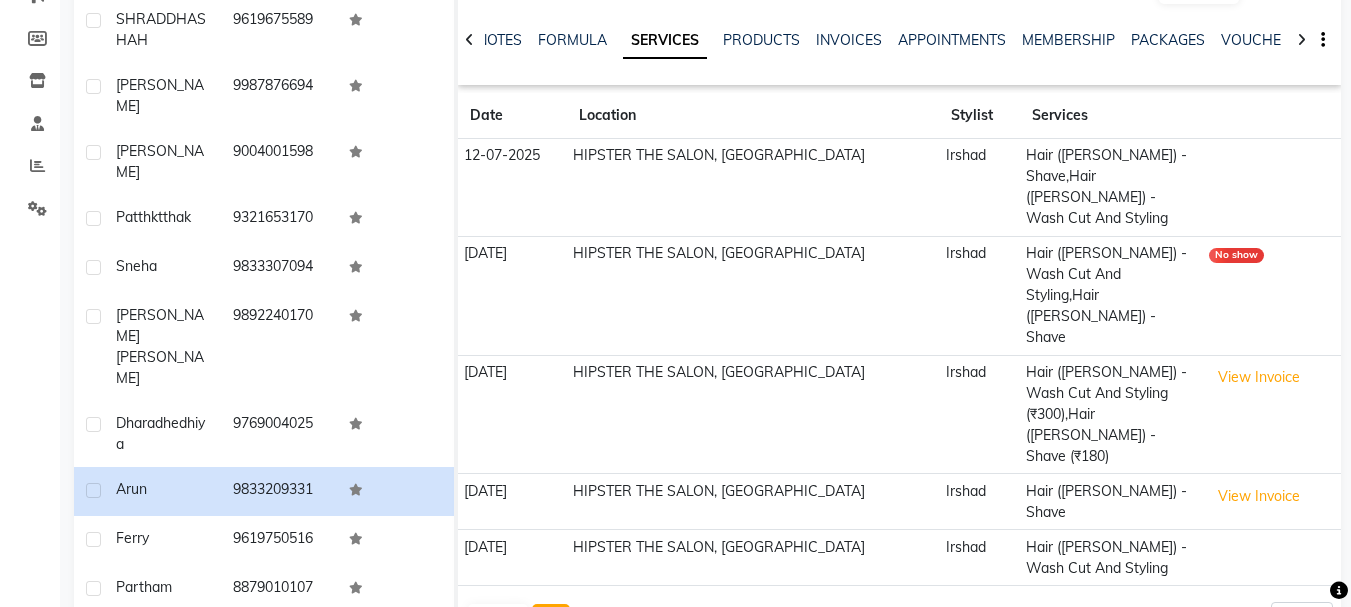 click on "Next" 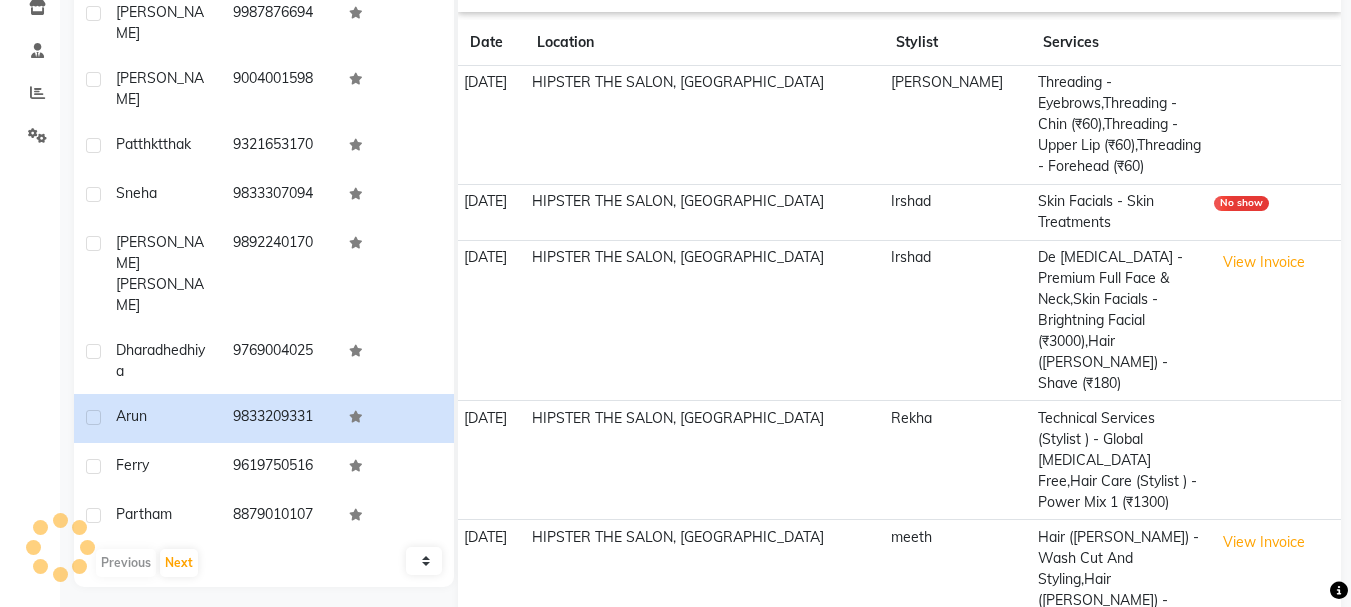 scroll, scrollTop: 363, scrollLeft: 0, axis: vertical 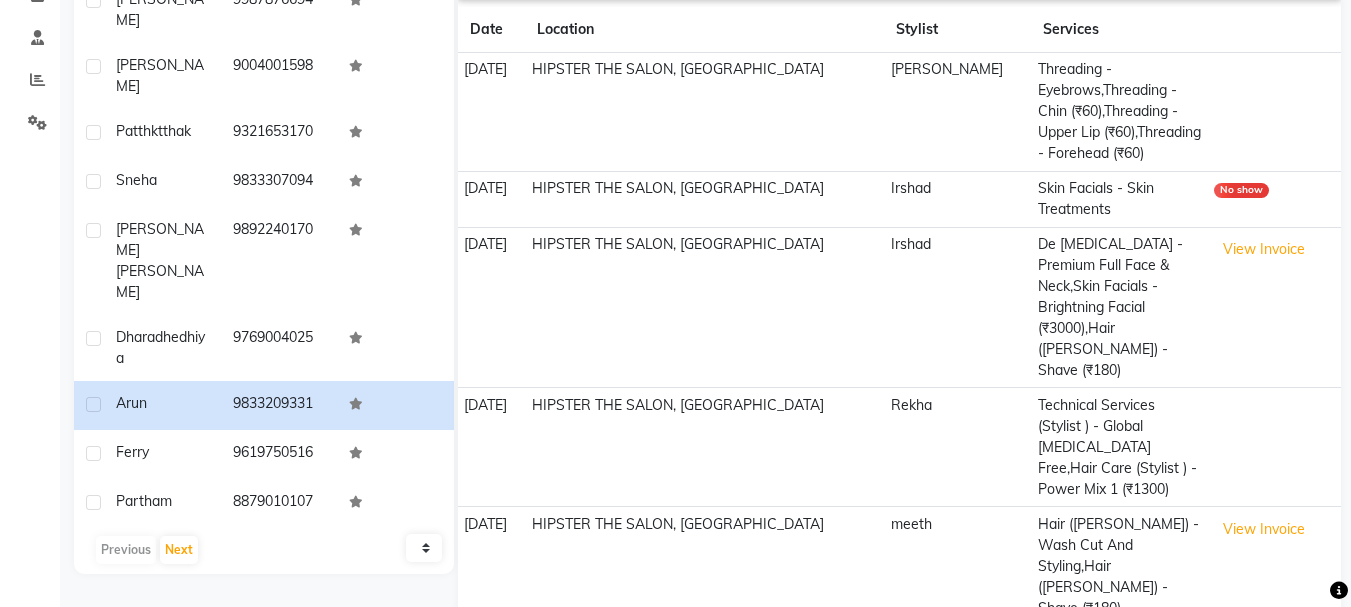 click on "Next" 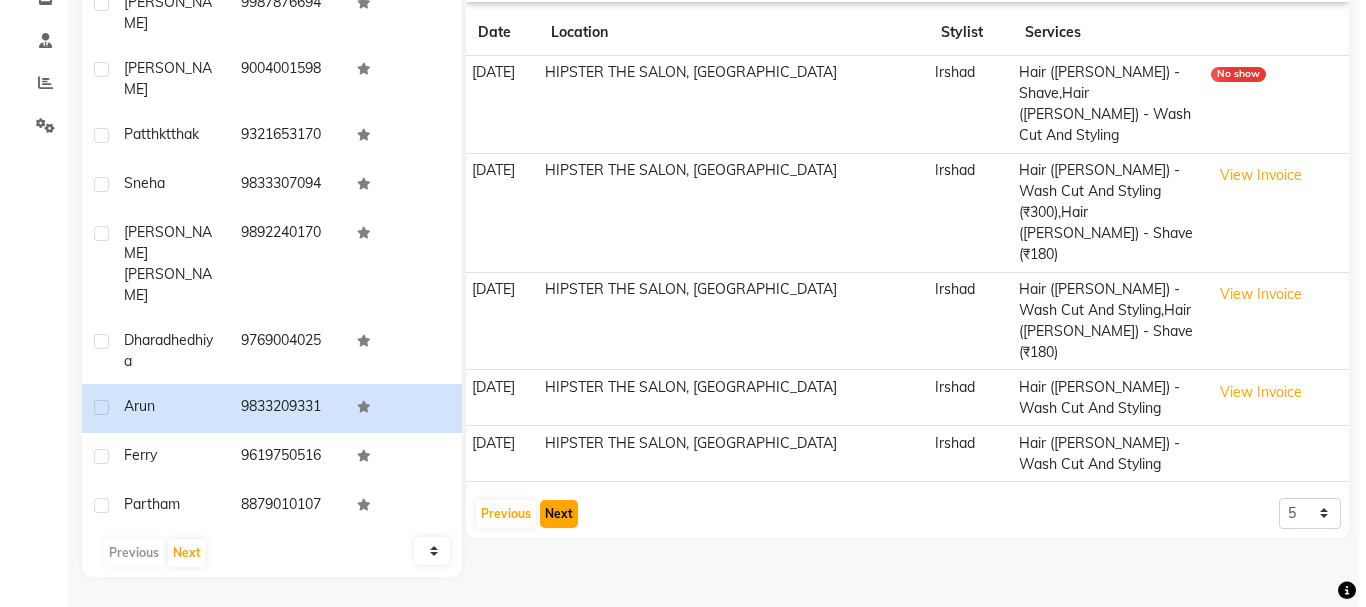 scroll, scrollTop: 277, scrollLeft: 0, axis: vertical 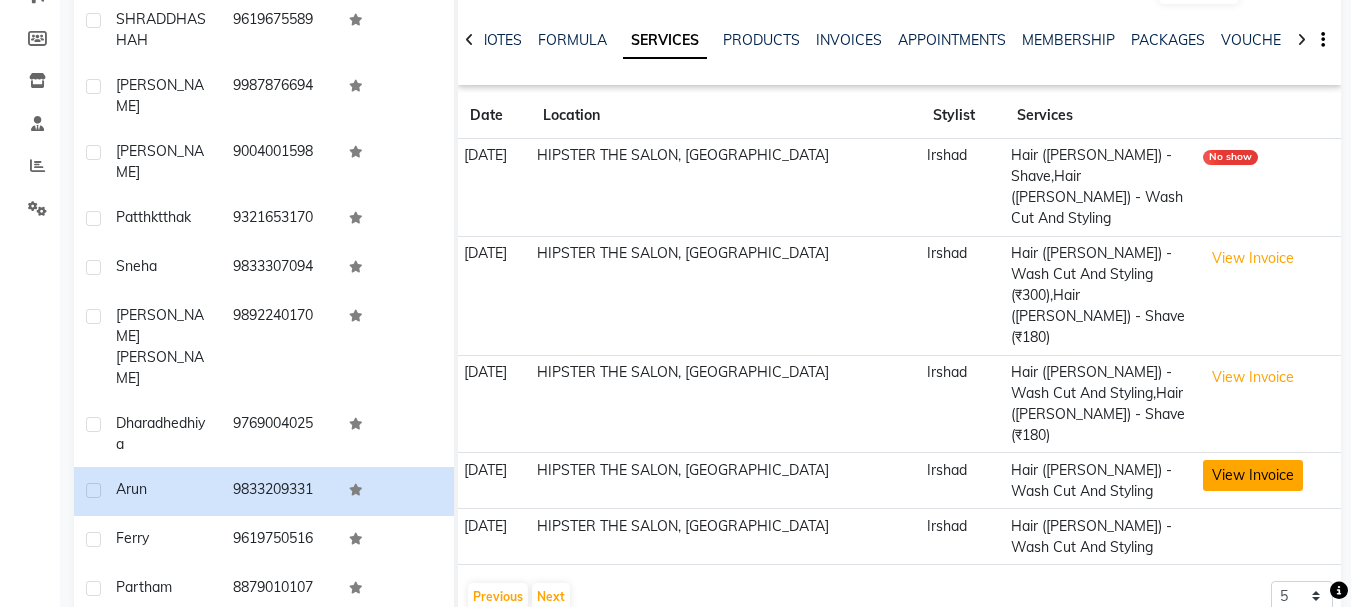 click on "View Invoice" 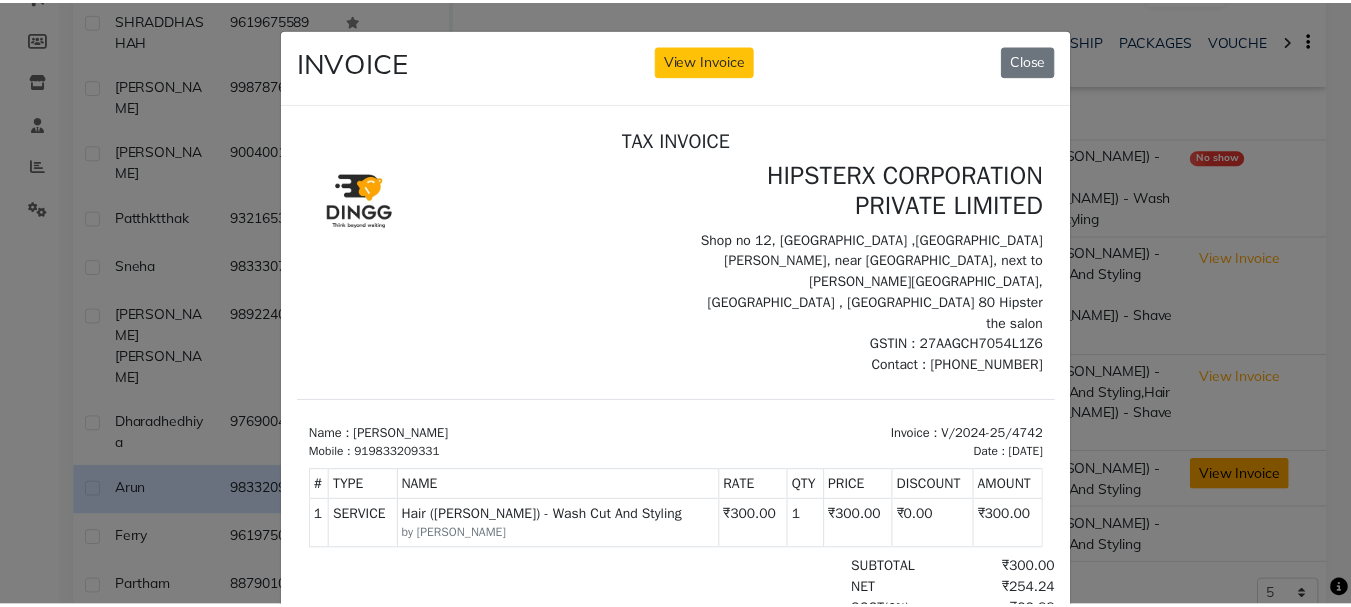 scroll, scrollTop: 0, scrollLeft: 0, axis: both 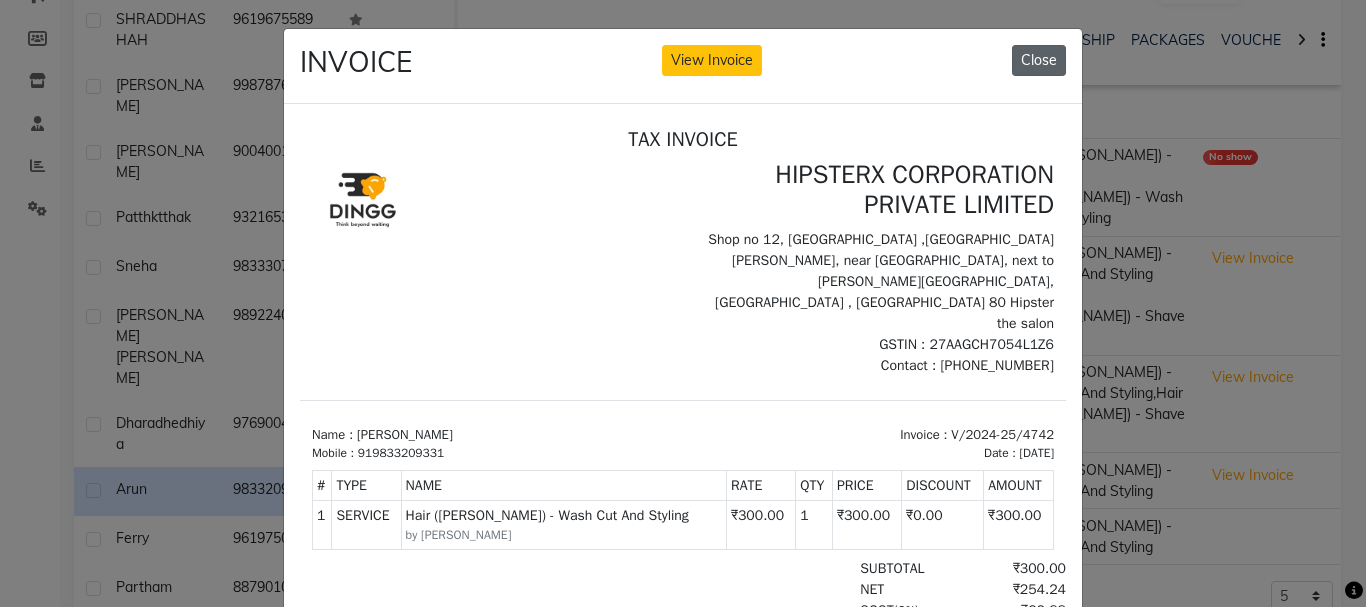 click on "Close" 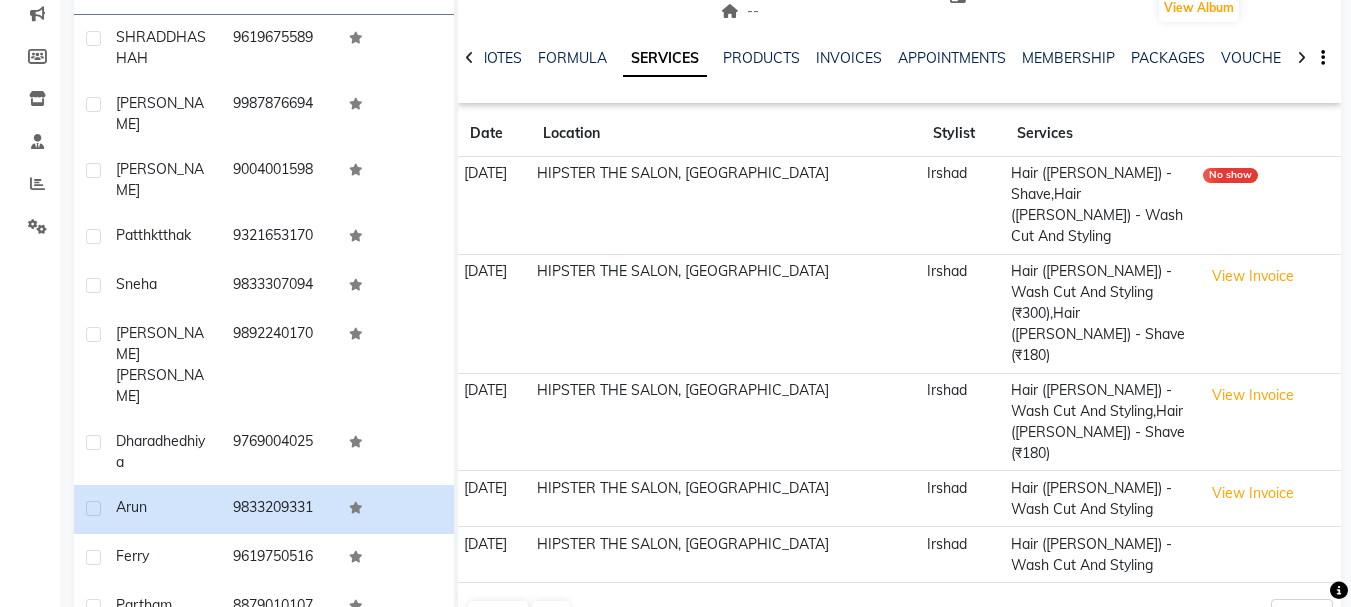 scroll, scrollTop: 277, scrollLeft: 0, axis: vertical 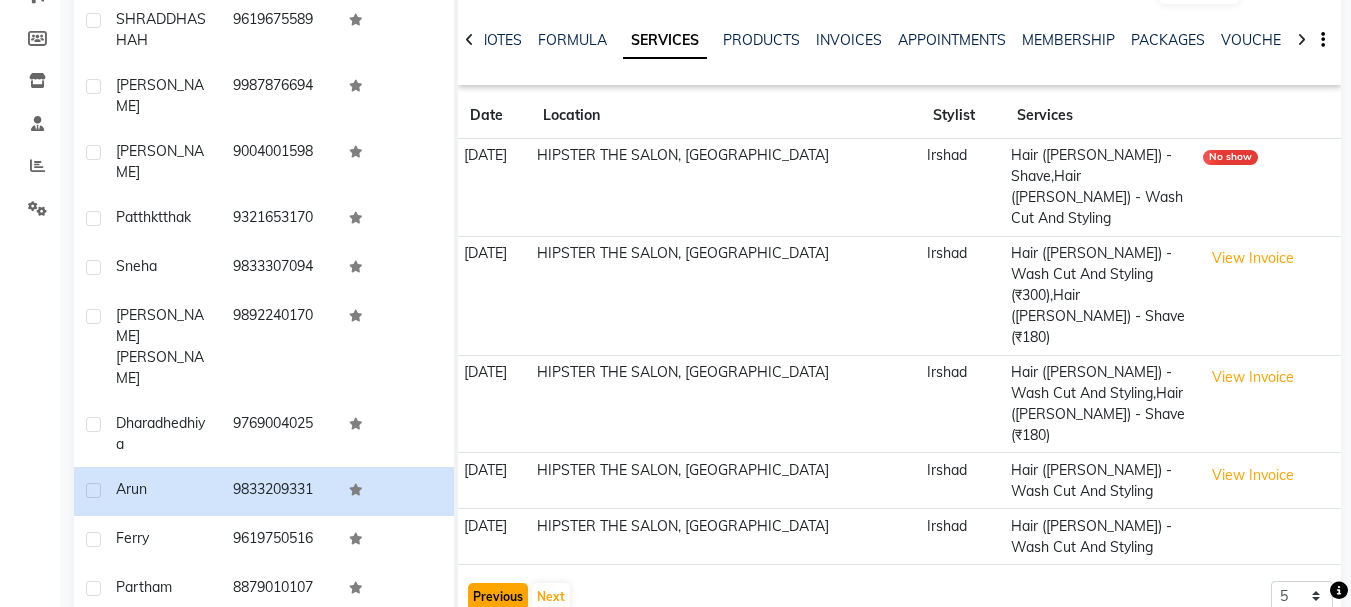 click on "Previous" 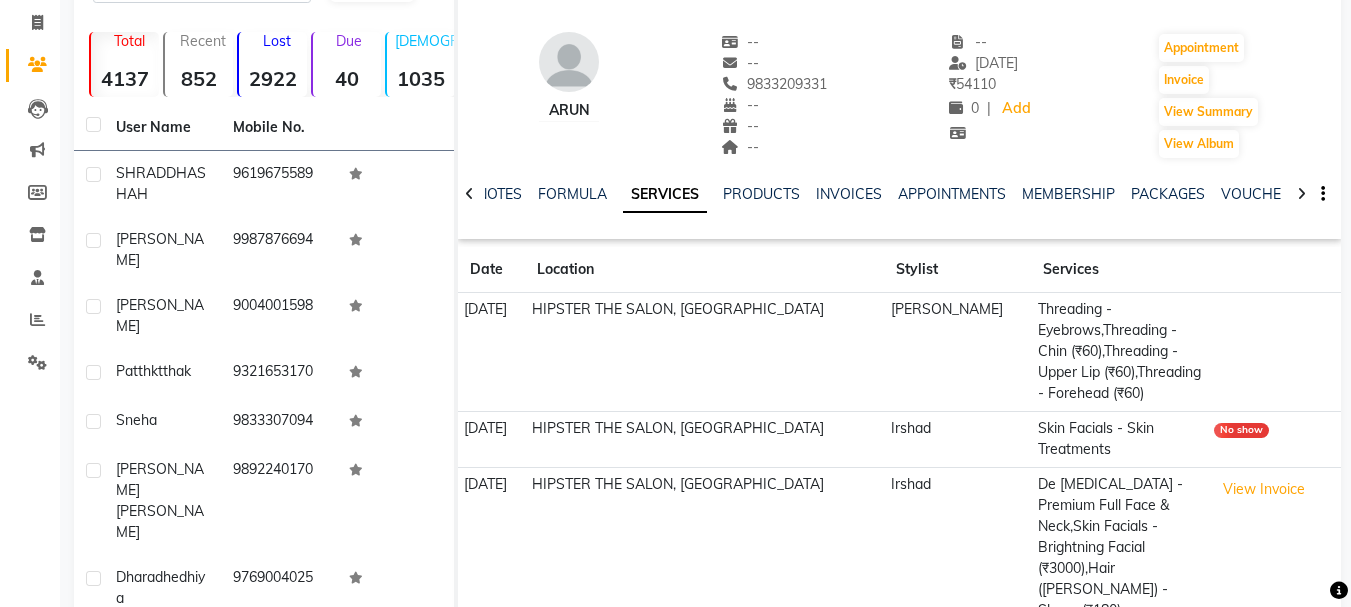scroll, scrollTop: 0, scrollLeft: 0, axis: both 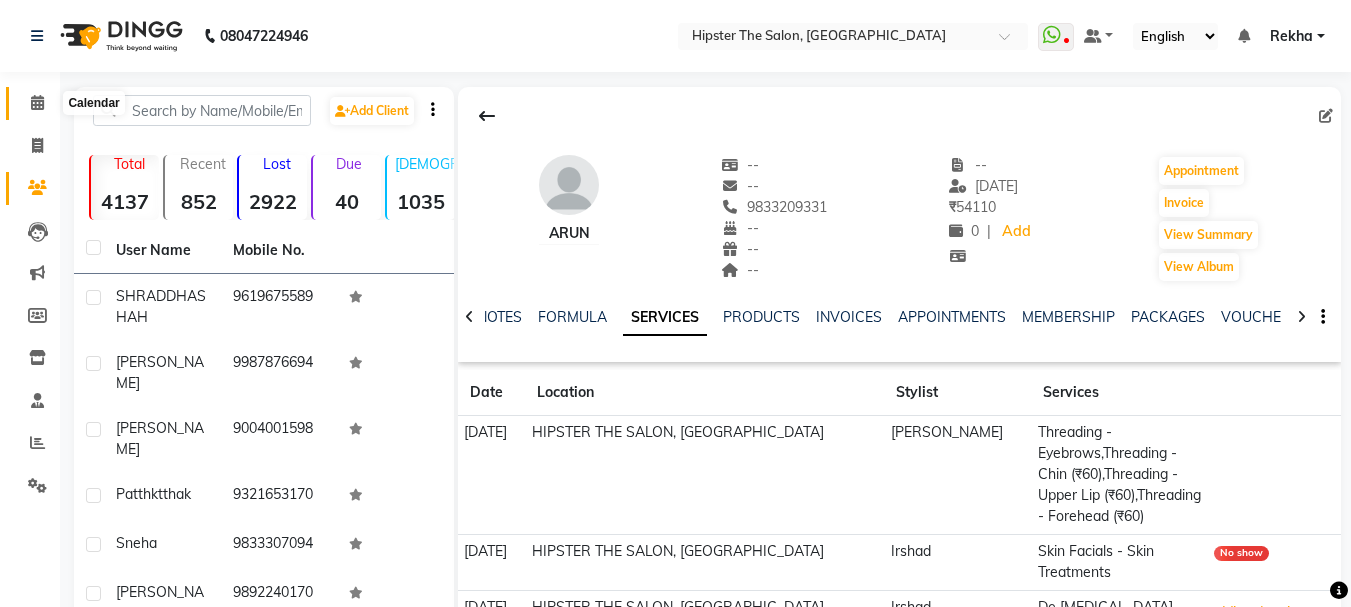 click 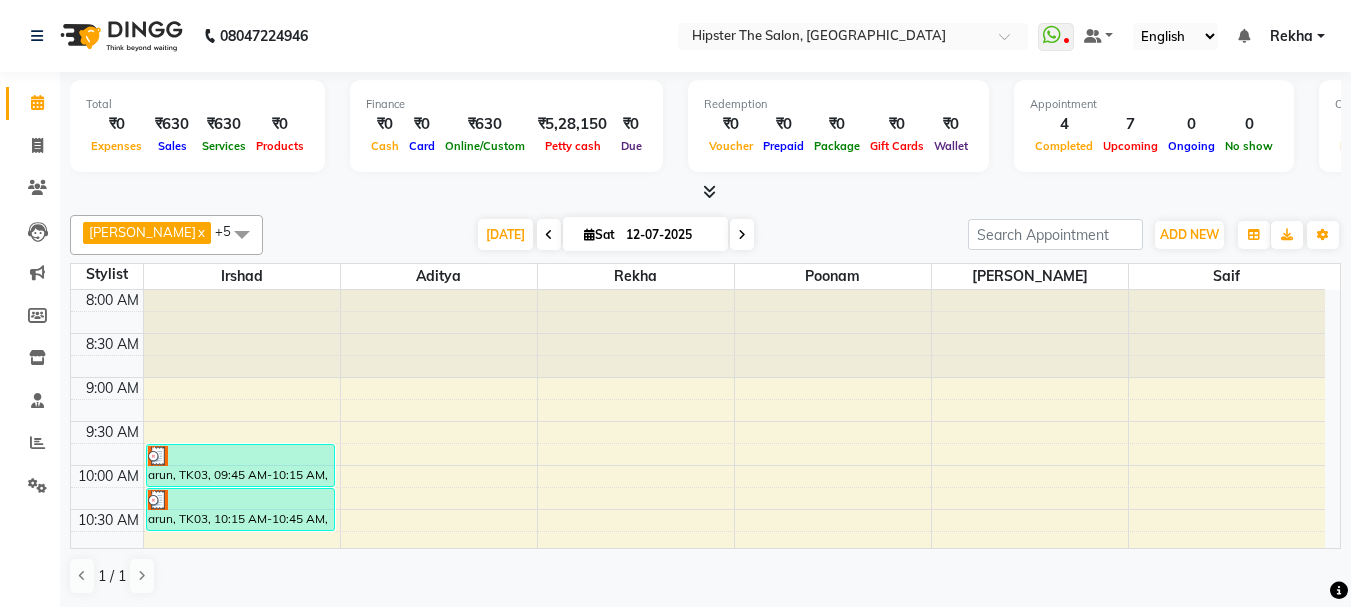 scroll, scrollTop: 0, scrollLeft: 0, axis: both 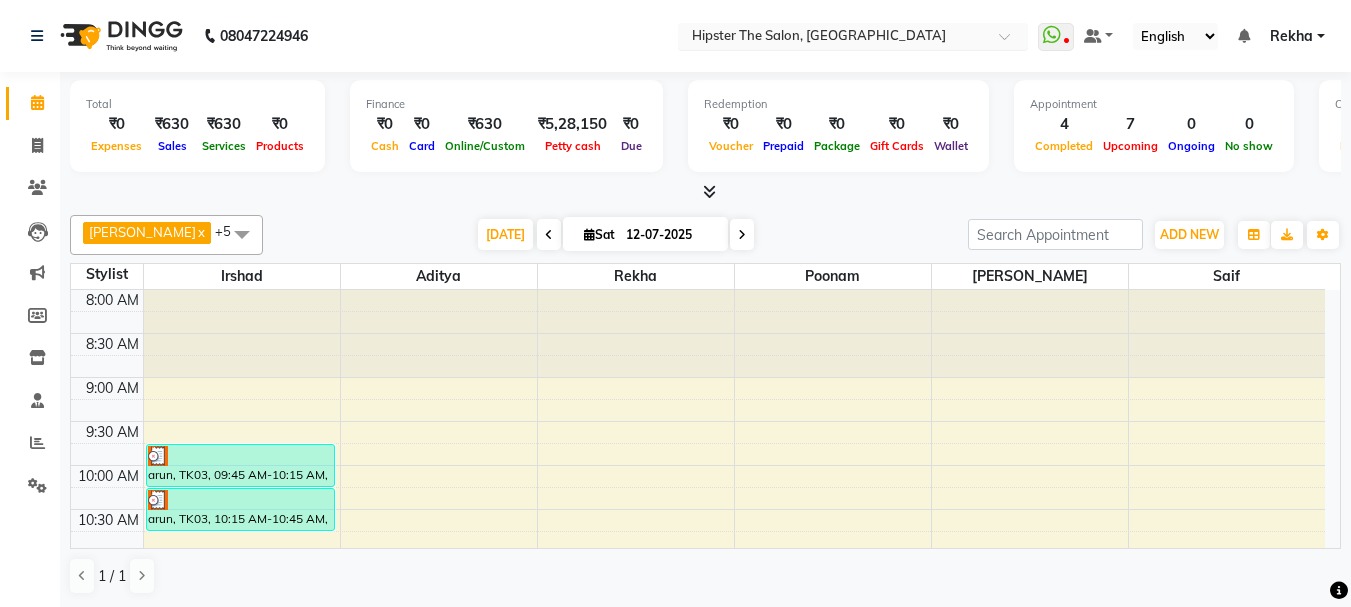 click at bounding box center (1011, 42) 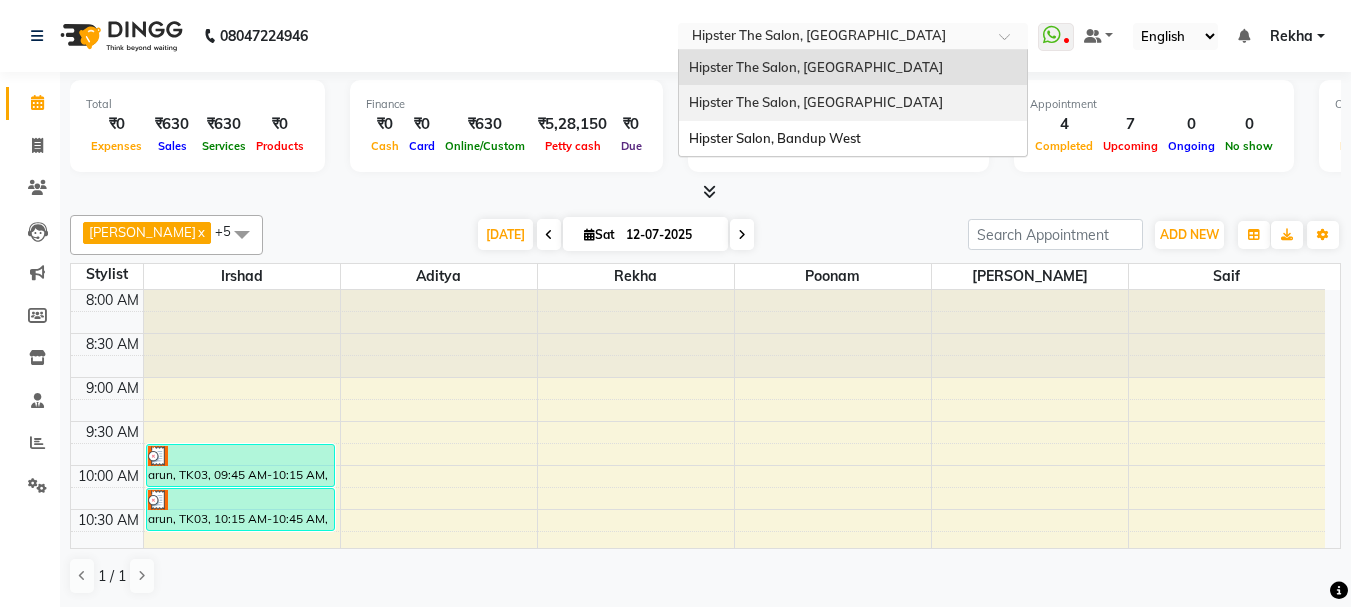 click on "08047224946 Select Location × Hipster The Salon, Mulund West Hipster The Salon, Mulund West Hipster The Salon, Pedder Road Hipster Salon, Bandup West  WhatsApp Status  ✕ Status:  Disconnected Recent Service Activity: 01-01-1970     05:30 AM  08047224946 Whatsapp Settings Default Panel My Panel English ENGLISH Español العربية मराठी हिंदी ગુજરાતી தமிழ் 中文 Notifications nothing to show Rekha Manage Profile Change Password Sign out  Version:3.15.4" 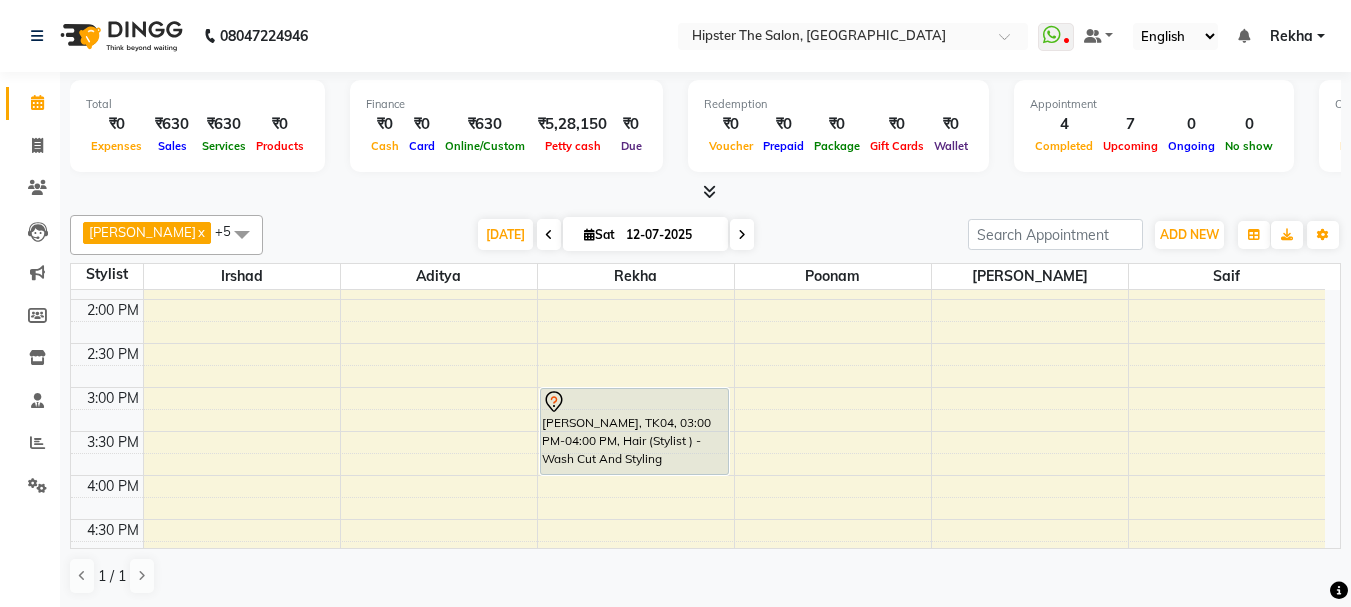 scroll, scrollTop: 540, scrollLeft: 0, axis: vertical 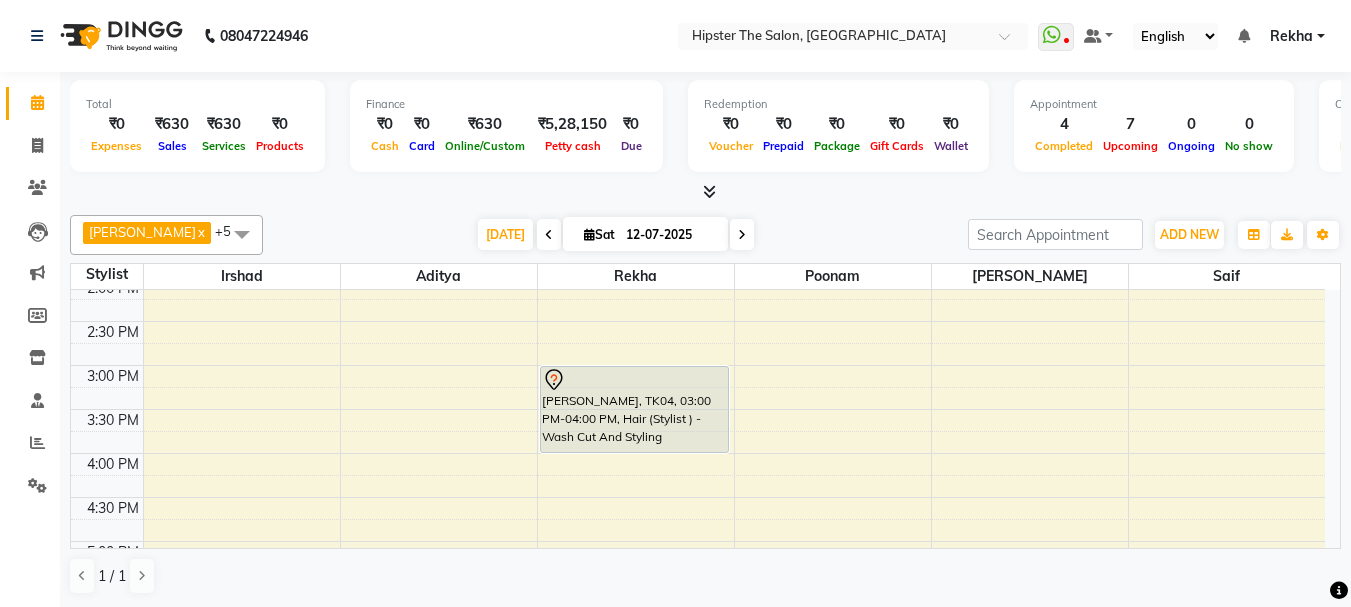 click on "8:00 AM 8:30 AM 9:00 AM 9:30 AM 10:00 AM 10:30 AM 11:00 AM 11:30 AM 12:00 PM 12:30 PM 1:00 PM 1:30 PM 2:00 PM 2:30 PM 3:00 PM 3:30 PM 4:00 PM 4:30 PM 5:00 PM 5:30 PM 6:00 PM 6:30 PM 7:00 PM 7:30 PM 8:00 PM 8:30 PM 9:00 PM 9:30 PM 10:00 PM 10:30 PM     arun, TK03, 09:45 AM-10:15 AM, Hair (Barber) - Wash Cut And Styling     arun, TK03, 10:15 AM-10:45 AM, Hair (Barber) - Shave             dhara dhedhiya, TK05, 11:00 AM-12:00 PM, Technical Services (Stylist ) - Classic Highlights Full Head             rutuja, TK04, 03:00 PM-04:00 PM, Hair (Stylist ) - Wash Cut And Styling             PRISHA, TK02, 07:00 PM-08:00 PM, Hair (Stylist ) - Styling With Wash             PRISHA, TK02, 08:00 PM-09:00 PM, Hair (Stylist ) - Styling With Wash     hoshang, TK01, 11:00 AM-11:30 AM, Hair (Stylist ) - Wash Cut And Styling 1     hoshang, TK01, 11:30 AM-11:50 AM, Hair (Stylist ) - Shave             patthkt thak, TK07, 12:00 PM-12:30 PM, Hair (Stylist ) - Wash Cut And Styling 1" at bounding box center [698, 409] 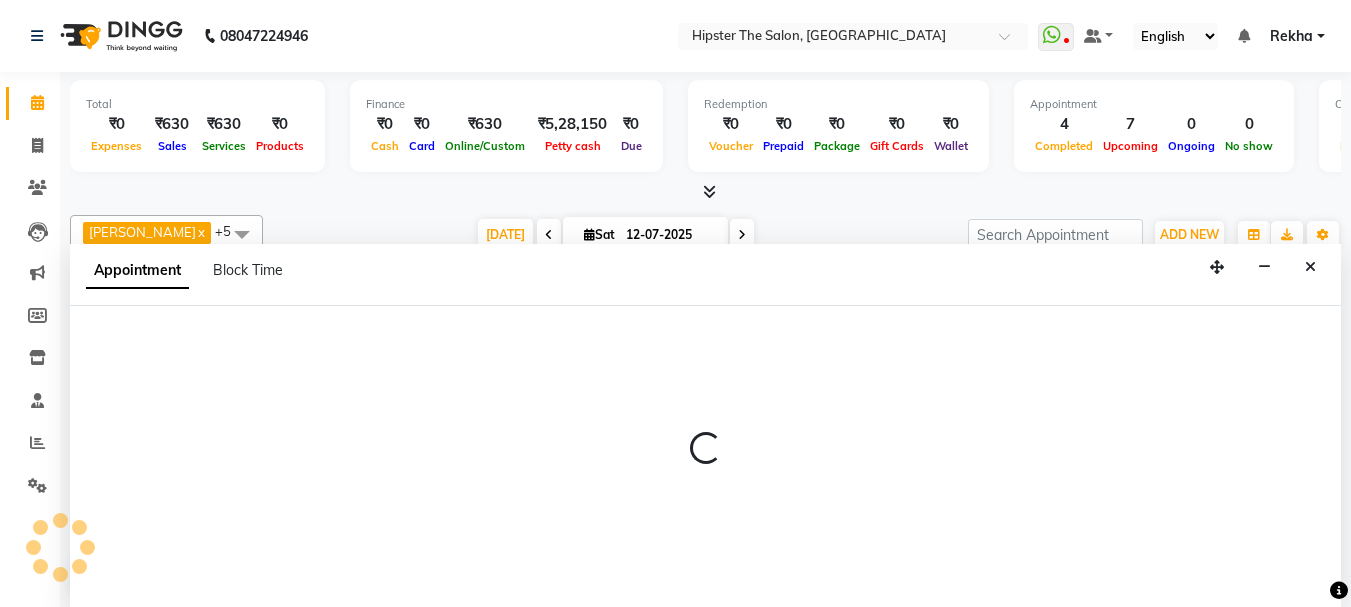scroll, scrollTop: 1, scrollLeft: 0, axis: vertical 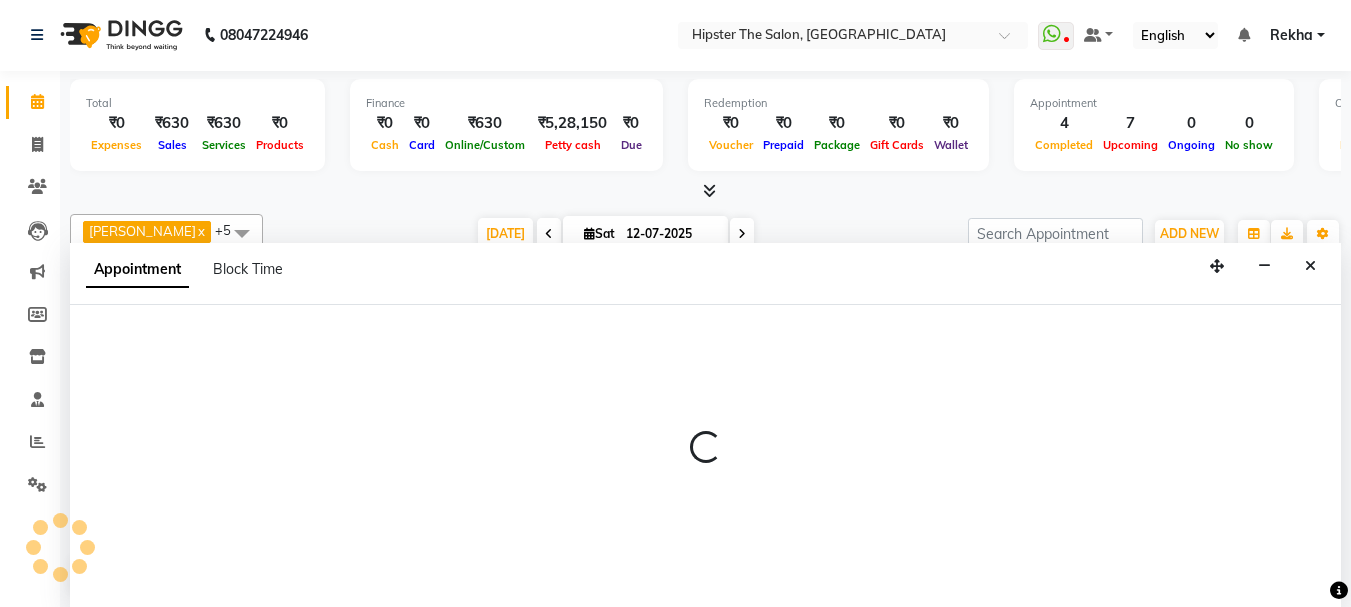 select on "32401" 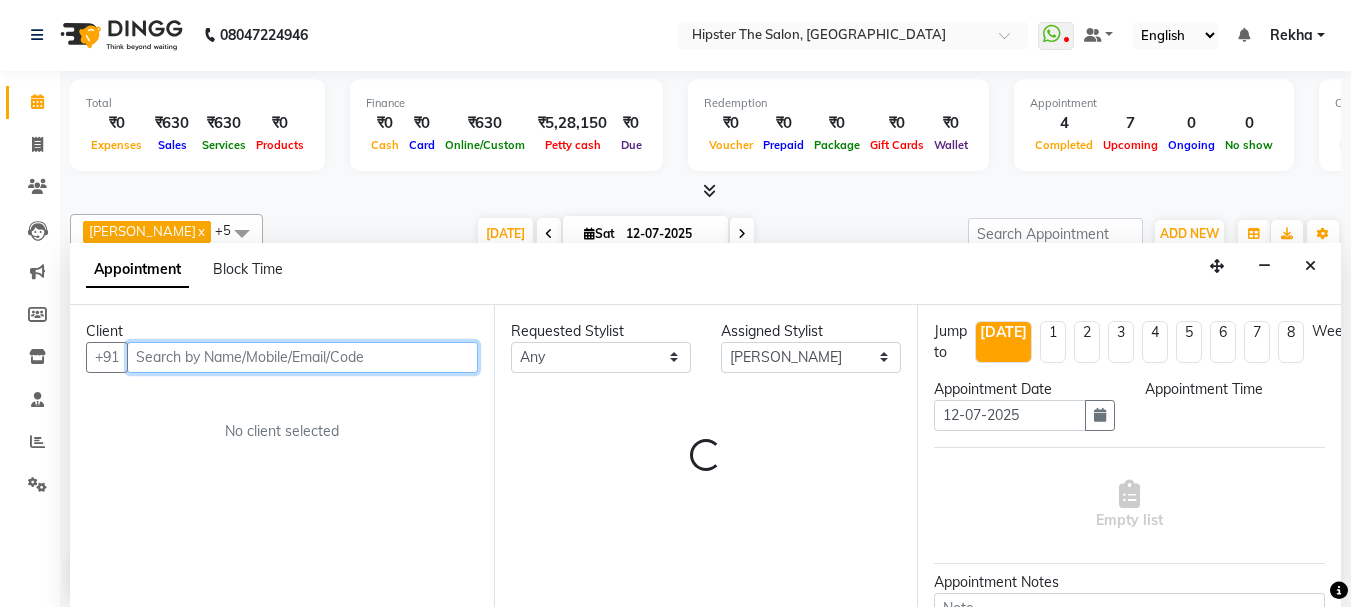 click at bounding box center (302, 357) 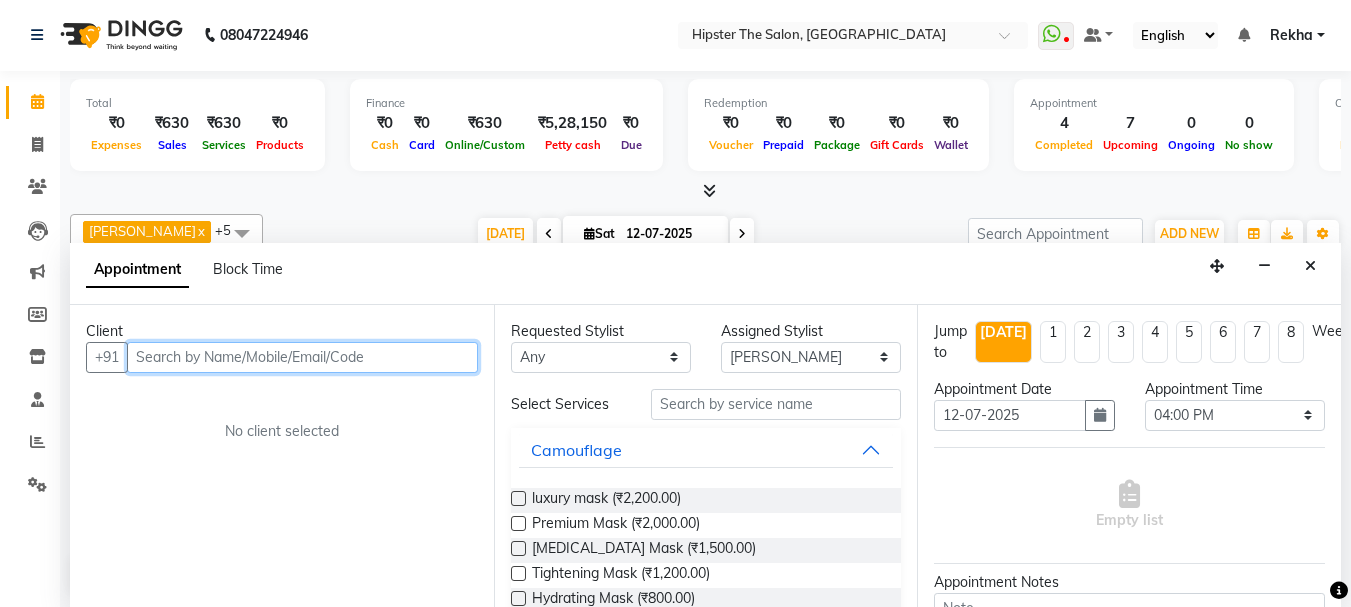 click at bounding box center (302, 357) 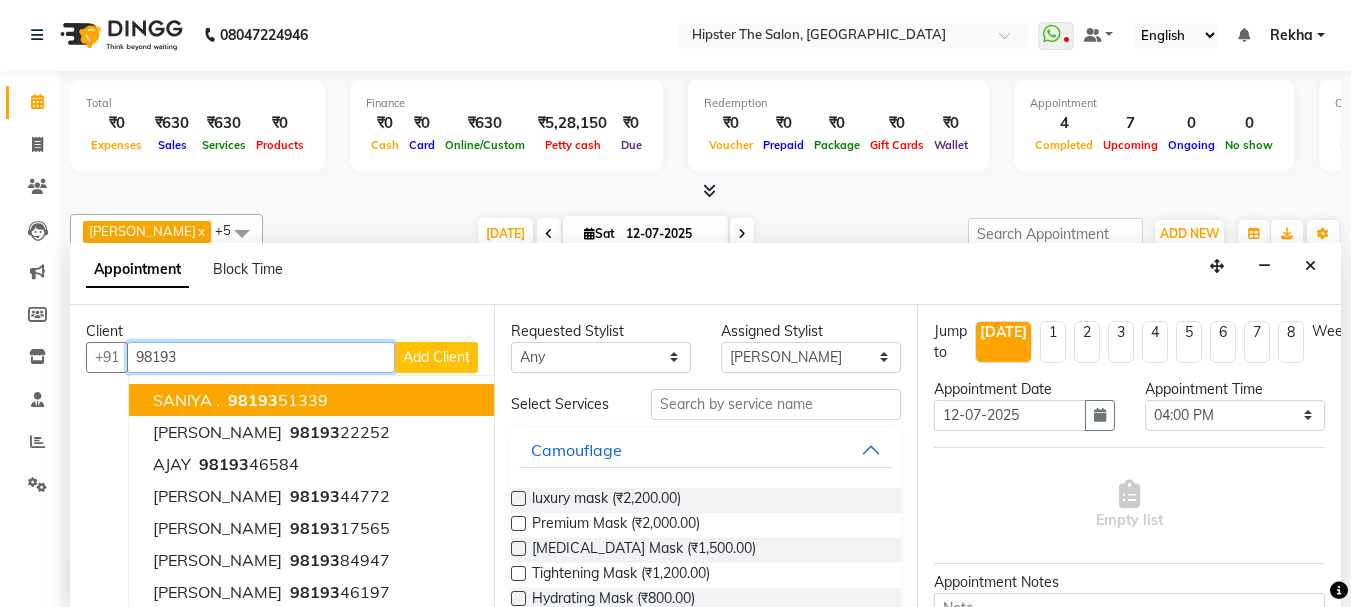 click on "98193" at bounding box center [261, 357] 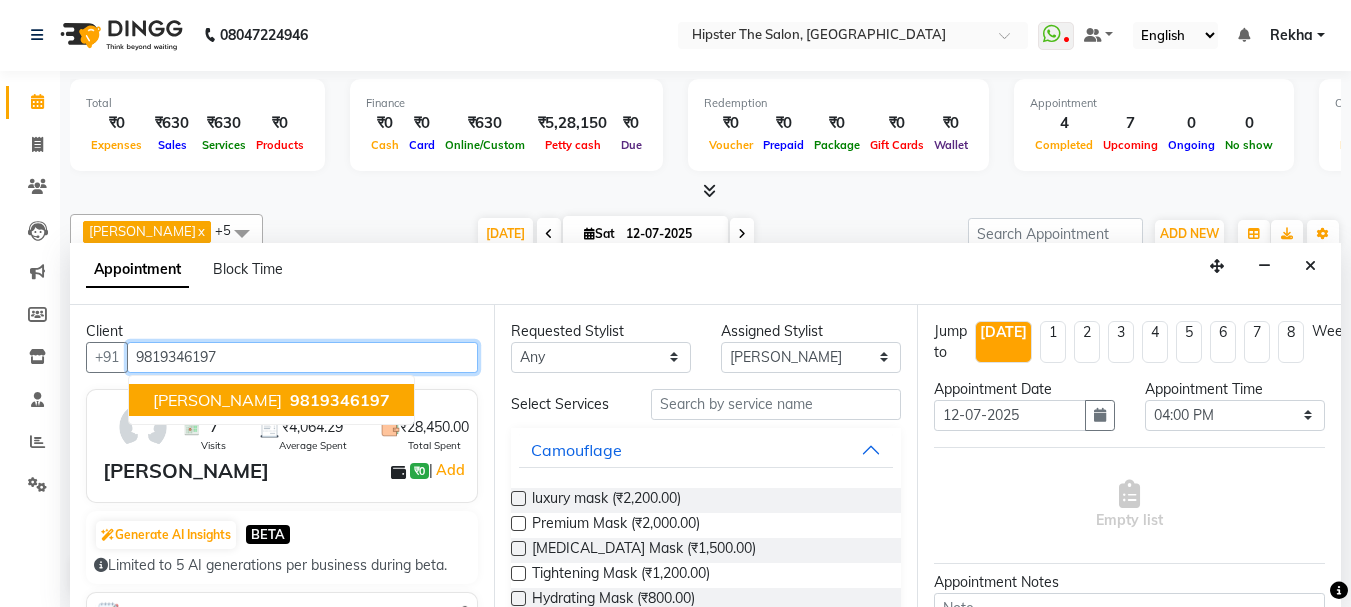 click on "komal gade   9819346197" at bounding box center (271, 400) 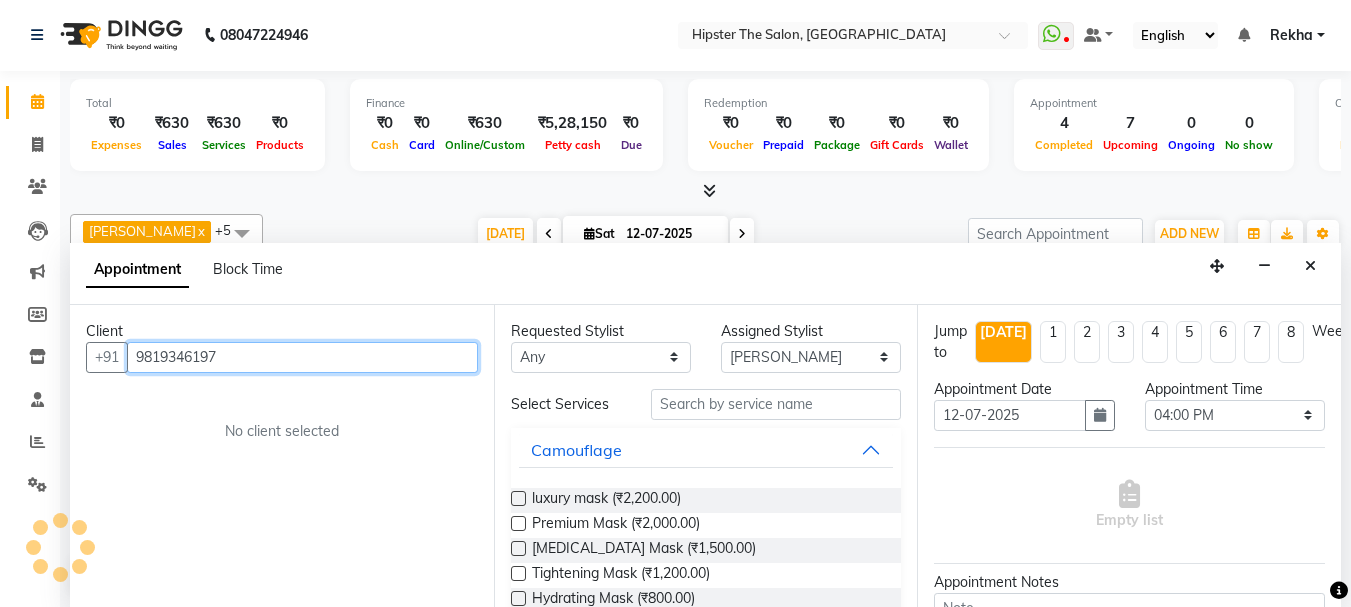 type on "9819346197" 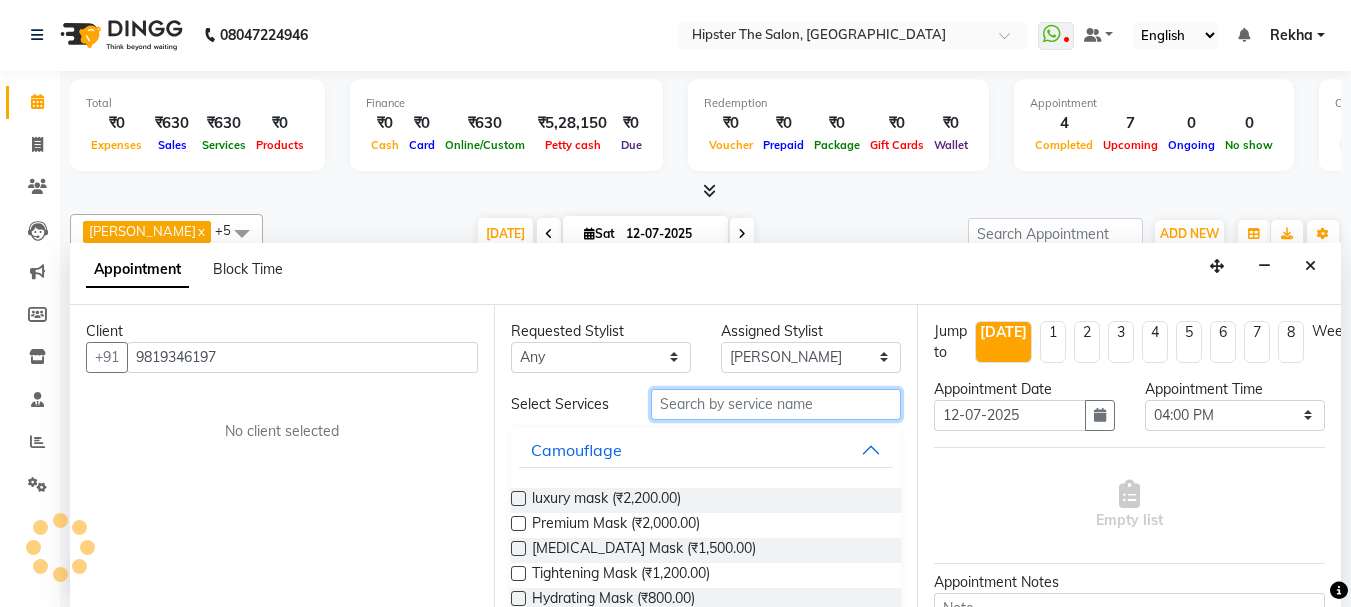 click at bounding box center [776, 404] 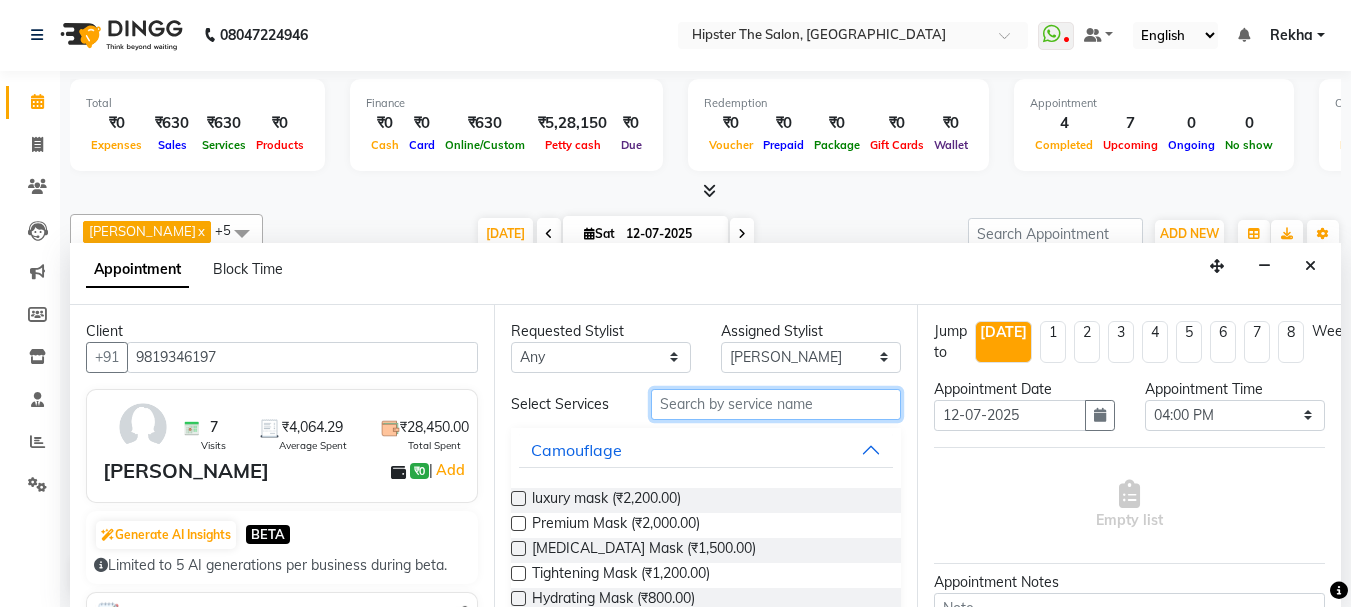click at bounding box center (776, 404) 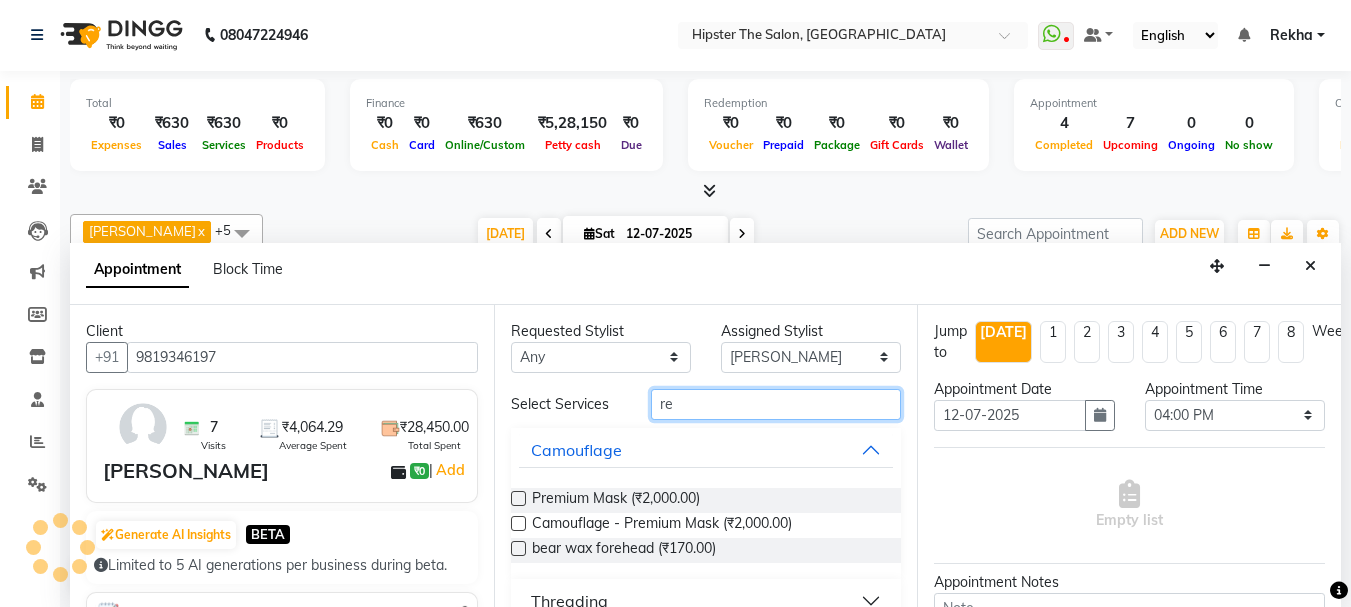 type on "r" 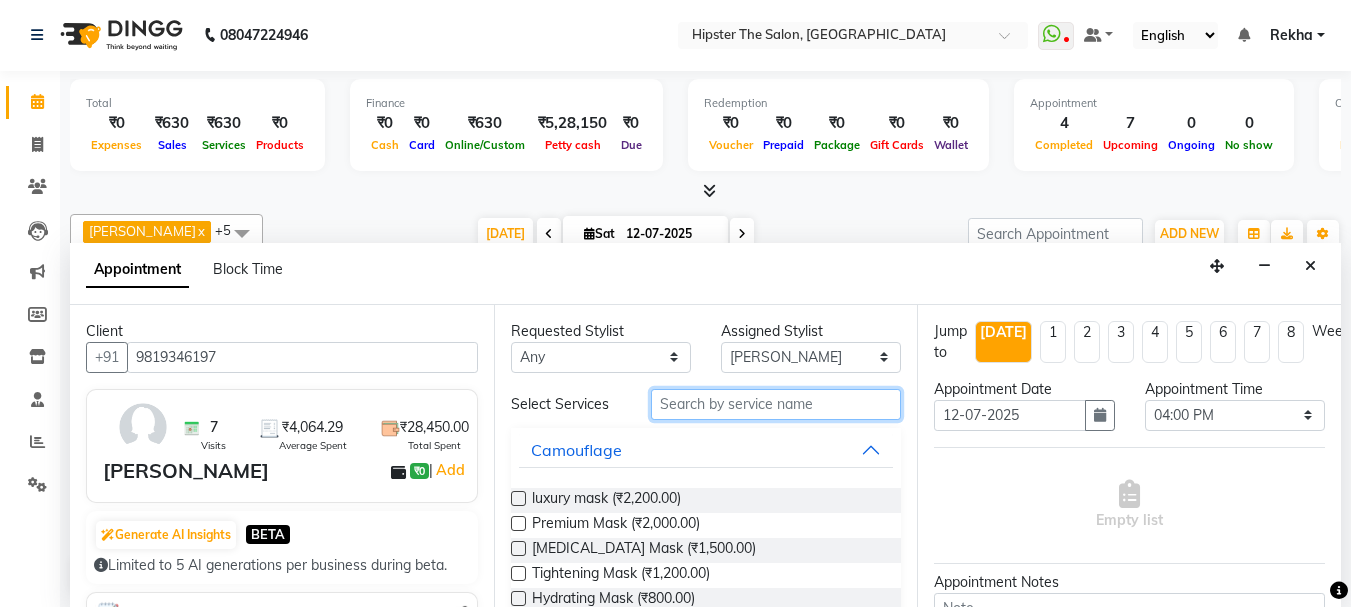 click at bounding box center (776, 404) 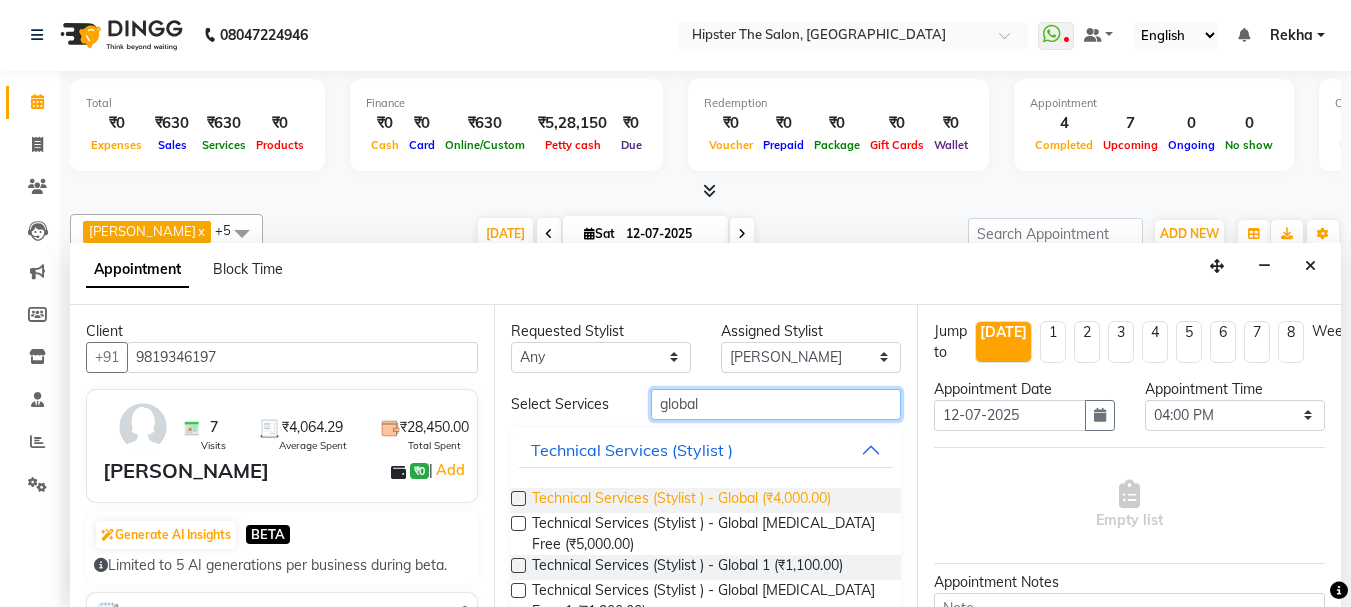 type on "global" 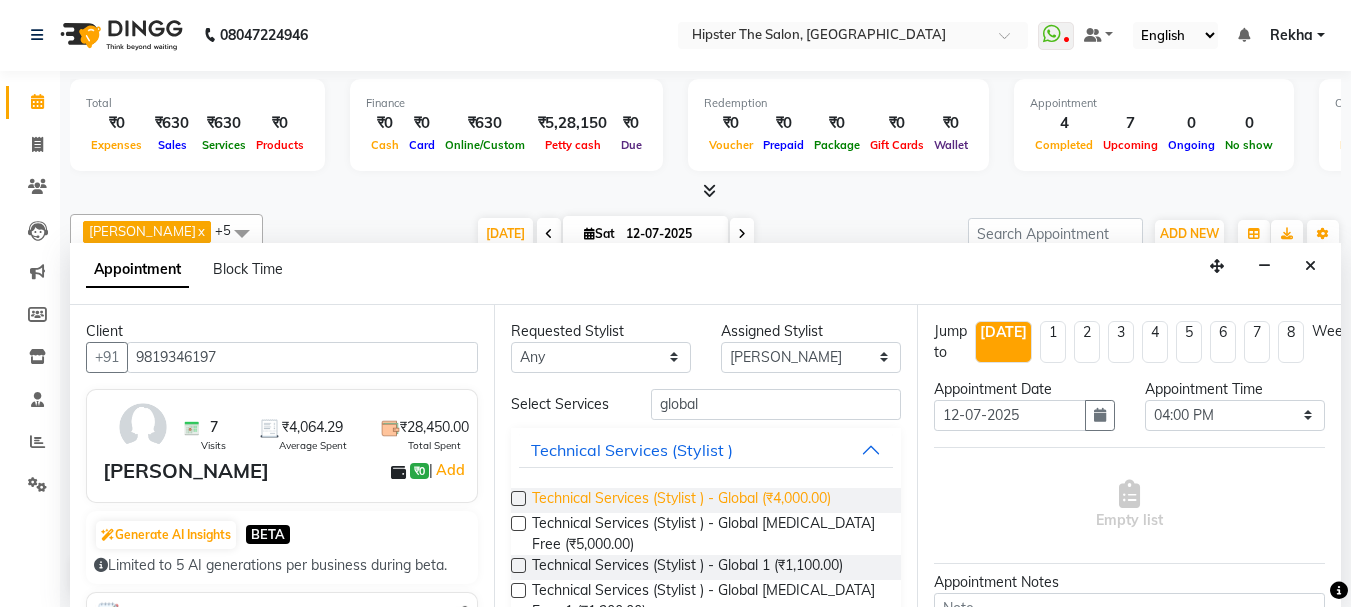 click on "Technical Services (Stylist ) - Global (₹4,000.00)" at bounding box center [681, 500] 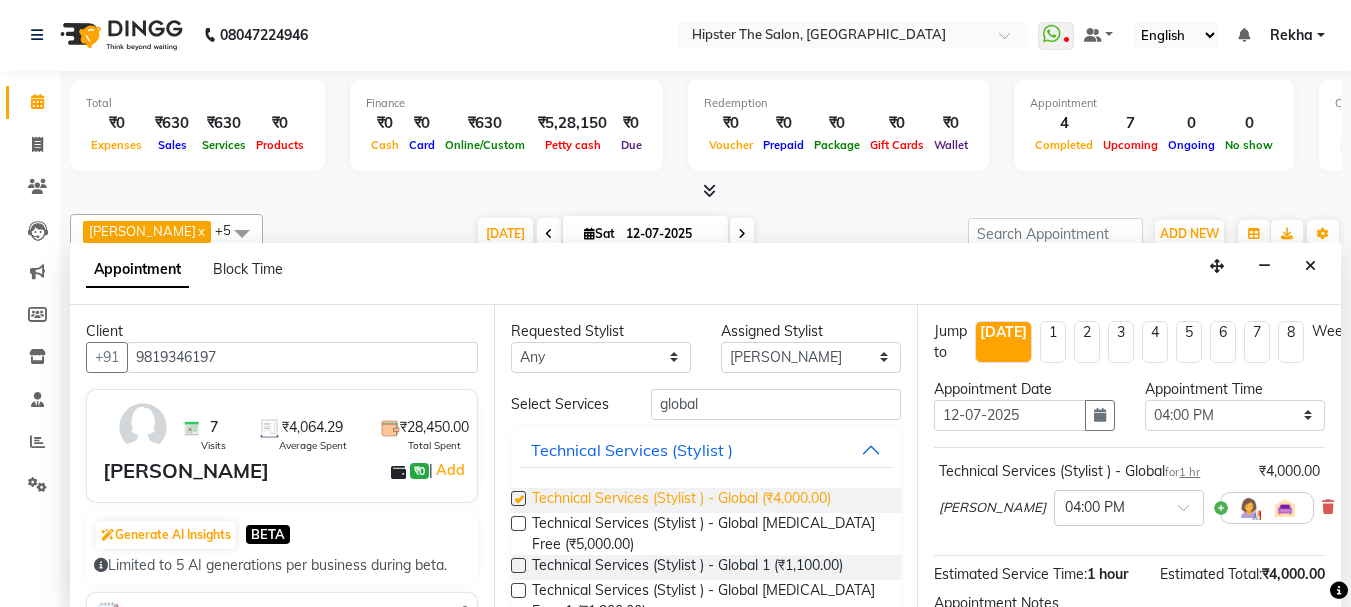 checkbox on "false" 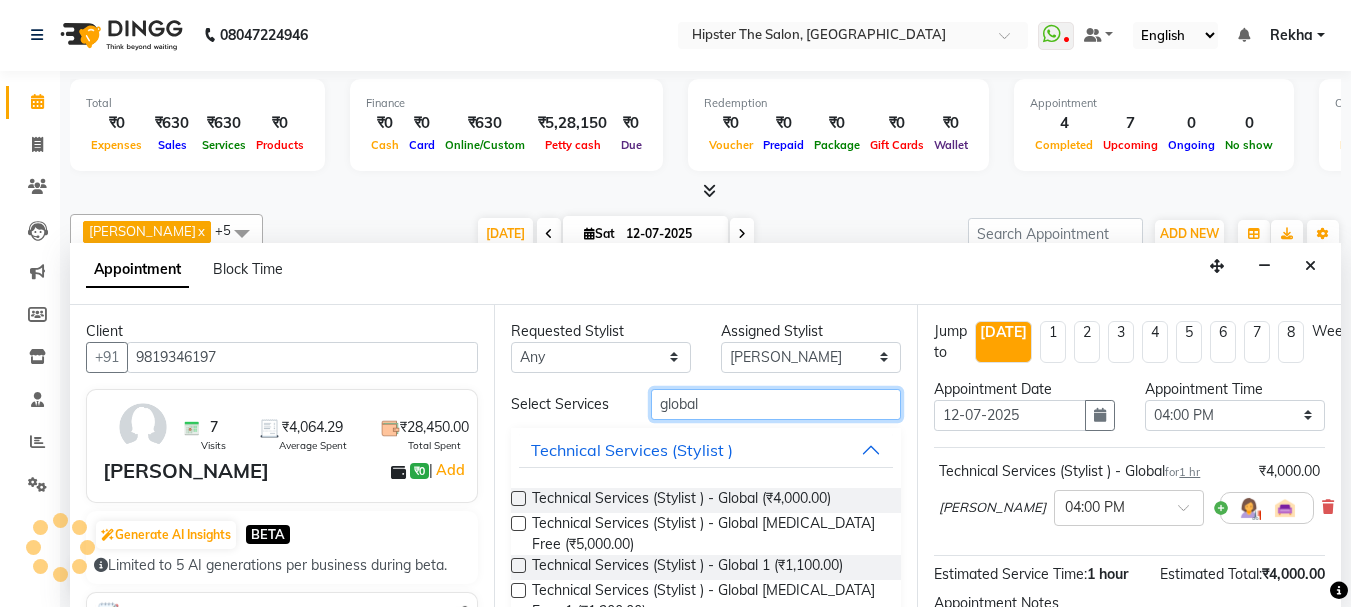 click on "global" at bounding box center (776, 404) 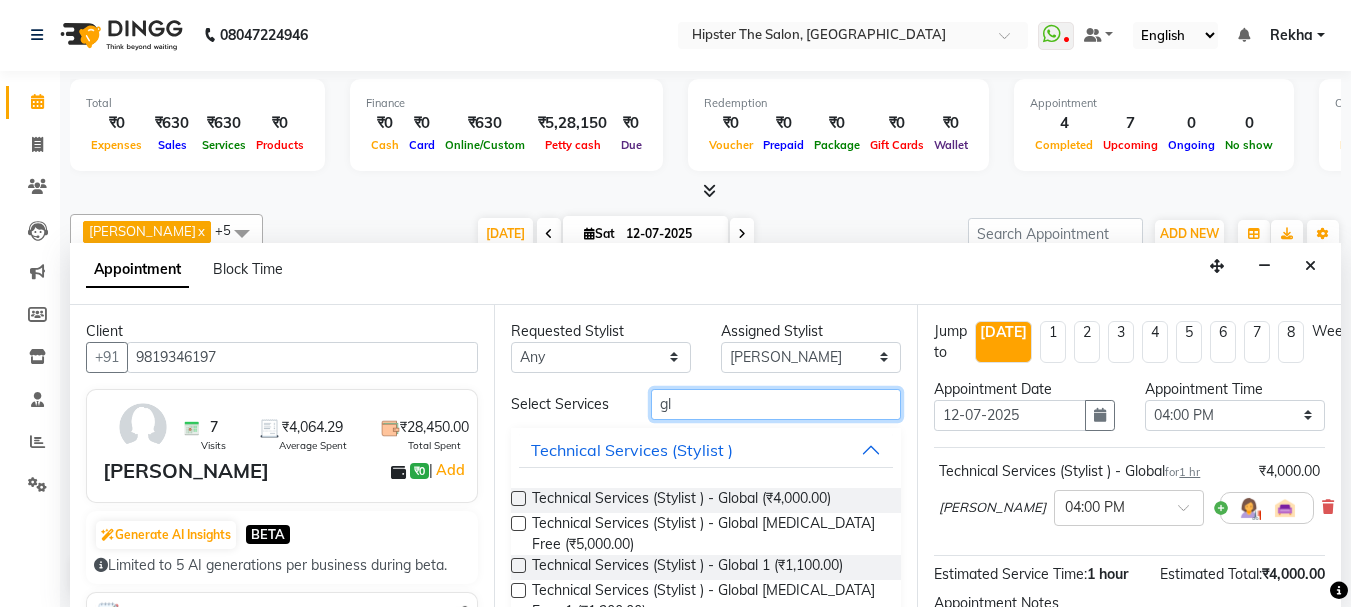 type on "g" 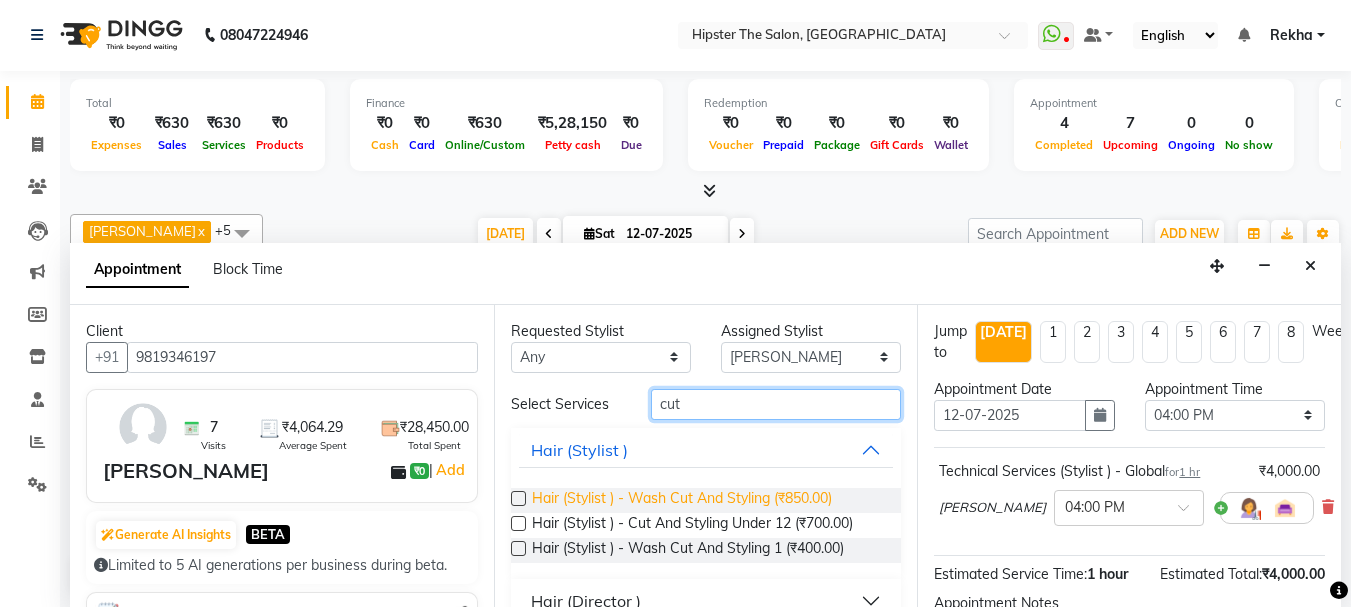 type on "cut" 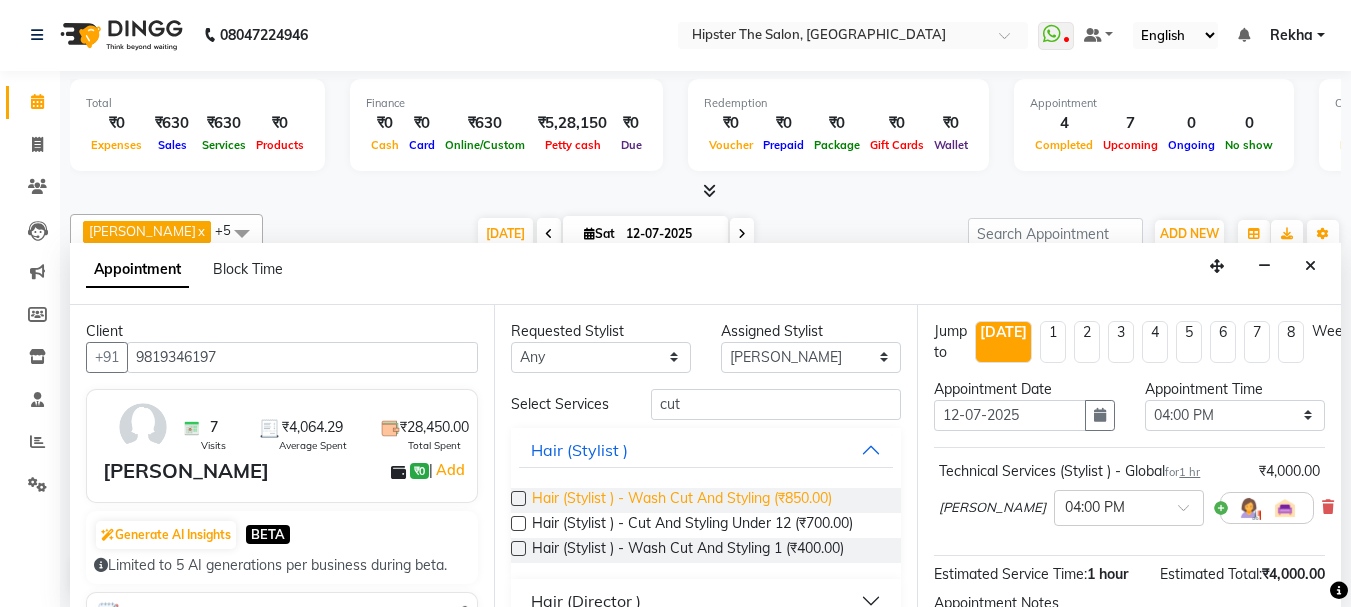 click on "Hair (Stylist ) - Wash Cut And Styling (₹850.00)" at bounding box center (682, 500) 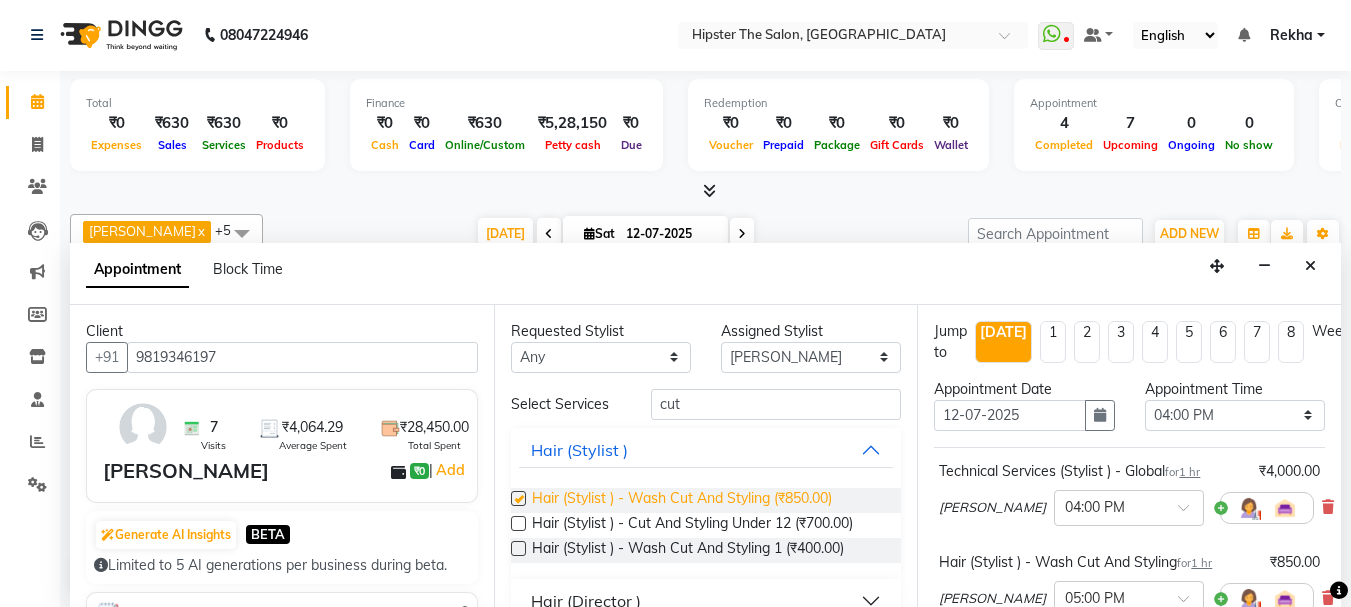 checkbox on "false" 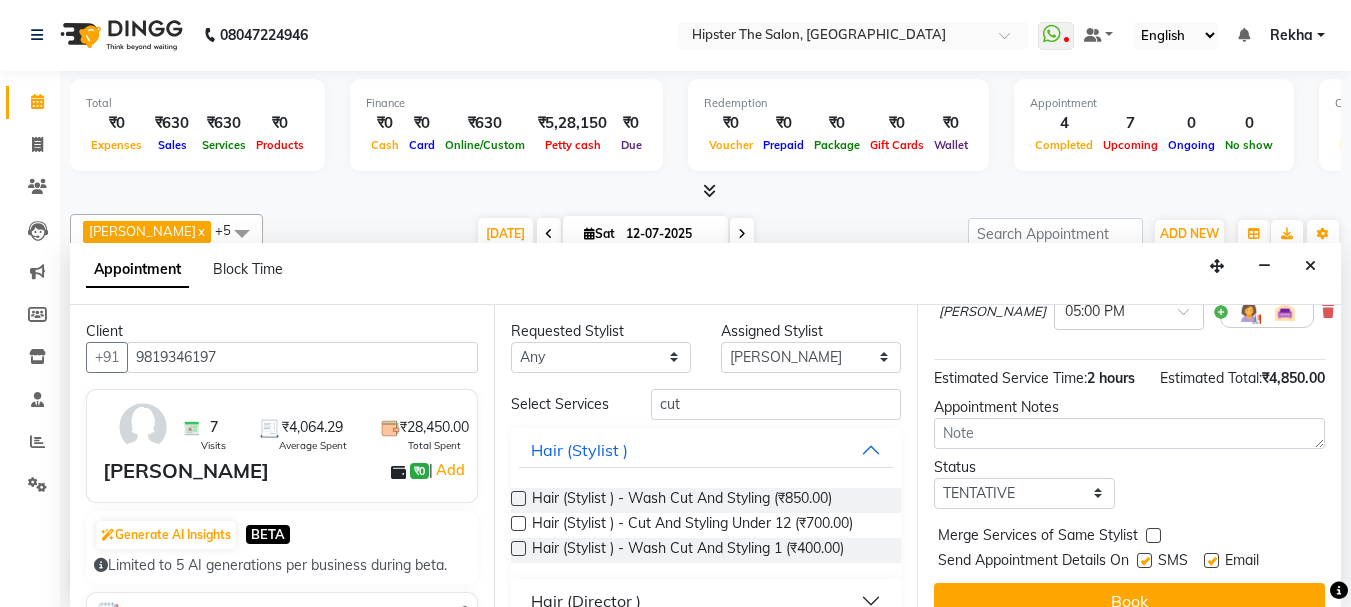 scroll, scrollTop: 351, scrollLeft: 0, axis: vertical 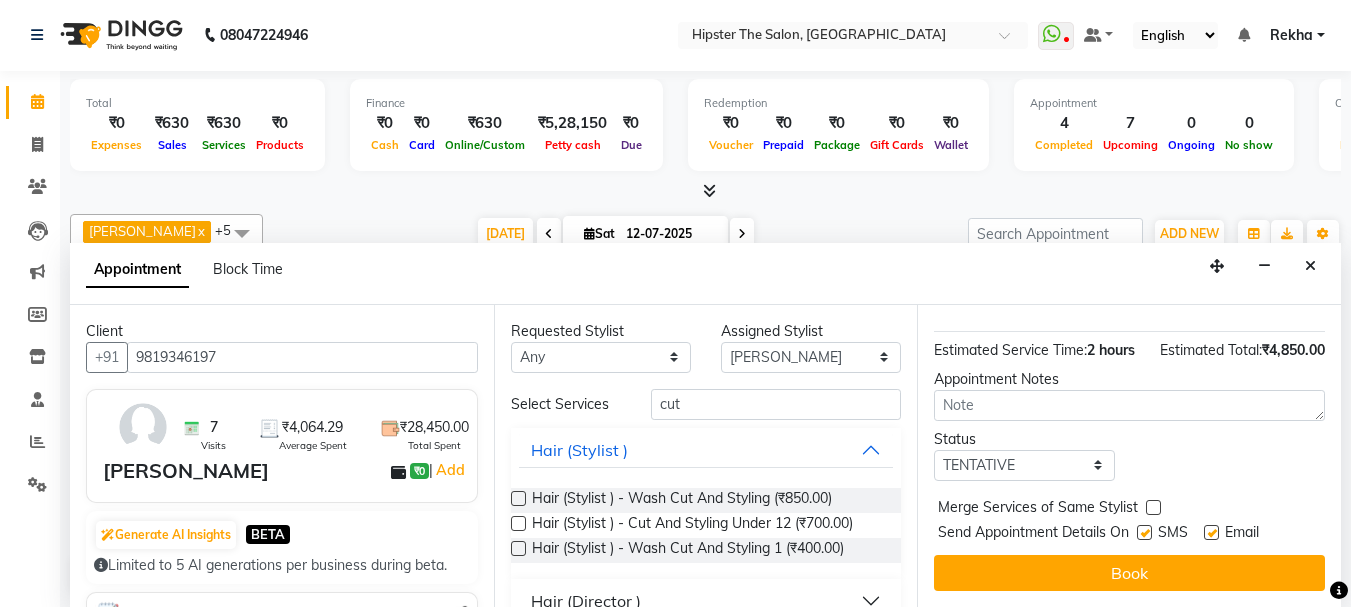 click on "Book" at bounding box center (1129, 573) 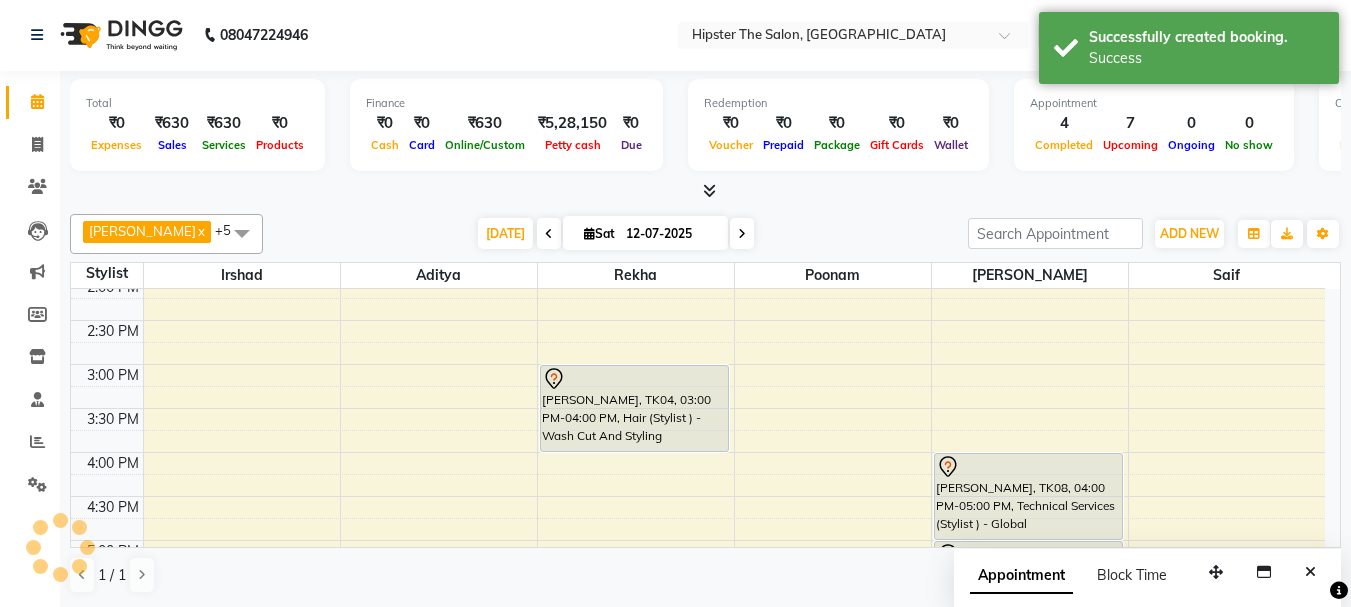 scroll, scrollTop: 0, scrollLeft: 0, axis: both 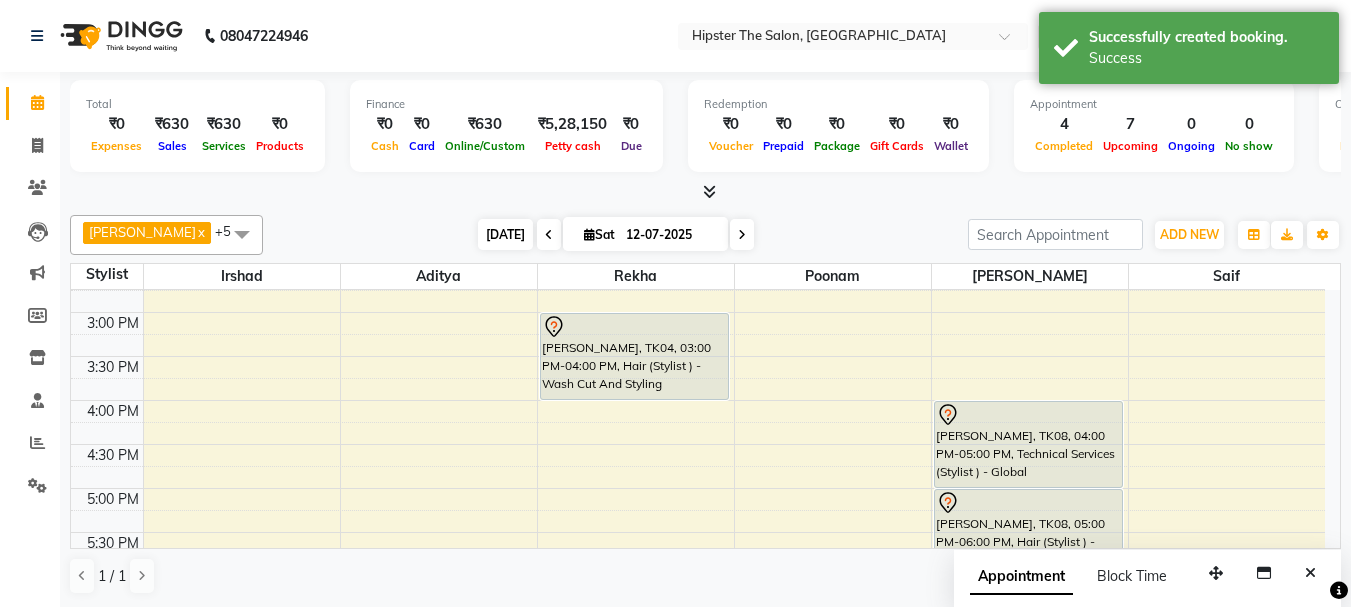 click on "[DATE]" at bounding box center (505, 234) 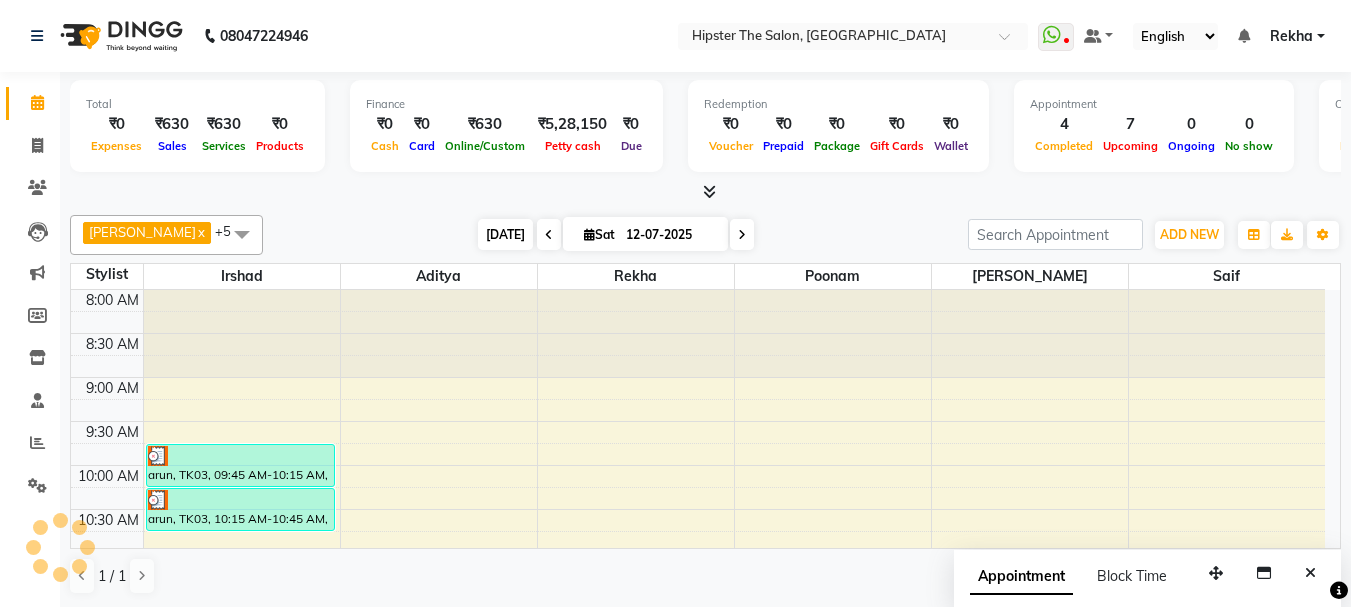 scroll, scrollTop: 353, scrollLeft: 0, axis: vertical 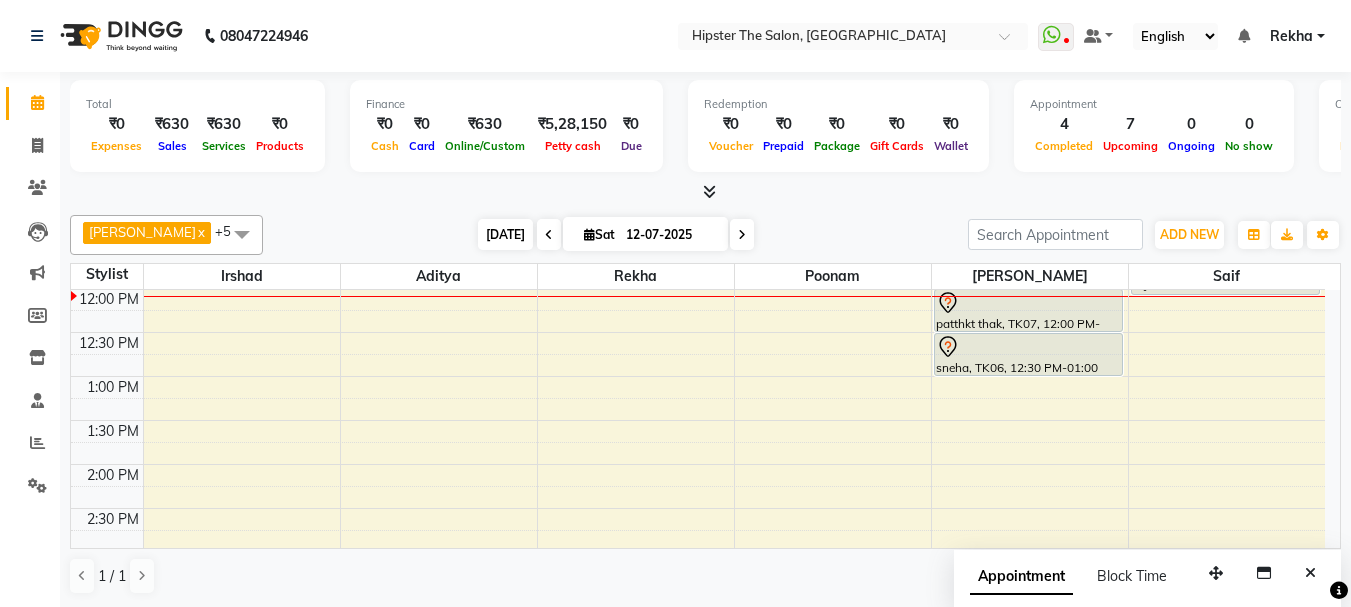 click on "[DATE]" at bounding box center [505, 234] 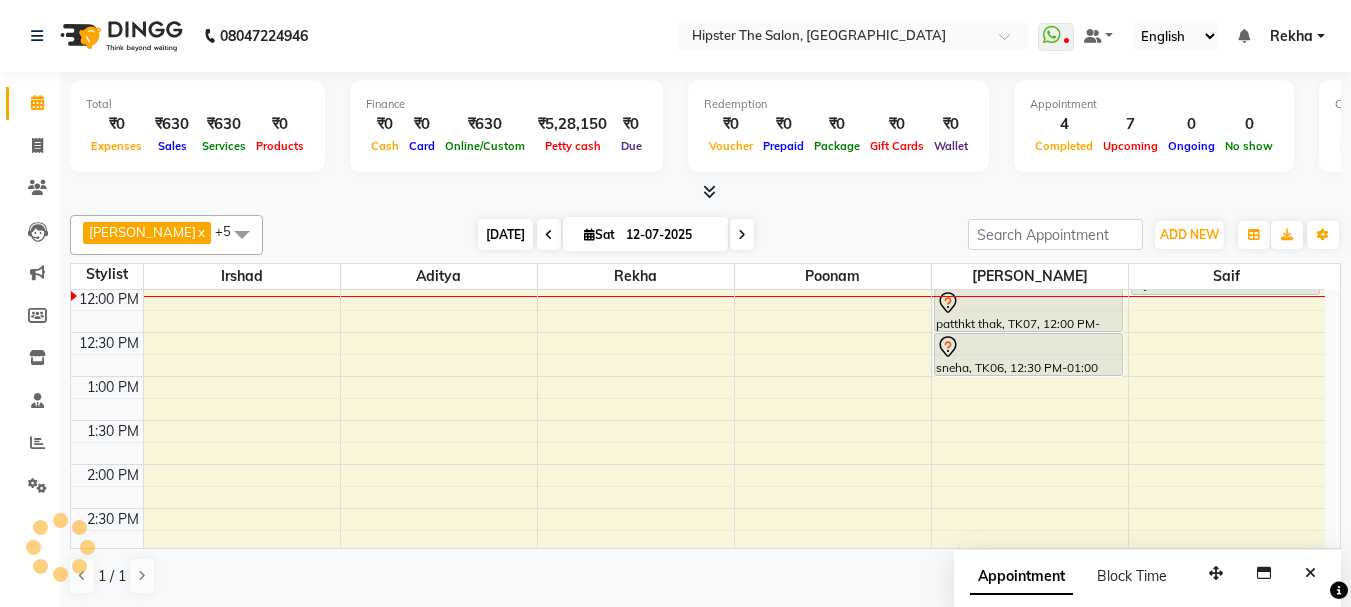 scroll, scrollTop: 353, scrollLeft: 0, axis: vertical 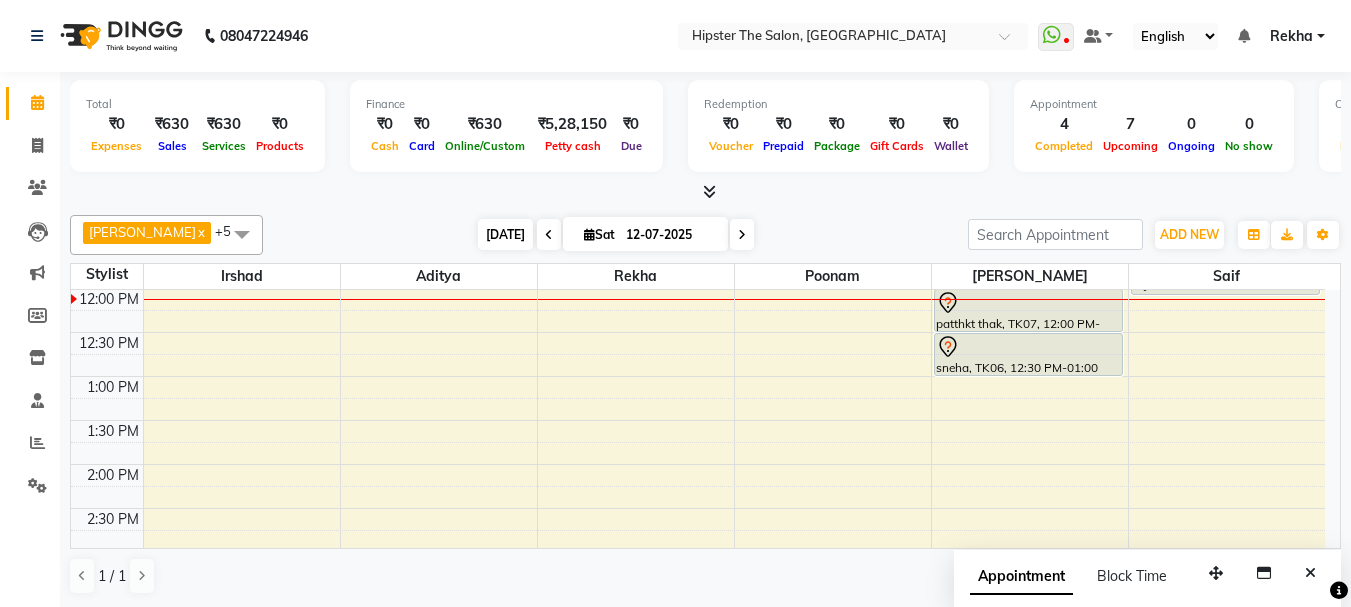 click on "[DATE]" at bounding box center [505, 234] 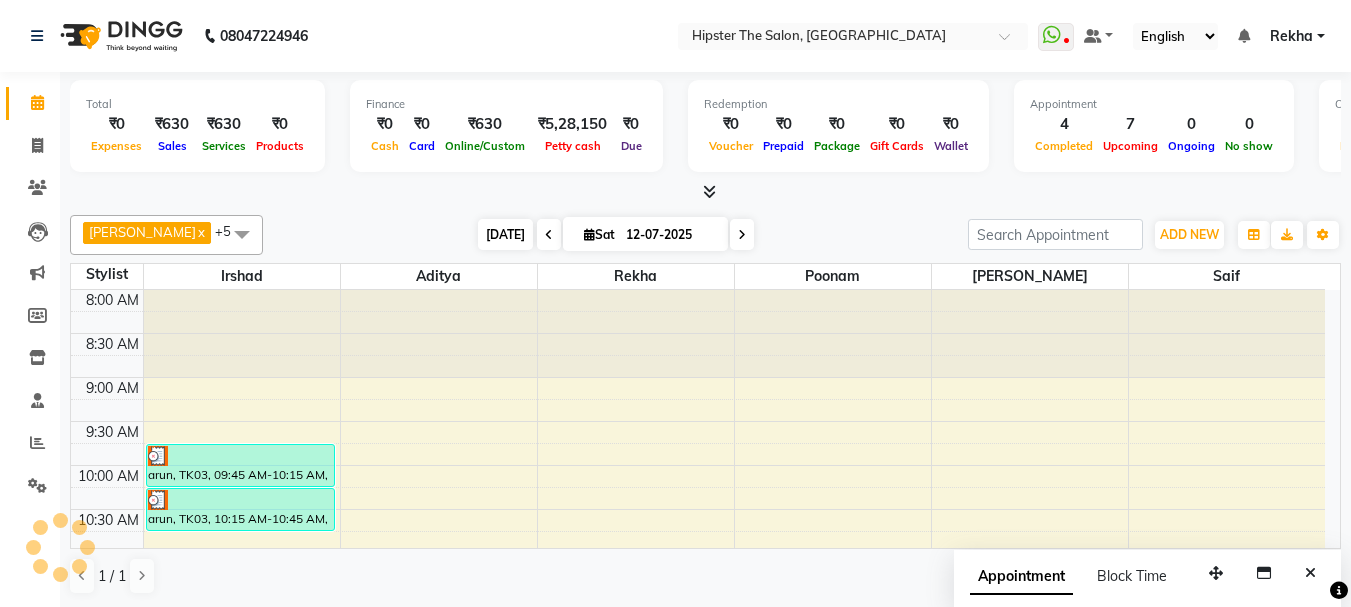scroll, scrollTop: 353, scrollLeft: 0, axis: vertical 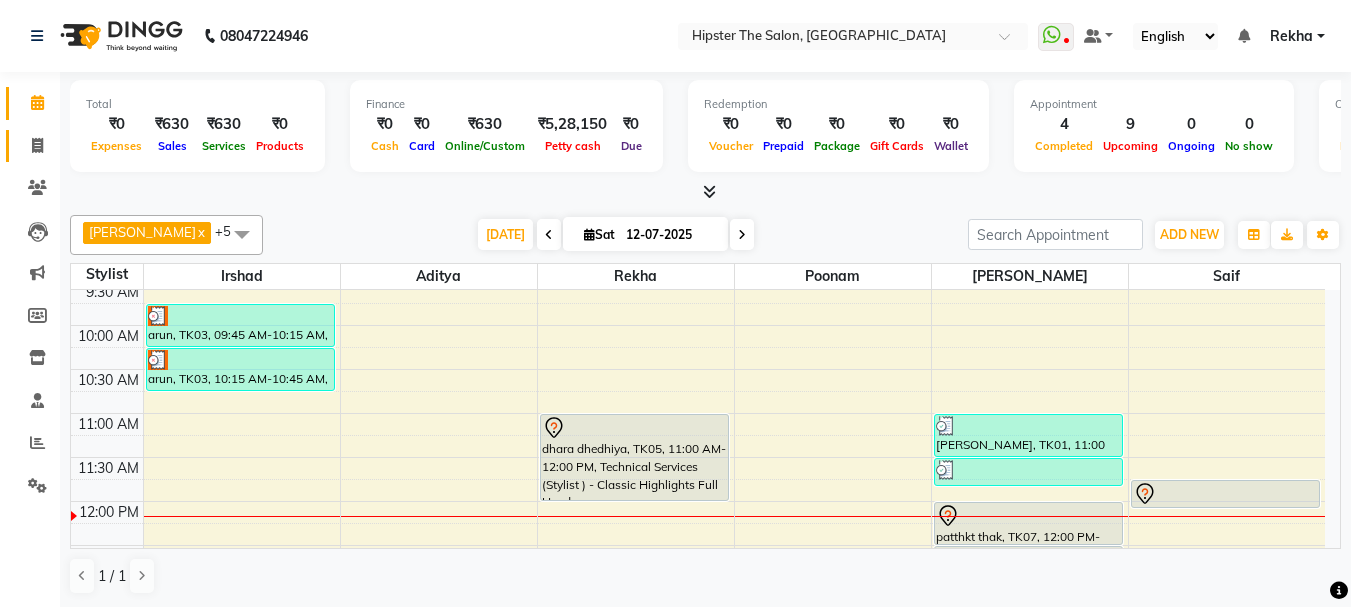 click 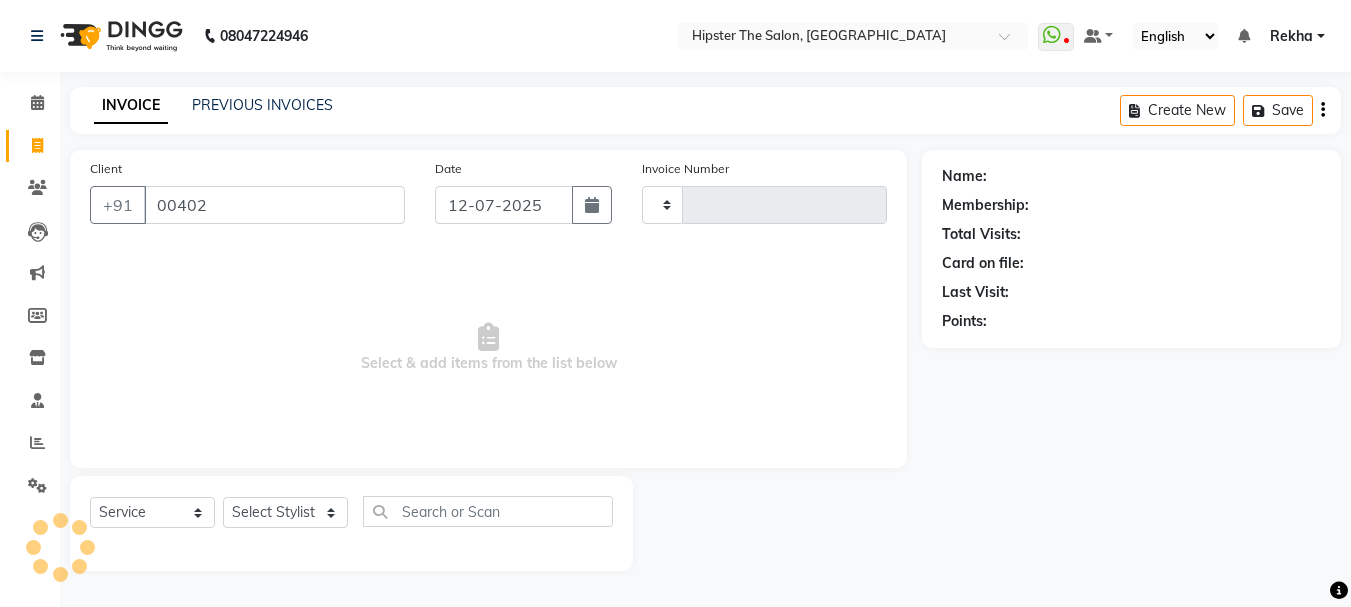 type on "004025" 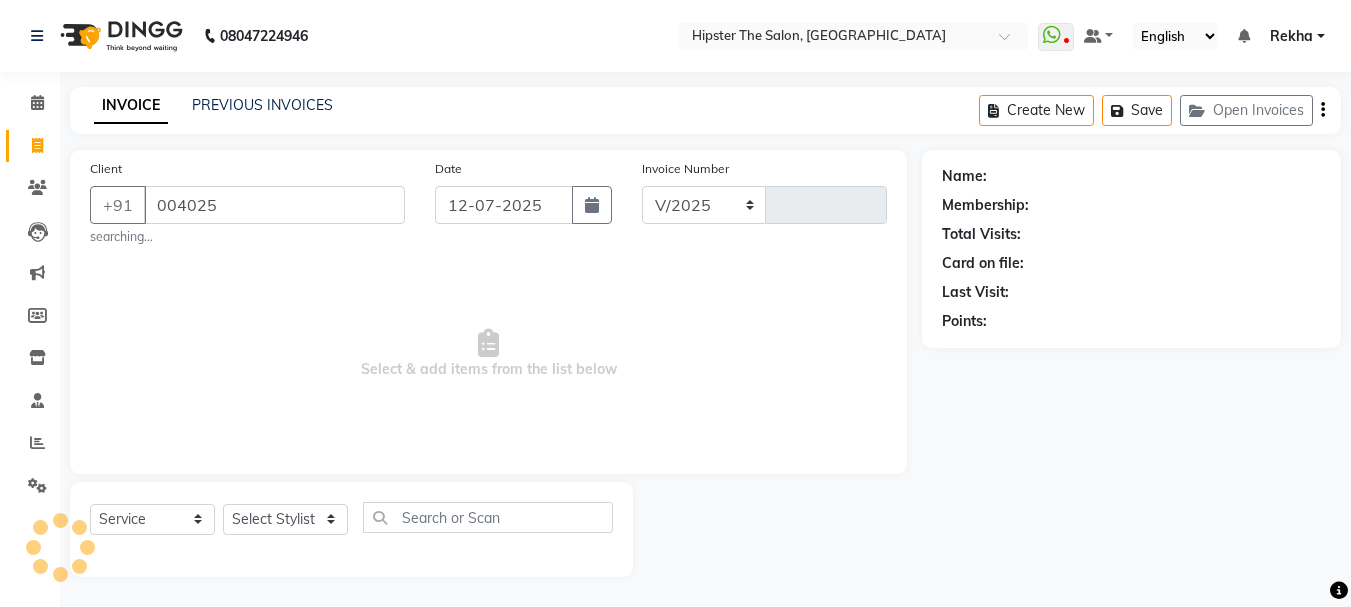 select on "5125" 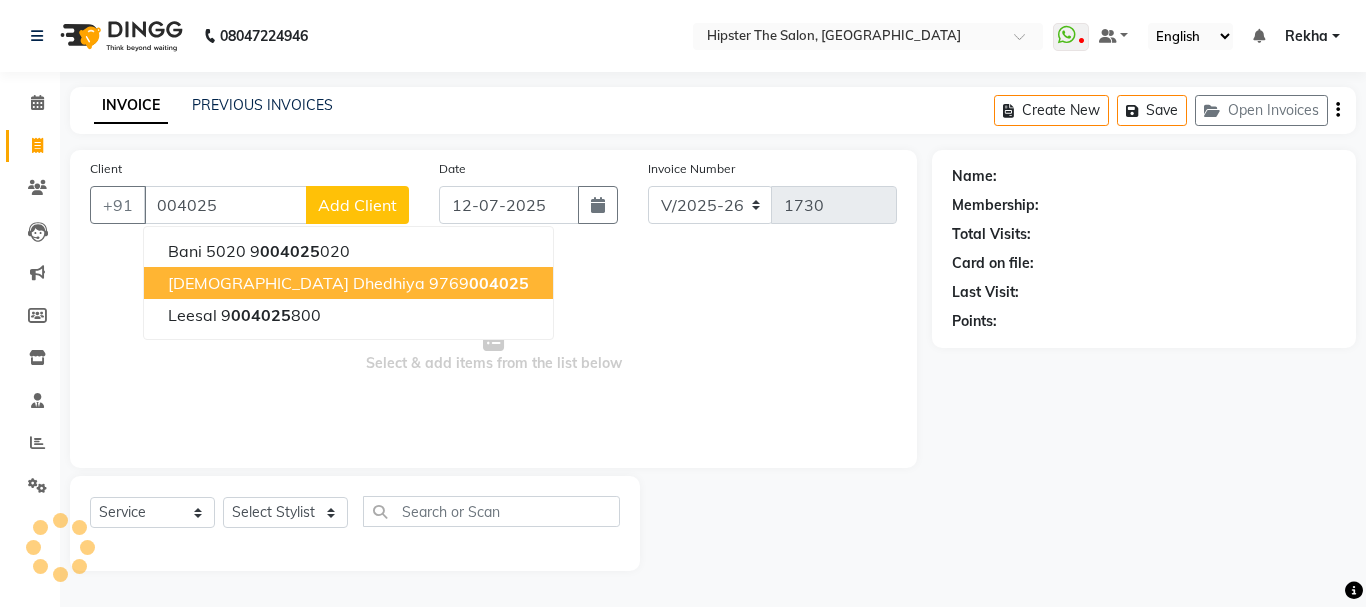 click on "9769 004025" at bounding box center [479, 283] 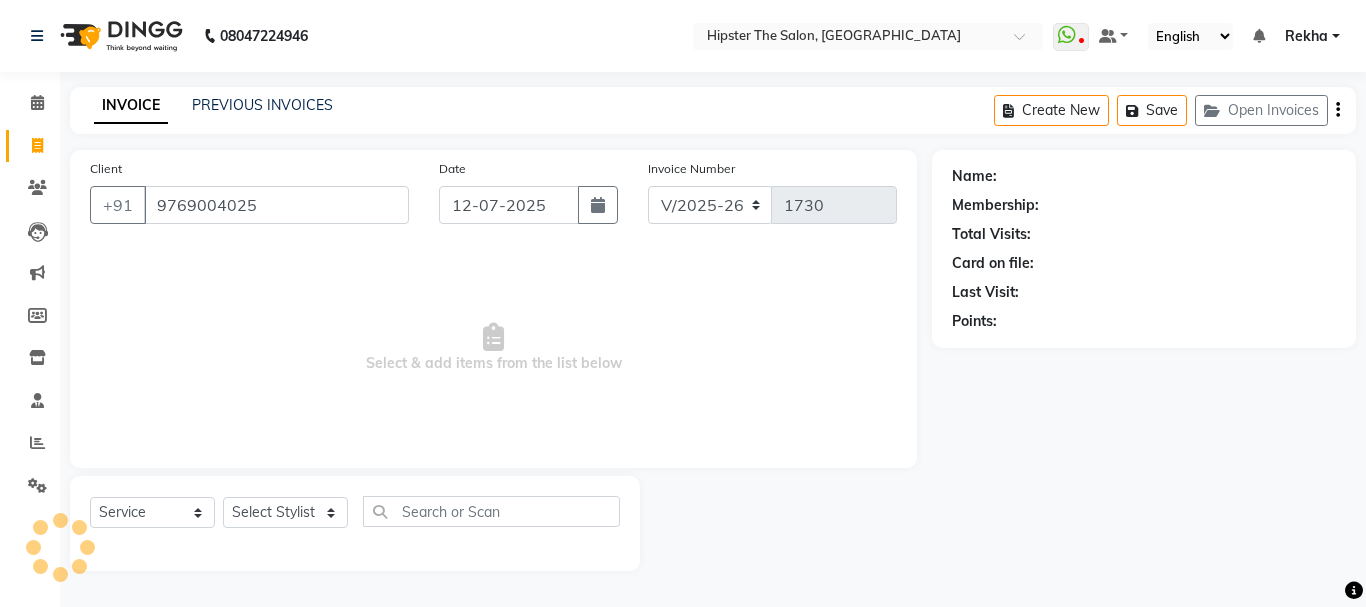 type on "9769004025" 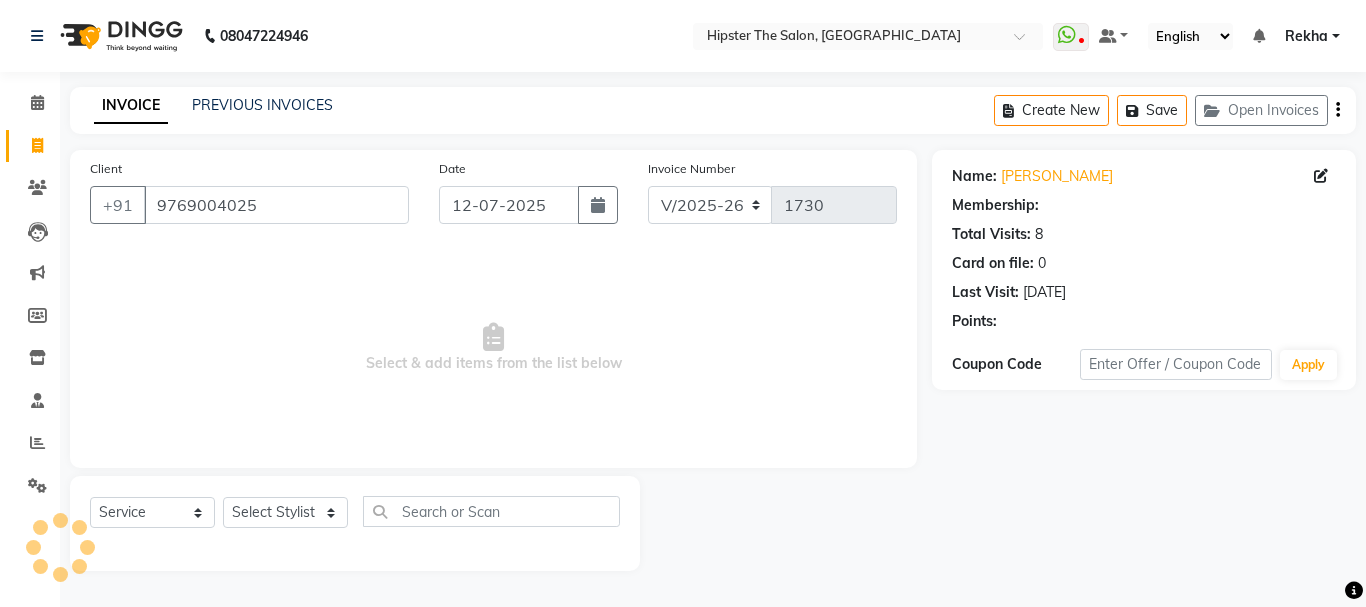 drag, startPoint x: 1019, startPoint y: 389, endPoint x: 1004, endPoint y: 349, distance: 42.72002 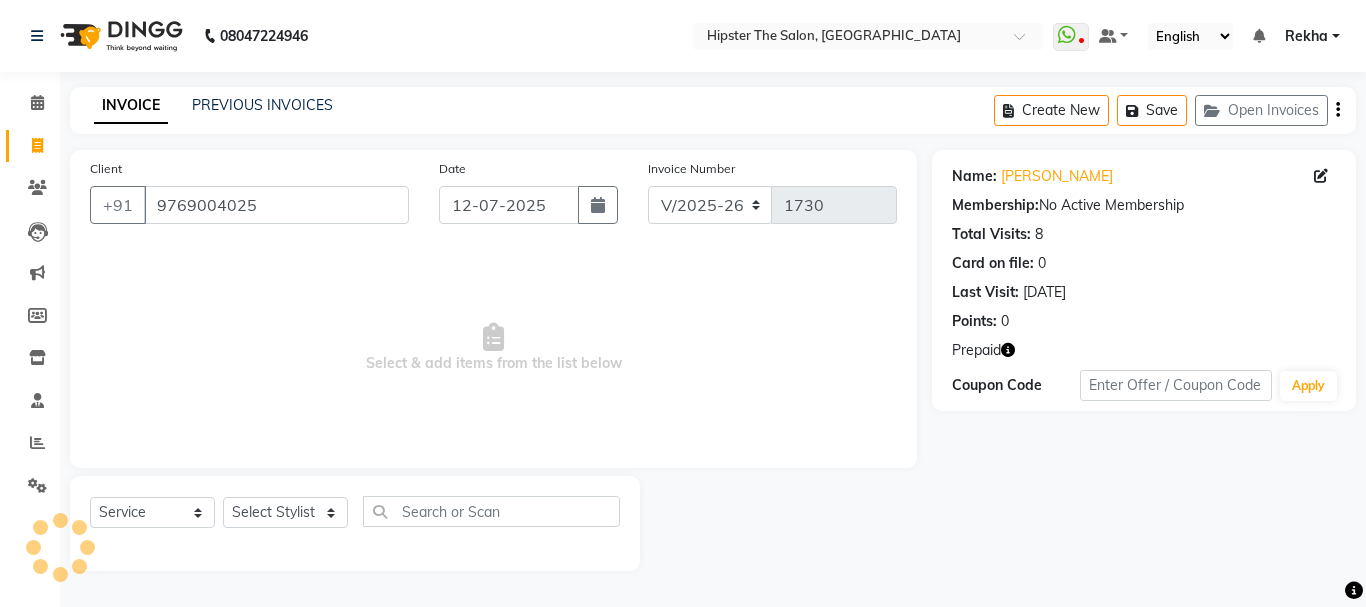 click 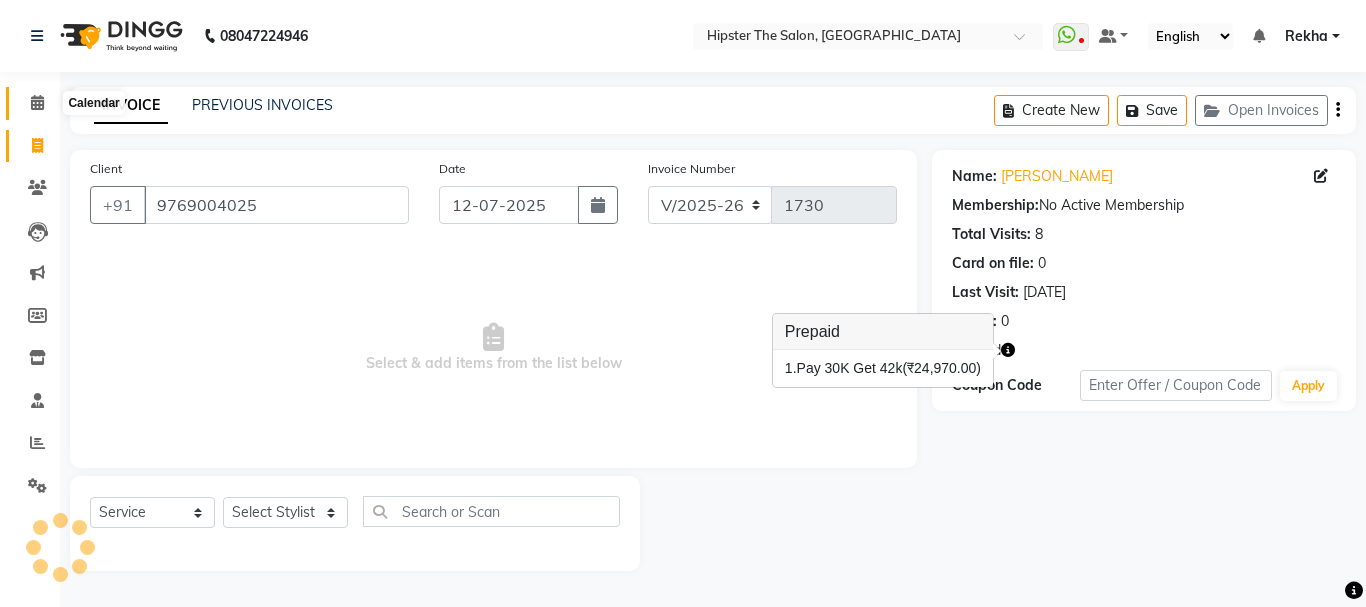 click 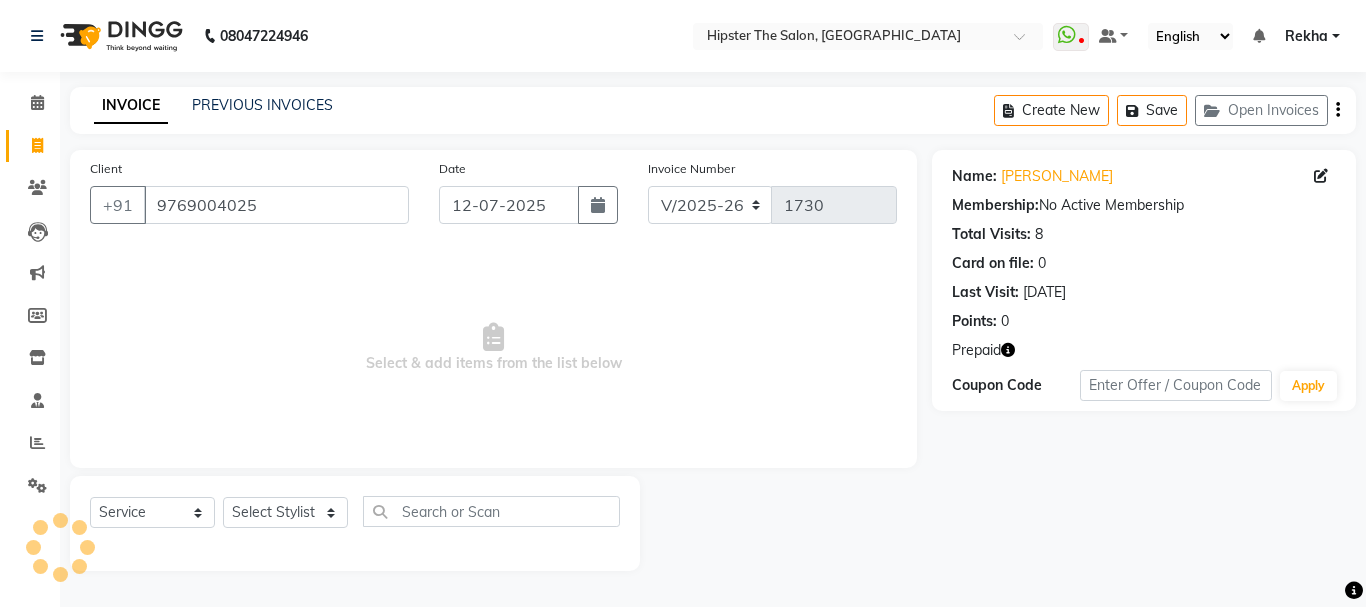 click on "INVOICE PREVIOUS INVOICES Create New   Save   Open Invoices" 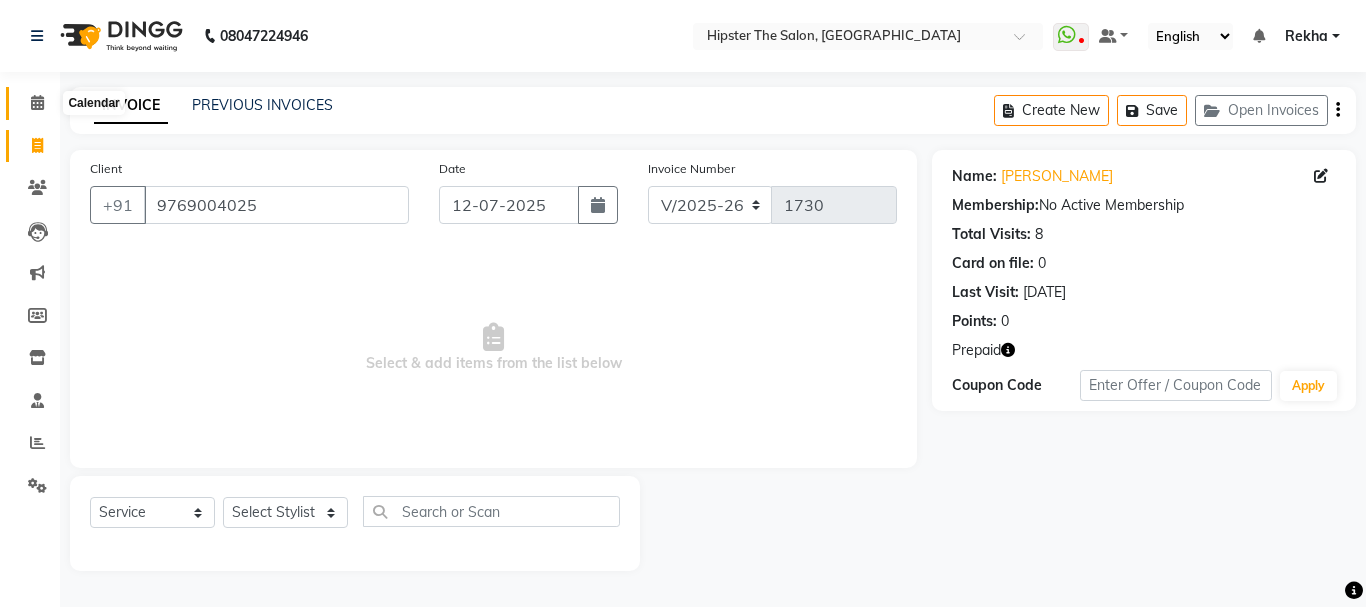 click 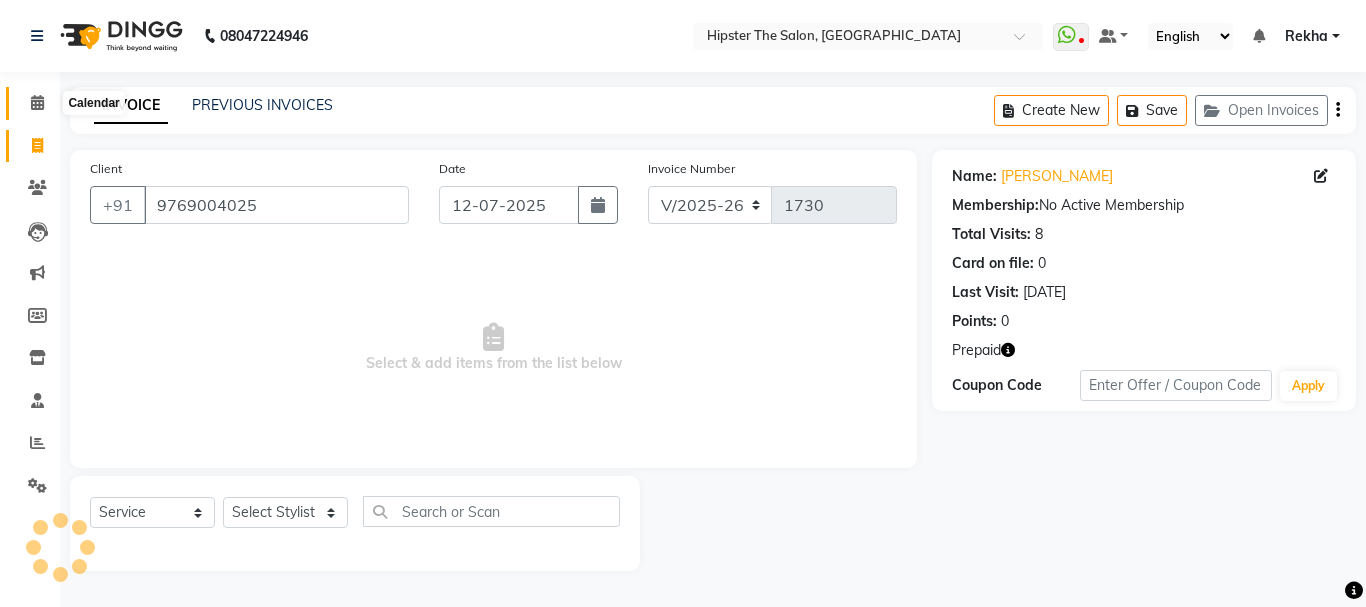 click 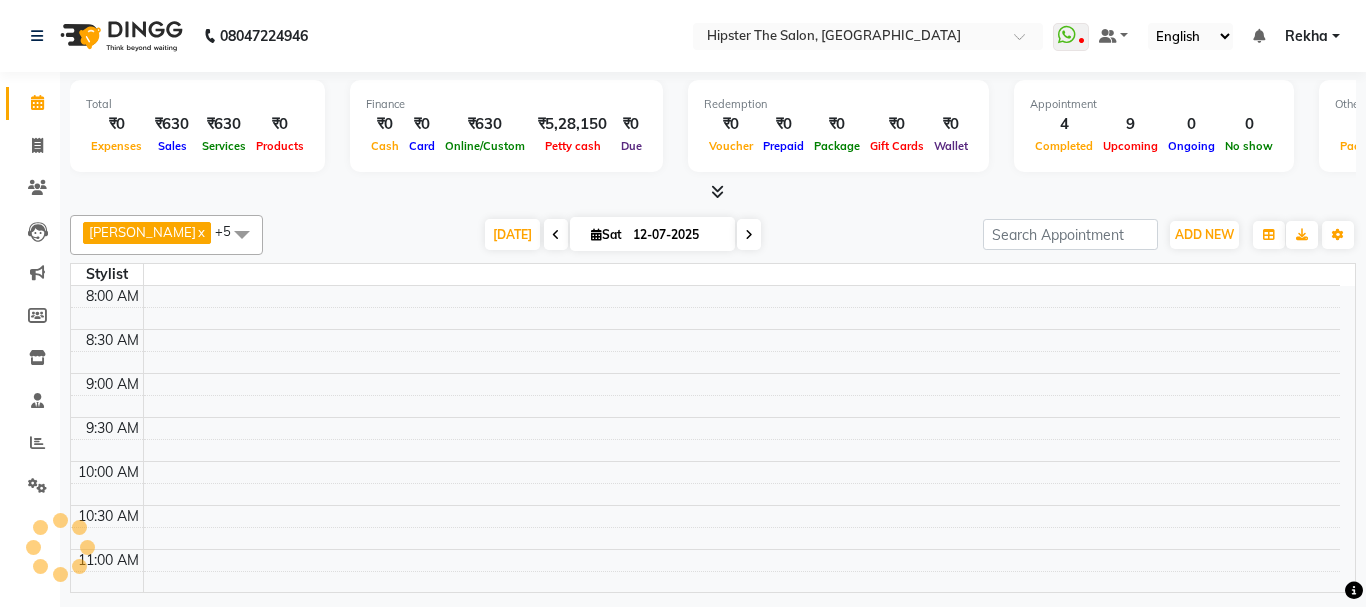 click at bounding box center [749, 235] 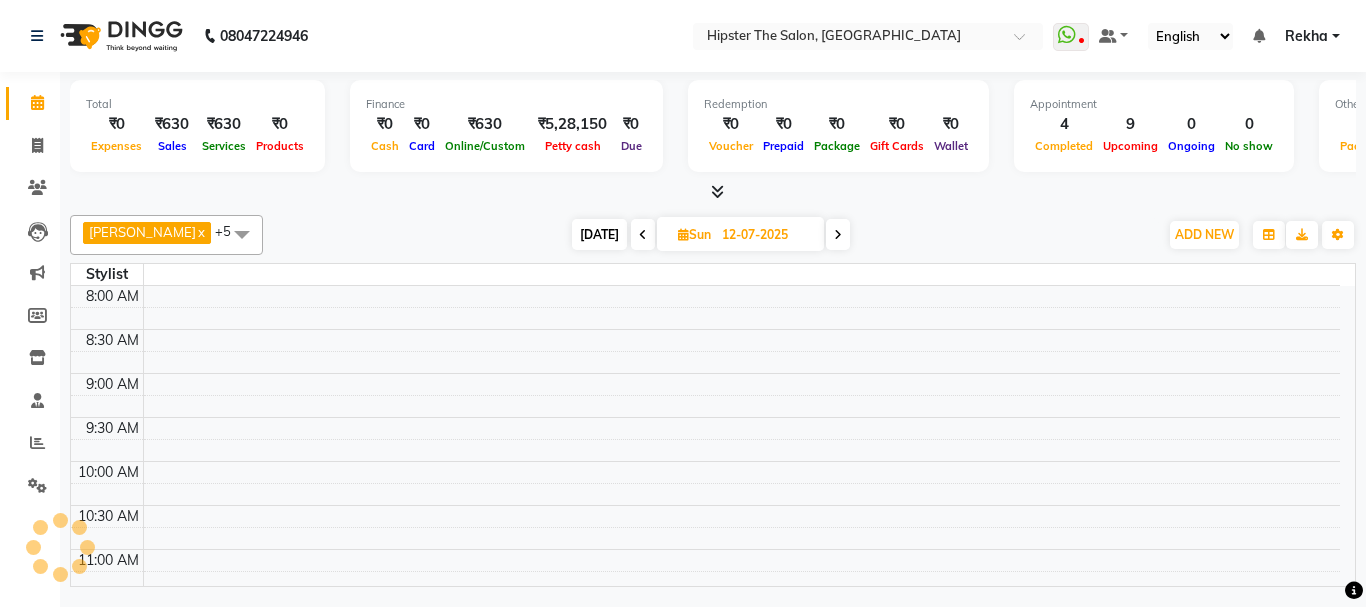 type on "[DATE]" 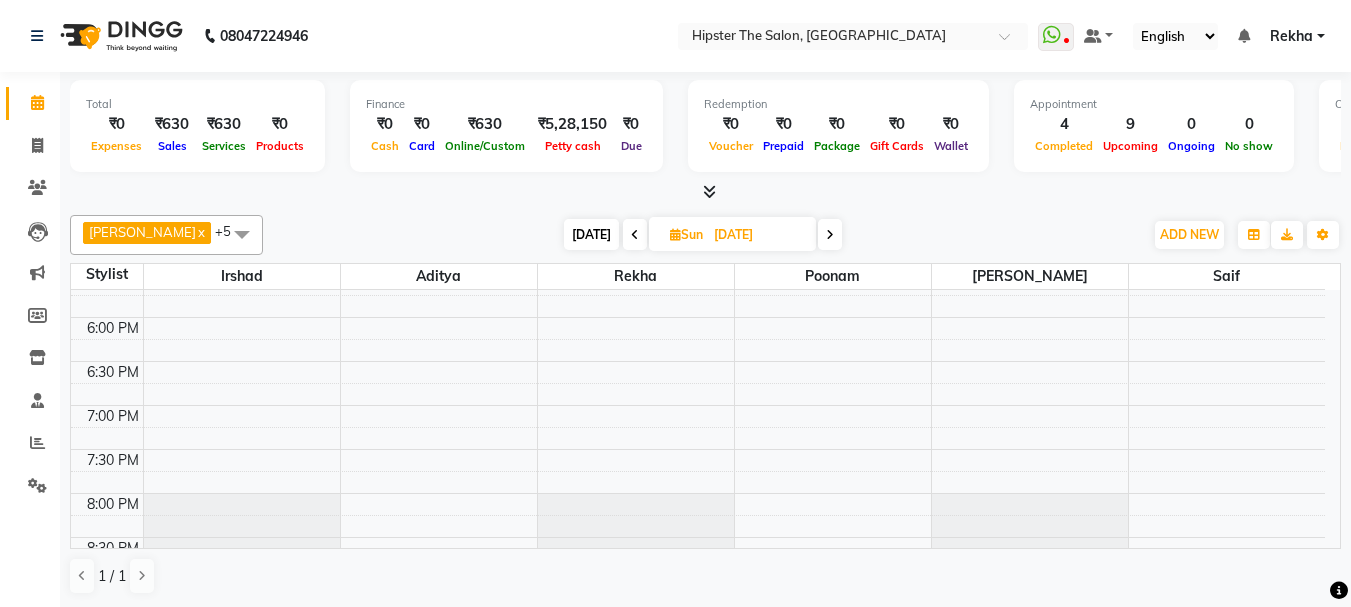 scroll, scrollTop: 873, scrollLeft: 0, axis: vertical 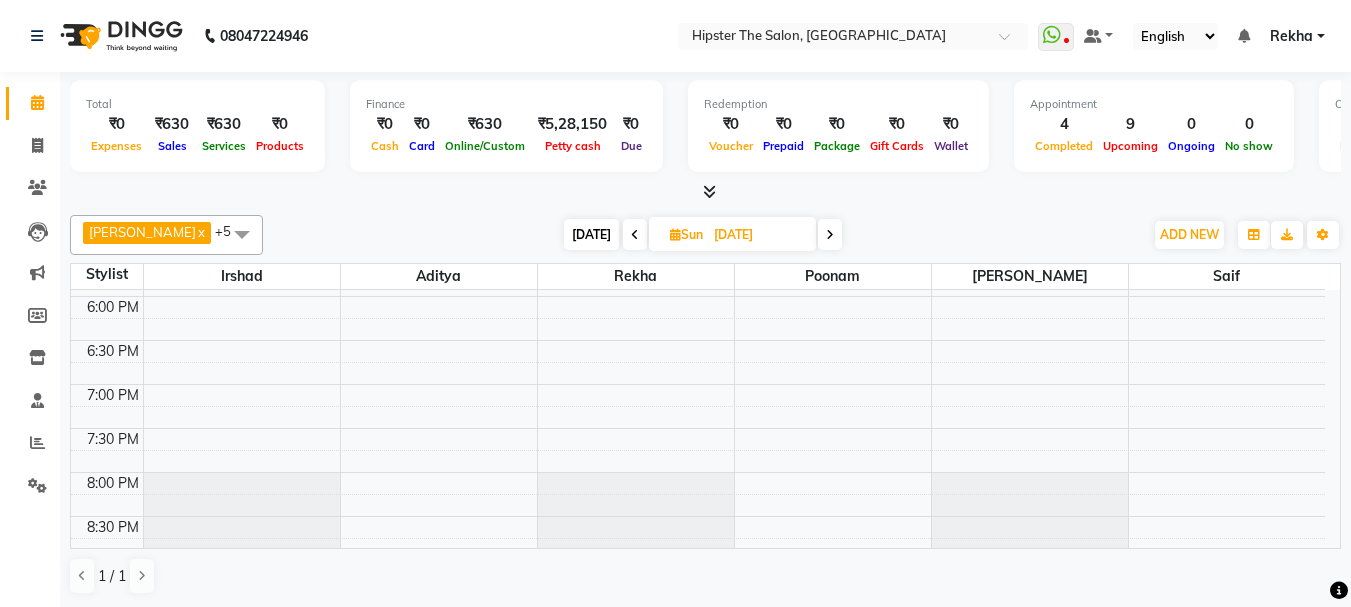 click on "8:00 AM 8:30 AM 9:00 AM 9:30 AM 10:00 AM 10:30 AM 11:00 AM 11:30 AM 12:00 PM 12:30 PM 1:00 PM 1:30 PM 2:00 PM 2:30 PM 3:00 PM 3:30 PM 4:00 PM 4:30 PM 5:00 PM 5:30 PM 6:00 PM 6:30 PM 7:00 PM 7:30 PM 8:00 PM 8:30 PM 9:00 PM 9:30 PM 10:00 PM 10:30 PM             SHRADDHA SHAH, 12:00 PM-01:00 PM, Hair (Stylist ) - Wash Cut And Styling             Anna Reji, 01:00 PM-02:00 PM, Hair (Stylist ) - Wash Cut And Styling             SHRADDHA SHAH, 11:00 AM-12:00 PM, Threading - Eyebrows             SHRADDHA SHAH, 11:15 AM-12:15 PM, Threading - Upper Lip             SHRADDHA SHAH, 11:30 AM-12:30 PM, Hair Care (Stylist ) - Hair Spa 1             vipul NANDU, 10:00 AM-10:30 AM, Hair (Stylist ) - Wash Cut And Styling 1" at bounding box center (698, 76) 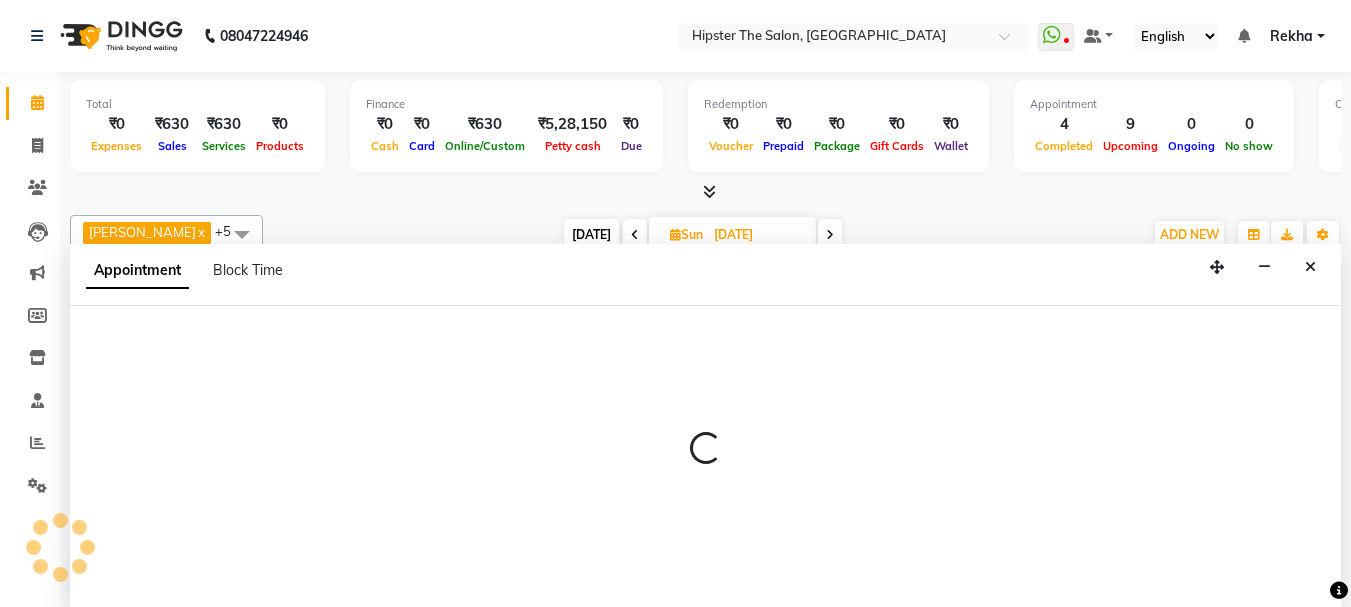scroll, scrollTop: 1, scrollLeft: 0, axis: vertical 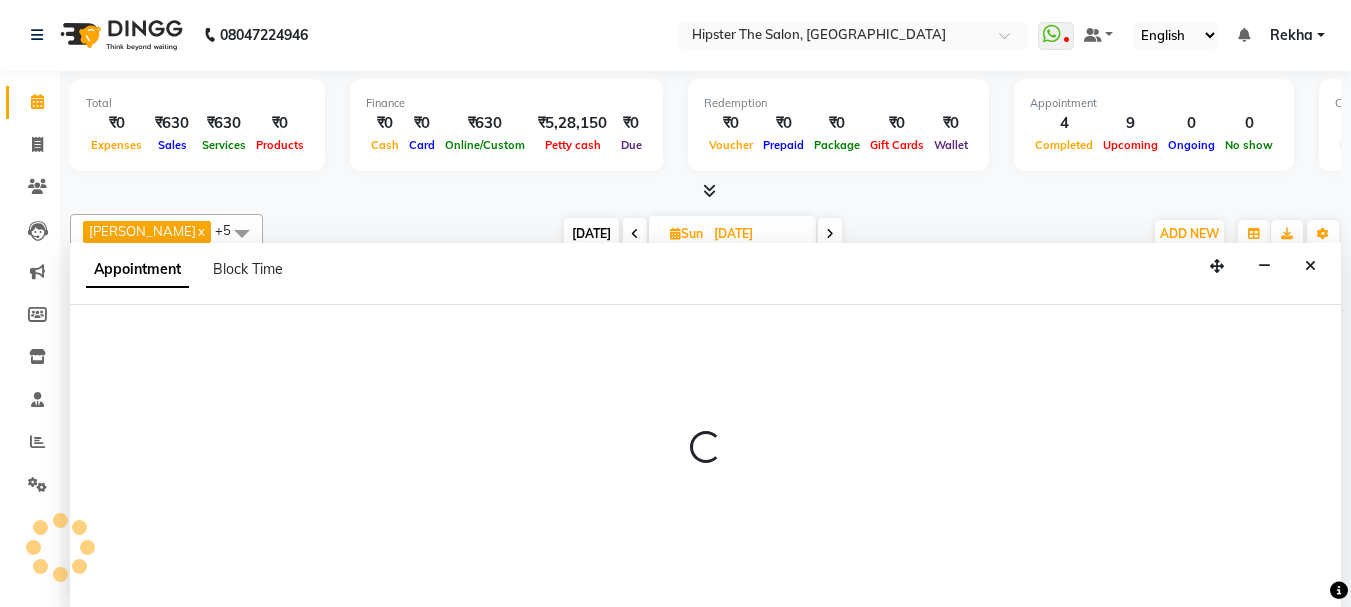 select on "32386" 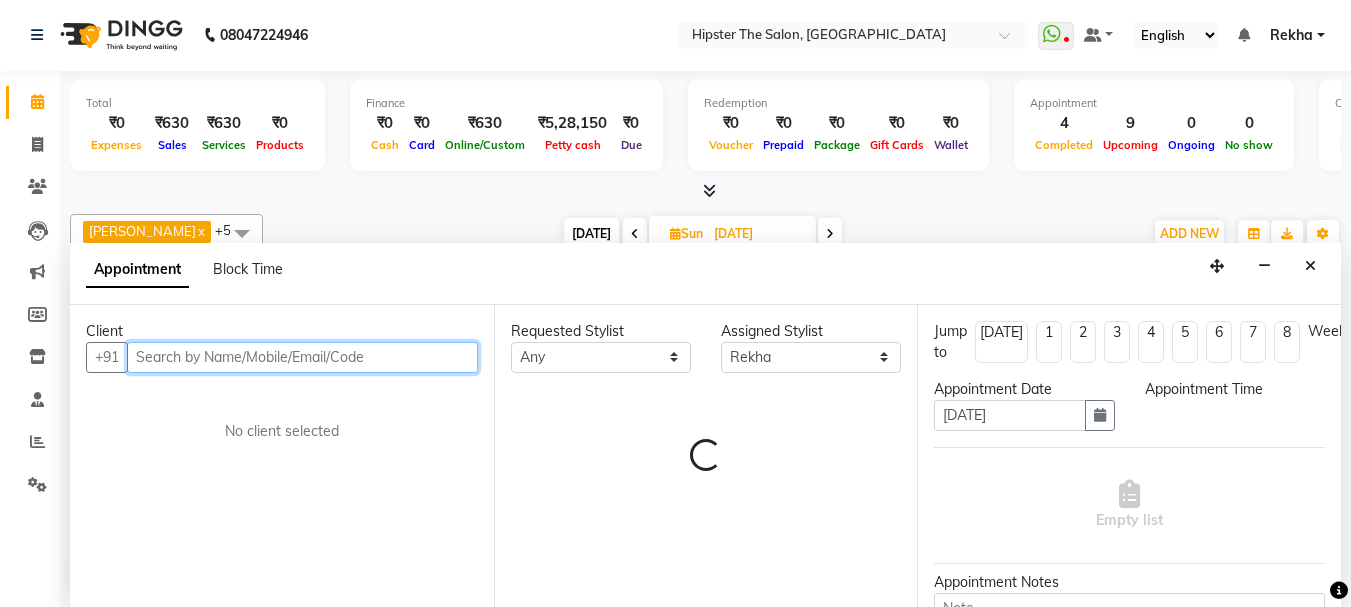 select on "1170" 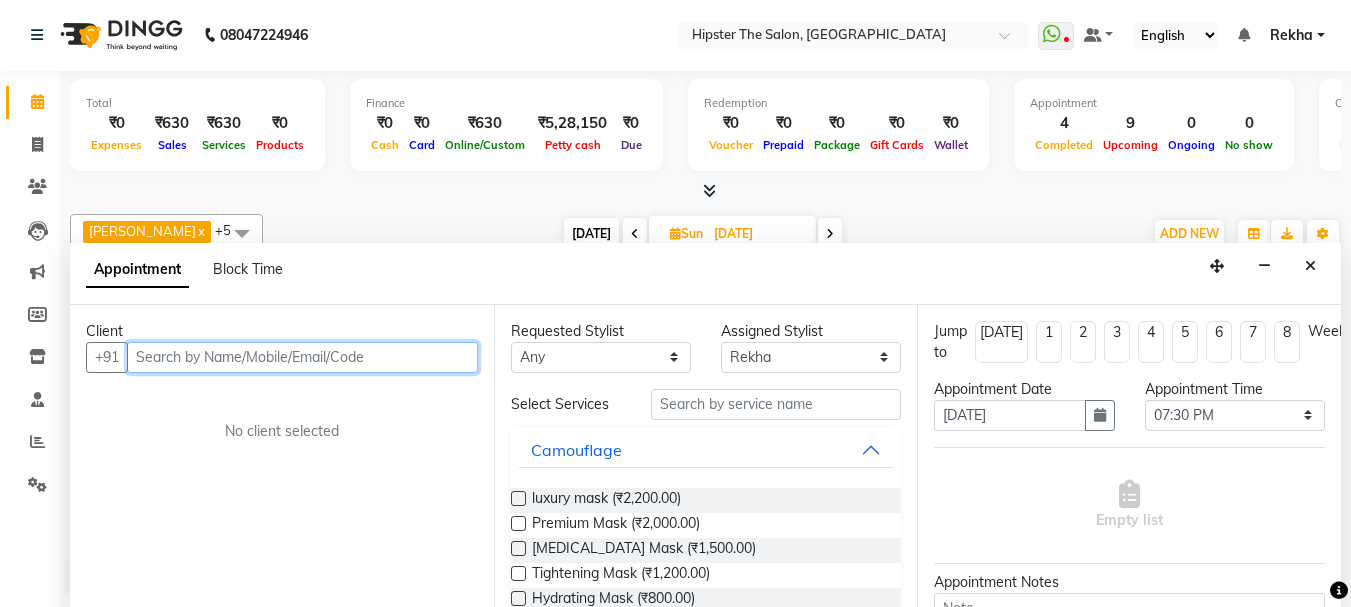 click at bounding box center (302, 357) 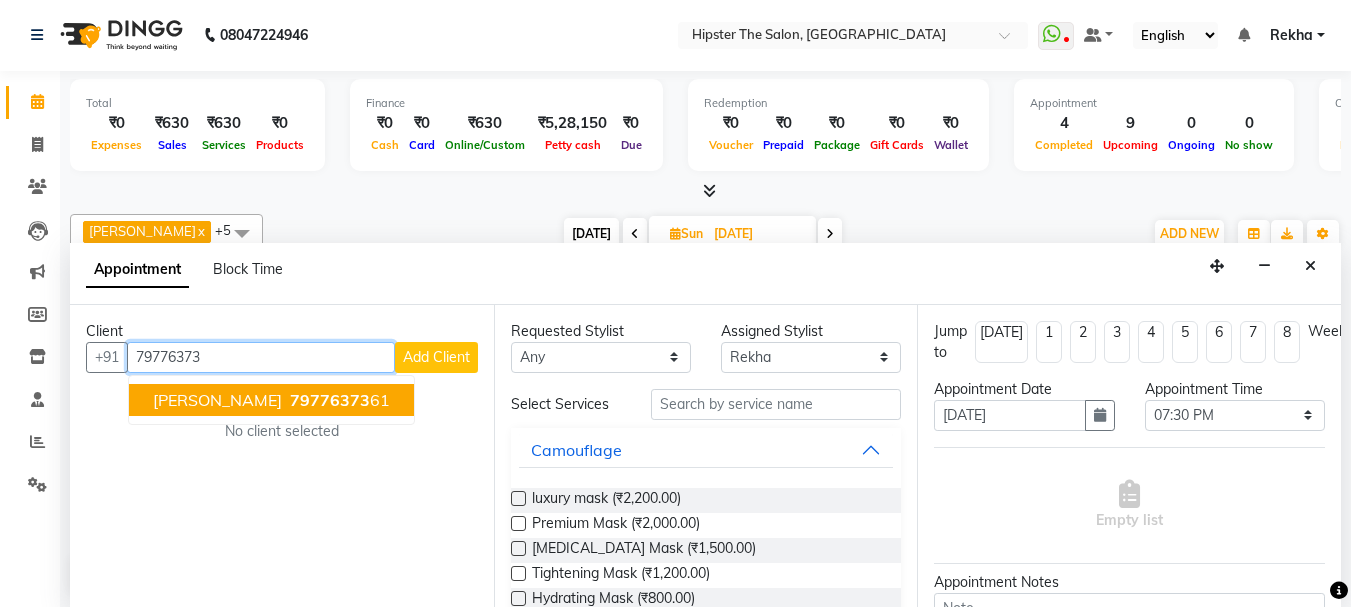 click on "ramneet   79776373 61" at bounding box center (271, 400) 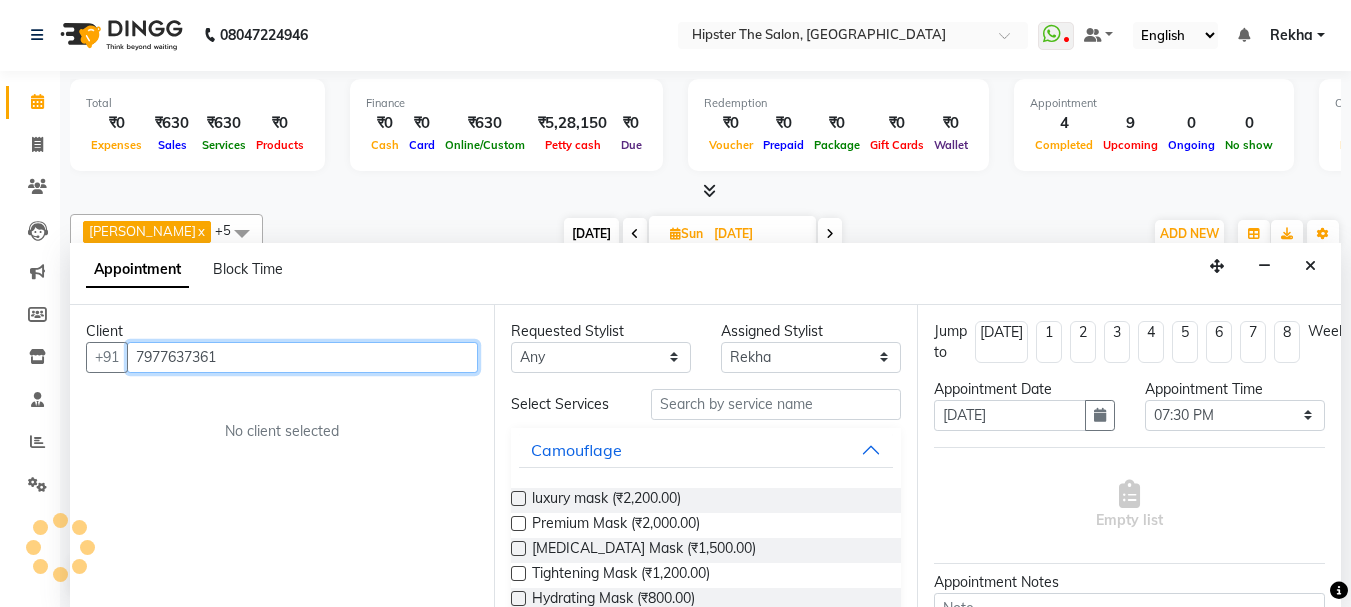 type on "7977637361" 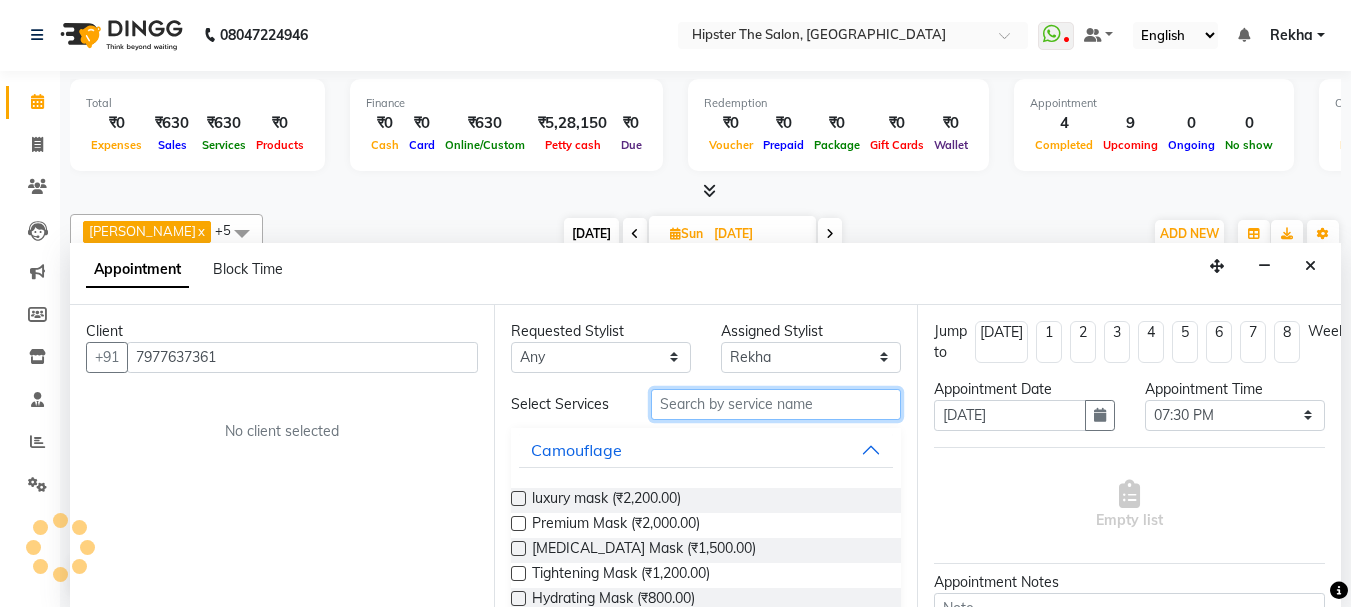 click at bounding box center [776, 404] 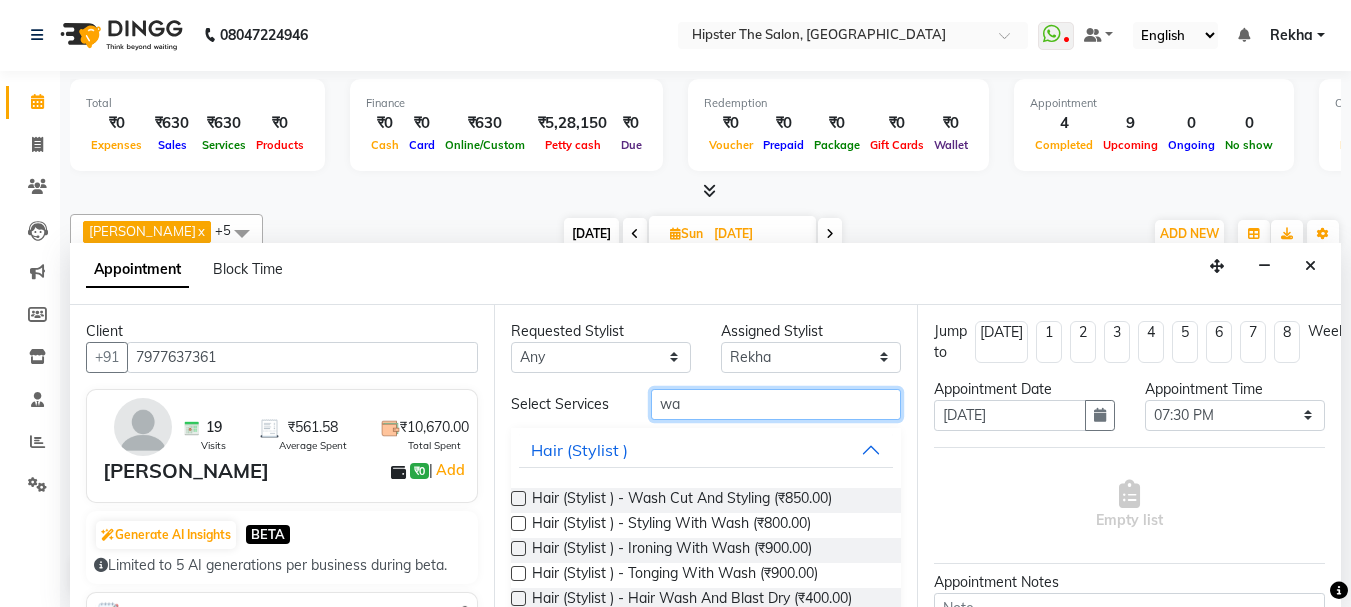 type on "w" 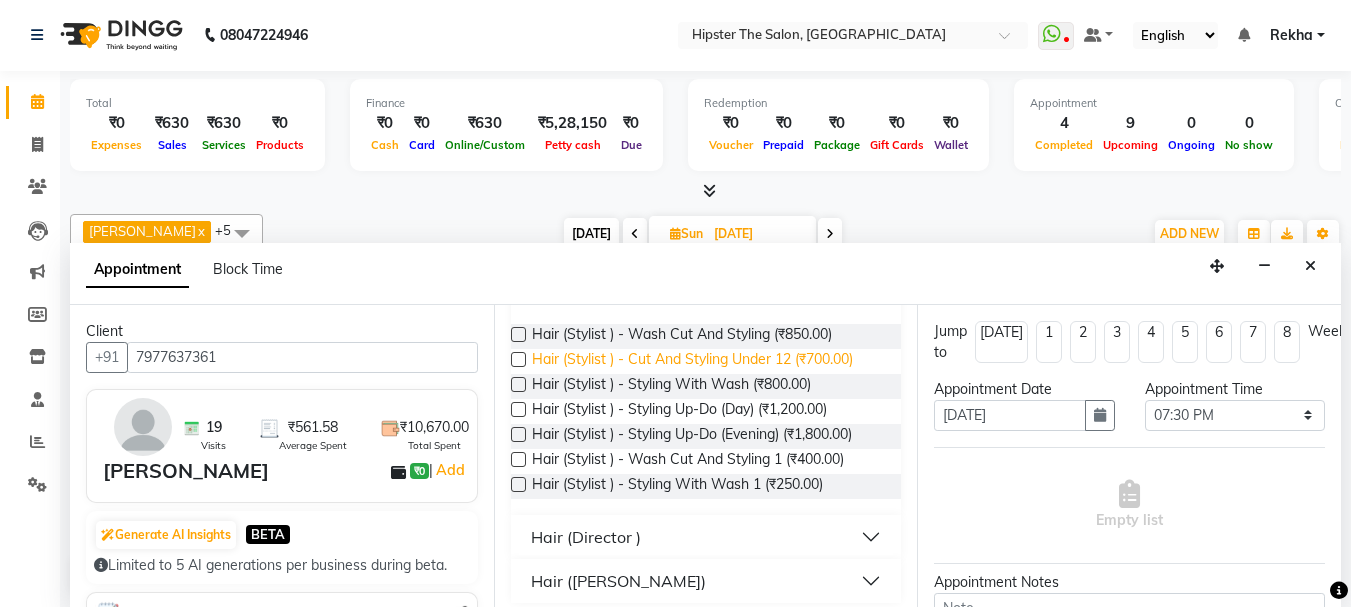 scroll, scrollTop: 173, scrollLeft: 0, axis: vertical 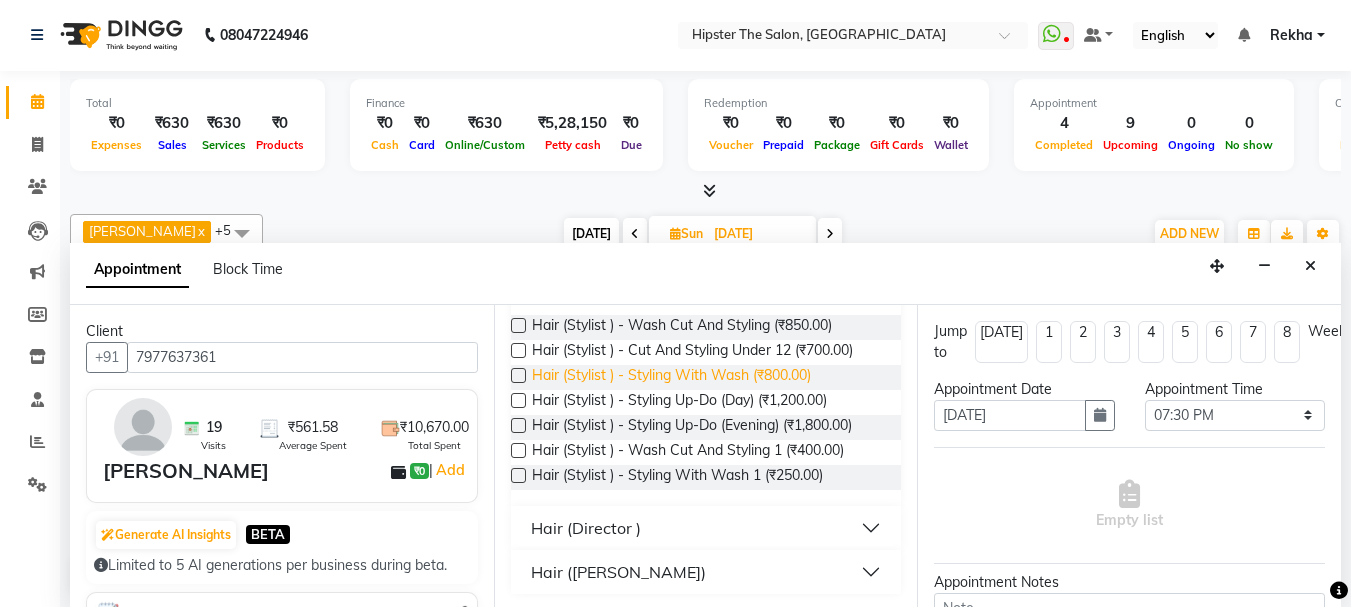 type on "stylin" 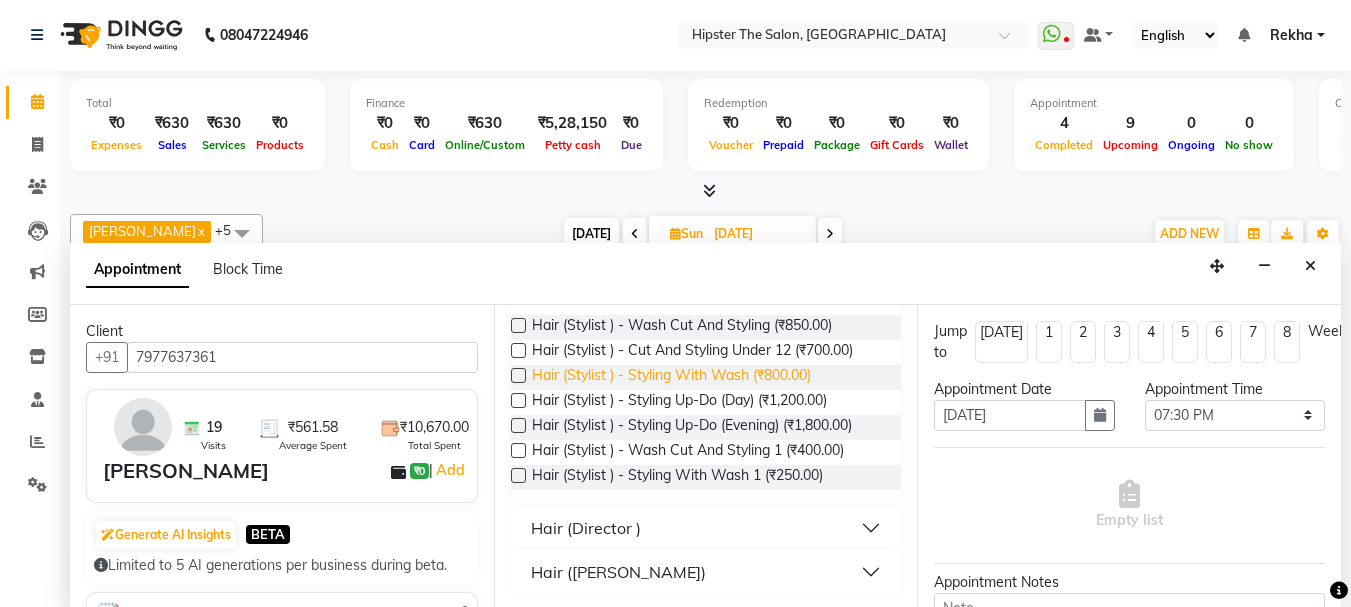 click on "Hair (Stylist ) - Styling With Wash (₹800.00)" at bounding box center [671, 377] 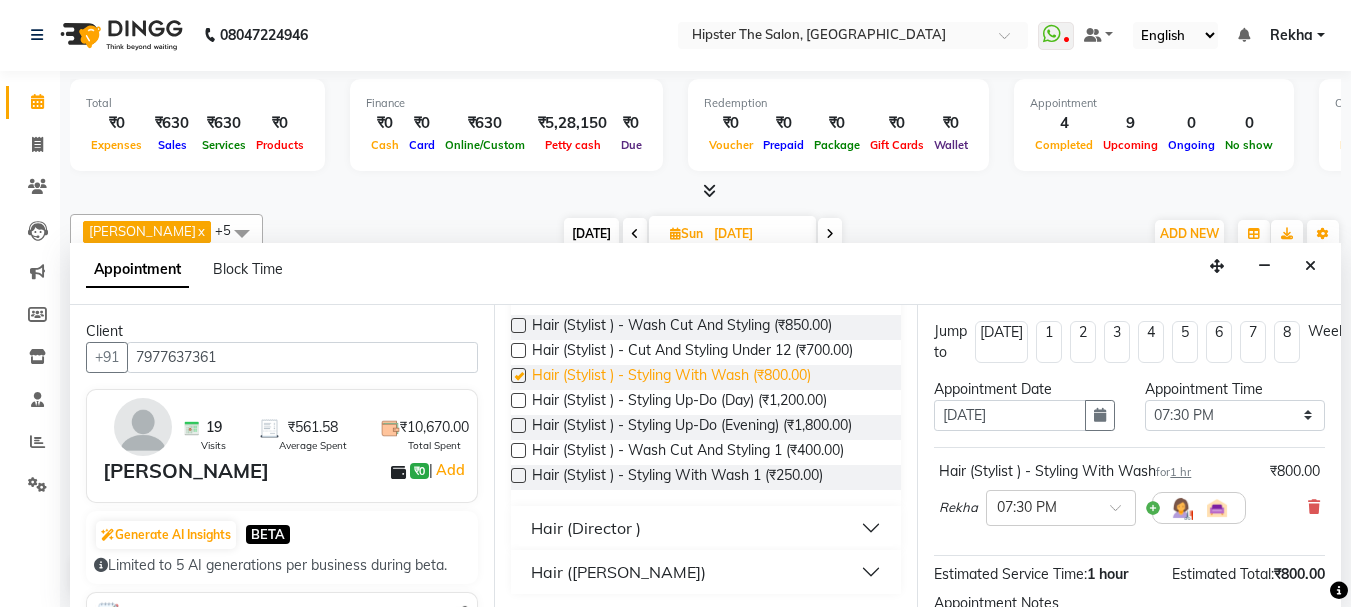 checkbox on "false" 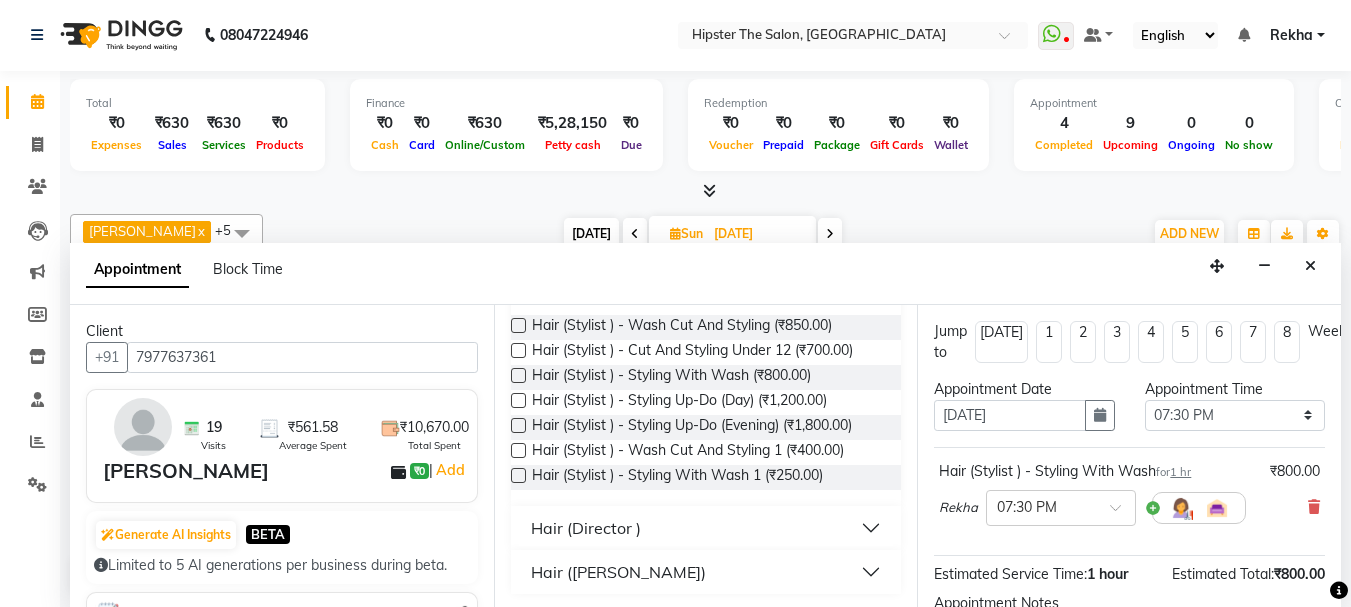 scroll, scrollTop: 239, scrollLeft: 0, axis: vertical 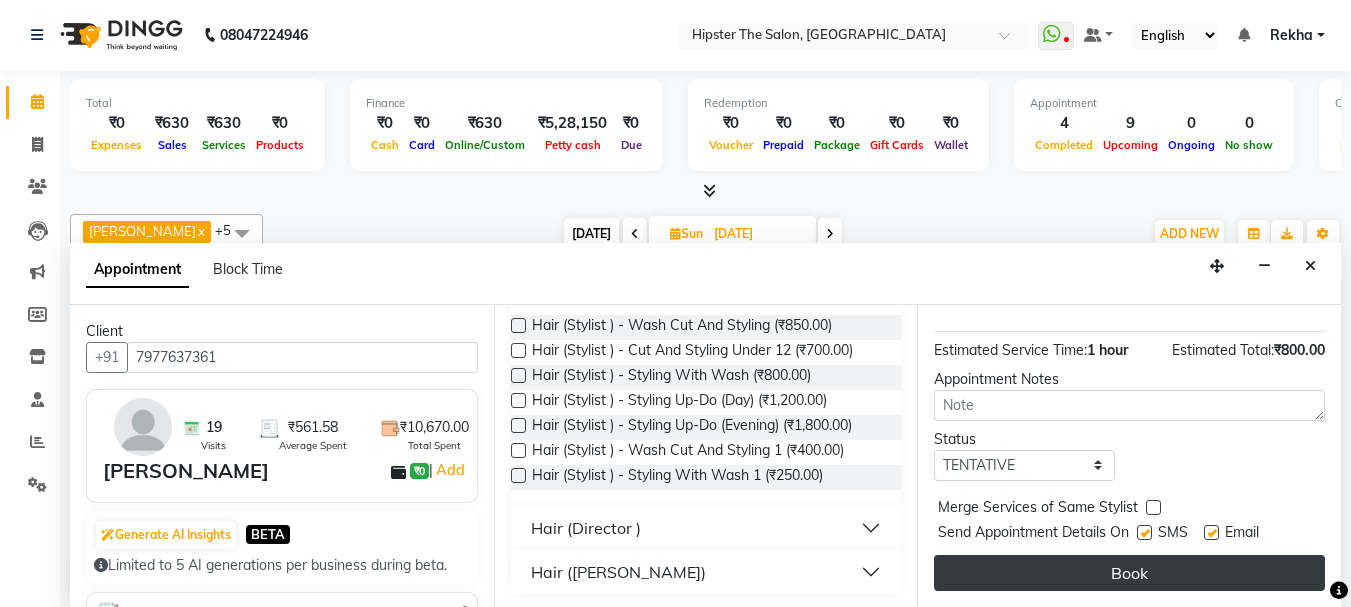 click on "Book" at bounding box center [1129, 573] 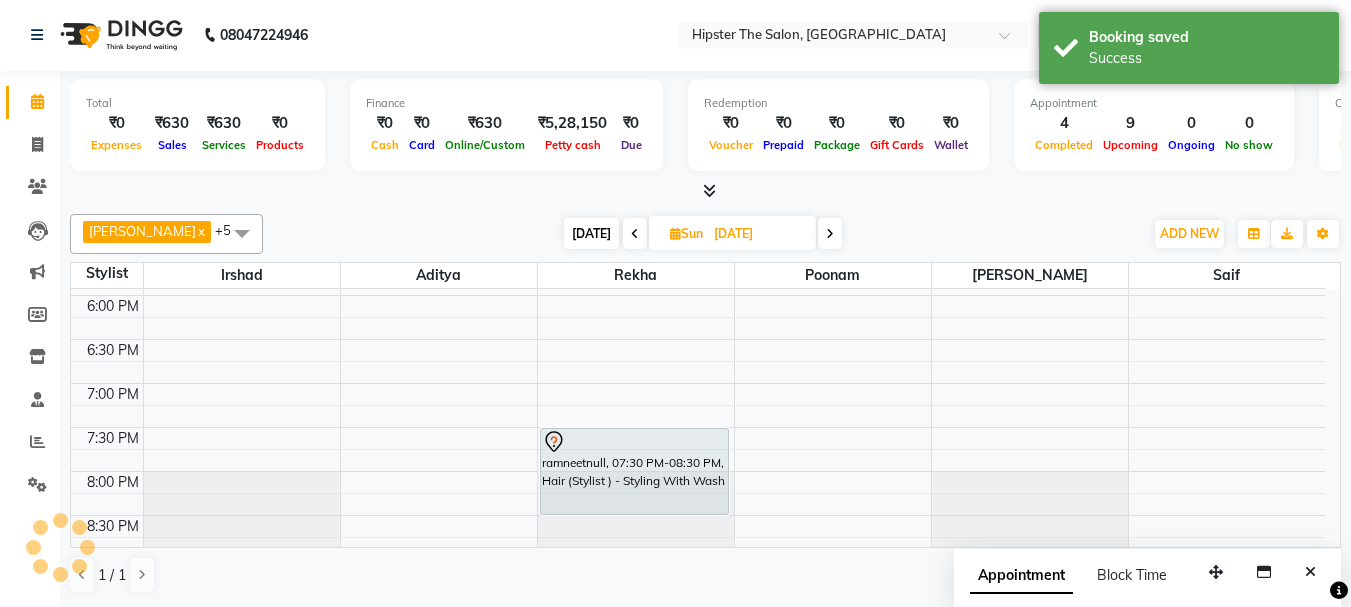 scroll, scrollTop: 0, scrollLeft: 0, axis: both 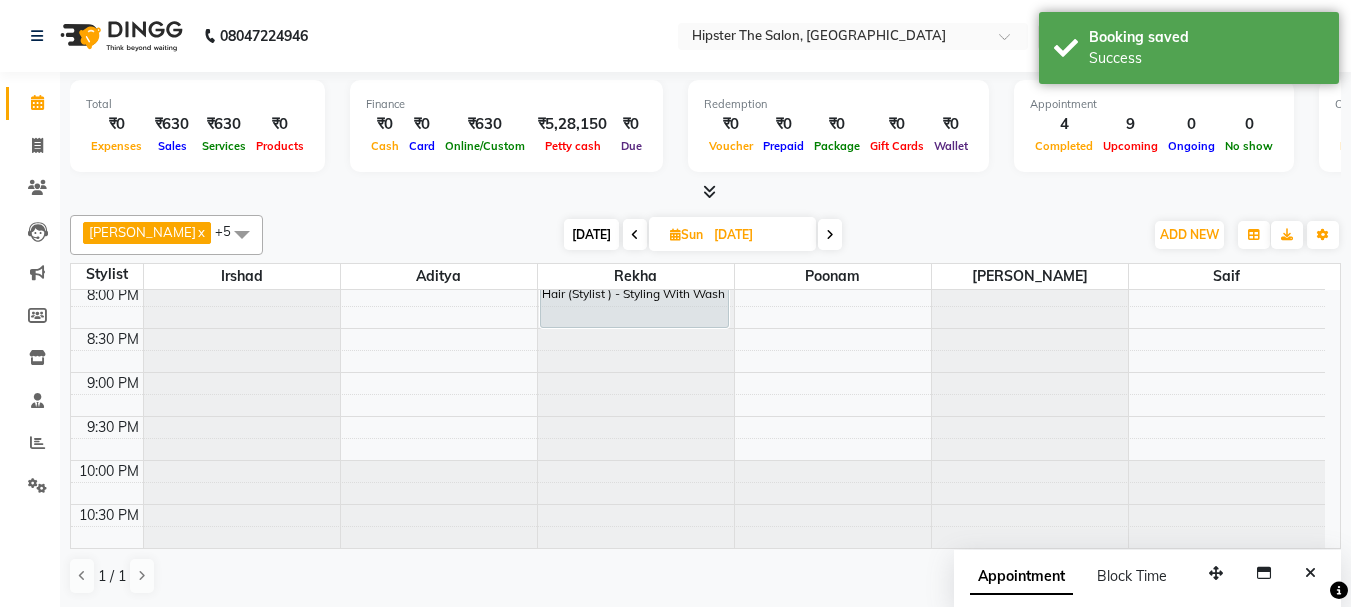 click on "[DATE]" at bounding box center (591, 234) 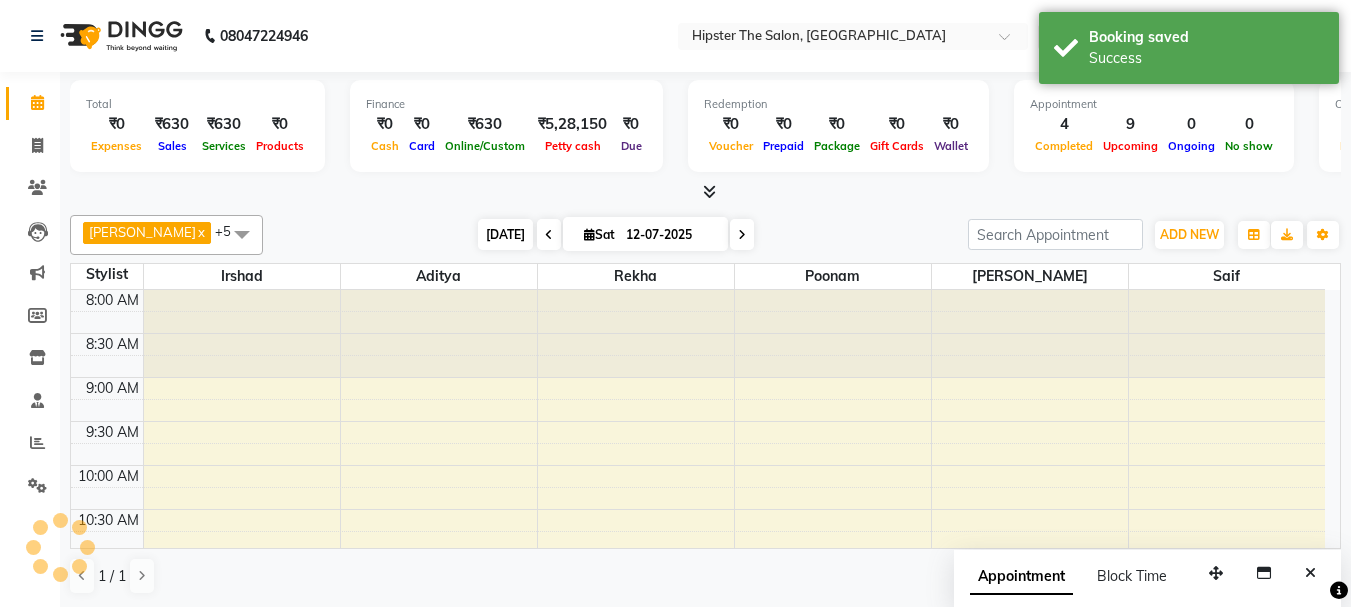 scroll, scrollTop: 353, scrollLeft: 0, axis: vertical 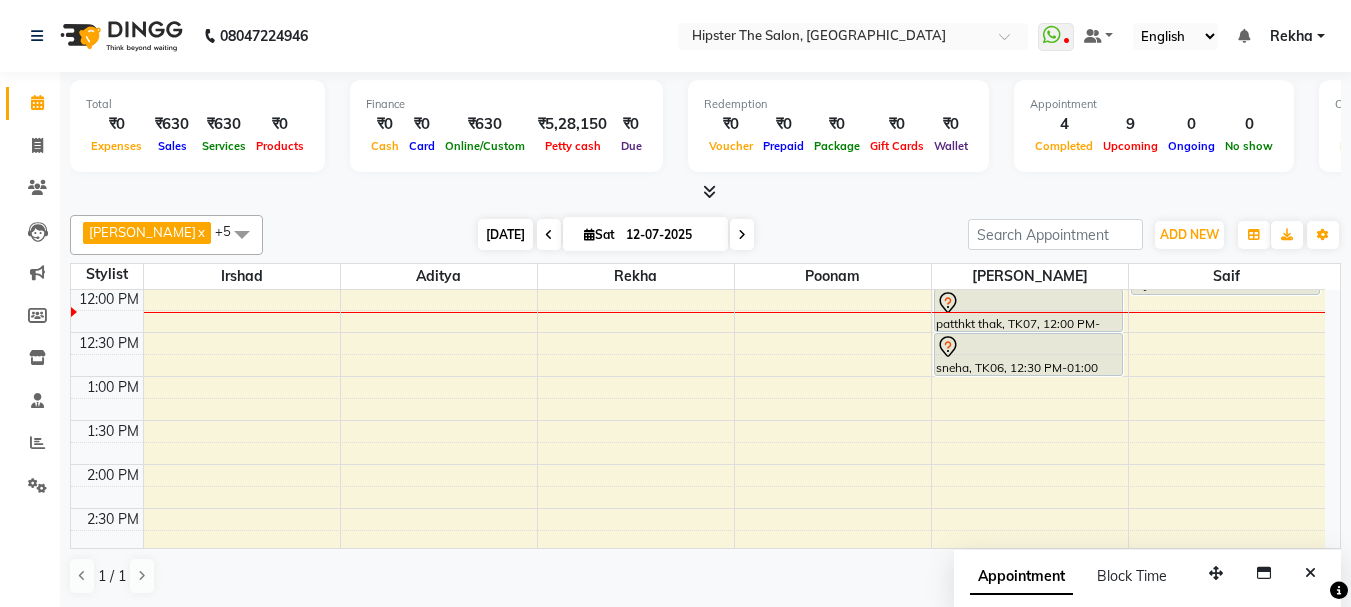click on "[DATE]" at bounding box center [505, 234] 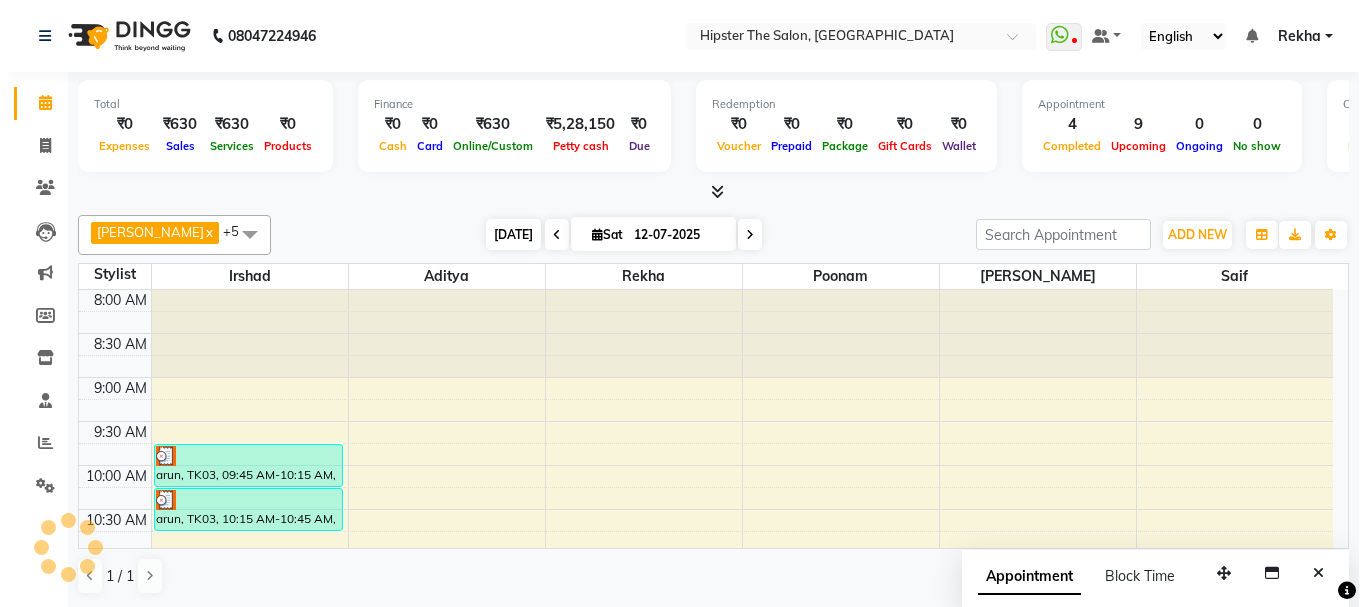 scroll, scrollTop: 353, scrollLeft: 0, axis: vertical 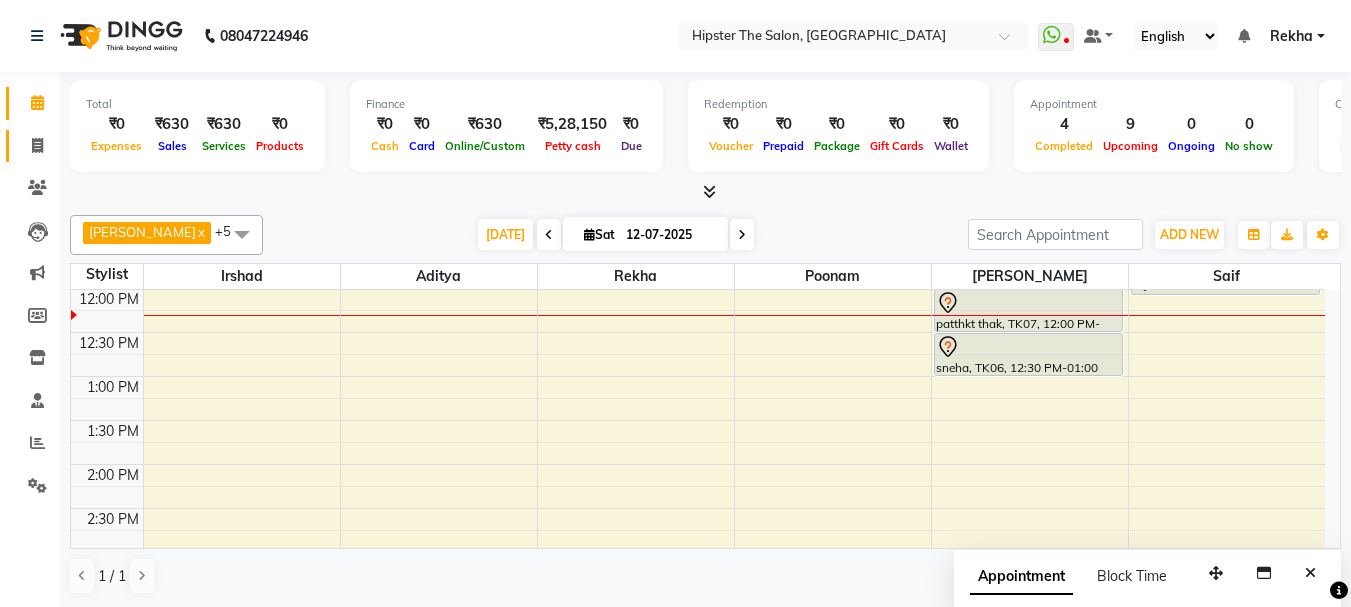 click 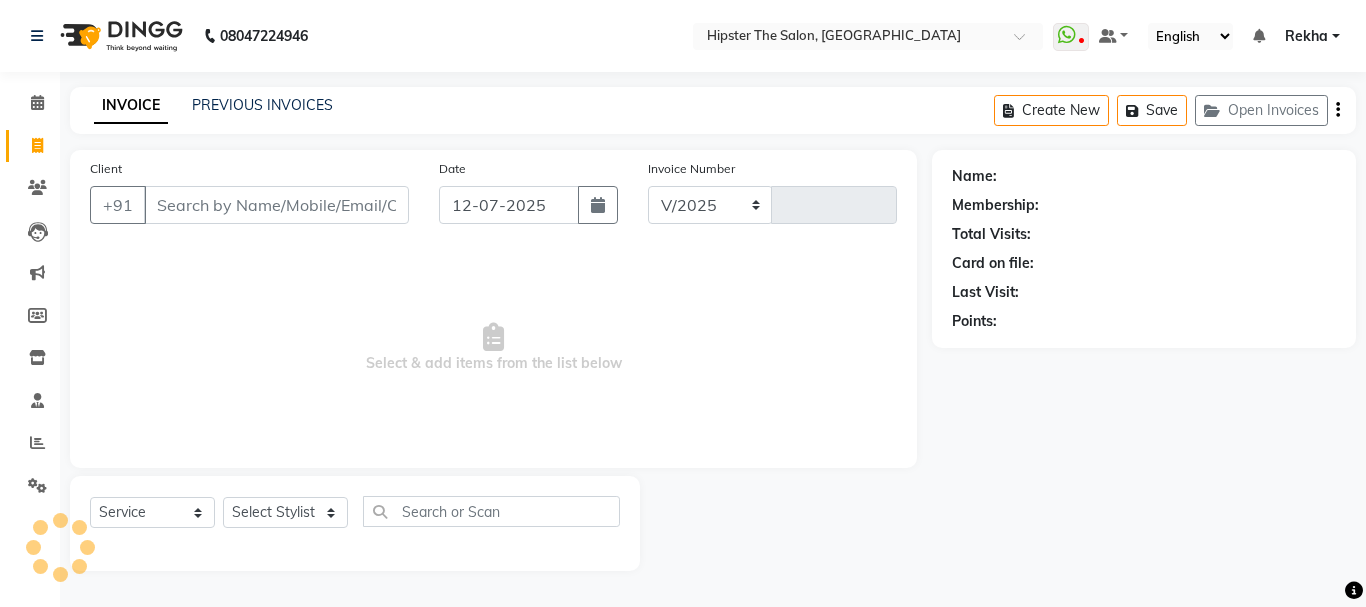 select on "5125" 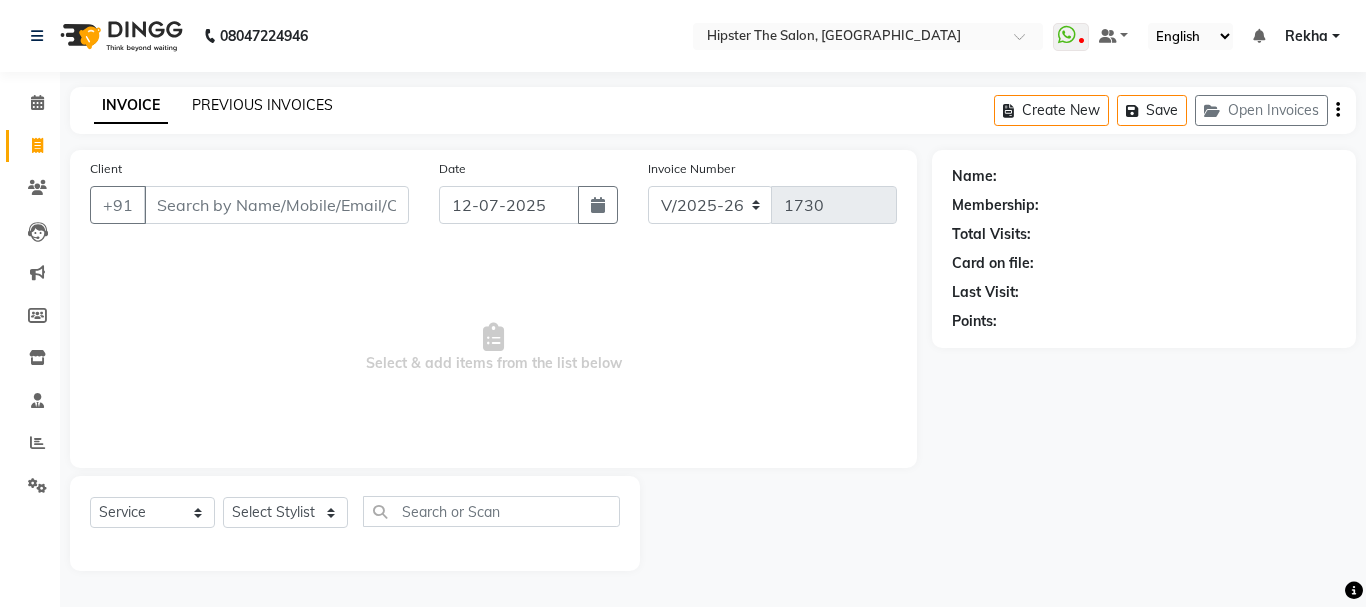 click on "PREVIOUS INVOICES" 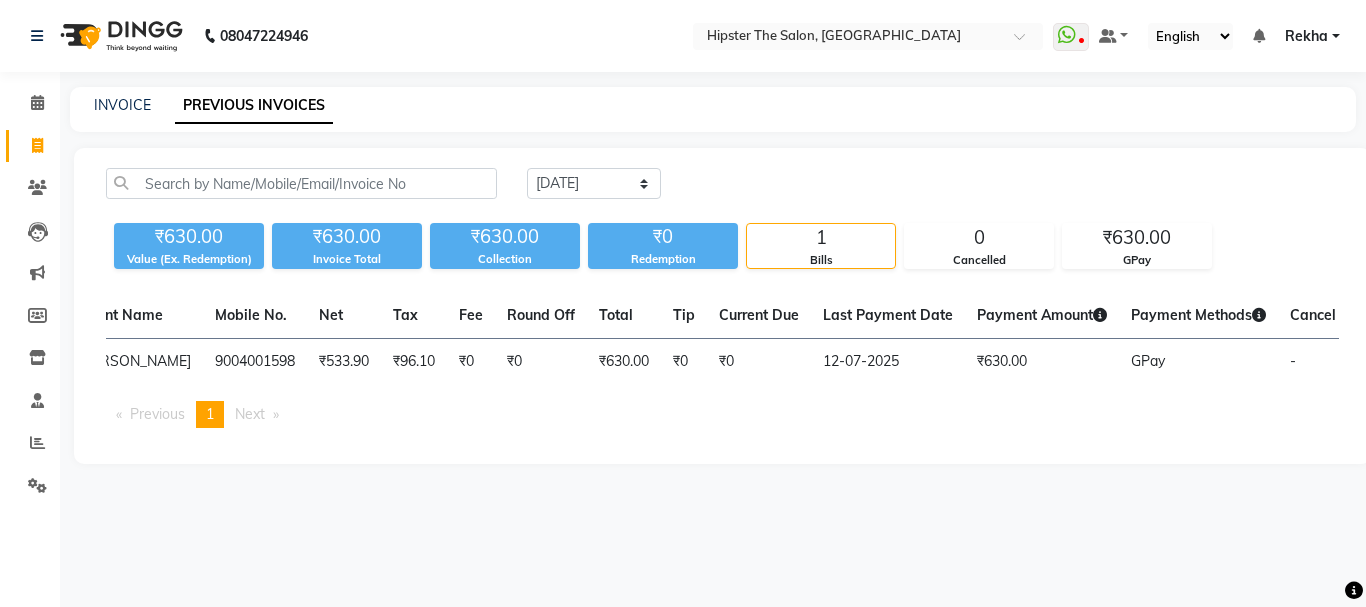 scroll, scrollTop: 0, scrollLeft: 357, axis: horizontal 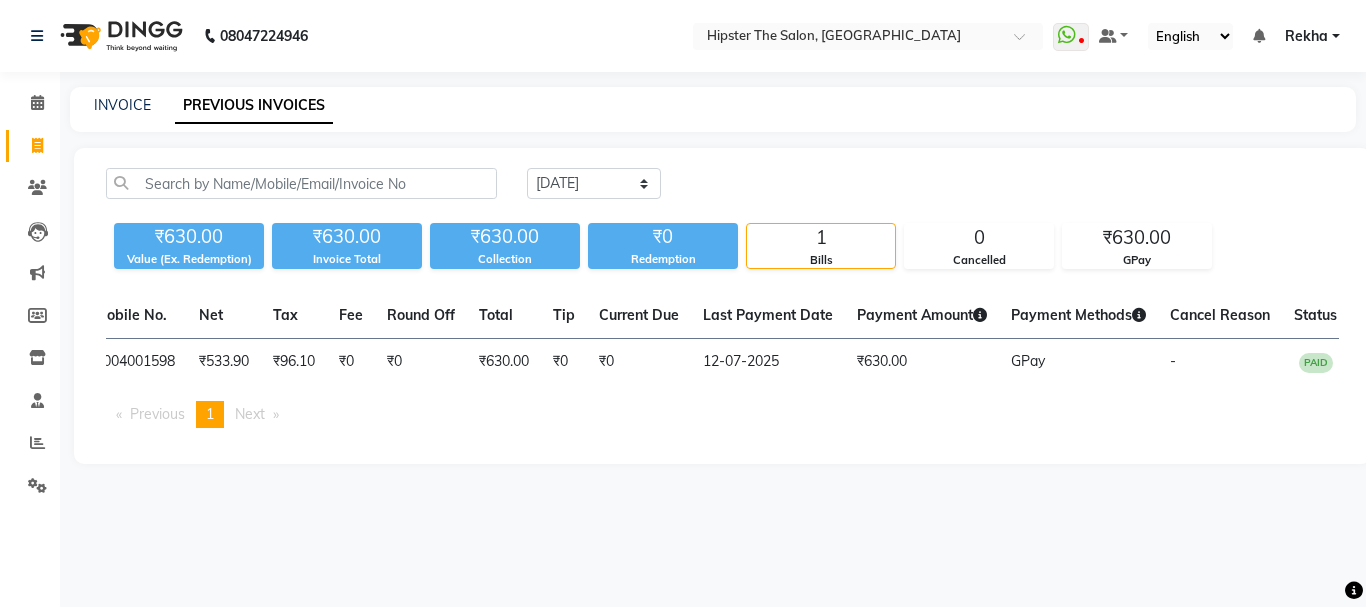 click on "Previous  page  1 / 1  You're on page  1  Next  page" at bounding box center [722, 414] 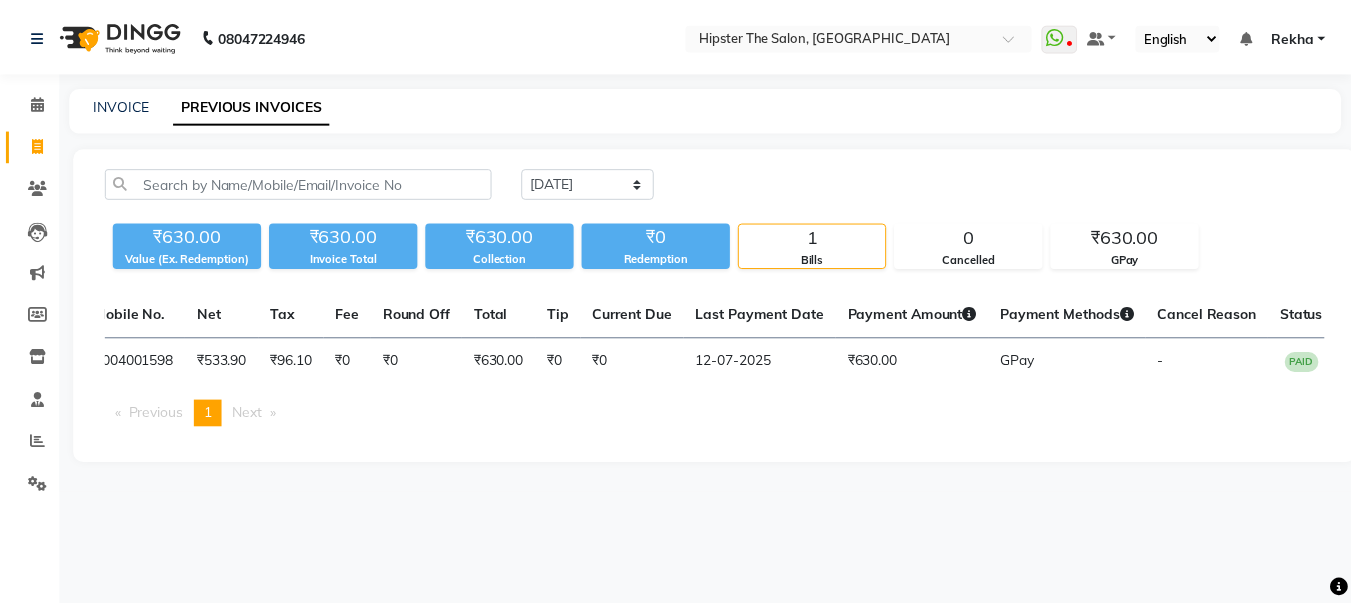 scroll, scrollTop: 0, scrollLeft: 0, axis: both 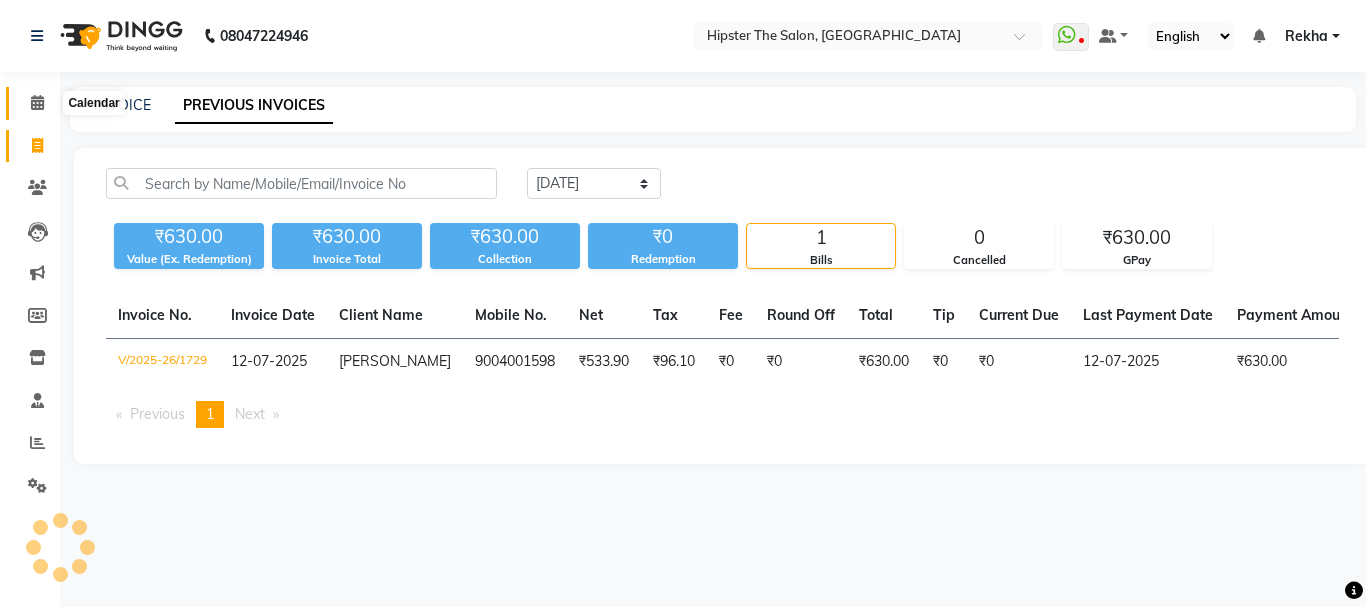click 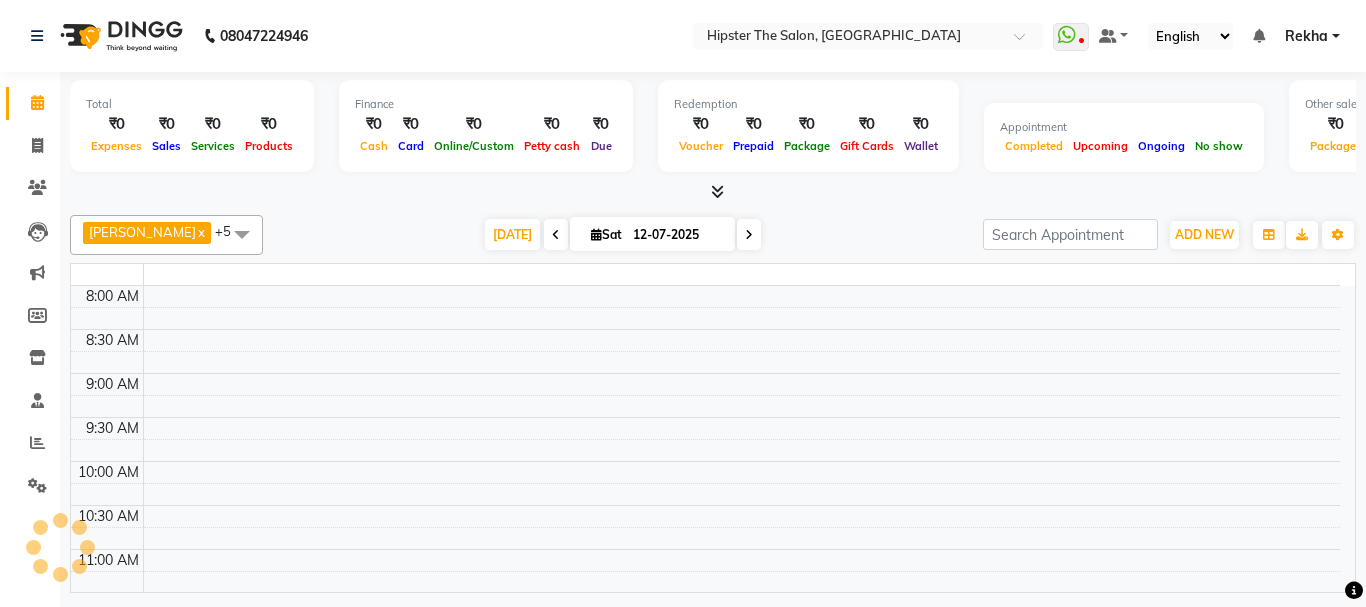 click 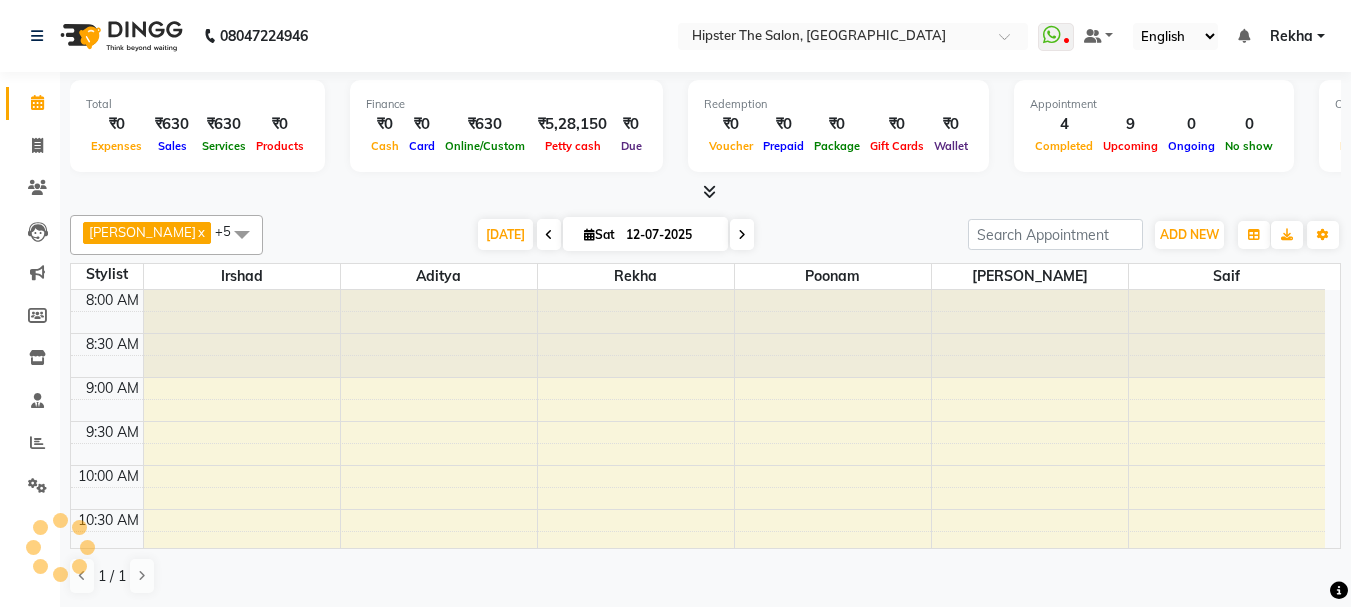 scroll, scrollTop: 0, scrollLeft: 0, axis: both 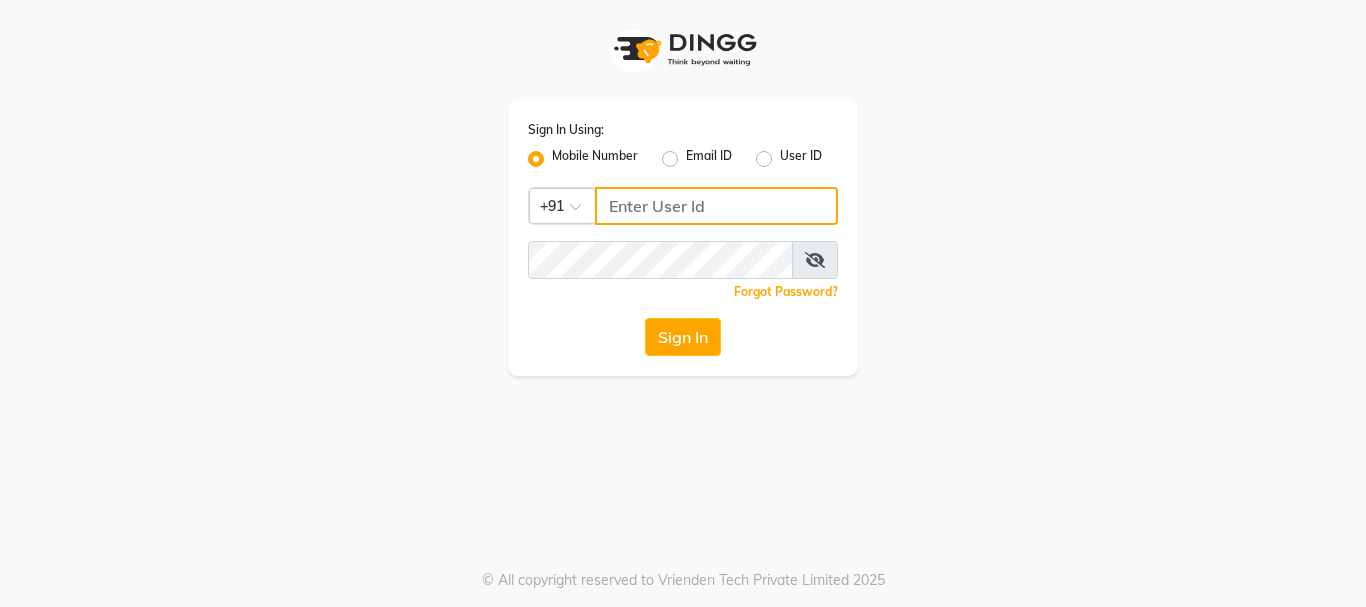 click 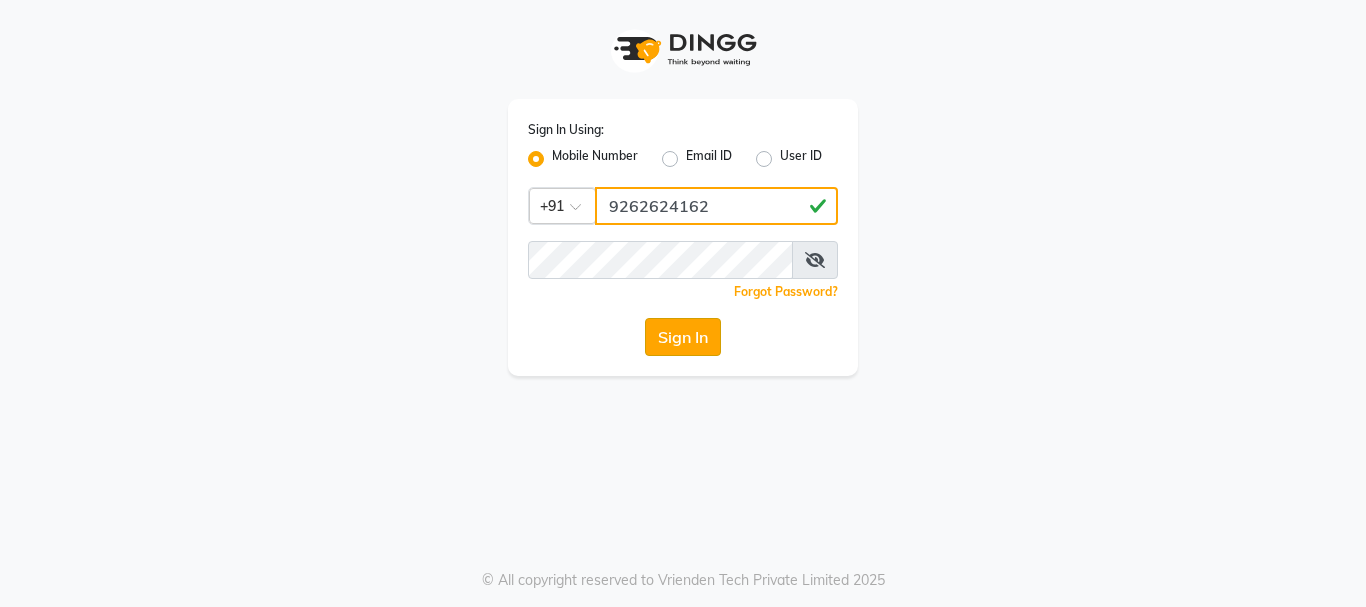 type on "9262624162" 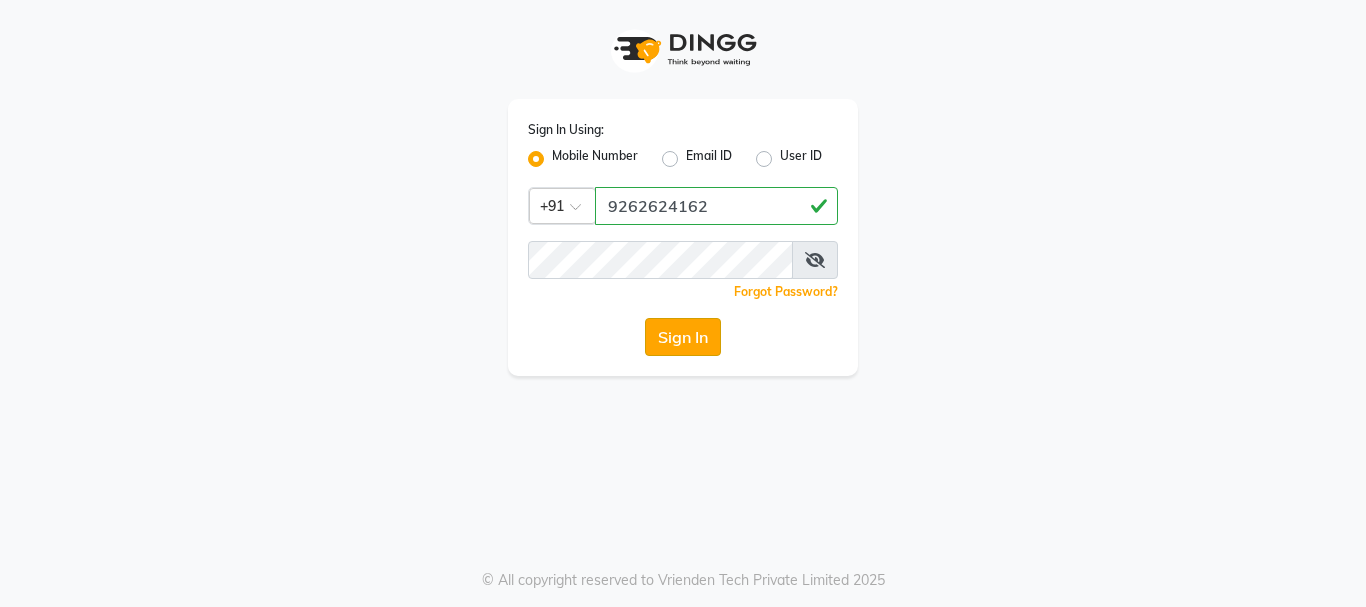 click on "Sign In" 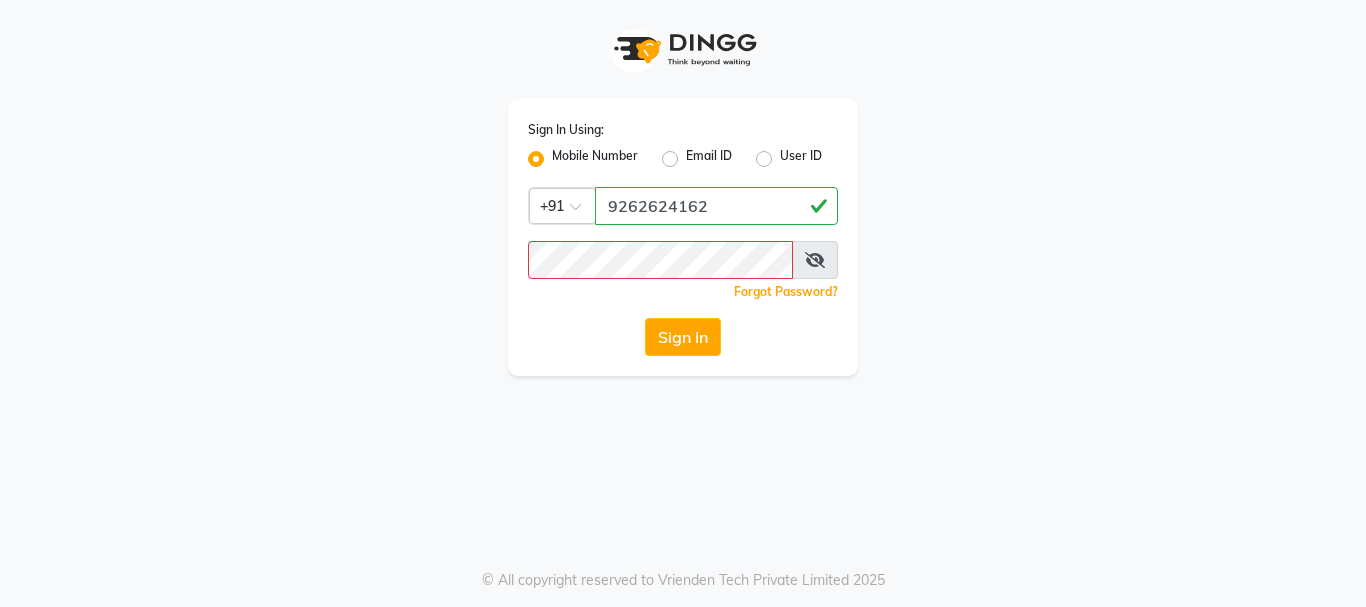 click at bounding box center [815, 260] 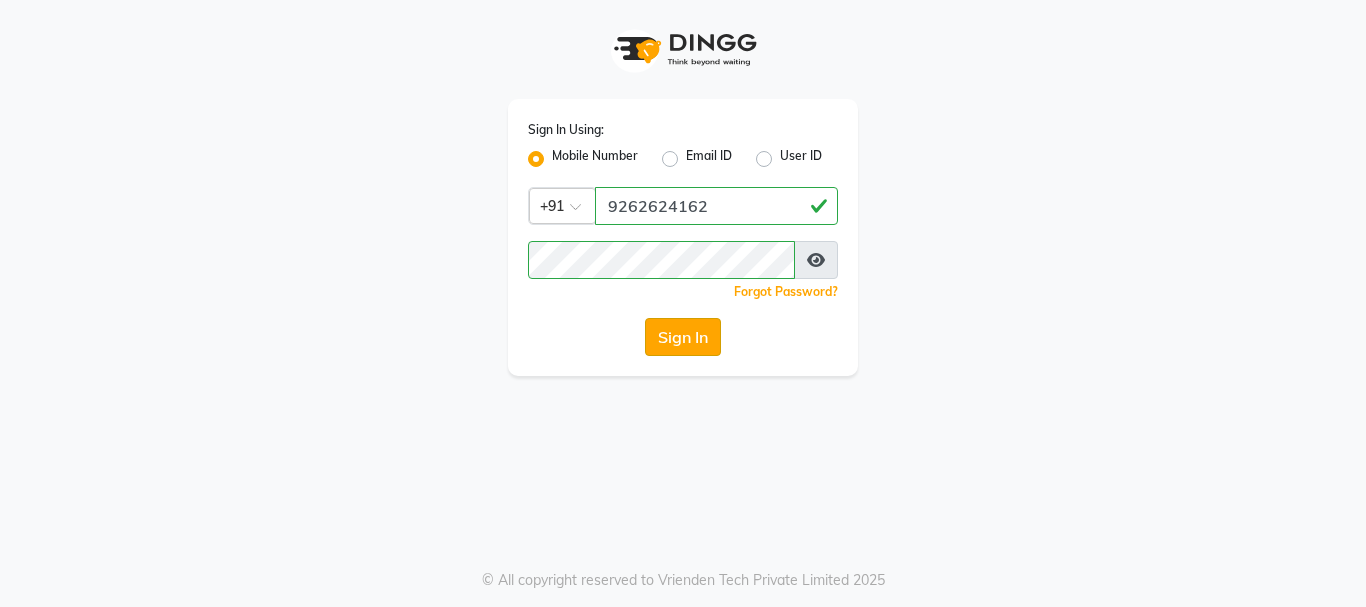 click on "Sign In" 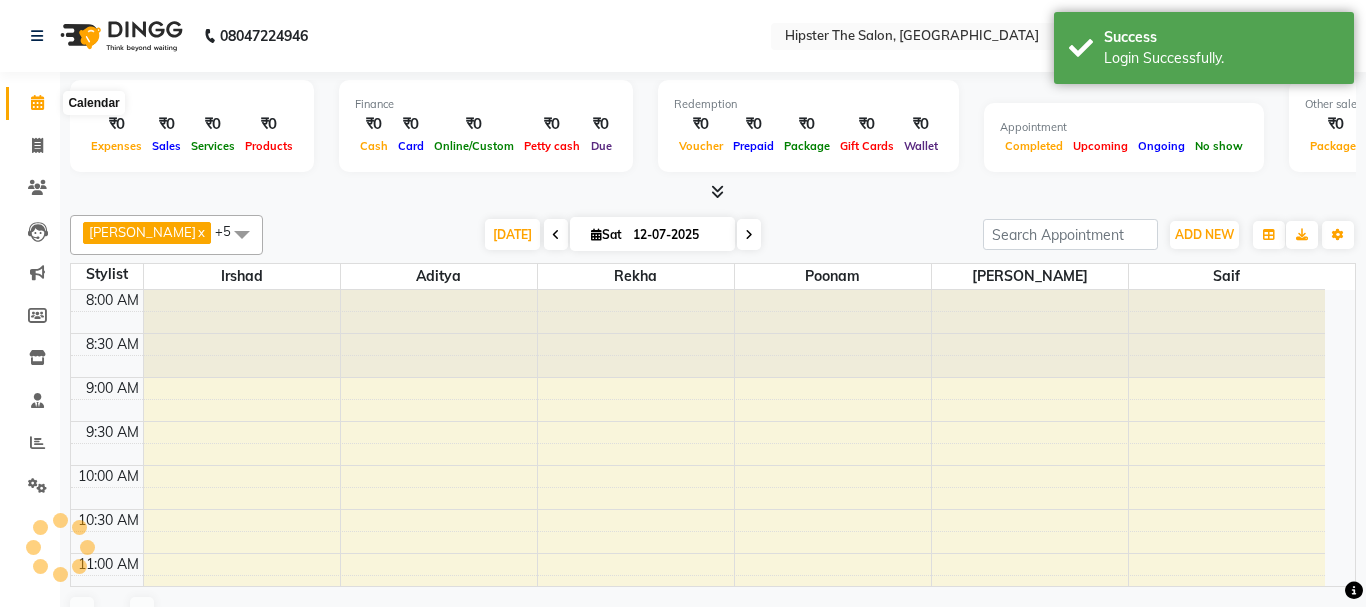 click 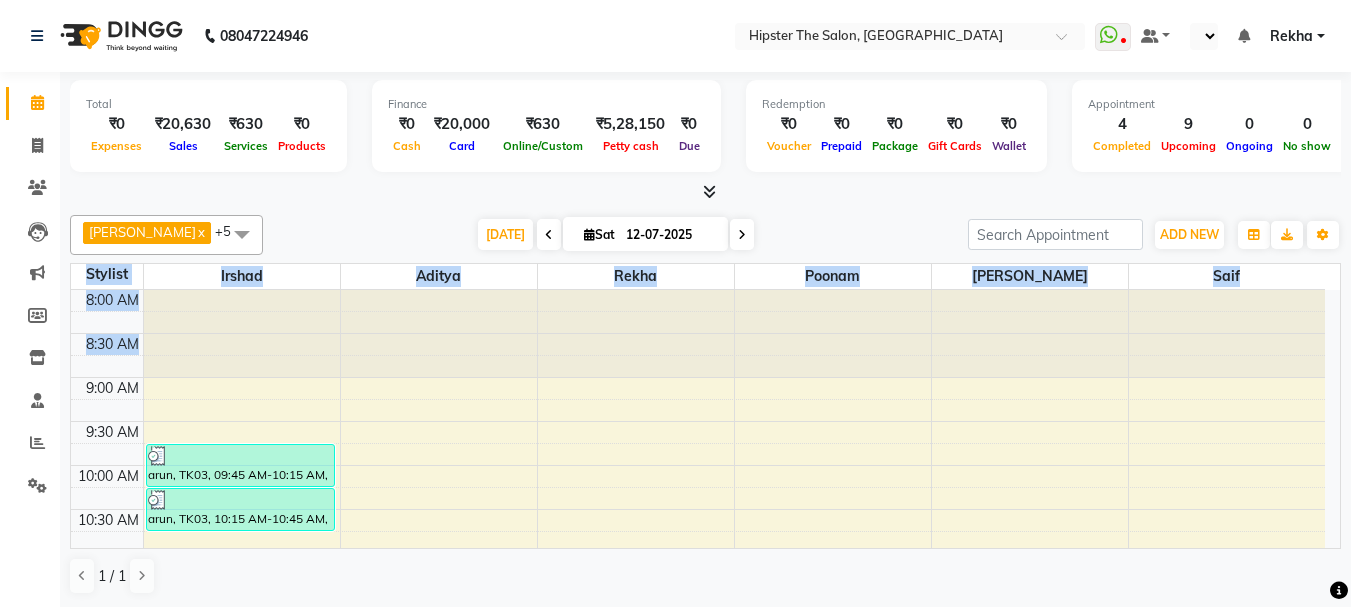 scroll, scrollTop: 0, scrollLeft: 0, axis: both 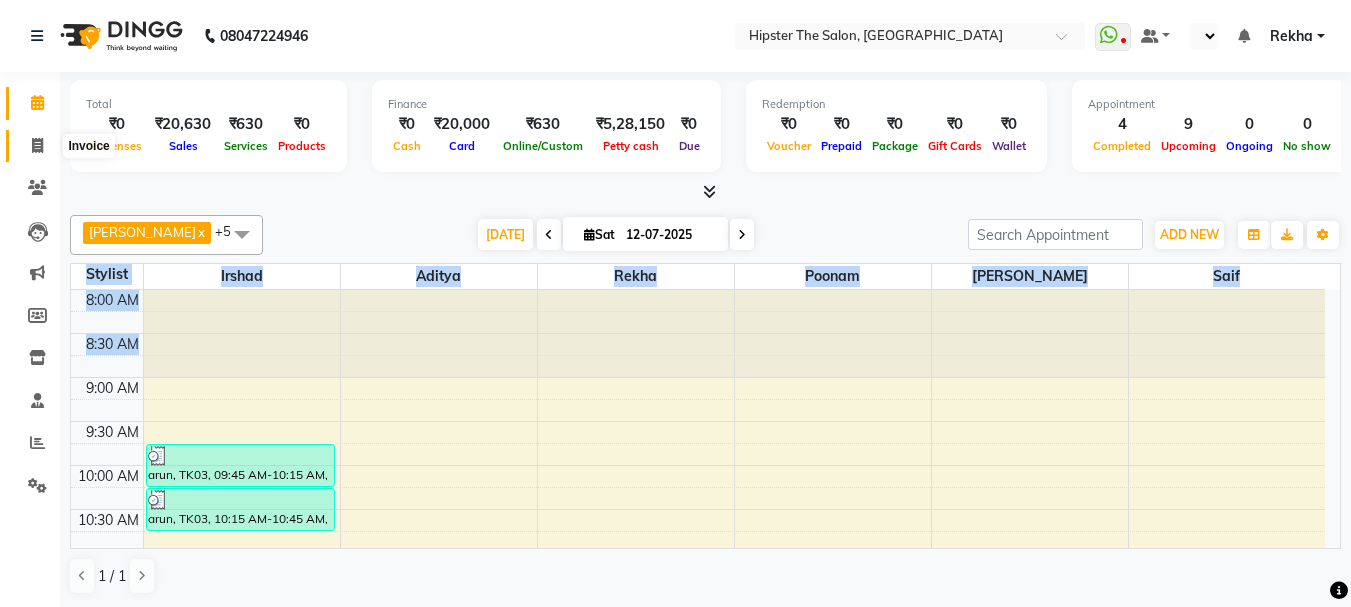 click 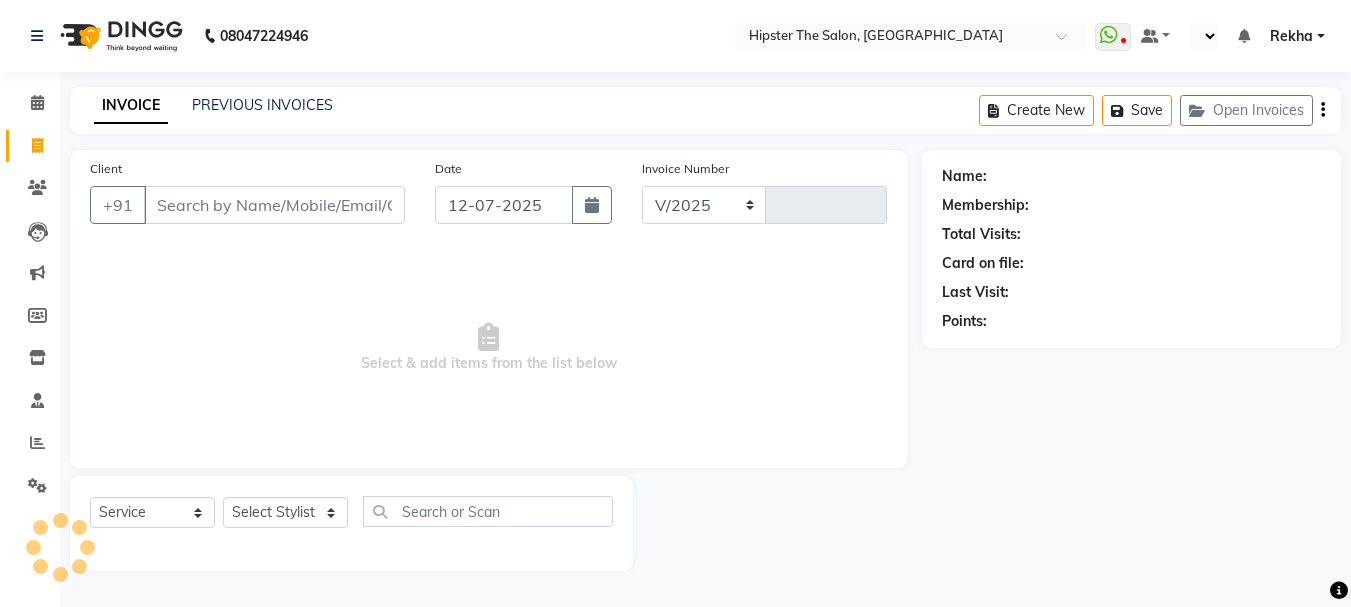 select on "5125" 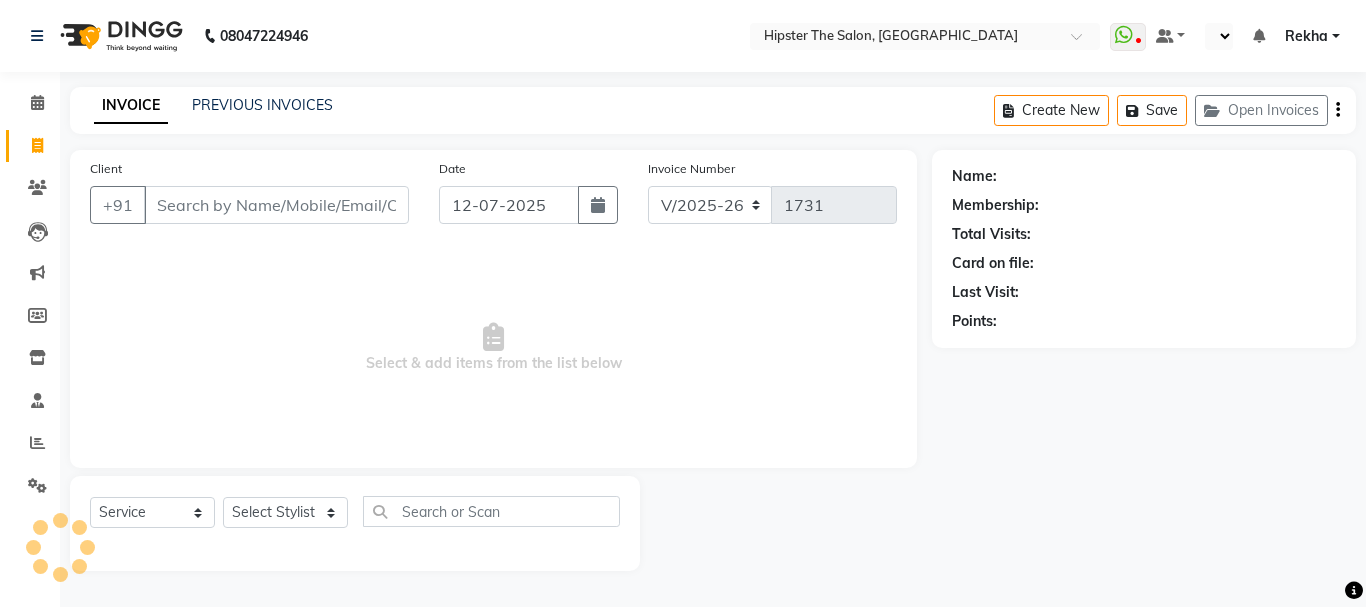 click on "Select & add items from the list below" at bounding box center (493, 348) 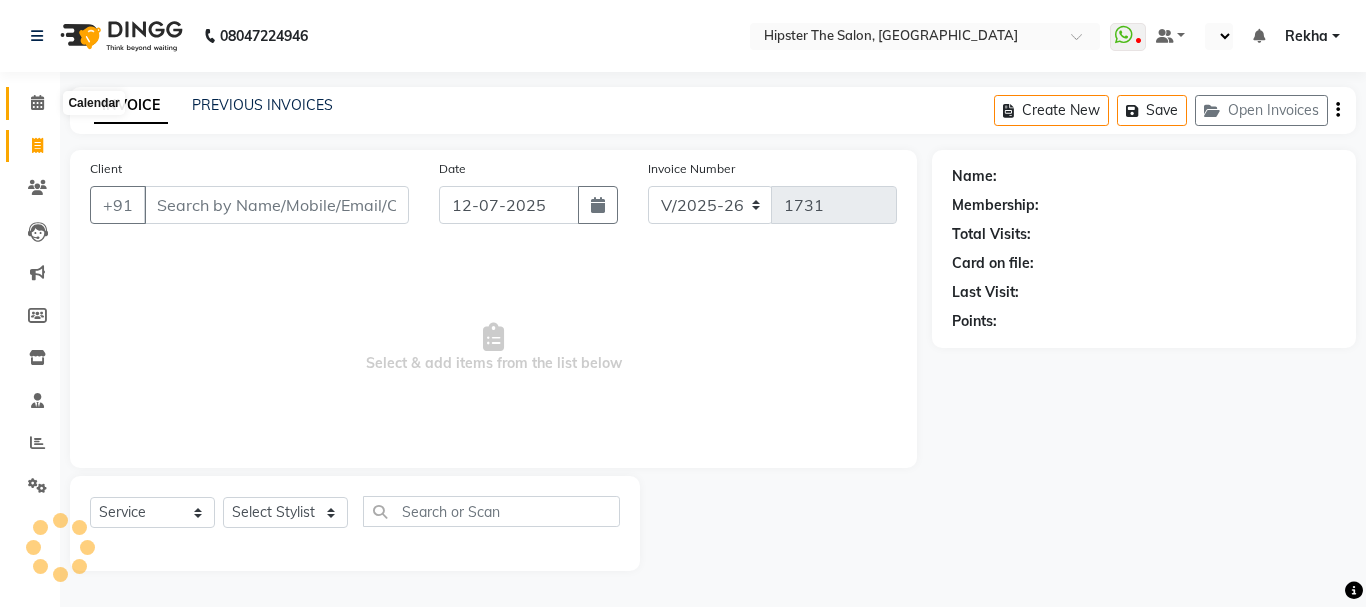 click 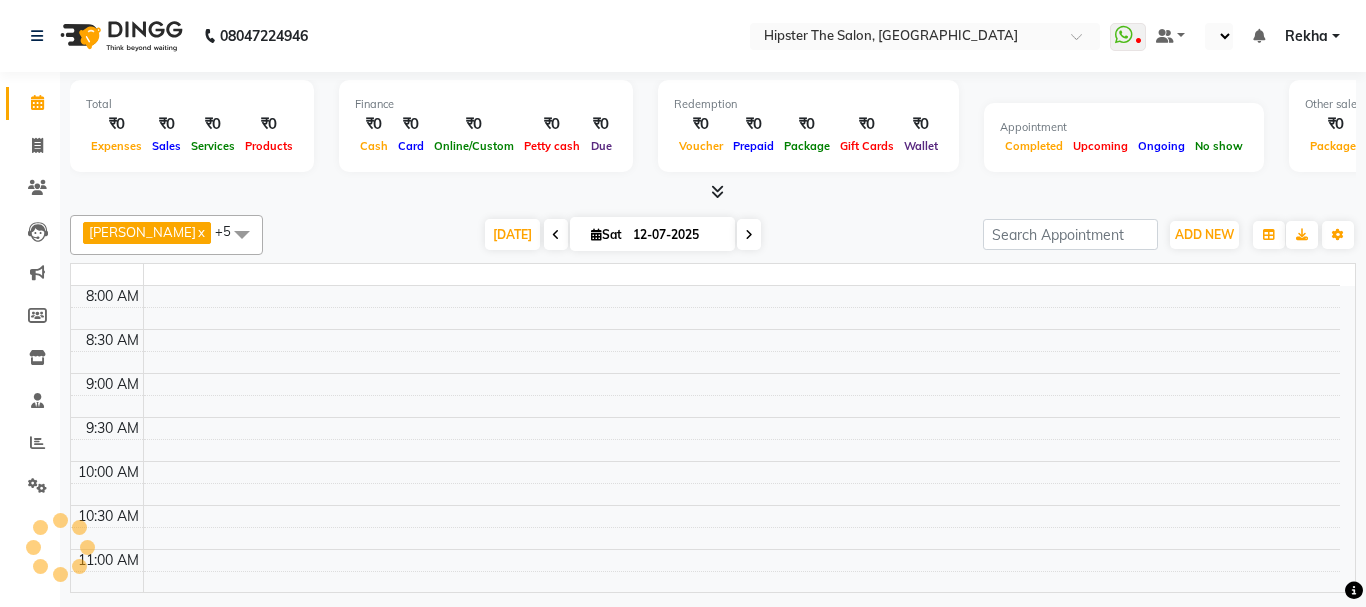 click 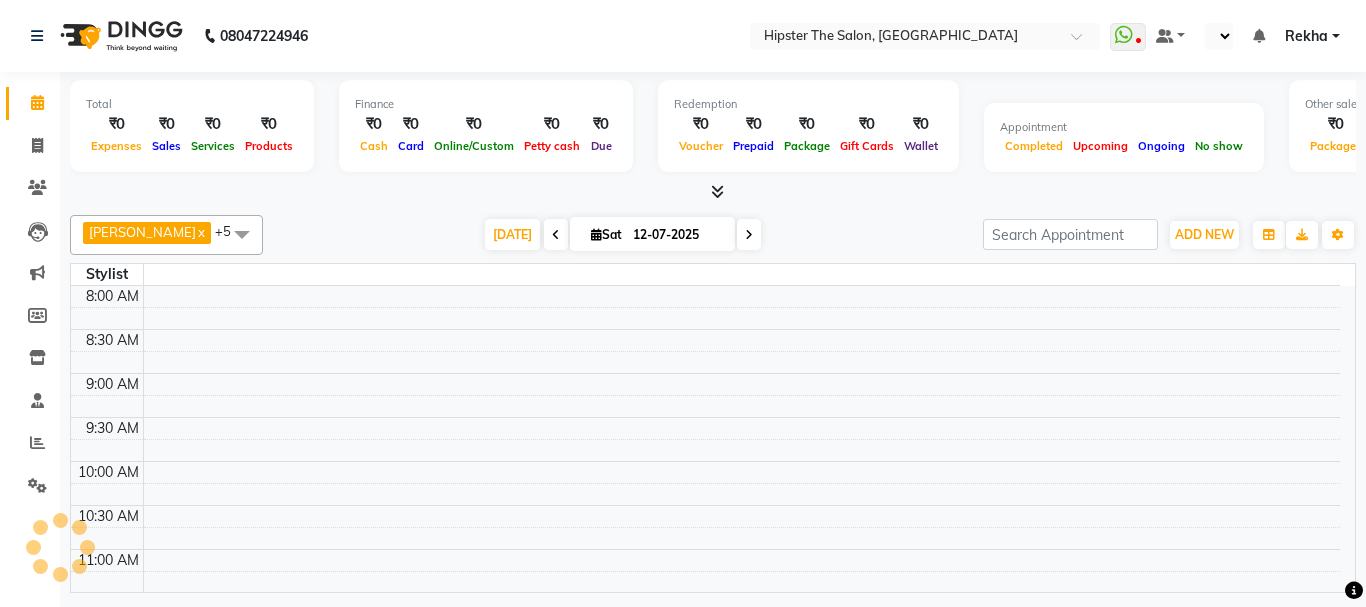 click 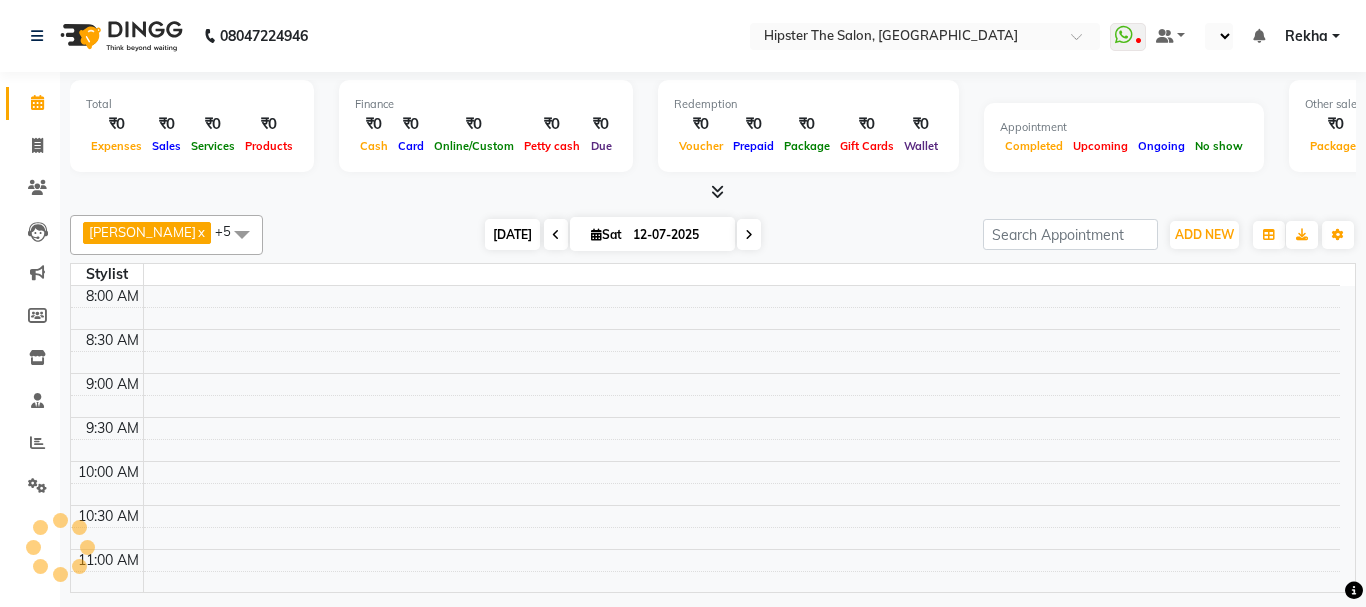 click on "[DATE]" at bounding box center [512, 234] 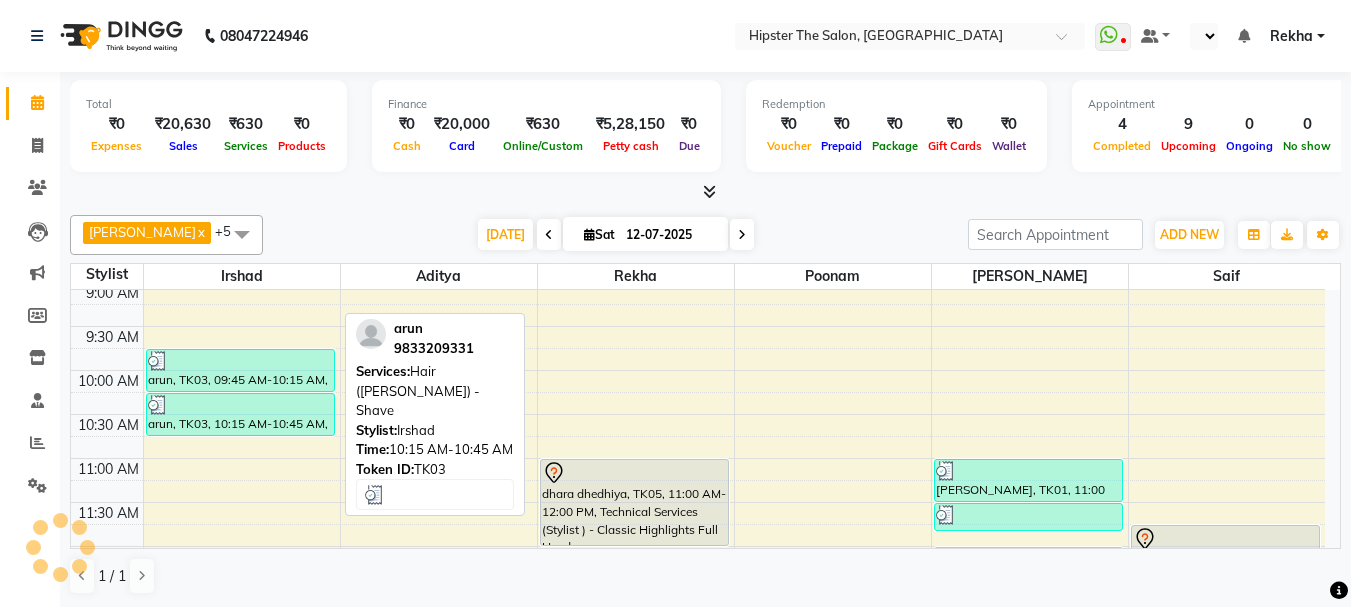 scroll, scrollTop: 100, scrollLeft: 0, axis: vertical 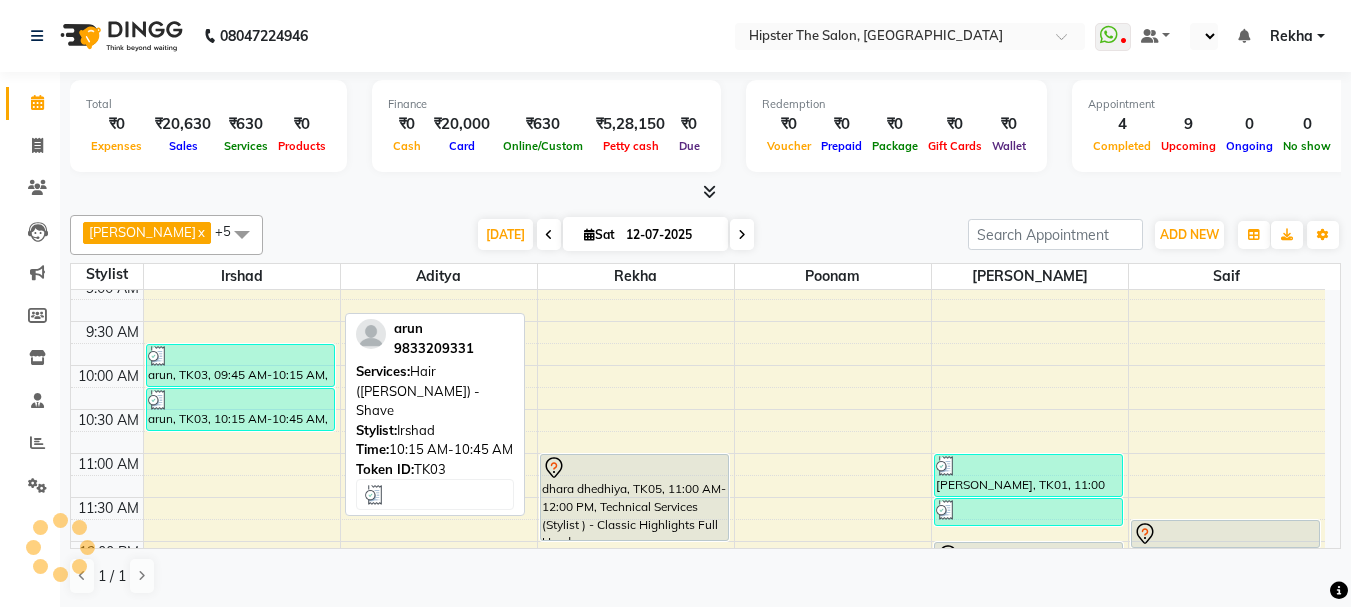 click at bounding box center [240, 400] 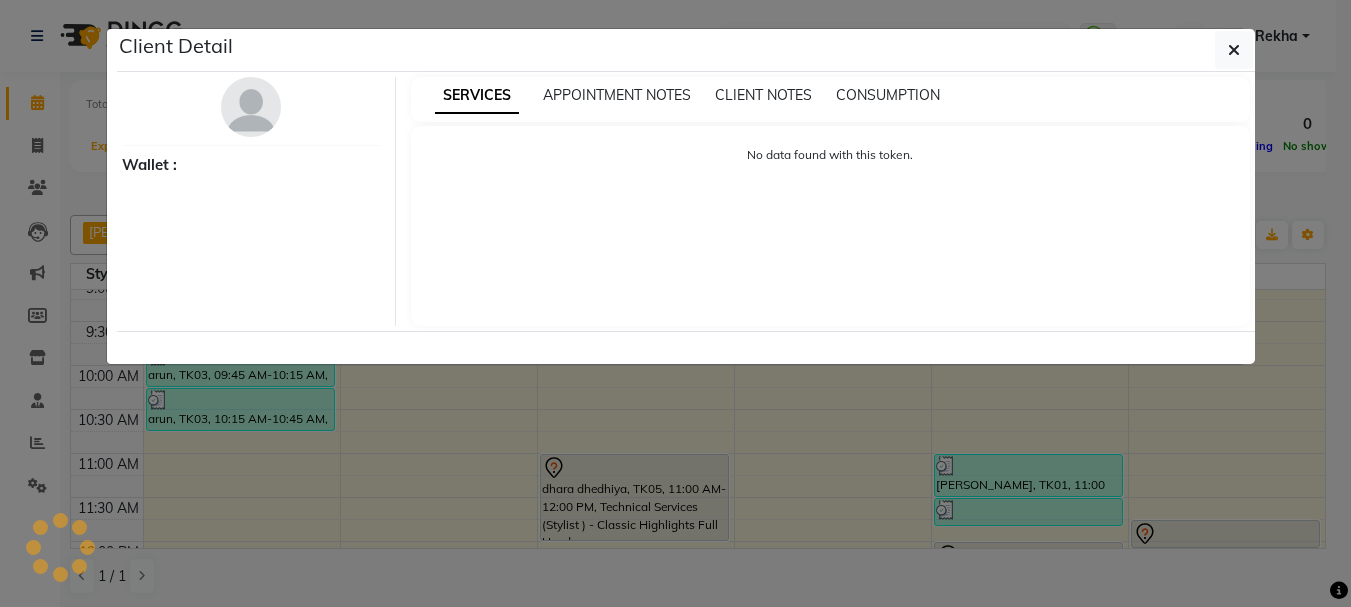 click on "Client Detail     Wallet : SERVICES APPOINTMENT NOTES CLIENT NOTES CONSUMPTION No data found with this token." 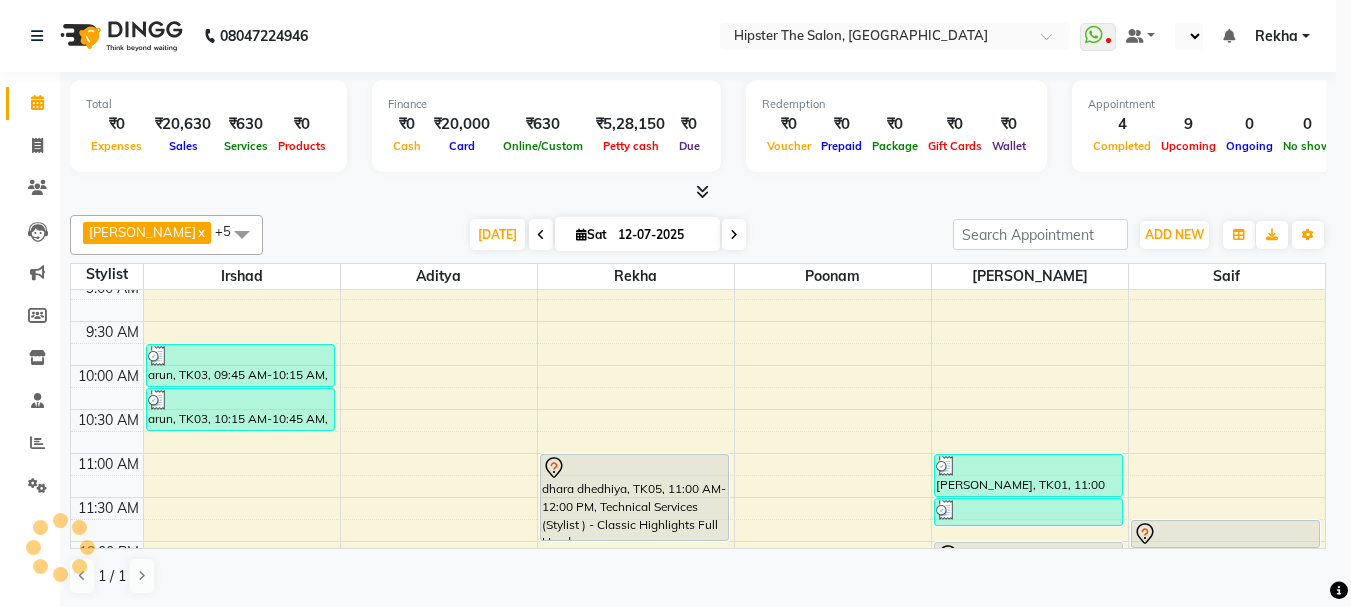 click on "Client Detail     Wallet : SERVICES APPOINTMENT NOTES CLIENT NOTES CONSUMPTION No data found with this token." 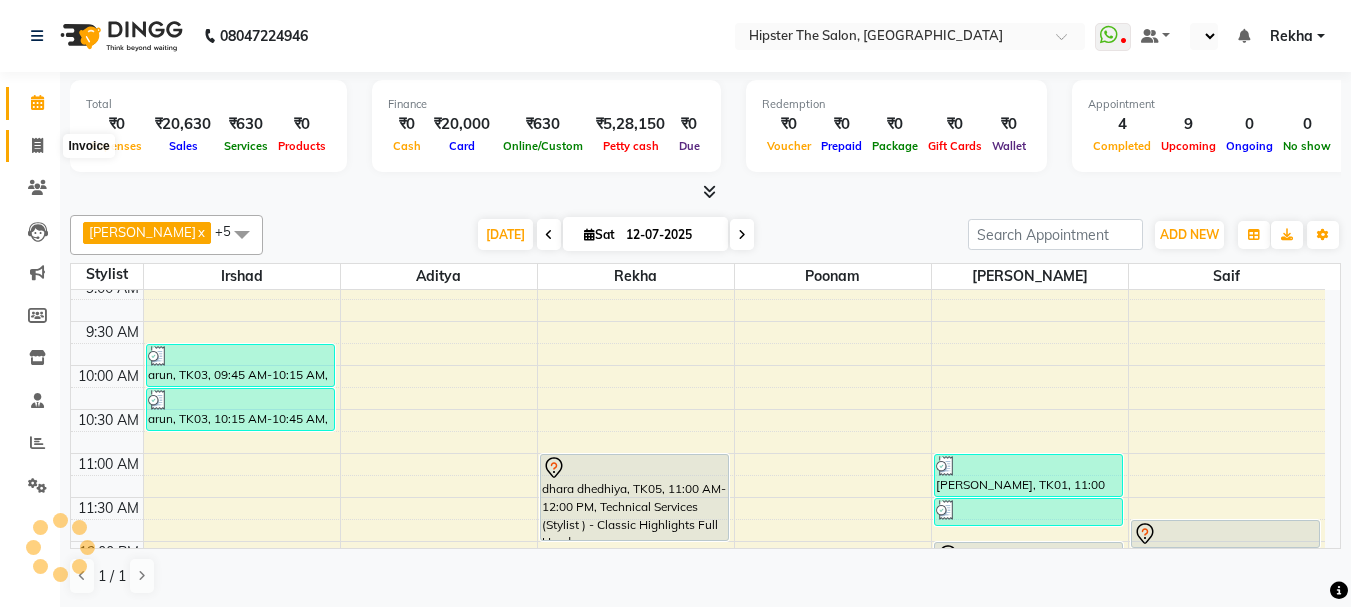 click 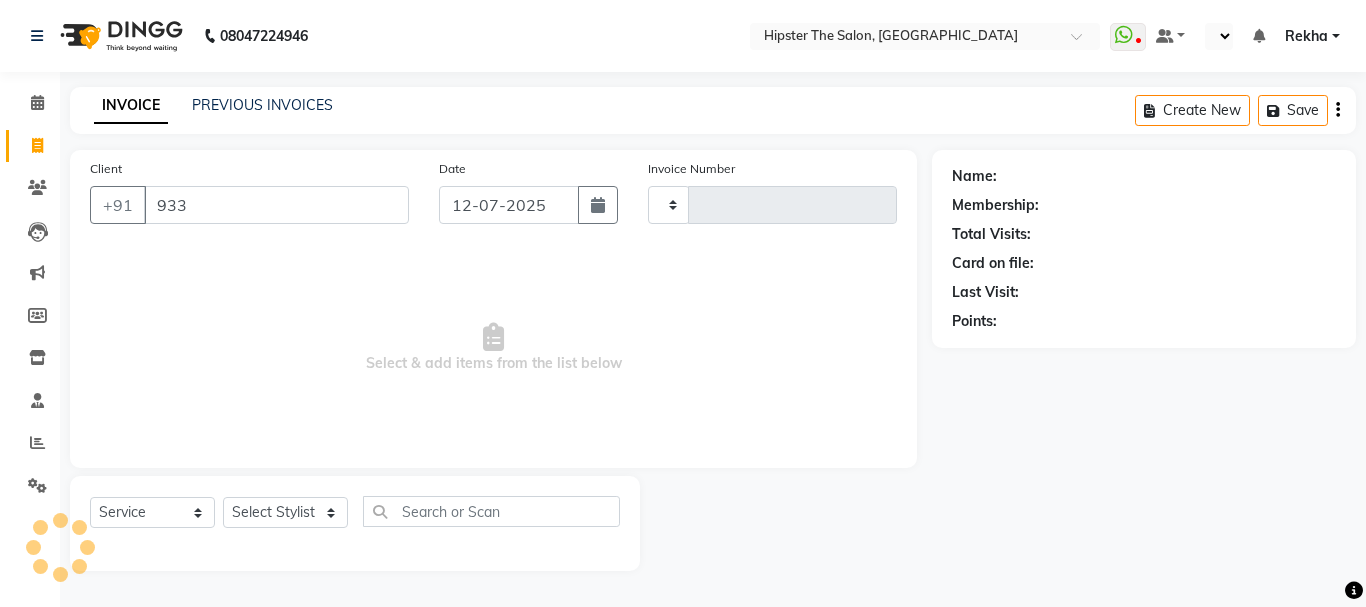 type on "9331" 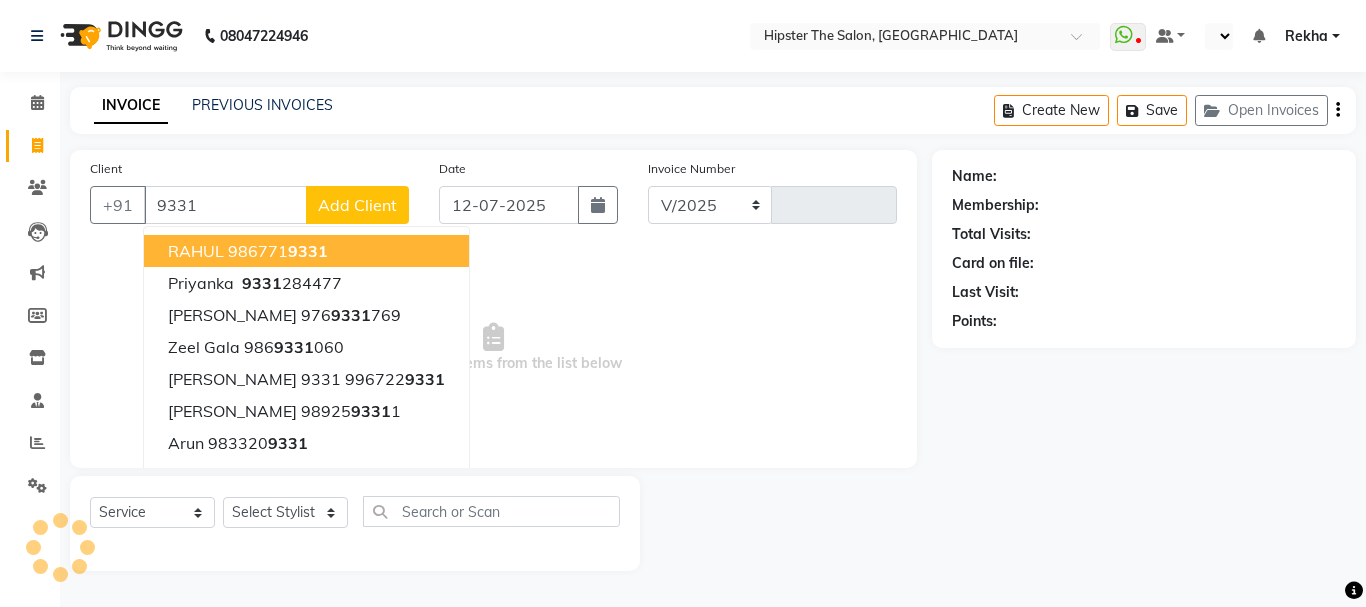 select on "5125" 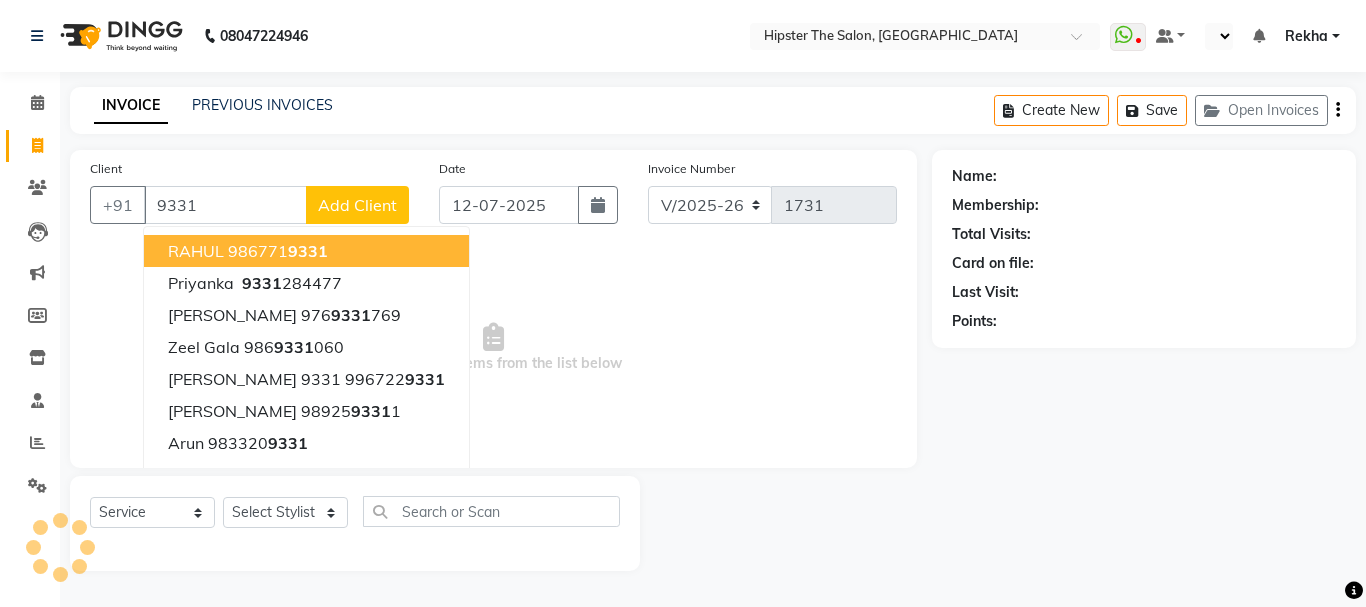 click on "9331" at bounding box center [225, 205] 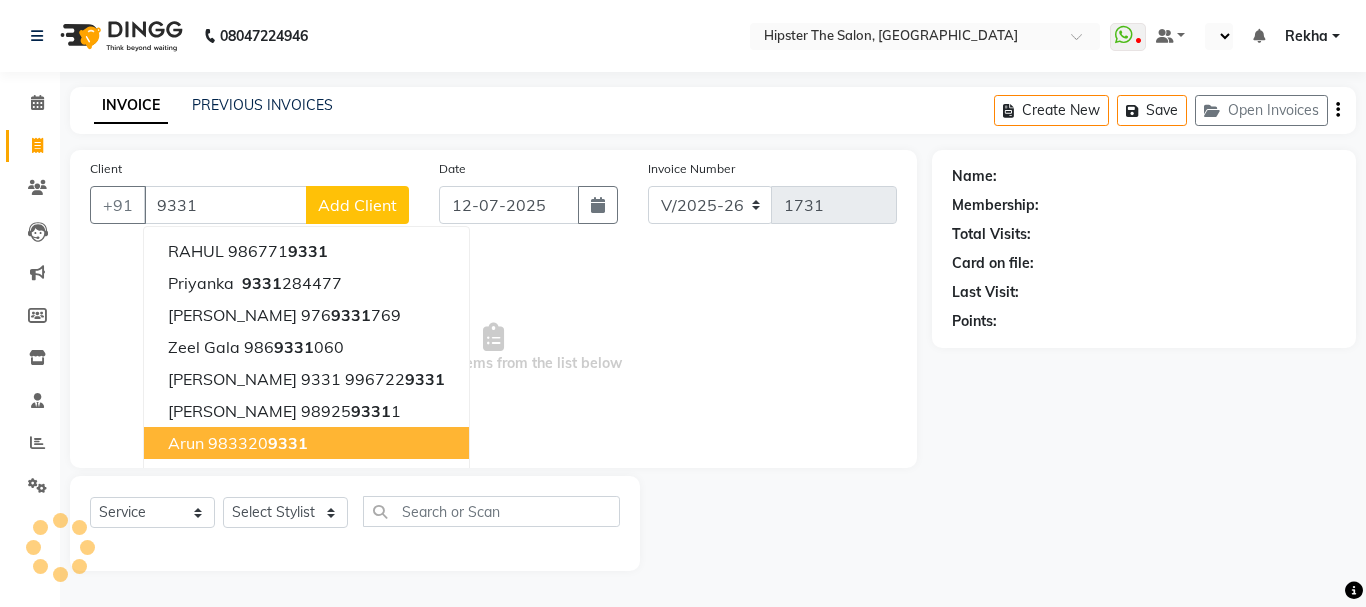 click on "983320 9331" at bounding box center (258, 443) 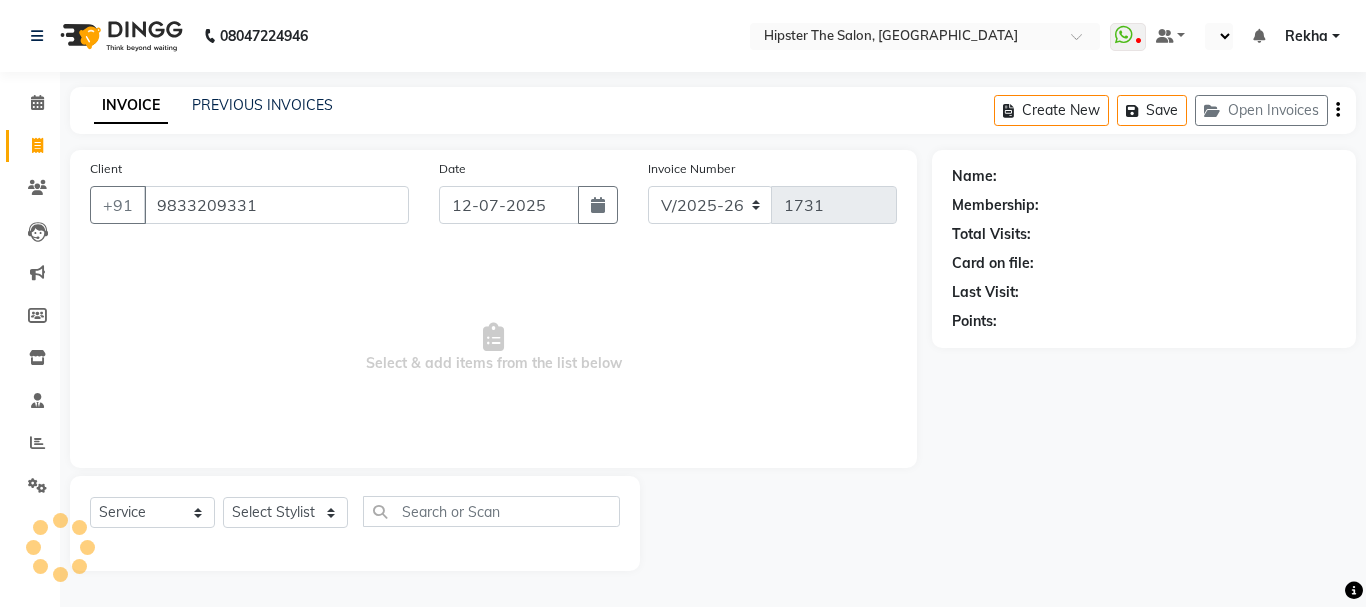 type on "9833209331" 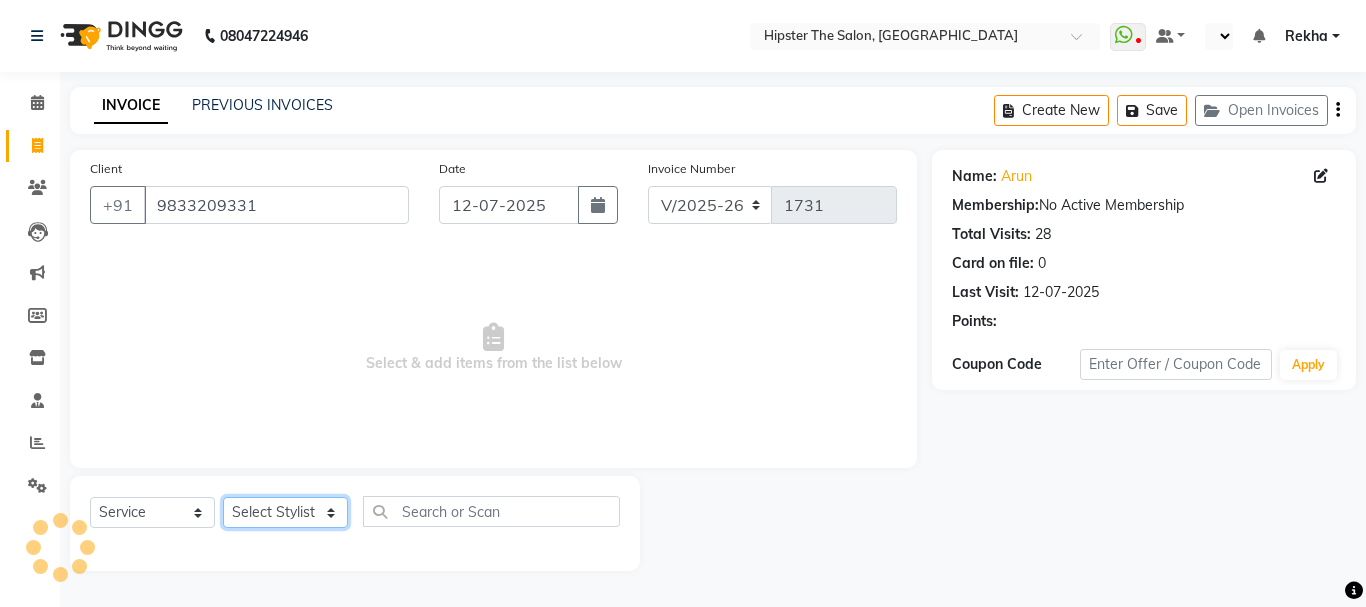 click on "Select Stylist Aditya aishu Akansha Anil Anup Ashik Bhavin Irshad Lucky meeth minaz  Namrata Neelam poonam Raju Rekha saif salman Saneef sweta  Vaibhav vicky" 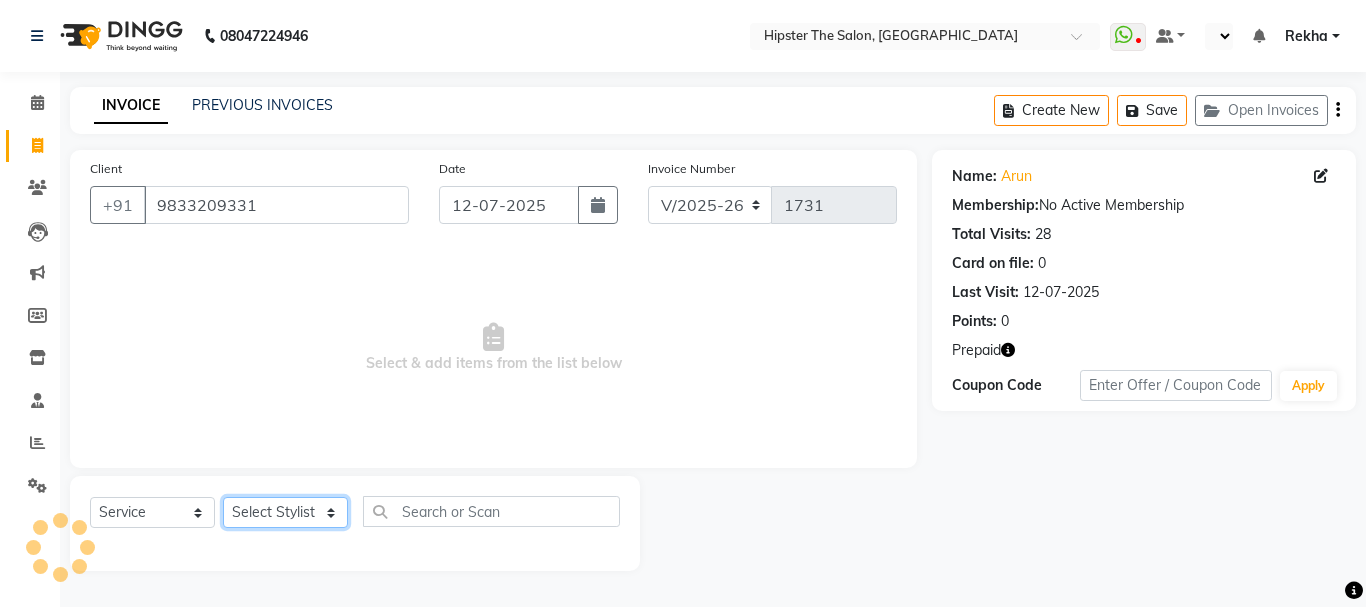 select on "32387" 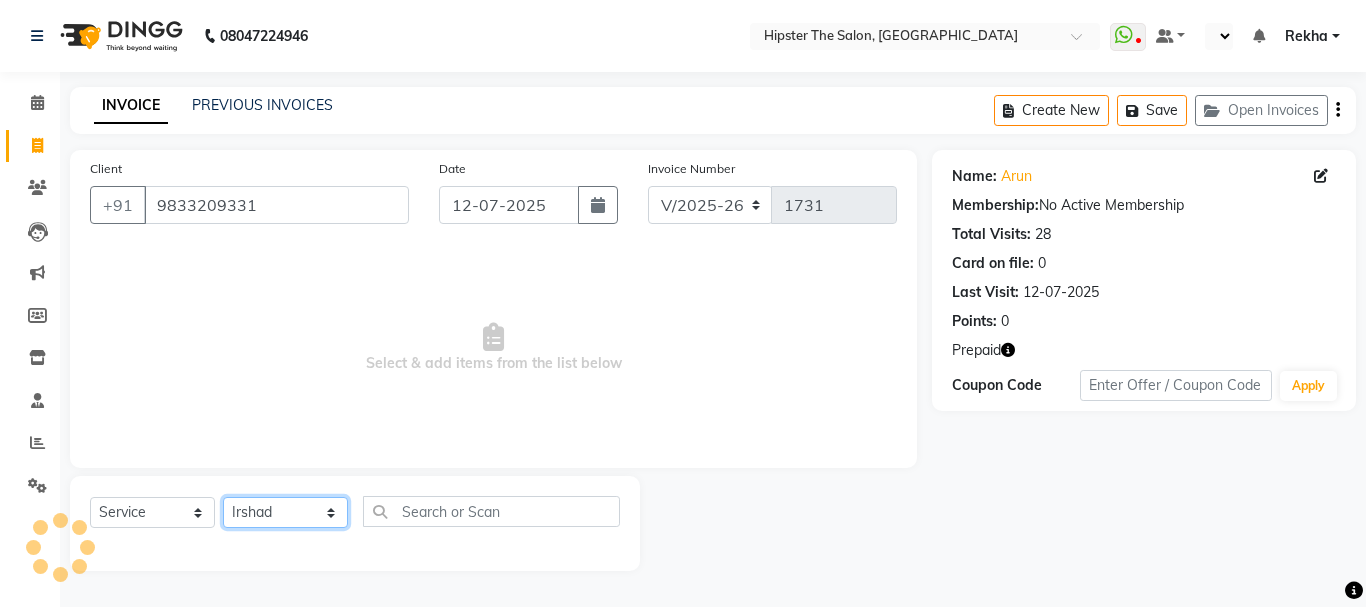 click on "Select Stylist Aditya aishu Akansha Anil Anup Ashik Bhavin Irshad Lucky meeth minaz  Namrata Neelam poonam Raju Rekha saif salman Saneef sweta  Vaibhav vicky" 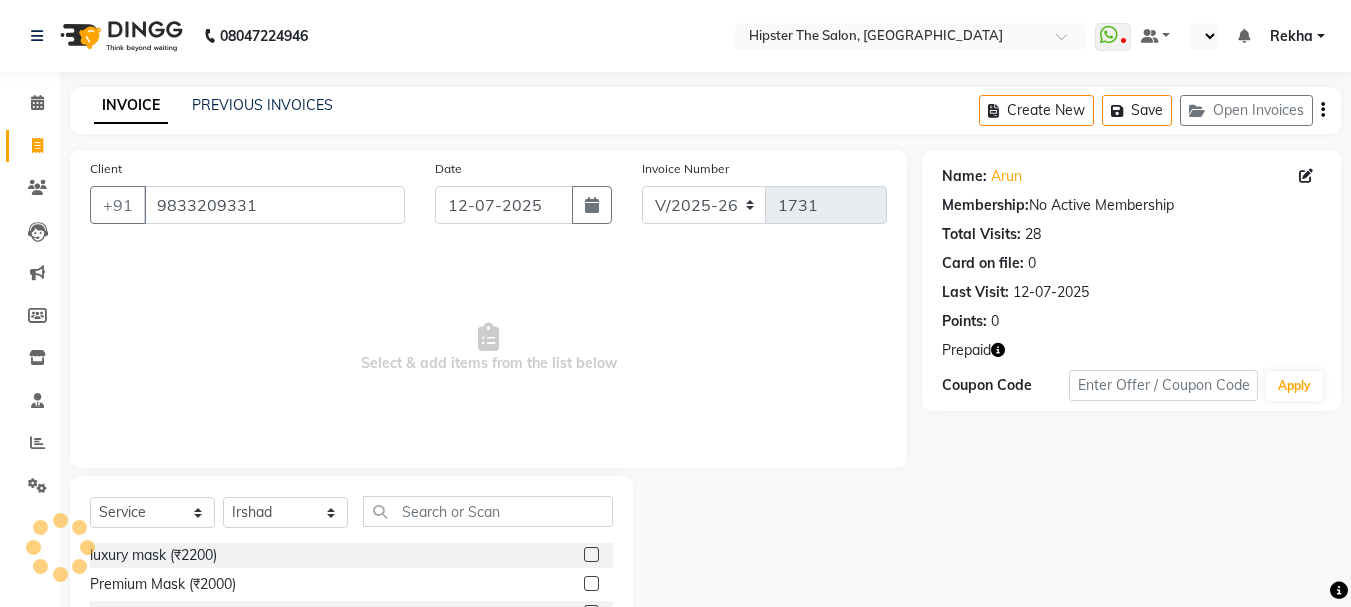 click on "Prepaid" 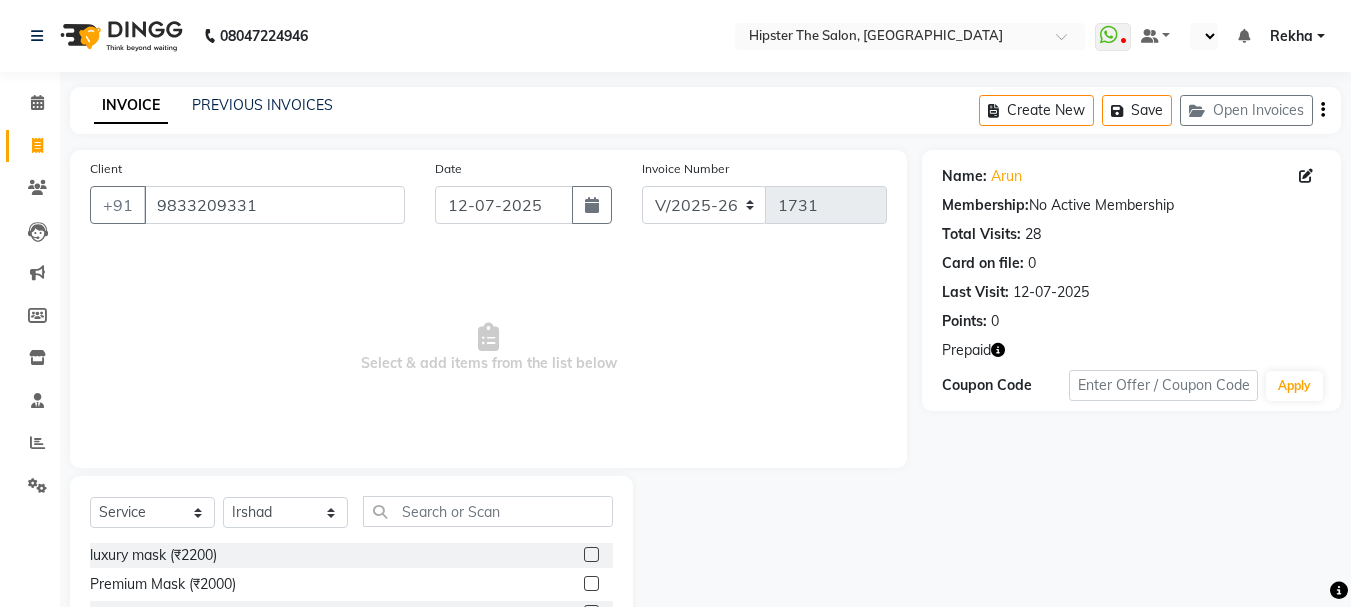 click 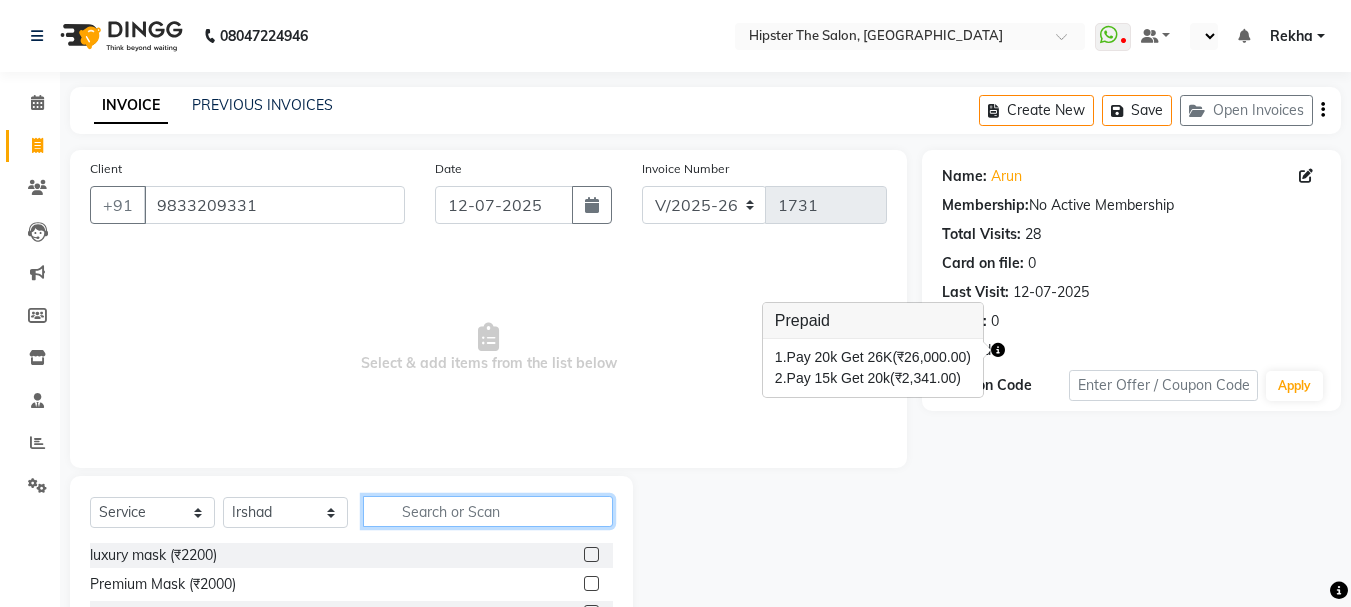 click 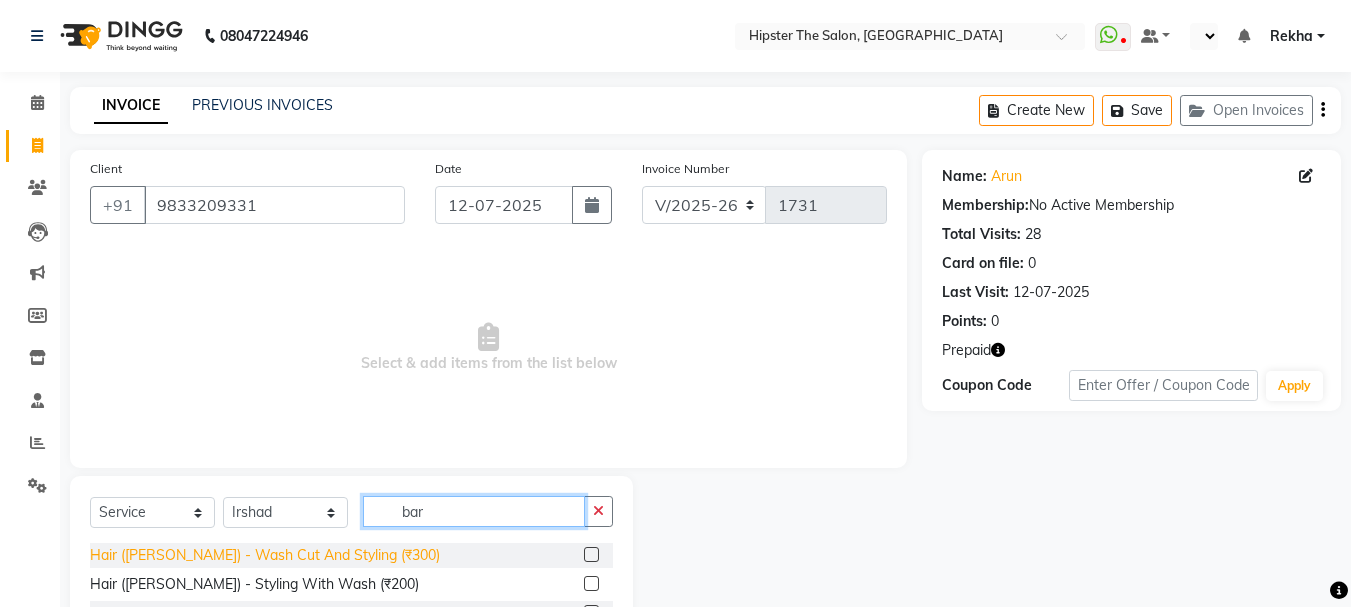 type on "bar" 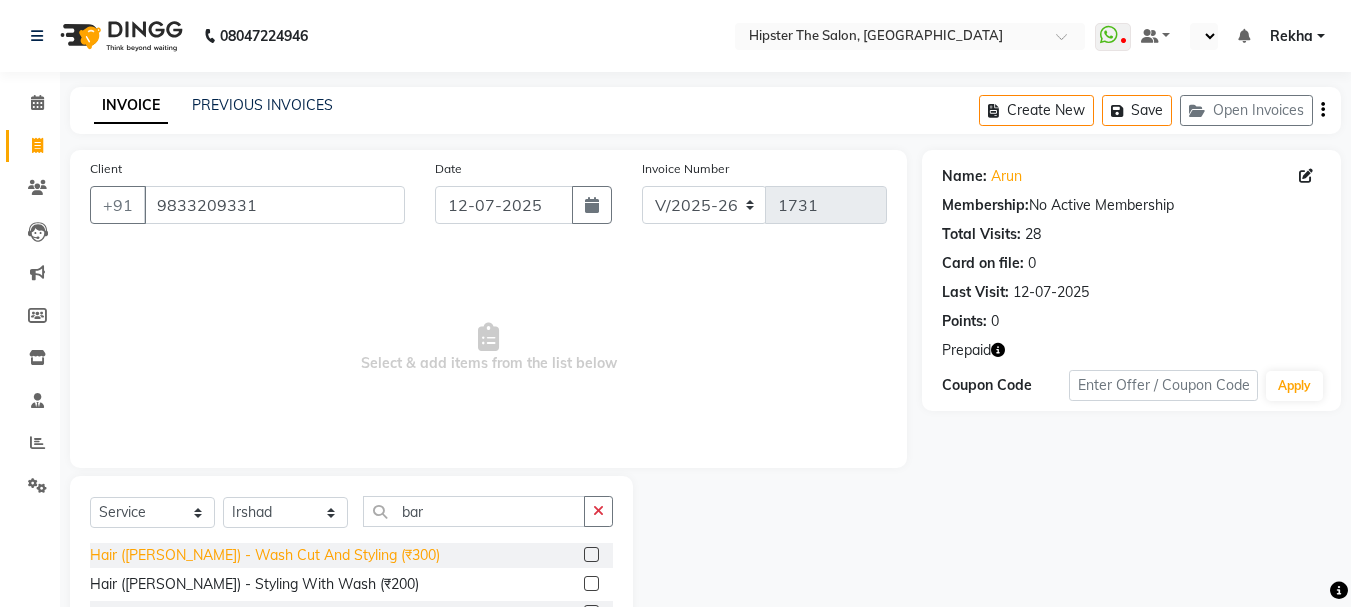 click on "Hair (Barber) - Wash Cut And Styling (₹300)" 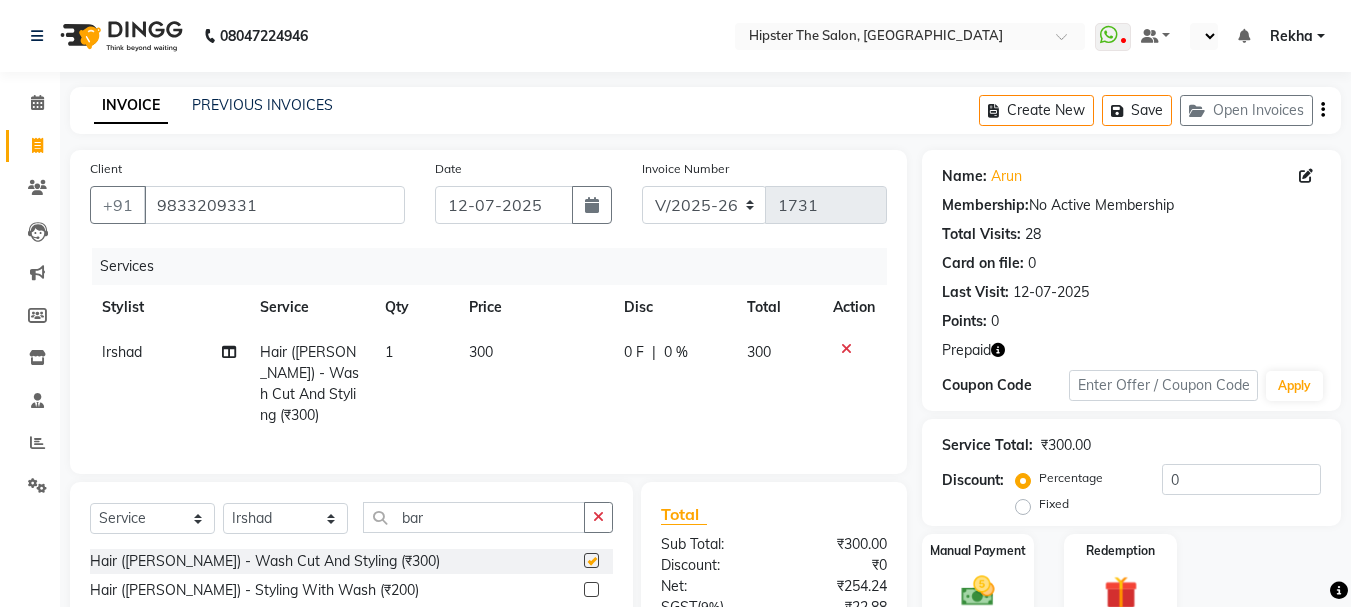 checkbox on "false" 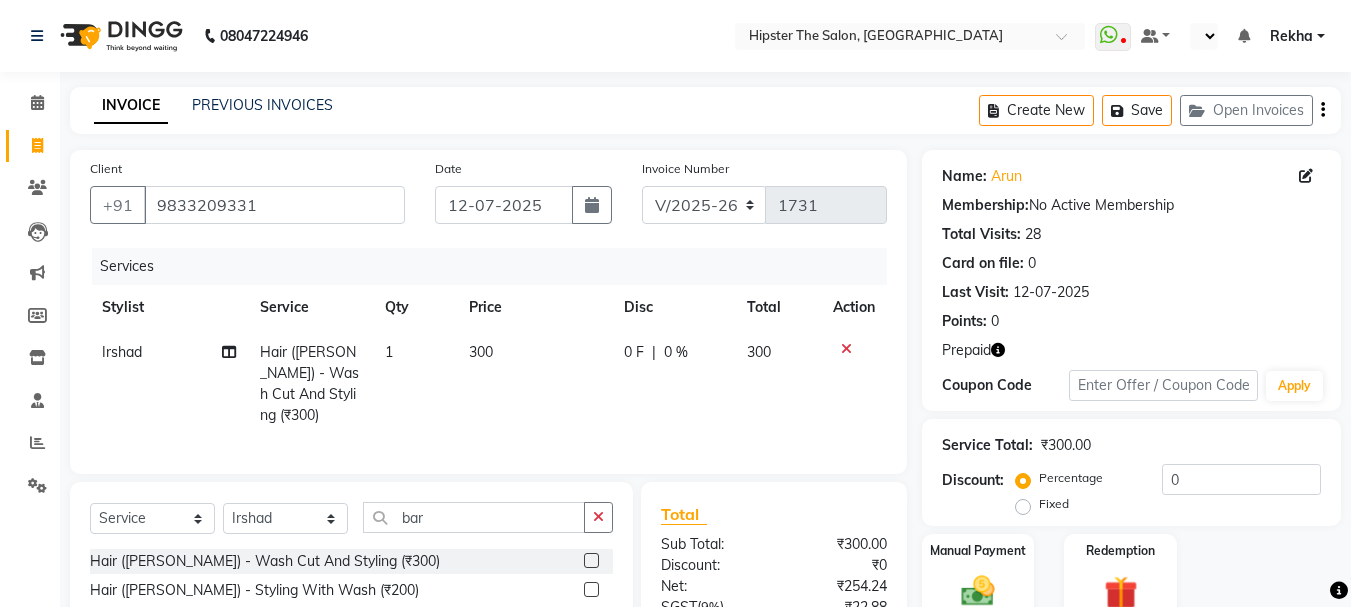 scroll, scrollTop: 193, scrollLeft: 0, axis: vertical 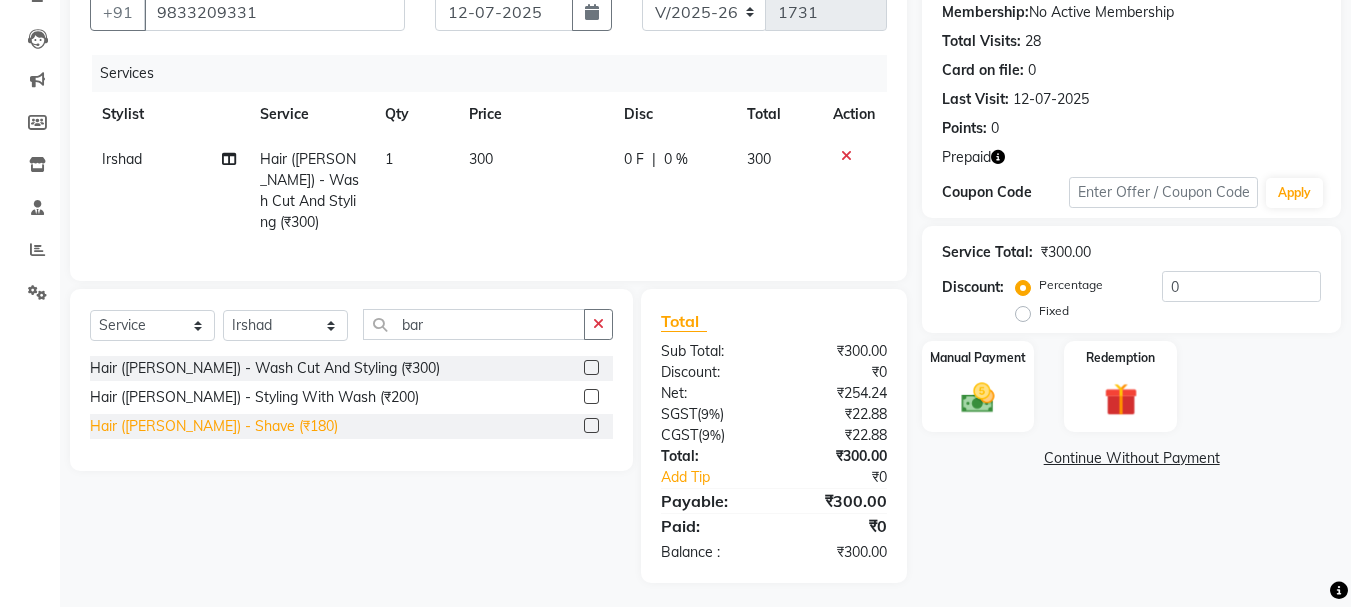 click on "Hair (Barber) - Shave (₹180)" 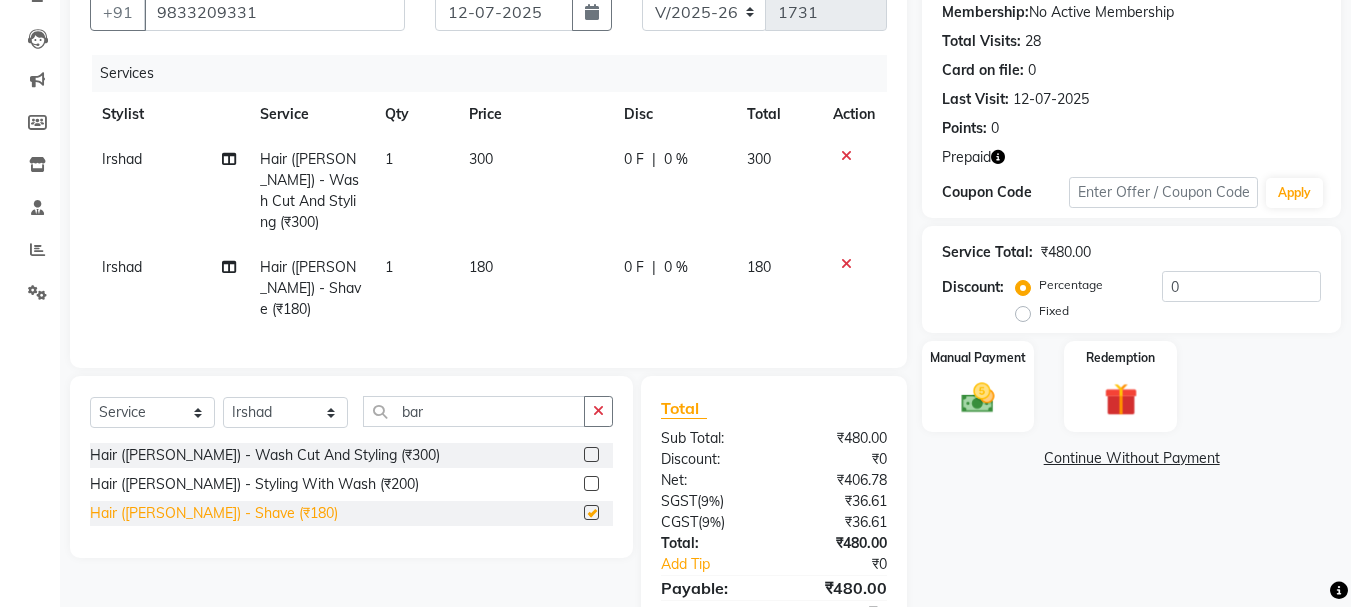checkbox on "false" 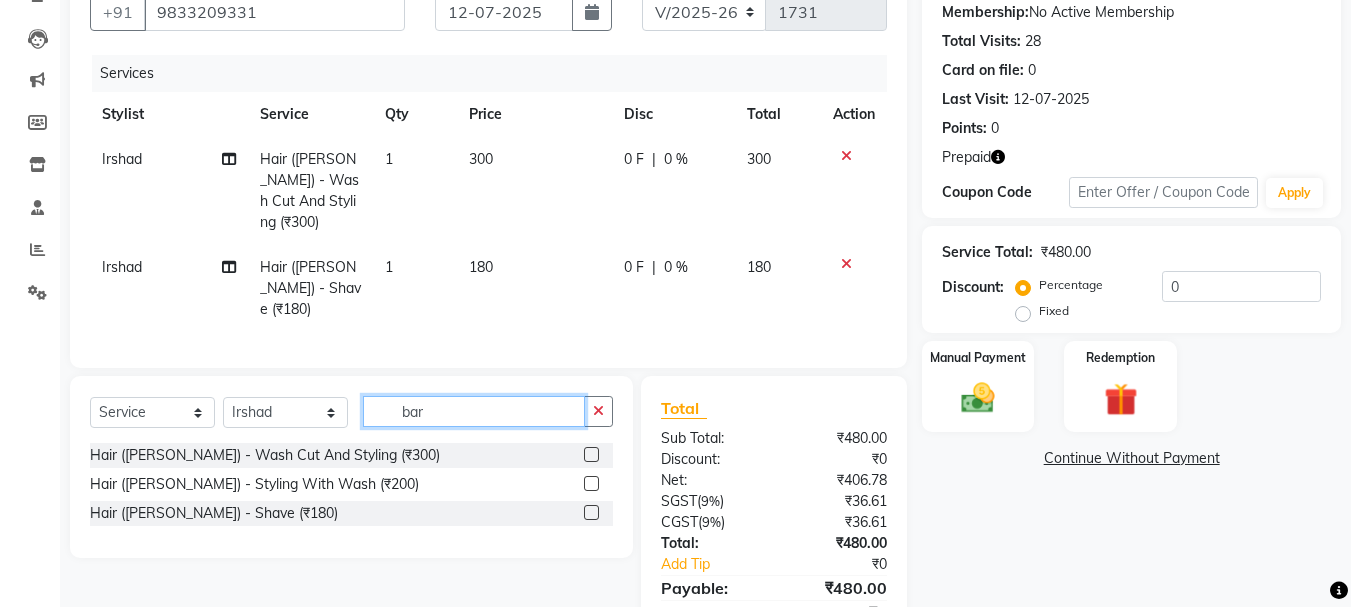 click on "bar" 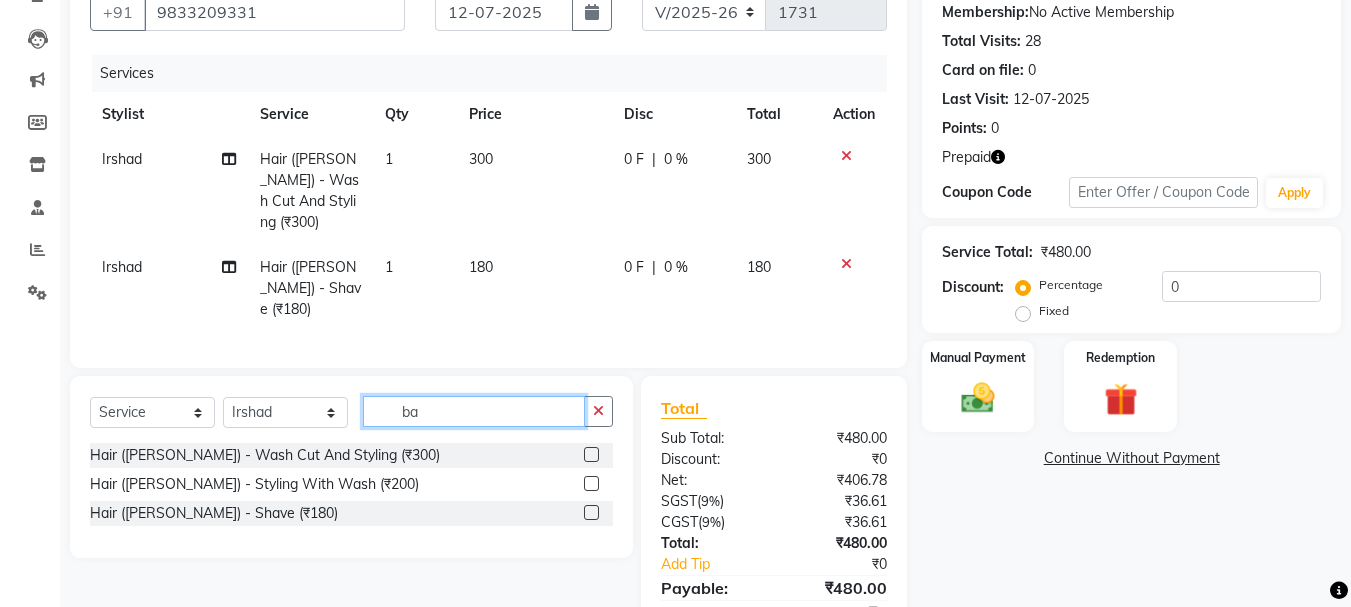 type on "b" 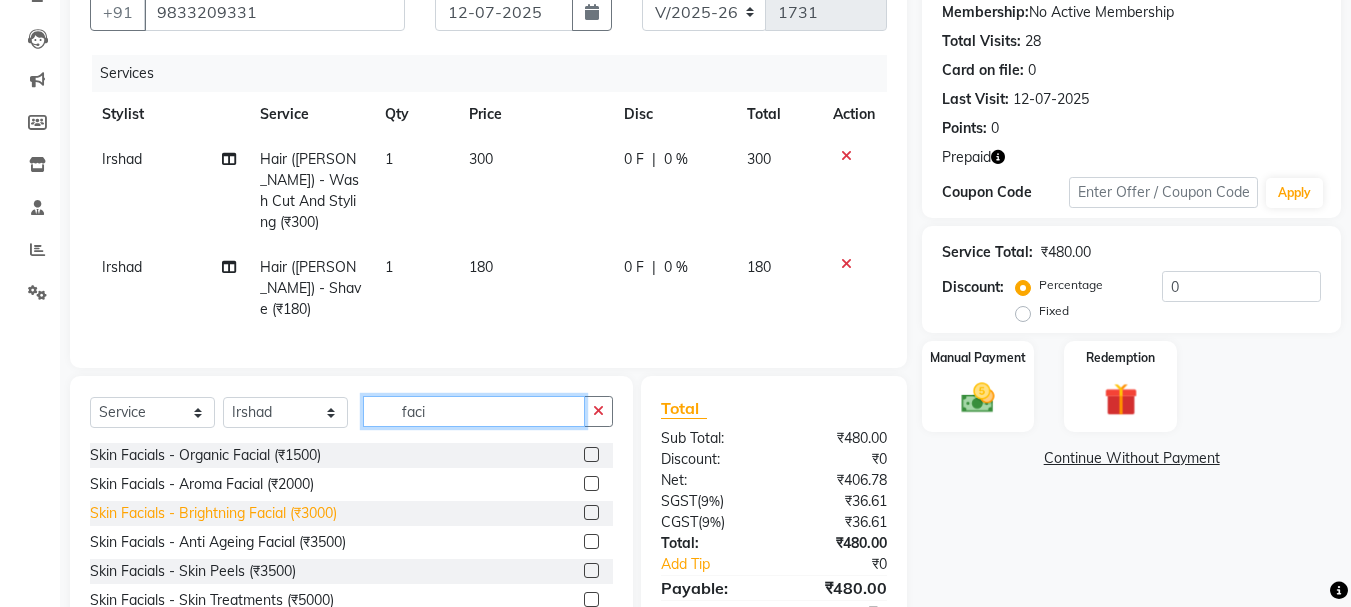 type on "faci" 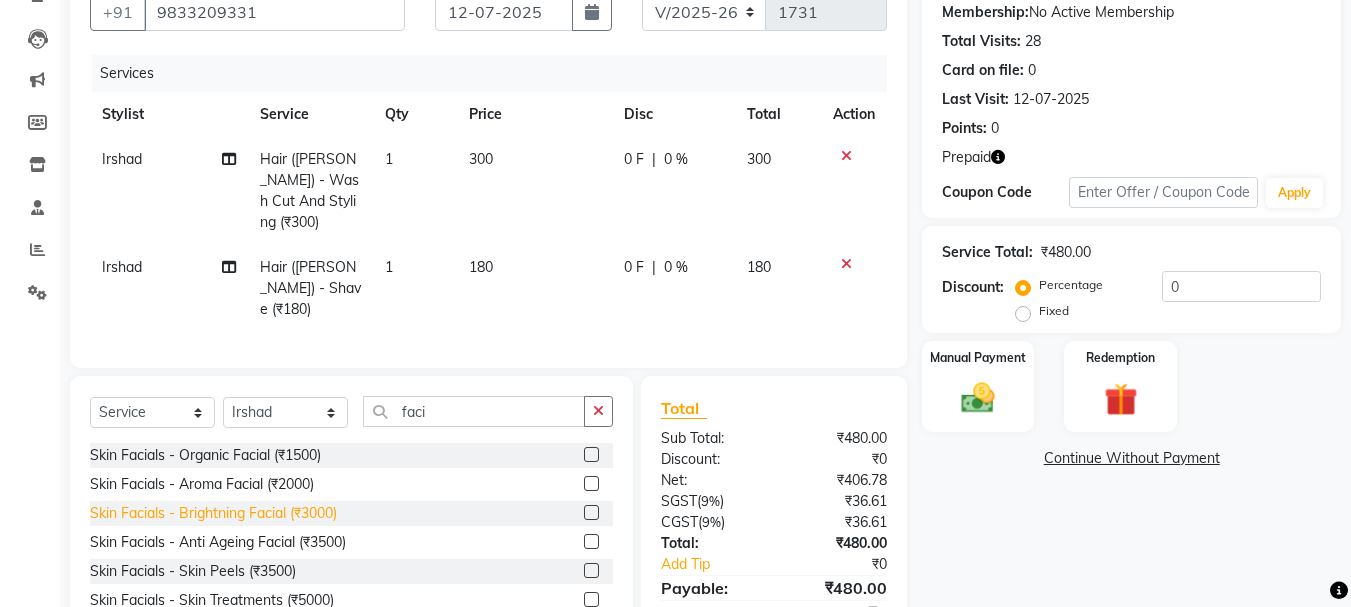 click on "Skin Facials - Brightning Facial (₹3000)" 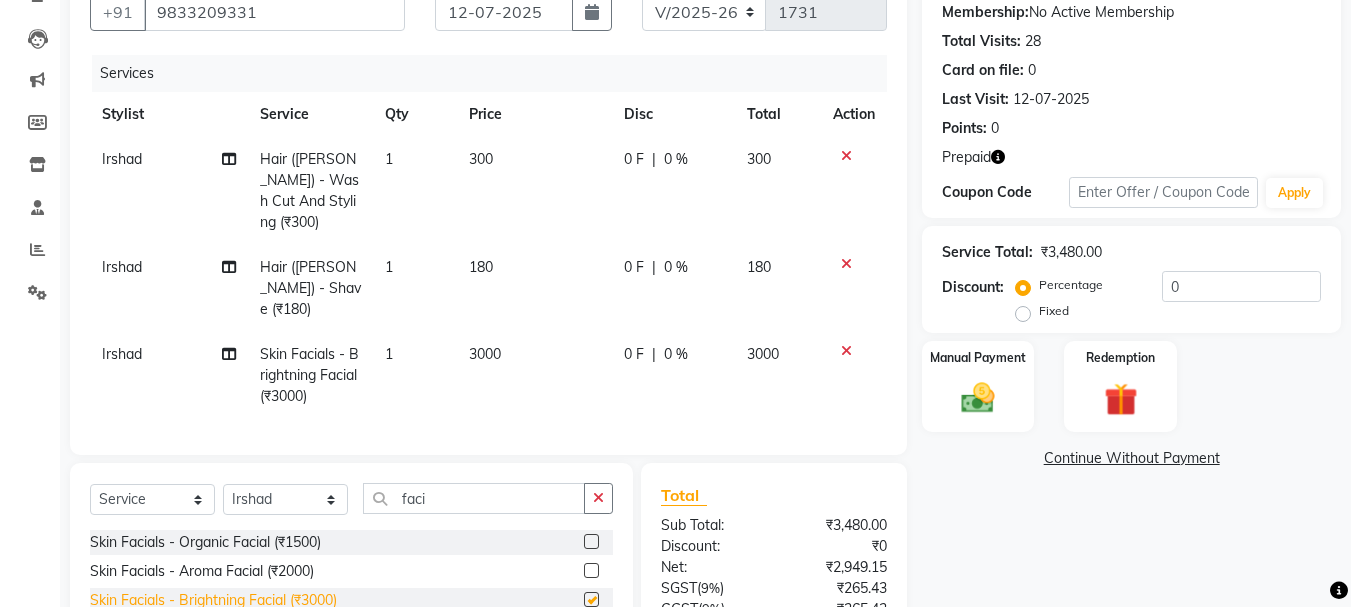 checkbox on "false" 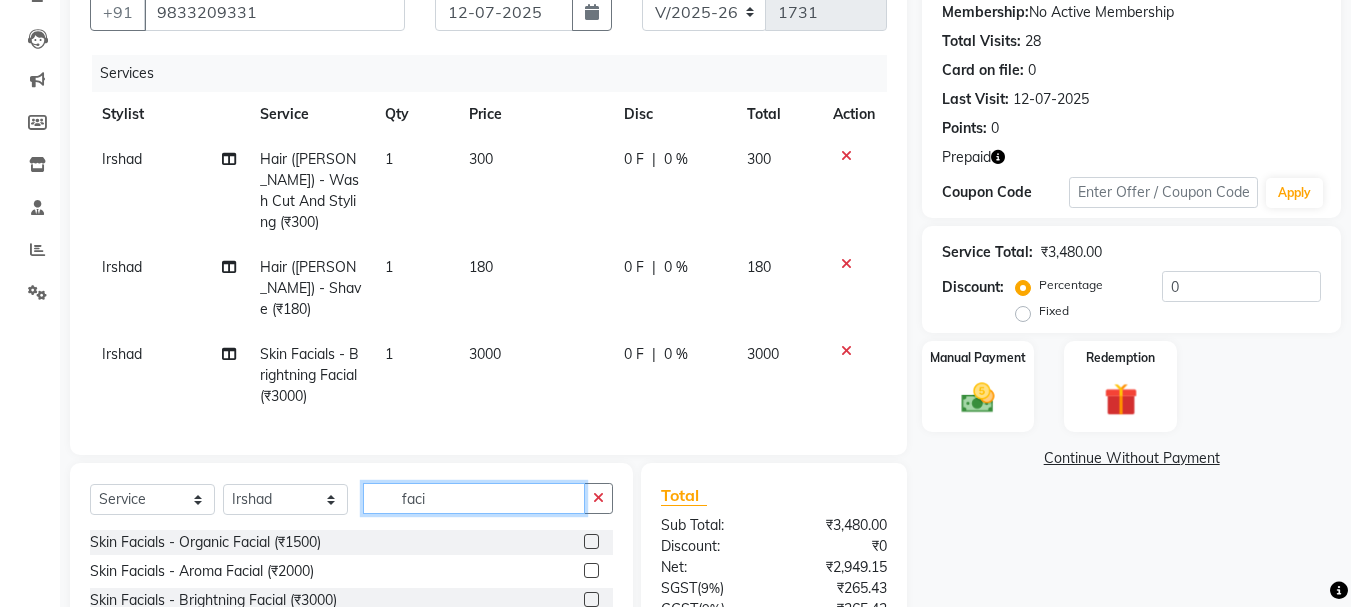 click on "faci" 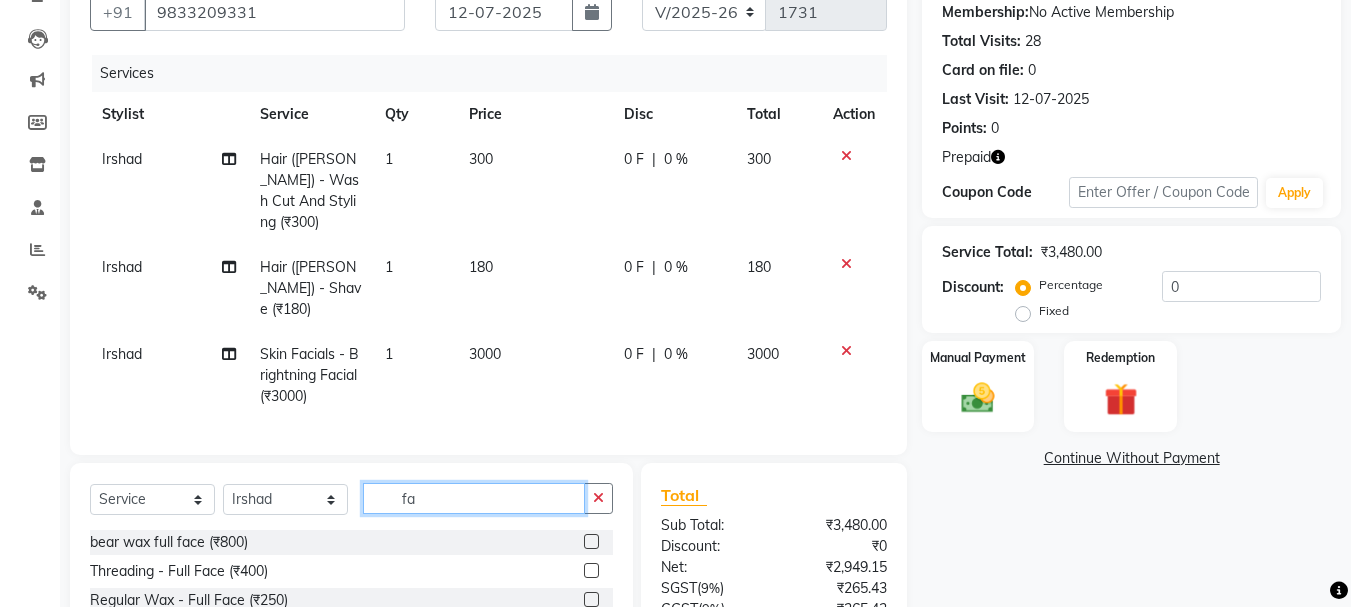 type on "f" 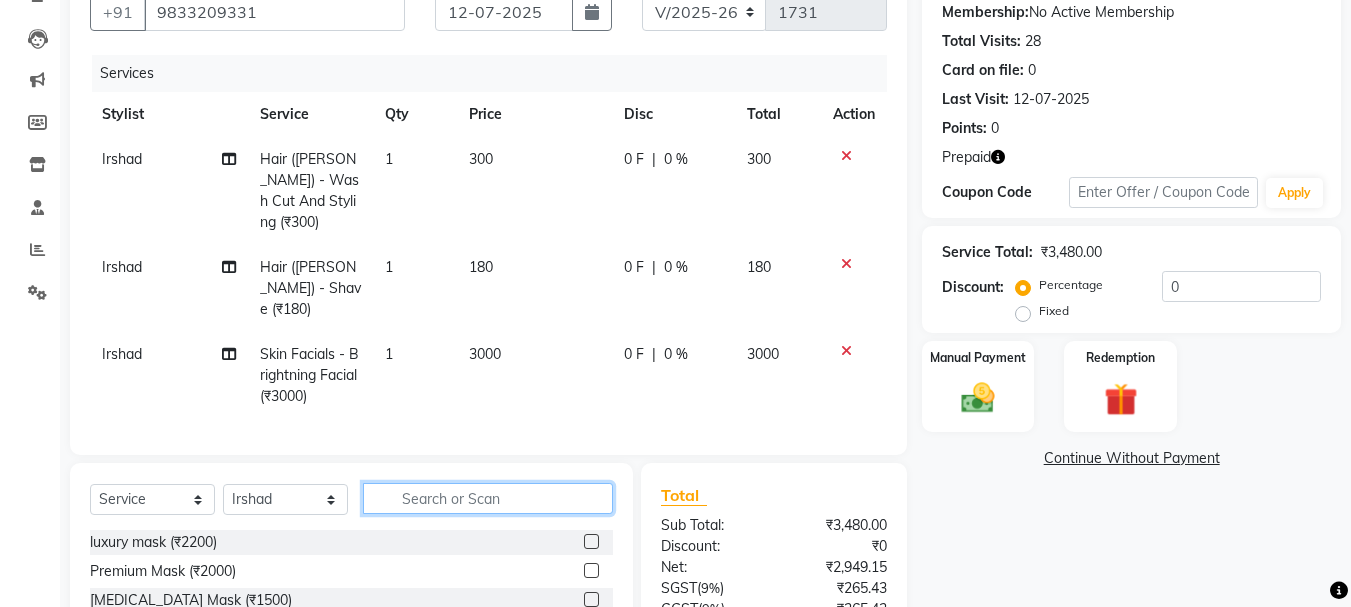click 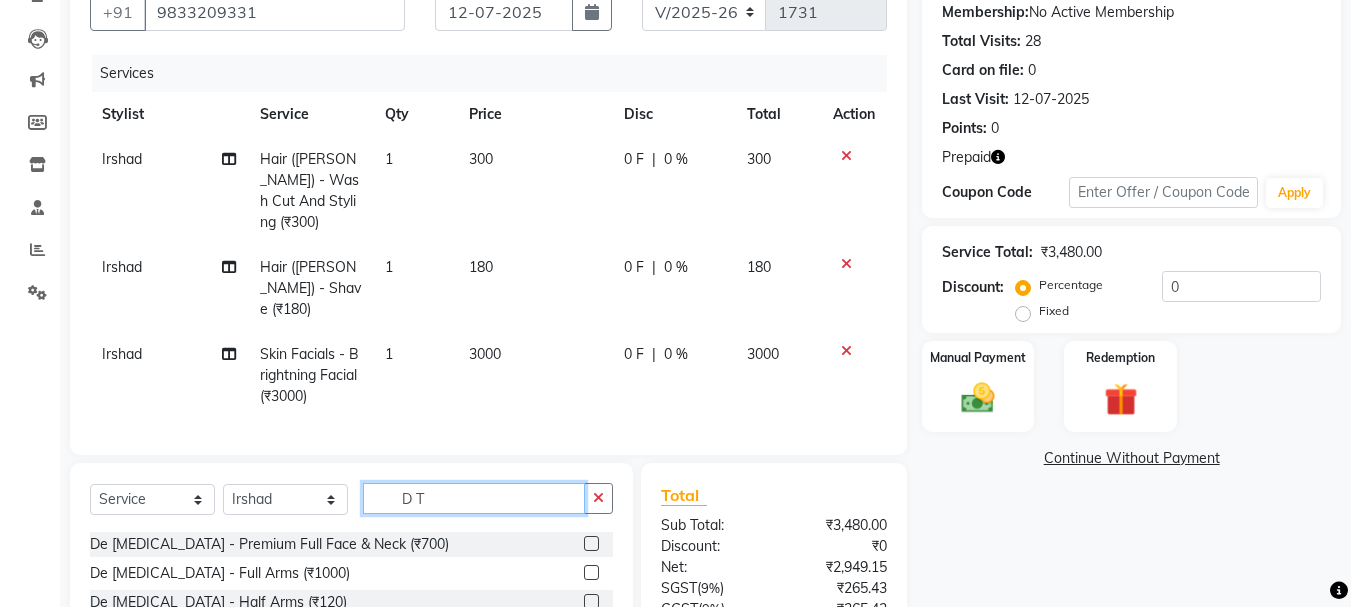 scroll, scrollTop: 40, scrollLeft: 0, axis: vertical 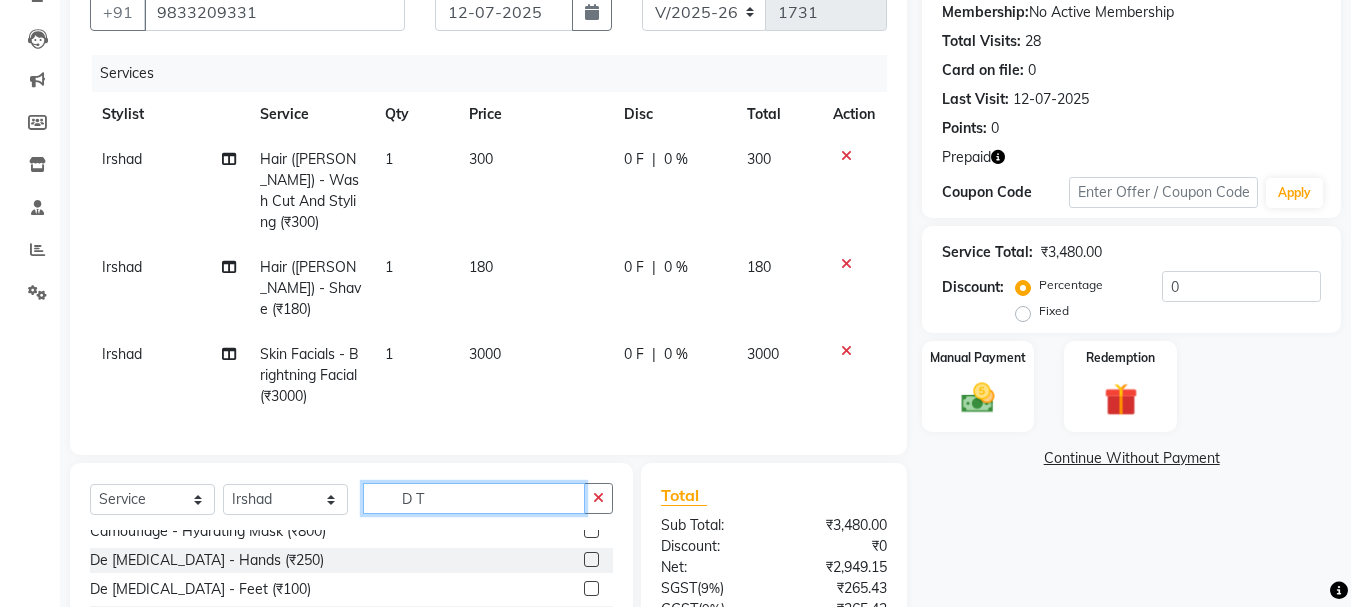 type on "D T" 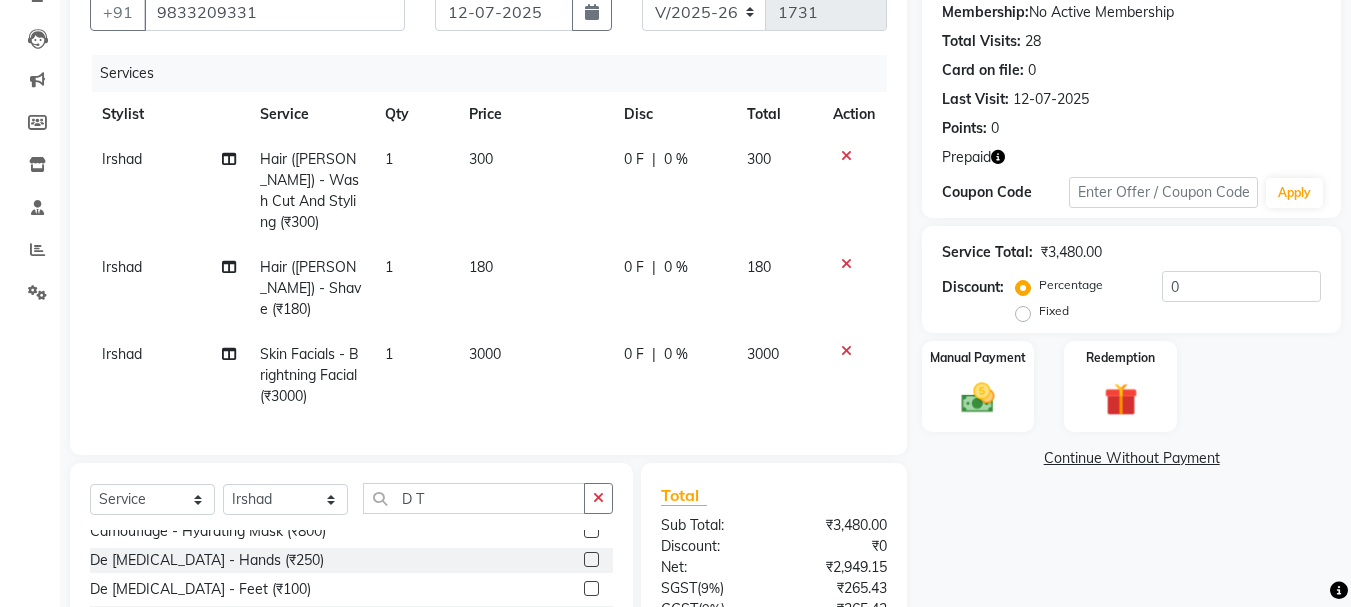 click on "De Tanning - Premium Full Face & Neck (₹700)" 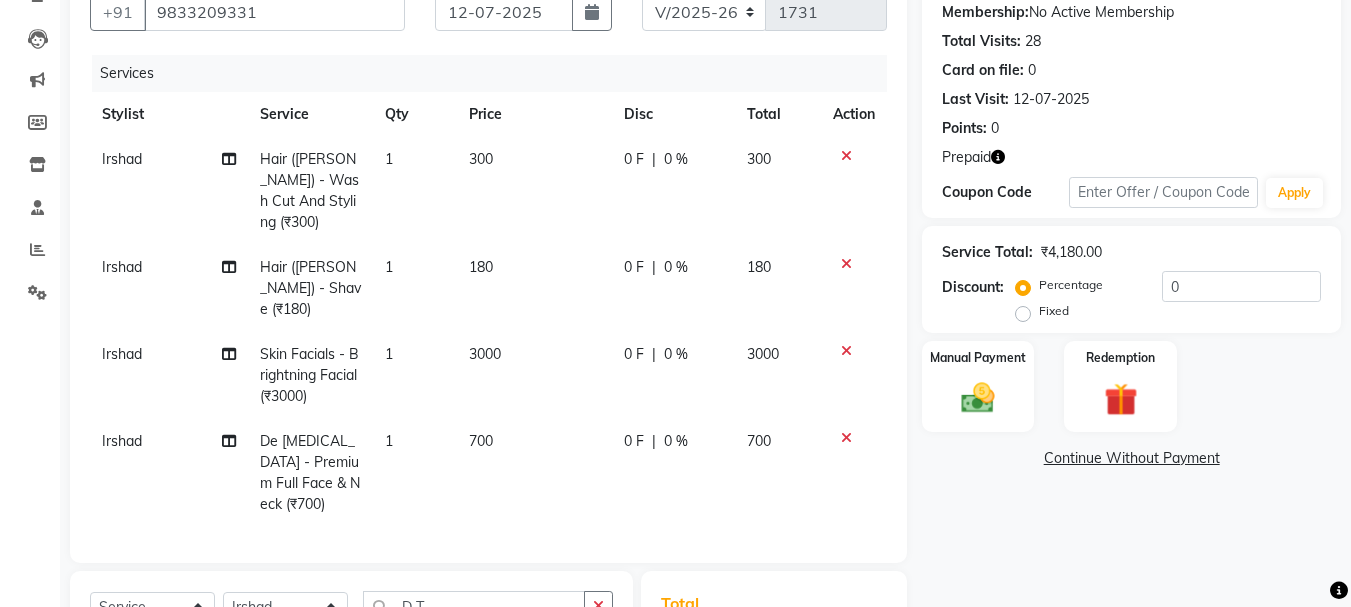 checkbox on "false" 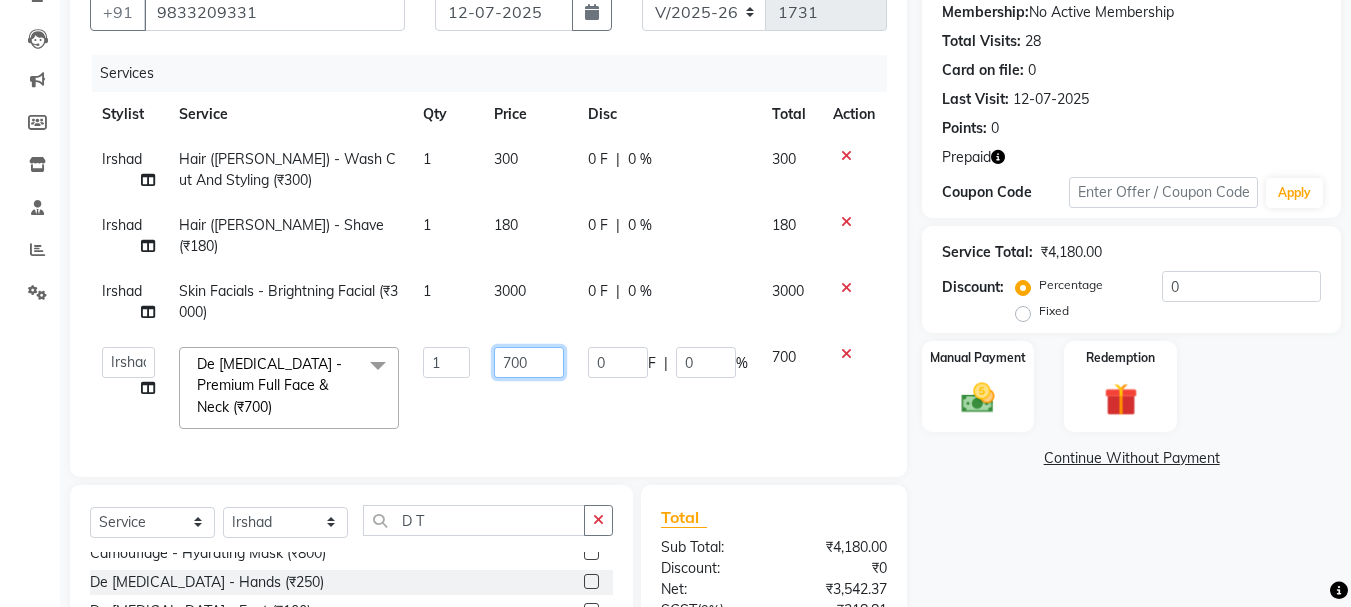 click on "700" 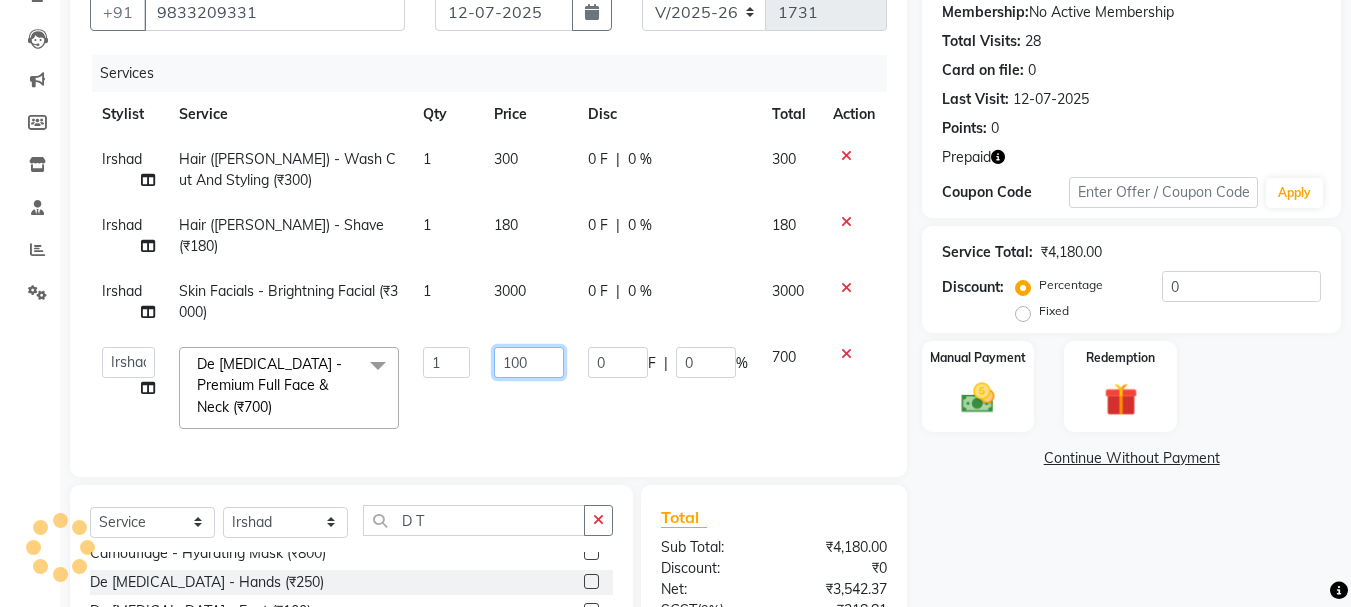 type on "1000" 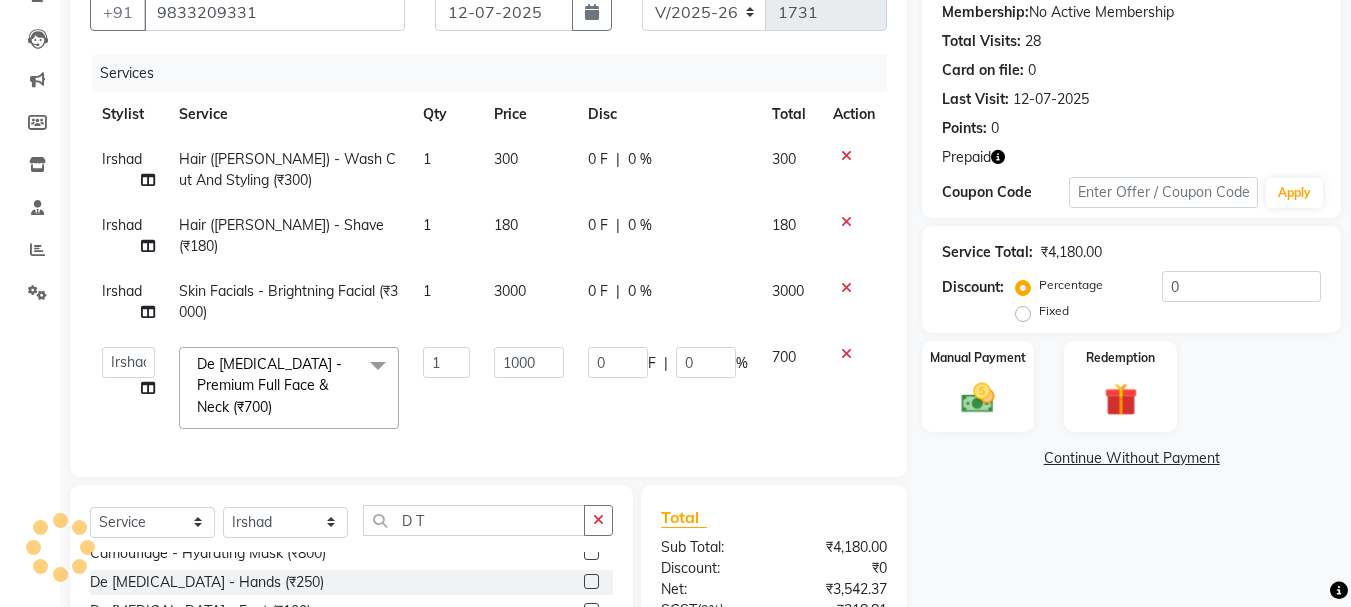 click on "Irshad Hair (Barber) - Wash Cut And Styling (₹300) 1 300 0 F | 0 % 300 Irshad Hair (Barber) - Shave (₹180) 1 180 0 F | 0 % 180 Irshad Skin Facials - Brightning Facial (₹3000) 1 3000 0 F | 0 % 3000  Aditya   aishu   Akansha   Anil   Anup   Ashik   Bhavin   Irshad   Lucky   meeth   minaz    Namrata   Neelam   poonam   Raju   Rekha   saif   salman   Saneef   sweta    Vaibhav   vicky   De Tanning - Premium Full Face & Neck (₹700)  x luxury mask (₹2200) Premium Mask (₹2000) Whitening Mask (₹1500) Tightening Mask (₹1200) Hydrating Mask (₹800) Camouflage - Hydrating Mask (₹800) Camouflage - Tightening Mask (₹1200) Camouflage - Whitening Mask (₹1500) Camouflage - Premium Mask (₹2000) Bead wax nose  (₹200) bear wax full nose (₹400) bear wax upper lip (₹170) bear wax chin (₹170) bear wax lower lip (₹170) bear wax forehead (₹170) bear wax side locks (₹400) bear wax full face (₹800) bear wax underarms (₹500) bear wax brazilian line (₹1000) bear wax brazilian  (₹2000) 1 0 F" 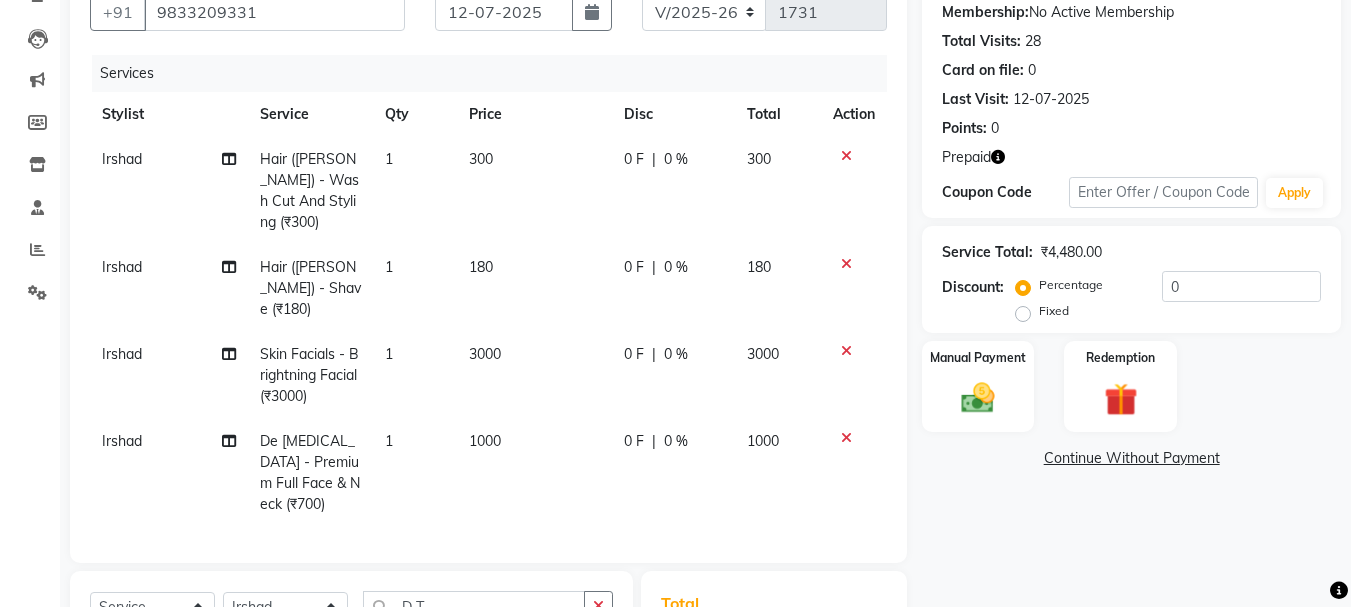 click on "3000" 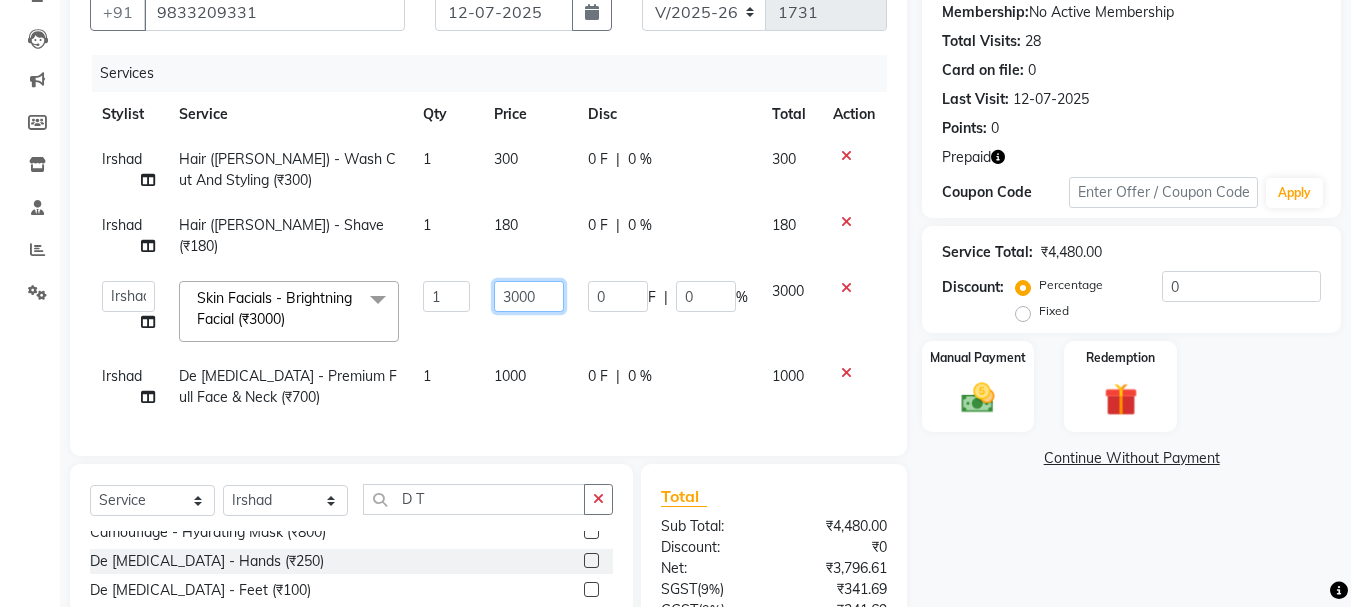 click on "3000" 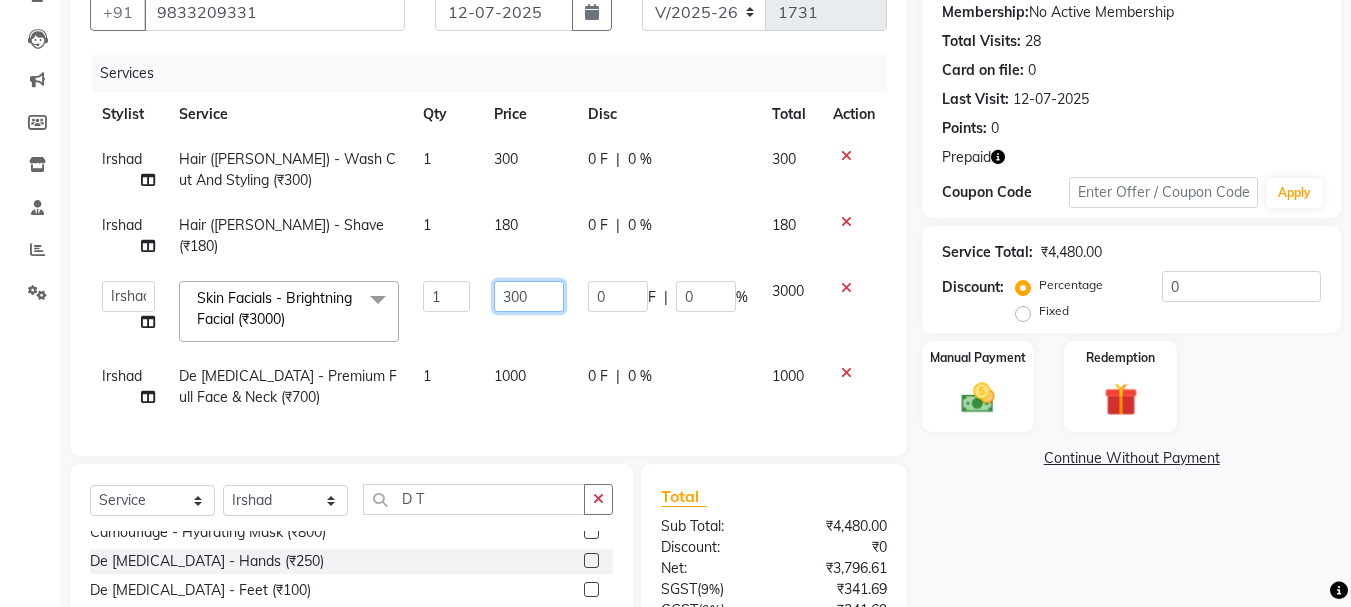 type on "3700" 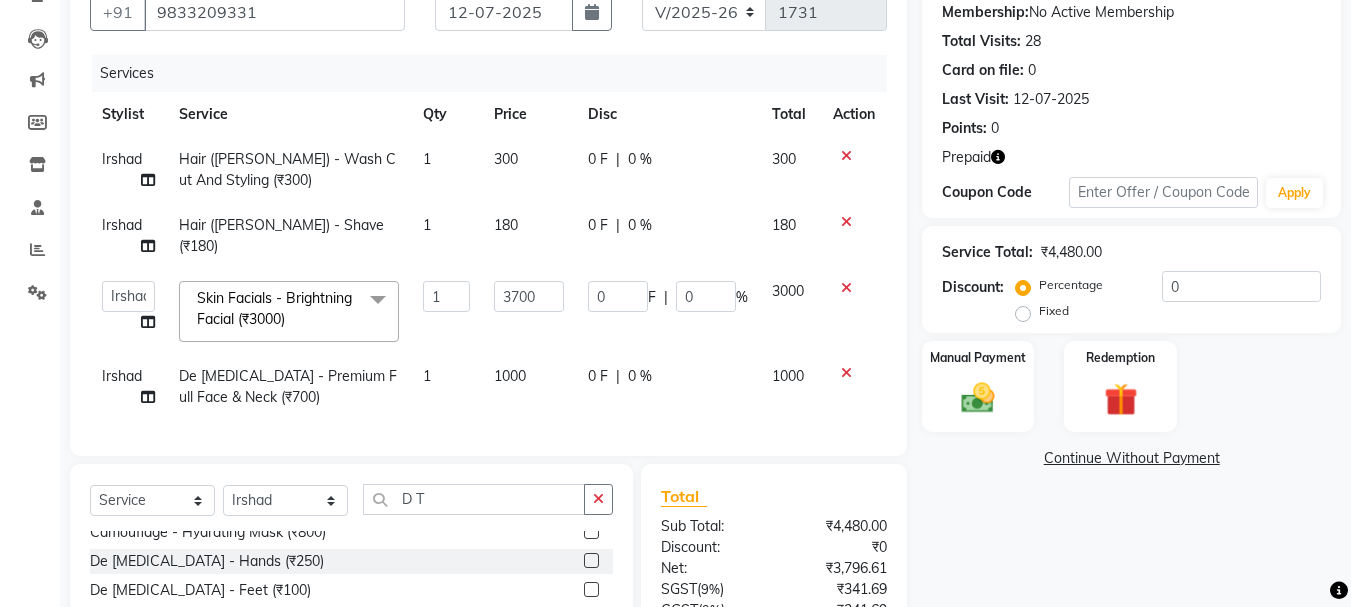 click on "Irshad Hair (Barber) - Wash Cut And Styling (₹300) 1 300 0 F | 0 % 300 Irshad Hair (Barber) - Shave (₹180) 1 180 0 F | 0 % 180  Aditya   aishu   Akansha   Anil   Anup   Ashik   Bhavin   Irshad   Lucky   meeth   minaz    Namrata   Neelam   poonam   Raju   Rekha   saif   salman   Saneef   sweta    Vaibhav   vicky   Skin Facials - Brightning Facial (₹3000)  x luxury mask (₹2200) Premium Mask (₹2000) Whitening Mask (₹1500) Tightening Mask (₹1200) Hydrating Mask (₹800) Camouflage - Hydrating Mask (₹800) Camouflage - Tightening Mask (₹1200) Camouflage - Whitening Mask (₹1500) Camouflage - Premium Mask (₹2000) Bead wax nose  (₹200) bear wax full nose (₹400) bear wax upper lip (₹170) bear wax chin (₹170) bear wax lower lip (₹170) bear wax forehead (₹170) bear wax side locks (₹400) bear wax full face (₹800) bear wax underarms (₹500) bear wax brazilian line (₹1000) bear wax brazilian  (₹2000) bear wax ear (₹300) bear wax neck (₹300) bear wax eyebrow (₹200) 1 3700 0 F" 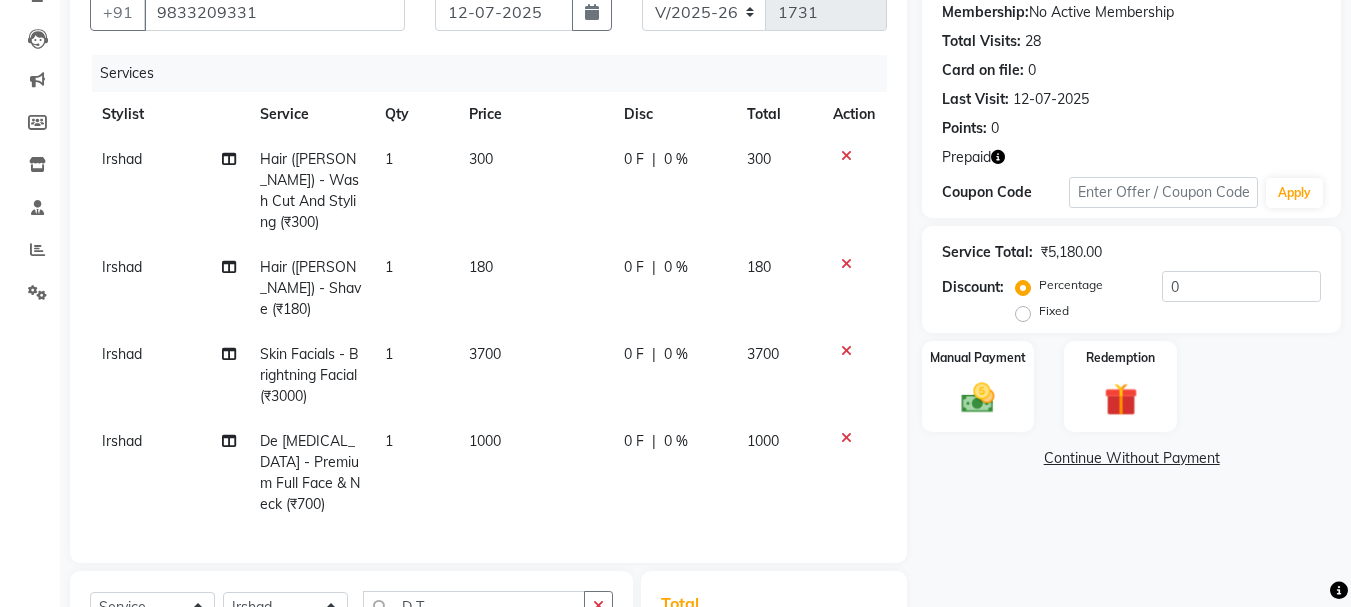 click 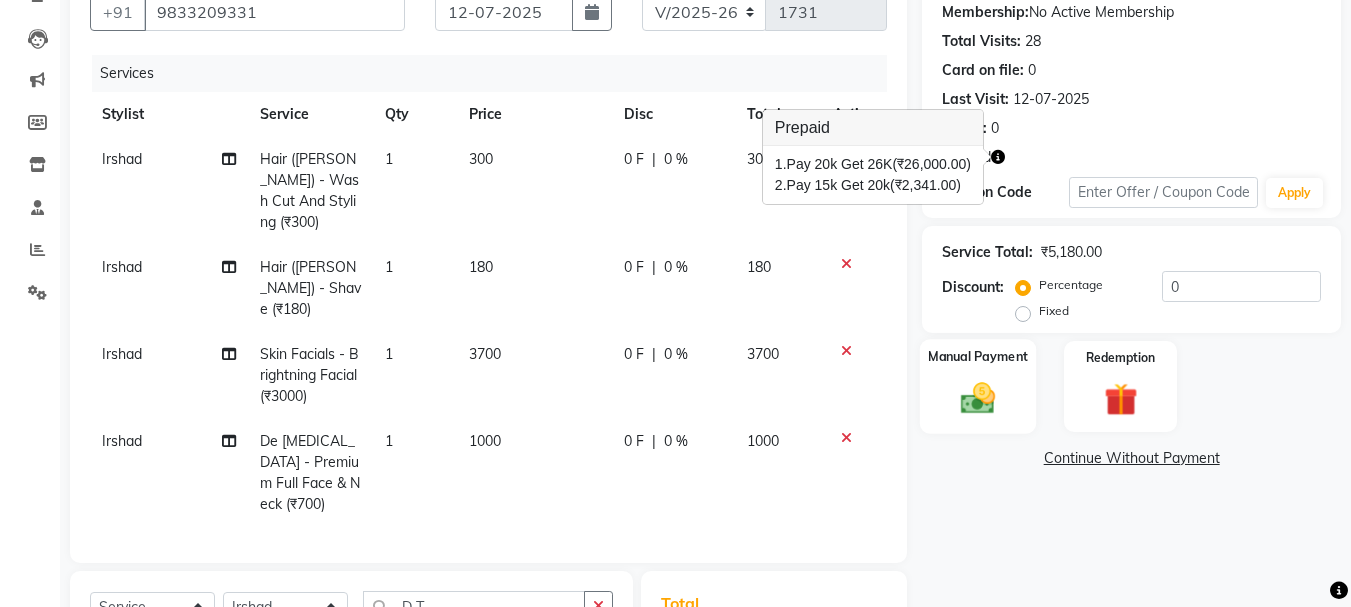 click 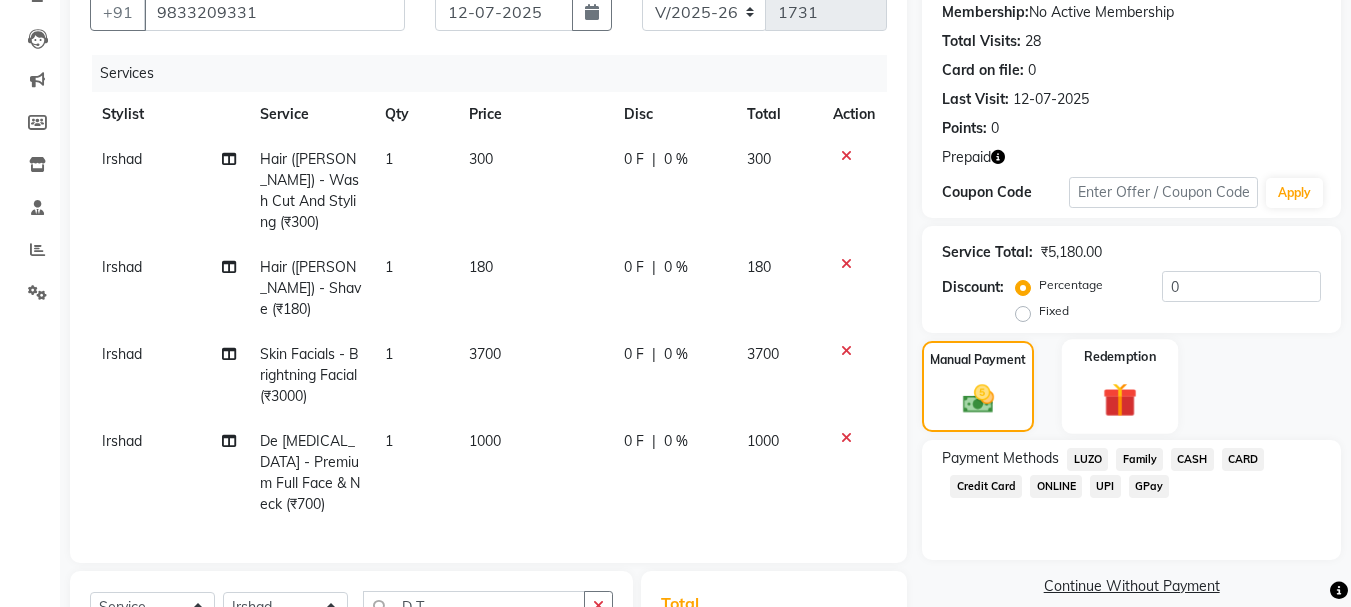 click on "Redemption" 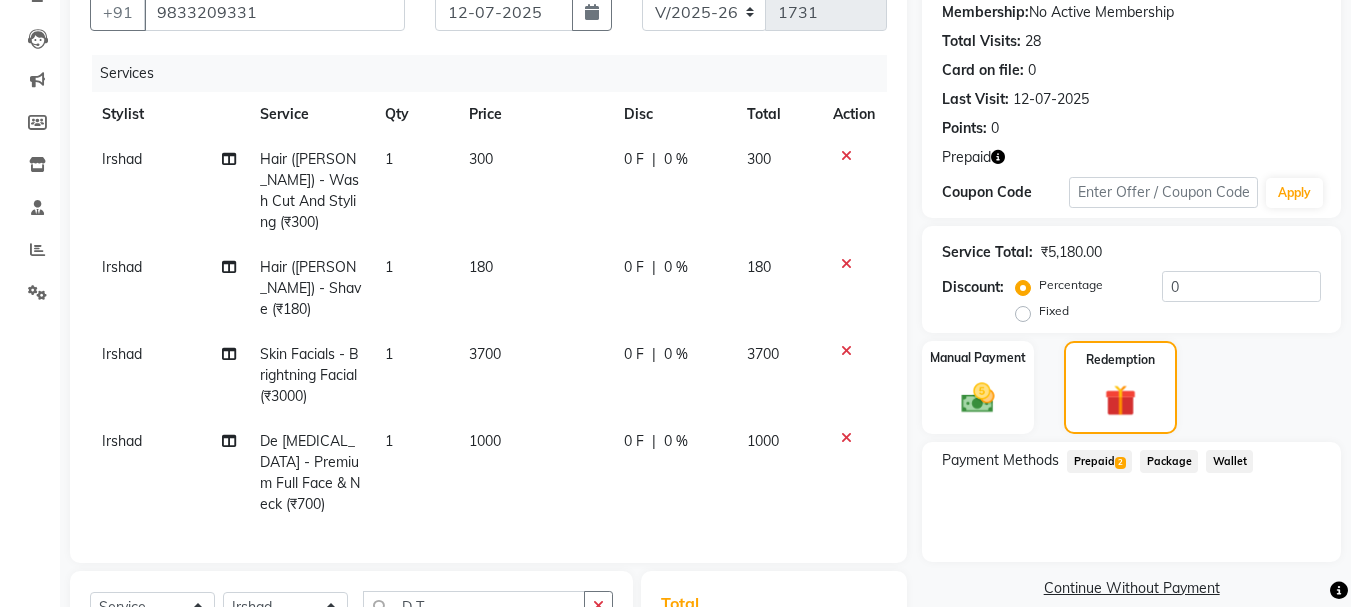 click on "Prepaid  2" 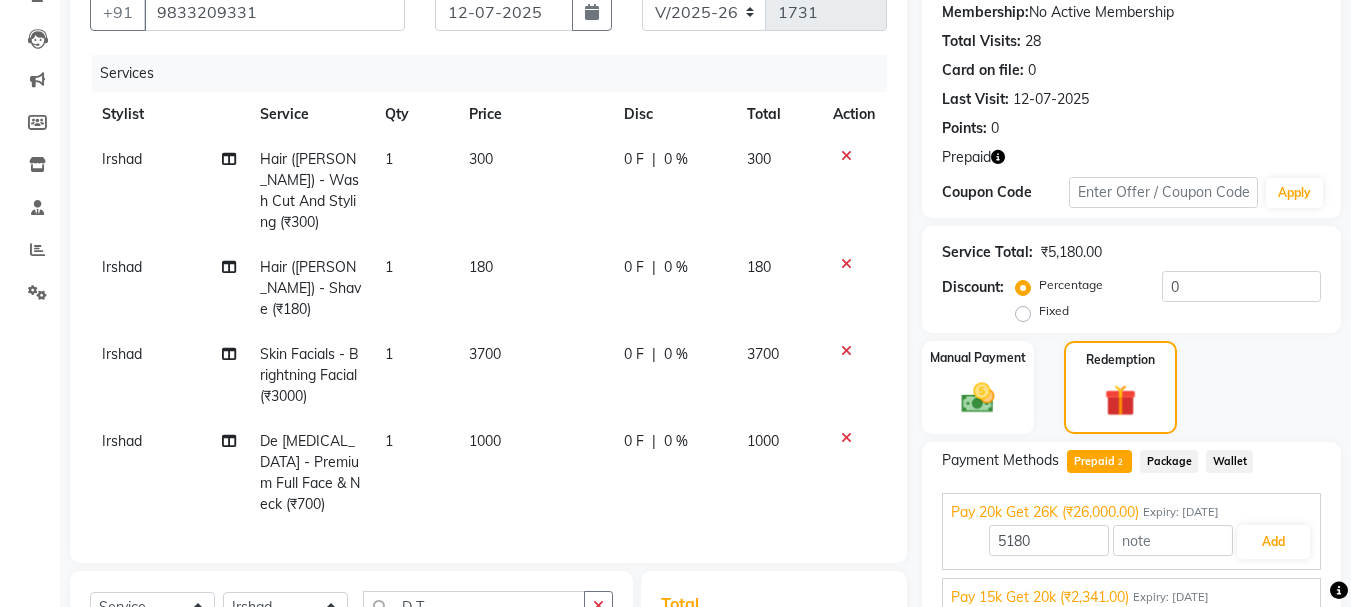 scroll, scrollTop: 455, scrollLeft: 0, axis: vertical 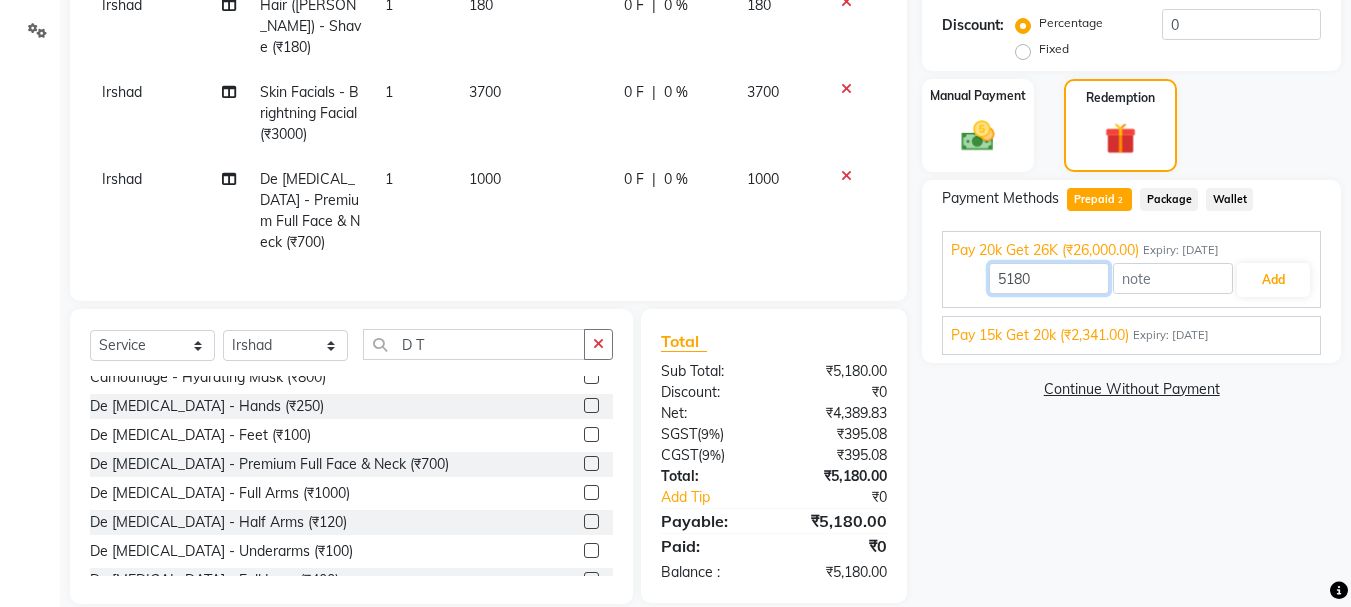 click on "5180" at bounding box center (1049, 278) 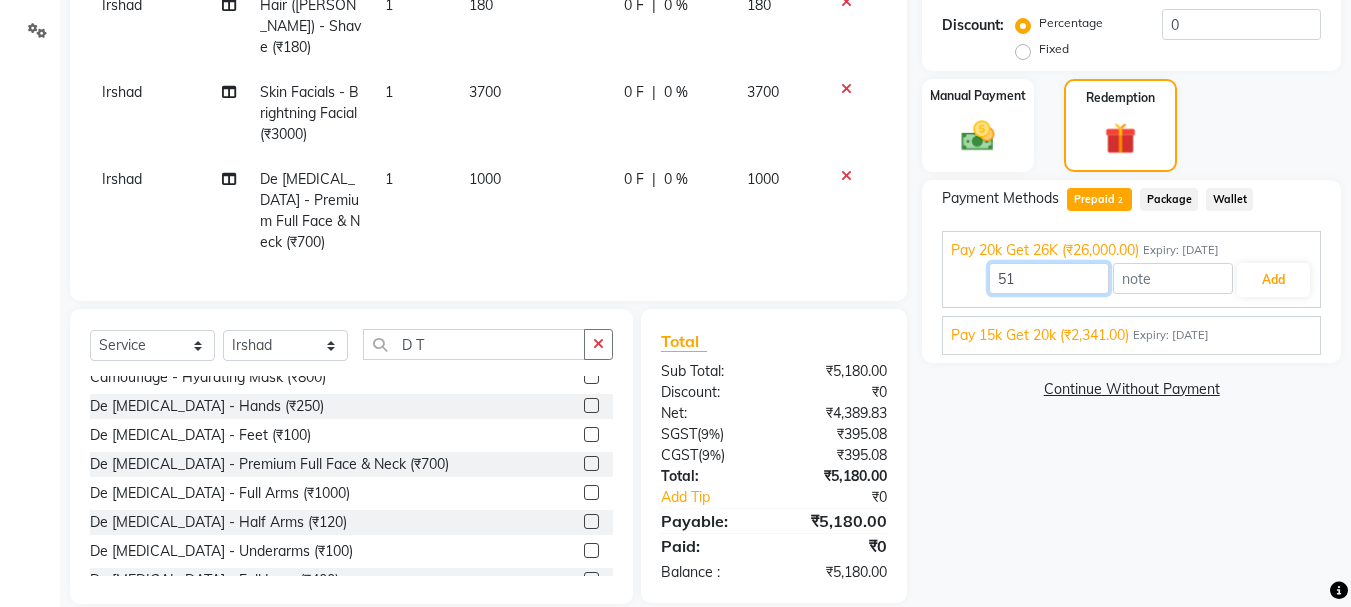 type on "5" 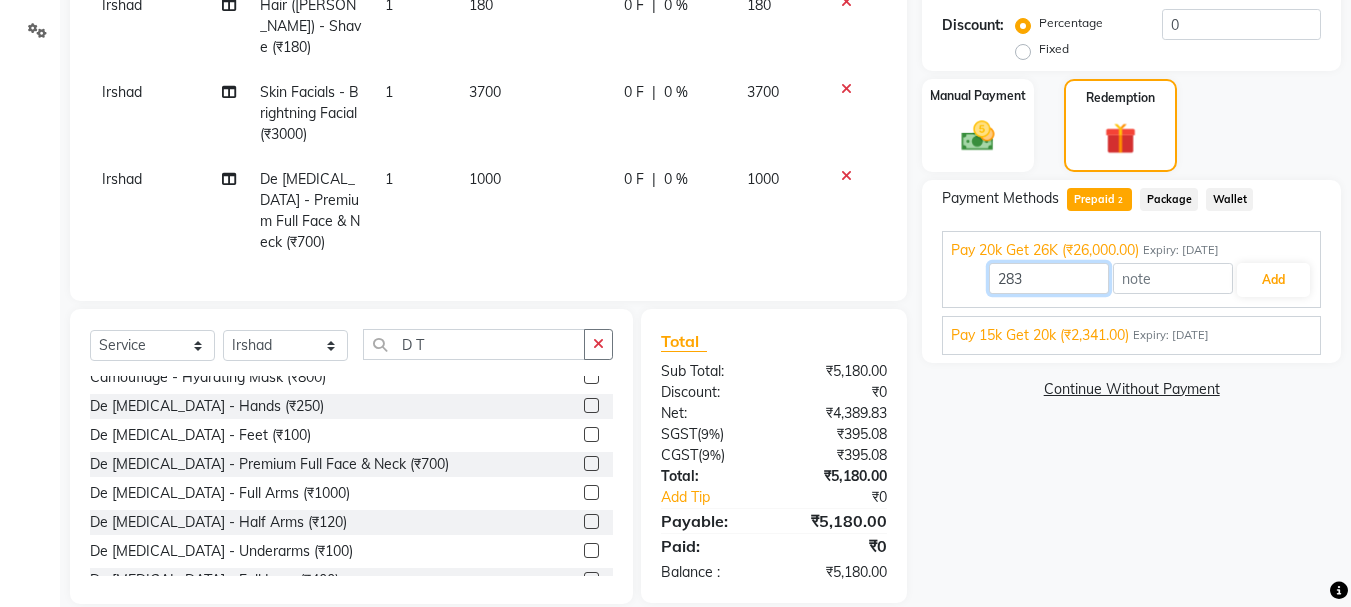type on "2839" 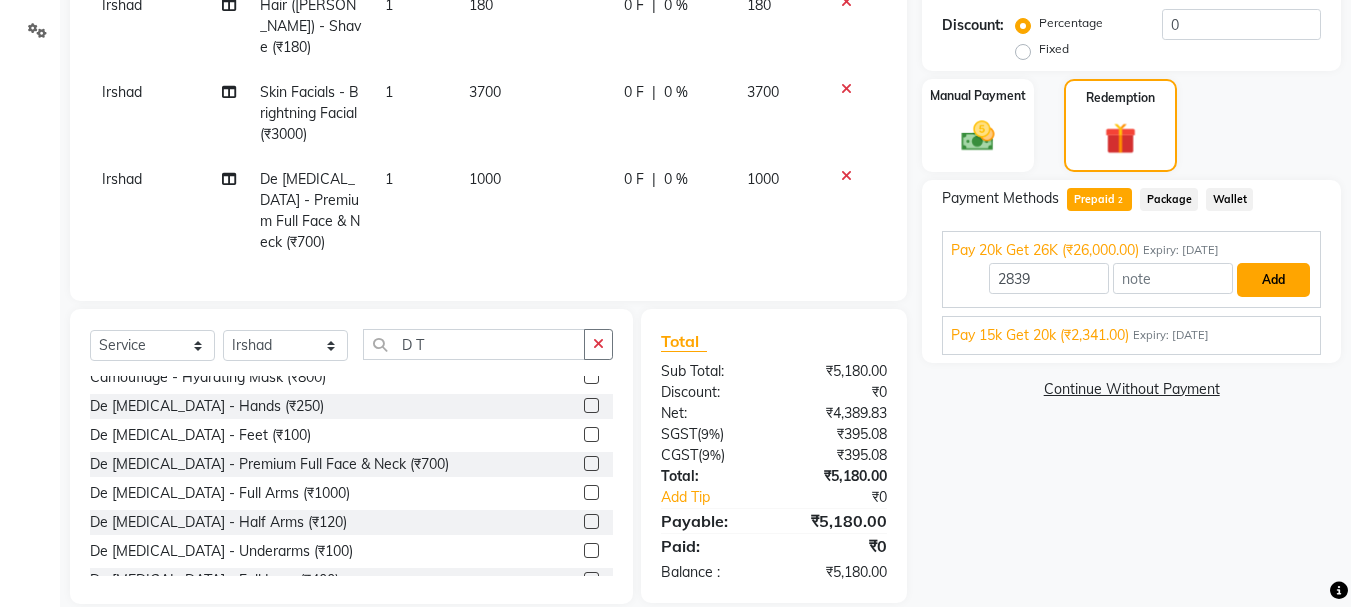 click on "Add" at bounding box center [1273, 280] 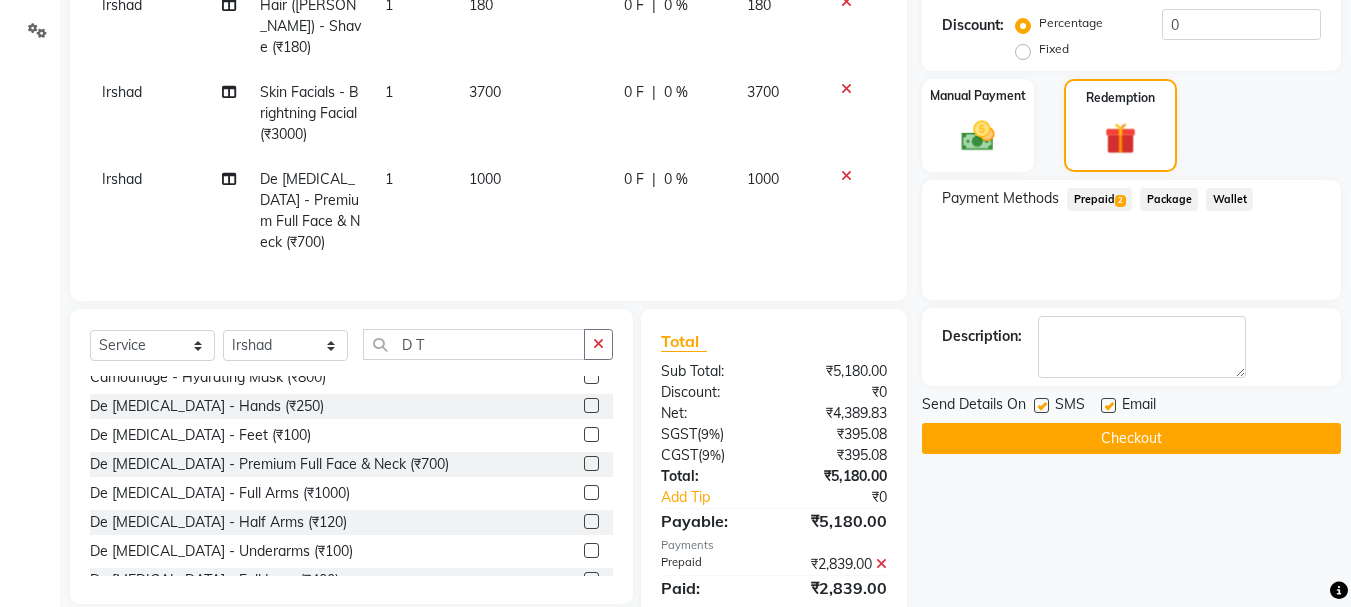 scroll, scrollTop: 496, scrollLeft: 0, axis: vertical 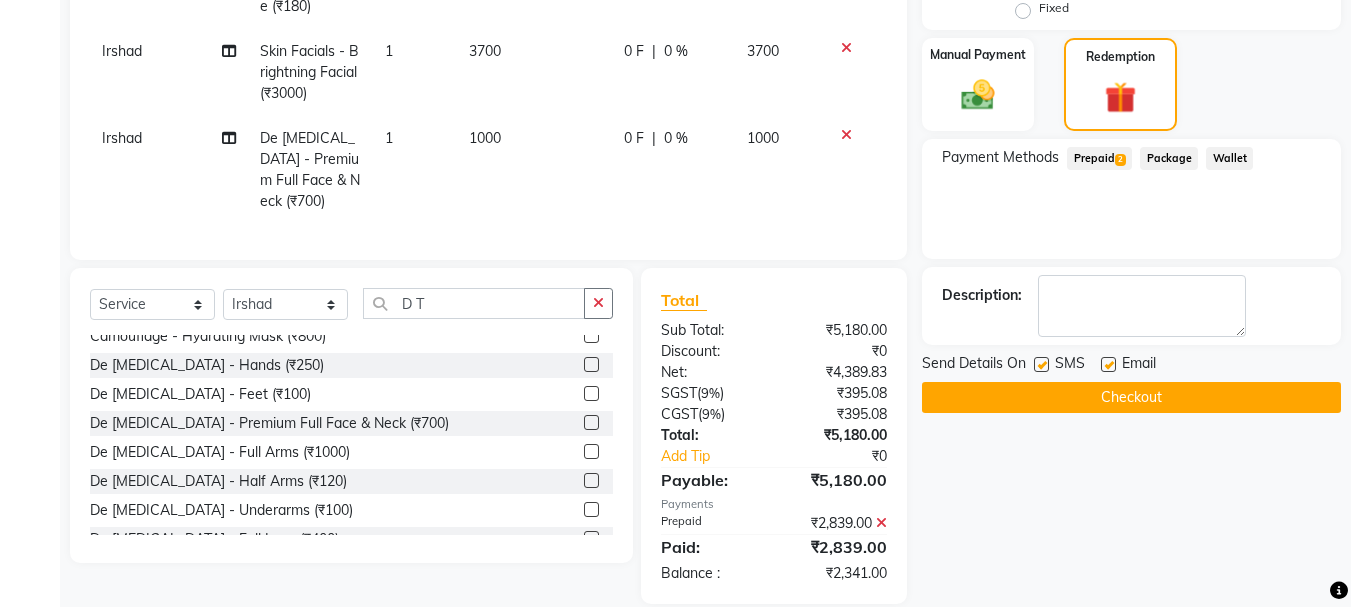 click on "Prepaid  2" 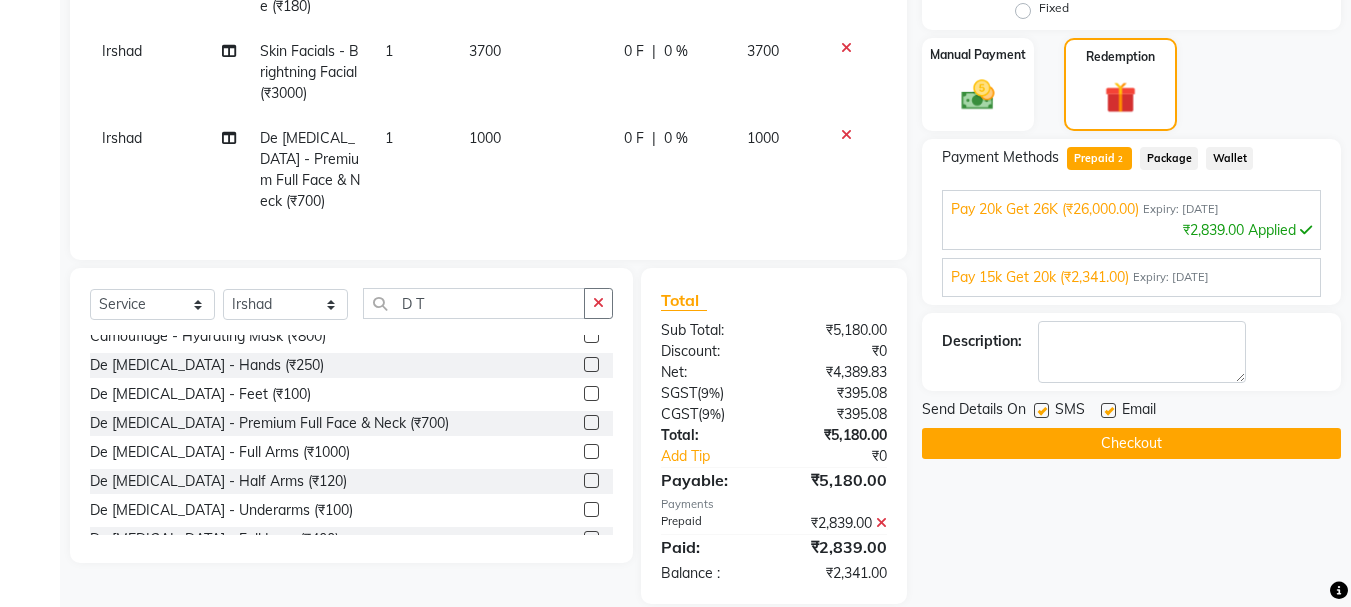 click on "Pay 15k Get 20k (₹2,341.00)" at bounding box center [1040, 277] 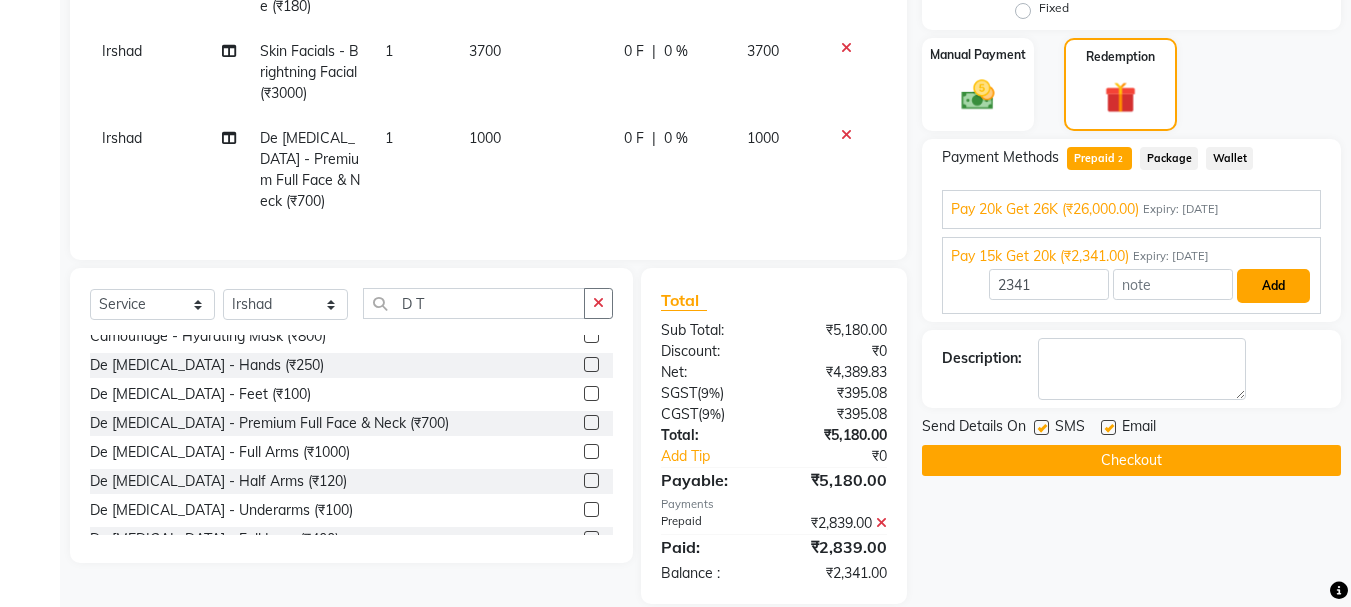 click on "Add" at bounding box center [1273, 286] 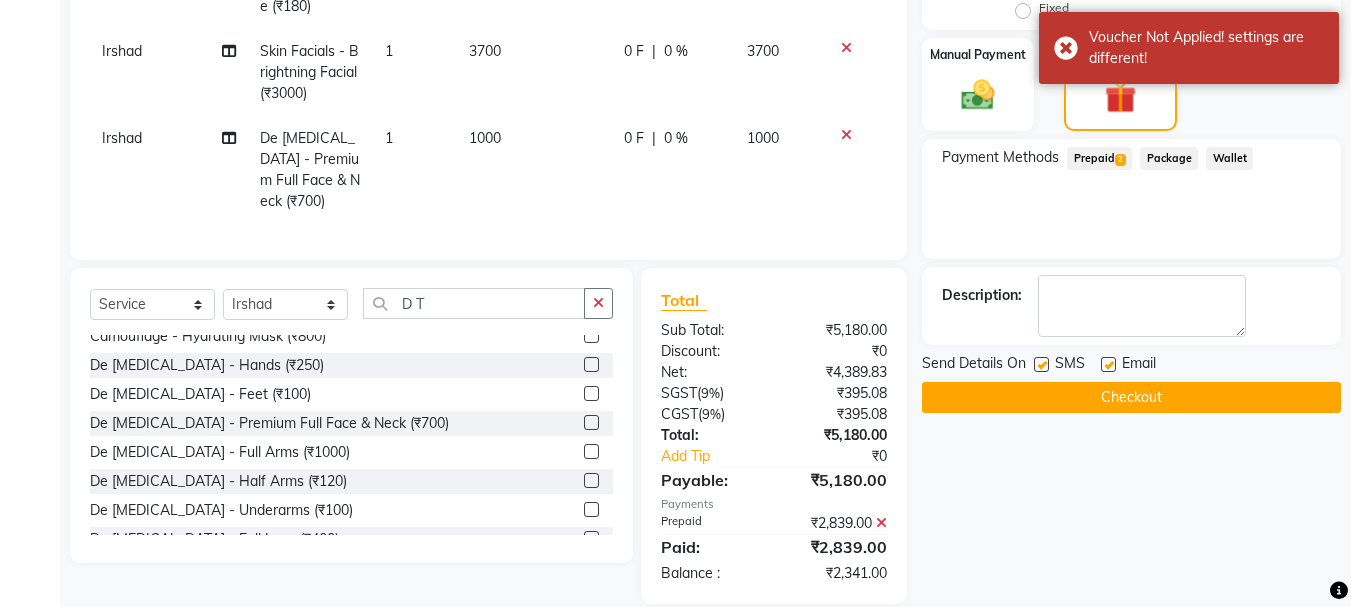 scroll, scrollTop: 296, scrollLeft: 0, axis: vertical 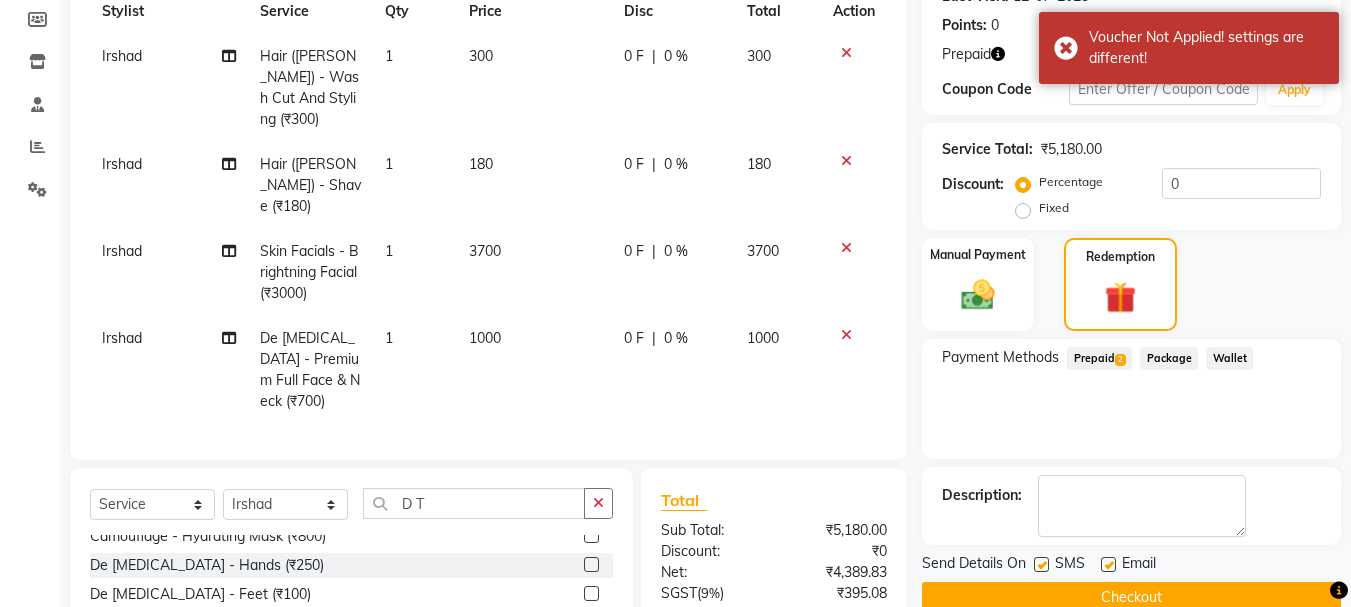 click on "Prepaid  2" 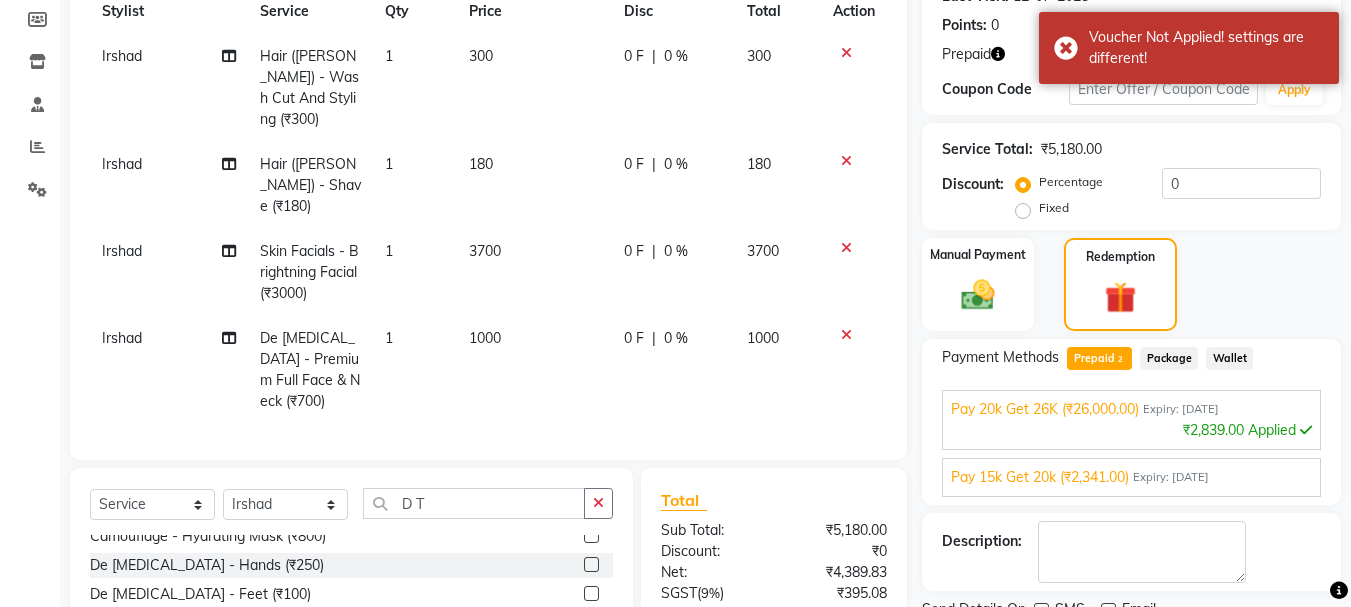 click on "₹2,839.00 Applied" at bounding box center (1131, 430) 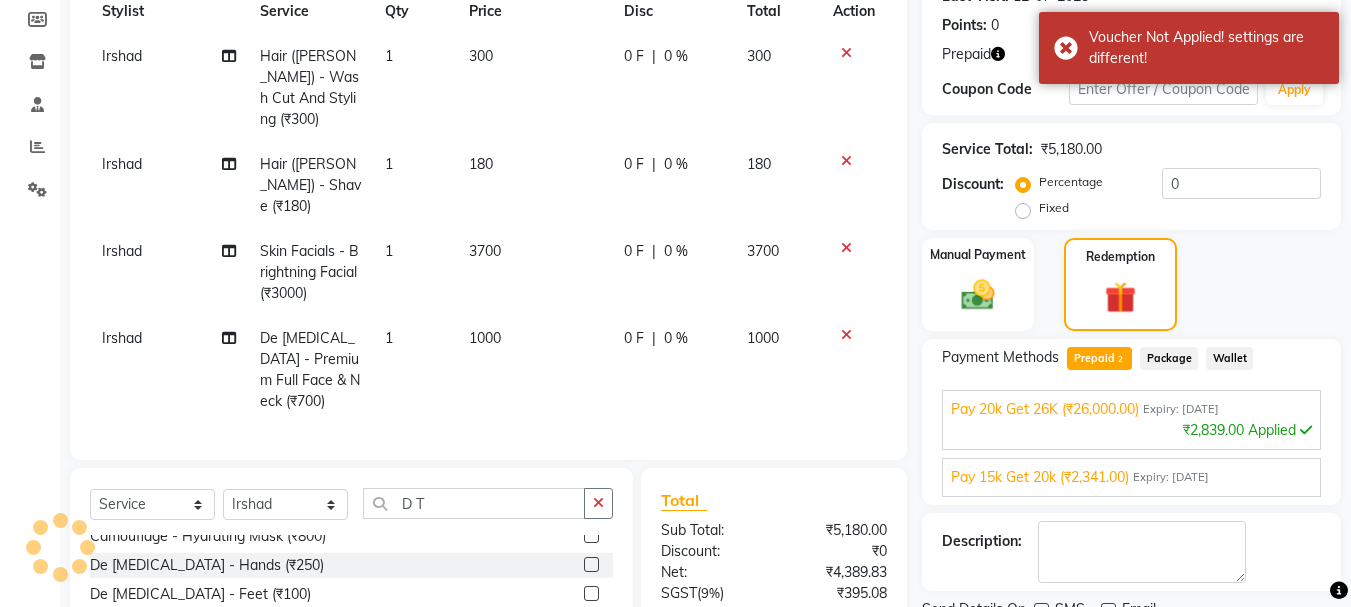 scroll, scrollTop: 496, scrollLeft: 0, axis: vertical 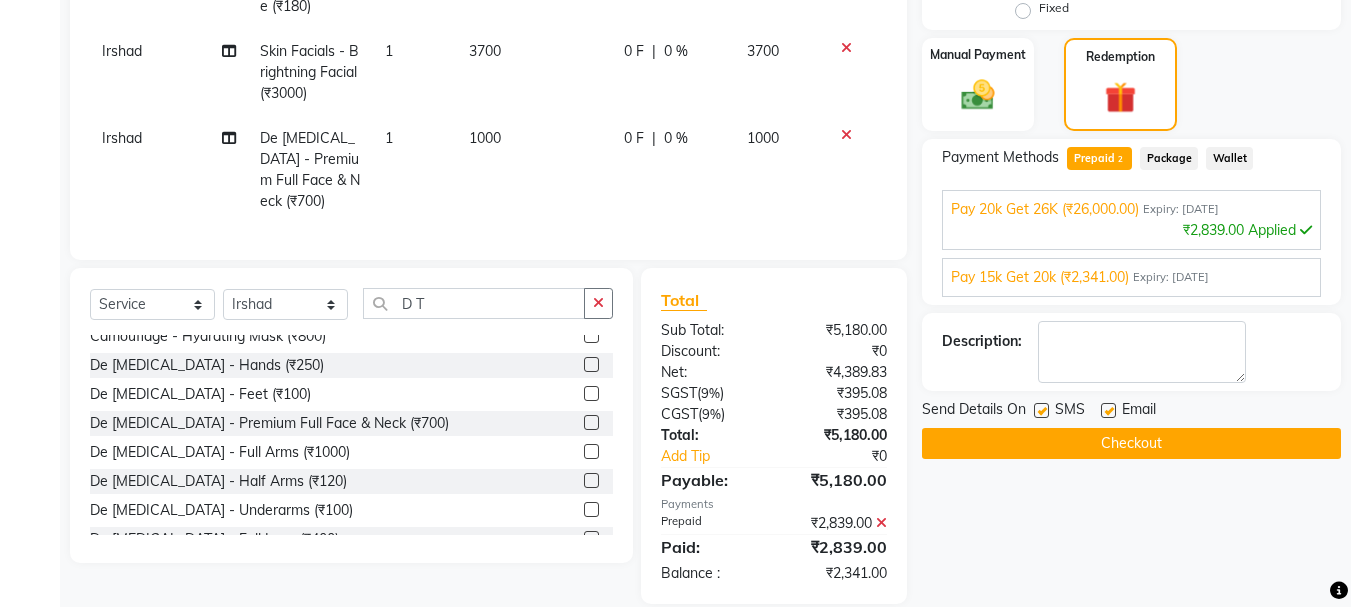 click 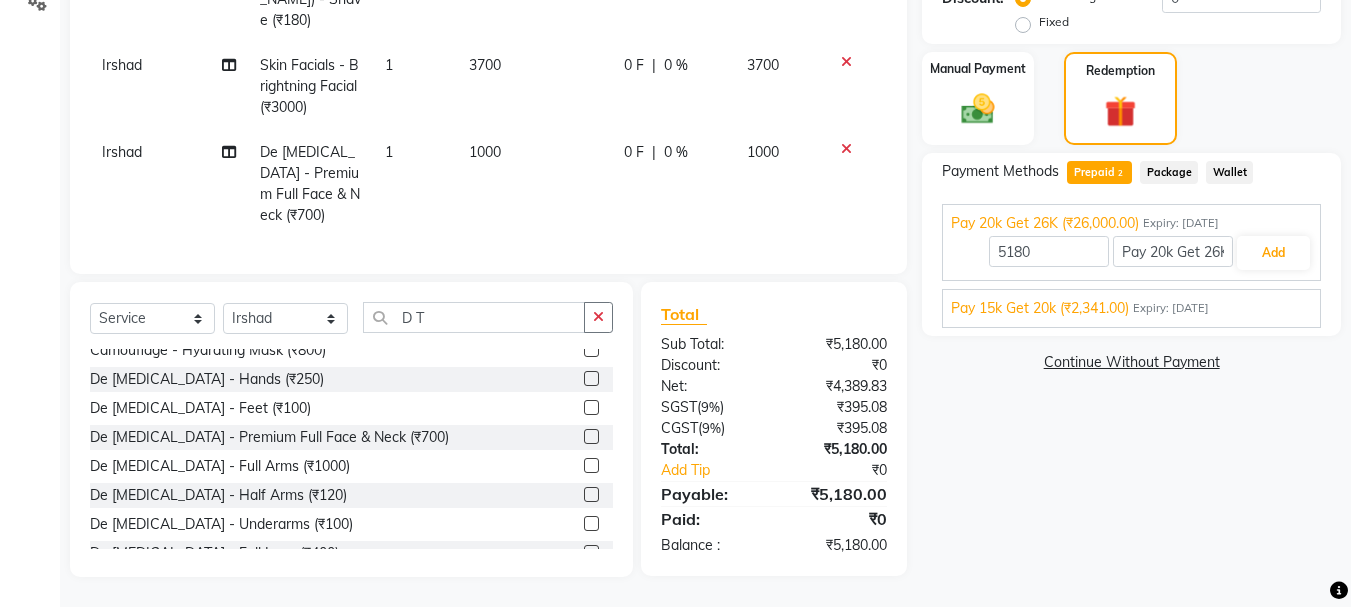 scroll, scrollTop: 455, scrollLeft: 0, axis: vertical 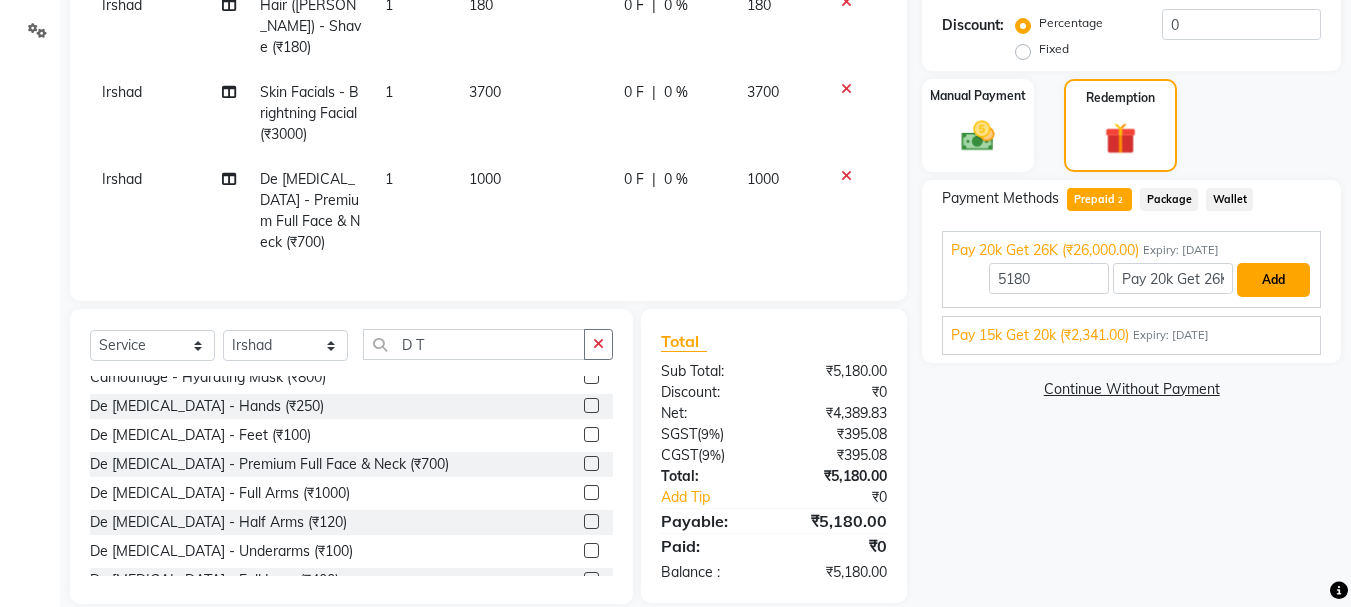 click on "Add" at bounding box center [1273, 280] 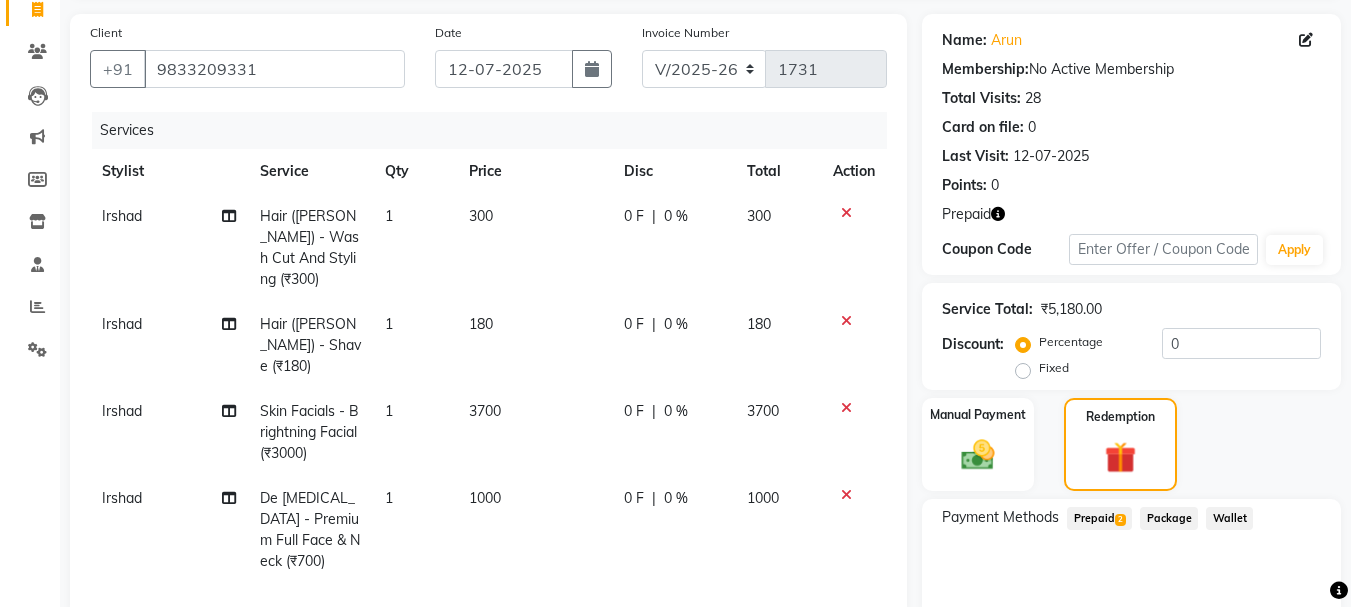 scroll, scrollTop: 356, scrollLeft: 0, axis: vertical 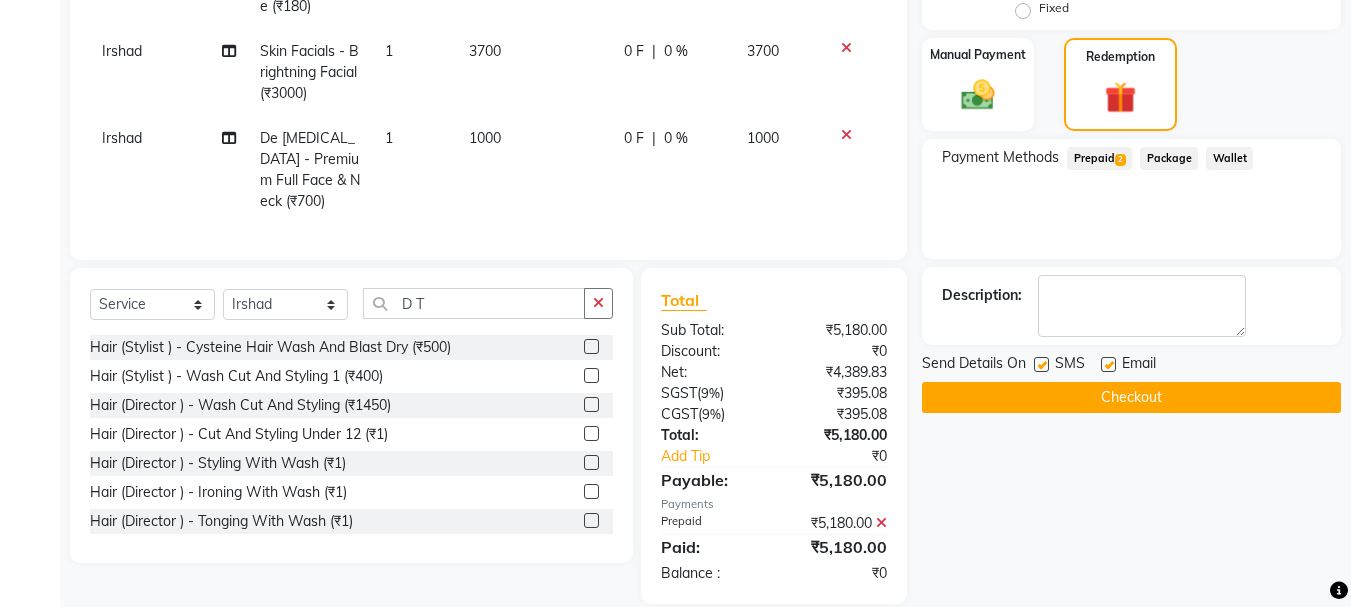 click on "Checkout" 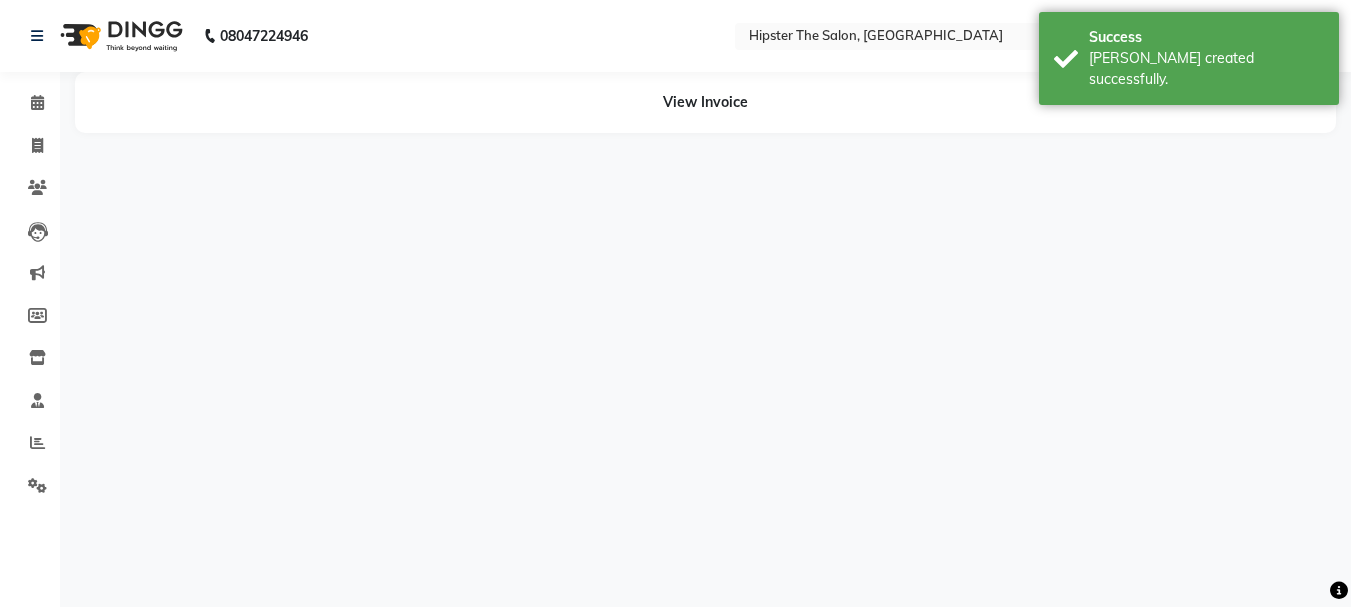 scroll, scrollTop: 0, scrollLeft: 0, axis: both 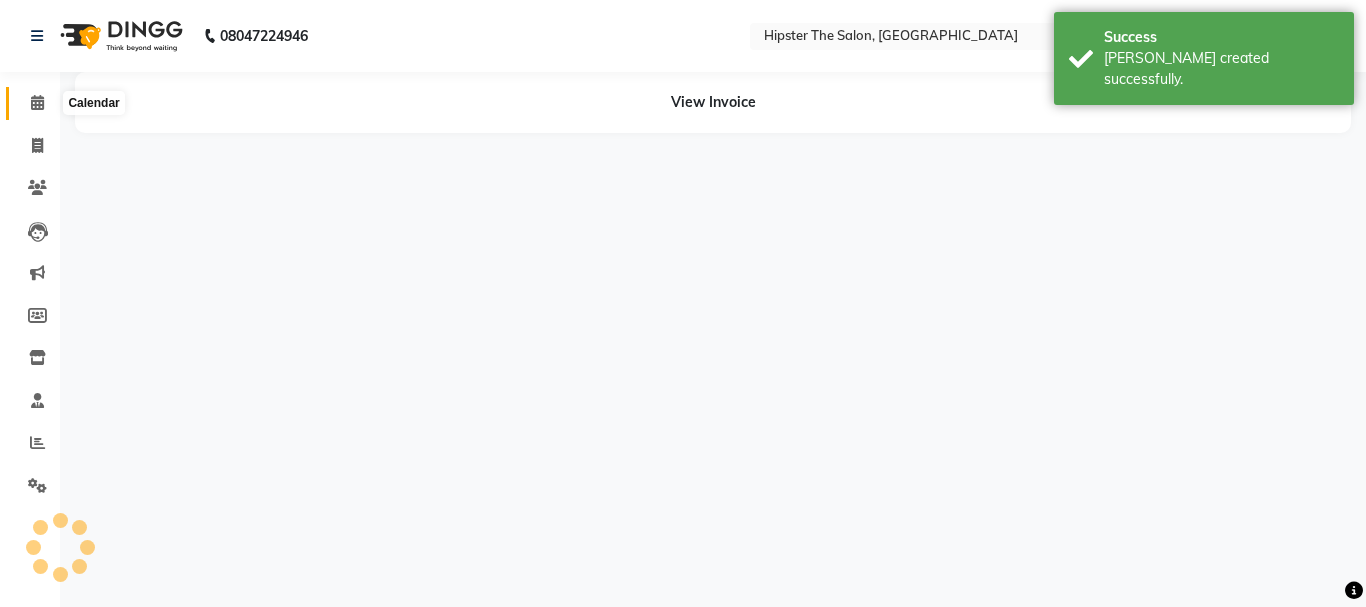 click 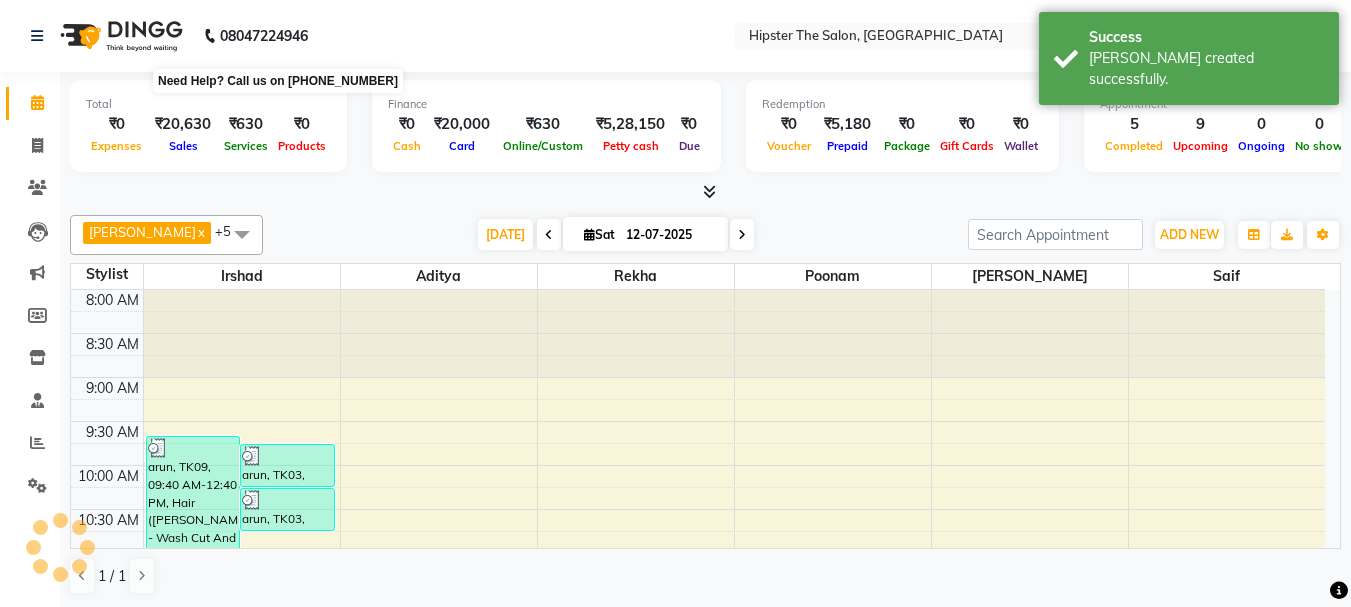scroll, scrollTop: 0, scrollLeft: 0, axis: both 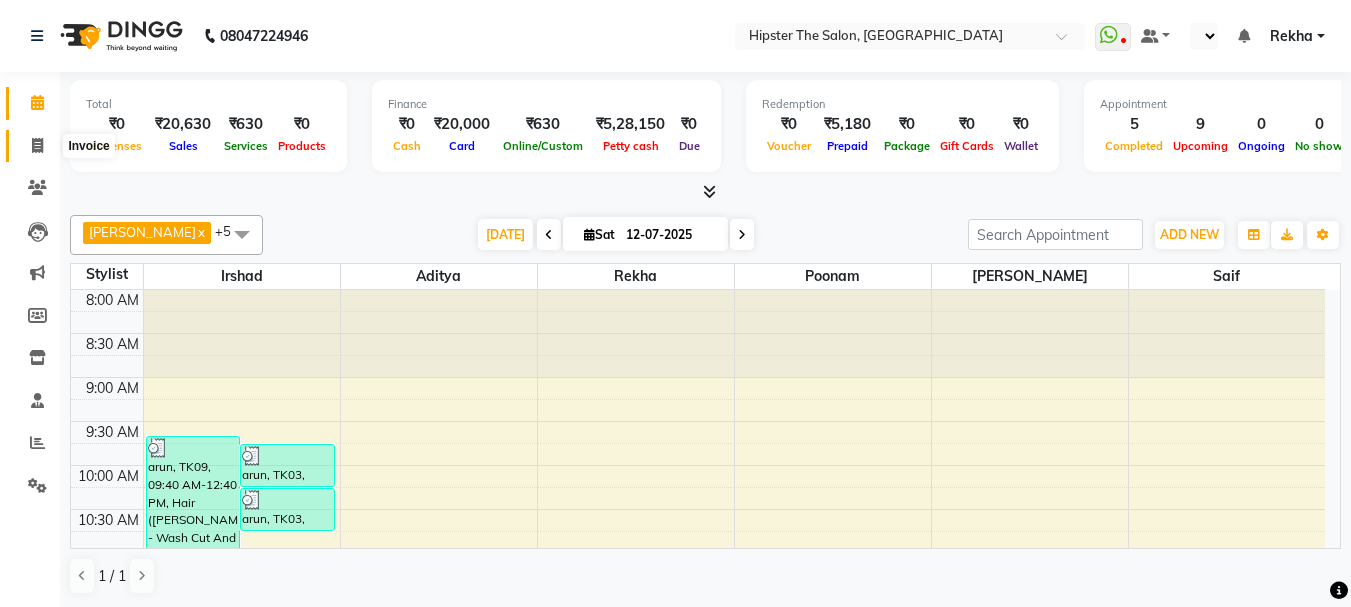 click 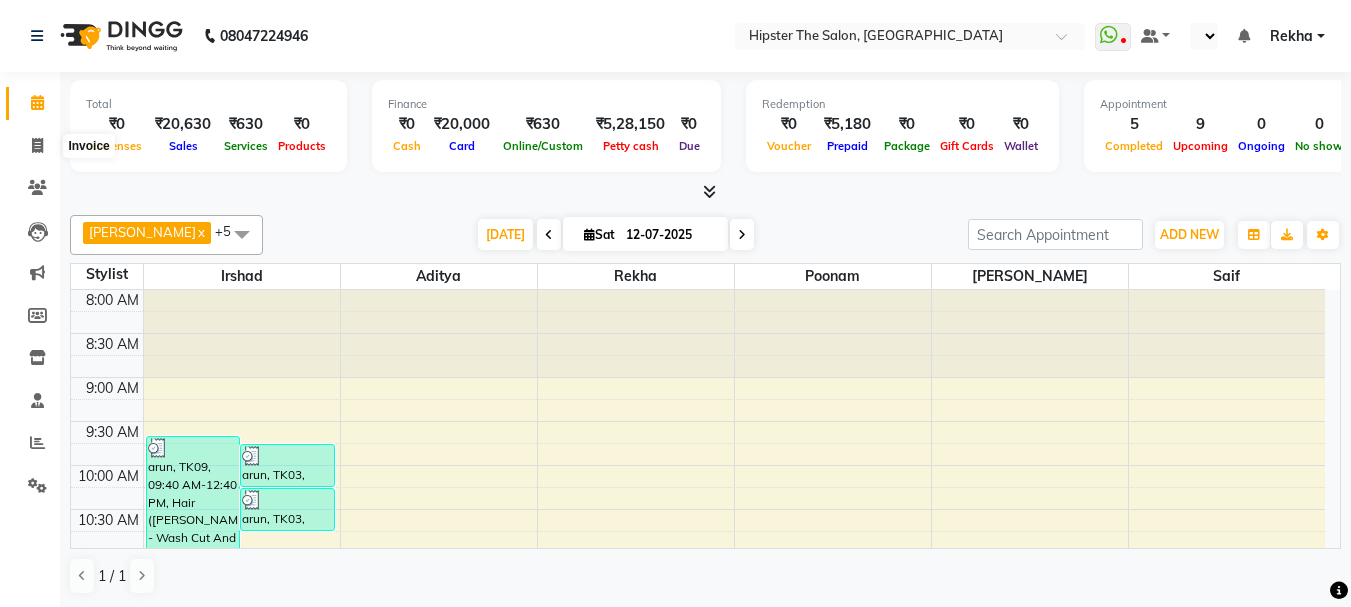 select on "service" 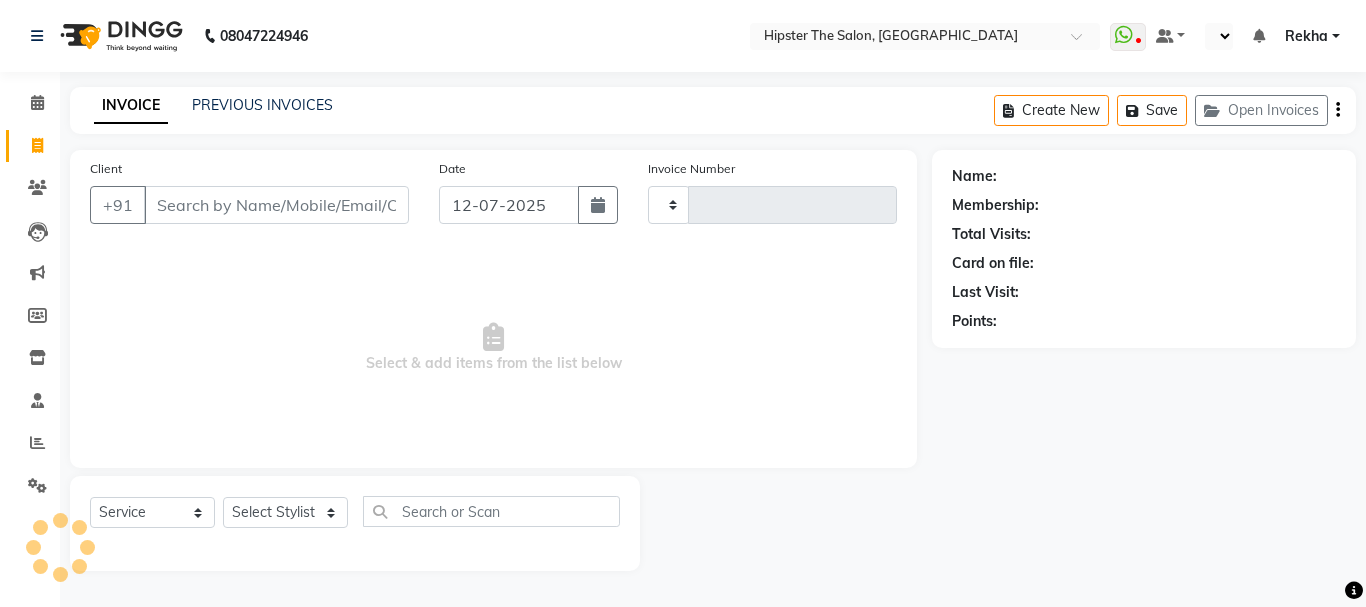 type on "1732" 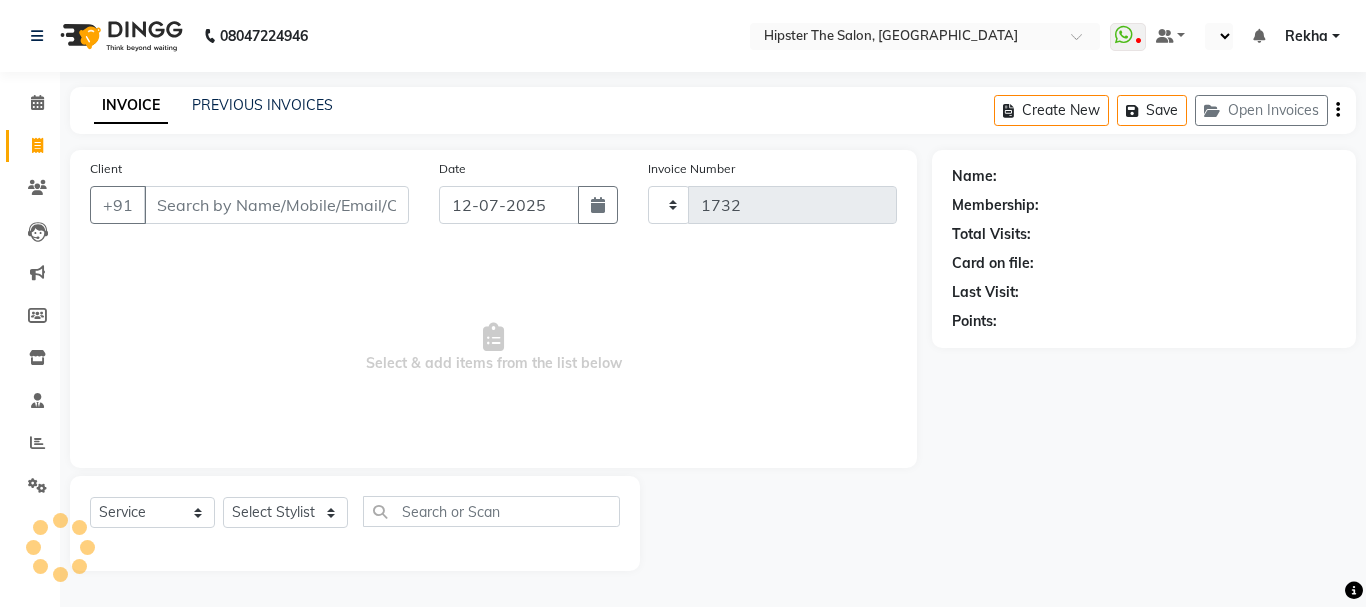 select on "5125" 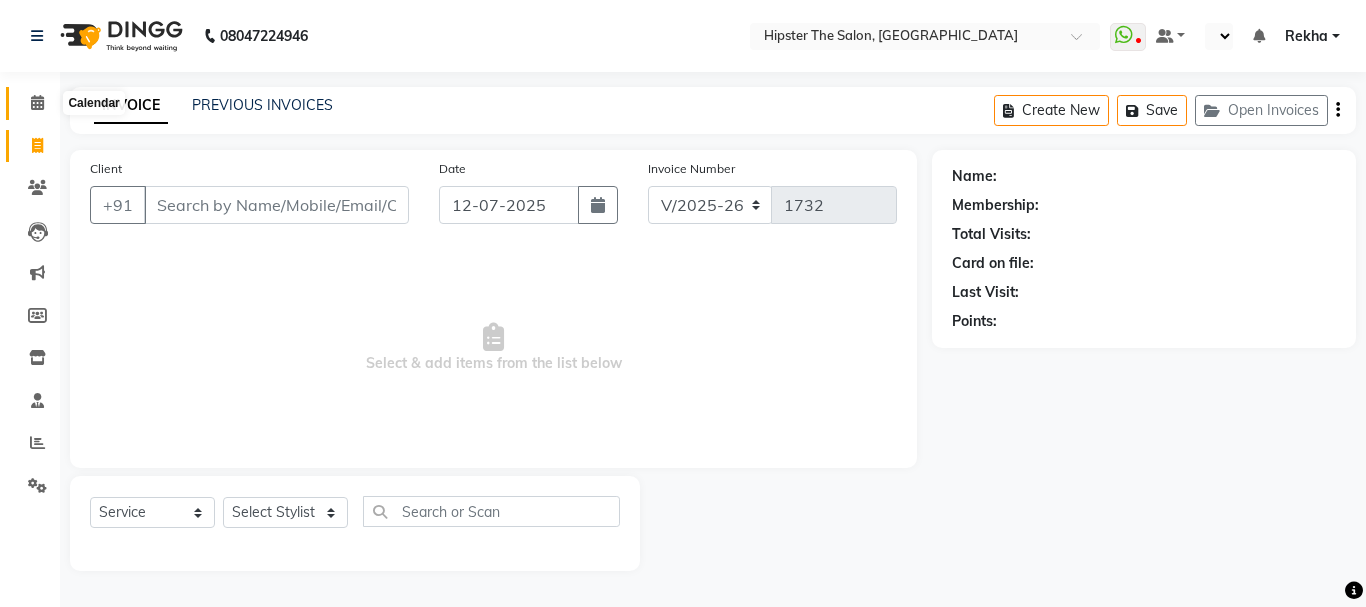 click 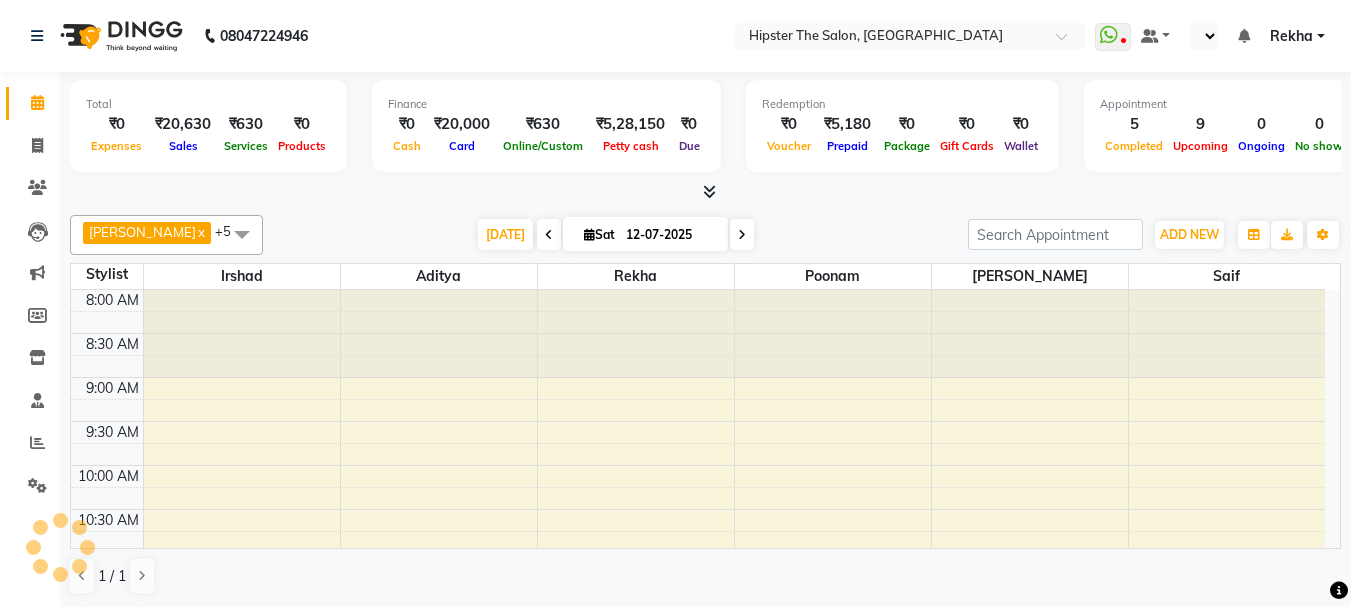 scroll, scrollTop: 0, scrollLeft: 0, axis: both 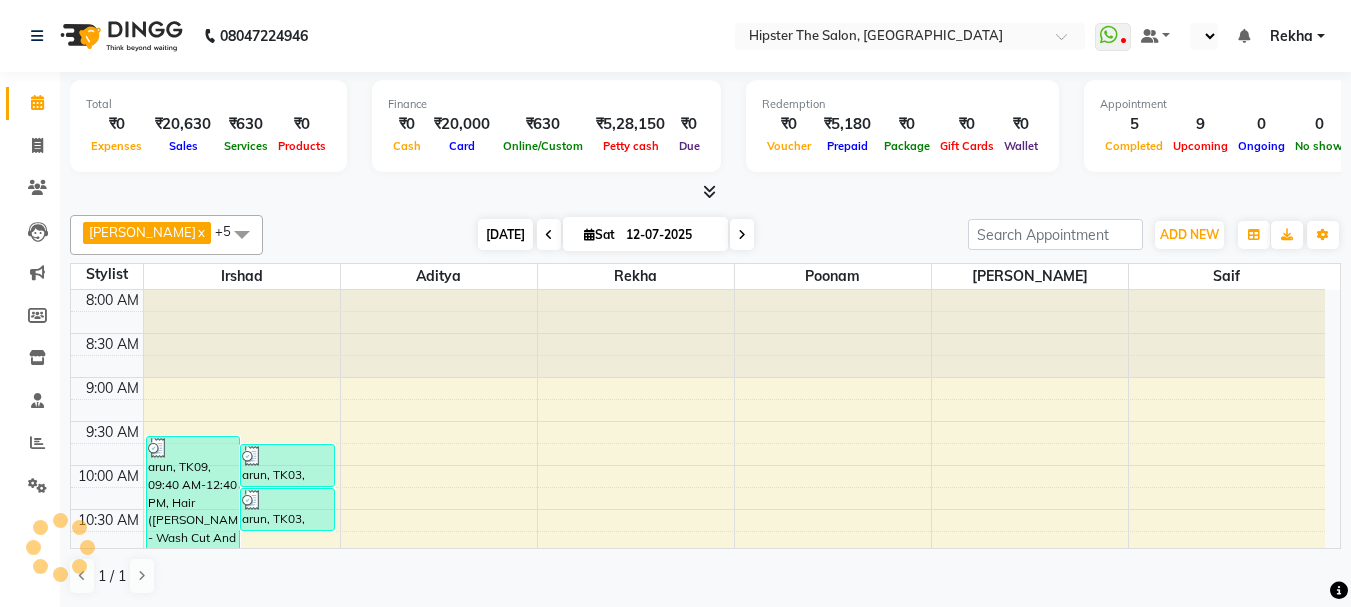 click on "[DATE]" at bounding box center [505, 234] 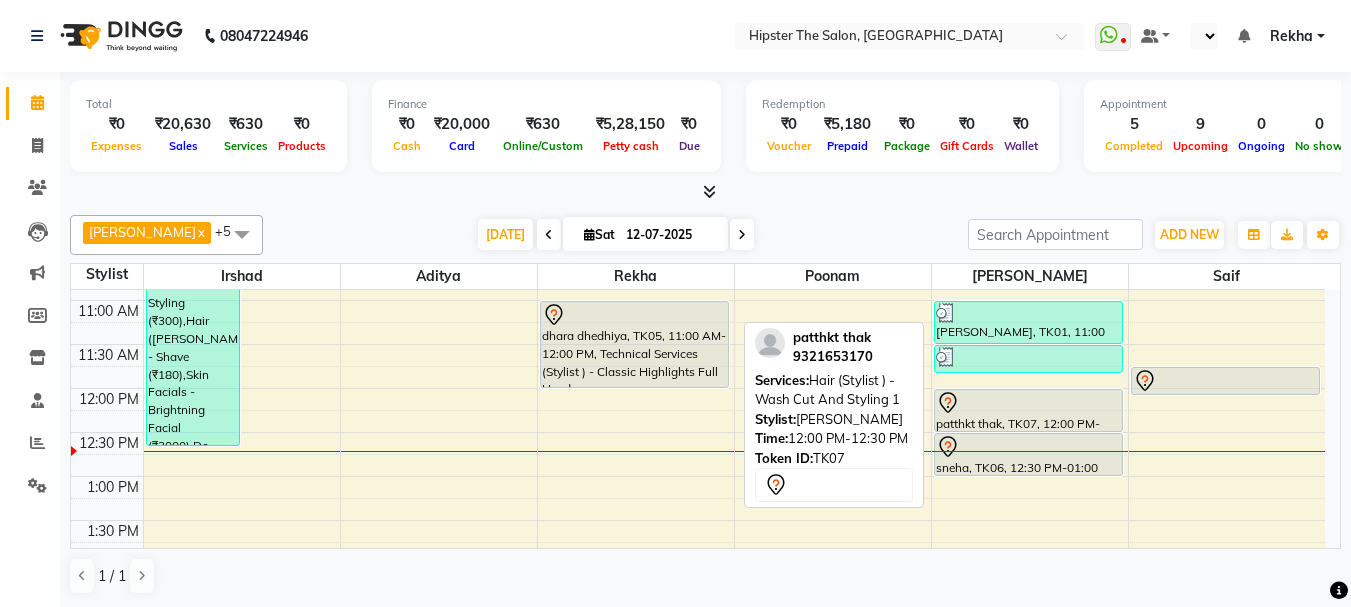 scroll, scrollTop: 220, scrollLeft: 0, axis: vertical 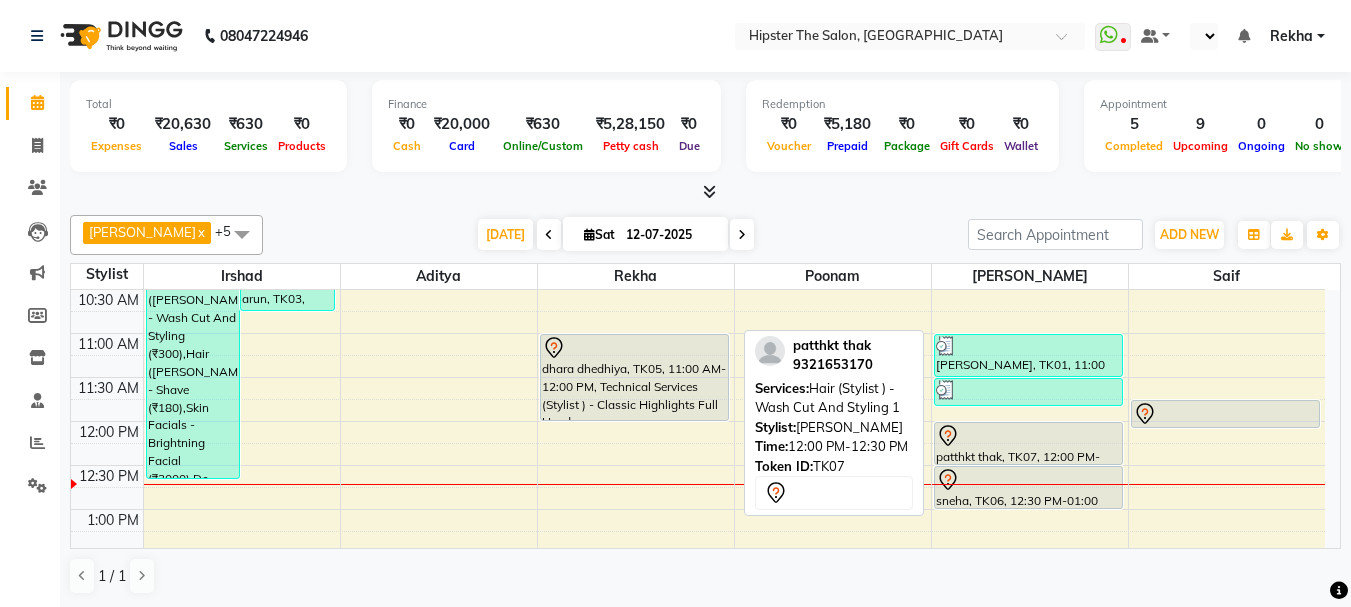 click on "patthkt thak, TK07, 12:00 PM-12:30 PM, Hair (Stylist ) - Wash Cut And Styling 1" at bounding box center [1028, 443] 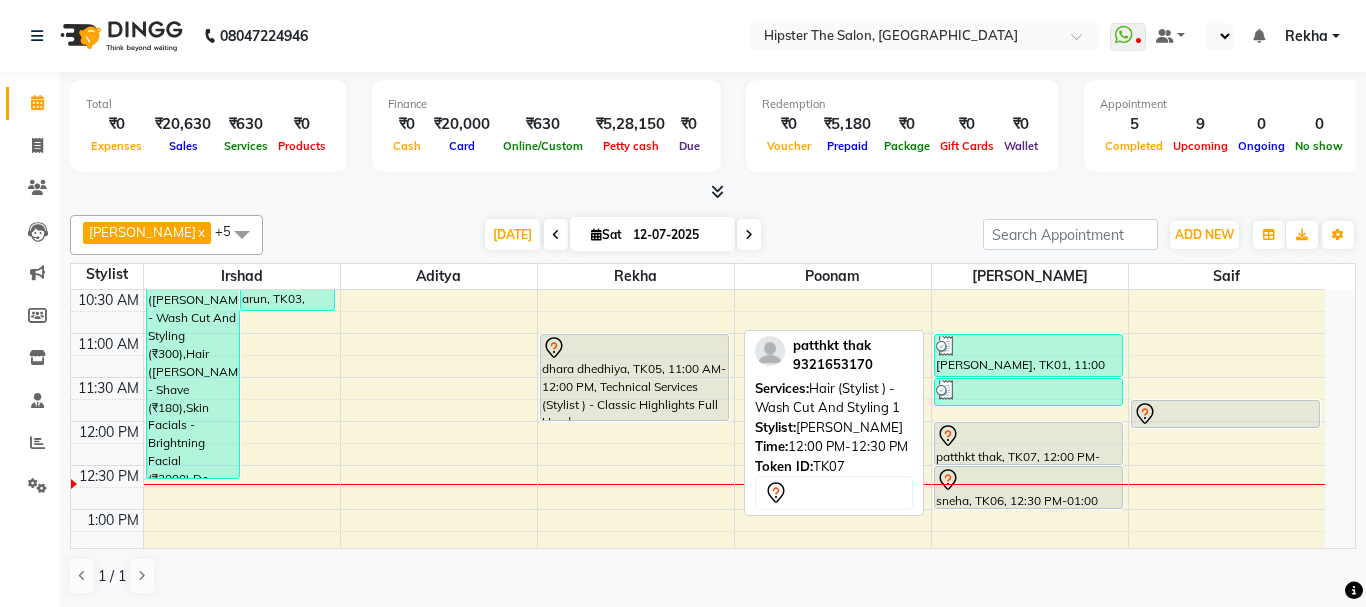 select on "7" 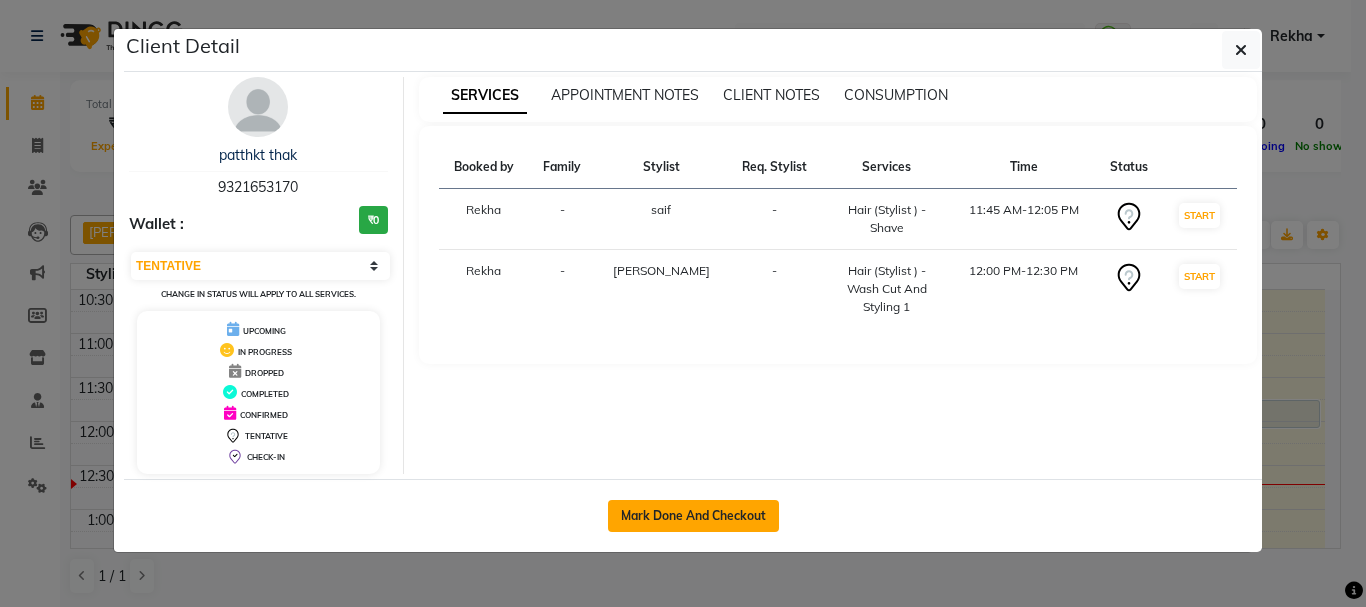 click on "Mark Done And Checkout" 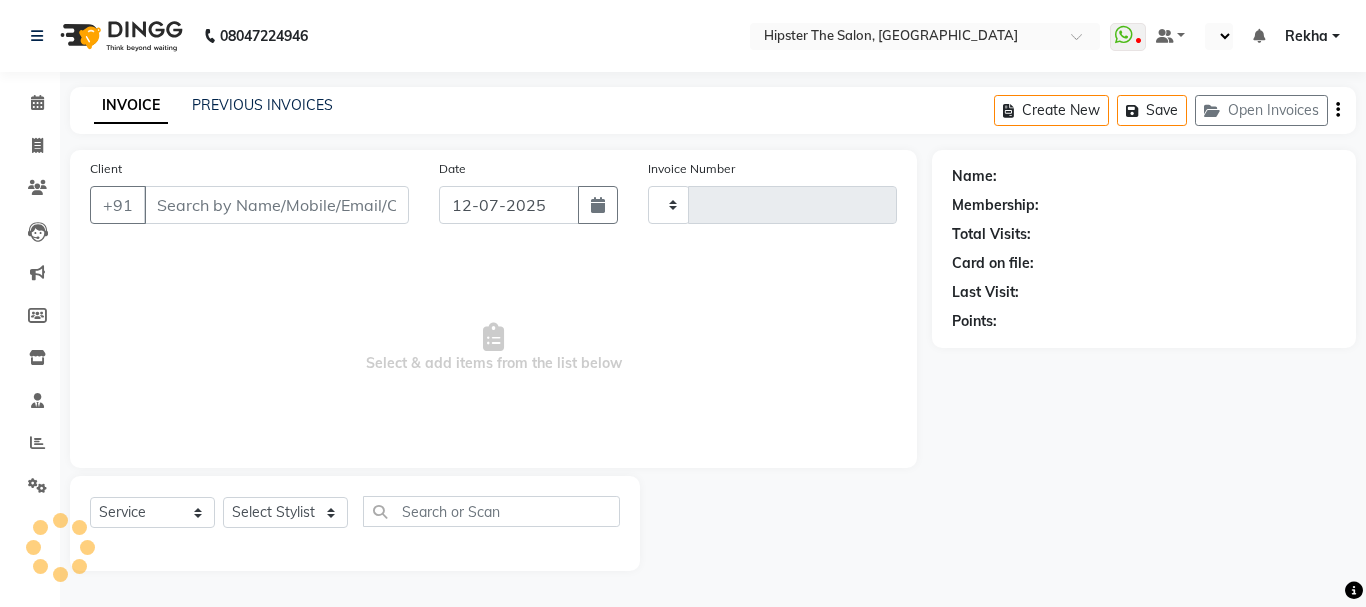 type on "1732" 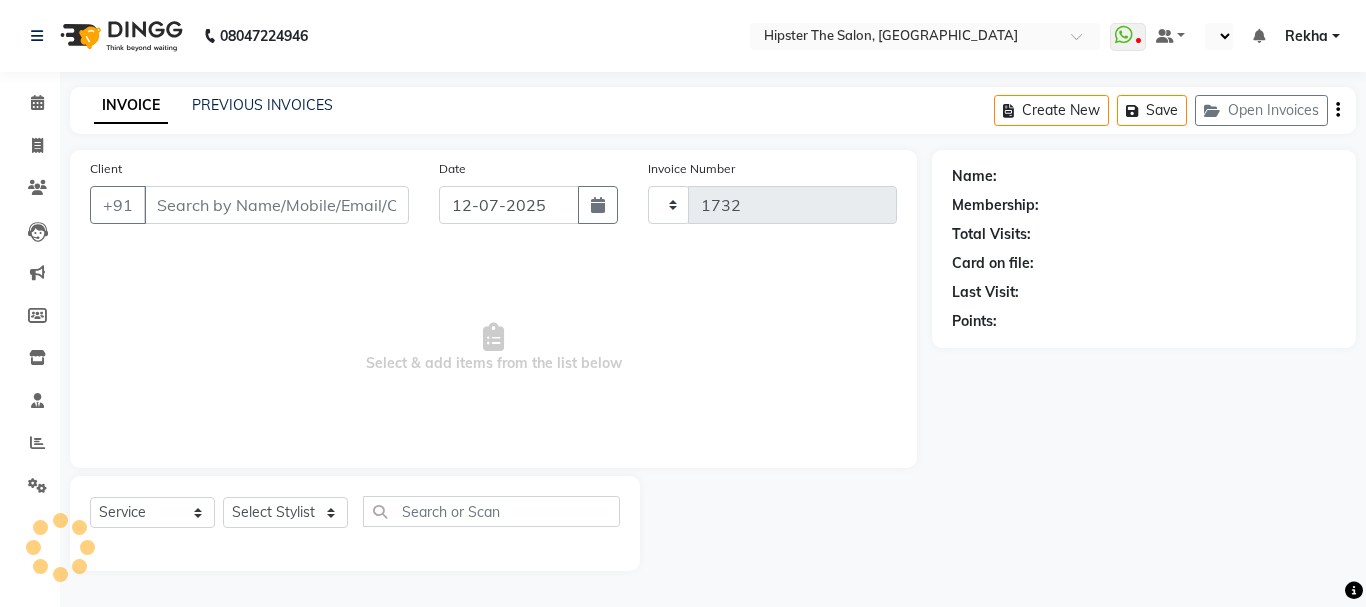 select on "5125" 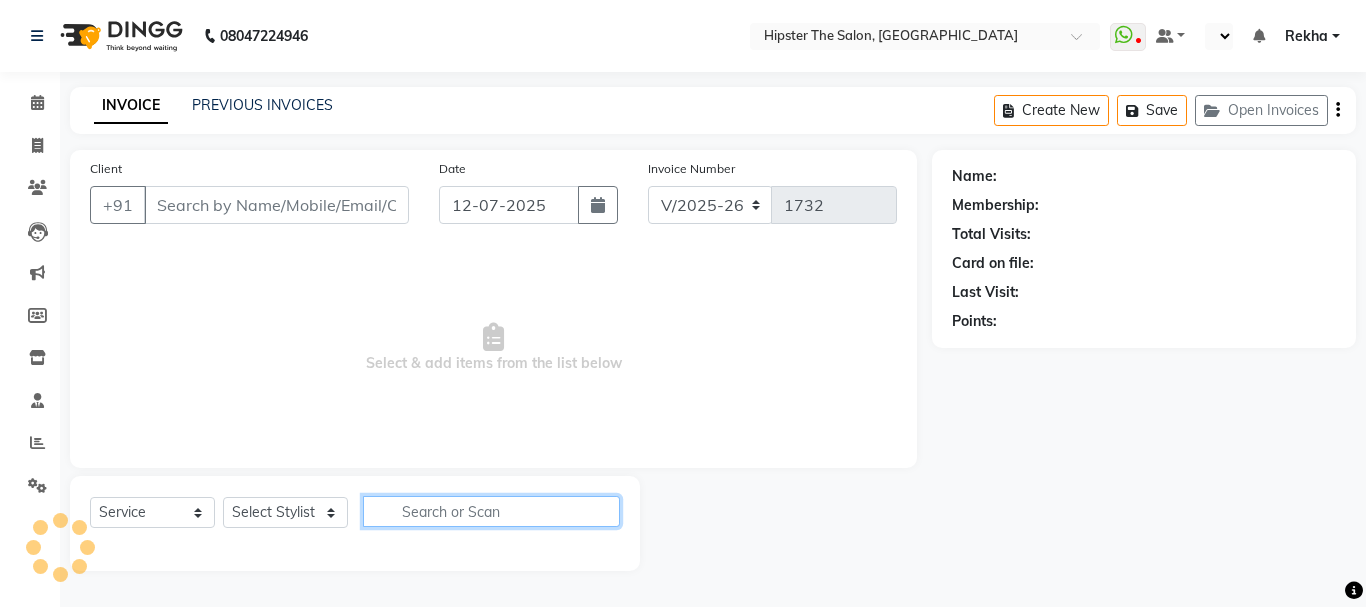 click 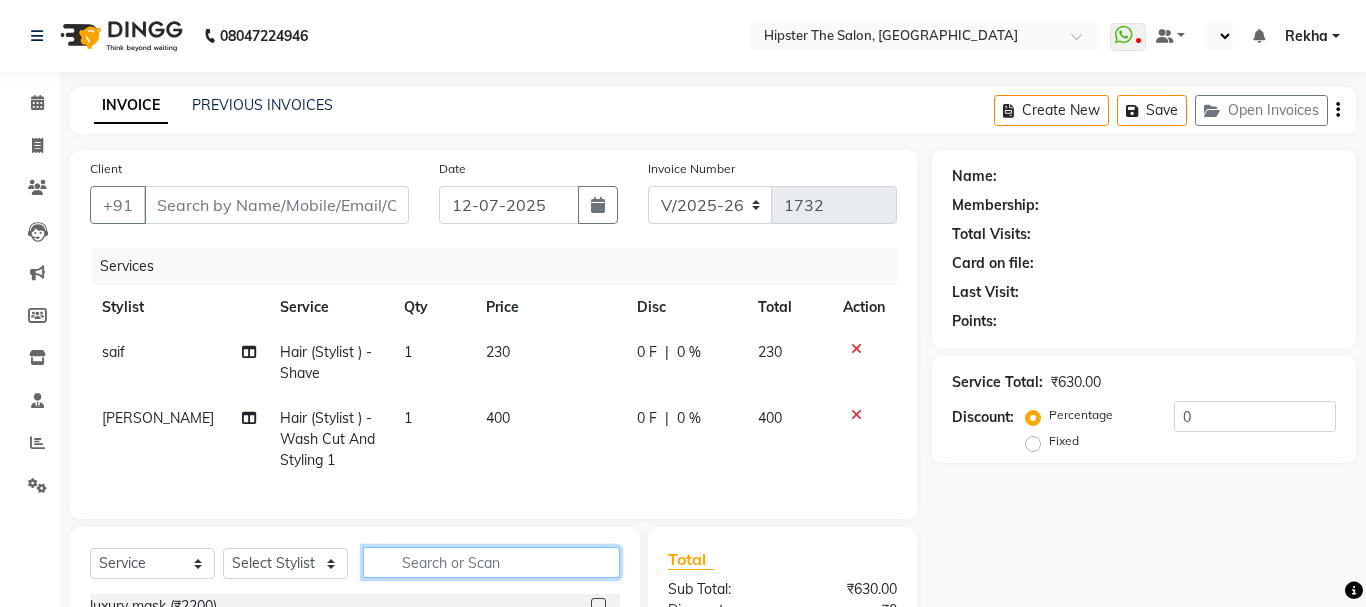 type on "9321653170" 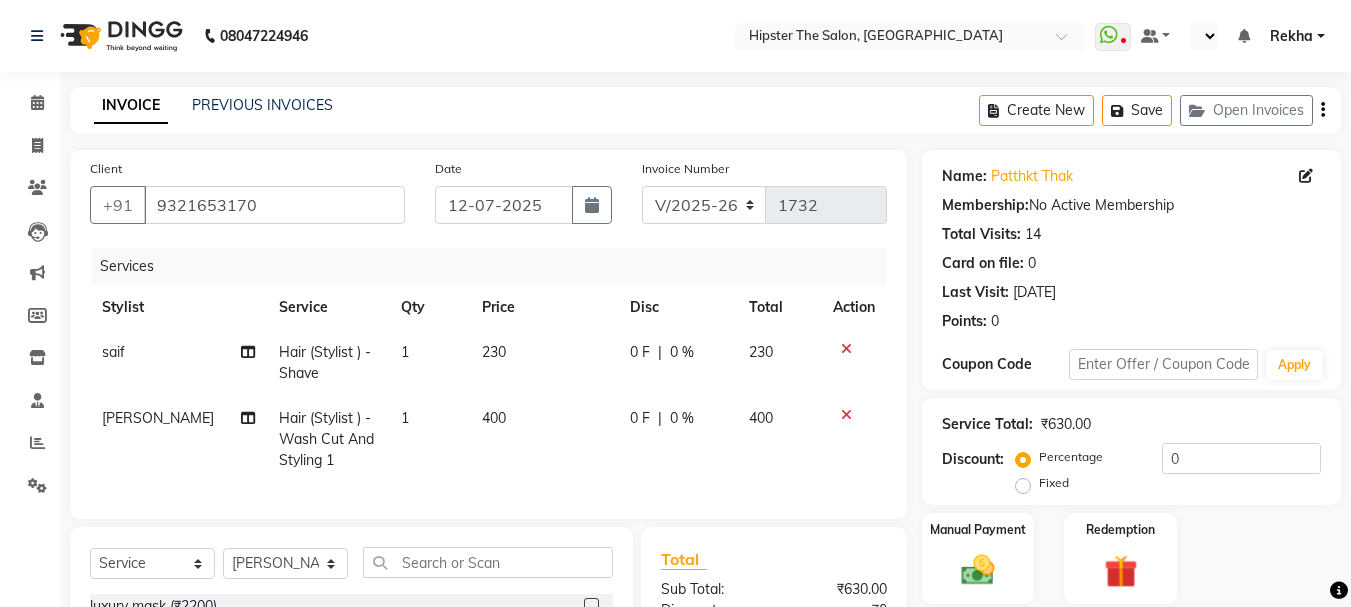 click 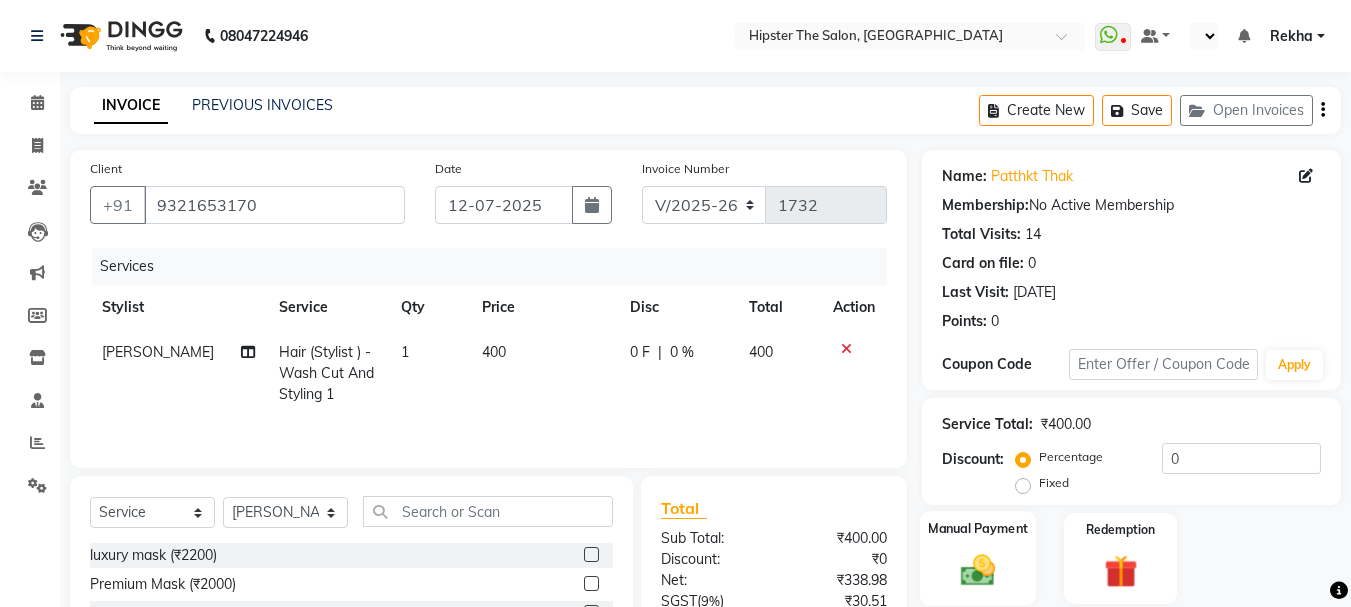 scroll, scrollTop: 194, scrollLeft: 0, axis: vertical 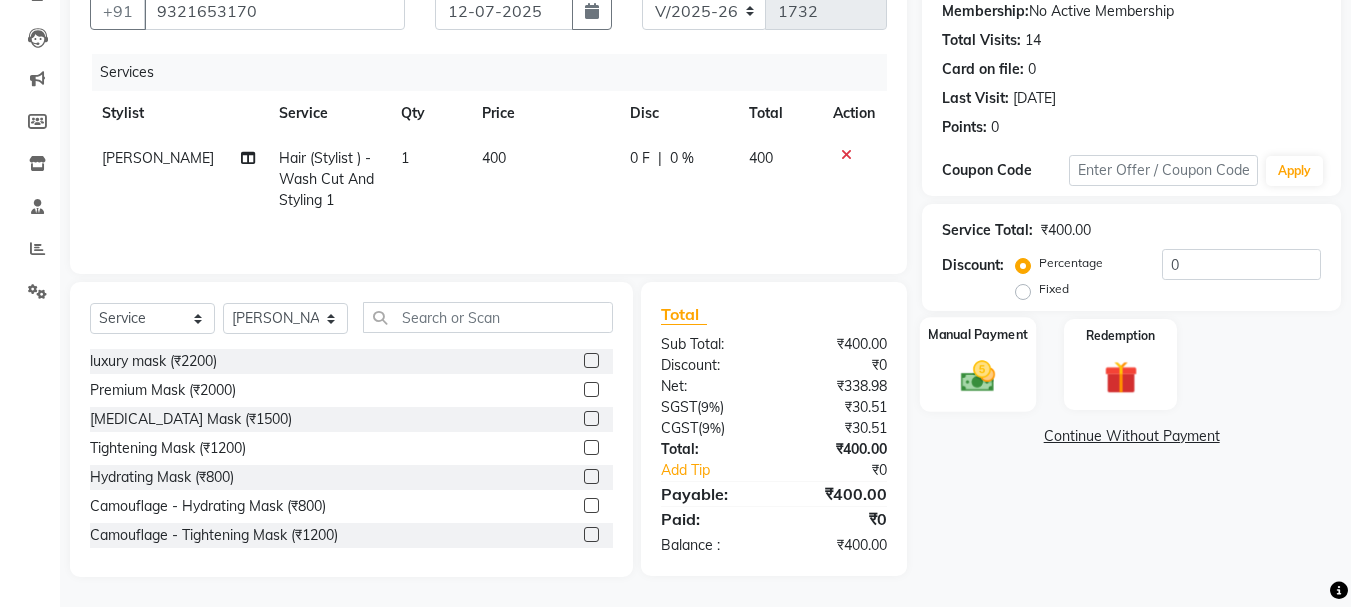 click 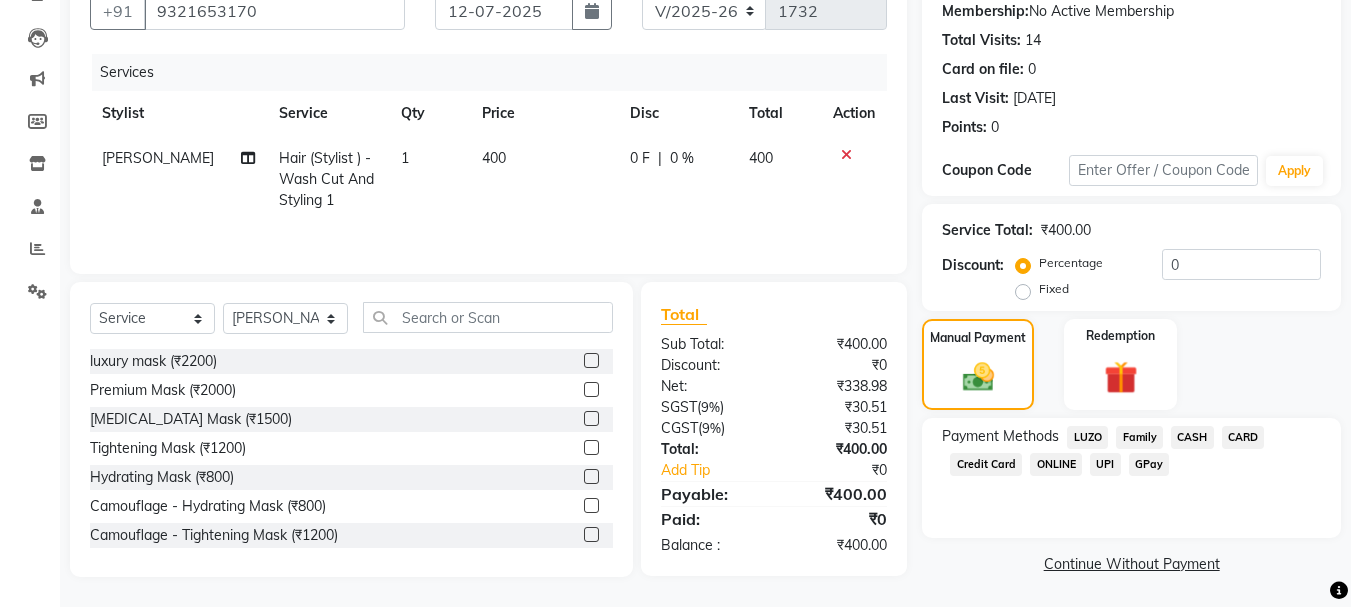 click on "CASH" 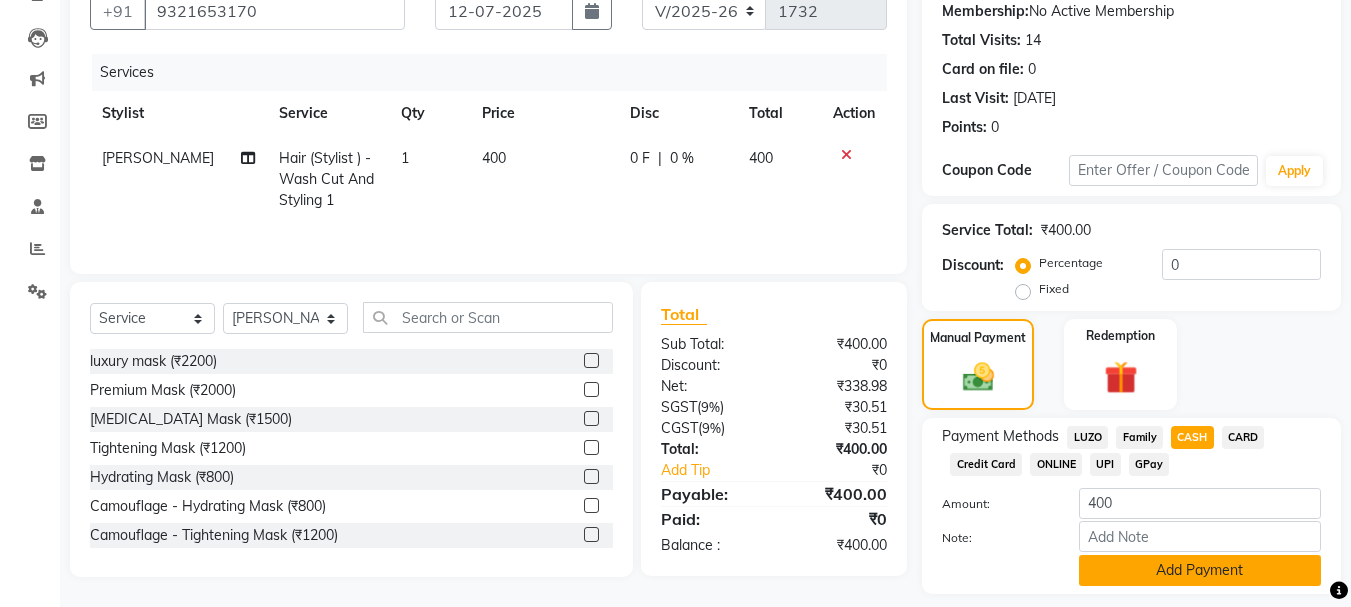 click on "Add Payment" 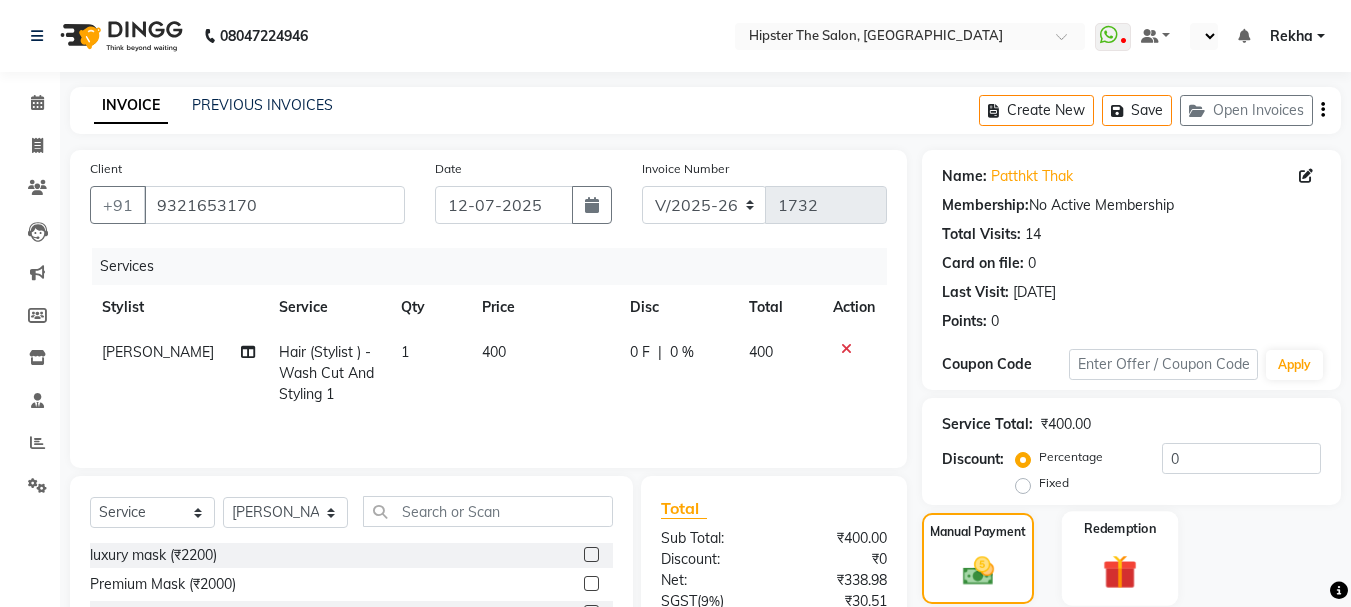 scroll, scrollTop: 309, scrollLeft: 0, axis: vertical 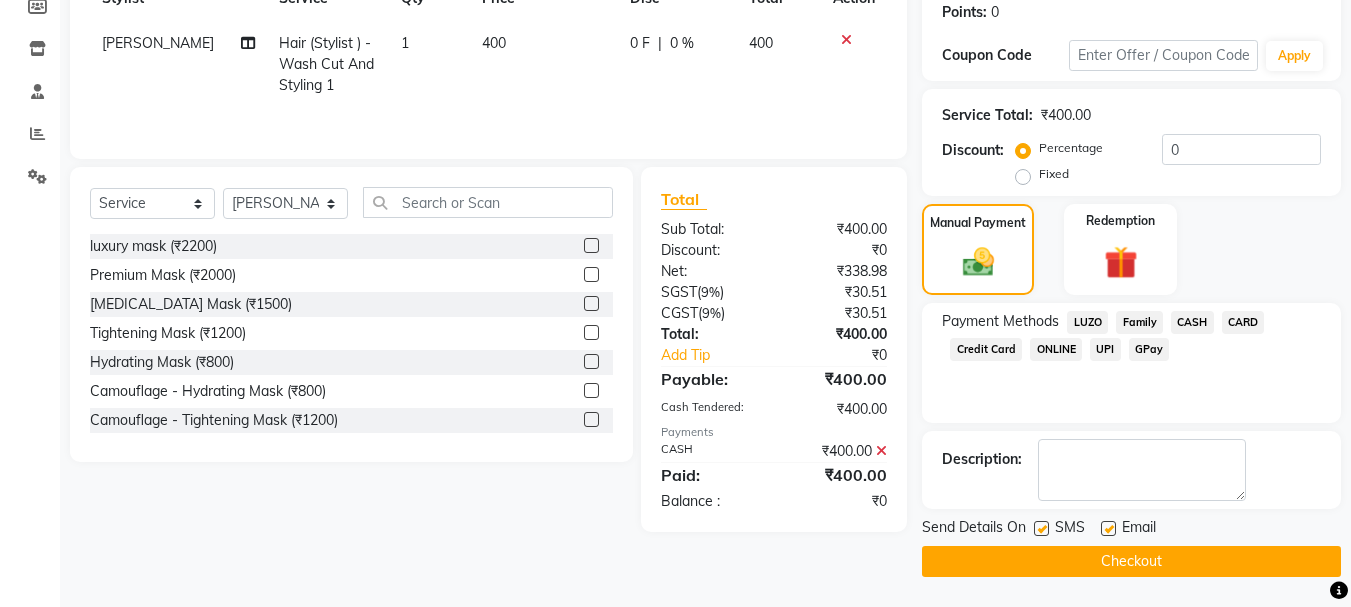 click on "Checkout" 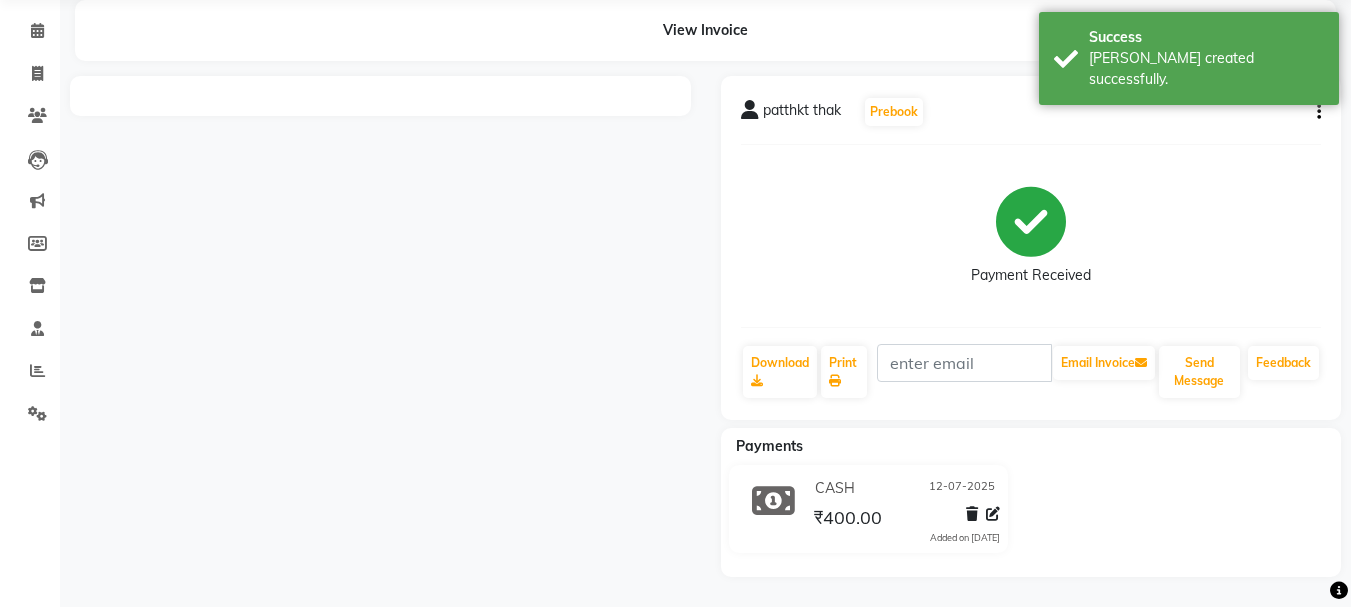 scroll, scrollTop: 0, scrollLeft: 0, axis: both 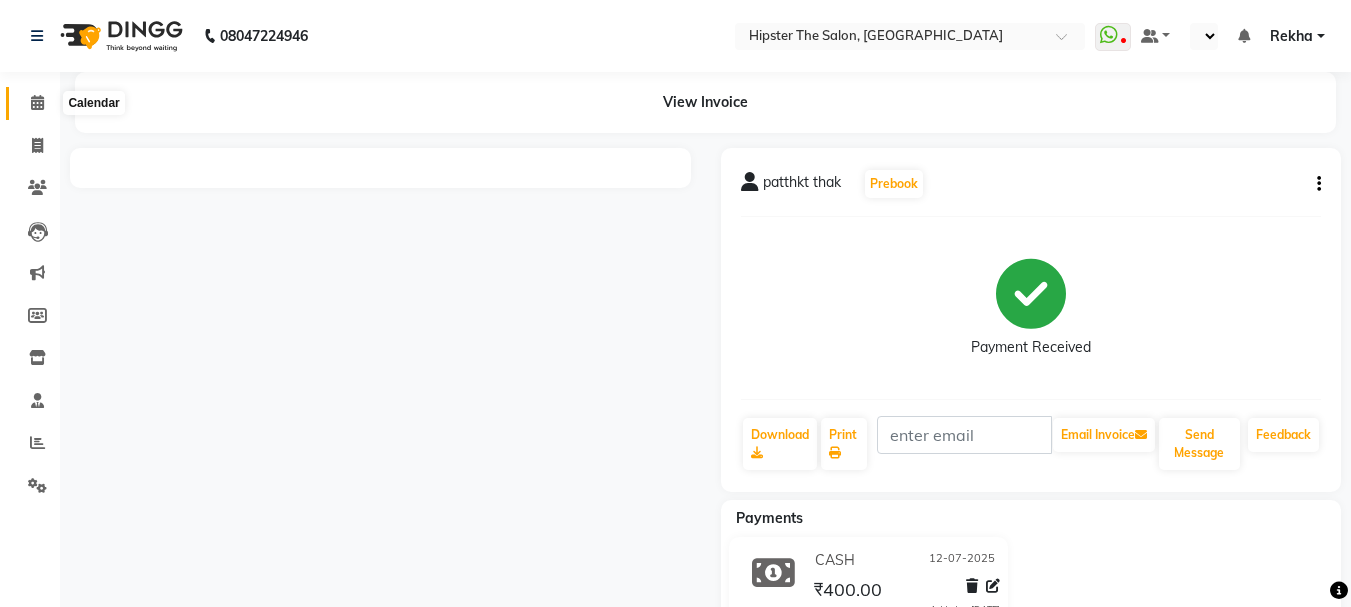click 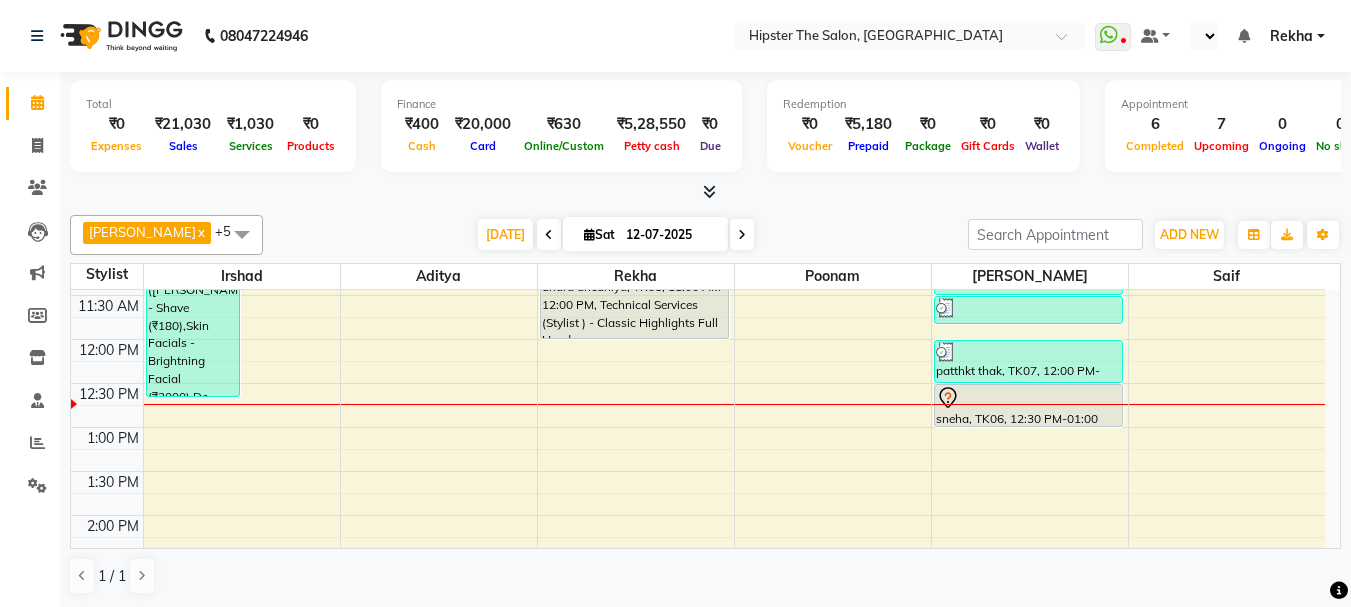 scroll, scrollTop: 300, scrollLeft: 0, axis: vertical 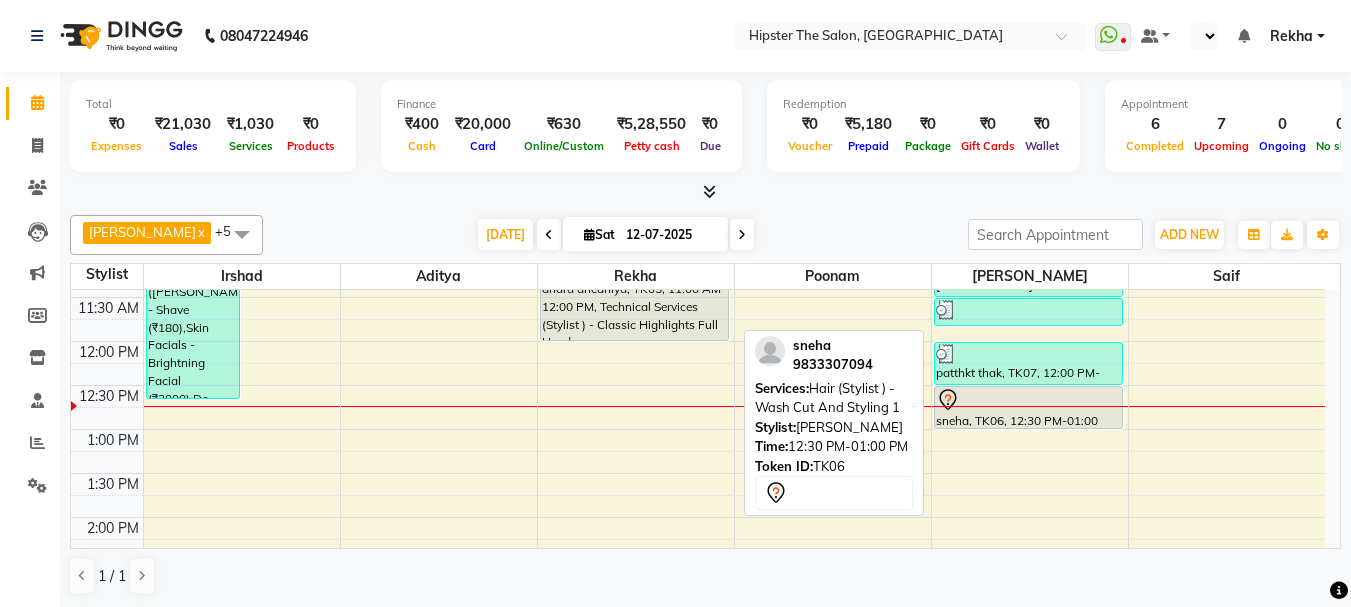 click on "sneha, TK06, 12:30 PM-01:00 PM, Hair (Stylist ) - Wash Cut And Styling 1" at bounding box center (1028, 407) 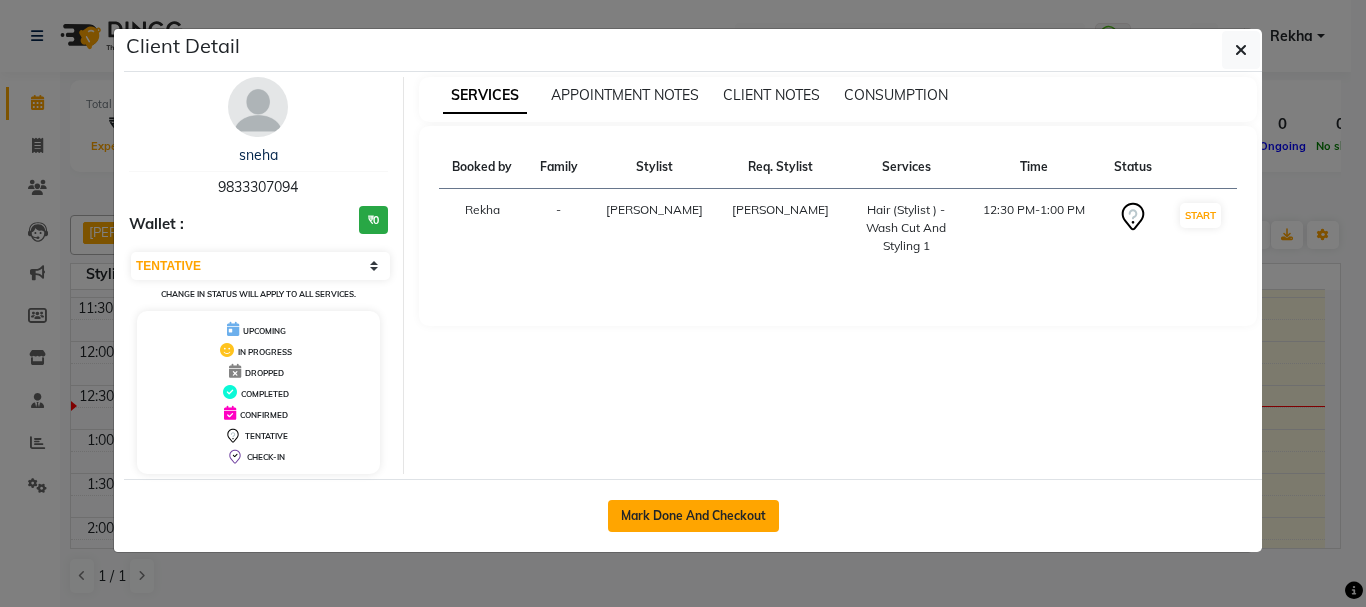 click on "Mark Done And Checkout" 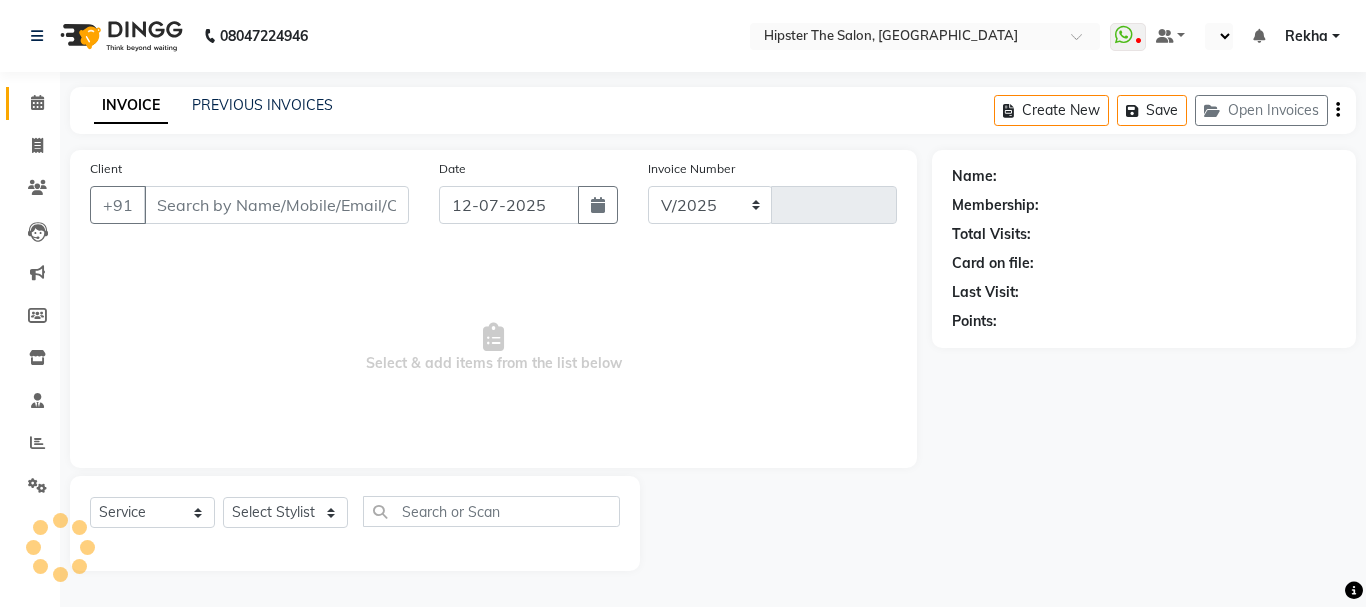 select on "5125" 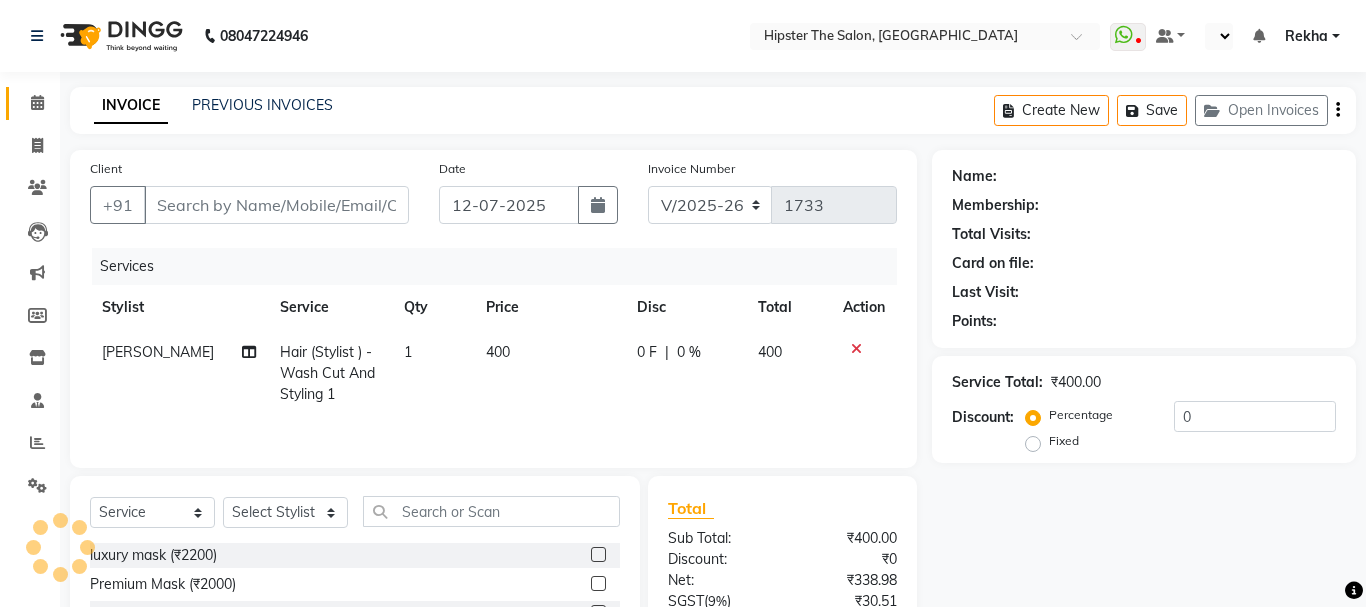 type on "9833307094" 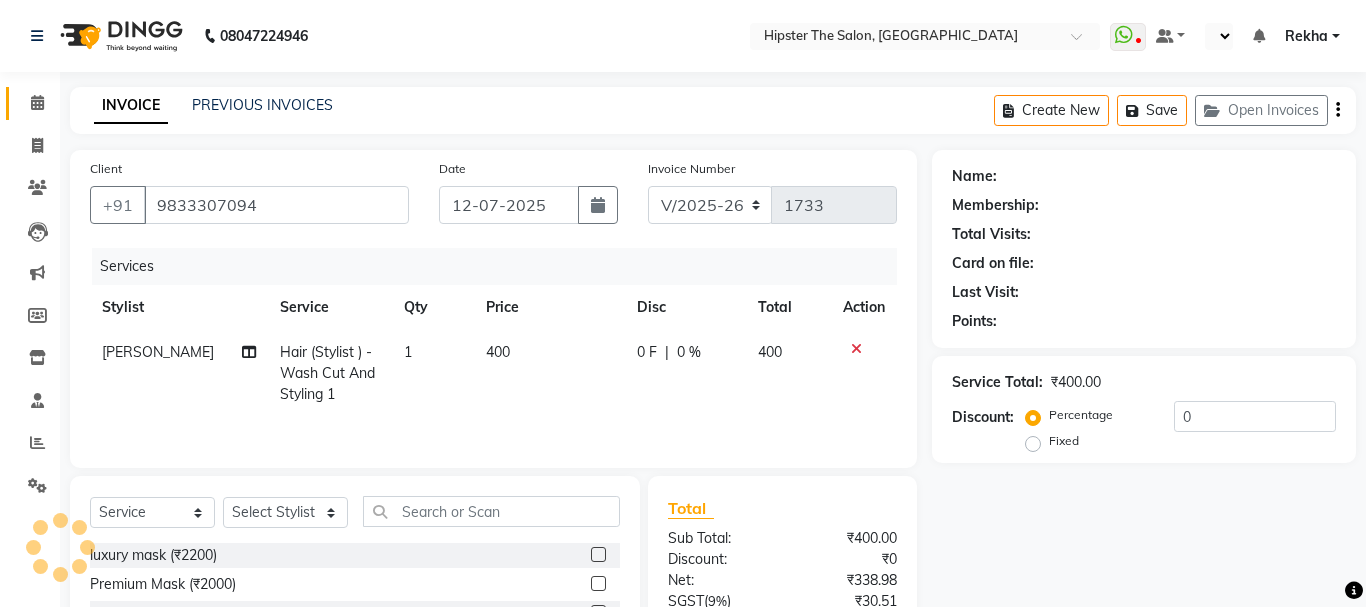 select on "32401" 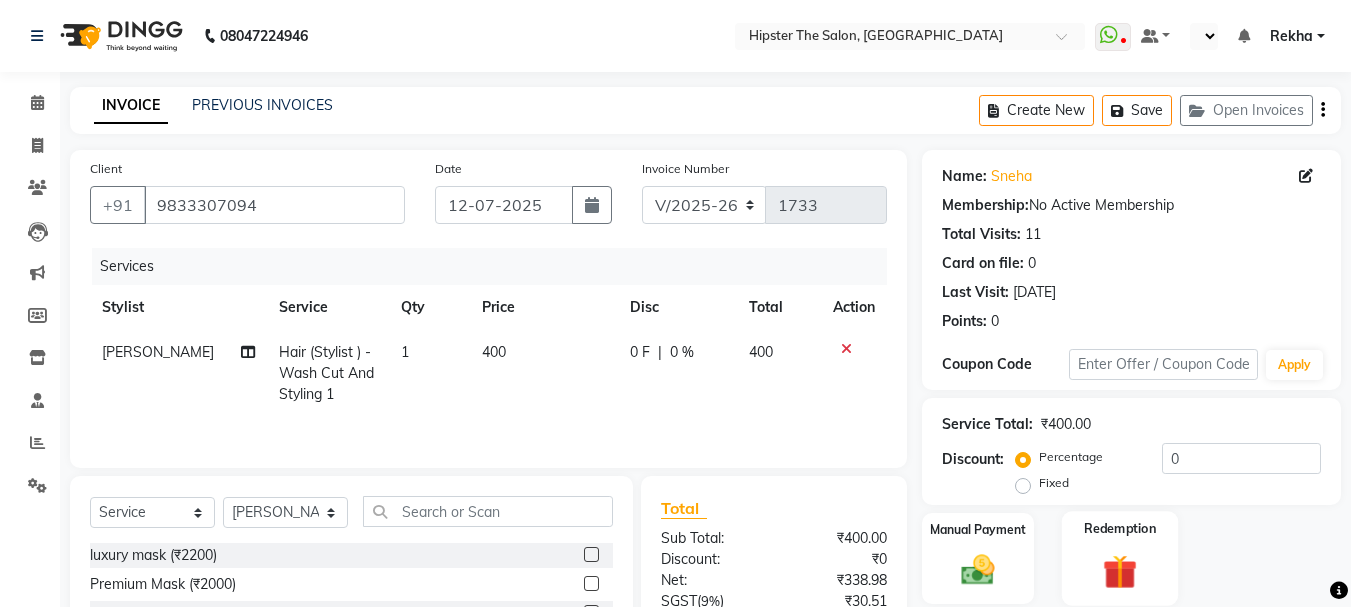 click on "Redemption" 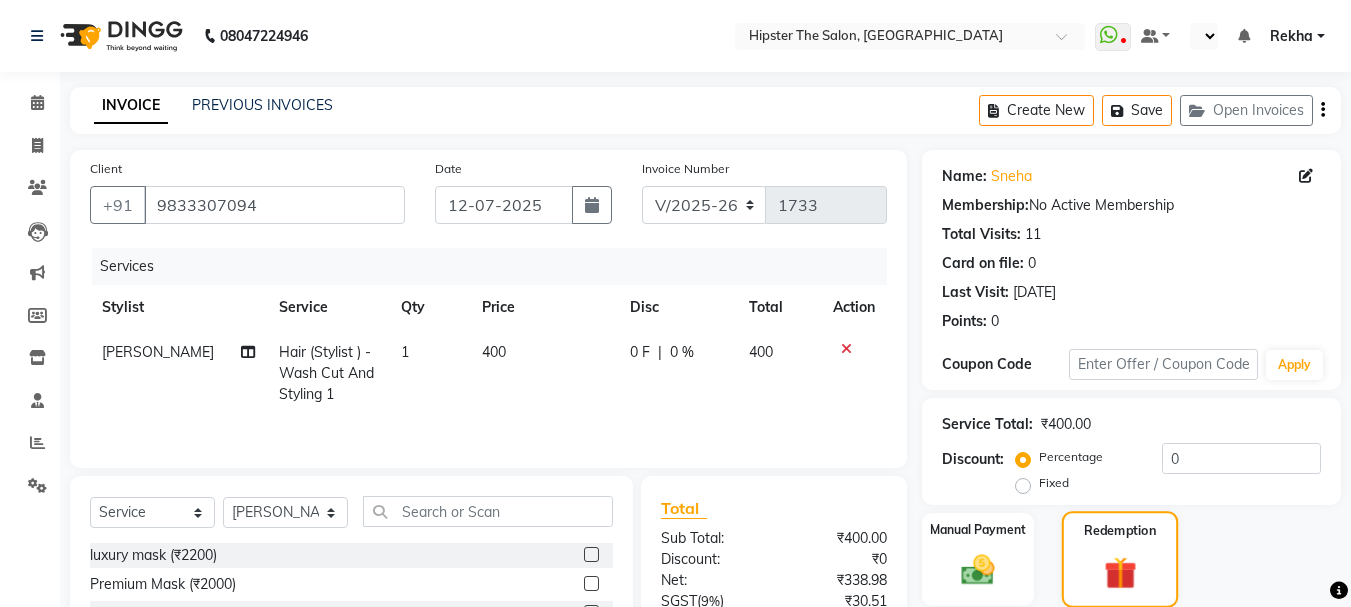 scroll, scrollTop: 198, scrollLeft: 0, axis: vertical 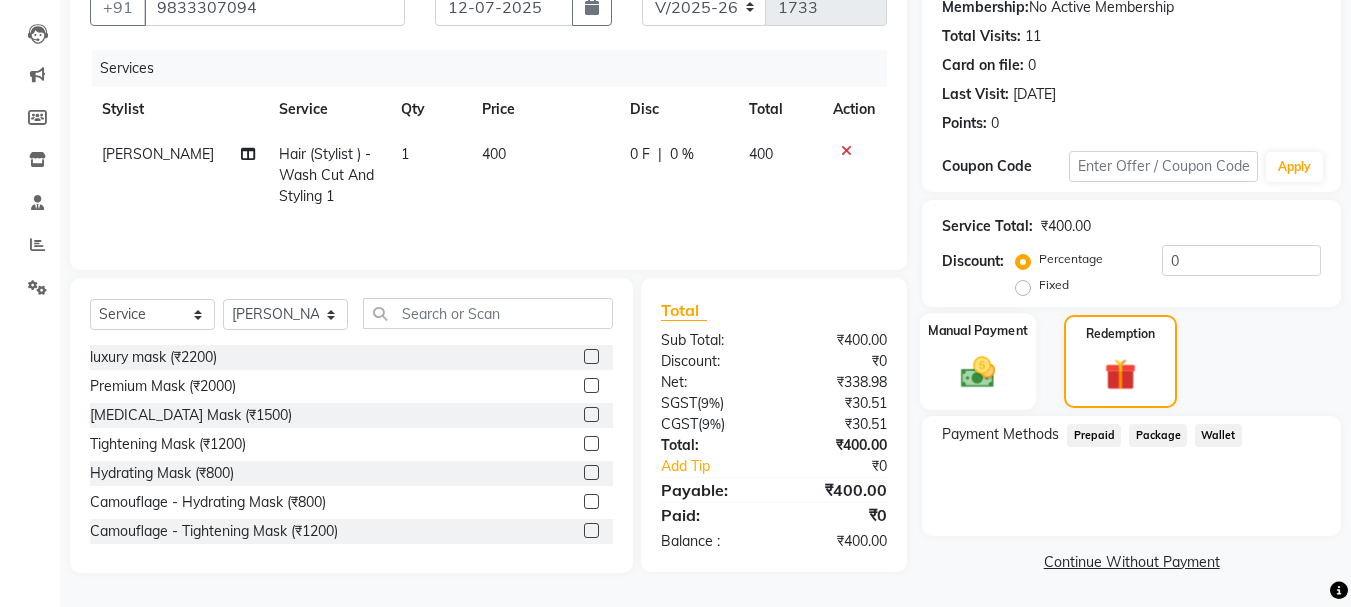 click 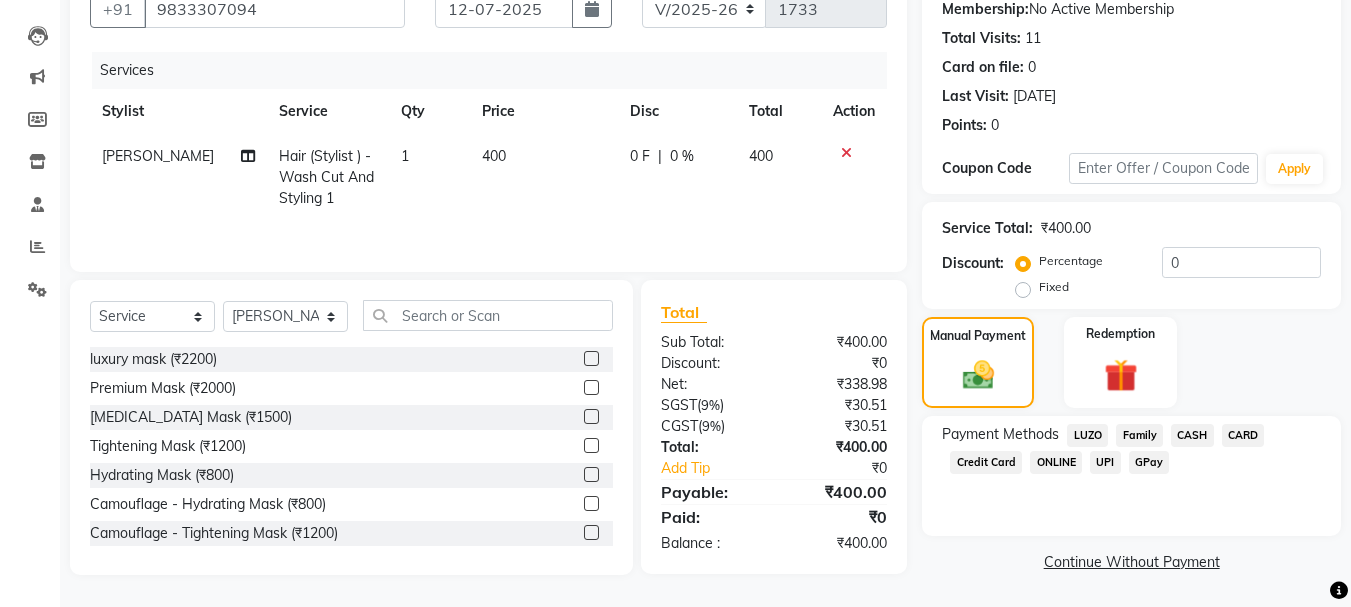 click on "CASH" 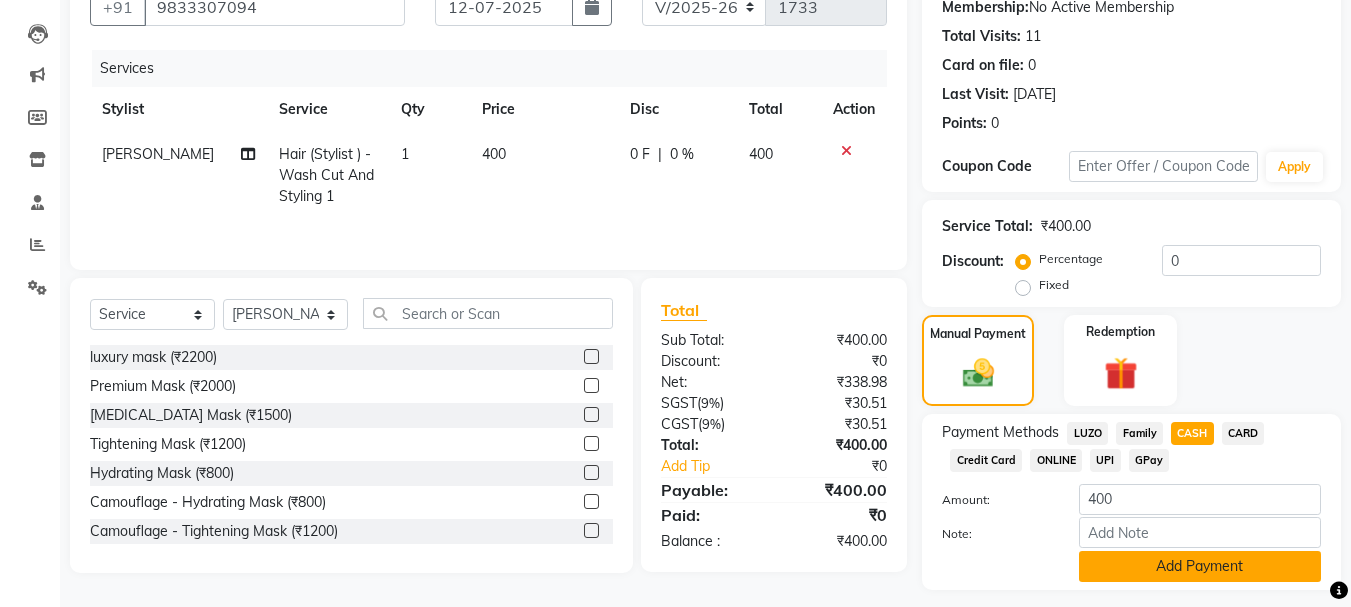click on "Add Payment" 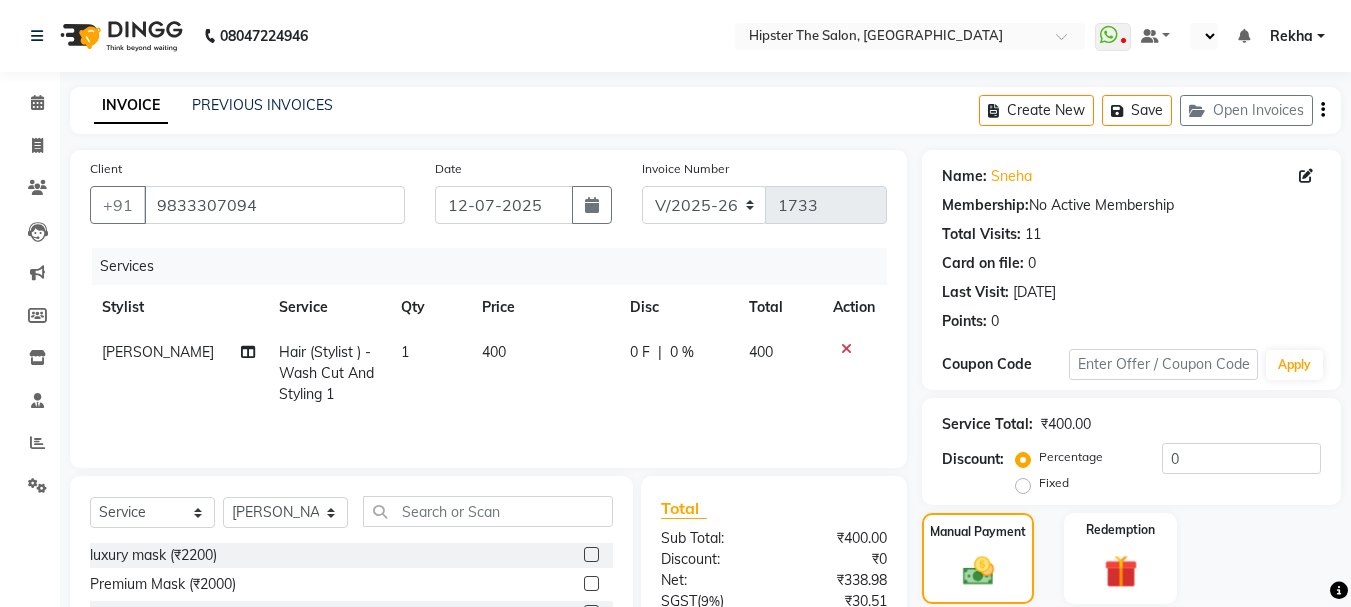scroll, scrollTop: 309, scrollLeft: 0, axis: vertical 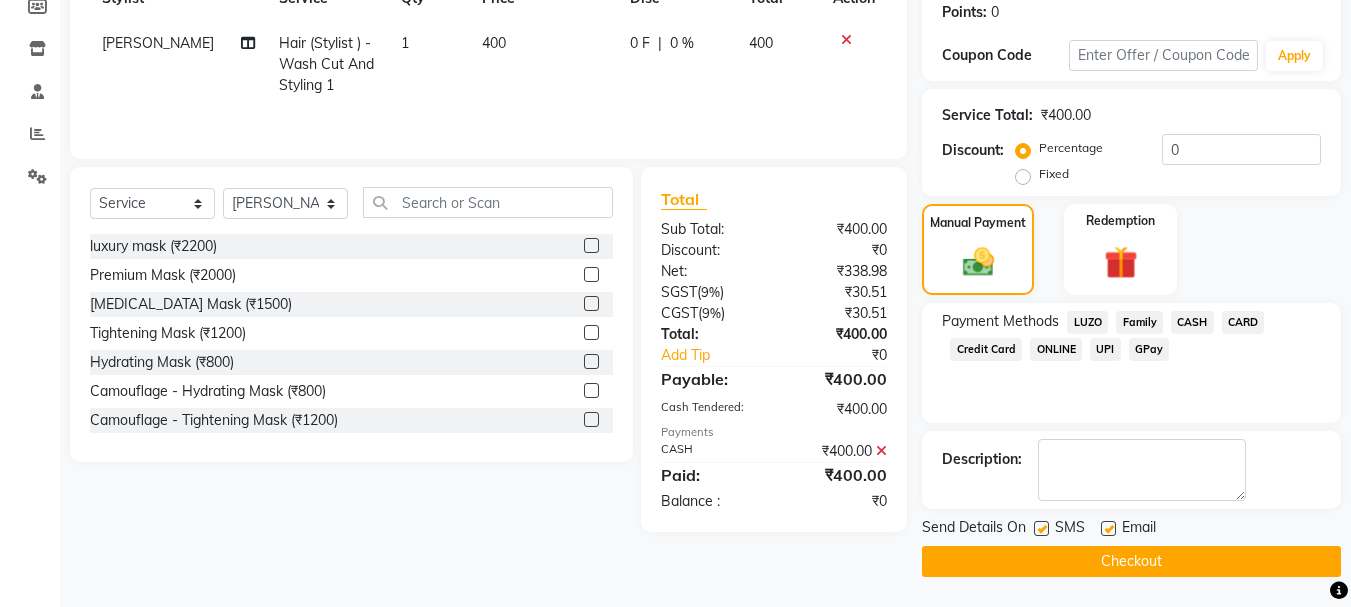 click on "Checkout" 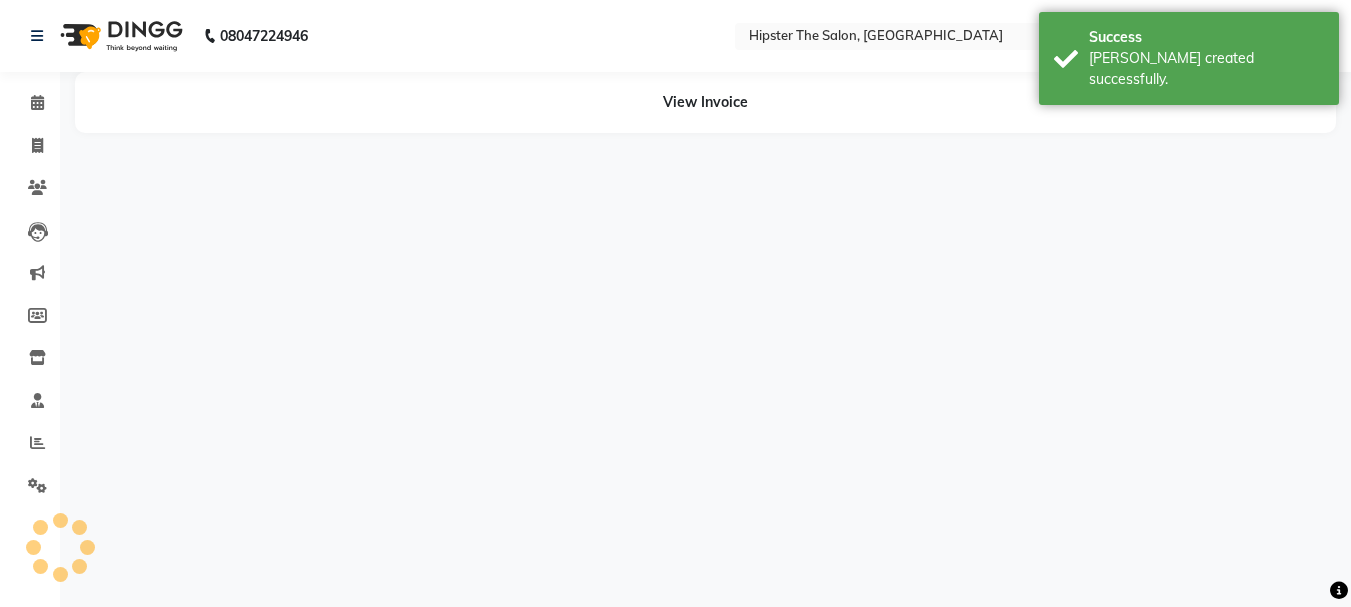 scroll, scrollTop: 0, scrollLeft: 0, axis: both 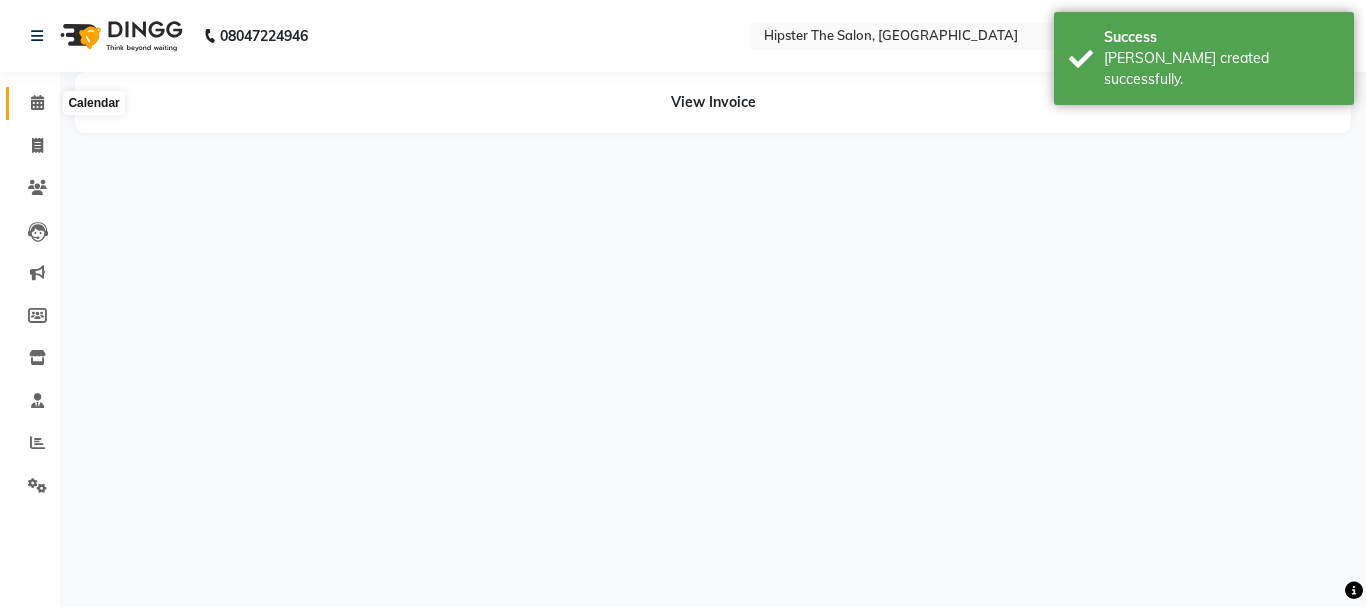 click 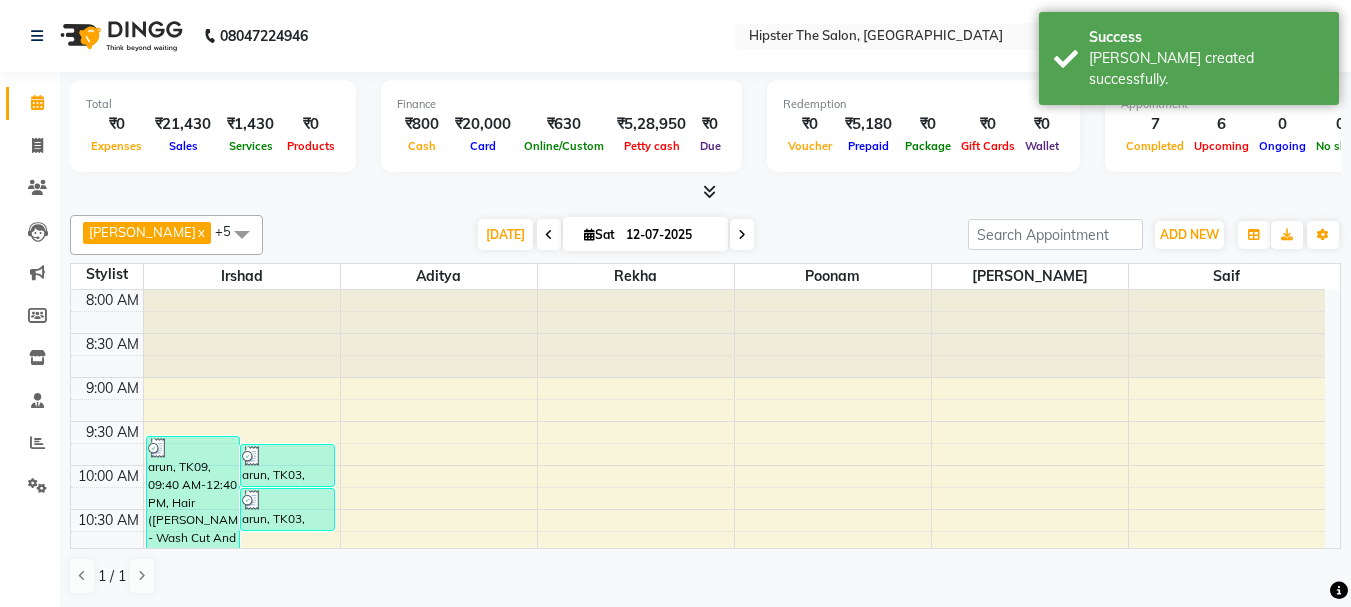 scroll, scrollTop: 0, scrollLeft: 0, axis: both 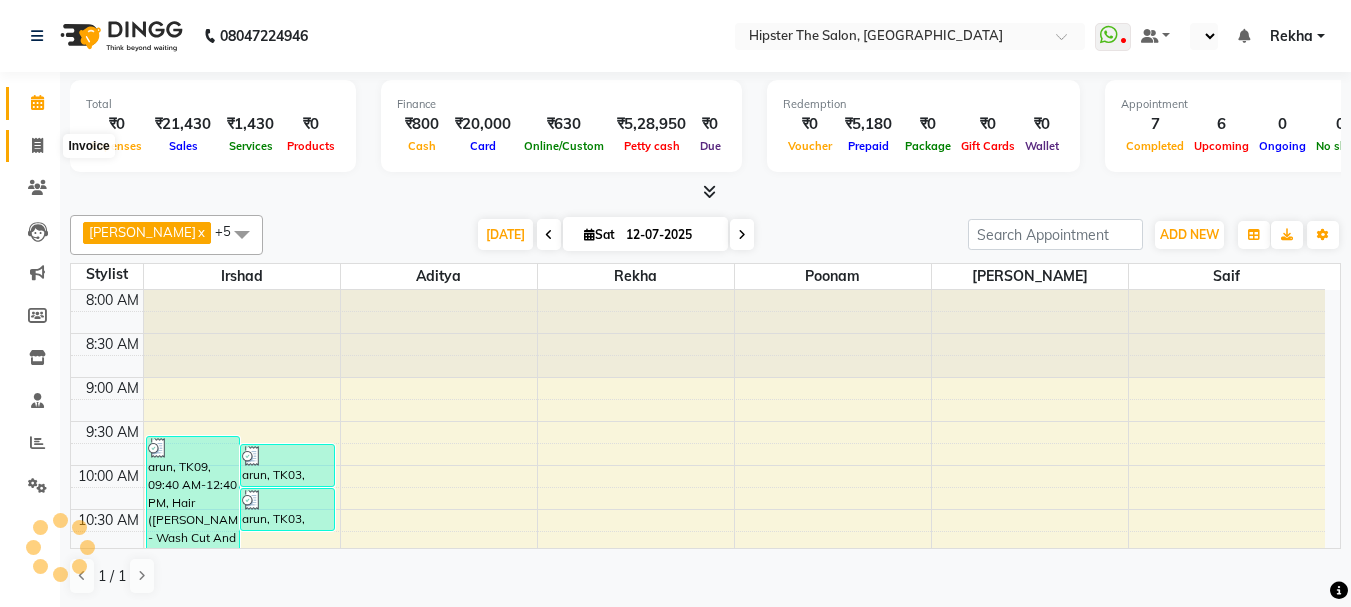 click 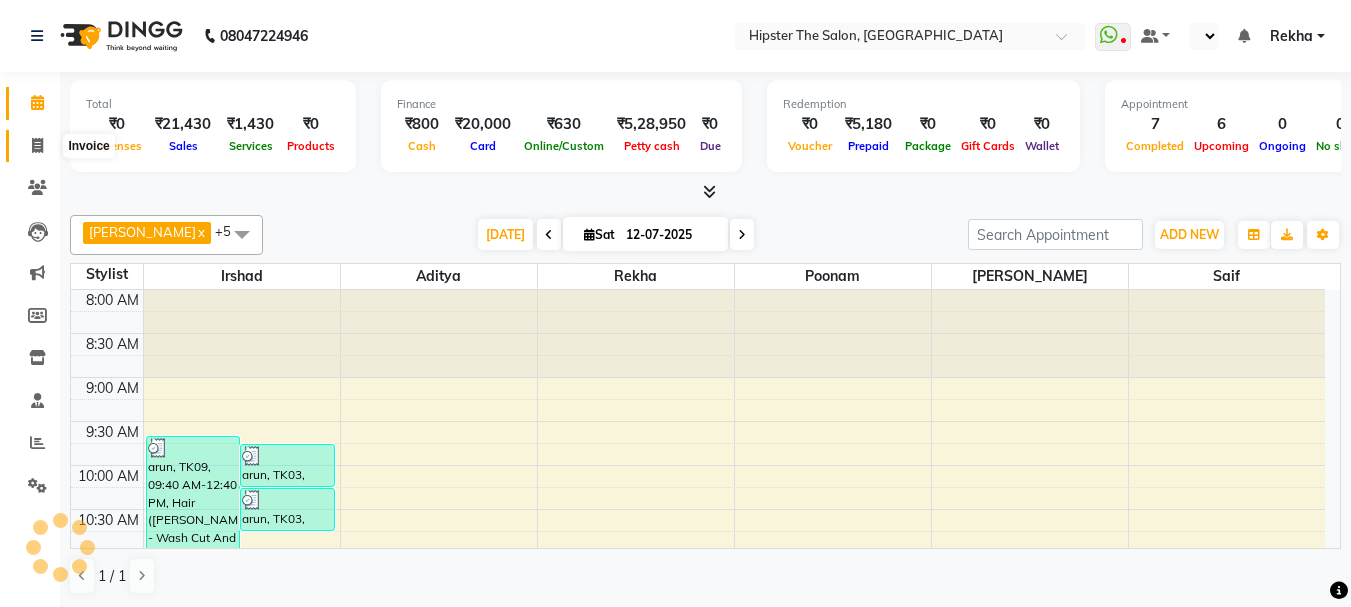 select on "service" 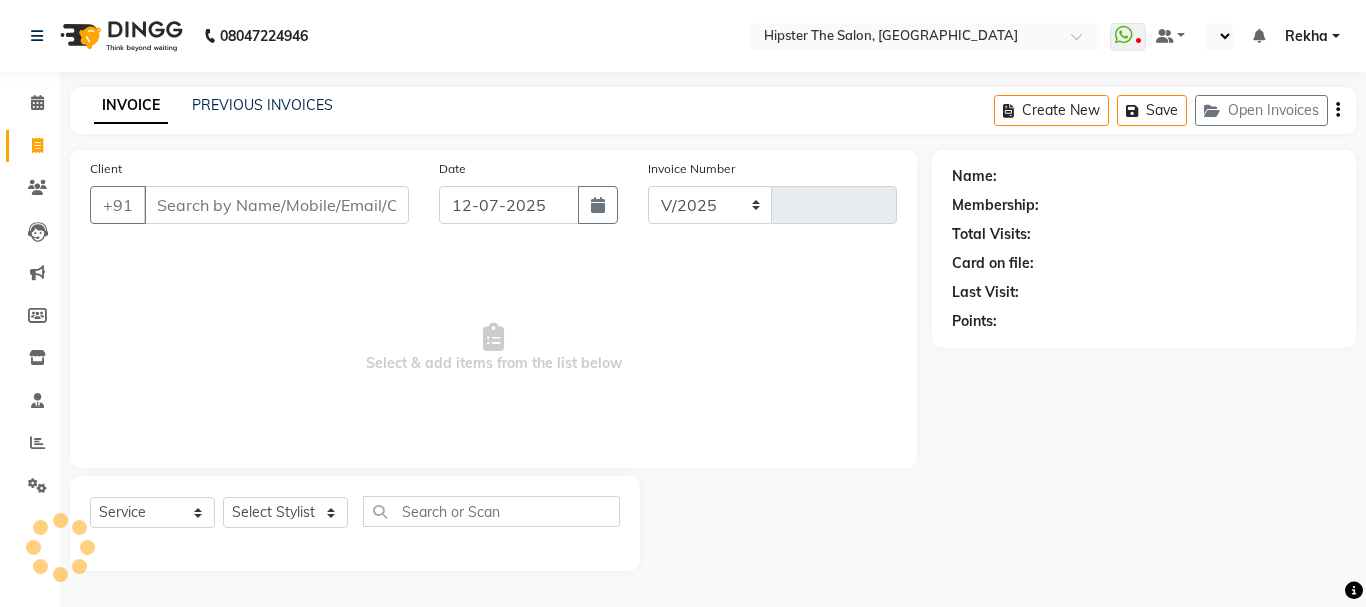 select on "5125" 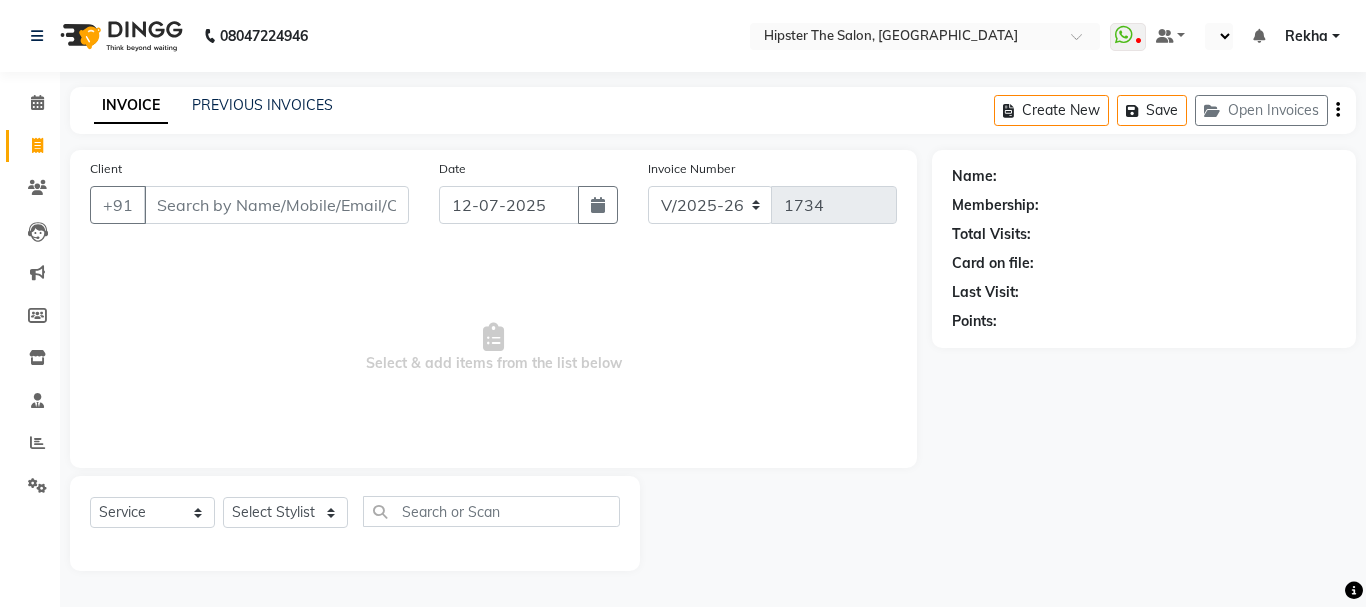 click on "Client" at bounding box center (276, 205) 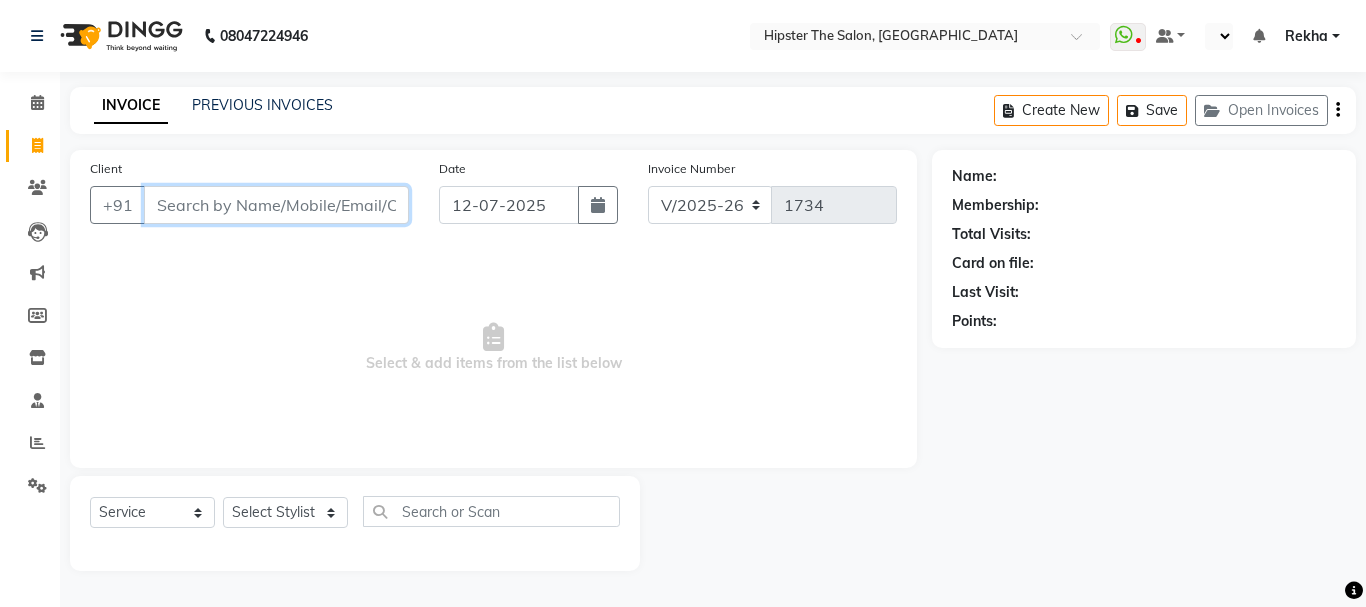 click on "Client" at bounding box center (276, 205) 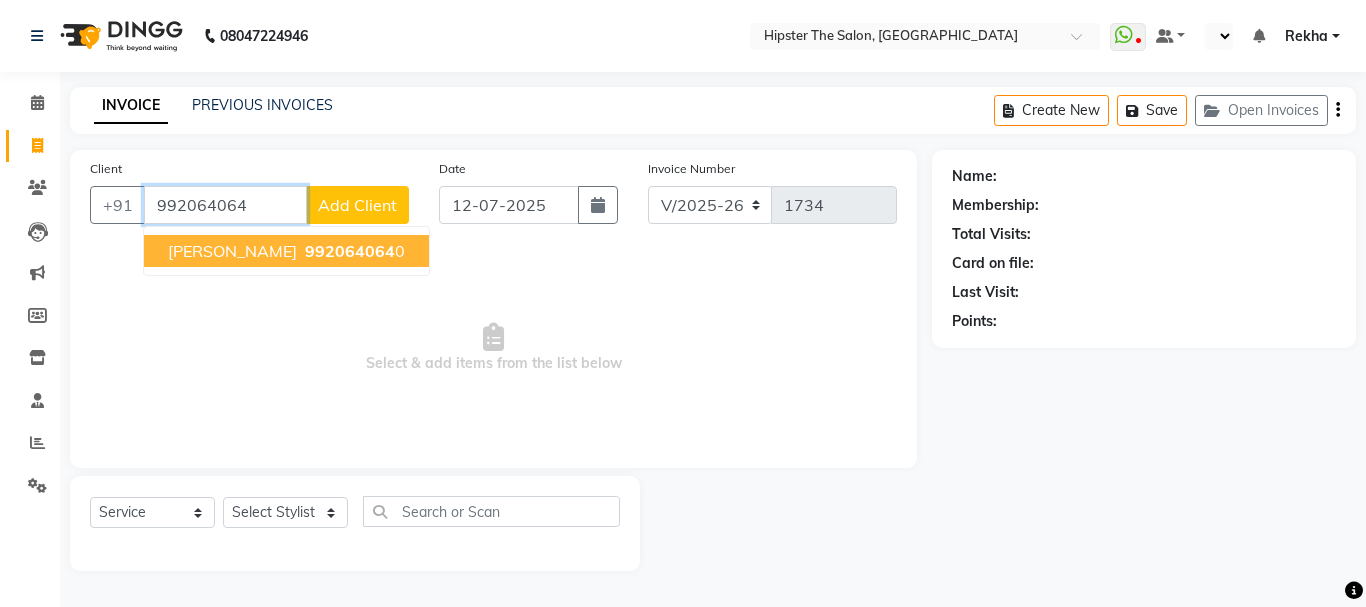 click on "CHINTAN MEHTA   992064064 0" at bounding box center [286, 251] 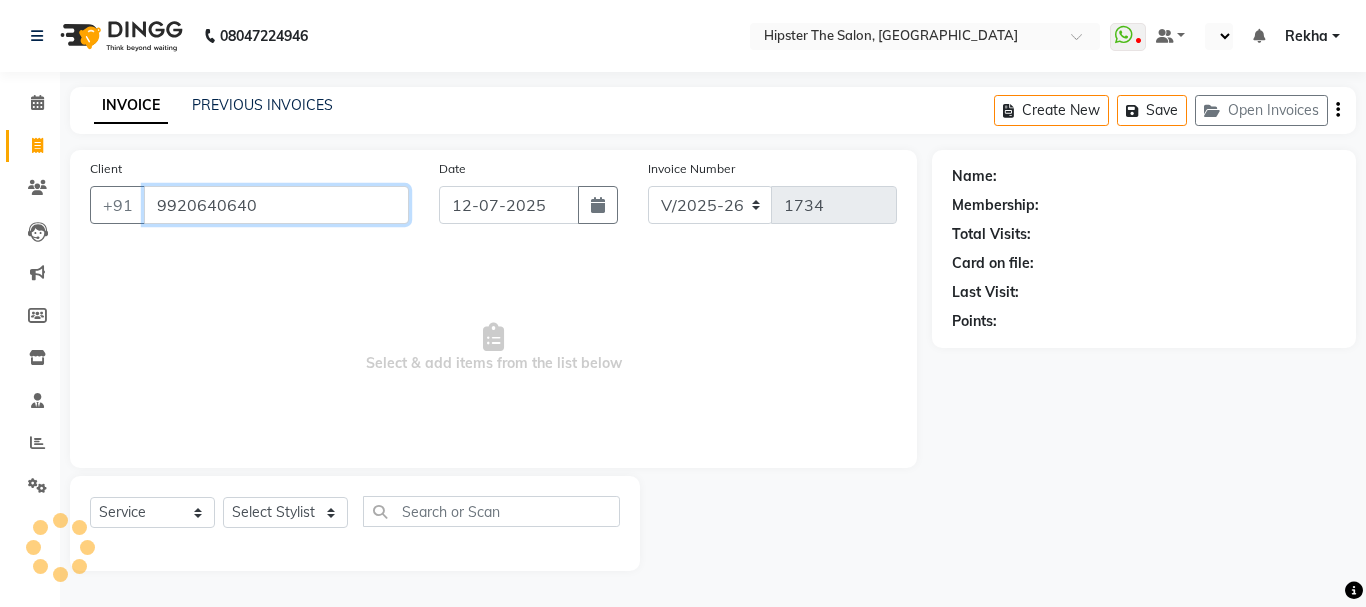 type on "9920640640" 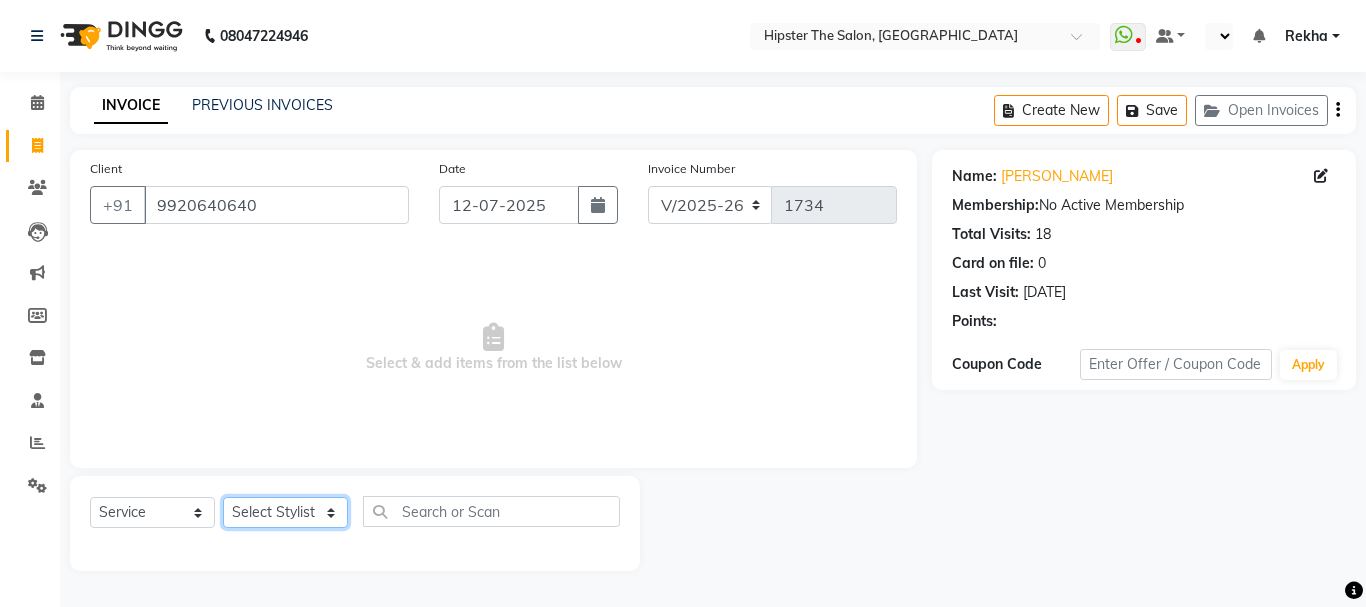click on "Select Stylist [PERSON_NAME] [PERSON_NAME] [PERSON_NAME] [PERSON_NAME] Lucky [PERSON_NAME]  [PERSON_NAME] [PERSON_NAME] [PERSON_NAME] Rekha saif [PERSON_NAME] [PERSON_NAME]  [PERSON_NAME] [PERSON_NAME]" 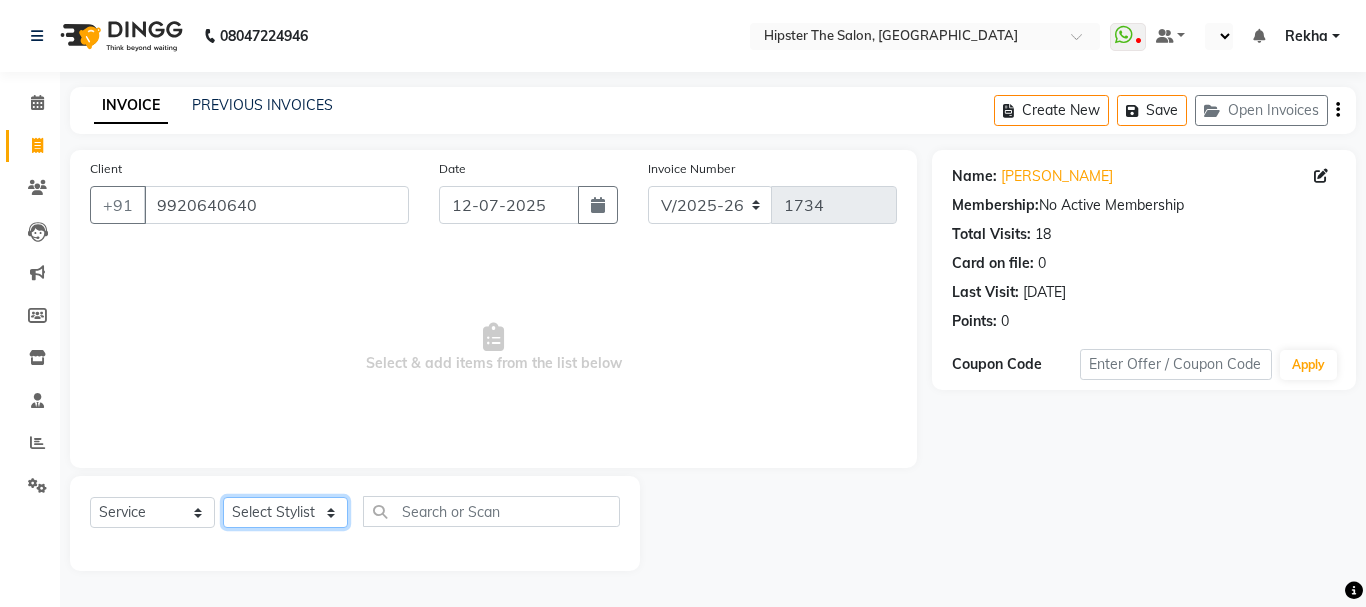 select on "32387" 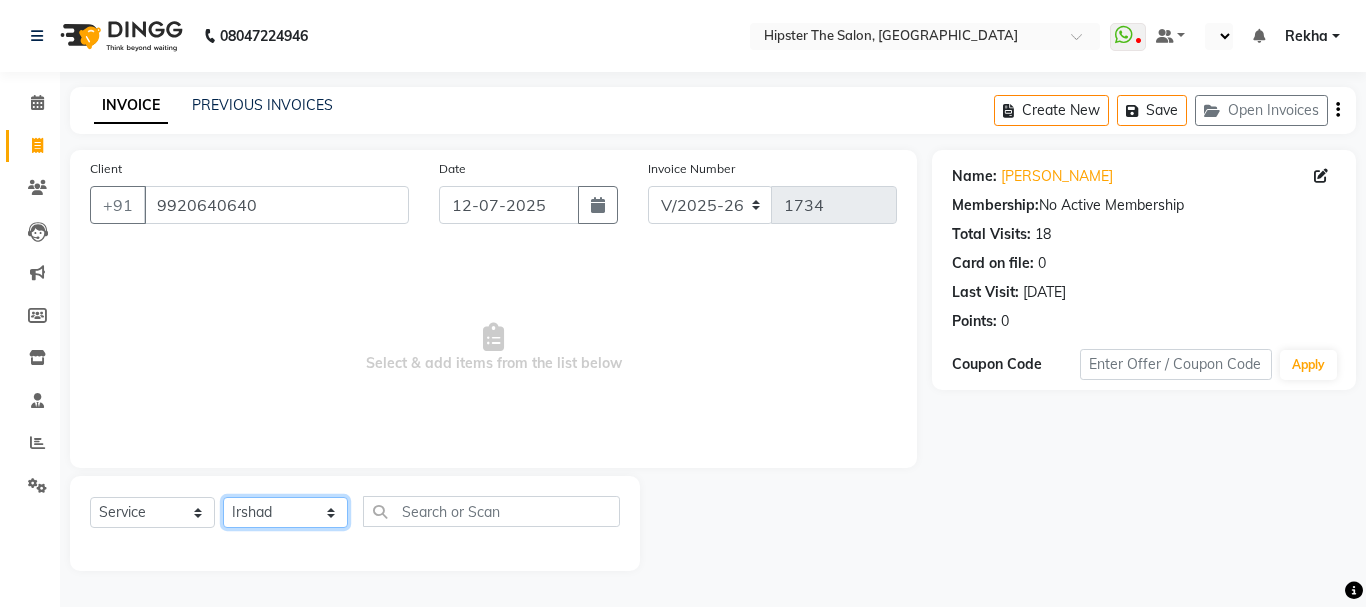 click on "Select Stylist [PERSON_NAME] [PERSON_NAME] [PERSON_NAME] [PERSON_NAME] Lucky [PERSON_NAME]  [PERSON_NAME] [PERSON_NAME] [PERSON_NAME] Rekha saif [PERSON_NAME] [PERSON_NAME]  [PERSON_NAME] [PERSON_NAME]" 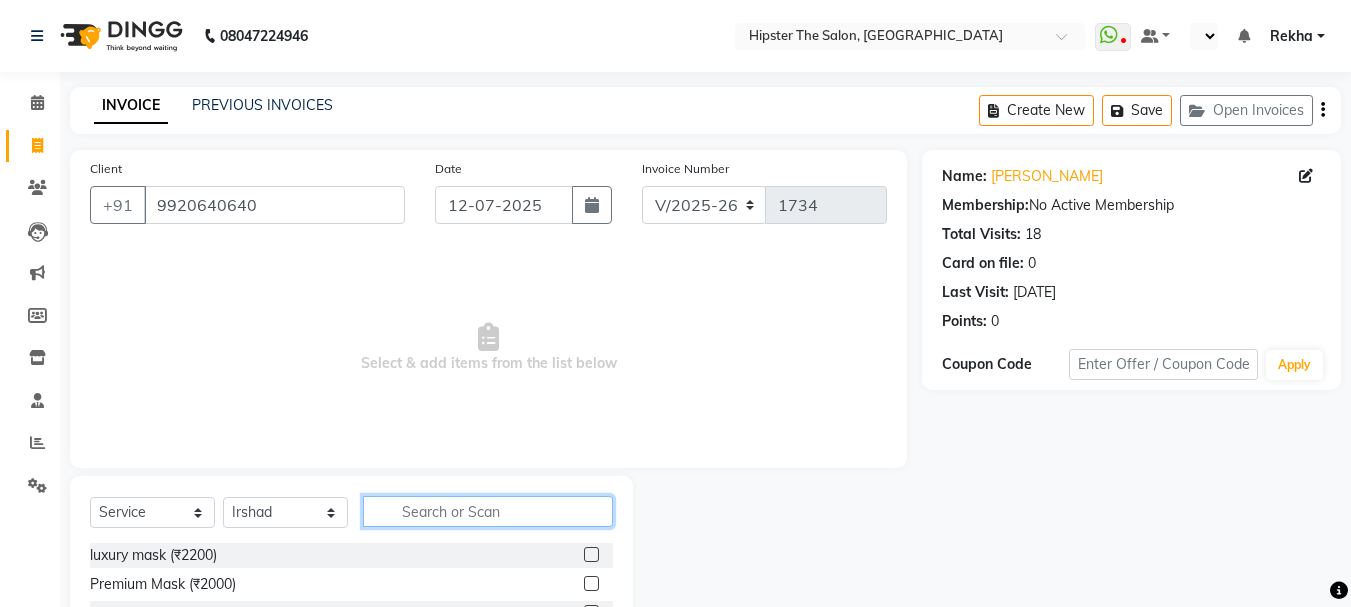 click 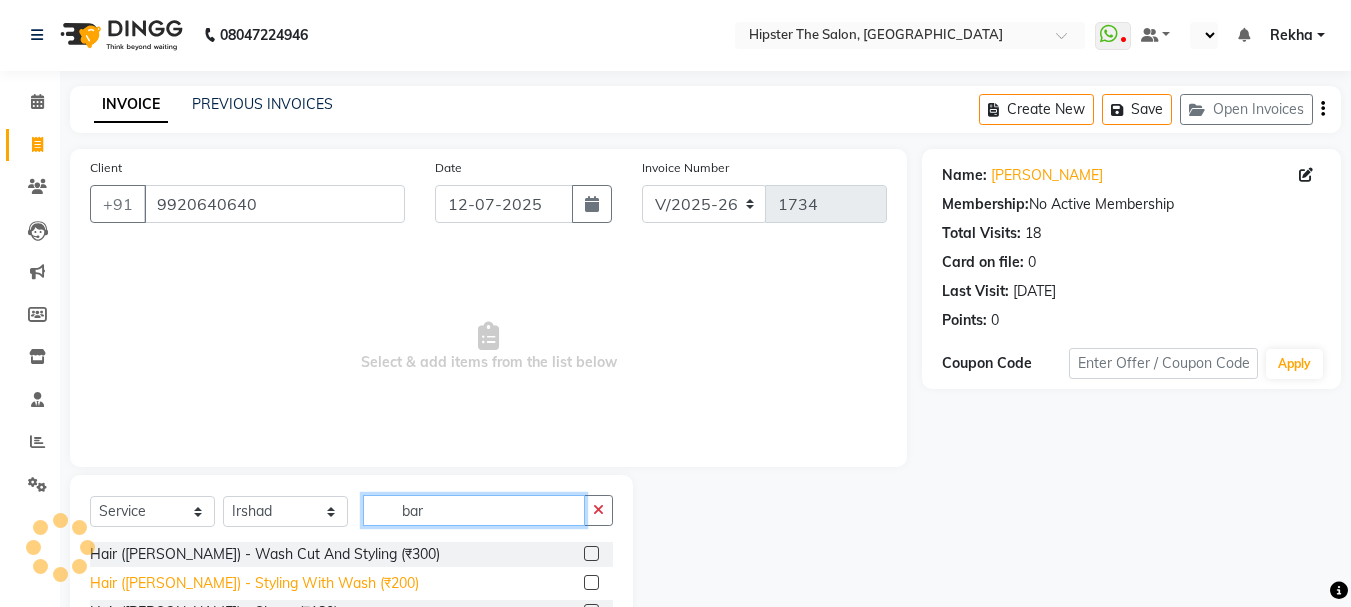 scroll, scrollTop: 81, scrollLeft: 0, axis: vertical 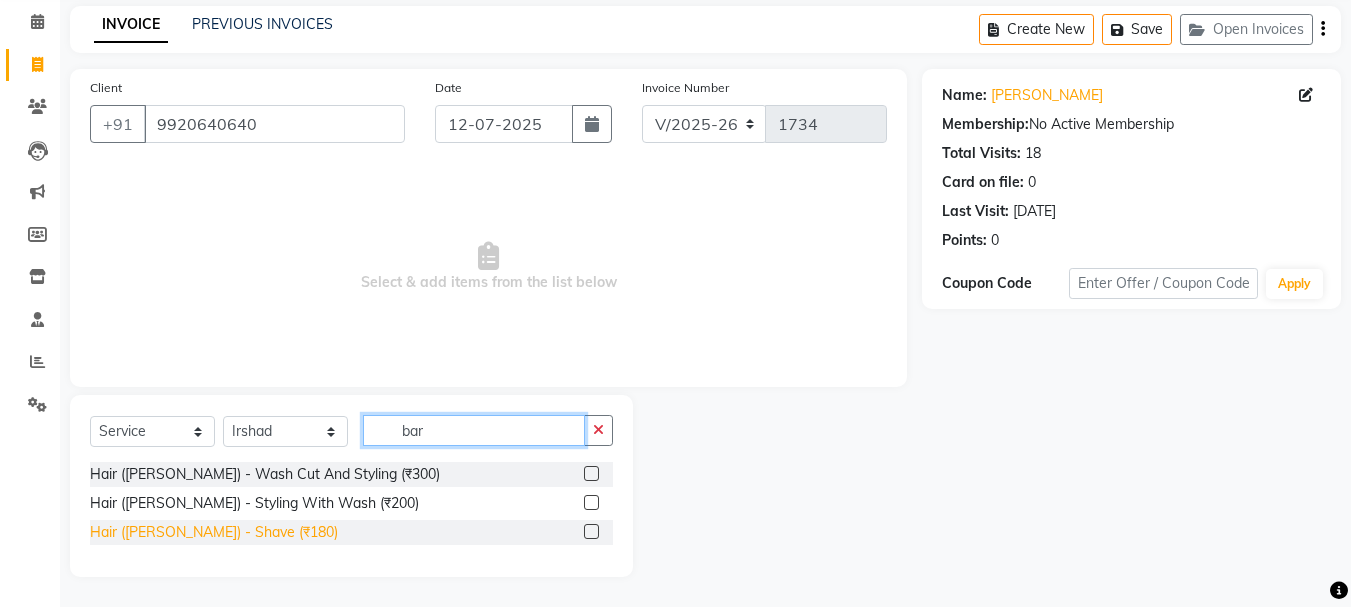 type on "bar" 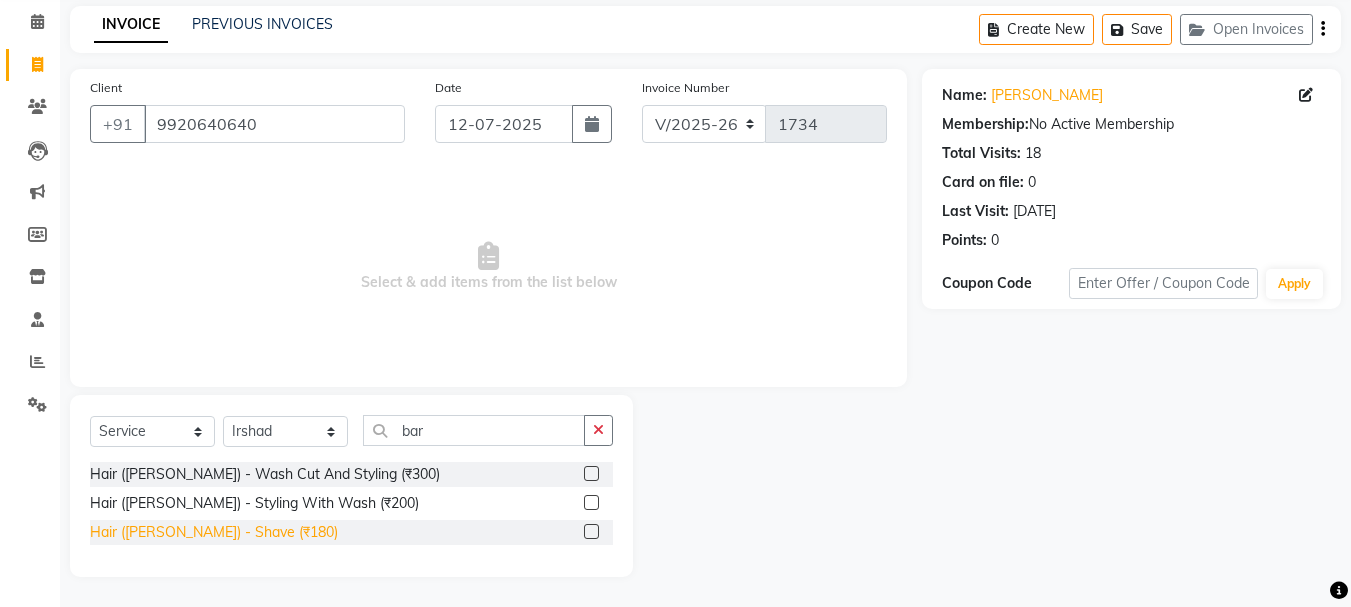 click on "Hair ([PERSON_NAME]) - Shave (₹180)" 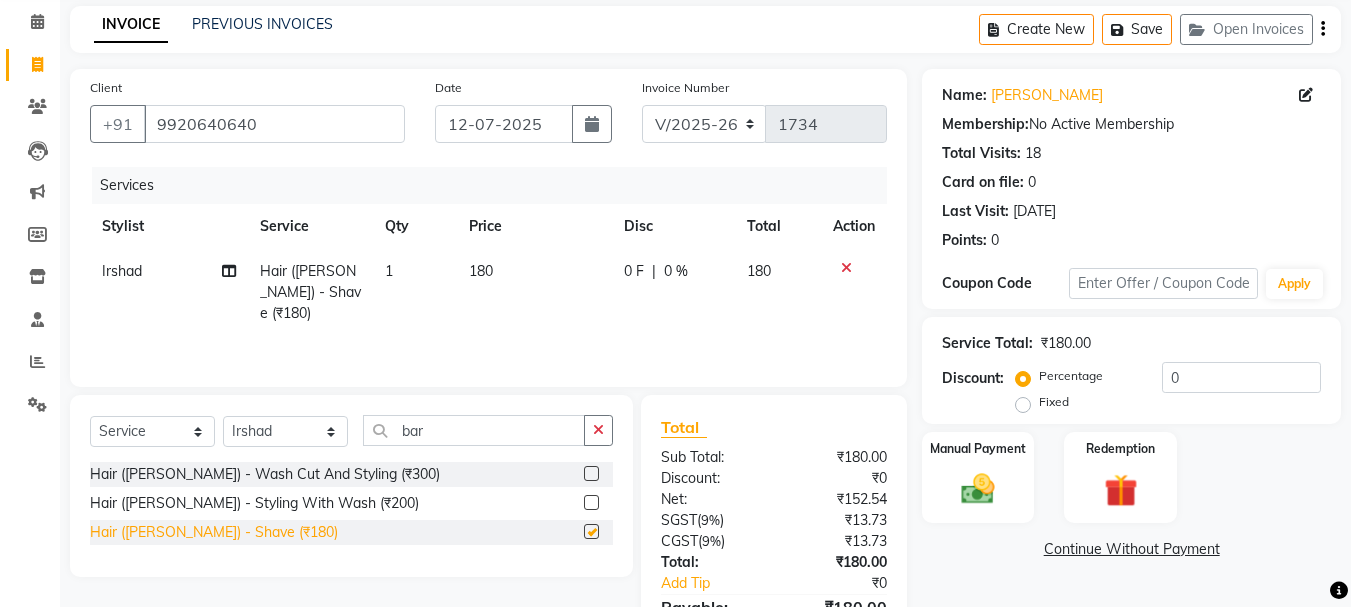 checkbox on "false" 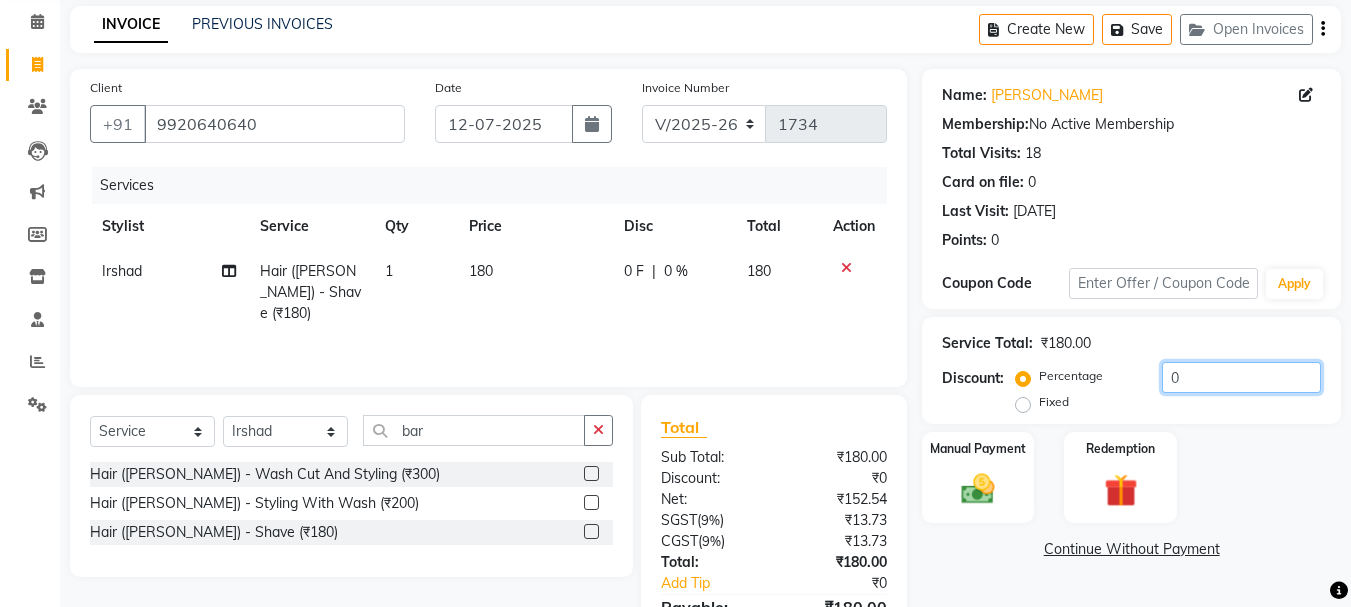 click on "0" 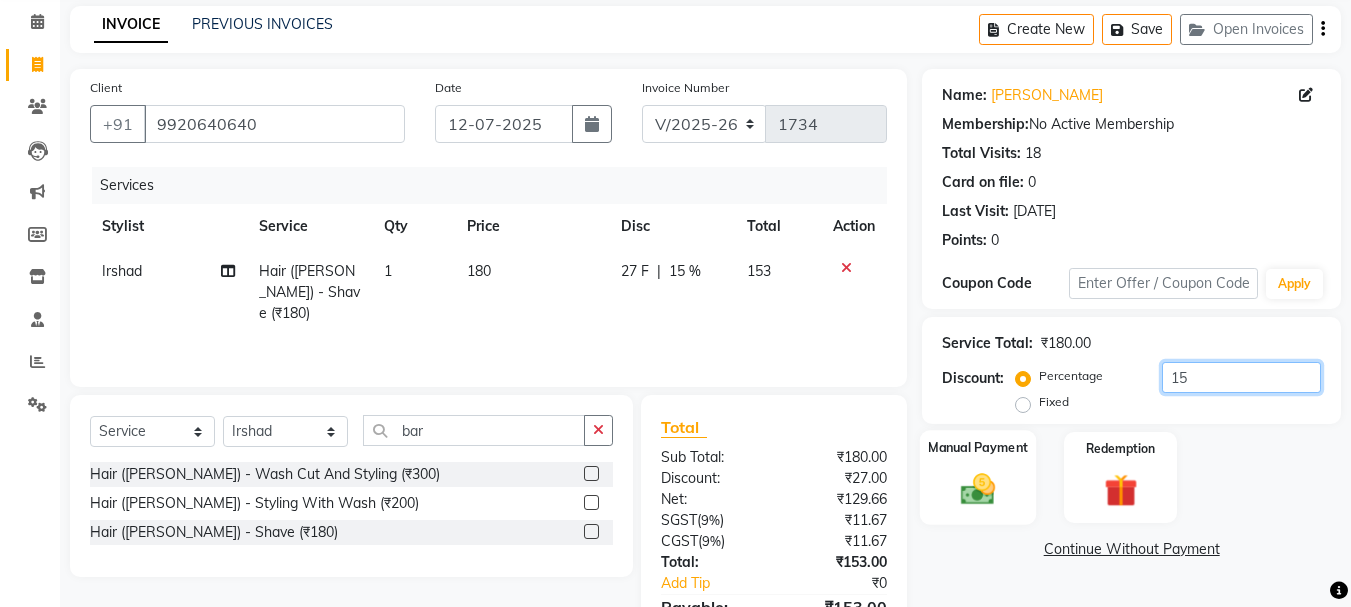 type on "15" 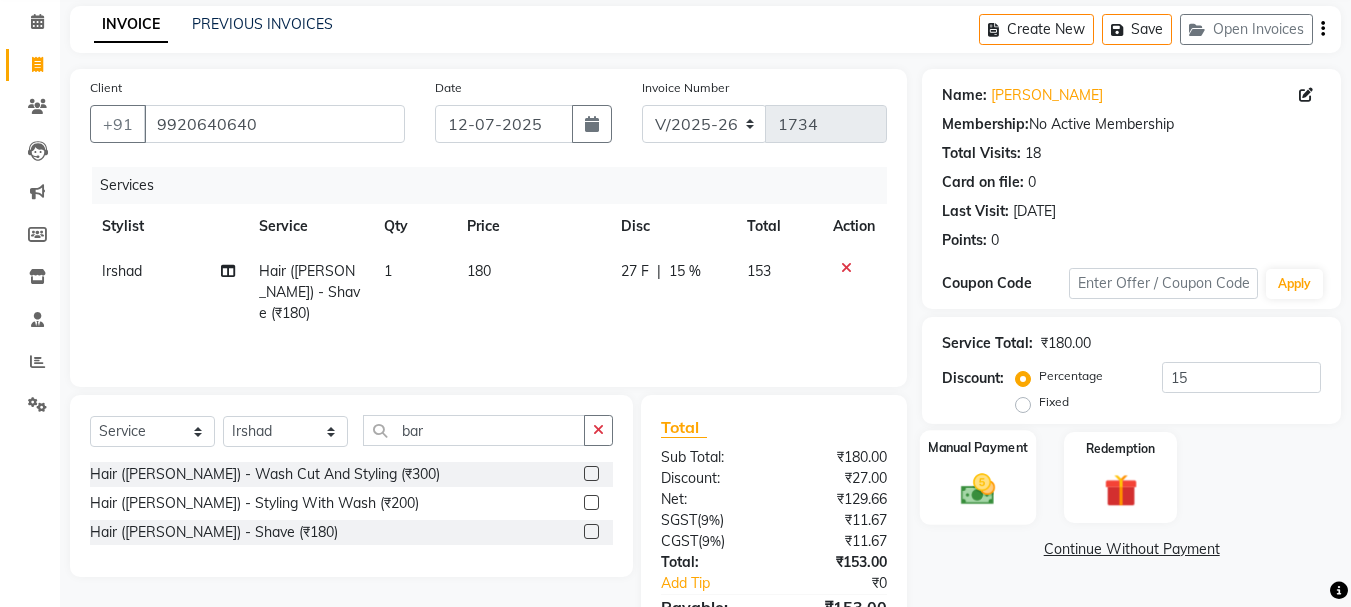 click on "Manual Payment" 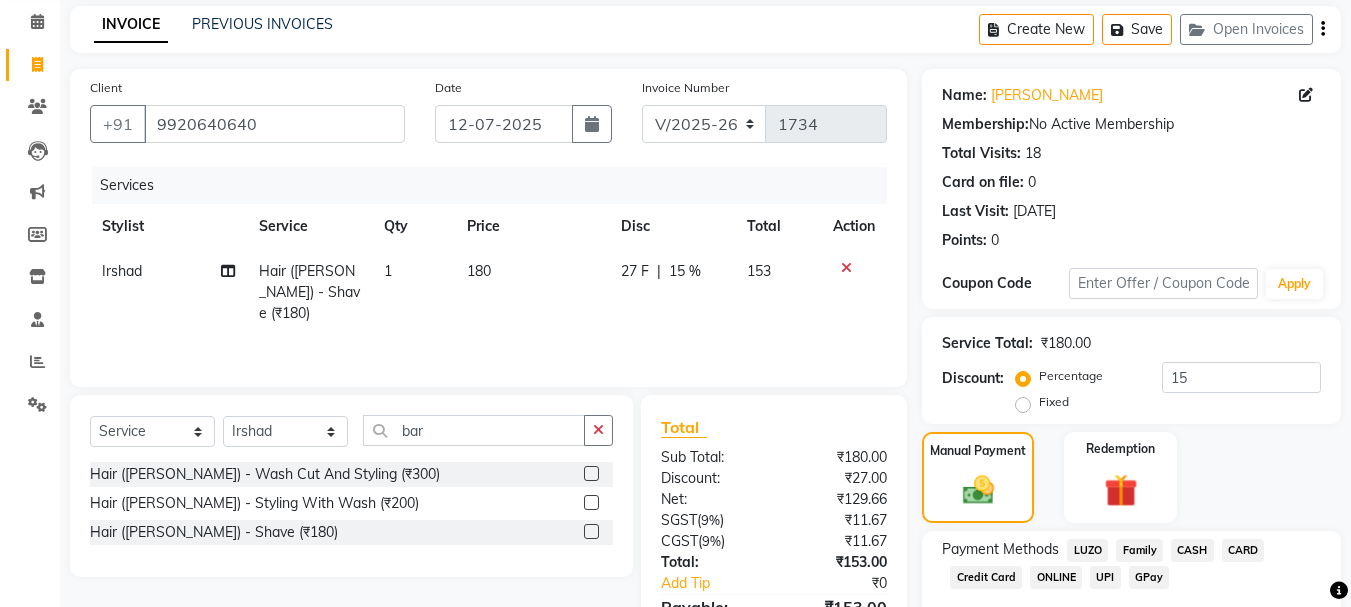 scroll, scrollTop: 196, scrollLeft: 0, axis: vertical 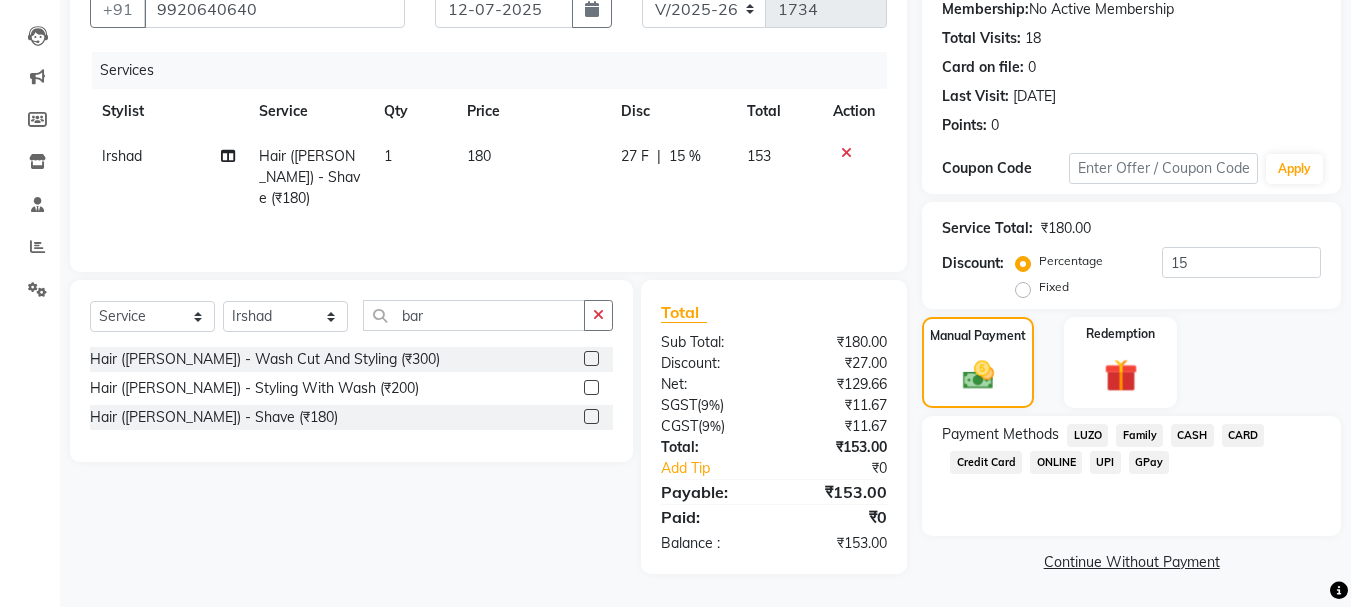 click on "GPay" 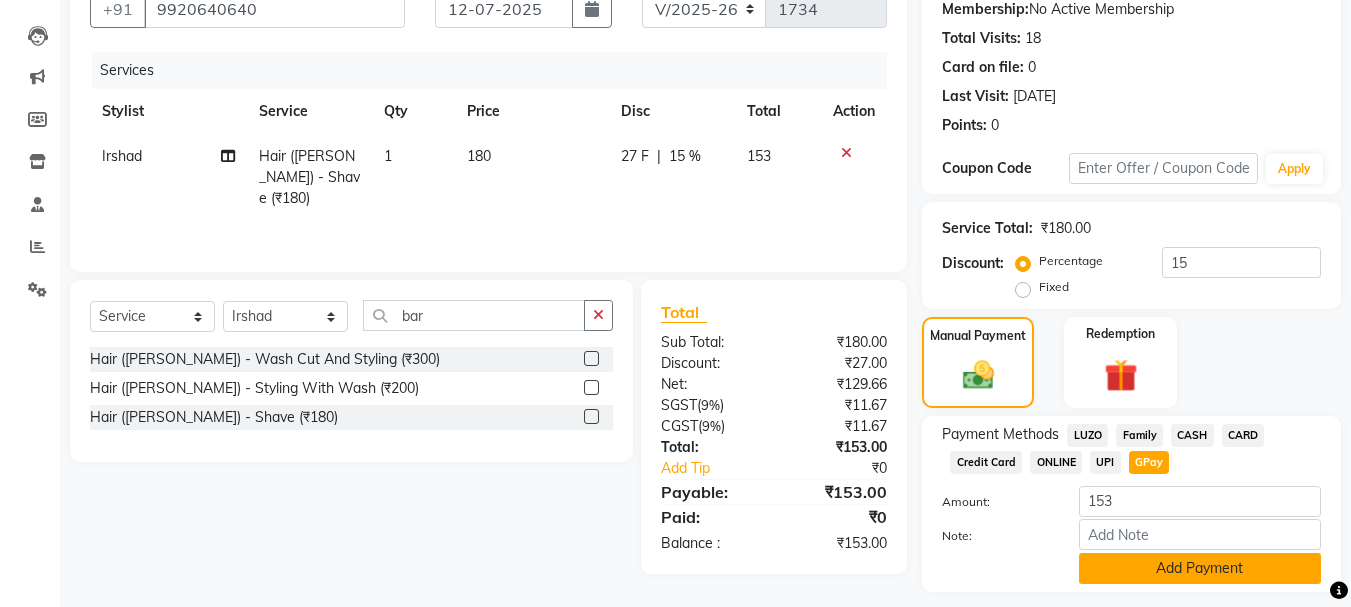 click on "Add Payment" 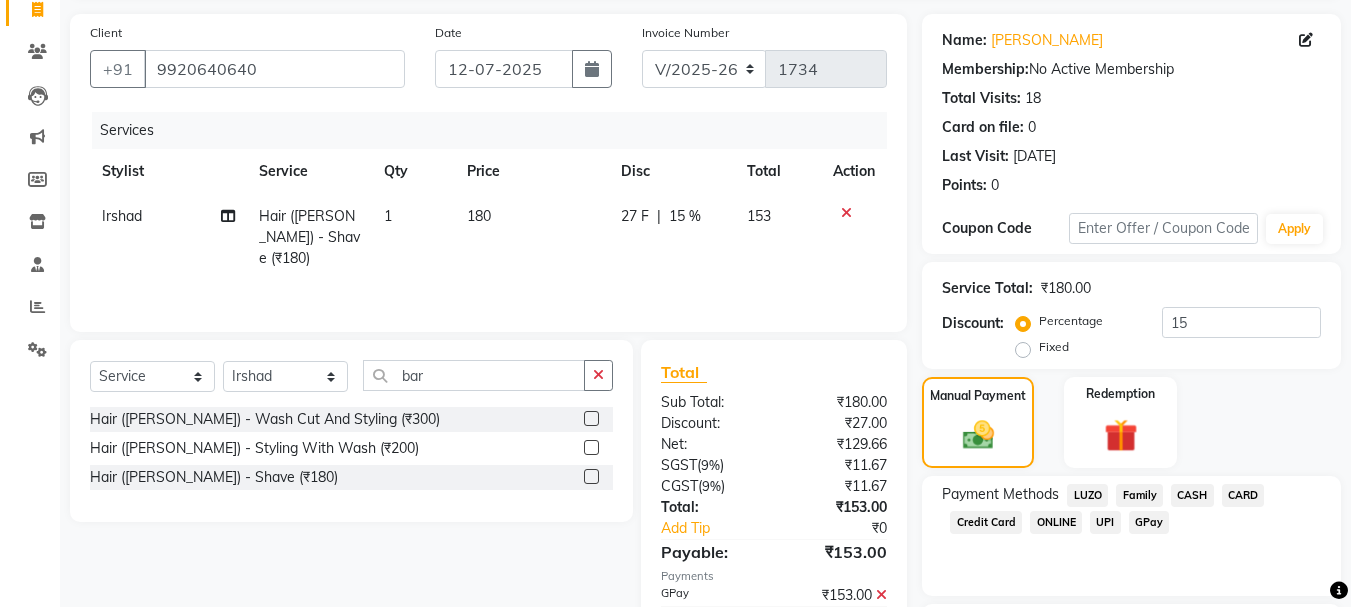 scroll, scrollTop: 309, scrollLeft: 0, axis: vertical 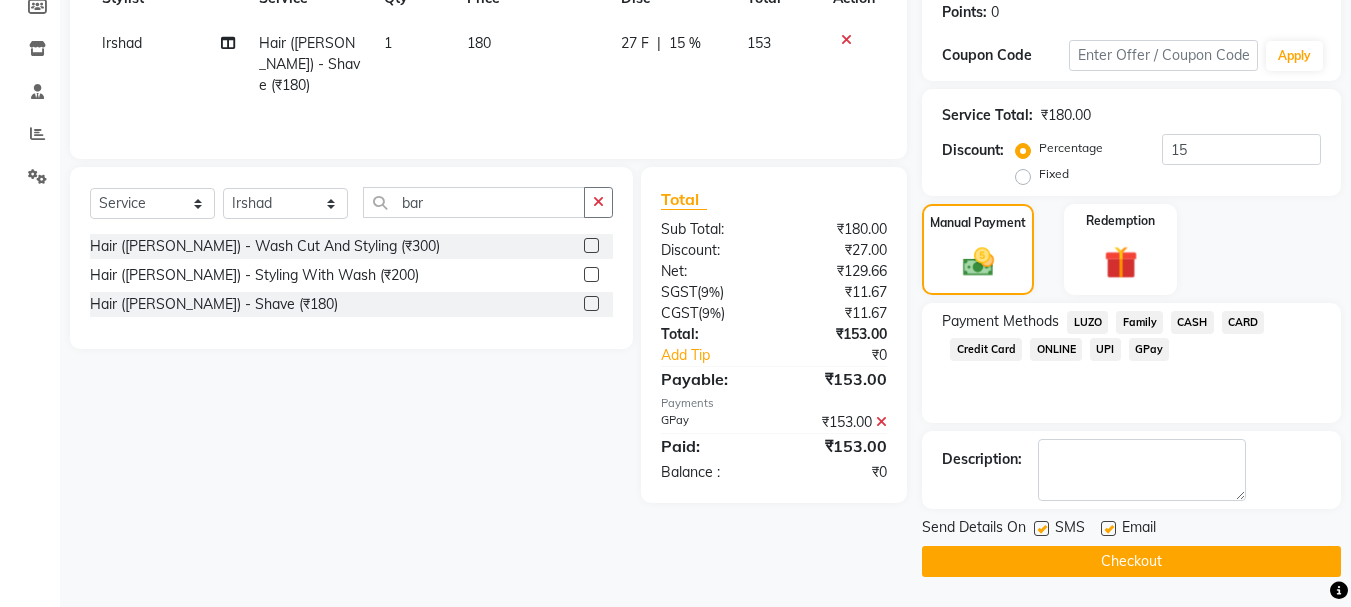 click on "Checkout" 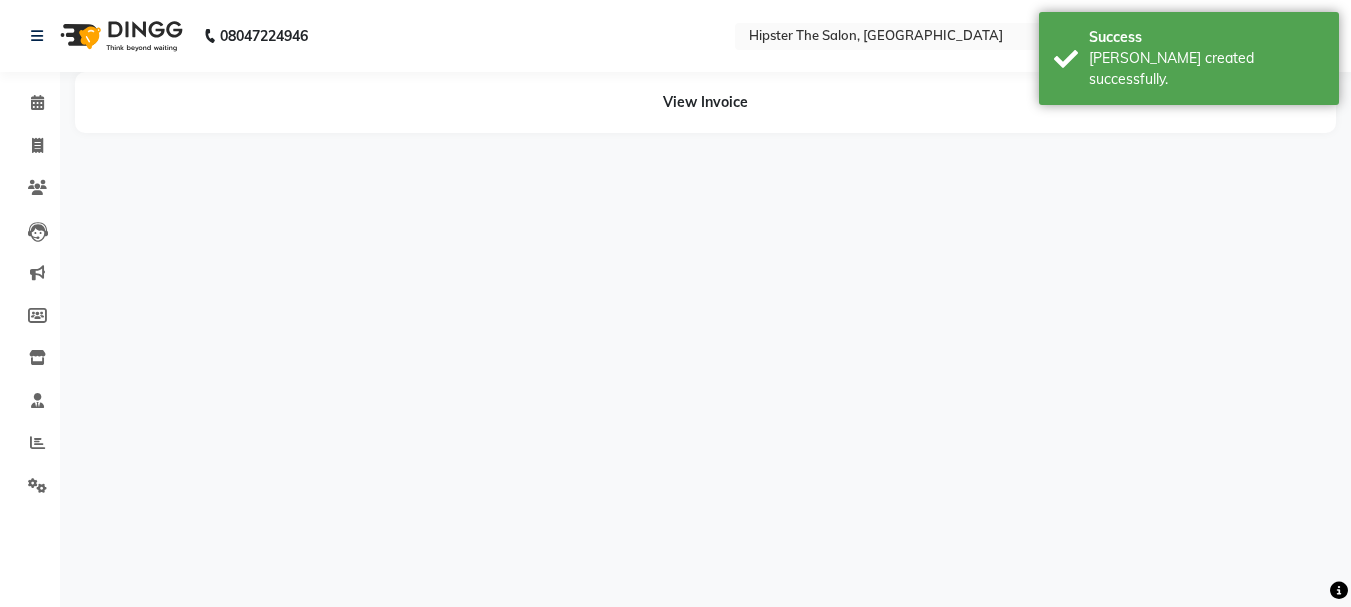 scroll, scrollTop: 0, scrollLeft: 0, axis: both 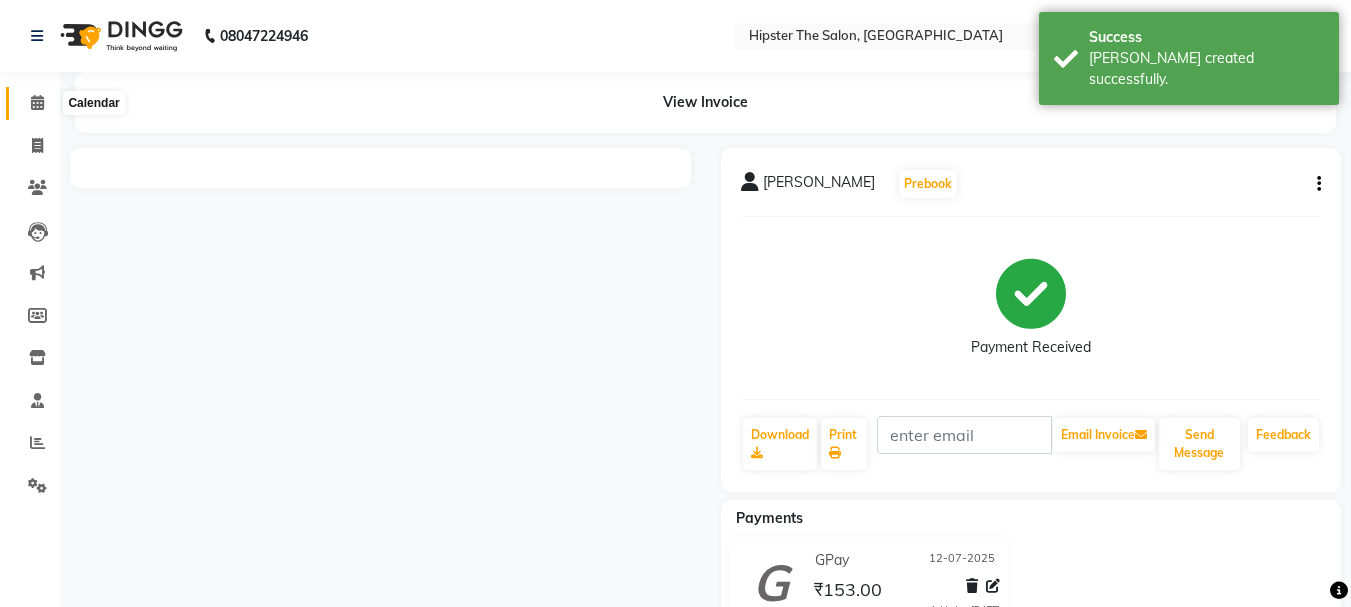 click 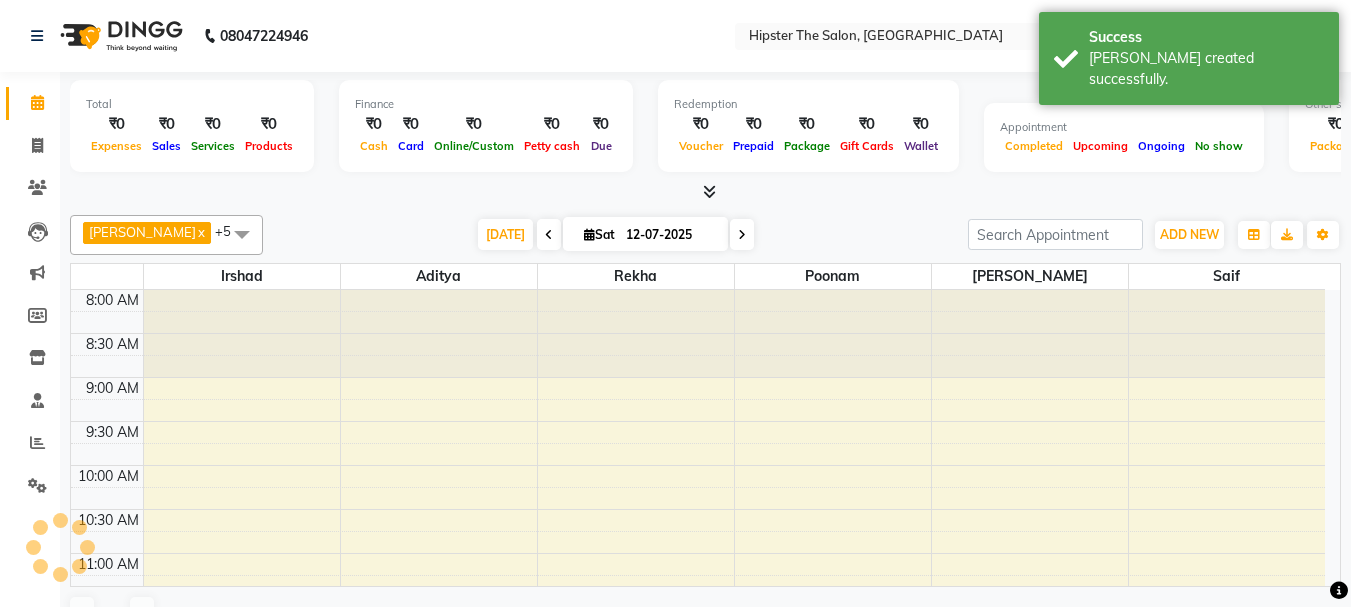 click 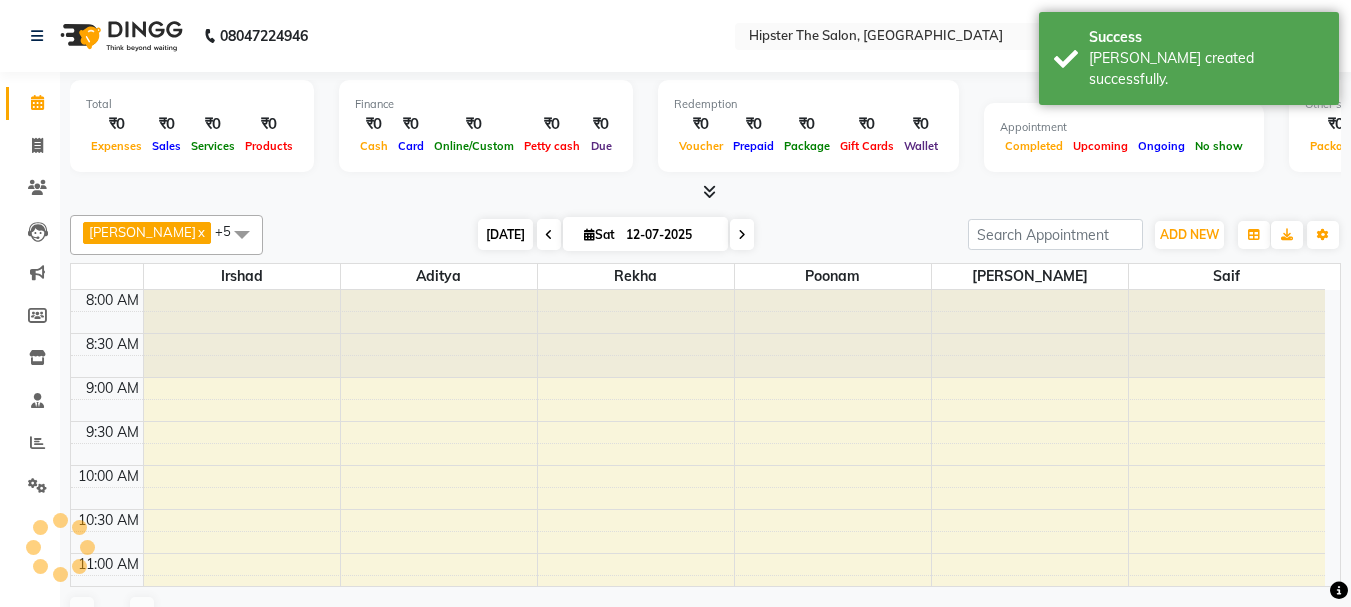 click on "[DATE]" at bounding box center [505, 234] 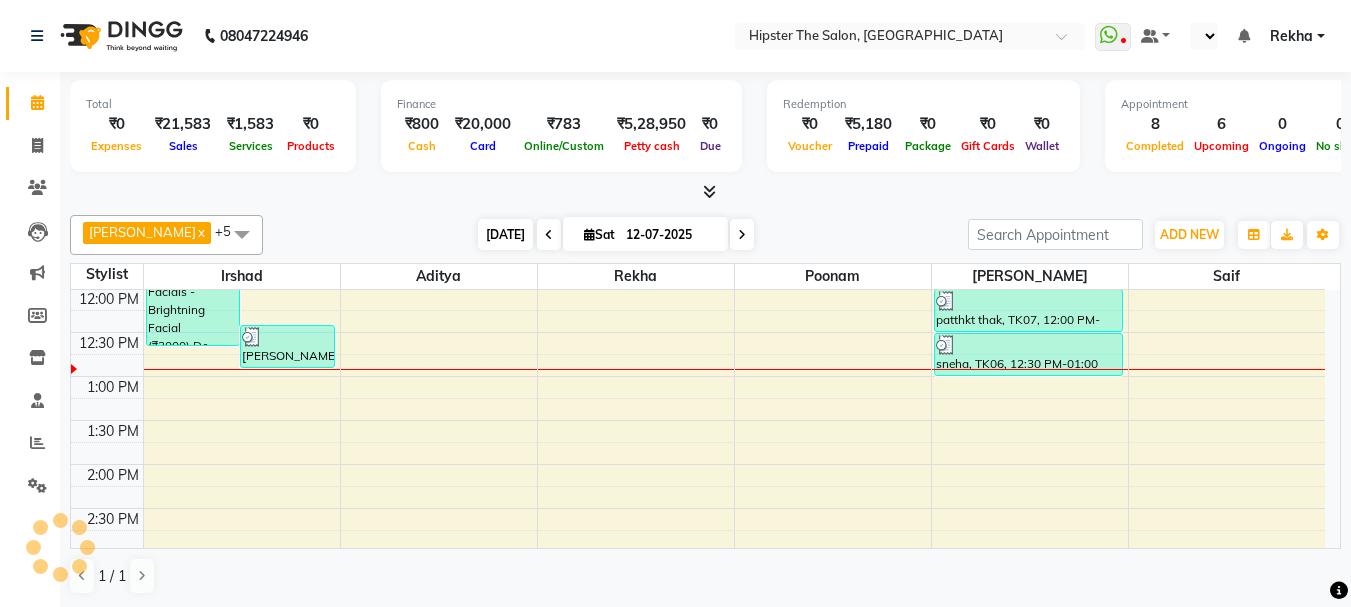 scroll, scrollTop: 353, scrollLeft: 0, axis: vertical 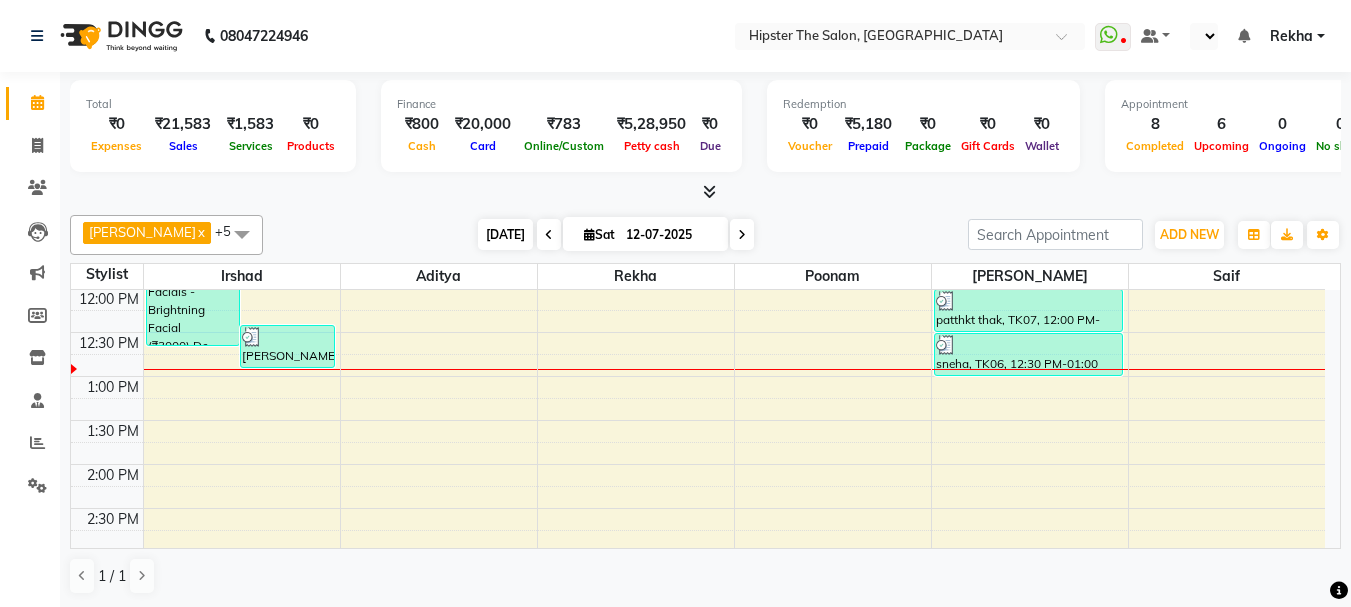 click on "[DATE]" at bounding box center [505, 234] 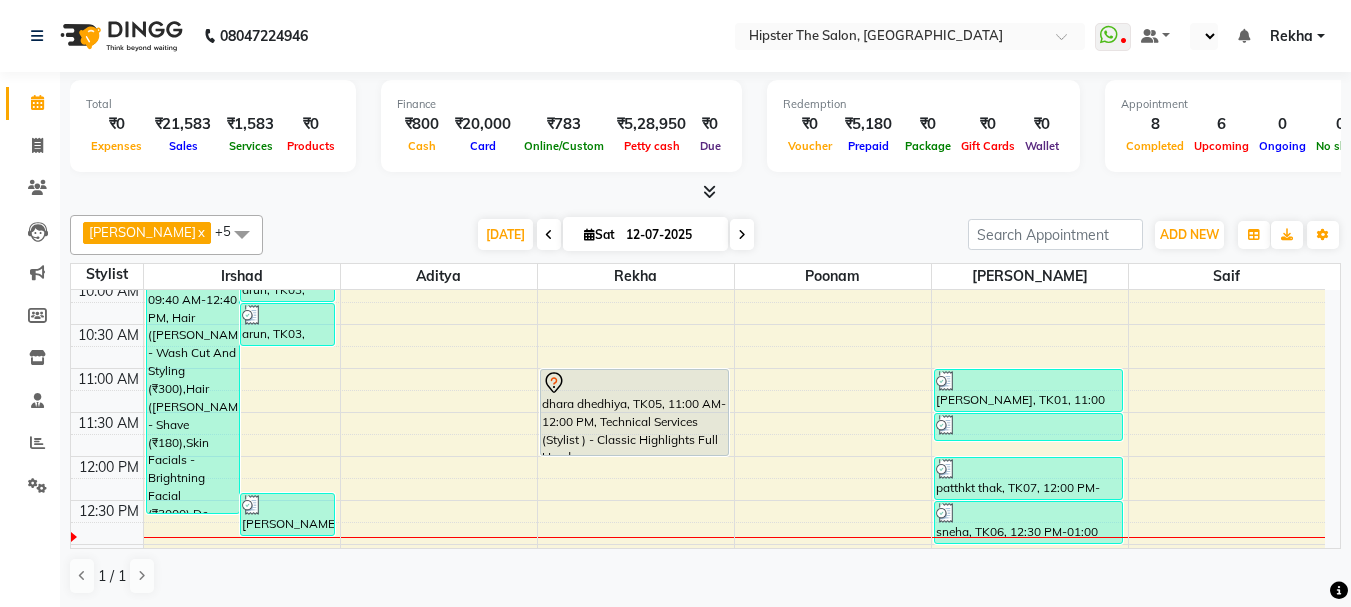 scroll, scrollTop: 0, scrollLeft: 0, axis: both 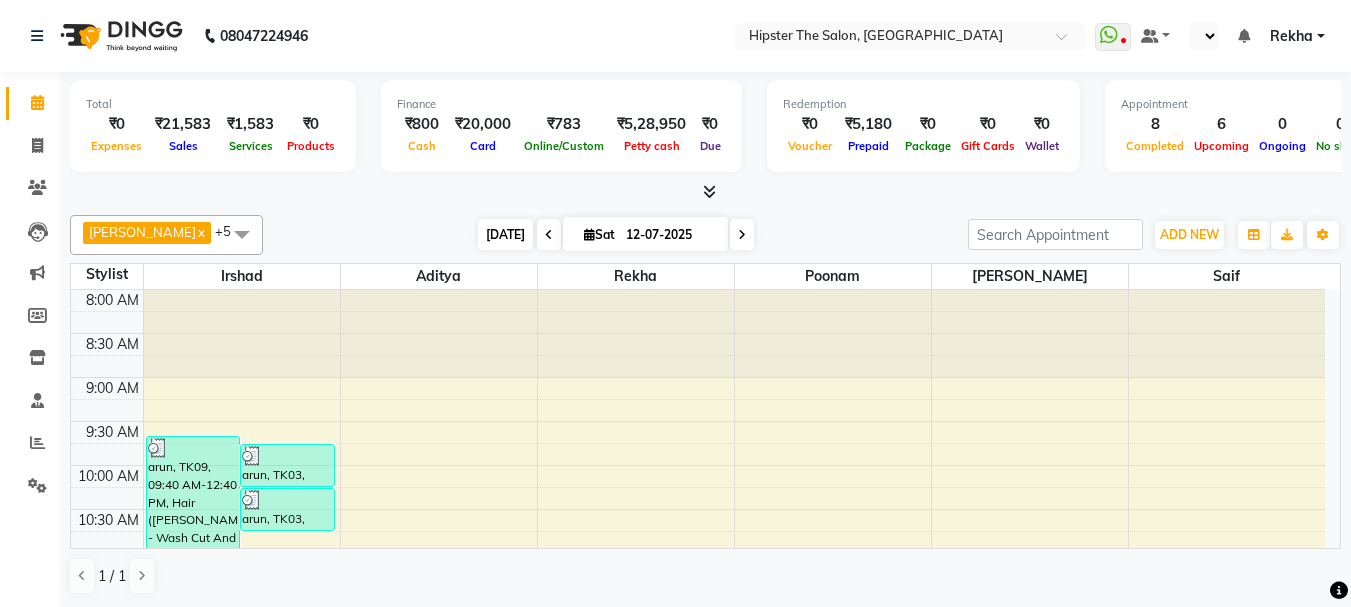 click on "[DATE]" at bounding box center [505, 234] 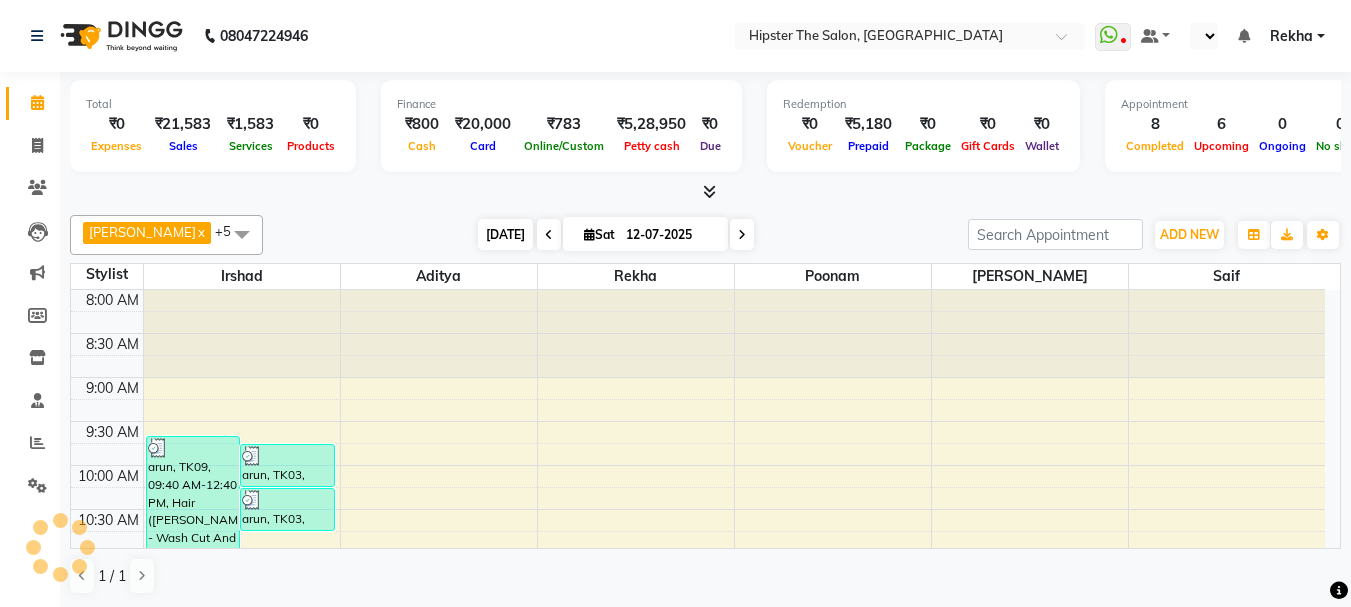 scroll, scrollTop: 353, scrollLeft: 0, axis: vertical 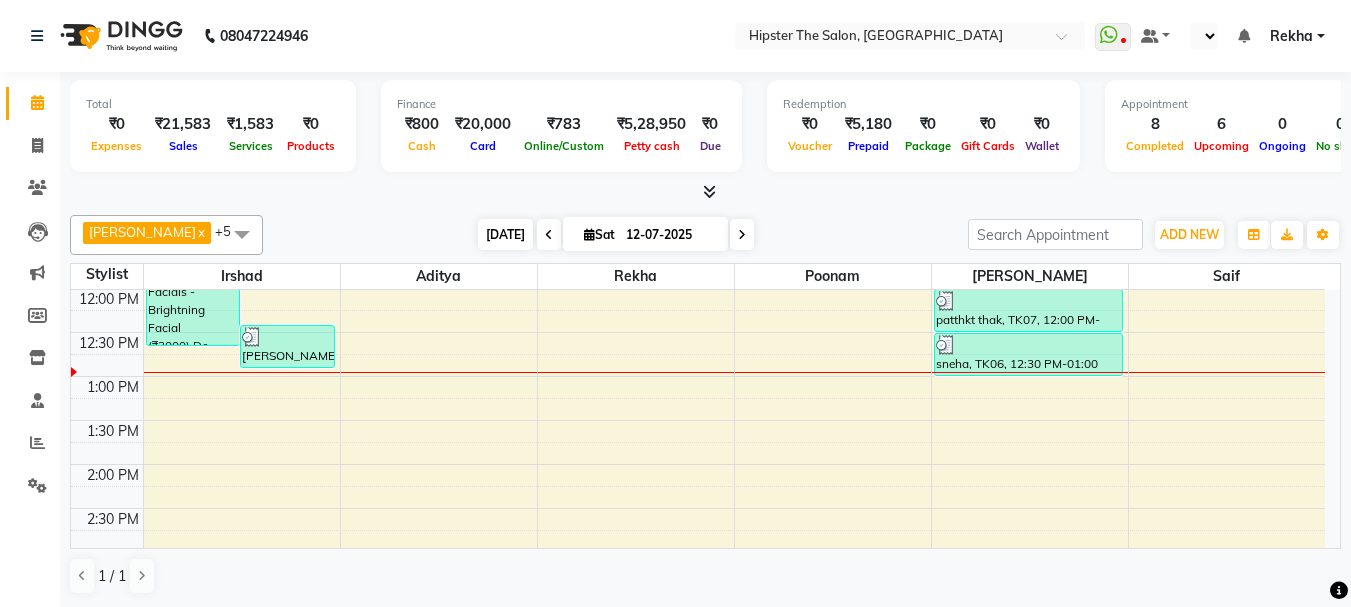 click on "[DATE]" at bounding box center (505, 234) 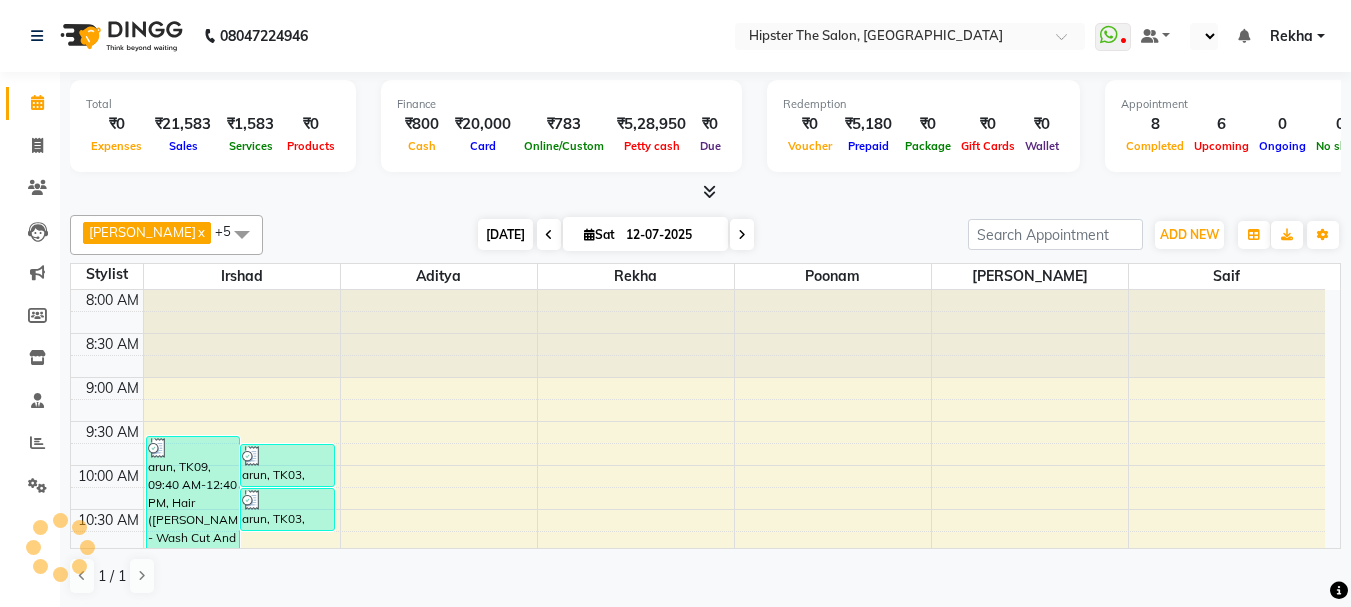scroll, scrollTop: 353, scrollLeft: 0, axis: vertical 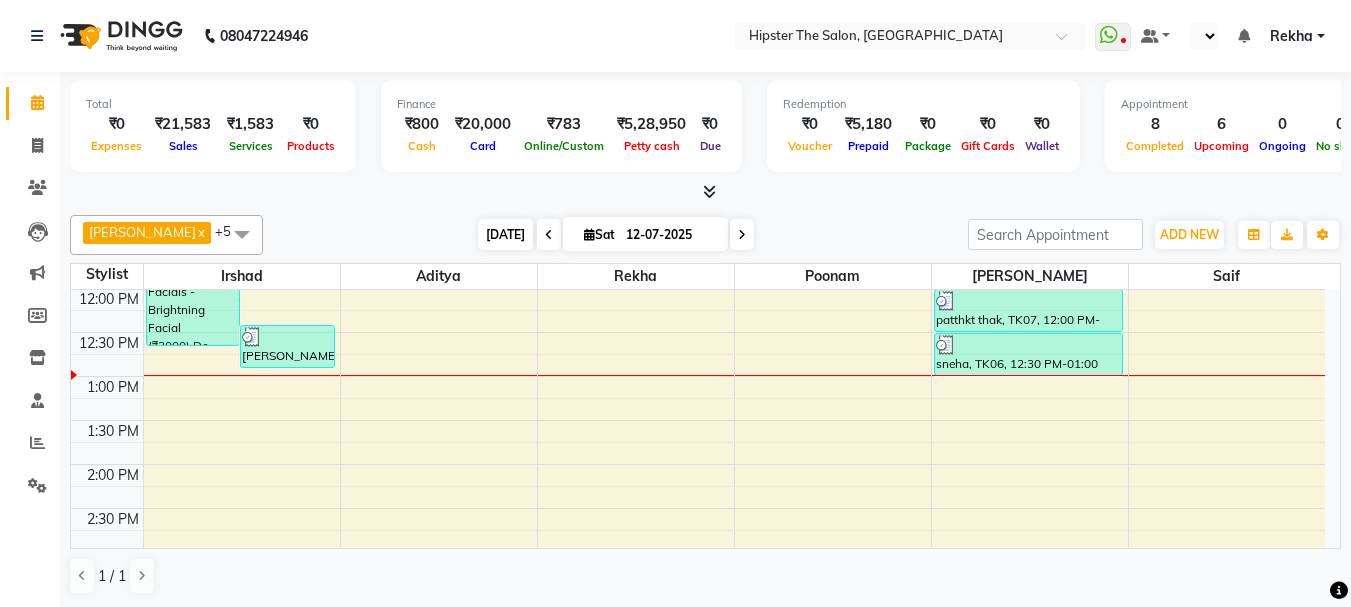 click on "[DATE]" at bounding box center [505, 234] 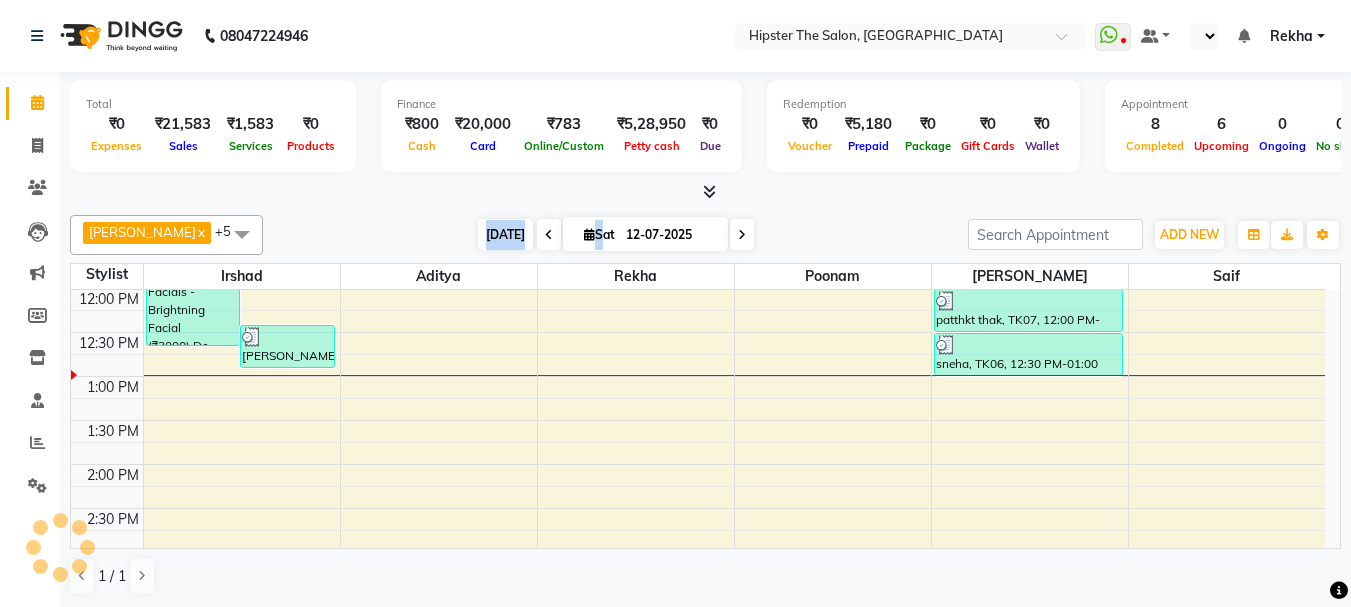 scroll, scrollTop: 0, scrollLeft: 0, axis: both 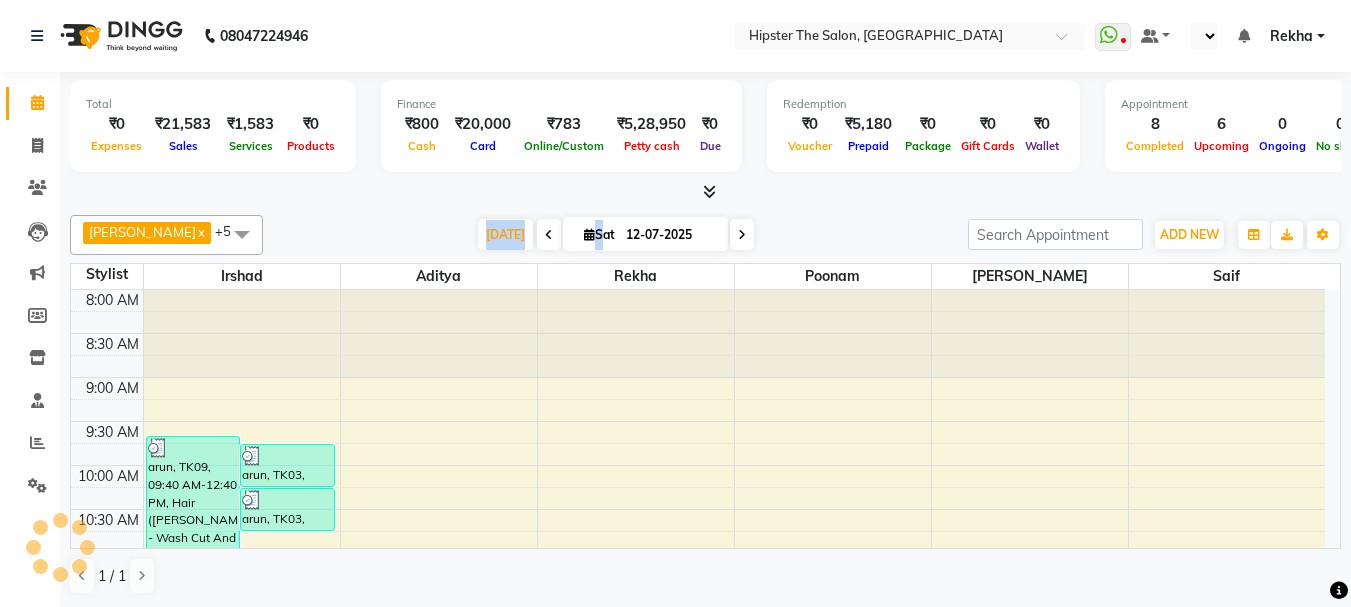 click on "[DATE]" at bounding box center (505, 234) 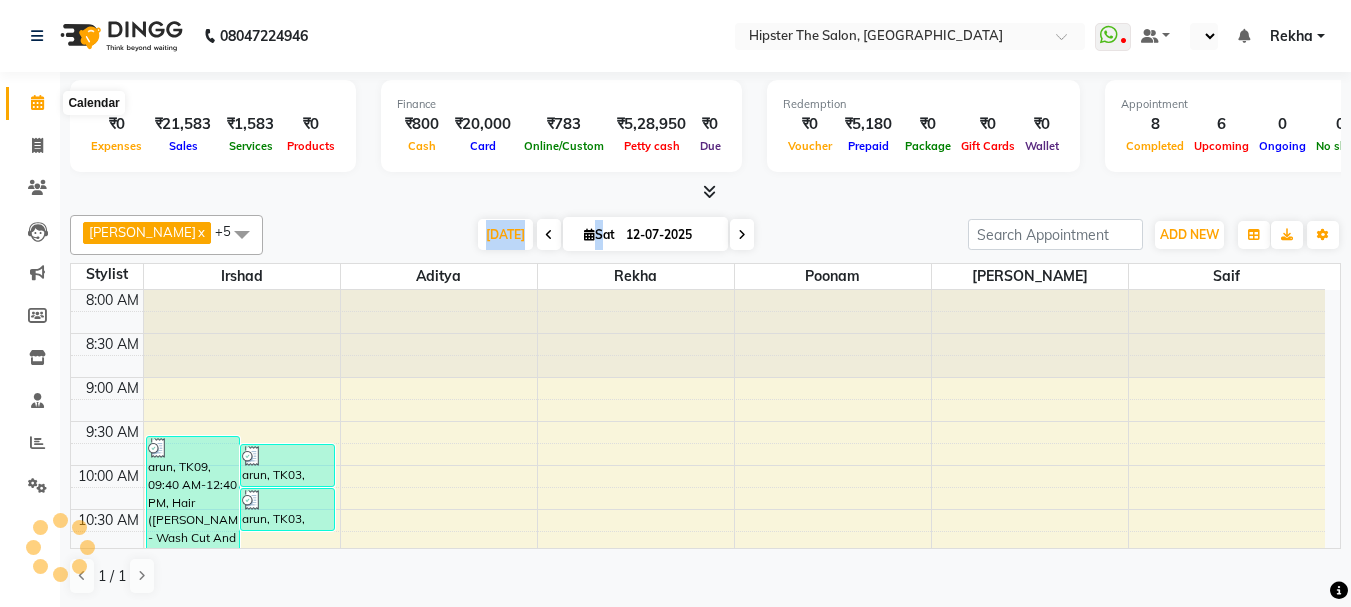 scroll, scrollTop: 753, scrollLeft: 0, axis: vertical 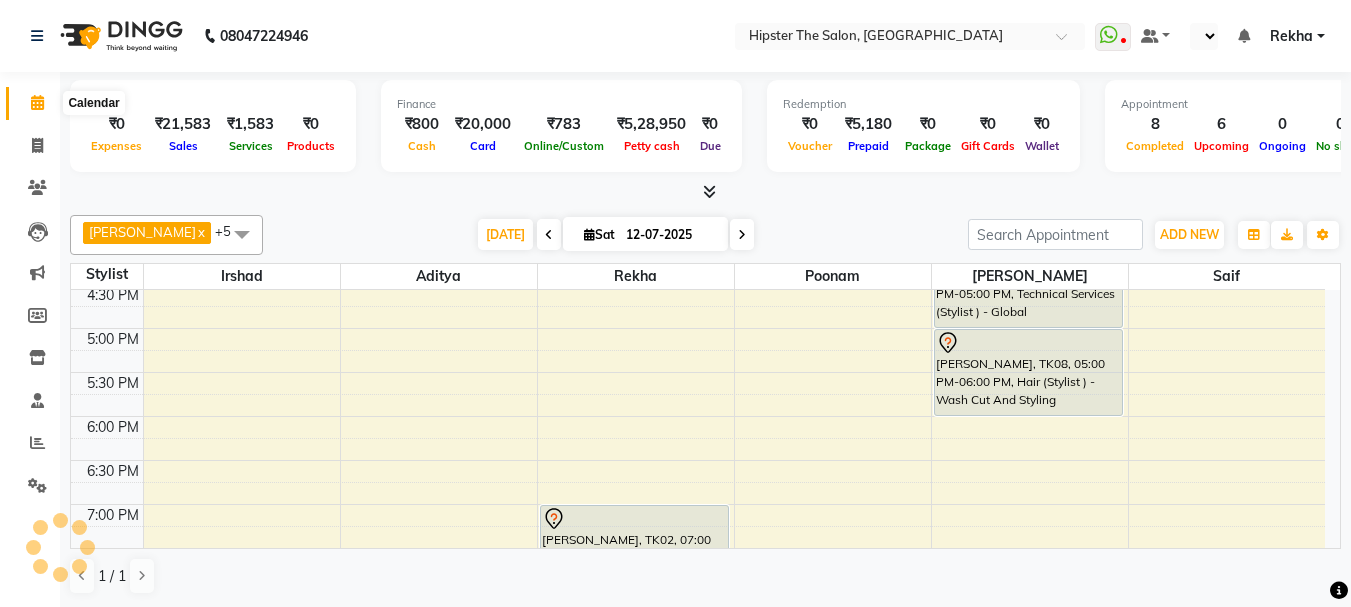 click 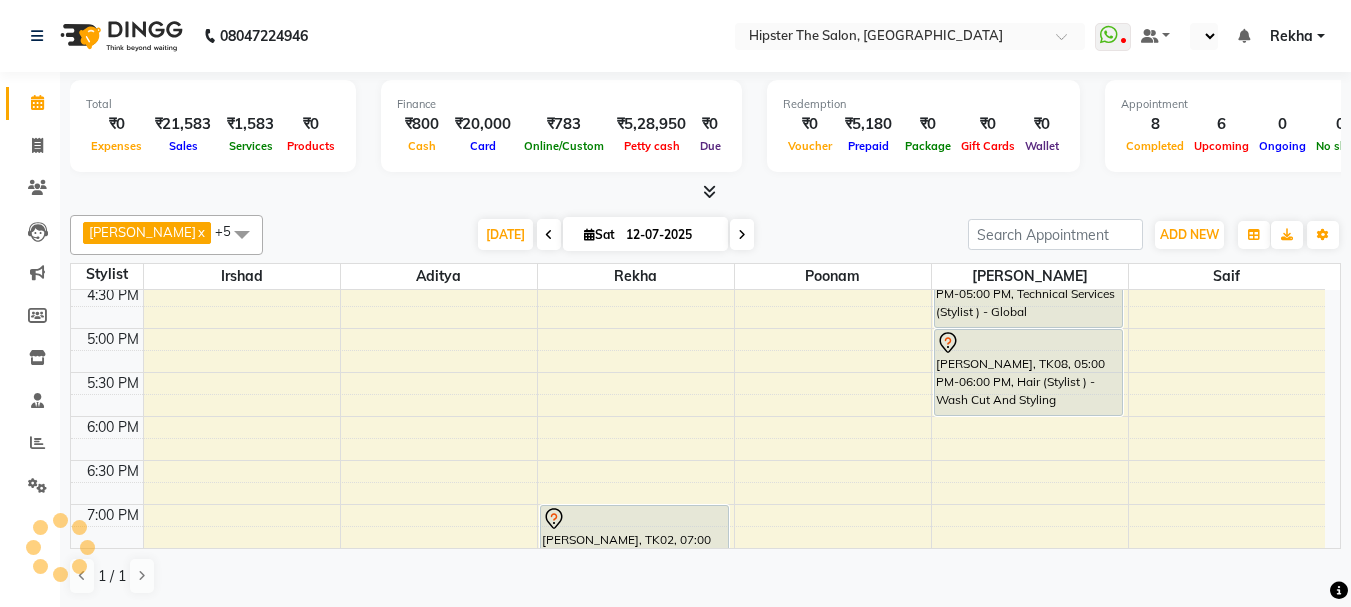 scroll, scrollTop: 353, scrollLeft: 0, axis: vertical 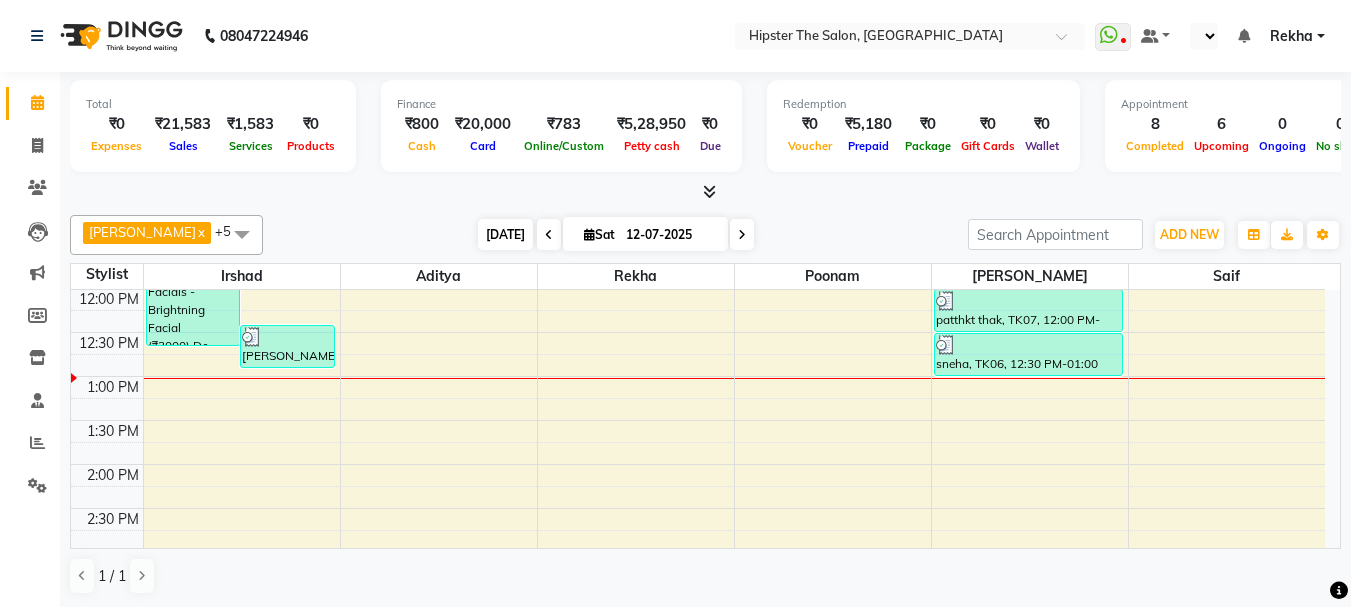 click on "[DATE]" at bounding box center [505, 234] 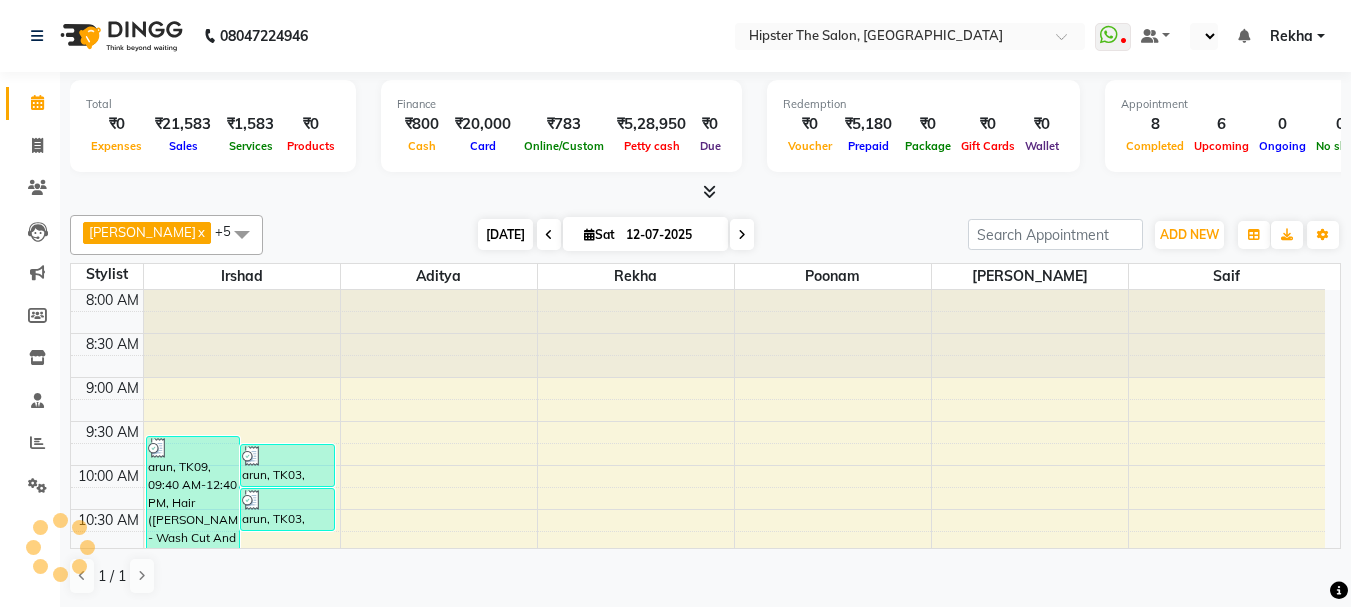 scroll, scrollTop: 441, scrollLeft: 0, axis: vertical 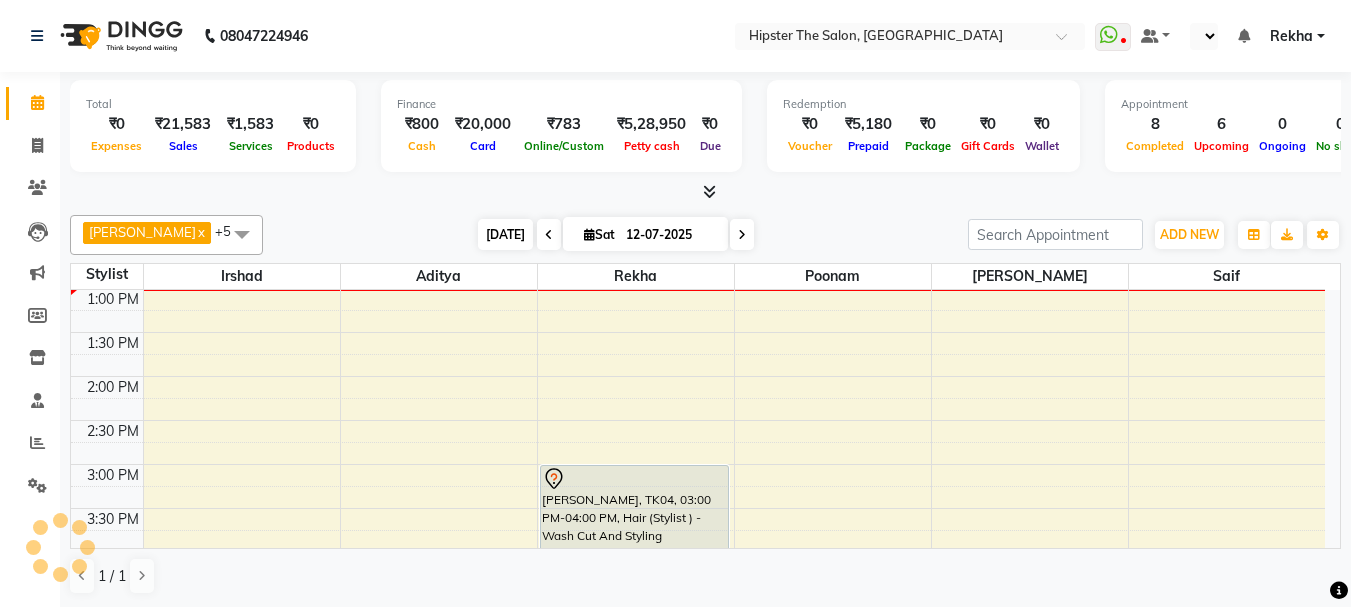 click on "[DATE]" at bounding box center (505, 234) 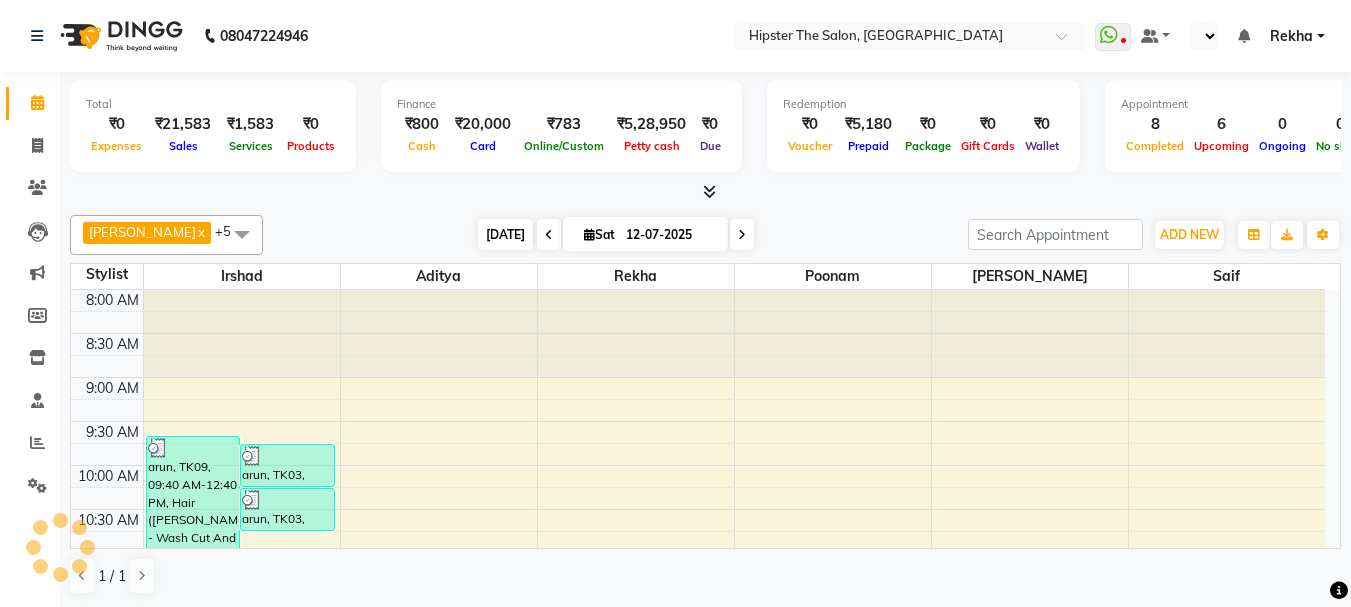 scroll, scrollTop: 441, scrollLeft: 0, axis: vertical 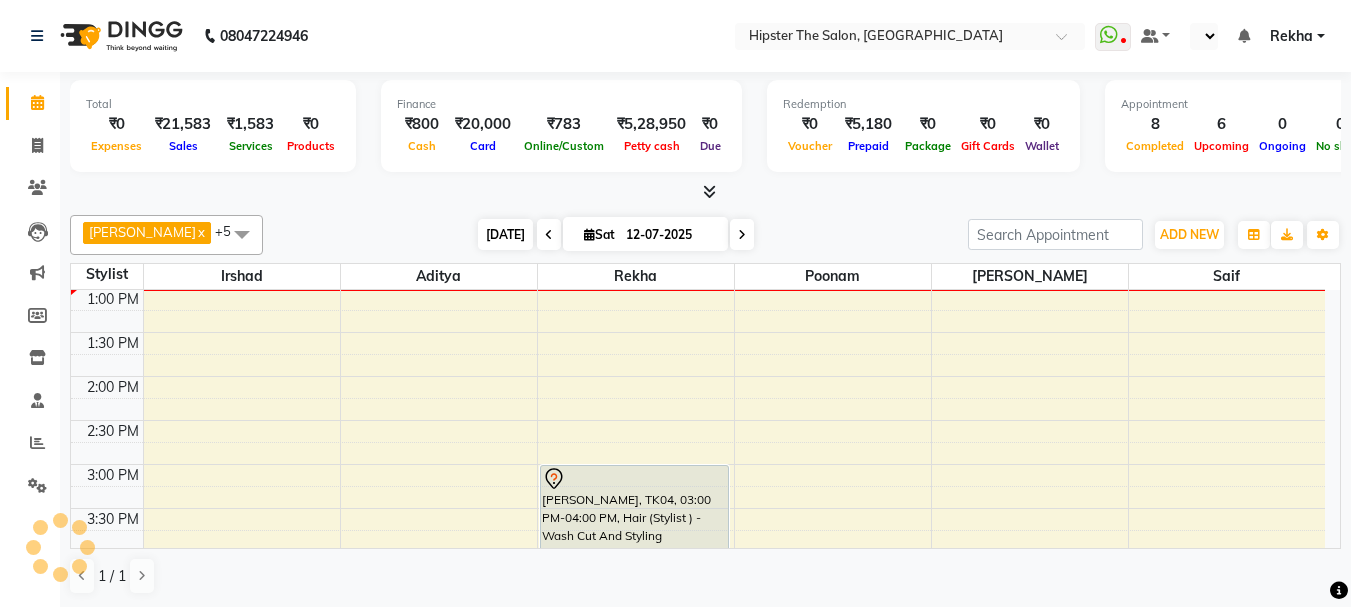 click on "[DATE]" at bounding box center [505, 234] 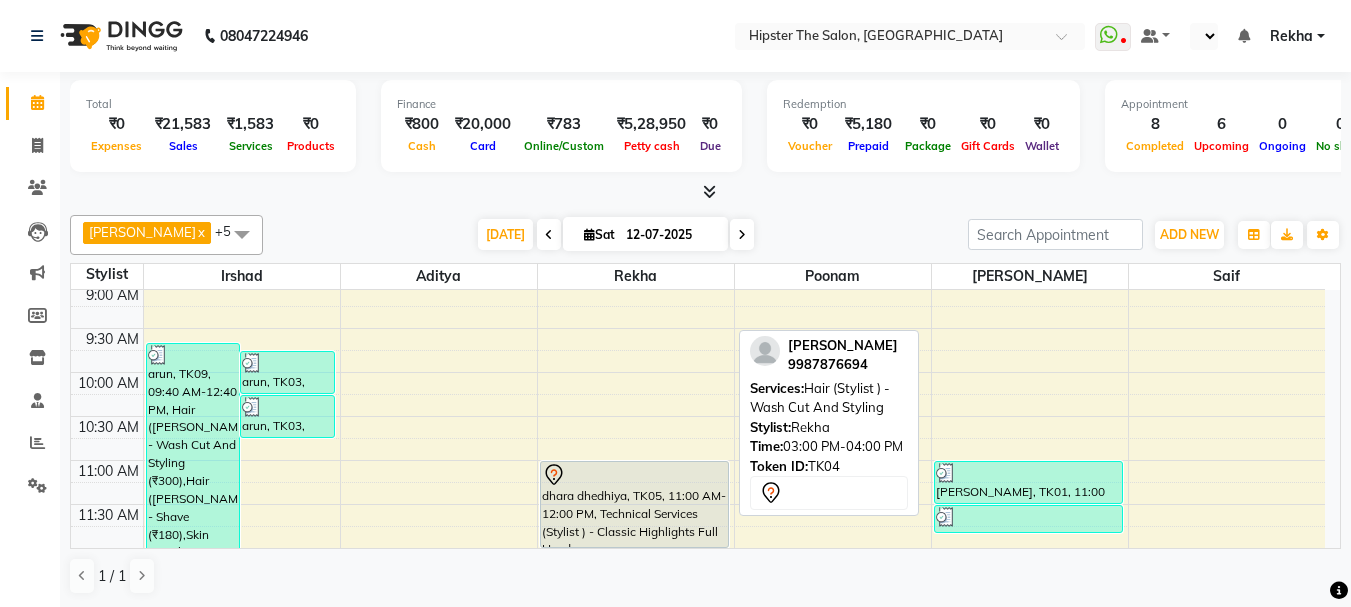 scroll, scrollTop: 88, scrollLeft: 0, axis: vertical 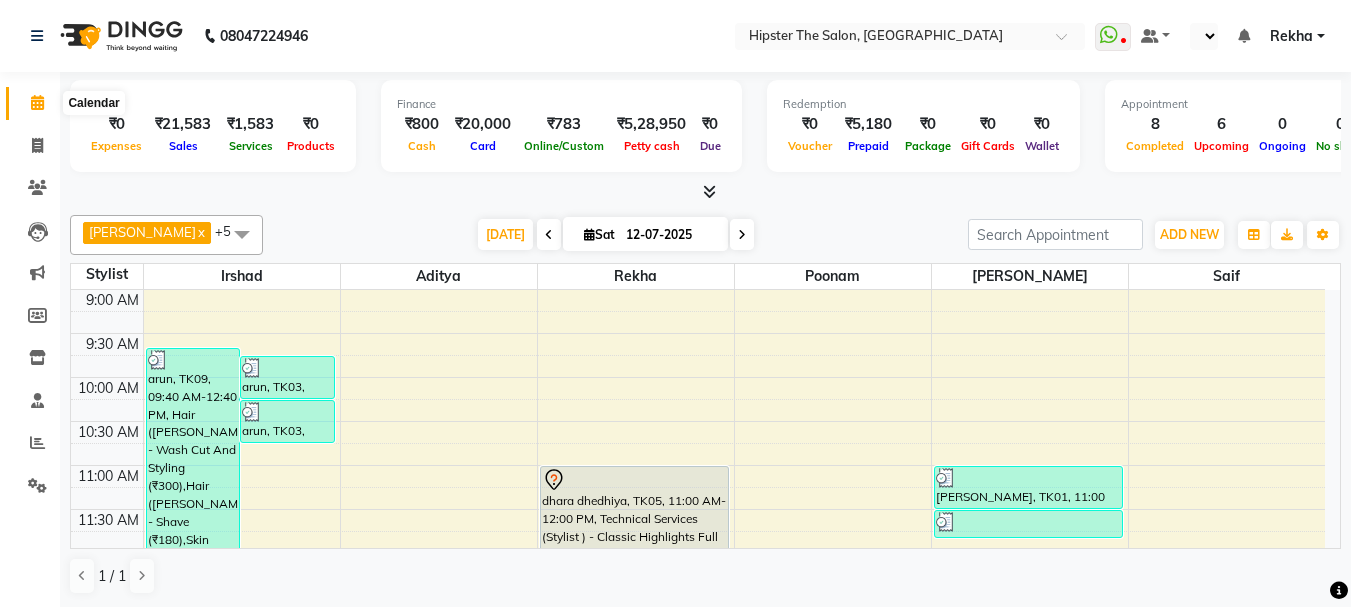 click 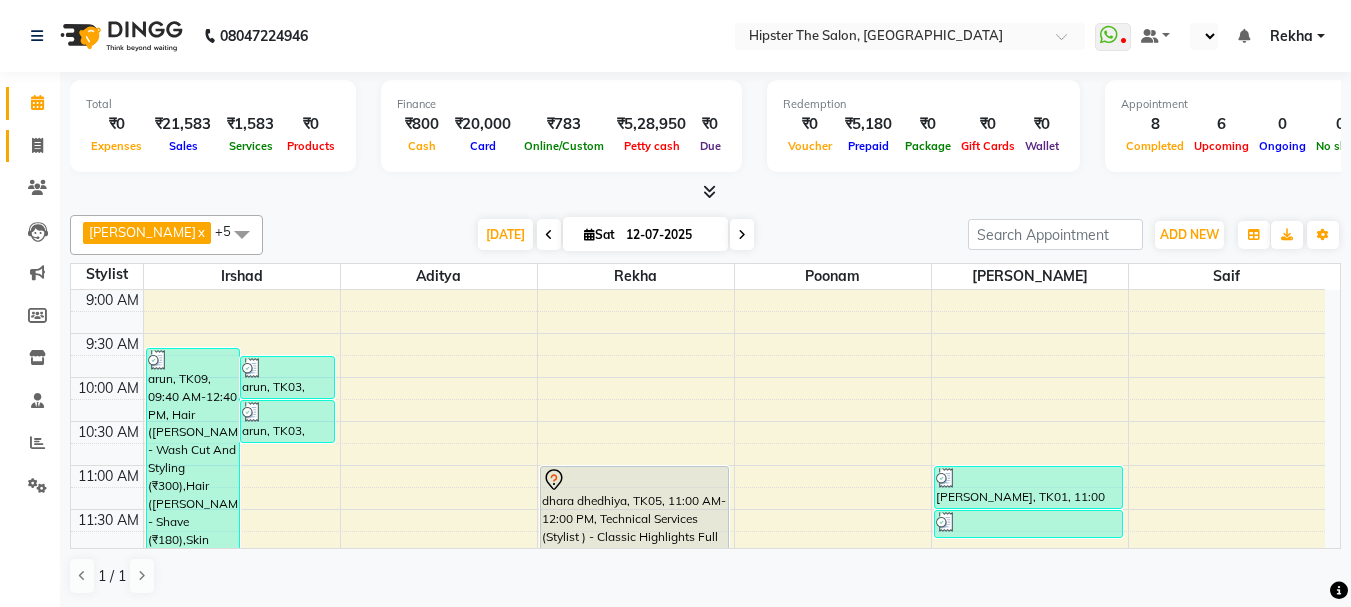 click 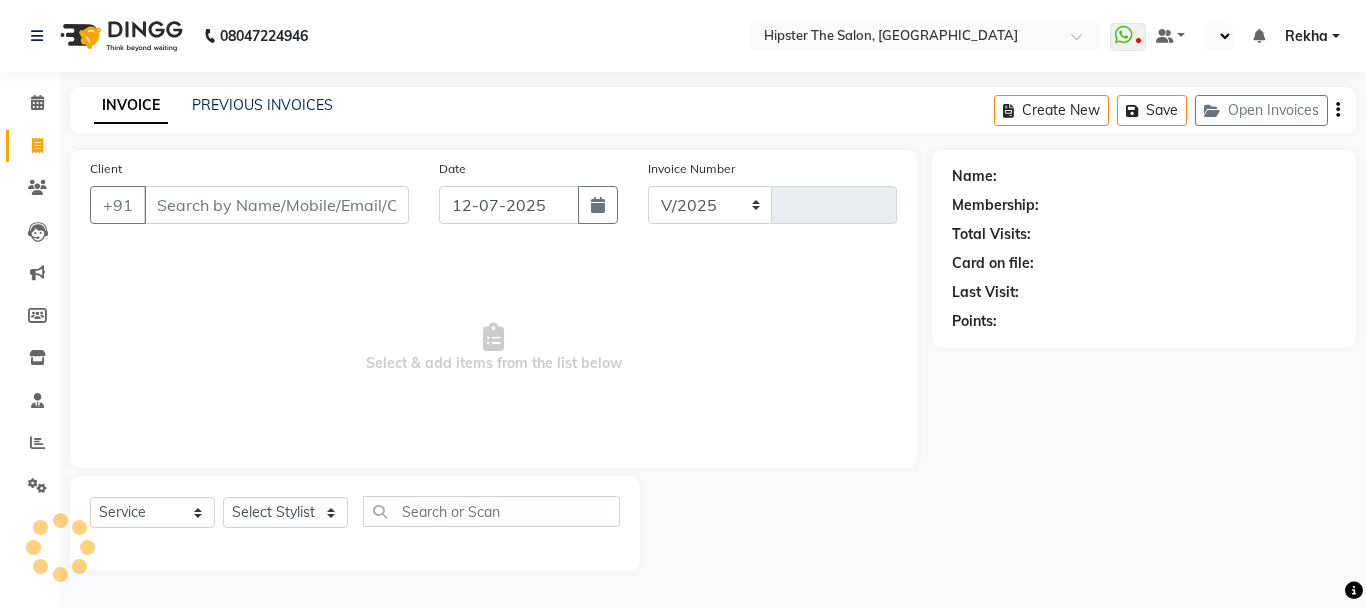select on "5125" 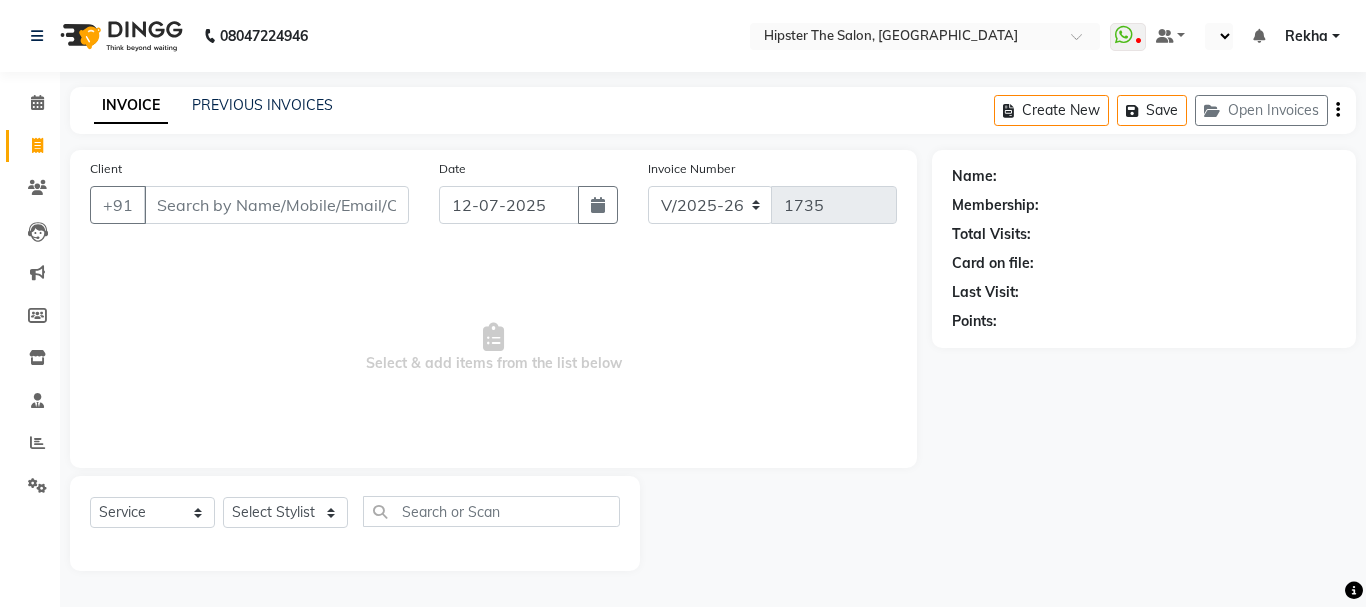 click on "Client" at bounding box center (276, 205) 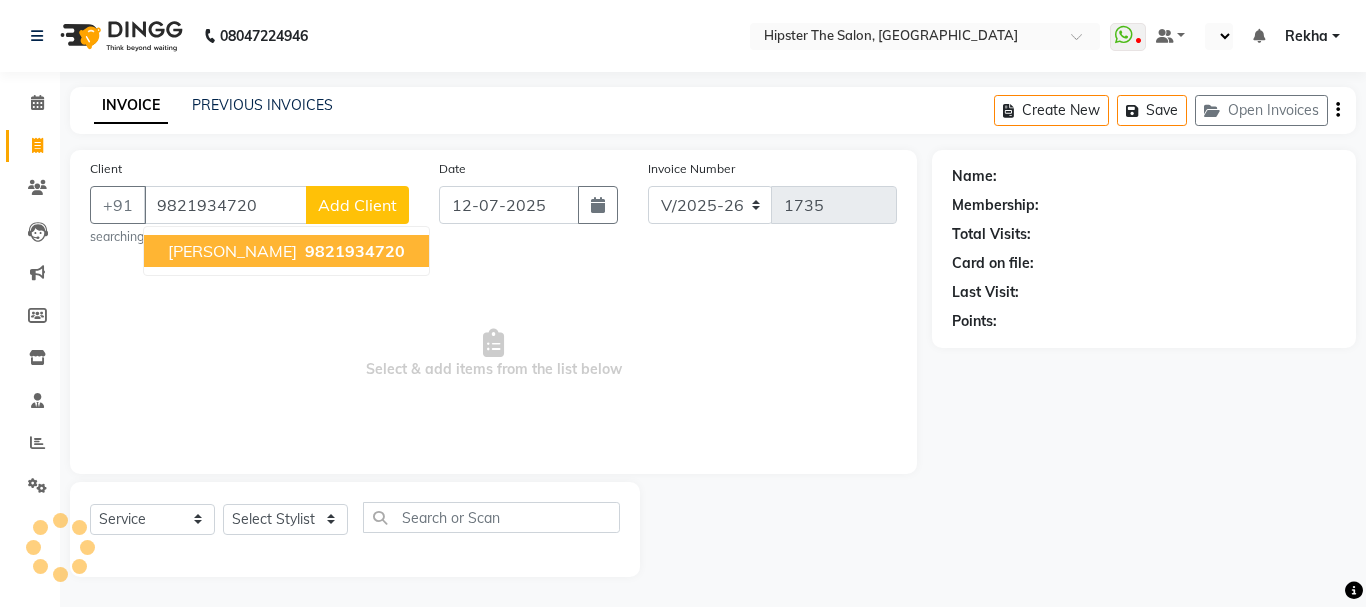 type on "9821934720" 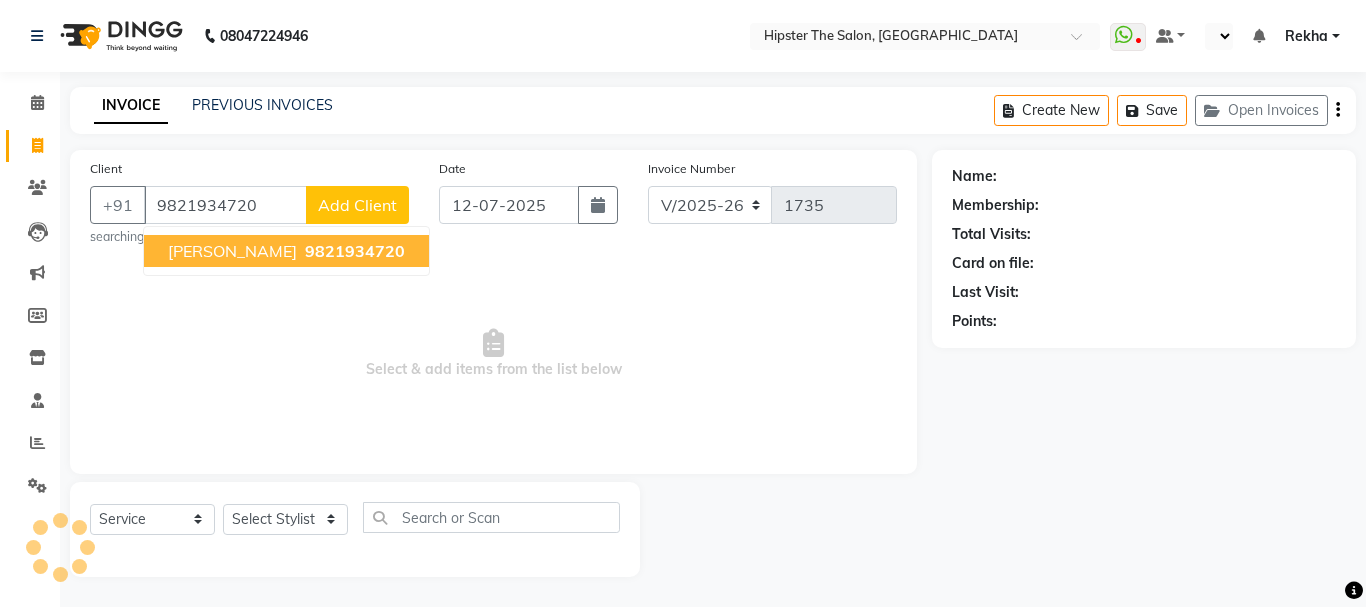 click on "9821934720" at bounding box center (355, 251) 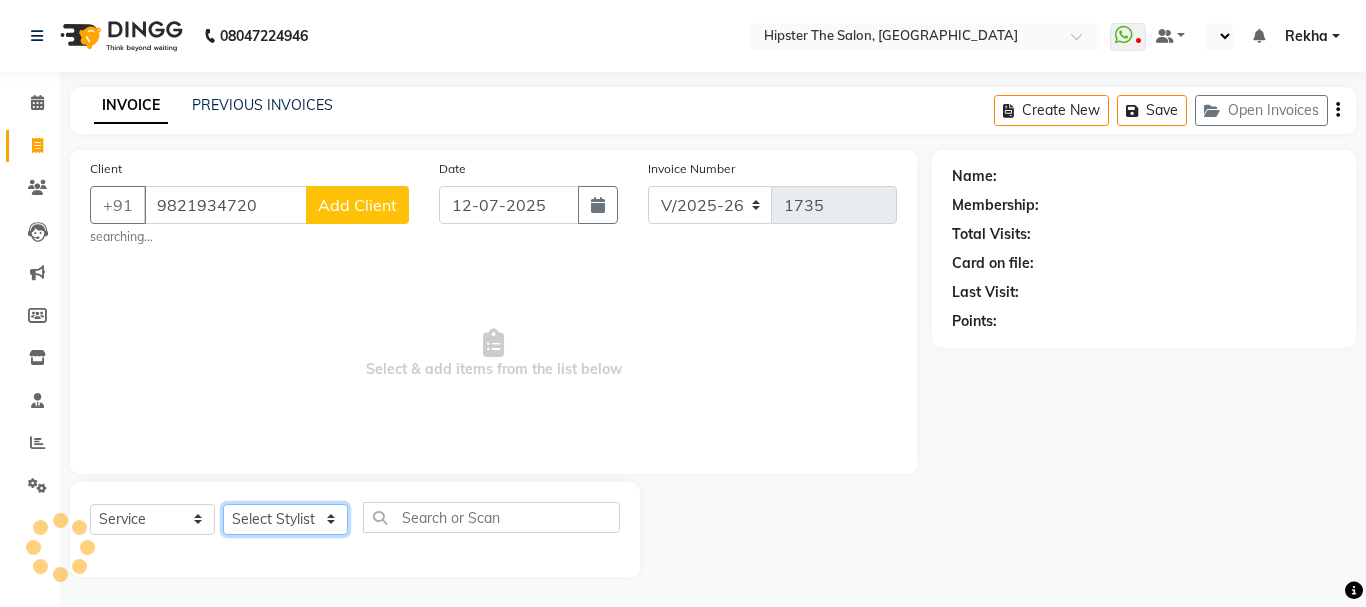 click on "Select Stylist [PERSON_NAME] [PERSON_NAME] [PERSON_NAME] [PERSON_NAME] Lucky [PERSON_NAME]  [PERSON_NAME] [PERSON_NAME] [PERSON_NAME] Rekha saif [PERSON_NAME] [PERSON_NAME]  [PERSON_NAME] [PERSON_NAME]" 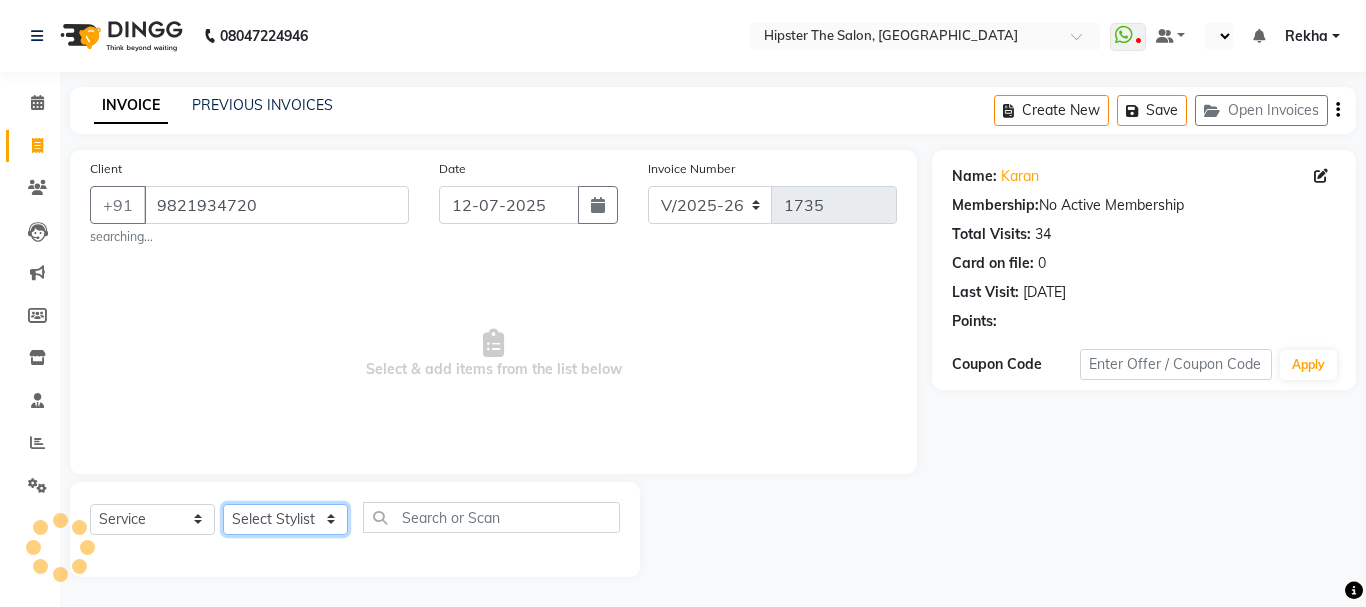 select on "32387" 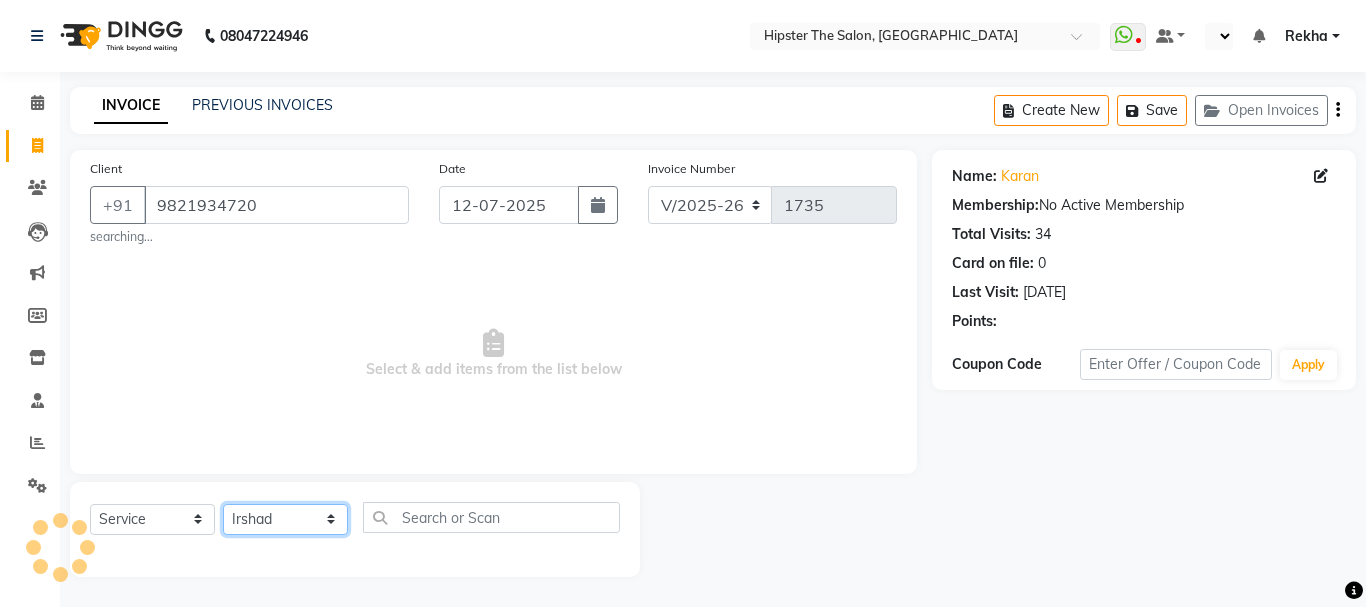 click on "Select Stylist [PERSON_NAME] [PERSON_NAME] [PERSON_NAME] [PERSON_NAME] Lucky [PERSON_NAME]  [PERSON_NAME] [PERSON_NAME] [PERSON_NAME] Rekha saif [PERSON_NAME] [PERSON_NAME]  [PERSON_NAME] [PERSON_NAME]" 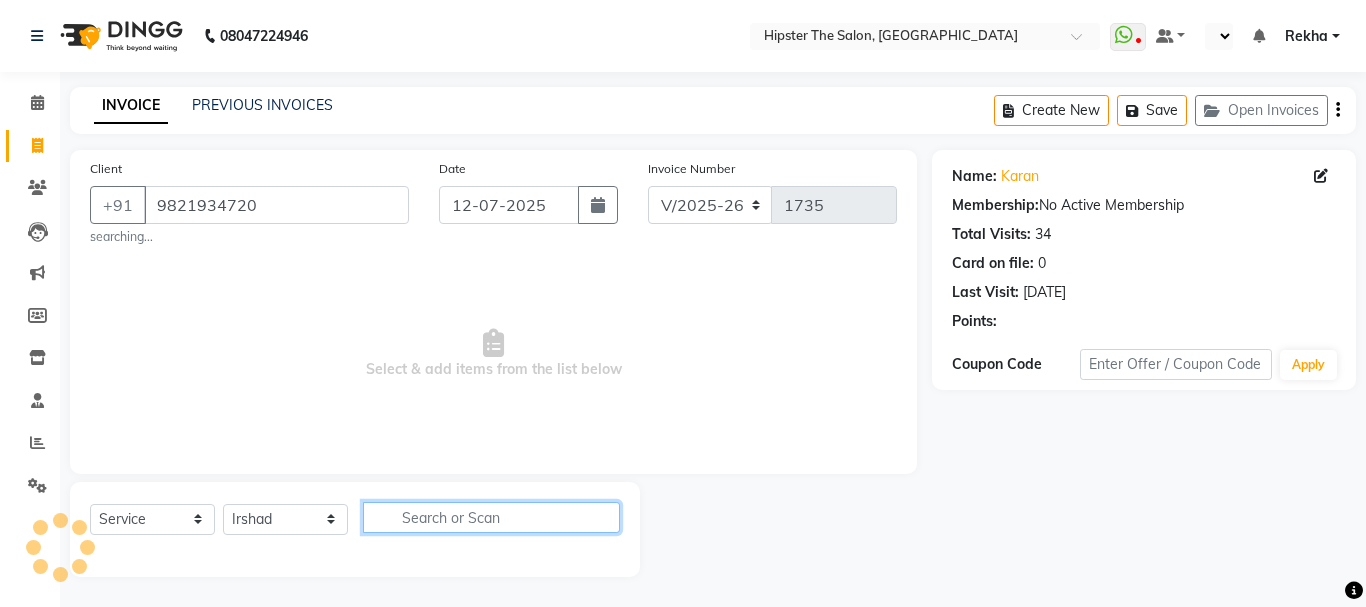 click 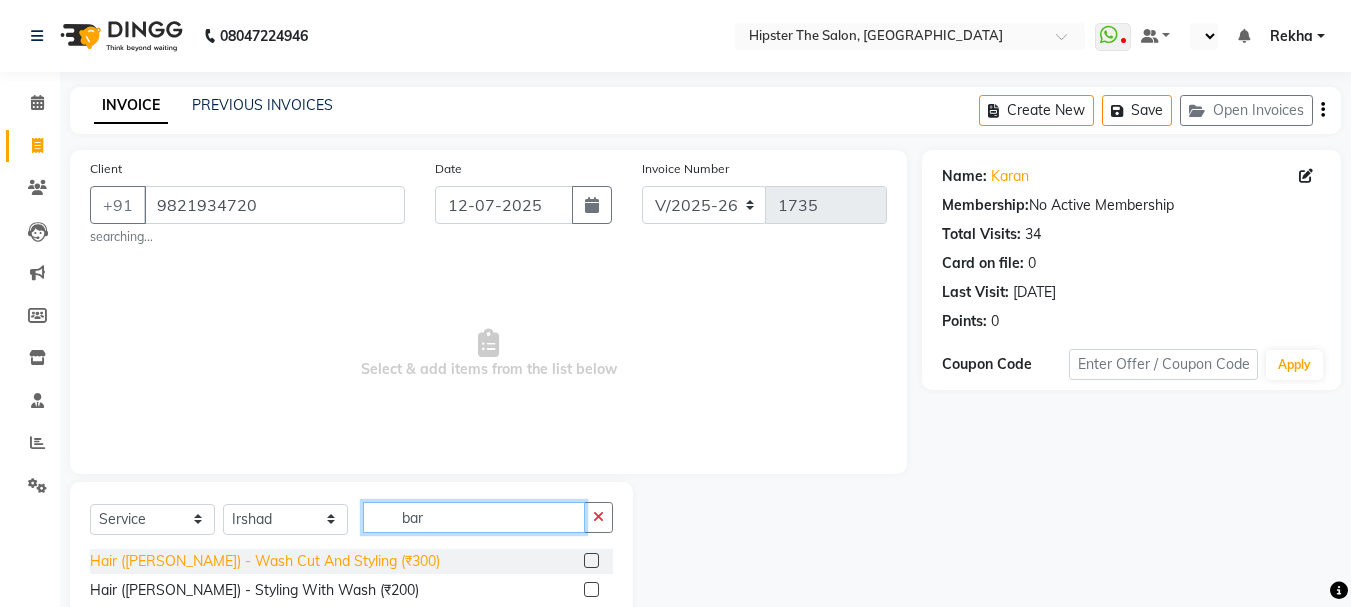 type on "bar" 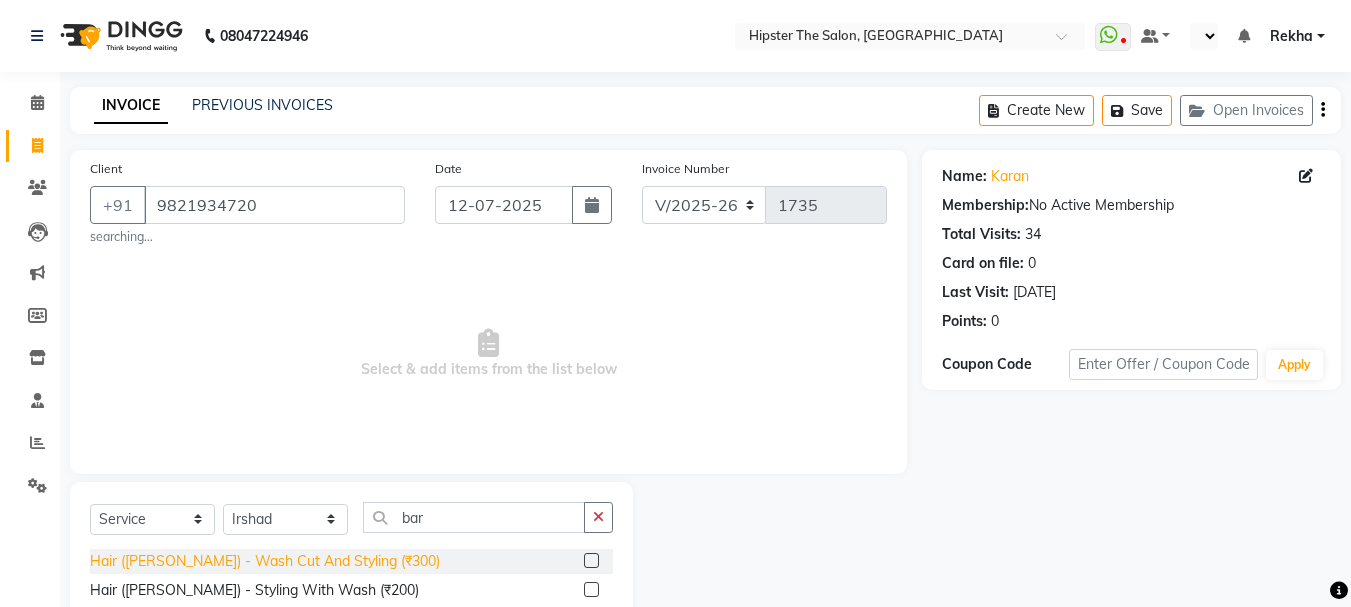 click on "Hair ([PERSON_NAME]) - Wash Cut And Styling (₹300)" 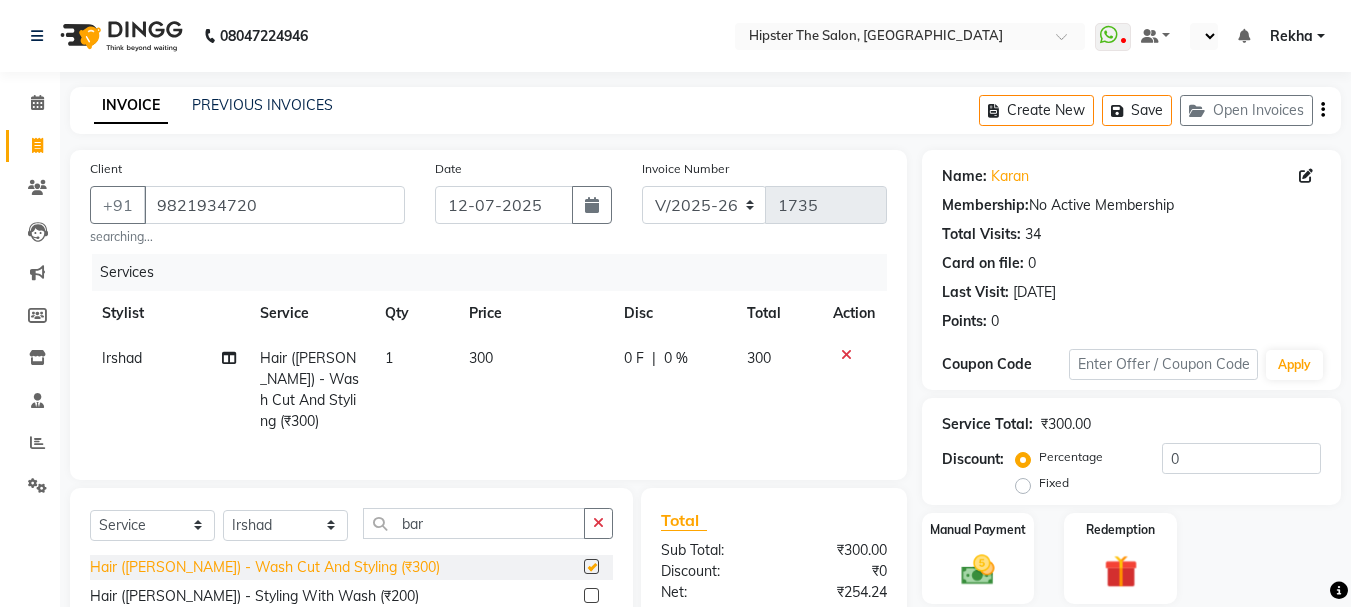 checkbox on "false" 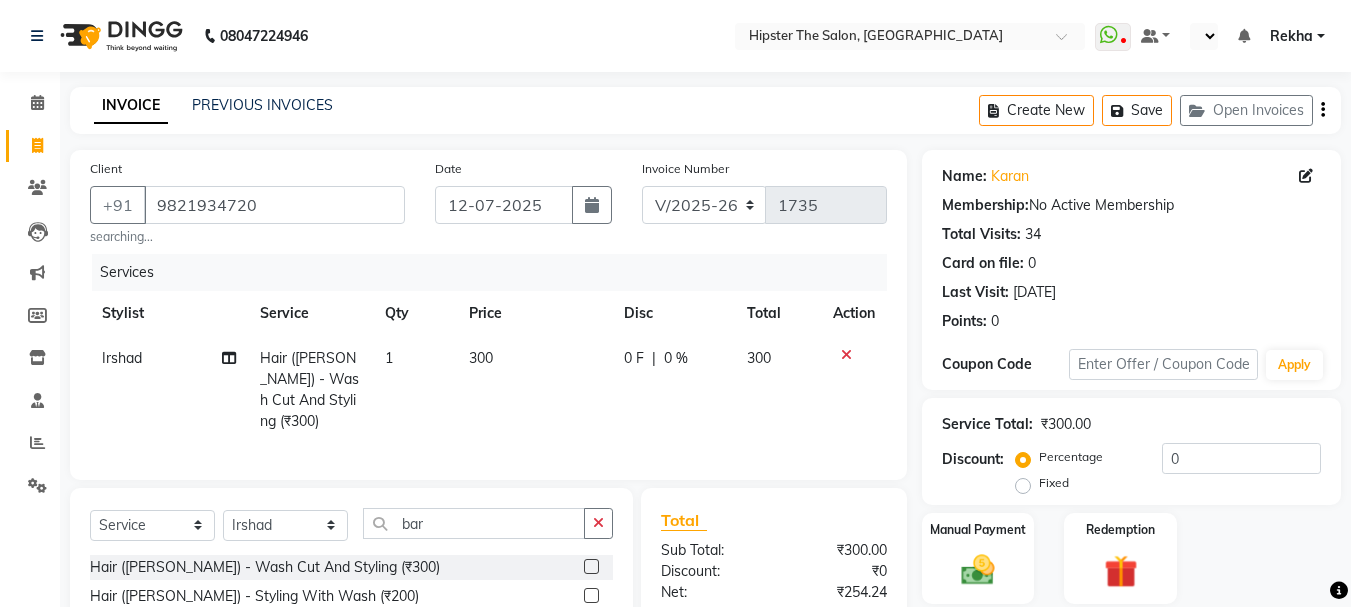 scroll, scrollTop: 199, scrollLeft: 0, axis: vertical 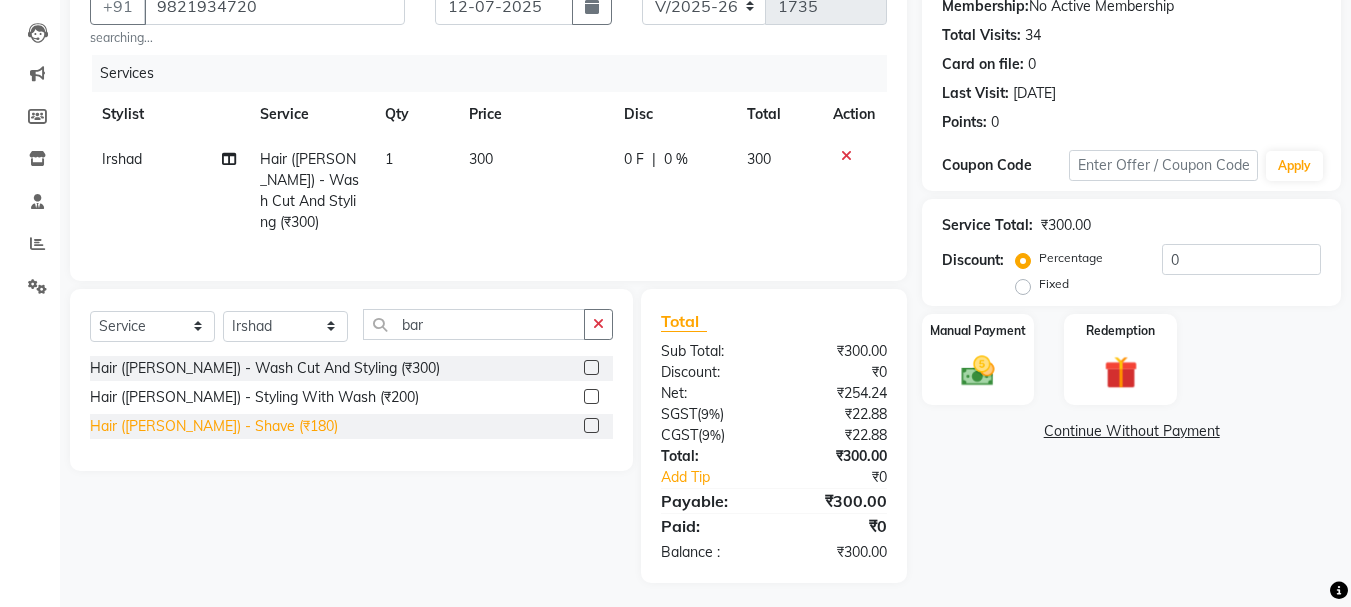 click on "Hair ([PERSON_NAME]) - Shave (₹180)" 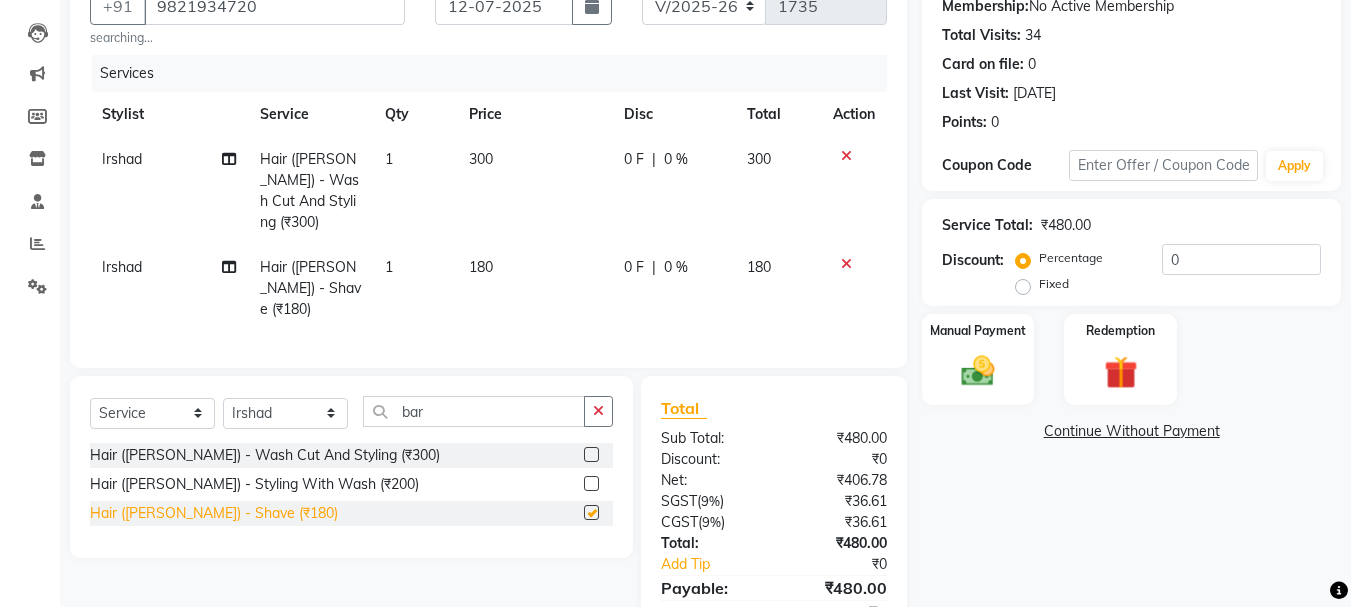 checkbox on "false" 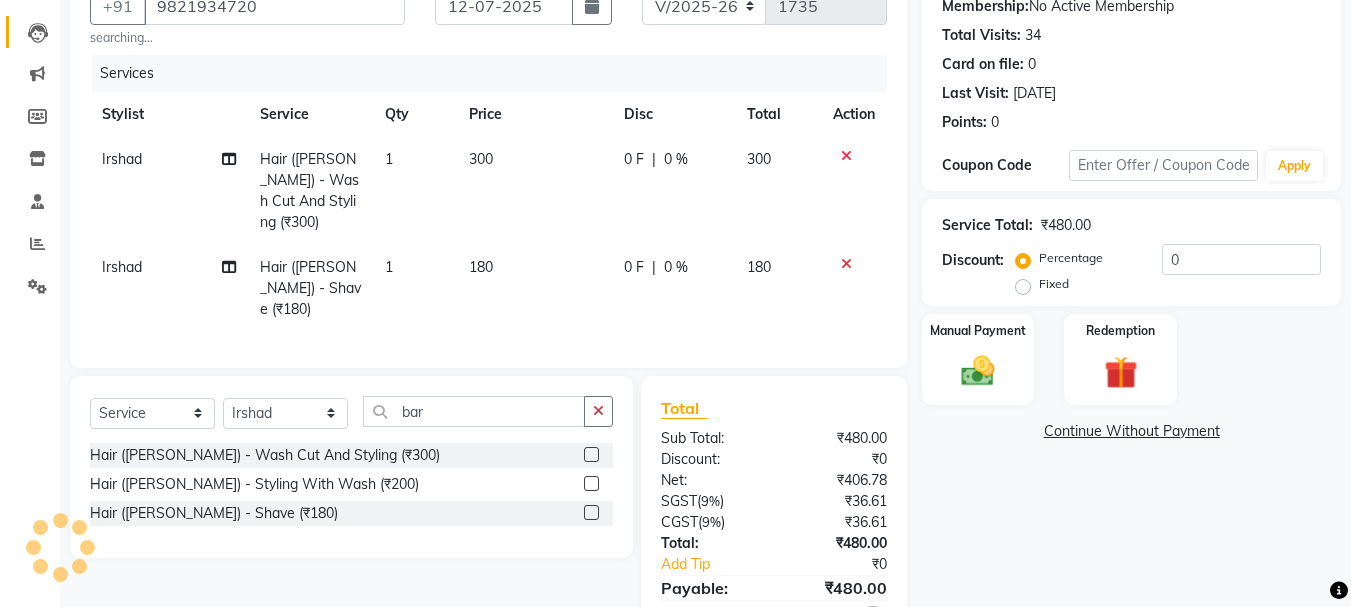 click on "Leads" 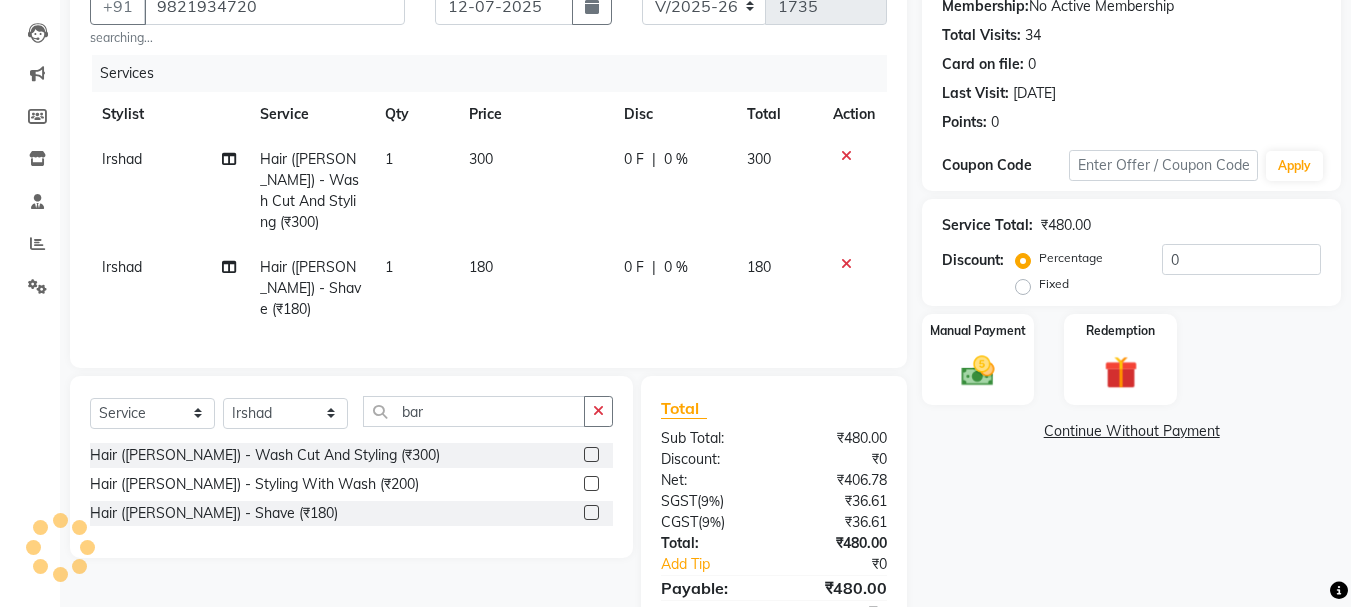 scroll, scrollTop: 0, scrollLeft: 0, axis: both 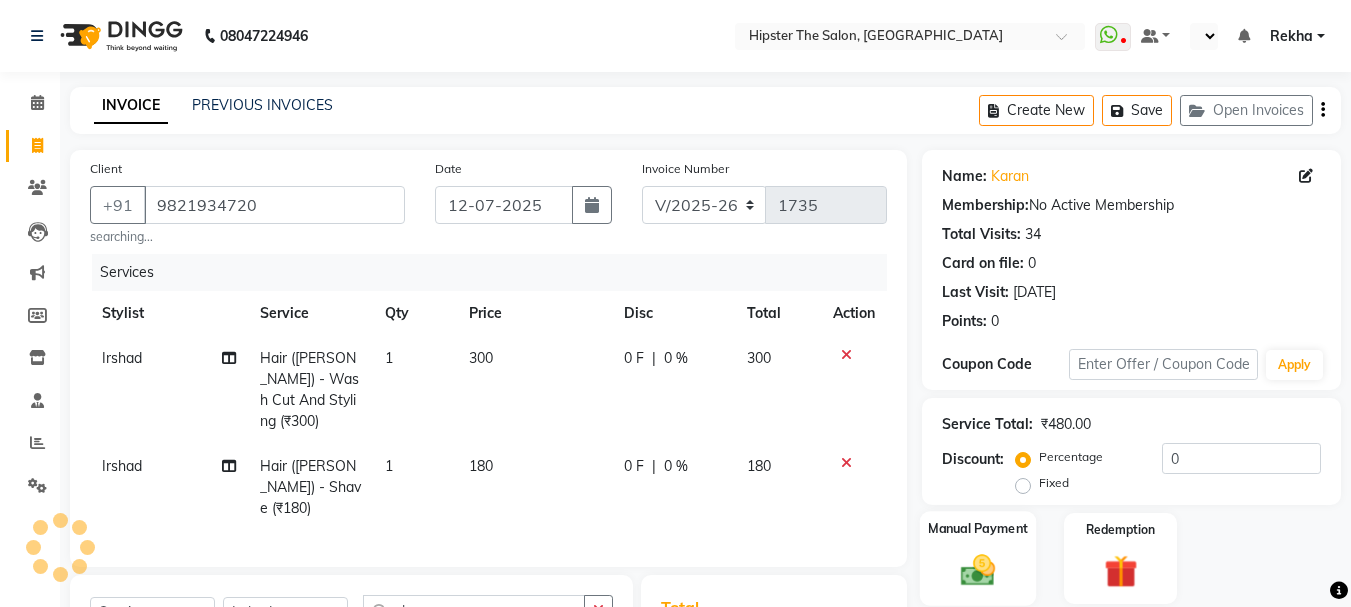 click 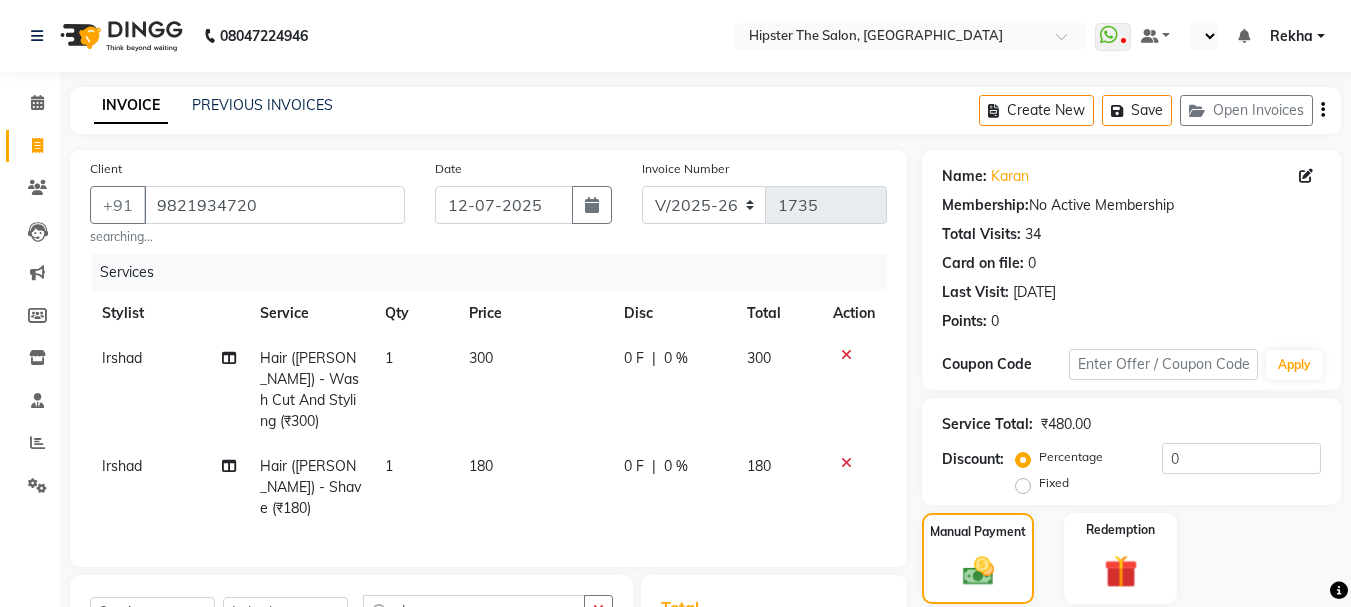 scroll, scrollTop: 140, scrollLeft: 0, axis: vertical 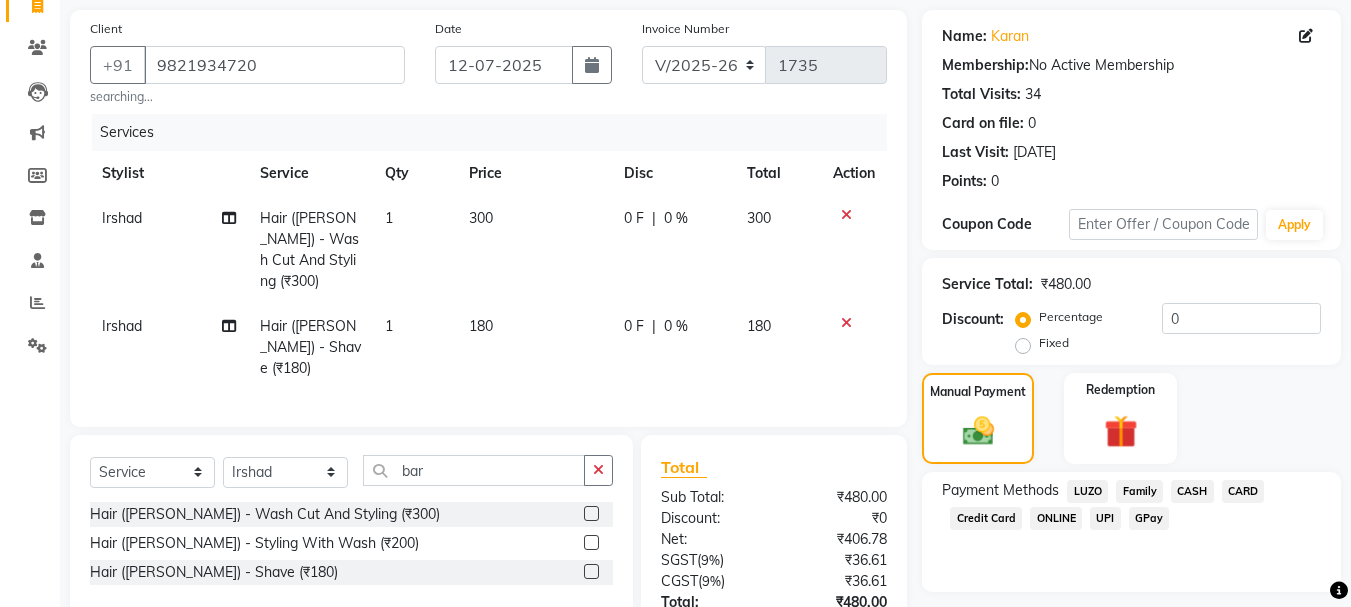 click on "CASH" 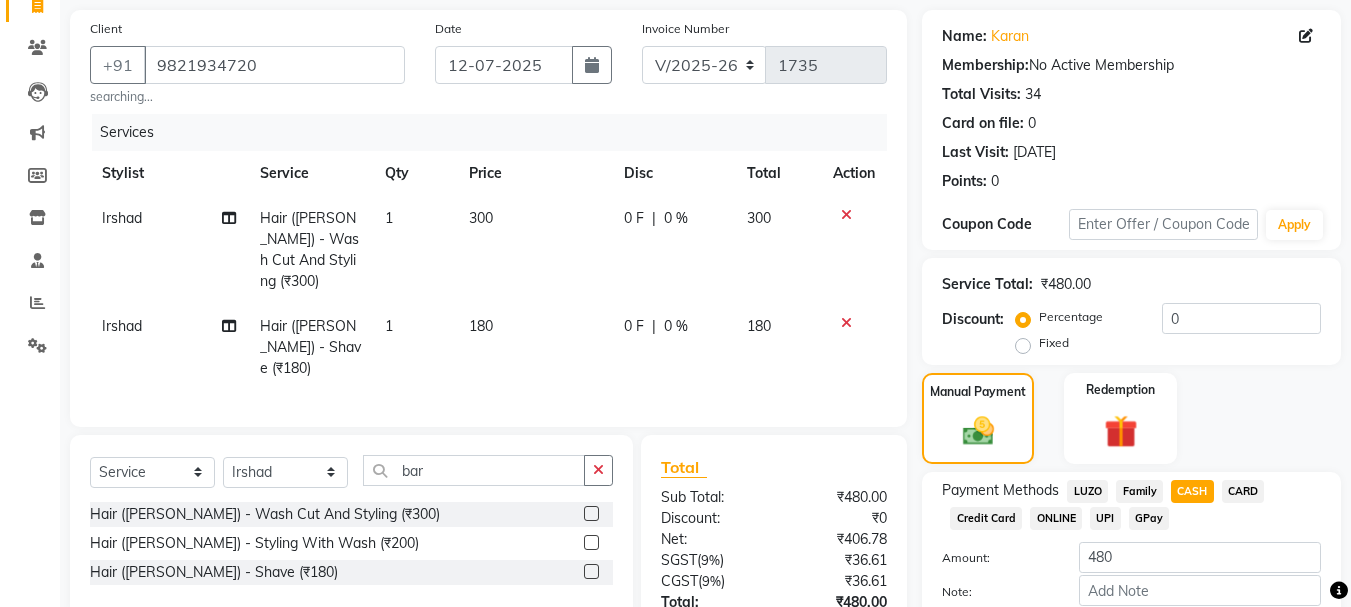 scroll, scrollTop: 265, scrollLeft: 0, axis: vertical 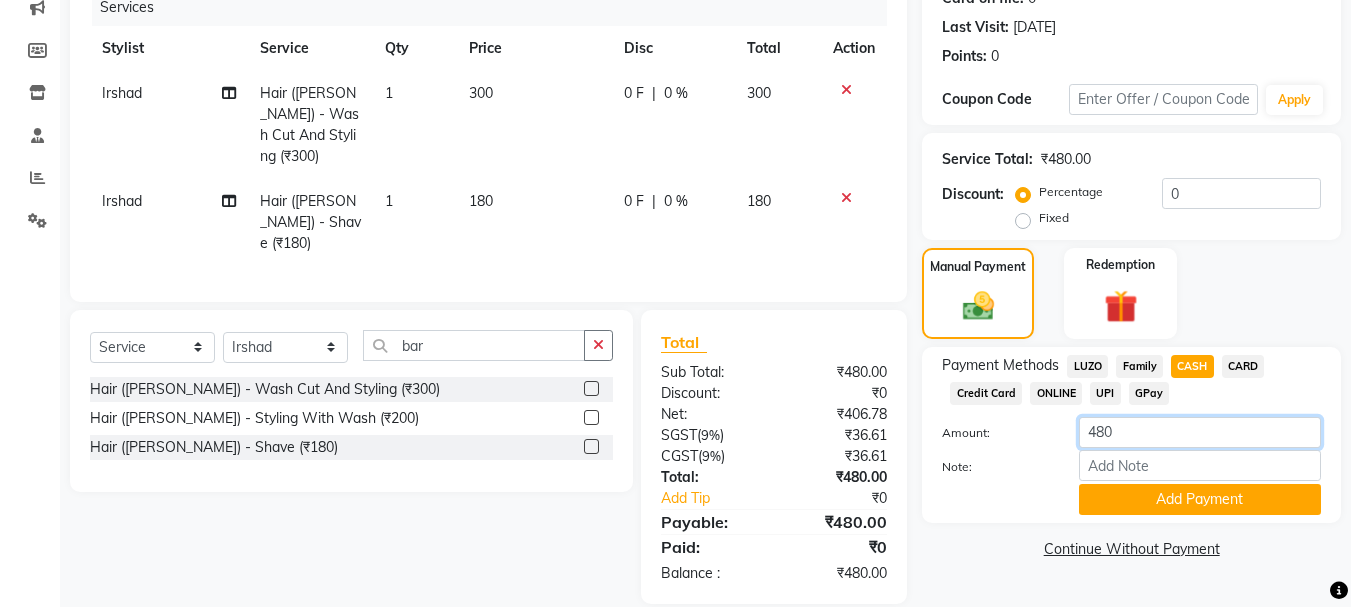 click on "480" 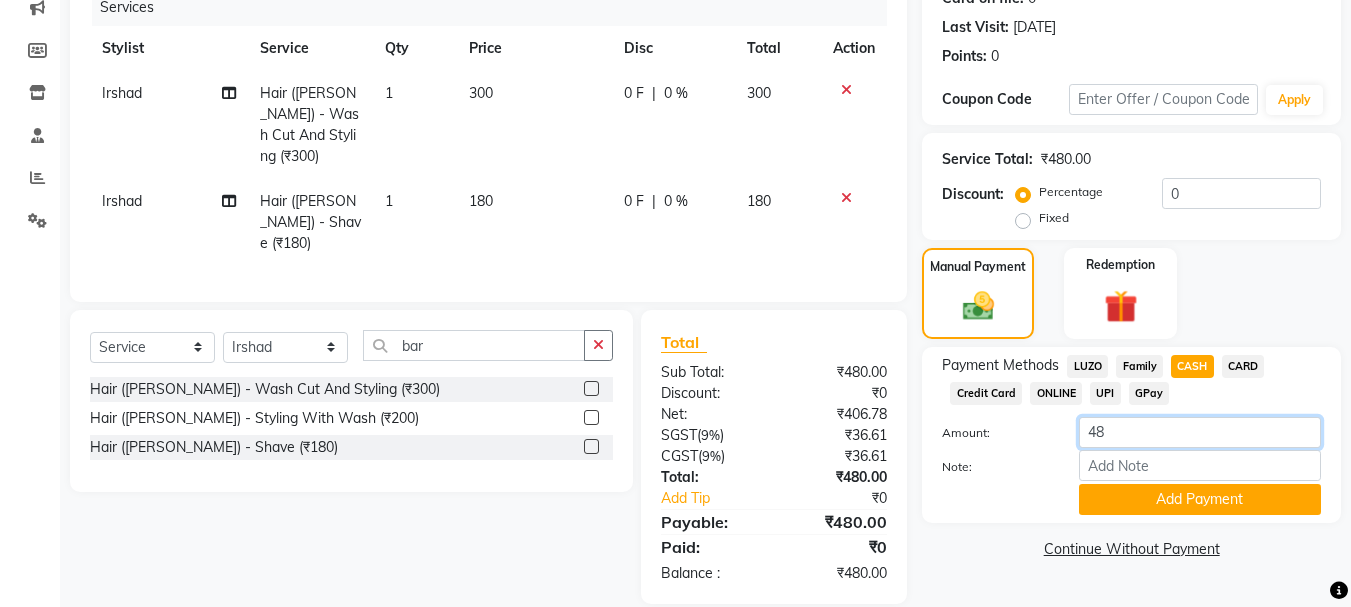 type on "4" 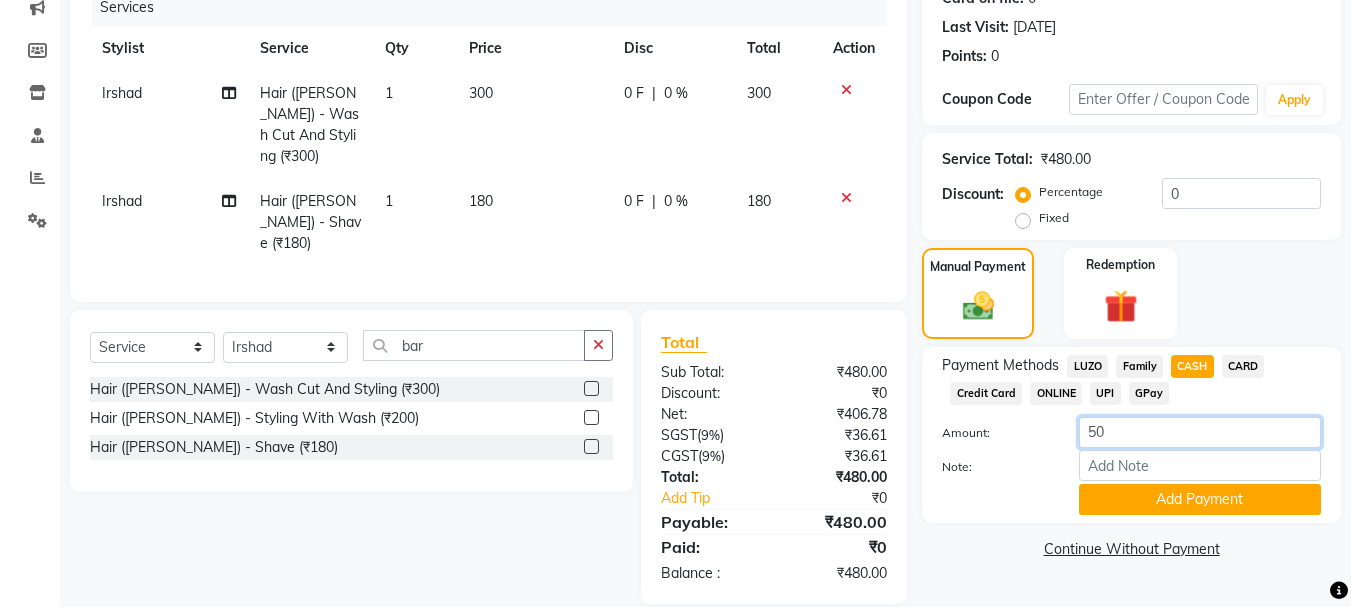 type on "500" 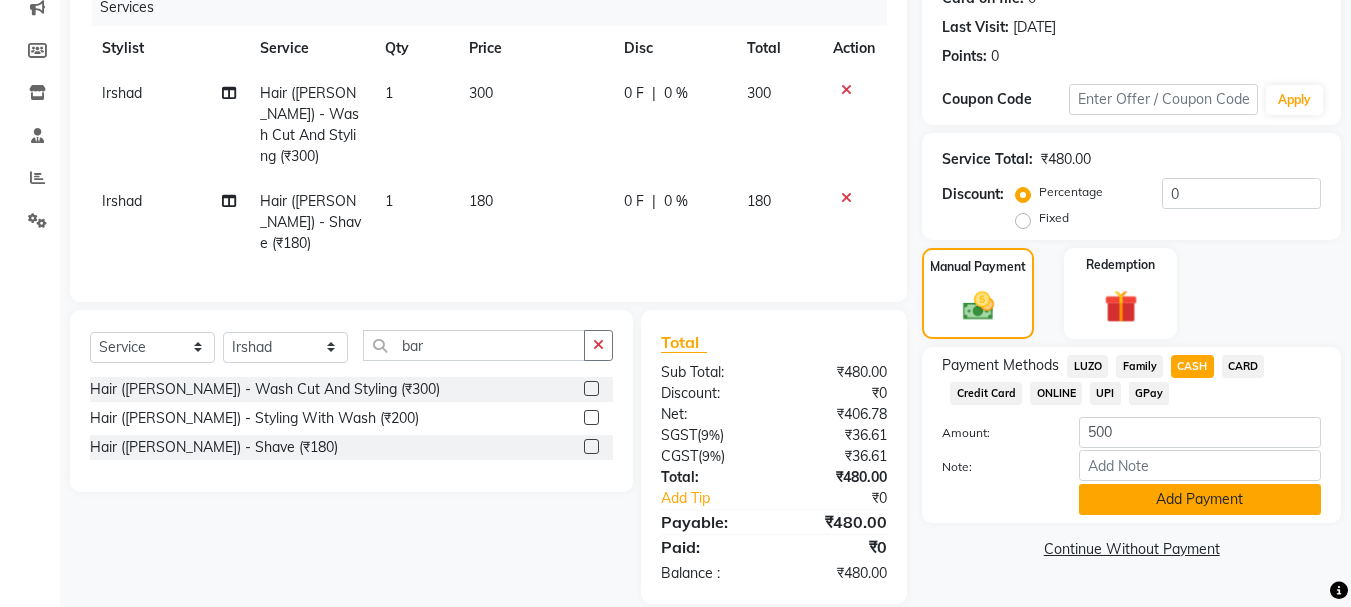 click on "Add Payment" 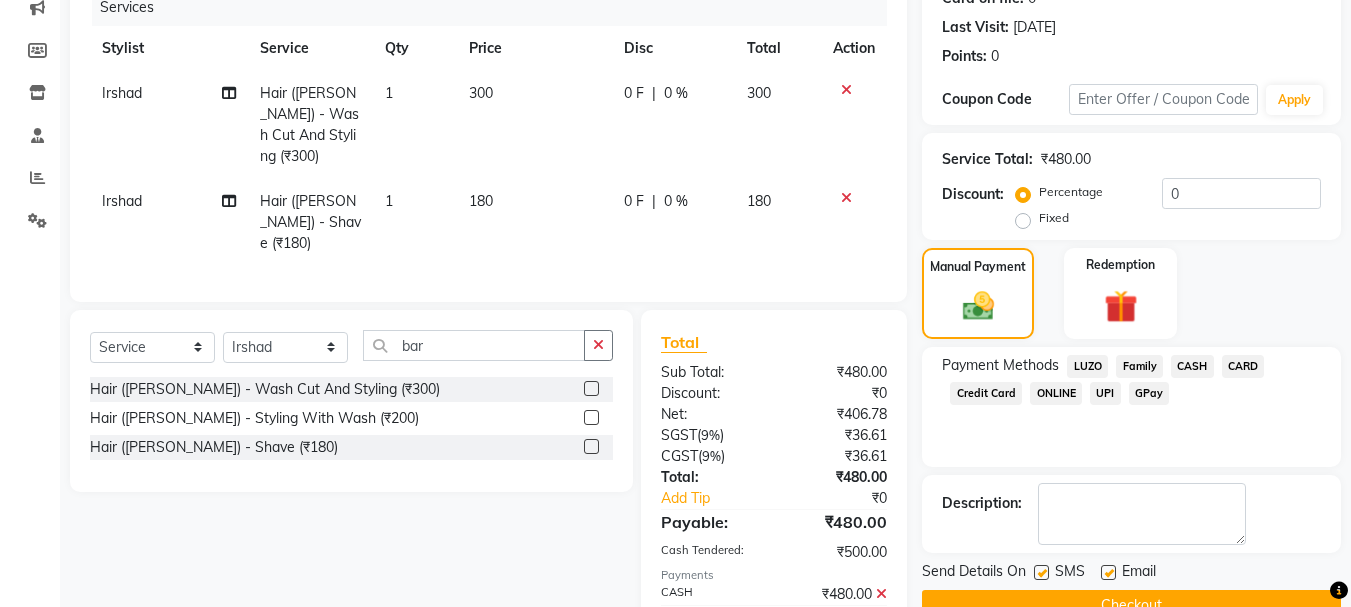 scroll, scrollTop: 378, scrollLeft: 0, axis: vertical 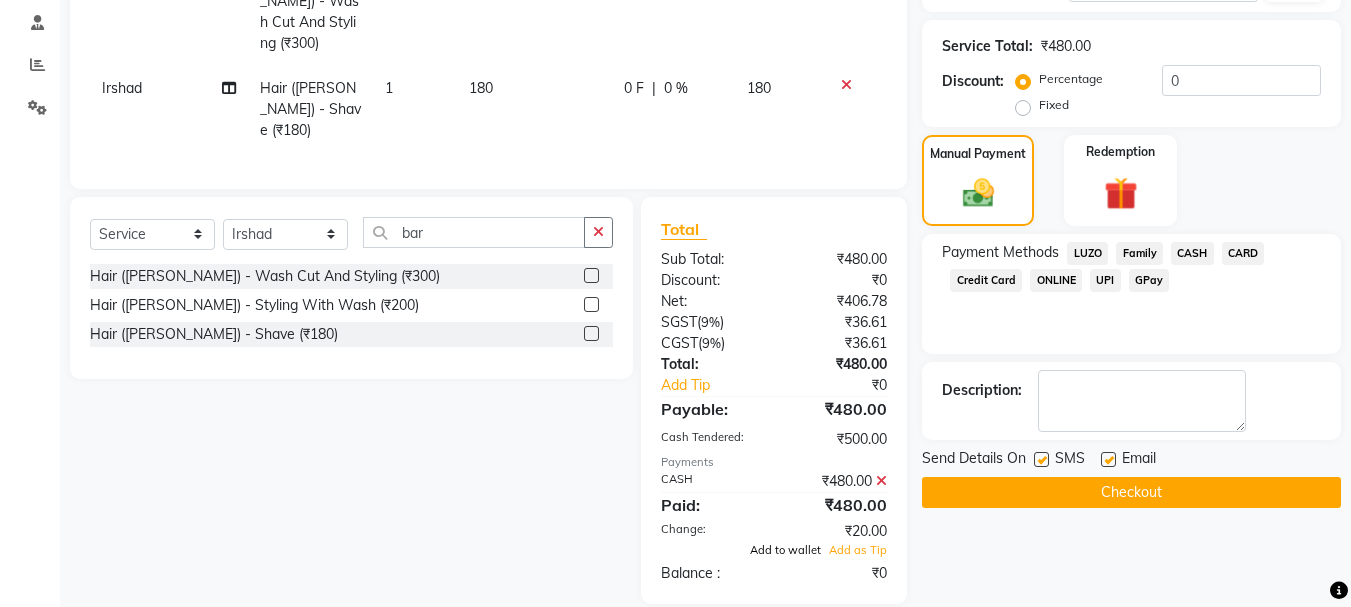 click on "Add to wallet" 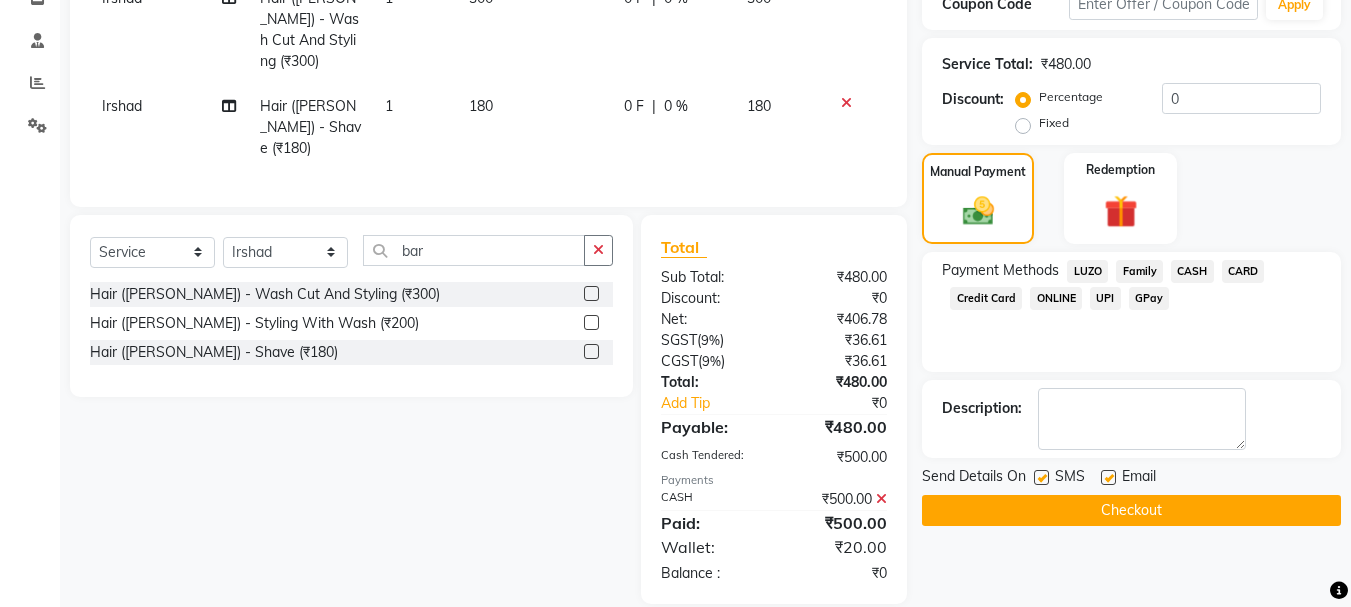 click on "Checkout" 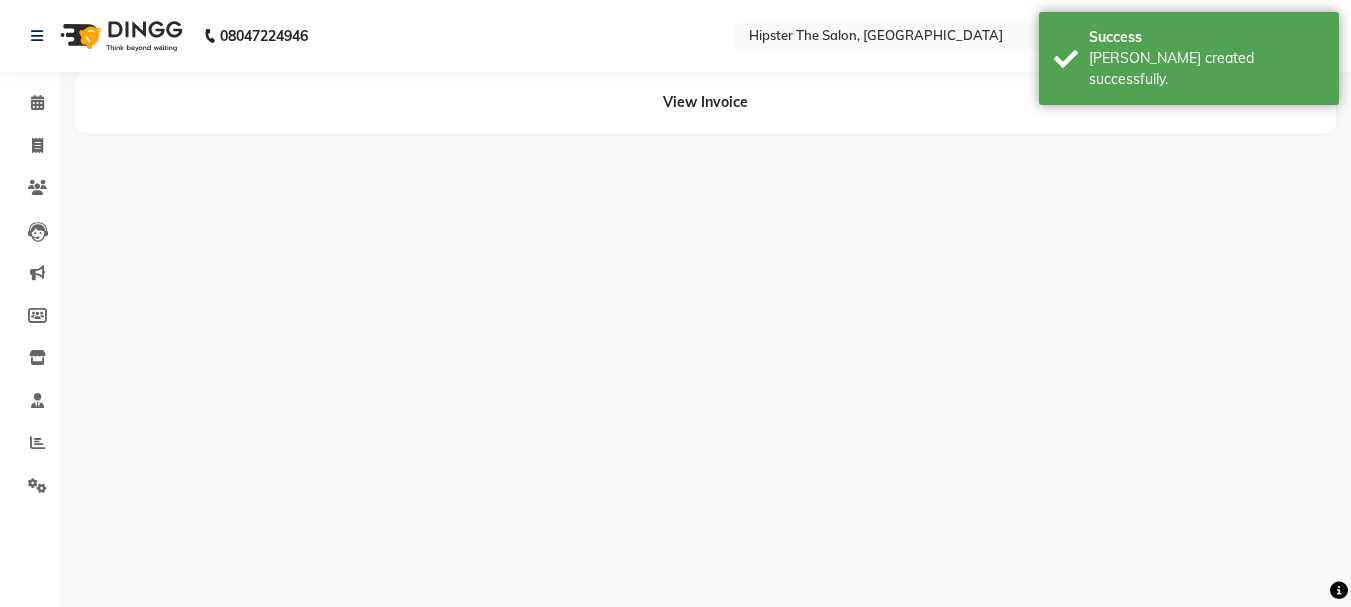 scroll, scrollTop: 0, scrollLeft: 0, axis: both 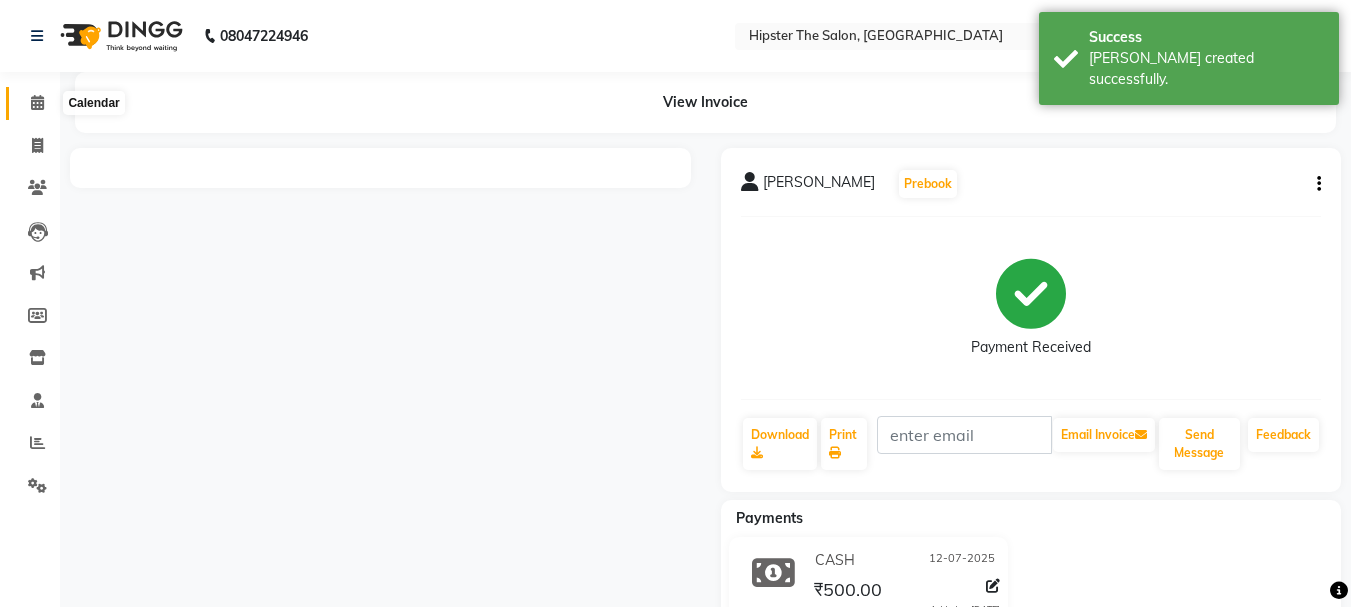 click 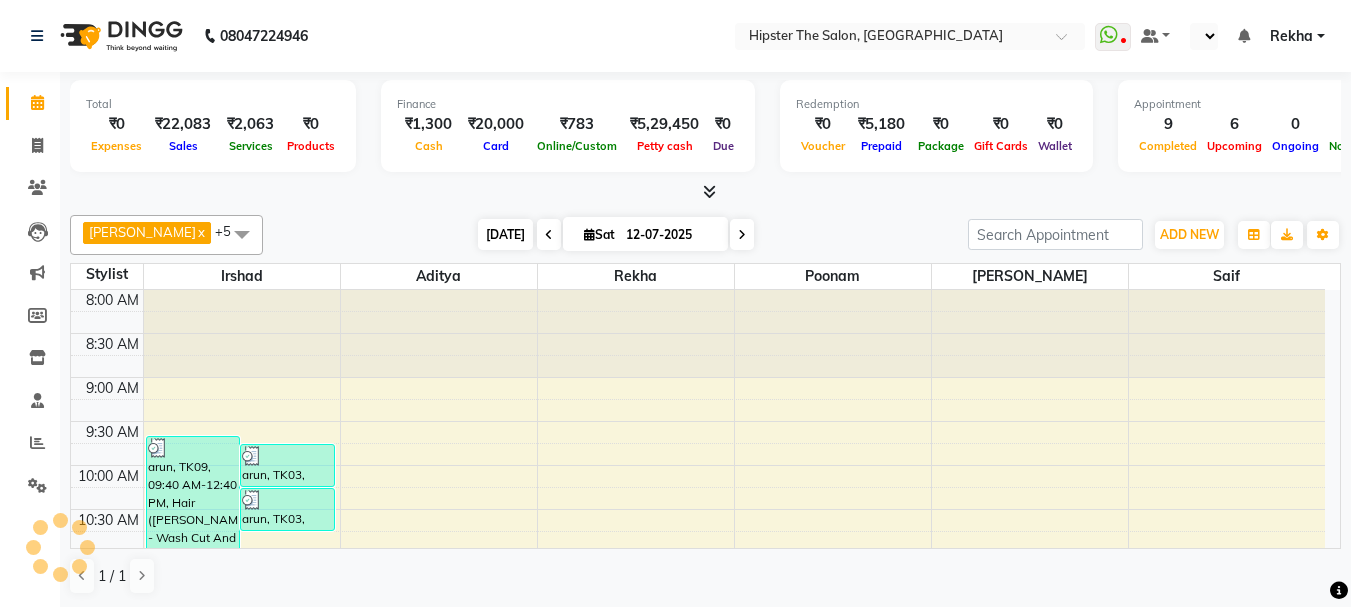 click on "[DATE]" at bounding box center [505, 234] 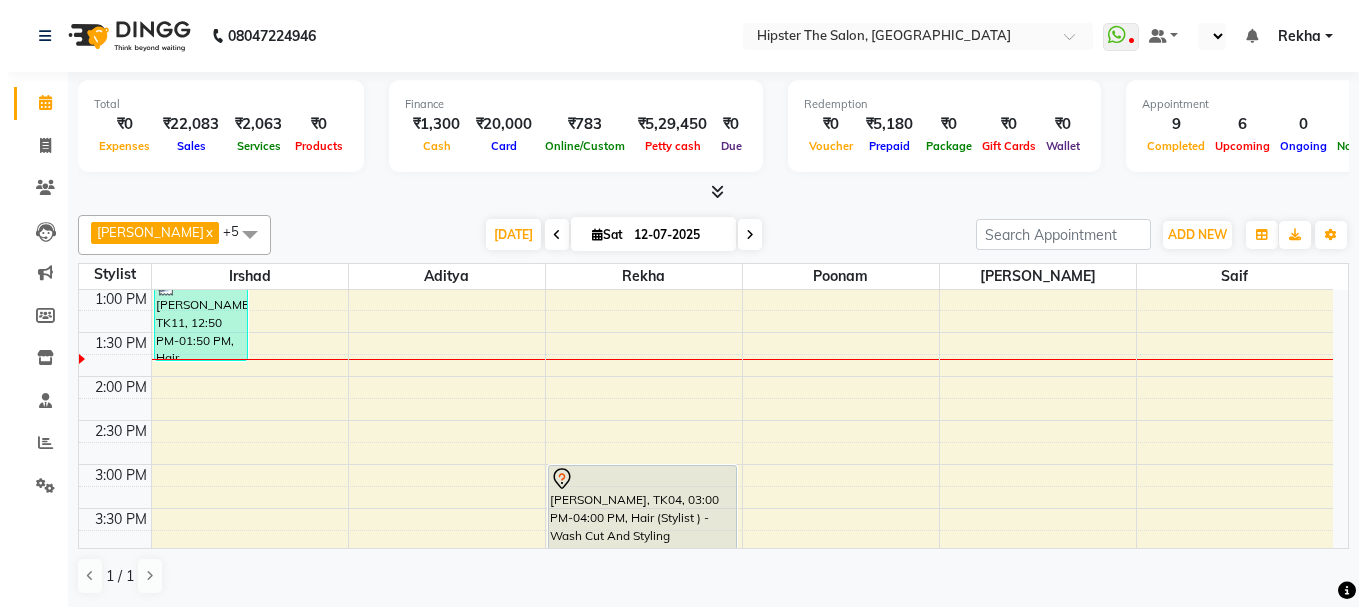 scroll, scrollTop: 1, scrollLeft: 0, axis: vertical 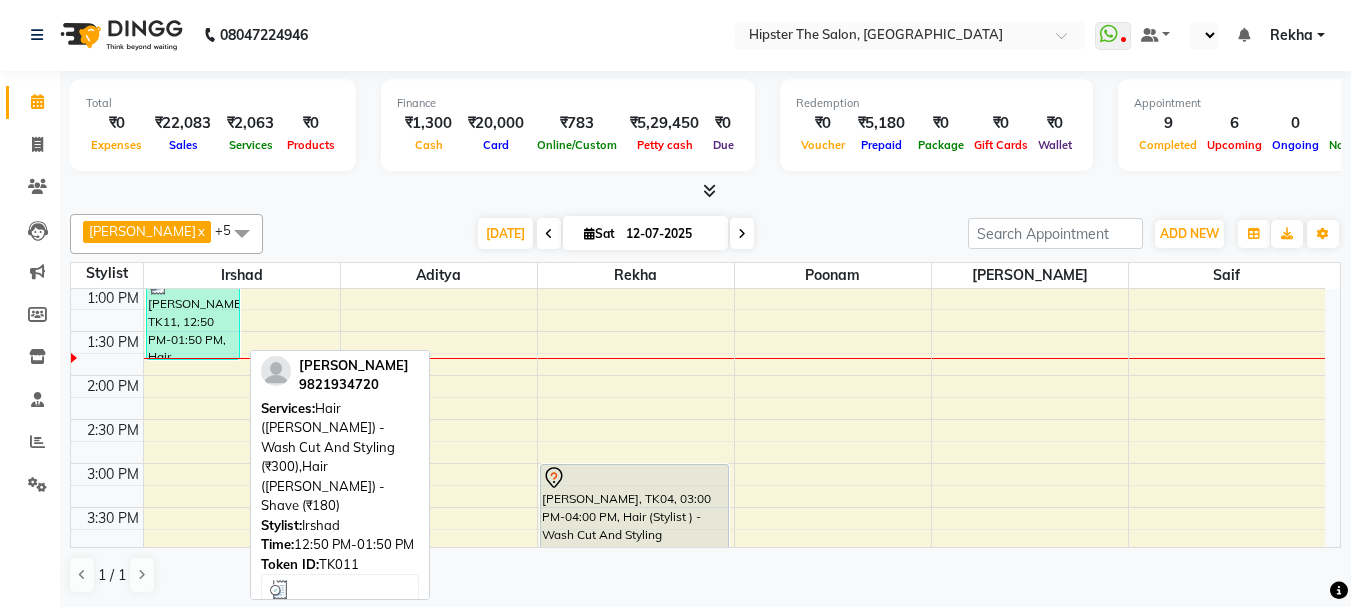 click on "[PERSON_NAME], TK11, 12:50 PM-01:50 PM, Hair ([PERSON_NAME]) - Wash Cut And Styling (₹300),Hair ([PERSON_NAME]) - Shave (₹180)" at bounding box center (193, 316) 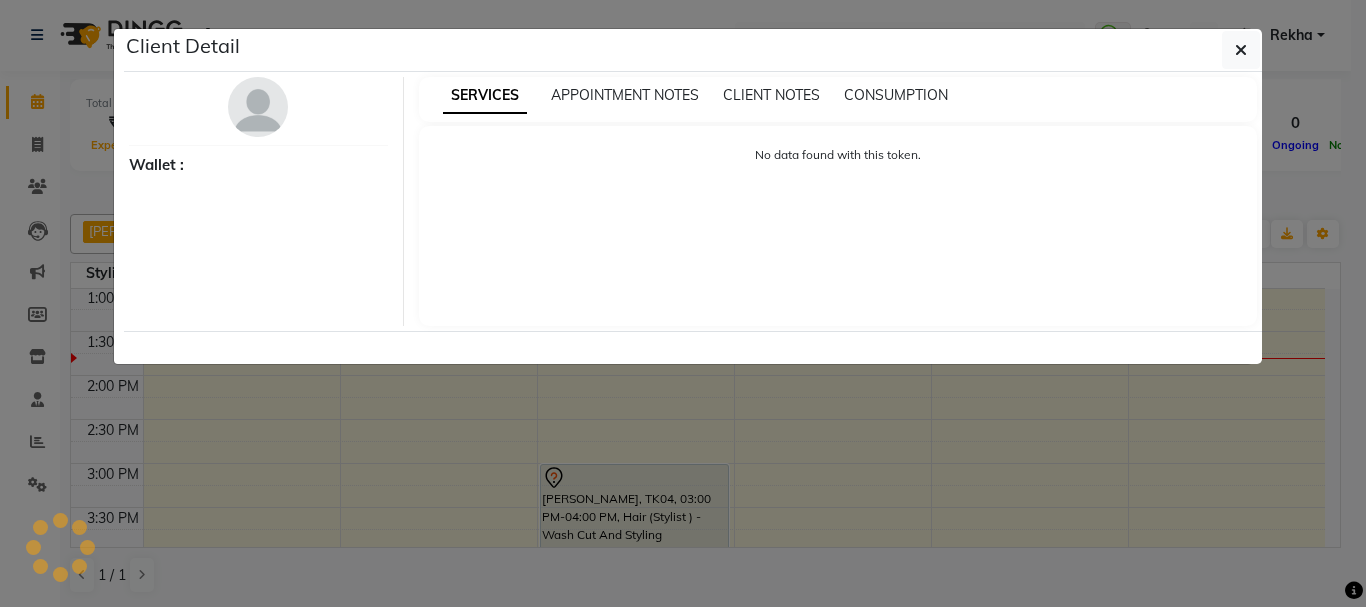 select on "3" 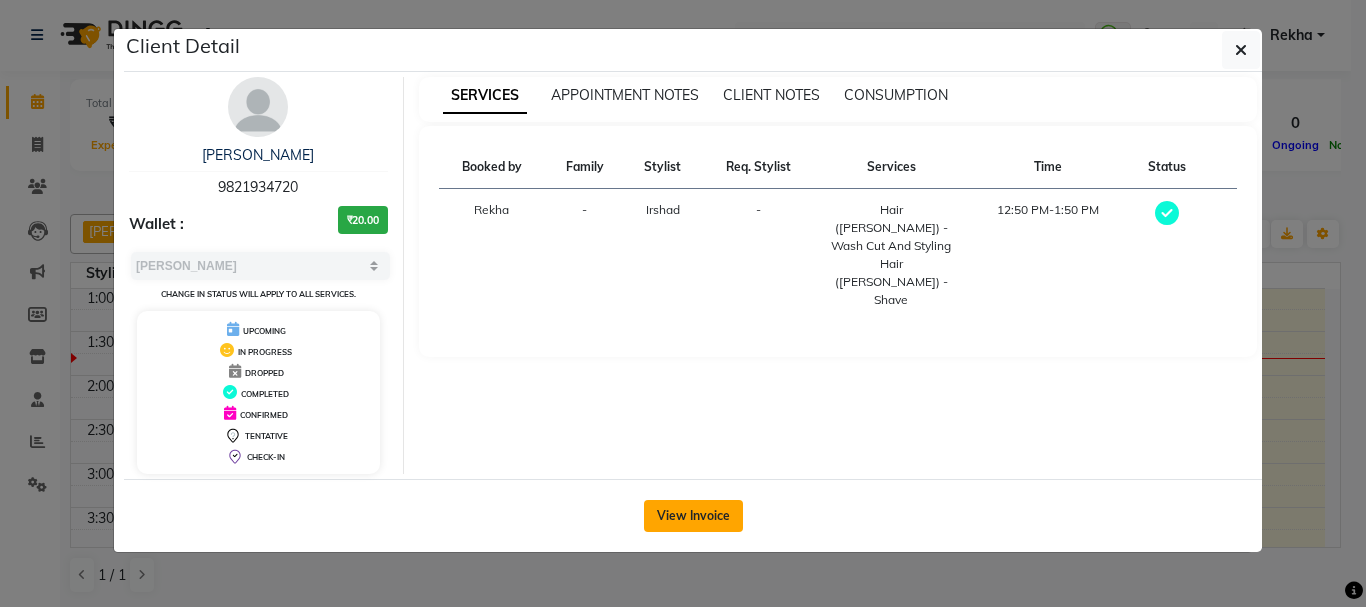 click on "View Invoice" 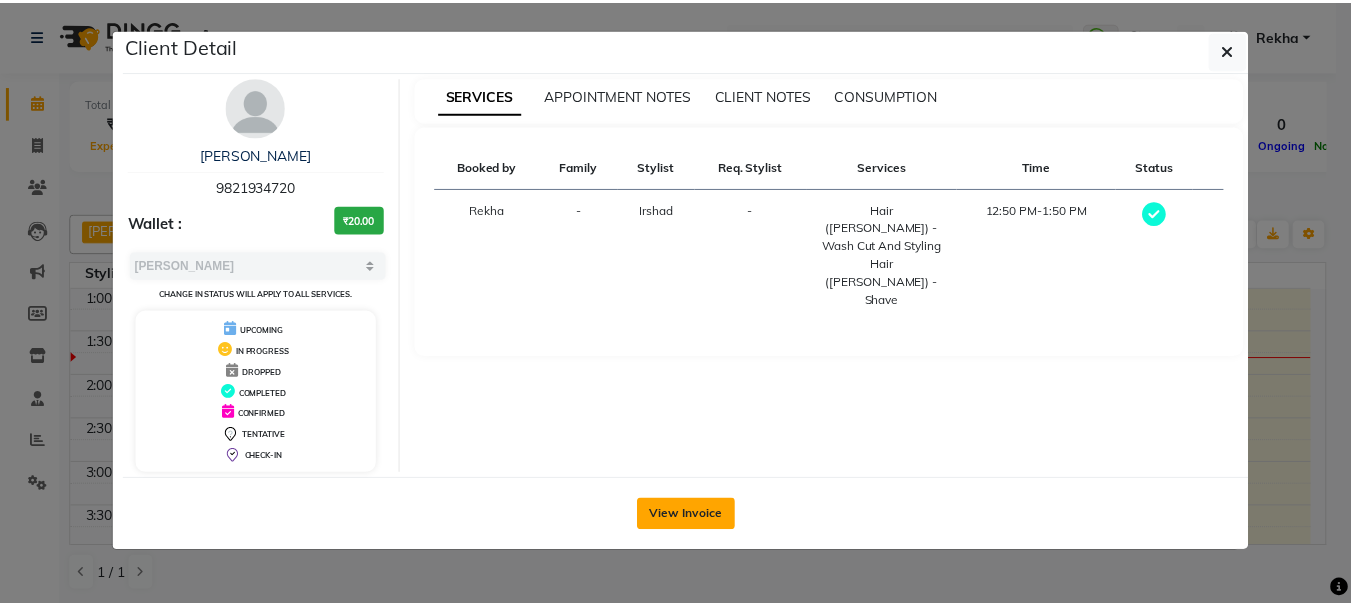 scroll, scrollTop: 0, scrollLeft: 0, axis: both 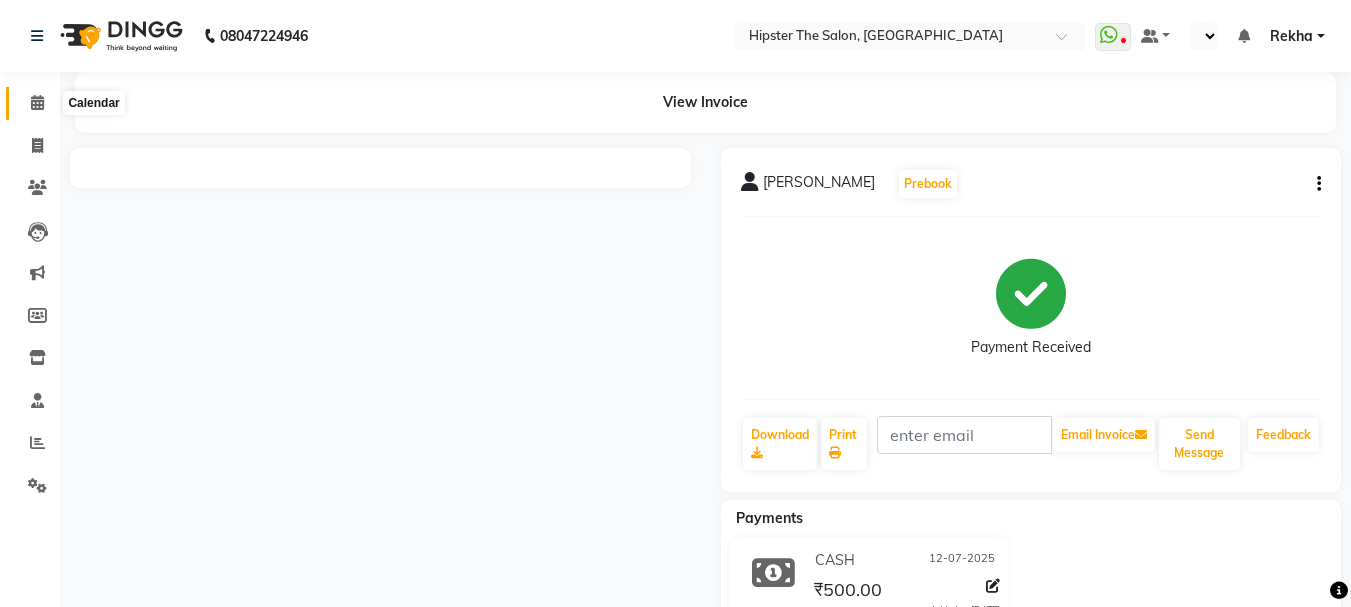click 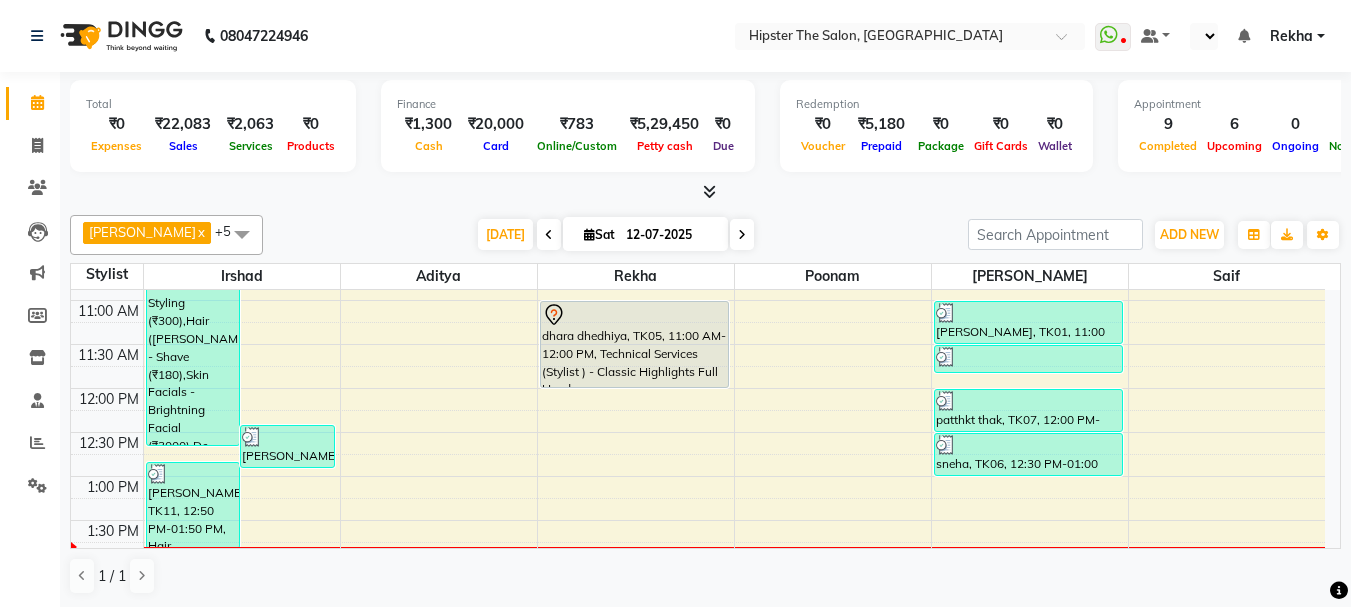 scroll, scrollTop: 220, scrollLeft: 0, axis: vertical 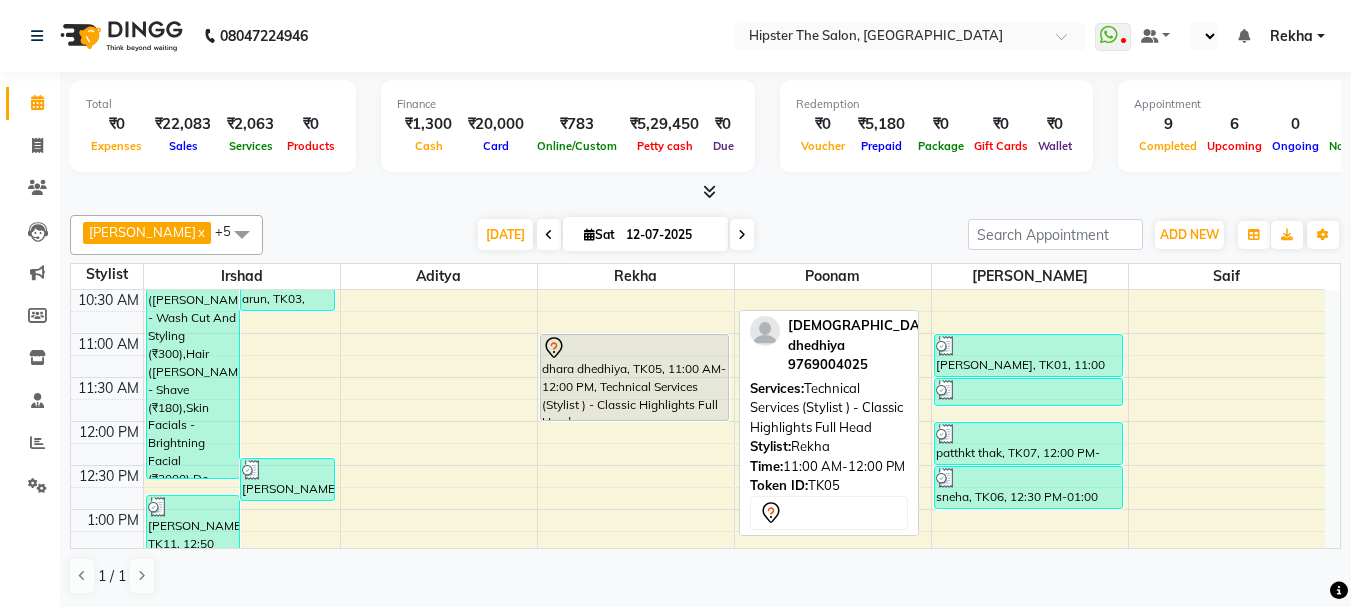 click on "dhara dhedhiya, TK05, 11:00 AM-12:00 PM, Technical Services (Stylist ) - Classic Highlights Full Head" at bounding box center (634, 377) 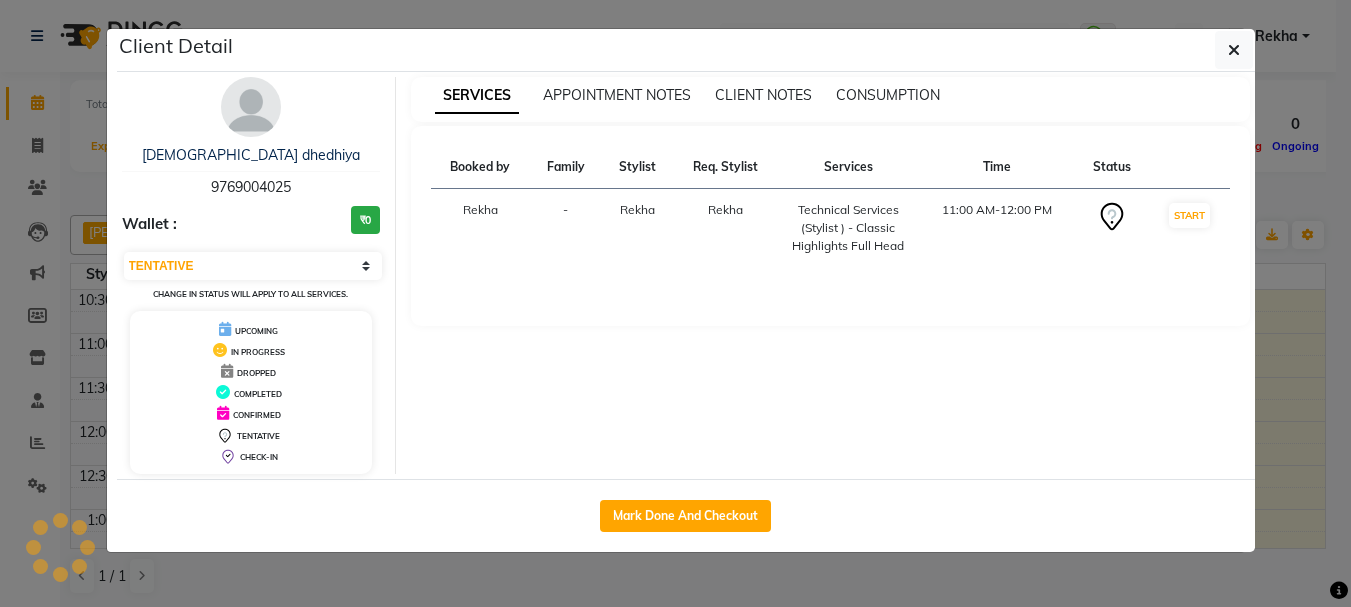 click on "SERVICES APPOINTMENT NOTES CLIENT NOTES CONSUMPTION Booked by Family Stylist Req. Stylist Services Time Status  Rekha  - Rekha Rekha  Technical Services (Stylist ) - Classic Highlights Full Head   11:00 AM-12:00 PM   START" at bounding box center [830, 275] 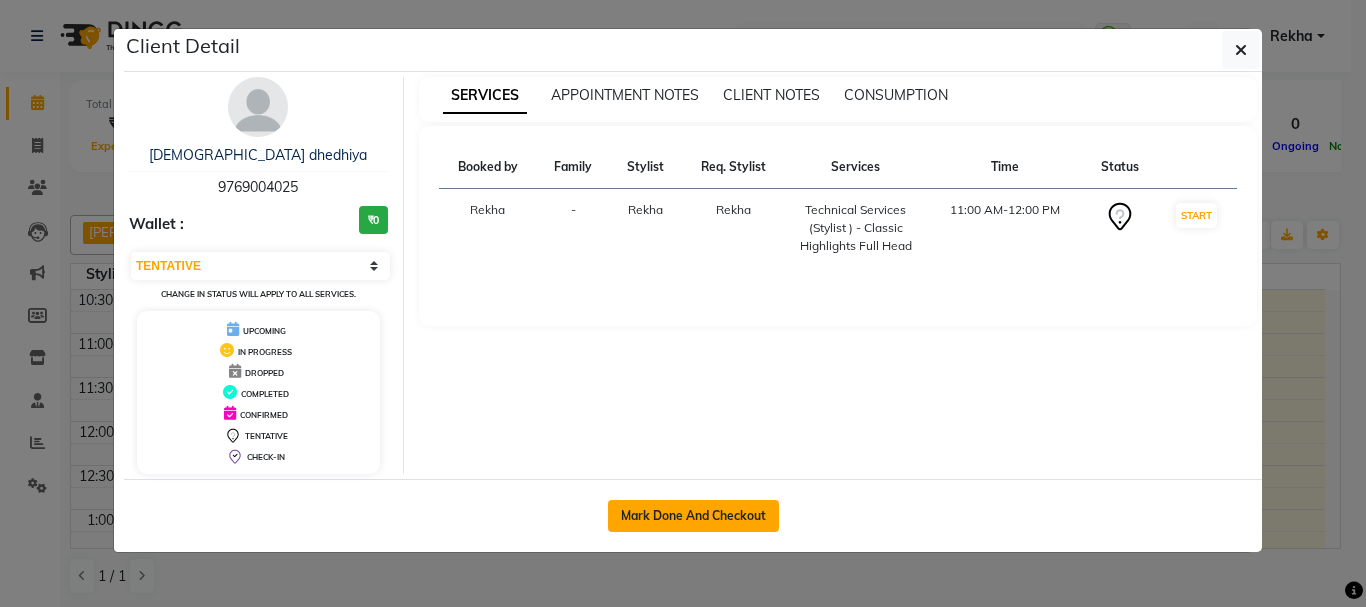 click on "Mark Done And Checkout" 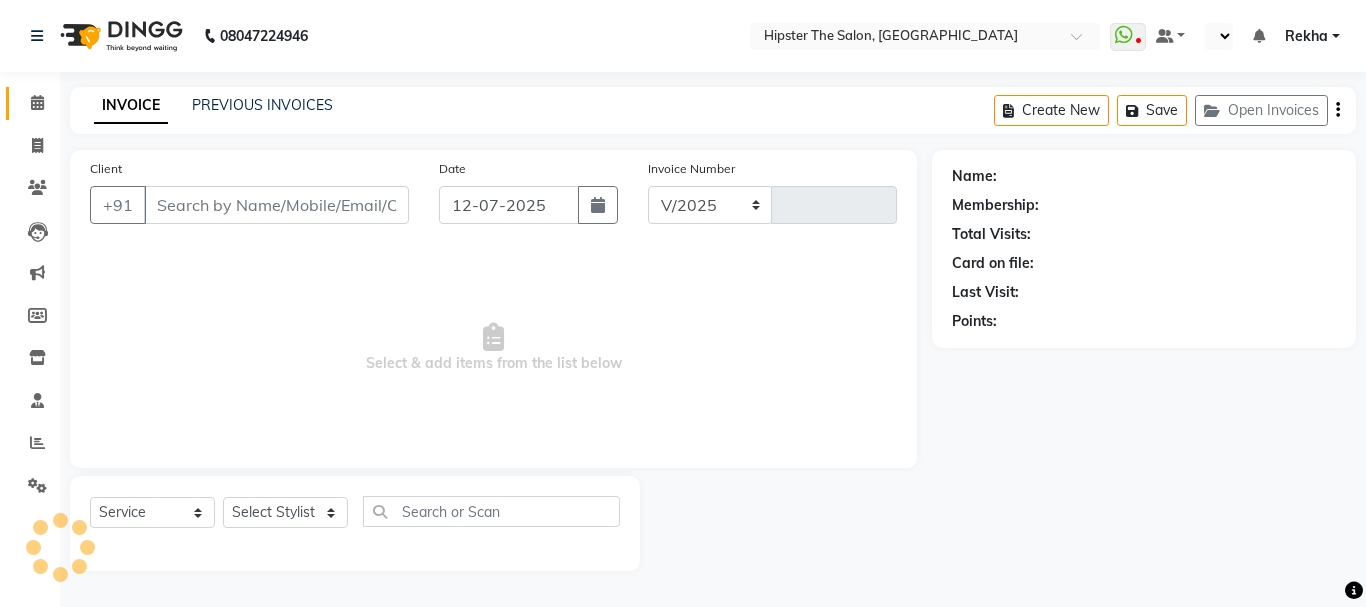 select on "5125" 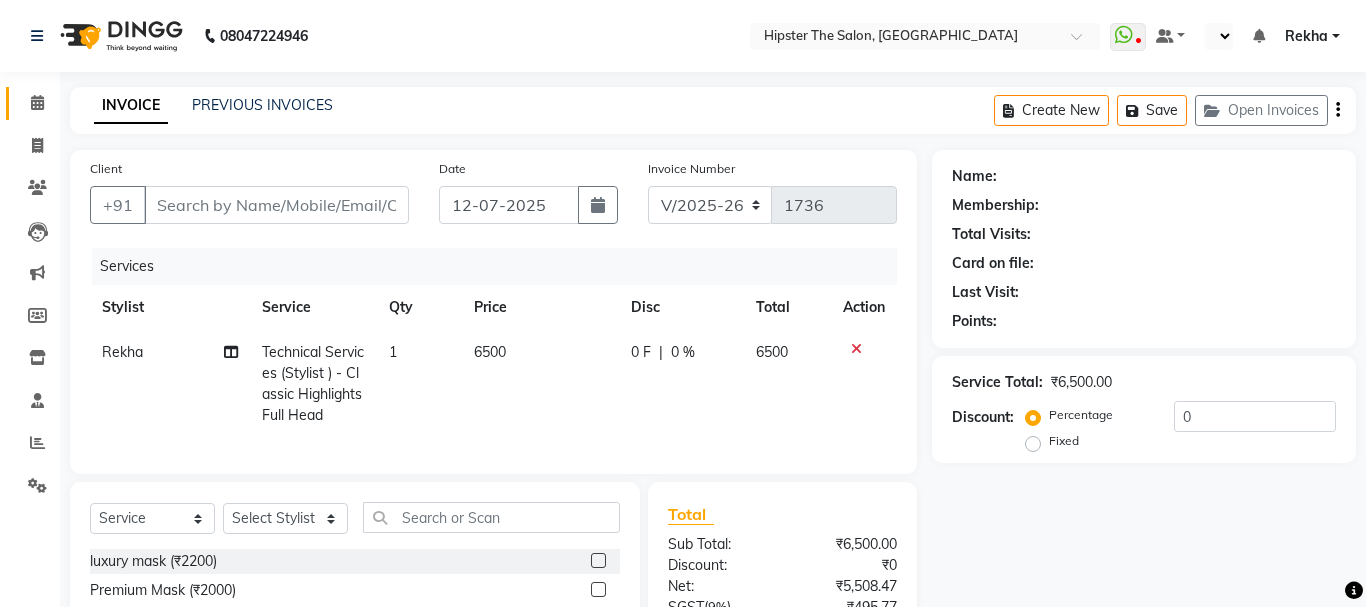 type on "9769004025" 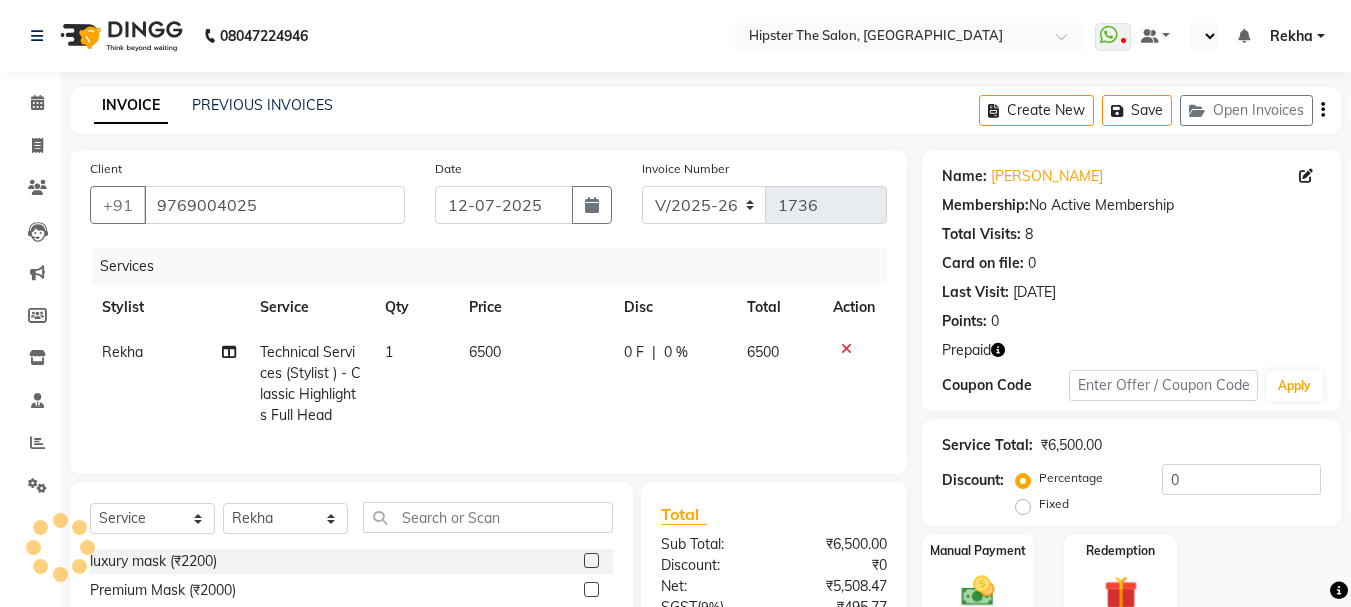 click 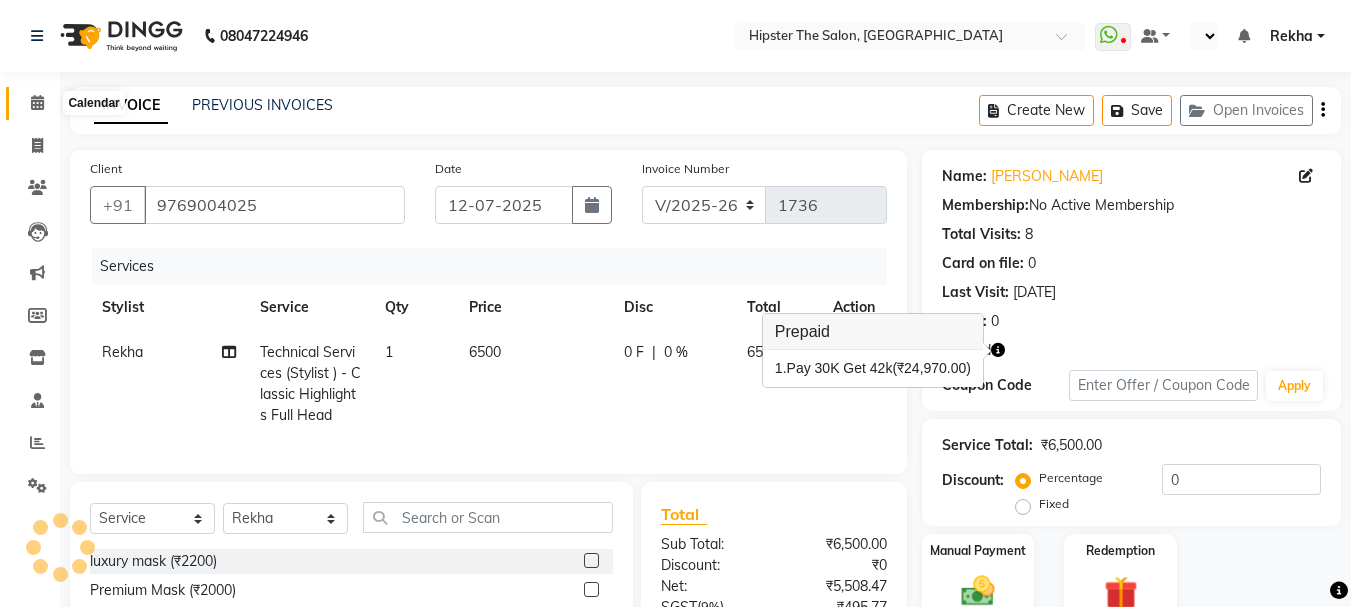 click 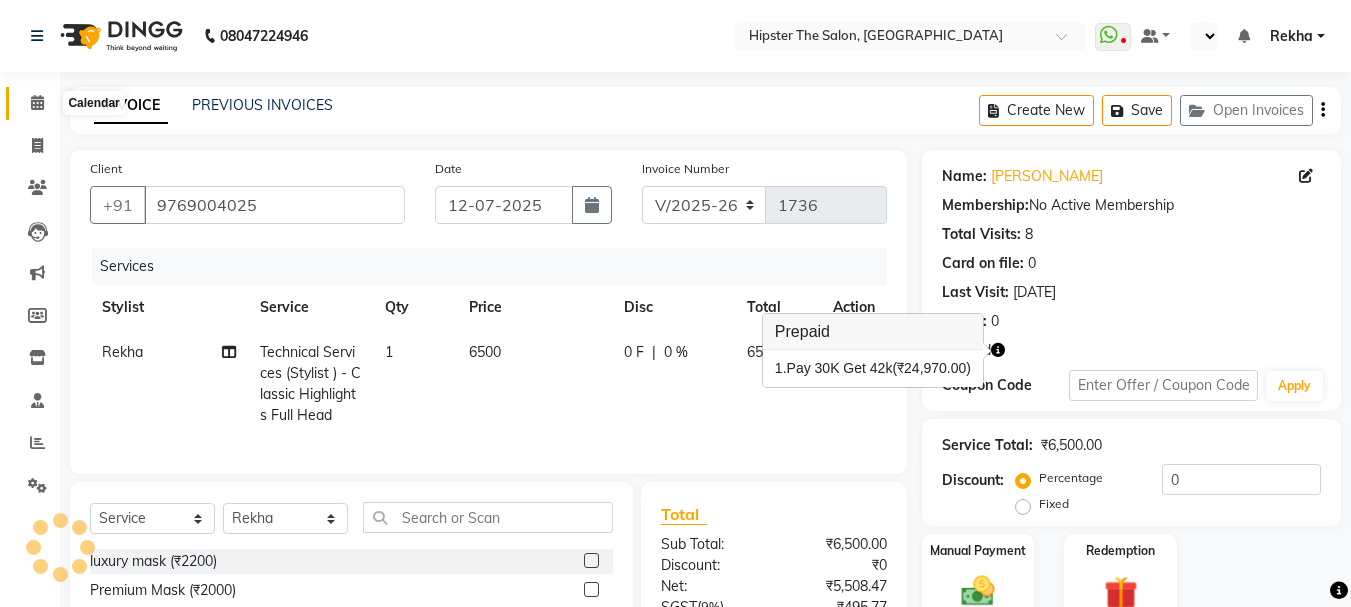 click 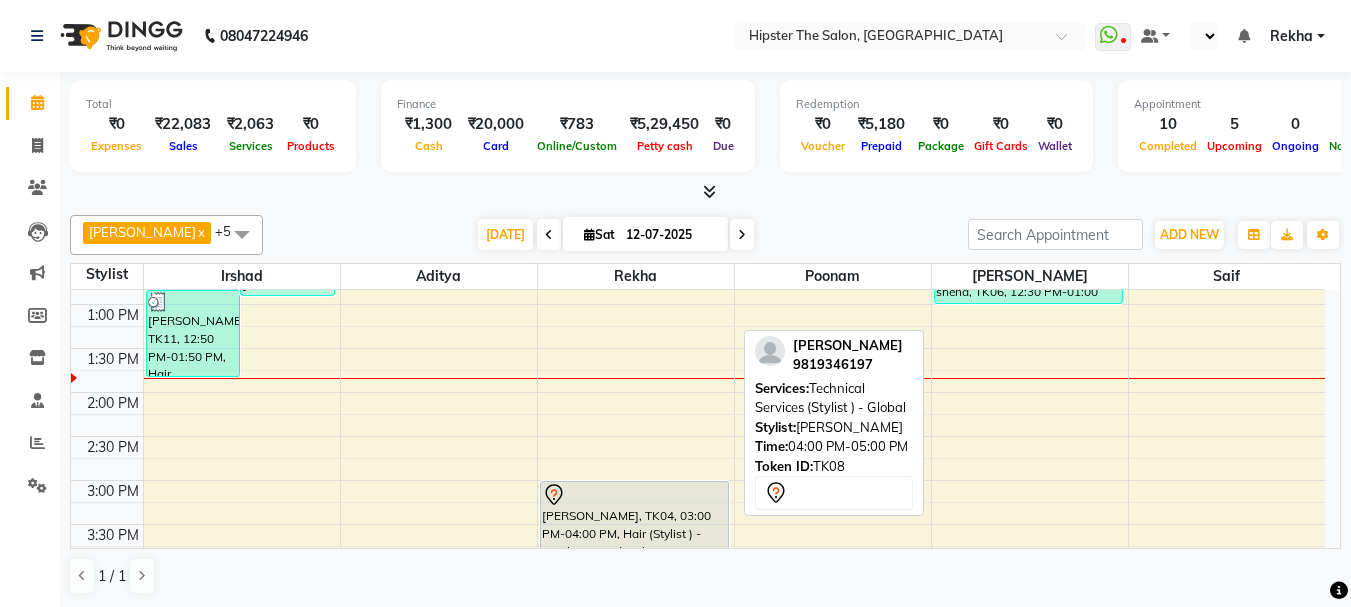 scroll, scrollTop: 407, scrollLeft: 0, axis: vertical 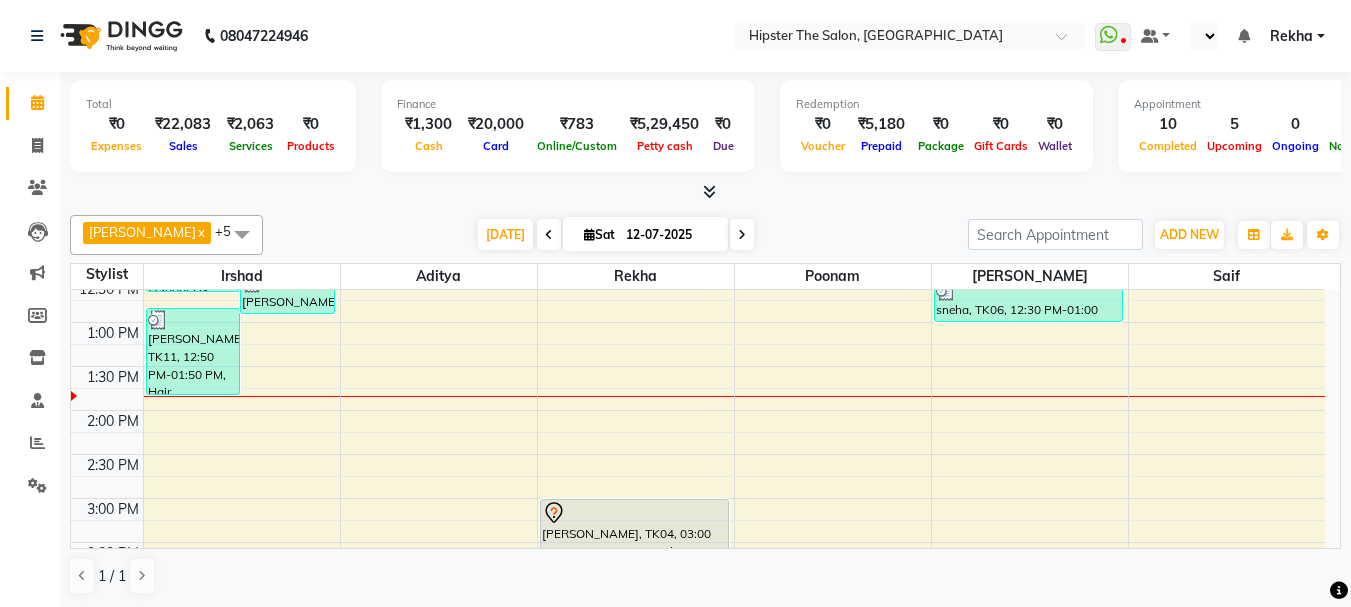click on "8:00 AM 8:30 AM 9:00 AM 9:30 AM 10:00 AM 10:30 AM 11:00 AM 11:30 AM 12:00 PM 12:30 PM 1:00 PM 1:30 PM 2:00 PM 2:30 PM 3:00 PM 3:30 PM 4:00 PM 4:30 PM 5:00 PM 5:30 PM 6:00 PM 6:30 PM 7:00 PM 7:30 PM 8:00 PM 8:30 PM 9:00 PM 9:30 PM 10:00 PM 10:30 PM     arun, TK09, 09:40 AM-12:40 PM, Hair (Barber) - Wash Cut And Styling (₹300),Hair (Barber) - Shave (₹180),Skin Facials - Brightning Facial (₹3000),De Tanning - Premium Full Face & Neck (₹700)     arun, TK03, 09:45 AM-10:15 AM, Hair (Barber) - Wash Cut And Styling     arun, TK03, 10:15 AM-10:45 AM, Hair (Barber) - Shave     CHINTAN MEHTA, TK10, 12:25 PM-12:55 PM, Hair (Barber) - Shave (₹180)     KARAN, TK11, 12:50 PM-01:50 PM, Hair (Barber) - Wash Cut And Styling (₹300),Hair (Barber) - Shave (₹180)     dhara dhedhiya, TK05, 11:00 AM-12:00 PM, Technical Services (Stylist ) - Classic Highlights Full Head             rutuja, TK04, 03:00 PM-04:00 PM, Hair (Stylist ) - Wash Cut And Styling" at bounding box center (698, 542) 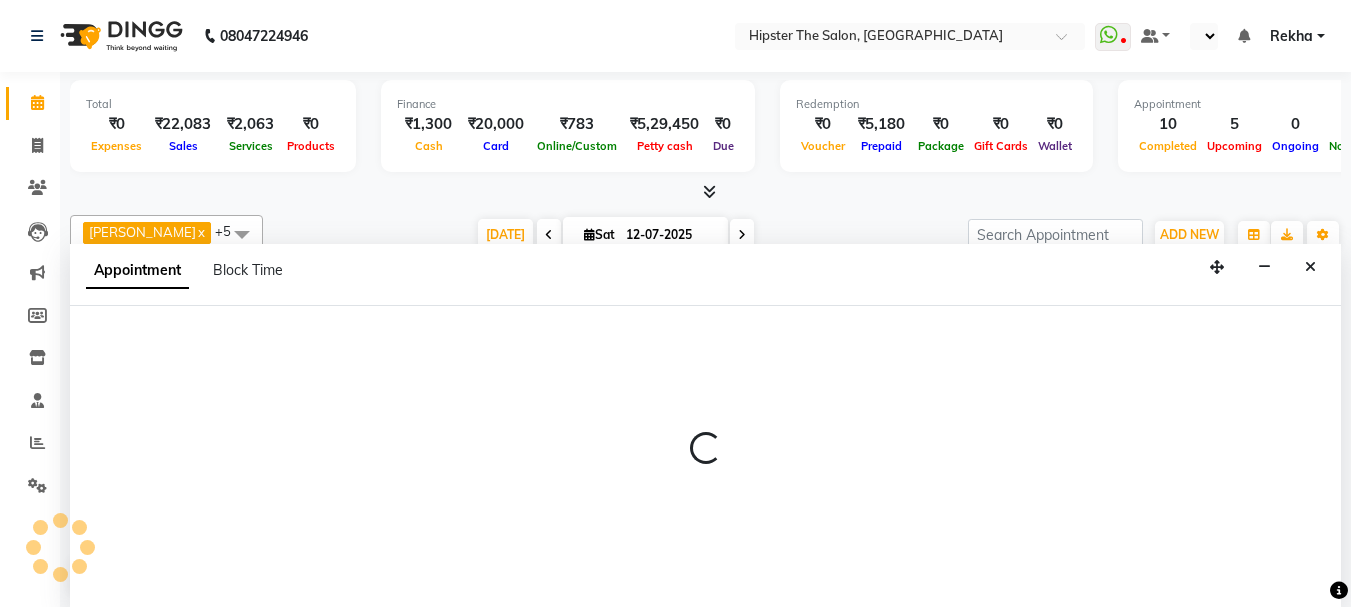 select on "32401" 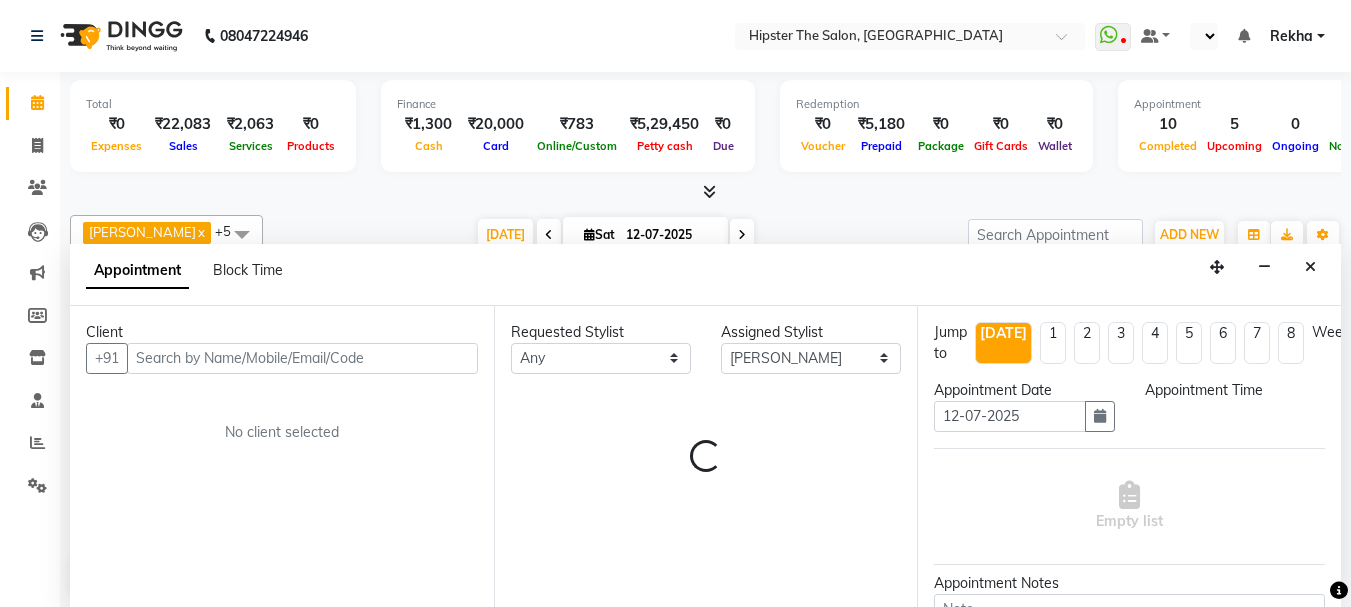 scroll, scrollTop: 1, scrollLeft: 0, axis: vertical 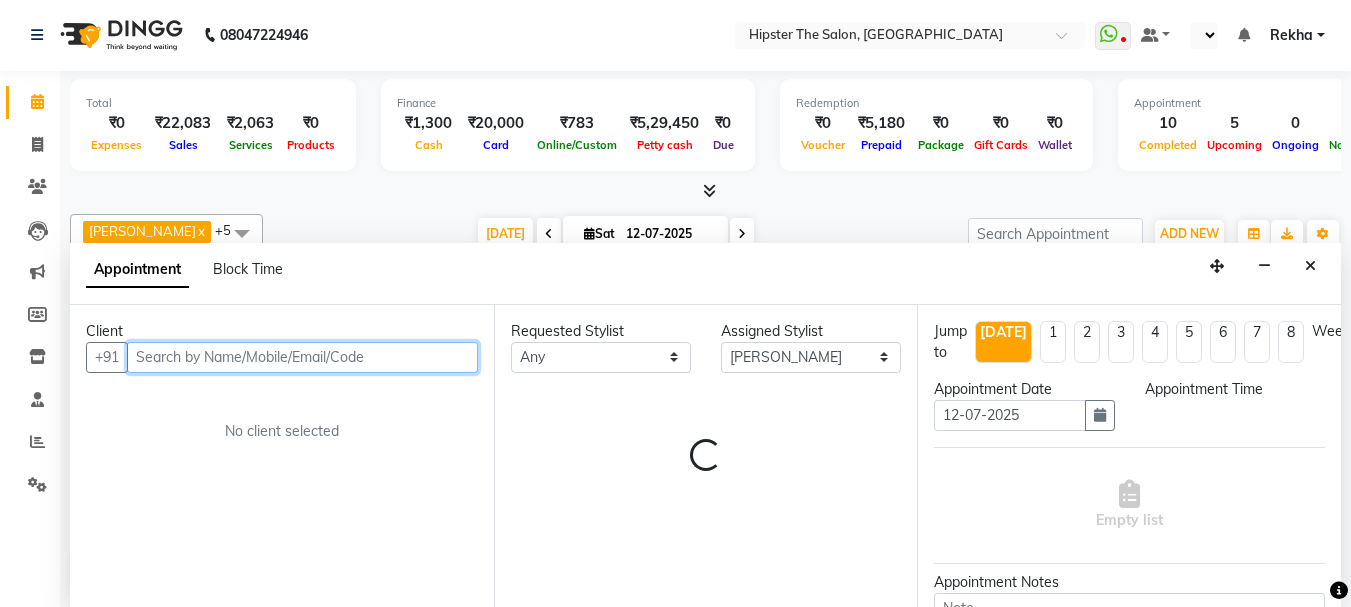 select on "900" 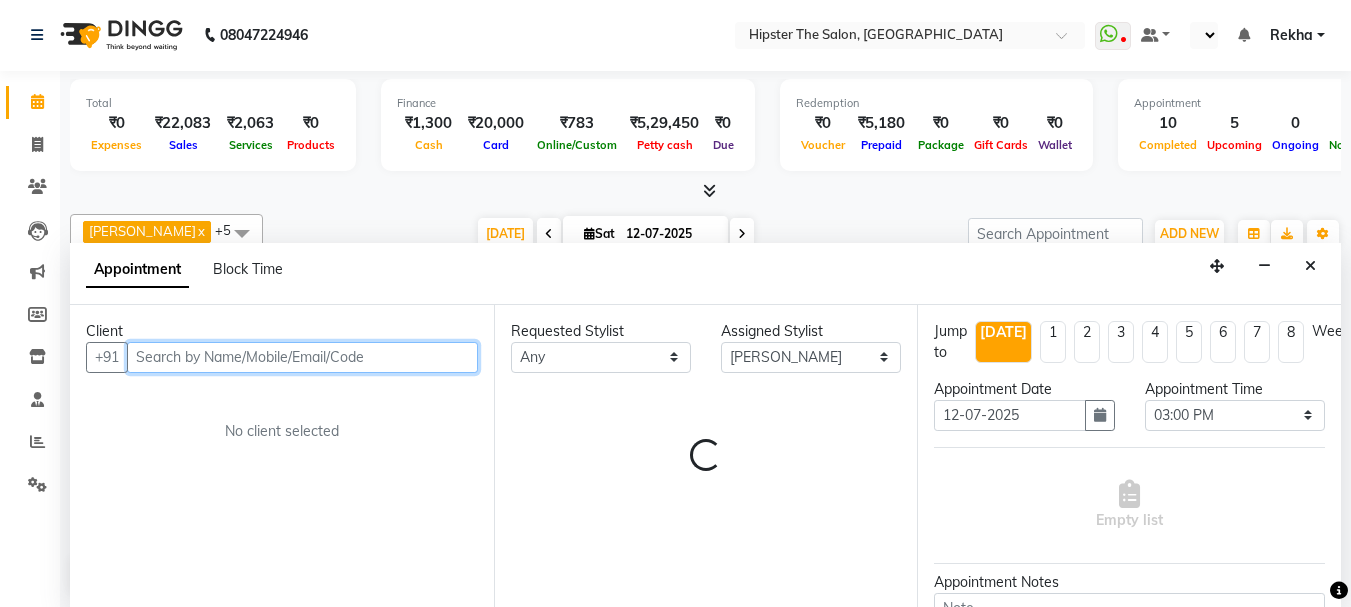 click at bounding box center (302, 357) 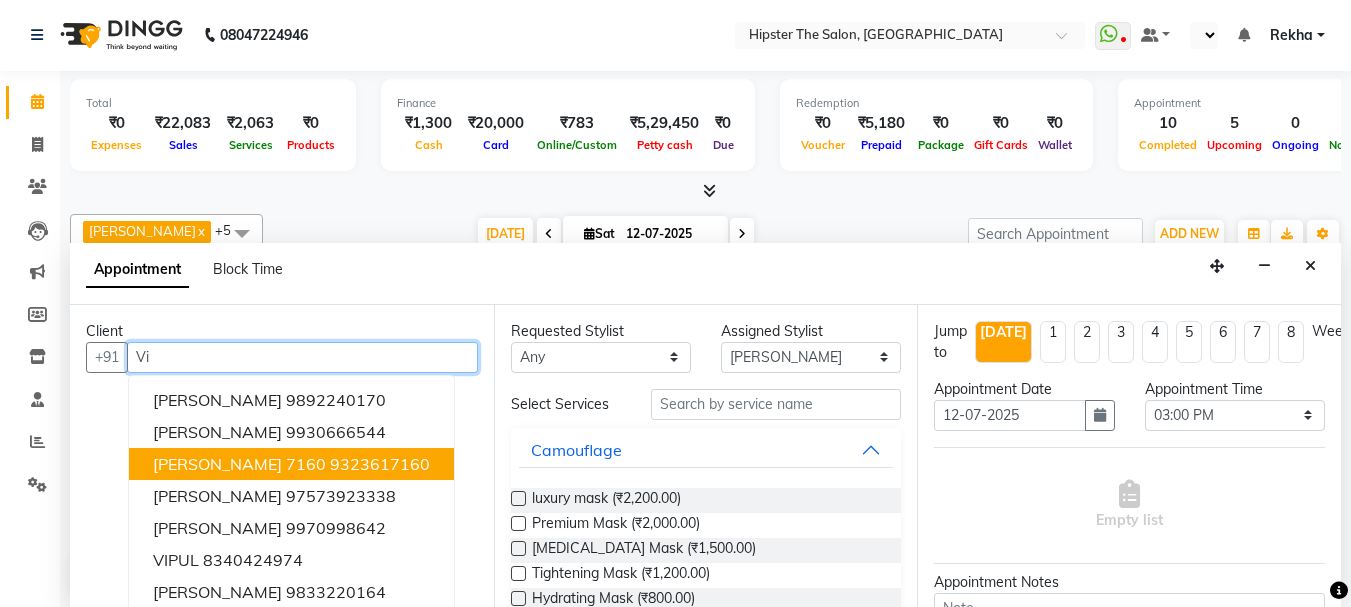 type on "V" 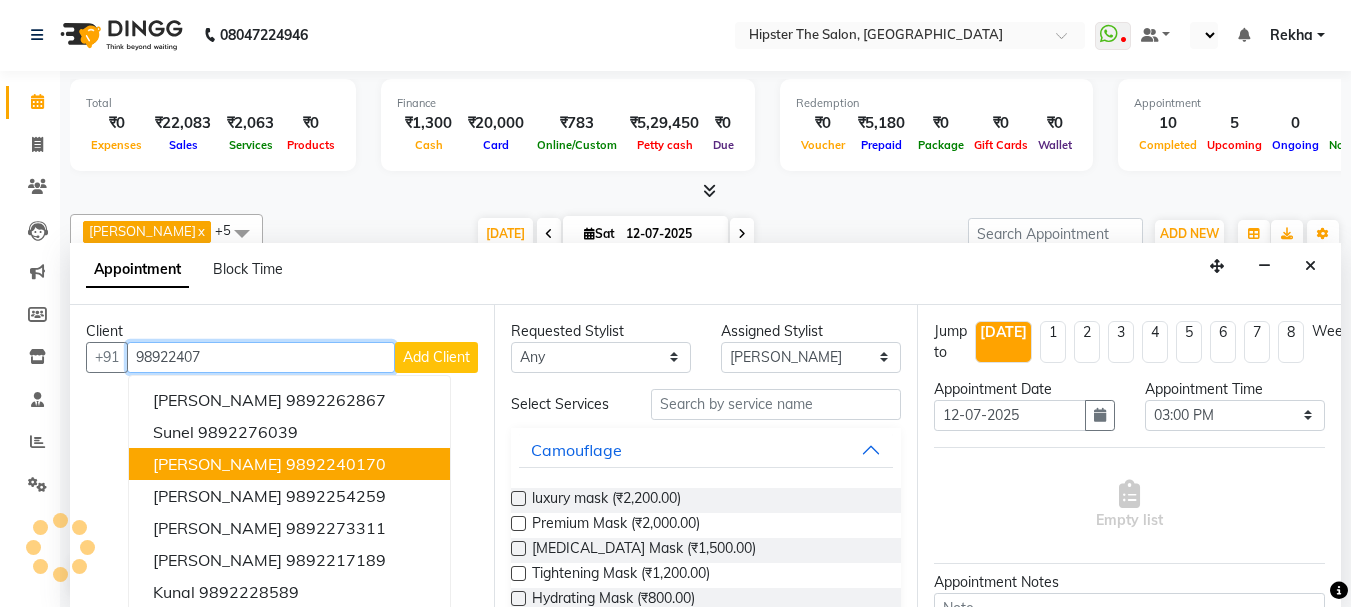 click on "[PERSON_NAME]" at bounding box center (217, 464) 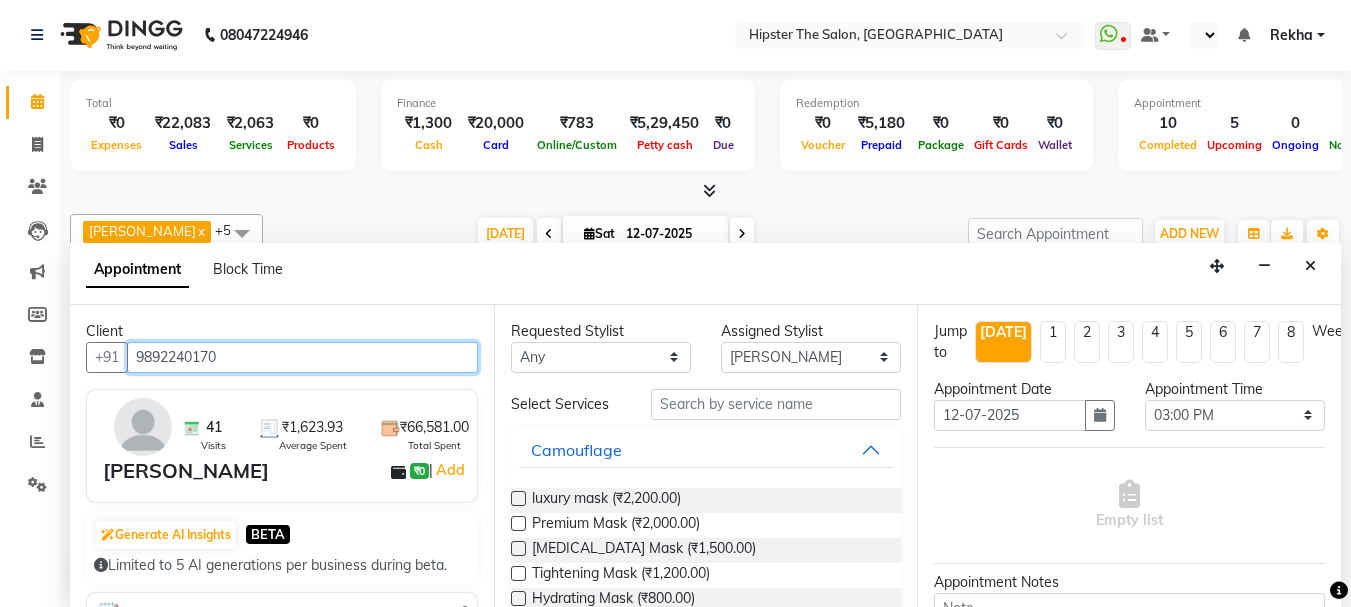 type on "9892240170" 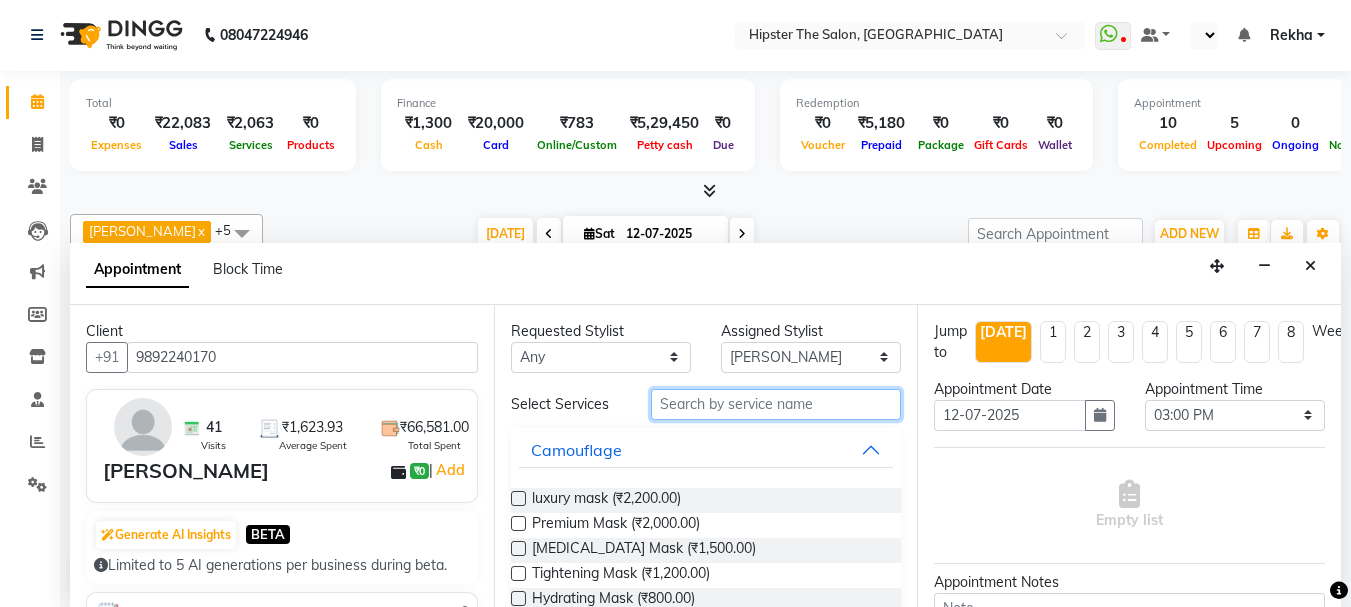 click at bounding box center [776, 404] 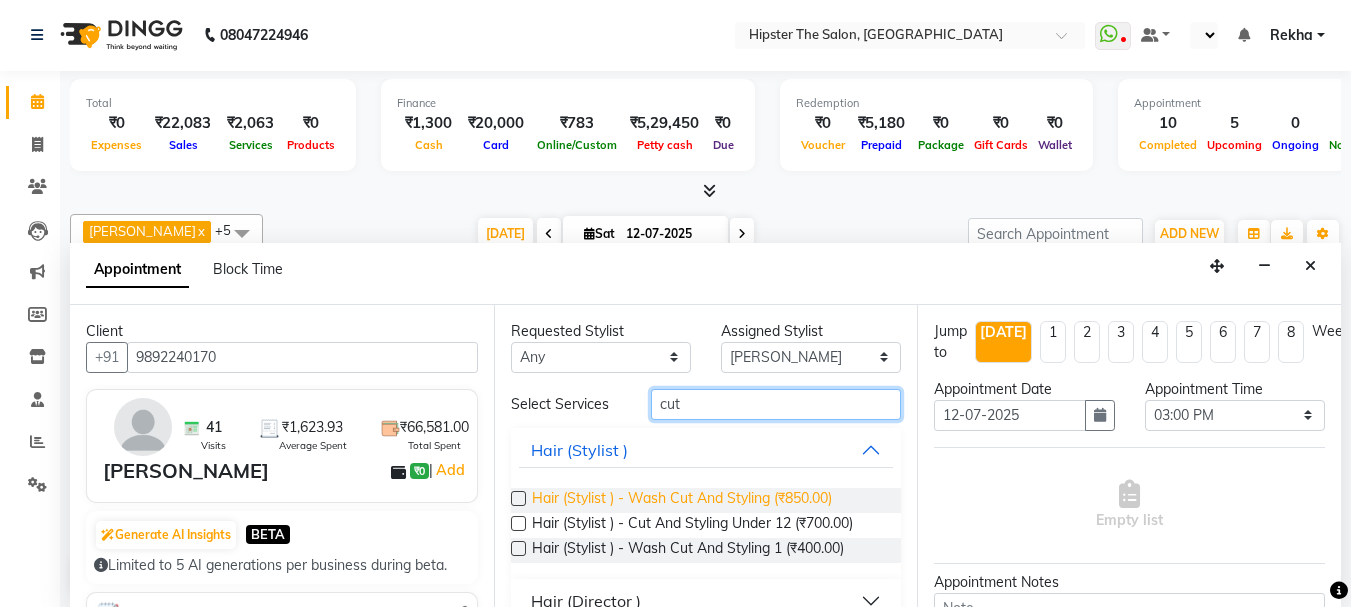 type on "cut" 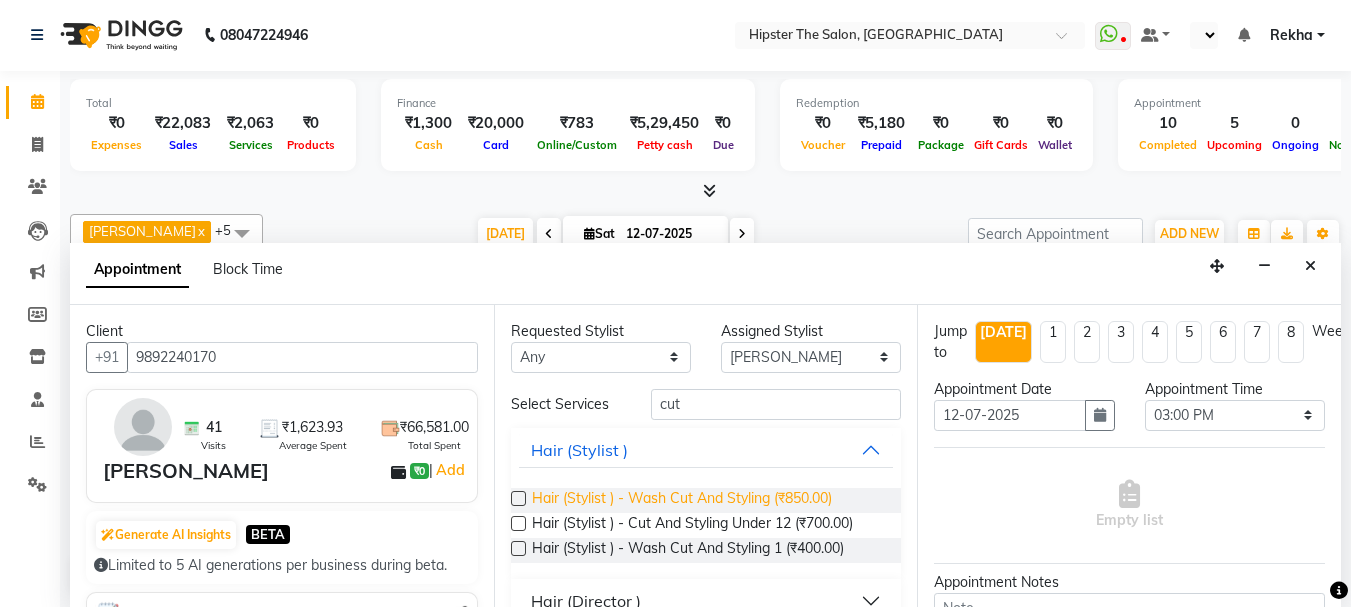 click on "Hair (Stylist ) - Wash Cut And Styling (₹850.00)" at bounding box center (682, 500) 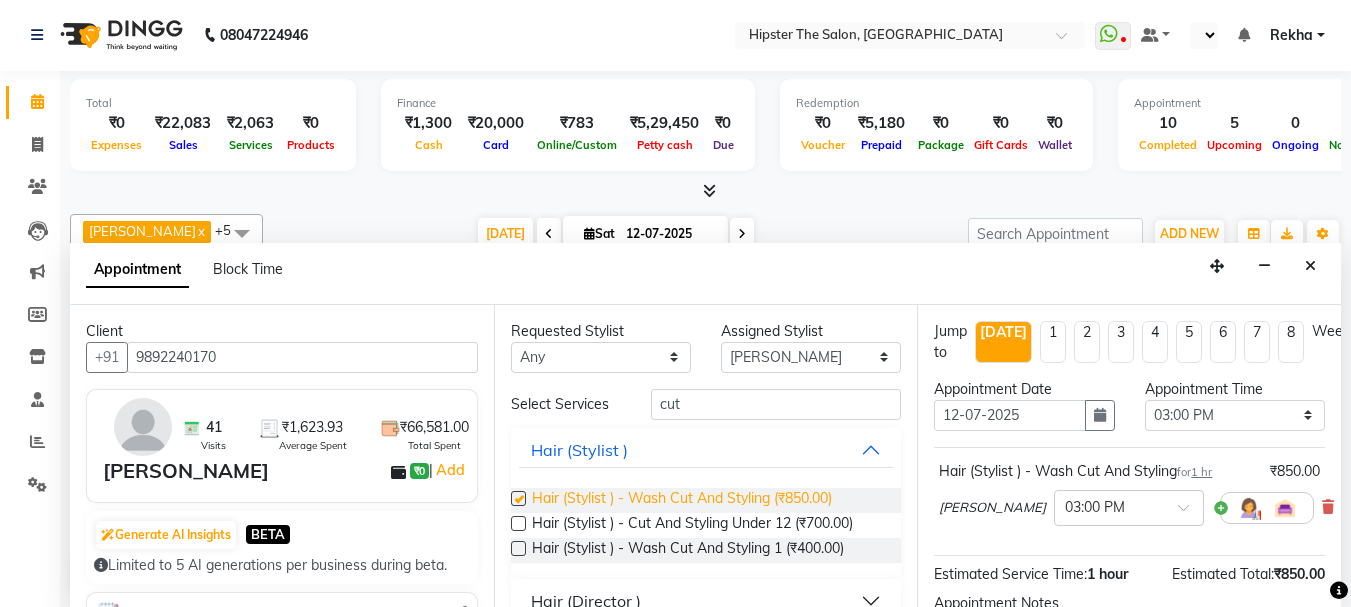 checkbox on "false" 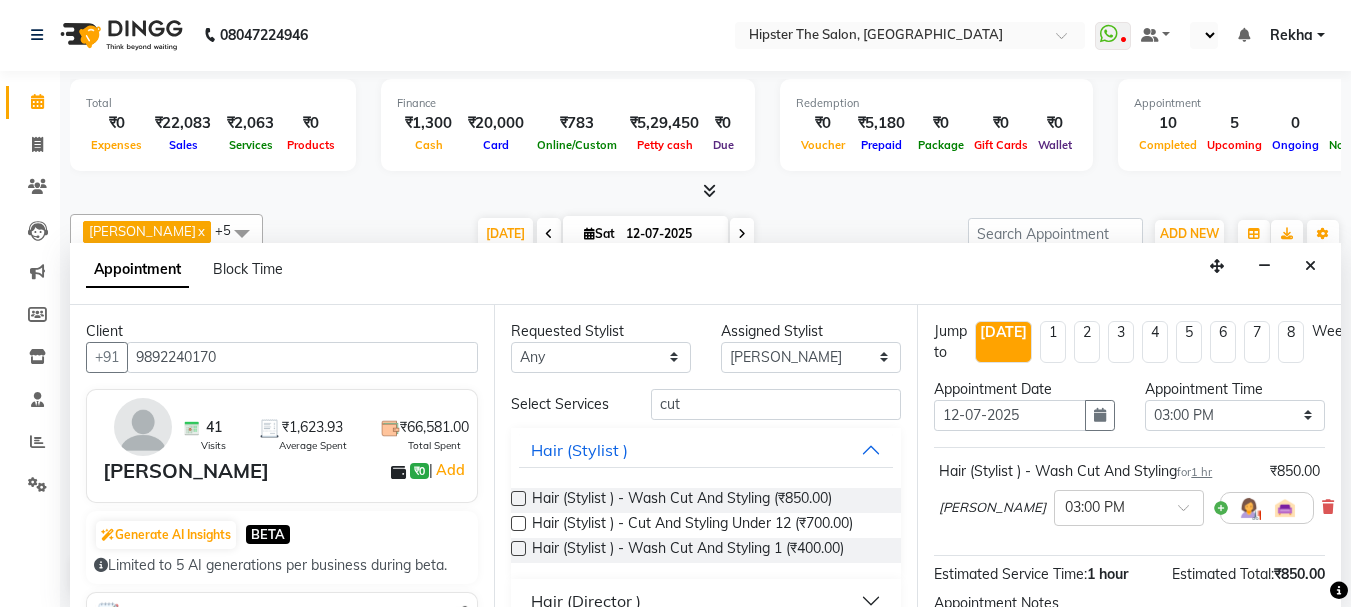 scroll, scrollTop: 239, scrollLeft: 0, axis: vertical 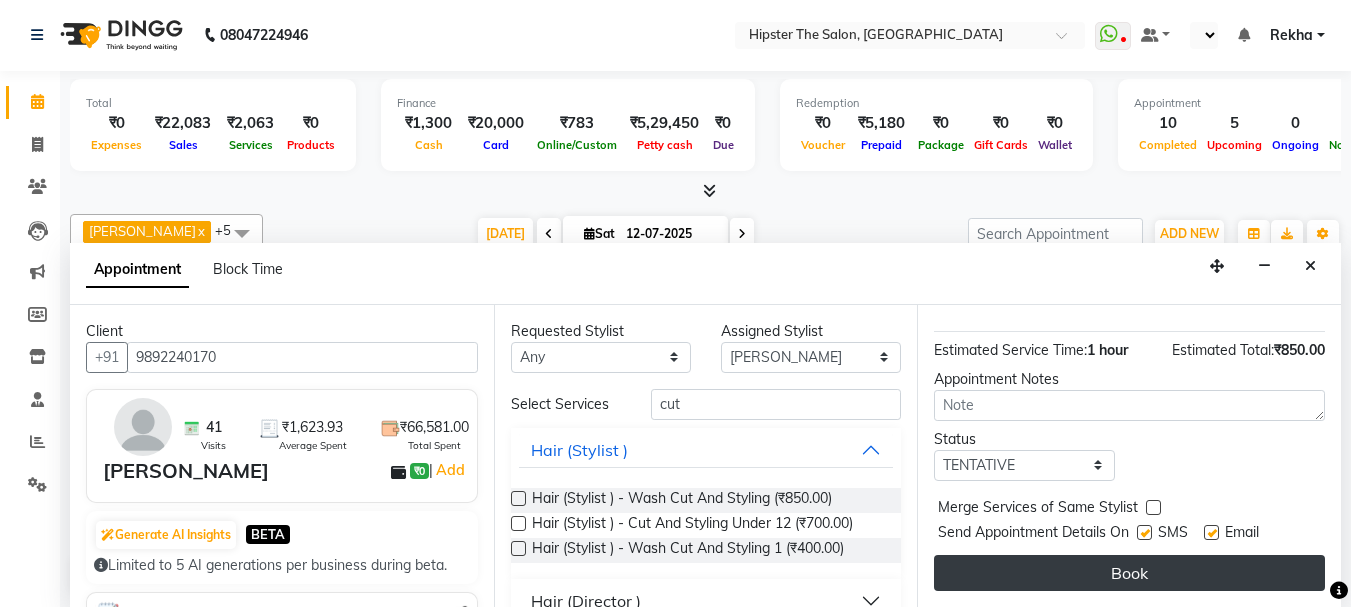click on "Book" at bounding box center (1129, 573) 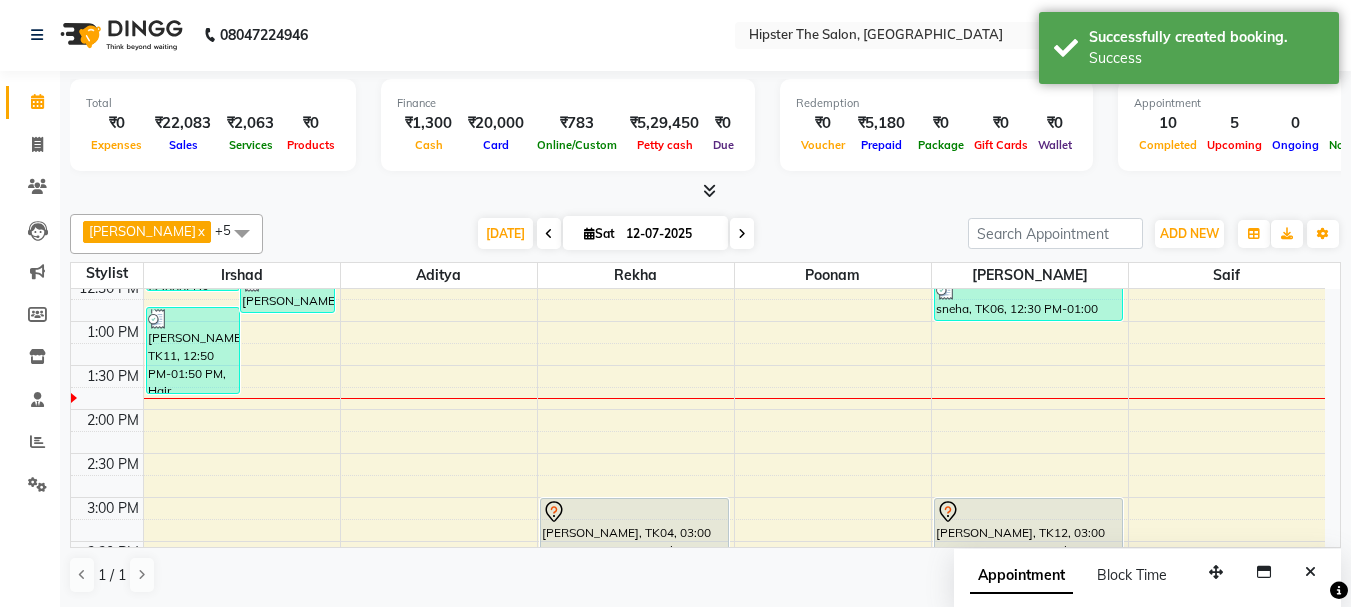 scroll, scrollTop: 0, scrollLeft: 0, axis: both 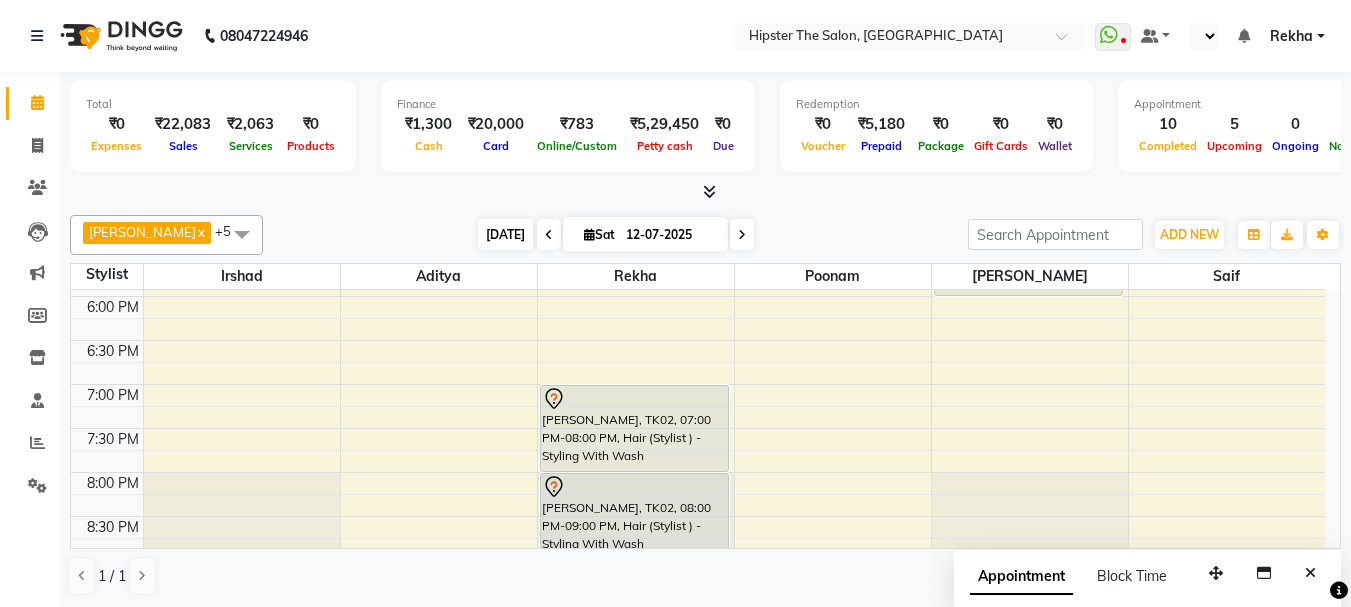 click on "Today" at bounding box center [505, 234] 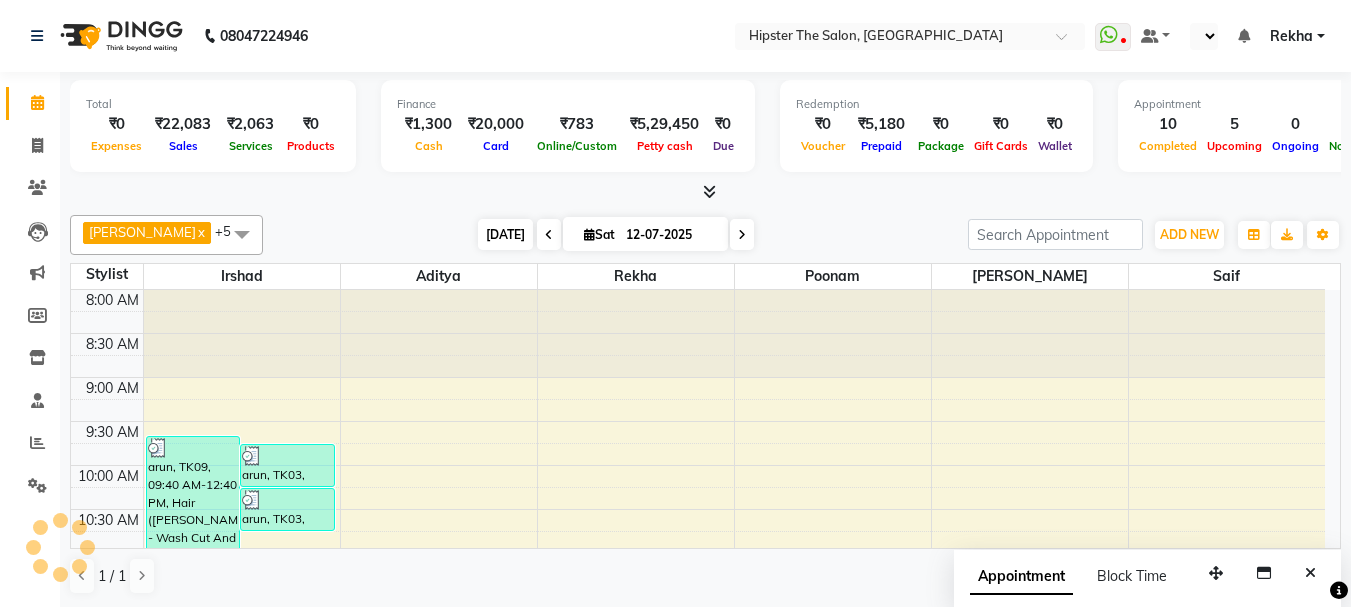 scroll, scrollTop: 529, scrollLeft: 0, axis: vertical 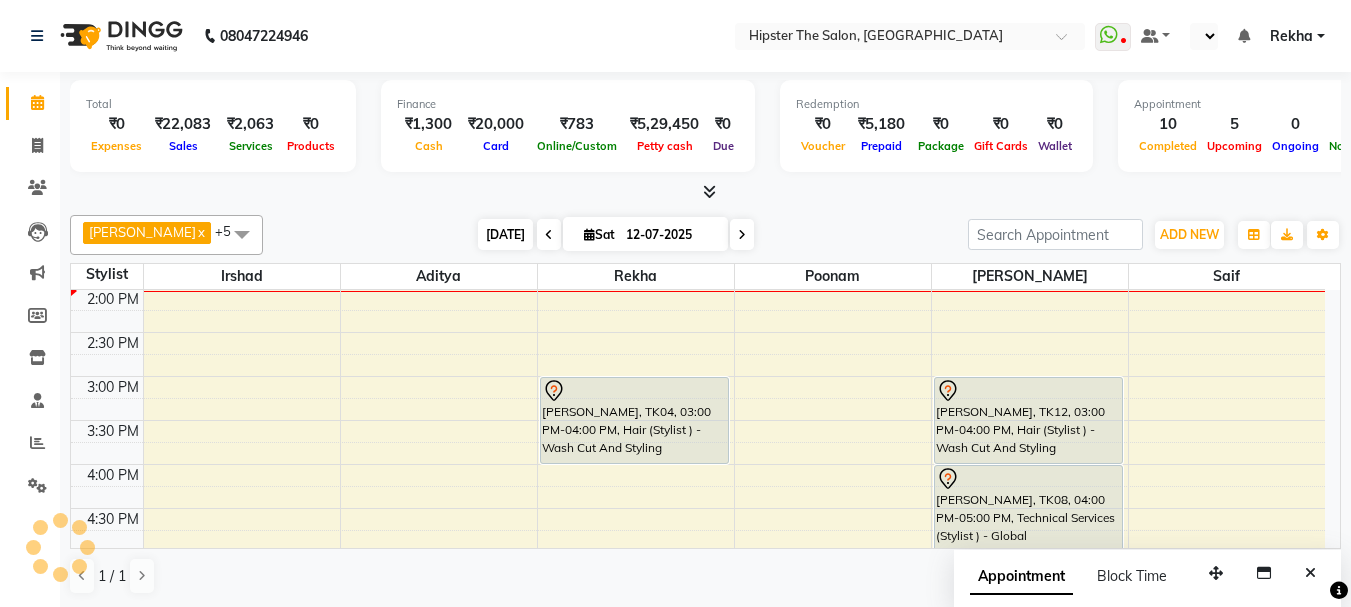 click on "Today" at bounding box center (505, 234) 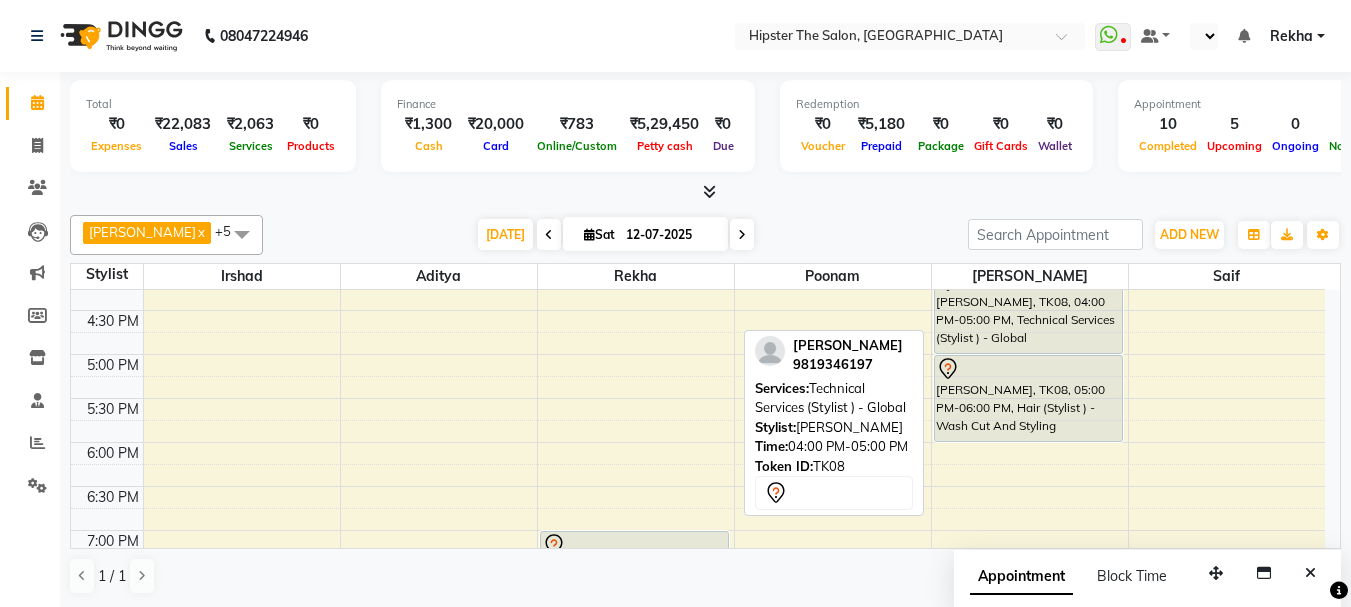 scroll, scrollTop: 748, scrollLeft: 0, axis: vertical 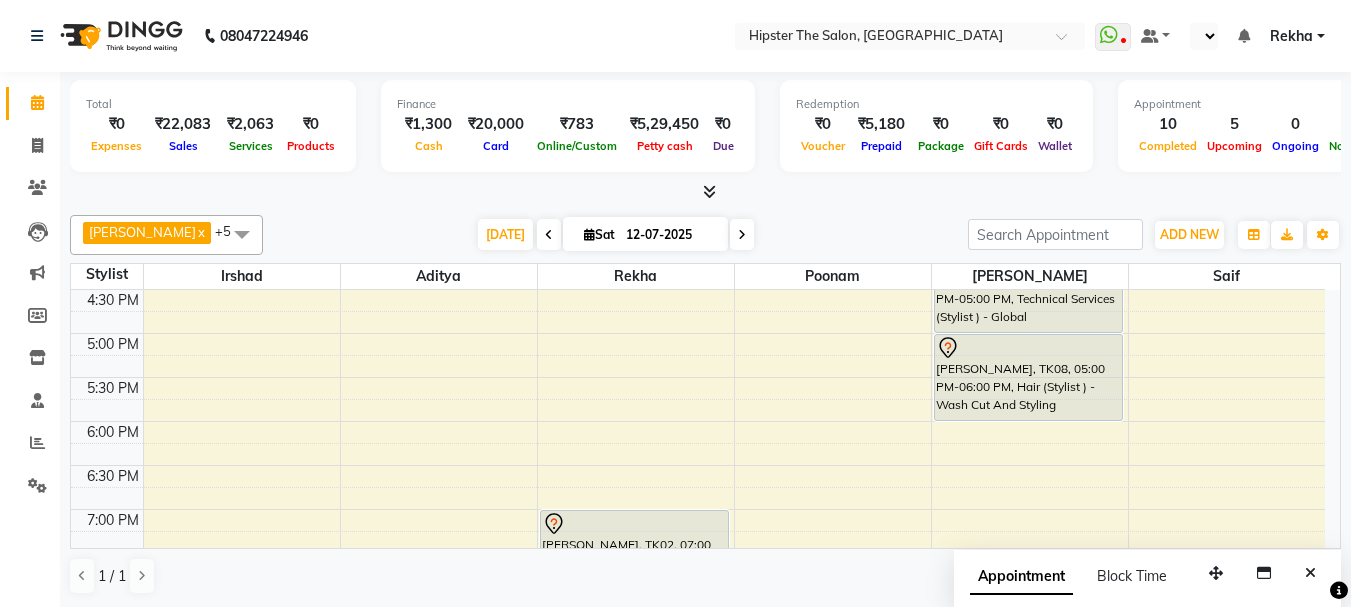 click on "8:00 AM 8:30 AM 9:00 AM 9:30 AM 10:00 AM 10:30 AM 11:00 AM 11:30 AM 12:00 PM 12:30 PM 1:00 PM 1:30 PM 2:00 PM 2:30 PM 3:00 PM 3:30 PM 4:00 PM 4:30 PM 5:00 PM 5:30 PM 6:00 PM 6:30 PM 7:00 PM 7:30 PM 8:00 PM 8:30 PM 9:00 PM 9:30 PM 10:00 PM 10:30 PM     arun, TK09, 09:40 AM-12:40 PM, Hair (Barber) - Wash Cut And Styling (₹300),Hair (Barber) - Shave (₹180),Skin Facials - Brightning Facial (₹3000),De Tanning - Premium Full Face & Neck (₹700)     arun, TK03, 09:45 AM-10:15 AM, Hair (Barber) - Wash Cut And Styling     arun, TK03, 10:15 AM-10:45 AM, Hair (Barber) - Shave     CHINTAN MEHTA, TK10, 12:25 PM-12:55 PM, Hair (Barber) - Shave (₹180)     KARAN, TK11, 12:50 PM-01:50 PM, Hair (Barber) - Wash Cut And Styling (₹300),Hair (Barber) - Shave (₹180)     dhara dhedhiya, TK05, 11:00 AM-12:00 PM, Technical Services (Stylist ) - Classic Highlights Full Head             rutuja, TK04, 03:00 PM-04:00 PM, Hair (Stylist ) - Wash Cut And Styling" at bounding box center [698, 201] 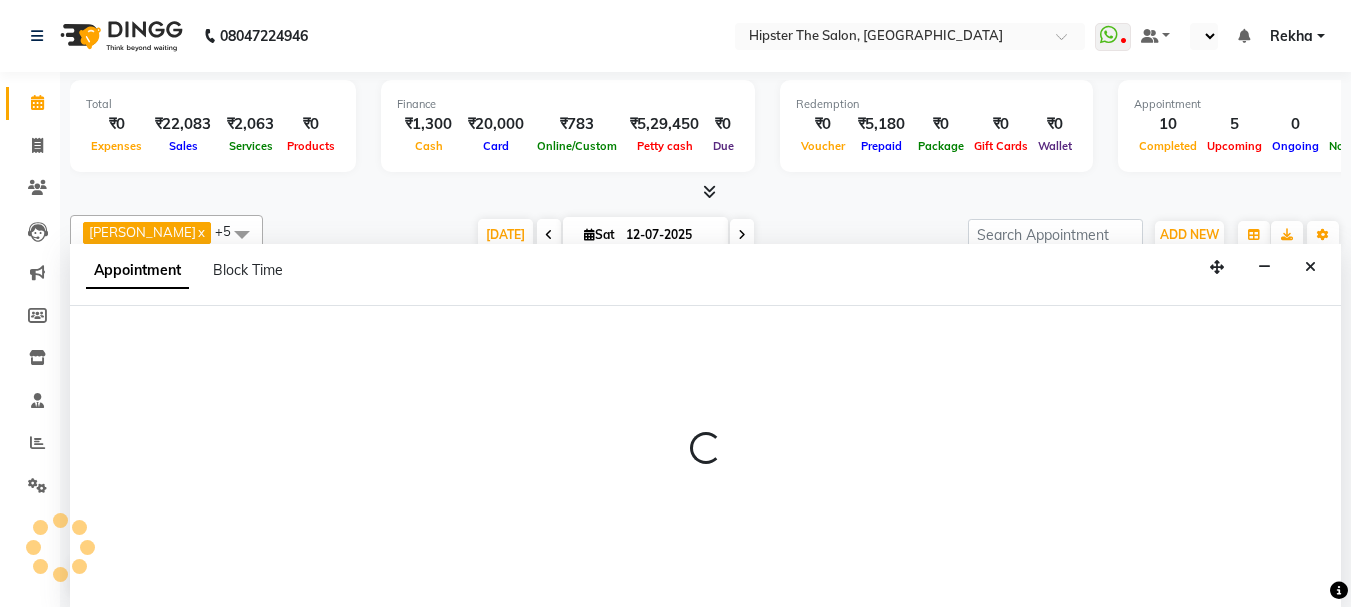 click at bounding box center (705, 449) 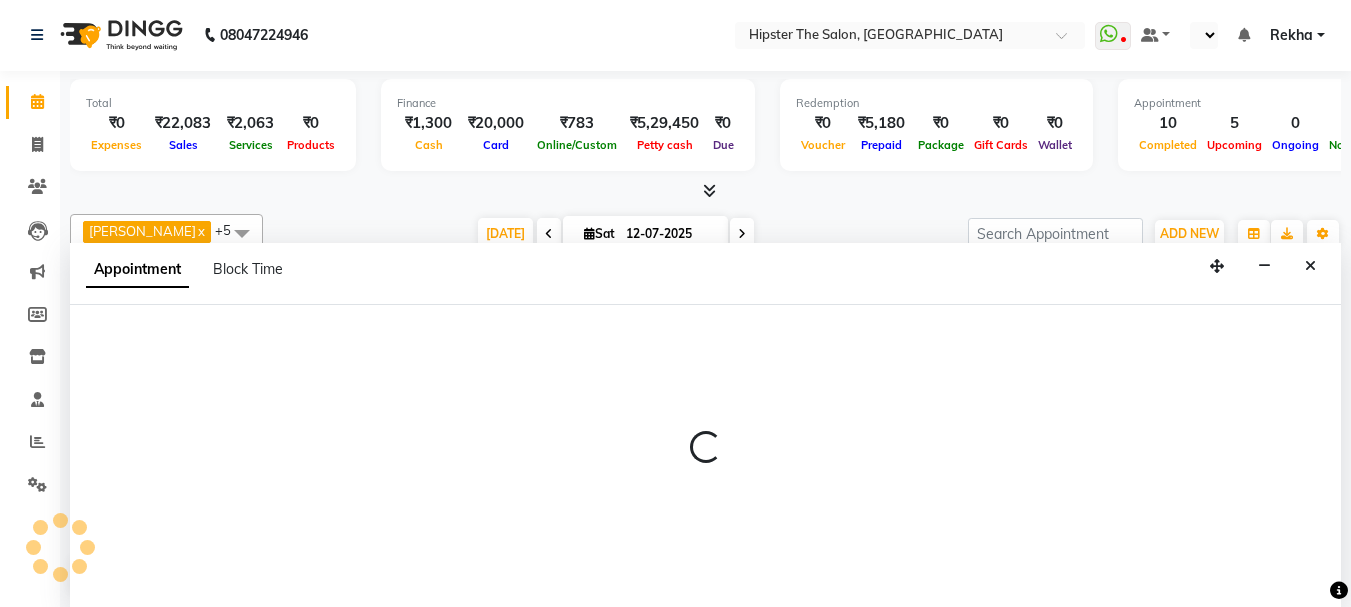 select on "32401" 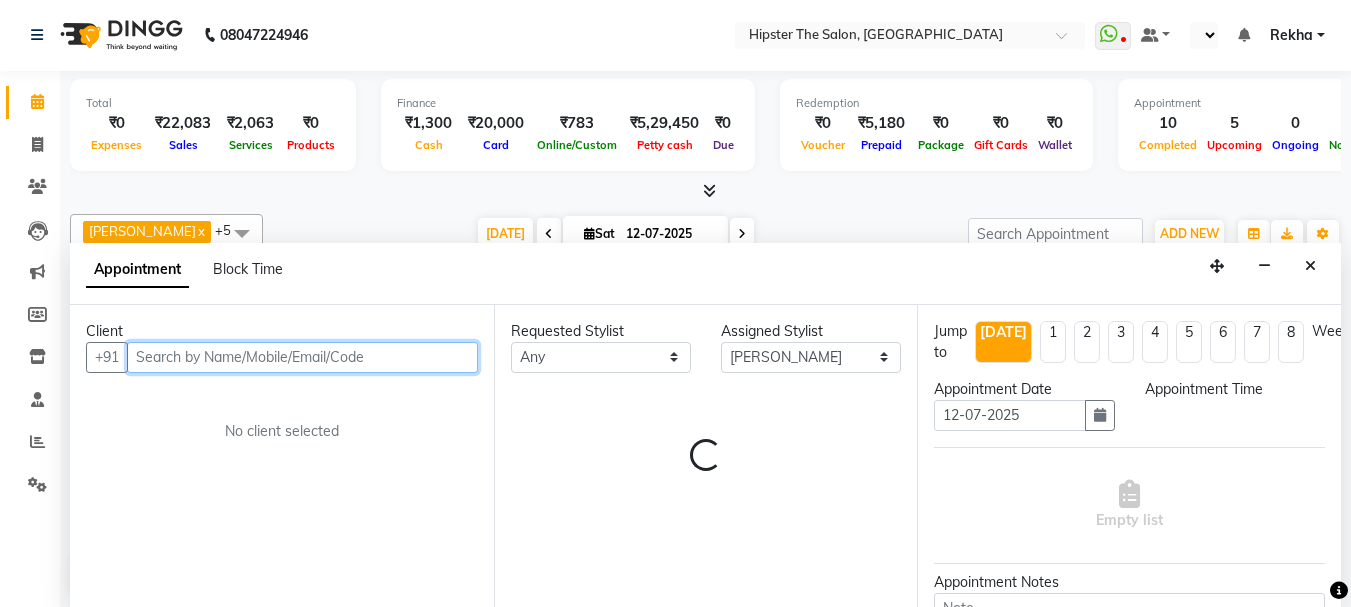 select on "1080" 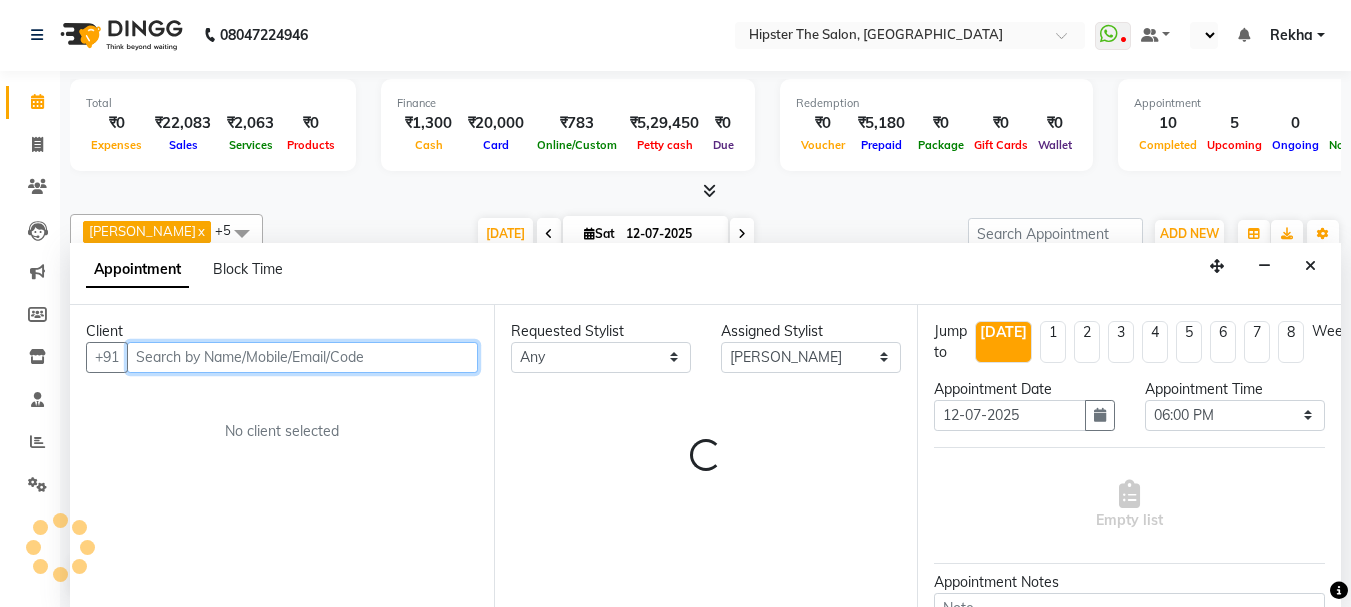 click at bounding box center [302, 357] 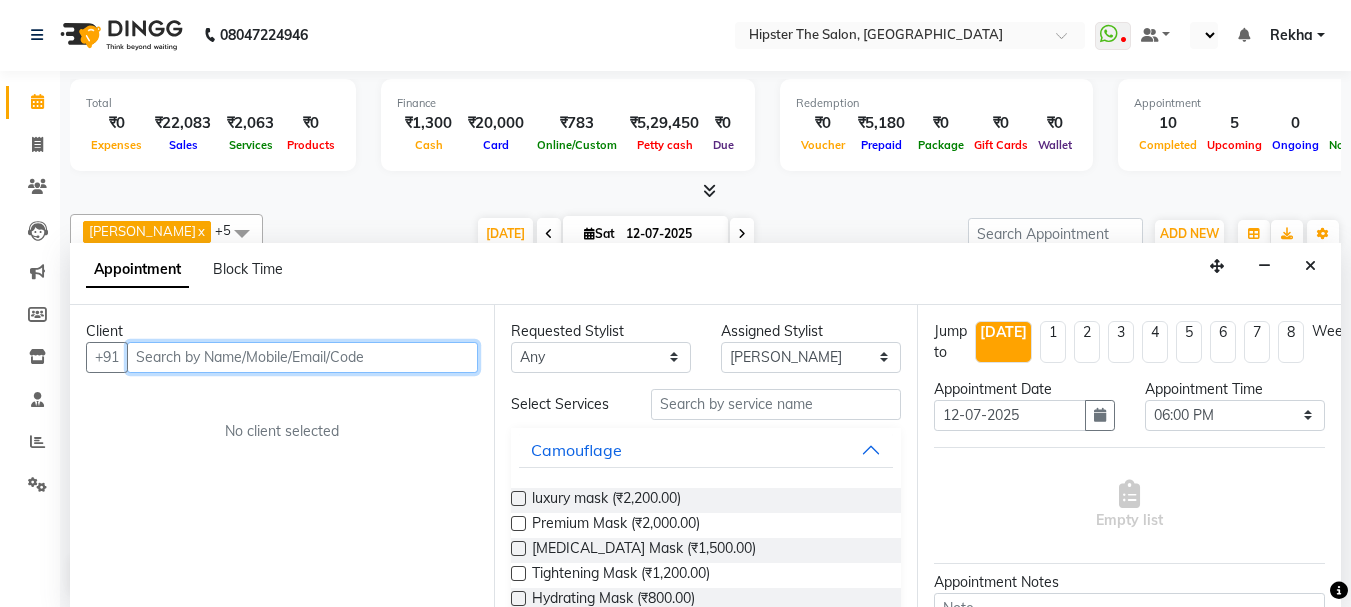 click at bounding box center [302, 357] 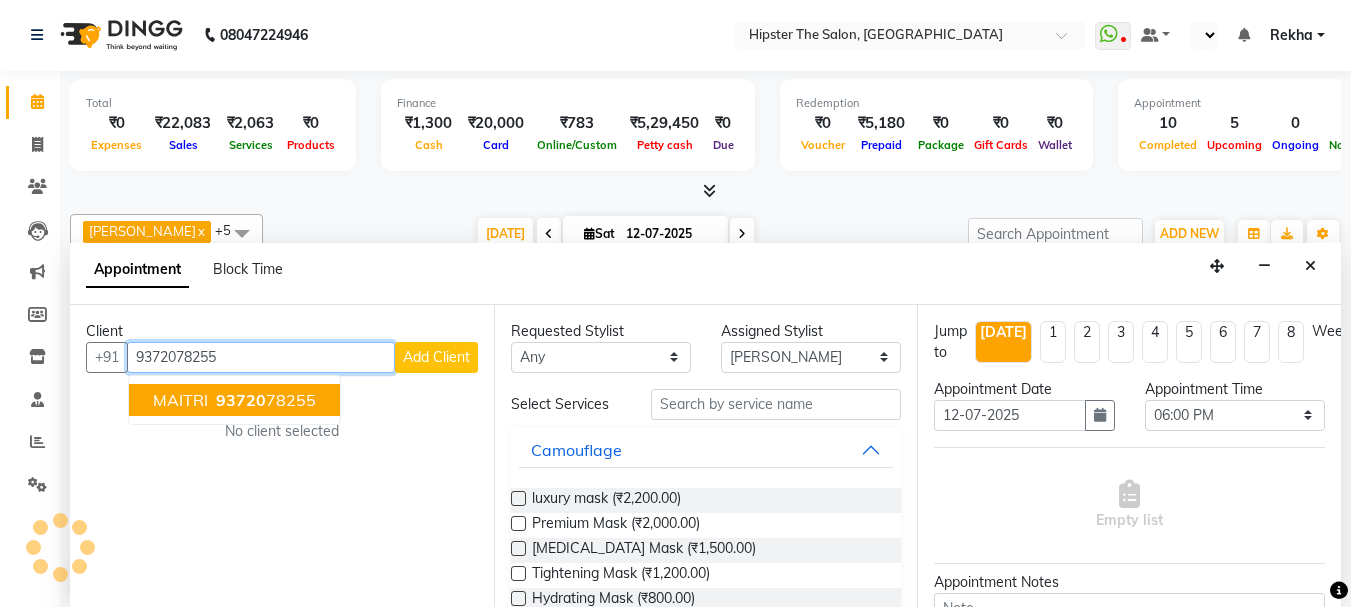 click on "MAITRI   93720 78255" at bounding box center (234, 400) 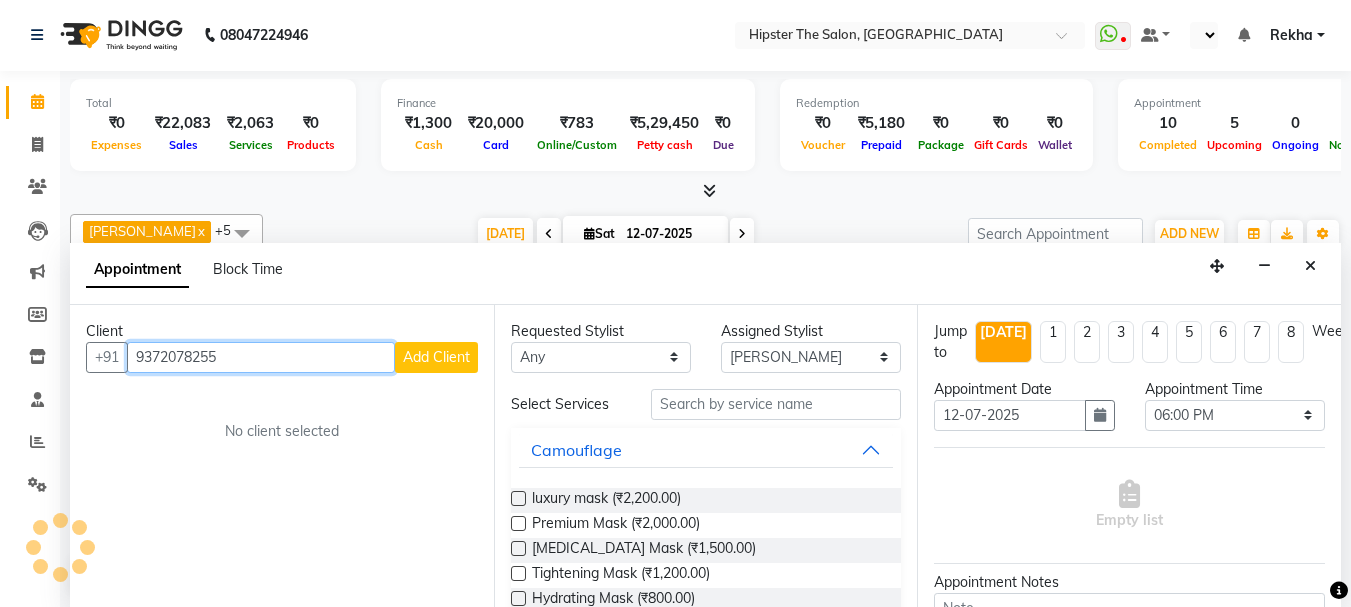 type on "9372078255" 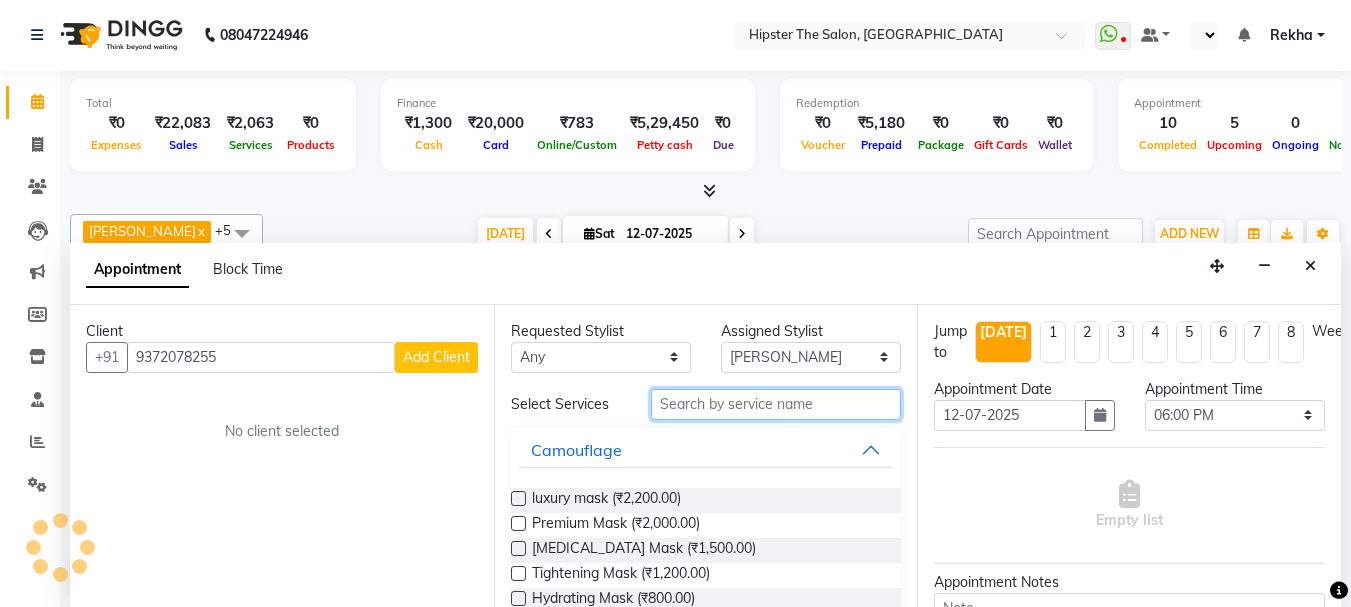 click at bounding box center [776, 404] 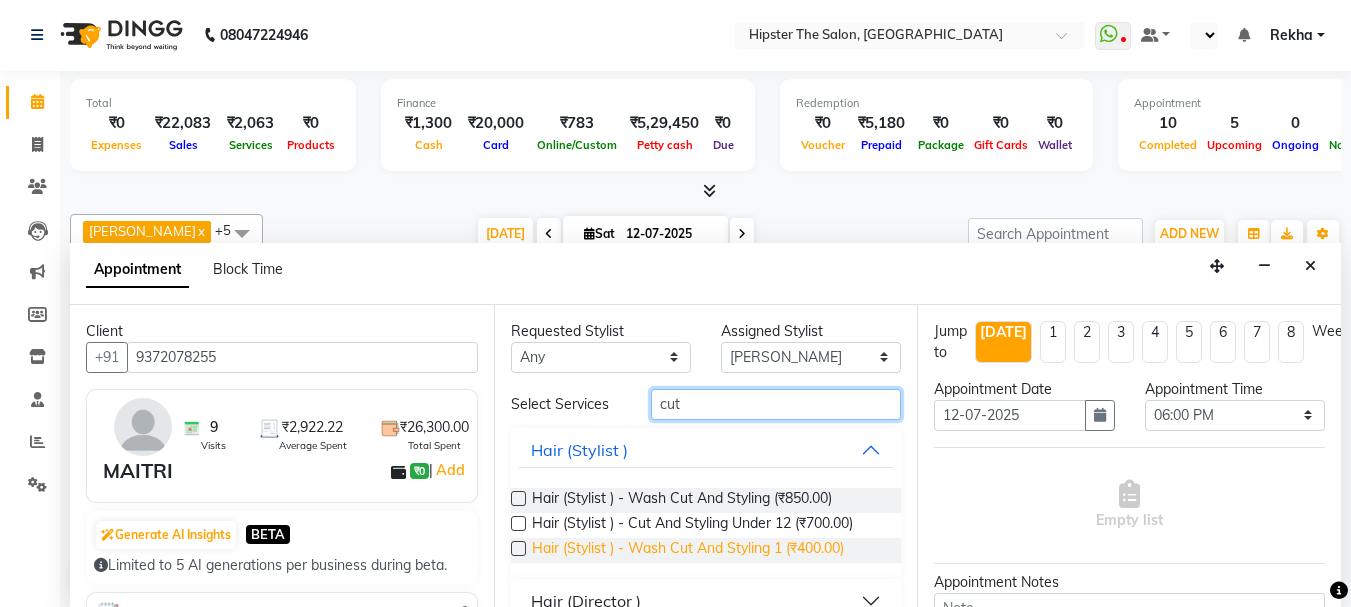 type on "cut" 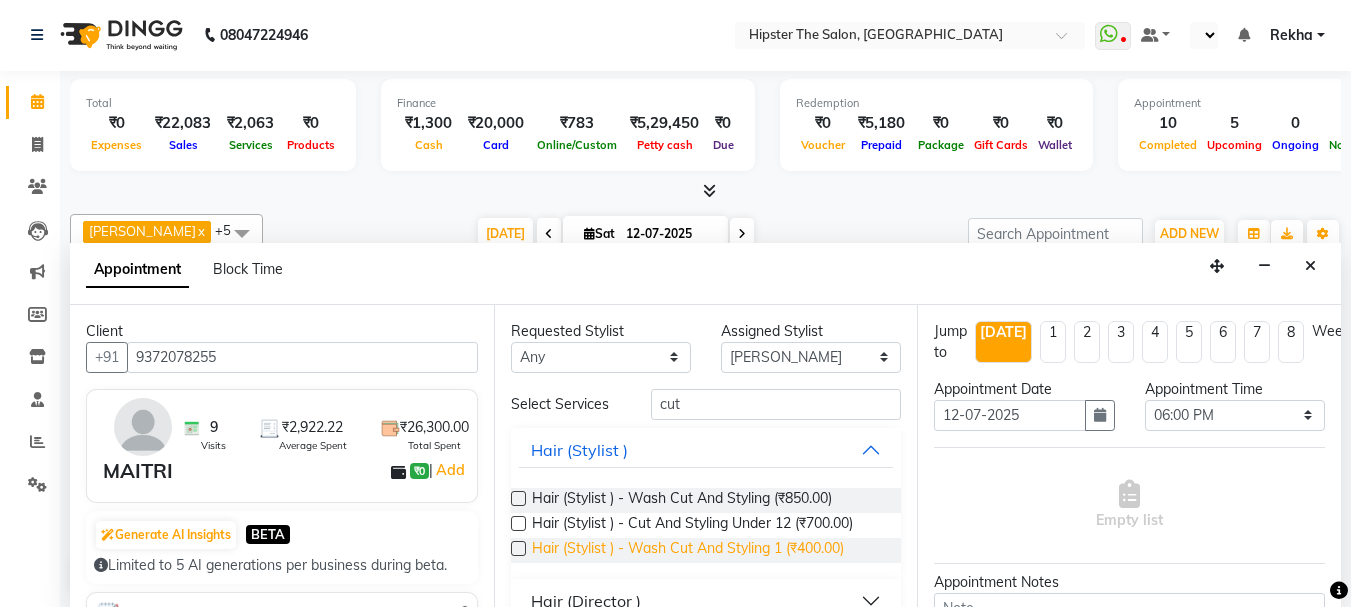 click on "Hair (Stylist ) - Wash Cut And Styling 1 (₹400.00)" at bounding box center (688, 550) 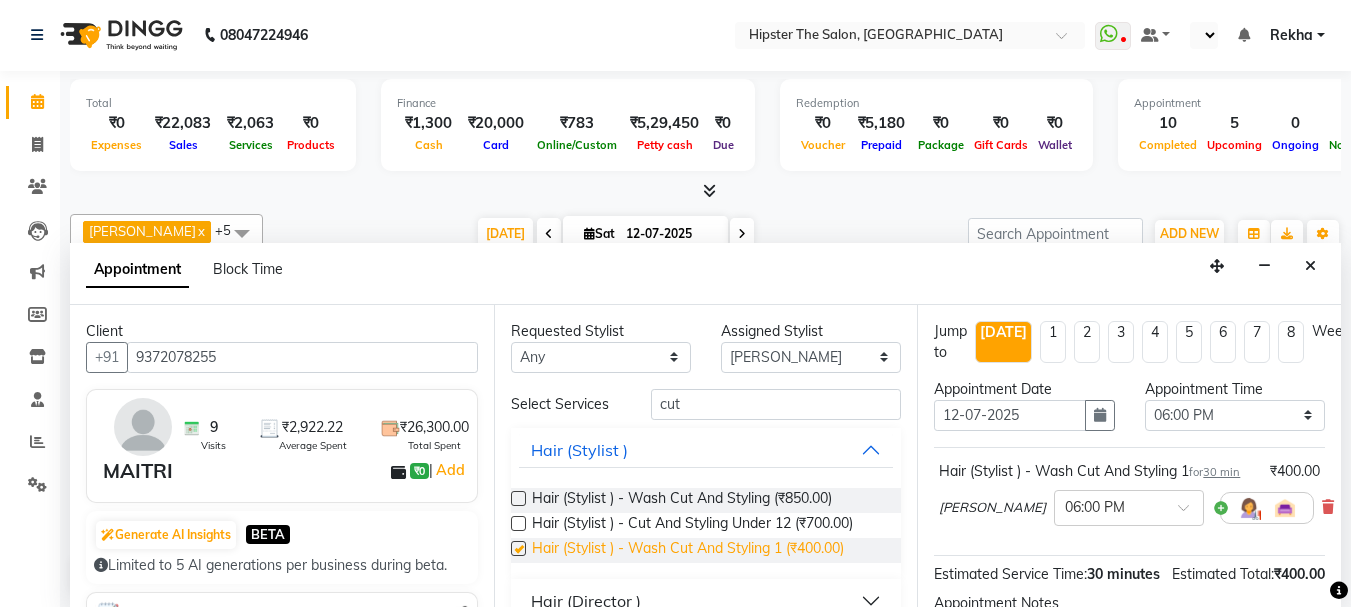 checkbox on "false" 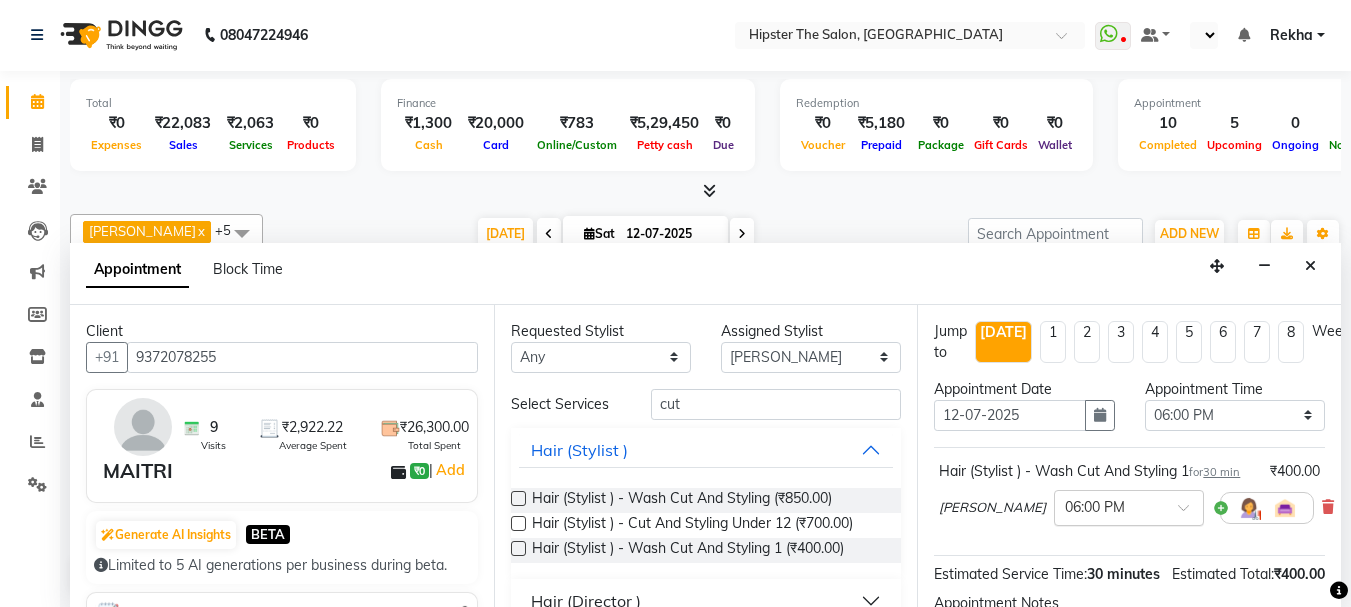 scroll, scrollTop: 281, scrollLeft: 0, axis: vertical 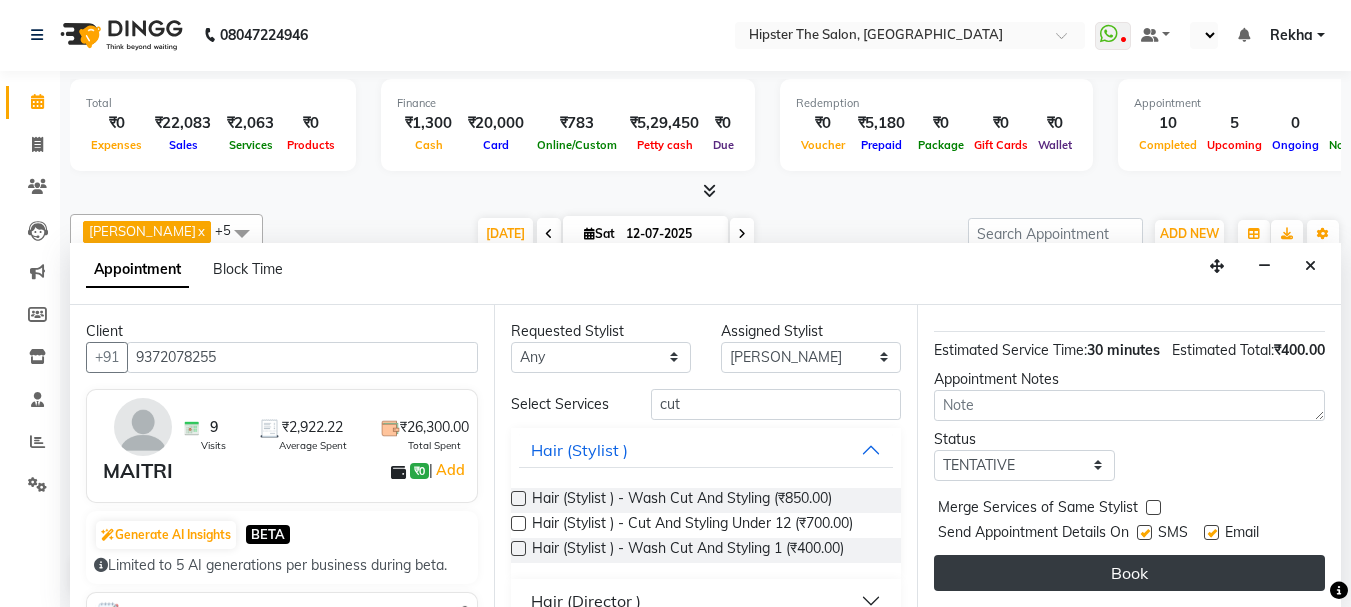 click on "Book" at bounding box center (1129, 573) 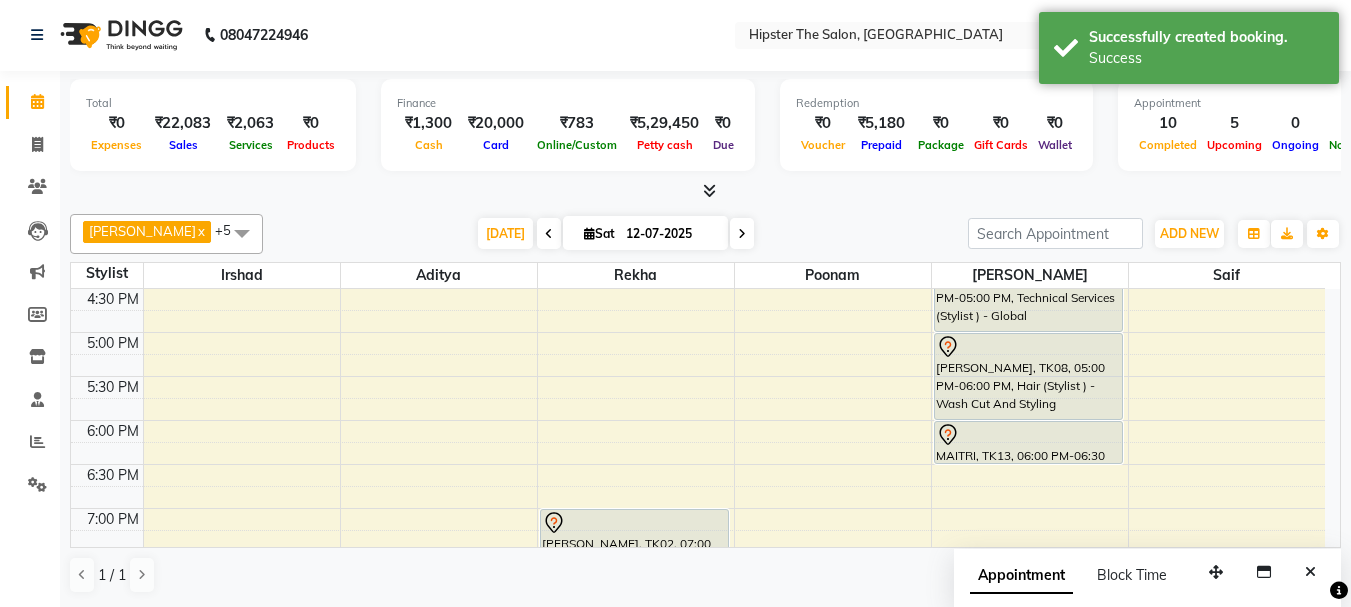 scroll, scrollTop: 0, scrollLeft: 0, axis: both 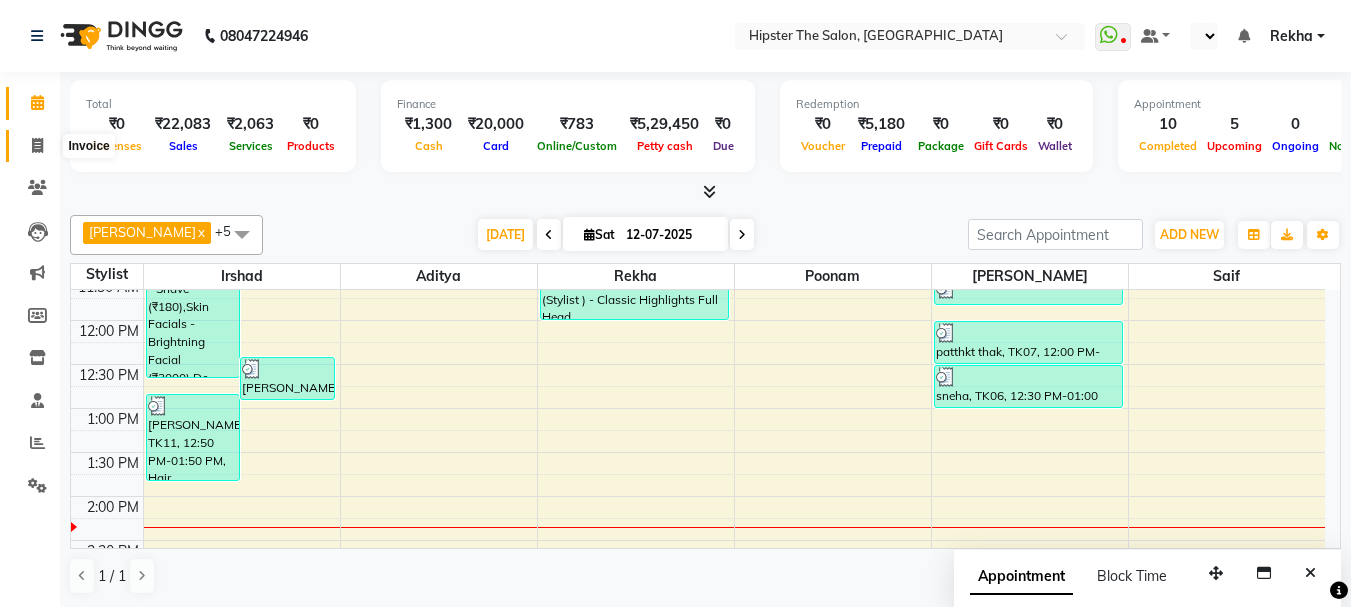 click 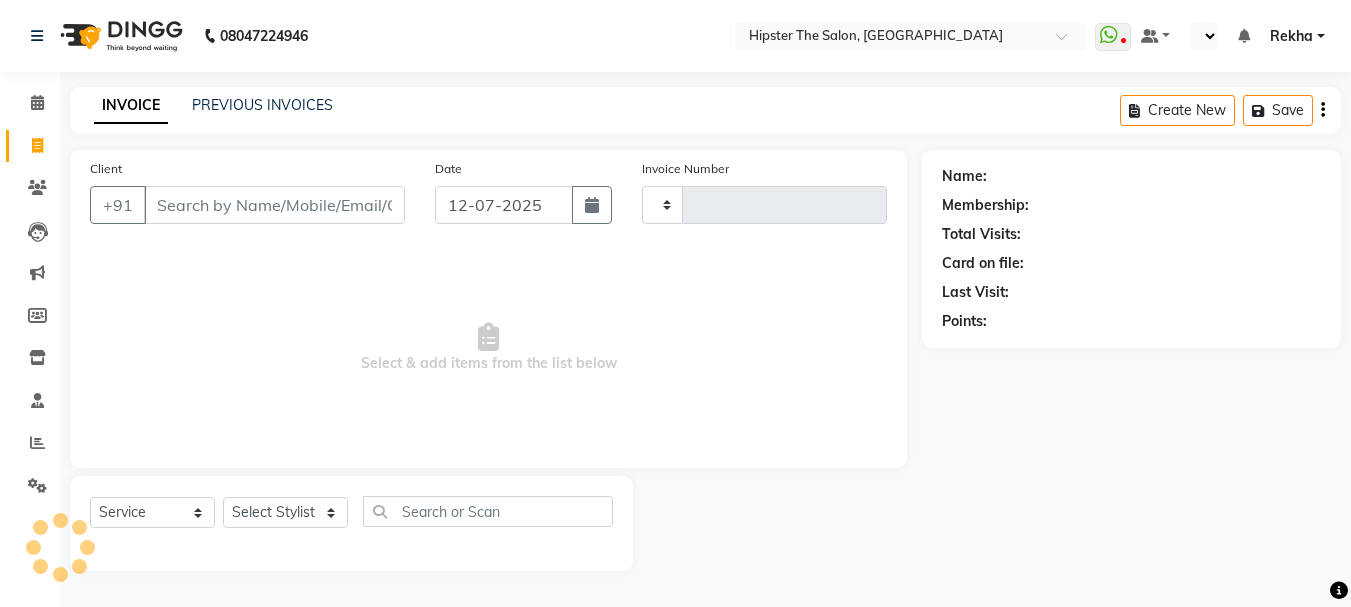 click on "Client" at bounding box center (274, 205) 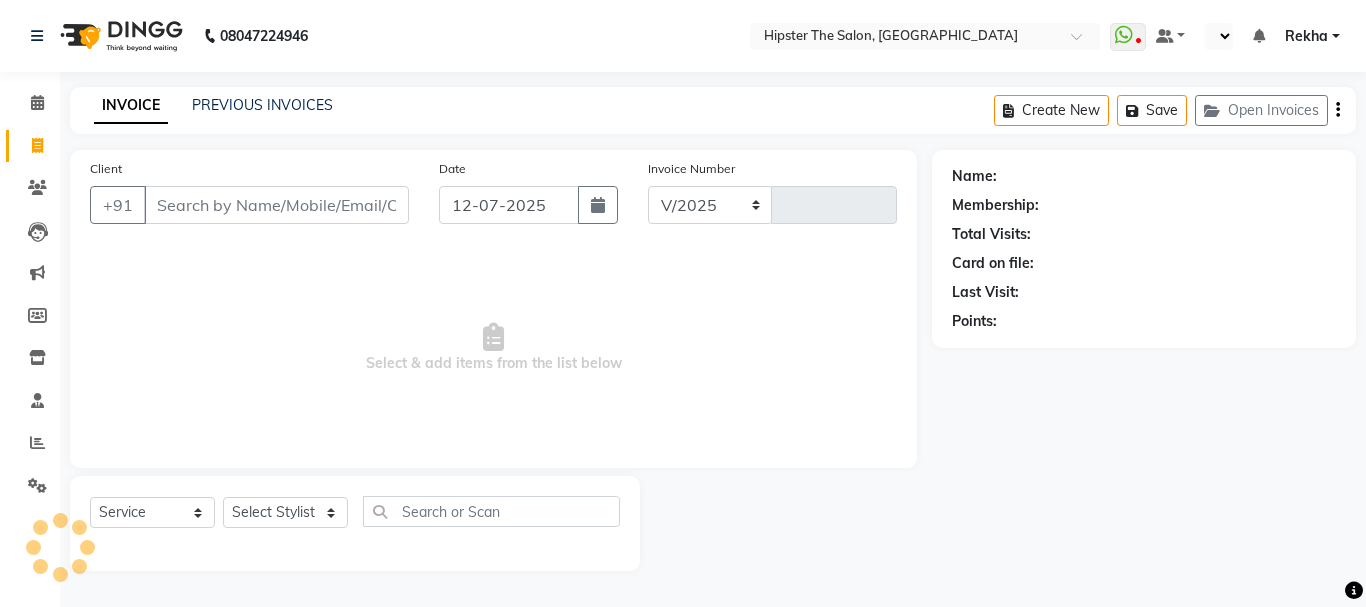 select on "5125" 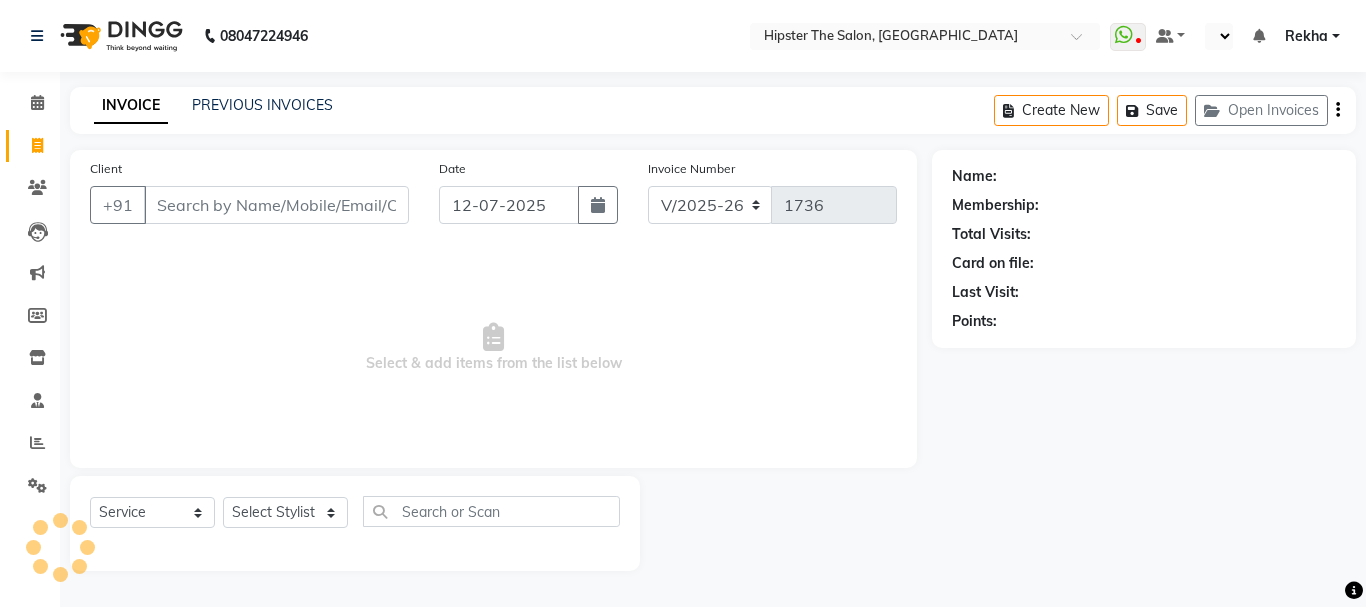 type on "8" 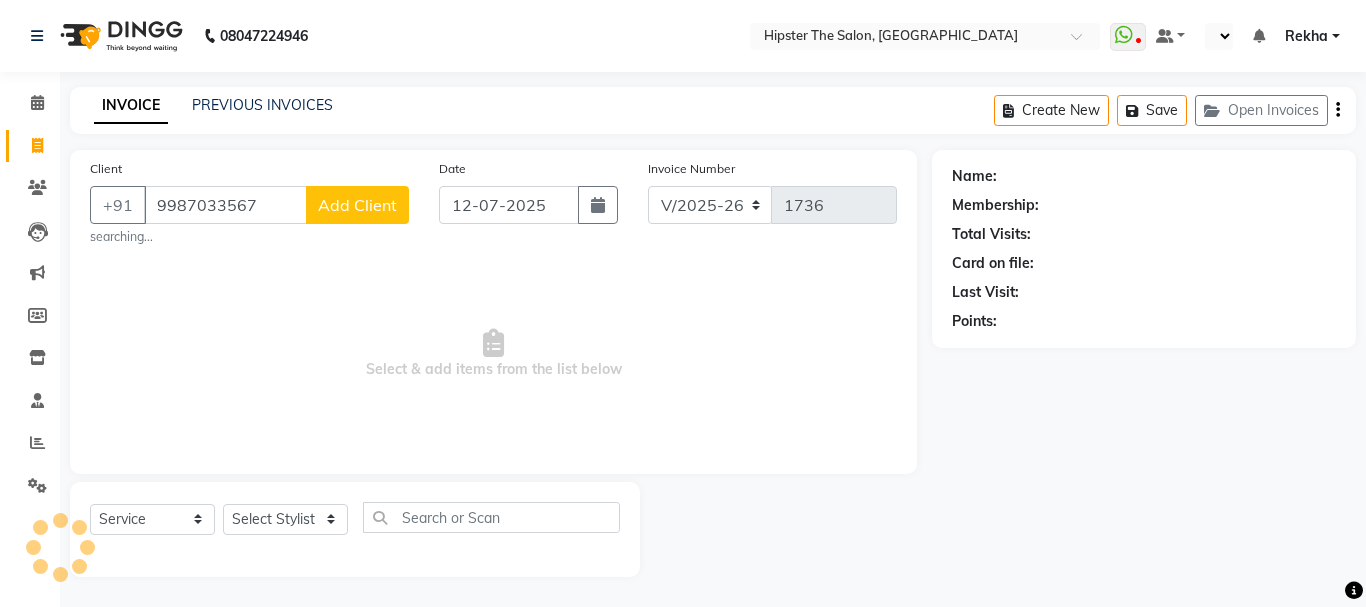 type on "9987033567" 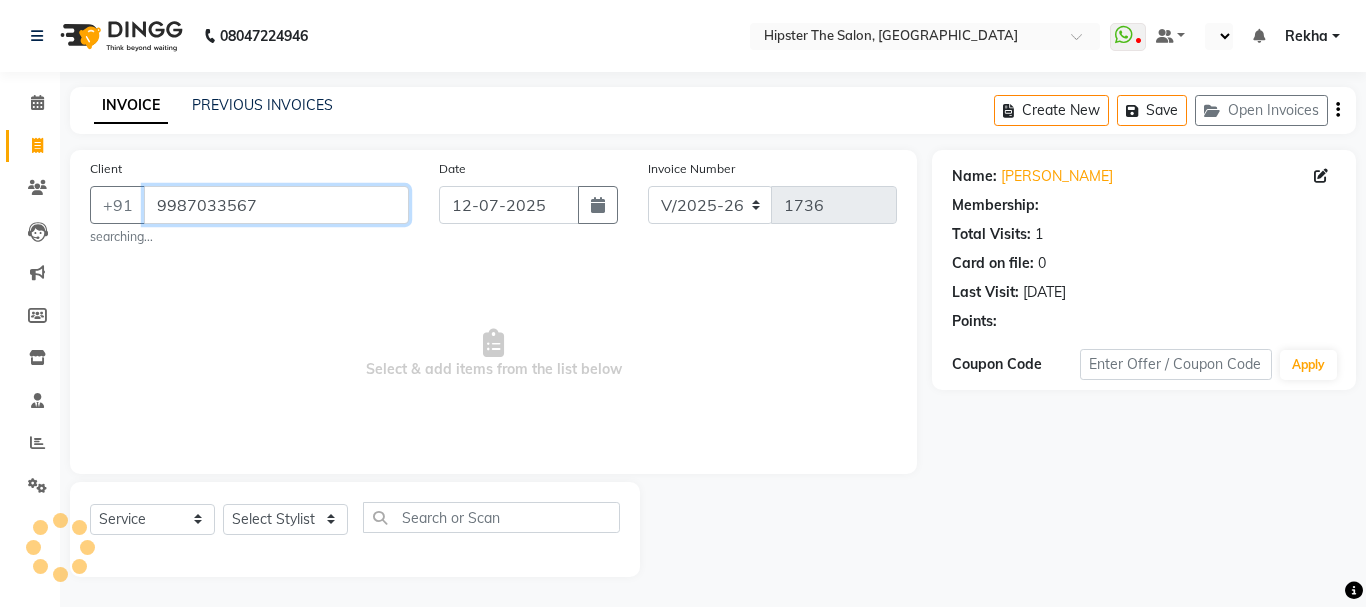 click on "9987033567" at bounding box center [276, 205] 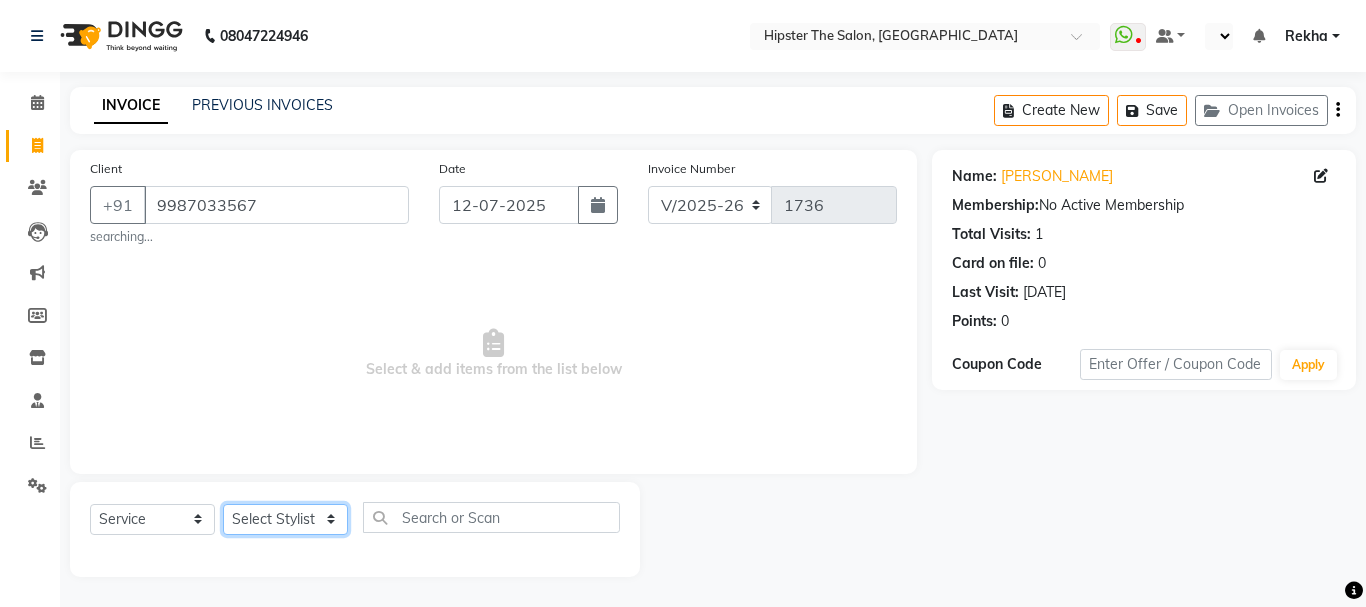 click on "Select Stylist [PERSON_NAME] [PERSON_NAME] [PERSON_NAME] [PERSON_NAME] Lucky [PERSON_NAME]  [PERSON_NAME] [PERSON_NAME] [PERSON_NAME] Rekha saif [PERSON_NAME] [PERSON_NAME]  [PERSON_NAME] [PERSON_NAME]" 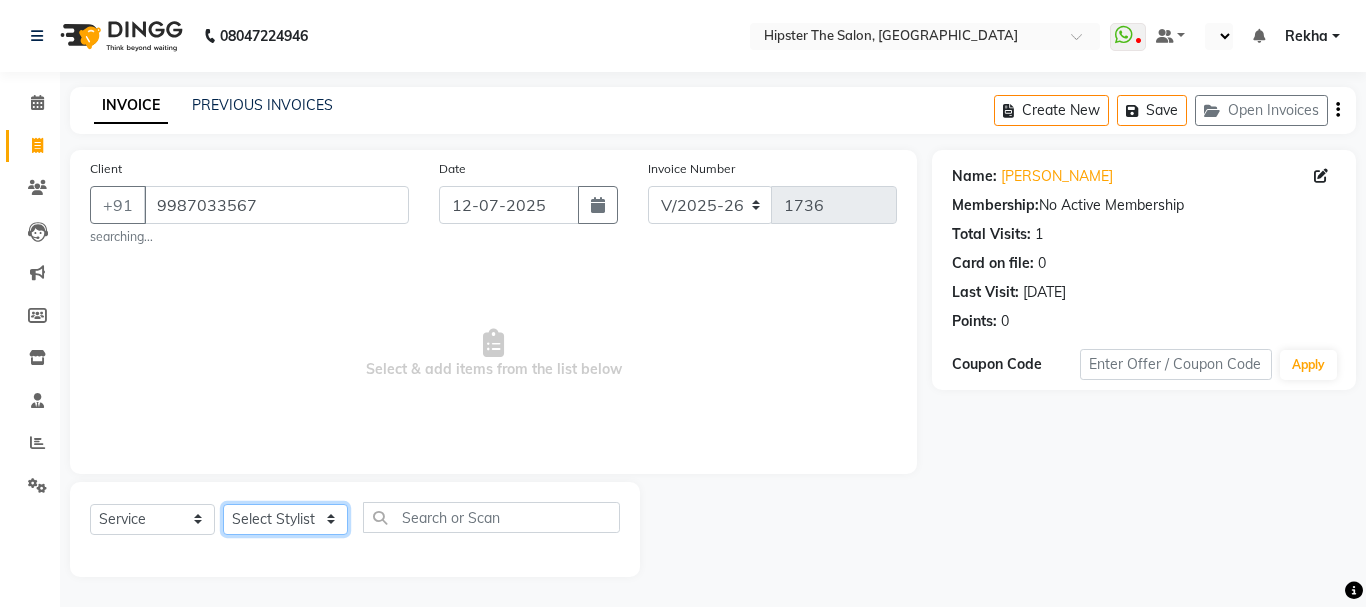 select on "32387" 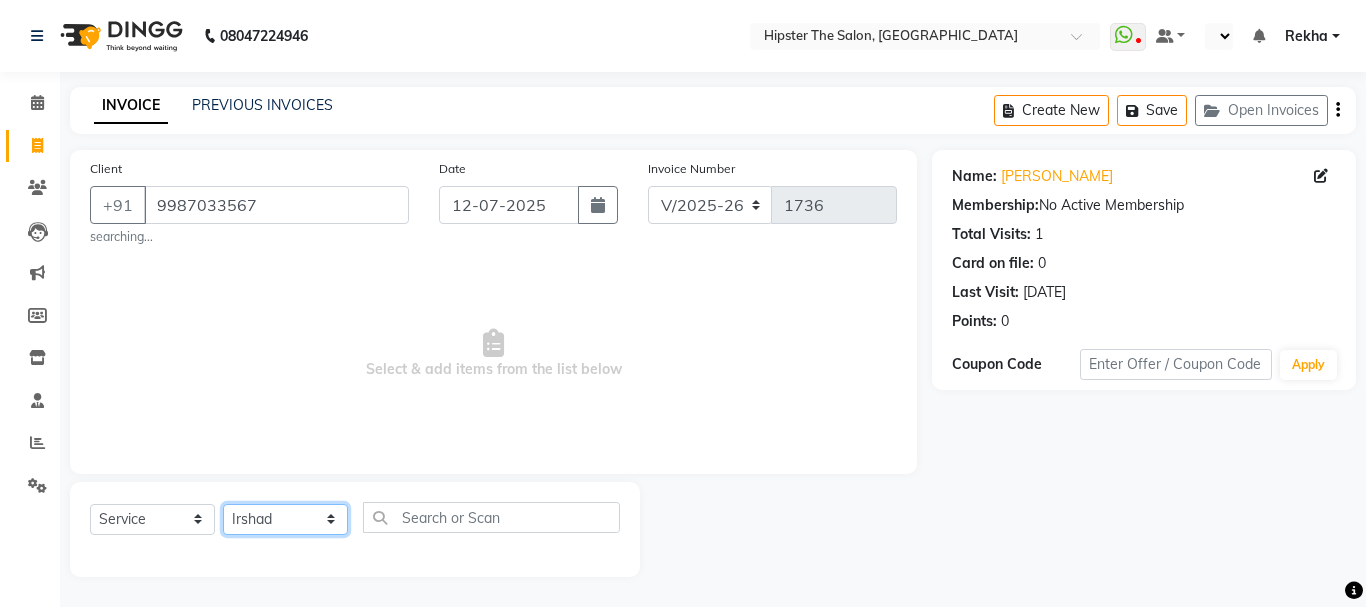 click on "Select Stylist [PERSON_NAME] [PERSON_NAME] [PERSON_NAME] [PERSON_NAME] Lucky [PERSON_NAME]  [PERSON_NAME] [PERSON_NAME] [PERSON_NAME] Rekha saif [PERSON_NAME] [PERSON_NAME]  [PERSON_NAME] [PERSON_NAME]" 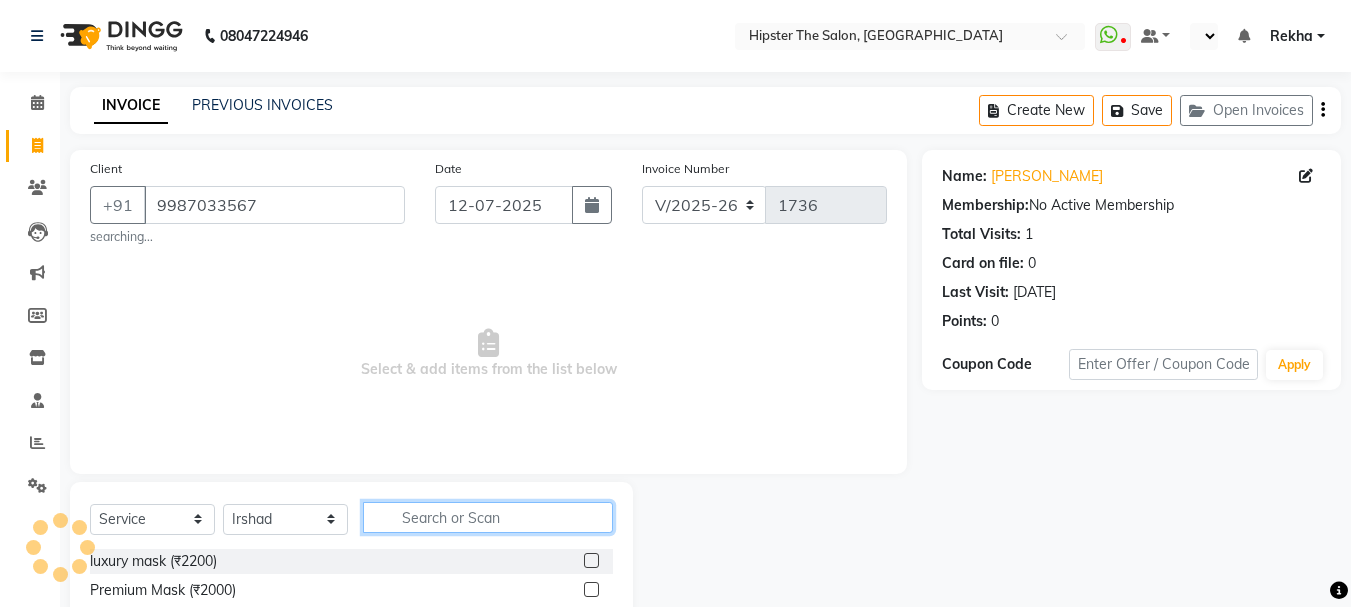click 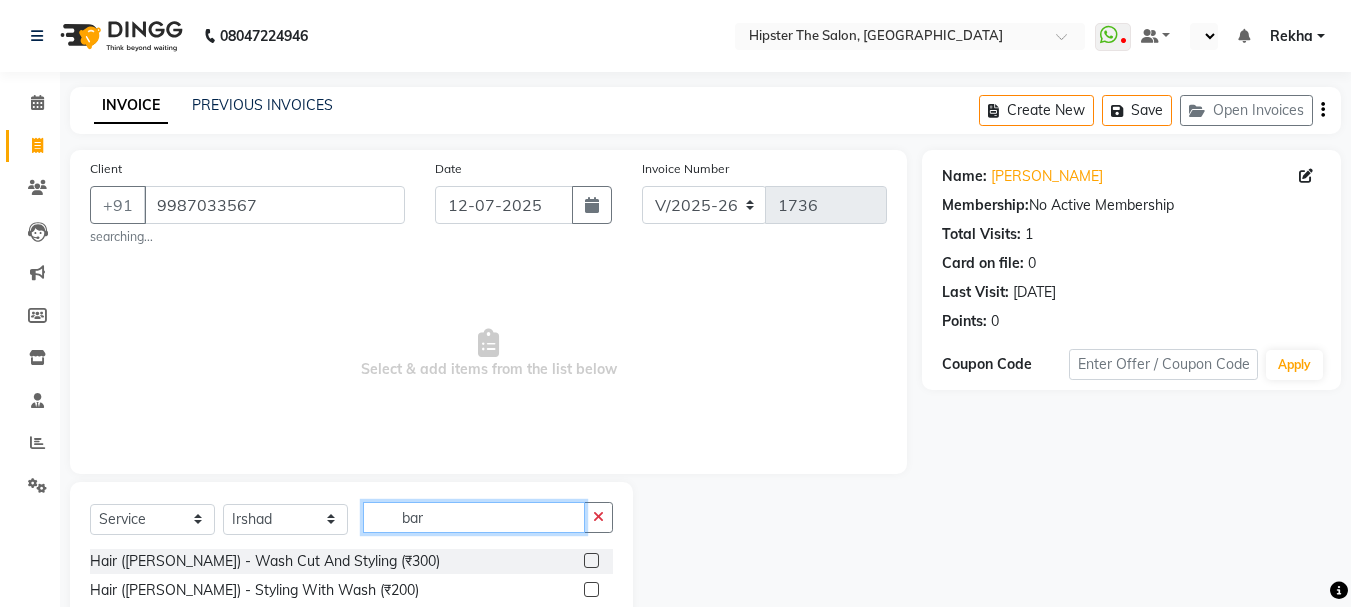 scroll, scrollTop: 87, scrollLeft: 0, axis: vertical 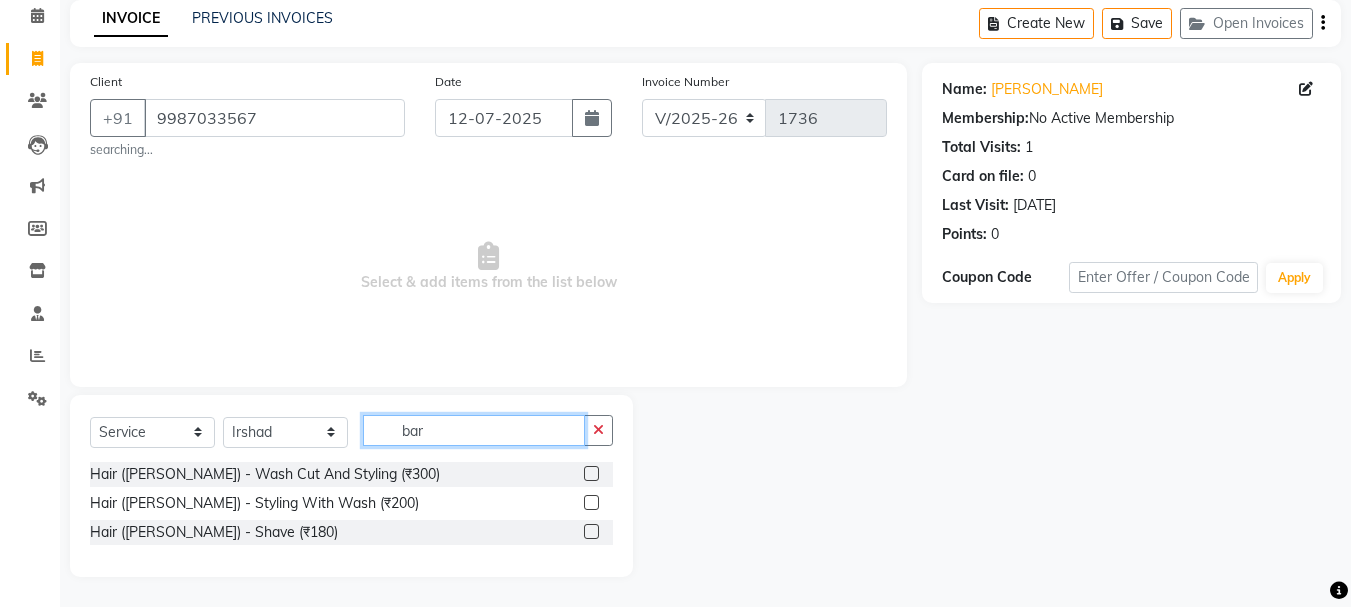type on "bar" 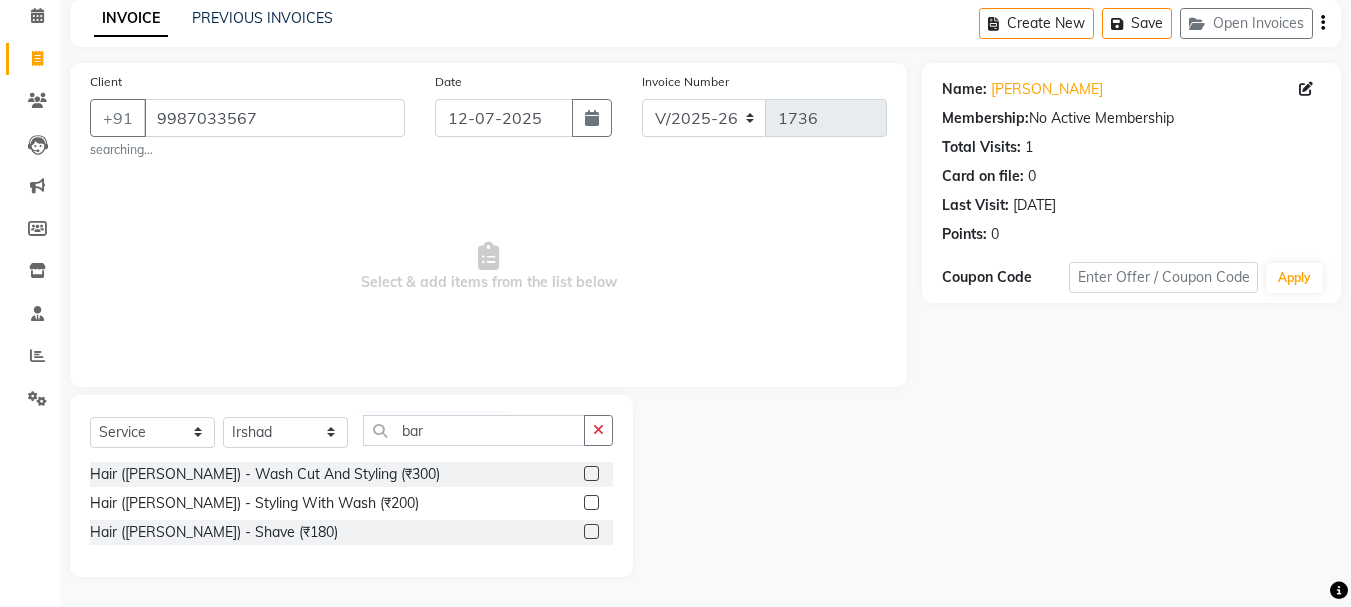 click 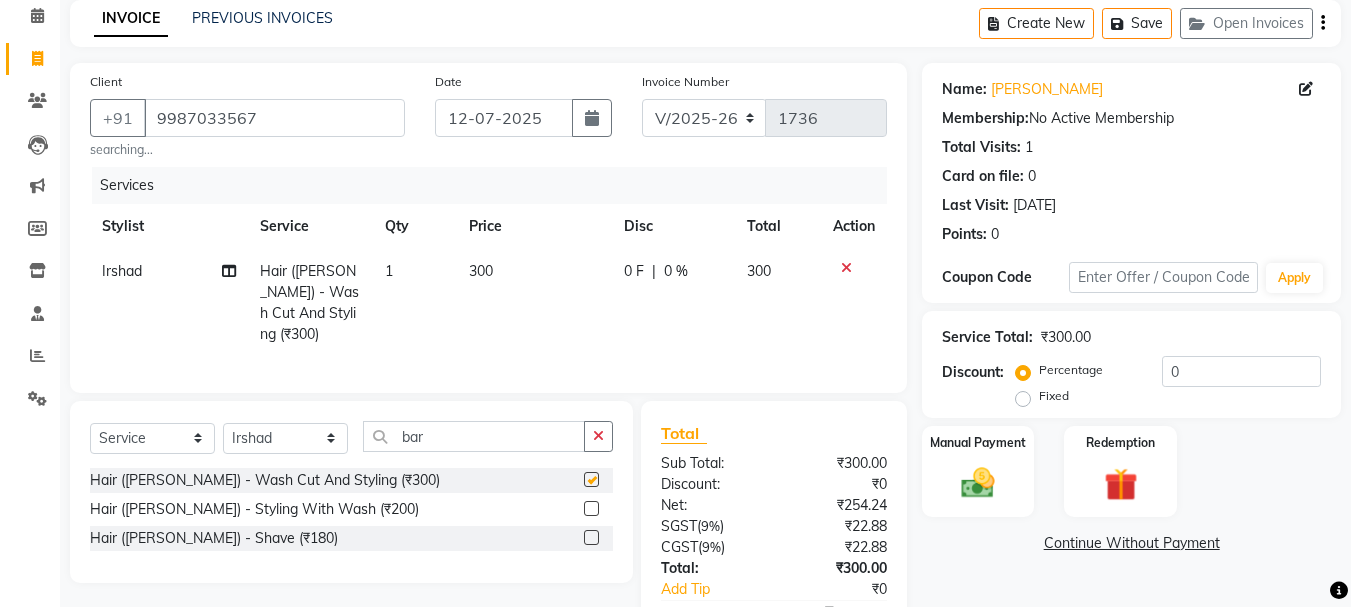 checkbox on "false" 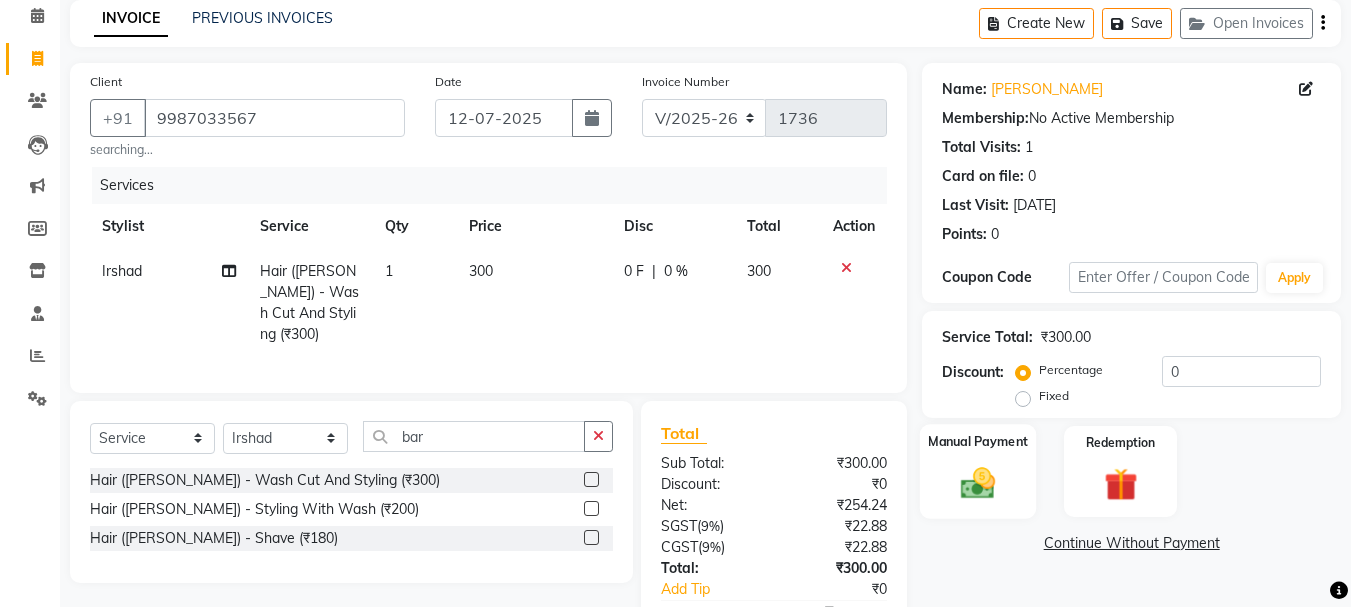 click 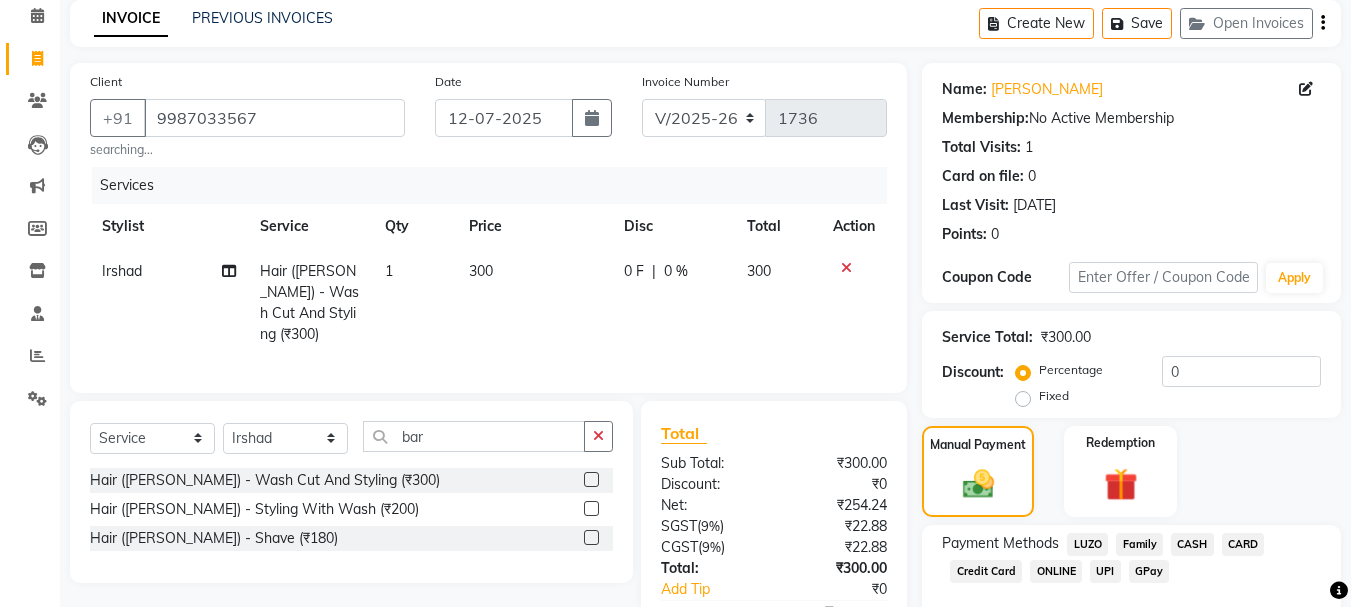 click on "GPay" 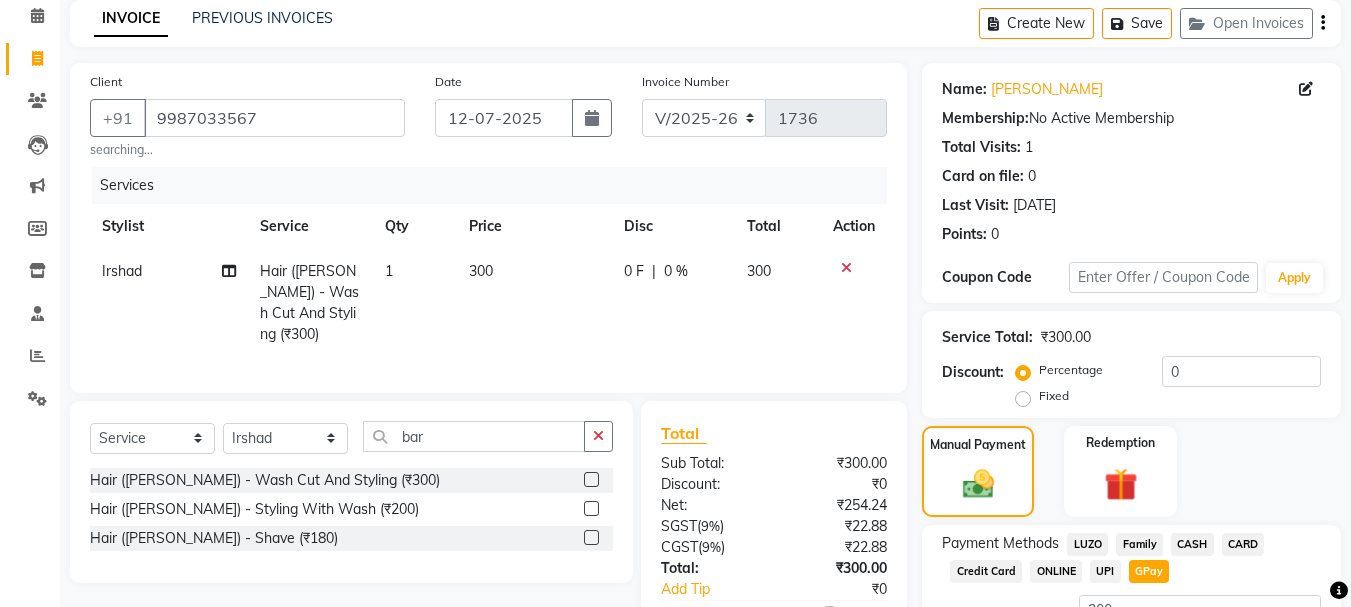 click on "Add Payment" 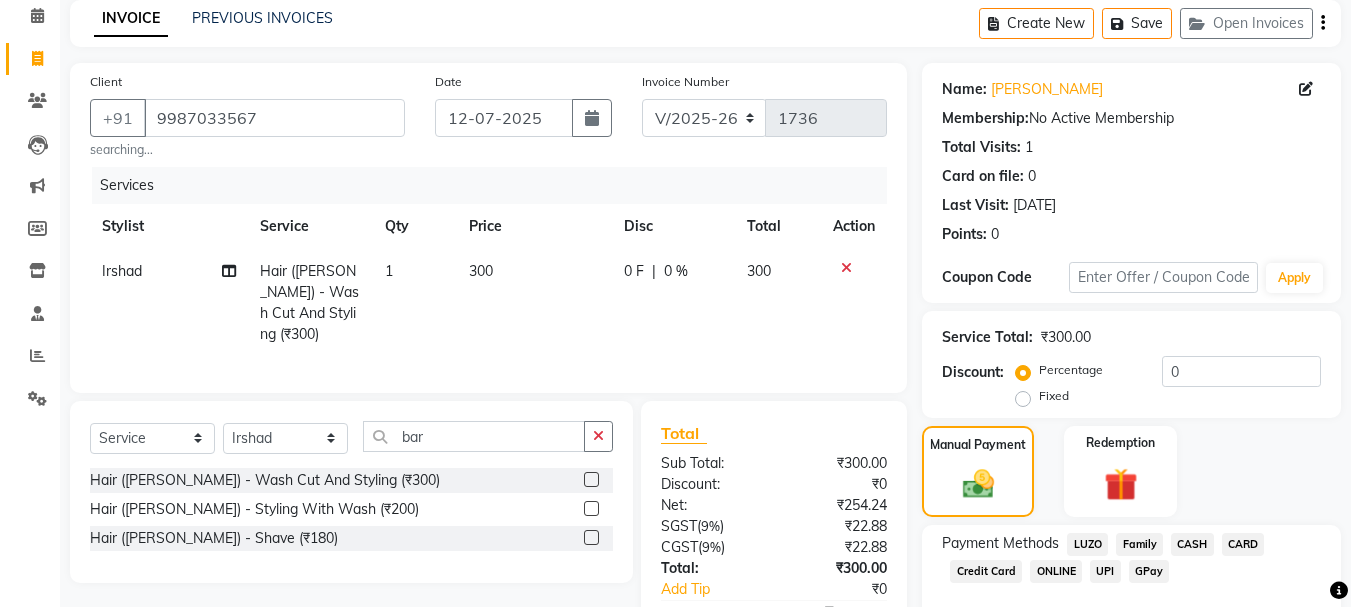 scroll, scrollTop: 252, scrollLeft: 0, axis: vertical 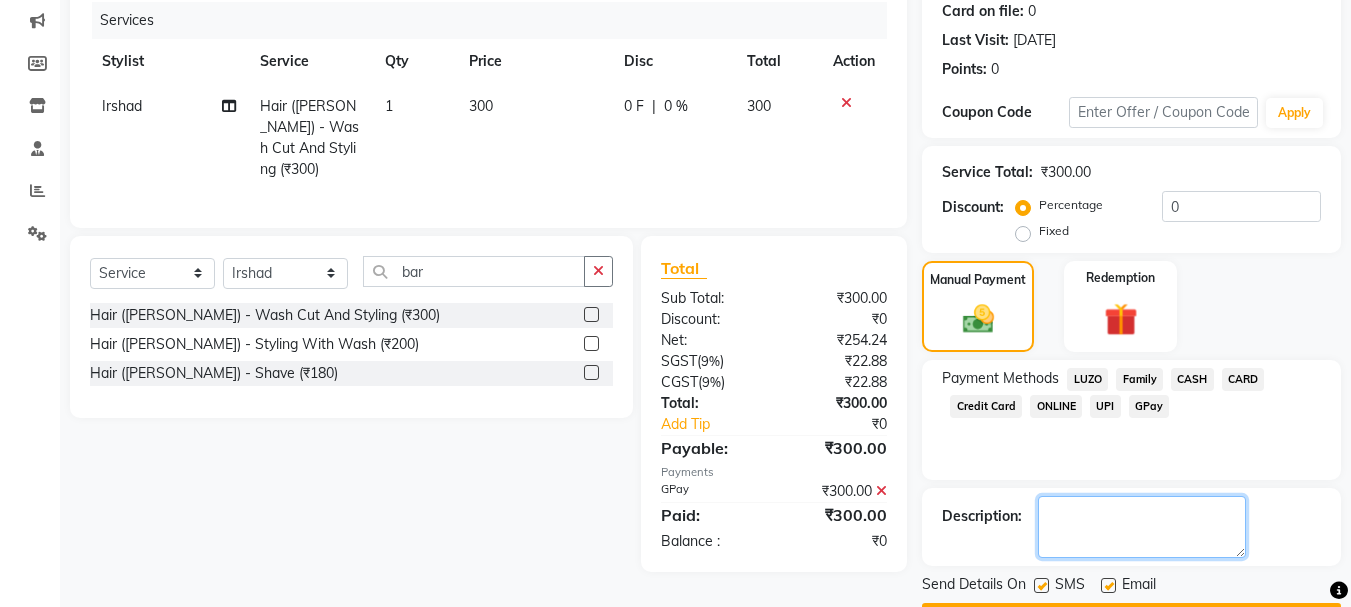 click 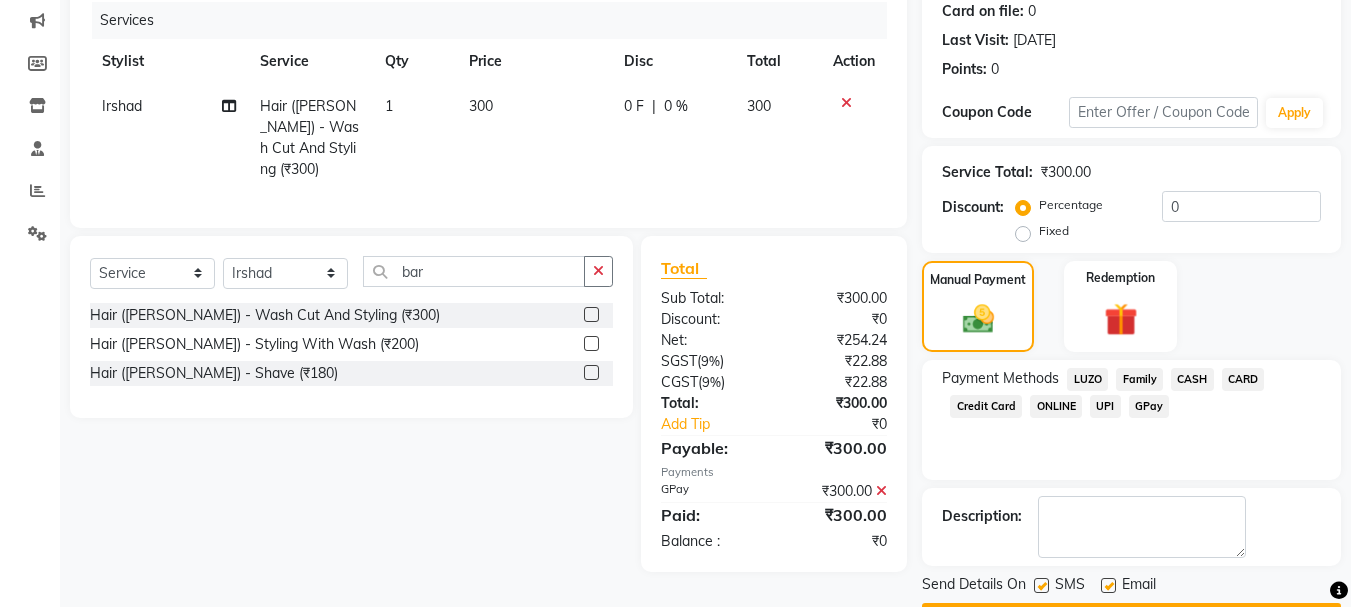 click on "INVOICE PREVIOUS INVOICES Create New   Save   Open Invoices  Client +91 9987033567 searching... Date 12-07-2025 Invoice Number V/2025 V/2025-26 1736 Services Stylist Service Qty Price Disc Total Action Irshad Hair (Barber) - Wash Cut And Styling (₹300) 1 300 0 F | 0 % 300 Select  Service  Product  Membership  Package Voucher Prepaid Gift Card  Select Stylist Aditya aishu Akansha Anil Anup Ashik Bhavin Irshad Lucky meeth minaz  Namrata Neelam poonam Raju Rekha saif salman Saneef sweta  Vaibhav vicky  bar Hair (Barber) - Wash Cut And Styling (₹300)  Hair (Barber) - Styling With Wash (₹200)  Hair (Barber) - Shave (₹180)  Total Sub Total: ₹300.00 Discount: ₹0 Net: ₹254.24 SGST  ( 9% ) ₹22.88 CGST  ( 9% ) ₹22.88 Total: ₹300.00 Add Tip ₹0 Payable: ₹300.00 Payments GPay ₹300.00  Paid: ₹300.00 Balance   : ₹0 Name: Vimal  Membership:  No Active Membership  Total Visits:  1 Card on file:  0 Last Visit:   02-03-2025 Points:   0  Coupon Code Apply Service Total:  ₹300.00  Discount:  Fixed" 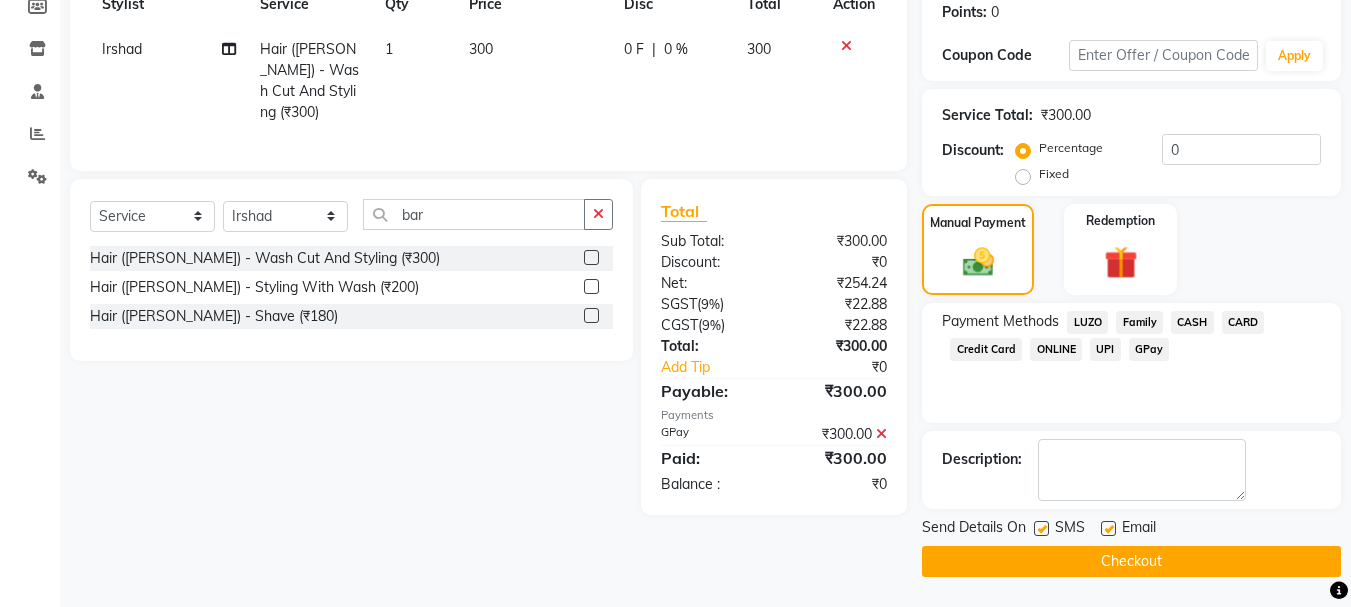 click on "Checkout" 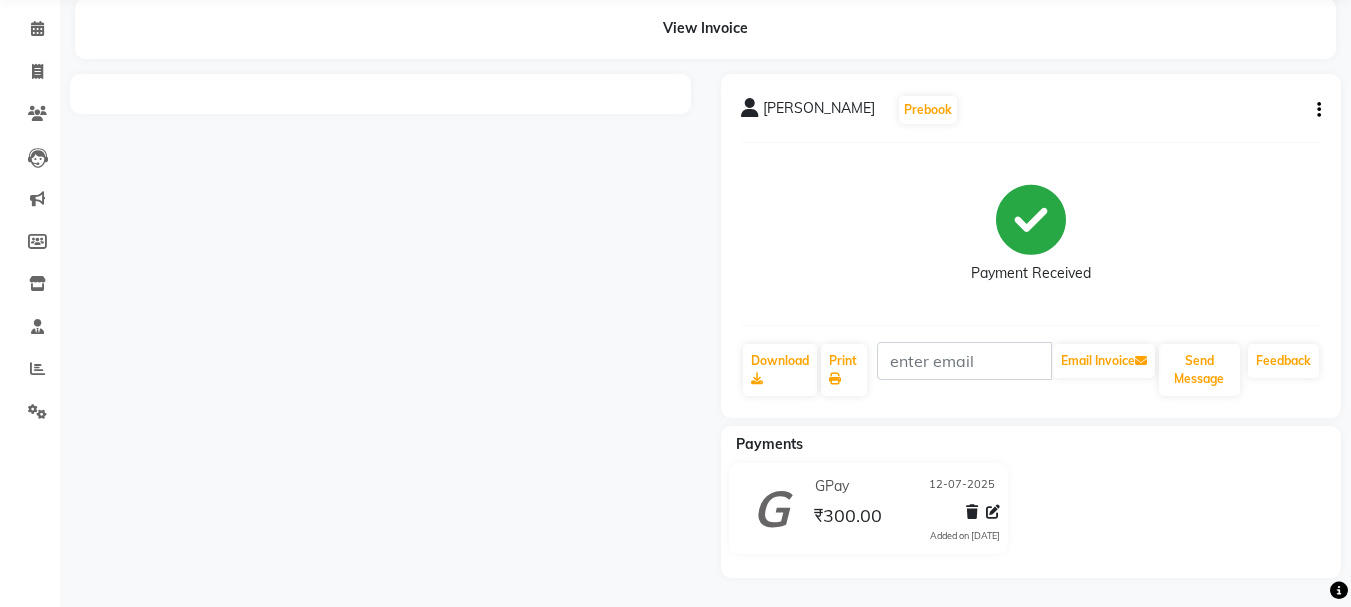 scroll, scrollTop: 0, scrollLeft: 0, axis: both 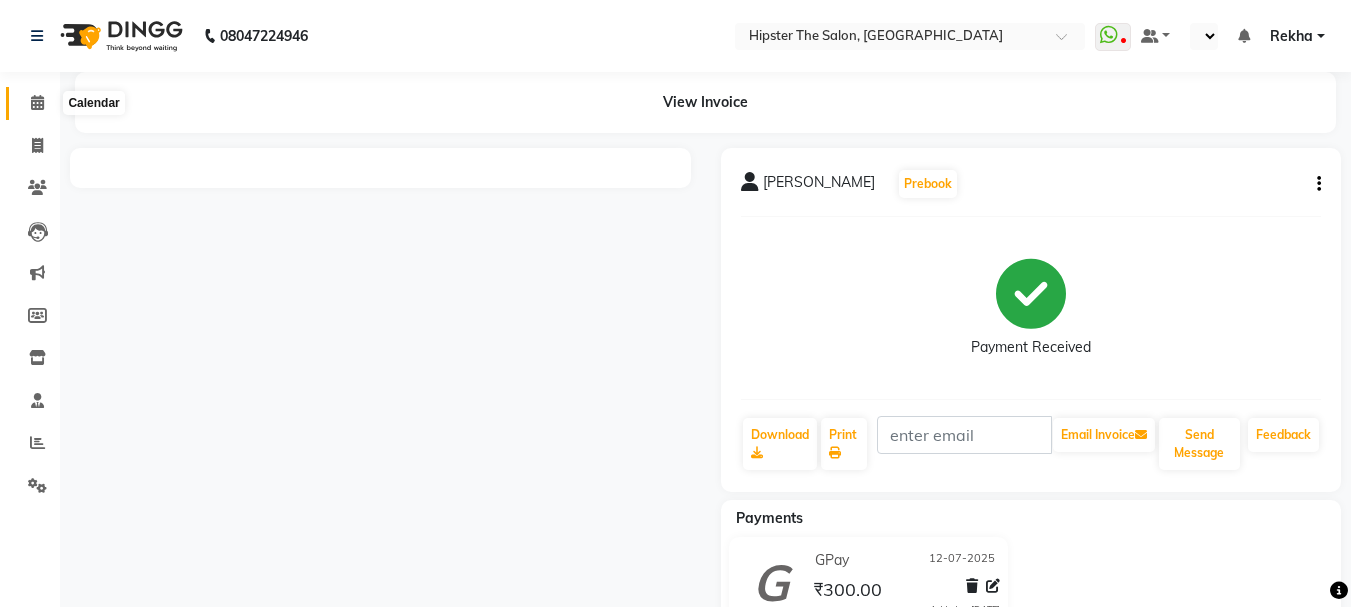 click 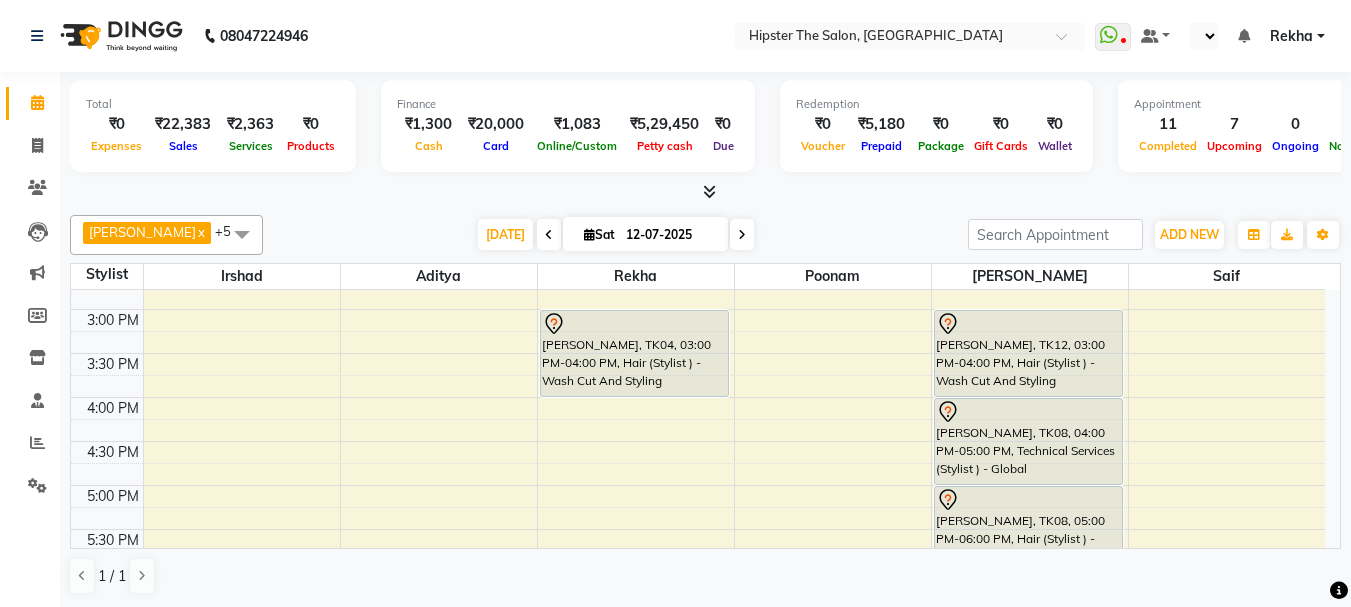 scroll, scrollTop: 600, scrollLeft: 0, axis: vertical 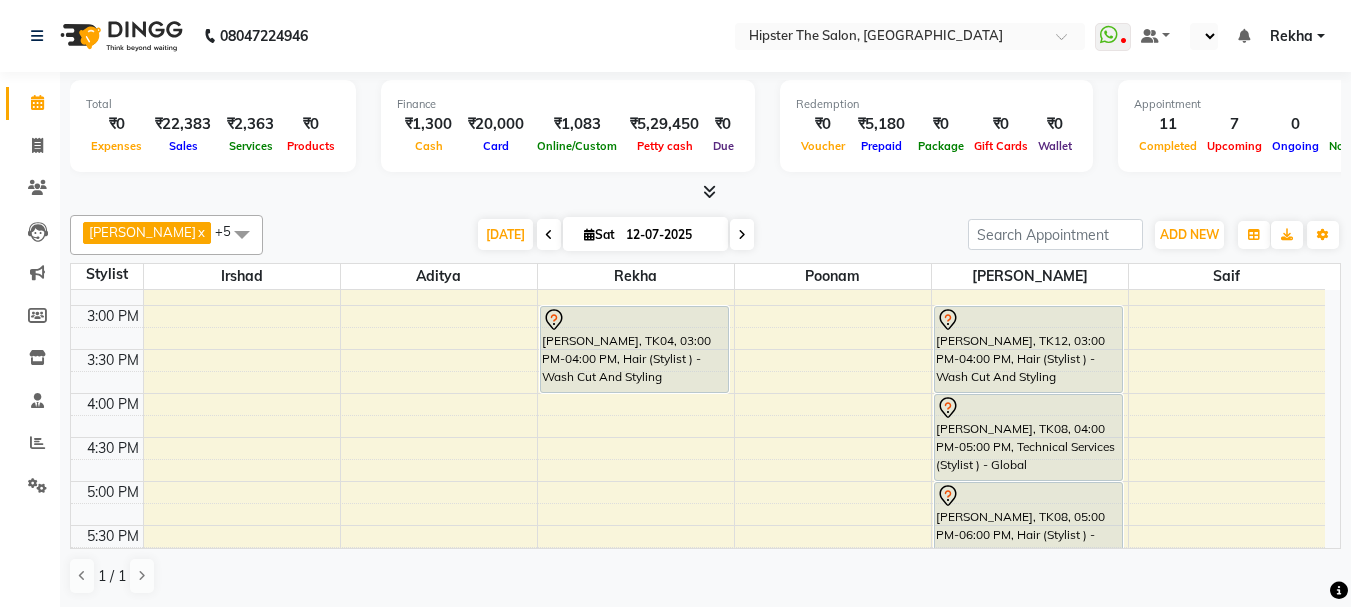 click on "8:00 AM 8:30 AM 9:00 AM 9:30 AM 10:00 AM 10:30 AM 11:00 AM 11:30 AM 12:00 PM 12:30 PM 1:00 PM 1:30 PM 2:00 PM 2:30 PM 3:00 PM 3:30 PM 4:00 PM 4:30 PM 5:00 PM 5:30 PM 6:00 PM 6:30 PM 7:00 PM 7:30 PM 8:00 PM 8:30 PM 9:00 PM 9:30 PM 10:00 PM 10:30 PM     arun, TK09, 09:40 AM-12:40 PM, Hair (Barber) - Wash Cut And Styling (₹300),Hair (Barber) - Shave (₹180),Skin Facials - Brightning Facial (₹3000),De Tanning - Premium Full Face & Neck (₹700)     arun, TK03, 09:45 AM-10:15 AM, Hair (Barber) - Wash Cut And Styling     arun, TK03, 10:15 AM-10:45 AM, Hair (Barber) - Shave     CHINTAN MEHTA, TK10, 12:25 PM-12:55 PM, Hair (Barber) - Shave (₹180)     KARAN, TK11, 12:50 PM-01:50 PM, Hair (Barber) - Wash Cut And Styling (₹300),Hair (Barber) - Shave (₹180)     vimal, TK14, 01:50 PM-02:20 PM, Hair (Barber) - Wash Cut And Styling (₹300)     dhara dhedhiya, TK05, 11:00 AM-12:00 PM, Technical Services (Stylist ) - Classic Highlights Full Head" at bounding box center [698, 349] 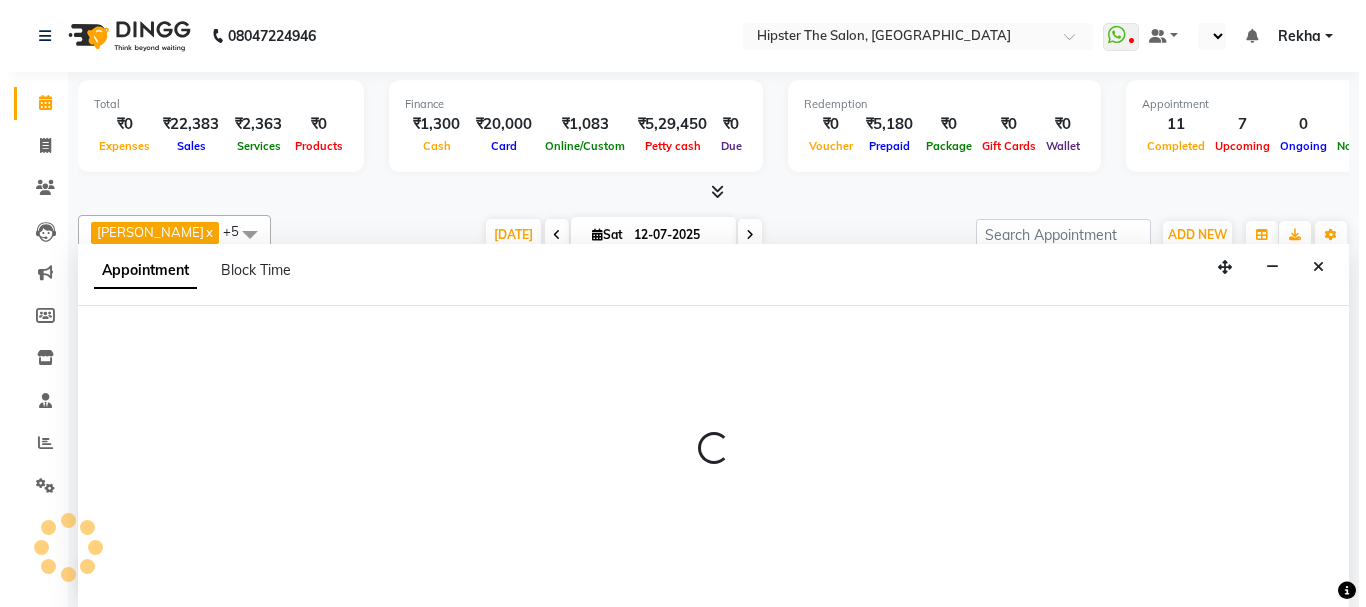 scroll, scrollTop: 1, scrollLeft: 0, axis: vertical 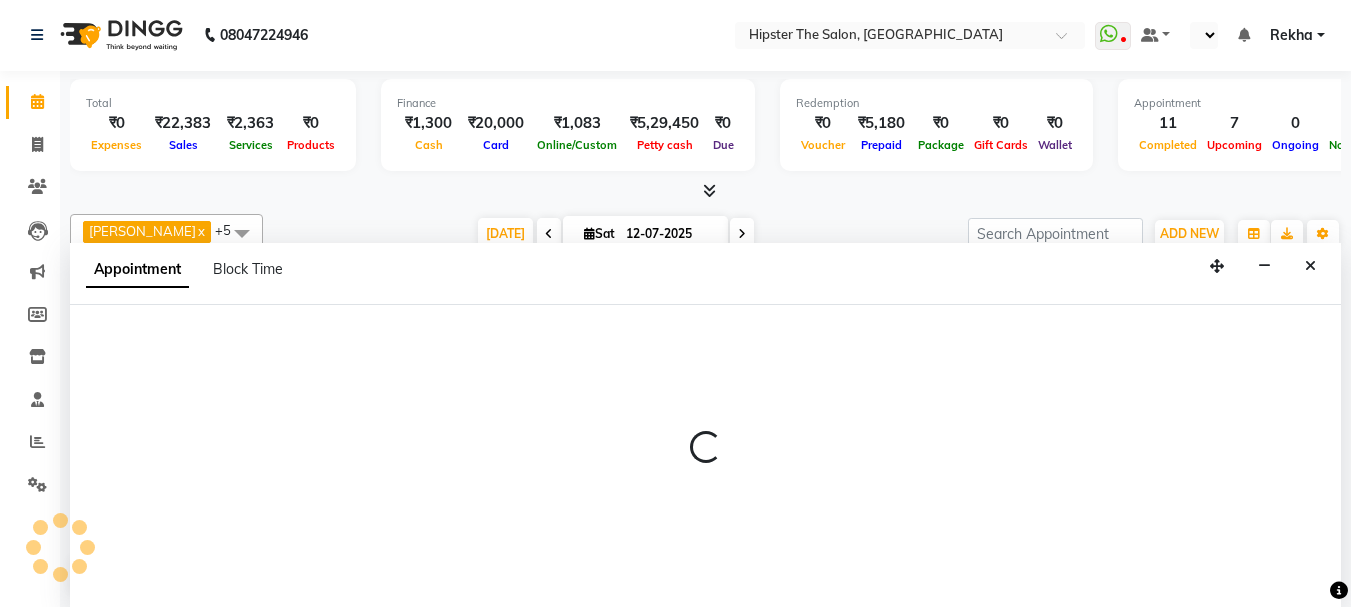 select on "32387" 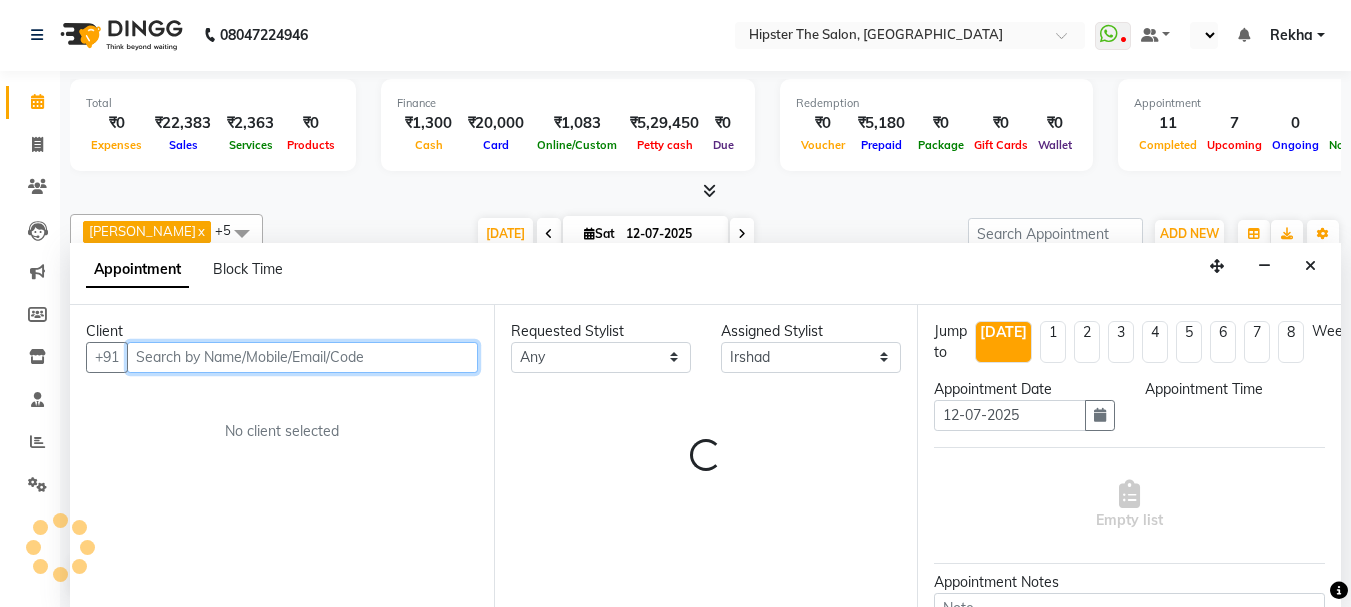 select on "960" 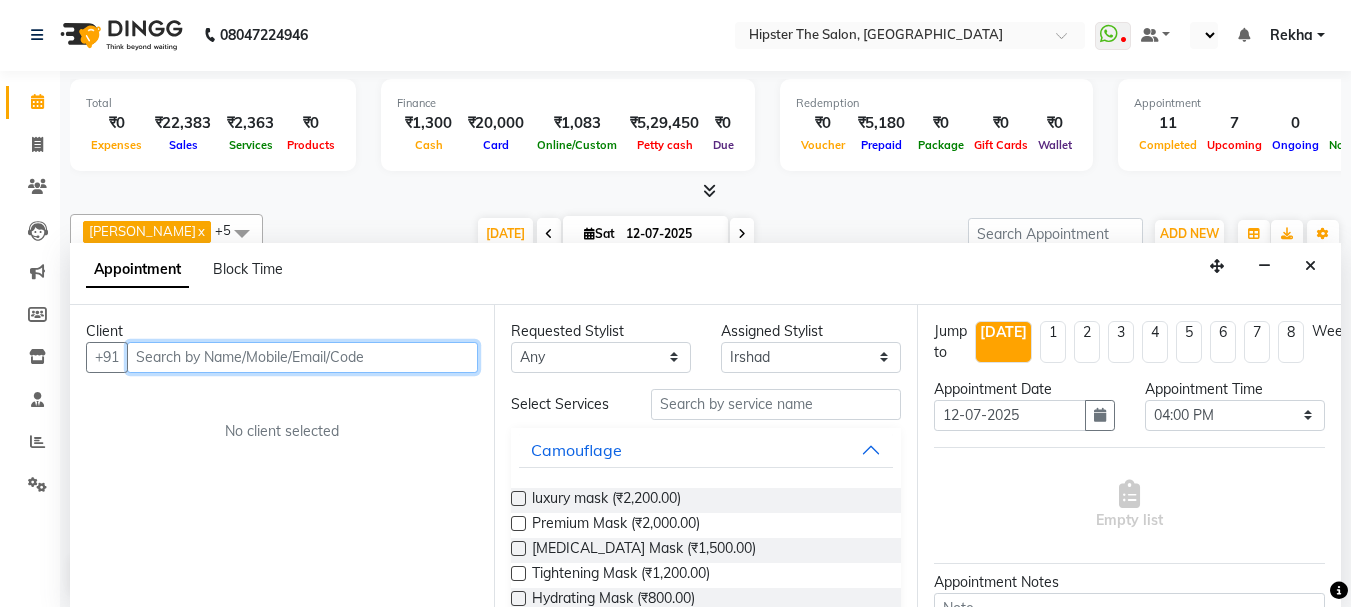 click at bounding box center [302, 357] 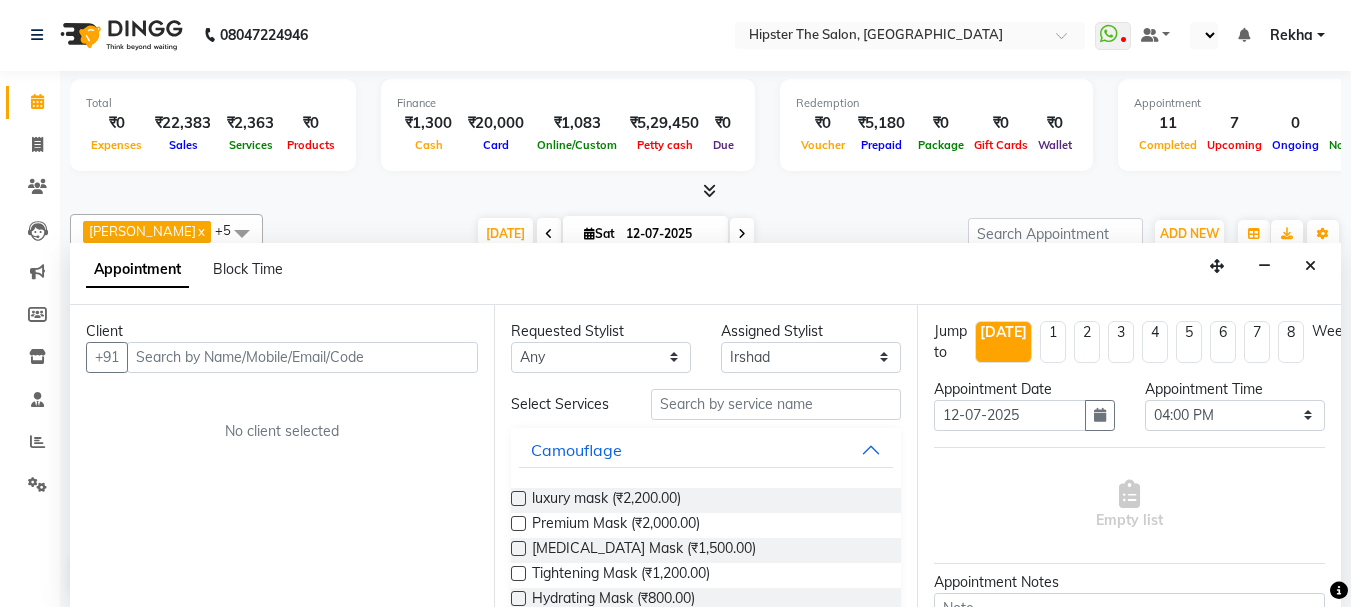click on "Client" at bounding box center (282, 331) 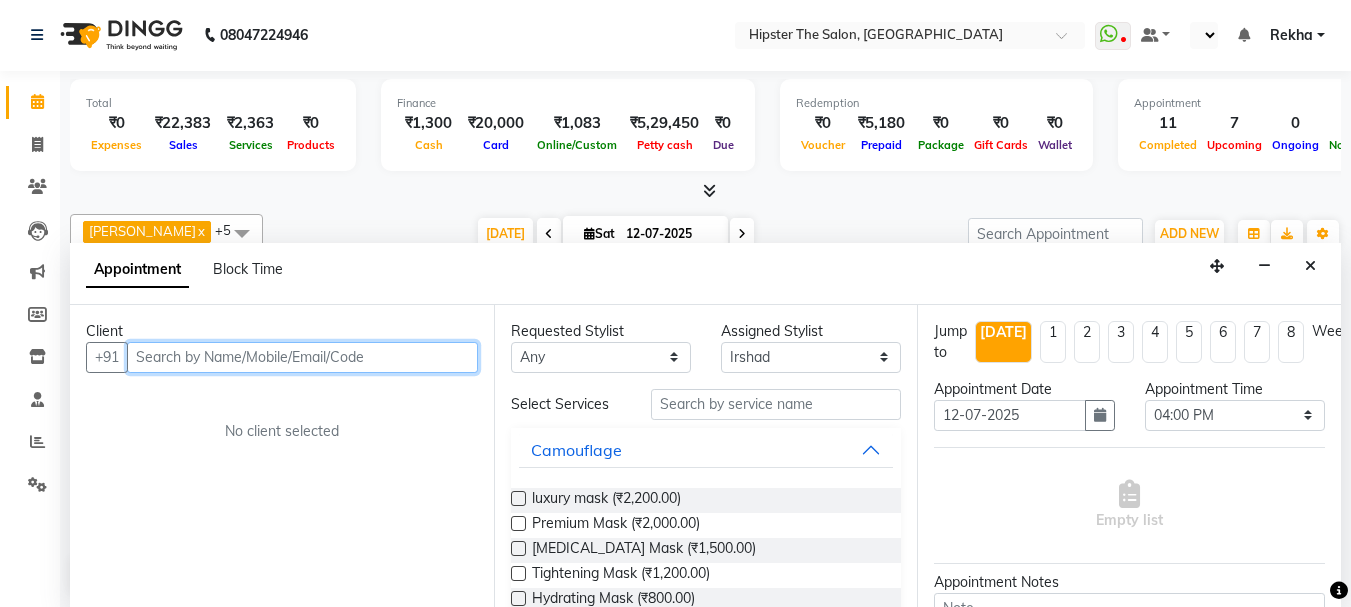 click at bounding box center [302, 357] 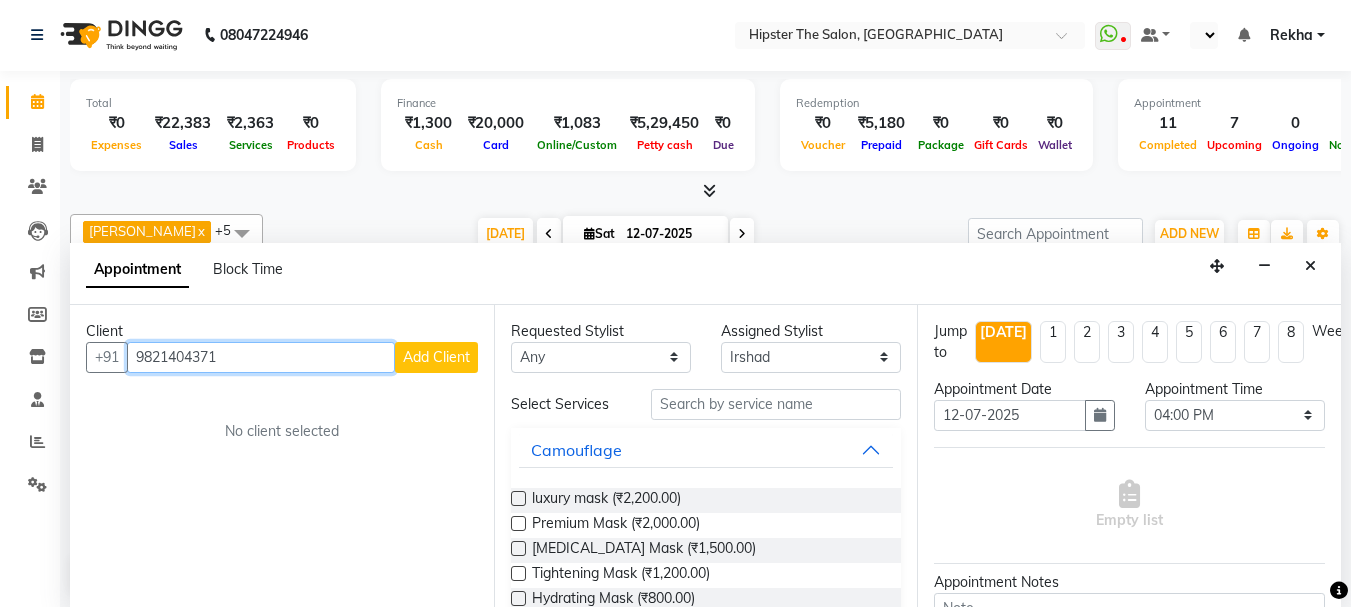 type on "9821404371" 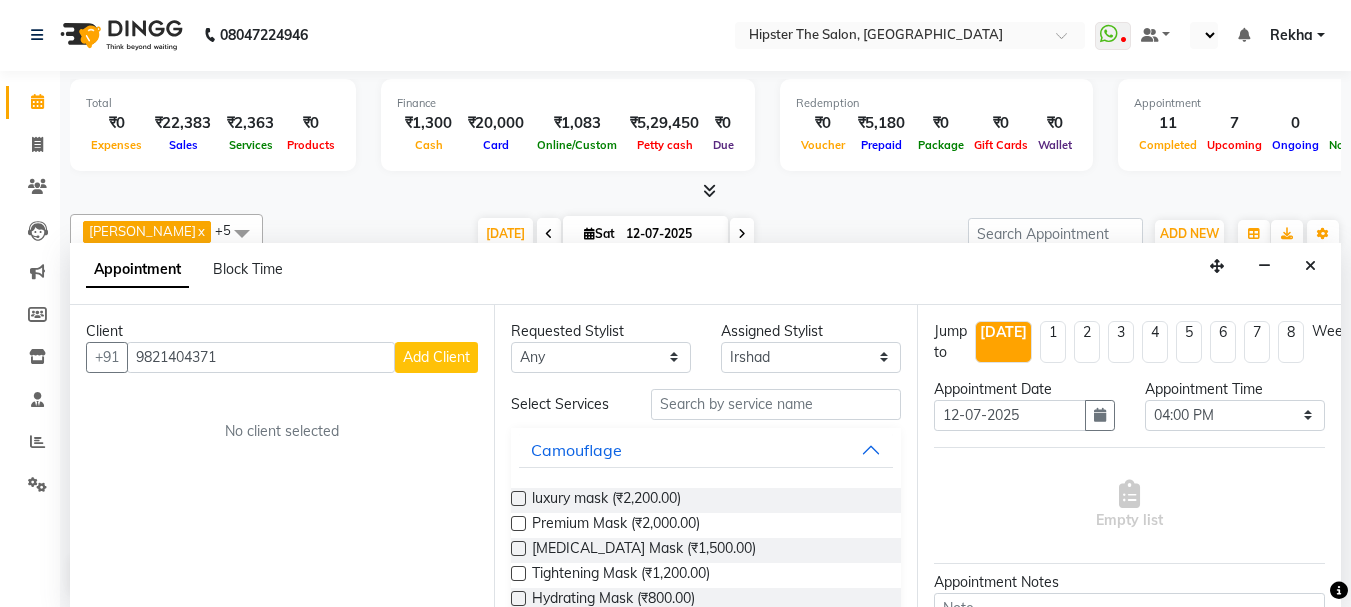 click on "Add Client" at bounding box center (436, 357) 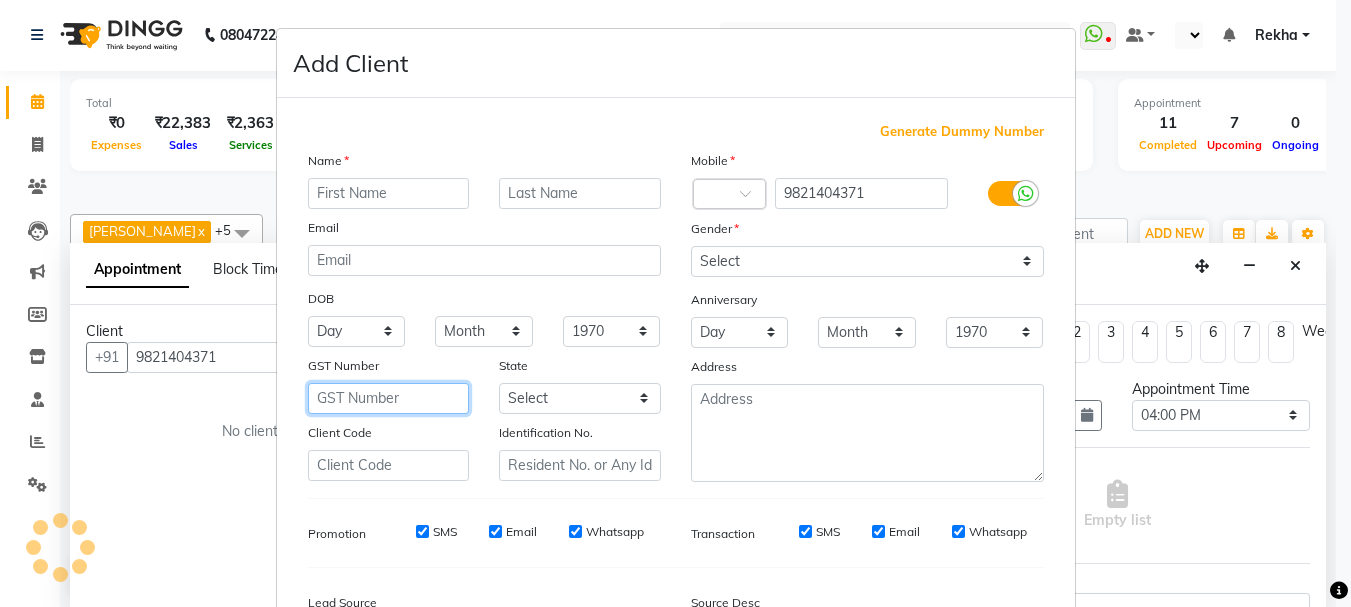 click at bounding box center [389, 398] 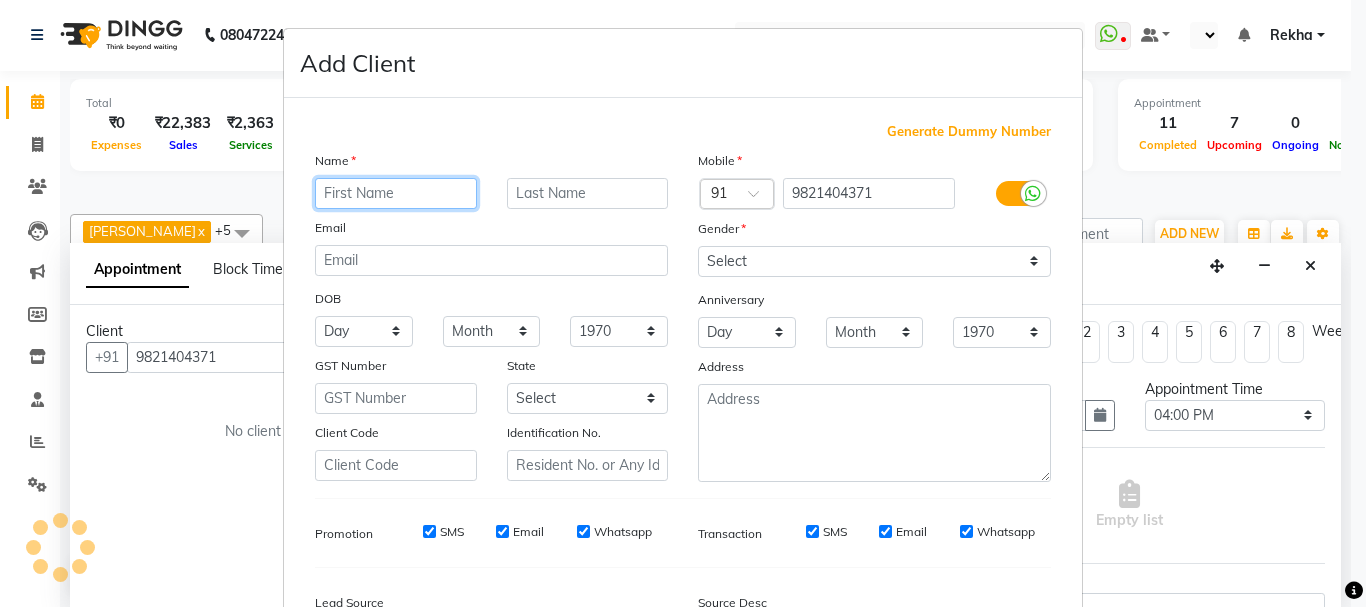 click at bounding box center [396, 193] 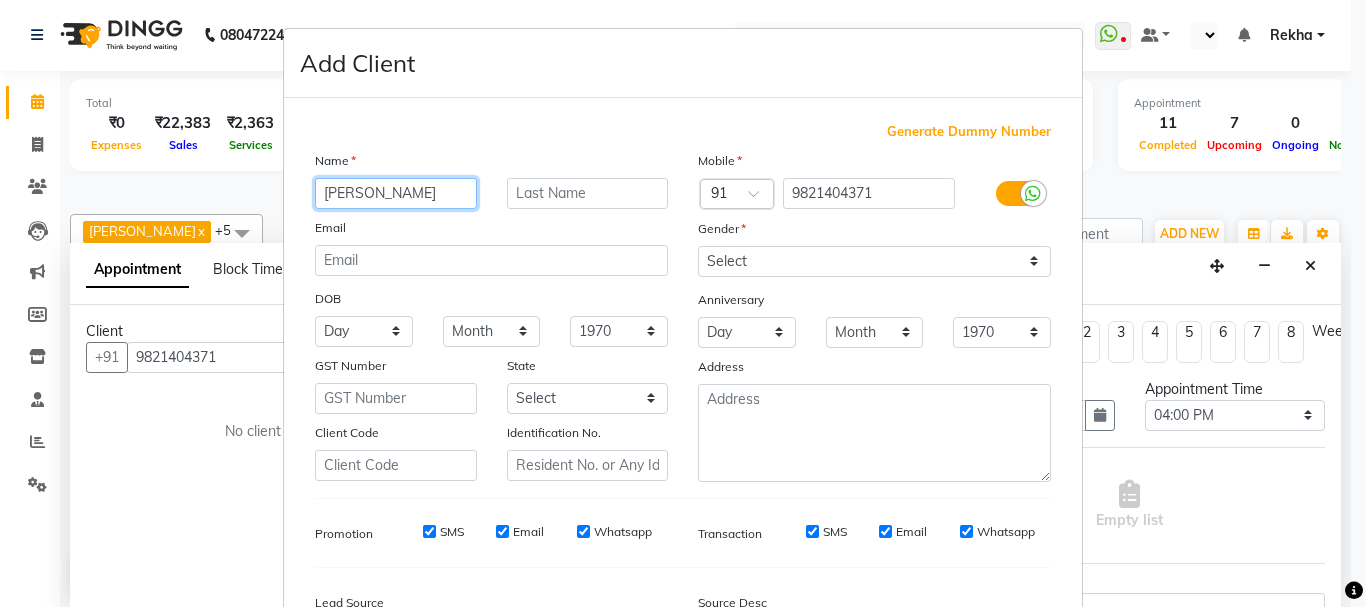 type on "Antesh" 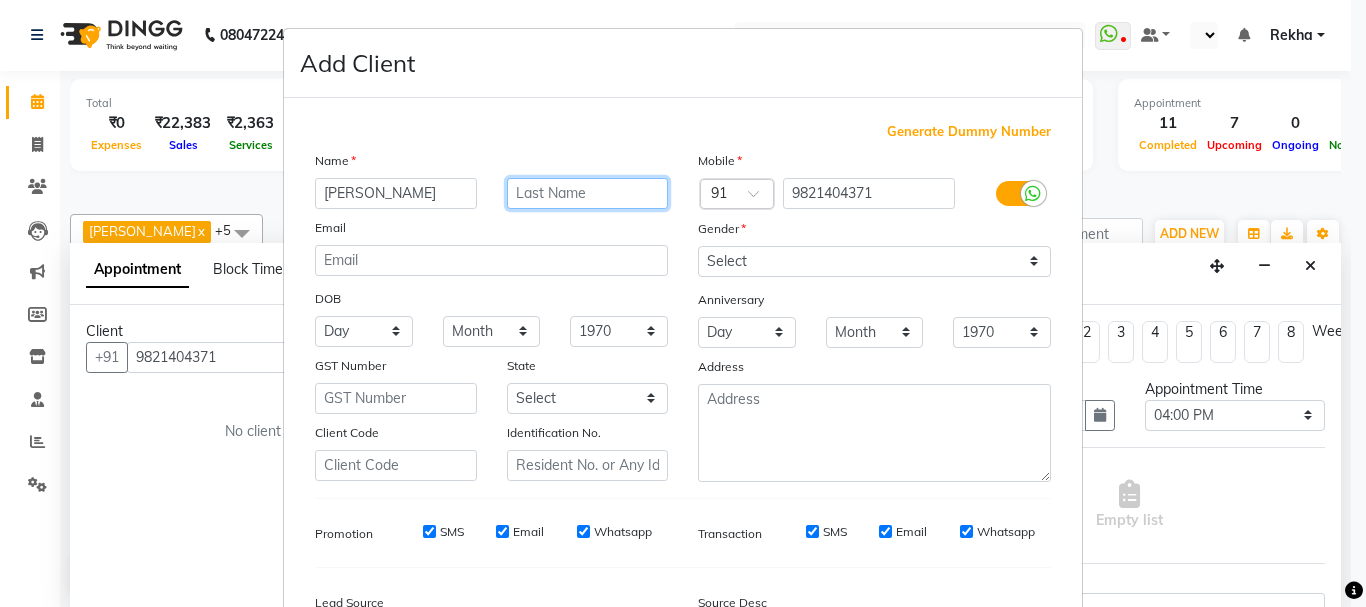 click at bounding box center (588, 193) 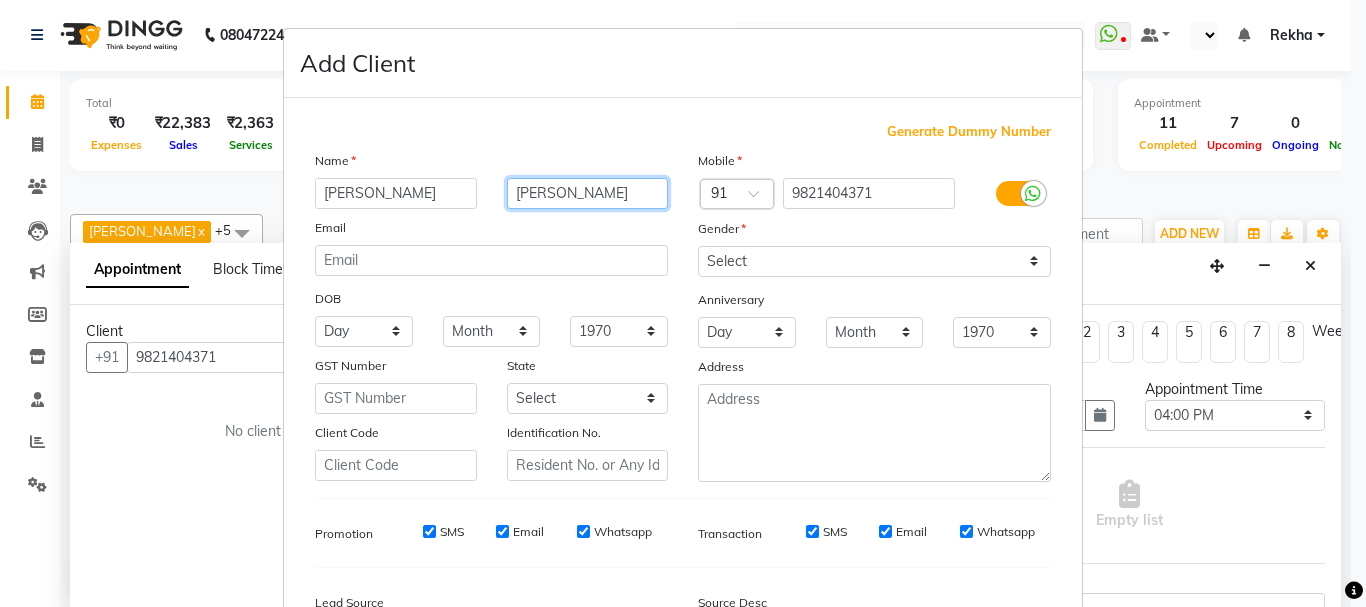 type on "Kumar" 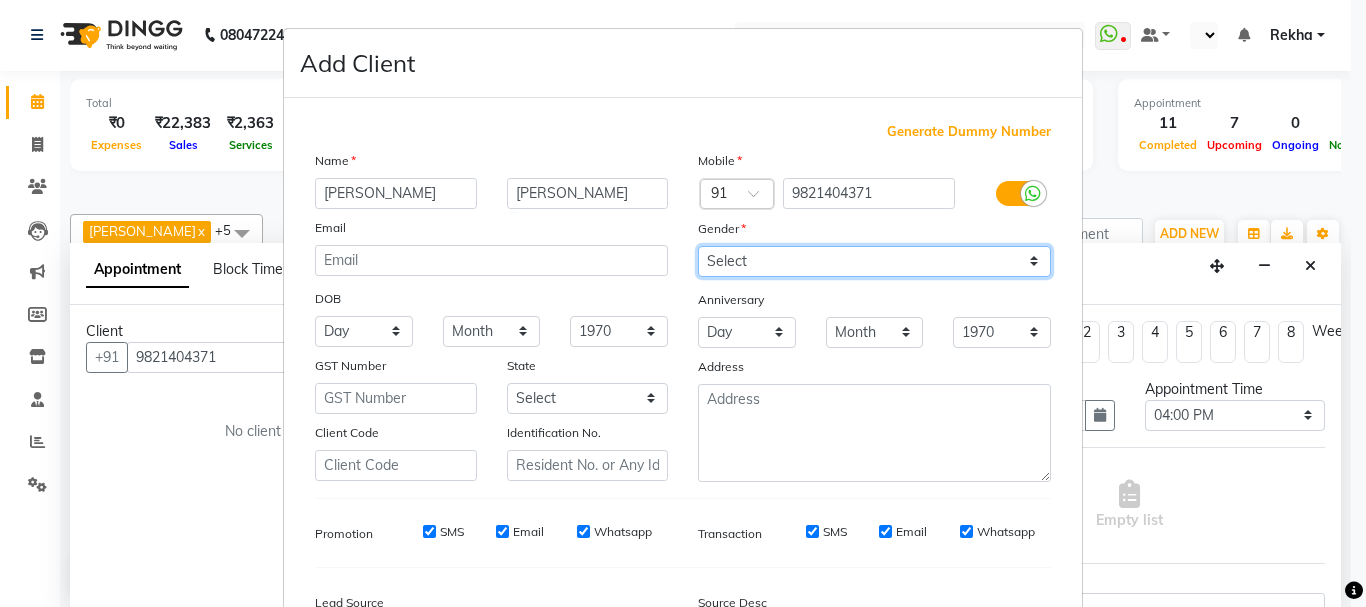 click on "Select Male Female Other Prefer Not To Say" at bounding box center (874, 261) 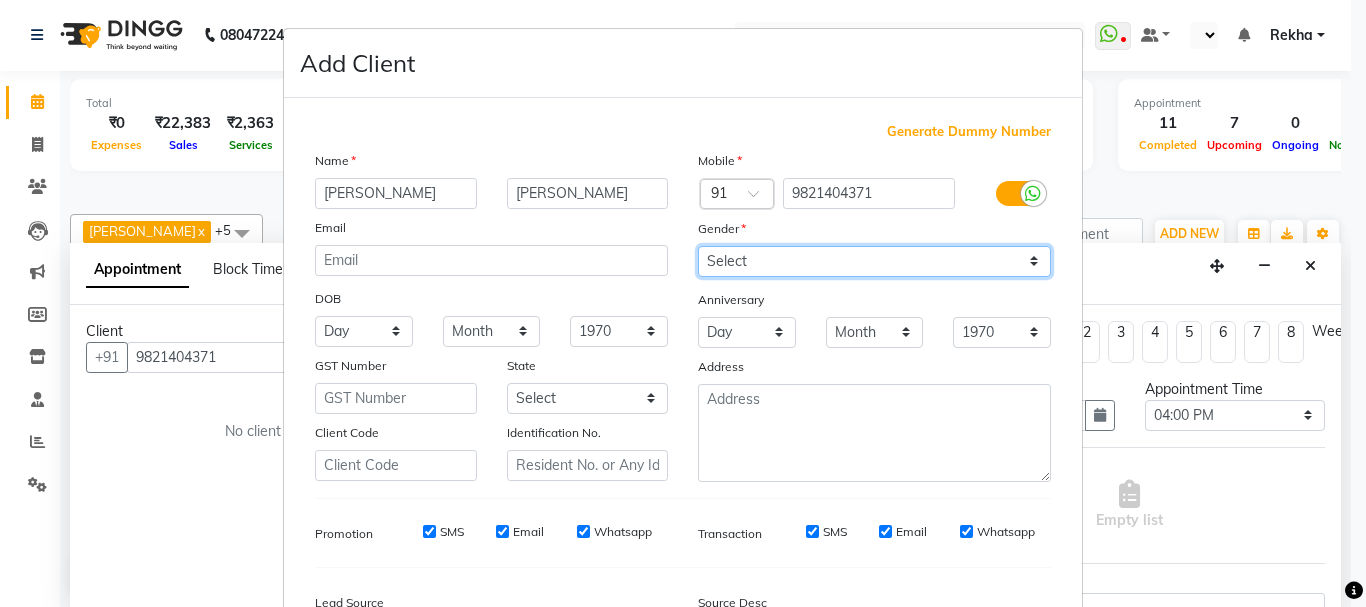select on "female" 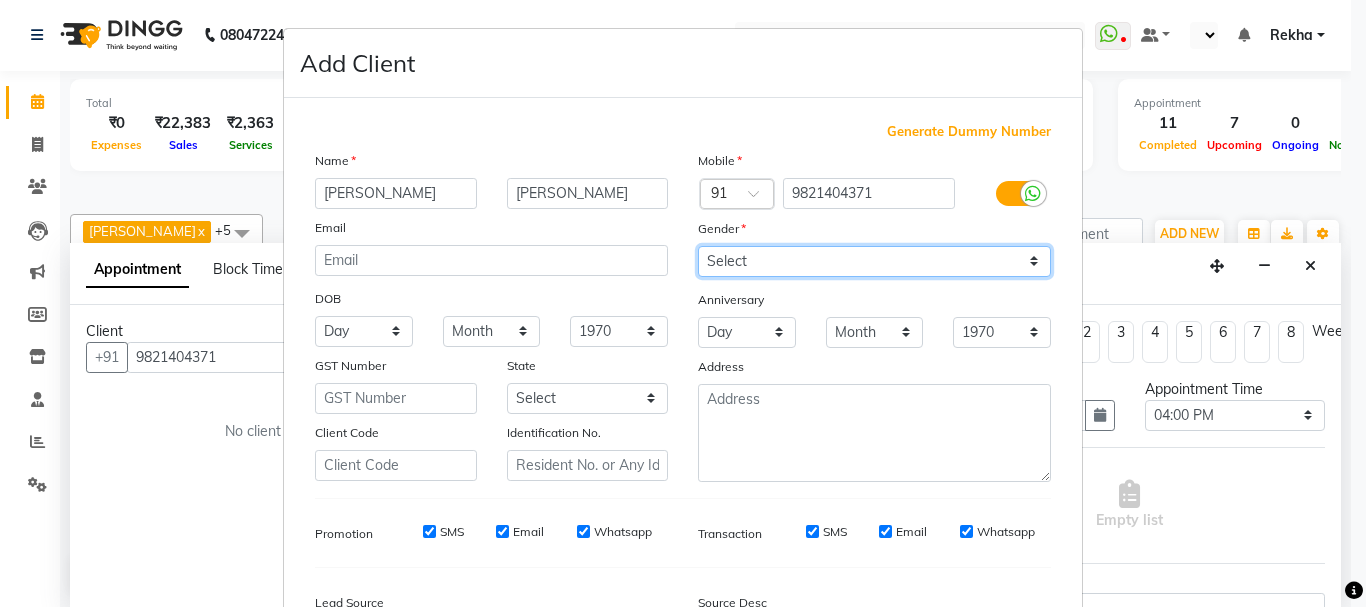 click on "Select Male Female Other Prefer Not To Say" at bounding box center (874, 261) 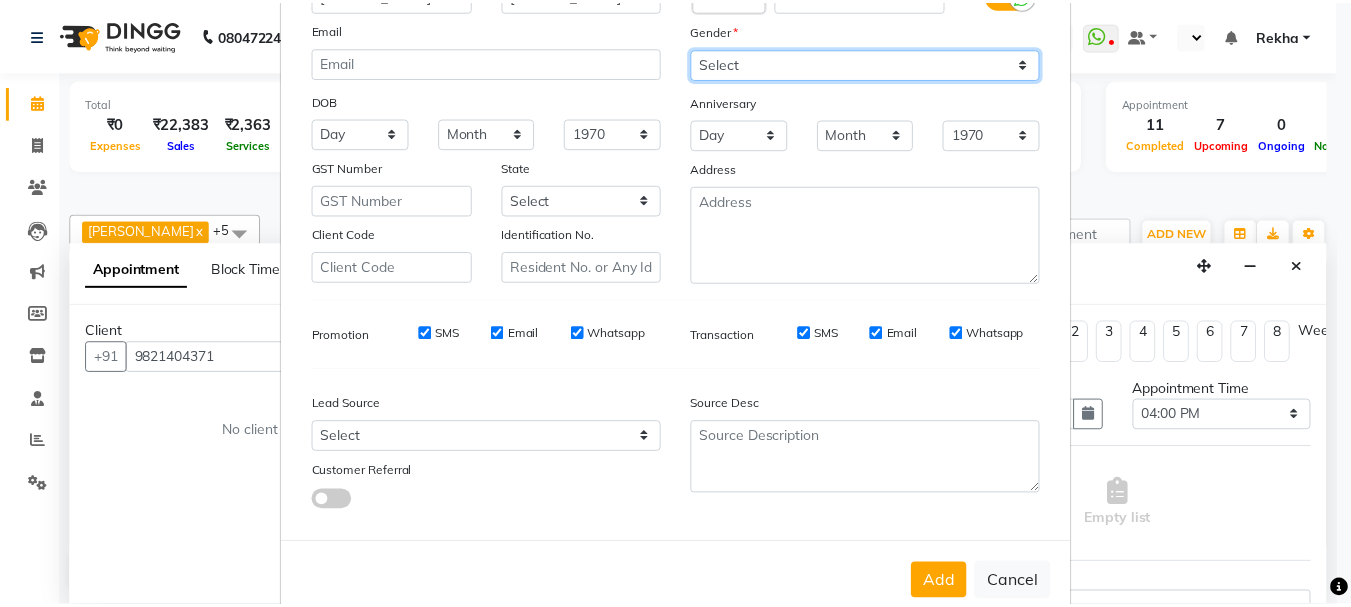 scroll, scrollTop: 242, scrollLeft: 0, axis: vertical 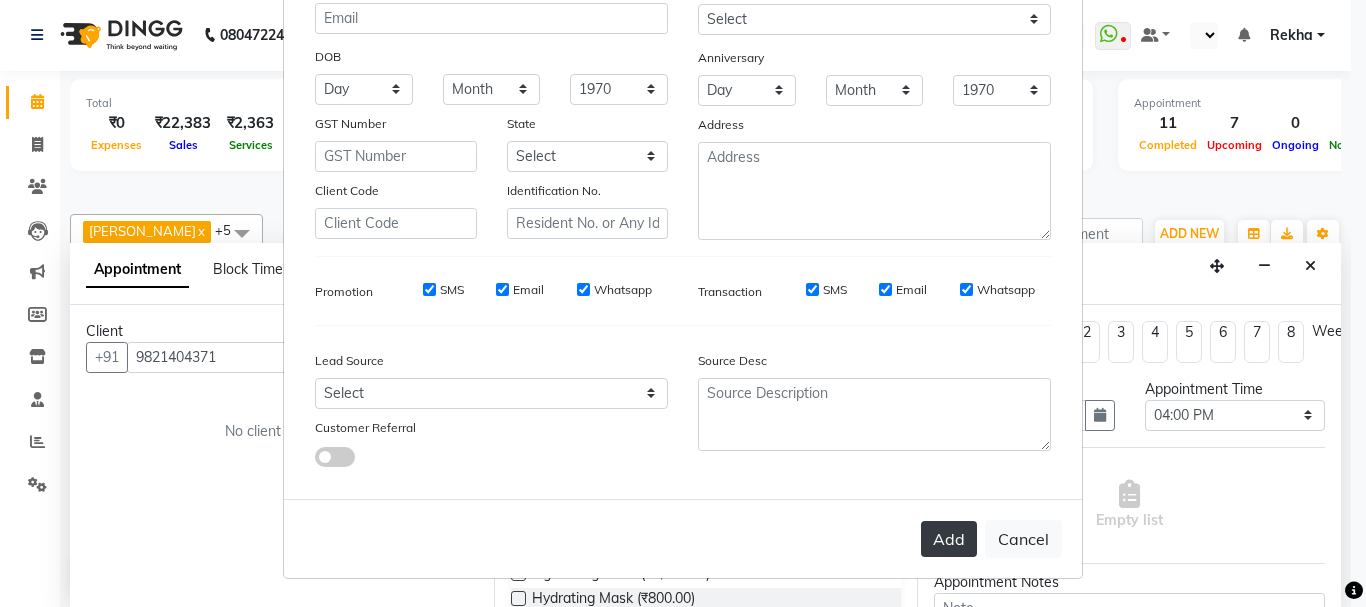 click on "Add" at bounding box center (949, 539) 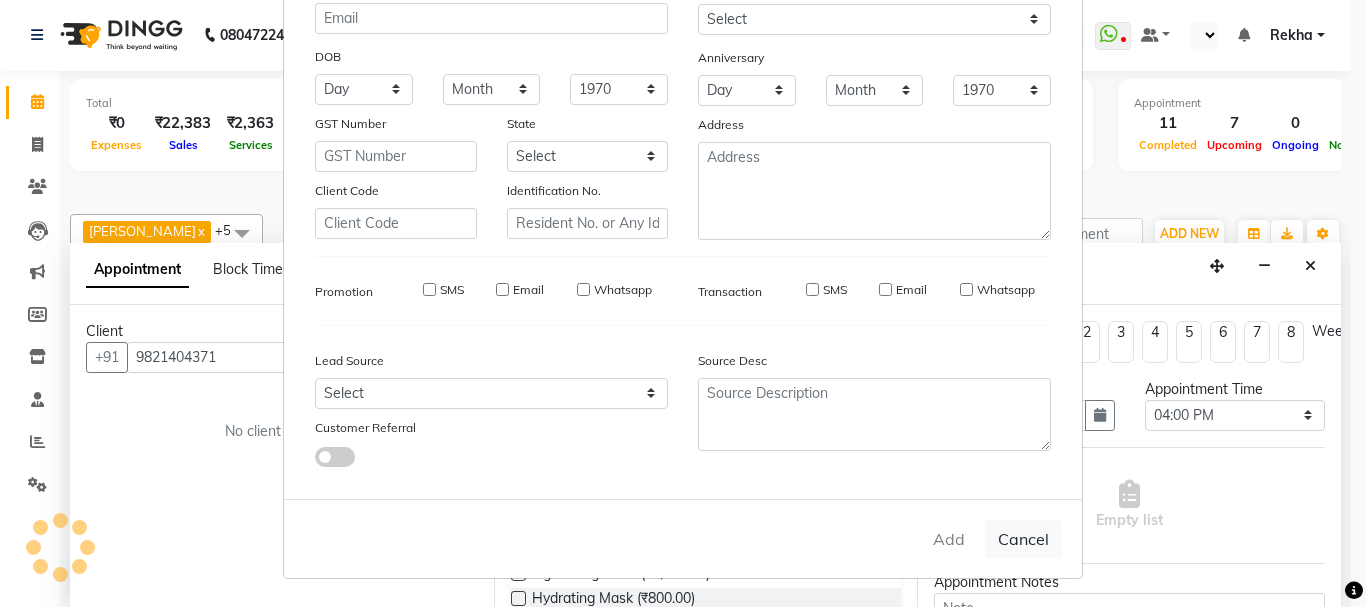 type 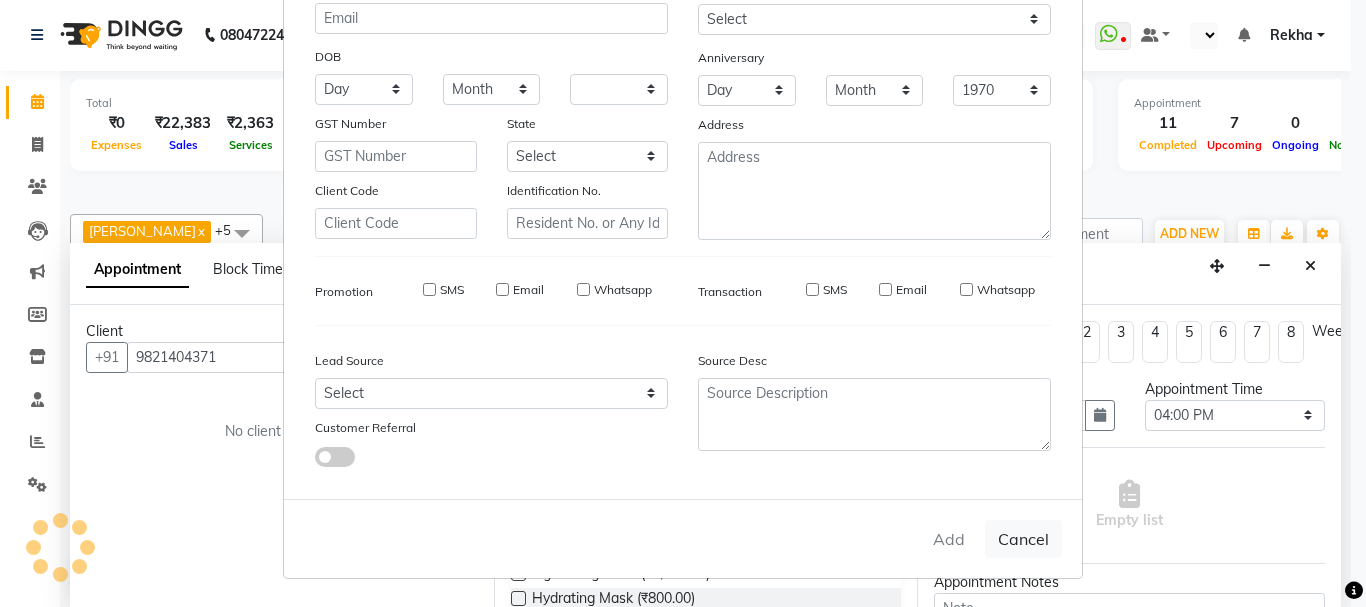 select 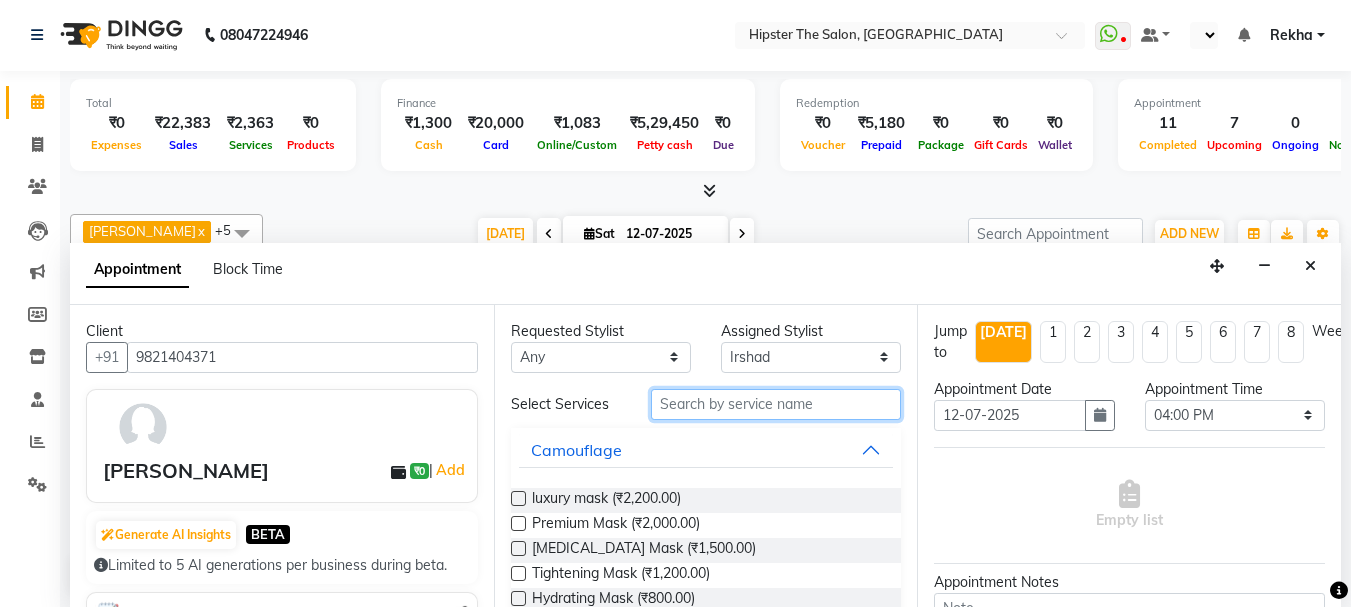 click at bounding box center (776, 404) 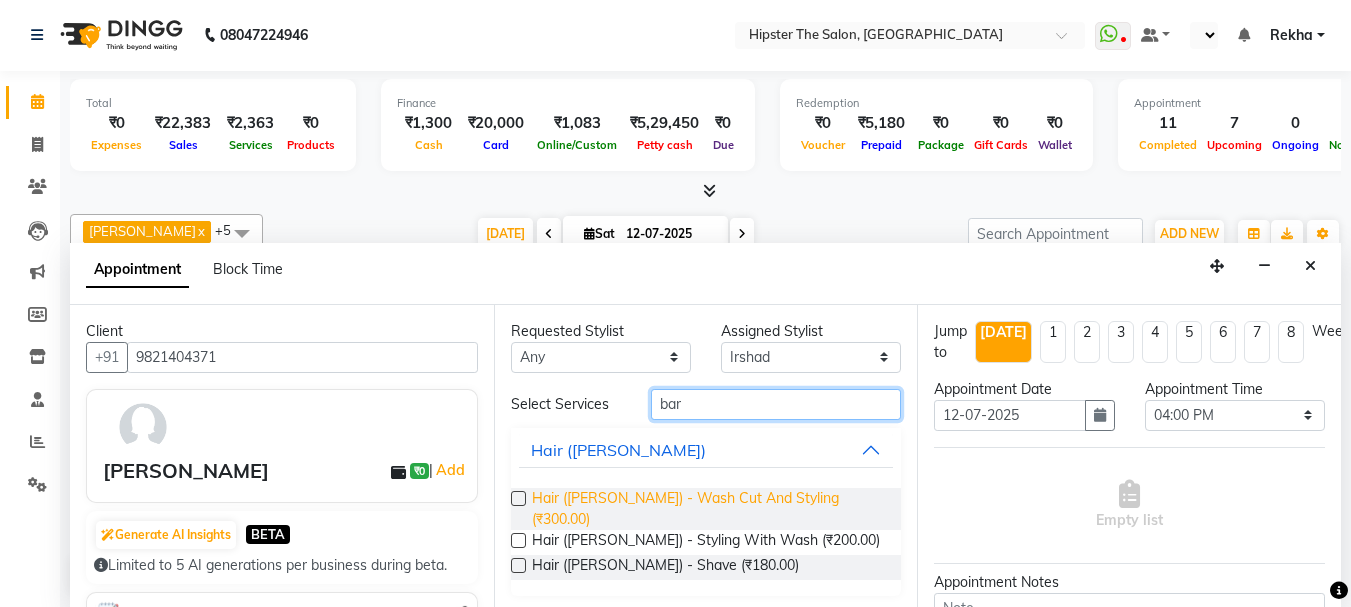 type on "bar" 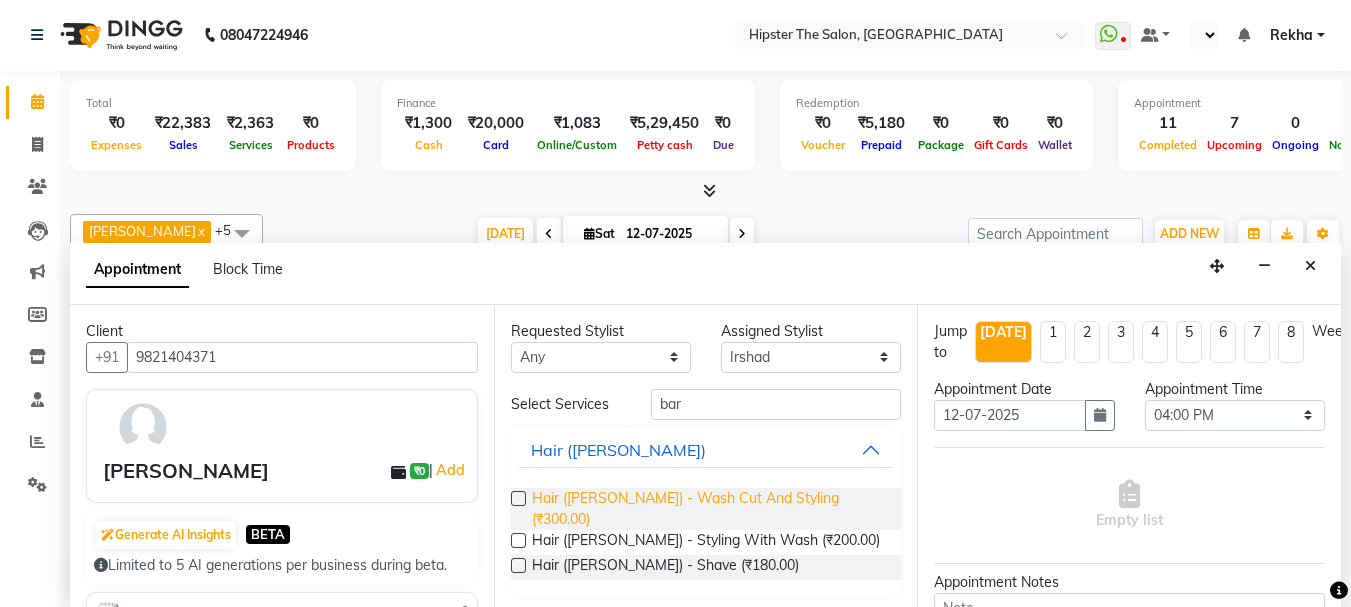 click on "Hair (Barber) - Wash Cut And Styling (₹300.00)" at bounding box center [709, 509] 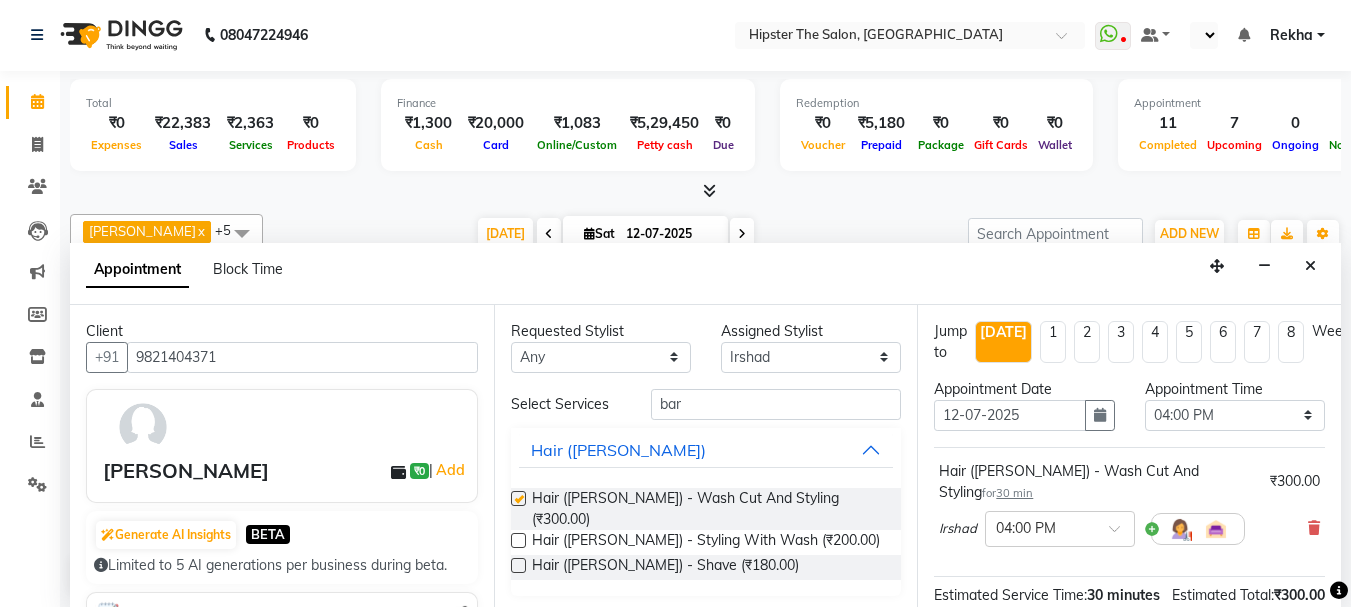 checkbox on "false" 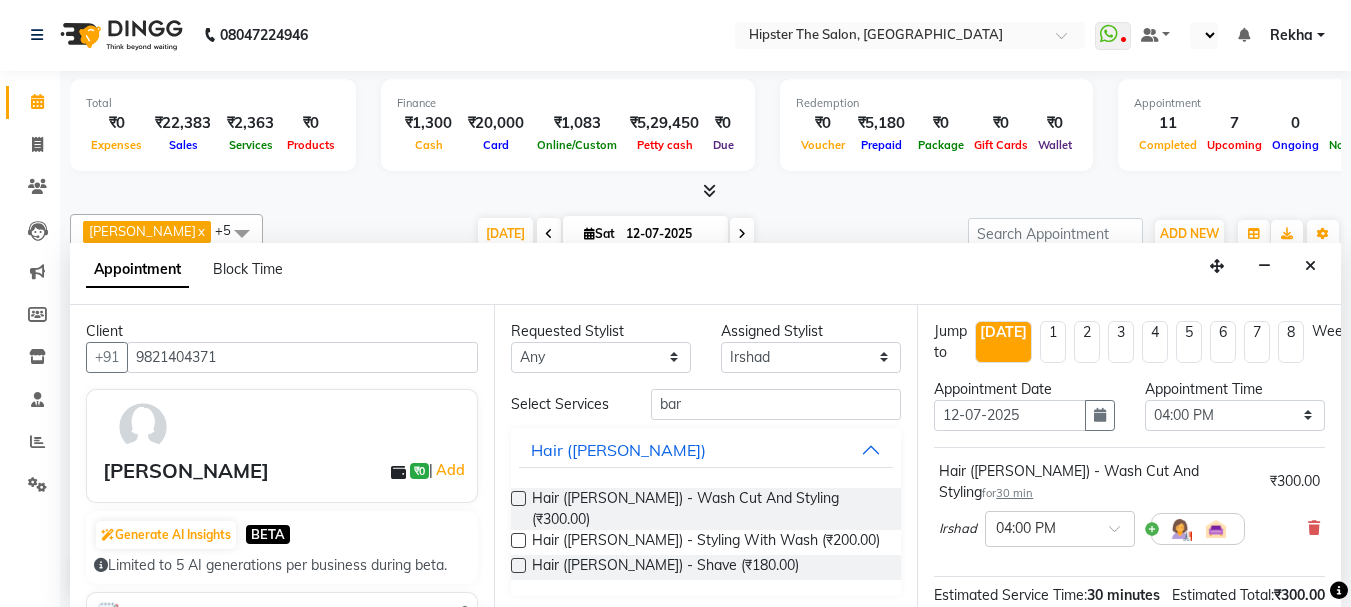 scroll, scrollTop: 260, scrollLeft: 0, axis: vertical 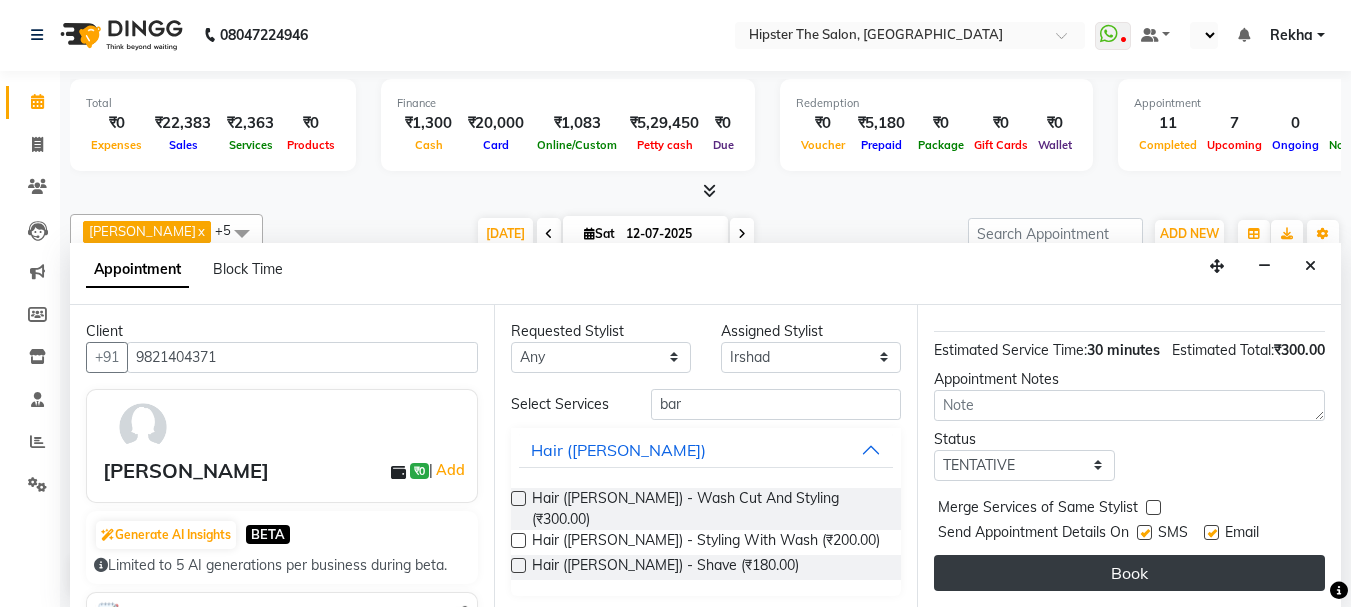 click on "Book" at bounding box center [1129, 573] 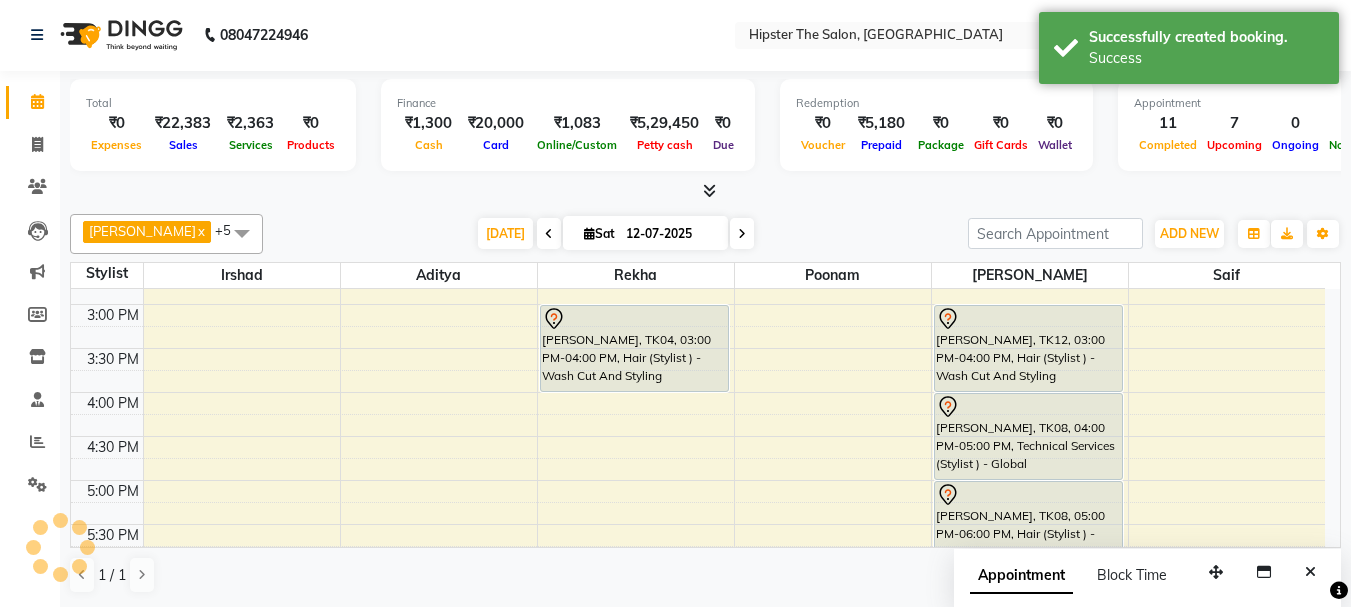 scroll, scrollTop: 0, scrollLeft: 0, axis: both 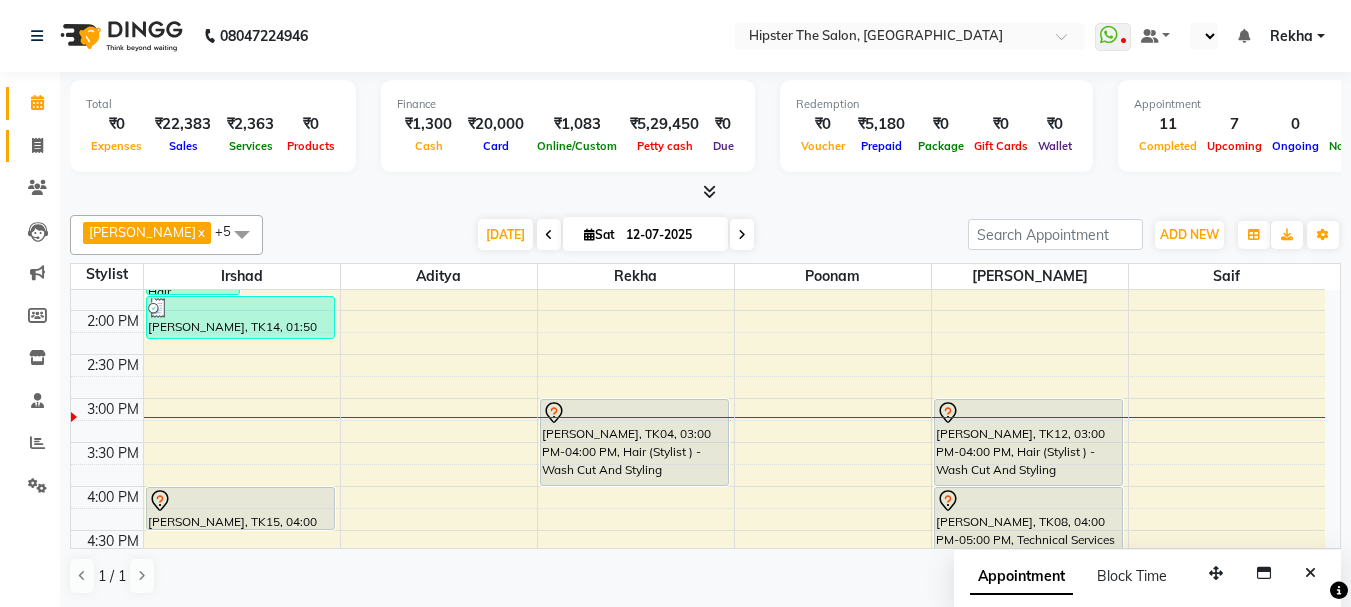 click 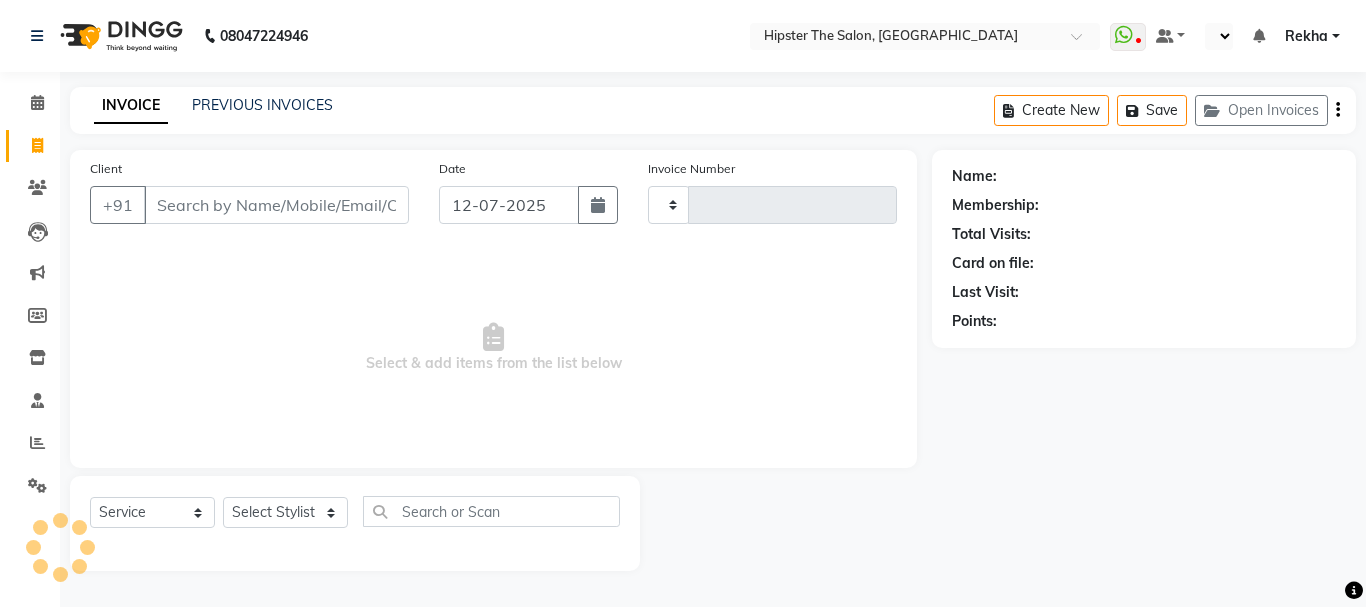click on "Client" at bounding box center [276, 205] 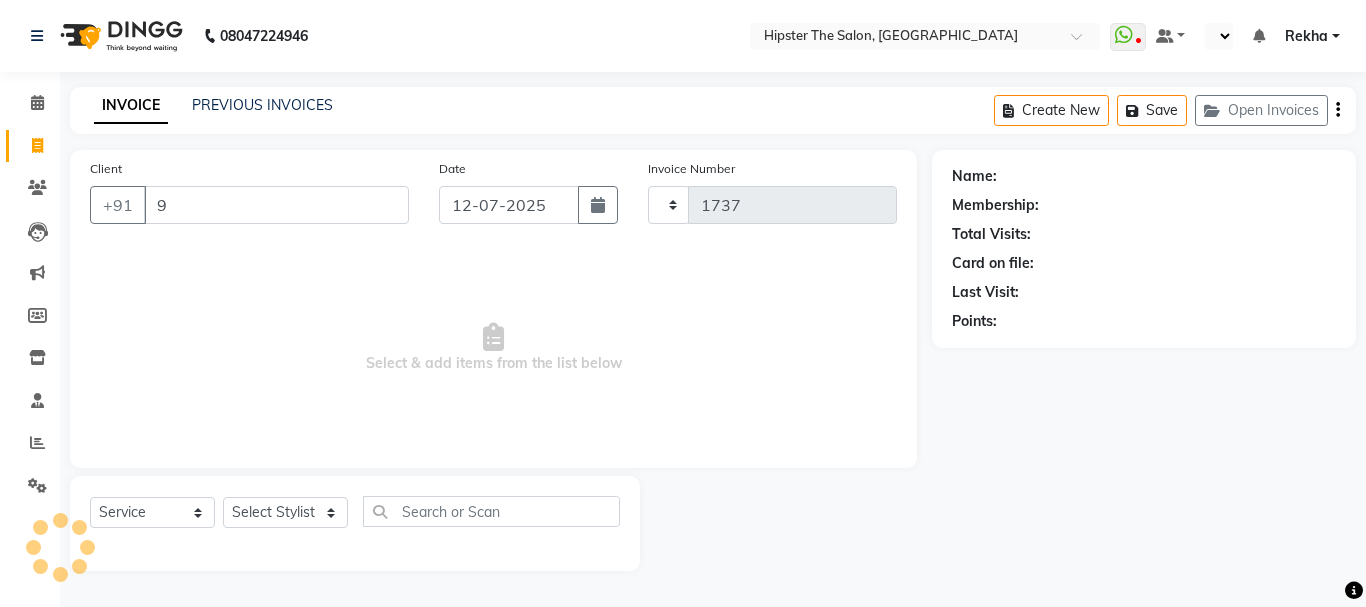 select on "5125" 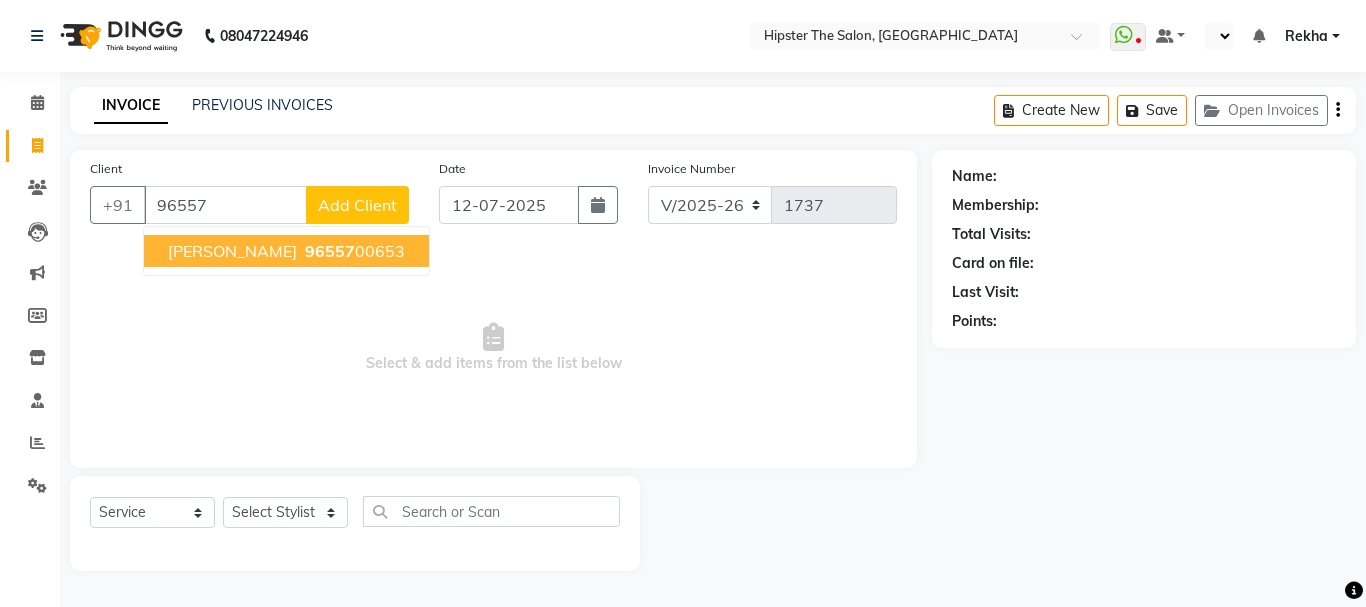 click on "96557 00653" at bounding box center (353, 251) 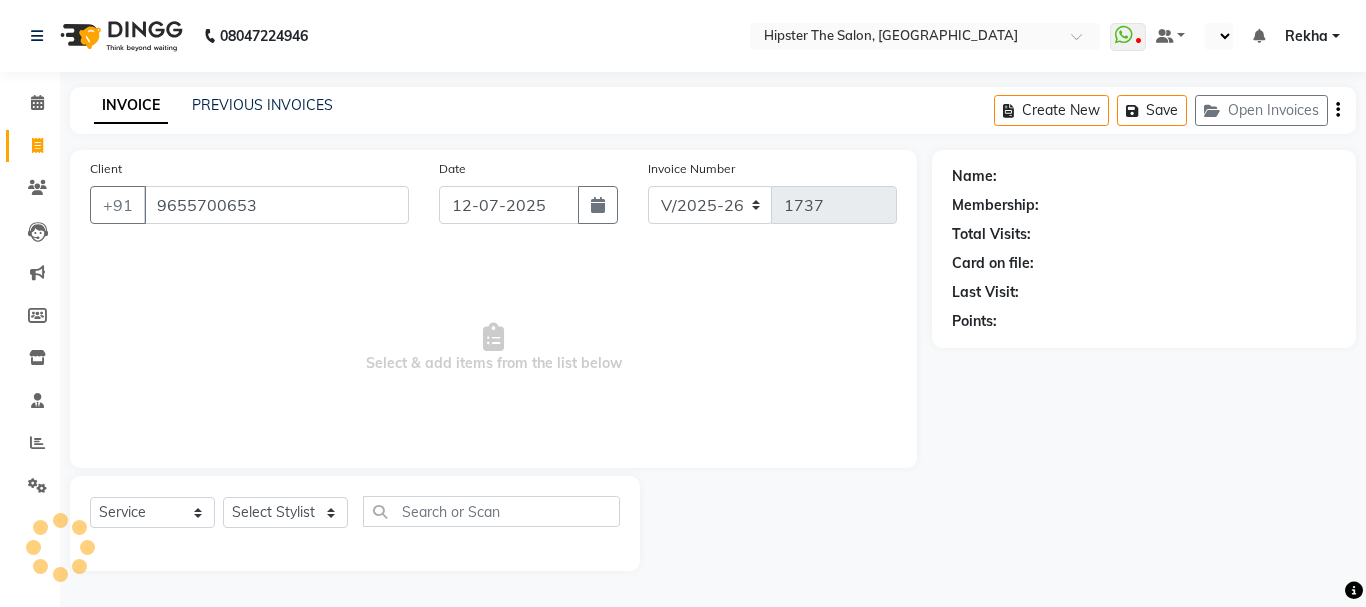 type on "9655700653" 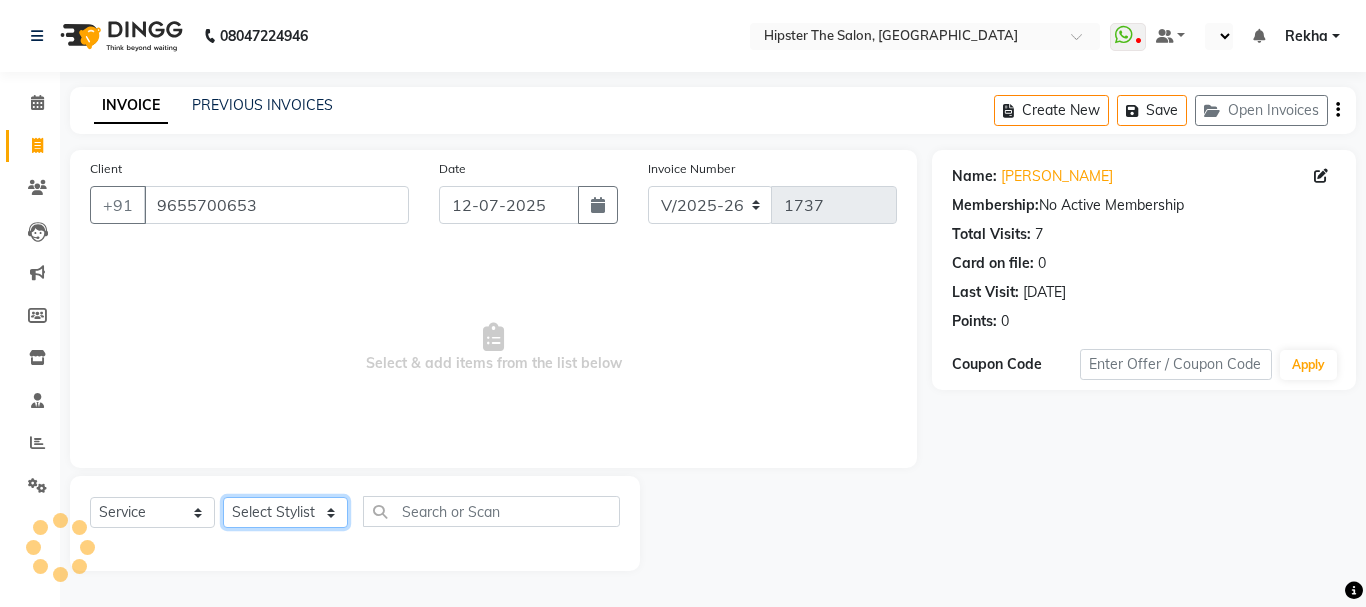 click on "Select Stylist [PERSON_NAME] [PERSON_NAME] [PERSON_NAME] [PERSON_NAME] Lucky [PERSON_NAME]  [PERSON_NAME] [PERSON_NAME] [PERSON_NAME] Rekha saif [PERSON_NAME] [PERSON_NAME]  [PERSON_NAME] [PERSON_NAME]" 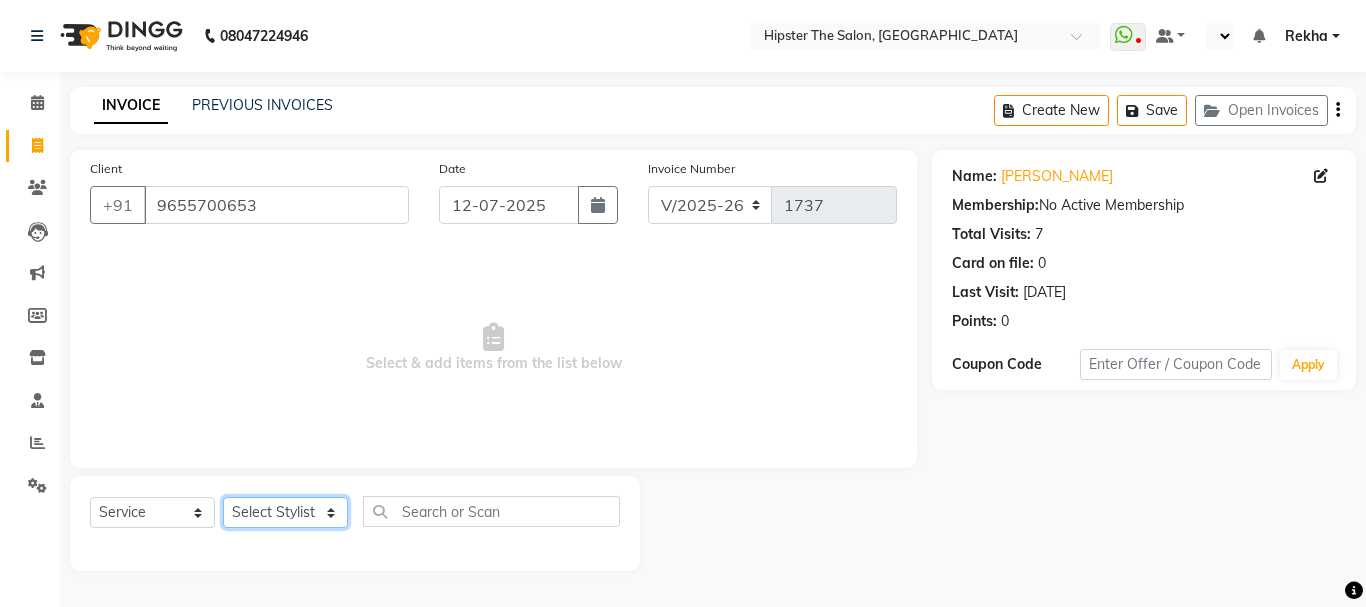 select on "32401" 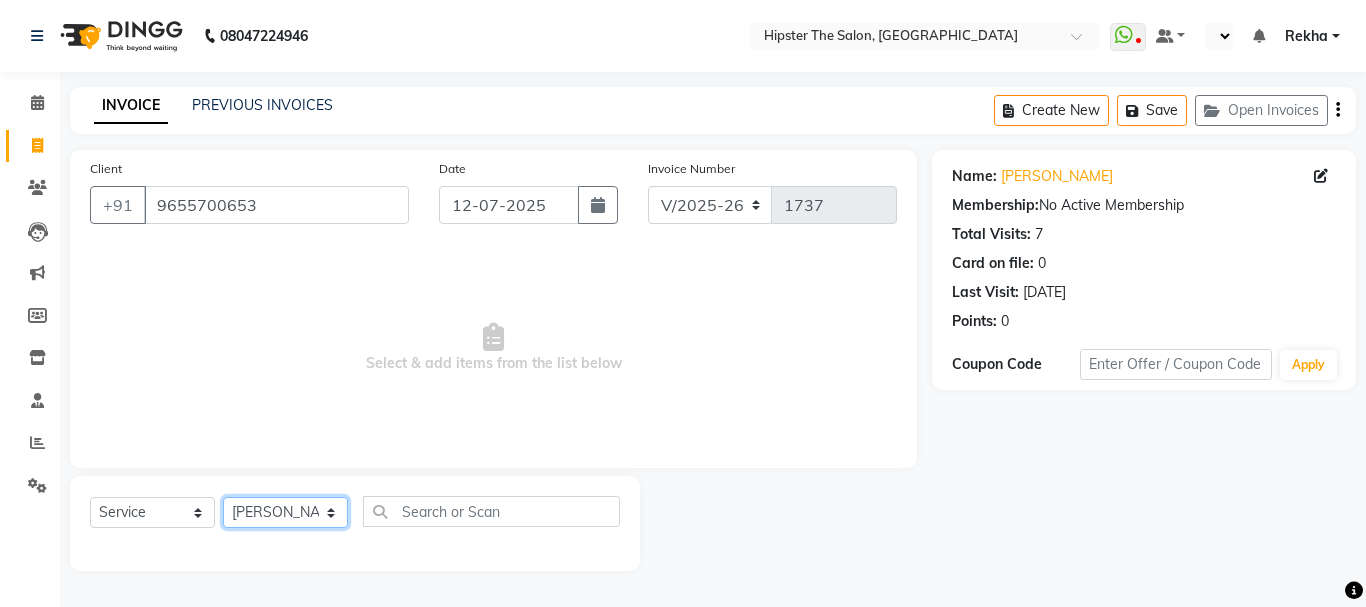 click on "Select Stylist [PERSON_NAME] [PERSON_NAME] [PERSON_NAME] [PERSON_NAME] Lucky [PERSON_NAME]  [PERSON_NAME] [PERSON_NAME] [PERSON_NAME] Rekha saif [PERSON_NAME] [PERSON_NAME]  [PERSON_NAME] [PERSON_NAME]" 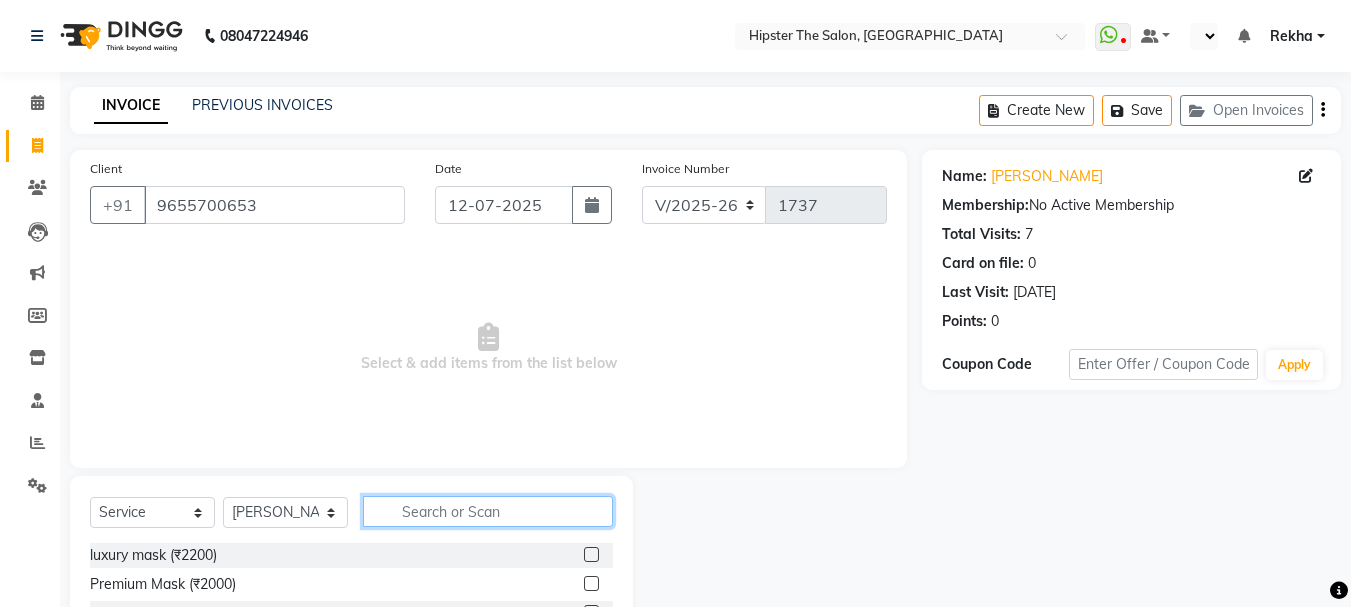click 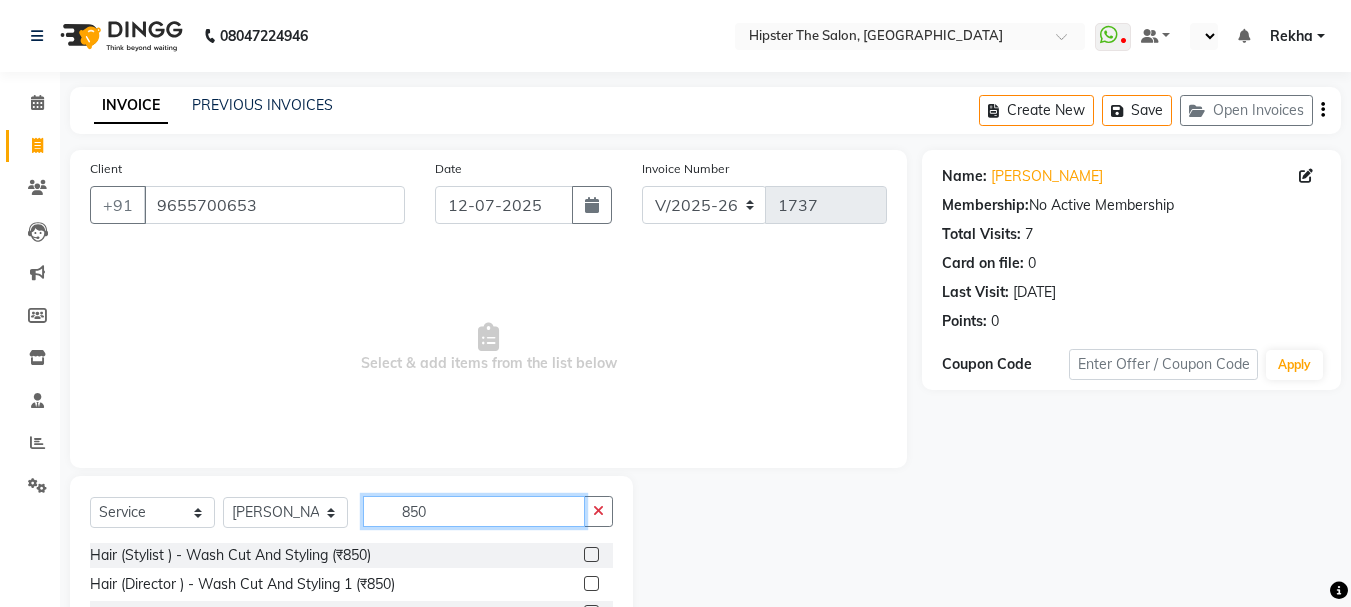 type on "850" 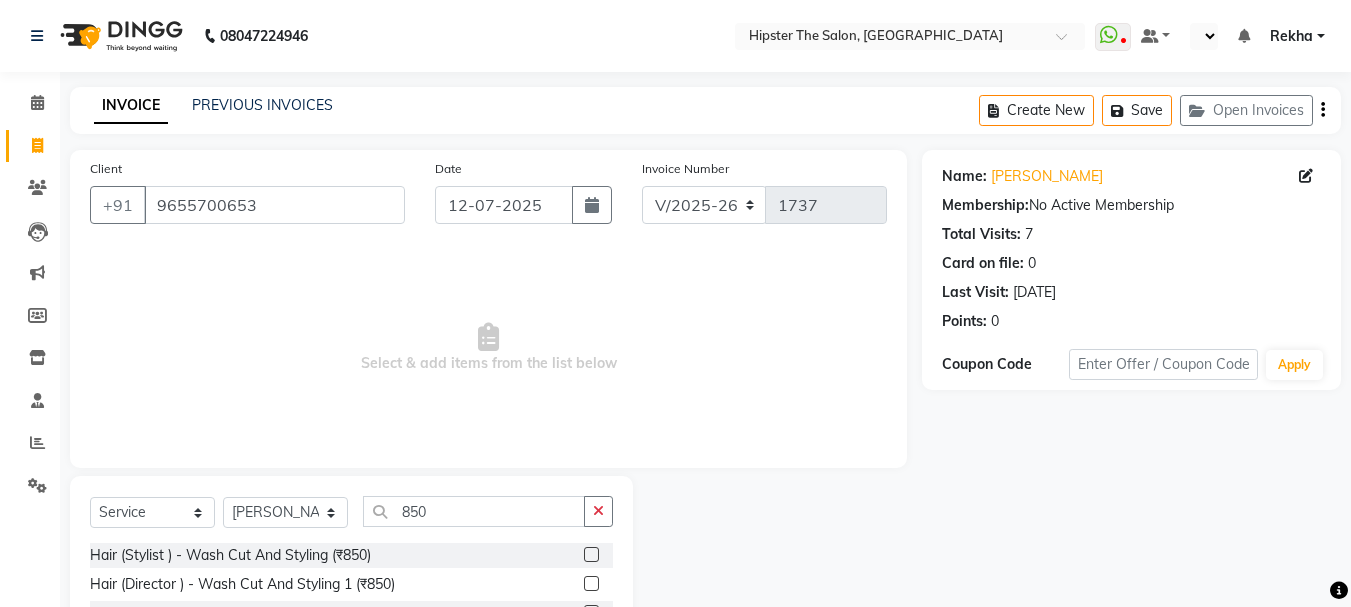 click 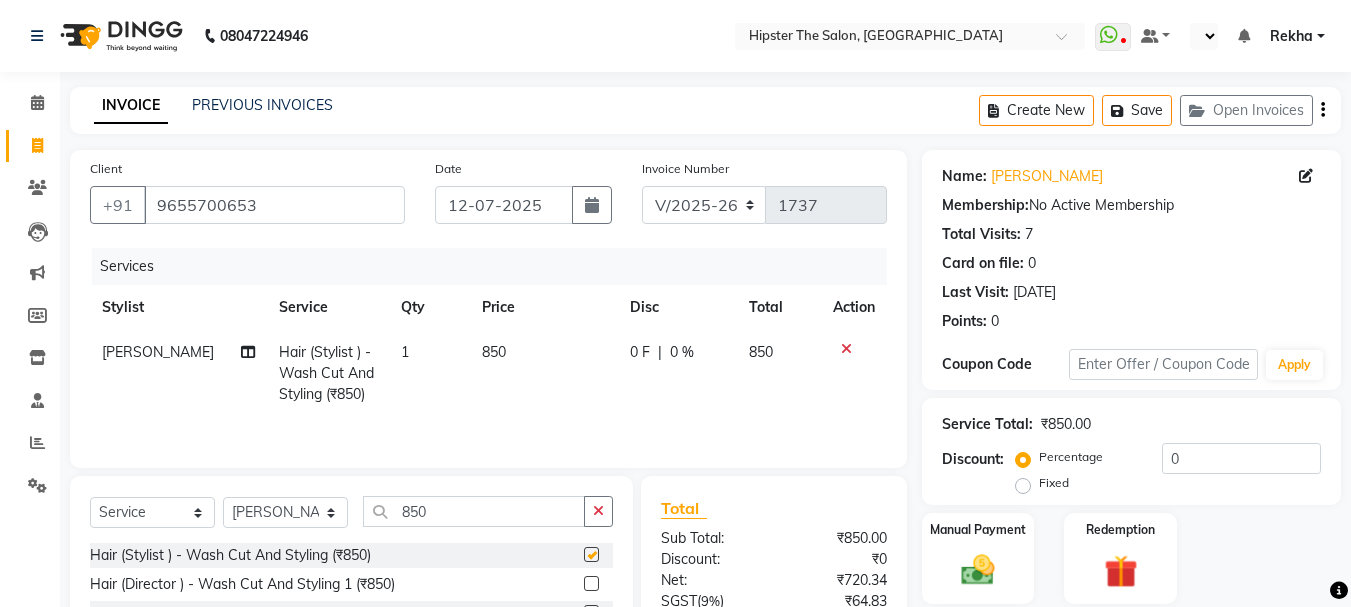 checkbox on "false" 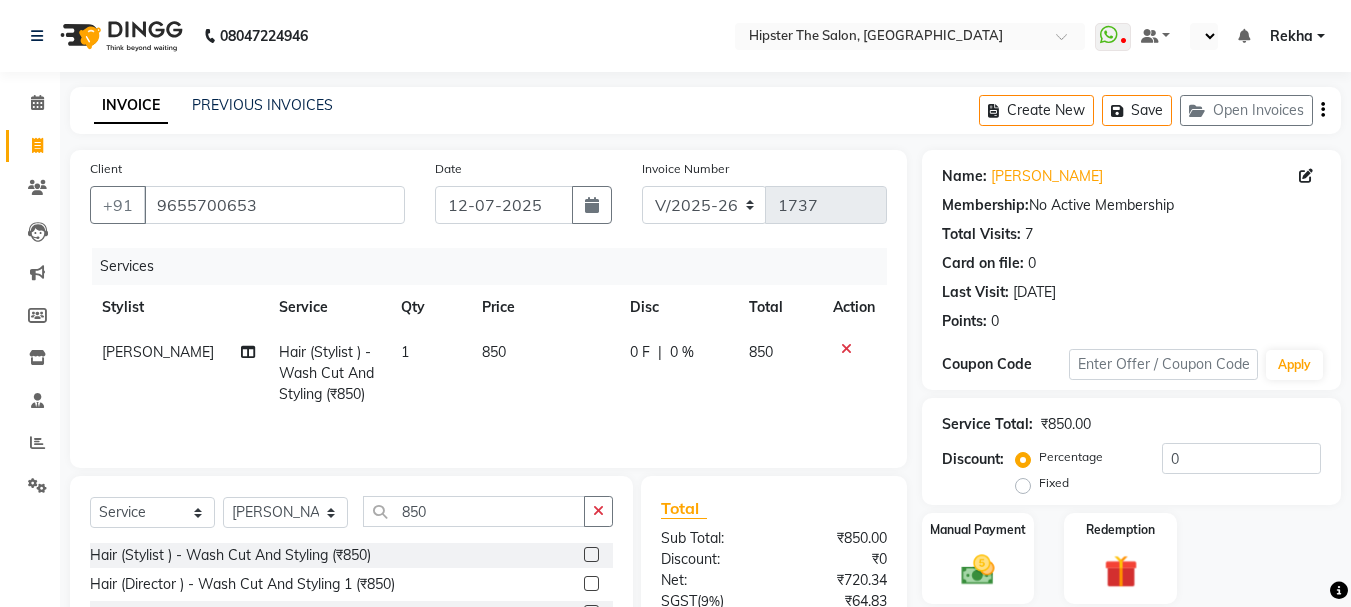 scroll, scrollTop: 193, scrollLeft: 0, axis: vertical 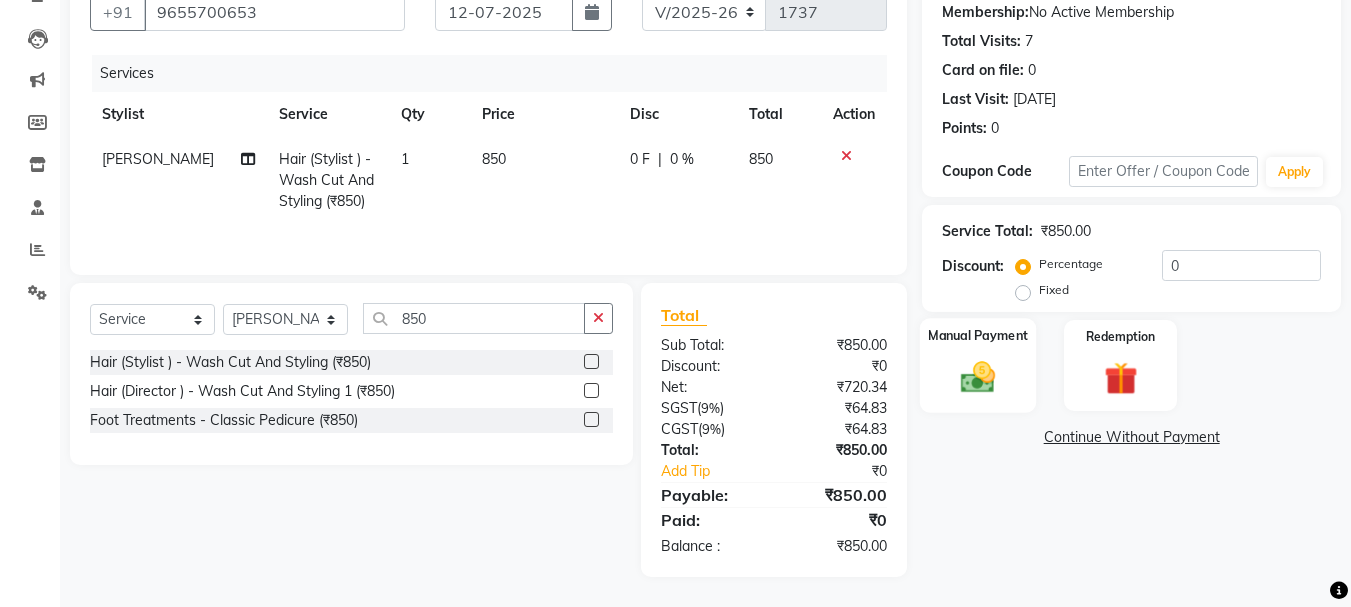 click 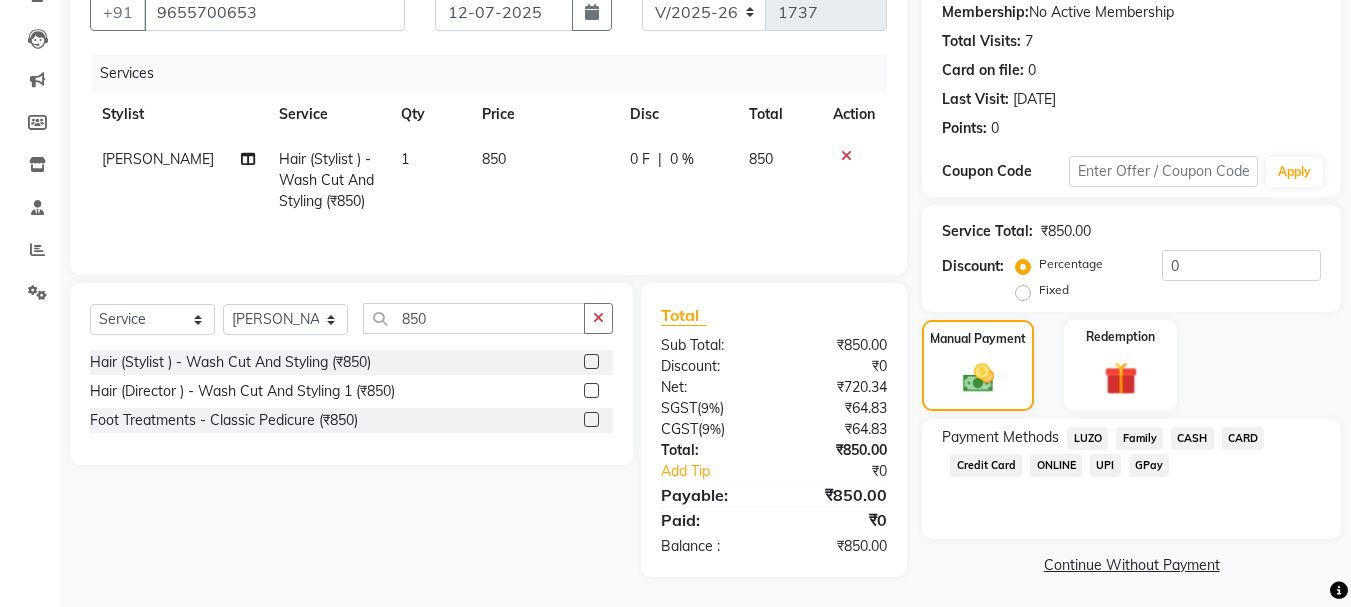 click on "GPay" 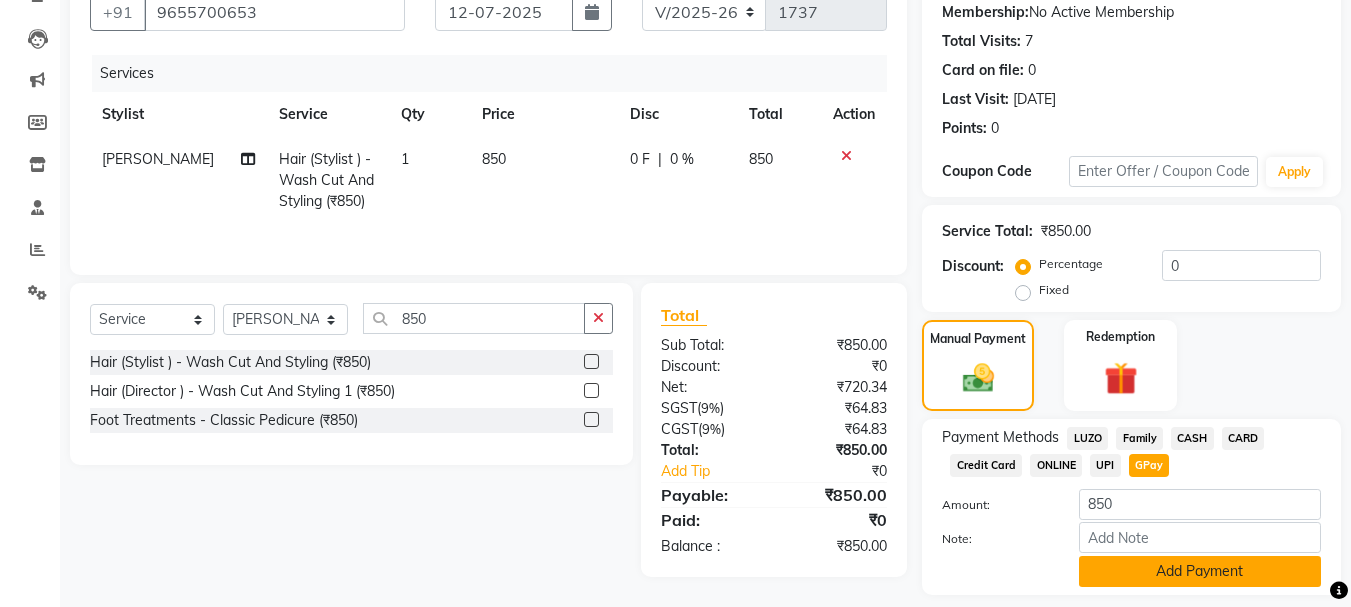scroll, scrollTop: 196, scrollLeft: 0, axis: vertical 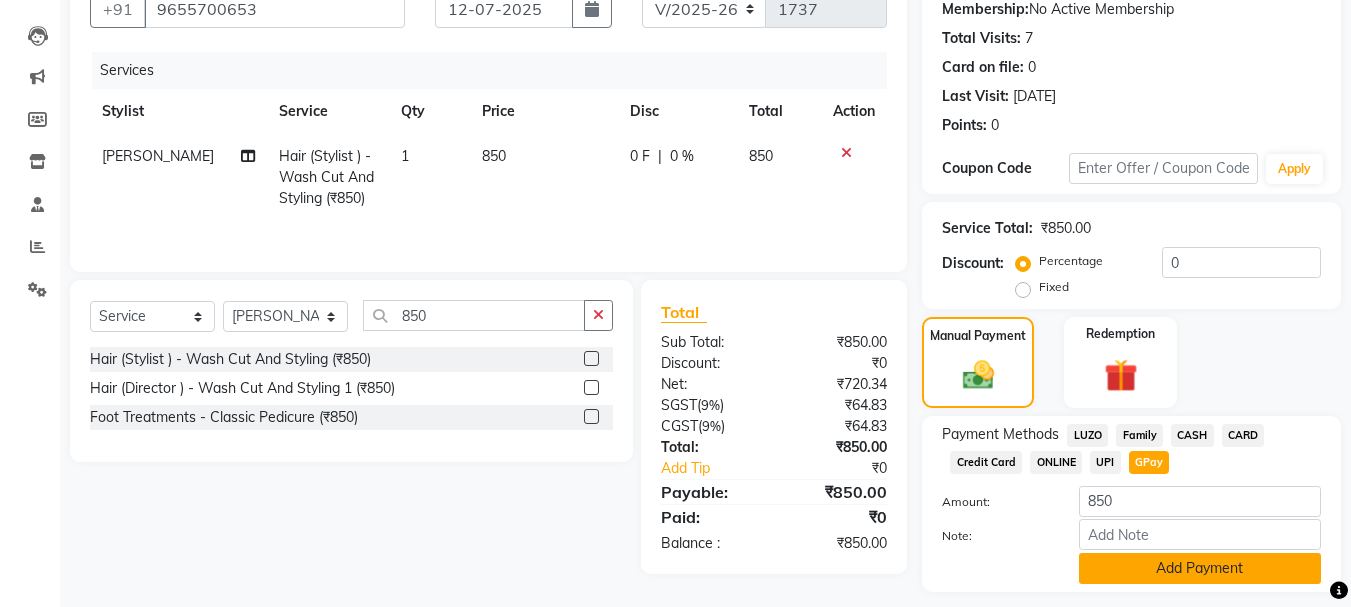 click on "Add Payment" 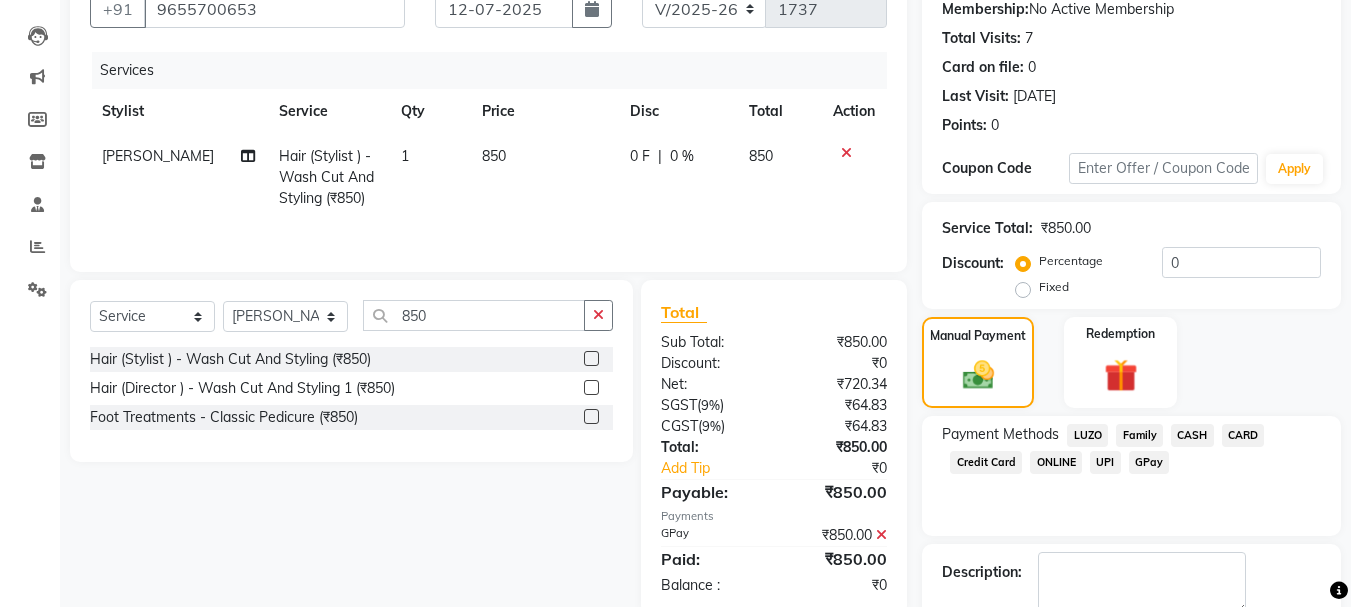 click on "Checkout" 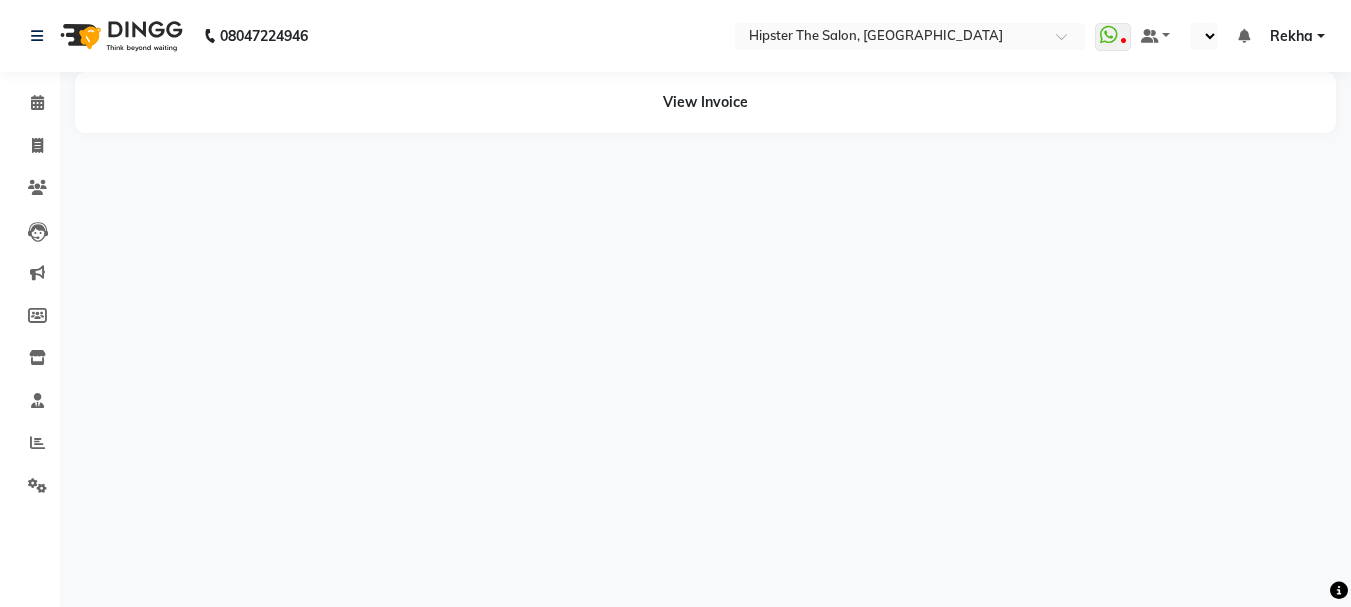 scroll, scrollTop: 0, scrollLeft: 0, axis: both 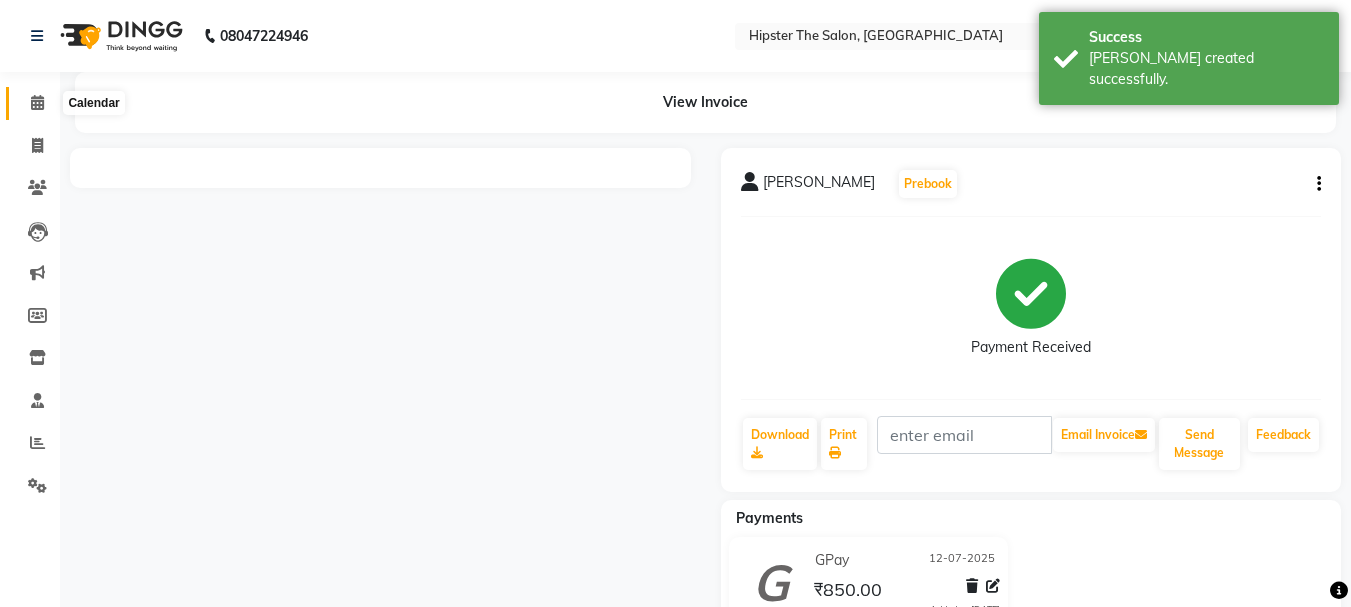 click 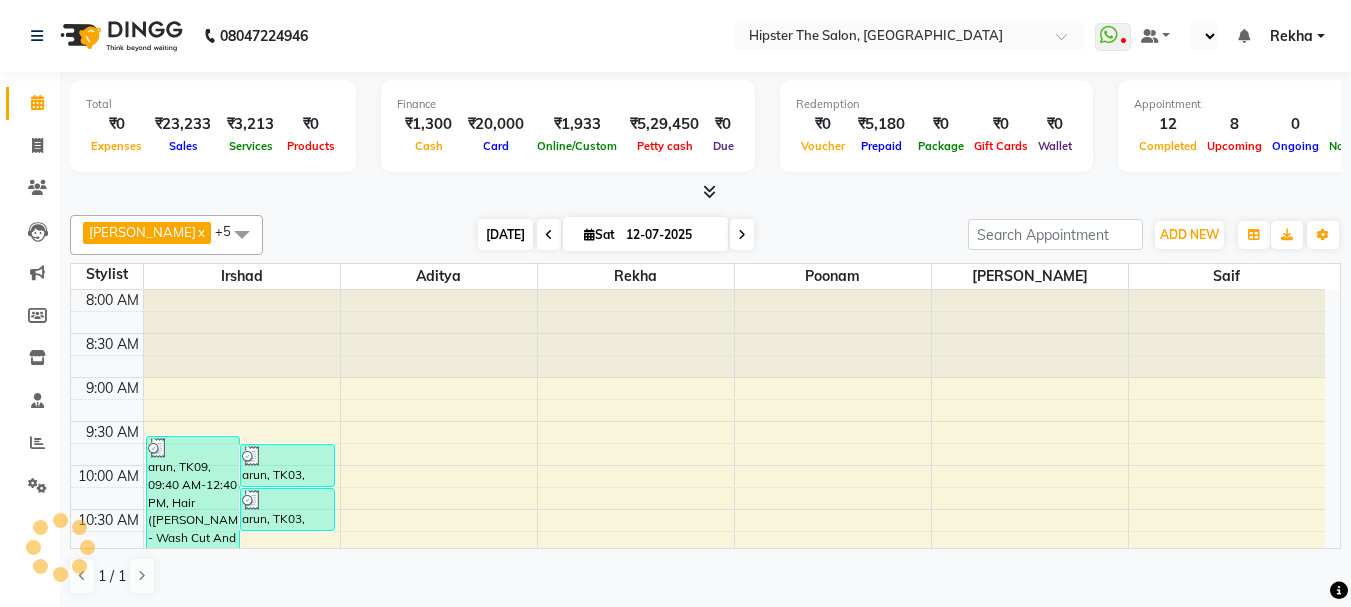 click on "Today" at bounding box center [505, 234] 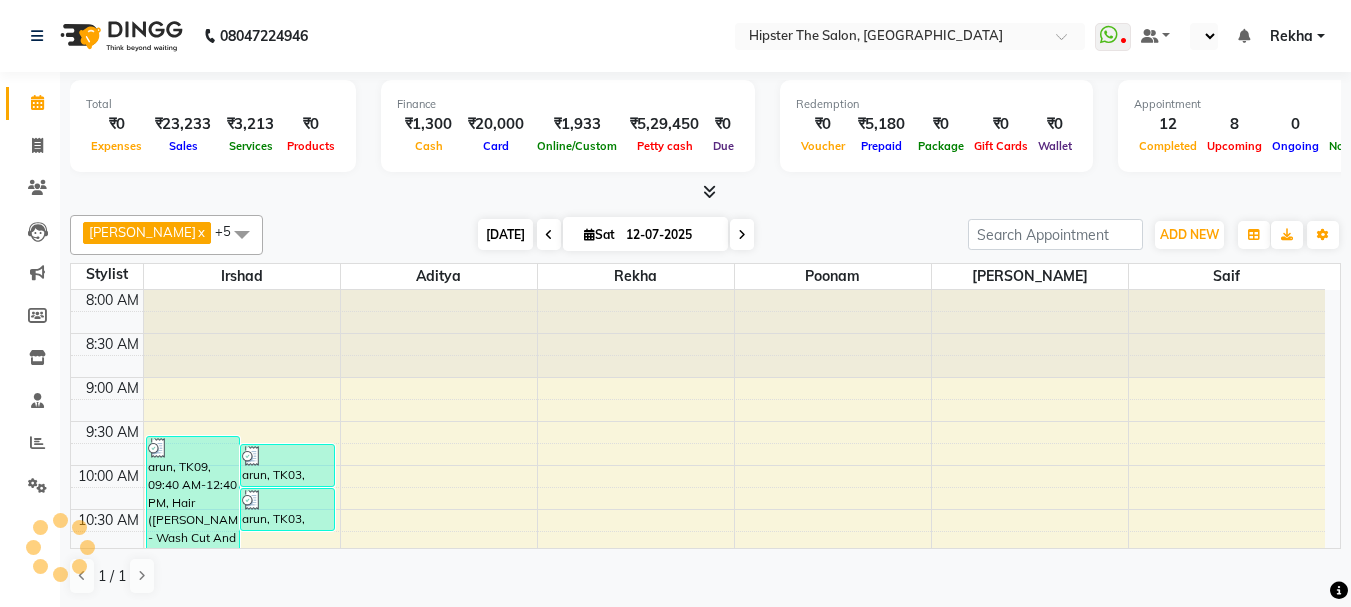 click on "Today" at bounding box center [505, 234] 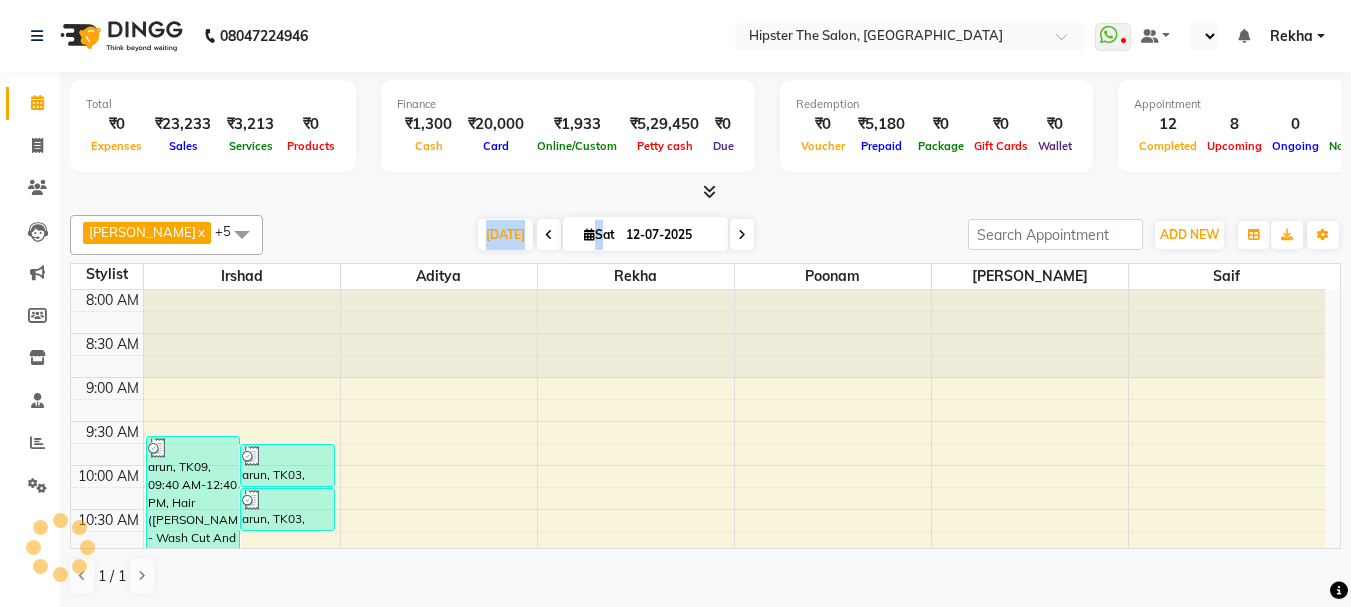 scroll, scrollTop: 417, scrollLeft: 0, axis: vertical 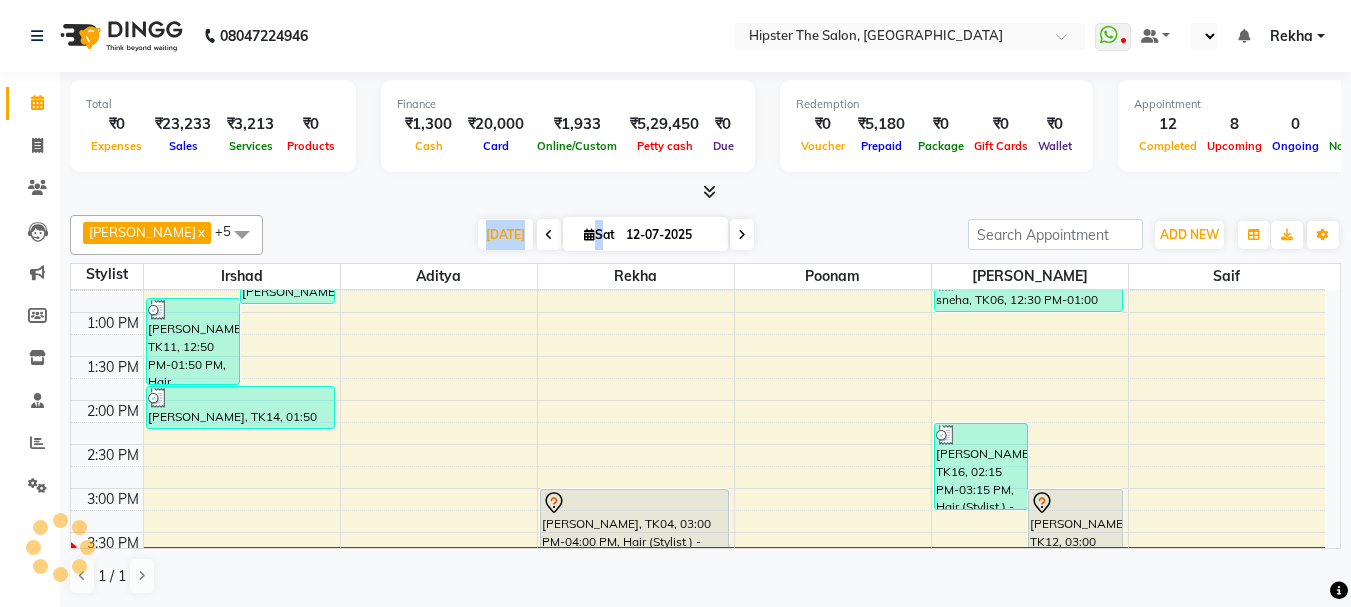 click at bounding box center (742, 235) 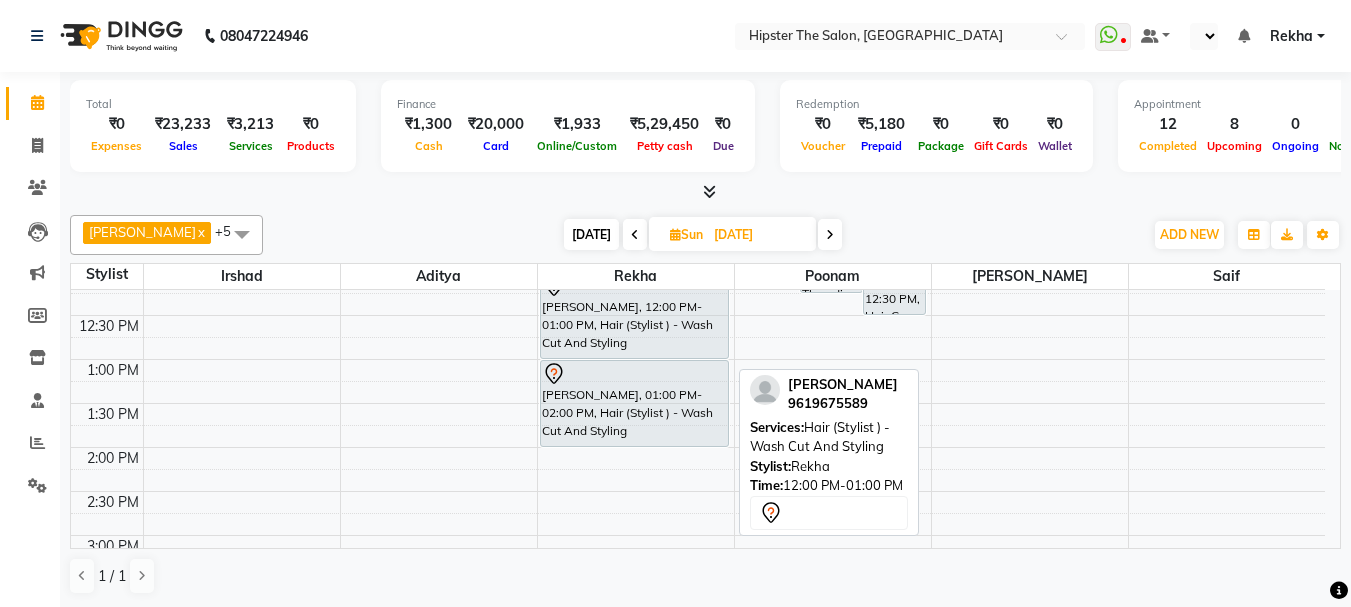 scroll, scrollTop: 380, scrollLeft: 0, axis: vertical 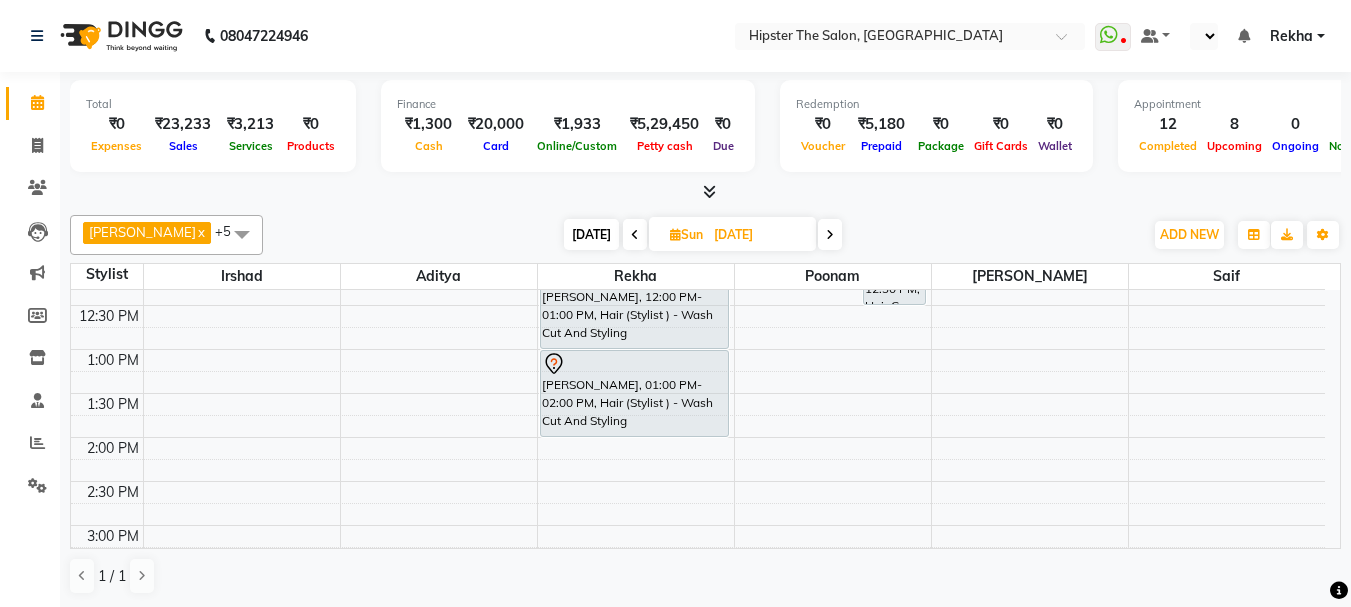 click at bounding box center [830, 235] 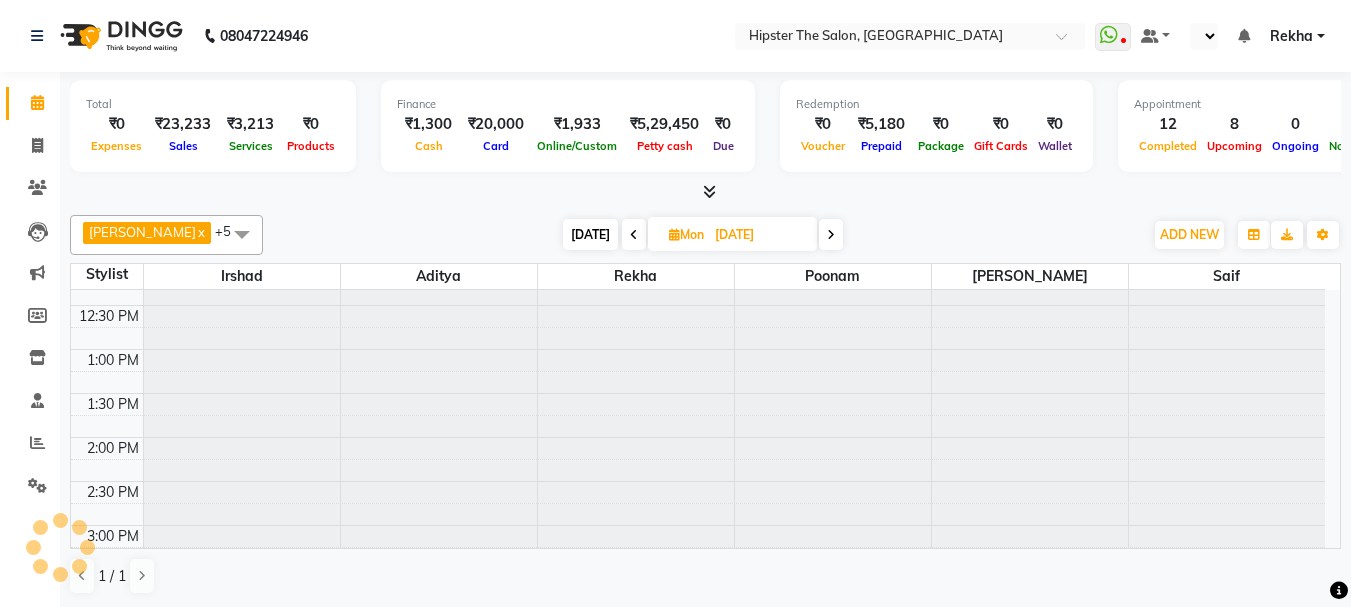 scroll, scrollTop: 0, scrollLeft: 0, axis: both 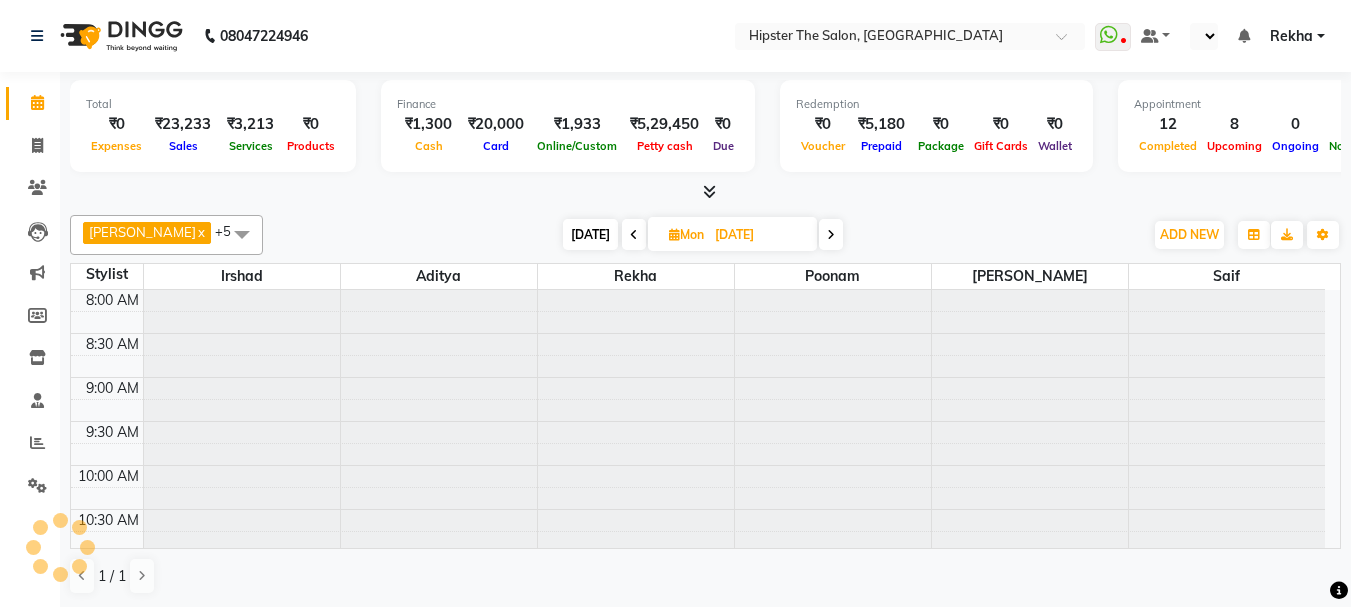 click at bounding box center (634, 235) 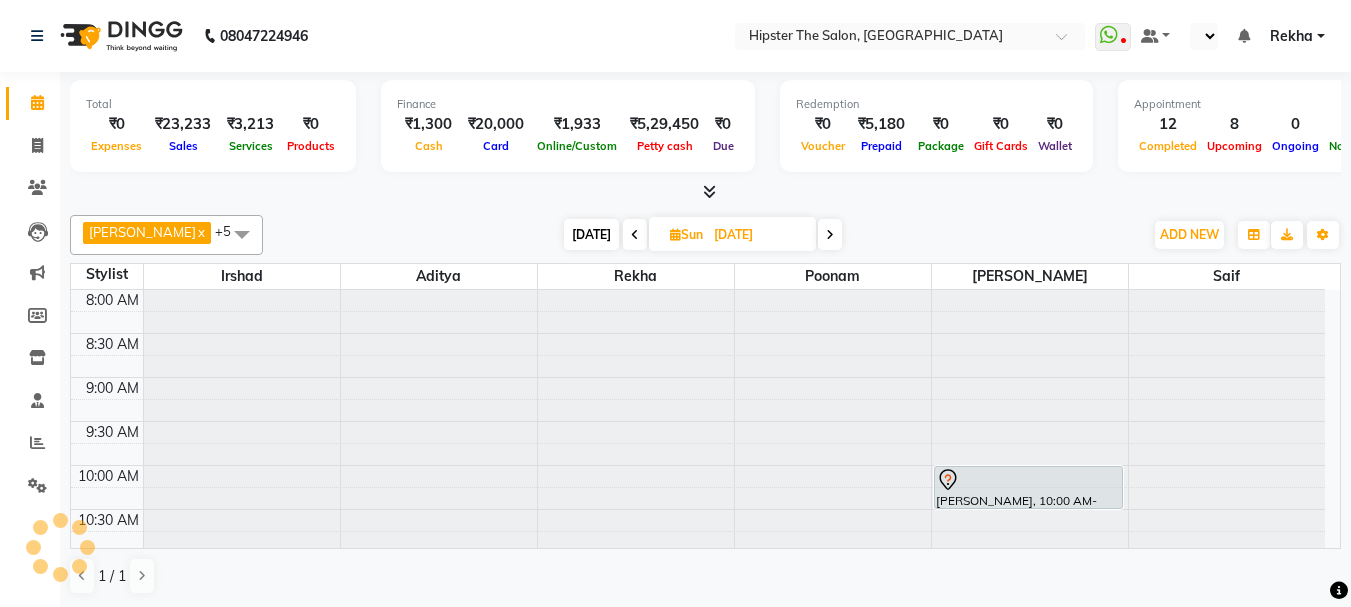 type on "13-07-2025" 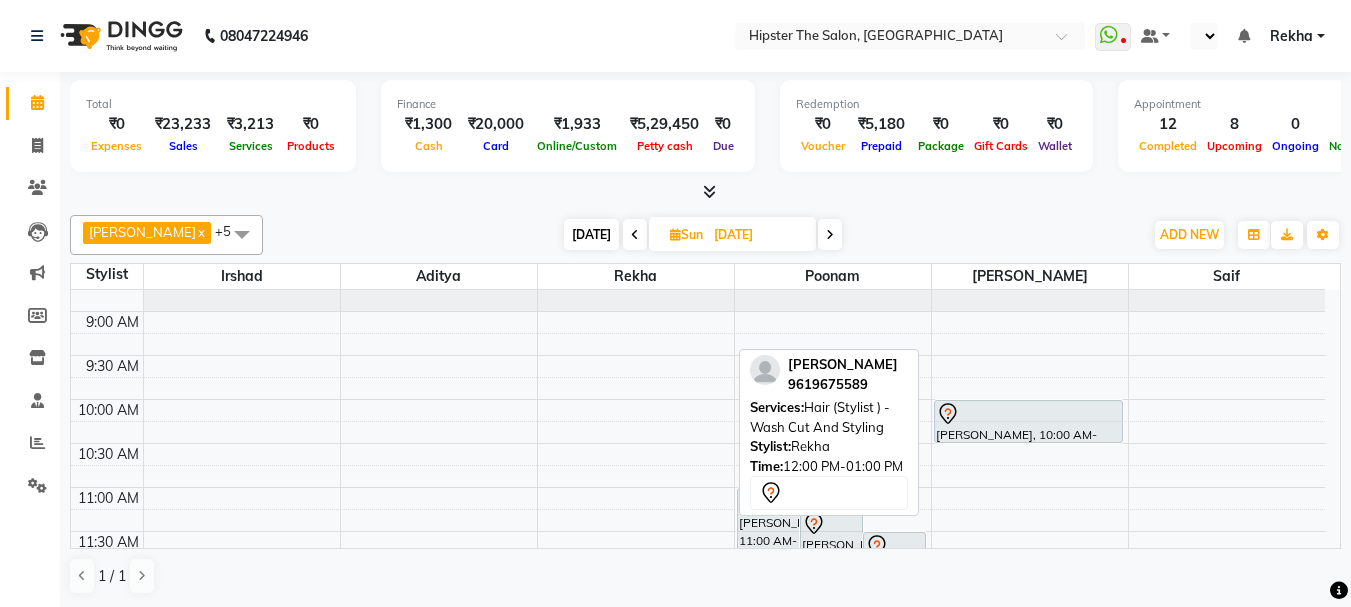 scroll, scrollTop: 67, scrollLeft: 0, axis: vertical 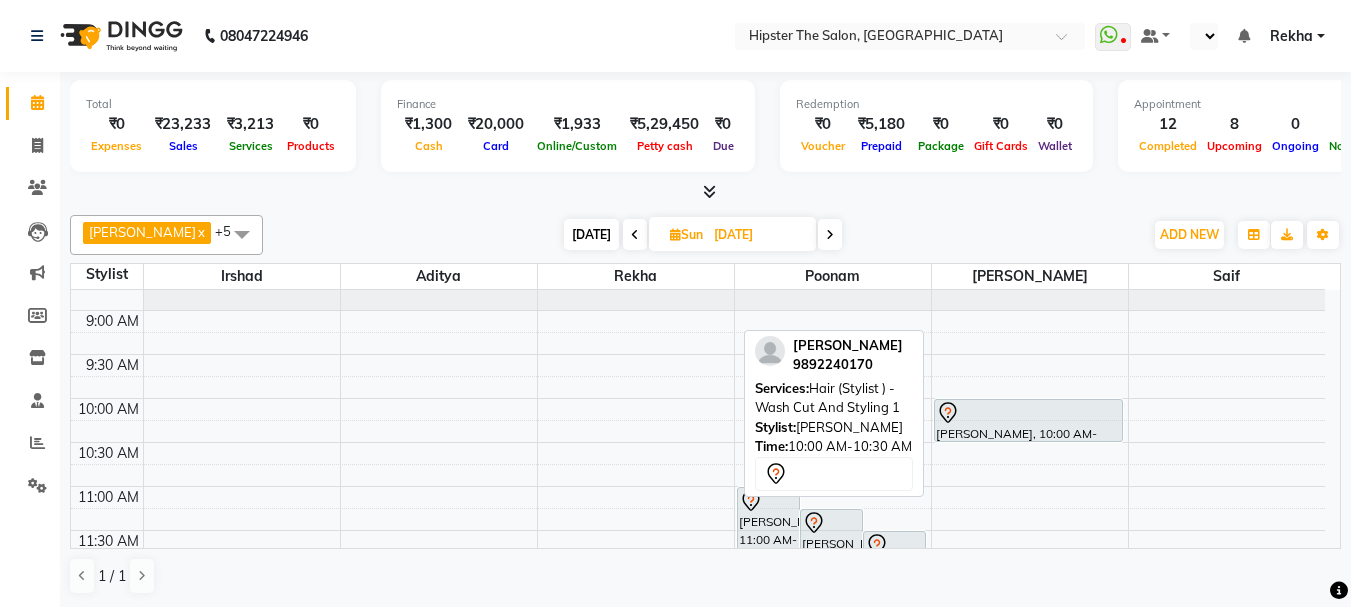 click on "vipul NANDU, 10:00 AM-10:30 AM, Hair (Stylist ) - Wash Cut And Styling 1" at bounding box center [1028, 420] 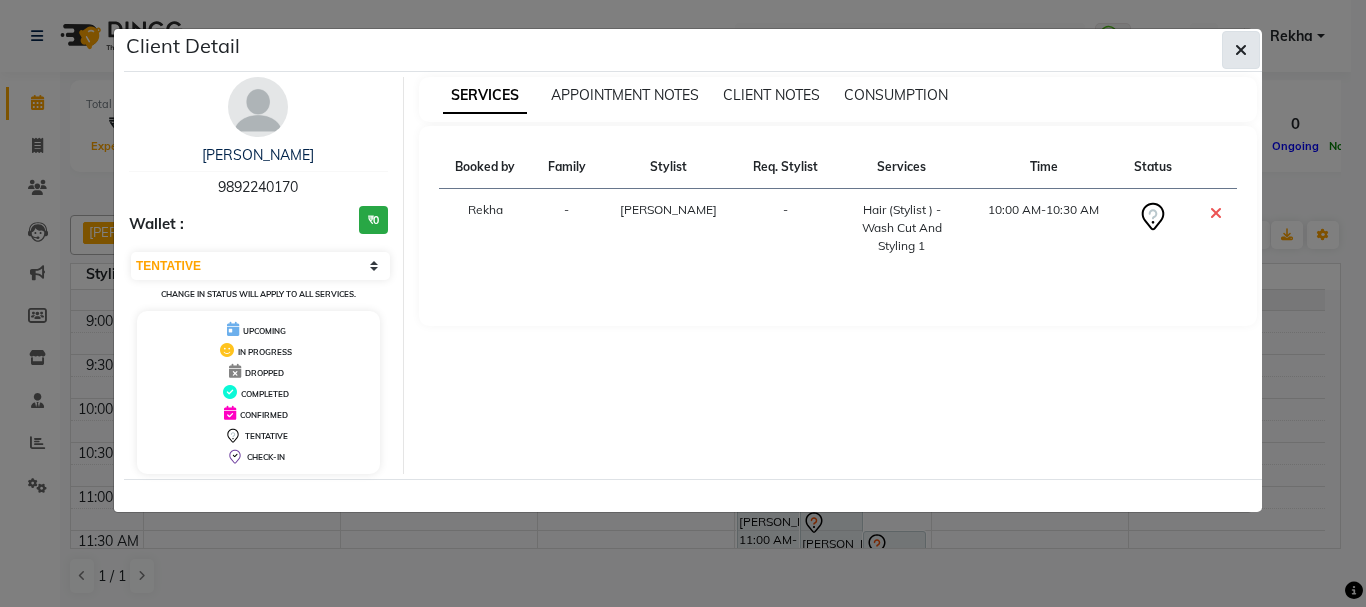 click 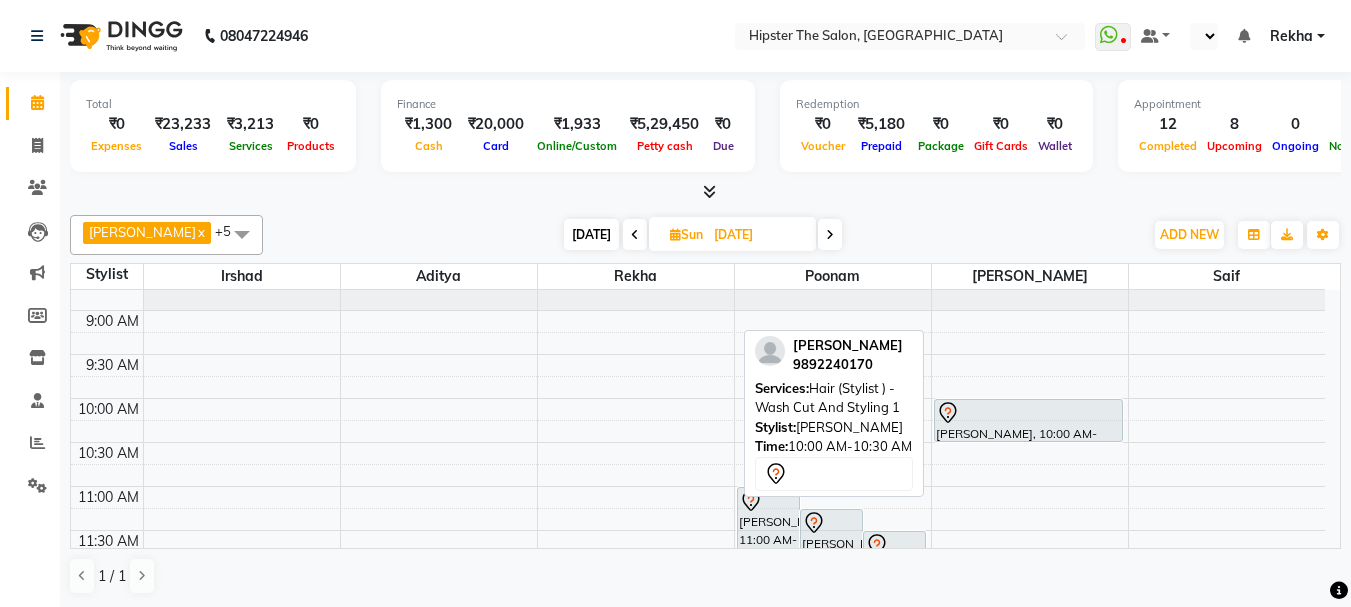 drag, startPoint x: 997, startPoint y: 405, endPoint x: 1009, endPoint y: 416, distance: 16.27882 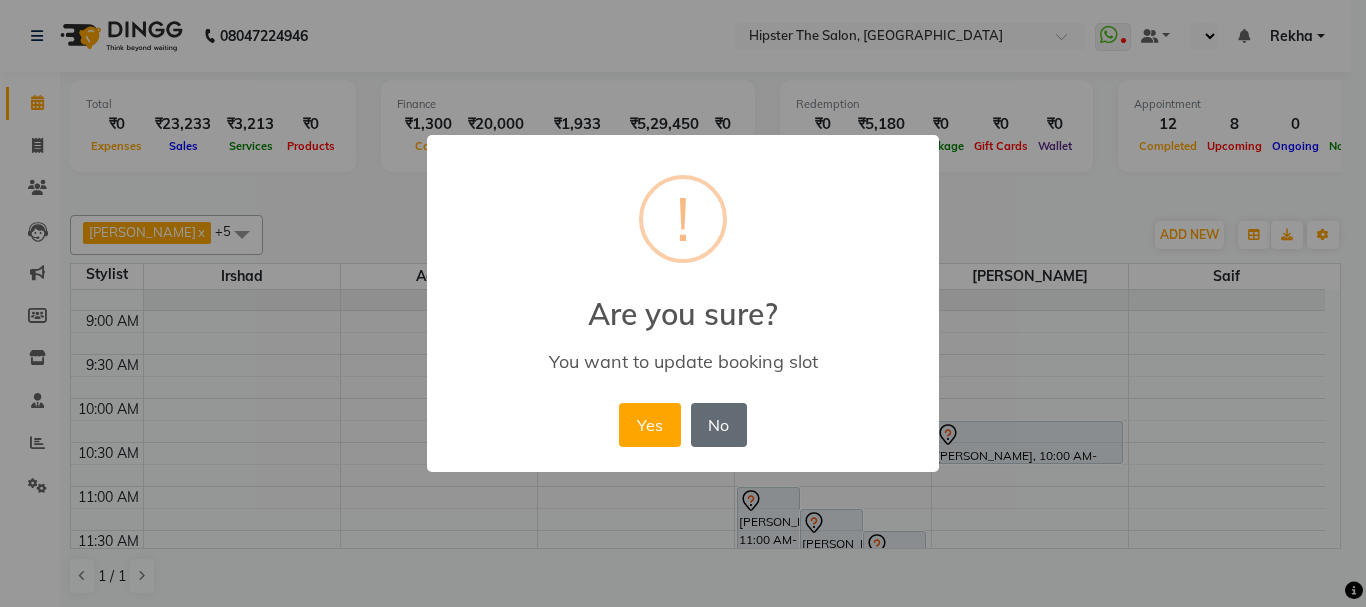 click on "No" at bounding box center [719, 425] 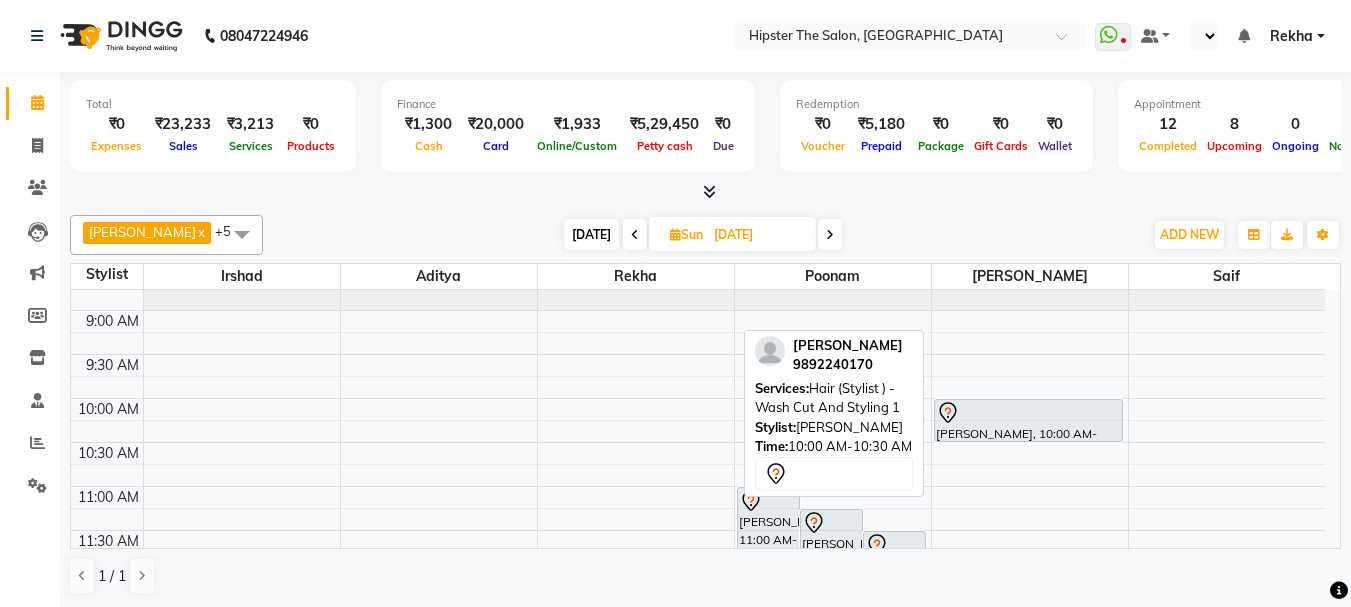 click at bounding box center (1028, 413) 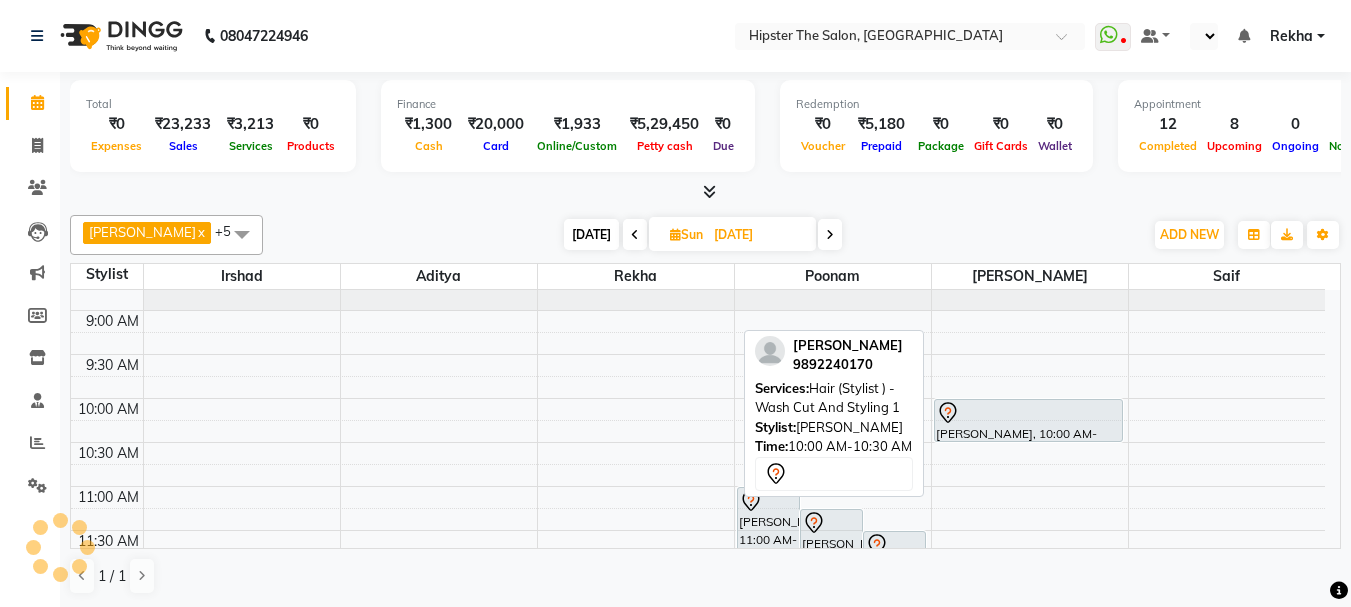 click at bounding box center [1028, 413] 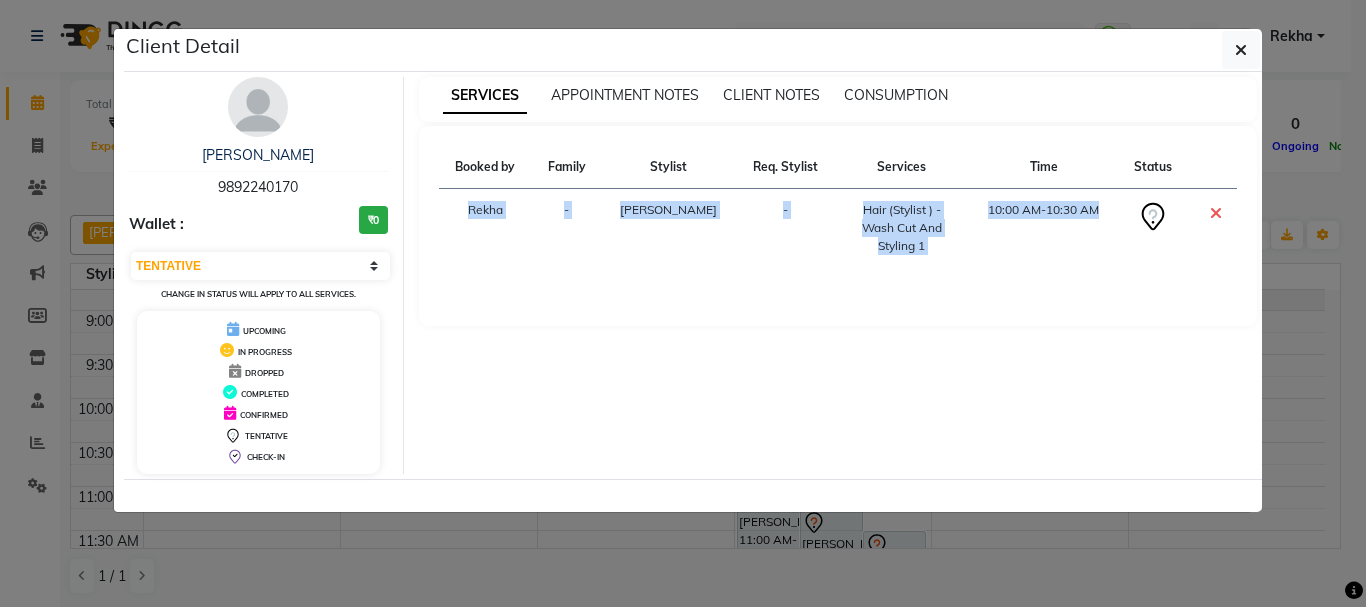 click on "Hair (Stylist ) - Wash Cut And Styling 1" at bounding box center (902, 228) 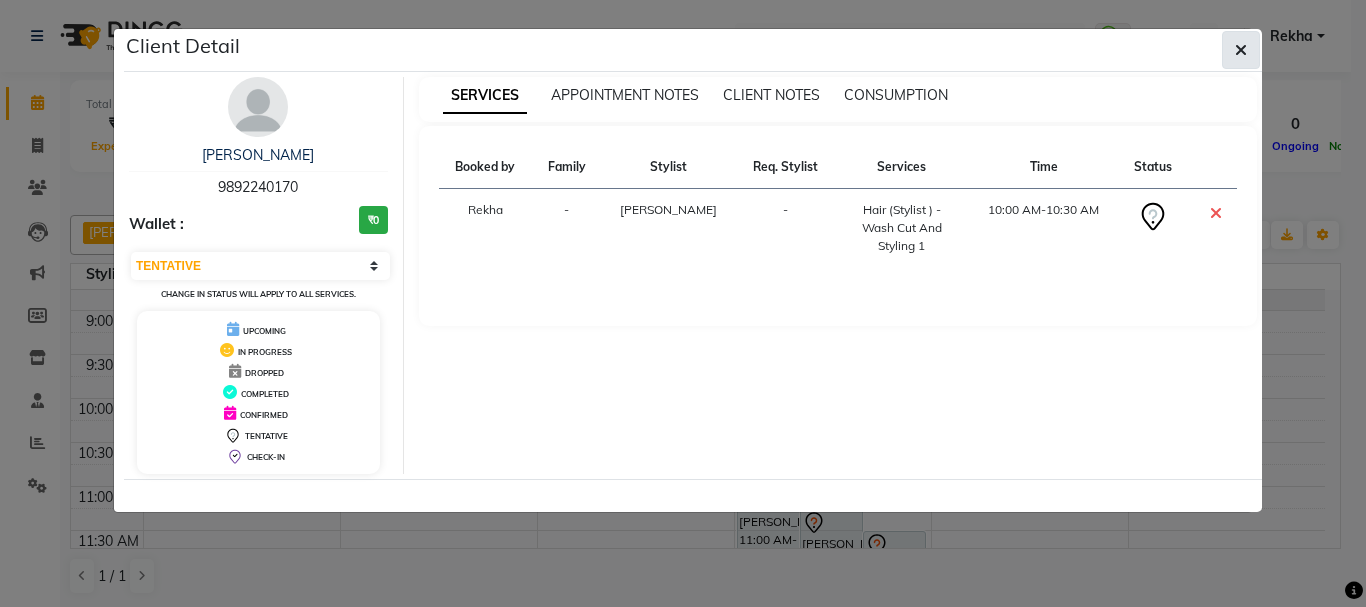 click 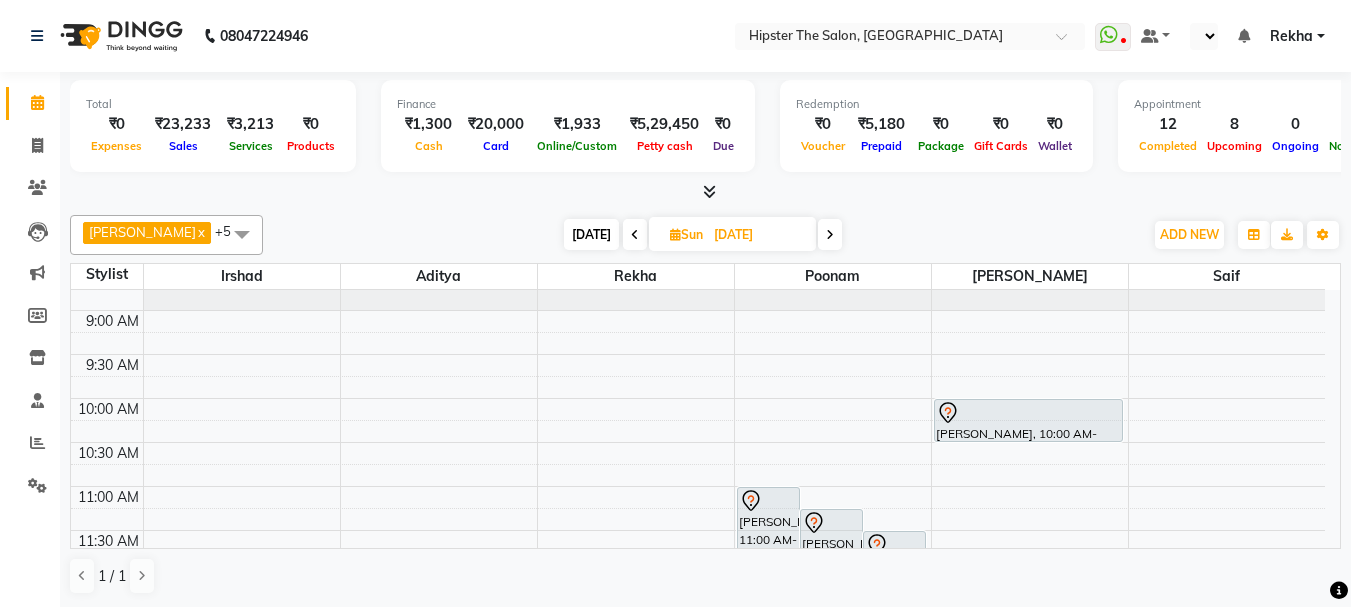 click at bounding box center [830, 235] 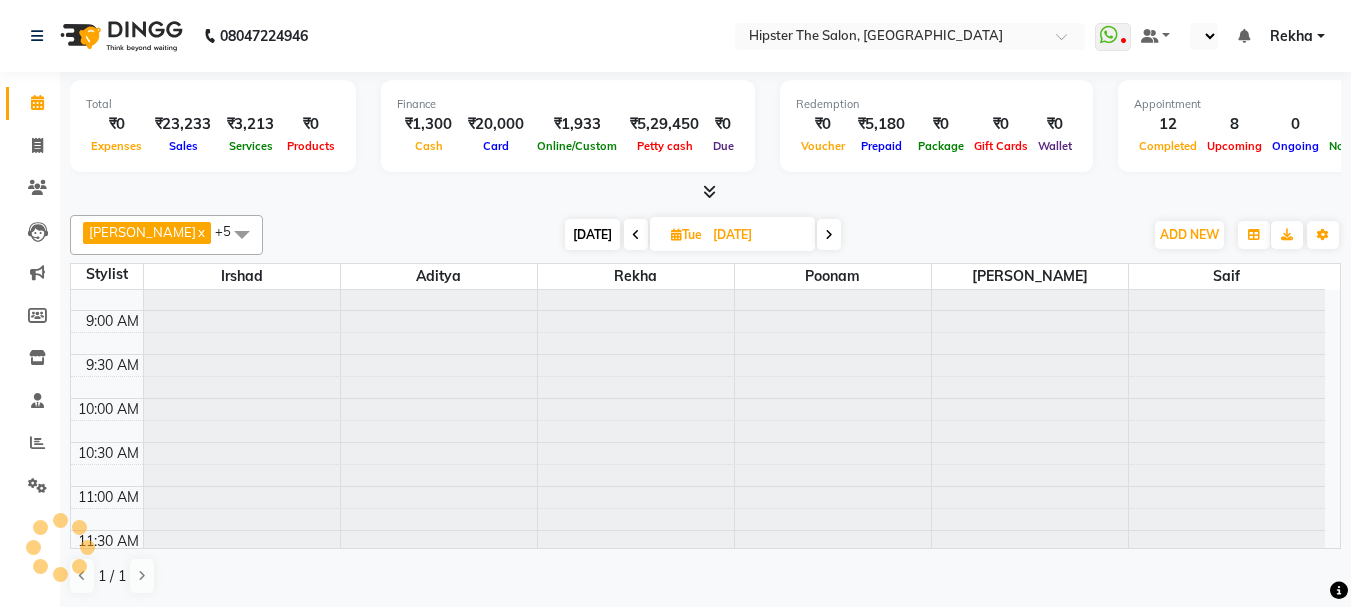 scroll, scrollTop: 617, scrollLeft: 0, axis: vertical 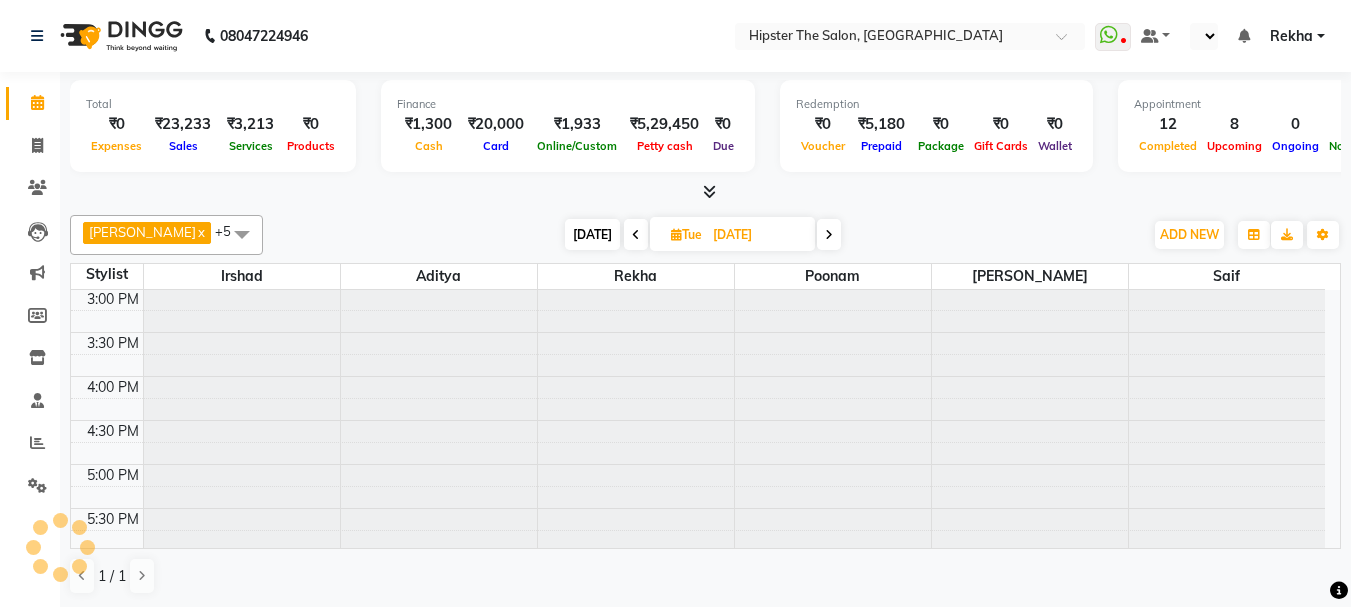 click at bounding box center [833, -327] 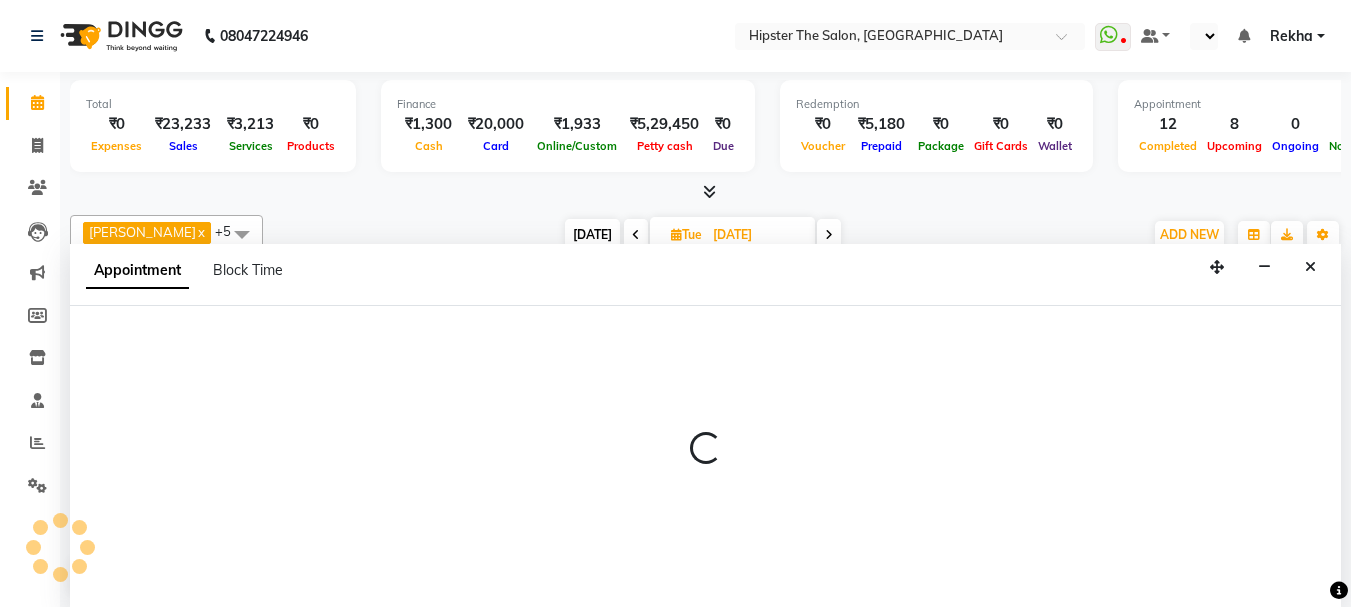 scroll, scrollTop: 1, scrollLeft: 0, axis: vertical 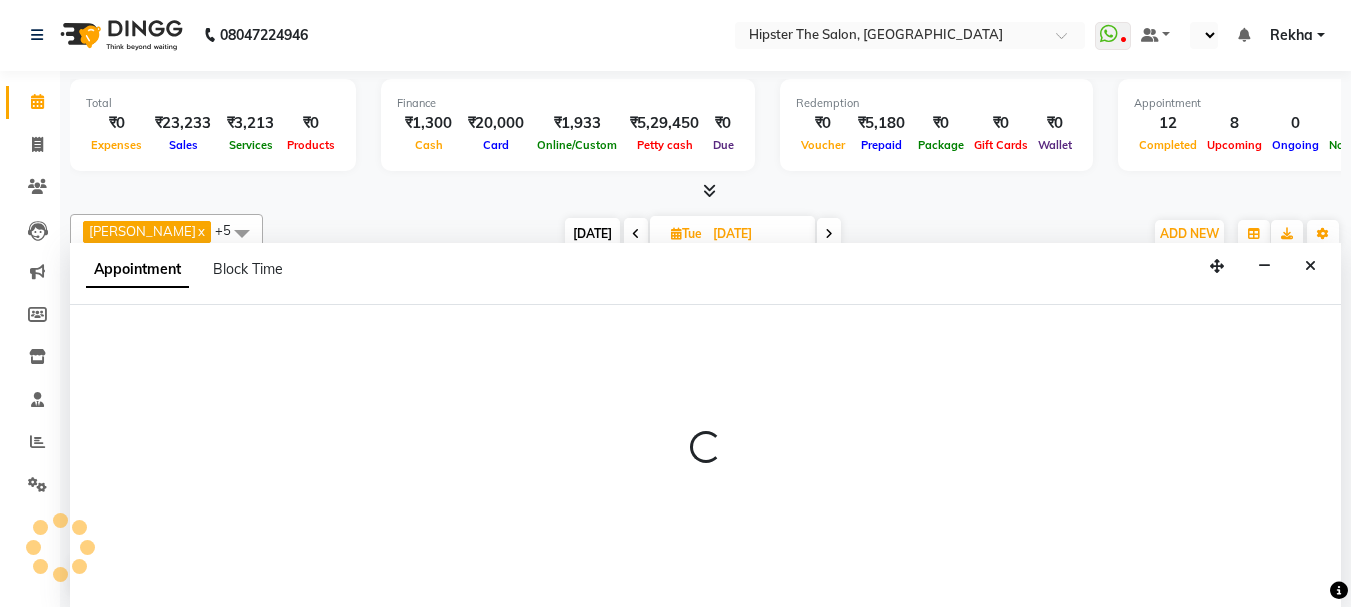 select on "50153" 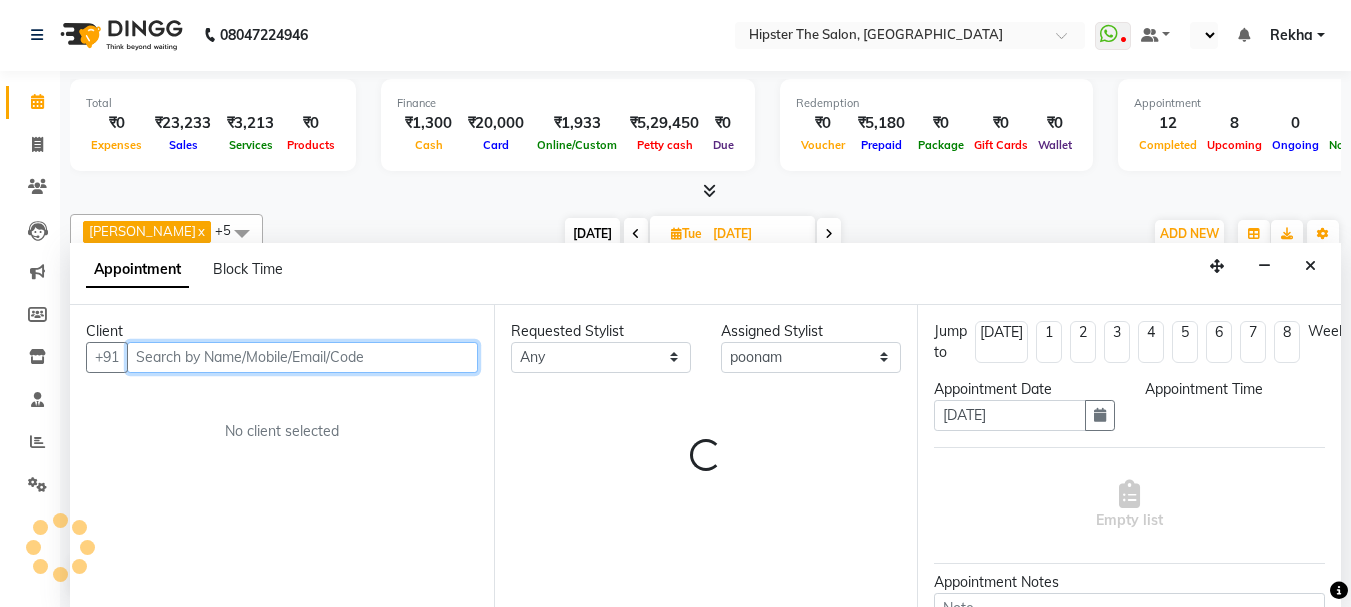 select on "1005" 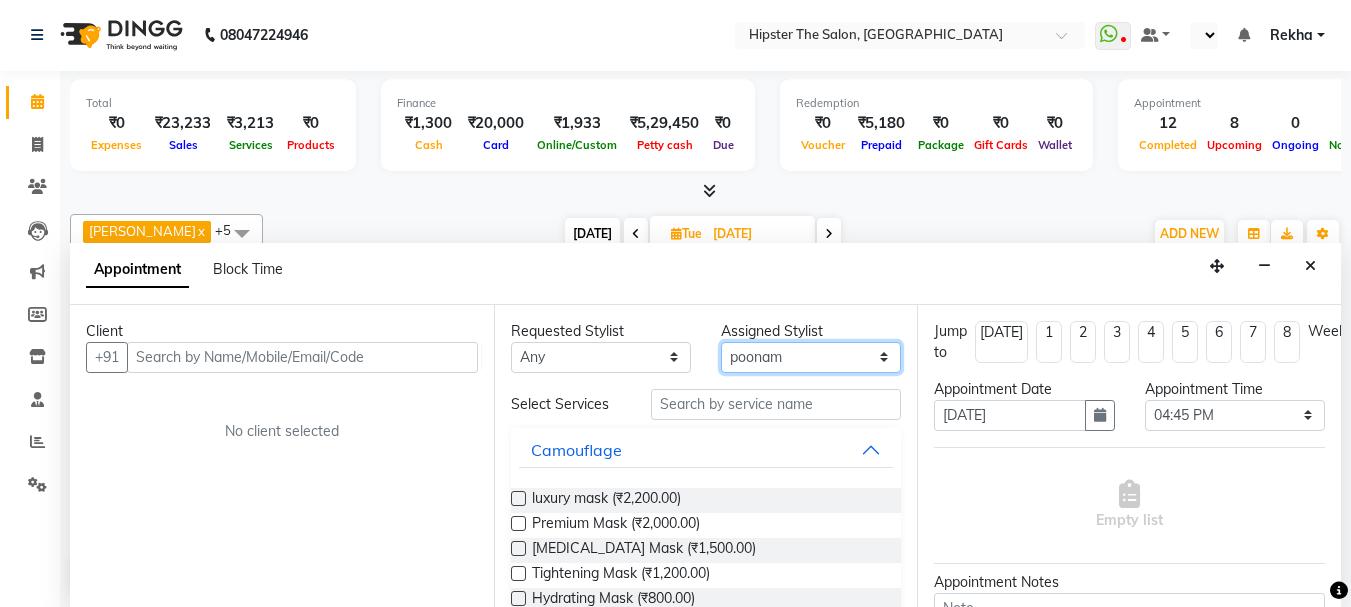 click on "Select Aditya aishu Akansha Anil Anup Ashik Bhavin Irshad Lucky meeth minaz  Namrata Neelam poonam Raju Rekha saif salman Saneef sweta  Vaibhav vicky" at bounding box center [811, 357] 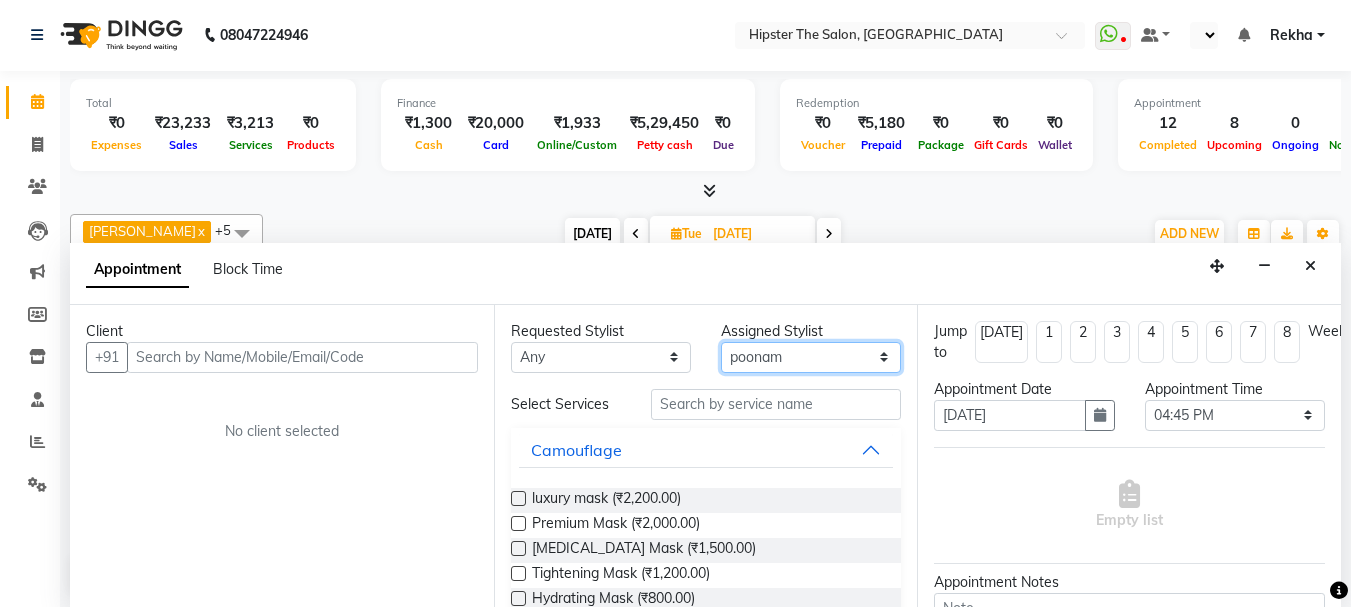 select on "64371" 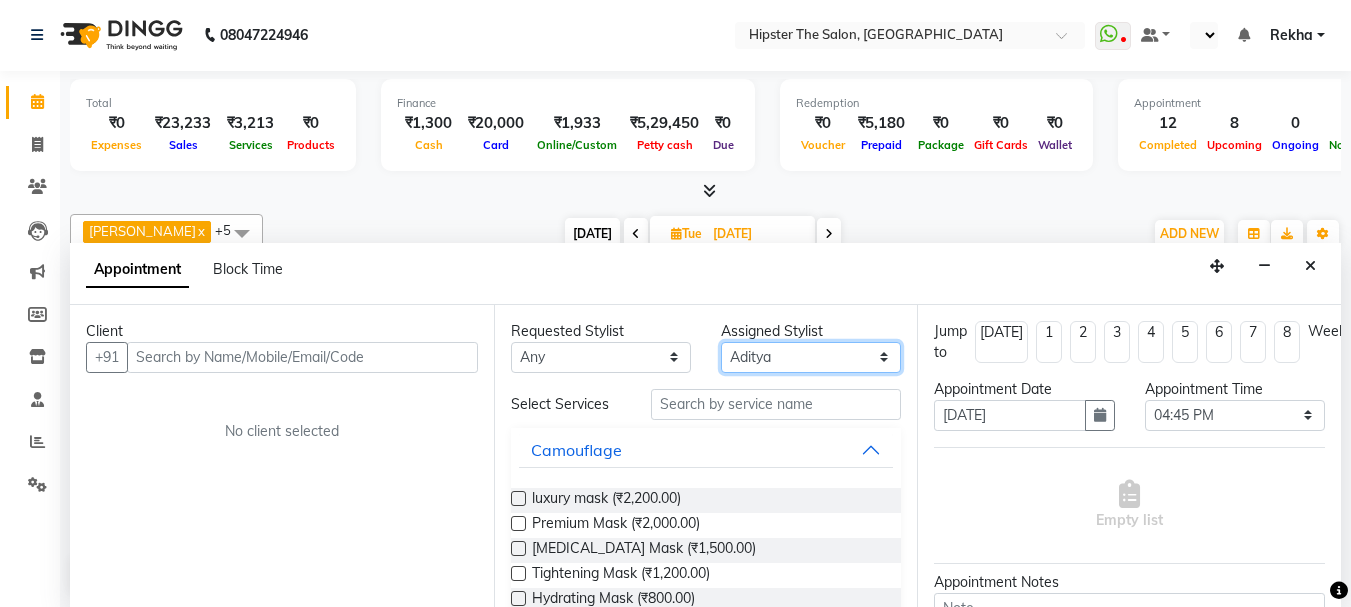 click on "Select Aditya aishu Akansha Anil Anup Ashik Bhavin Irshad Lucky meeth minaz  Namrata Neelam poonam Raju Rekha saif salman Saneef sweta  Vaibhav vicky" at bounding box center [811, 357] 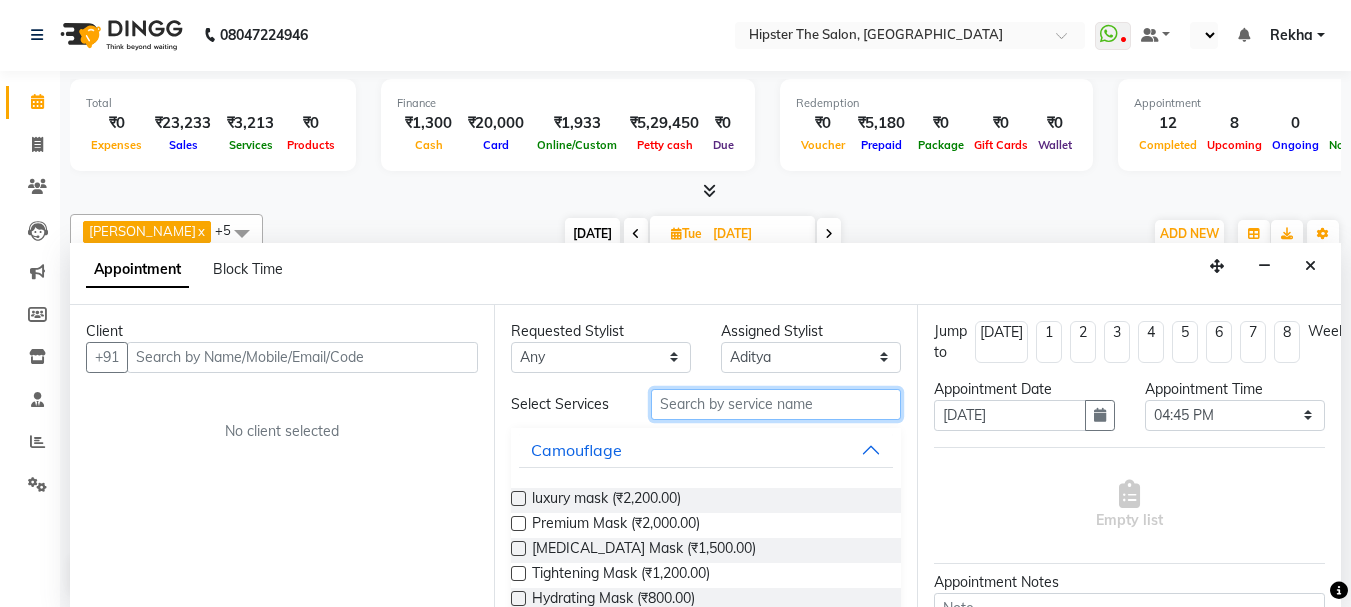 click at bounding box center (776, 404) 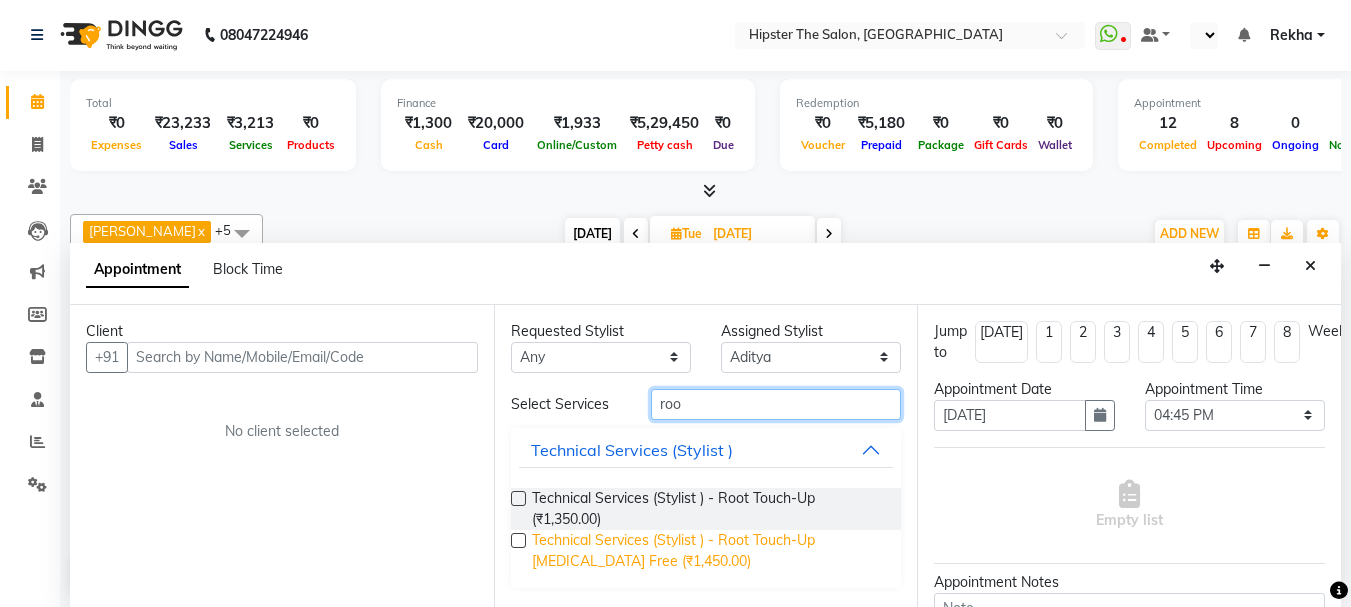 type on "roo" 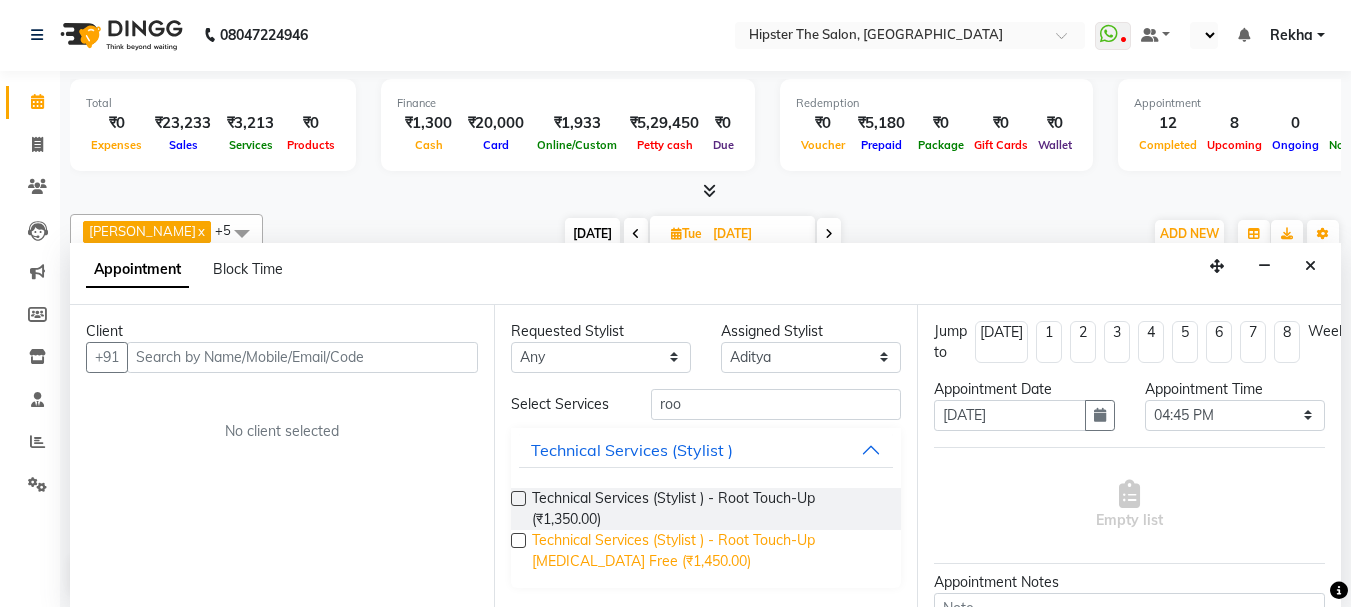 click on "Technical Services (Stylist ) - Root Touch-Up Ammonia Free (₹1,450.00)" at bounding box center [709, 551] 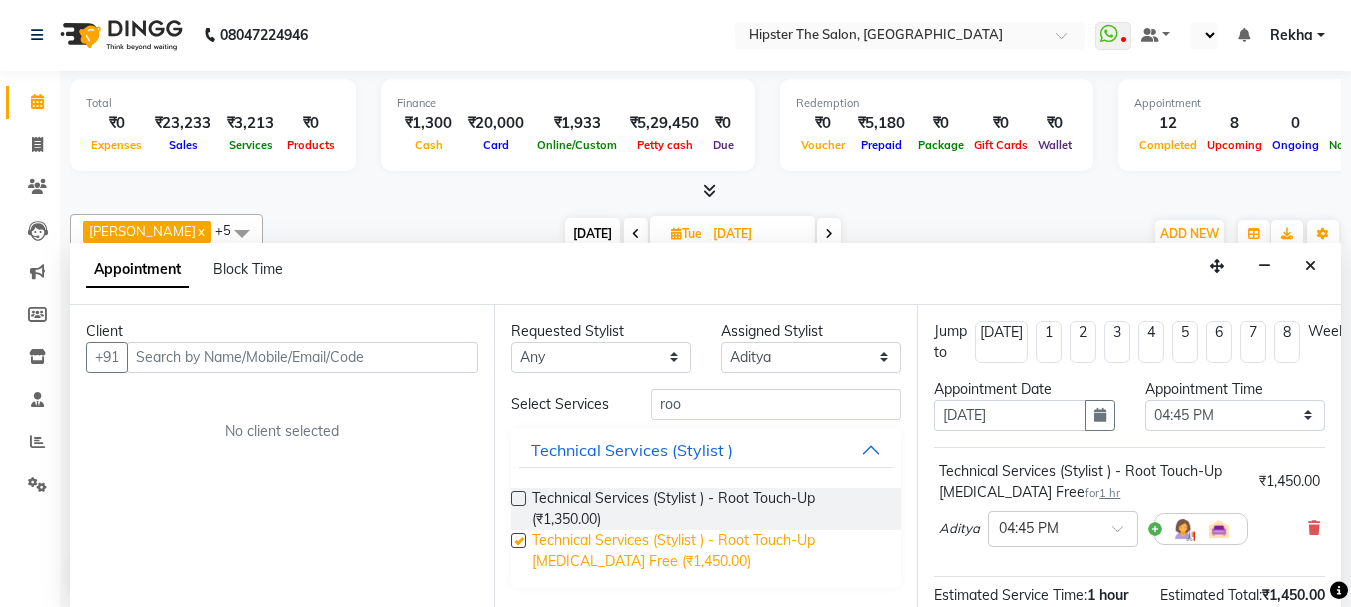 checkbox on "false" 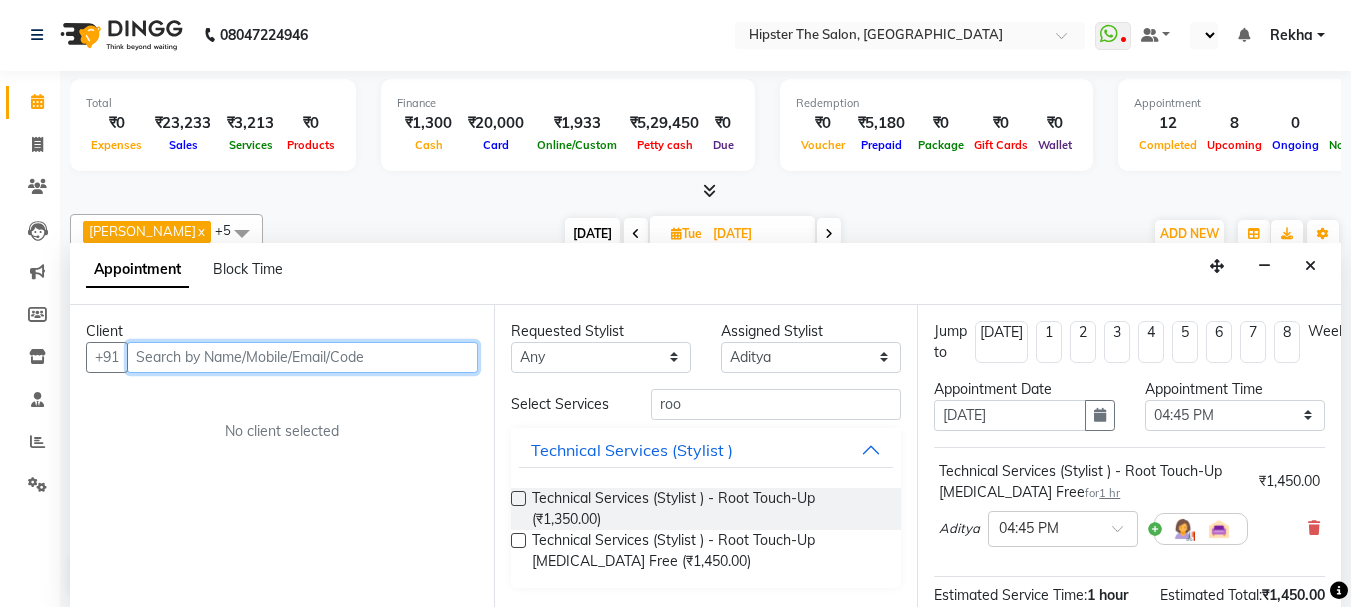 click at bounding box center [302, 357] 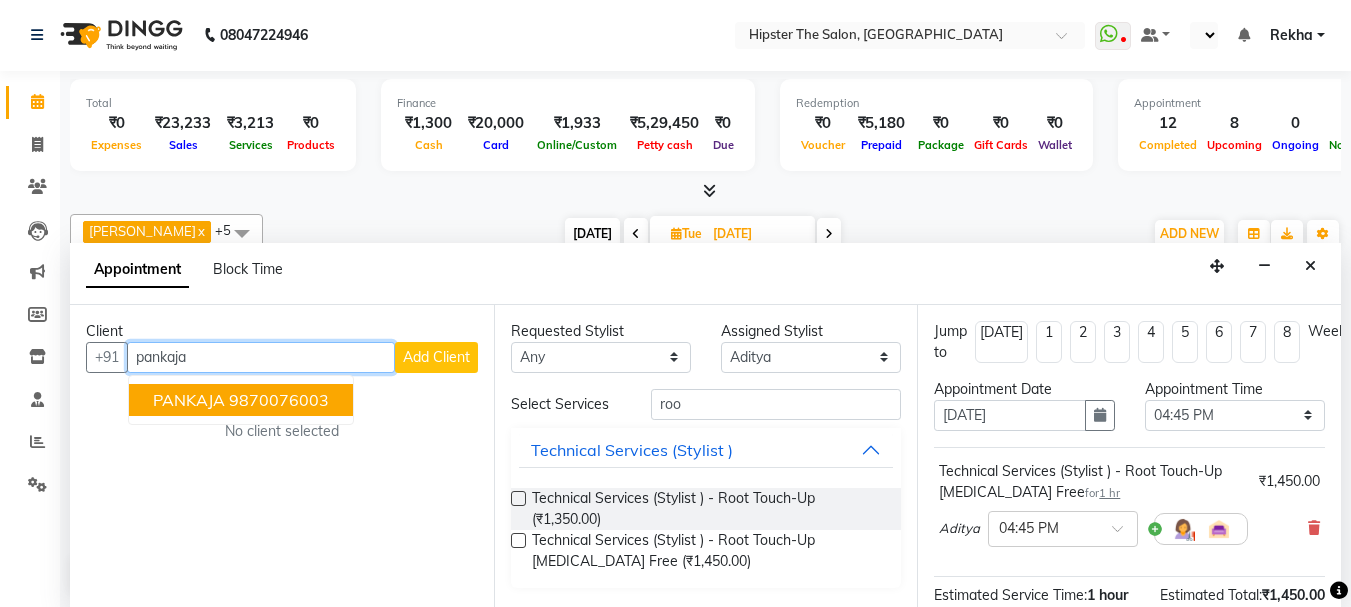 click on "9870076003" at bounding box center [279, 400] 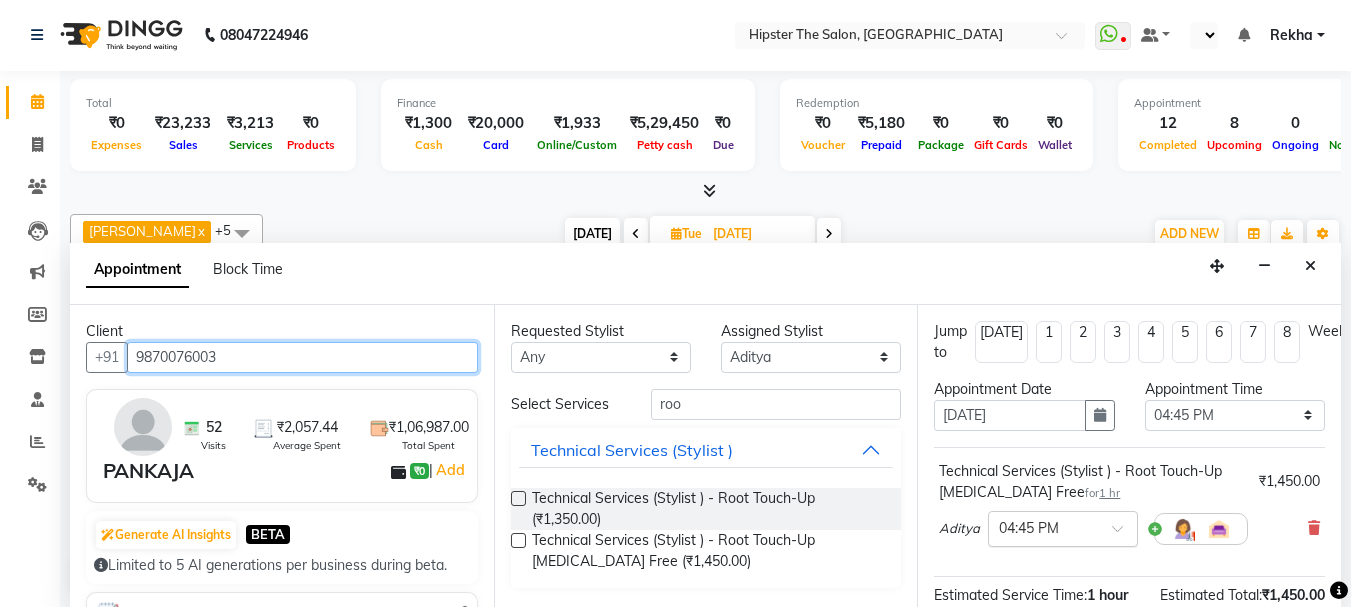 scroll, scrollTop: 260, scrollLeft: 0, axis: vertical 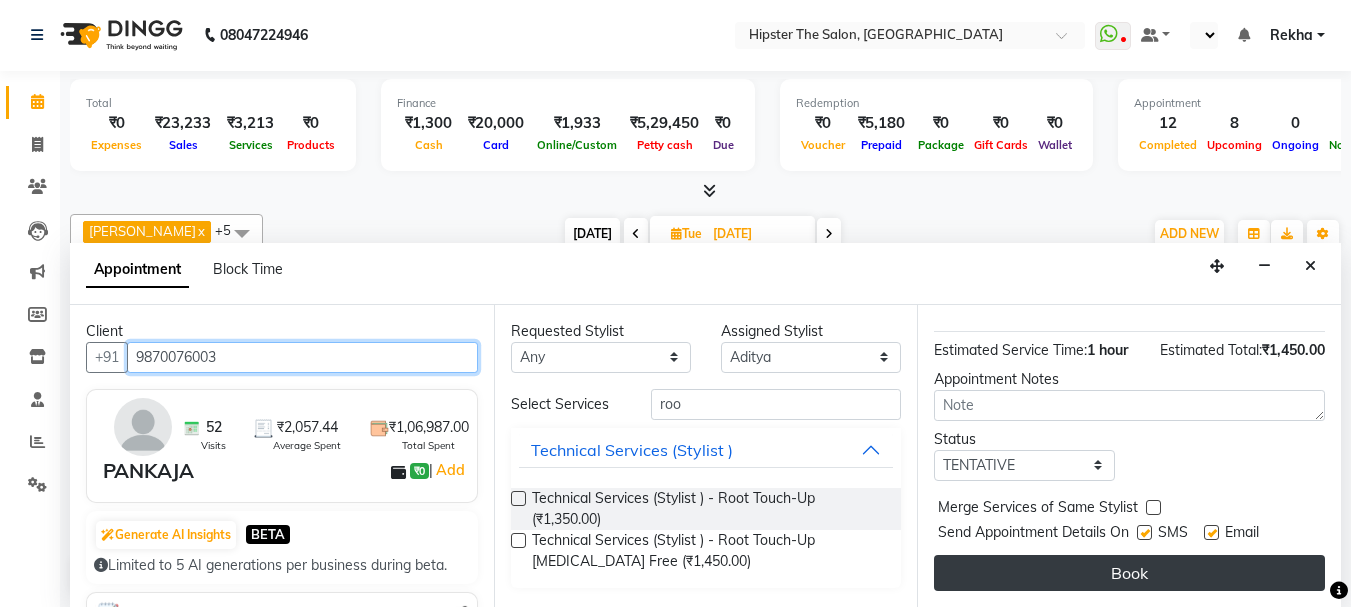 type on "9870076003" 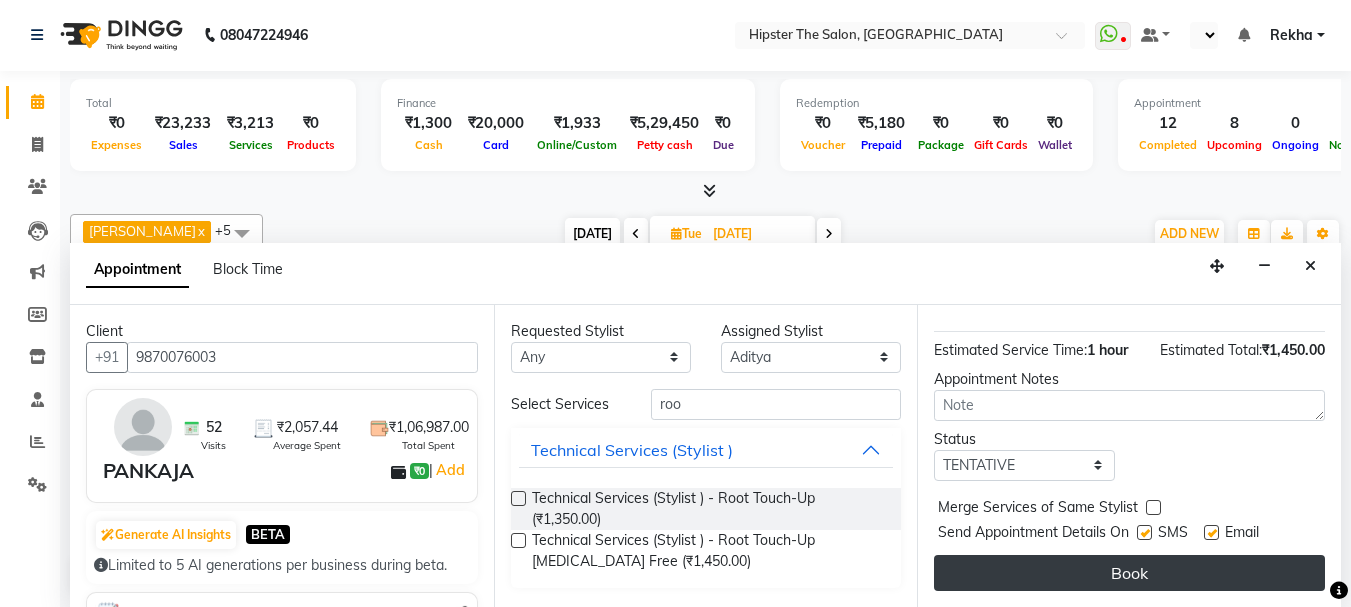 click on "Book" at bounding box center (1129, 573) 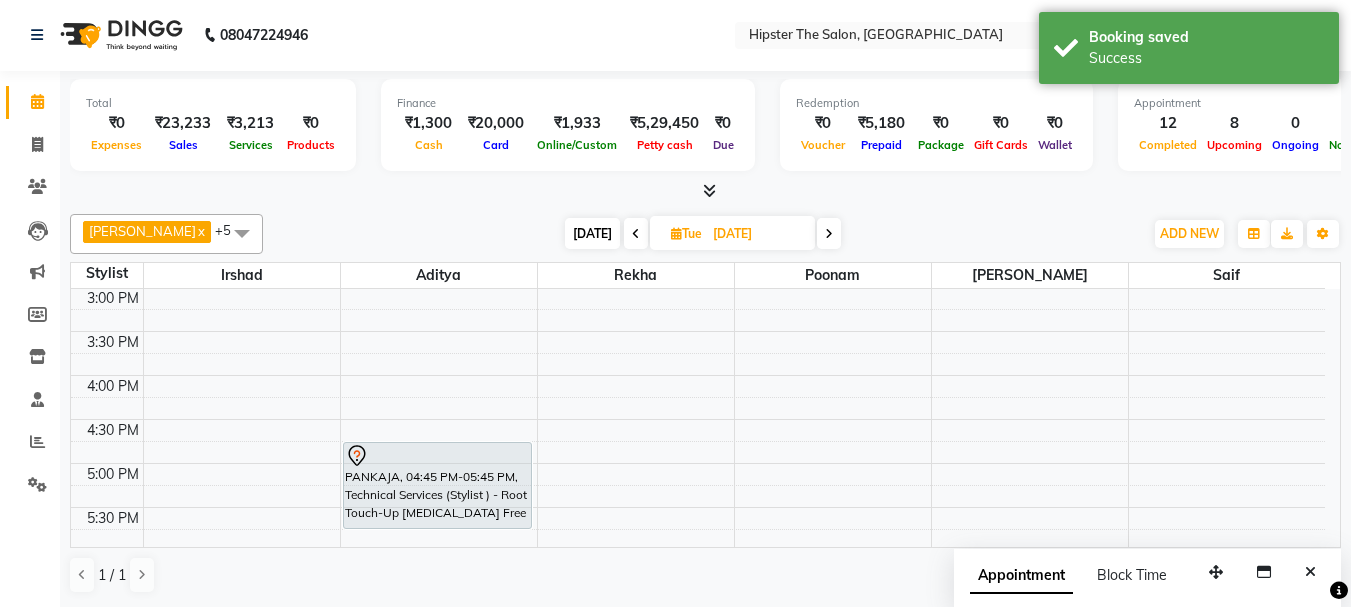 scroll, scrollTop: 0, scrollLeft: 0, axis: both 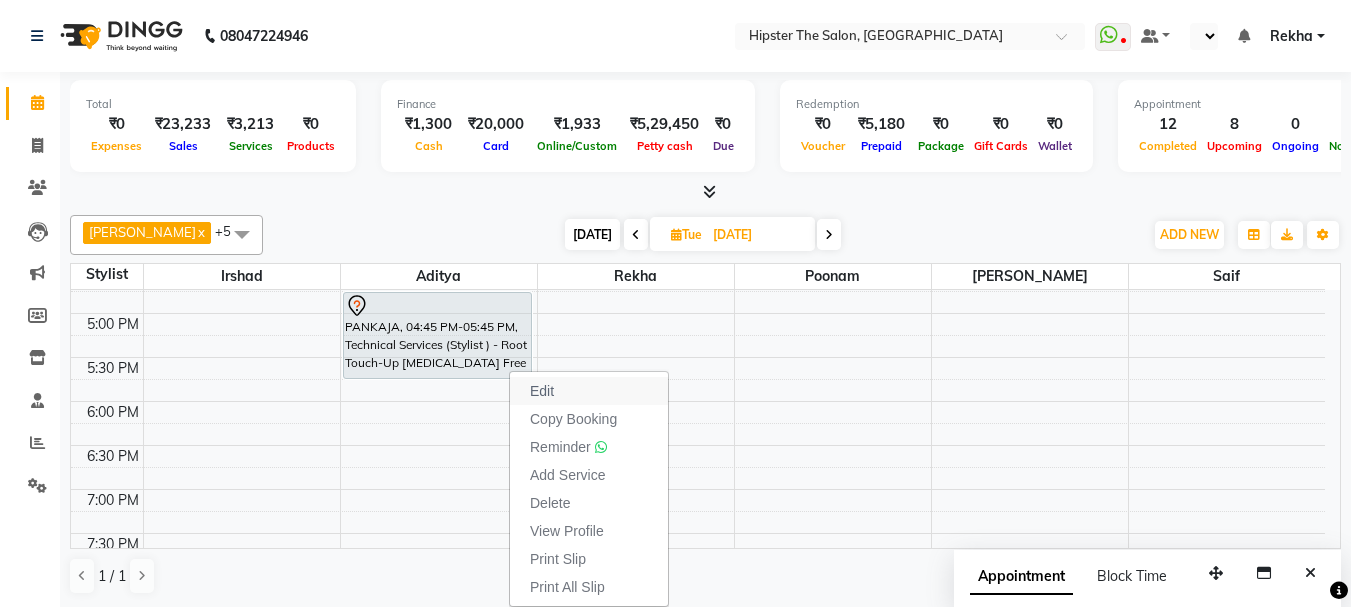 click on "Edit" at bounding box center [542, 391] 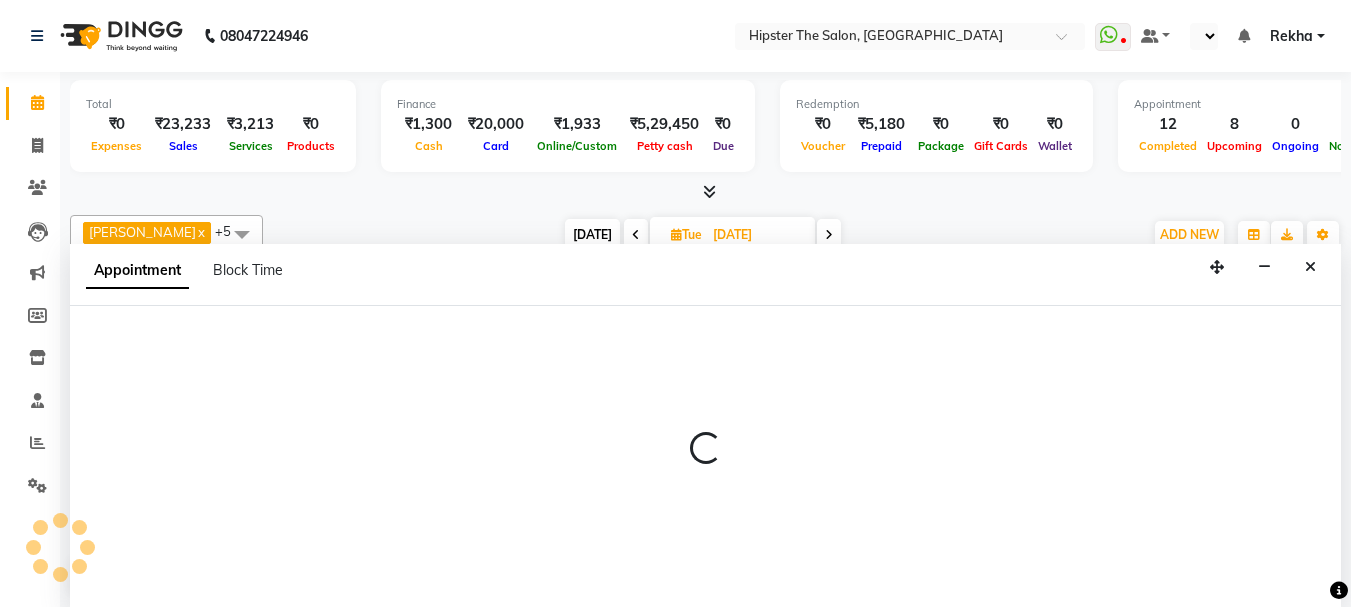 scroll, scrollTop: 1, scrollLeft: 0, axis: vertical 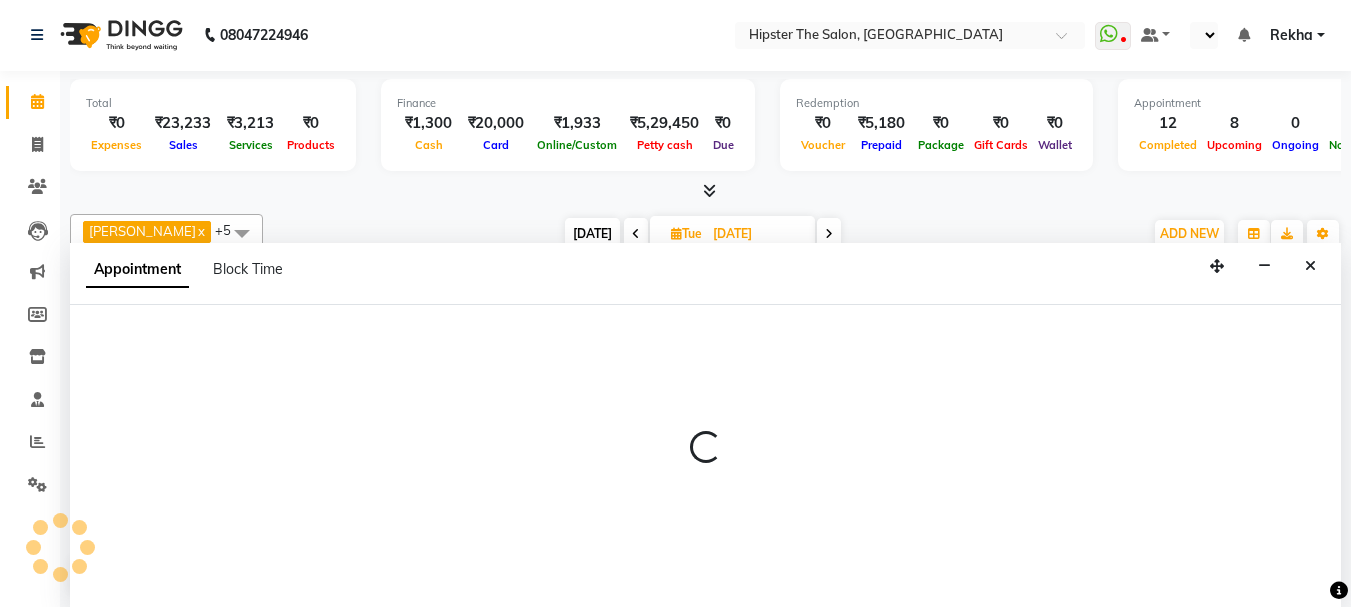 select on "tentative" 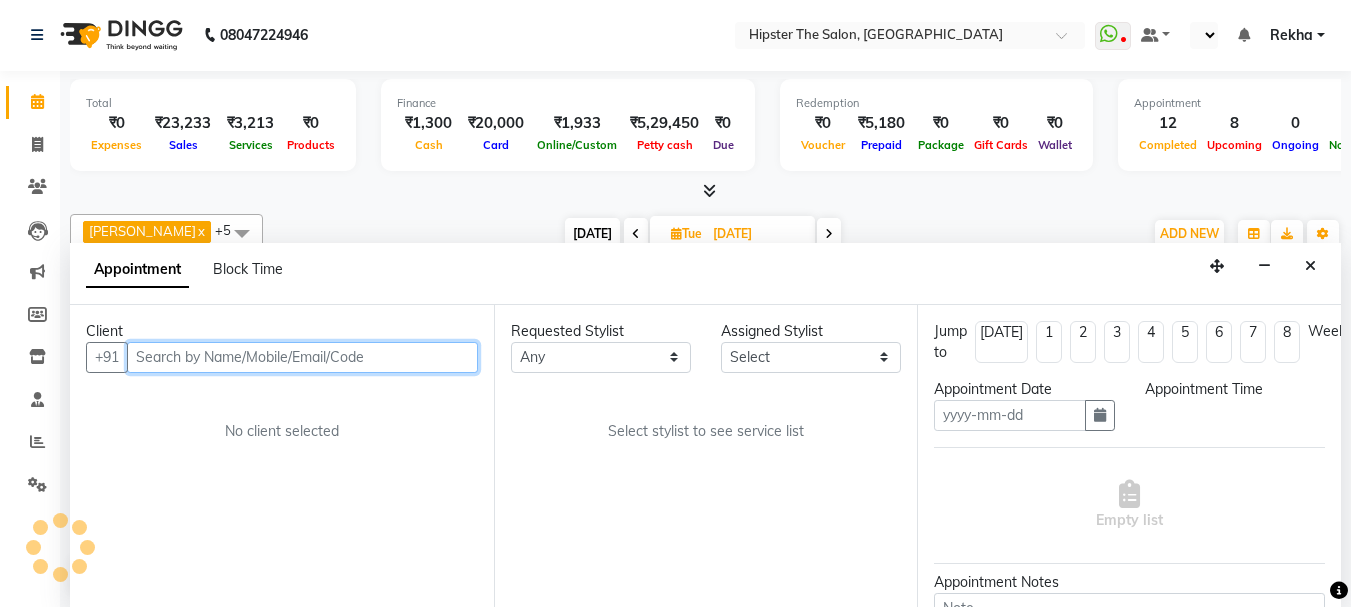 type on "15-07-2025" 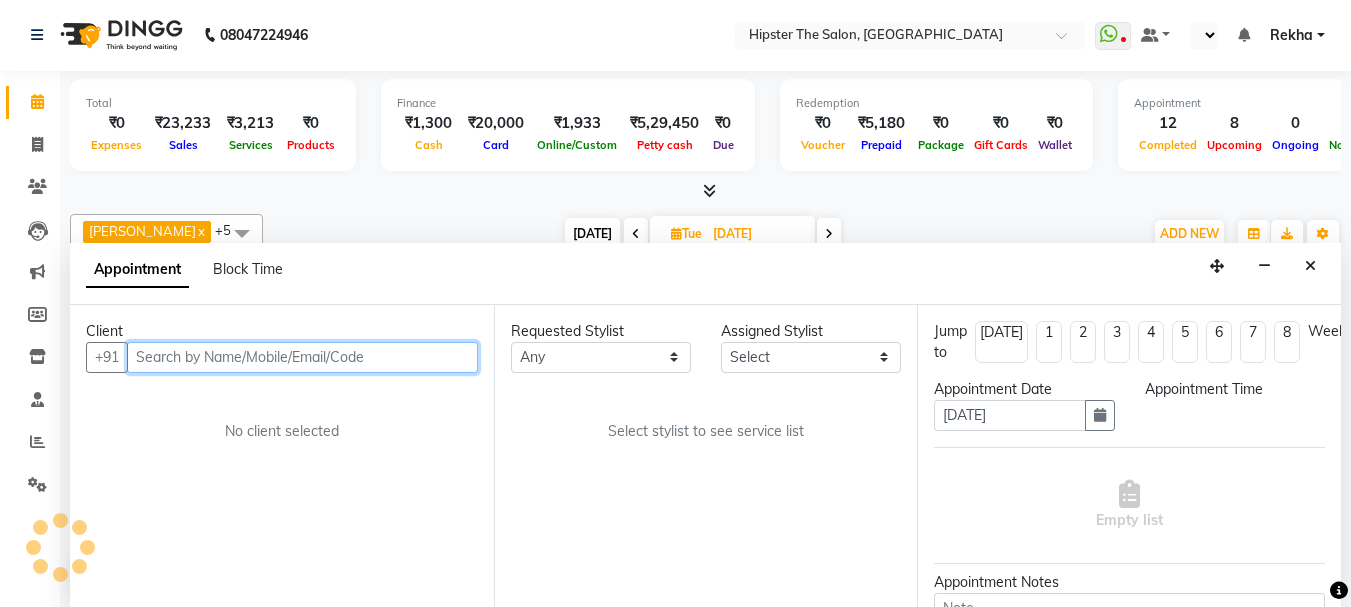 select on "1005" 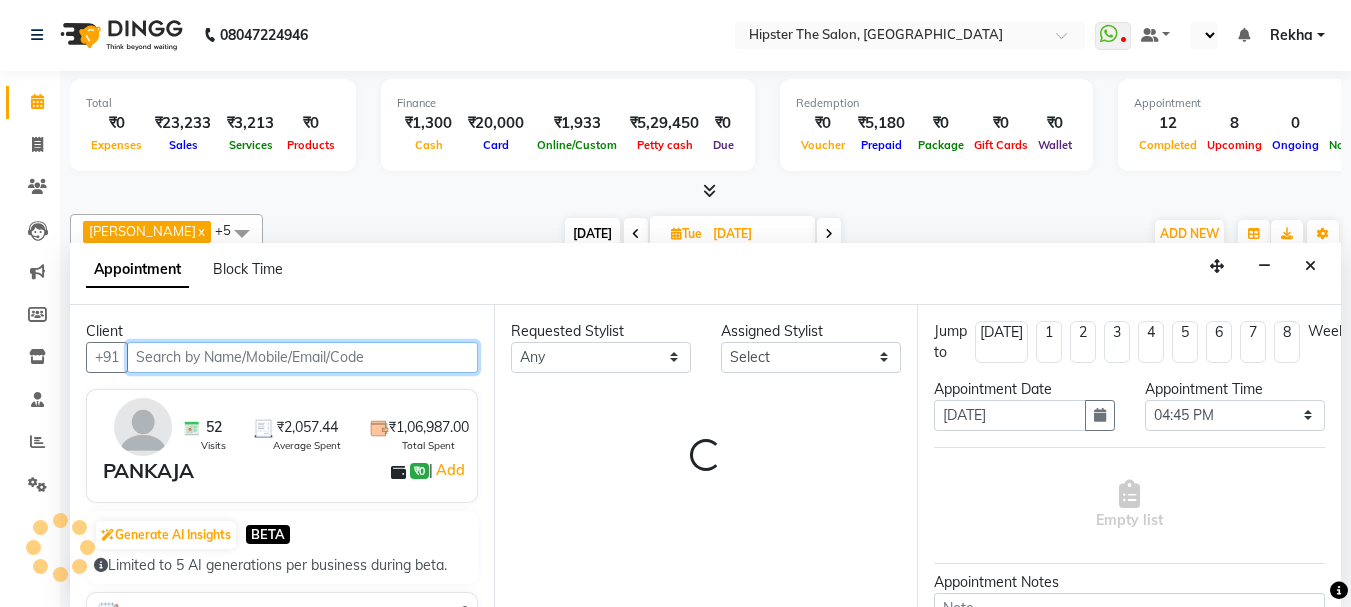 select on "64371" 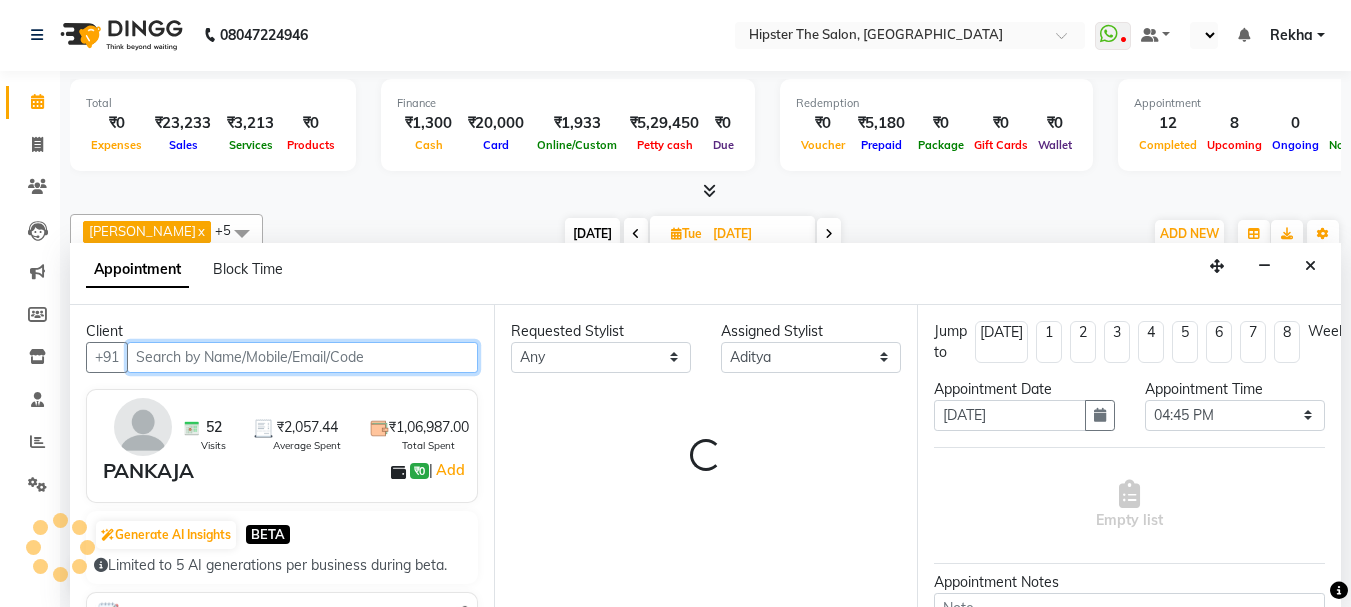scroll, scrollTop: 617, scrollLeft: 0, axis: vertical 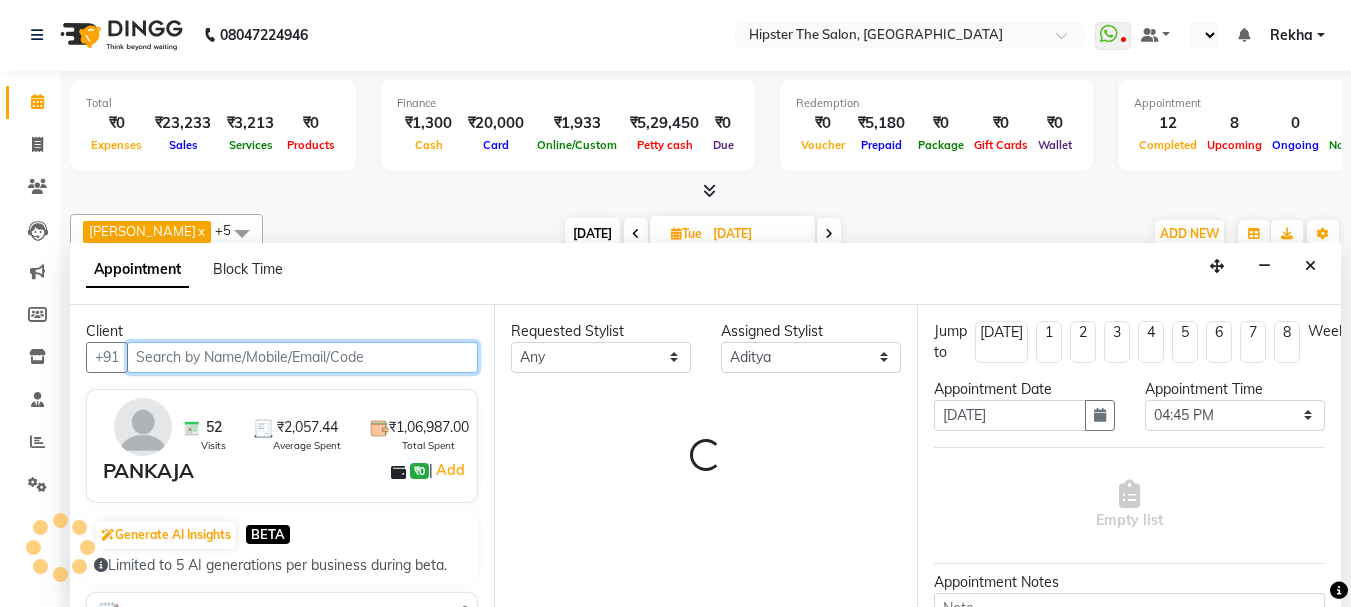 select on "2262" 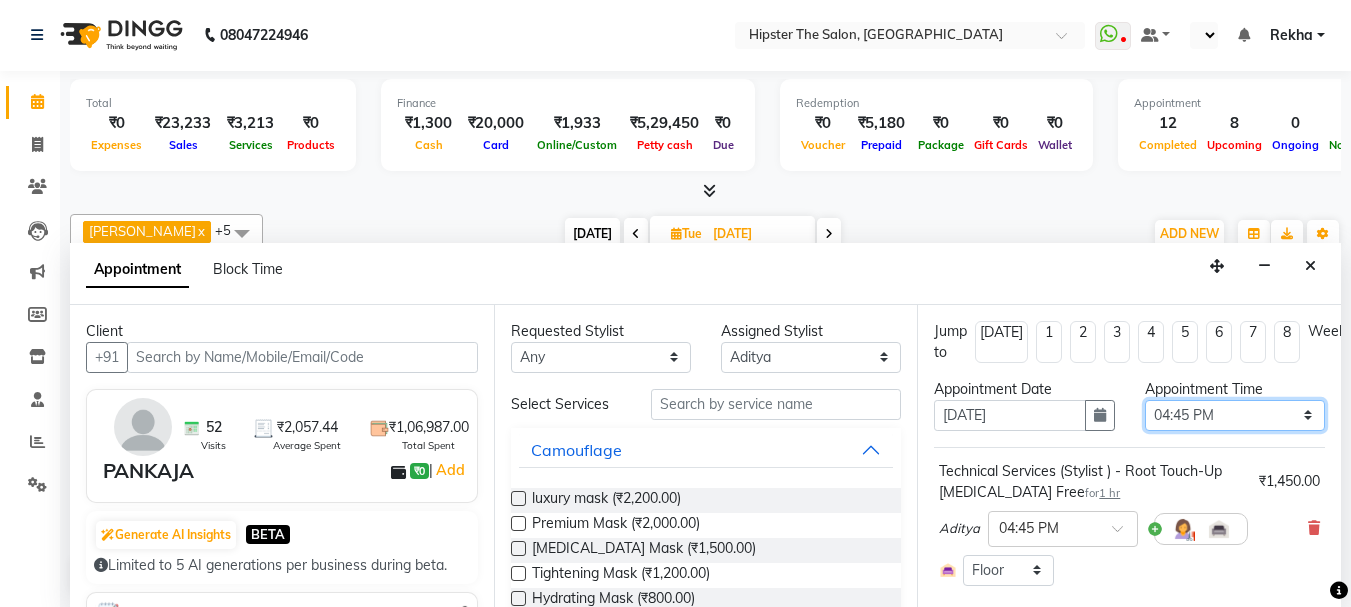 click on "Select 09:00 AM 09:15 AM 09:30 AM 09:45 AM 10:00 AM 10:15 AM 10:30 AM 10:45 AM 11:00 AM 11:15 AM 11:30 AM 11:45 AM 12:00 PM 12:15 PM 12:30 PM 12:45 PM 01:00 PM 01:15 PM 01:30 PM 01:45 PM 02:00 PM 02:15 PM 02:30 PM 02:45 PM 03:00 PM 03:15 PM 03:30 PM 03:45 PM 04:00 PM 04:15 PM 04:30 PM 04:45 PM 05:00 PM 05:15 PM 05:30 PM 05:45 PM 06:00 PM 06:15 PM 06:30 PM 06:45 PM 07:00 PM 07:15 PM 07:30 PM 07:45 PM 08:00 PM 08:15 PM 08:30 PM 08:45 PM 09:00 PM 09:15 PM 09:30 PM 09:45 PM 10:00 PM" at bounding box center [1235, 415] 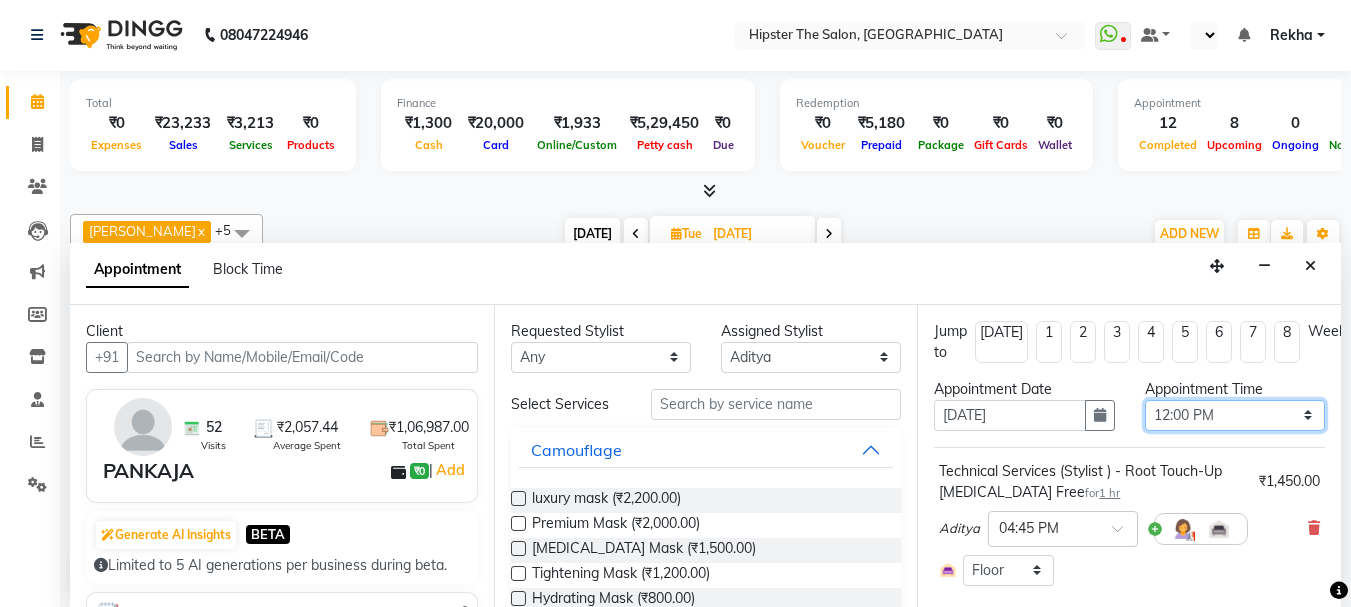 click on "Select 09:00 AM 09:15 AM 09:30 AM 09:45 AM 10:00 AM 10:15 AM 10:30 AM 10:45 AM 11:00 AM 11:15 AM 11:30 AM 11:45 AM 12:00 PM 12:15 PM 12:30 PM 12:45 PM 01:00 PM 01:15 PM 01:30 PM 01:45 PM 02:00 PM 02:15 PM 02:30 PM 02:45 PM 03:00 PM 03:15 PM 03:30 PM 03:45 PM 04:00 PM 04:15 PM 04:30 PM 04:45 PM 05:00 PM 05:15 PM 05:30 PM 05:45 PM 06:00 PM 06:15 PM 06:30 PM 06:45 PM 07:00 PM 07:15 PM 07:30 PM 07:45 PM 08:00 PM 08:15 PM 08:30 PM 08:45 PM 09:00 PM 09:15 PM 09:30 PM 09:45 PM 10:00 PM" at bounding box center [1235, 415] 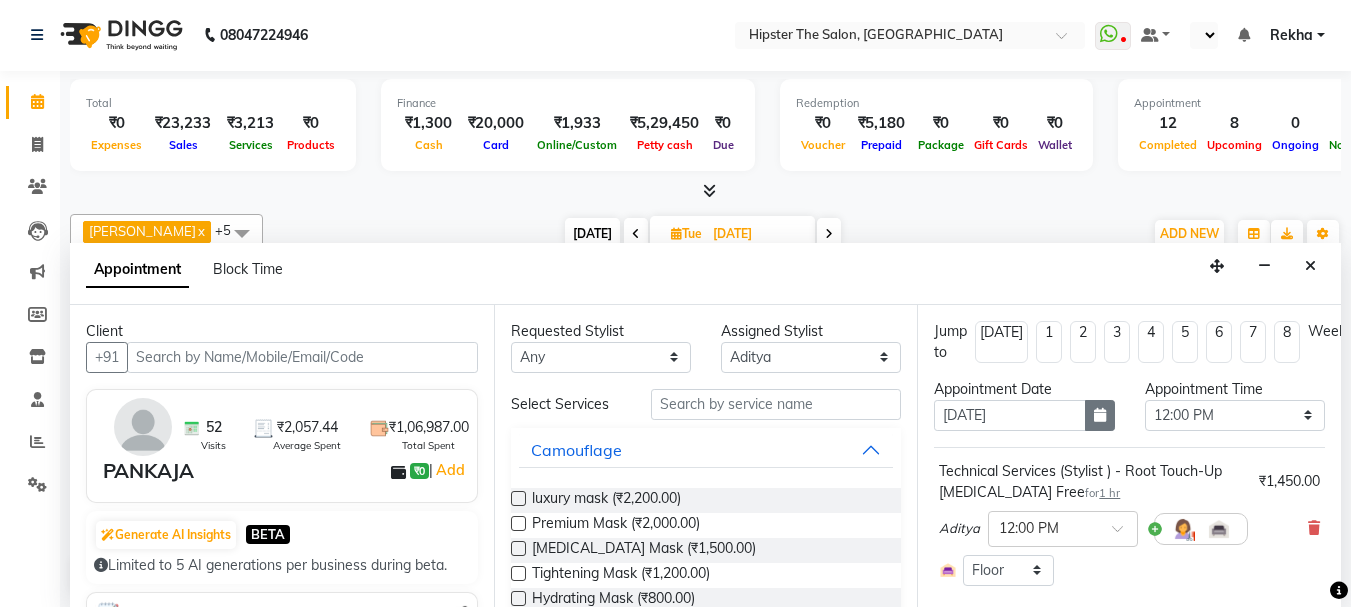 click at bounding box center (1100, 415) 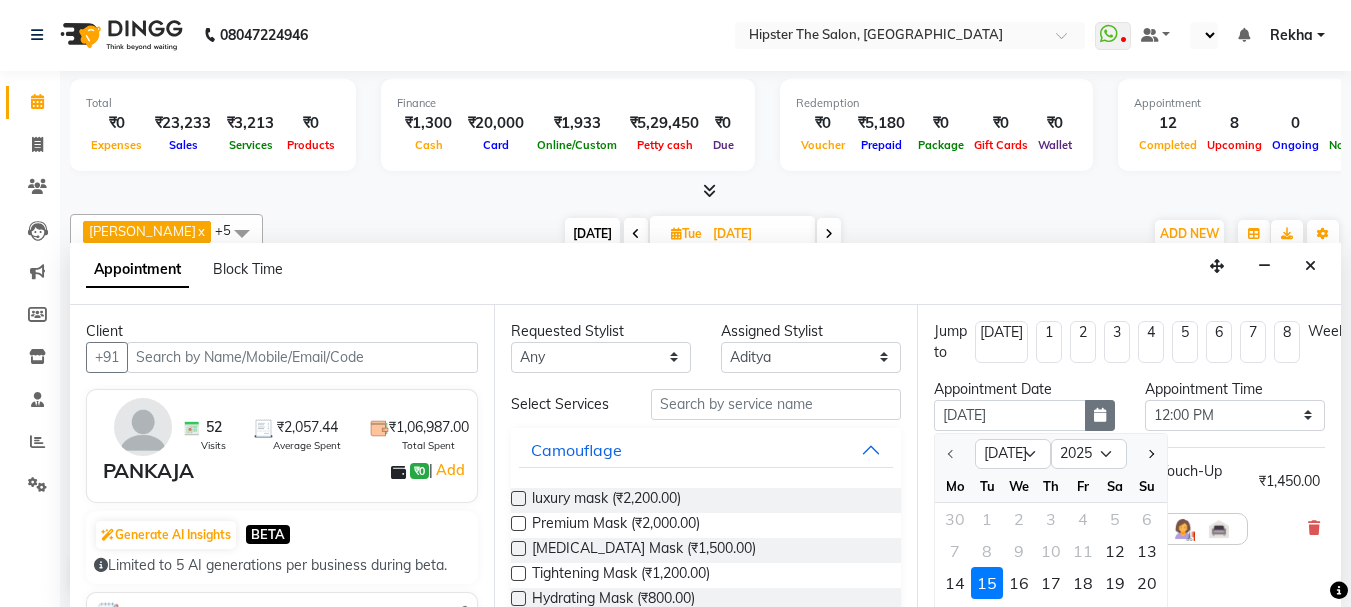 scroll, scrollTop: 7, scrollLeft: 0, axis: vertical 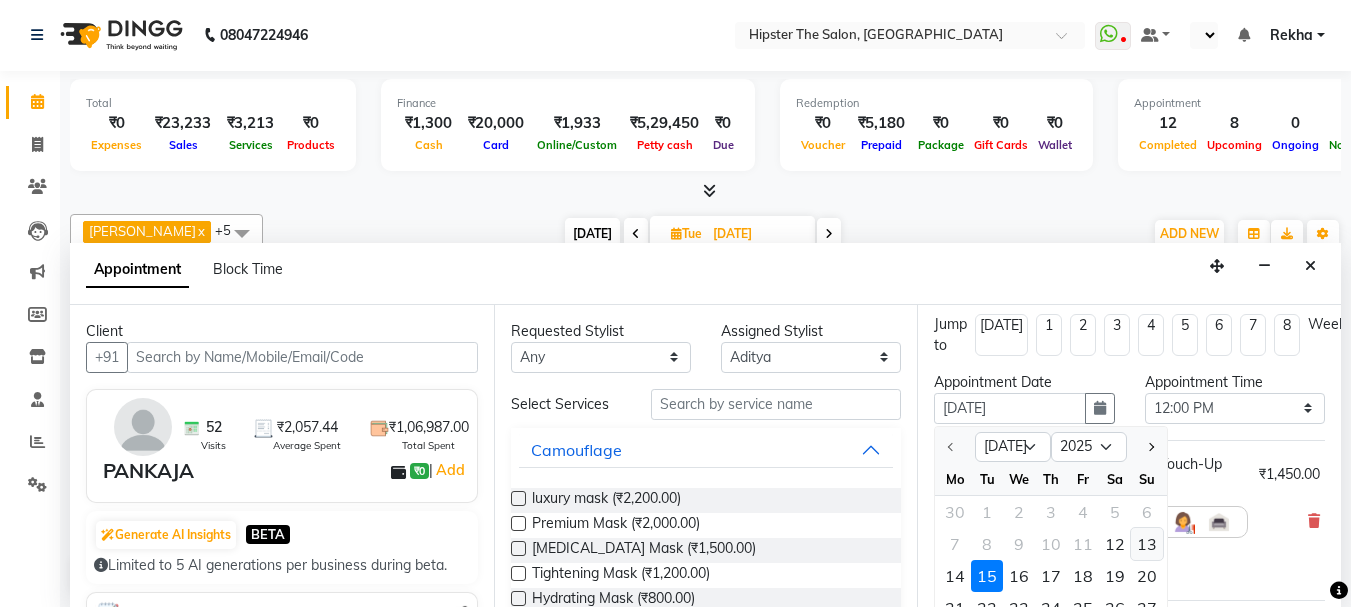 click on "13" at bounding box center (1147, 544) 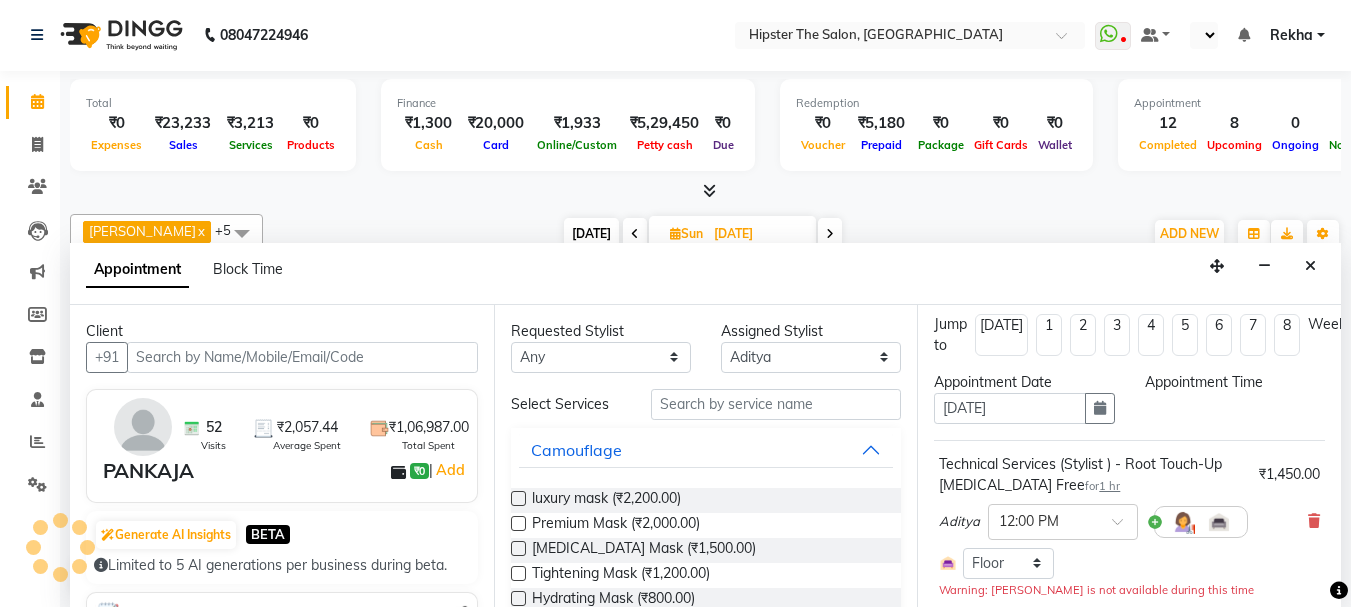 scroll, scrollTop: 617, scrollLeft: 0, axis: vertical 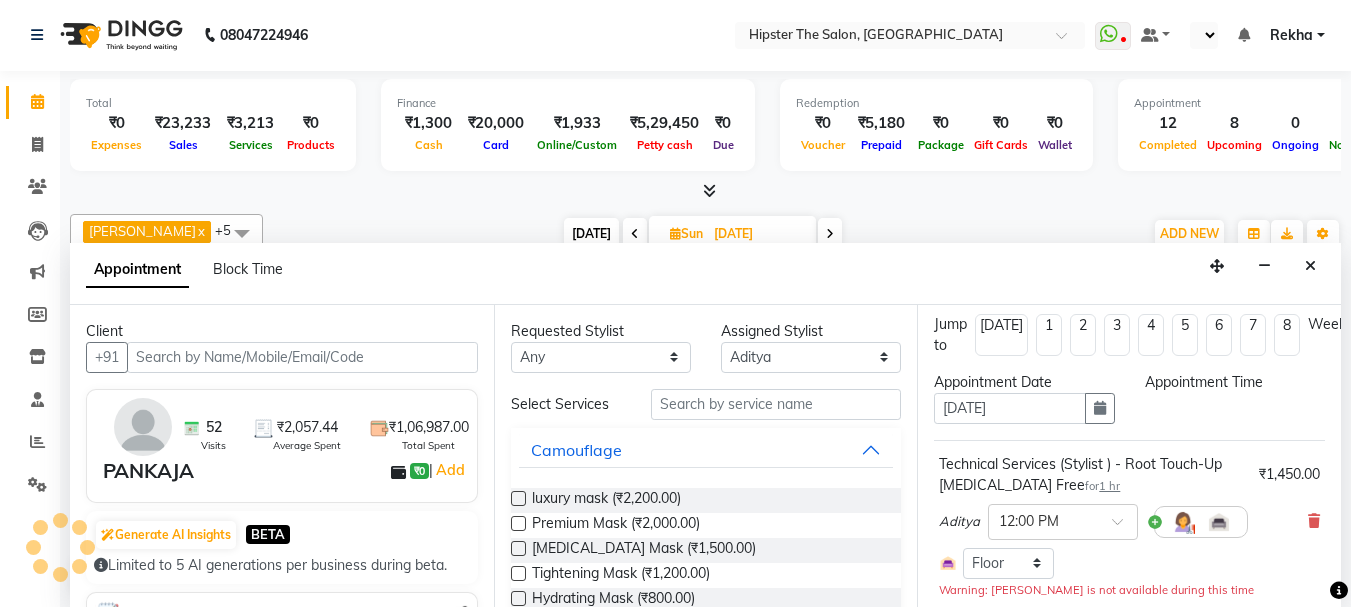 select on "720" 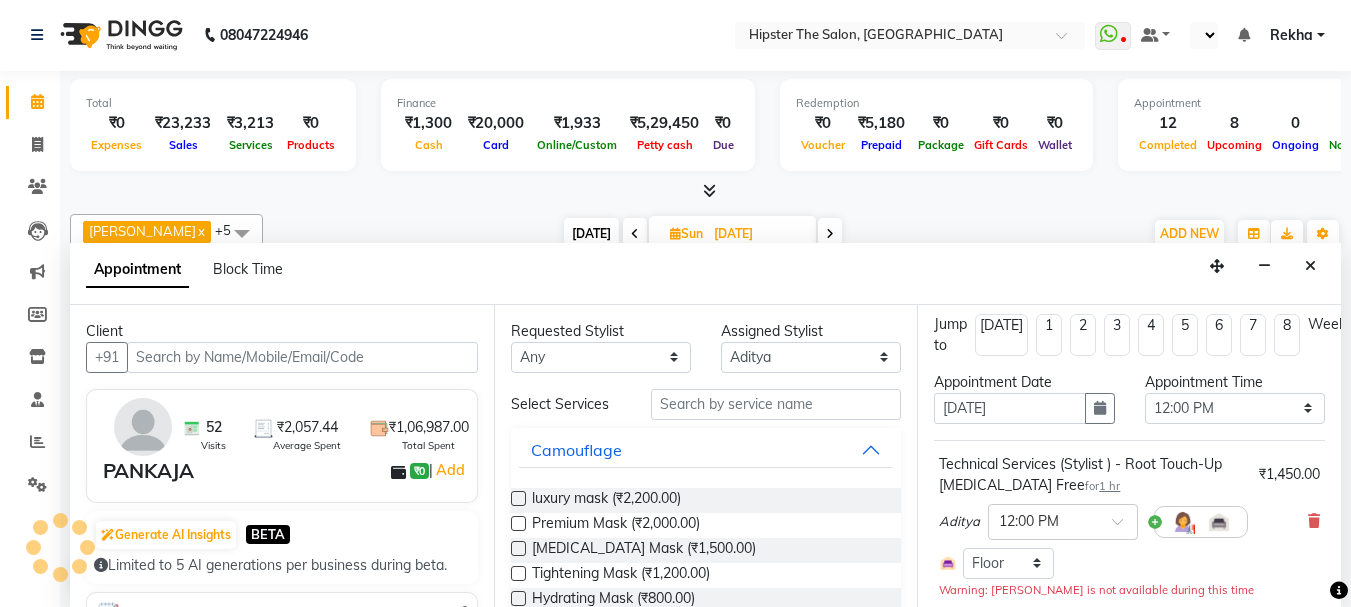 click on "Update" at bounding box center (1129, 805) 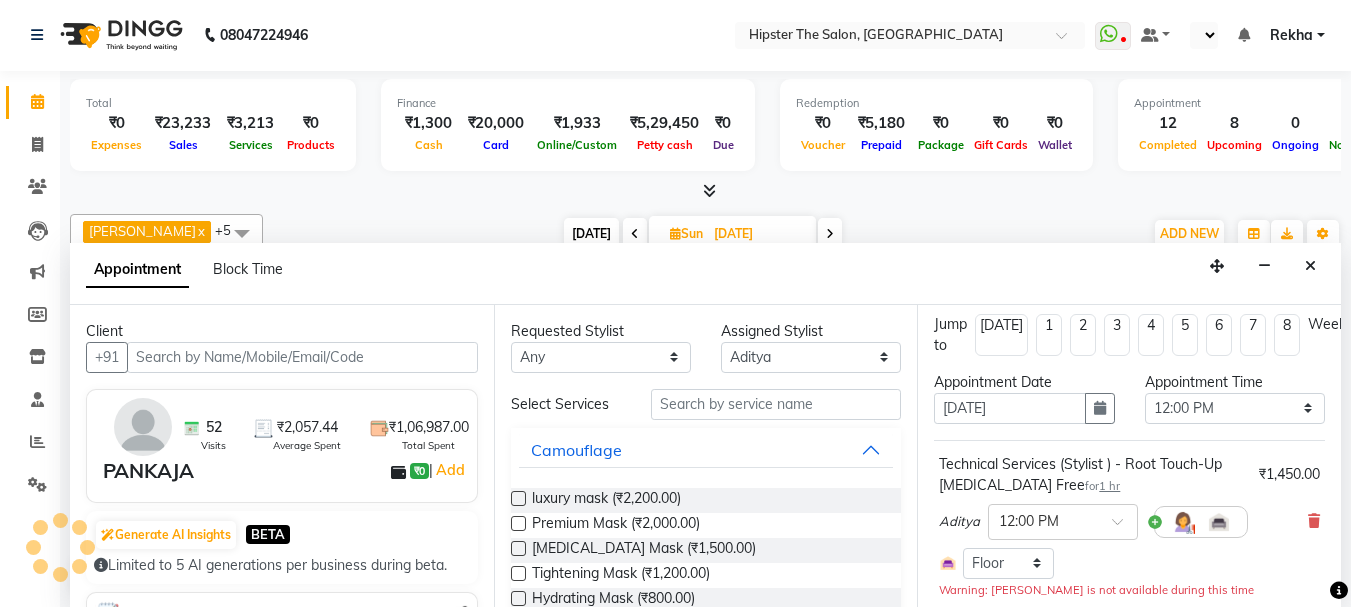 scroll, scrollTop: 254, scrollLeft: 0, axis: vertical 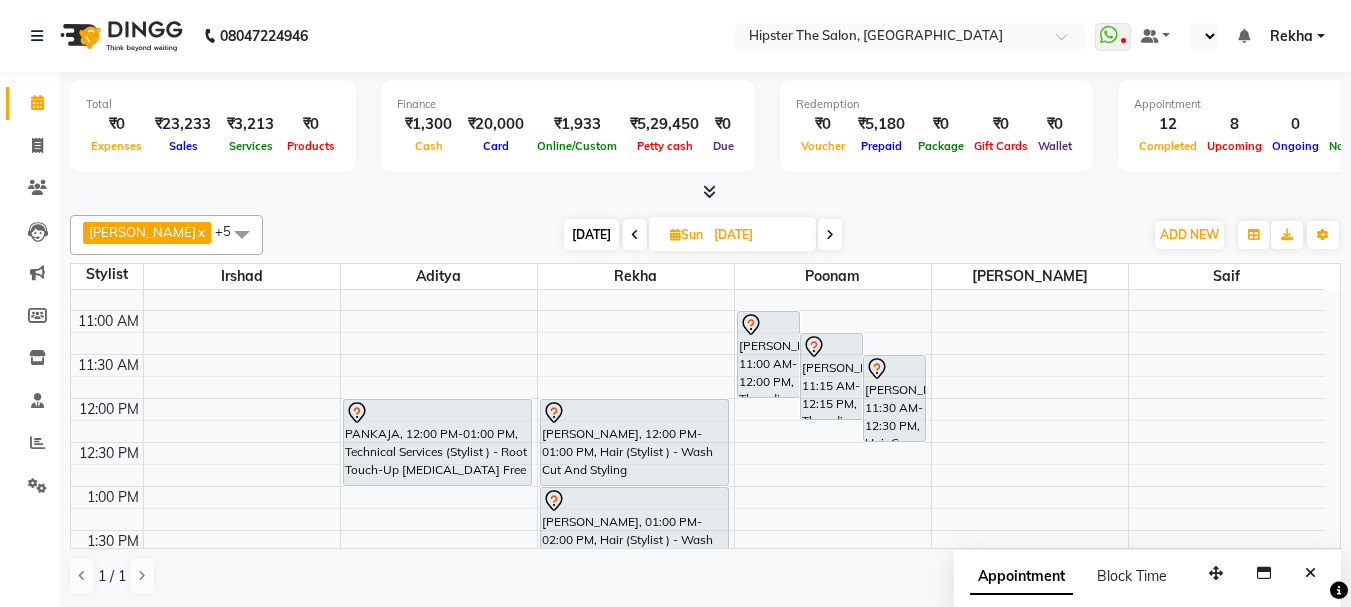 click on "Today" at bounding box center (591, 234) 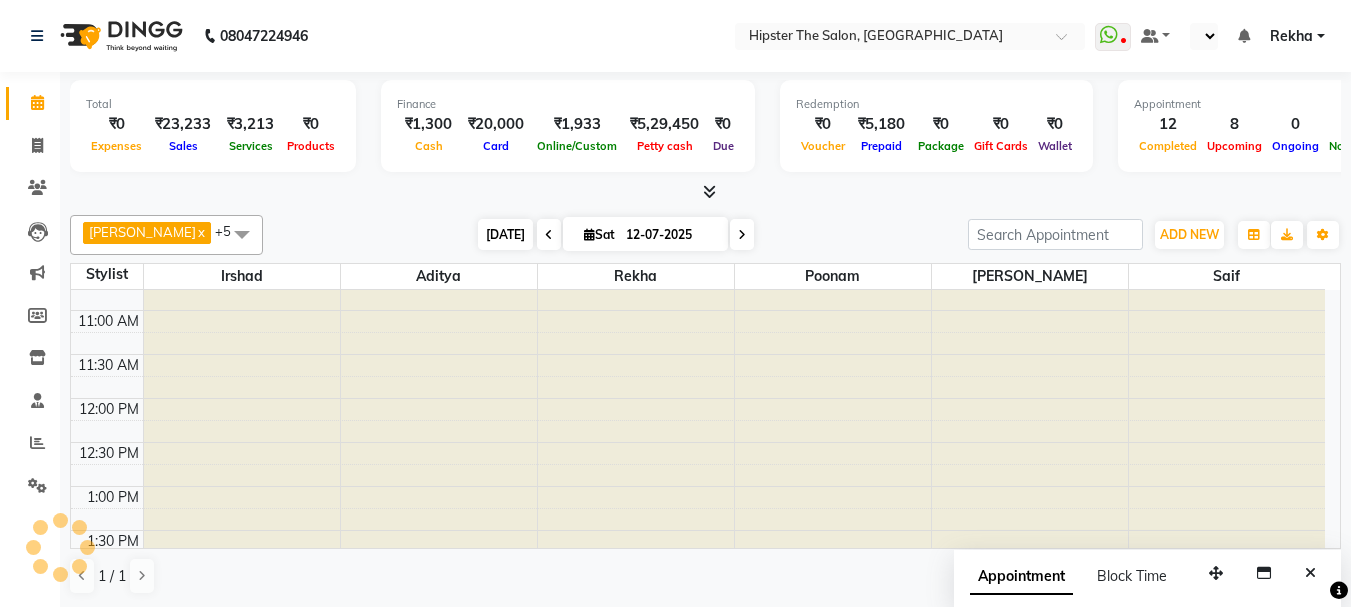 scroll, scrollTop: 0, scrollLeft: 0, axis: both 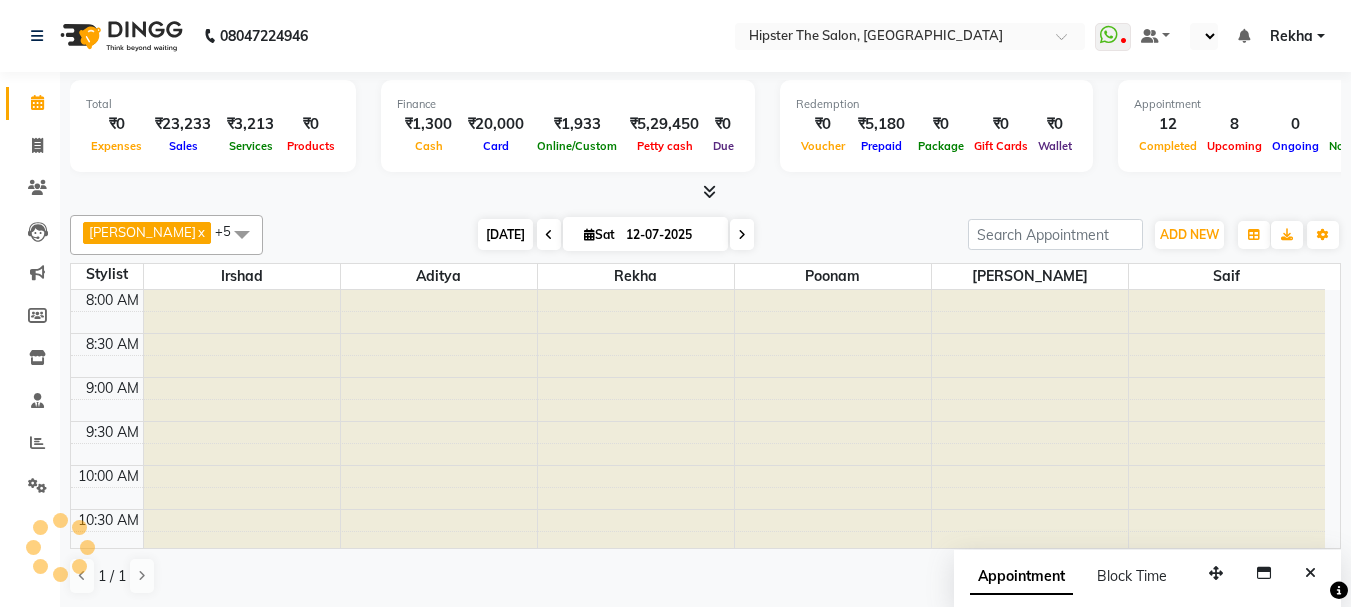 click on "Sat" at bounding box center [599, 234] 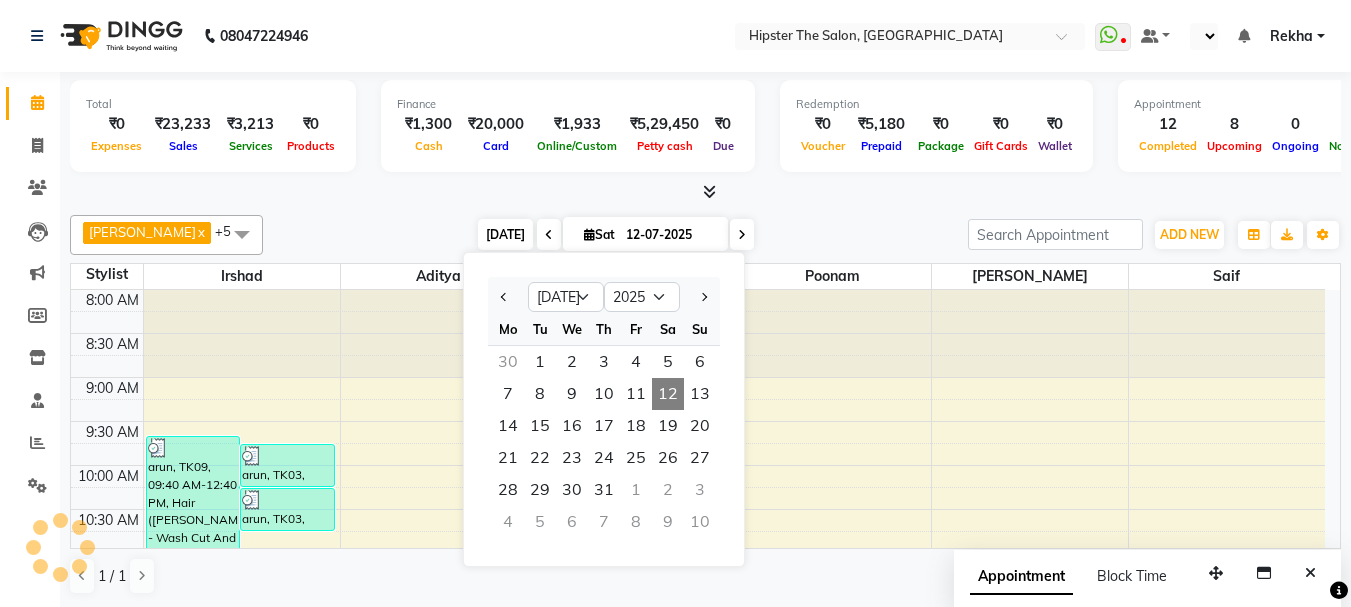 scroll, scrollTop: 617, scrollLeft: 0, axis: vertical 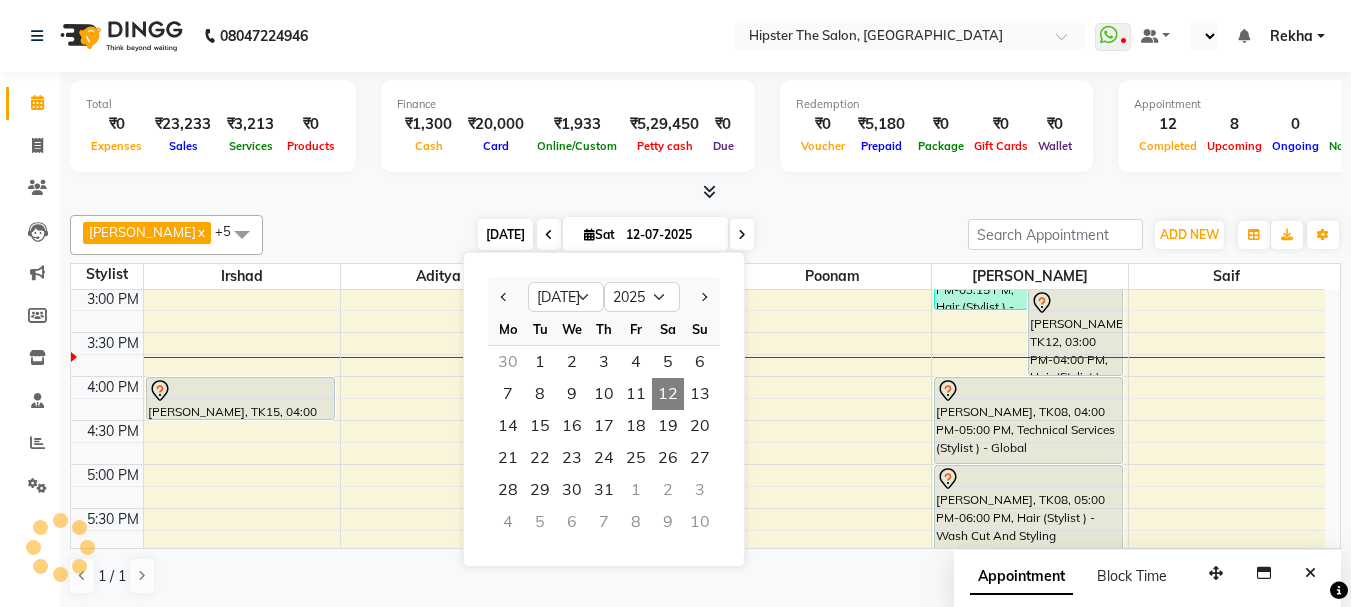 click on "Today" at bounding box center [505, 234] 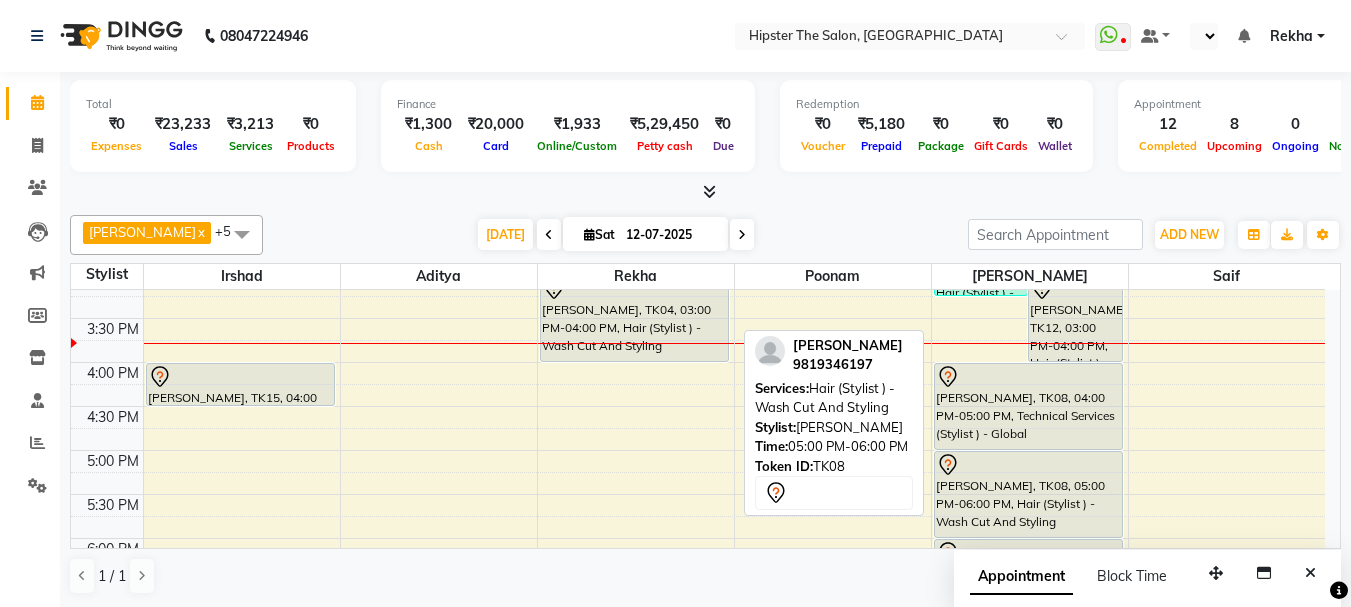 scroll, scrollTop: 617, scrollLeft: 0, axis: vertical 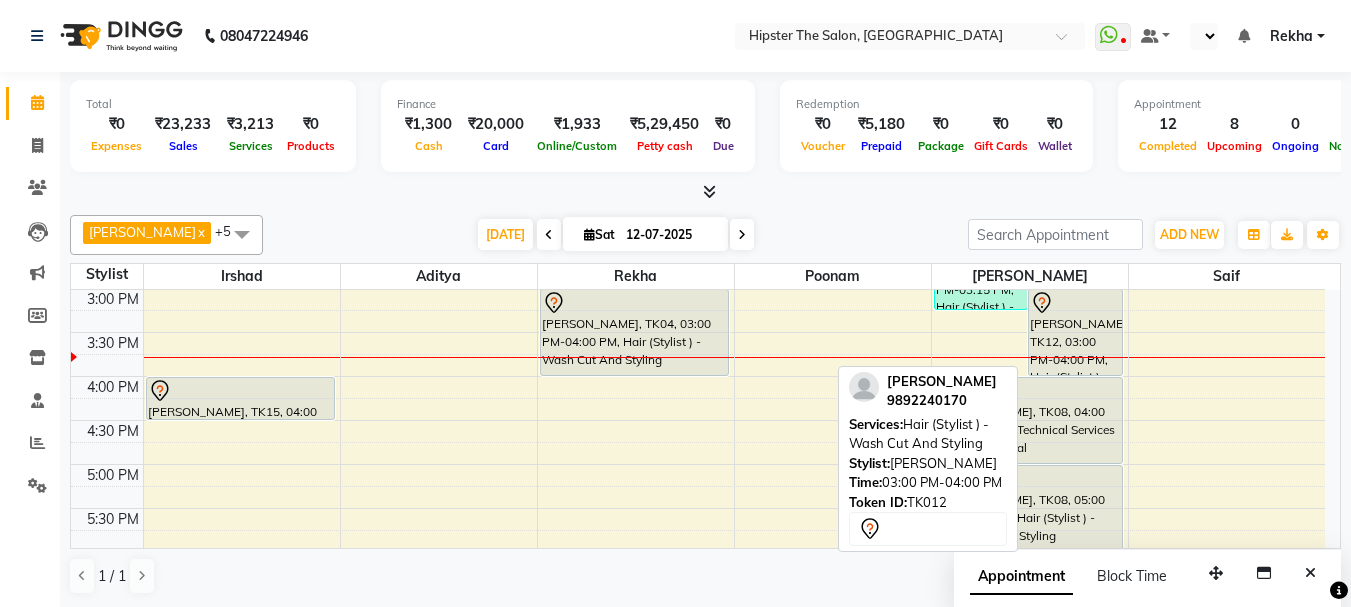 click on "vipul NANDU, TK12, 03:00 PM-04:00 PM, Hair (Stylist ) - Wash Cut And Styling" at bounding box center (1075, 332) 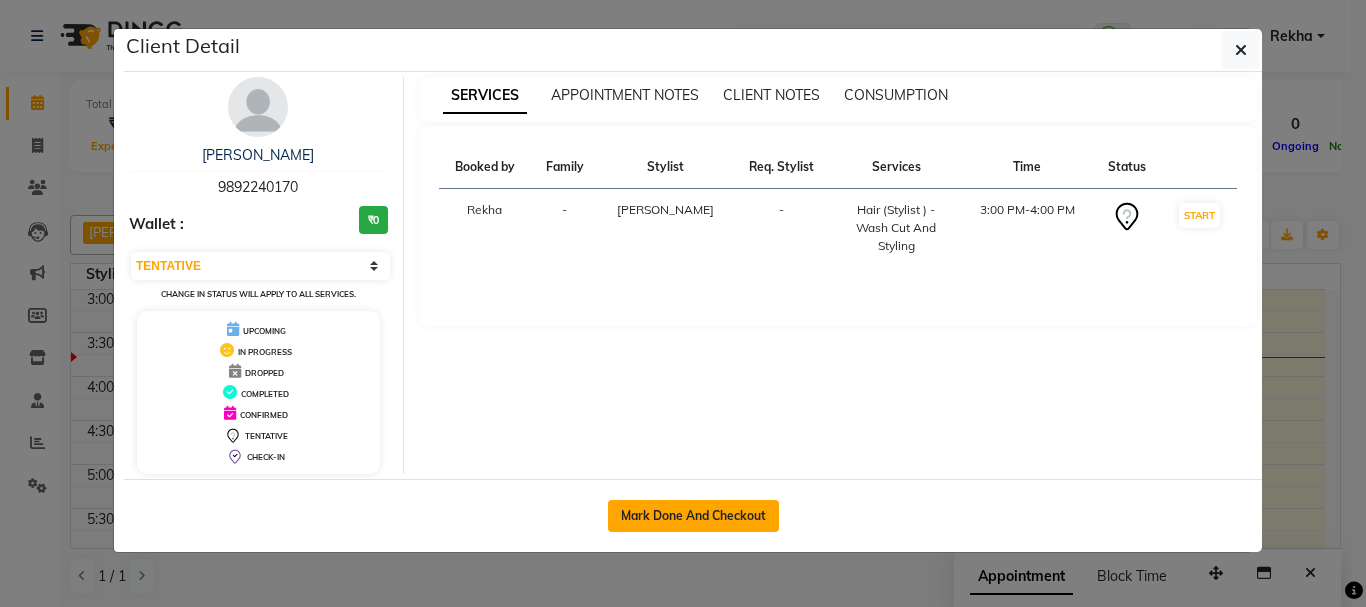 click on "Mark Done And Checkout" 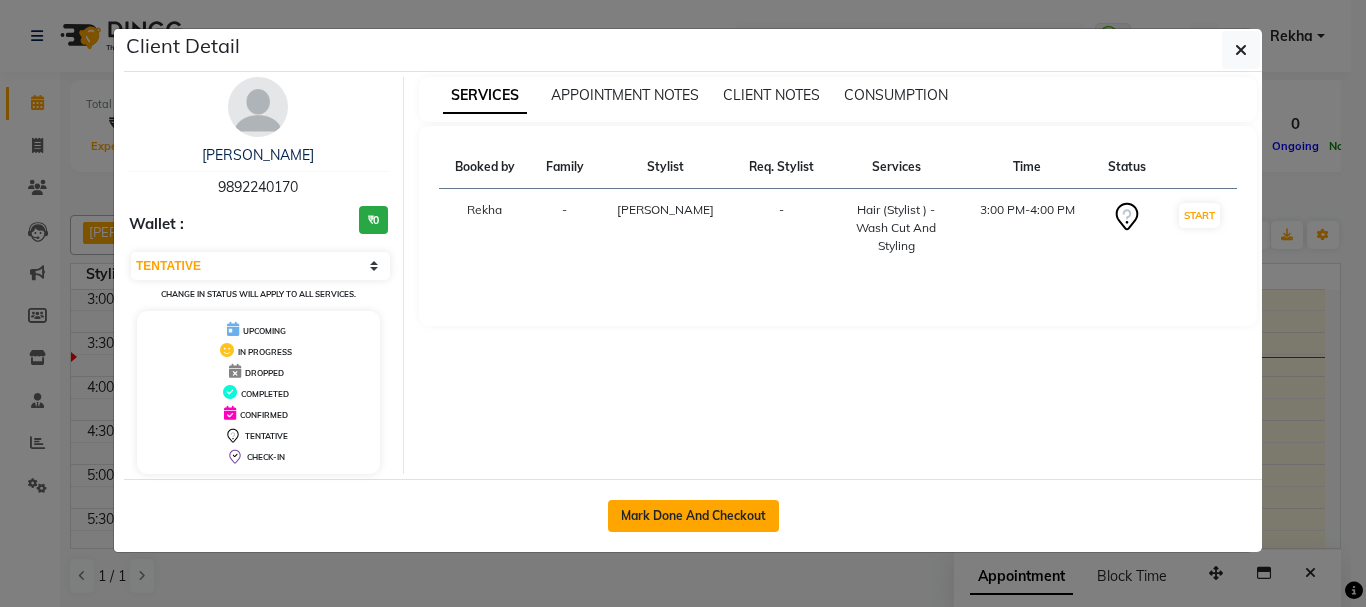 select on "service" 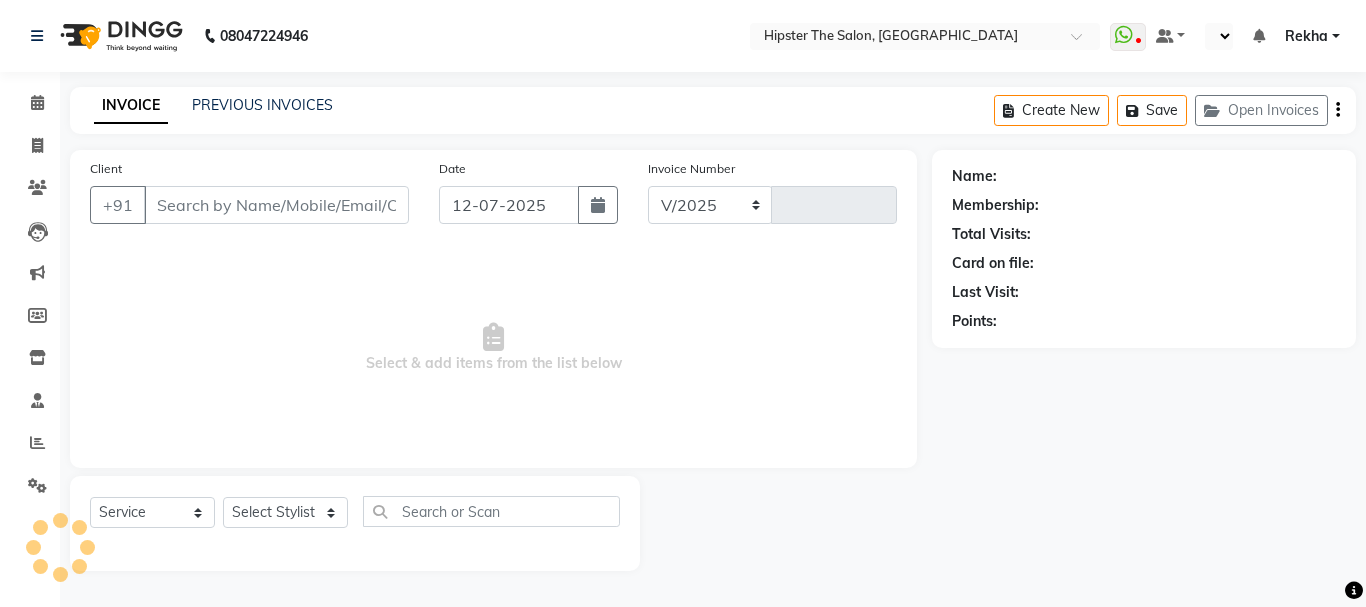 select on "5125" 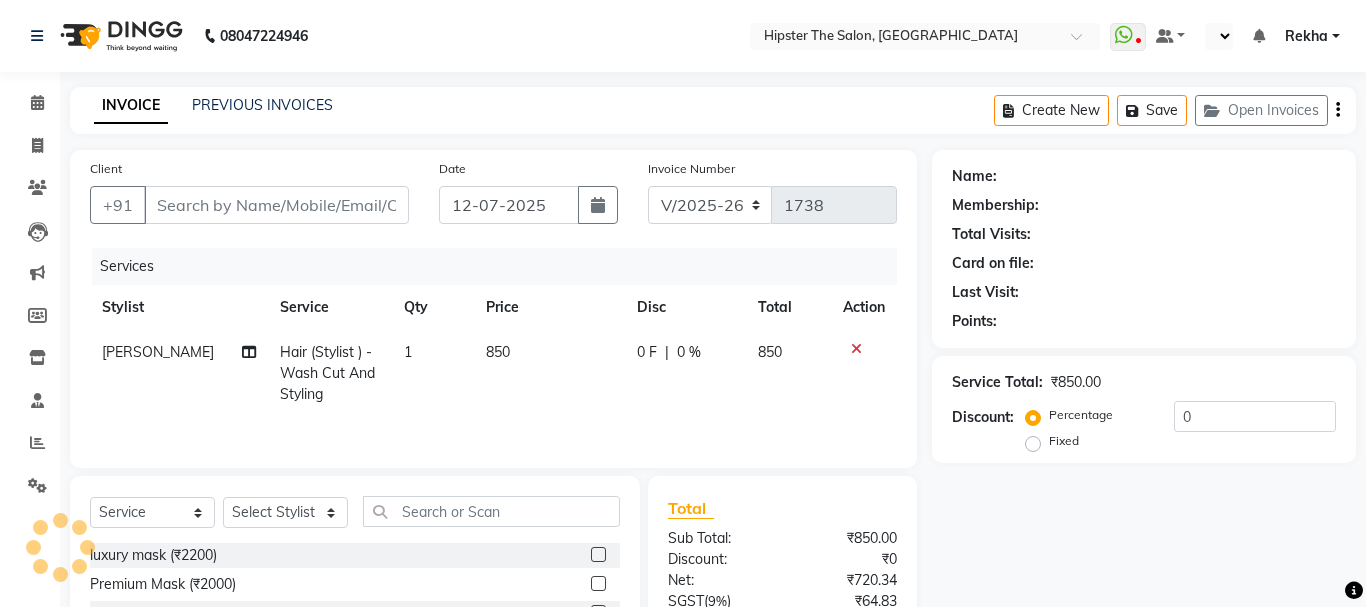 type on "9892240170" 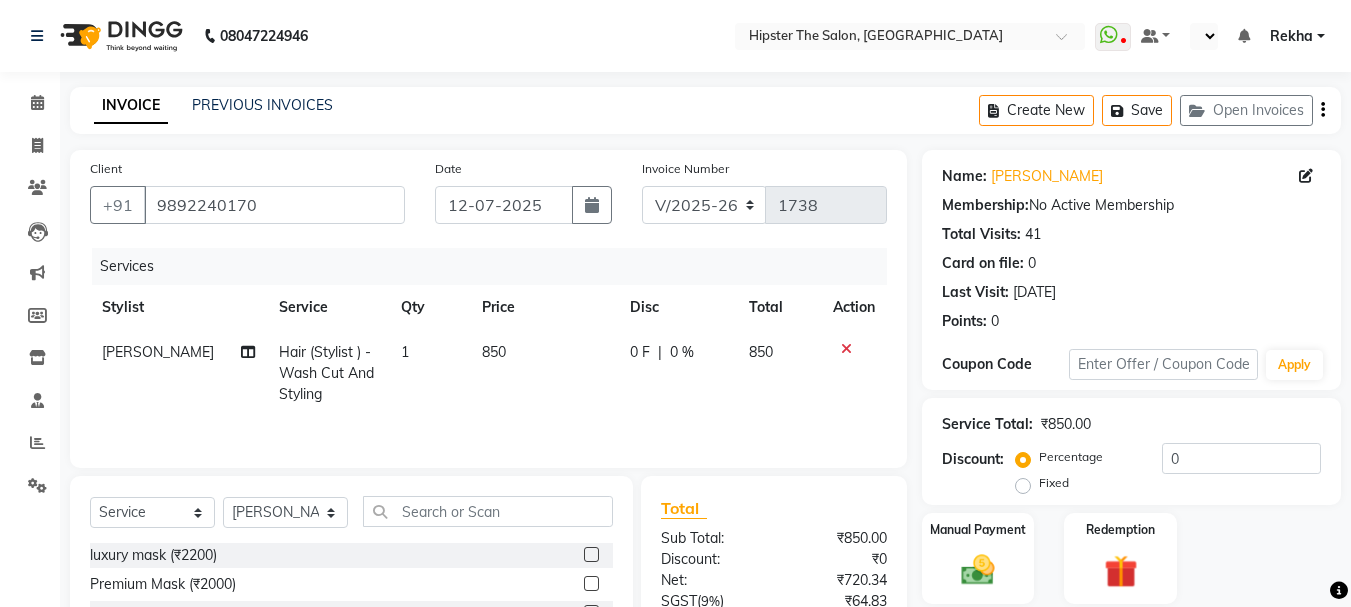 click on "Name: Vipul Nandu Membership:  No Active Membership  Total Visits:  41 Card on file:  0 Last Visit:   19-06-2025 Points:   0  Coupon Code Apply Service Total:  ₹850.00  Discount:  Percentage   Fixed  0 Manual Payment Redemption  Continue Without Payment" 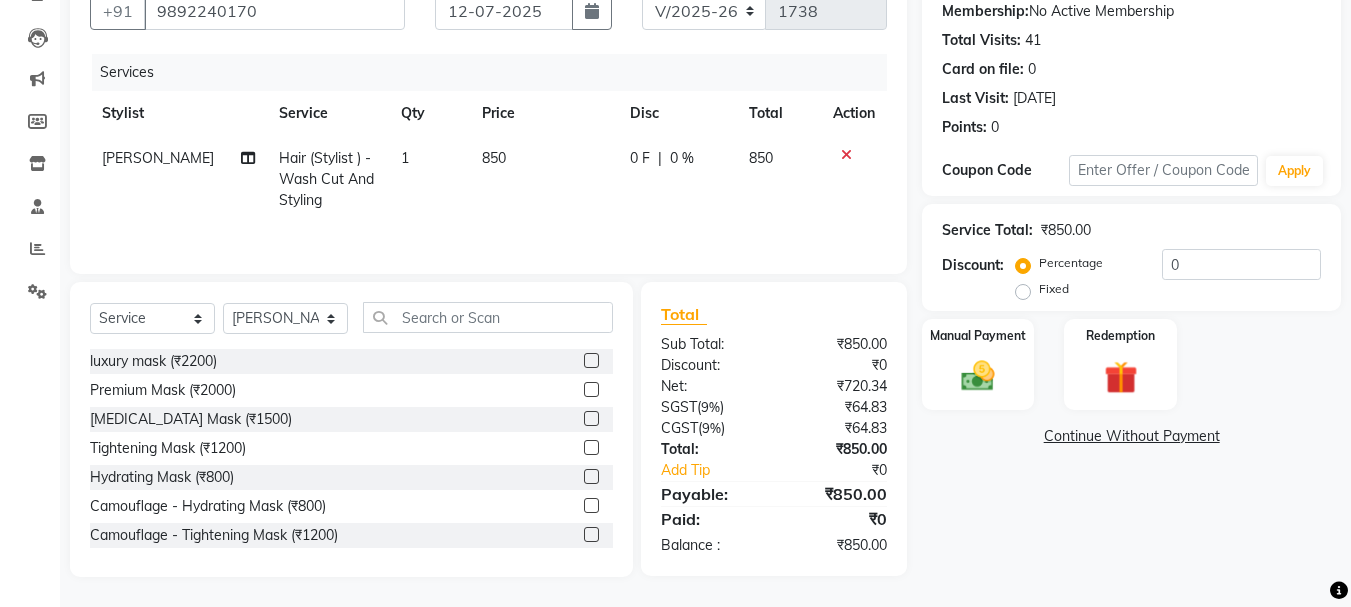 click 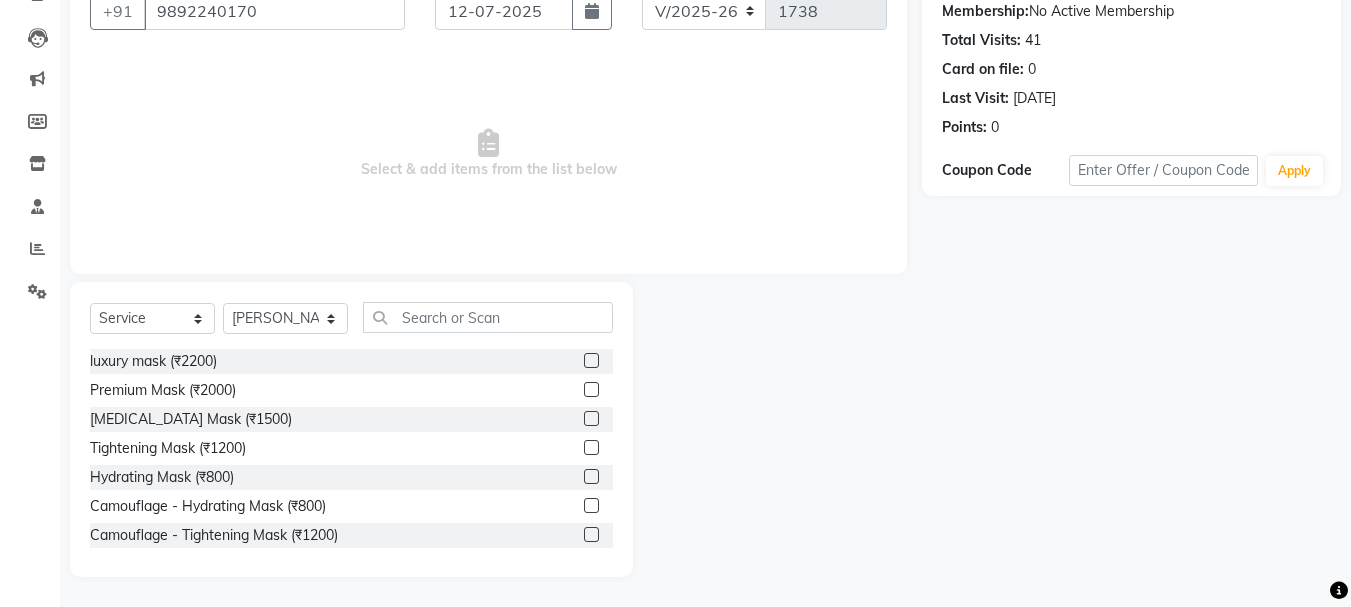 scroll, scrollTop: 0, scrollLeft: 0, axis: both 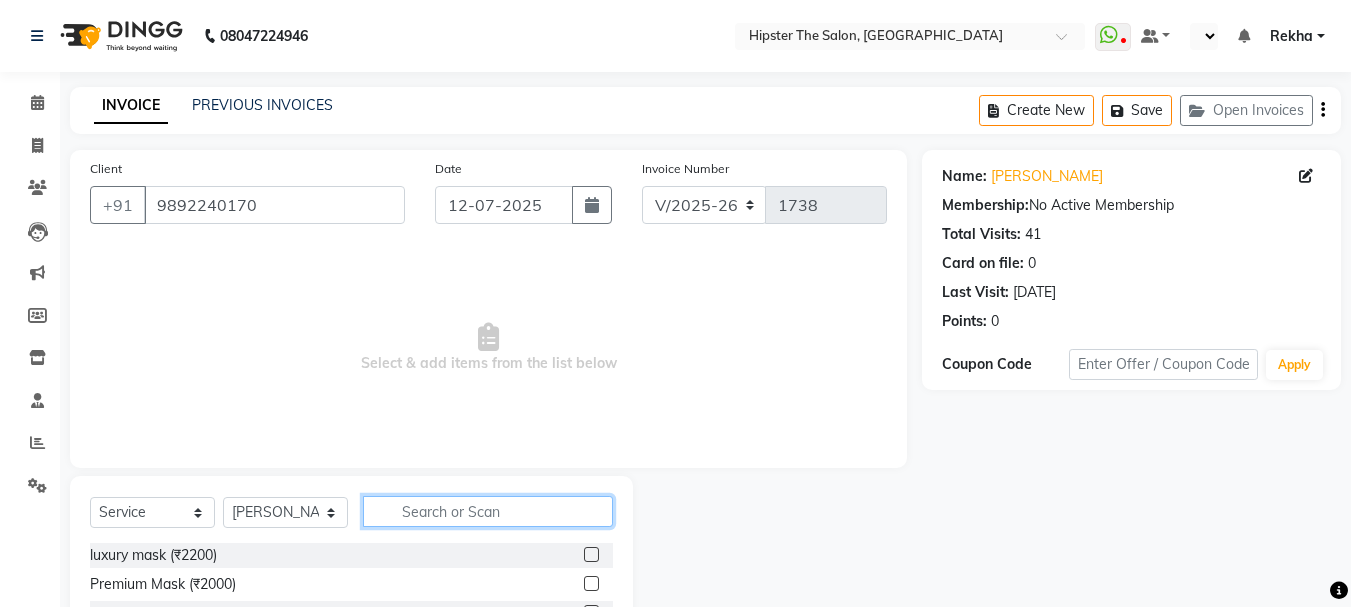 click 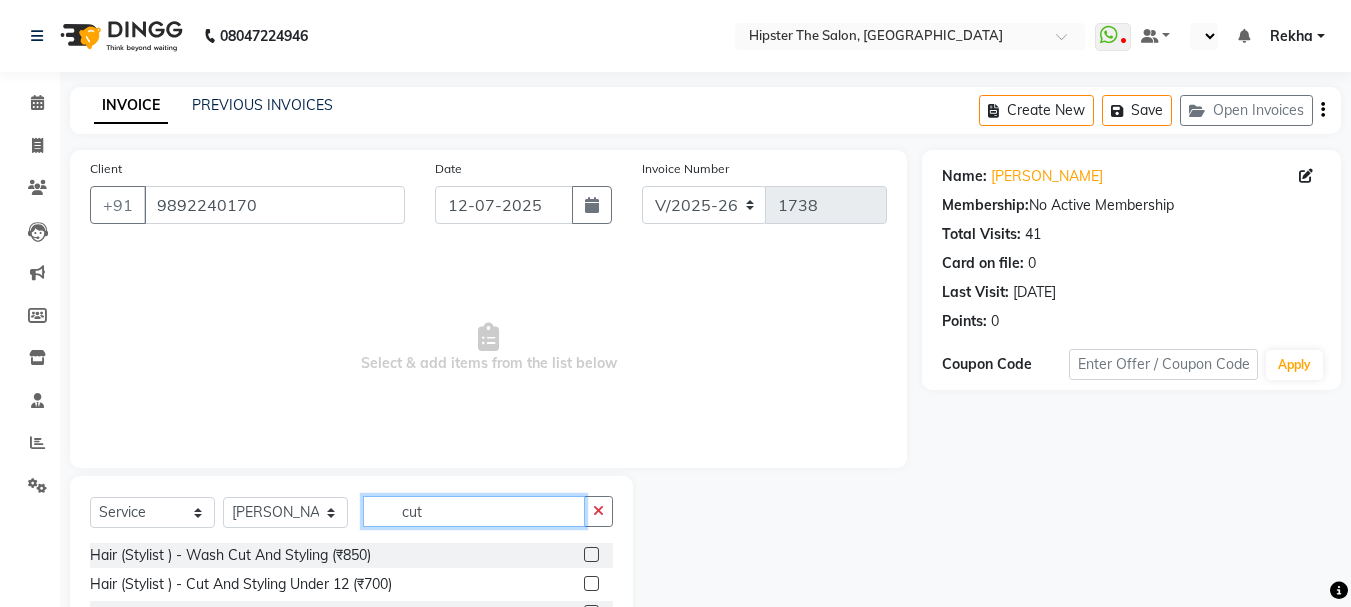 scroll, scrollTop: 194, scrollLeft: 0, axis: vertical 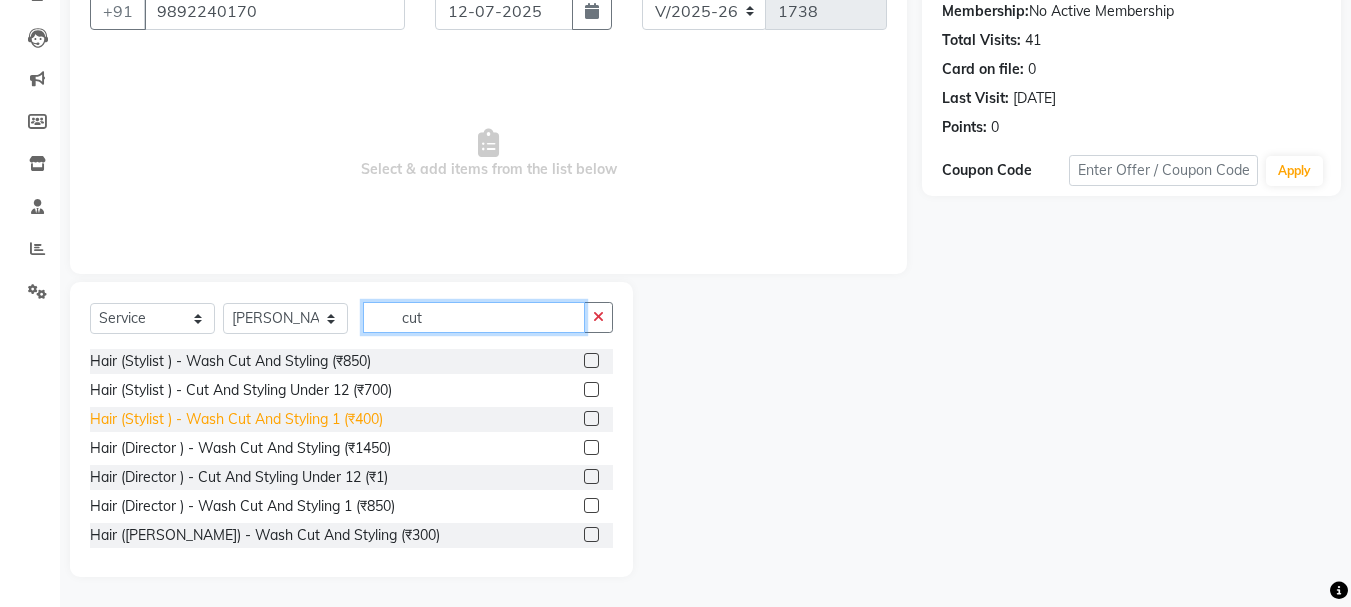 type on "cut" 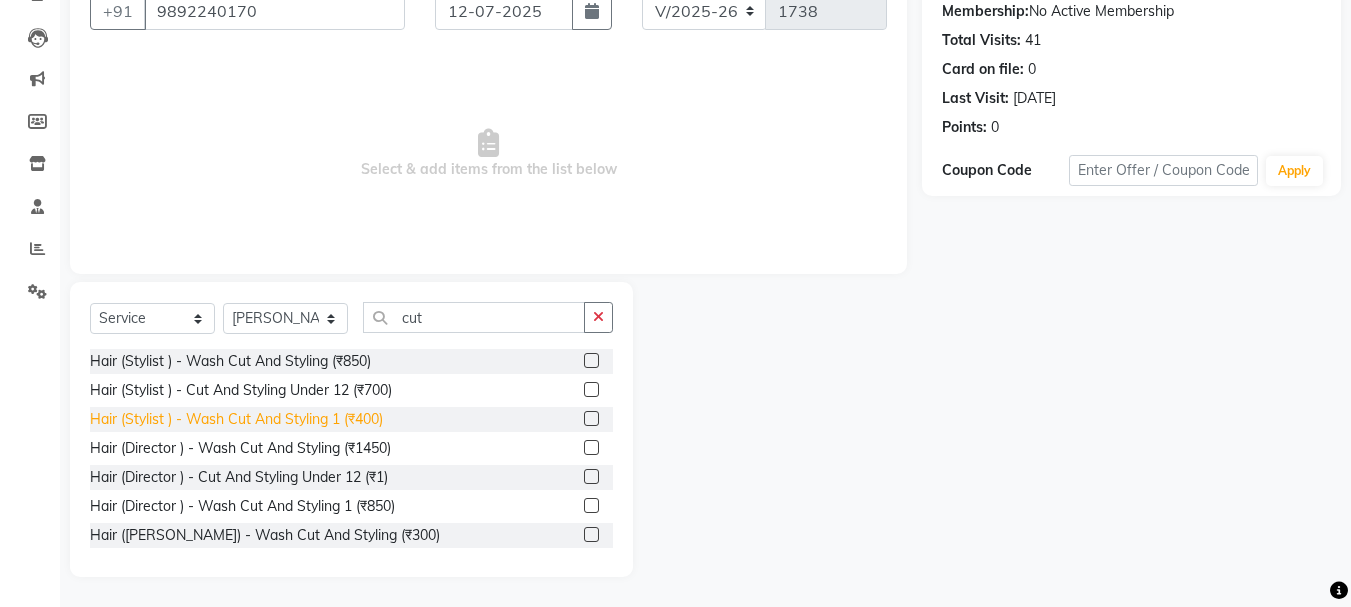 click on "Hair (Stylist ) - Wash Cut And Styling 1 (₹400)" 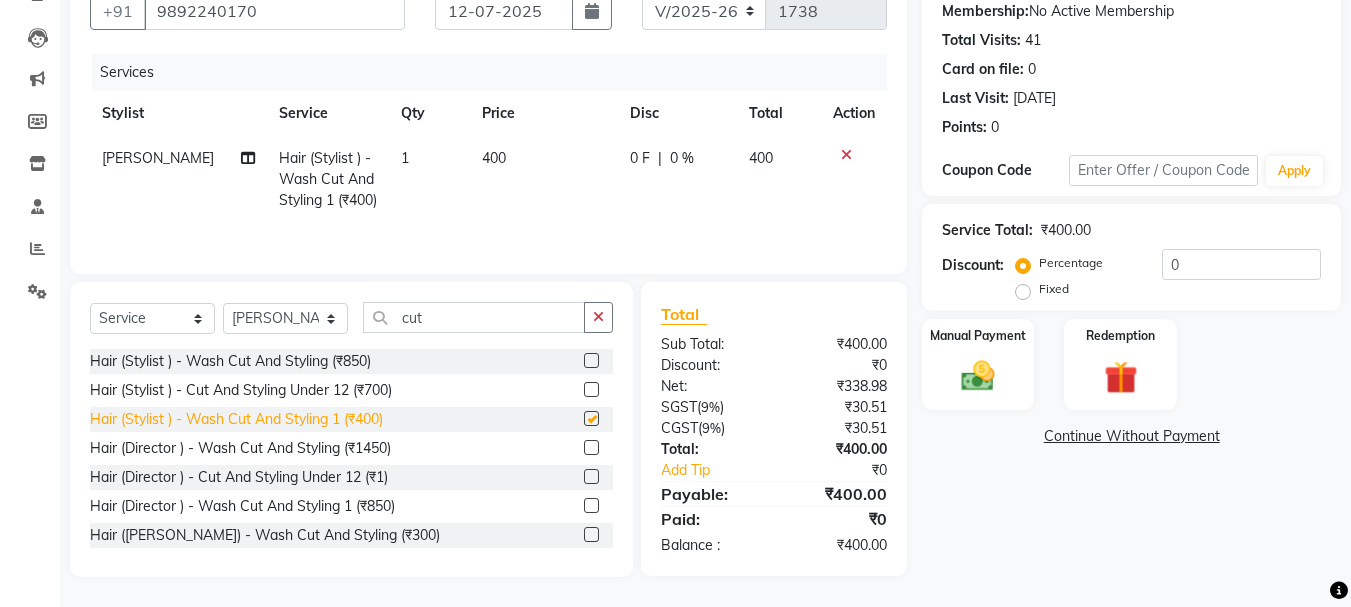 checkbox on "false" 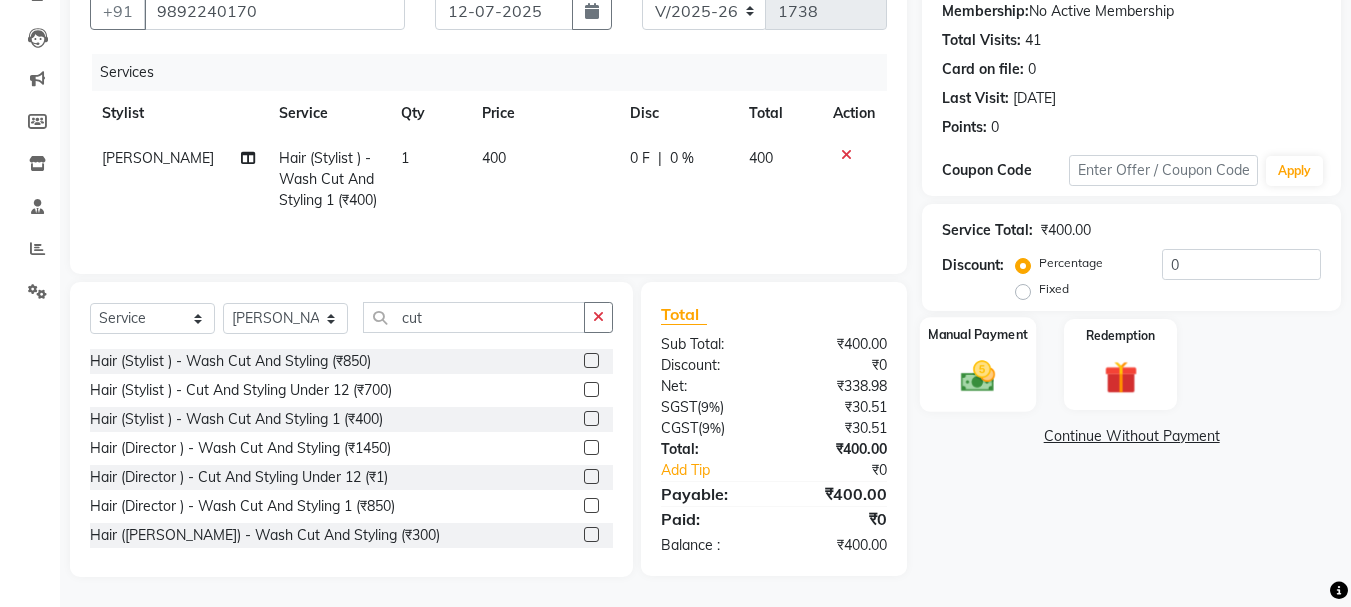 click on "Manual Payment" 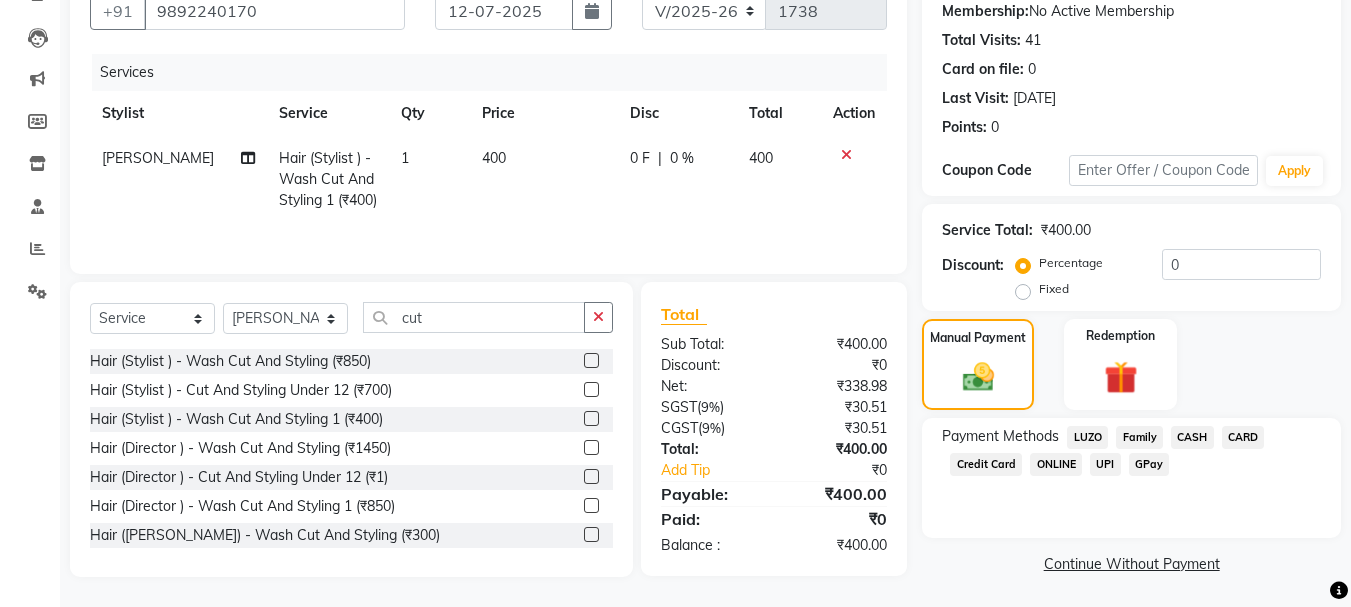 click on "CASH" 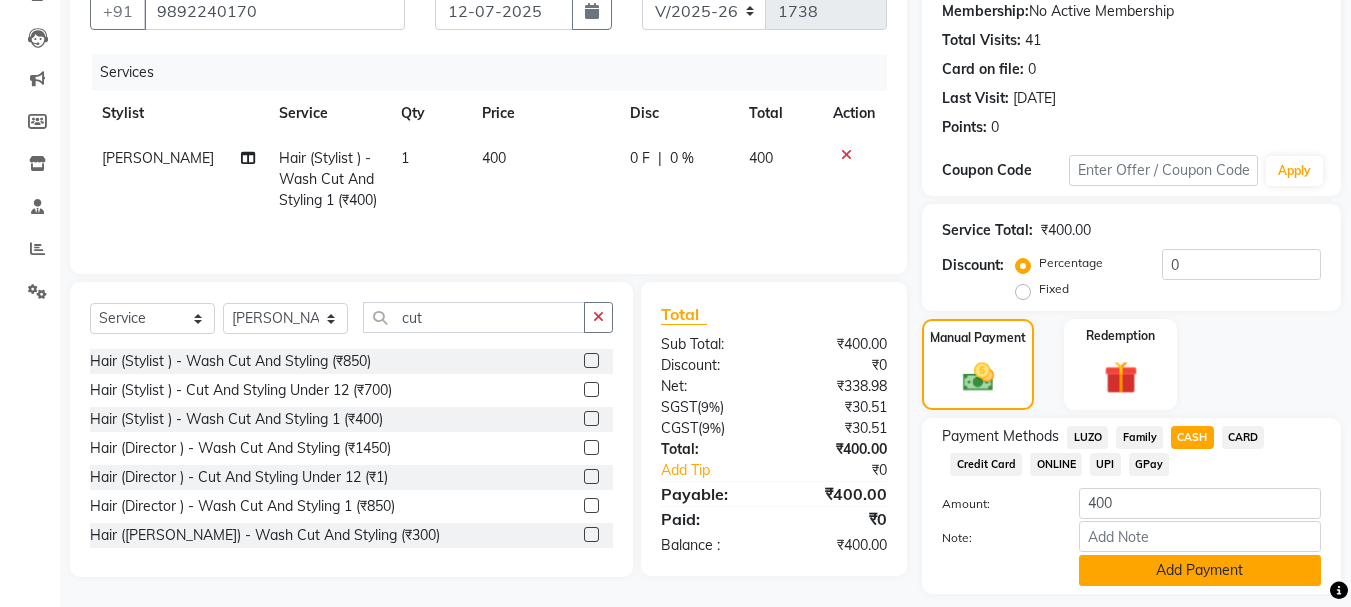 click on "Add Payment" 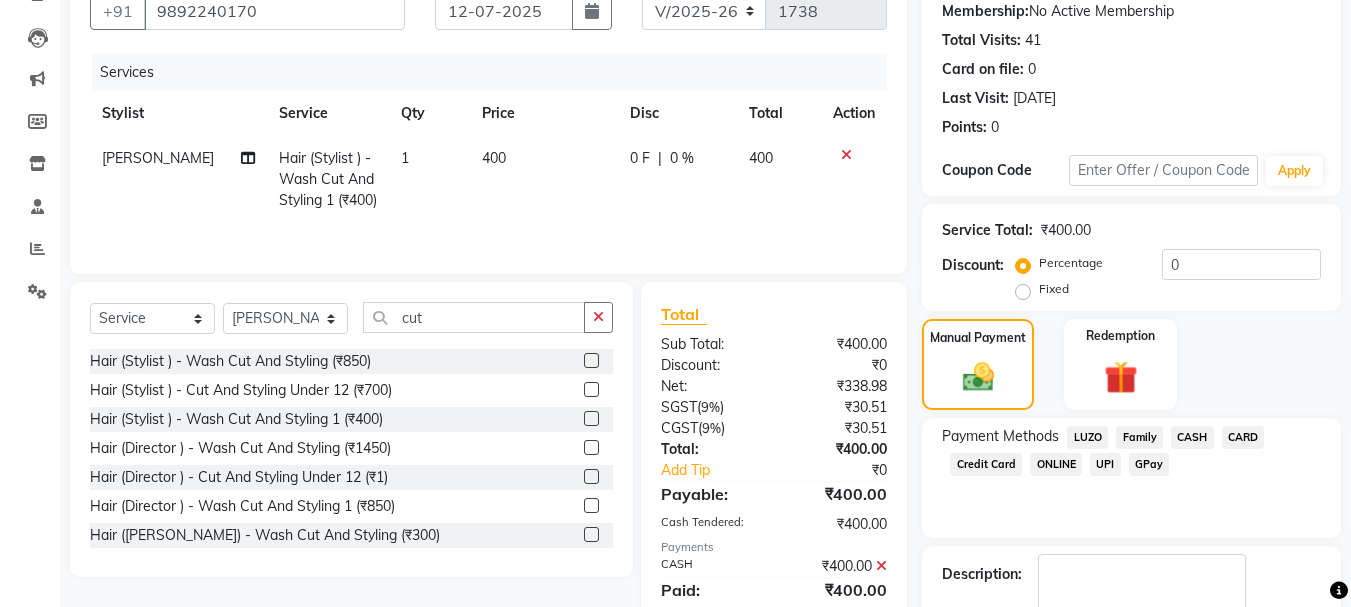 click on "Checkout" 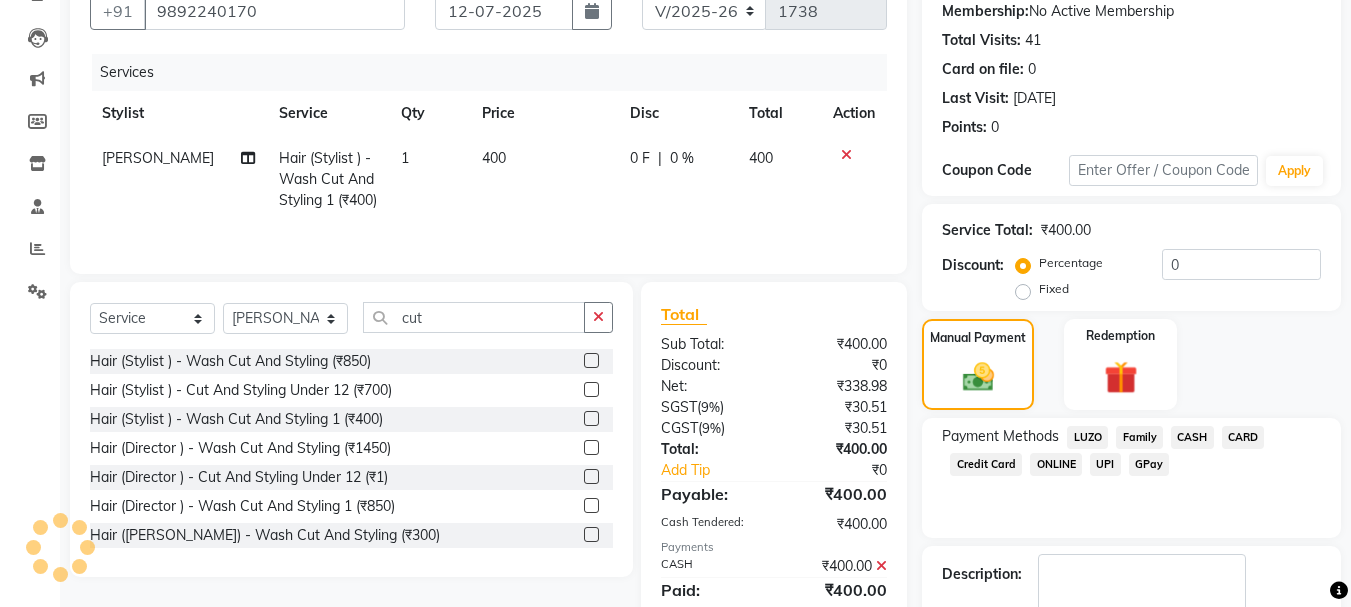 click on "Checkout" 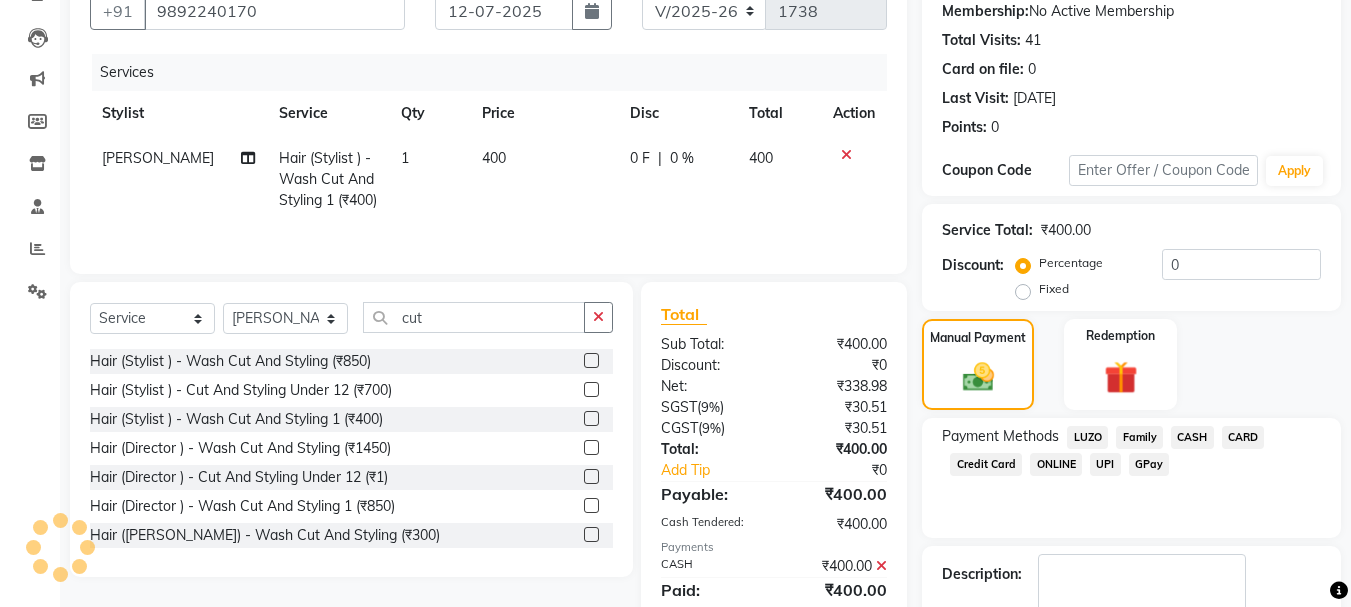 scroll, scrollTop: 309, scrollLeft: 0, axis: vertical 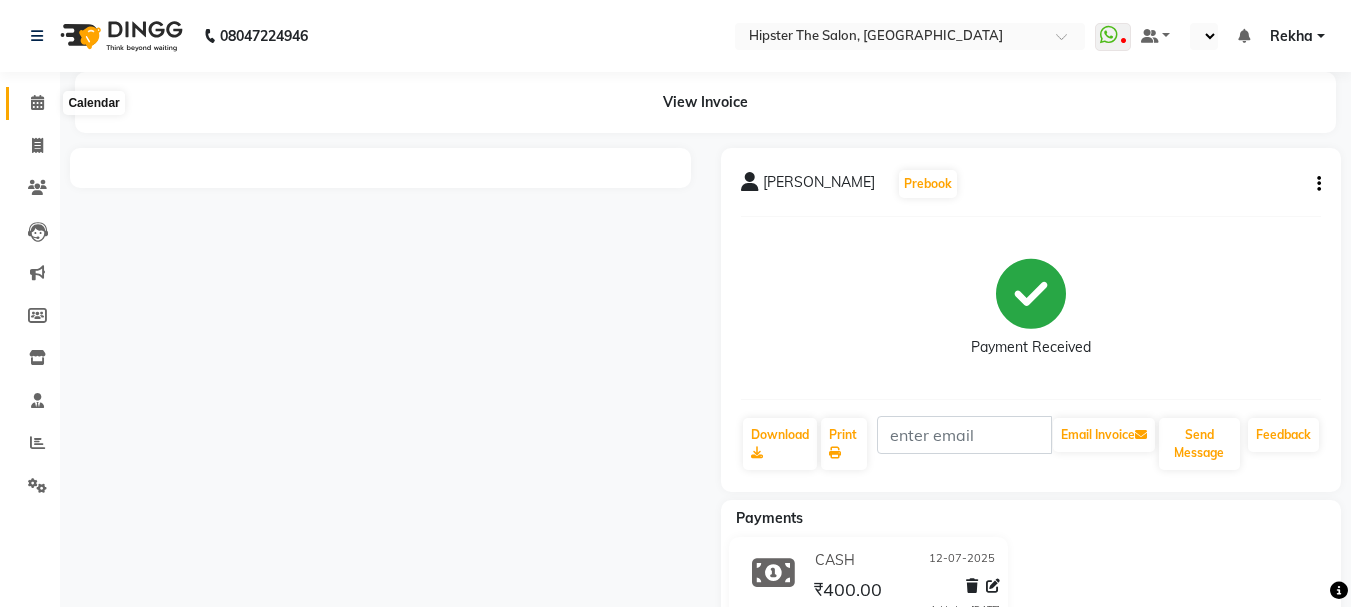 click 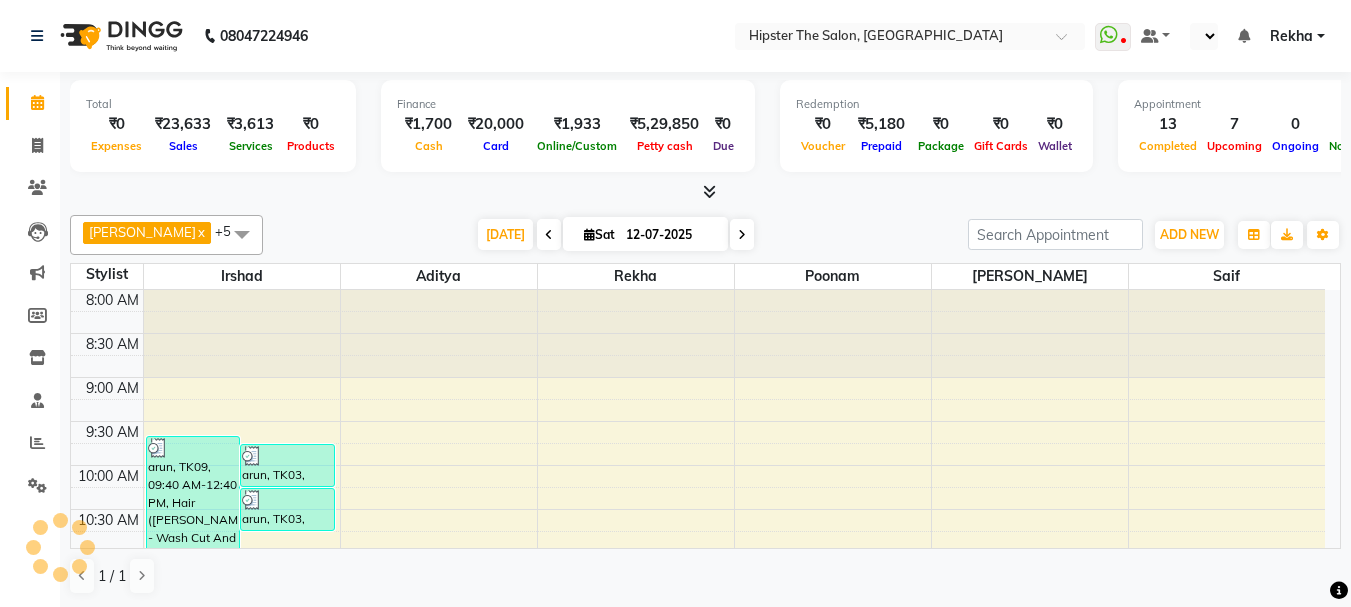 scroll, scrollTop: 0, scrollLeft: 0, axis: both 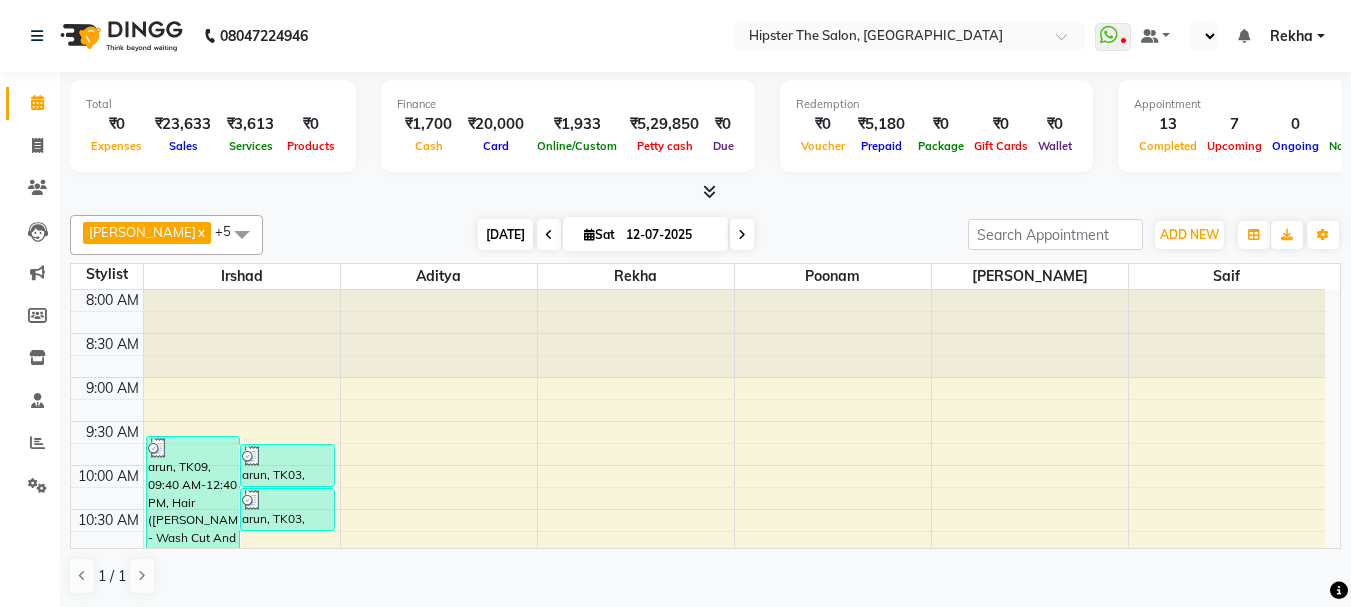 click on "Today" at bounding box center (505, 234) 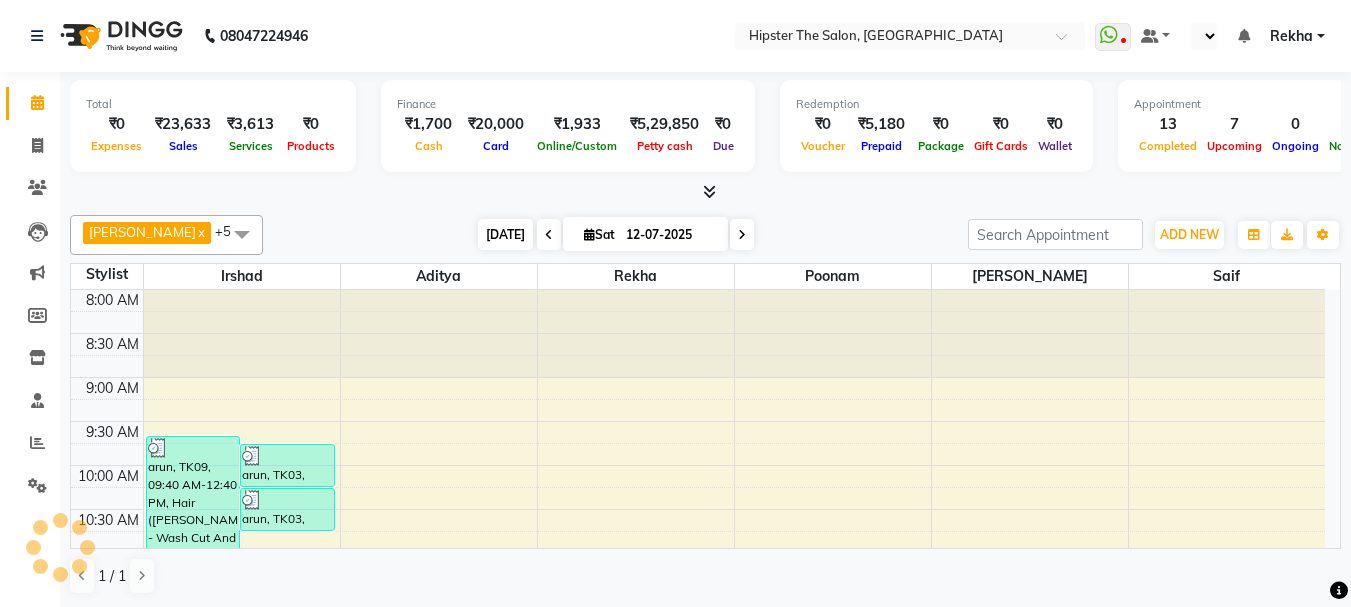 scroll, scrollTop: 617, scrollLeft: 0, axis: vertical 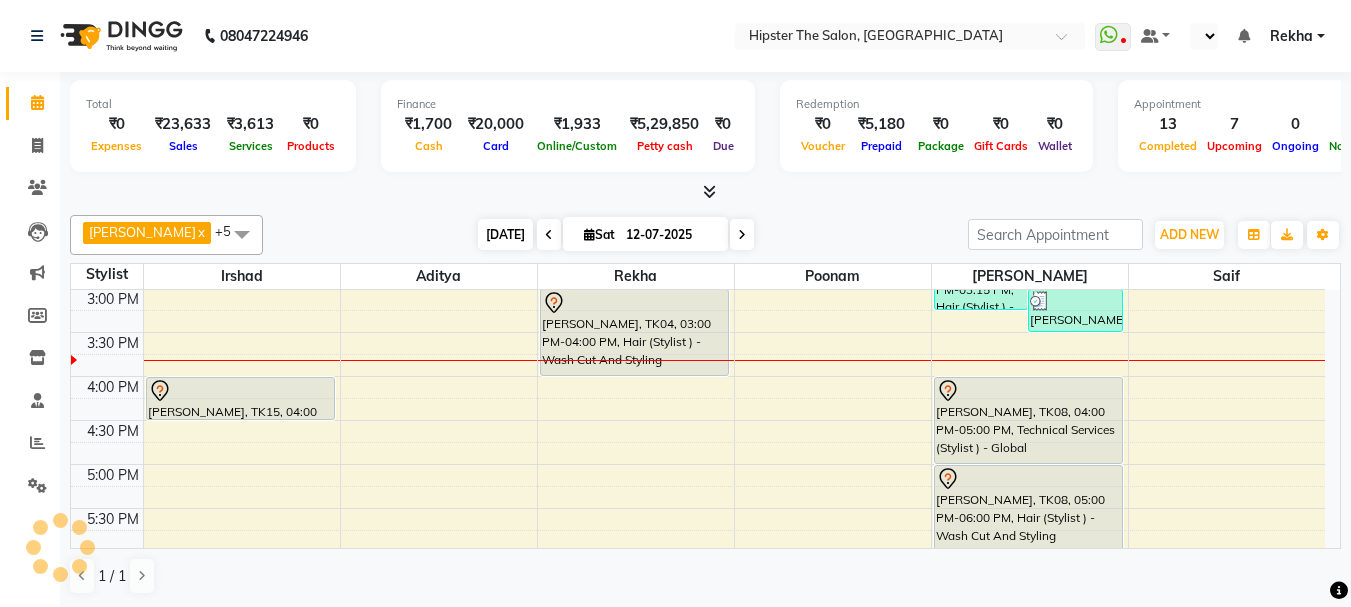 click on "Today" at bounding box center [505, 234] 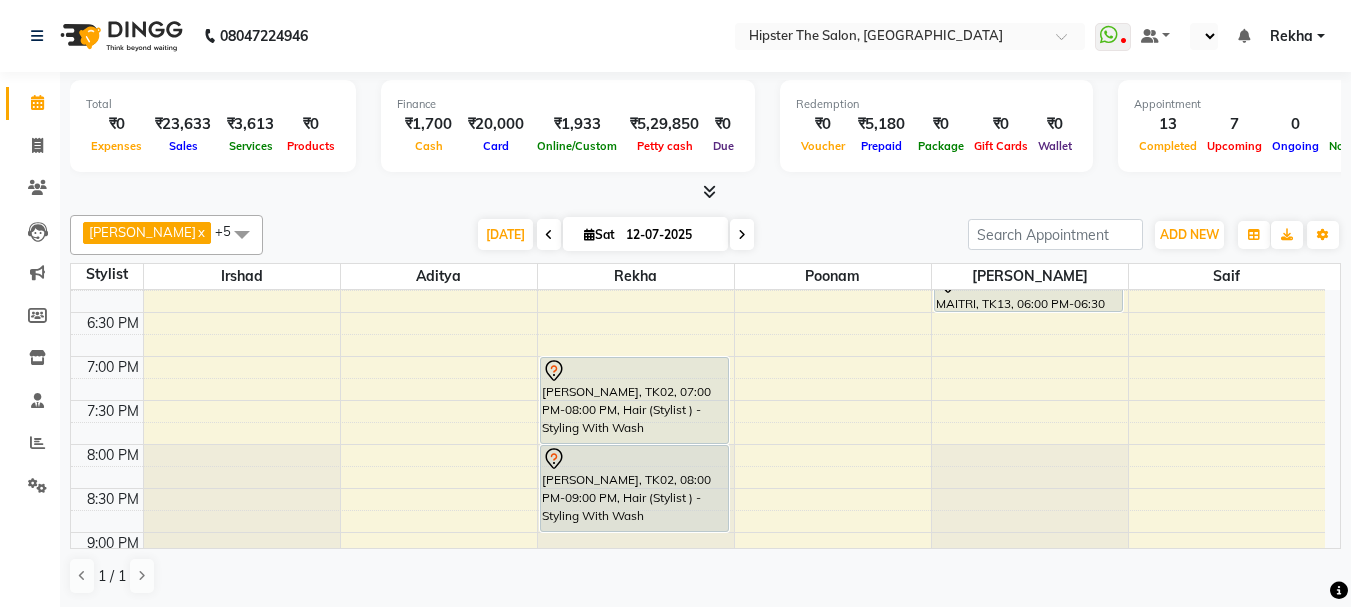 scroll, scrollTop: 908, scrollLeft: 0, axis: vertical 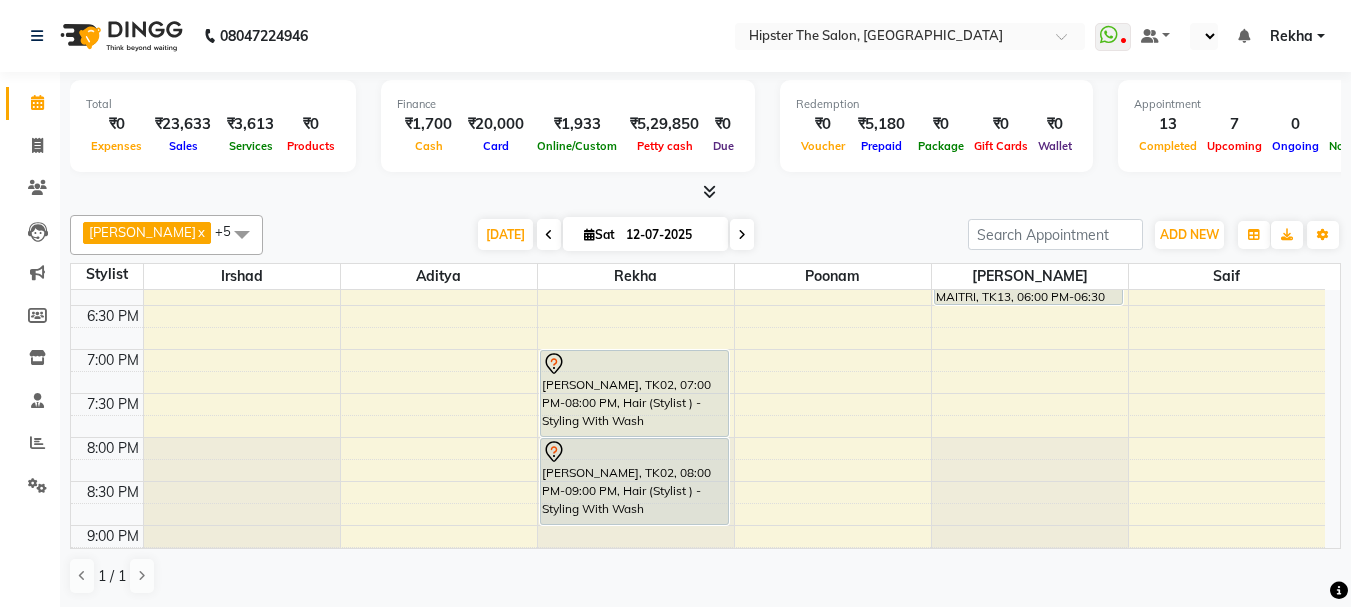 click on "8:00 AM 8:30 AM 9:00 AM 9:30 AM 10:00 AM 10:30 AM 11:00 AM 11:30 AM 12:00 PM 12:30 PM 1:00 PM 1:30 PM 2:00 PM 2:30 PM 3:00 PM 3:30 PM 4:00 PM 4:30 PM 5:00 PM 5:30 PM 6:00 PM 6:30 PM 7:00 PM 7:30 PM 8:00 PM 8:30 PM 9:00 PM 9:30 PM 10:00 PM 10:30 PM     arun, TK09, 09:40 AM-12:40 PM, Hair (Barber) - Wash Cut And Styling (₹300),Hair (Barber) - Shave (₹180),Skin Facials - Brightning Facial (₹3000),De Tanning - Premium Full Face & Neck (₹700)     arun, TK03, 09:45 AM-10:15 AM, Hair (Barber) - Wash Cut And Styling     arun, TK03, 10:15 AM-10:45 AM, Hair (Barber) - Shave     CHINTAN MEHTA, TK10, 12:25 PM-12:55 PM, Hair (Barber) - Shave (₹180)     KARAN, TK11, 12:50 PM-01:50 PM, Hair (Barber) - Wash Cut And Styling (₹300),Hair (Barber) - Shave (₹180)     vimal, TK14, 01:50 PM-02:20 PM, Hair (Barber) - Wash Cut And Styling (₹300)             Antesh Kumar, TK15, 04:00 PM-04:30 PM, Hair (Barber) - Wash Cut And Styling                 rutuja, TK04, 03:00 PM-04:00 PM, Hair (Stylist ) - Wash Cut And Styling" at bounding box center [698, 41] 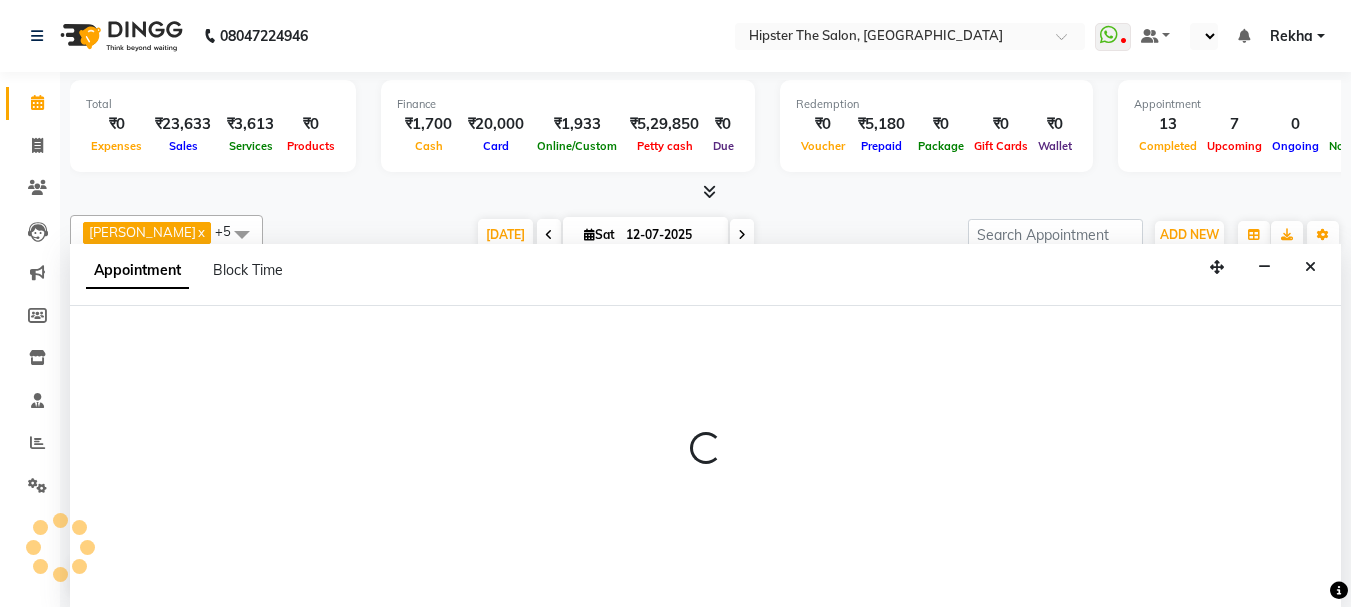 scroll, scrollTop: 1, scrollLeft: 0, axis: vertical 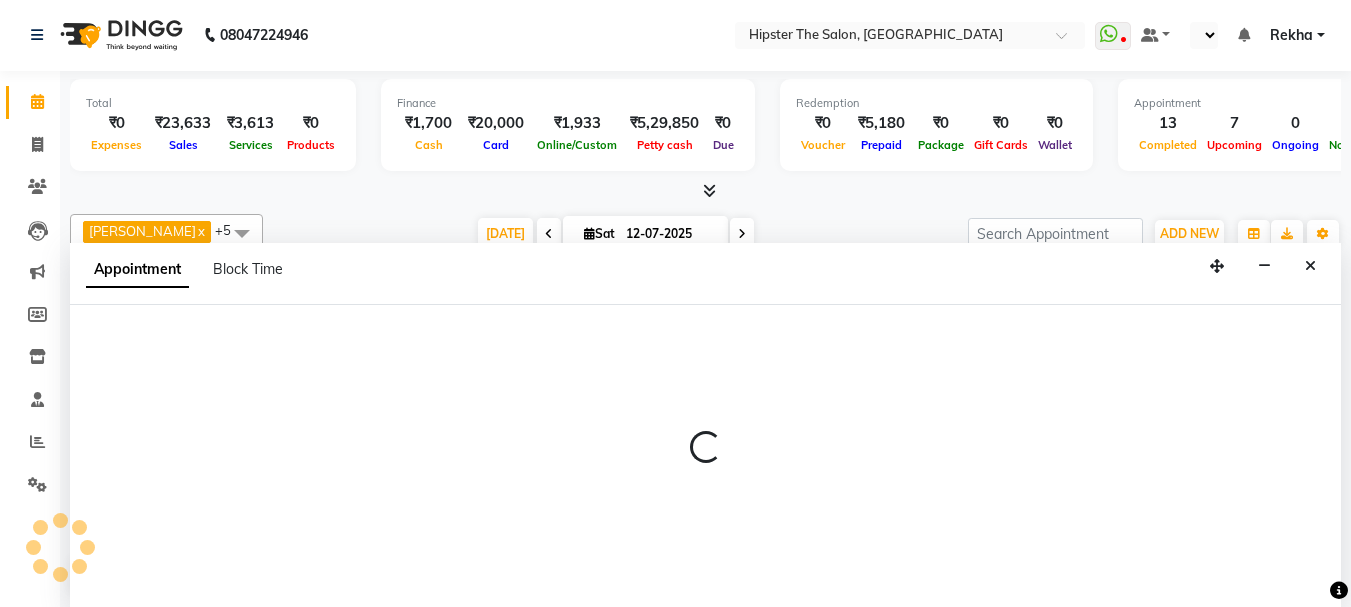 select on "32401" 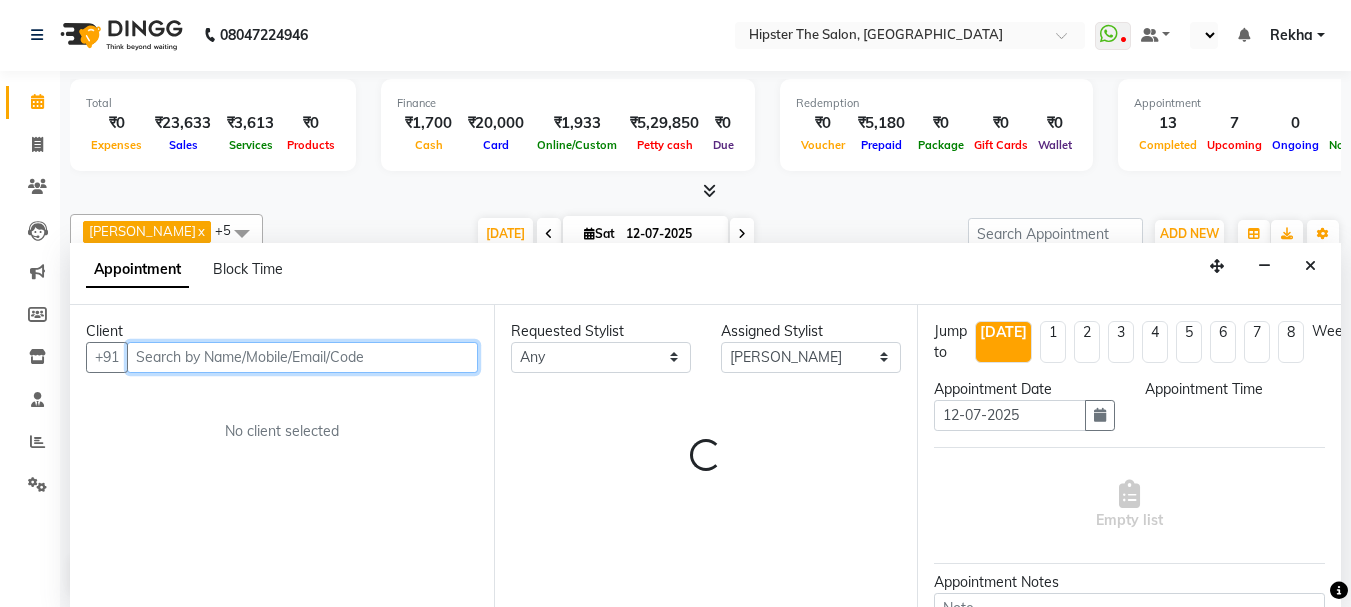 select on "1140" 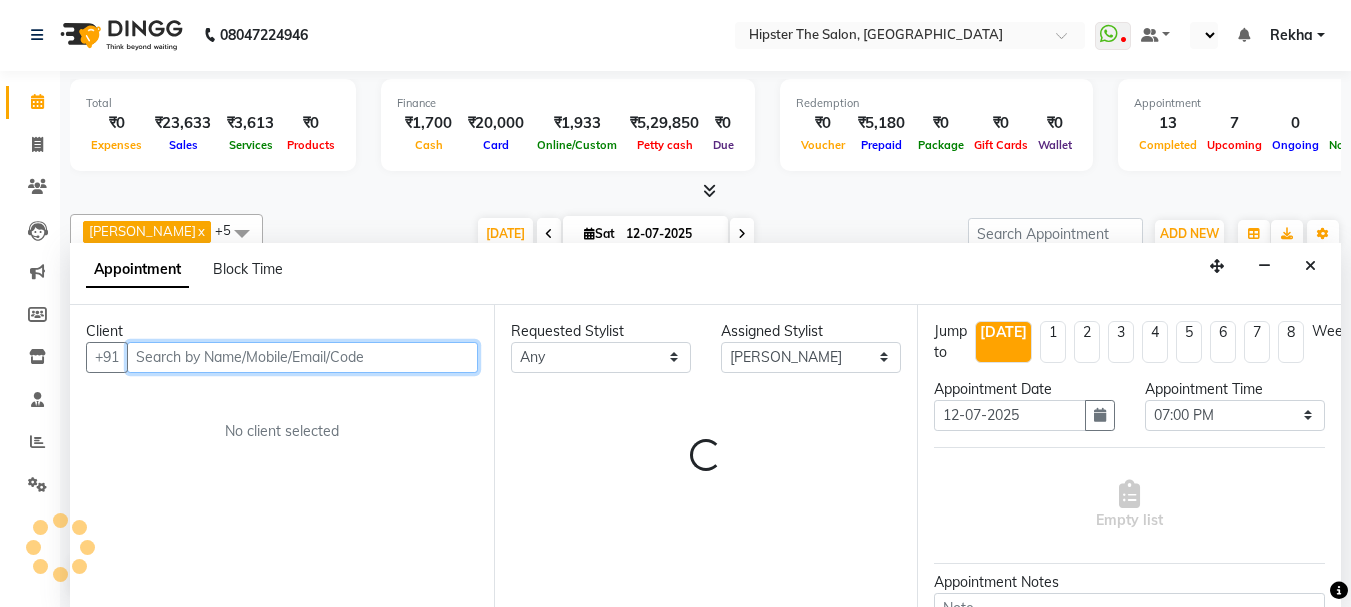 click at bounding box center (302, 357) 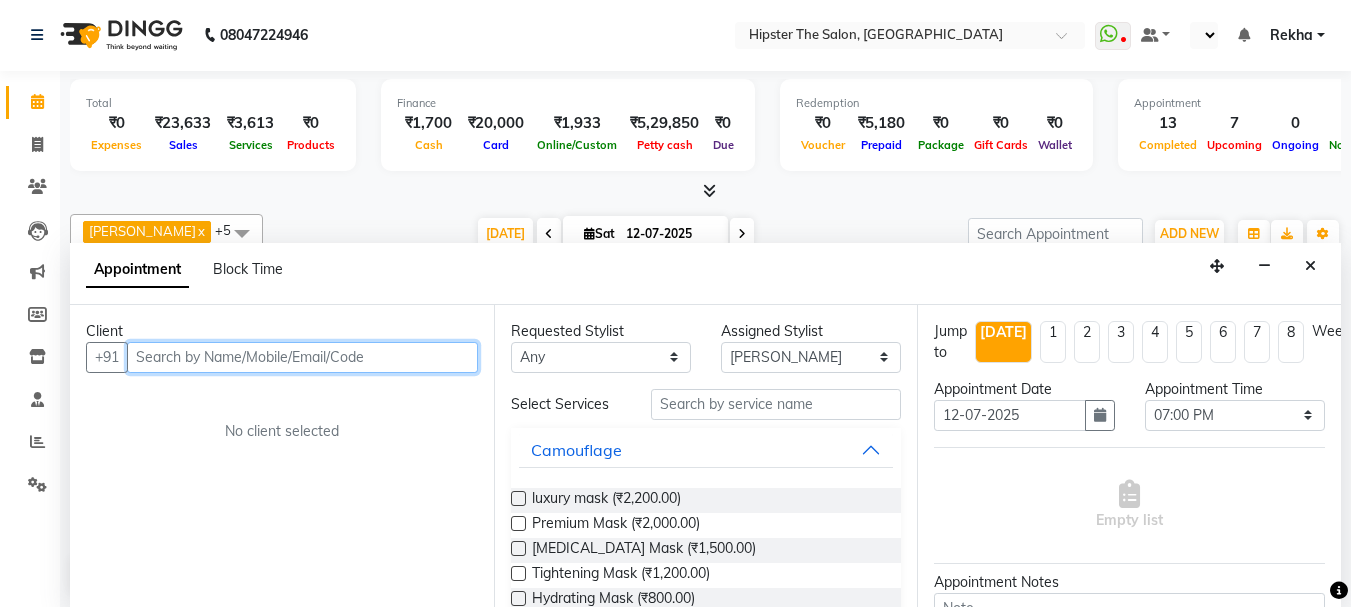 click at bounding box center [302, 357] 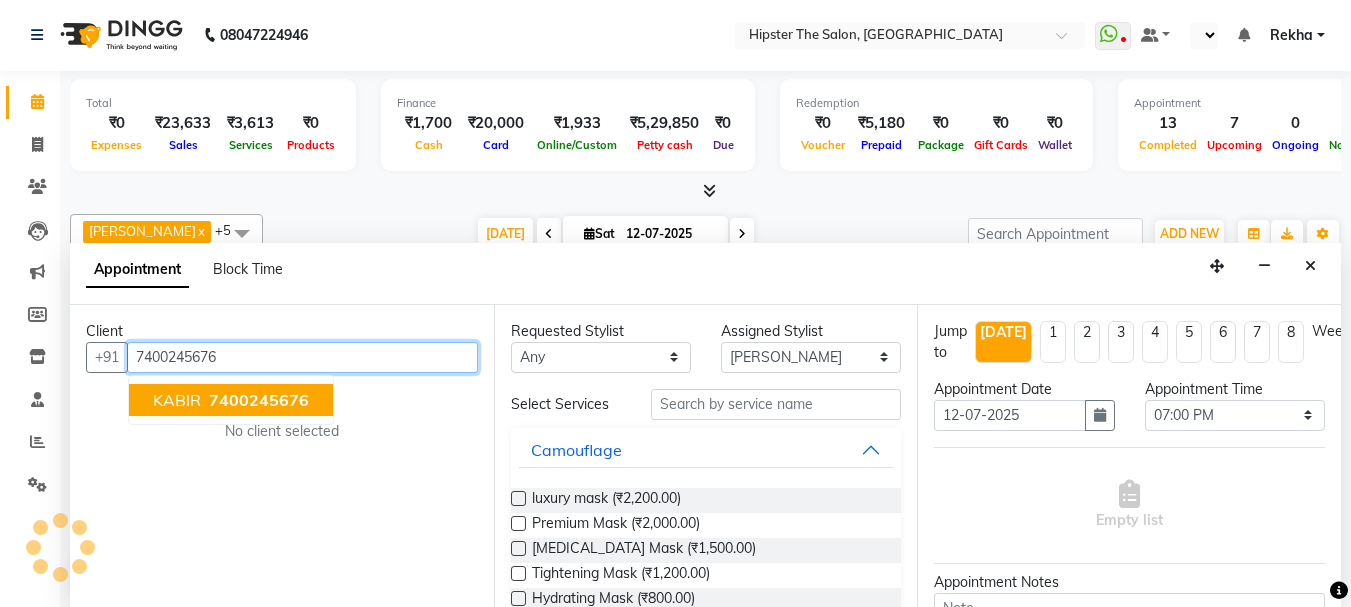 click on "KABIR" at bounding box center (177, 400) 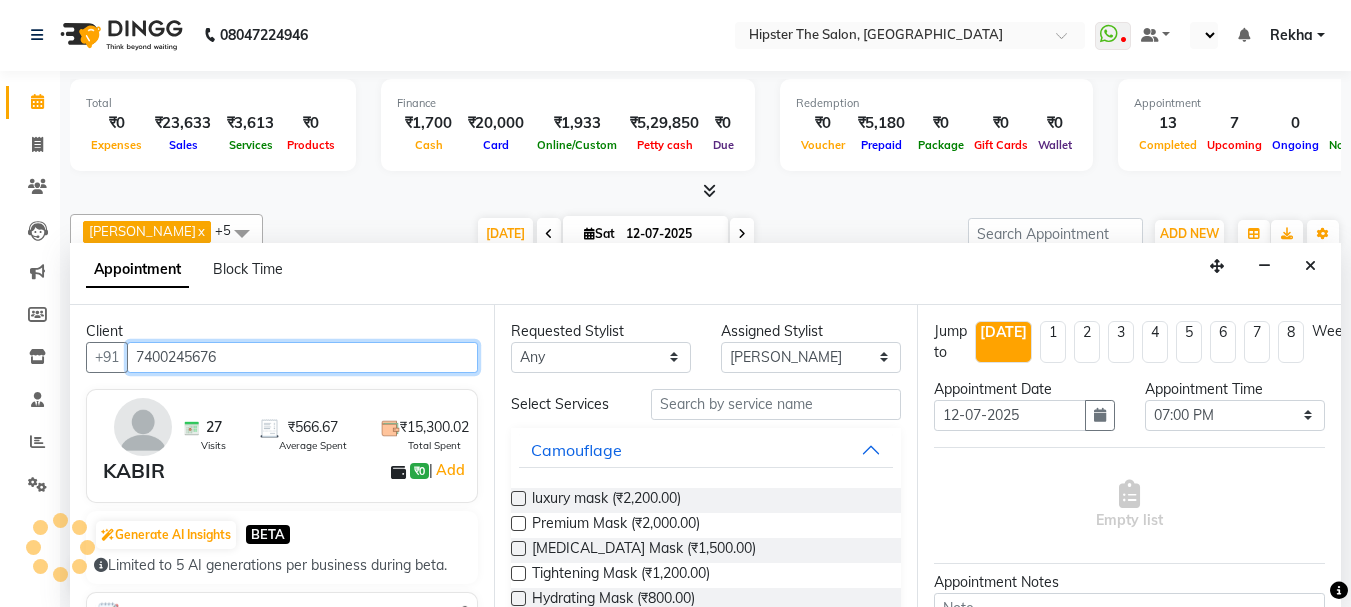 type on "7400245676" 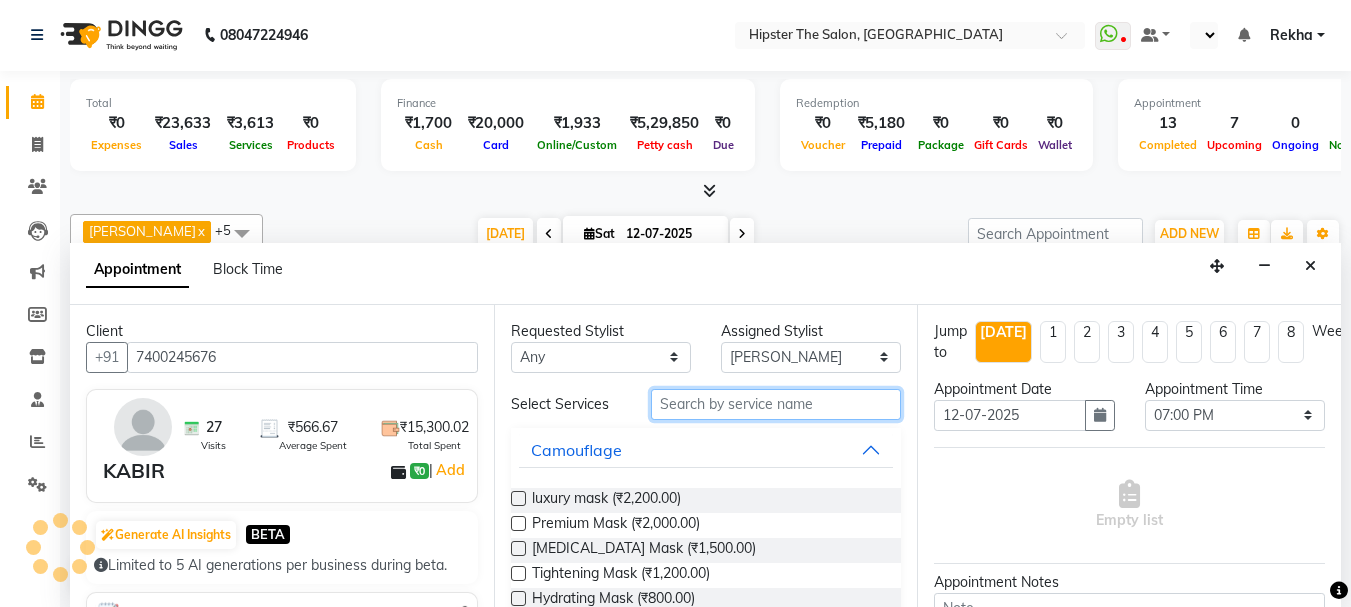 click at bounding box center [776, 404] 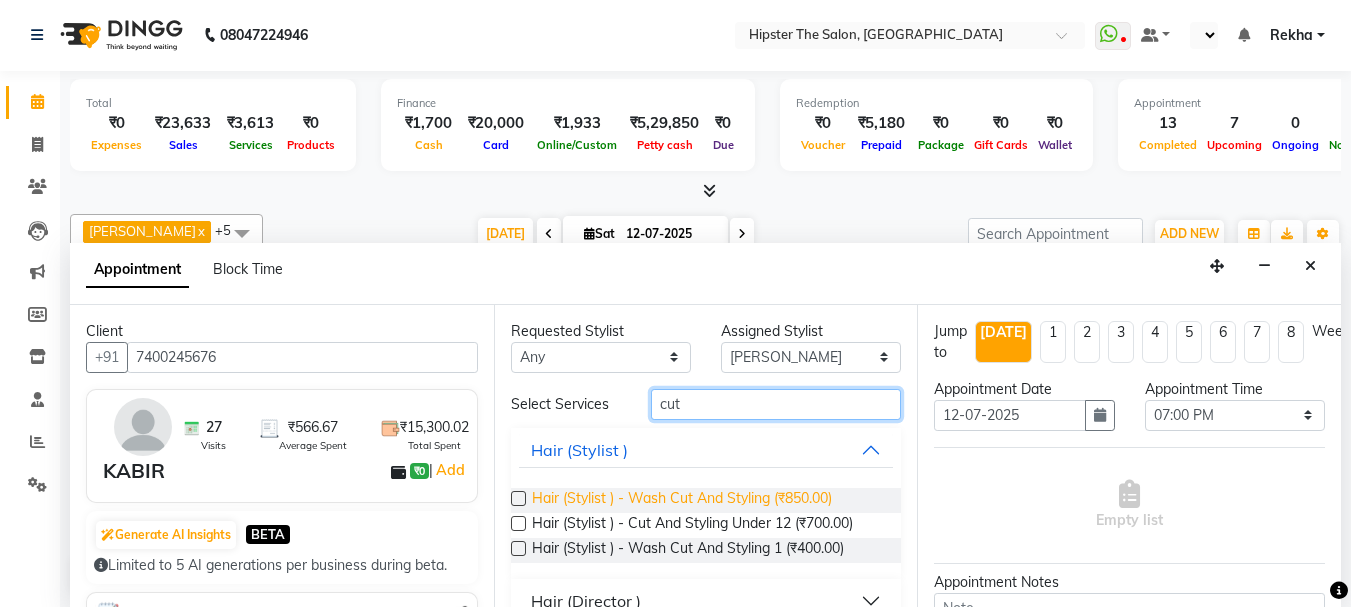 type on "cut" 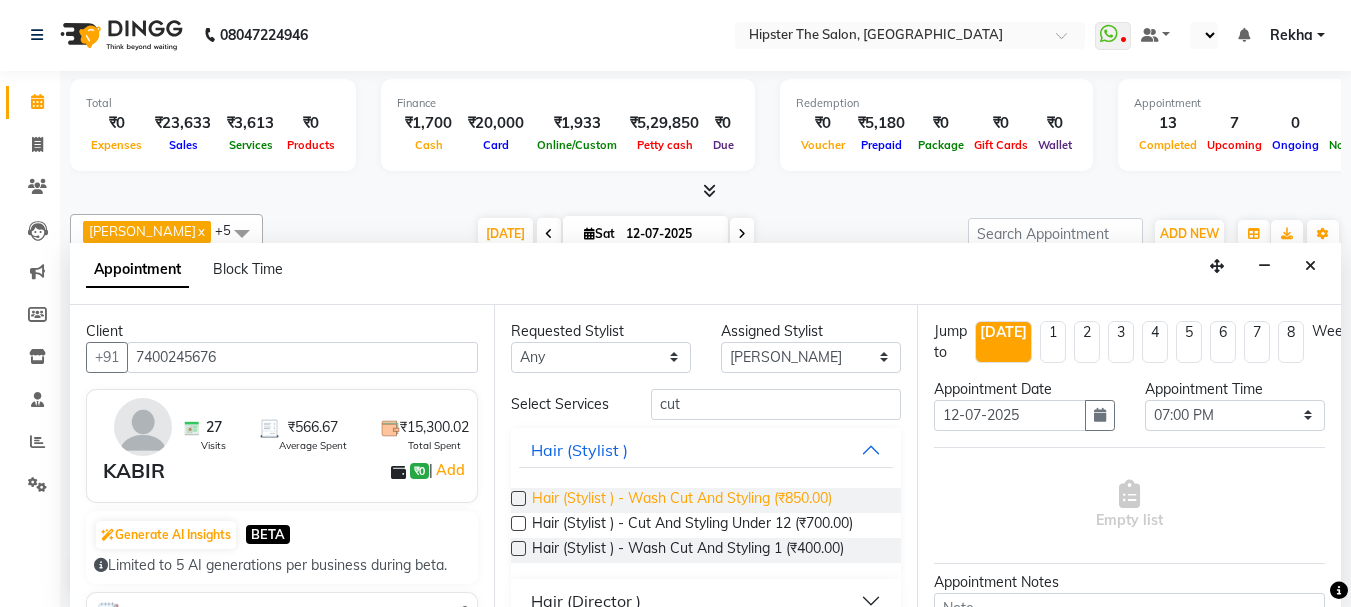 click on "Hair (Stylist ) - Wash Cut And Styling (₹850.00)" at bounding box center [682, 500] 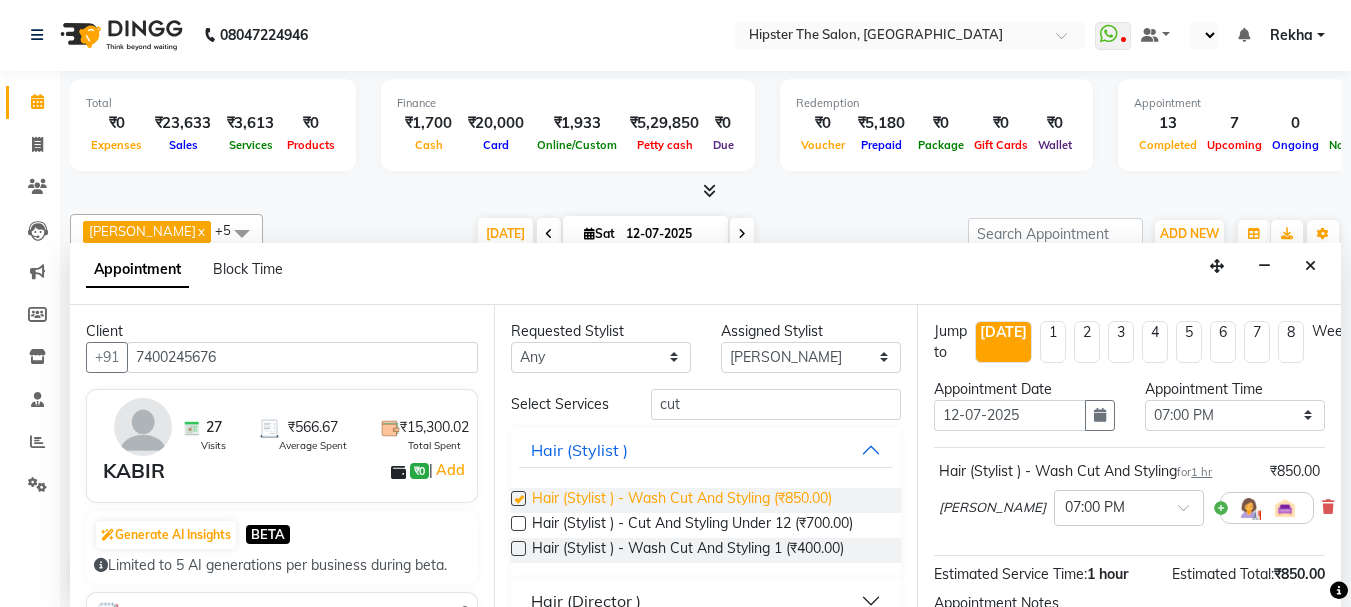 checkbox on "false" 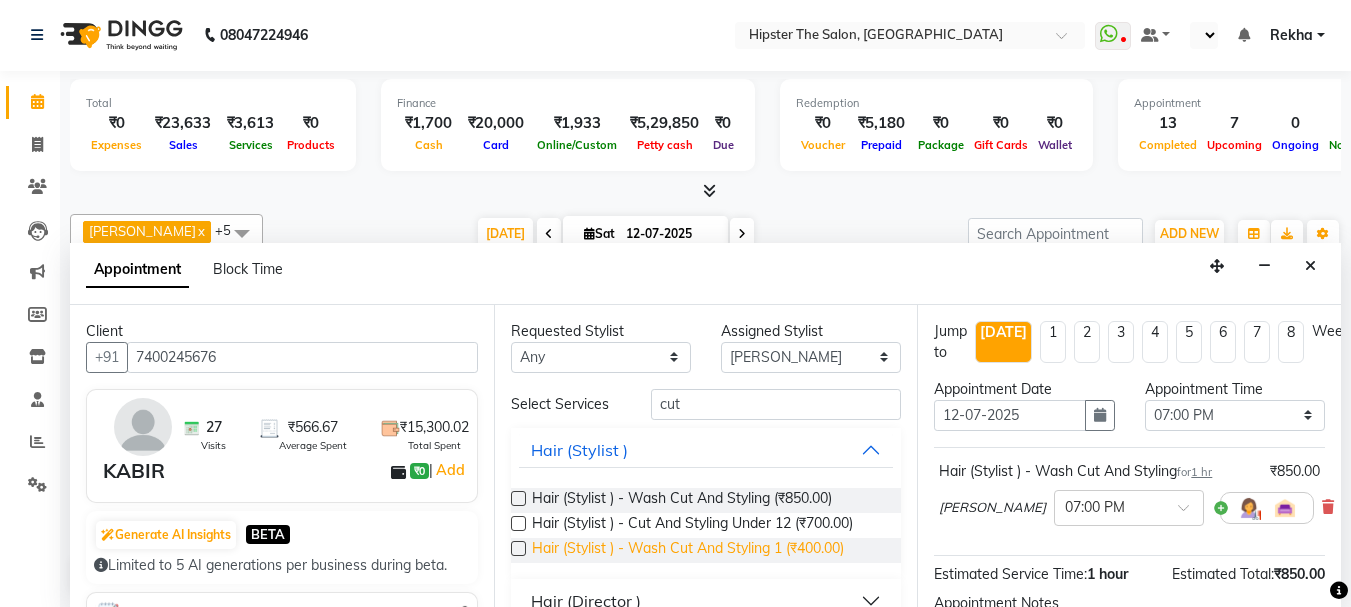 click on "Hair (Stylist ) - Wash Cut And Styling 1 (₹400.00)" at bounding box center (688, 550) 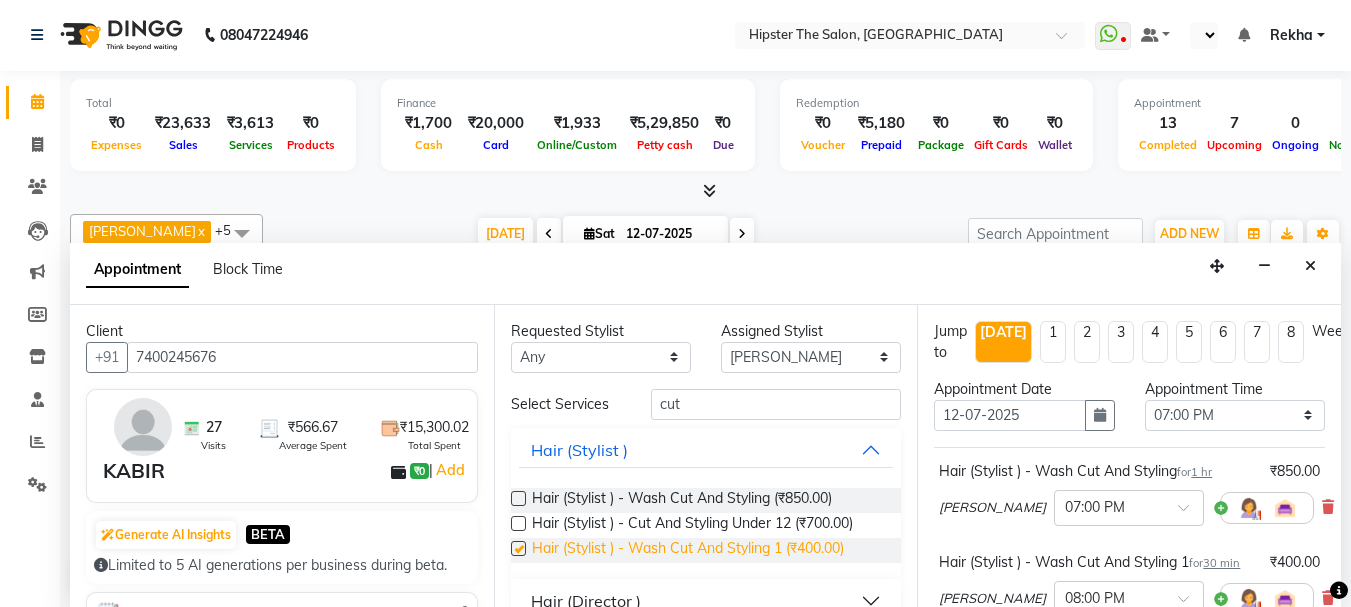 checkbox on "false" 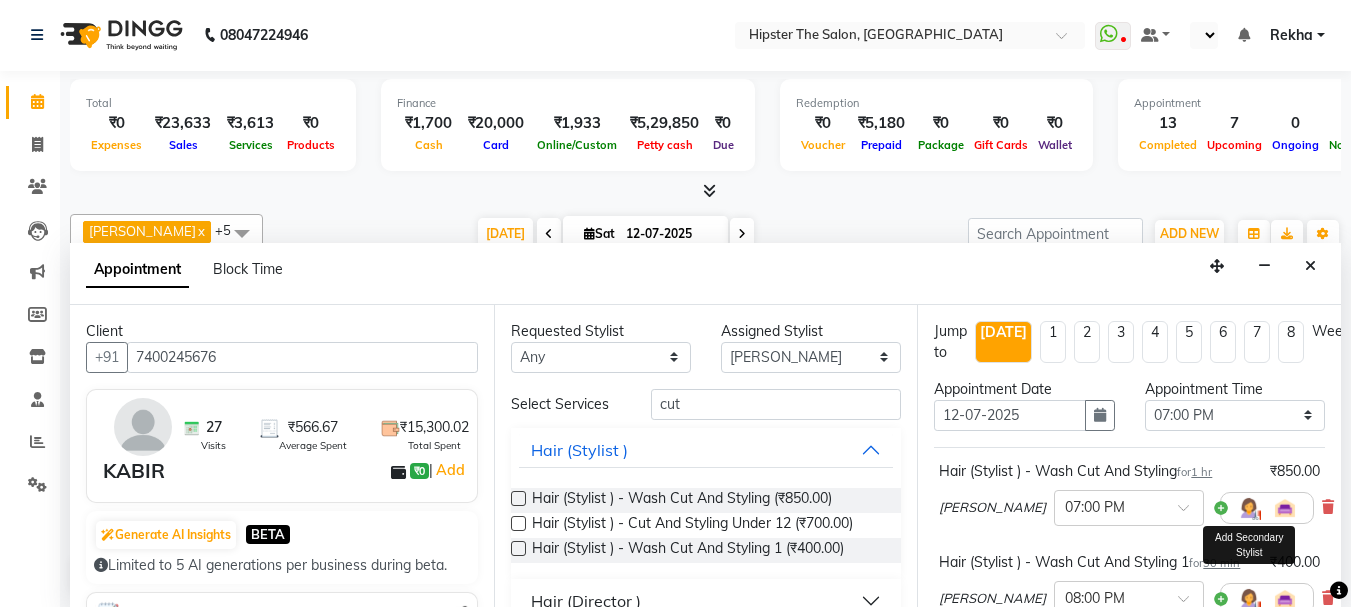 scroll, scrollTop: 372, scrollLeft: 0, axis: vertical 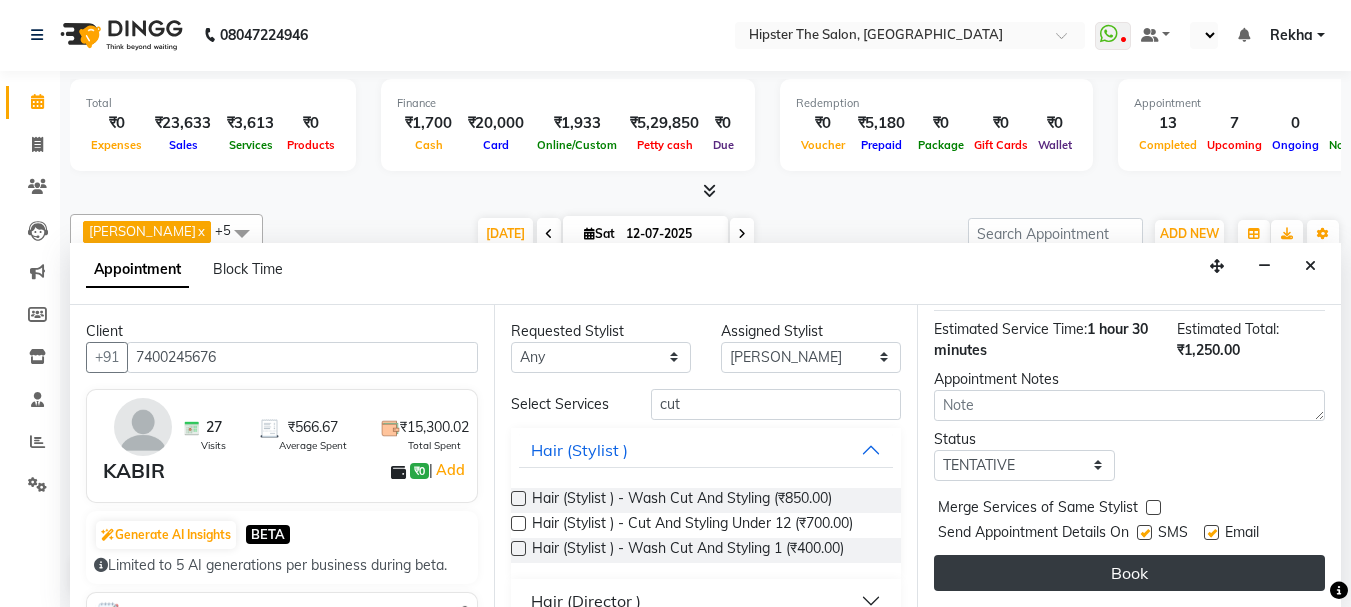 click on "Book" at bounding box center [1129, 573] 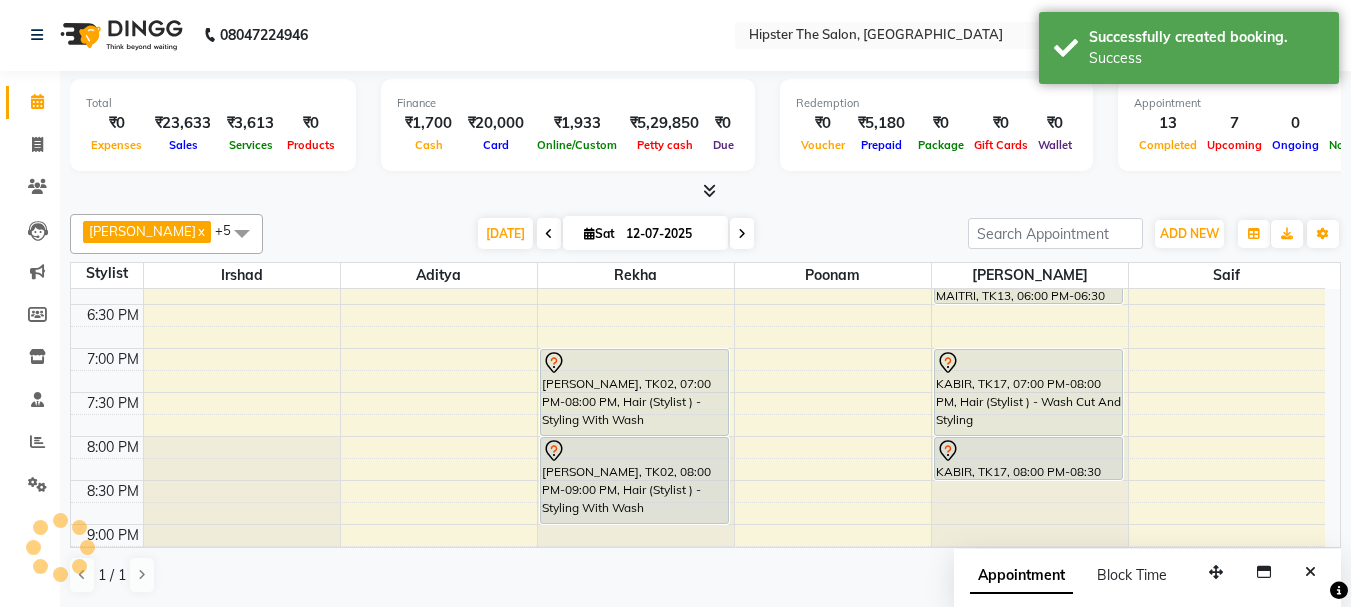 scroll, scrollTop: 0, scrollLeft: 0, axis: both 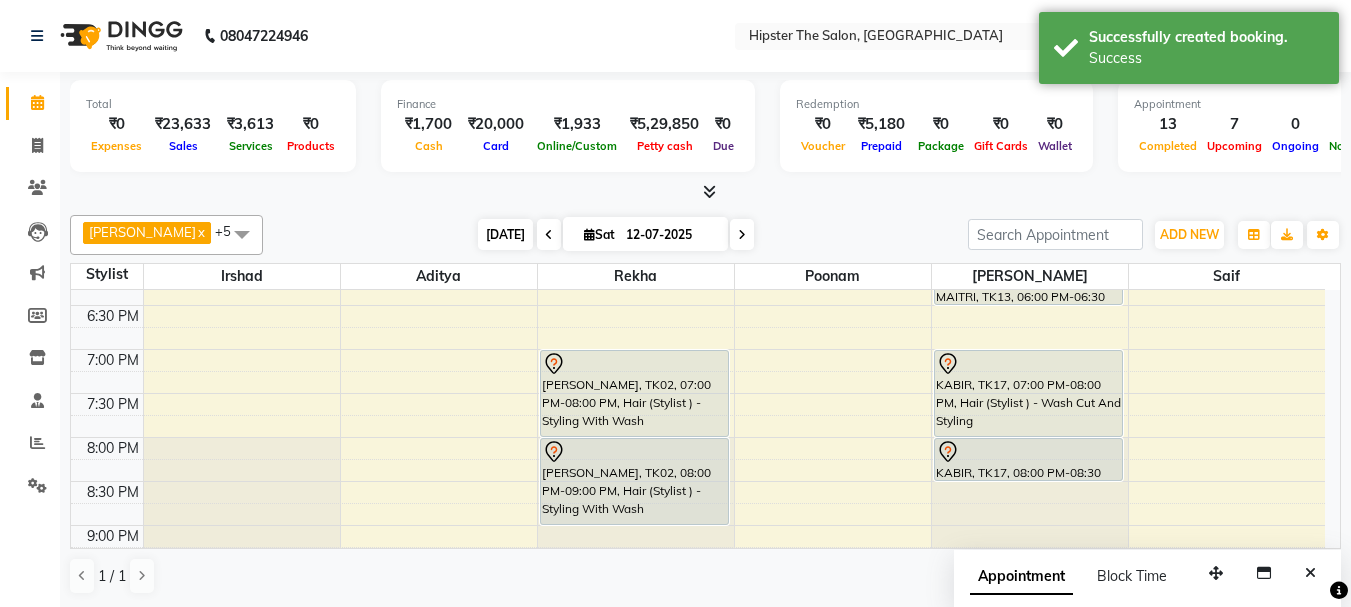 click on "Today" at bounding box center (505, 234) 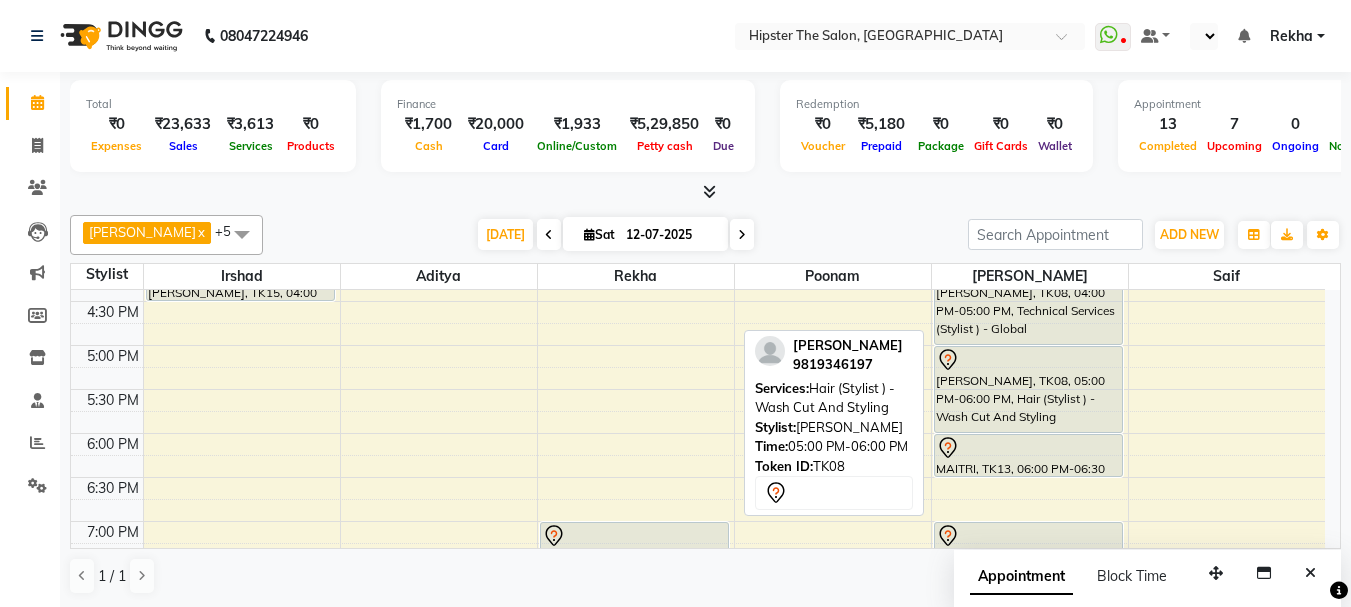 scroll, scrollTop: 737, scrollLeft: 0, axis: vertical 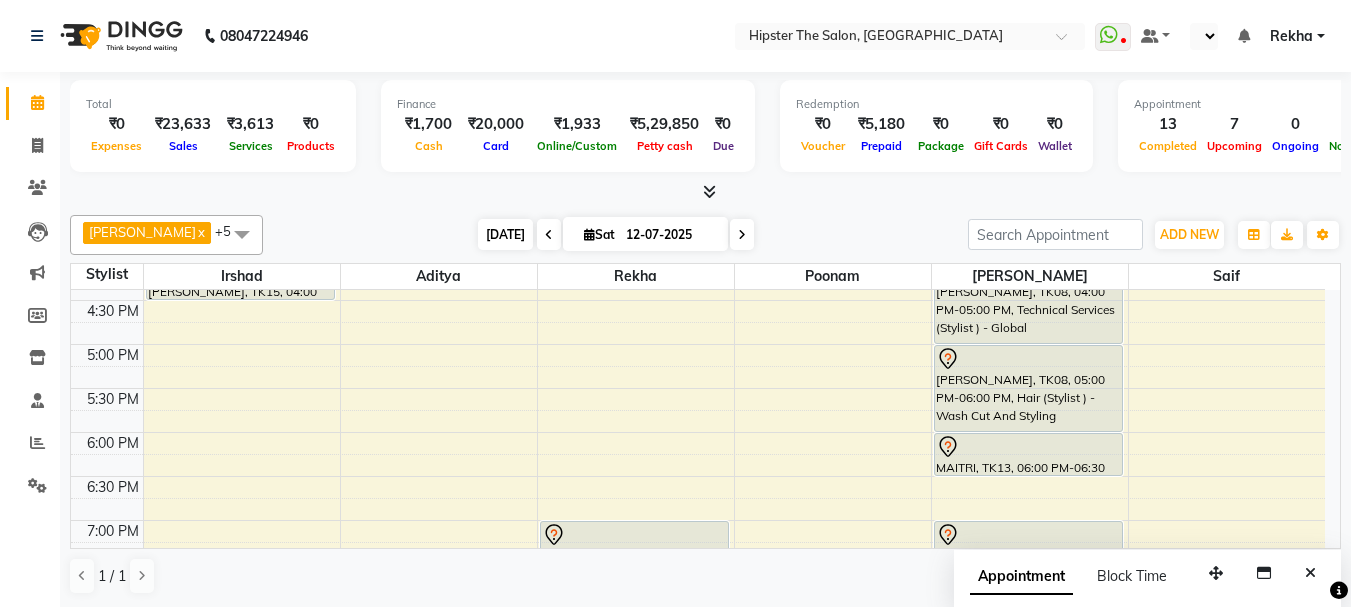 click on "Today" at bounding box center [505, 234] 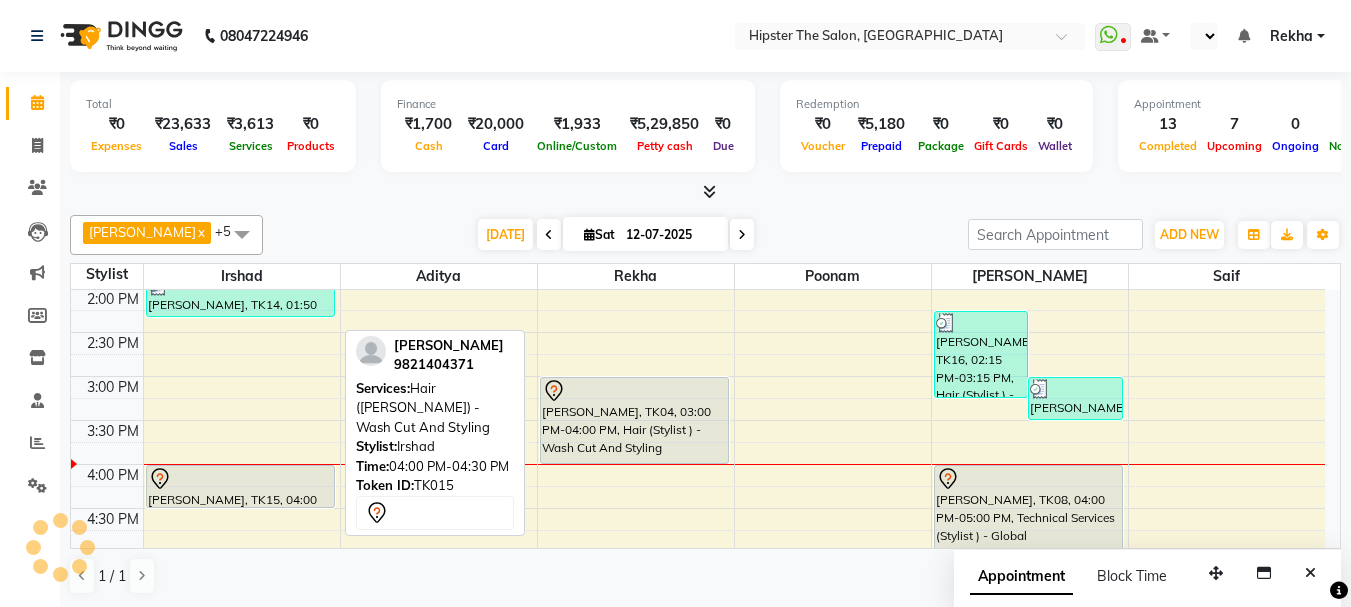scroll, scrollTop: 510, scrollLeft: 0, axis: vertical 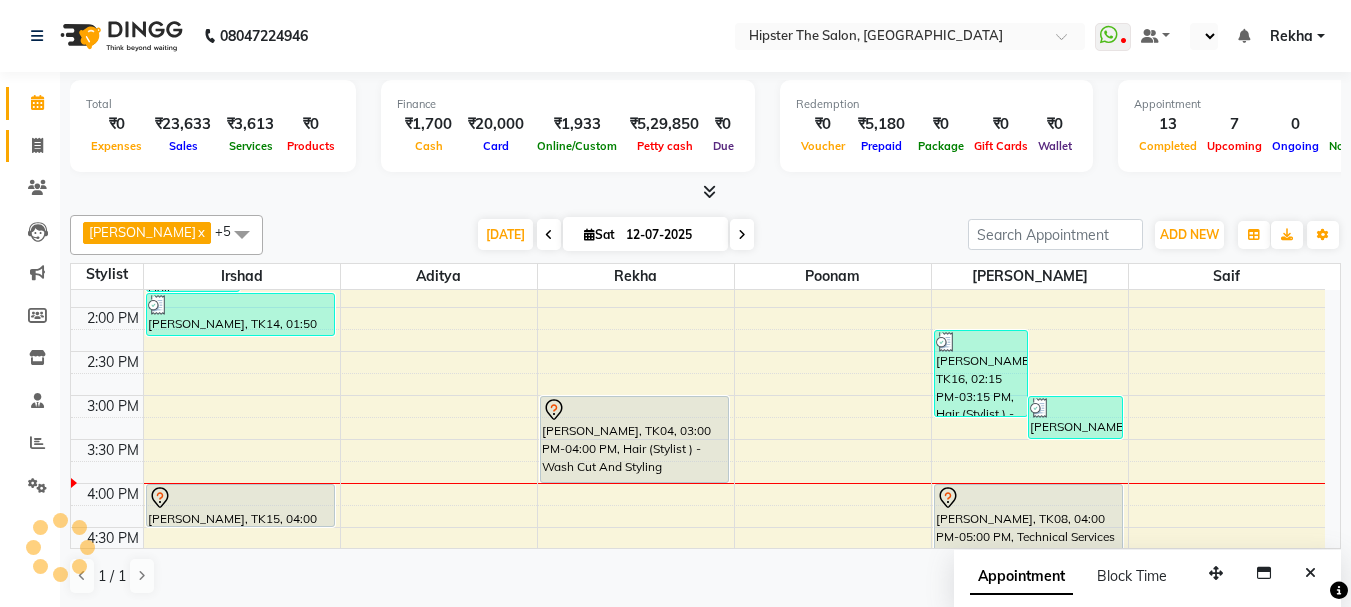 click 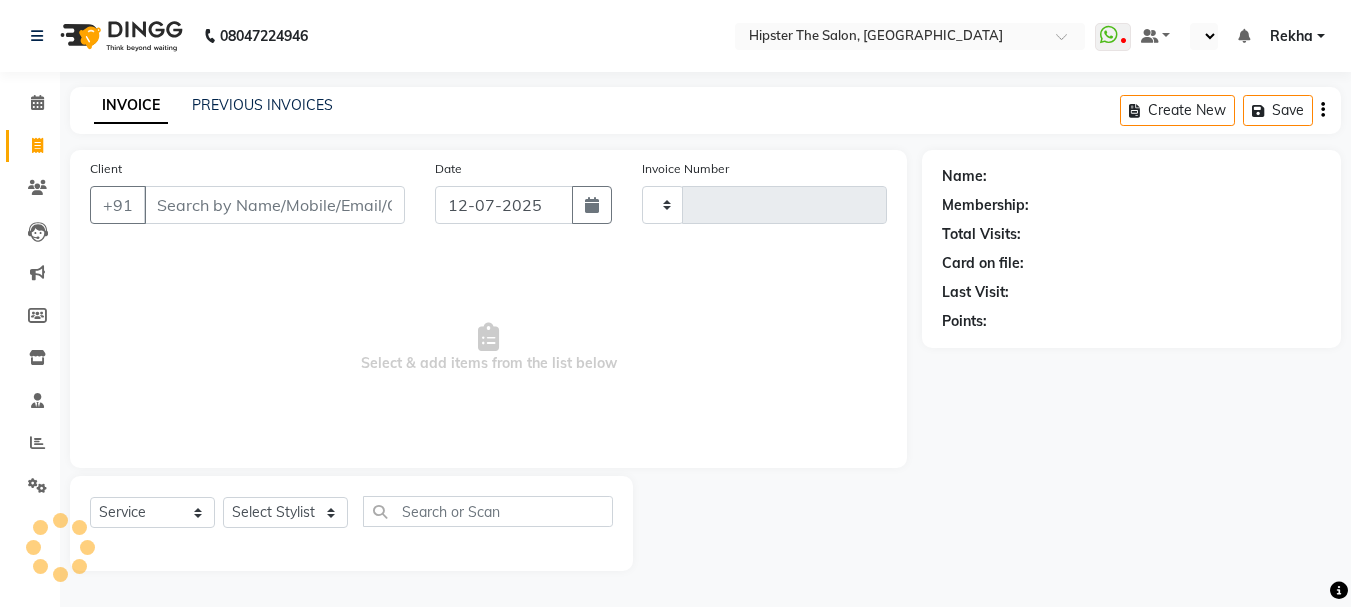 click on "Client" at bounding box center [274, 205] 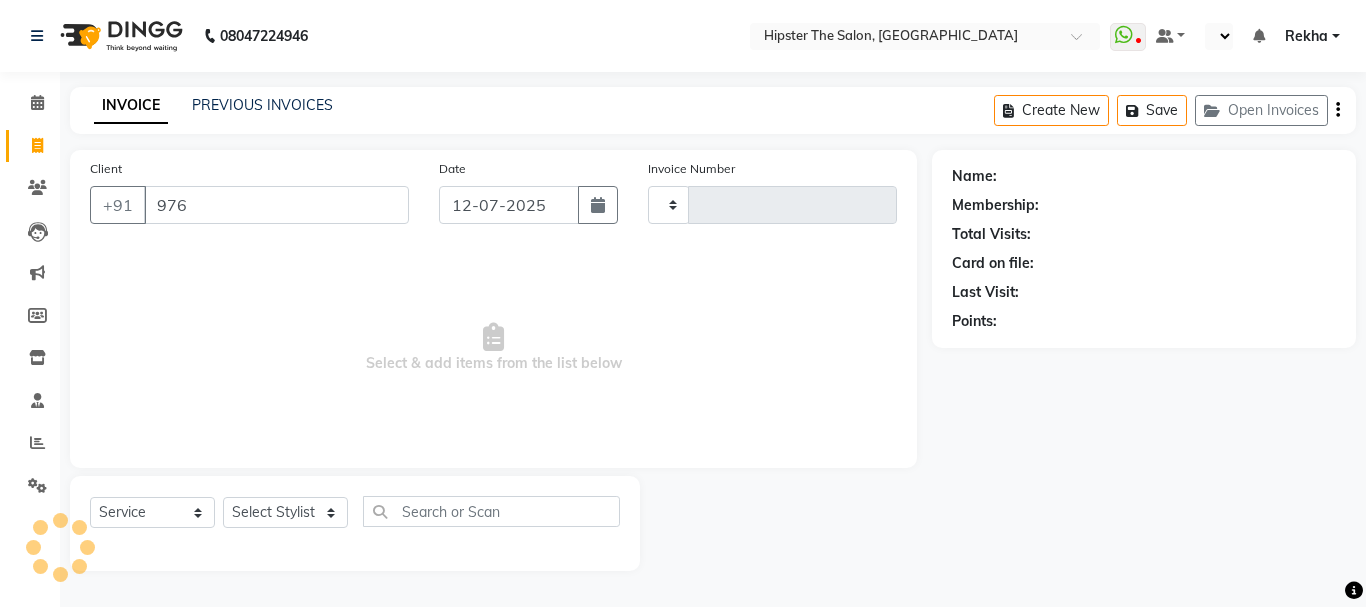 type on "9769" 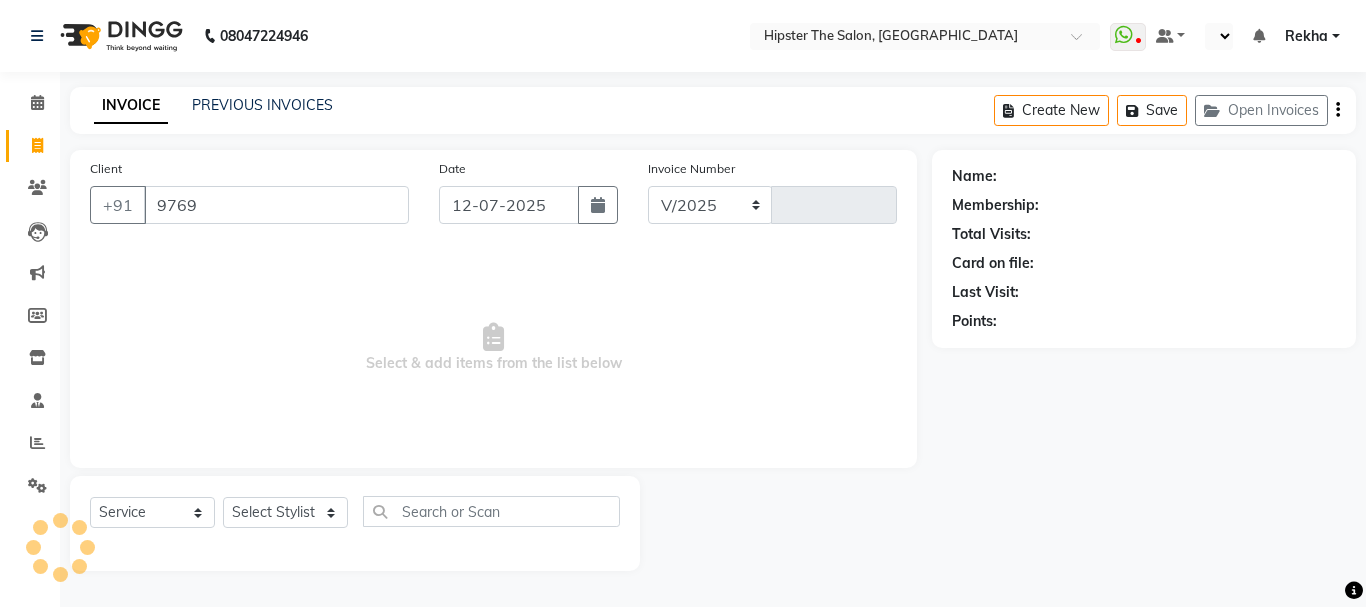 select on "5125" 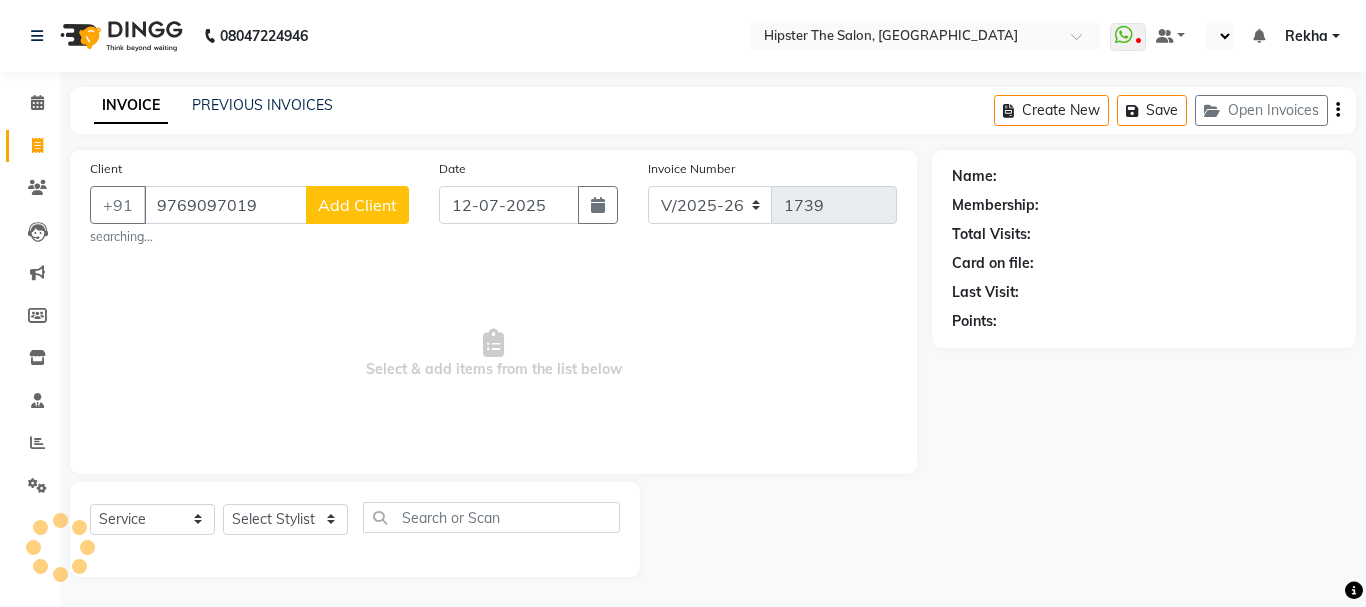 type on "9769097019" 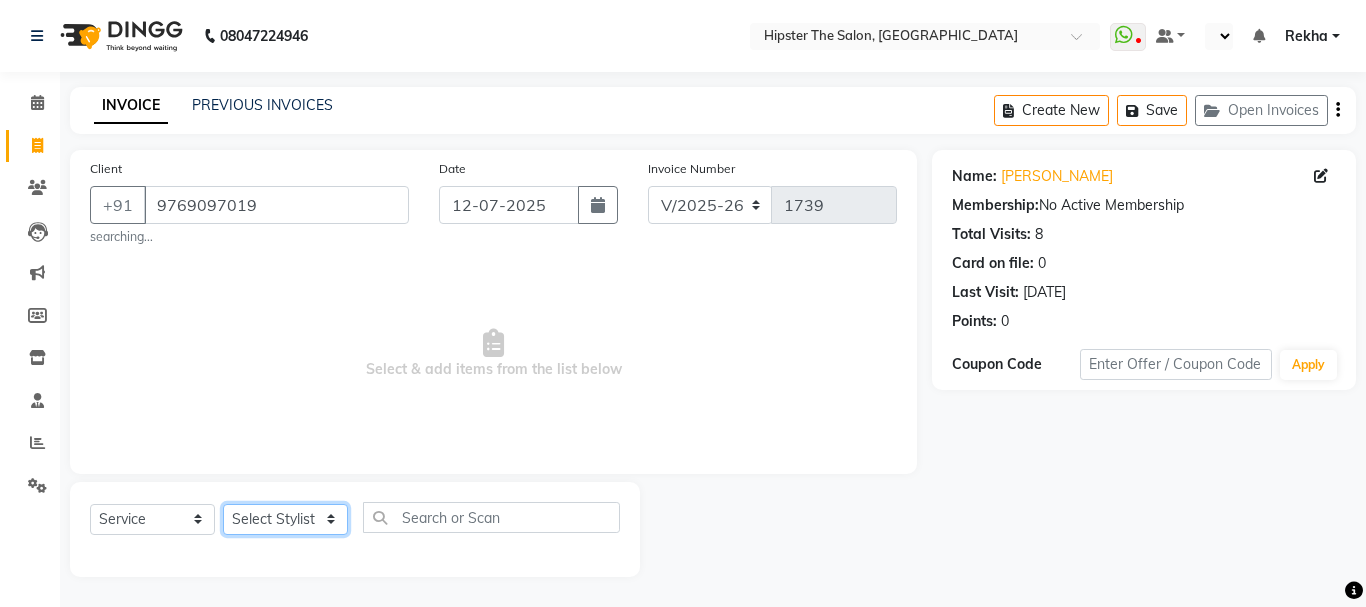 click on "Select Stylist [PERSON_NAME] [PERSON_NAME] [PERSON_NAME] [PERSON_NAME] Lucky [PERSON_NAME]  [PERSON_NAME] [PERSON_NAME] [PERSON_NAME] Rekha saif [PERSON_NAME] [PERSON_NAME]  [PERSON_NAME] [PERSON_NAME]" 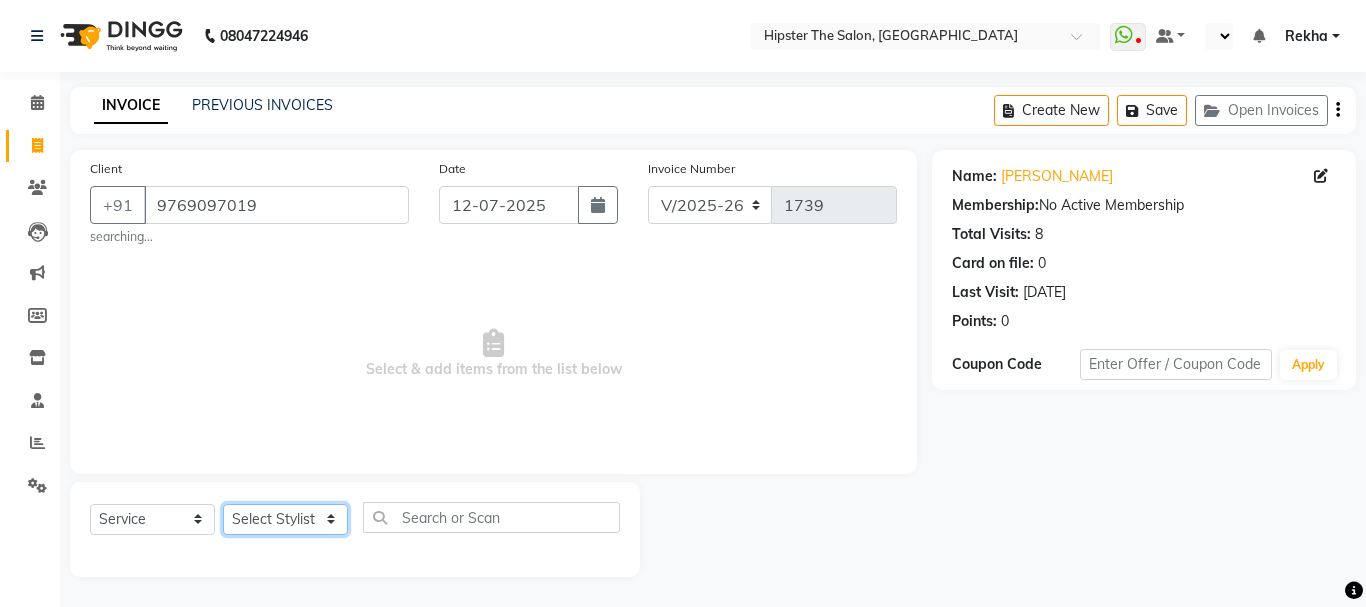 select on "32387" 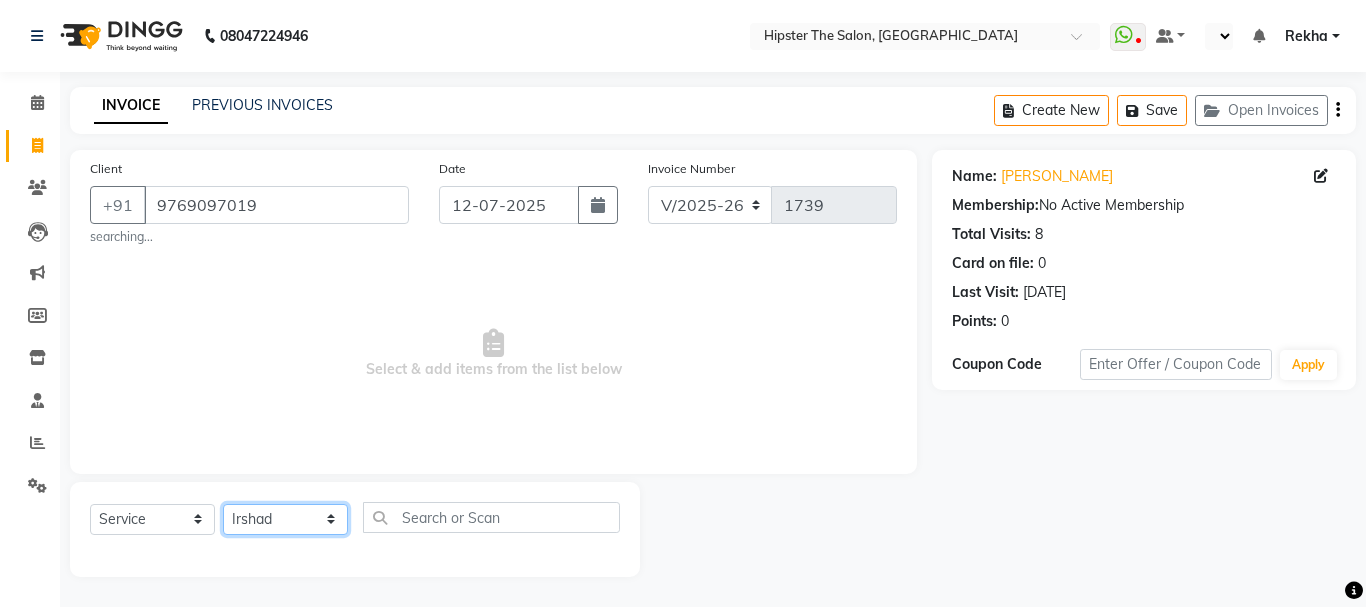 click on "Select Stylist [PERSON_NAME] [PERSON_NAME] [PERSON_NAME] [PERSON_NAME] Lucky [PERSON_NAME]  [PERSON_NAME] [PERSON_NAME] [PERSON_NAME] Rekha saif [PERSON_NAME] [PERSON_NAME]  [PERSON_NAME] [PERSON_NAME]" 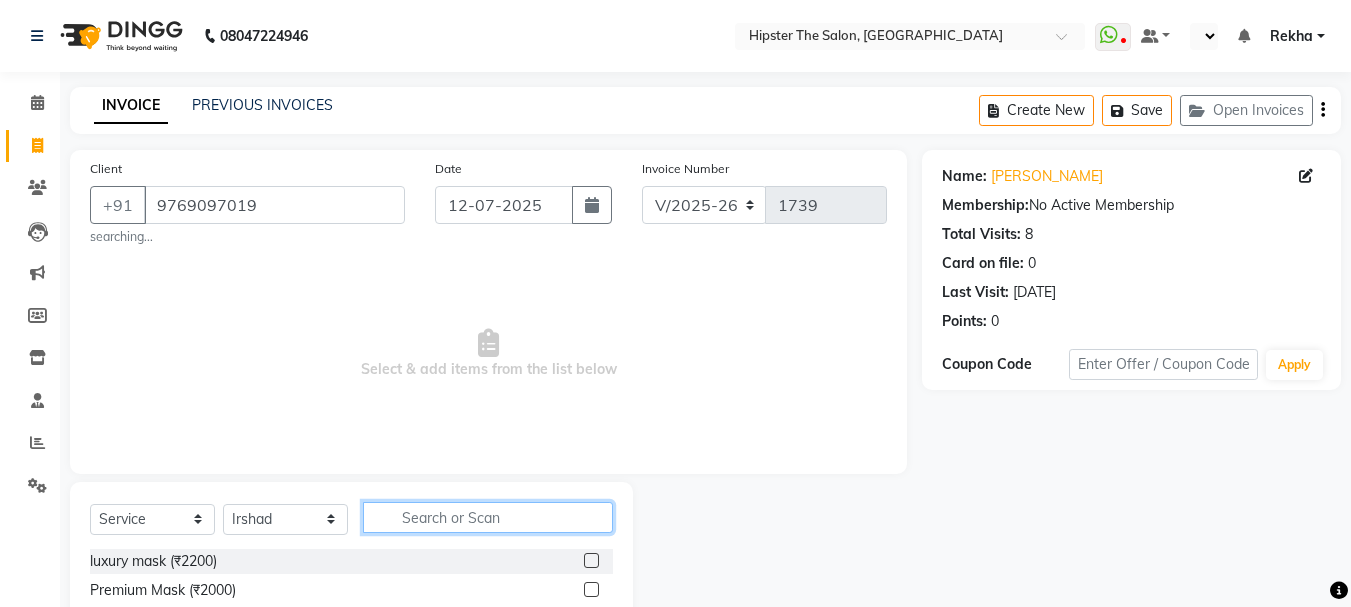 click 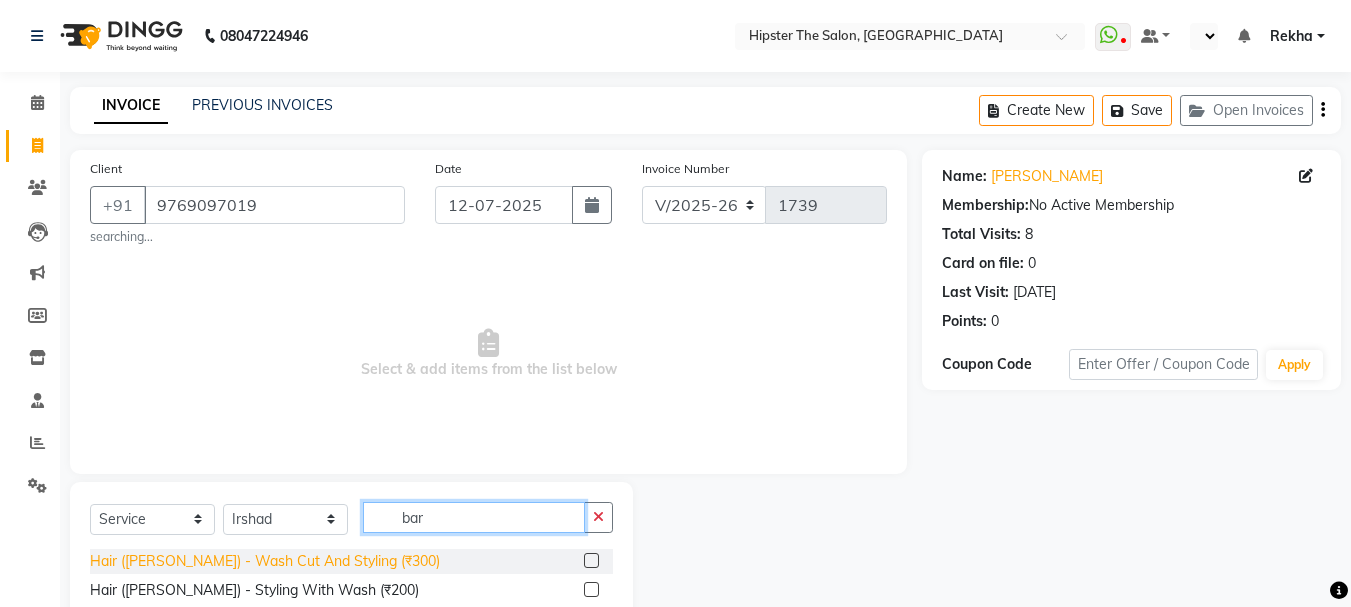 type on "bar" 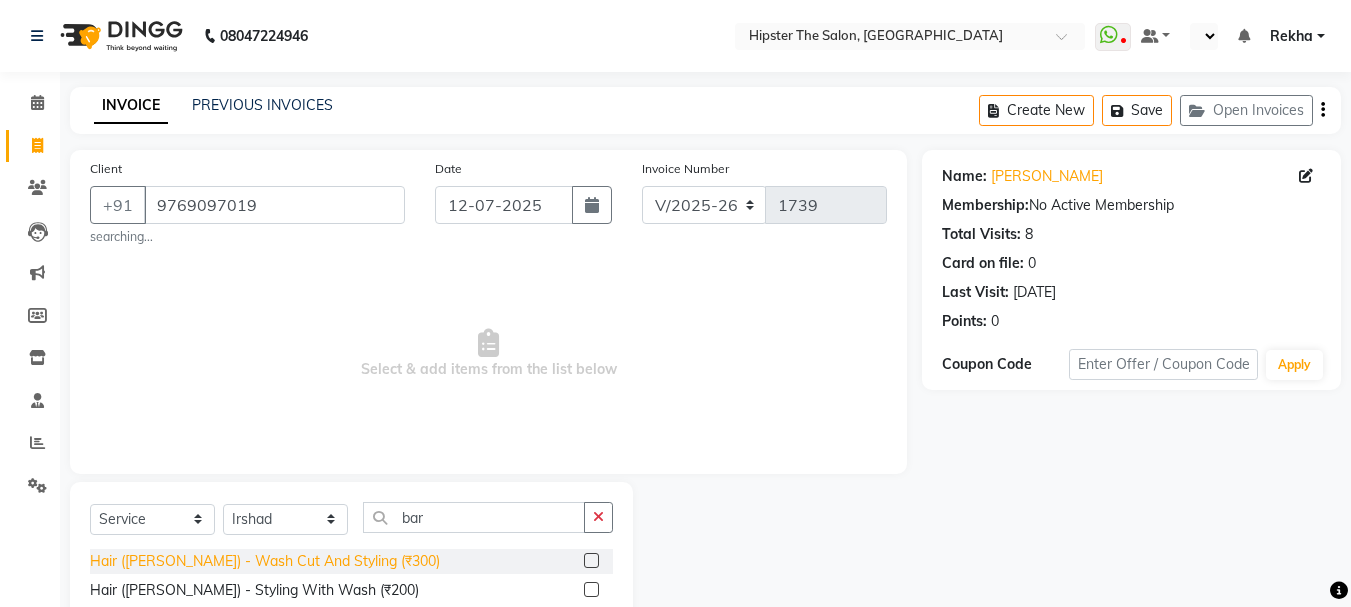 click on "Hair ([PERSON_NAME]) - Wash Cut And Styling (₹300)" 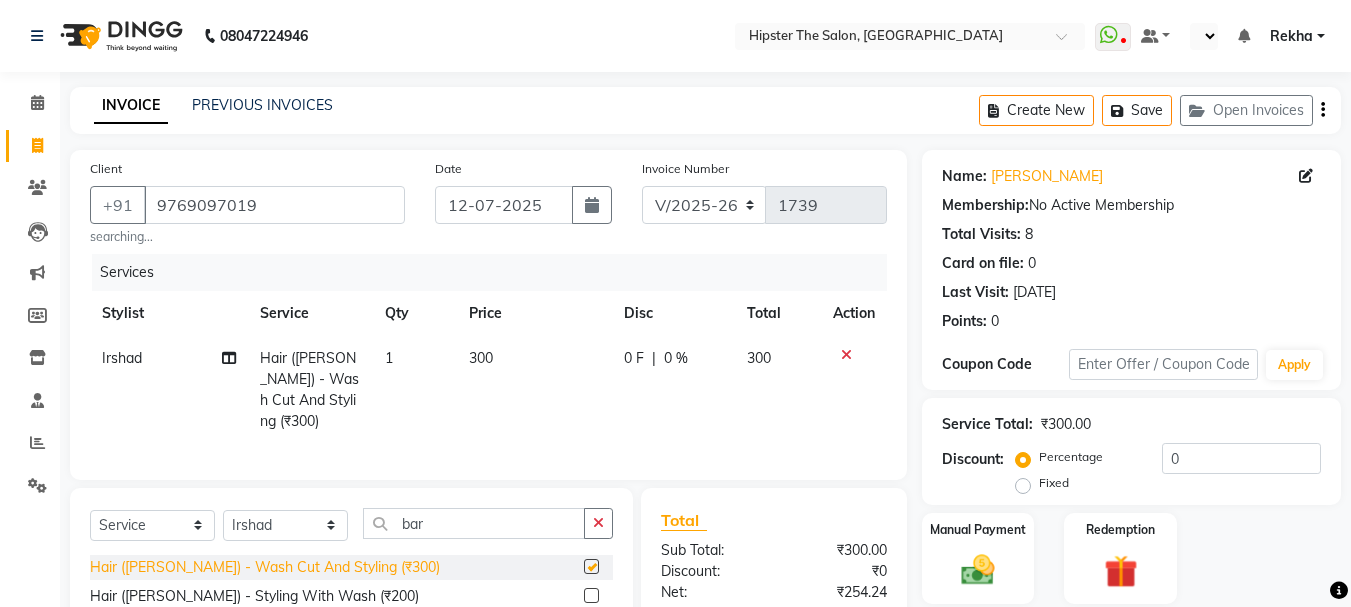 checkbox on "false" 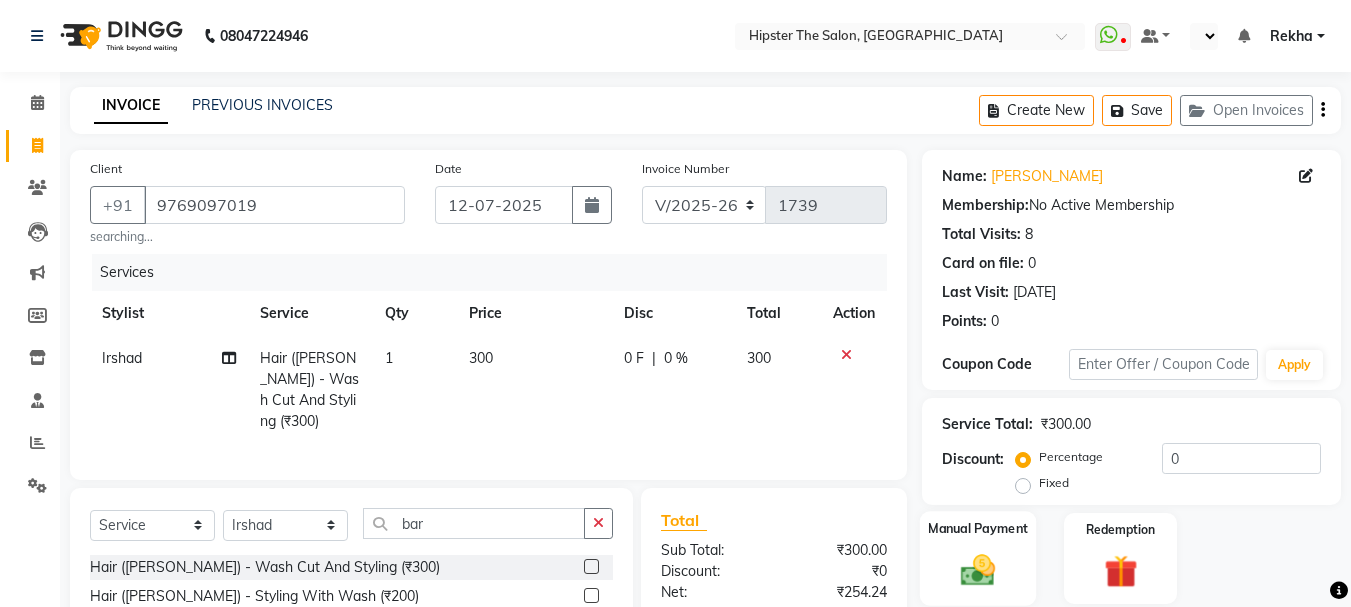 click on "Manual Payment" 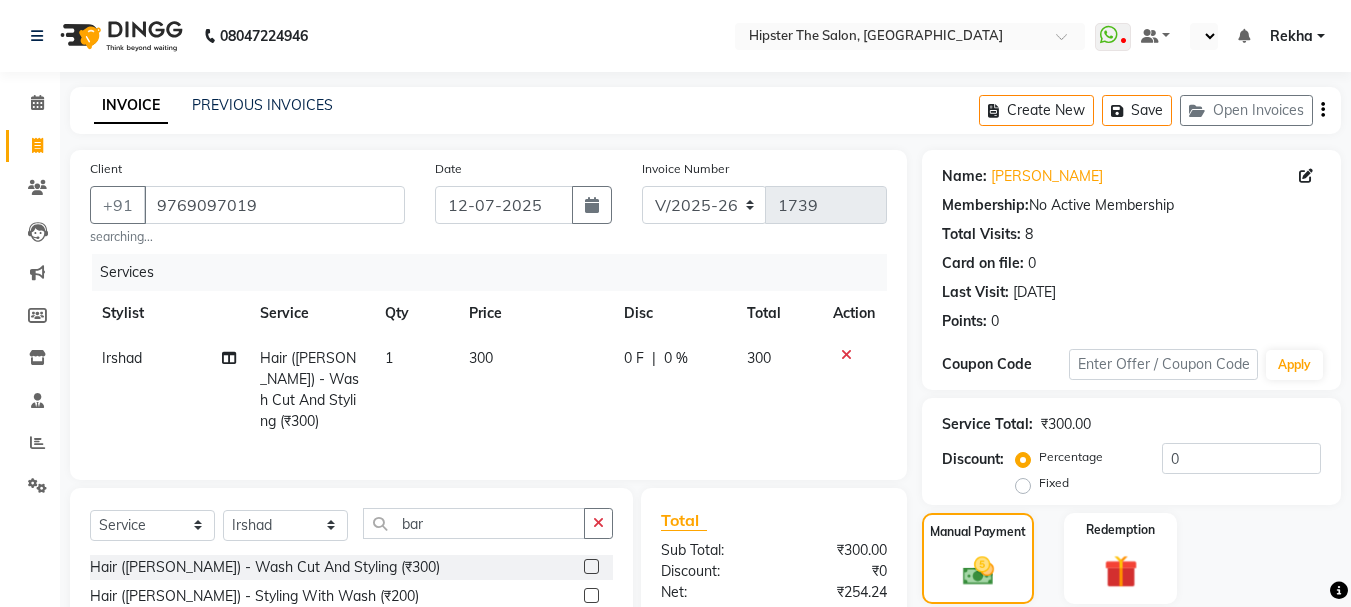 click on "GPay" 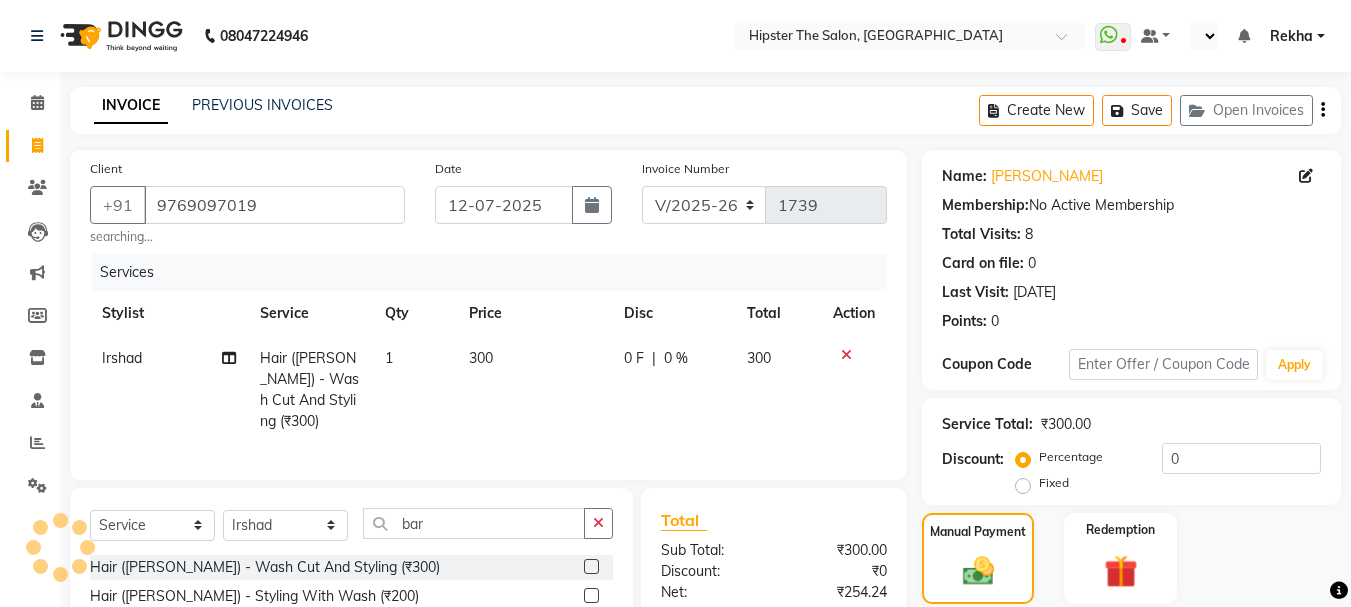 scroll, scrollTop: 199, scrollLeft: 0, axis: vertical 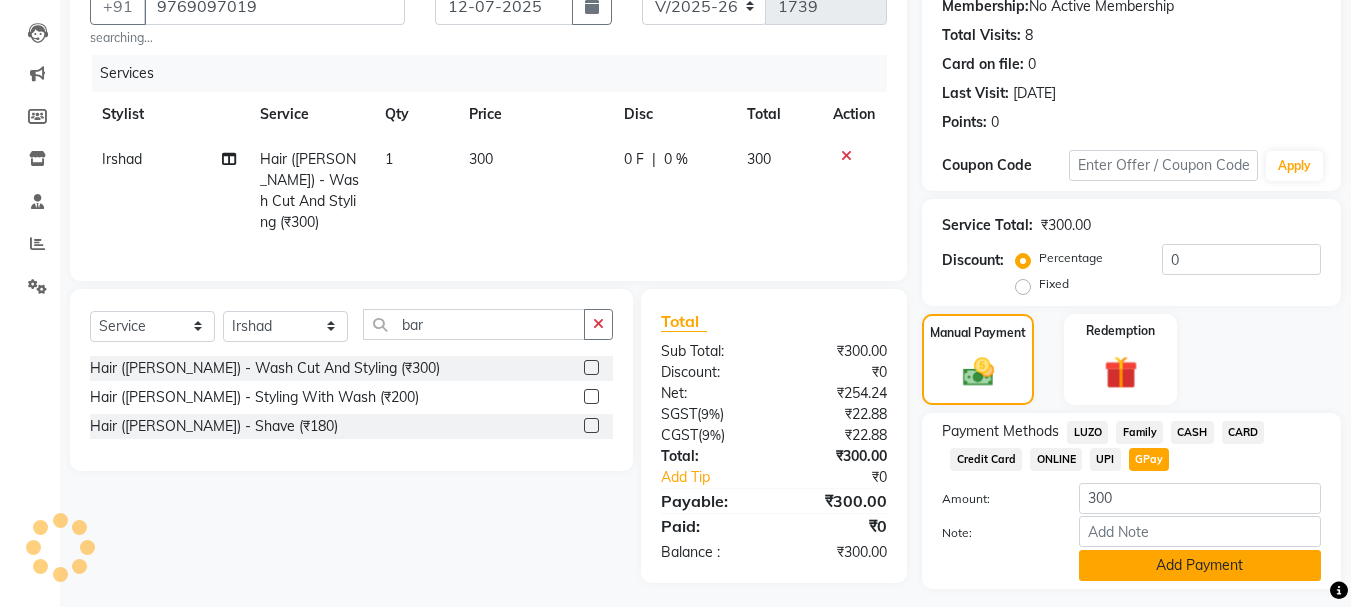 click on "Add Payment" 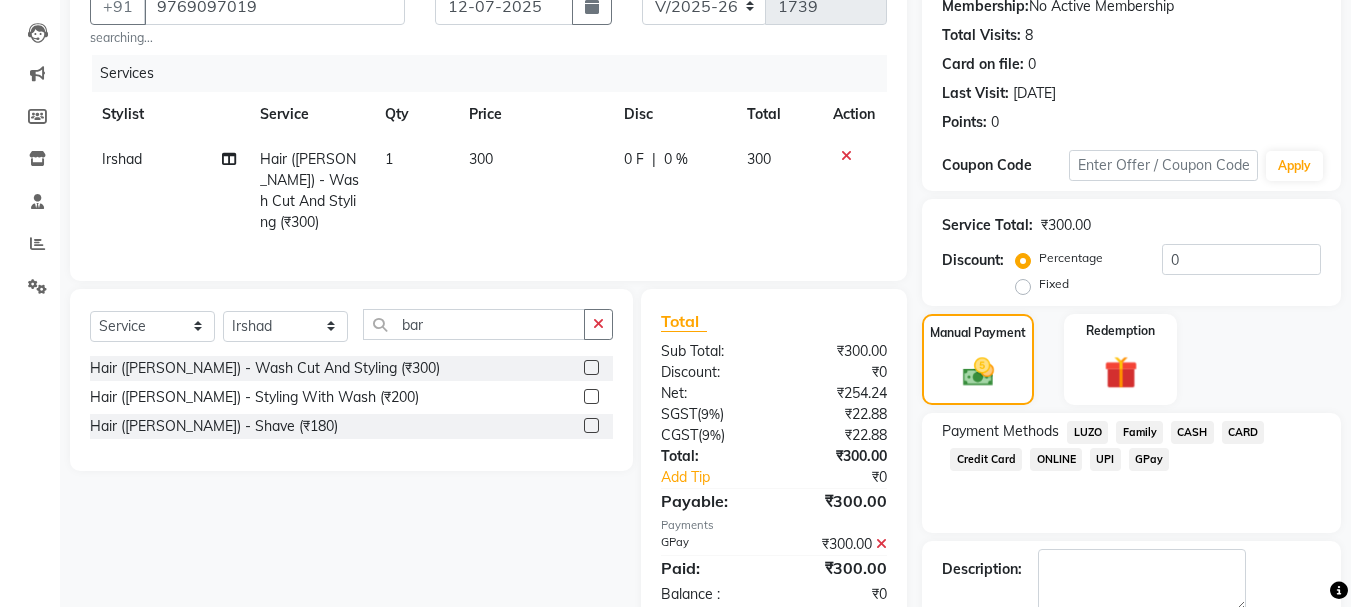 click on "GPay" 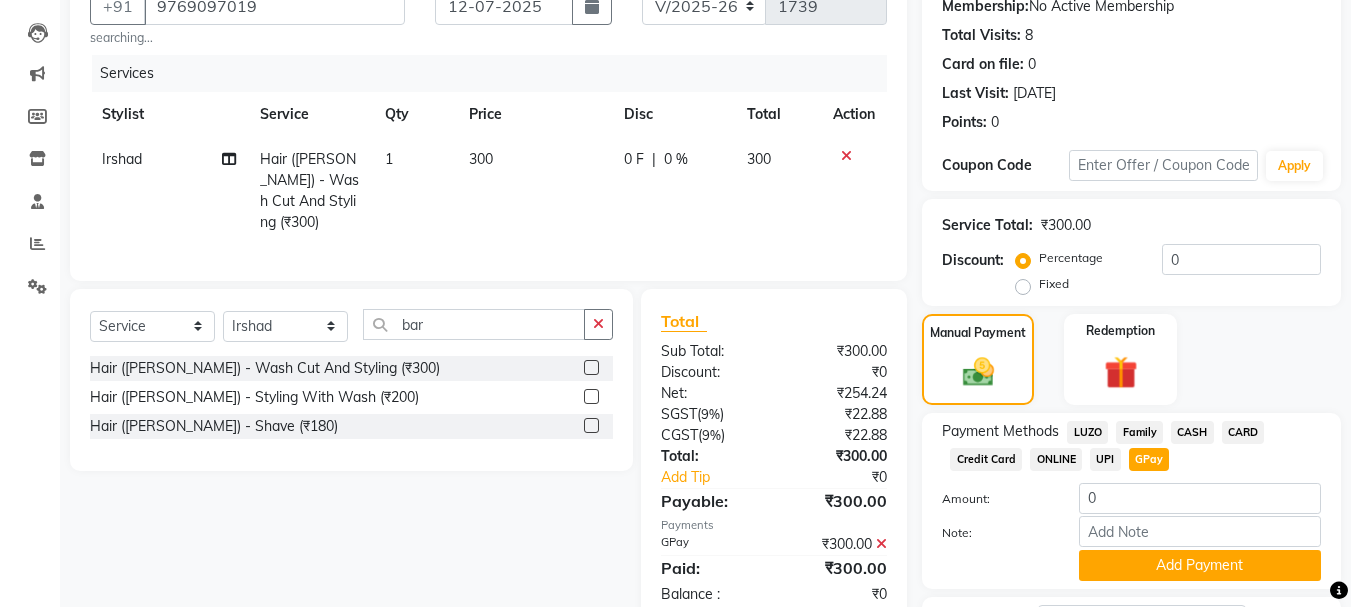 click on "0 F" 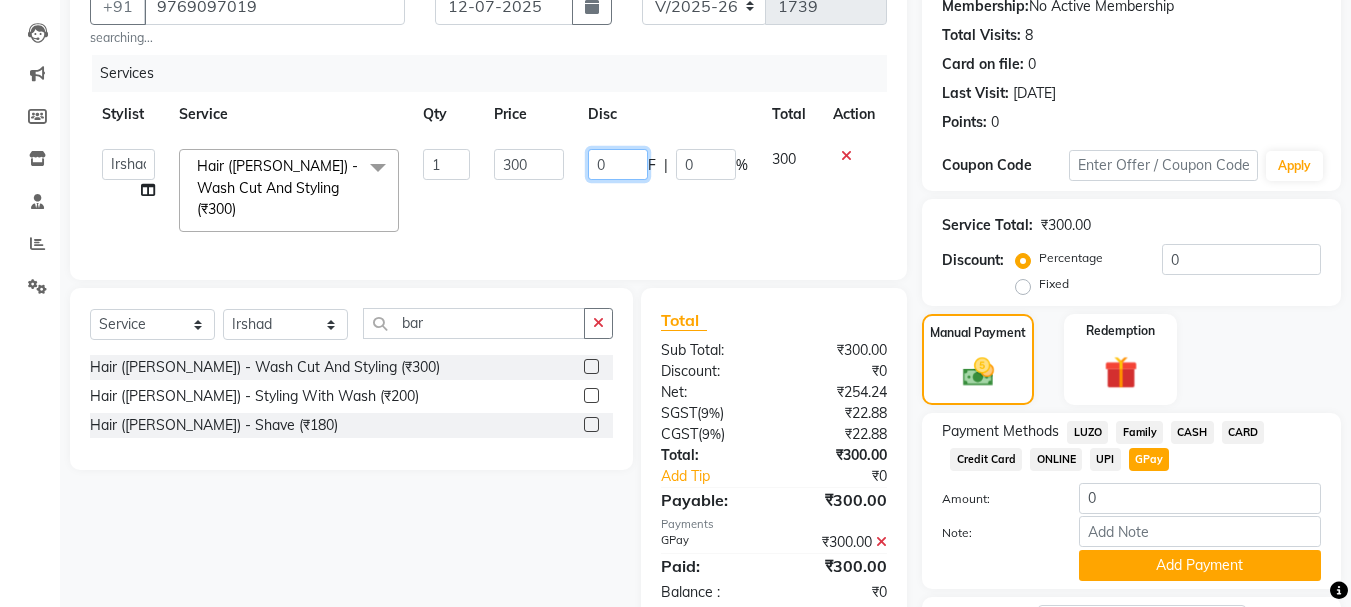 click on "0" 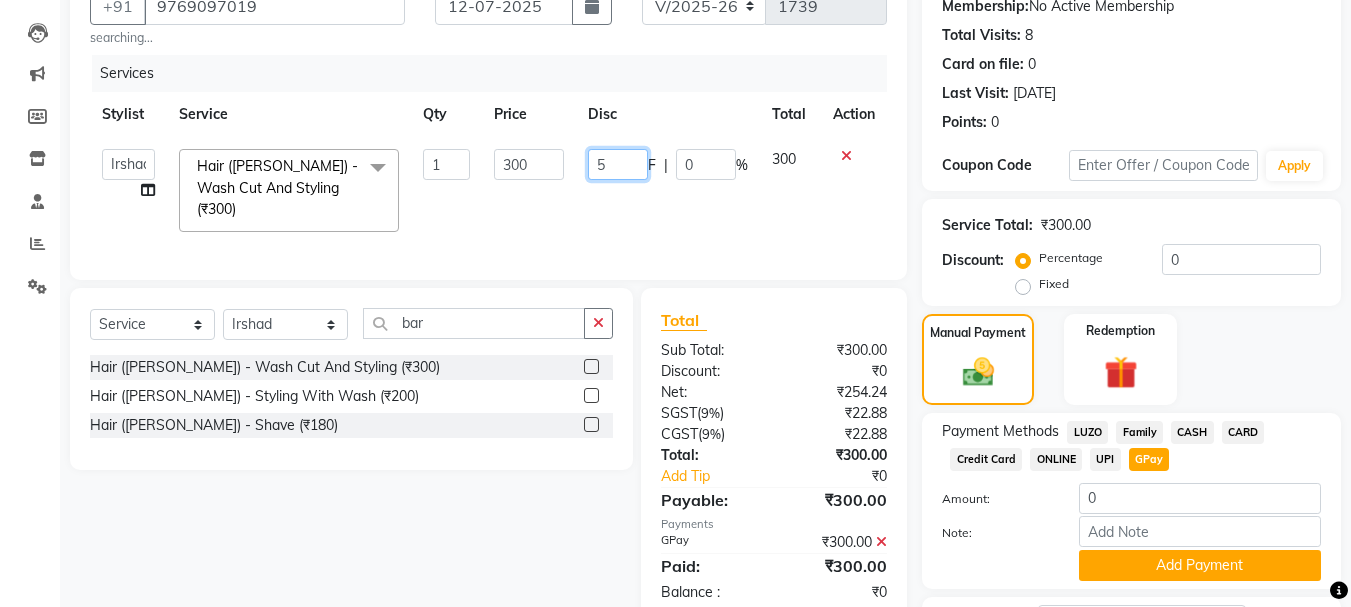 type on "50" 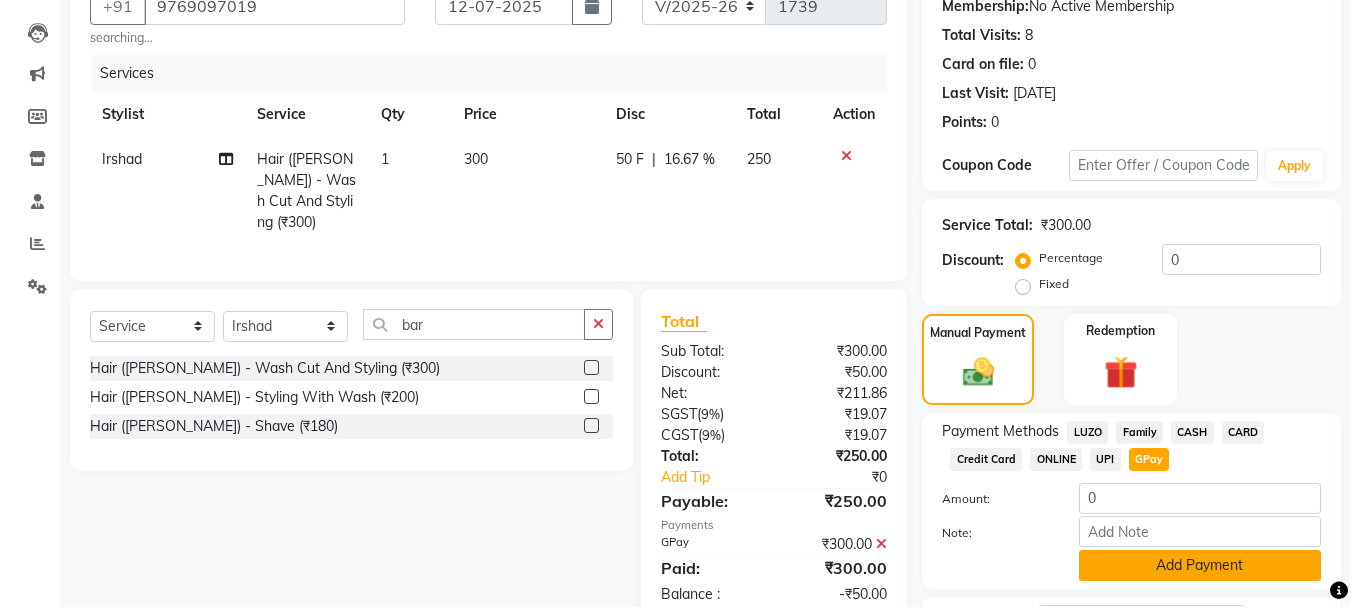 click on "Add Payment" 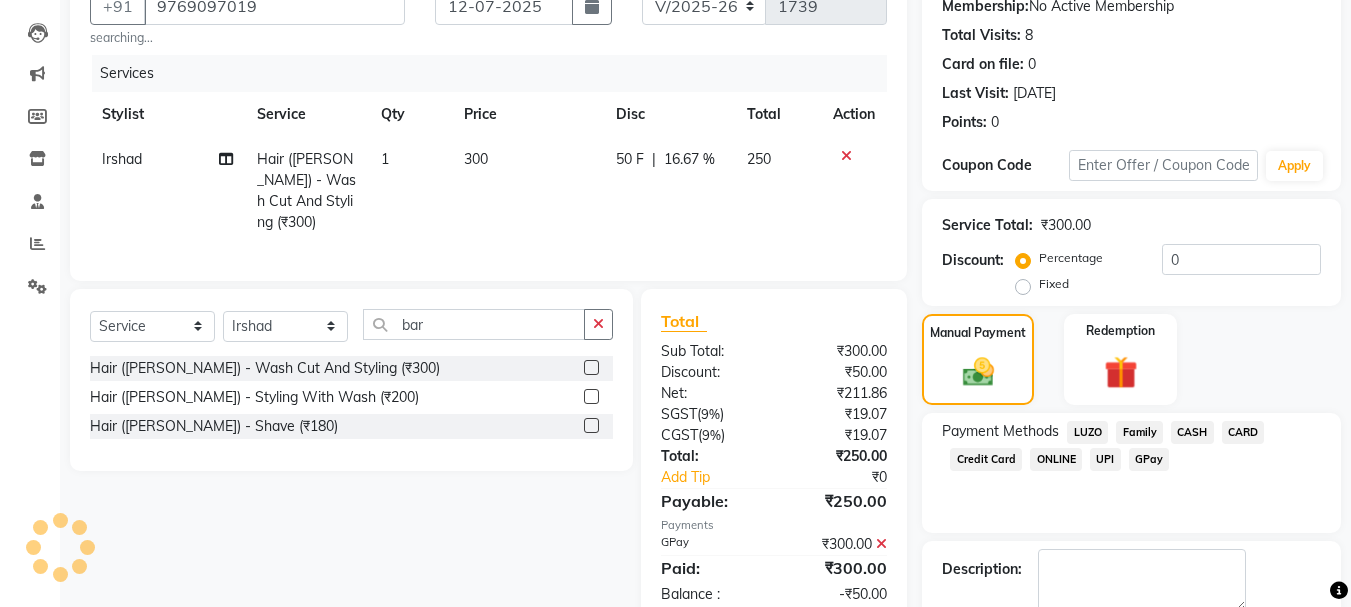 scroll, scrollTop: 309, scrollLeft: 0, axis: vertical 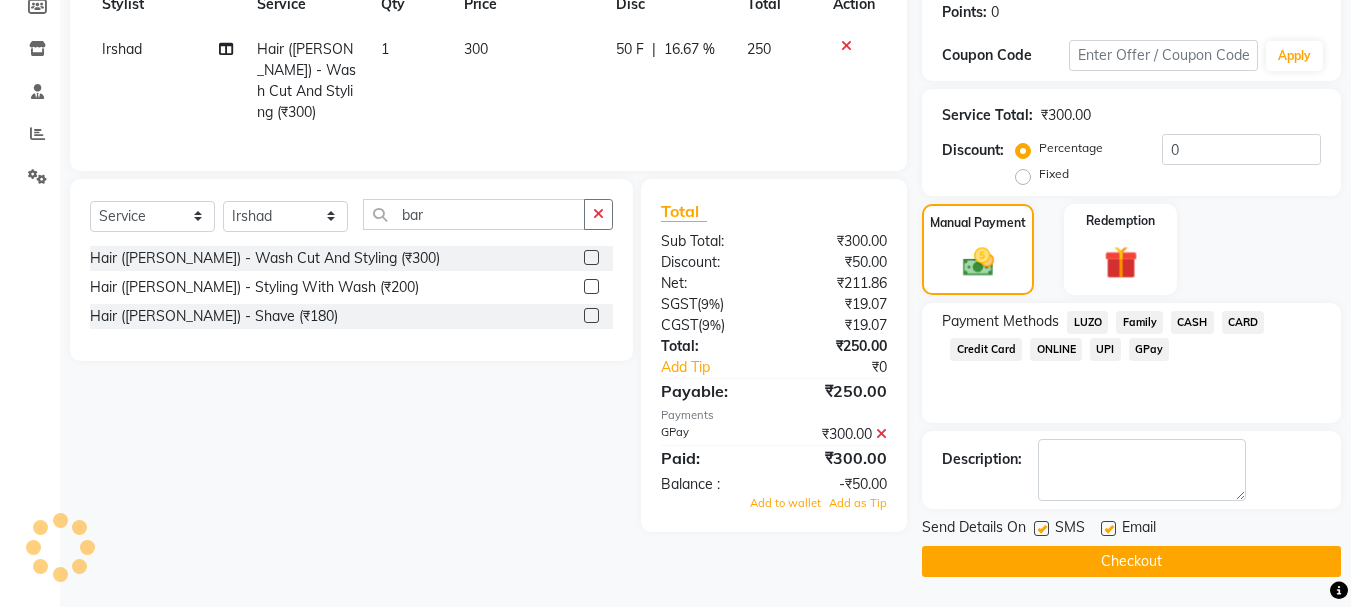 click 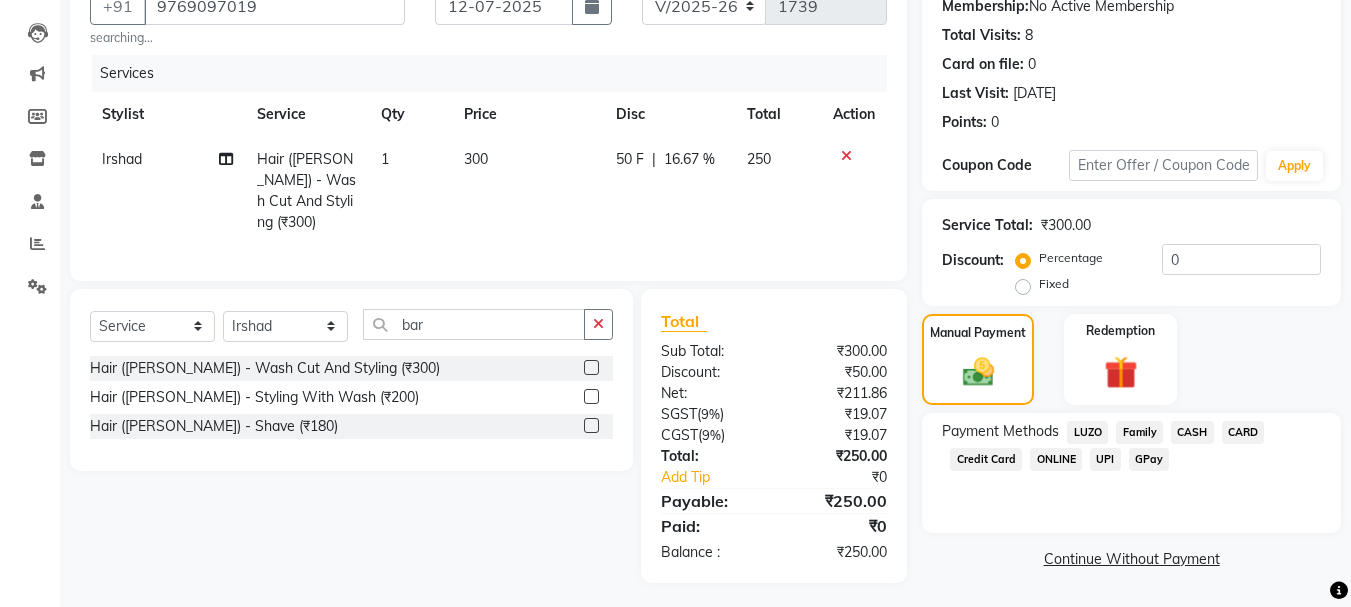 click on "GPay" 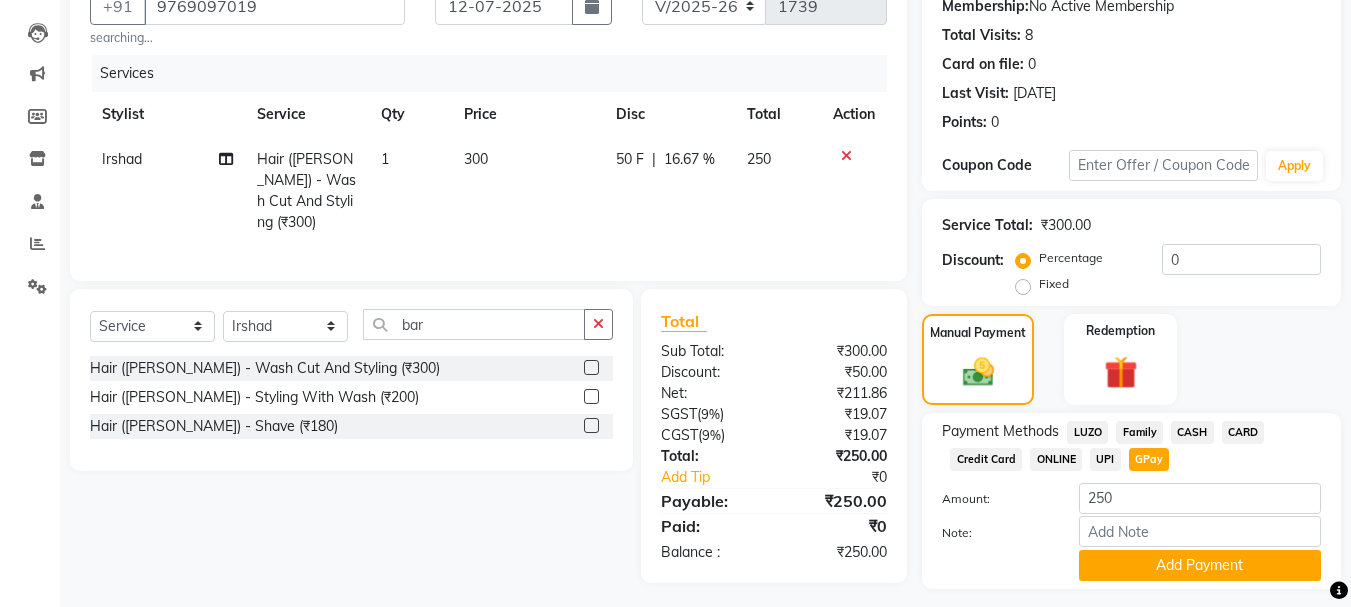 scroll, scrollTop: 252, scrollLeft: 0, axis: vertical 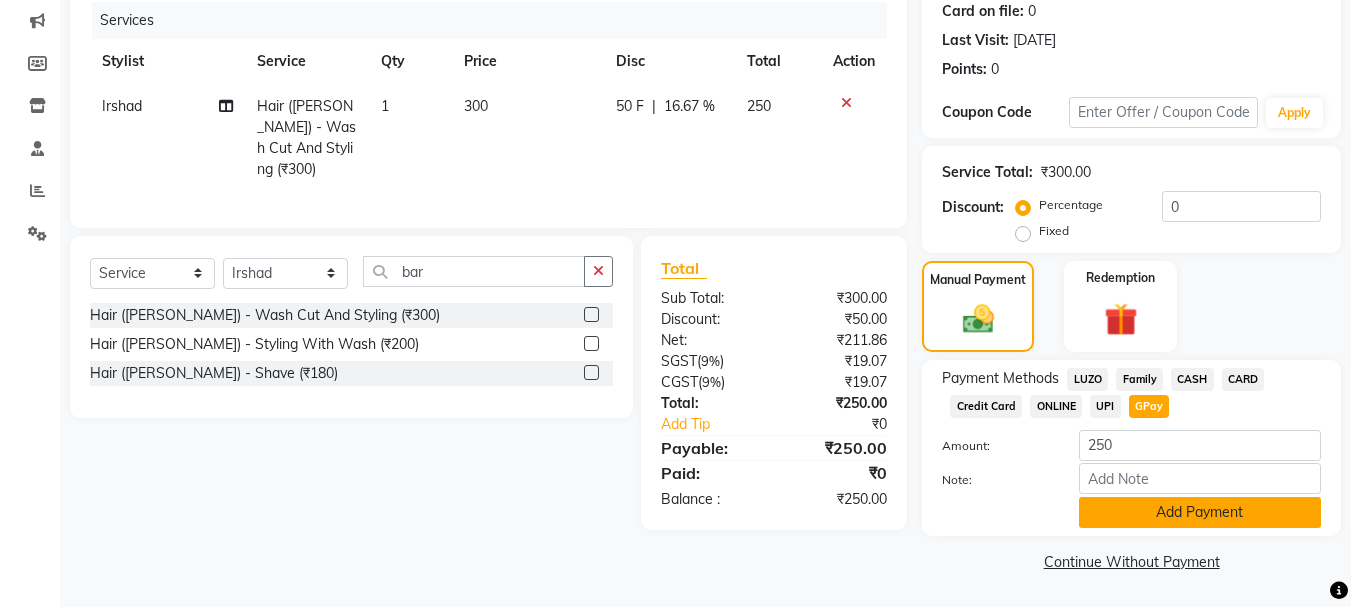click on "Add Payment" 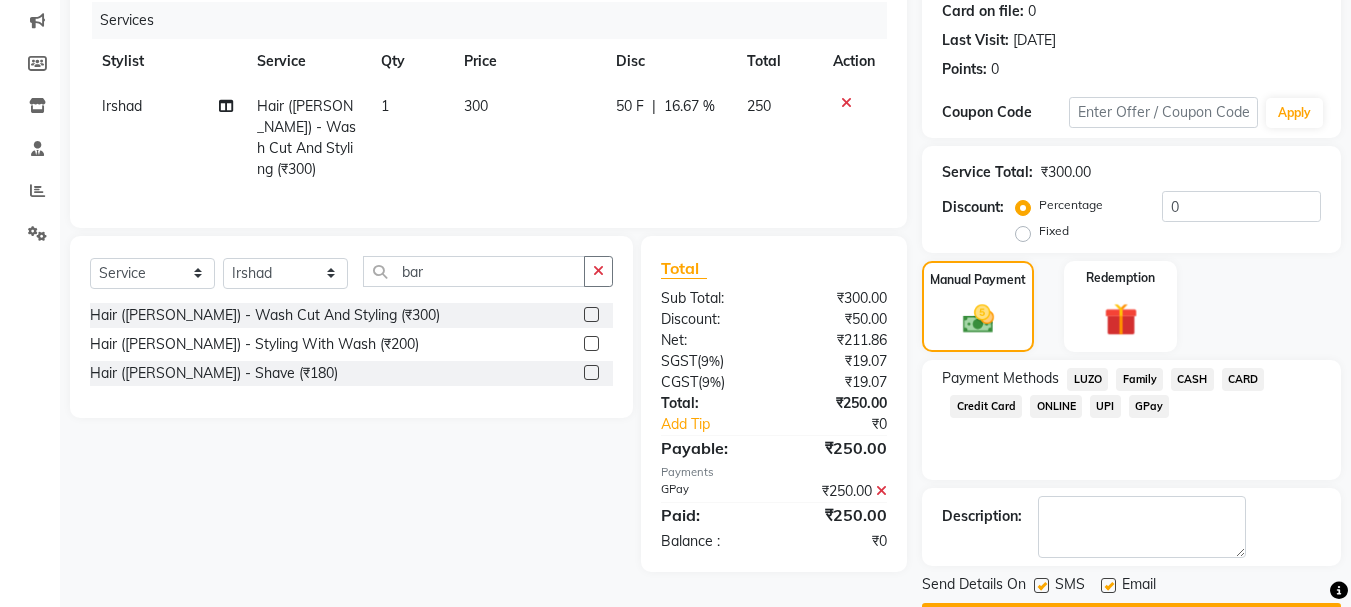 click on "Checkout" 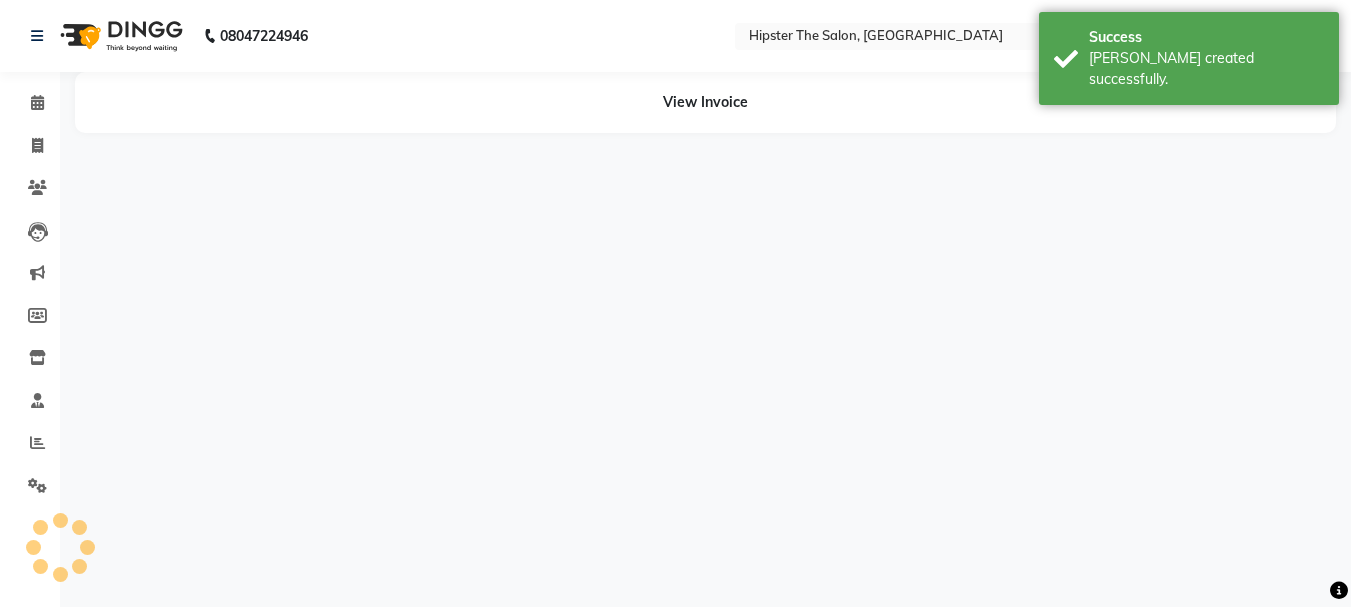 scroll, scrollTop: 0, scrollLeft: 0, axis: both 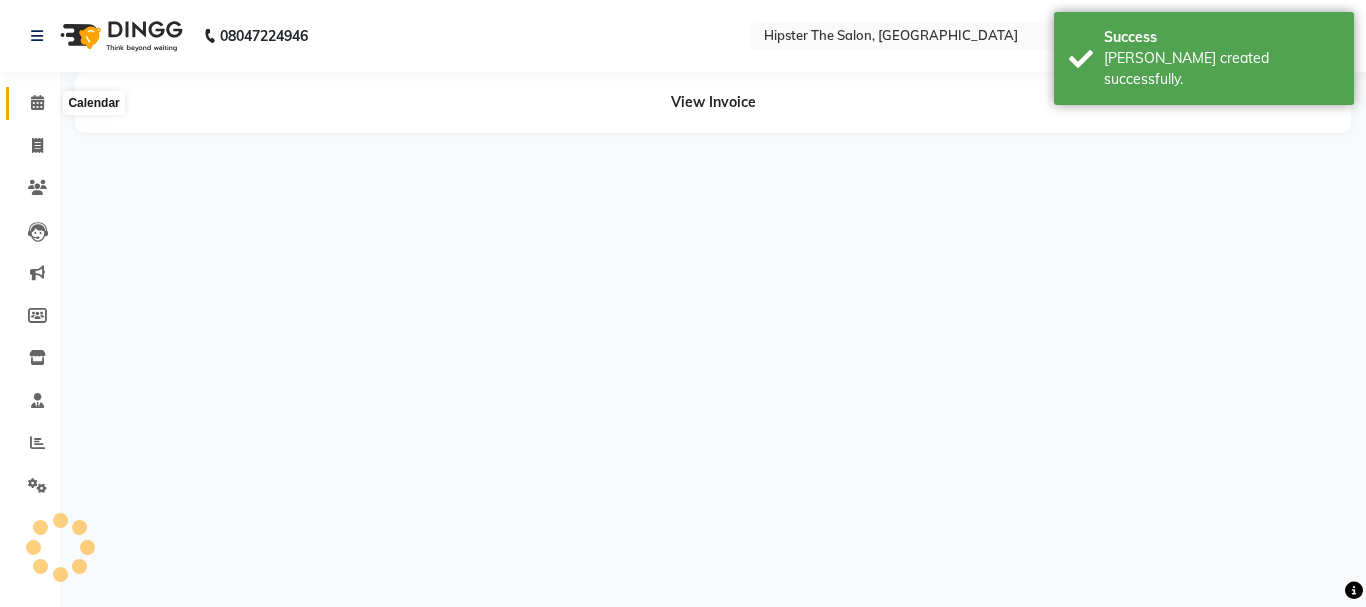 click 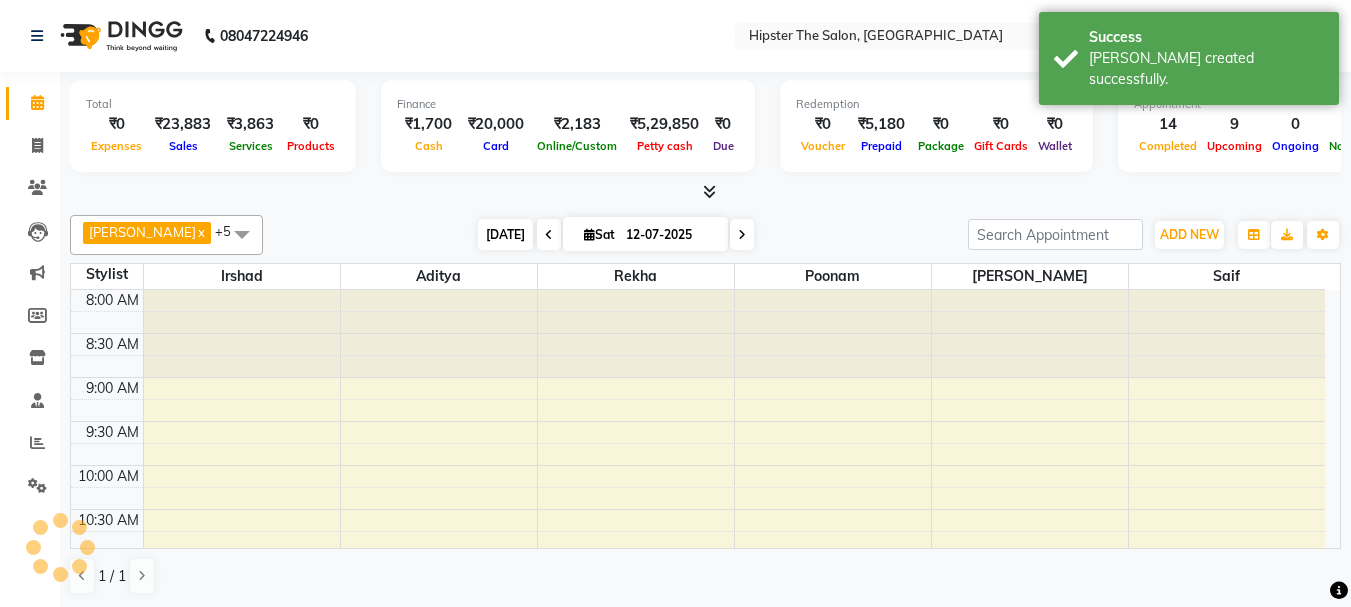 scroll, scrollTop: 0, scrollLeft: 0, axis: both 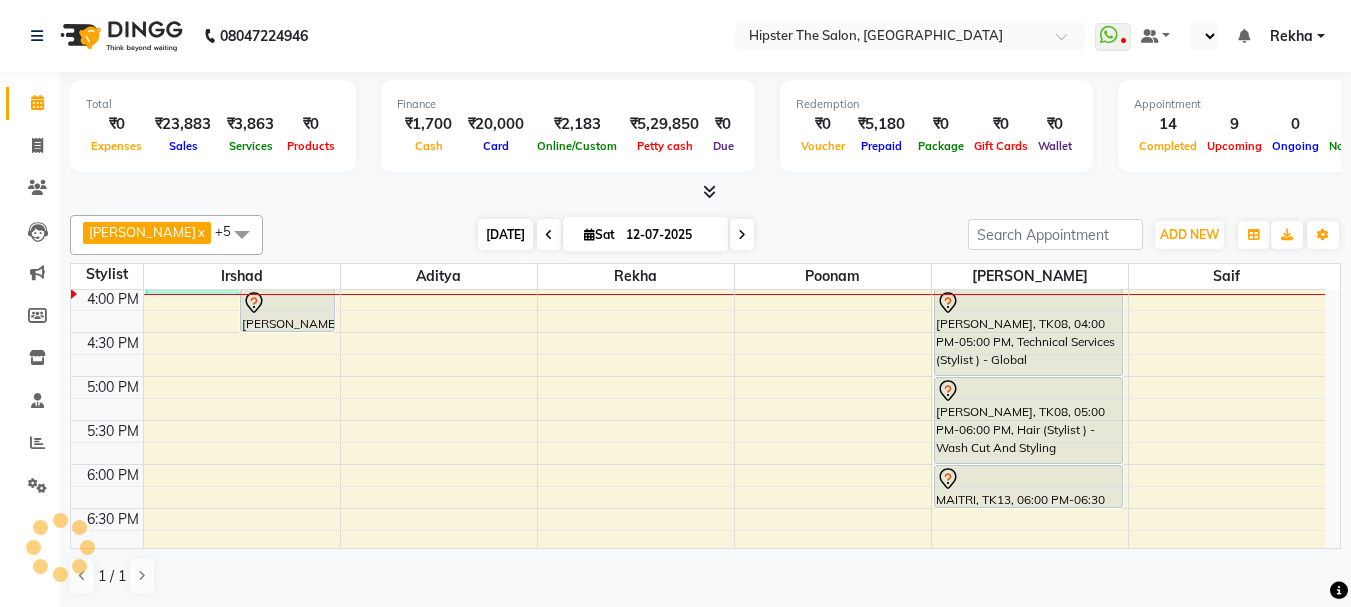 click on "Today" at bounding box center (505, 234) 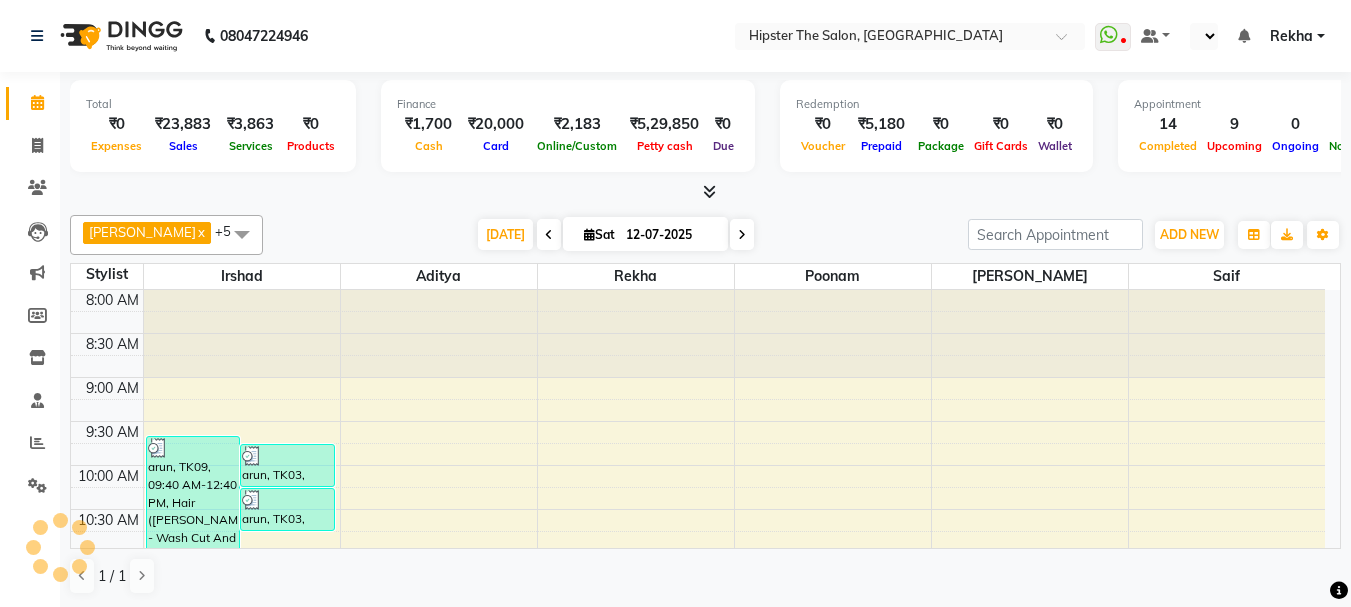 scroll, scrollTop: 705, scrollLeft: 0, axis: vertical 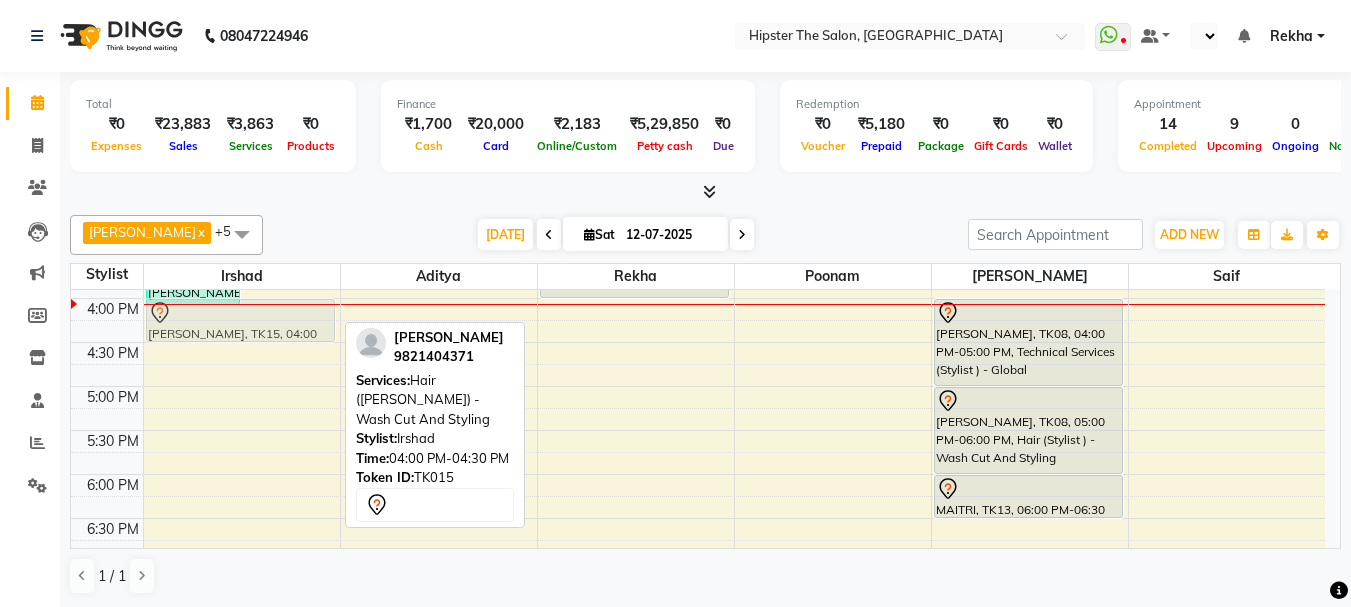 drag, startPoint x: 295, startPoint y: 325, endPoint x: 226, endPoint y: 329, distance: 69.115845 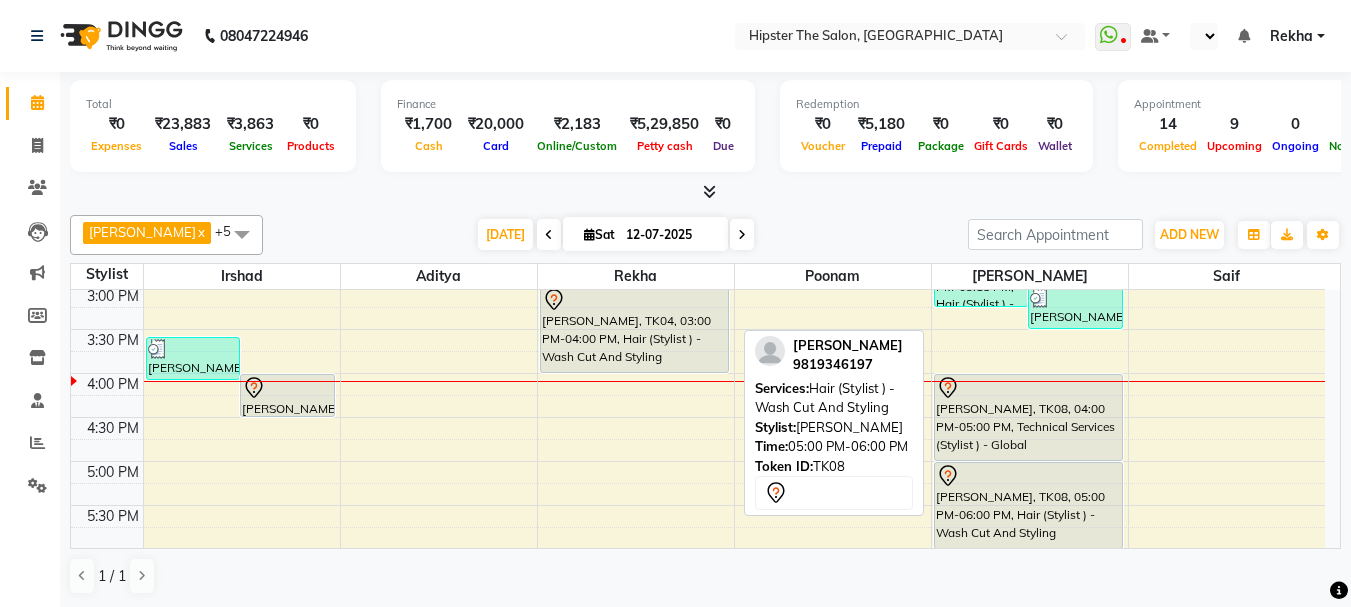 scroll, scrollTop: 586, scrollLeft: 0, axis: vertical 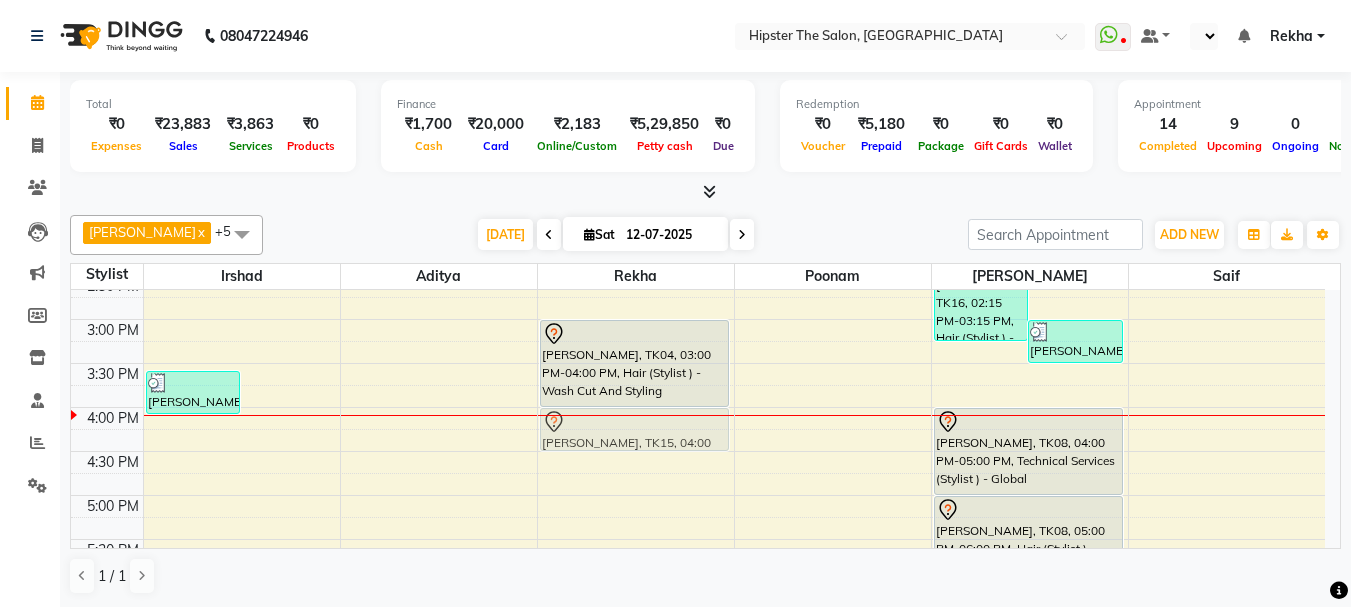 drag, startPoint x: 283, startPoint y: 426, endPoint x: 541, endPoint y: 428, distance: 258.00775 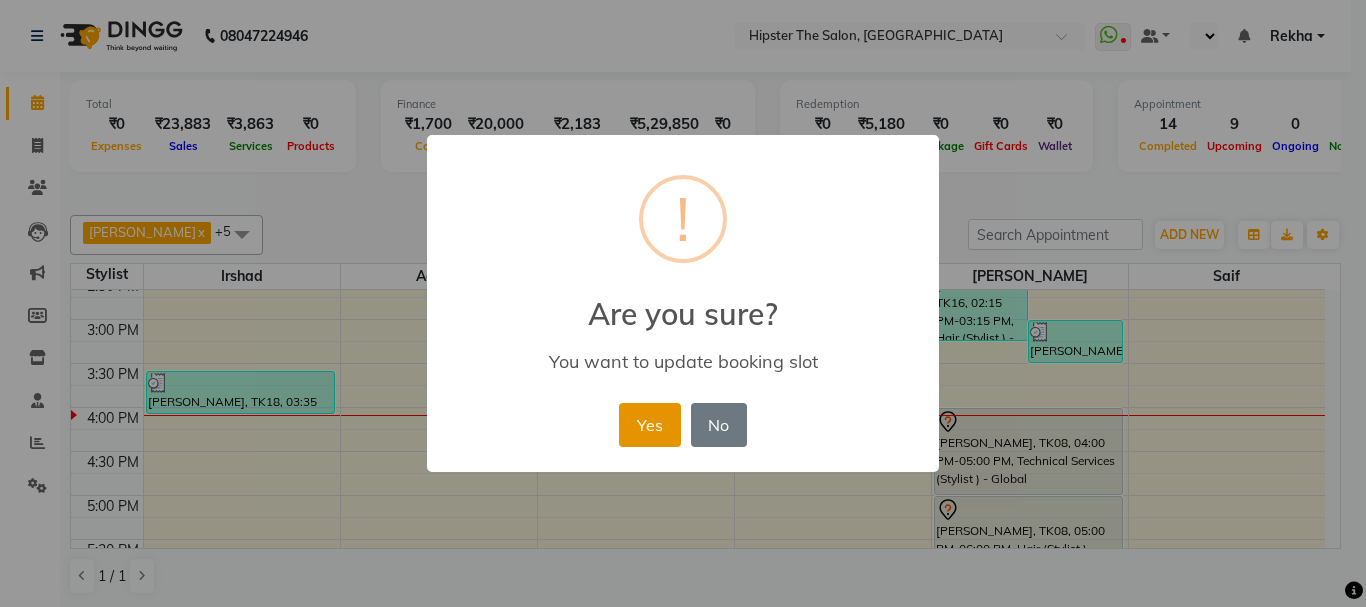 click on "Yes" at bounding box center [649, 425] 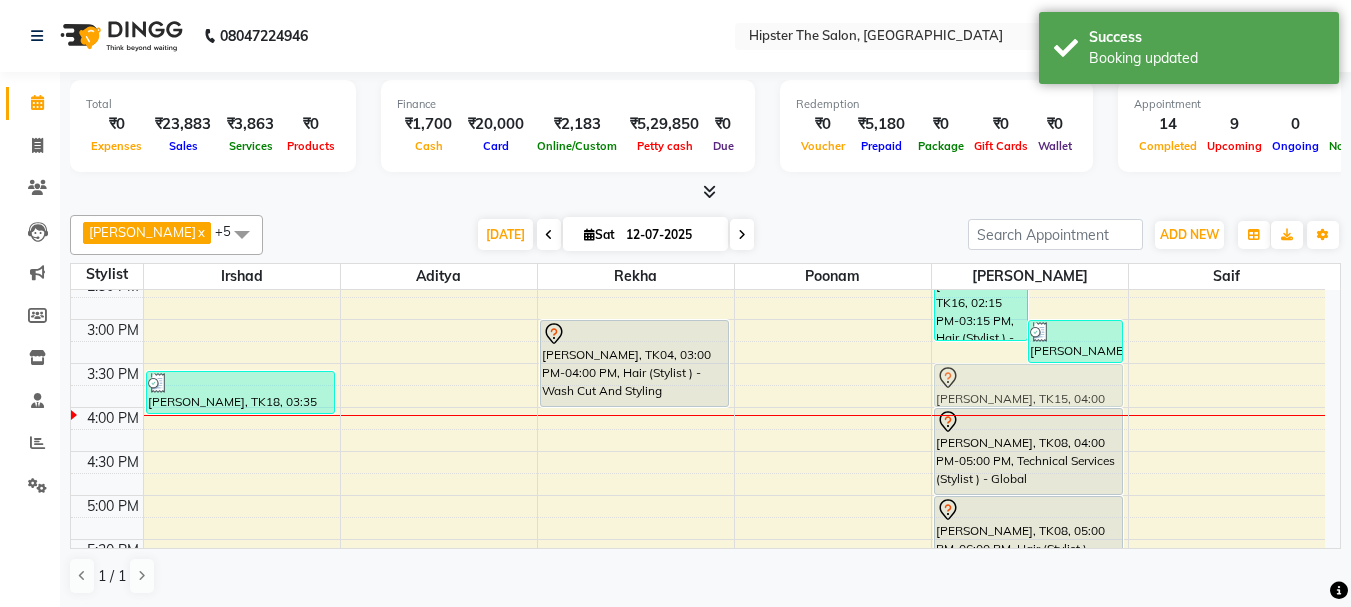 click on "arun, TK09, 09:40 AM-12:40 PM, Hair (Barber) - Wash Cut And Styling (₹300),Hair (Barber) - Shave (₹180),Skin Facials - Brightning Facial (₹3000),De Tanning - Premium Full Face & Neck (₹700)     arun, TK03, 09:45 AM-10:15 AM, Hair (Barber) - Wash Cut And Styling     arun, TK03, 10:15 AM-10:45 AM, Hair (Barber) - Shave     CHINTAN MEHTA, TK10, 12:25 PM-12:55 PM, Hair (Barber) - Shave (₹180)     KARAN, TK11, 12:50 PM-01:50 PM, Hair (Barber) - Wash Cut And Styling (₹300),Hair (Barber) - Shave (₹180)     vimal, TK14, 01:50 PM-02:20 PM, Hair (Barber) - Wash Cut And Styling (₹300)     SELBE, TK18, 03:35 PM-04:05 PM, Hair (Barber) - Wash Cut And Styling (₹300)     dhara dhedhiya, TK05, 11:00 AM-12:00 PM, Technical Services (Stylist ) - Classic Highlights Full Head             rutuja, TK04, 03:00 PM-04:00 PM, Hair (Stylist ) - Wash Cut And Styling             Antesh Kumar, TK15, 04:00 PM-04:30 PM, Hair (Barber) - Wash Cut And Styling" at bounding box center (698, 363) 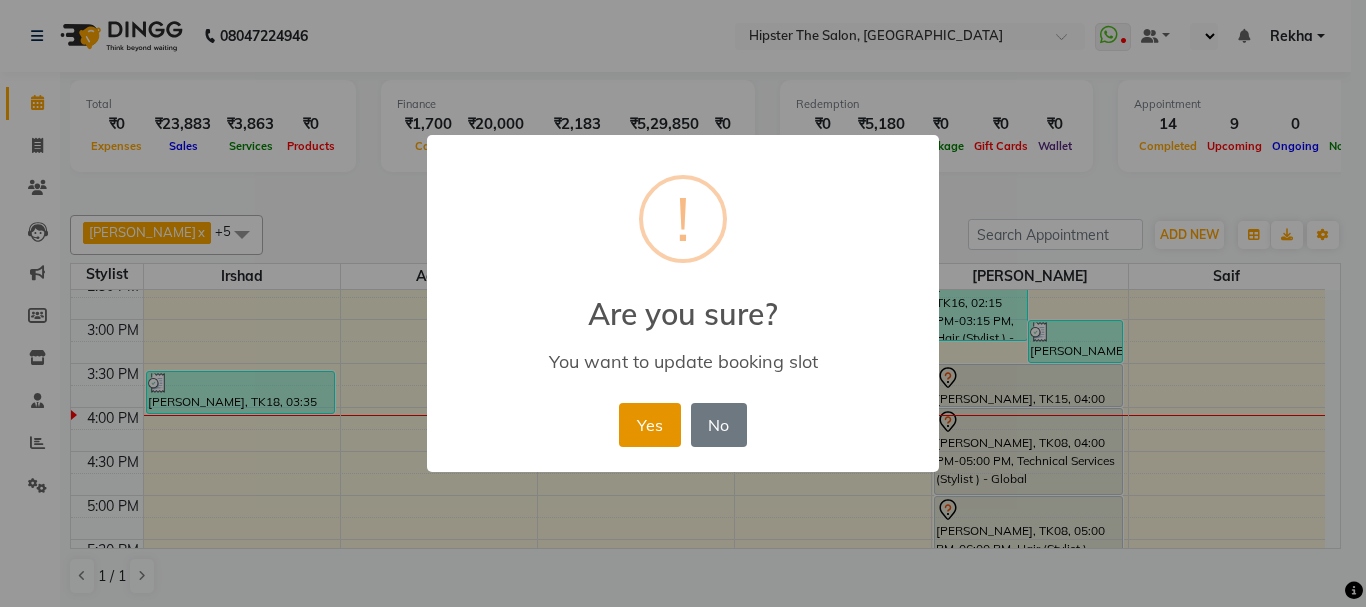 click on "Yes" at bounding box center [649, 425] 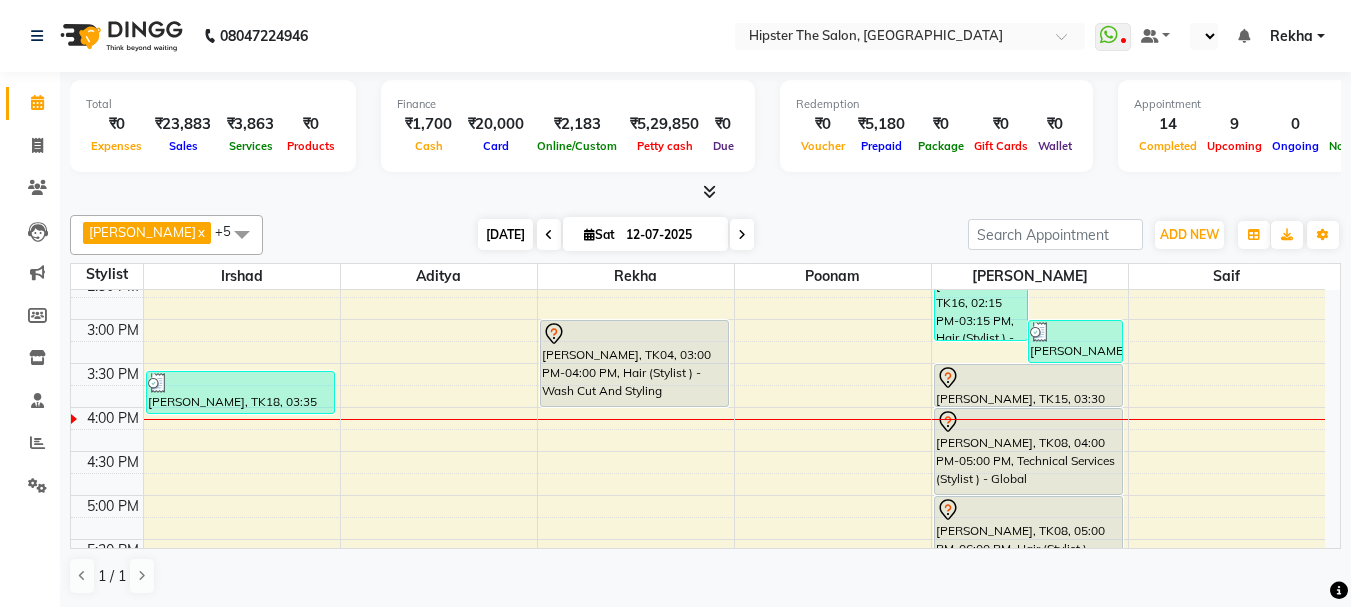 click on "Today" at bounding box center [505, 234] 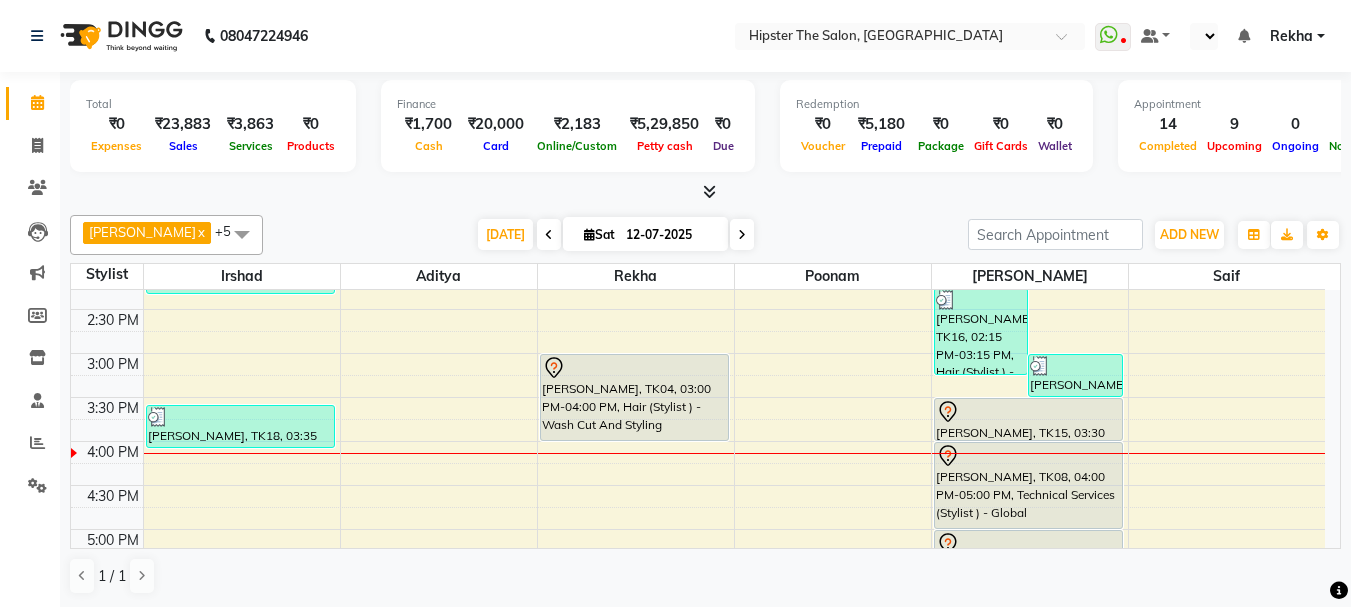 scroll, scrollTop: 619, scrollLeft: 0, axis: vertical 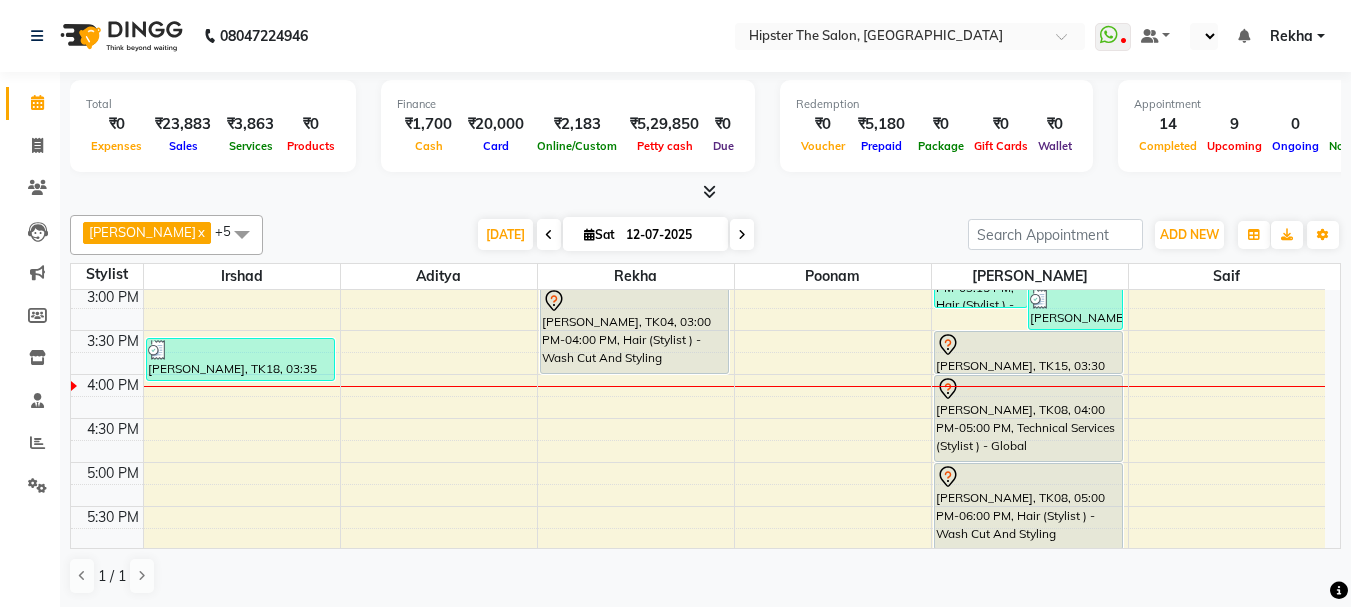 click at bounding box center (742, 235) 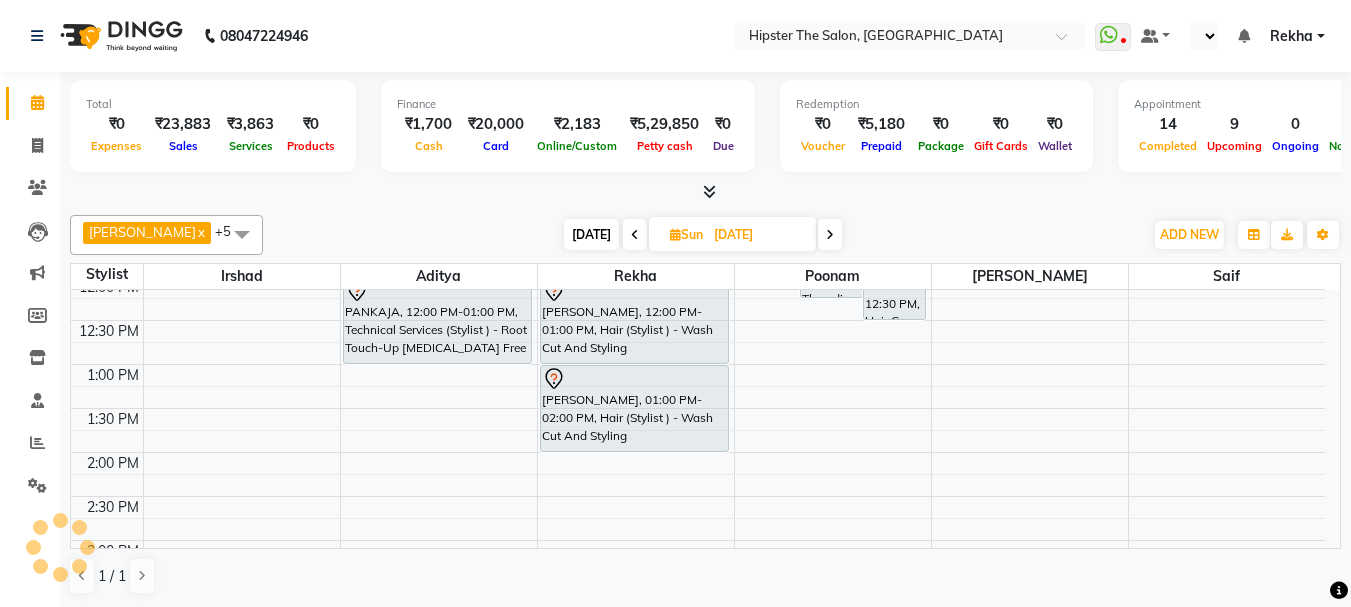 scroll, scrollTop: 380, scrollLeft: 0, axis: vertical 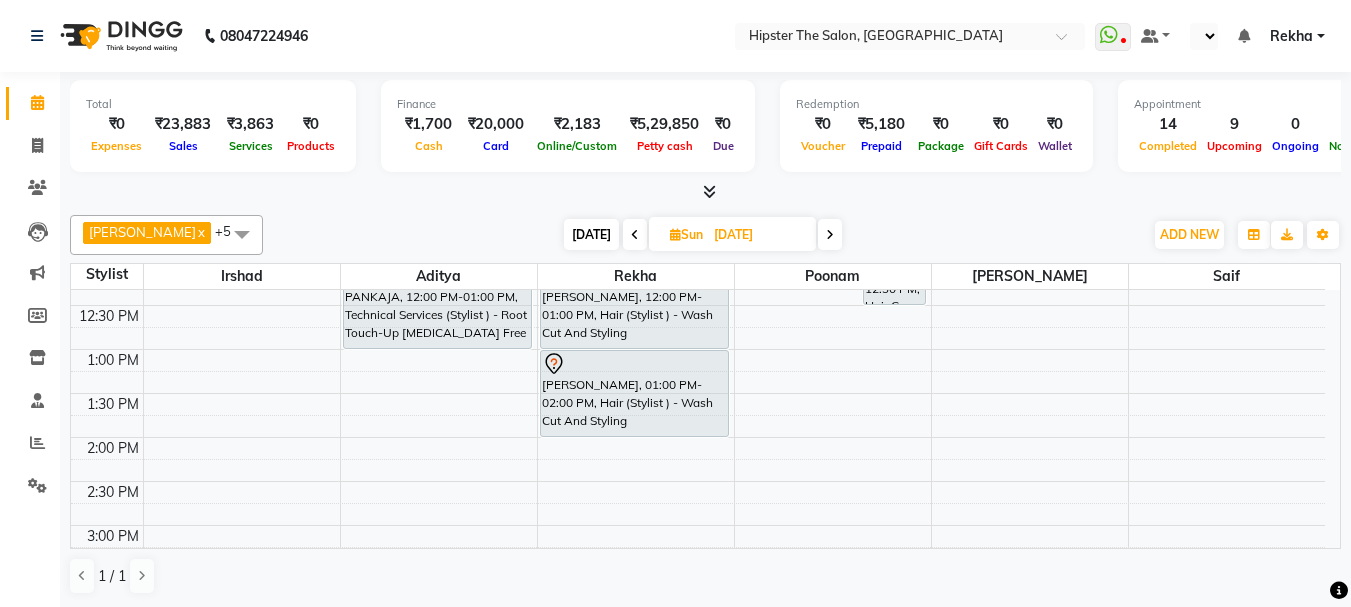 click on "Today" at bounding box center (591, 234) 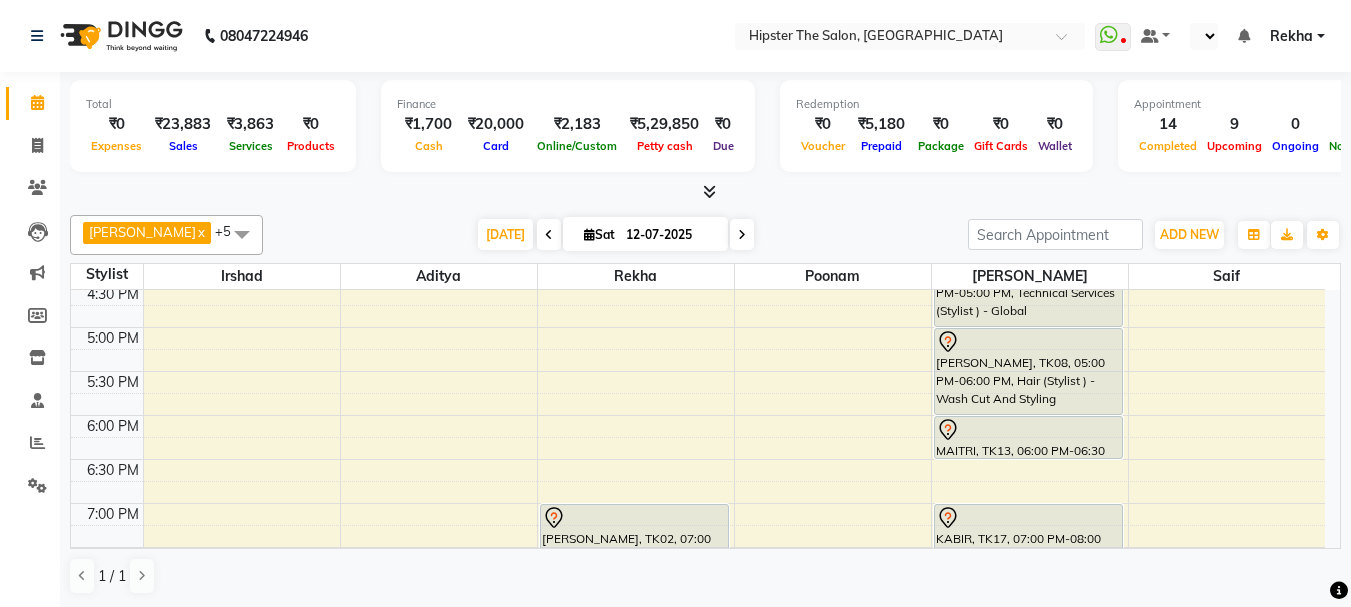 scroll, scrollTop: 985, scrollLeft: 0, axis: vertical 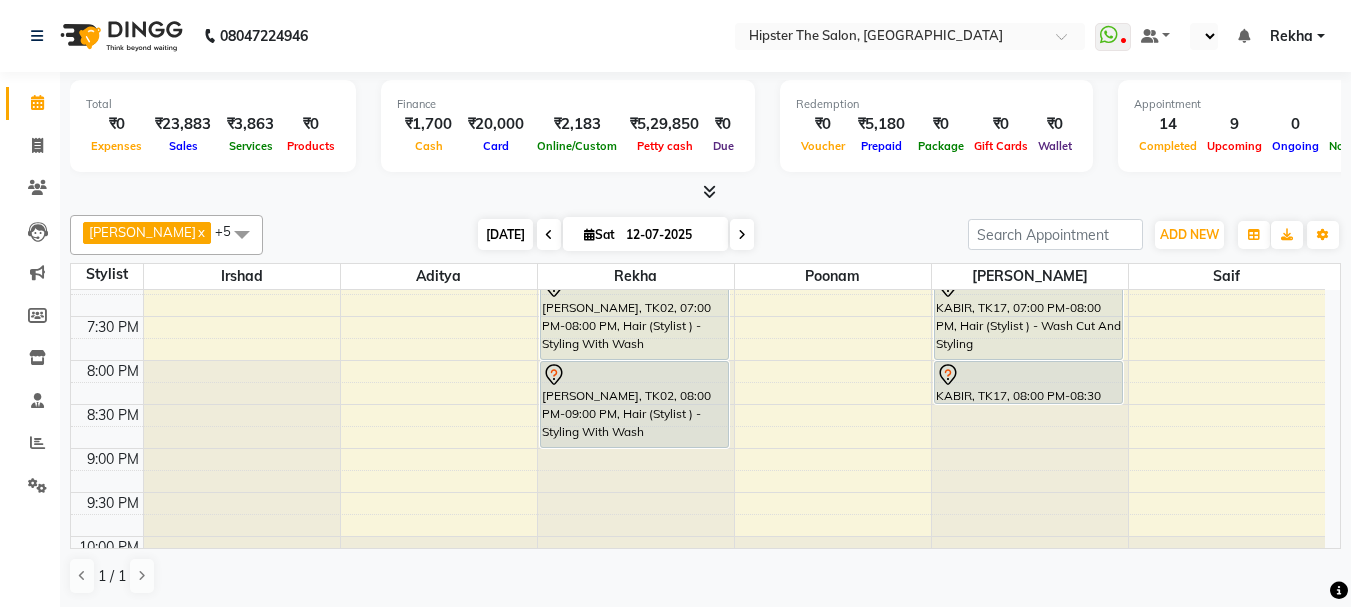 click on "Today" at bounding box center [505, 234] 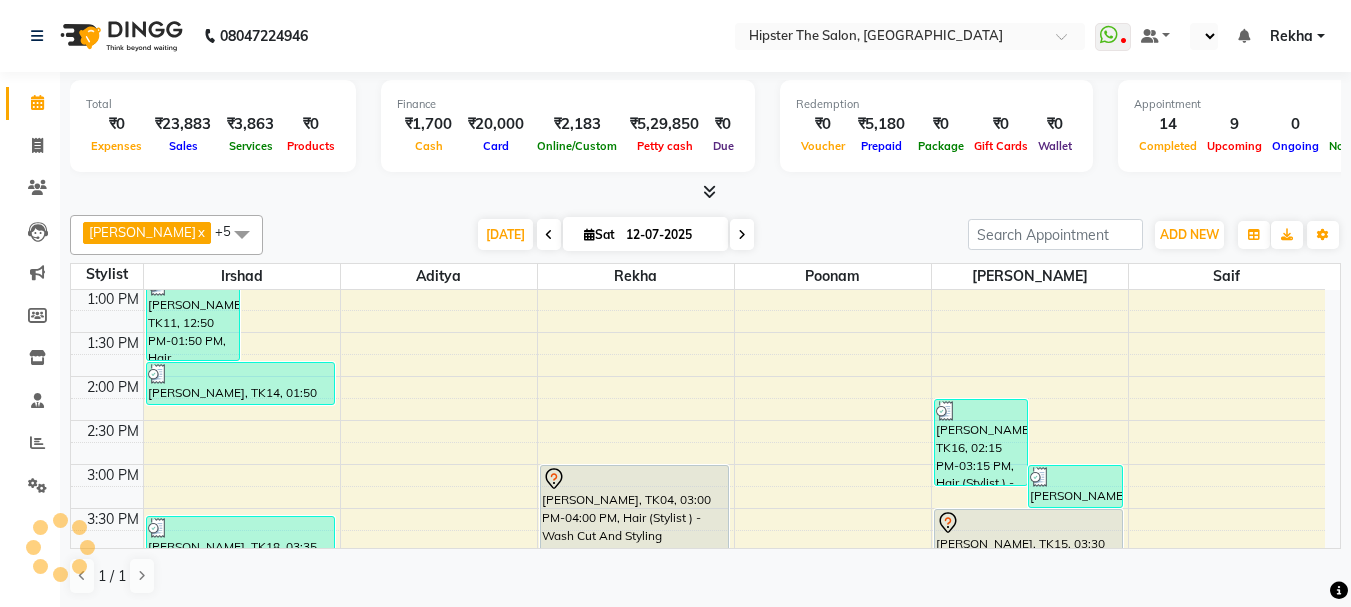scroll, scrollTop: 681, scrollLeft: 0, axis: vertical 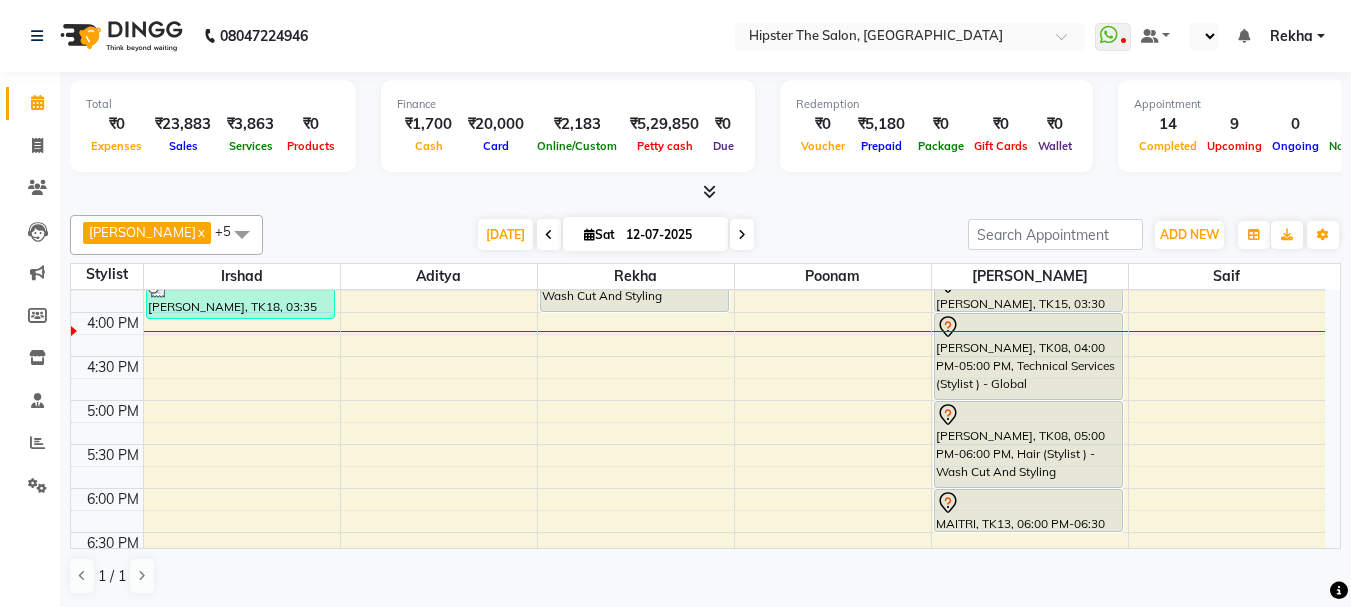 click on "8:00 AM 8:30 AM 9:00 AM 9:30 AM 10:00 AM 10:30 AM 11:00 AM 11:30 AM 12:00 PM 12:30 PM 1:00 PM 1:30 PM 2:00 PM 2:30 PM 3:00 PM 3:30 PM 4:00 PM 4:30 PM 5:00 PM 5:30 PM 6:00 PM 6:30 PM 7:00 PM 7:30 PM 8:00 PM 8:30 PM 9:00 PM 9:30 PM 10:00 PM 10:30 PM     arun, TK09, 09:40 AM-12:40 PM, Hair (Barber) - Wash Cut And Styling (₹300),Hair (Barber) - Shave (₹180),Skin Facials - Brightning Facial (₹3000),De Tanning - Premium Full Face & Neck (₹700)     arun, TK03, 09:45 AM-10:15 AM, Hair (Barber) - Wash Cut And Styling     arun, TK03, 10:15 AM-10:45 AM, Hair (Barber) - Shave     CHINTAN MEHTA, TK10, 12:25 PM-12:55 PM, Hair (Barber) - Shave (₹180)     KARAN, TK11, 12:50 PM-01:50 PM, Hair (Barber) - Wash Cut And Styling (₹300),Hair (Barber) - Shave (₹180)     vimal, TK14, 01:50 PM-02:20 PM, Hair (Barber) - Wash Cut And Styling (₹300)     SELBE, TK18, 03:35 PM-04:05 PM, Hair (Barber) - Wash Cut And Styling (₹300)                 rutuja, TK04, 03:00 PM-04:00 PM, Hair (Stylist ) - Wash Cut And Styling" at bounding box center [698, 268] 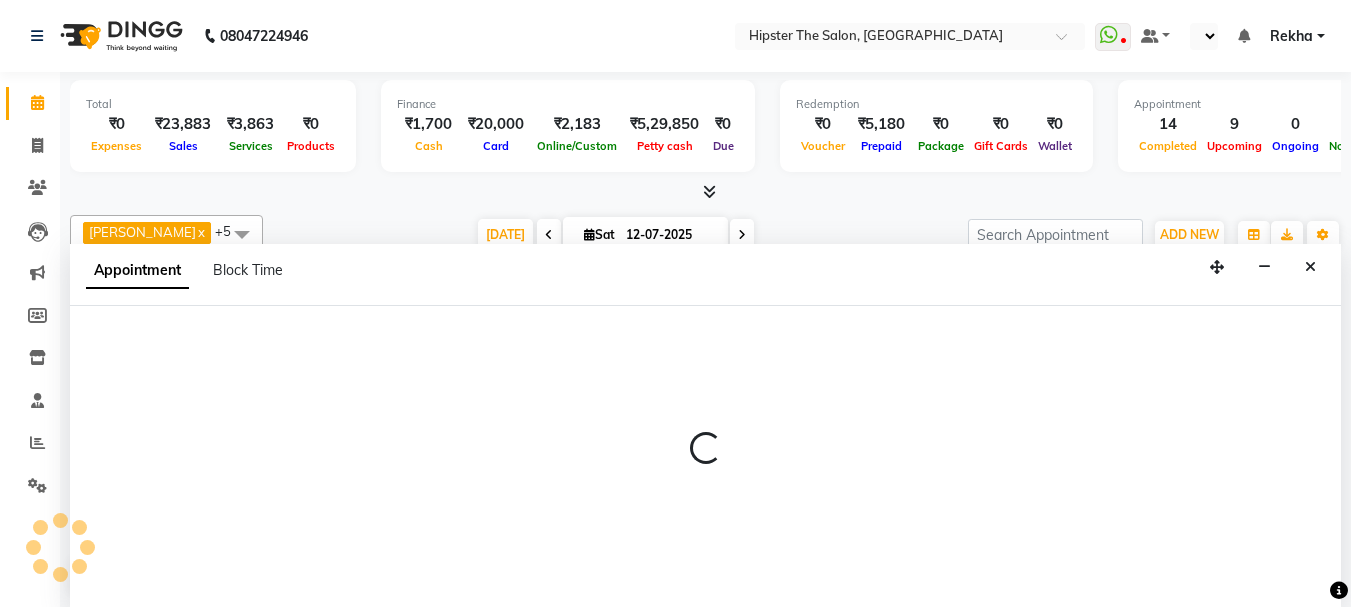 click at bounding box center (705, 457) 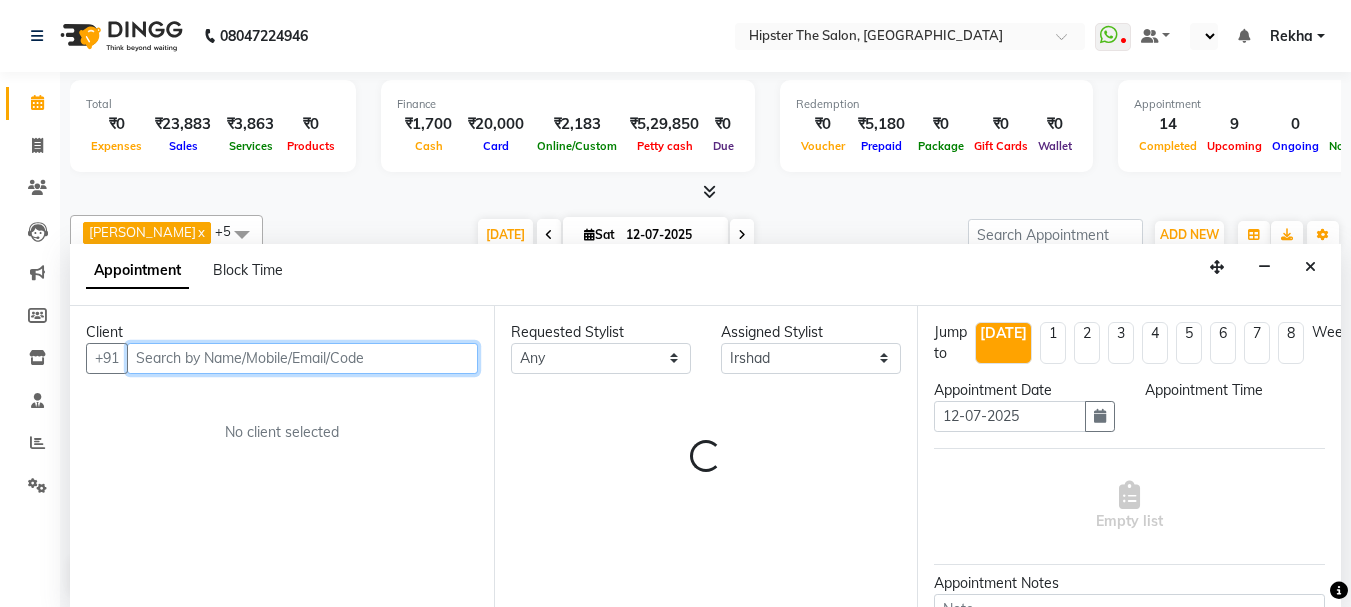 select on "1080" 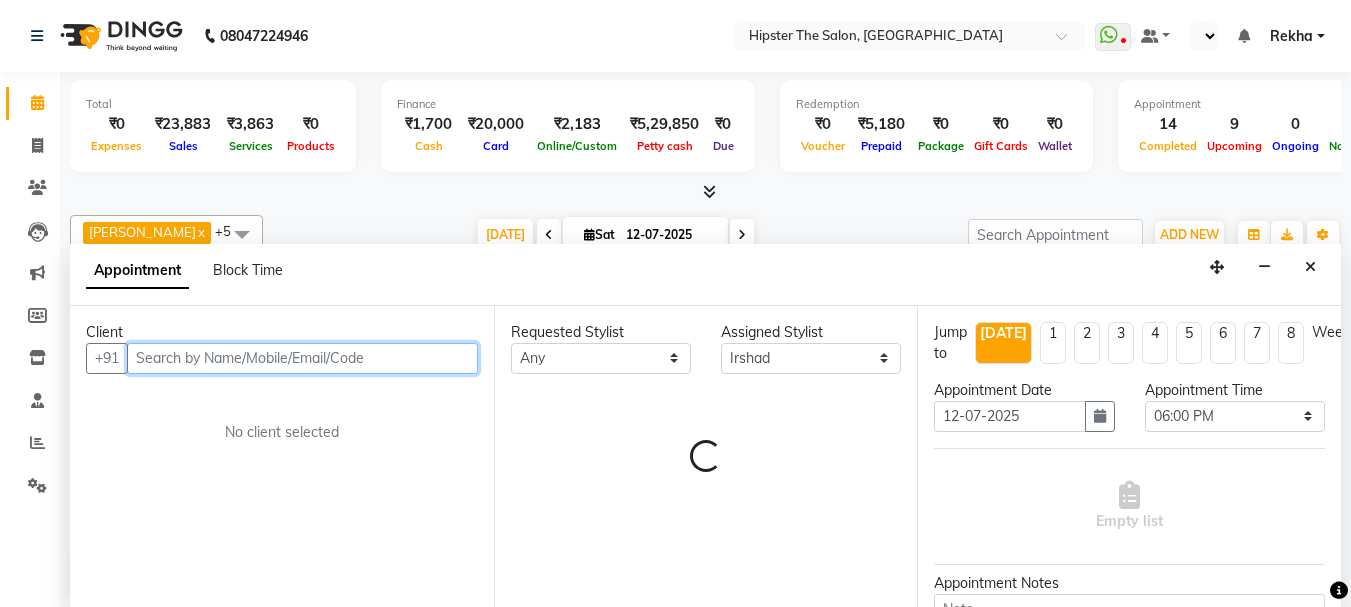 scroll, scrollTop: 1, scrollLeft: 0, axis: vertical 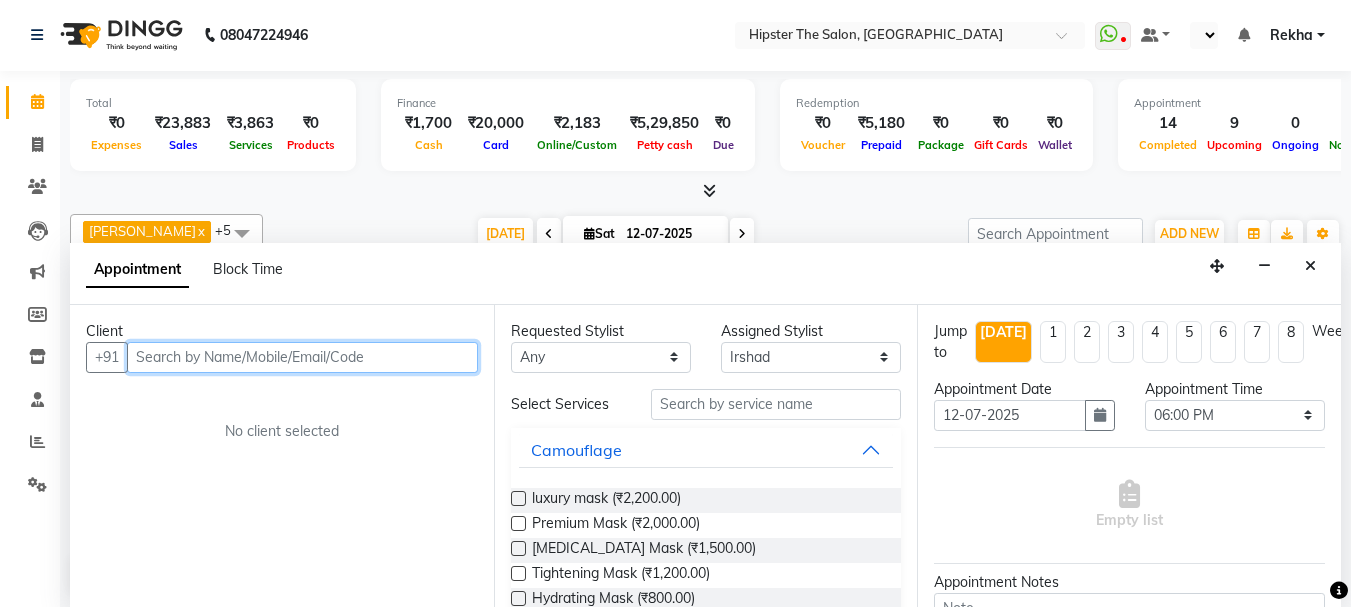 click at bounding box center (302, 357) 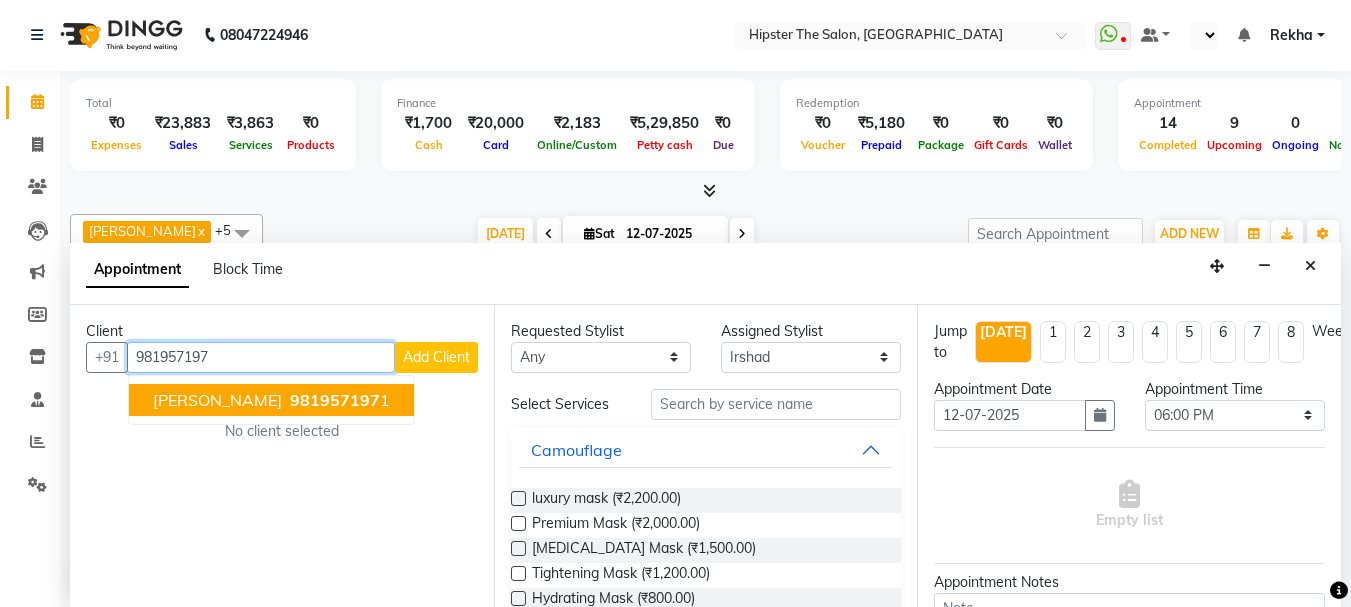 click on "POONAM RAMBHIA   981957197 1" at bounding box center [271, 400] 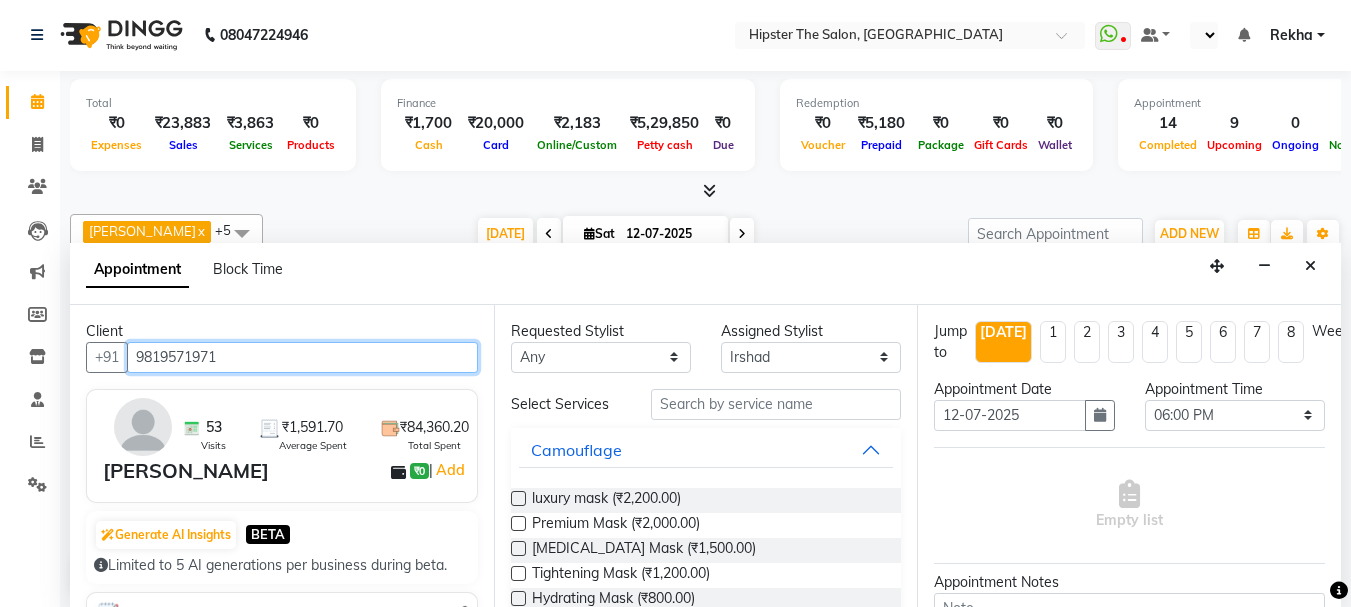type on "9819571971" 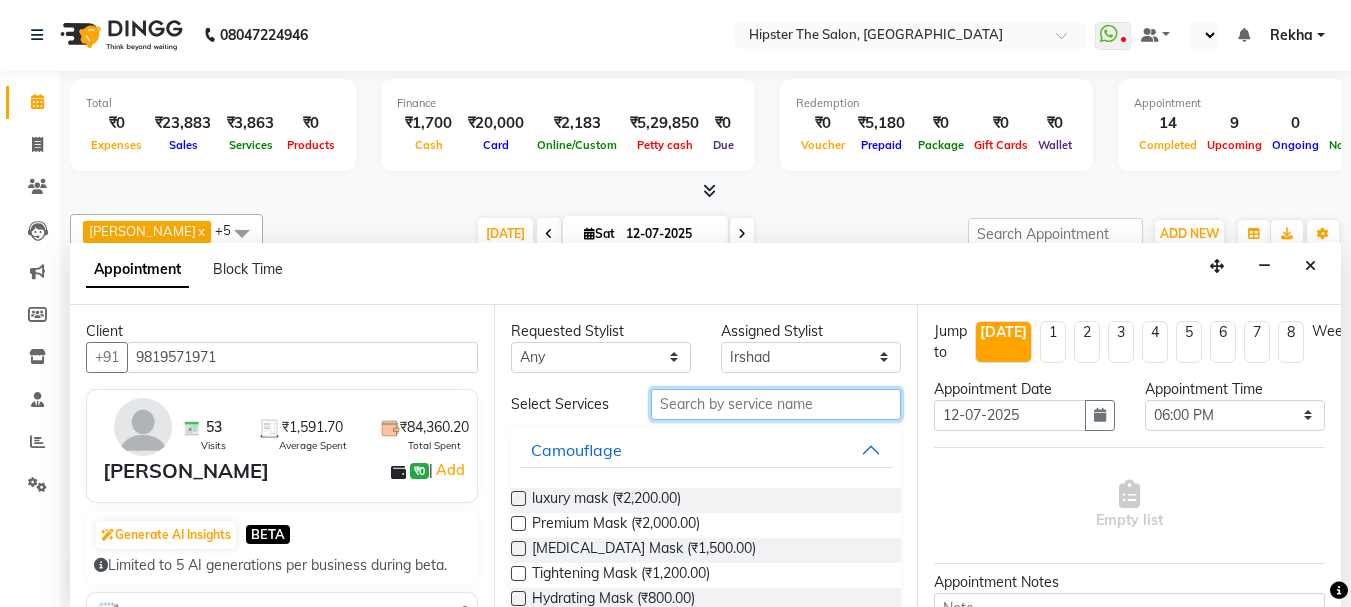click at bounding box center (776, 404) 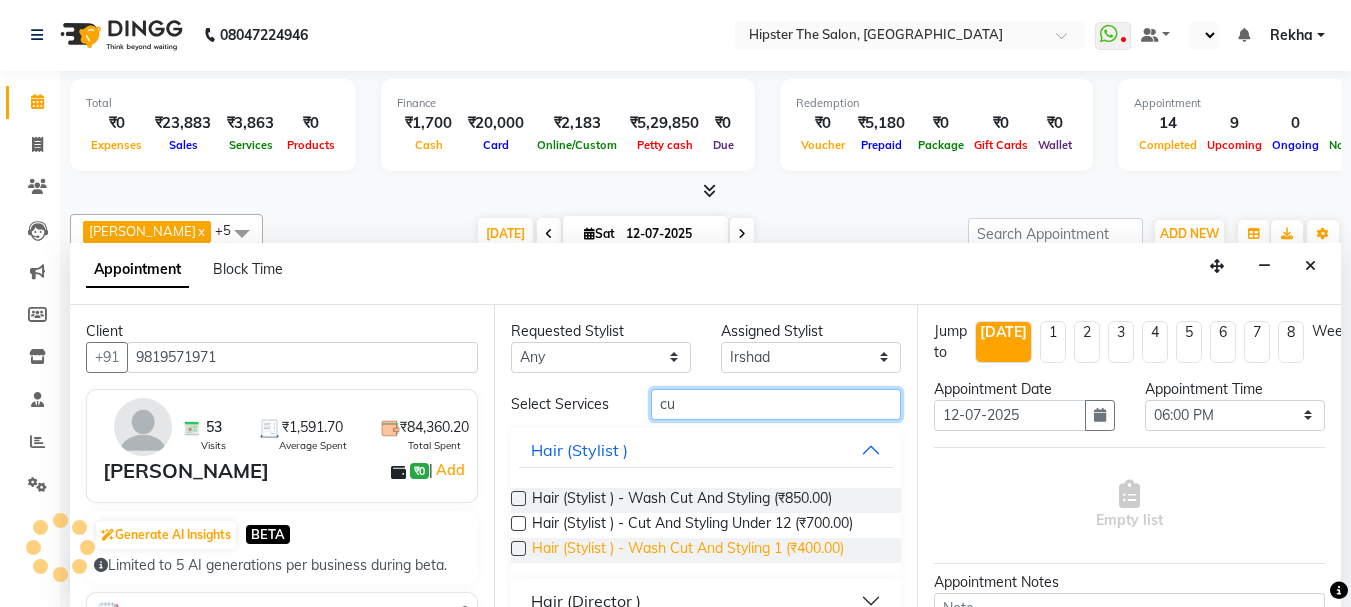 type on "c" 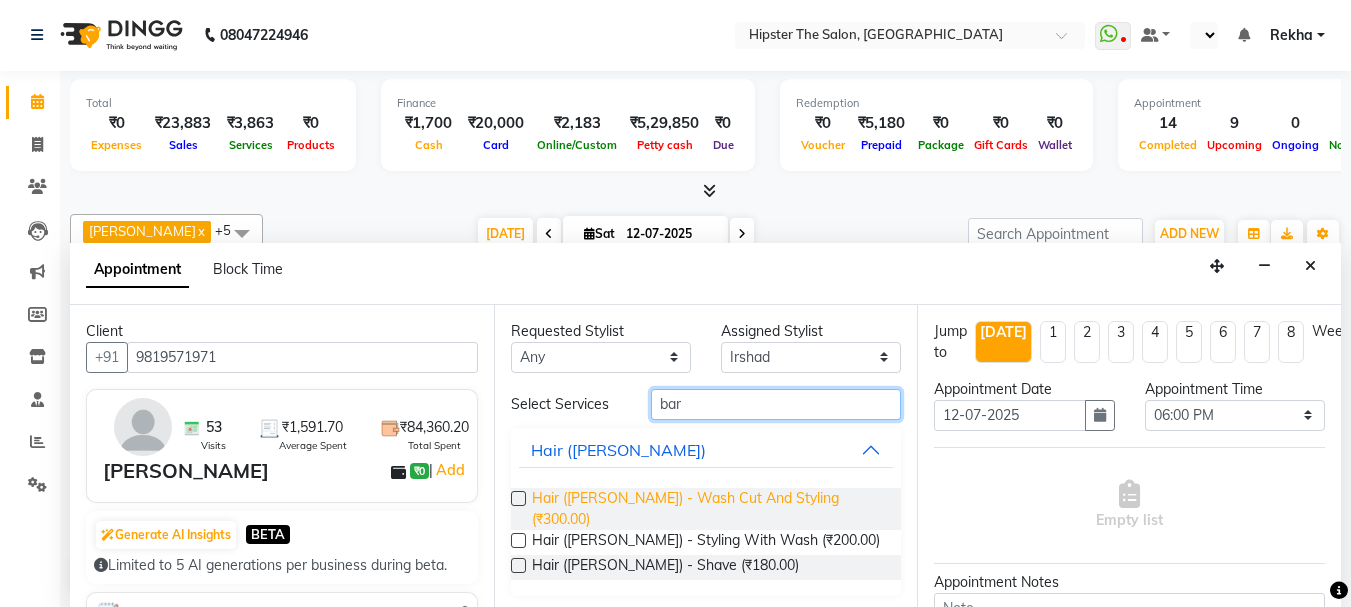 type on "bar" 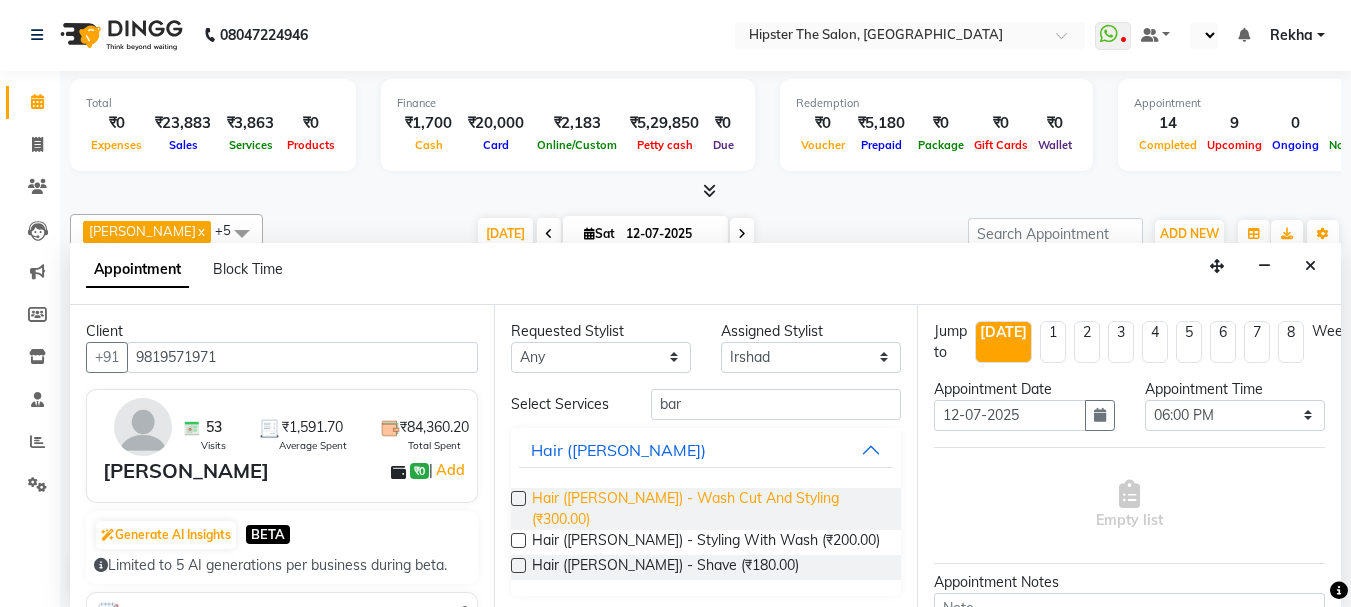 click on "Hair ([PERSON_NAME]) - Wash Cut And Styling (₹300.00)" at bounding box center [709, 509] 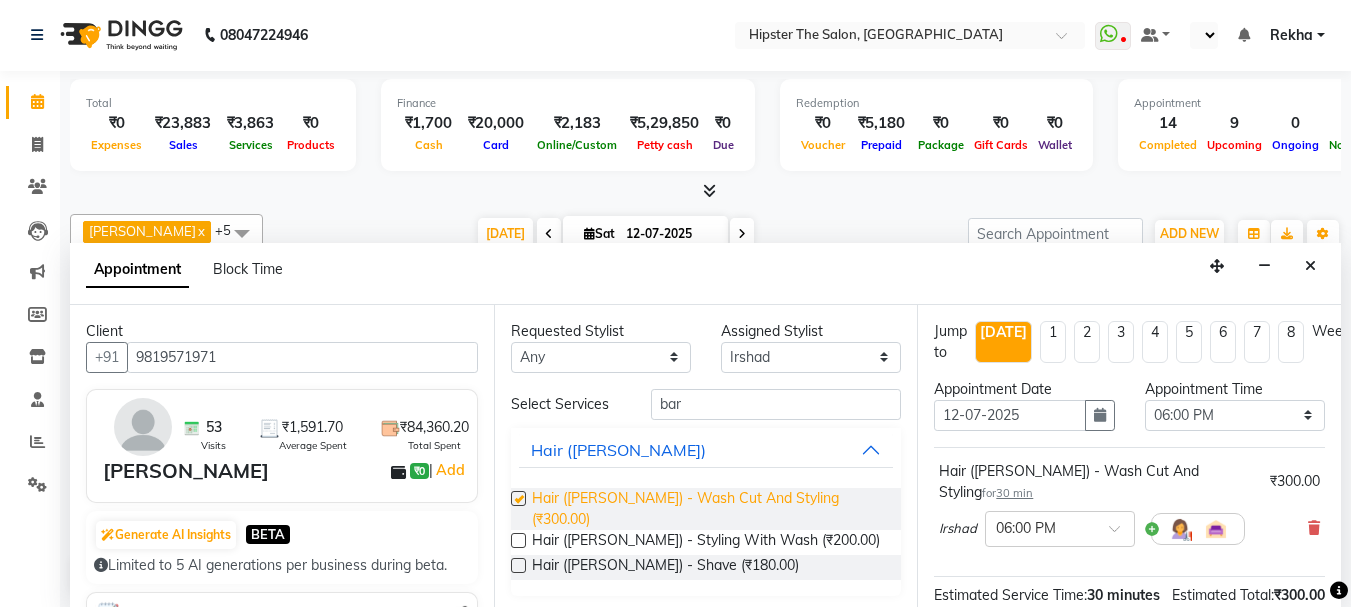 checkbox on "false" 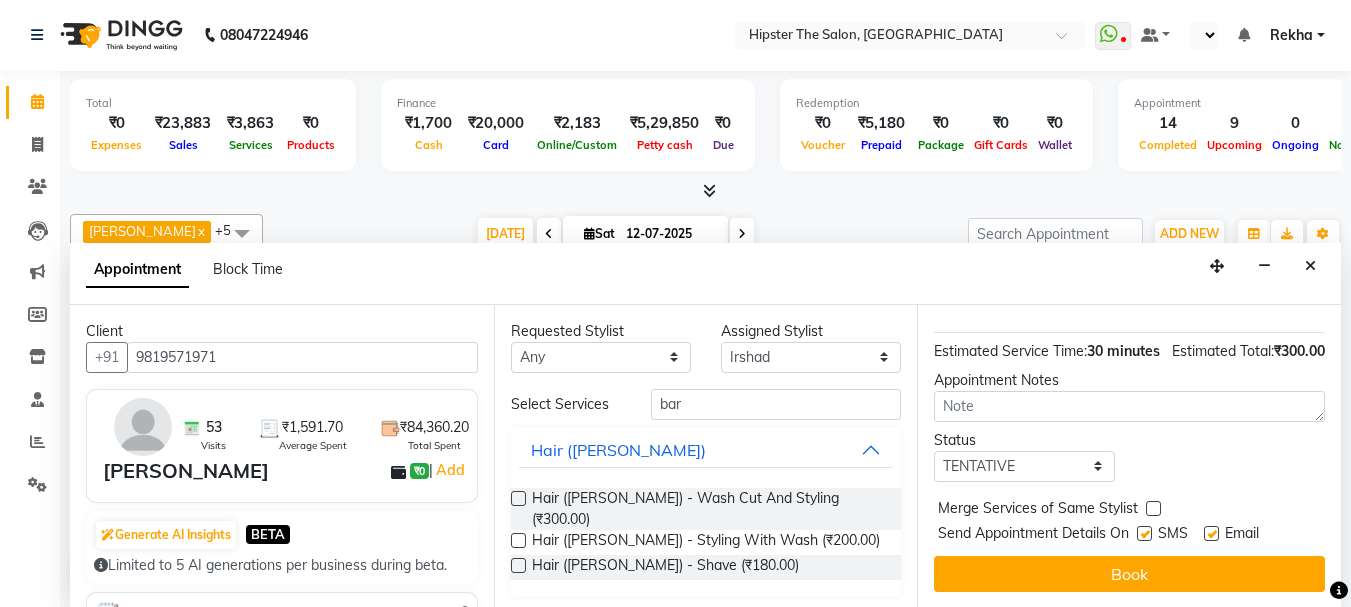 scroll, scrollTop: 260, scrollLeft: 0, axis: vertical 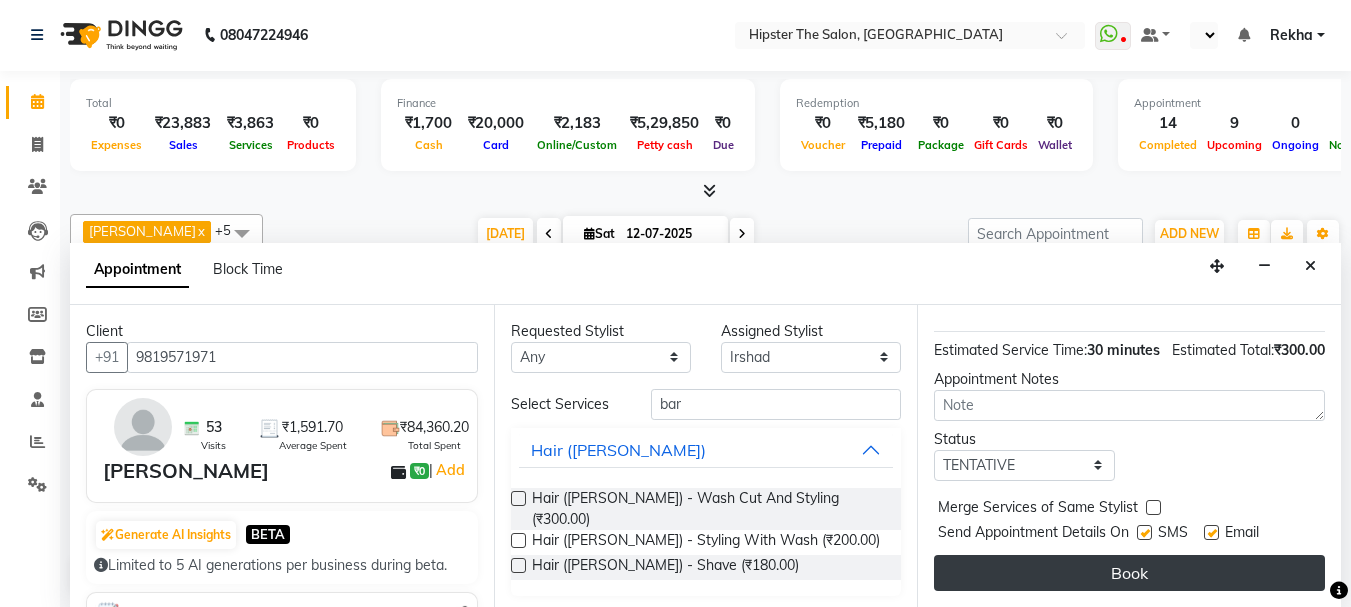 click on "Book" at bounding box center (1129, 573) 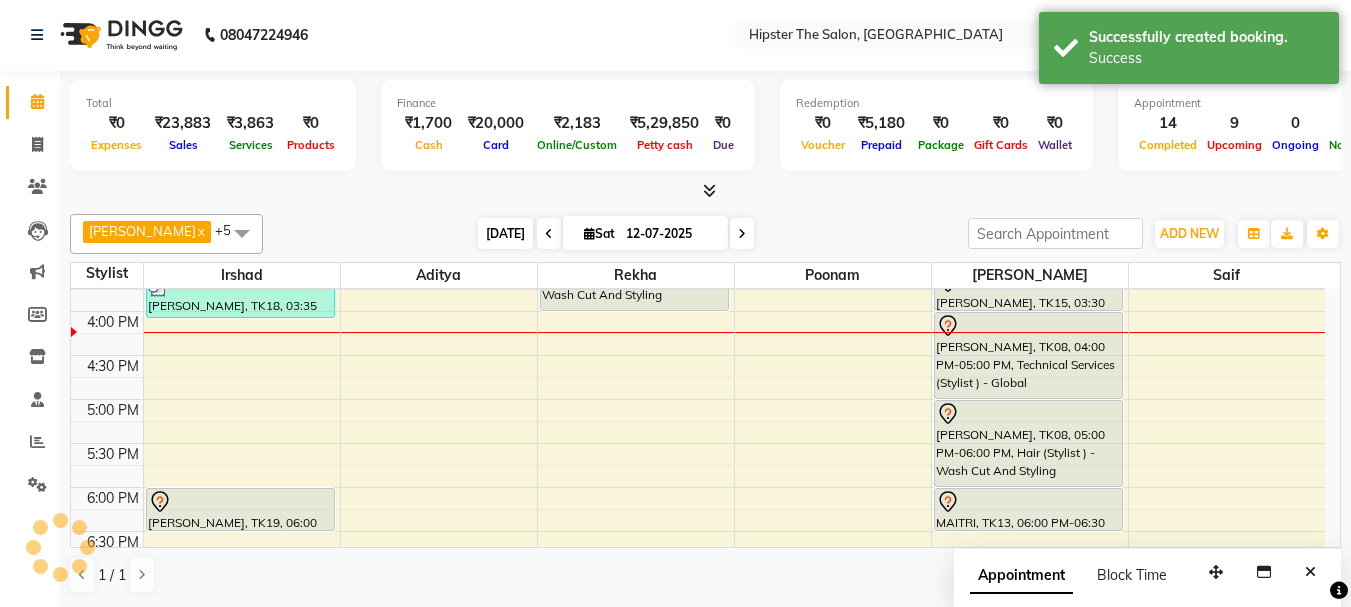 click on "Today" at bounding box center [505, 233] 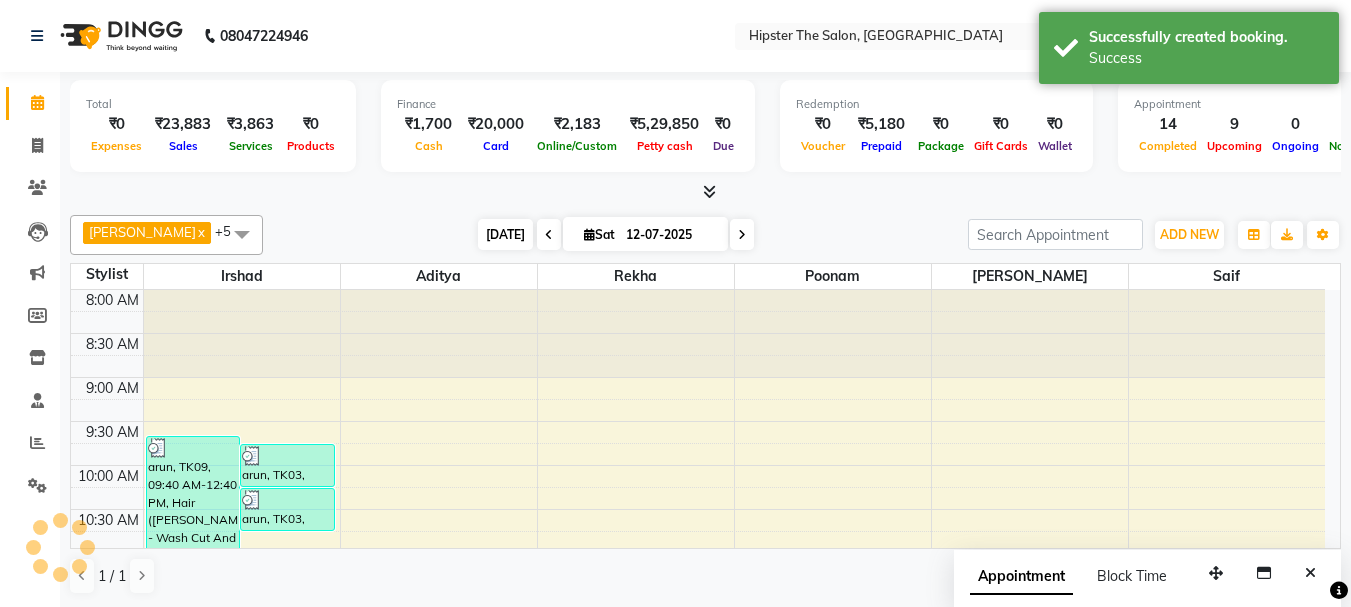 scroll, scrollTop: 705, scrollLeft: 0, axis: vertical 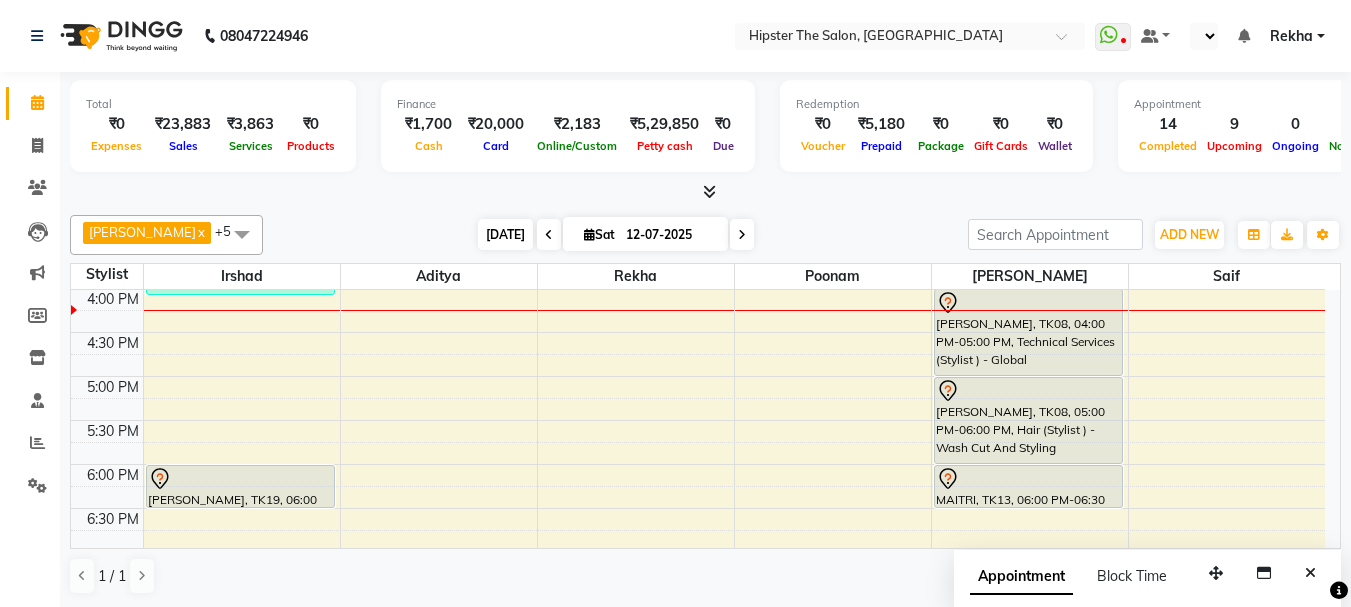 click on "Today" at bounding box center [505, 234] 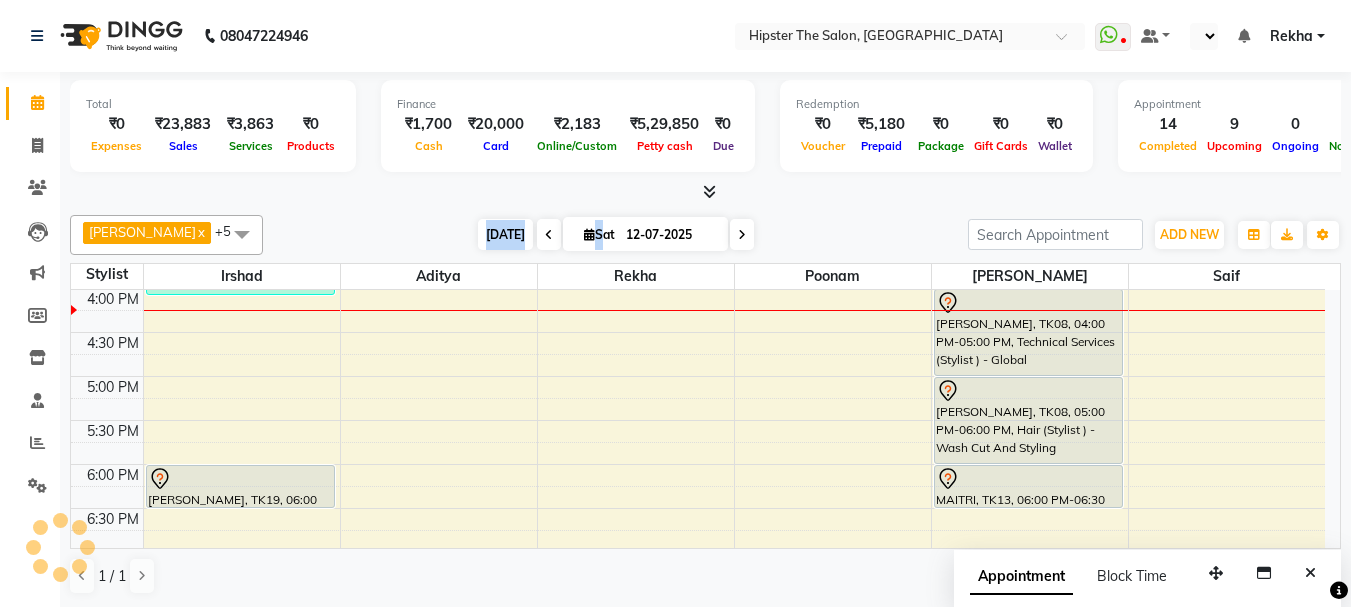 scroll, scrollTop: 705, scrollLeft: 0, axis: vertical 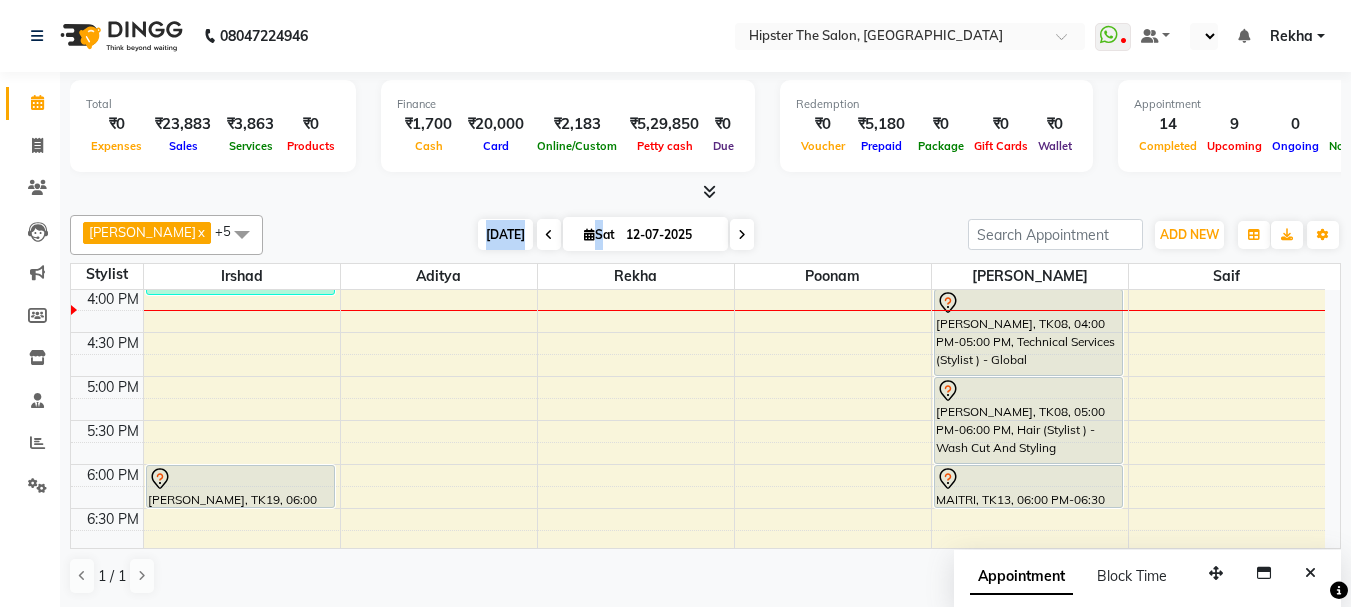 click on "Today" at bounding box center (505, 234) 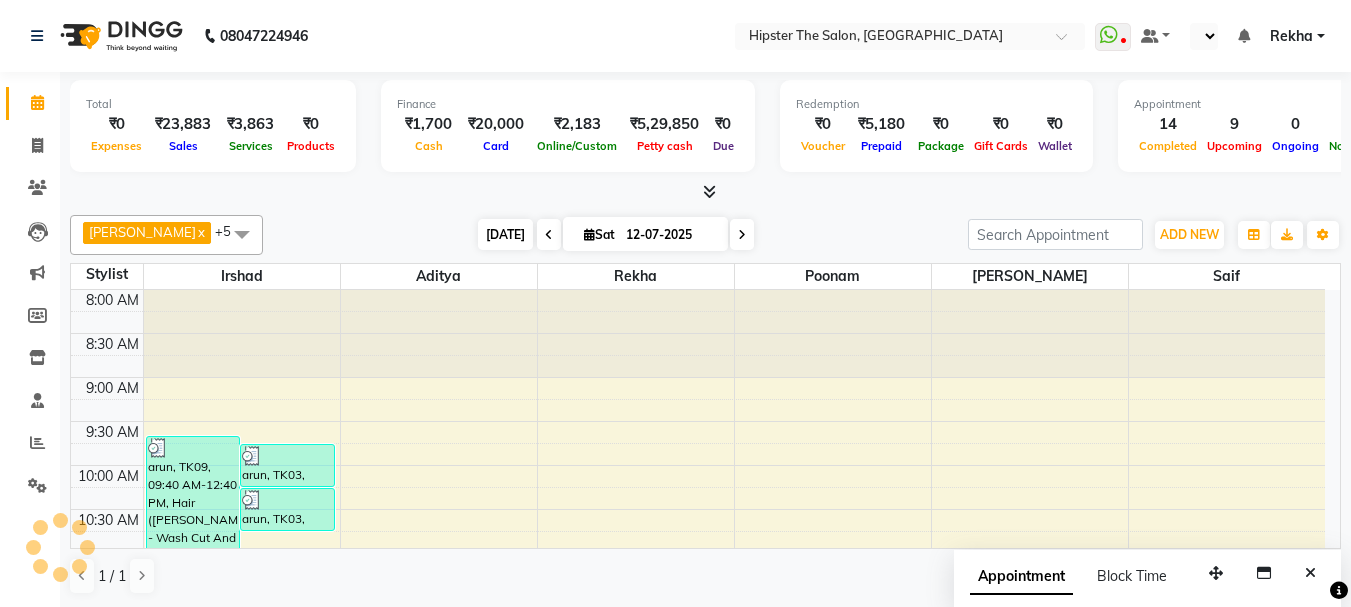 scroll, scrollTop: 705, scrollLeft: 0, axis: vertical 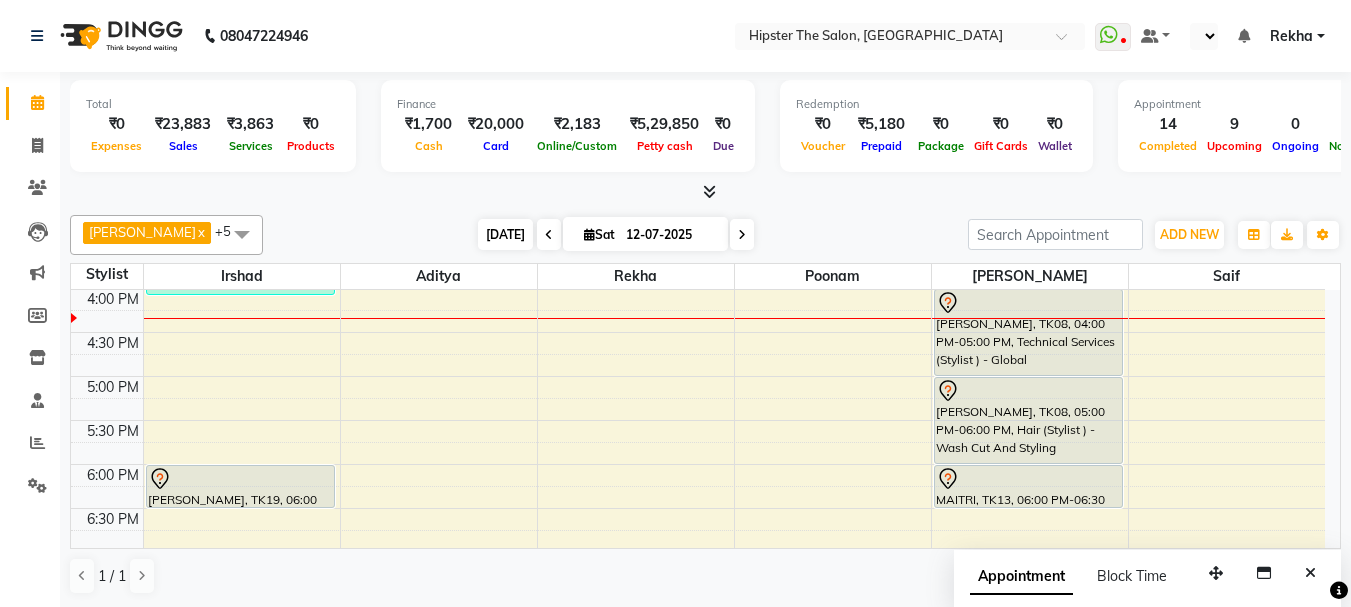 click on "Today" at bounding box center (505, 234) 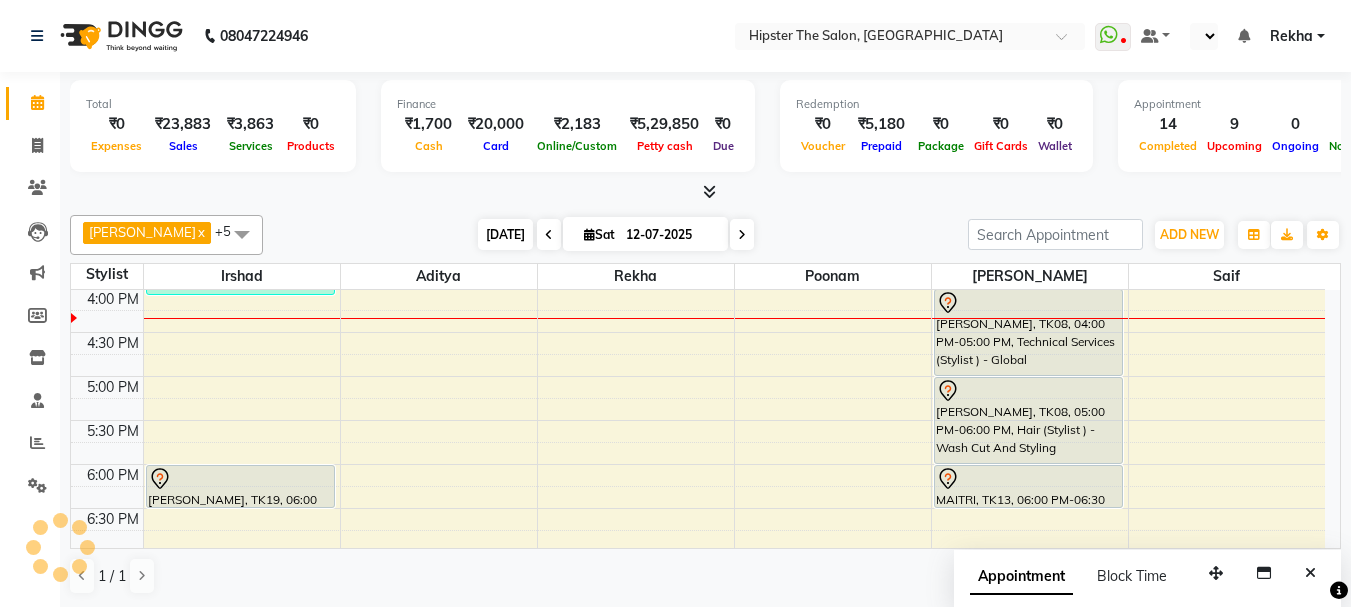 scroll, scrollTop: 0, scrollLeft: 0, axis: both 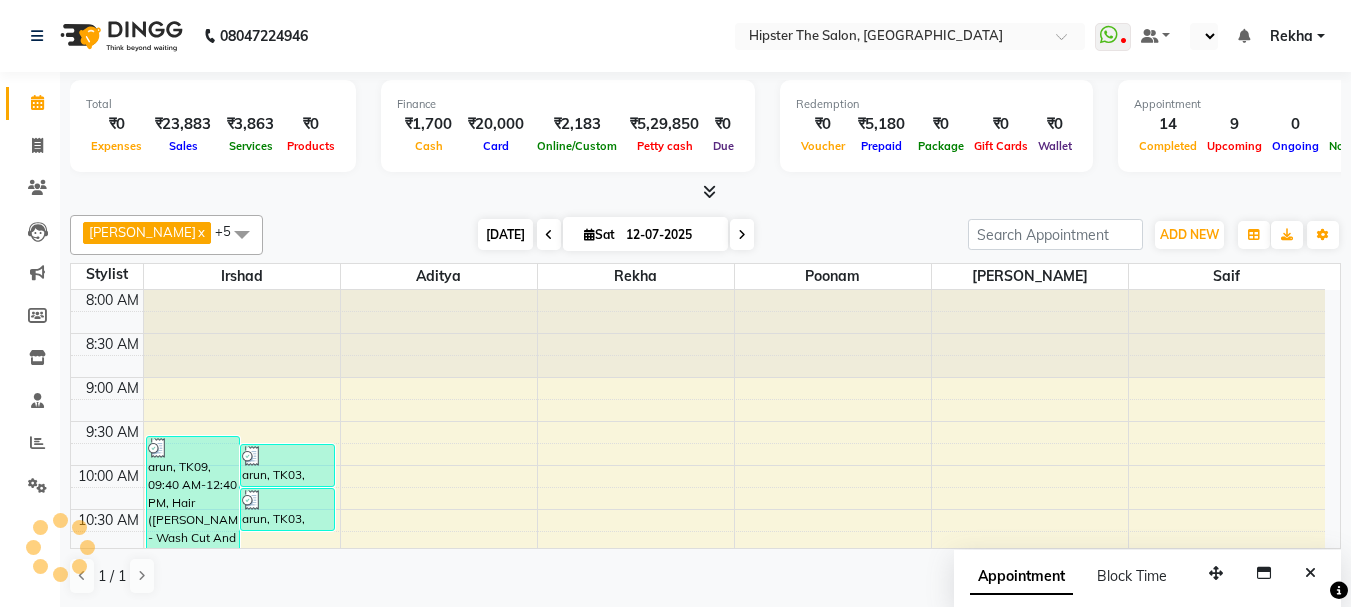 click on "Today" at bounding box center (505, 234) 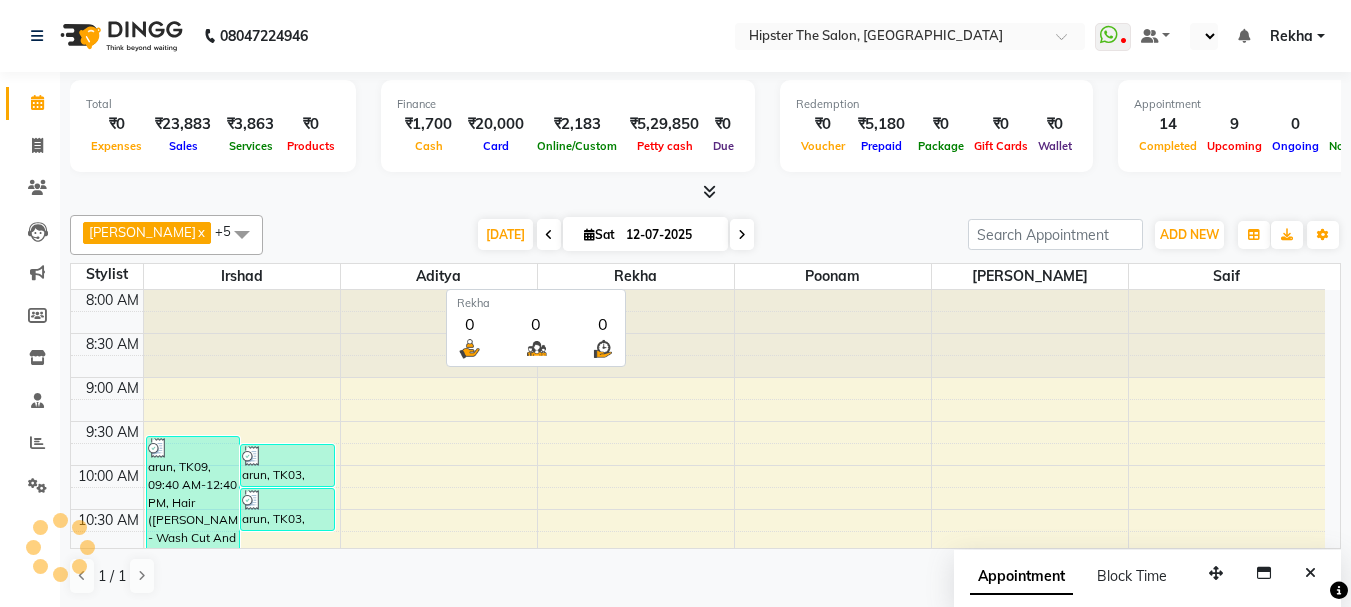 scroll, scrollTop: 705, scrollLeft: 0, axis: vertical 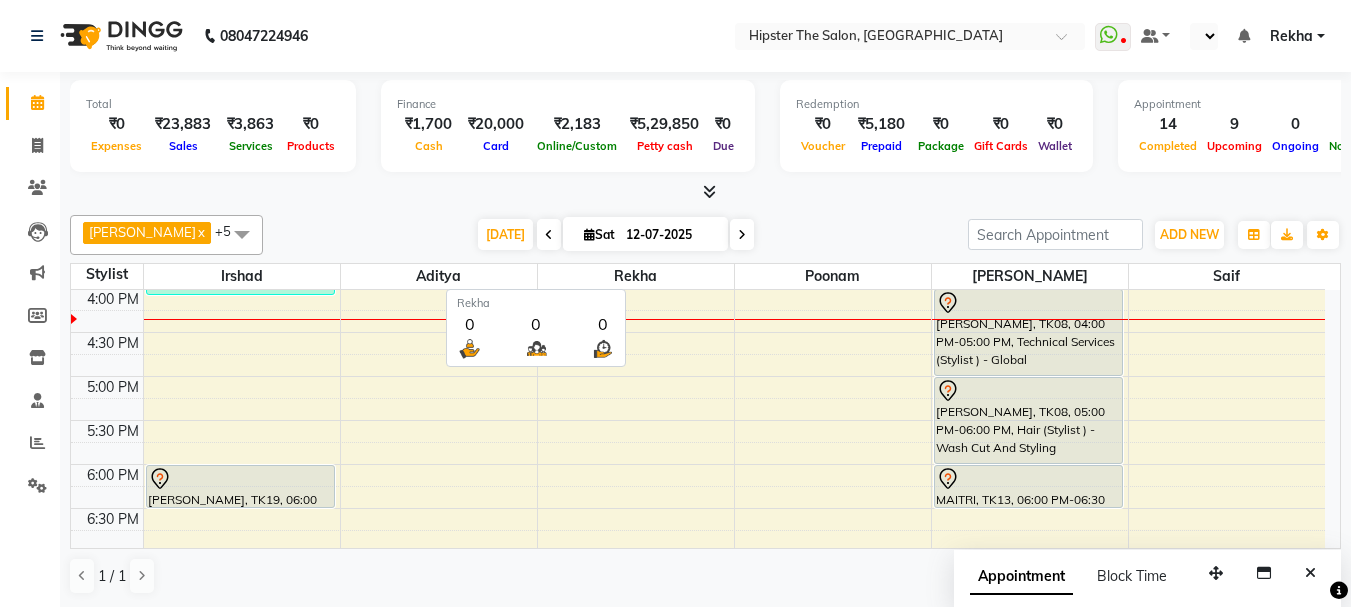 click on "Rekha" at bounding box center [636, 276] 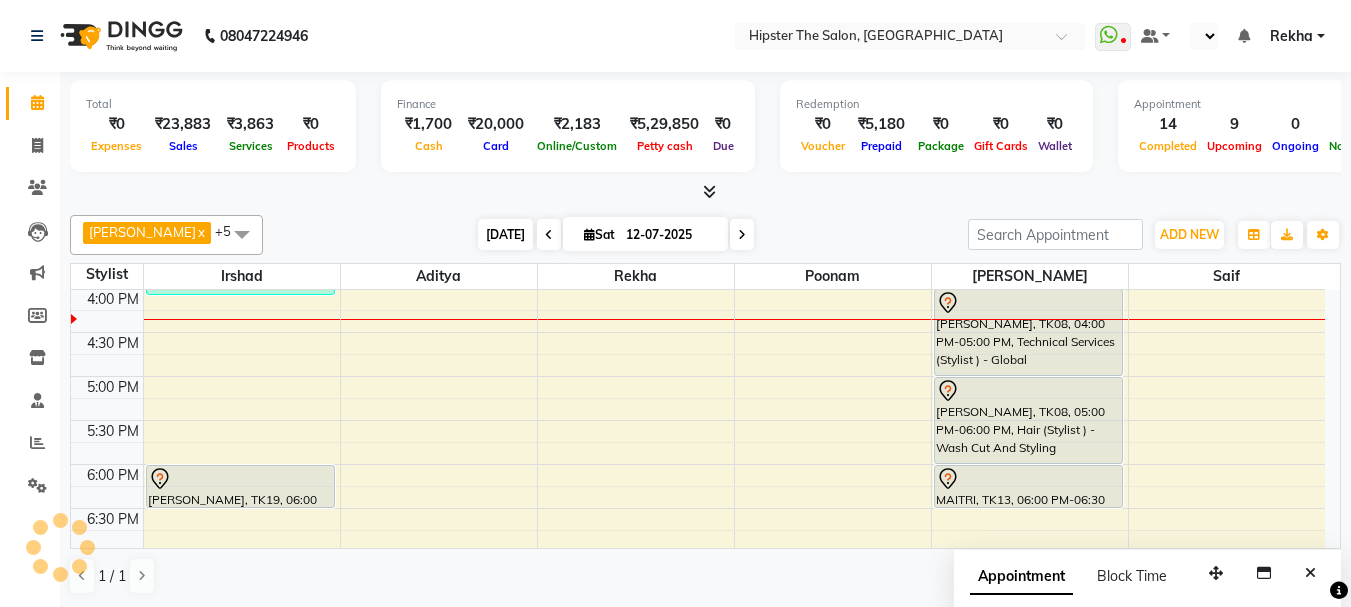 click on "Today" at bounding box center (505, 234) 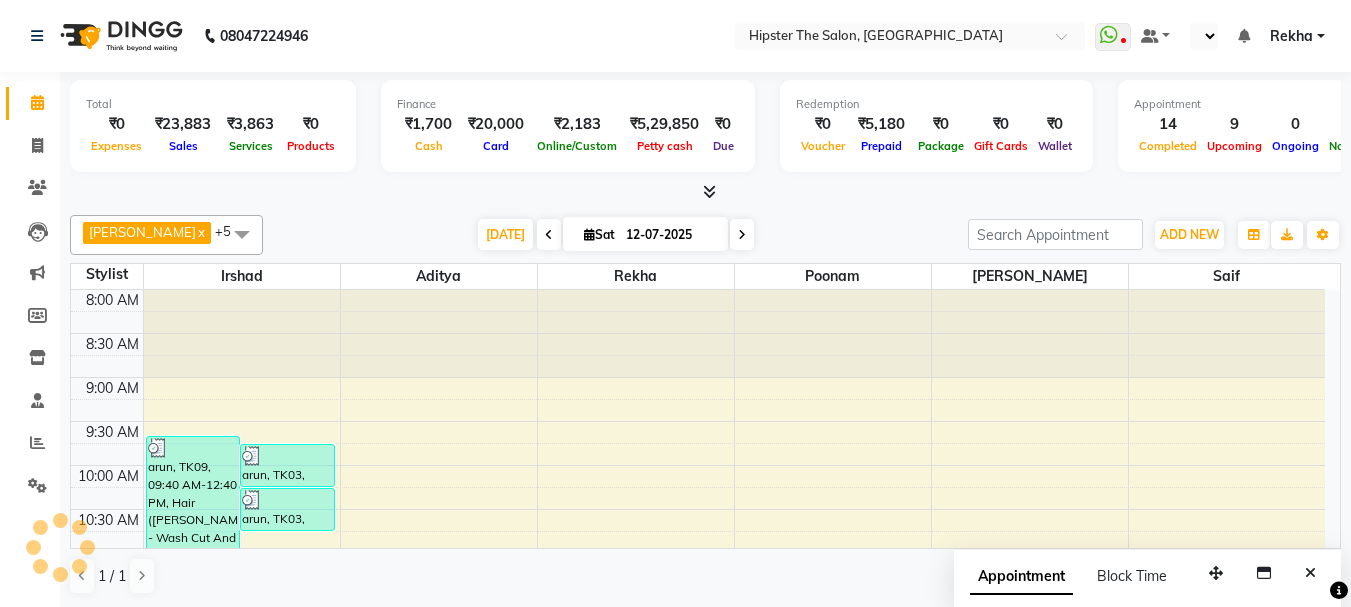 scroll, scrollTop: 705, scrollLeft: 0, axis: vertical 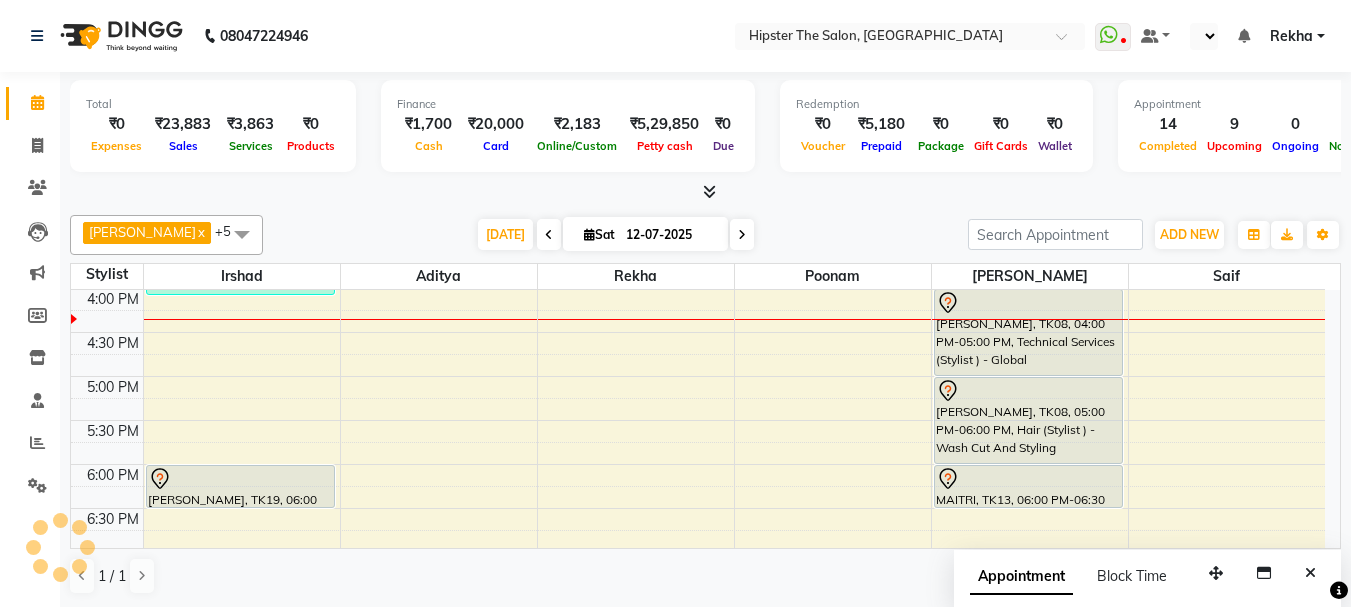 click on "Ashik  x Rekha  x poonam  x Irshad  x Aditya  x saif  x +5 Select All Aditya aishu Akansha Anil Anup Ashik Bhavin Irshad Lucky meeth minaz  Namrata Neelam poonam Raju Rekha saif salman Saneef sweta  Vaibhav vicky  Today  Sat 12-07-2025 Toggle Dropdown Add Appointment Add Invoice Add Expense Add Attendance Add Client Add Transaction Toggle Dropdown Add Appointment Add Invoice Add Expense Add Attendance Add Client ADD NEW Toggle Dropdown Add Appointment Add Invoice Add Expense Add Attendance Add Client Add Transaction Ashik  x Rekha  x poonam  x Irshad  x Aditya  x saif  x +5 Select All Aditya aishu Akansha Anil Anup Ashik Bhavin Irshad Lucky meeth minaz  Namrata Neelam poonam Raju Rekha saif salman Saneef sweta  Vaibhav vicky  Group By  Staff View   Room View  View as Vertical  Vertical - Week View  Horizontal  Horizontal - Week View  List  Toggle Dropdown Calendar Settings Manage Tags   Arrange Stylists   Reset Stylists  Full Screen Appointment Form Zoom 100% Staff/Room Display Count 7 Stylist" 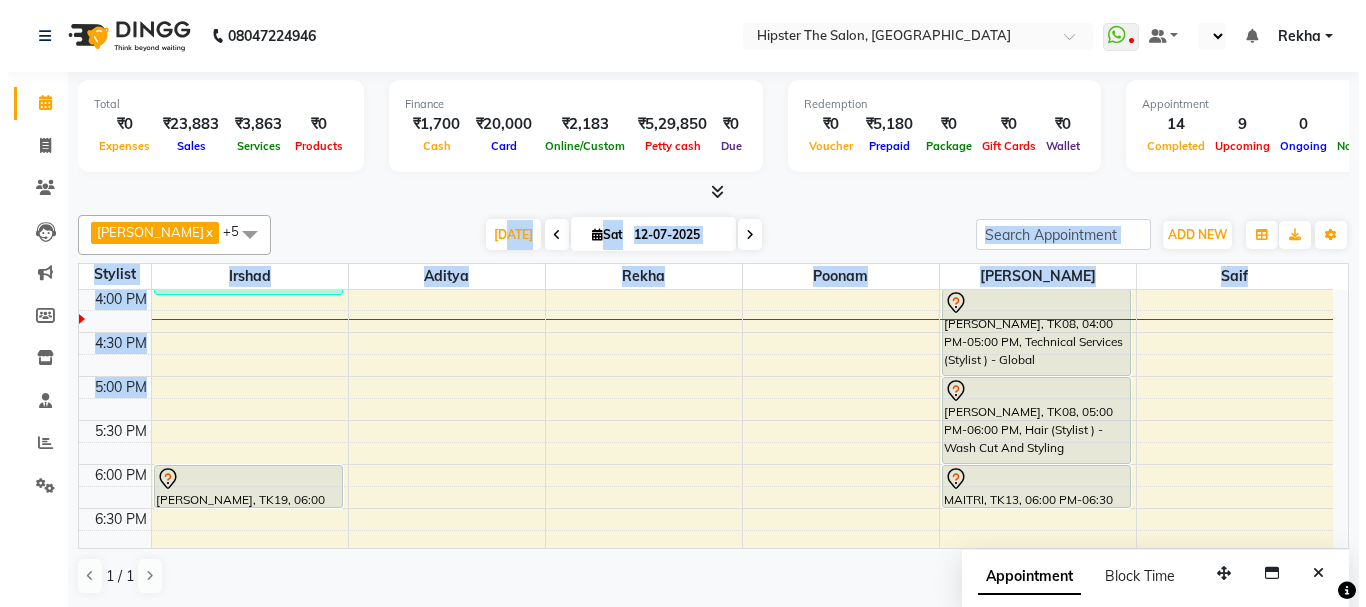 scroll, scrollTop: 618, scrollLeft: 0, axis: vertical 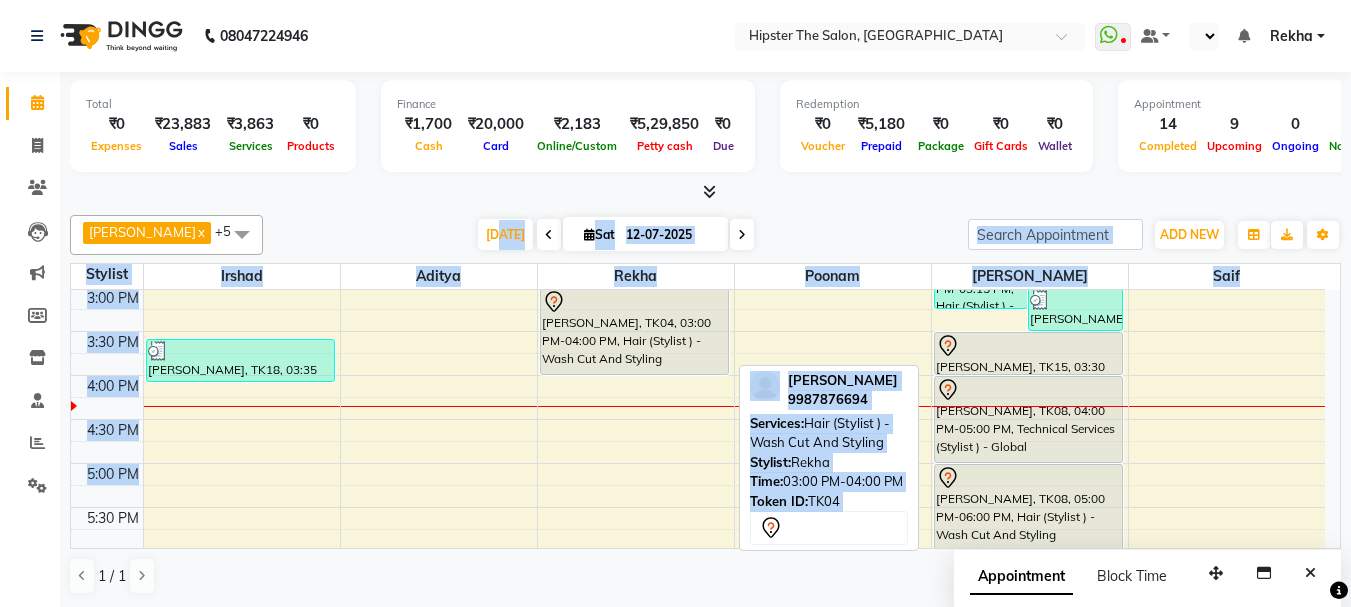 click on "[PERSON_NAME], TK04, 03:00 PM-04:00 PM, Hair (Stylist ) - Wash Cut And Styling" at bounding box center [634, 331] 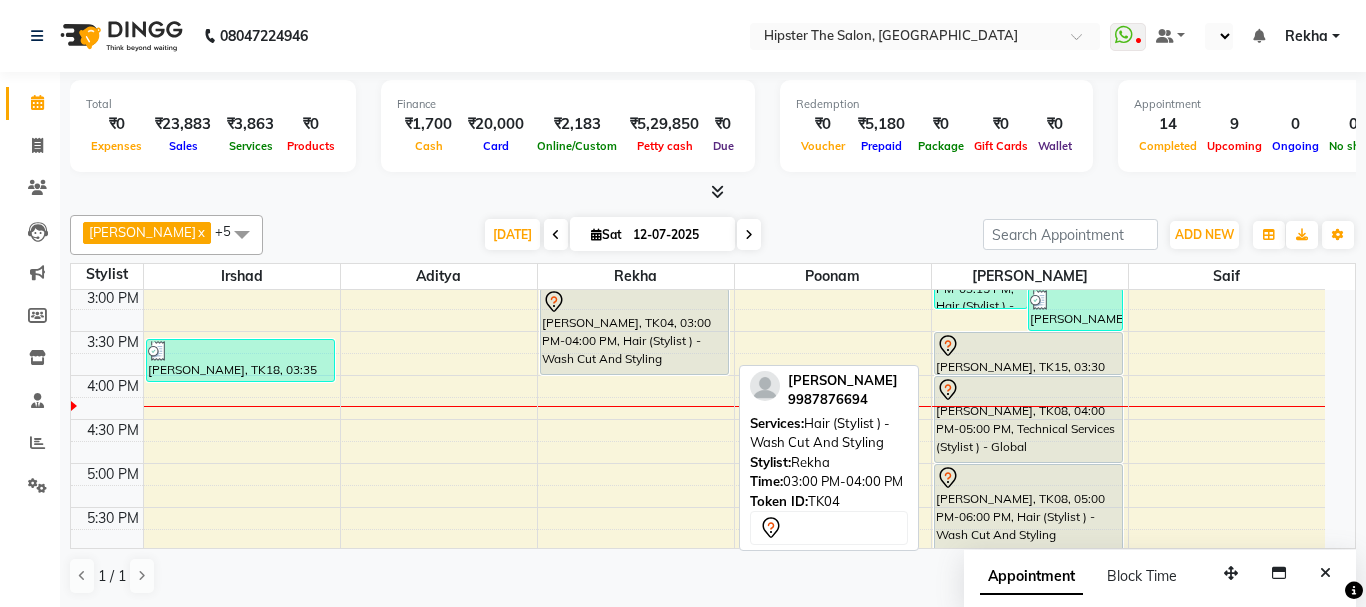 select on "7" 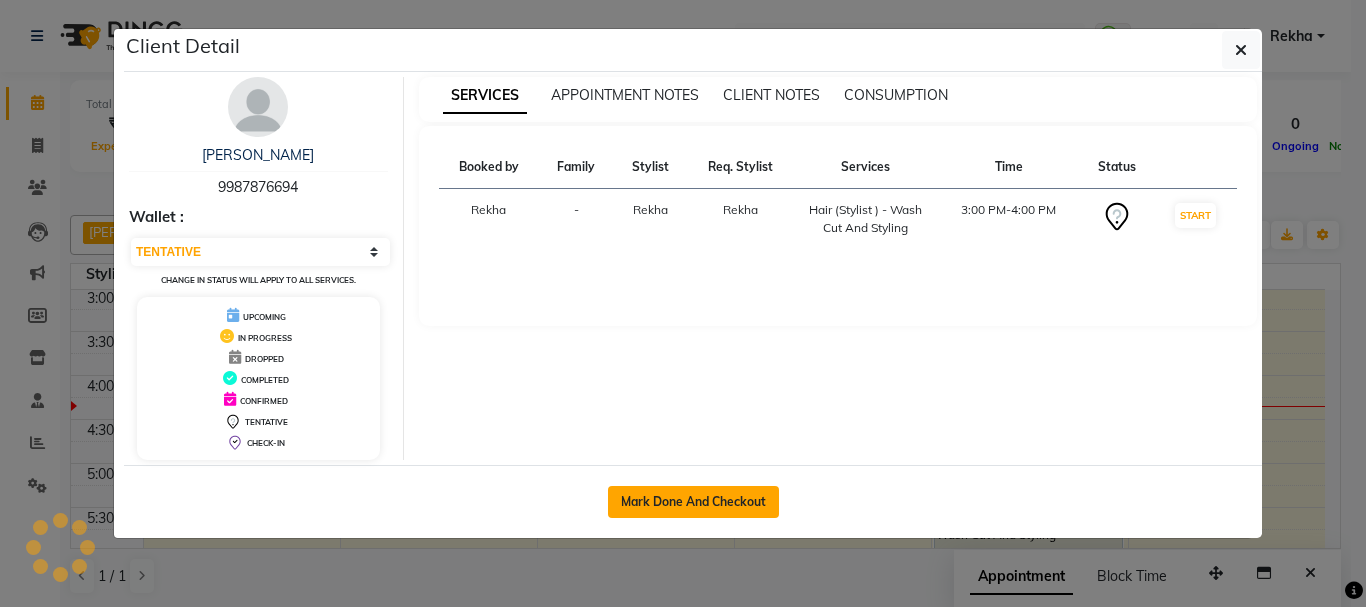 click on "Mark Done And Checkout" 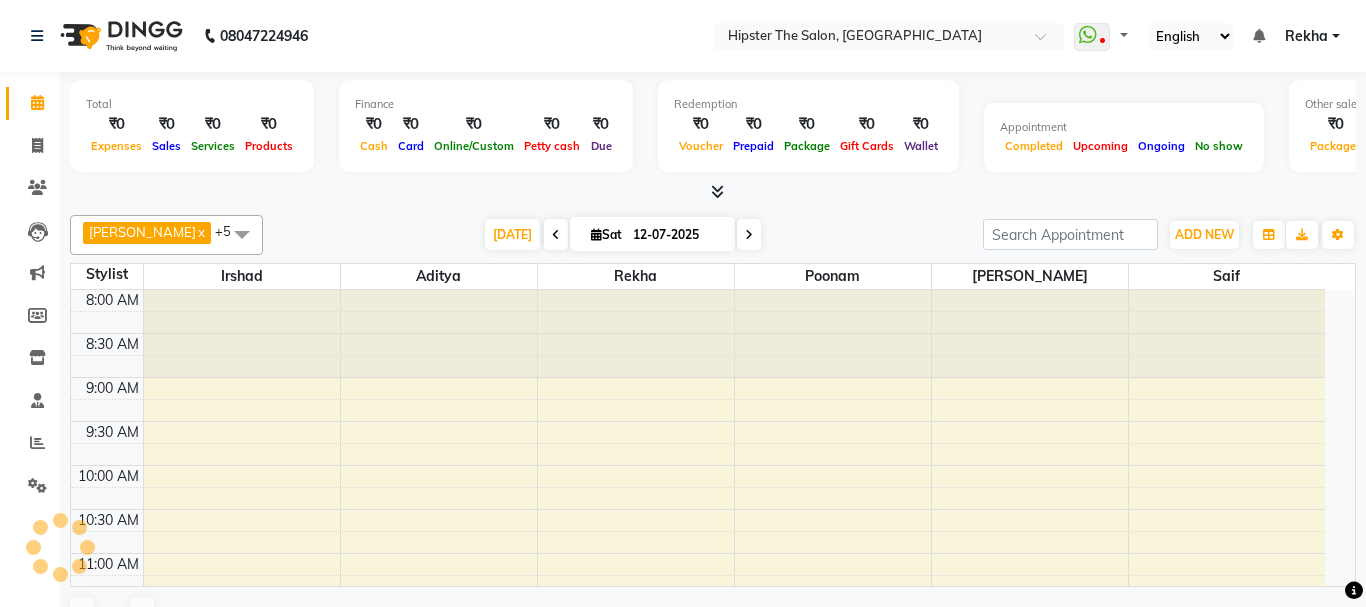 select on "en" 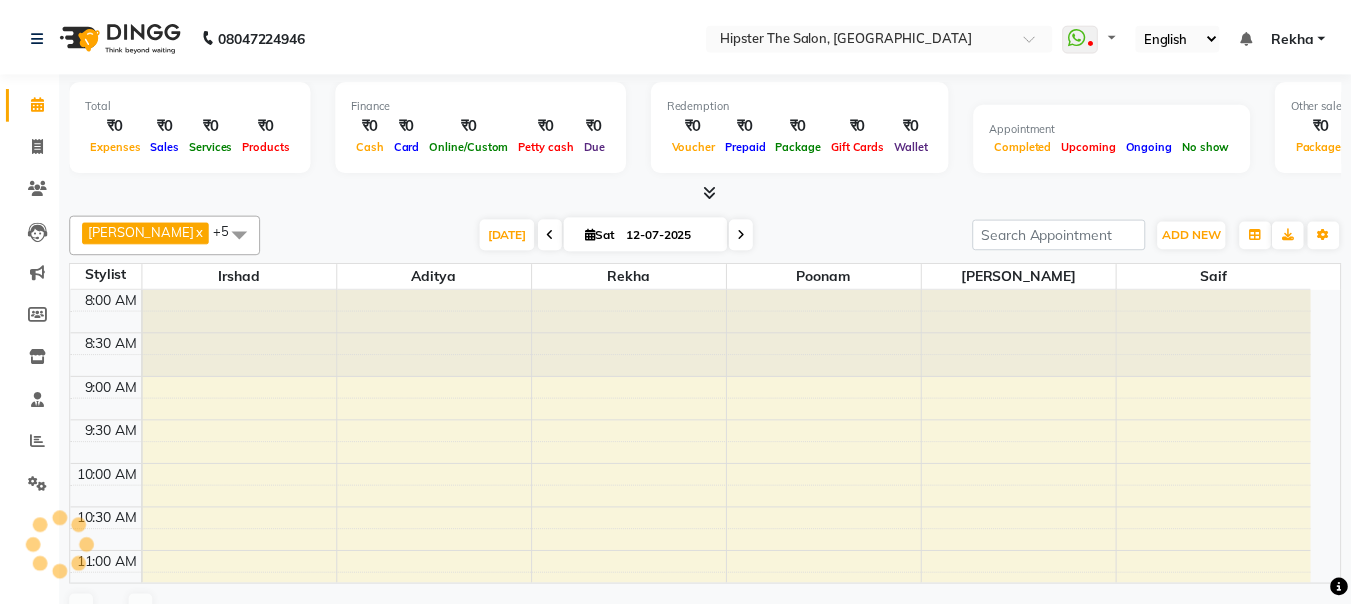 scroll, scrollTop: 0, scrollLeft: 0, axis: both 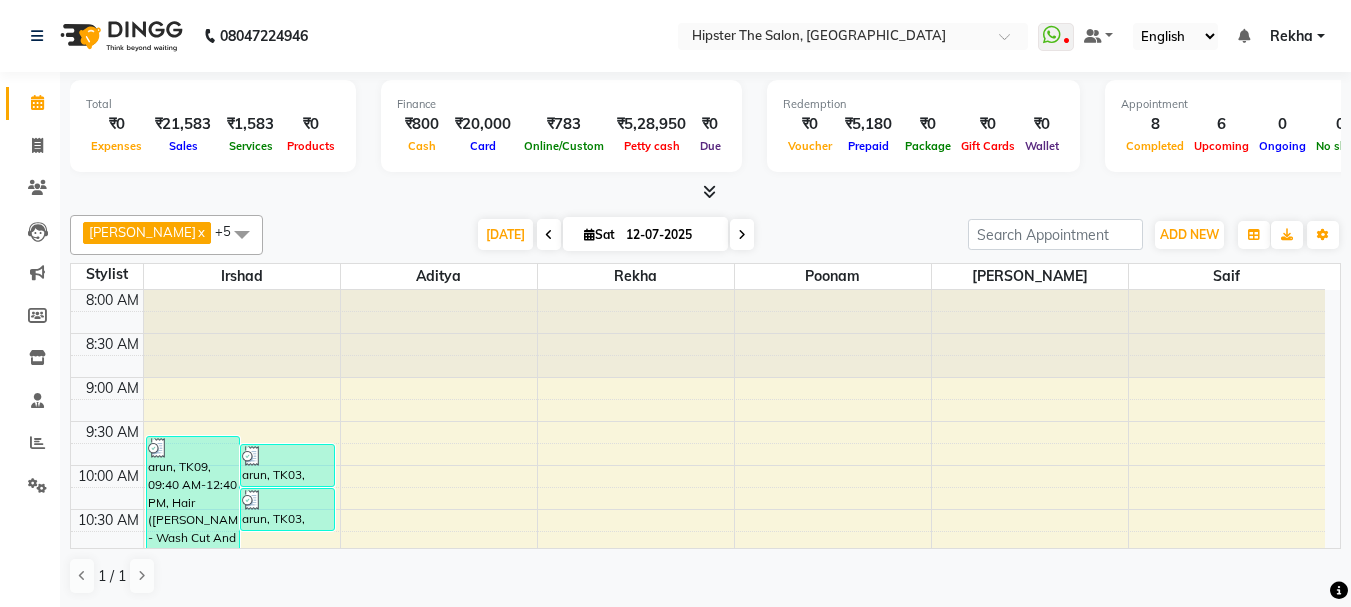 click at bounding box center [242, 334] 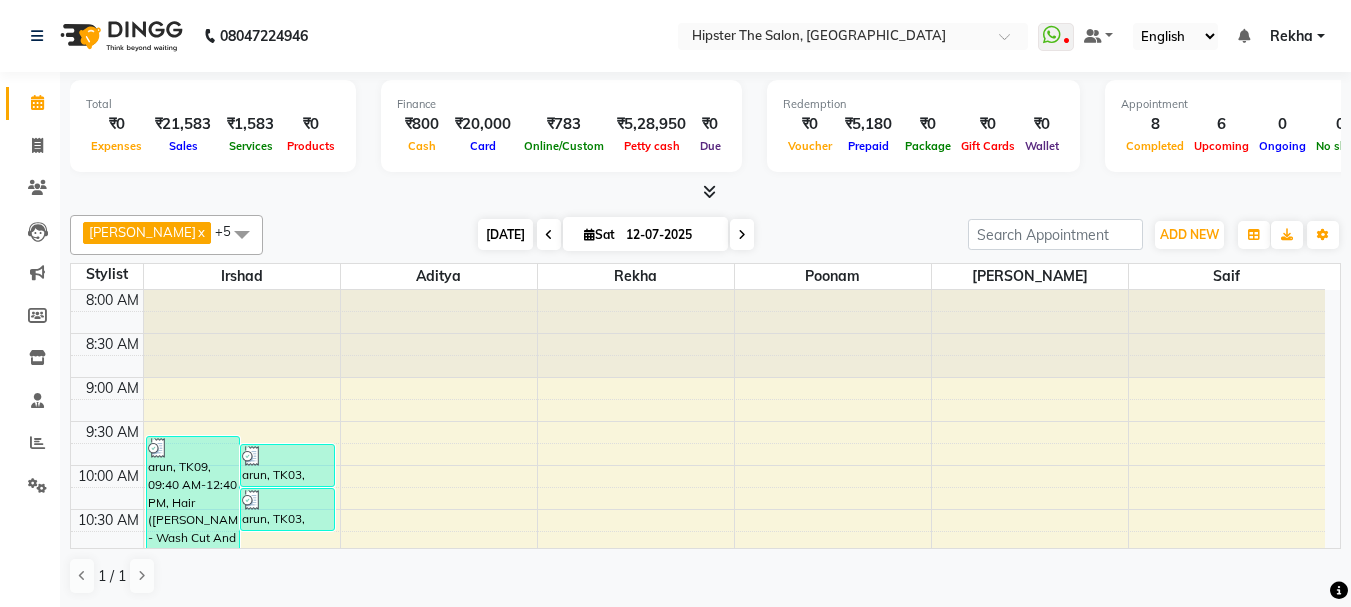 click on "[DATE]" at bounding box center (505, 234) 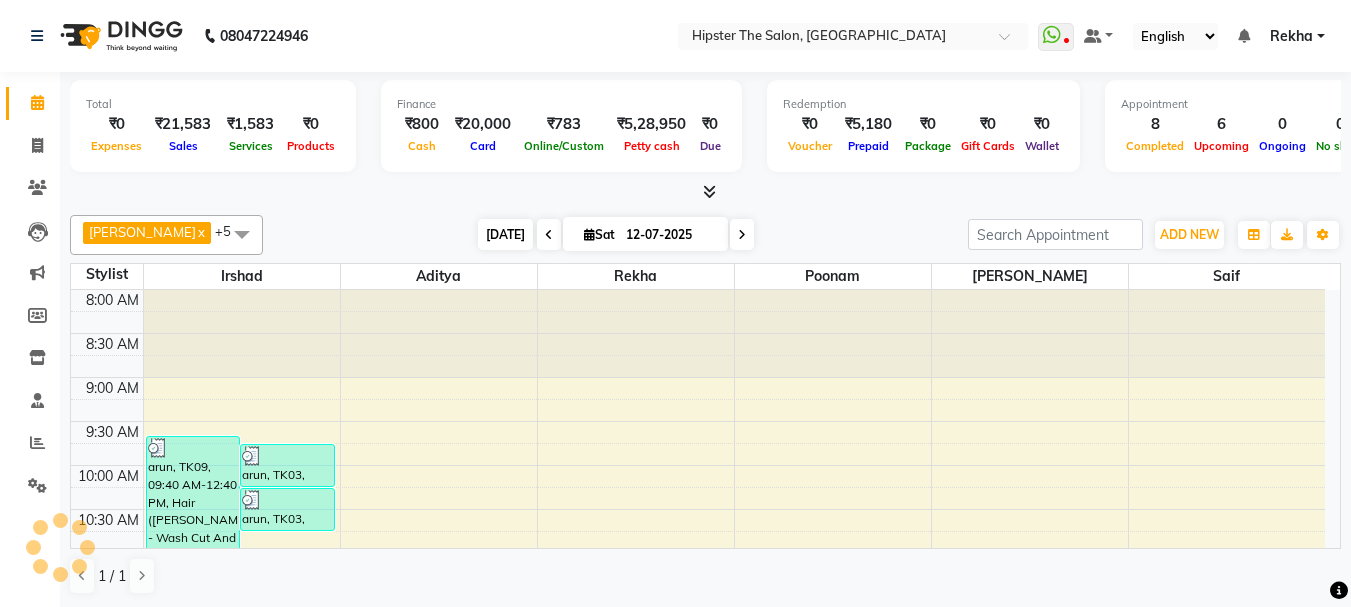click on "[DATE]" at bounding box center [505, 234] 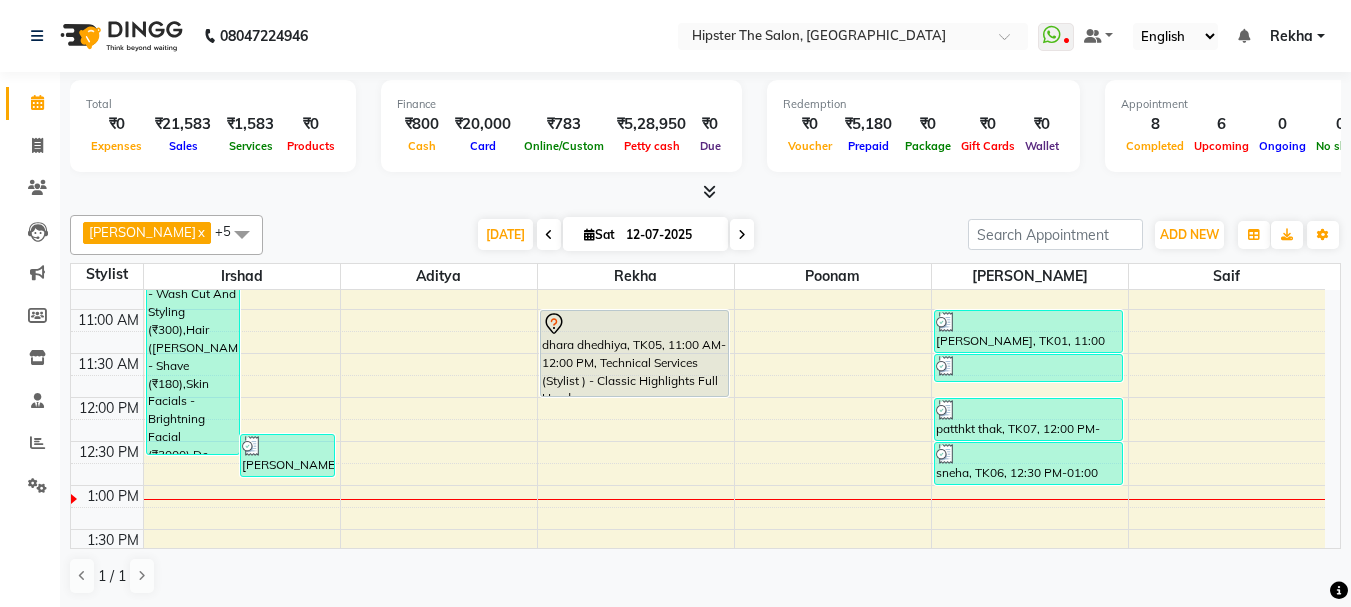 scroll, scrollTop: 233, scrollLeft: 0, axis: vertical 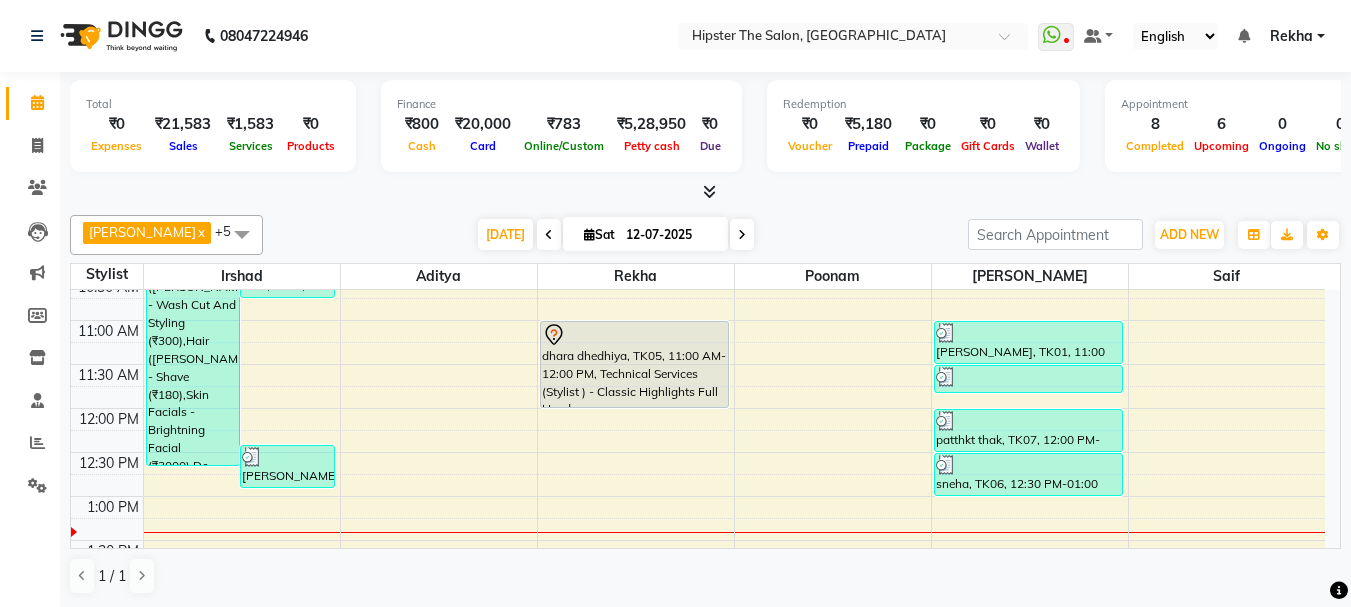 click on "Sat" at bounding box center (599, 234) 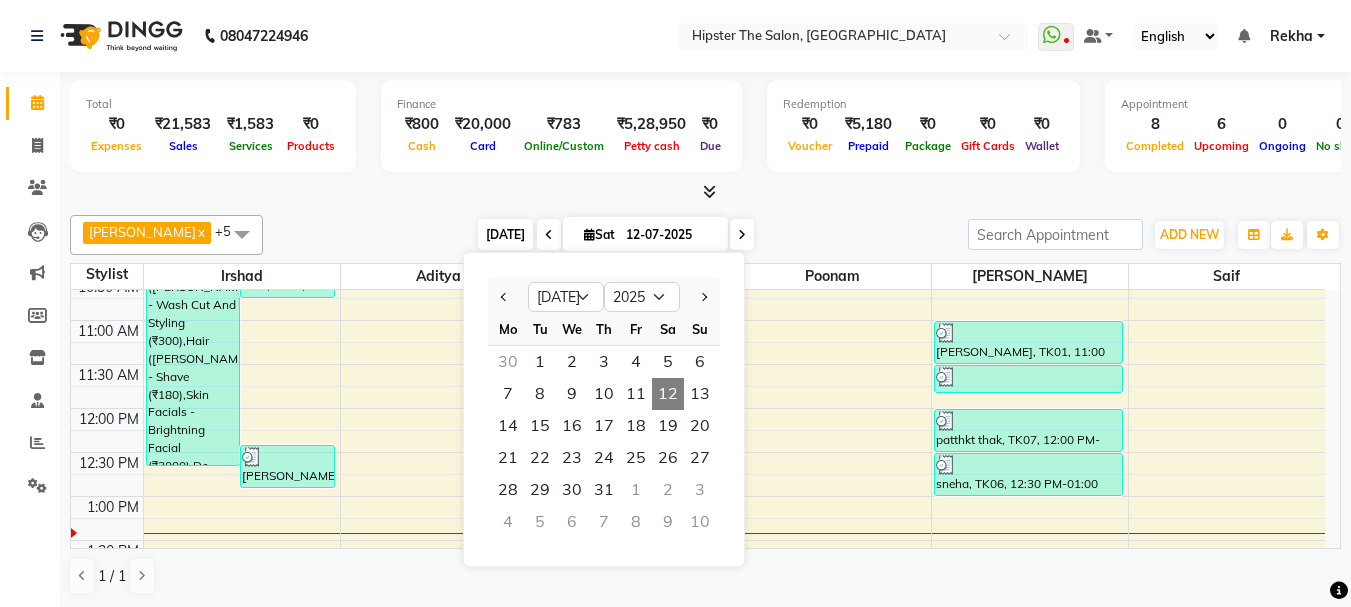 click on "[DATE]" at bounding box center (505, 234) 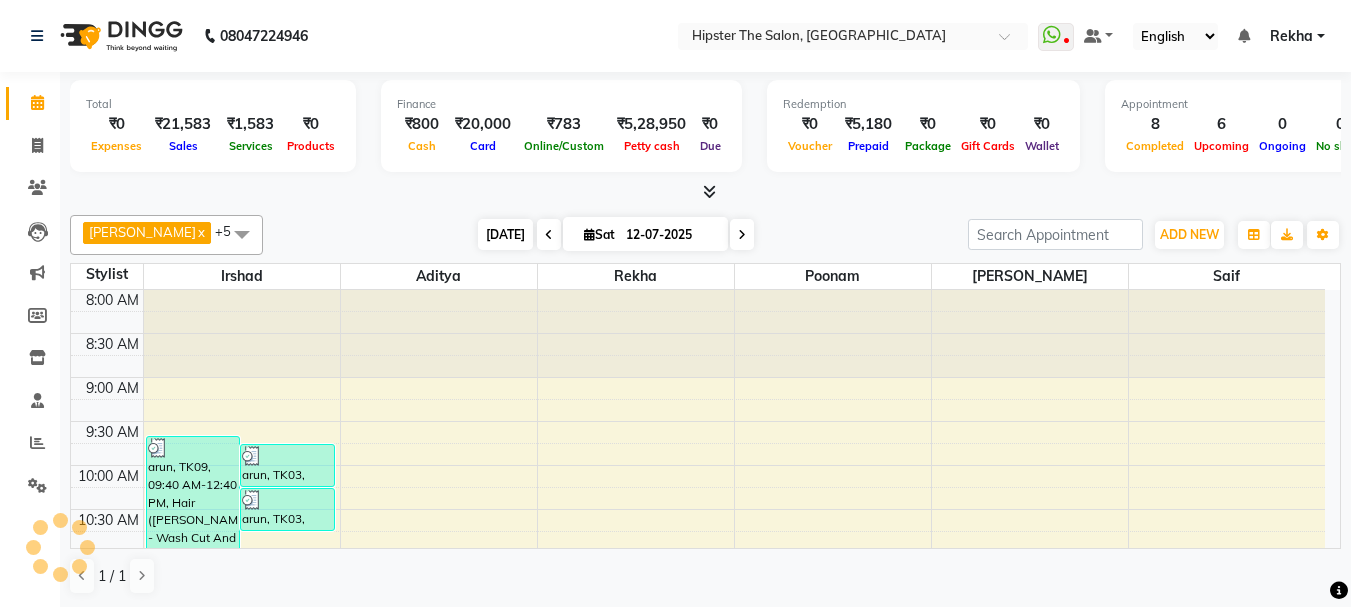 scroll, scrollTop: 441, scrollLeft: 0, axis: vertical 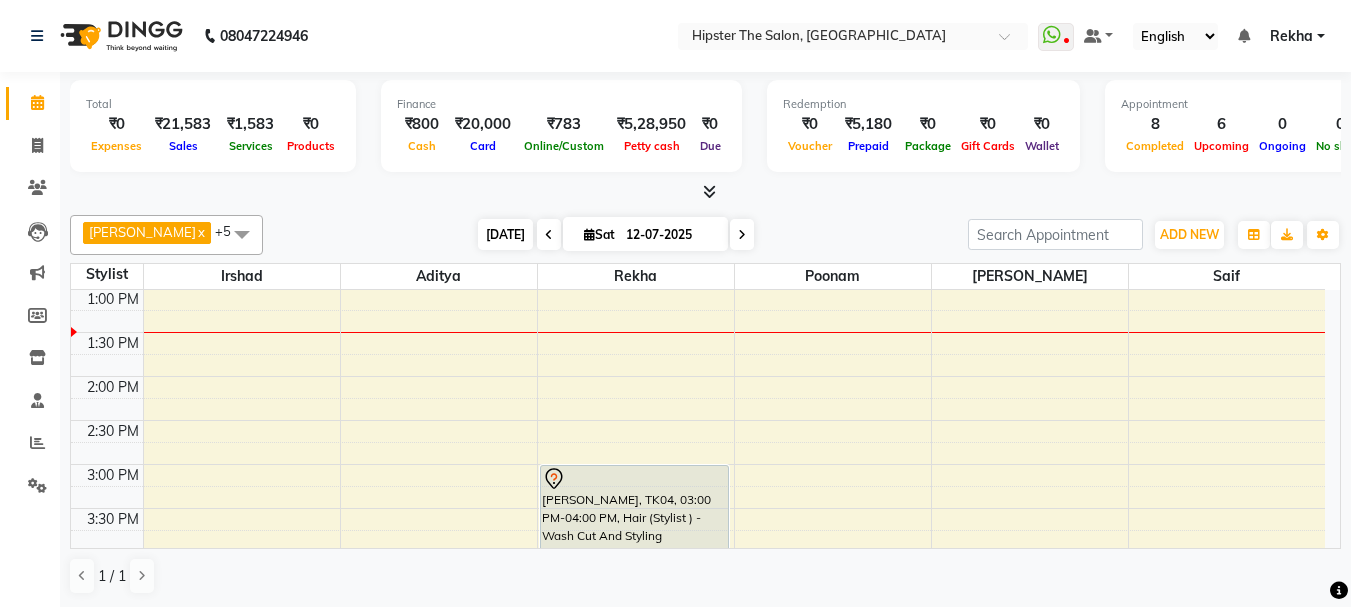 click on "[DATE]" at bounding box center [505, 234] 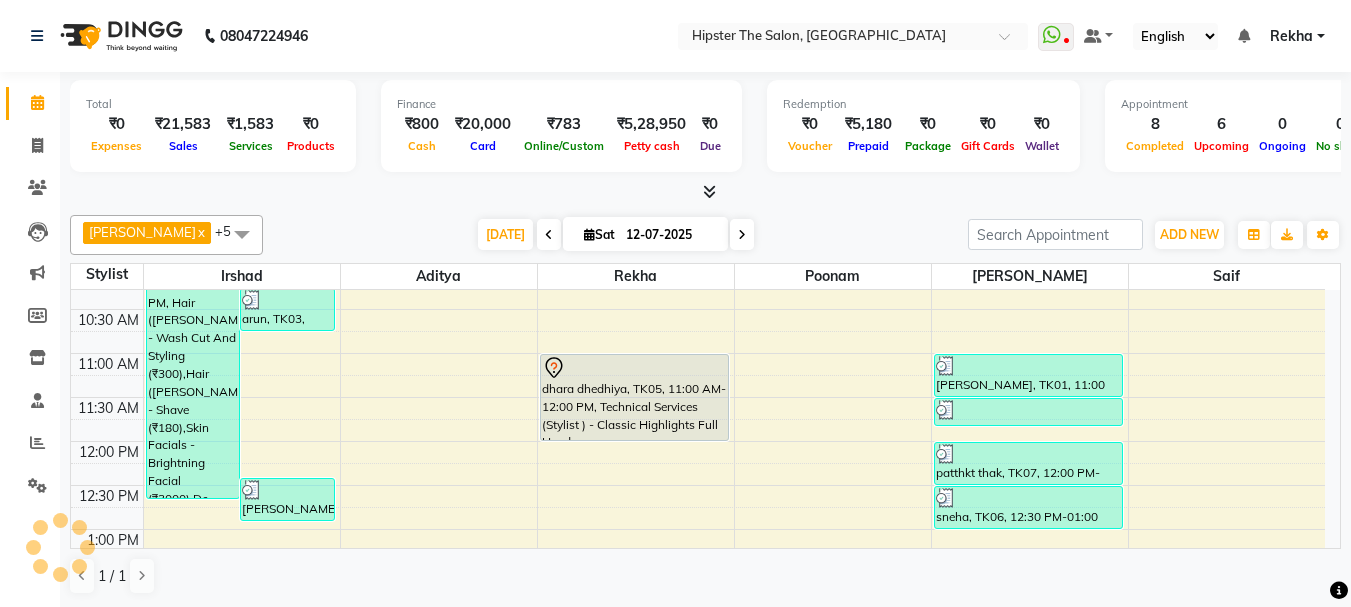 scroll, scrollTop: 981, scrollLeft: 0, axis: vertical 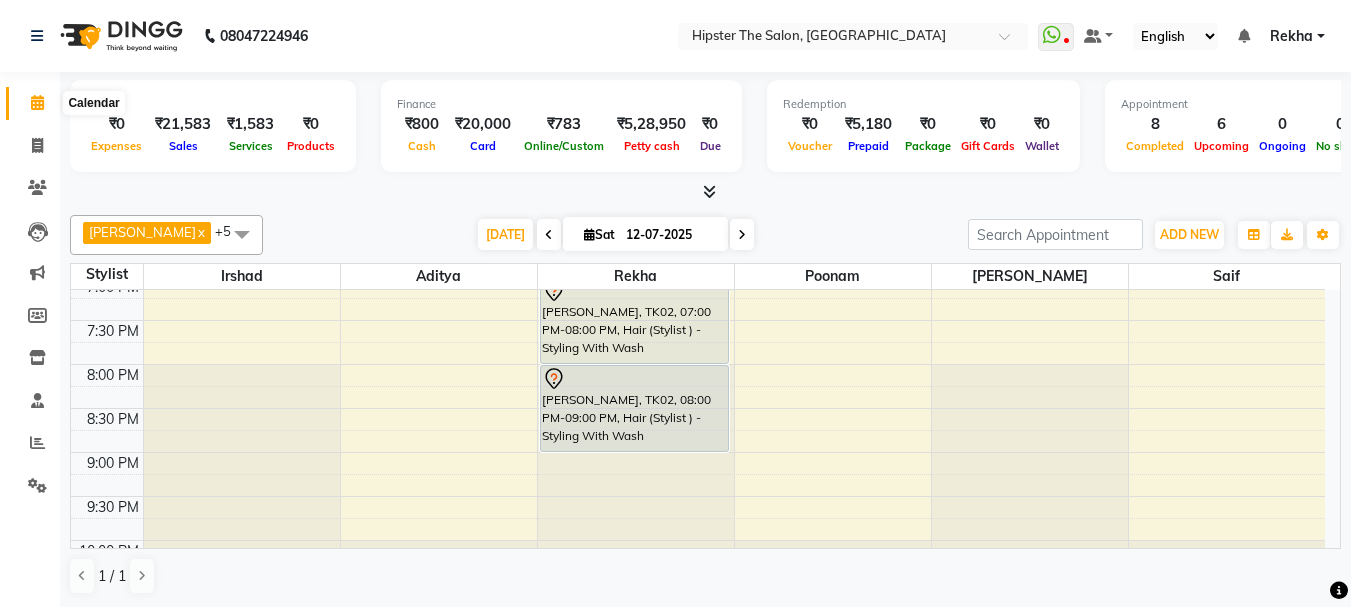 click 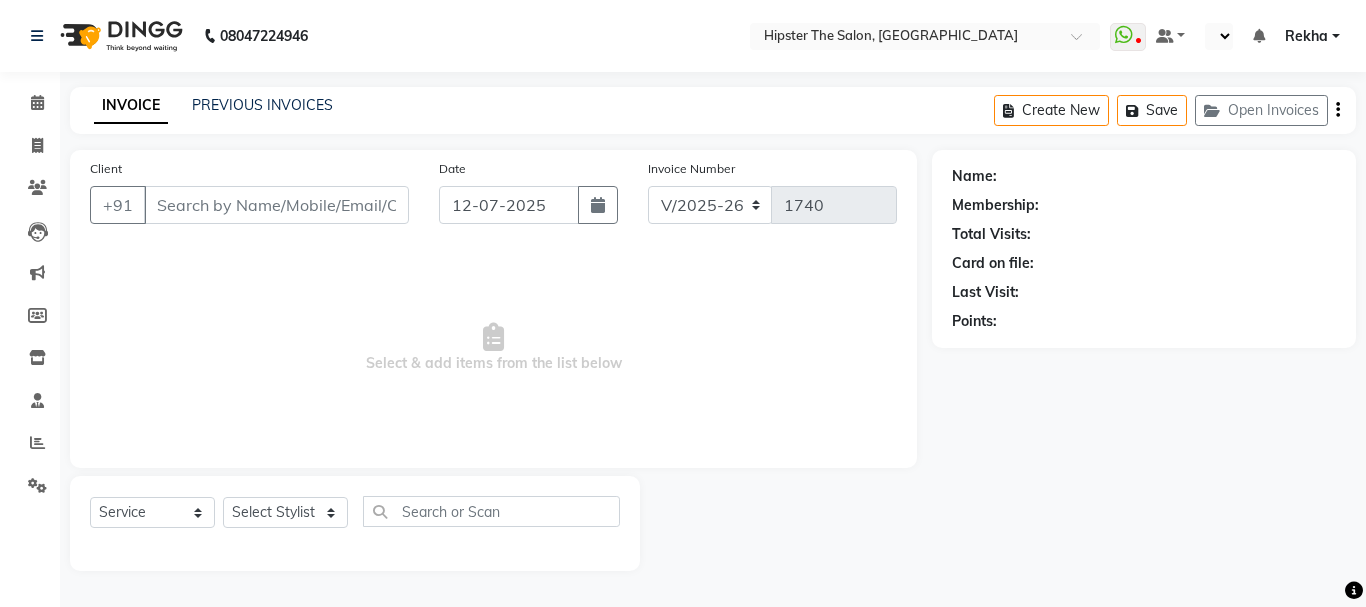 select on "5125" 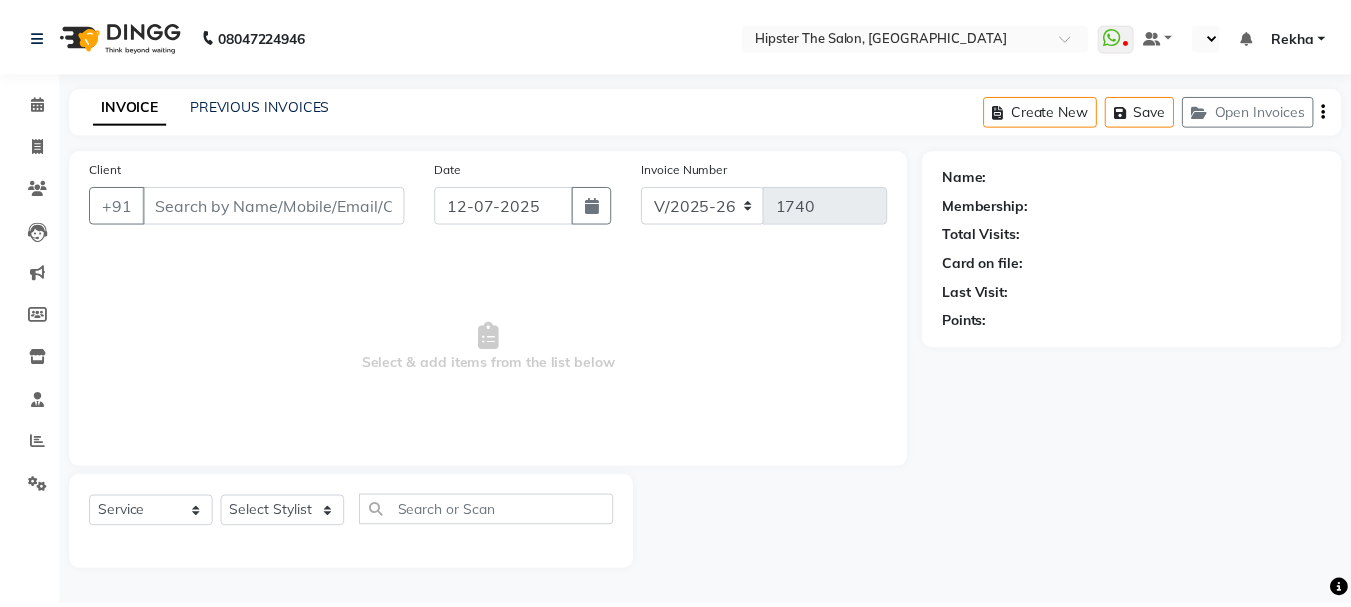 scroll, scrollTop: 0, scrollLeft: 0, axis: both 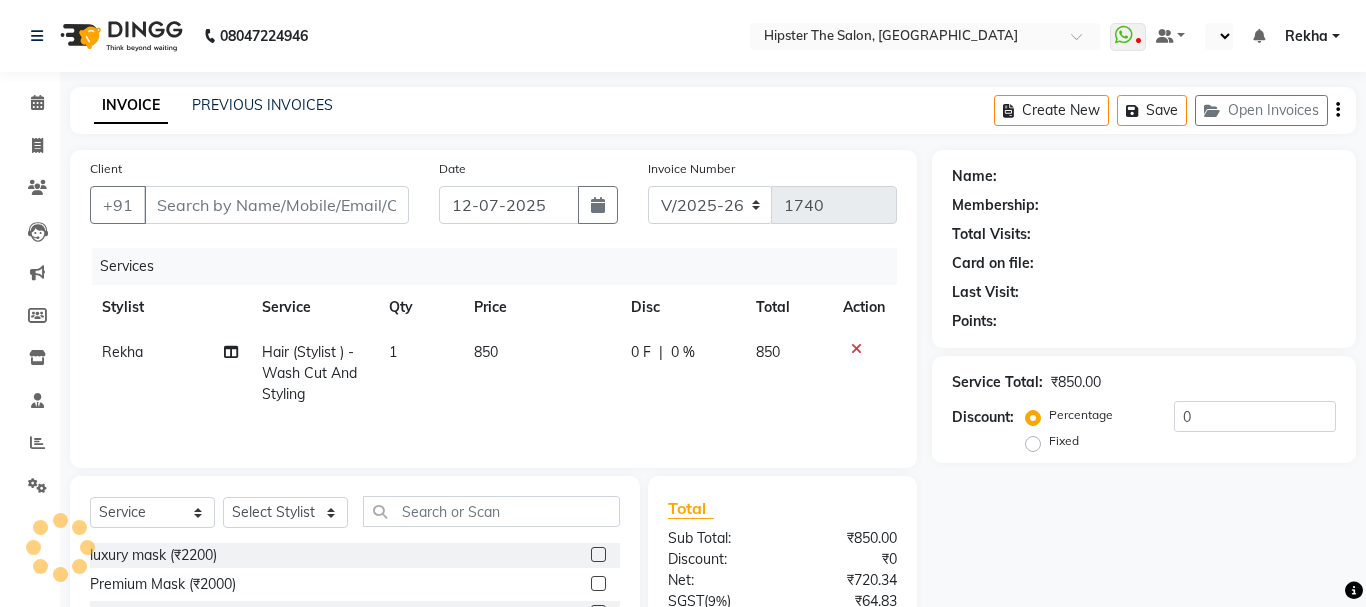 type on "9987876694" 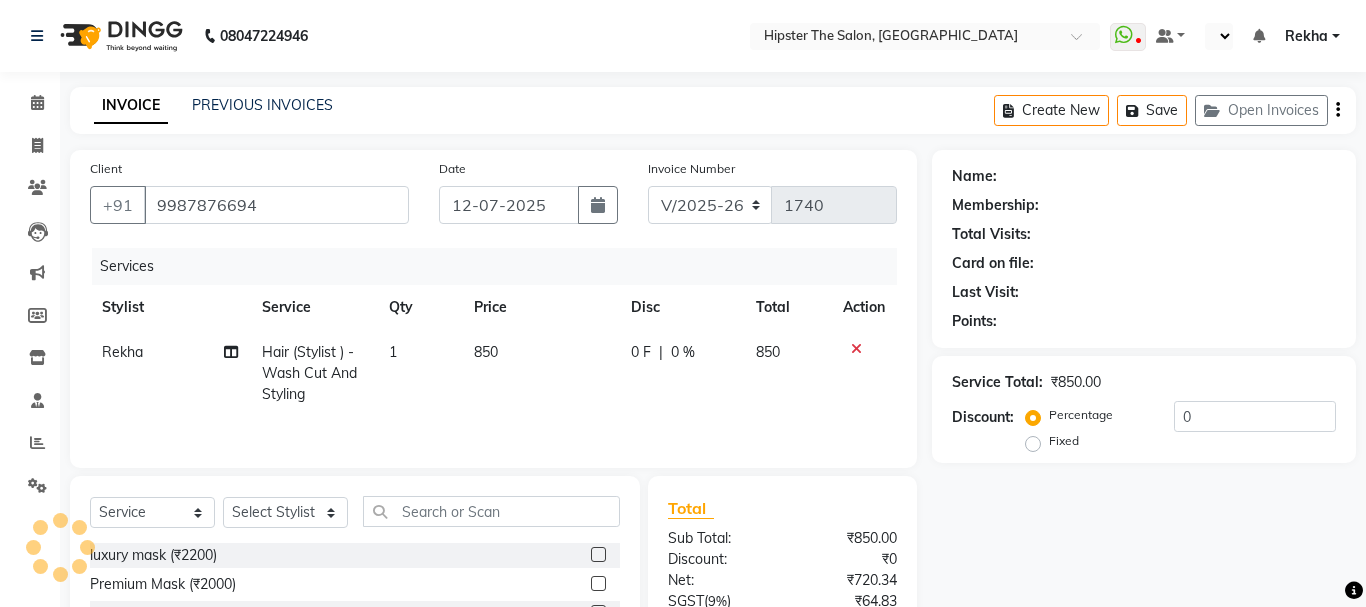 select on "32386" 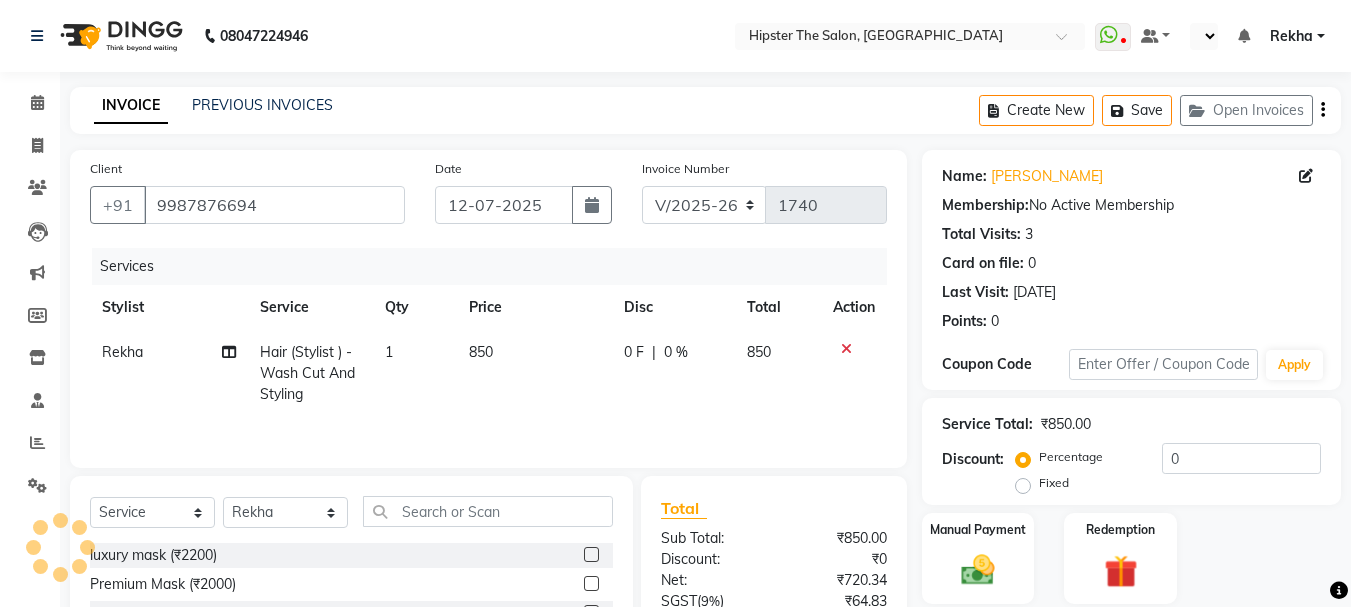 click on "0 F" 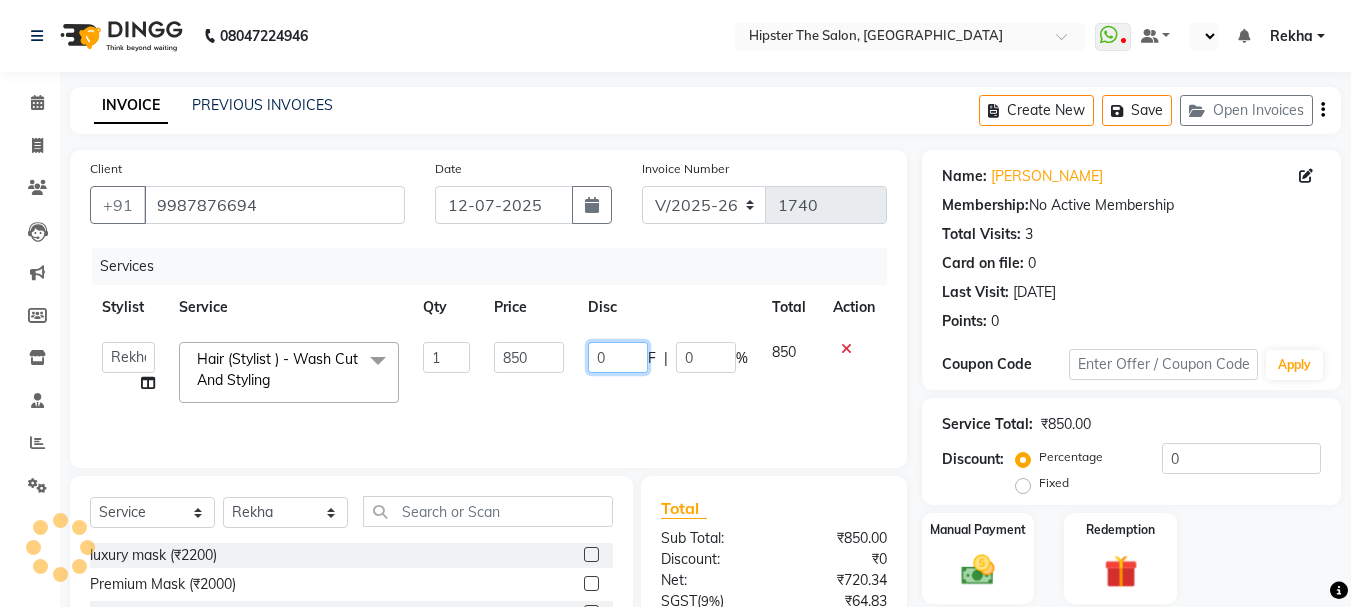 click on "0" 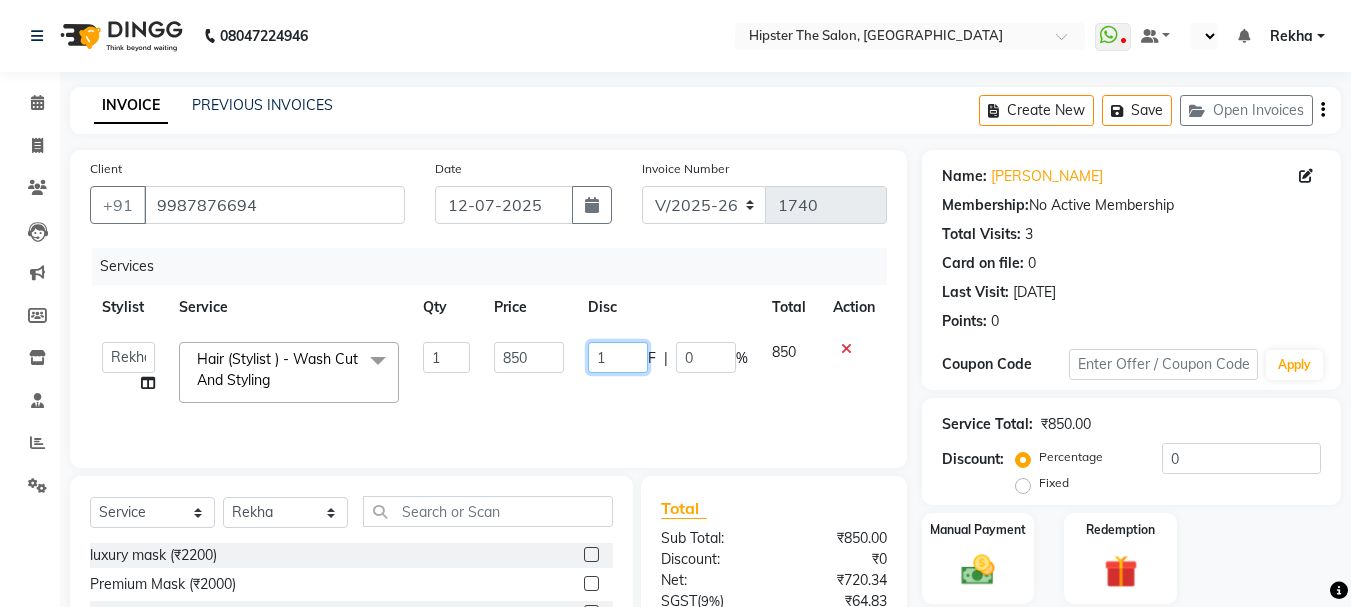 type on "10" 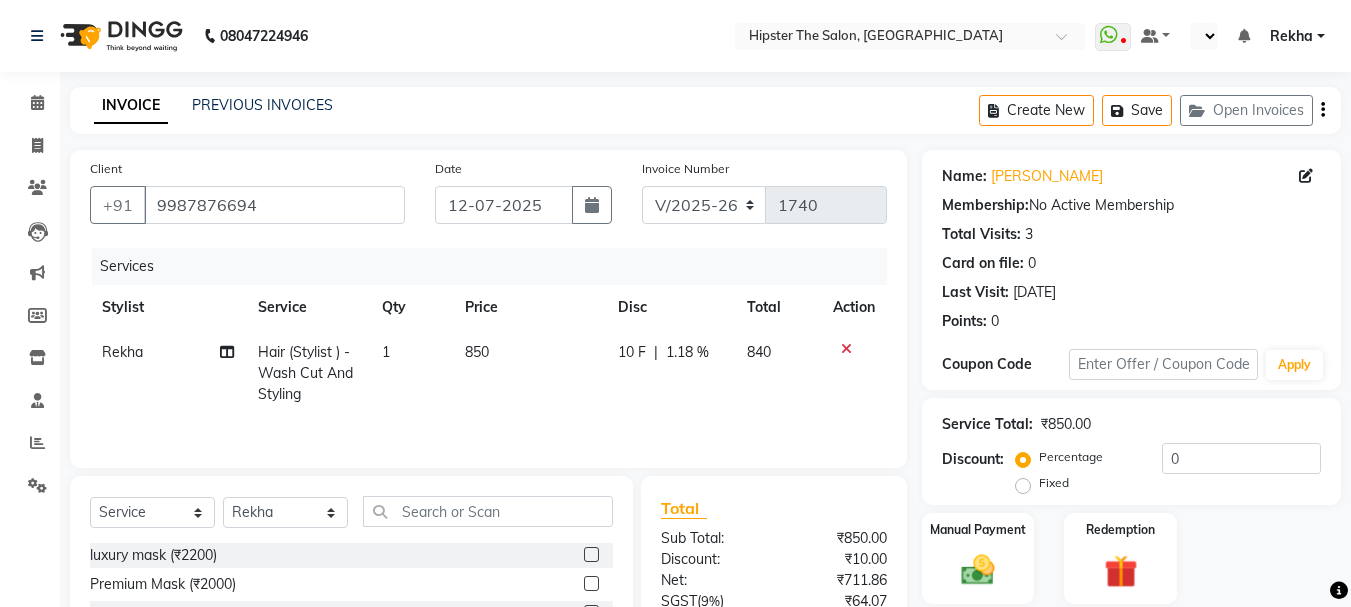 click on "10 F" 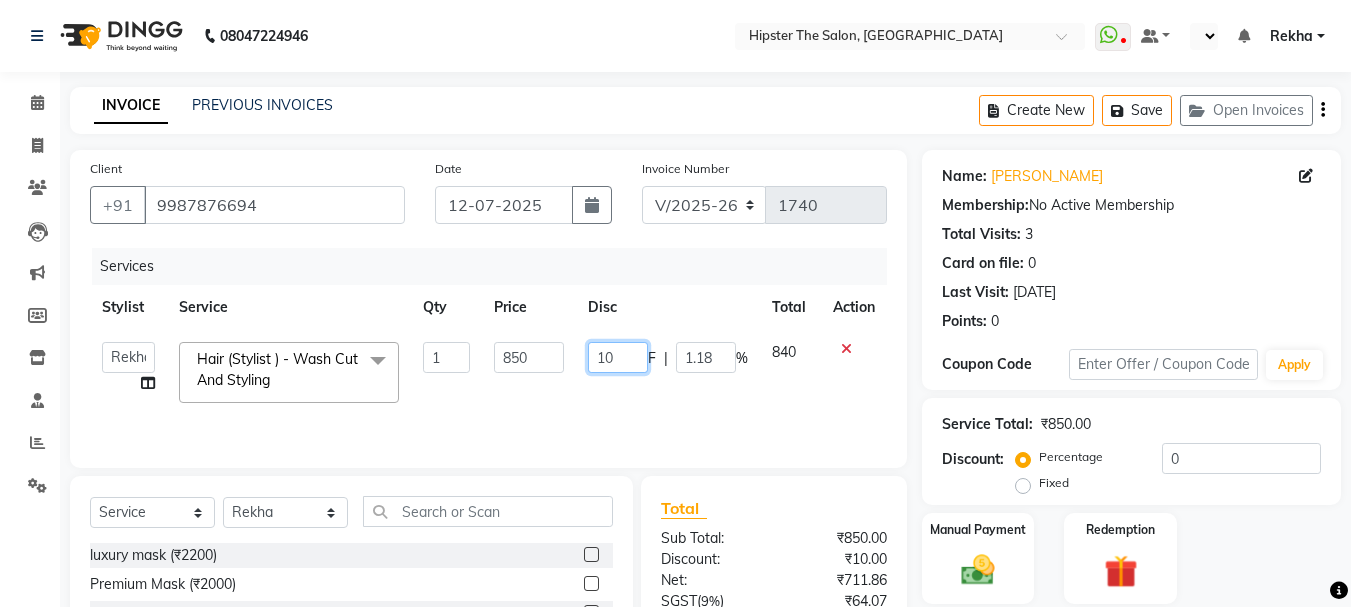 click on "10" 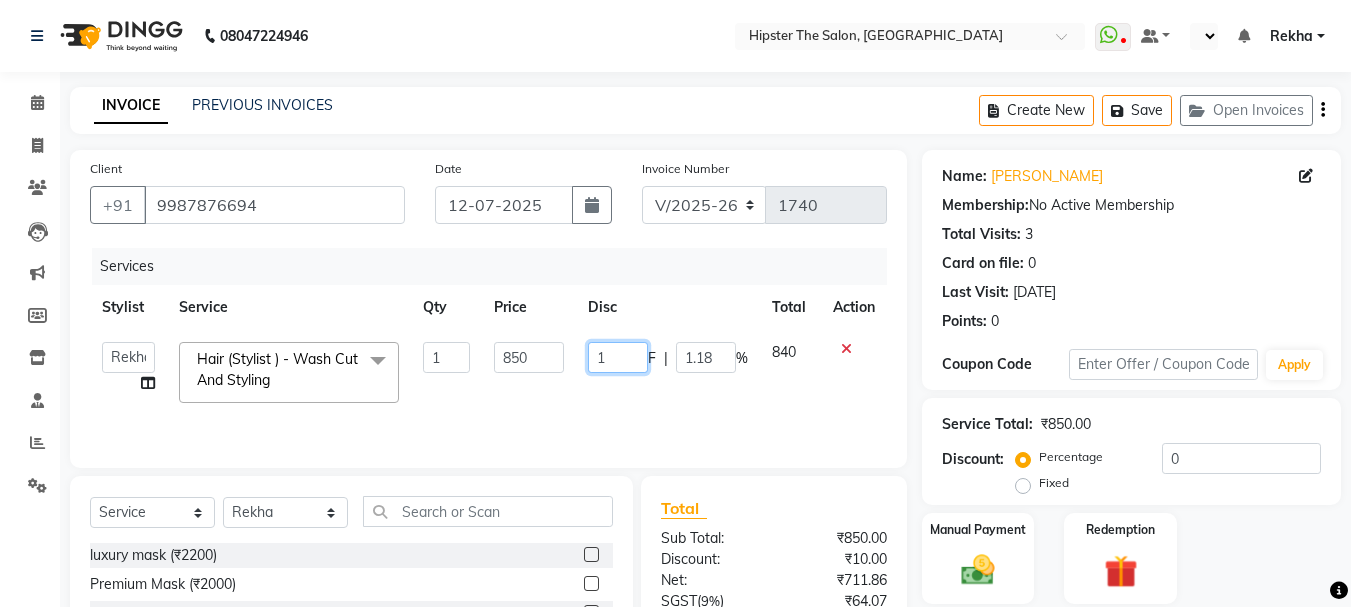type 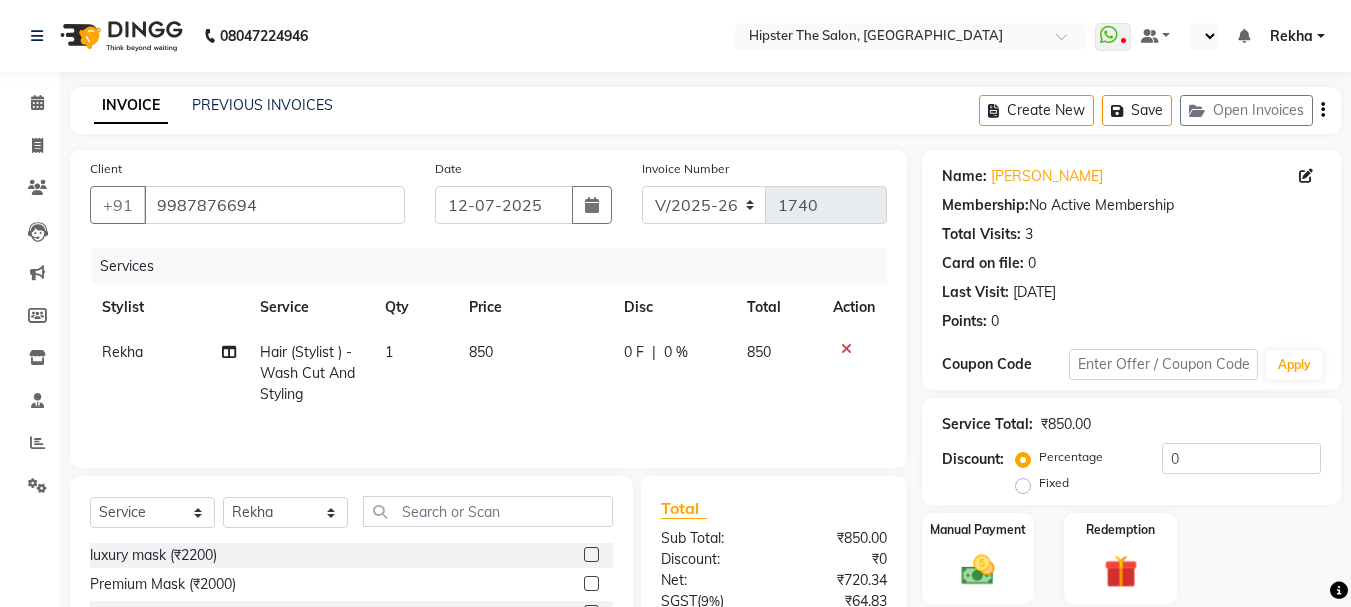 click on "0 %" 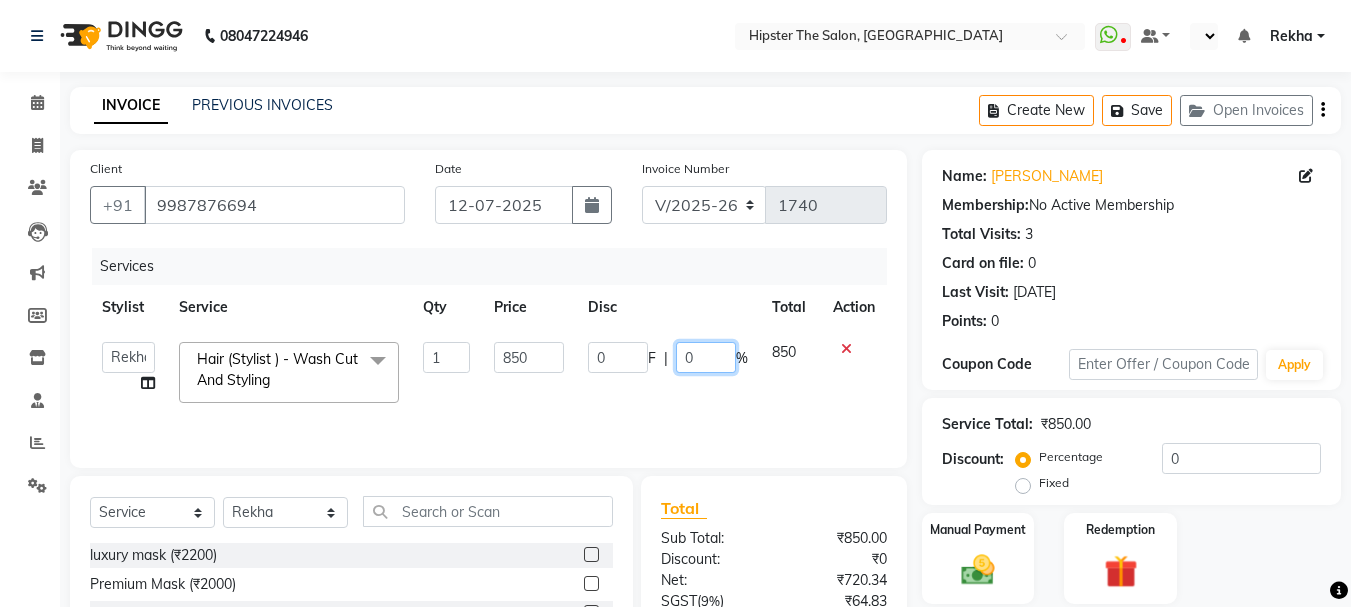 click on "0" 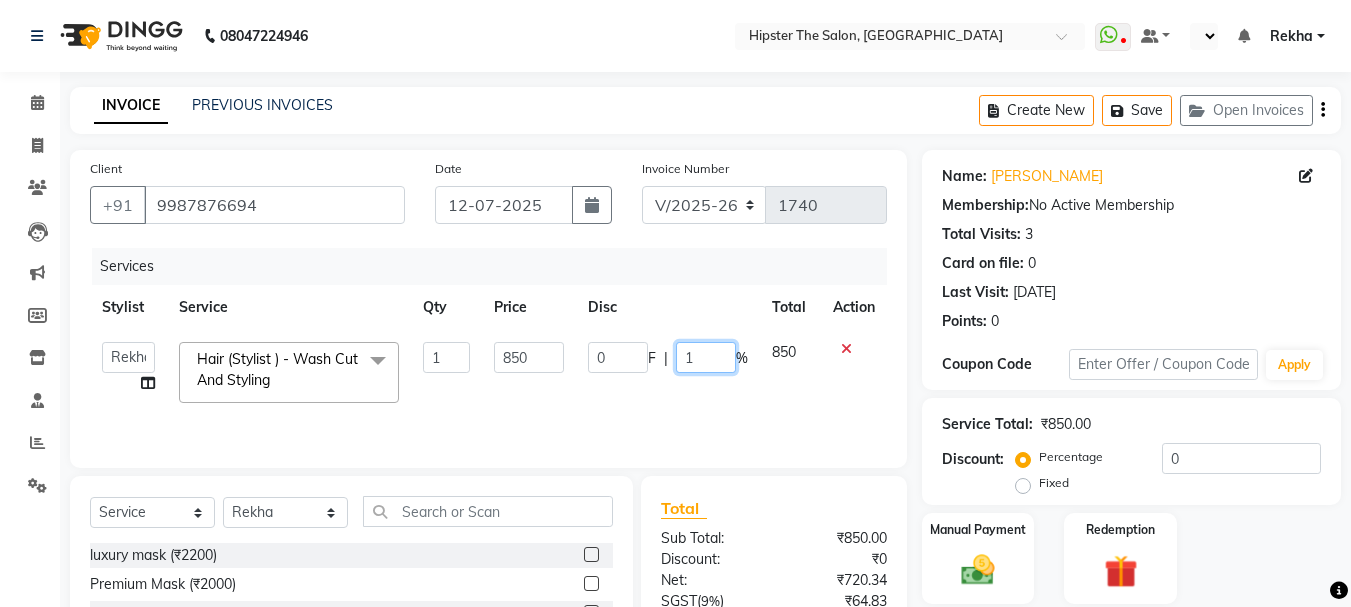 type on "10" 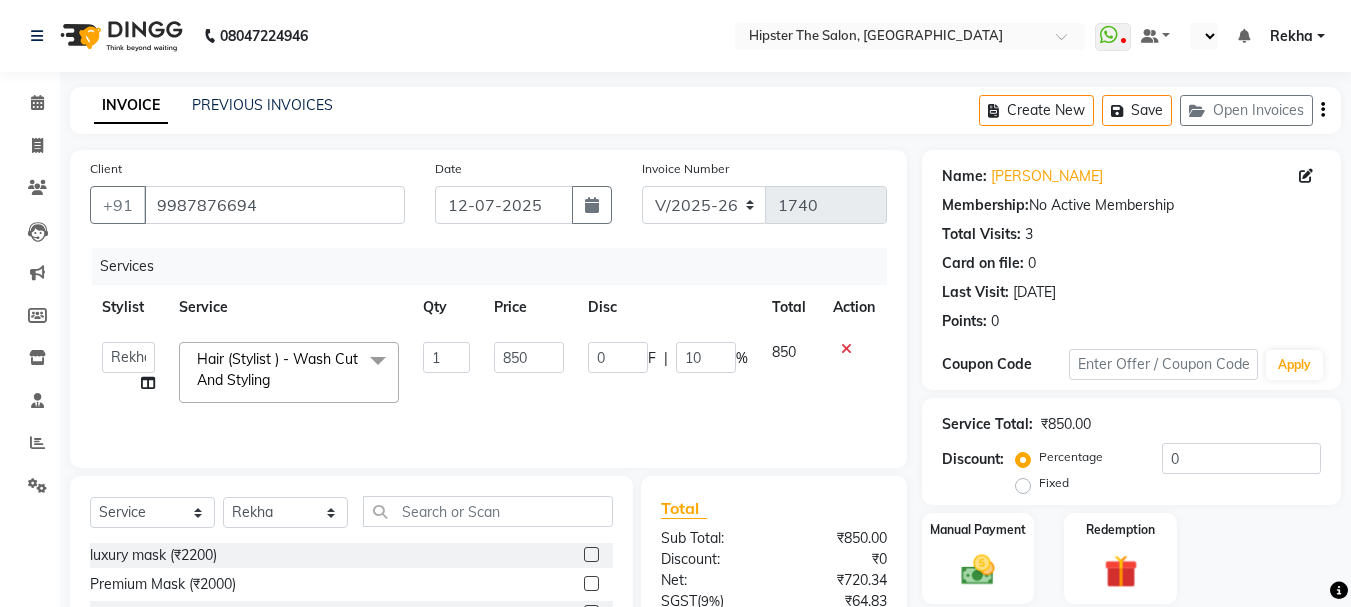 click on "850" 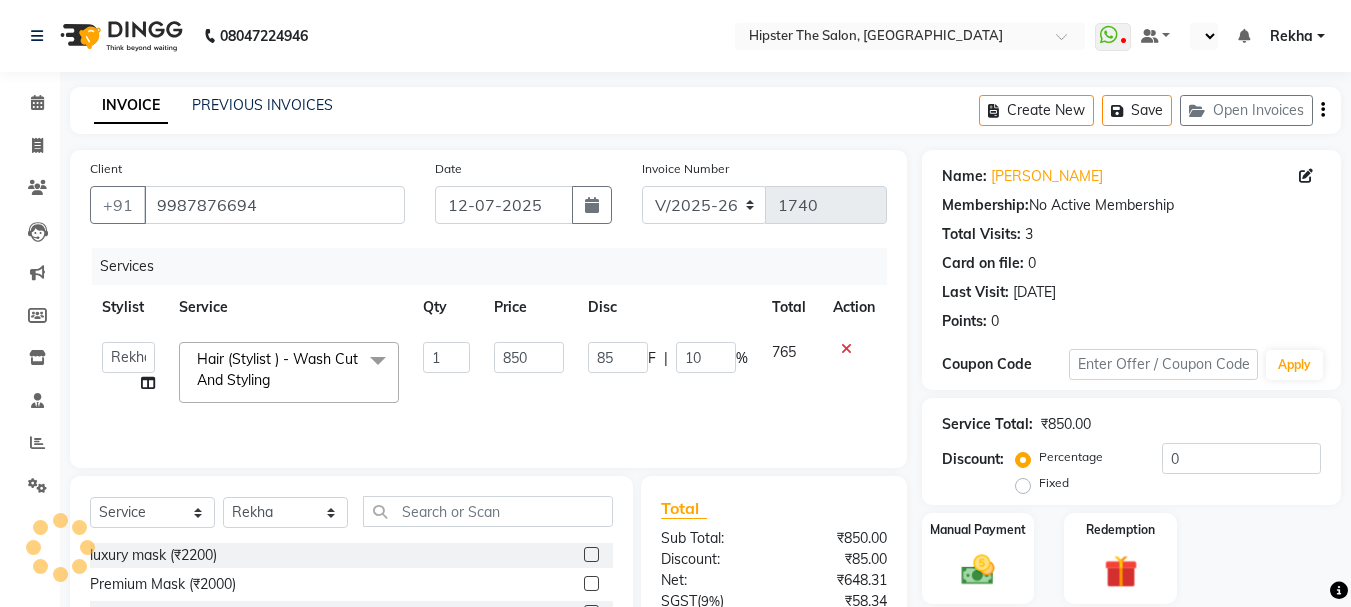 scroll, scrollTop: 194, scrollLeft: 0, axis: vertical 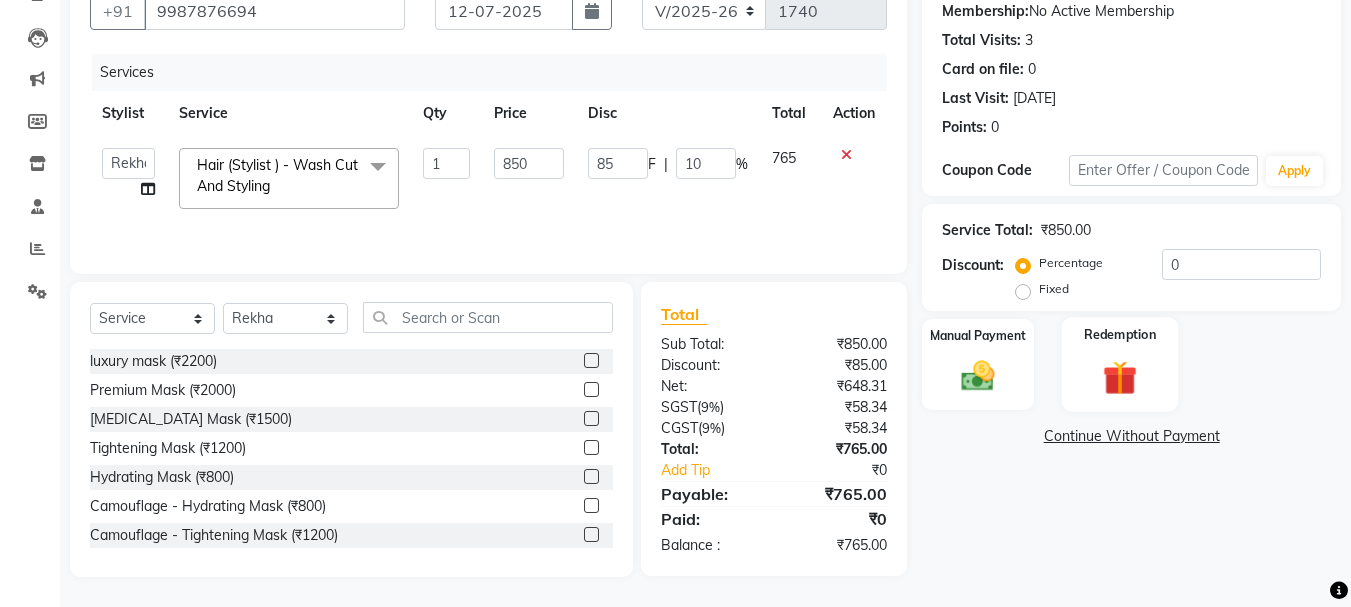 click 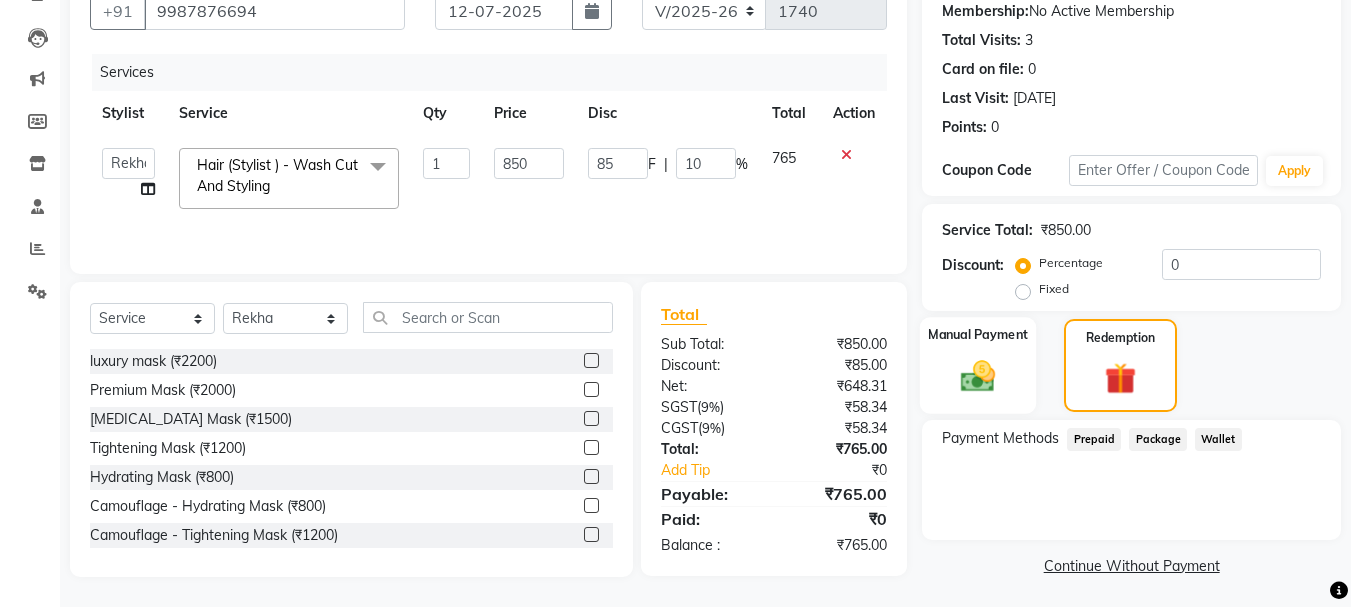 click on "Manual Payment" 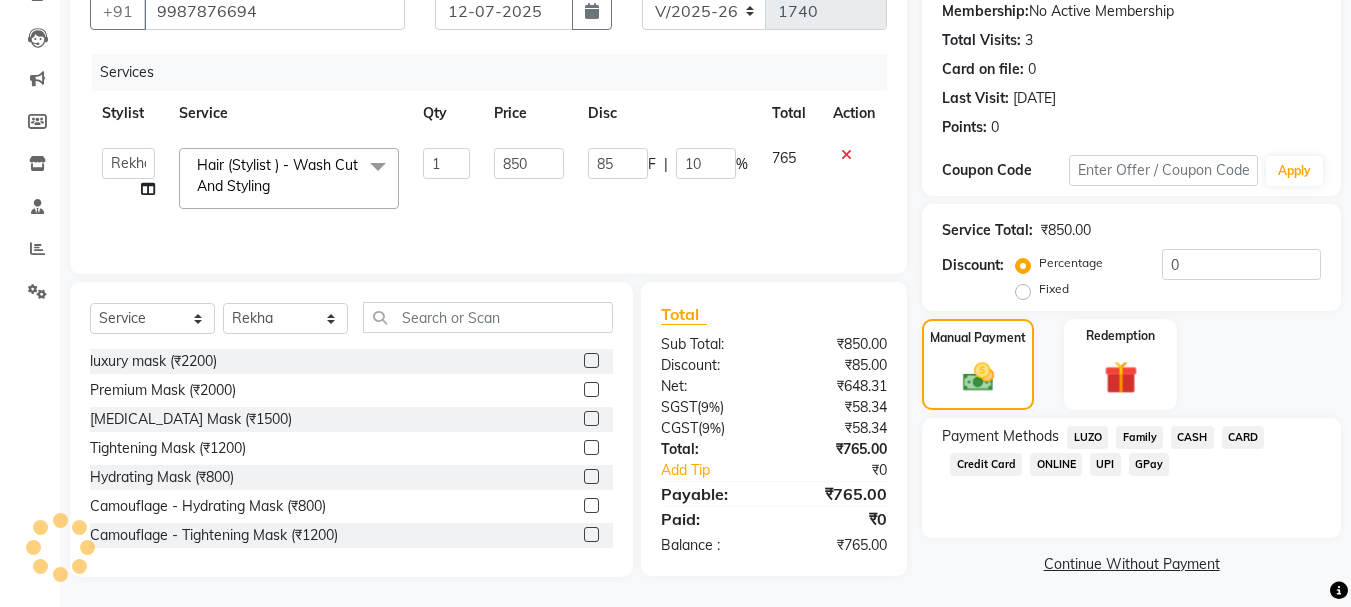click on "CASH" 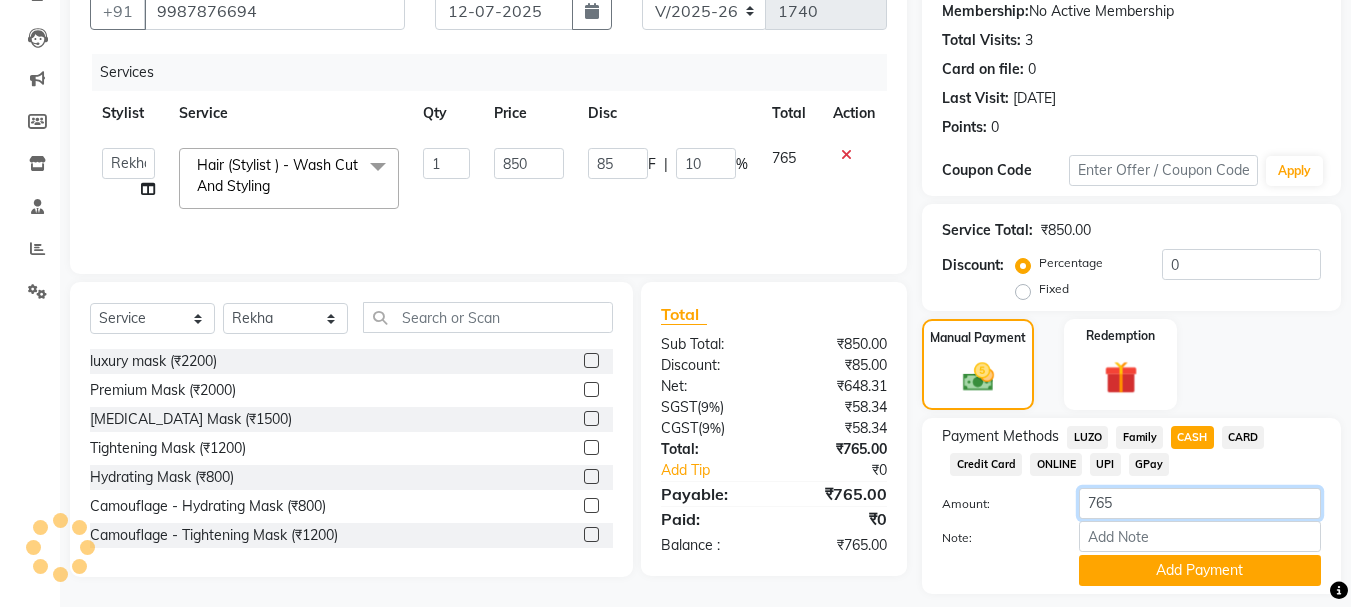 click on "765" 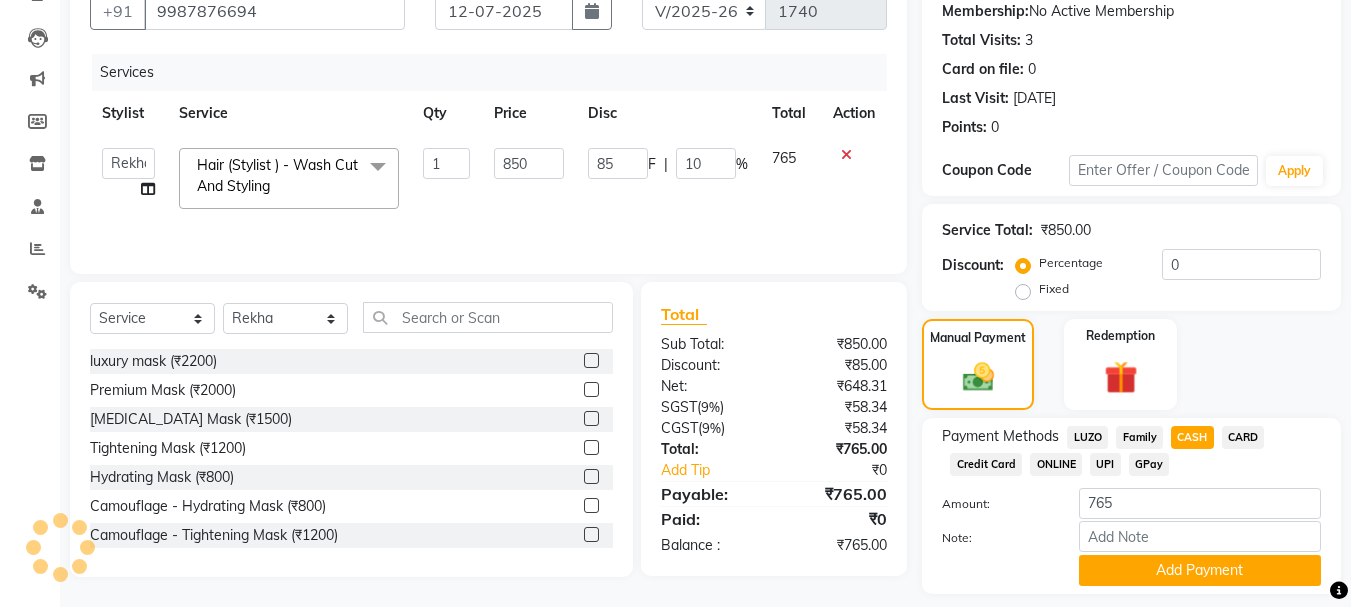 click on "Add Payment" 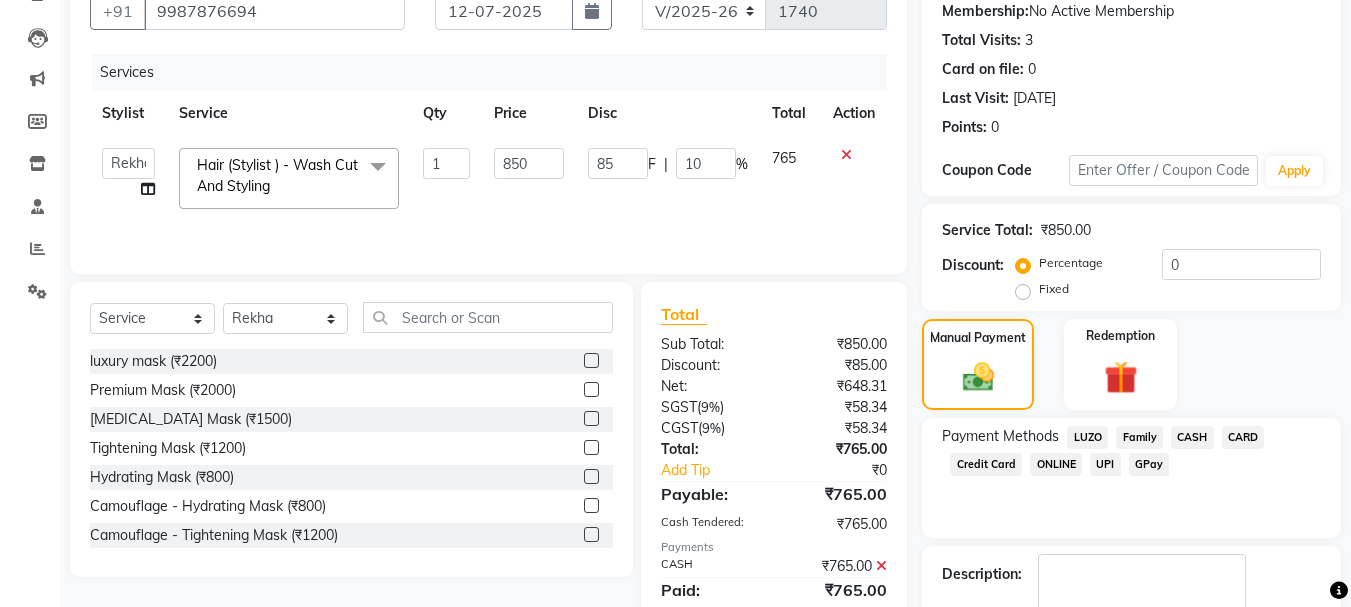 scroll, scrollTop: 309, scrollLeft: 0, axis: vertical 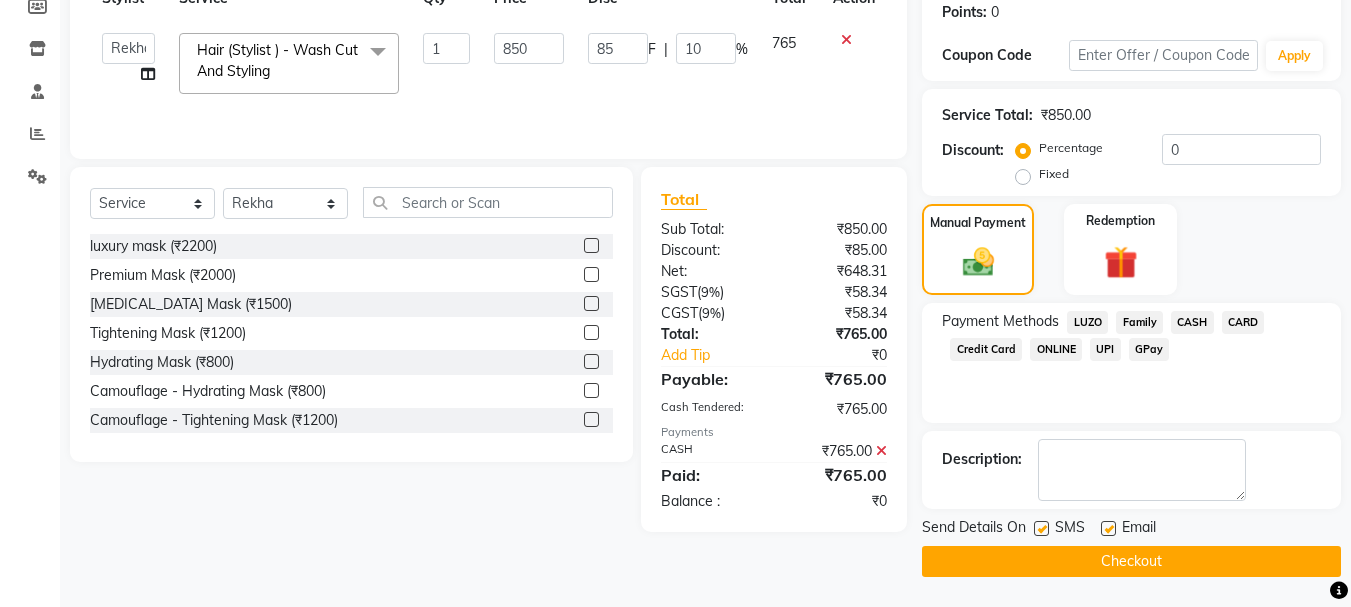 drag, startPoint x: 1167, startPoint y: 507, endPoint x: 1152, endPoint y: 561, distance: 56.044624 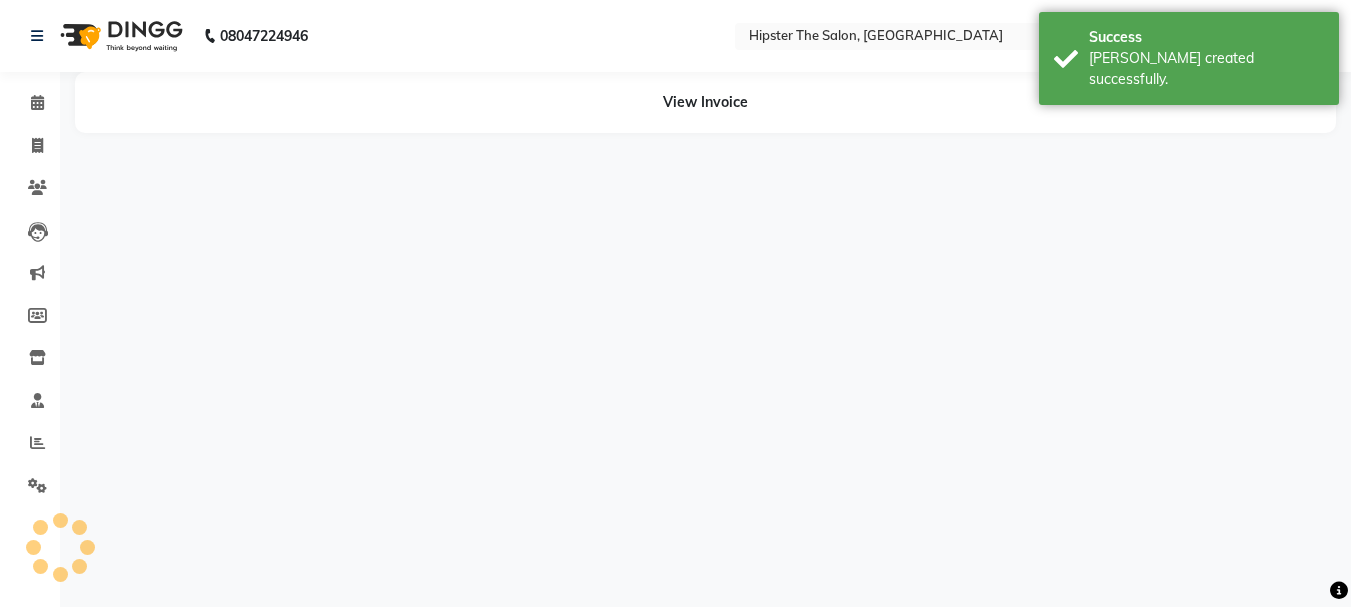 scroll, scrollTop: 0, scrollLeft: 0, axis: both 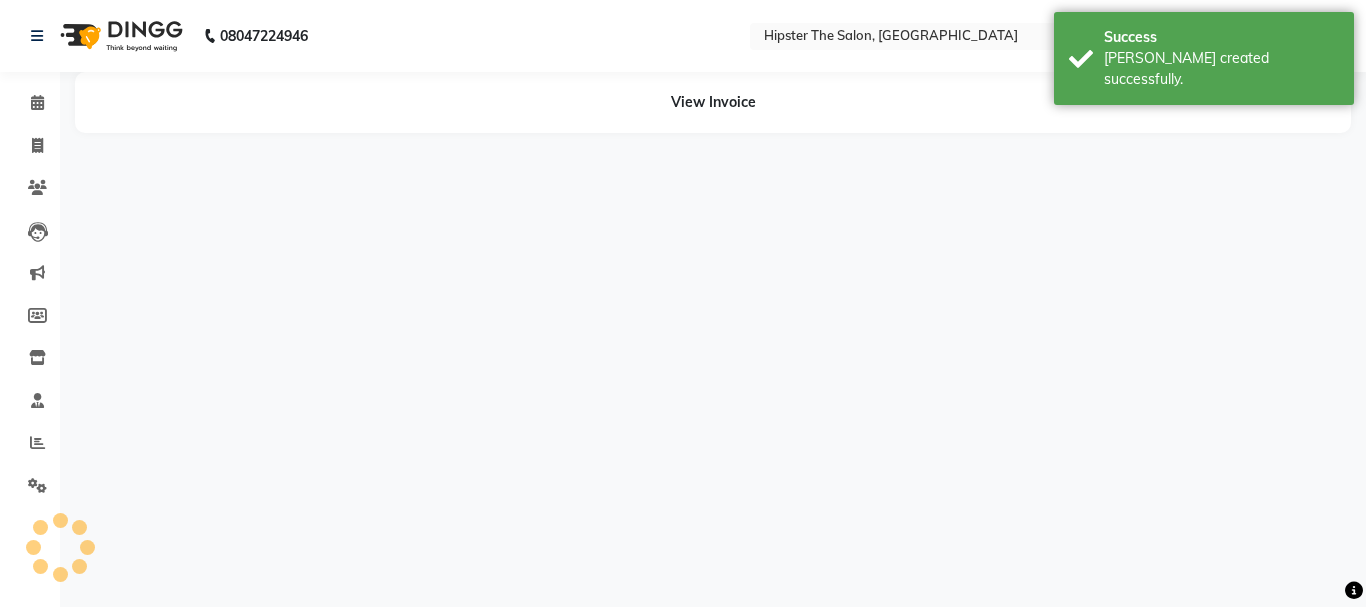 click on "08047224946 Select Location × Hipster The Salon, Mulund West  WhatsApp Status  ✕ Status:  Disconnected Recent Service Activity: 01-01-1970     05:30 AM  08047224946 Whatsapp Settings Default Panel My Panel Notifications nothing to show Rekha Manage Profile Change Password Sign out  Version:3.15.4  ☀ HIPSTER THE SALON, Mulund West ☀ HIPSTER THE SALON, Pedder Road ☀ Hipster salon, Bandup West  Calendar  Invoice  Clients  Leads   Marketing  Members  Inventory  Staff  Reports  Settings Completed InProgress Upcoming Dropped Tentative Check-In Confirm Bookings Segments Page Builder  View Invoice" at bounding box center (683, 303) 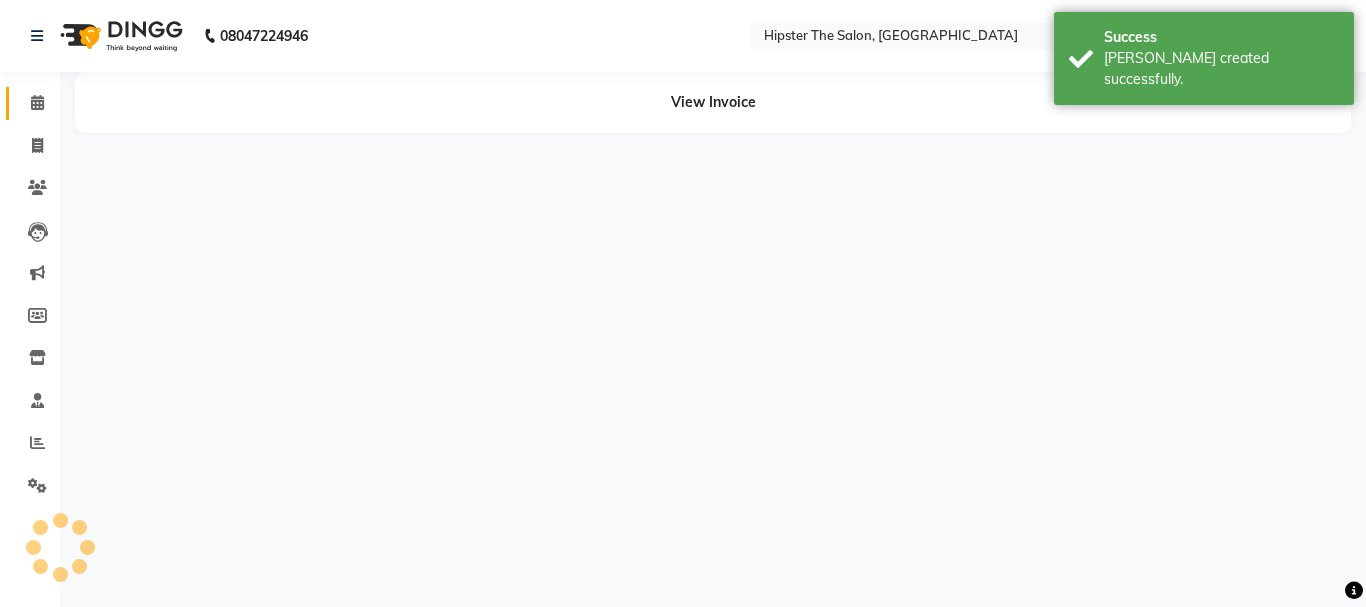 click 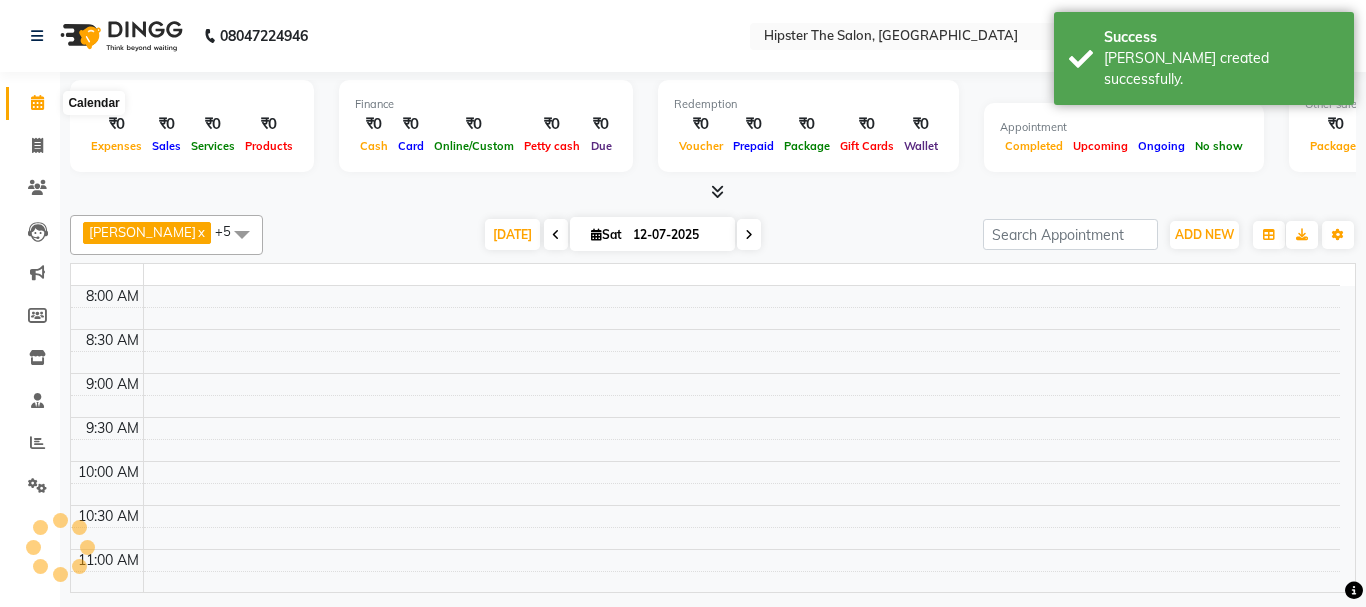 click 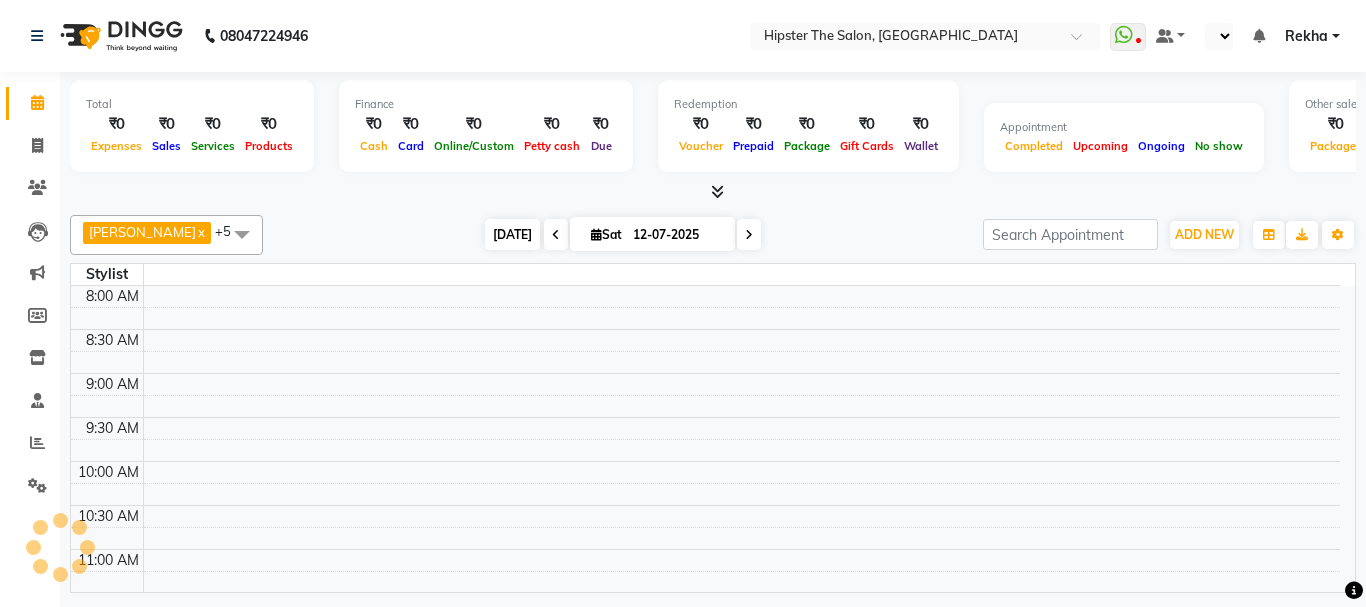 click on "[DATE]" at bounding box center (512, 234) 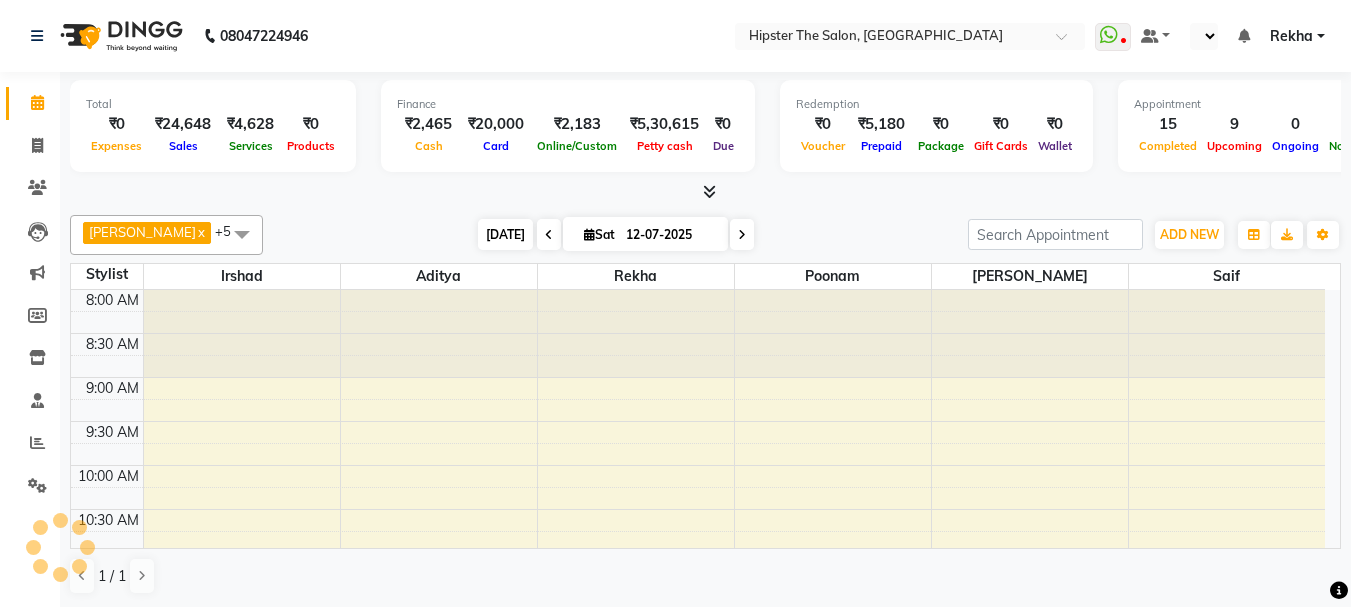 scroll, scrollTop: 705, scrollLeft: 0, axis: vertical 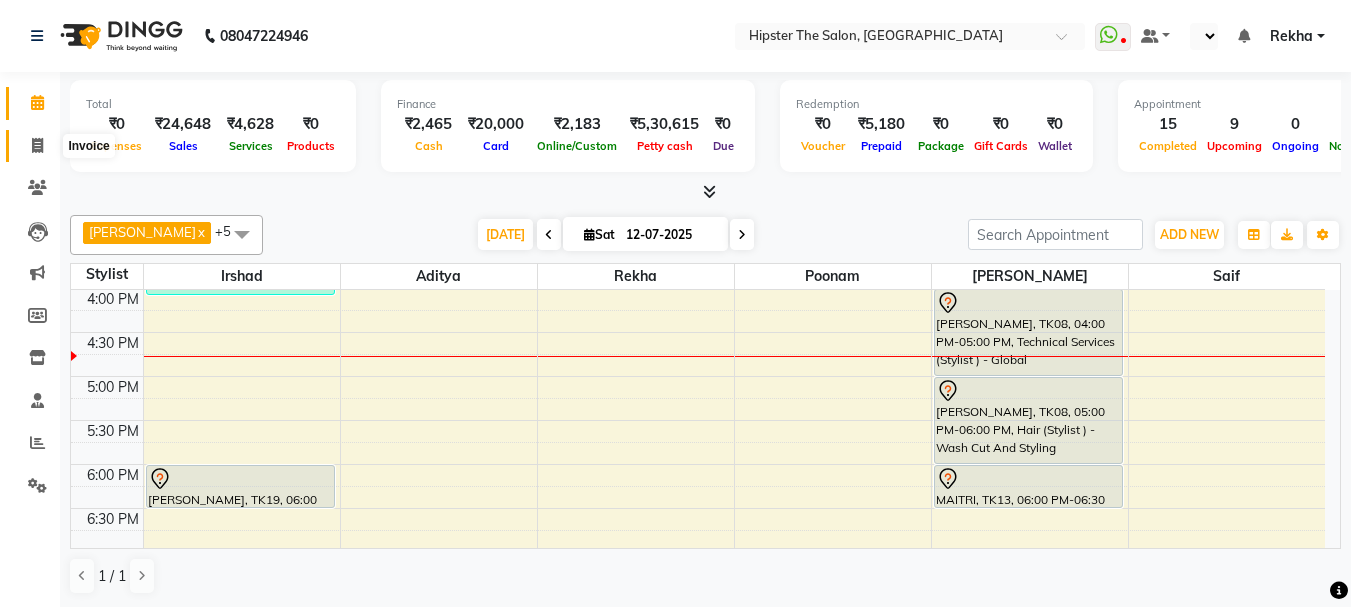 click 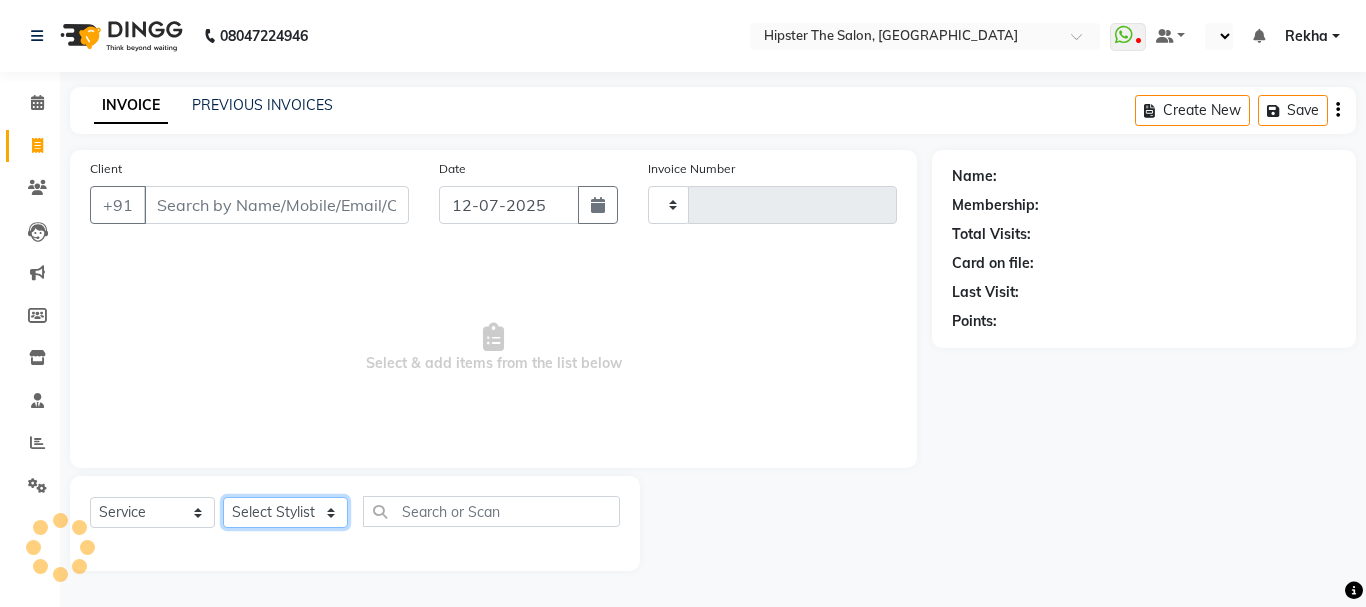 click on "Select Stylist" 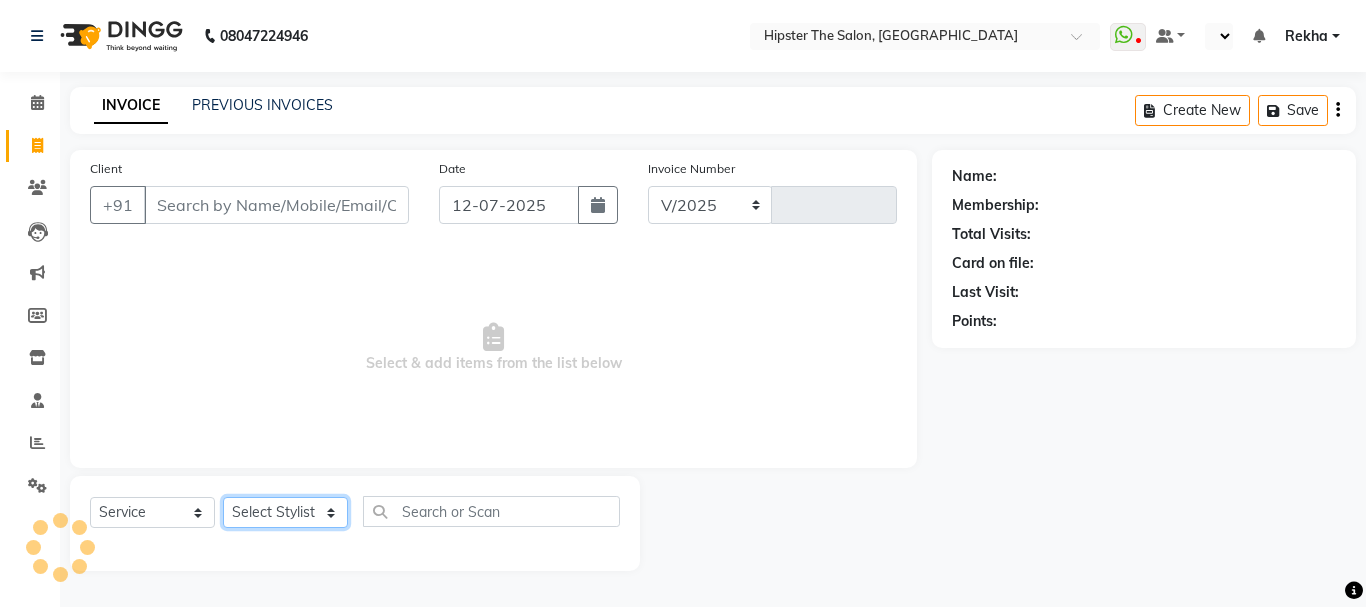 select on "5125" 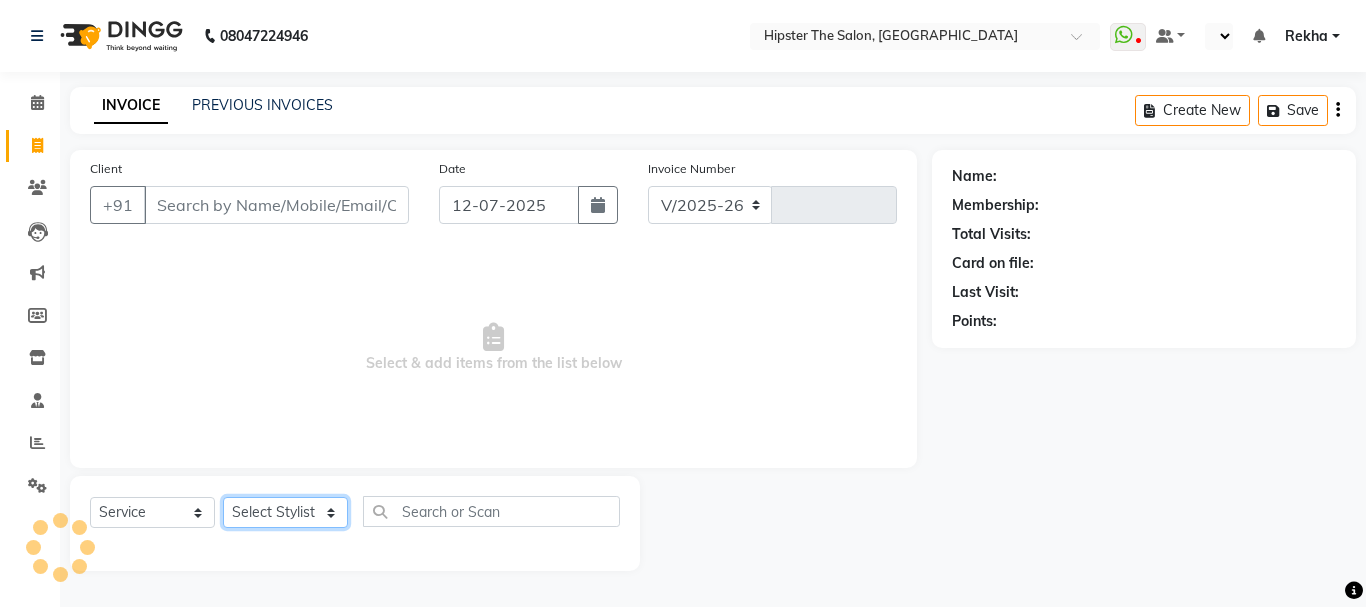 type on "1741" 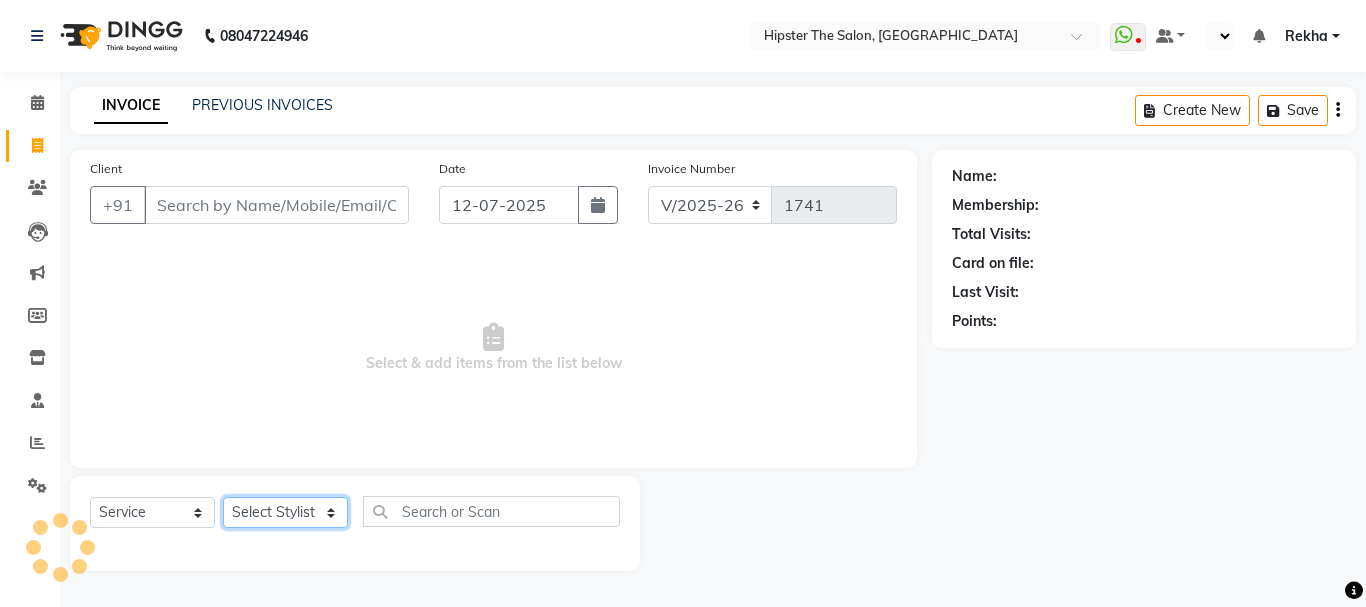 click on "Select Stylist" 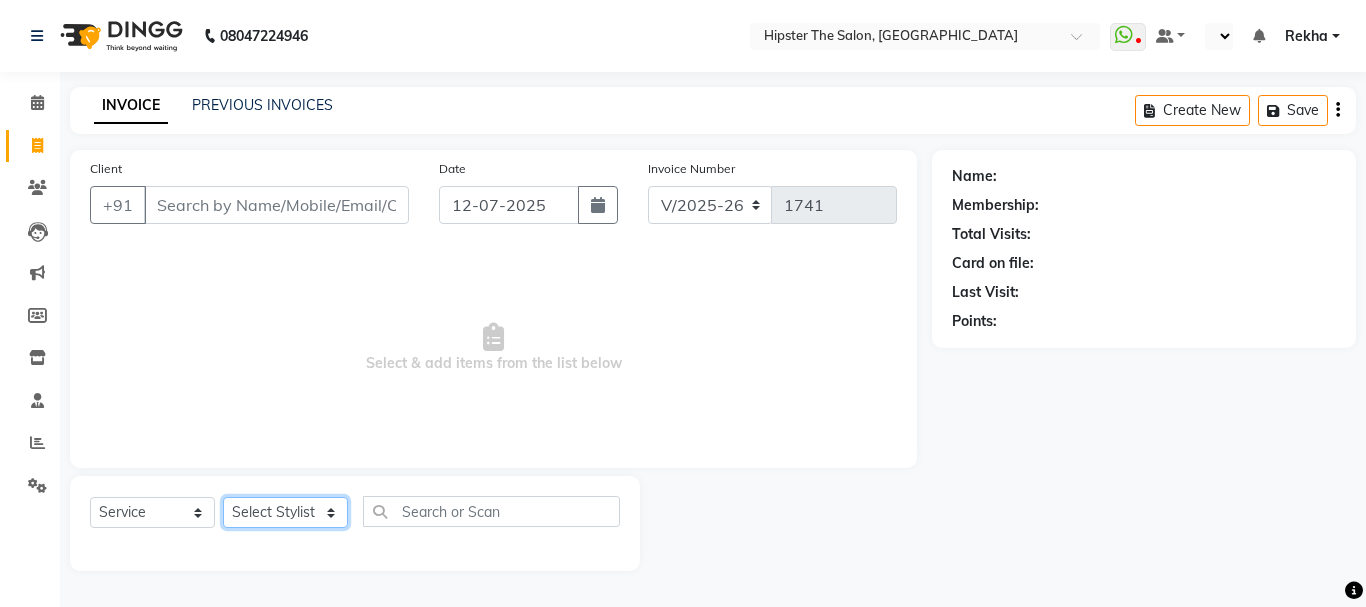 click on "Select Stylist" 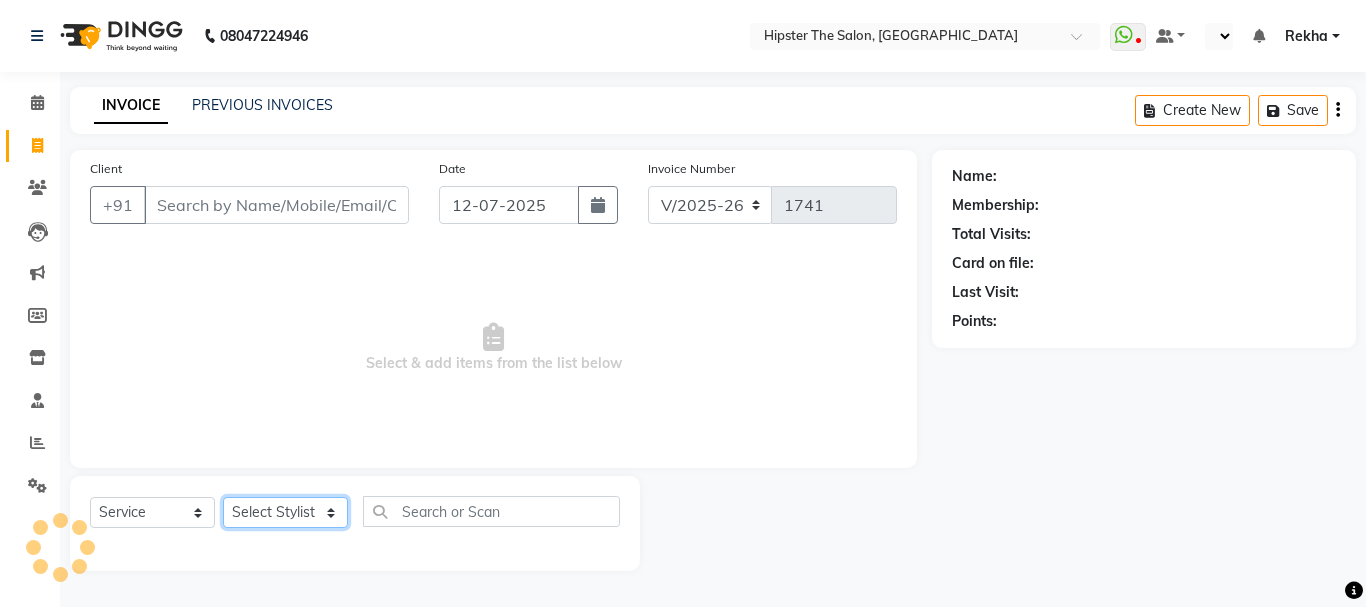 click on "Select Stylist" 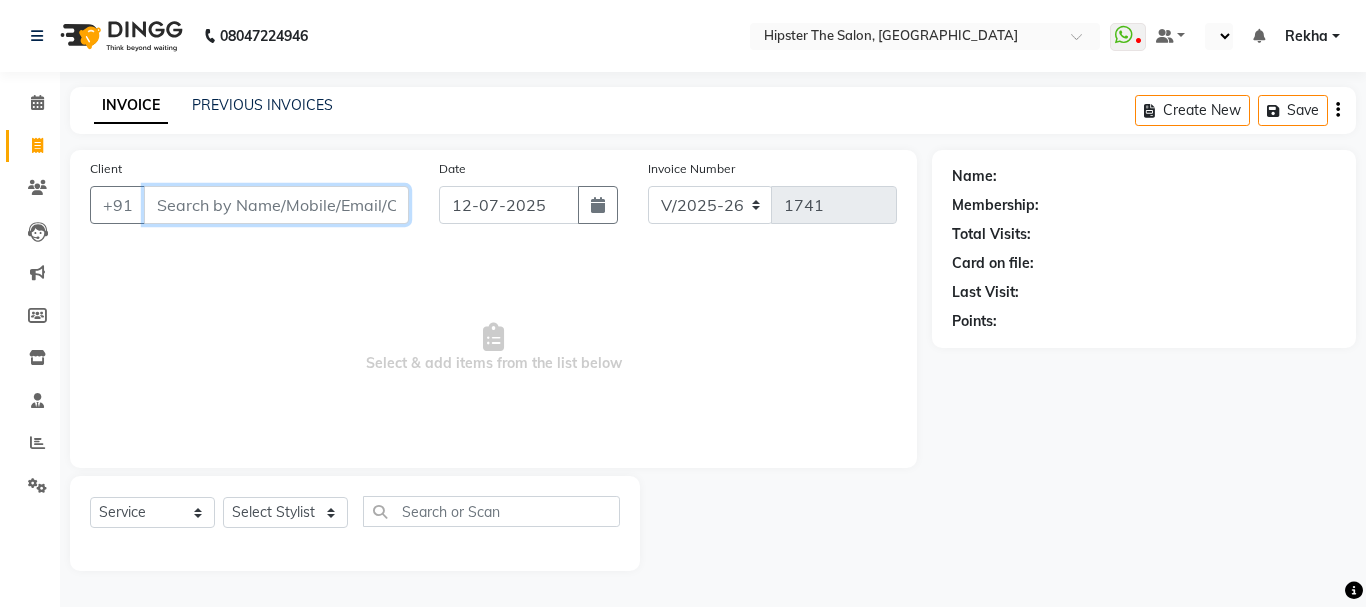 click on "Client" at bounding box center [276, 205] 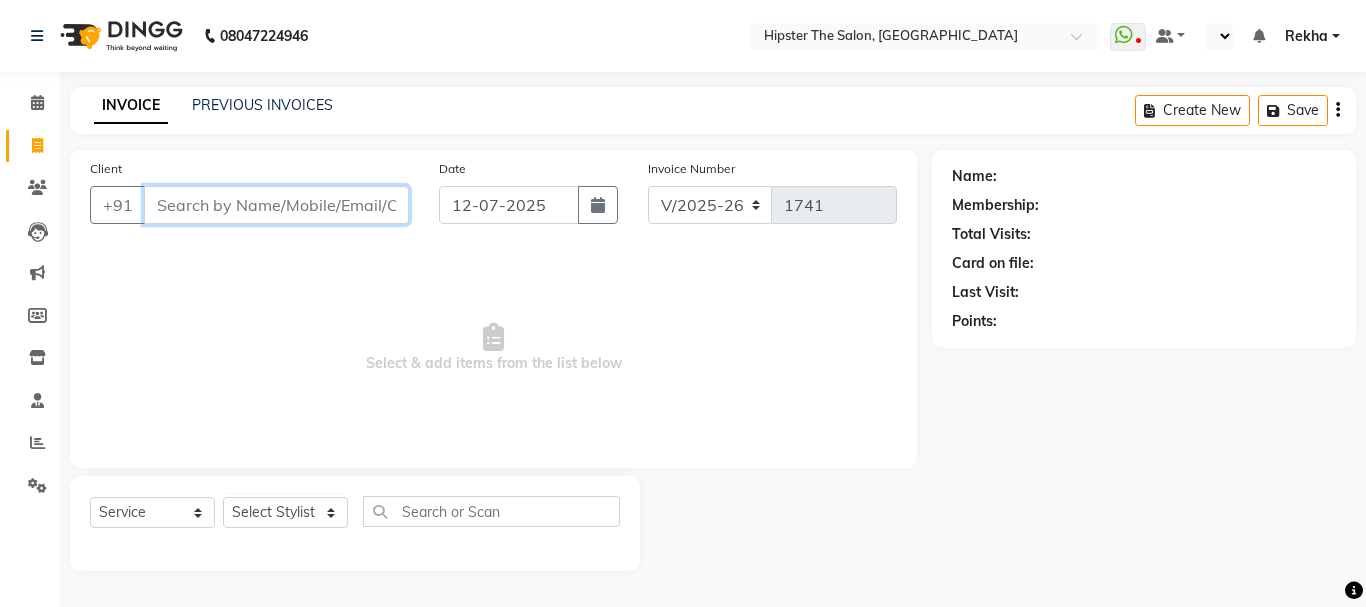 click on "Client" at bounding box center (276, 205) 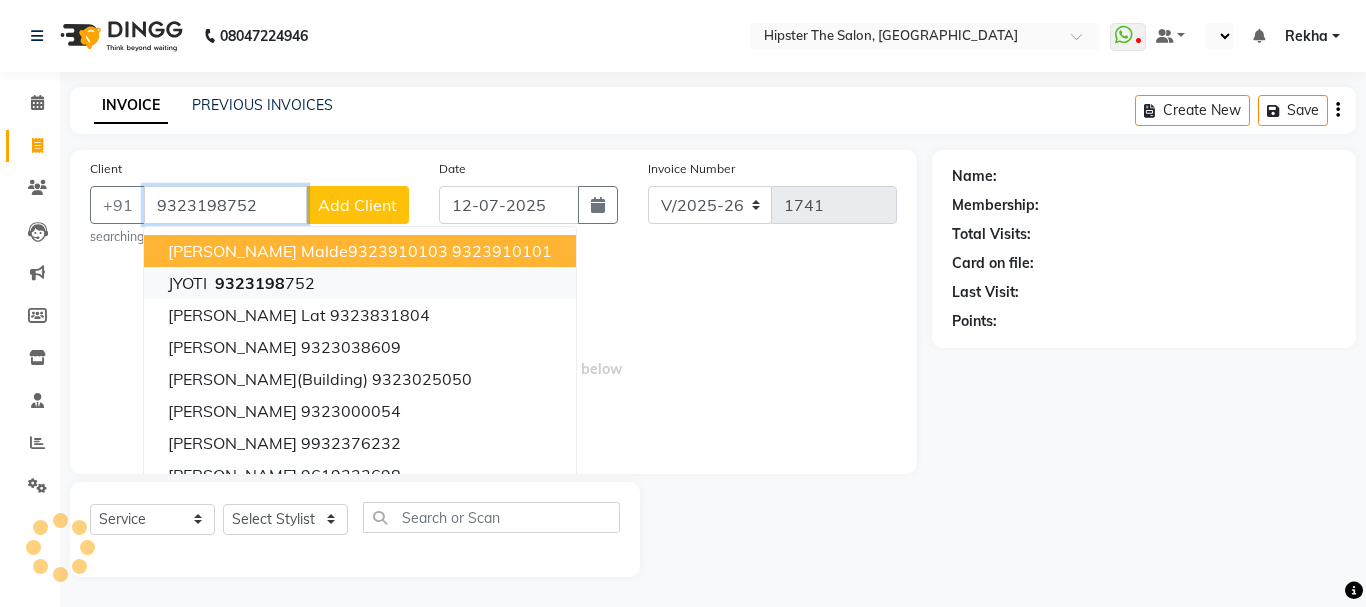type on "9323198752" 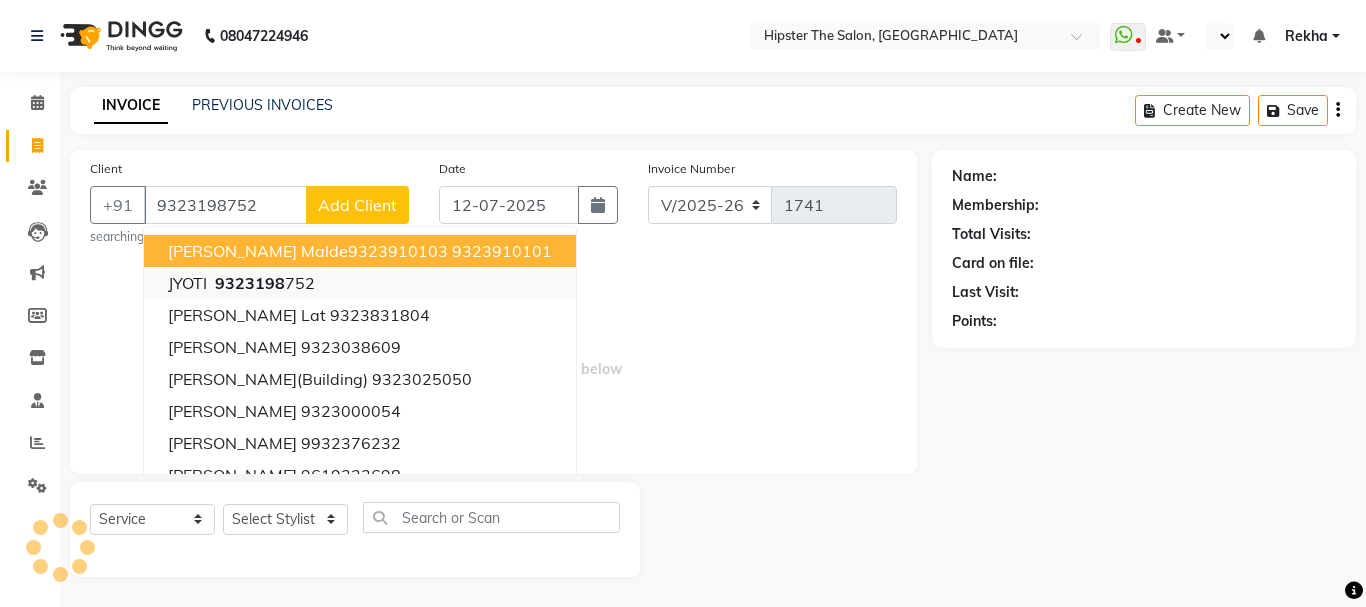 click on "9323198" at bounding box center [250, 283] 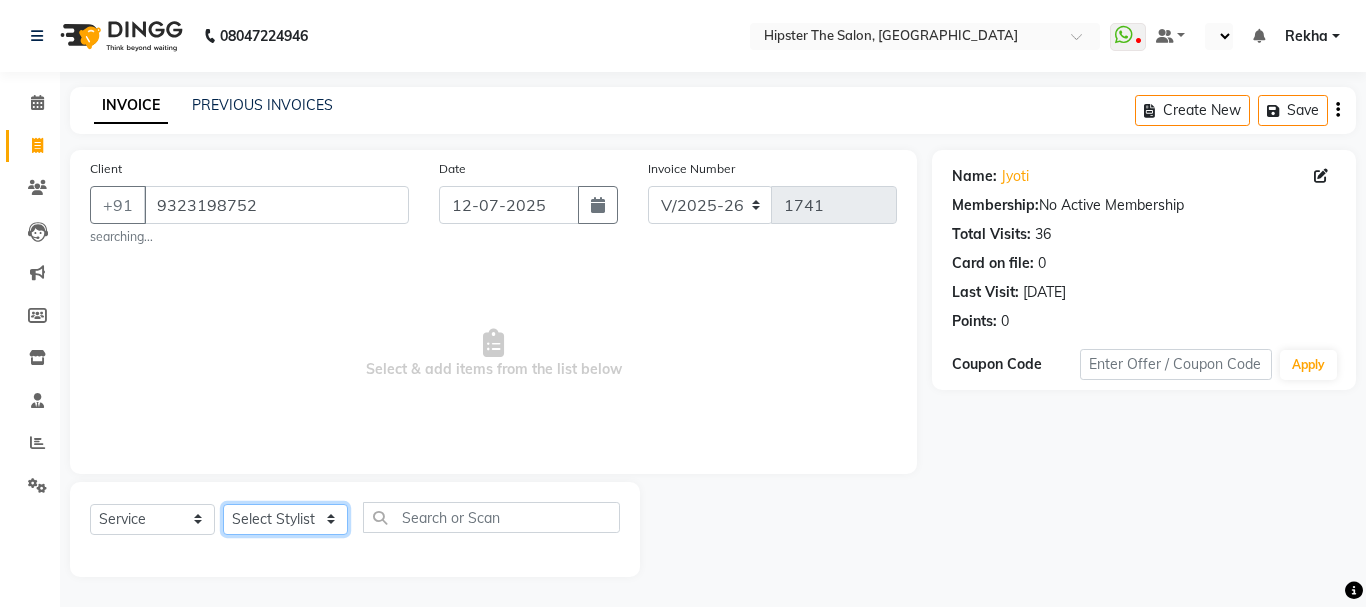 click on "Select Stylist [PERSON_NAME] [PERSON_NAME] [PERSON_NAME] [PERSON_NAME] Lucky [PERSON_NAME]  [PERSON_NAME] [PERSON_NAME] [PERSON_NAME] Rekha saif [PERSON_NAME] [PERSON_NAME]  [PERSON_NAME] [PERSON_NAME]" 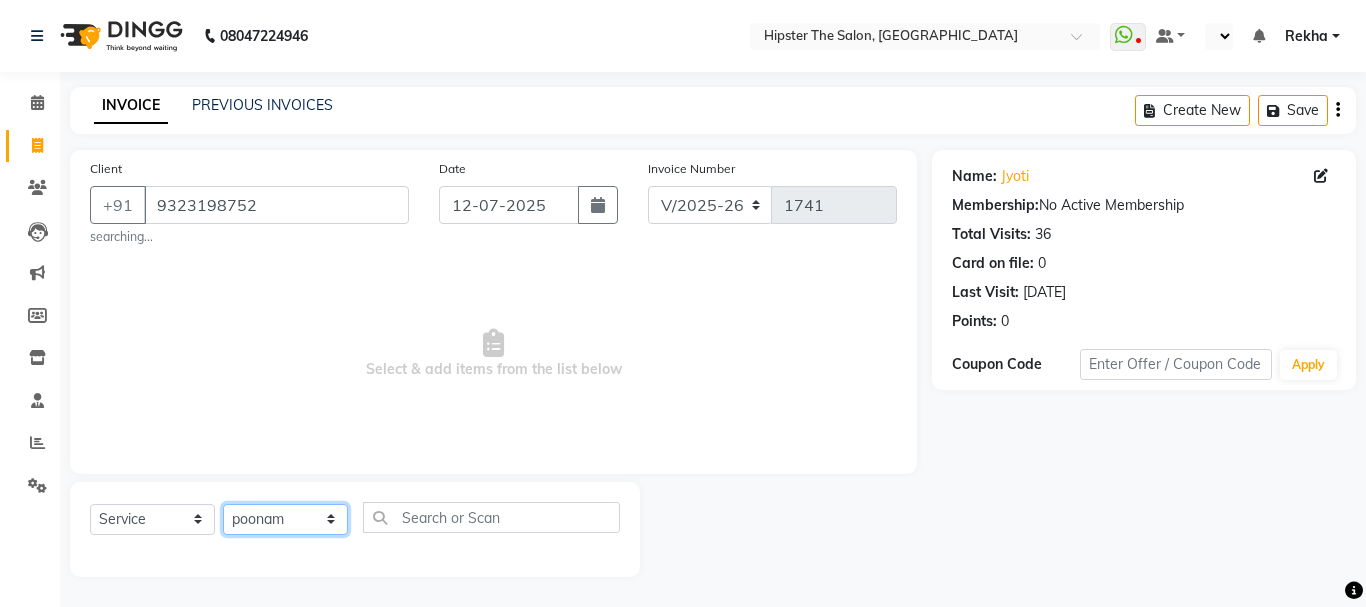 click on "Select Stylist [PERSON_NAME] [PERSON_NAME] [PERSON_NAME] [PERSON_NAME] Lucky [PERSON_NAME]  [PERSON_NAME] [PERSON_NAME] [PERSON_NAME] Rekha saif [PERSON_NAME] [PERSON_NAME]  [PERSON_NAME] [PERSON_NAME]" 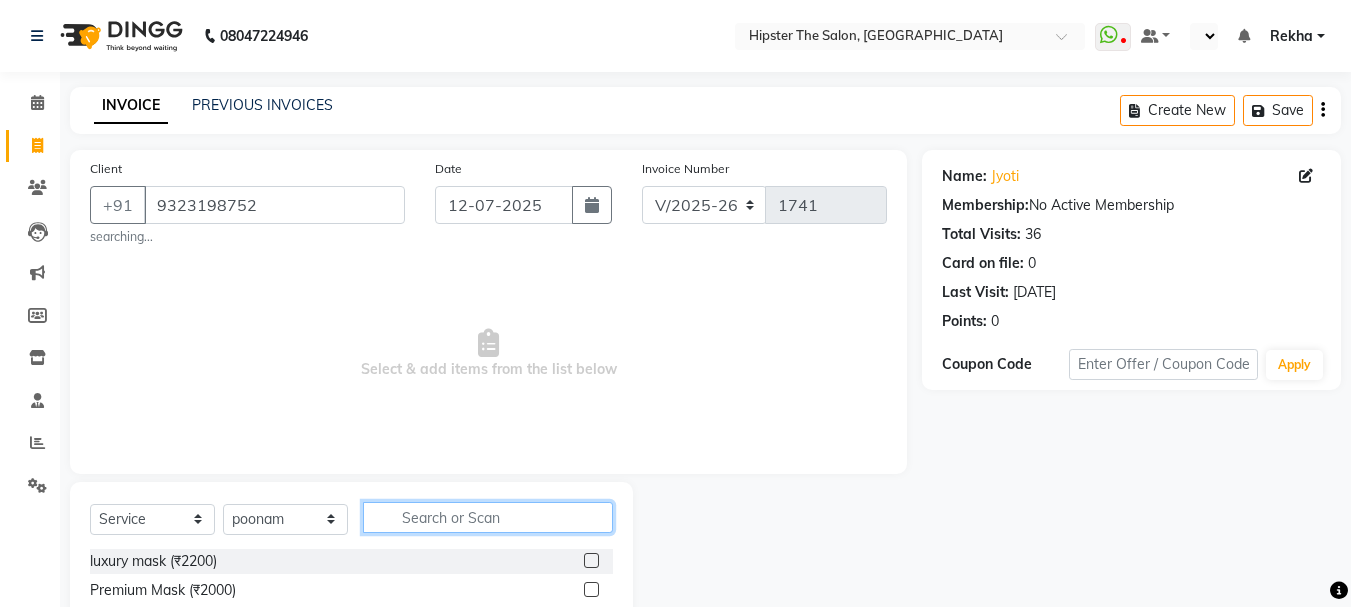 click 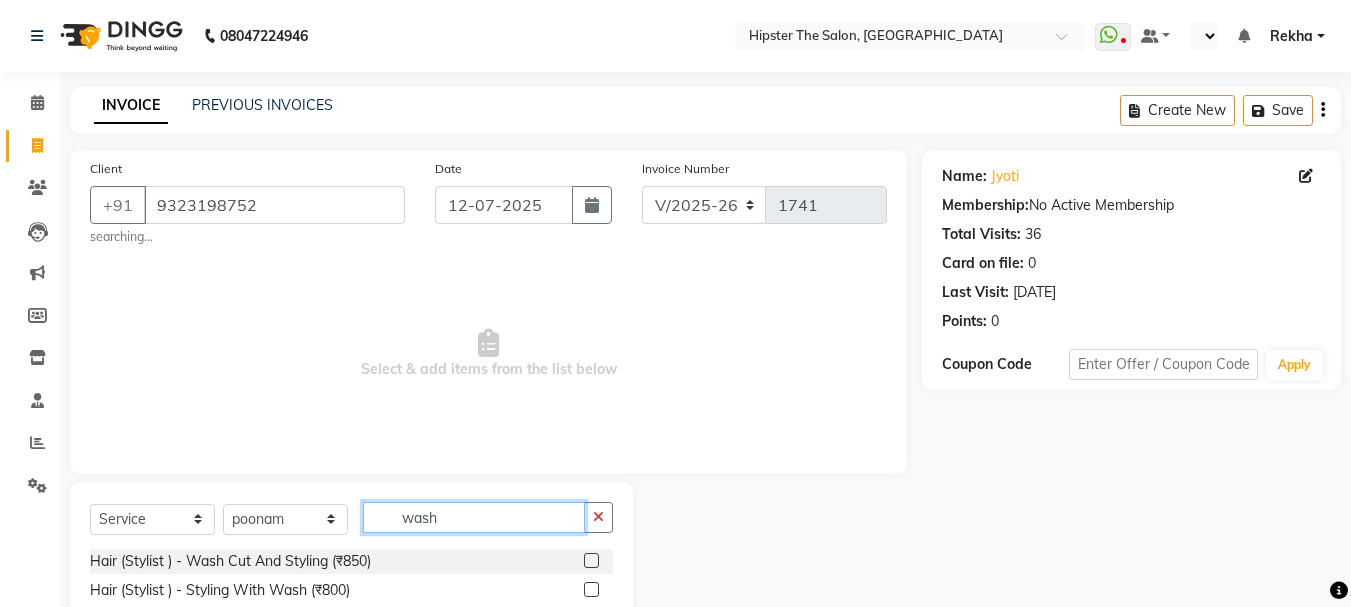 scroll, scrollTop: 200, scrollLeft: 0, axis: vertical 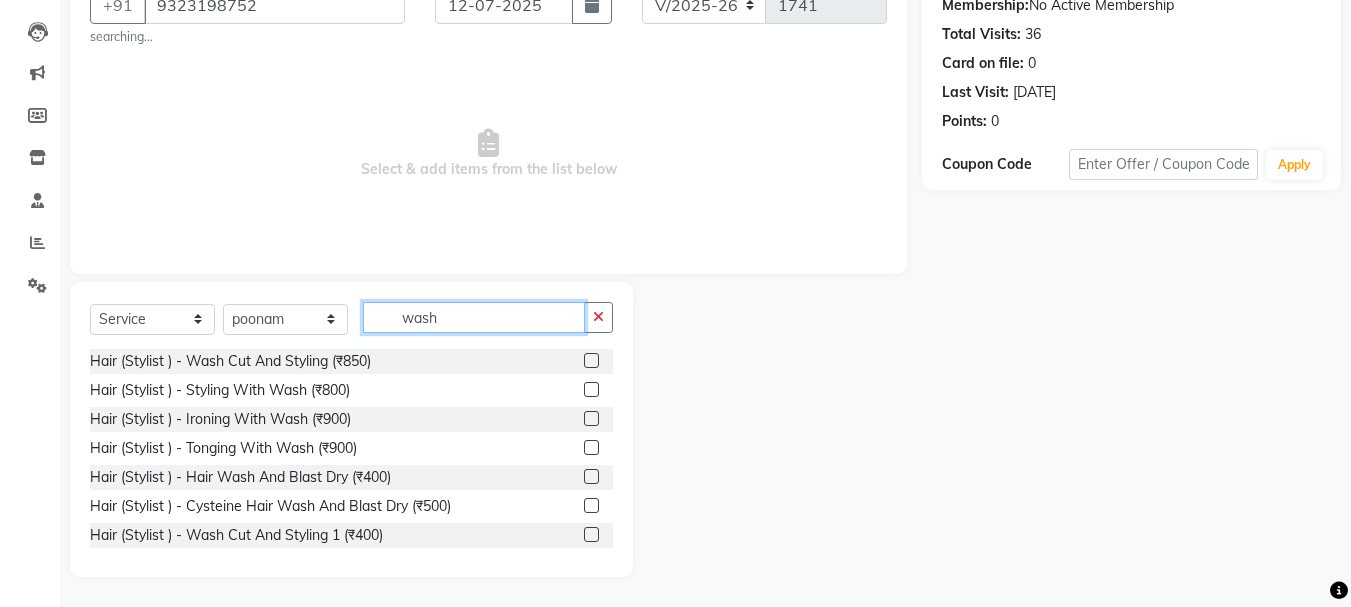 type on "wash" 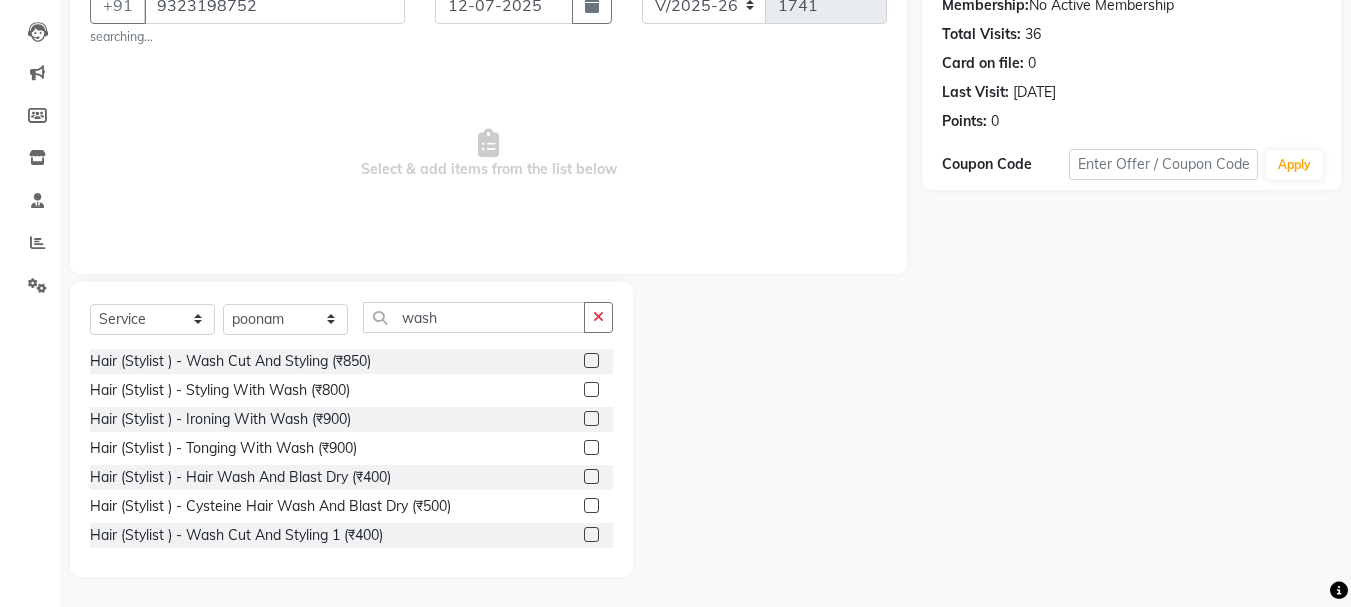 click 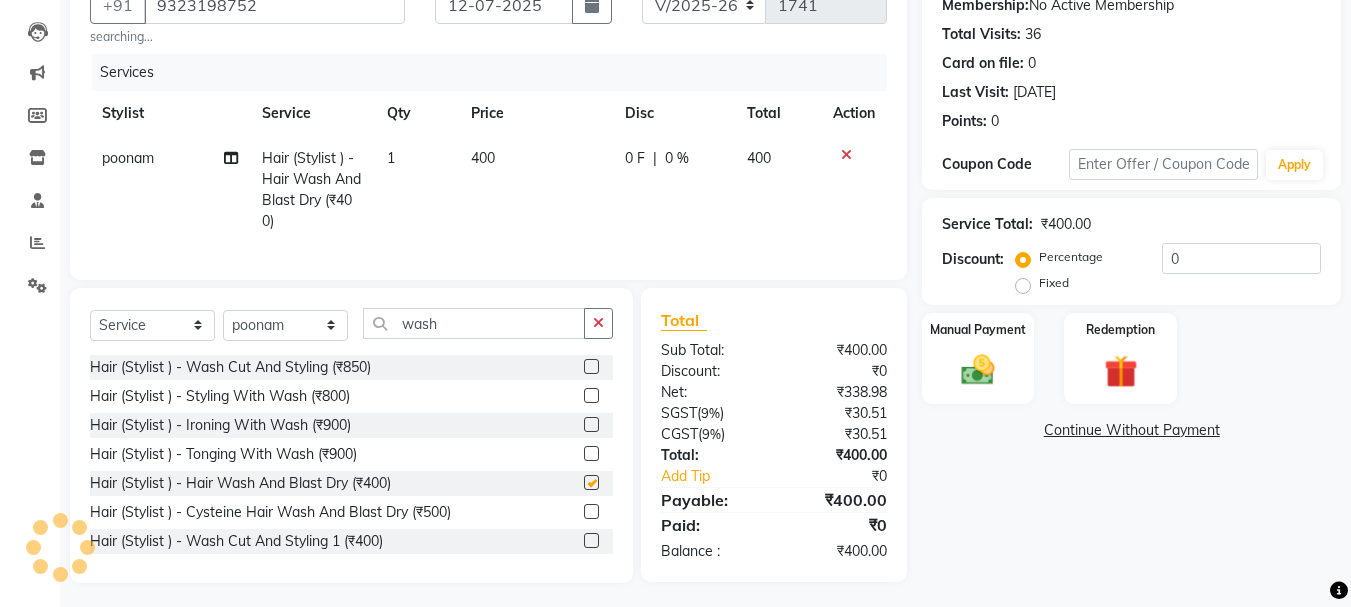 checkbox on "false" 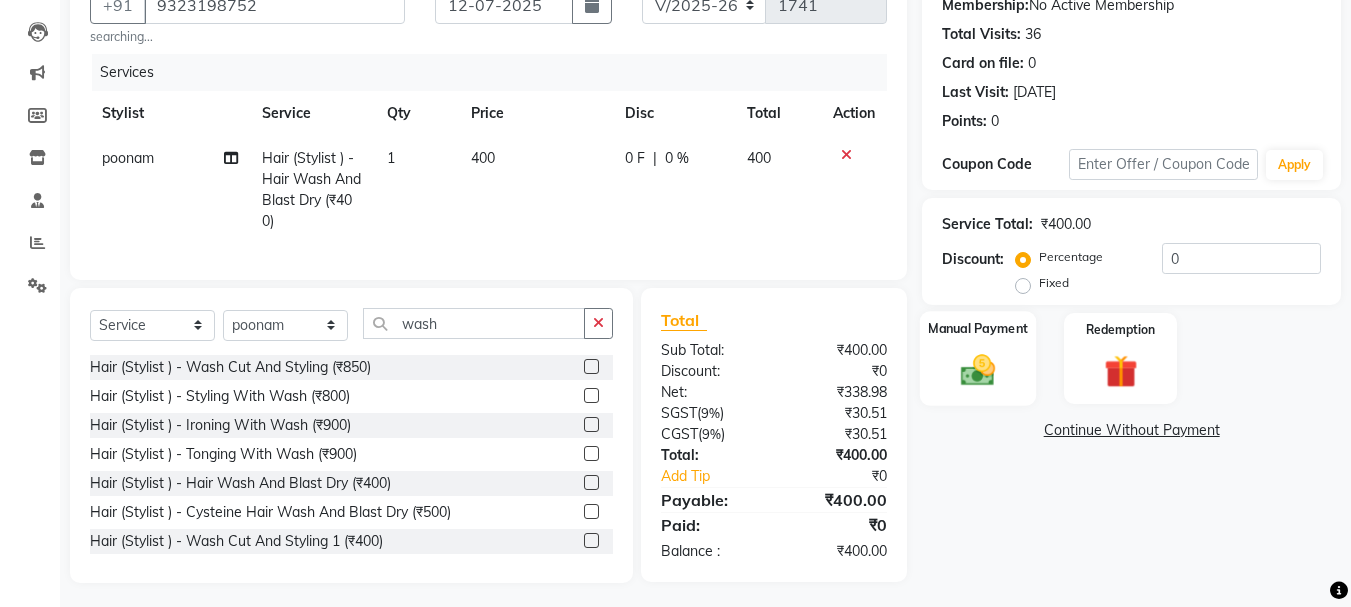 click 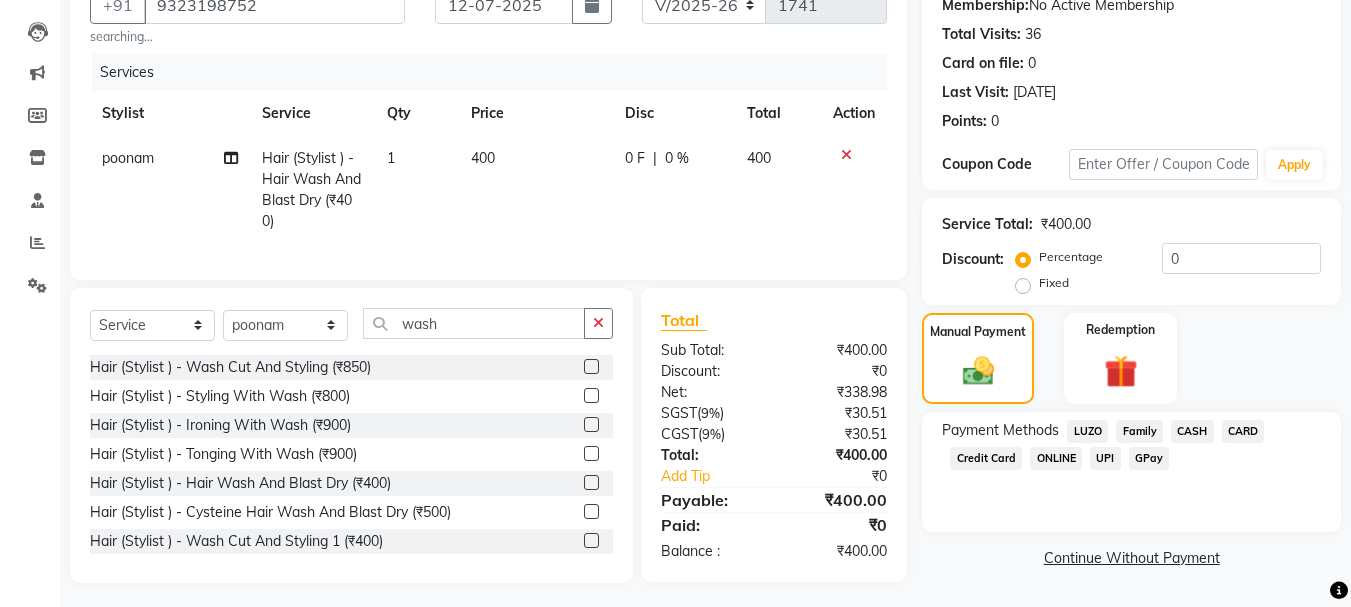 click on "GPay" 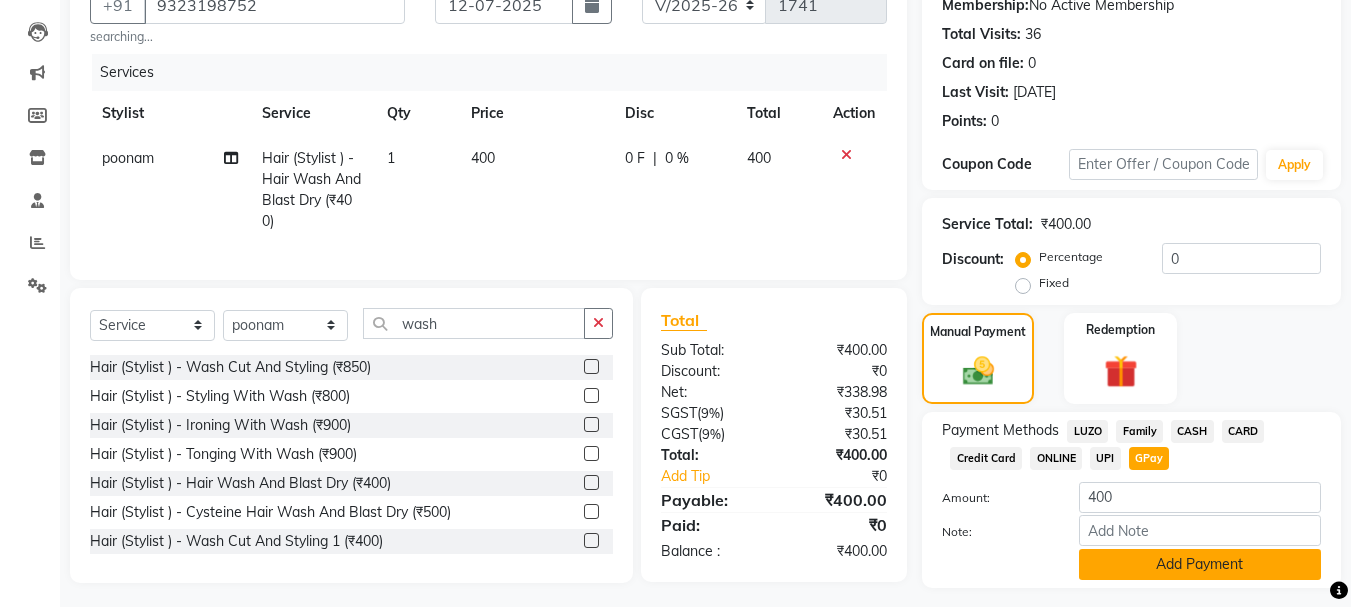 click on "Add Payment" 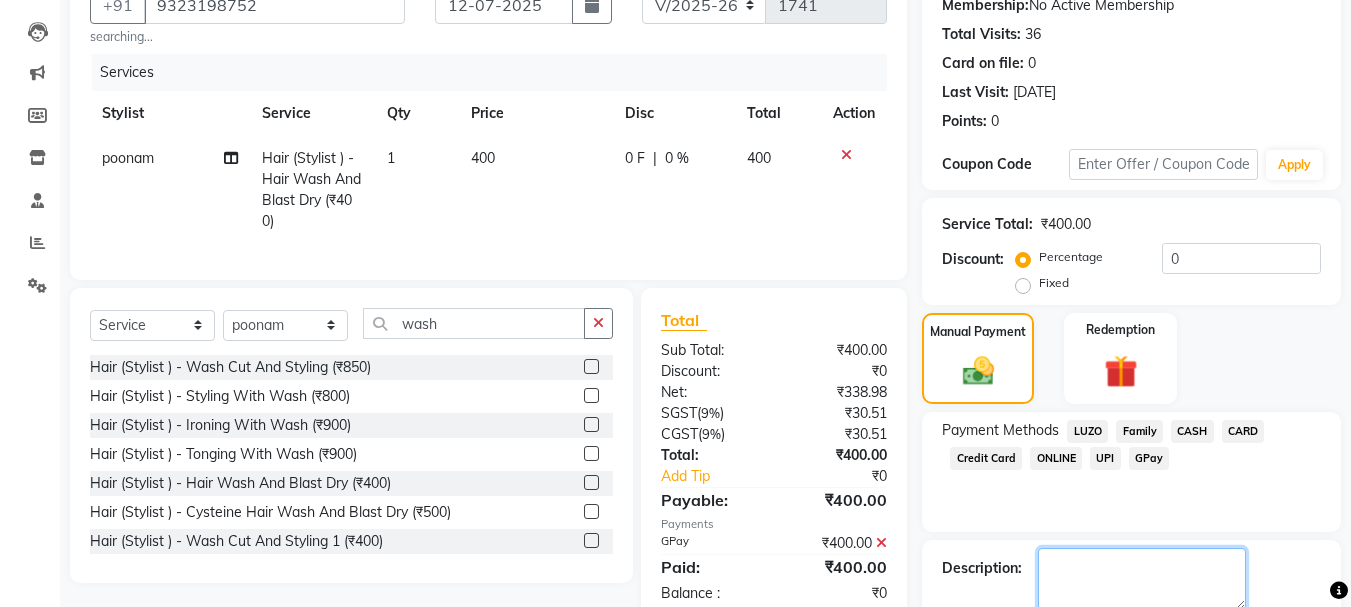 click 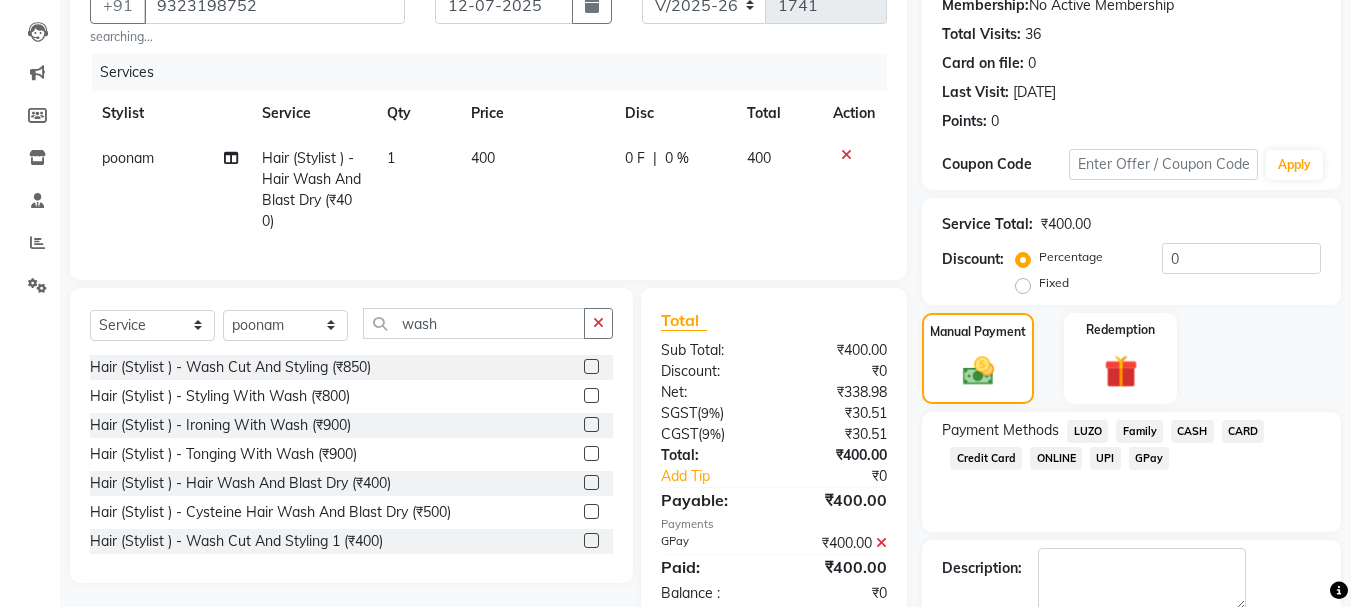 click on "Checkout" 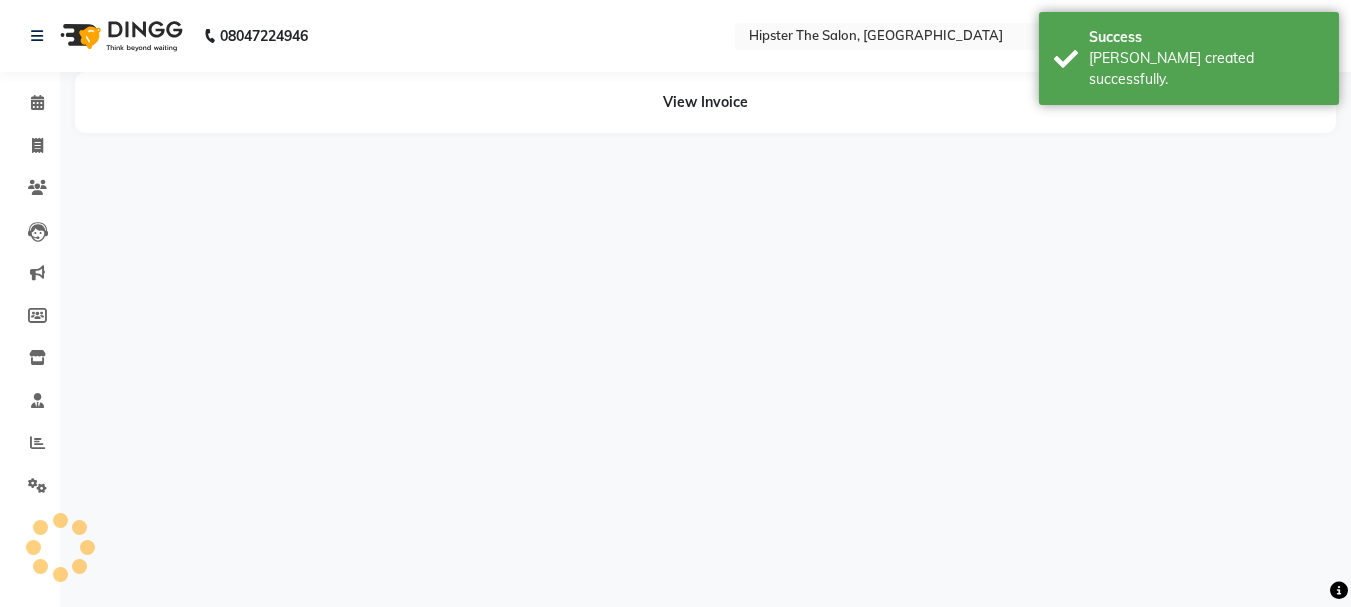 scroll, scrollTop: 0, scrollLeft: 0, axis: both 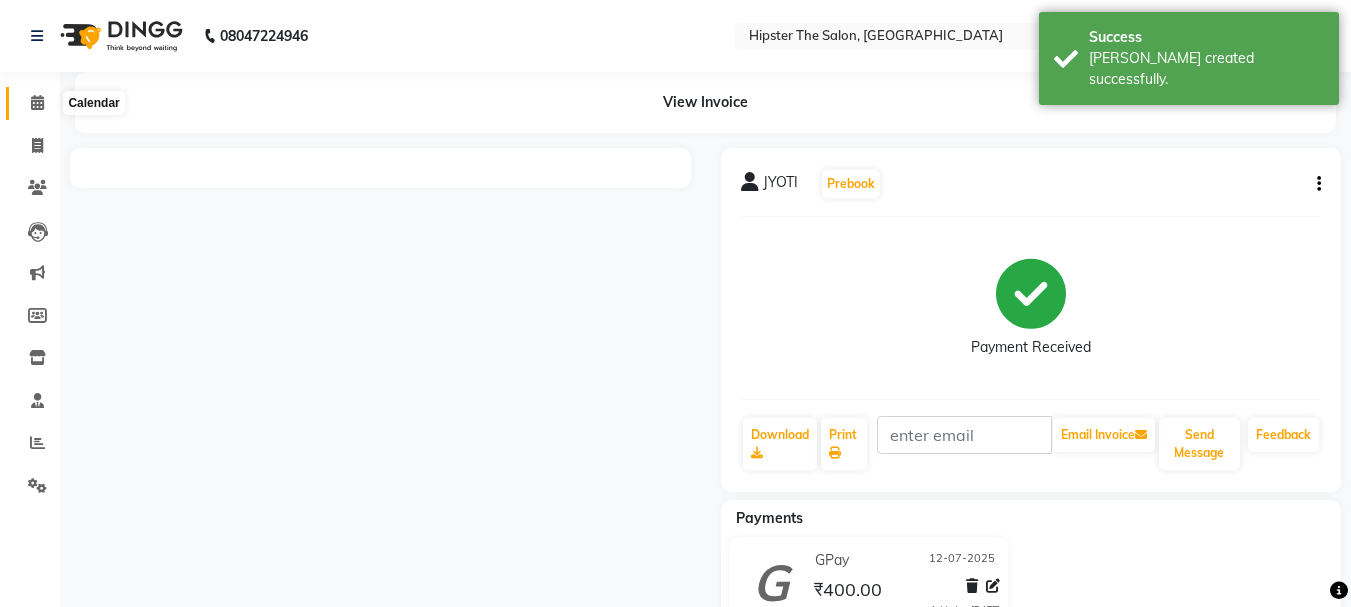 click 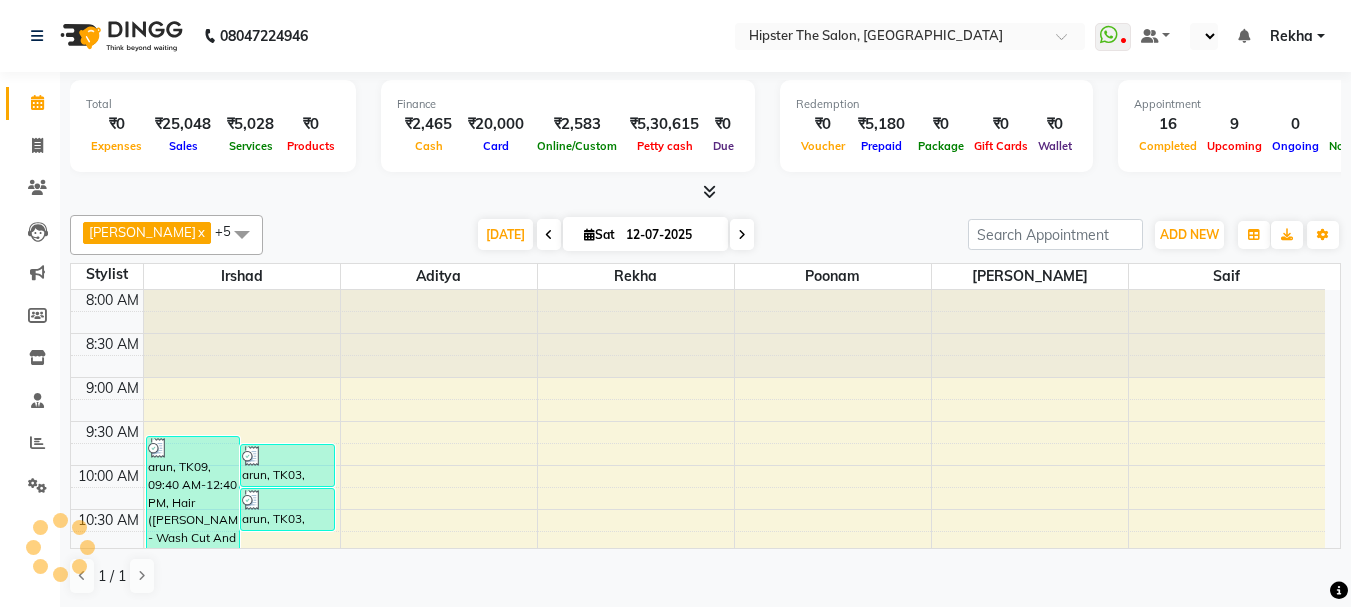 scroll, scrollTop: 0, scrollLeft: 0, axis: both 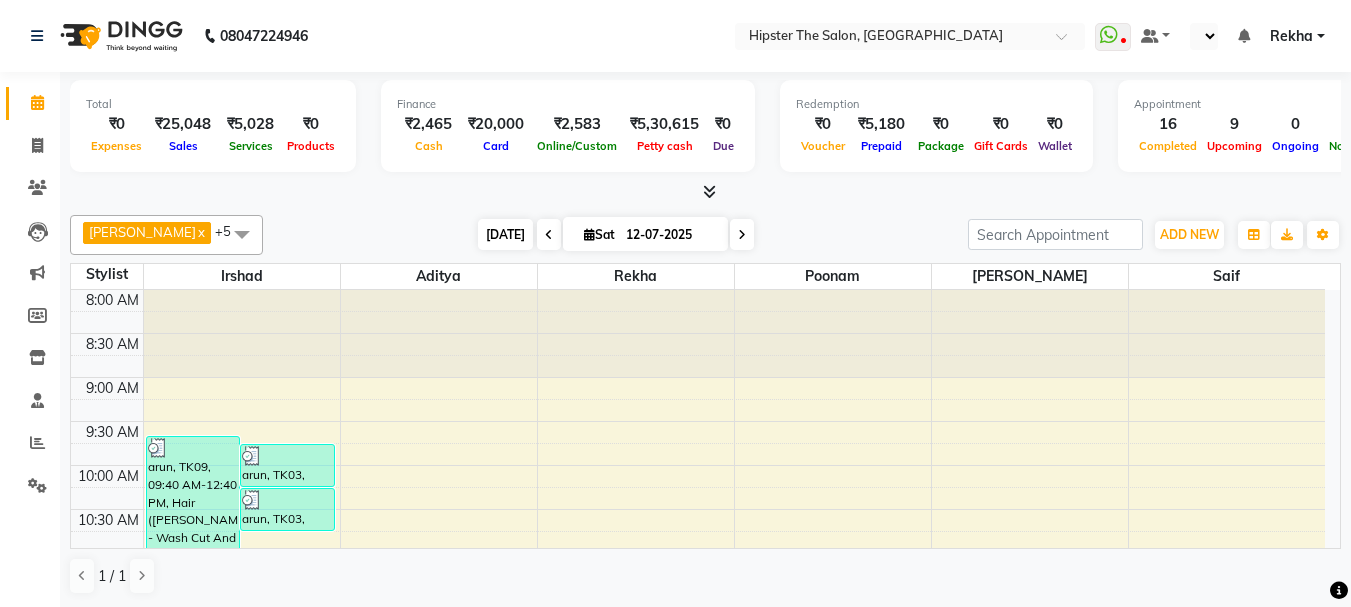 click on "[DATE]" at bounding box center (505, 234) 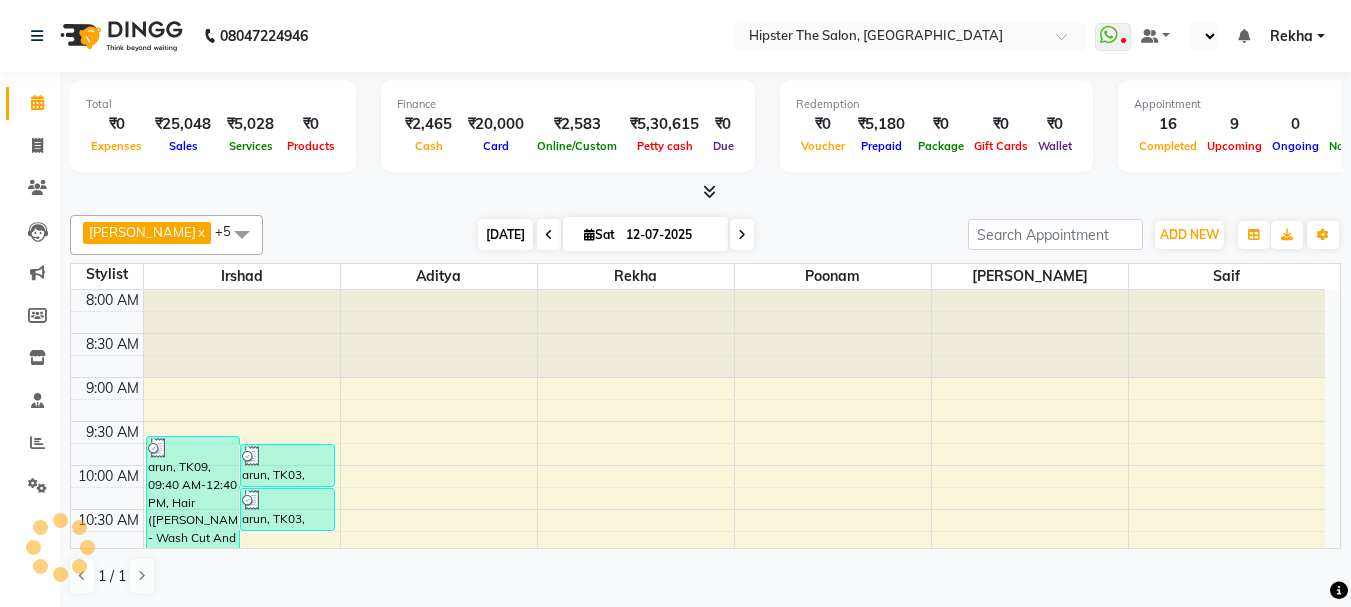 click on "[DATE]" at bounding box center (505, 234) 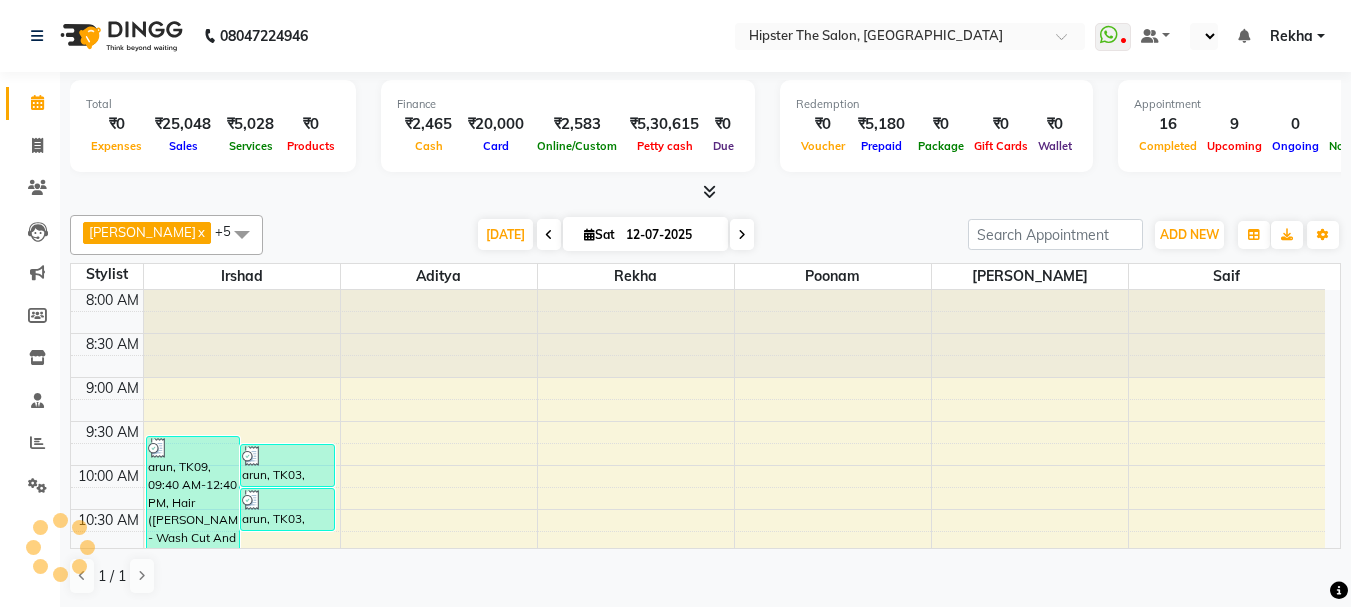 scroll, scrollTop: 1, scrollLeft: 0, axis: vertical 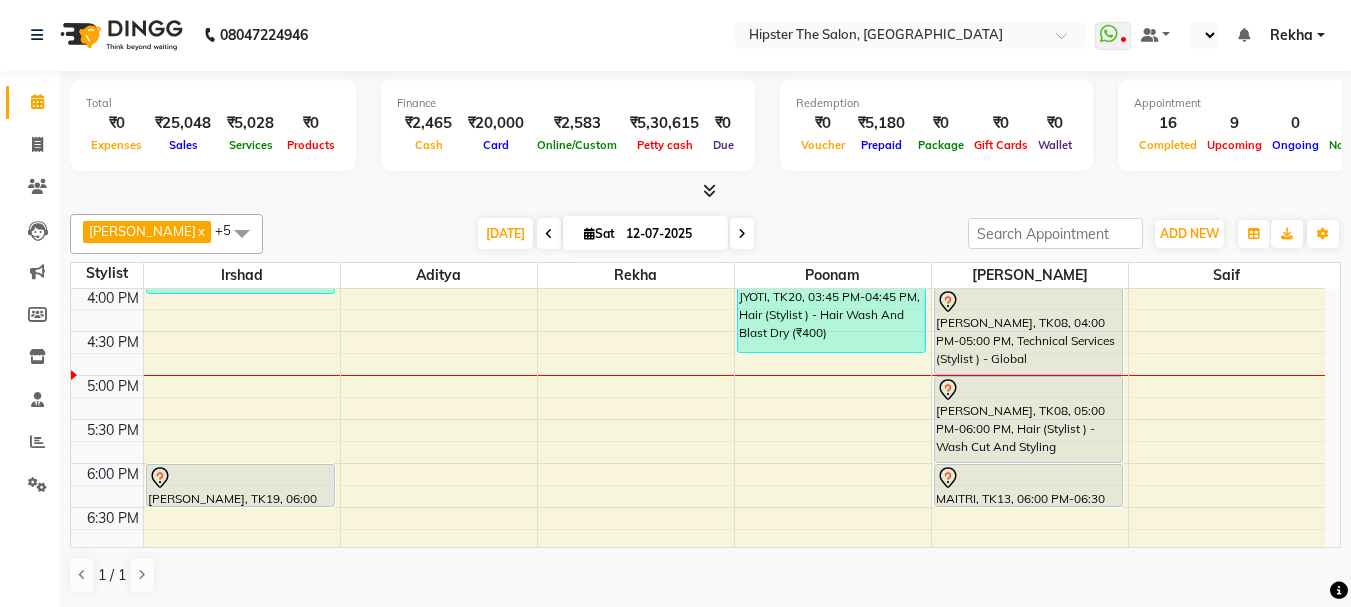 click on "8:00 AM 8:30 AM 9:00 AM 9:30 AM 10:00 AM 10:30 AM 11:00 AM 11:30 AM 12:00 PM 12:30 PM 1:00 PM 1:30 PM 2:00 PM 2:30 PM 3:00 PM 3:30 PM 4:00 PM 4:30 PM 5:00 PM 5:30 PM 6:00 PM 6:30 PM 7:00 PM 7:30 PM 8:00 PM 8:30 PM 9:00 PM 9:30 PM 10:00 PM 10:30 PM     arun, TK09, 09:40 AM-12:40 PM, Hair (Barber) - Wash Cut And Styling (₹300),Hair (Barber) - Shave (₹180),Skin Facials - Brightning Facial (₹3000),De Tanning - Premium Full Face & Neck (₹700)     arun, TK03, 09:45 AM-10:15 AM, Hair (Barber) - Wash Cut And Styling     arun, TK03, 10:15 AM-10:45 AM, Hair (Barber) - Shave     CHINTAN MEHTA, TK10, 12:25 PM-12:55 PM, Hair (Barber) - Shave (₹180)     KARAN, TK11, 12:50 PM-01:50 PM, Hair (Barber) - Wash Cut And Styling (₹300),Hair (Barber) - Shave (₹180)     vimal, TK14, 01:50 PM-02:20 PM, Hair (Barber) - Wash Cut And Styling (₹300)     SELBE, TK18, 03:35 PM-04:05 PM, Hair (Barber) - Wash Cut And Styling (₹300)             POONAM RAMBHIA, TK19, 06:00 PM-06:30 PM, Hair (Barber) - Wash Cut And Styling" at bounding box center [698, 243] 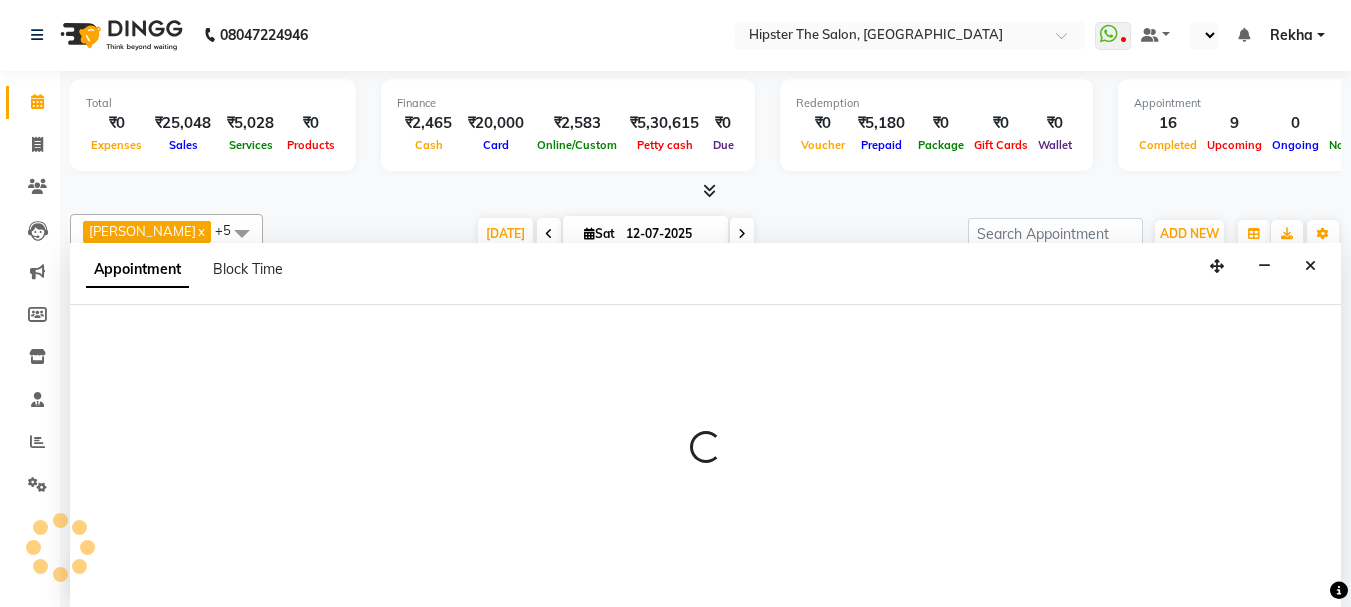 select on "32386" 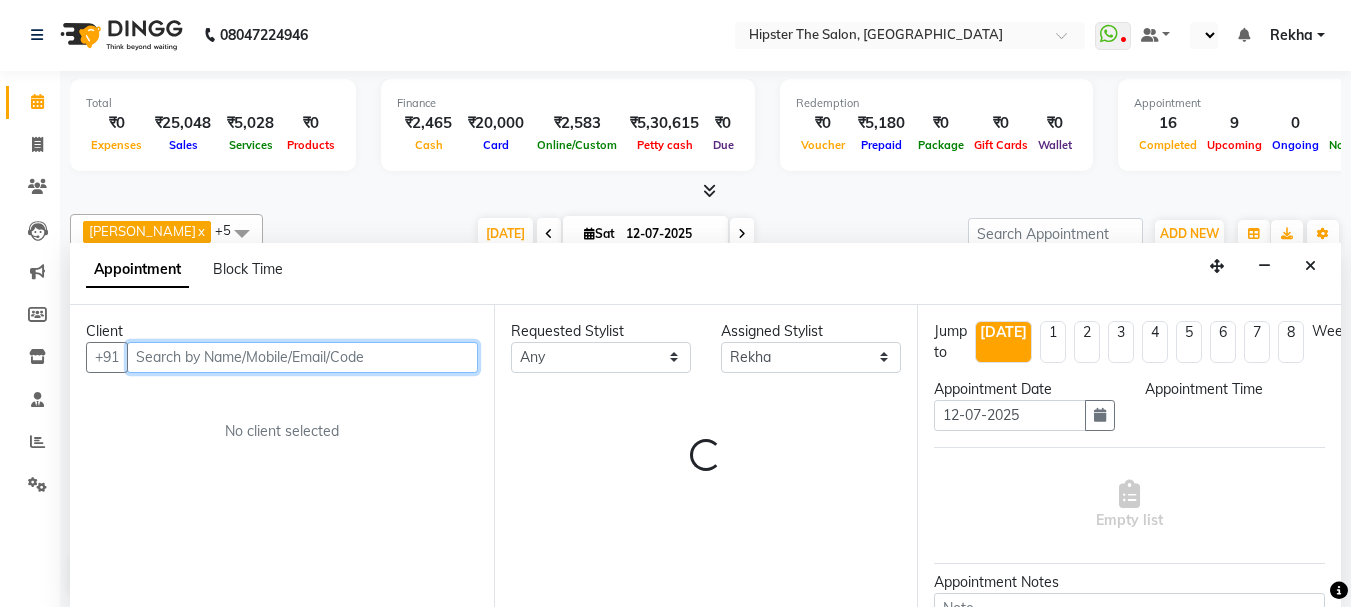 select on "1080" 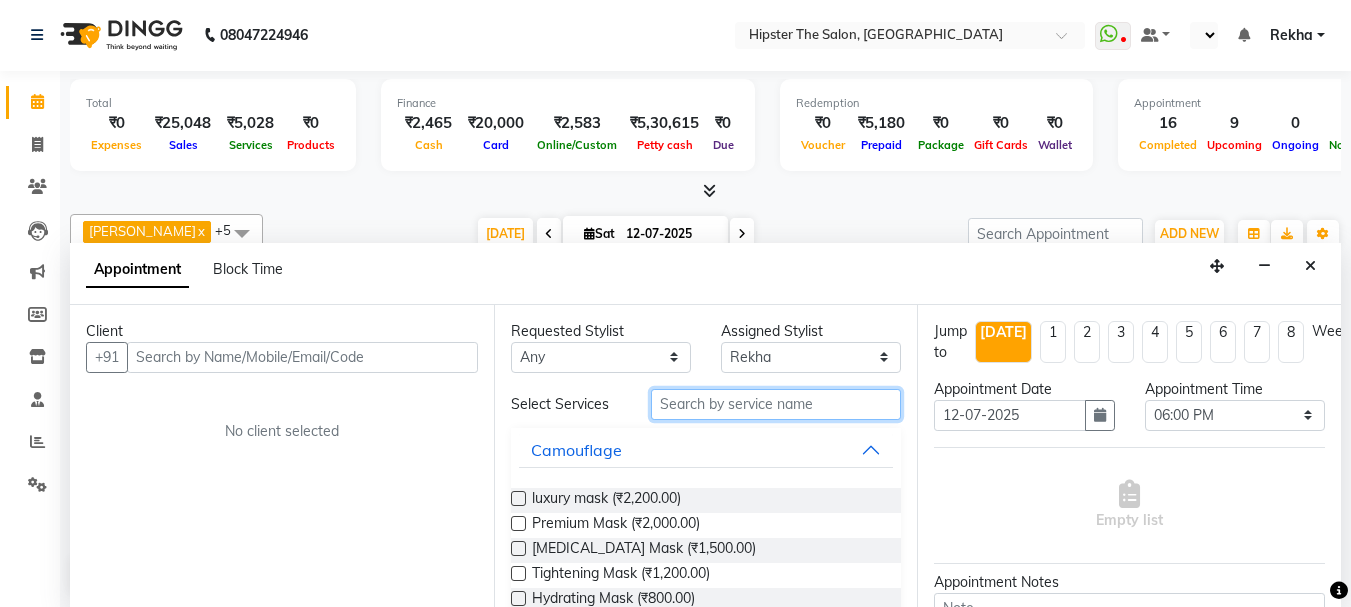 click at bounding box center (776, 404) 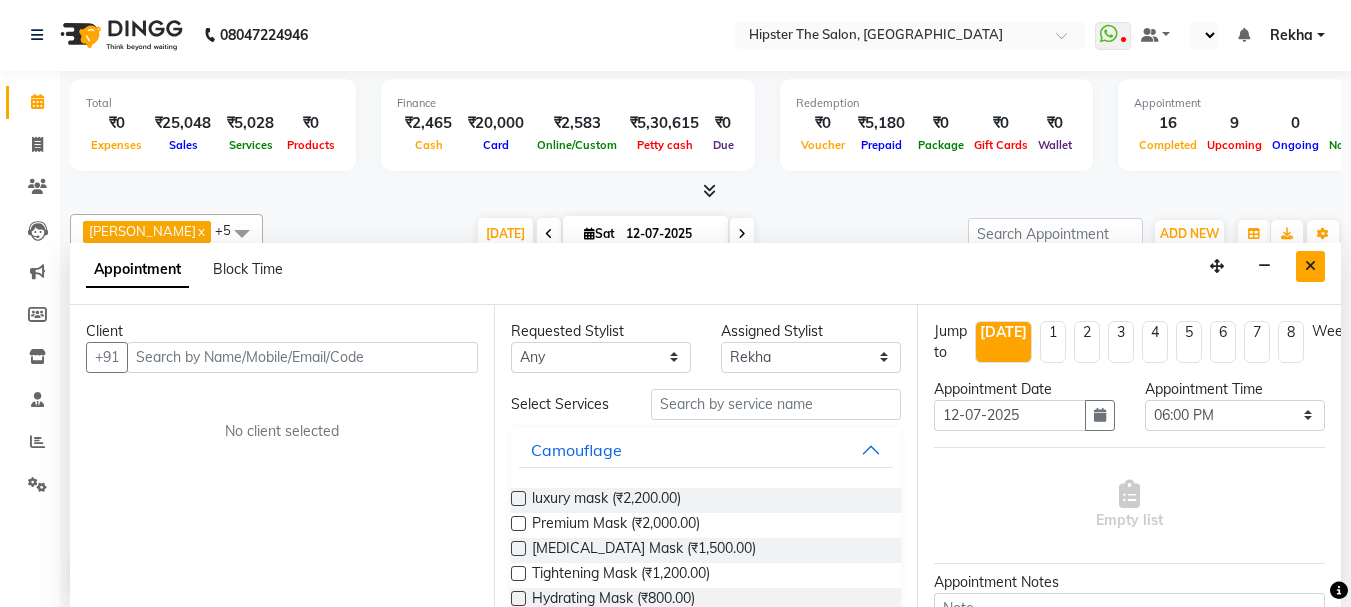 click at bounding box center [1310, 266] 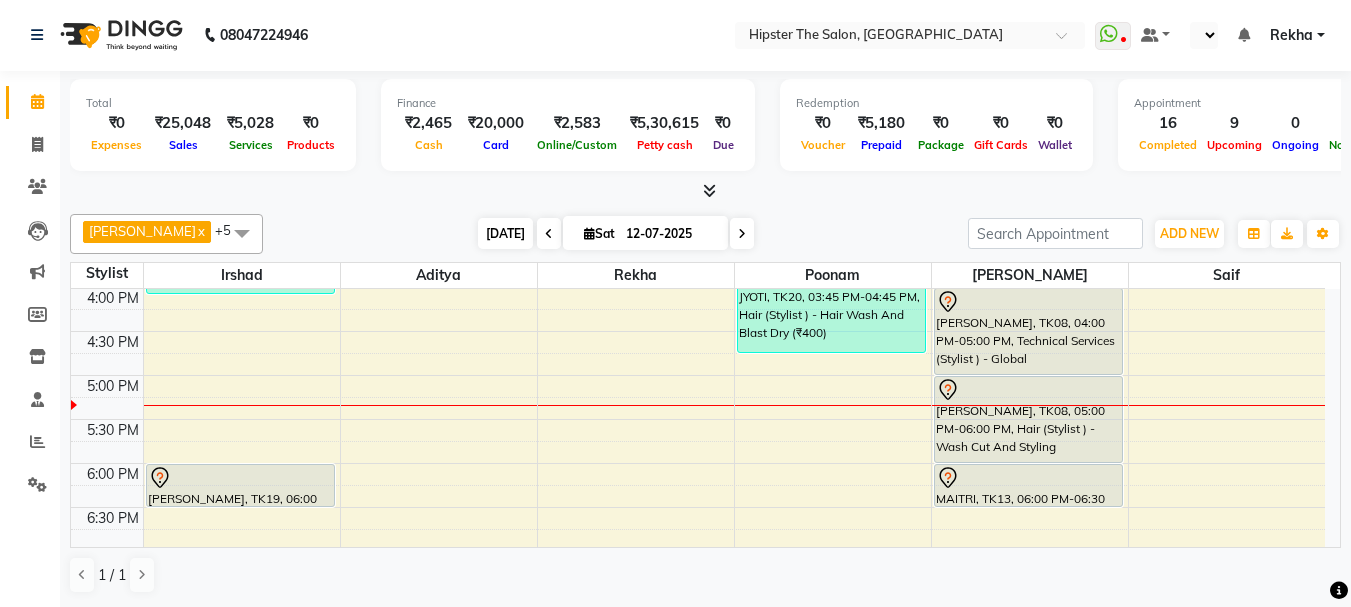 click on "[DATE]" at bounding box center (505, 233) 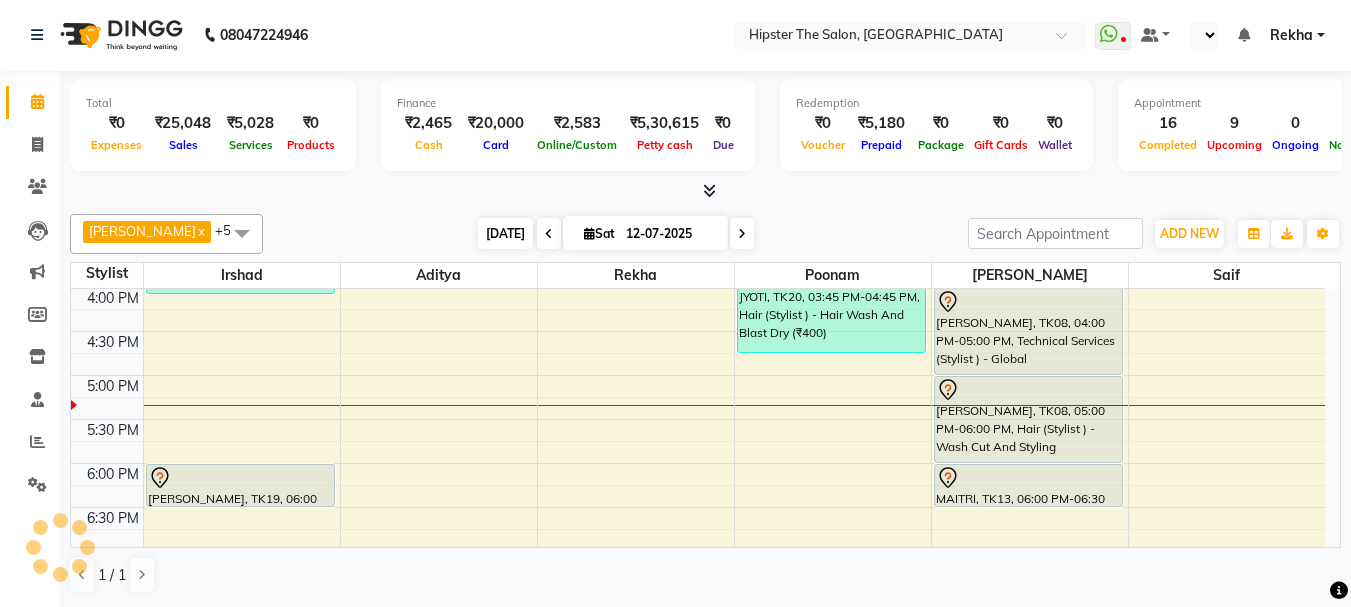 scroll, scrollTop: 793, scrollLeft: 0, axis: vertical 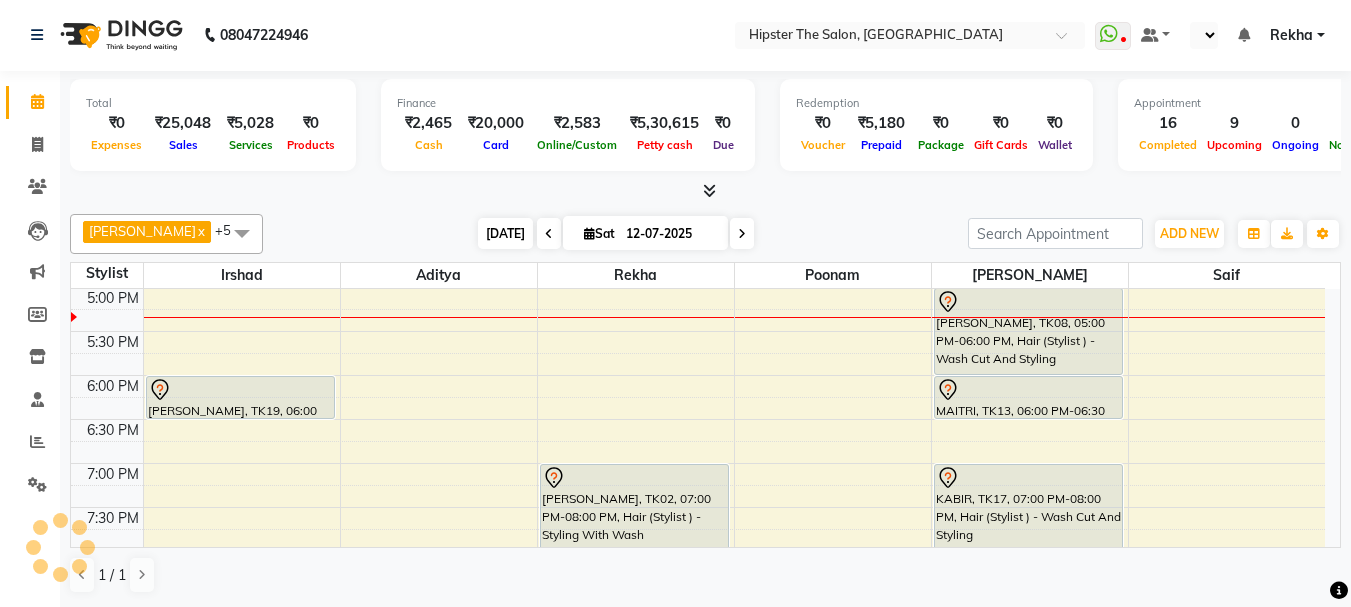 click on "[DATE]" at bounding box center (505, 233) 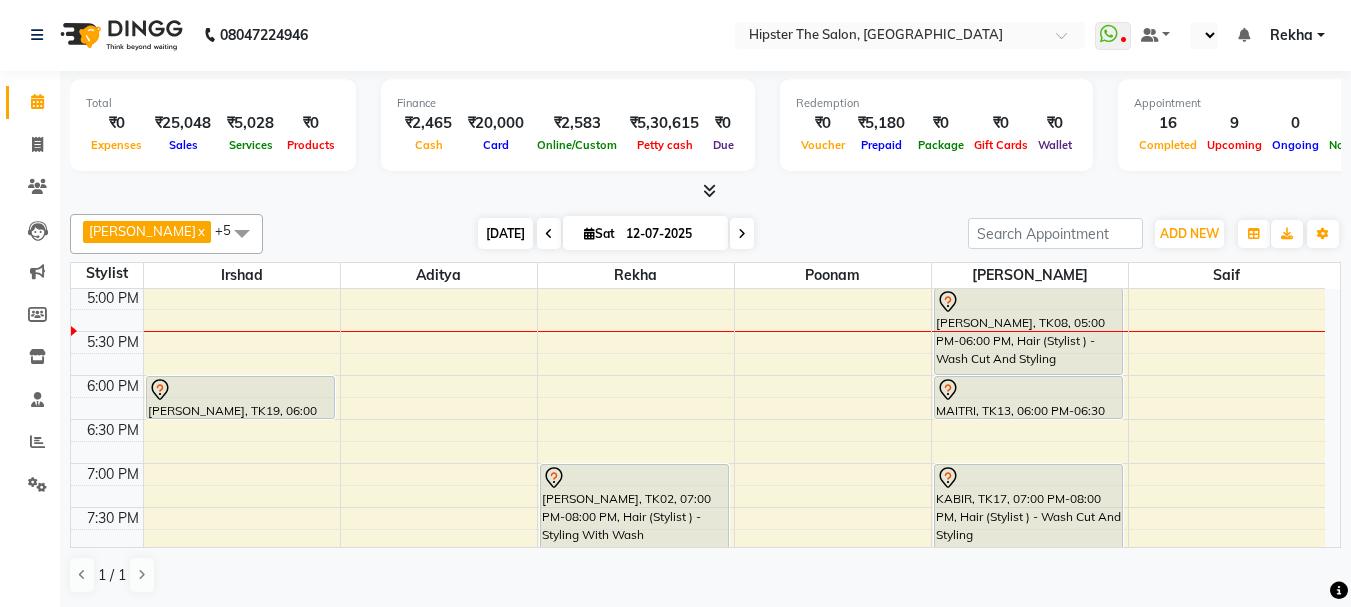 click on "[DATE]" at bounding box center [505, 233] 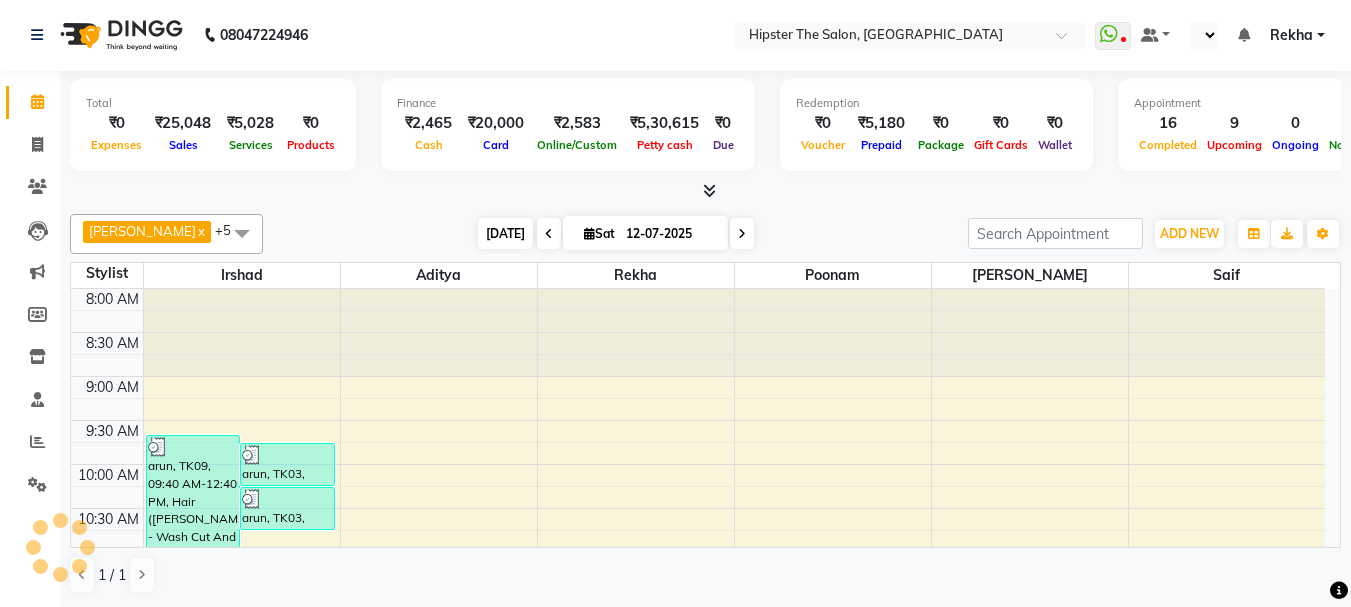 scroll, scrollTop: 793, scrollLeft: 0, axis: vertical 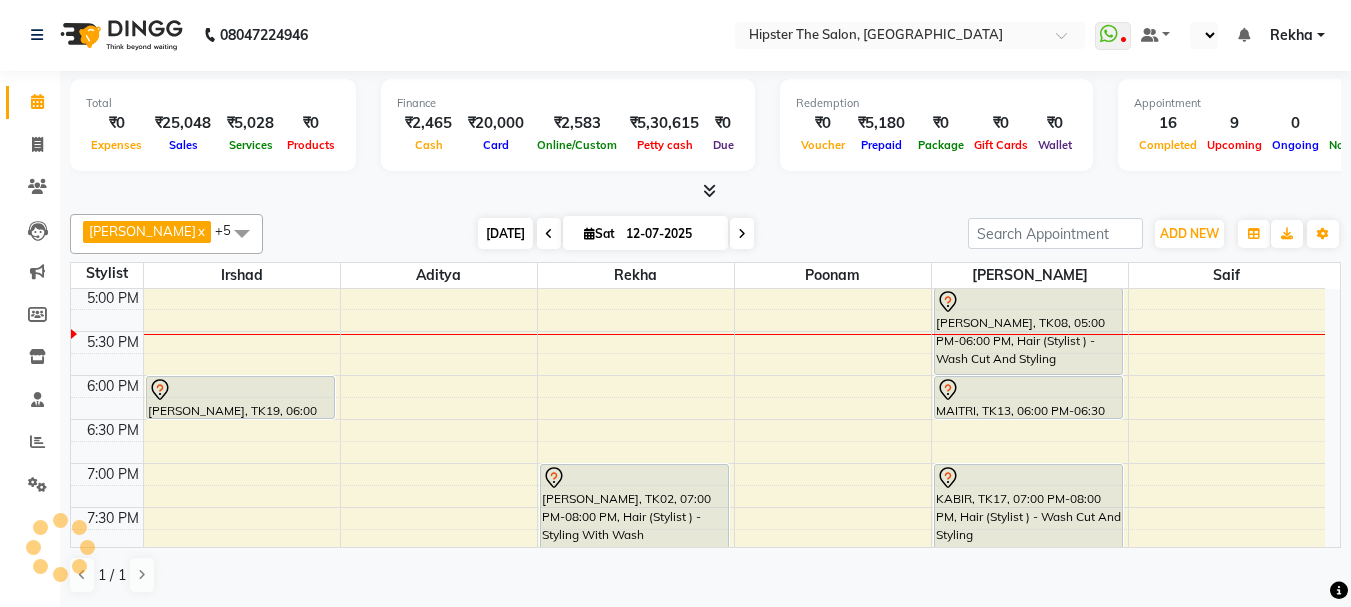 click on "Today" at bounding box center (505, 233) 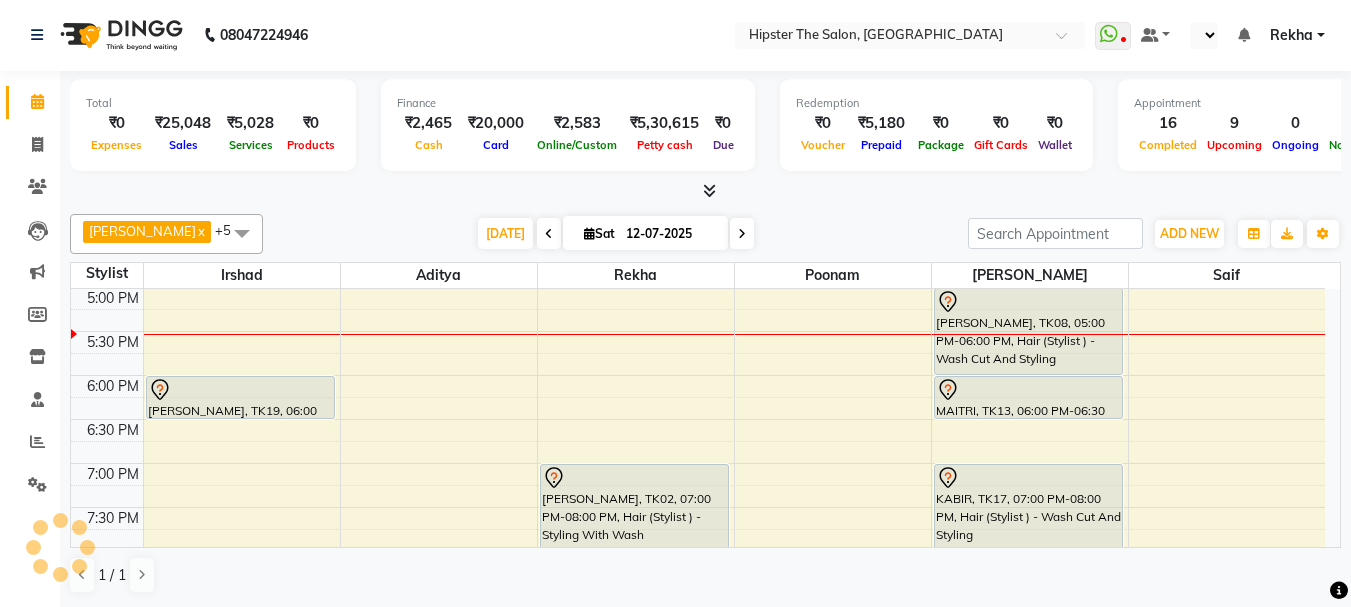 scroll, scrollTop: 0, scrollLeft: 0, axis: both 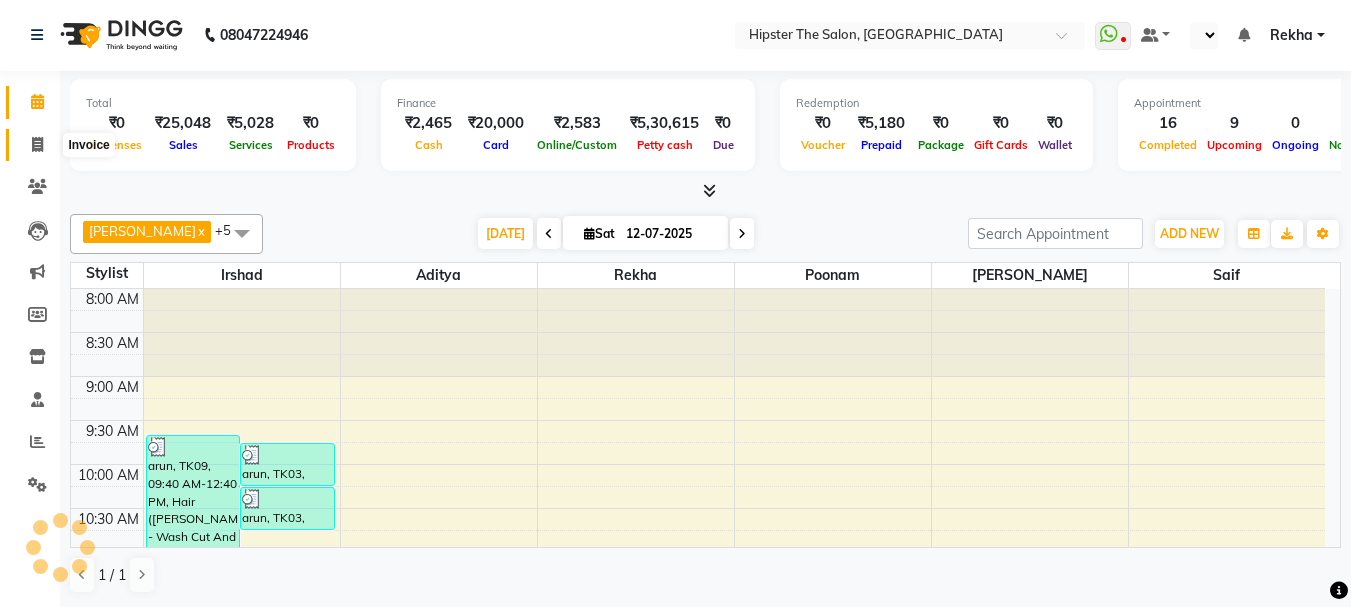 click 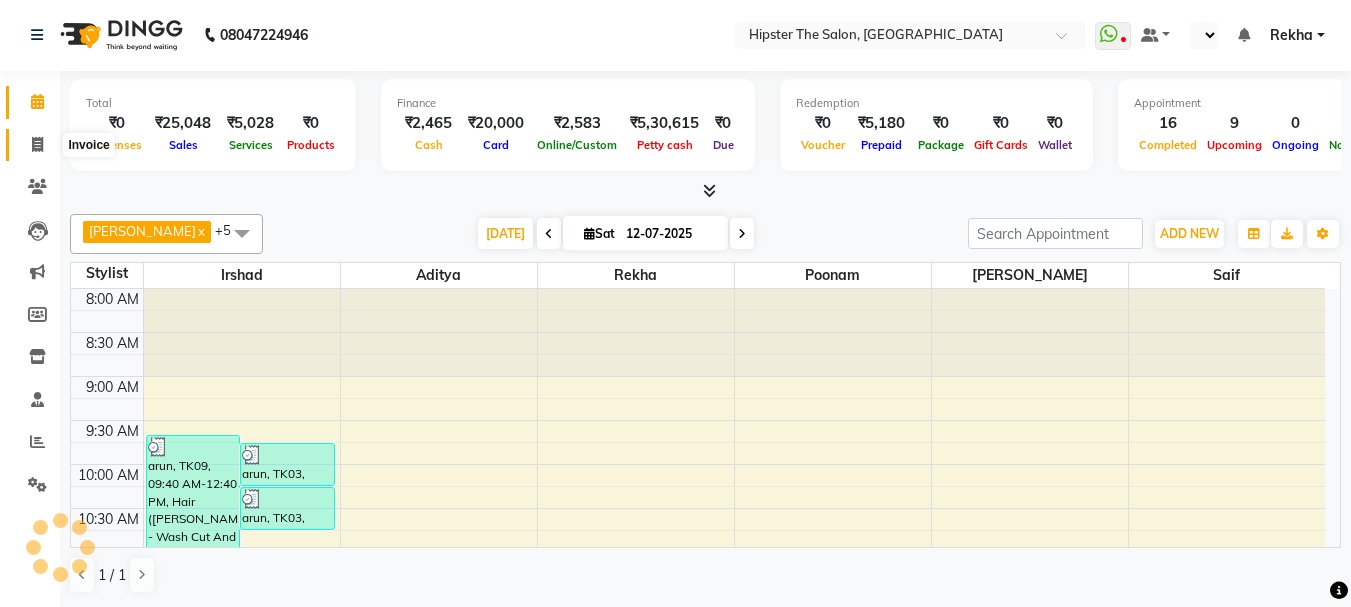 click 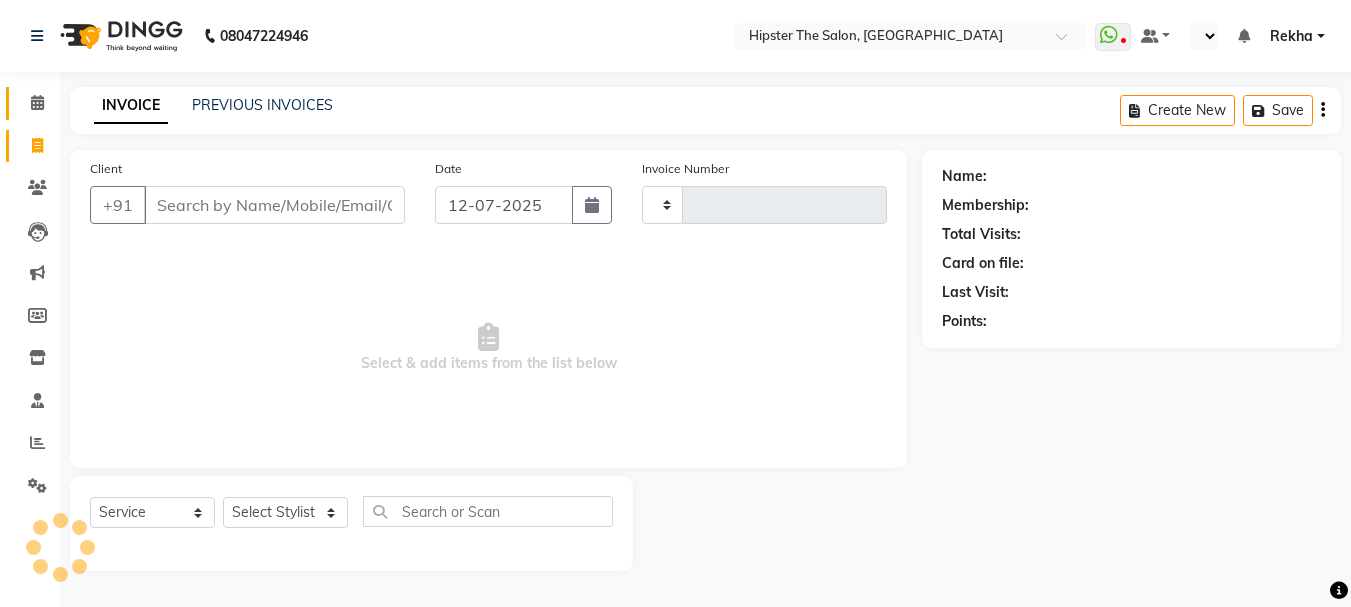 click 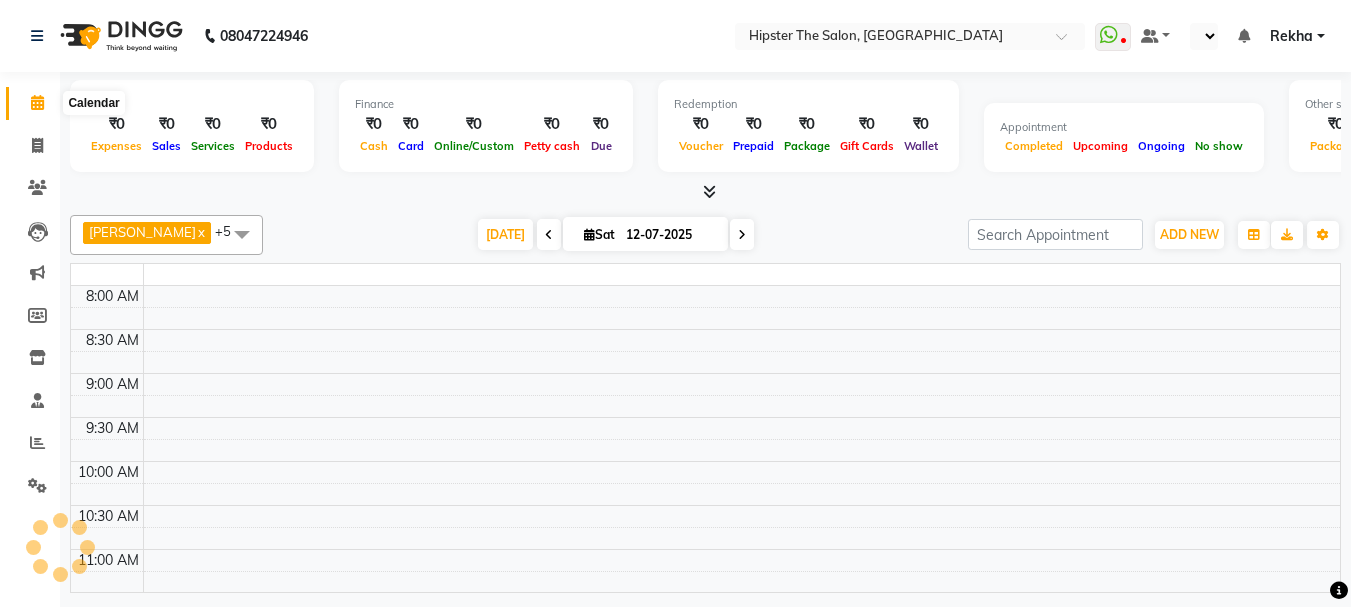click 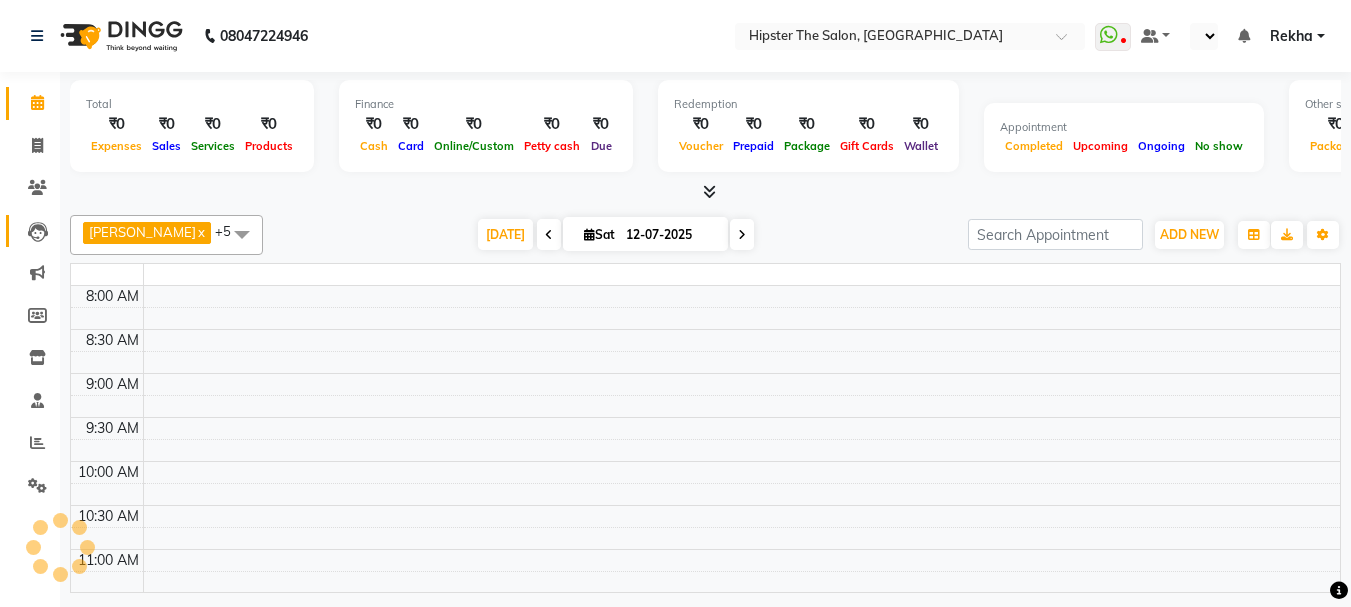 scroll, scrollTop: 0, scrollLeft: 0, axis: both 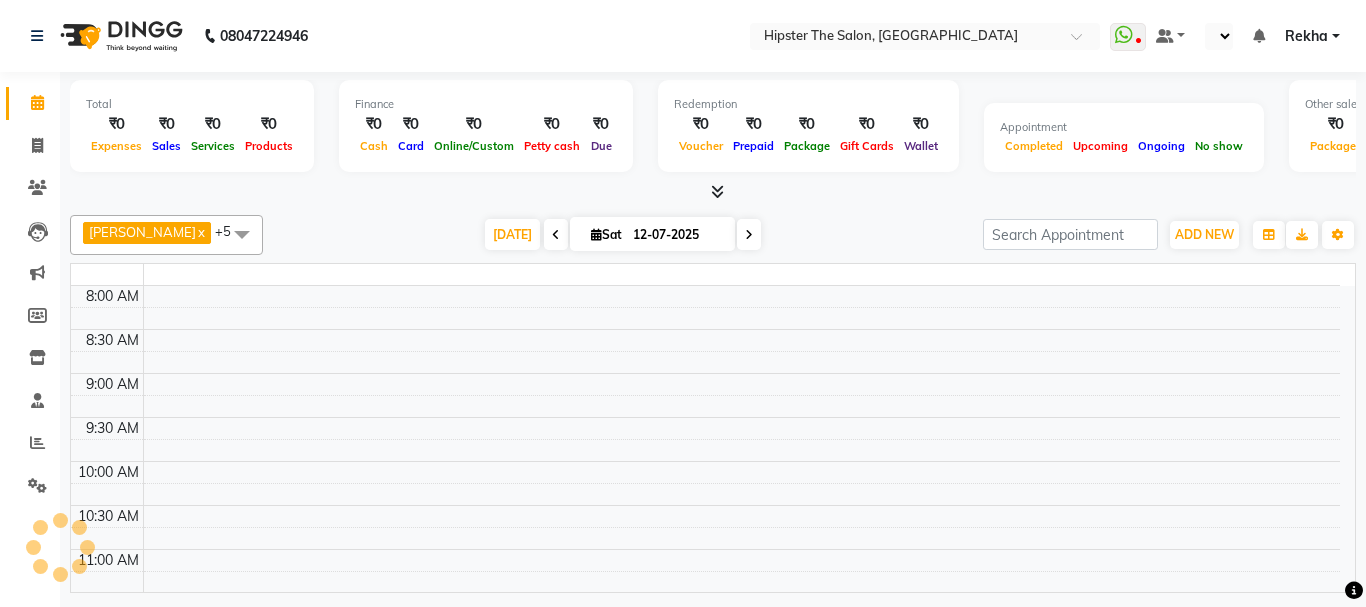 click 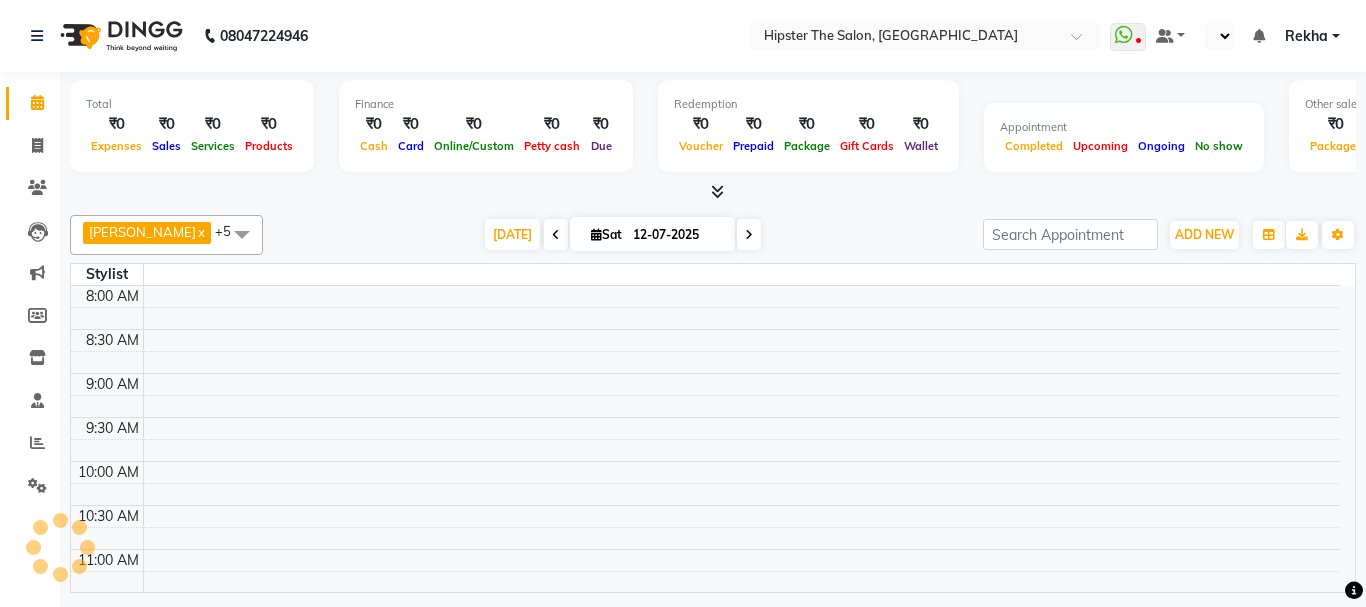 click 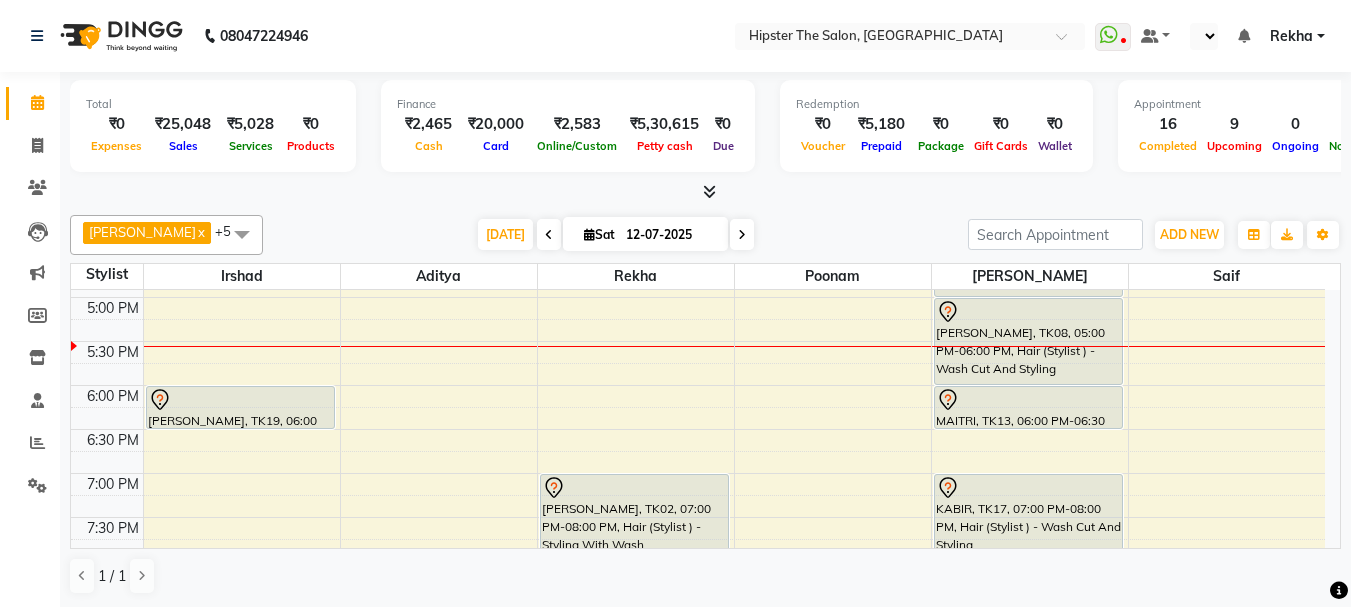 scroll, scrollTop: 773, scrollLeft: 0, axis: vertical 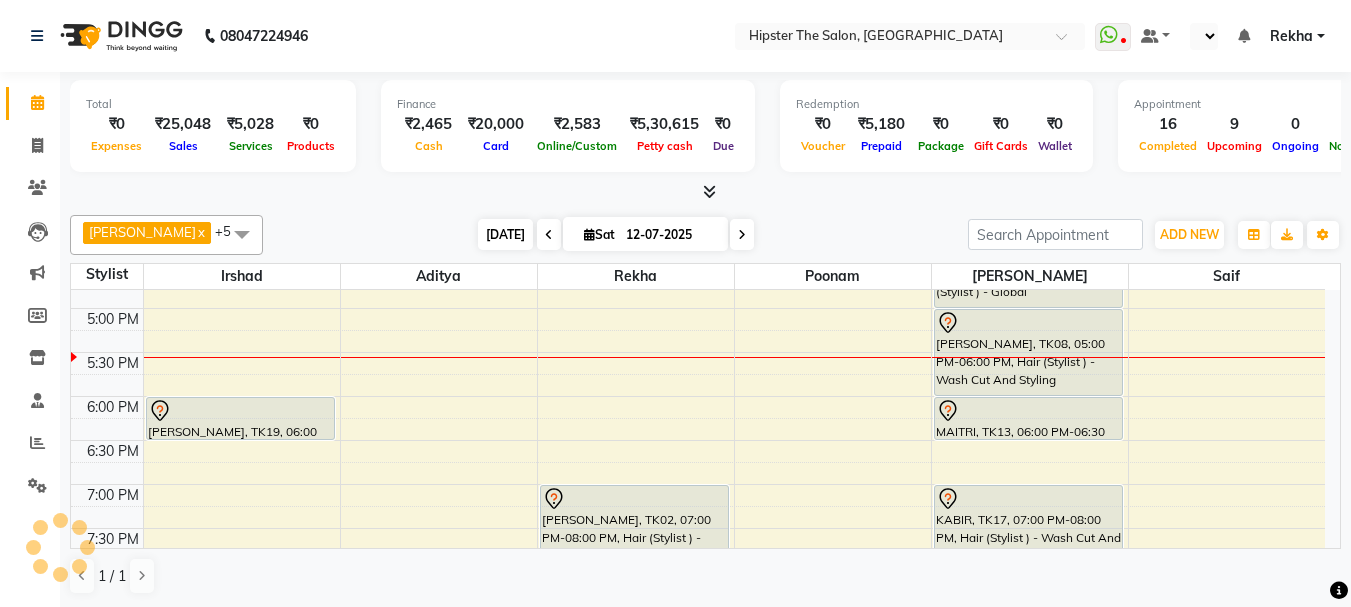 click on "Today" at bounding box center (505, 234) 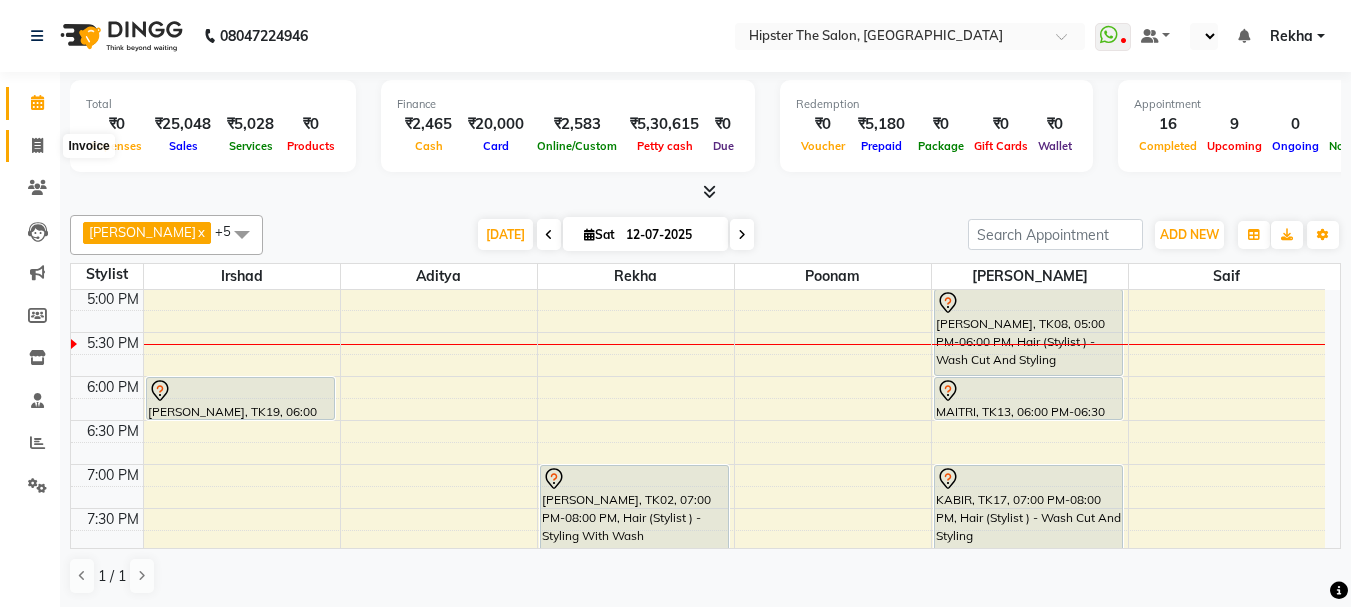click 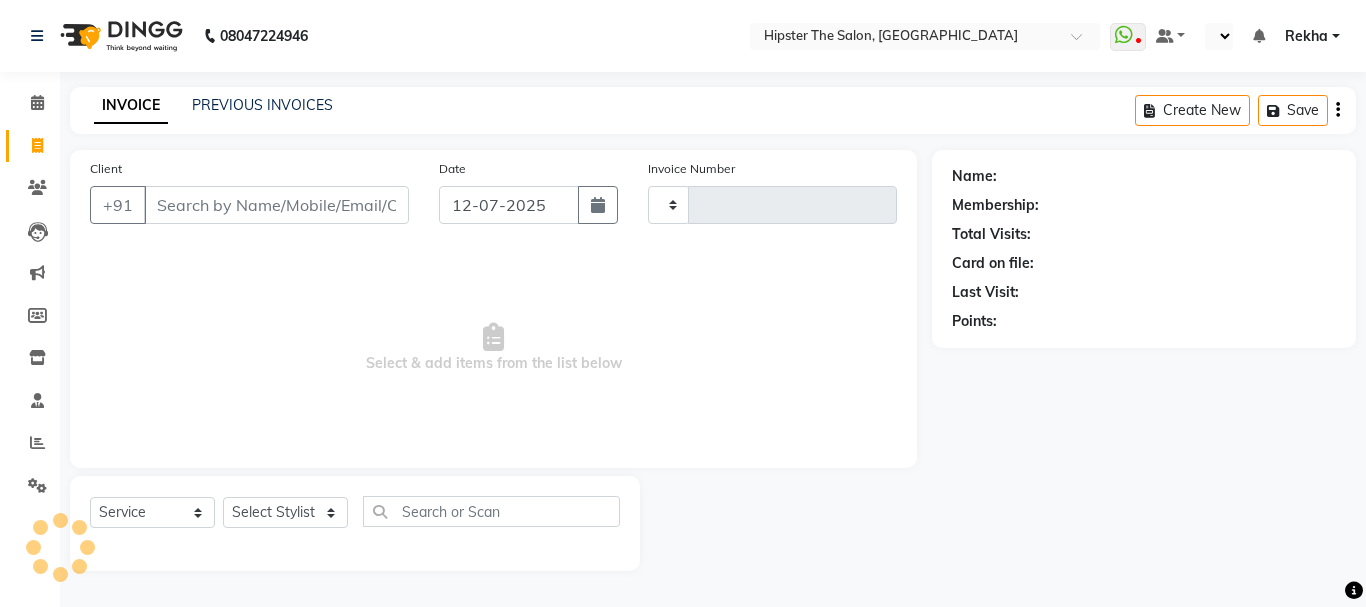 click on "Client" at bounding box center [276, 205] 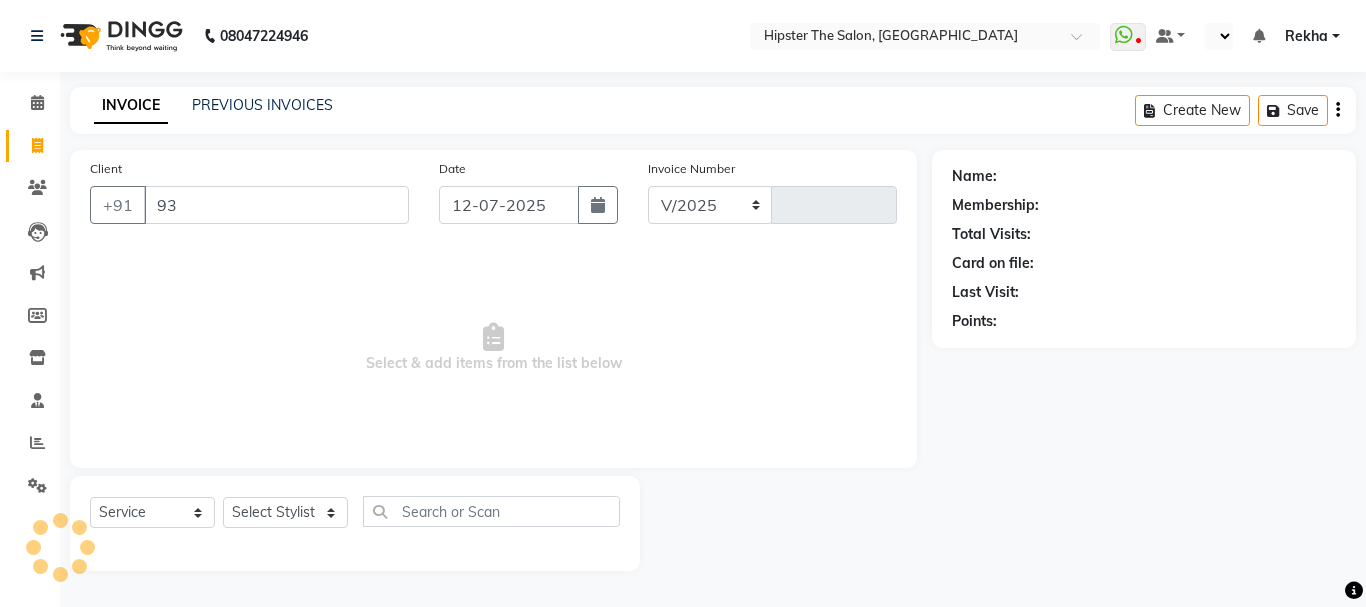 type on "932" 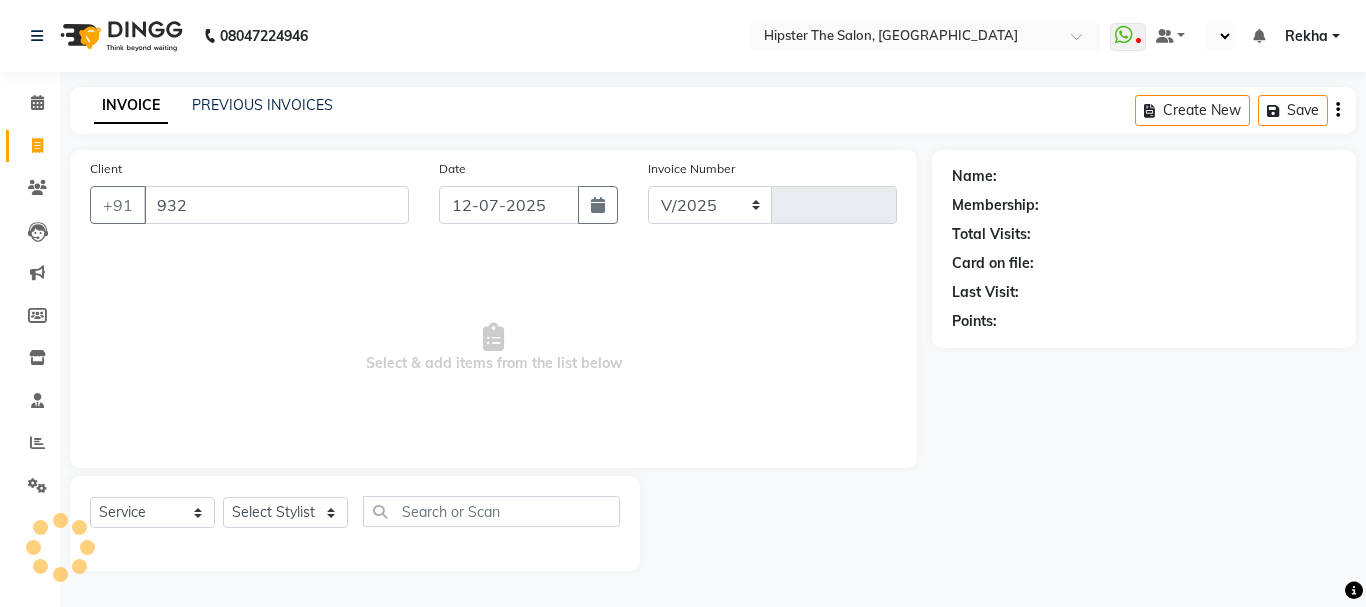 select on "5125" 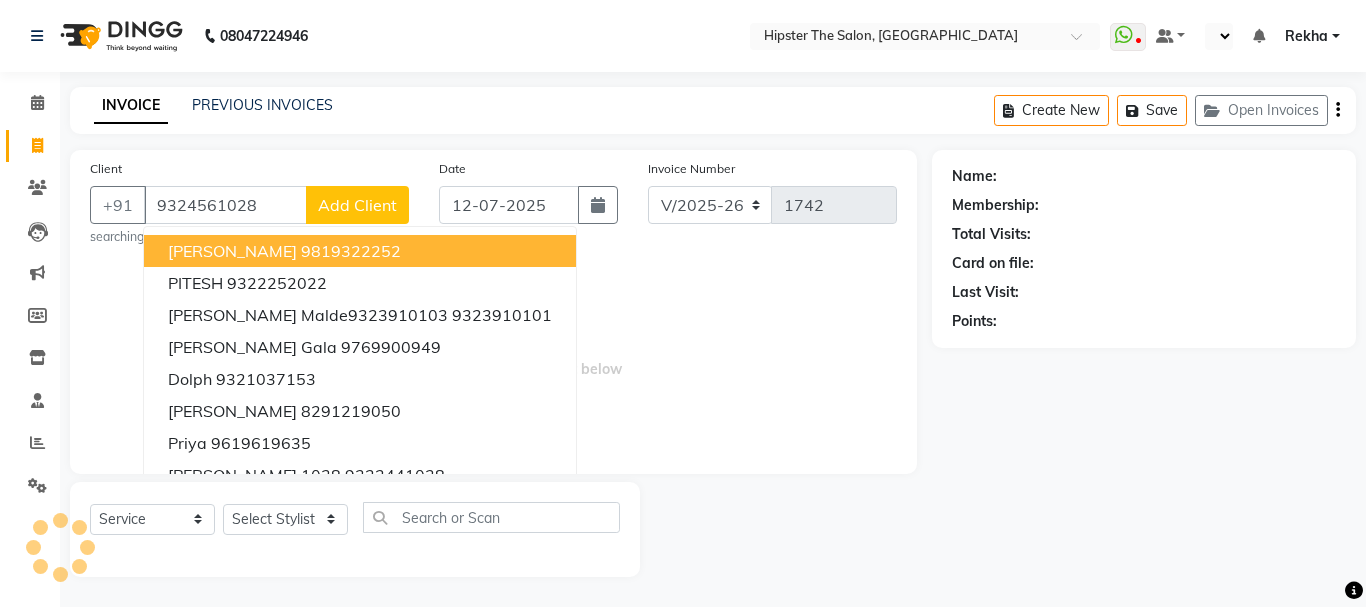 type on "9324561028" 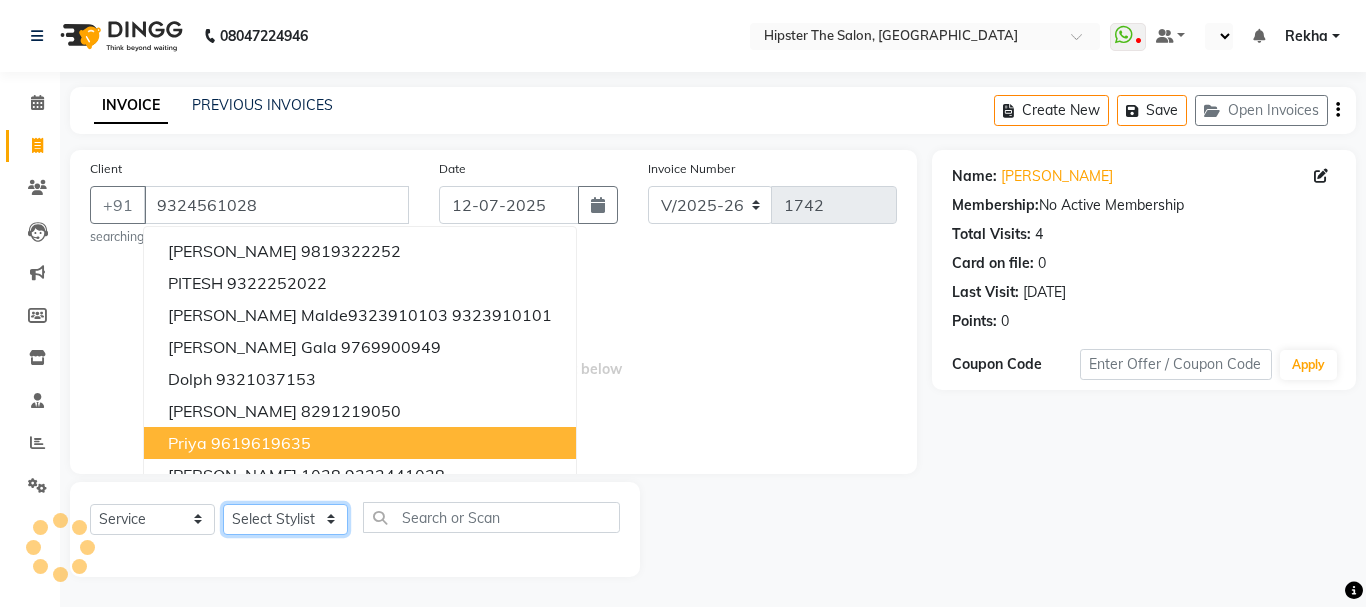 click on "Select Stylist [PERSON_NAME] [PERSON_NAME] [PERSON_NAME] [PERSON_NAME] Lucky [PERSON_NAME]  [PERSON_NAME] [PERSON_NAME] [PERSON_NAME] Rekha saif [PERSON_NAME] [PERSON_NAME]  [PERSON_NAME] [PERSON_NAME]" 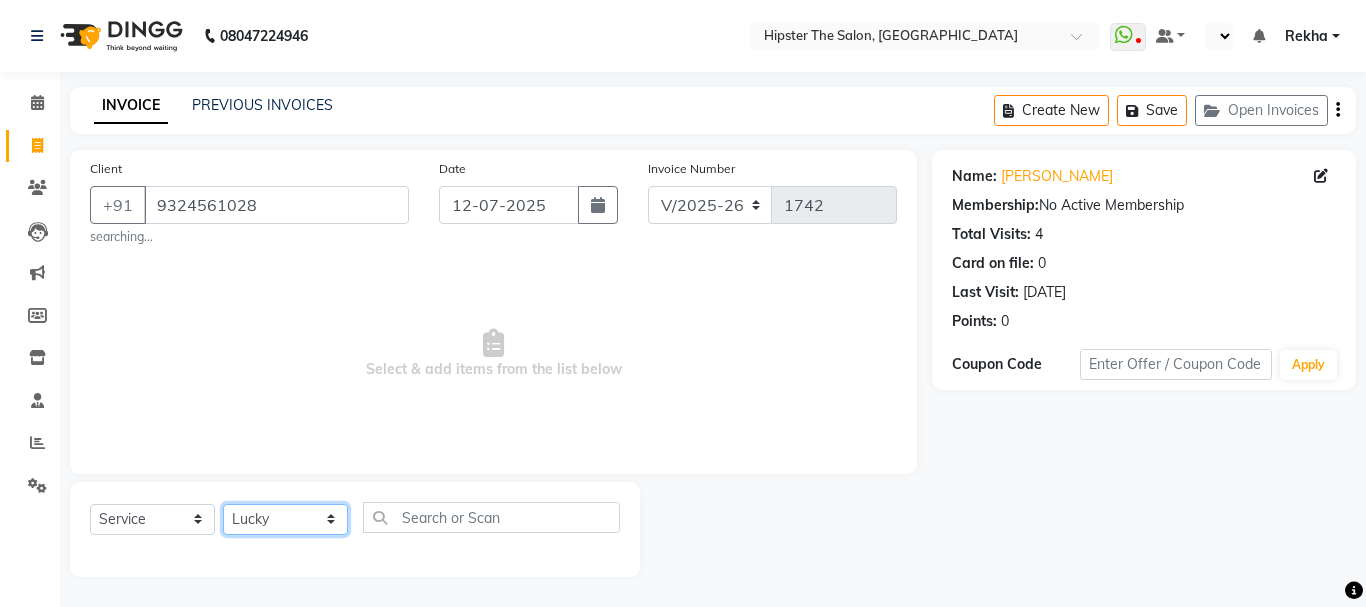 click on "Select Stylist [PERSON_NAME] [PERSON_NAME] [PERSON_NAME] [PERSON_NAME] Lucky [PERSON_NAME]  [PERSON_NAME] [PERSON_NAME] [PERSON_NAME] Rekha saif [PERSON_NAME] [PERSON_NAME]  [PERSON_NAME] [PERSON_NAME]" 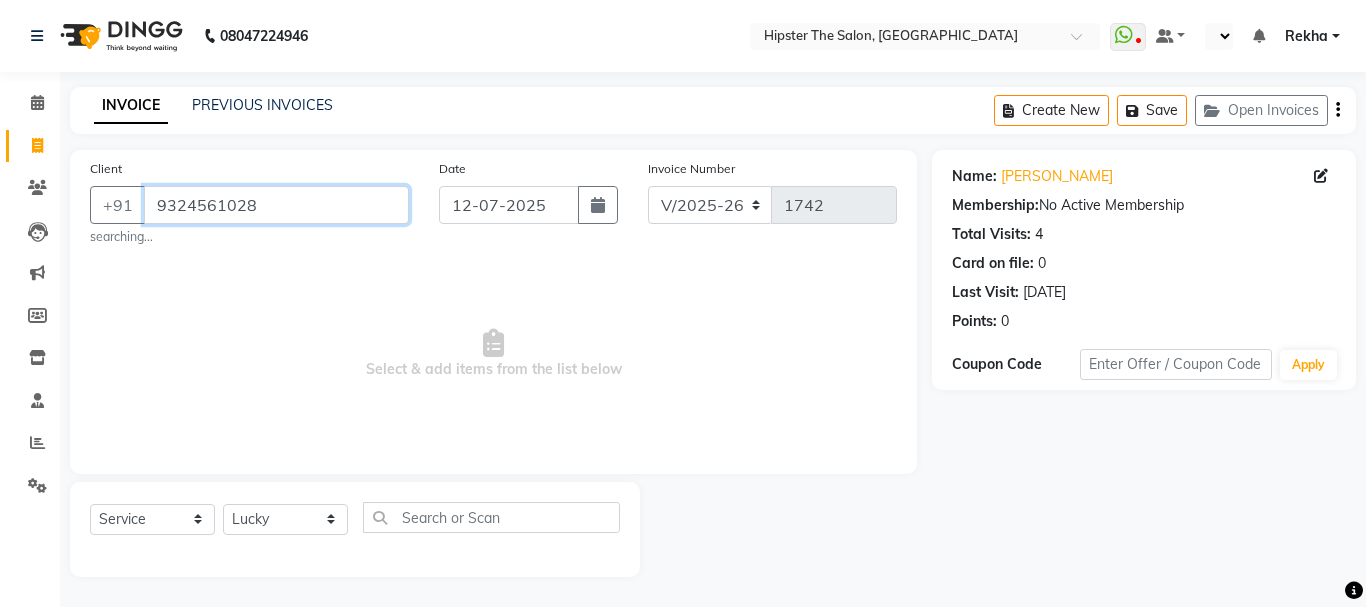 click on "9324561028" at bounding box center [276, 205] 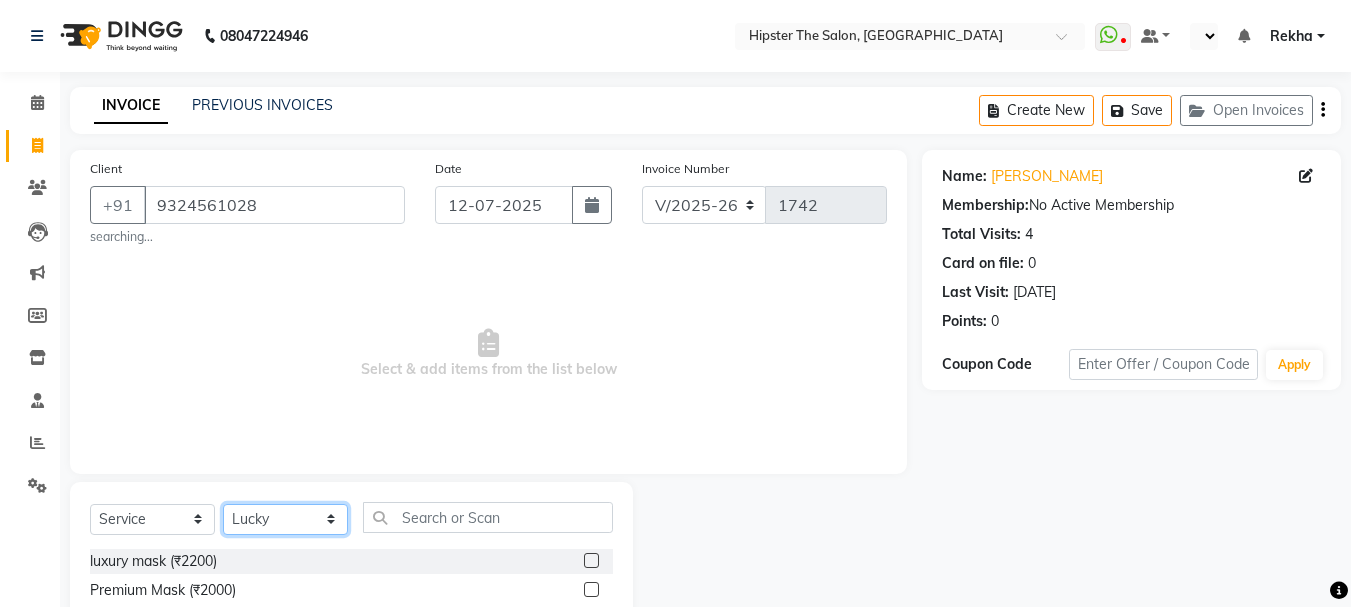 click on "Select Stylist [PERSON_NAME] [PERSON_NAME] [PERSON_NAME] [PERSON_NAME] Lucky [PERSON_NAME]  [PERSON_NAME] [PERSON_NAME] [PERSON_NAME] Rekha saif [PERSON_NAME] [PERSON_NAME]  [PERSON_NAME] [PERSON_NAME]" 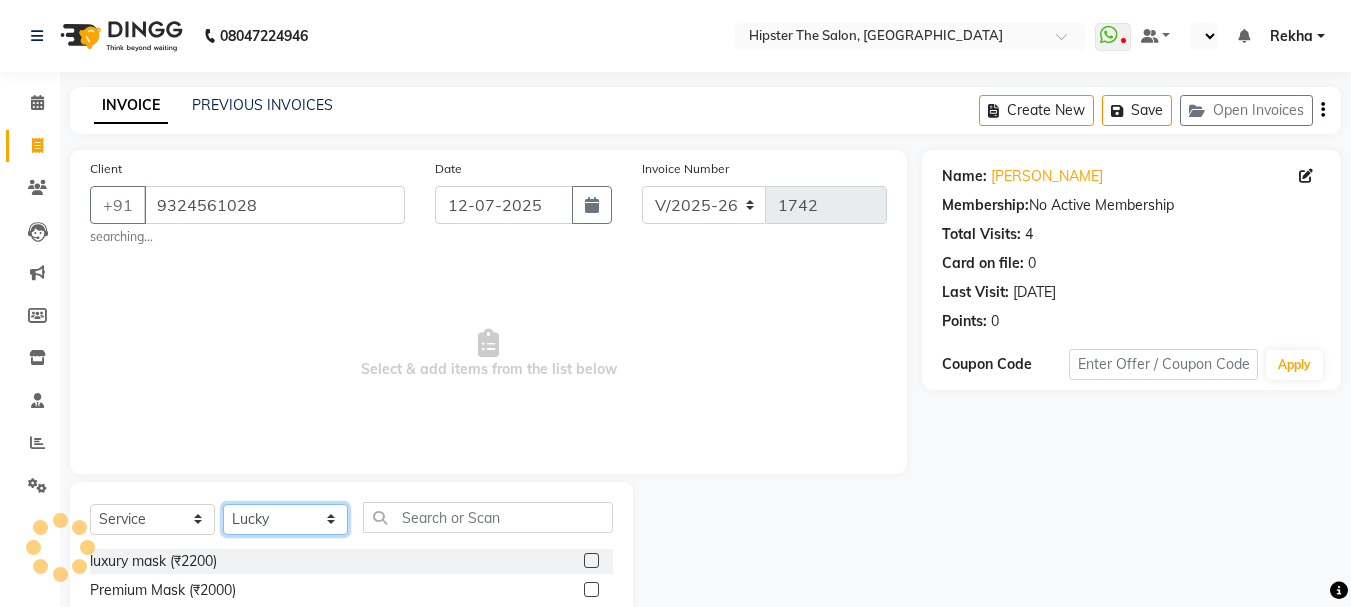 select on "32387" 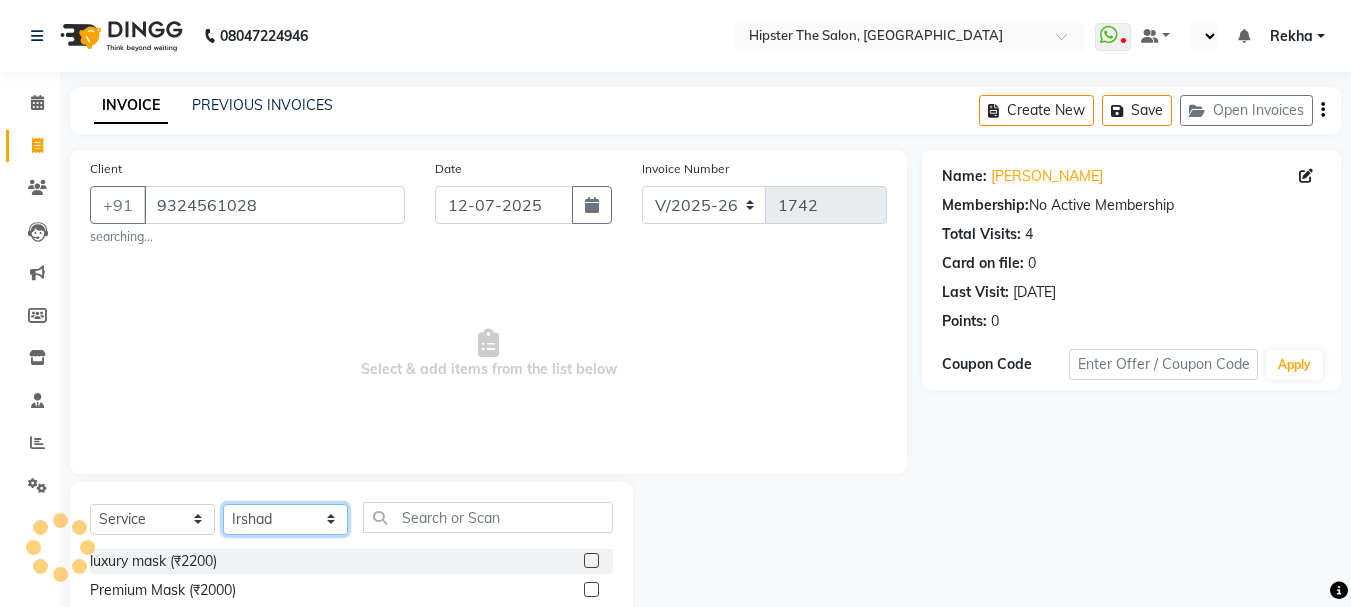 click on "Select Stylist [PERSON_NAME] [PERSON_NAME] [PERSON_NAME] [PERSON_NAME] Lucky [PERSON_NAME]  [PERSON_NAME] [PERSON_NAME] [PERSON_NAME] Rekha saif [PERSON_NAME] [PERSON_NAME]  [PERSON_NAME] [PERSON_NAME]" 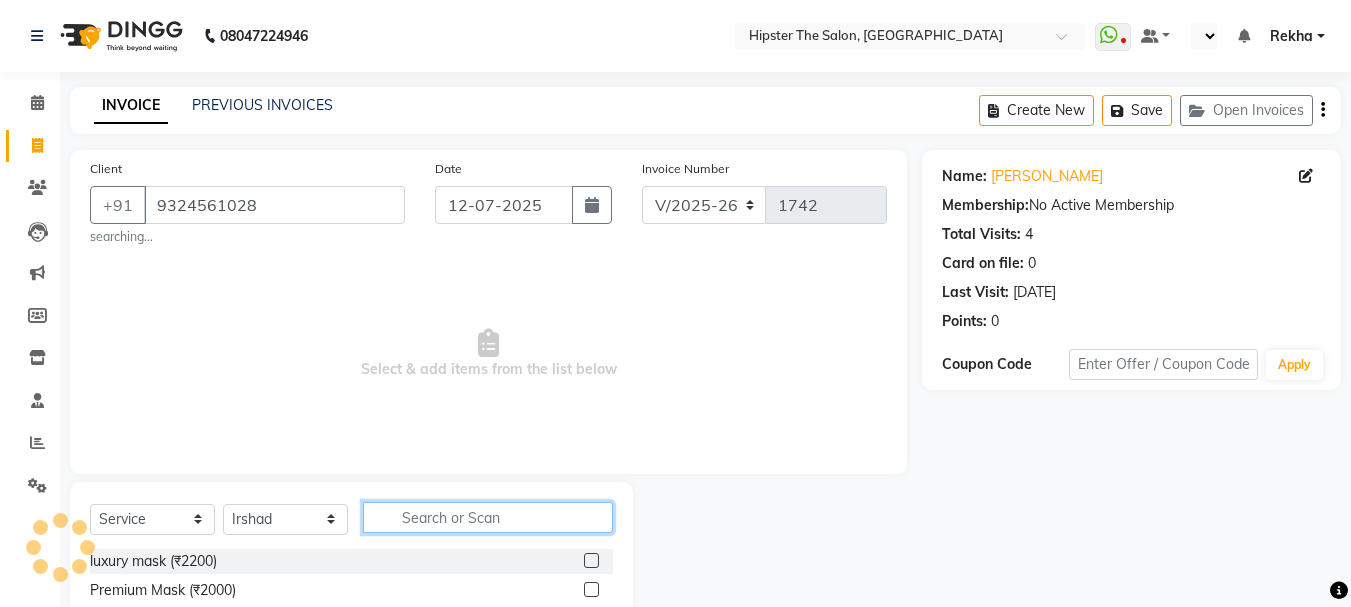 click 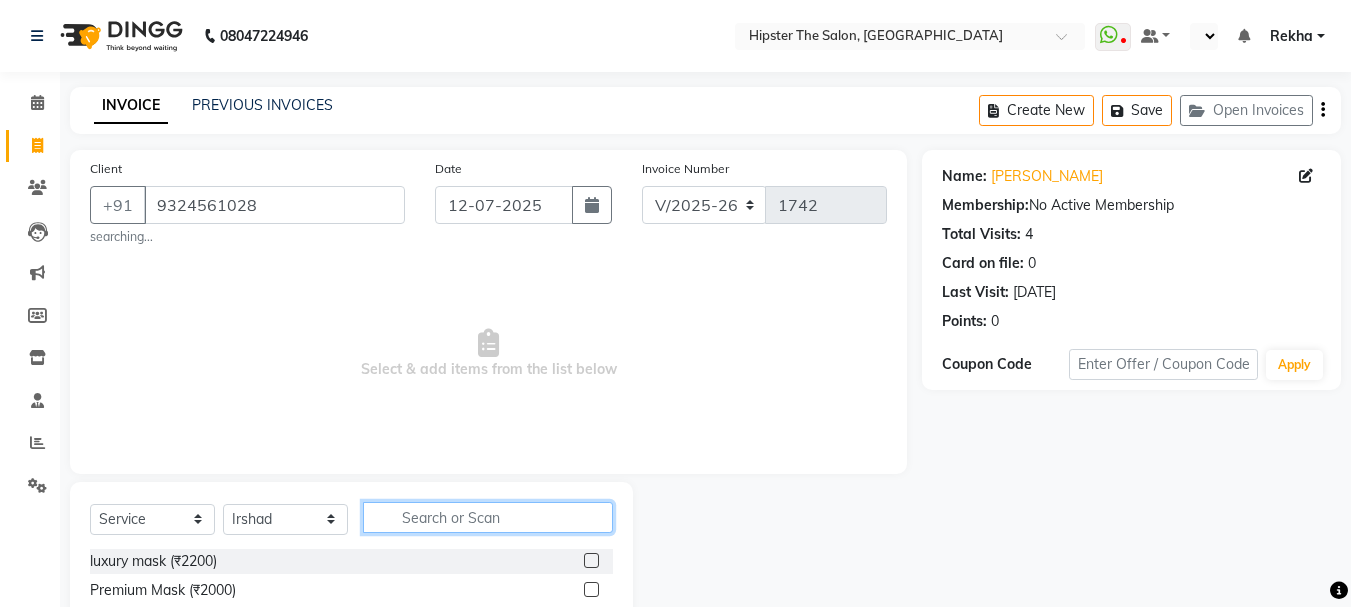 click 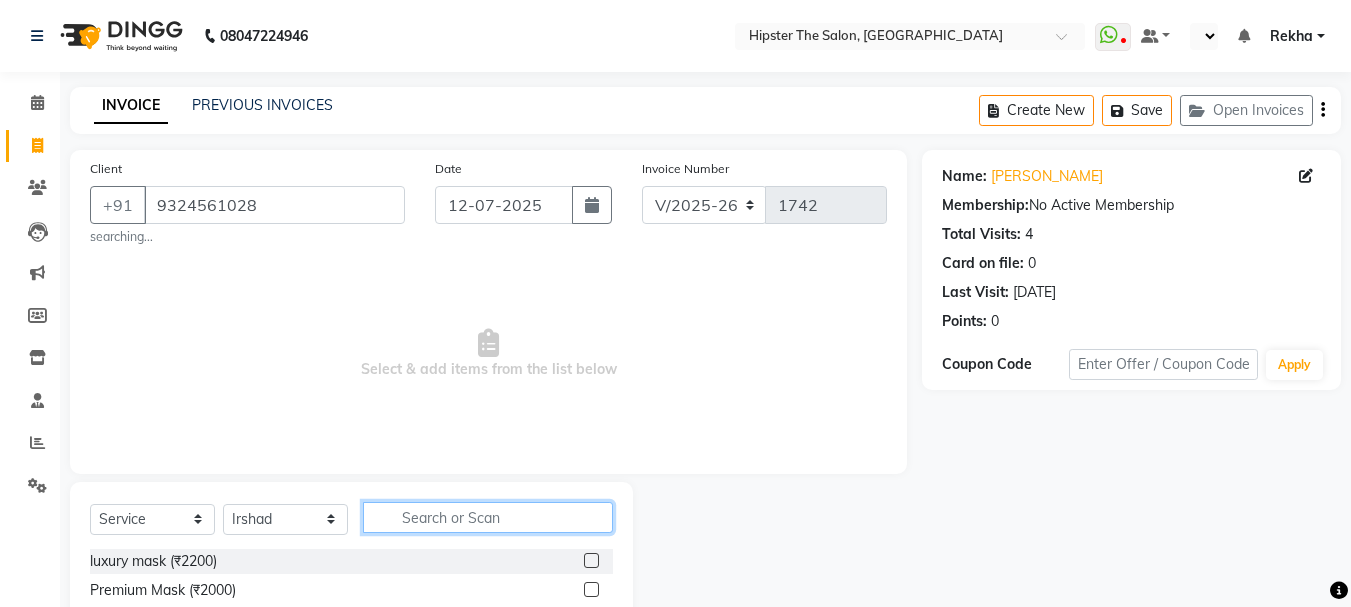 type on "c" 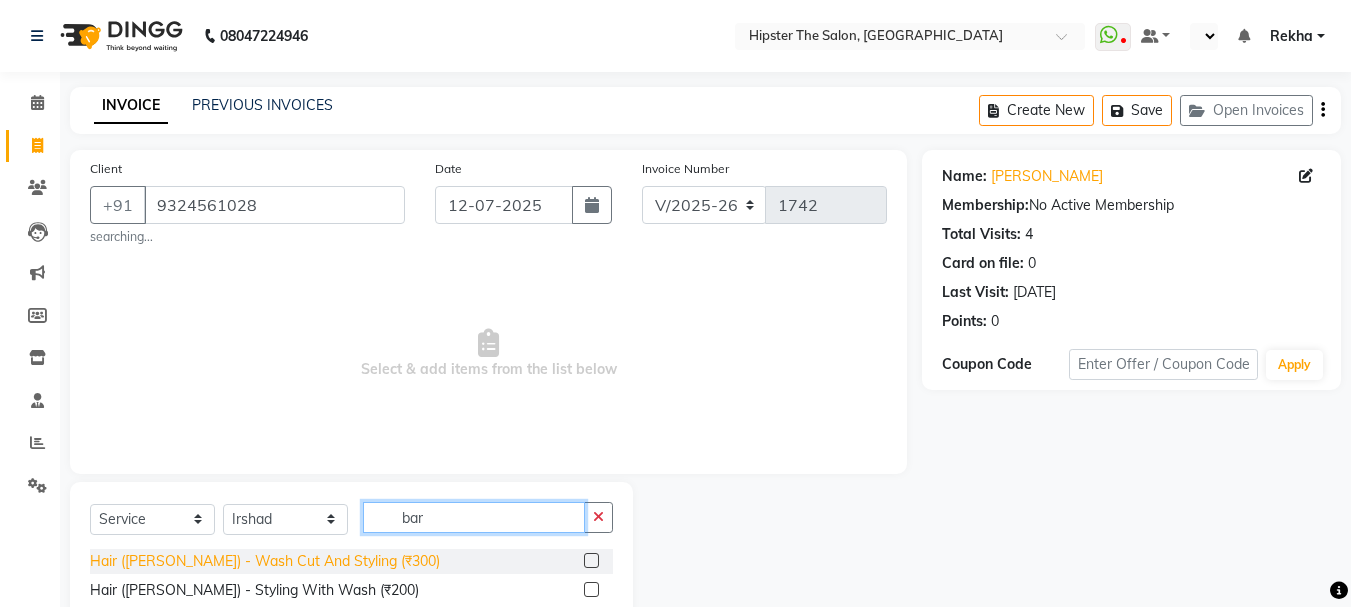 type on "bar" 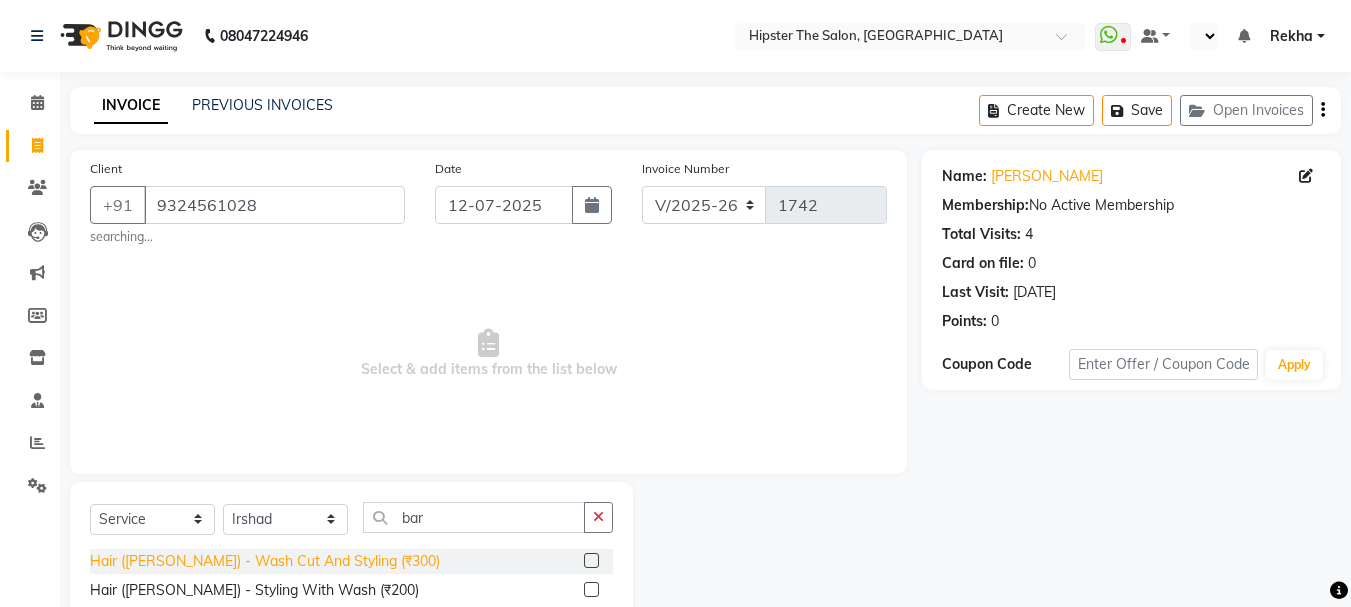 click on "Hair ([PERSON_NAME]) - Wash Cut And Styling (₹300)" 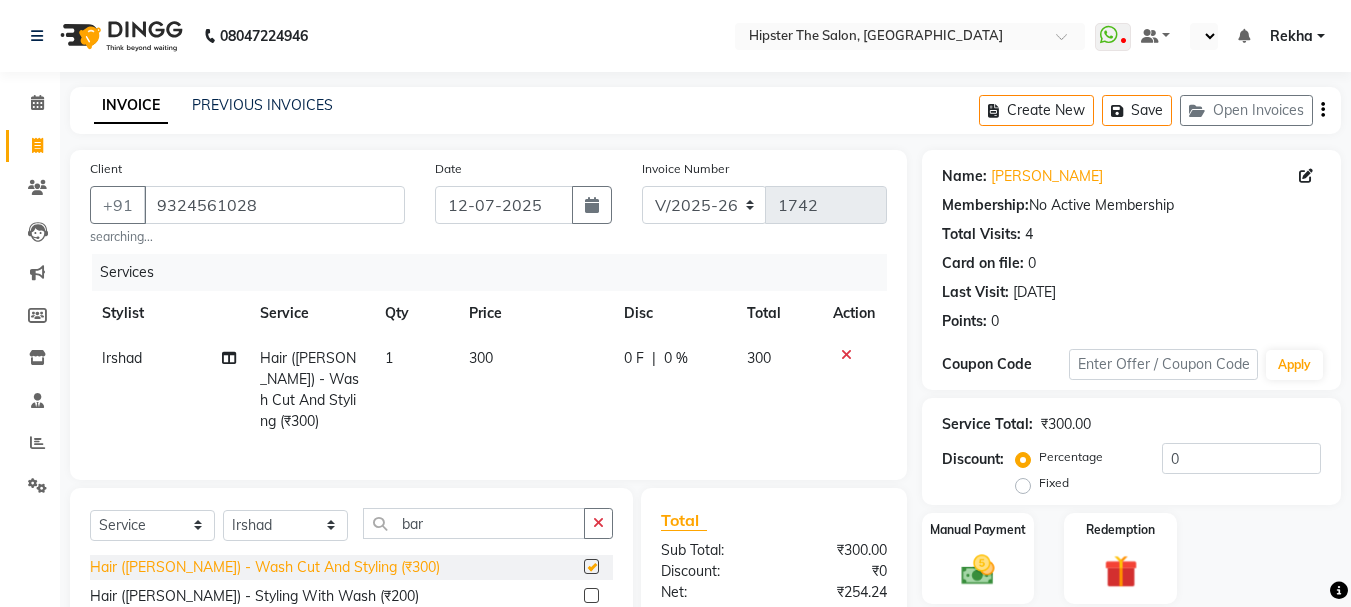 checkbox on "false" 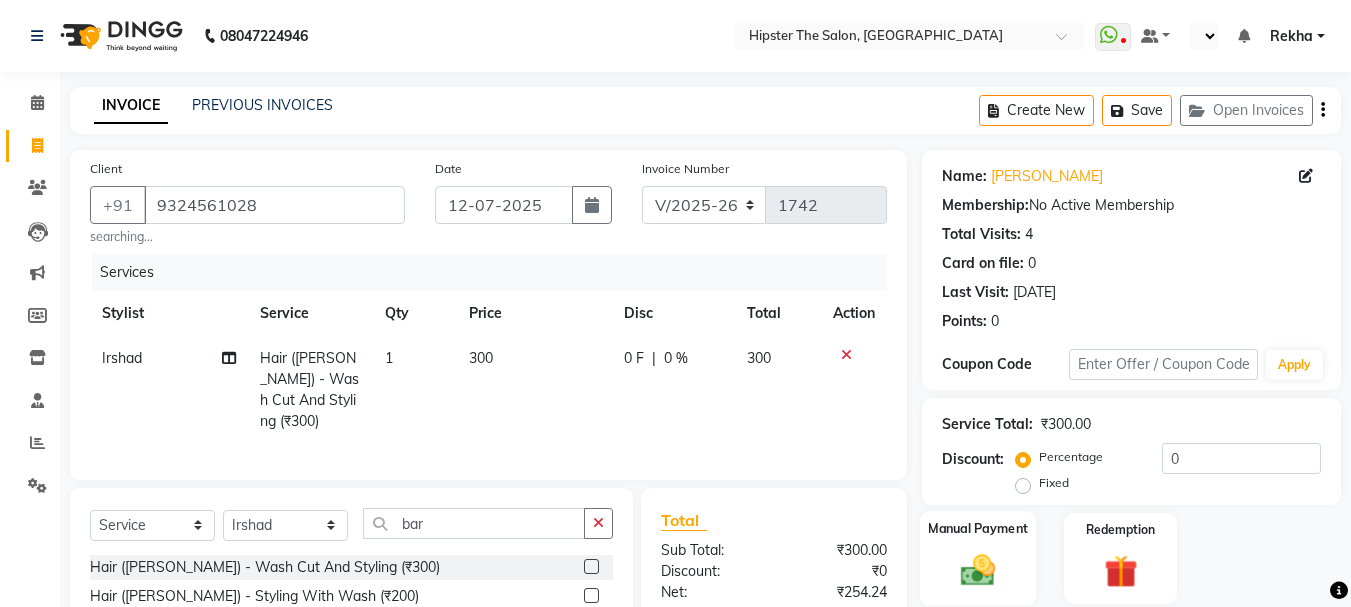 click 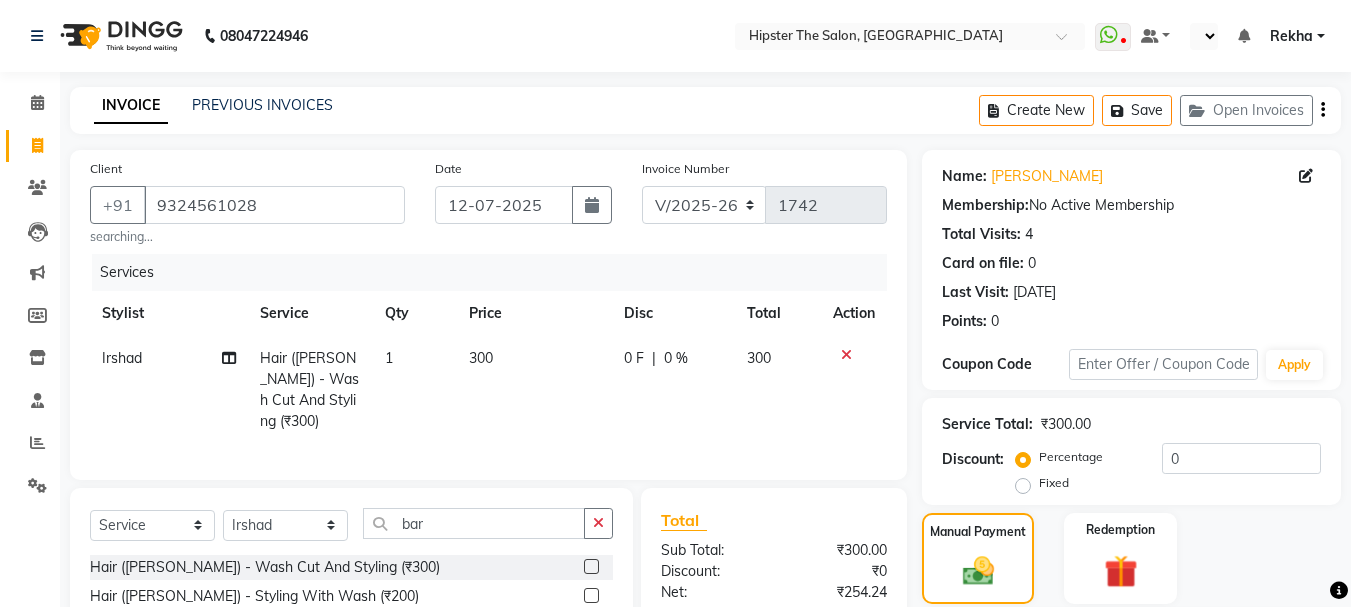 click on "CASH" 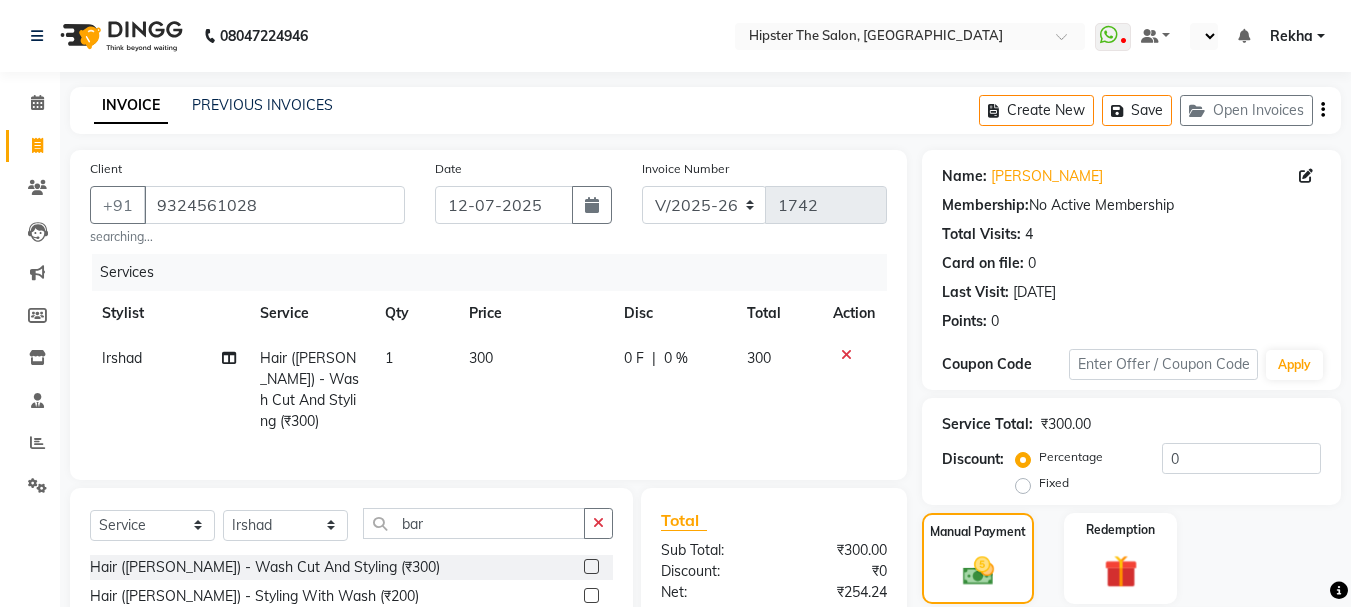 scroll, scrollTop: 199, scrollLeft: 0, axis: vertical 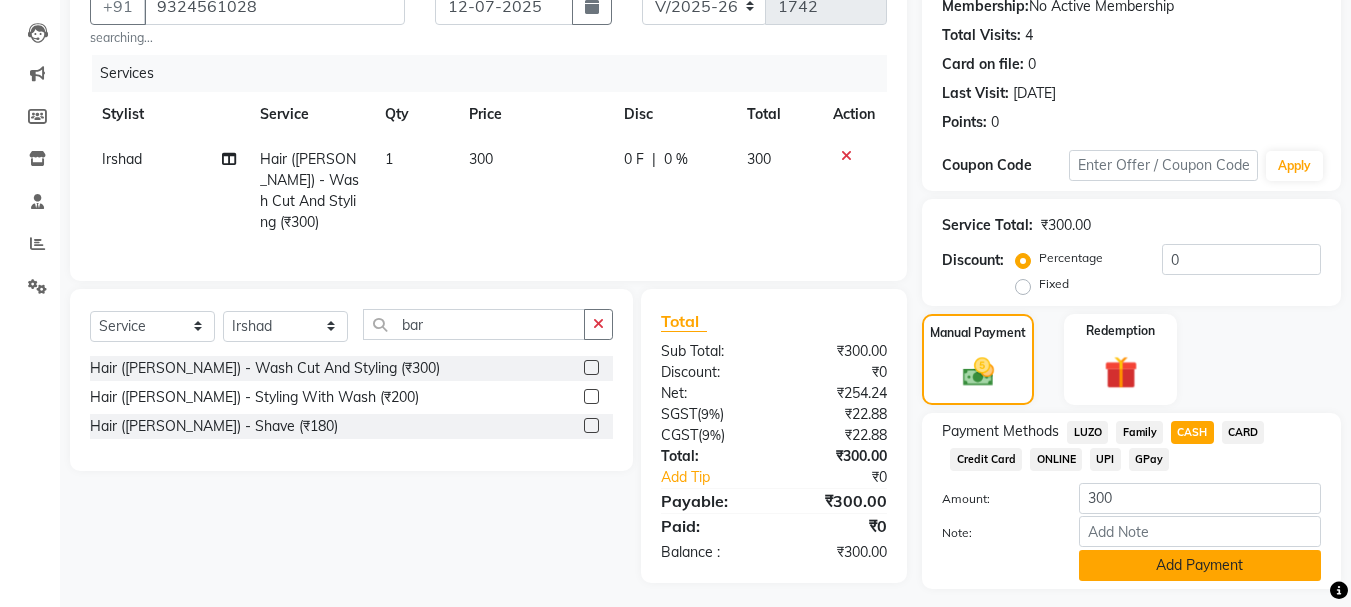 click on "Add Payment" 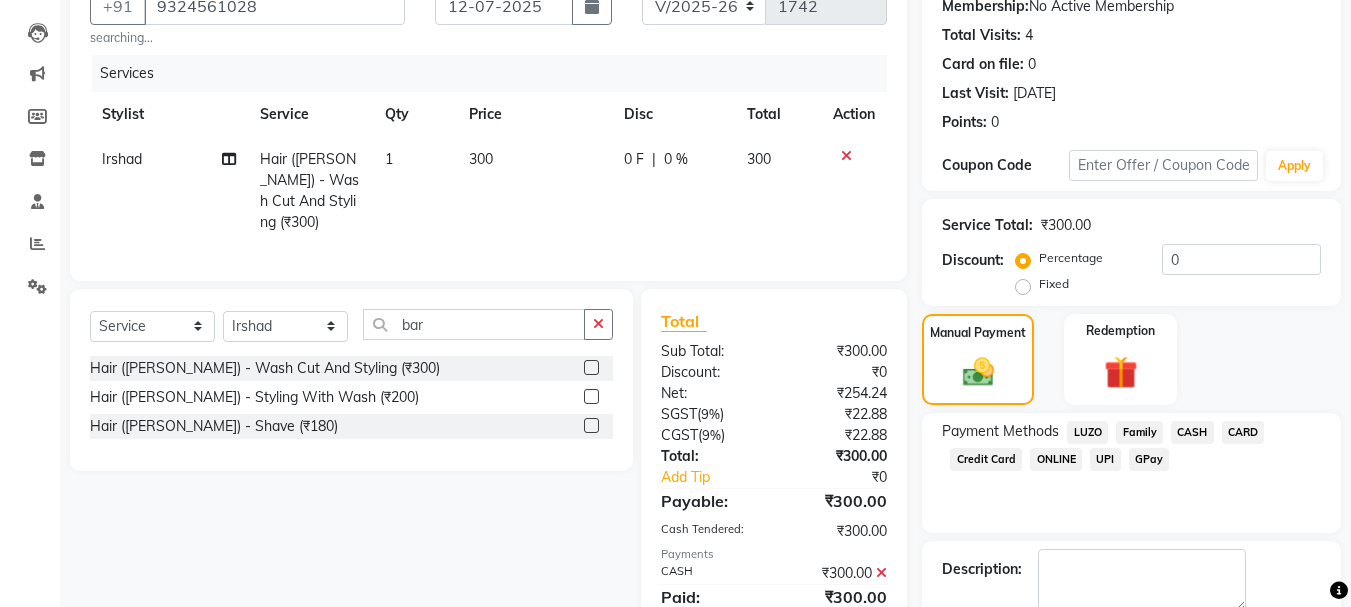 click on "Checkout" 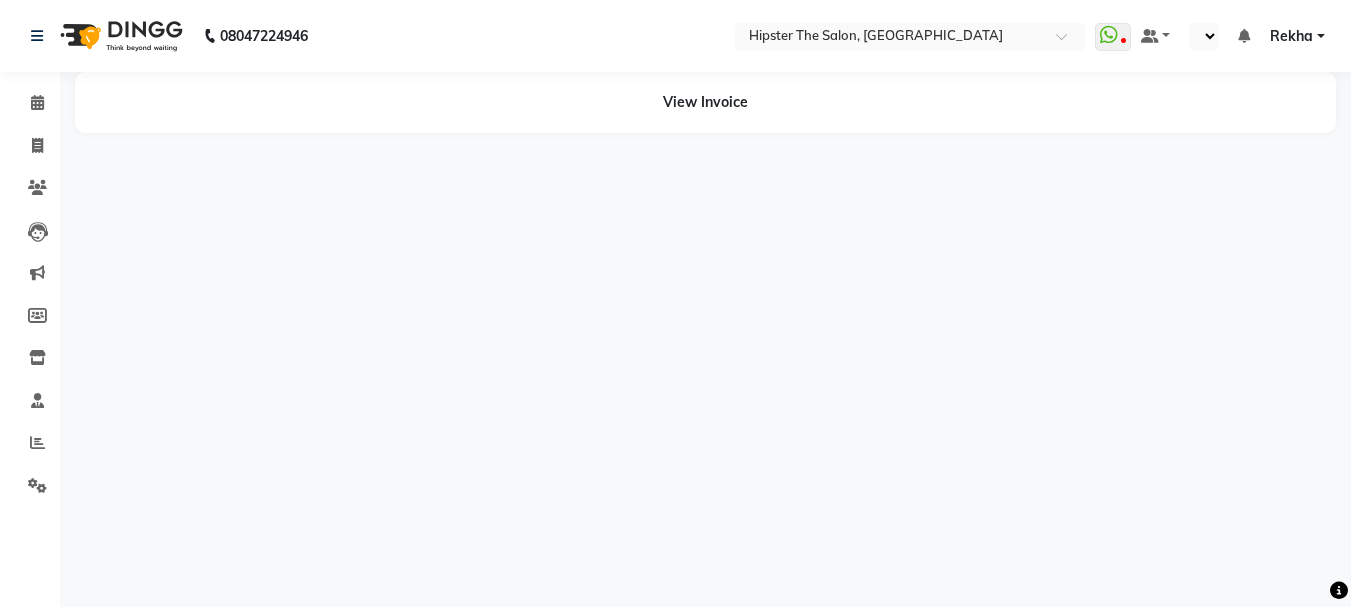 scroll, scrollTop: 0, scrollLeft: 0, axis: both 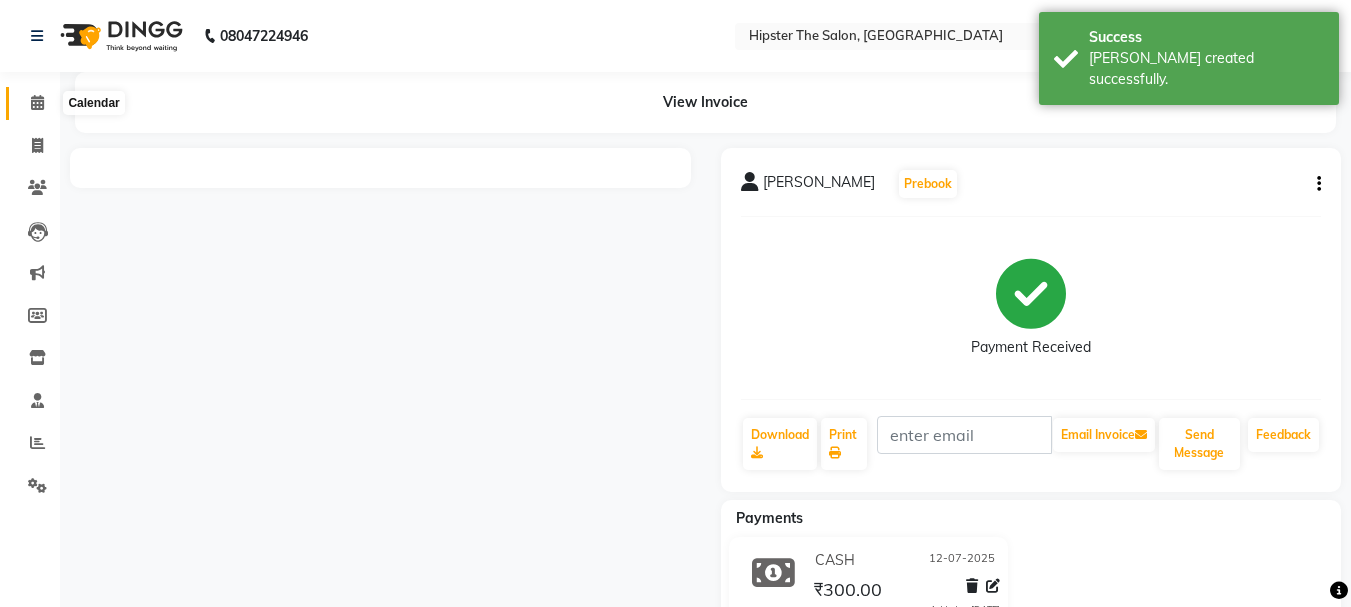 click 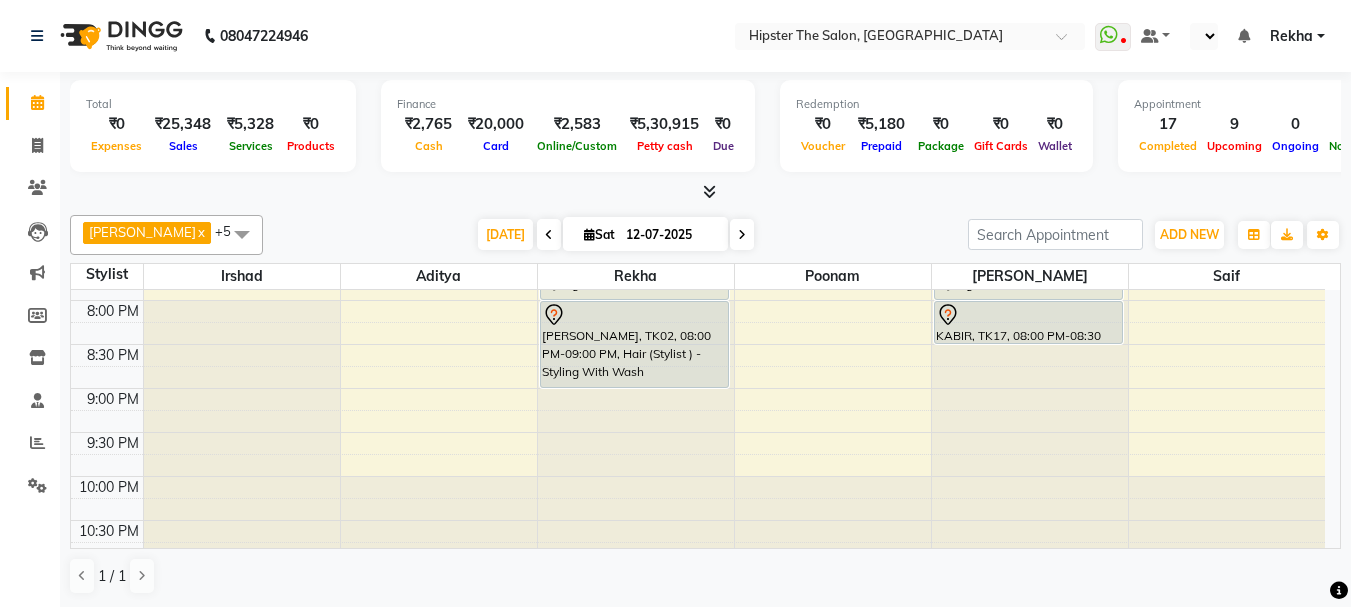 scroll, scrollTop: 1053, scrollLeft: 0, axis: vertical 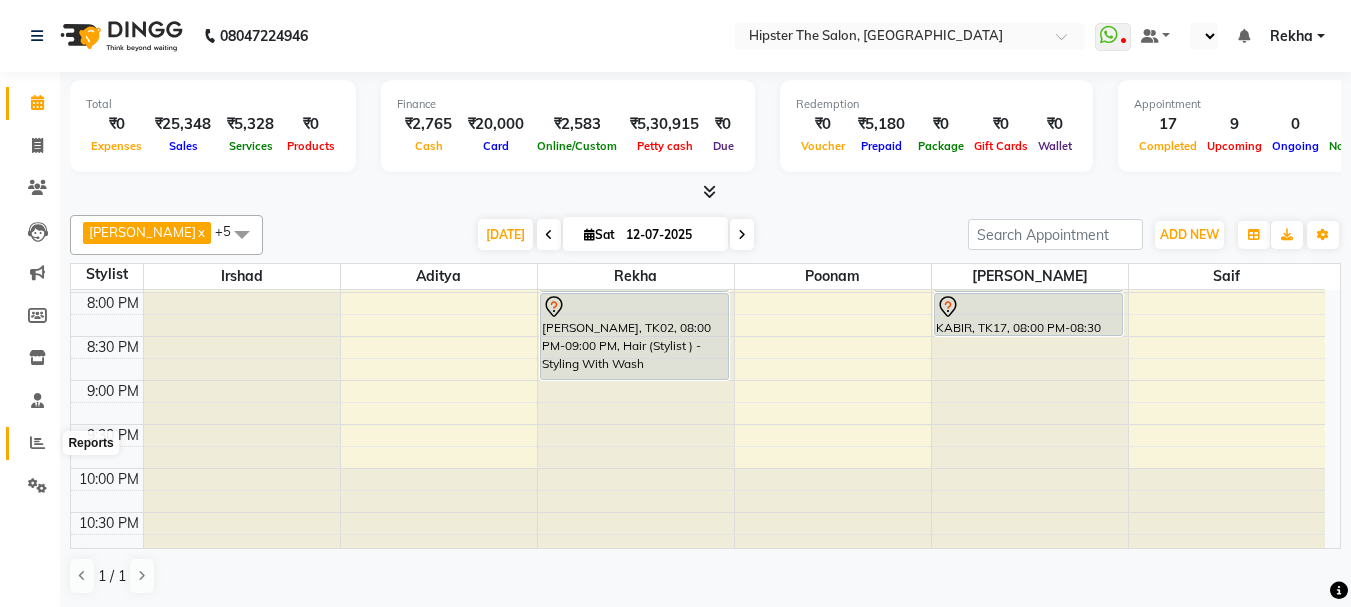 click 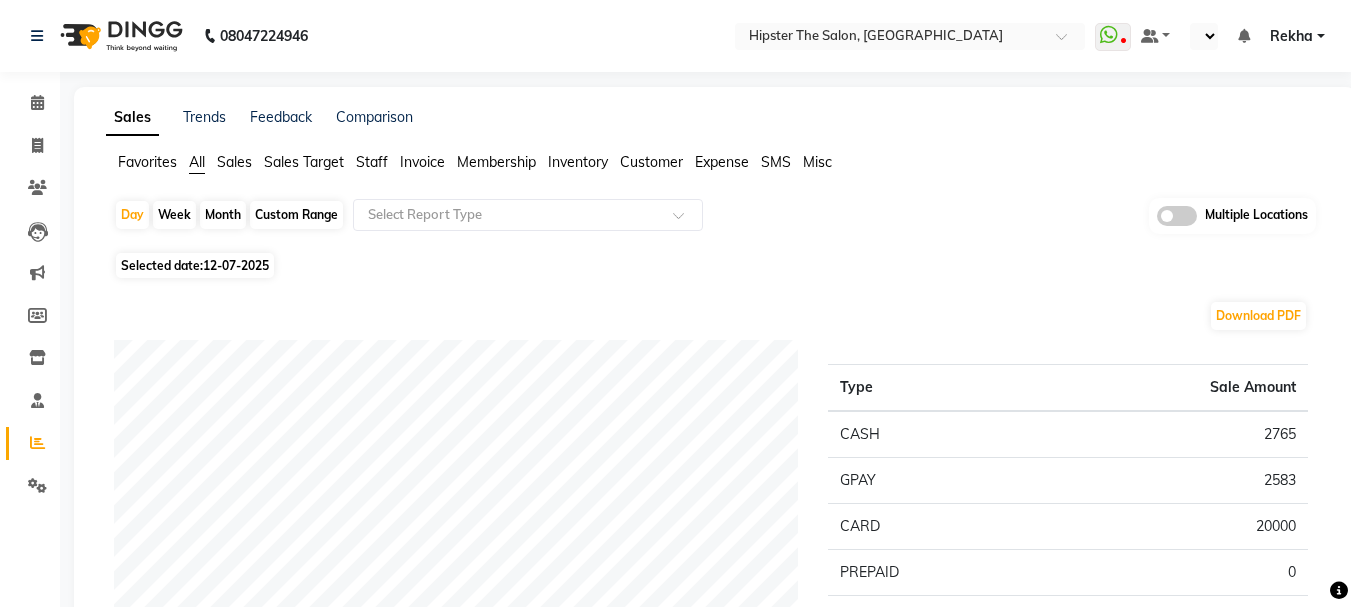 click on "Staff" 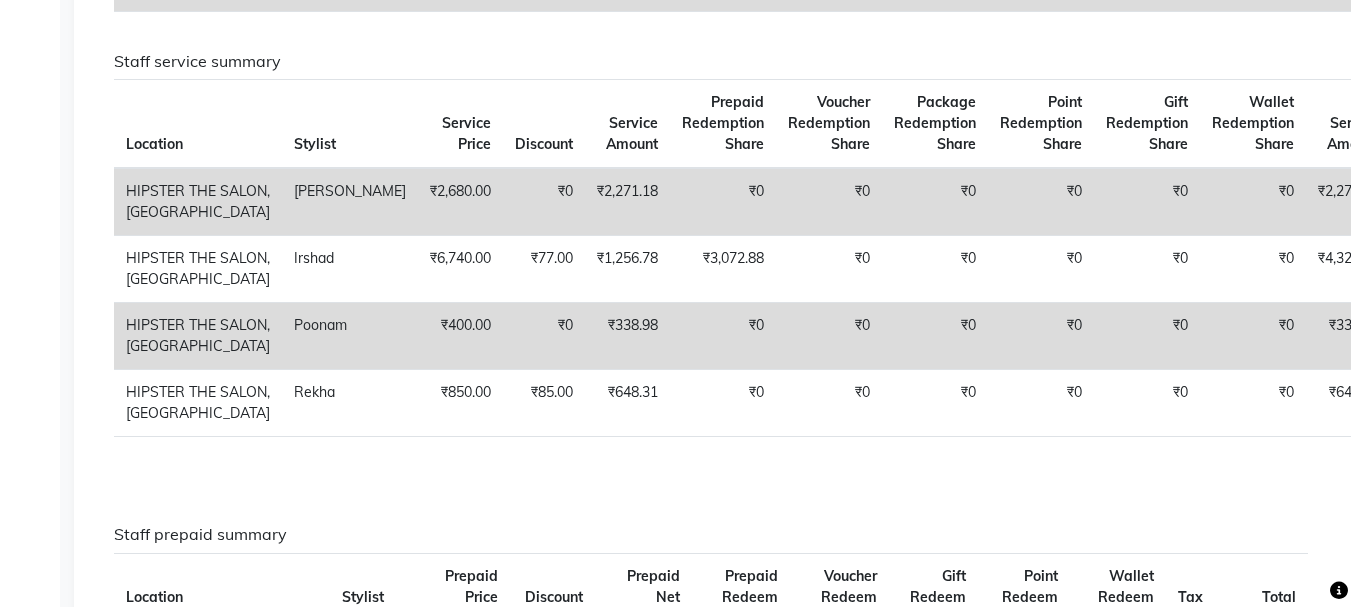 scroll, scrollTop: 1135, scrollLeft: 0, axis: vertical 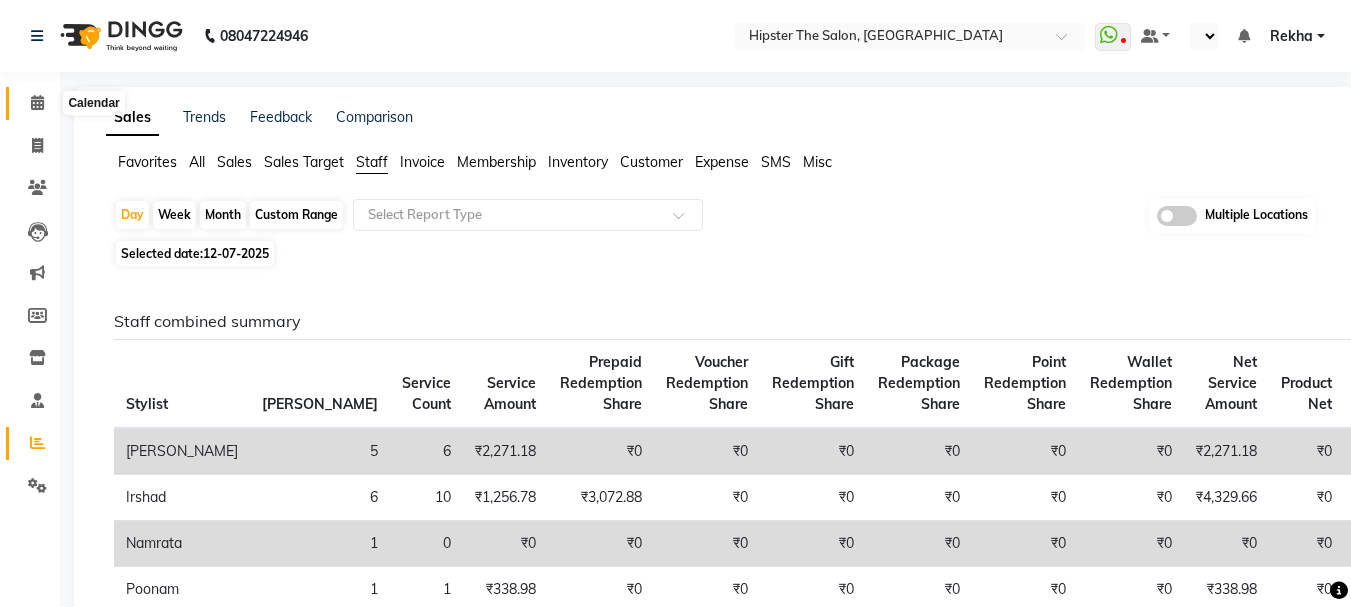 click 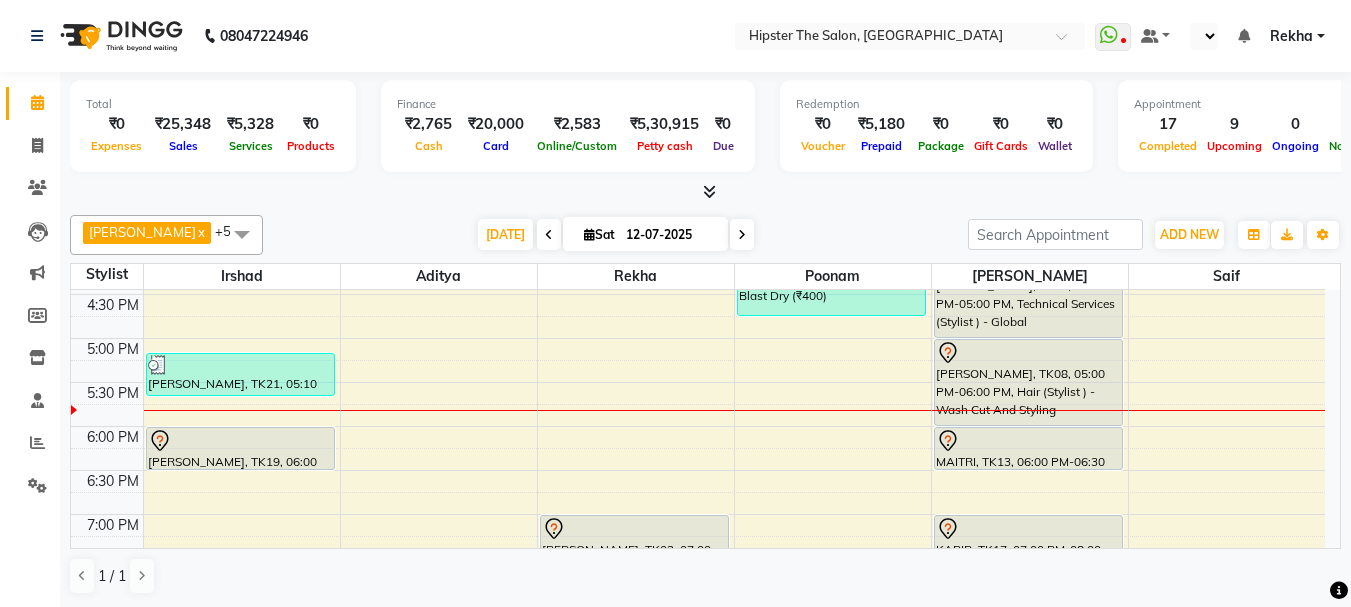 scroll, scrollTop: 747, scrollLeft: 0, axis: vertical 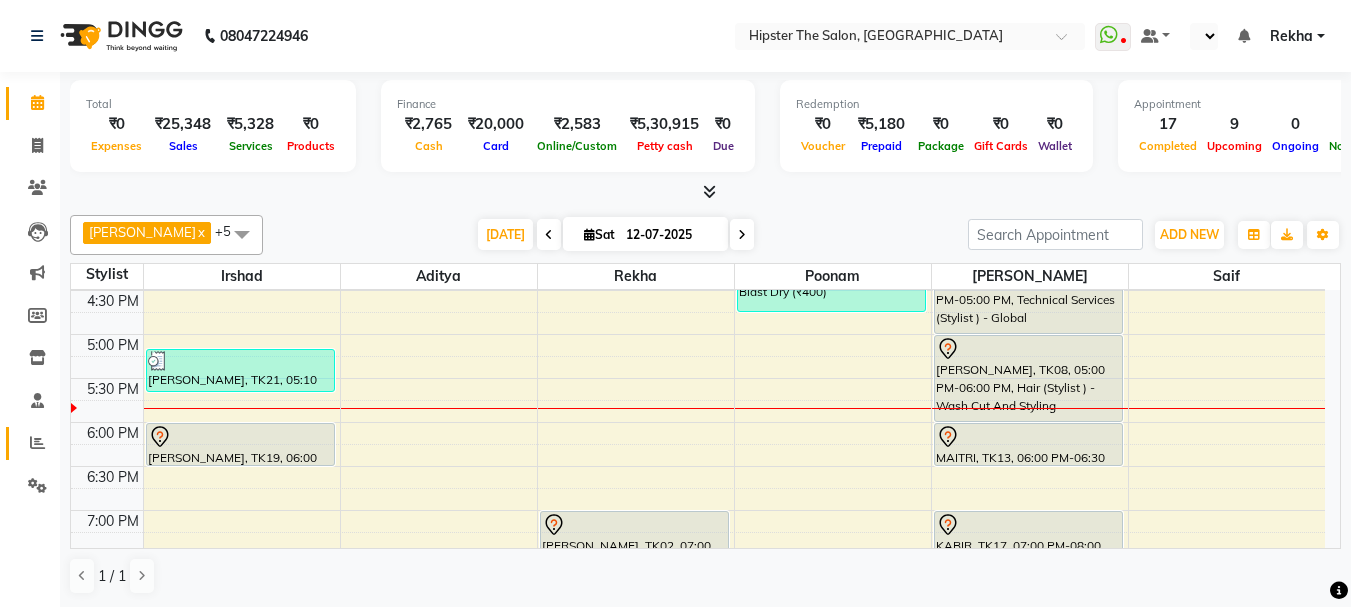 click 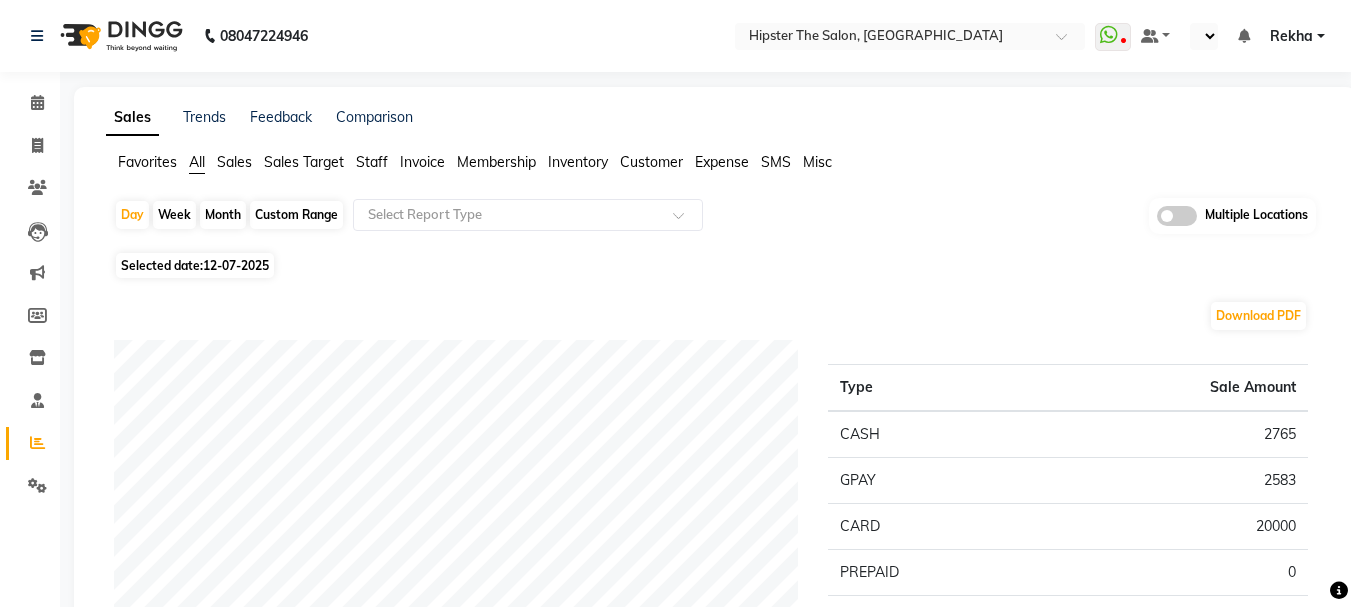 click on "Custom Range" 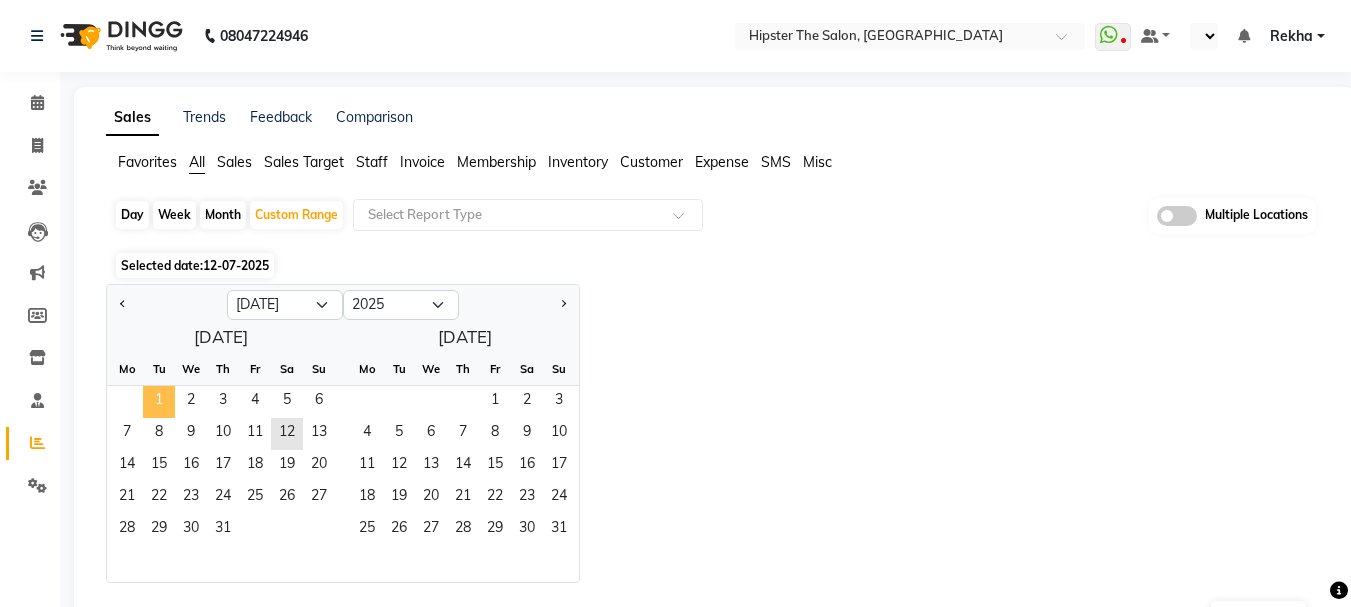 click on "1" 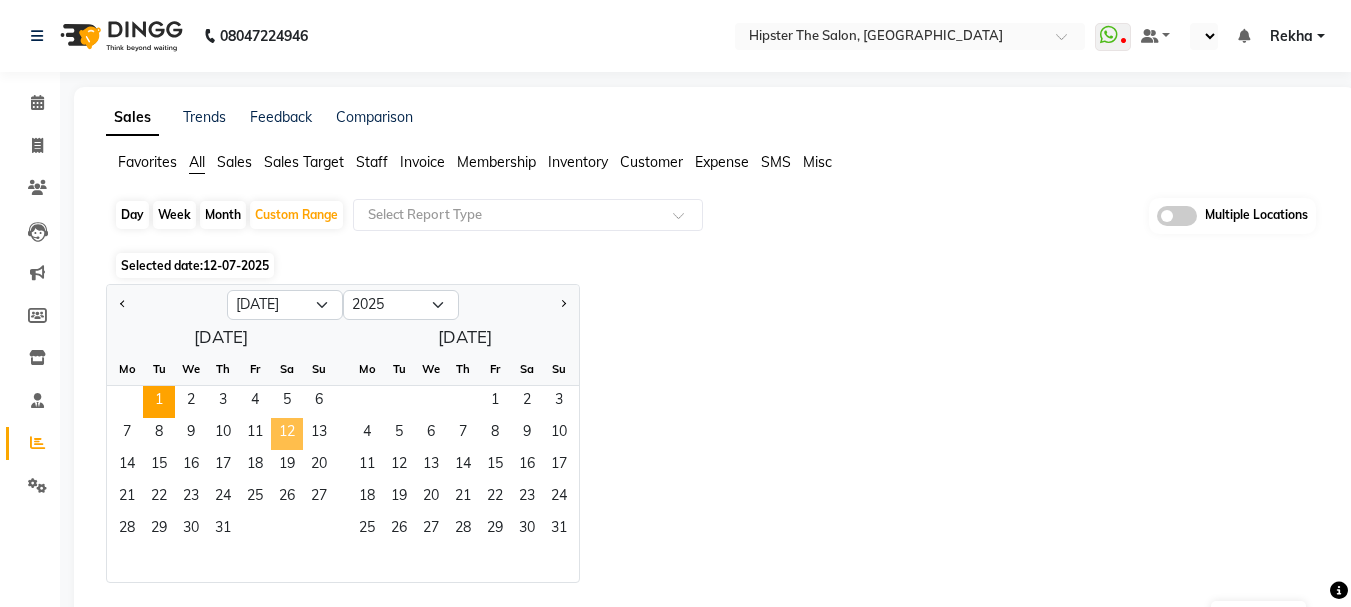 click on "12" 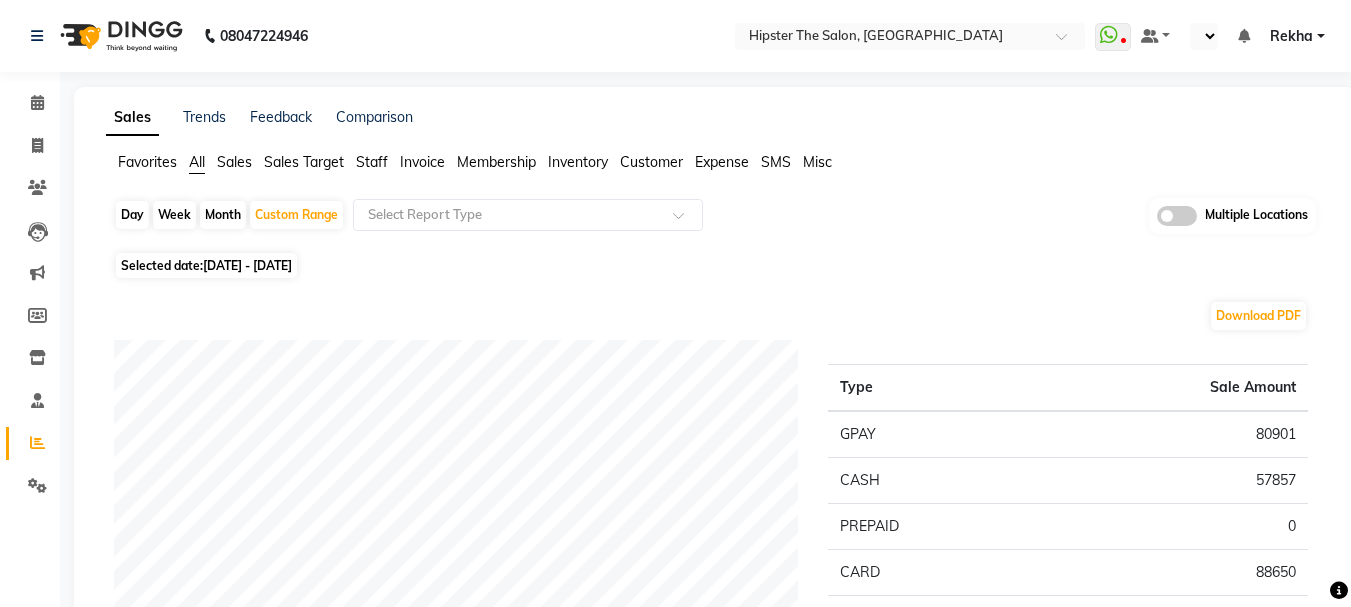 click on "Staff" 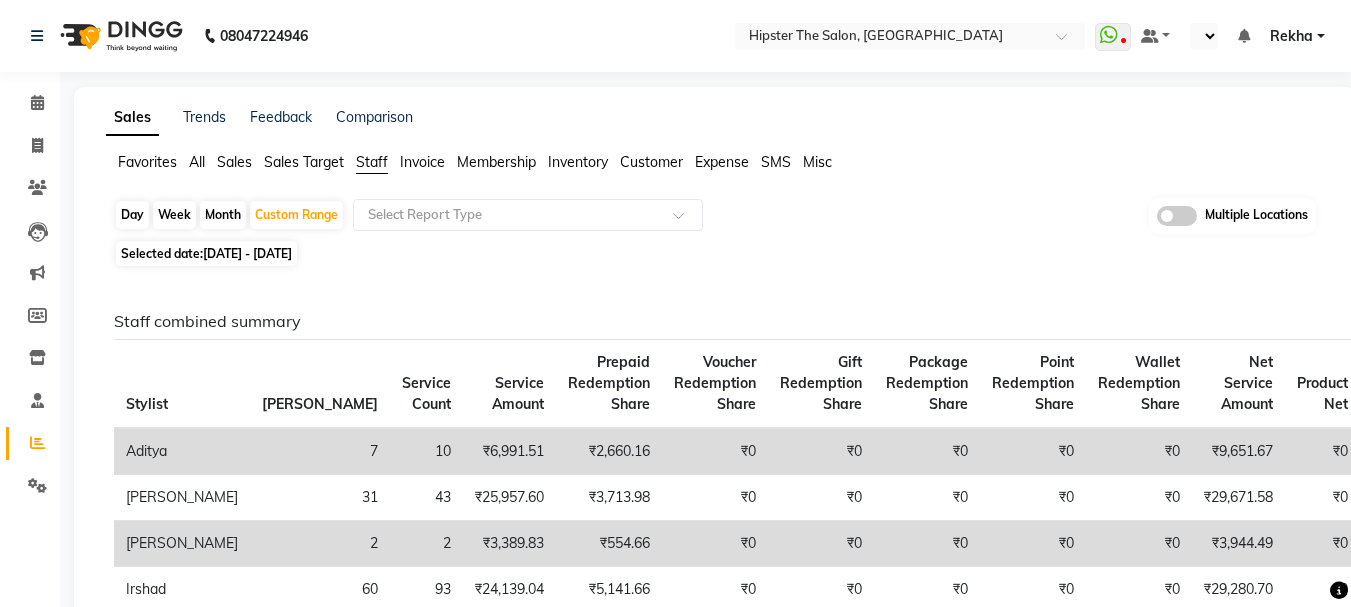scroll, scrollTop: 300, scrollLeft: 0, axis: vertical 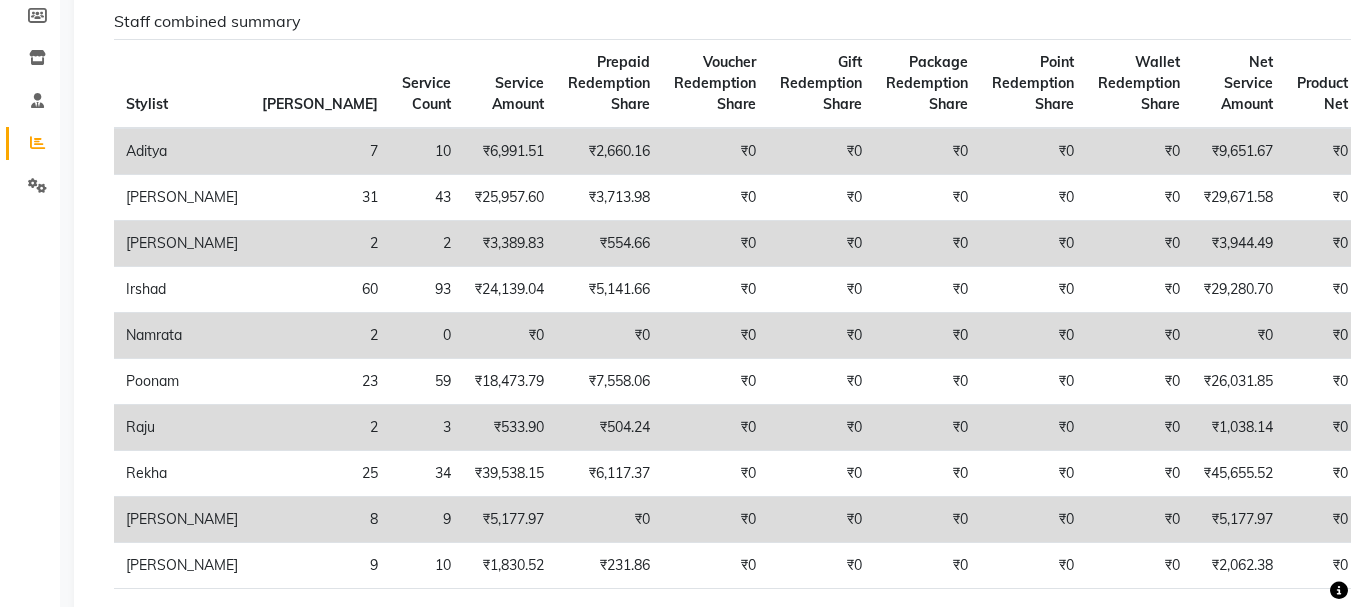click 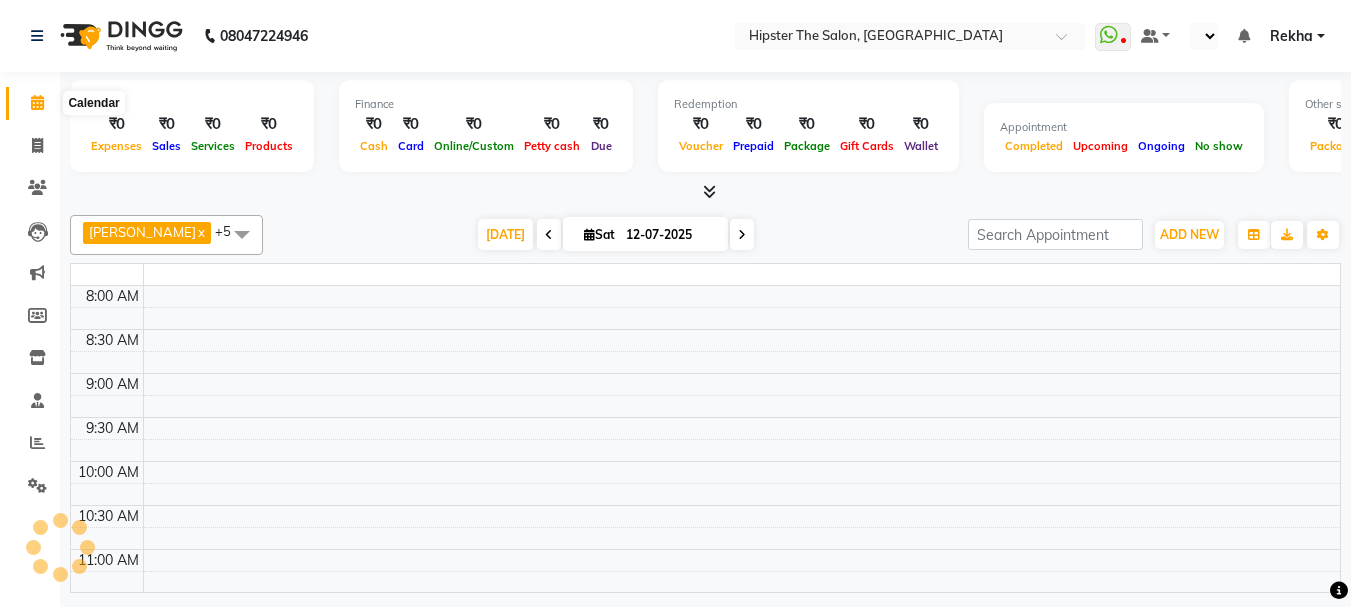 click 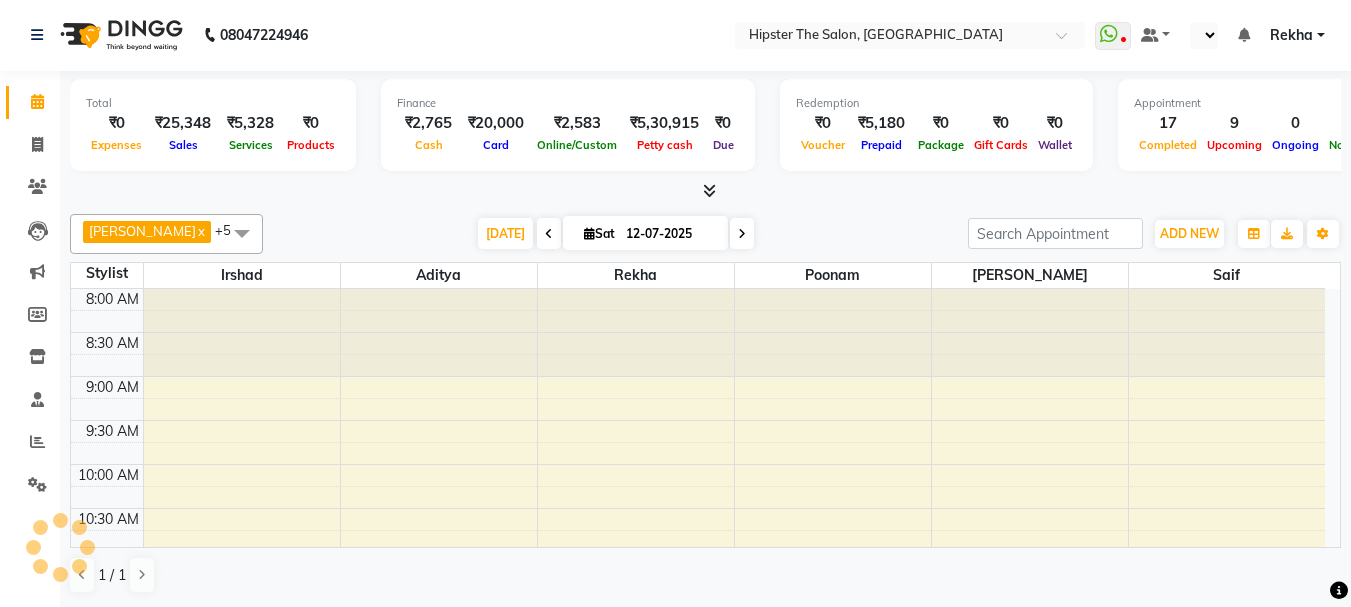 scroll, scrollTop: 0, scrollLeft: 0, axis: both 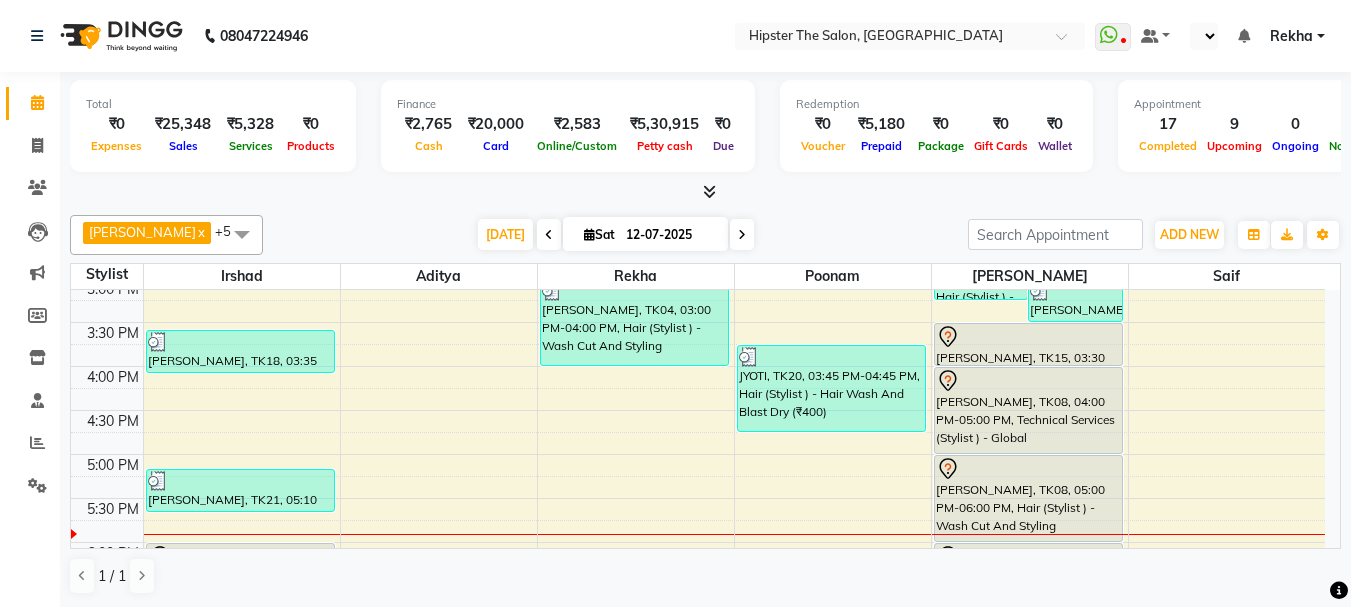 click at bounding box center [742, 235] 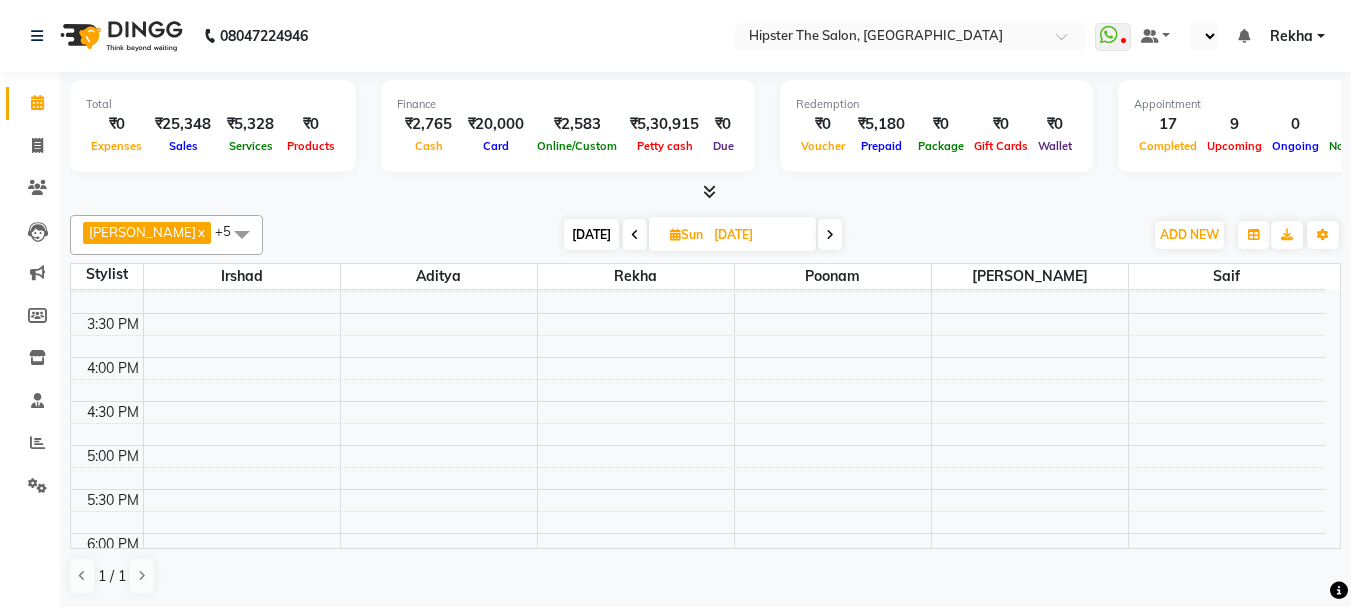 scroll, scrollTop: 633, scrollLeft: 0, axis: vertical 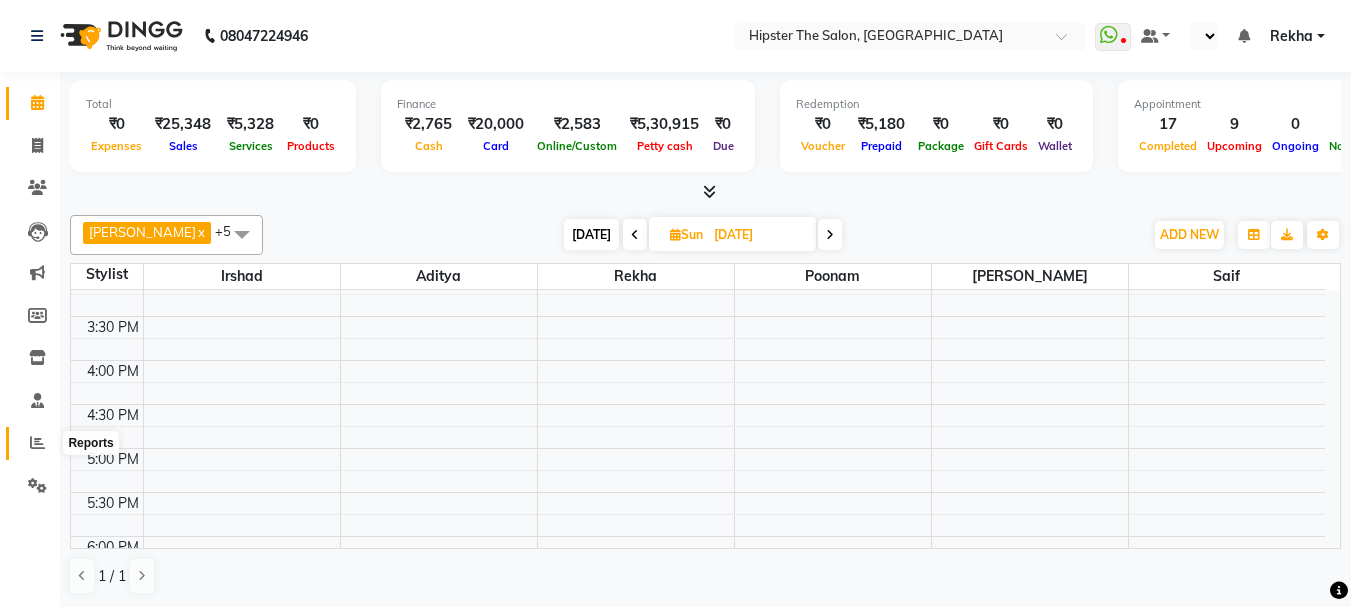 click 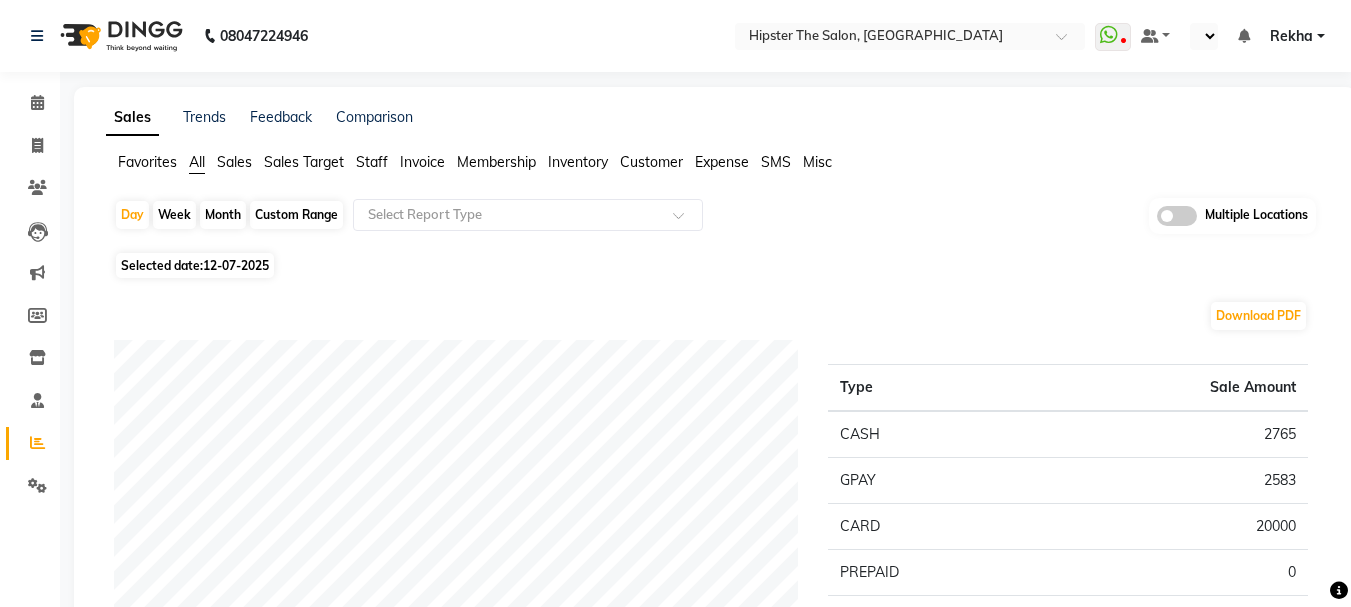 click on "Custom Range" 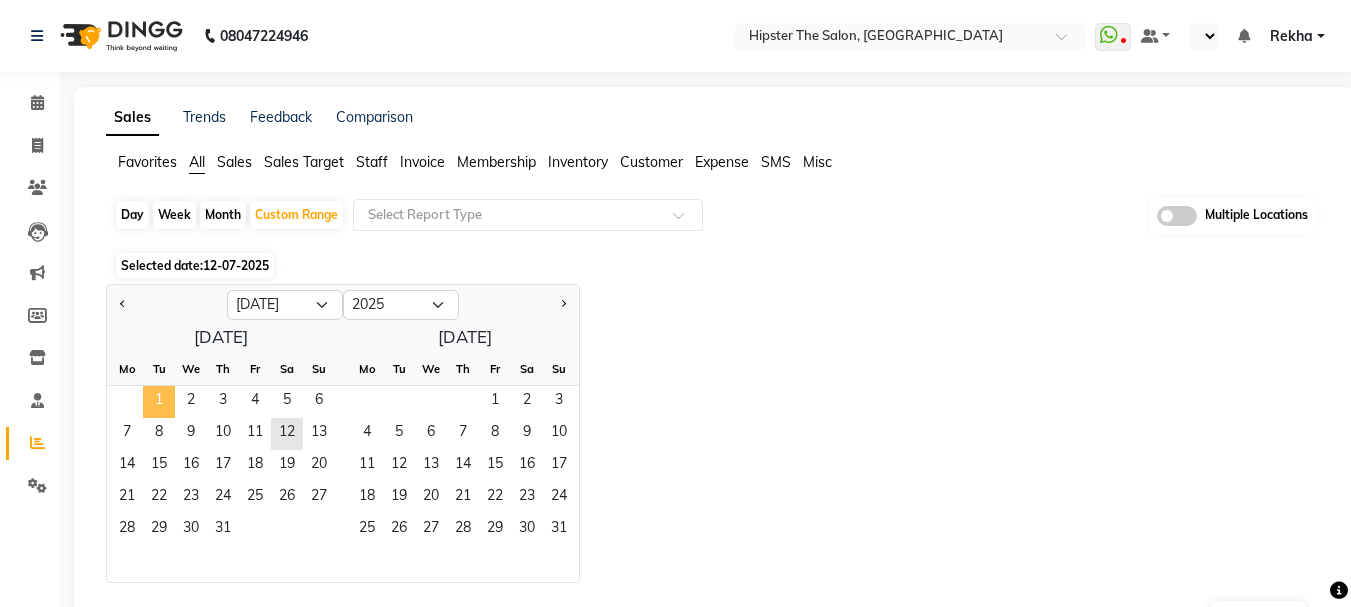 click on "1" 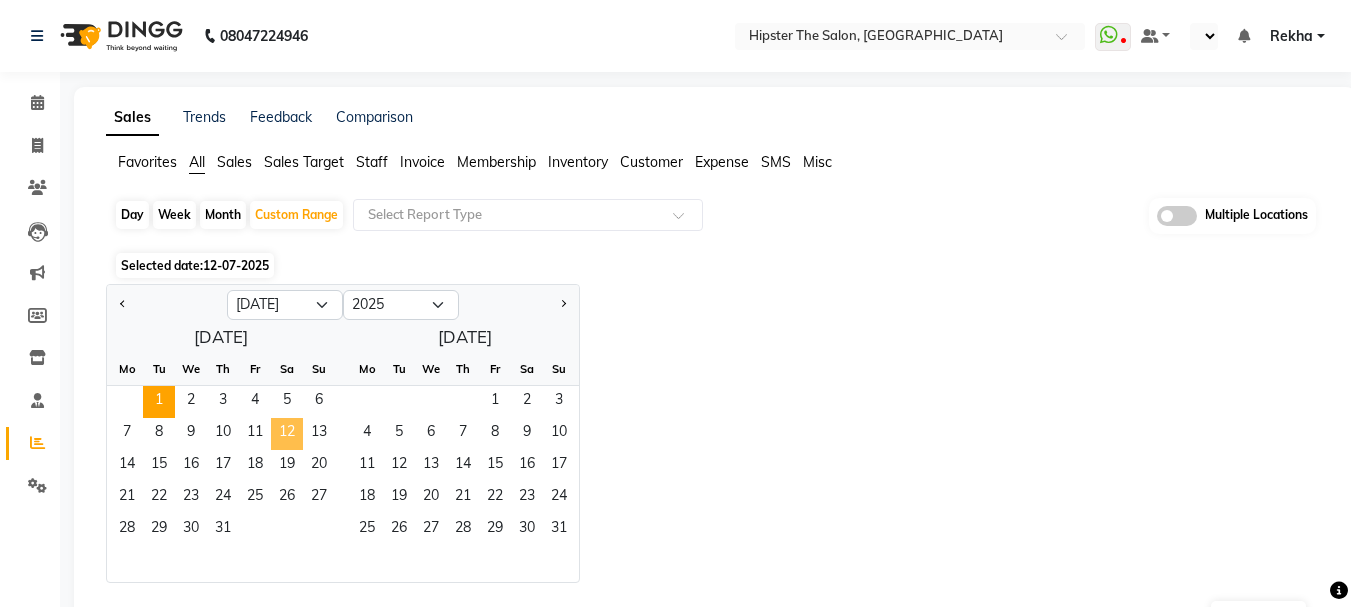 click on "12" 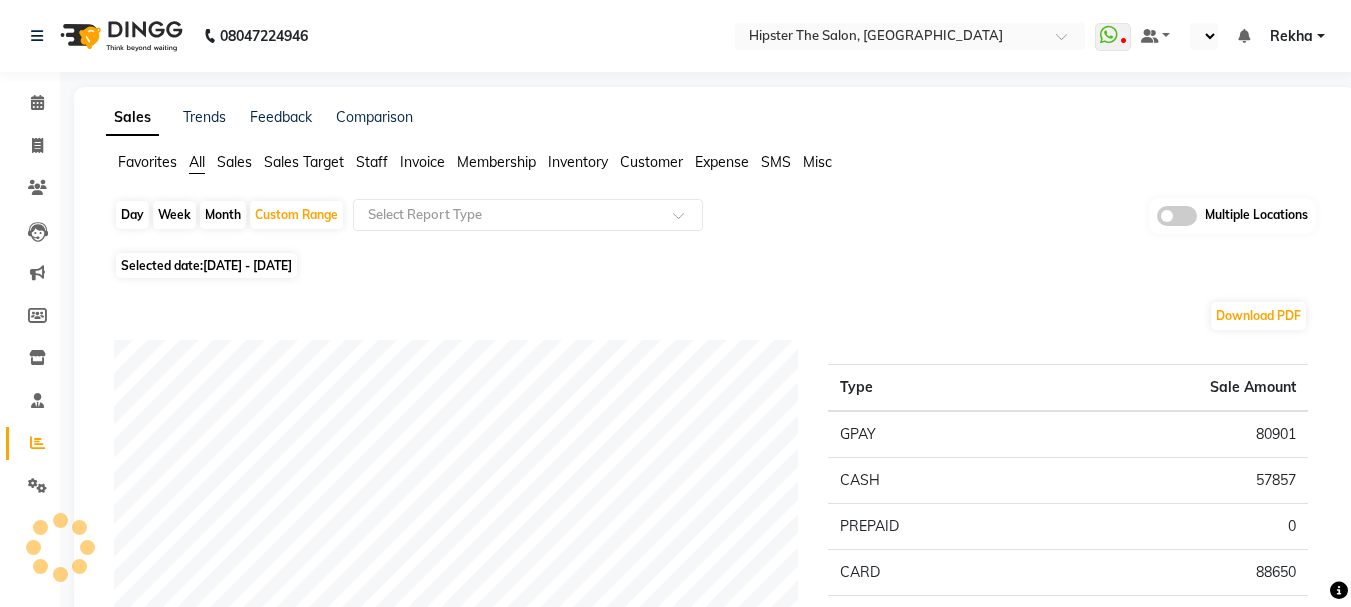 click on "Staff" 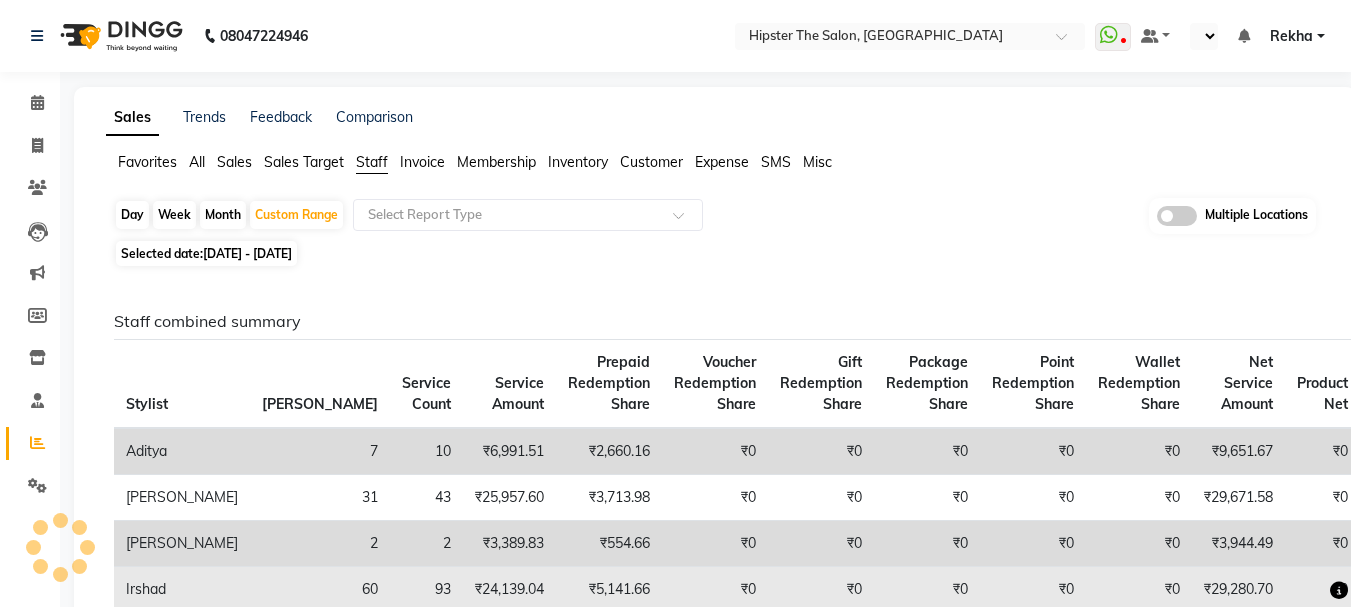 scroll, scrollTop: 393, scrollLeft: 0, axis: vertical 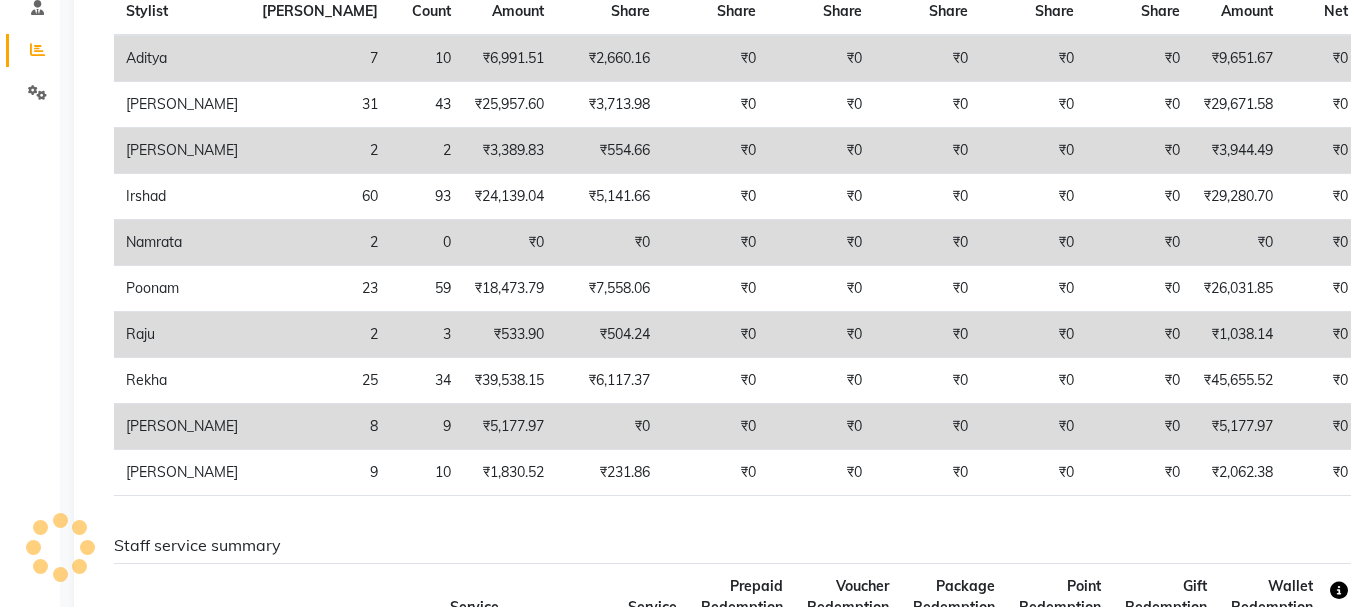 click 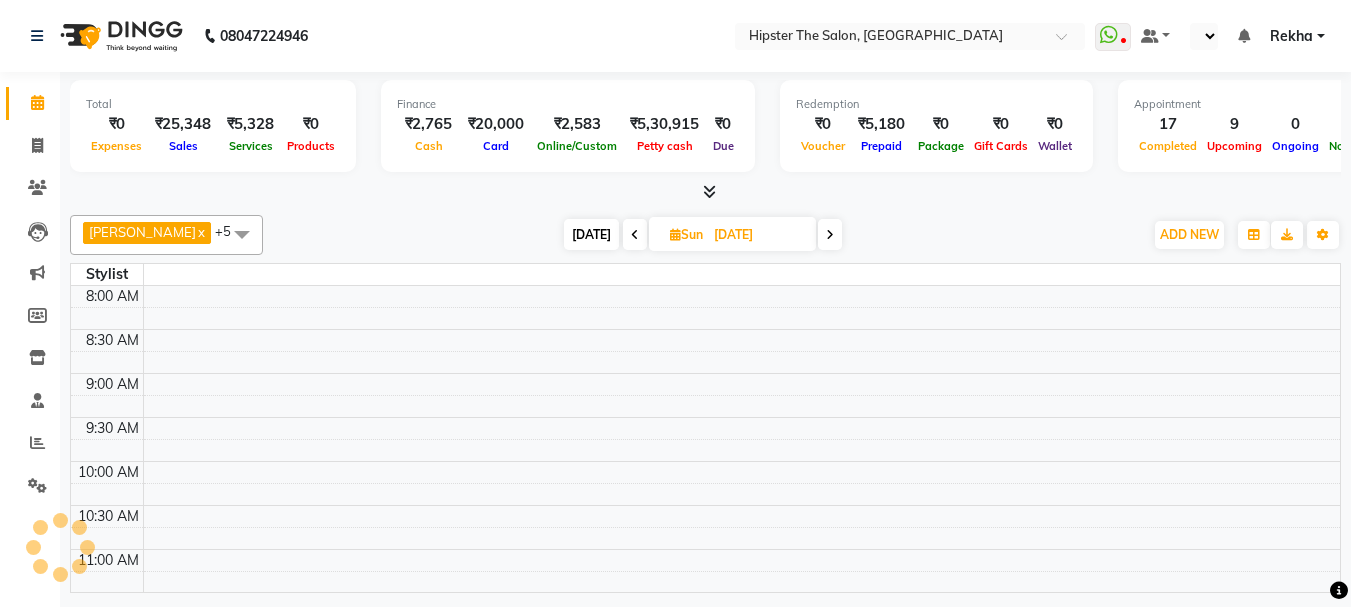 scroll, scrollTop: 0, scrollLeft: 0, axis: both 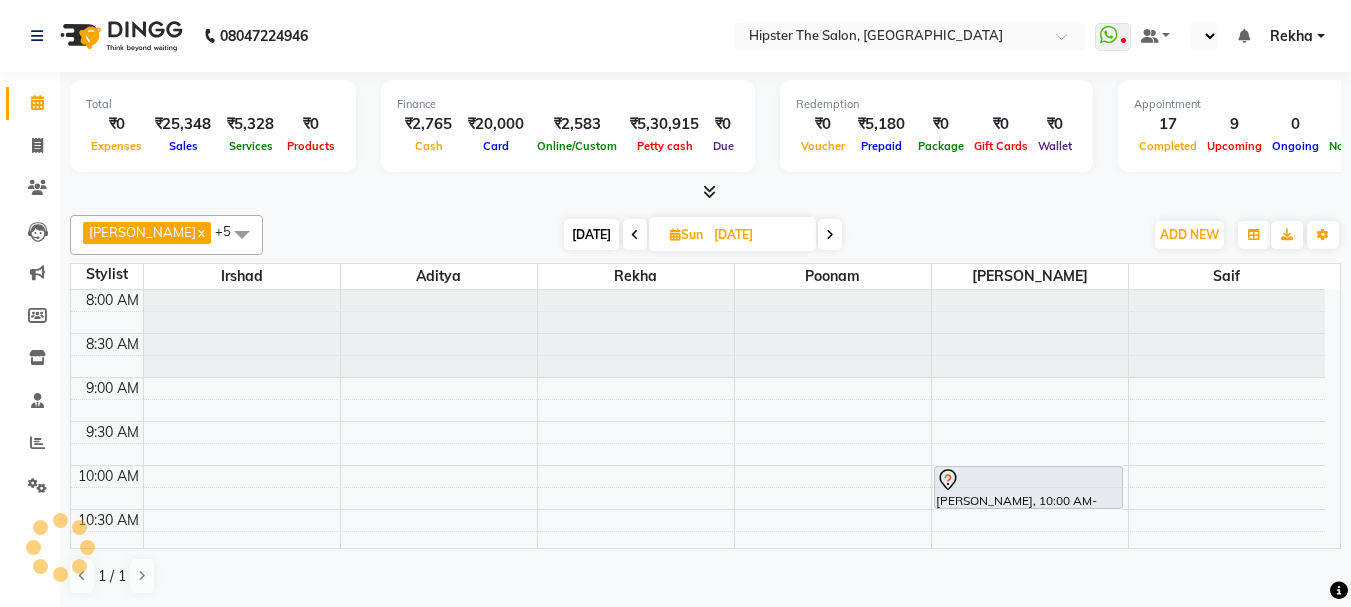click on "Today" at bounding box center (591, 234) 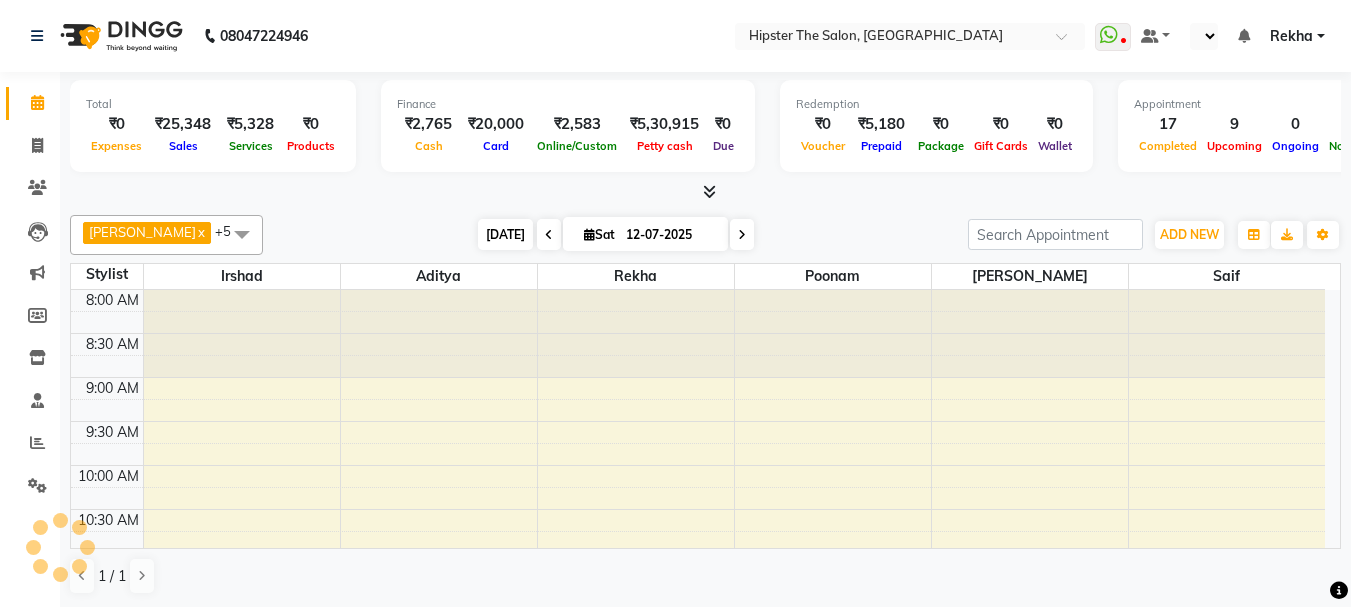 scroll, scrollTop: 793, scrollLeft: 0, axis: vertical 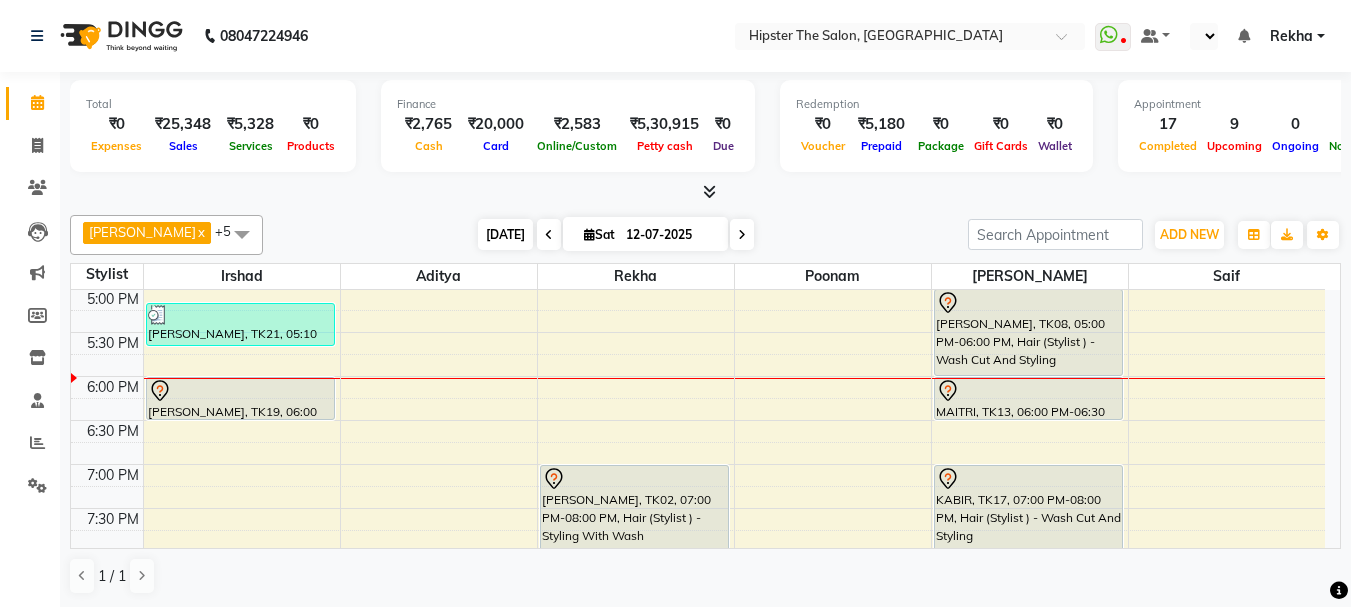 click on "Today" at bounding box center [505, 234] 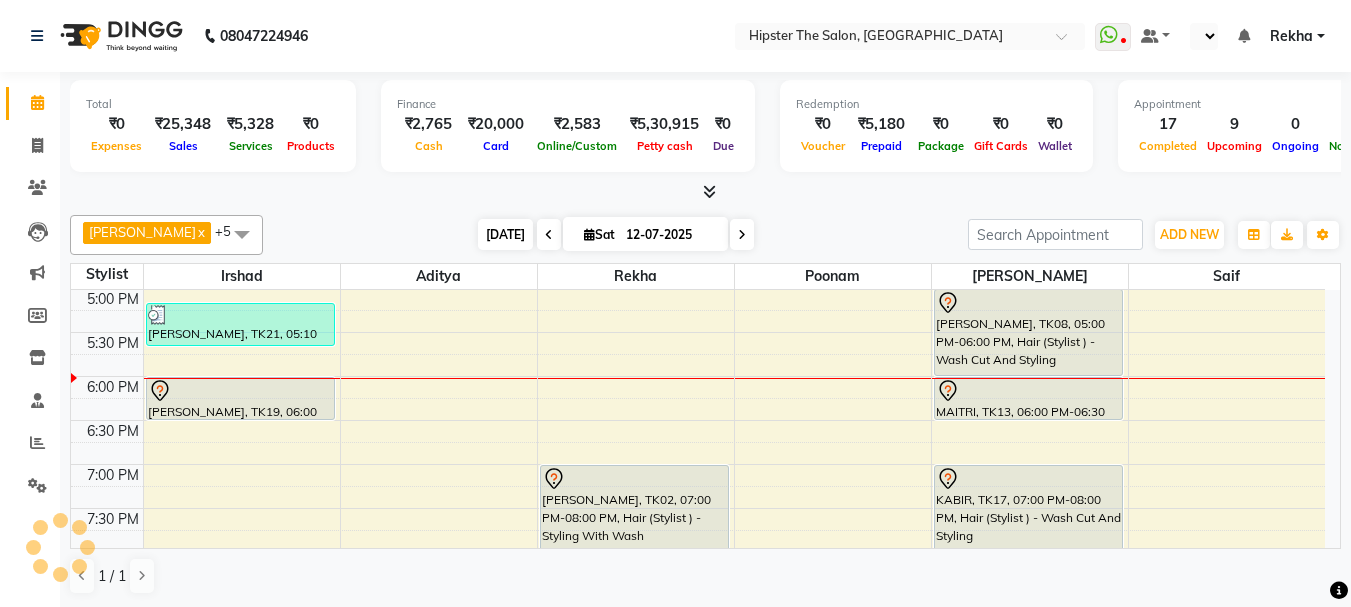 scroll, scrollTop: 0, scrollLeft: 0, axis: both 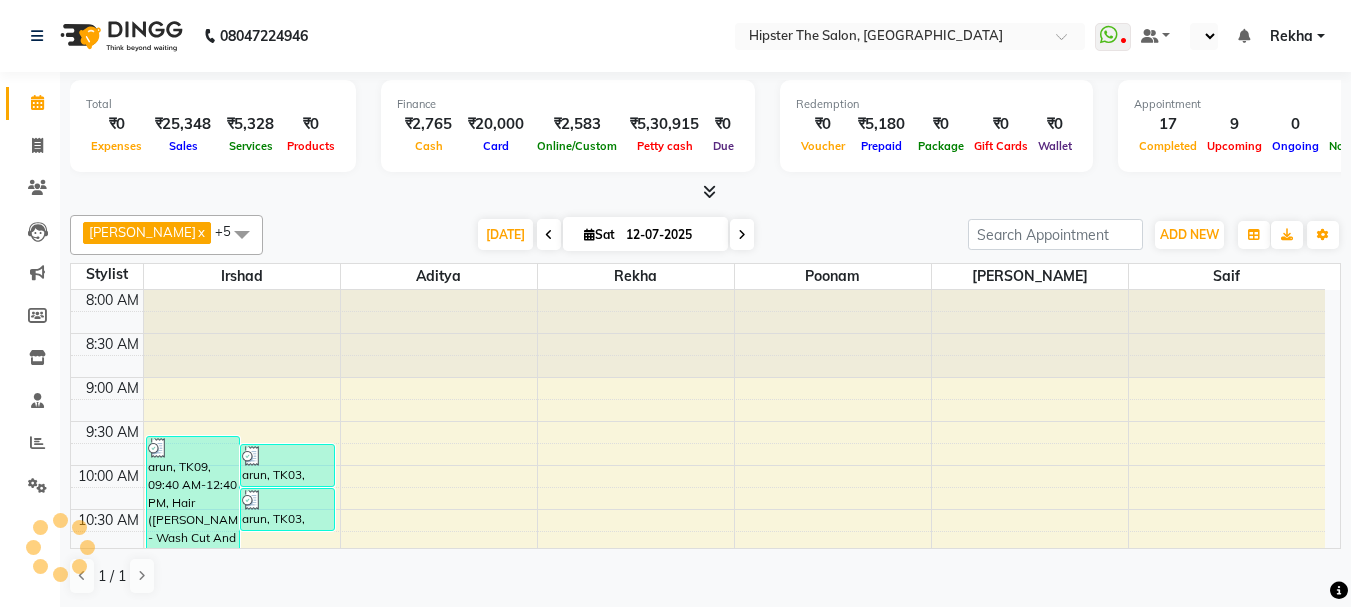 click on "8:00 AM 8:30 AM 9:00 AM 9:30 AM 10:00 AM 10:30 AM 11:00 AM 11:30 AM 12:00 PM 12:30 PM 1:00 PM 1:30 PM 2:00 PM 2:30 PM 3:00 PM 3:30 PM 4:00 PM 4:30 PM 5:00 PM 5:30 PM 6:00 PM 6:30 PM 7:00 PM 7:30 PM 8:00 PM 8:30 PM 9:00 PM 9:30 PM 10:00 PM 10:30 PM     arun, TK09, 09:40 AM-12:40 PM, Hair (Barber) - Wash Cut And Styling (₹300),Hair (Barber) - Shave (₹180),Skin Facials - Brightning Facial (₹3000),De Tanning - Premium Full Face & Neck (₹700)     arun, TK03, 09:45 AM-10:15 AM, Hair (Barber) - Wash Cut And Styling     arun, TK03, 10:15 AM-10:45 AM, Hair (Barber) - Shave     CHINTAN MEHTA, TK10, 12:25 PM-12:55 PM, Hair (Barber) - Shave (₹180)     KARAN, TK11, 12:50 PM-01:50 PM, Hair (Barber) - Wash Cut And Styling (₹300),Hair (Barber) - Shave (₹180)     vimal, TK14, 01:50 PM-02:20 PM, Hair (Barber) - Wash Cut And Styling (₹300)     SELBE, TK18, 03:35 PM-04:05 PM, Hair (Barber) - Wash Cut And Styling (₹300)     aryaveer patil, TK21, 05:10 PM-05:40 PM, Hair (Barber) - Wash Cut And Styling (₹300)" at bounding box center [698, 949] 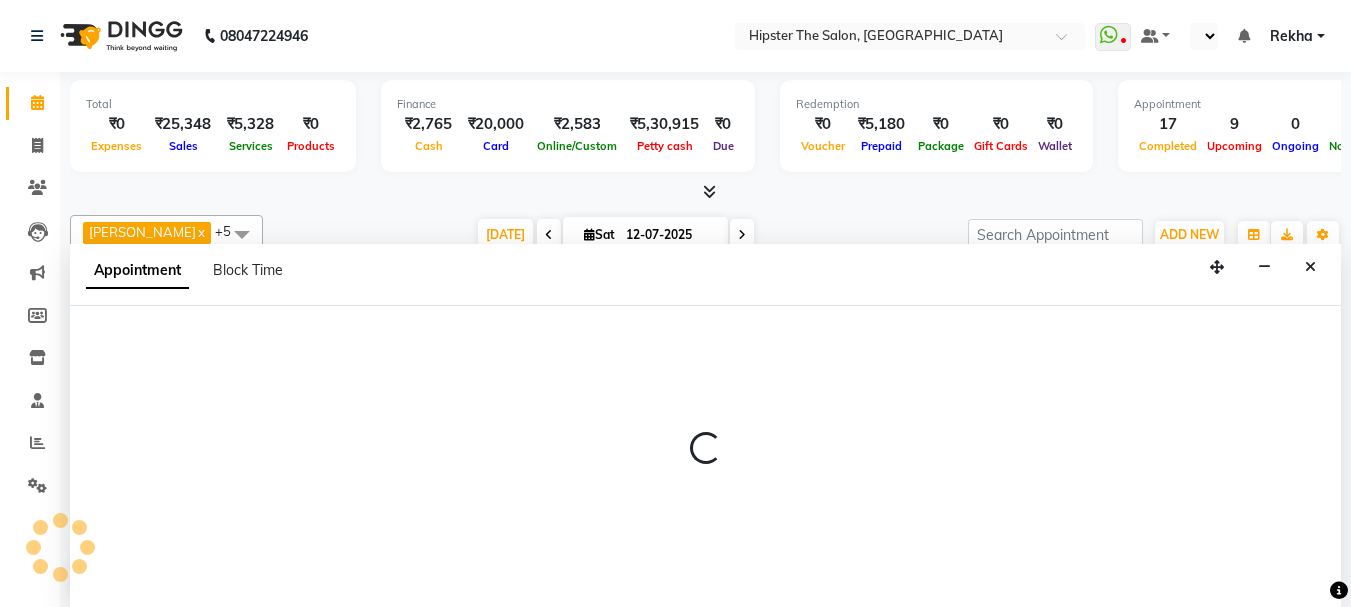 scroll, scrollTop: 1, scrollLeft: 0, axis: vertical 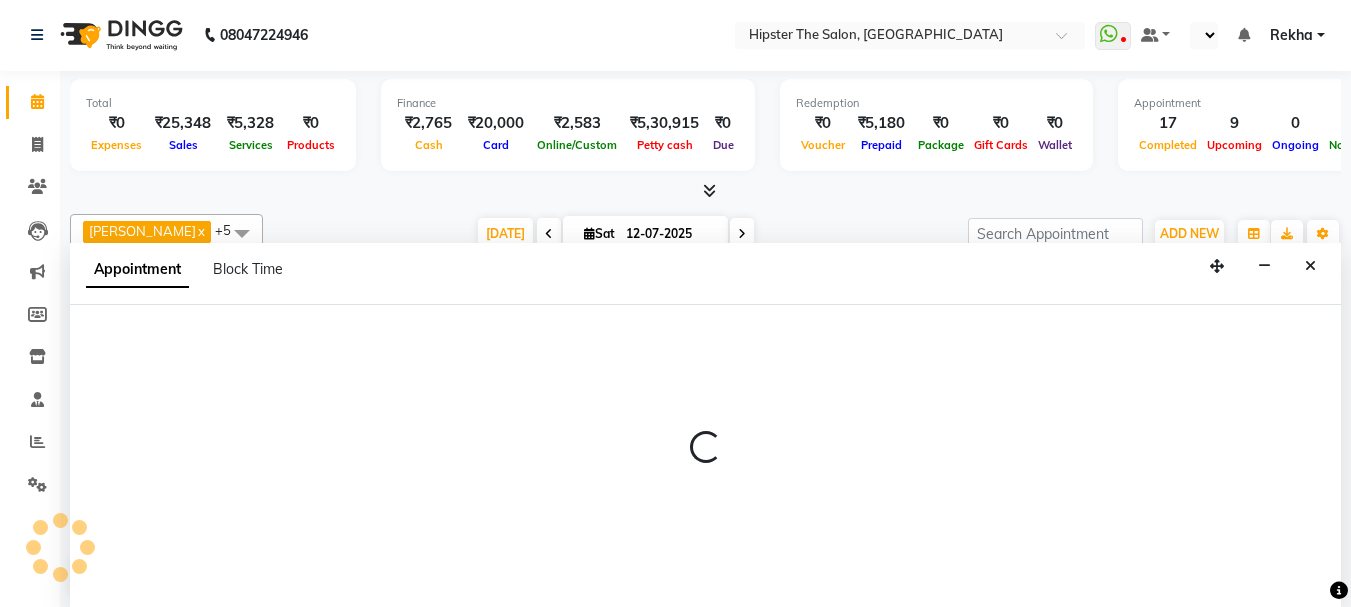 select on "50153" 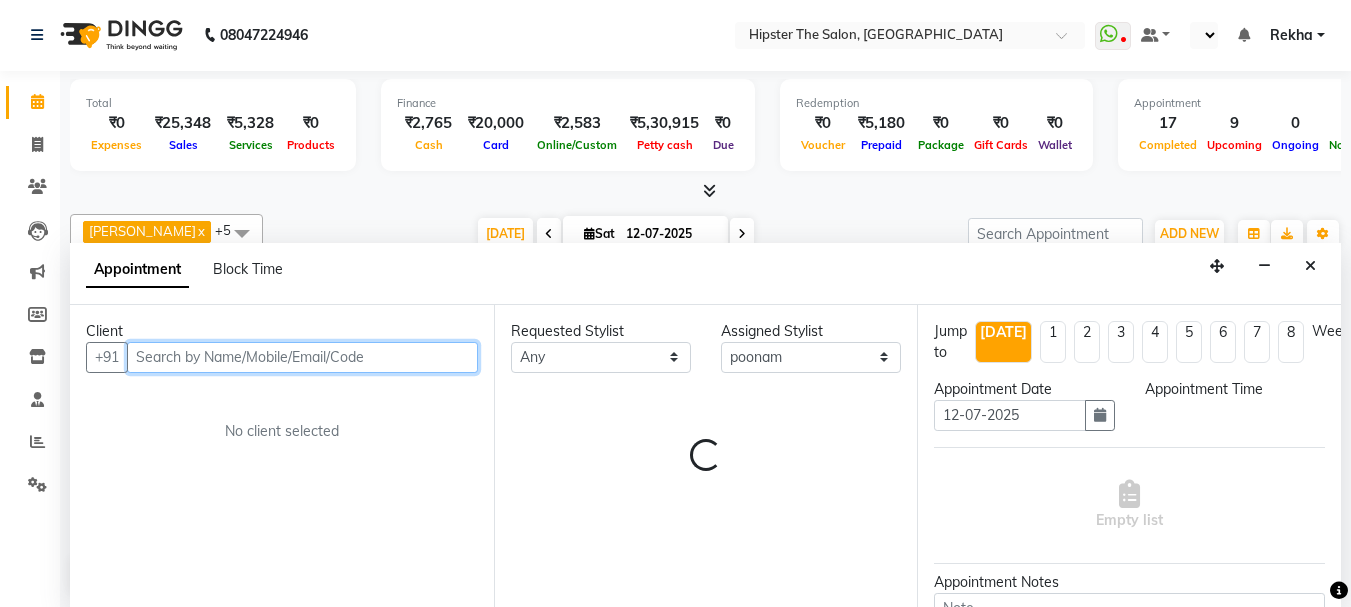 select on "1215" 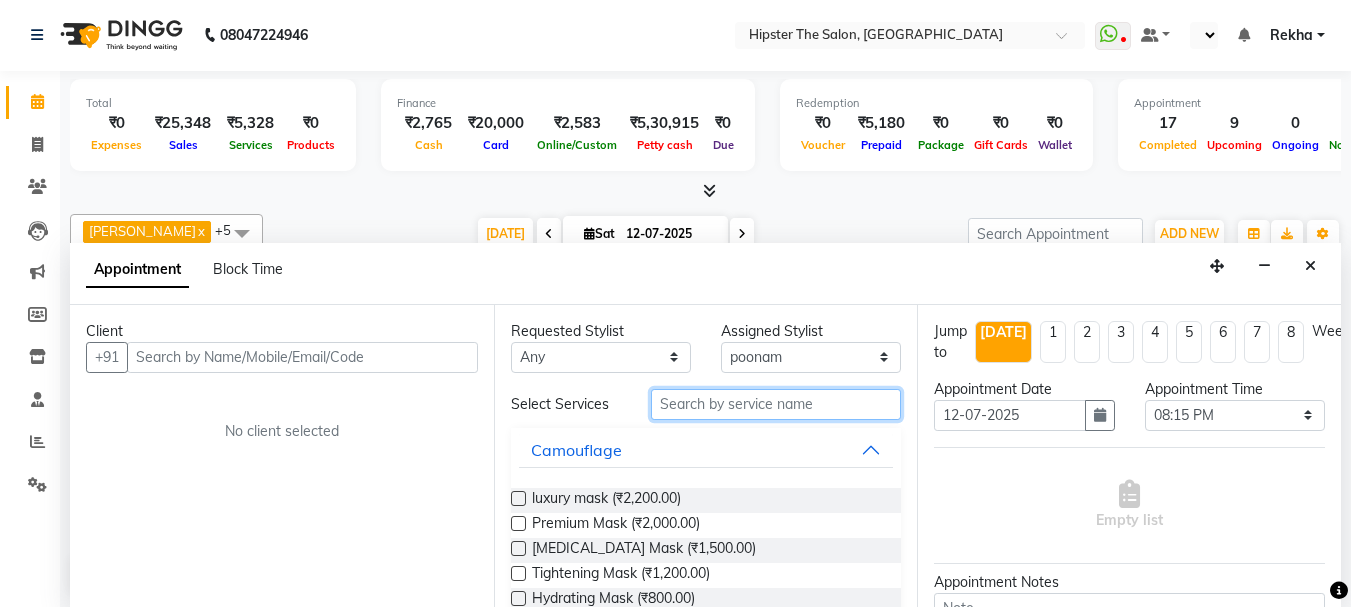 click at bounding box center (776, 404) 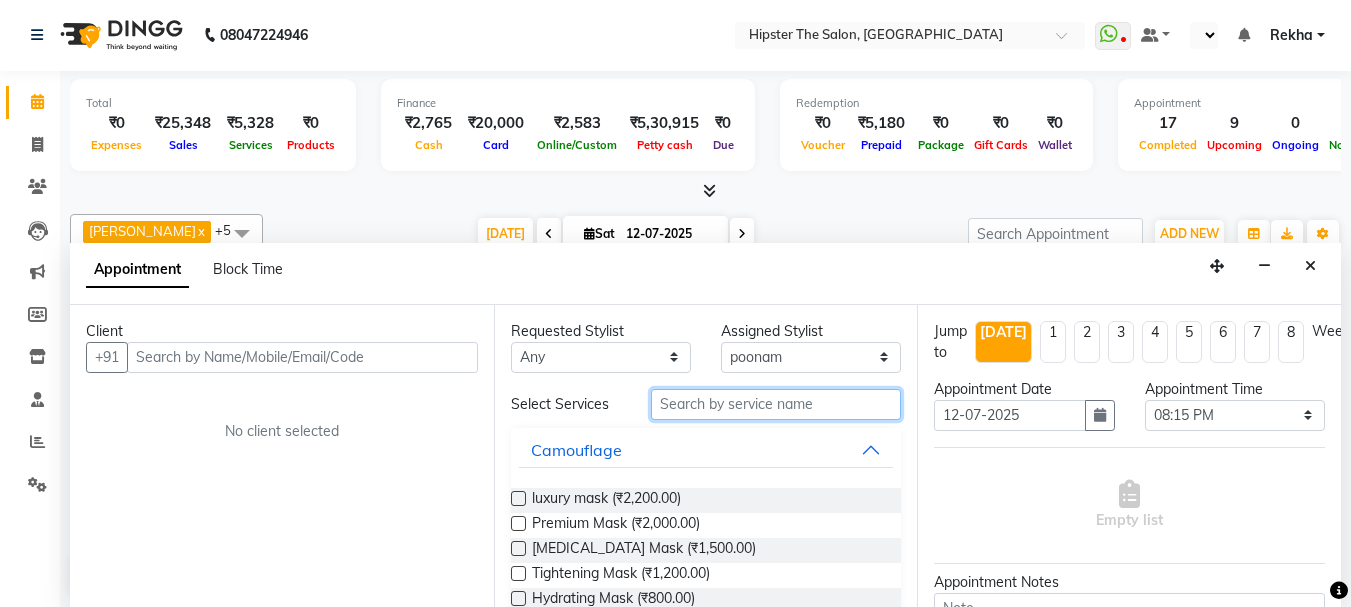 click at bounding box center [776, 404] 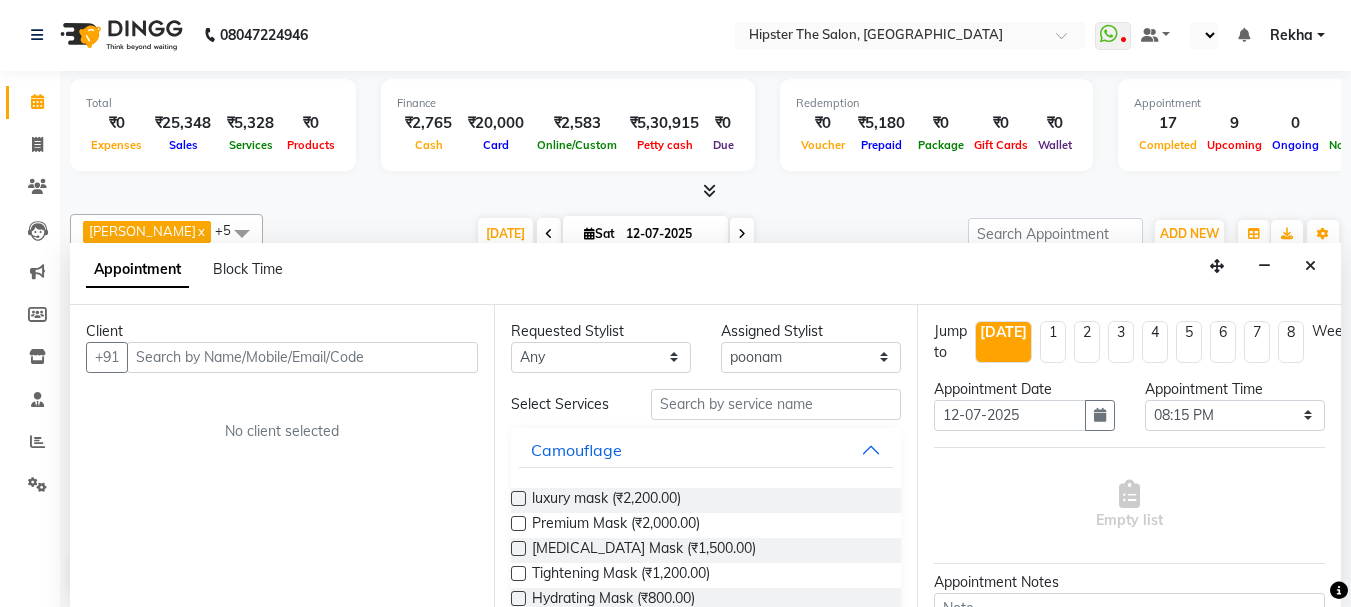 click on "Requested Stylist Any Aditya aishu Akansha Anil Anup Ashik Bhavin Irshad Lucky meeth minaz  Namrata Neelam poonam Raju Rekha saif salman Saneef sweta  Vaibhav vicky  Assigned Stylist Select Aditya aishu Akansha Anil Anup Ashik Bhavin Irshad Lucky meeth minaz  Namrata Neelam poonam Raju Rekha saif salman Saneef sweta  Vaibhav vicky  Select Services    Camouflage luxury mask (₹2,200.00) Premium Mask (₹2,000.00) Whitening Mask (₹1,500.00) Tightening Mask (₹1,200.00) Hydrating Mask (₹800.00) Camouflage - Hydrating Mask (₹800.00) Camouflage - Tightening Mask (₹1,200.00) Camouflage - Whitening Mask (₹1,500.00) Camouflage - Premium Mask (₹2,000.00) Bead wax nose  (₹200.00) bear wax full nose (₹400.00) bear wax upper lip (₹170.00) bear wax chin (₹170.00) bear wax lower lip (₹170.00) bear wax forehead (₹170.00) bear wax side locks (₹400.00) bear wax full face (₹800.00) bear wax underarms (₹500.00) bear wax brazilian line (₹1,000.00) bear wax brazilian  (₹2,000.00)    Threading" at bounding box center [706, 456] 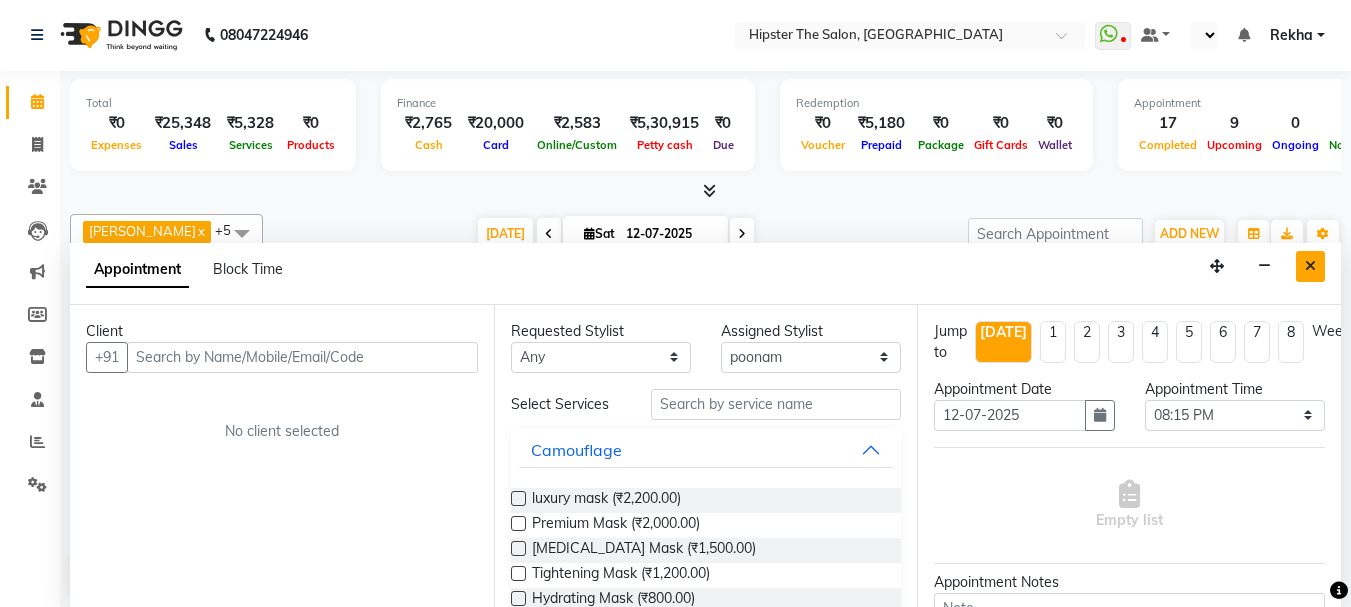 click at bounding box center (1310, 266) 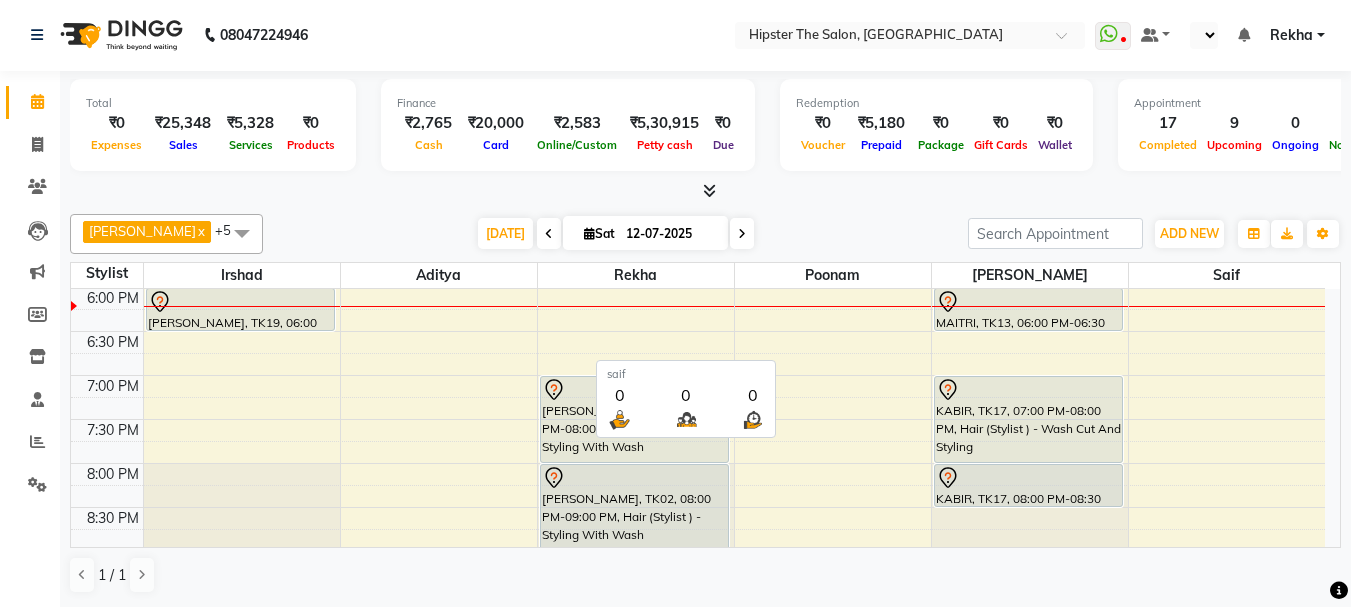 click on "saif" at bounding box center (1227, 275) 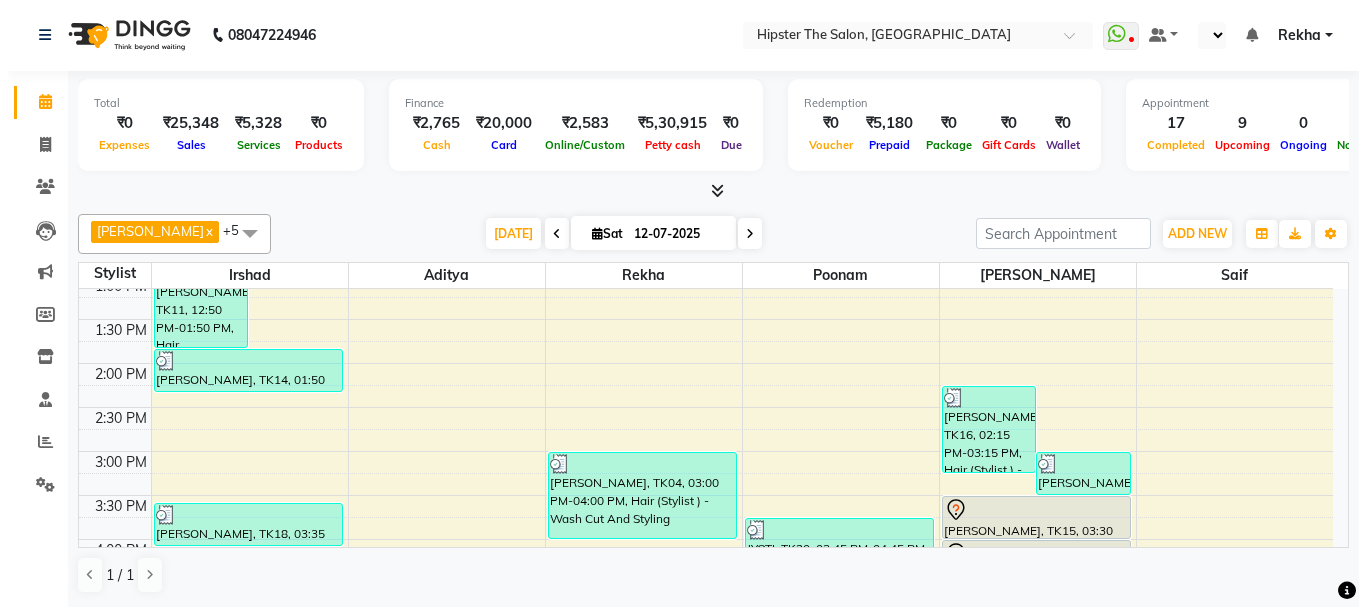 scroll, scrollTop: 581, scrollLeft: 0, axis: vertical 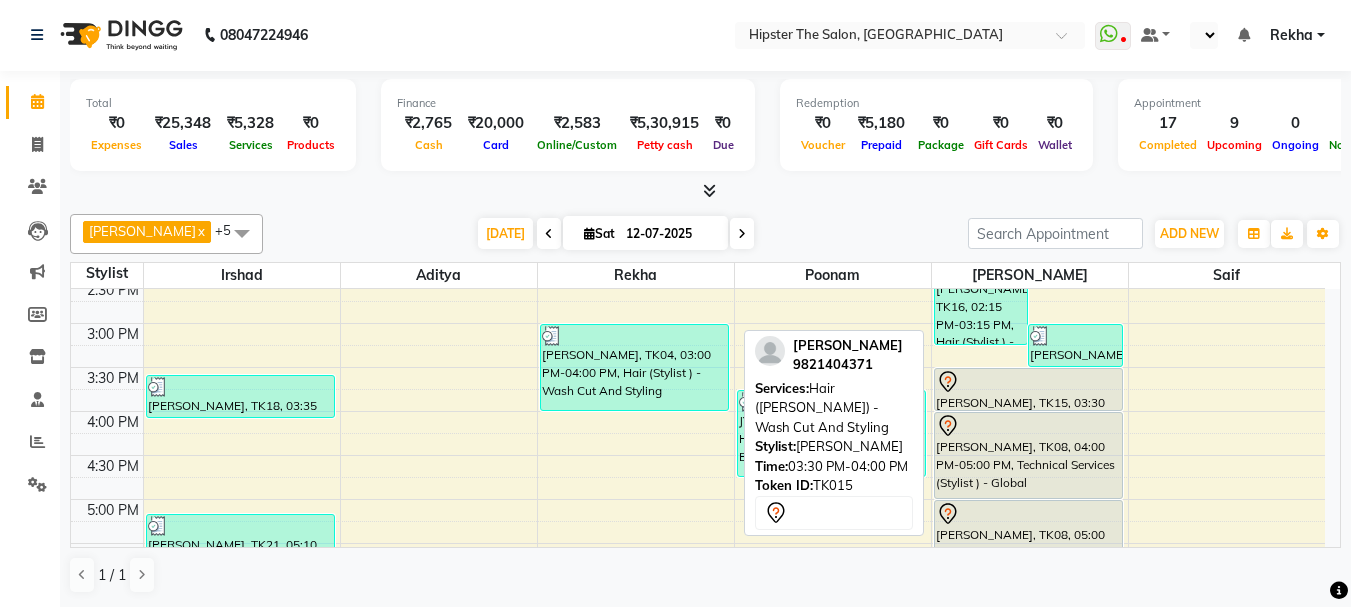 click at bounding box center (1028, 410) 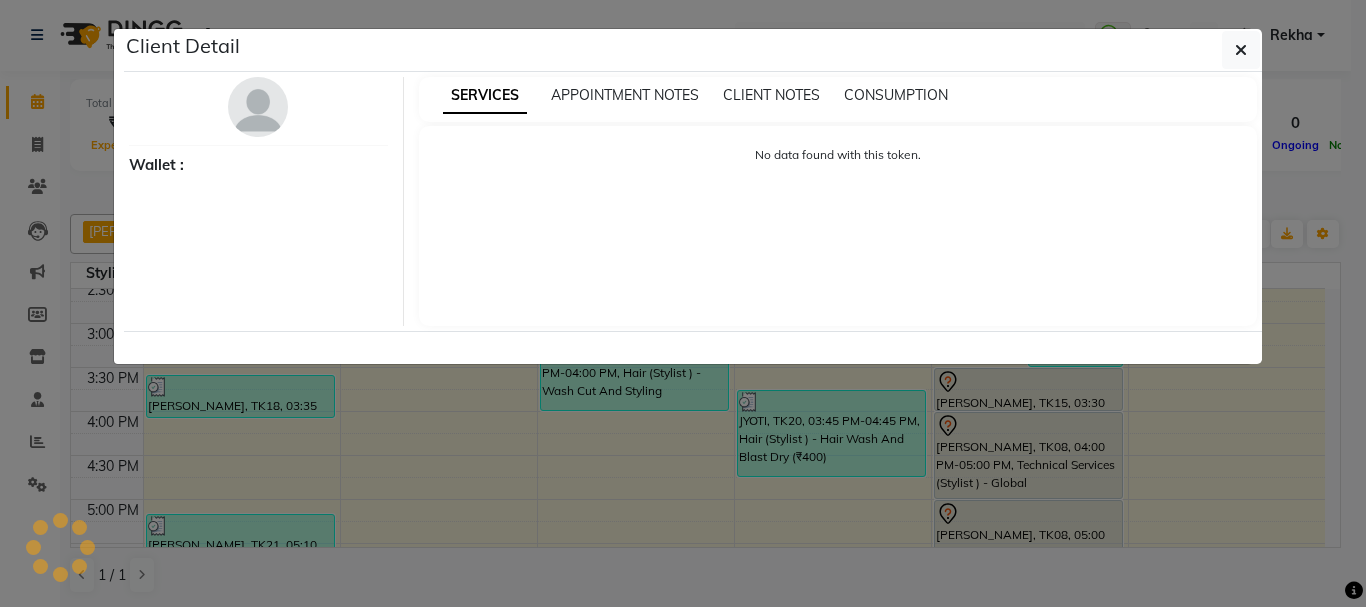 click on "SERVICES APPOINTMENT NOTES CLIENT NOTES CONSUMPTION No data found with this token." at bounding box center (838, 201) 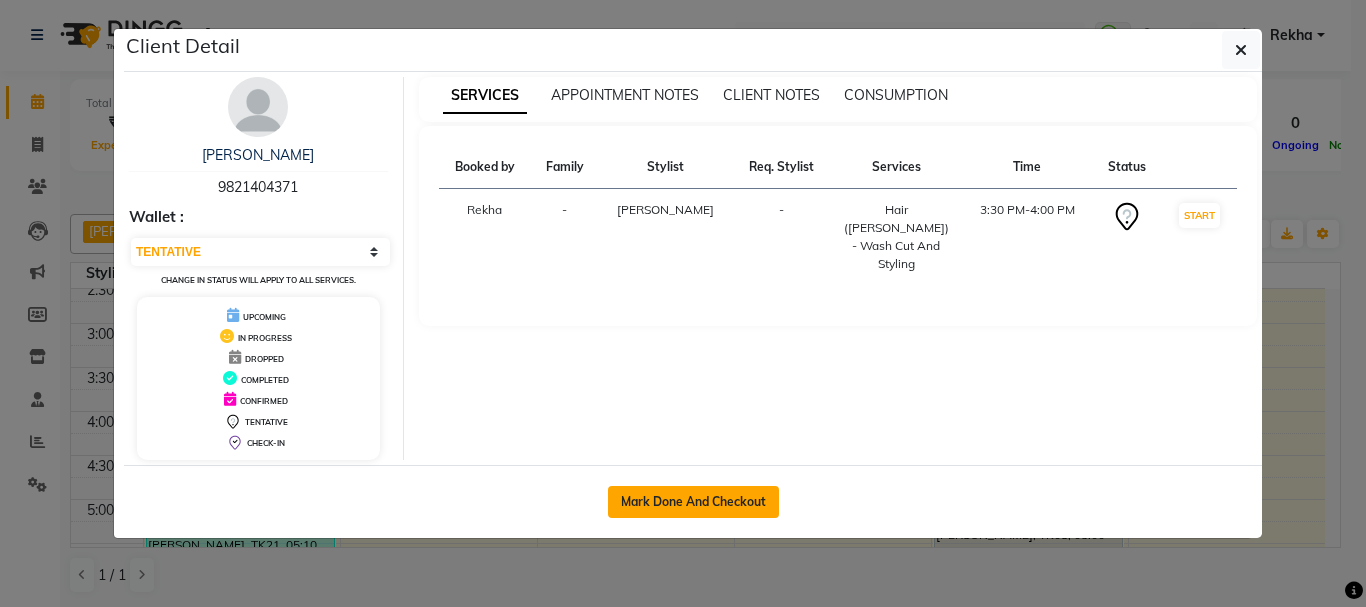 click on "Mark Done And Checkout" 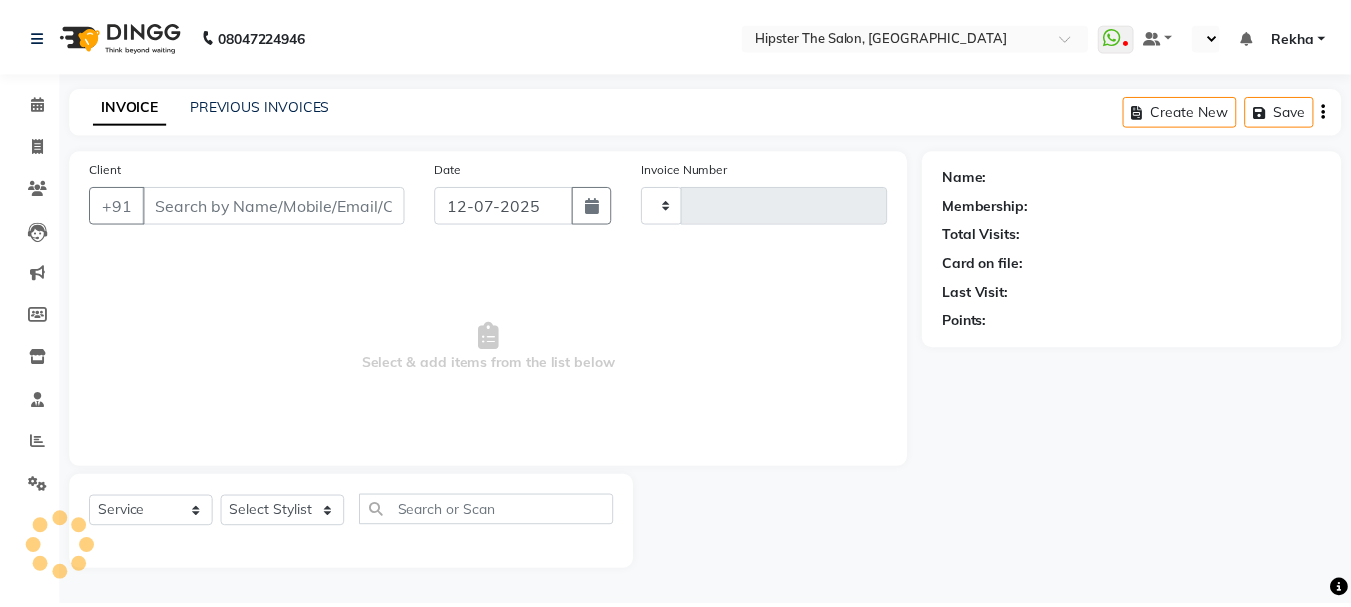 scroll, scrollTop: 0, scrollLeft: 0, axis: both 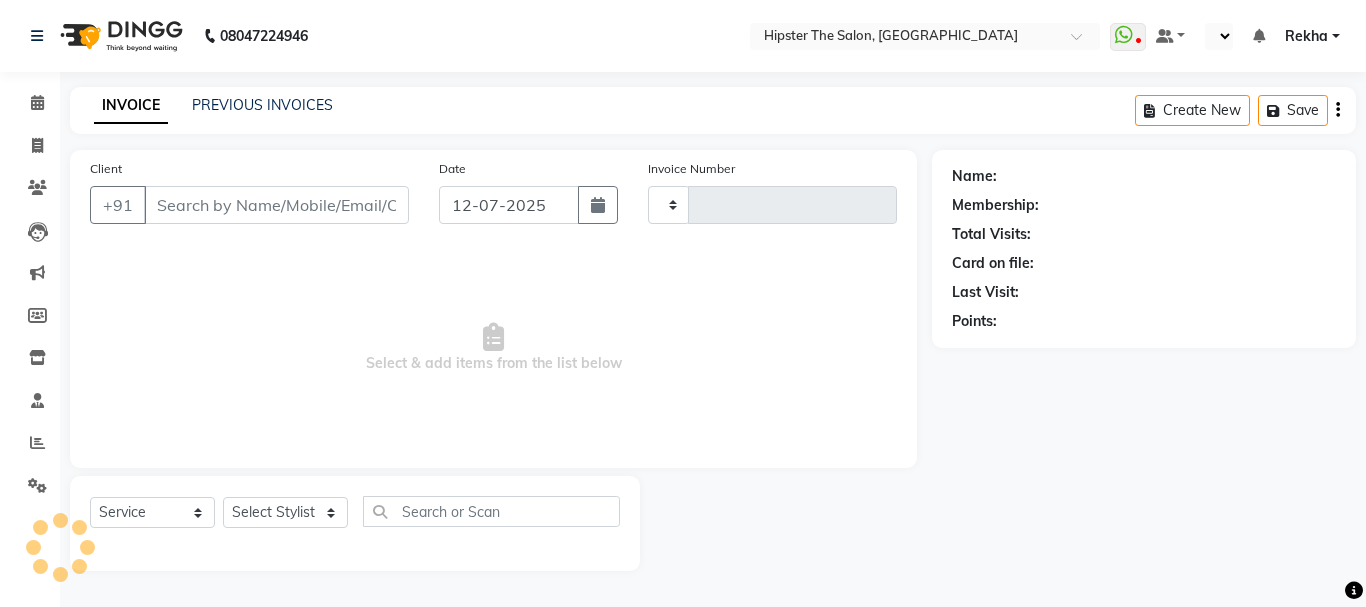 click 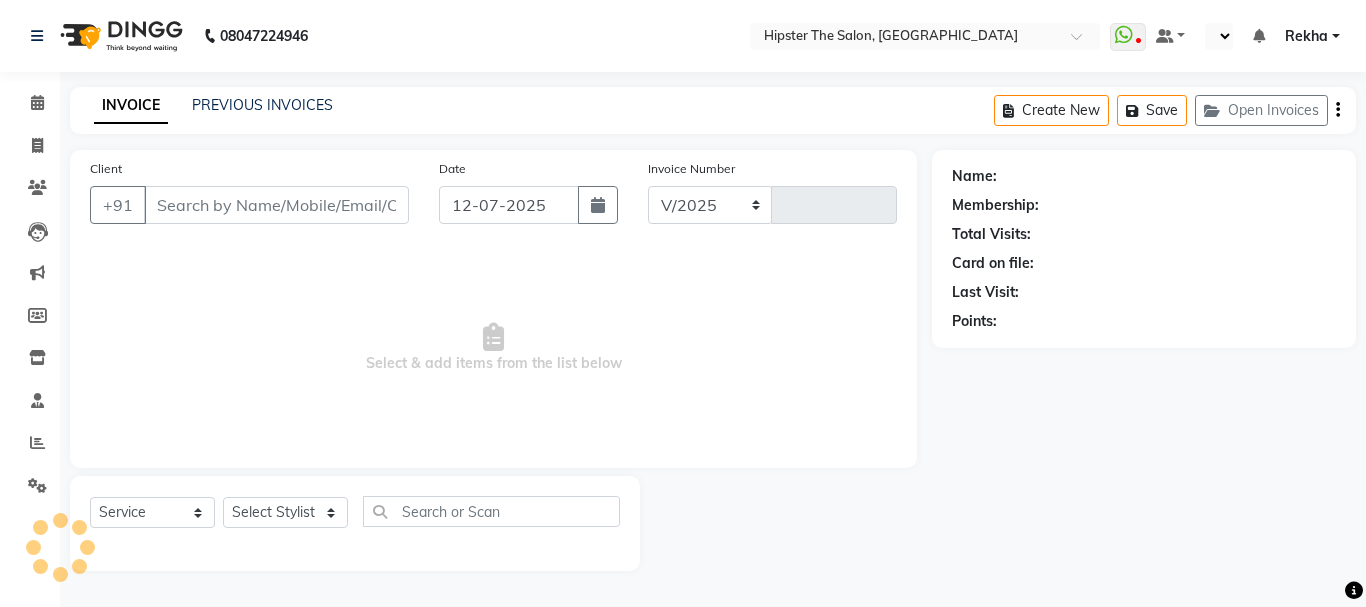 select on "5125" 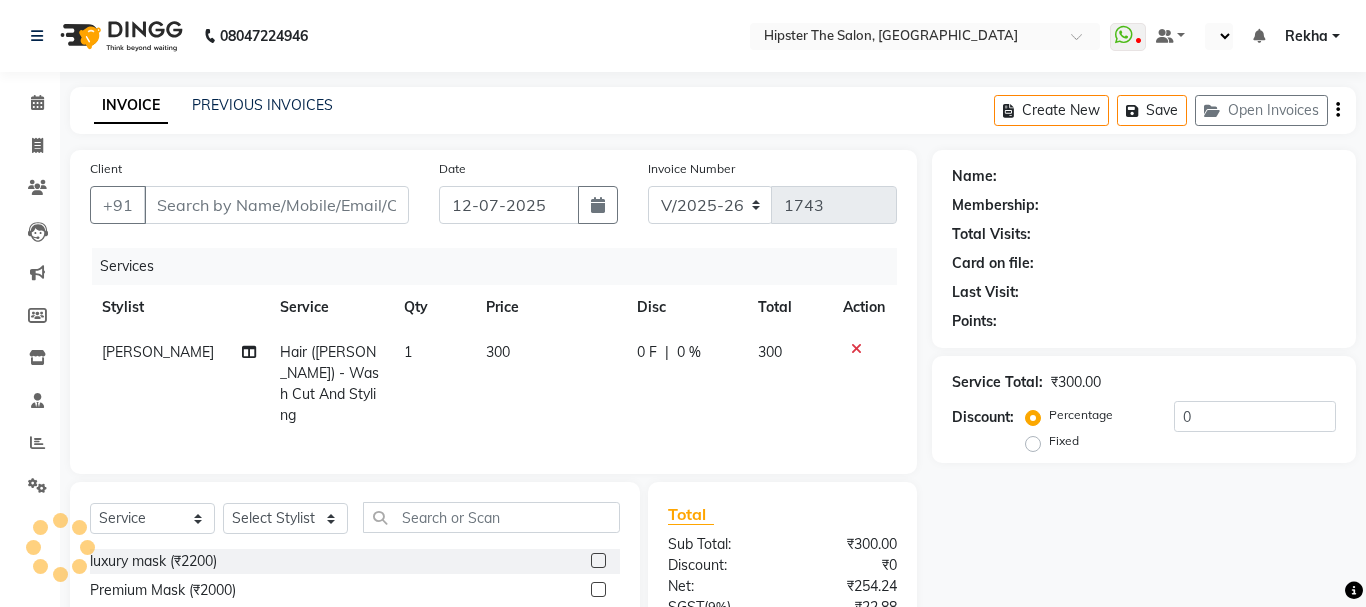 type on "9821404371" 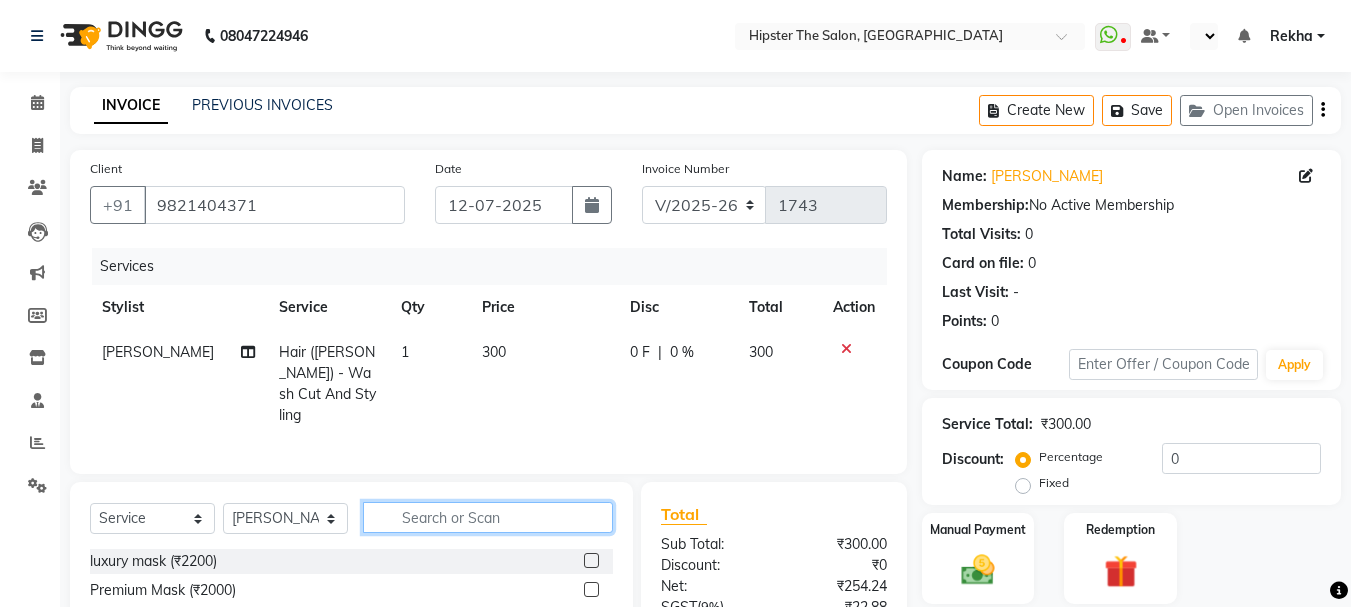 click 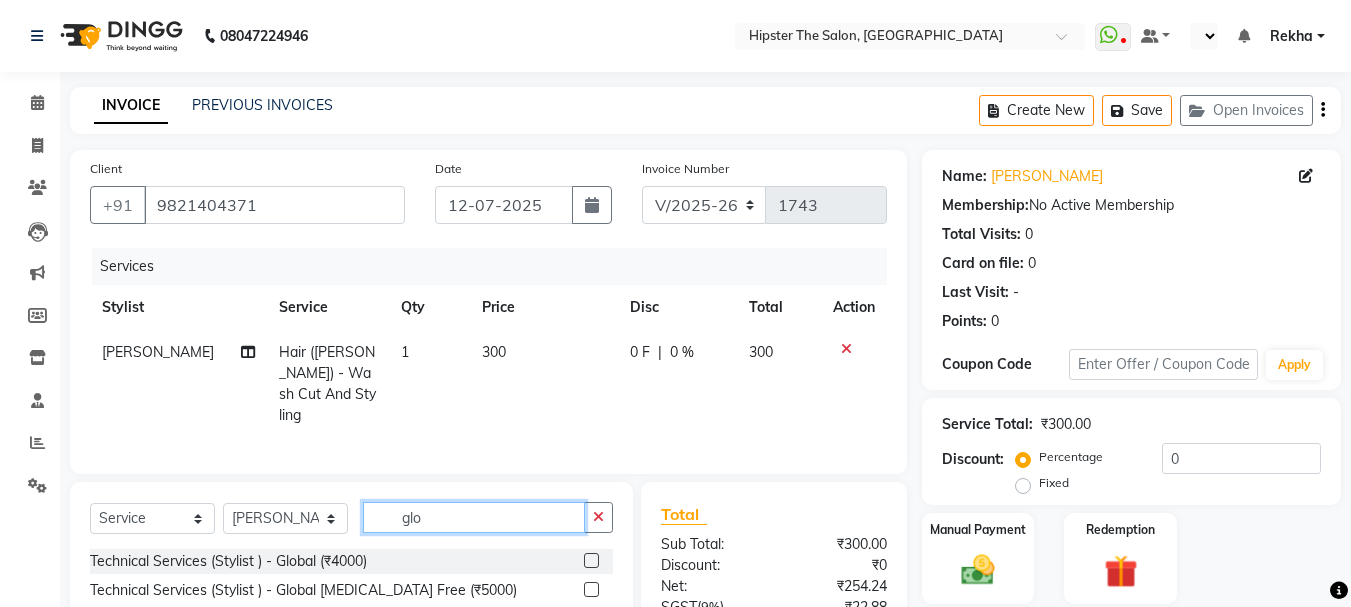 type on "glo" 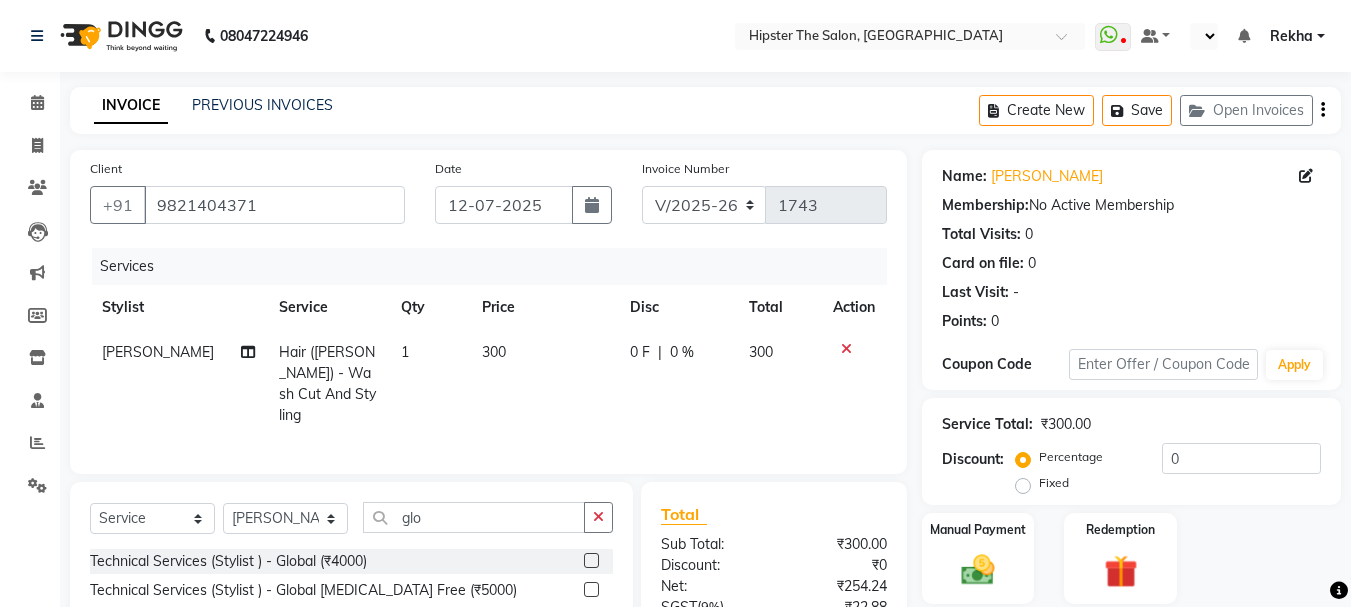 click on "Technical Services (Stylist ) - Global [MEDICAL_DATA] Free 1 (₹1200)" 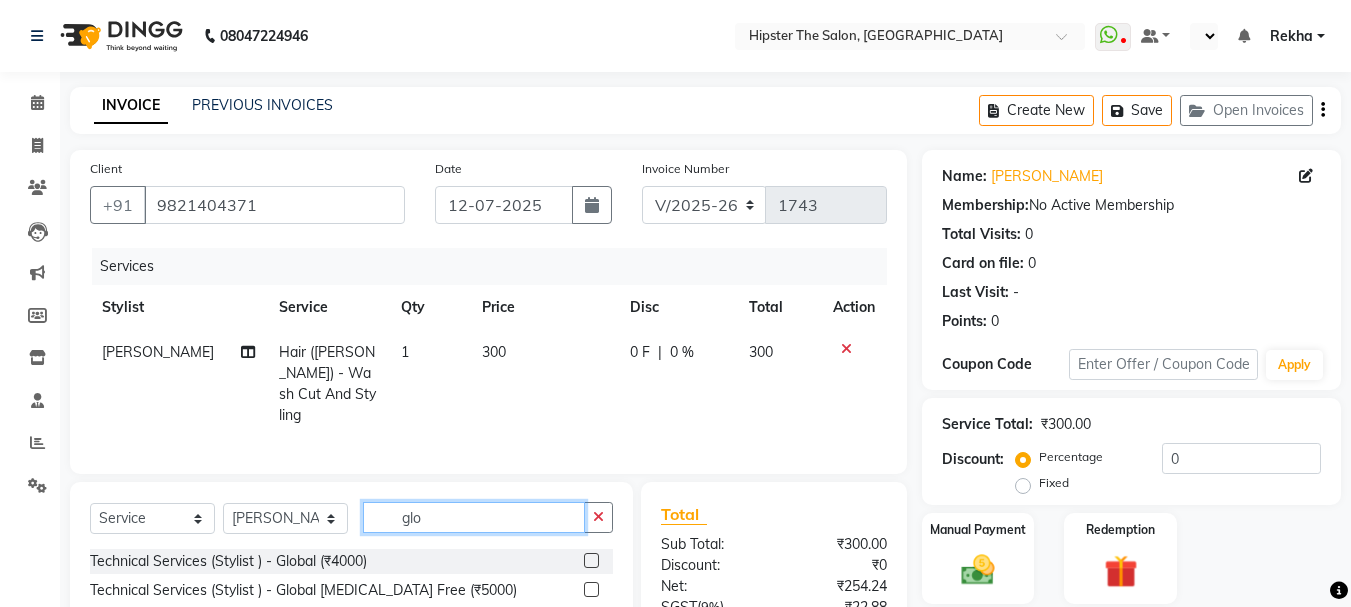 checkbox on "true" 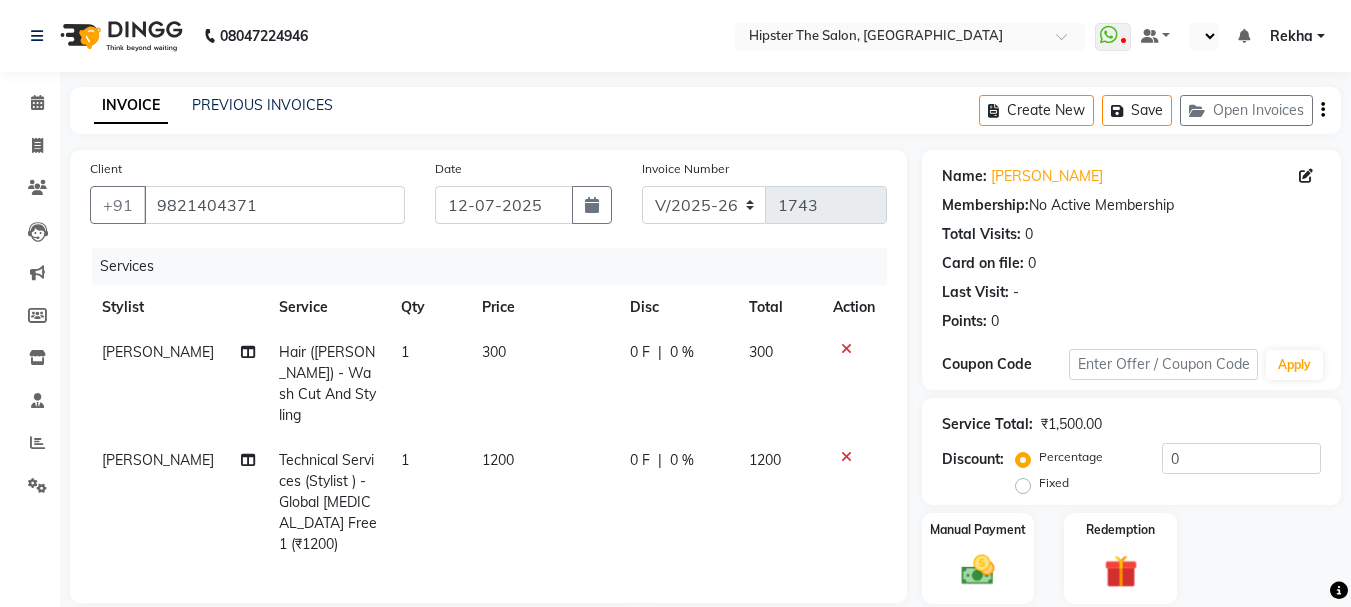 scroll, scrollTop: 193, scrollLeft: 0, axis: vertical 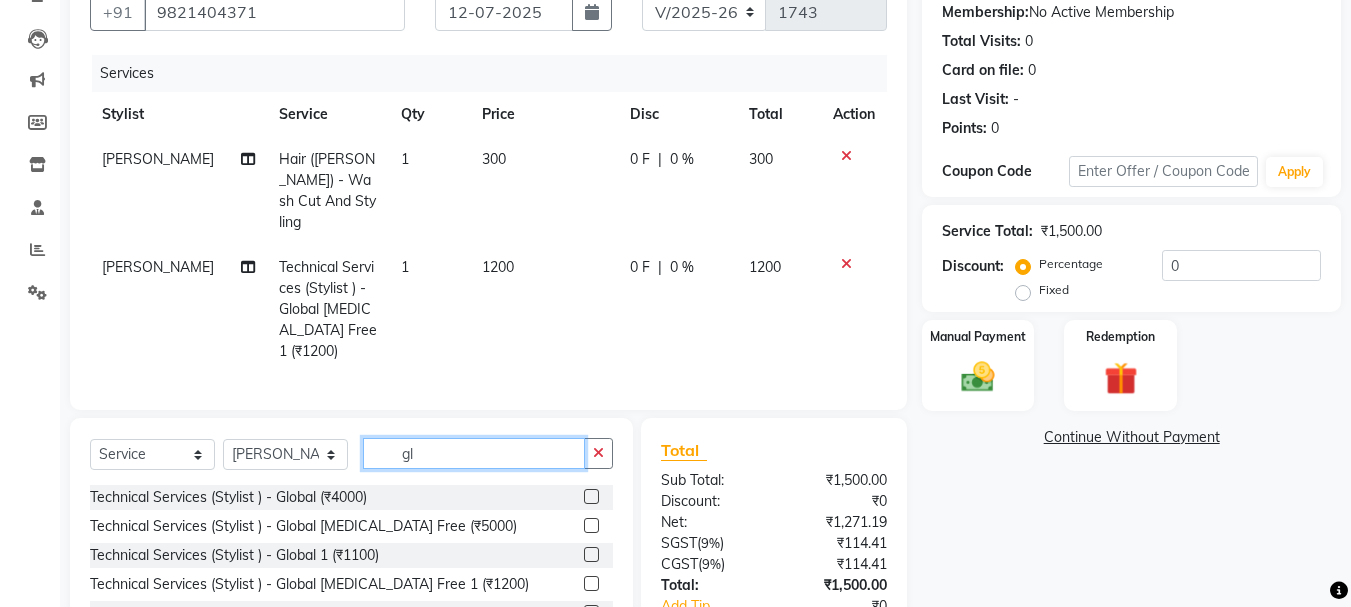 type on "g" 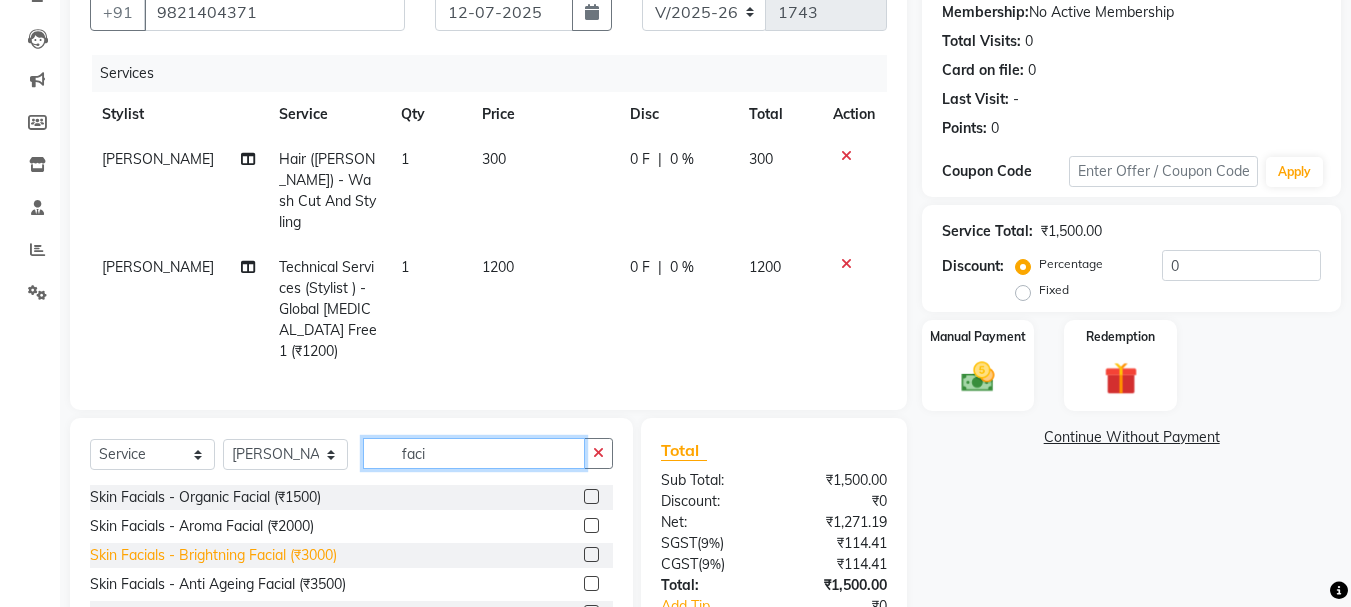 type on "faci" 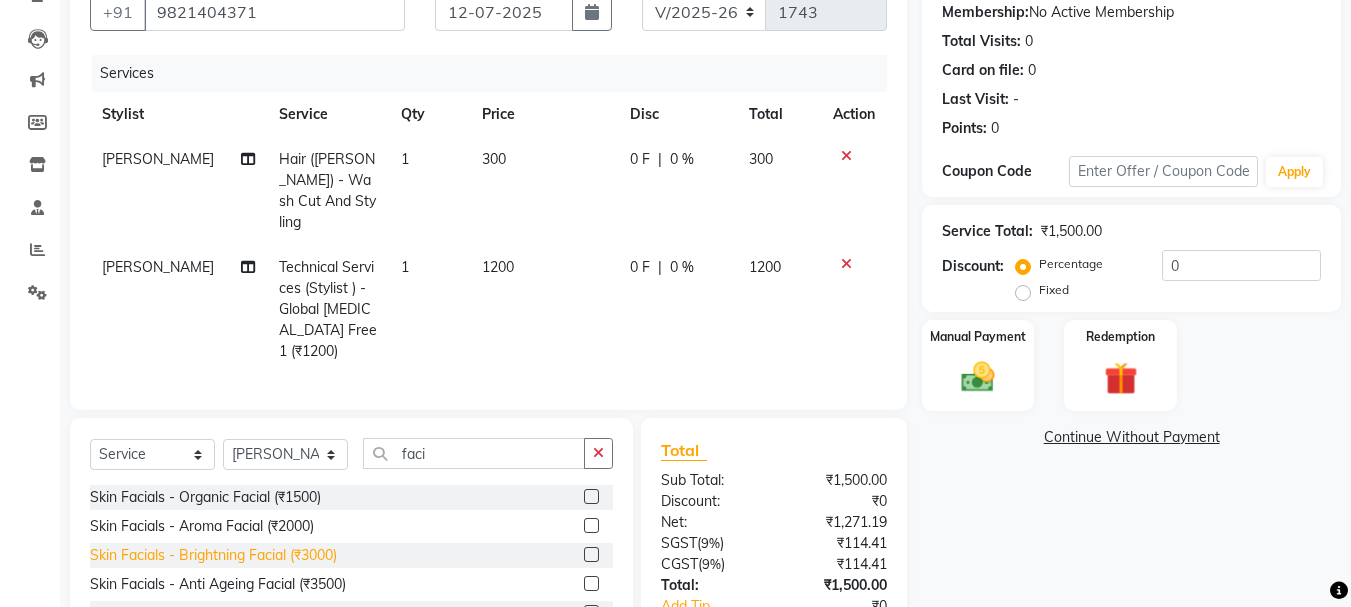 click on "Skin Facials - Brightning Facial (₹3000)" 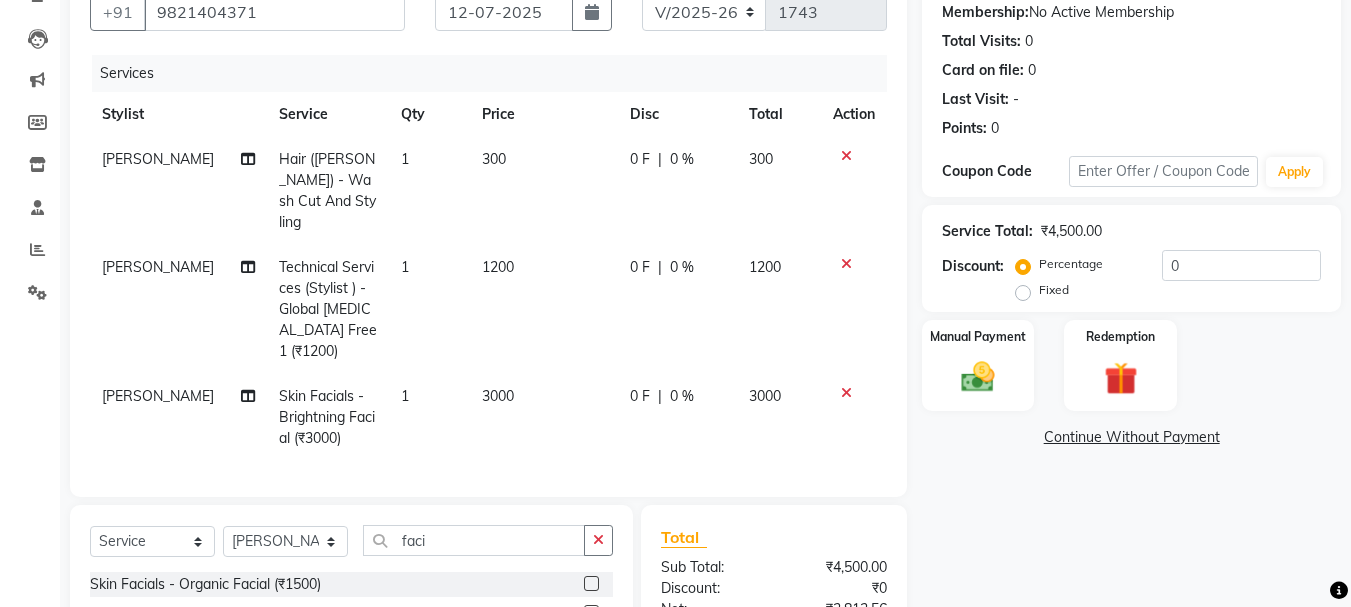 checkbox on "false" 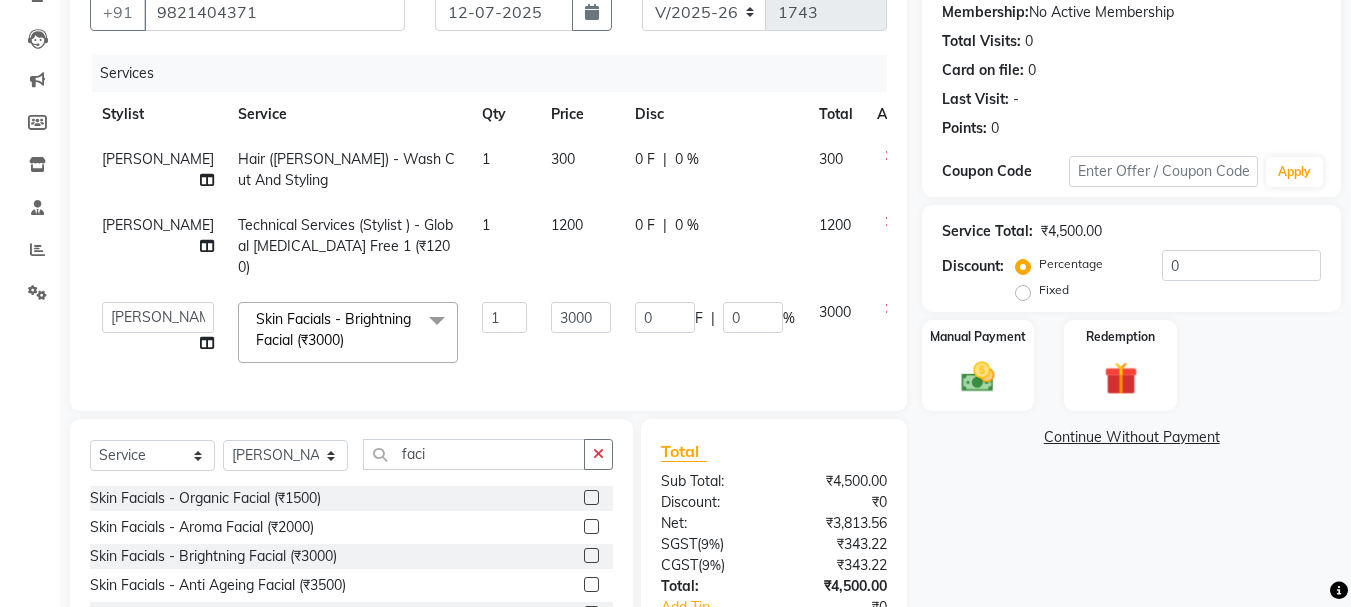 click on "Aditya   aishu   Akansha   Anil   Anup   Ashik   Bhavin   Irshad   Lucky   meeth   minaz    Namrata   Neelam   poonam   Raju   Rekha   saif   salman   Saneef   sweta    Vaibhav   vicky" 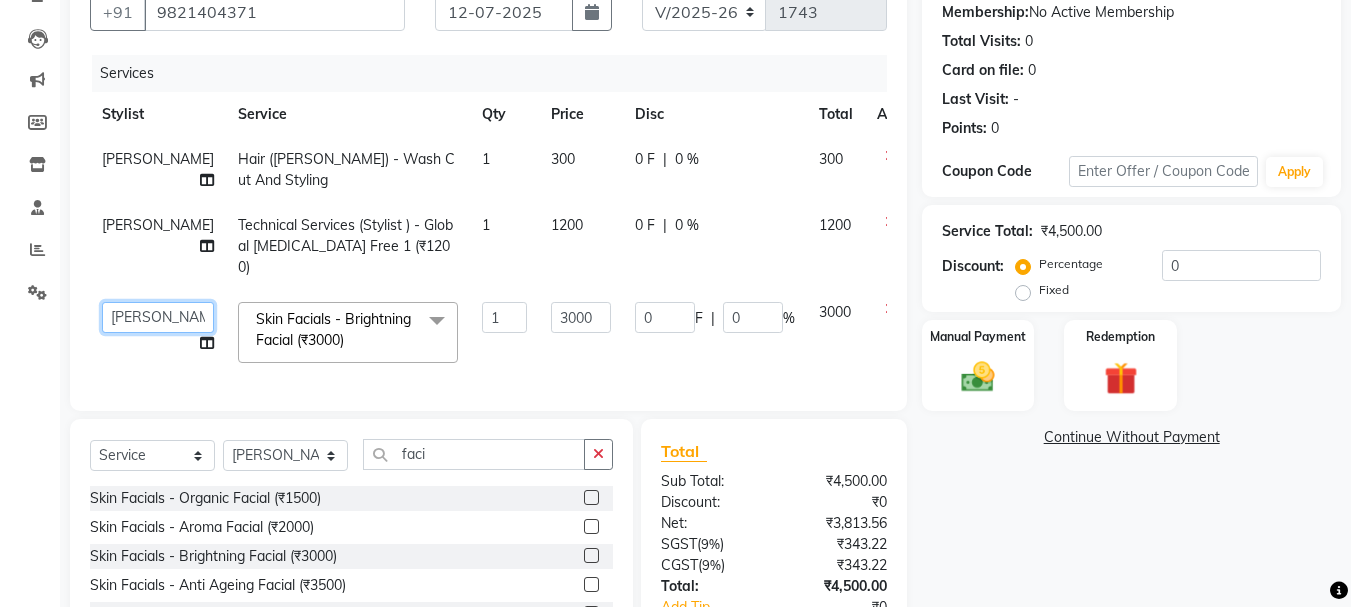 drag, startPoint x: 147, startPoint y: 325, endPoint x: 127, endPoint y: 287, distance: 42.941822 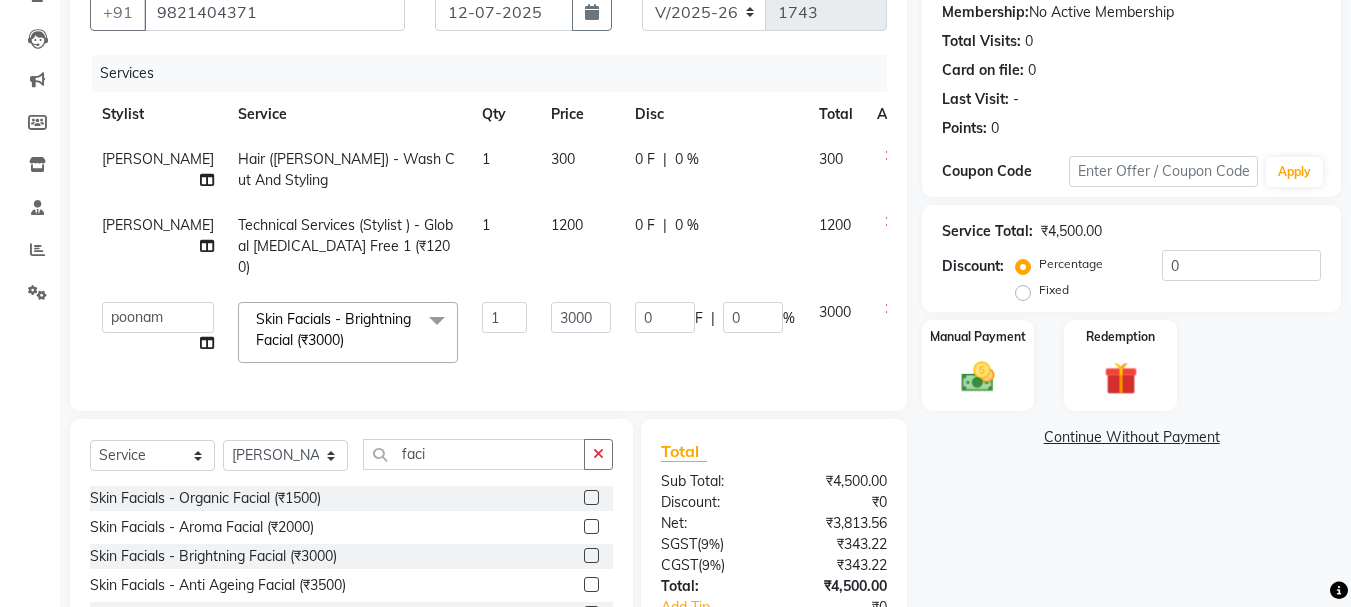 select on "50153" 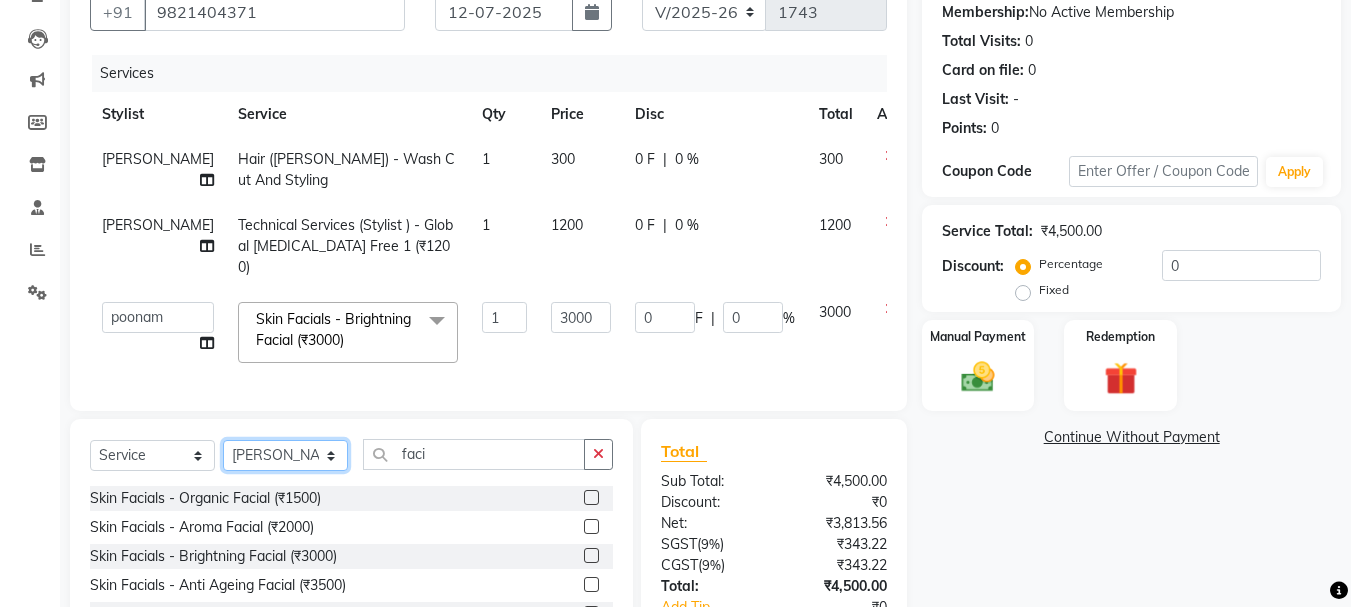 click on "Select Stylist [PERSON_NAME] [PERSON_NAME] [PERSON_NAME] [PERSON_NAME] Lucky [PERSON_NAME]  [PERSON_NAME] [PERSON_NAME] [PERSON_NAME] Rekha saif [PERSON_NAME] [PERSON_NAME]  [PERSON_NAME] [PERSON_NAME]" 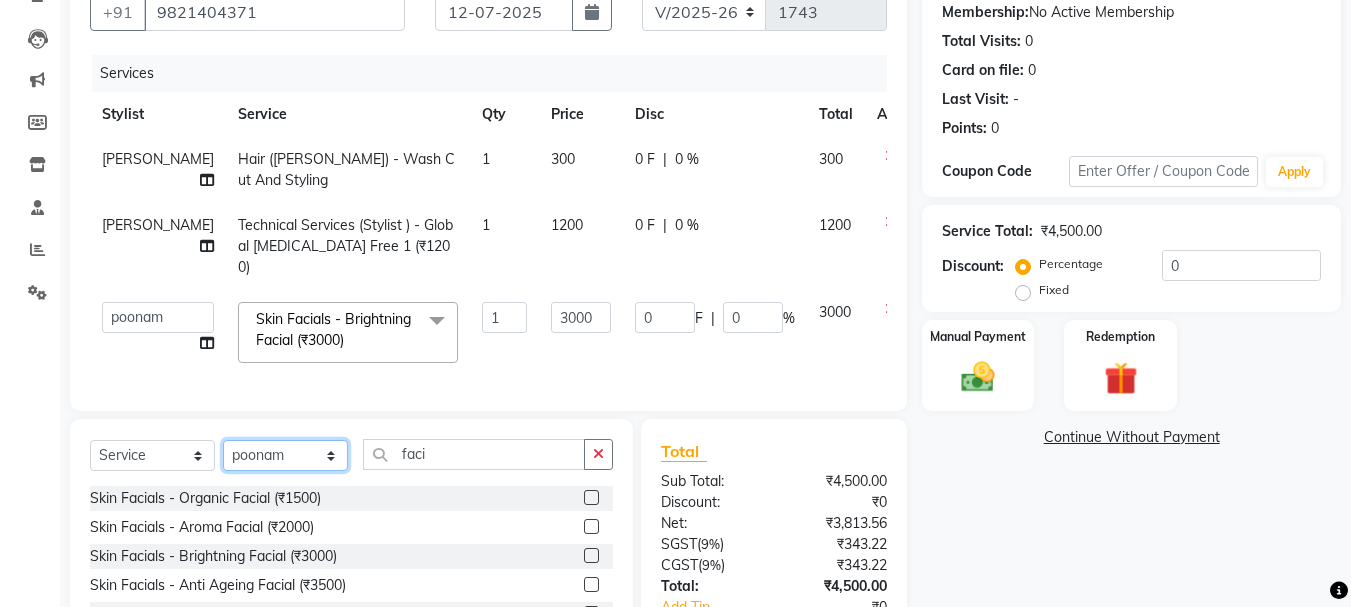 click on "Select Stylist [PERSON_NAME] [PERSON_NAME] [PERSON_NAME] [PERSON_NAME] Lucky [PERSON_NAME]  [PERSON_NAME] [PERSON_NAME] [PERSON_NAME] Rekha saif [PERSON_NAME] [PERSON_NAME]  [PERSON_NAME] [PERSON_NAME]" 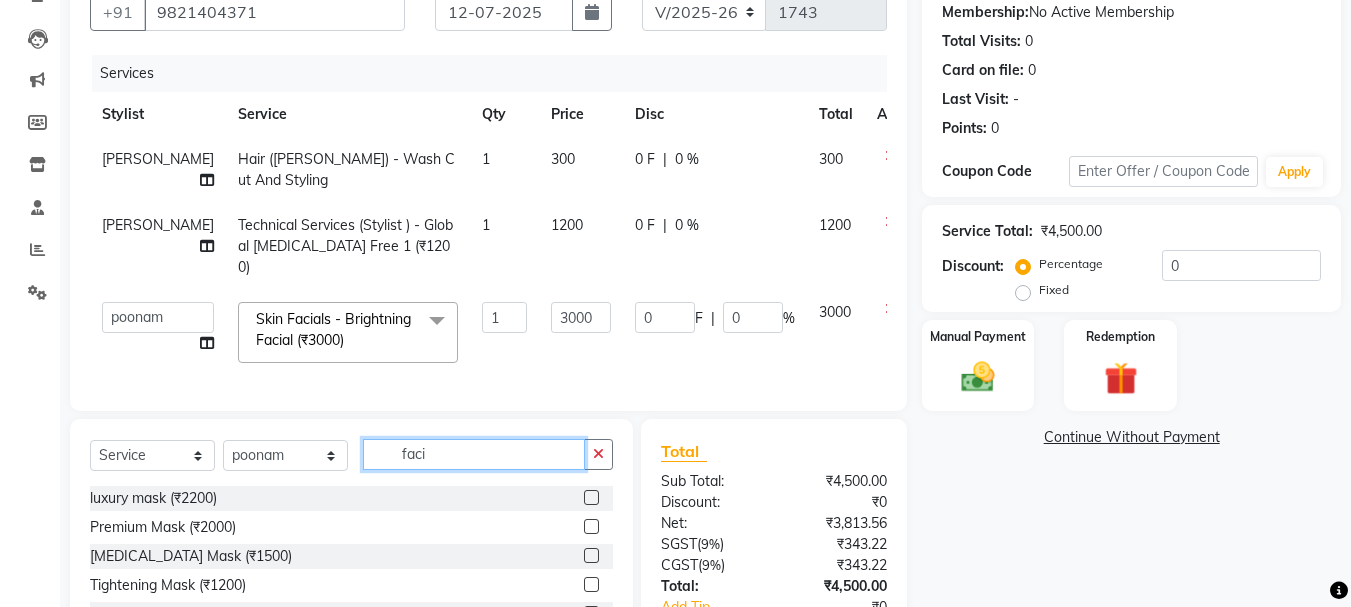 click on "faci" 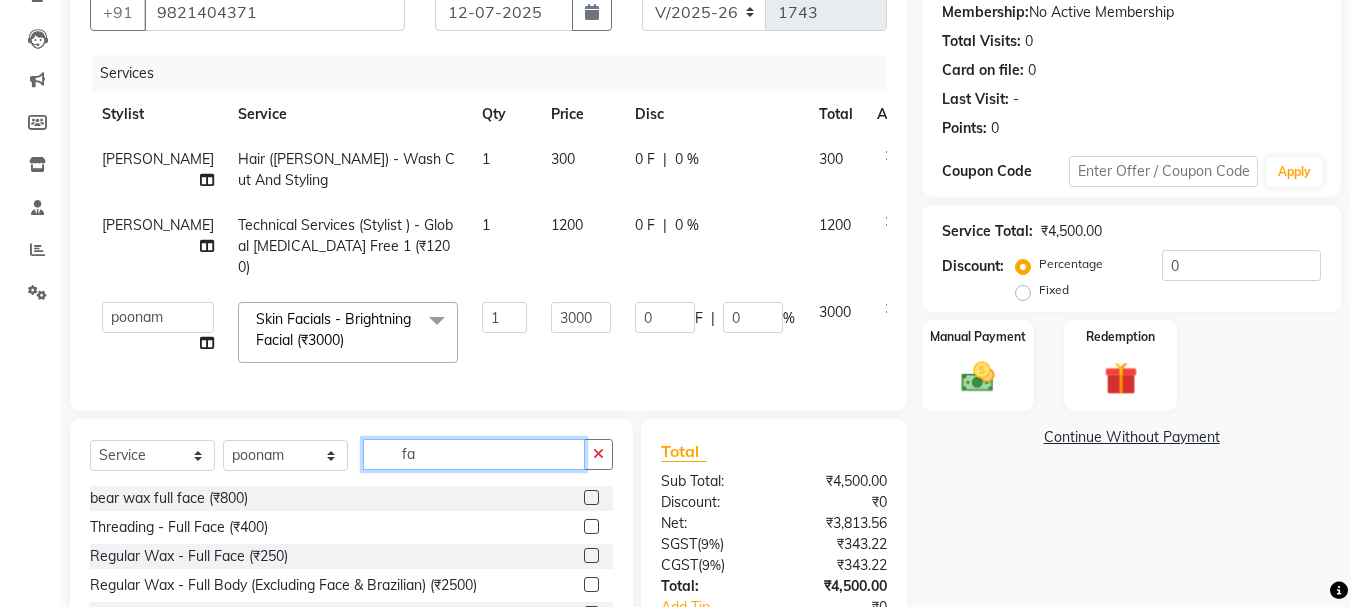 type on "f" 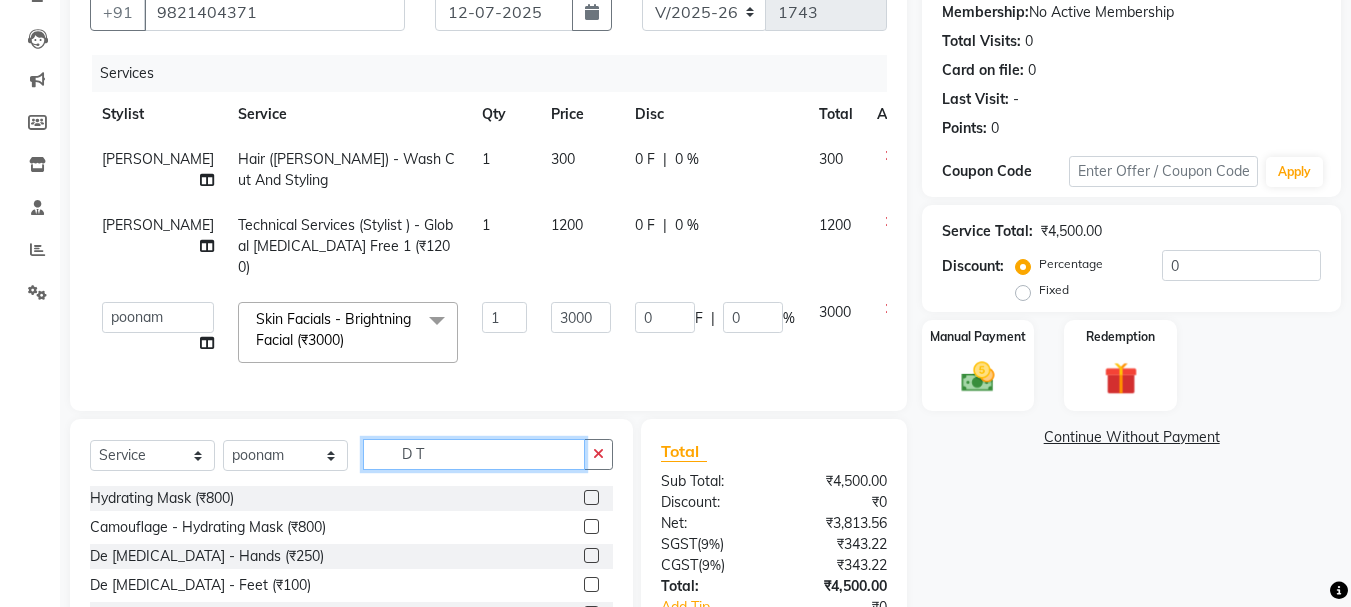 type on "D T" 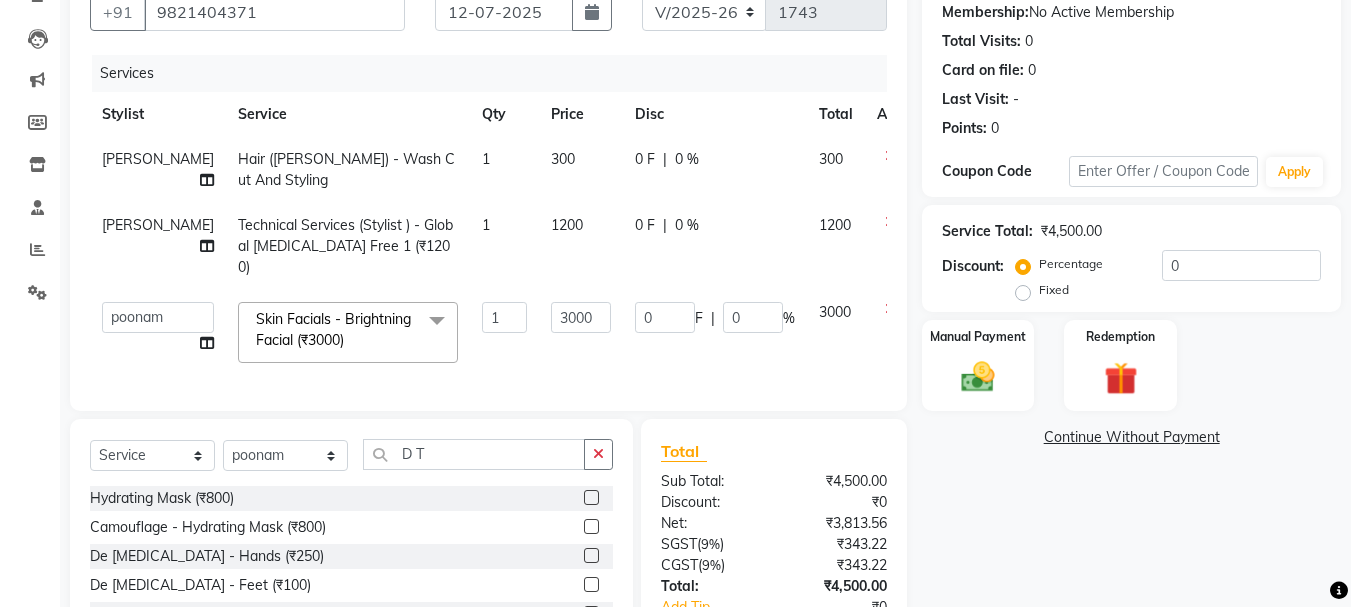click on "De [MEDICAL_DATA] - Premium Full Face & Neck (₹700)" 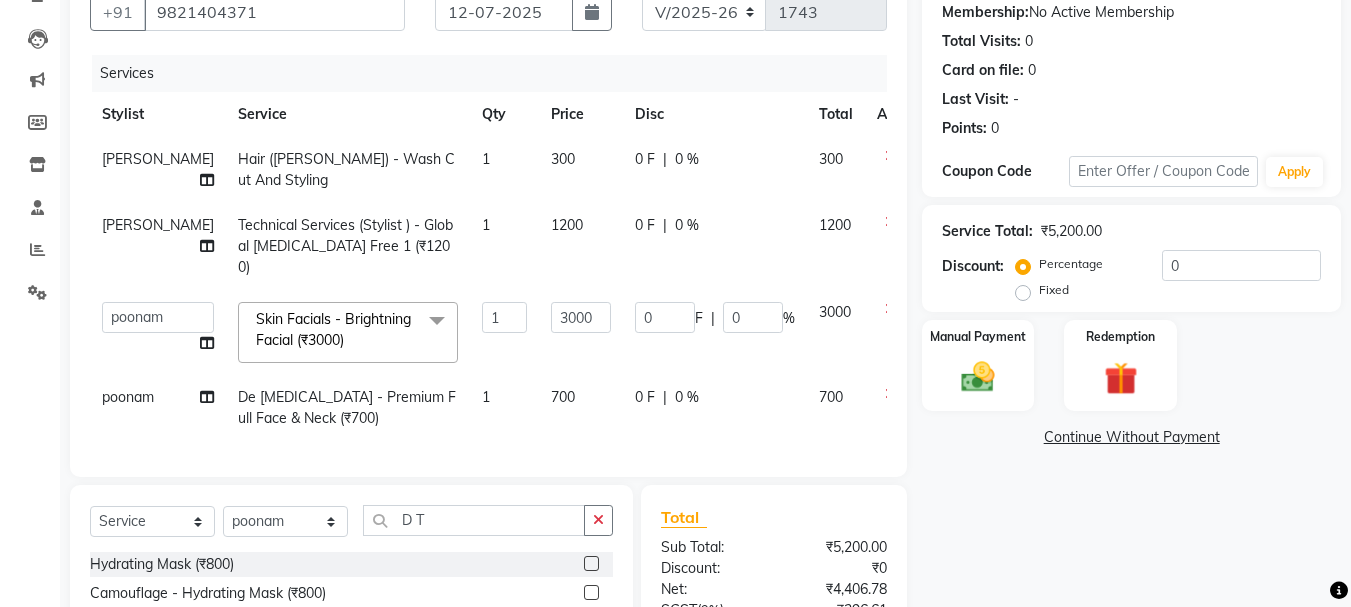 checkbox on "false" 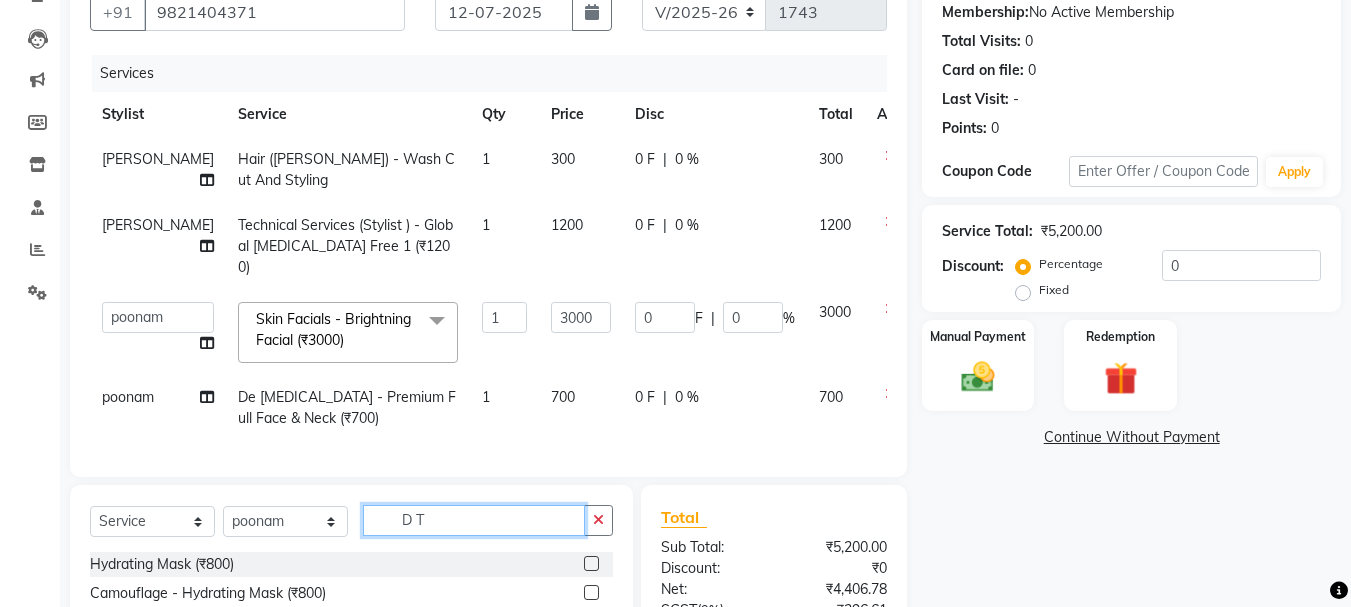 click on "D T" 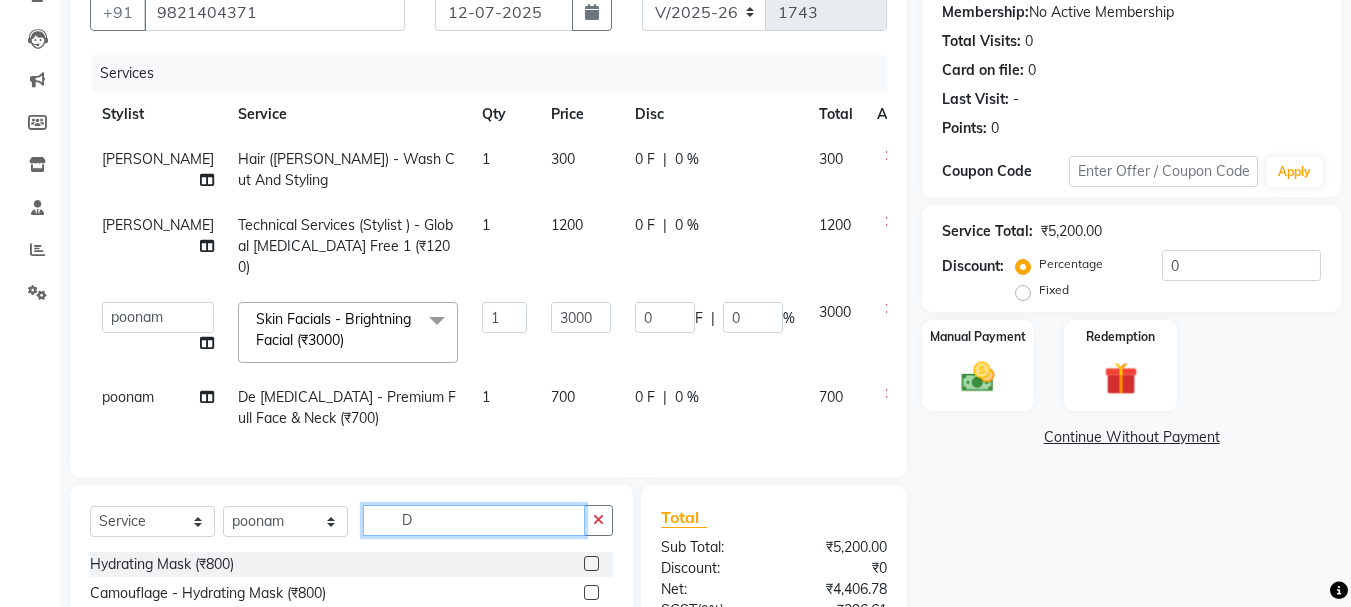 type on "D" 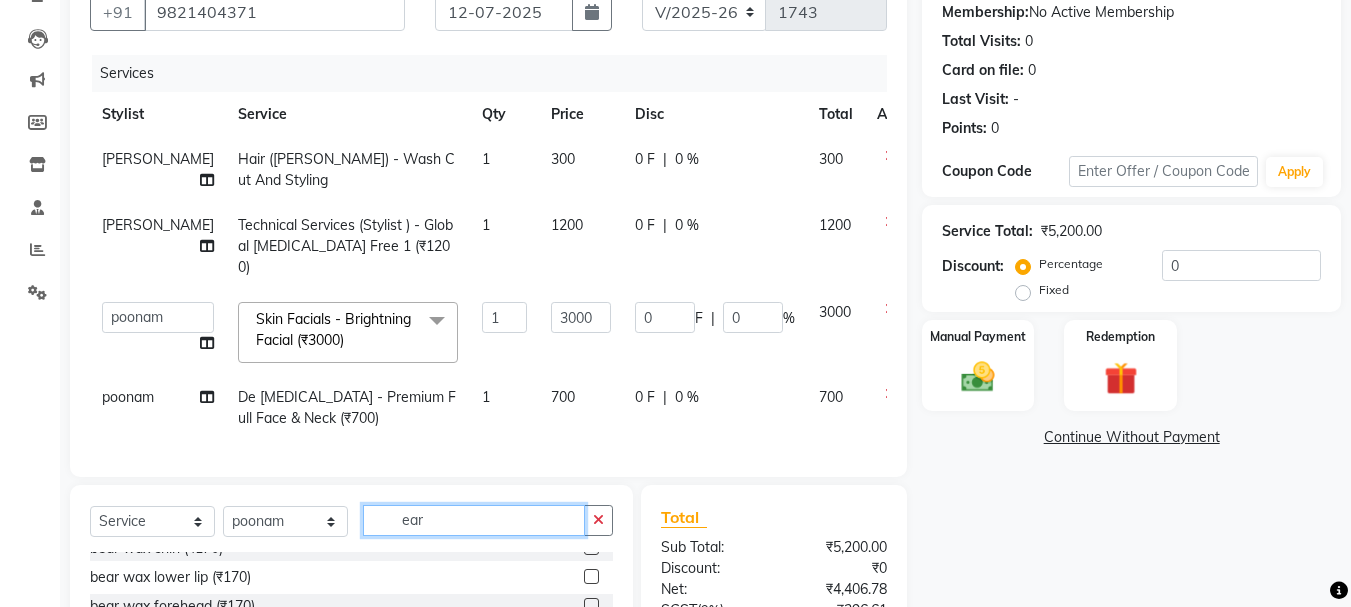 scroll, scrollTop: 66, scrollLeft: 0, axis: vertical 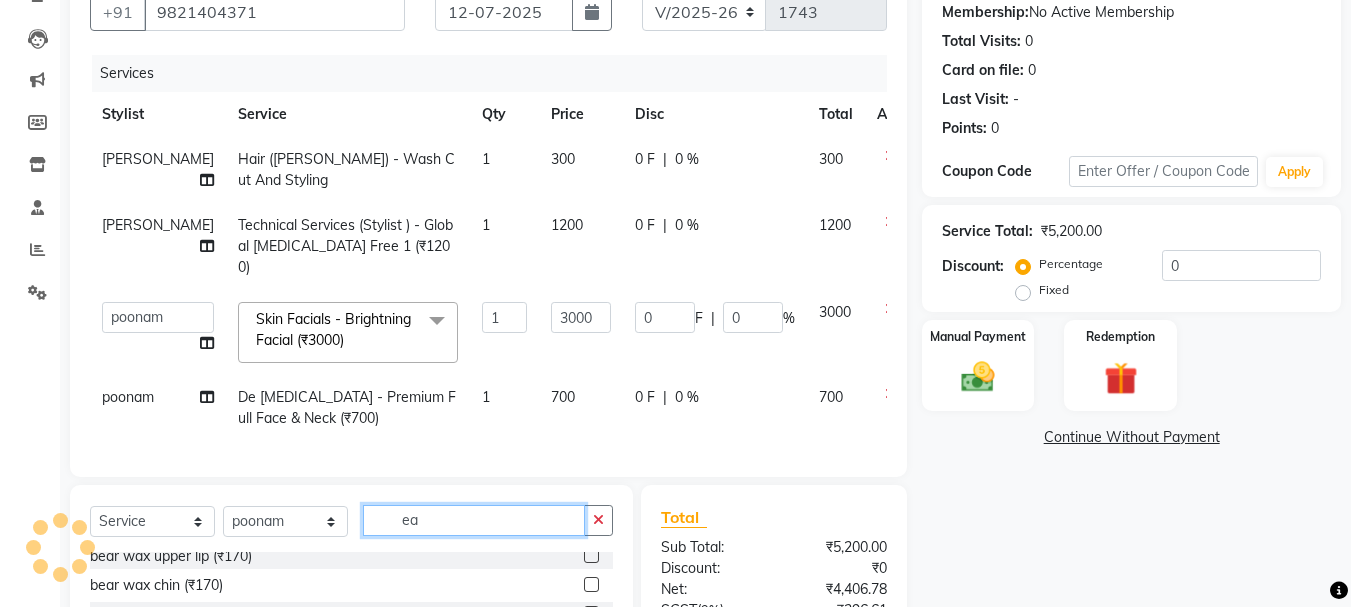 type on "e" 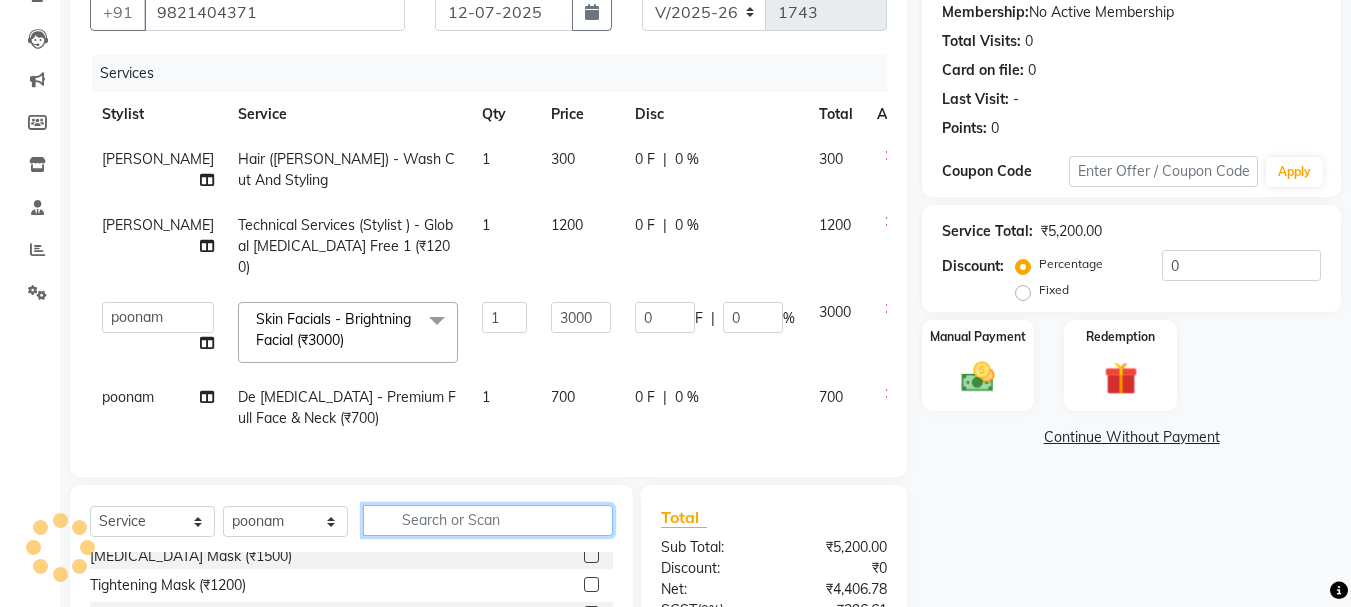 scroll, scrollTop: 390, scrollLeft: 0, axis: vertical 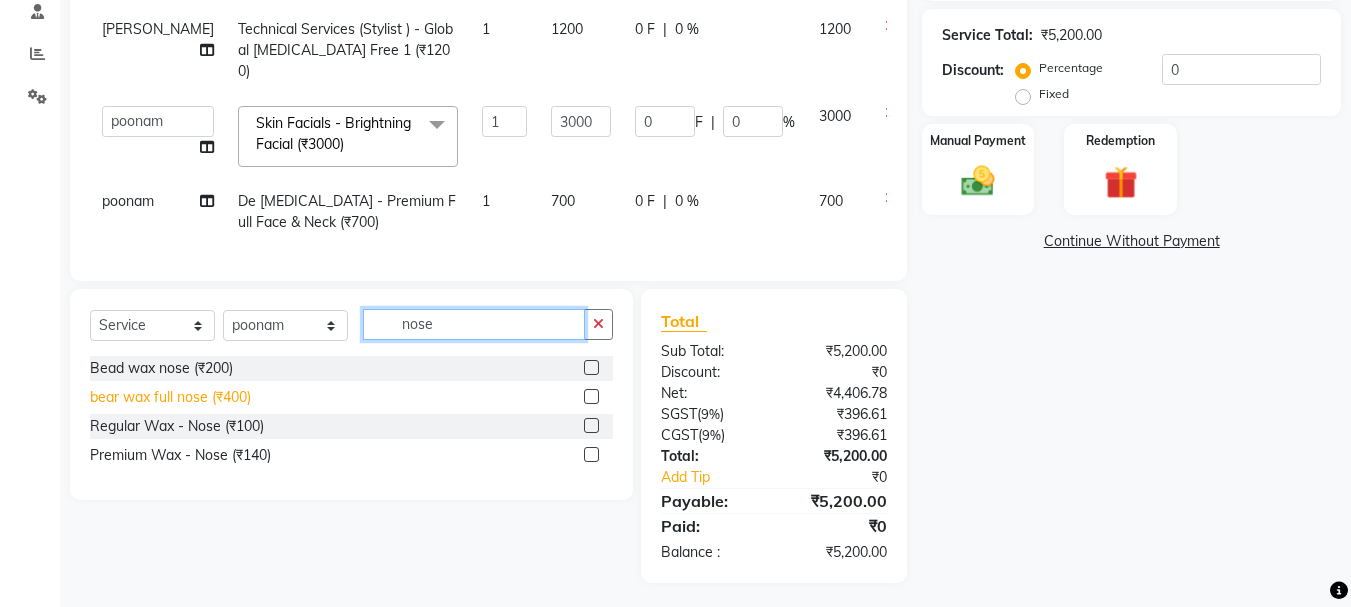 type on "nose" 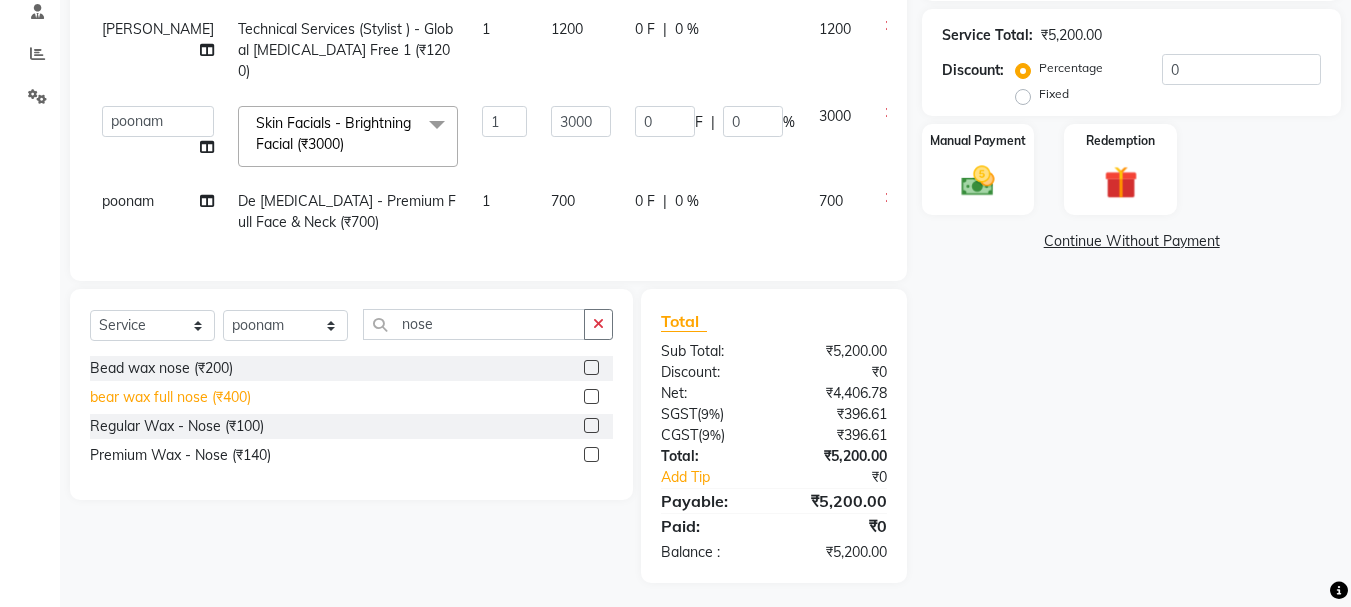 click on "bear wax full nose (₹400)" 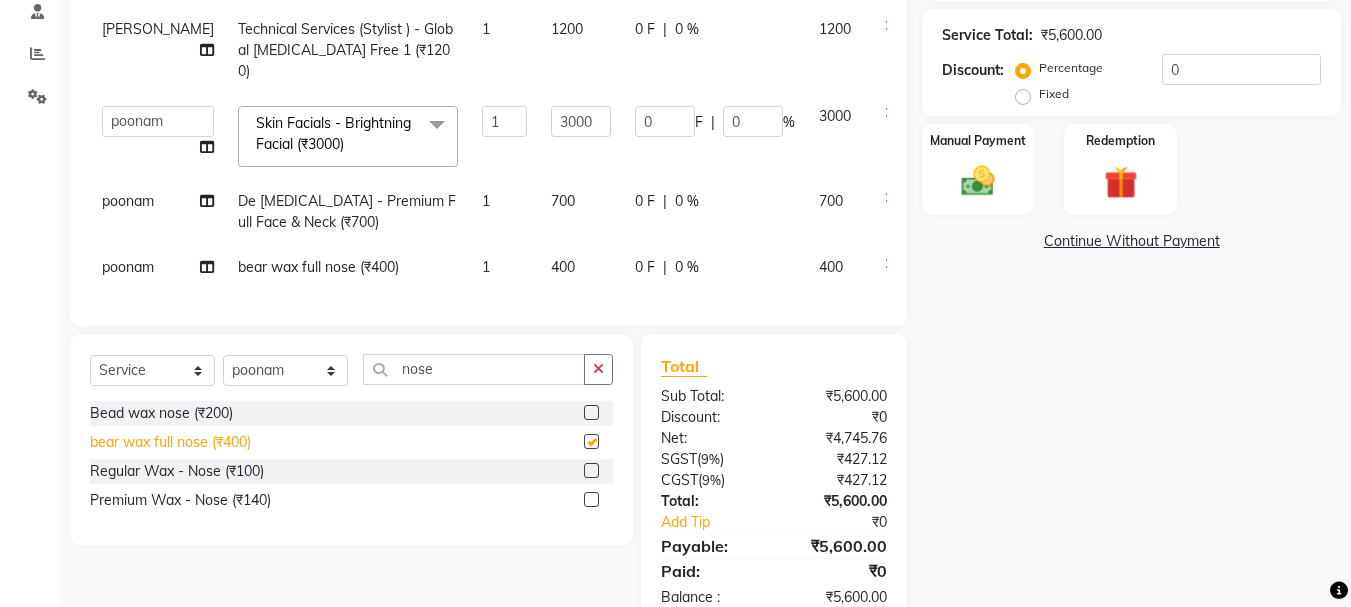 checkbox on "false" 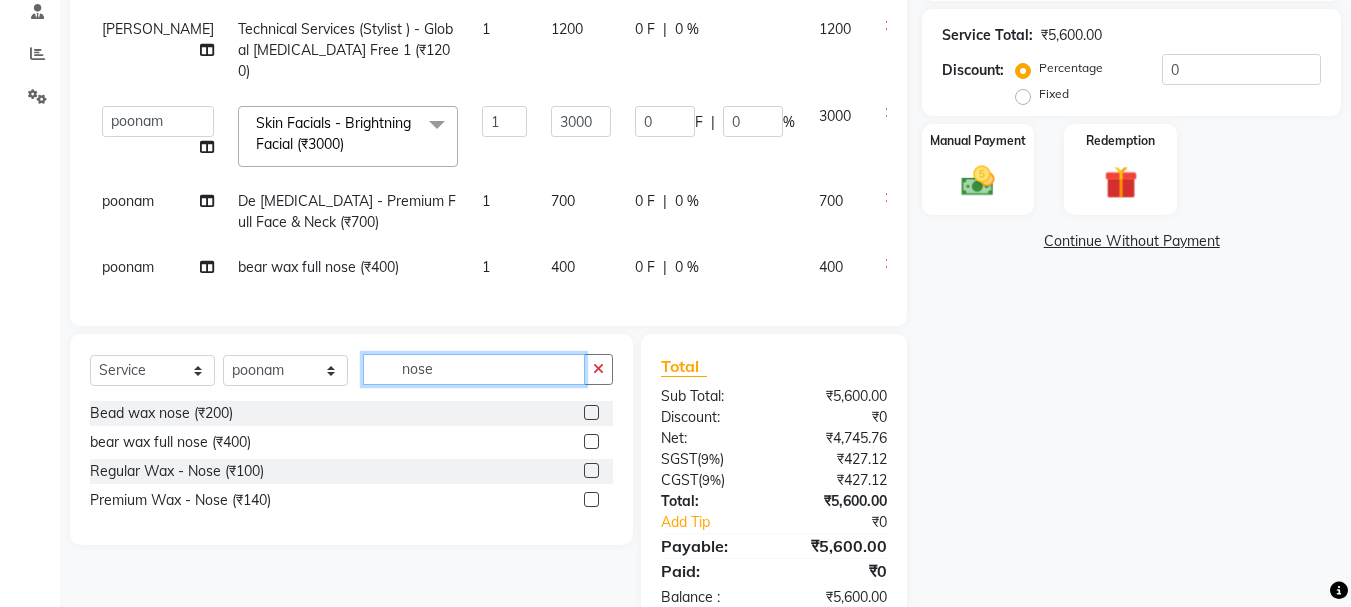 click on "nose" 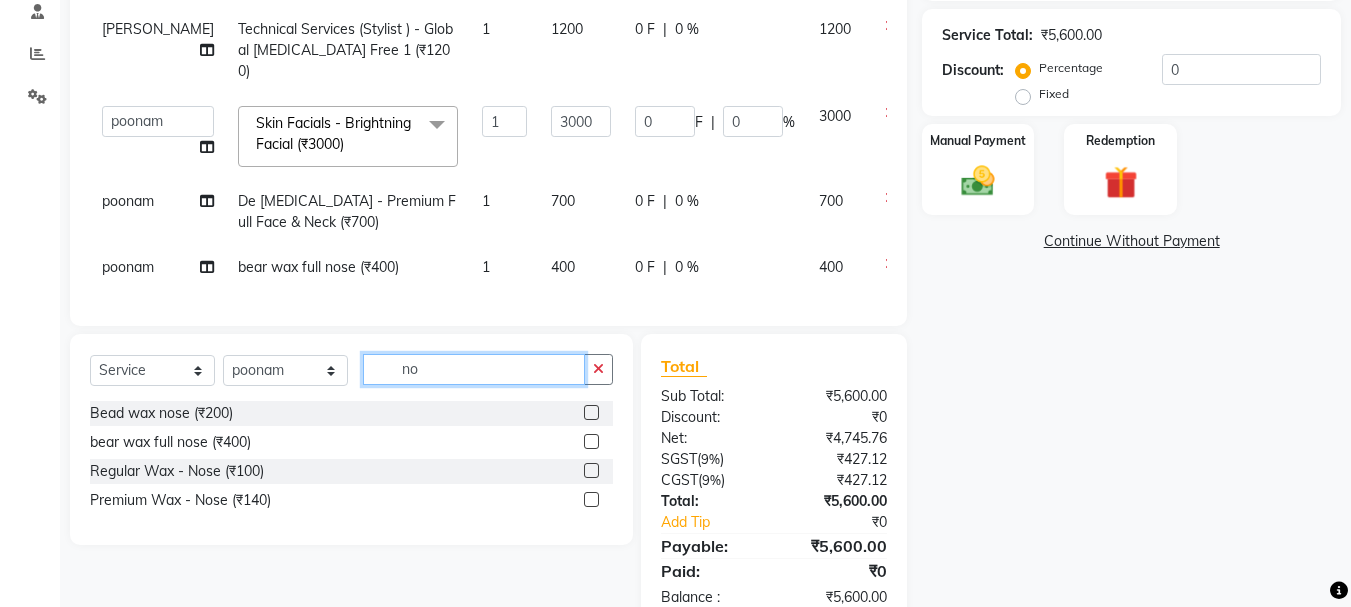 type on "n" 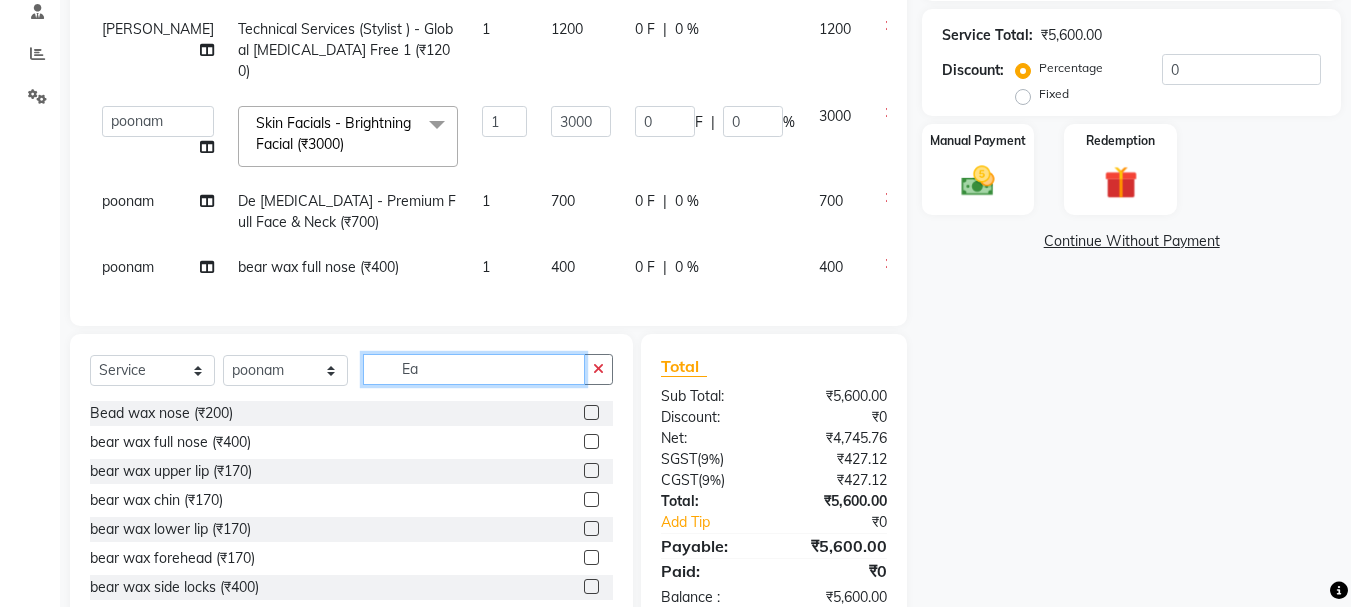 type on "Ea" 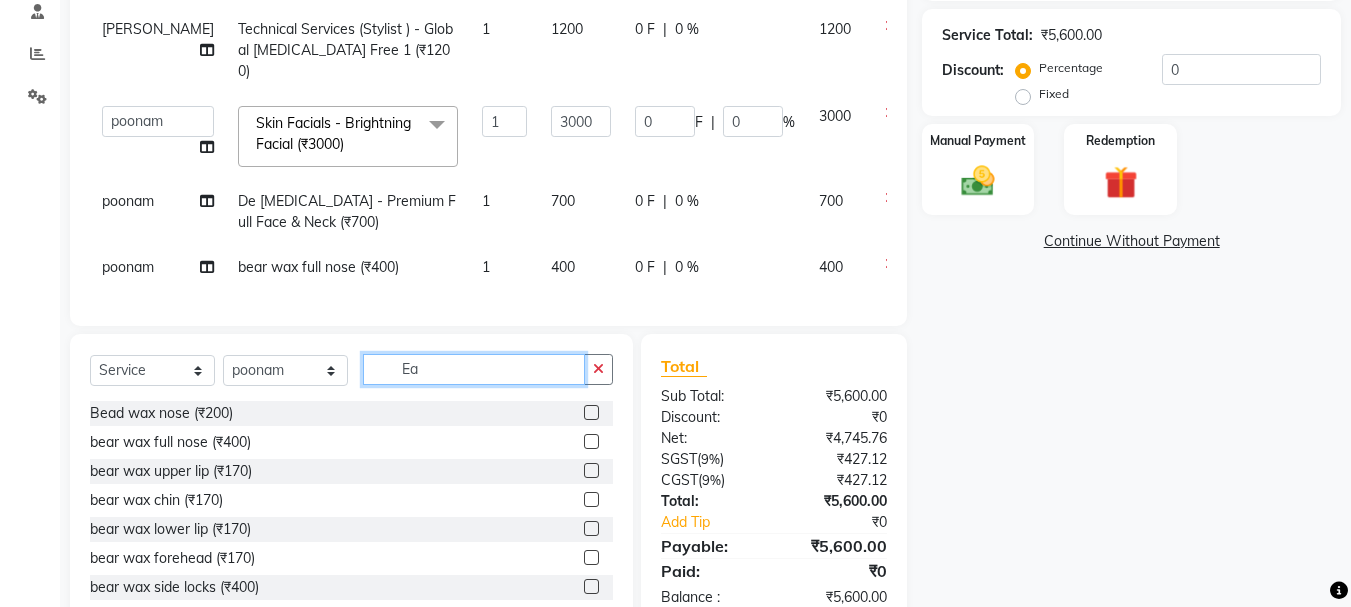 scroll, scrollTop: 193, scrollLeft: 0, axis: vertical 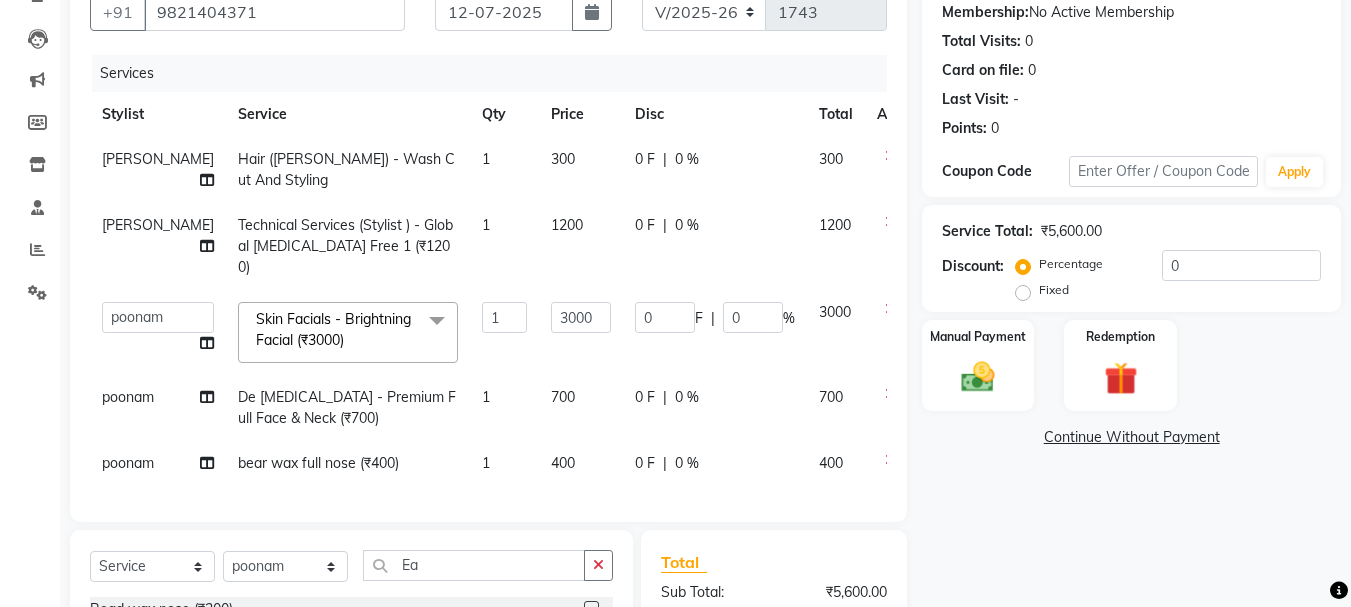 click on "700" 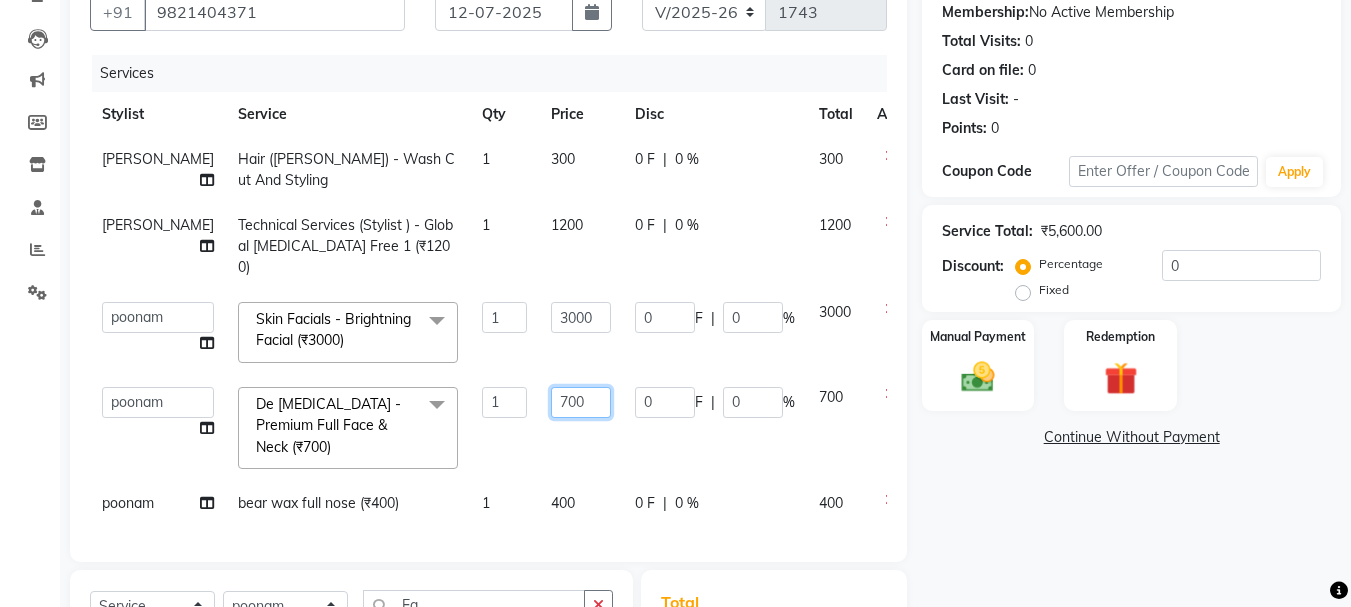 click on "700" 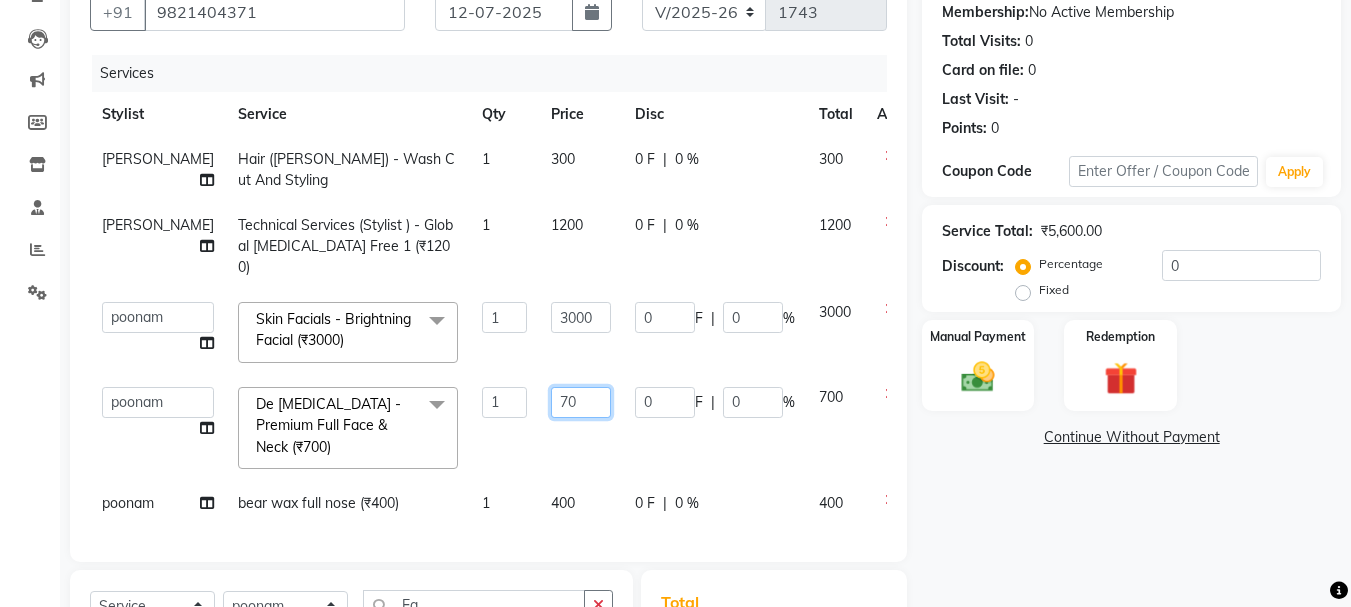 type on "7" 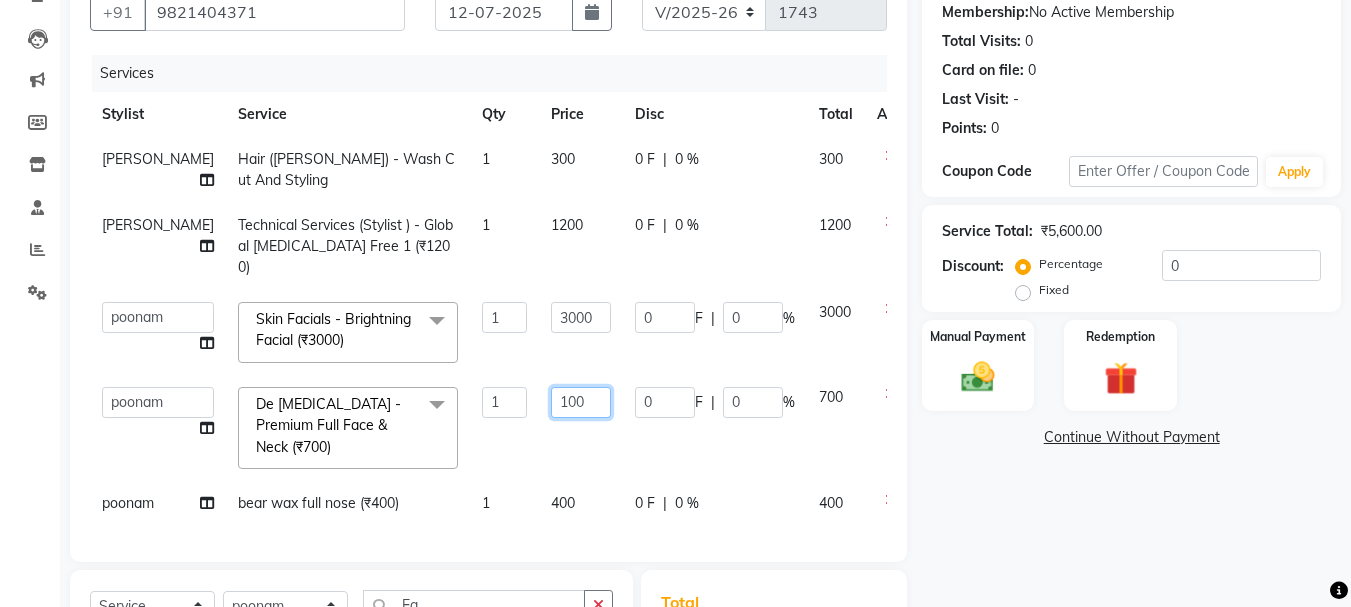 type on "1000" 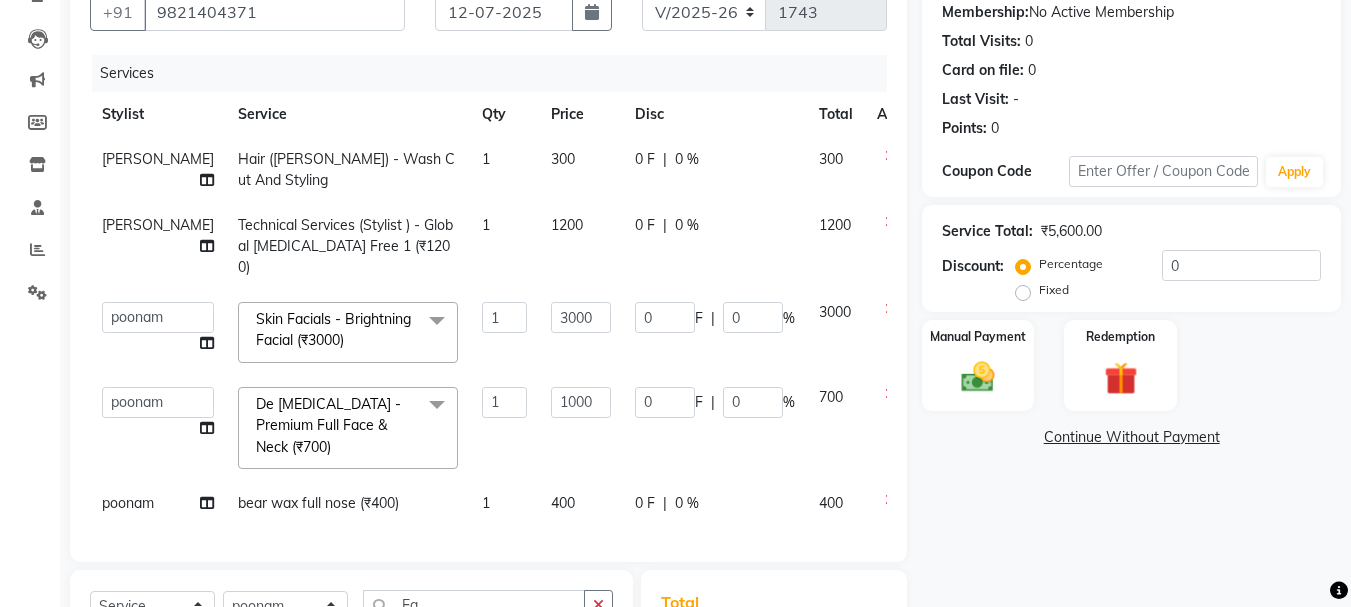 click 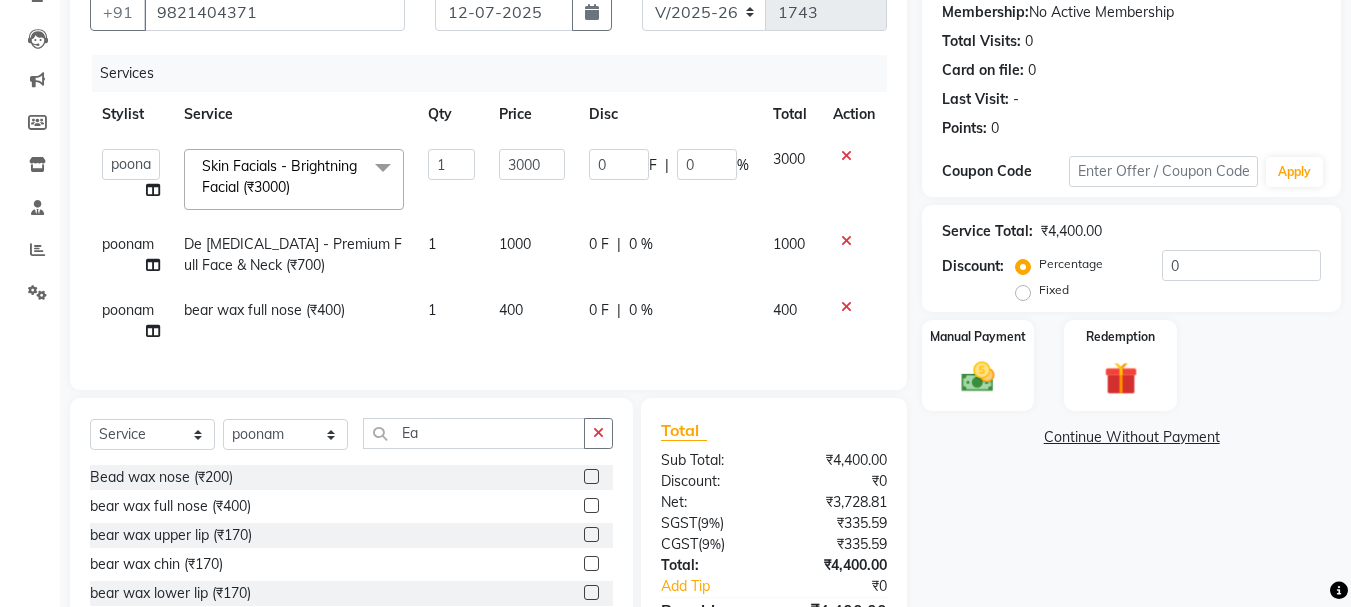 scroll, scrollTop: 160, scrollLeft: 0, axis: vertical 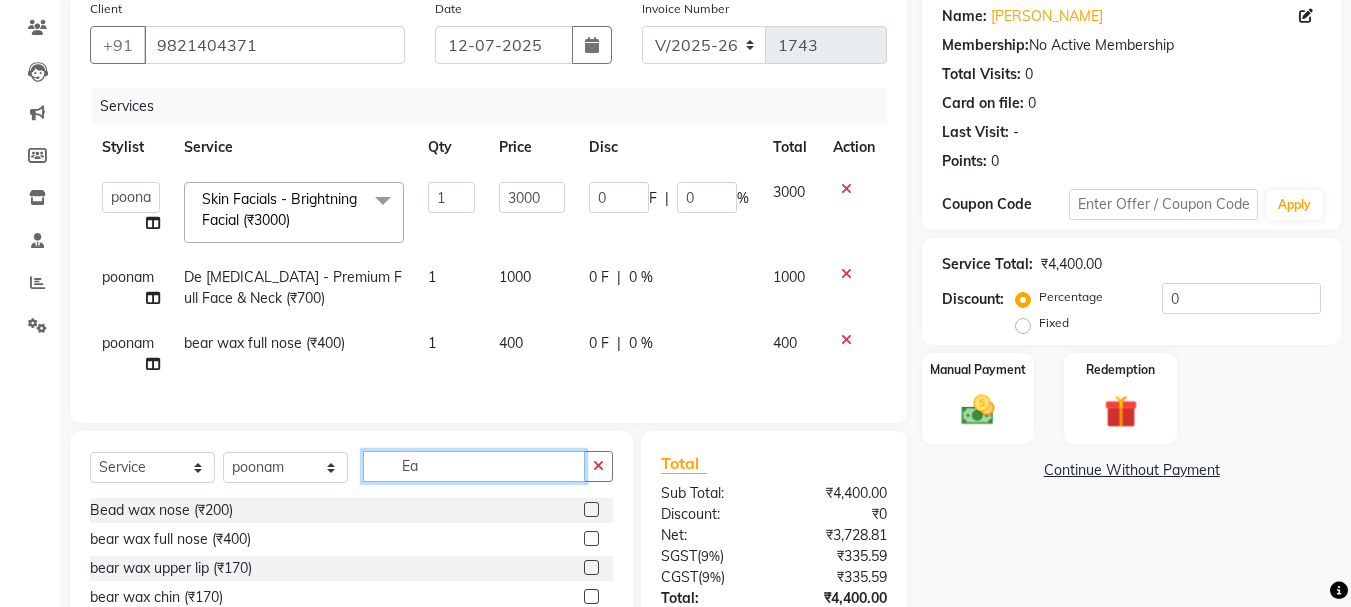 click on "Ea" 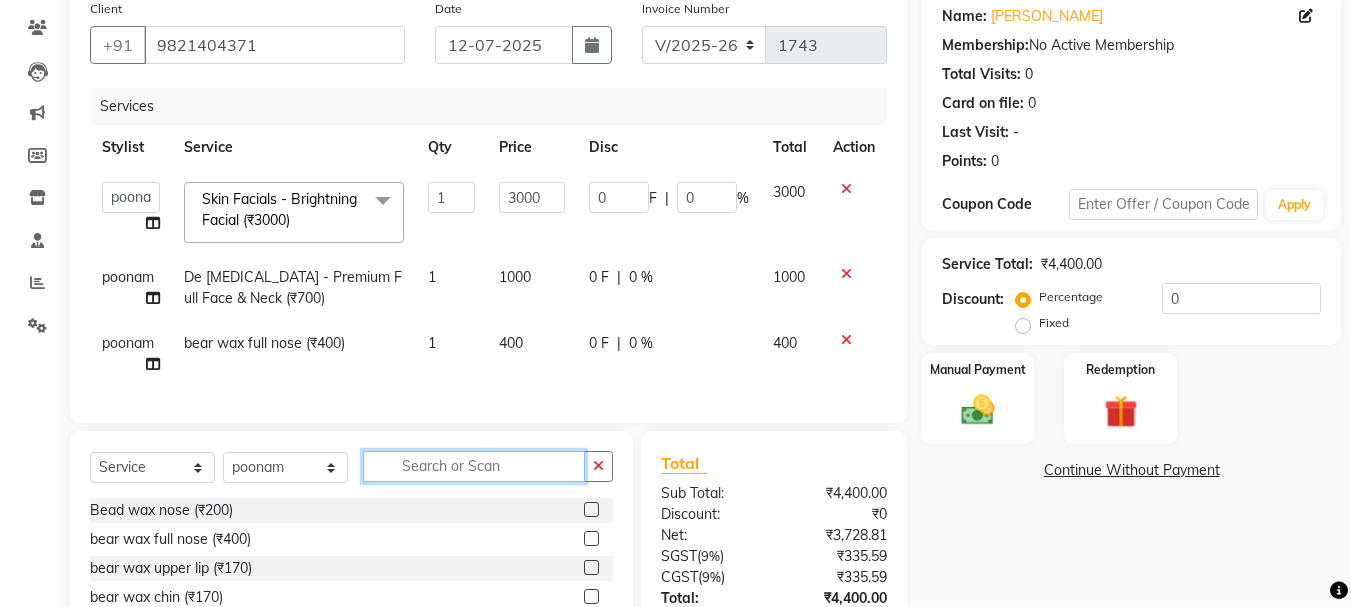 scroll, scrollTop: 324, scrollLeft: 0, axis: vertical 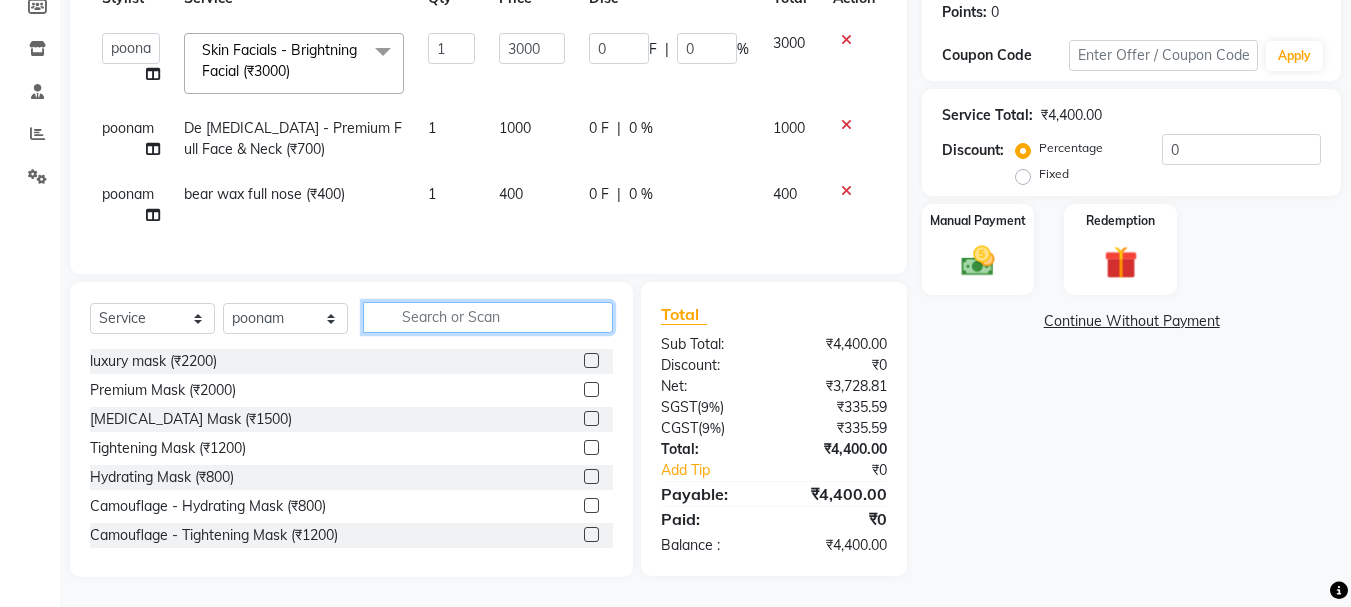type 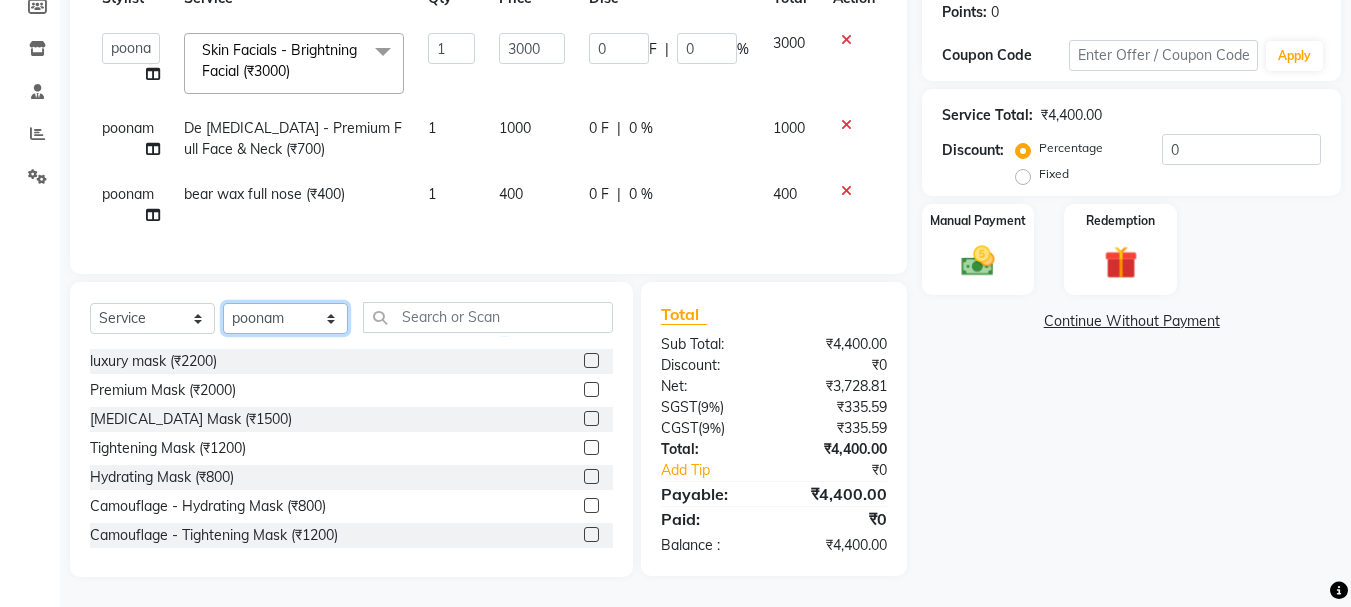 click on "Select Stylist [PERSON_NAME] [PERSON_NAME] [PERSON_NAME] [PERSON_NAME] Lucky [PERSON_NAME]  [PERSON_NAME] [PERSON_NAME] [PERSON_NAME] Rekha saif [PERSON_NAME] [PERSON_NAME]  [PERSON_NAME] [PERSON_NAME]" 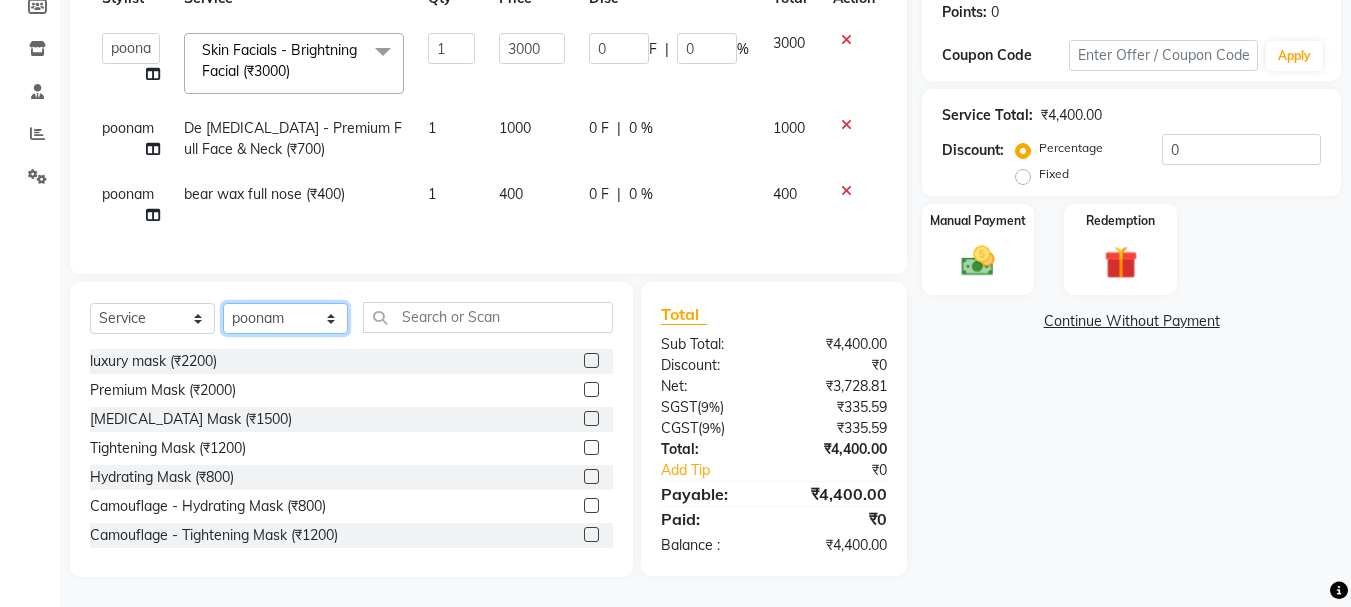 click on "Select Stylist [PERSON_NAME] [PERSON_NAME] [PERSON_NAME] [PERSON_NAME] Lucky [PERSON_NAME]  [PERSON_NAME] [PERSON_NAME] [PERSON_NAME] Rekha saif [PERSON_NAME] [PERSON_NAME]  [PERSON_NAME] [PERSON_NAME]" 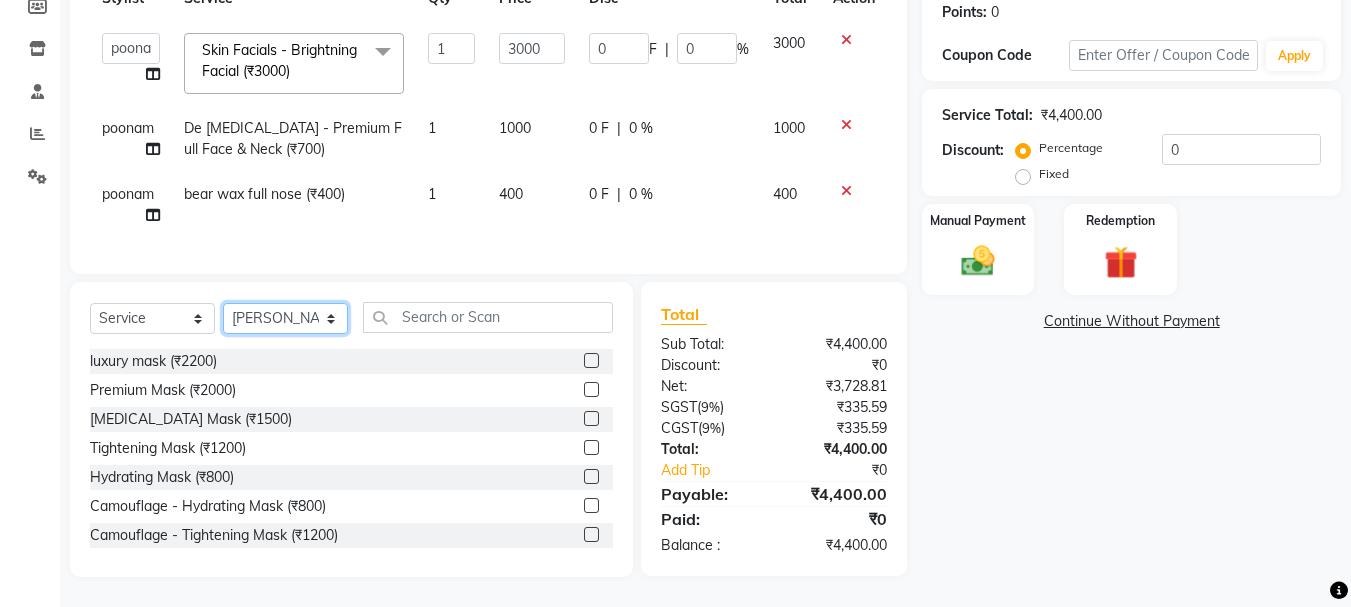 click on "Select Stylist [PERSON_NAME] [PERSON_NAME] [PERSON_NAME] [PERSON_NAME] Lucky [PERSON_NAME]  [PERSON_NAME] [PERSON_NAME] [PERSON_NAME] Rekha saif [PERSON_NAME] [PERSON_NAME]  [PERSON_NAME] [PERSON_NAME]" 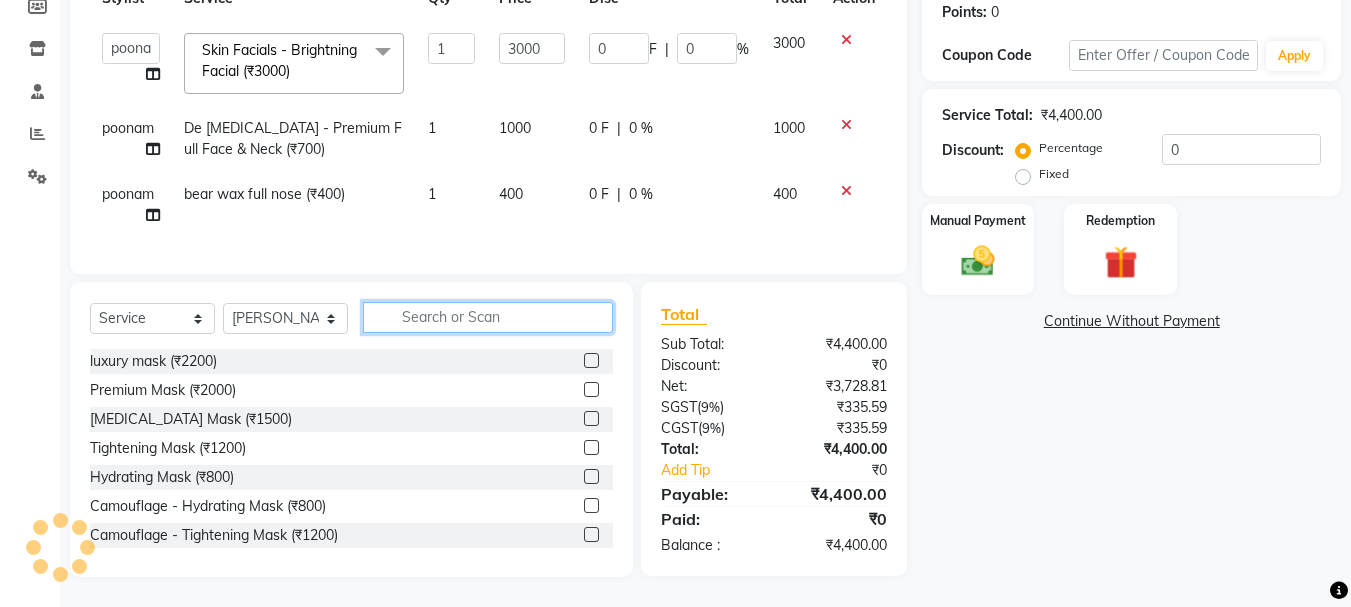 click 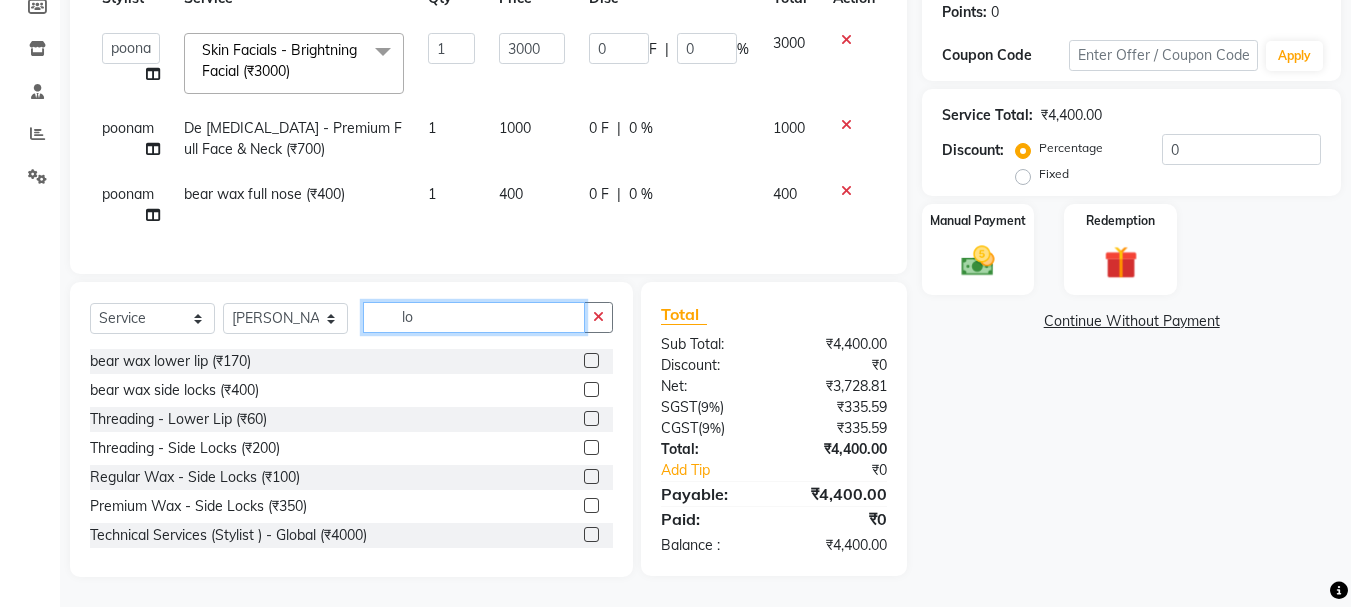 type on "l" 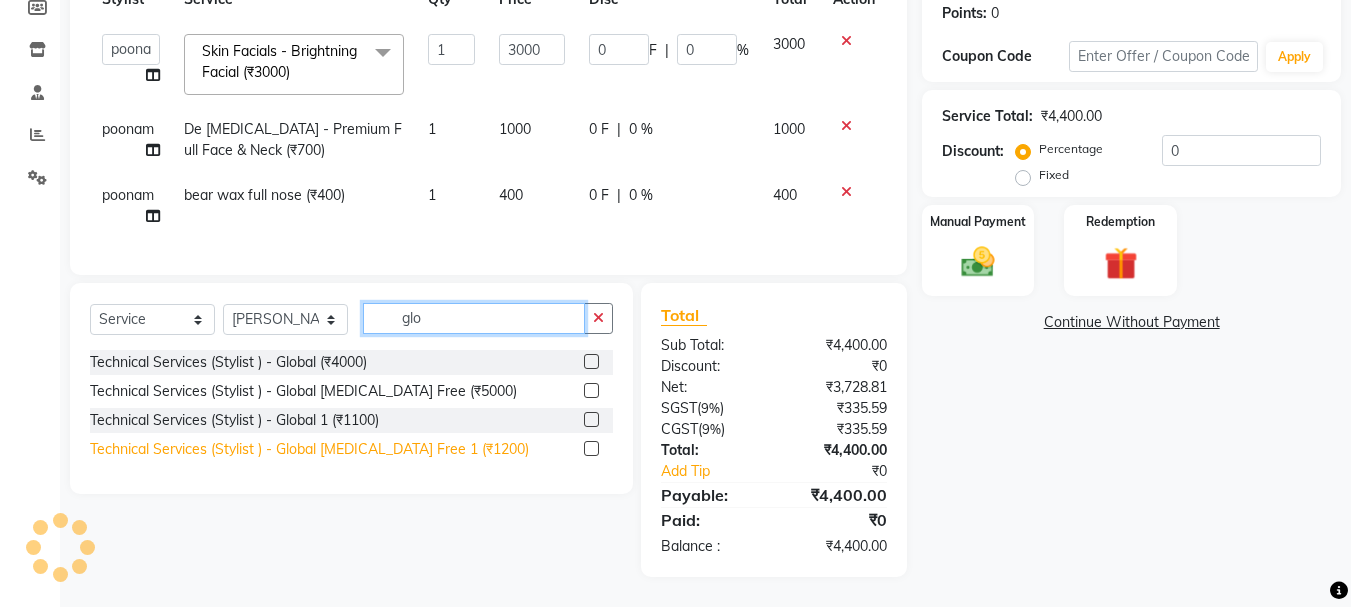 type on "glo" 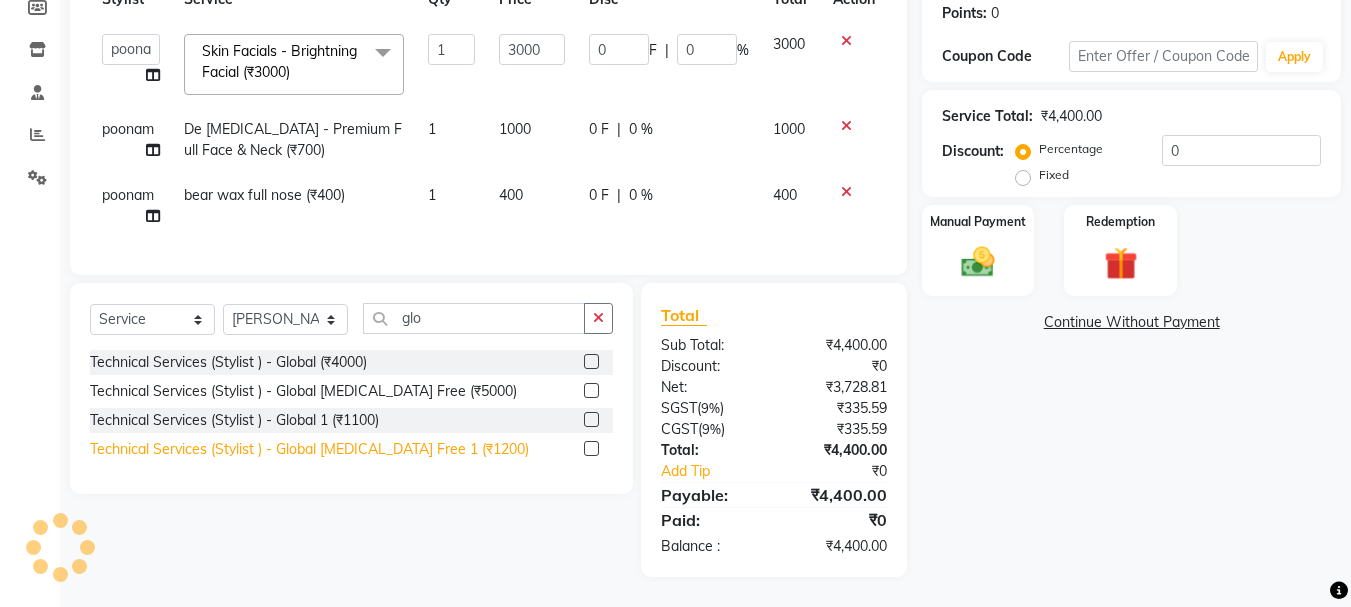 click on "Technical Services (Stylist ) - Global [MEDICAL_DATA] Free 1 (₹1200)" 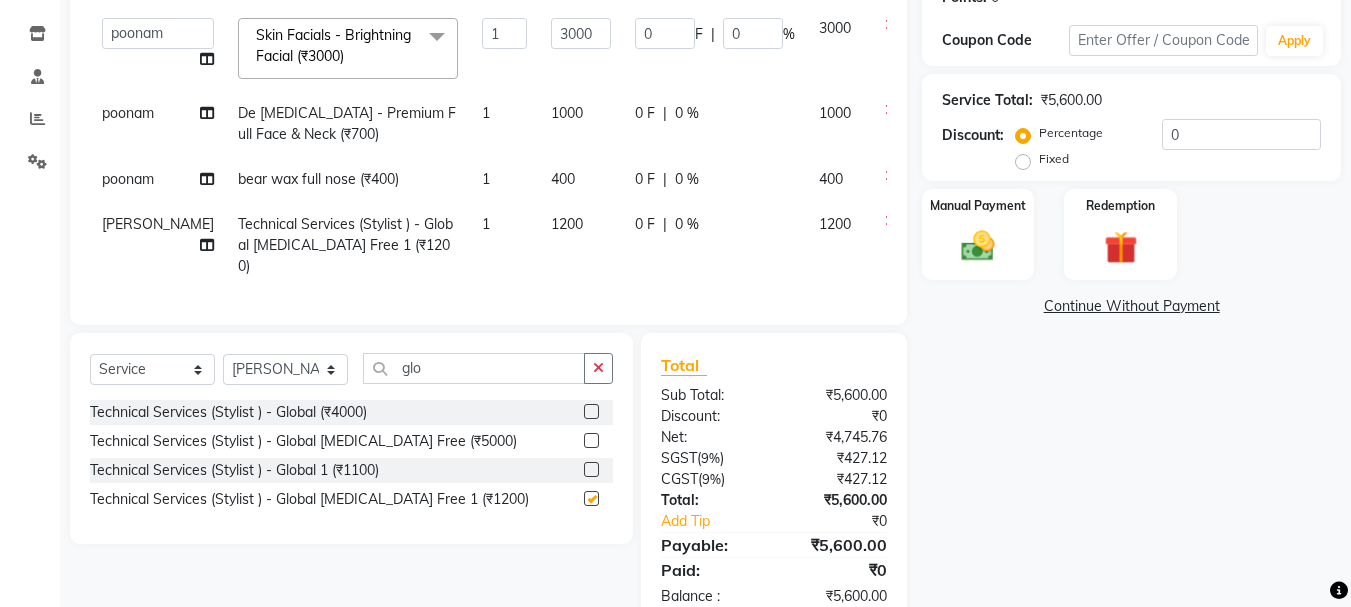 scroll, scrollTop: 323, scrollLeft: 0, axis: vertical 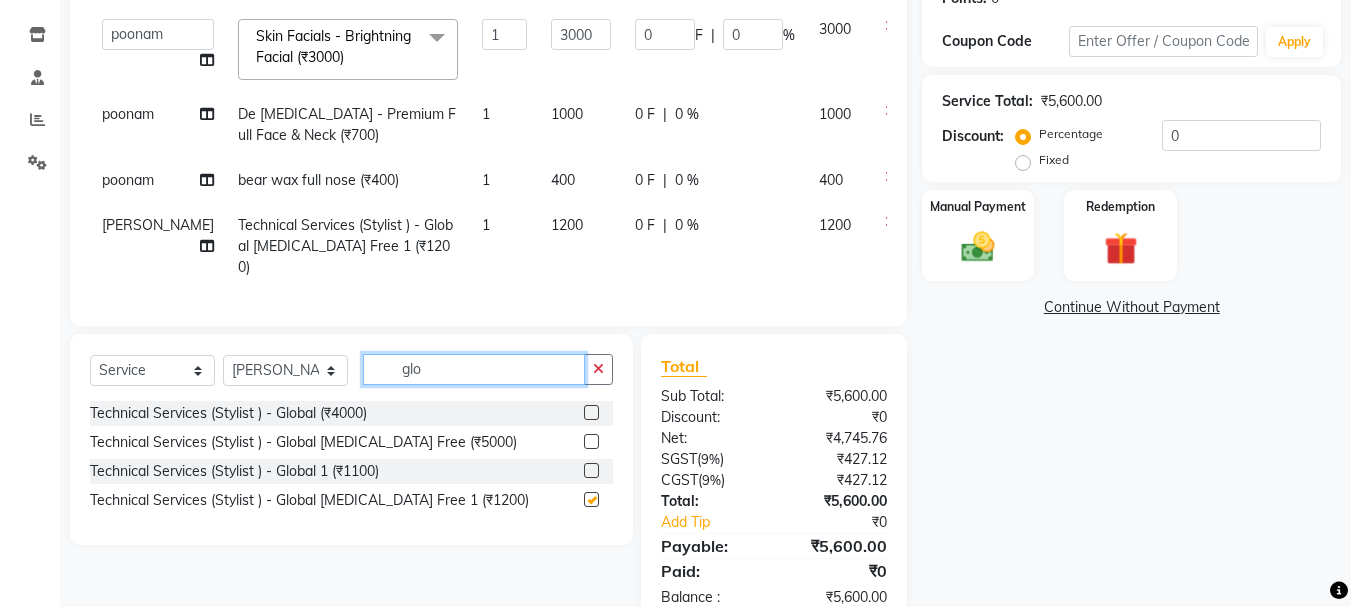 click on "glo" 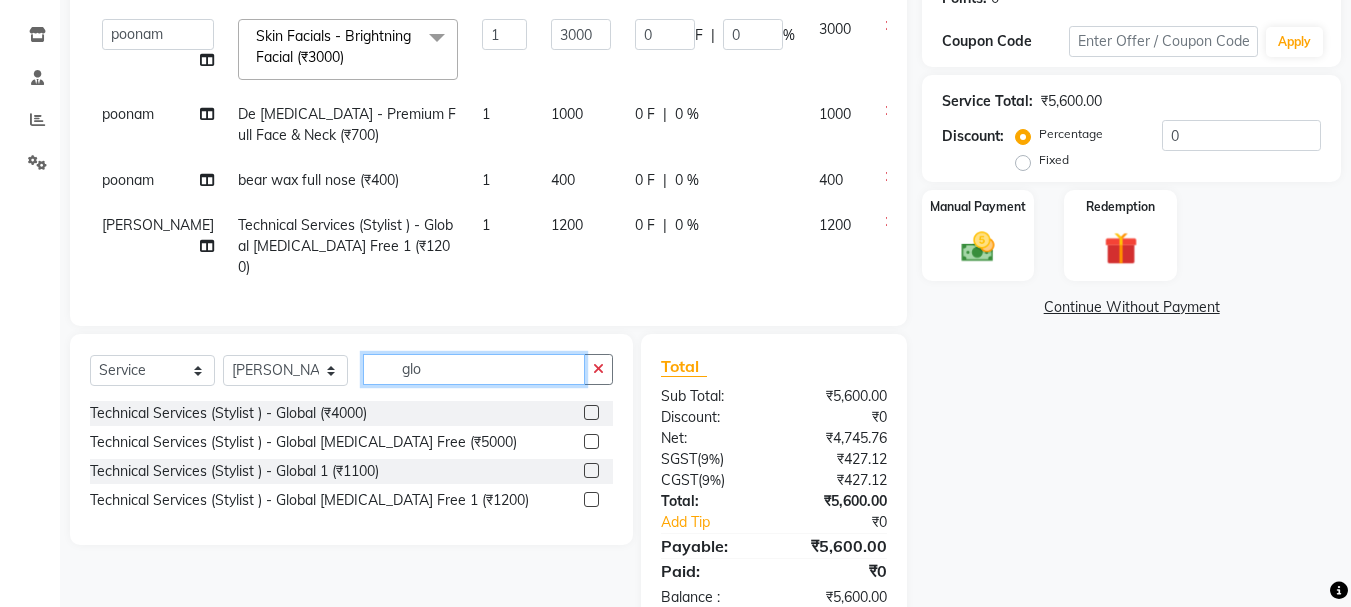 checkbox on "false" 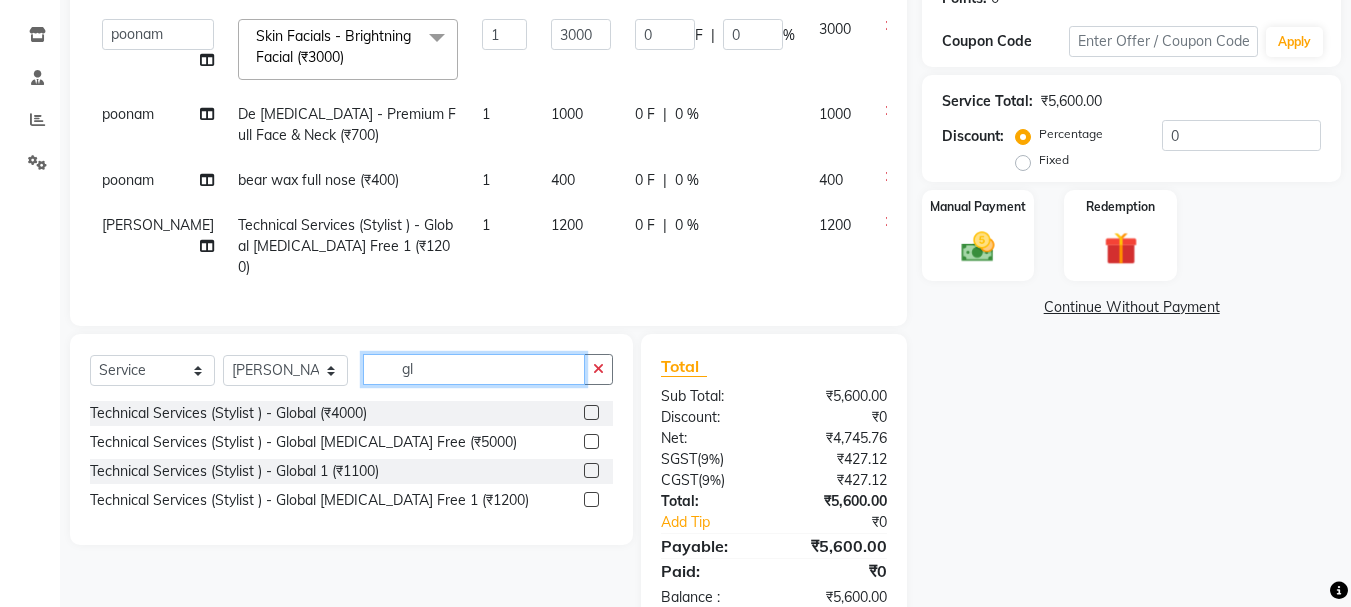 type on "g" 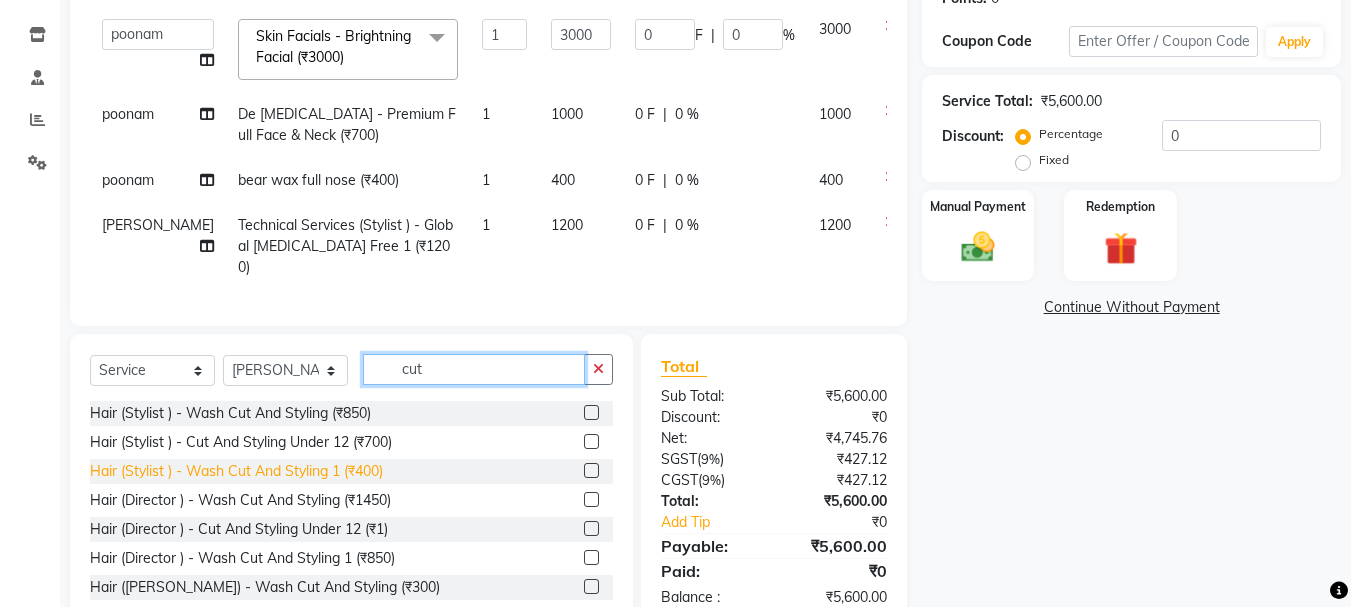 type on "cut" 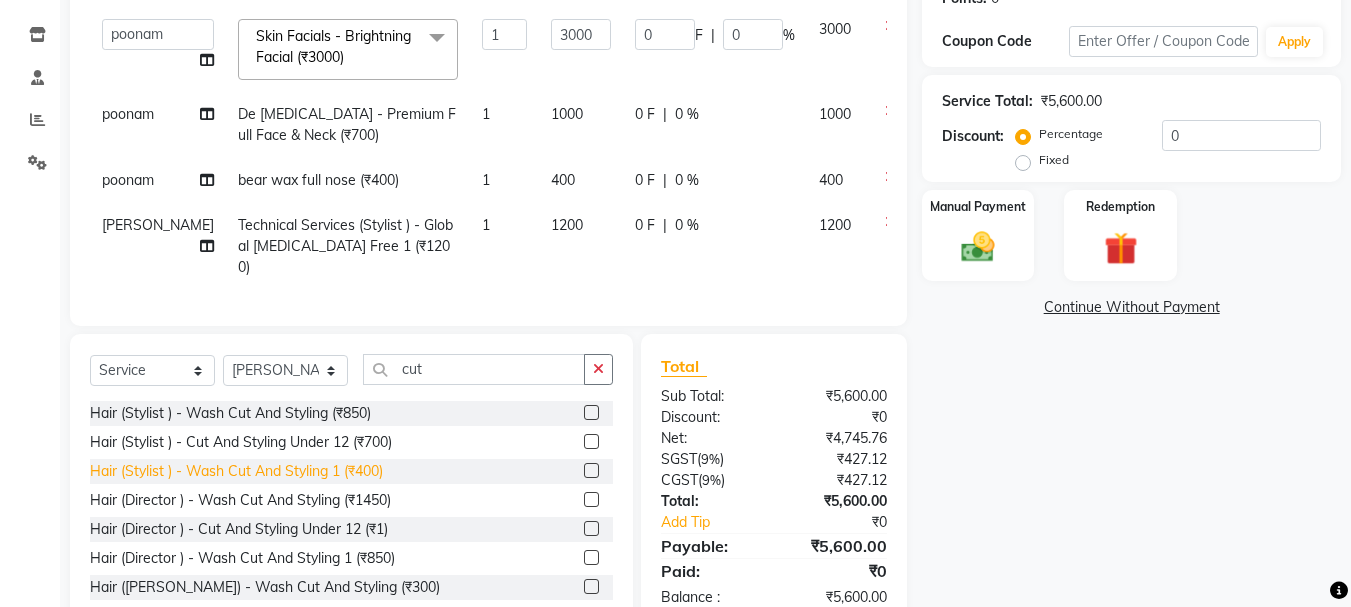 click on "Hair (Stylist ) - Wash Cut And Styling 1 (₹400)" 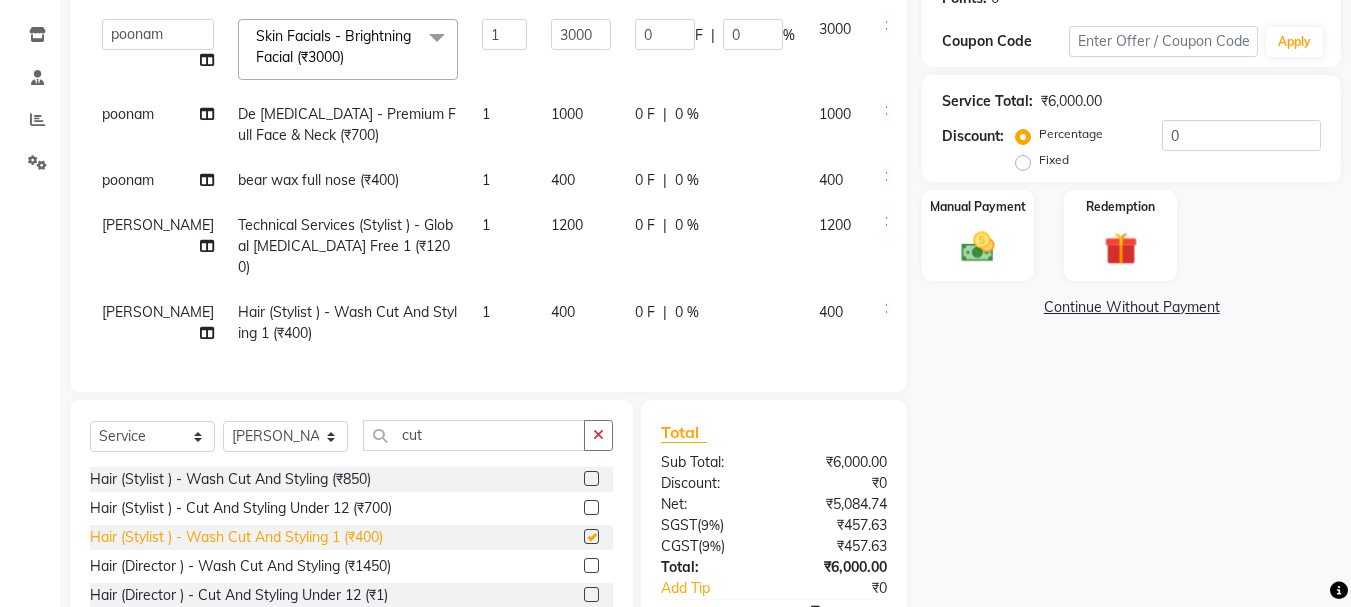 checkbox on "false" 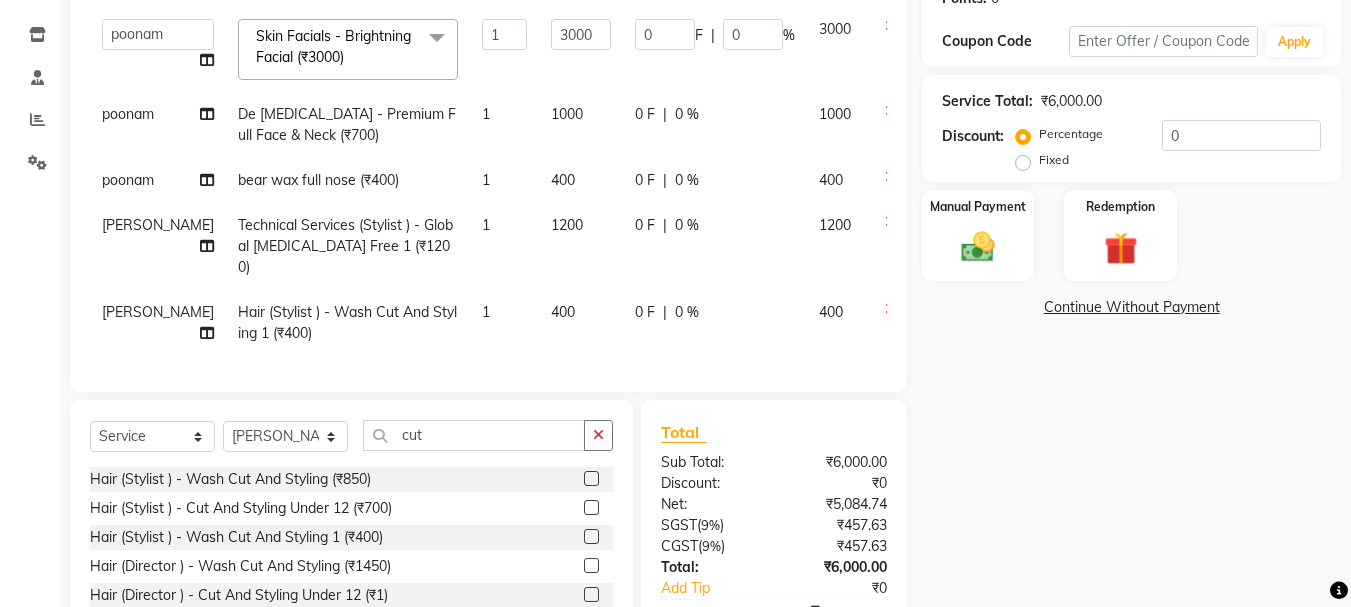 click on "Client +91 9821404371 Date 12-07-2025 Invoice Number V/2025 V/2025-26 1743 Services Stylist Service Qty Price Disc Total Action  Aditya   aishu   Akansha   Anil   Anup   Ashik   Bhavin   Irshad   Lucky   meeth   minaz    Namrata   Neelam   poonam   Raju   Rekha   saif   salman   Saneef   sweta    Vaibhav   vicky   Skin Facials - Brightning Facial (₹3000)  x luxury mask Premium Mask Whitening Mask Tightening Mask Hydrating Mask Camouflage - Hydrating Mask Camouflage - Tightening Mask Camouflage - Whitening Mask Camouflage - Premium Mask Bead wax nose  bear wax full nose bear wax upper lip bear wax chin bear wax lower lip bear wax forehead bear wax side locks bear wax full face bear wax underarms bear wax brazilian line bear wax brazilian  bear wax ear bear wax neck bear wax eyebrow bear wax buttocks Threading - Upper Lip Threading - Lower Lip Threading - Chin Threading - Eyebrows Threading - Forehead Threading - Side Locks Threading - Full Face Regular Wax - Nose Regular Wax - Upper Lip Regular Wax - Chin 1" 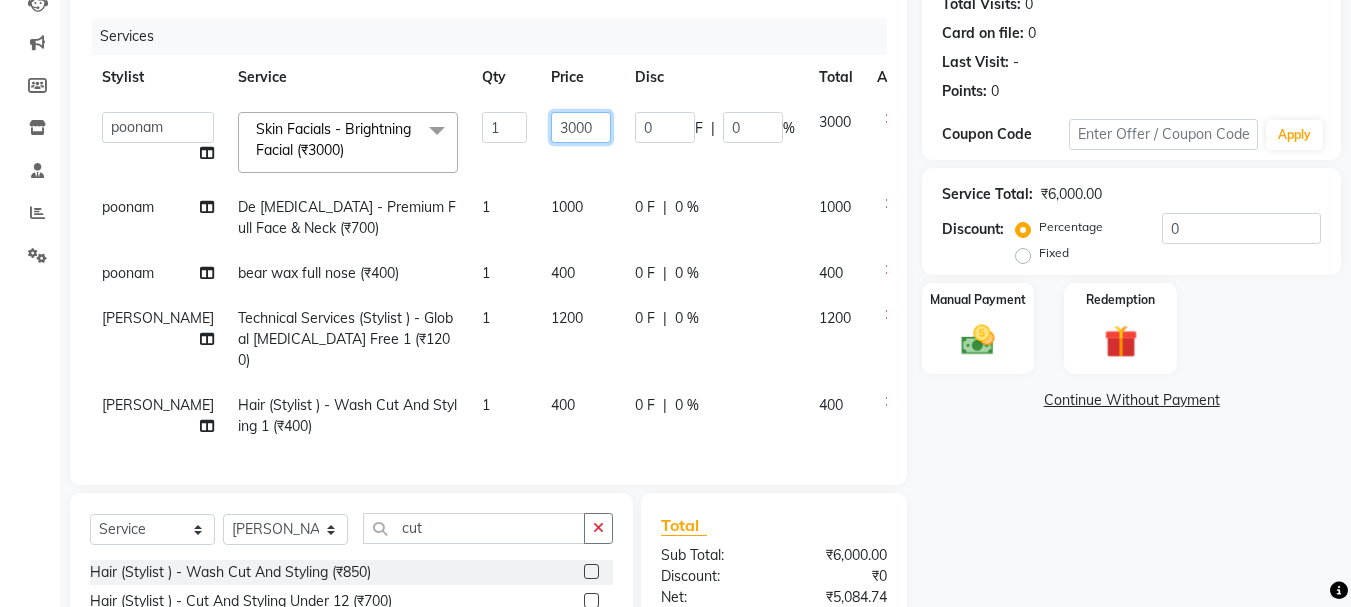 click on "3000" 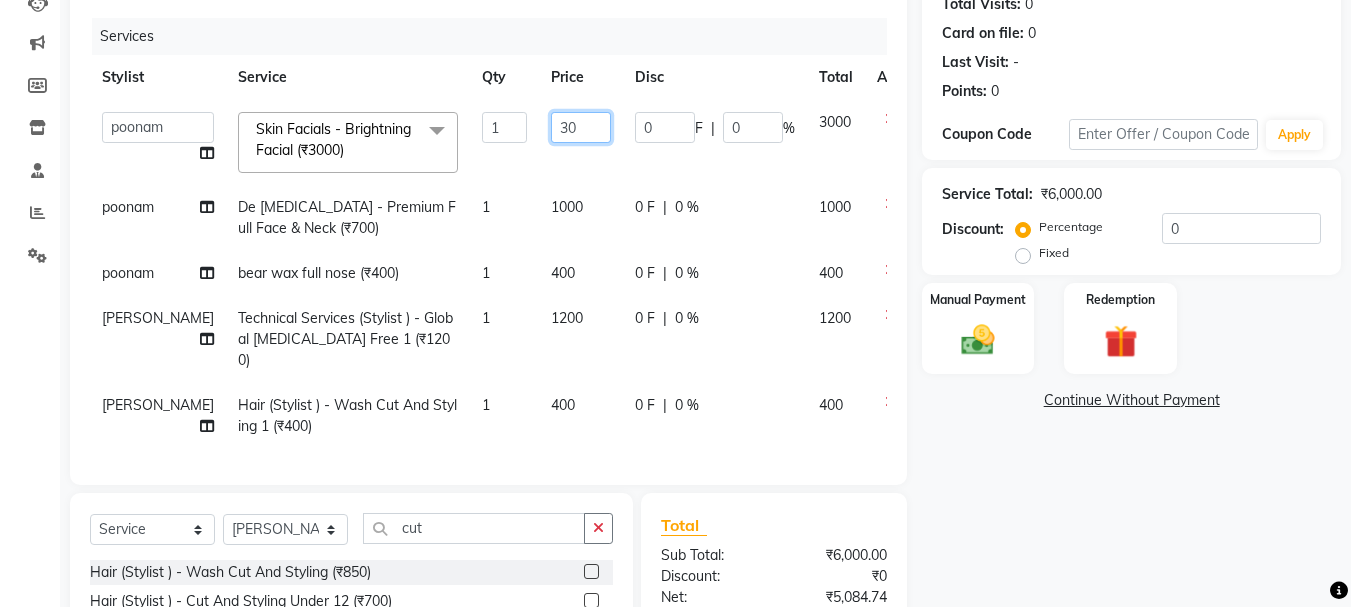 type on "3" 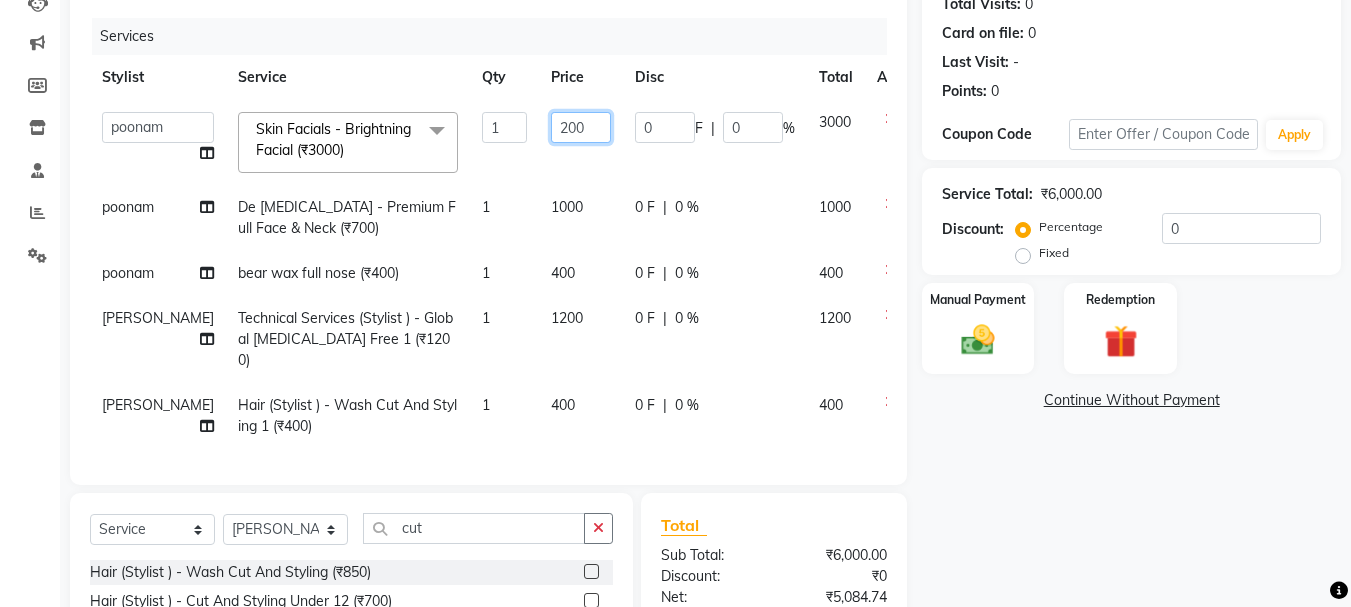 type on "2000" 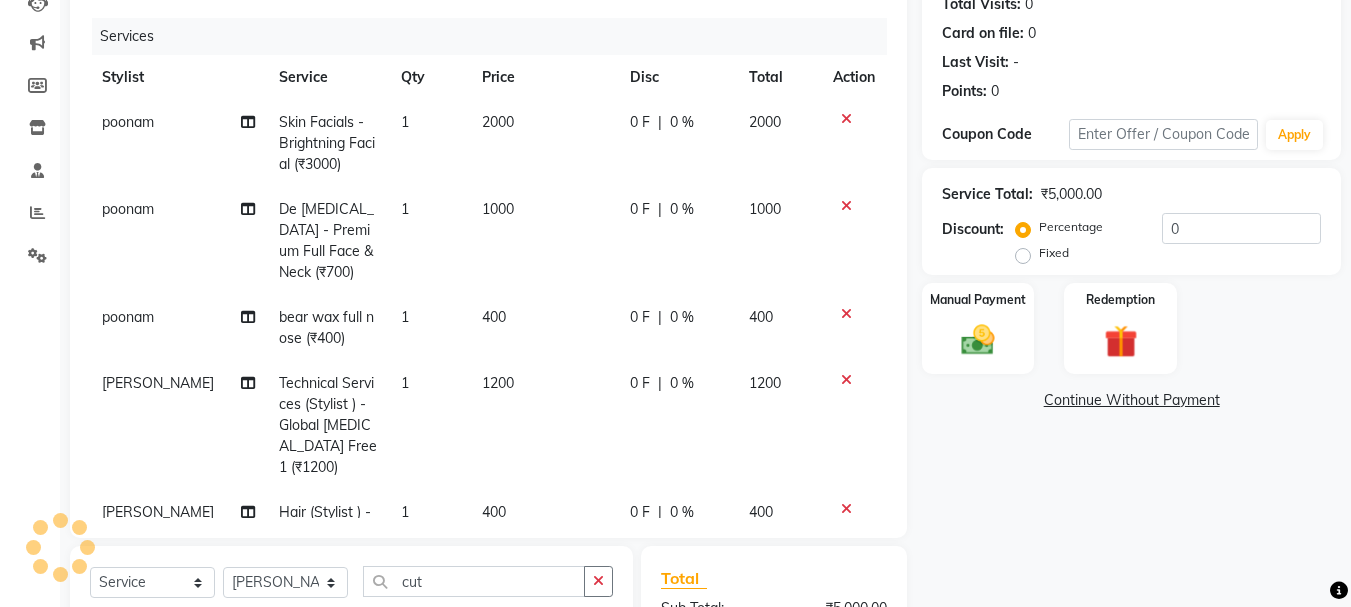 scroll, scrollTop: 190, scrollLeft: 0, axis: vertical 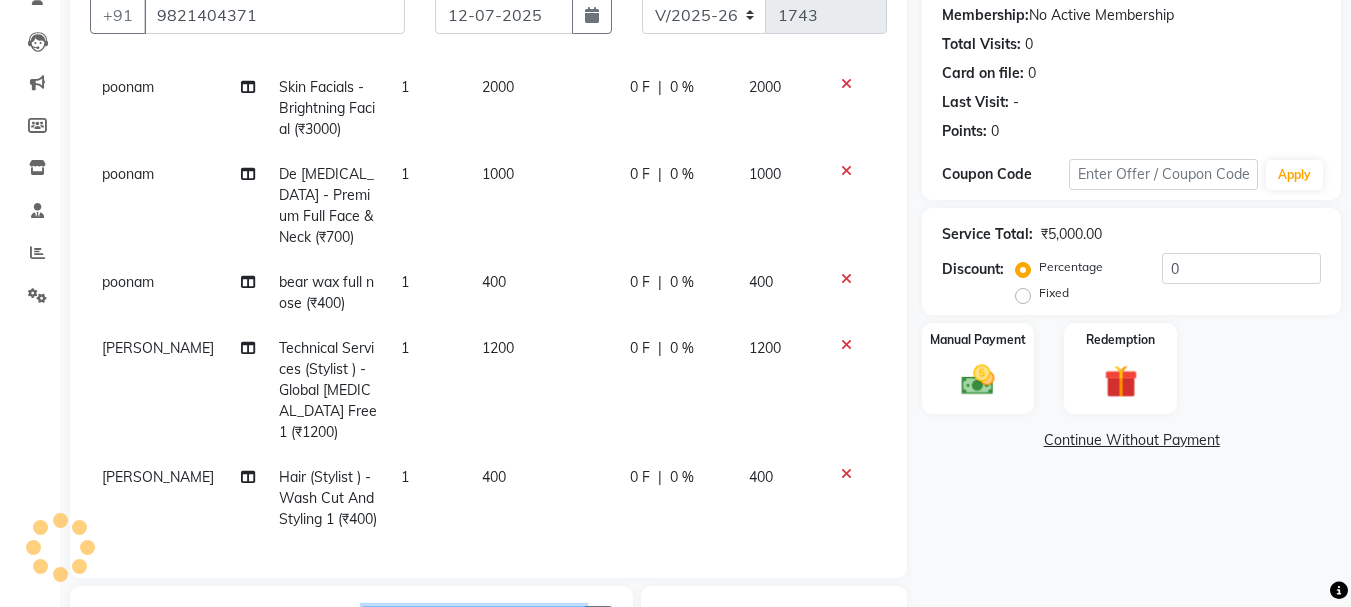 click on "cut" 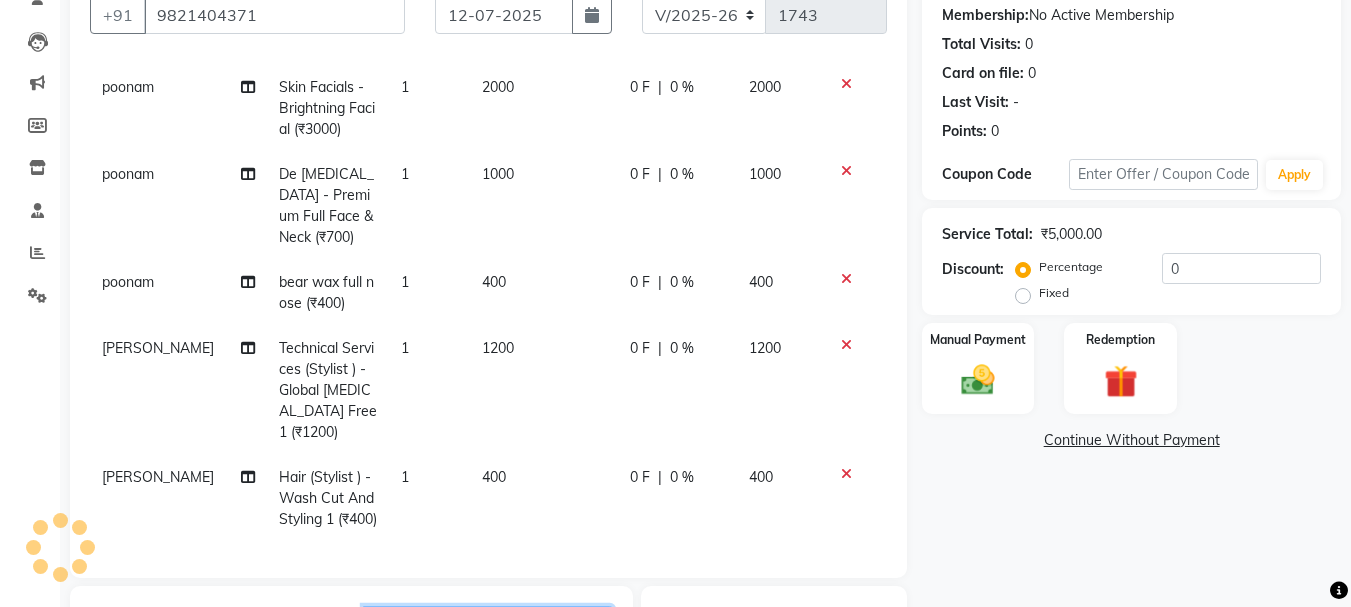 type 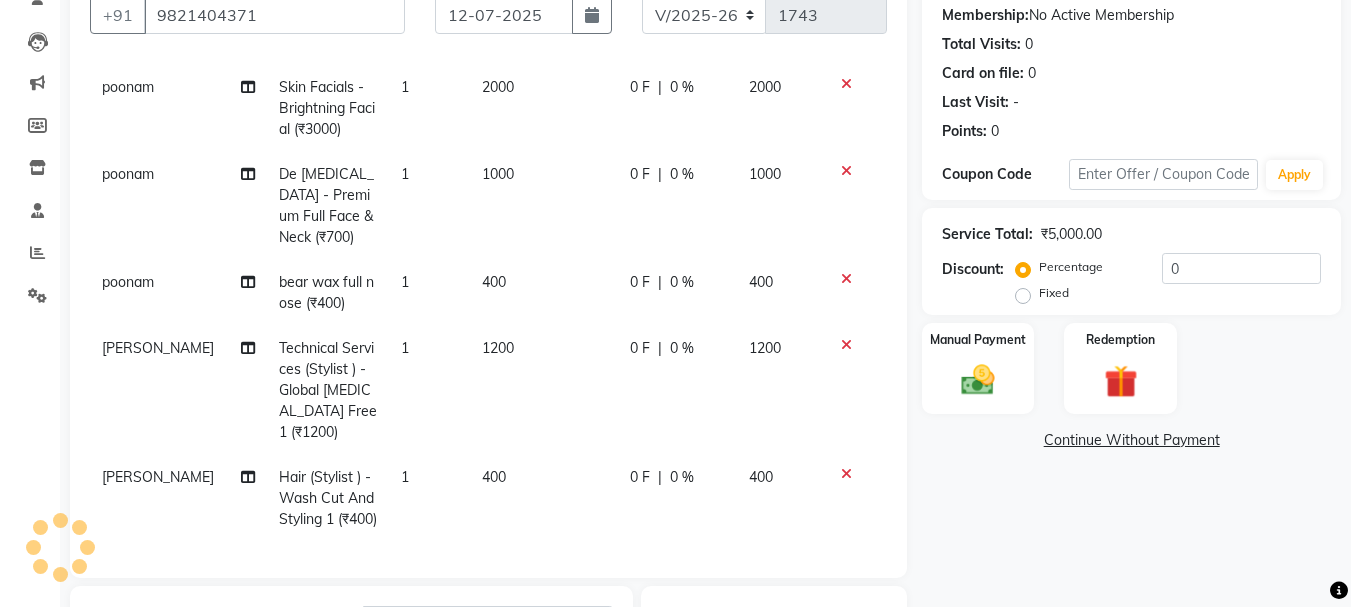 click on "400" 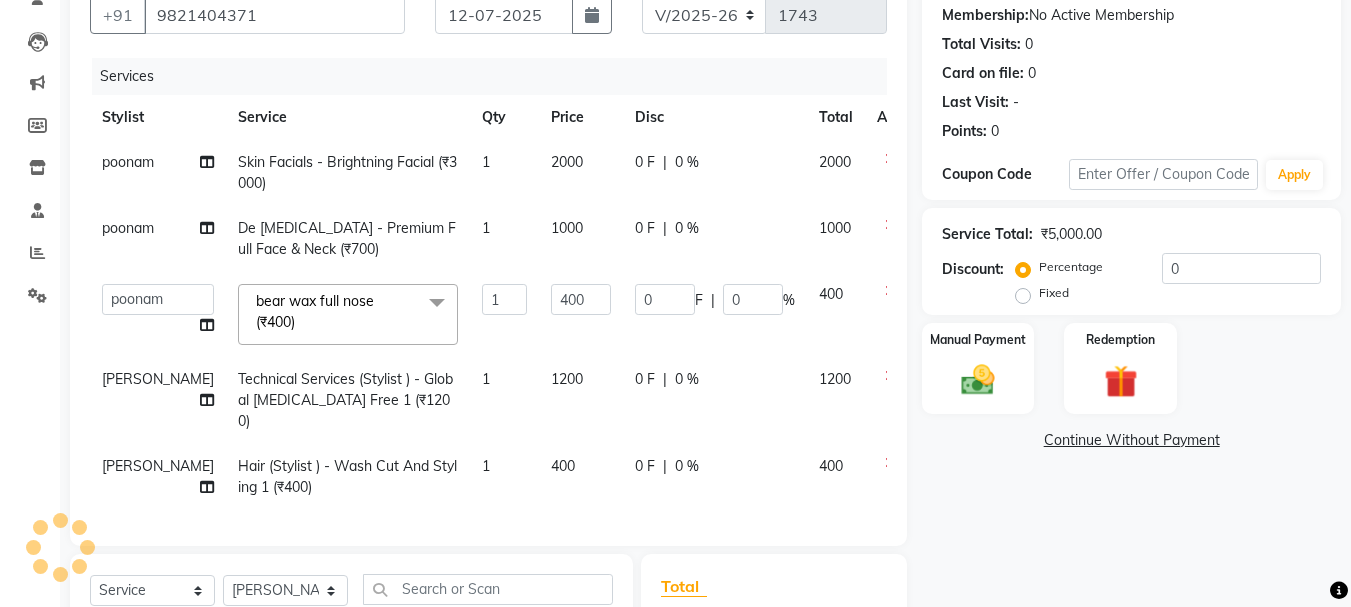 scroll, scrollTop: 263, scrollLeft: 0, axis: vertical 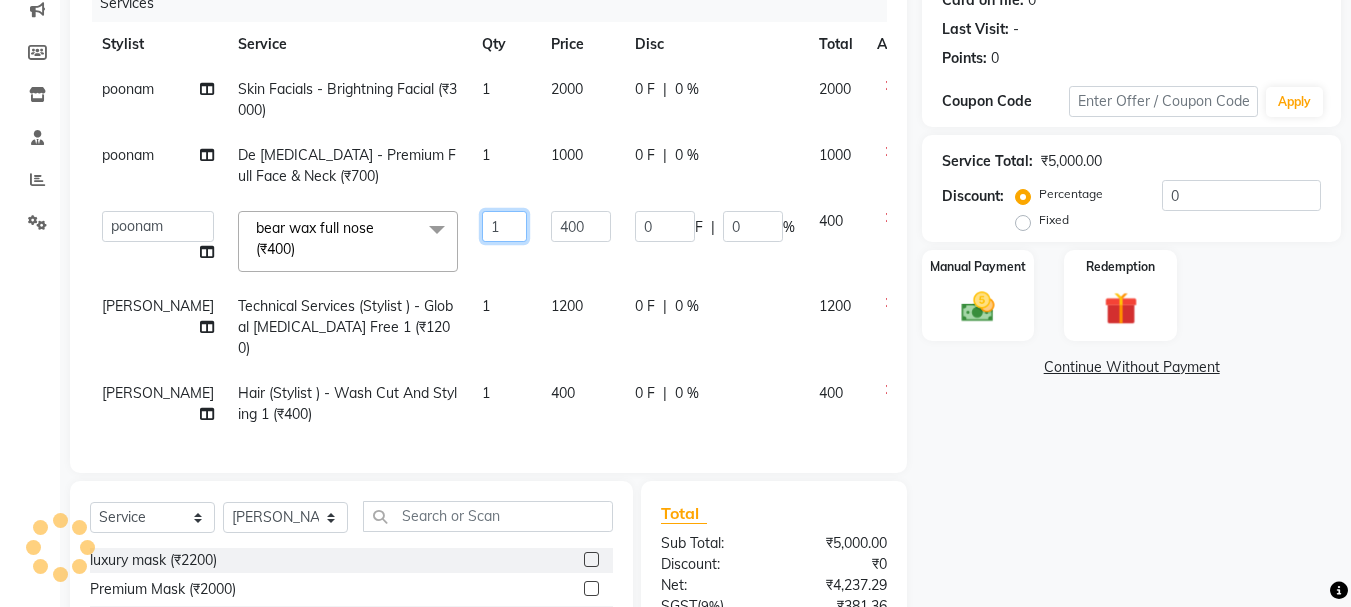 click on "1" 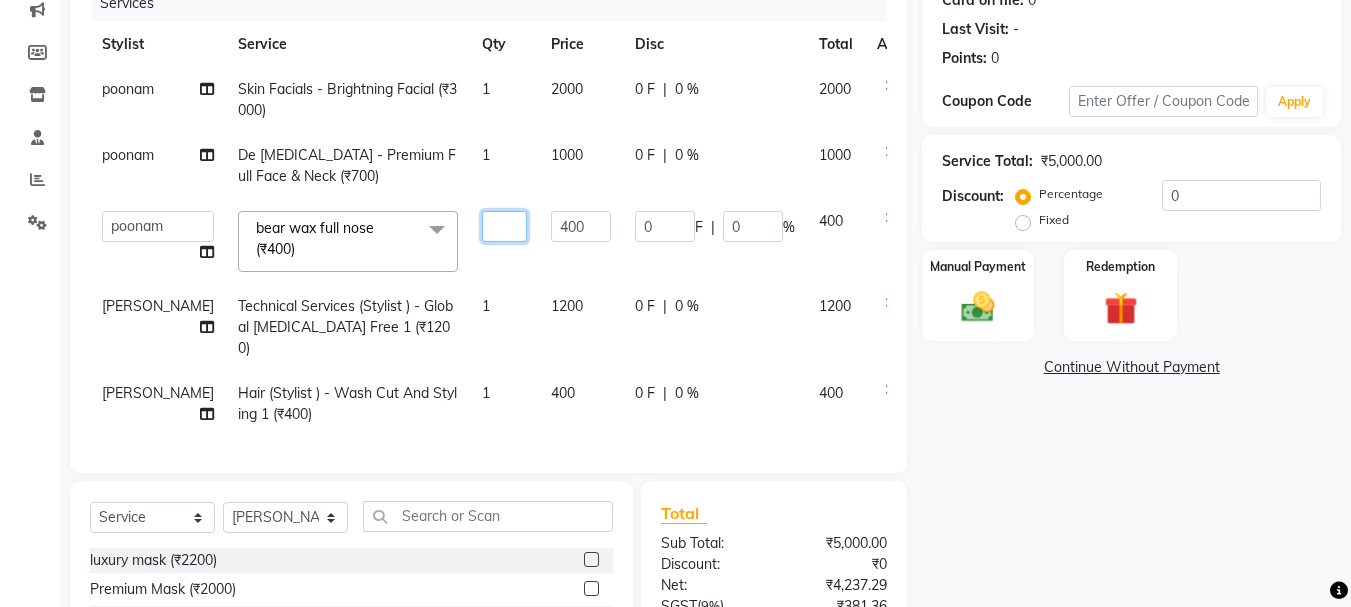 type on "2" 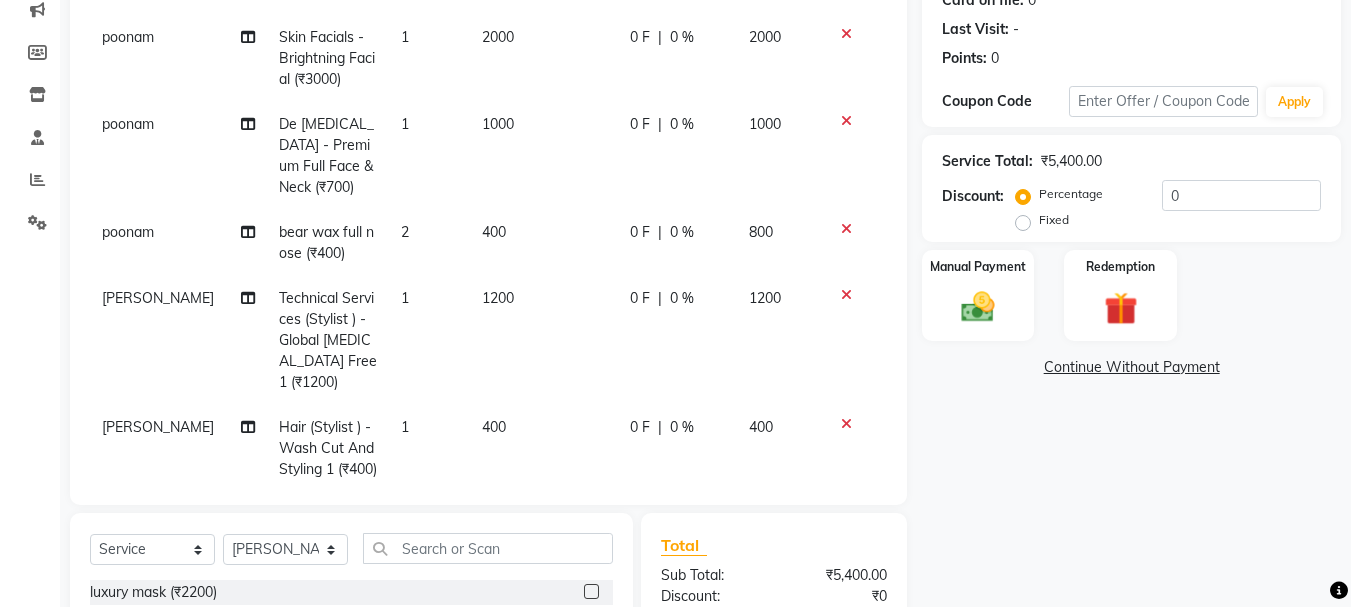 scroll, scrollTop: 111, scrollLeft: 0, axis: vertical 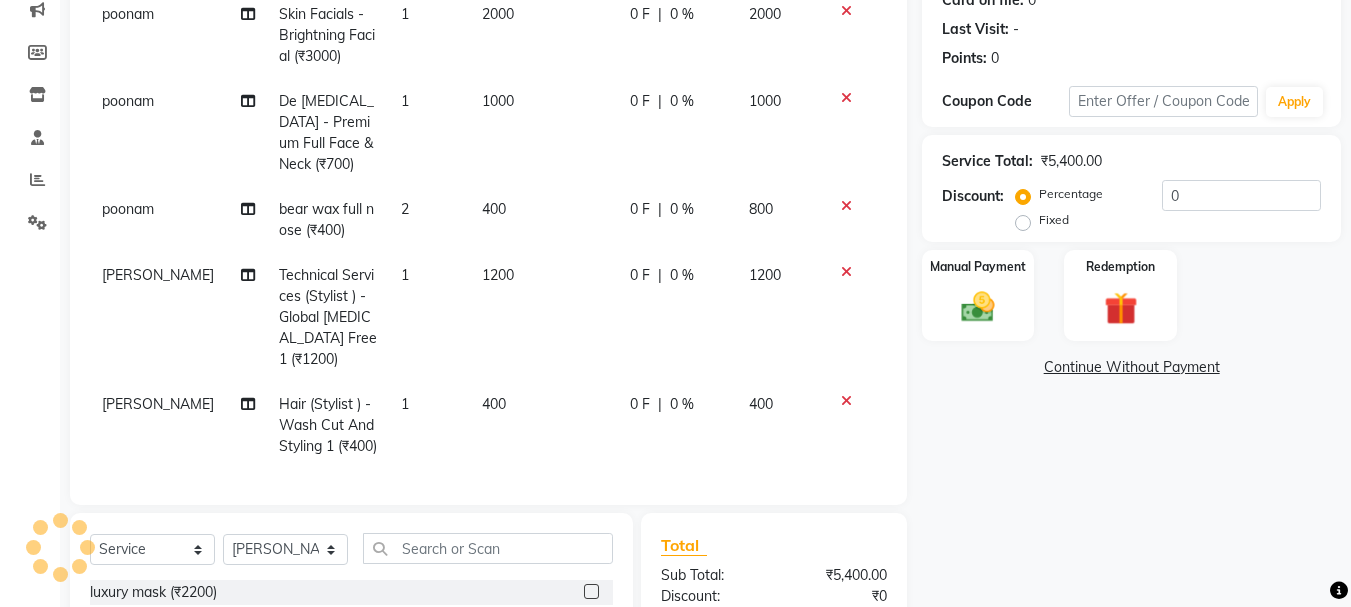 click on "Coupon Code Apply" 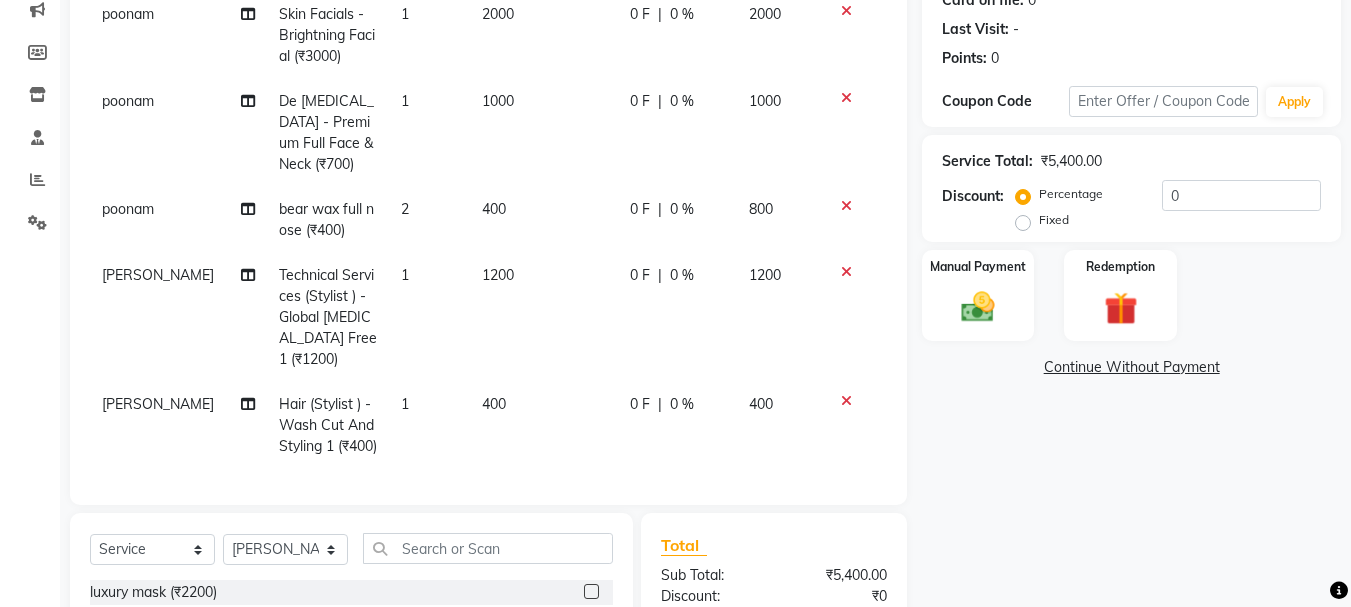 scroll, scrollTop: 450, scrollLeft: 0, axis: vertical 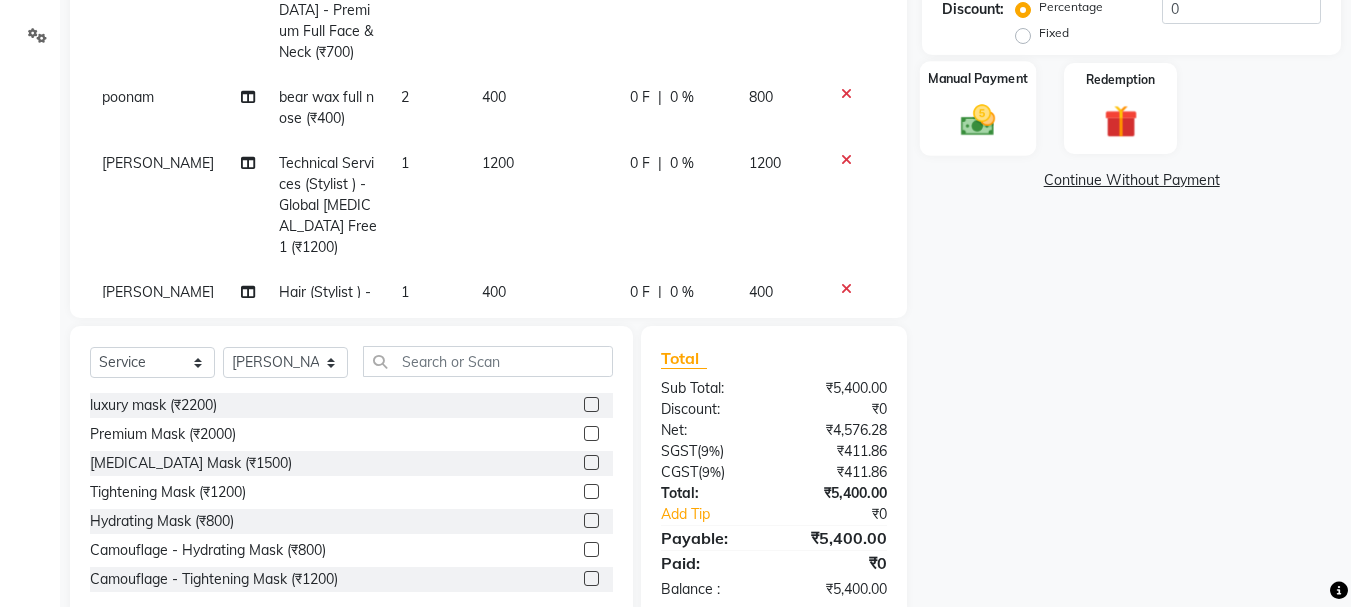 click on "Manual Payment" 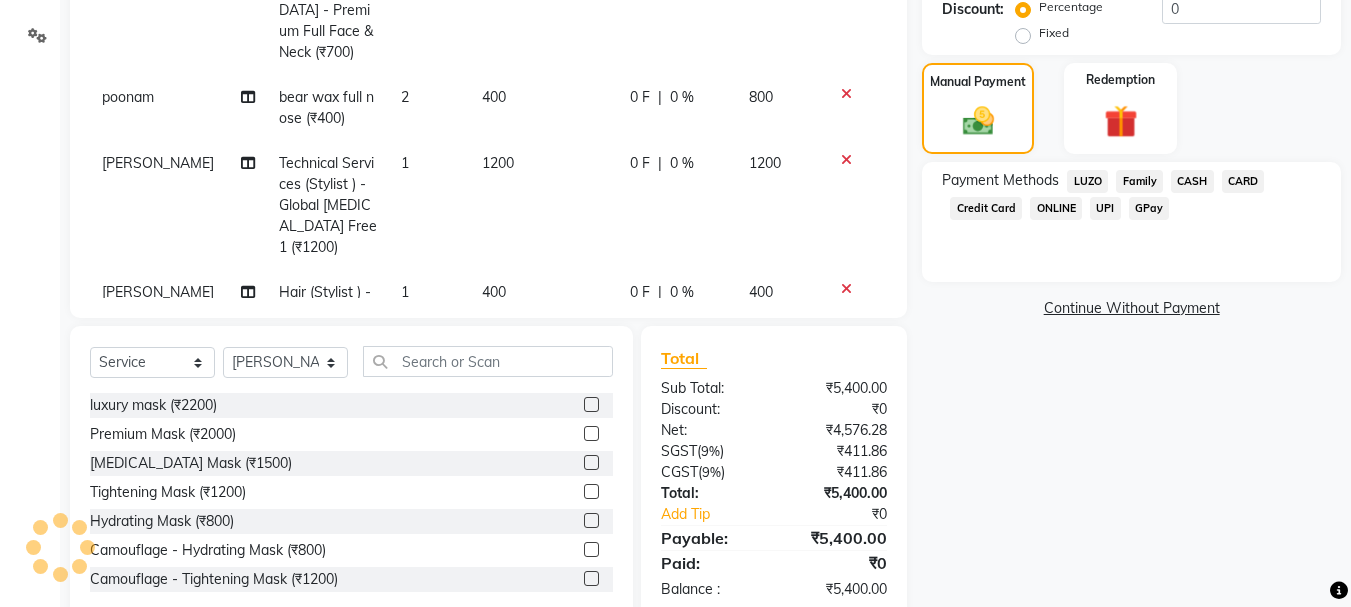 scroll, scrollTop: 494, scrollLeft: 0, axis: vertical 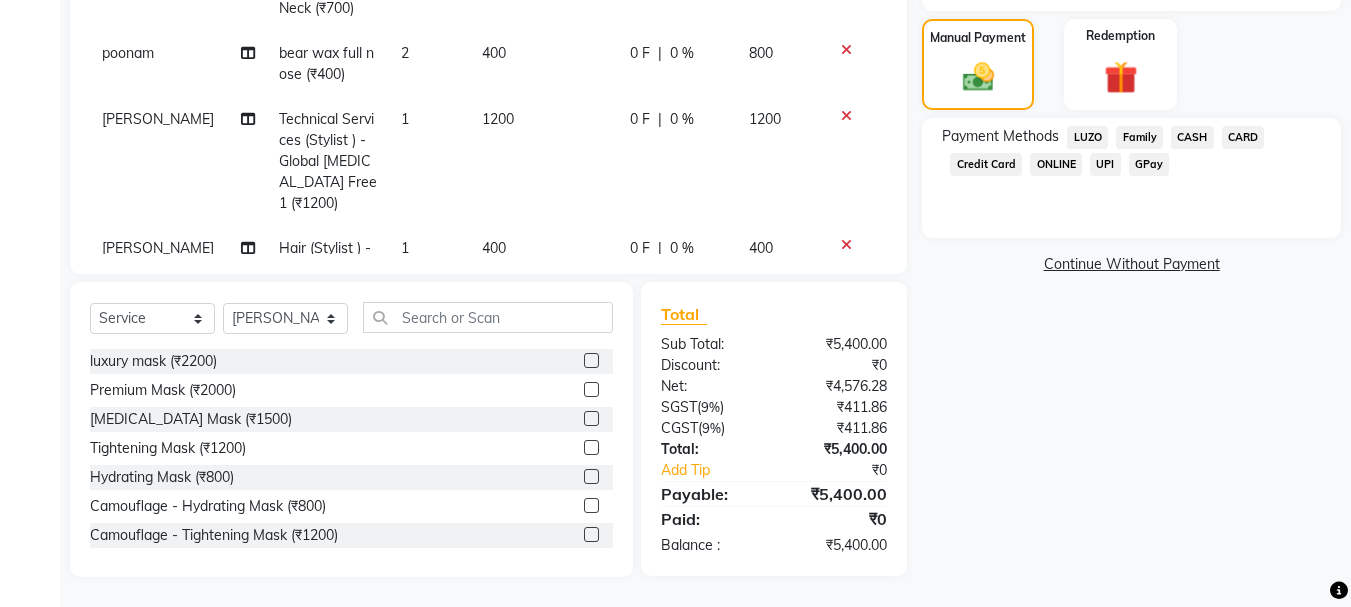 click on "CARD" 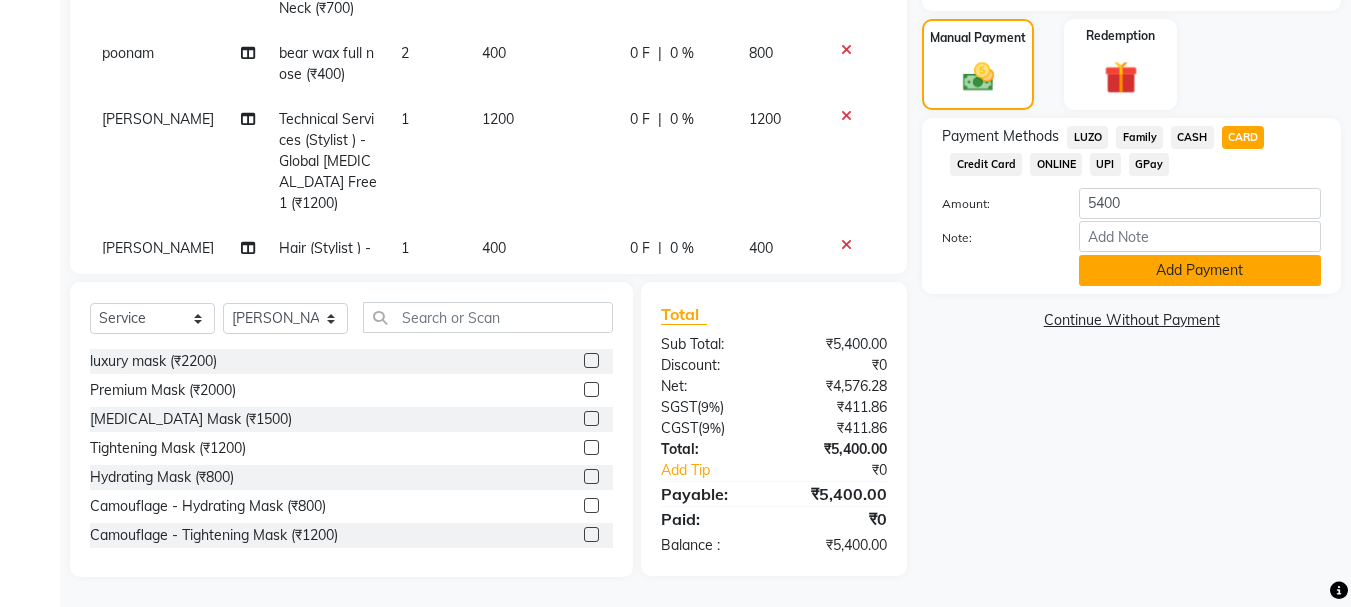 click on "Add Payment" 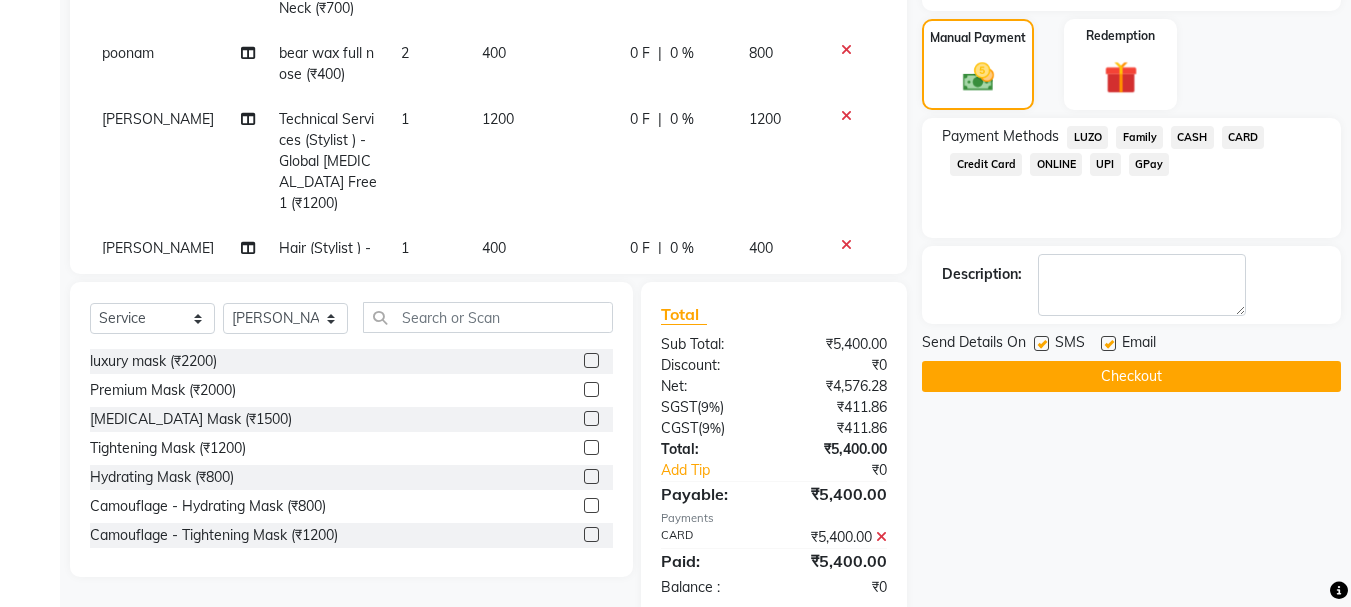 click on "Checkout" 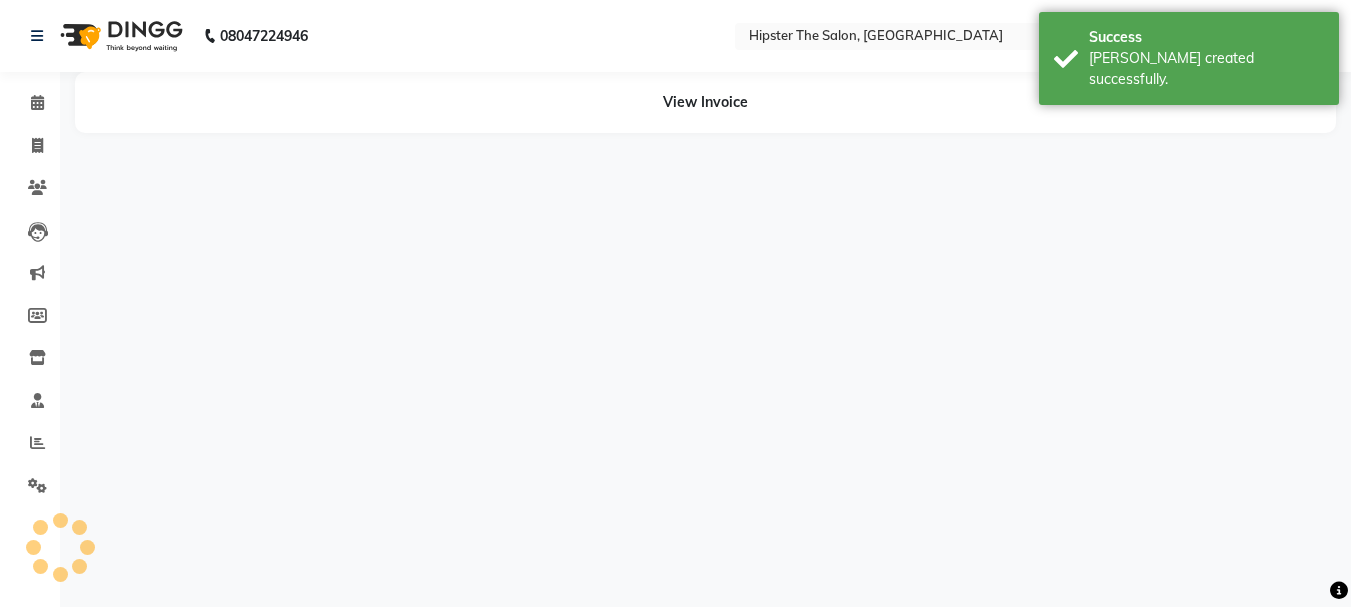 scroll, scrollTop: 0, scrollLeft: 0, axis: both 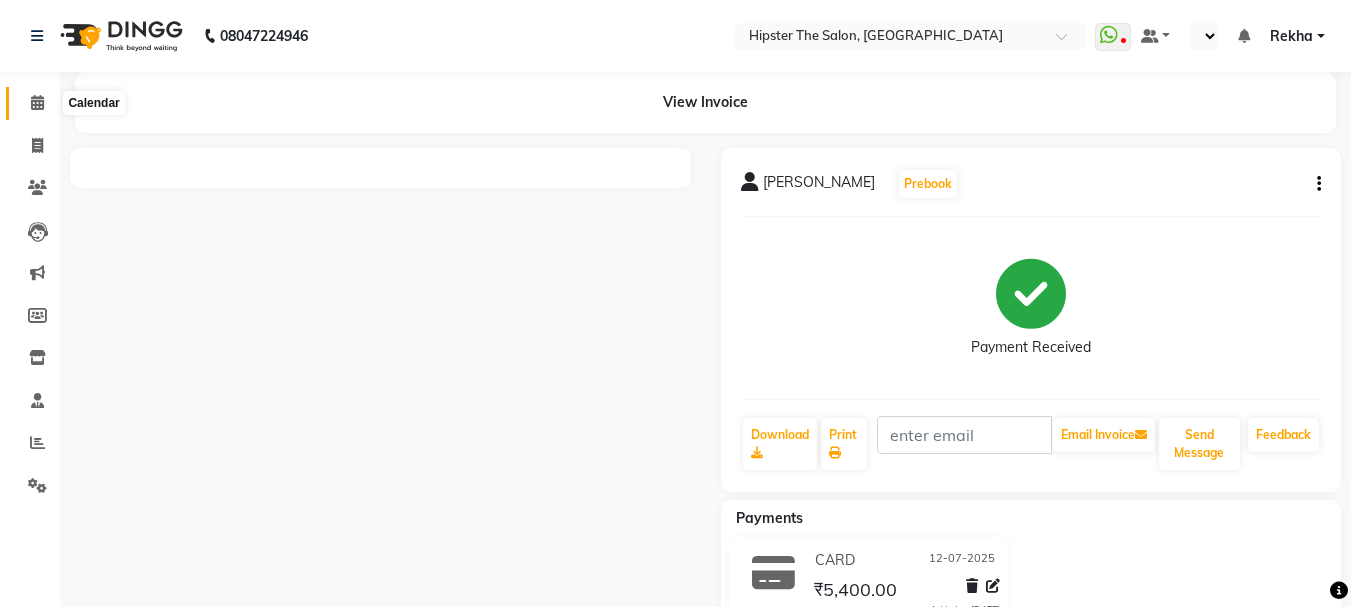 click 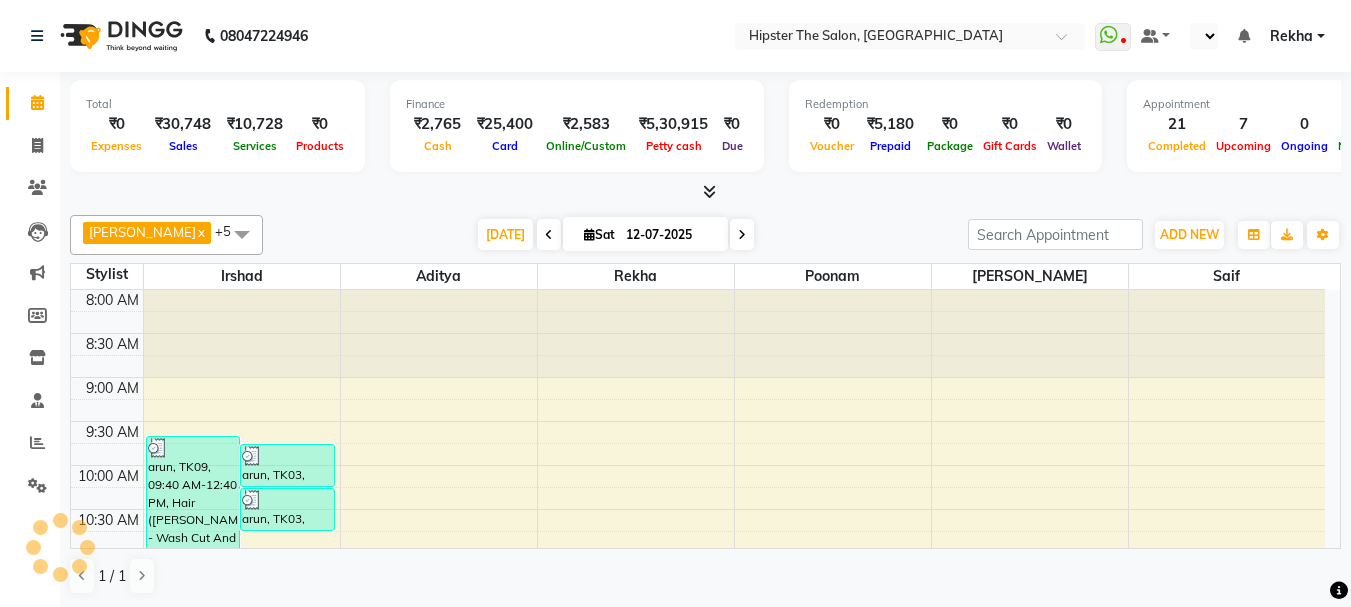 scroll, scrollTop: 0, scrollLeft: 0, axis: both 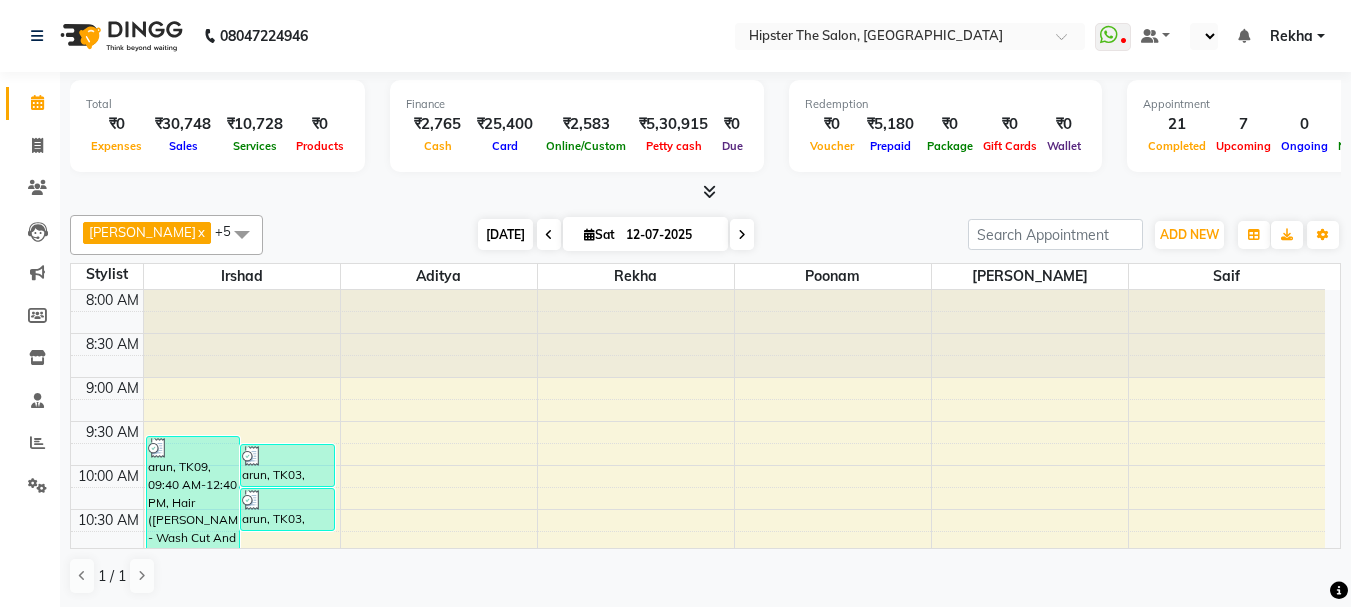 click on "Today" at bounding box center (505, 234) 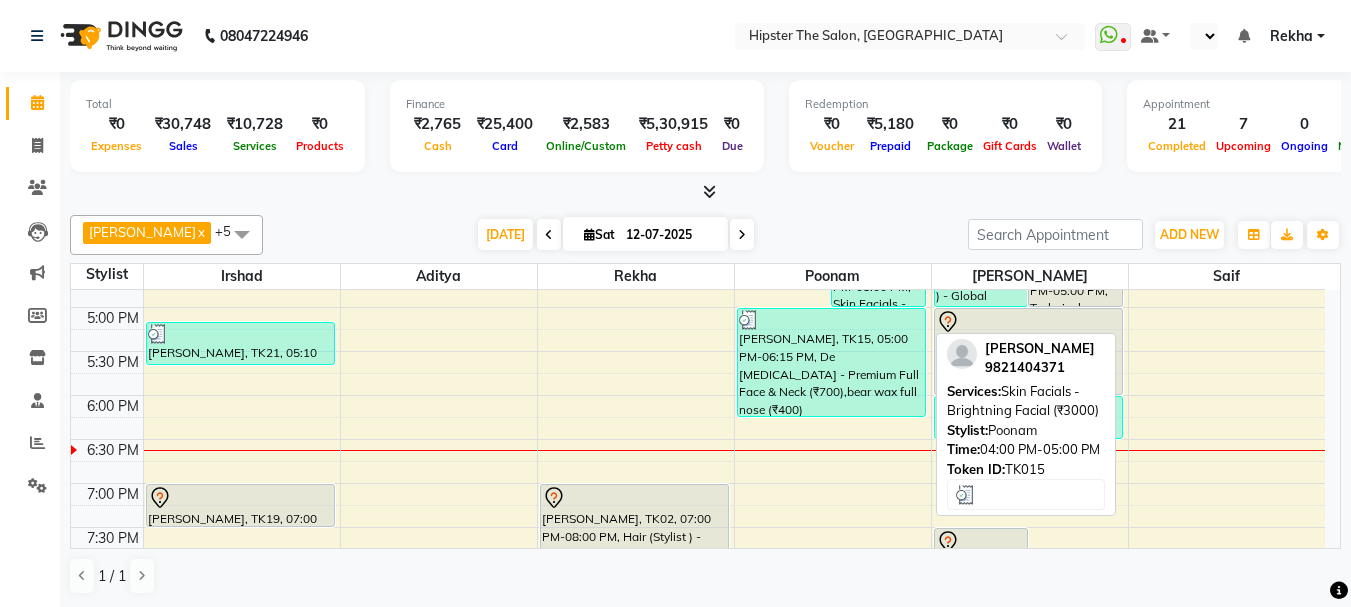 scroll, scrollTop: 781, scrollLeft: 0, axis: vertical 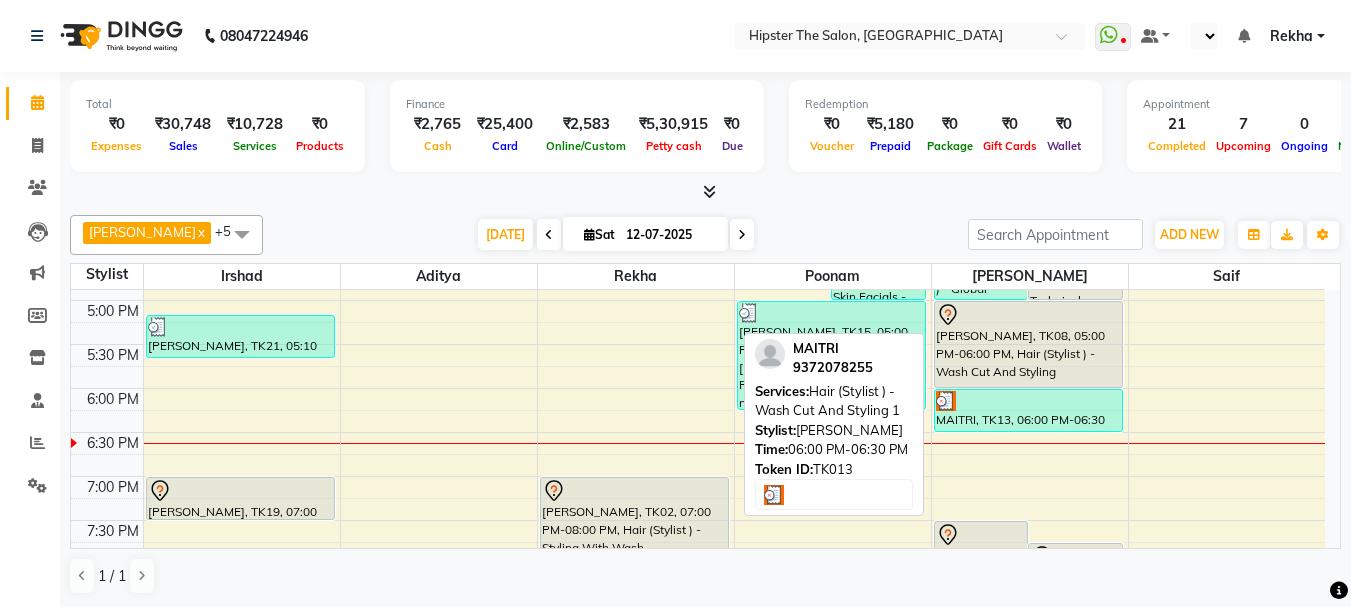 click on "MAITRI, TK13, 06:00 PM-06:30 PM, Hair (Stylist ) - Wash Cut And Styling 1" at bounding box center [1028, 410] 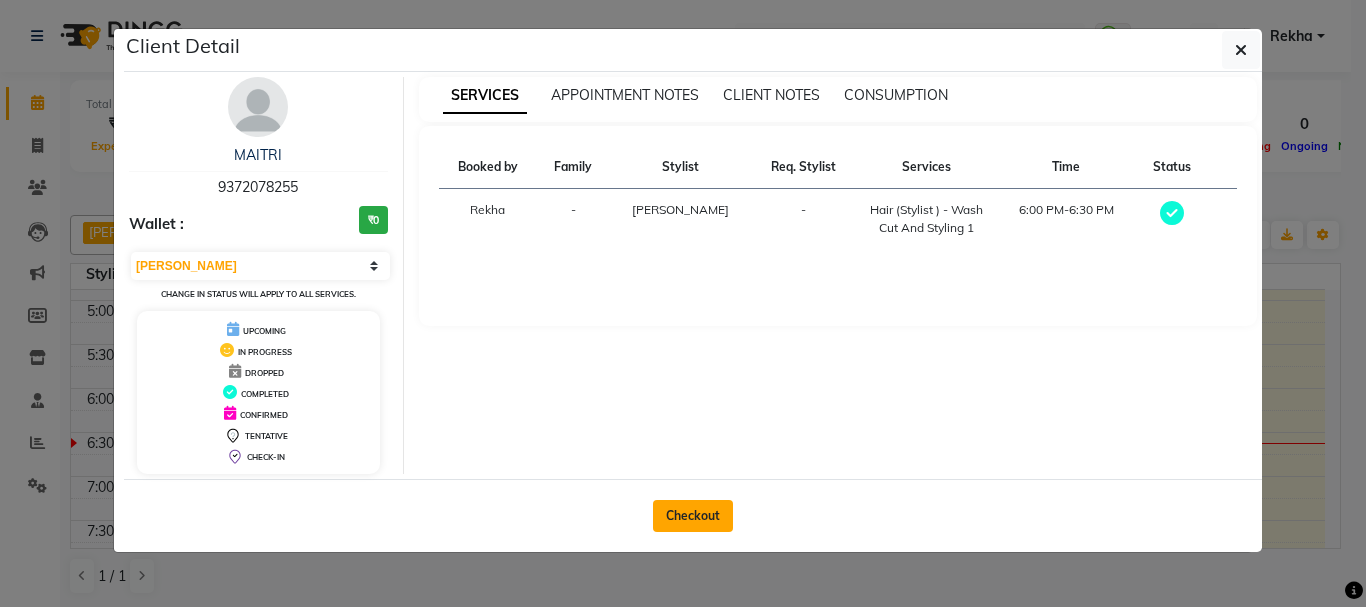 click on "Checkout" 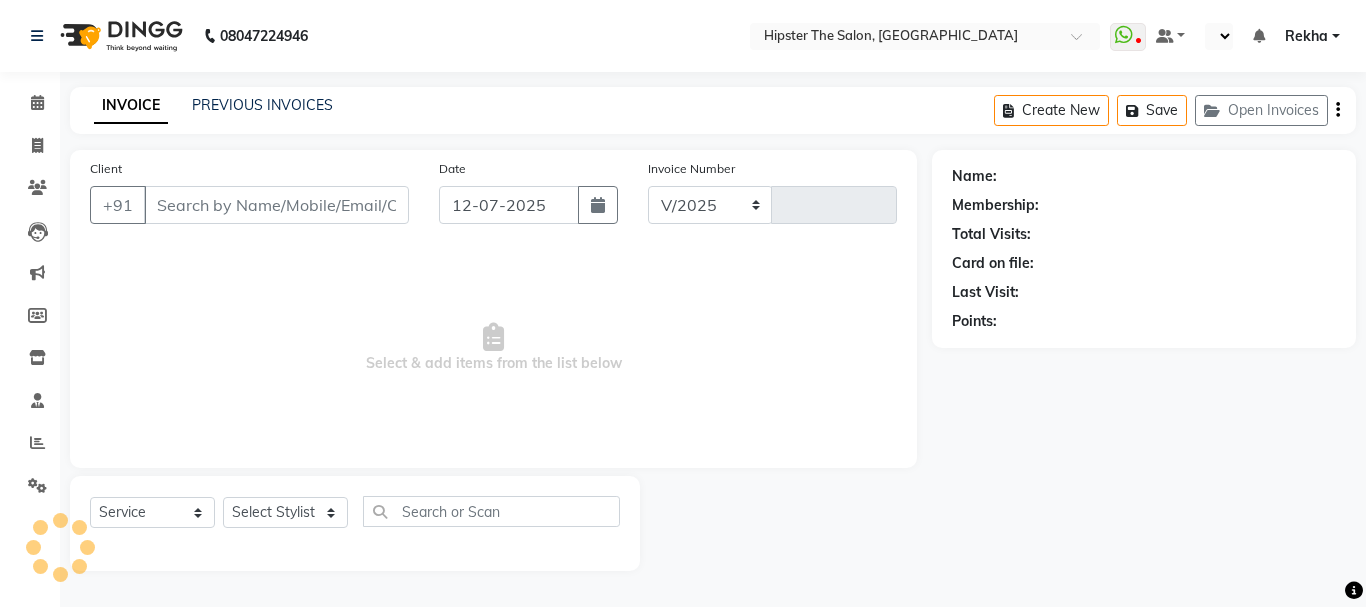 select on "5125" 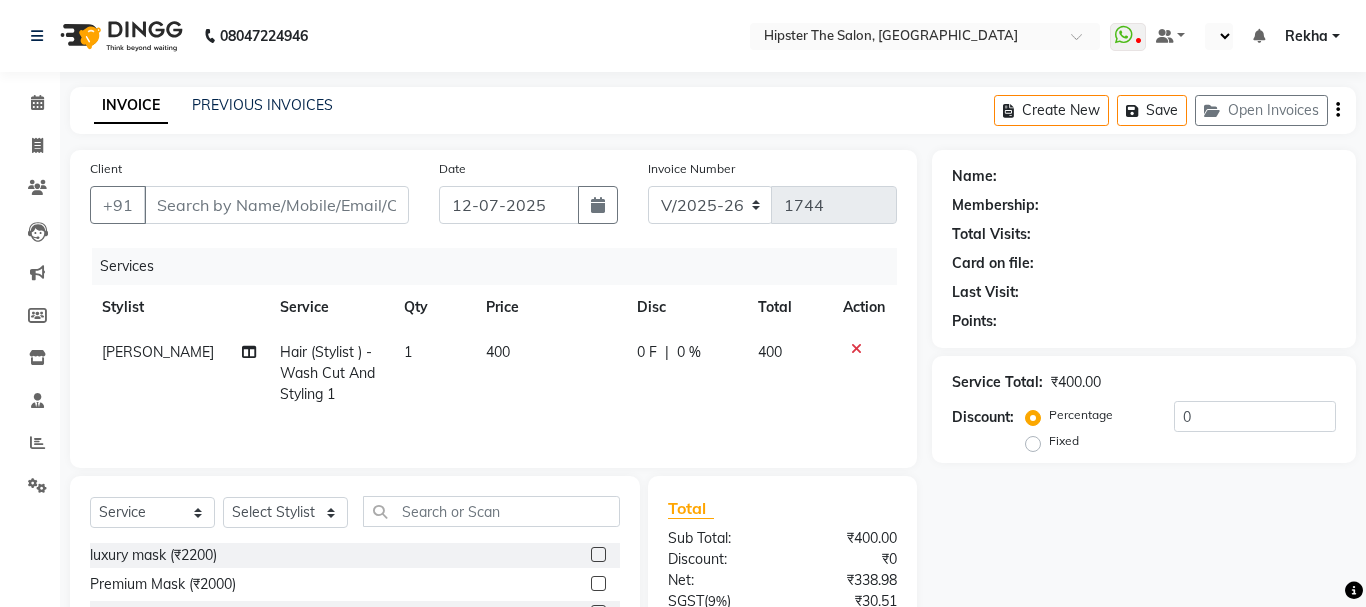 type on "9372078255" 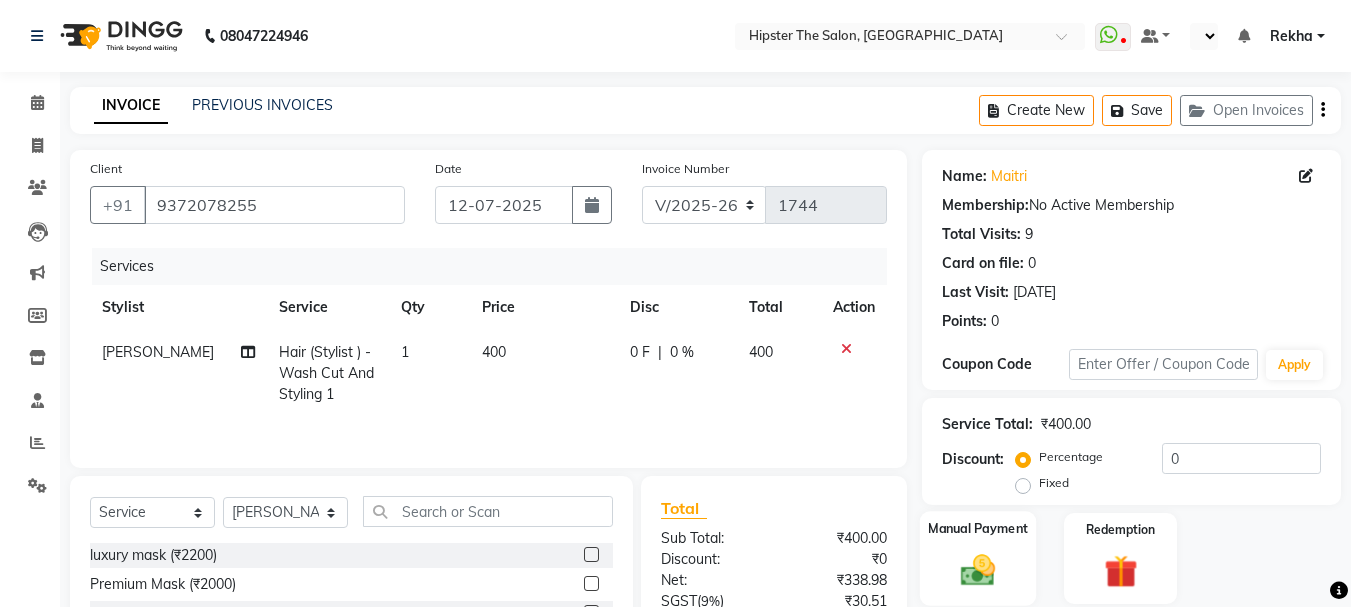 click on "Manual Payment" 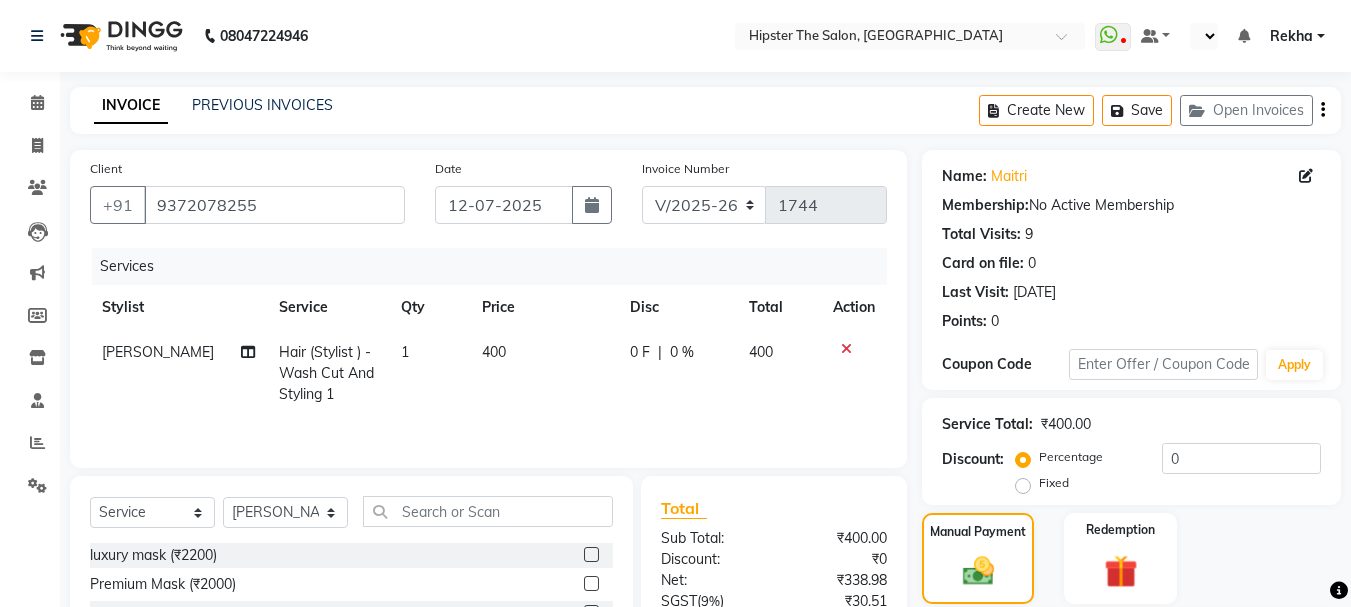 click on "Name: Maitri  Membership:  No Active Membership  Total Visits:  9 Card on file:  0 Last Visit:   16-02-2025 Points:   0  Coupon Code Apply Service Total:  ₹400.00  Discount:  Percentage   Fixed  0 Manual Payment Redemption Payment Methods  LUZO   Family   CASH   CARD   Credit Card   ONLINE   UPI   GPay   Continue Without Payment" 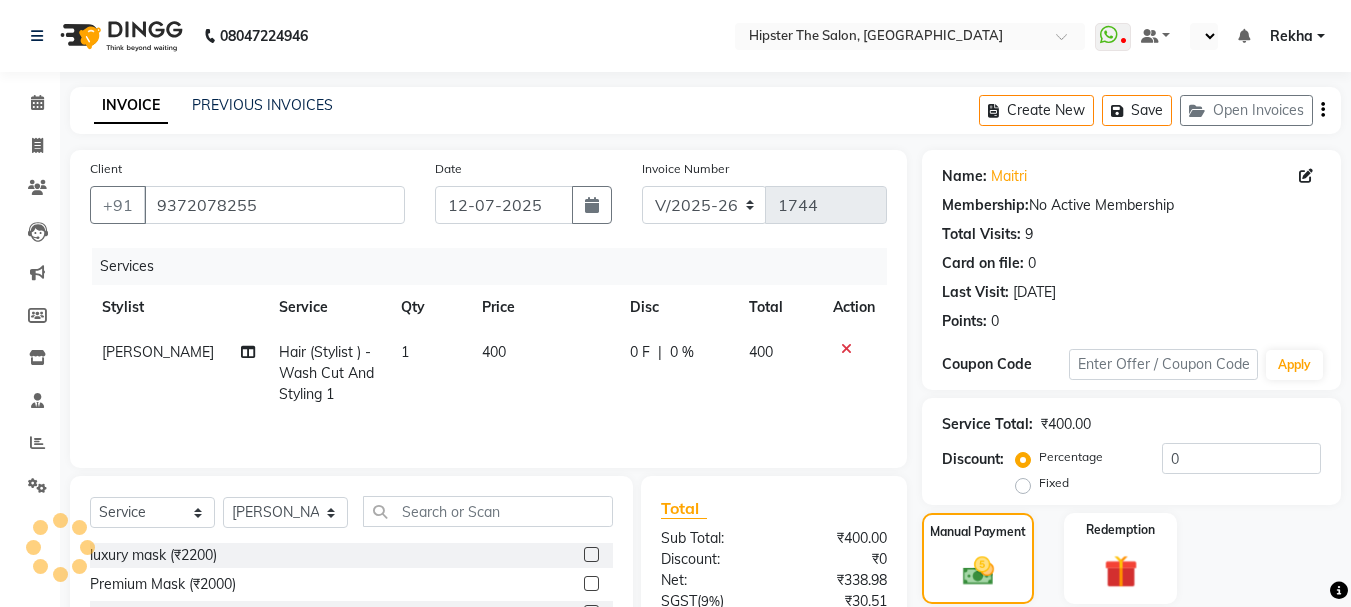 scroll, scrollTop: 309, scrollLeft: 0, axis: vertical 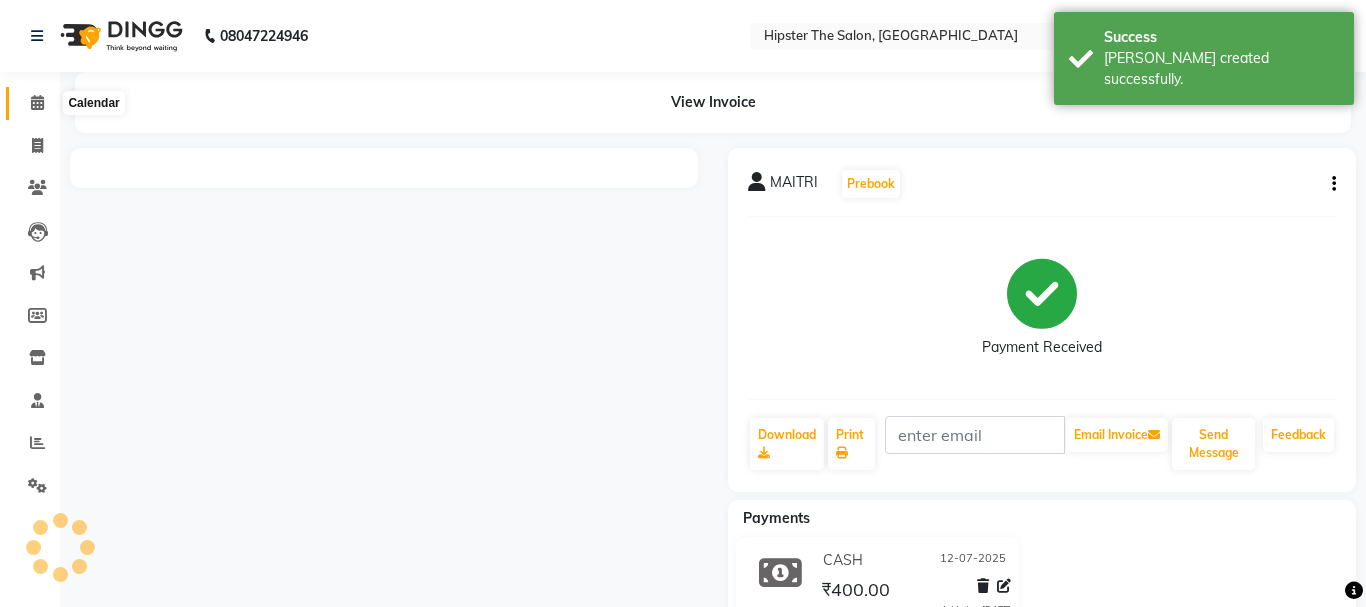click 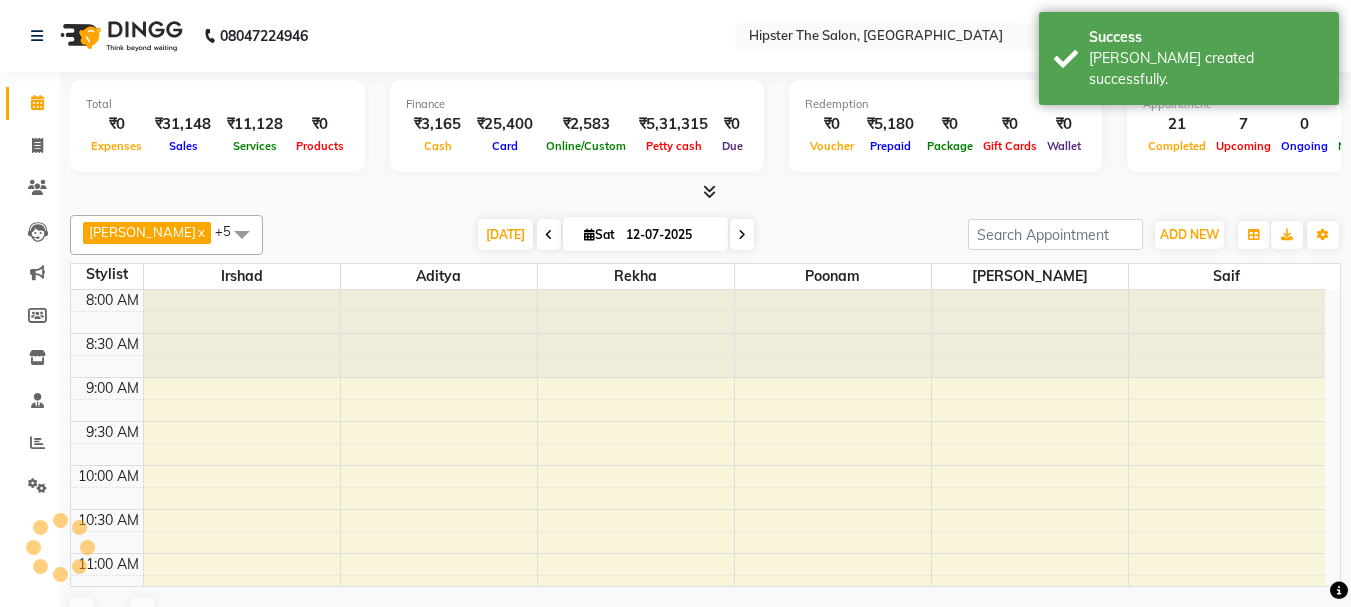 scroll, scrollTop: 0, scrollLeft: 0, axis: both 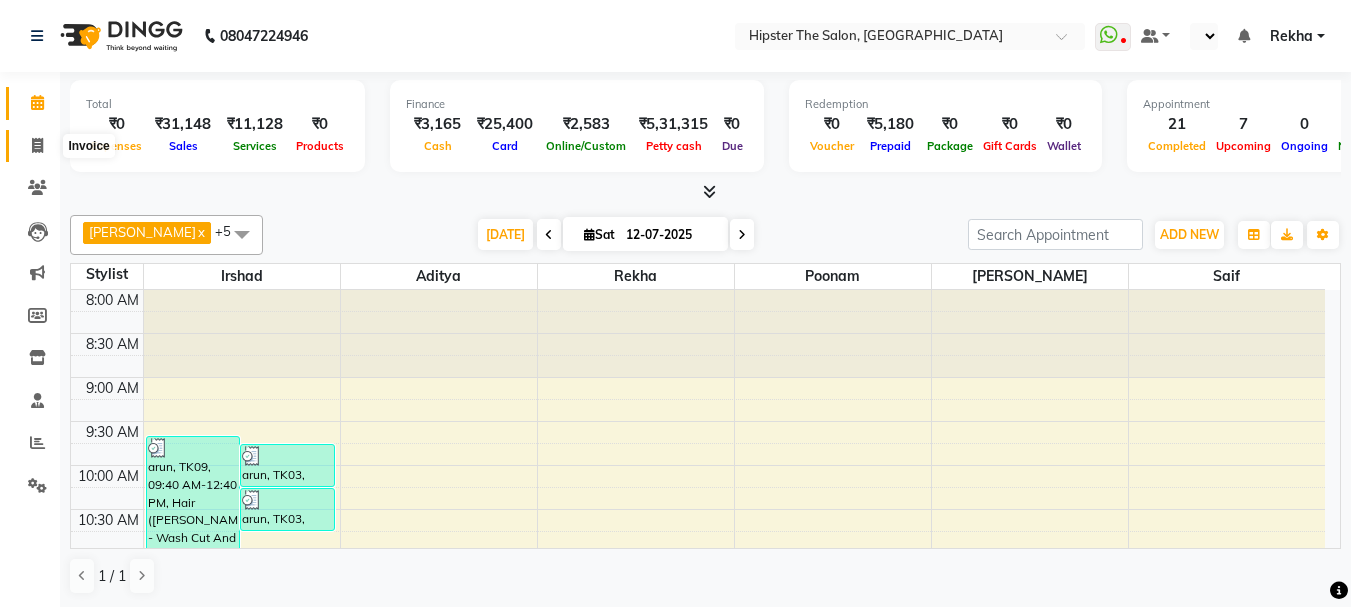 click 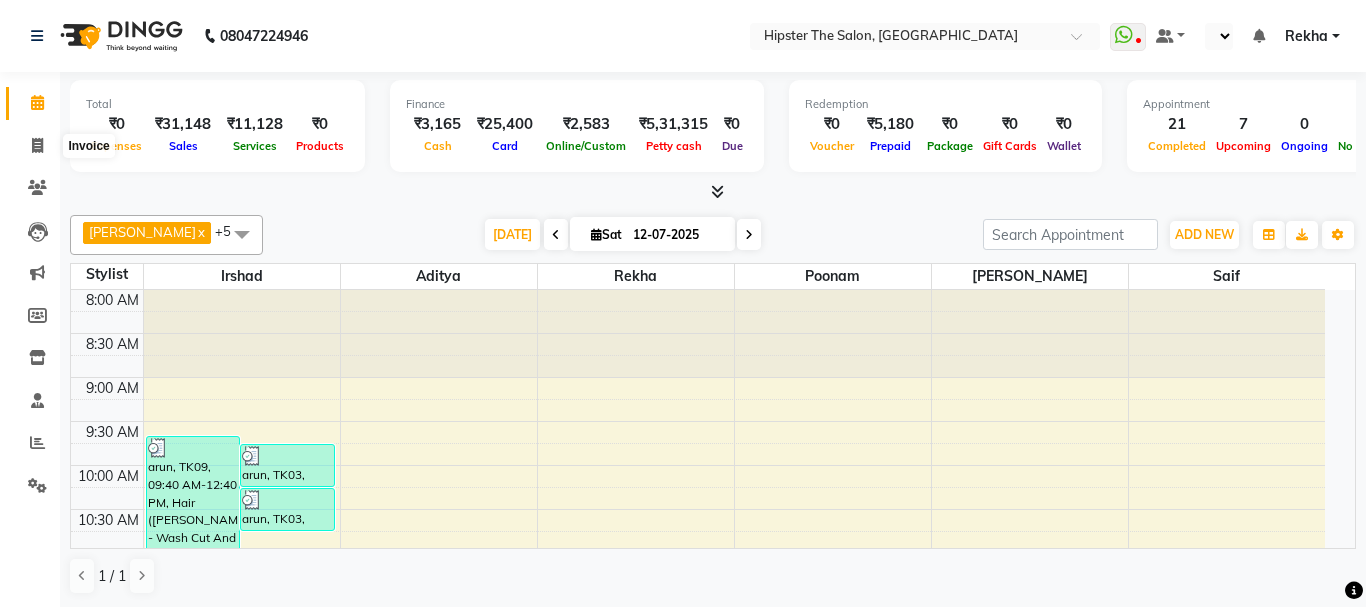 select on "service" 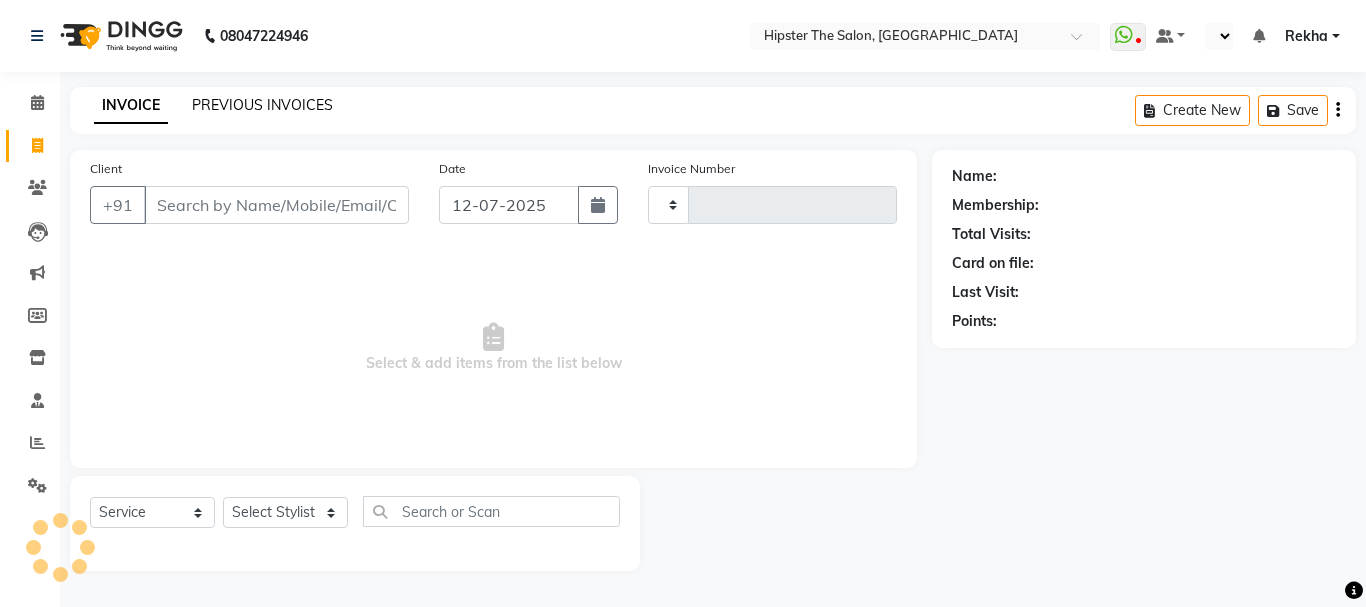 click on "PREVIOUS INVOICES" 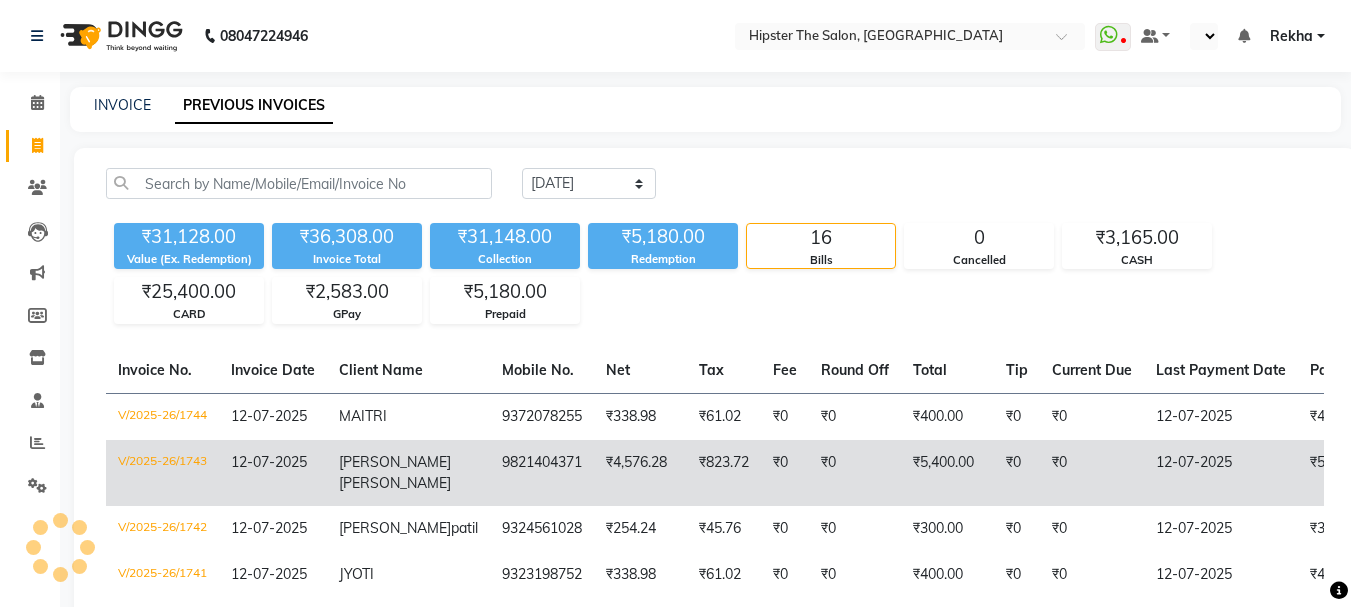 click on "[PERSON_NAME]" 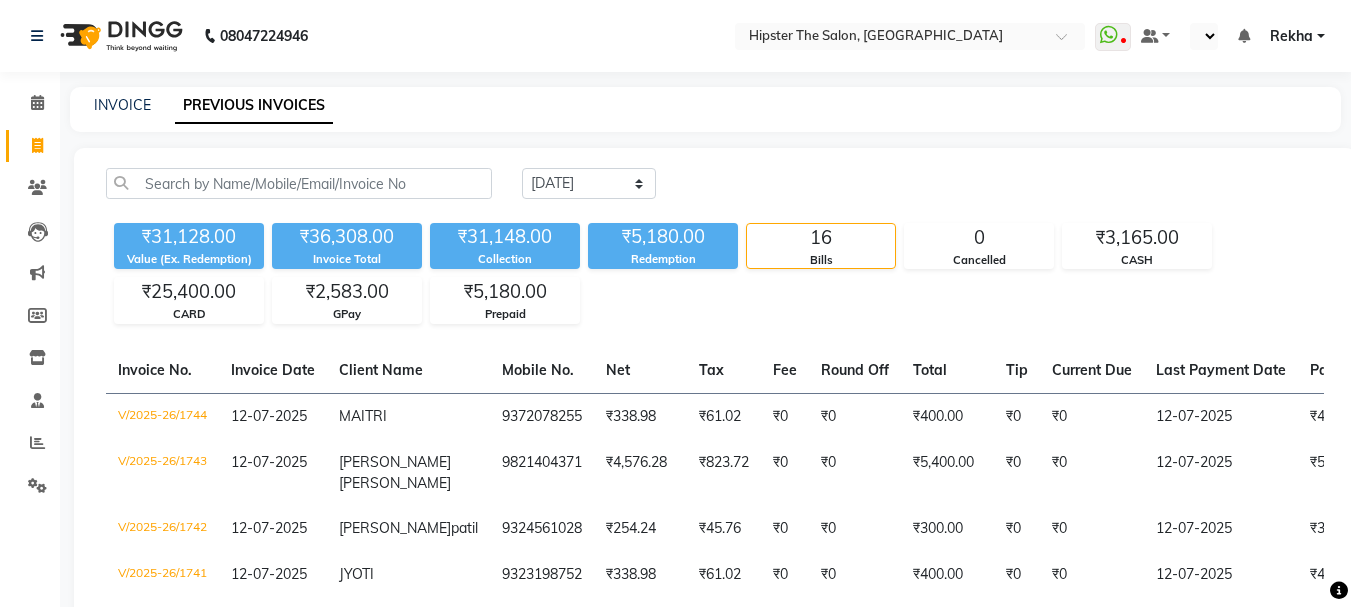 scroll, scrollTop: 727, scrollLeft: 0, axis: vertical 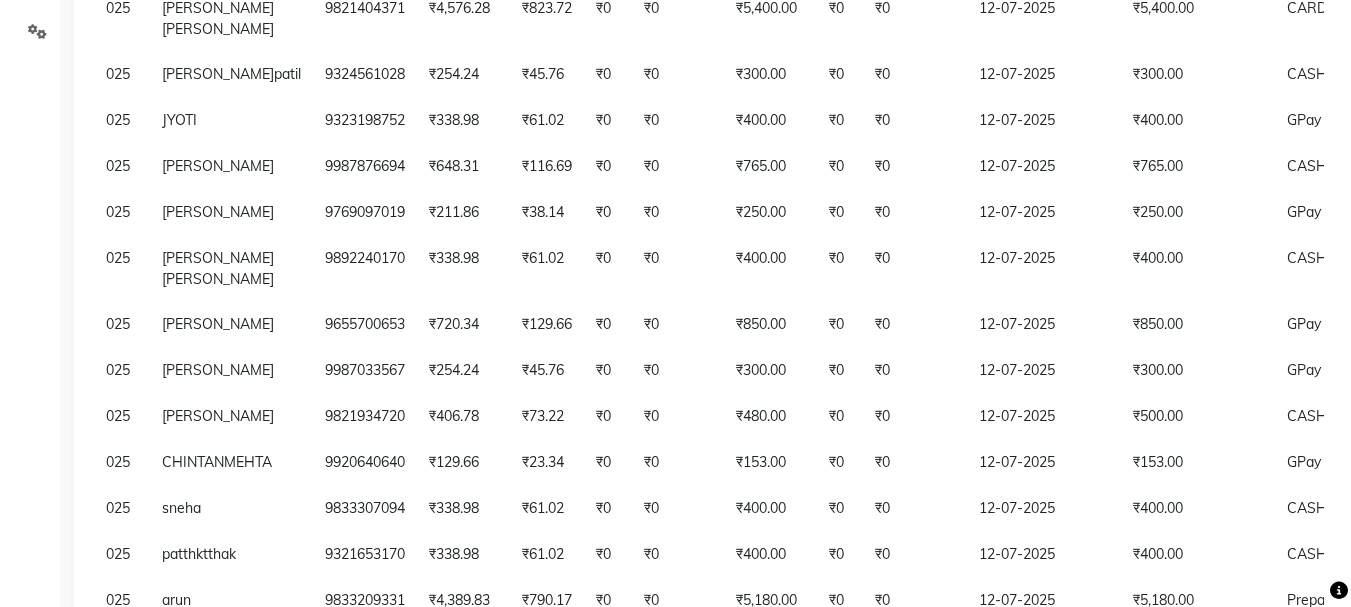 click 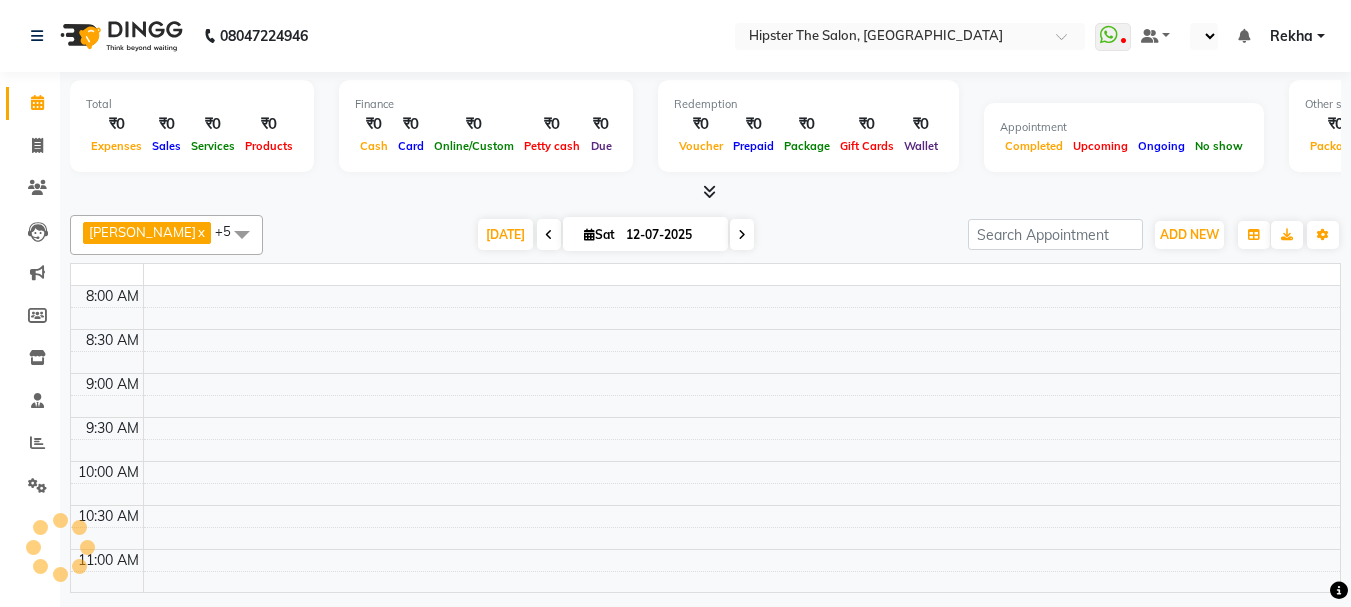 click 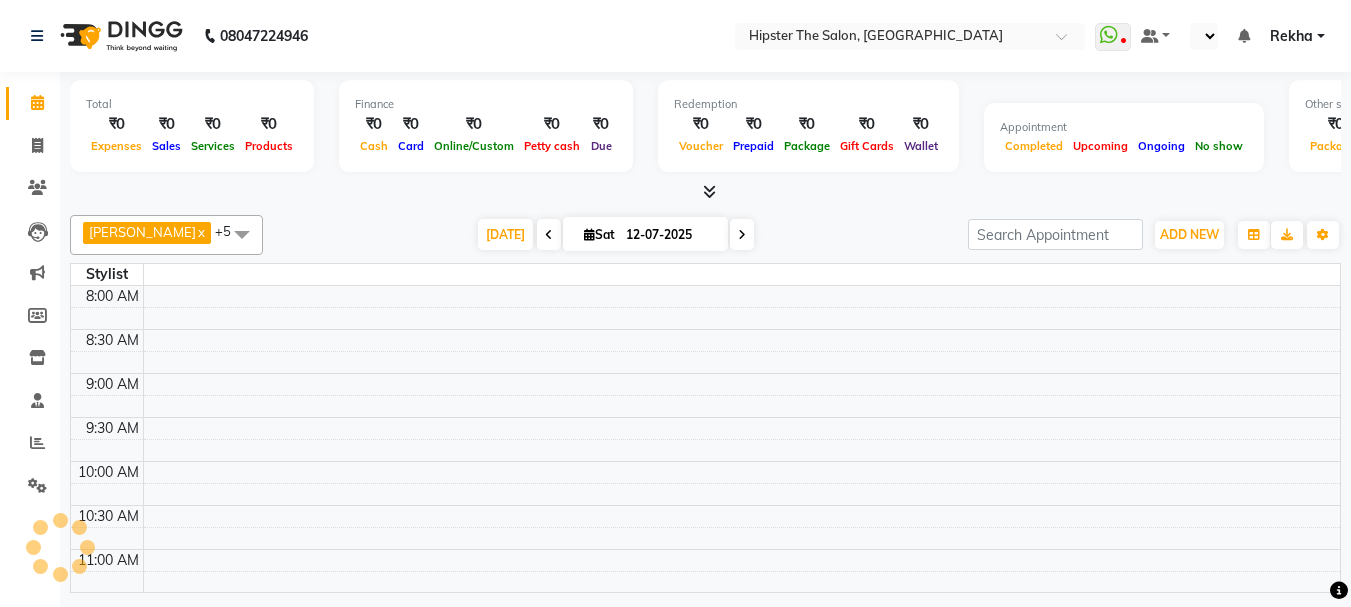 scroll, scrollTop: 0, scrollLeft: 0, axis: both 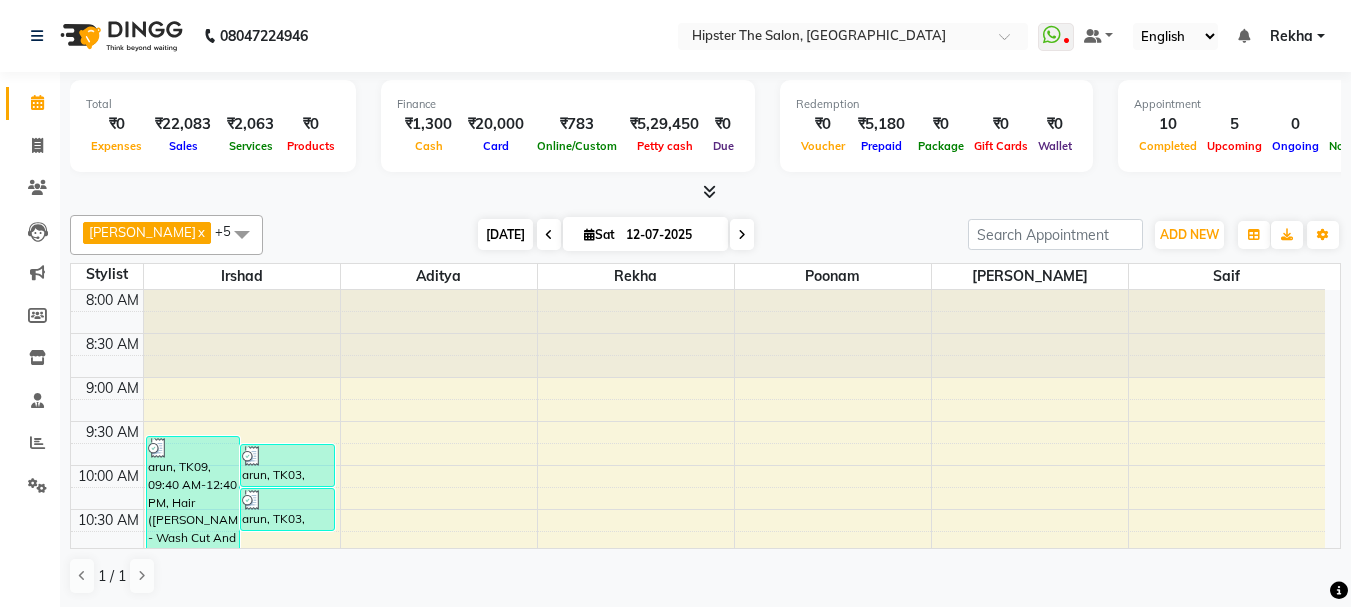 click on "[DATE]" at bounding box center [505, 234] 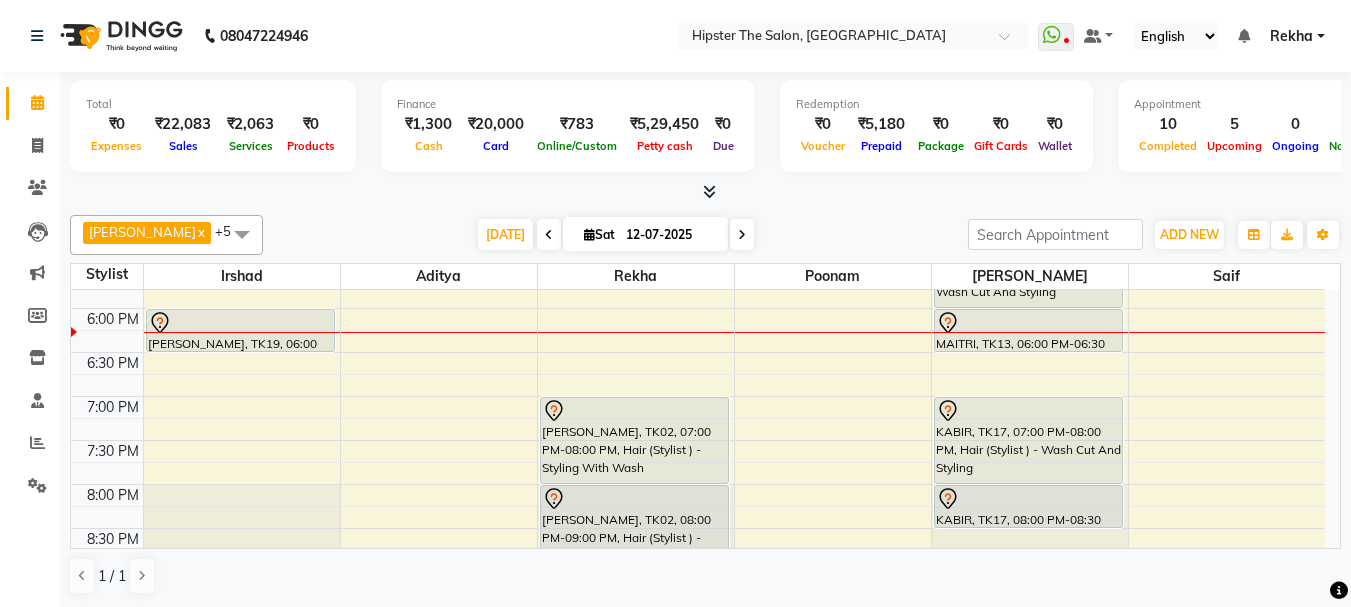 scroll, scrollTop: 828, scrollLeft: 0, axis: vertical 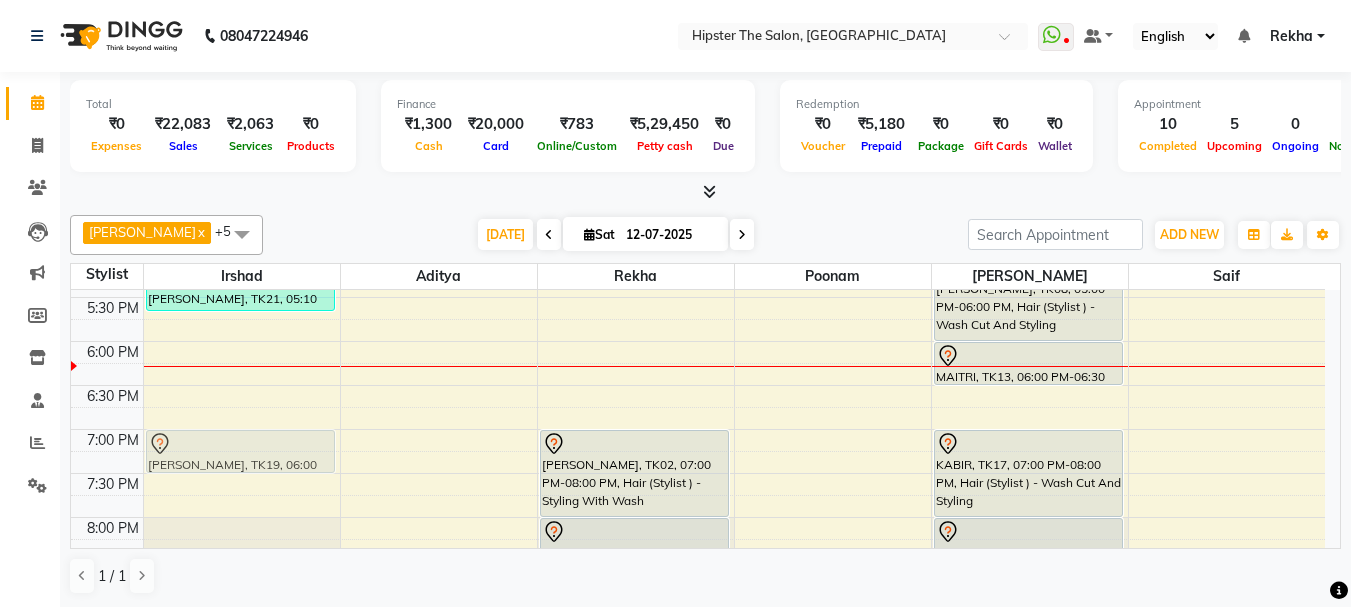 drag, startPoint x: 277, startPoint y: 355, endPoint x: 260, endPoint y: 437, distance: 83.74366 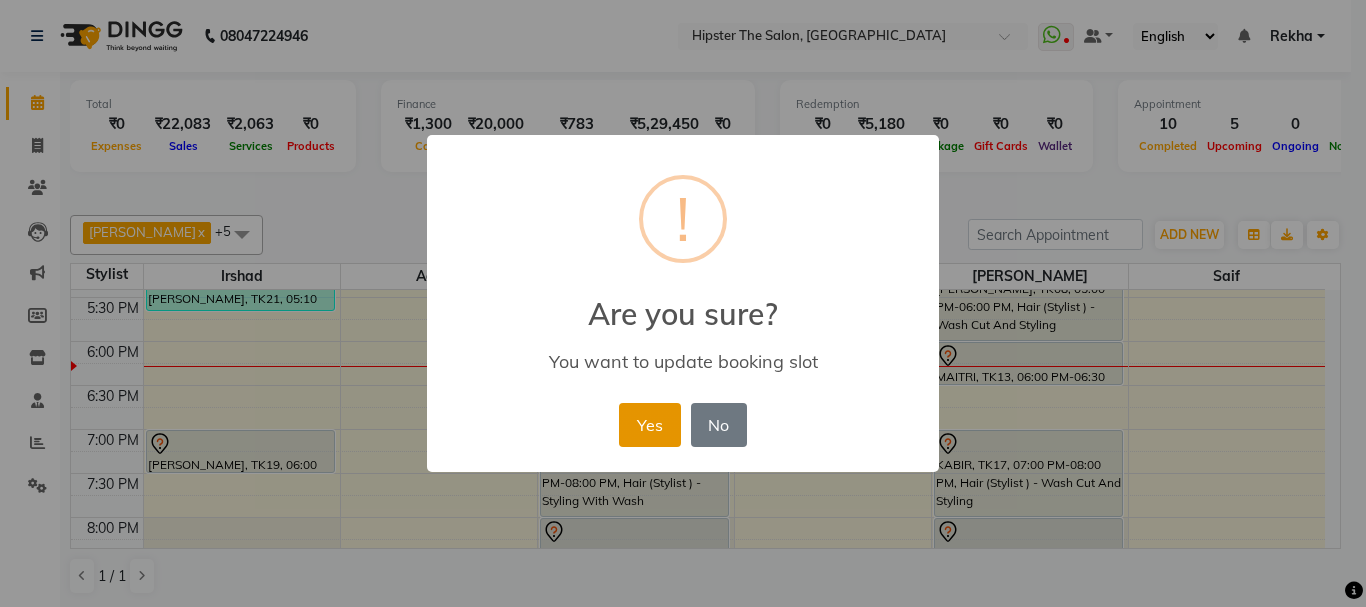 click on "Yes" at bounding box center (649, 425) 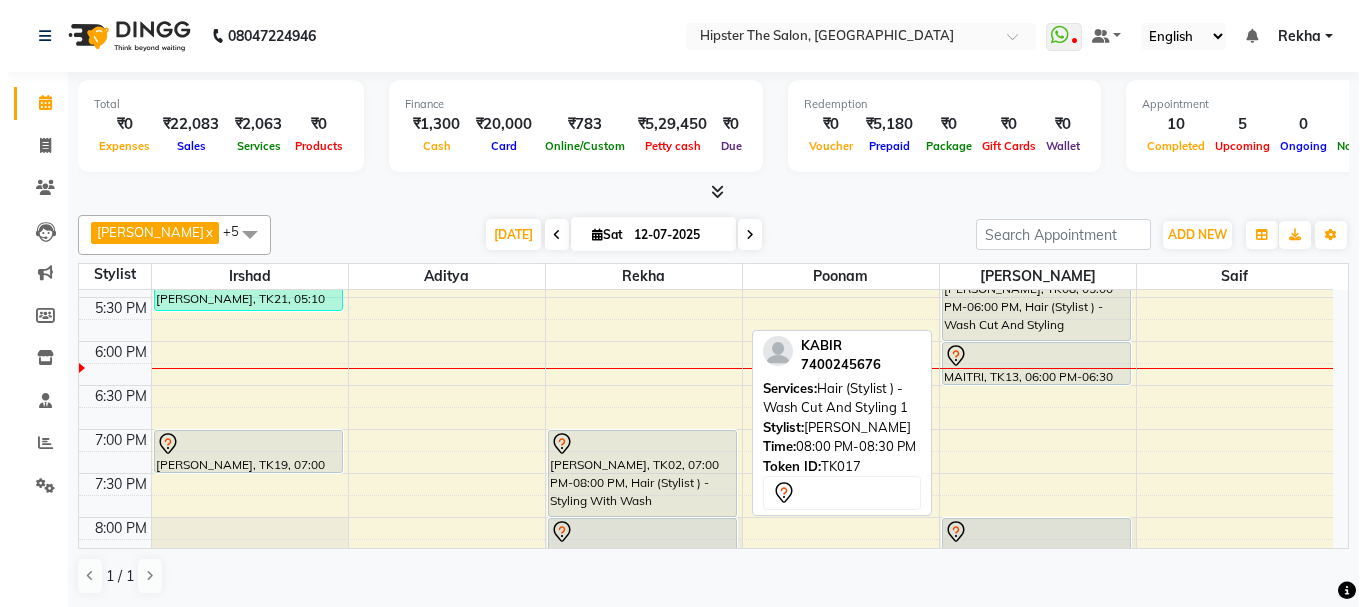 scroll, scrollTop: 988, scrollLeft: 0, axis: vertical 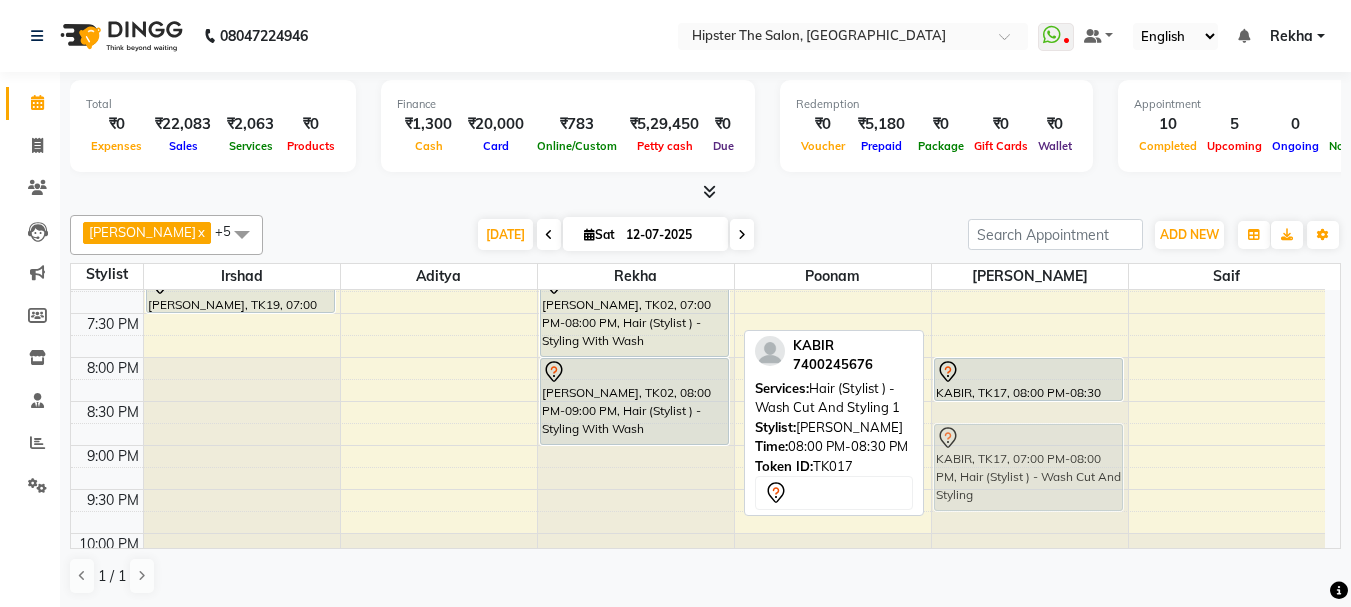 click on "[PERSON_NAME], TK16, 02:15 PM-03:15 PM, Hair (Stylist ) - Wash Cut And Styling (₹850)     [PERSON_NAME], TK12, 03:00 PM-03:30 PM, Hair (Stylist ) - Wash Cut And Styling 1 (₹400)     [PERSON_NAME], TK01, 11:00 AM-11:30 AM, Hair (Stylist ) - Wash Cut And Styling 1     [PERSON_NAME], TK01, 11:30 AM-11:50 AM, Hair (Stylist ) - Shave     patthkt thak, TK07, 12:00 PM-12:30 PM, Hair (Stylist ) - Wash Cut And Styling 1     sneha, TK06, 12:30 PM-01:00 PM, Hair (Stylist ) - Wash Cut And Styling 1     [PERSON_NAME], TK15, 03:30 PM-04:00 PM, Hair ([PERSON_NAME]) - Wash Cut And Styling             [PERSON_NAME], TK08, 04:00 PM-05:00 PM, Technical Services (Stylist ) - Global             [PERSON_NAME], TK08, 05:00 PM-06:00 PM, Hair (Stylist ) - Wash Cut And Styling             MAITRI, TK13, 06:00 PM-06:30 PM, Hair (Stylist ) - Wash Cut And Styling 1             KABIR, TK17, 07:00 PM-08:00 PM, Hair (Stylist ) - Wash Cut And Styling             KABIR, TK17, 08:00 PM-08:30 PM, Hair (Stylist ) - Wash Cut And Styling 1" at bounding box center (1030, -39) 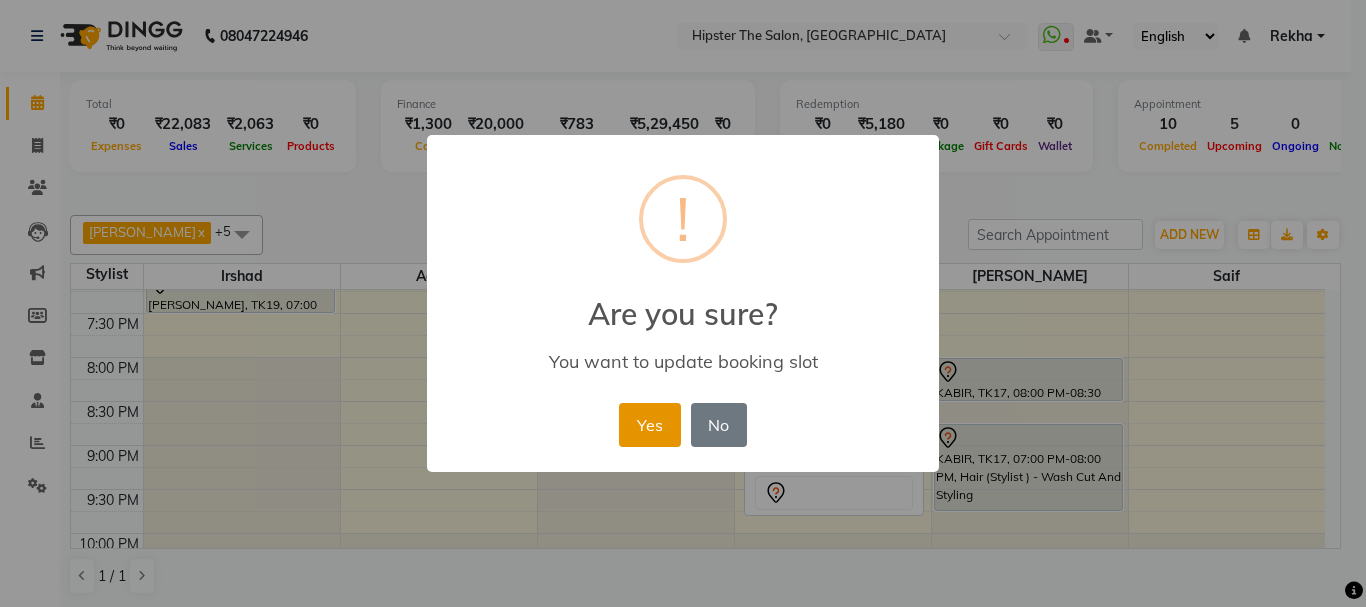 click on "Yes" at bounding box center (649, 425) 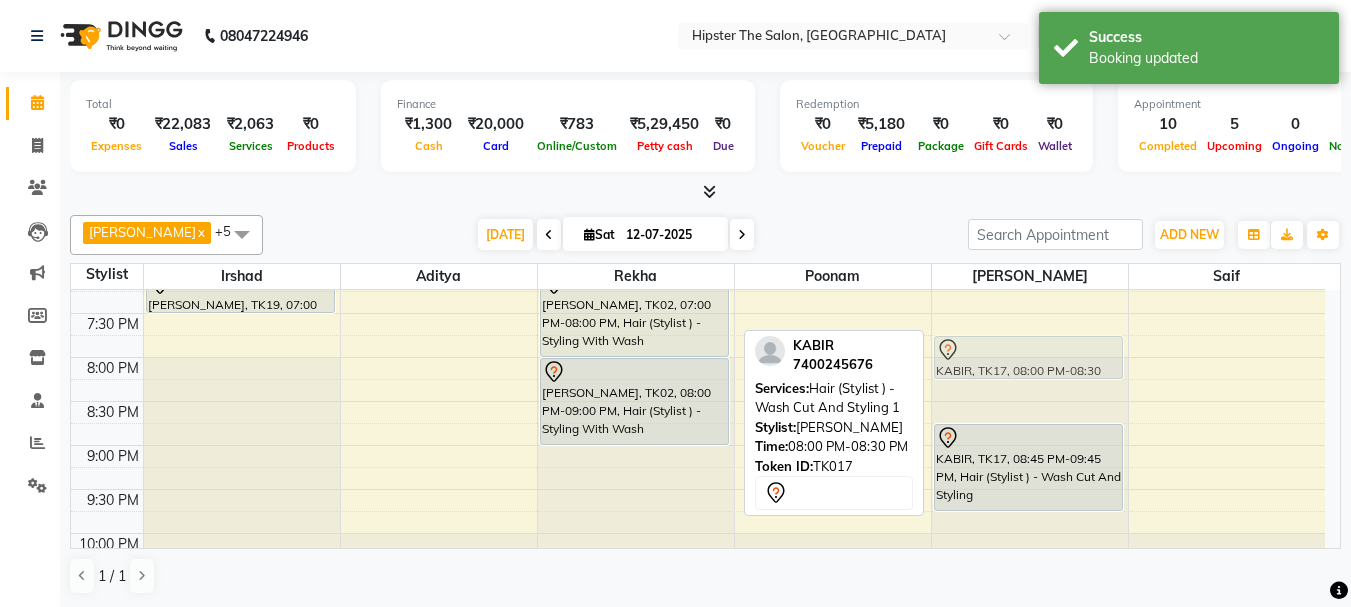 drag, startPoint x: 1024, startPoint y: 377, endPoint x: 1024, endPoint y: 364, distance: 13 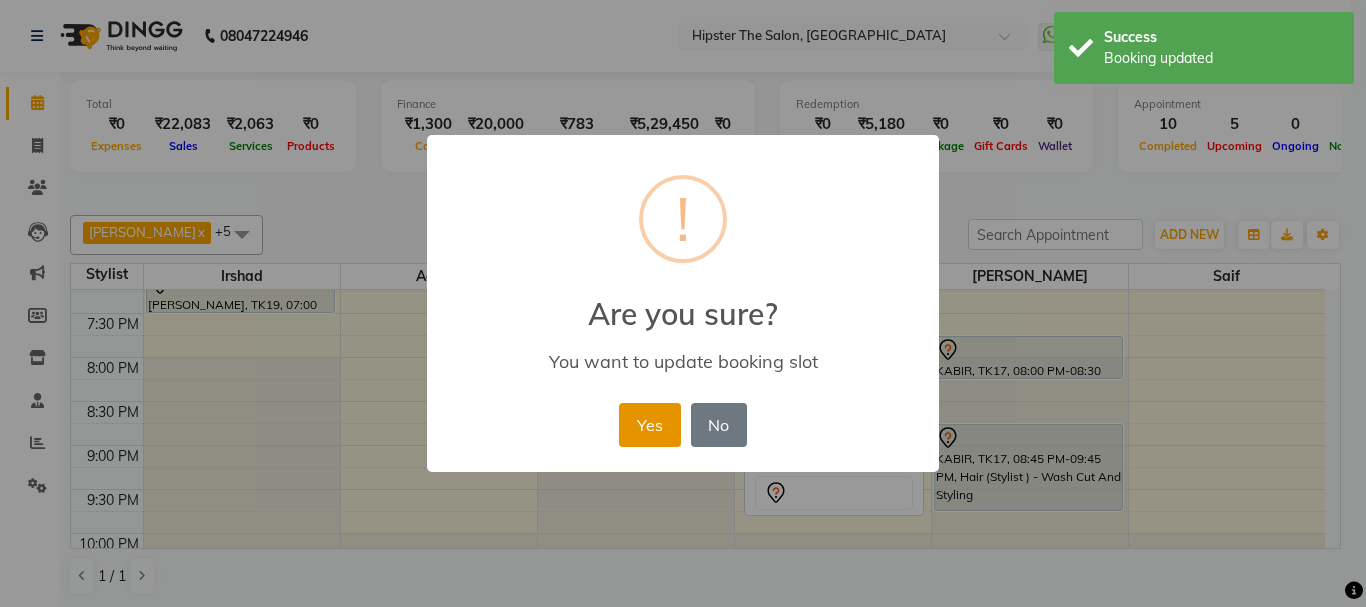 click on "Yes" at bounding box center (649, 425) 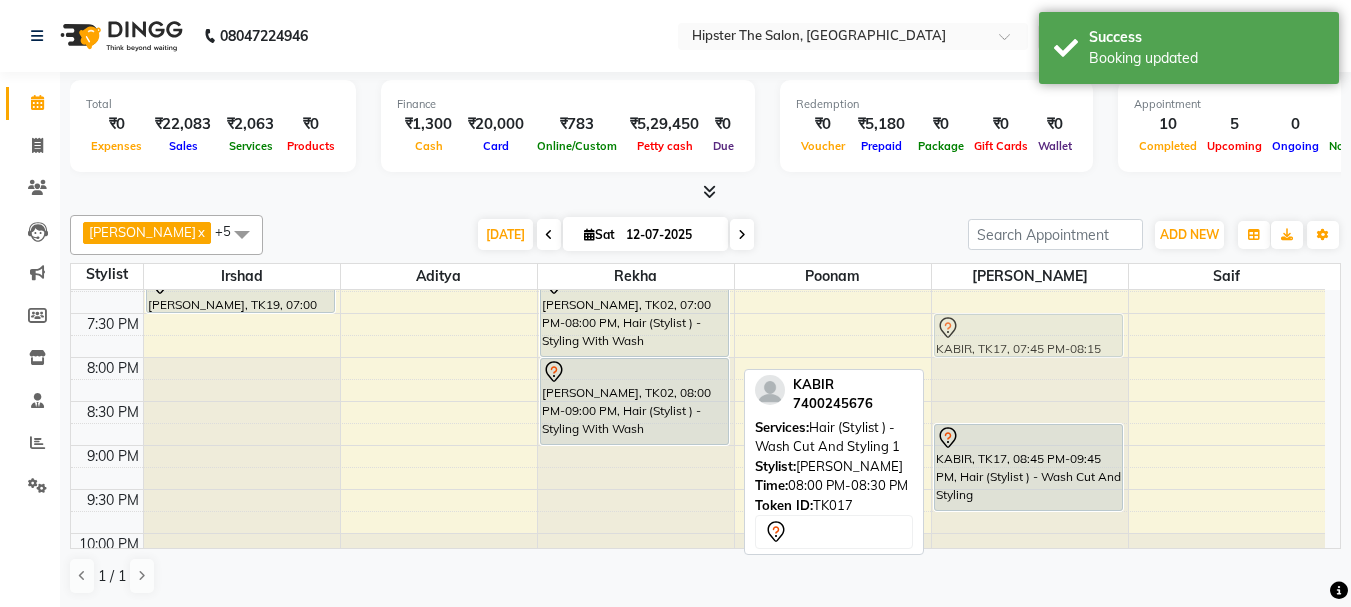 drag, startPoint x: 1014, startPoint y: 358, endPoint x: 1002, endPoint y: 331, distance: 29.546574 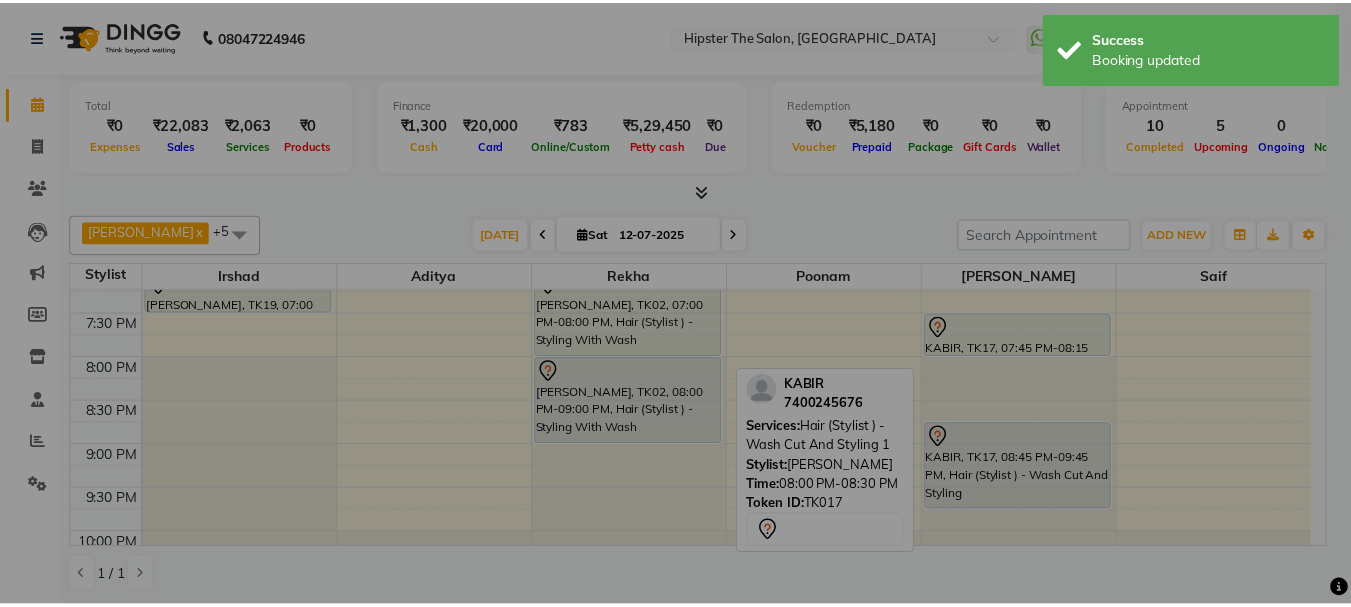 scroll, scrollTop: 982, scrollLeft: 0, axis: vertical 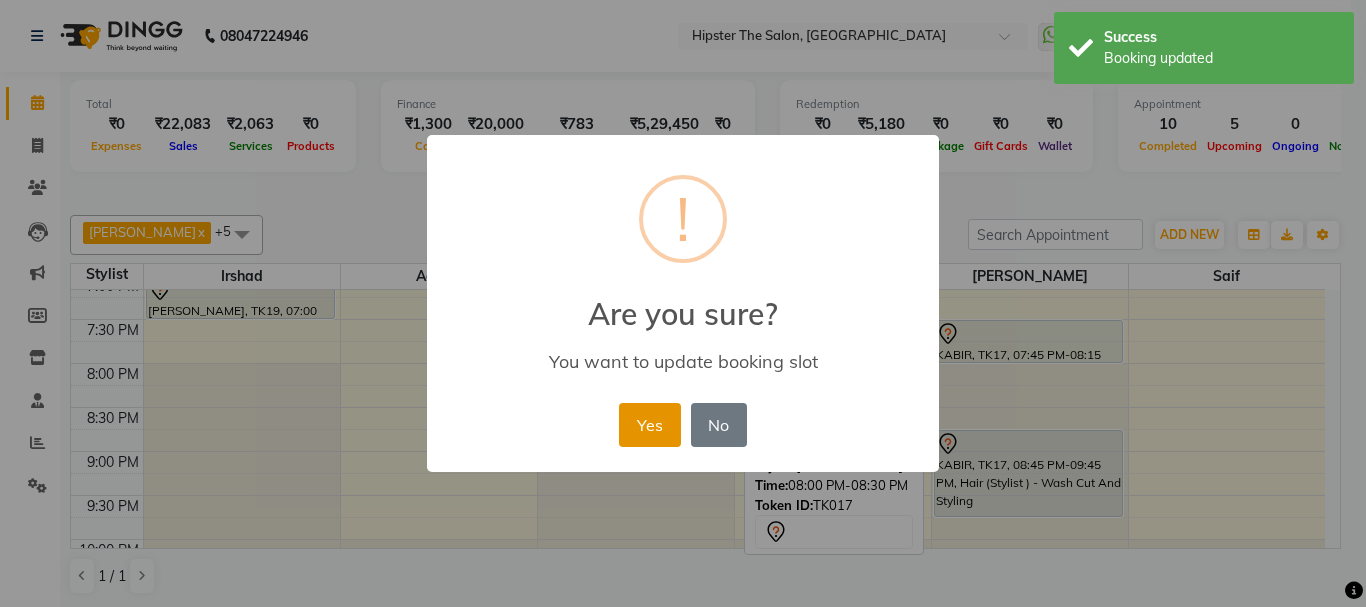 click on "Yes" at bounding box center [649, 425] 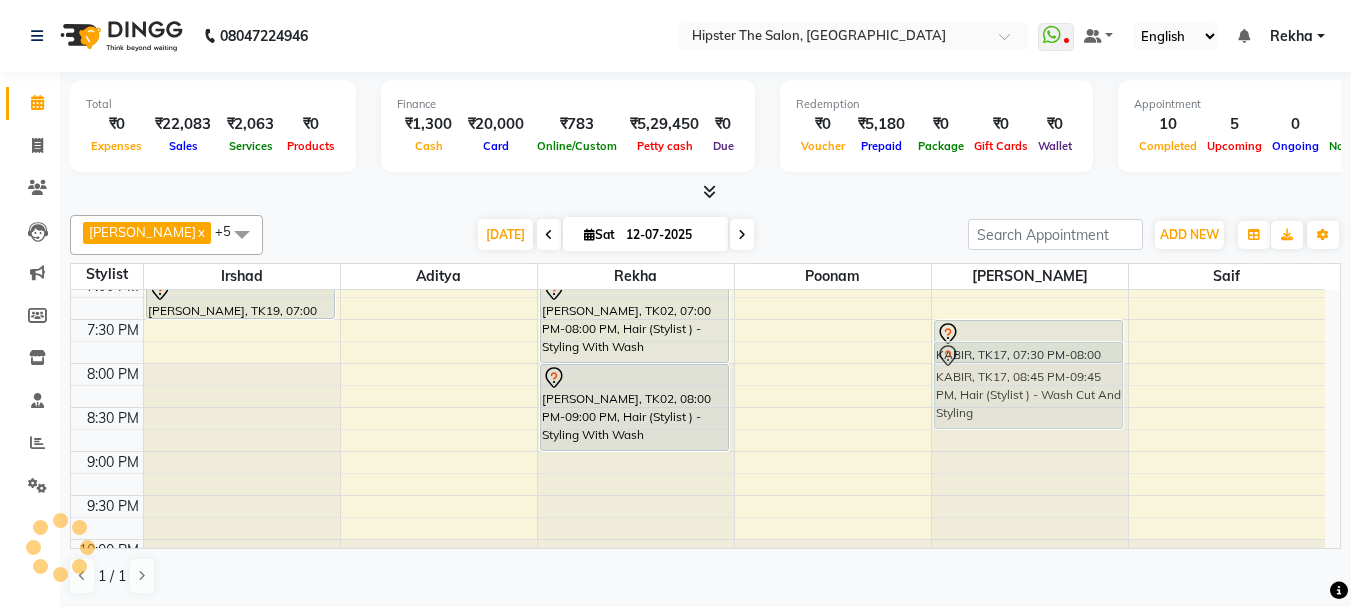 drag, startPoint x: 1041, startPoint y: 484, endPoint x: 1031, endPoint y: 405, distance: 79.630394 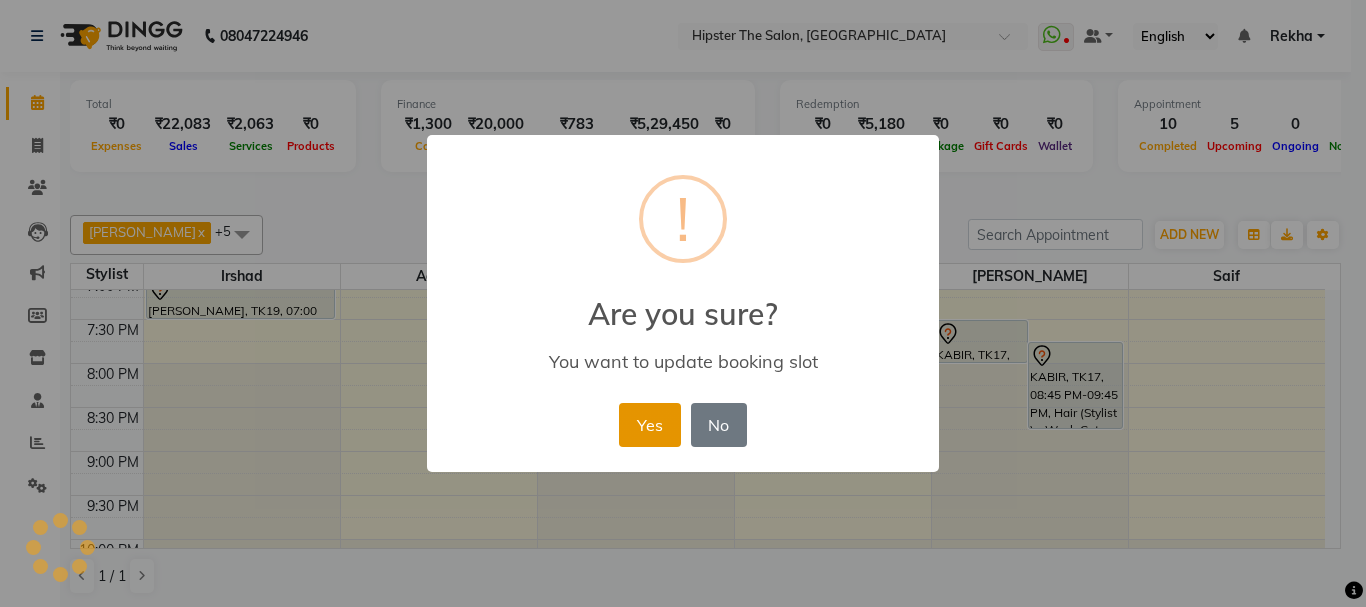 click on "Yes" at bounding box center (649, 425) 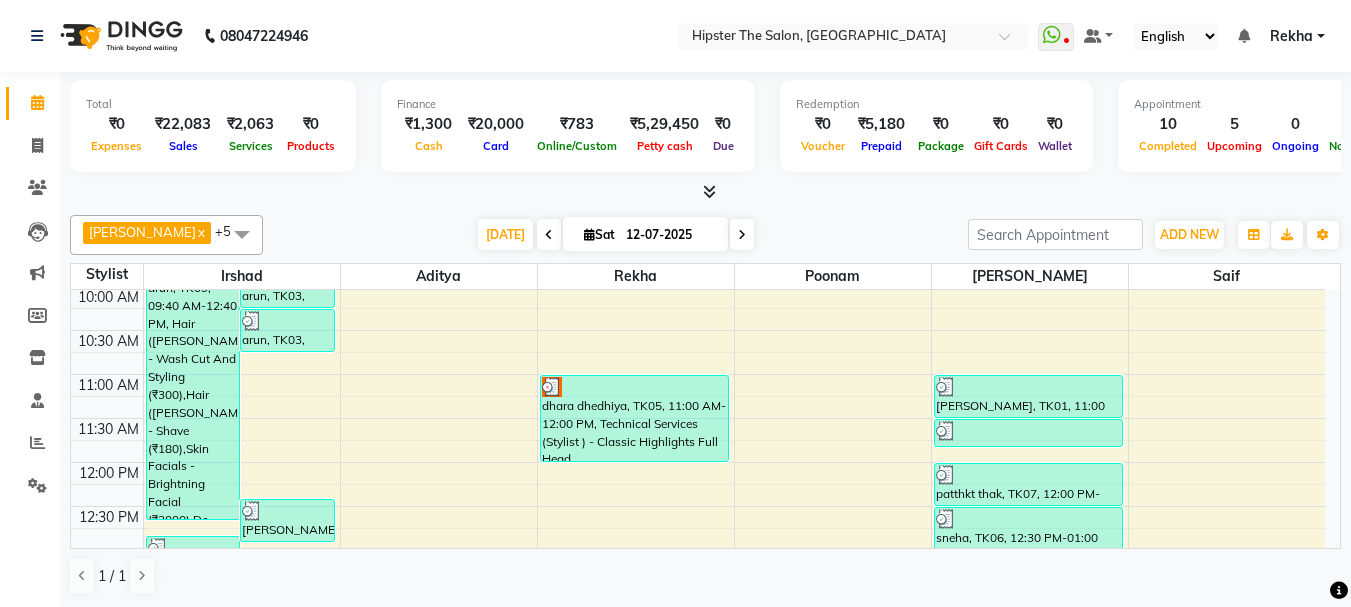 scroll, scrollTop: 175, scrollLeft: 0, axis: vertical 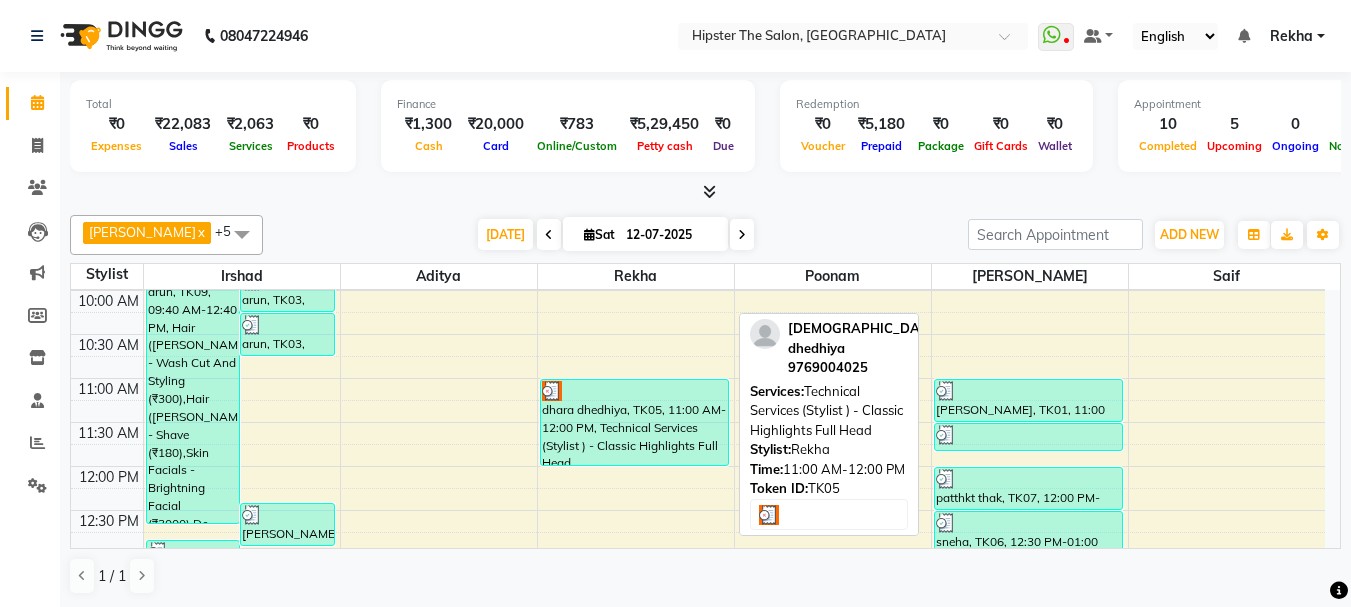 click on "dhara dhedhiya, TK05, 11:00 AM-12:00 PM, Technical Services (Stylist ) - Classic Highlights Full Head" at bounding box center (634, 422) 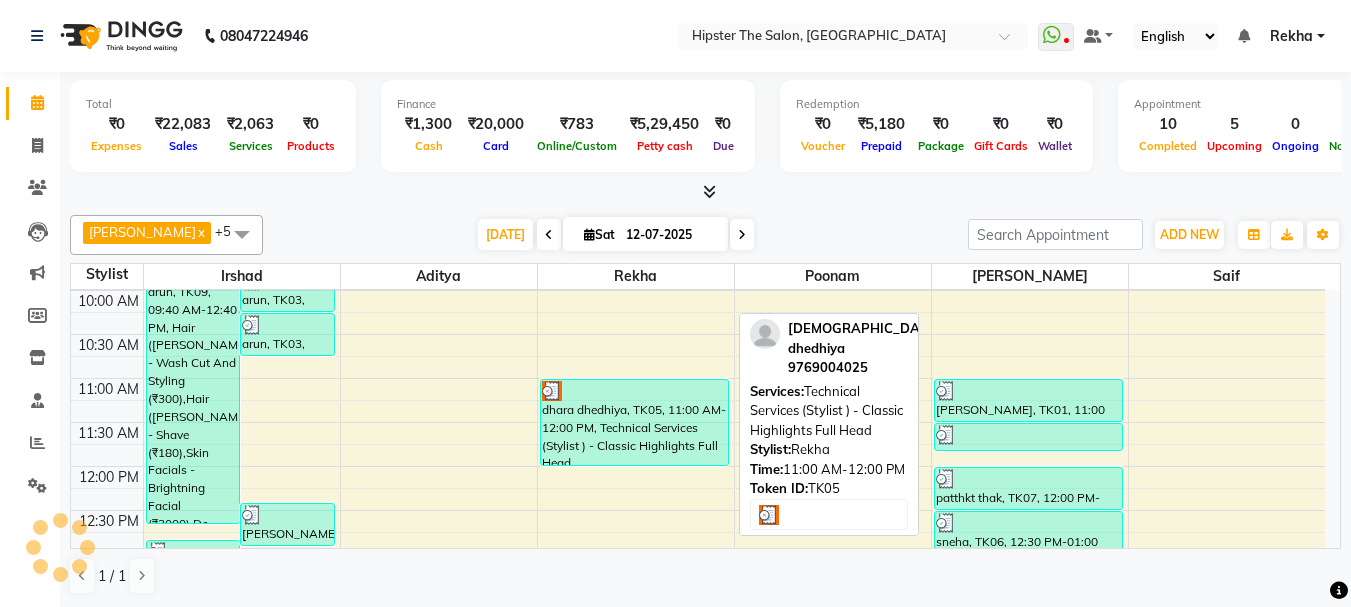 click on "dhara dhedhiya, TK05, 11:00 AM-12:00 PM, Technical Services (Stylist ) - Classic Highlights Full Head" at bounding box center (634, 422) 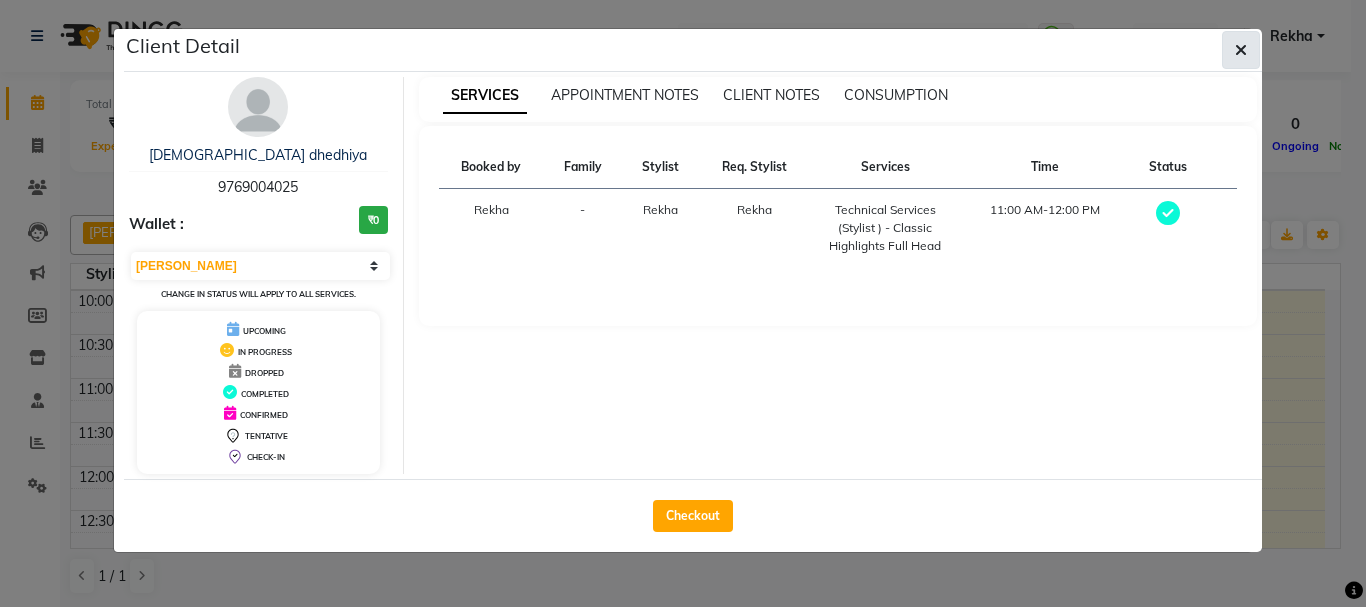 click 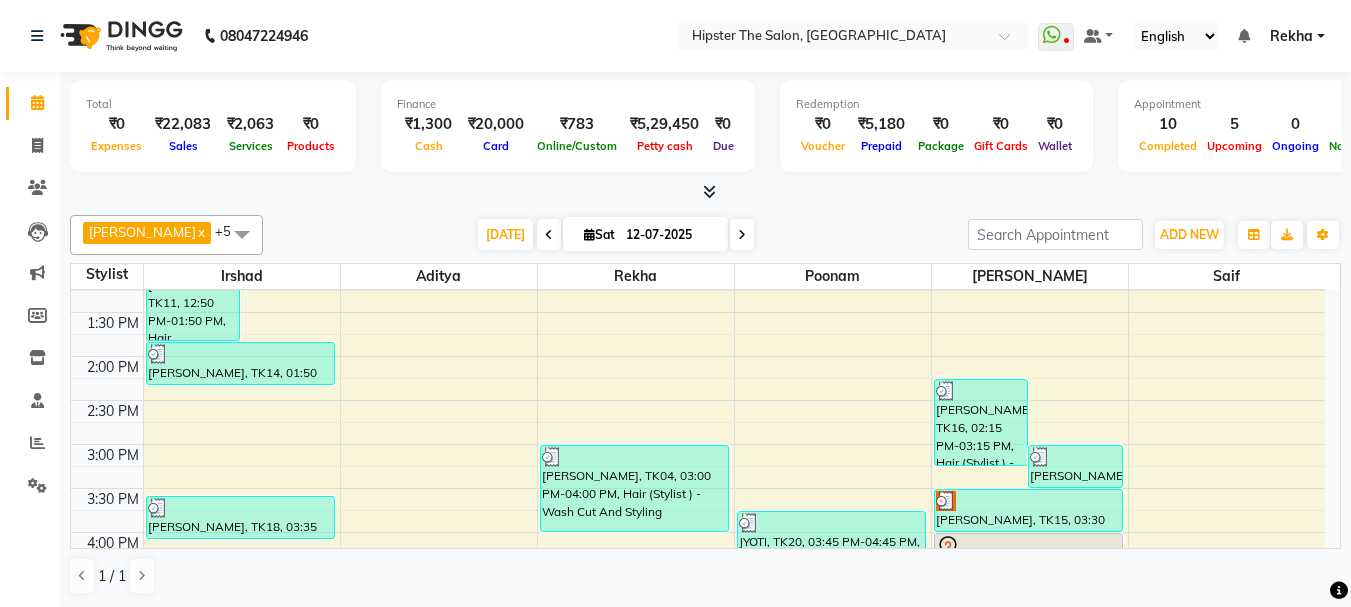 scroll, scrollTop: 435, scrollLeft: 0, axis: vertical 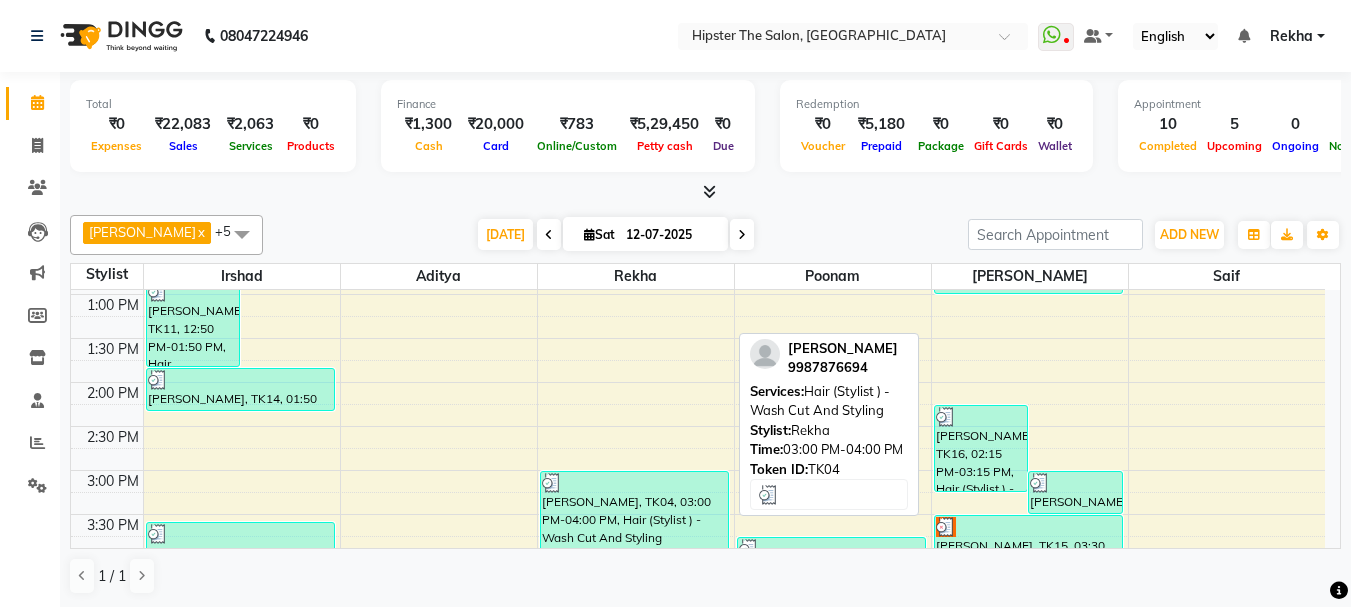click on "[PERSON_NAME], TK04, 03:00 PM-04:00 PM, Hair (Stylist ) - Wash Cut And Styling" at bounding box center [634, 514] 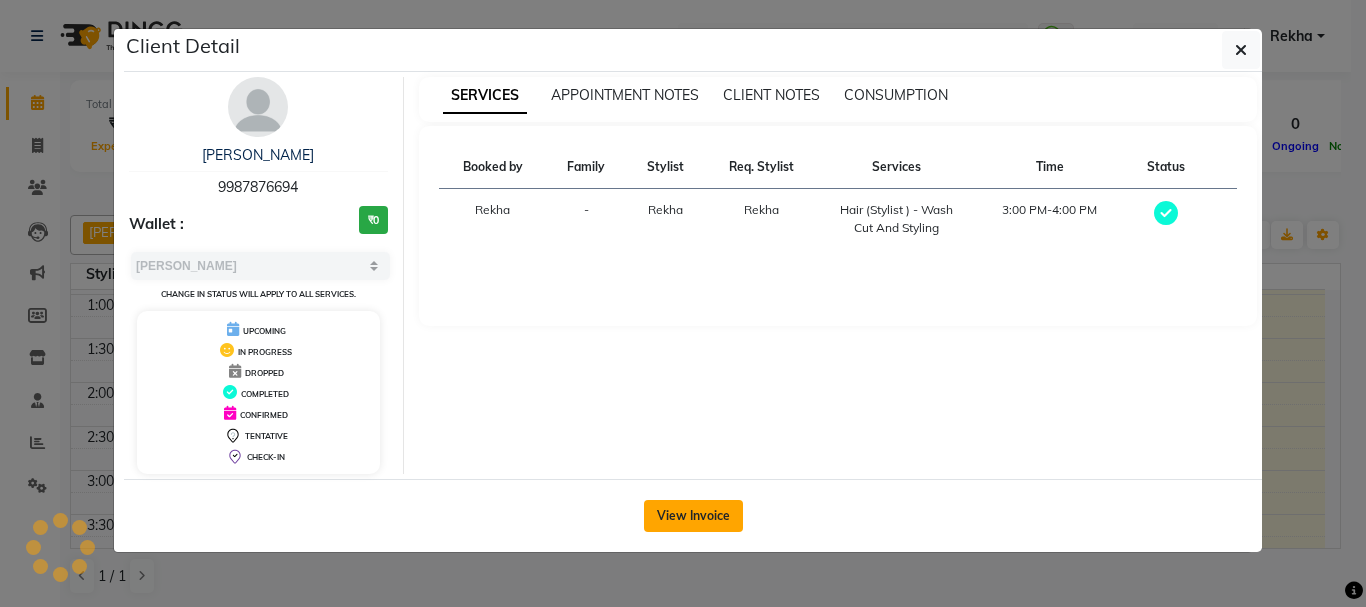 click on "View Invoice" 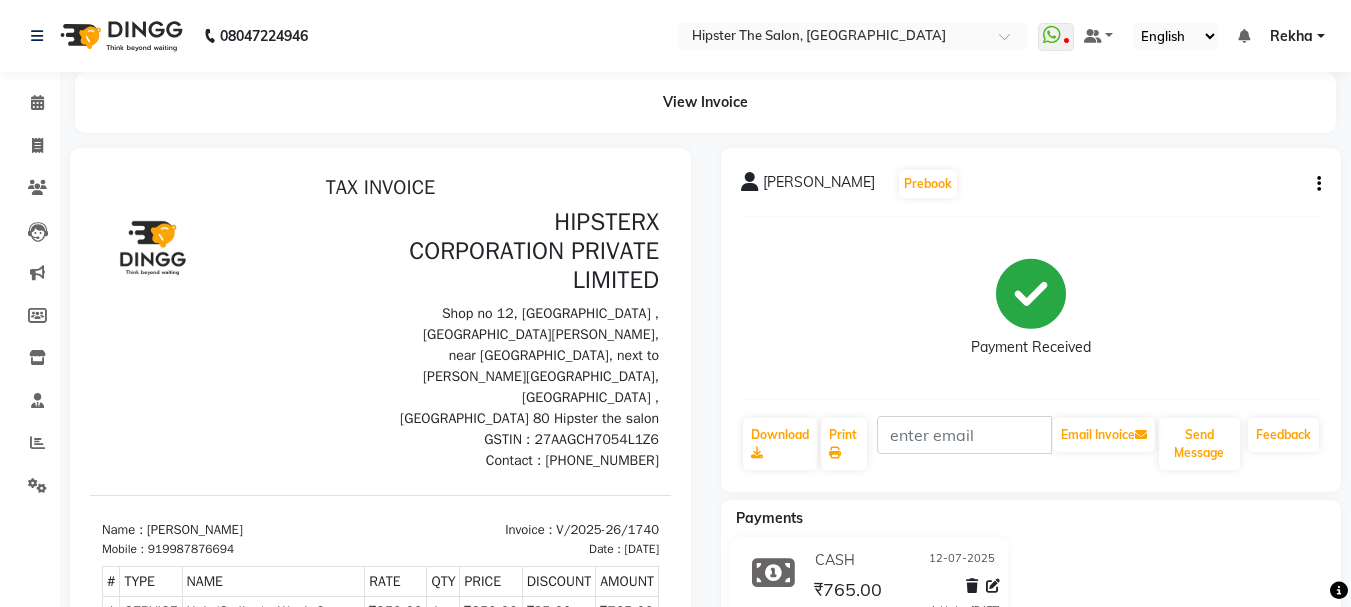 scroll, scrollTop: 0, scrollLeft: 0, axis: both 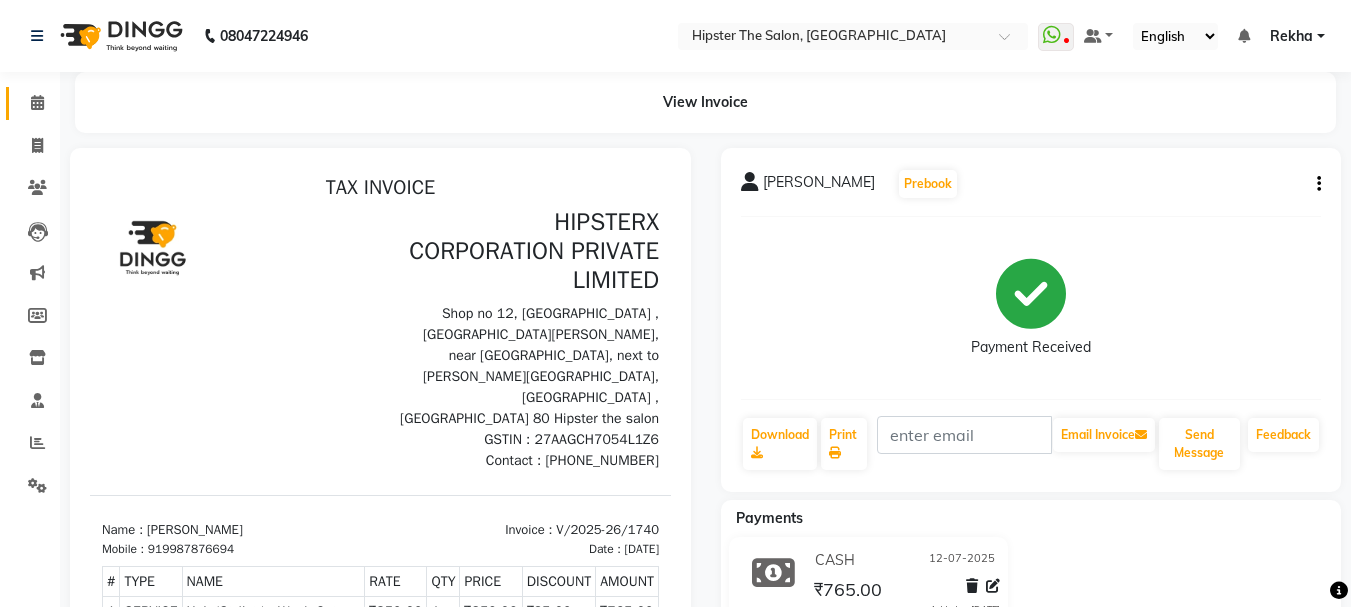 click on "Calendar" 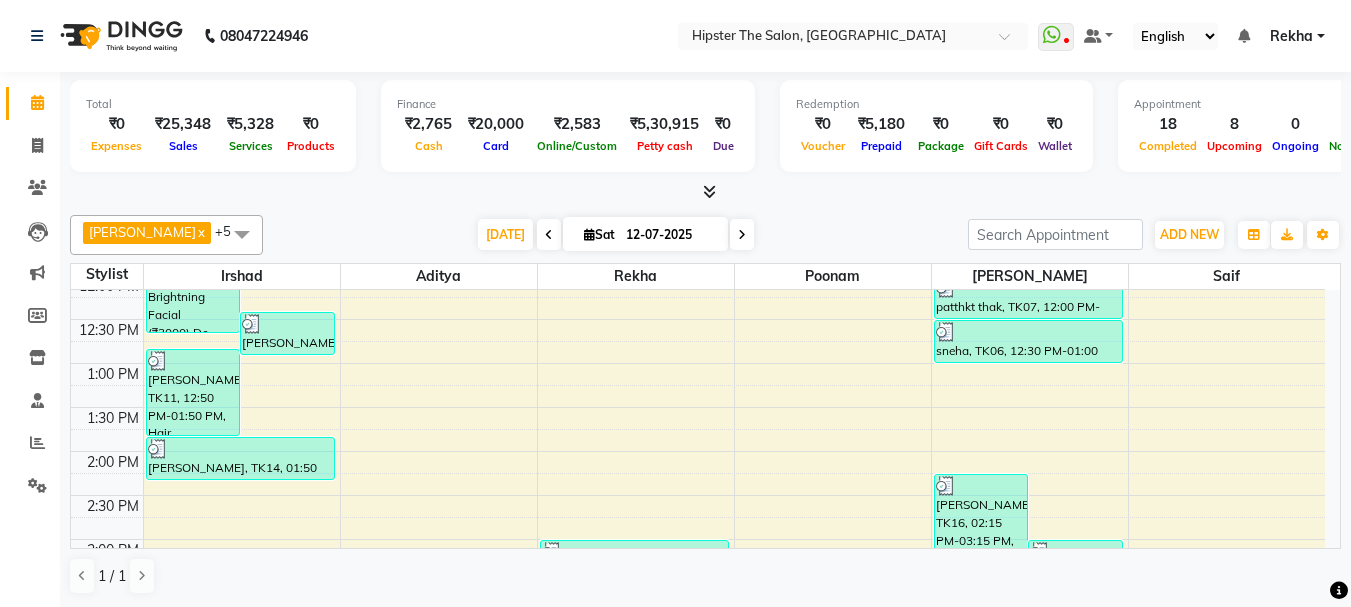 scroll, scrollTop: 400, scrollLeft: 0, axis: vertical 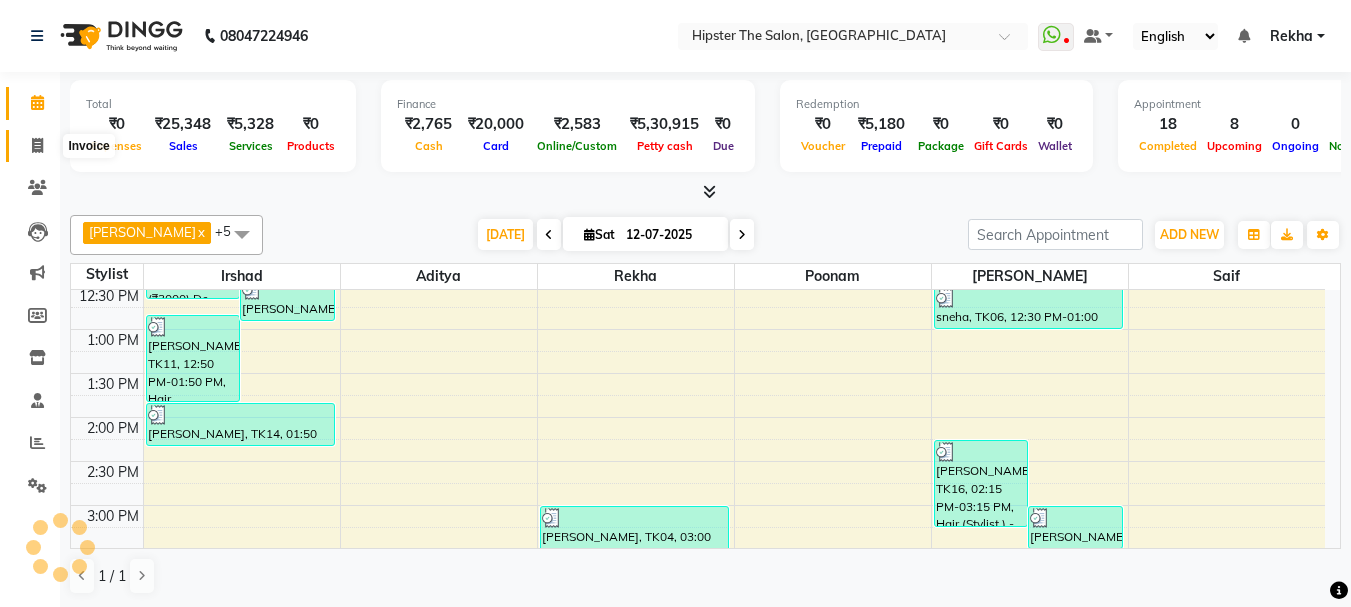 click 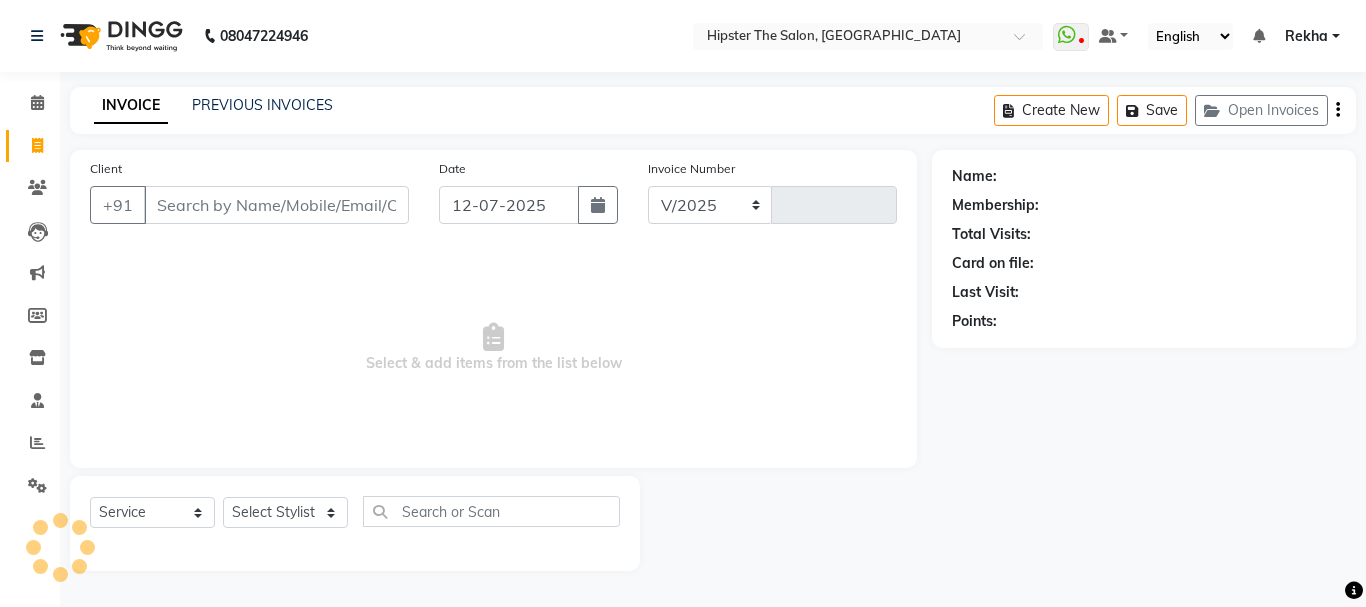 select on "5125" 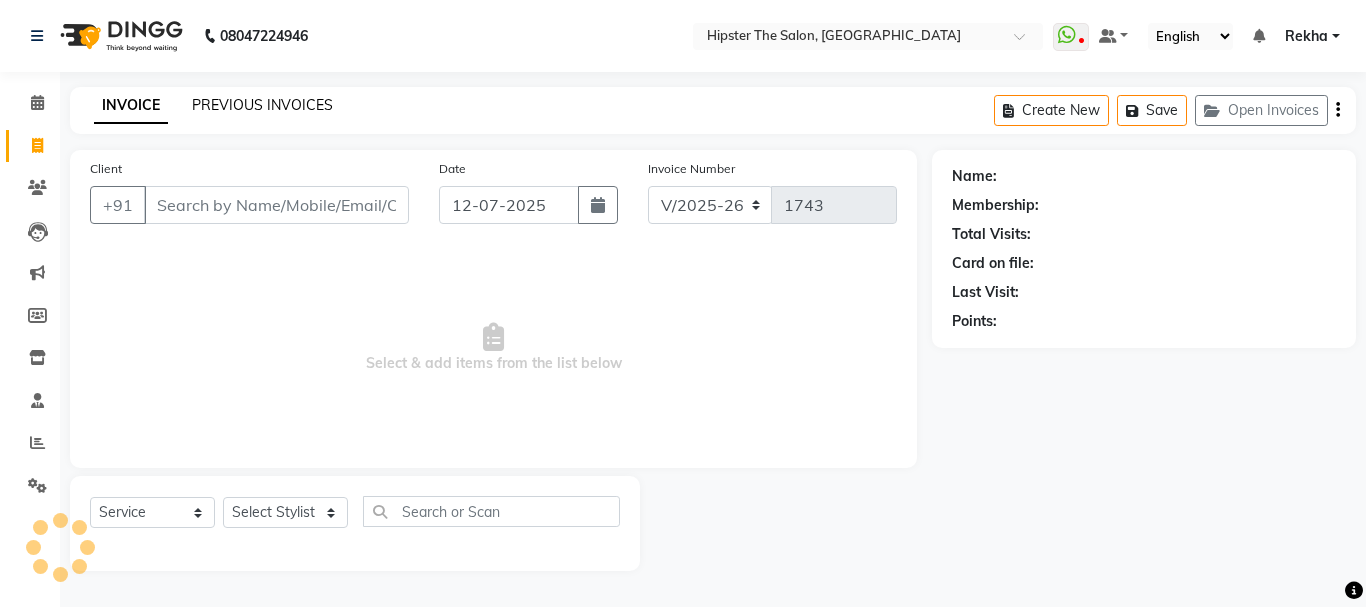 click on "PREVIOUS INVOICES" 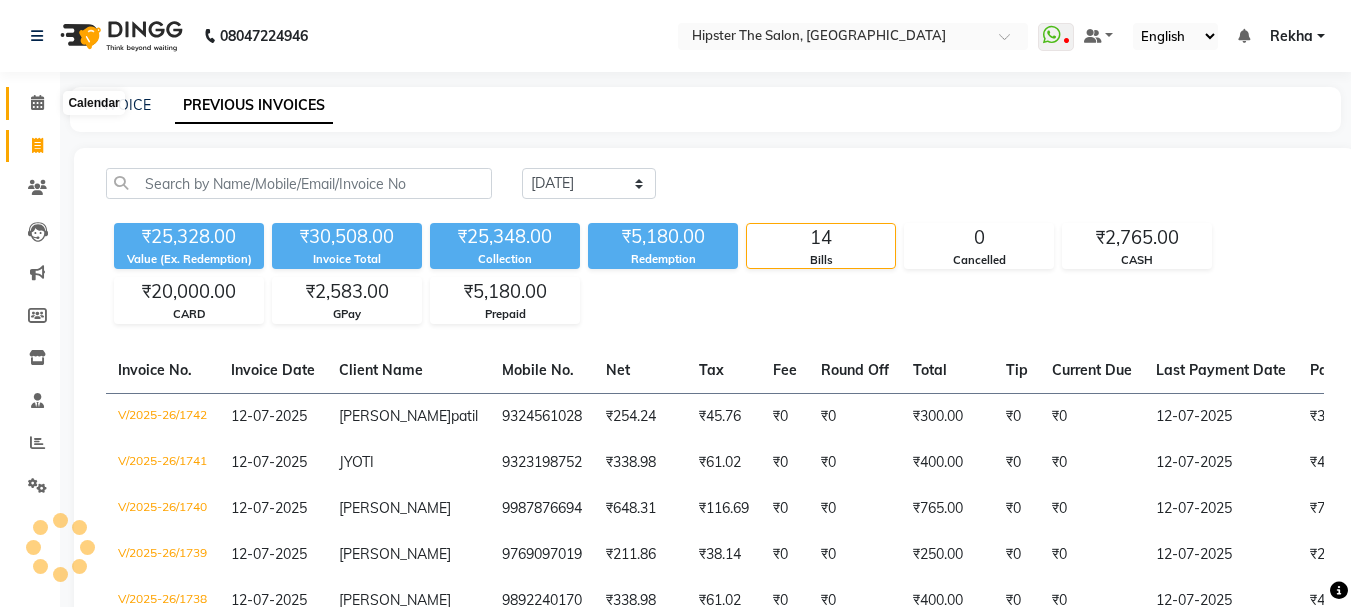 click 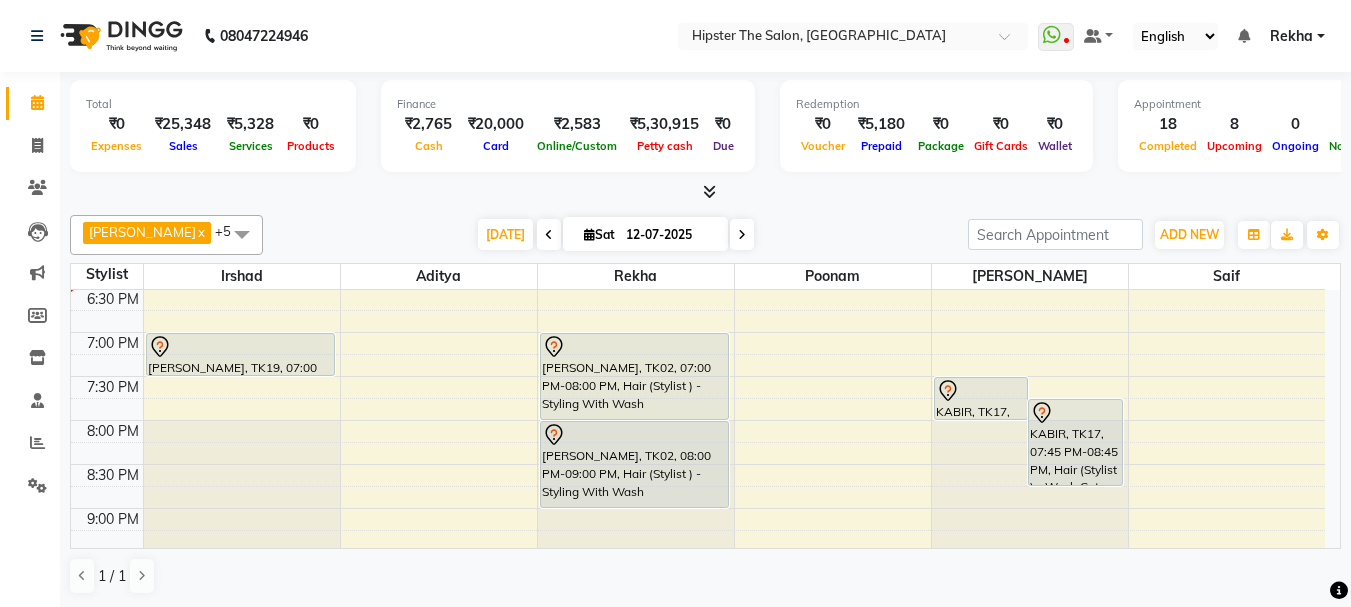 scroll, scrollTop: 928, scrollLeft: 0, axis: vertical 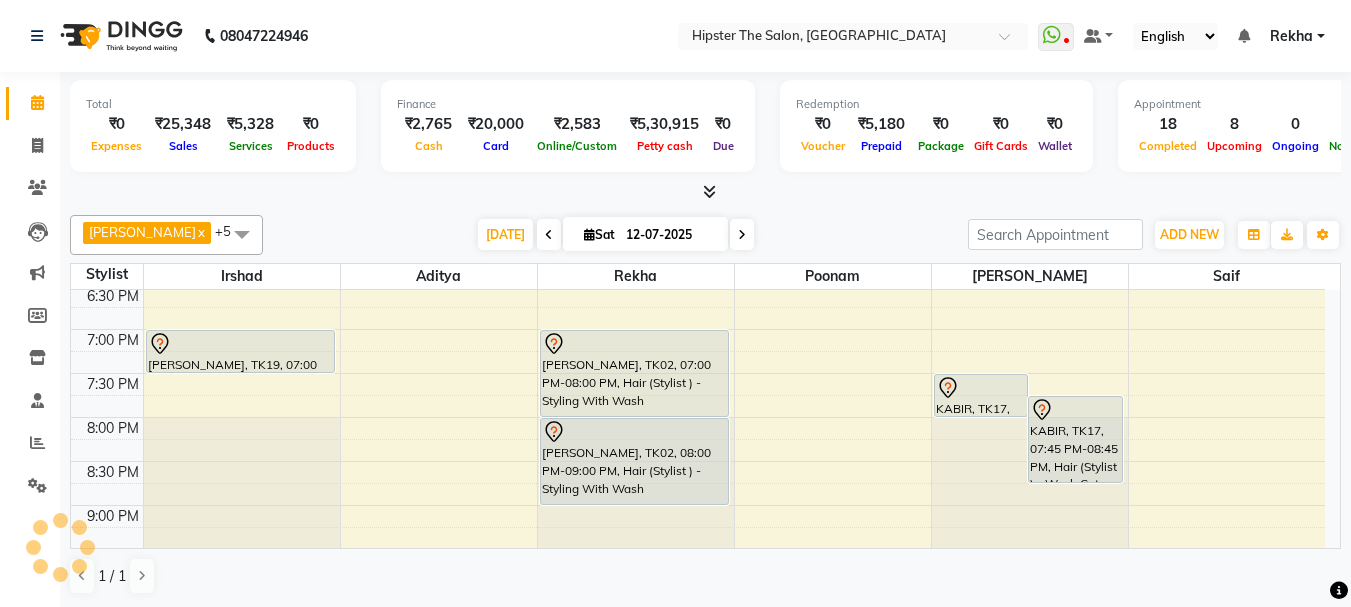 click on "8:00 AM 8:30 AM 9:00 AM 9:30 AM 10:00 AM 10:30 AM 11:00 AM 11:30 AM 12:00 PM 12:30 PM 1:00 PM 1:30 PM 2:00 PM 2:30 PM 3:00 PM 3:30 PM 4:00 PM 4:30 PM 5:00 PM 5:30 PM 6:00 PM 6:30 PM 7:00 PM 7:30 PM 8:00 PM 8:30 PM 9:00 PM 9:30 PM 10:00 PM 10:30 PM     arun, TK09, 09:40 AM-12:40 PM, Hair ([PERSON_NAME]) - Wash Cut And Styling (₹300),Hair ([PERSON_NAME]) - Shave (₹180),Skin Facials - Brightning Facial (₹3000),De [MEDICAL_DATA] - Premium Full Face & Neck (₹700)     arun, TK03, 09:45 AM-10:15 AM, Hair ([PERSON_NAME]) - Wash Cut And Styling     arun, TK03, 10:15 AM-10:45 AM, Hair ([PERSON_NAME]) - Shave     [PERSON_NAME], TK10, 12:25 PM-12:55 PM, Hair ([PERSON_NAME]) - Shave (₹180)     KARAN, TK11, 12:50 PM-01:50 PM, Hair ([PERSON_NAME]) - Wash Cut And Styling (₹300),Hair ([PERSON_NAME]) - Shave (₹180)     [PERSON_NAME], TK14, 01:50 PM-02:20 PM, Hair ([PERSON_NAME]) - Wash Cut And Styling (₹300)     [PERSON_NAME], TK18, 03:35 PM-04:05 PM, Hair ([PERSON_NAME]) - Wash Cut And Styling (₹300)     [PERSON_NAME], TK21, 05:10 PM-05:40 PM, Hair ([PERSON_NAME]) - Wash Cut And Styling (₹300)" at bounding box center (698, 21) 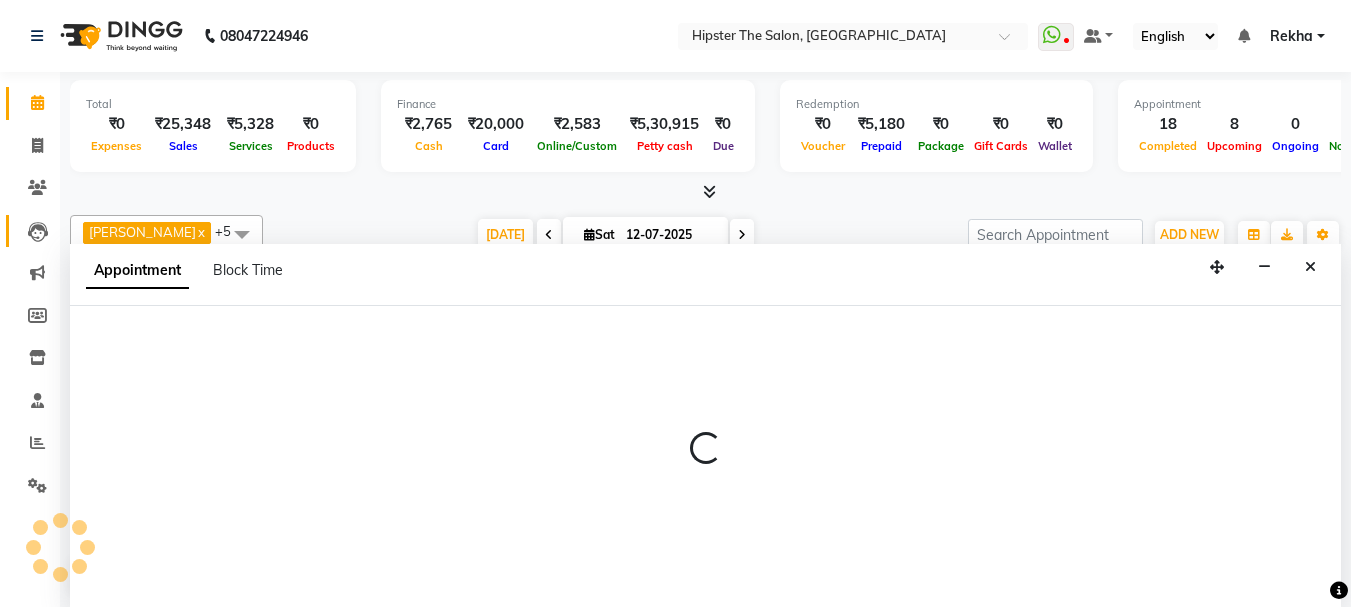 scroll, scrollTop: 1, scrollLeft: 0, axis: vertical 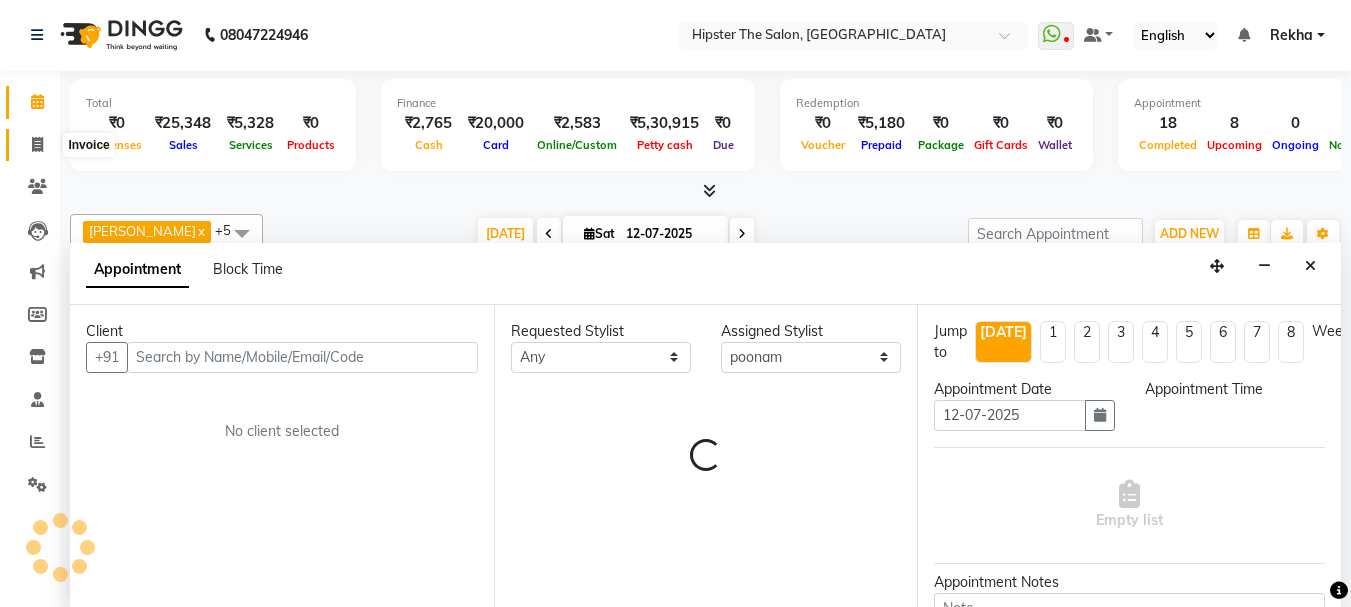click 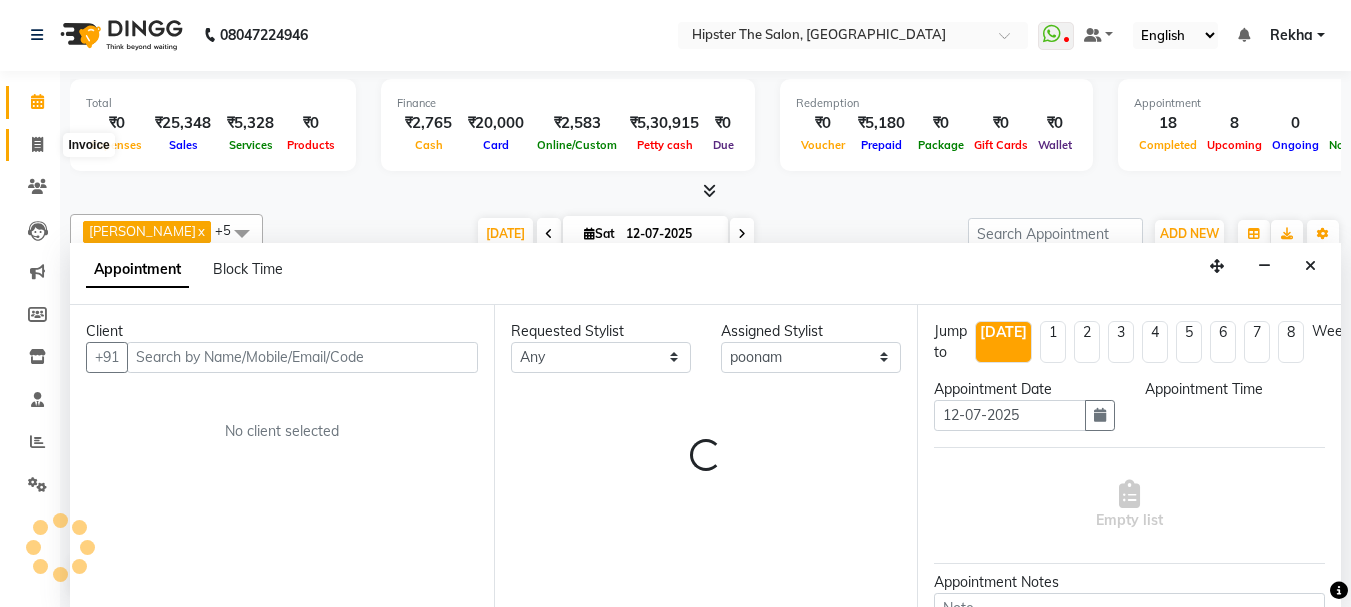 scroll, scrollTop: 0, scrollLeft: 0, axis: both 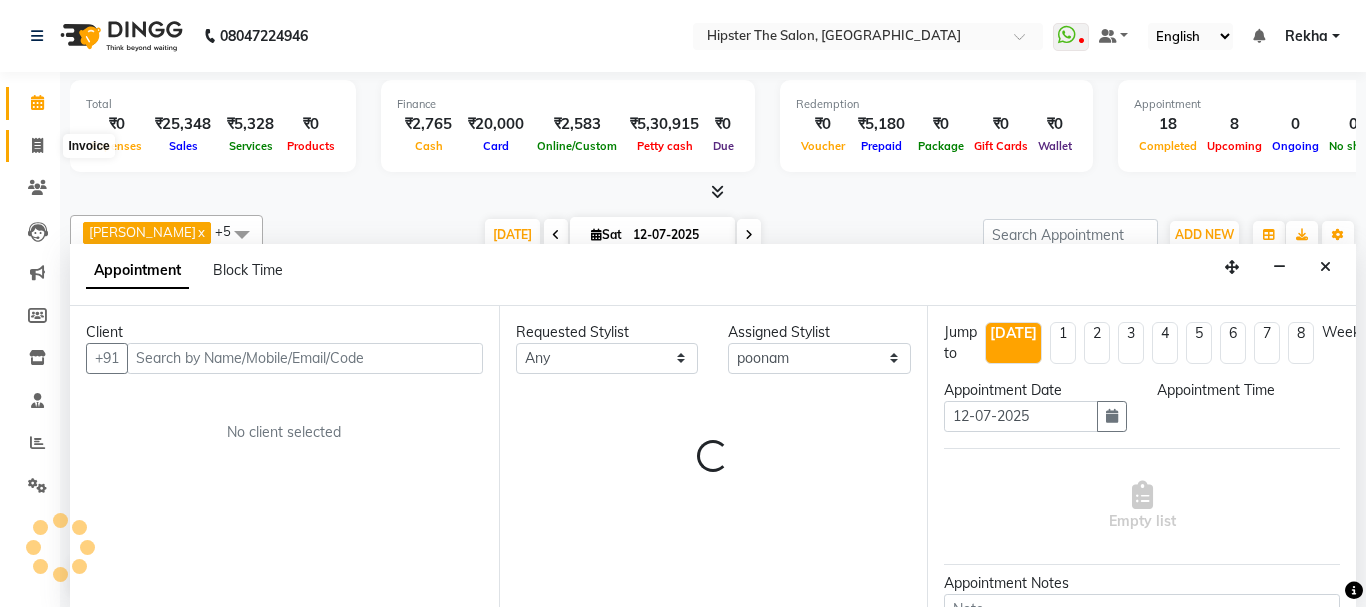 select on "service" 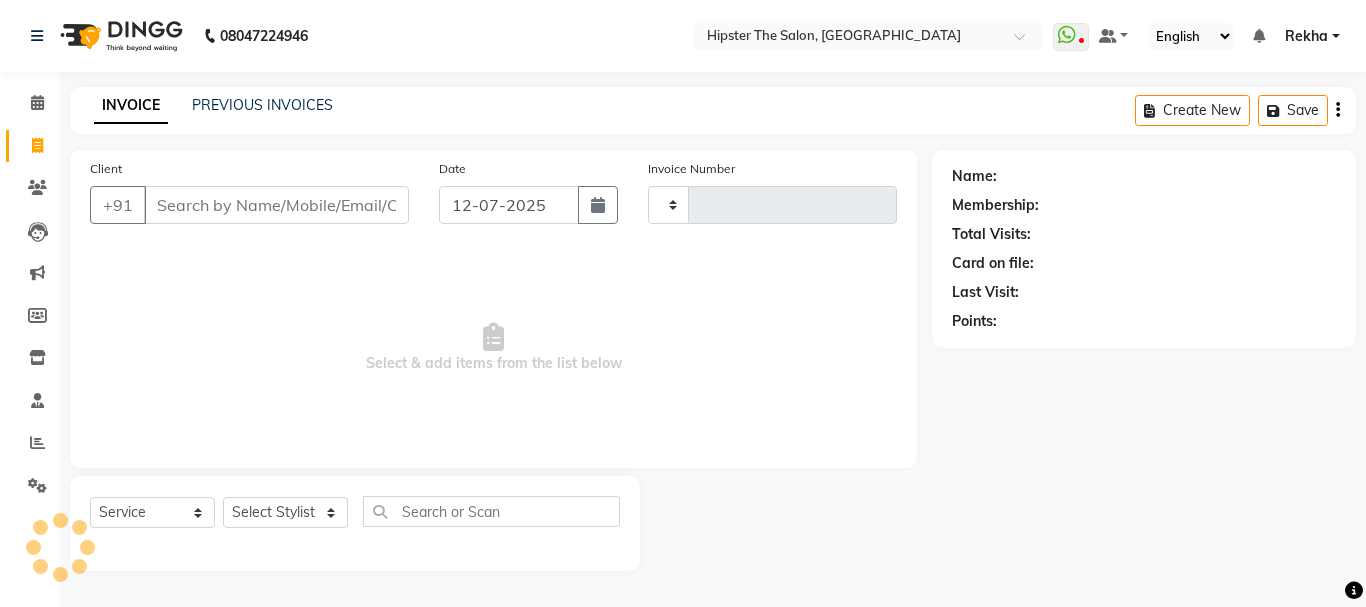 click on "Client" at bounding box center [276, 205] 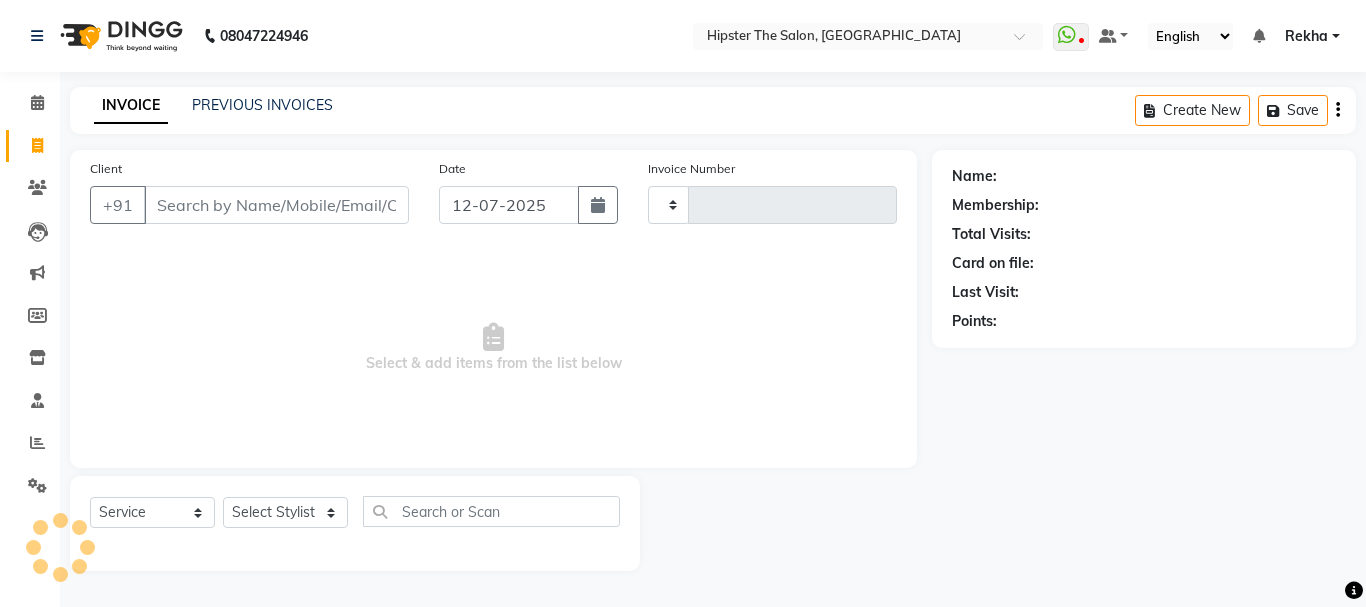 type on "1743" 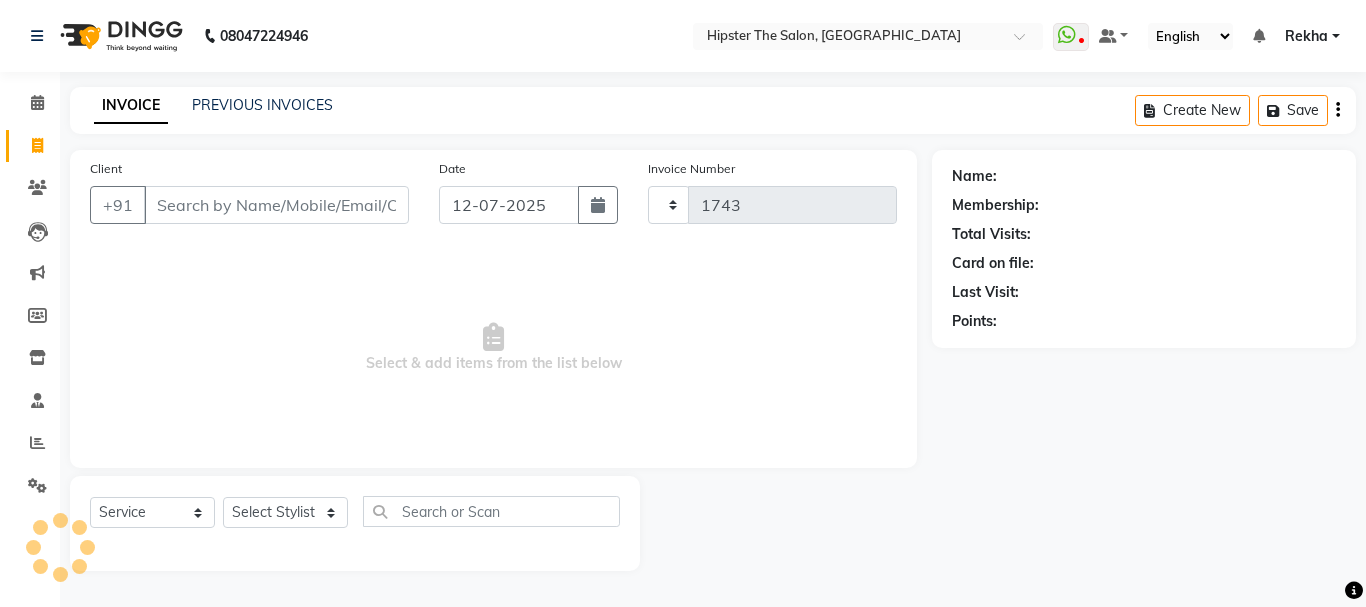 click on "Client" at bounding box center [276, 205] 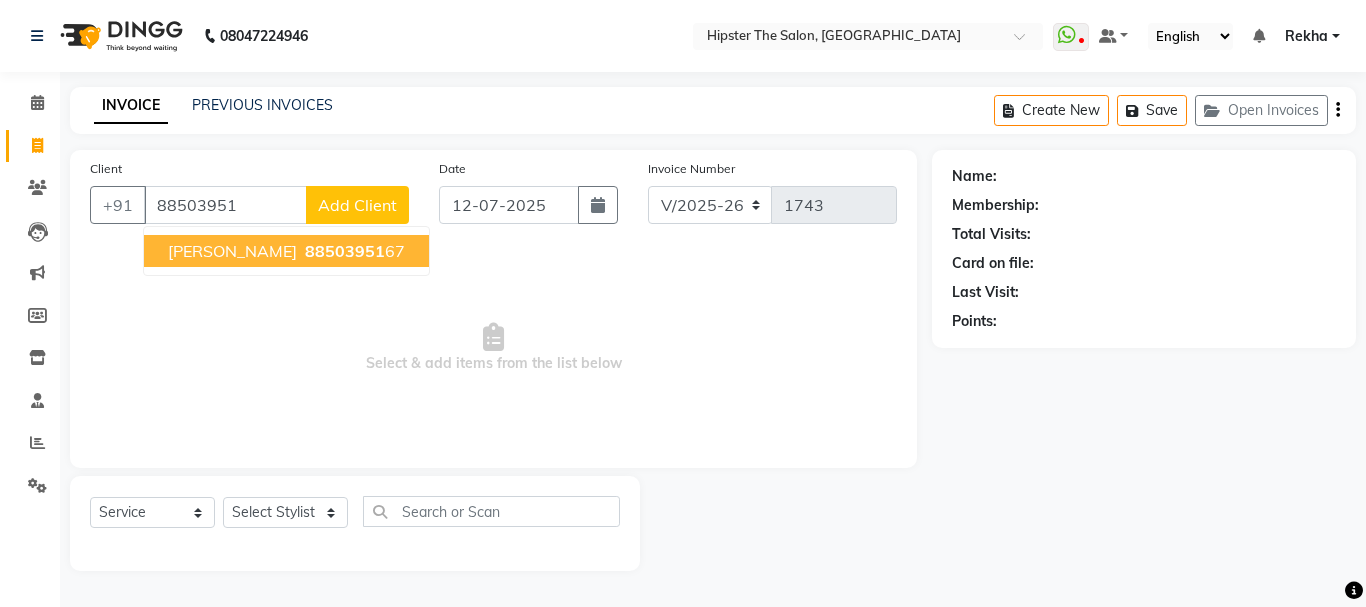 click on "[PERSON_NAME]" at bounding box center (232, 251) 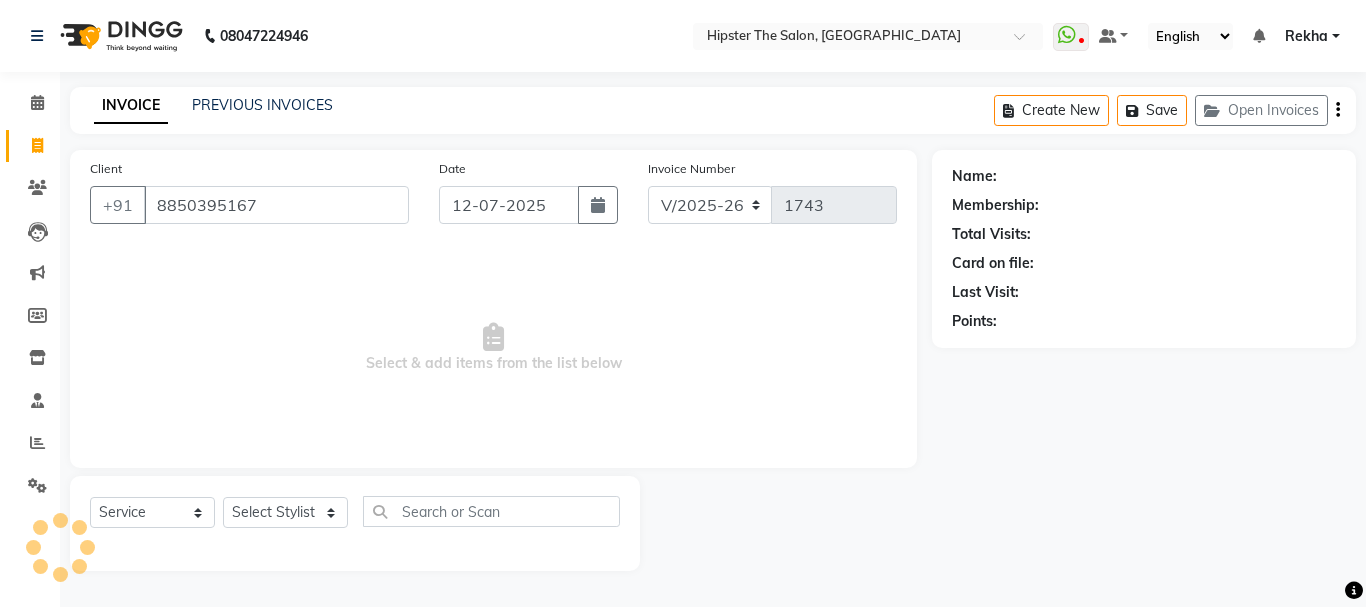 type on "8850395167" 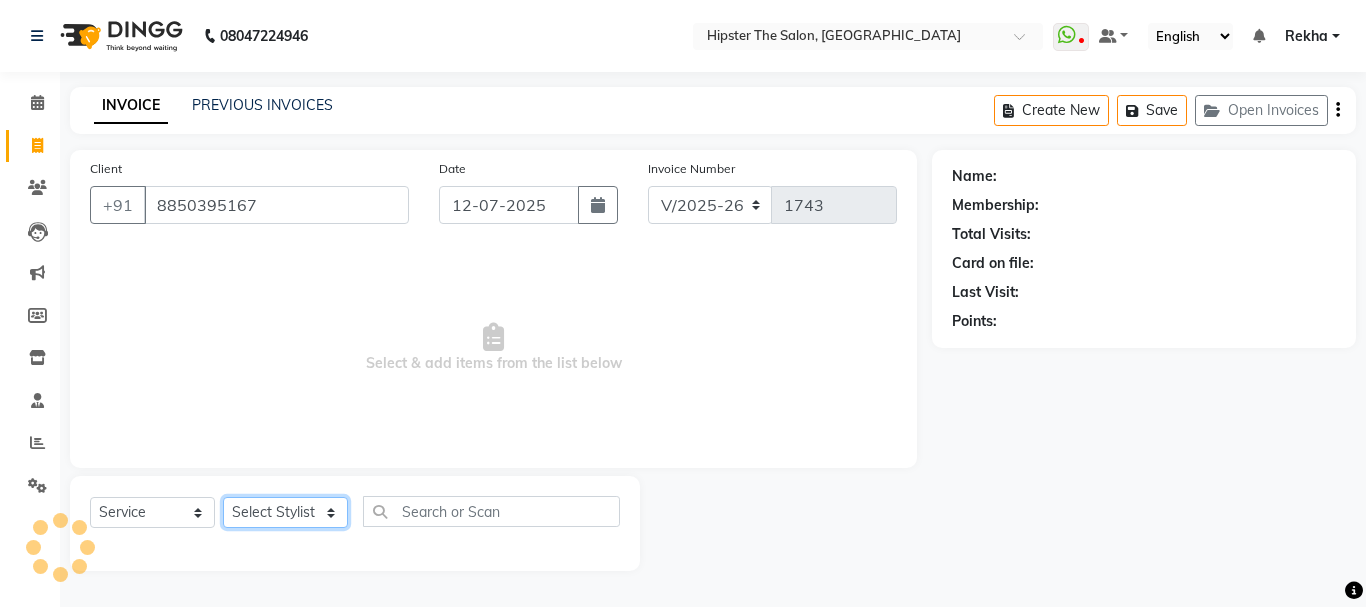click on "Select Stylist [PERSON_NAME] [PERSON_NAME] [PERSON_NAME] [PERSON_NAME] Lucky [PERSON_NAME]  [PERSON_NAME] [PERSON_NAME] [PERSON_NAME] Rekha saif [PERSON_NAME] [PERSON_NAME]  [PERSON_NAME] [PERSON_NAME]" 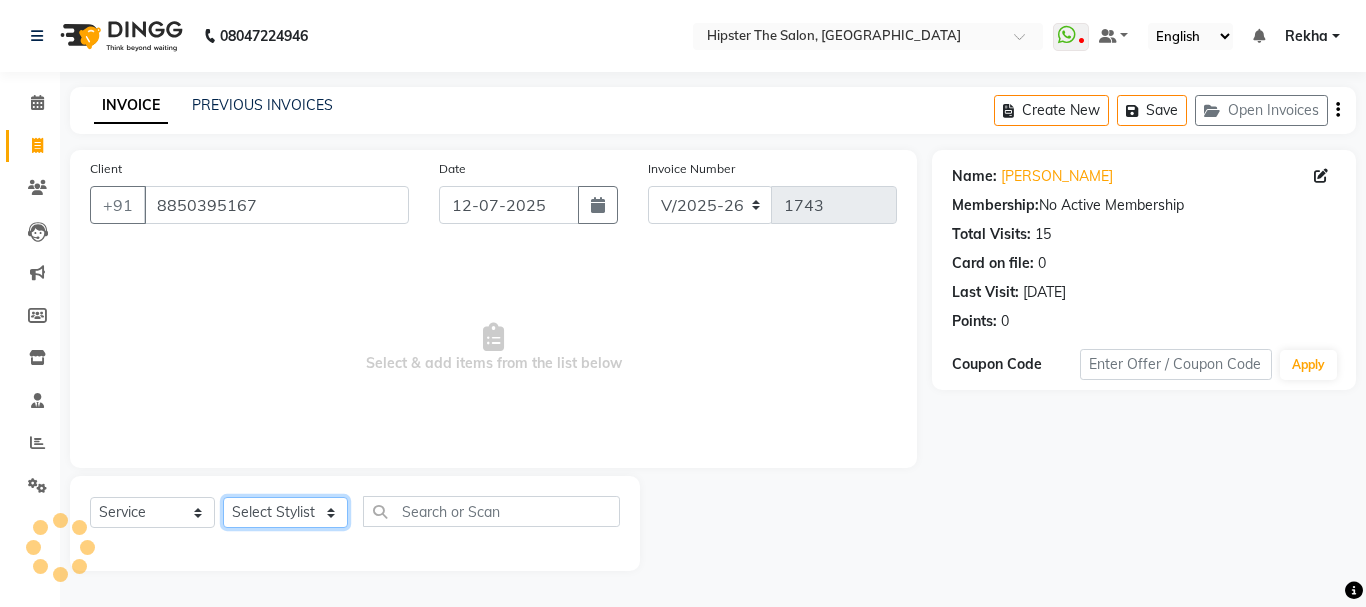 select on "50153" 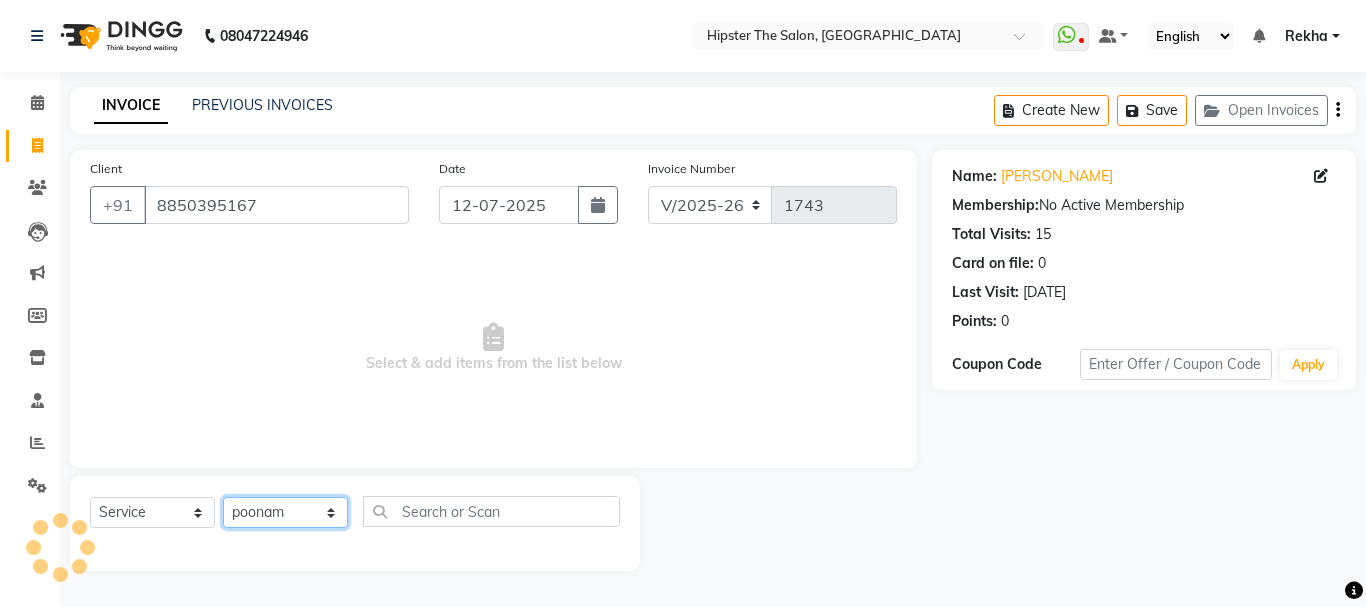 click on "Select Stylist [PERSON_NAME] [PERSON_NAME] [PERSON_NAME] [PERSON_NAME] Lucky [PERSON_NAME]  [PERSON_NAME] [PERSON_NAME] [PERSON_NAME] Rekha saif [PERSON_NAME] [PERSON_NAME]  [PERSON_NAME] [PERSON_NAME]" 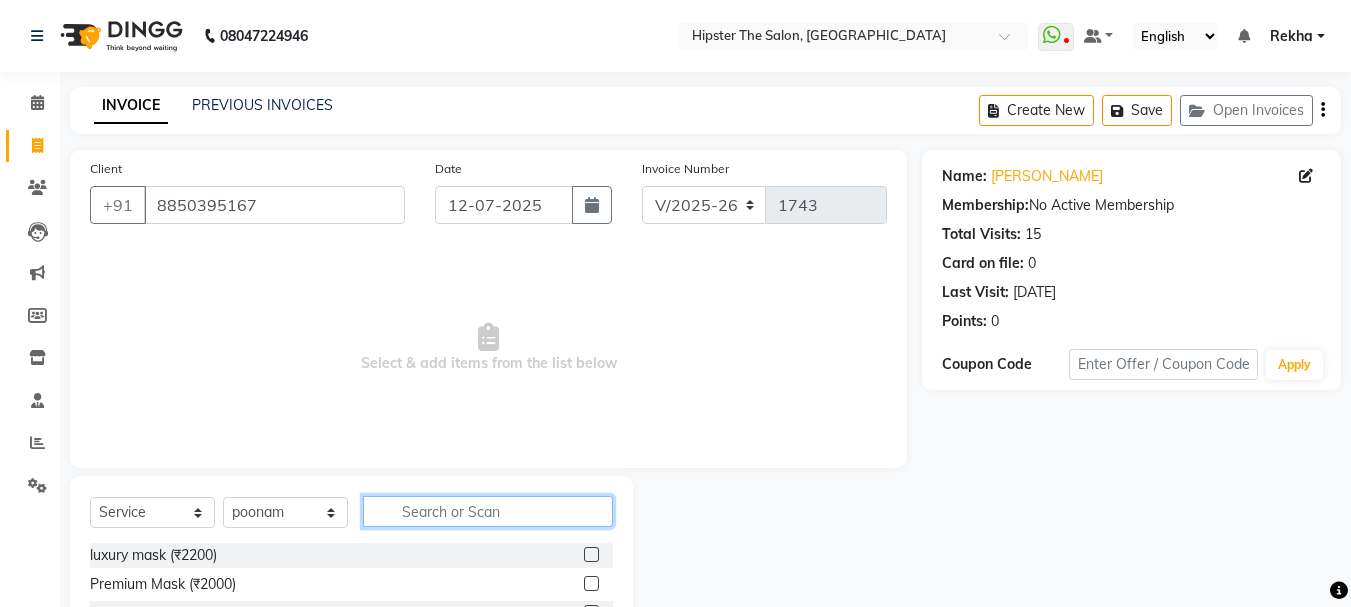 click 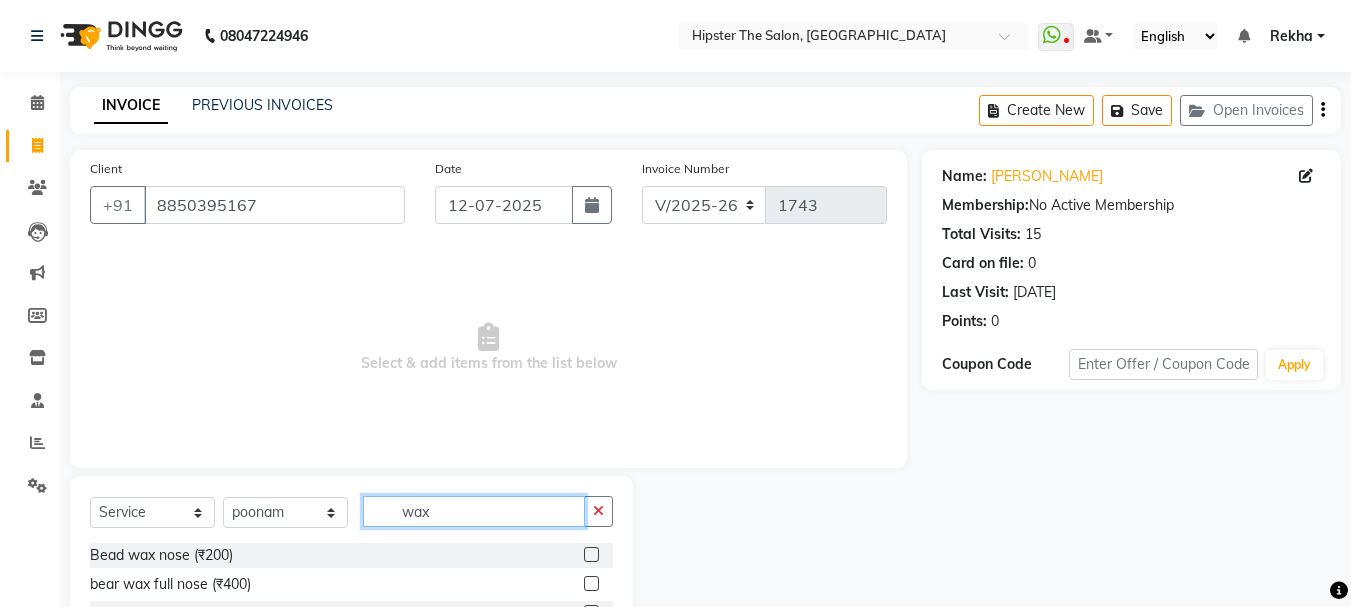 scroll, scrollTop: 194, scrollLeft: 0, axis: vertical 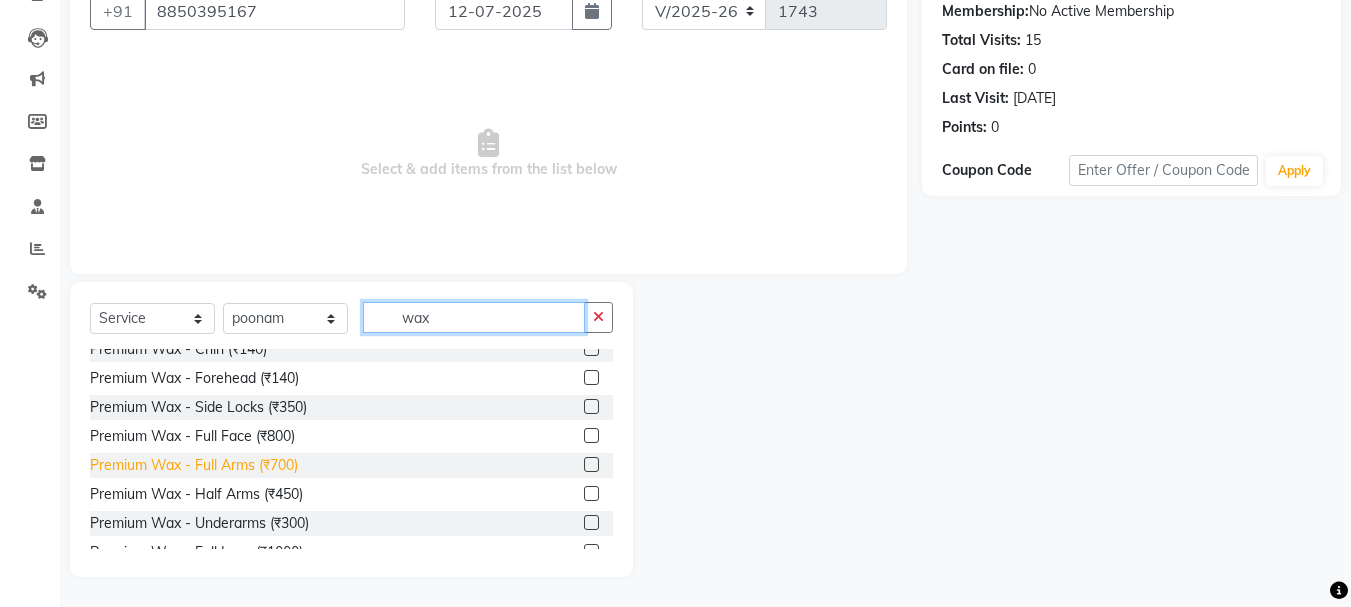 type on "wax" 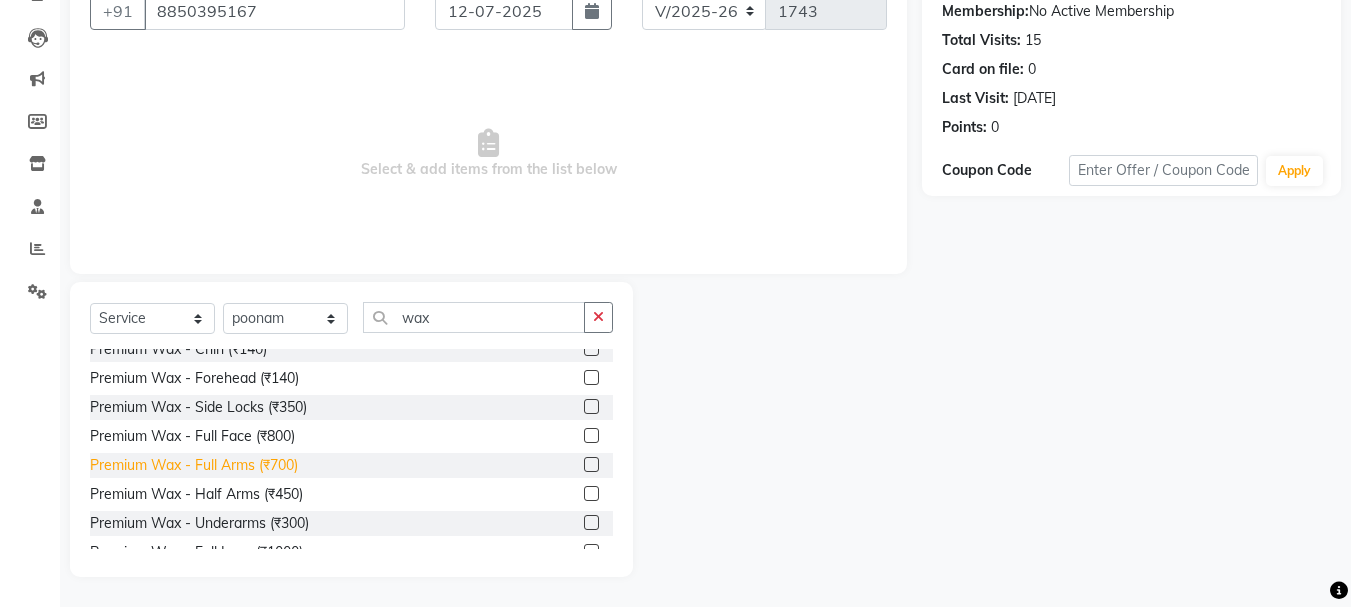 click on "Premium Wax - Full Arms (₹700)" 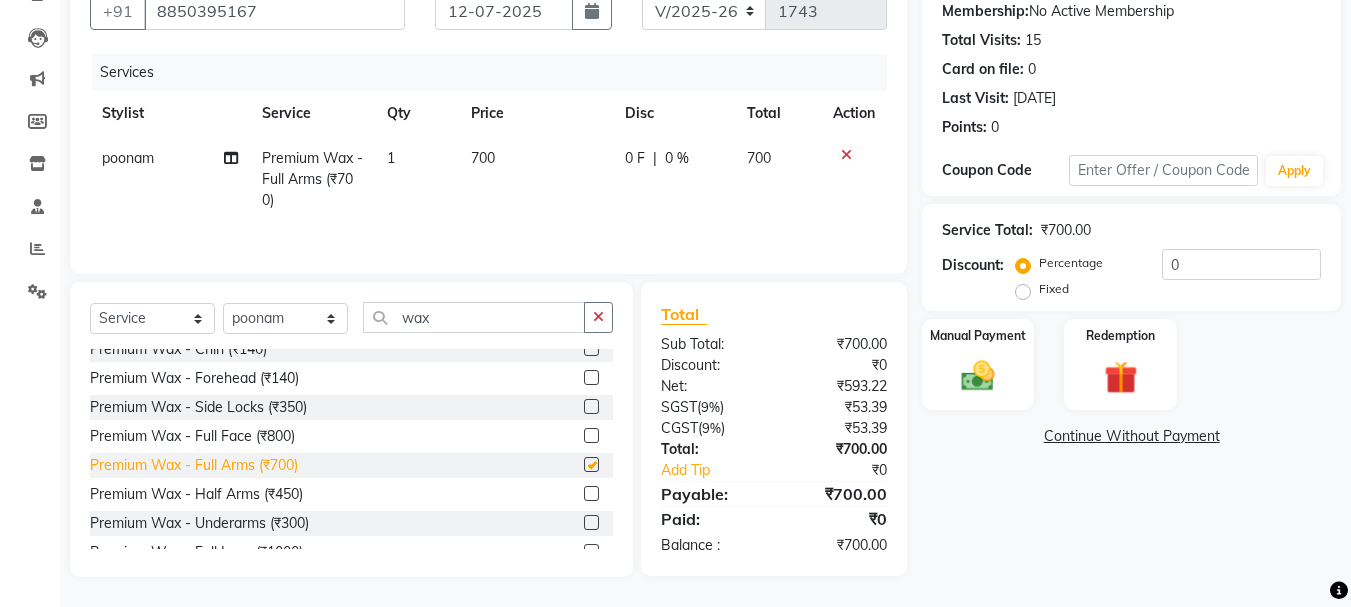 checkbox on "false" 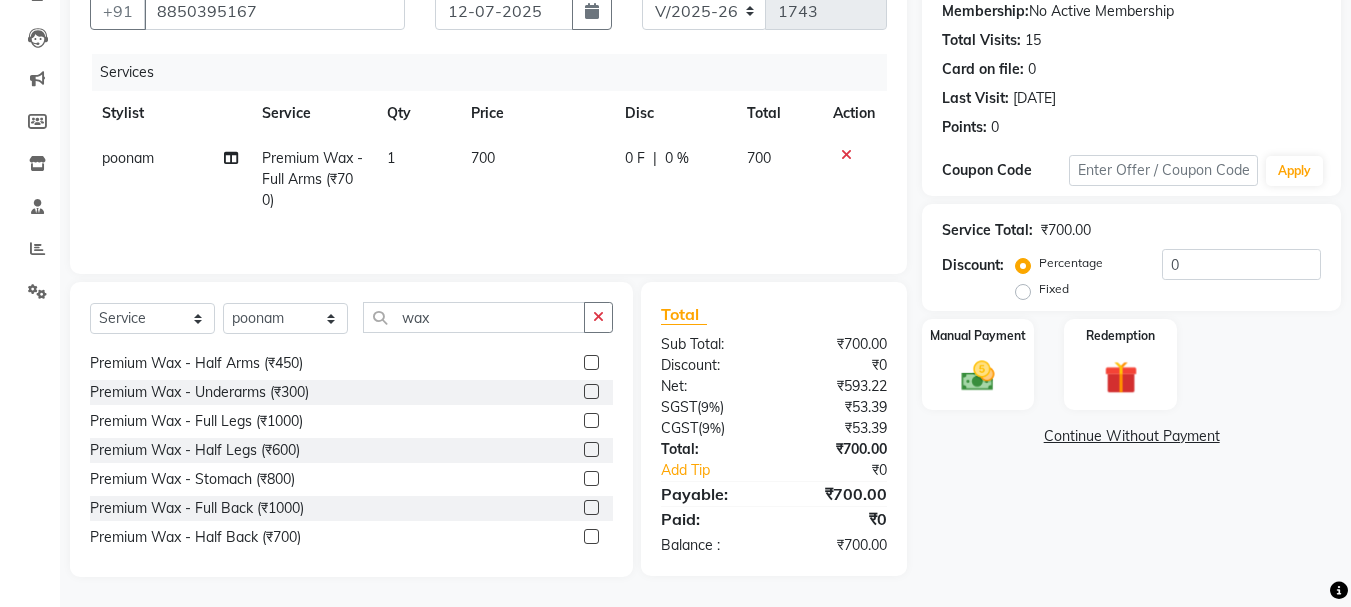 scroll, scrollTop: 1047, scrollLeft: 0, axis: vertical 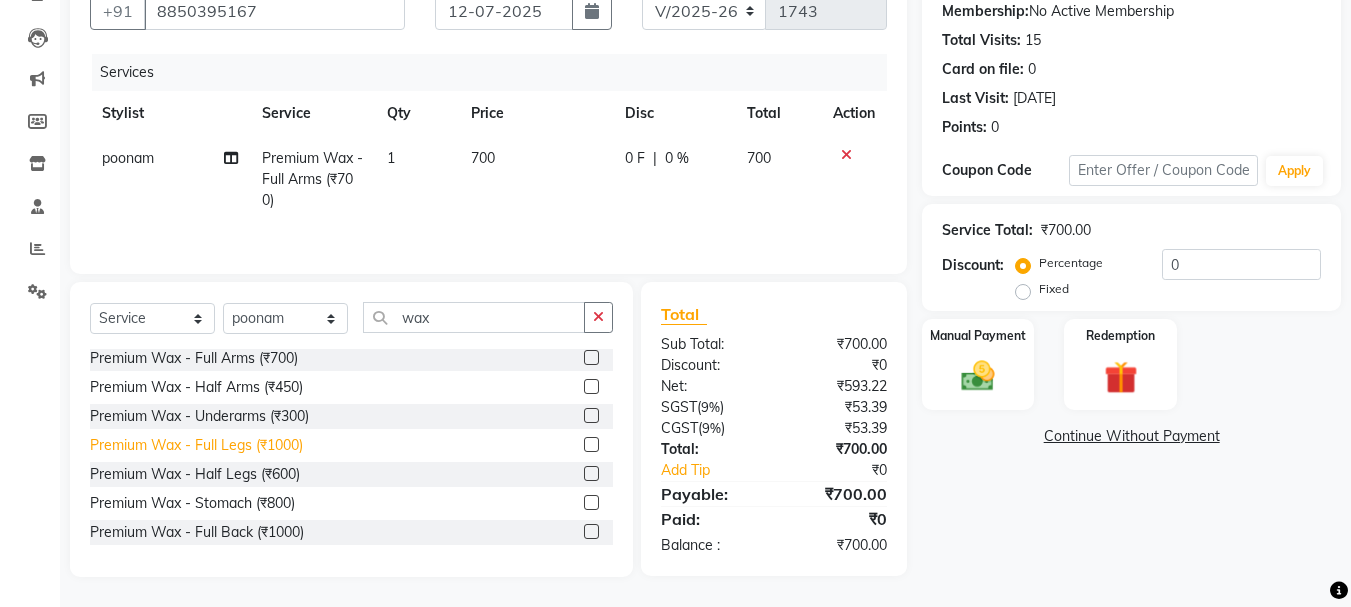 click on "Premium Wax - Full Legs (₹1000)" 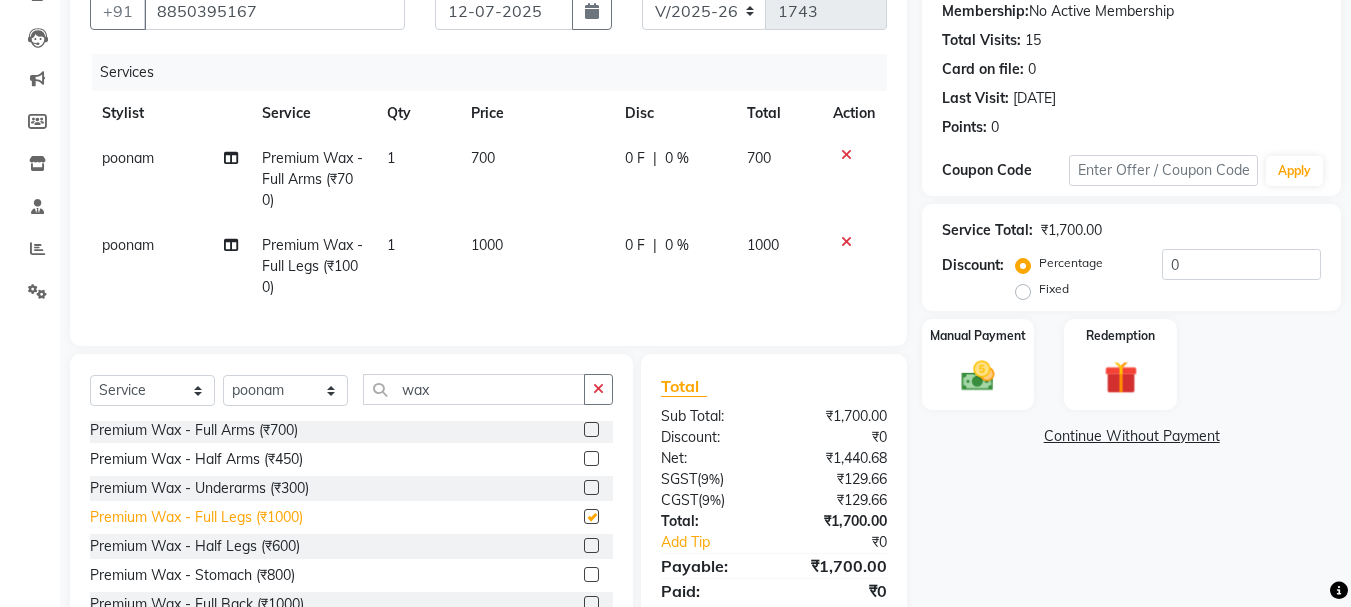 checkbox on "false" 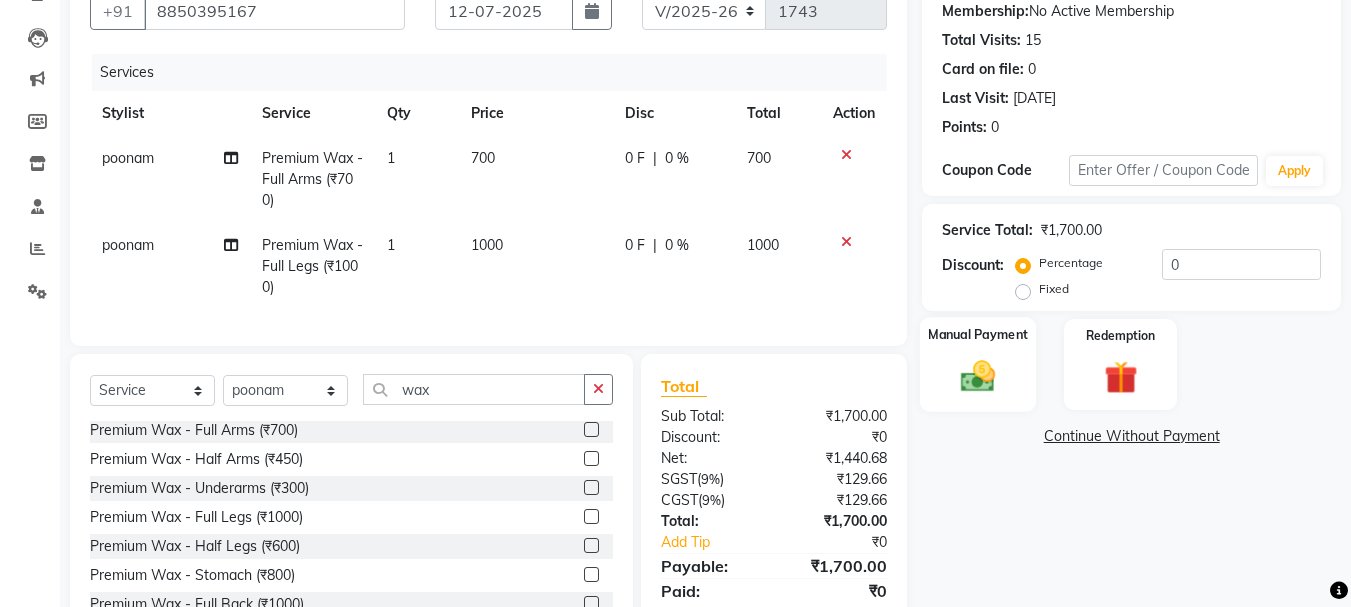 click 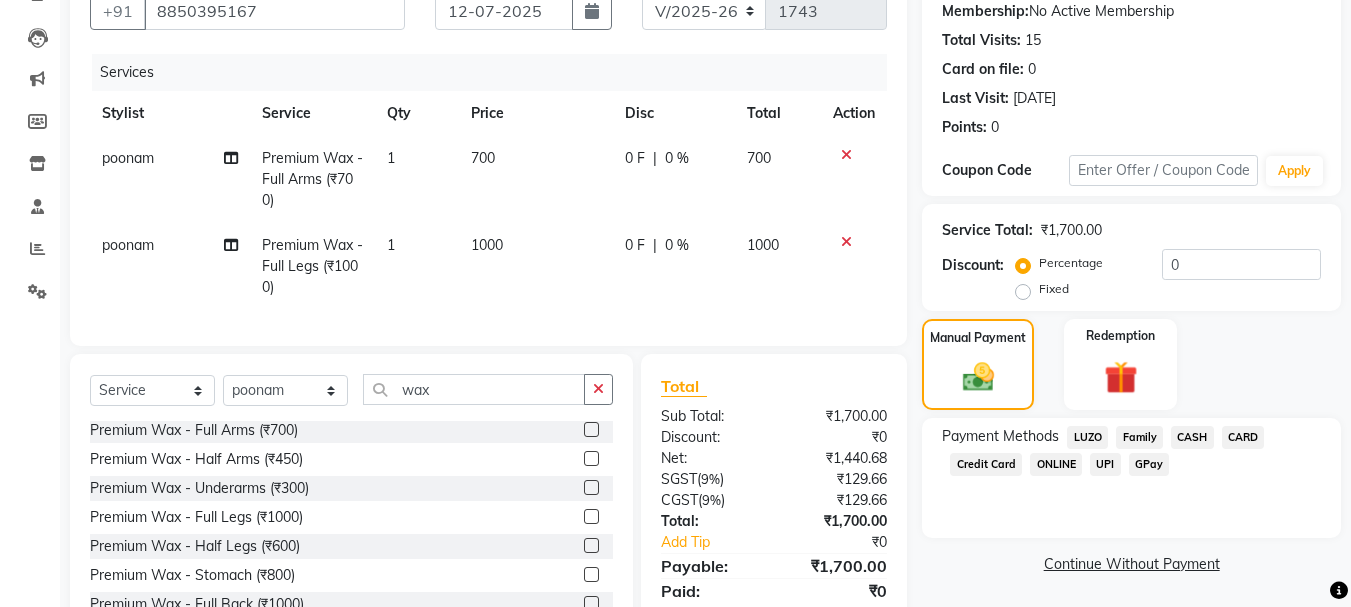 scroll, scrollTop: 0, scrollLeft: 0, axis: both 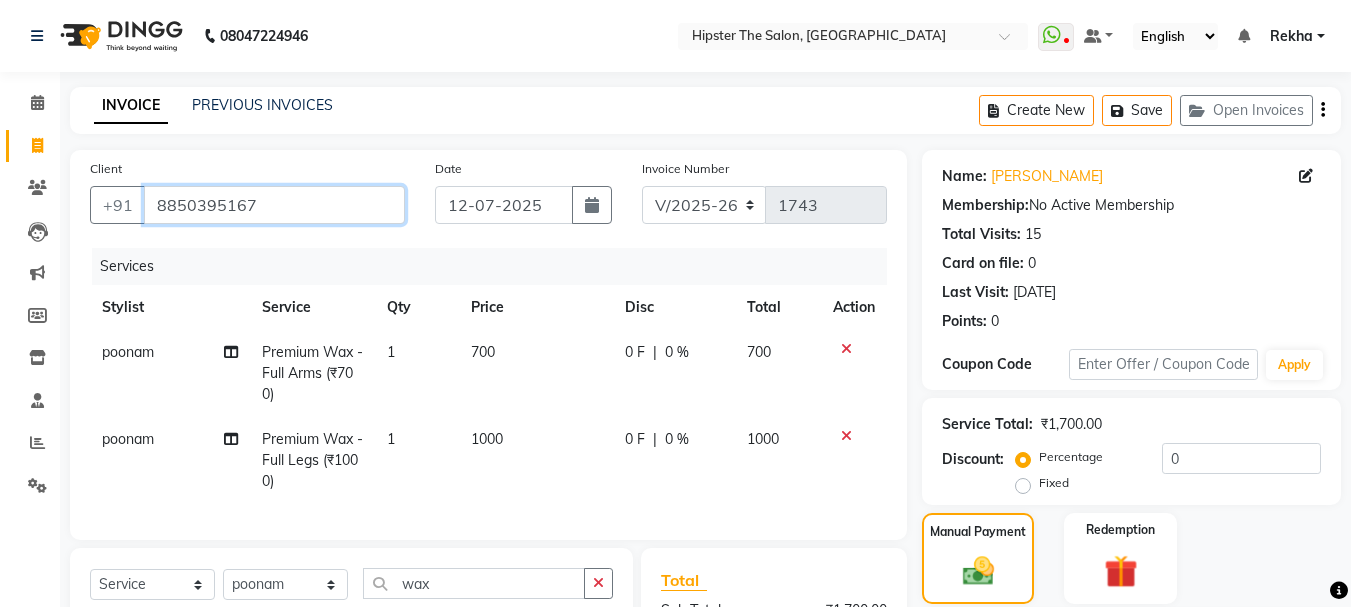 click on "8850395167" at bounding box center [274, 205] 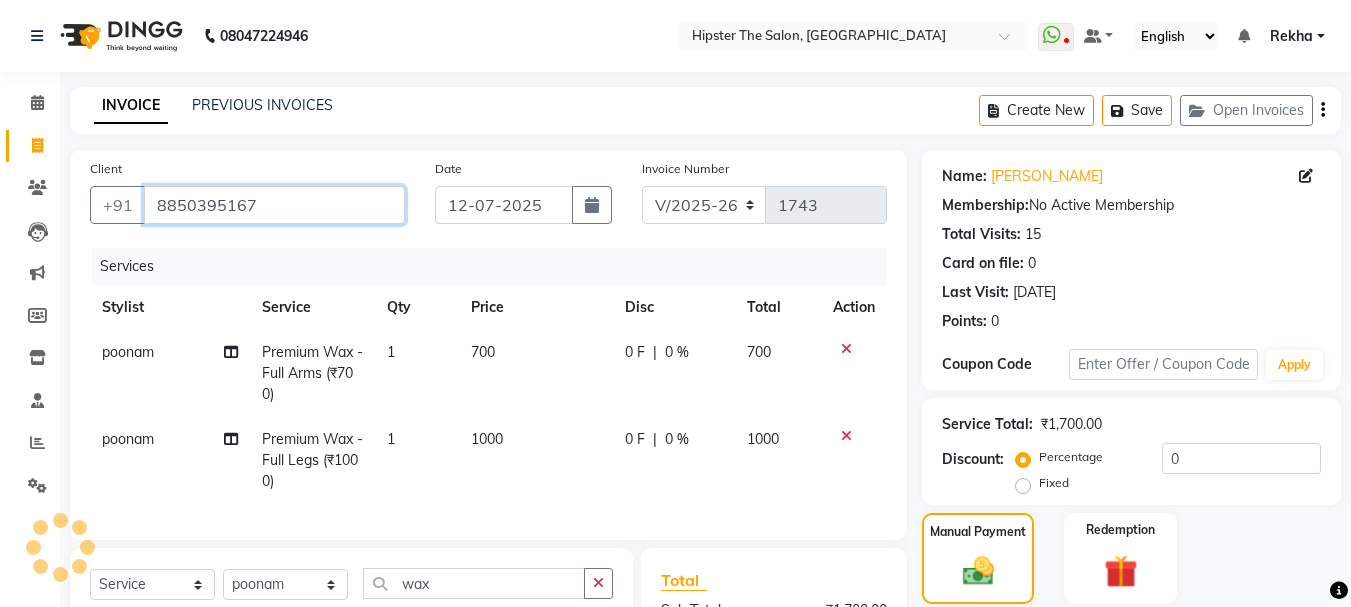click on "8850395167" at bounding box center [274, 205] 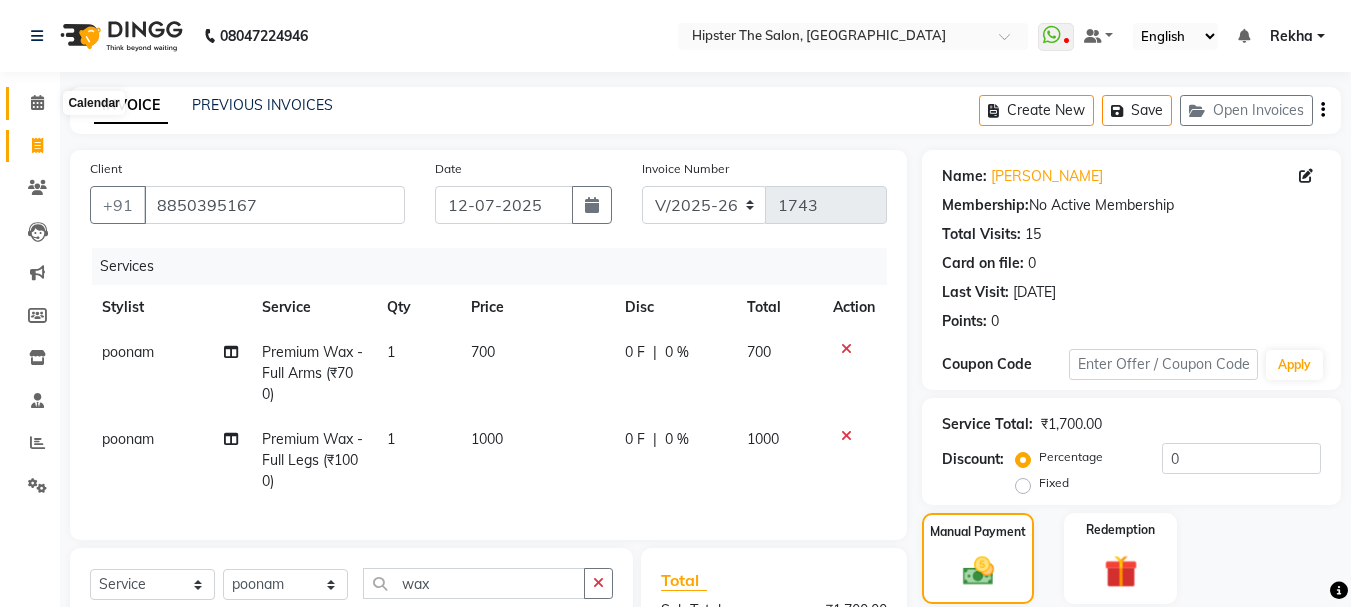 click 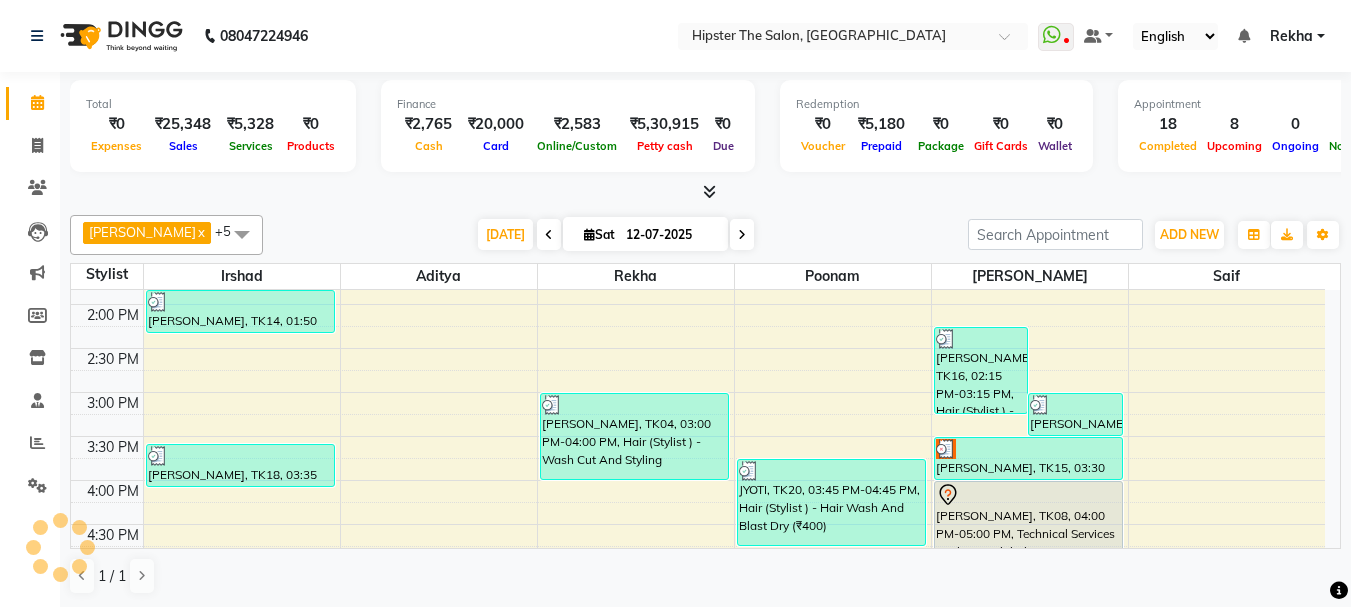 scroll, scrollTop: 847, scrollLeft: 0, axis: vertical 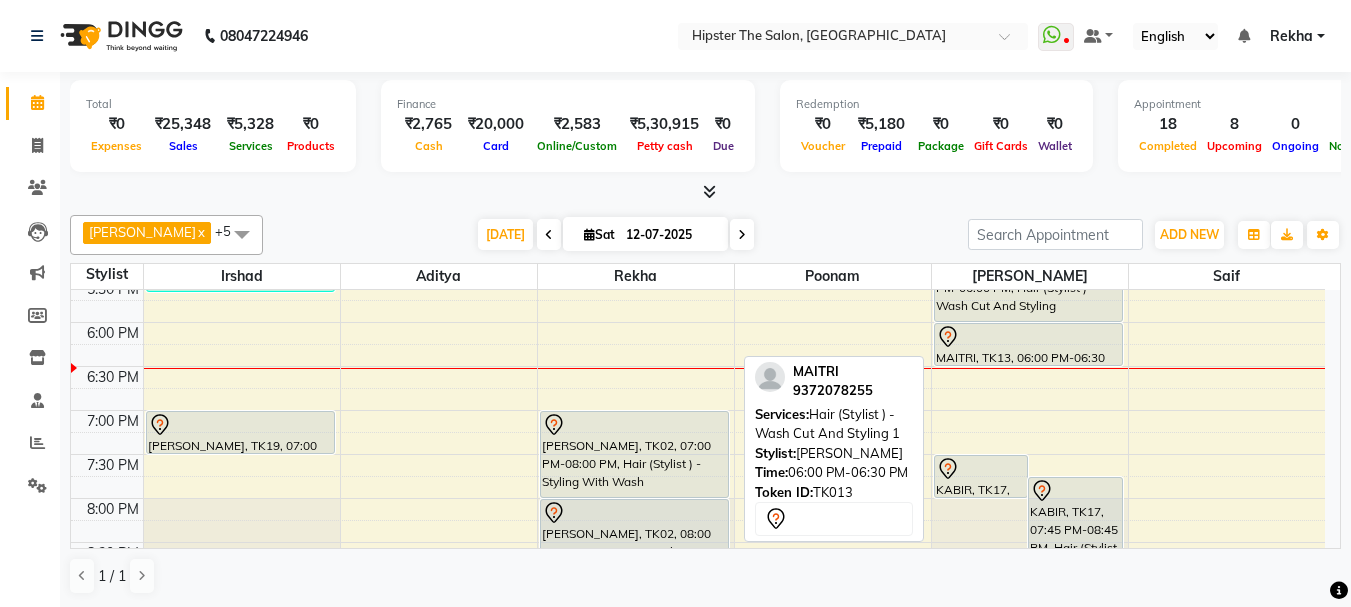 click at bounding box center [1028, 337] 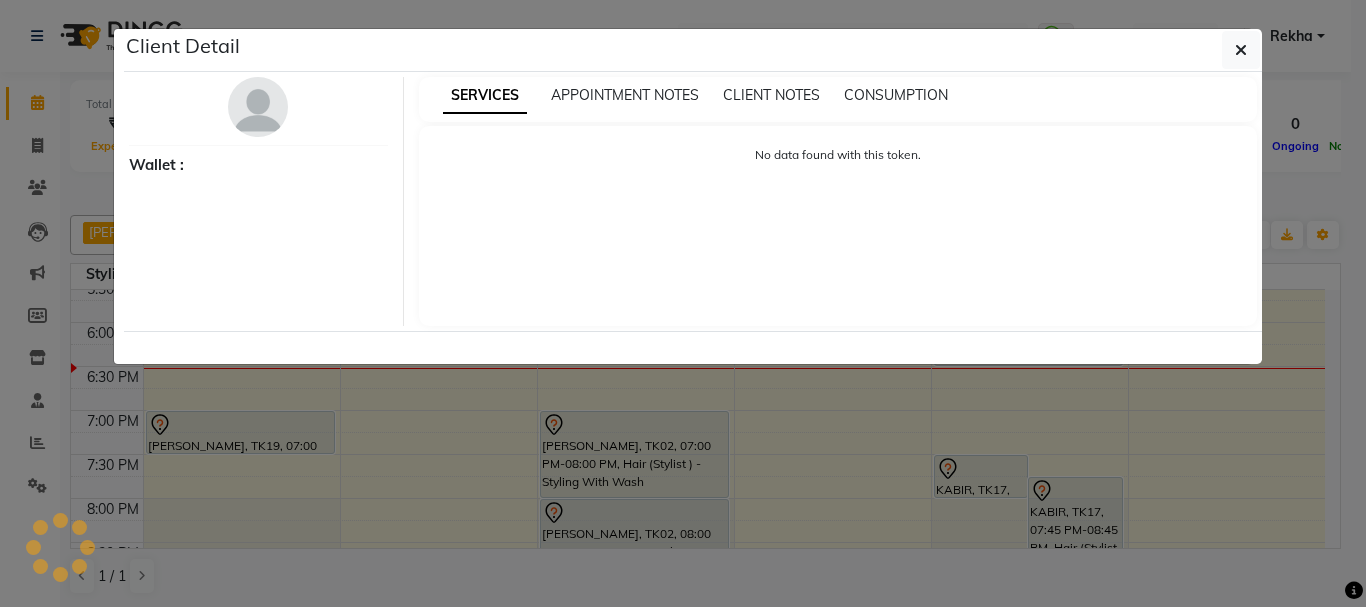 select on "7" 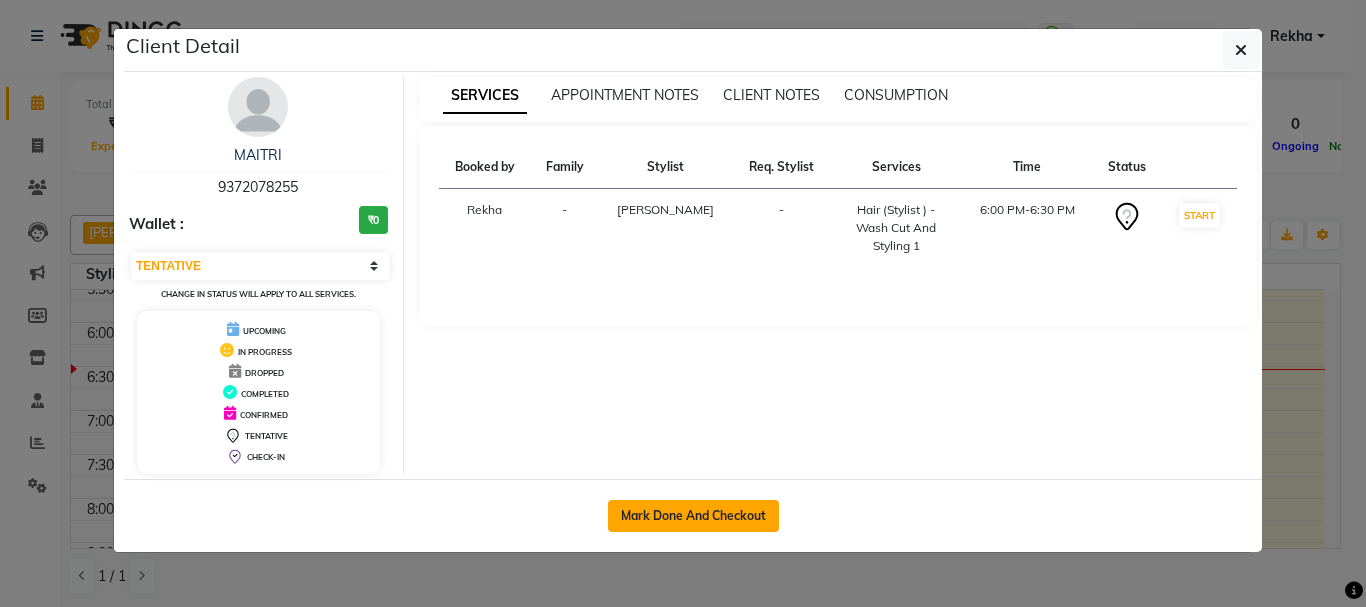 click on "Mark Done And Checkout" 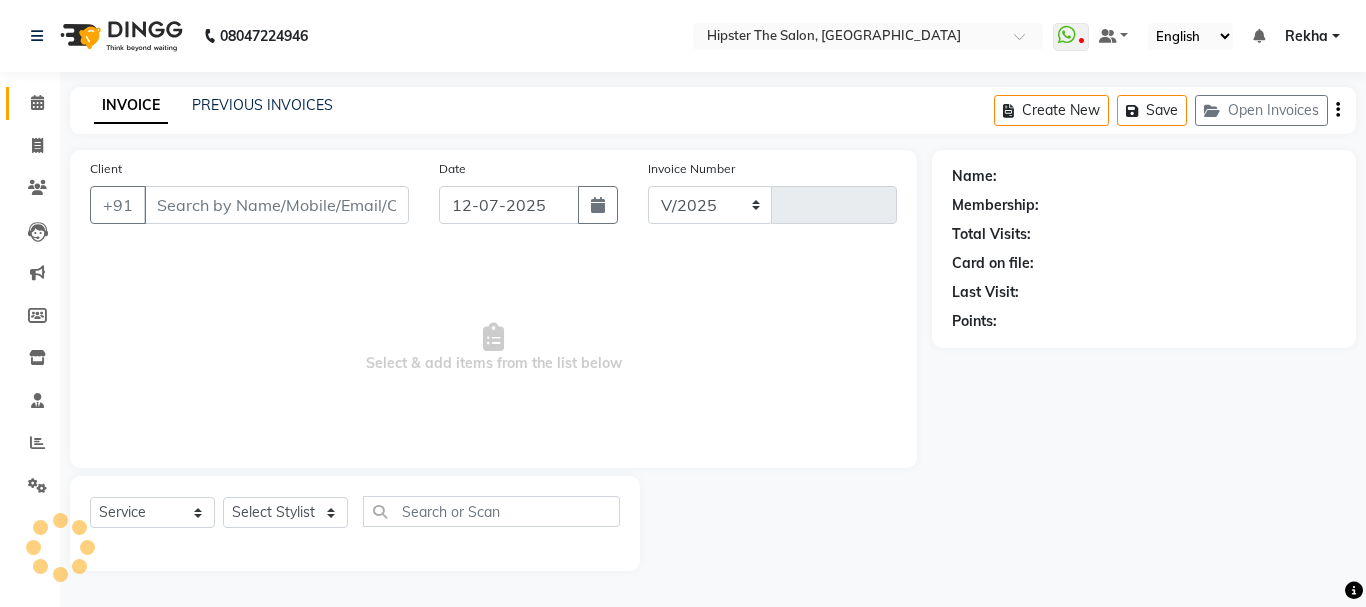 select on "5125" 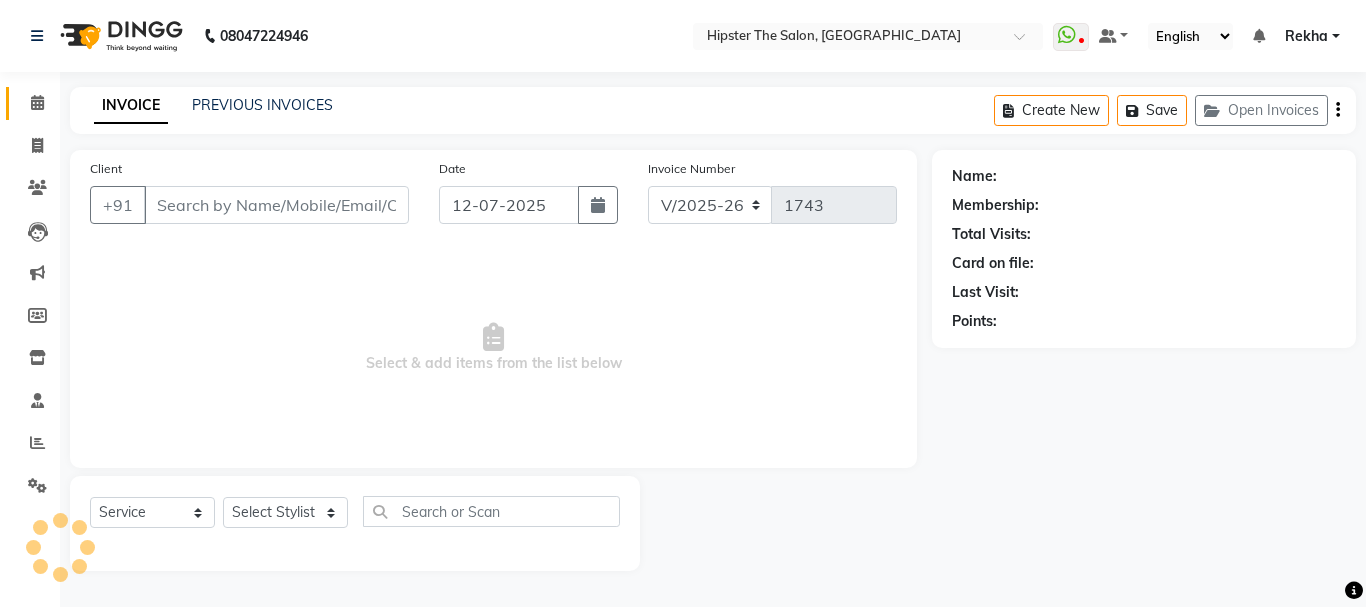 type on "9372078255" 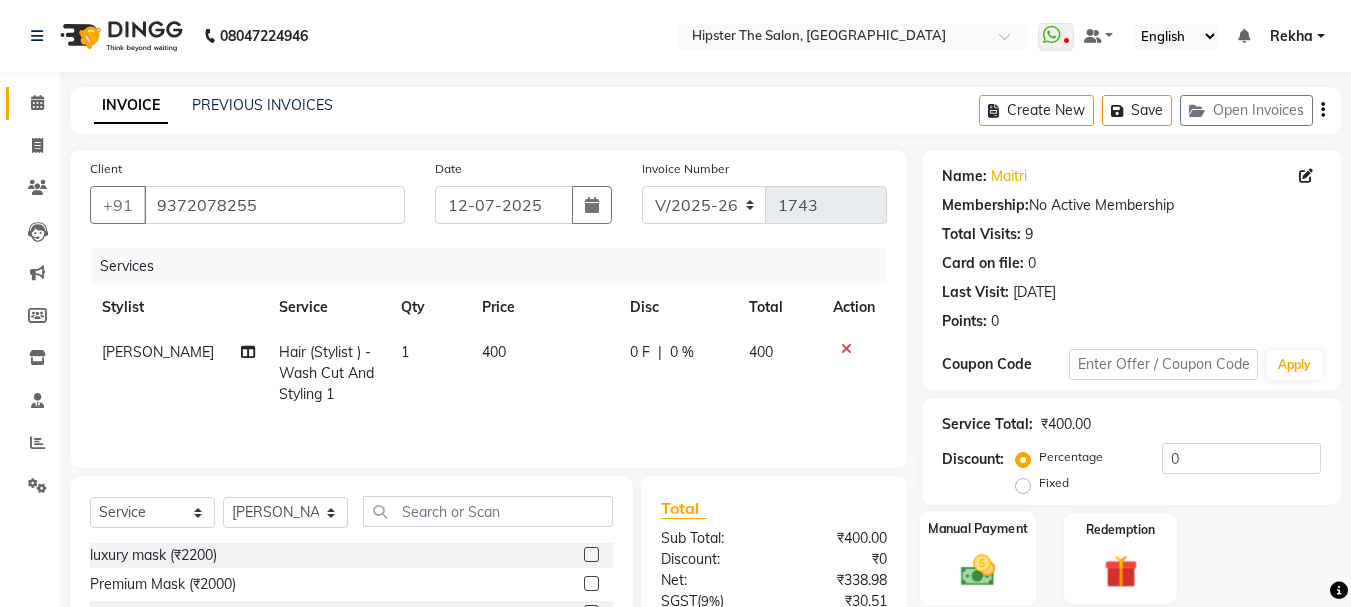 scroll, scrollTop: 194, scrollLeft: 0, axis: vertical 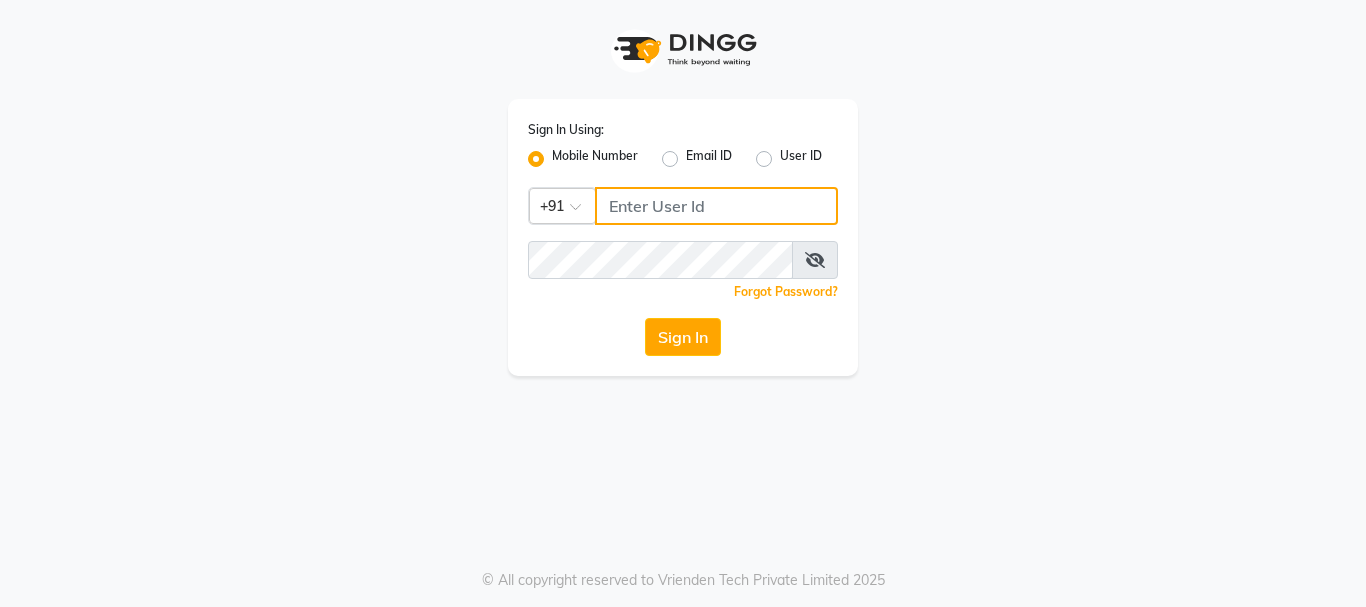 click 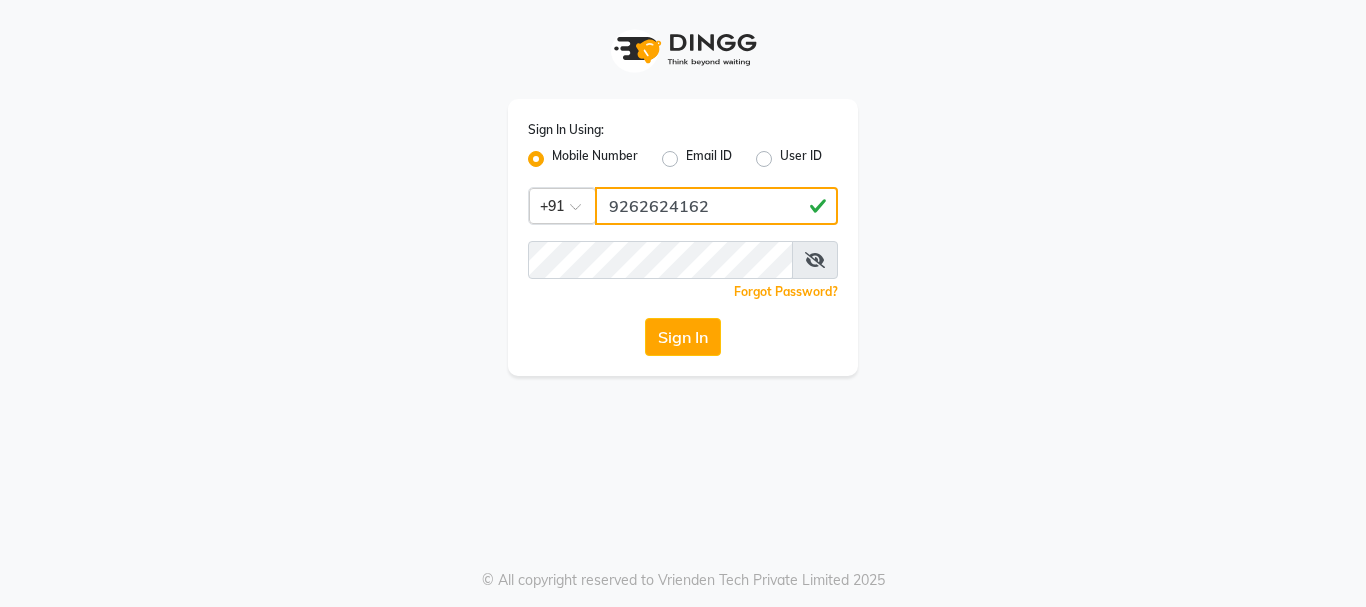 type on "9262624162" 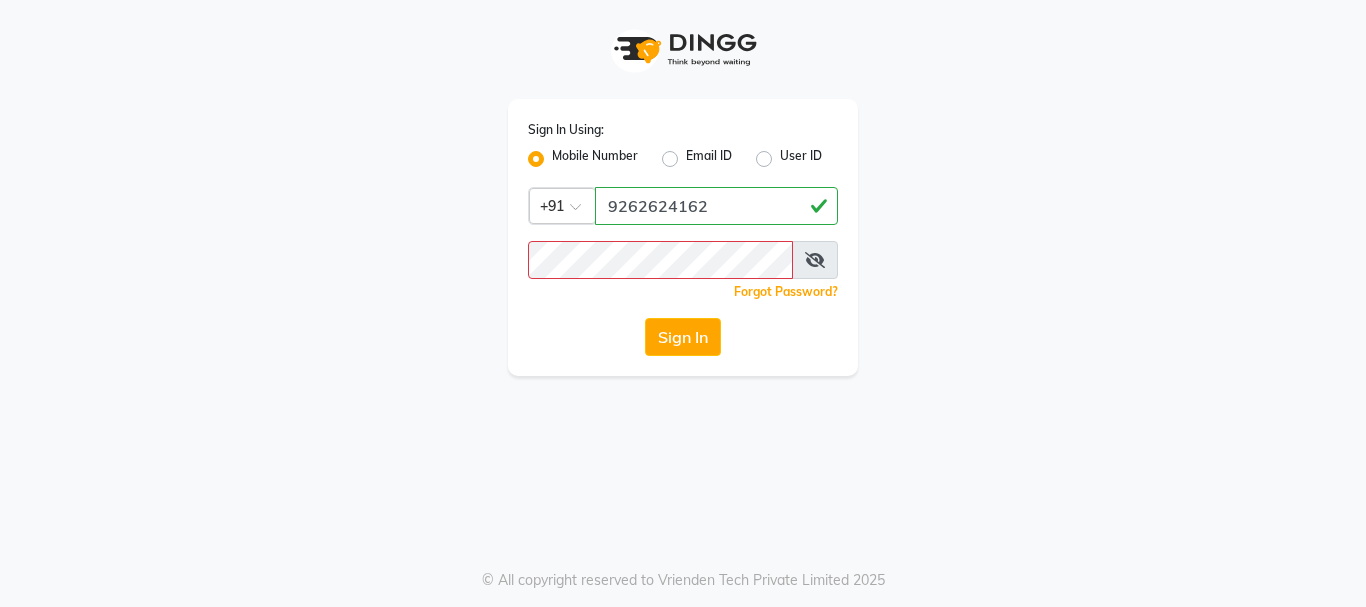 click at bounding box center (815, 260) 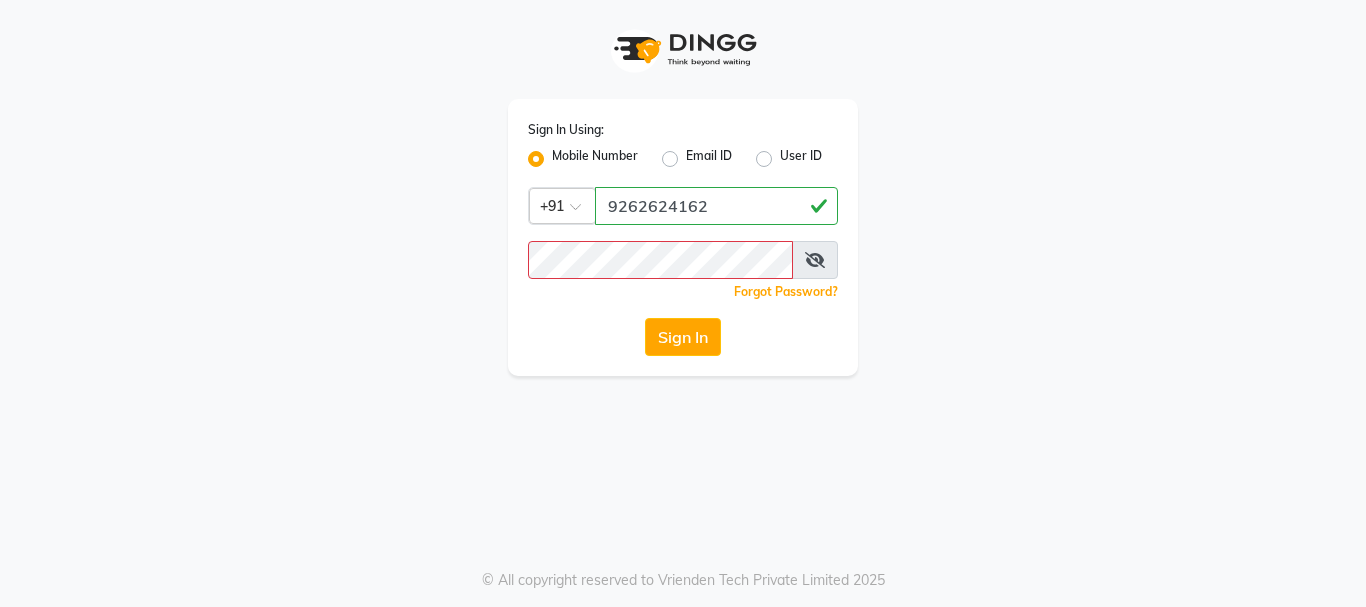 click at bounding box center (815, 260) 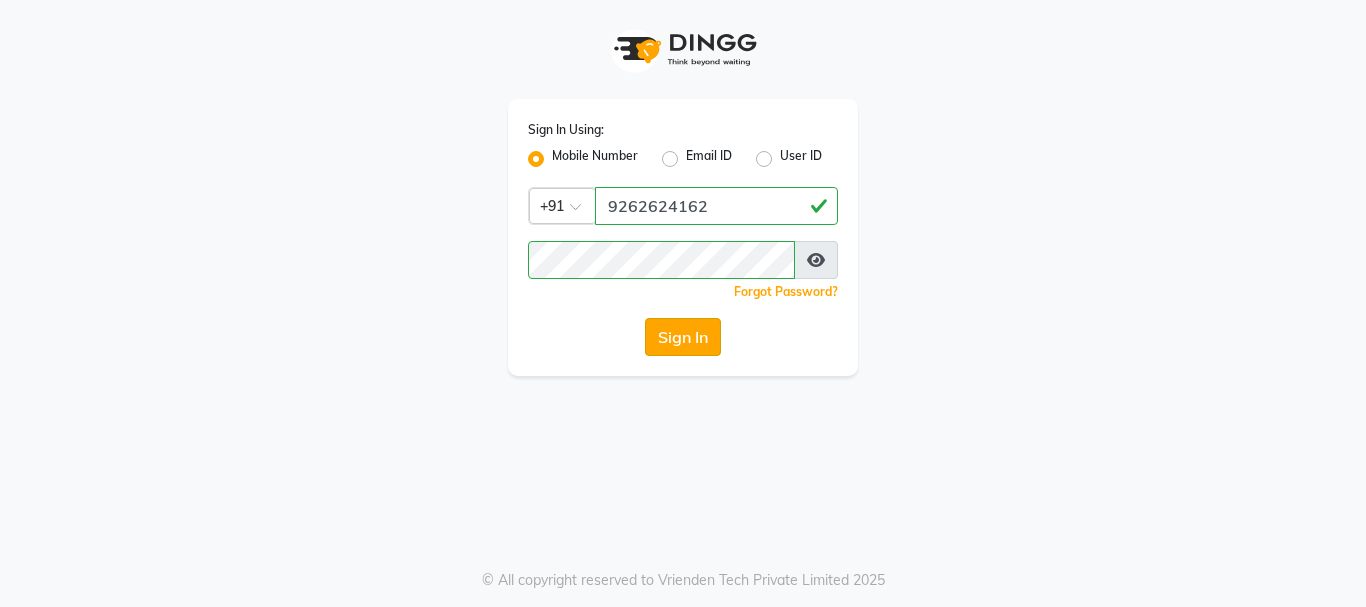 click on "Sign In" 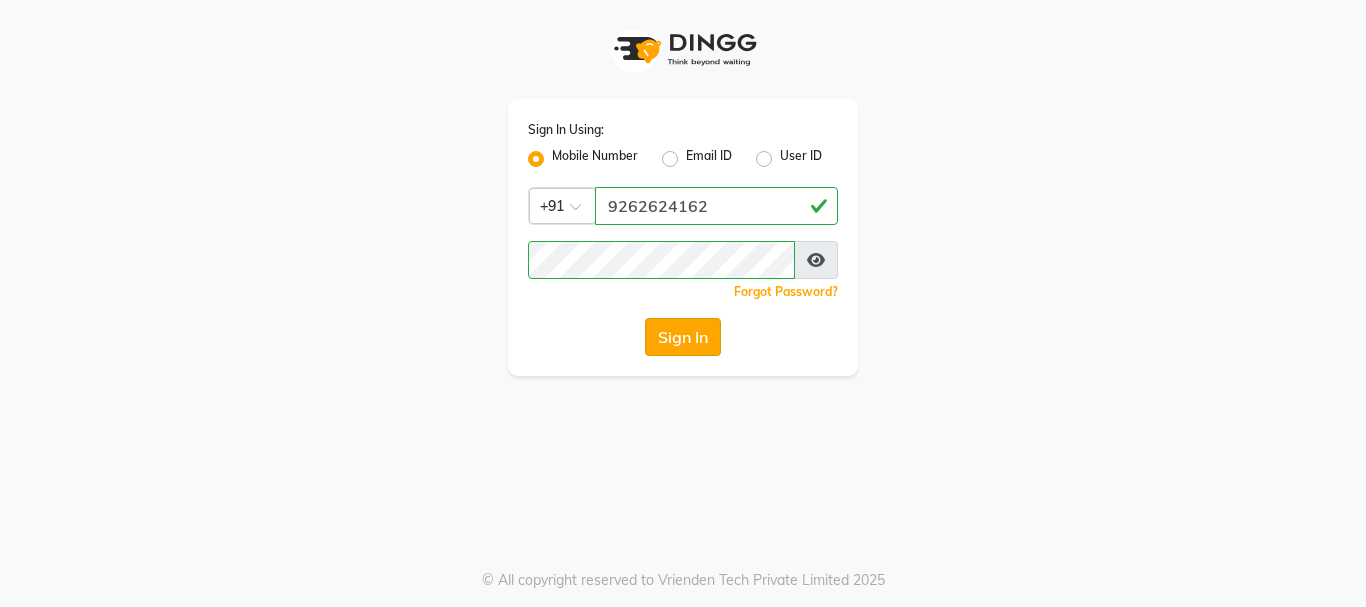click on "Sign In" 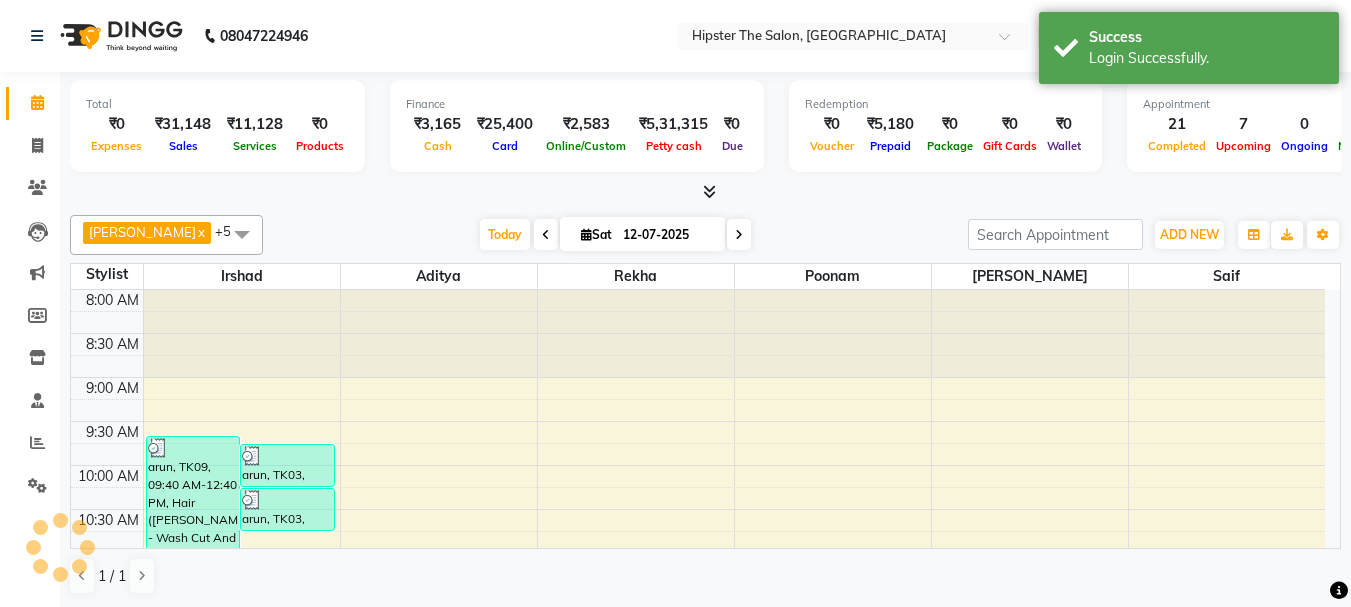 scroll, scrollTop: 0, scrollLeft: 0, axis: both 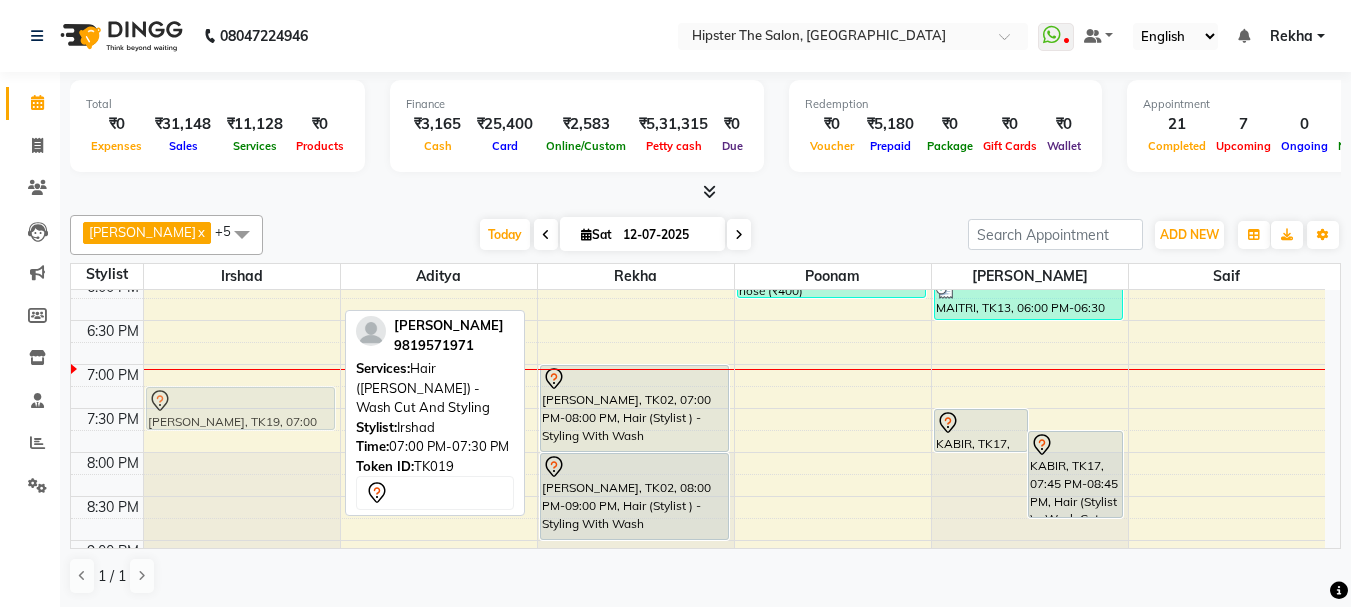 drag, startPoint x: 304, startPoint y: 391, endPoint x: 302, endPoint y: 408, distance: 17.117243 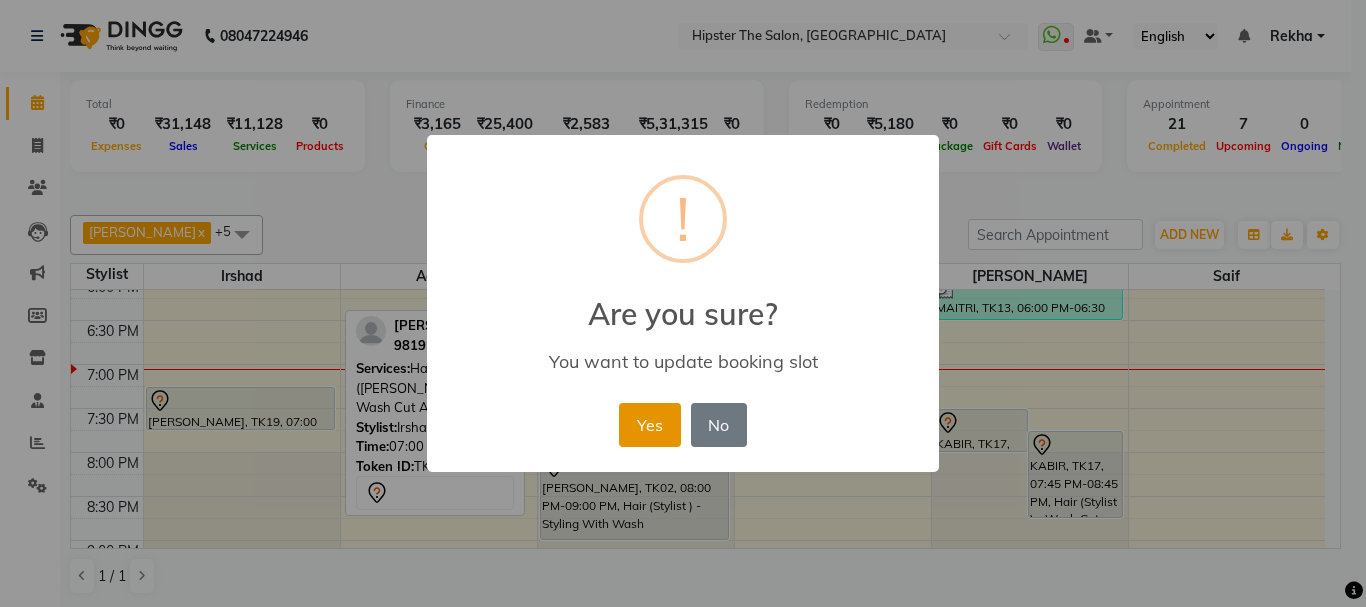 click on "Yes" at bounding box center (649, 425) 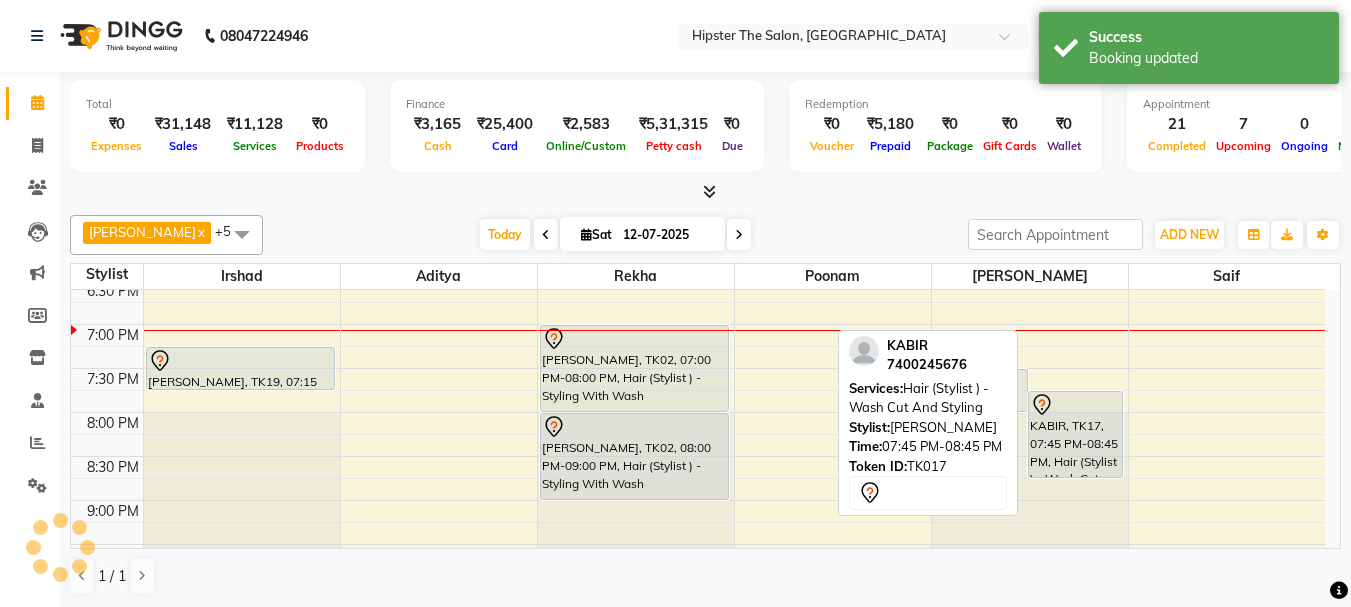 scroll, scrollTop: 973, scrollLeft: 0, axis: vertical 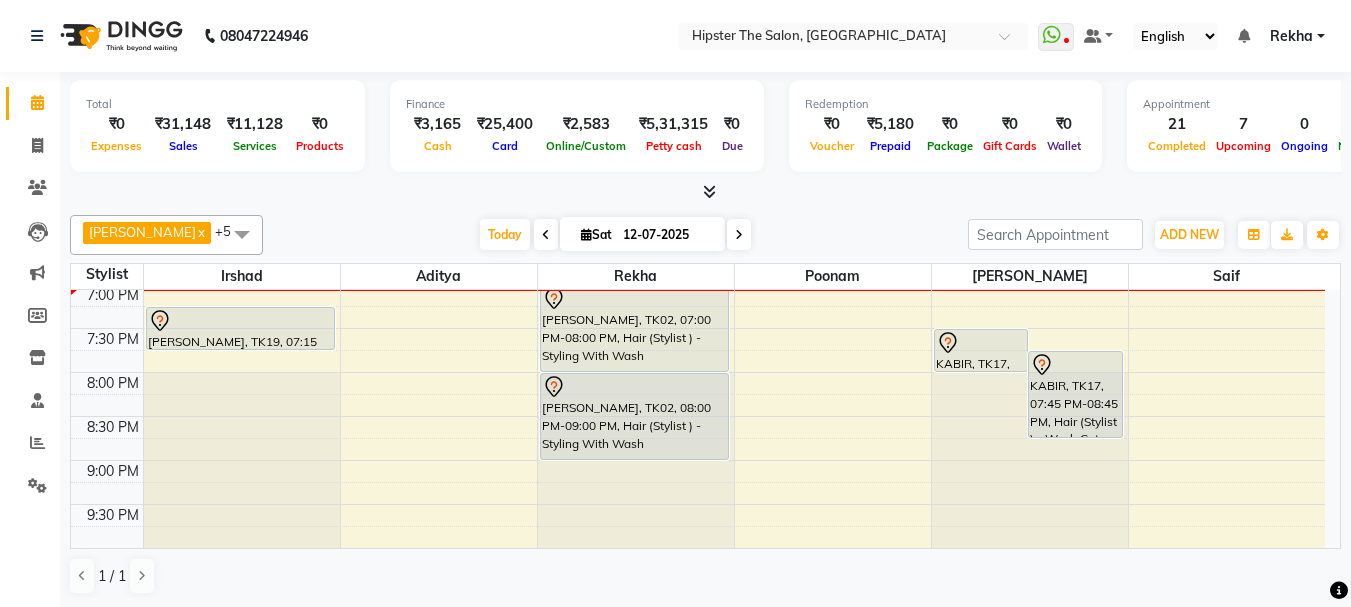 click at bounding box center (1030, -683) 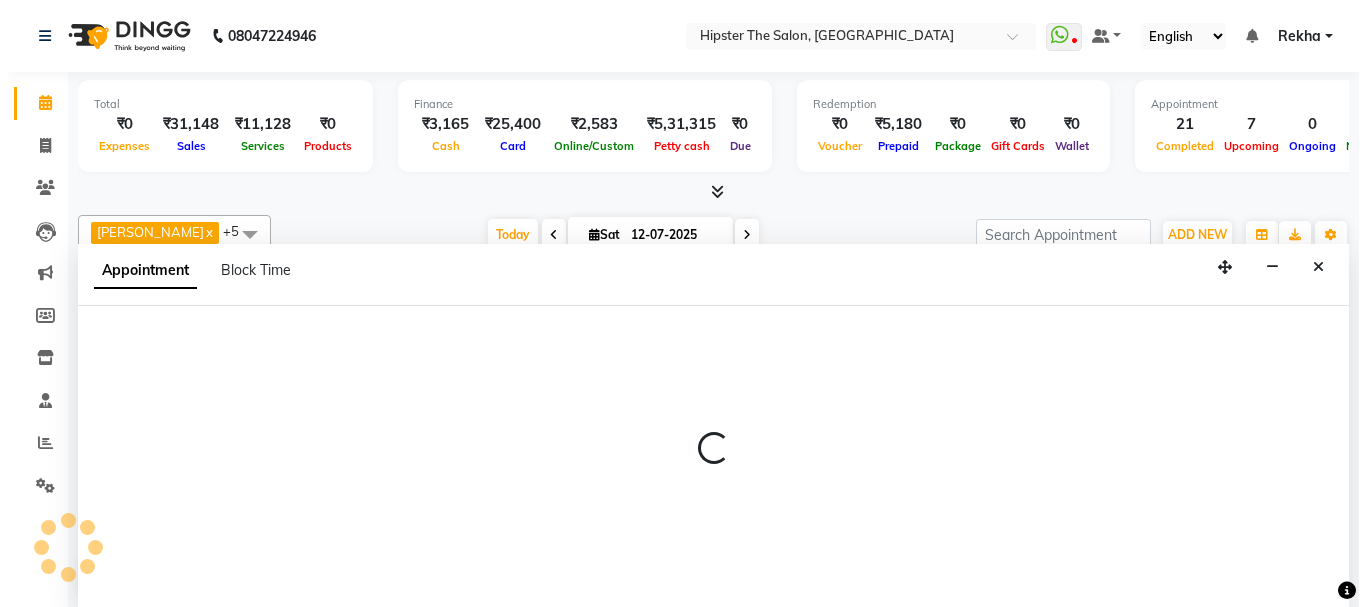 scroll, scrollTop: 1, scrollLeft: 0, axis: vertical 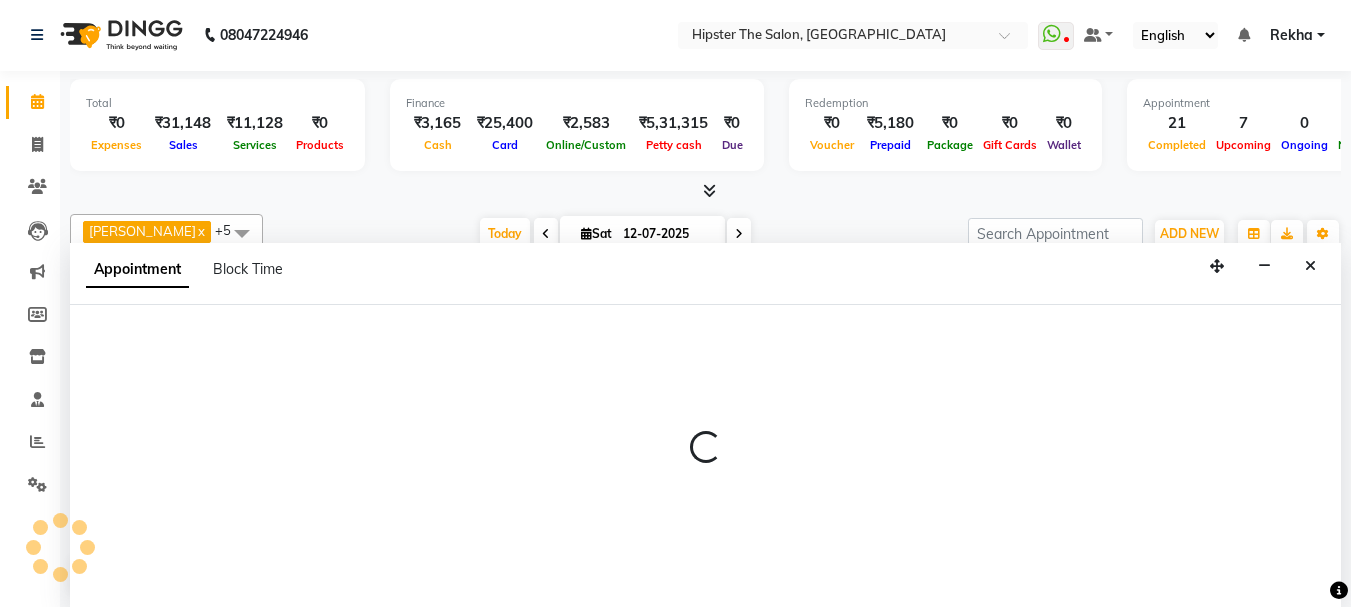 select on "32401" 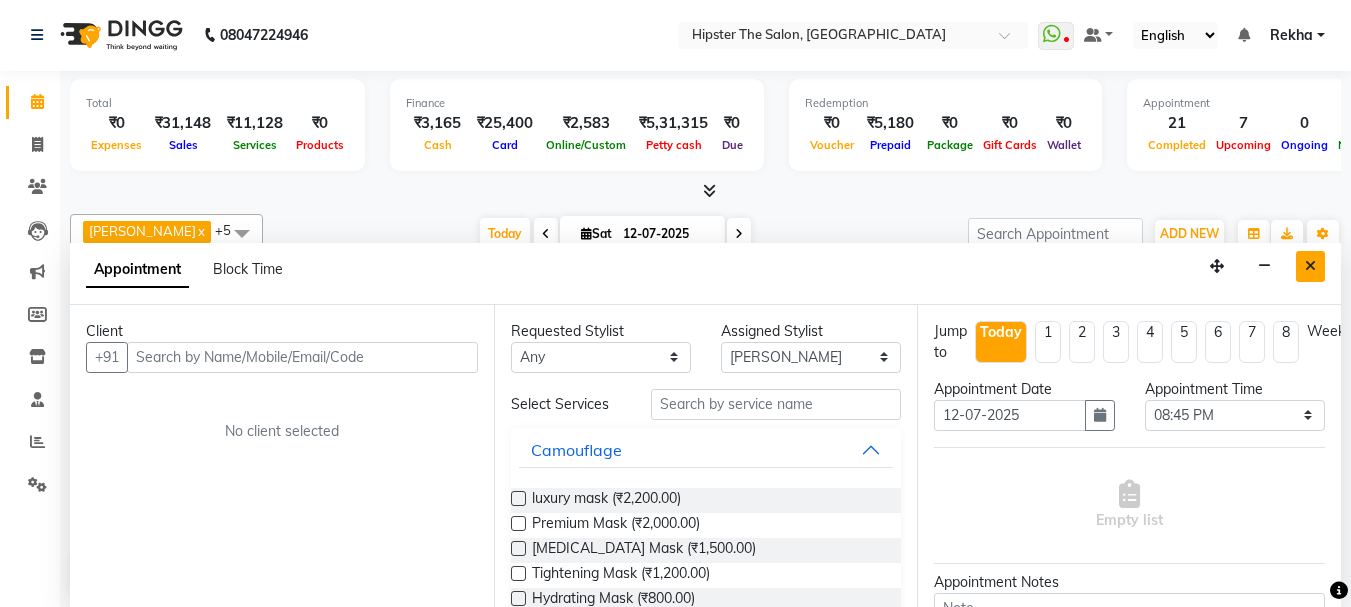 click at bounding box center (1310, 266) 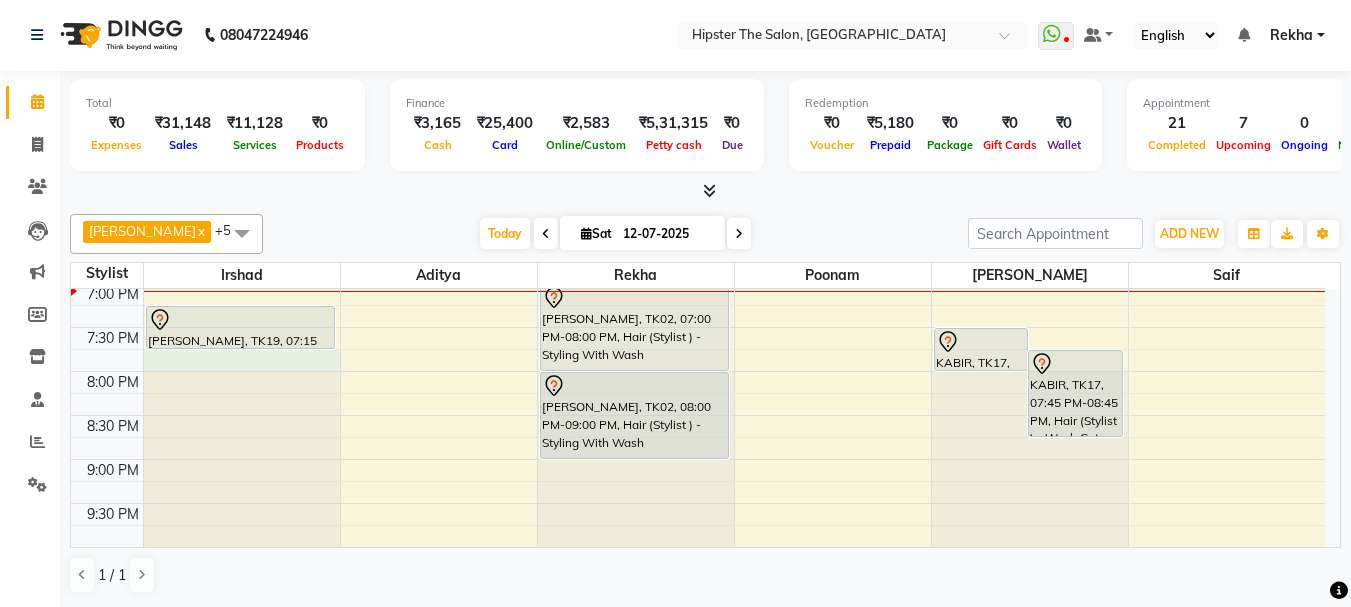 click on "8:00 AM 8:30 AM 9:00 AM 9:30 AM 10:00 AM 10:30 AM 11:00 AM 11:30 AM 12:00 PM 12:30 PM 1:00 PM 1:30 PM 2:00 PM 2:30 PM 3:00 PM 3:30 PM 4:00 PM 4:30 PM 5:00 PM 5:30 PM 6:00 PM 6:30 PM 7:00 PM 7:30 PM 8:00 PM 8:30 PM 9:00 PM 9:30 PM 10:00 PM 10:30 PM     arun, TK09, 09:40 AM-12:40 PM, Hair ([PERSON_NAME]) - Wash Cut And Styling (₹300),Hair ([PERSON_NAME]) - Shave (₹180),Skin Facials - Brightning Facial (₹3000),De [MEDICAL_DATA] - Premium Full Face & Neck (₹700)     arun, TK03, 09:45 AM-10:15 AM, Hair ([PERSON_NAME]) - Wash Cut And Styling     arun, TK03, 10:15 AM-10:45 AM, Hair ([PERSON_NAME]) - Shave     [PERSON_NAME], TK10, 12:25 PM-12:55 PM, Hair ([PERSON_NAME]) - Shave (₹180)     KARAN, TK11, 12:50 PM-01:50 PM, Hair ([PERSON_NAME]) - Wash Cut And Styling (₹300),Hair ([PERSON_NAME]) - Shave (₹180)     [PERSON_NAME], TK14, 01:50 PM-02:20 PM, Hair ([PERSON_NAME]) - Wash Cut And Styling (₹300)     [PERSON_NAME], TK18, 03:35 PM-04:05 PM, Hair ([PERSON_NAME]) - Wash Cut And Styling (₹300)     [PERSON_NAME], TK21, 05:10 PM-05:40 PM, Hair ([PERSON_NAME]) - Wash Cut And Styling (₹300)" at bounding box center [698, -25] 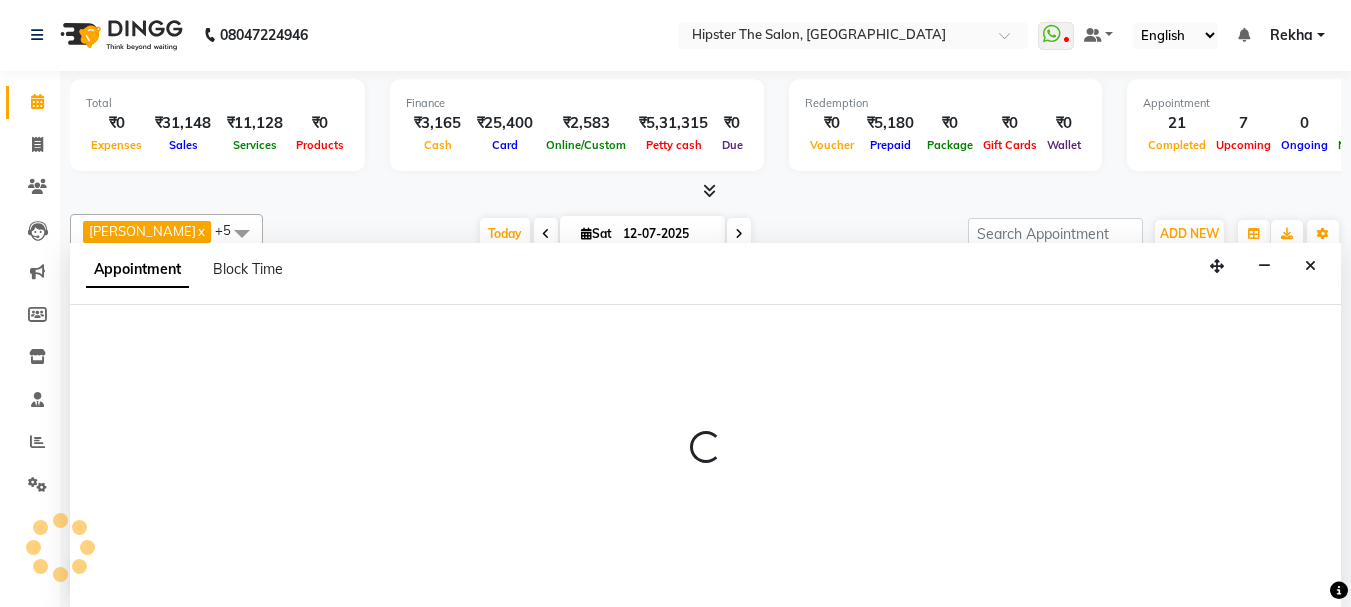select on "32387" 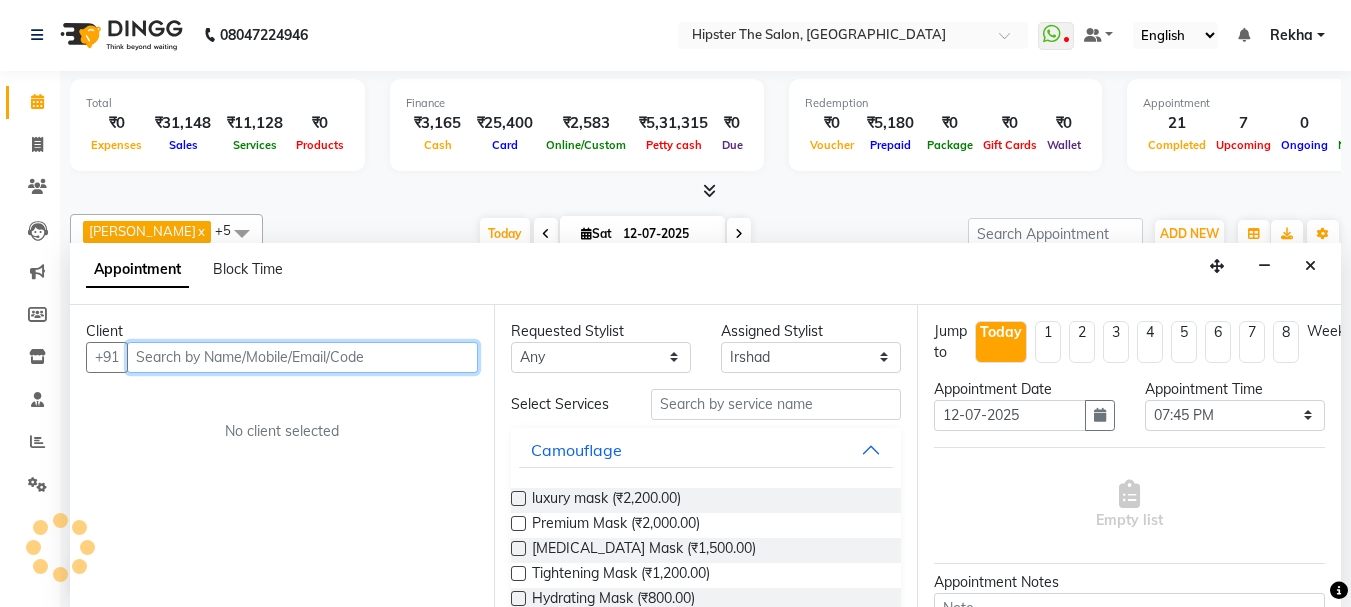 click at bounding box center (302, 357) 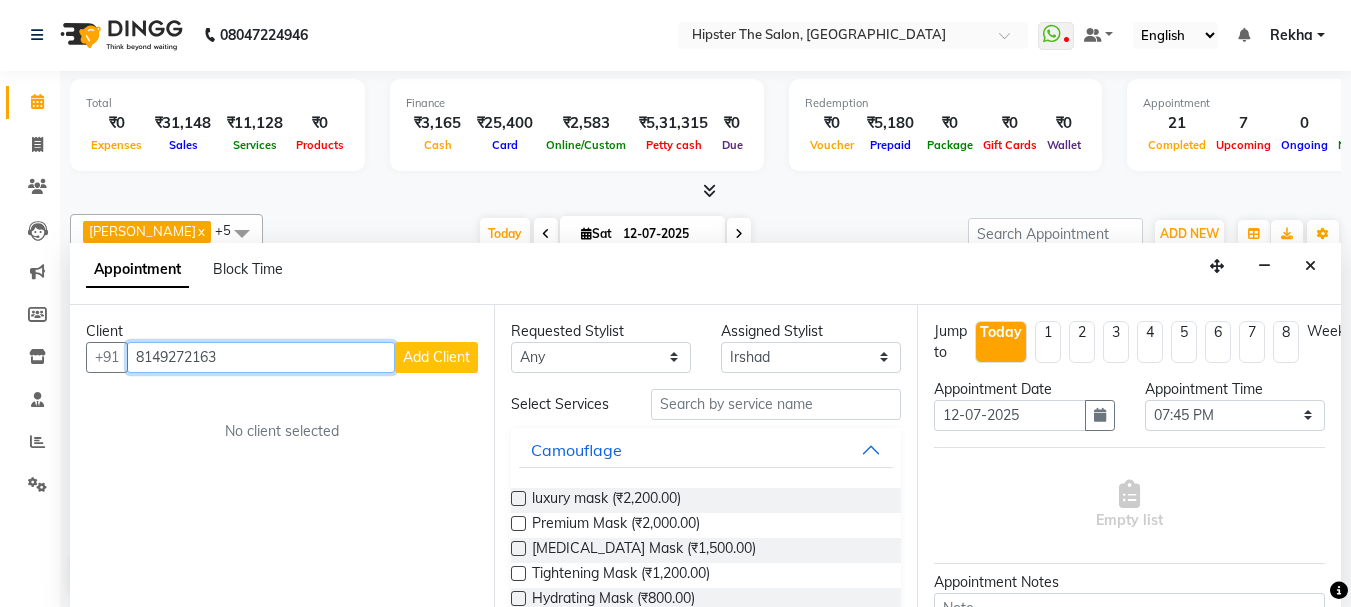 type on "8149272163" 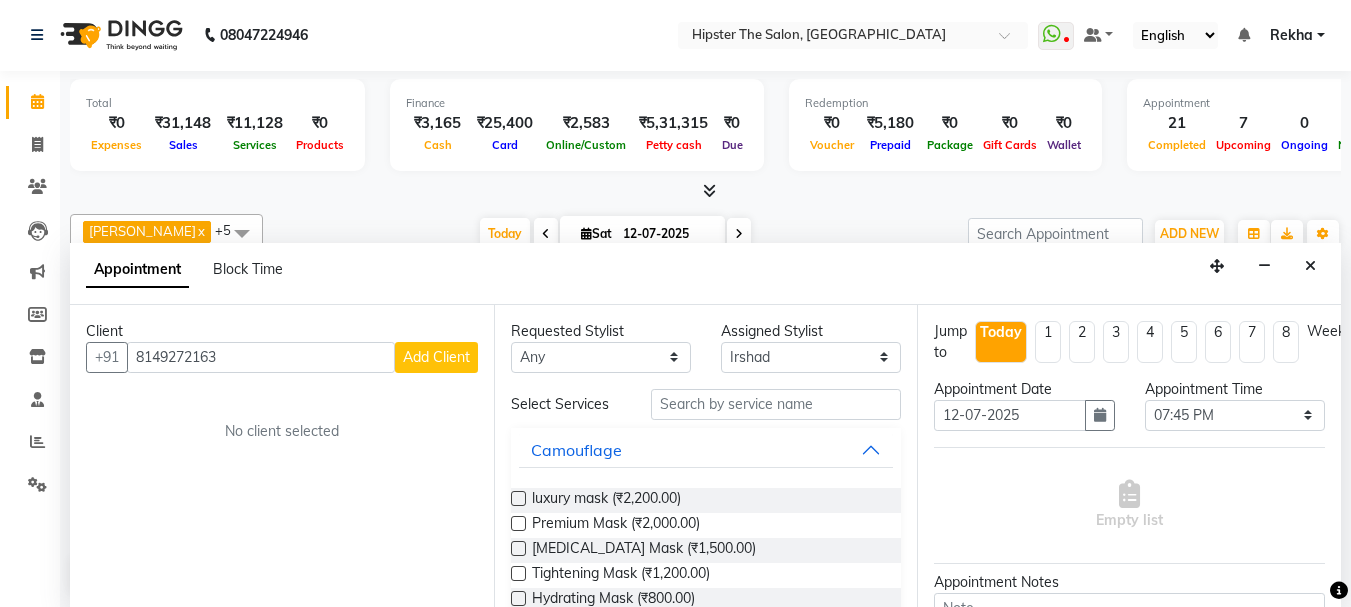 click on "Add Client" at bounding box center [436, 357] 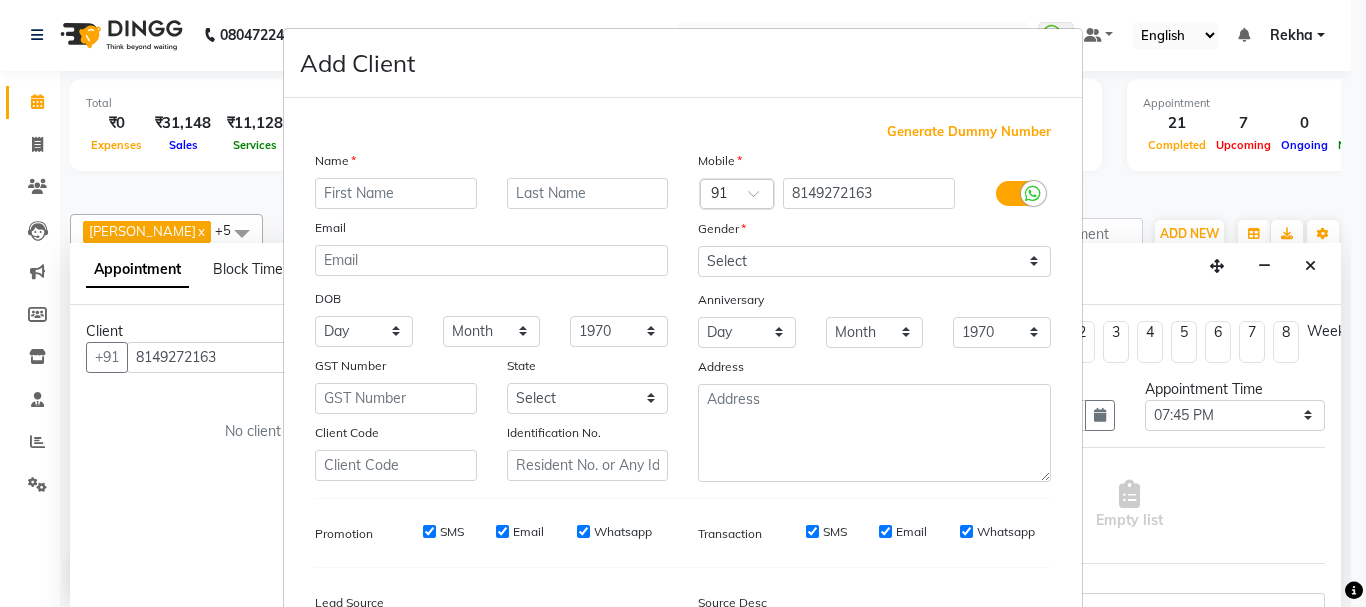 click at bounding box center (396, 193) 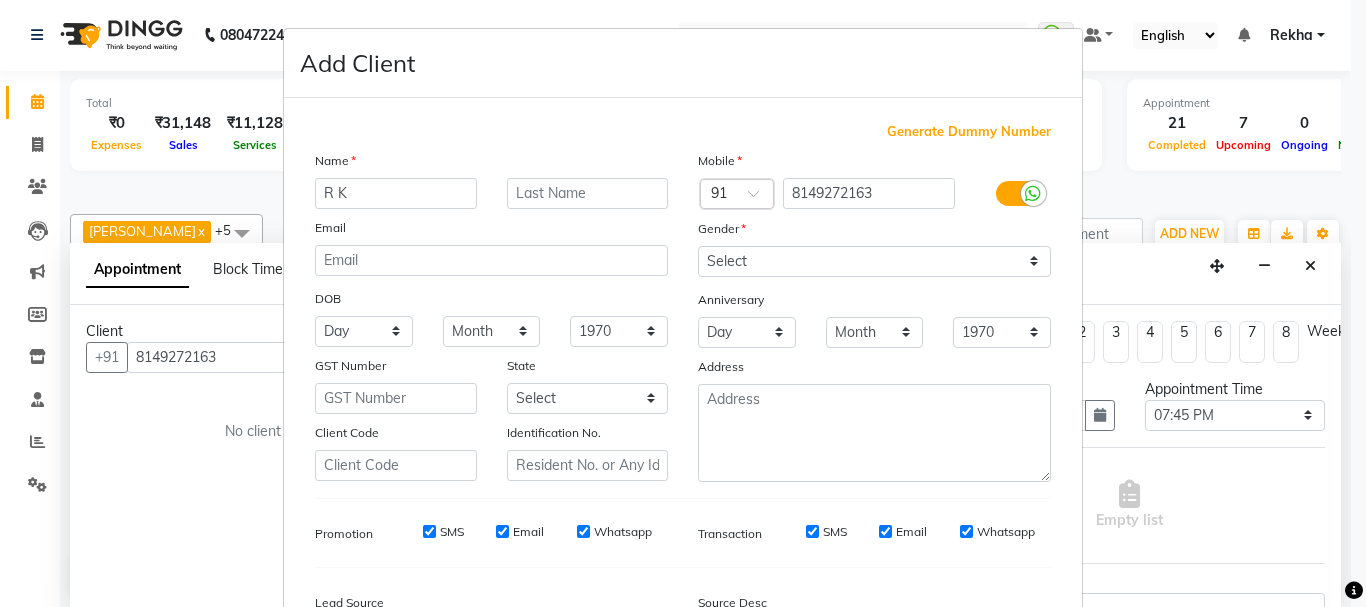 type on "R K" 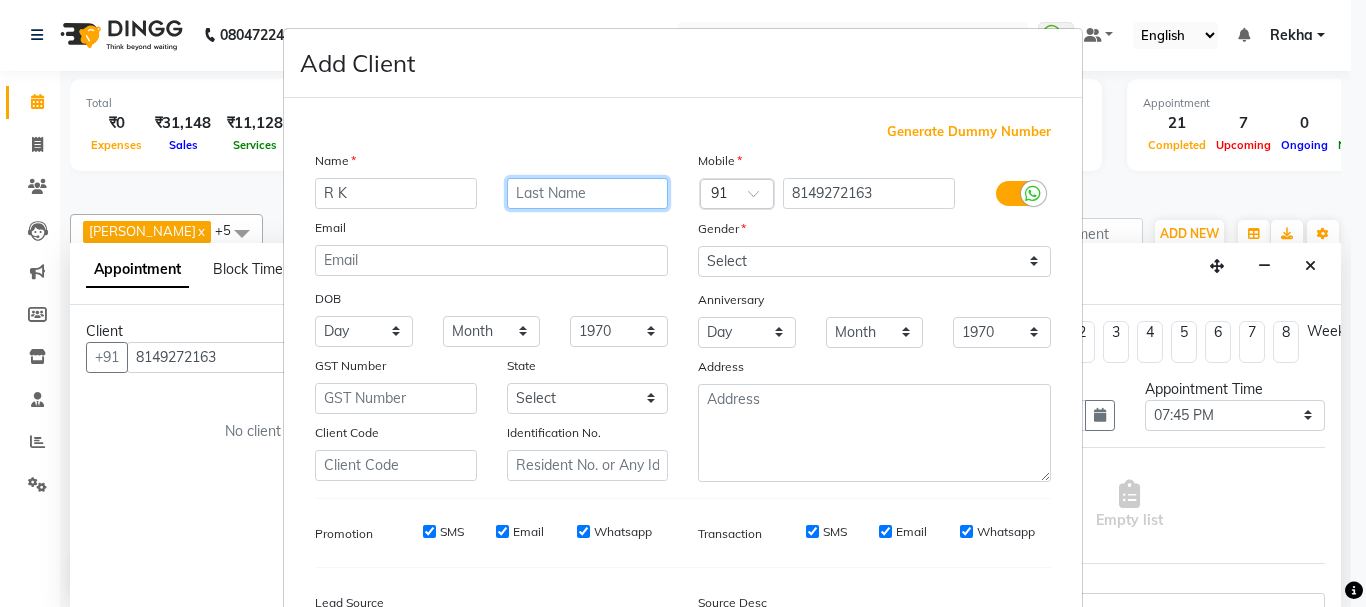 click at bounding box center [588, 193] 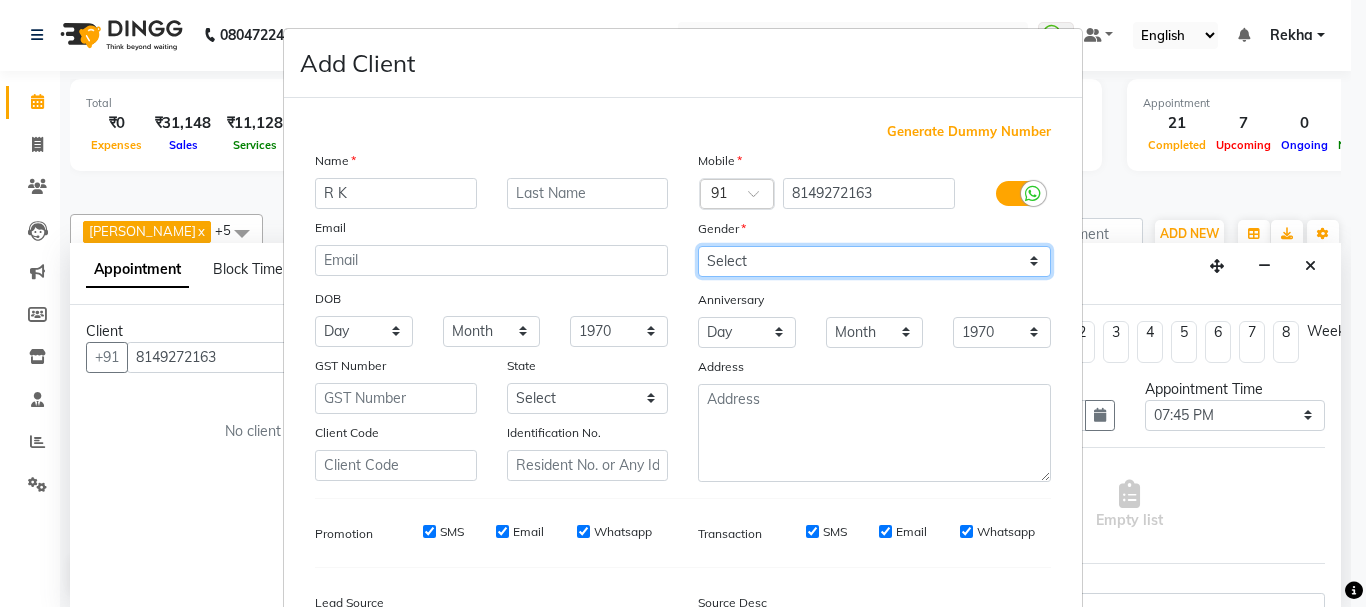 click on "Select [DEMOGRAPHIC_DATA] [DEMOGRAPHIC_DATA] Other Prefer Not To Say" at bounding box center [874, 261] 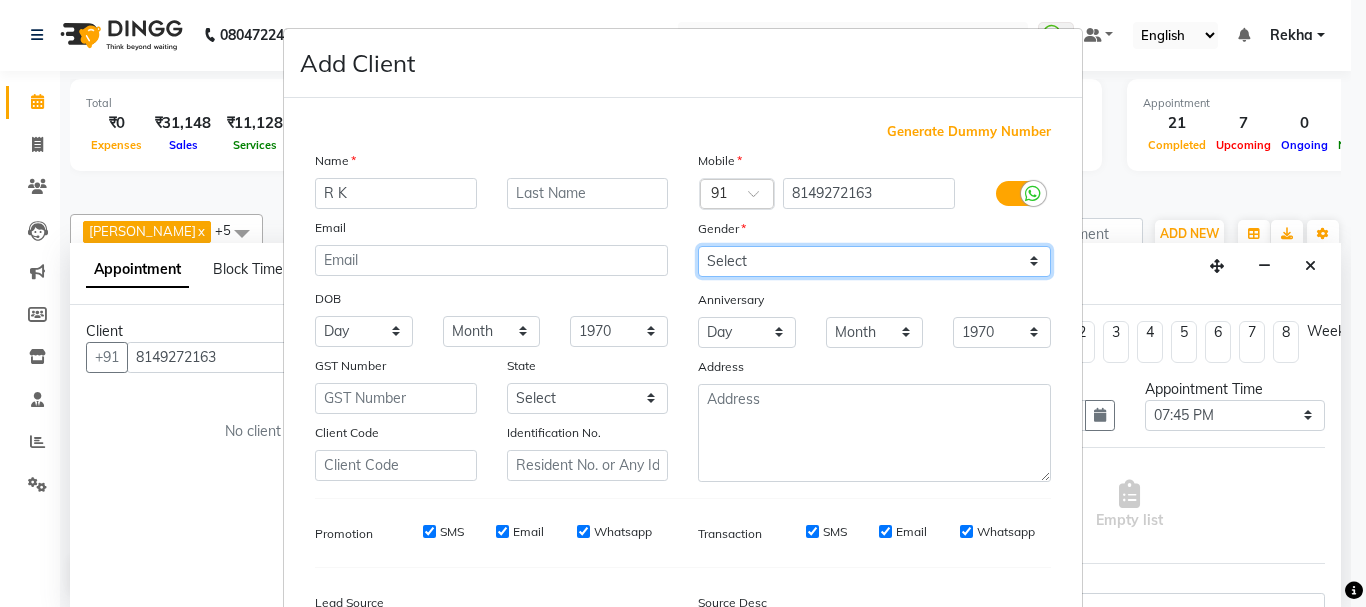 select on "[DEMOGRAPHIC_DATA]" 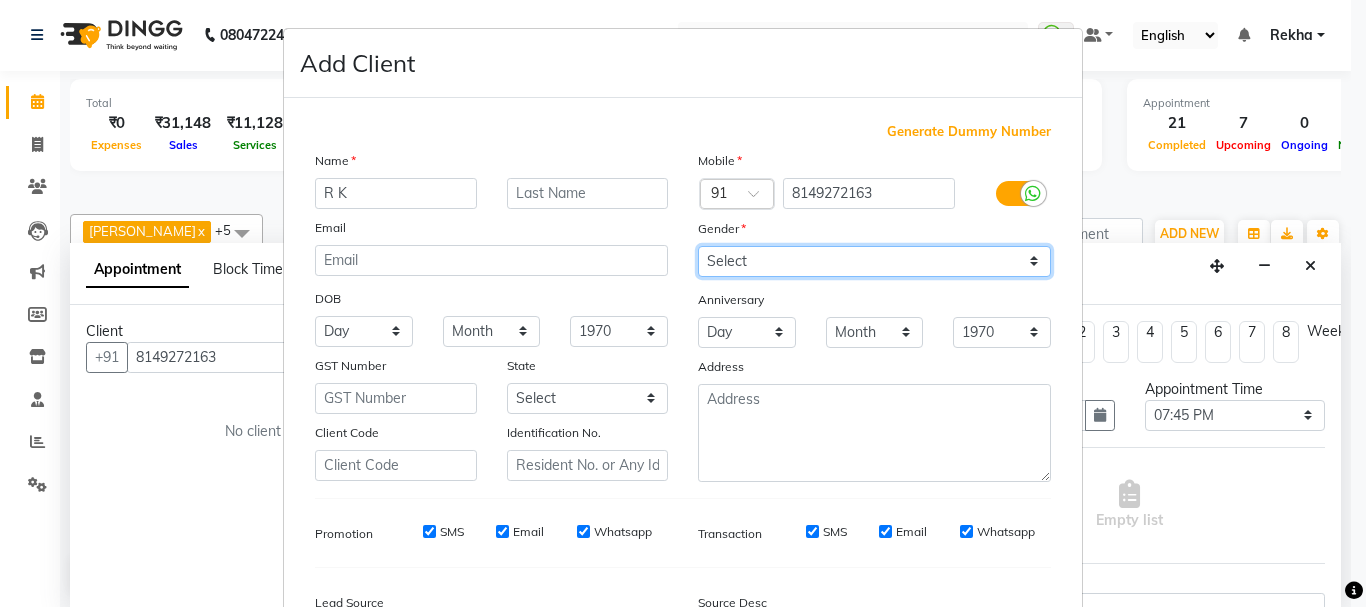 click on "Select [DEMOGRAPHIC_DATA] [DEMOGRAPHIC_DATA] Other Prefer Not To Say" at bounding box center [874, 261] 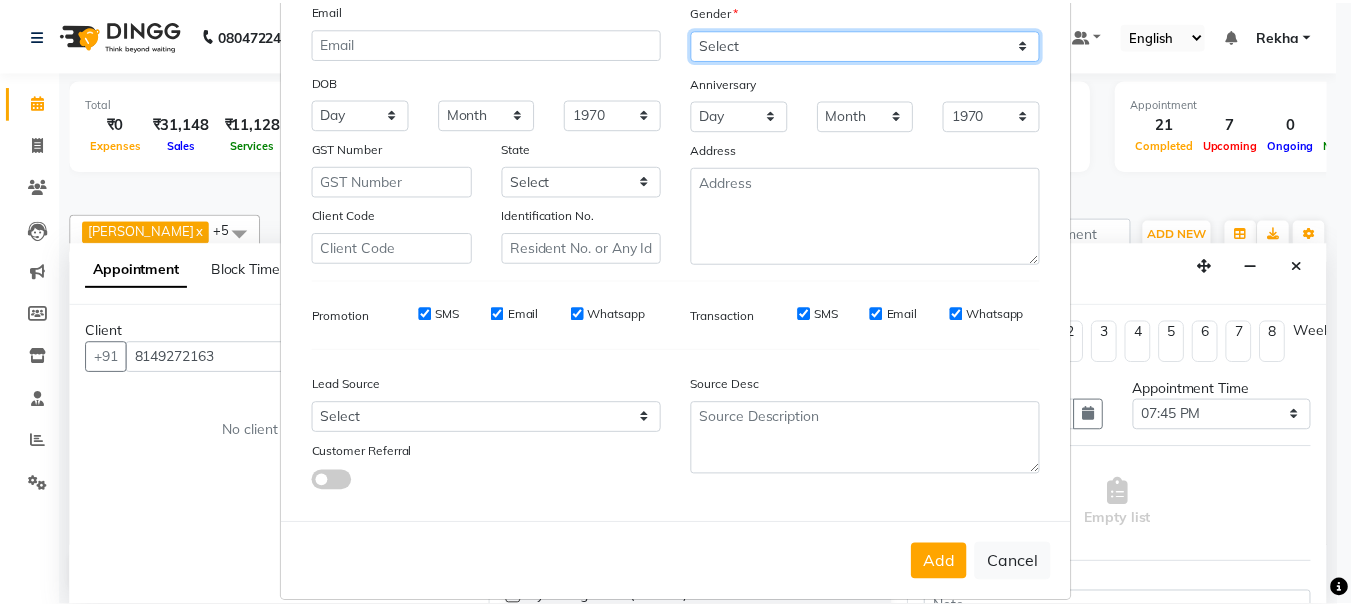 scroll, scrollTop: 242, scrollLeft: 0, axis: vertical 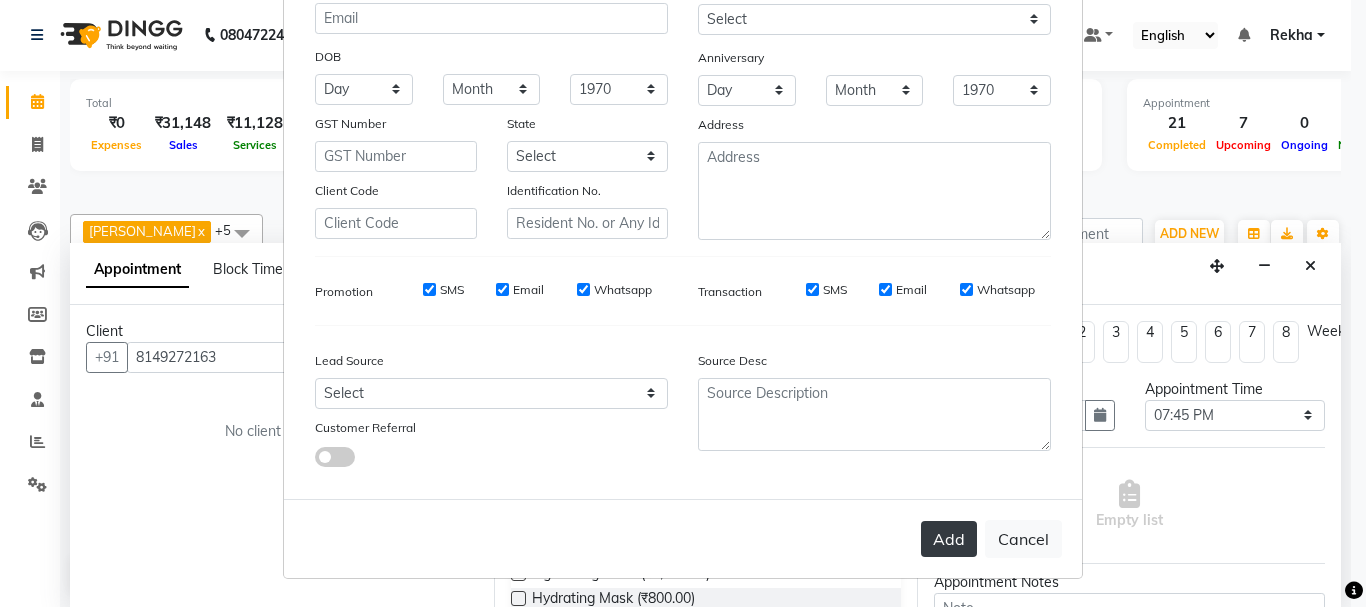 click on "Add" at bounding box center [949, 539] 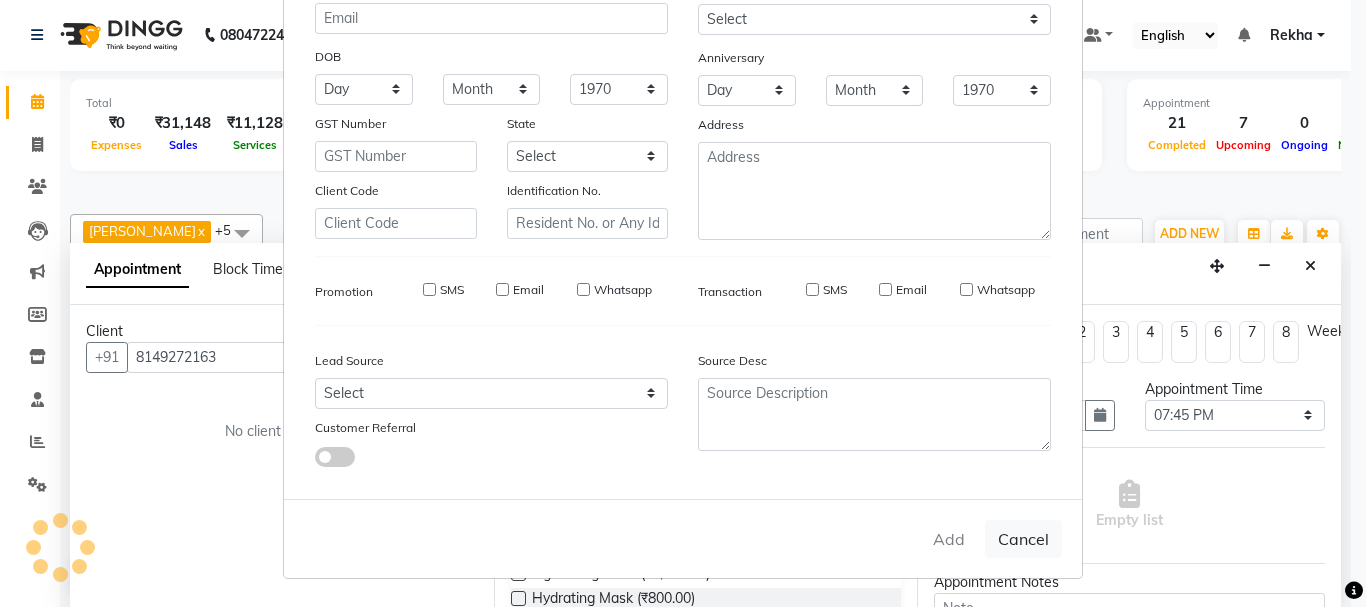 type 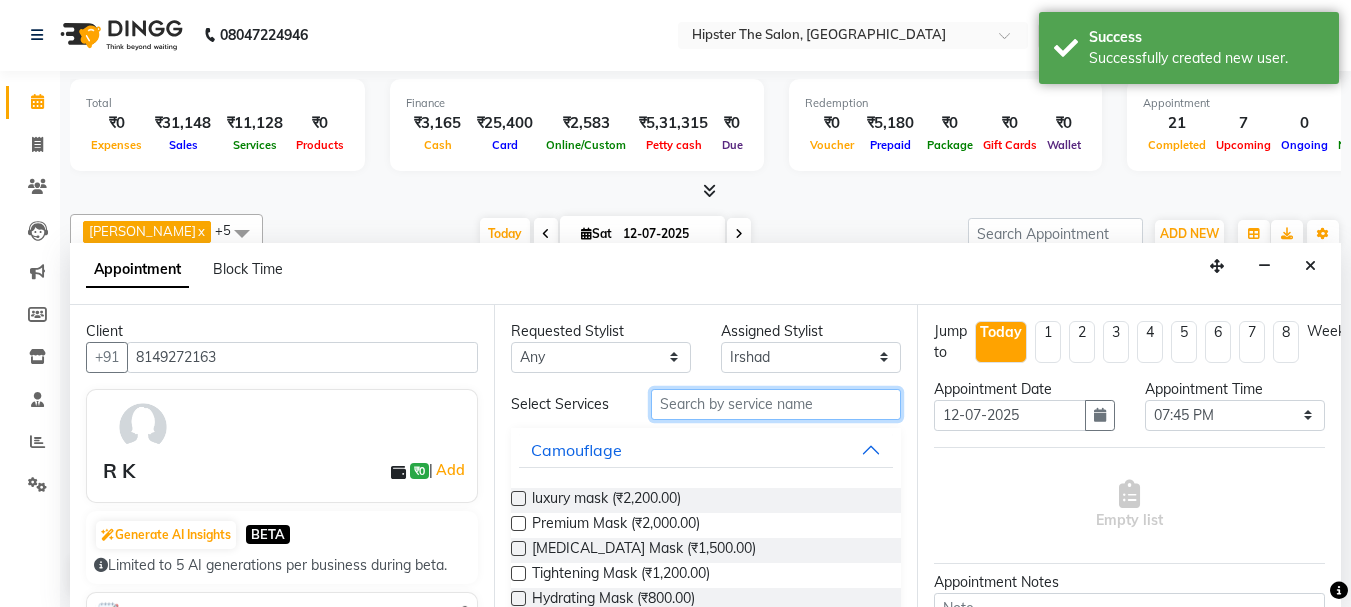 click at bounding box center (776, 404) 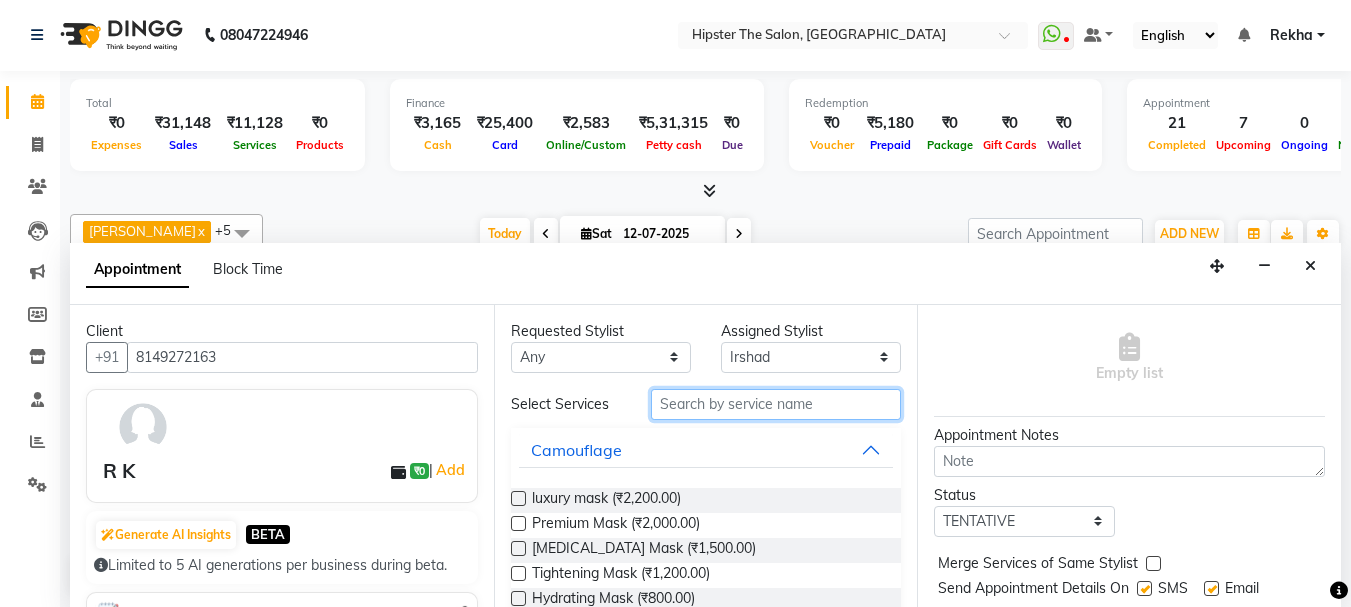 scroll, scrollTop: 180, scrollLeft: 0, axis: vertical 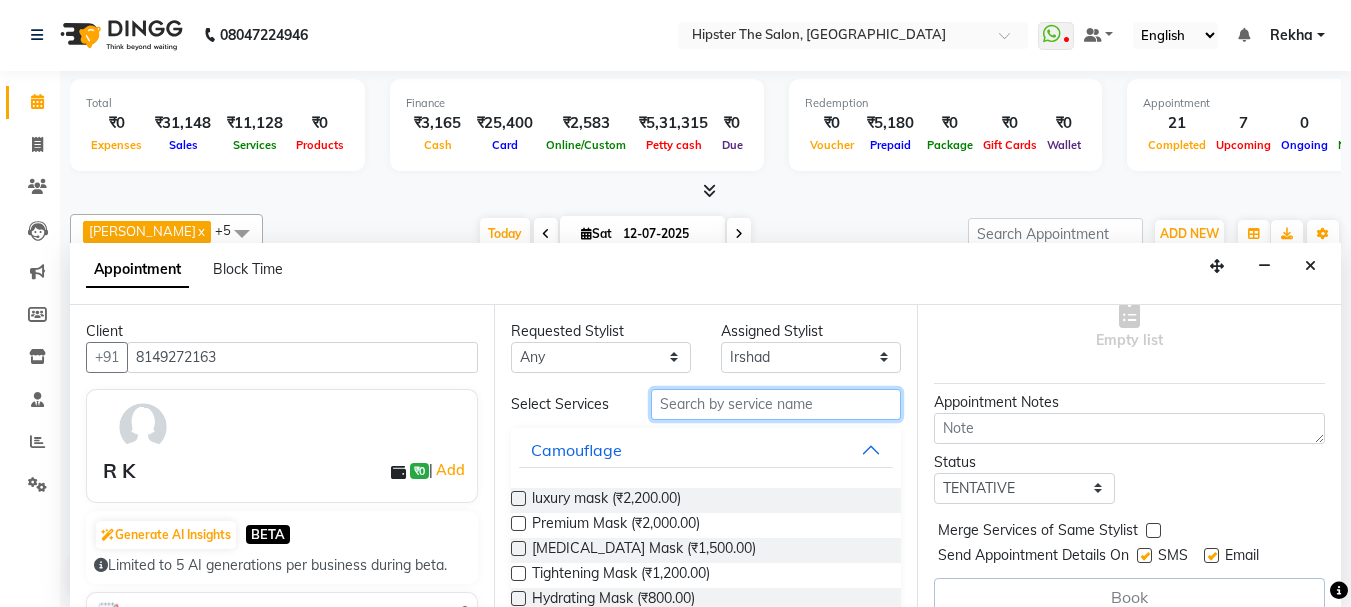 click at bounding box center [776, 404] 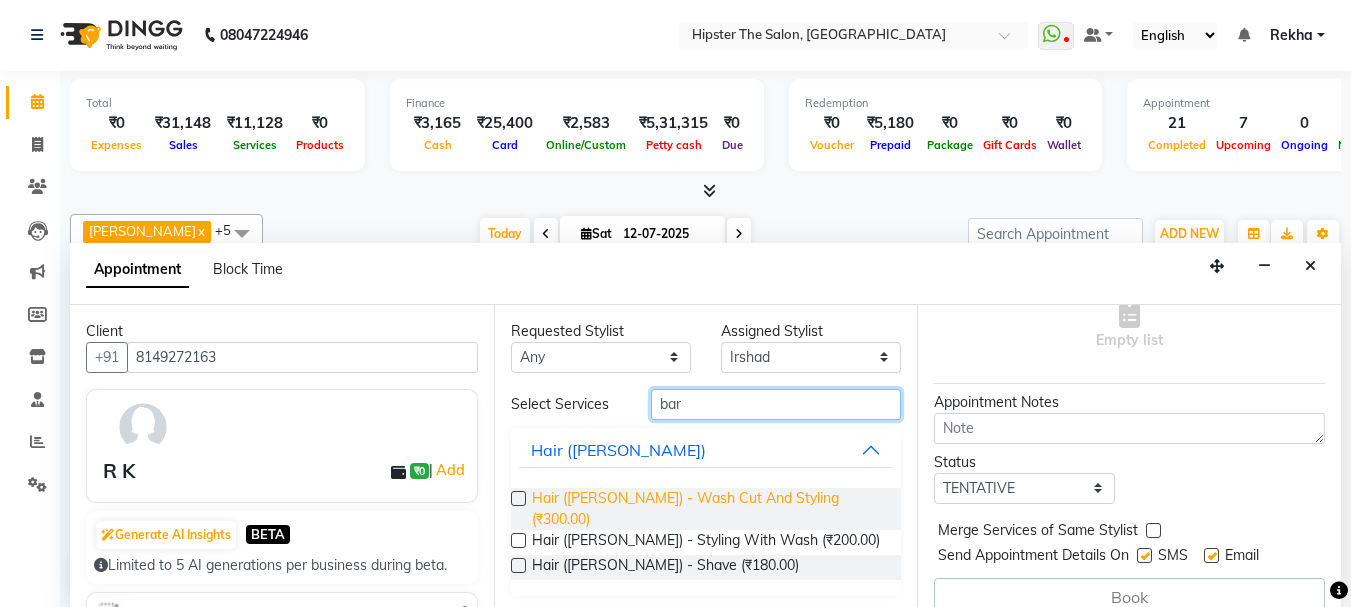 type on "bar" 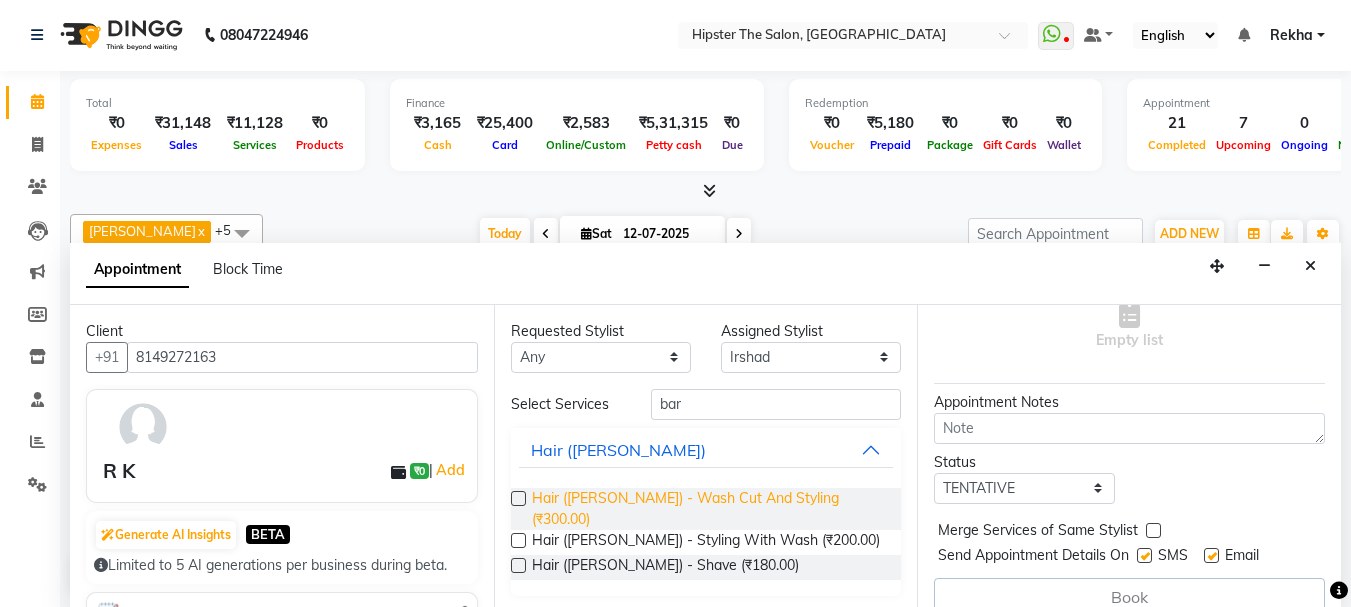click on "Hair ([PERSON_NAME]) - Wash Cut And Styling (₹300.00)" at bounding box center (709, 509) 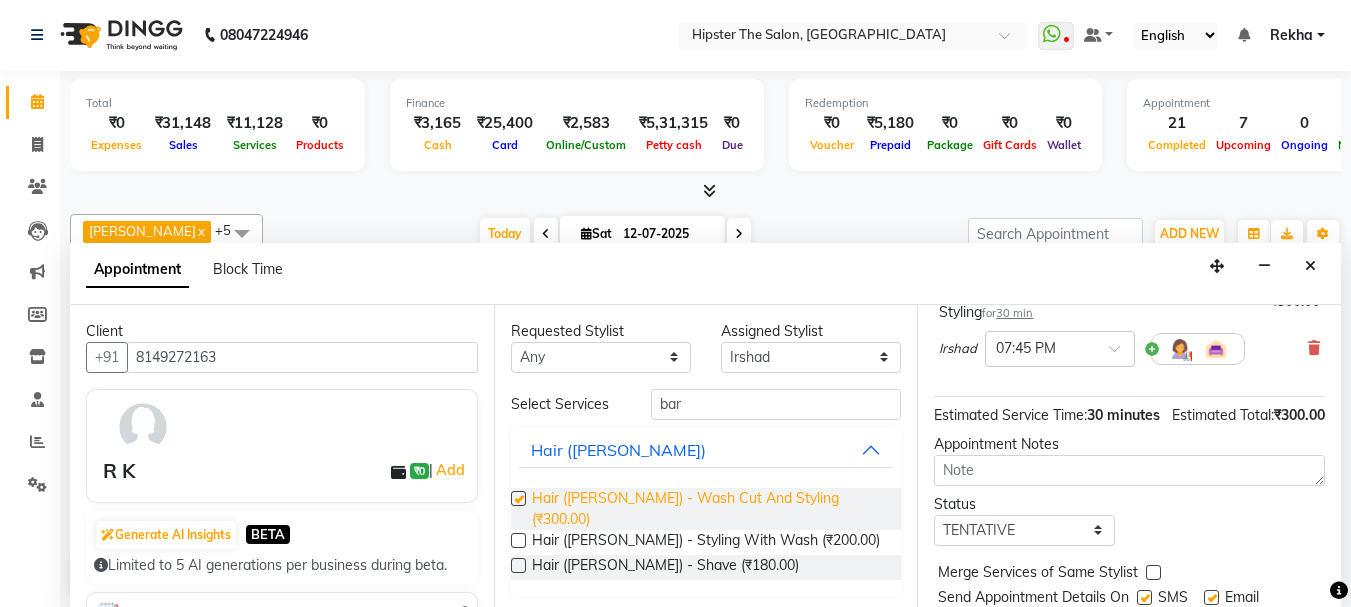 checkbox on "false" 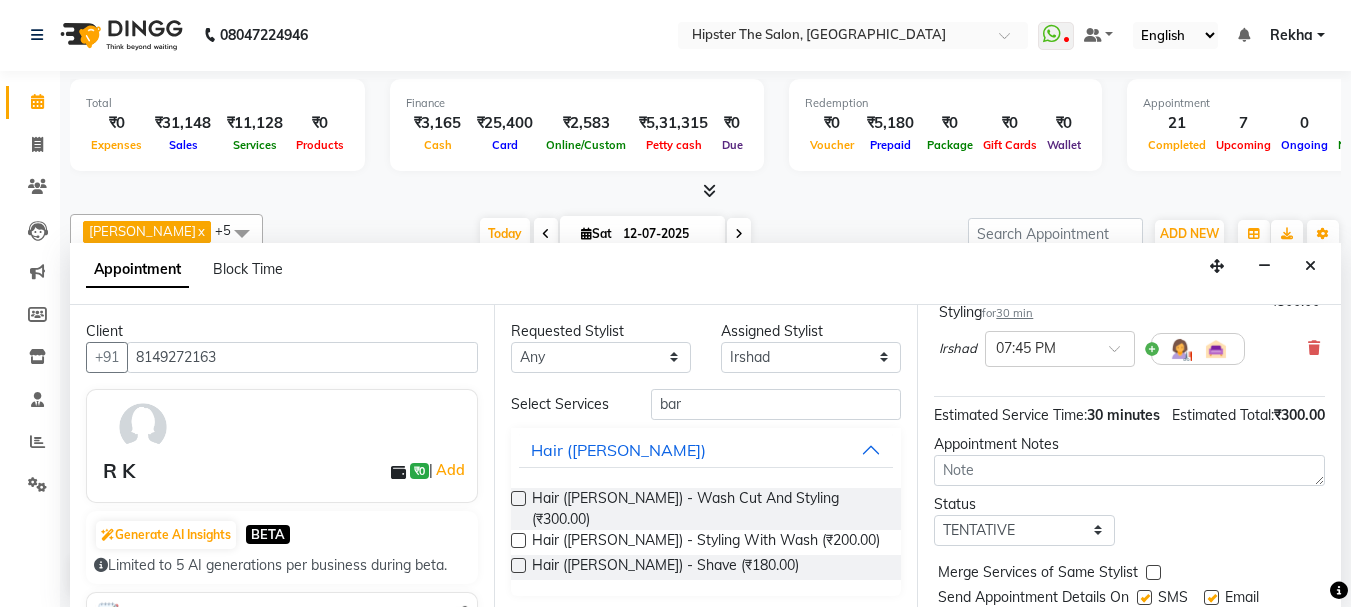 scroll, scrollTop: 260, scrollLeft: 0, axis: vertical 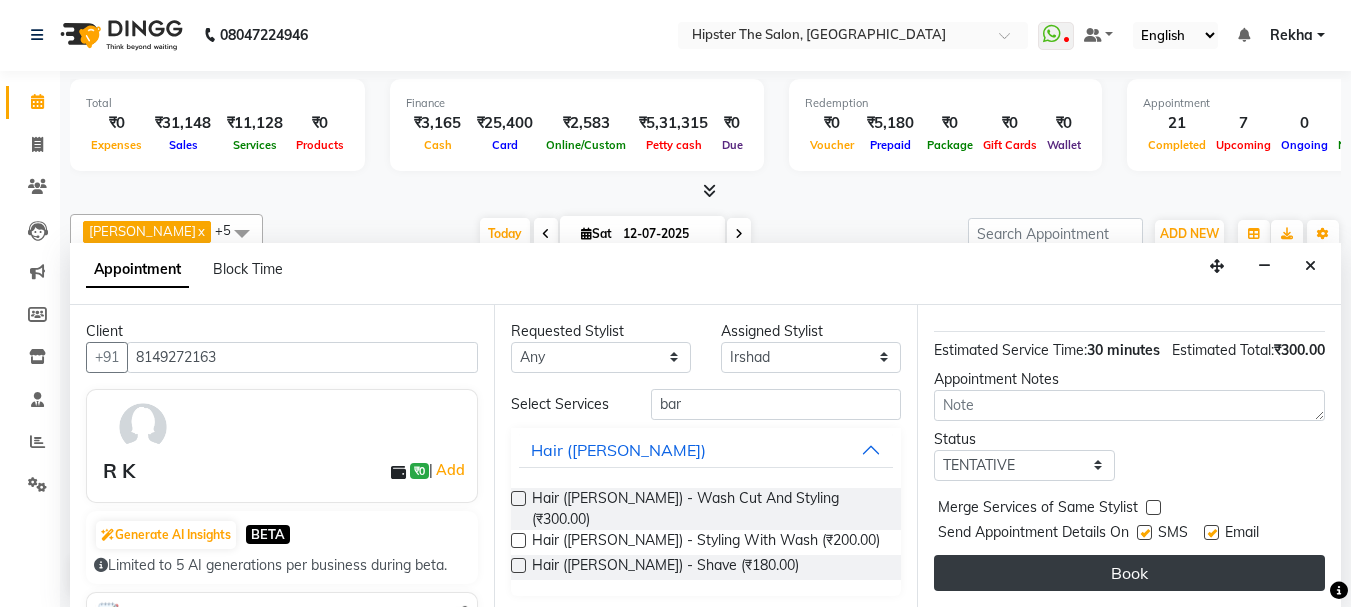 click on "Book" at bounding box center (1129, 573) 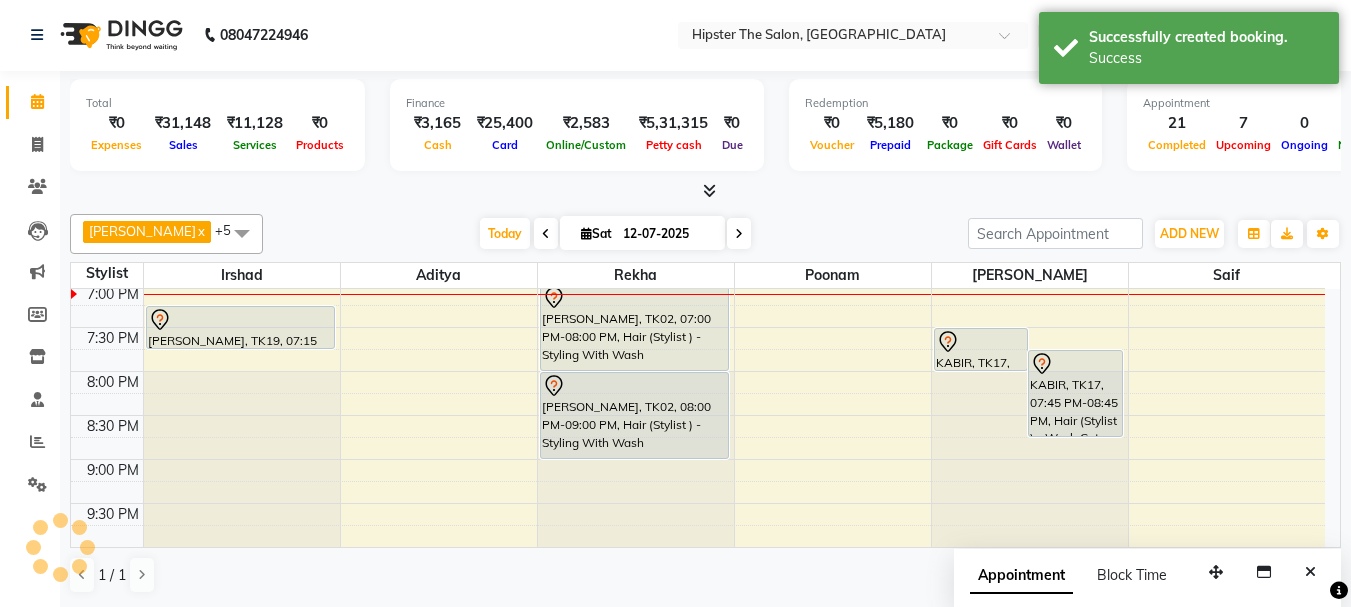 scroll, scrollTop: 0, scrollLeft: 0, axis: both 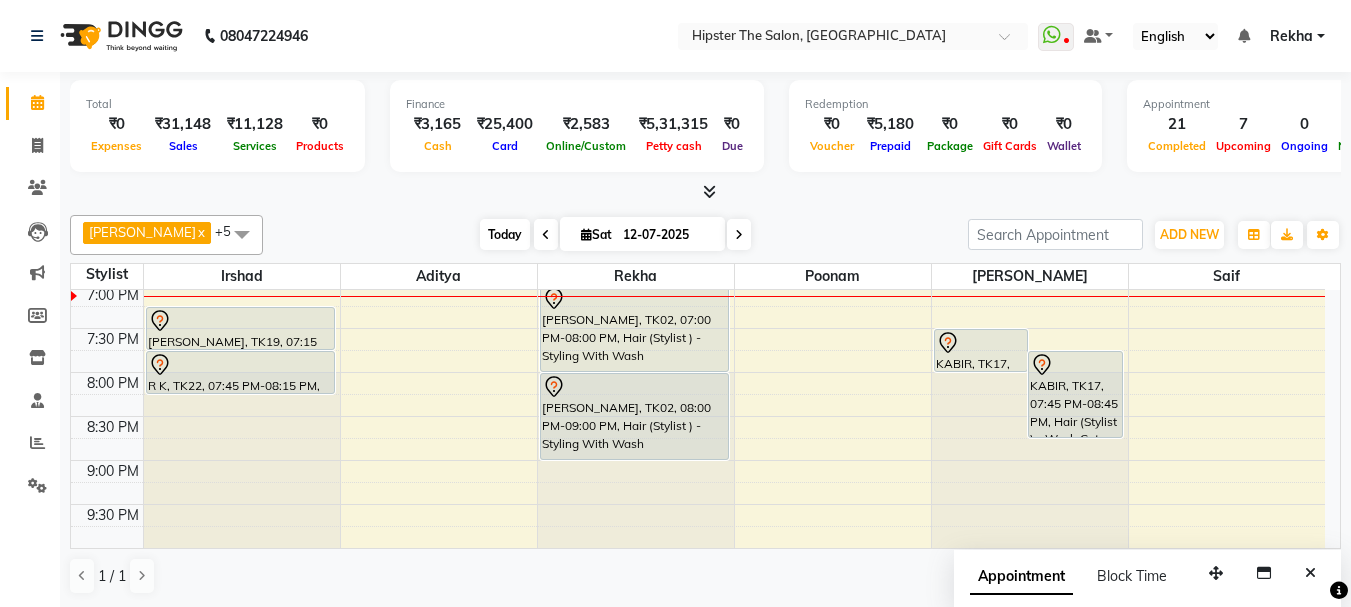 click on "Today" at bounding box center [505, 234] 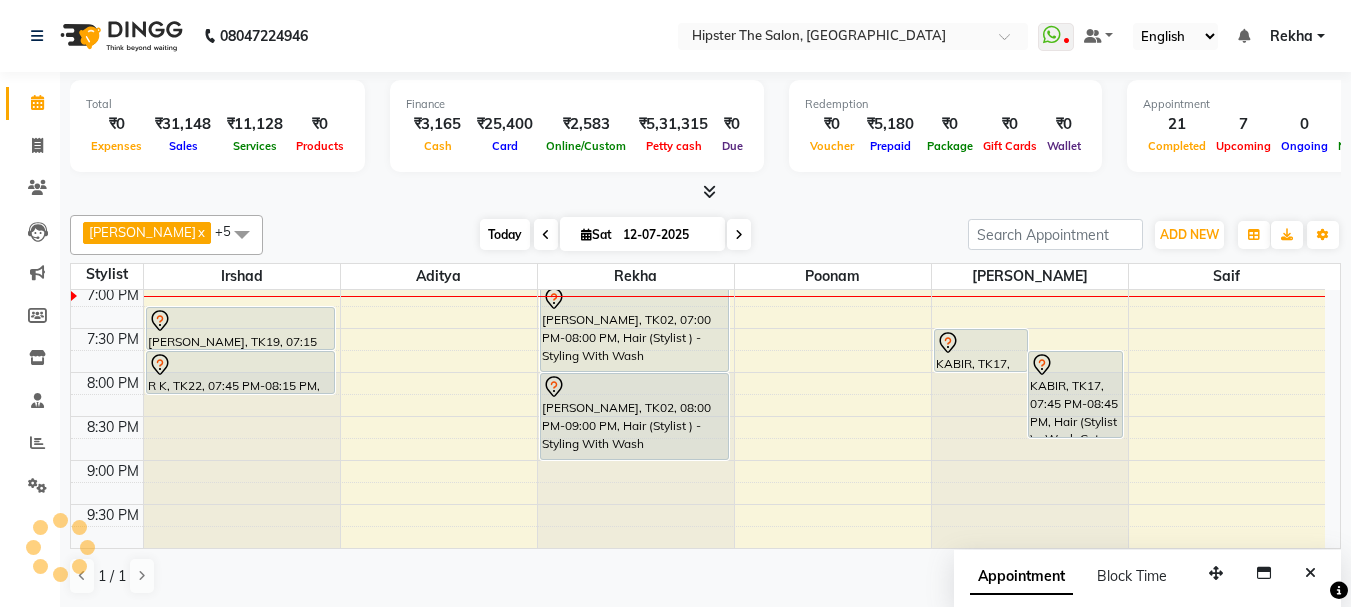 scroll, scrollTop: 0, scrollLeft: 0, axis: both 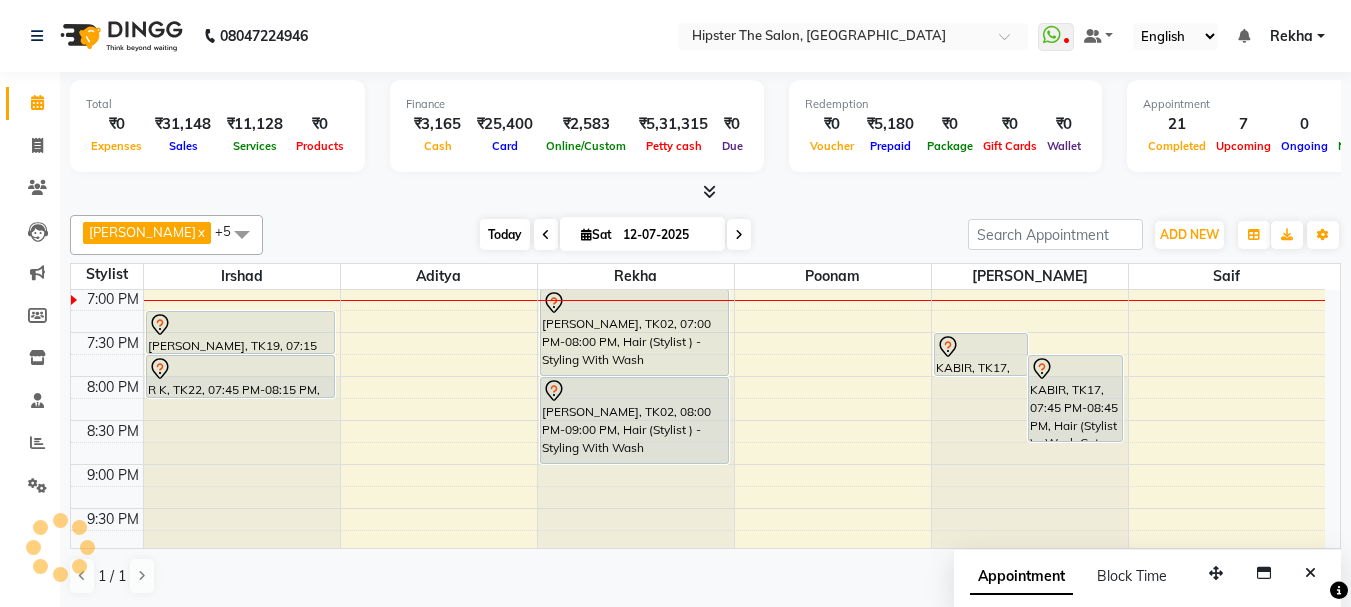 click on "Today" at bounding box center (505, 234) 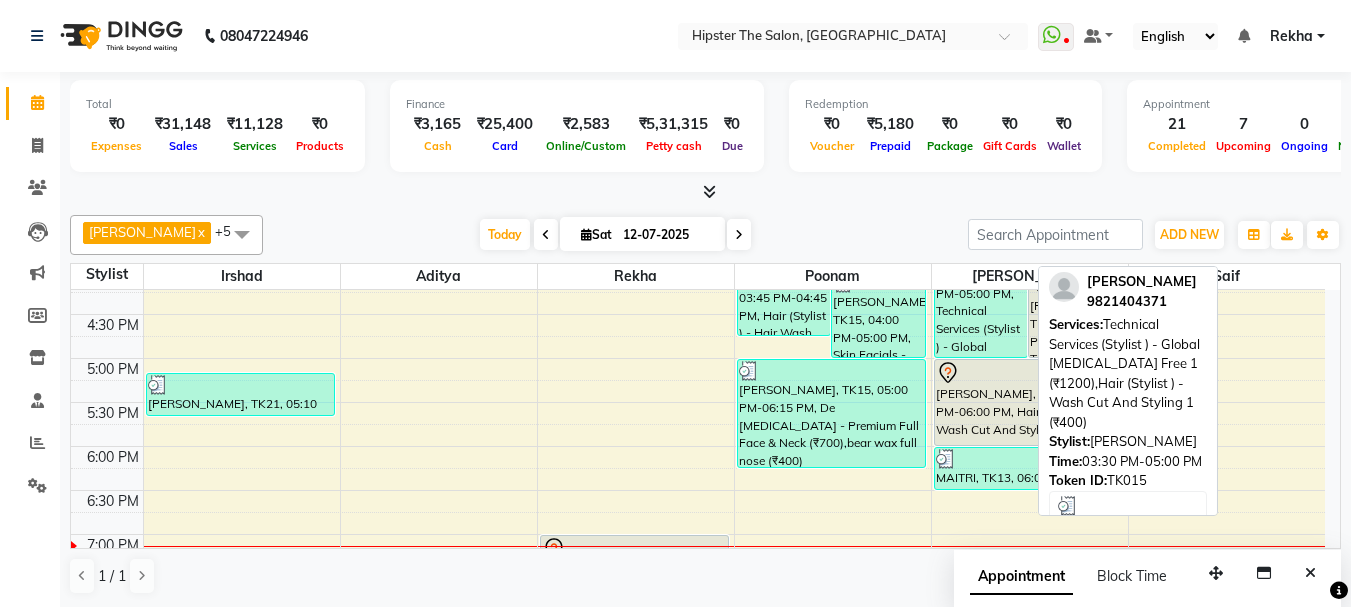 scroll, scrollTop: 729, scrollLeft: 0, axis: vertical 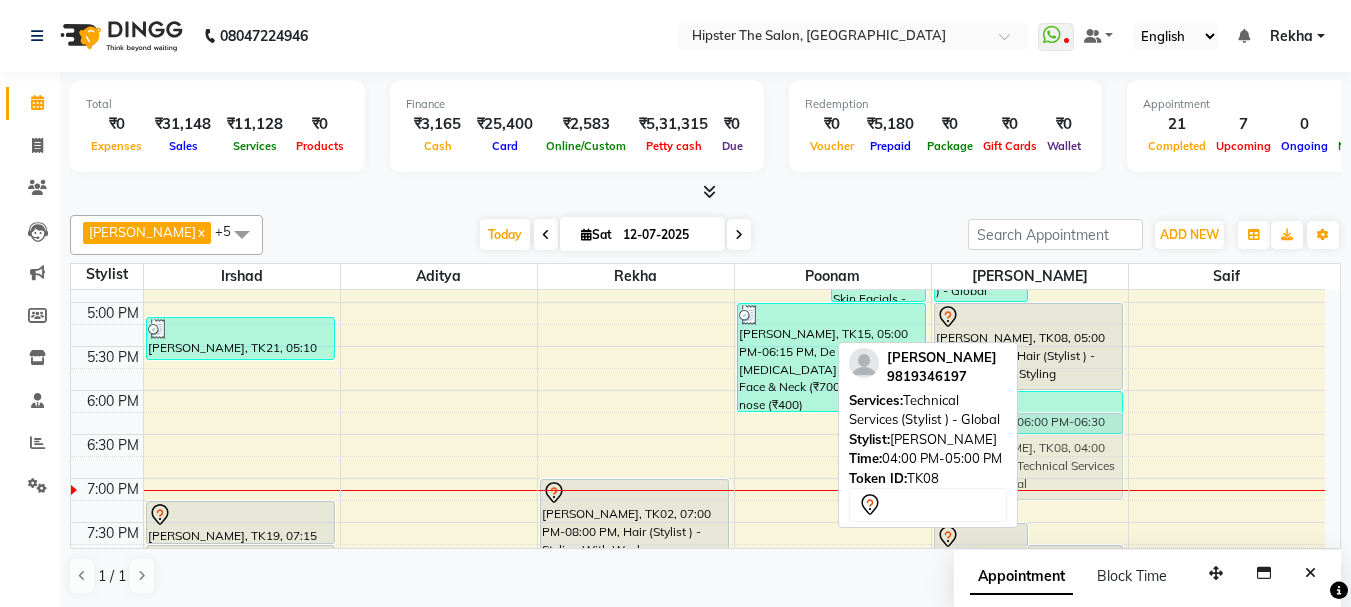 drag, startPoint x: 1093, startPoint y: 311, endPoint x: 1070, endPoint y: 449, distance: 139.90353 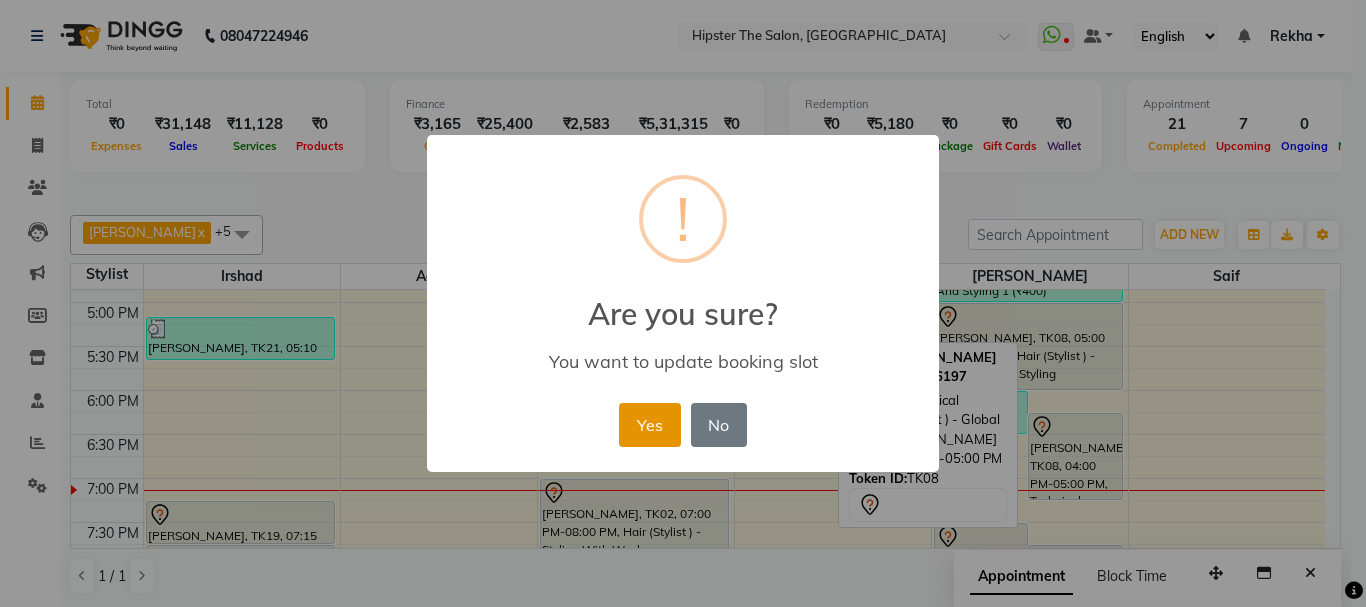 click on "Yes" at bounding box center (649, 425) 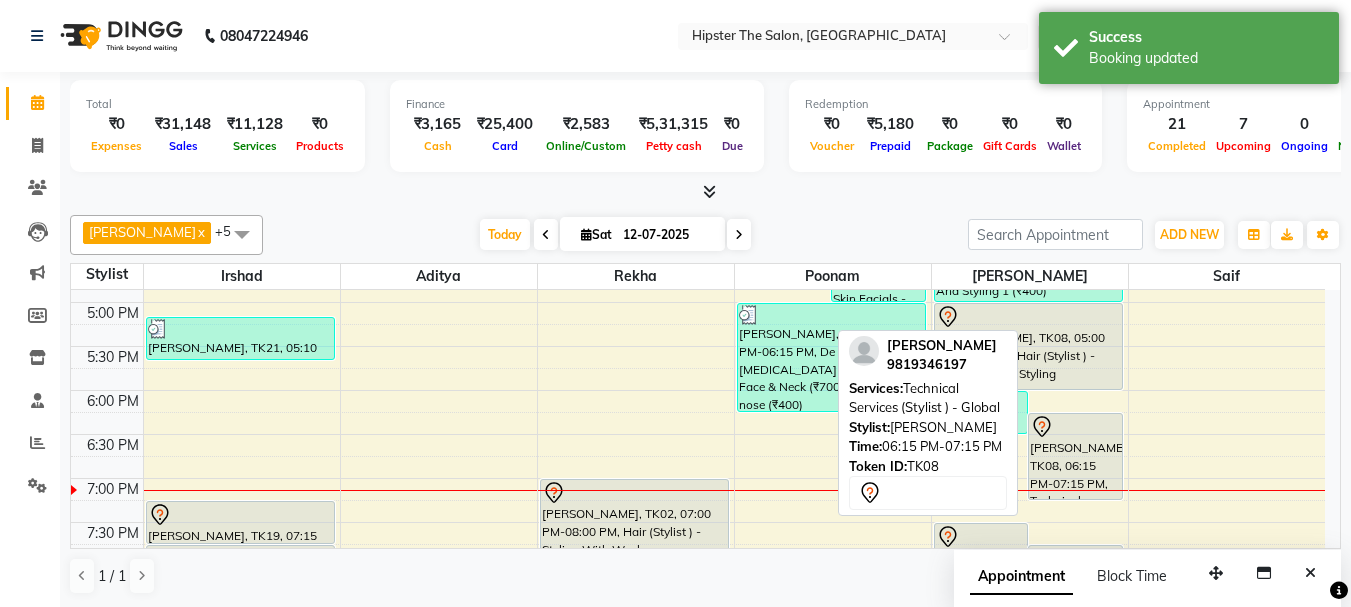 click on "[PERSON_NAME], TK08, 06:15 PM-07:15 PM, Technical Services (Stylist ) - Global" at bounding box center [1075, 456] 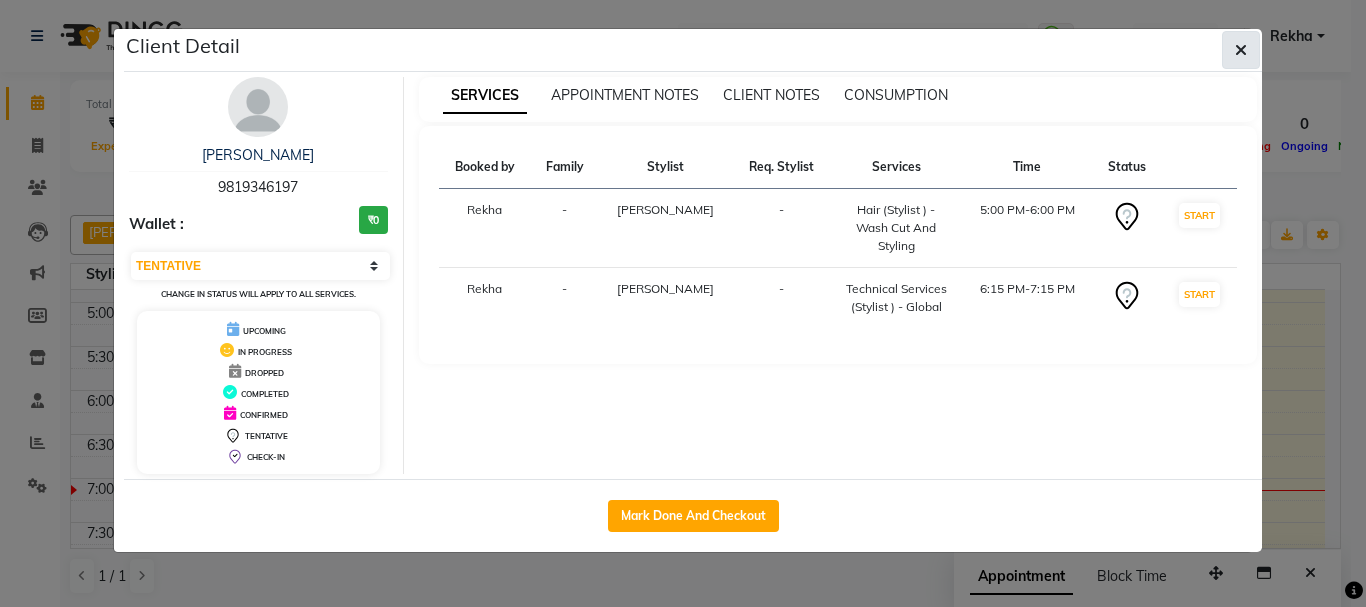 click 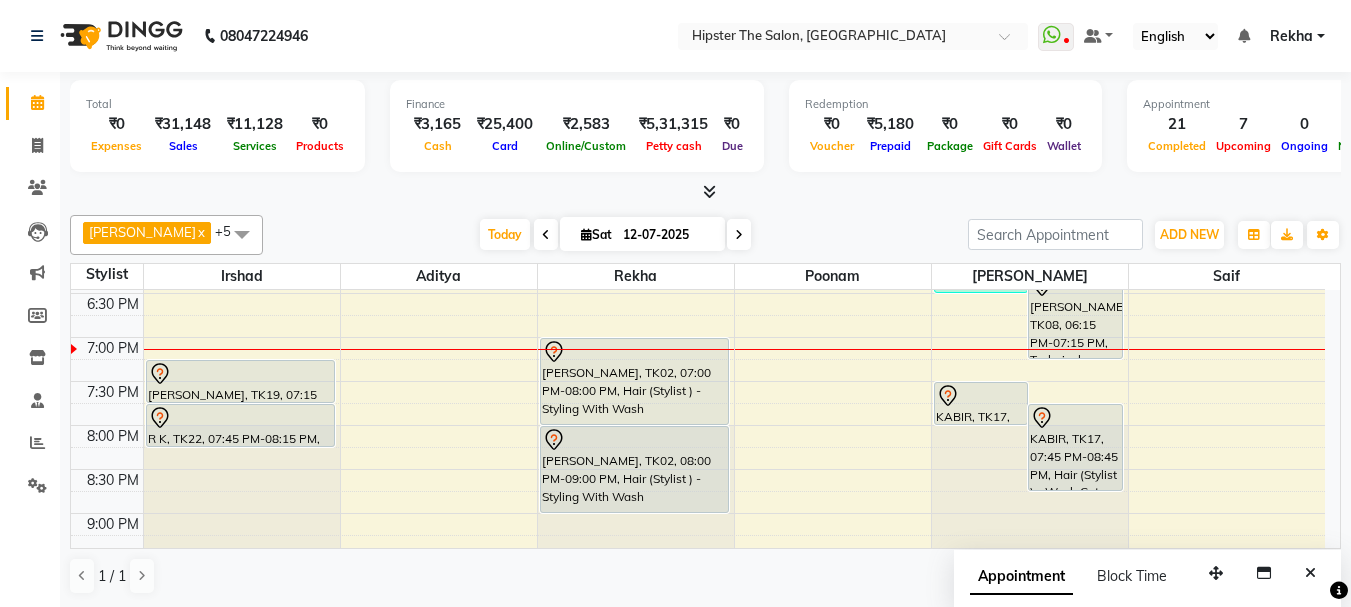 scroll, scrollTop: 913, scrollLeft: 0, axis: vertical 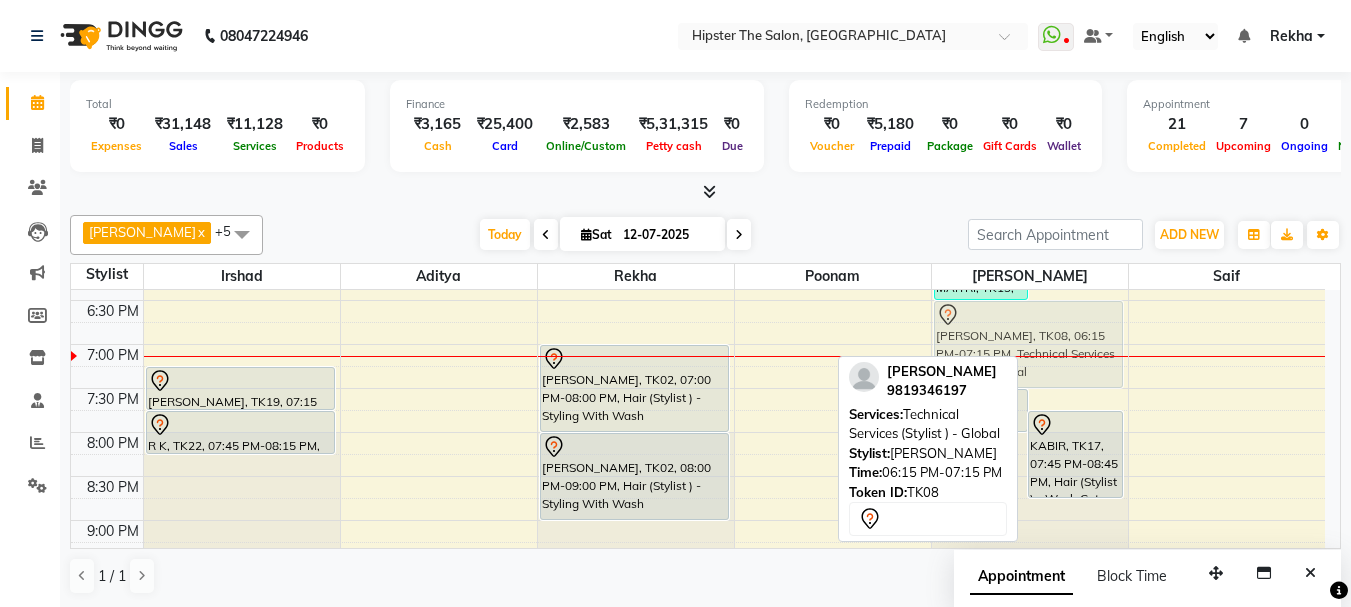 drag, startPoint x: 1053, startPoint y: 310, endPoint x: 1008, endPoint y: 336, distance: 51.971146 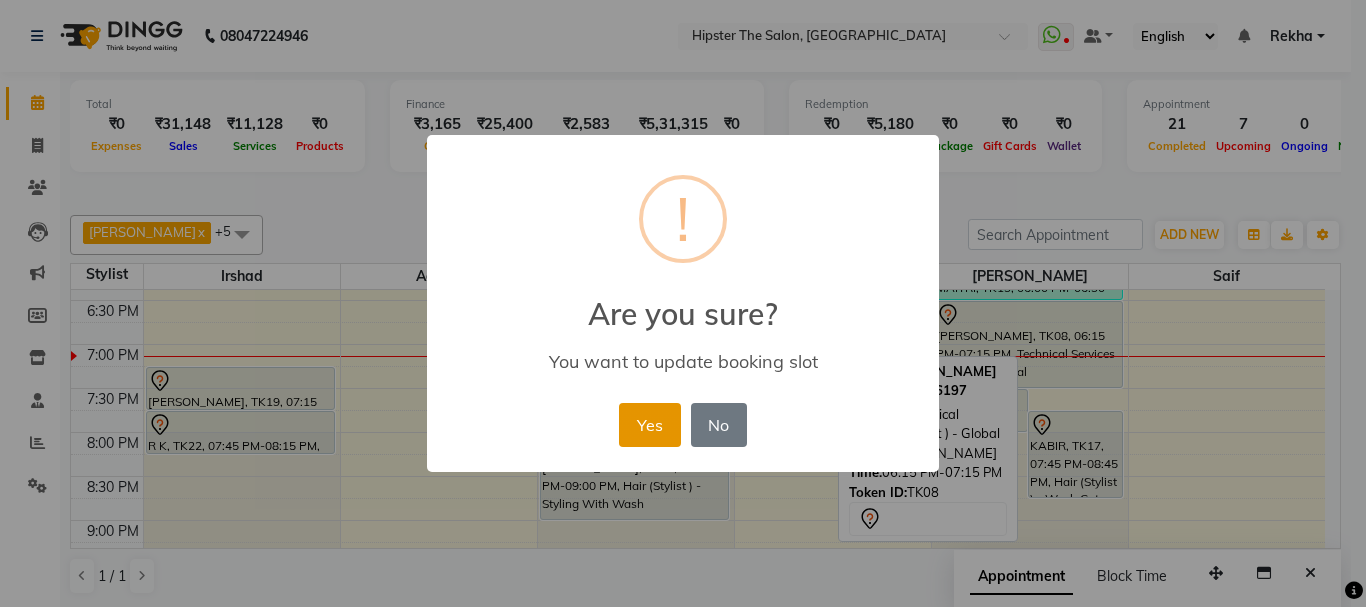 click on "Yes" at bounding box center (649, 425) 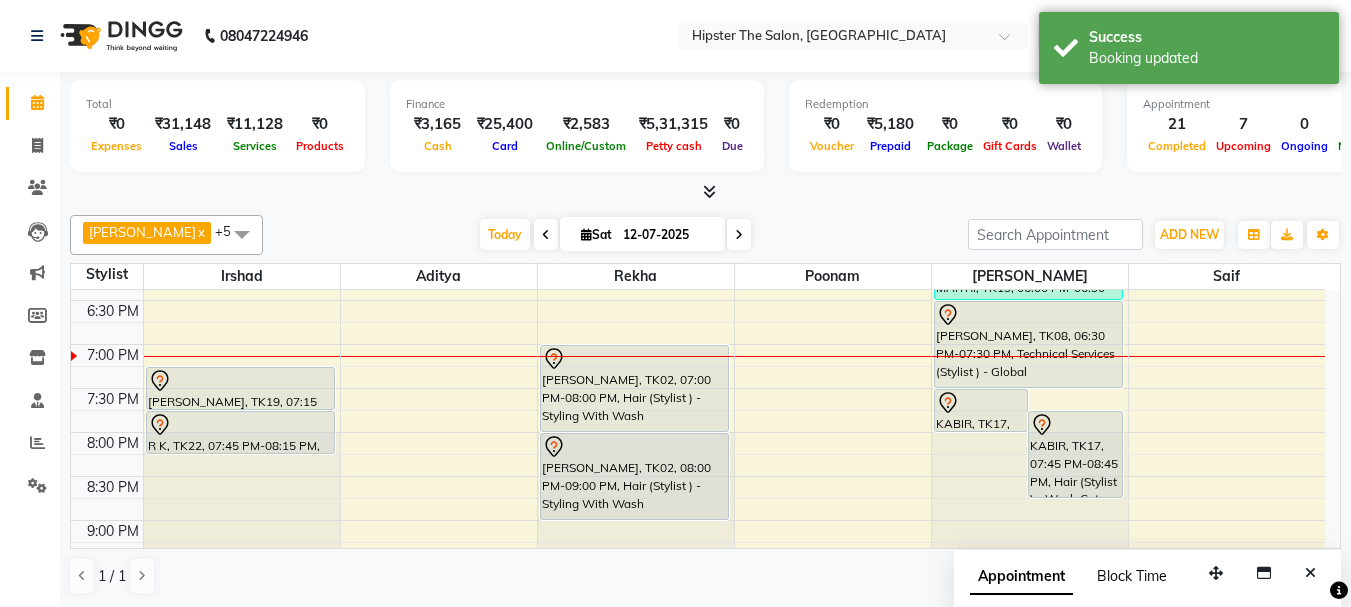 click on "Block Time" at bounding box center [1132, 576] 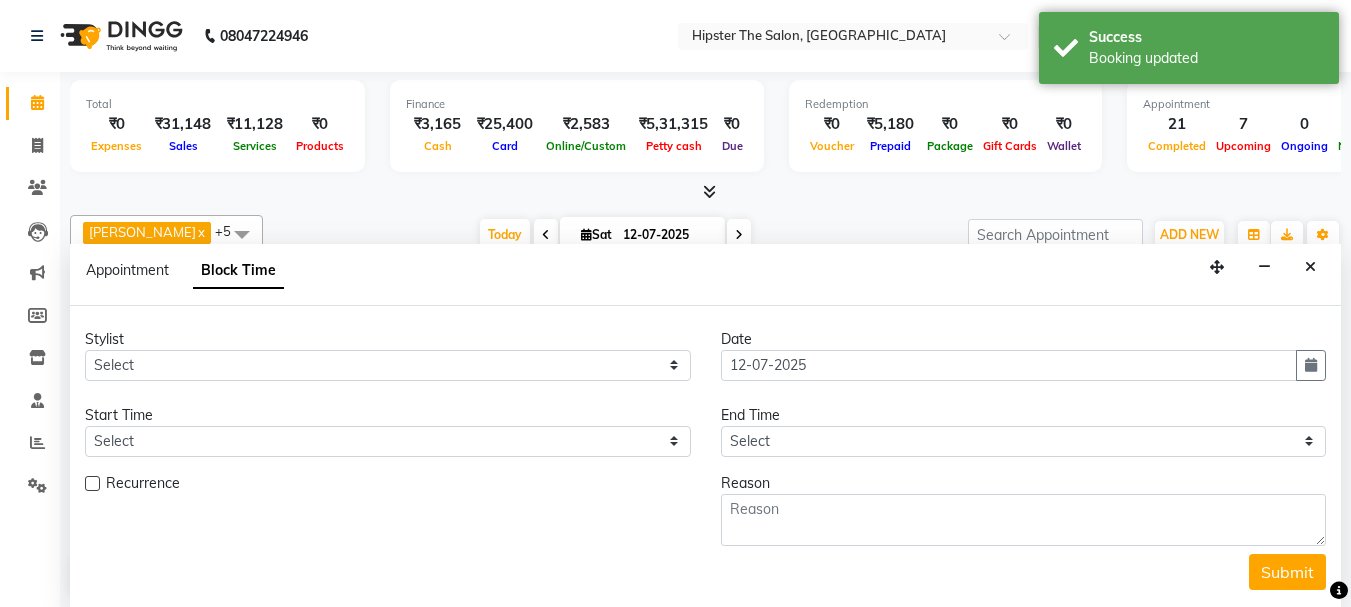 scroll, scrollTop: 969, scrollLeft: 0, axis: vertical 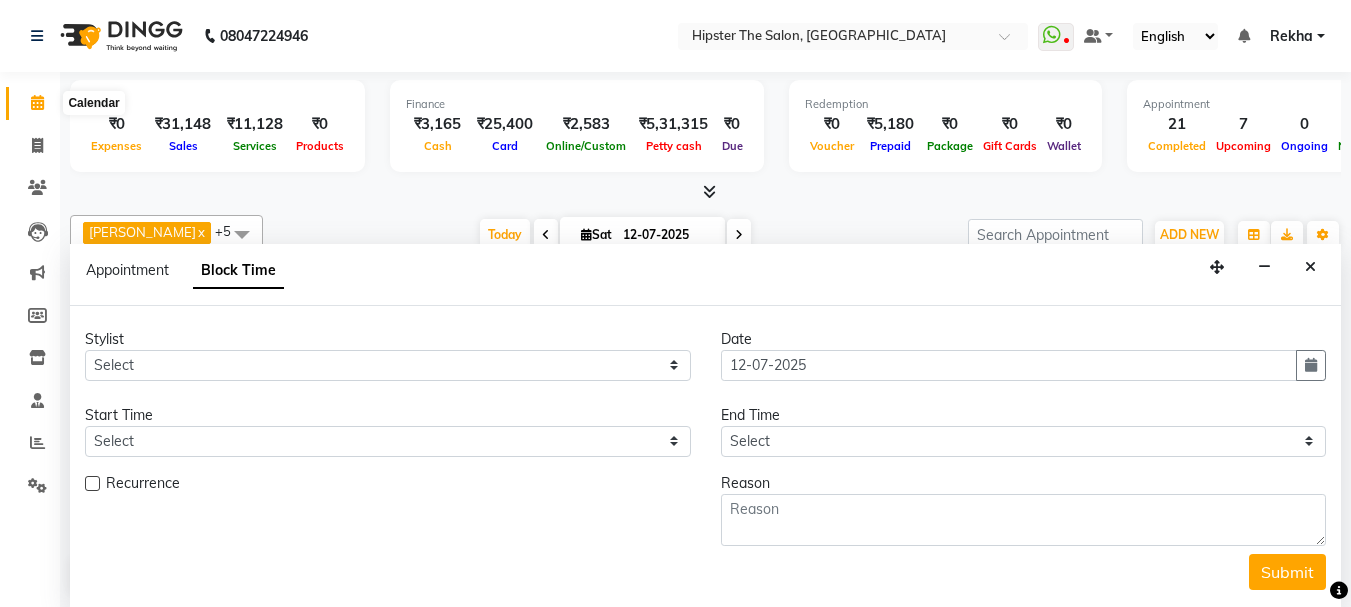 click 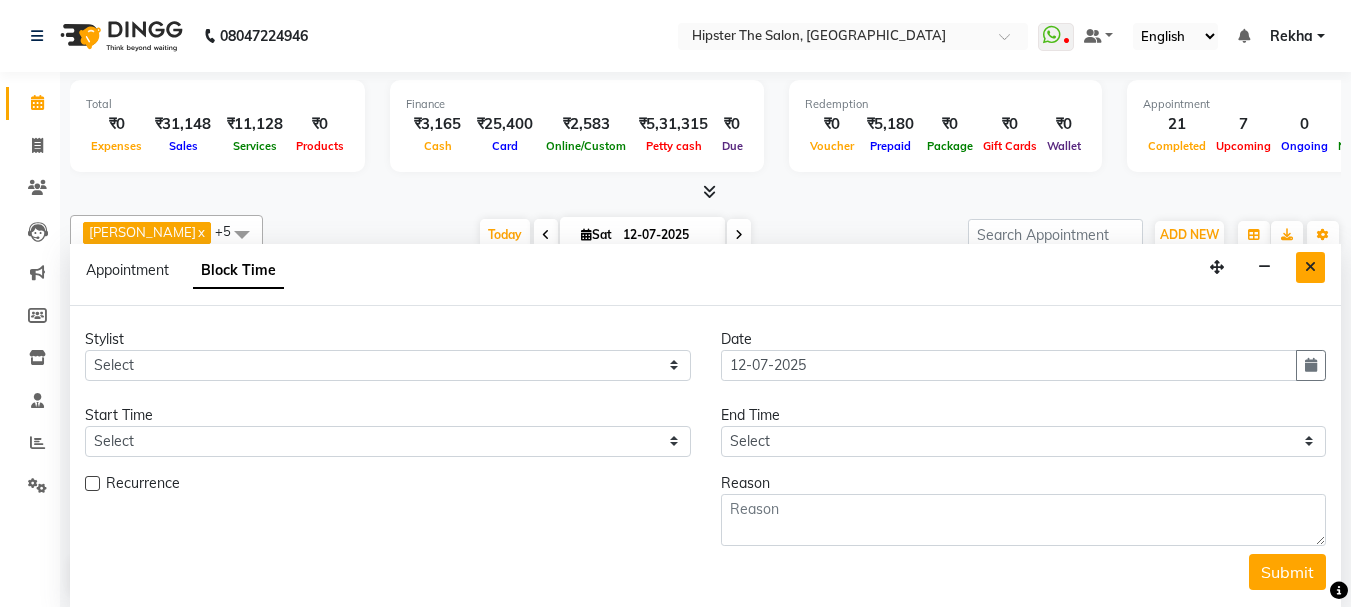 click at bounding box center (1310, 267) 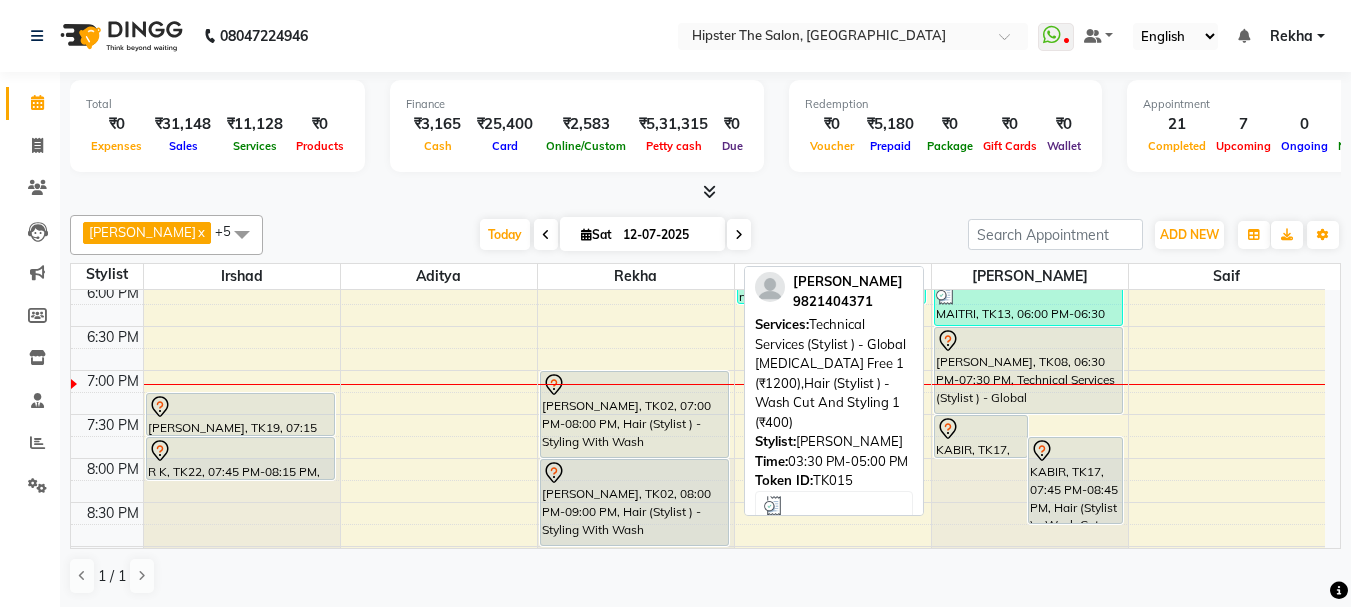 scroll, scrollTop: 848, scrollLeft: 0, axis: vertical 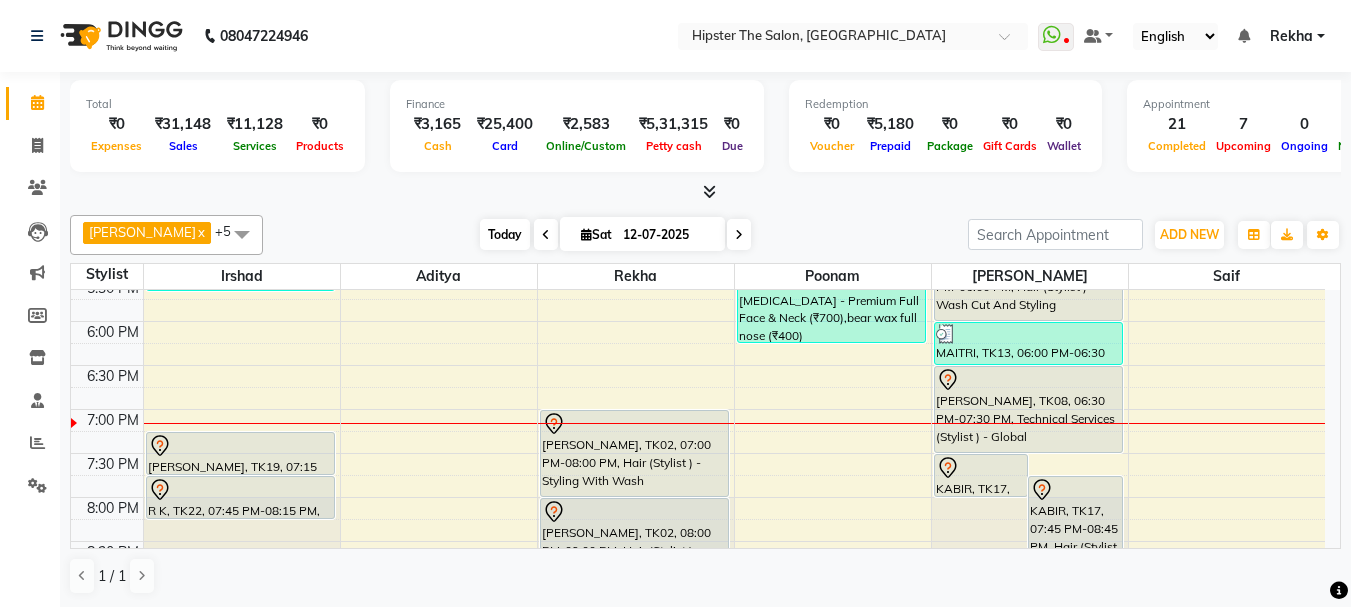 click on "Today" at bounding box center [505, 234] 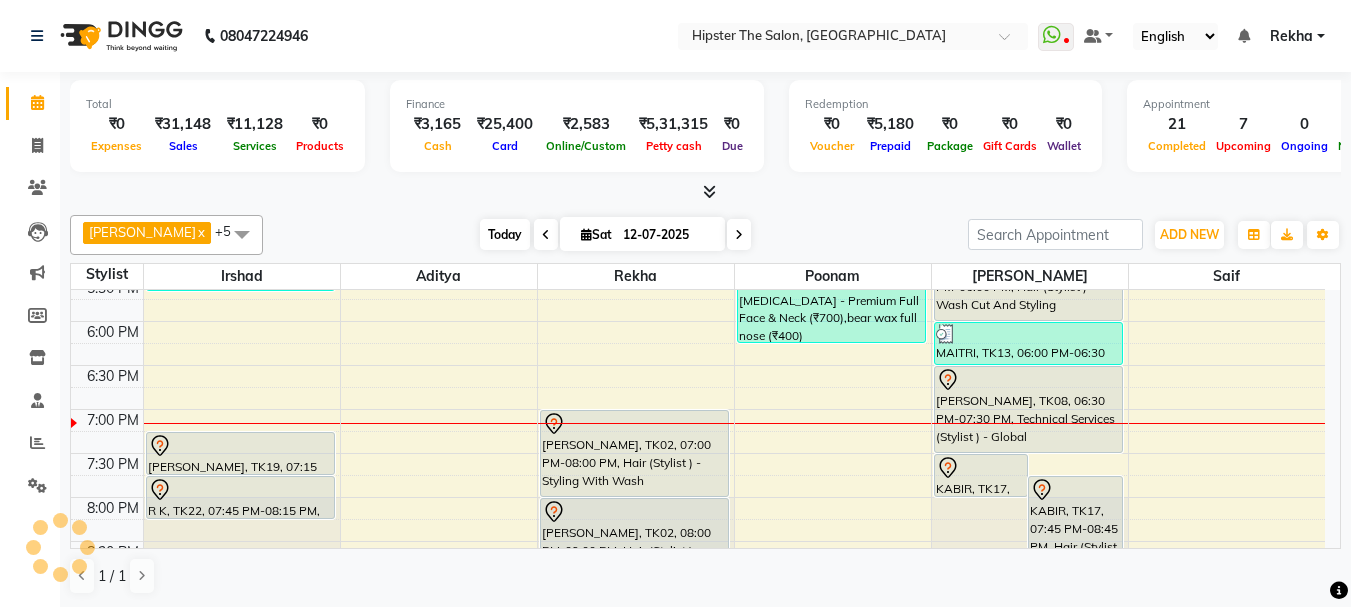 scroll, scrollTop: 969, scrollLeft: 0, axis: vertical 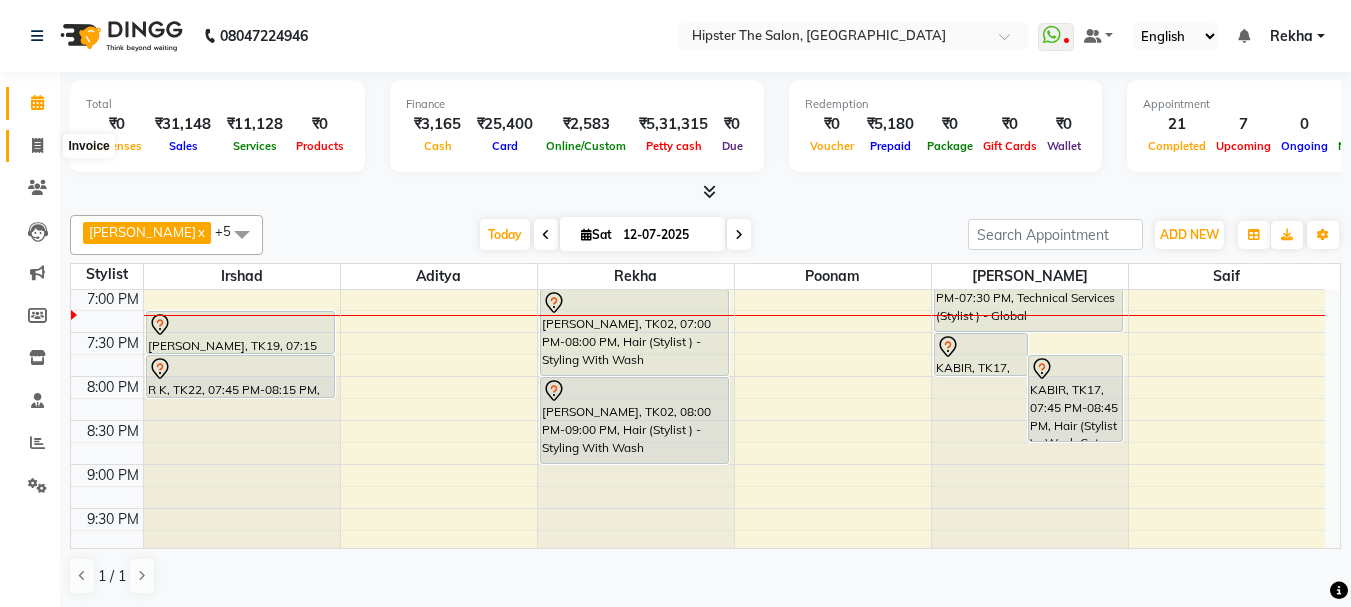 click 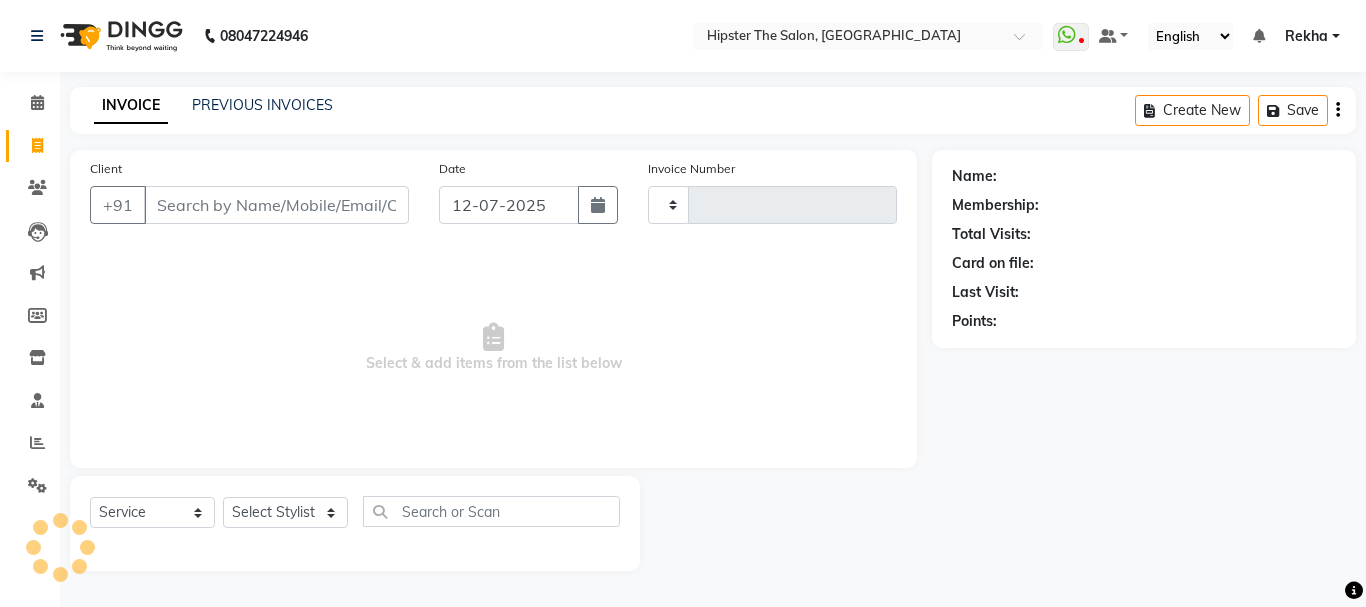 type on "1745" 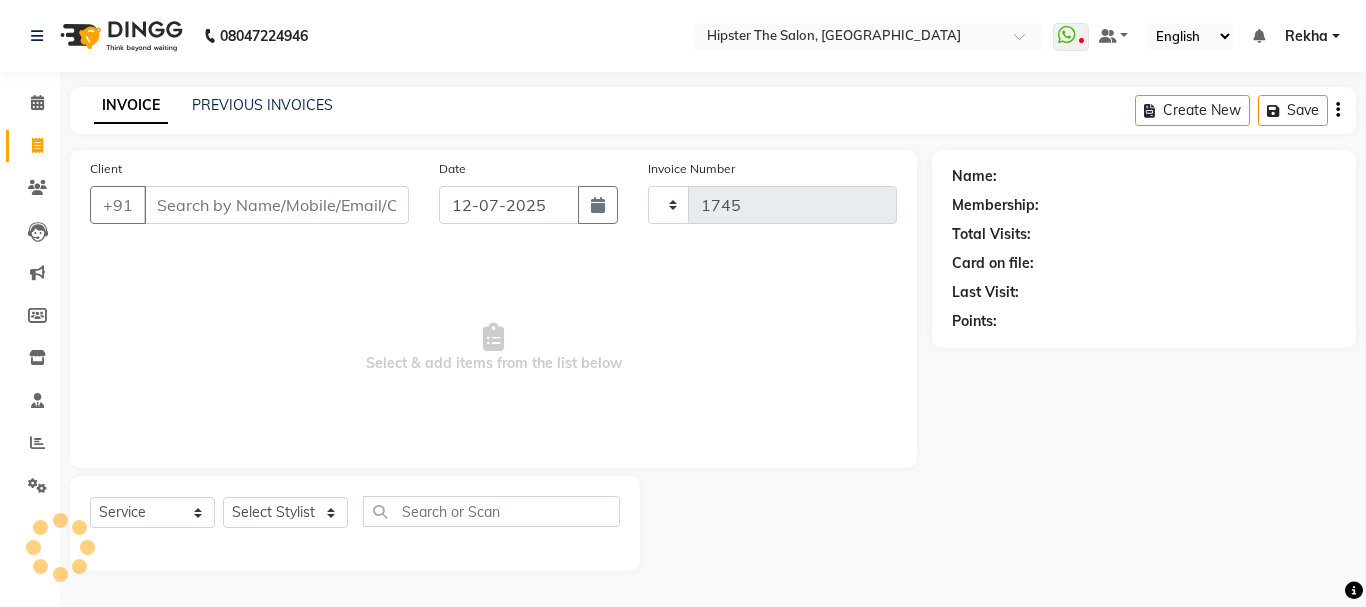 select on "5125" 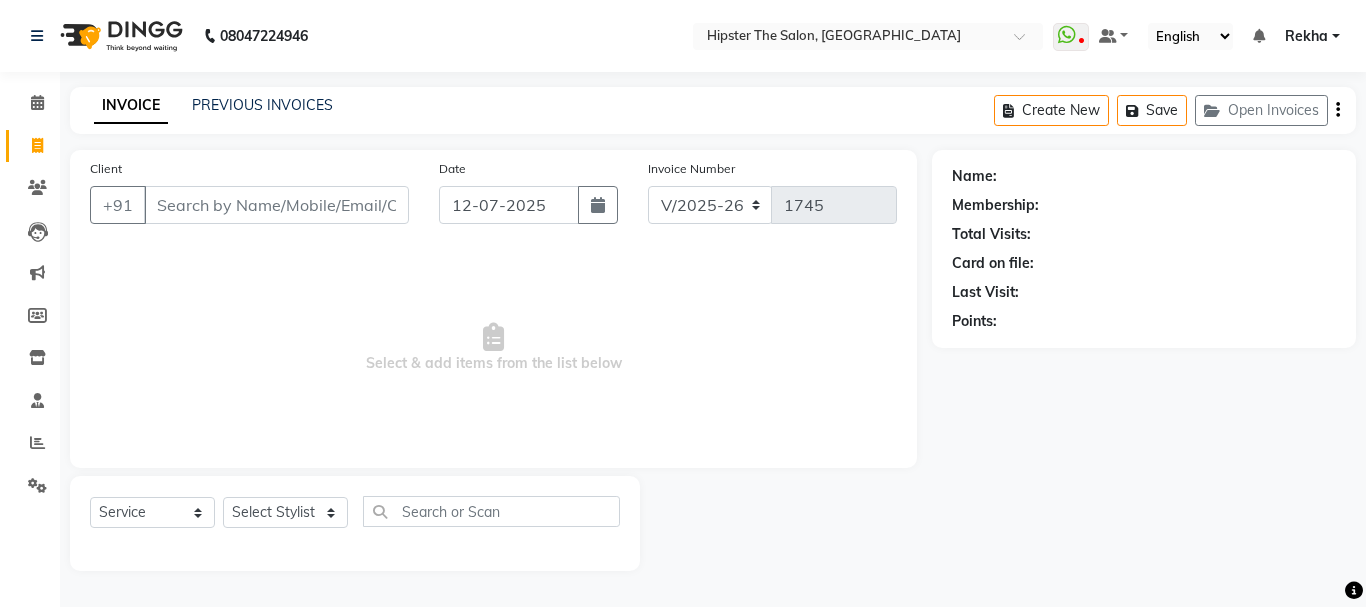 click on "Client" at bounding box center [276, 205] 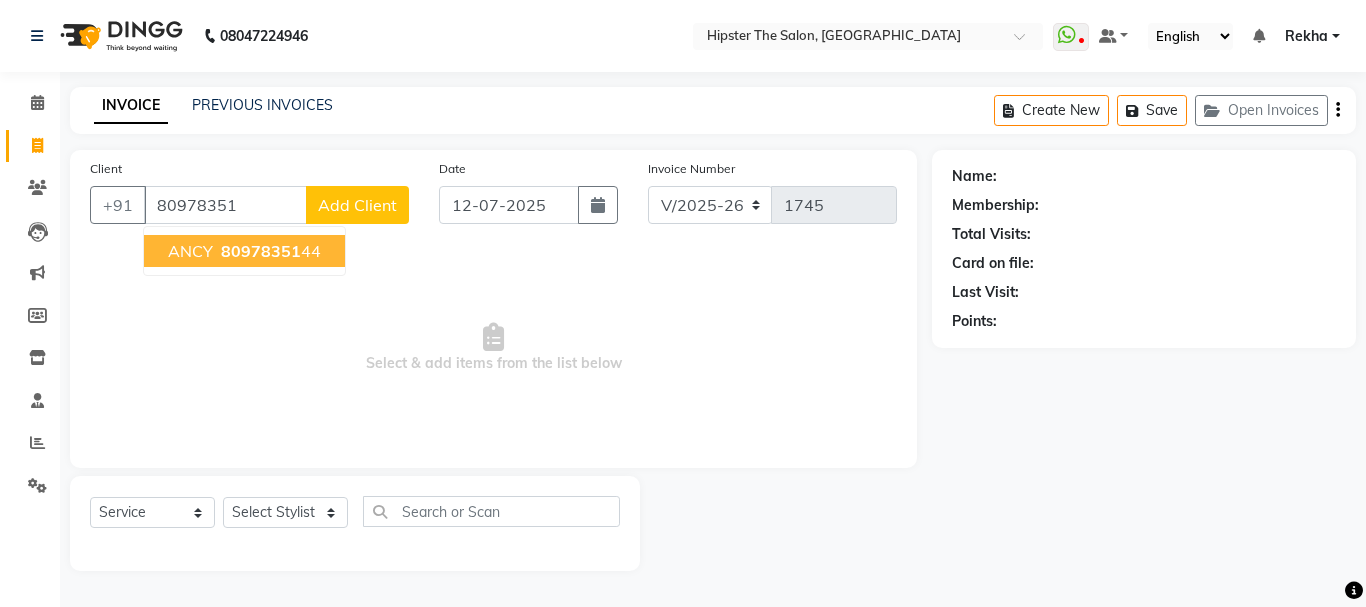 click on "ANCY" at bounding box center [190, 251] 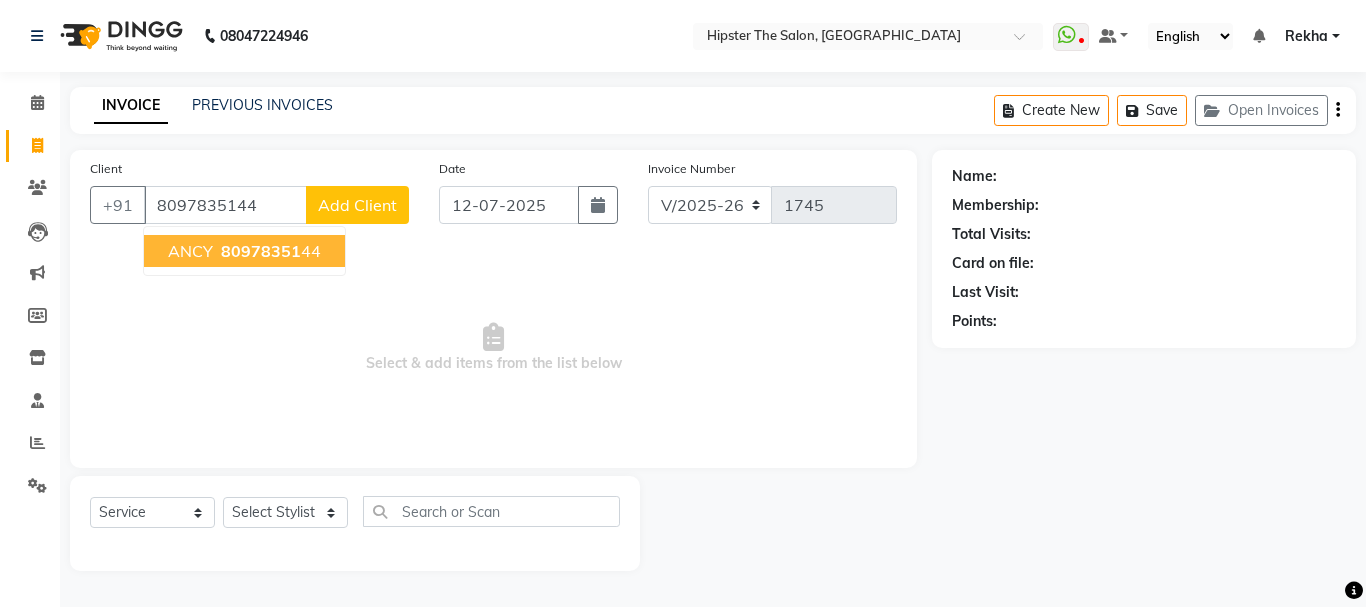 type on "8097835144" 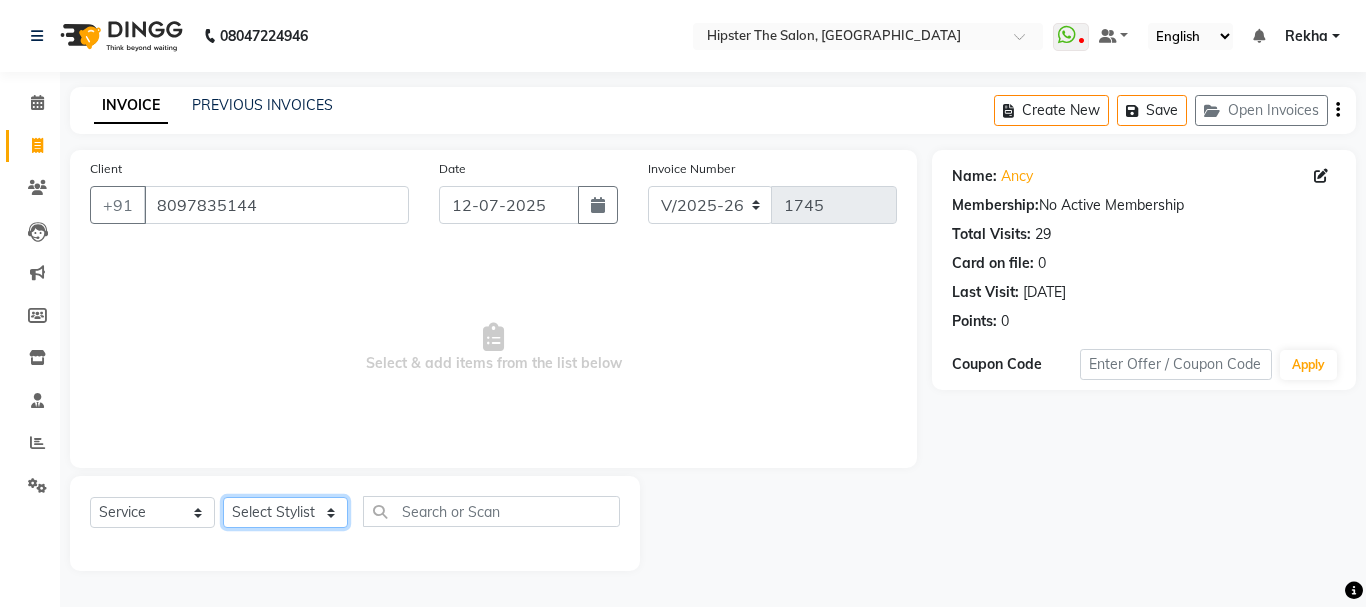 click on "Select Stylist [PERSON_NAME] [PERSON_NAME] [PERSON_NAME] [PERSON_NAME] Lucky [PERSON_NAME]  [PERSON_NAME] [PERSON_NAME] [PERSON_NAME] Rekha saif [PERSON_NAME] [PERSON_NAME]  [PERSON_NAME] [PERSON_NAME]" 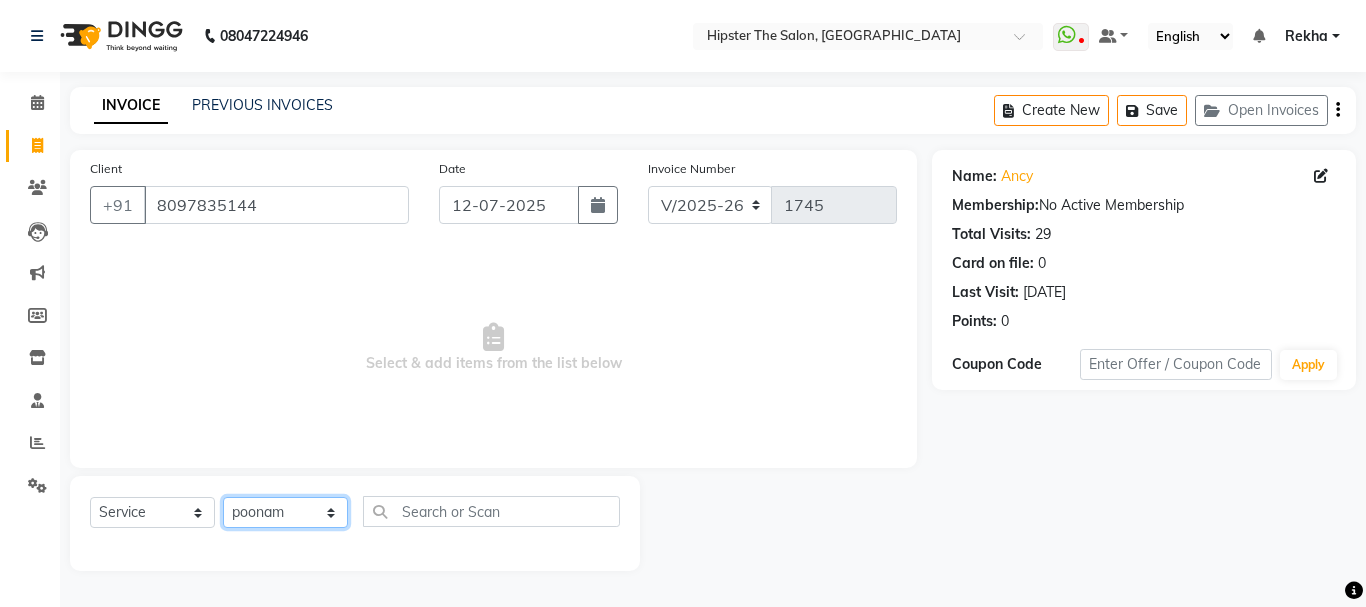 click on "Select Stylist [PERSON_NAME] [PERSON_NAME] [PERSON_NAME] [PERSON_NAME] Lucky [PERSON_NAME]  [PERSON_NAME] [PERSON_NAME] [PERSON_NAME] Rekha saif [PERSON_NAME] [PERSON_NAME]  [PERSON_NAME] [PERSON_NAME]" 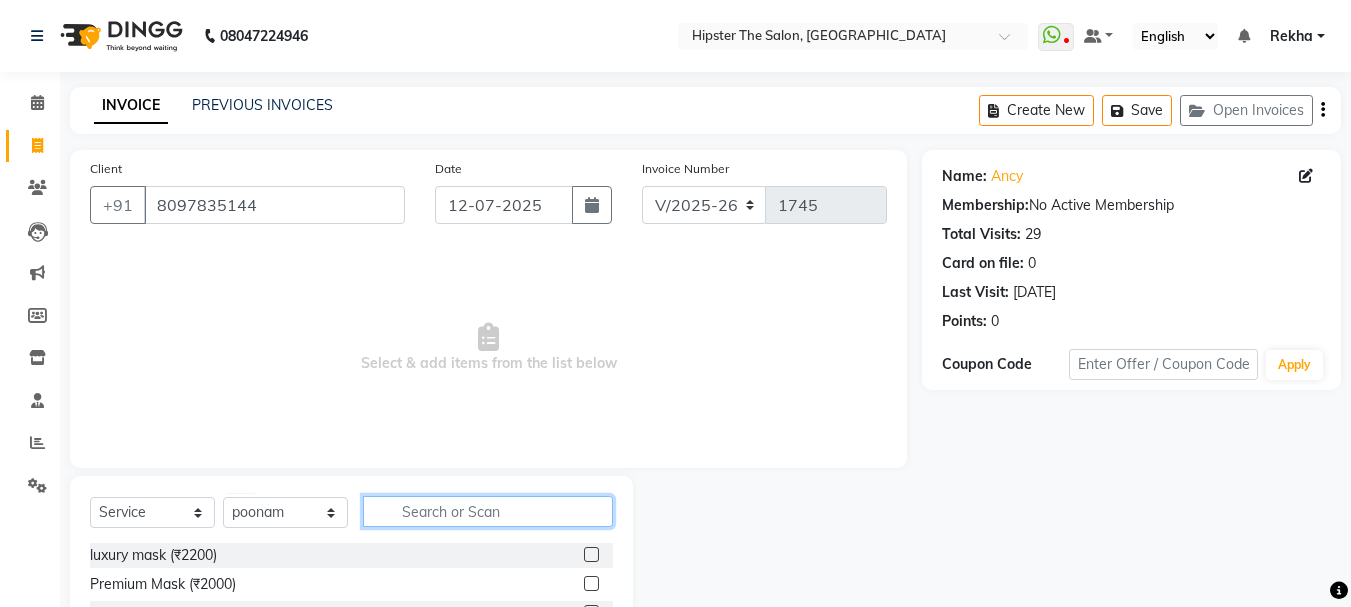 click 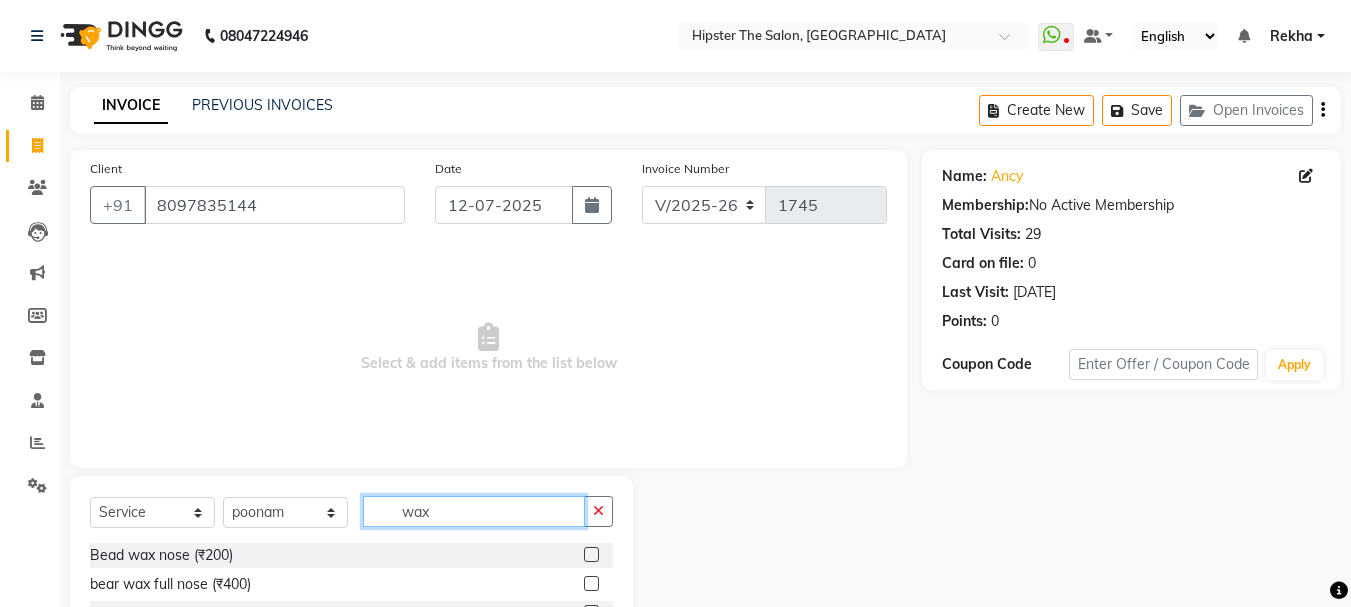 scroll, scrollTop: 194, scrollLeft: 0, axis: vertical 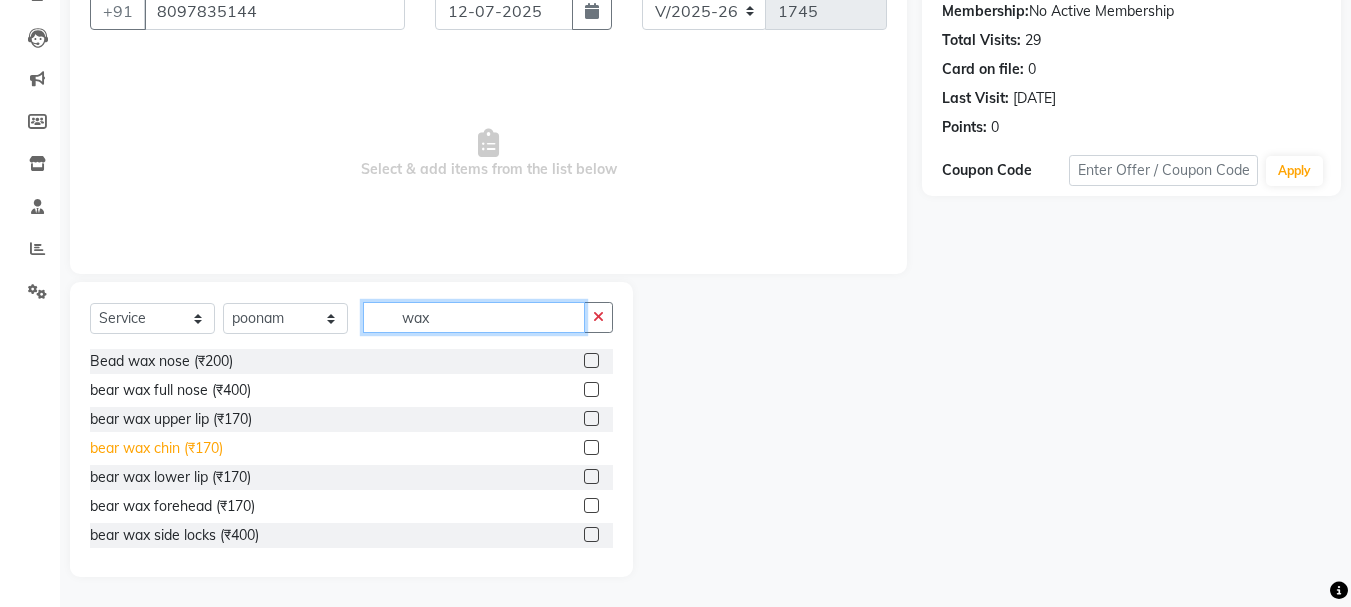 type on "wax" 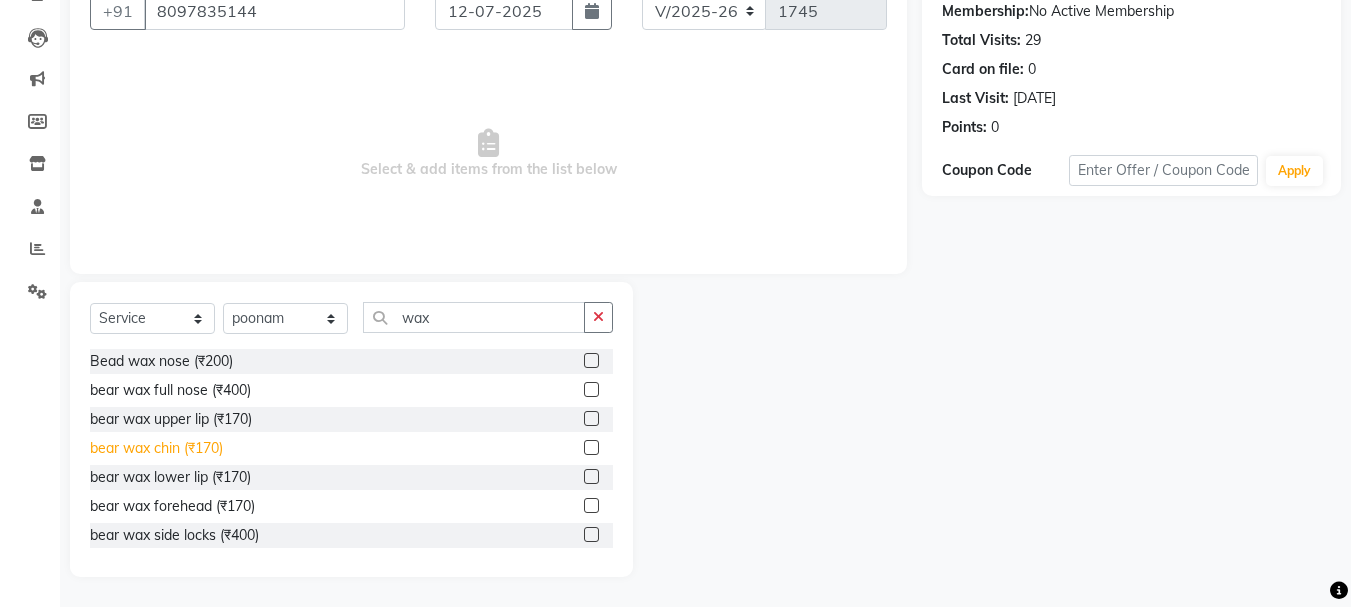 click on "bear wax chin (₹170)" 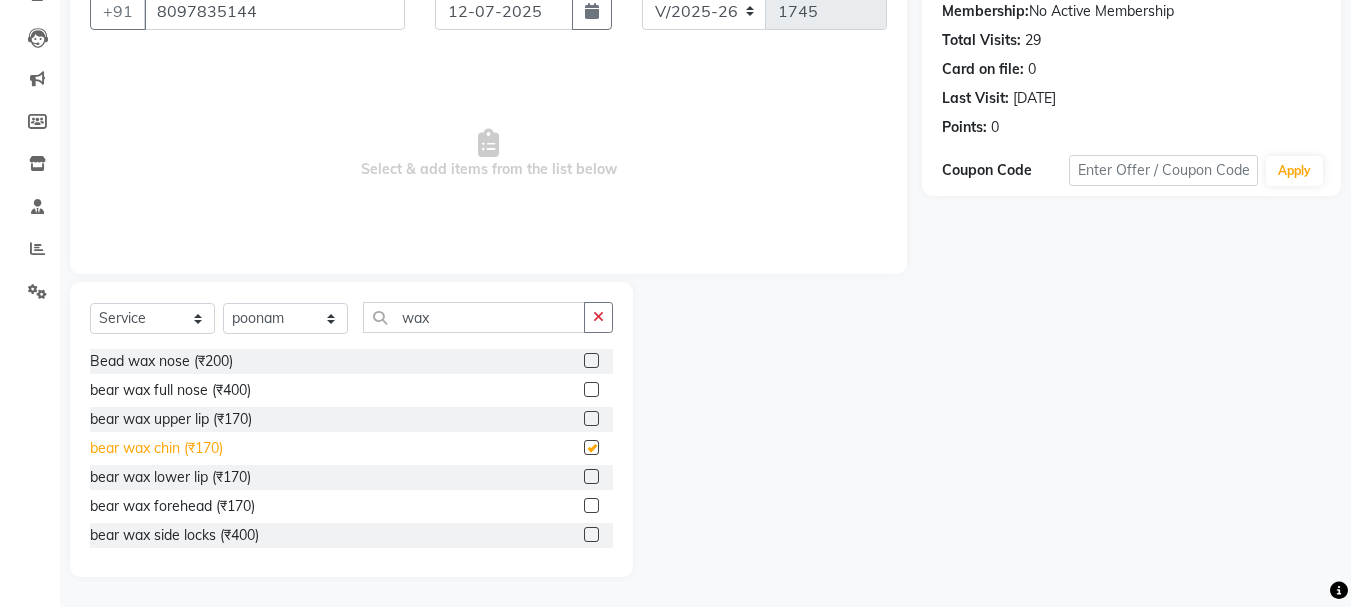 checkbox on "false" 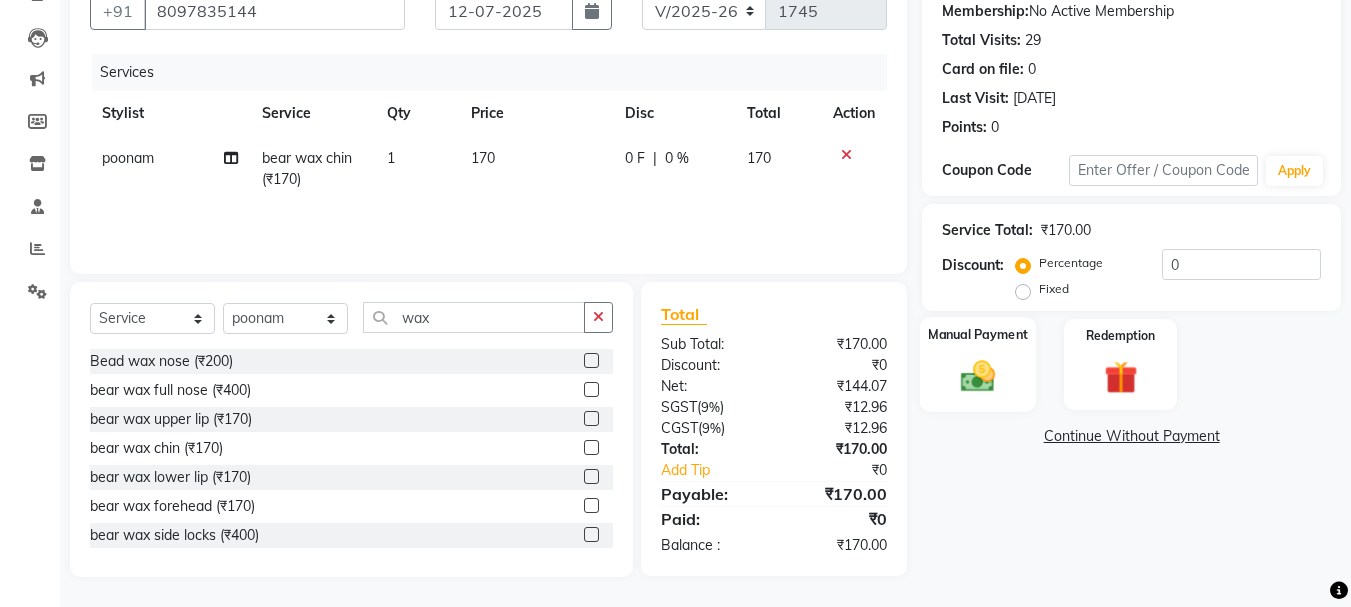 click on "Manual Payment" 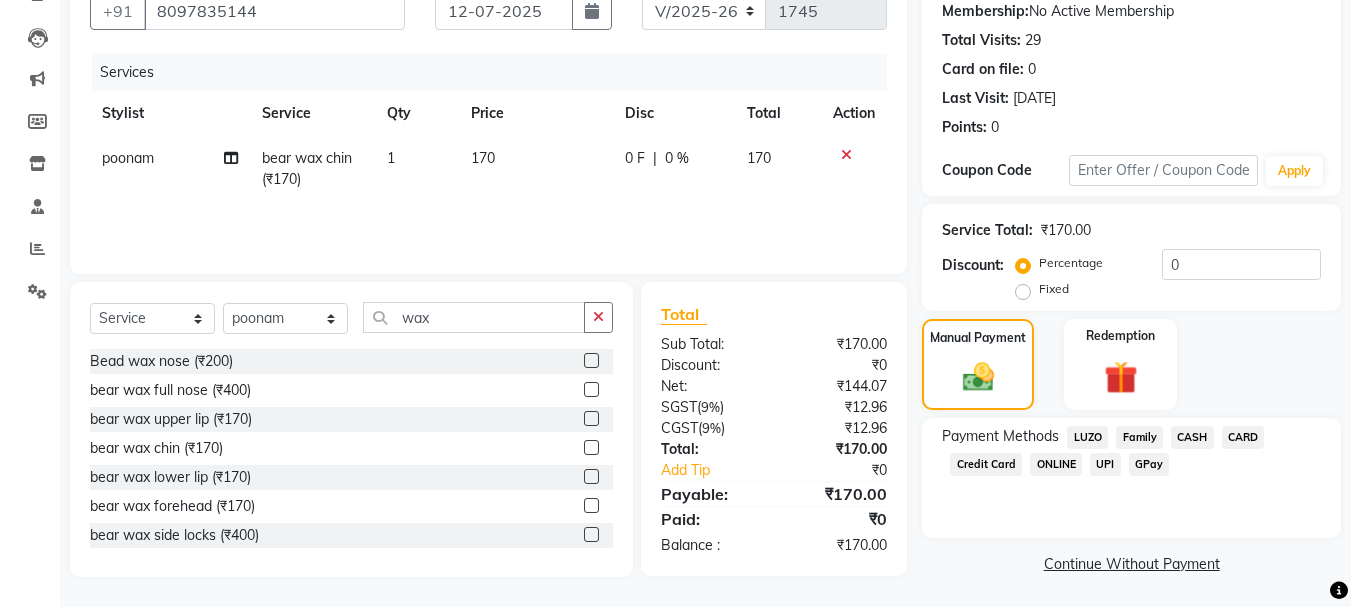 click on "GPay" 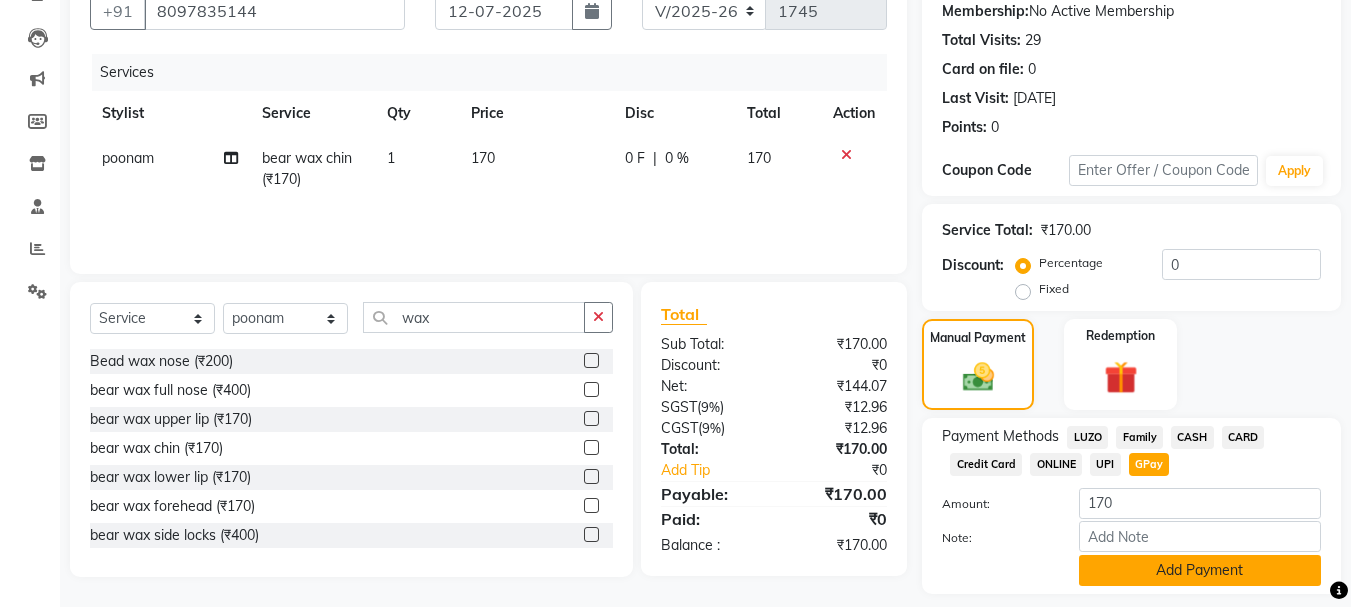 click on "Add Payment" 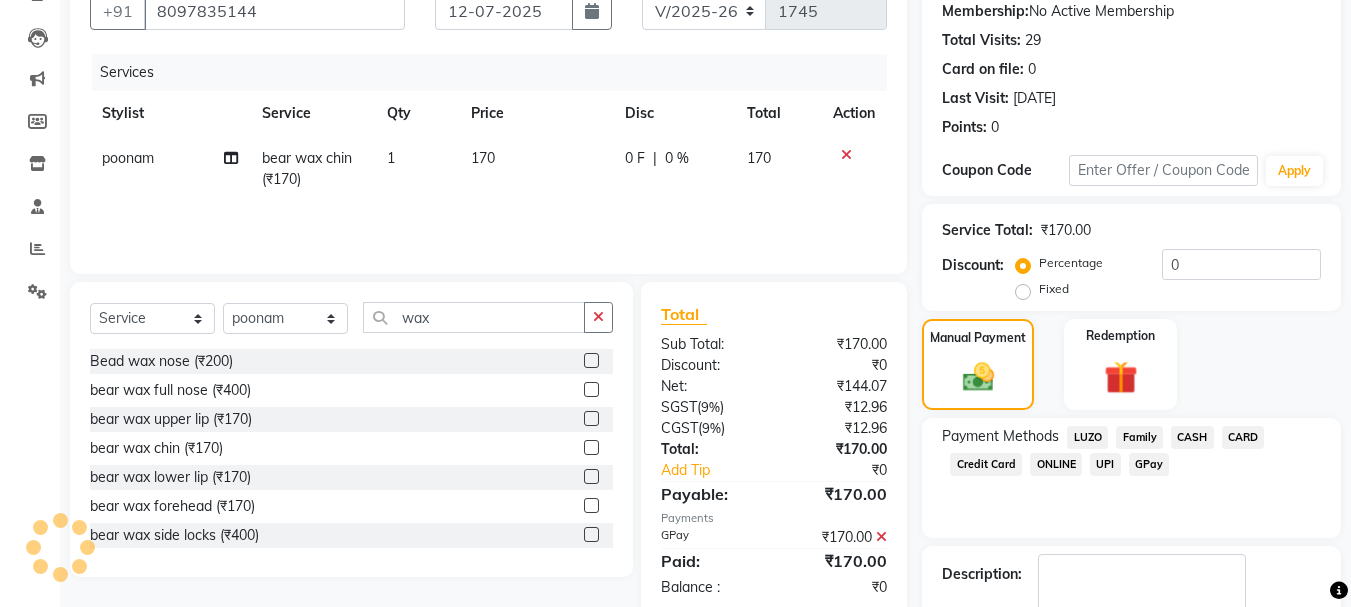 scroll, scrollTop: 309, scrollLeft: 0, axis: vertical 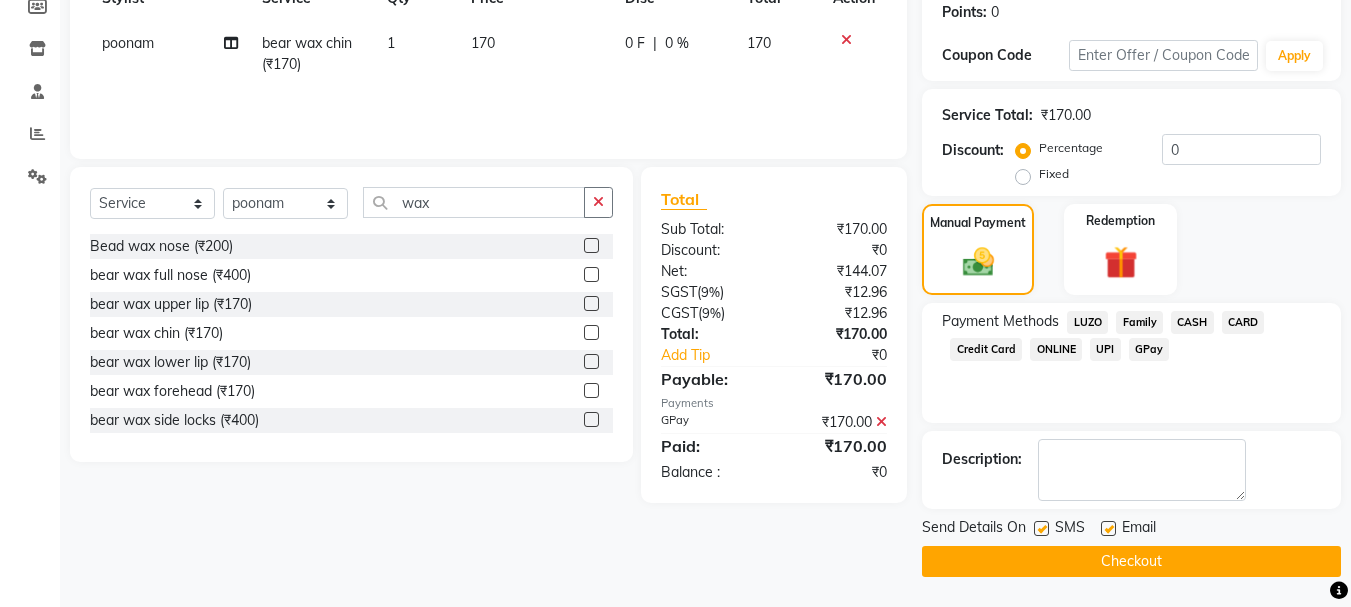 click on "Checkout" 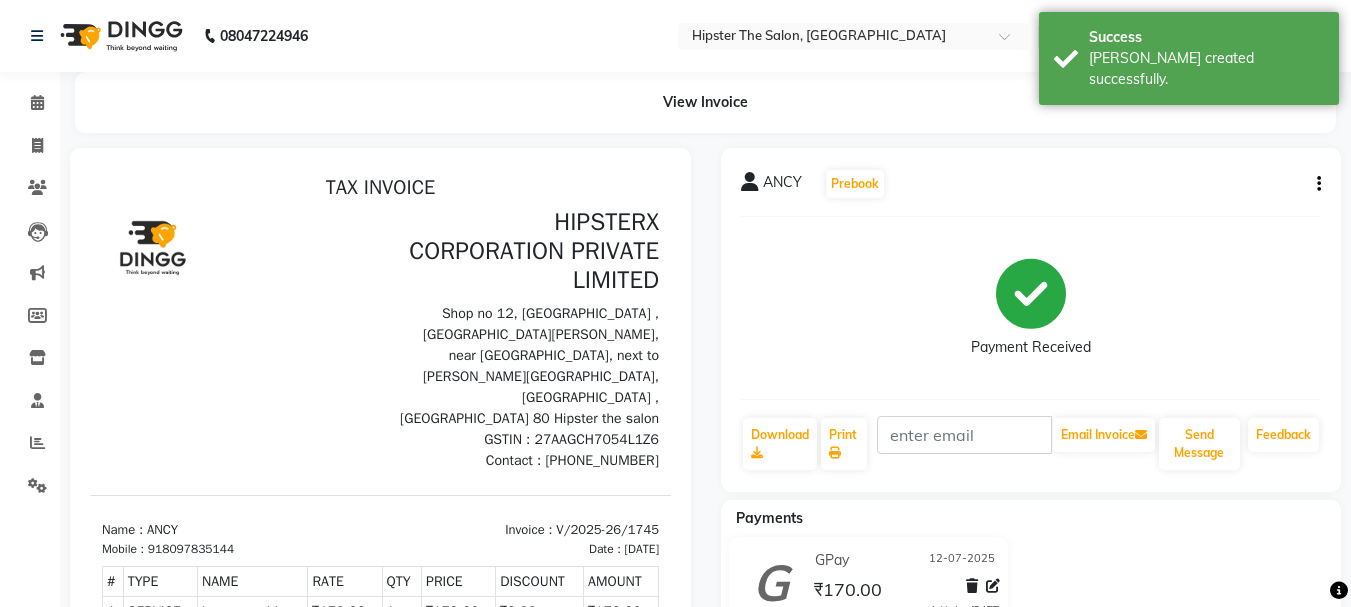 scroll, scrollTop: 0, scrollLeft: 0, axis: both 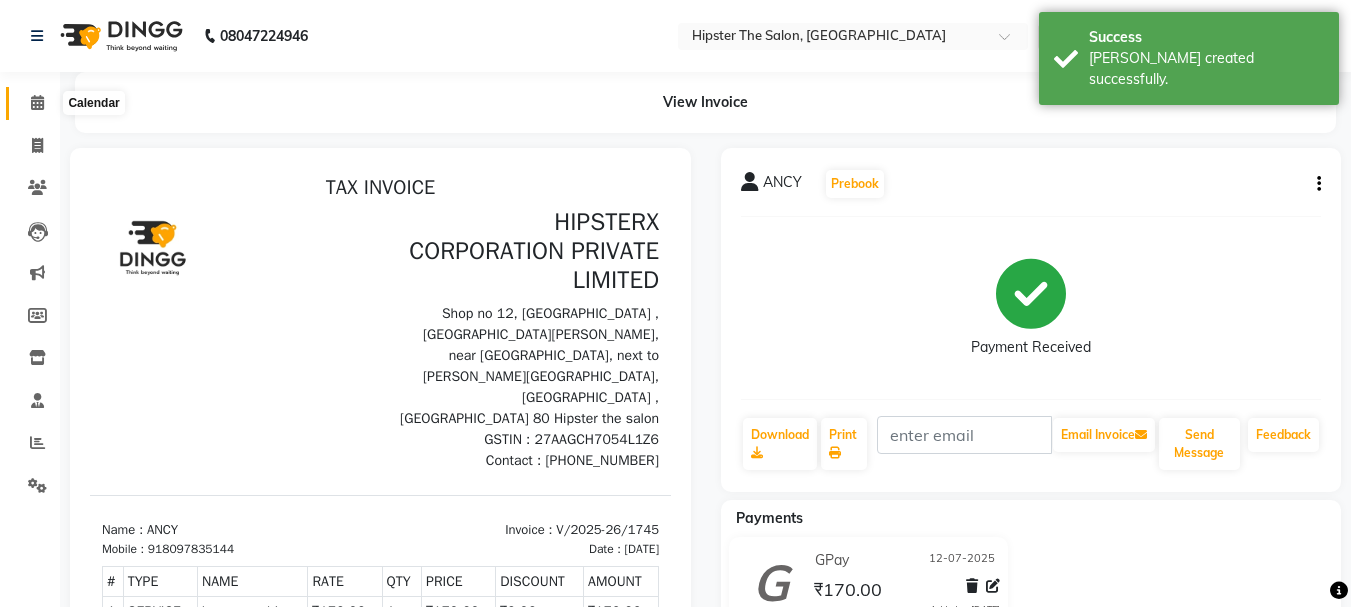 click 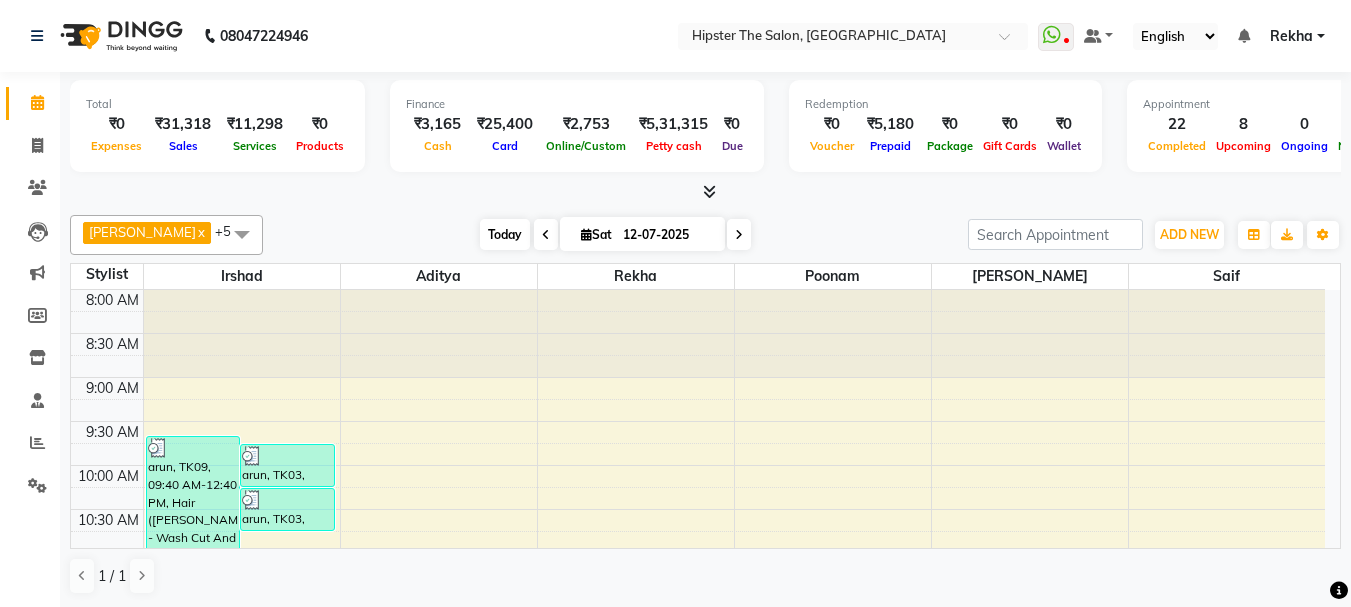 click on "Today" at bounding box center (505, 234) 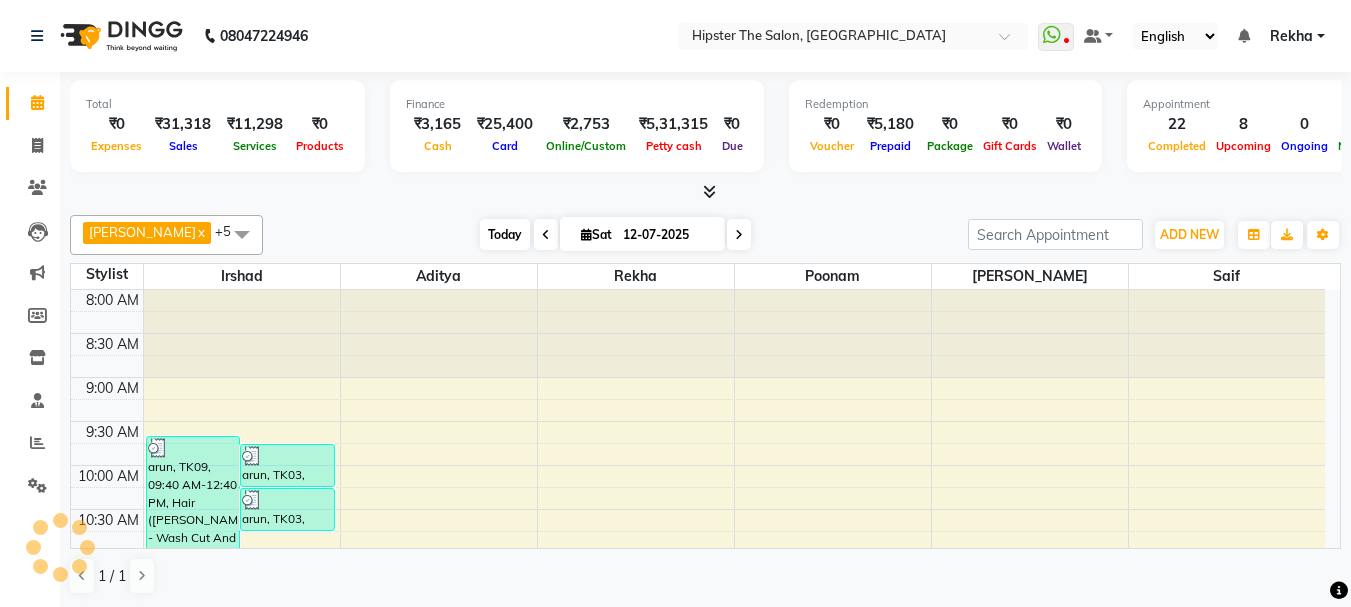 scroll, scrollTop: 969, scrollLeft: 0, axis: vertical 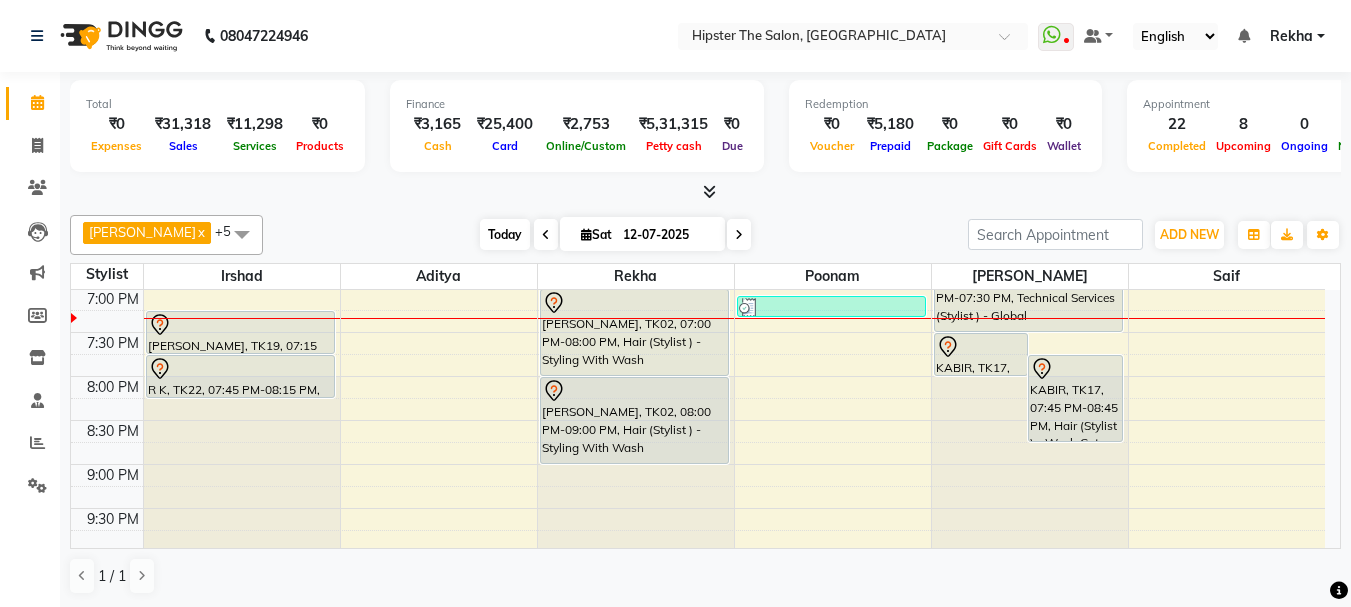 click on "Today" at bounding box center (505, 234) 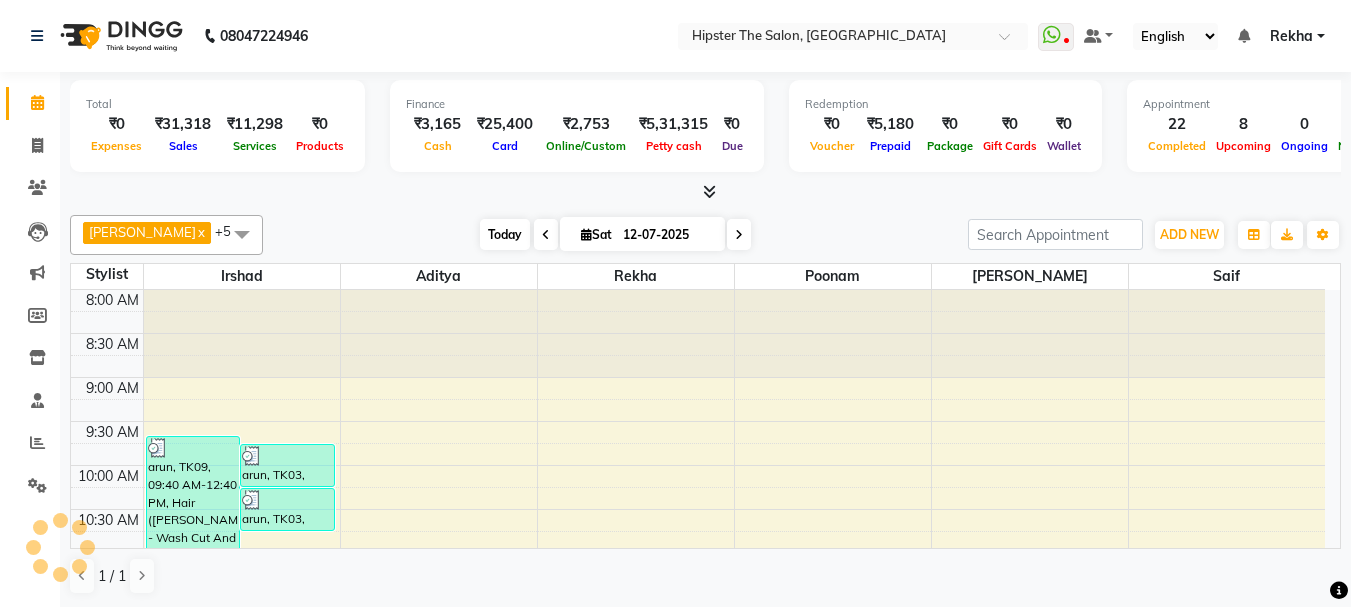 scroll, scrollTop: 969, scrollLeft: 0, axis: vertical 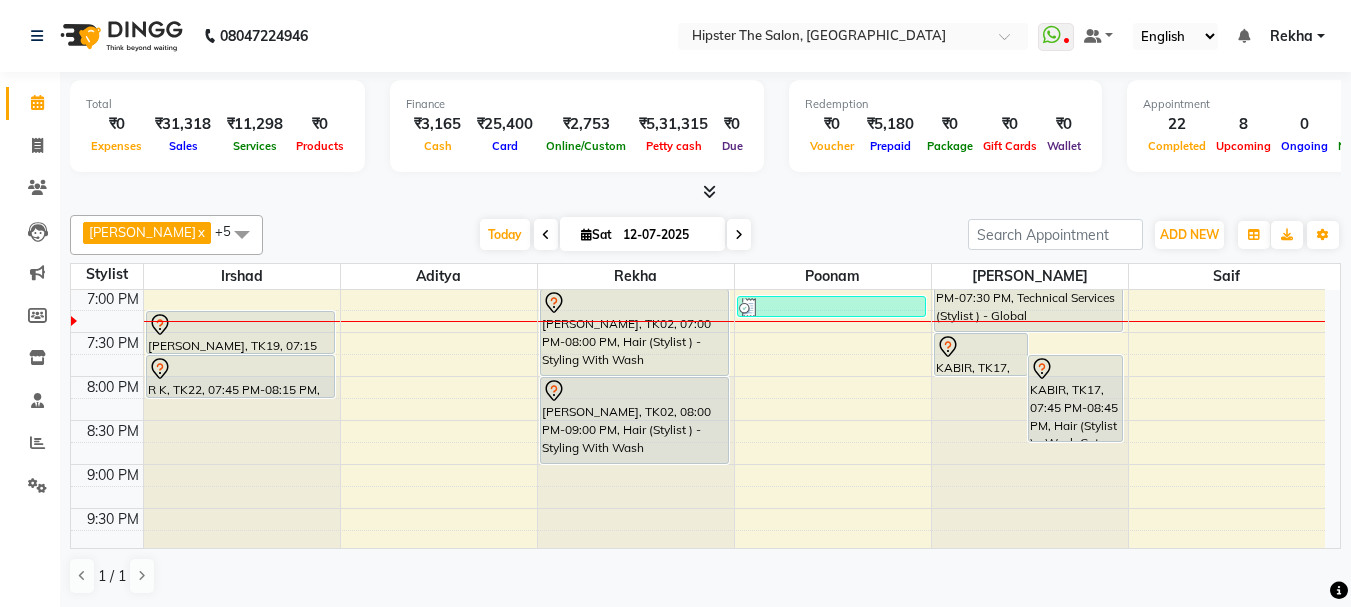 click at bounding box center [739, 234] 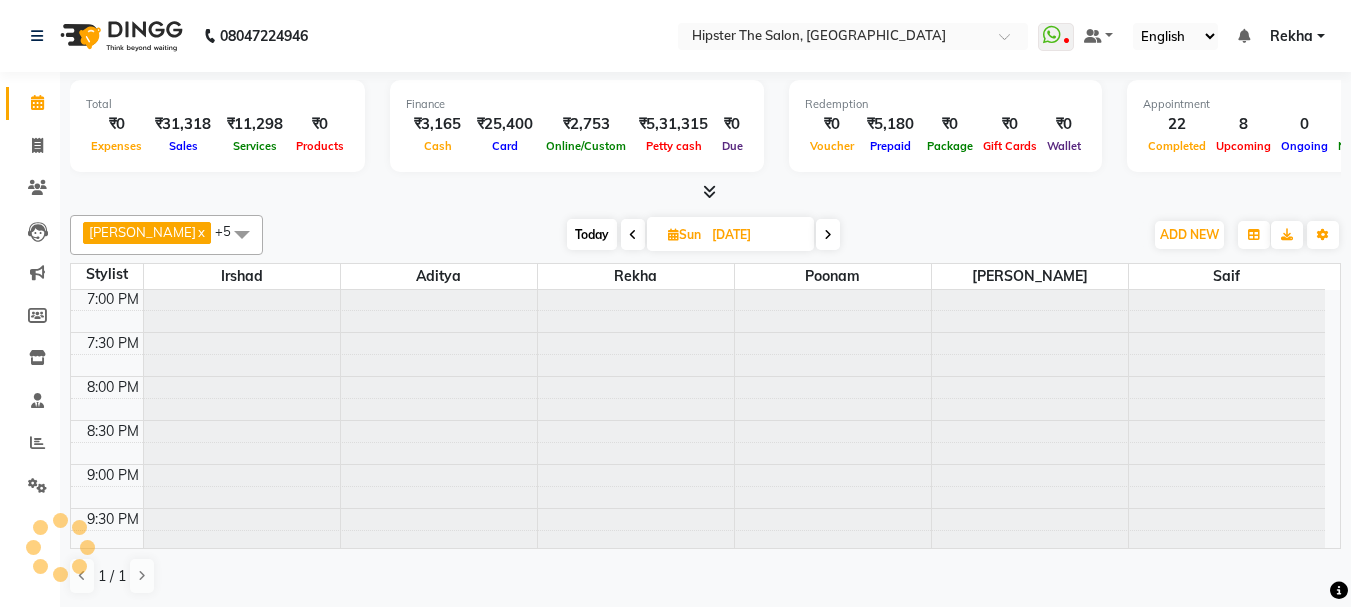 scroll, scrollTop: 0, scrollLeft: 0, axis: both 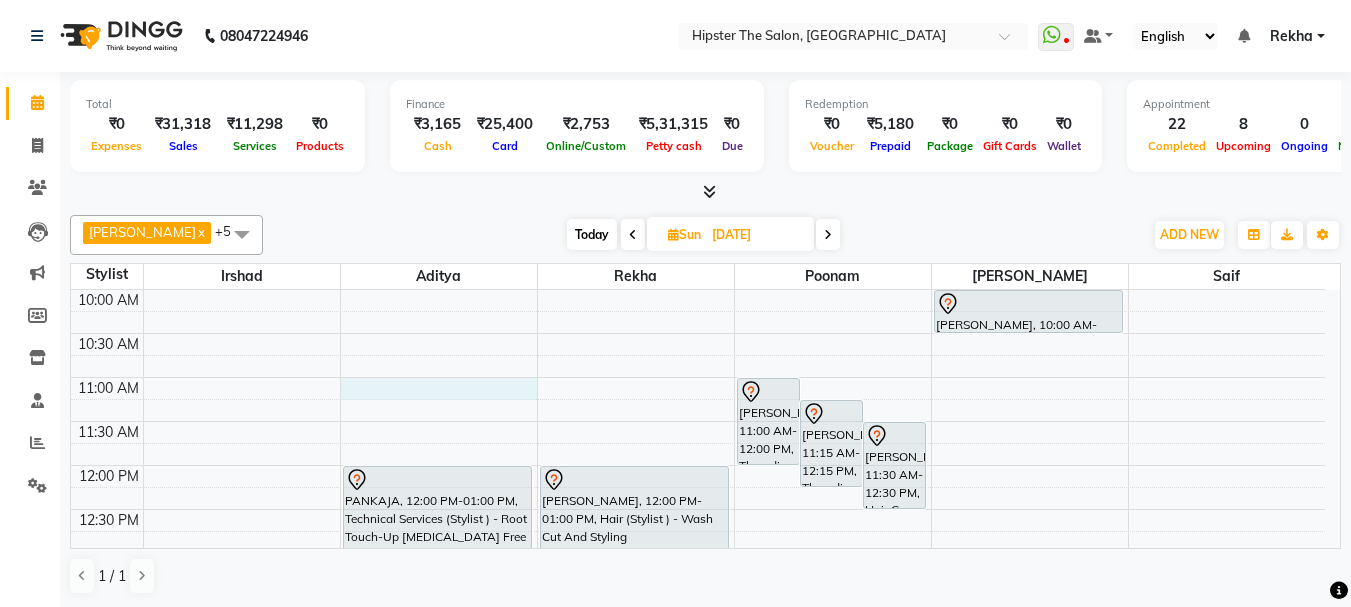 click on "8:00 AM 8:30 AM 9:00 AM 9:30 AM 10:00 AM 10:30 AM 11:00 AM 11:30 AM 12:00 PM 12:30 PM 1:00 PM 1:30 PM 2:00 PM 2:30 PM 3:00 PM 3:30 PM 4:00 PM 4:30 PM 5:00 PM 5:30 PM 6:00 PM 6:30 PM 7:00 PM 7:30 PM 8:00 PM 8:30 PM 9:00 PM 9:30 PM 10:00 PM 10:30 PM             PANKAJA, 12:00 PM-01:00 PM, Technical Services (Stylist ) - Root Touch-Up [MEDICAL_DATA] Free             [PERSON_NAME], 12:00 PM-01:00 PM, Hair (Stylist ) - Wash Cut And Styling             [PERSON_NAME], 01:00 PM-02:00 PM, Hair (Stylist ) - Wash Cut And Styling             ramneetnull, 07:30 PM-08:30 PM, Hair (Stylist ) - Styling With Wash             [PERSON_NAME], 11:00 AM-12:00 PM, Threading - Eyebrows             [PERSON_NAME], 11:15 AM-12:15 PM, Threading - Upper Lip             [PERSON_NAME], 11:30 AM-12:30 PM, Hair Care (Stylist ) - Hair Spa 1             [PERSON_NAME], 10:00 AM-10:30 AM, Hair (Stylist ) - Wash Cut And Styling 1" at bounding box center (698, 773) 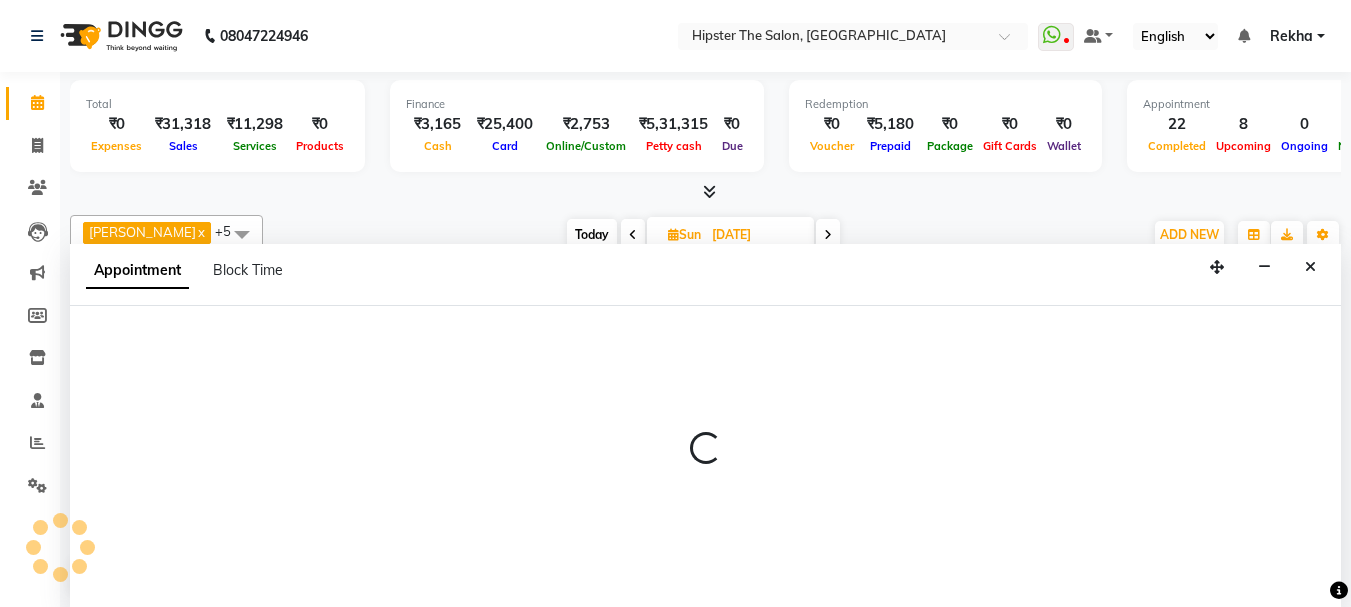 scroll, scrollTop: 1, scrollLeft: 0, axis: vertical 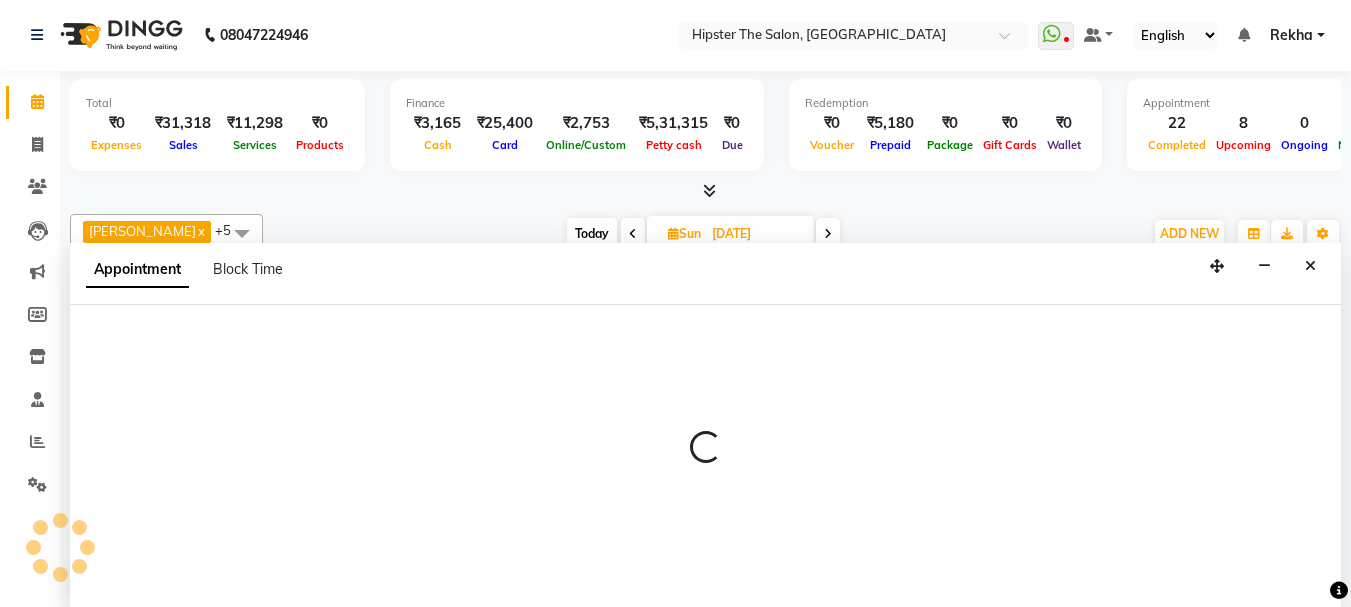 select on "64371" 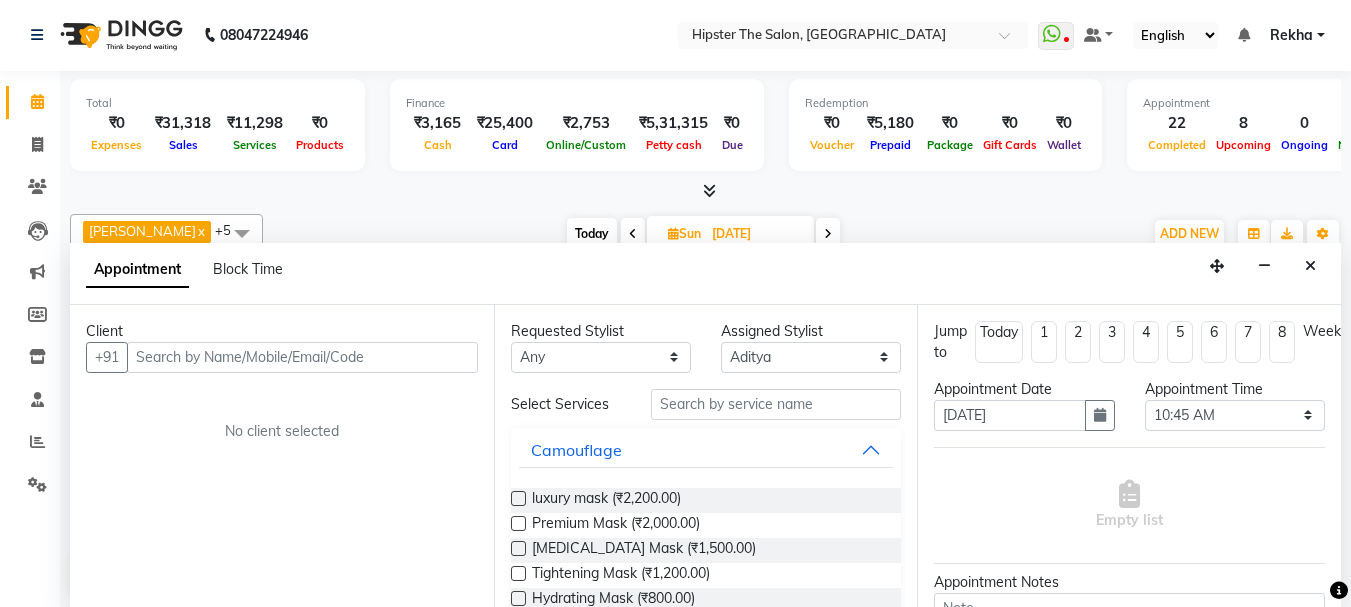 drag, startPoint x: 481, startPoint y: 331, endPoint x: 503, endPoint y: 325, distance: 22.803509 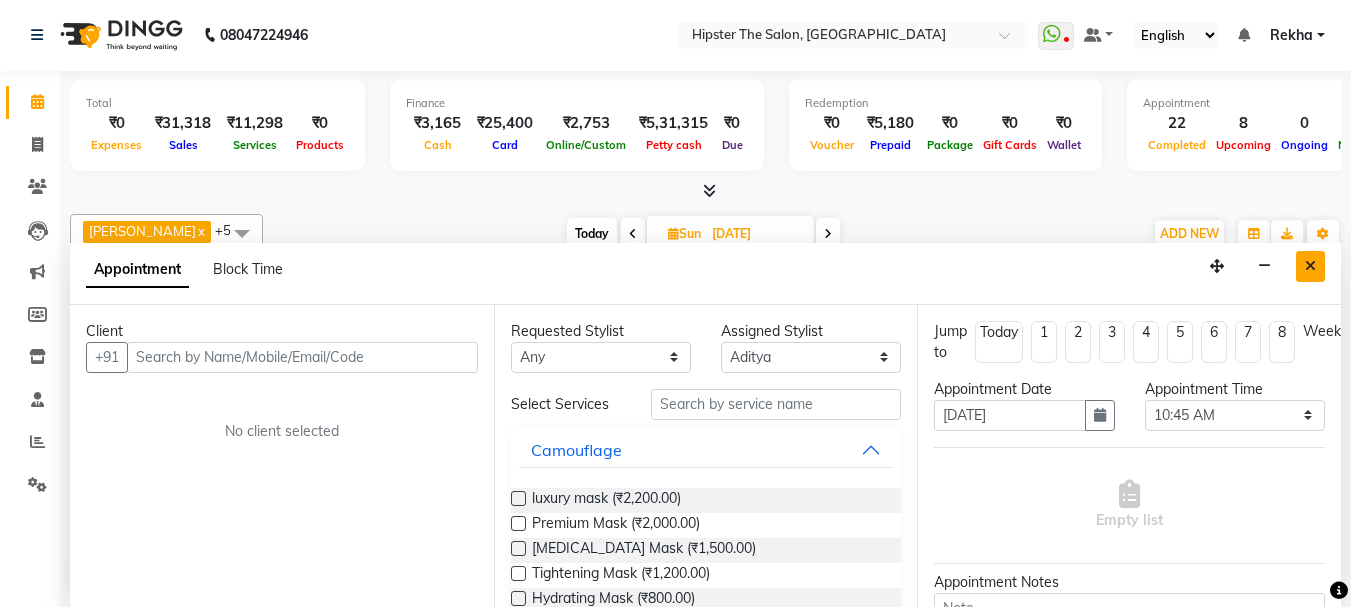 click at bounding box center (1310, 266) 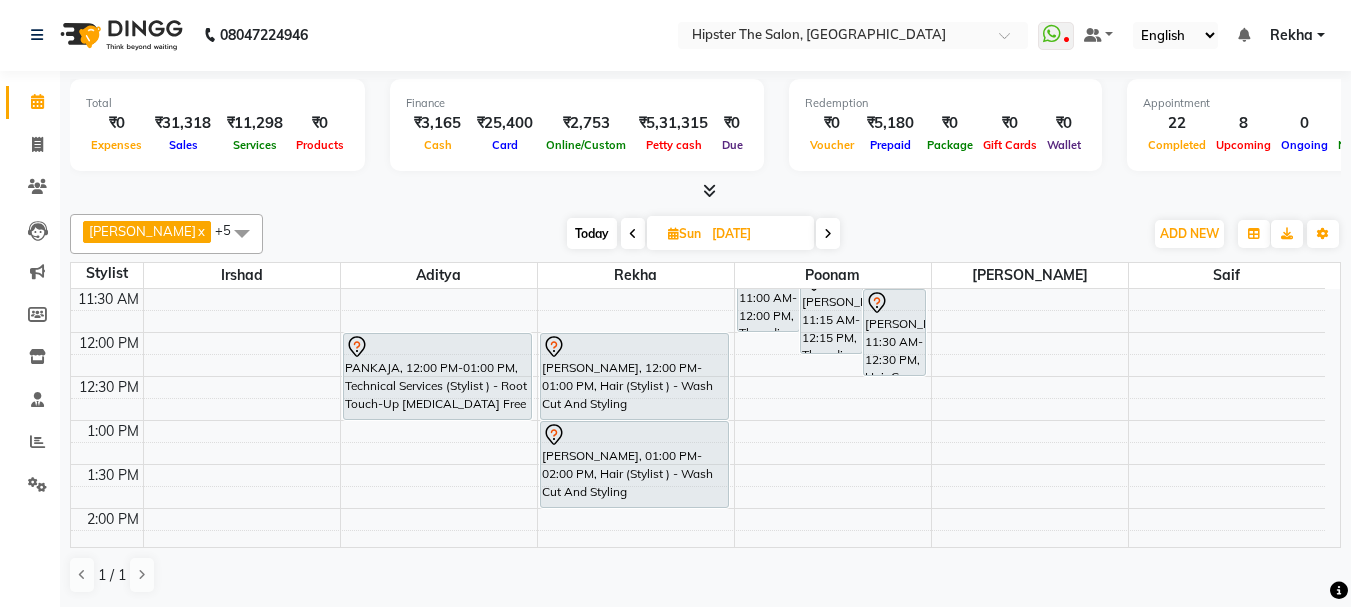 scroll, scrollTop: 313, scrollLeft: 0, axis: vertical 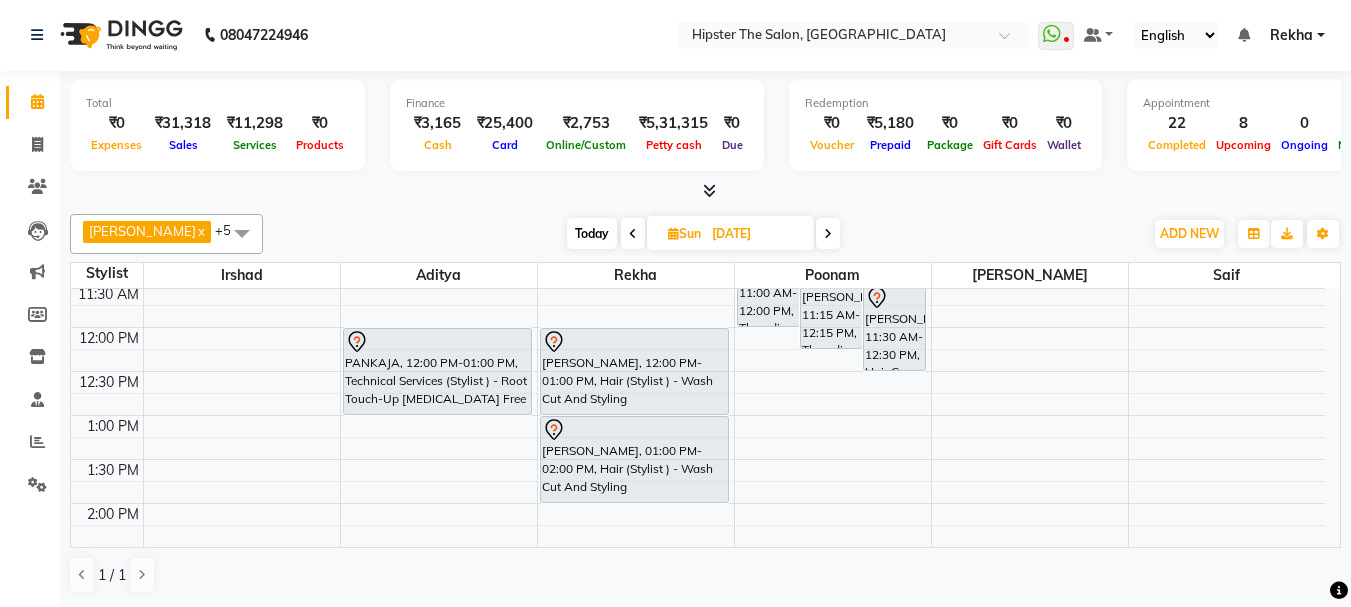 click on "Today" at bounding box center (592, 233) 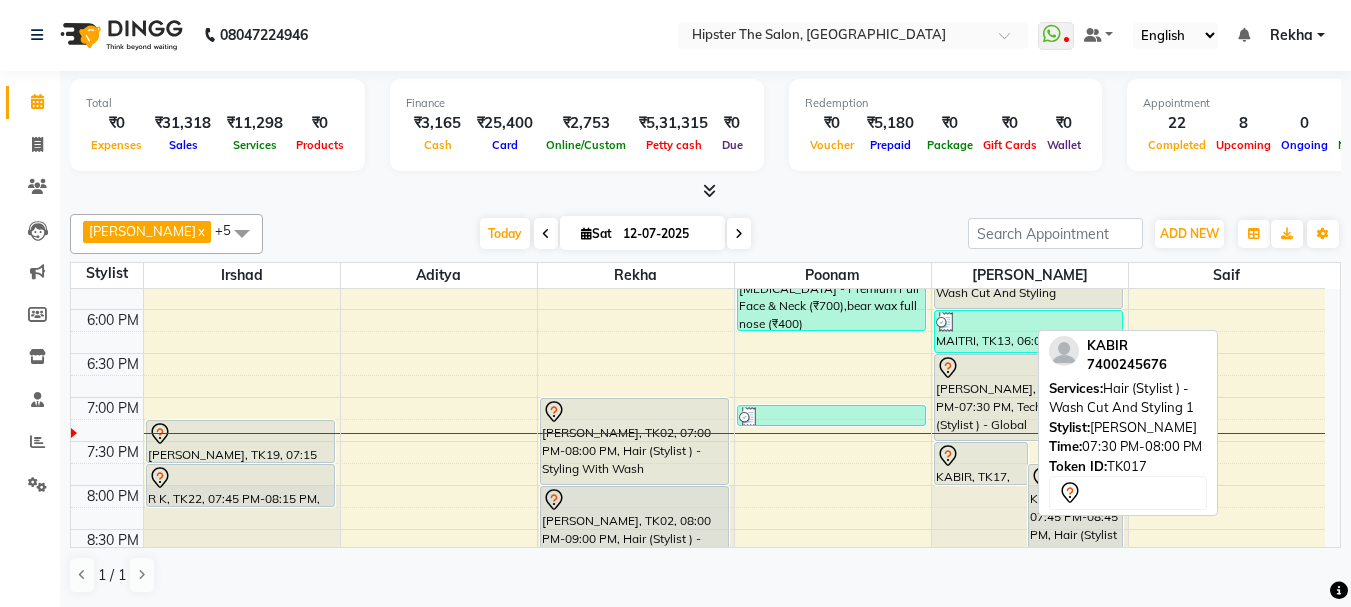 scroll, scrollTop: 848, scrollLeft: 0, axis: vertical 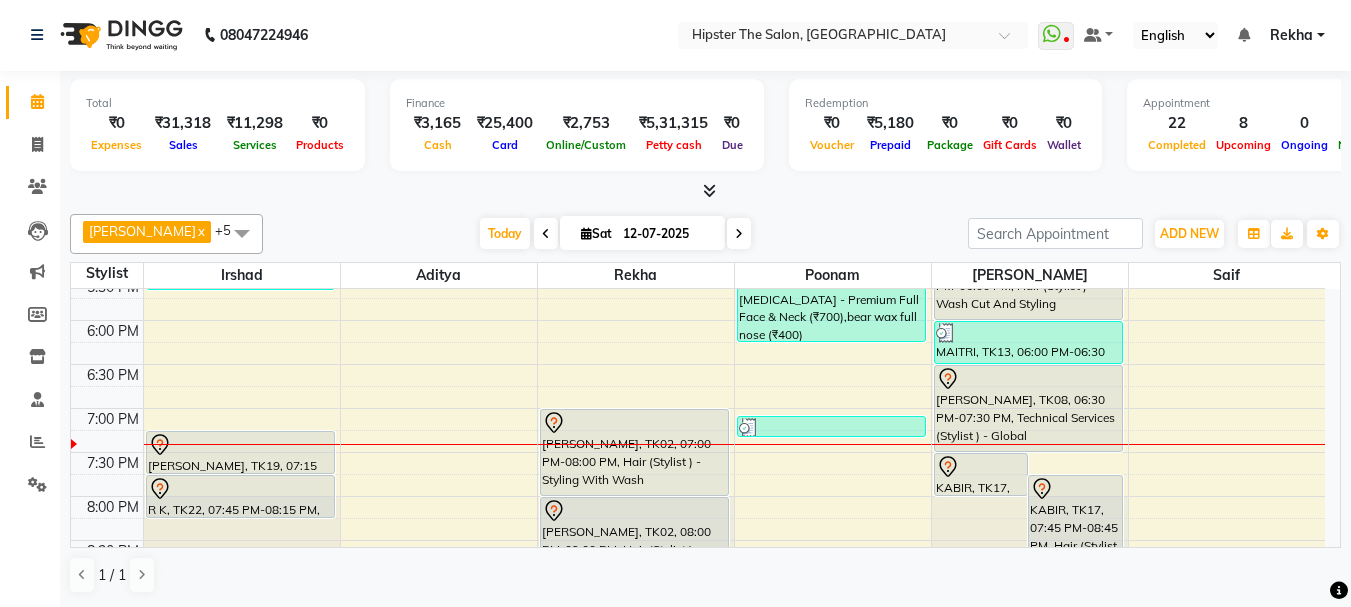 click at bounding box center (739, 233) 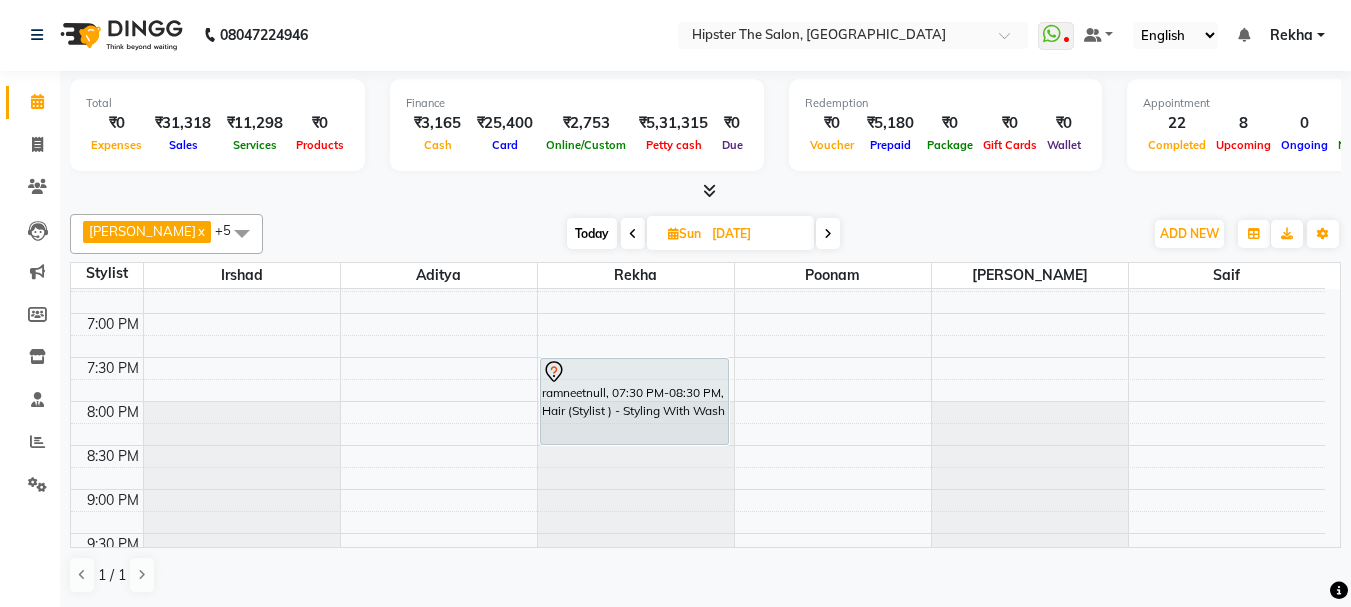 scroll, scrollTop: 888, scrollLeft: 0, axis: vertical 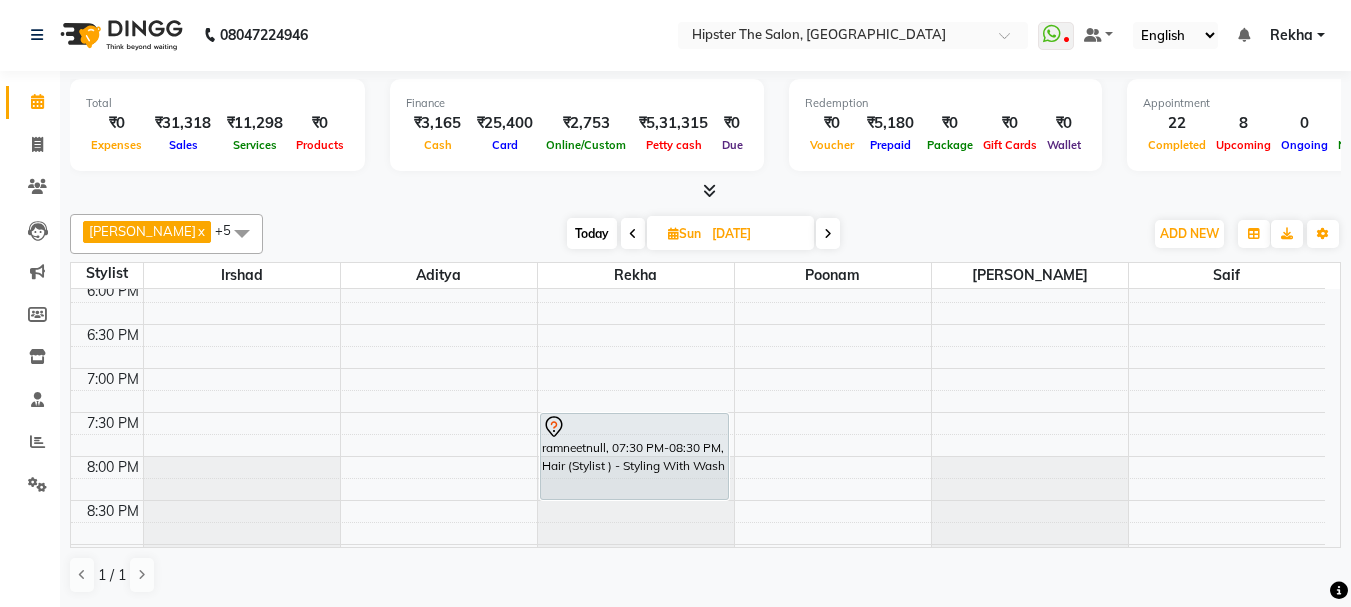 click on "Today" at bounding box center (592, 233) 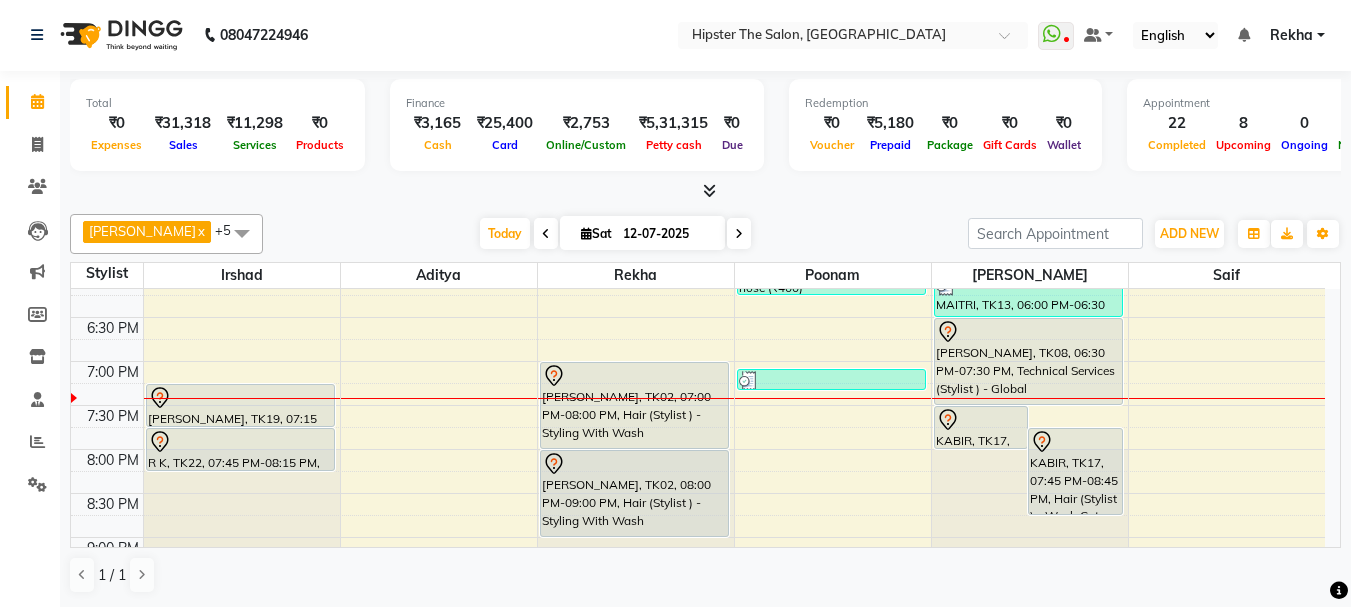 scroll, scrollTop: 929, scrollLeft: 0, axis: vertical 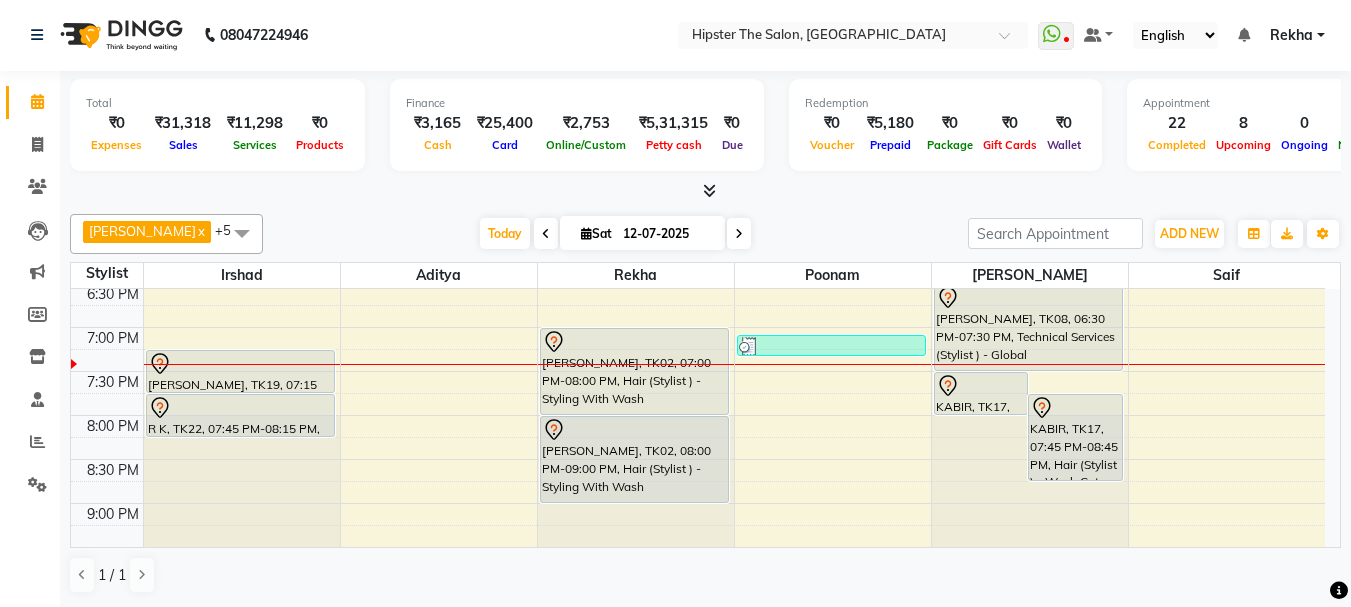click at bounding box center [739, 233] 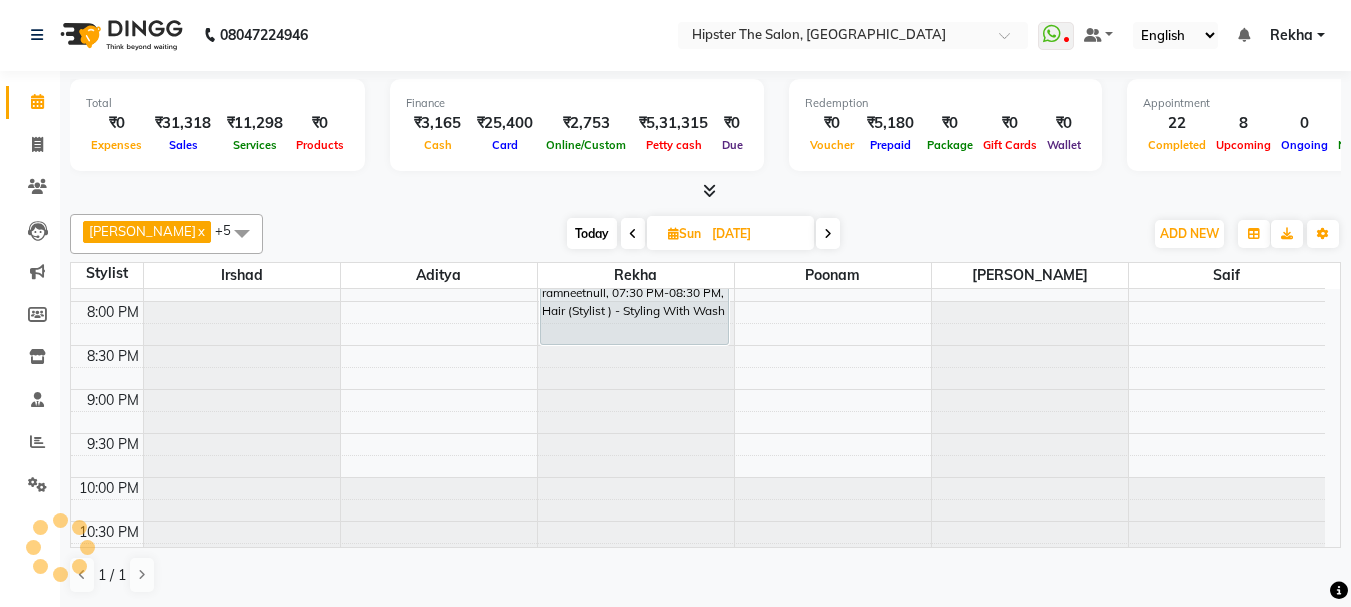 scroll, scrollTop: 1061, scrollLeft: 0, axis: vertical 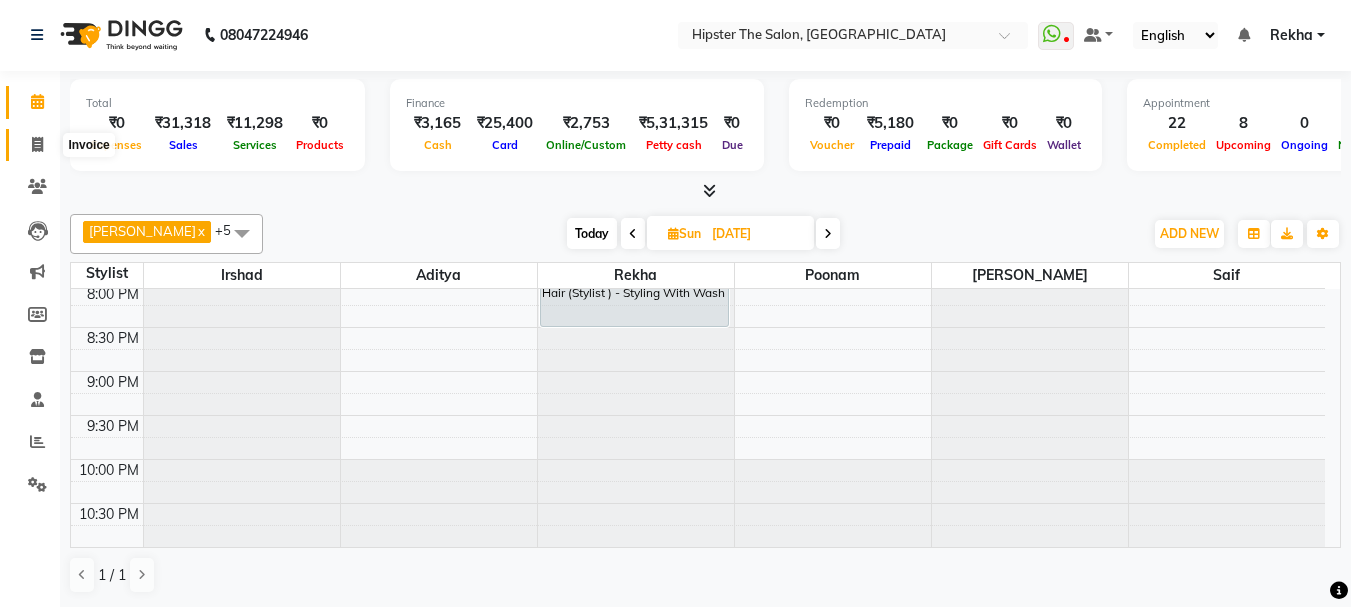 click 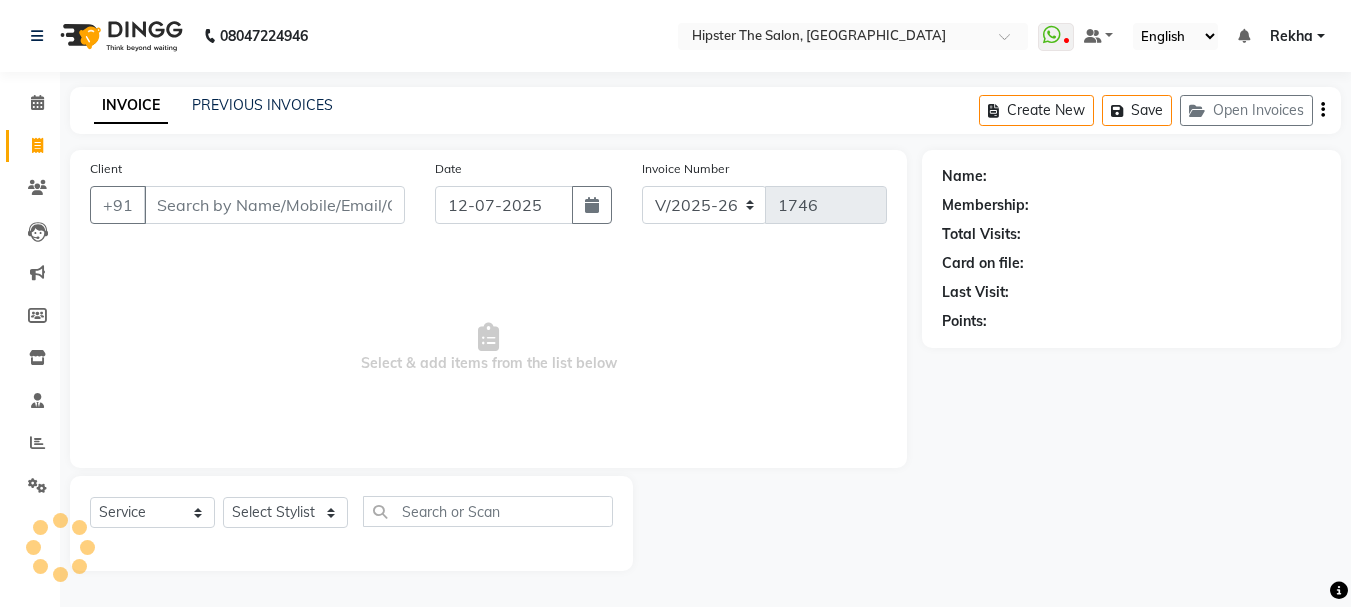 scroll, scrollTop: 0, scrollLeft: 0, axis: both 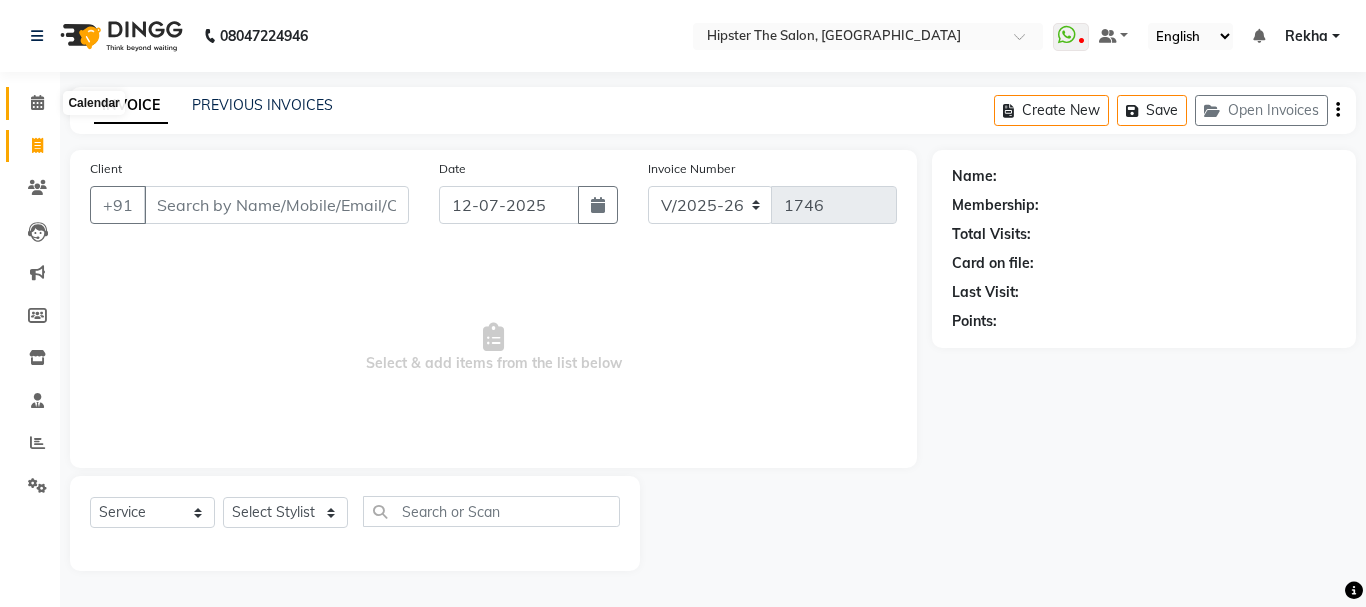 click 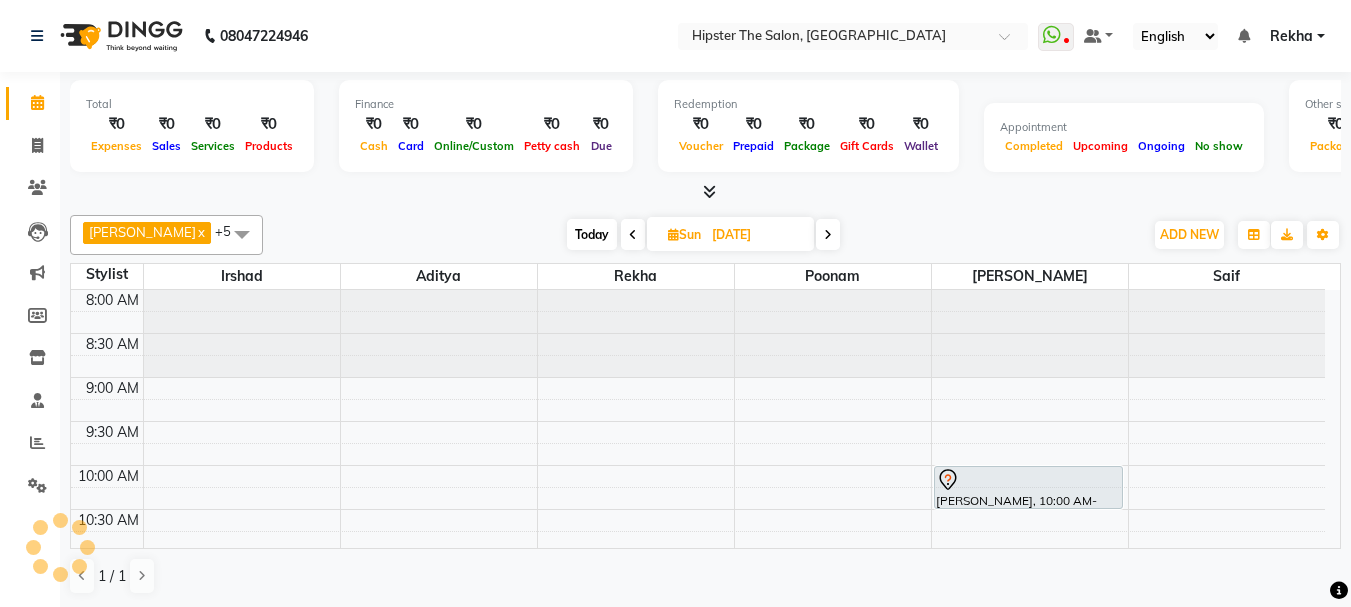 click on "Today" at bounding box center [592, 234] 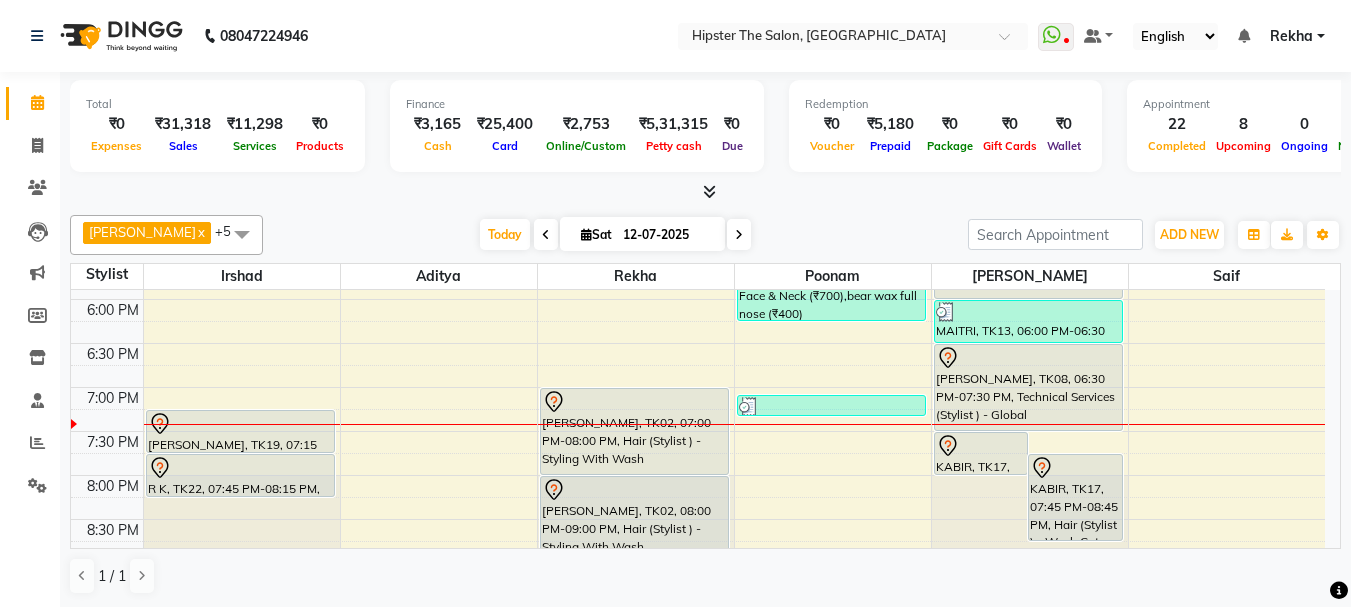 scroll, scrollTop: 936, scrollLeft: 0, axis: vertical 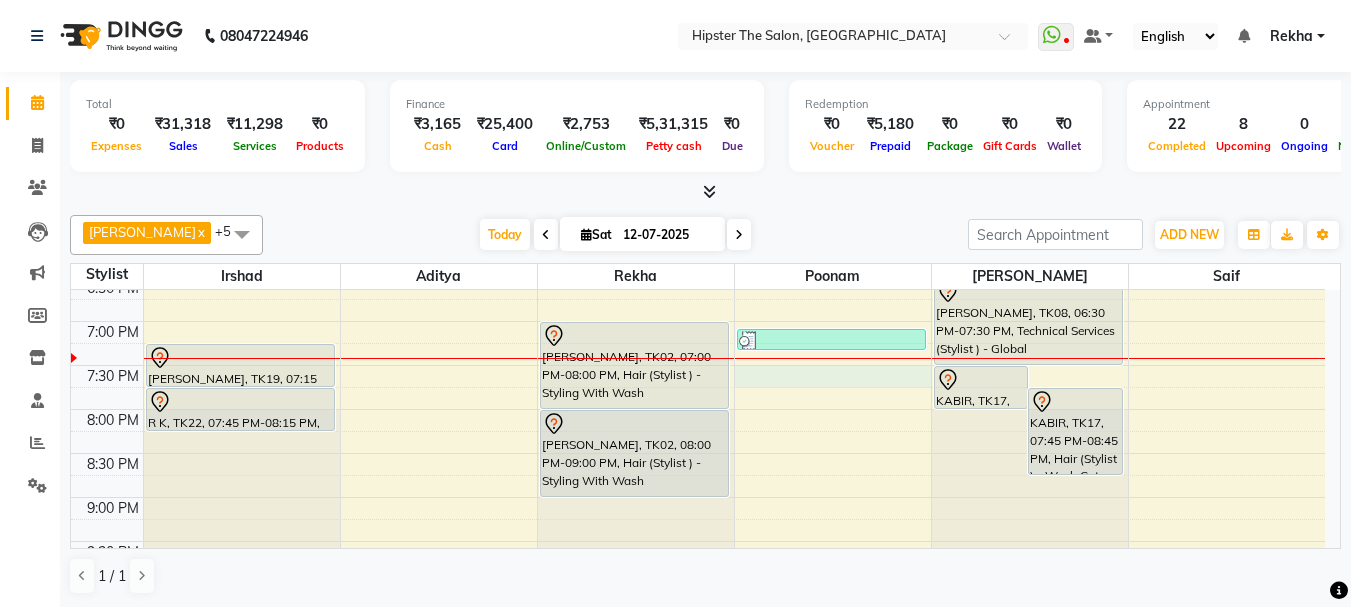click on "8:00 AM 8:30 AM 9:00 AM 9:30 AM 10:00 AM 10:30 AM 11:00 AM 11:30 AM 12:00 PM 12:30 PM 1:00 PM 1:30 PM 2:00 PM 2:30 PM 3:00 PM 3:30 PM 4:00 PM 4:30 PM 5:00 PM 5:30 PM 6:00 PM 6:30 PM 7:00 PM 7:30 PM 8:00 PM 8:30 PM 9:00 PM 9:30 PM 10:00 PM 10:30 PM     arun, TK09, 09:40 AM-12:40 PM, Hair (Barber) - Wash Cut And Styling (₹300),Hair (Barber) - Shave (₹180),Skin Facials - Brightning Facial (₹3000),De Tanning - Premium Full Face & Neck (₹700)     arun, TK03, 09:45 AM-10:15 AM, Hair (Barber) - Wash Cut And Styling     arun, TK03, 10:15 AM-10:45 AM, Hair (Barber) - Shave     CHINTAN MEHTA, TK10, 12:25 PM-12:55 PM, Hair (Barber) - Shave (₹180)     KARAN, TK11, 12:50 PM-01:50 PM, Hair (Barber) - Wash Cut And Styling (₹300),Hair (Barber) - Shave (₹180)     vimal, TK14, 01:50 PM-02:20 PM, Hair (Barber) - Wash Cut And Styling (₹300)     SELBE, TK18, 03:35 PM-04:05 PM, Hair (Barber) - Wash Cut And Styling (₹300)     aryaveer patil, TK21, 05:10 PM-05:40 PM, Hair (Barber) - Wash Cut And Styling (₹300)" at bounding box center [698, 13] 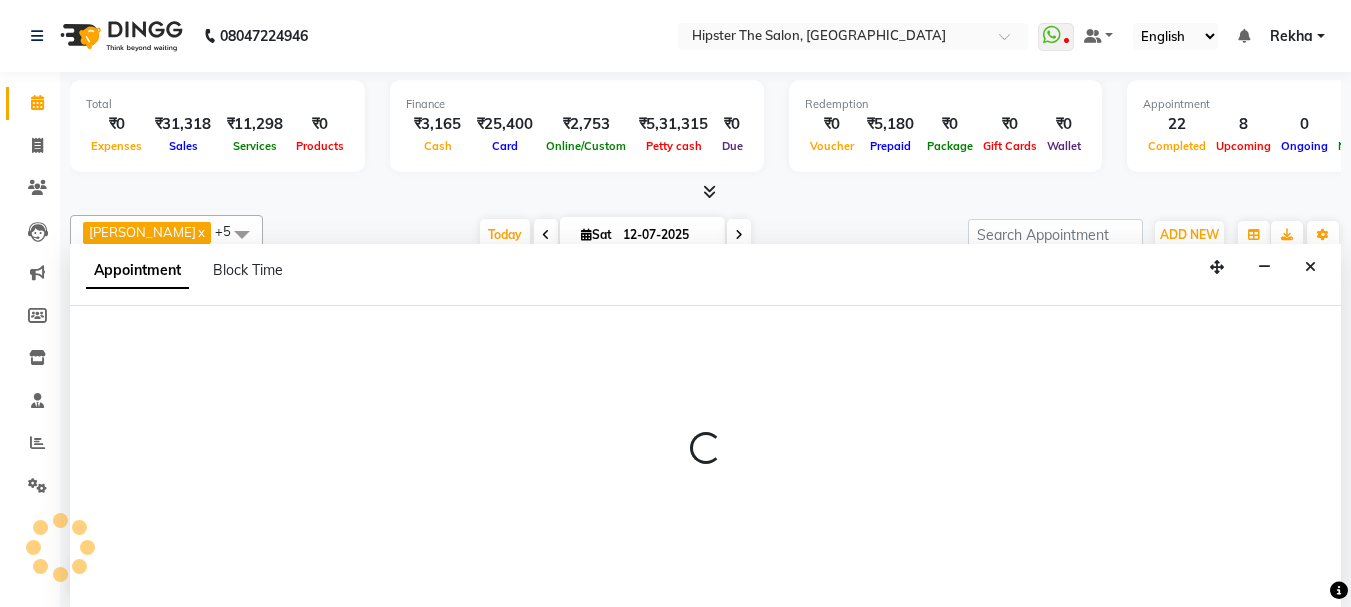 scroll, scrollTop: 1, scrollLeft: 0, axis: vertical 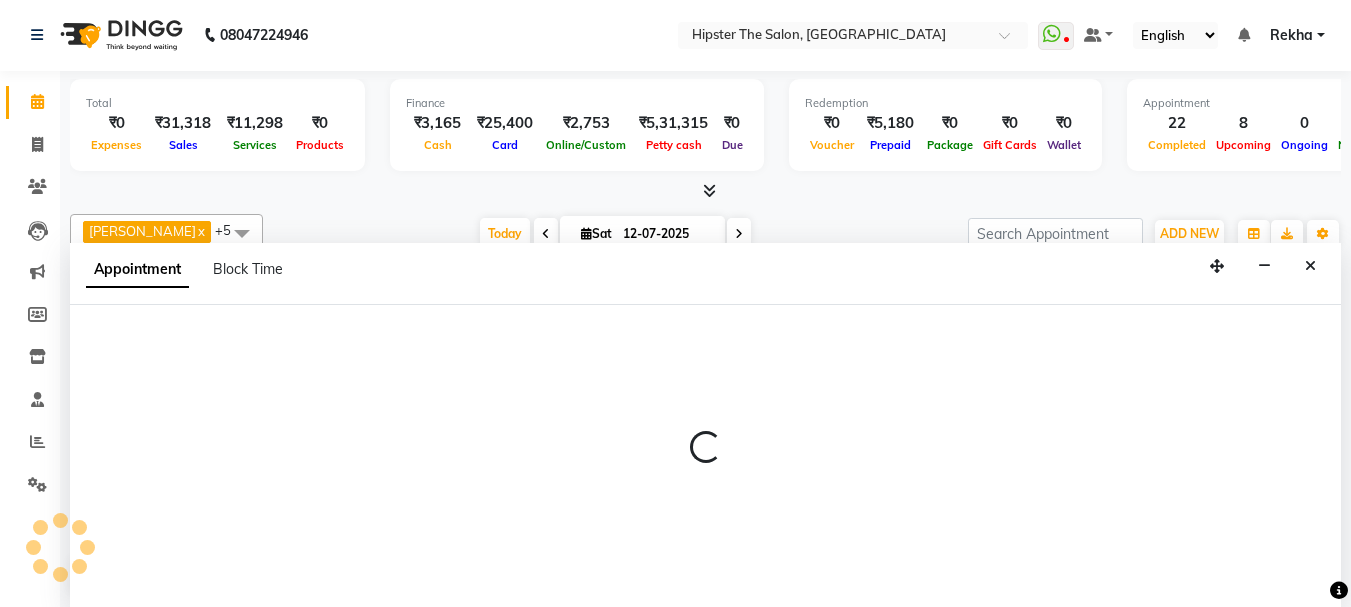 select on "50153" 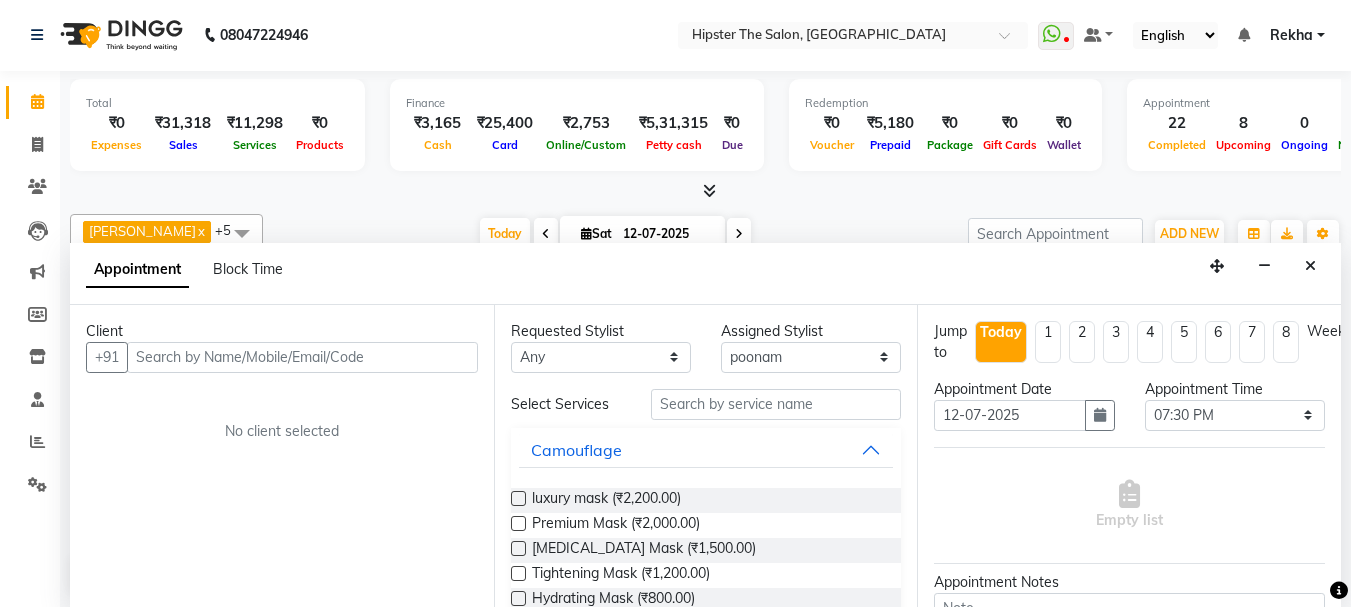 click at bounding box center (302, 357) 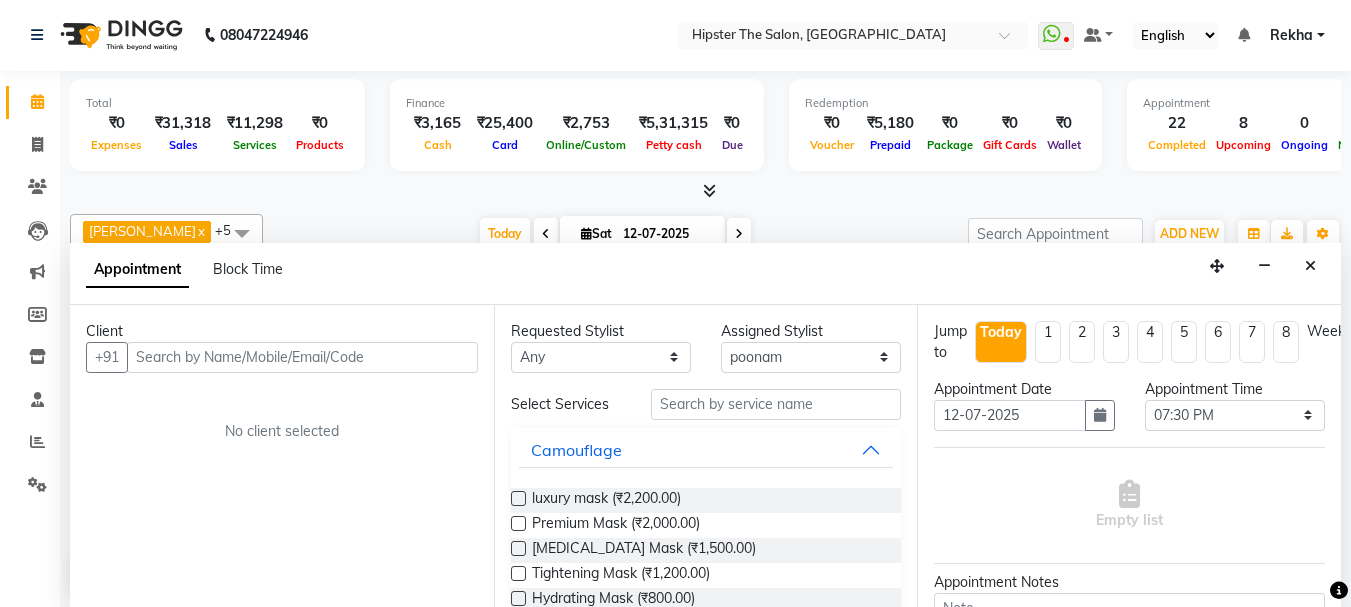 click at bounding box center [302, 357] 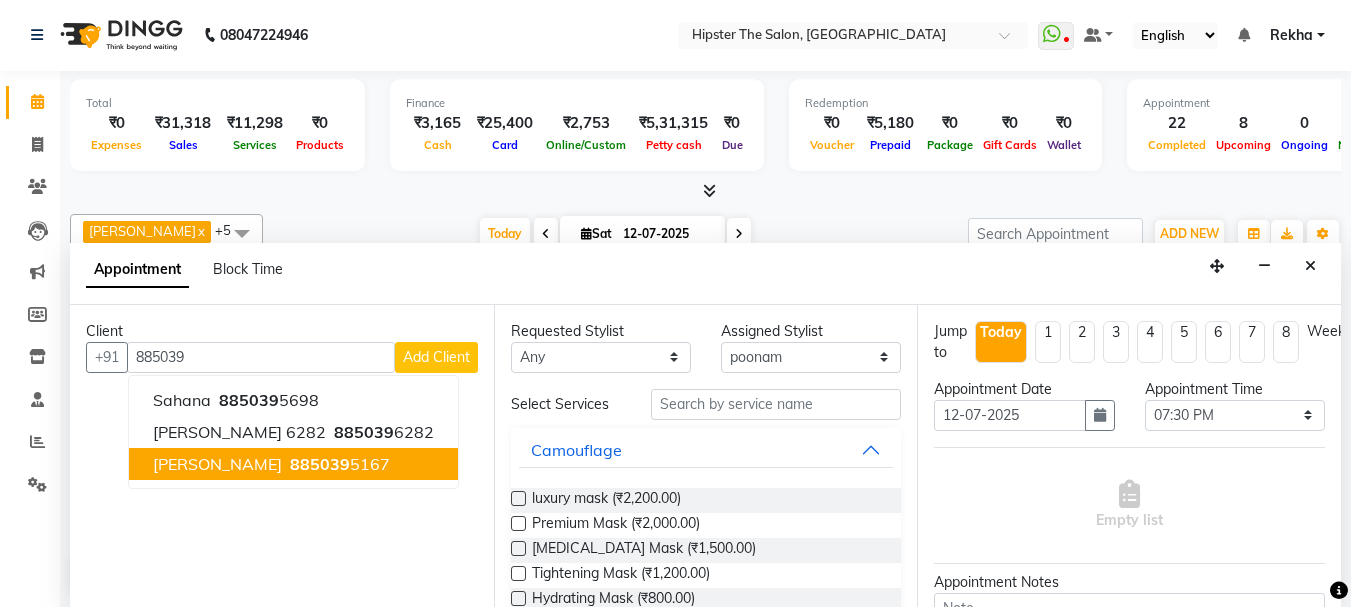 click on "885039" at bounding box center [320, 464] 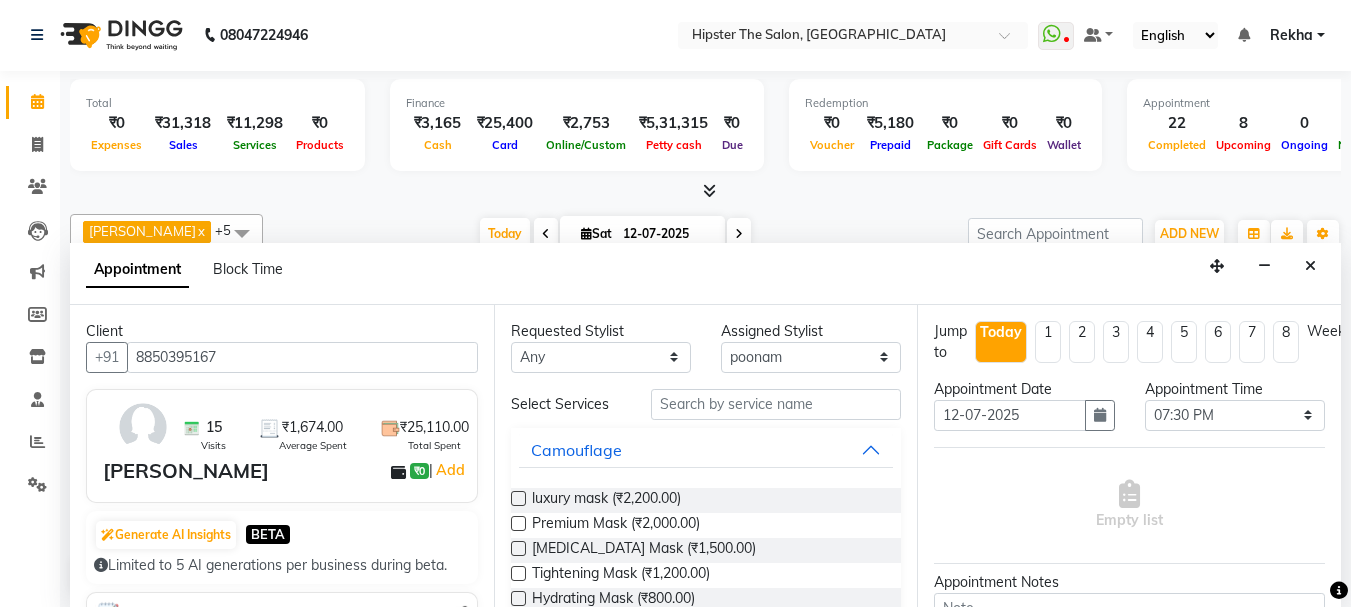 type on "8850395167" 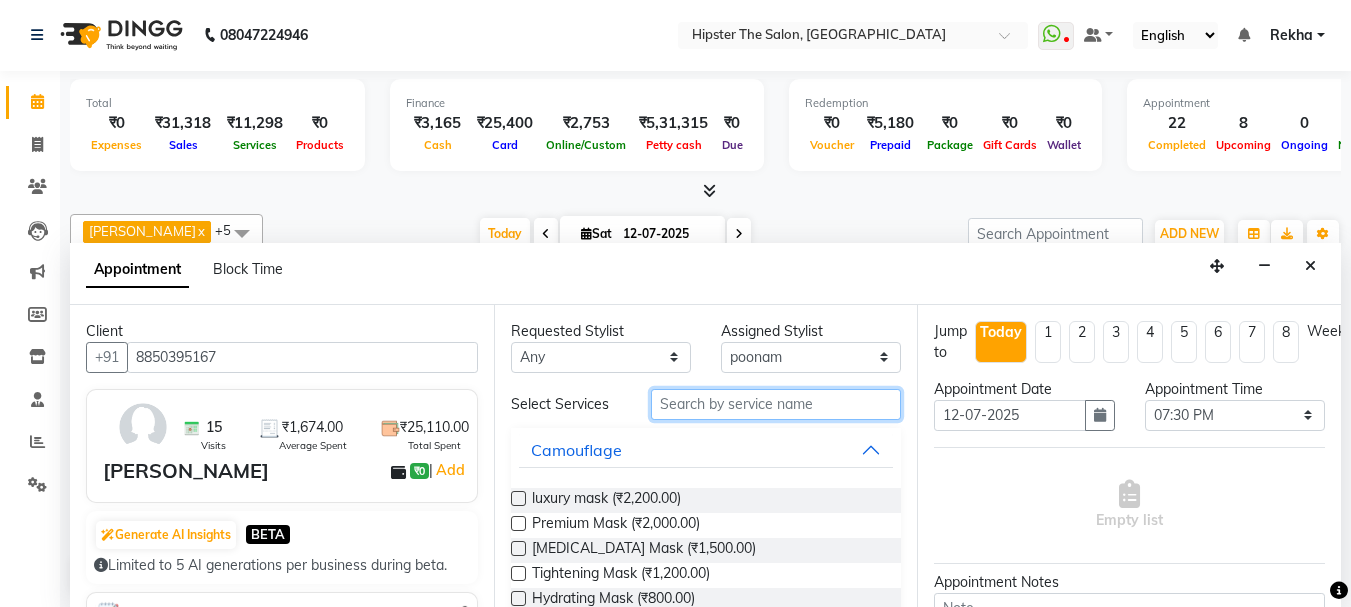 click at bounding box center (776, 404) 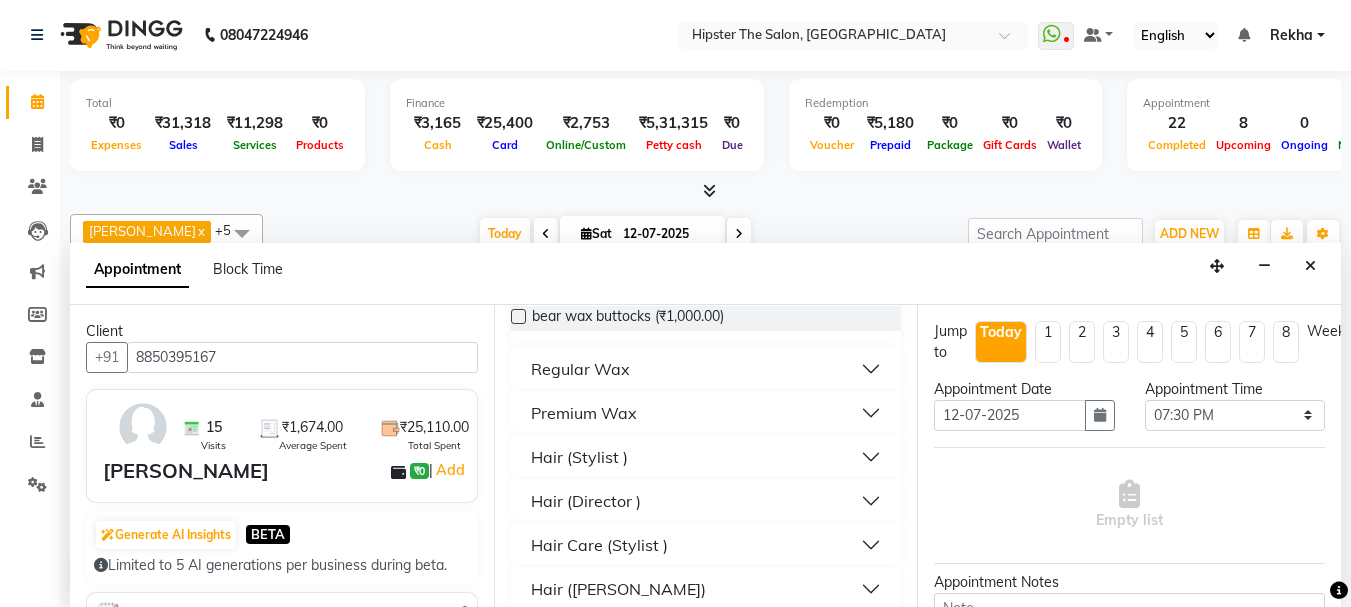 scroll, scrollTop: 552, scrollLeft: 0, axis: vertical 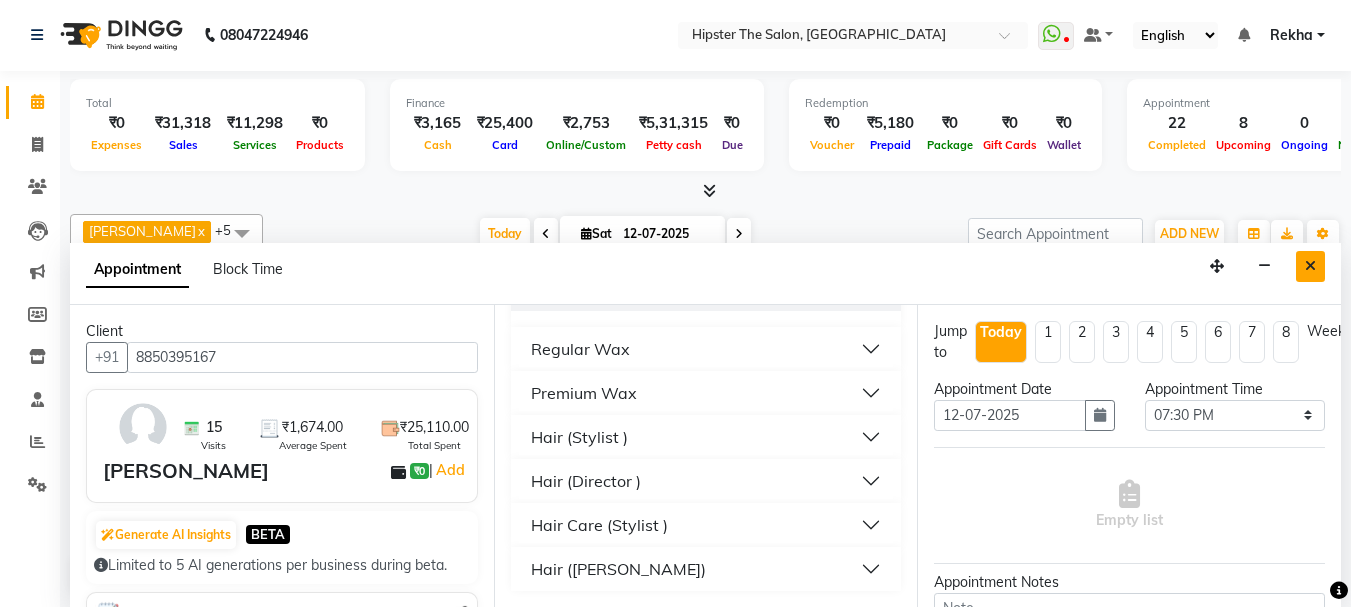 type on "wa" 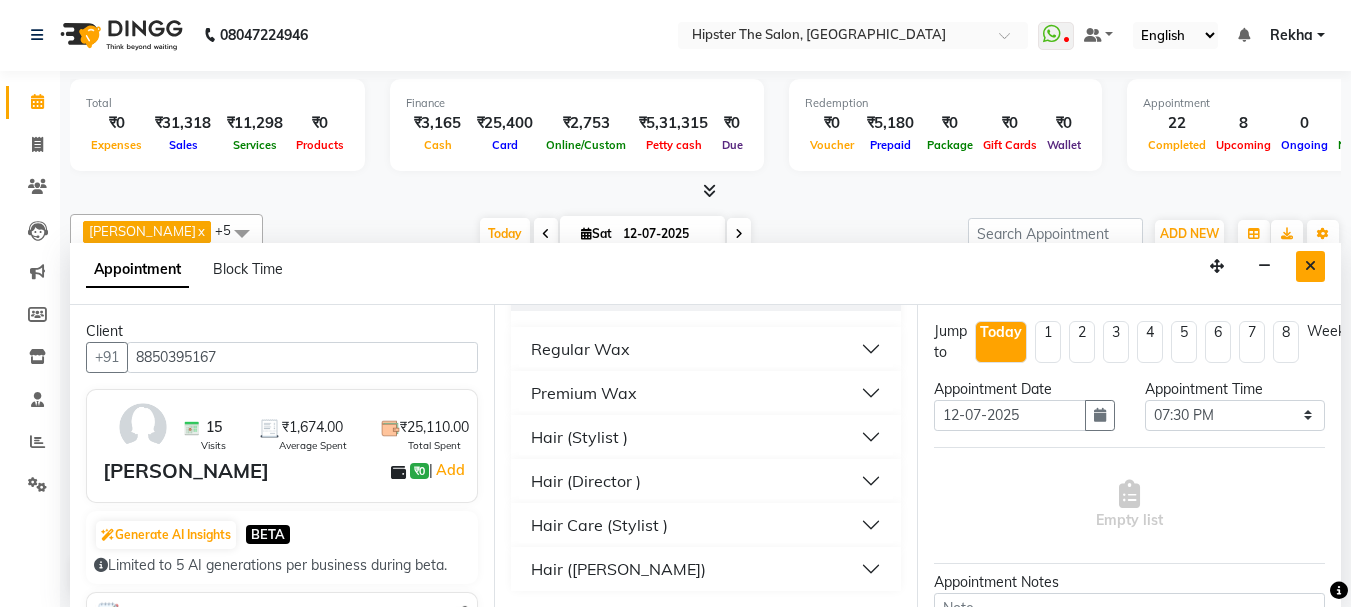 click at bounding box center (1310, 266) 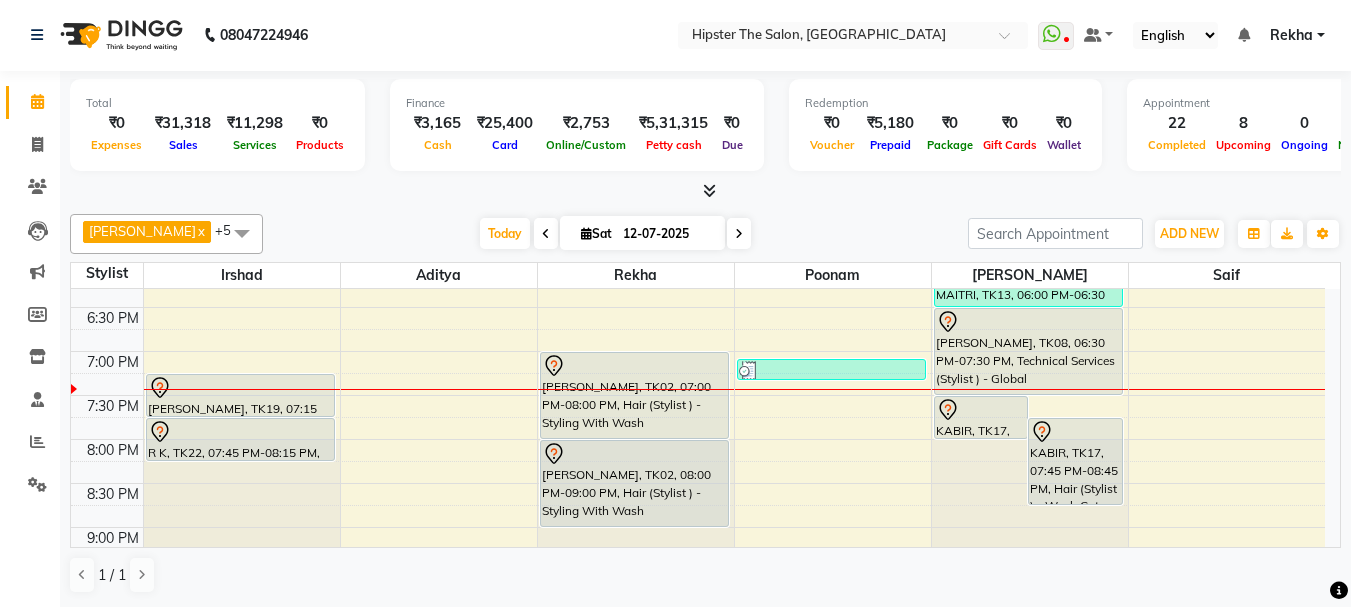 scroll, scrollTop: 948, scrollLeft: 0, axis: vertical 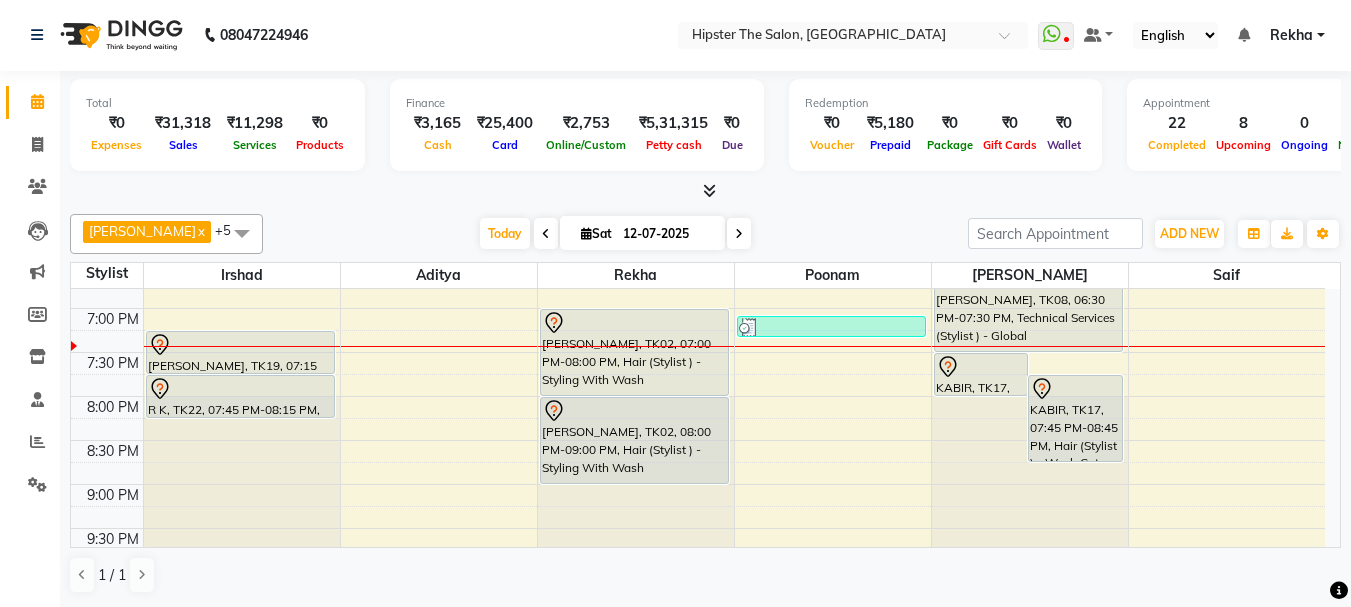 click on "8:00 AM 8:30 AM 9:00 AM 9:30 AM 10:00 AM 10:30 AM 11:00 AM 11:30 AM 12:00 PM 12:30 PM 1:00 PM 1:30 PM 2:00 PM 2:30 PM 3:00 PM 3:30 PM 4:00 PM 4:30 PM 5:00 PM 5:30 PM 6:00 PM 6:30 PM 7:00 PM 7:30 PM 8:00 PM 8:30 PM 9:00 PM 9:30 PM 10:00 PM 10:30 PM     arun, TK09, 09:40 AM-12:40 PM, Hair (Barber) - Wash Cut And Styling (₹300),Hair (Barber) - Shave (₹180),Skin Facials - Brightning Facial (₹3000),De Tanning - Premium Full Face & Neck (₹700)     arun, TK03, 09:45 AM-10:15 AM, Hair (Barber) - Wash Cut And Styling     arun, TK03, 10:15 AM-10:45 AM, Hair (Barber) - Shave     CHINTAN MEHTA, TK10, 12:25 PM-12:55 PM, Hair (Barber) - Shave (₹180)     KARAN, TK11, 12:50 PM-01:50 PM, Hair (Barber) - Wash Cut And Styling (₹300),Hair (Barber) - Shave (₹180)     vimal, TK14, 01:50 PM-02:20 PM, Hair (Barber) - Wash Cut And Styling (₹300)     SELBE, TK18, 03:35 PM-04:05 PM, Hair (Barber) - Wash Cut And Styling (₹300)     aryaveer patil, TK21, 05:10 PM-05:40 PM, Hair (Barber) - Wash Cut And Styling (₹300)" at bounding box center (698, 0) 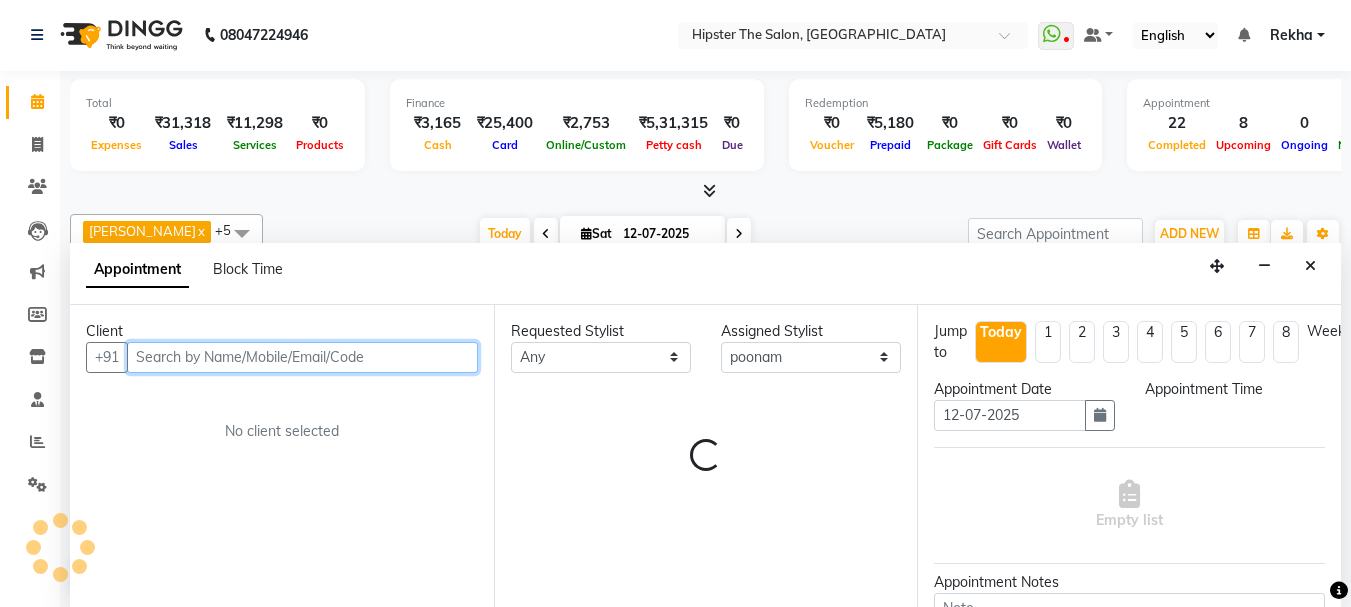 select on "1155" 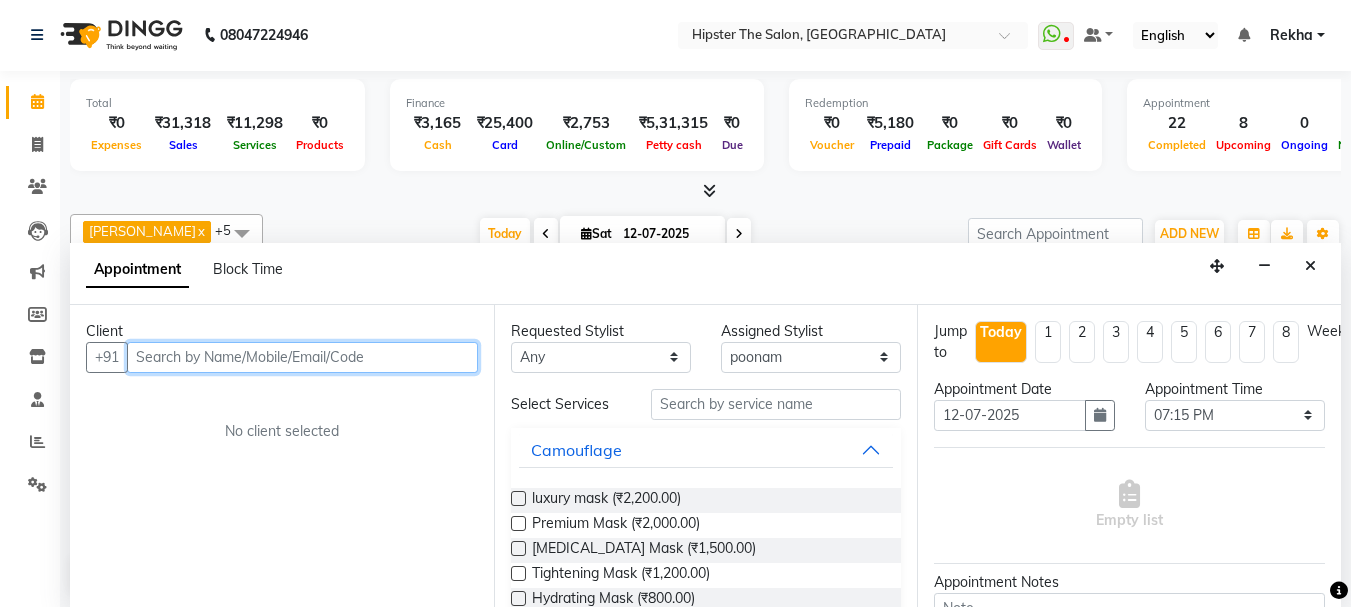 click at bounding box center [302, 357] 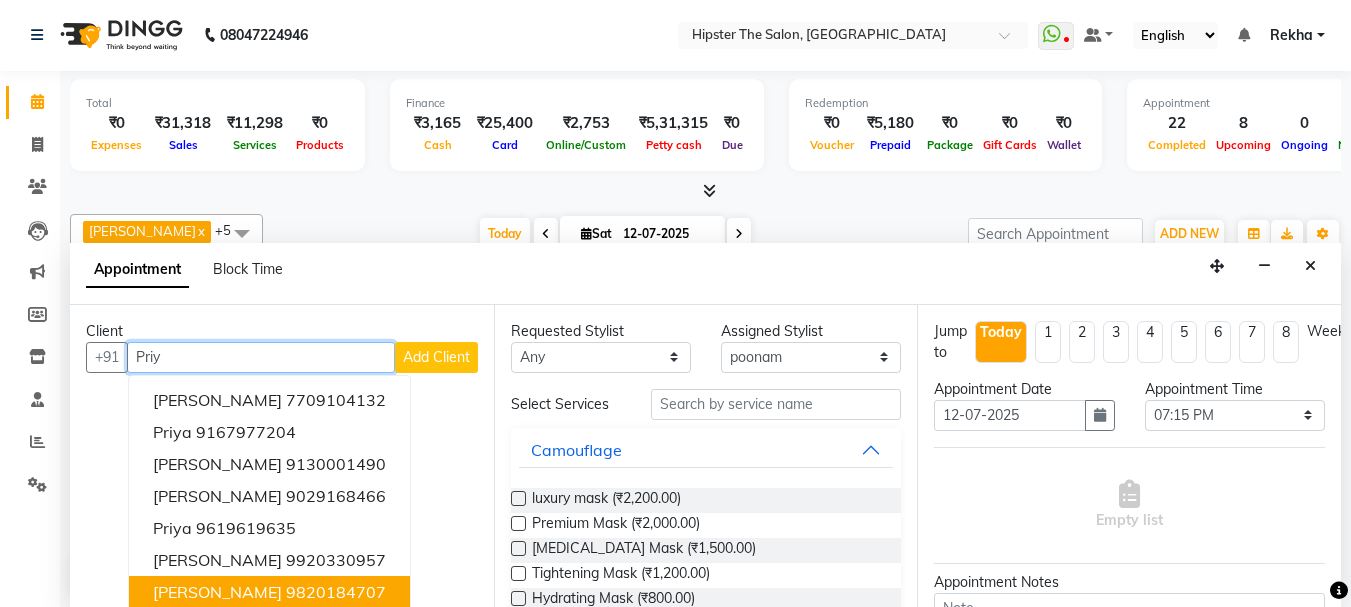 scroll, scrollTop: 106, scrollLeft: 0, axis: vertical 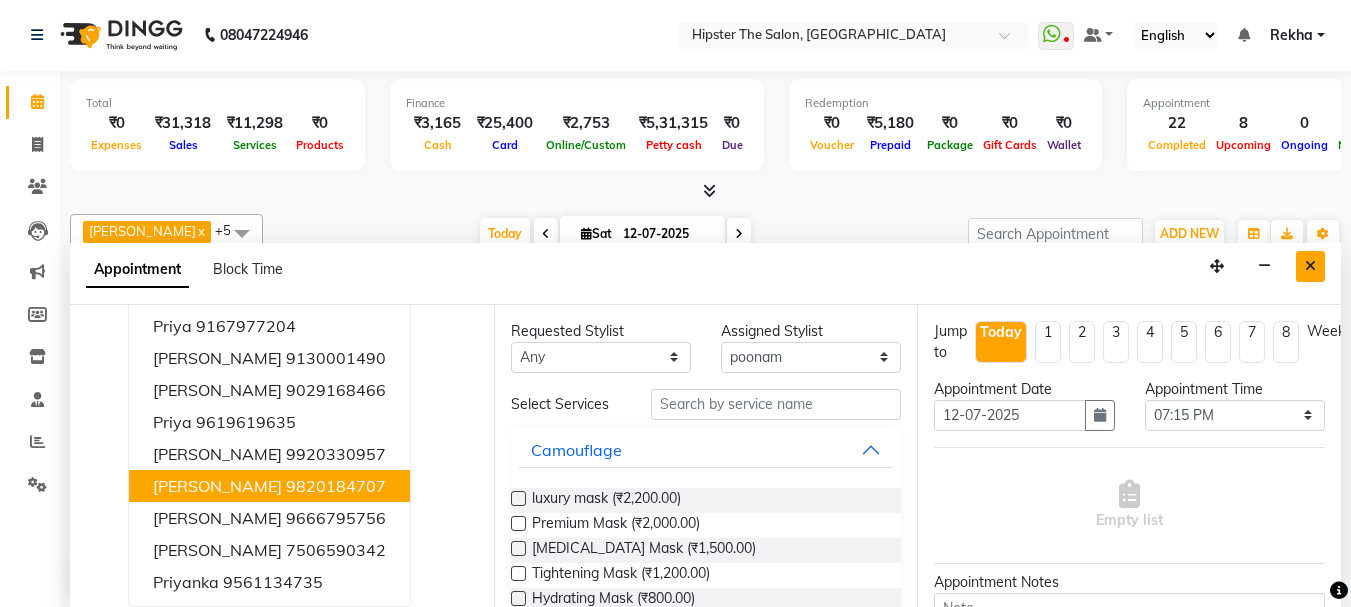 type on "Priy" 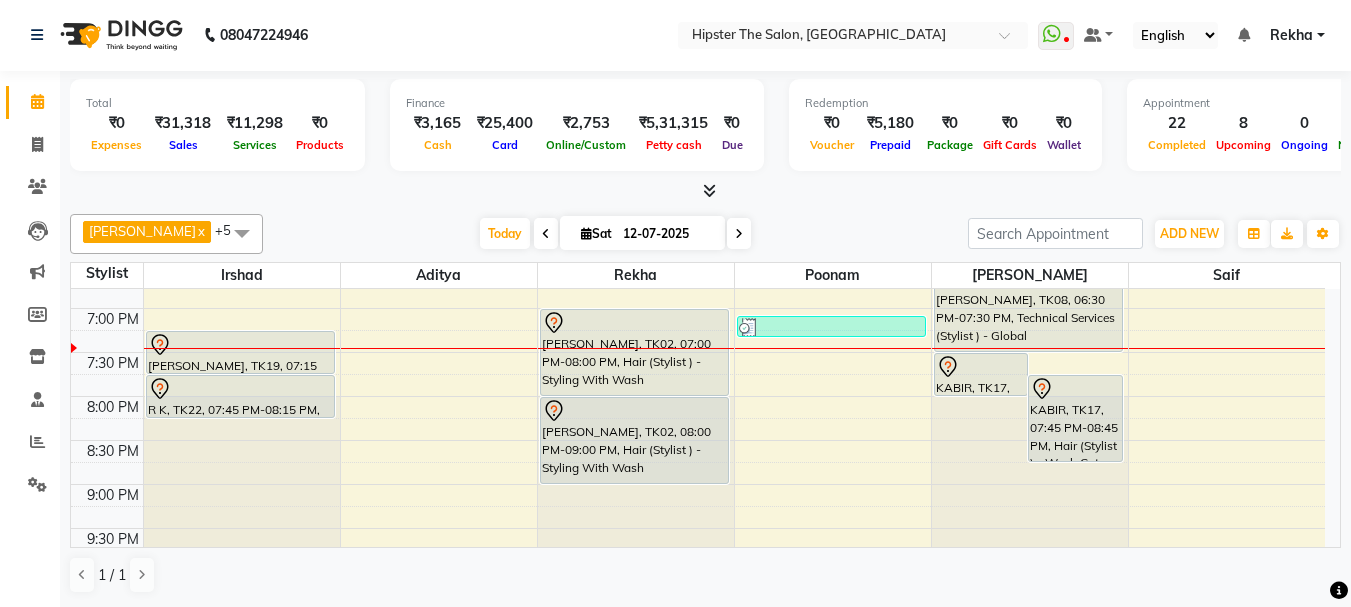 click at bounding box center [833, 348] 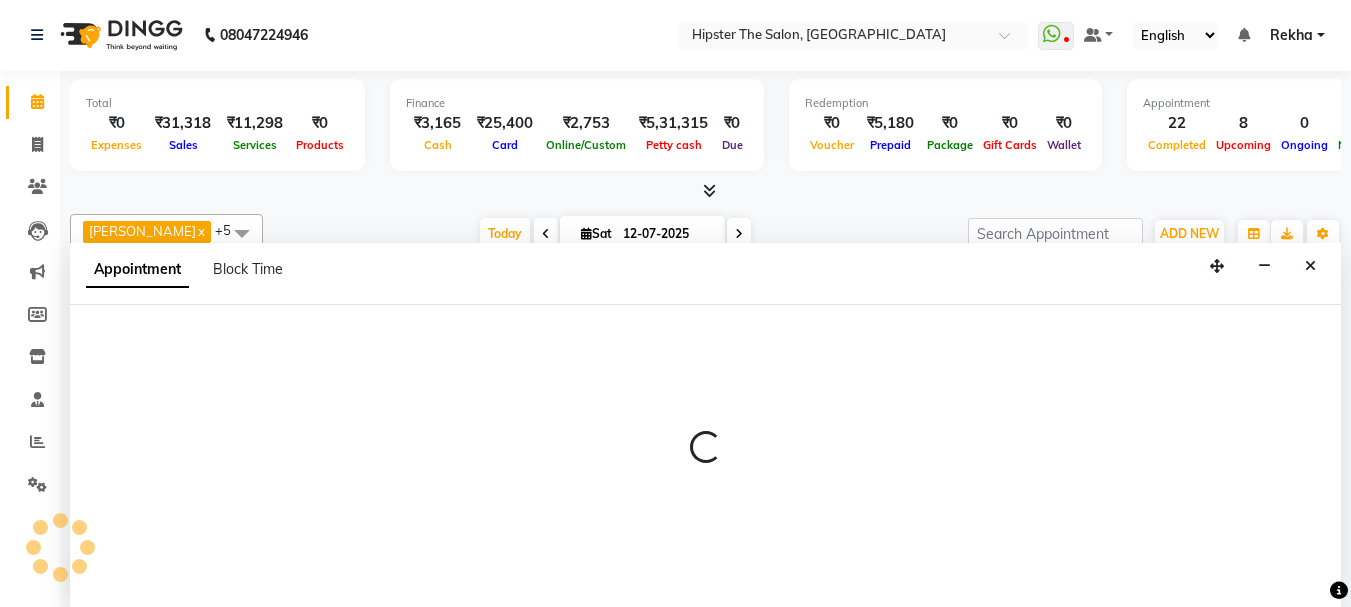 select on "50153" 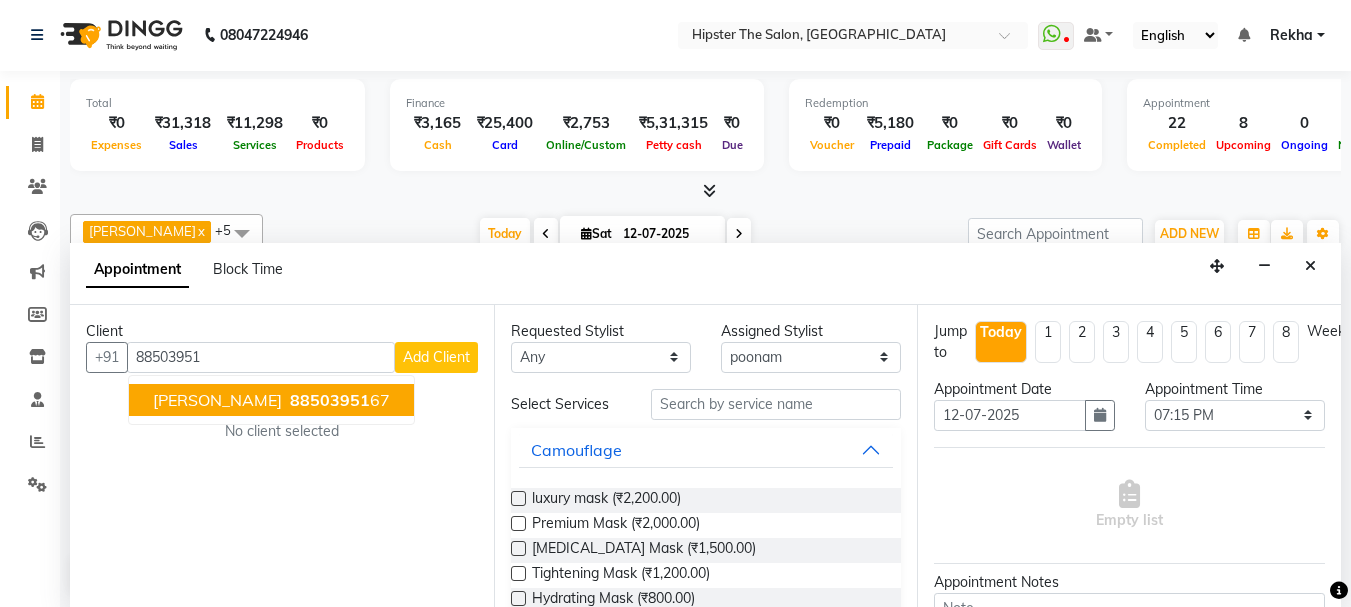 click on "88503951" at bounding box center (330, 400) 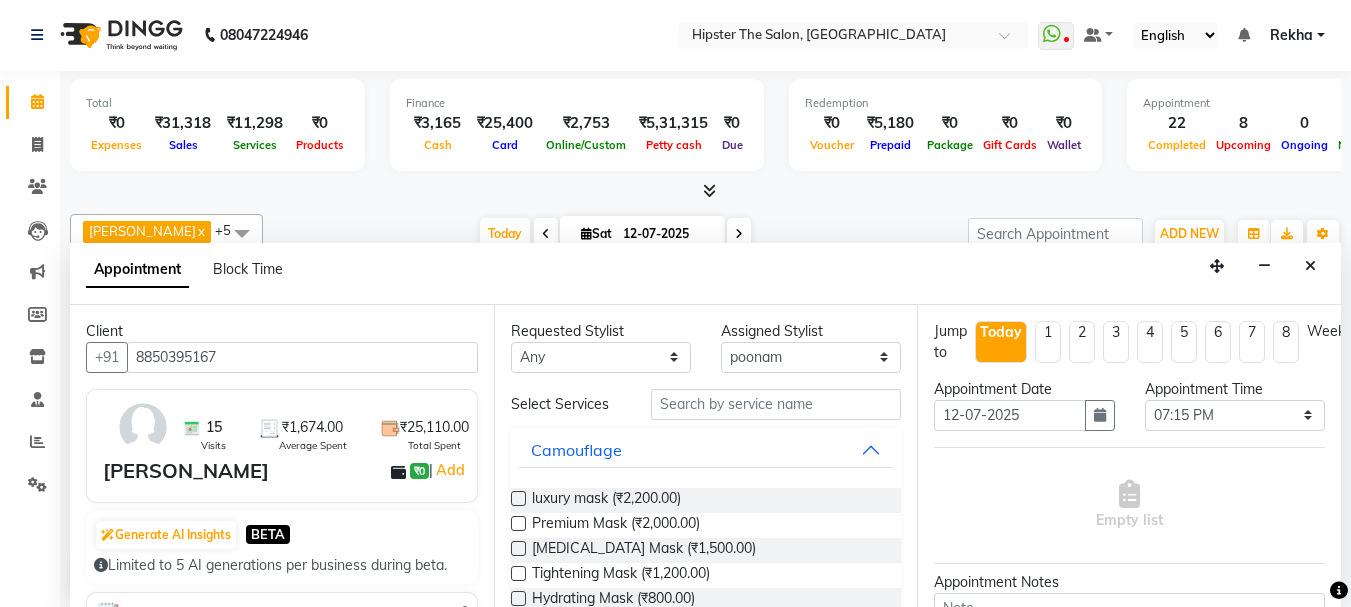 type on "8850395167" 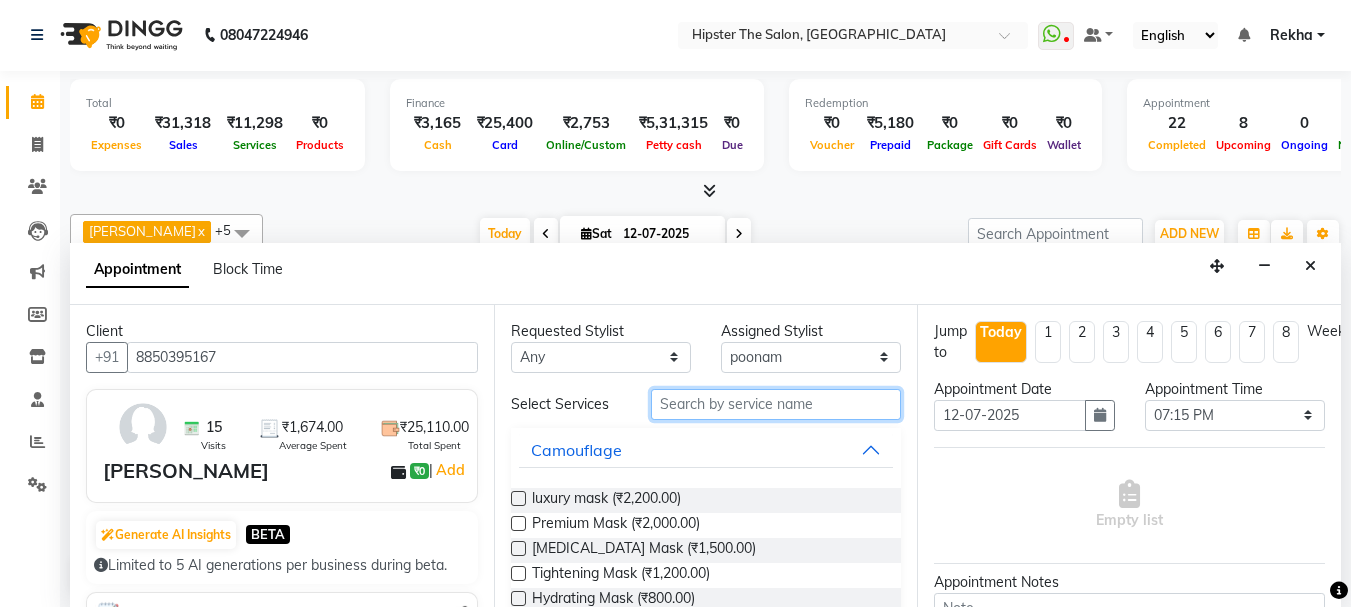click at bounding box center [776, 404] 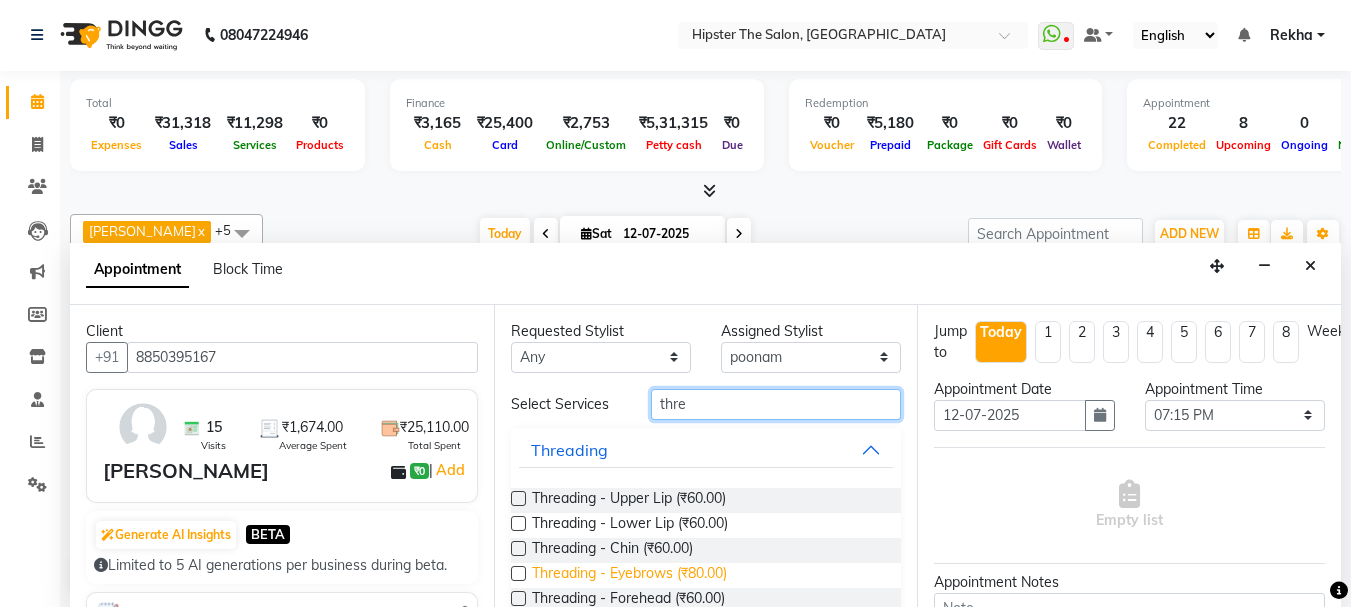 type on "thre" 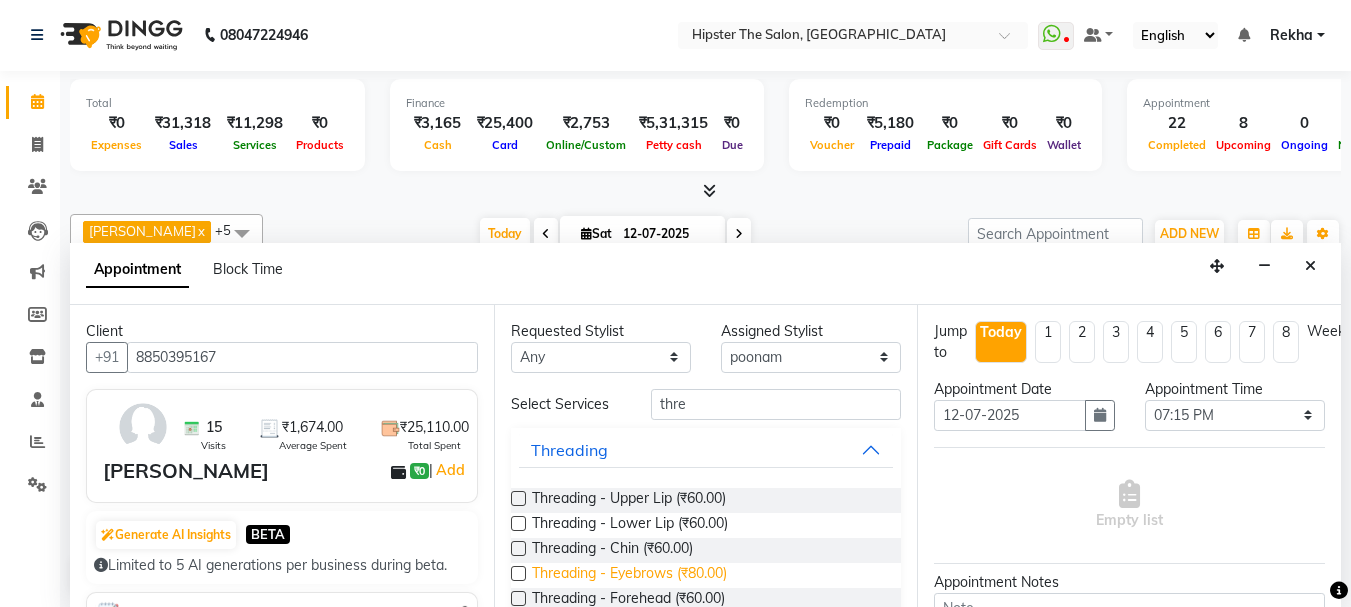 click on "Threading - Eyebrows (₹80.00)" at bounding box center (629, 575) 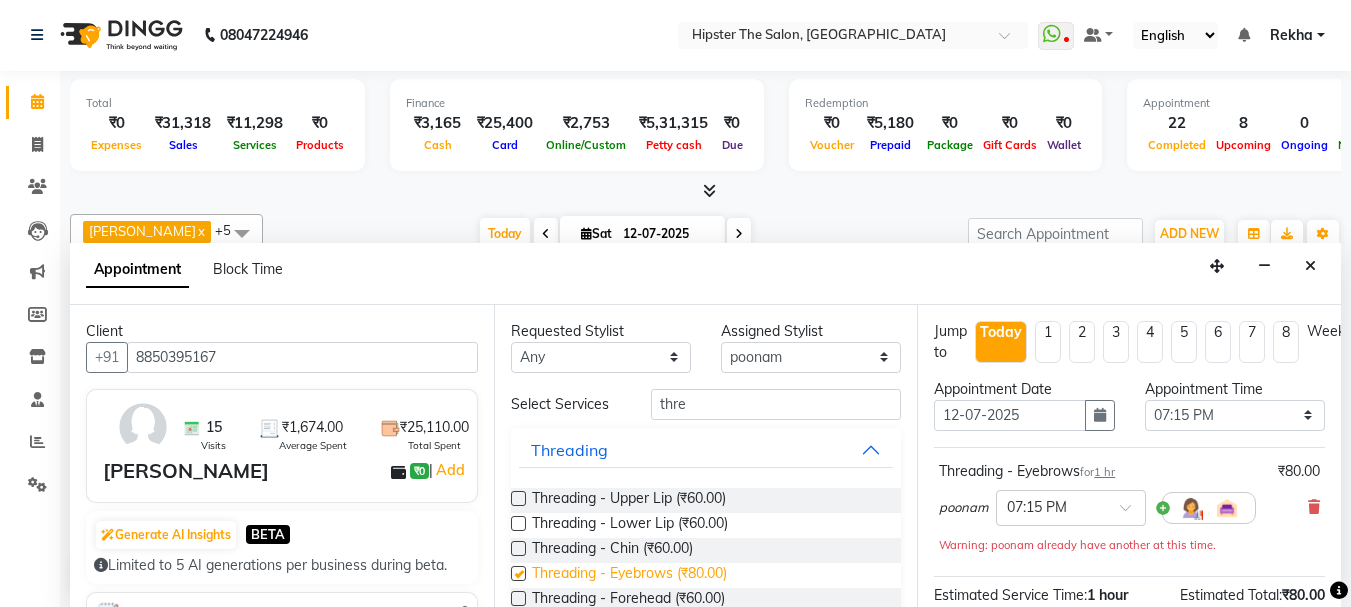 checkbox on "false" 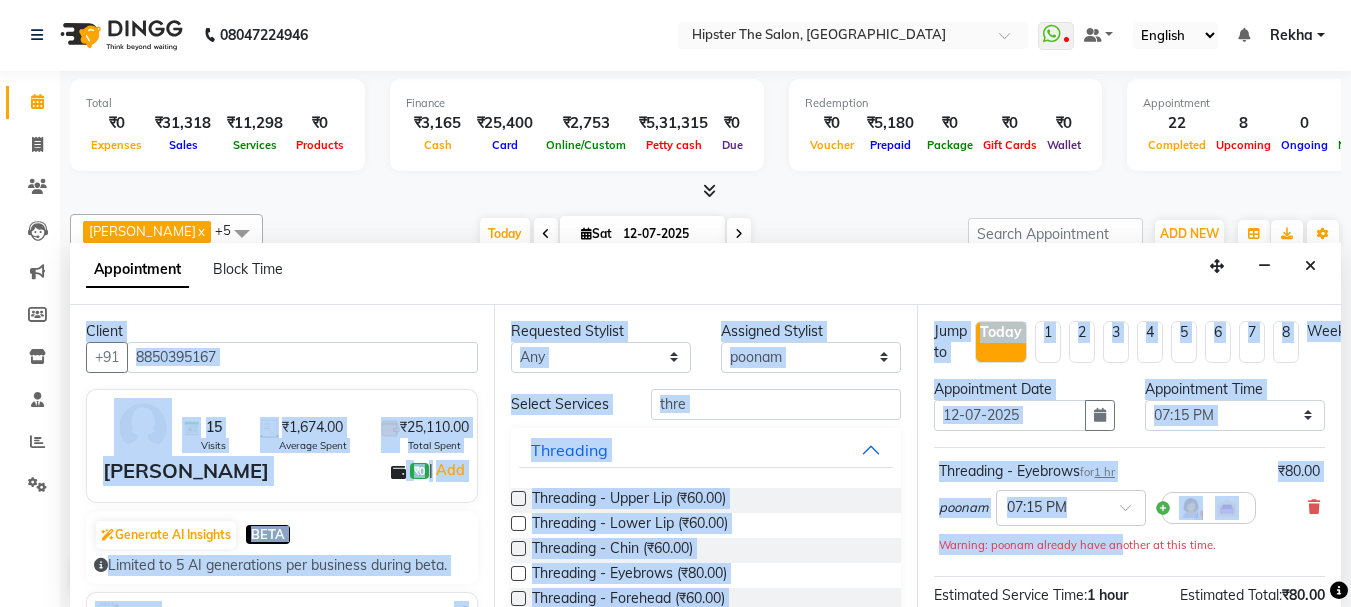 drag, startPoint x: 1119, startPoint y: 536, endPoint x: 1060, endPoint y: 268, distance: 274.41757 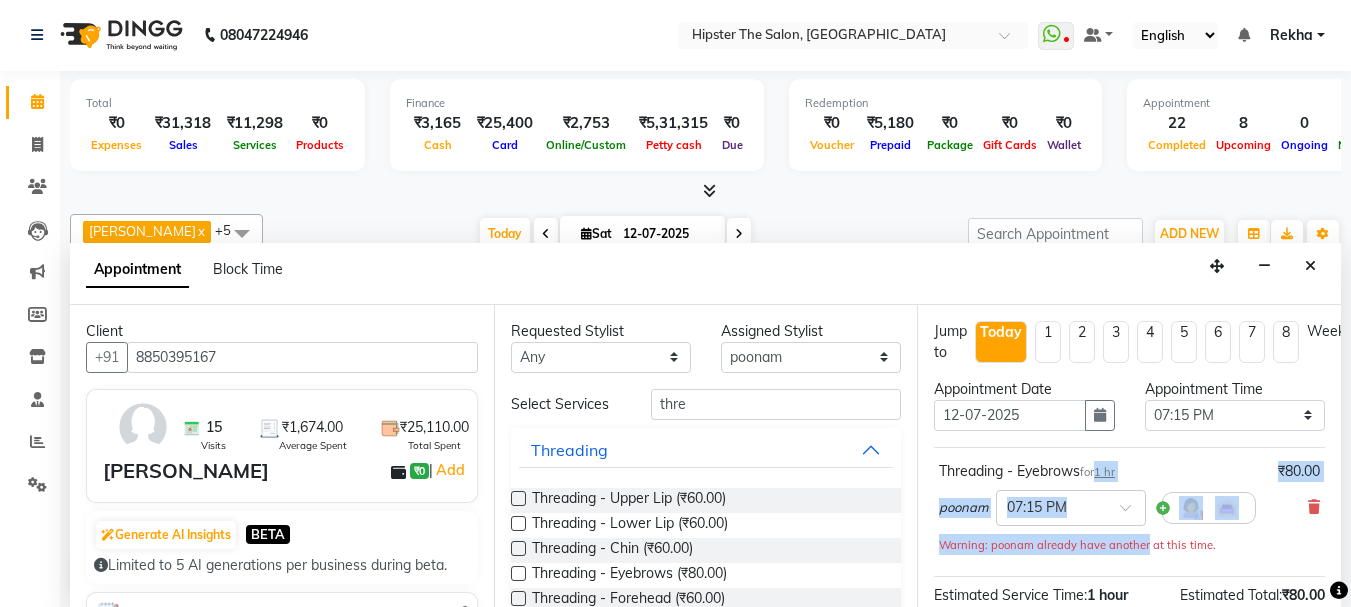 drag, startPoint x: 1122, startPoint y: 528, endPoint x: 1094, endPoint y: 454, distance: 79.12016 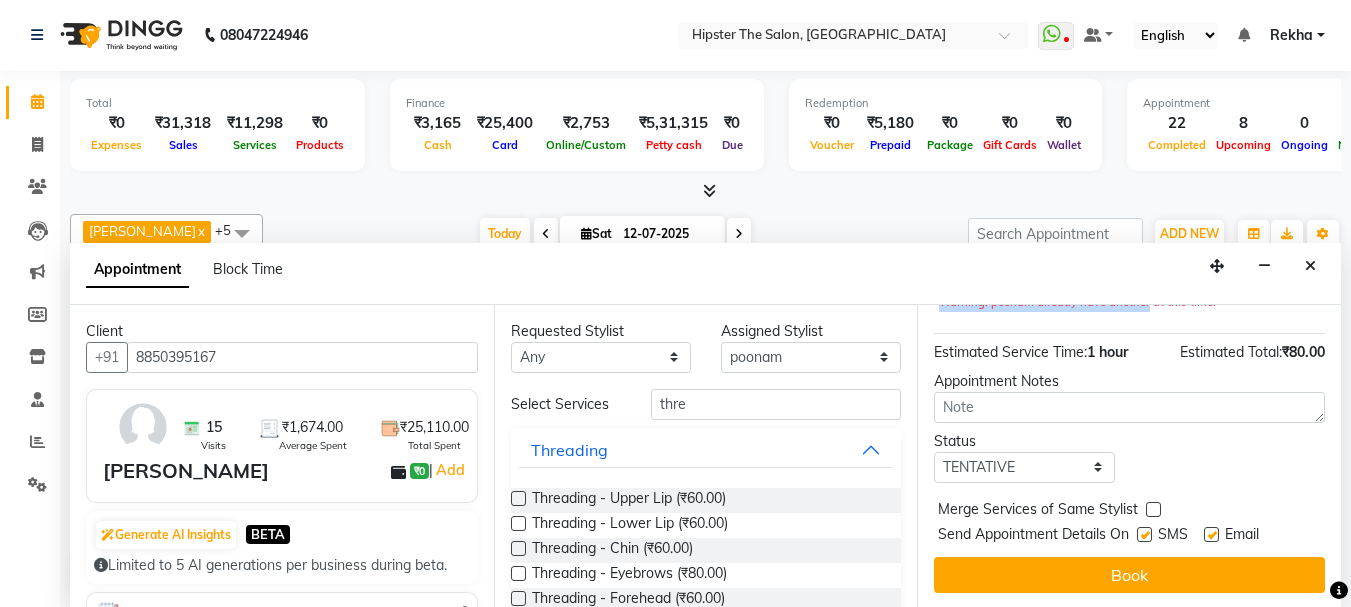 scroll, scrollTop: 260, scrollLeft: 0, axis: vertical 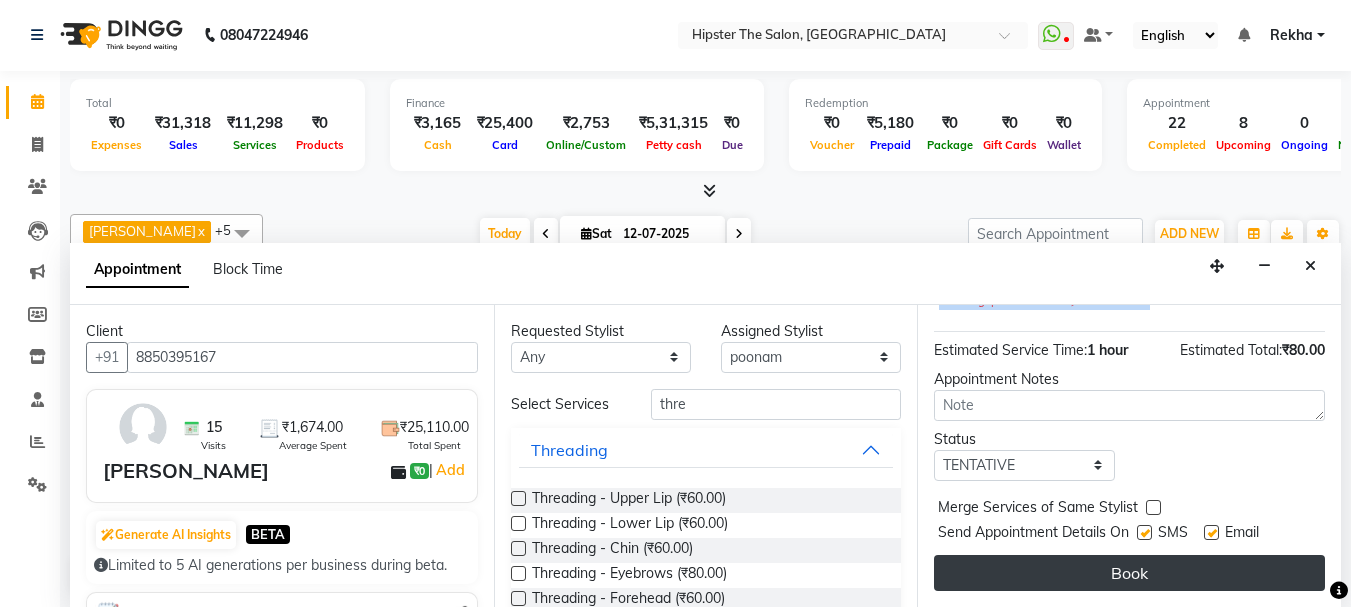 click on "Book" at bounding box center [1129, 573] 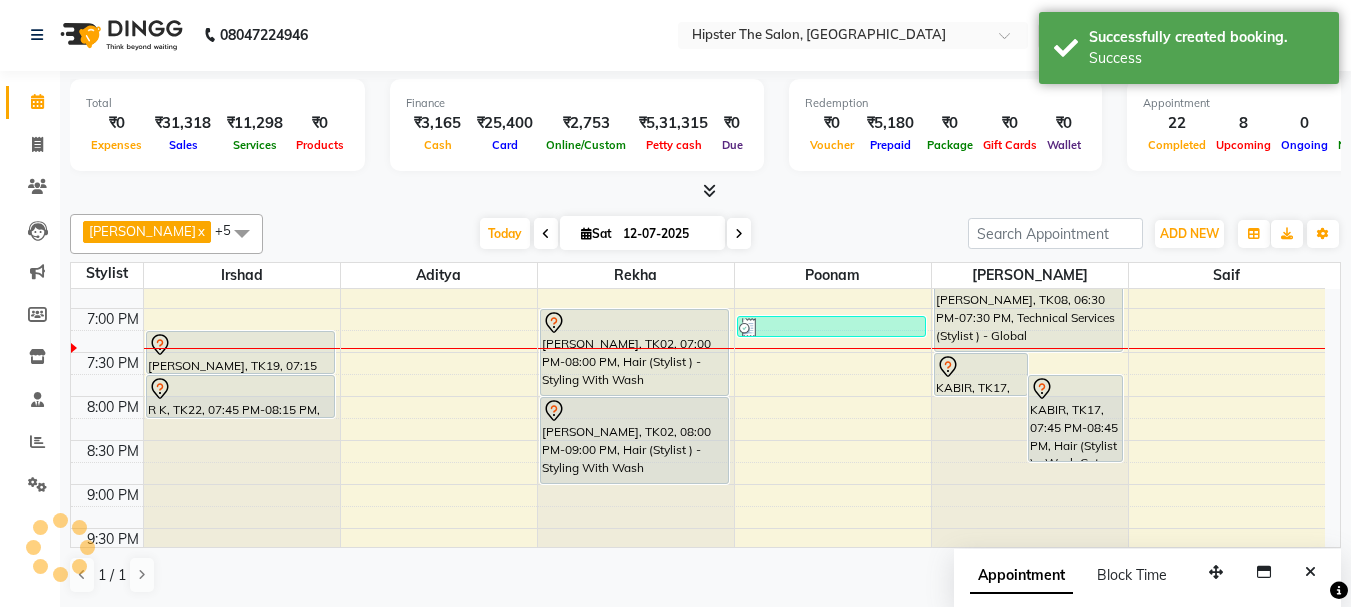 scroll, scrollTop: 0, scrollLeft: 0, axis: both 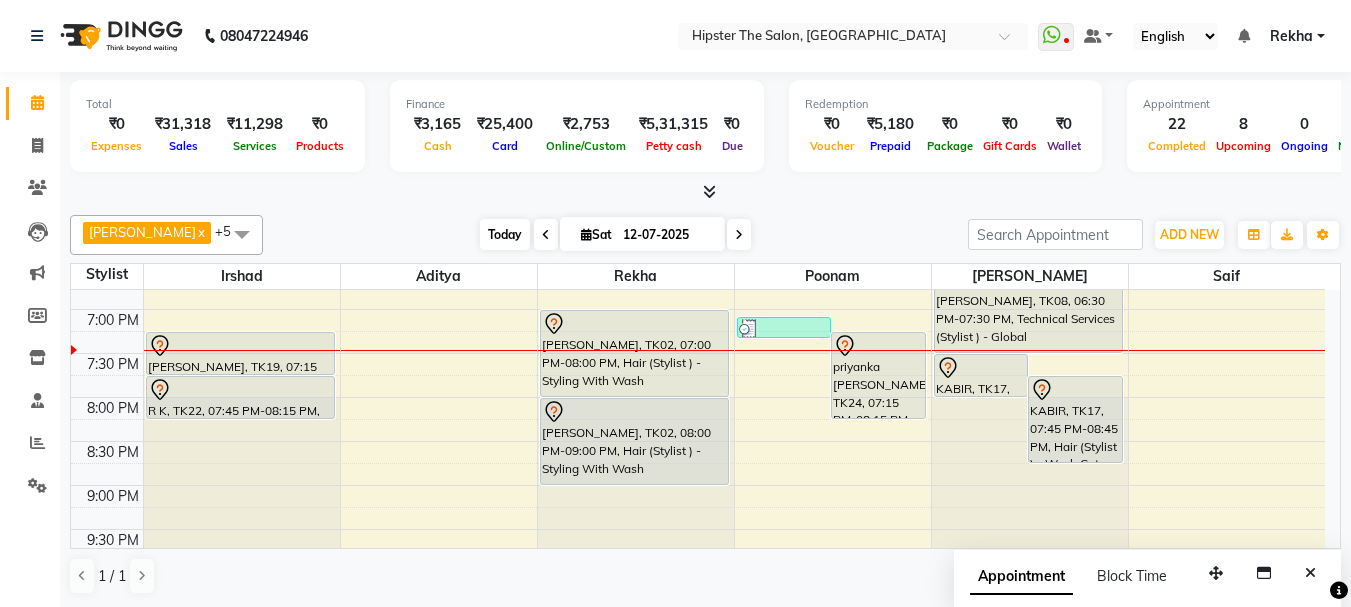 click on "Today" at bounding box center (505, 234) 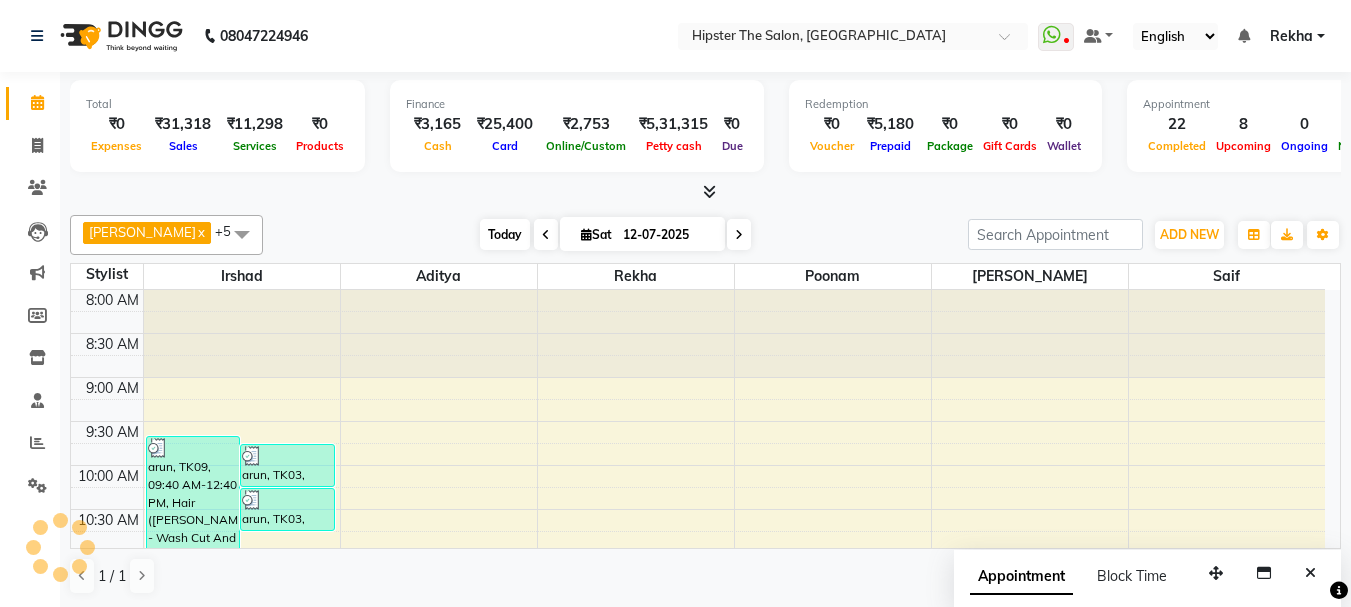 scroll, scrollTop: 969, scrollLeft: 0, axis: vertical 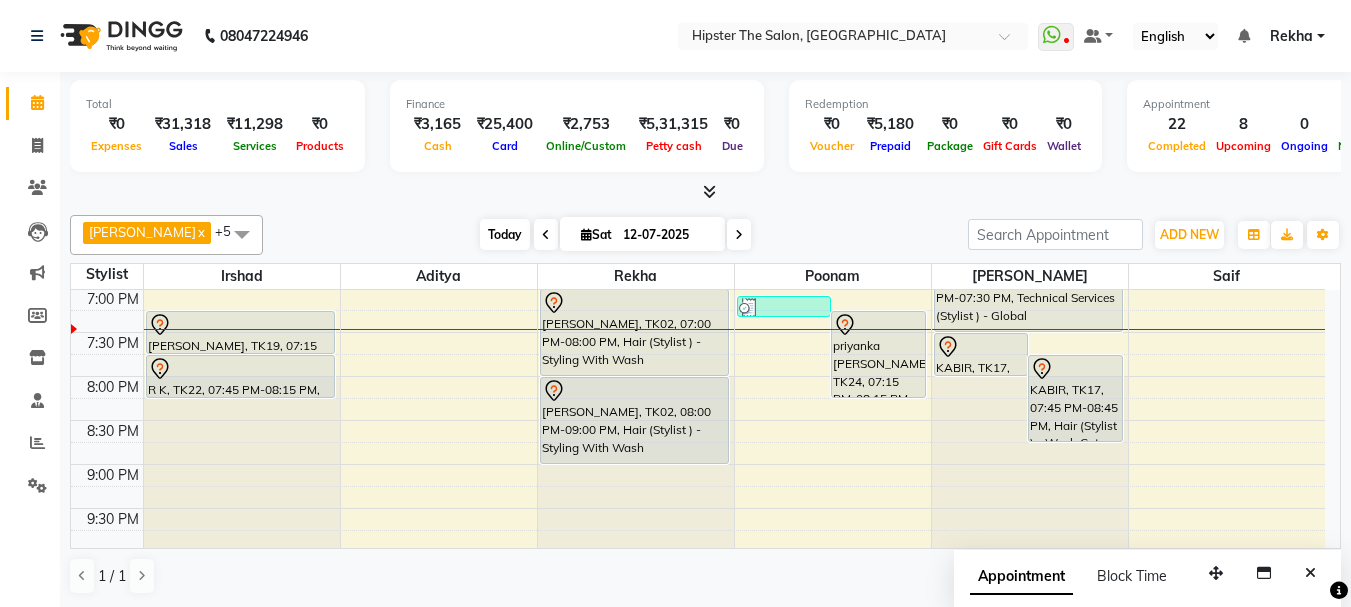 click on "Today" at bounding box center [505, 234] 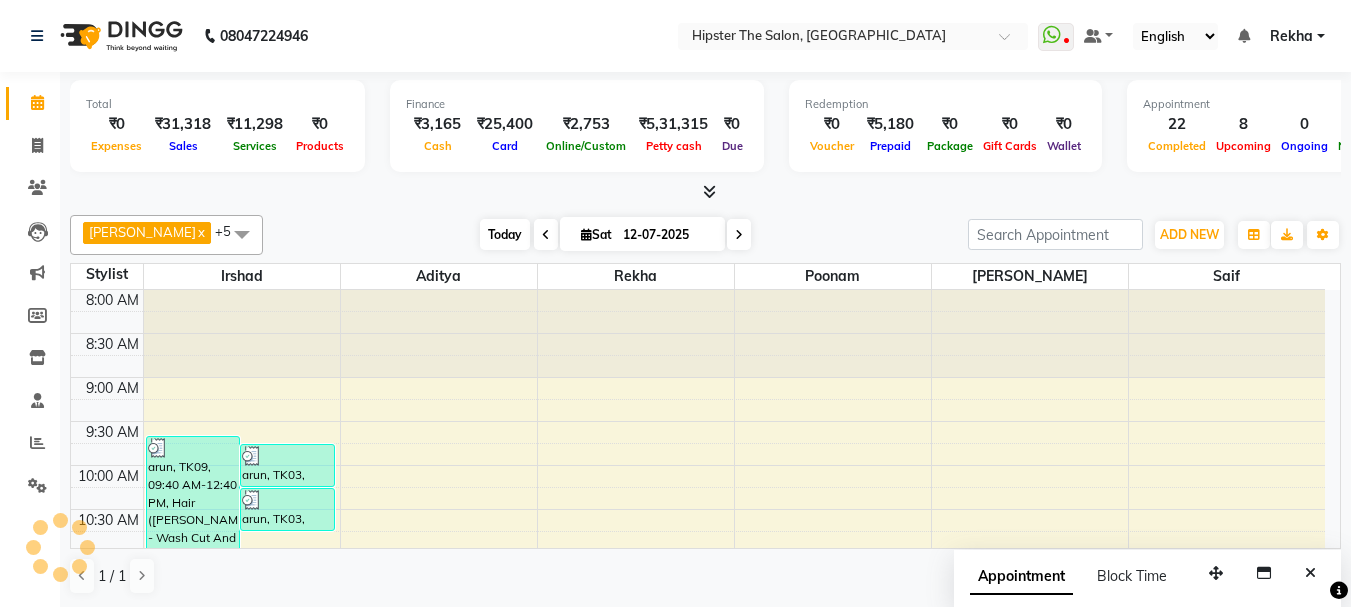 click on "Today" at bounding box center [505, 234] 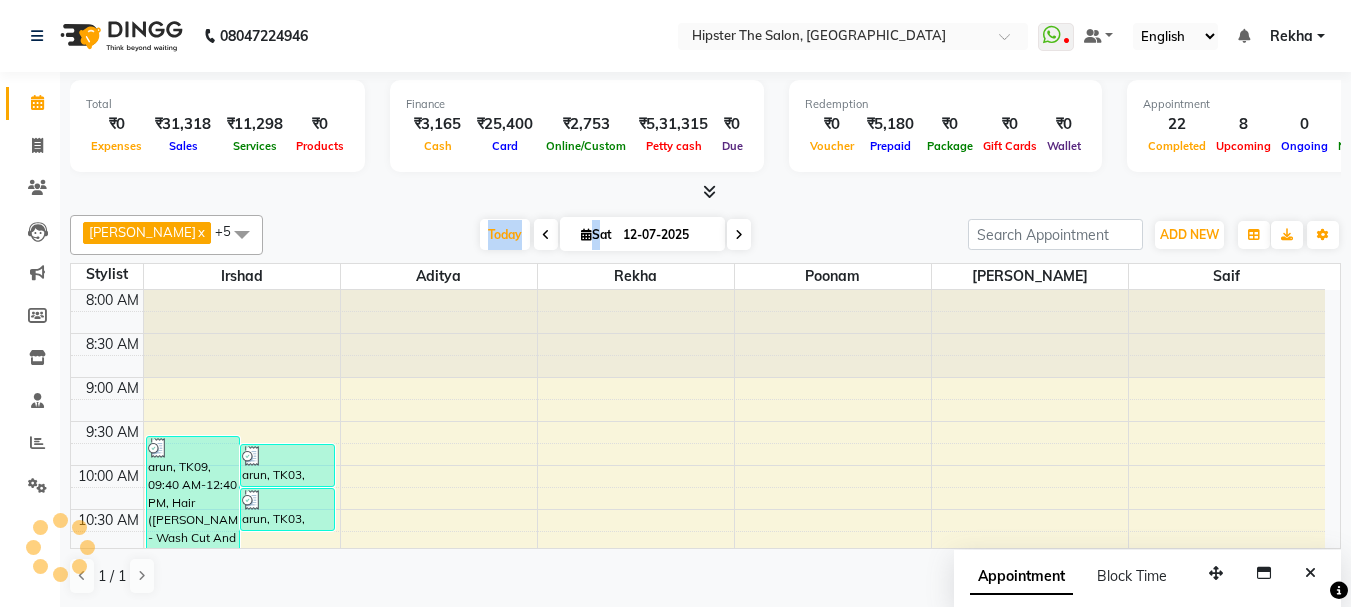 scroll, scrollTop: 969, scrollLeft: 0, axis: vertical 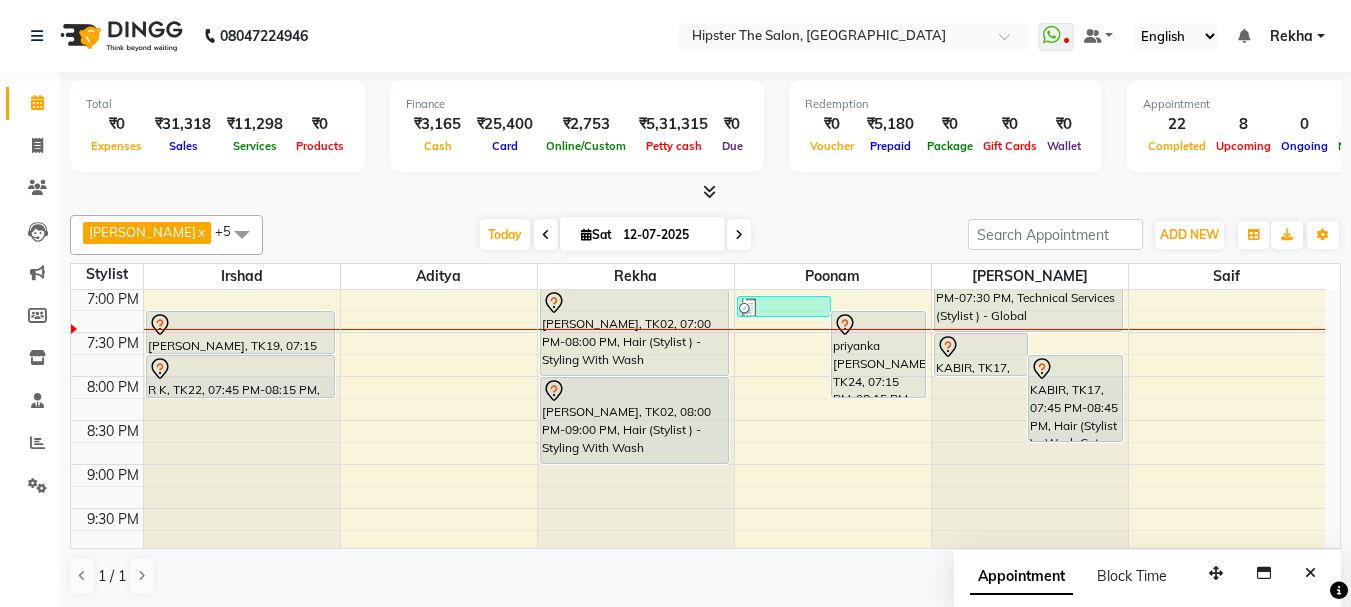 click at bounding box center [739, 235] 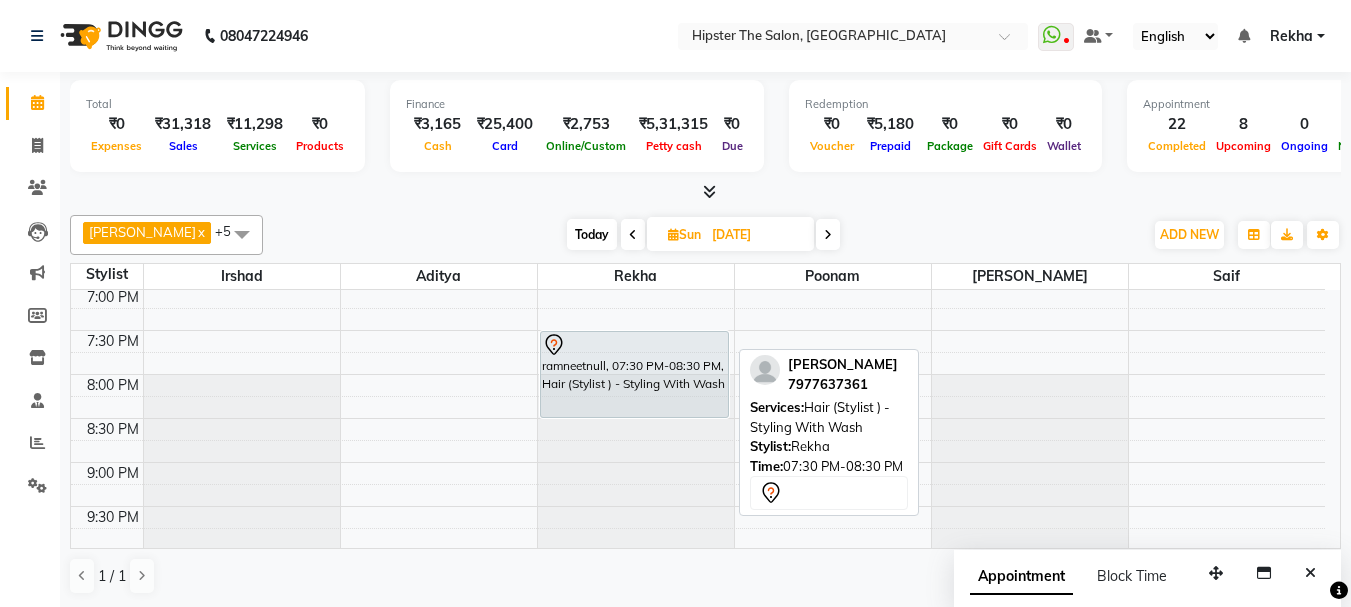 scroll, scrollTop: 1009, scrollLeft: 0, axis: vertical 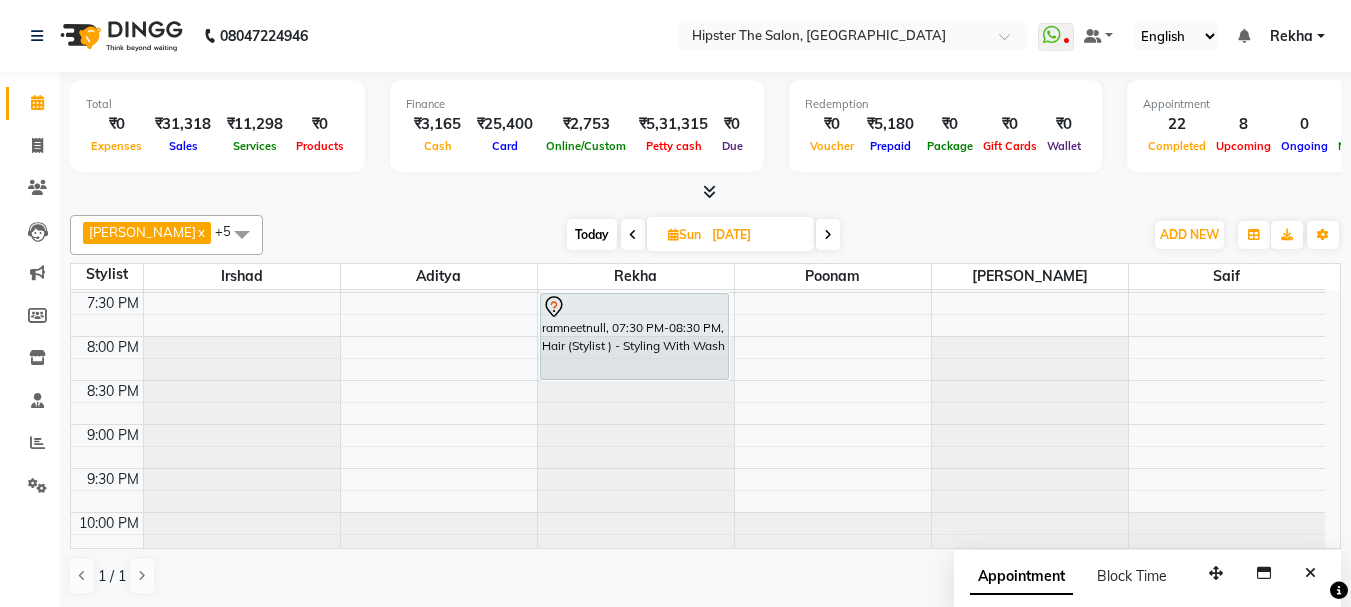 click on "Today" at bounding box center [592, 234] 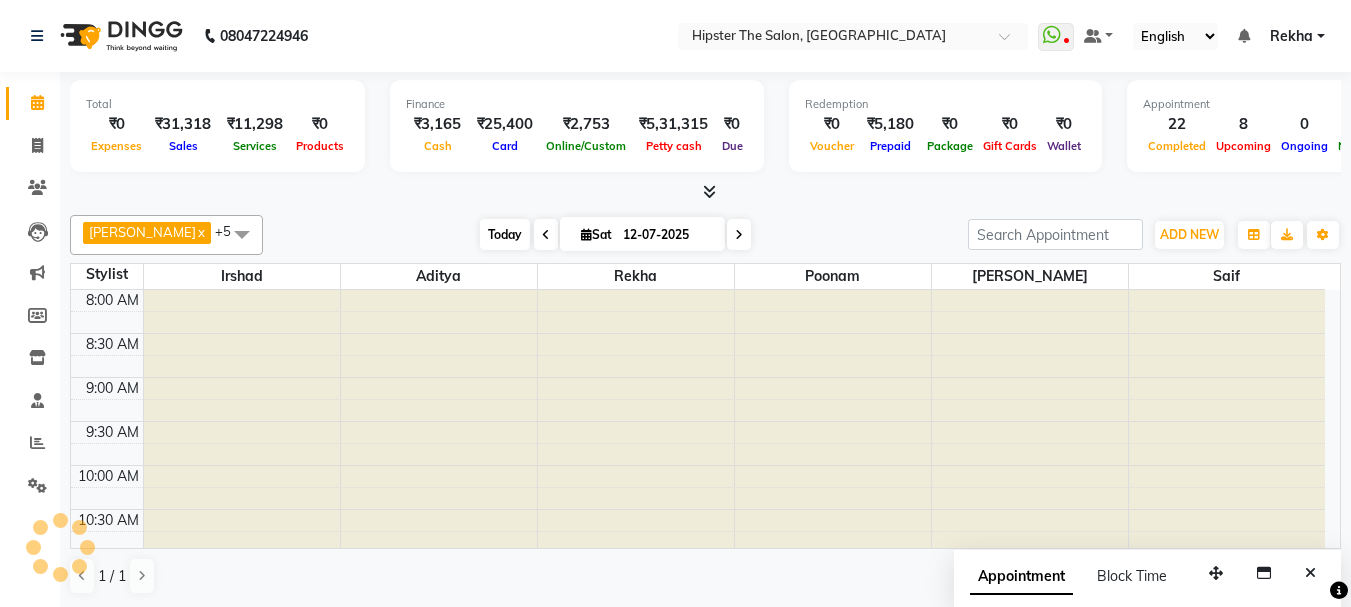 scroll, scrollTop: 969, scrollLeft: 0, axis: vertical 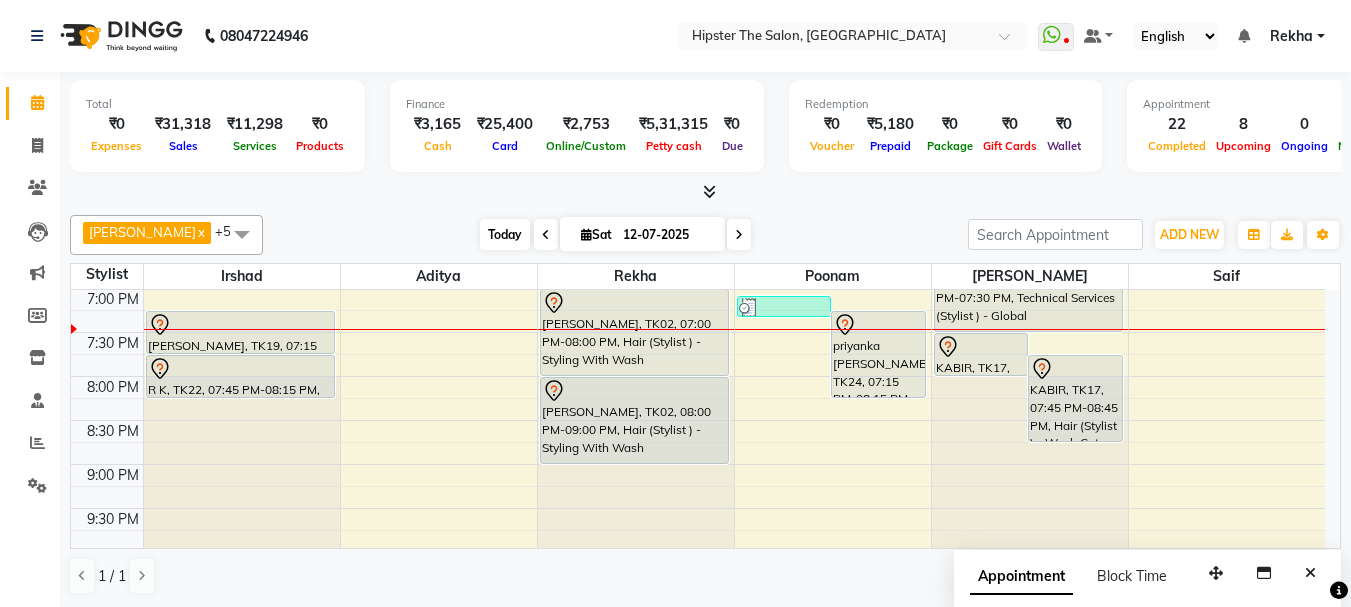 click on "Today" at bounding box center (505, 234) 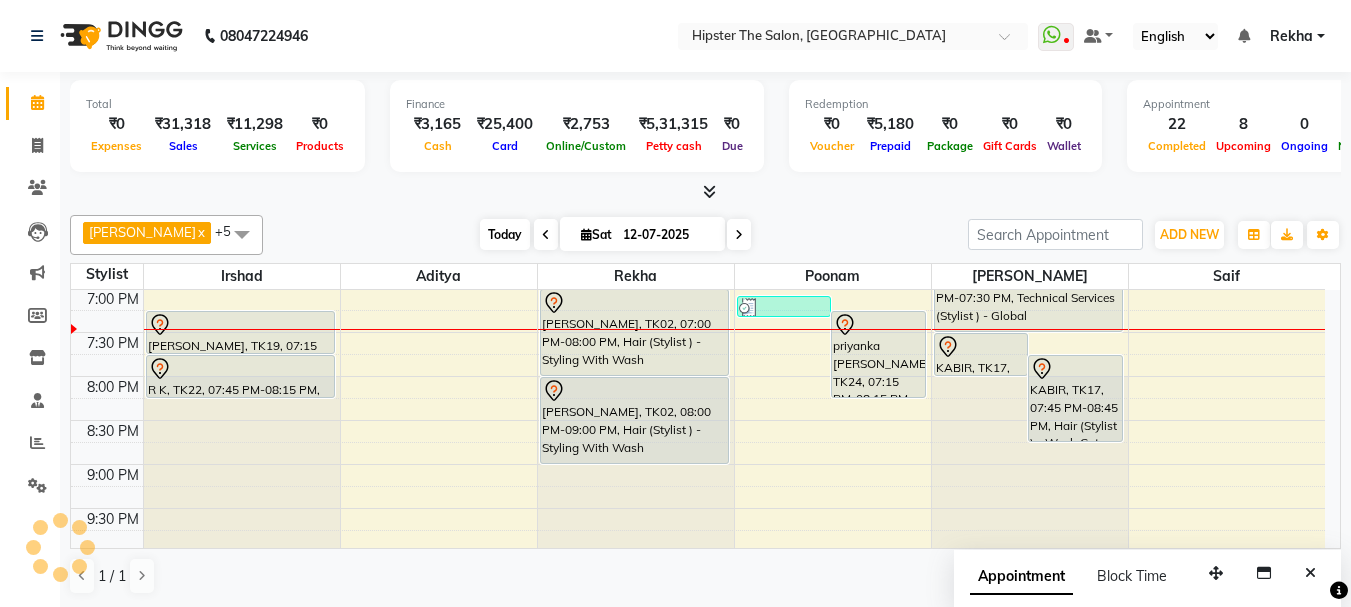 scroll, scrollTop: 969, scrollLeft: 0, axis: vertical 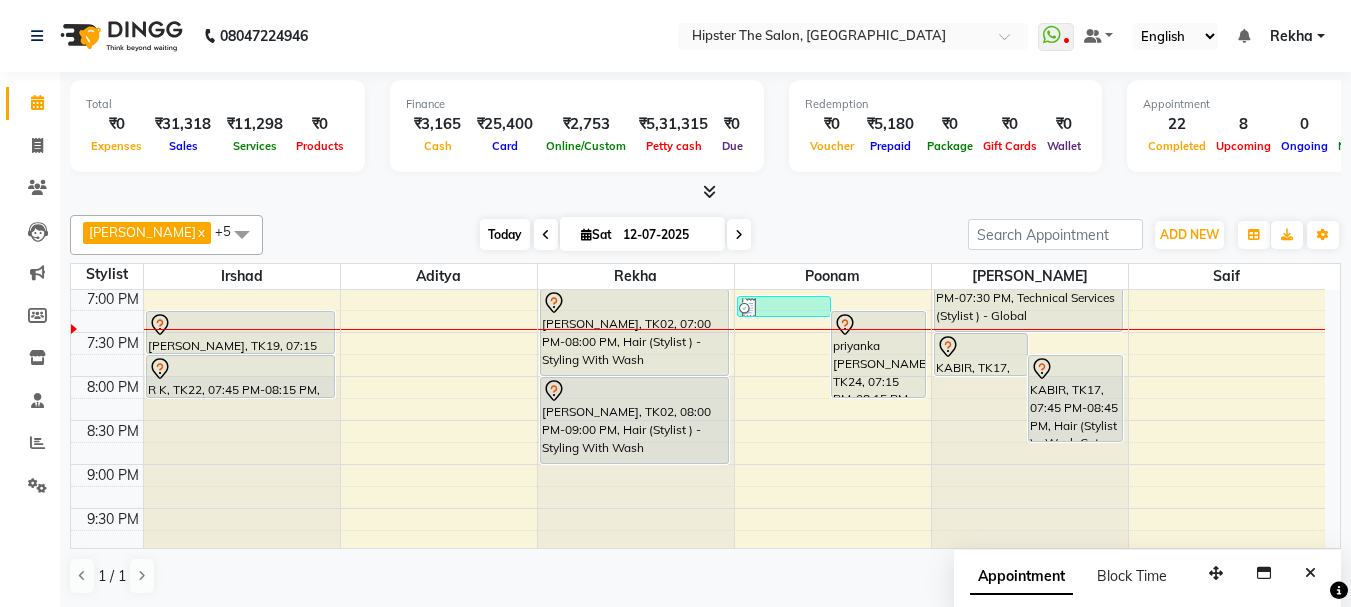 click on "Today" at bounding box center [505, 234] 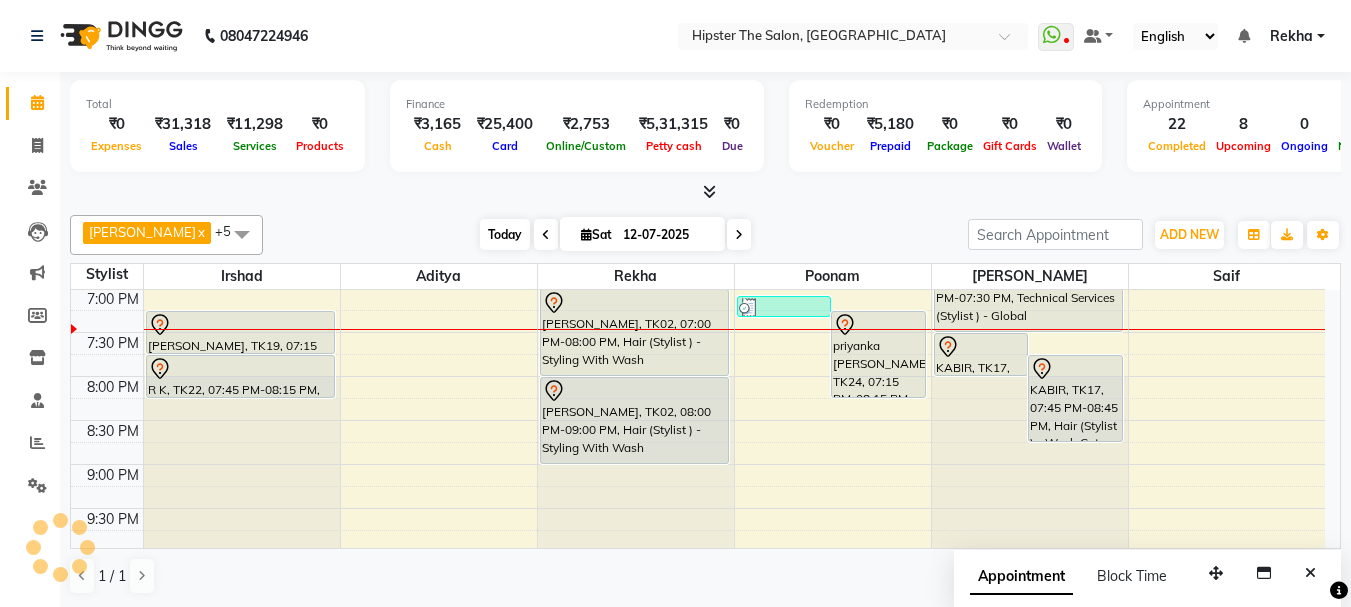 scroll, scrollTop: 0, scrollLeft: 0, axis: both 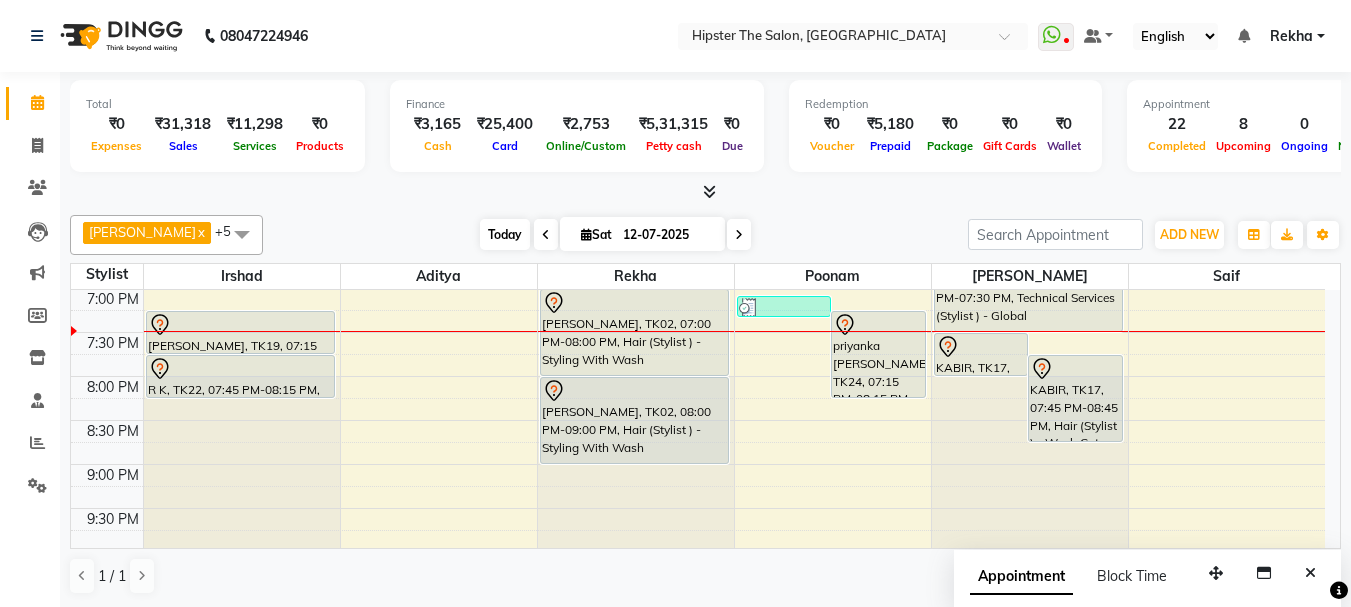 click on "Today" at bounding box center (505, 234) 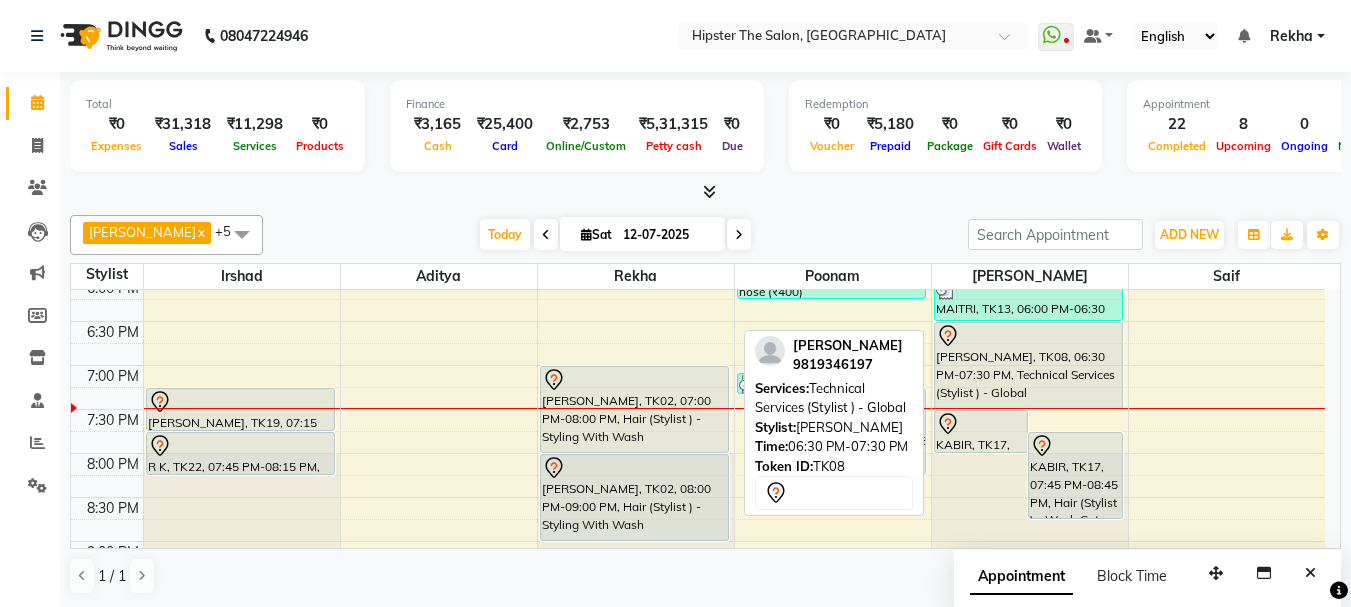 scroll, scrollTop: 895, scrollLeft: 0, axis: vertical 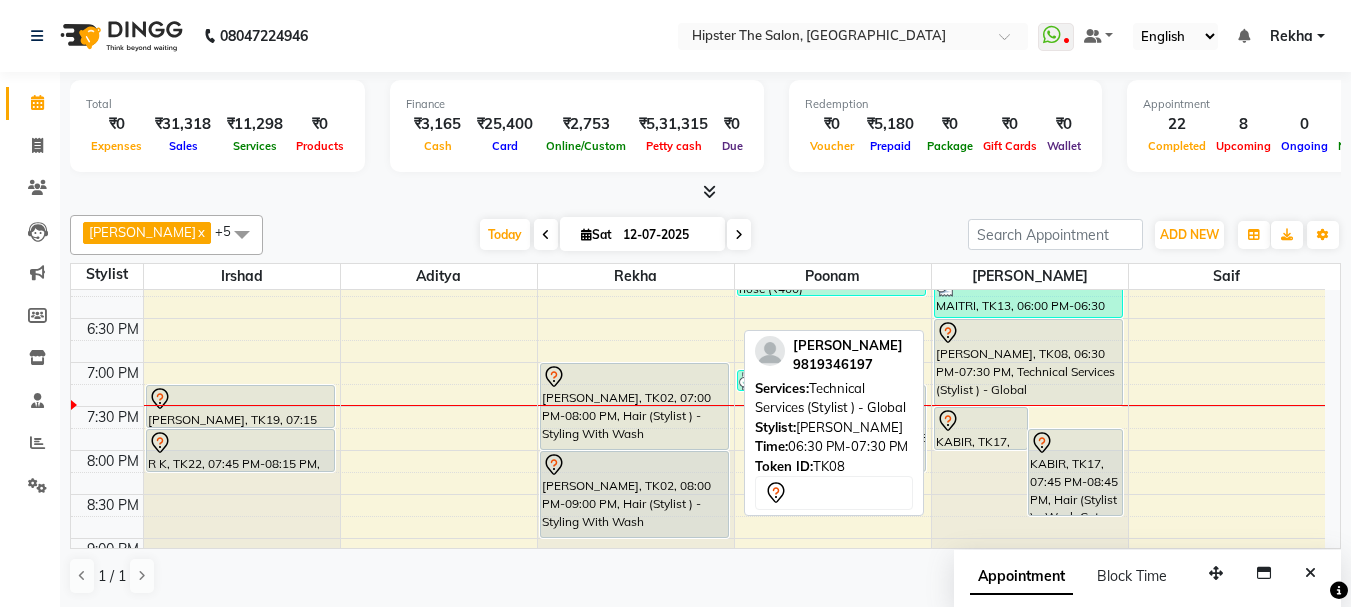 click on "komal gade, TK08, 06:30 PM-07:30 PM, Technical Services (Stylist ) - Global" at bounding box center (1028, 362) 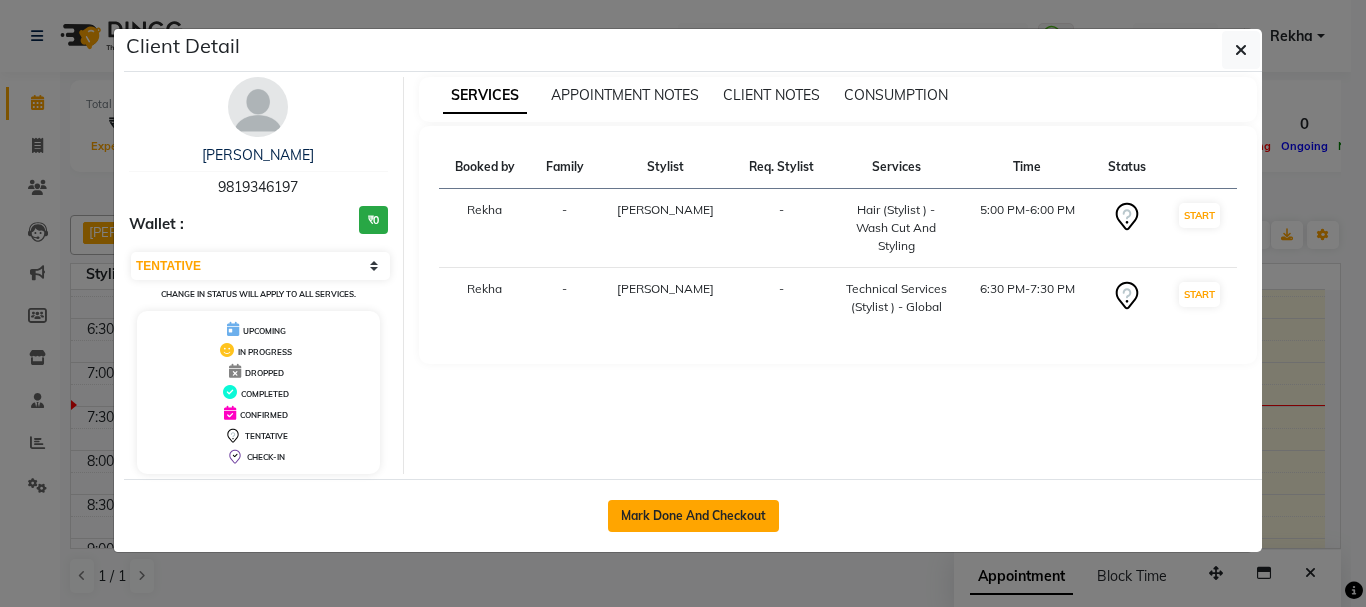 click on "Mark Done And Checkout" 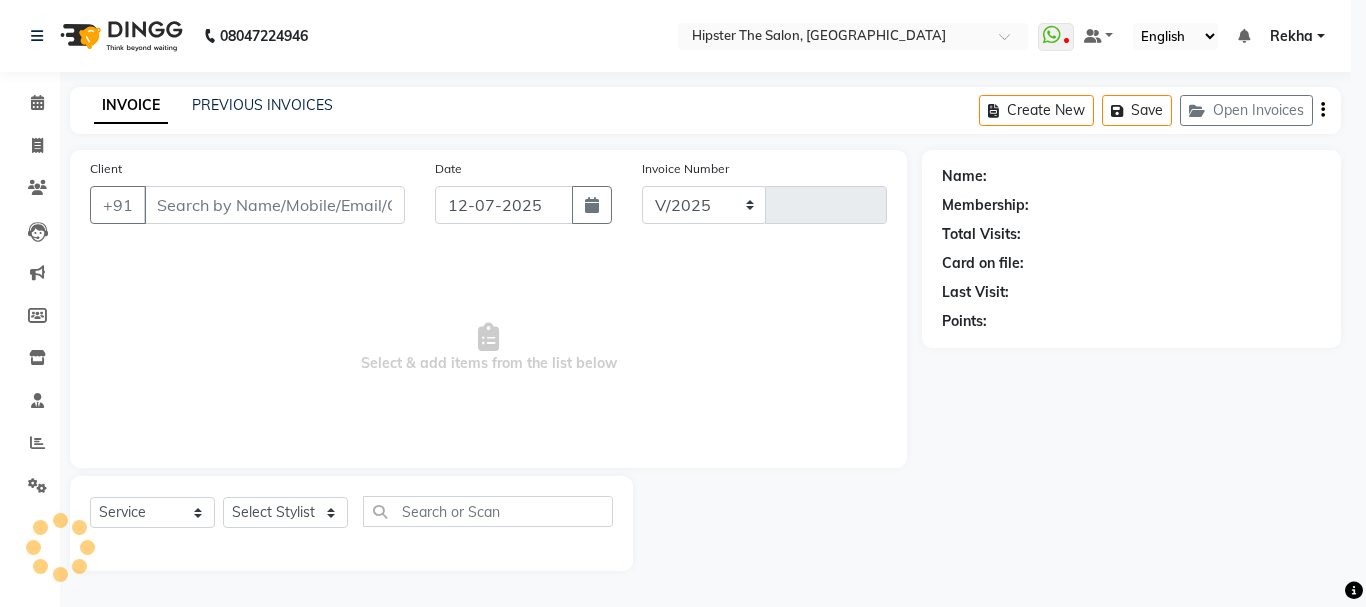 select on "5125" 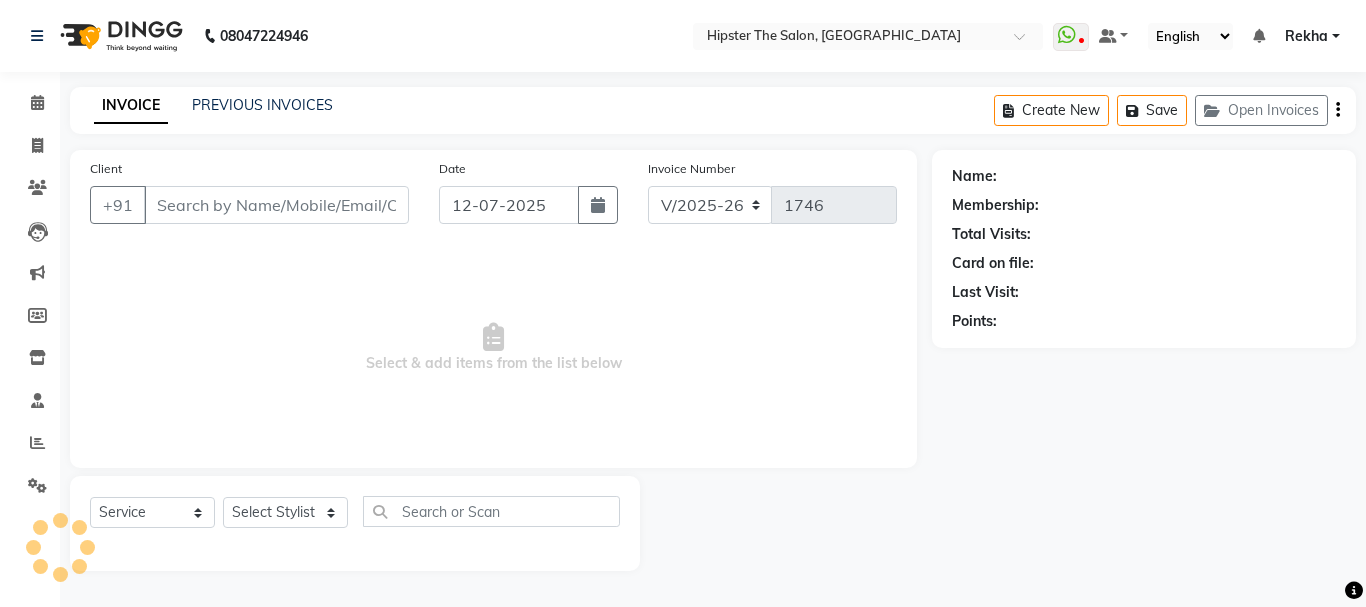 type on "9819346197" 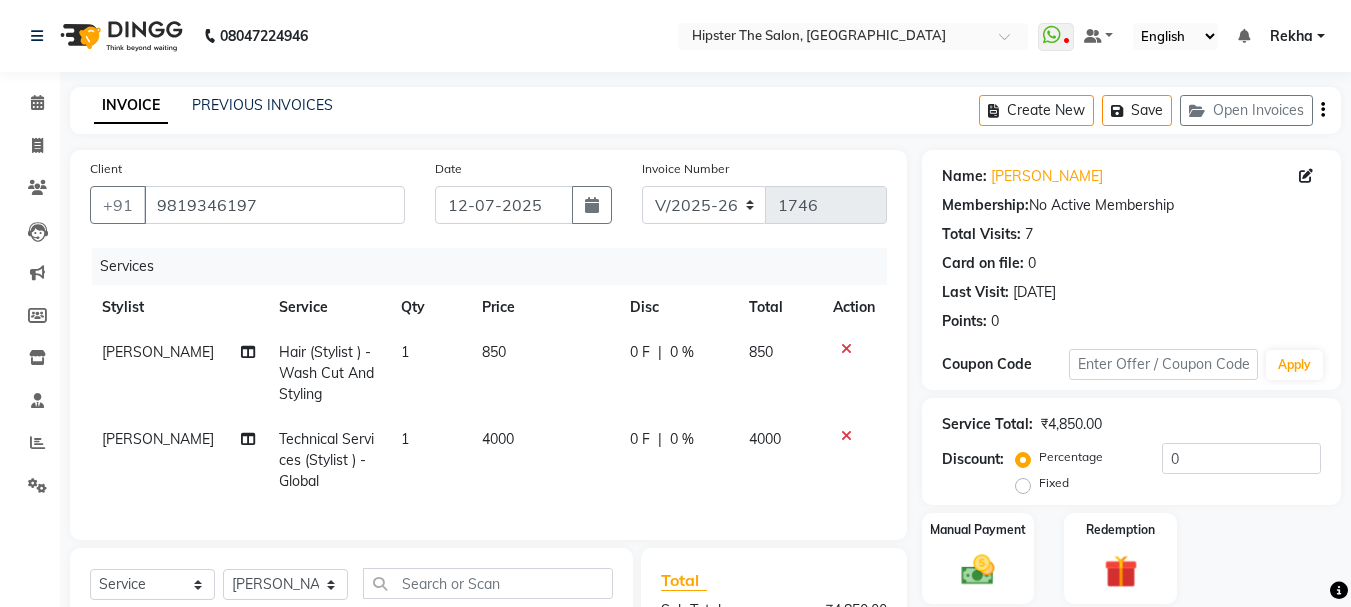 click 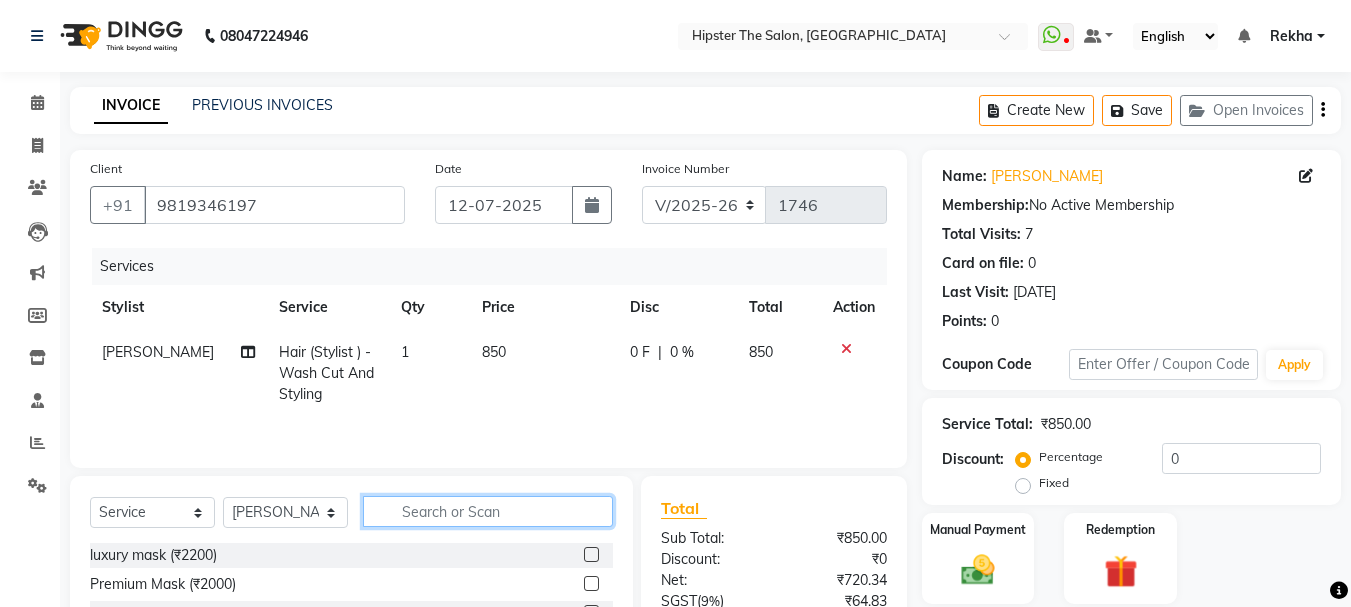click 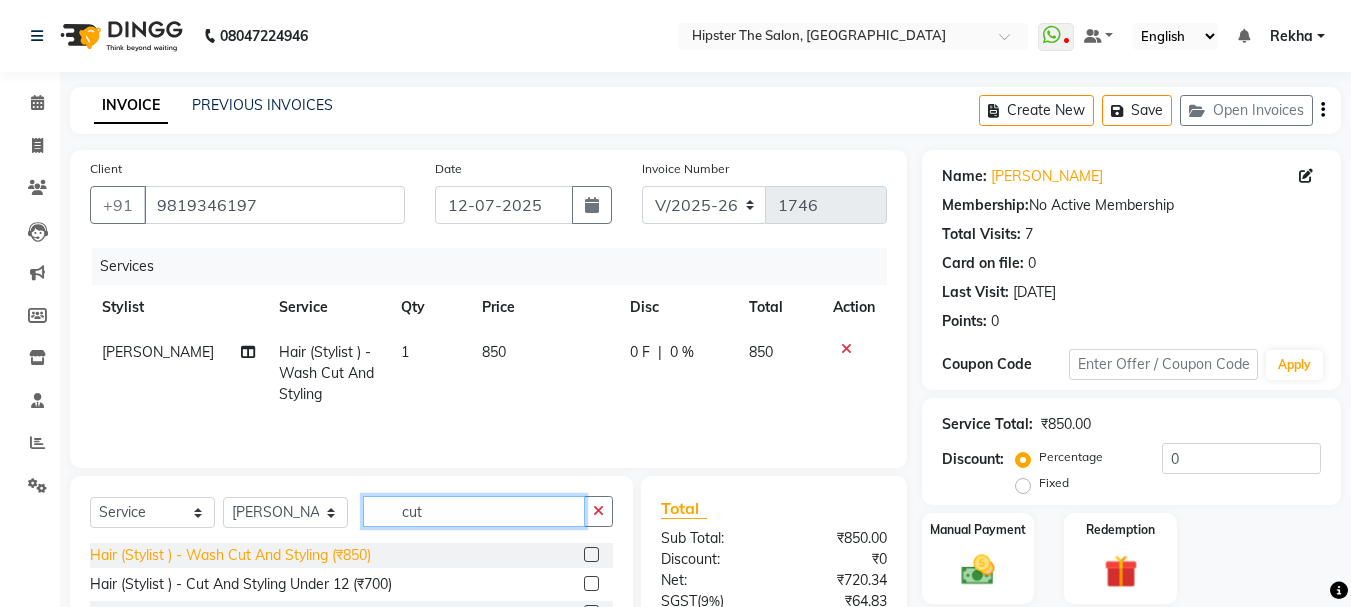 type on "cut" 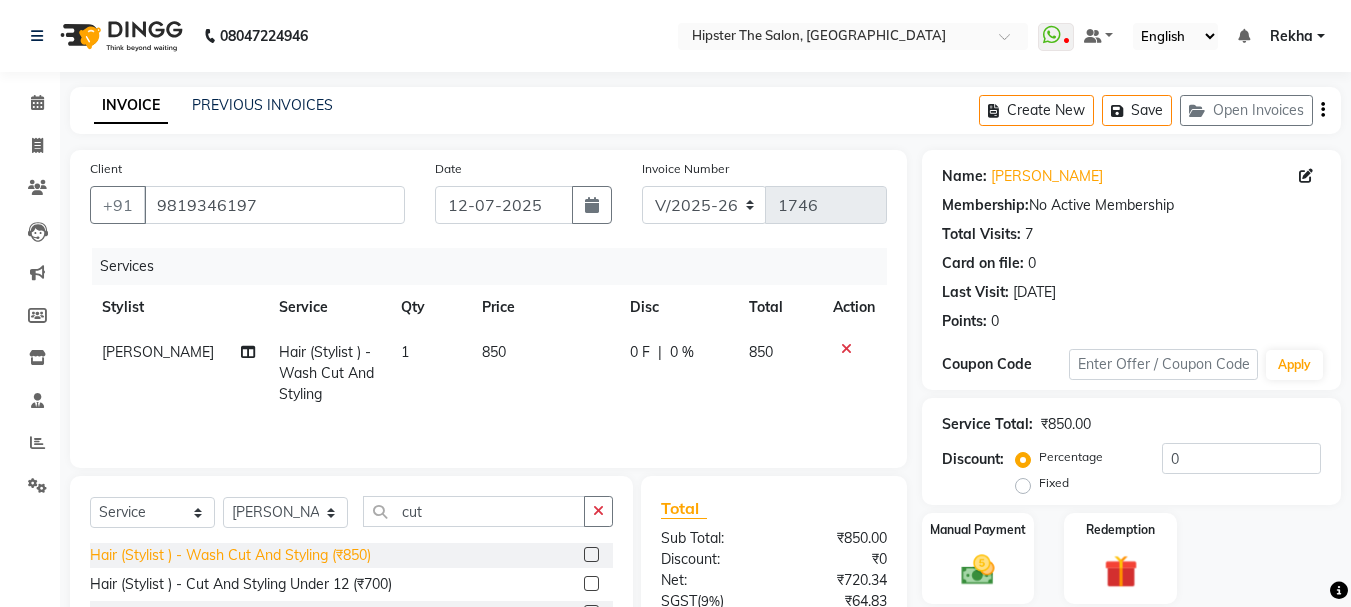 click on "Hair (Stylist ) - Wash Cut And Styling (₹850)" 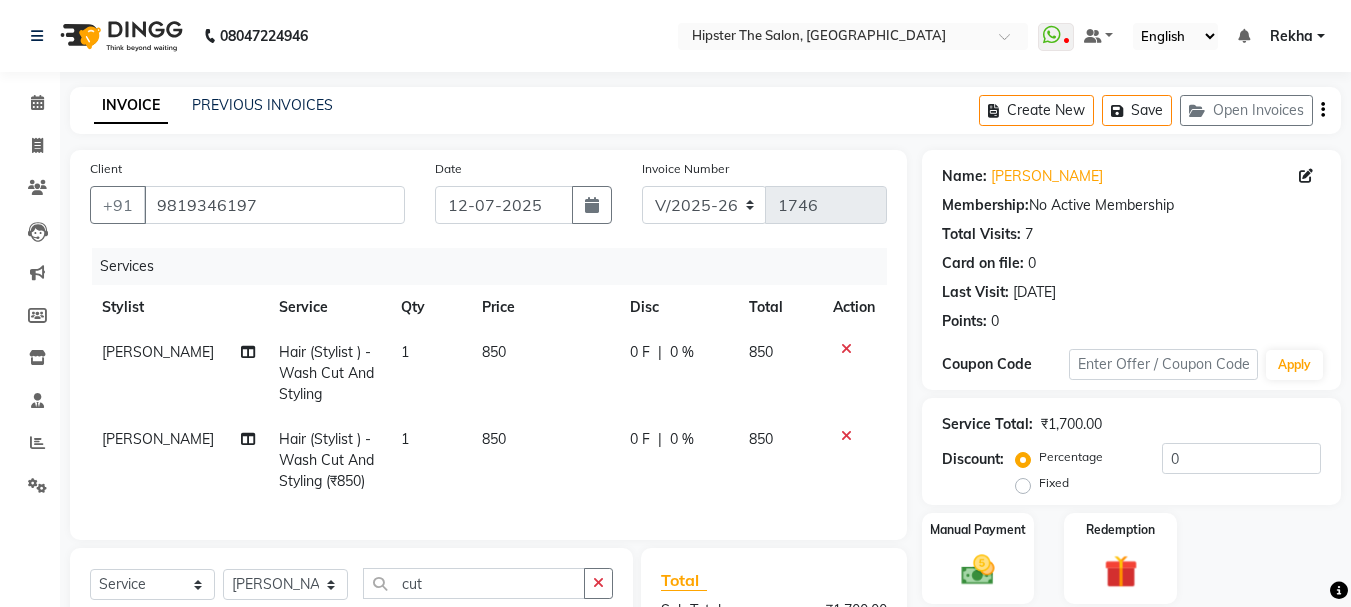 checkbox on "false" 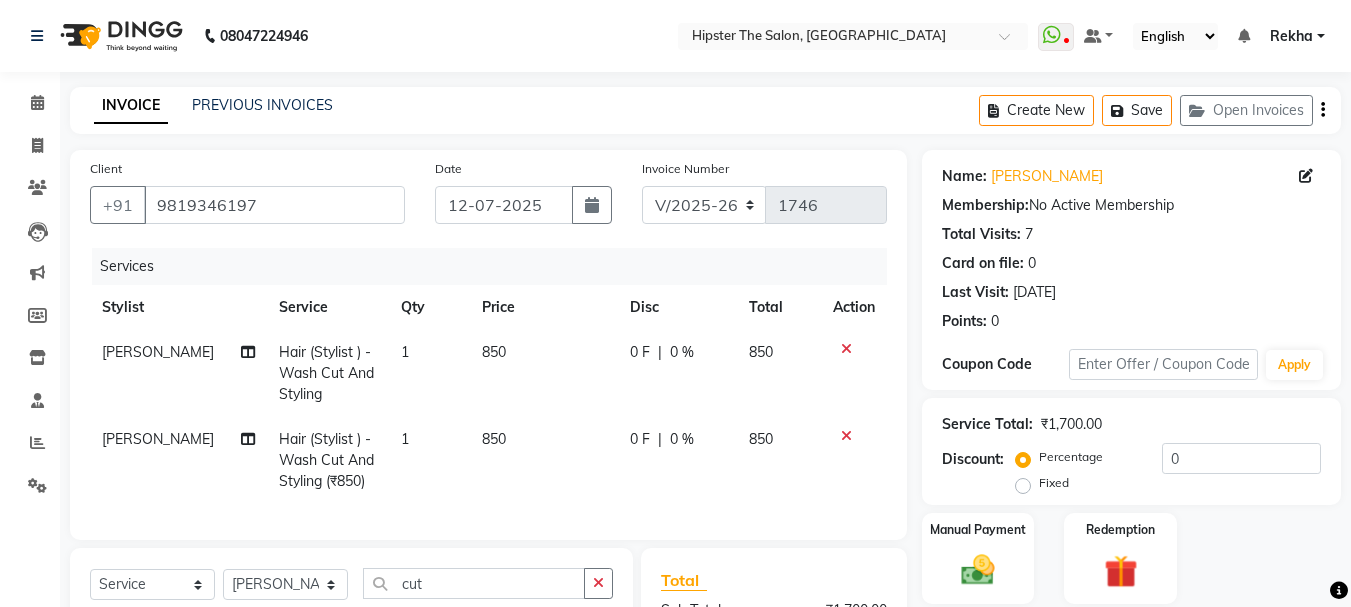 scroll, scrollTop: 247, scrollLeft: 0, axis: vertical 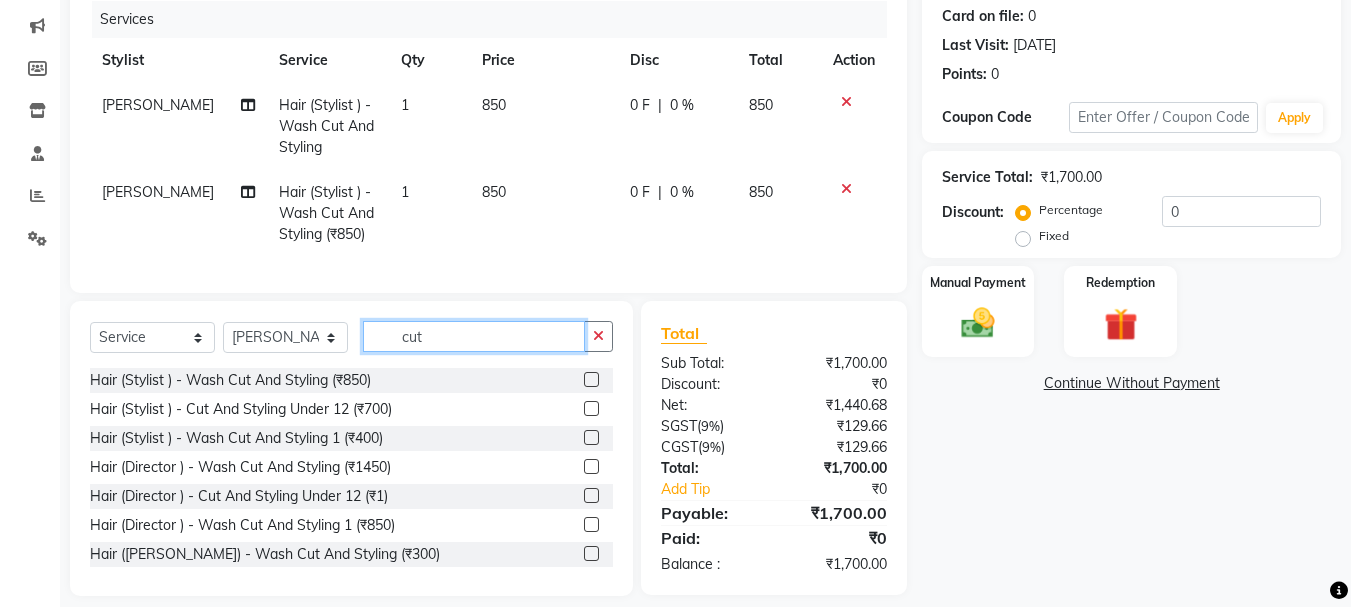 click on "cut" 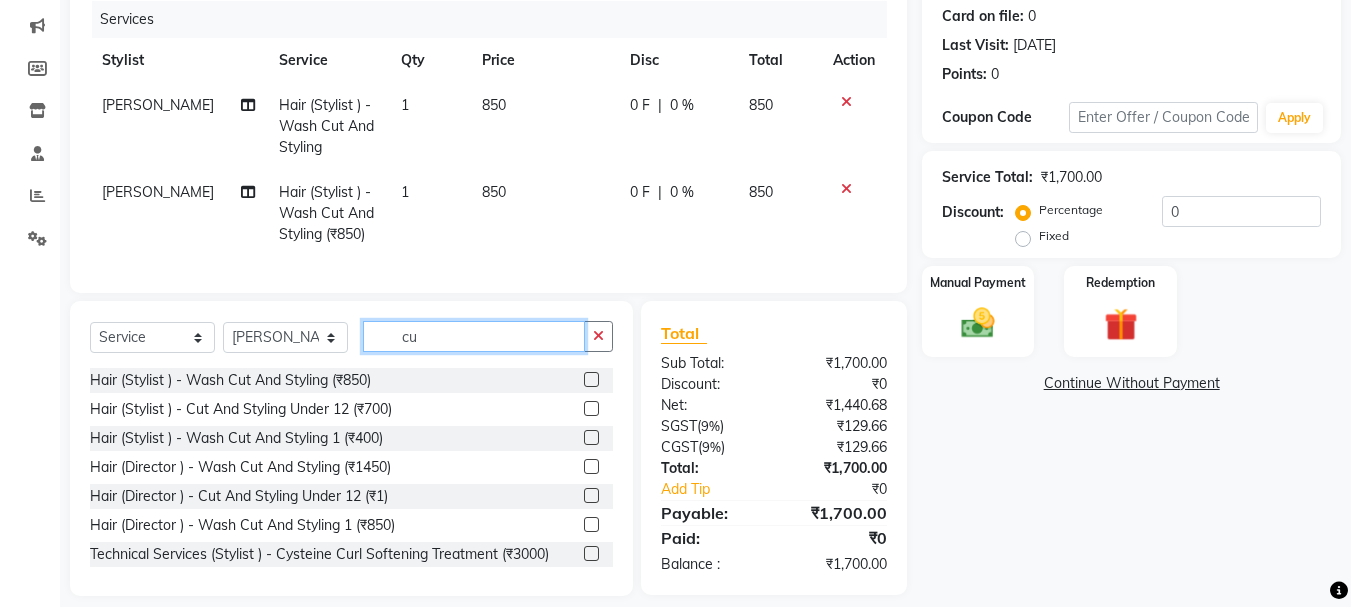 type on "c" 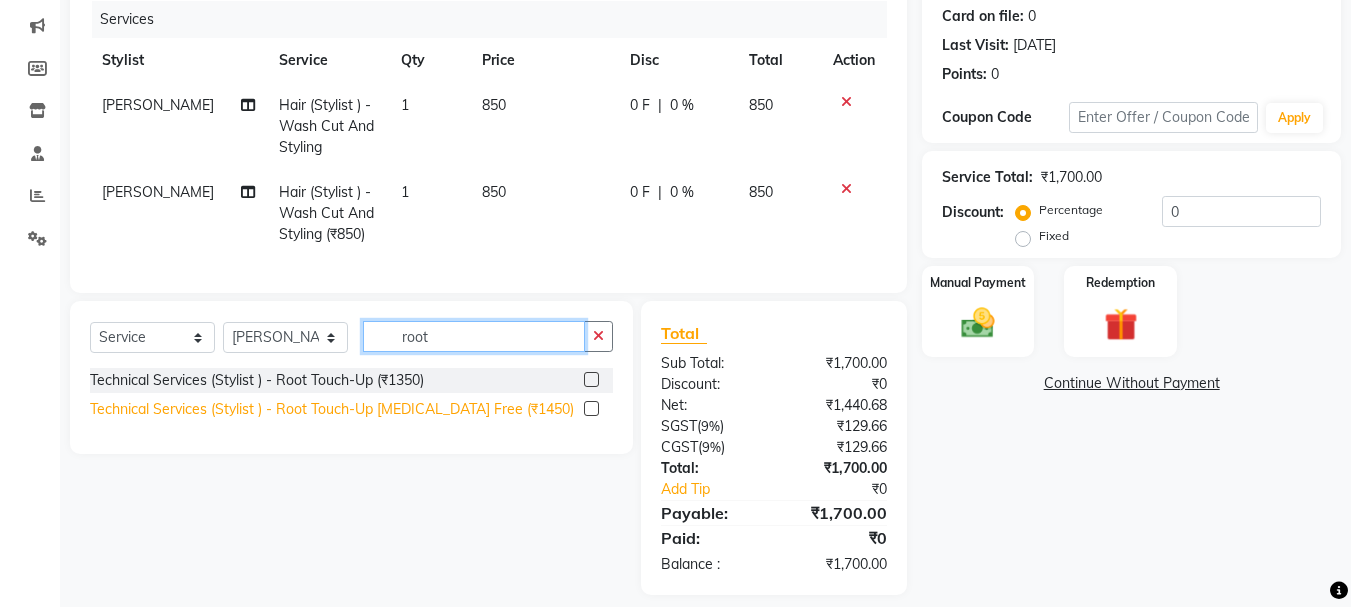 type on "root" 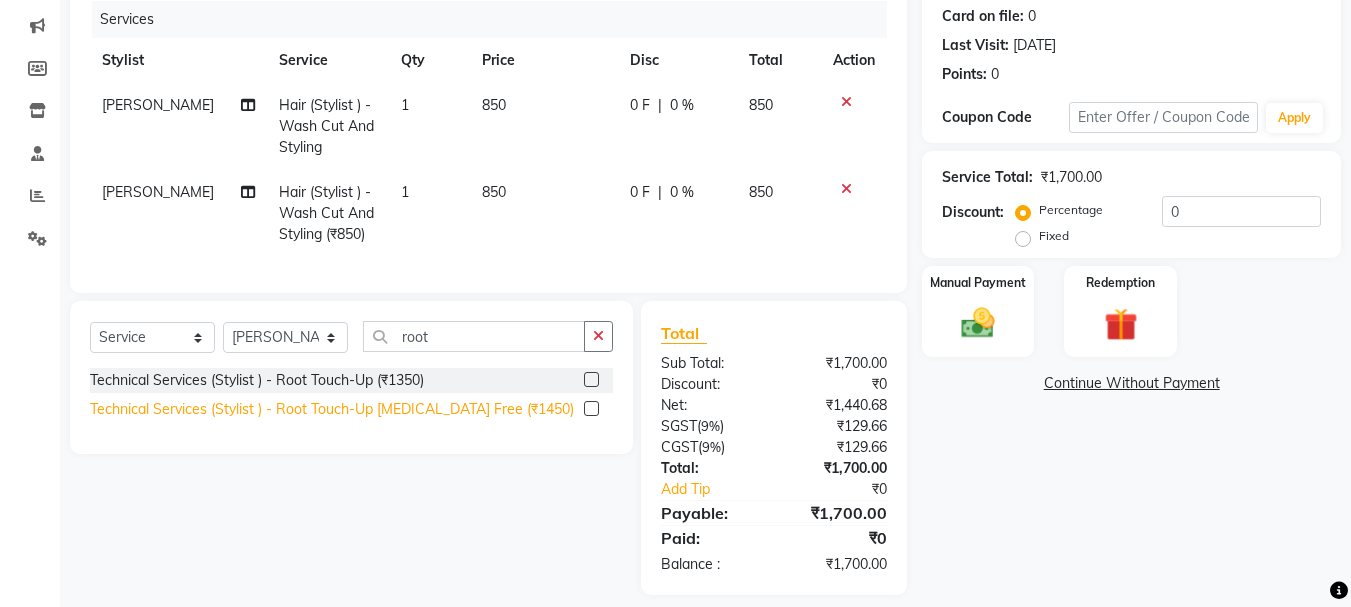 click on "Technical Services (Stylist ) - Root Touch-Up [MEDICAL_DATA] Free (₹1450)" 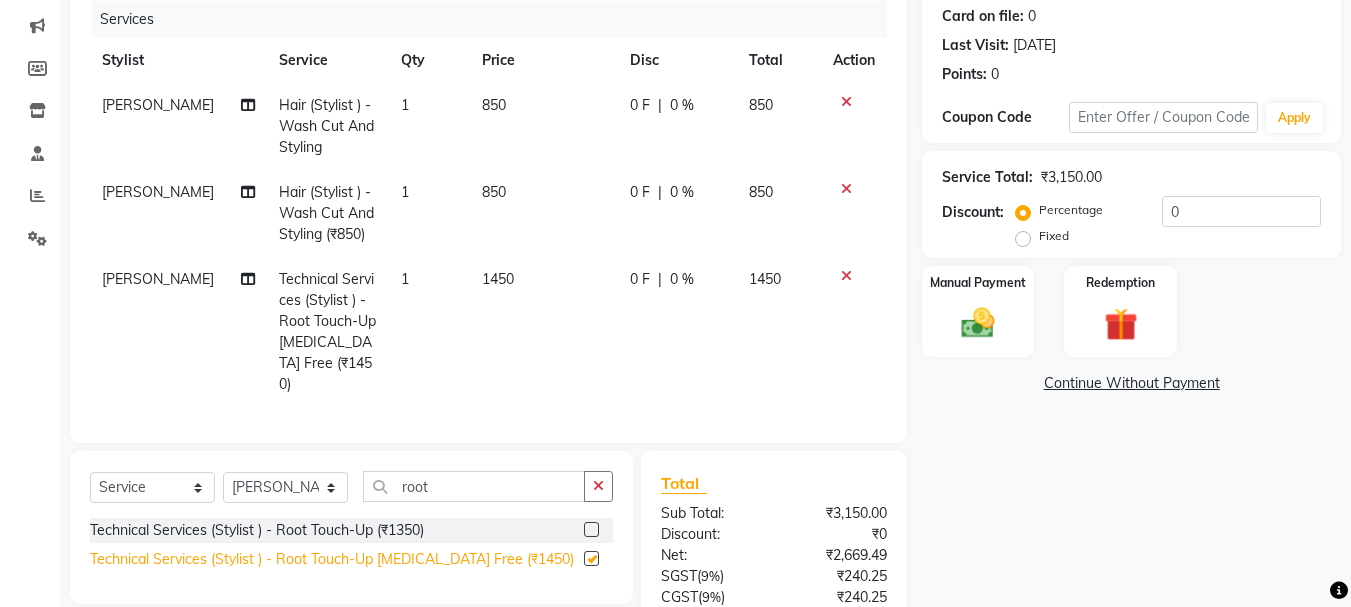 checkbox on "false" 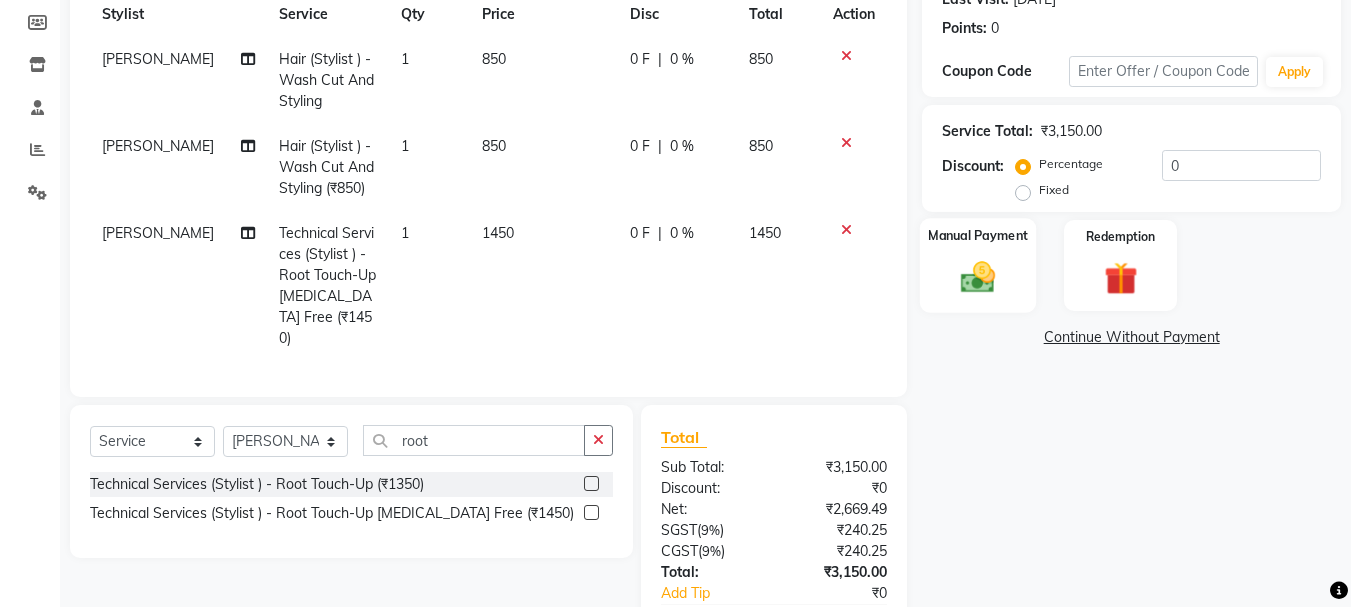 scroll, scrollTop: 76, scrollLeft: 0, axis: vertical 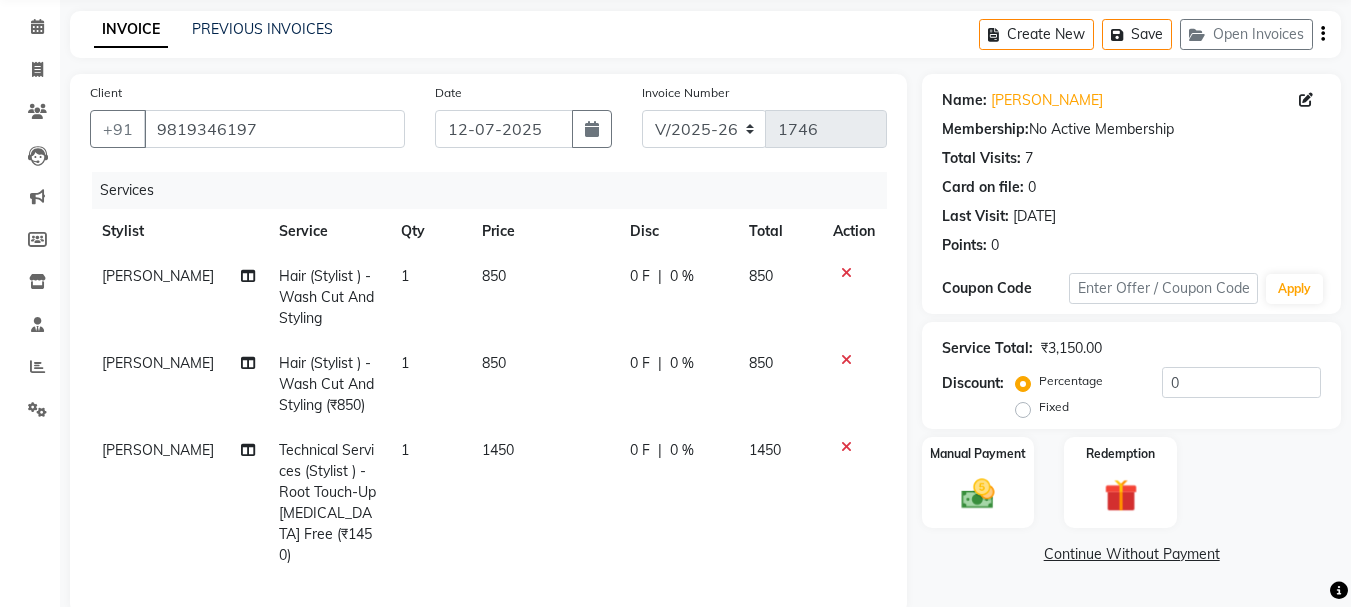 click on "1" 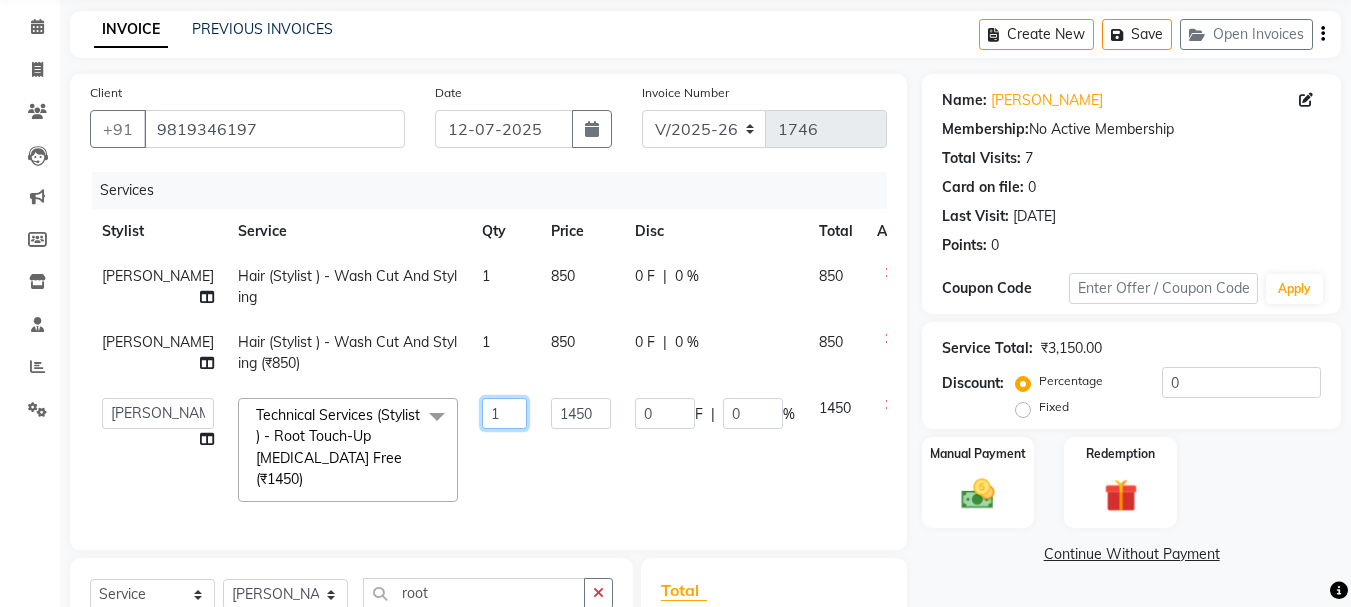 click on "1" 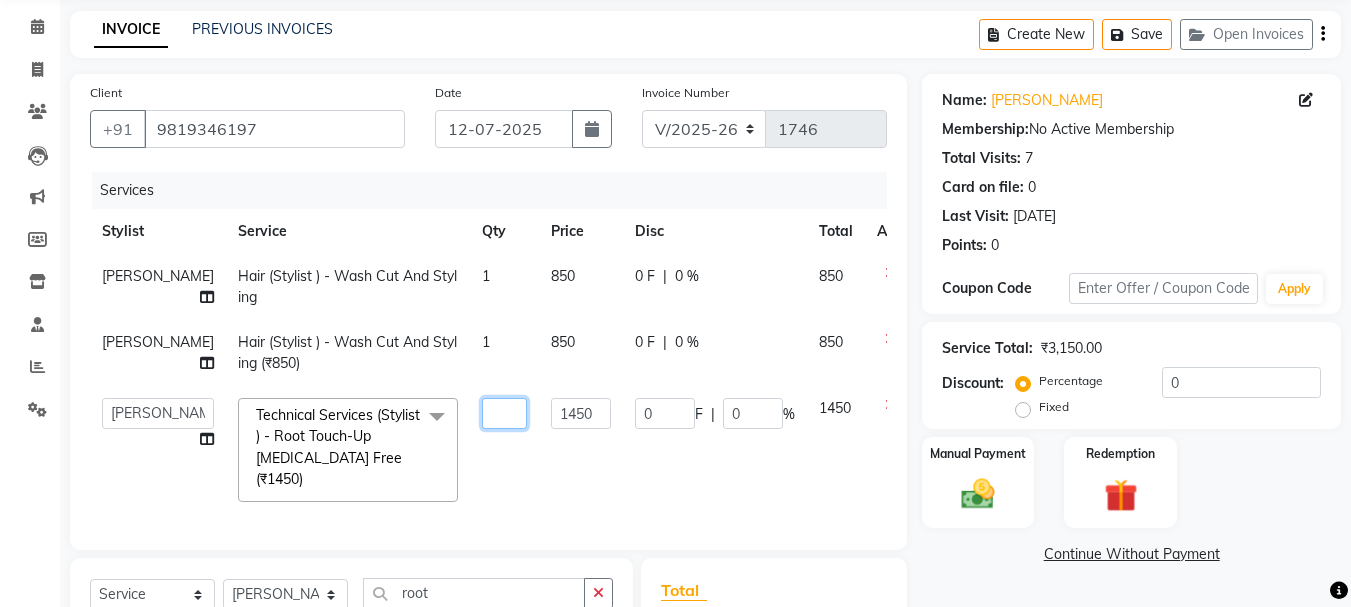 type on "2" 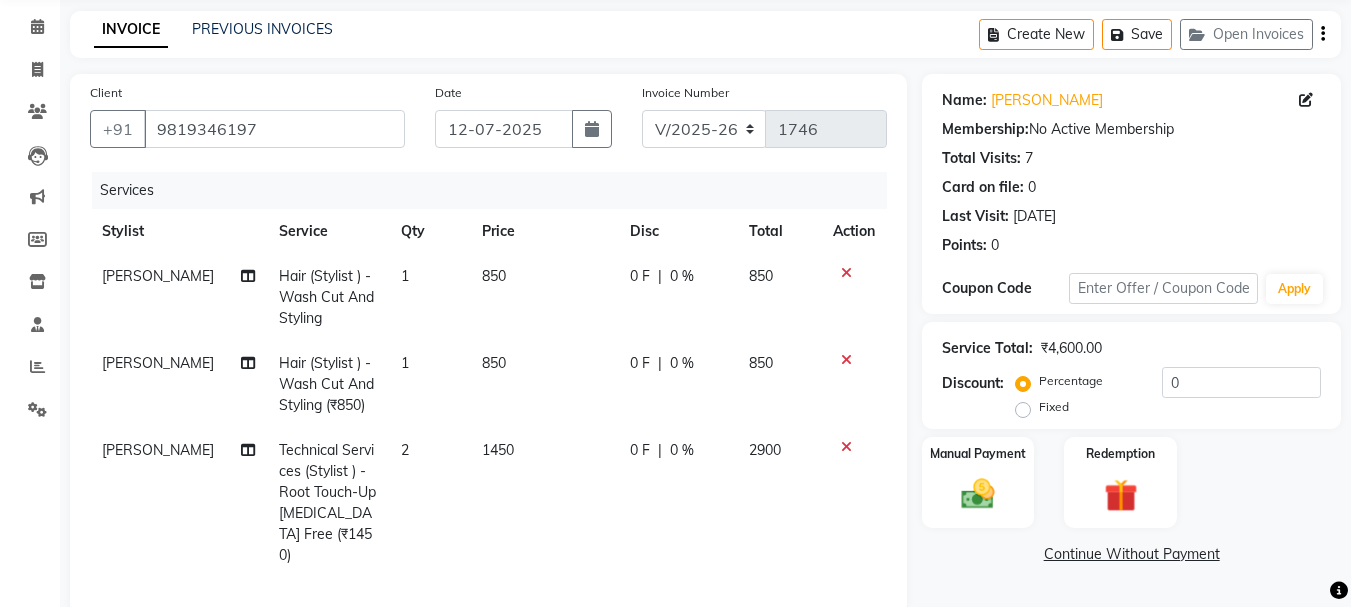 scroll, scrollTop: 176, scrollLeft: 0, axis: vertical 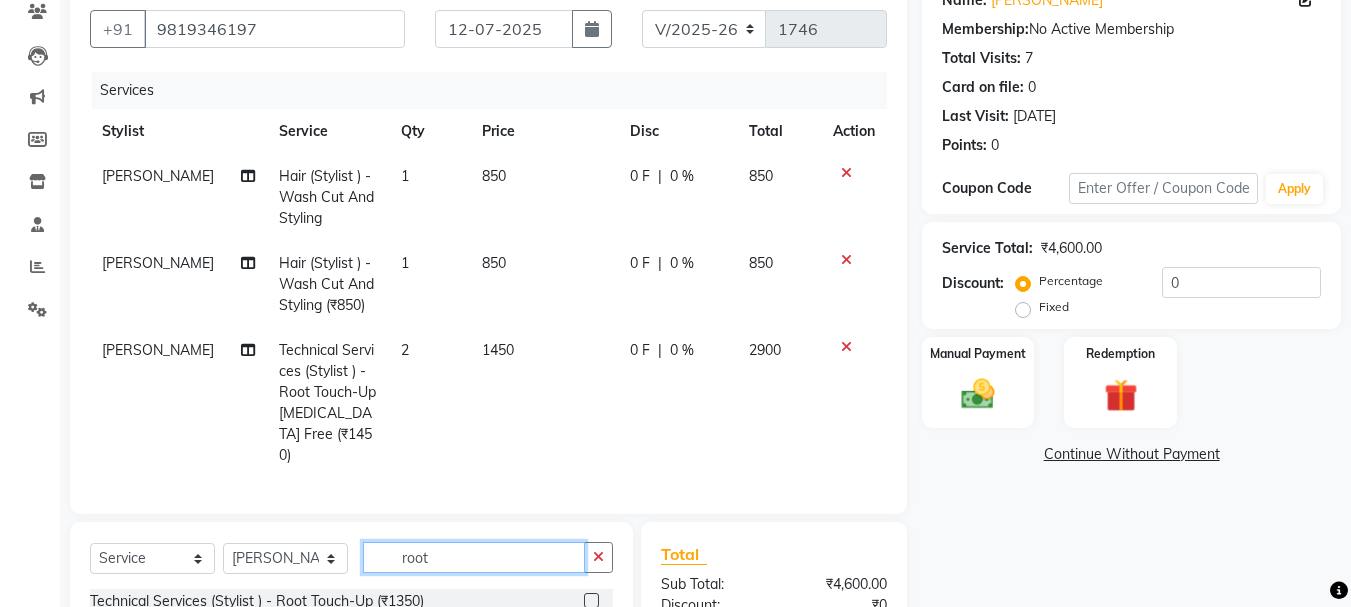click on "root" 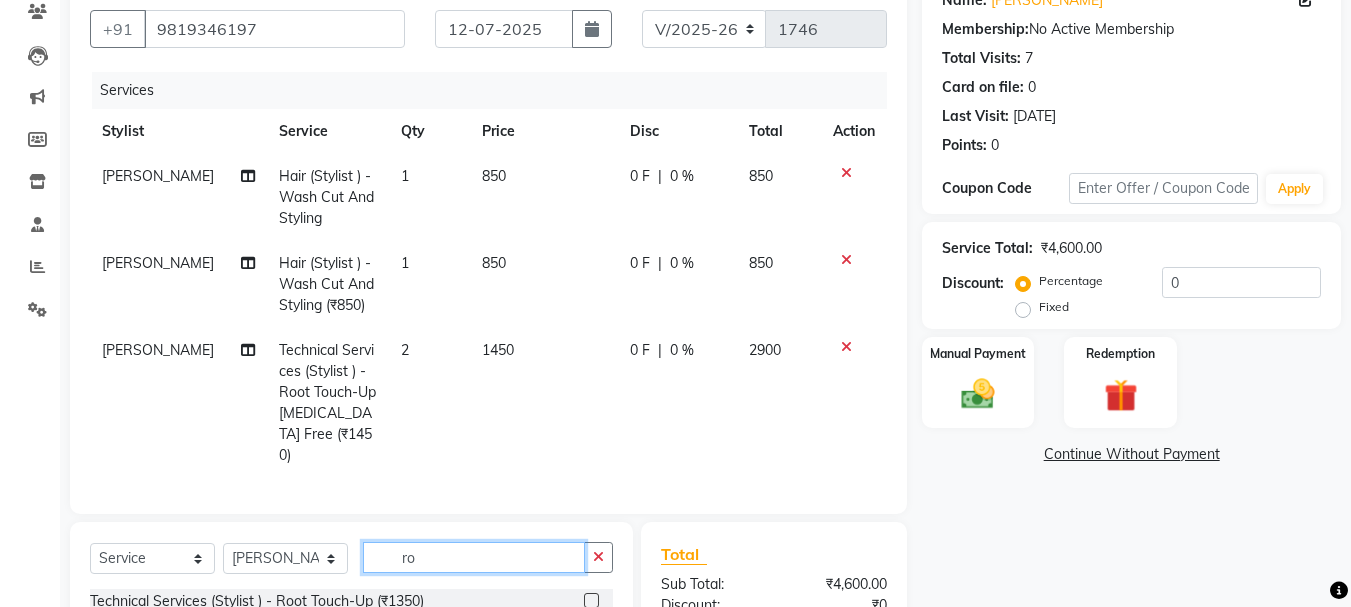 type on "r" 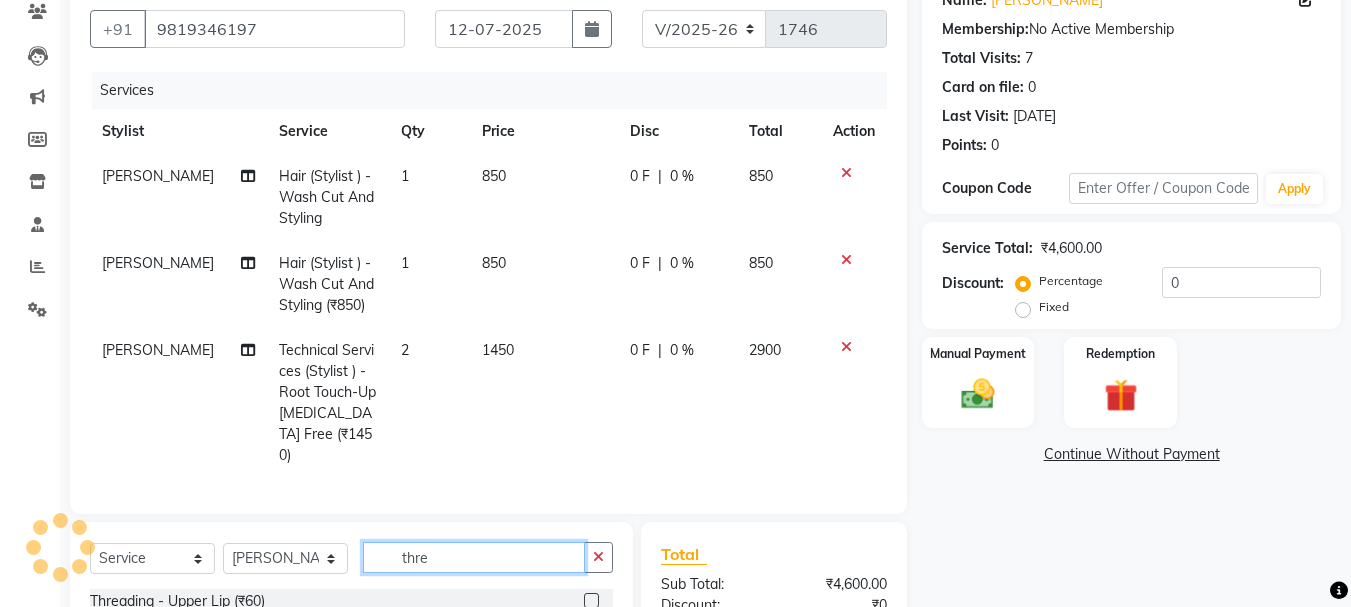 scroll, scrollTop: 410, scrollLeft: 0, axis: vertical 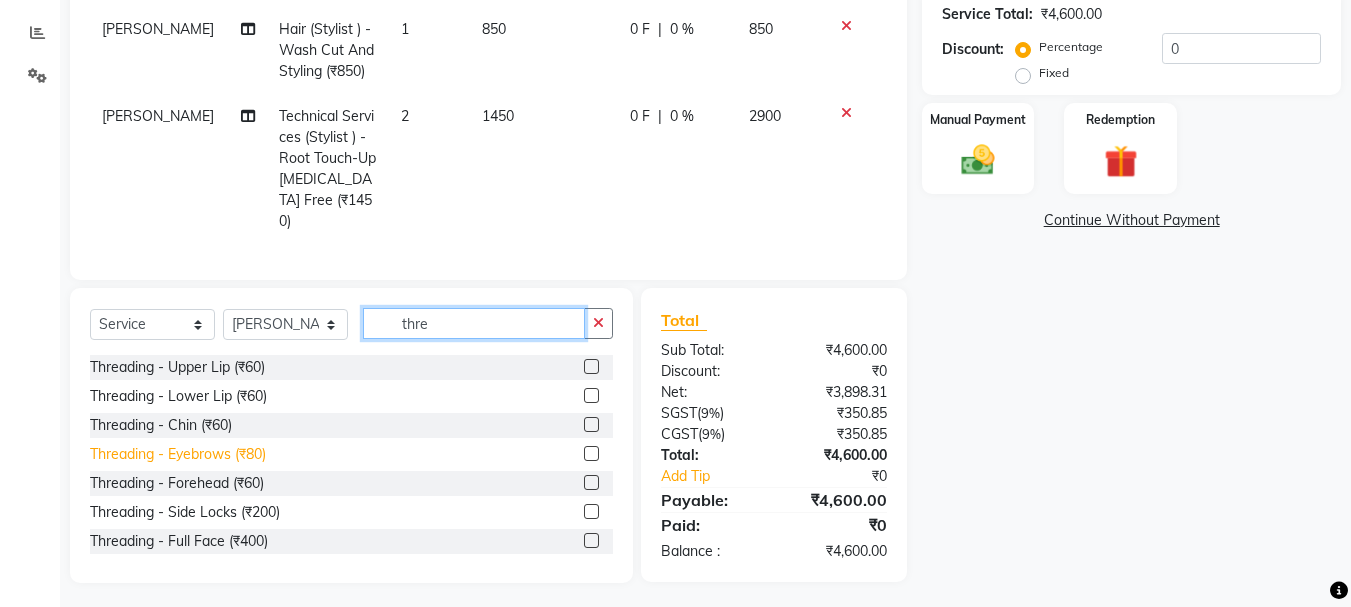type on "thre" 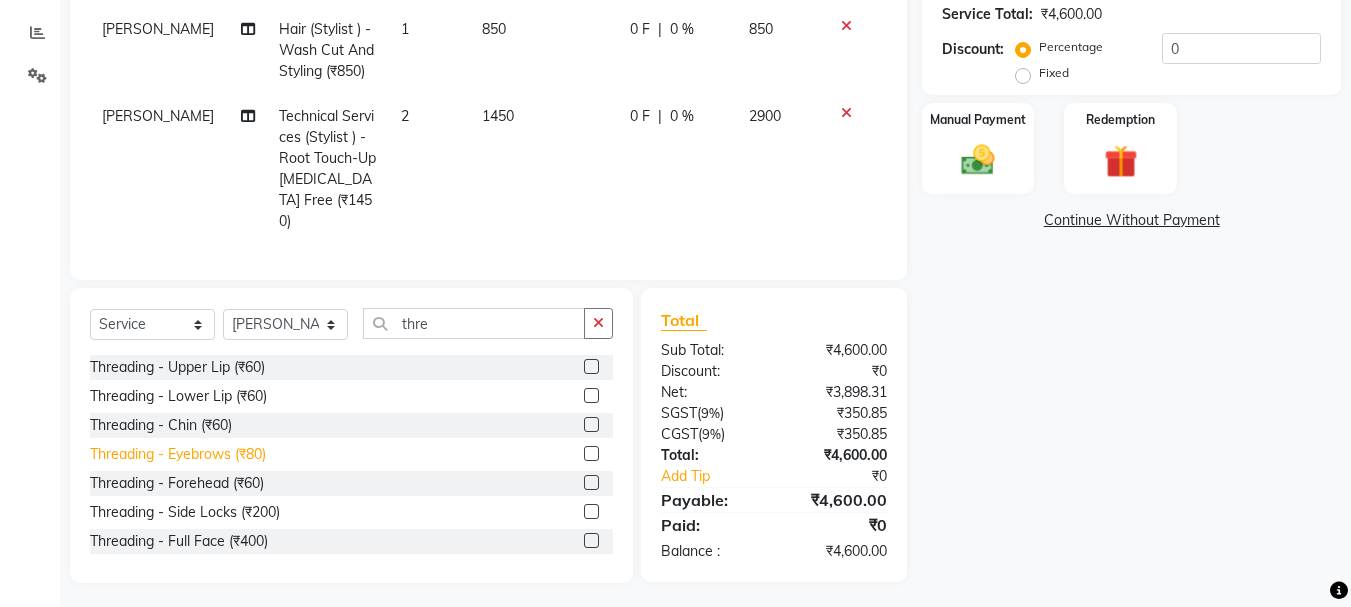 click on "Threading - Eyebrows (₹80)" 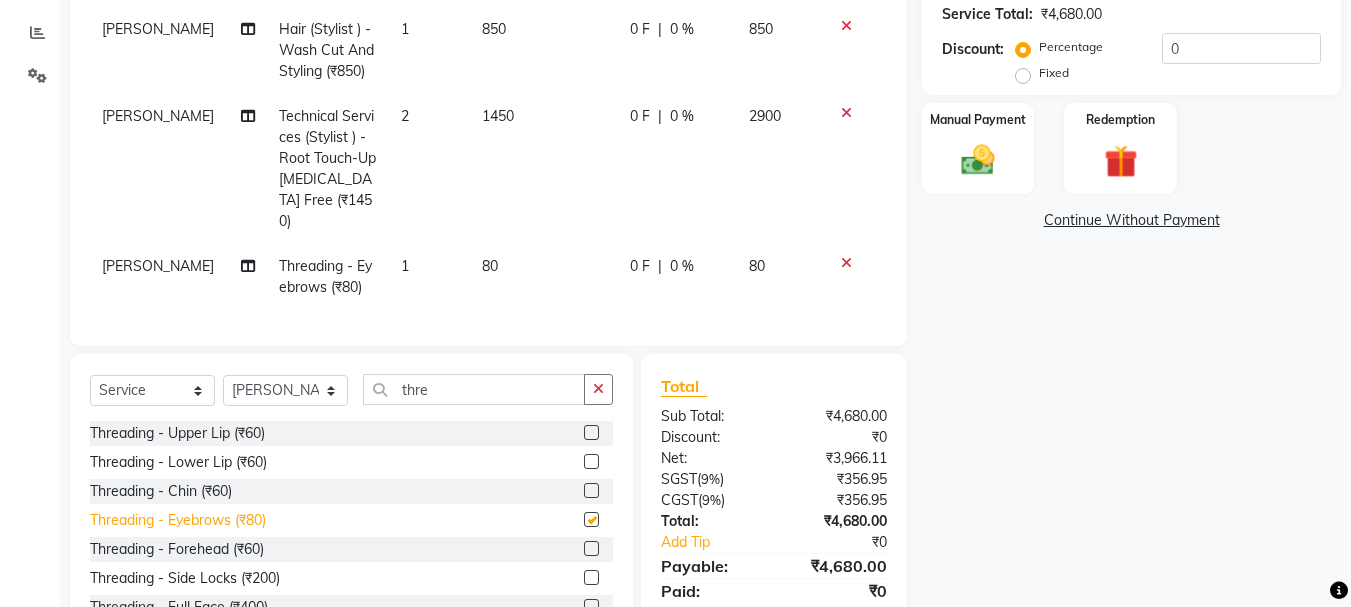 checkbox on "false" 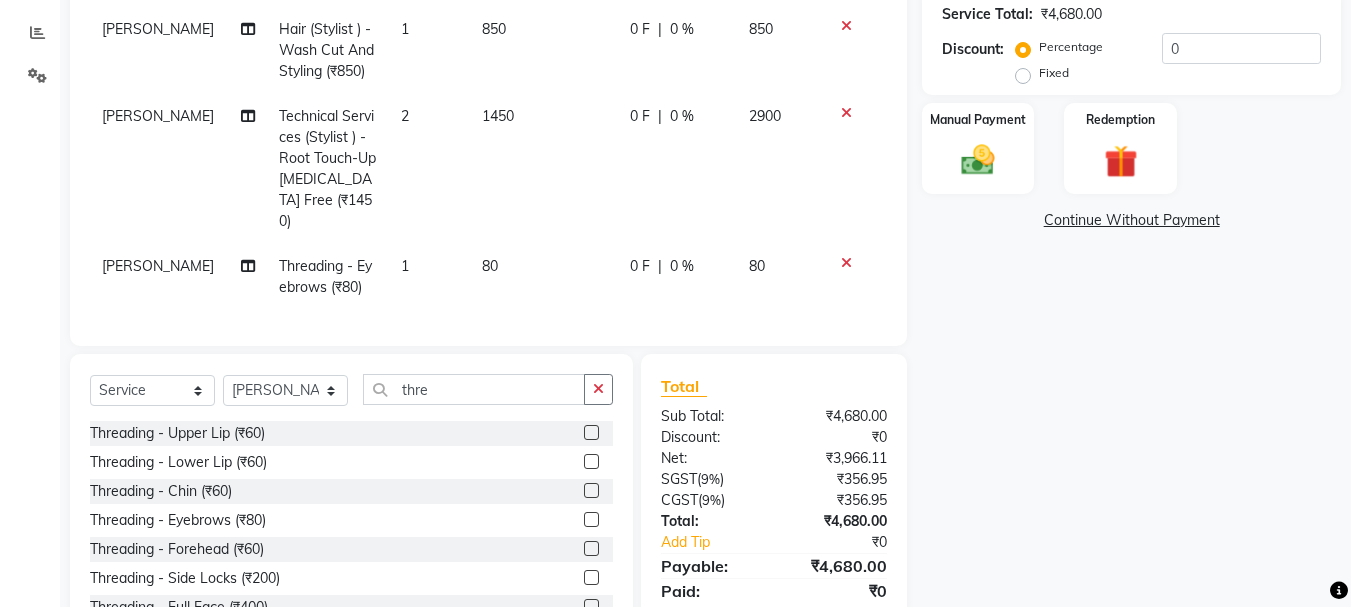 click on "[PERSON_NAME]" 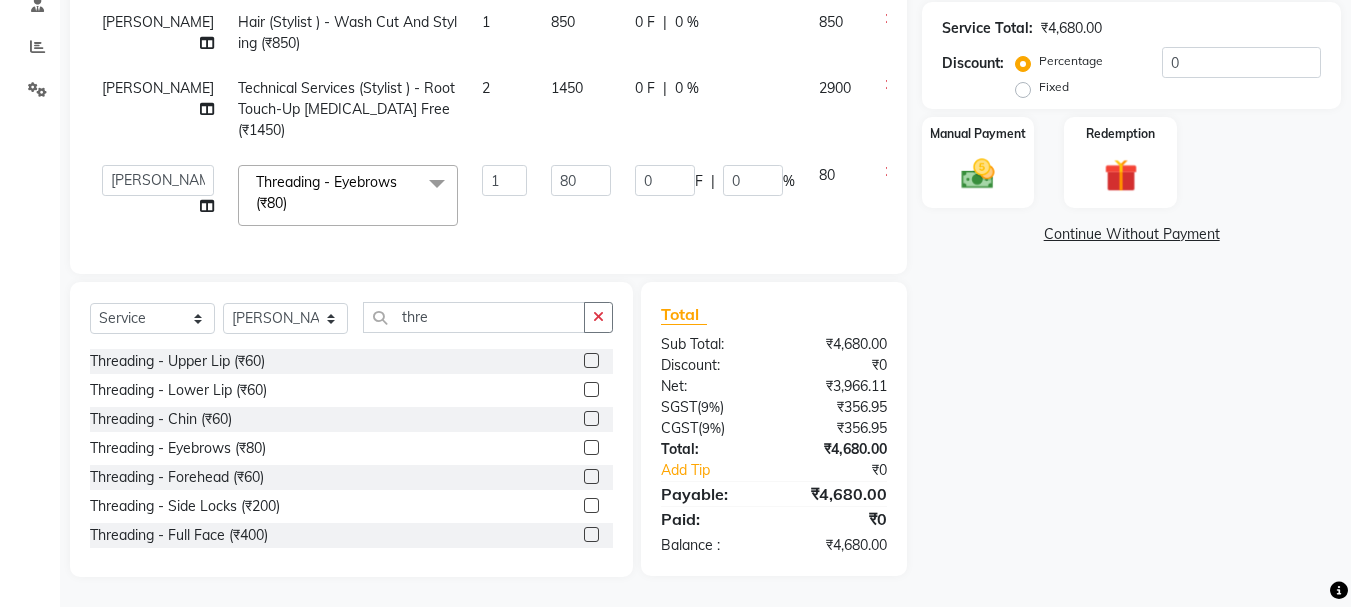 scroll, scrollTop: 390, scrollLeft: 0, axis: vertical 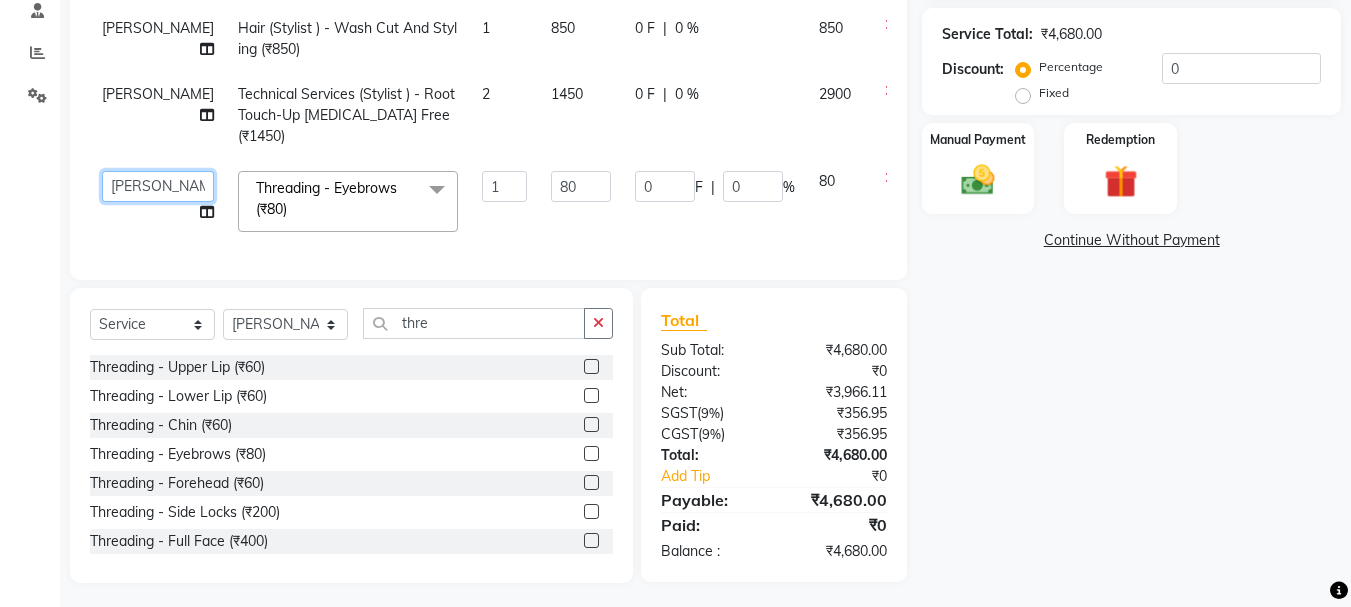 click on "Aditya   aishu   Akansha   Anil   Anup   Ashik   Bhavin   Irshad   Lucky   meeth   minaz    Namrata   Neelam   poonam   Raju   Rekha   saif   salman   Saneef   sweta    Vaibhav   vicky" 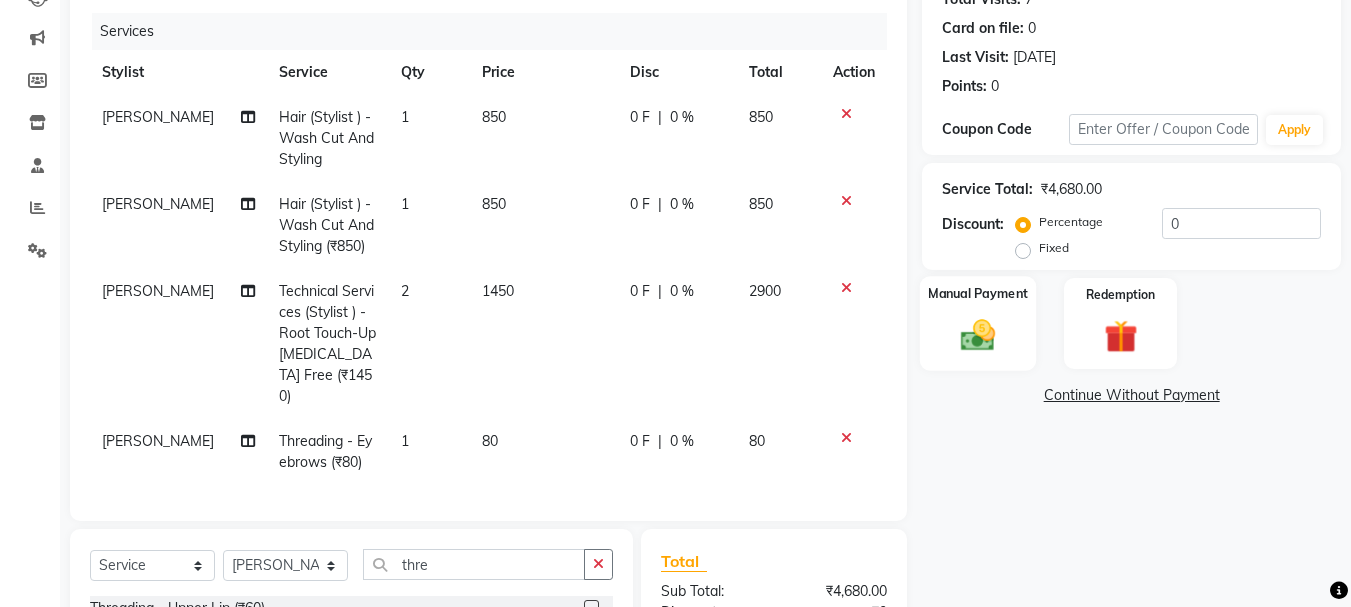 scroll, scrollTop: 317, scrollLeft: 0, axis: vertical 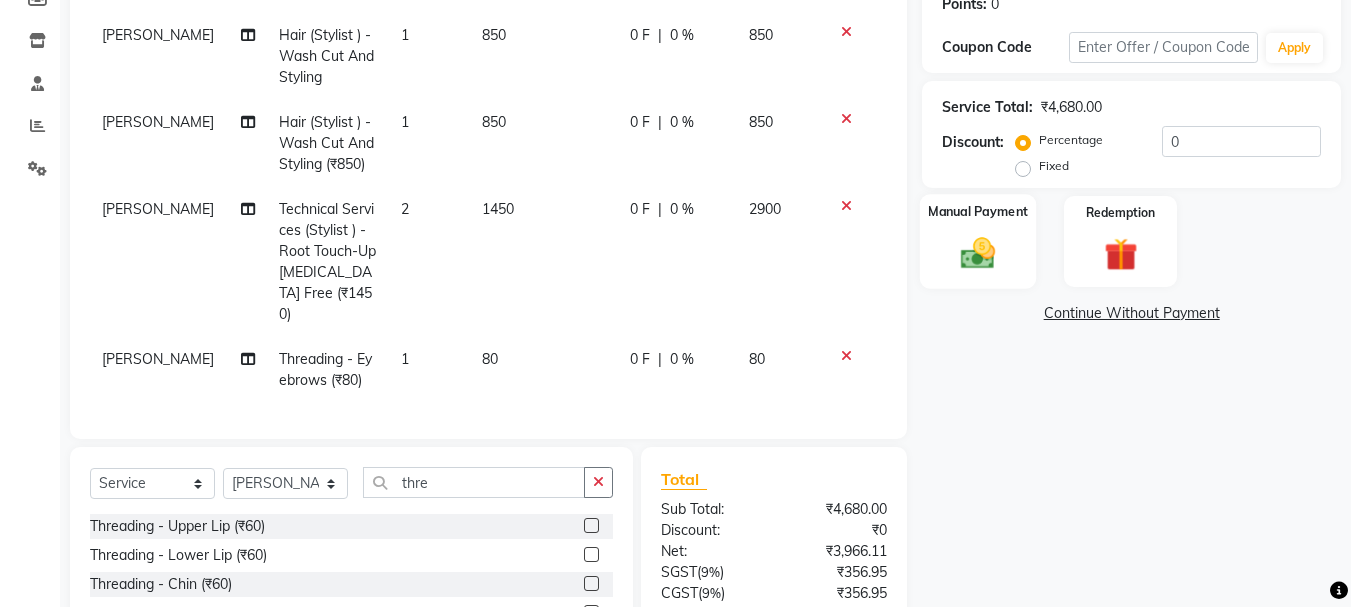 click on "Manual Payment" 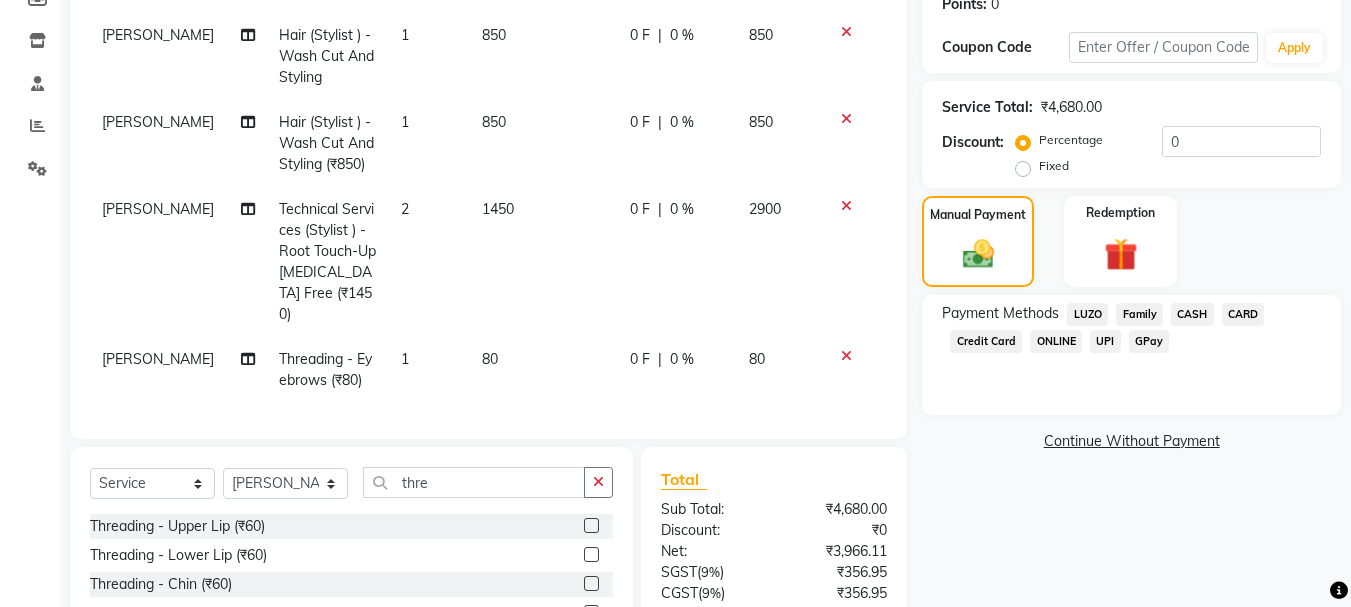 click on "GPay" 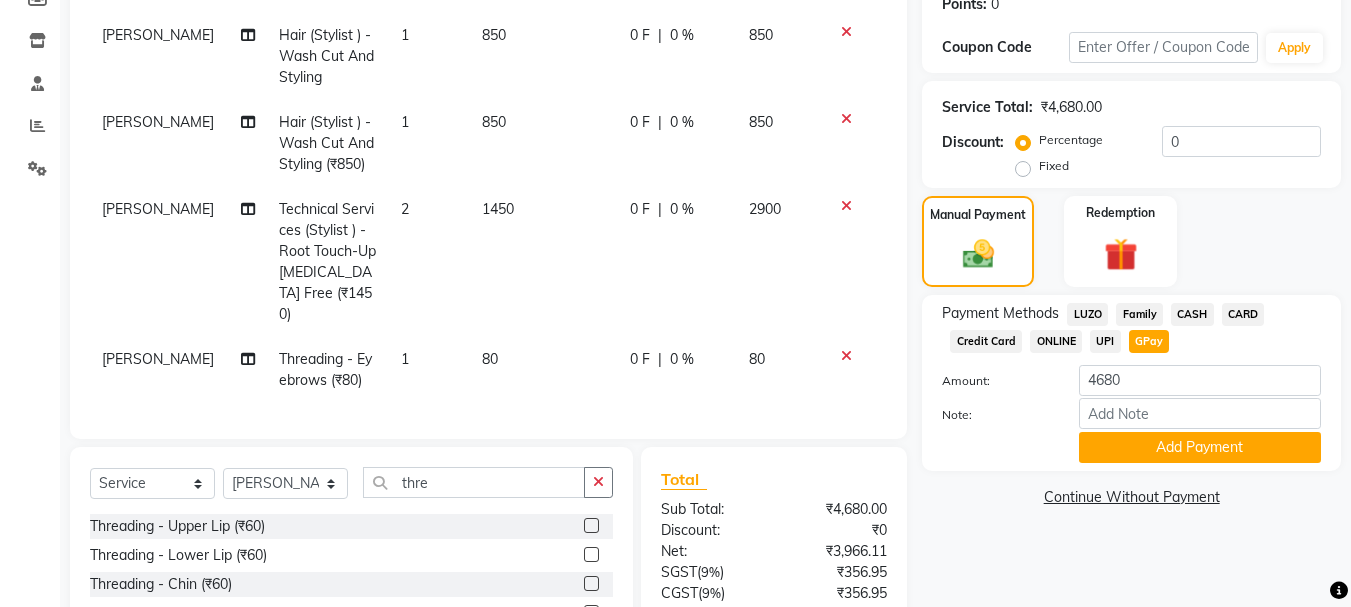click on "[PERSON_NAME]" 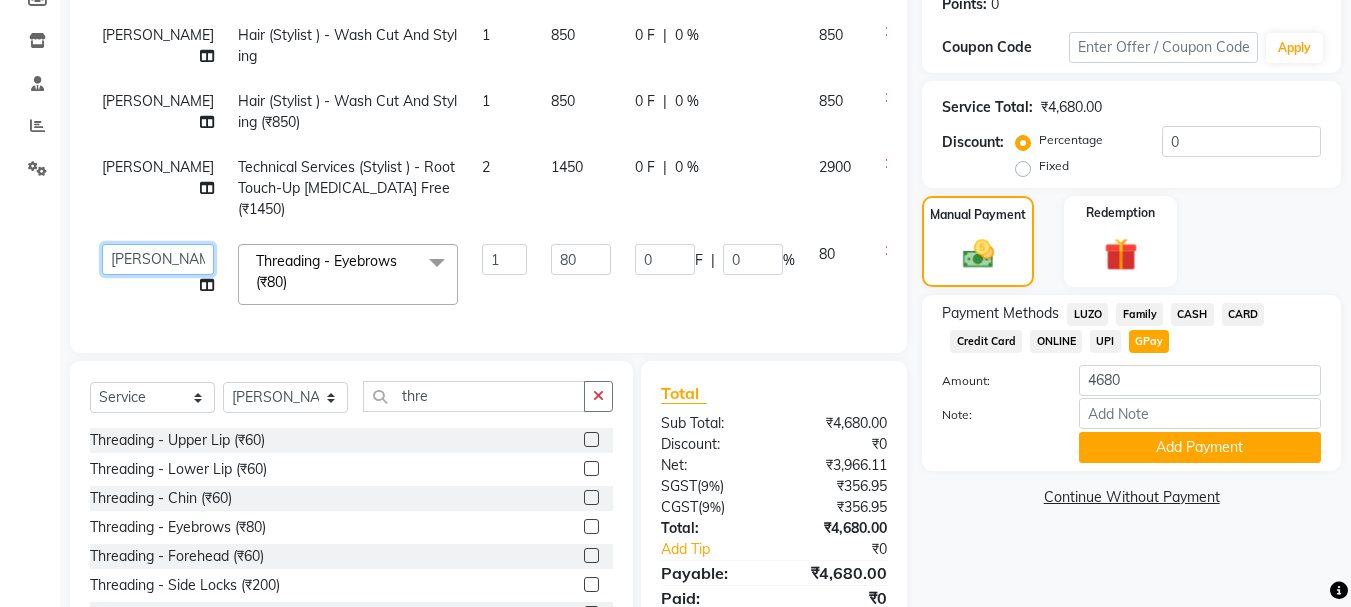 click on "Aditya   aishu   Akansha   Anil   Anup   Ashik   Bhavin   Irshad   Lucky   meeth   minaz    Namrata   Neelam   poonam   Raju   Rekha   saif   salman   Saneef   sweta    Vaibhav   vicky" 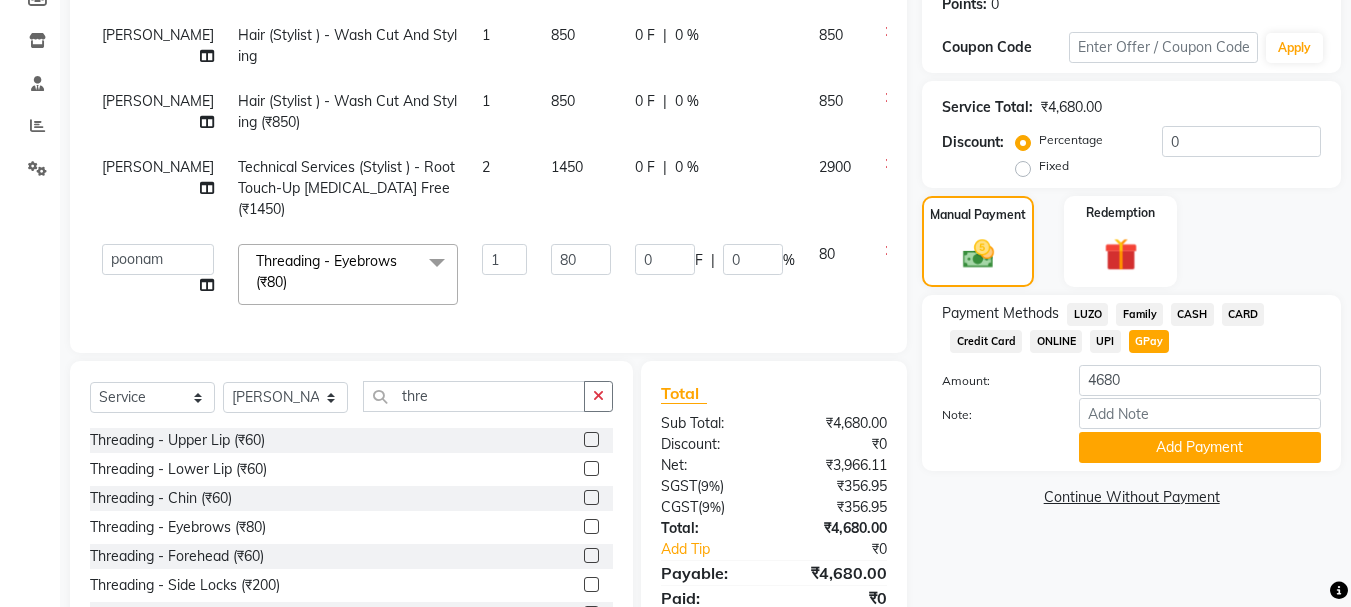 select on "50153" 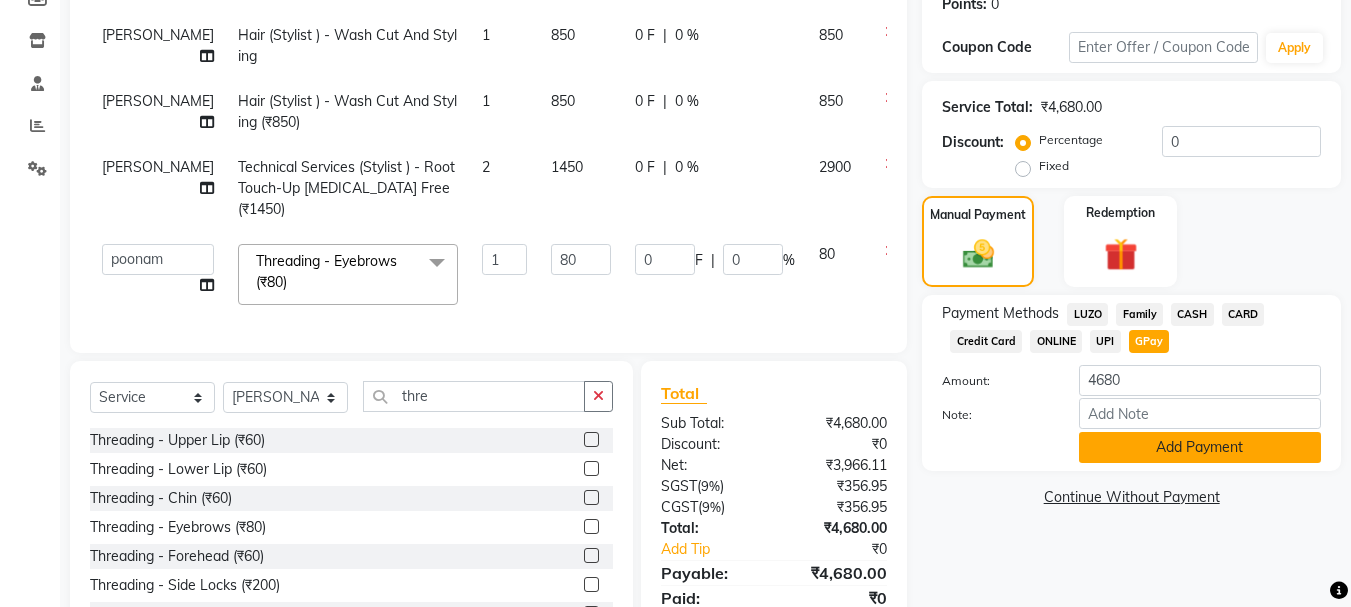 click on "Add Payment" 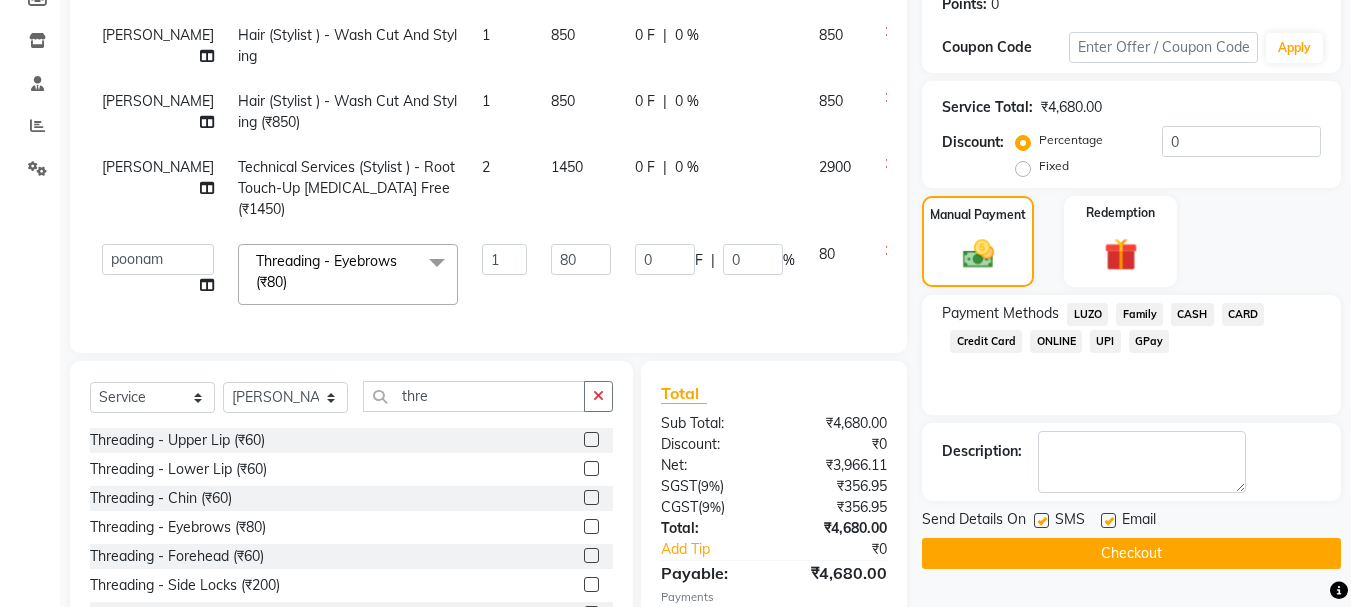 scroll, scrollTop: 431, scrollLeft: 0, axis: vertical 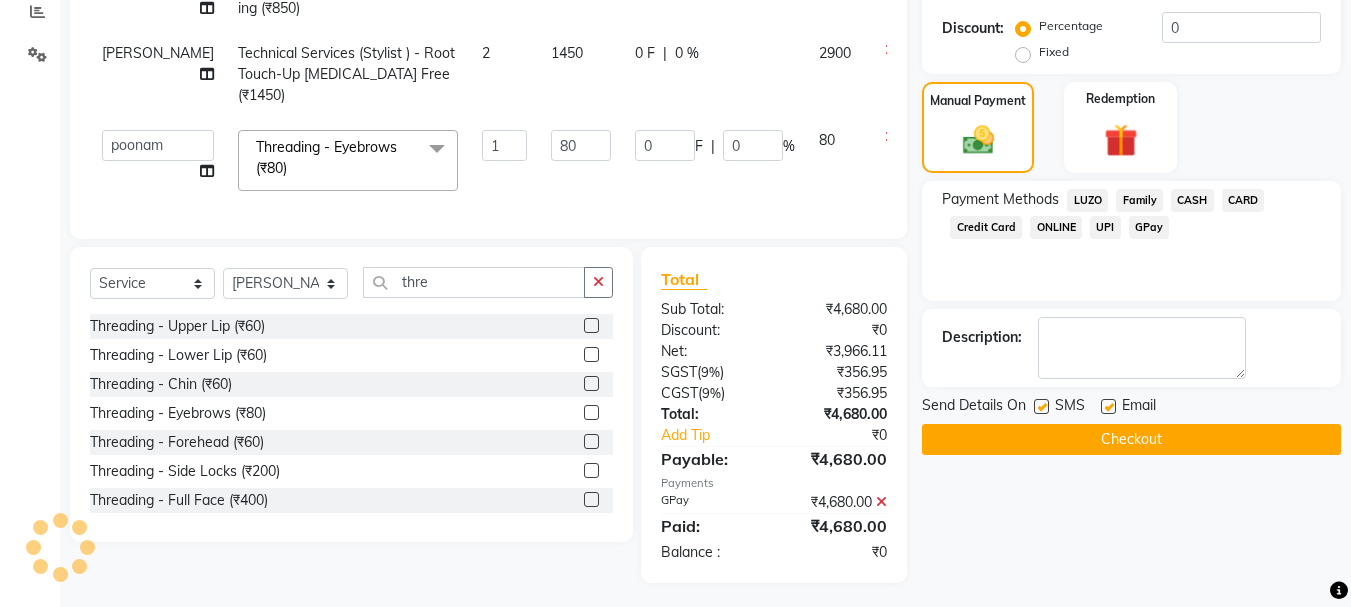click on "Checkout" 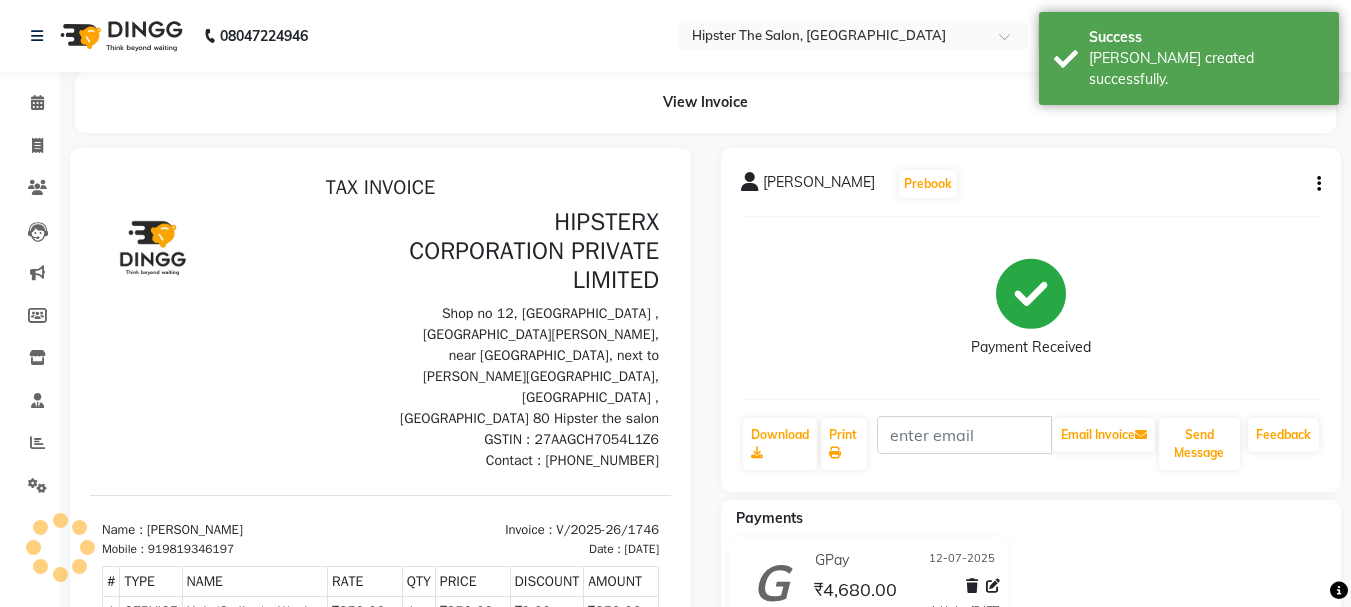 scroll, scrollTop: 0, scrollLeft: 0, axis: both 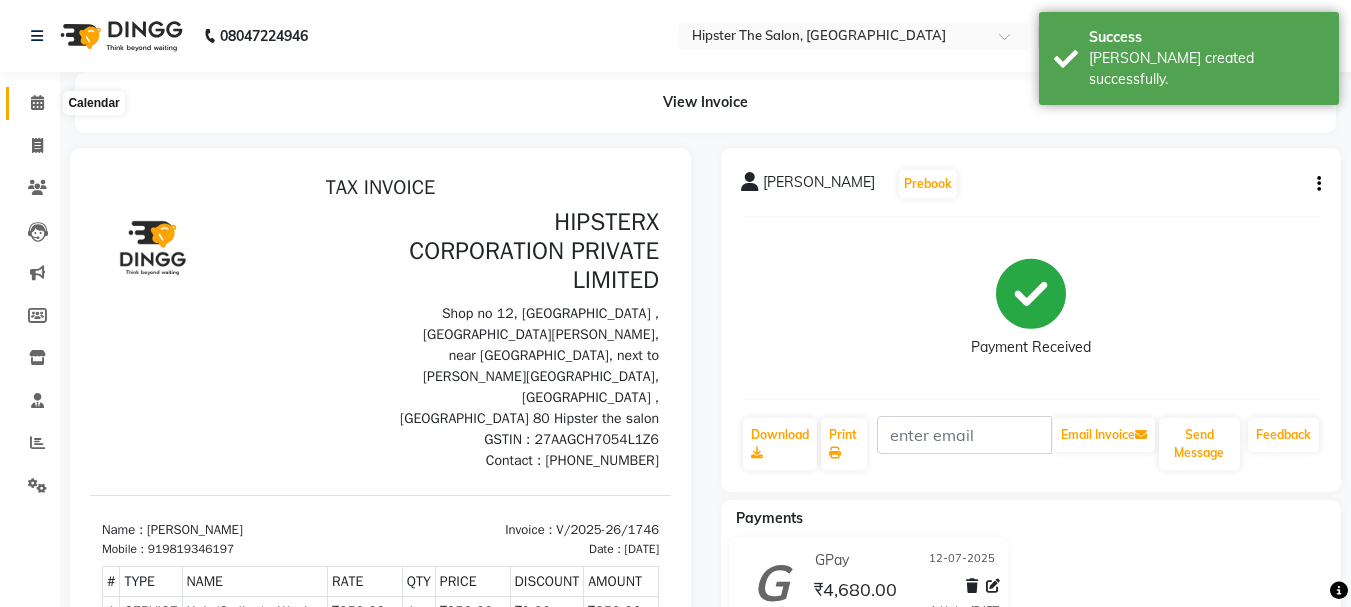 click 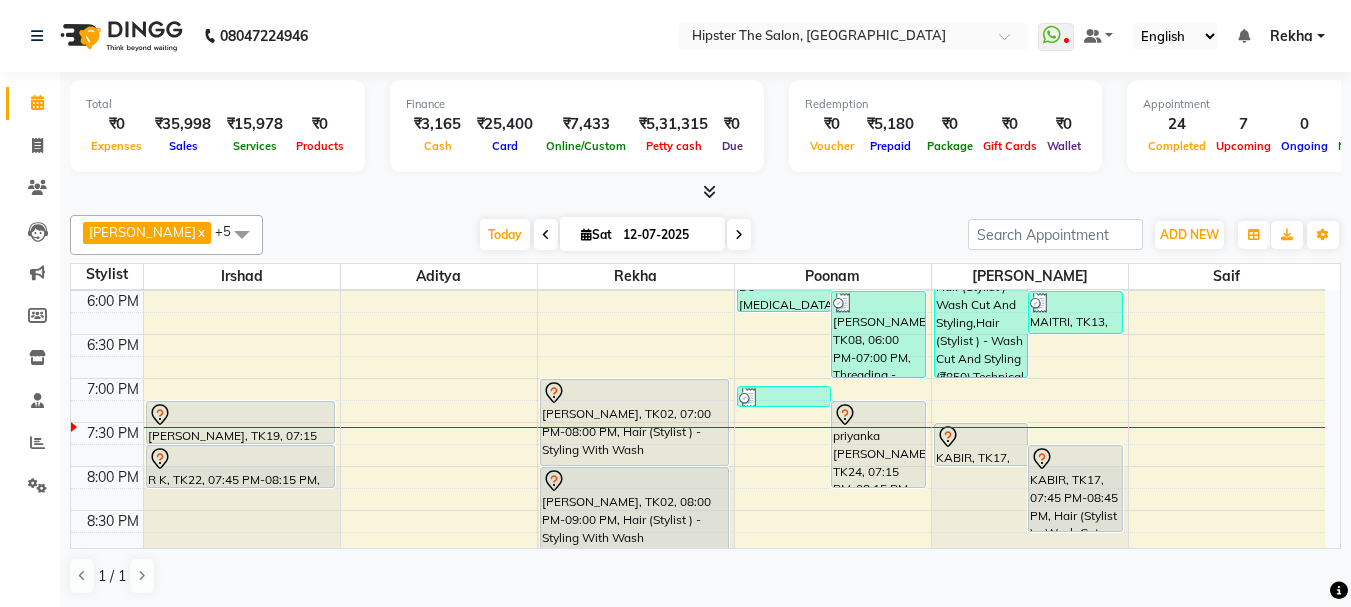 scroll, scrollTop: 887, scrollLeft: 0, axis: vertical 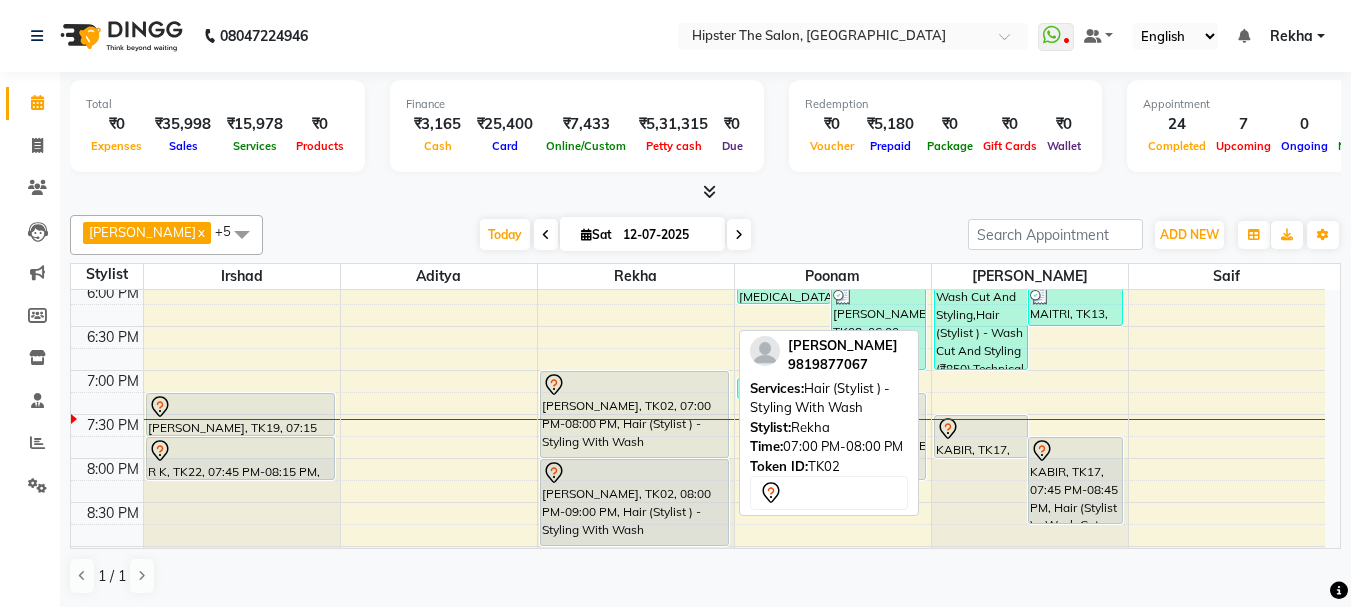 click on "[PERSON_NAME], TK02, 07:00 PM-08:00 PM, Hair (Stylist ) - Styling With Wash" at bounding box center [634, 414] 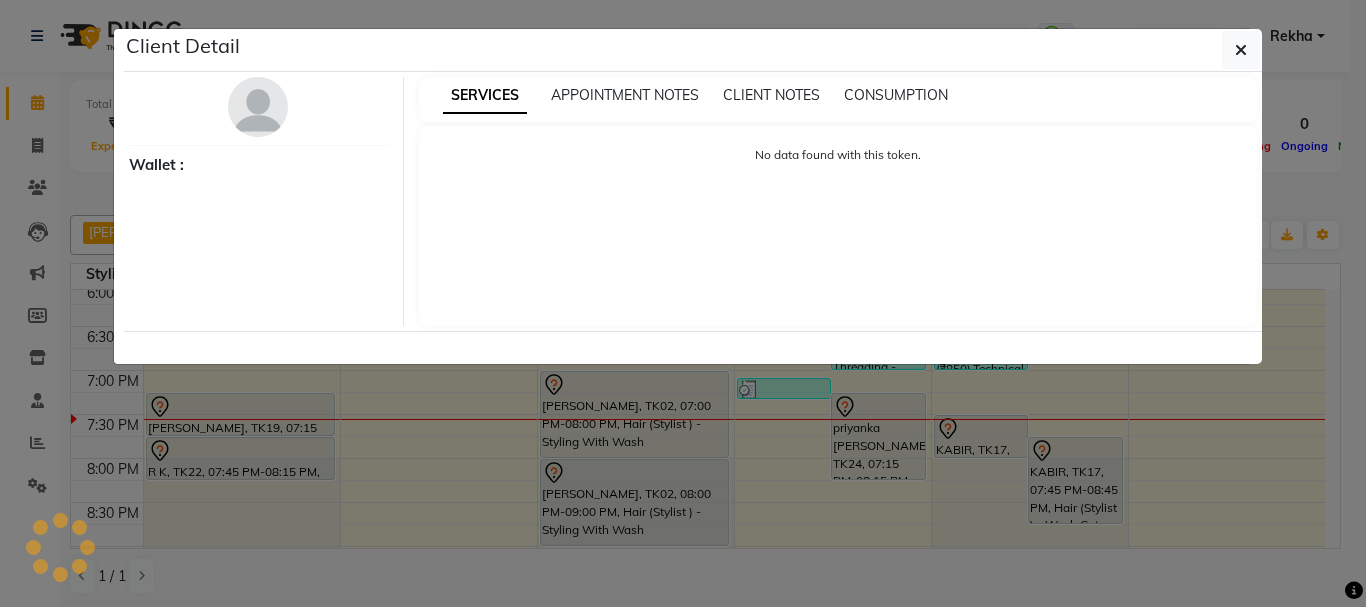 select on "7" 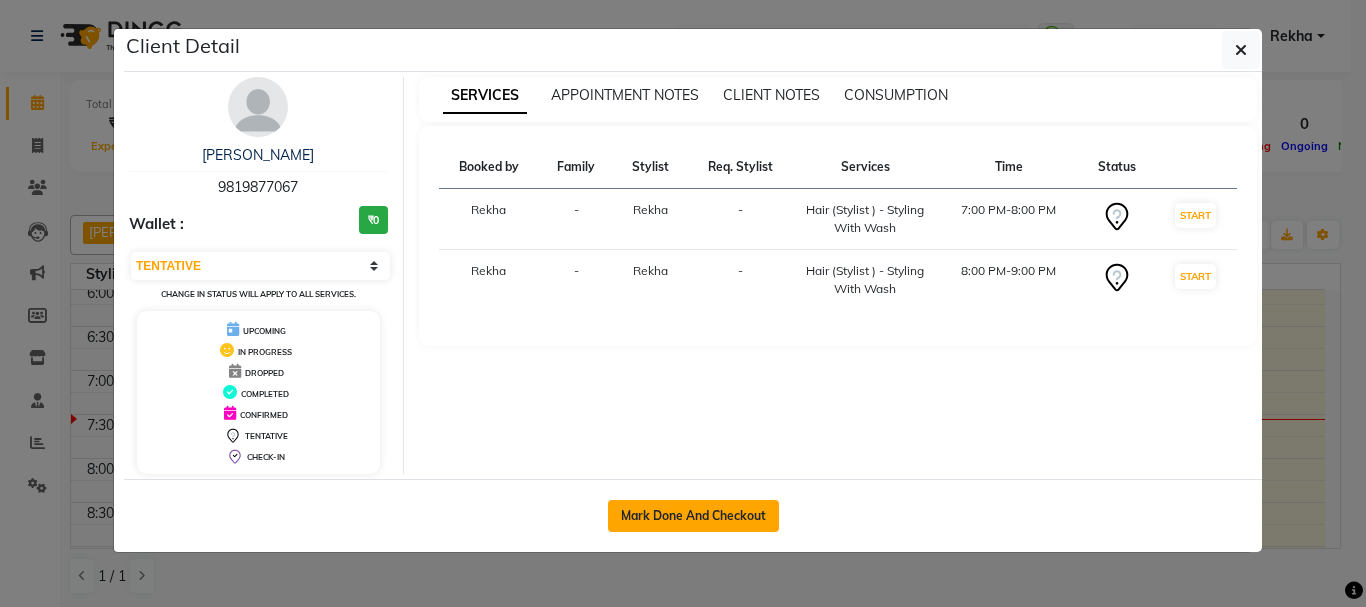 click on "Mark Done And Checkout" 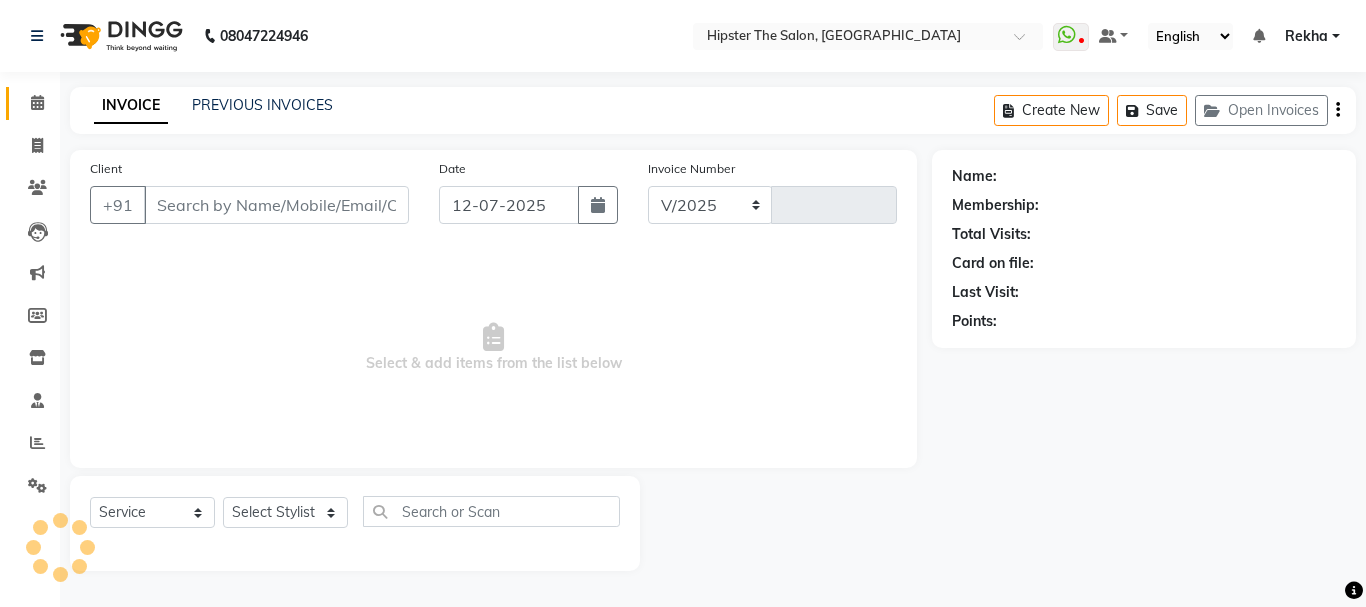select on "5125" 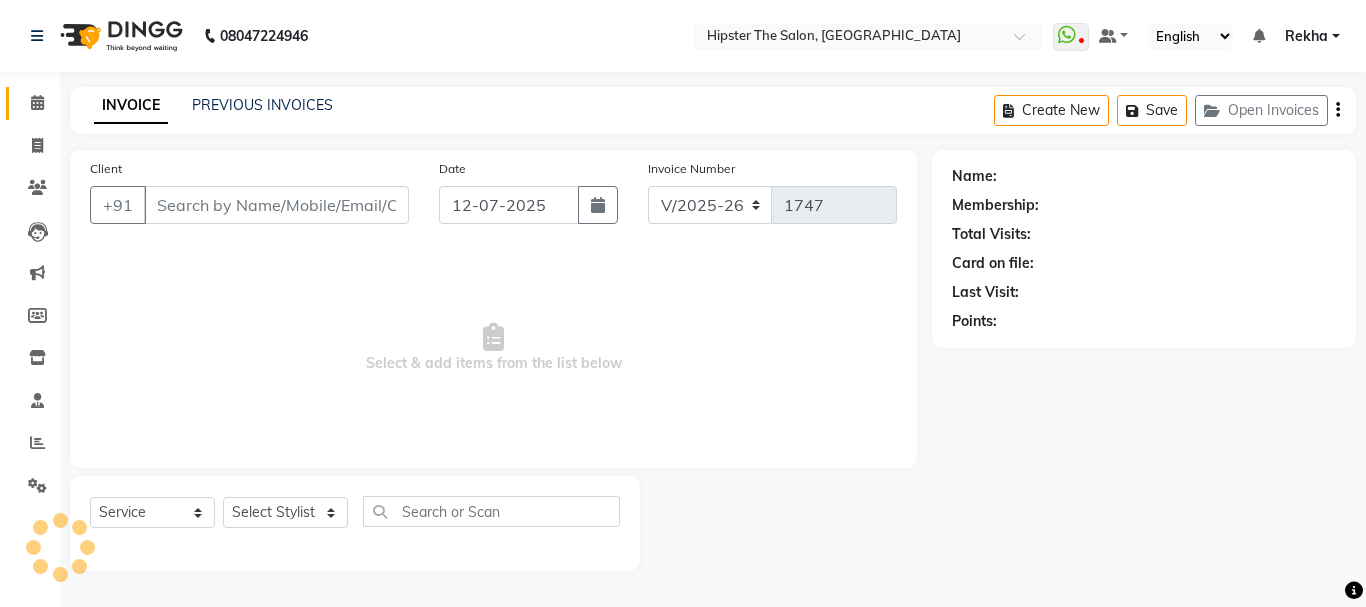 type on "9819877067" 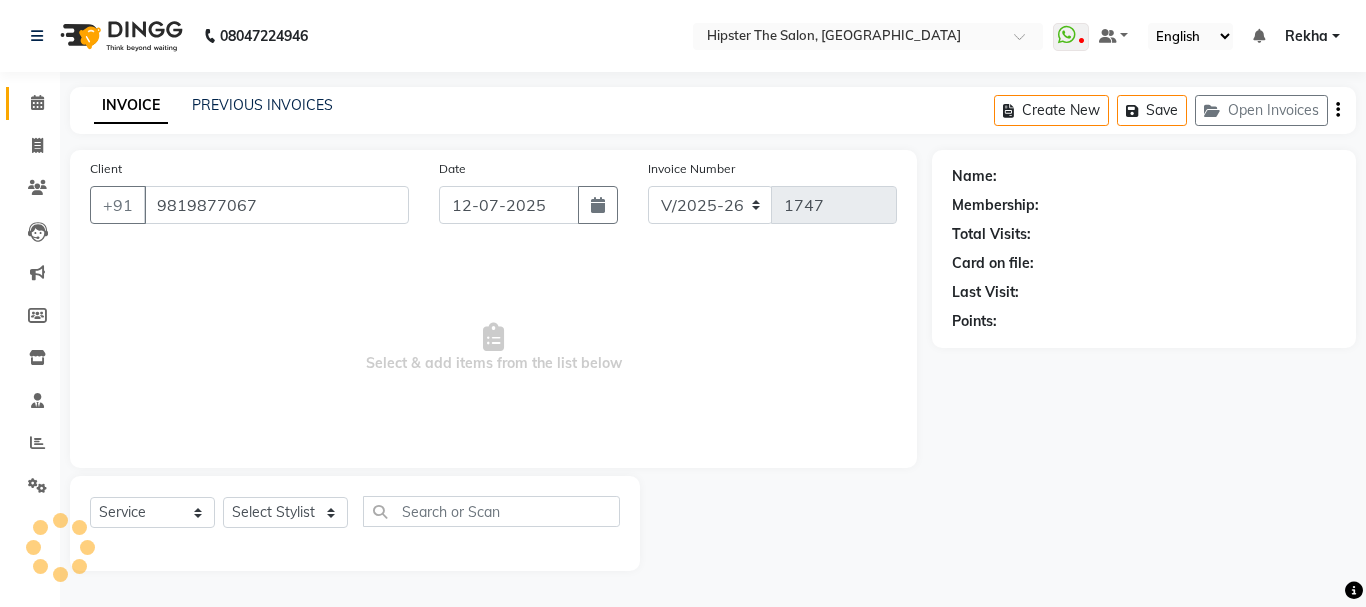 select on "32386" 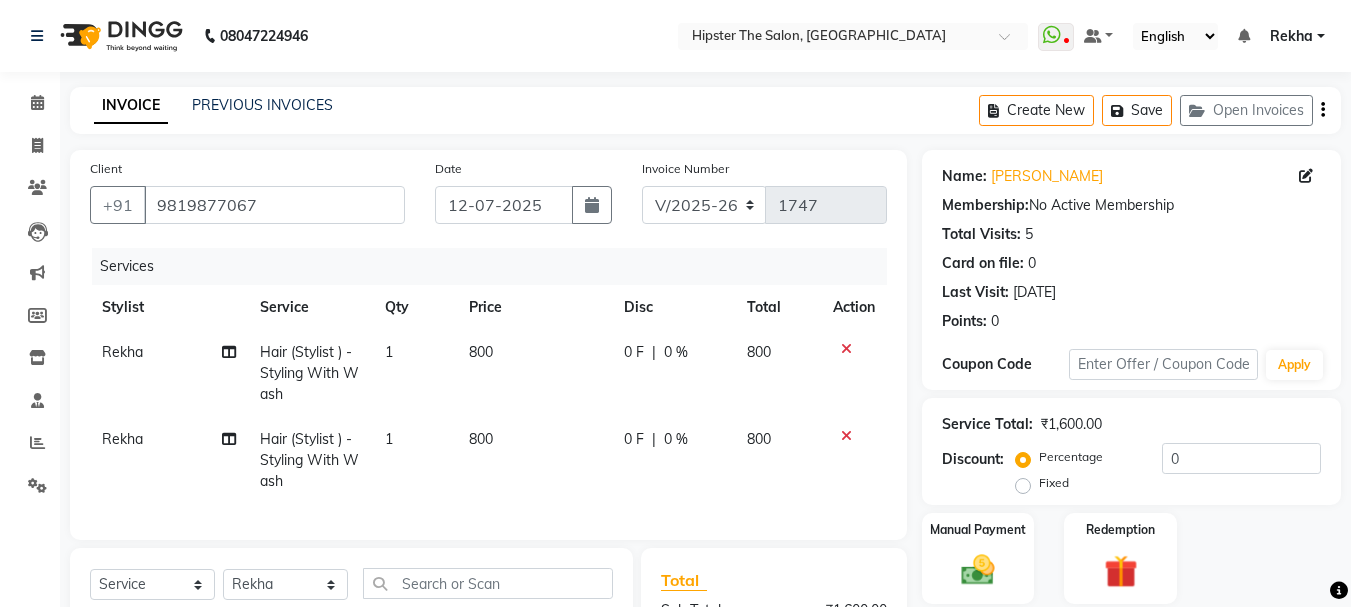 click 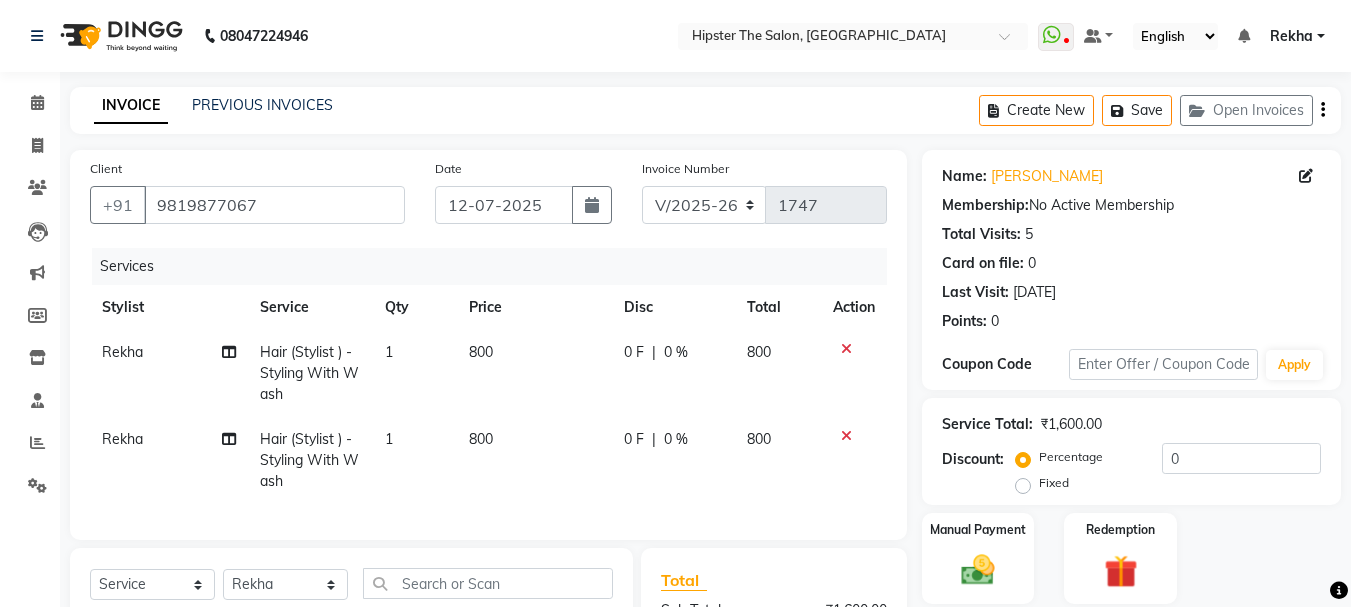 click 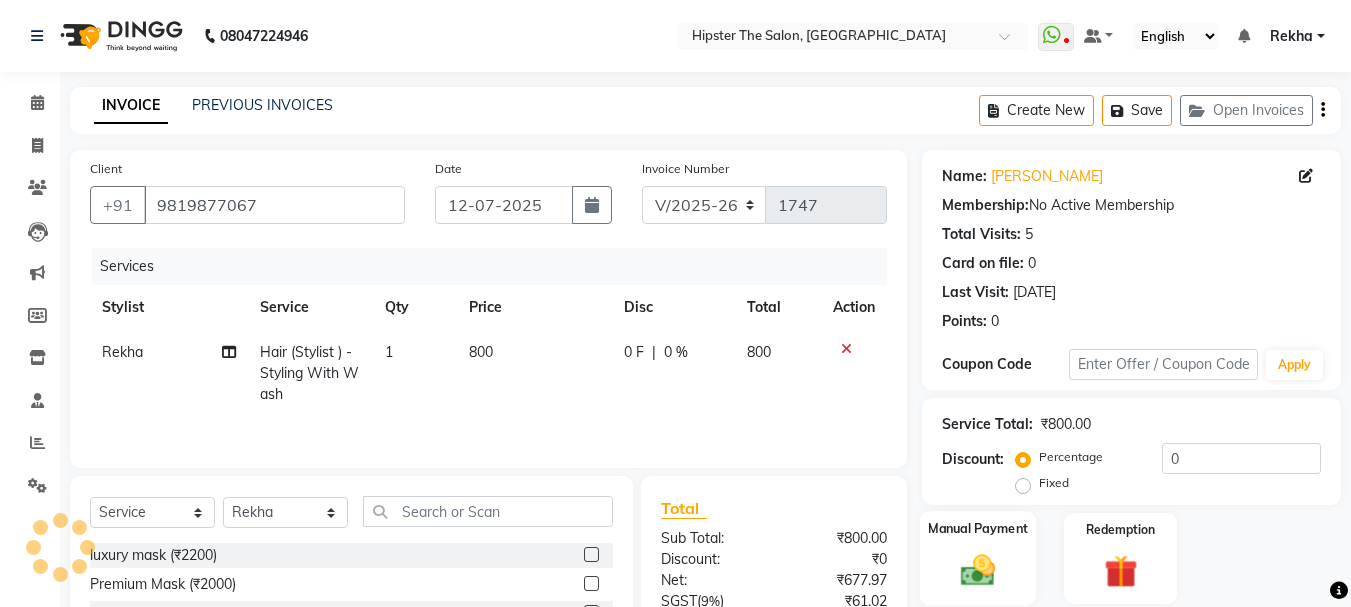 click on "Manual Payment" 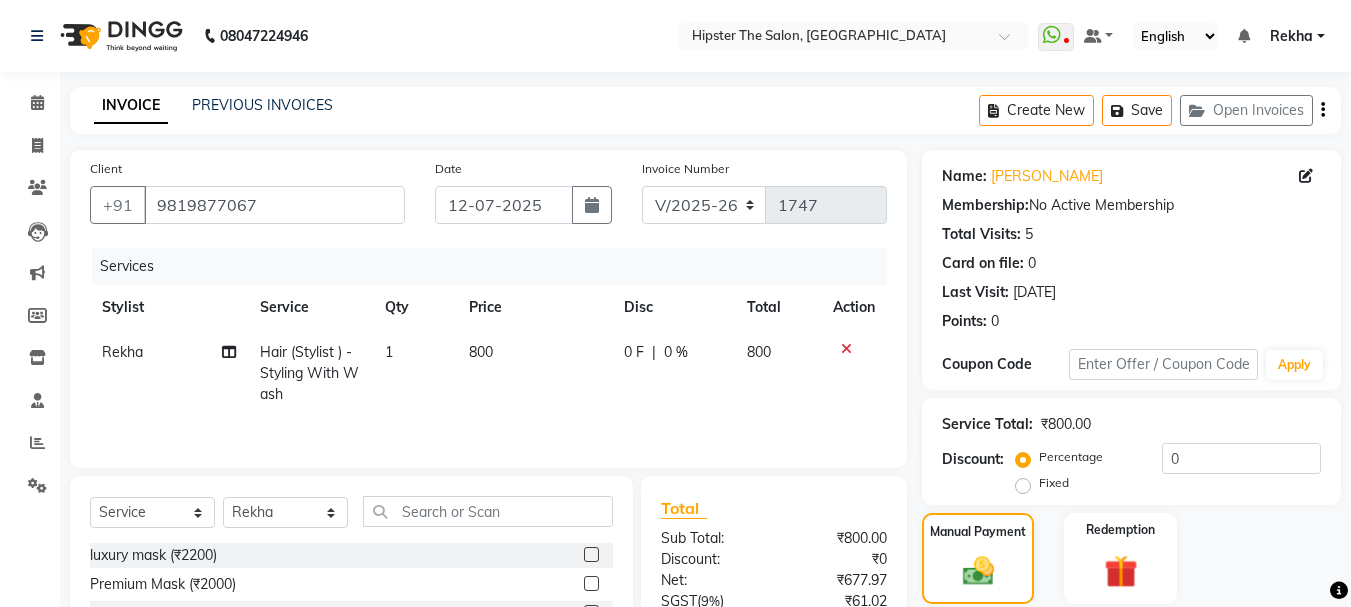 click on "800" 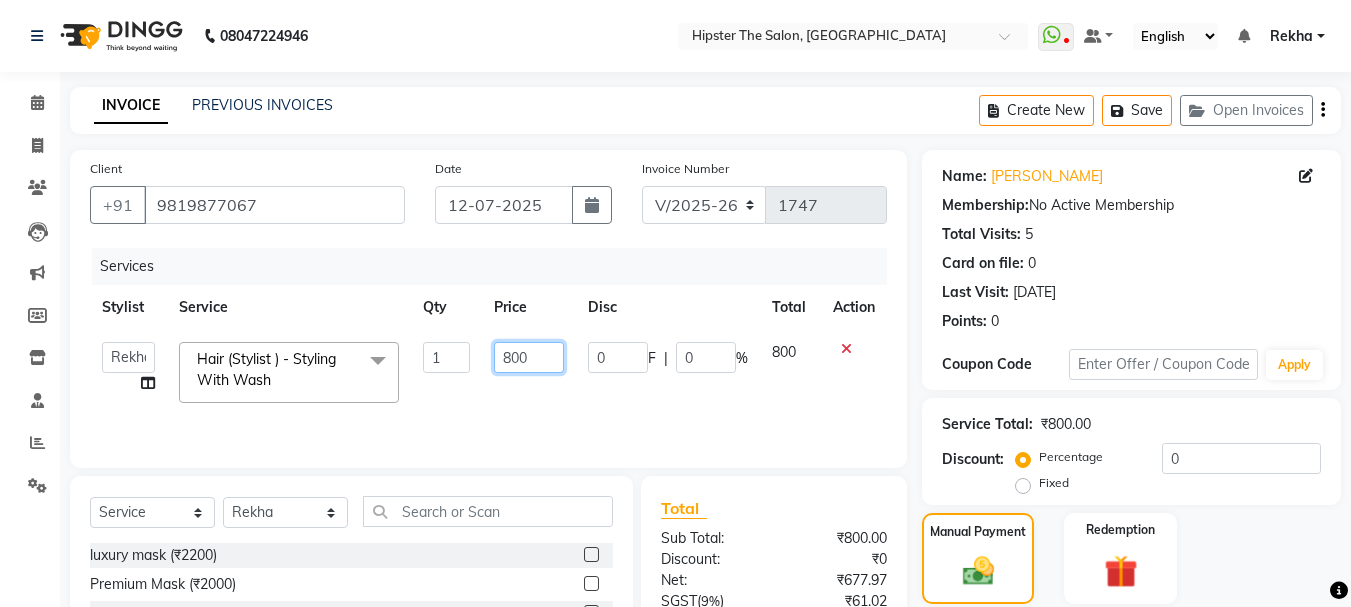 click on "800" 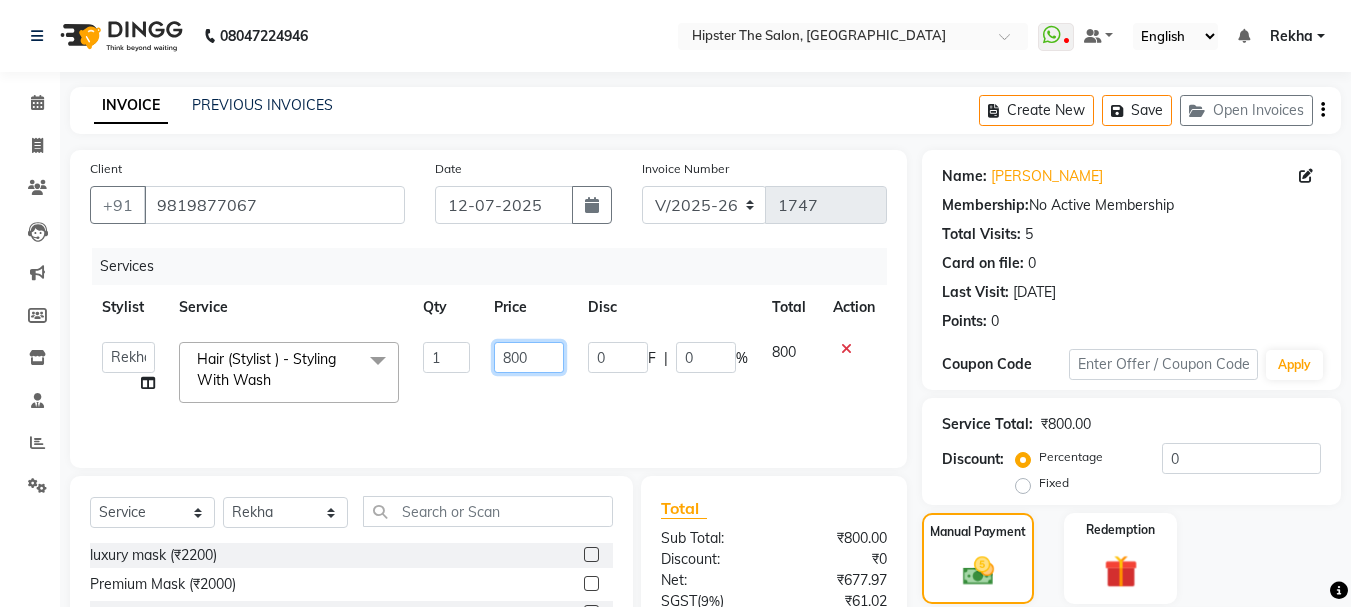 click on "800" 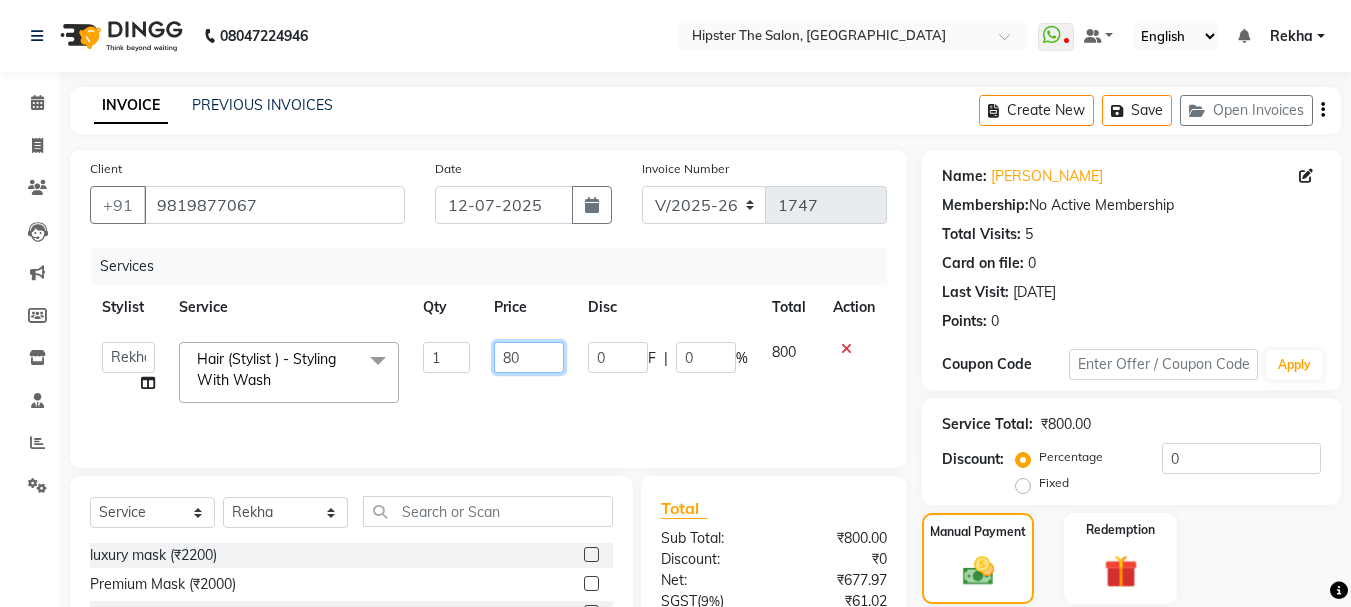 type on "8" 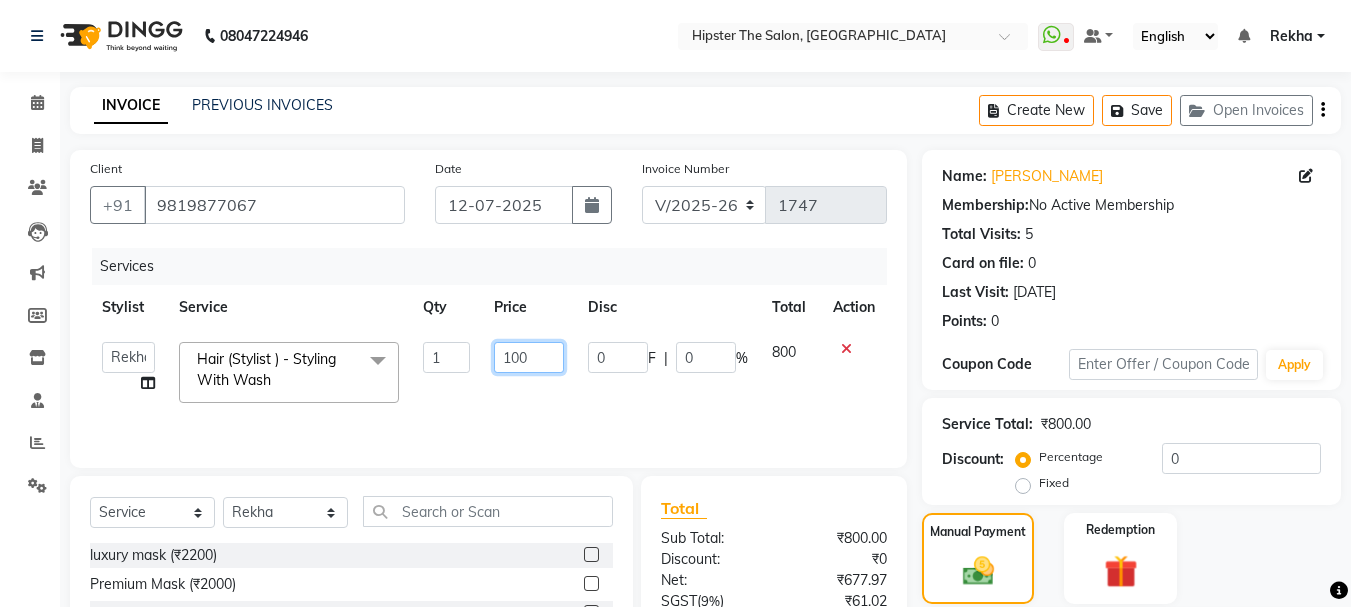 type on "1000" 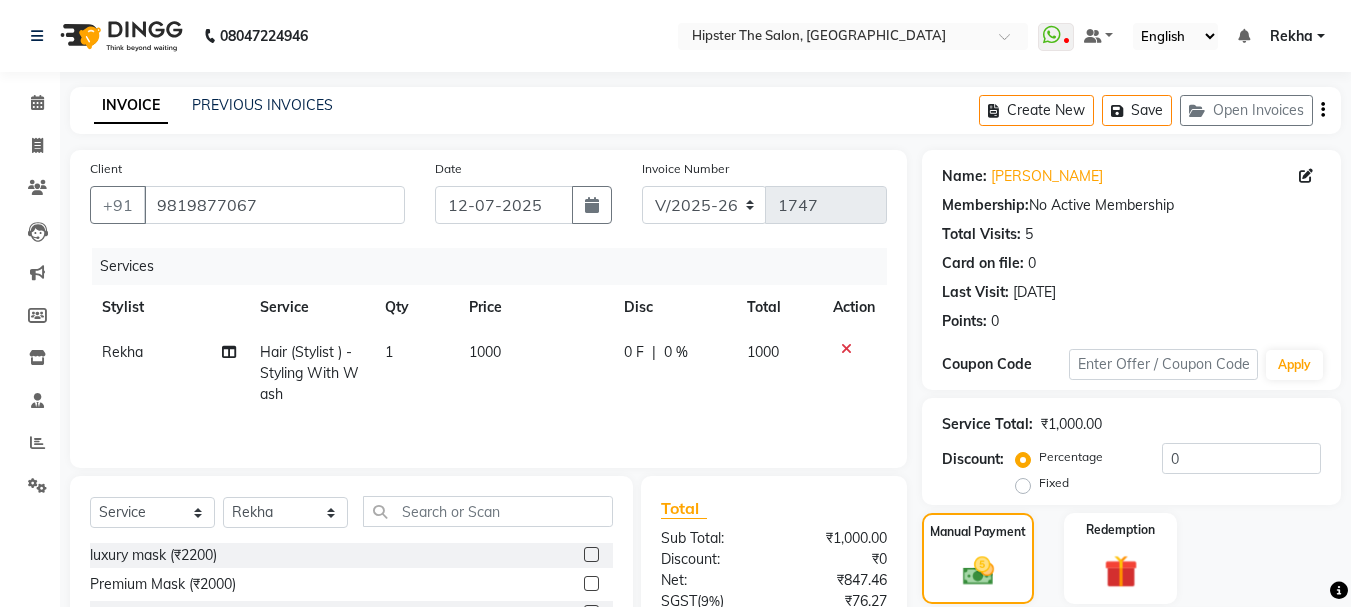 click on "0 F" 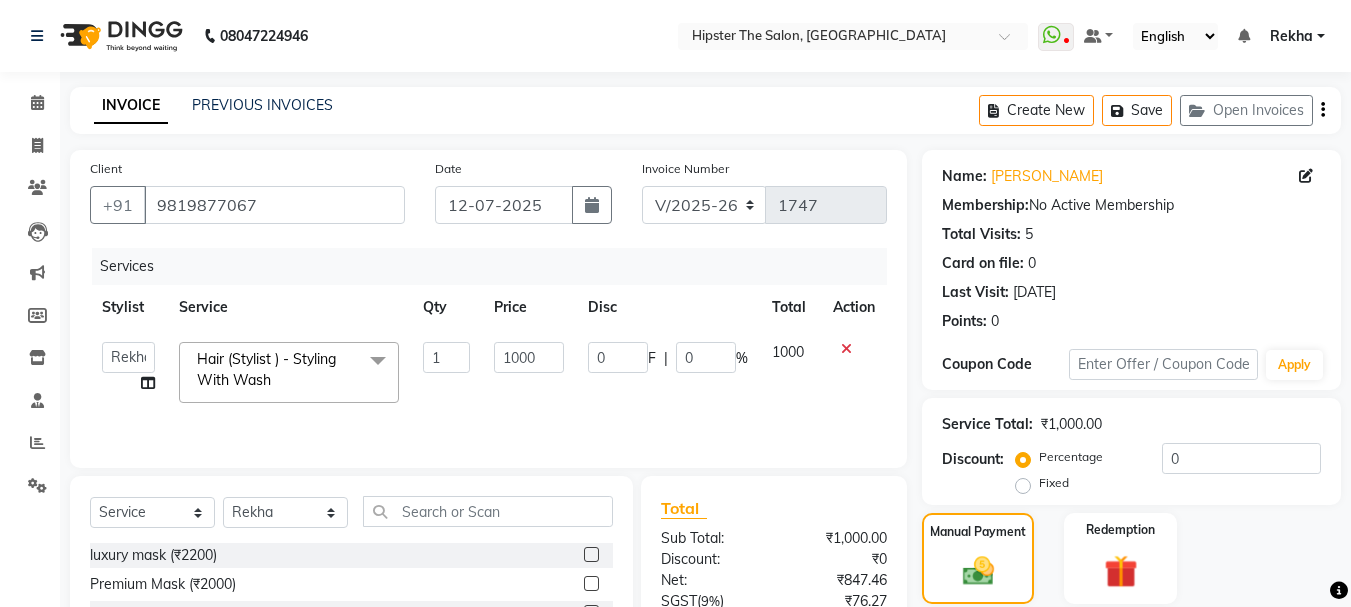 scroll, scrollTop: 196, scrollLeft: 0, axis: vertical 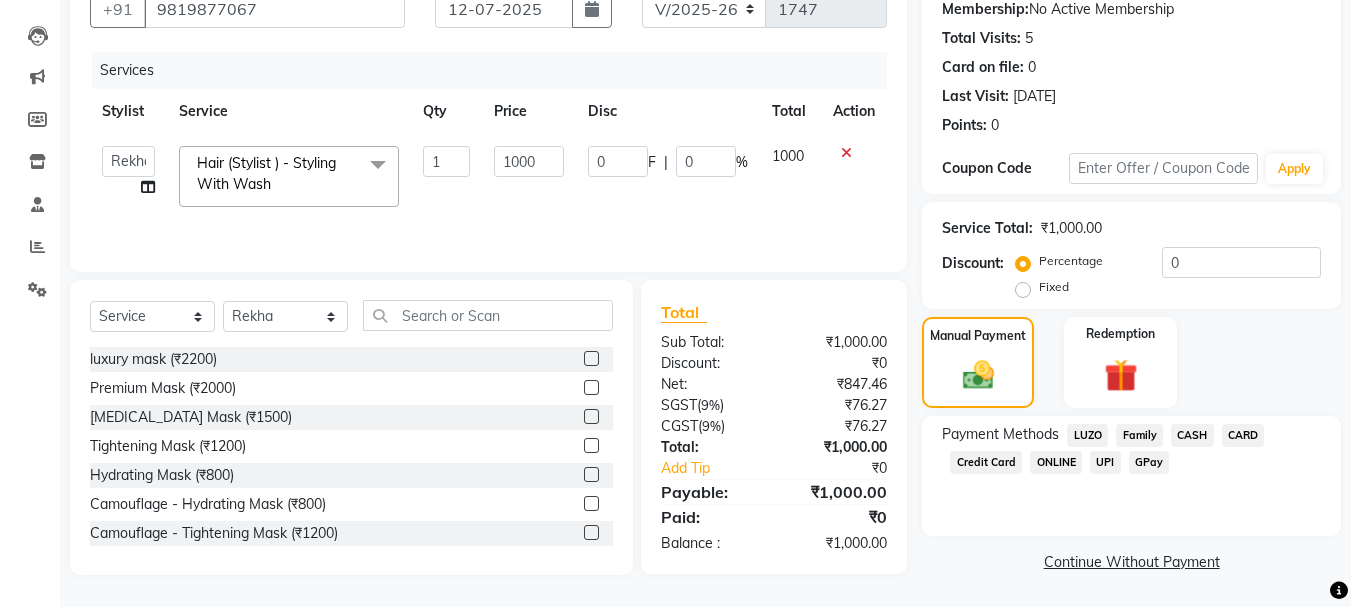 click on "CASH" 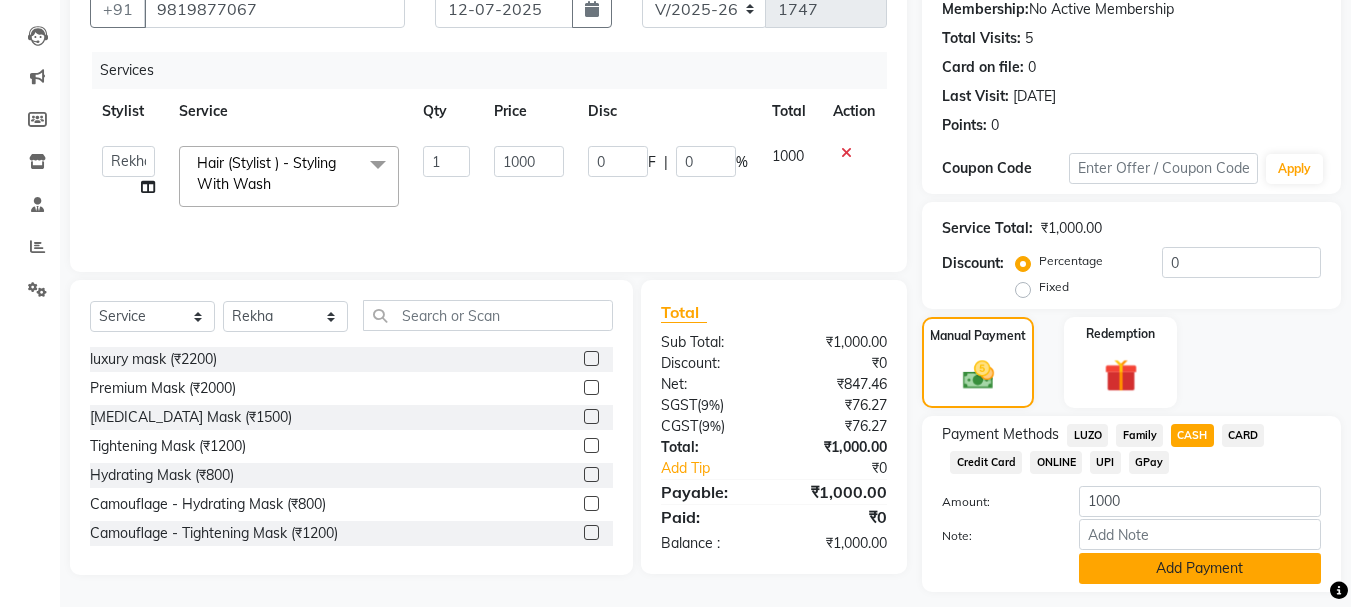click on "Add Payment" 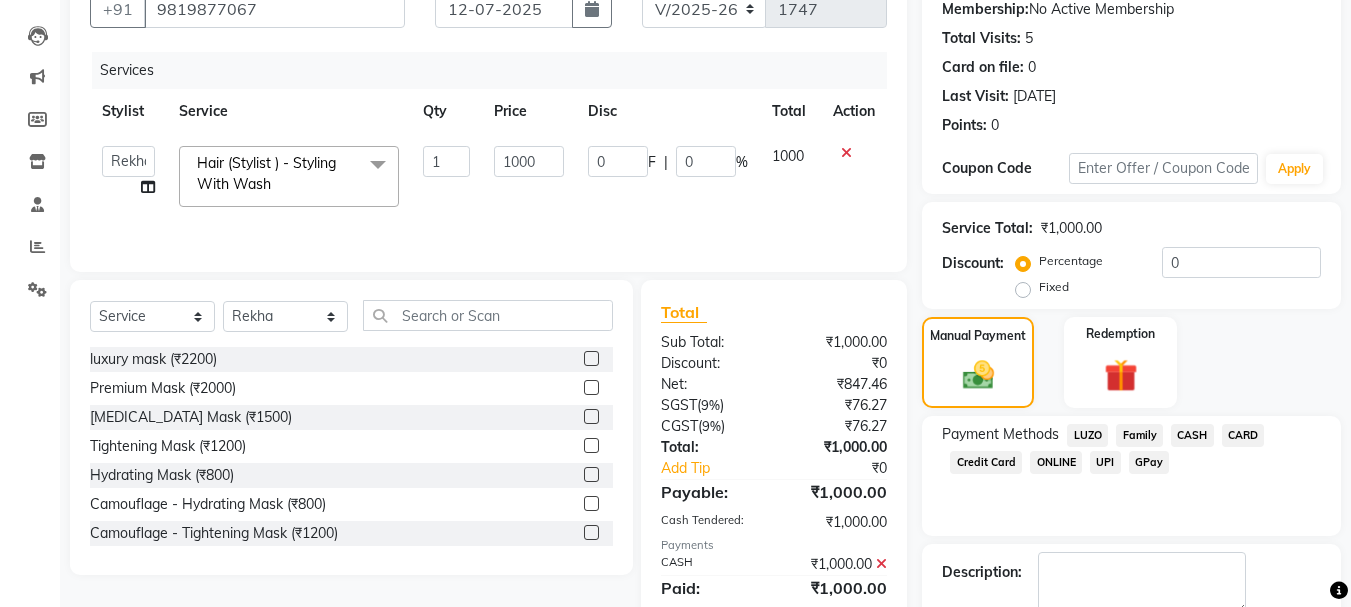 scroll, scrollTop: 309, scrollLeft: 0, axis: vertical 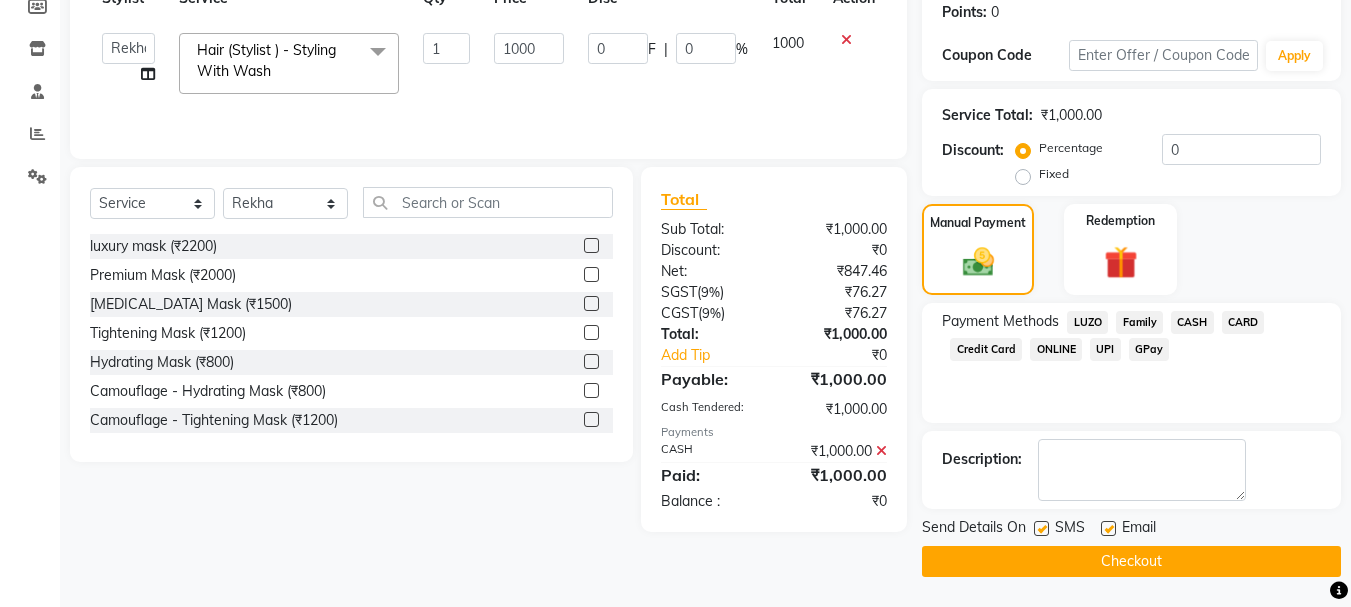click on "Checkout" 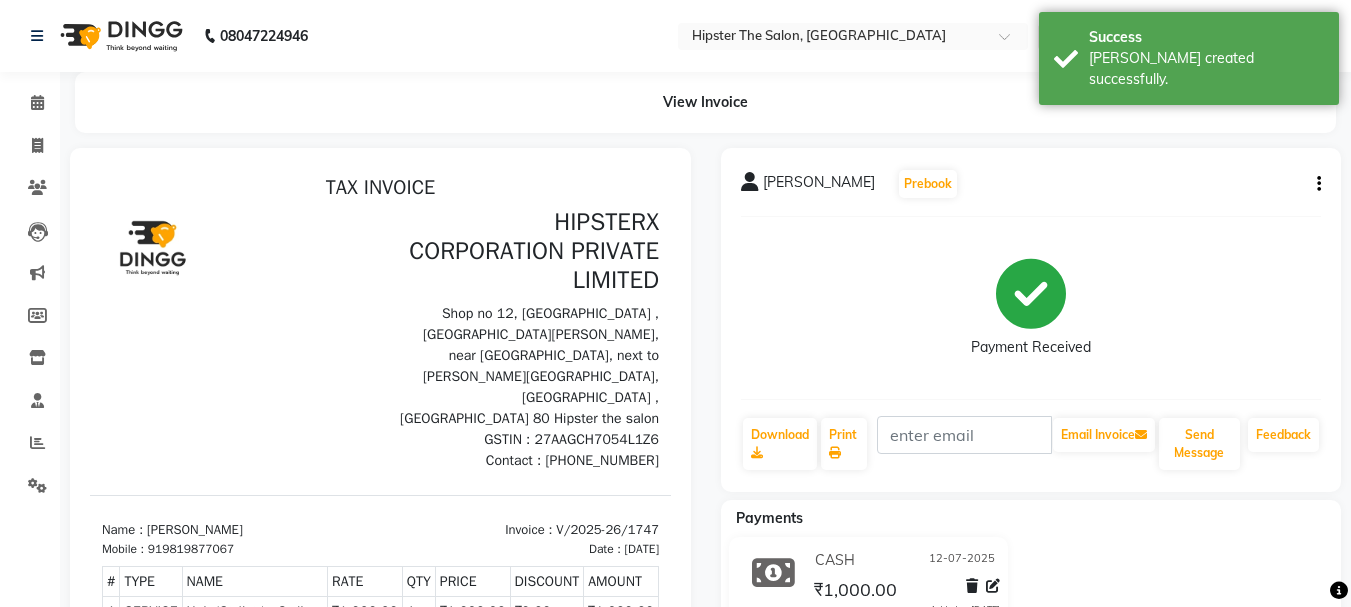 scroll, scrollTop: 0, scrollLeft: 0, axis: both 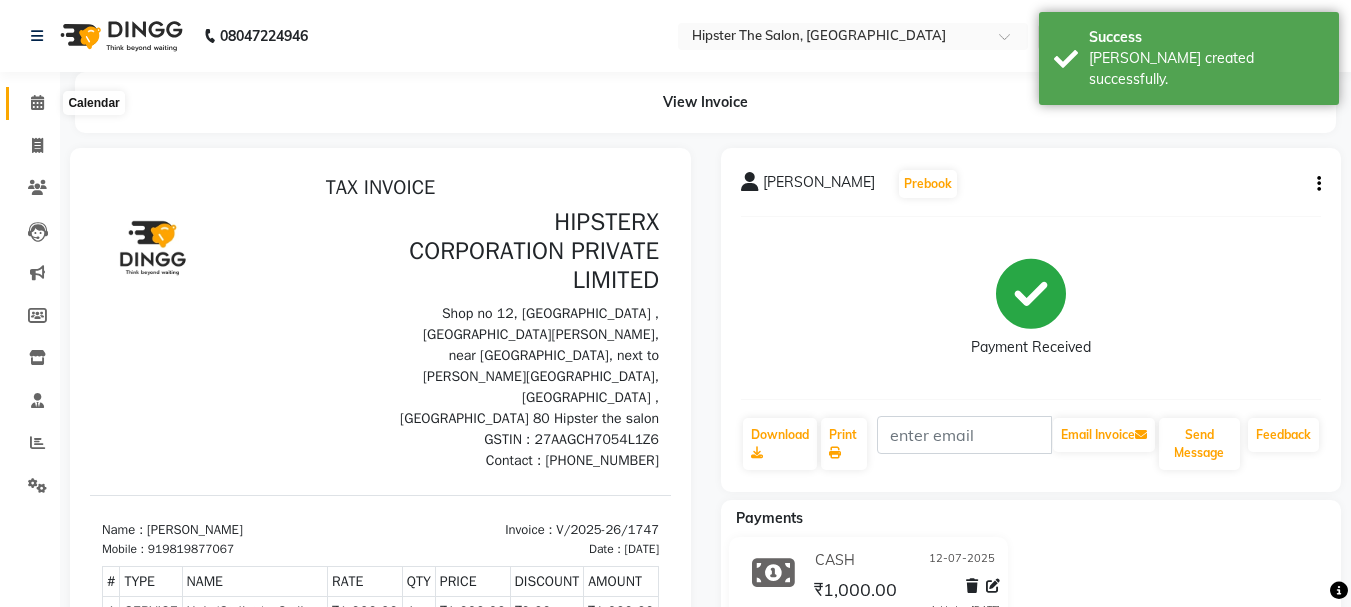 click 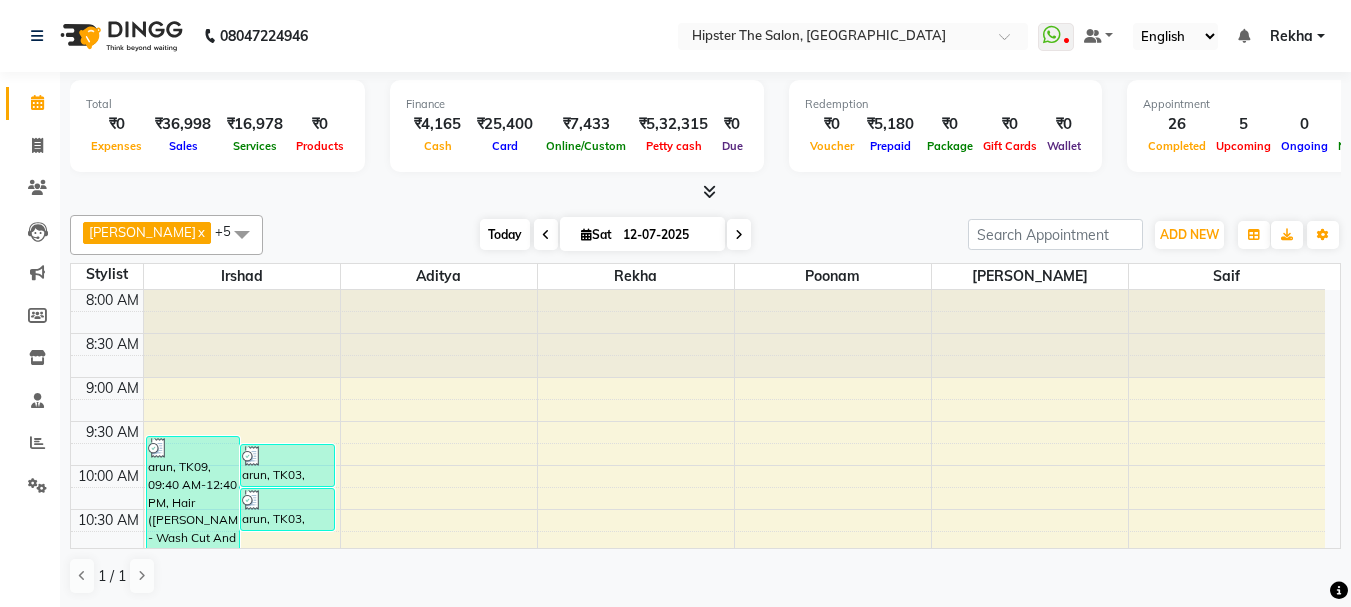 click on "Today" at bounding box center [505, 234] 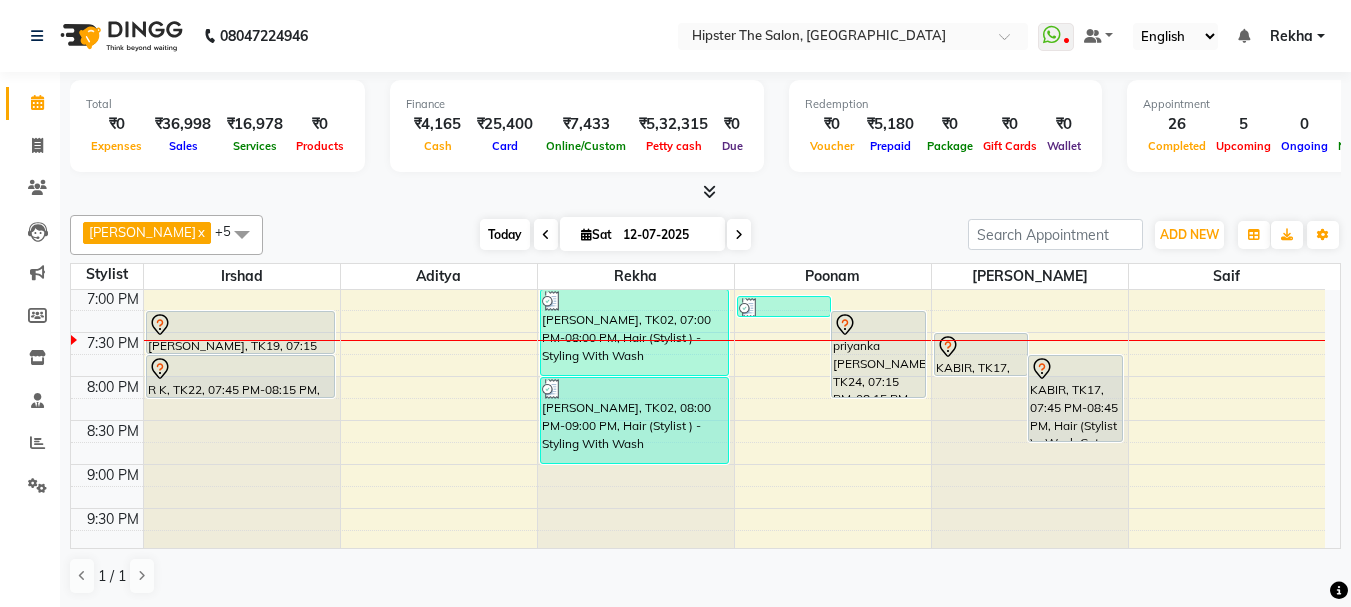 click on "Today" at bounding box center [505, 234] 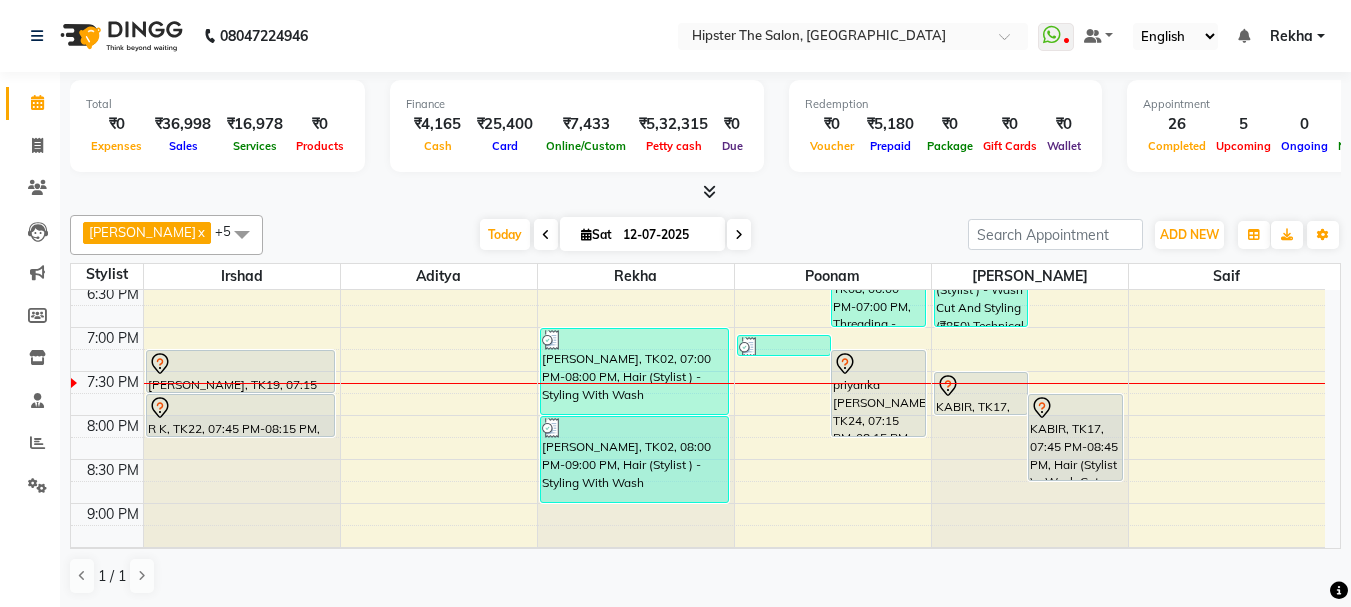 scroll, scrollTop: 928, scrollLeft: 0, axis: vertical 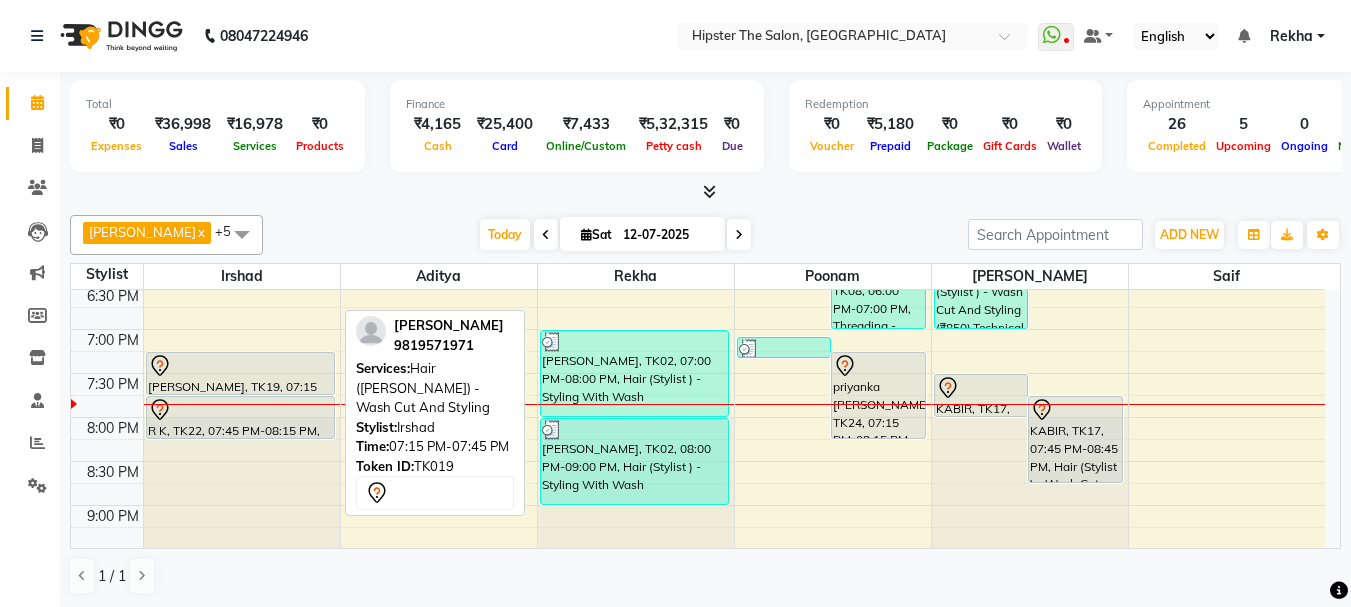 click at bounding box center [240, 394] 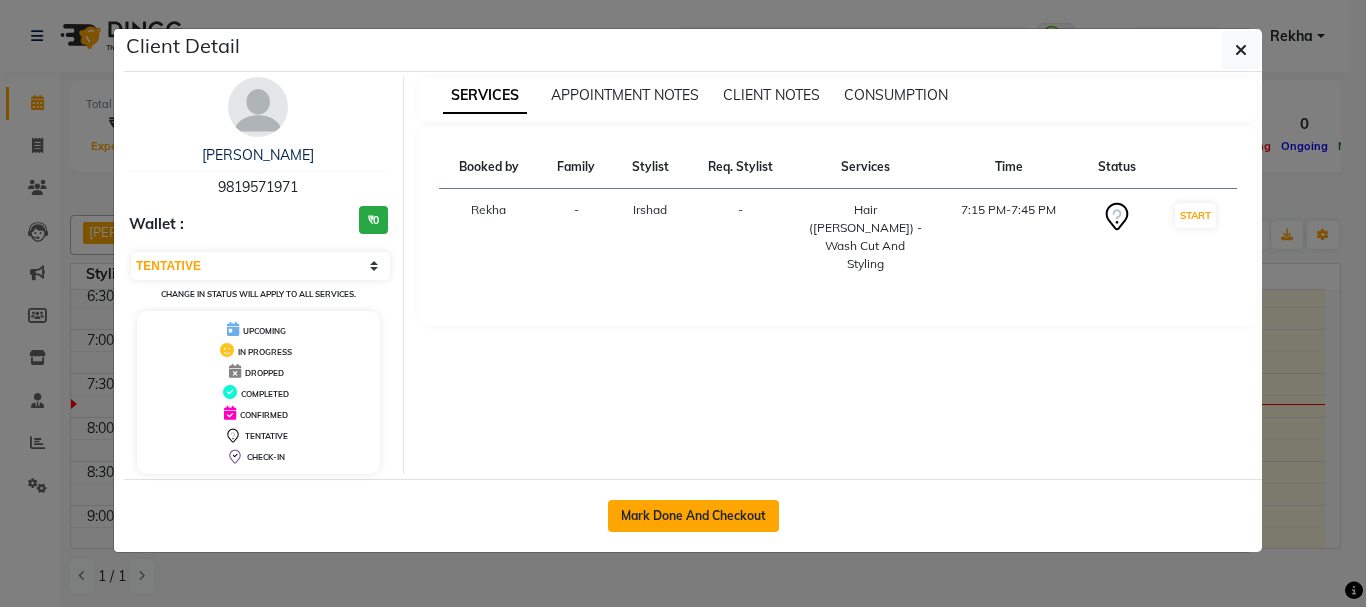click on "Mark Done And Checkout" 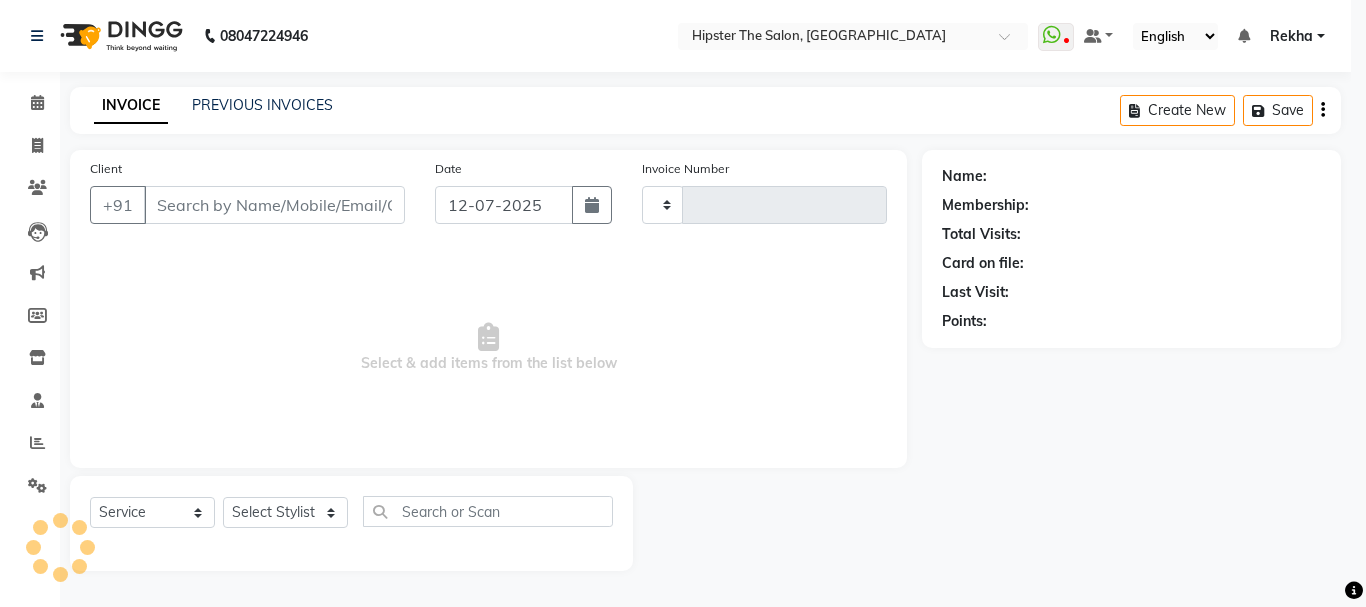 type on "1748" 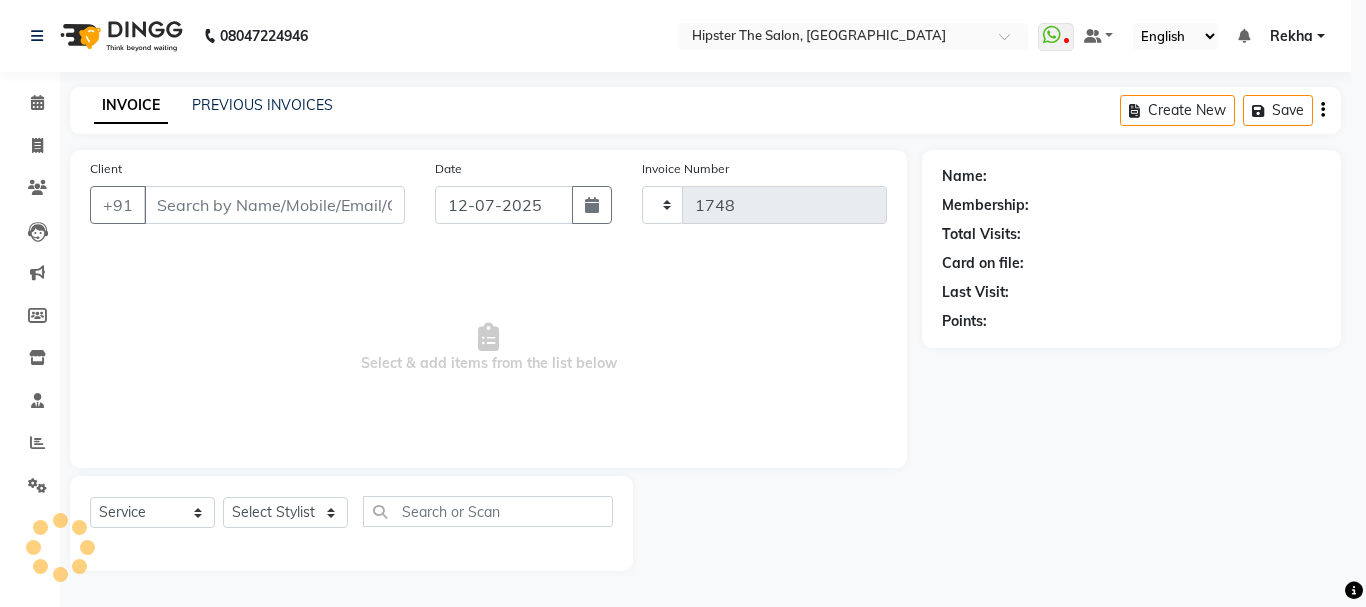 select on "5125" 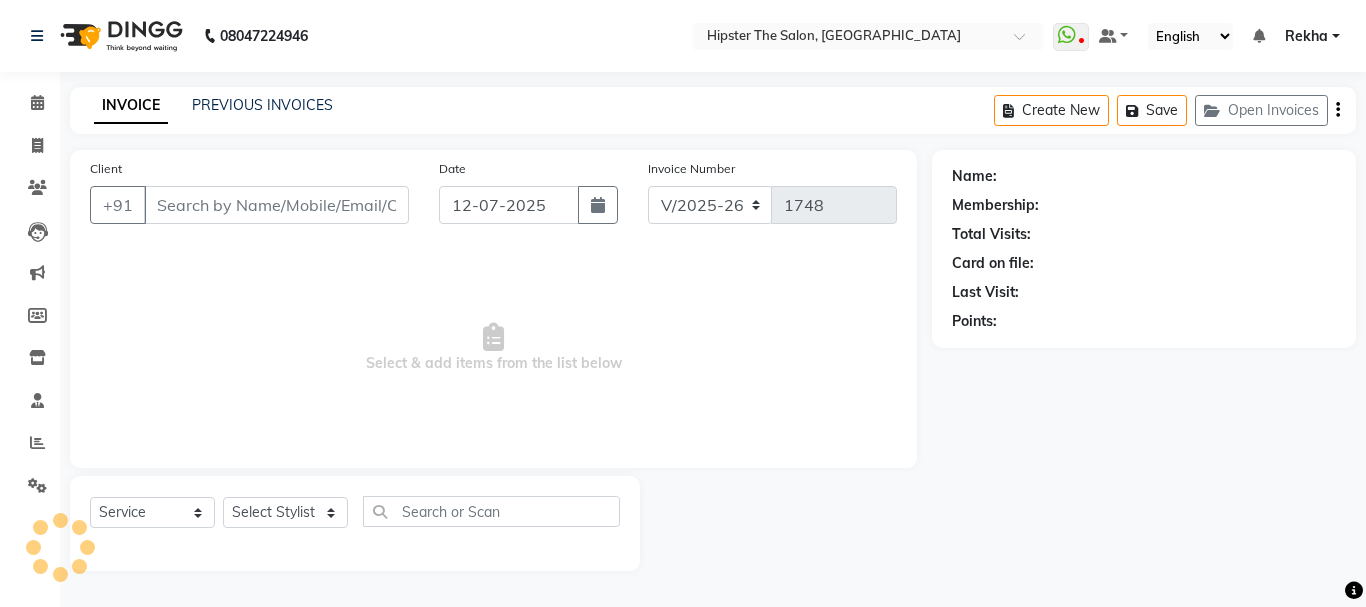 type on "9819571971" 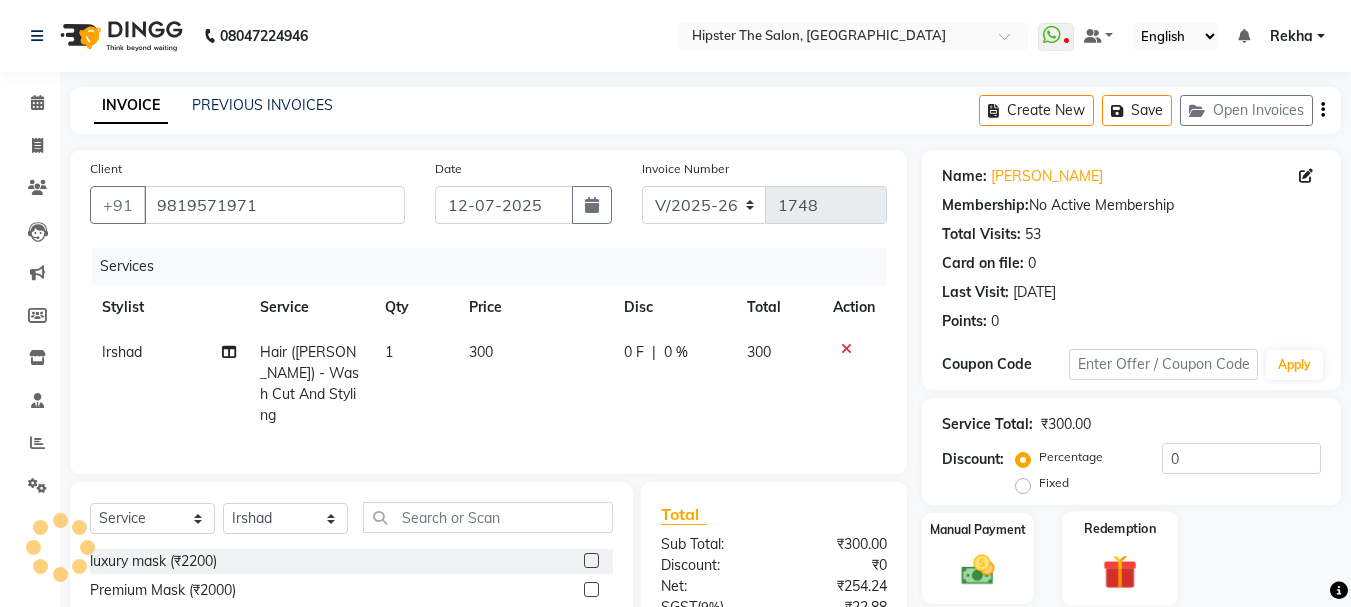 click 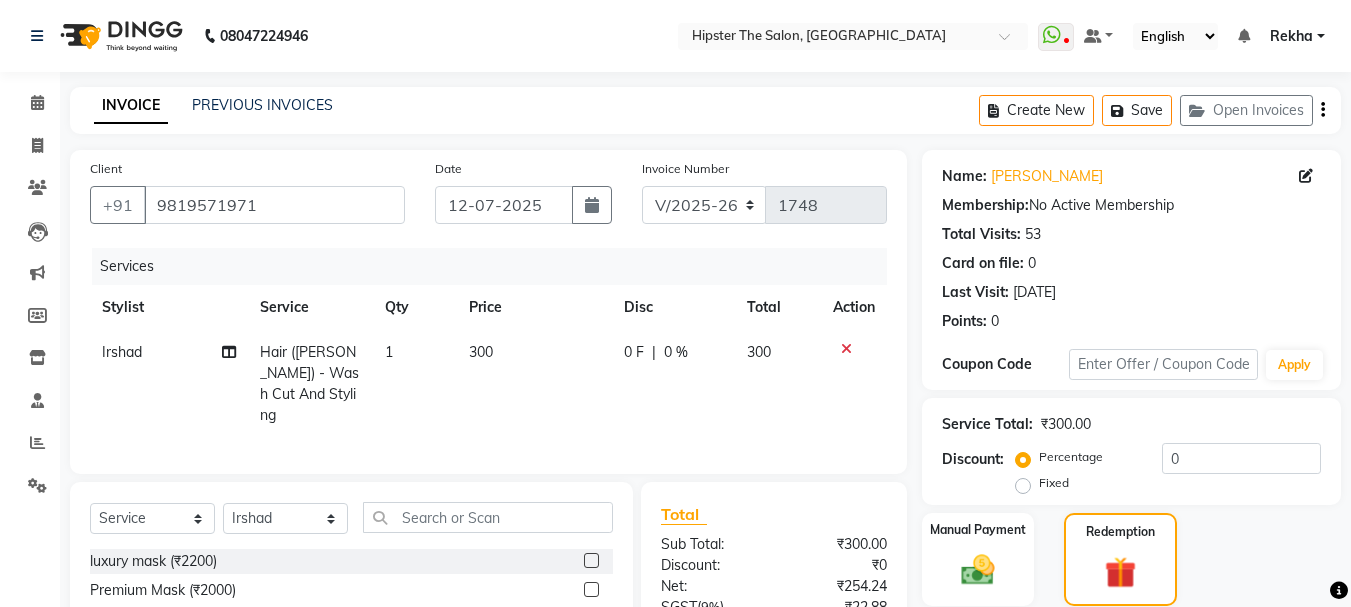 scroll, scrollTop: 198, scrollLeft: 0, axis: vertical 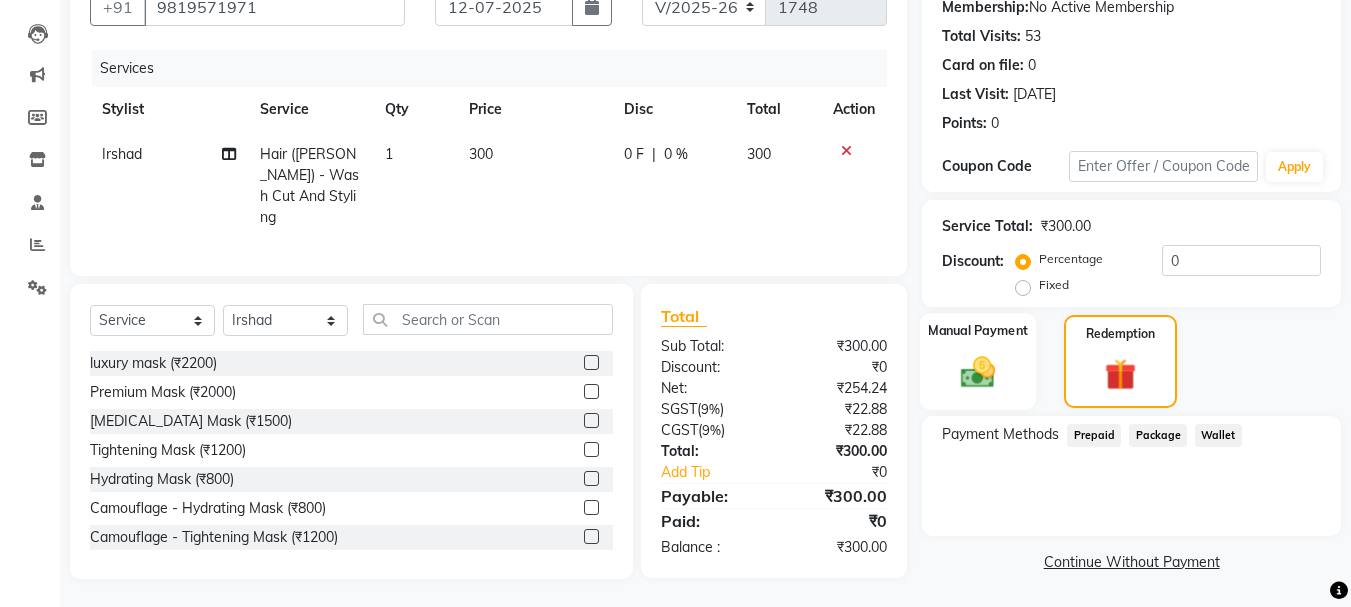 click on "Manual Payment" 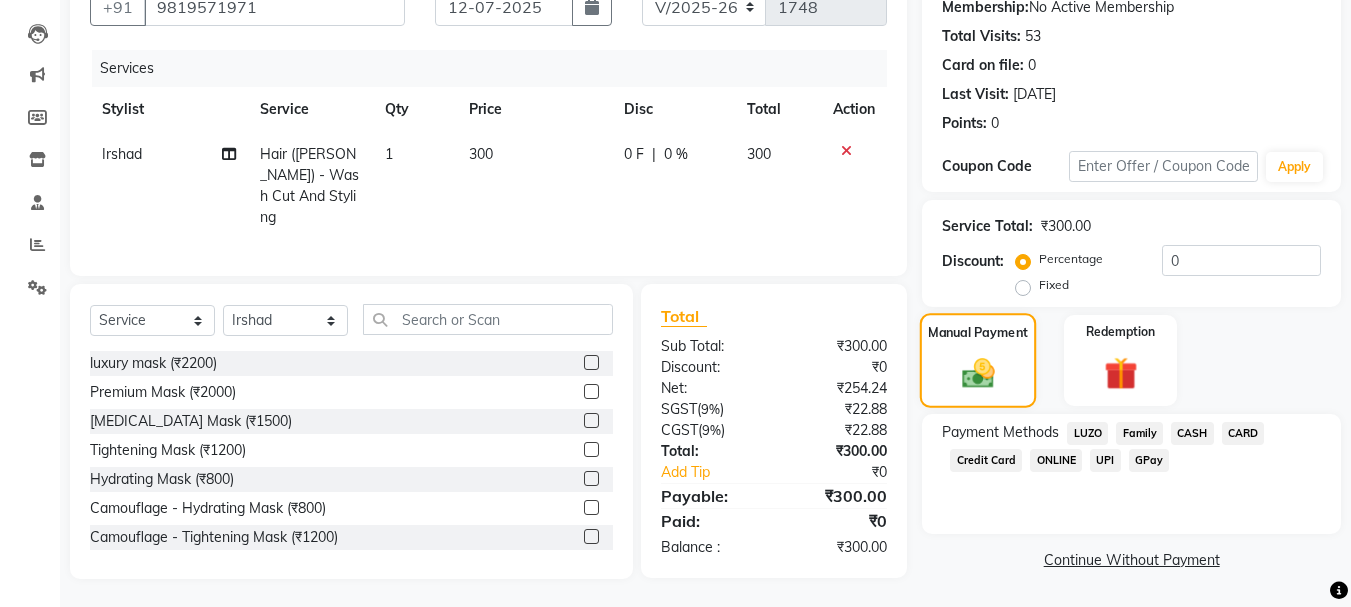 scroll, scrollTop: 196, scrollLeft: 0, axis: vertical 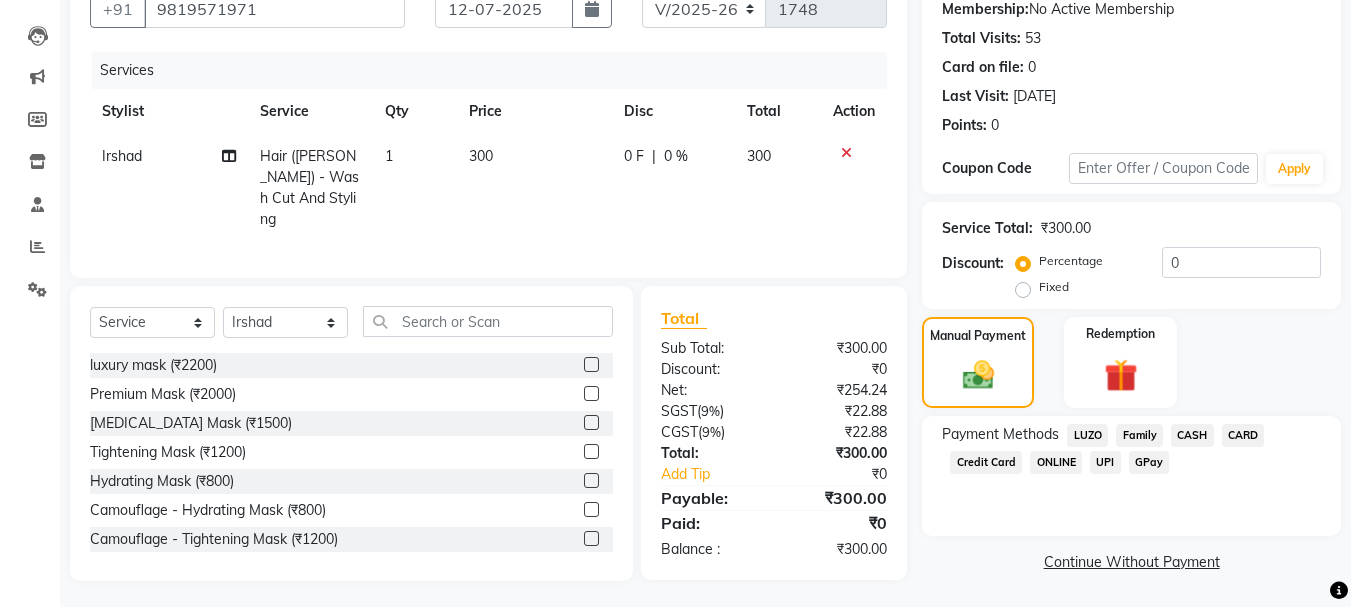 click on "CARD" 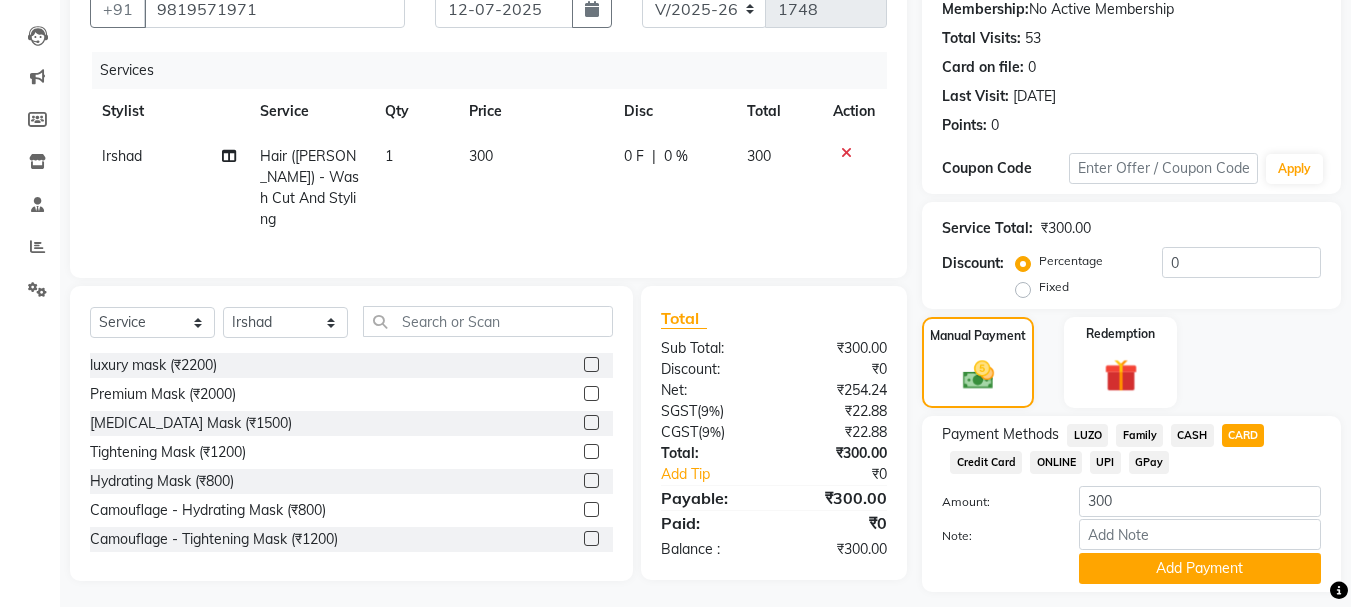 scroll, scrollTop: 198, scrollLeft: 0, axis: vertical 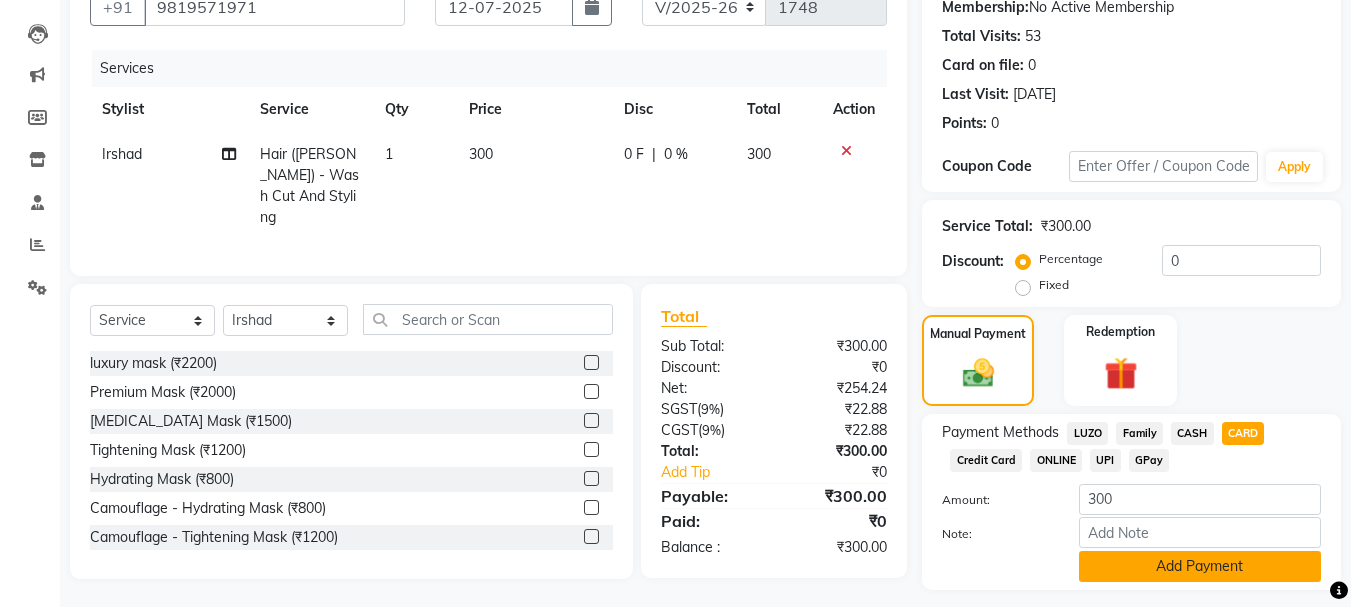 click on "Add Payment" 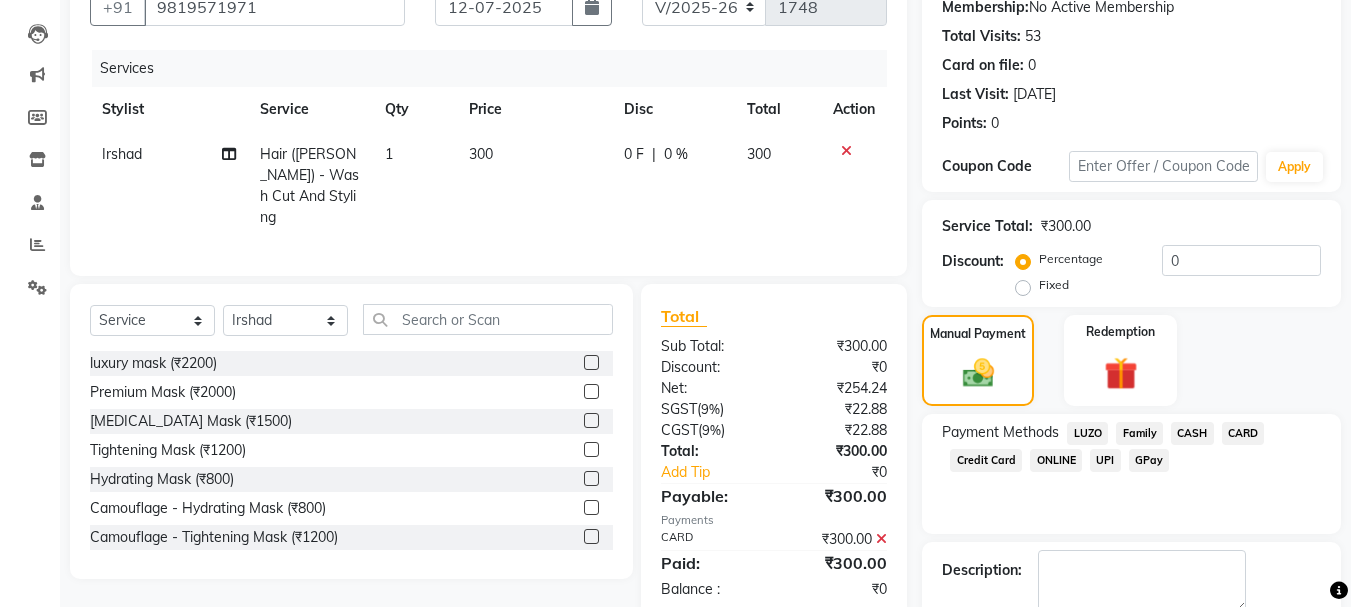 scroll, scrollTop: 309, scrollLeft: 0, axis: vertical 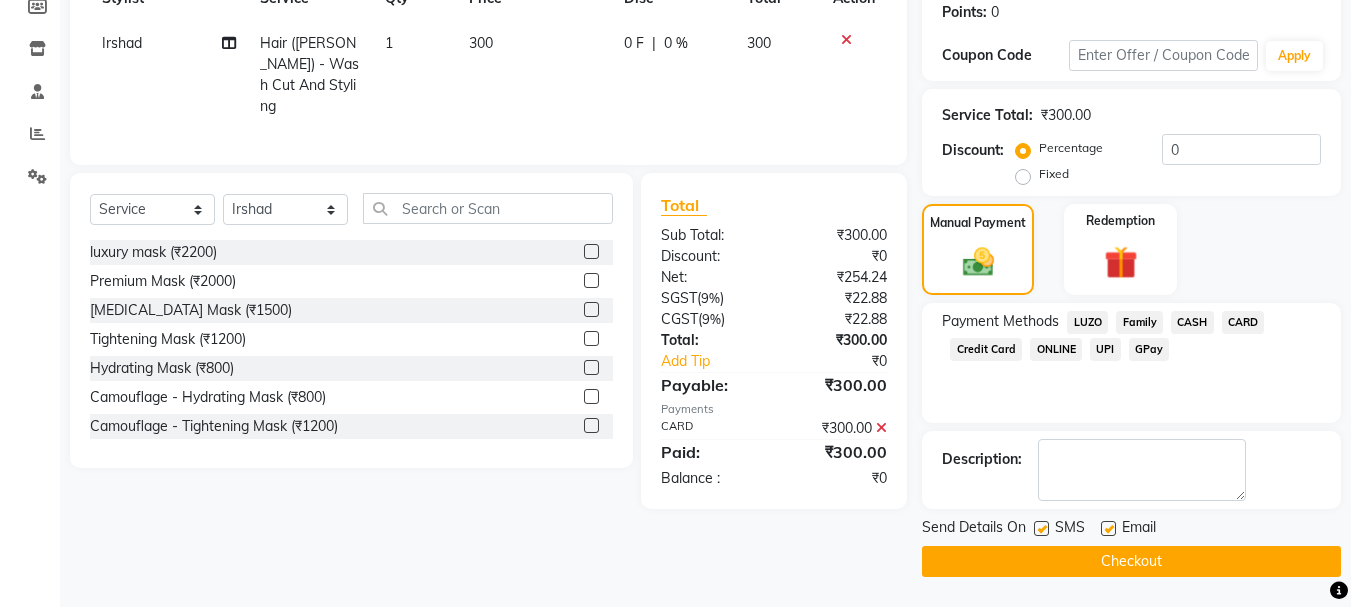 click on "Checkout" 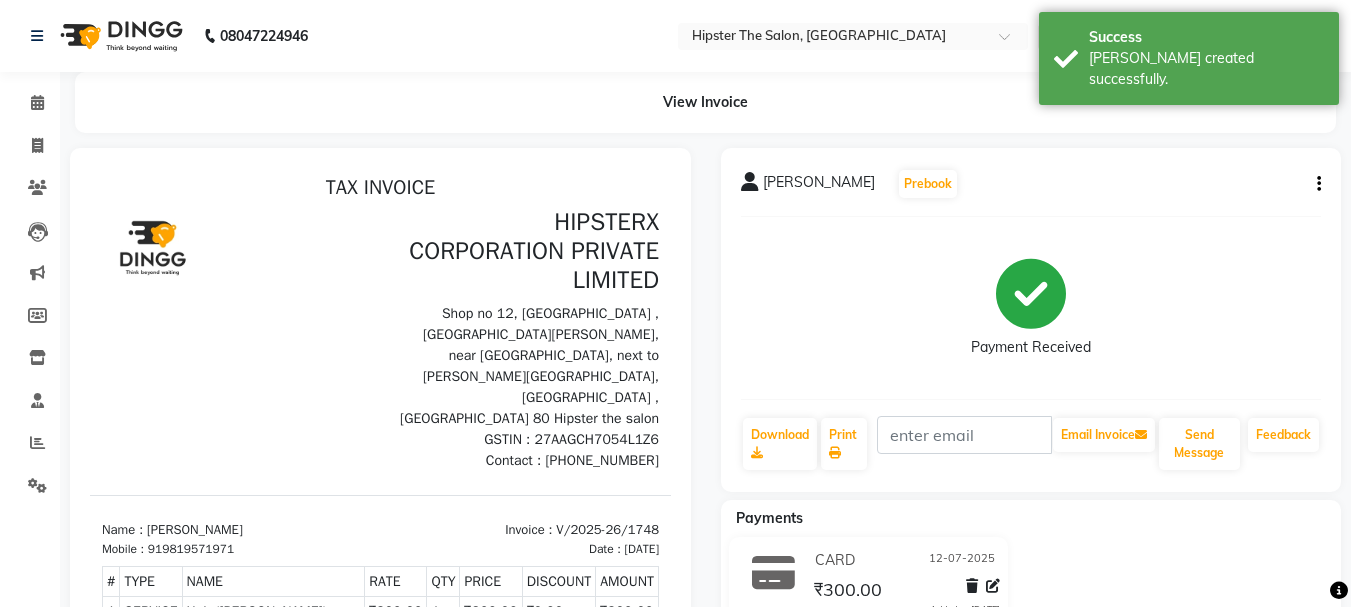scroll, scrollTop: 0, scrollLeft: 0, axis: both 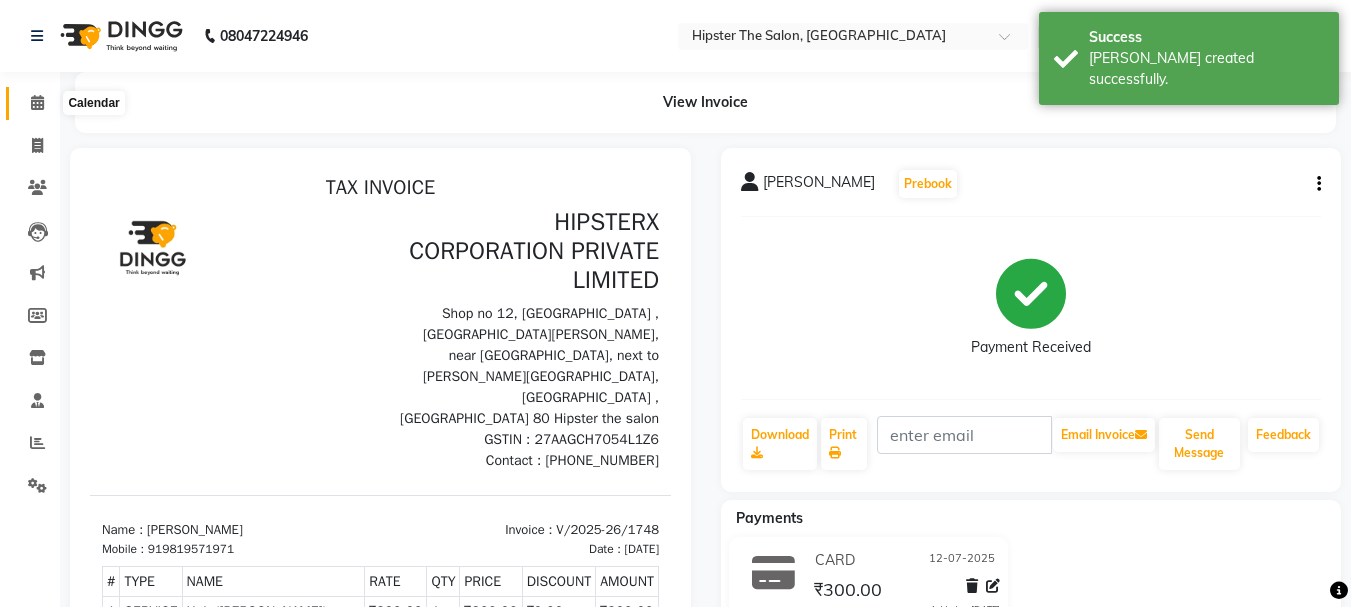 click 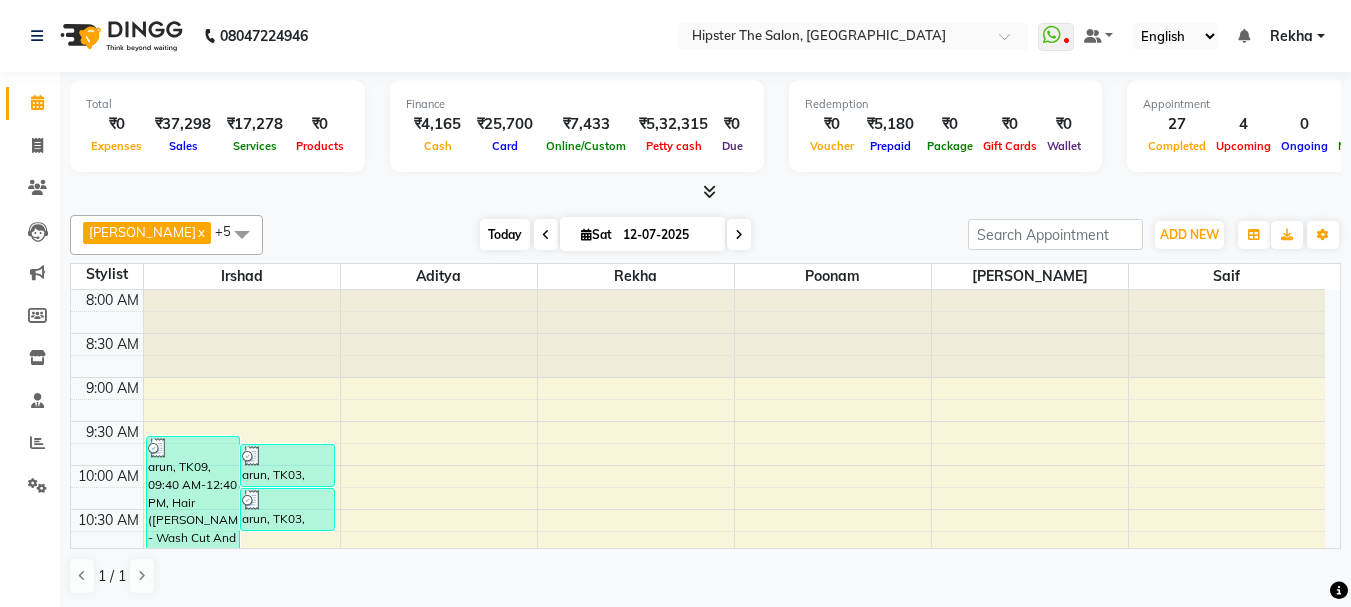 click on "Today" at bounding box center (505, 234) 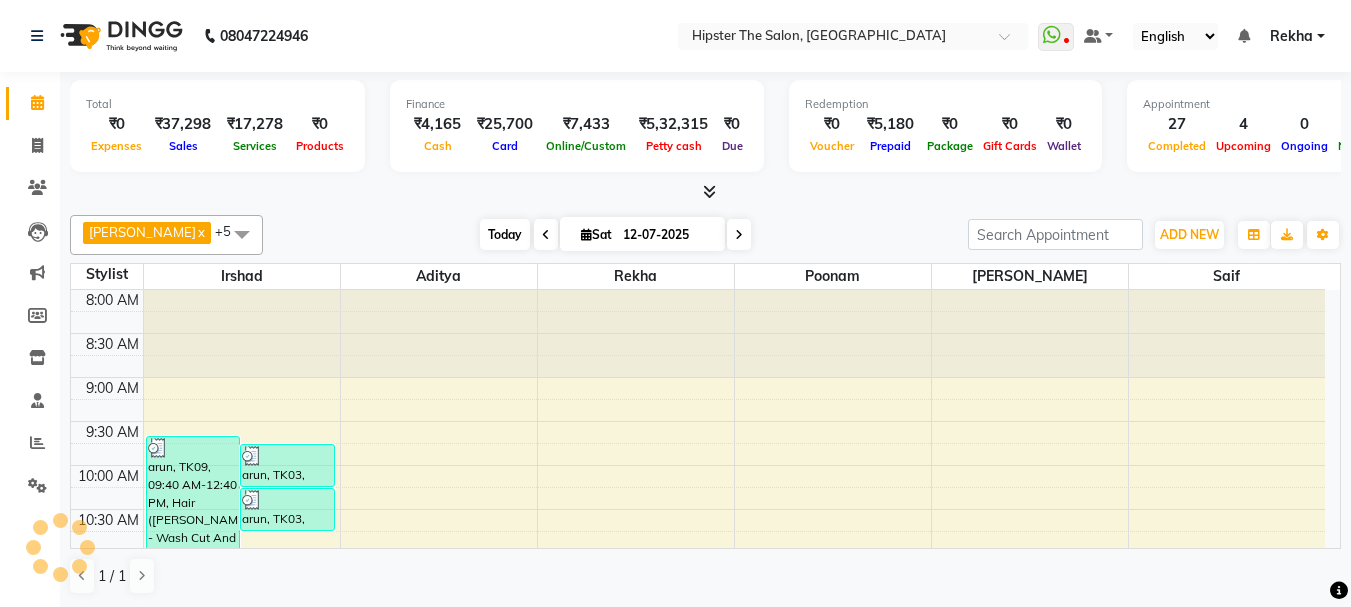 scroll, scrollTop: 969, scrollLeft: 0, axis: vertical 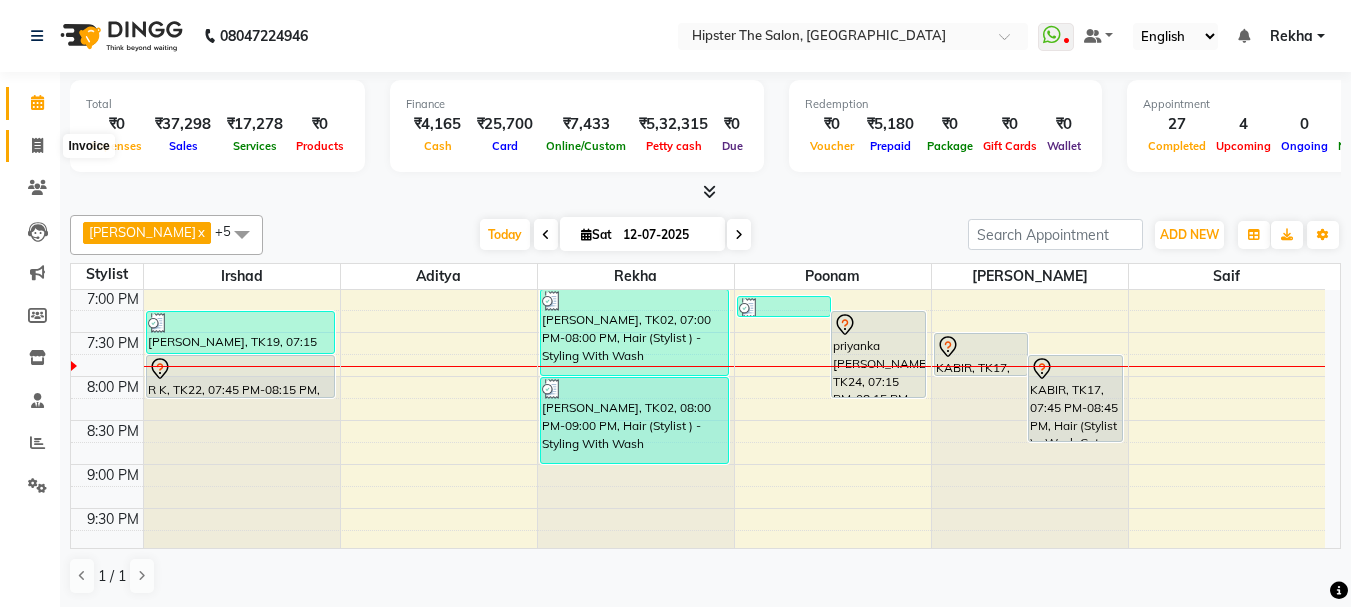 click 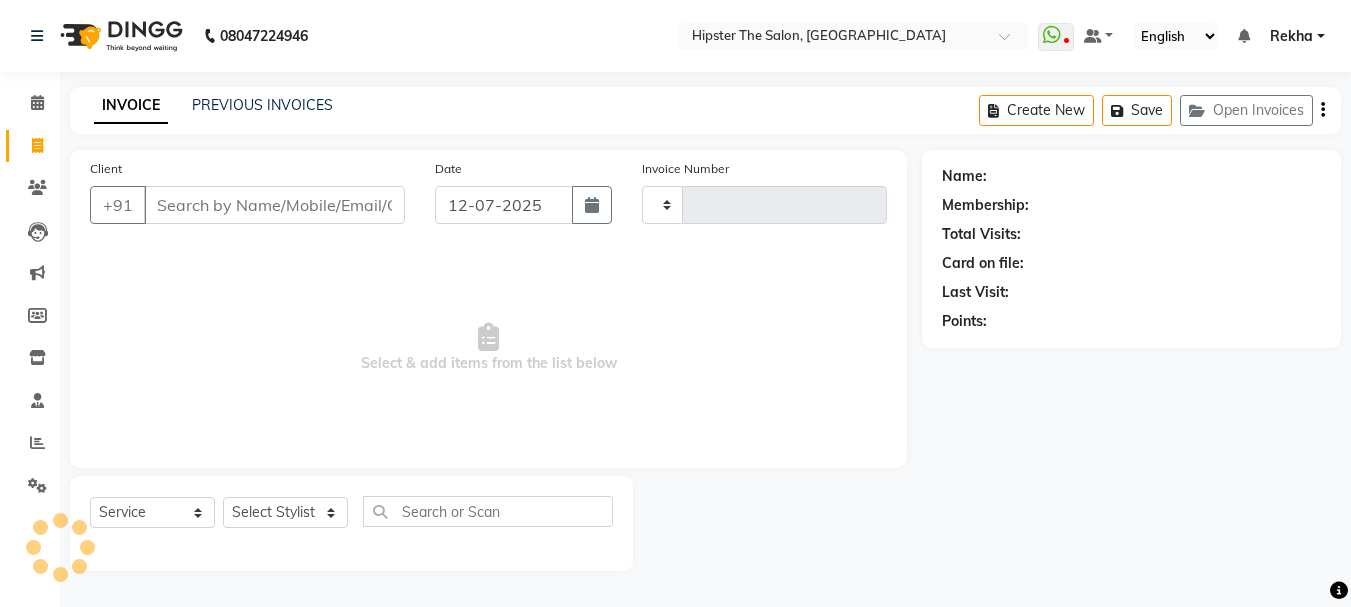 type on "1749" 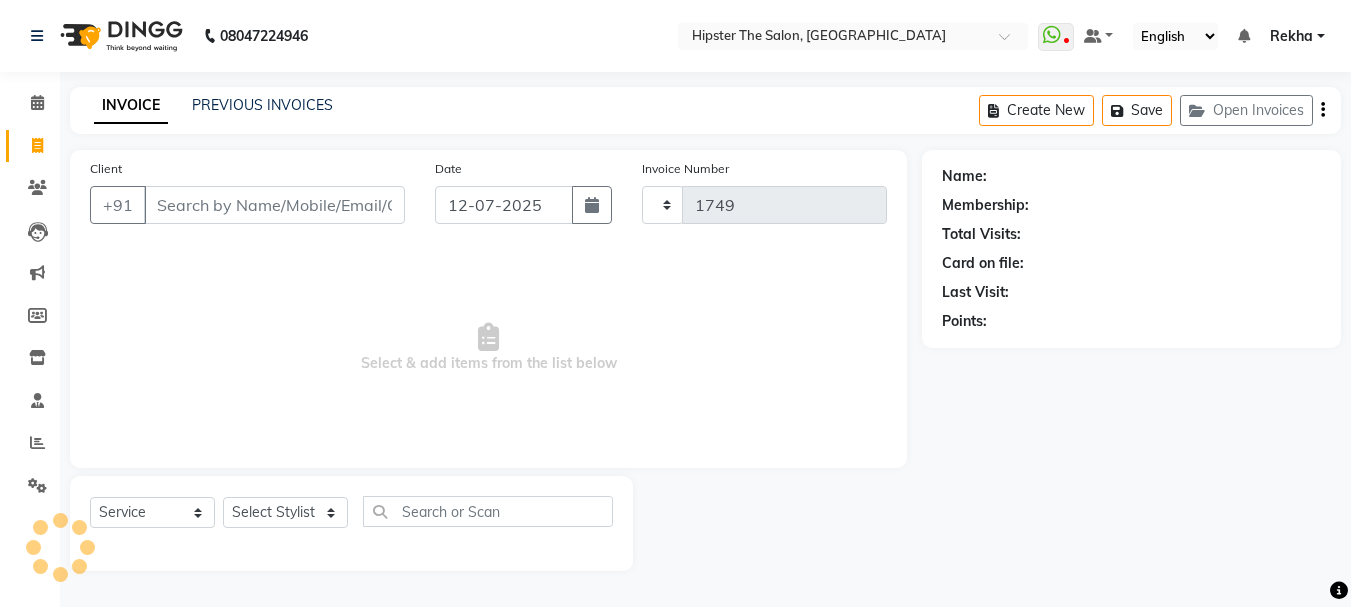 select on "5125" 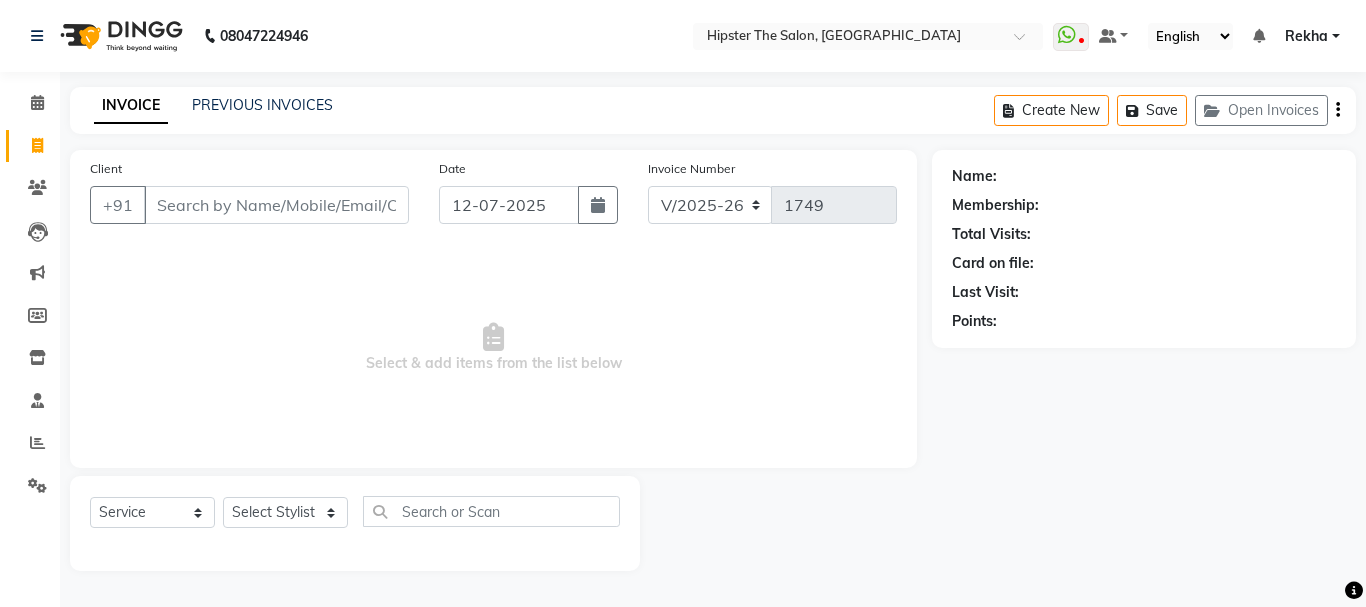 click on "Client" at bounding box center [276, 205] 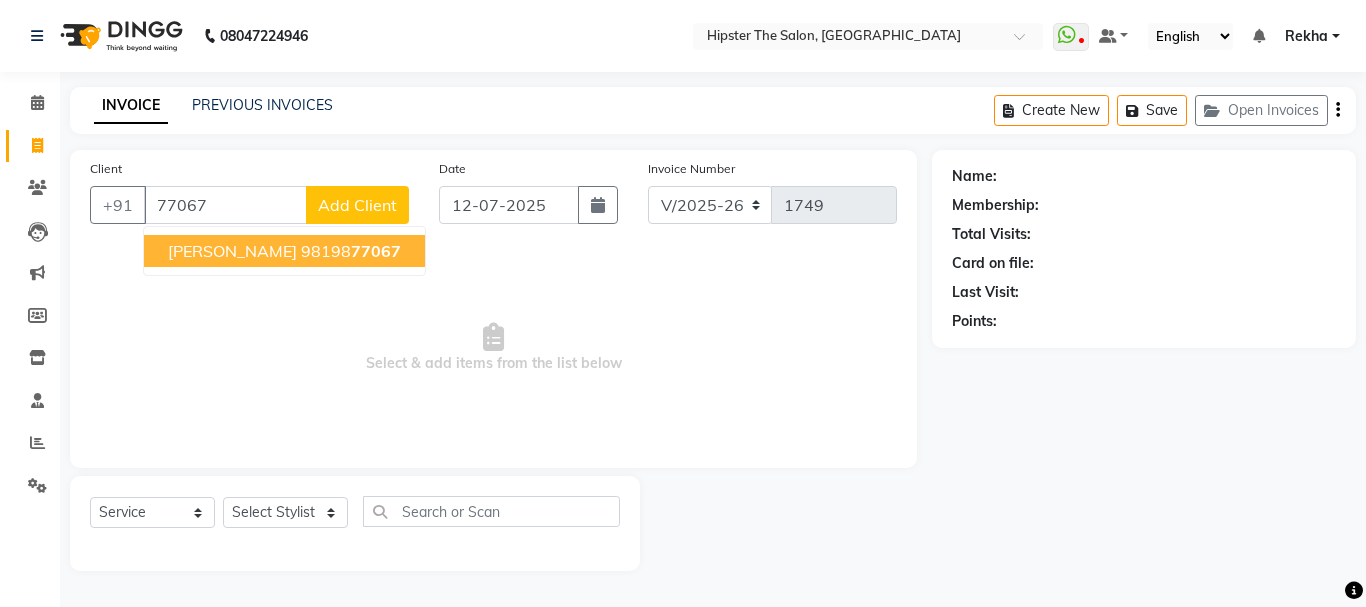 click on "98198 77067" at bounding box center (351, 251) 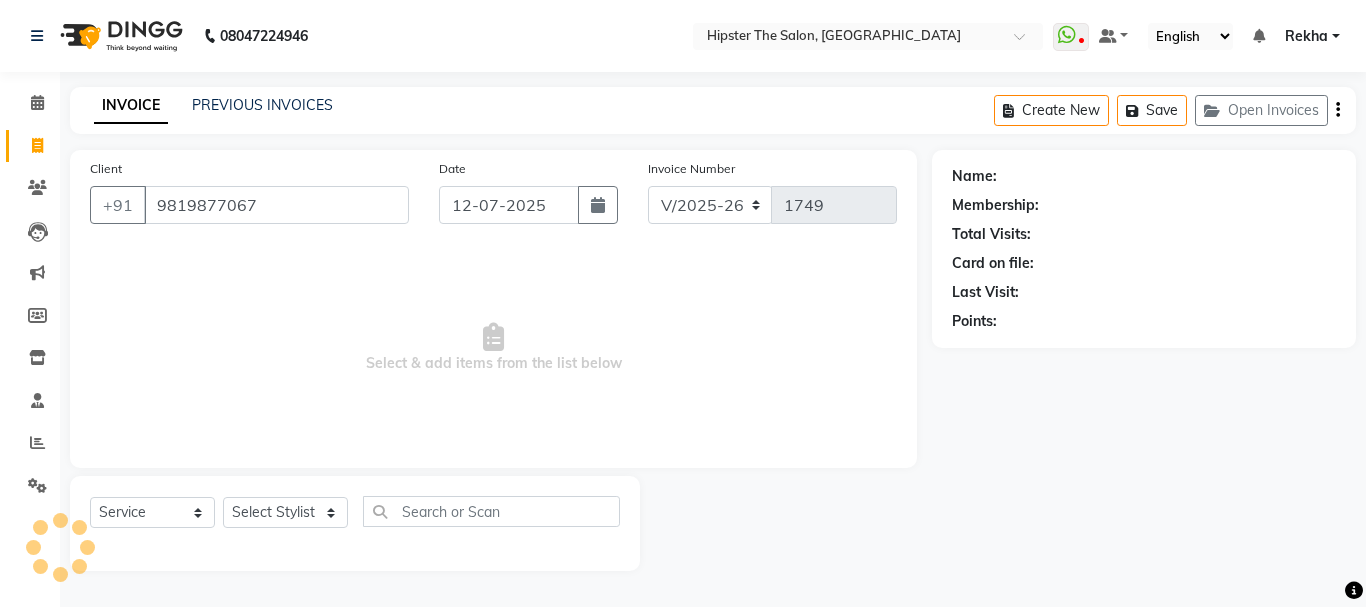 type on "9819877067" 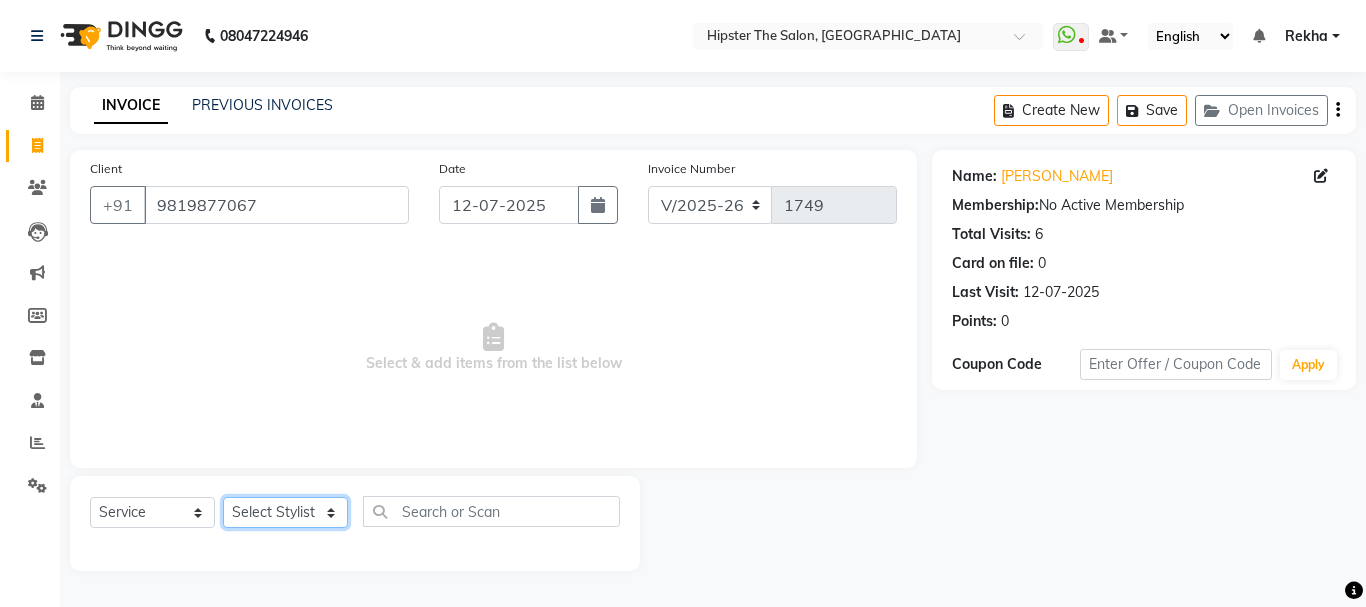 click on "Select Stylist [PERSON_NAME] [PERSON_NAME] [PERSON_NAME] [PERSON_NAME] Lucky [PERSON_NAME]  [PERSON_NAME] [PERSON_NAME] [PERSON_NAME] Rekha saif [PERSON_NAME] [PERSON_NAME]  [PERSON_NAME] [PERSON_NAME]" 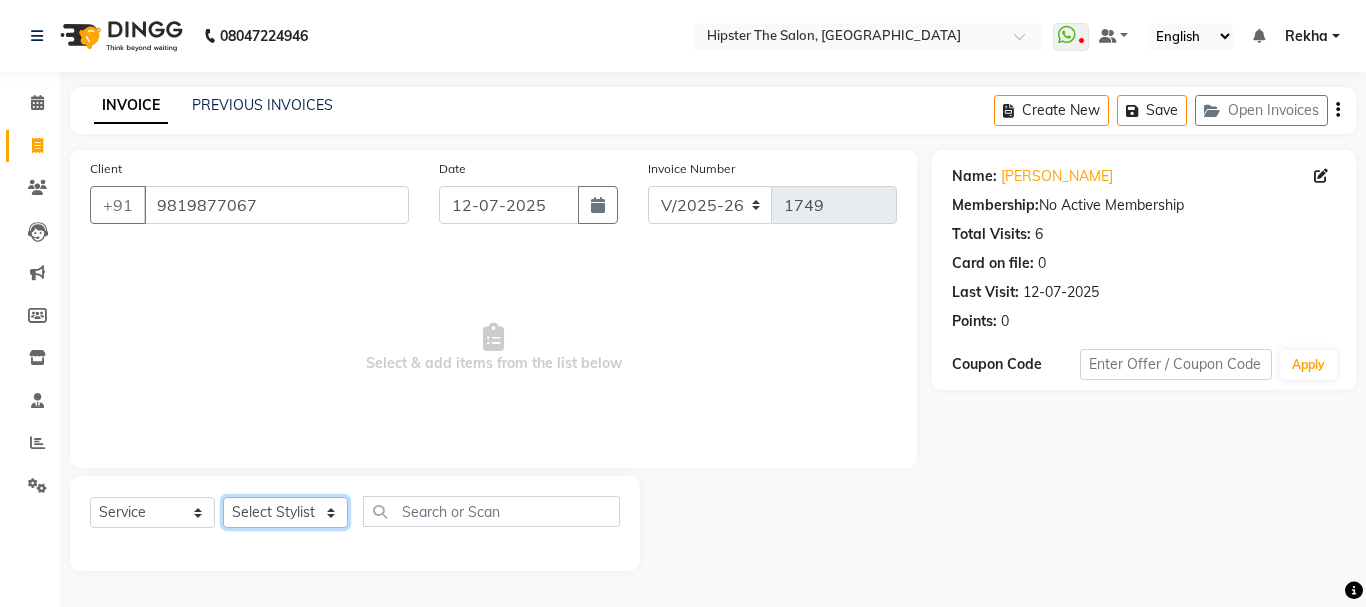 select on "32386" 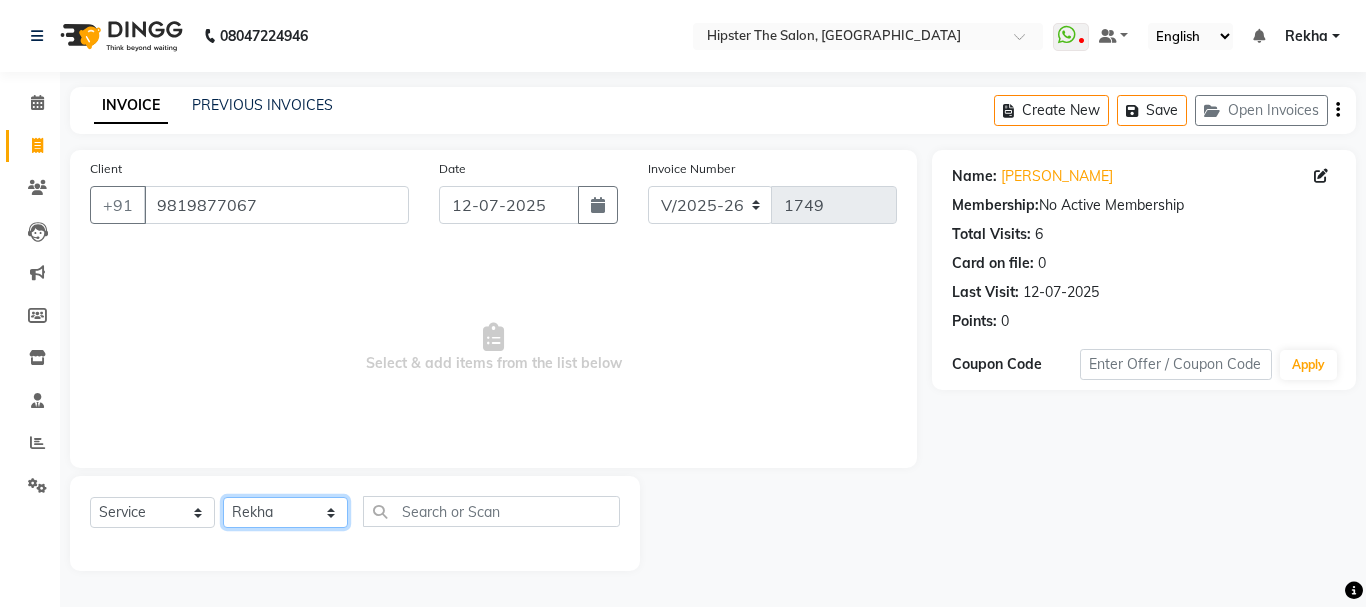 click on "Select Stylist [PERSON_NAME] [PERSON_NAME] [PERSON_NAME] [PERSON_NAME] Lucky [PERSON_NAME]  [PERSON_NAME] [PERSON_NAME] [PERSON_NAME] Rekha saif [PERSON_NAME] [PERSON_NAME]  [PERSON_NAME] [PERSON_NAME]" 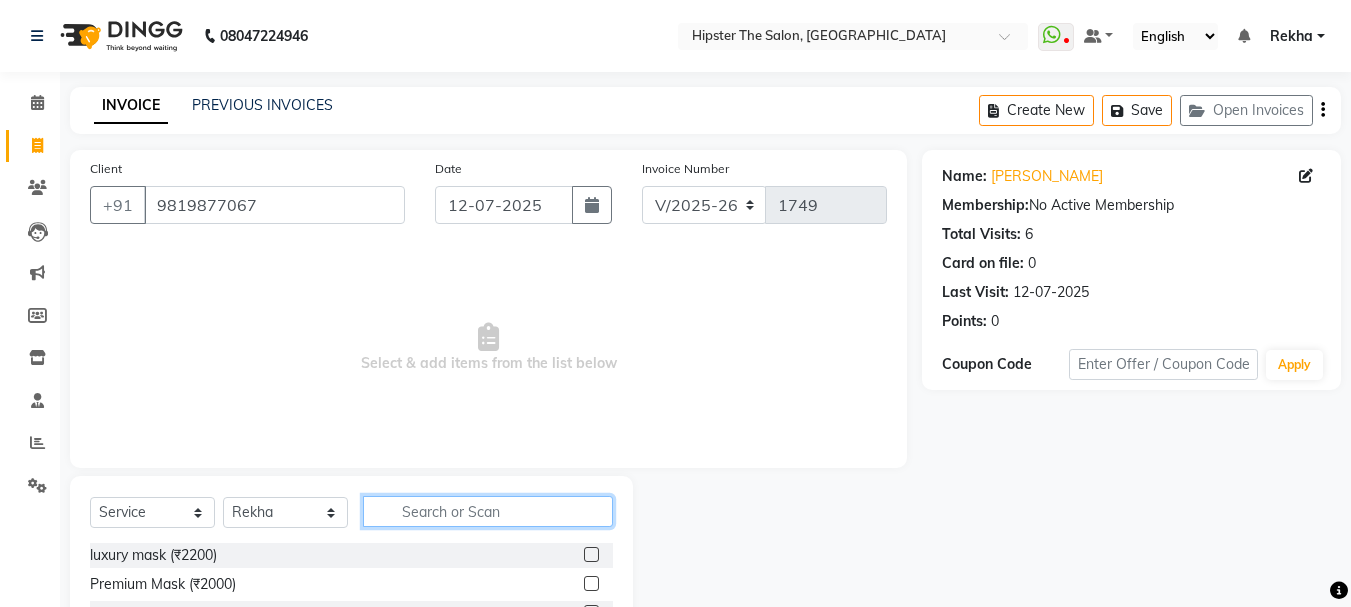 click 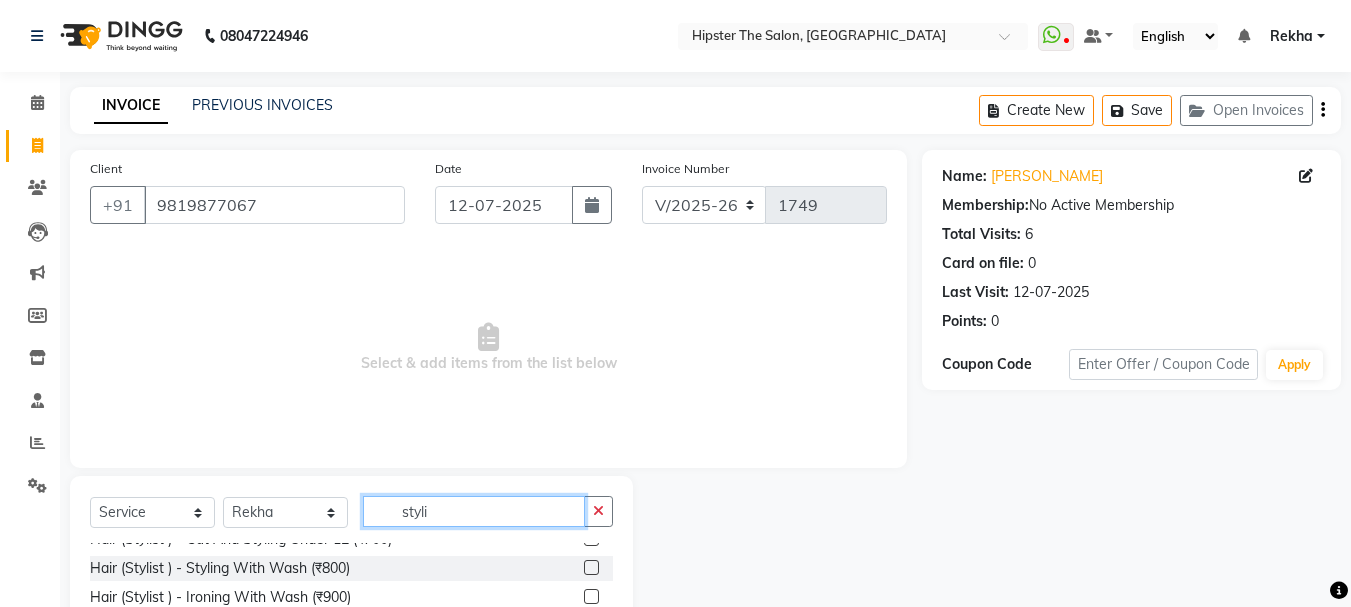 scroll, scrollTop: 33, scrollLeft: 0, axis: vertical 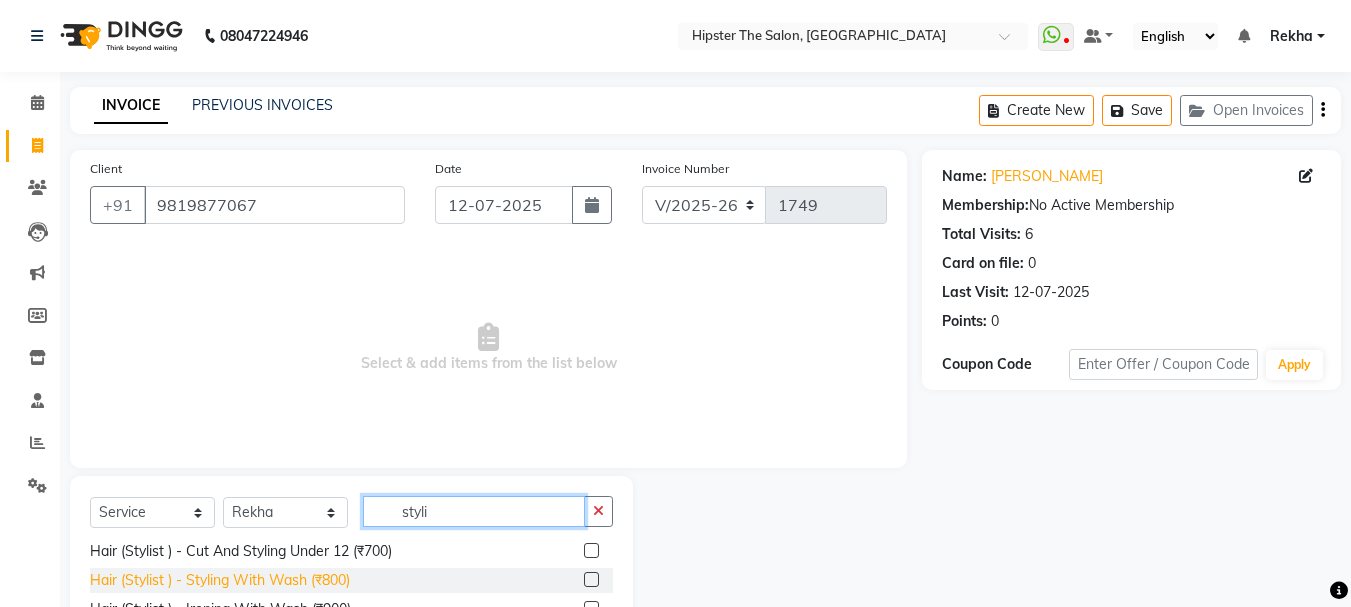 type on "styli" 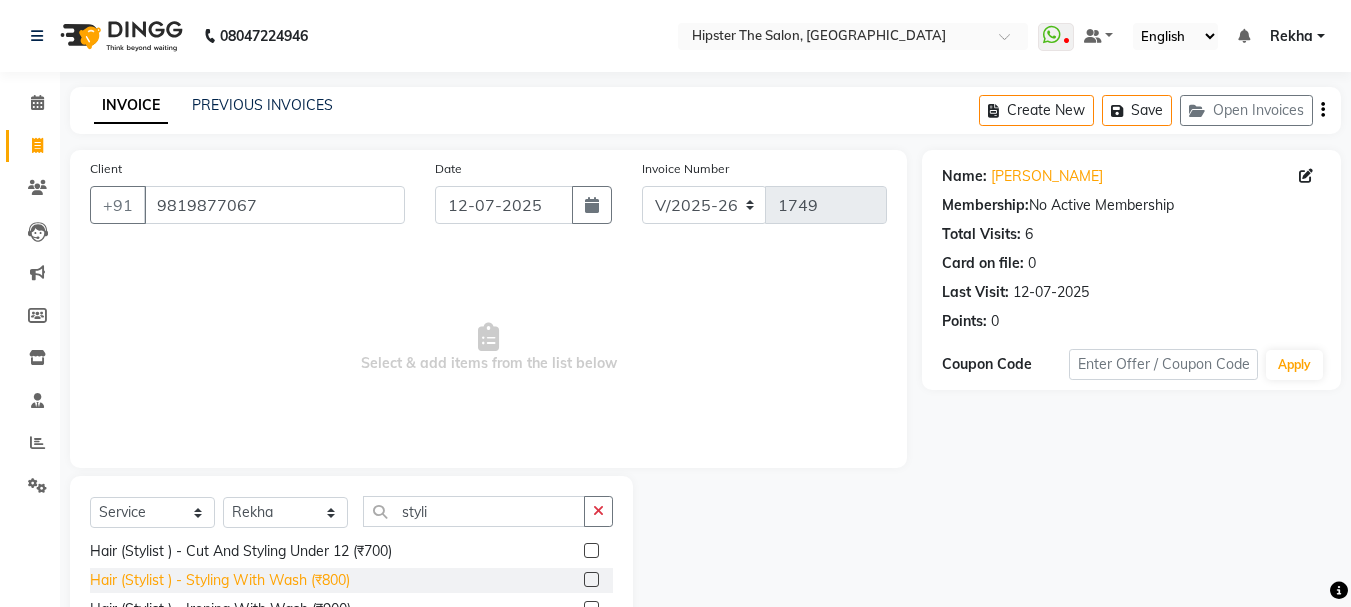 click on "Hair (Stylist ) - Styling With Wash (₹800)" 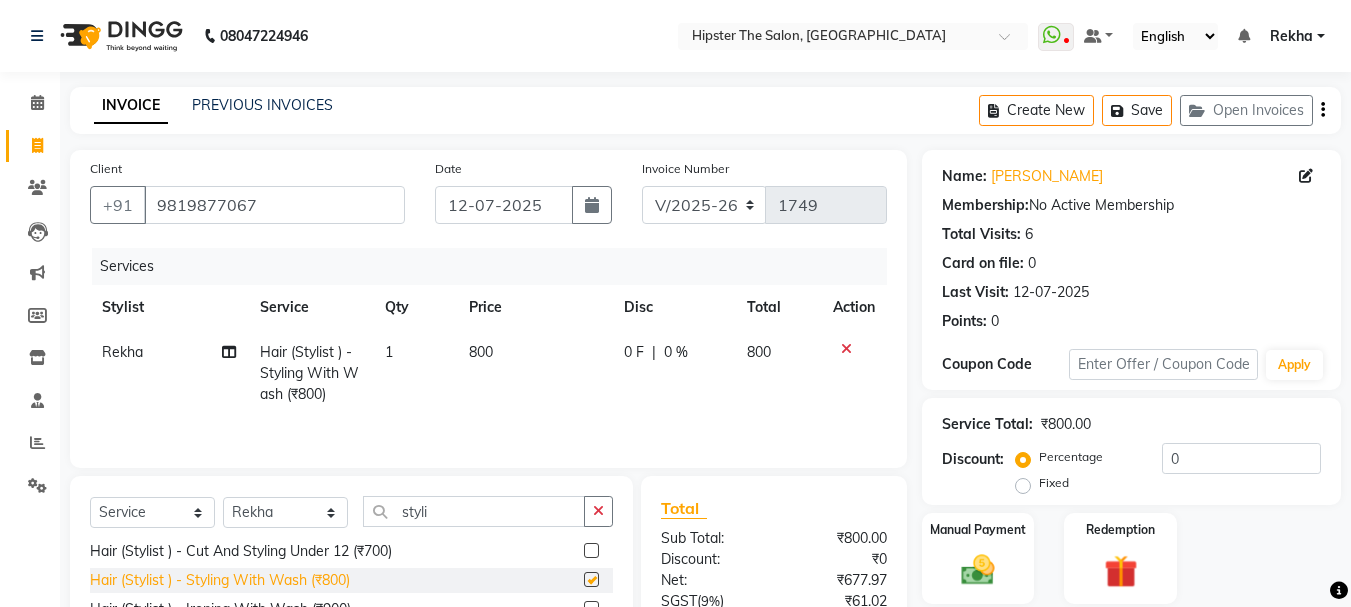 checkbox on "false" 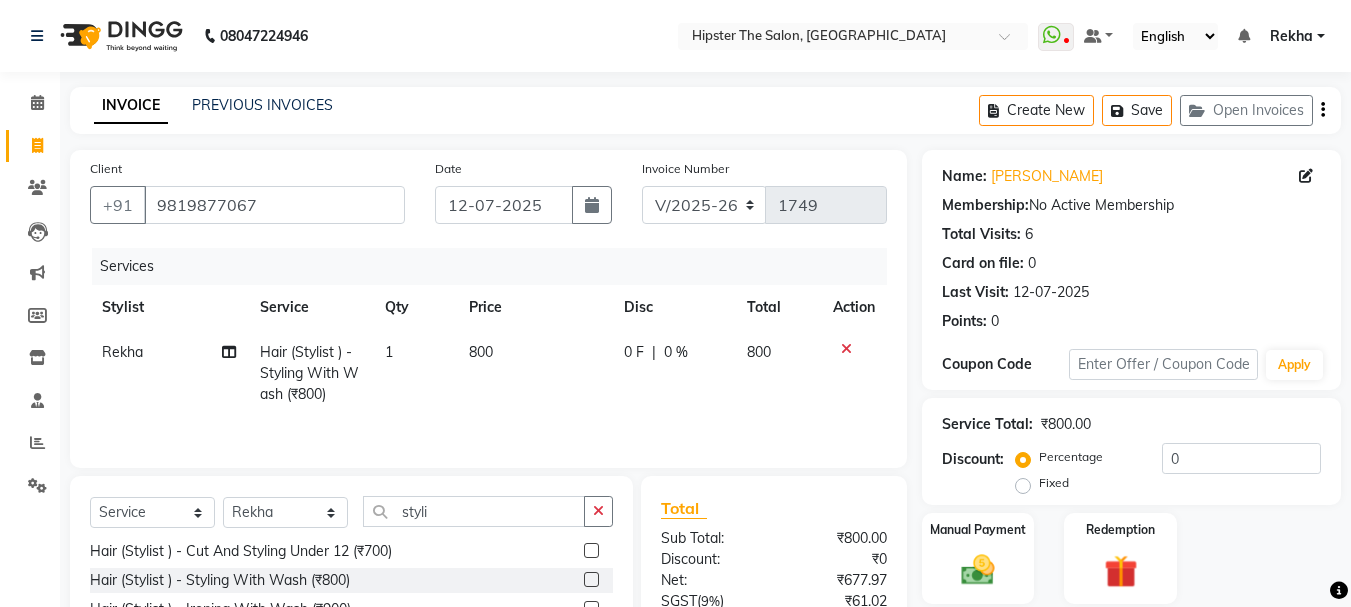 click on "800" 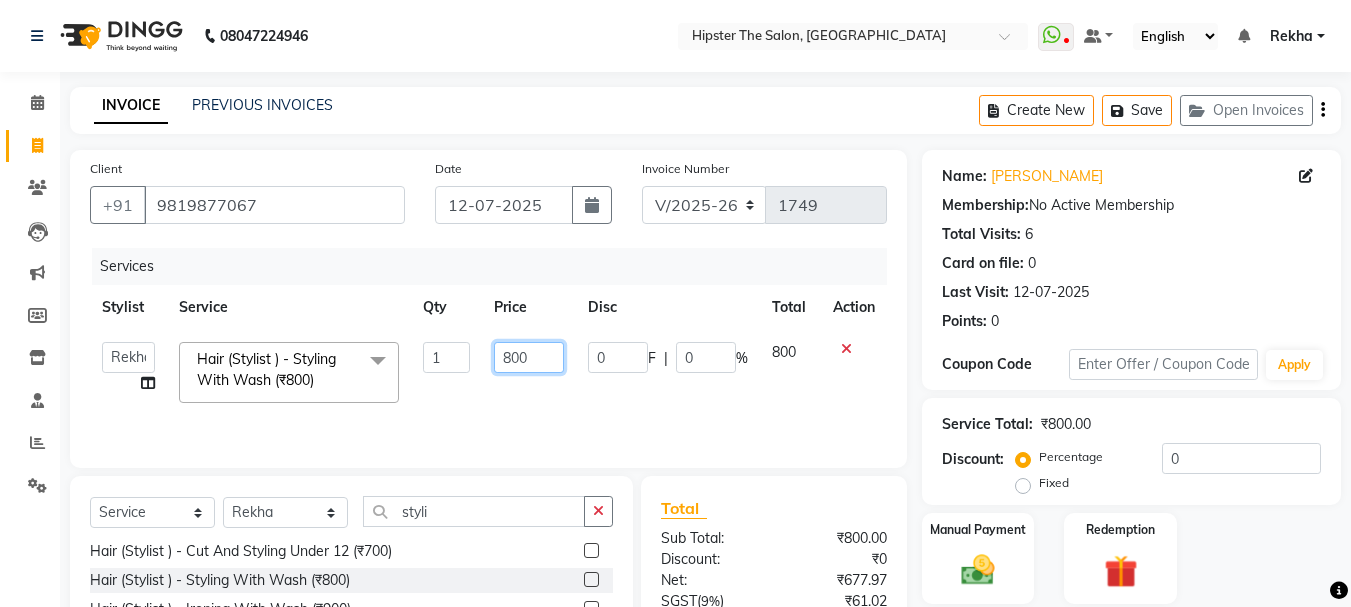 click on "800" 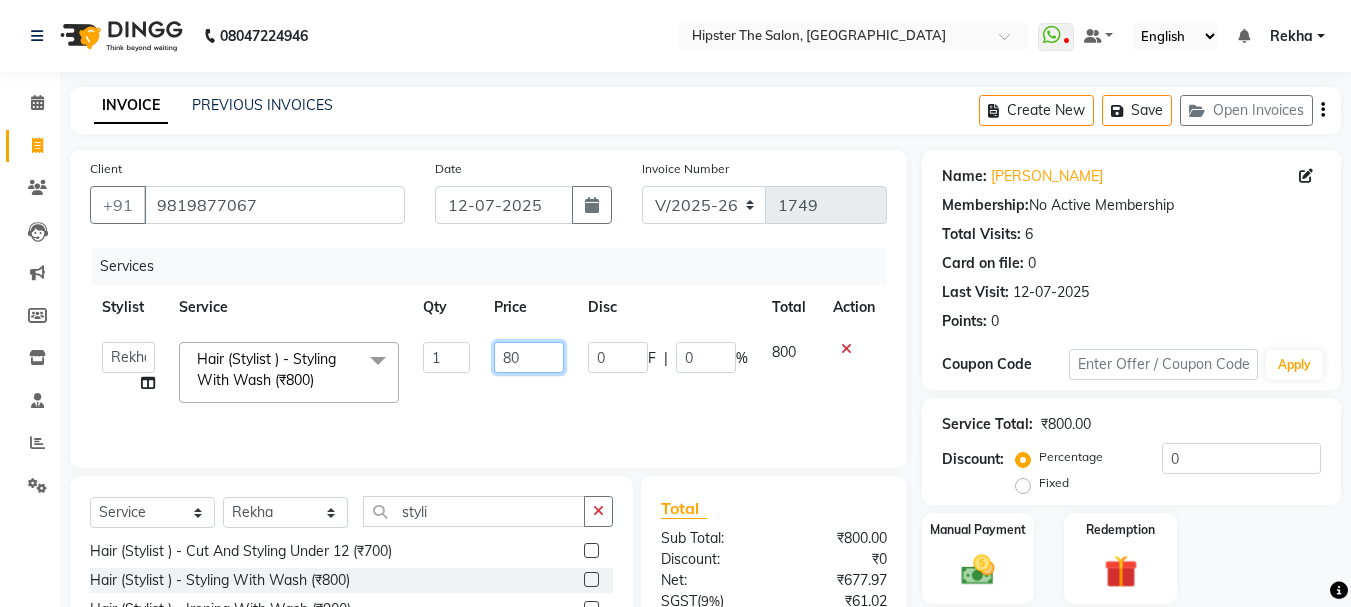 type on "8" 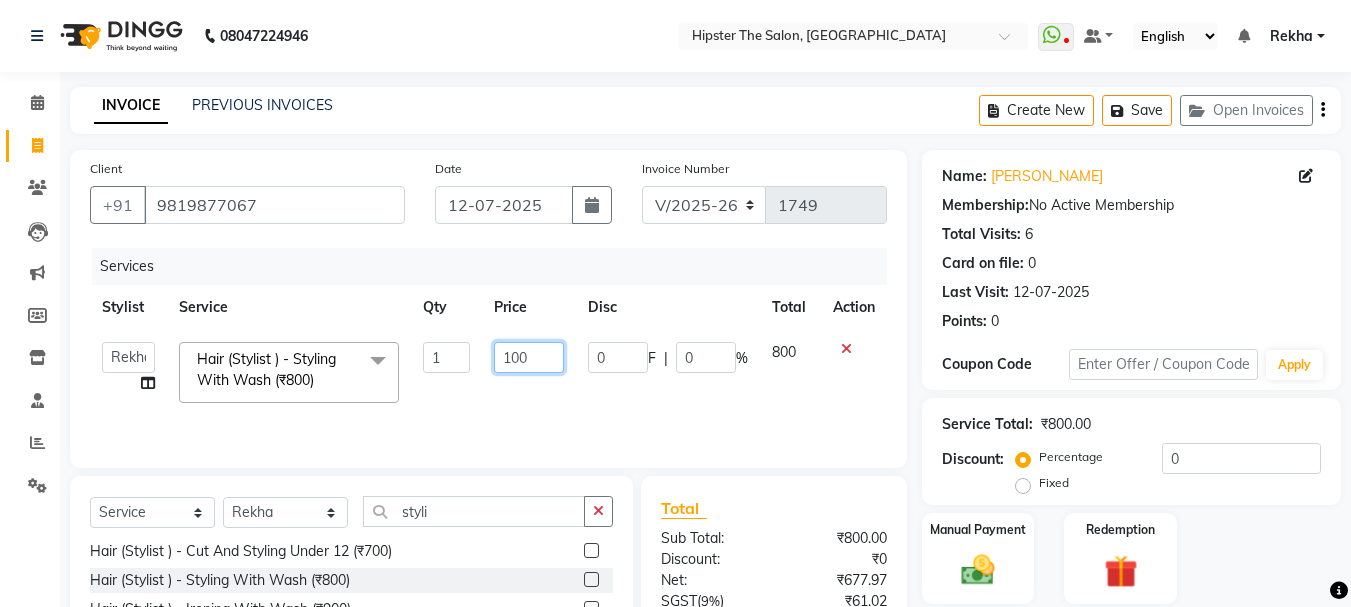 type on "1000" 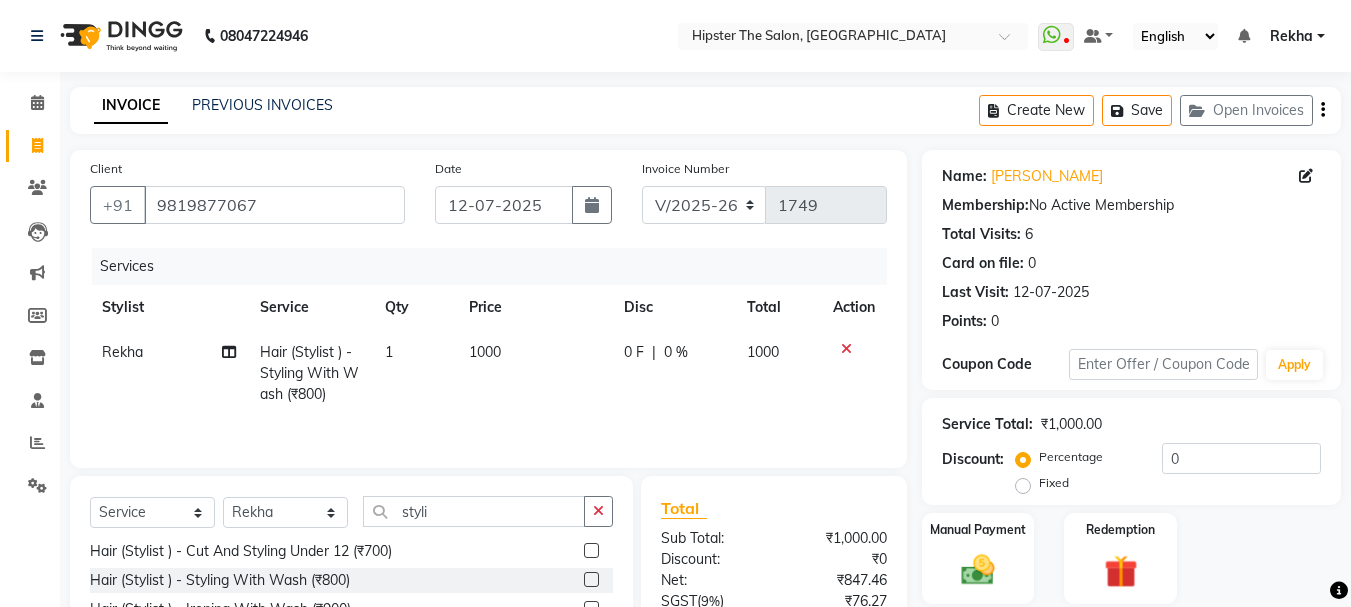 scroll, scrollTop: 194, scrollLeft: 0, axis: vertical 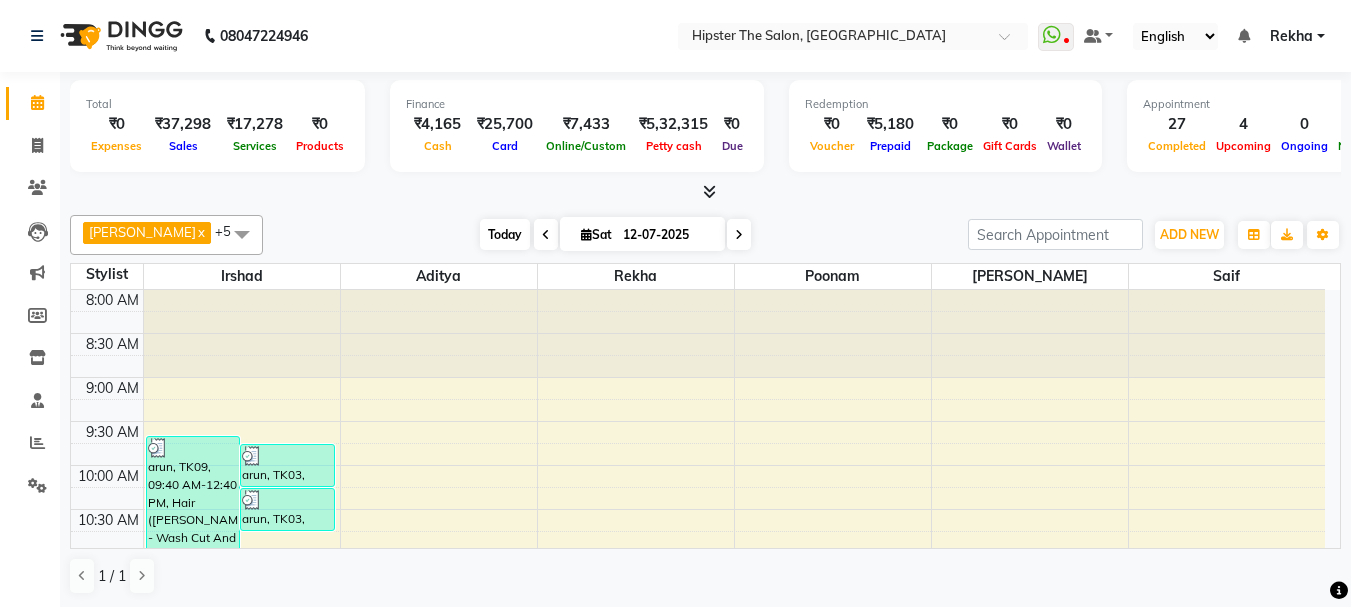 click on "Today" at bounding box center (505, 234) 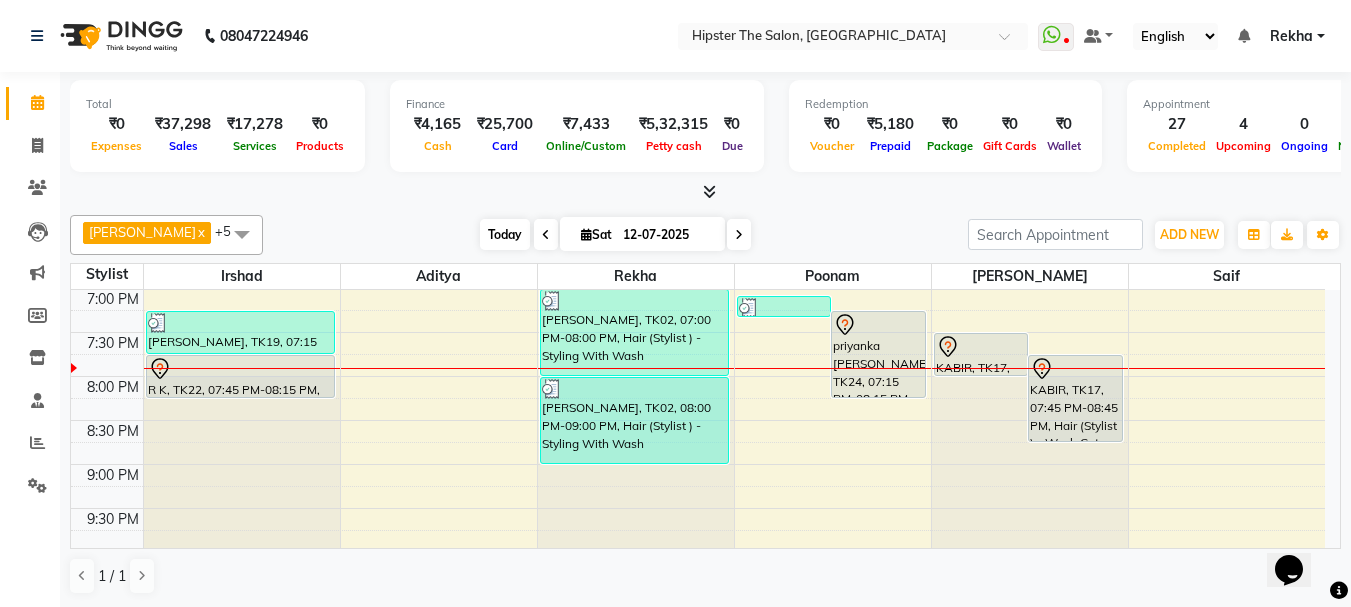 scroll, scrollTop: 0, scrollLeft: 0, axis: both 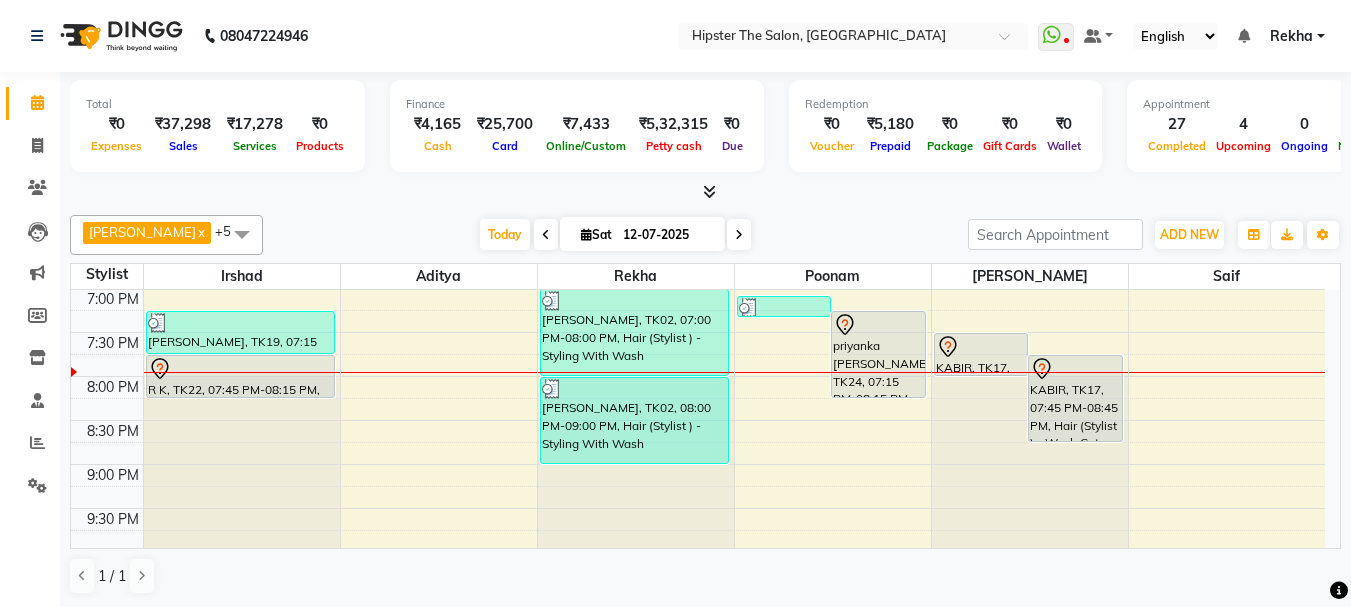 click on "[DATE]  [DATE]" at bounding box center [615, 235] 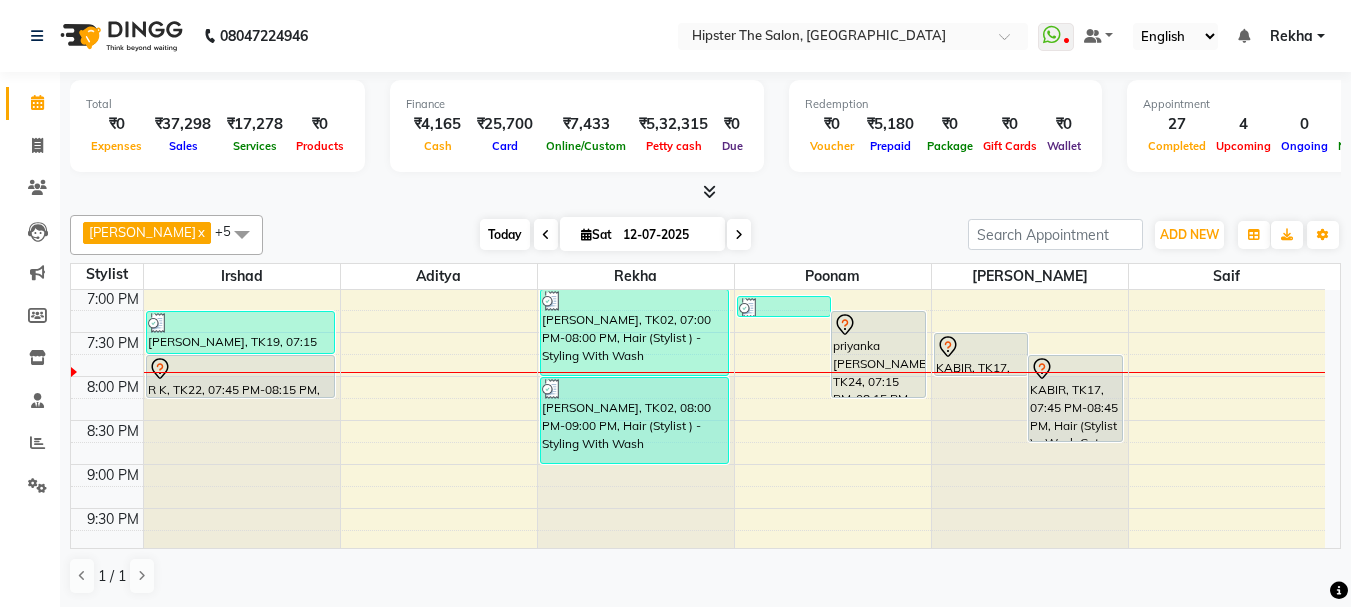 click on "Today" at bounding box center [505, 234] 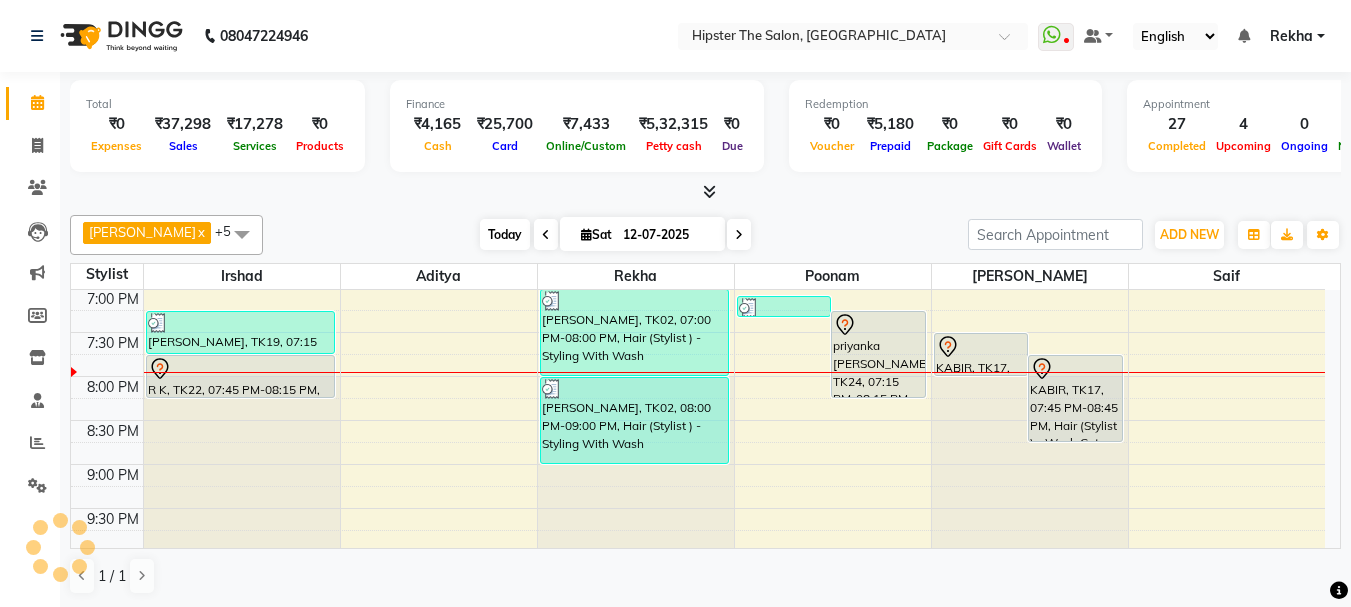 scroll, scrollTop: 969, scrollLeft: 0, axis: vertical 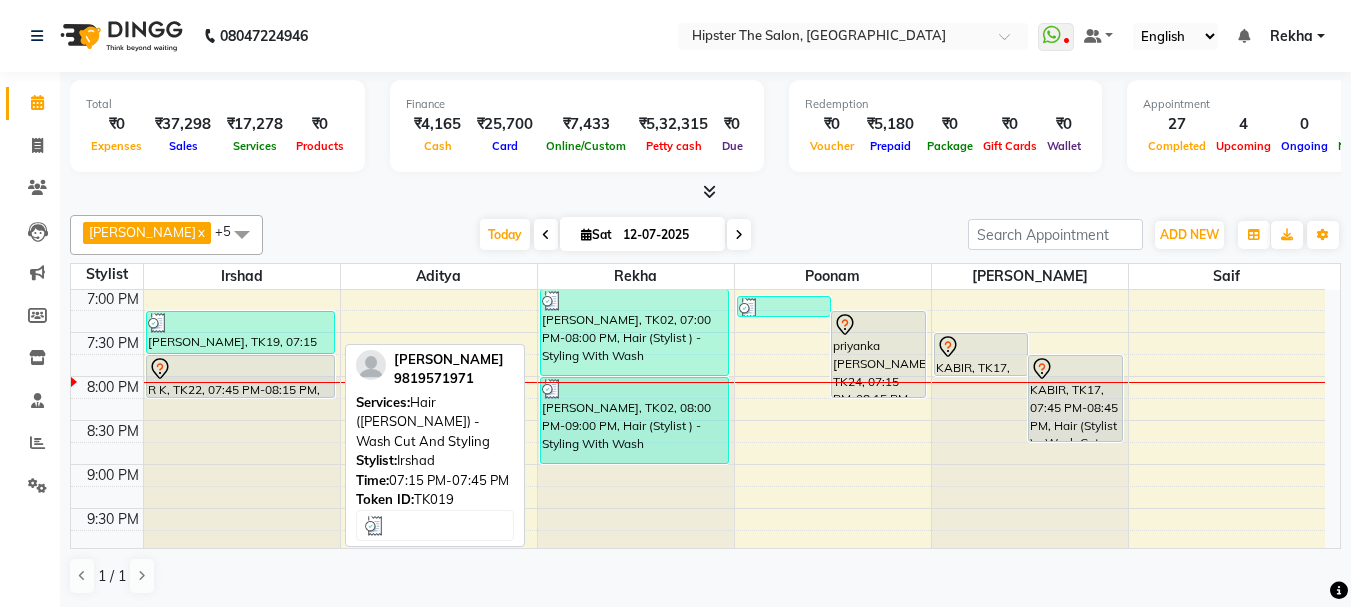 click on "[PERSON_NAME], TK19, 07:15 PM-07:45 PM, Hair ([PERSON_NAME]) - Wash Cut And Styling" at bounding box center [240, 332] 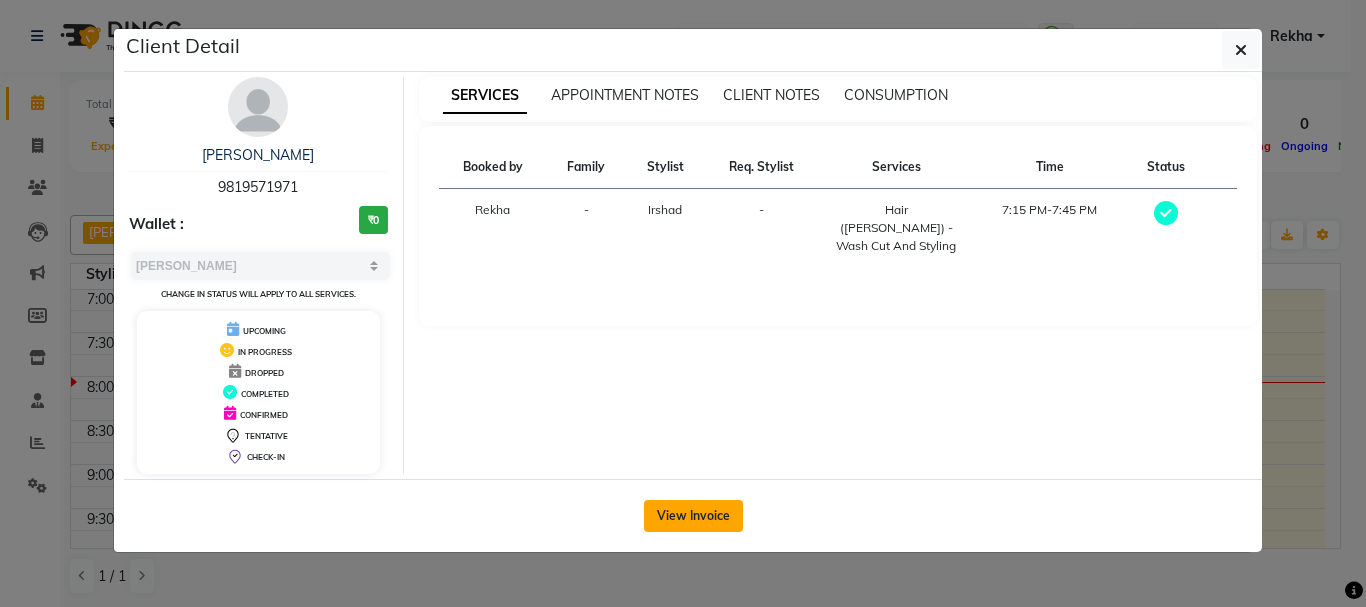 click on "View Invoice" 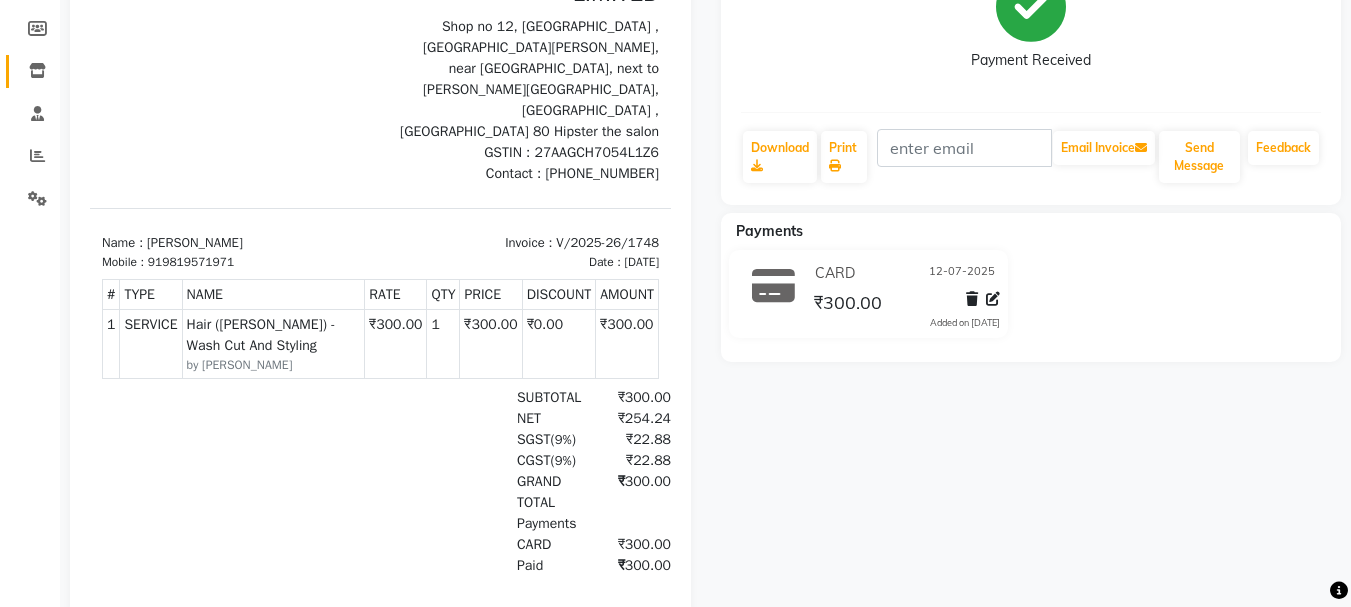 scroll, scrollTop: 0, scrollLeft: 0, axis: both 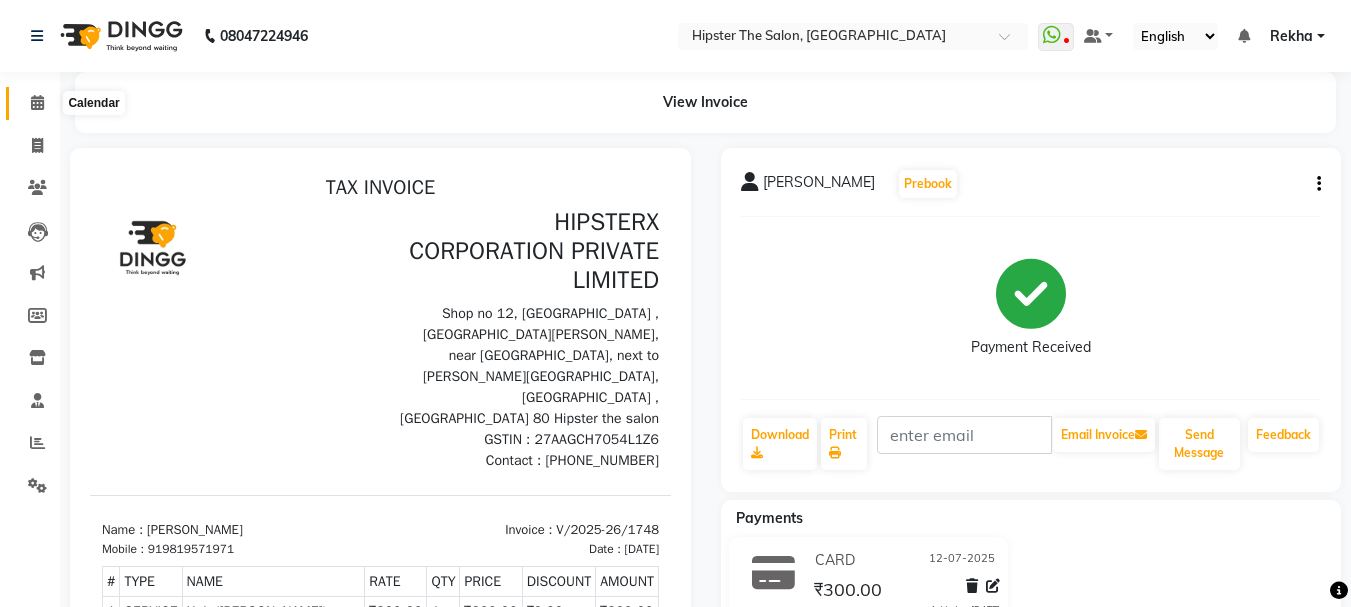 click 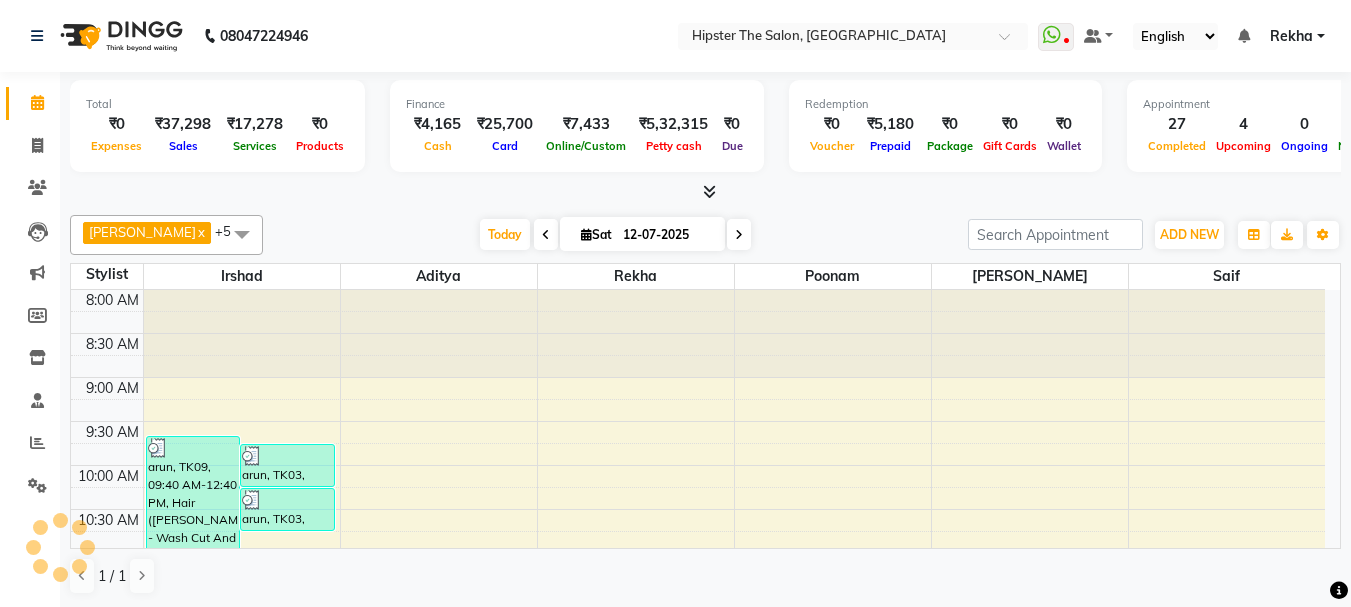 scroll, scrollTop: 0, scrollLeft: 0, axis: both 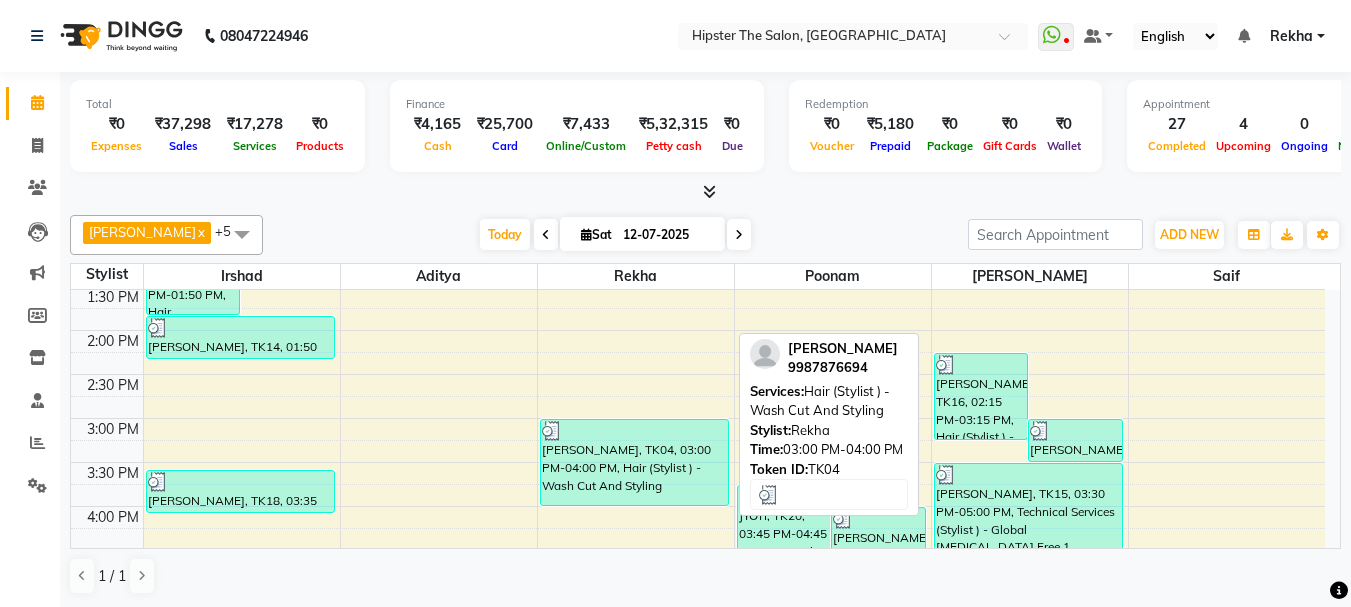 click on "[PERSON_NAME], TK04, 03:00 PM-04:00 PM, Hair (Stylist ) - Wash Cut And Styling" at bounding box center [634, 462] 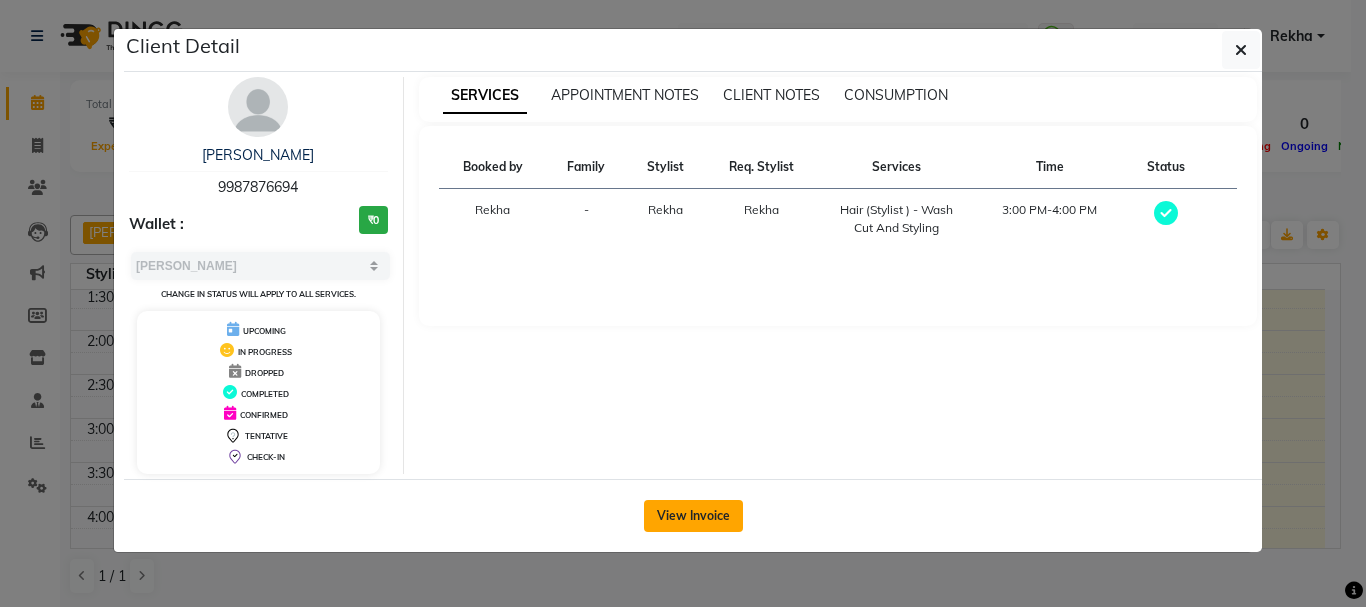 click on "View Invoice" 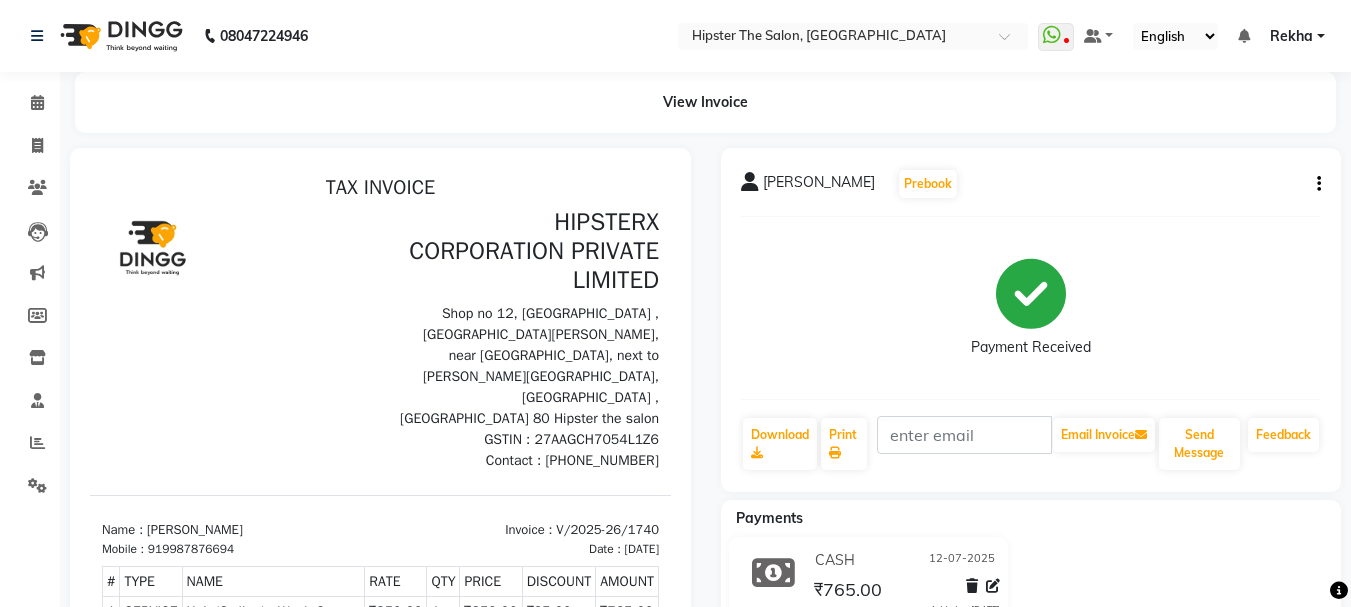 scroll, scrollTop: 0, scrollLeft: 0, axis: both 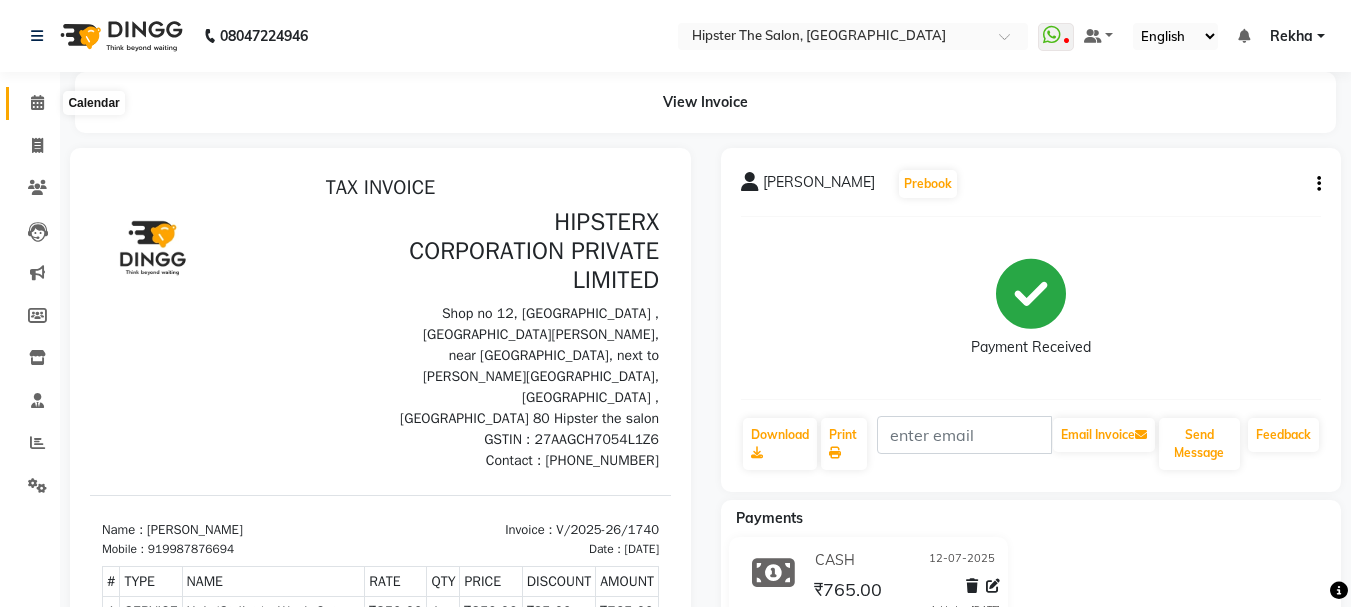 click 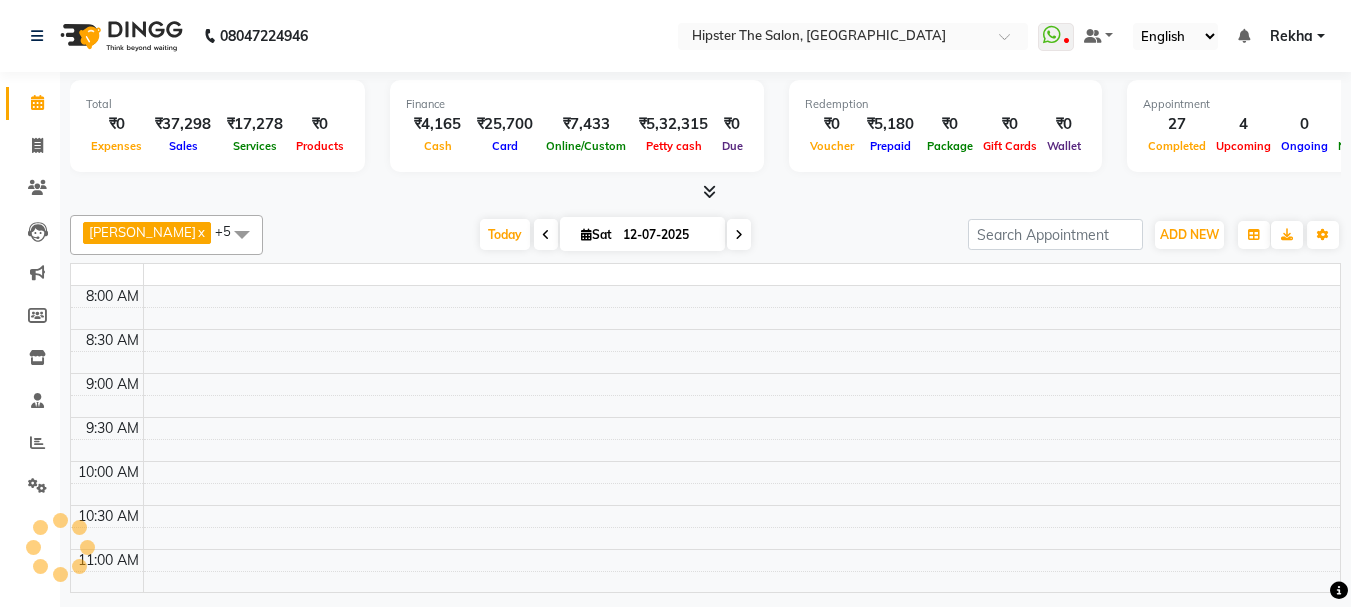 scroll, scrollTop: 0, scrollLeft: 0, axis: both 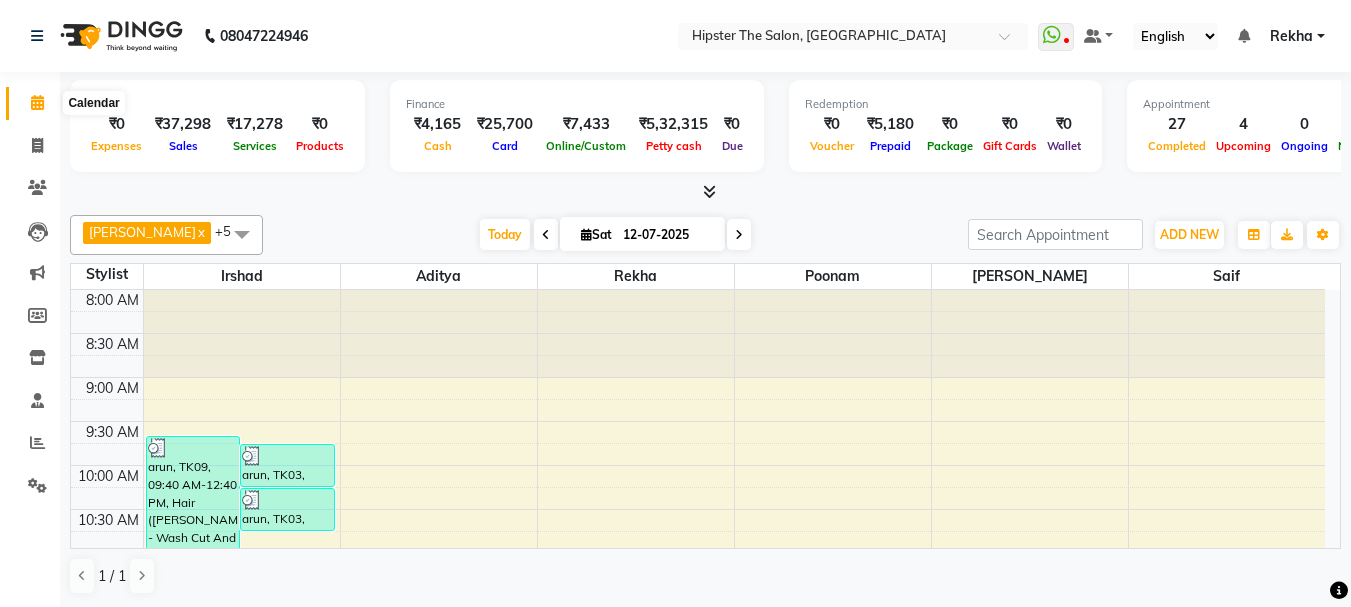click 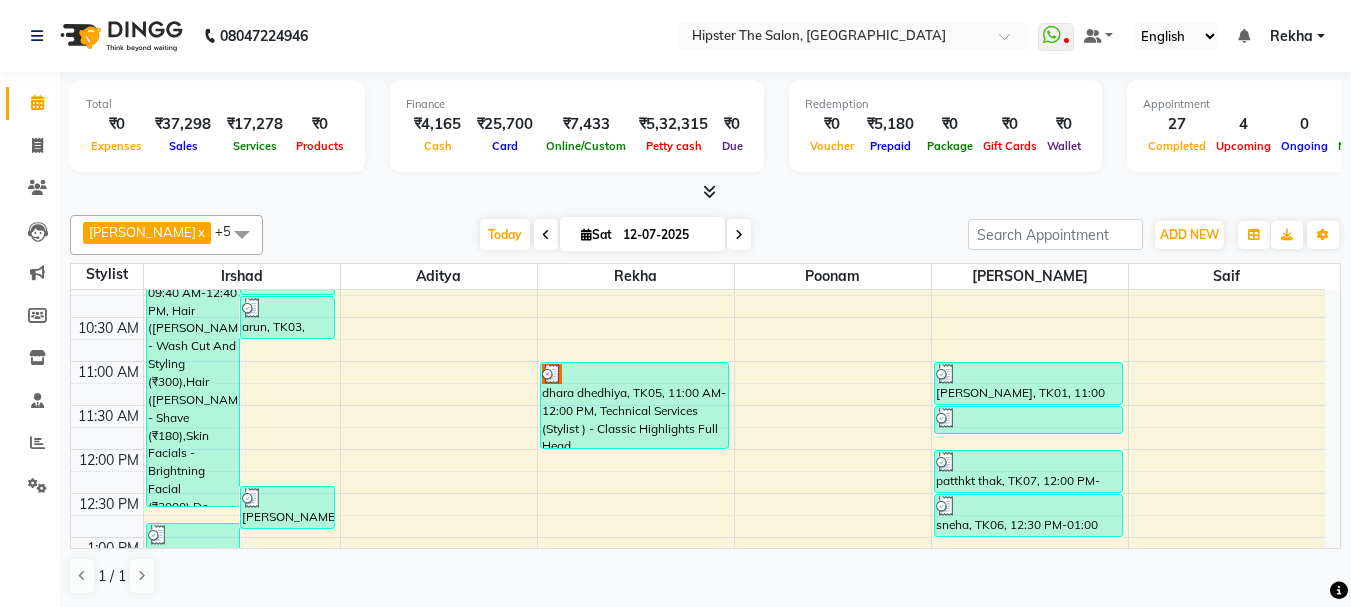 scroll, scrollTop: 207, scrollLeft: 0, axis: vertical 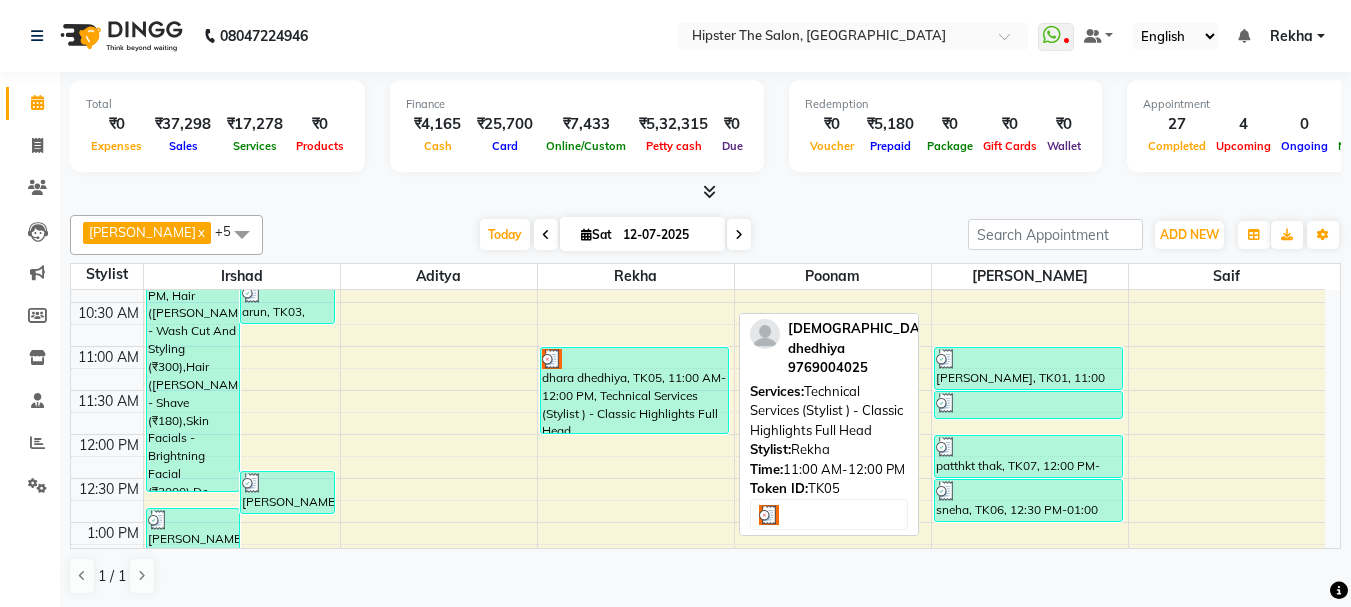 click on "dhara dhedhiya, TK05, 11:00 AM-12:00 PM, Technical Services (Stylist ) - Classic Highlights Full Head" at bounding box center (634, 390) 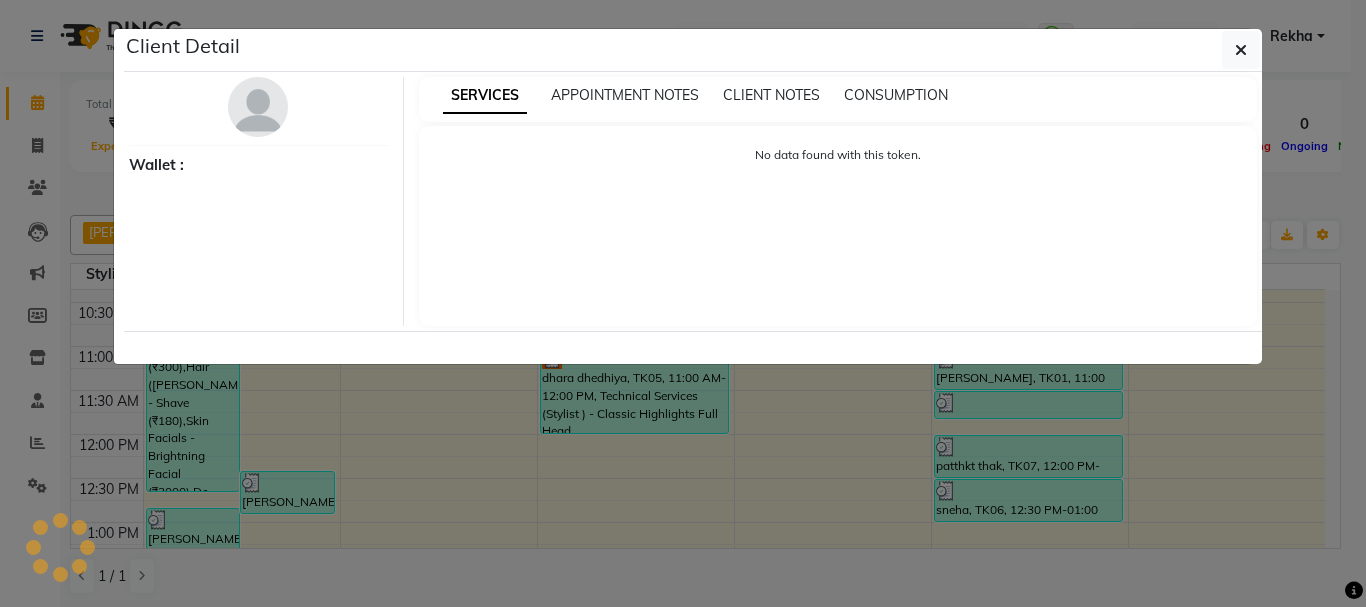 select on "3" 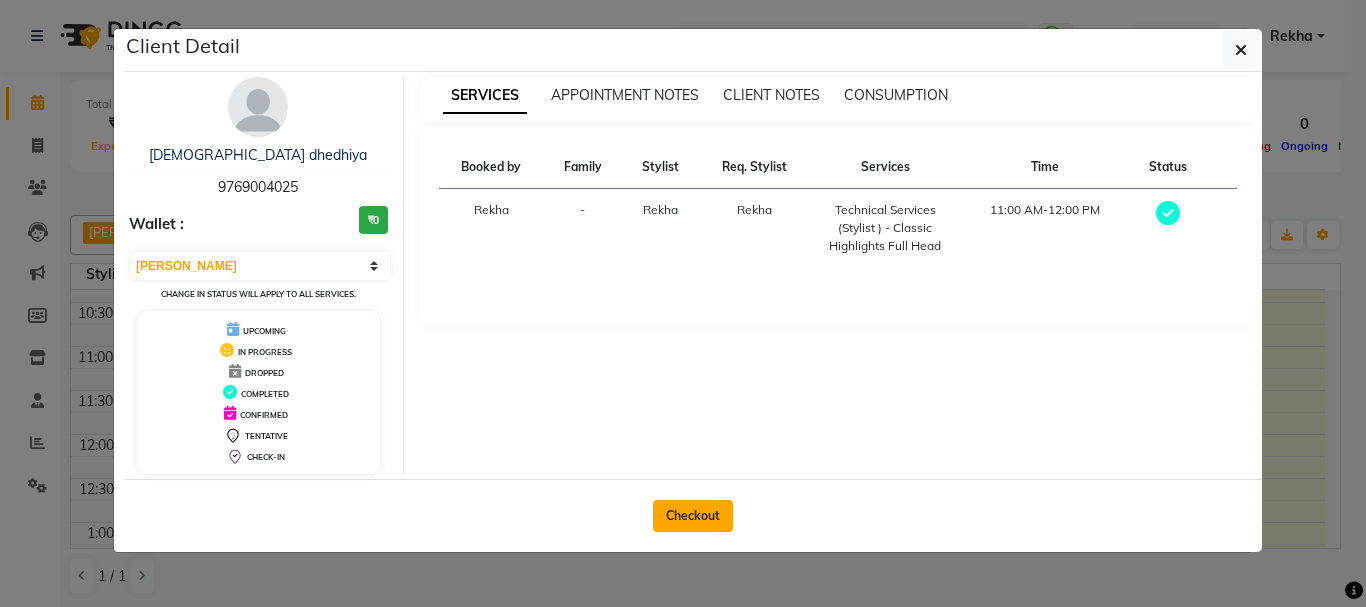 click on "Checkout" 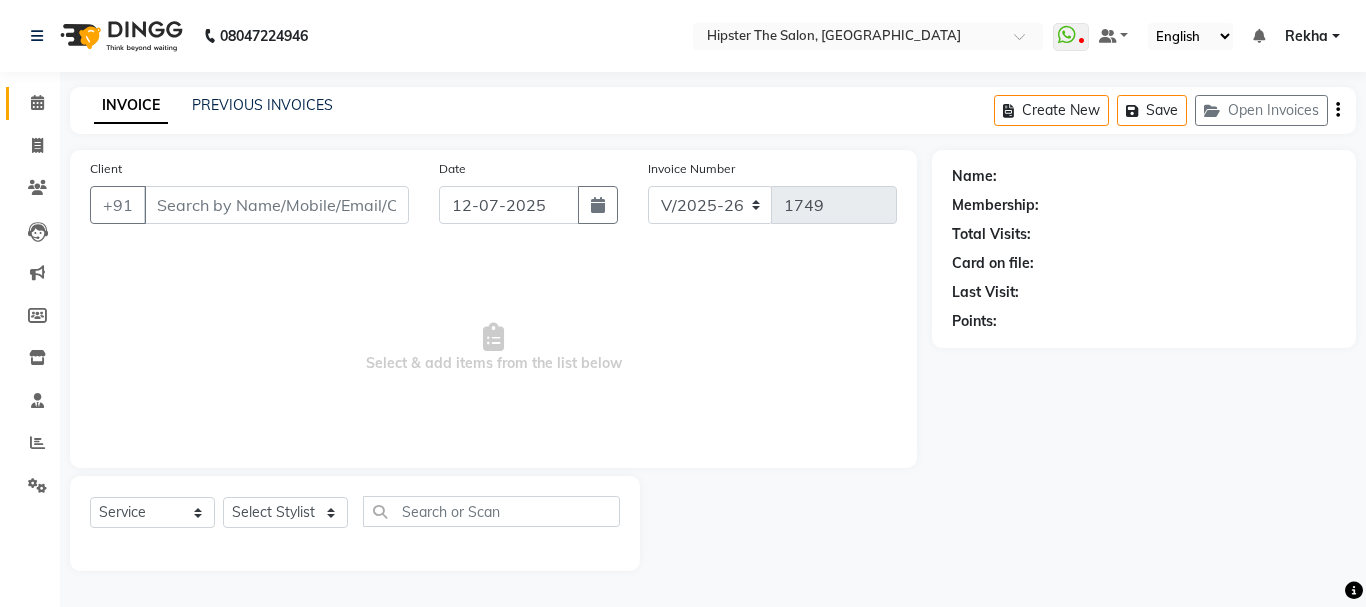 type on "9769004025" 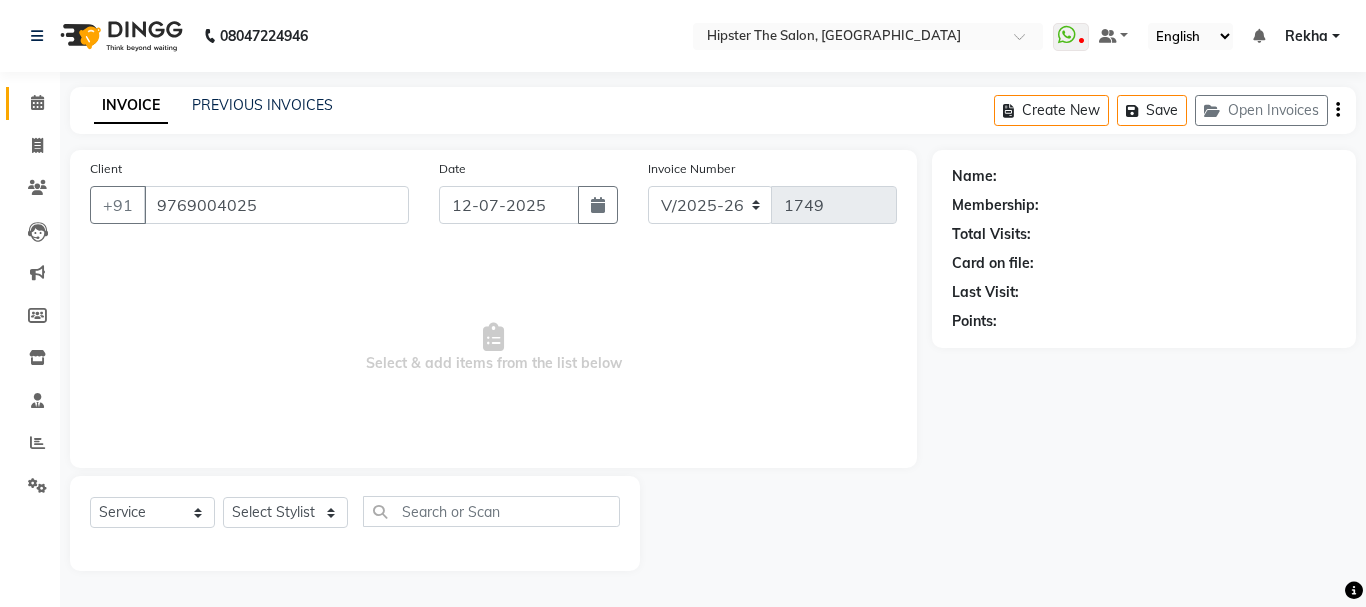 select on "32386" 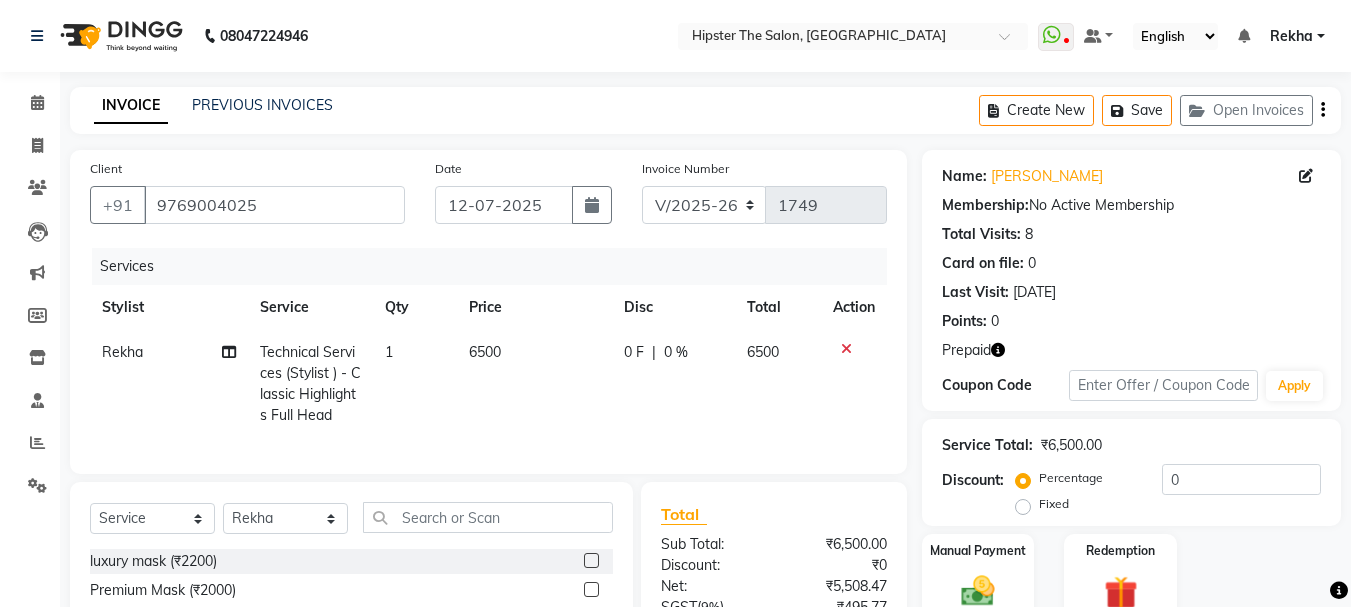 click 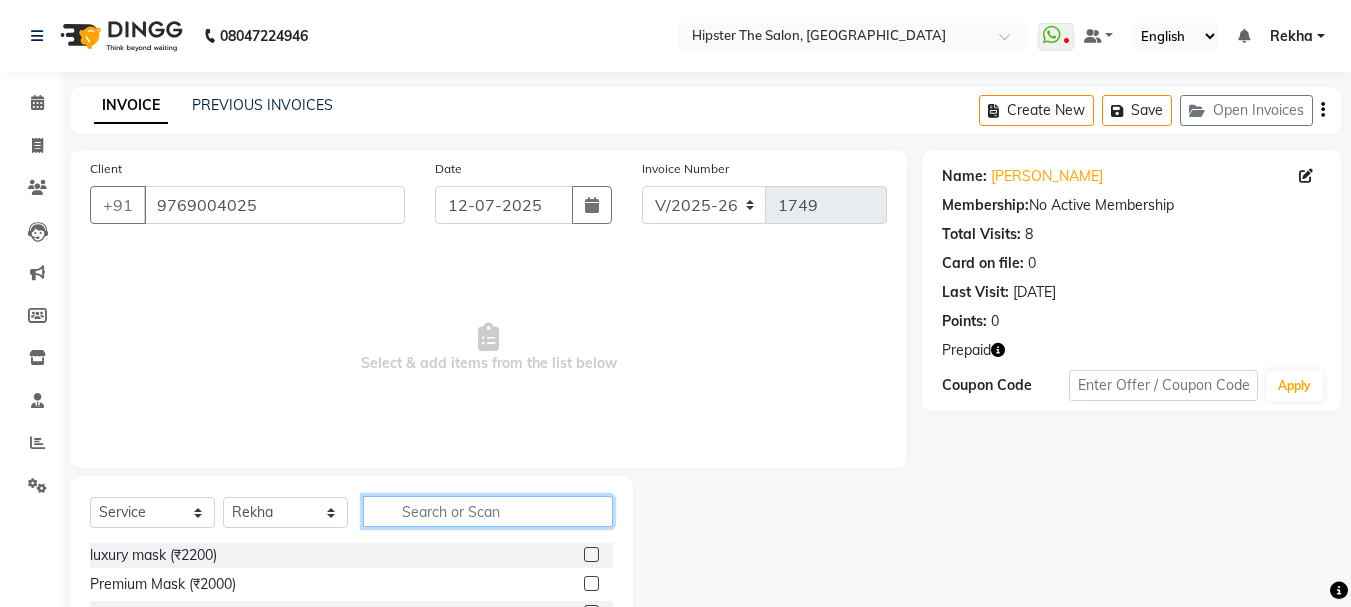 click 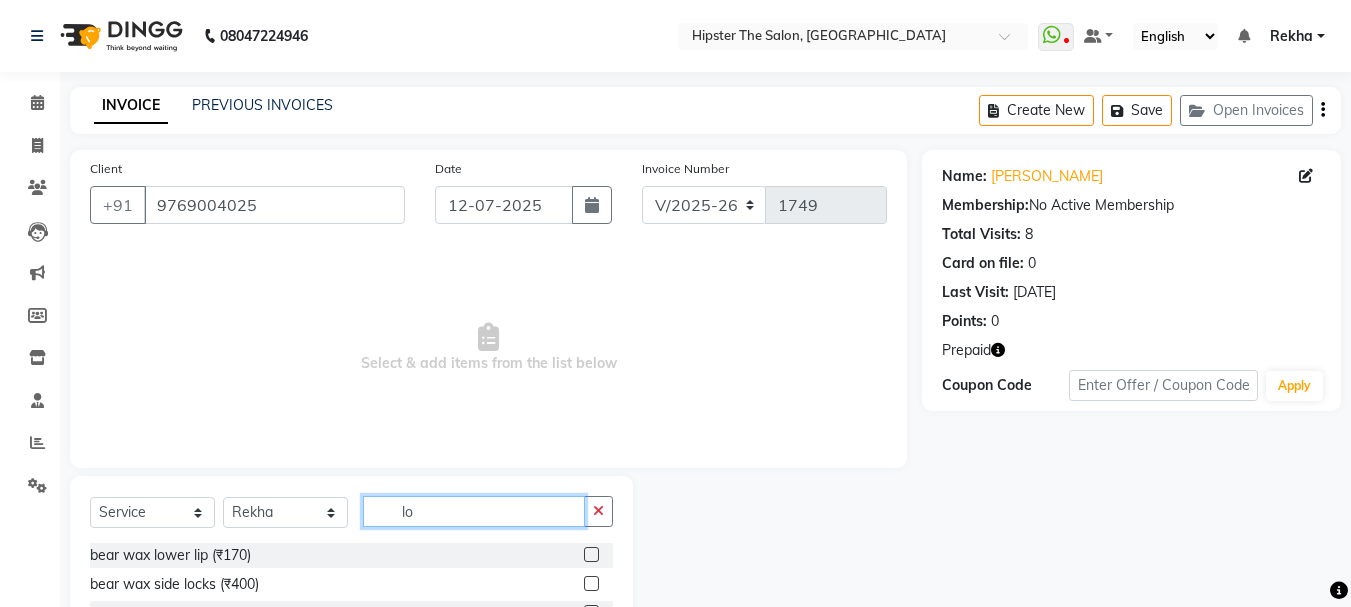 type on "l" 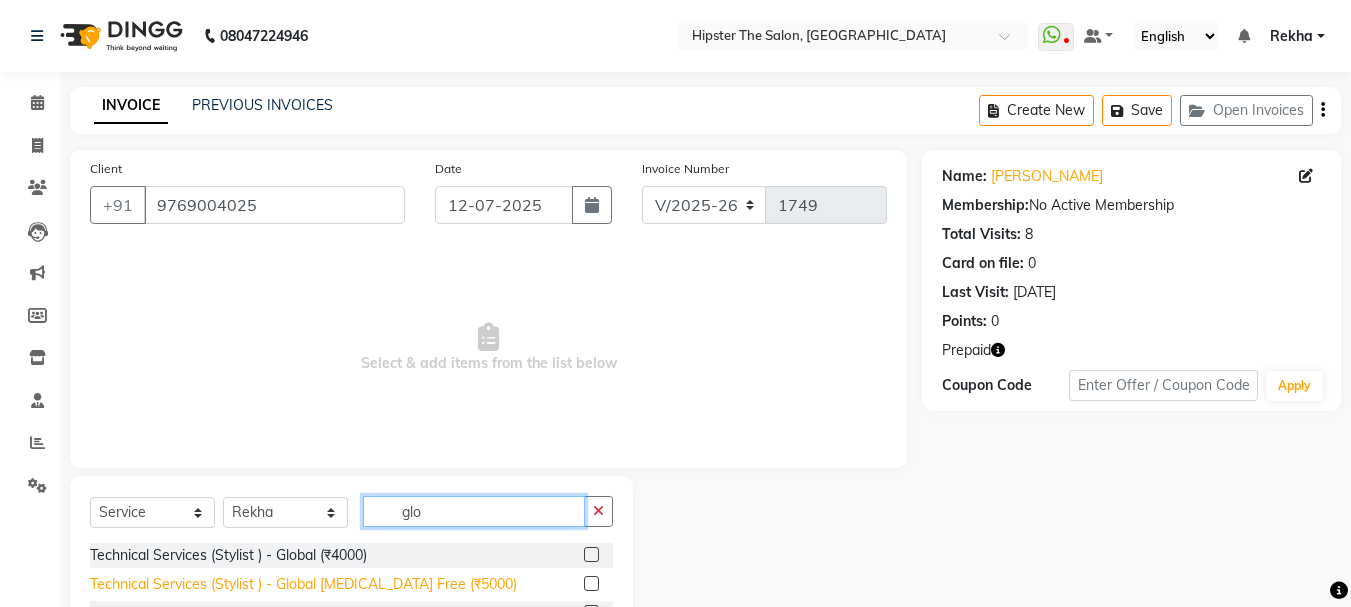 type on "glo" 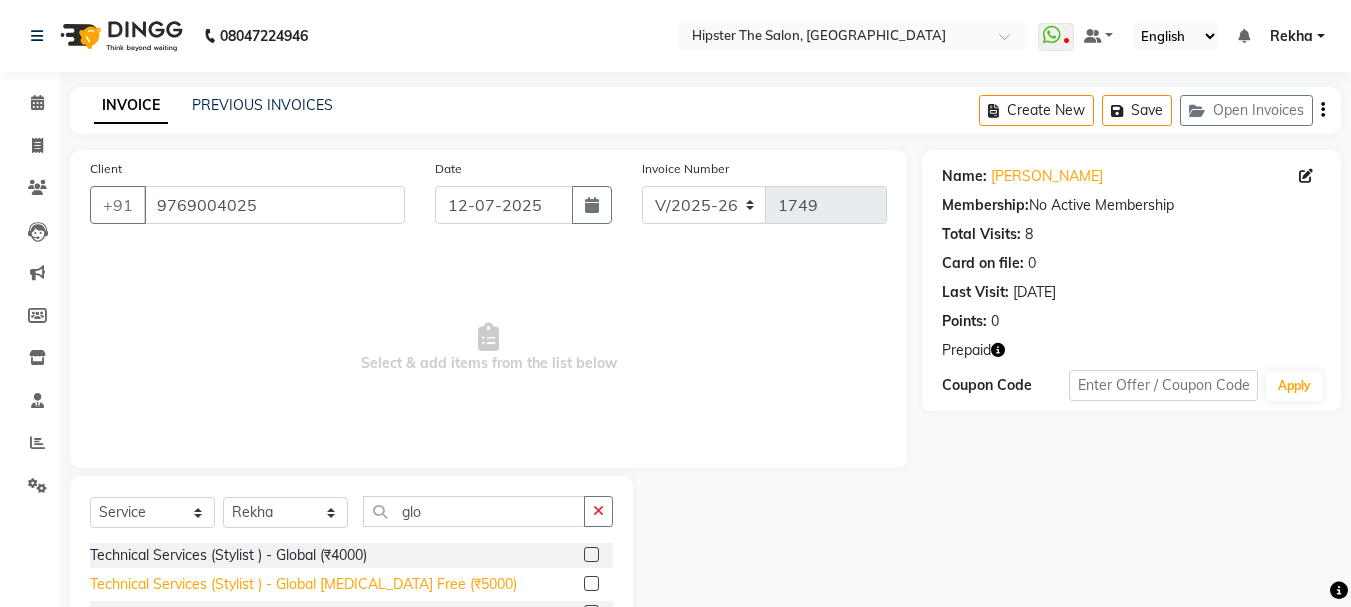 click on "Technical Services (Stylist ) - Global [MEDICAL_DATA] Free (₹5000)" 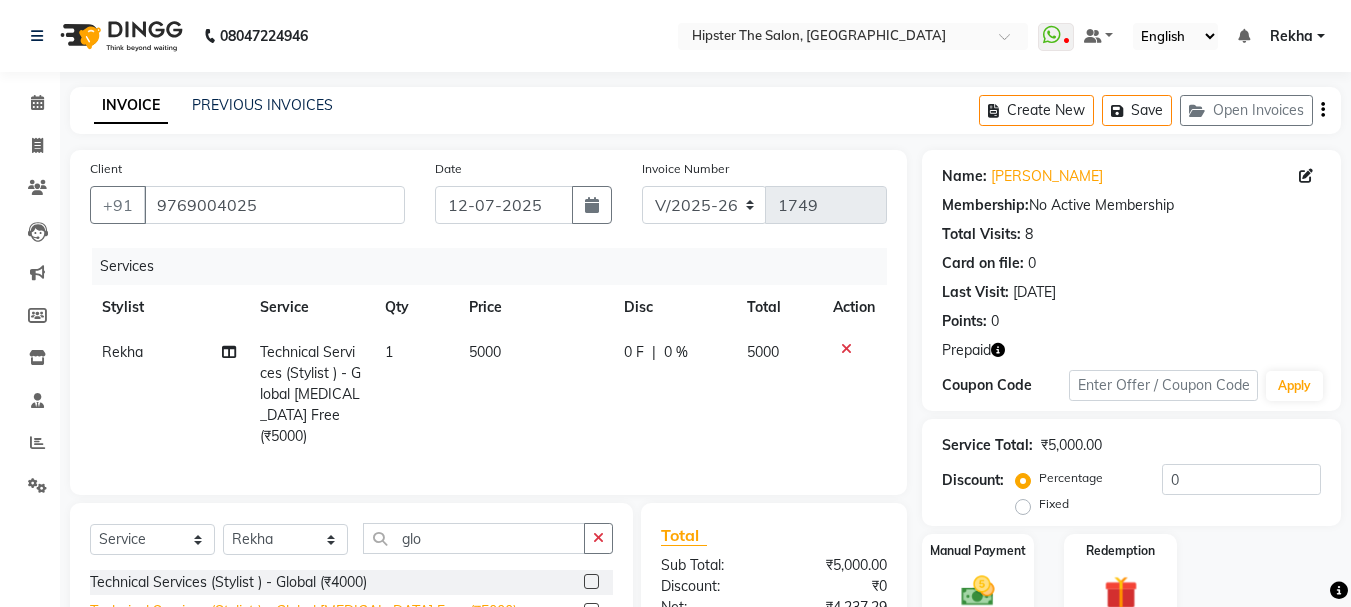 checkbox on "false" 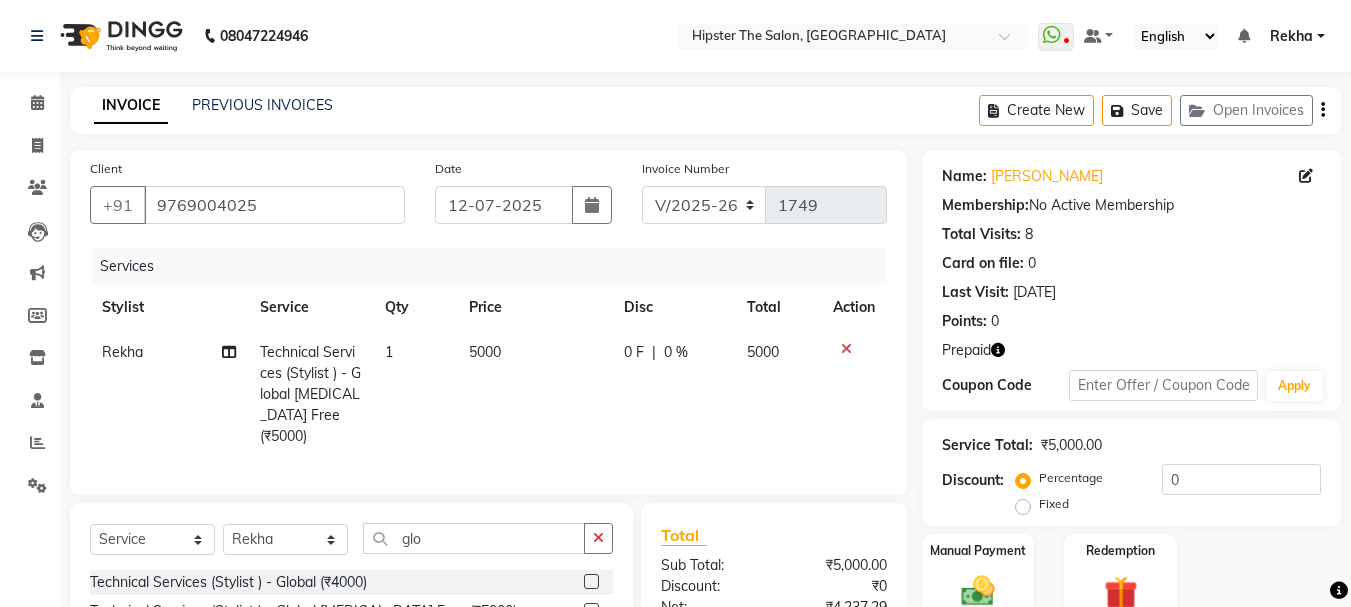 click on "5000" 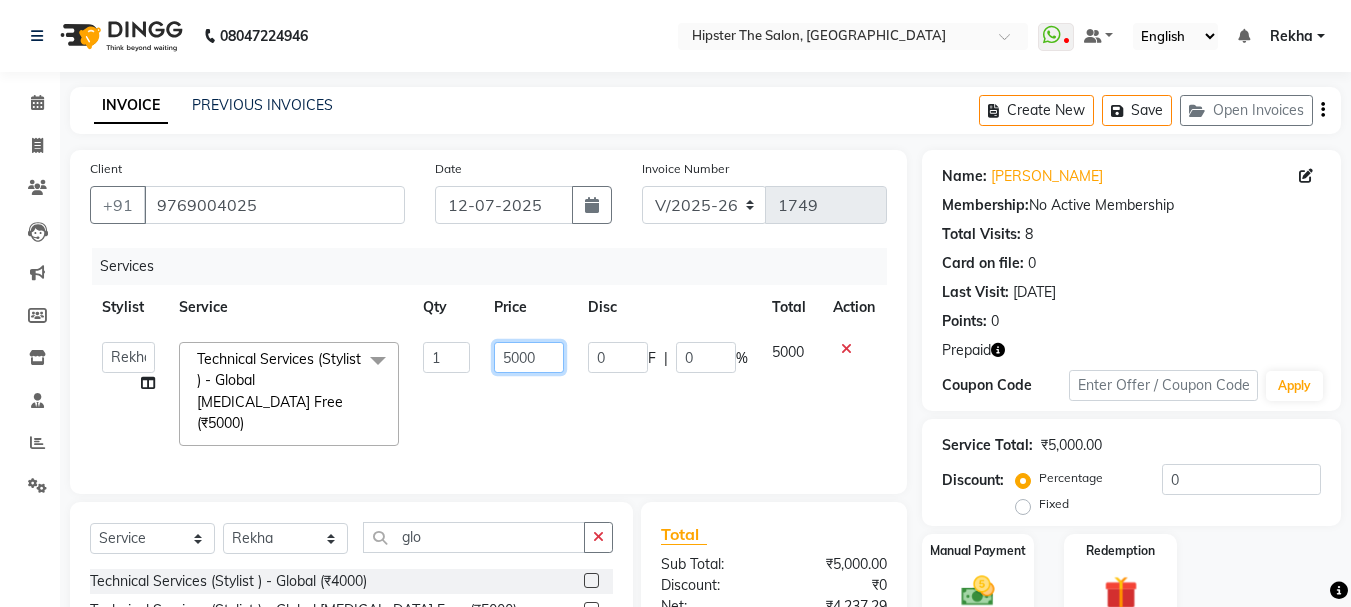 click on "5000" 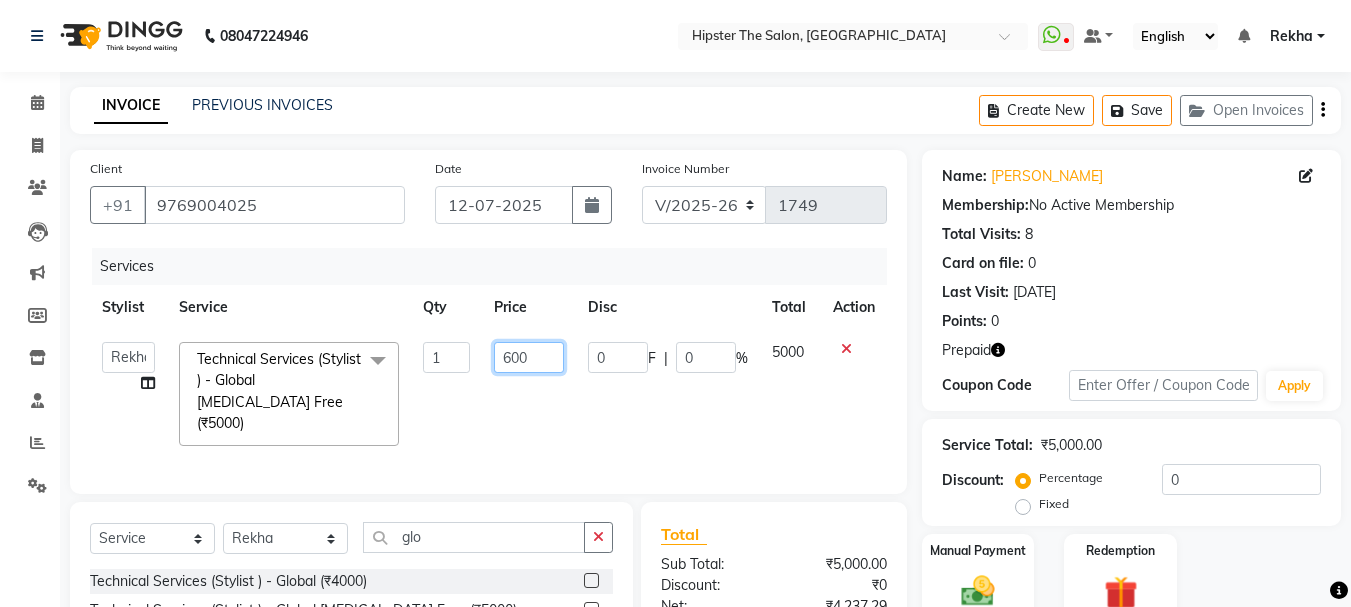 type on "6500" 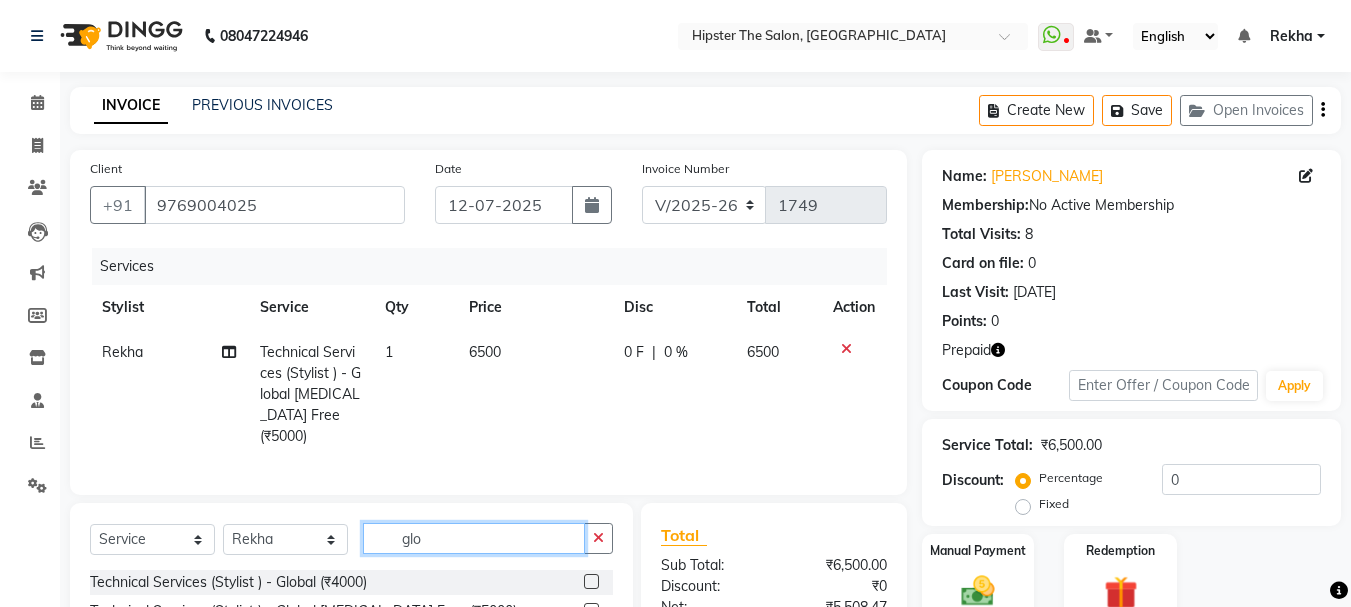 click on "glo" 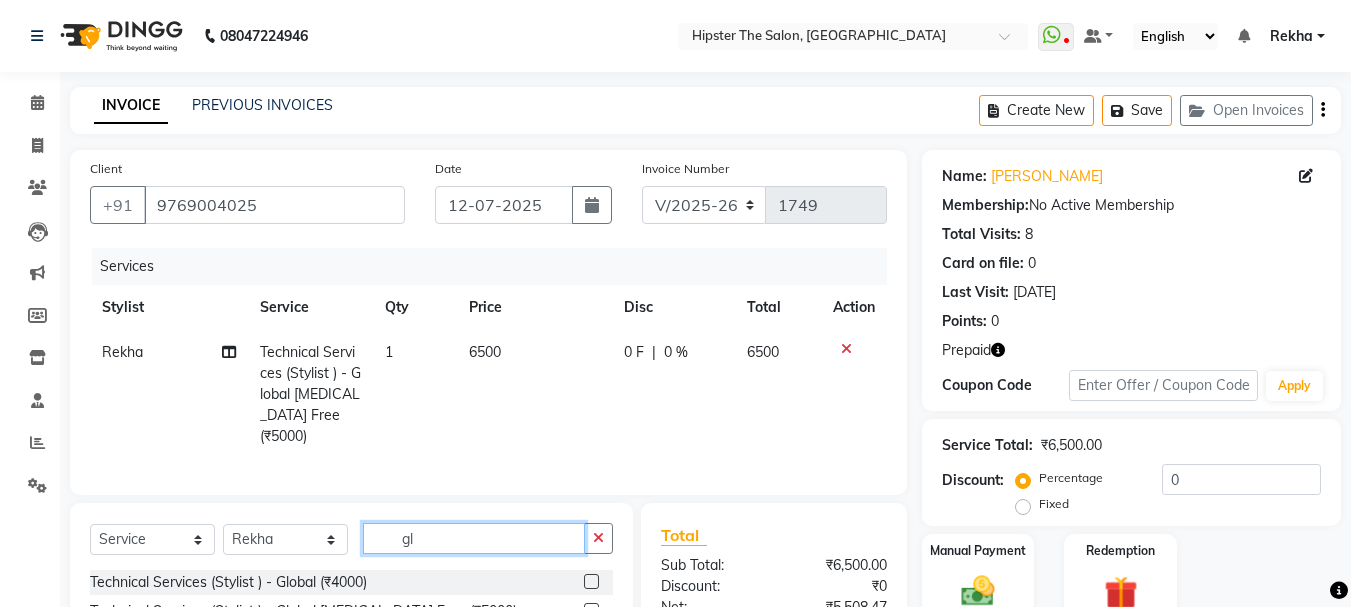 type on "g" 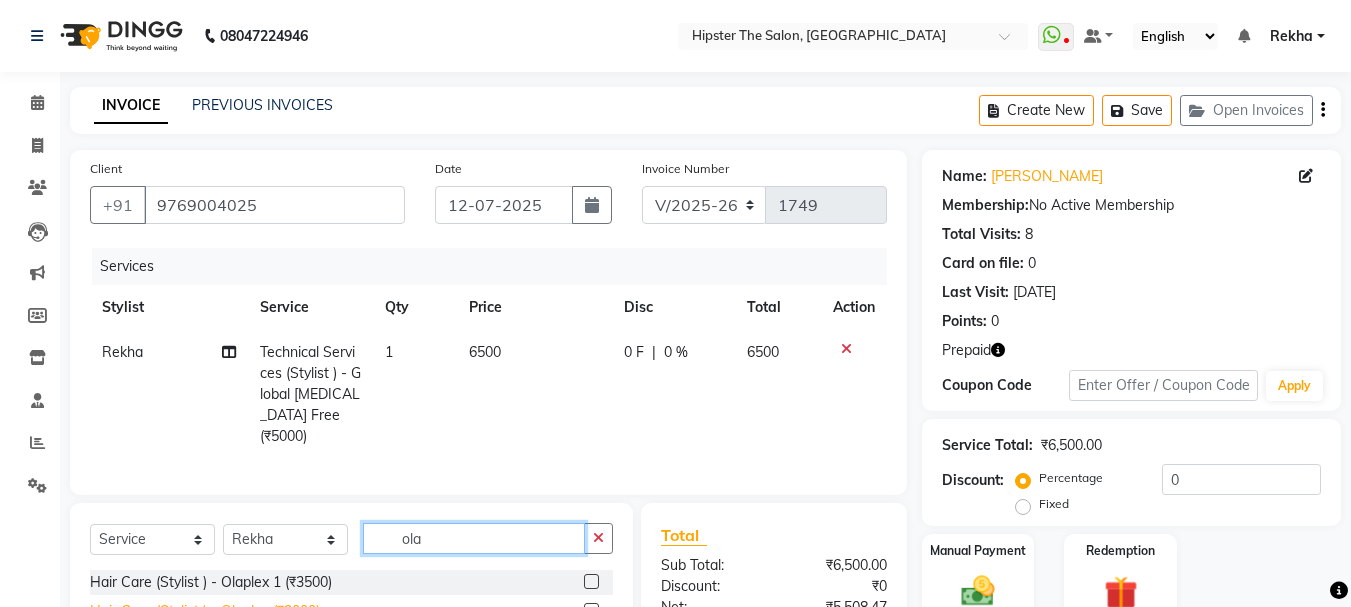 type on "ola" 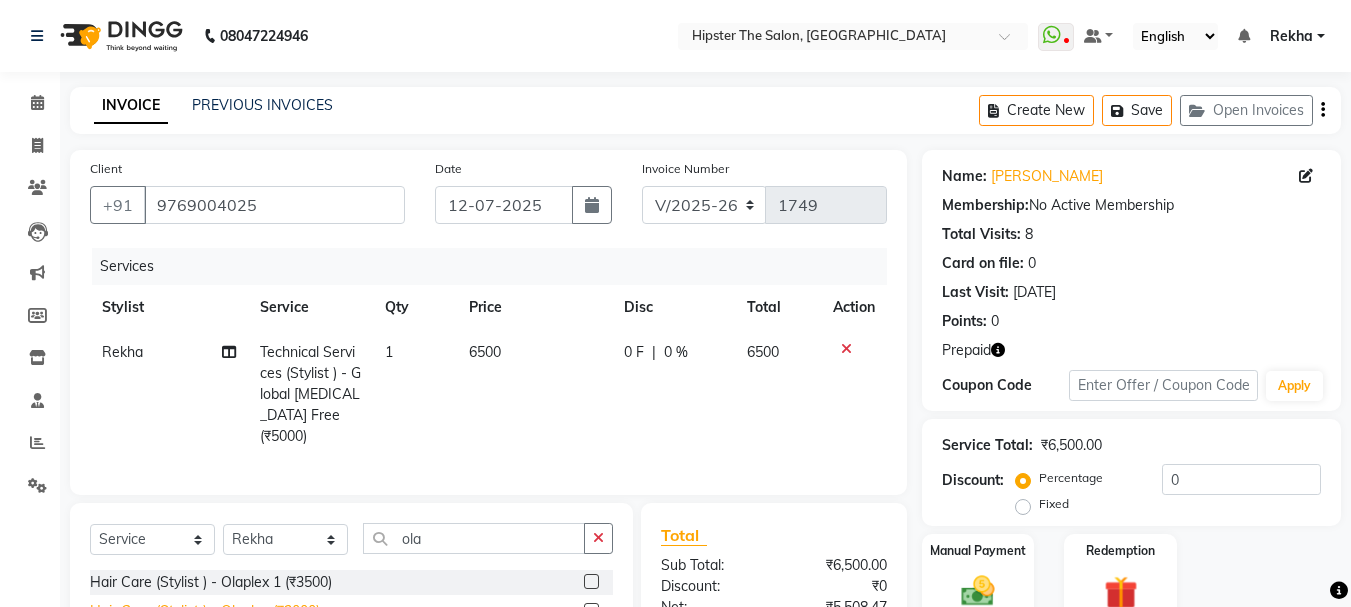 click on "Hair Care (Stylist ) - Olaplex (₹2000)" 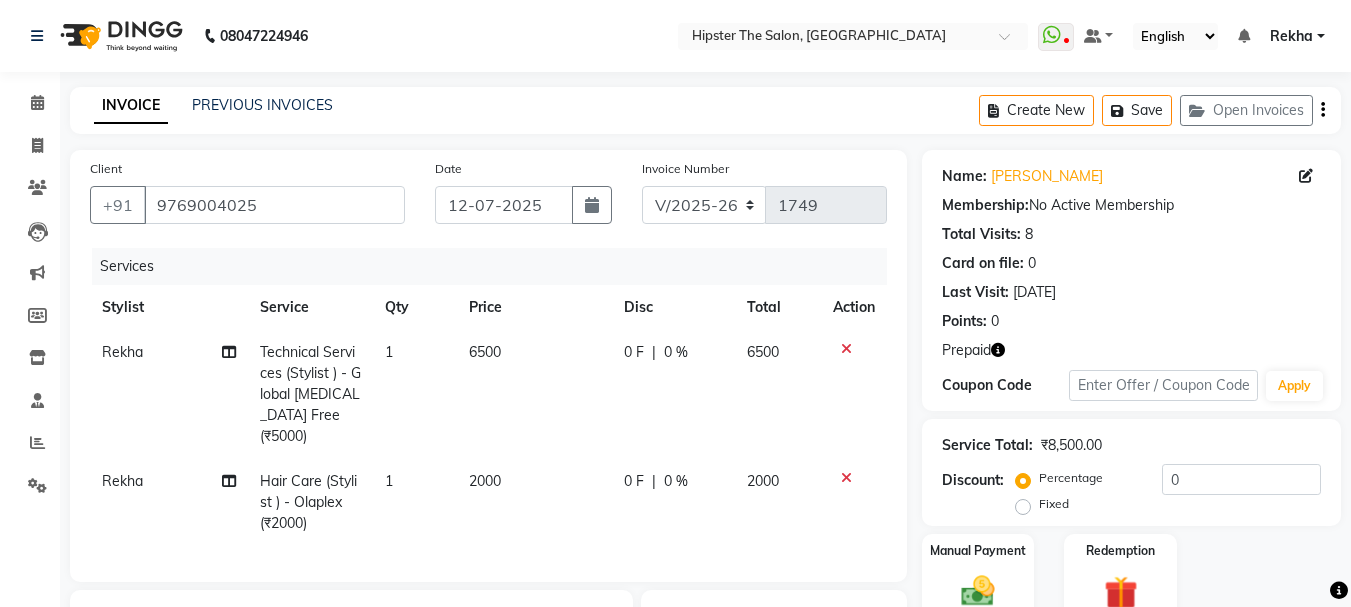 checkbox on "false" 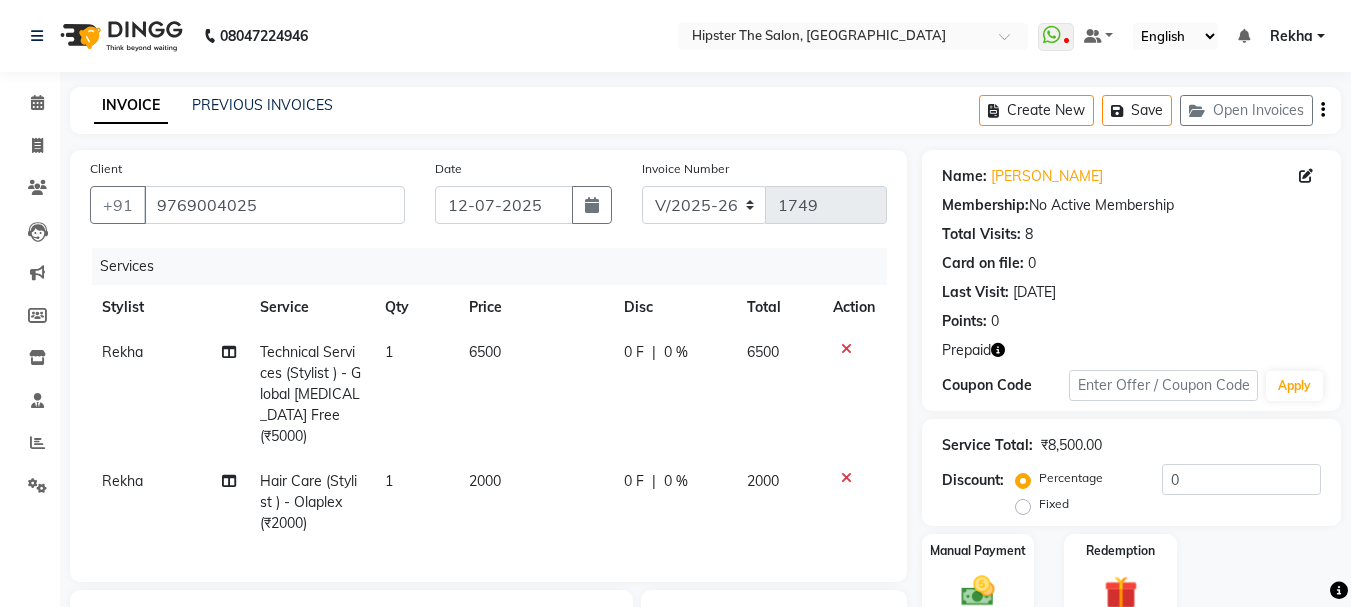 click on "2000" 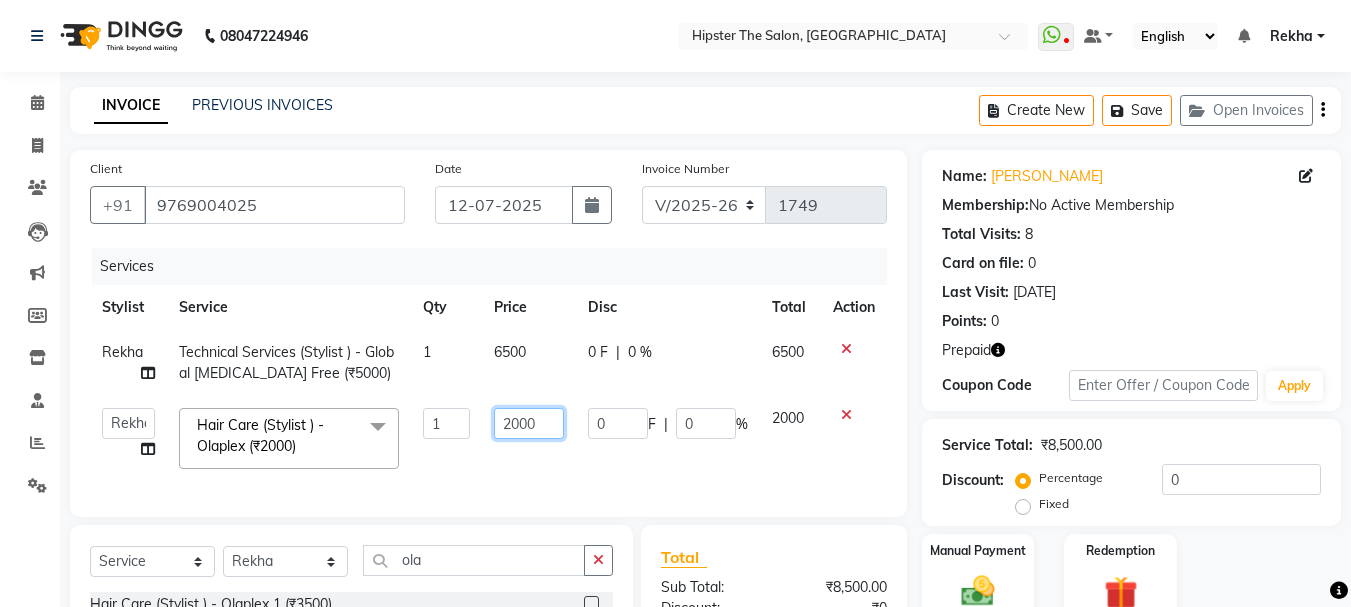 click on "2000" 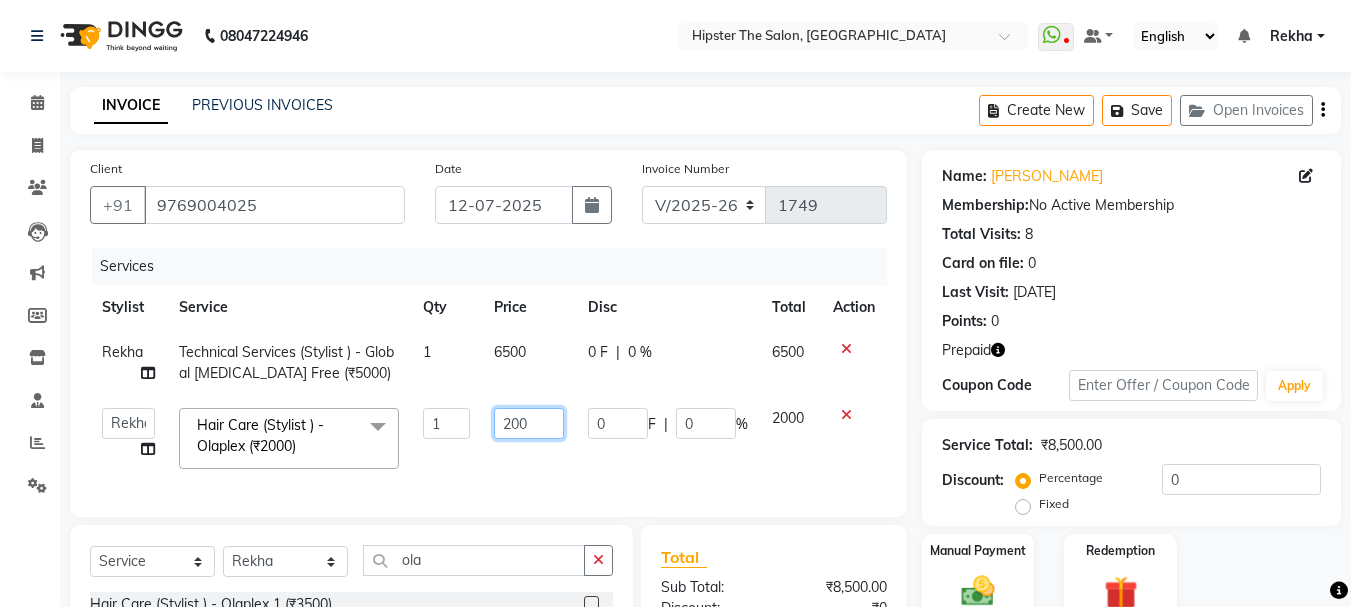 type on "2500" 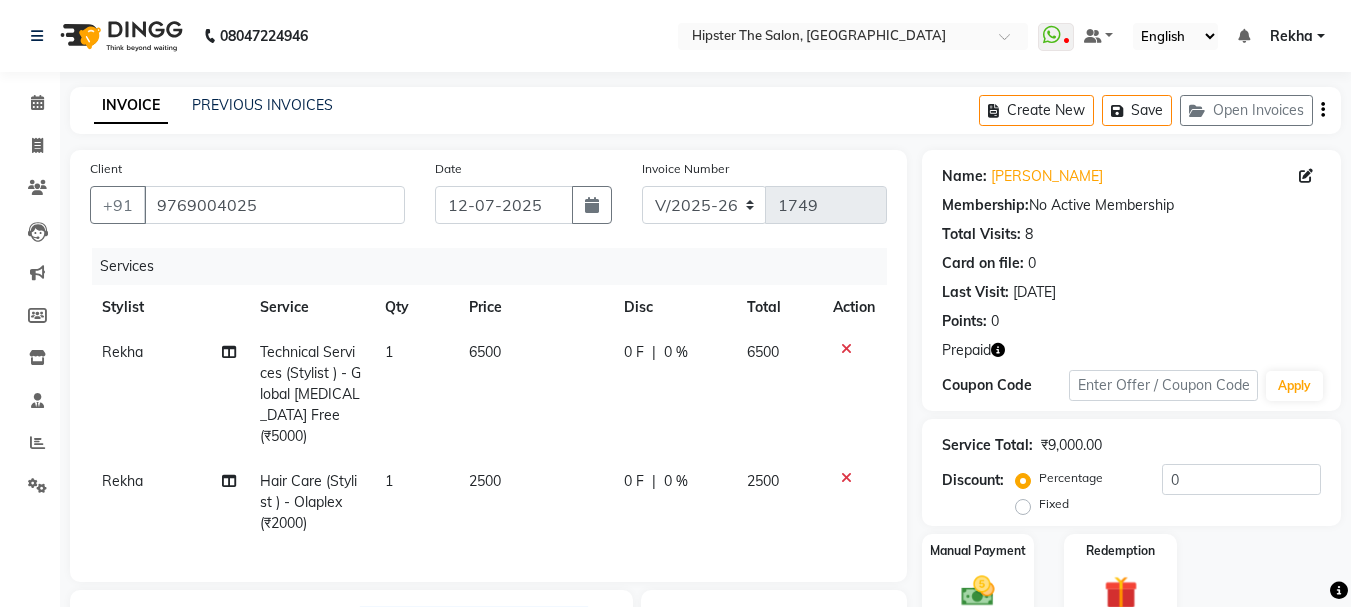 click on "Client [PHONE_NUMBER] Date [DATE] Invoice Number V/2025 V/[PHONE_NUMBER] Services Stylist Service Qty Price Disc Total Action Rekha Technical Services (Stylist ) - Global [MEDICAL_DATA] Free (₹5000) 1 6500 0 F | 0 % 6500 Rekha Hair Care (Stylist ) - Olaplex (₹2000) 1 2500 0 F | 0 % 2500 Select  Service  Product  Membership  Package Voucher Prepaid Gift Card  Select Stylist Aditya [PERSON_NAME] [PERSON_NAME] [PERSON_NAME] [PERSON_NAME] Lucky [PERSON_NAME]  [PERSON_NAME] [PERSON_NAME] [PERSON_NAME] Rekha saif [PERSON_NAME] [PERSON_NAME]  [PERSON_NAME] [PERSON_NAME]  [PERSON_NAME] Hair Care (Stylist ) - Olaplex 1 (₹3500)  Hair Care (Stylist ) - Olaplex (₹2000)  Total Sub Total: ₹9,000.00 Discount: ₹0 Net: ₹7,627.11 SGST  ( 9% ) ₹686.44 CGST  ( 9% ) ₹686.44 Total: ₹9,000.00 Add Tip ₹0 Payable: ₹9,000.00 Paid: ₹0 Balance   : ₹9,000.00" 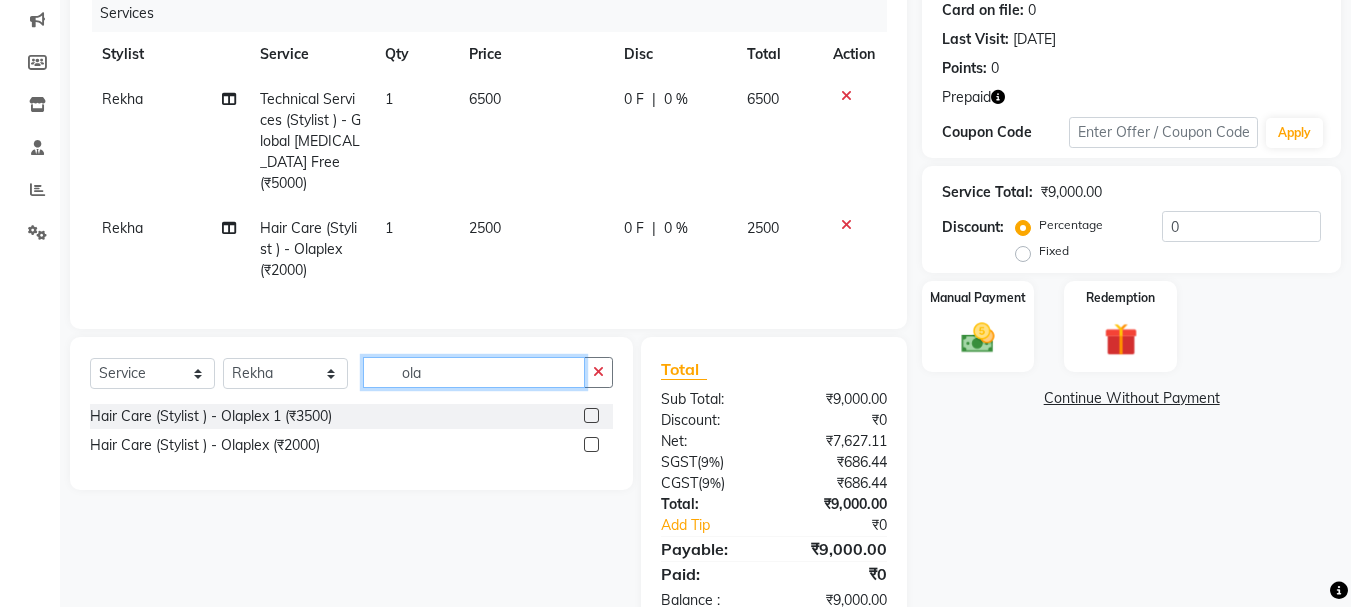 scroll, scrollTop: 260, scrollLeft: 0, axis: vertical 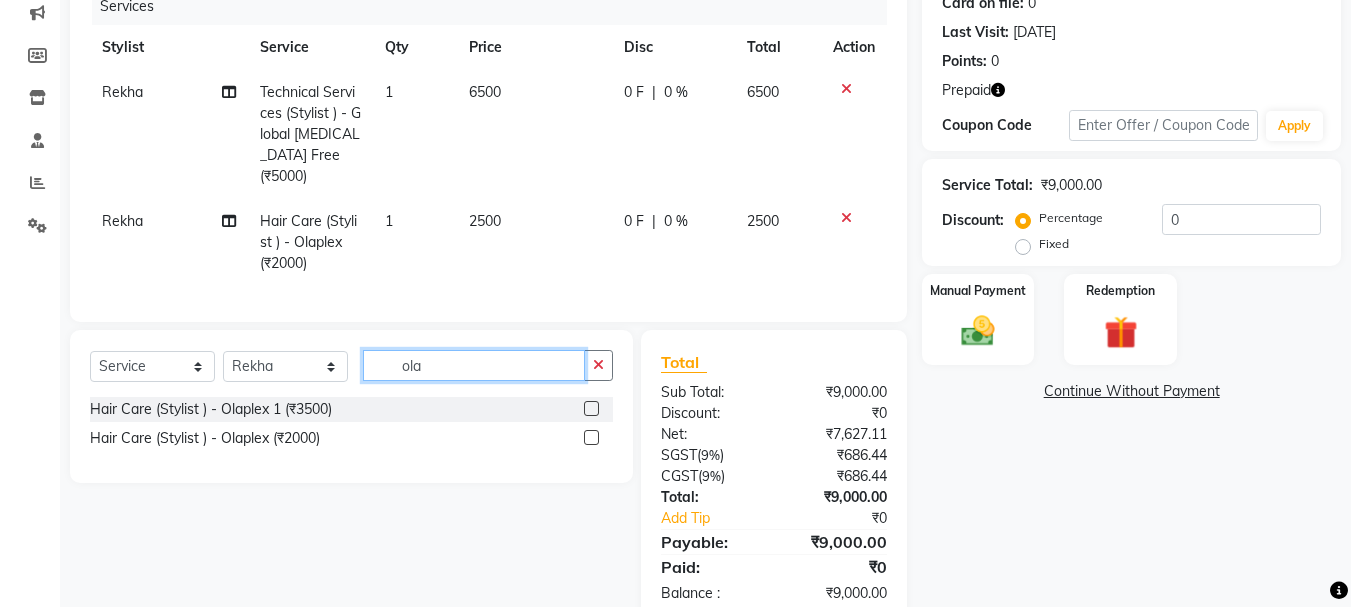 click on "ola" 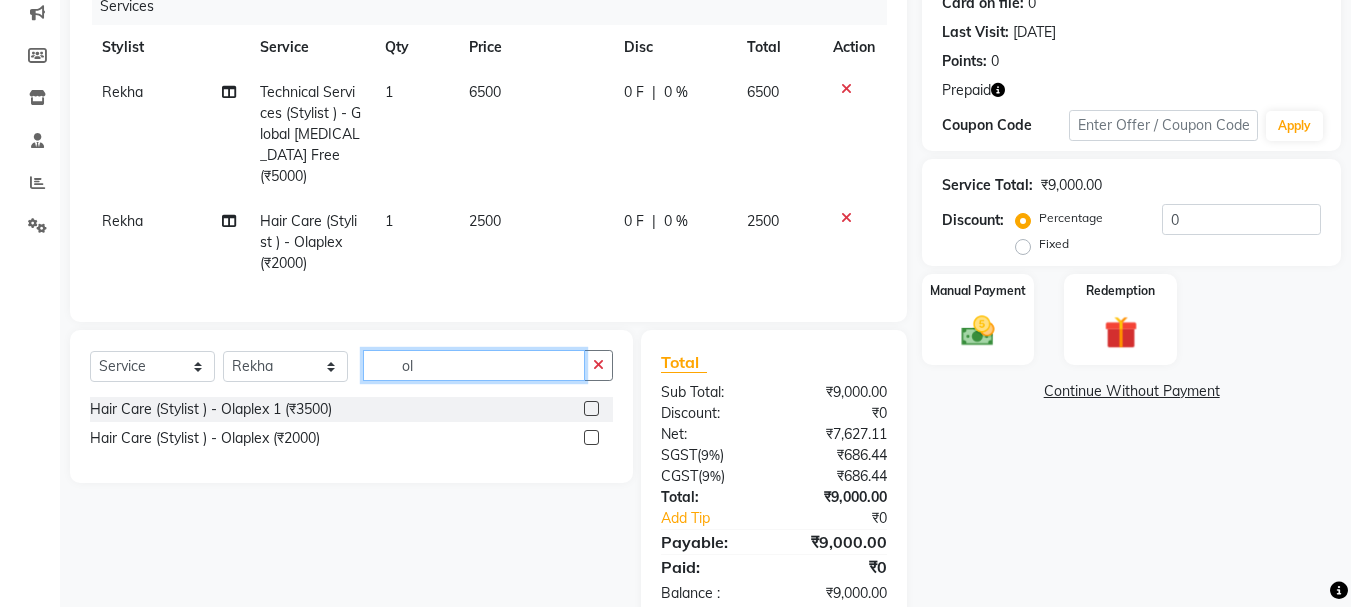 type on "o" 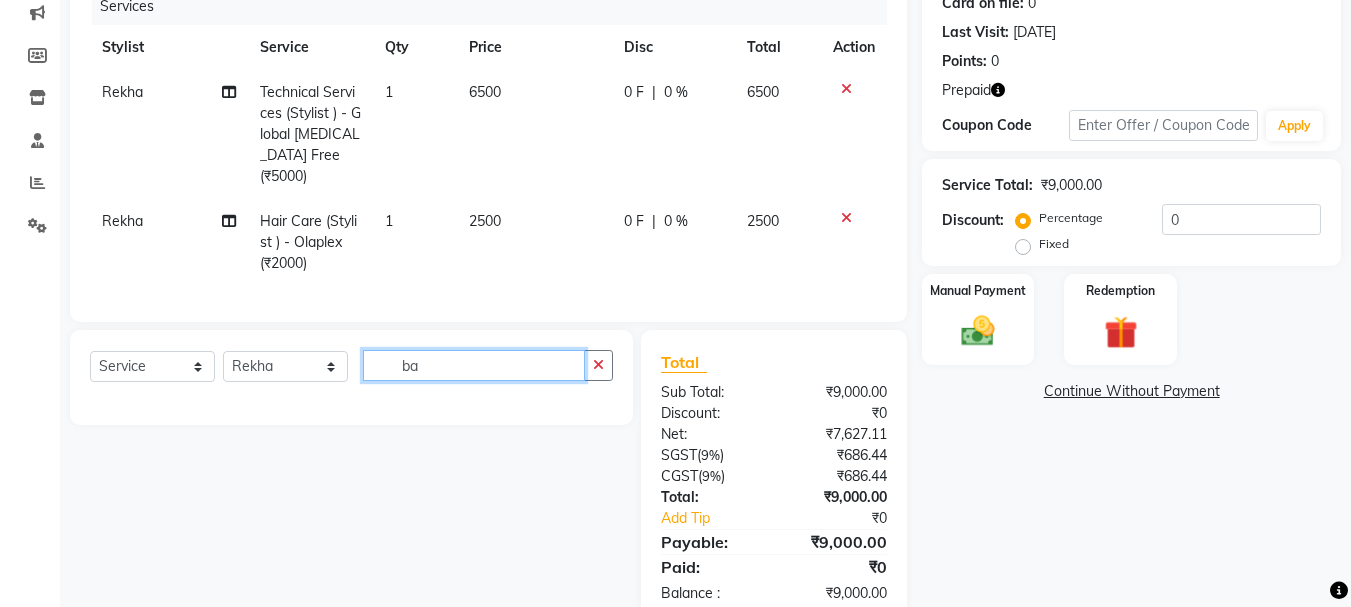 type on "b" 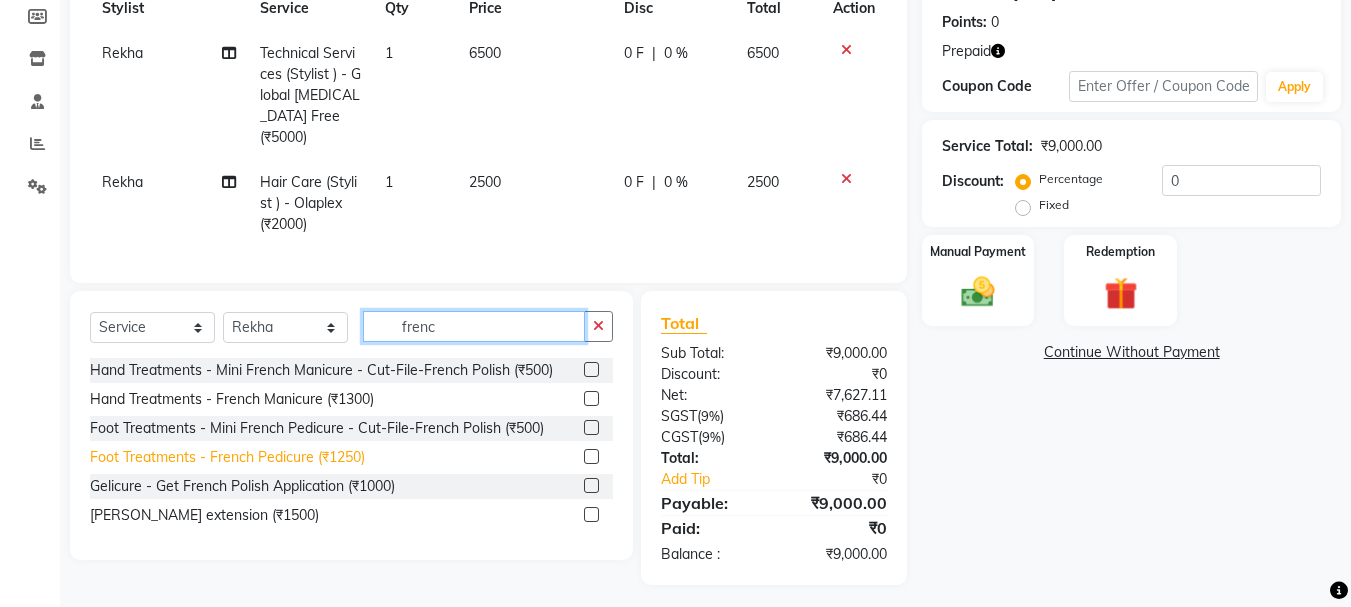 scroll, scrollTop: 301, scrollLeft: 0, axis: vertical 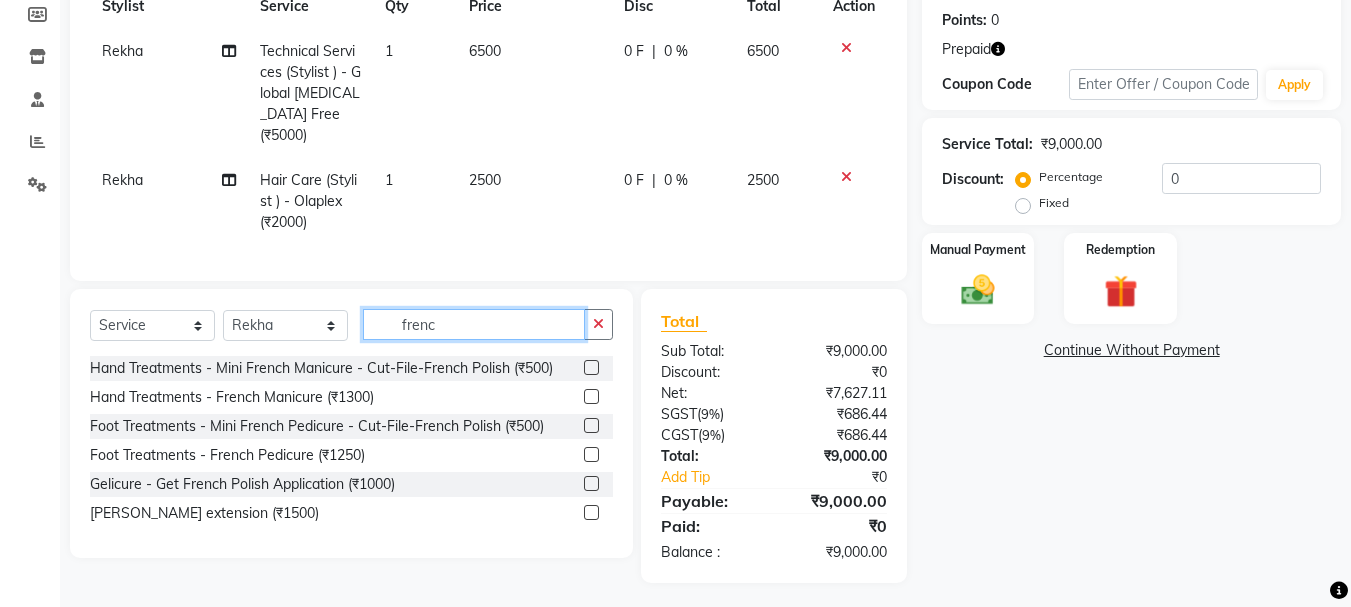 click on "frenc" 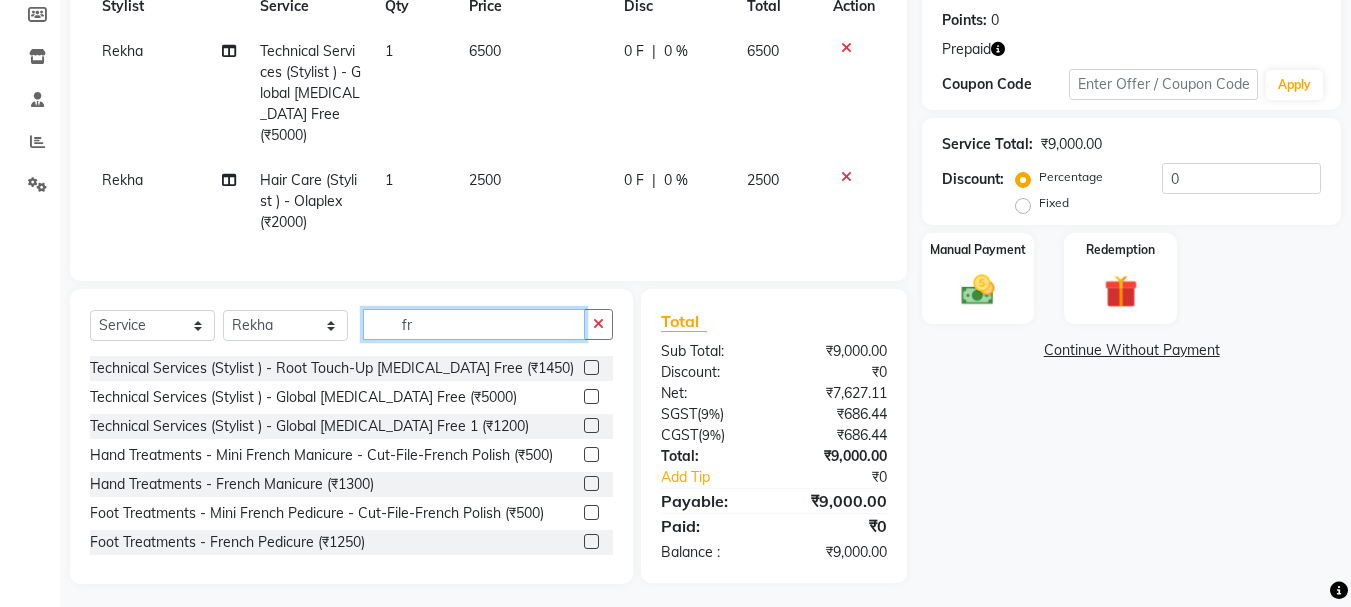 type on "f" 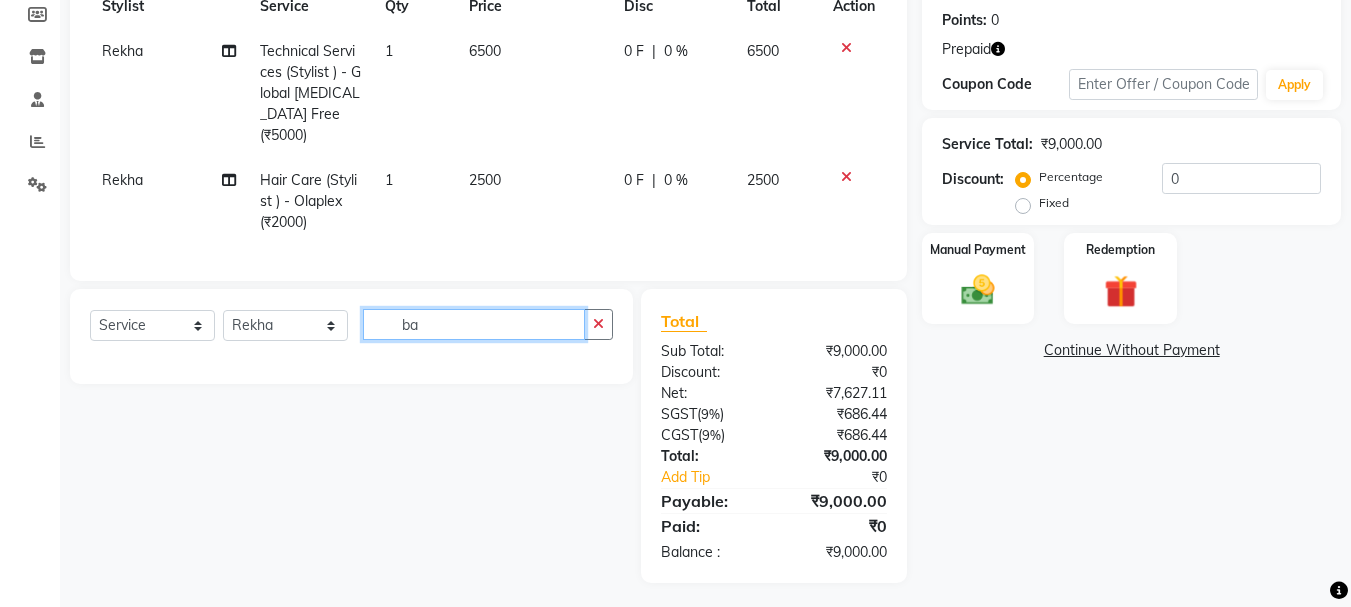 type on "b" 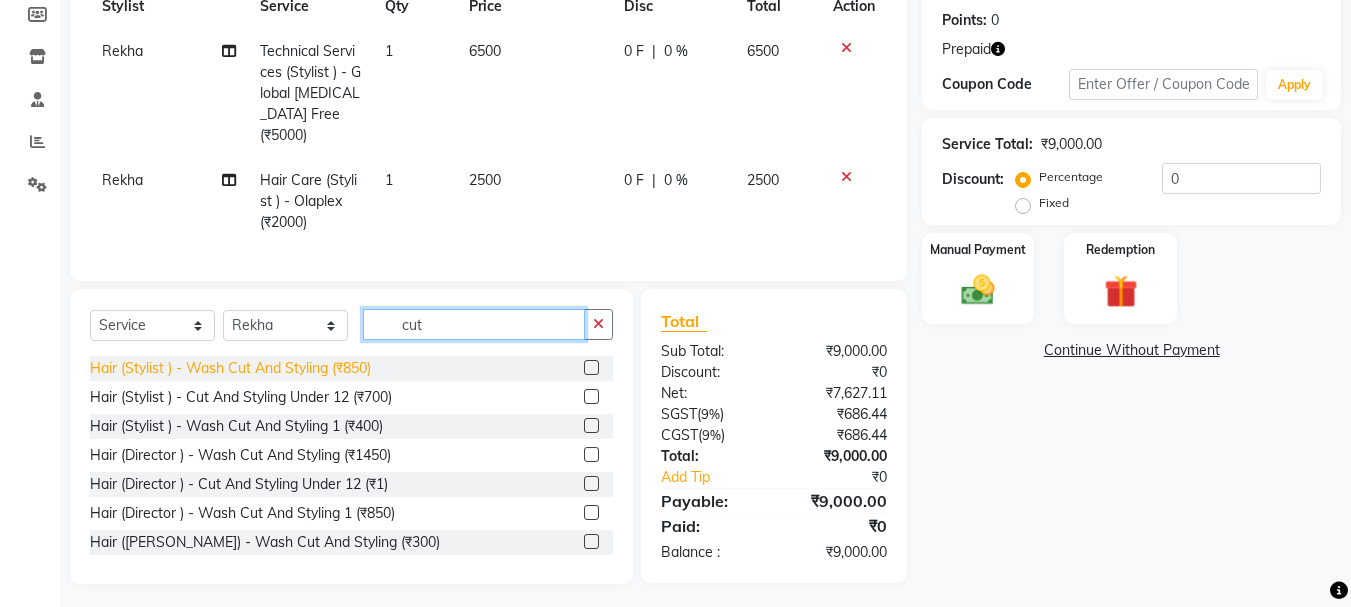 type on "cut" 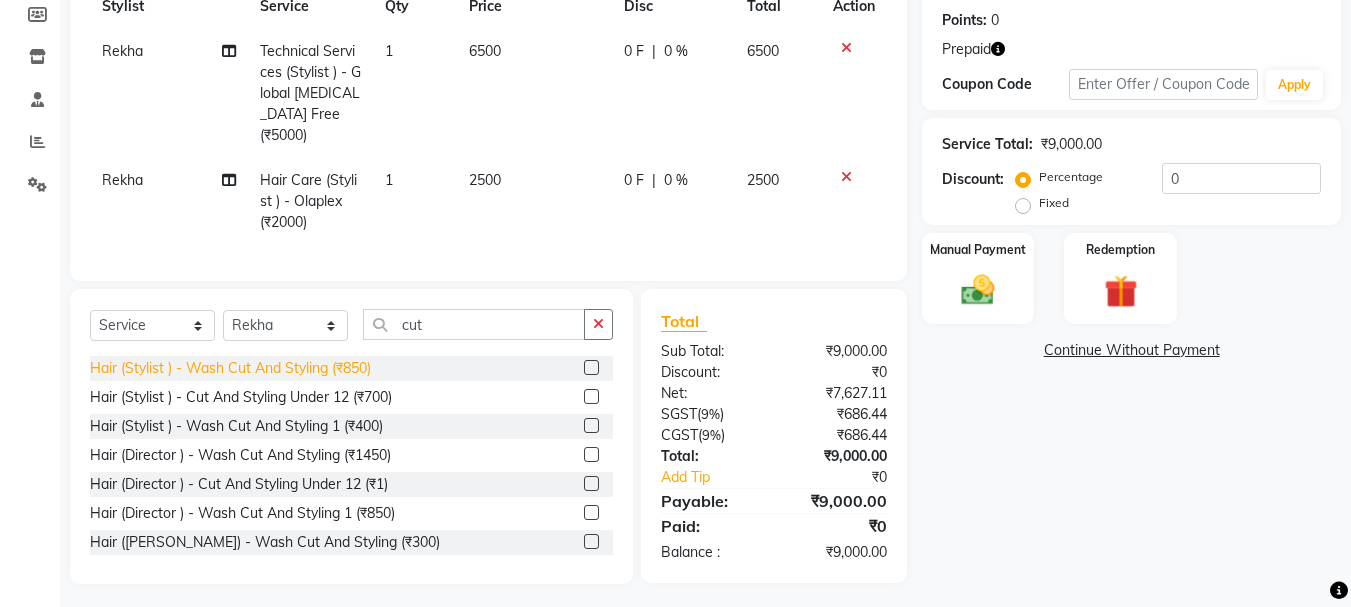 click on "Hair (Stylist ) - Wash Cut And Styling (₹850)" 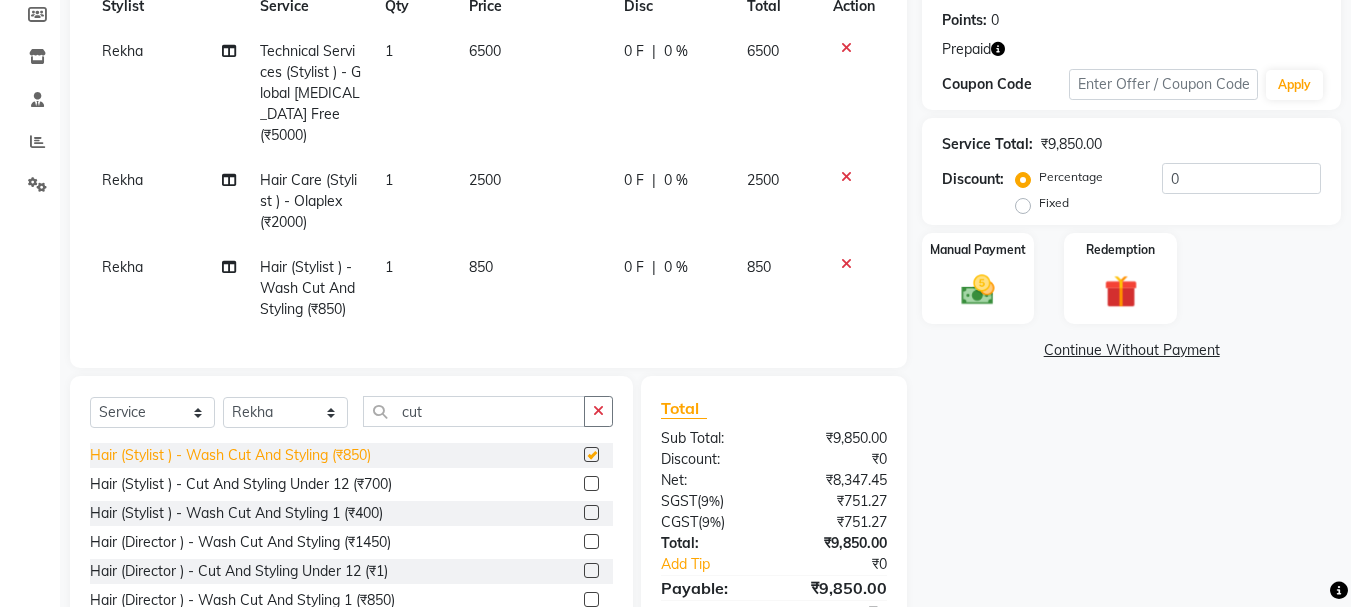 checkbox on "false" 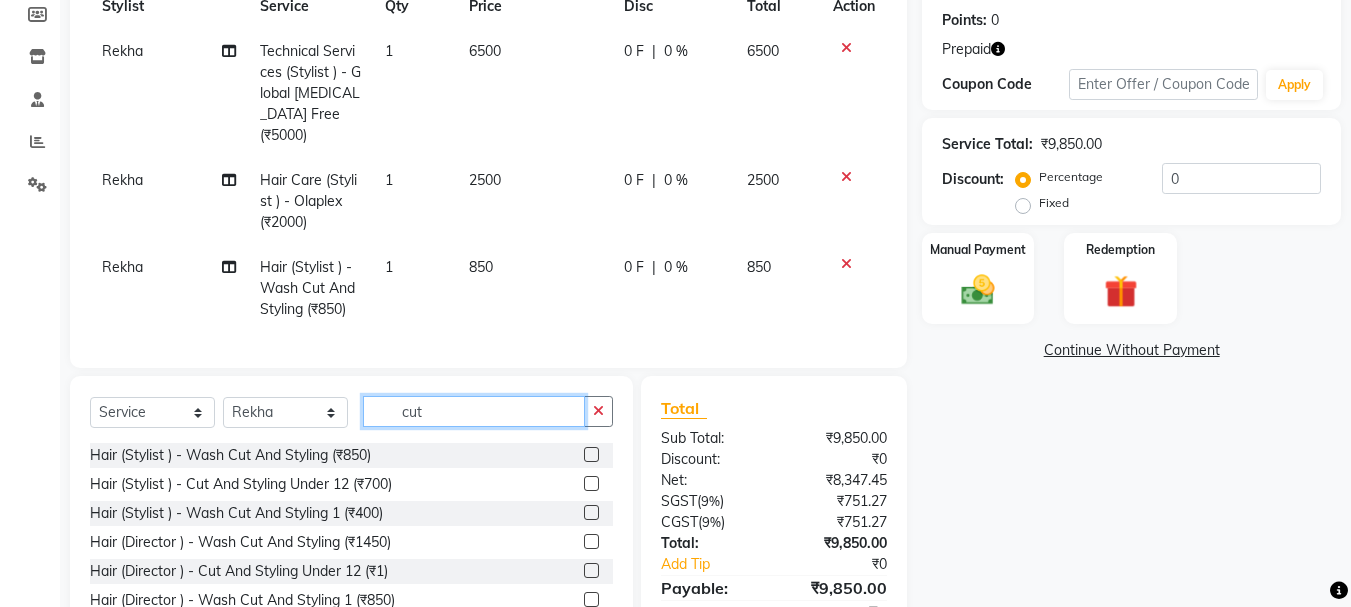 click on "cut" 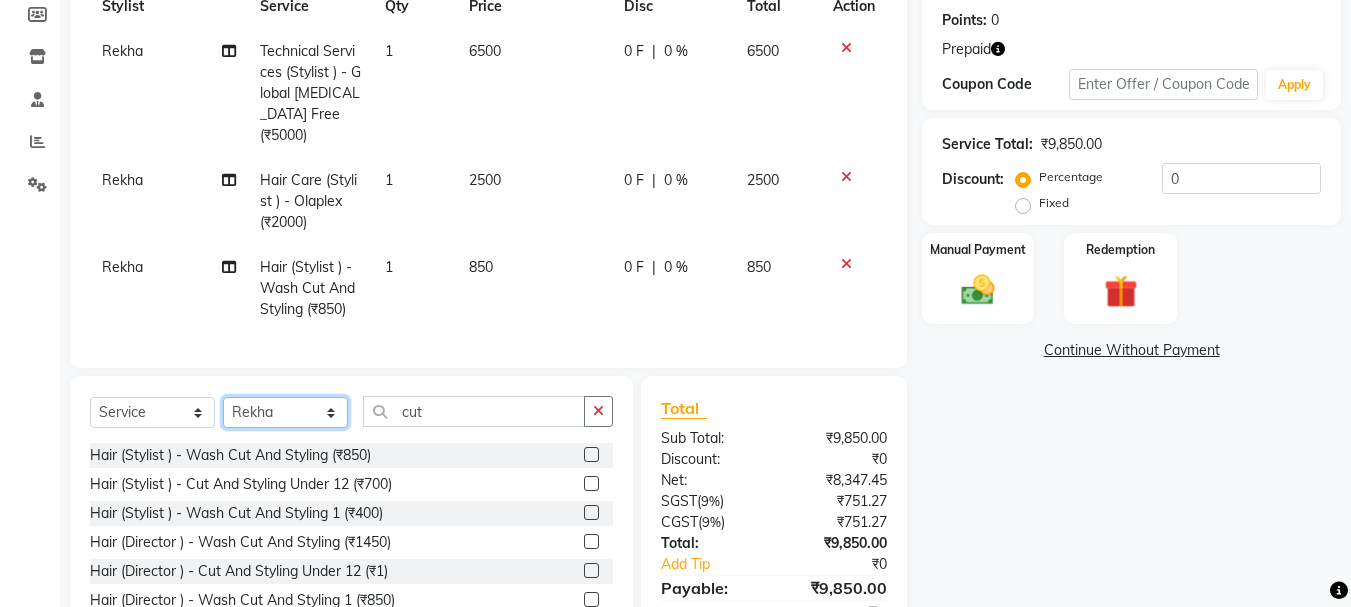 click on "Select Stylist [PERSON_NAME] [PERSON_NAME] [PERSON_NAME] [PERSON_NAME] Lucky [PERSON_NAME]  [PERSON_NAME] [PERSON_NAME] [PERSON_NAME] Rekha saif [PERSON_NAME] [PERSON_NAME]  [PERSON_NAME] [PERSON_NAME]" 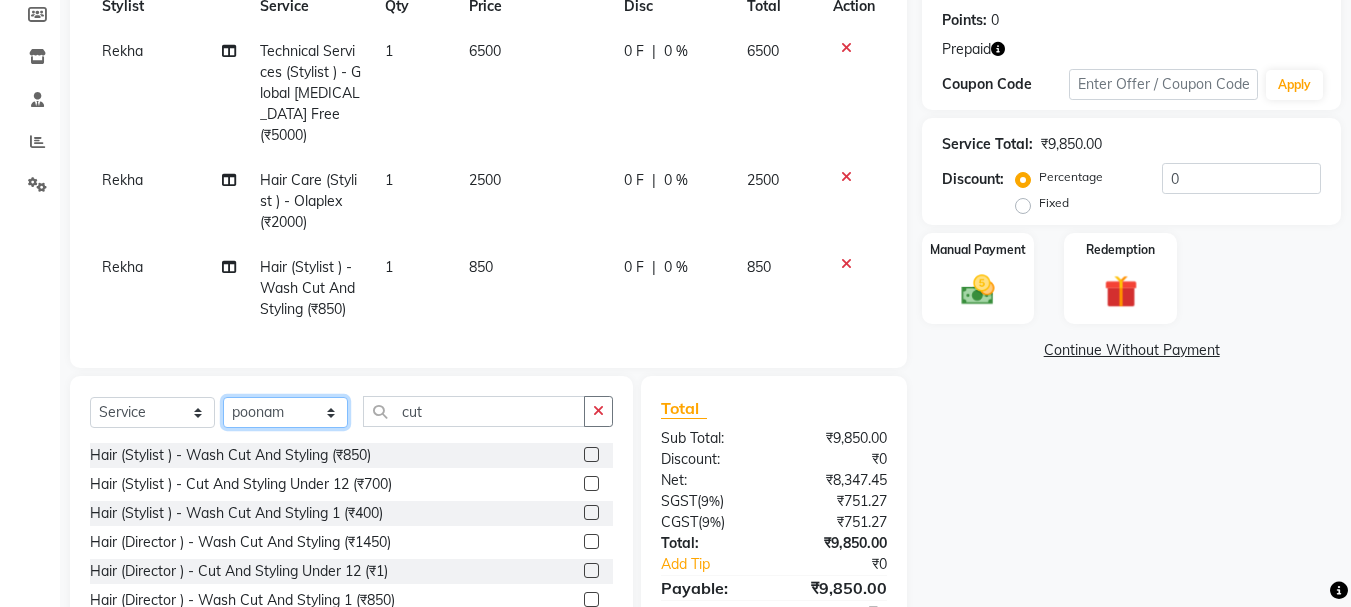 click on "Select Stylist [PERSON_NAME] [PERSON_NAME] [PERSON_NAME] [PERSON_NAME] Lucky [PERSON_NAME]  [PERSON_NAME] [PERSON_NAME] [PERSON_NAME] Rekha saif [PERSON_NAME] [PERSON_NAME]  [PERSON_NAME] [PERSON_NAME]" 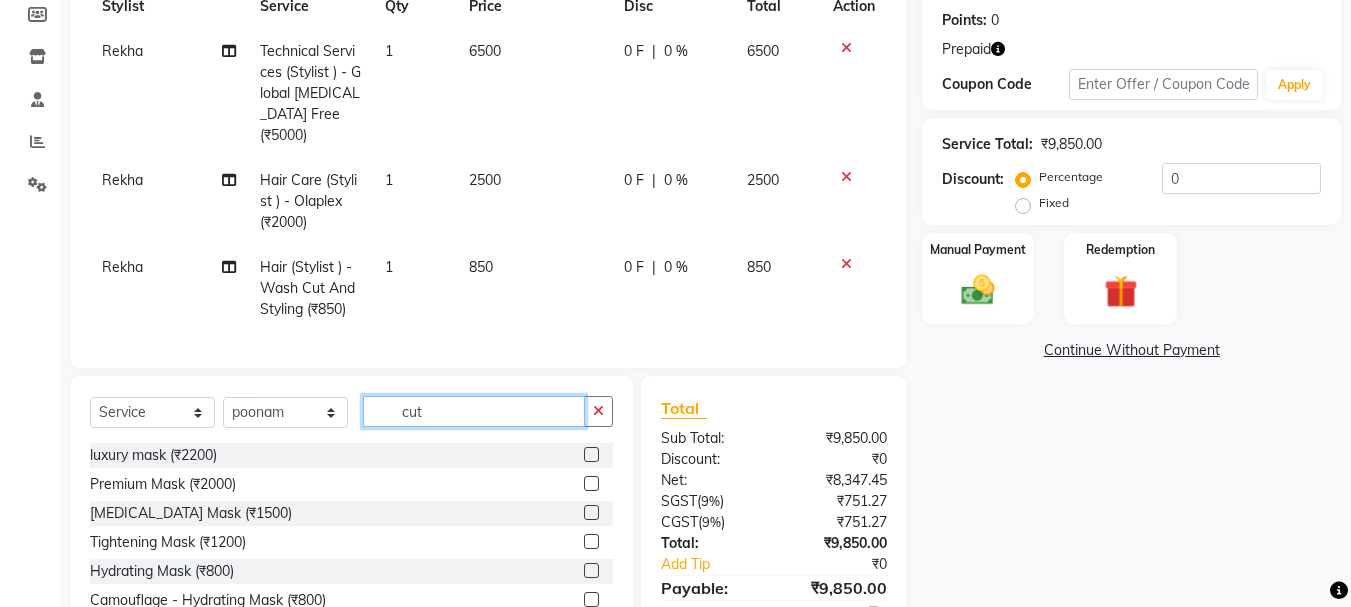 click on "cut" 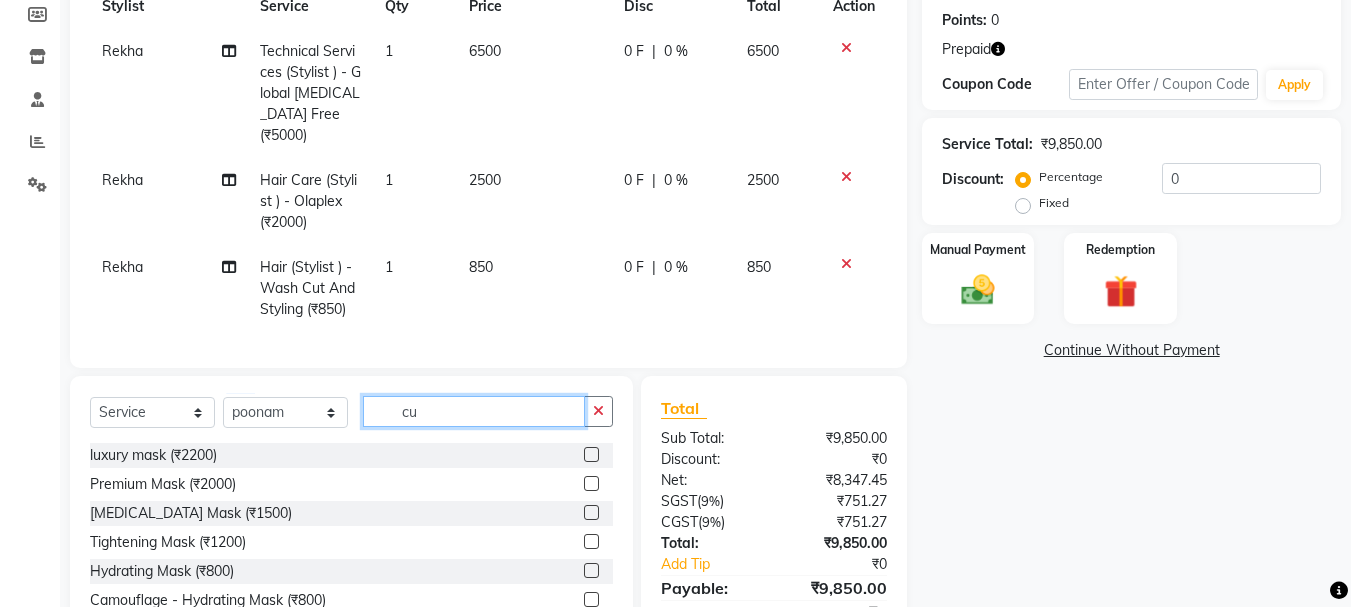 type on "c" 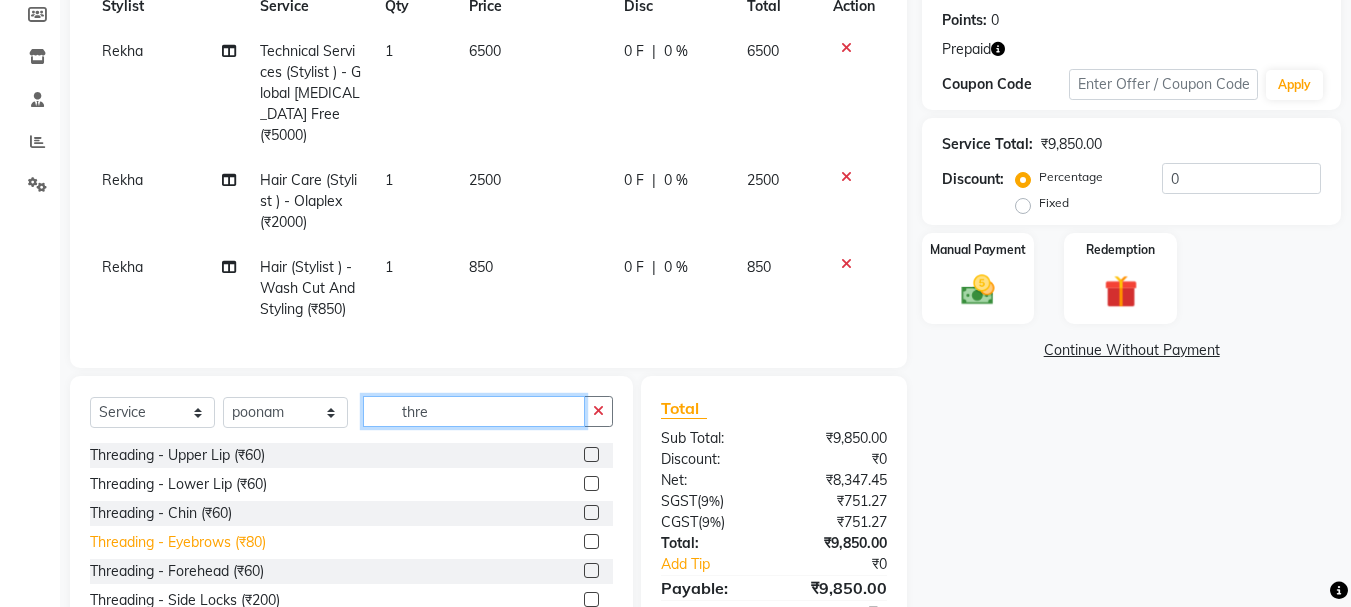 type on "thre" 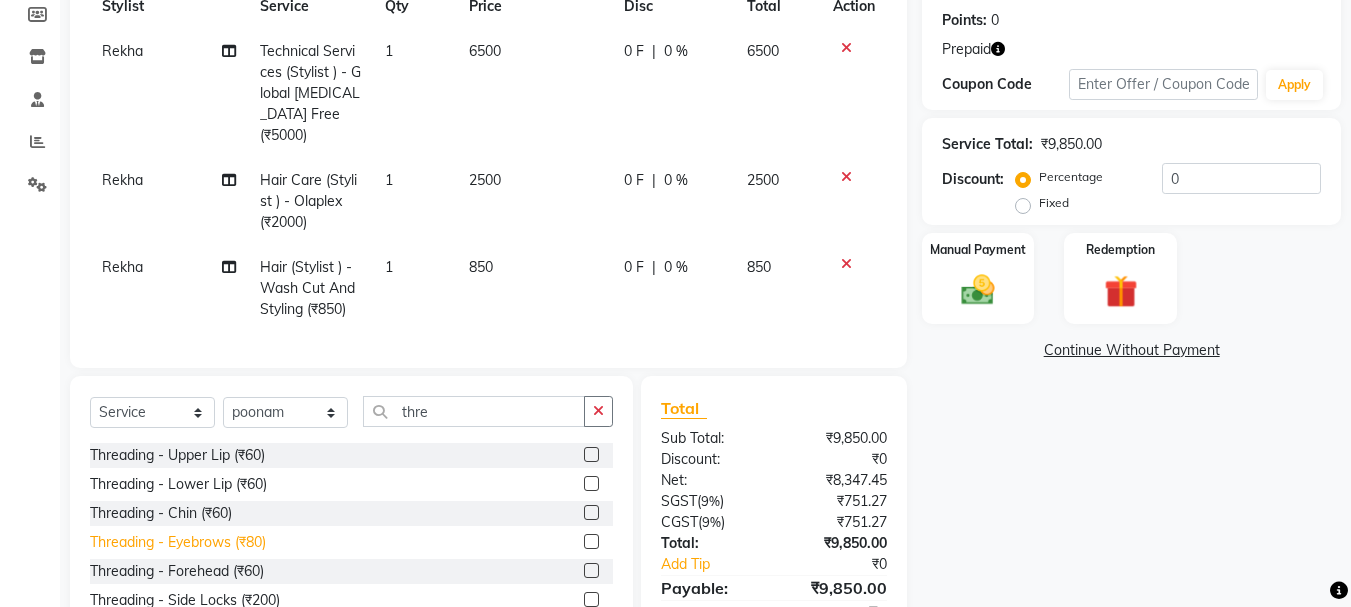 click on "Threading - Eyebrows (₹80)" 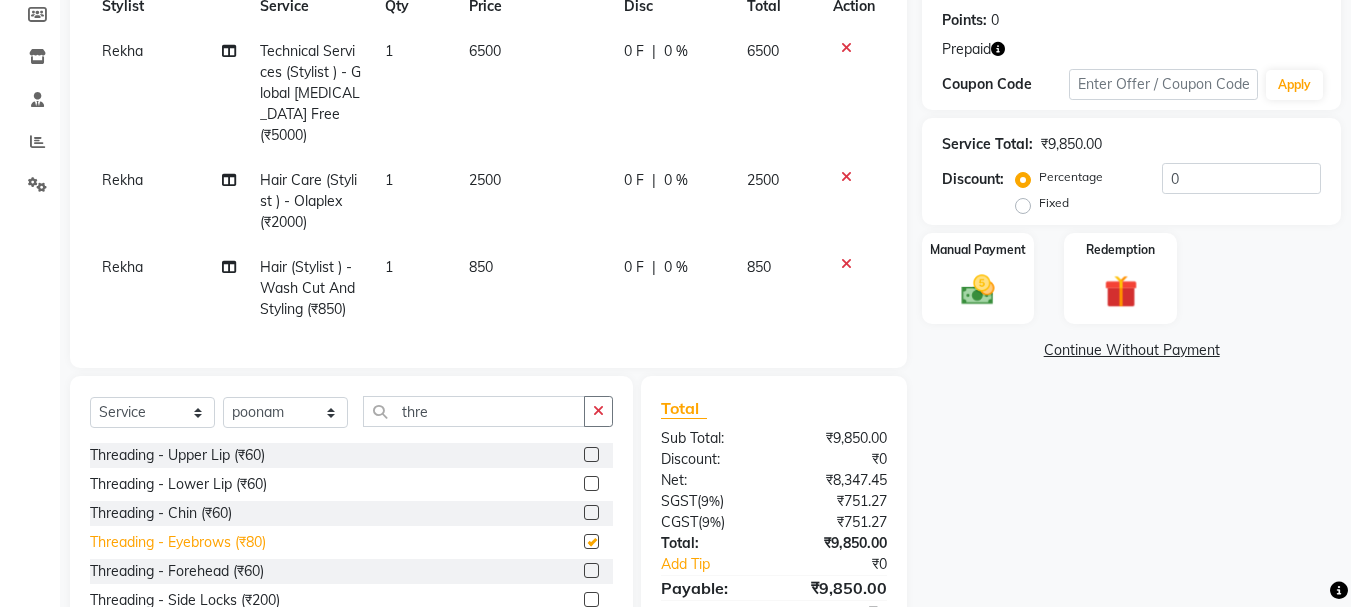 checkbox on "false" 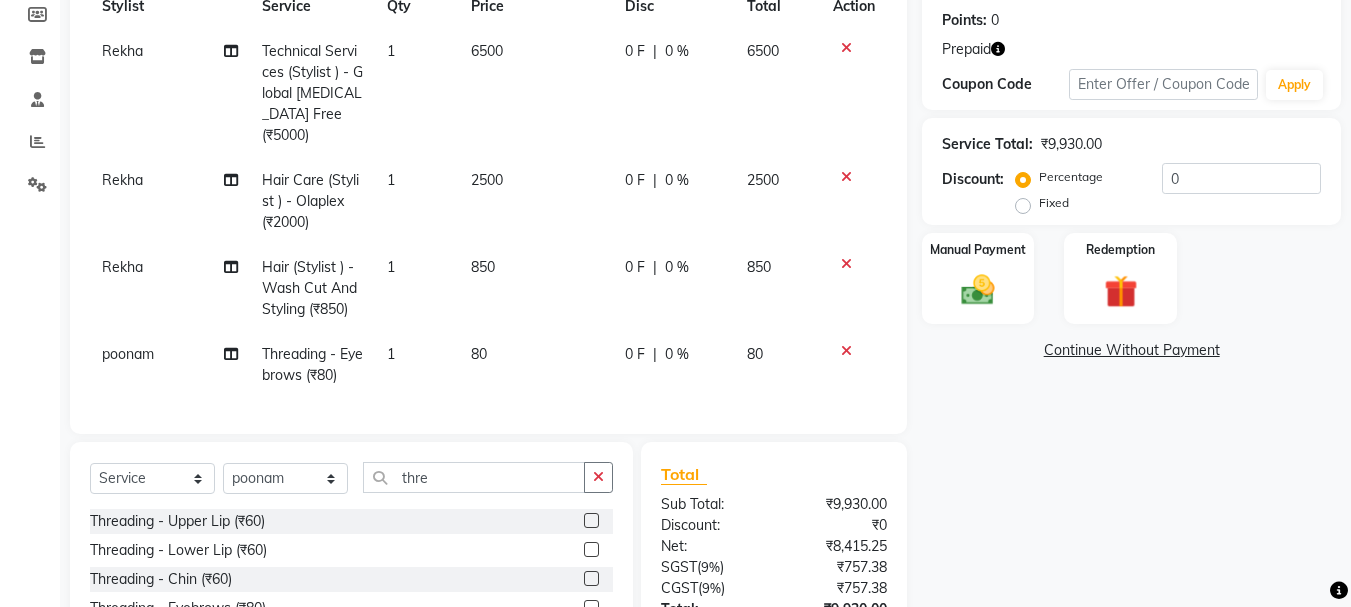 click on "850" 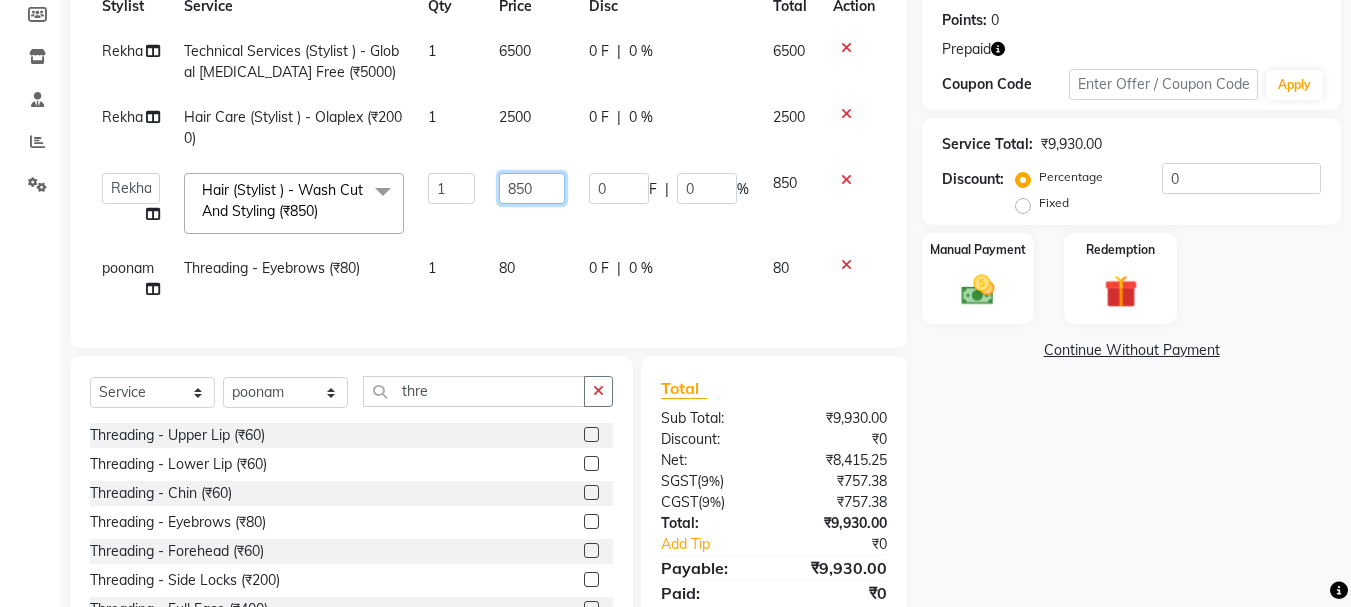 click on "850" 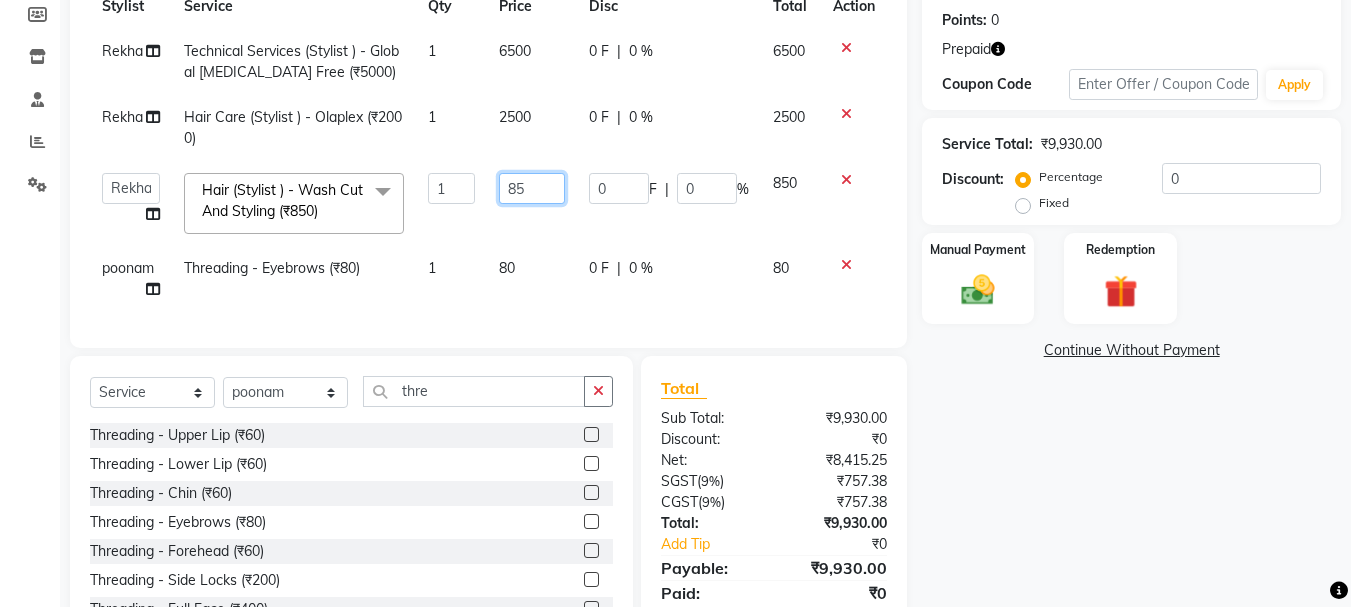 type on "8" 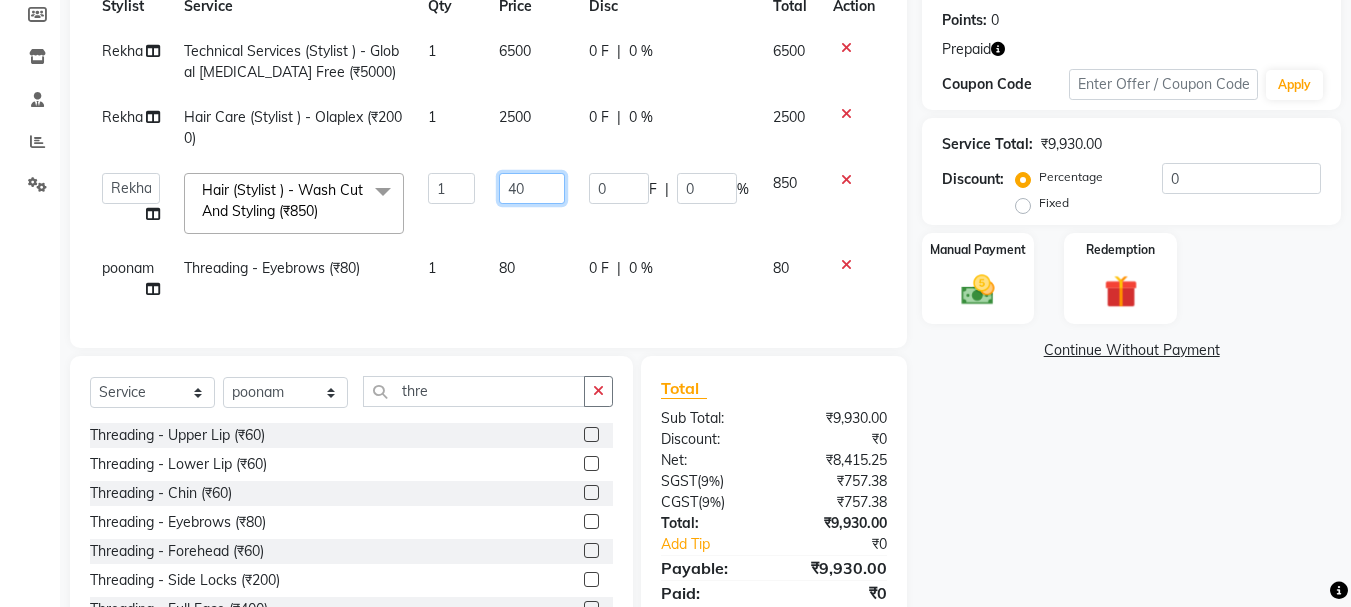 type on "400" 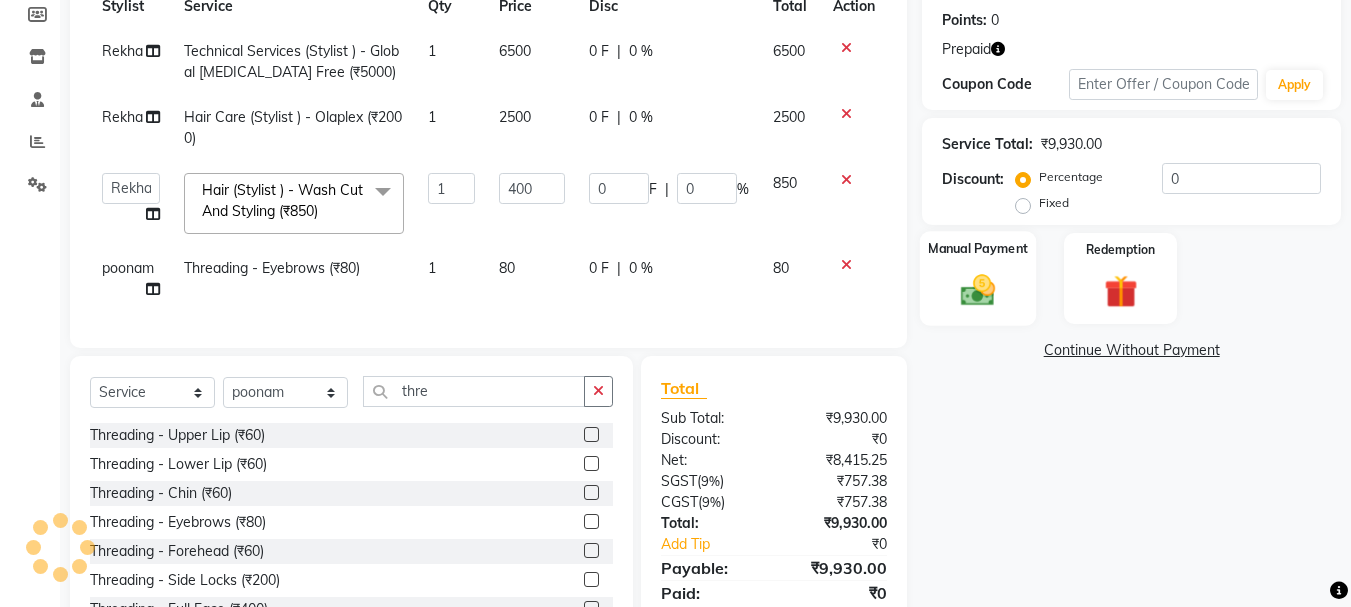 click 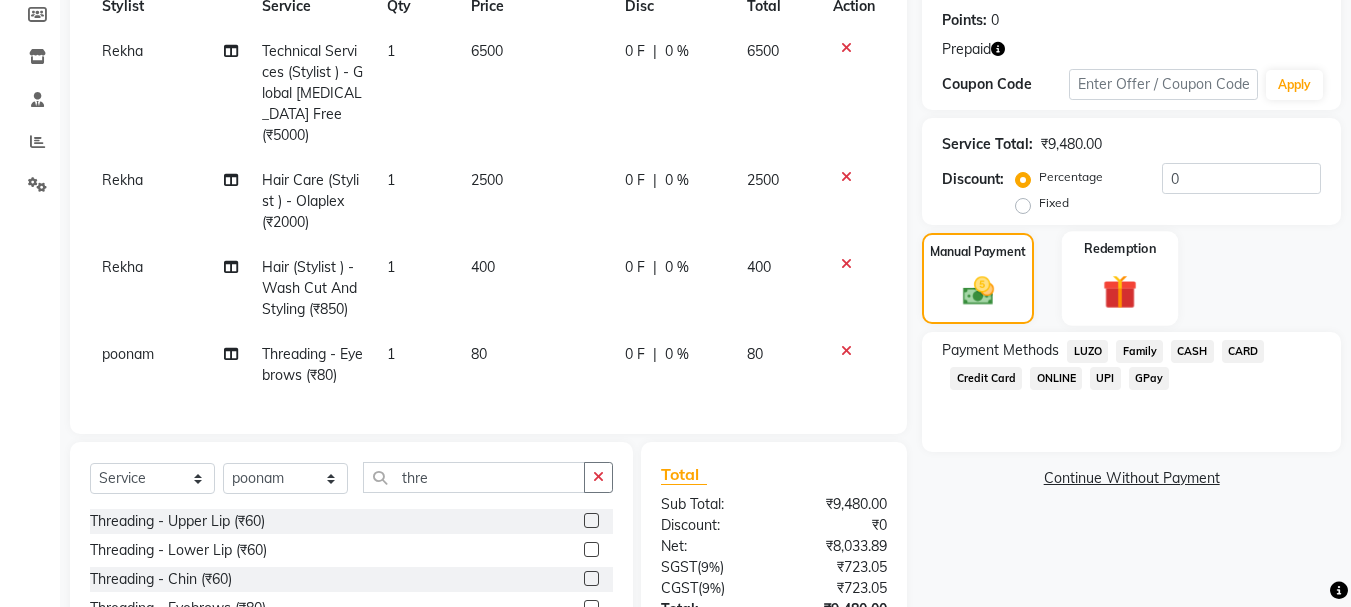 click 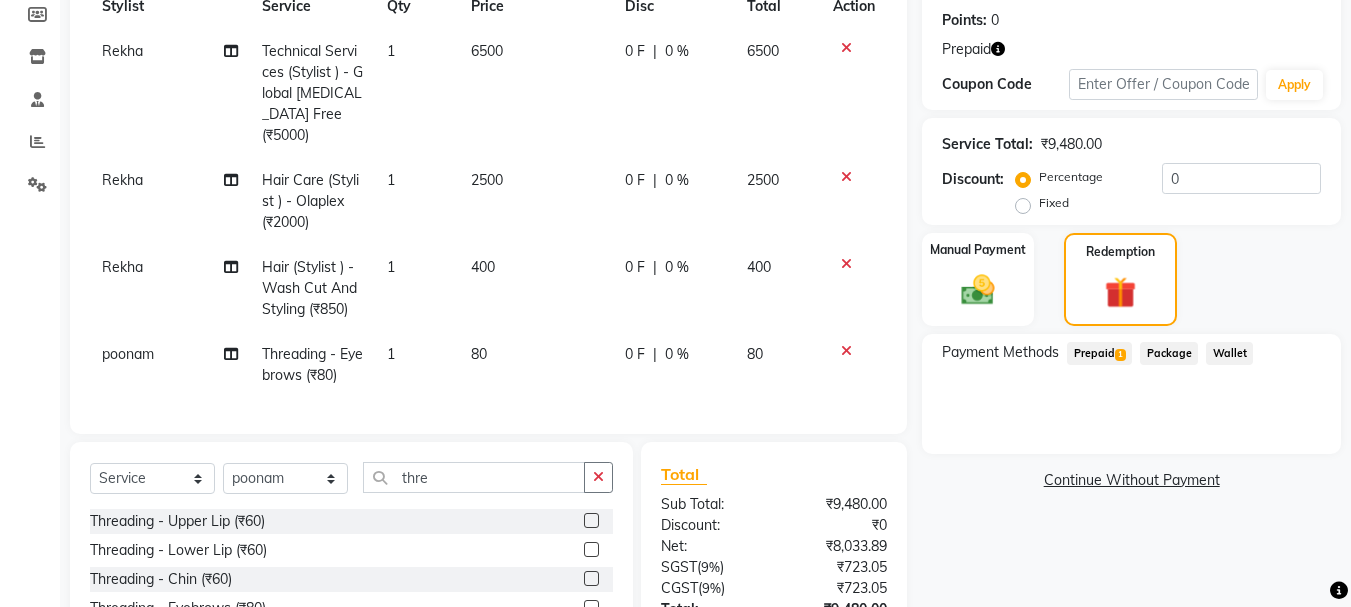 click on "Prepaid  1" 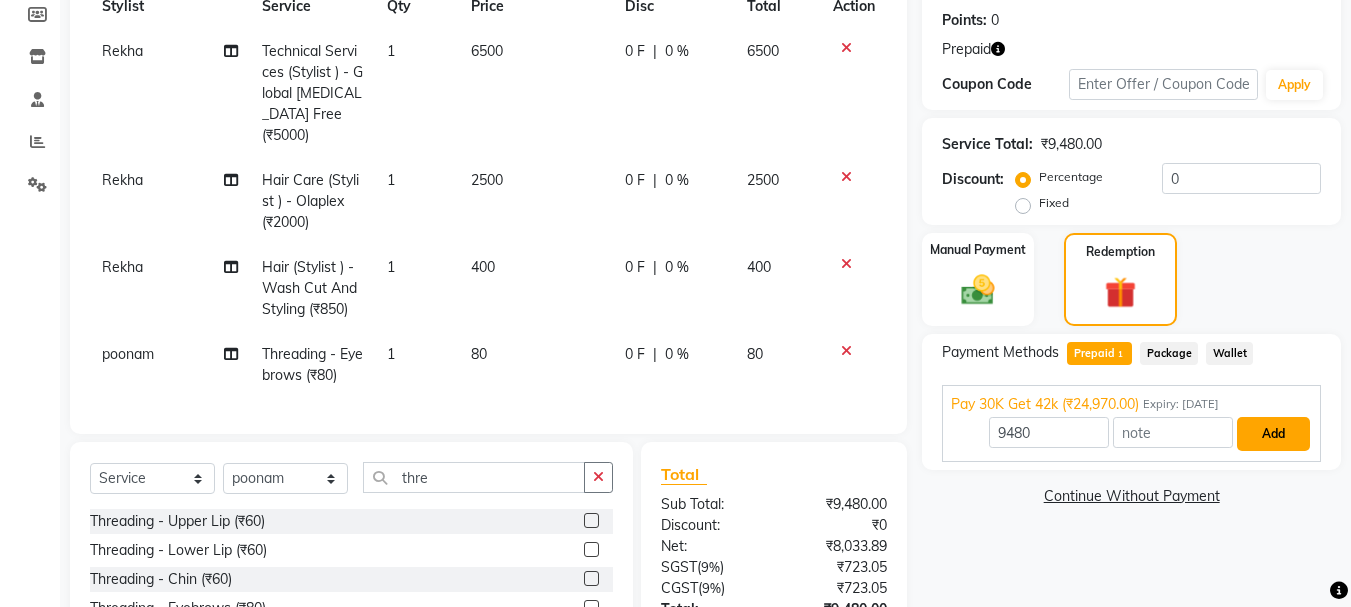 click on "Add" at bounding box center (1273, 434) 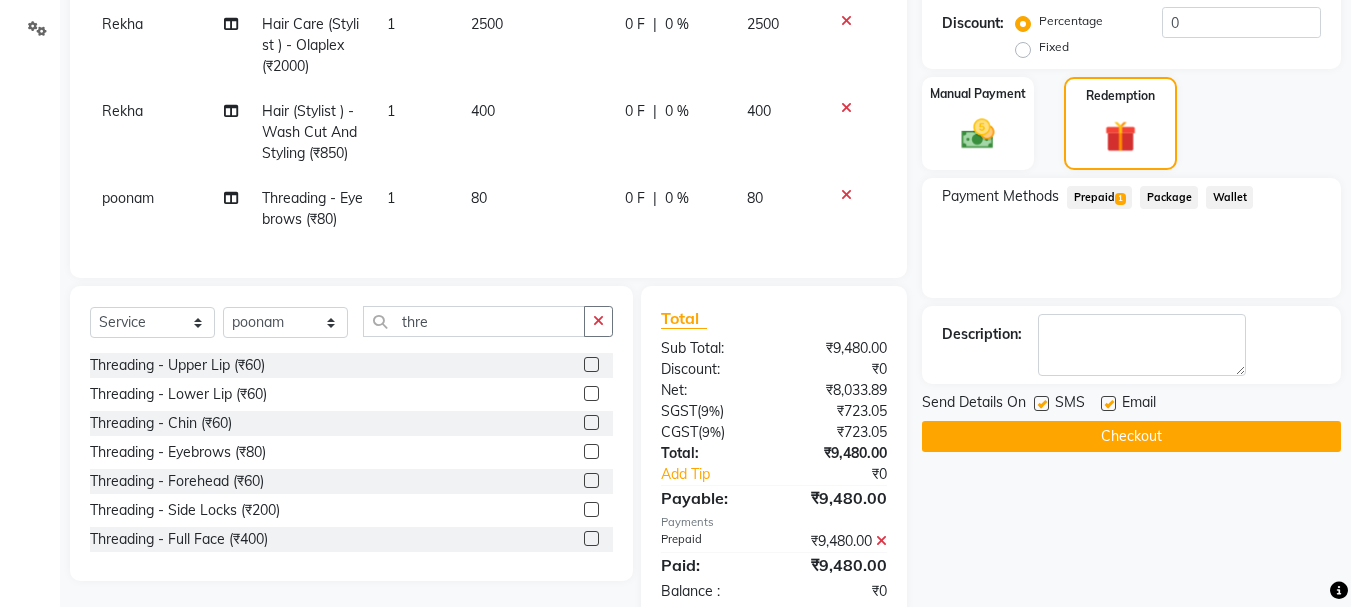 scroll, scrollTop: 496, scrollLeft: 0, axis: vertical 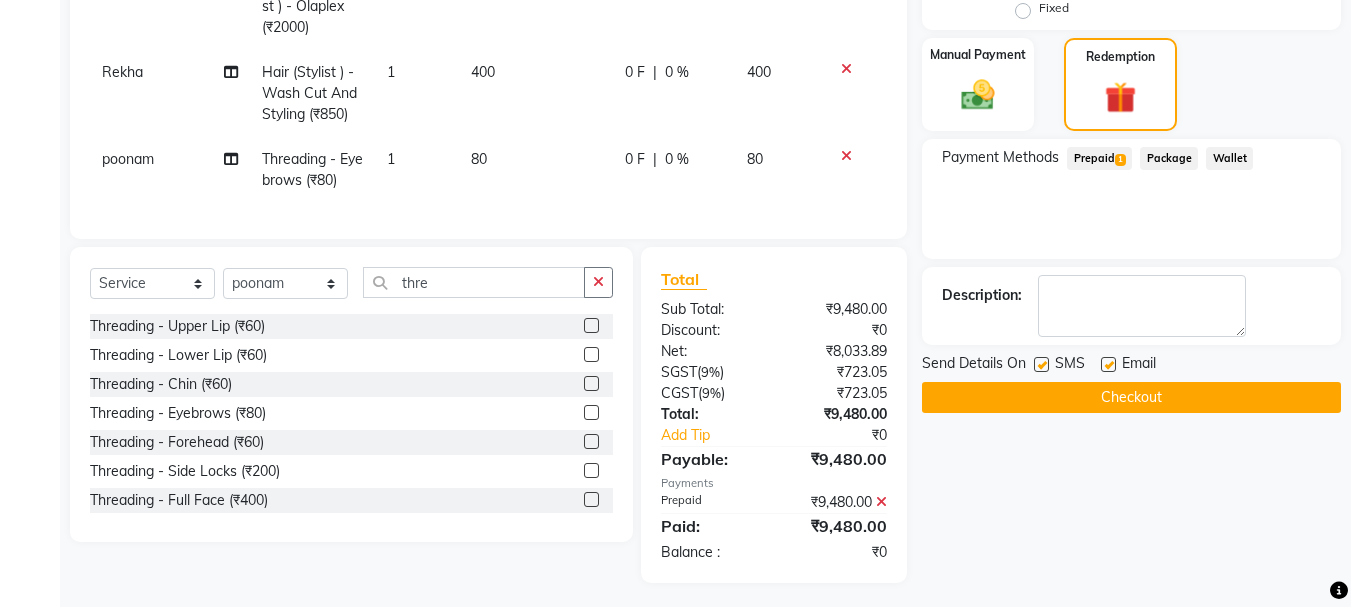 click on "Checkout" 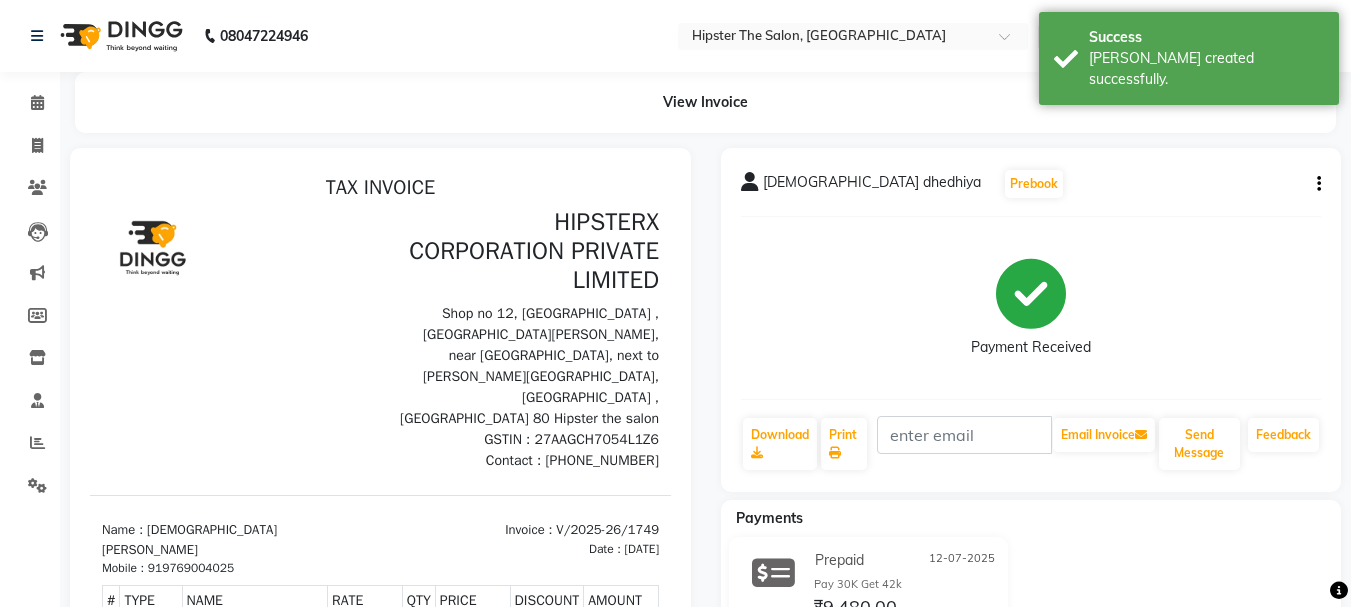 scroll, scrollTop: 0, scrollLeft: 0, axis: both 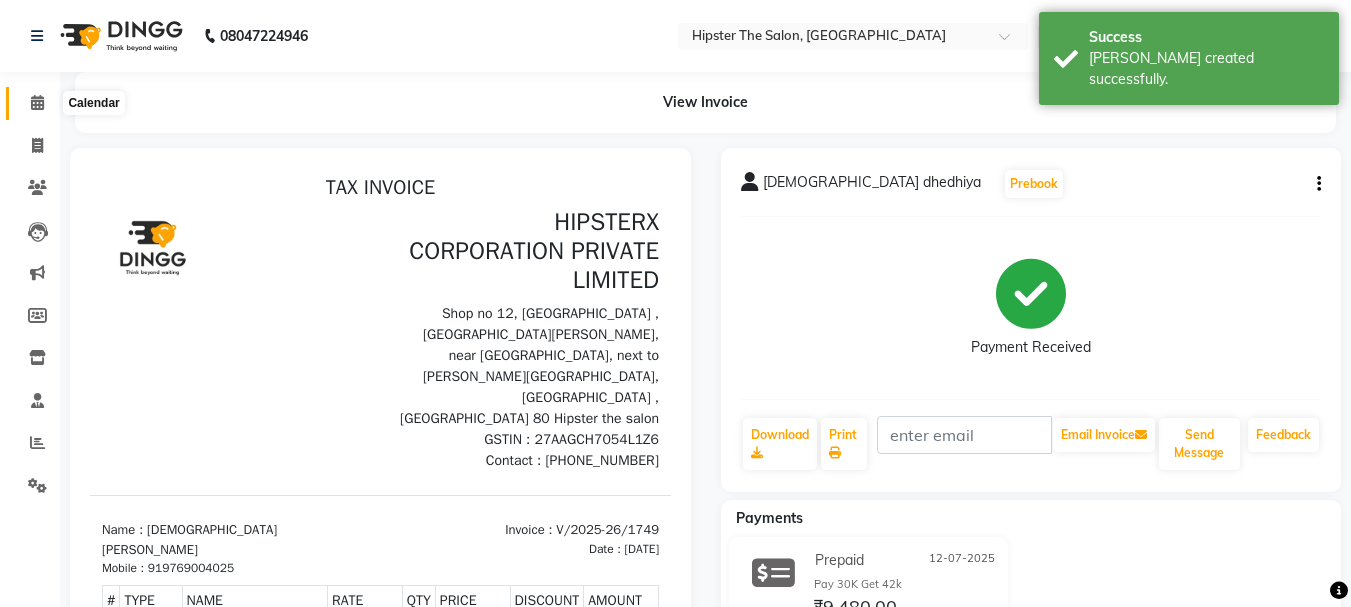 click 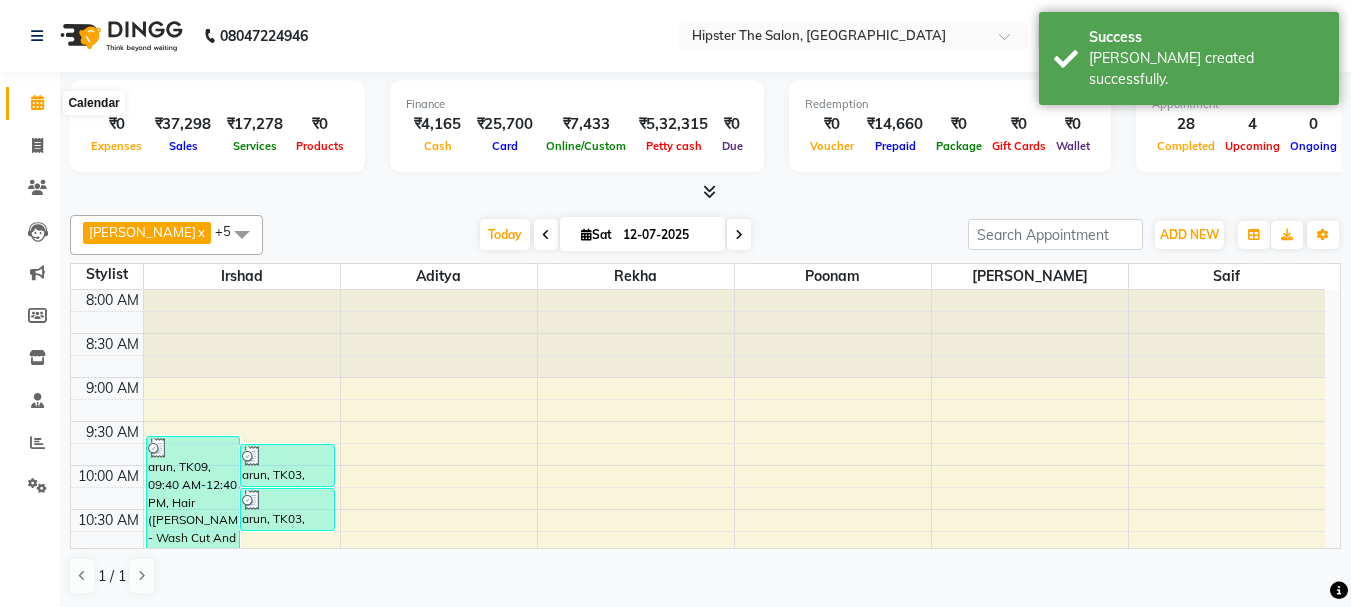 click 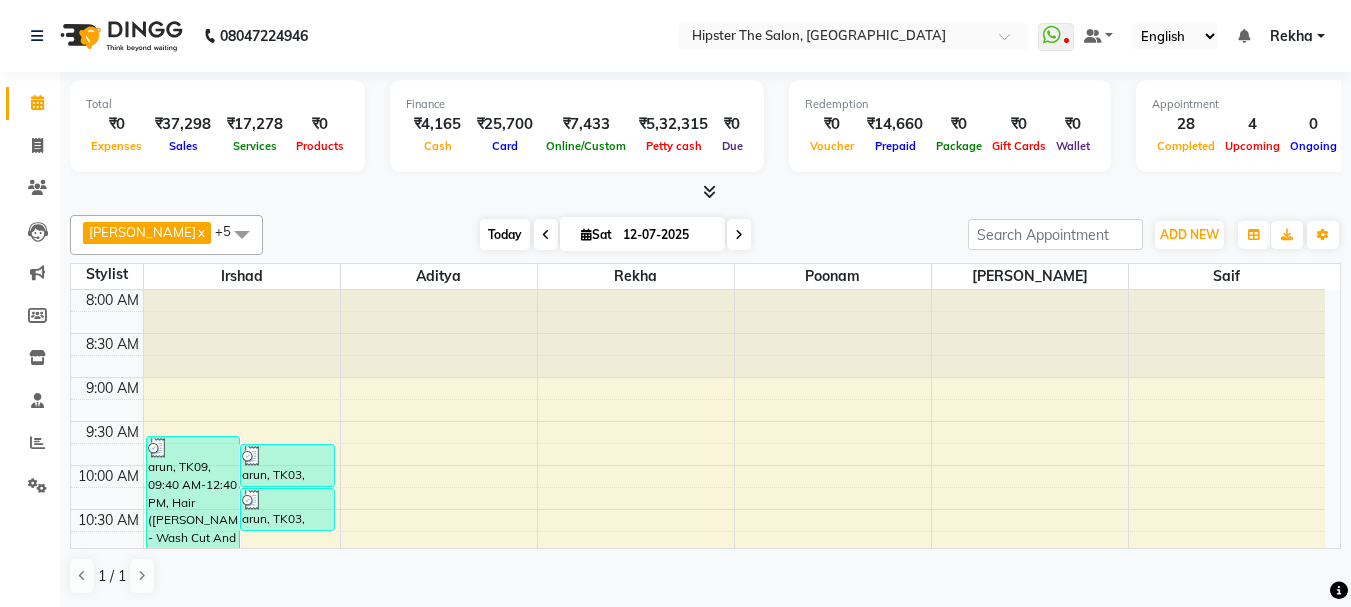 click on "Today" at bounding box center (505, 234) 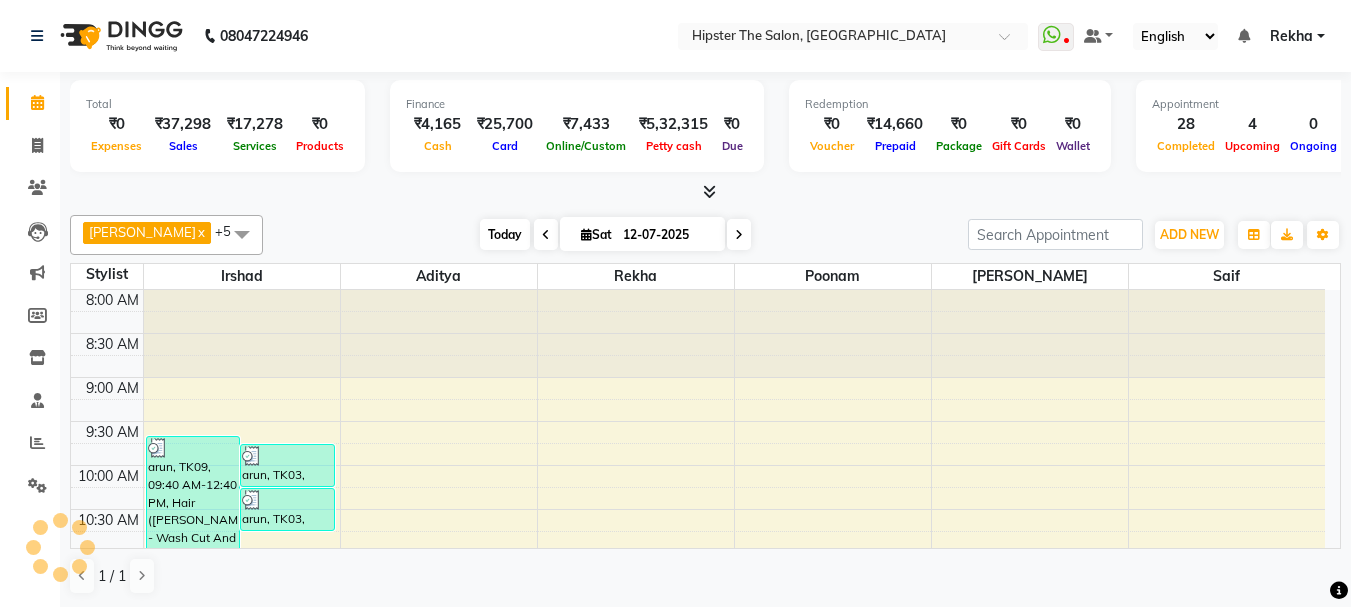 scroll, scrollTop: 1057, scrollLeft: 0, axis: vertical 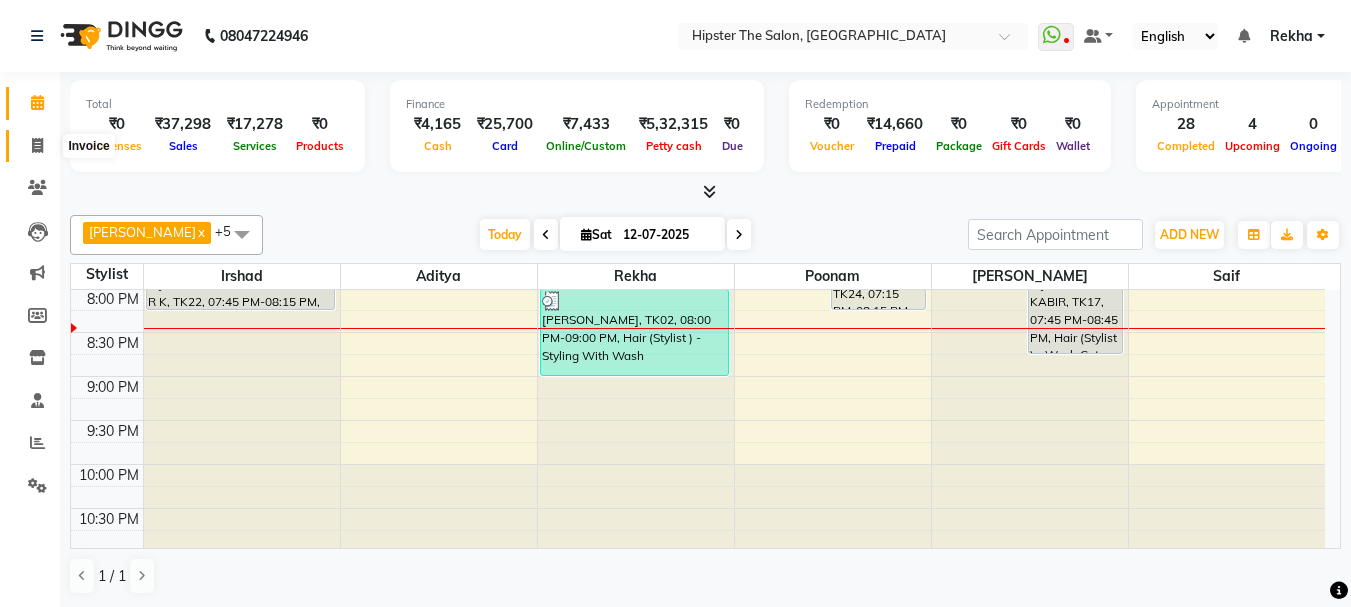click 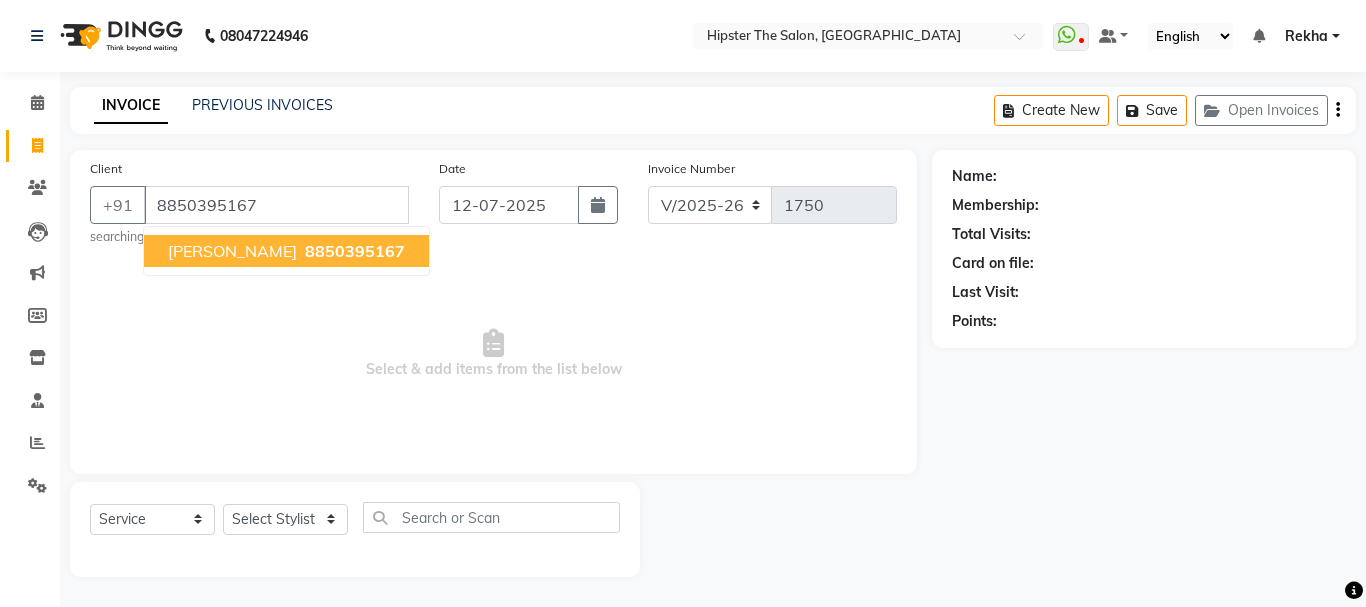 type on "8850395167" 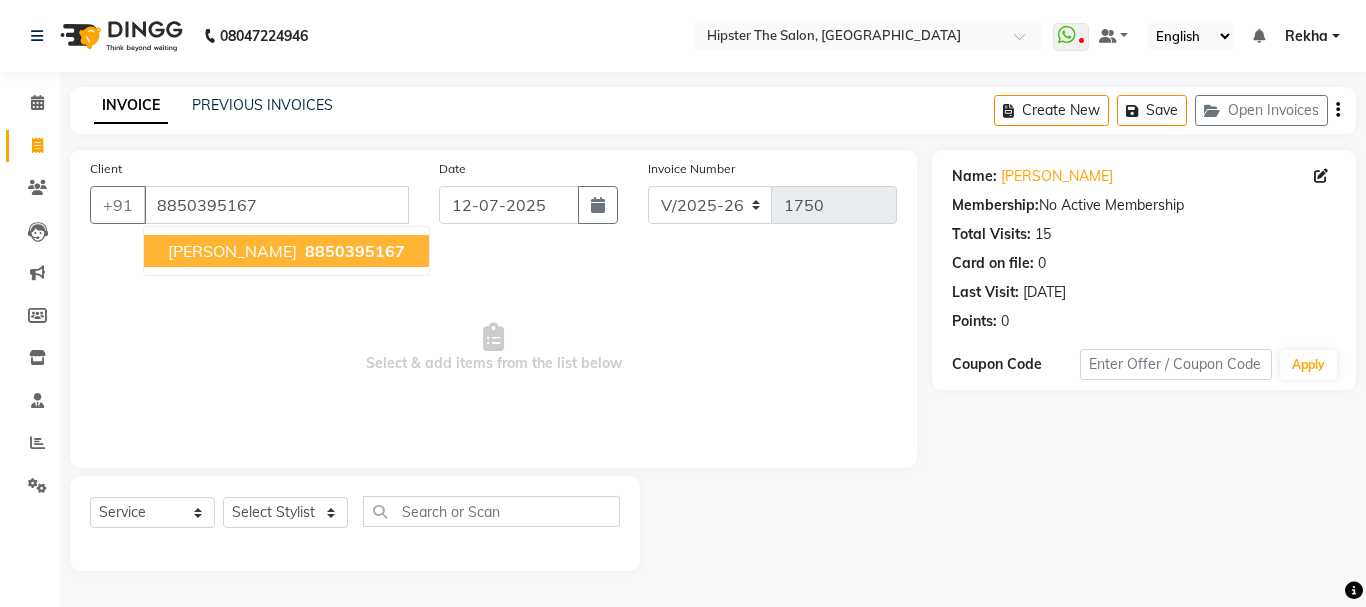 click on "[PERSON_NAME]" at bounding box center [232, 251] 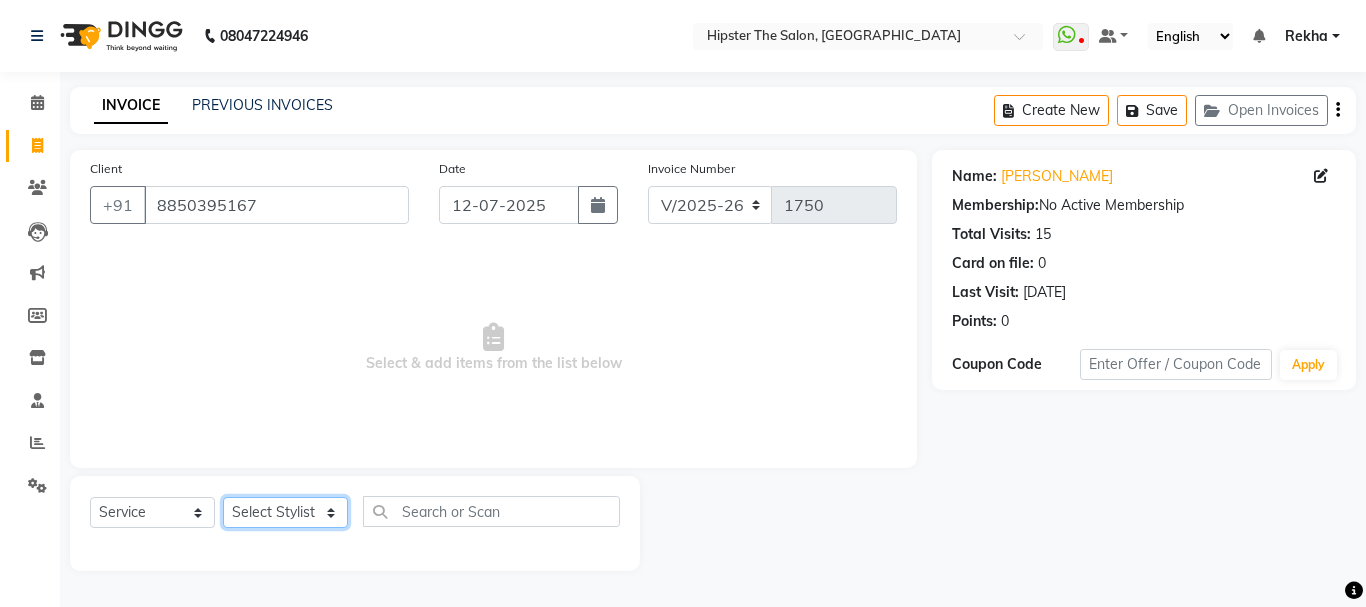 click on "Select Stylist [PERSON_NAME] [PERSON_NAME] [PERSON_NAME] [PERSON_NAME] Lucky [PERSON_NAME]  [PERSON_NAME] [PERSON_NAME] [PERSON_NAME] Rekha saif [PERSON_NAME] [PERSON_NAME]  [PERSON_NAME] [PERSON_NAME]" 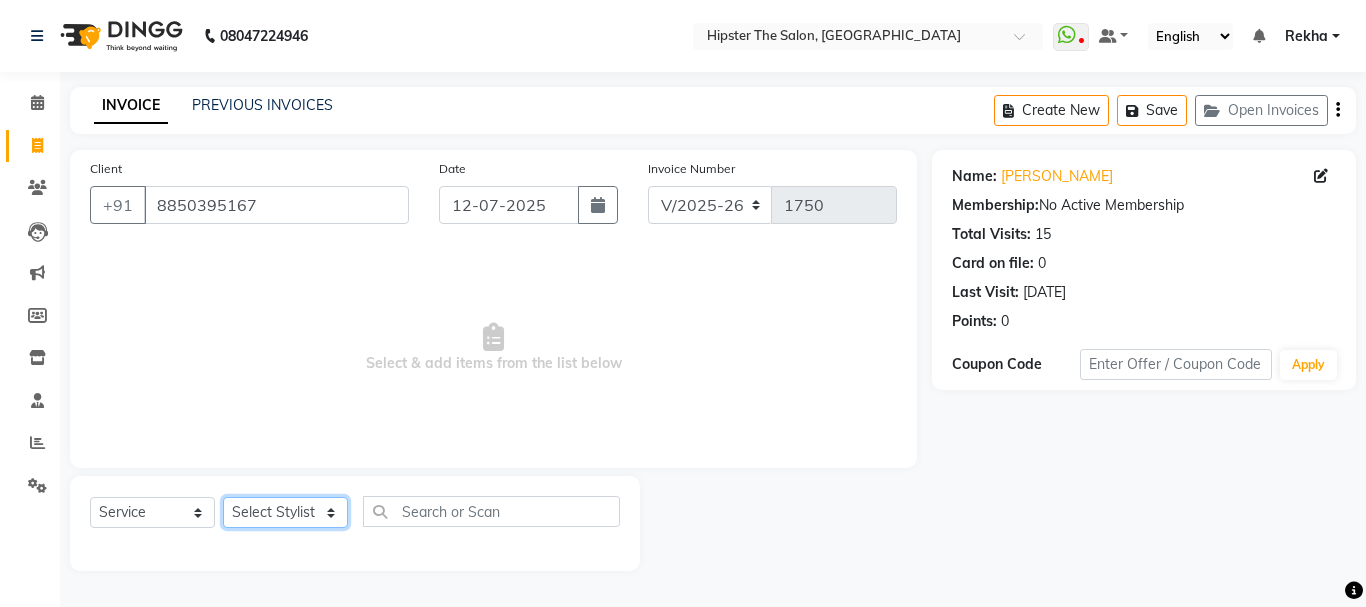 select on "50153" 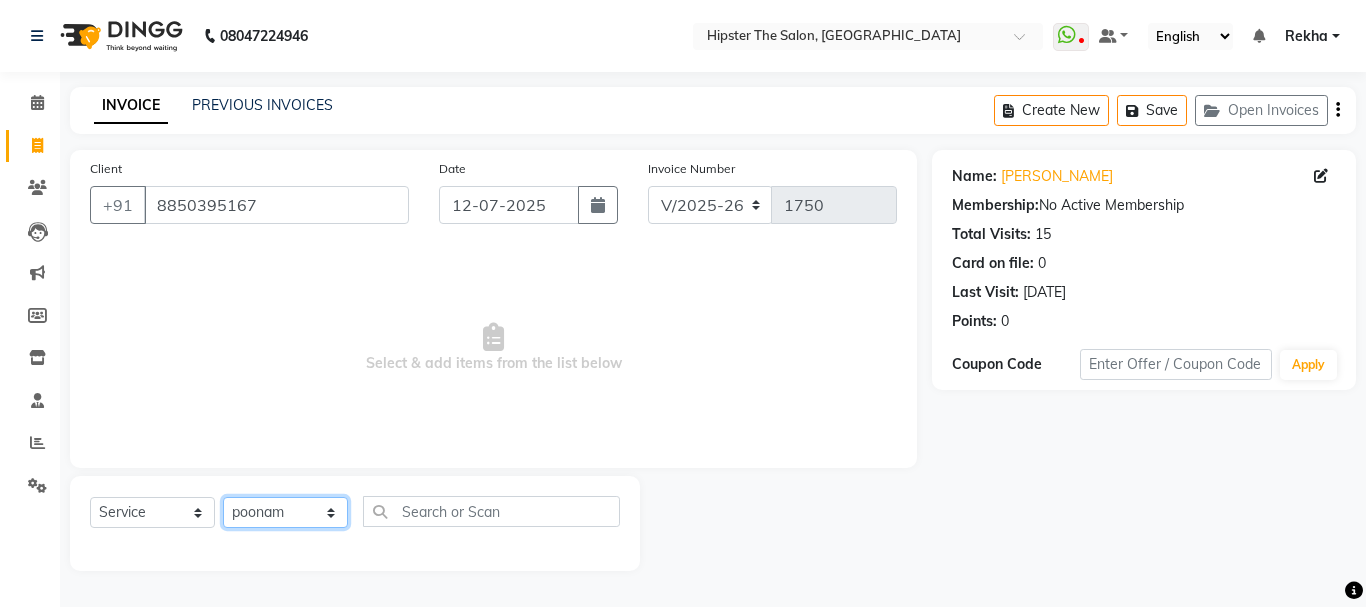 click on "Select Stylist [PERSON_NAME] [PERSON_NAME] [PERSON_NAME] [PERSON_NAME] Lucky [PERSON_NAME]  [PERSON_NAME] [PERSON_NAME] [PERSON_NAME] Rekha saif [PERSON_NAME] [PERSON_NAME]  [PERSON_NAME] [PERSON_NAME]" 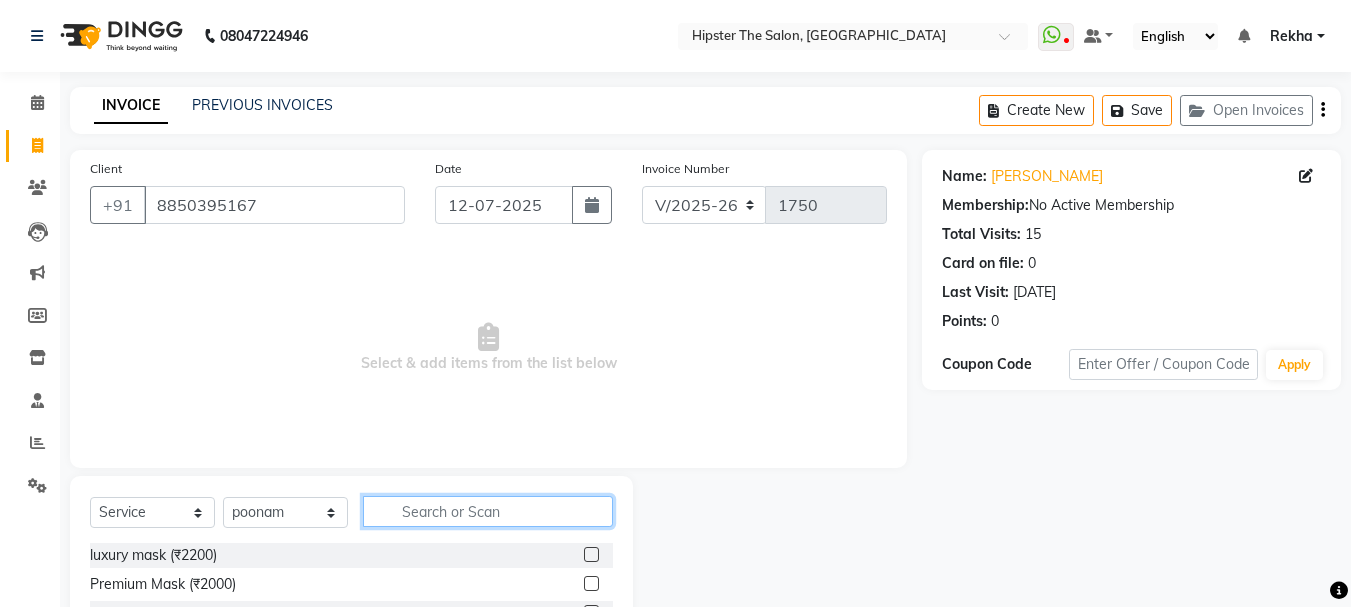 click 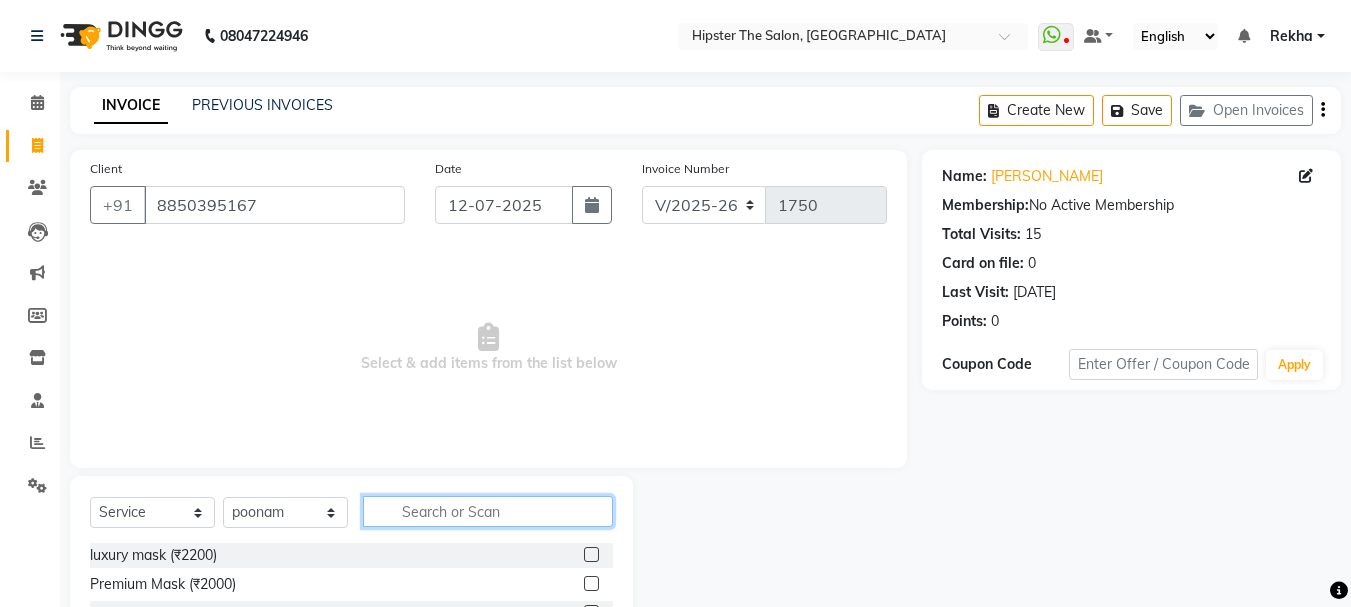 click 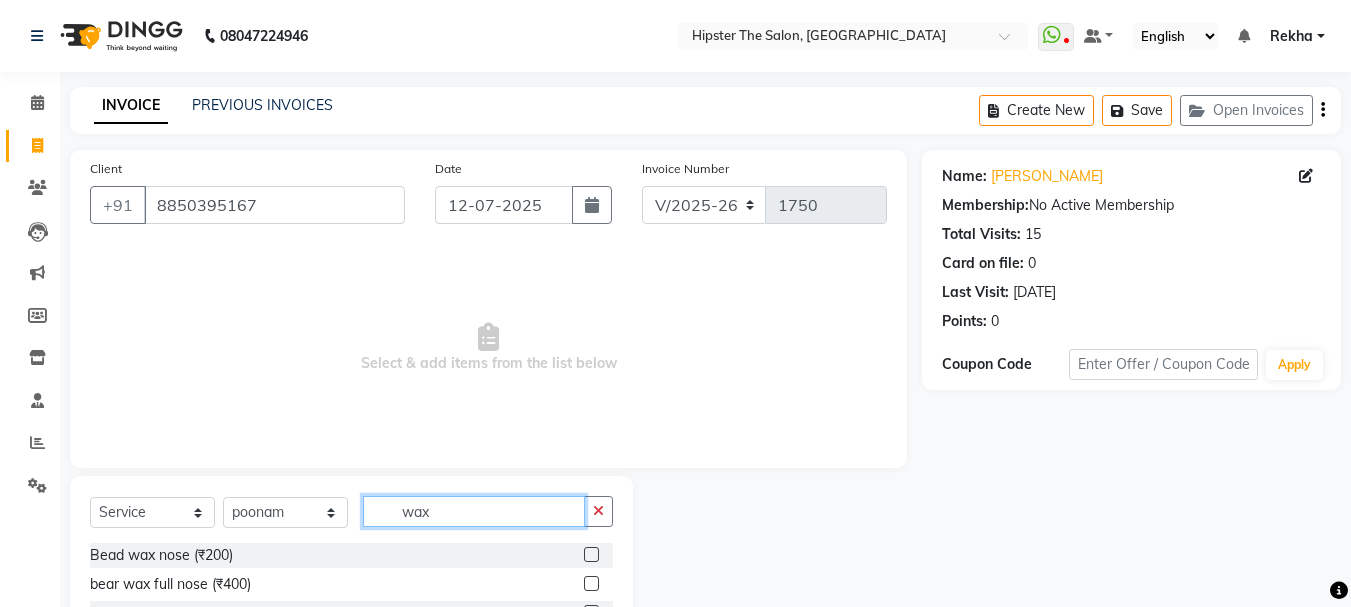 scroll, scrollTop: 194, scrollLeft: 0, axis: vertical 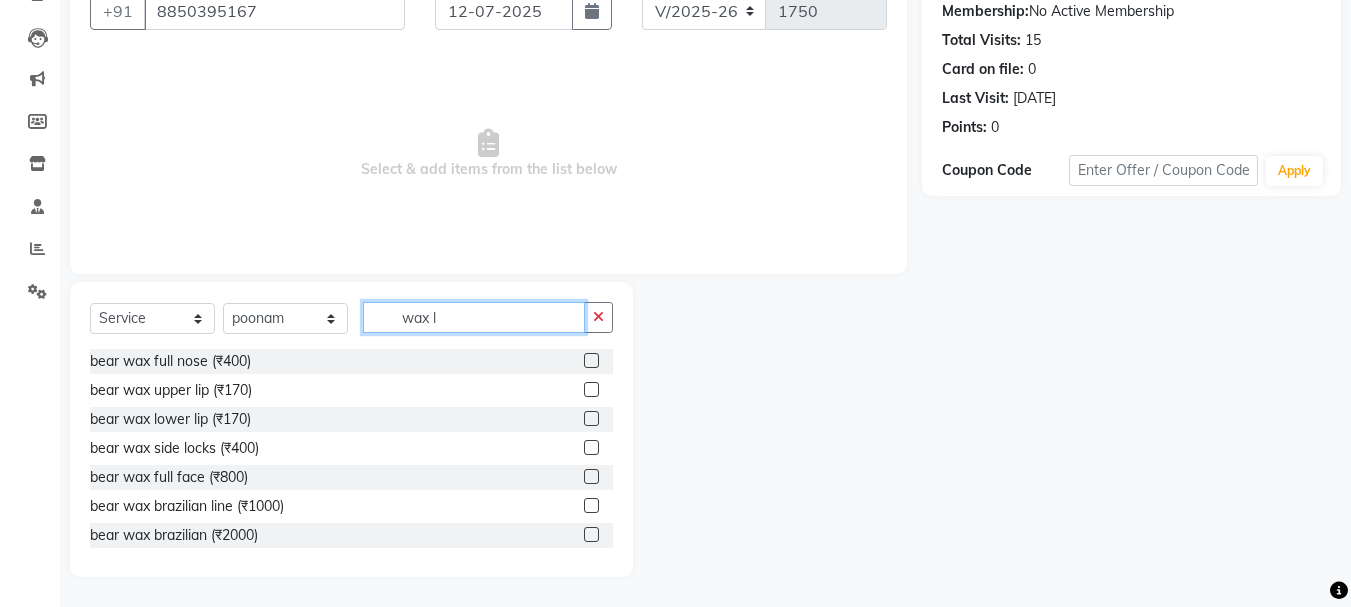 type on "wax l" 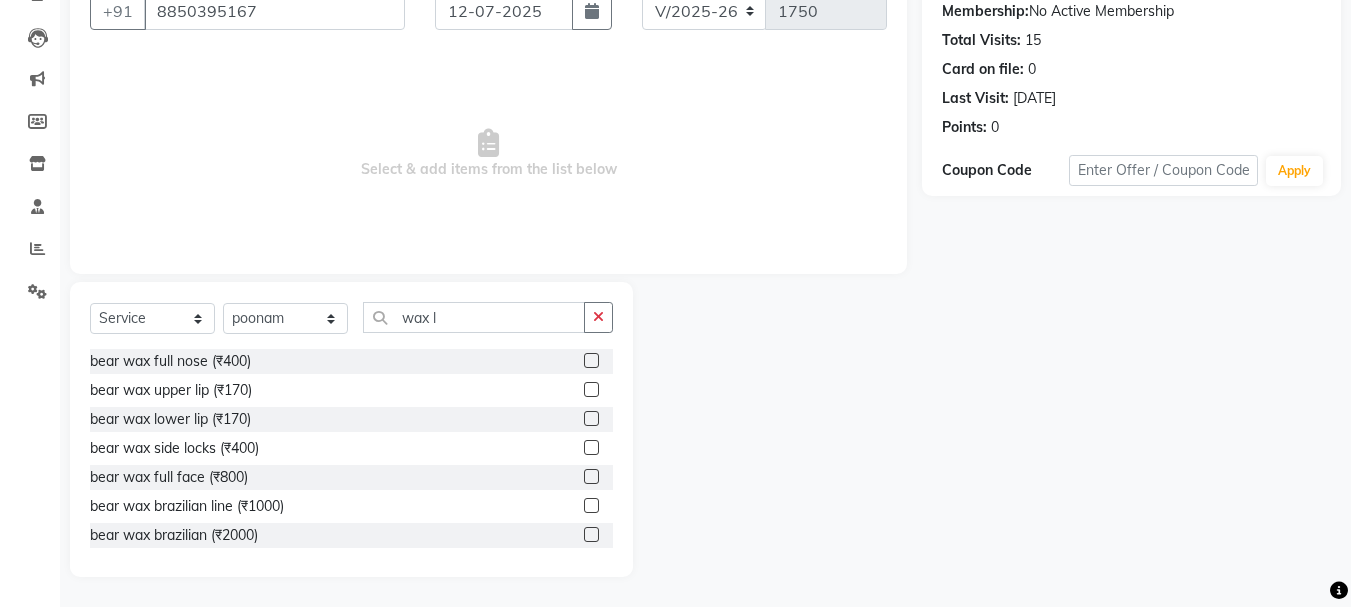 click 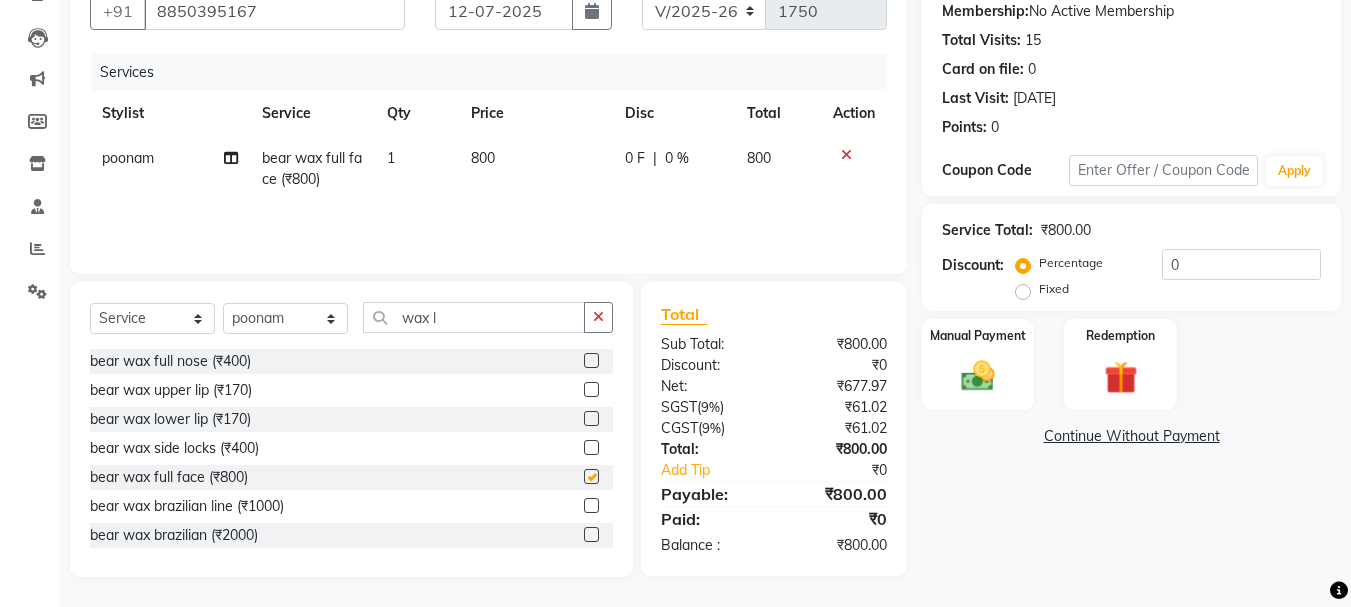 checkbox on "false" 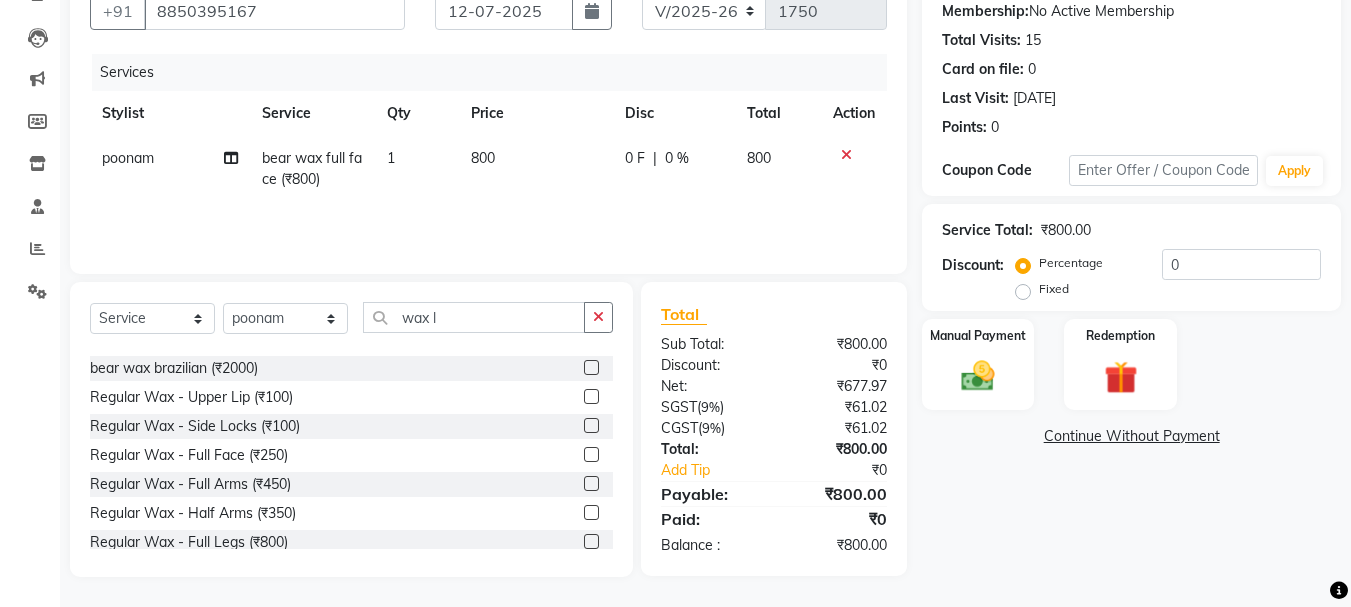 scroll, scrollTop: 200, scrollLeft: 0, axis: vertical 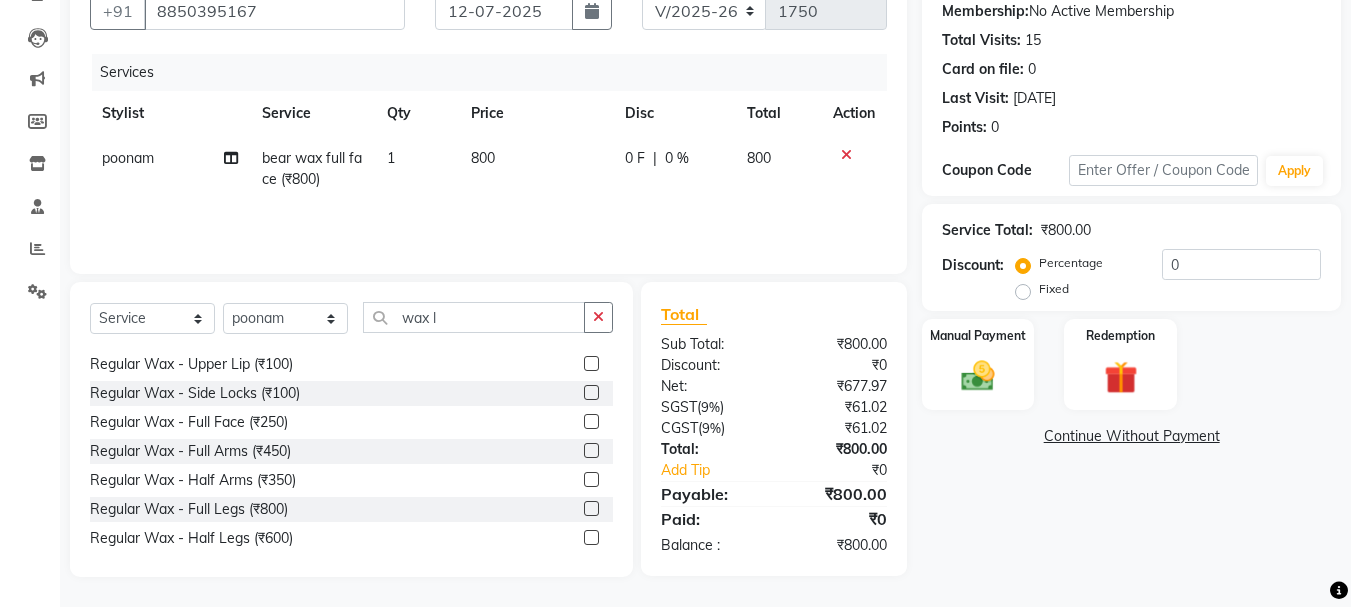 click 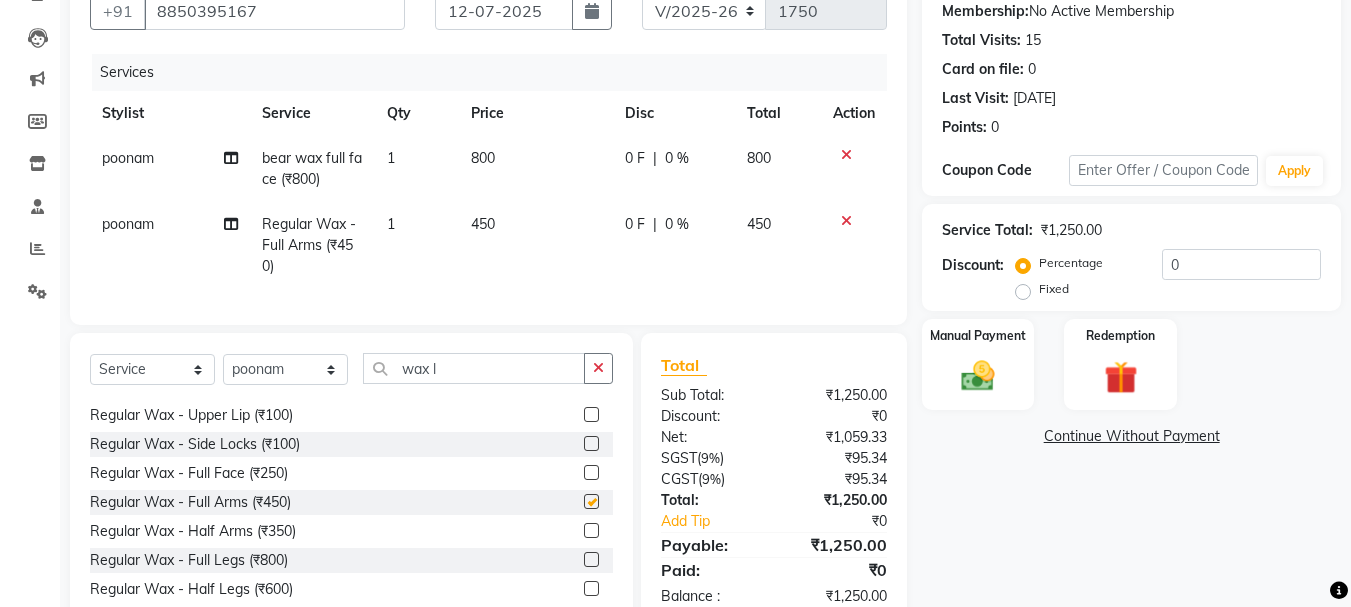checkbox on "false" 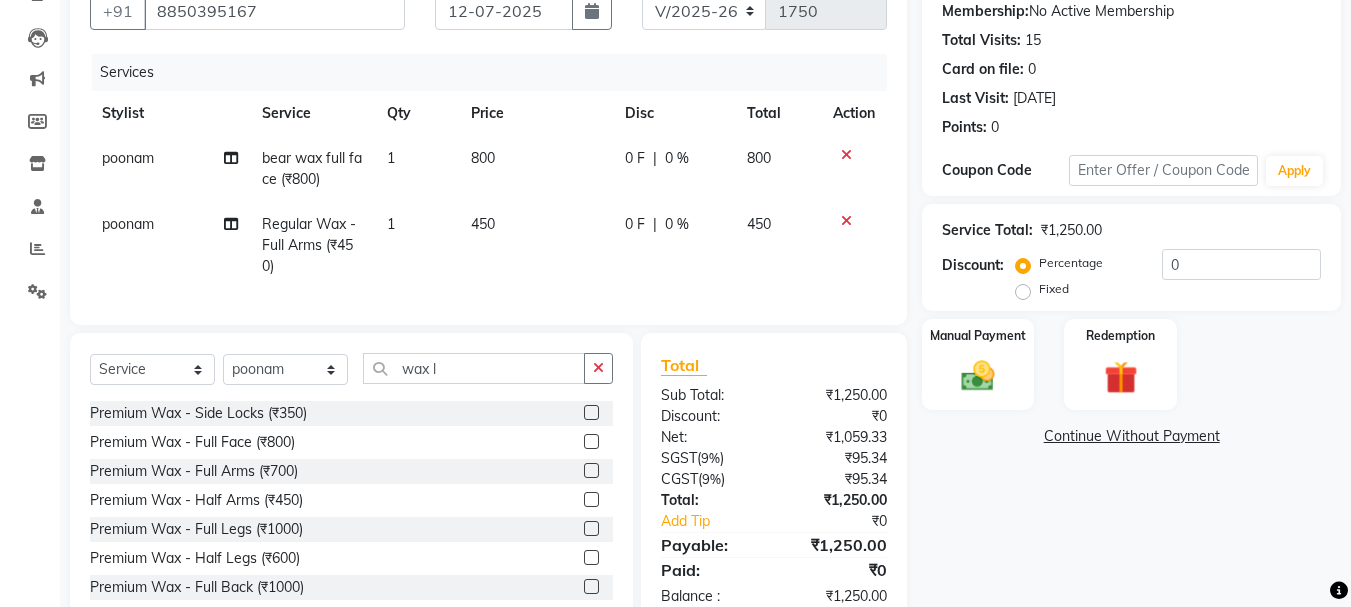 scroll, scrollTop: 553, scrollLeft: 0, axis: vertical 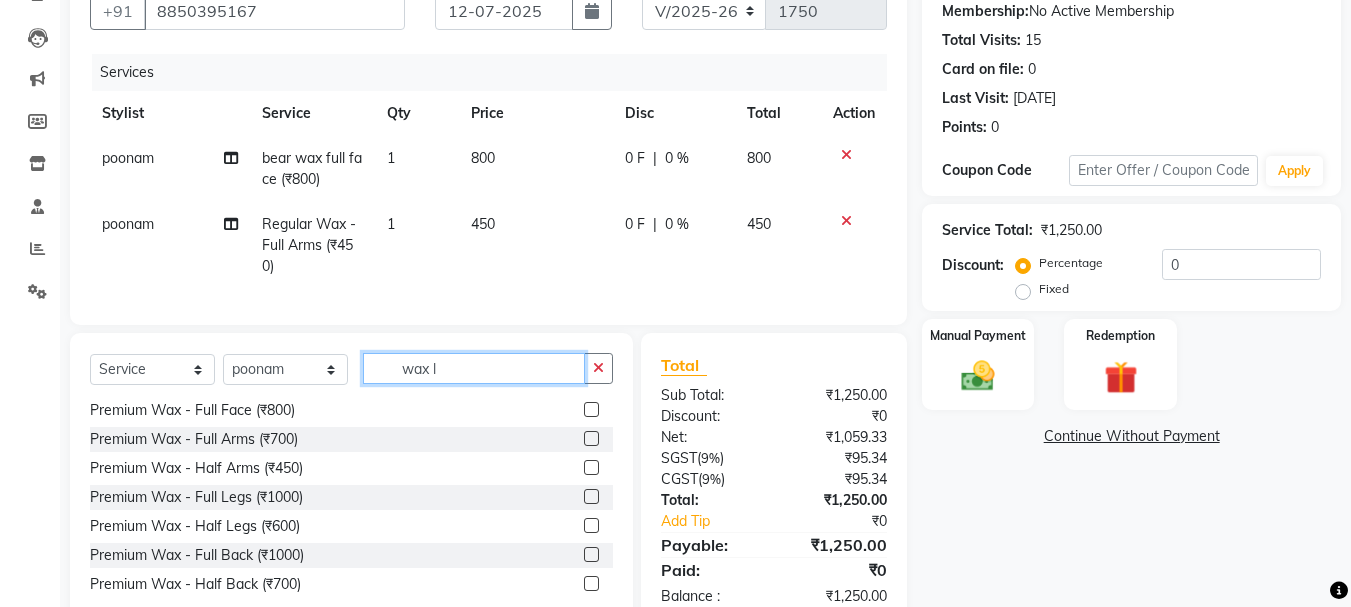 click on "wax l" 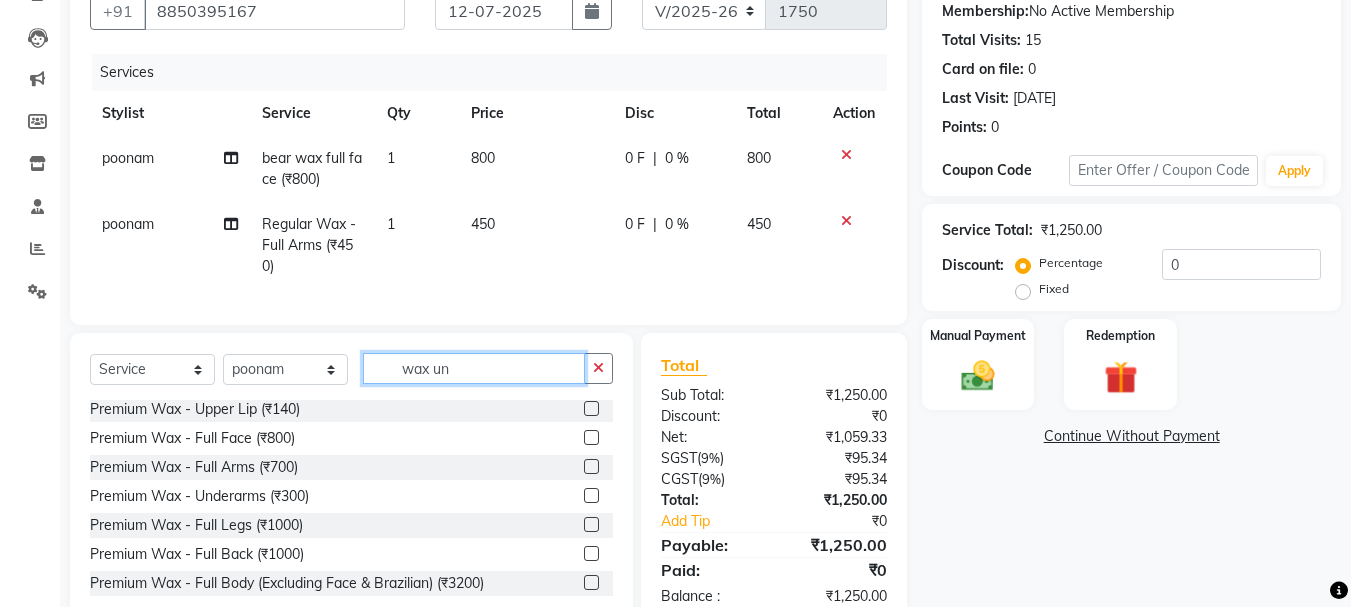 scroll, scrollTop: 0, scrollLeft: 0, axis: both 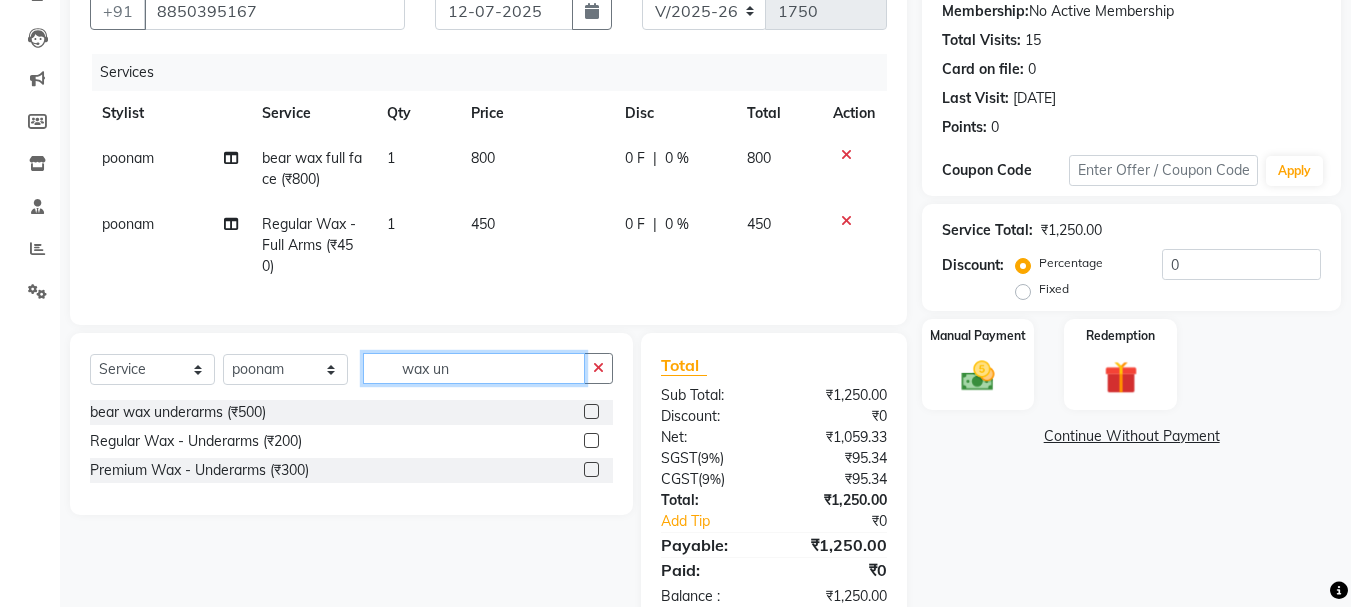 type on "wax un" 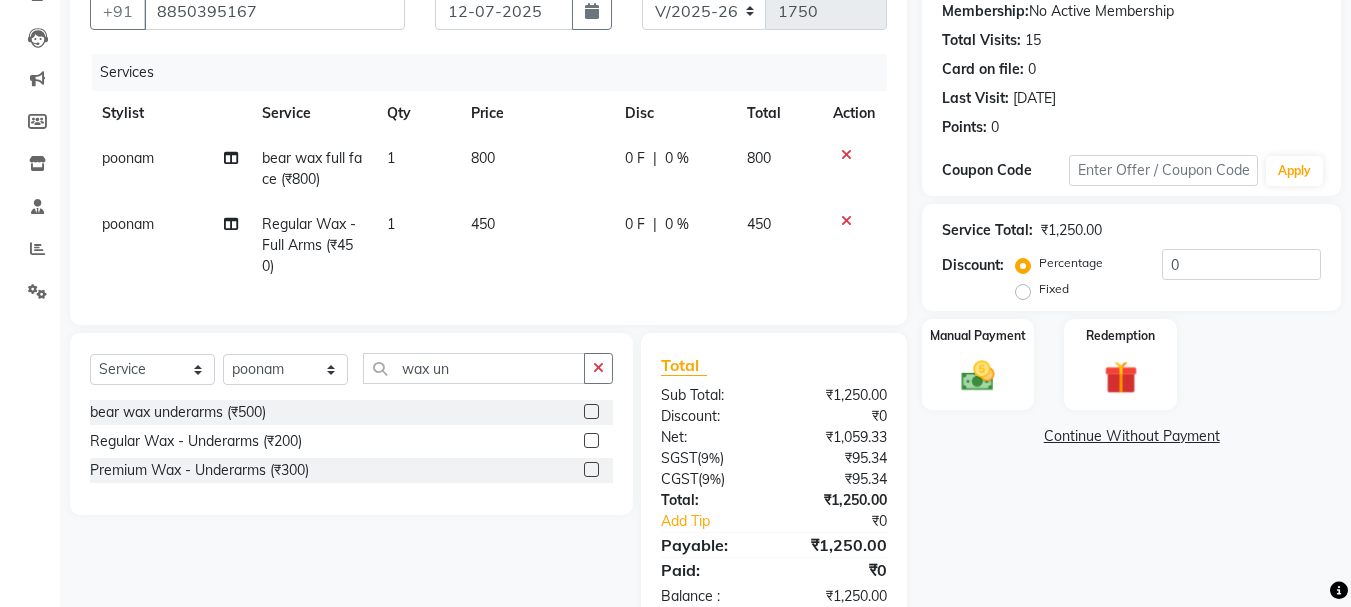 click 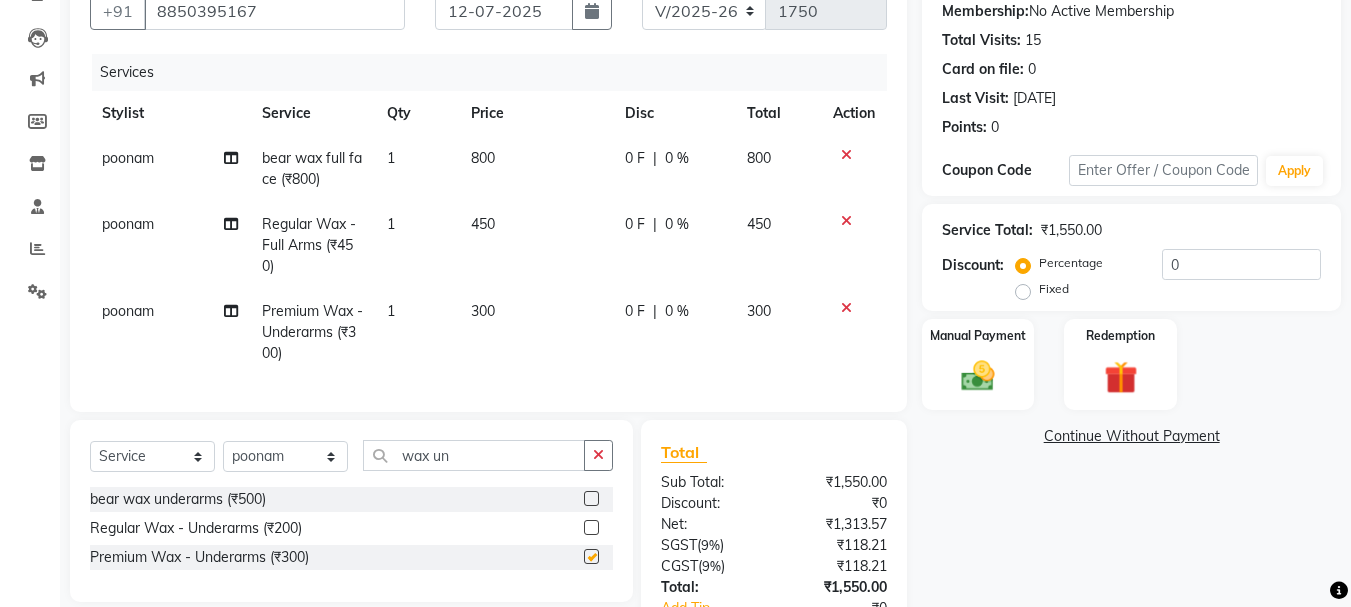 checkbox on "false" 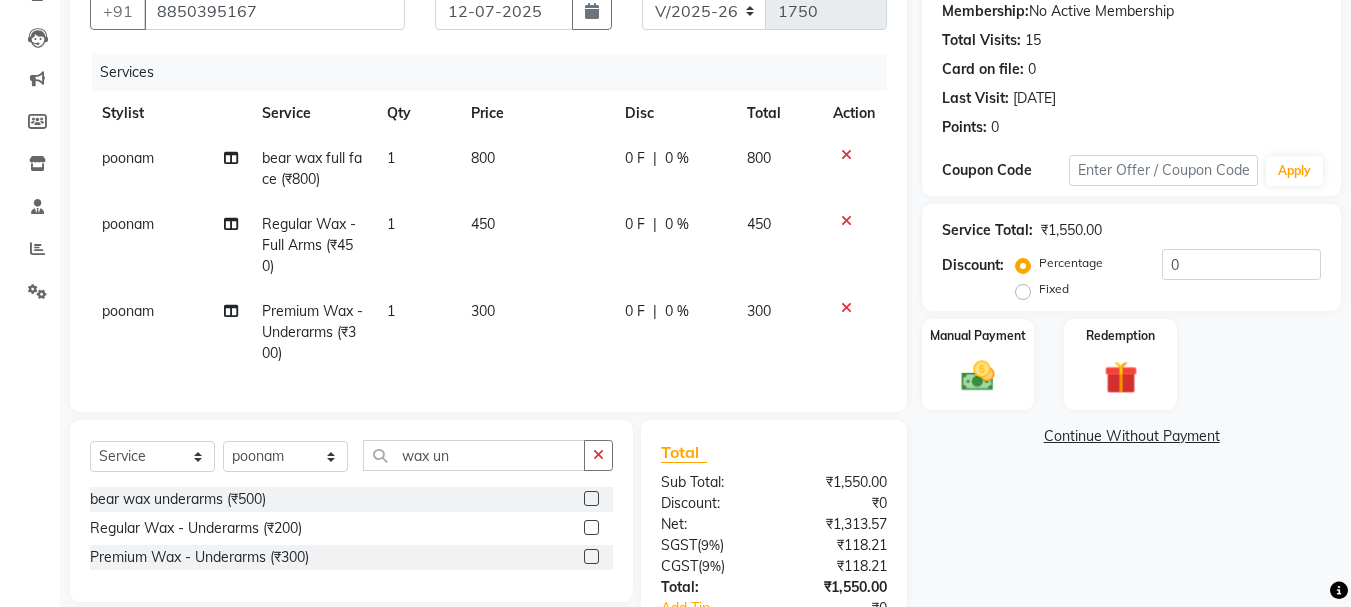 click on "300" 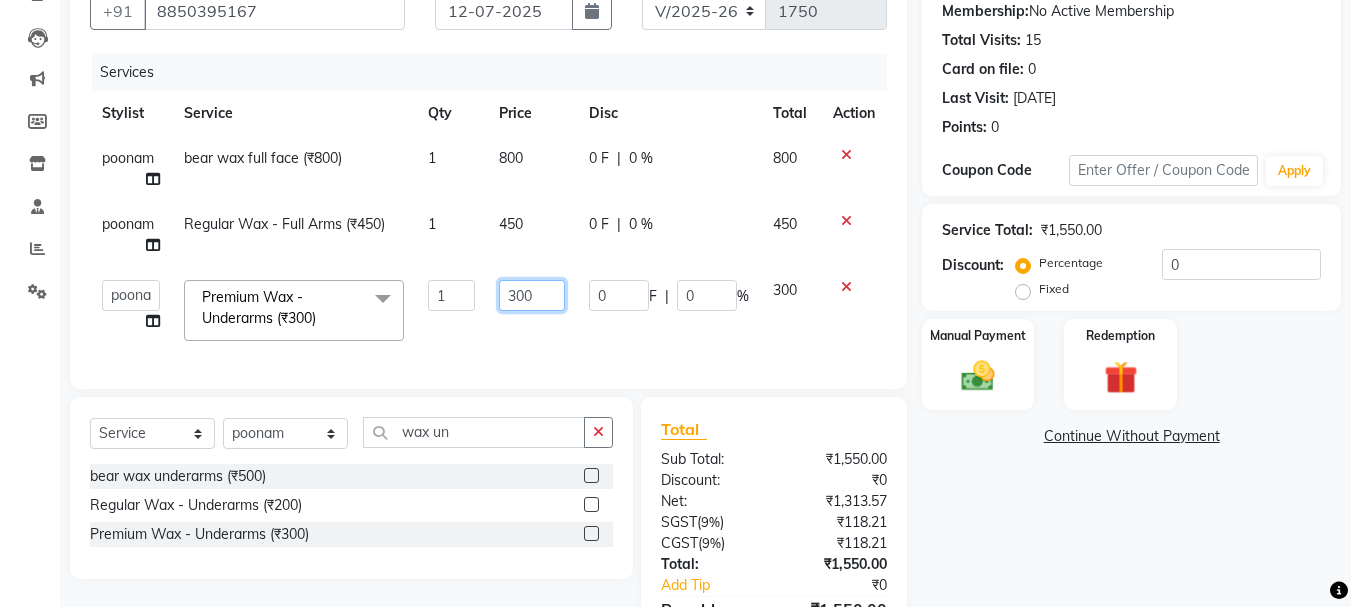 click on "300" 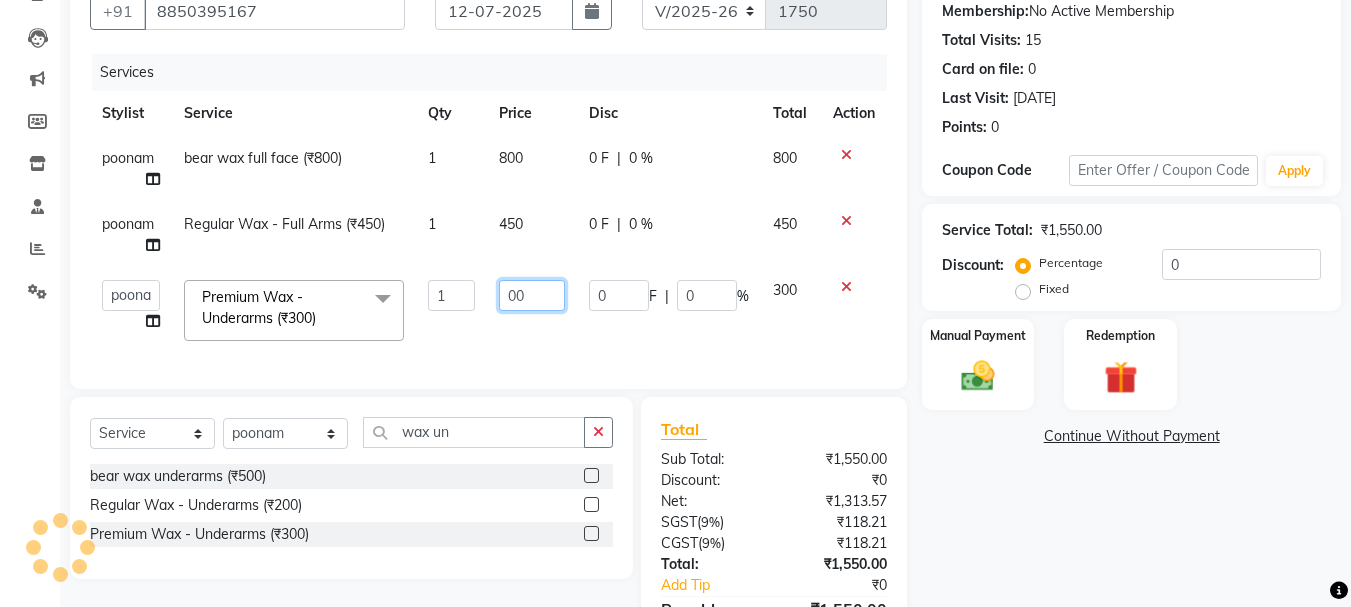 type on "500" 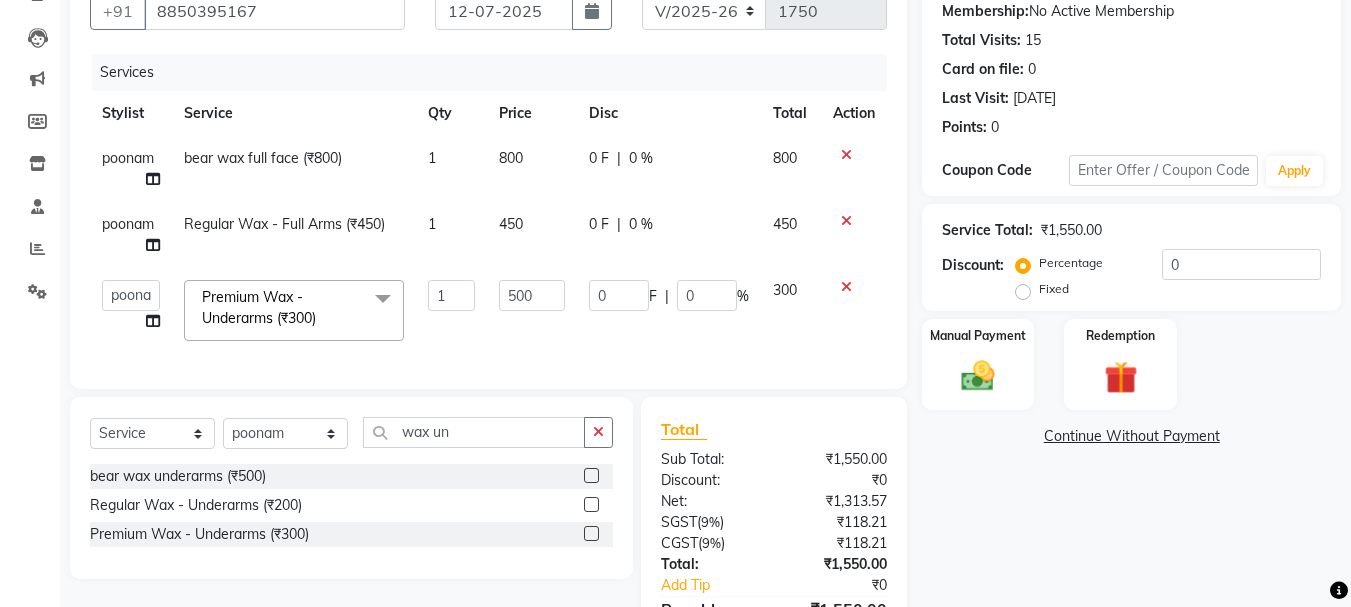 click on "300" 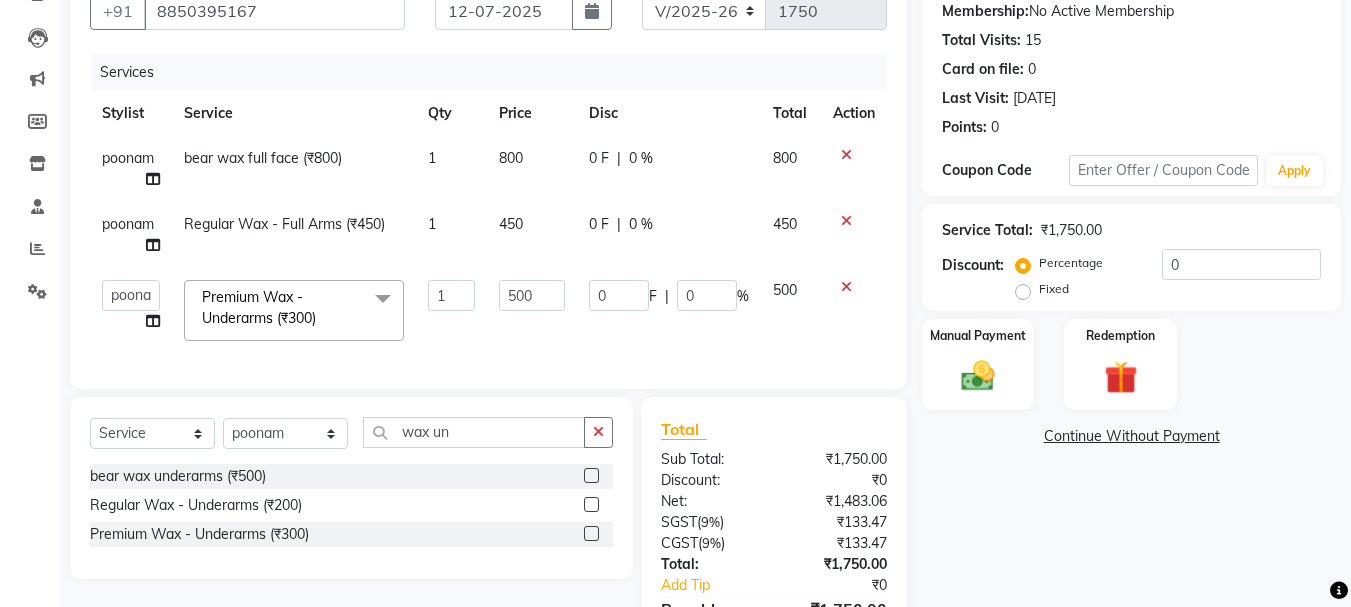 click on "450" 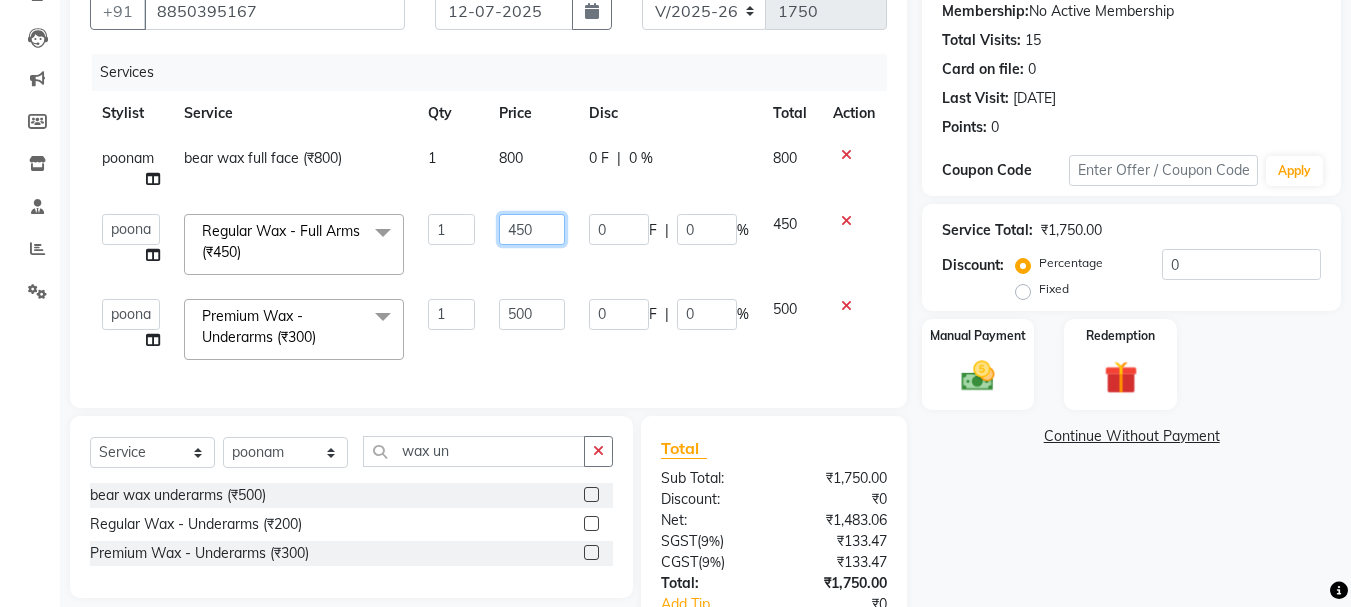 click on "450" 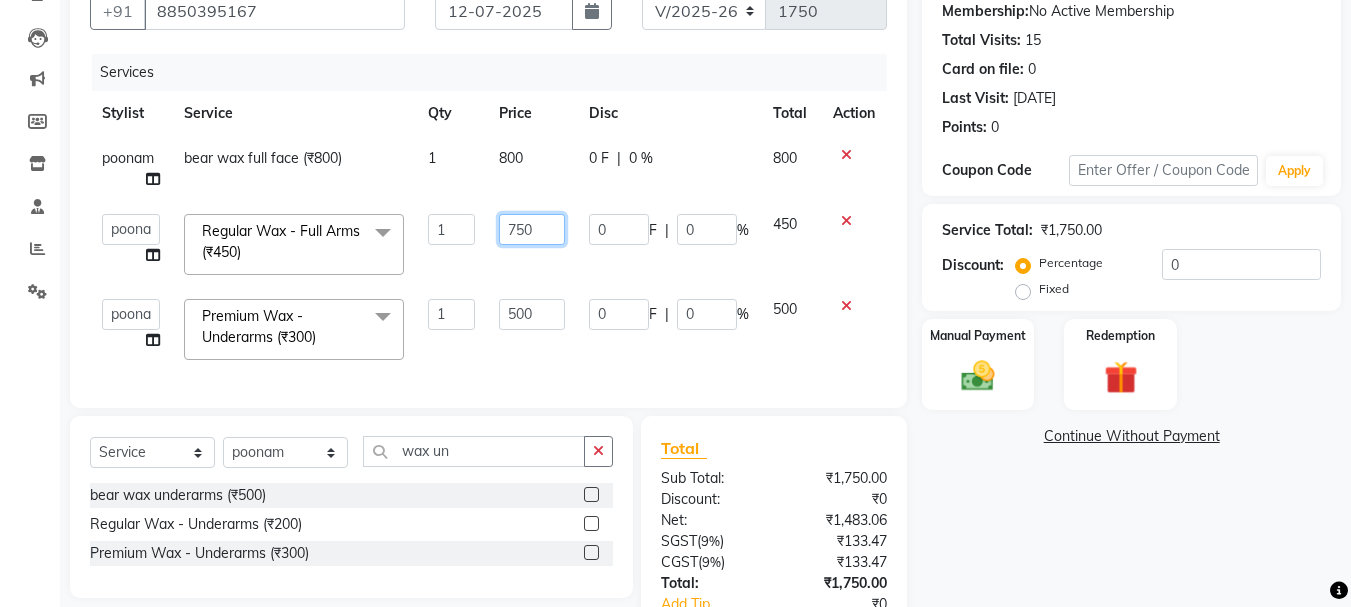 click on "750" 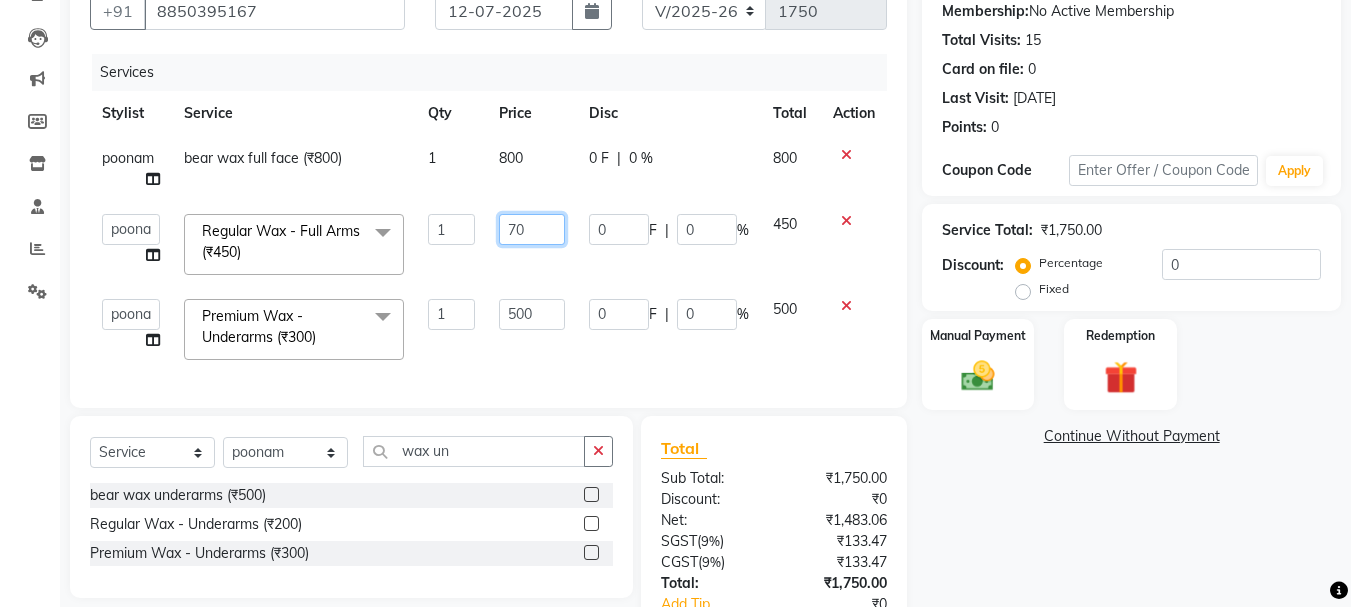 type on "700" 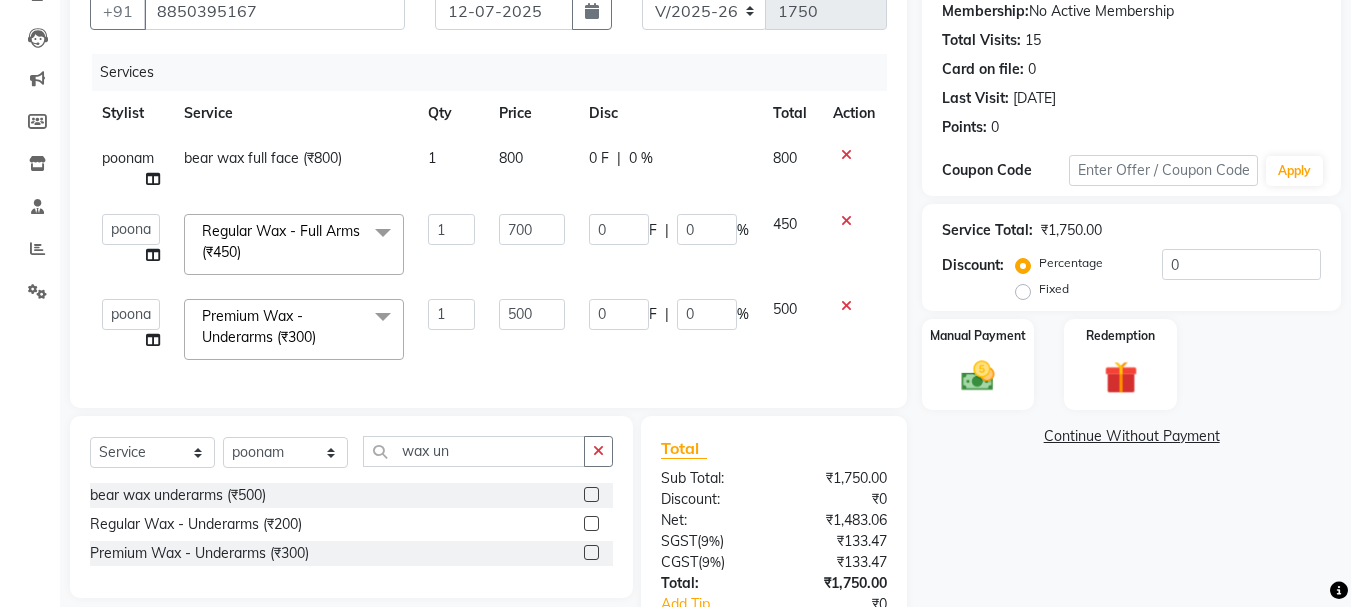 click on "450" 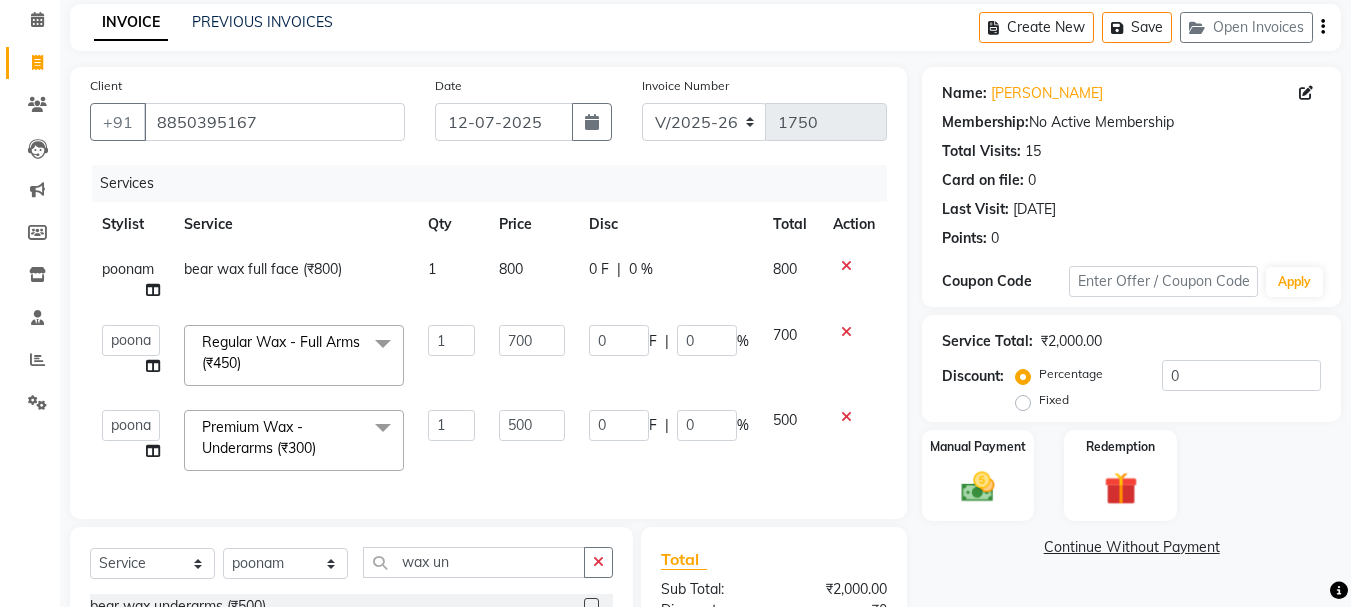 scroll, scrollTop: 0, scrollLeft: 0, axis: both 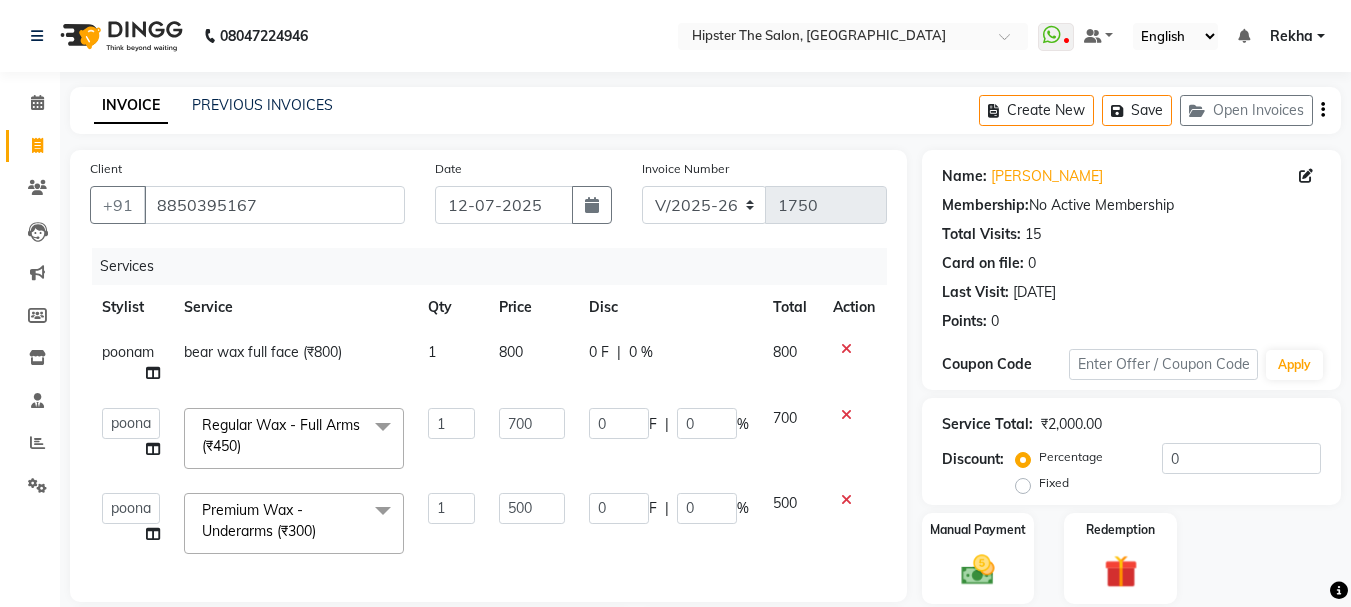 click on "800" 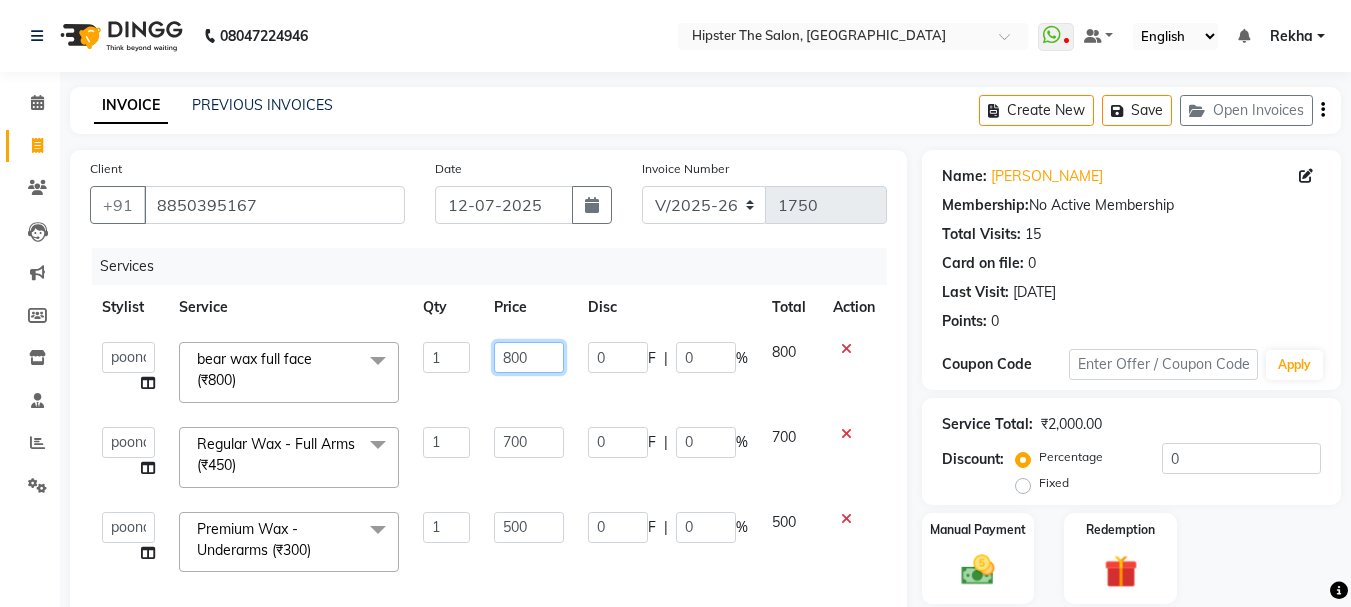 click on "800" 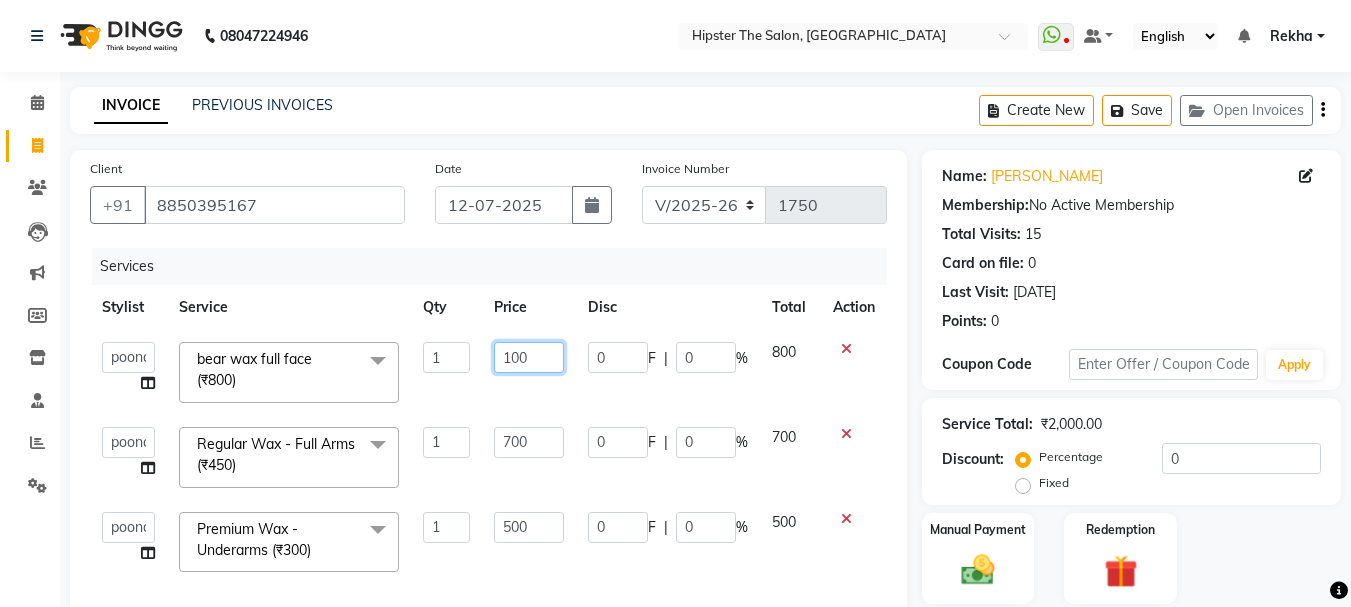 click on "100" 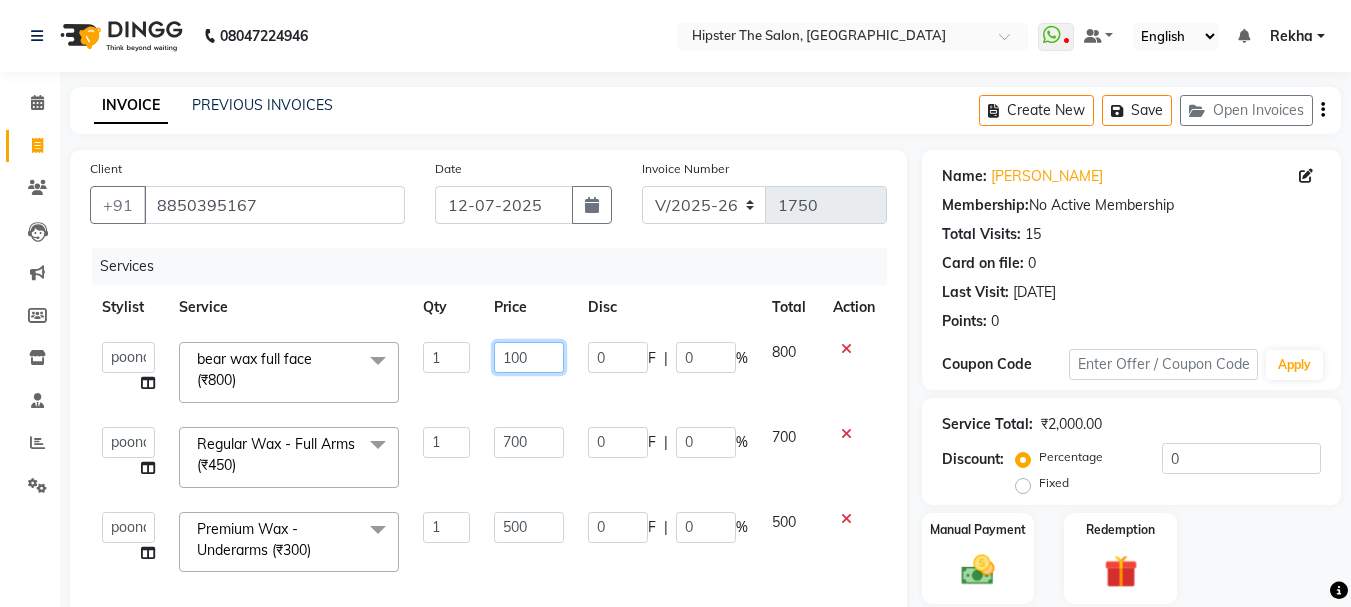 type on "1000" 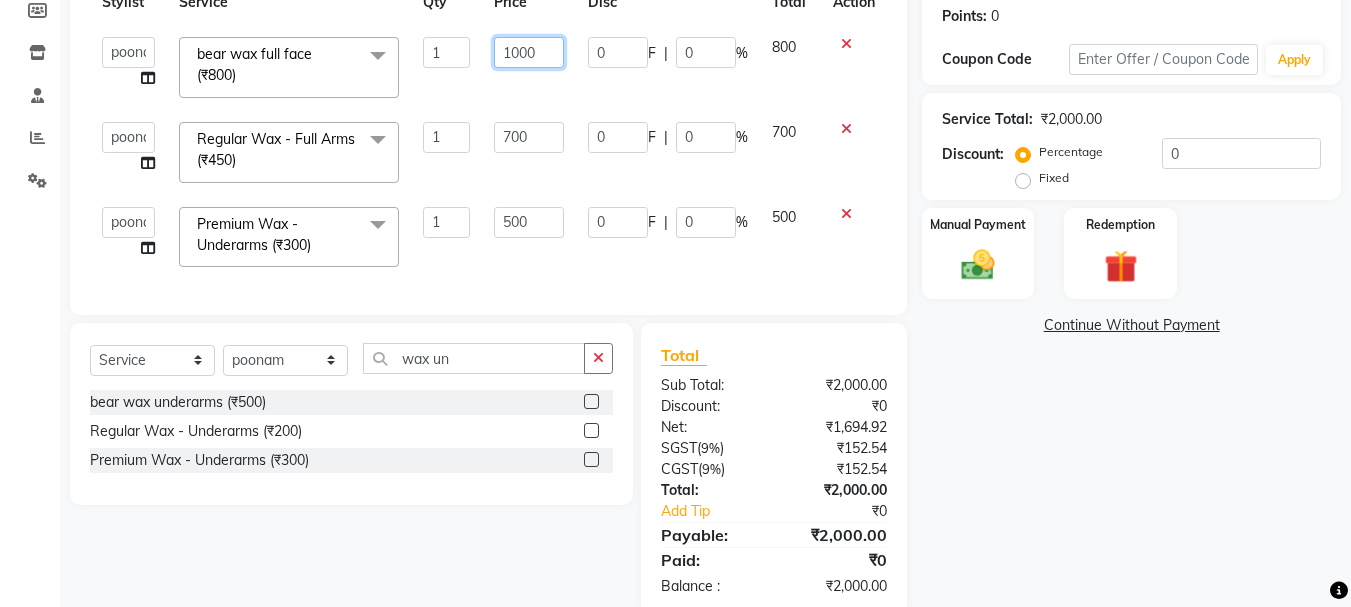scroll, scrollTop: 307, scrollLeft: 0, axis: vertical 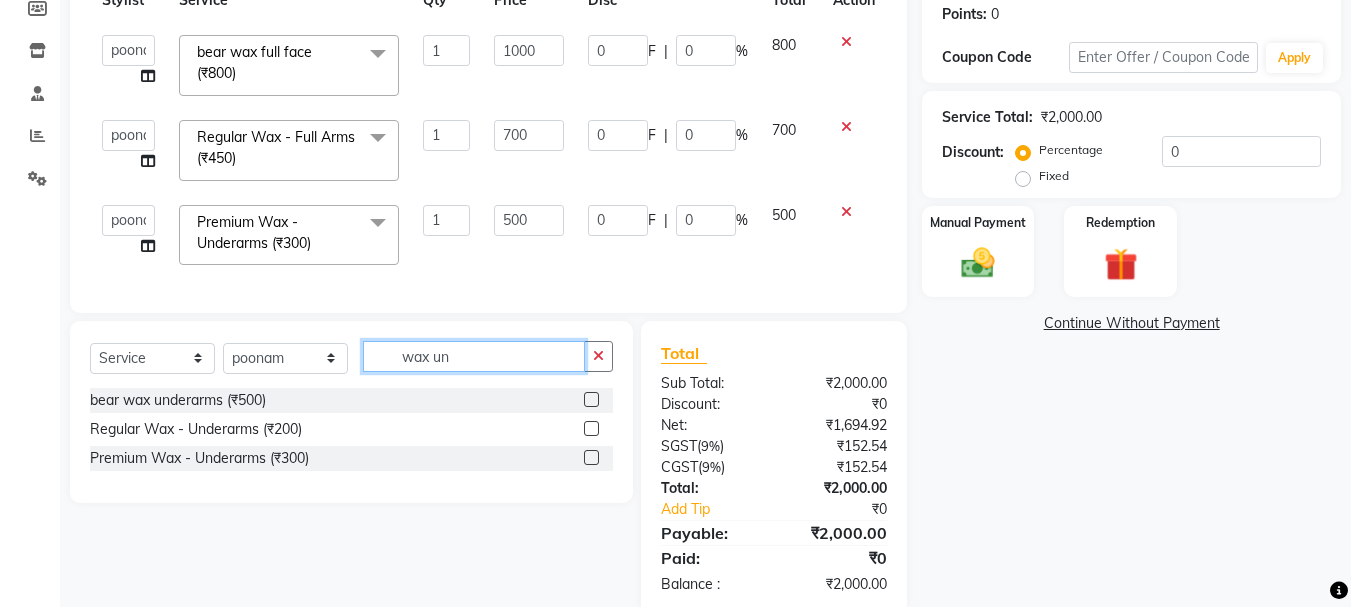 click on "Select  Service  Product  Membership  Package Voucher Prepaid Gift Card  Select Stylist Aditya [PERSON_NAME] [PERSON_NAME] [PERSON_NAME] [PERSON_NAME] Lucky [PERSON_NAME]  [PERSON_NAME] [PERSON_NAME] [PERSON_NAME] Rekha saif [PERSON_NAME] [PERSON_NAME]  [PERSON_NAME] [PERSON_NAME]  wax un" 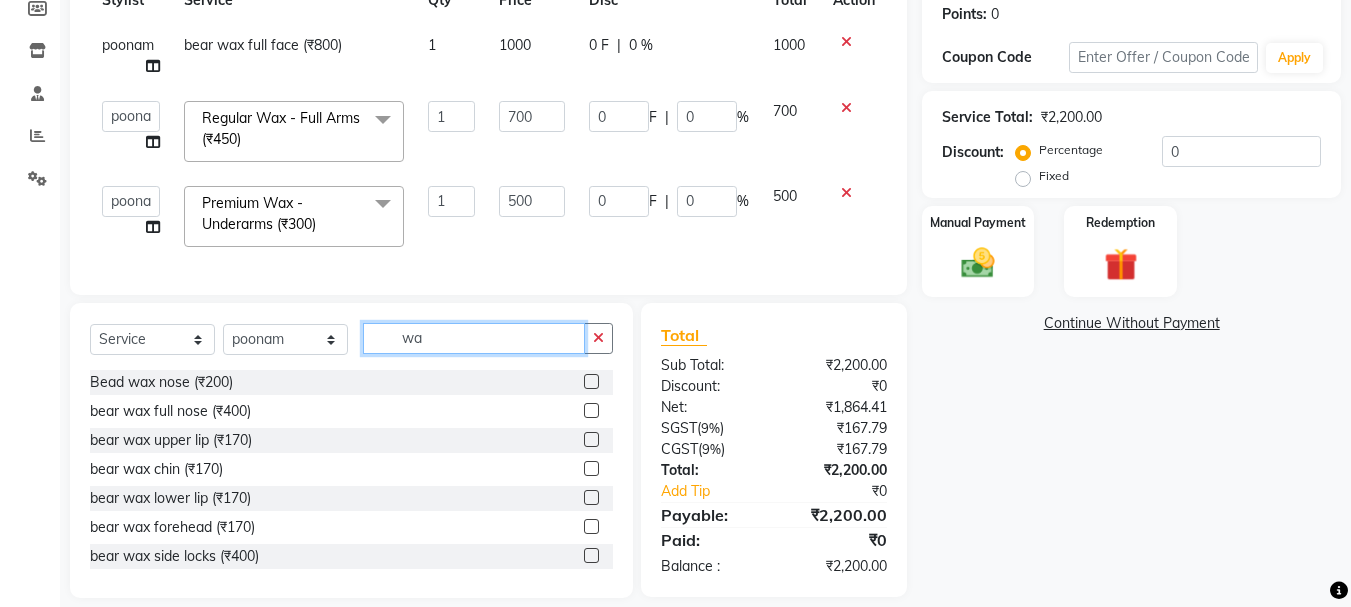 type on "w" 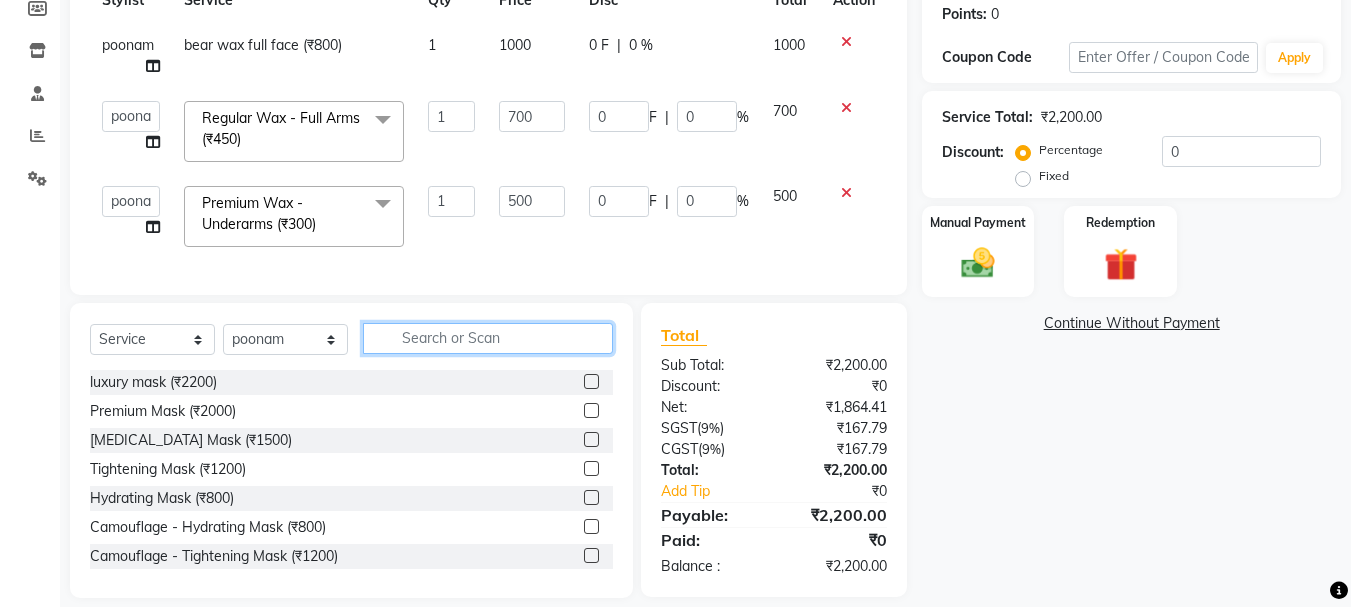 type on "y" 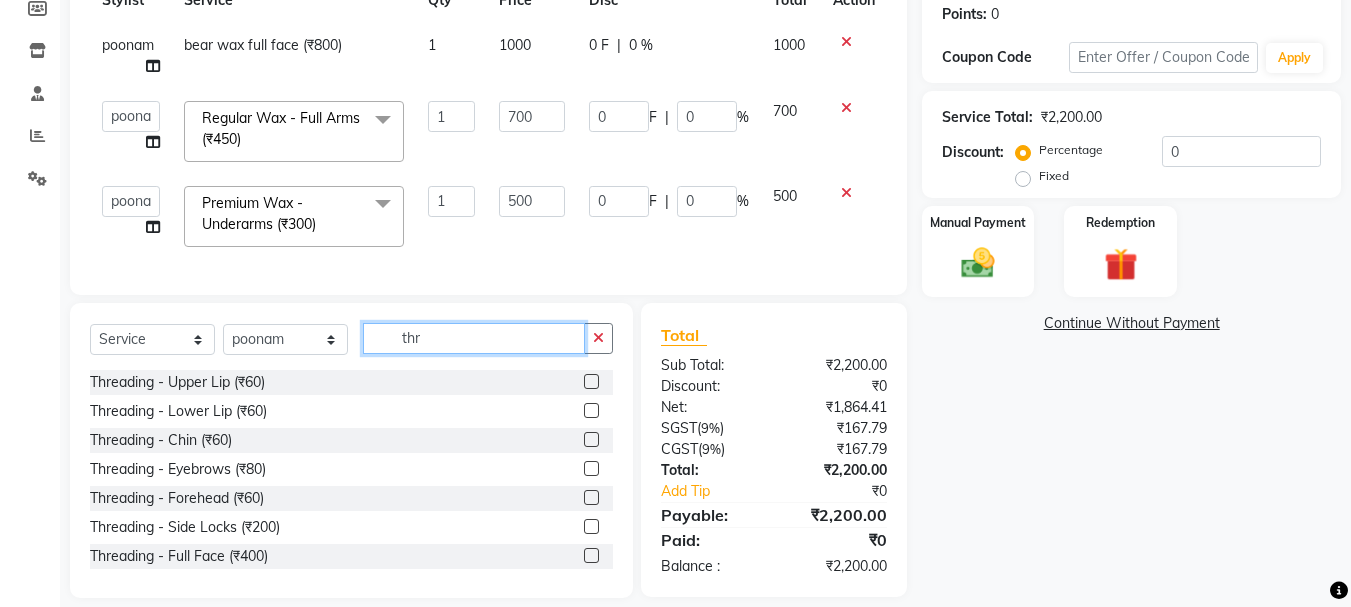 type on "thr" 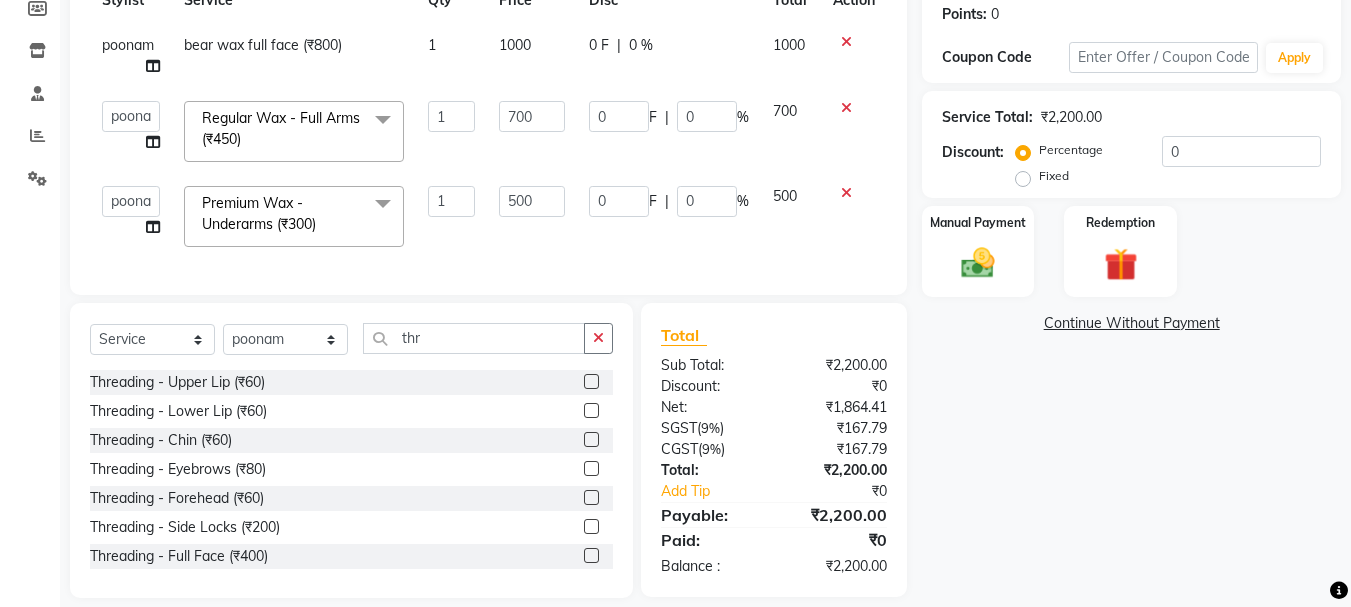 click 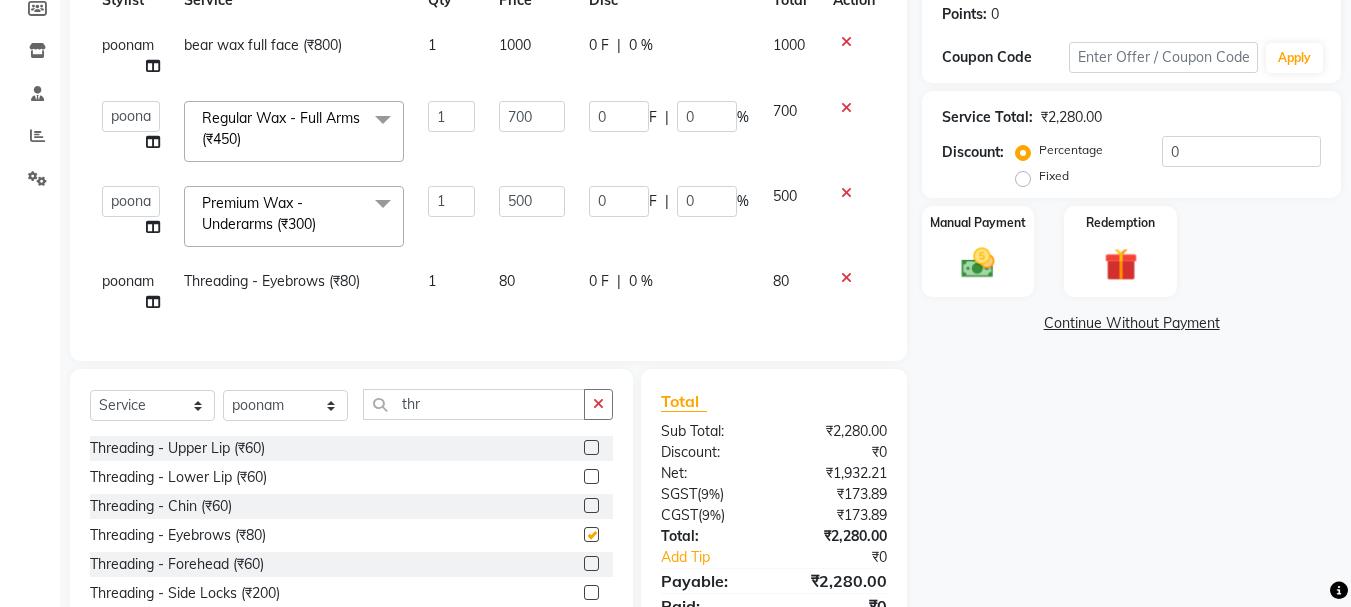 checkbox on "false" 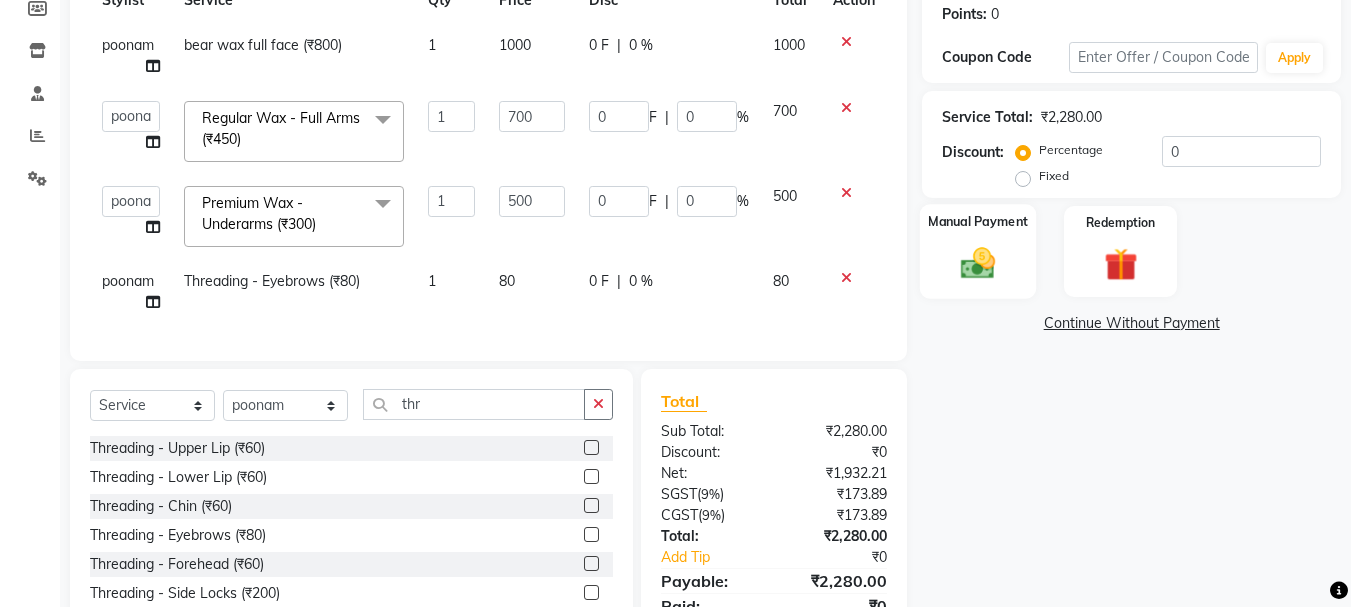 click 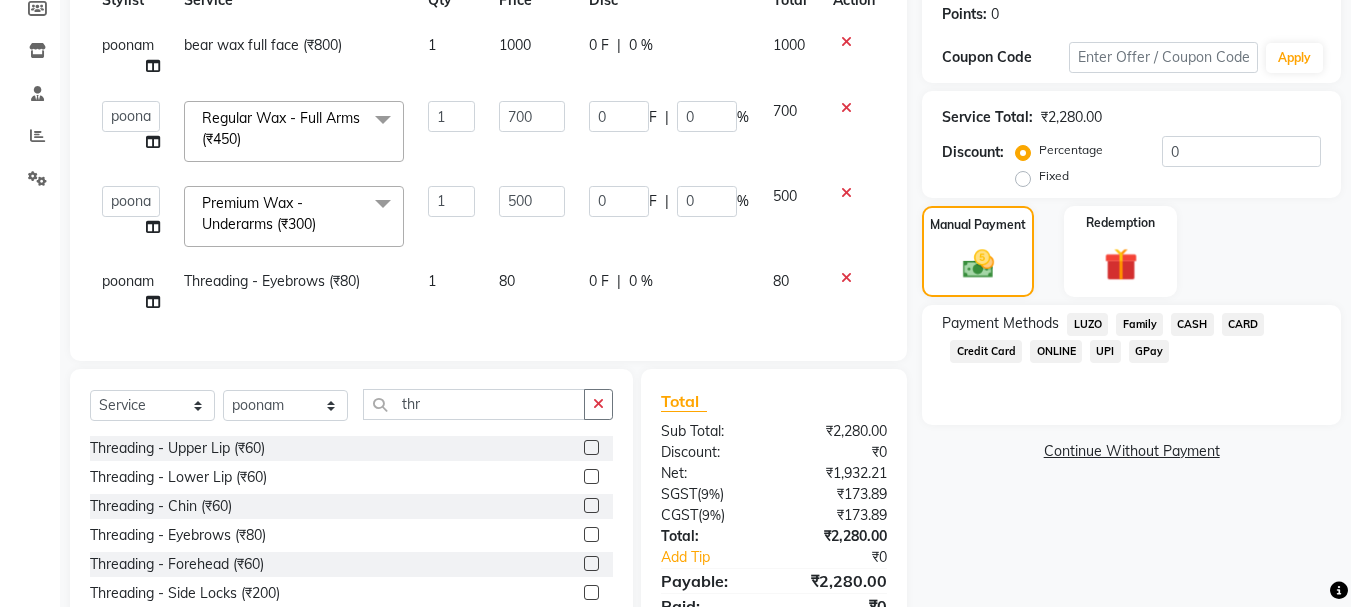 click on "GPay" 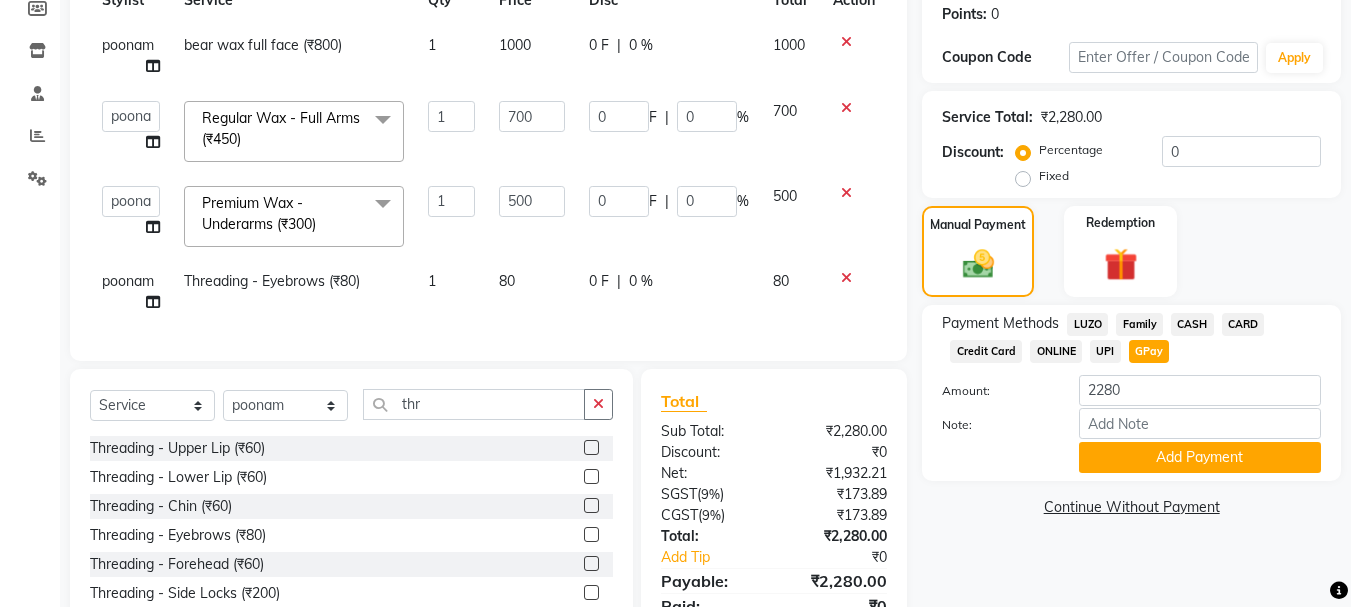 click on "GPay" 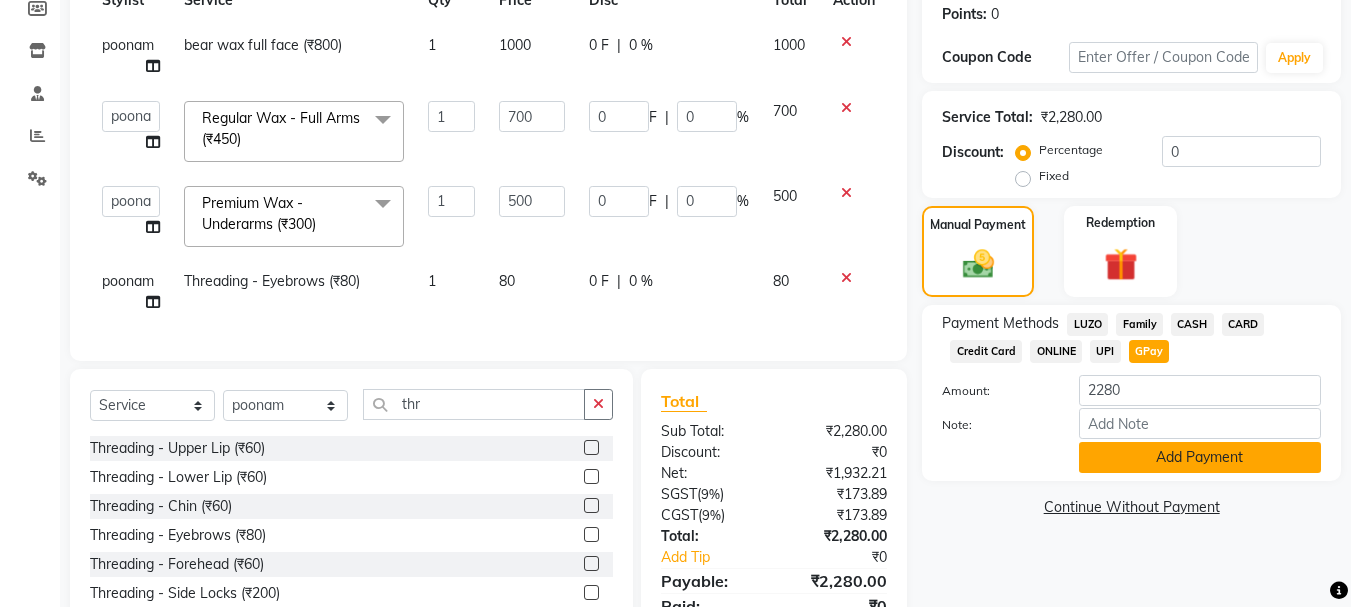 click on "Add Payment" 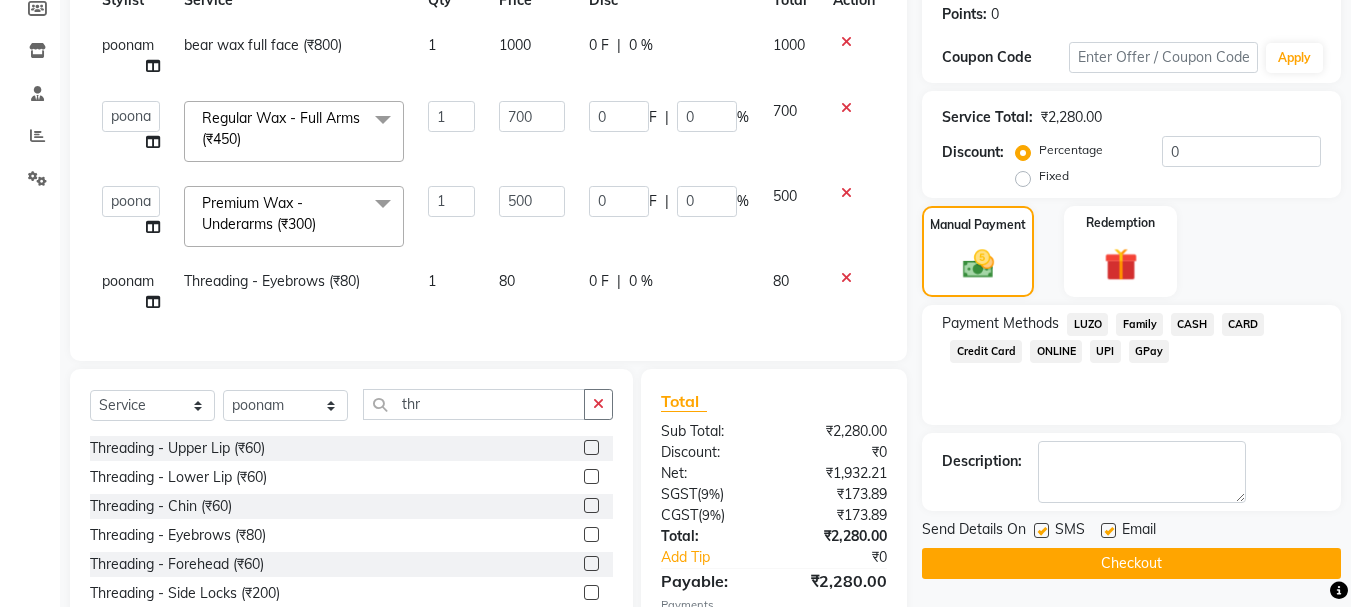 click on "Checkout" 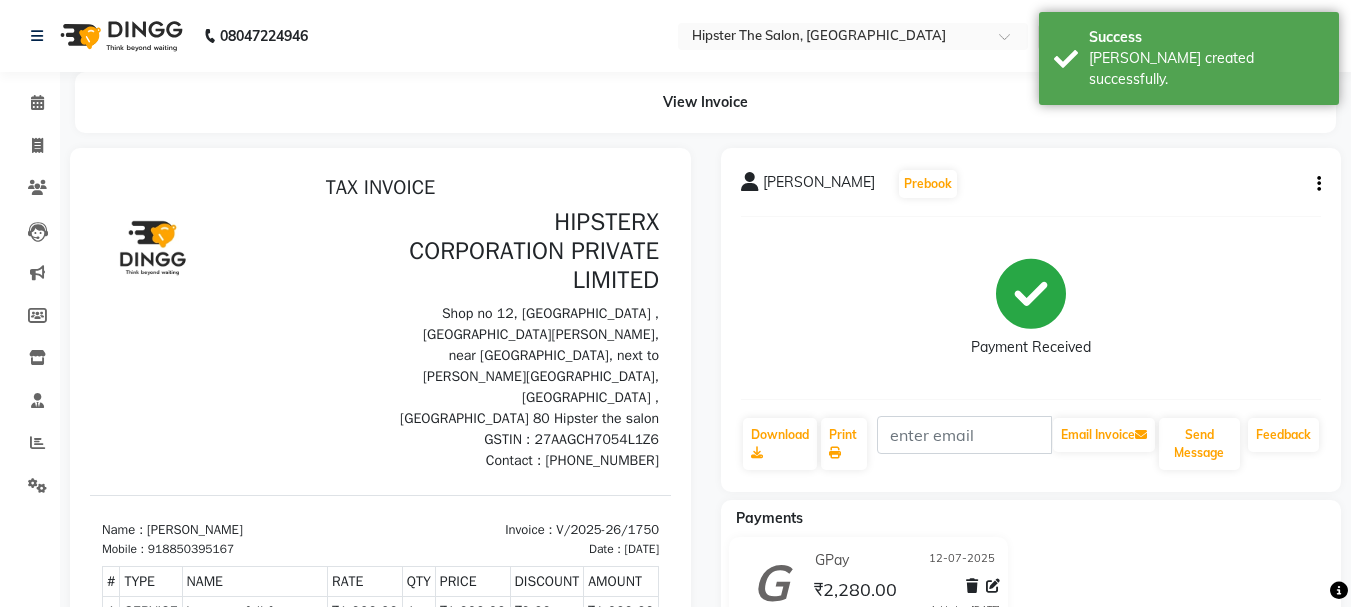 scroll, scrollTop: 0, scrollLeft: 0, axis: both 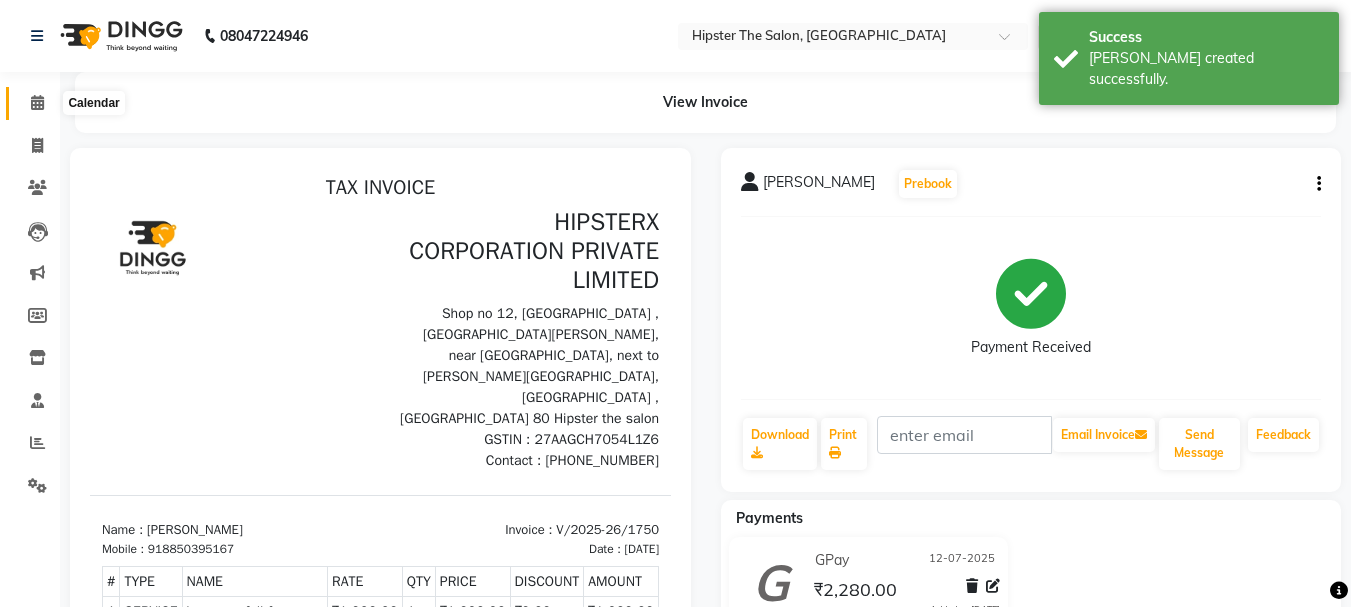 click 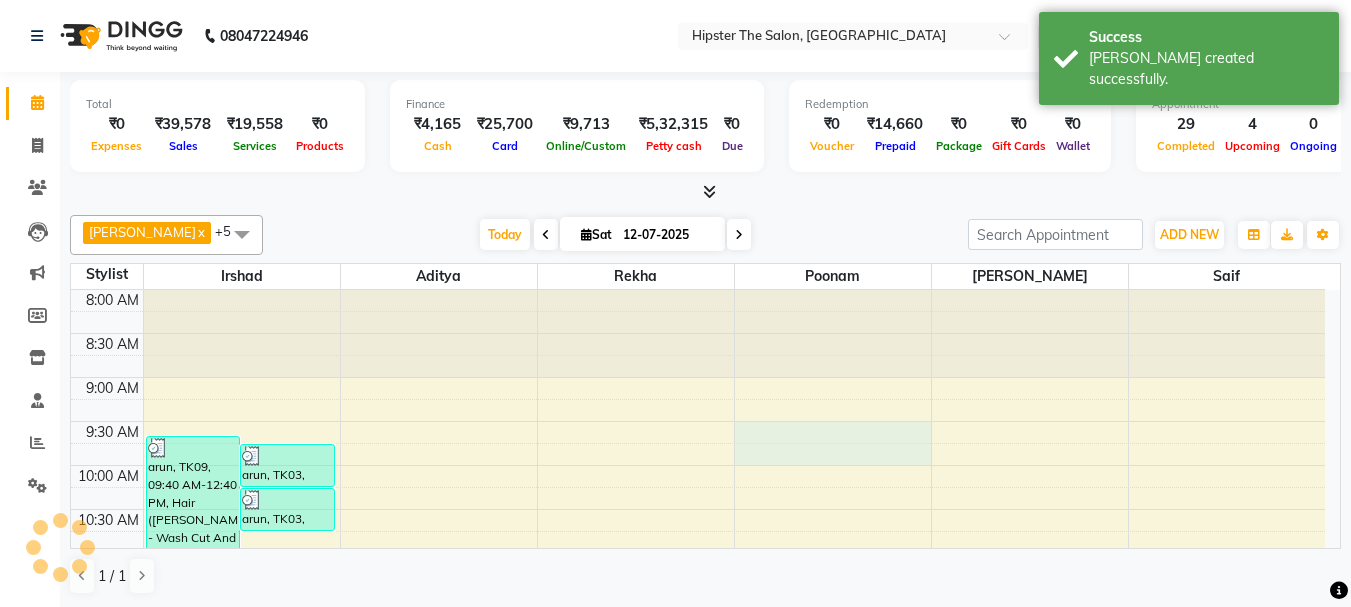 drag, startPoint x: 775, startPoint y: 443, endPoint x: 690, endPoint y: 451, distance: 85.37564 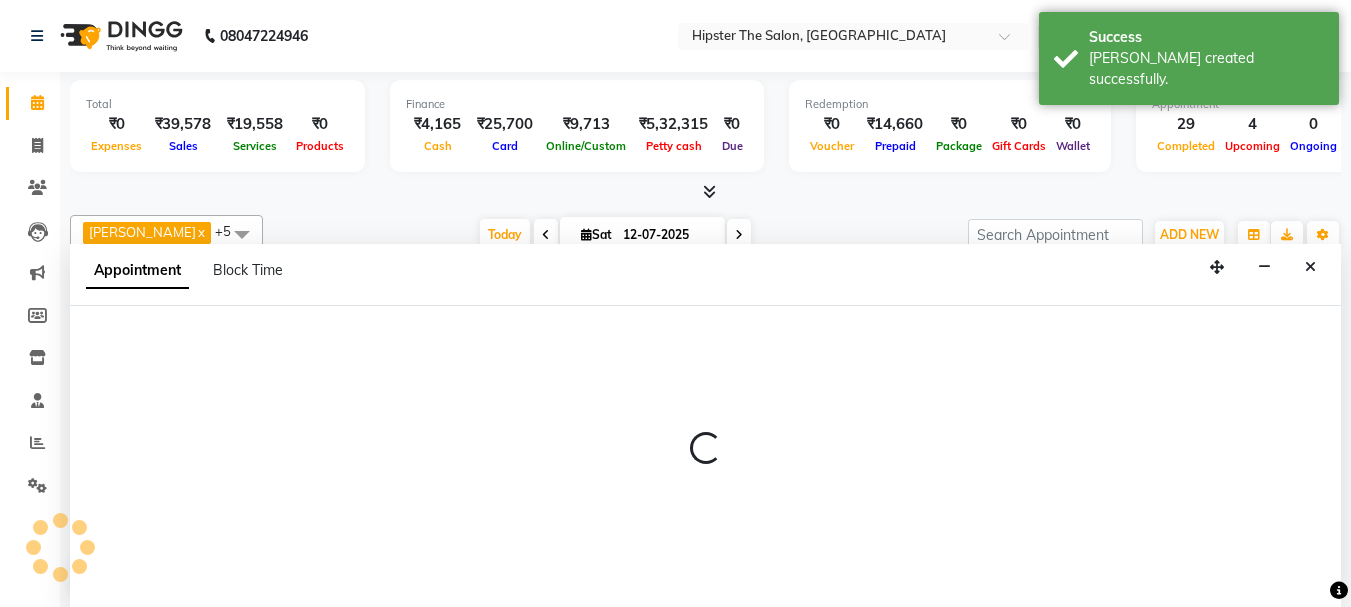 scroll, scrollTop: 1, scrollLeft: 0, axis: vertical 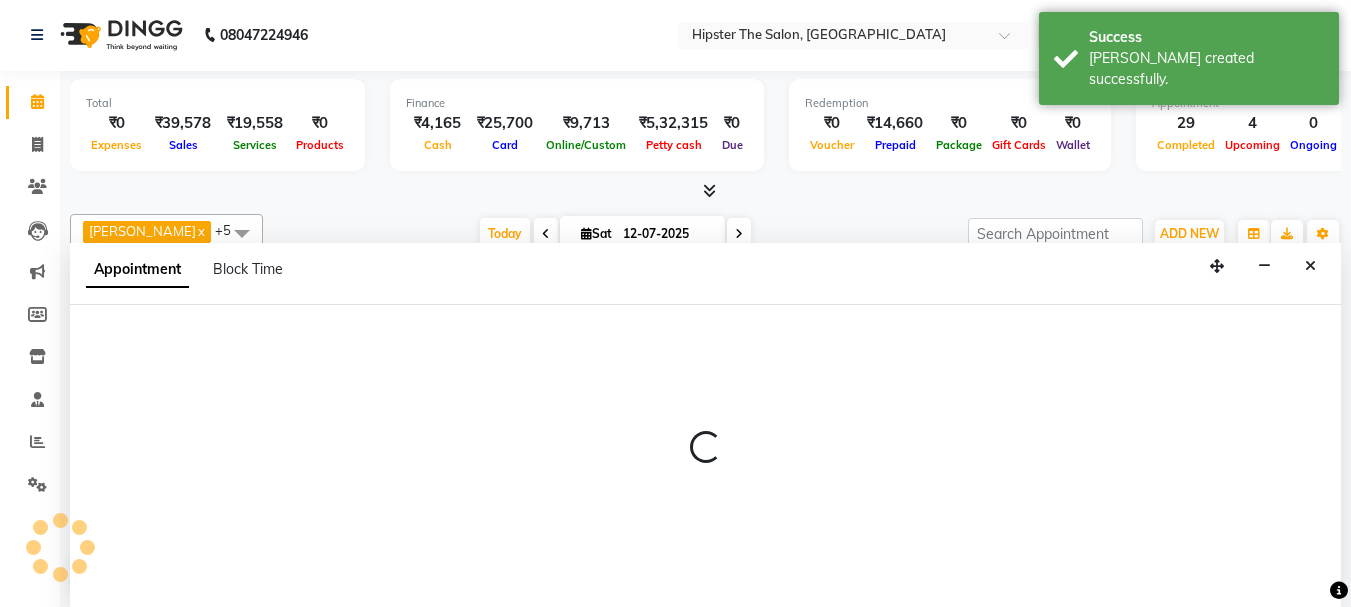 select on "50153" 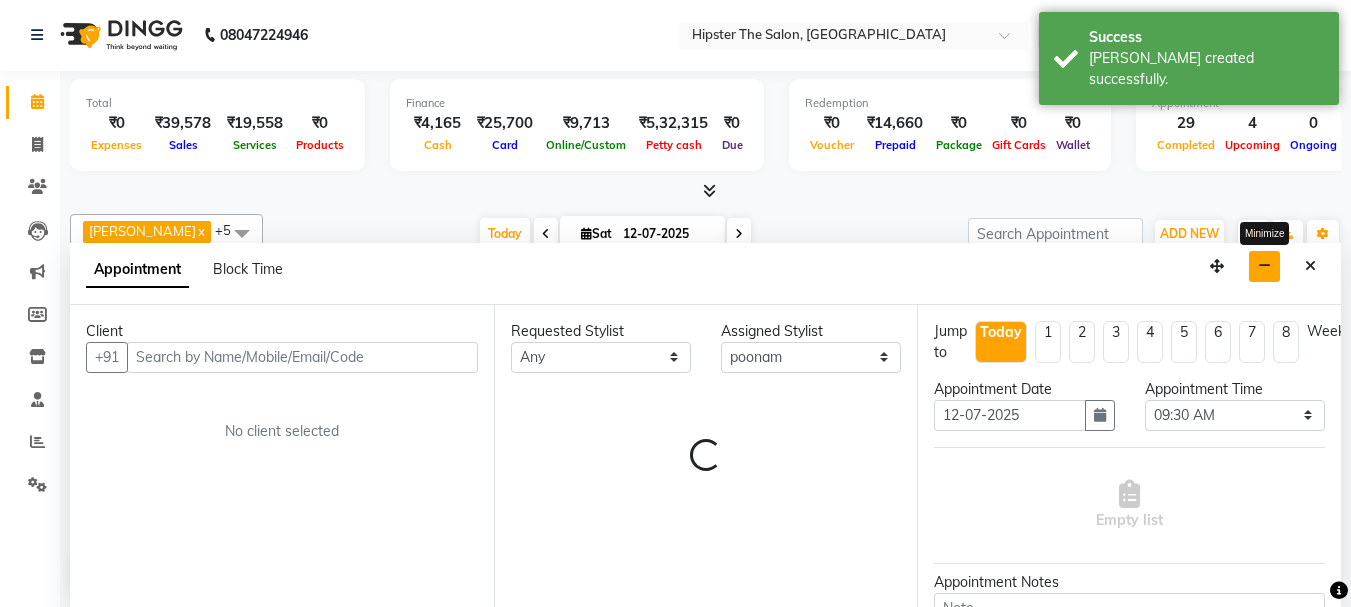 click at bounding box center [1264, 266] 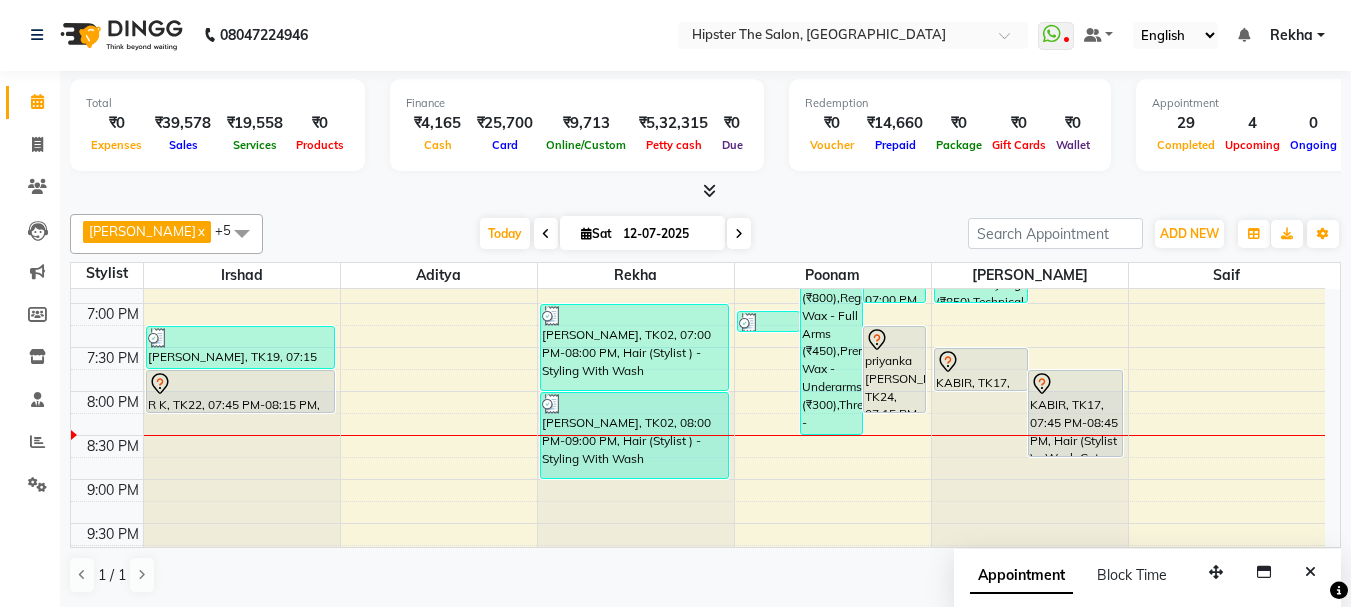scroll, scrollTop: 894, scrollLeft: 0, axis: vertical 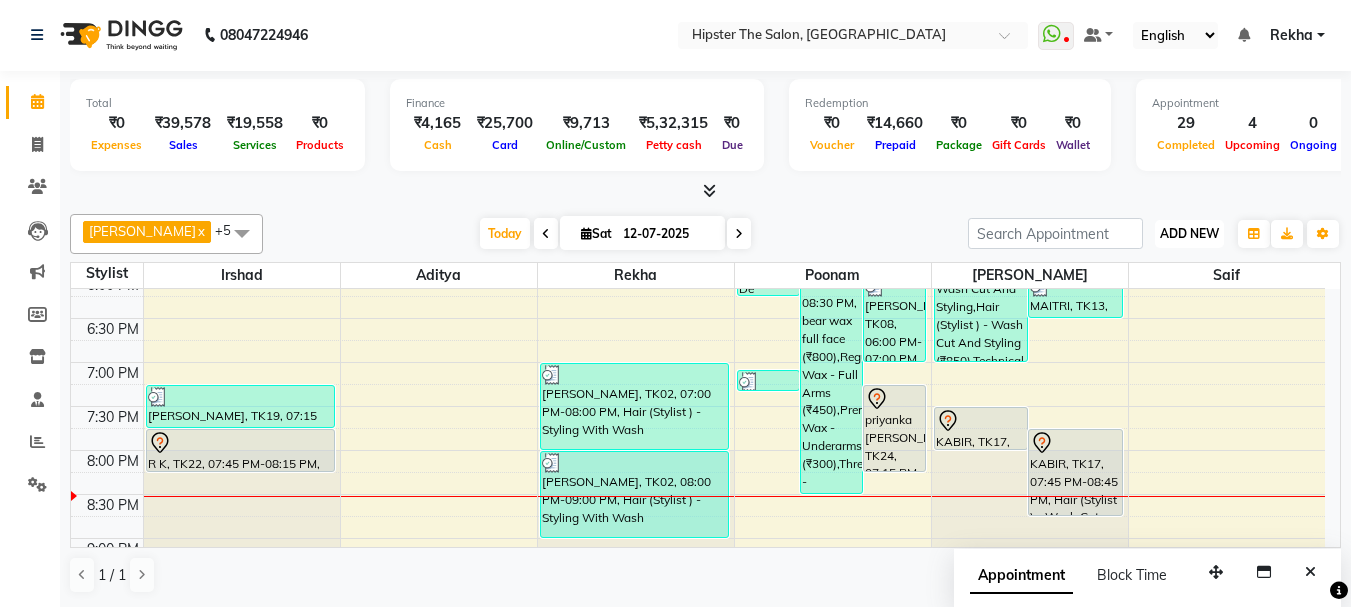 click on "ADD NEW" at bounding box center [1189, 233] 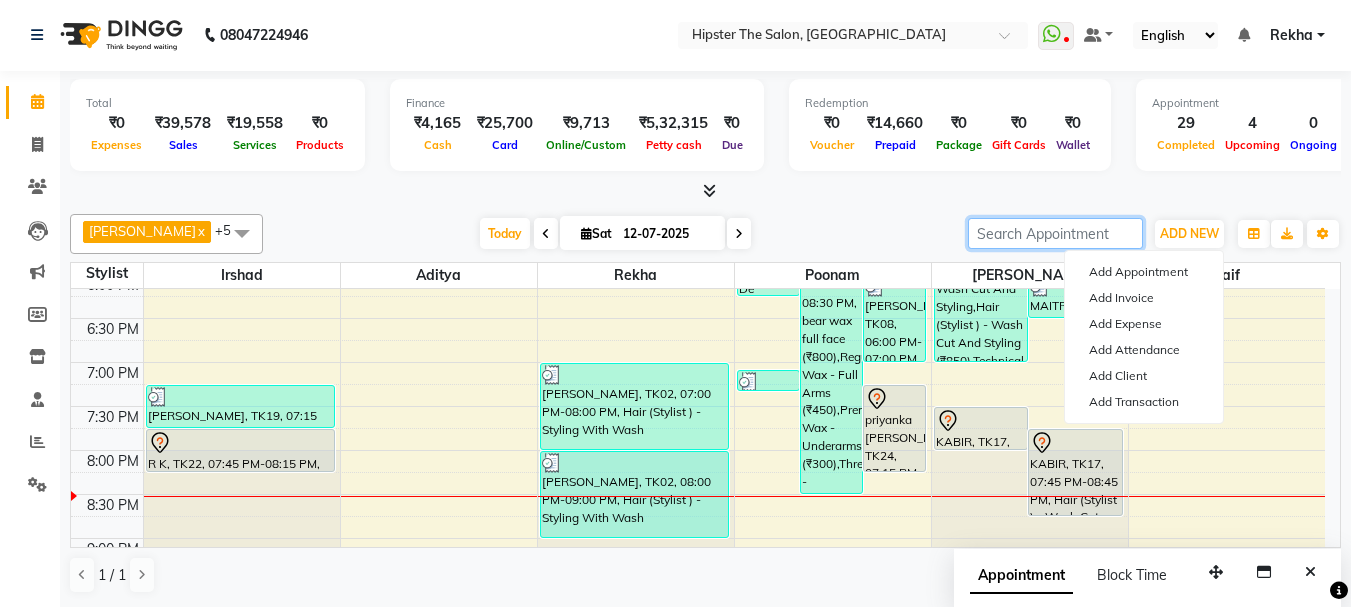 click at bounding box center [1055, 233] 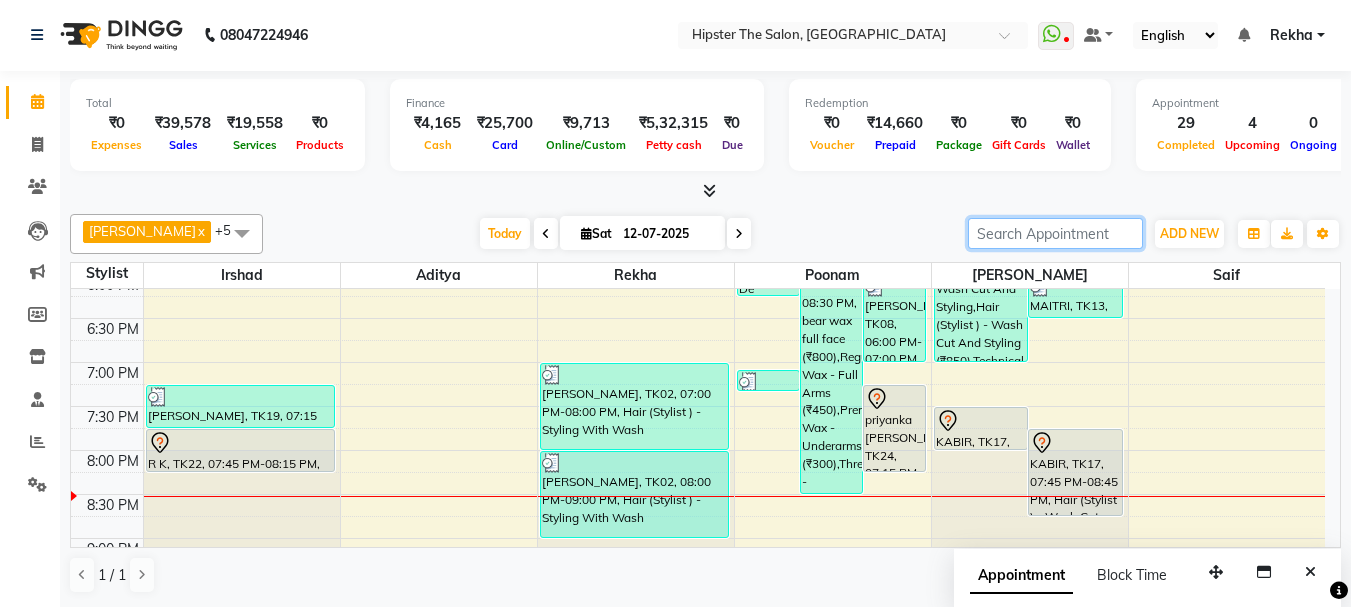 click at bounding box center (1055, 233) 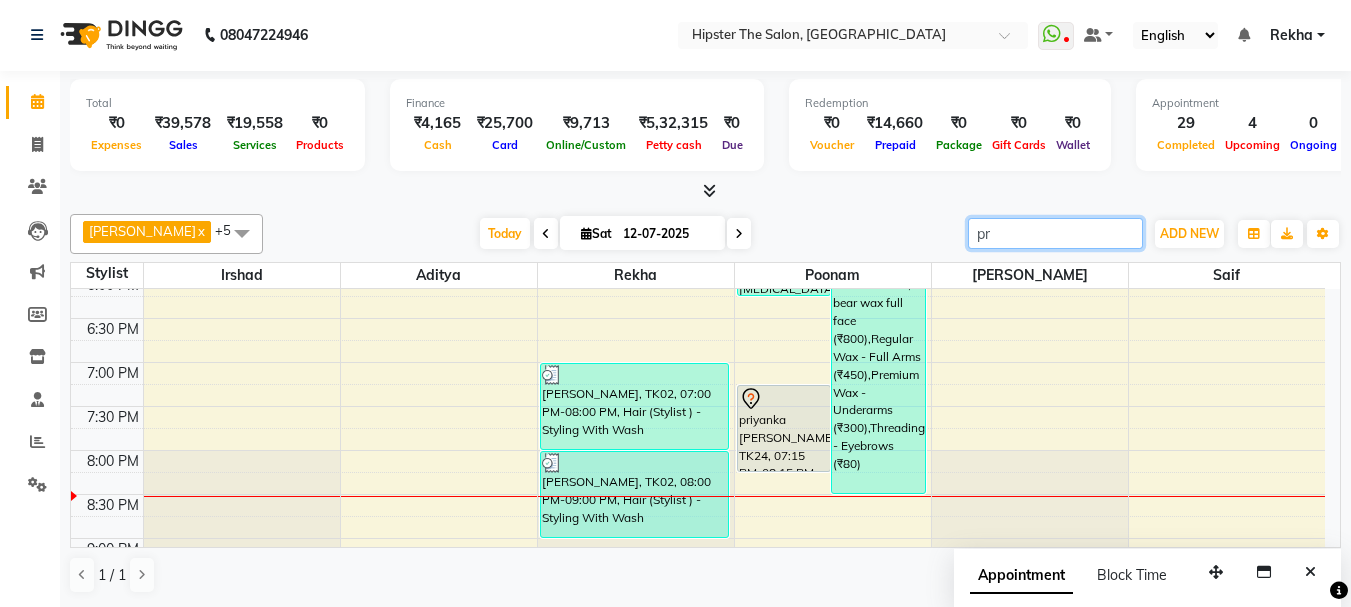 type on "p" 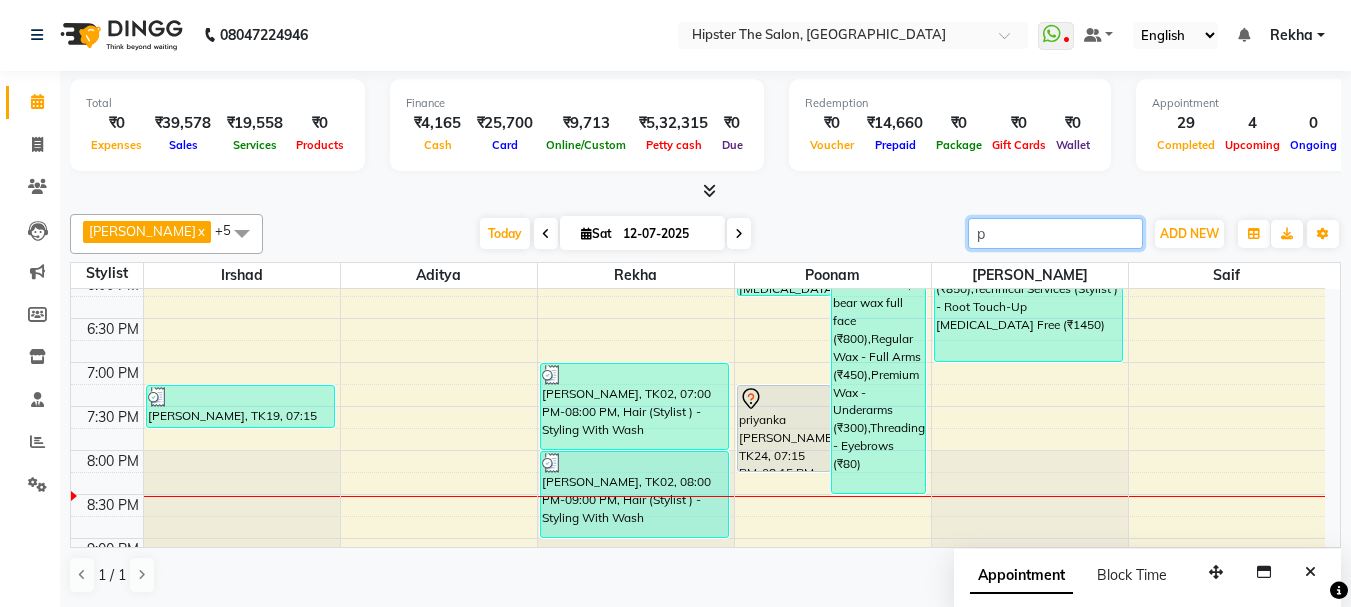 type 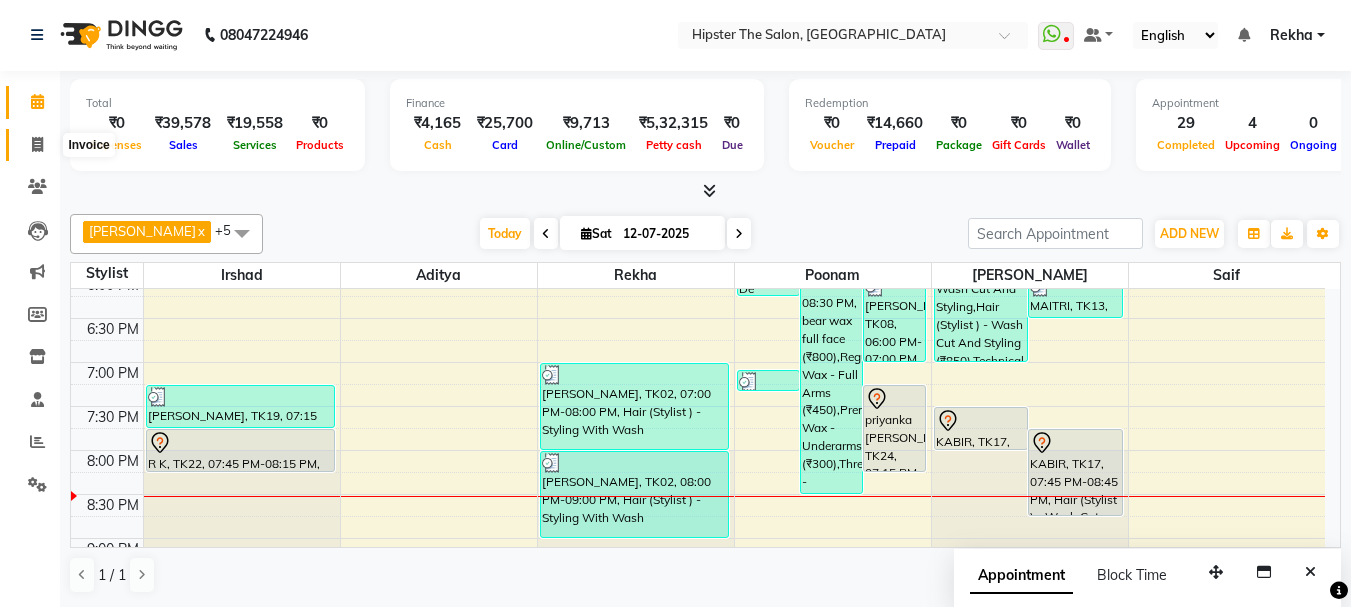 click 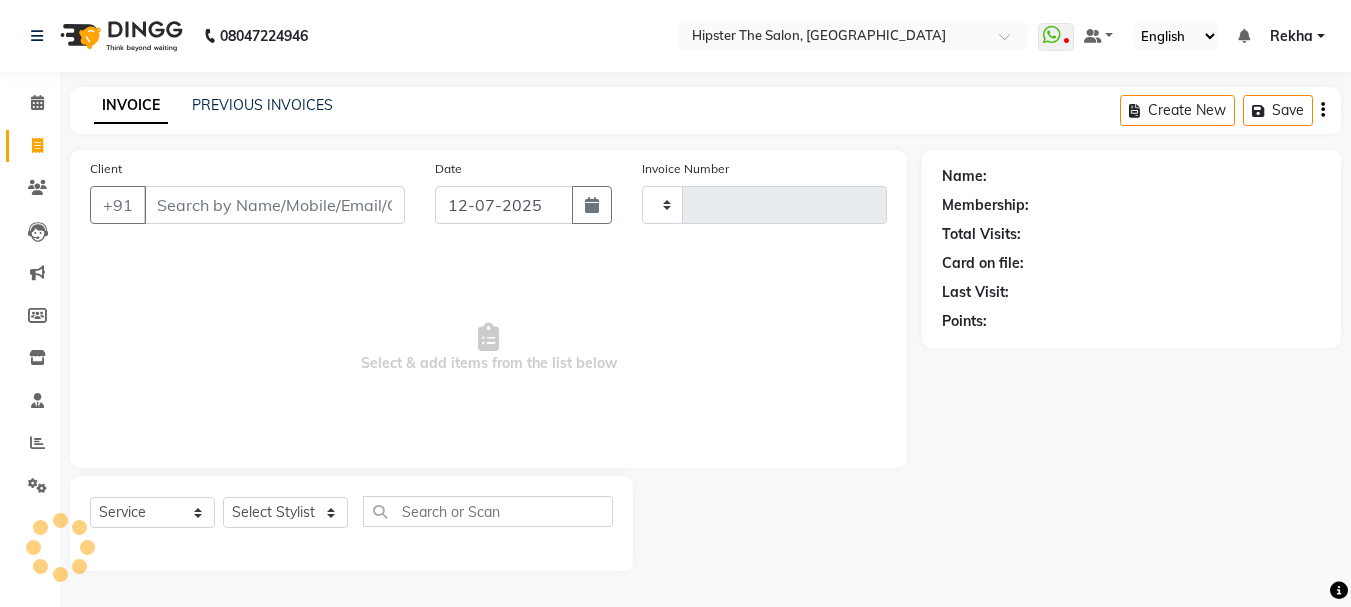 type on "1751" 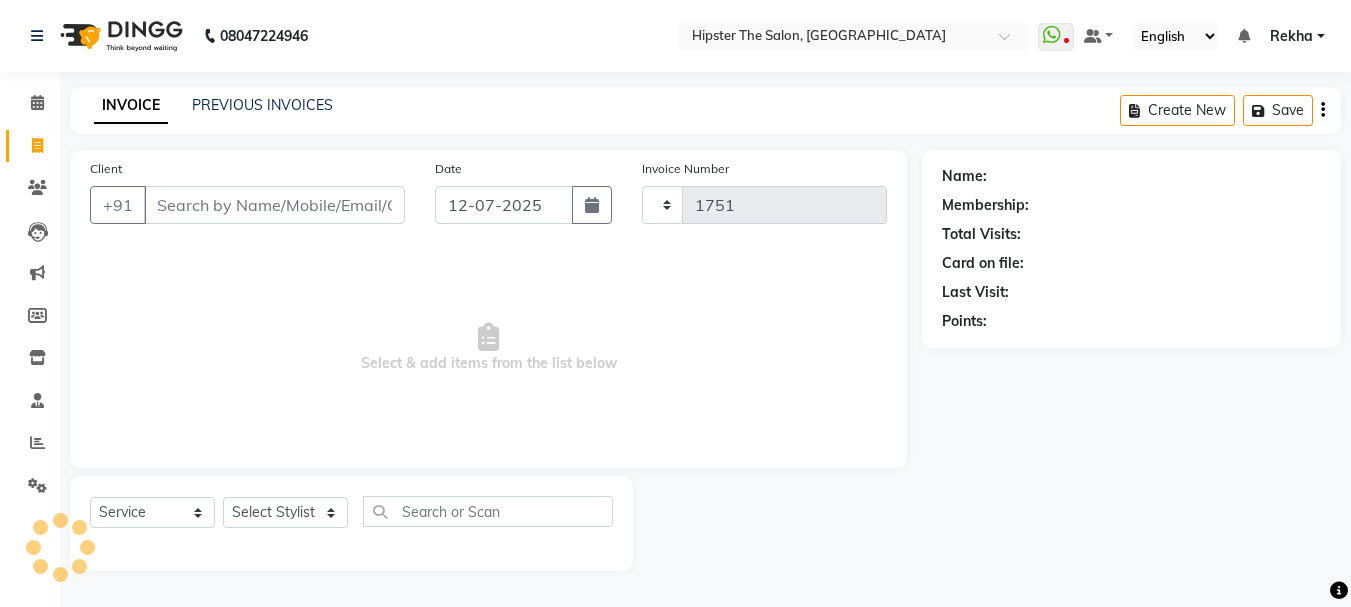 select on "5125" 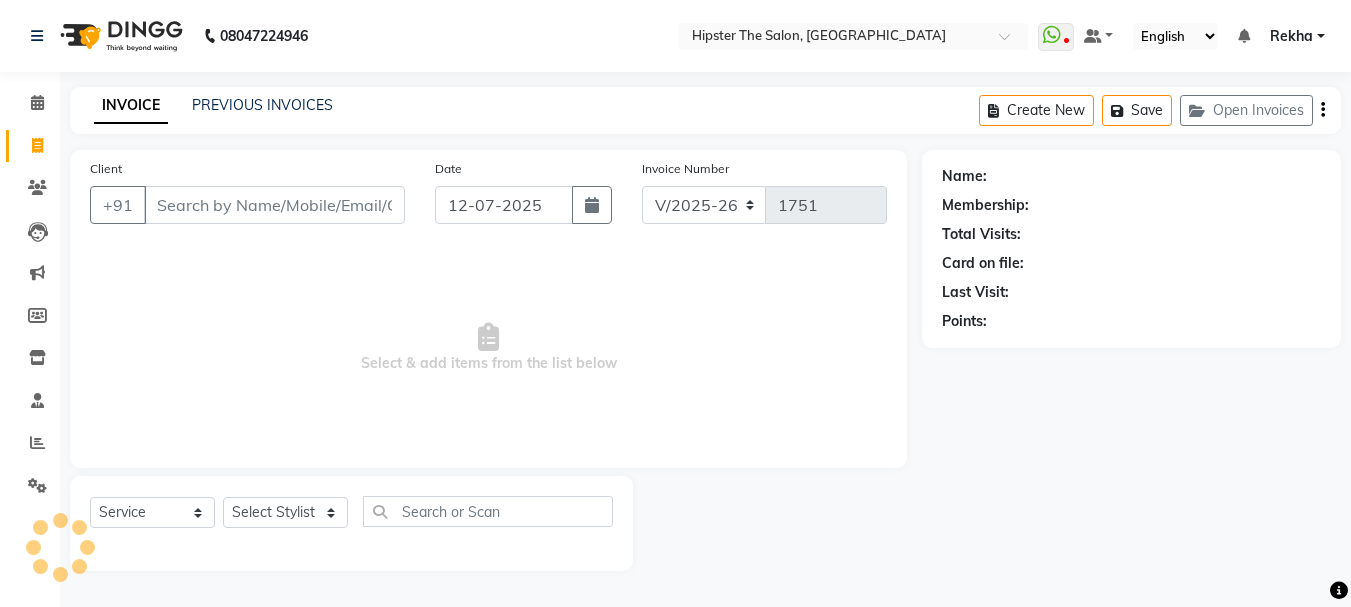 scroll, scrollTop: 0, scrollLeft: 0, axis: both 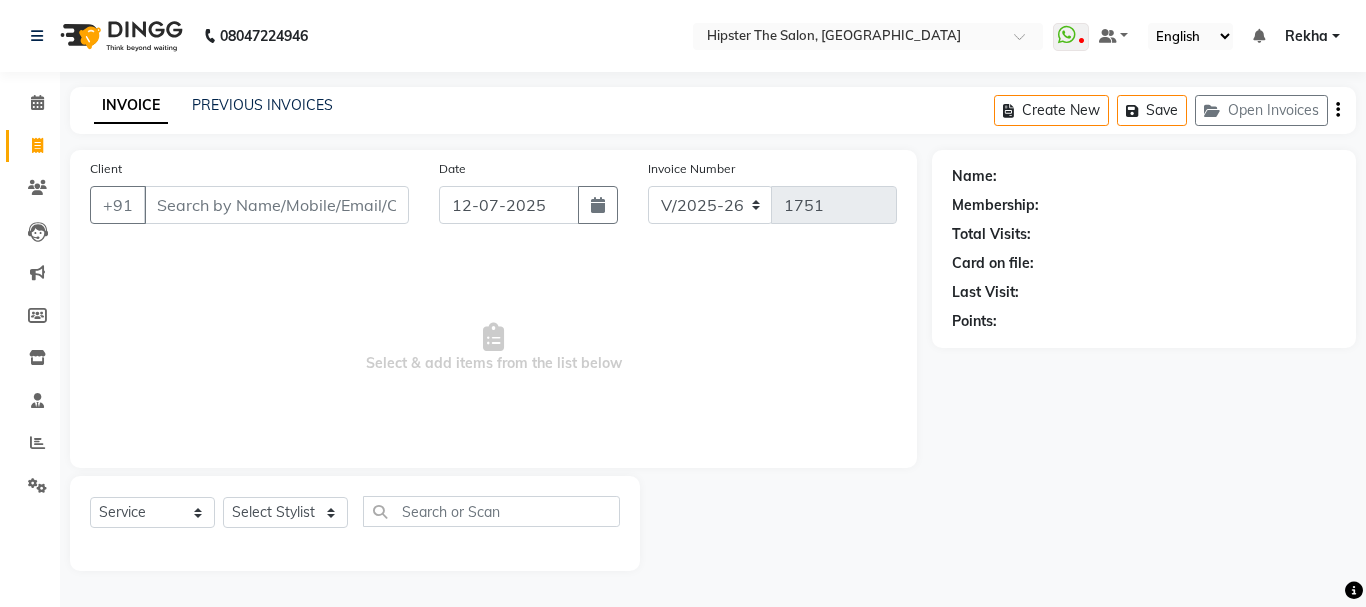 click on "Client" at bounding box center [276, 205] 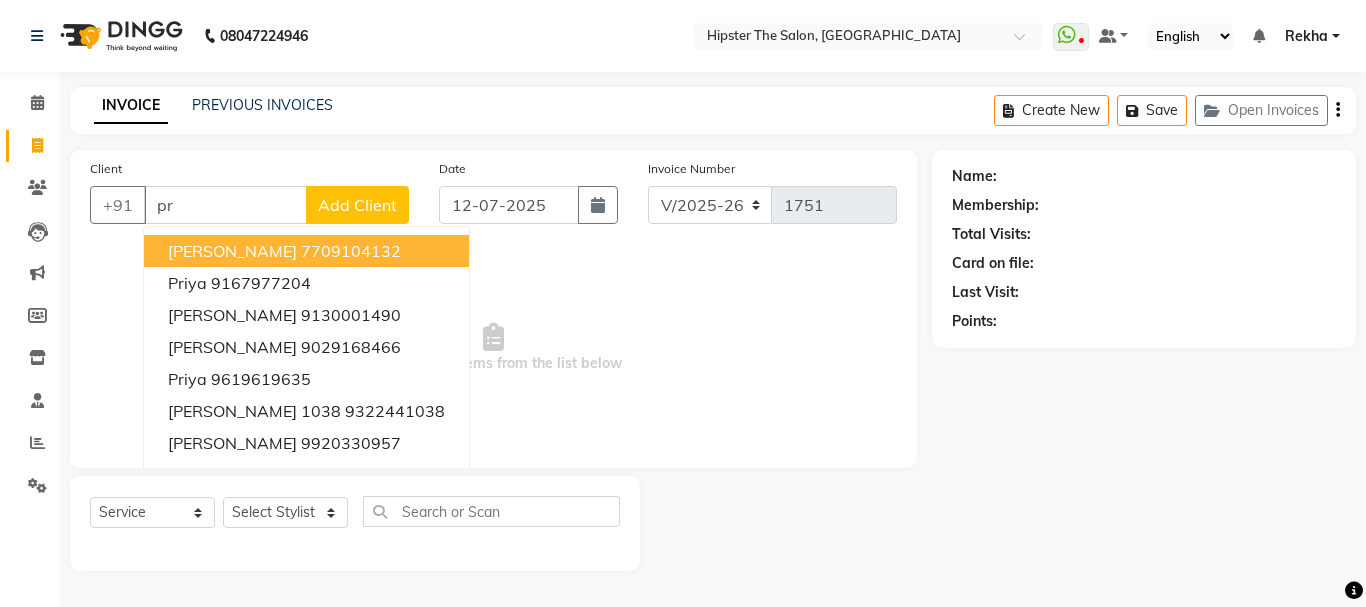 type on "p" 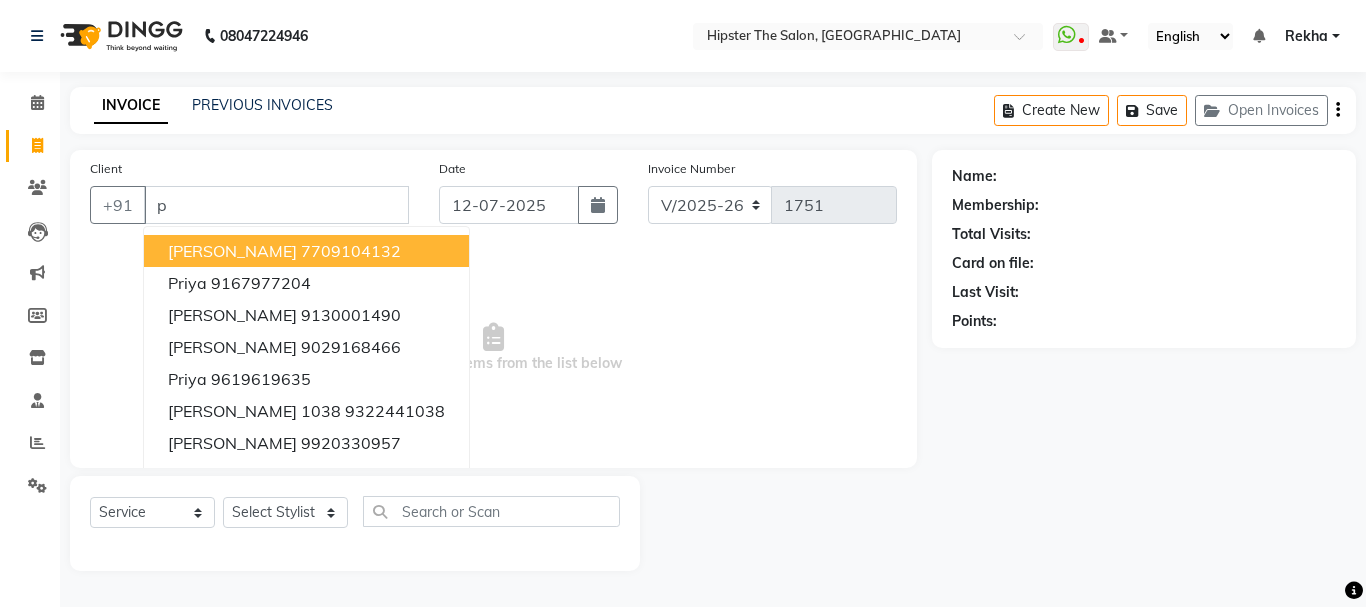 type 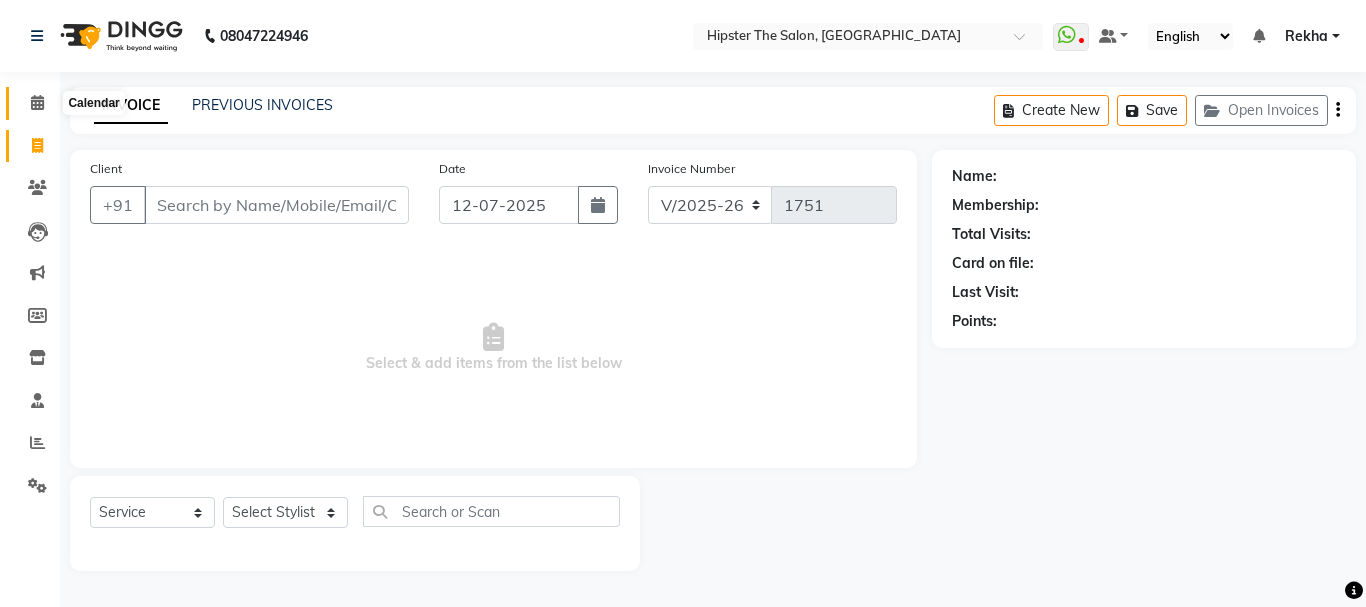click 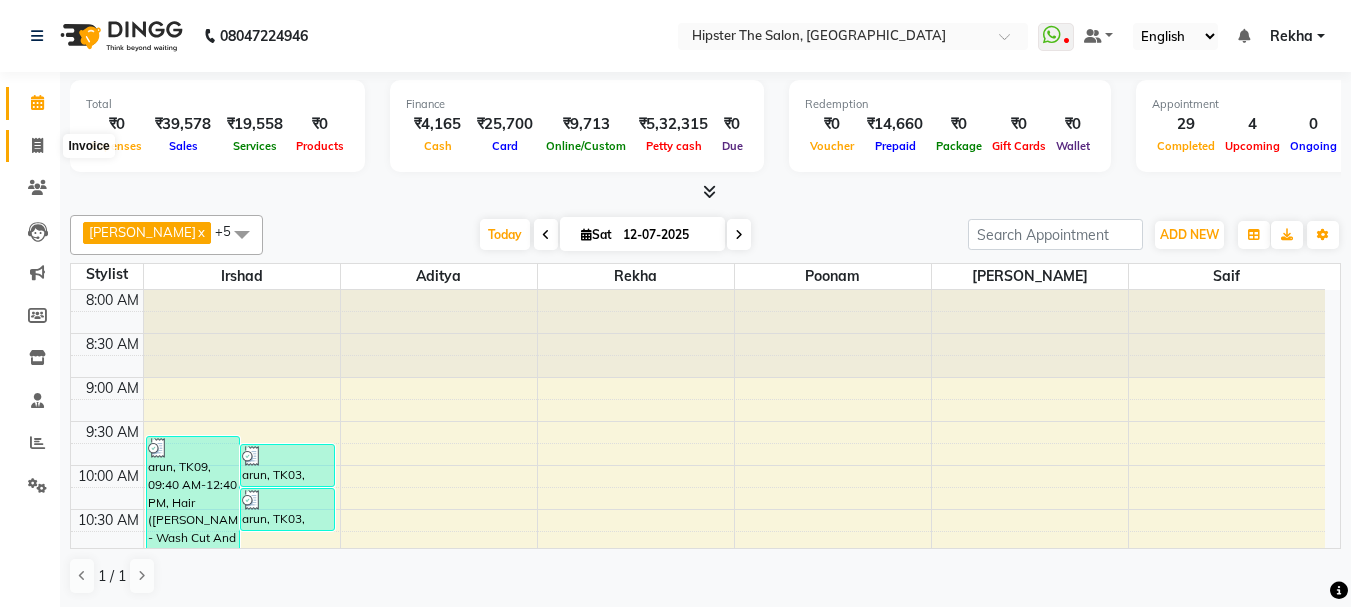 click 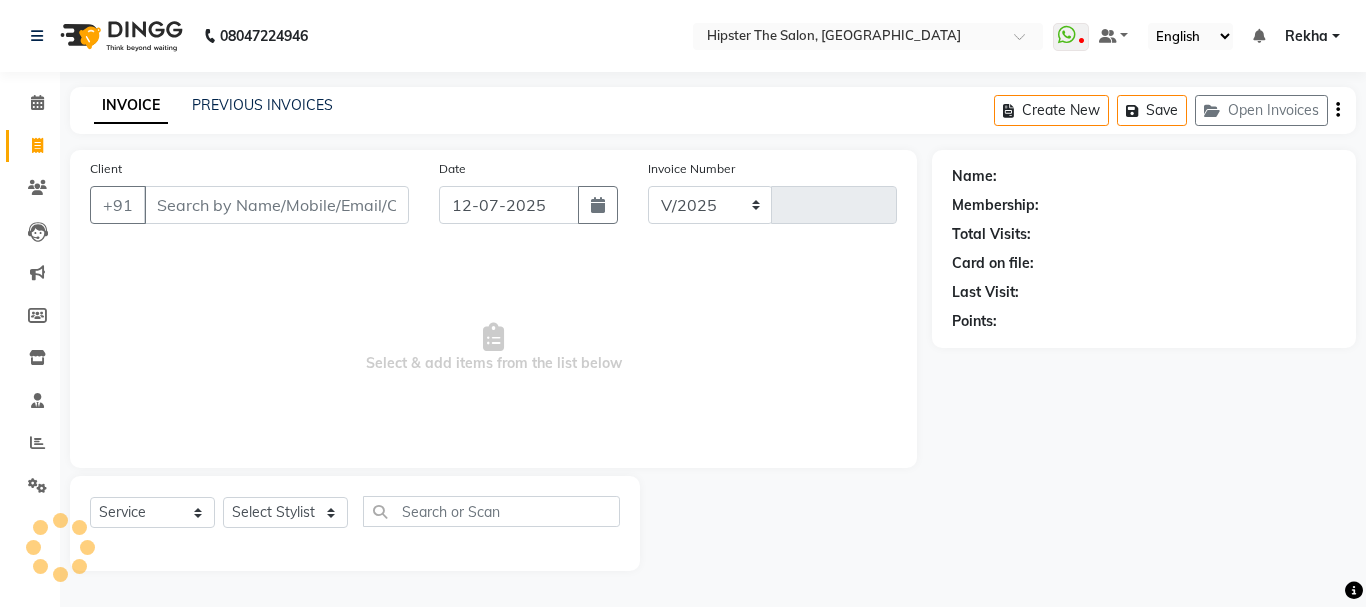 select on "5125" 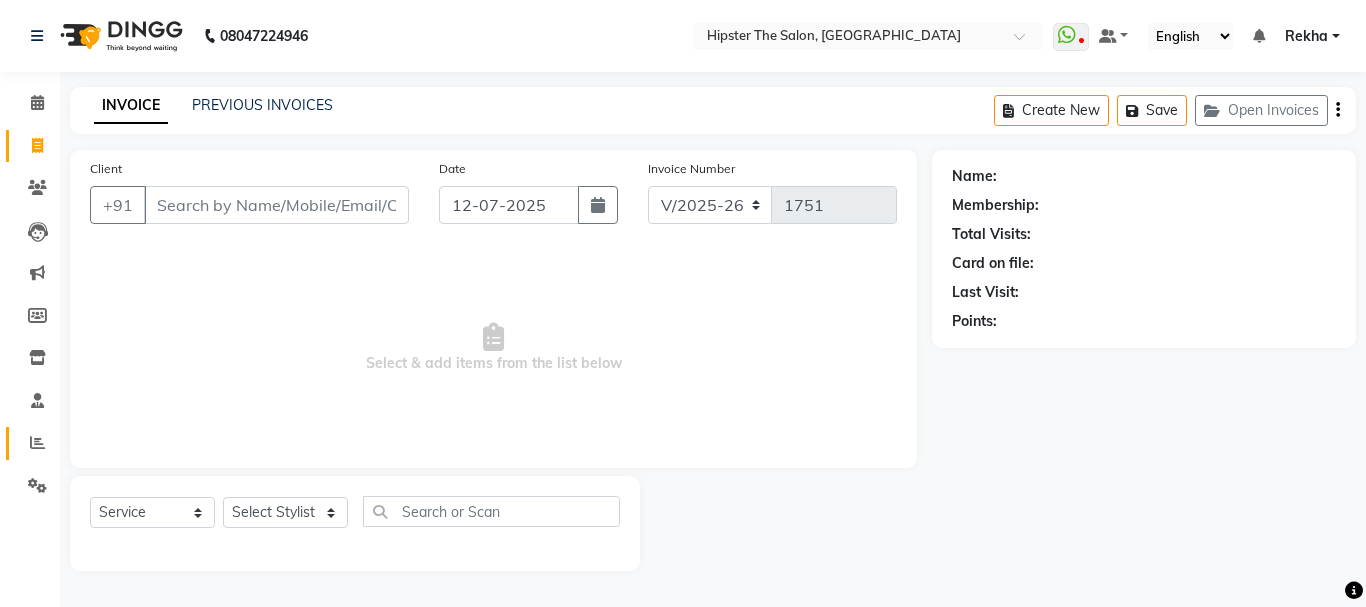 click on "Reports" 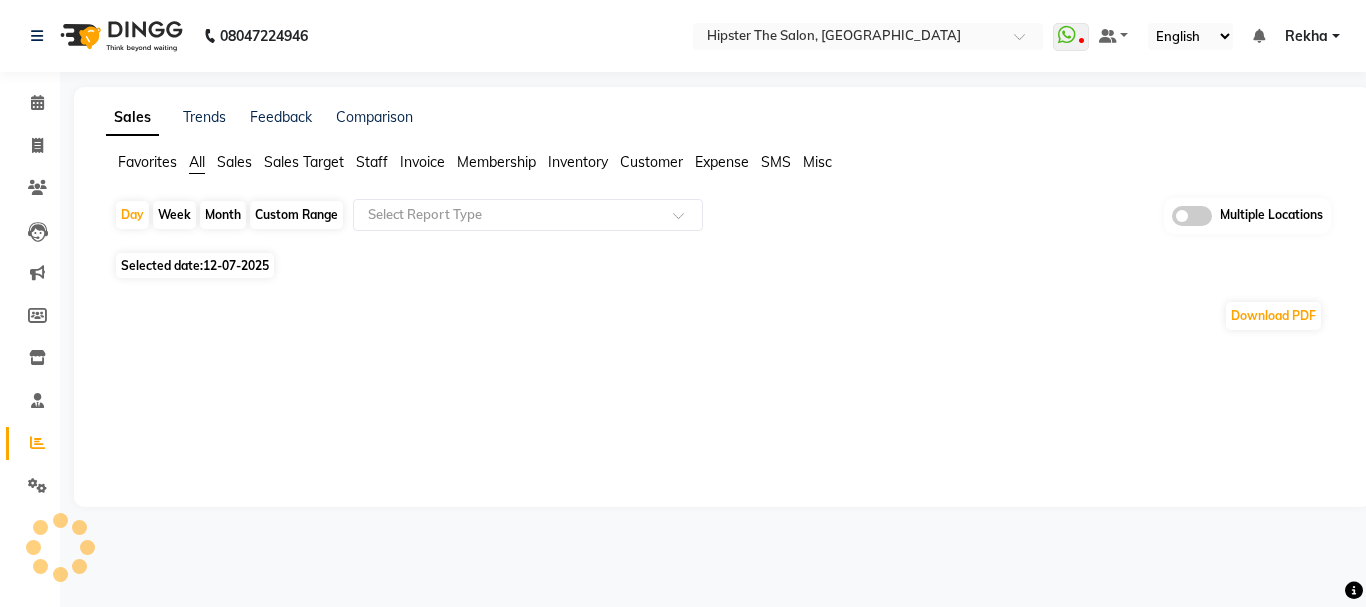 click on "Staff" 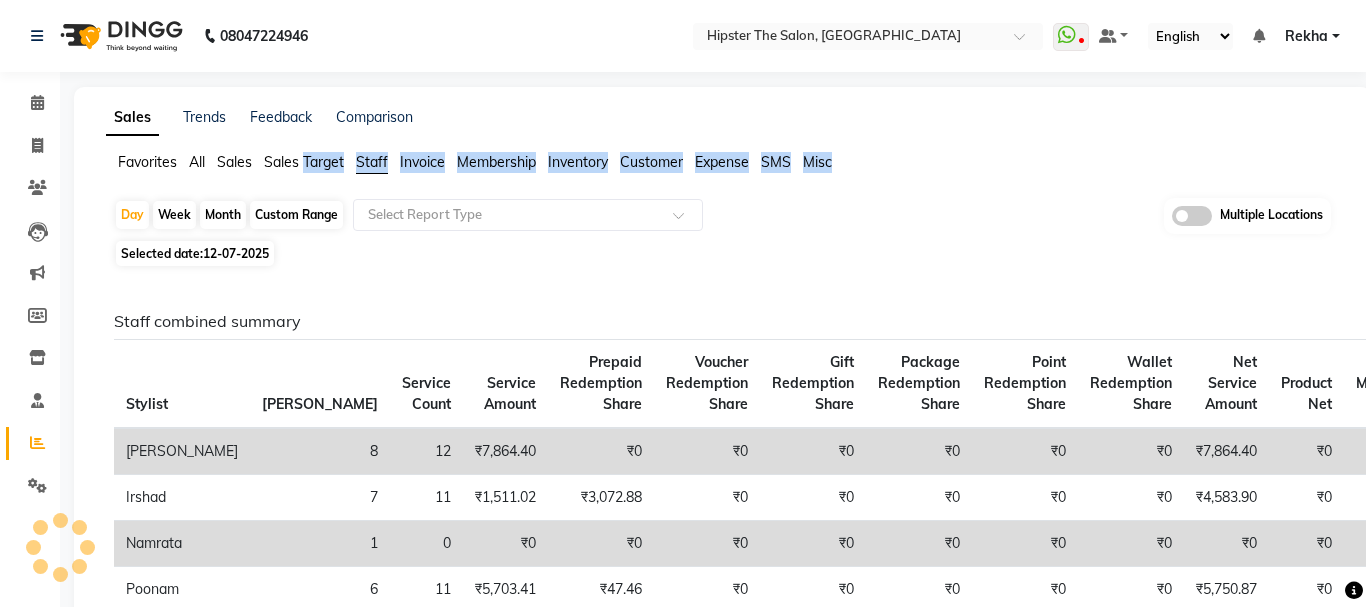 click on "Staff" 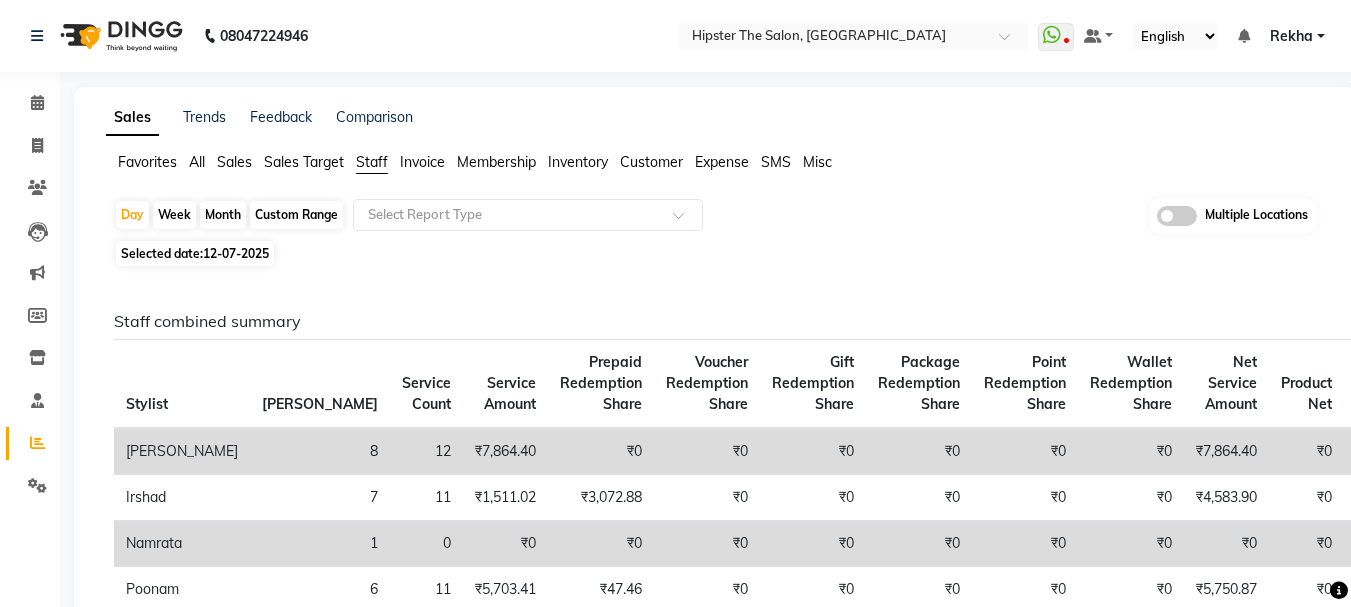 click on "Custom Range" 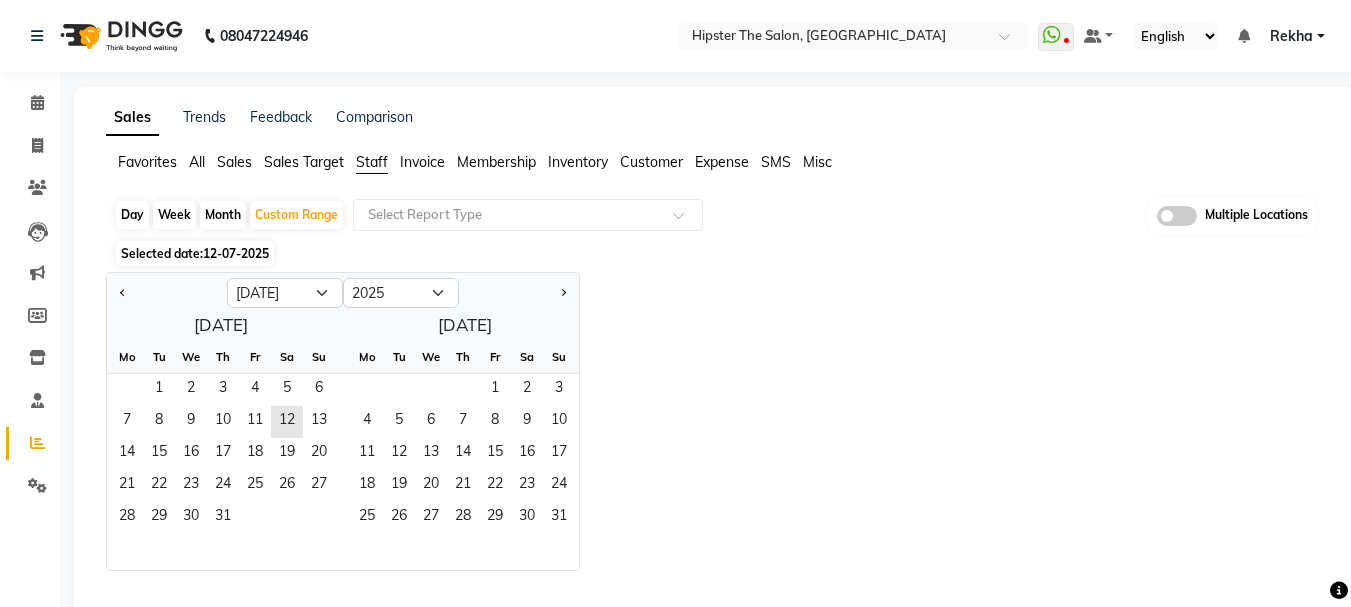 click on "Week" 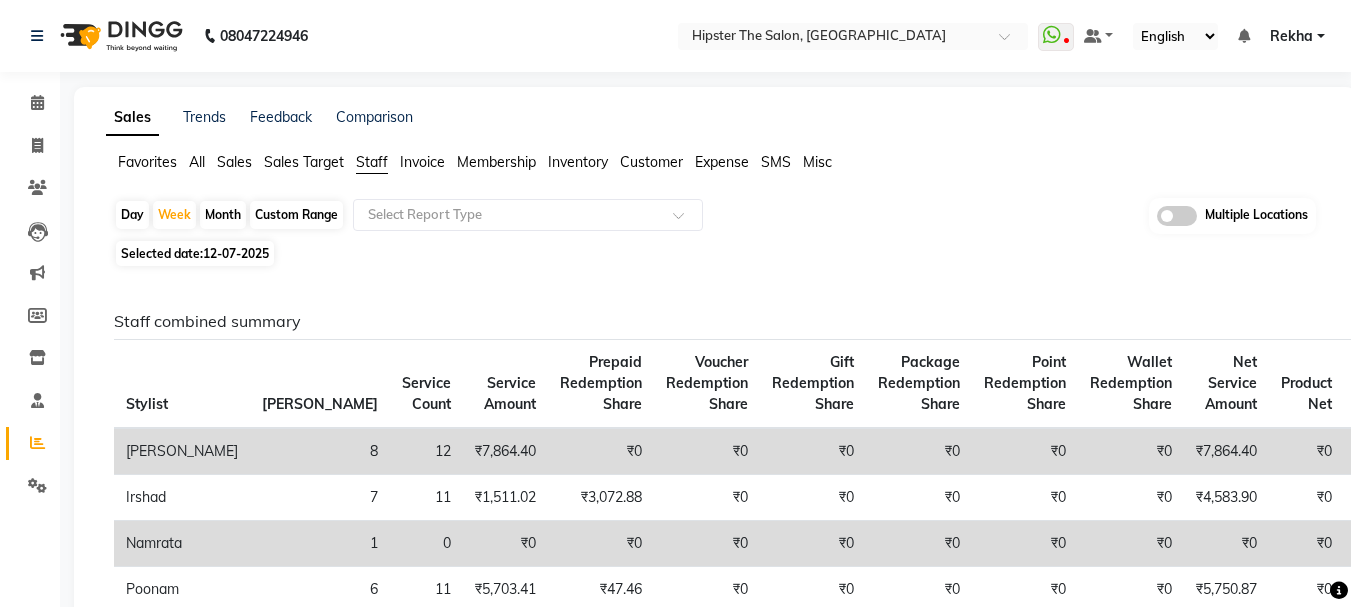click on "12-07-2025" 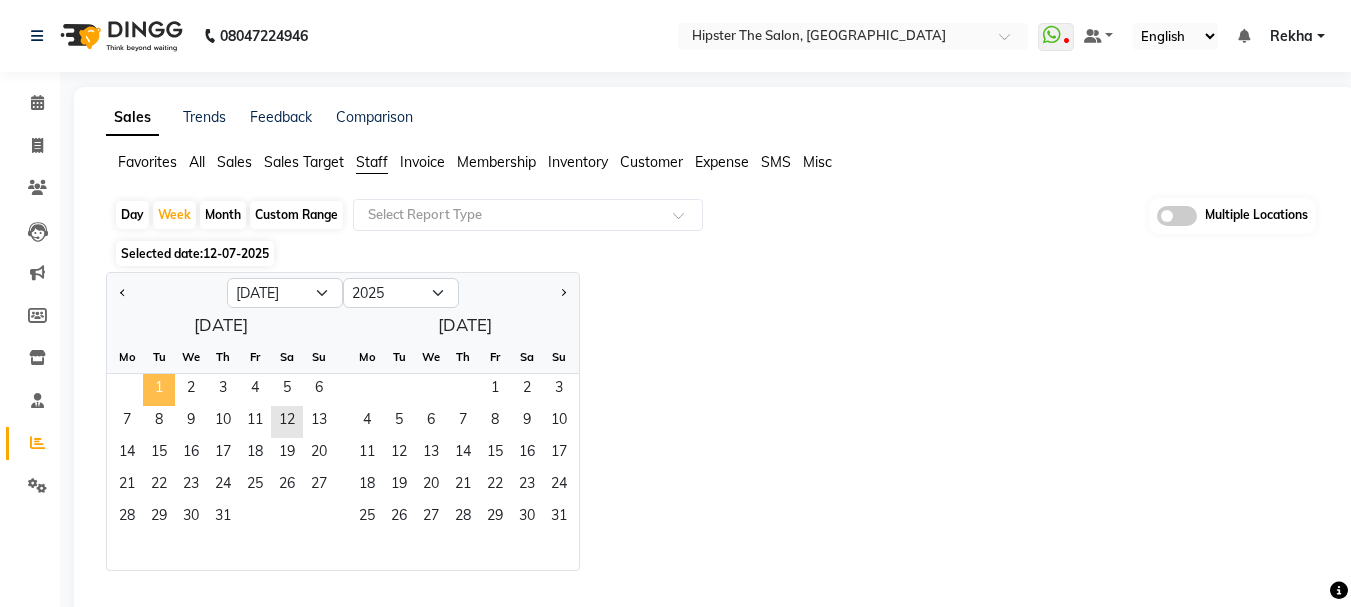 click on "1" 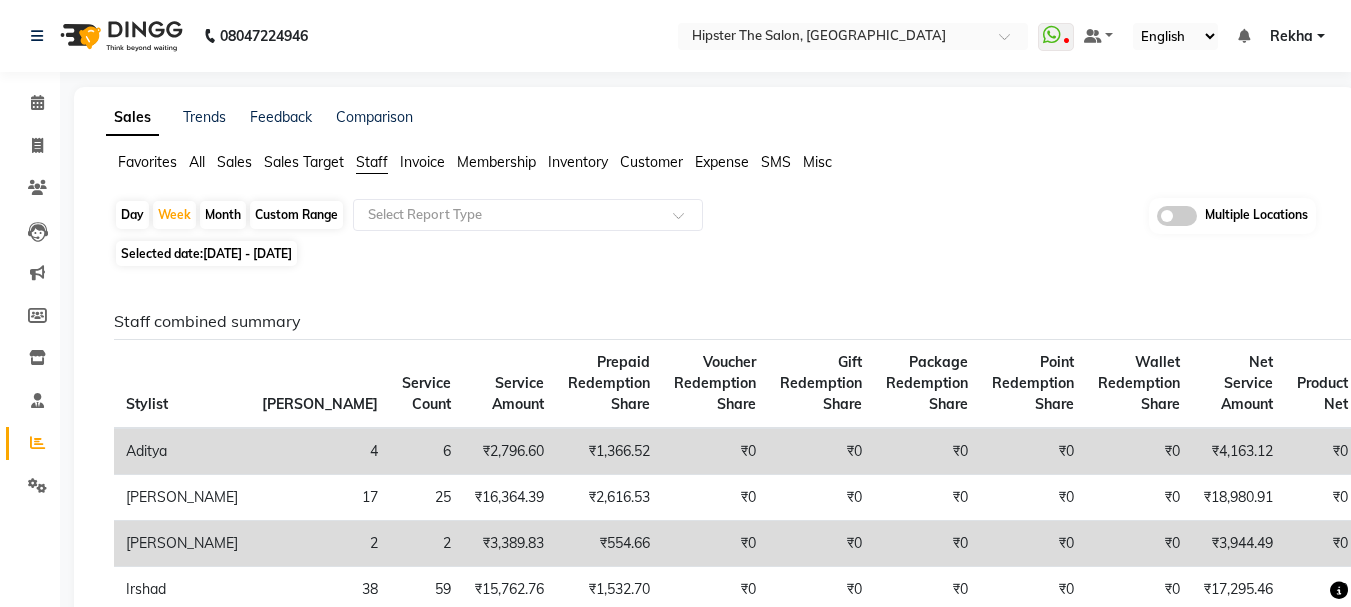 click on "Month" 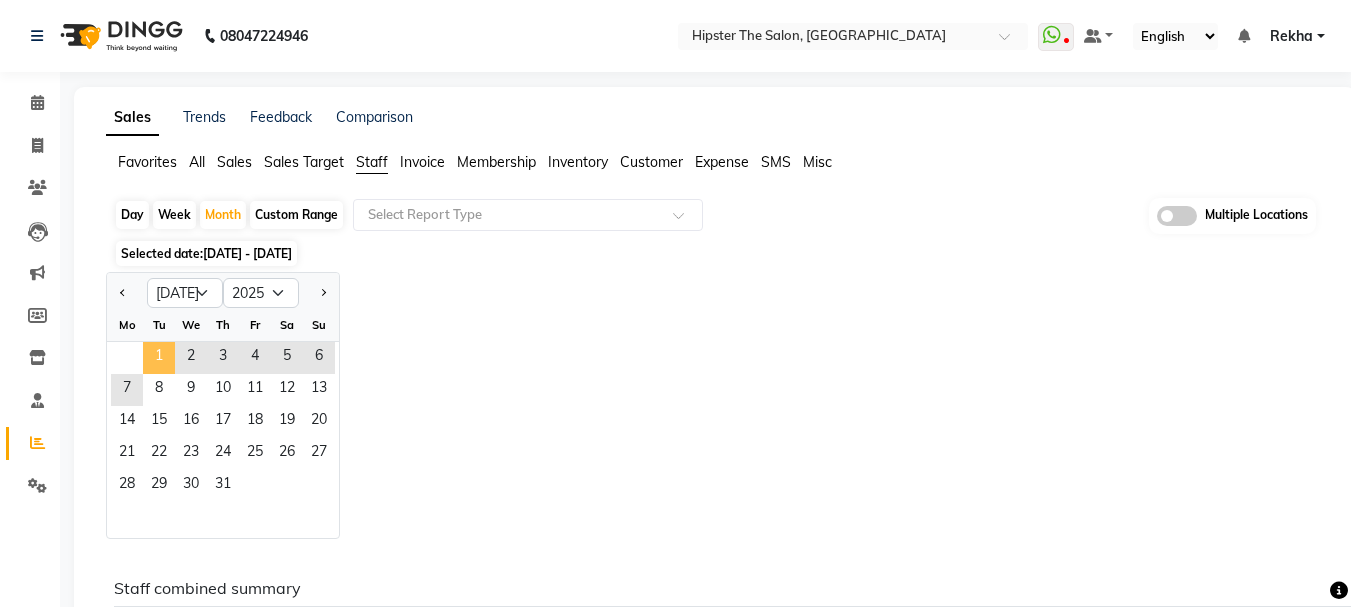click on "1" 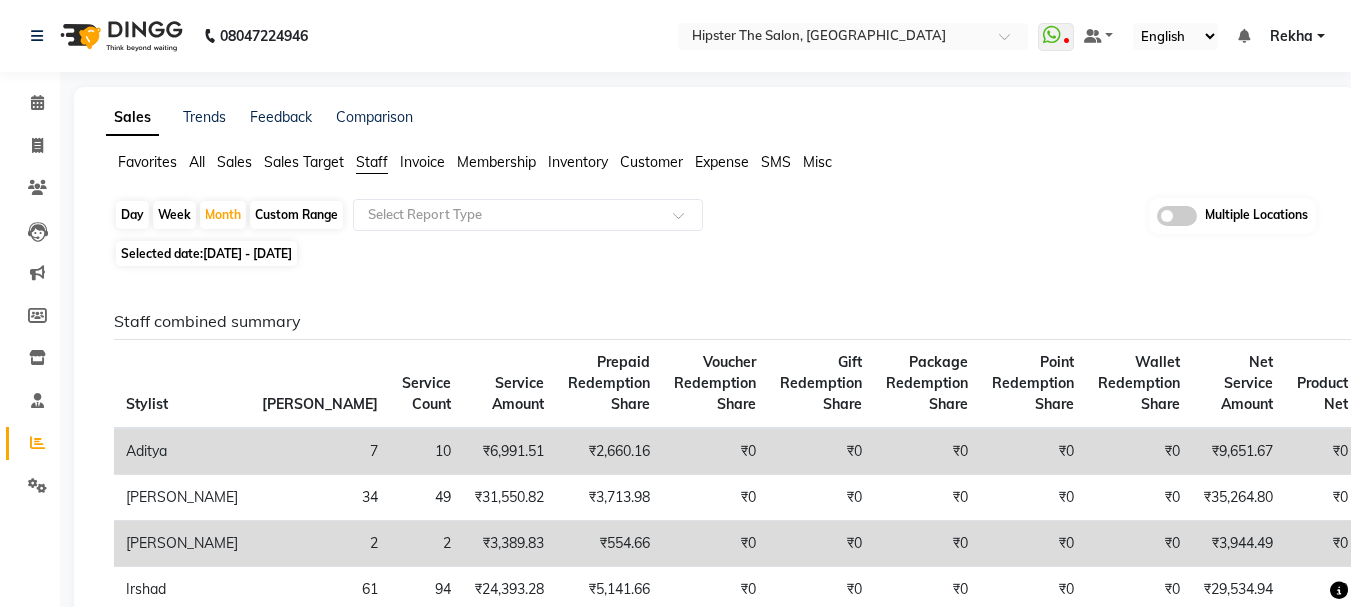 click on "Staff" 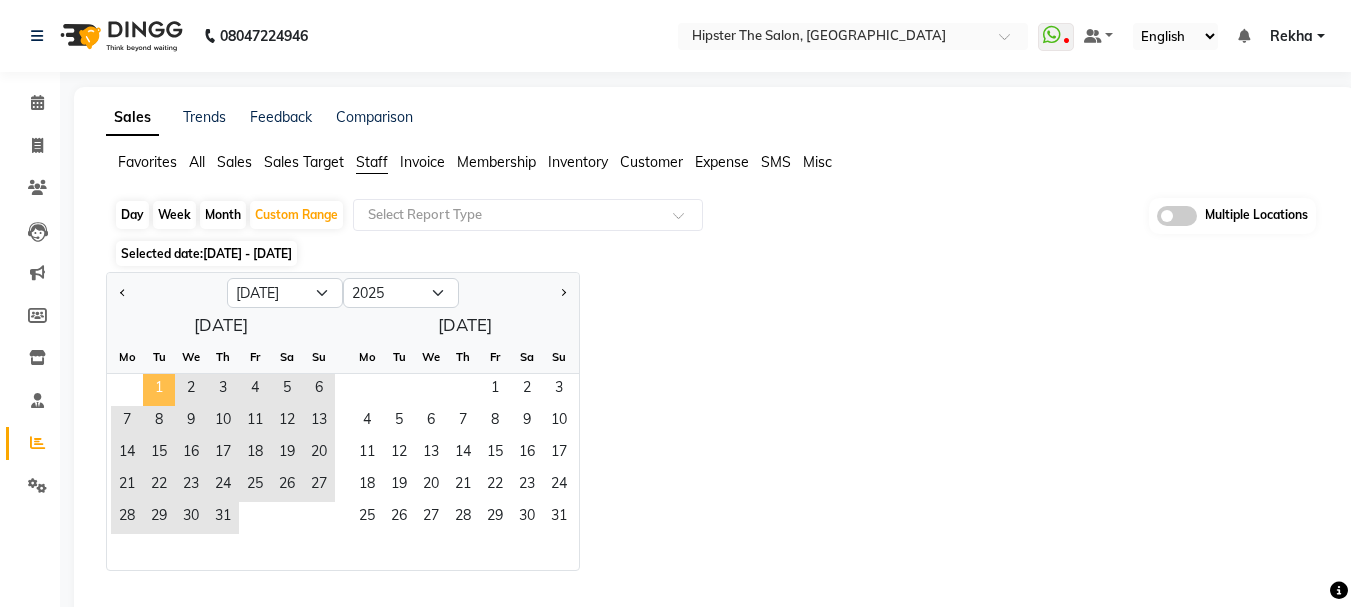 click on "1" 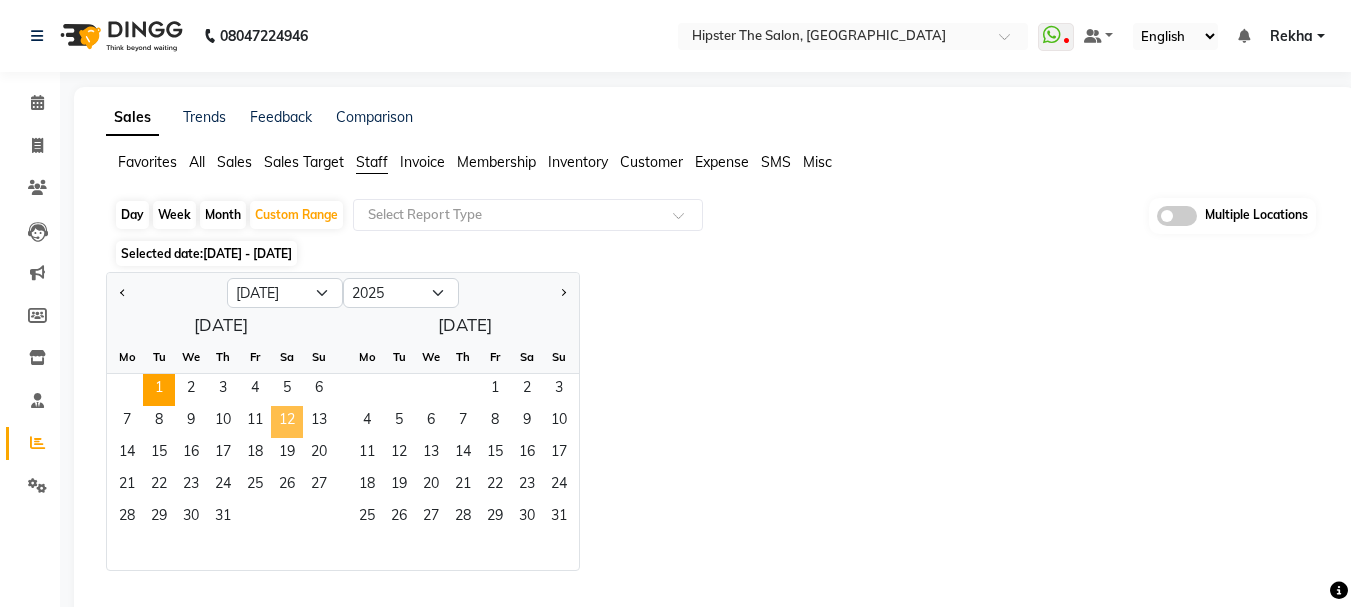 click on "12" 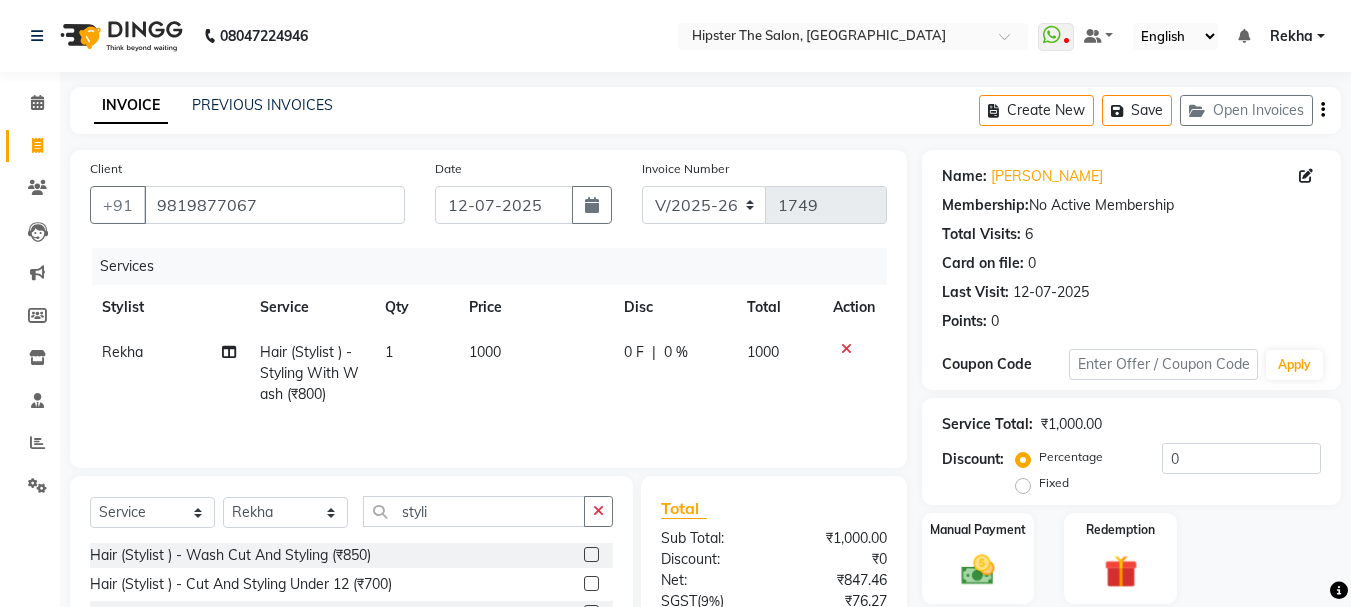 select on "5125" 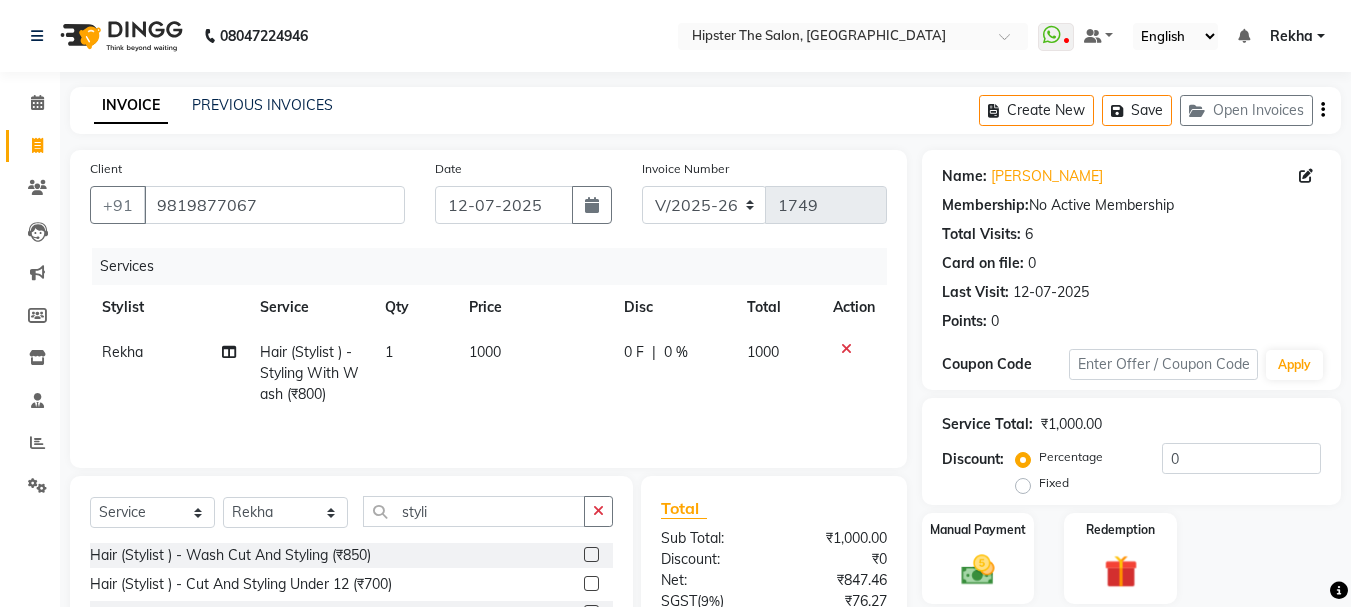 scroll, scrollTop: 194, scrollLeft: 0, axis: vertical 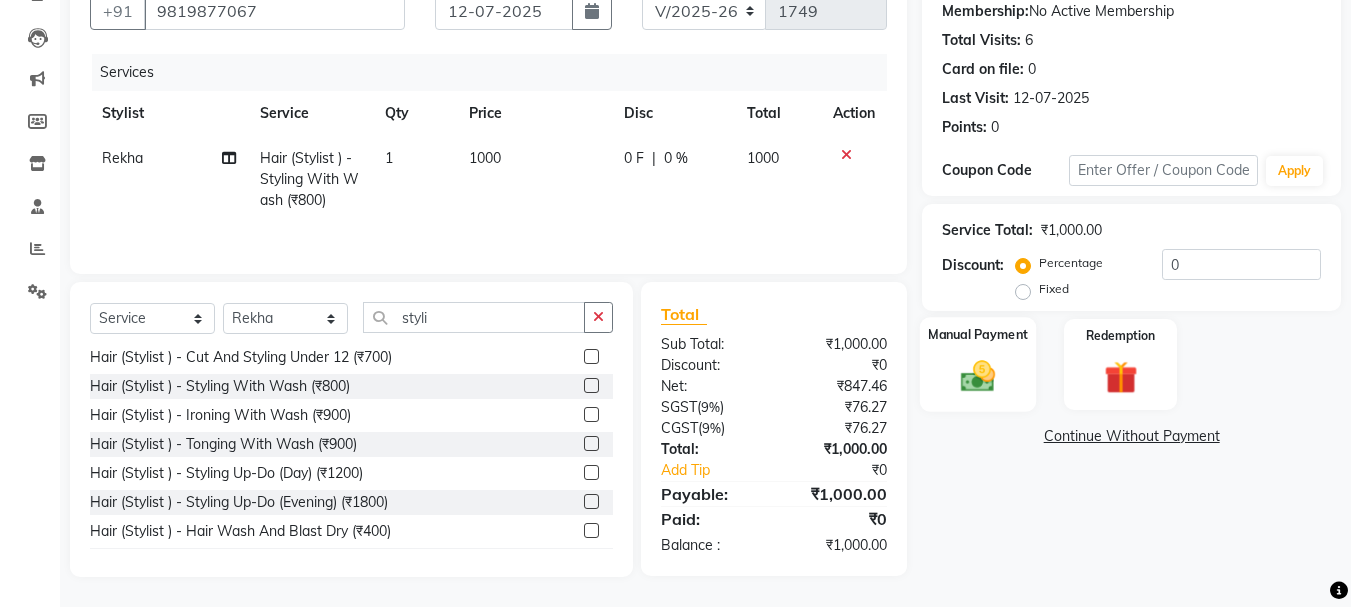 click on "Manual Payment" 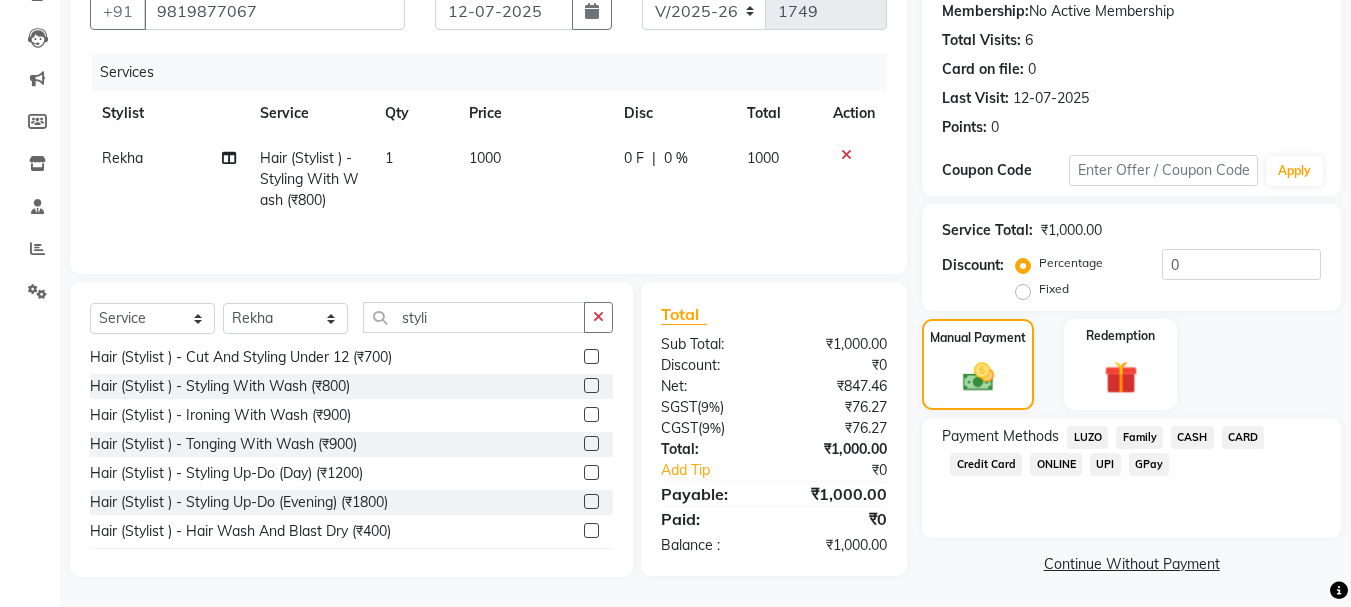 click on "CASH" 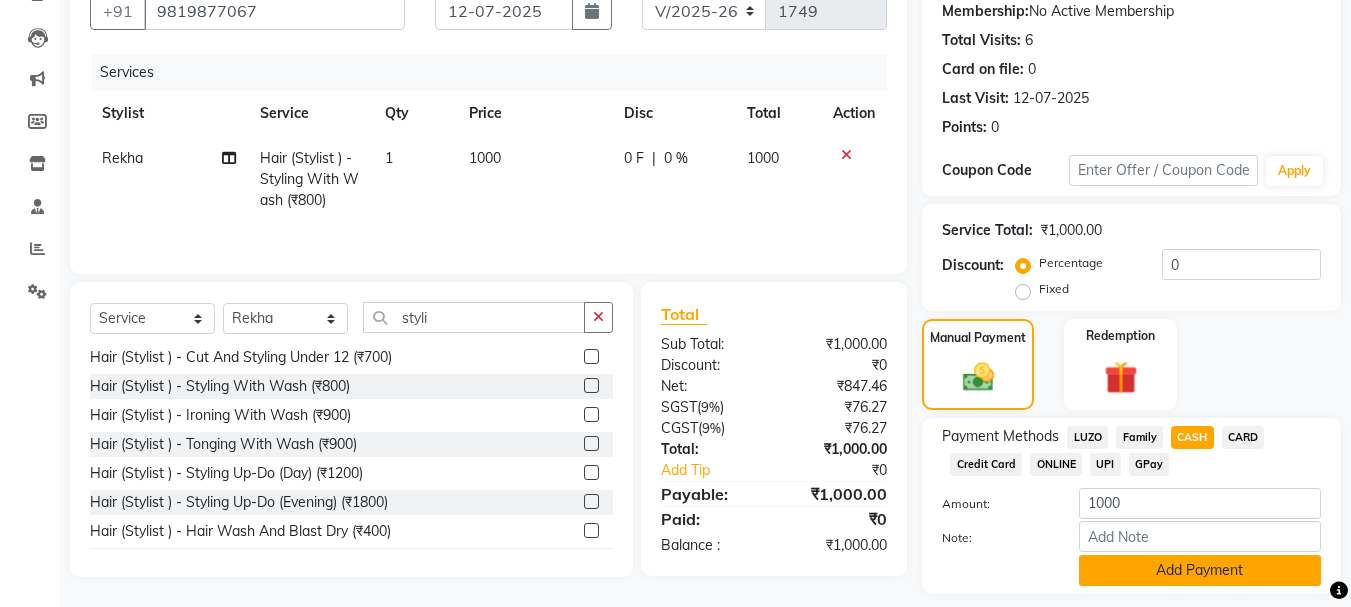 click on "Add Payment" 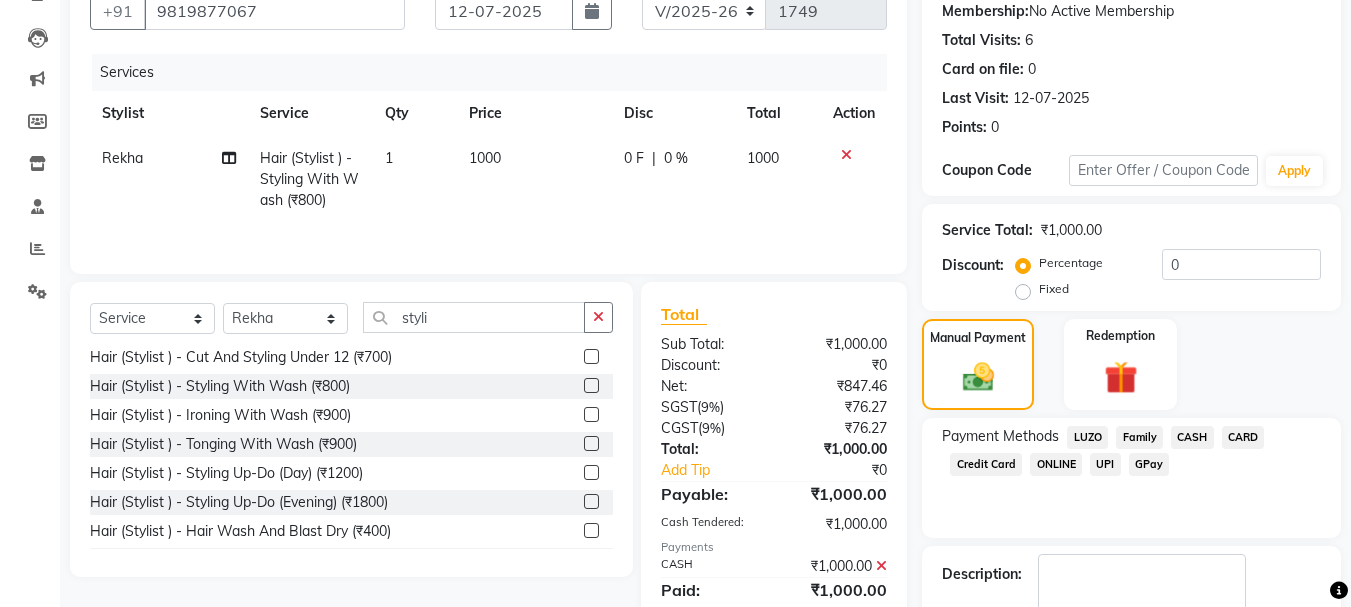 scroll, scrollTop: 309, scrollLeft: 0, axis: vertical 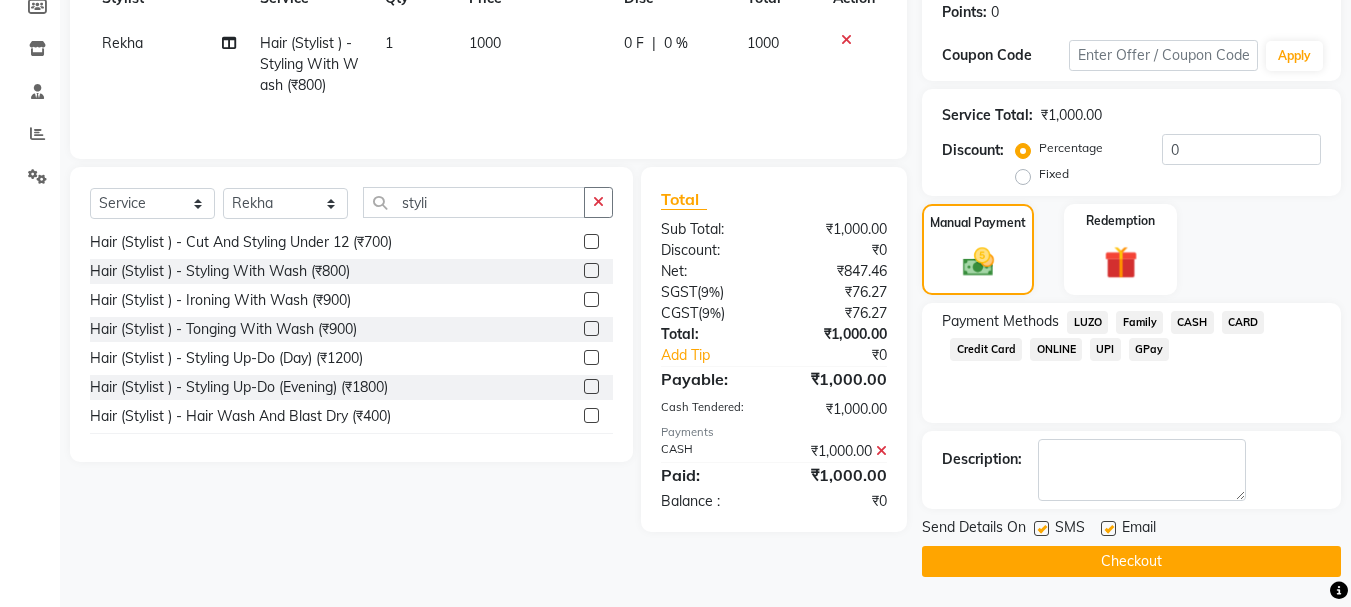 click on "Checkout" 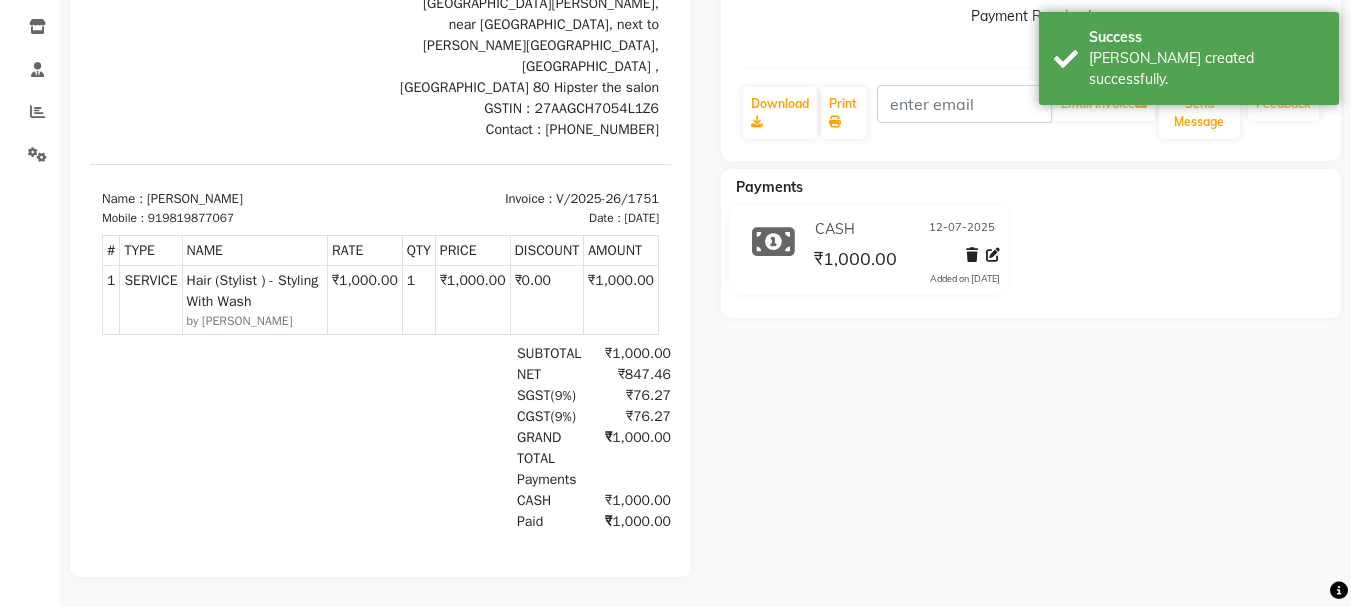 scroll, scrollTop: 0, scrollLeft: 0, axis: both 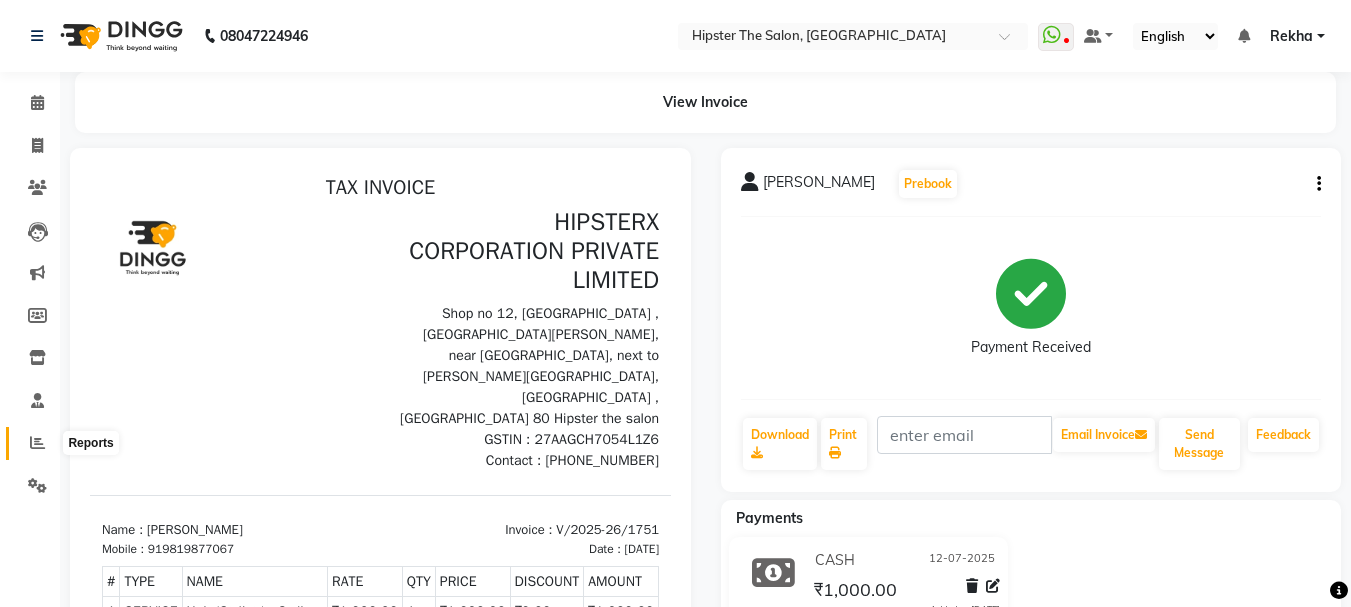 click 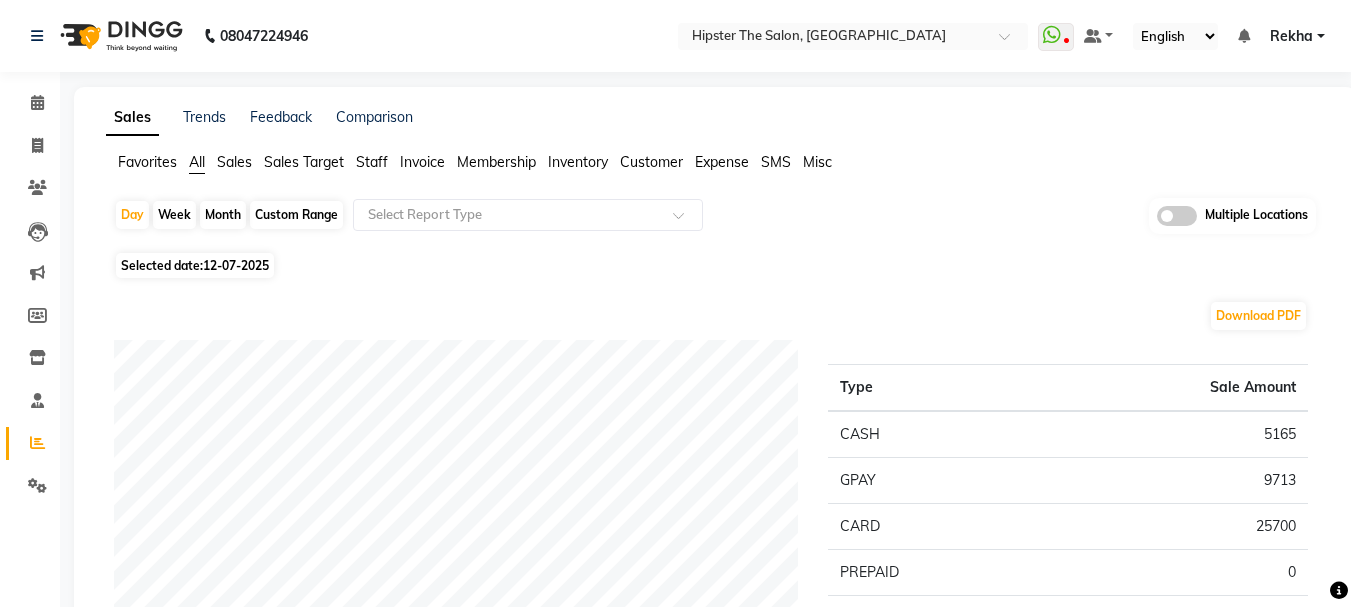 click on "Staff" 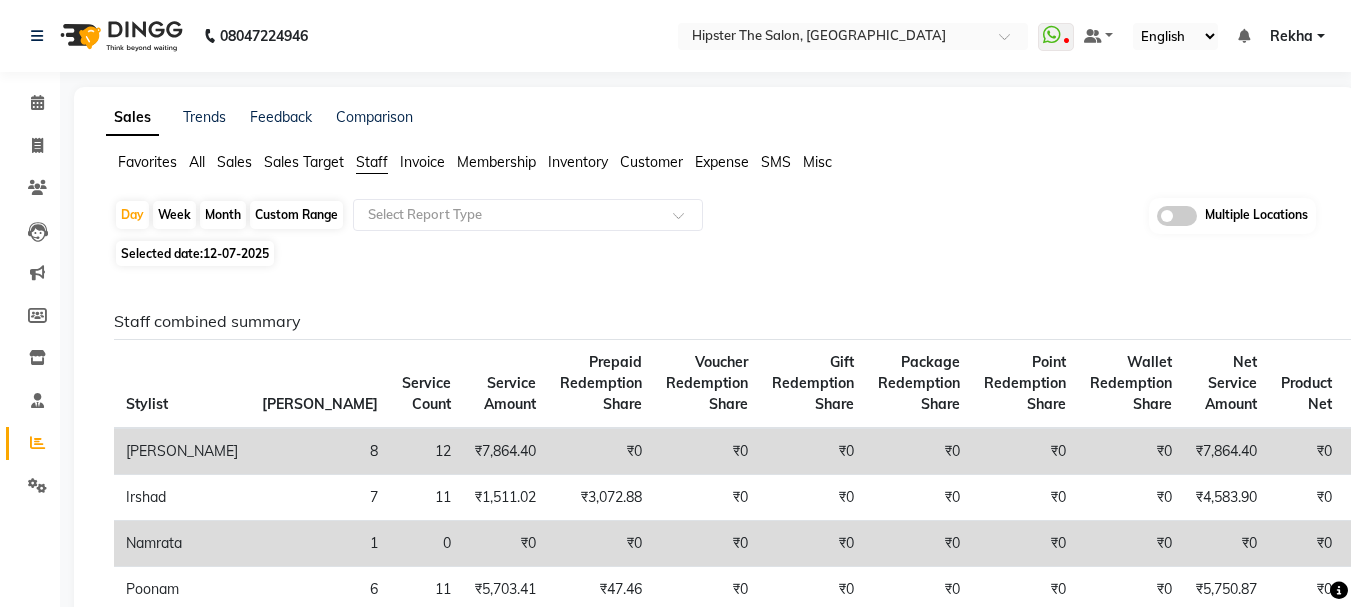 click on "Custom Range" 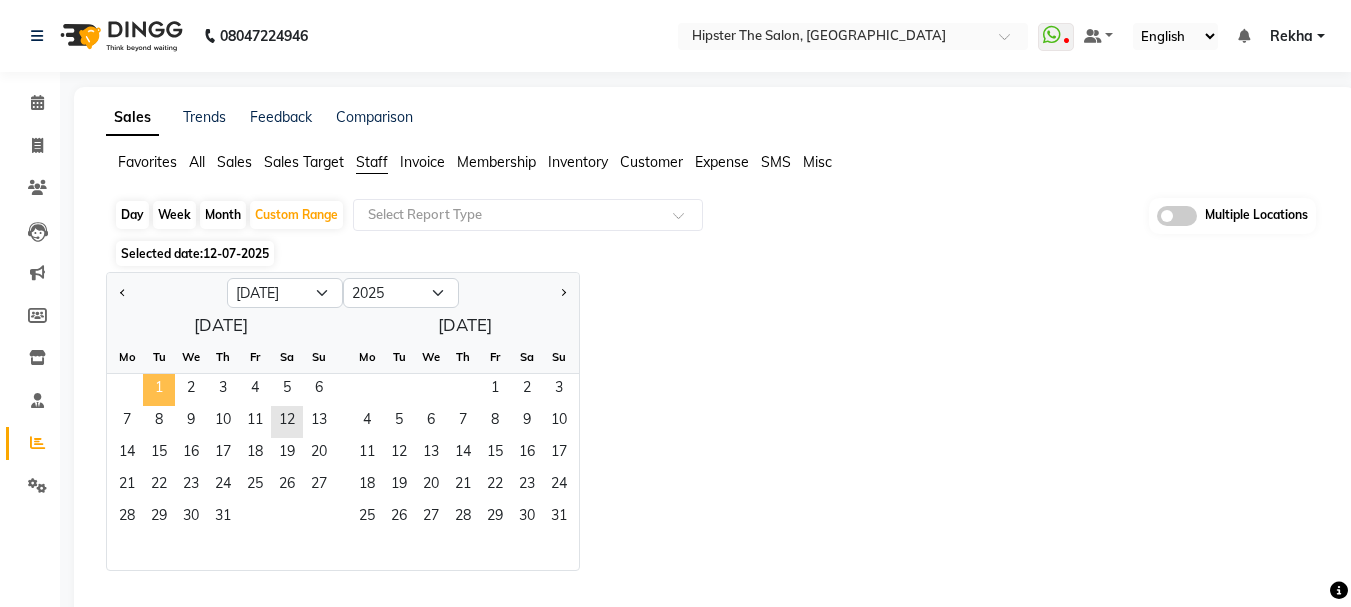 click on "1" 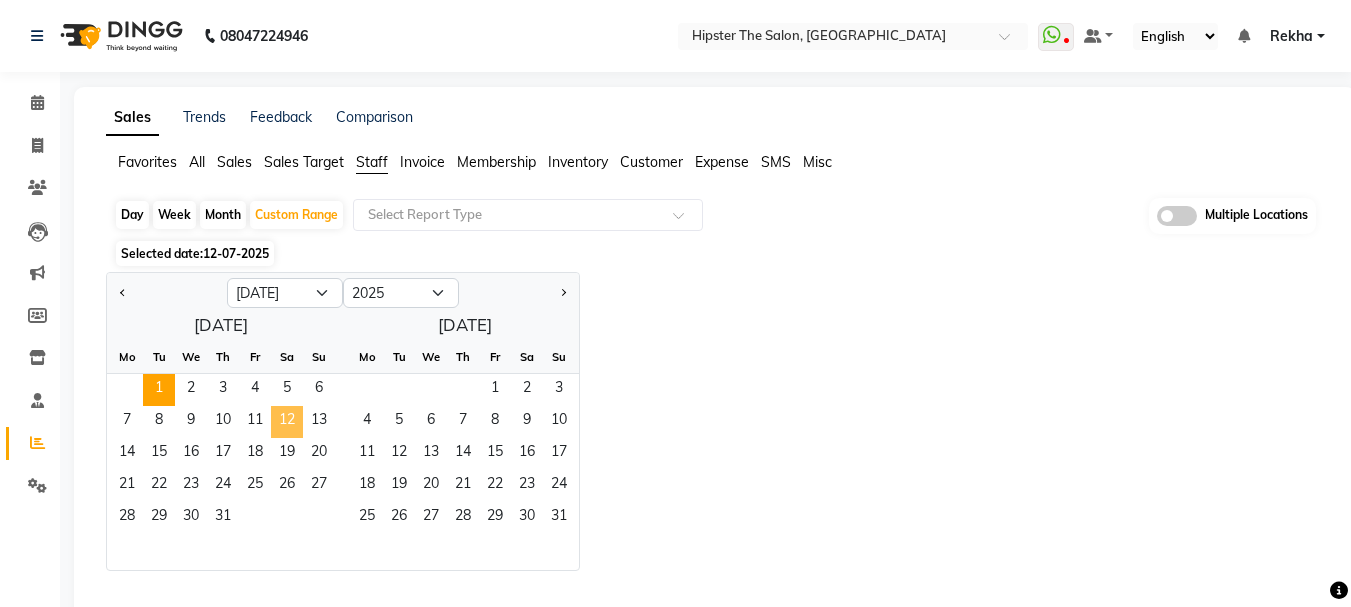 click on "12" 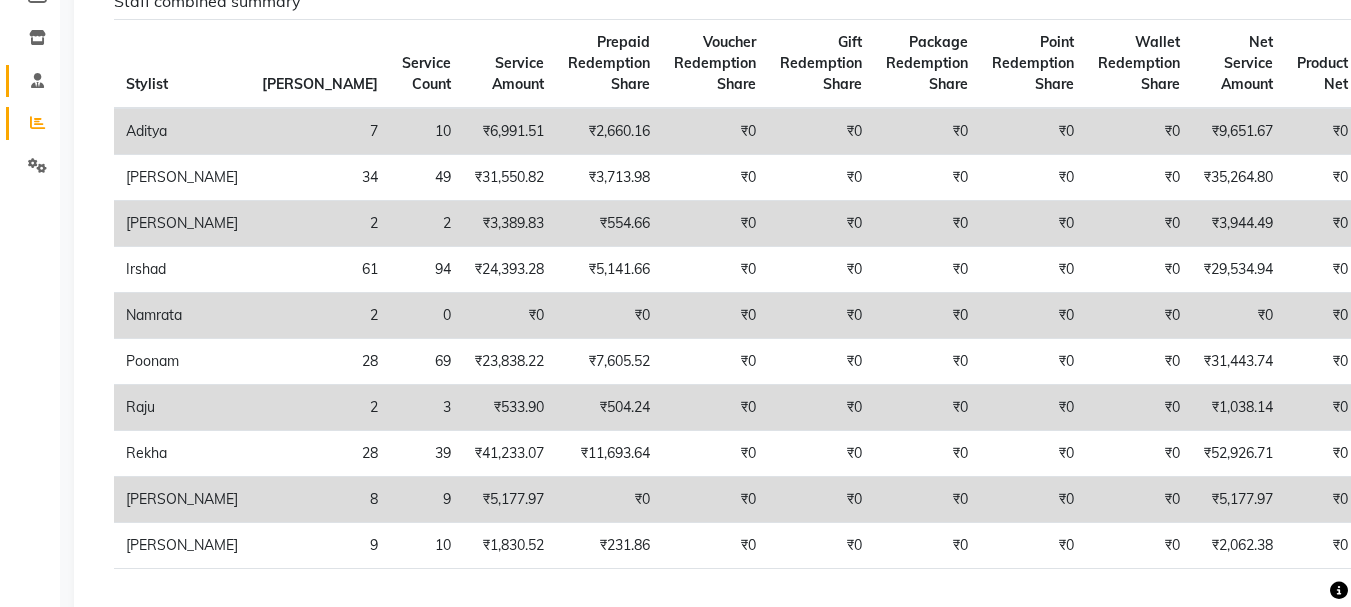 scroll, scrollTop: 0, scrollLeft: 0, axis: both 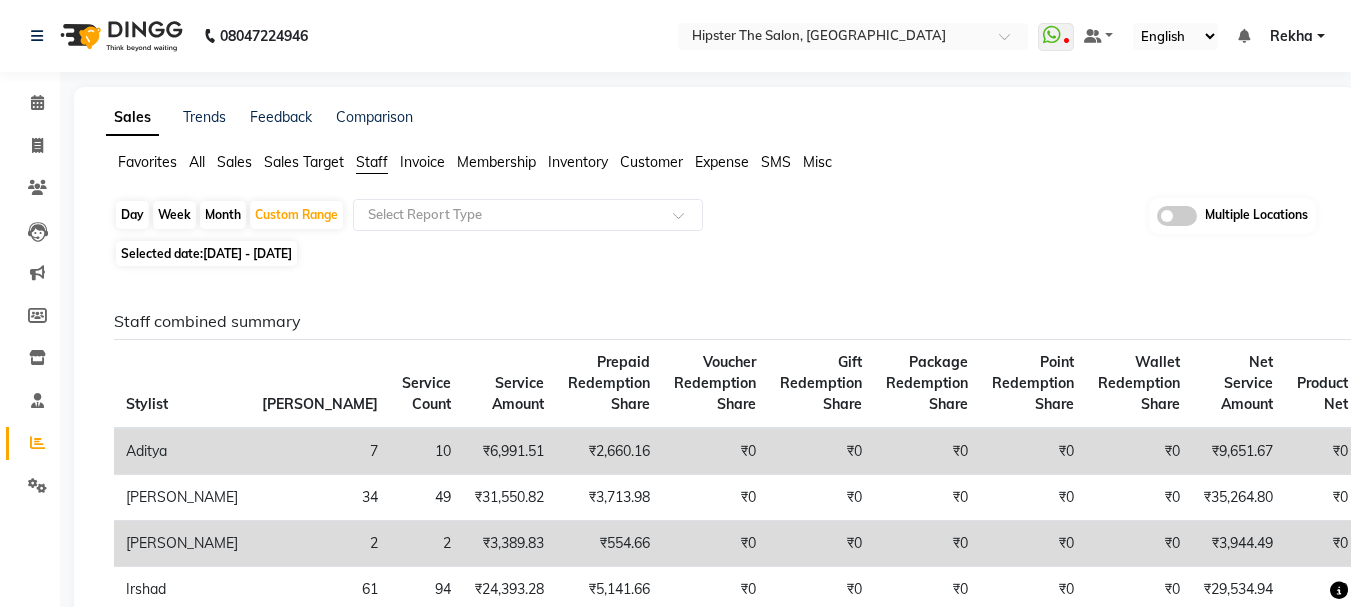 click on "Staff" 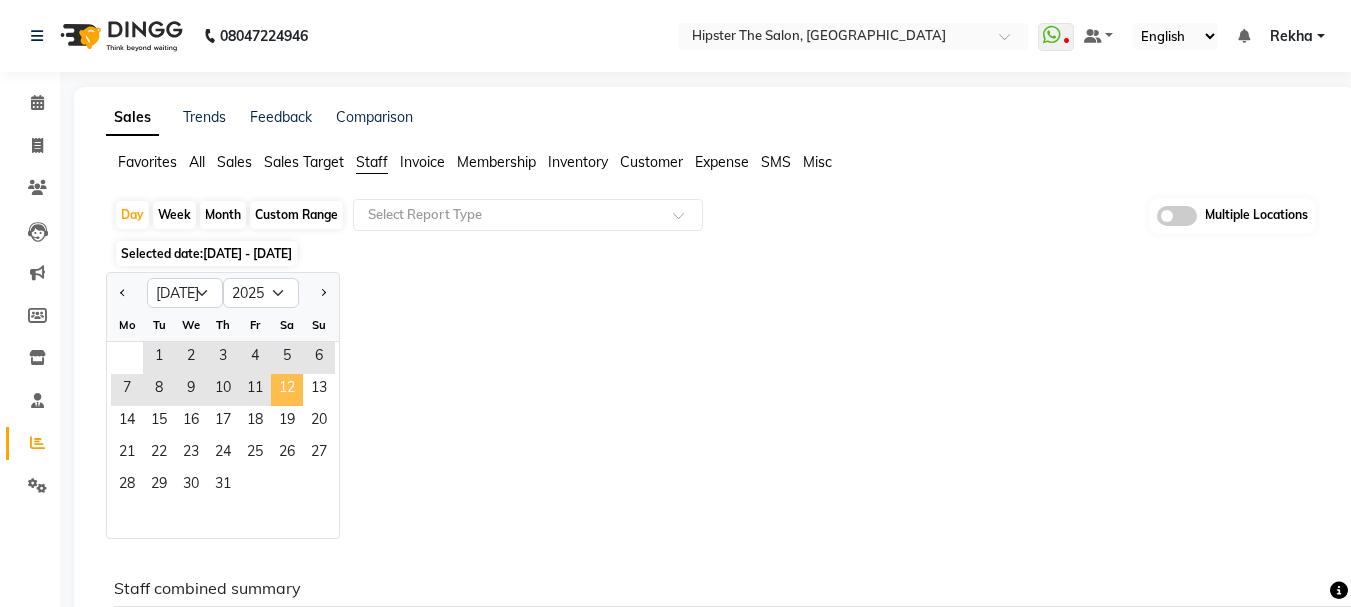 click on "12" 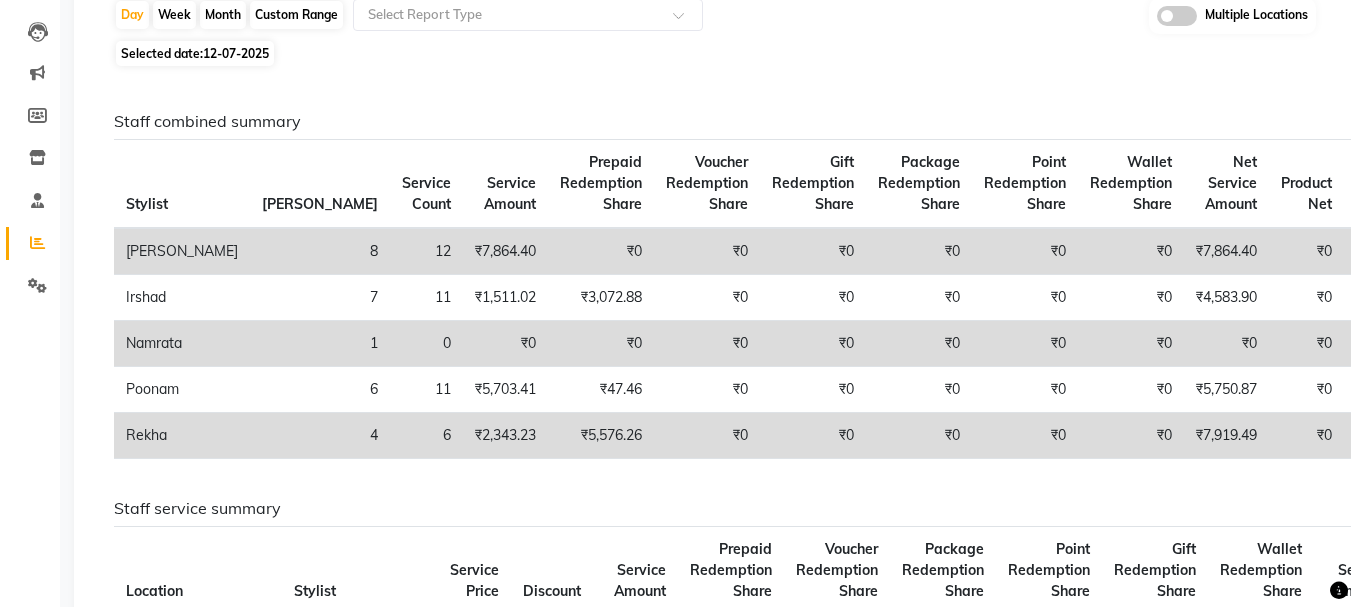 scroll, scrollTop: 0, scrollLeft: 0, axis: both 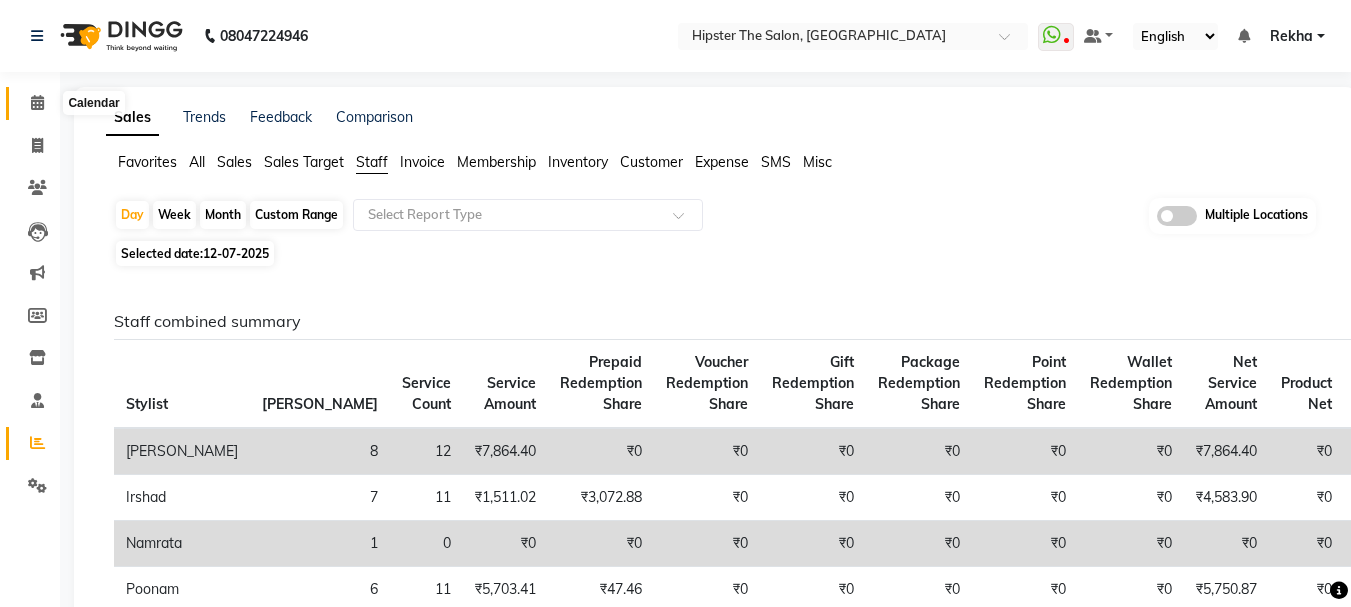 click 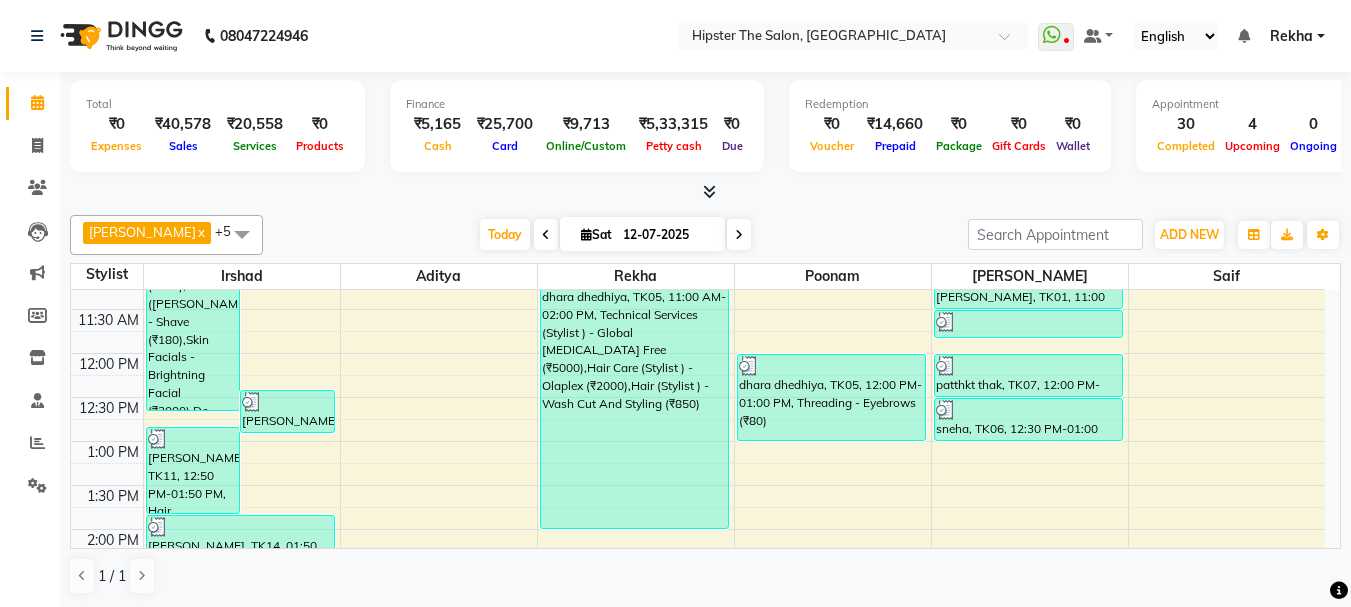 scroll, scrollTop: 300, scrollLeft: 0, axis: vertical 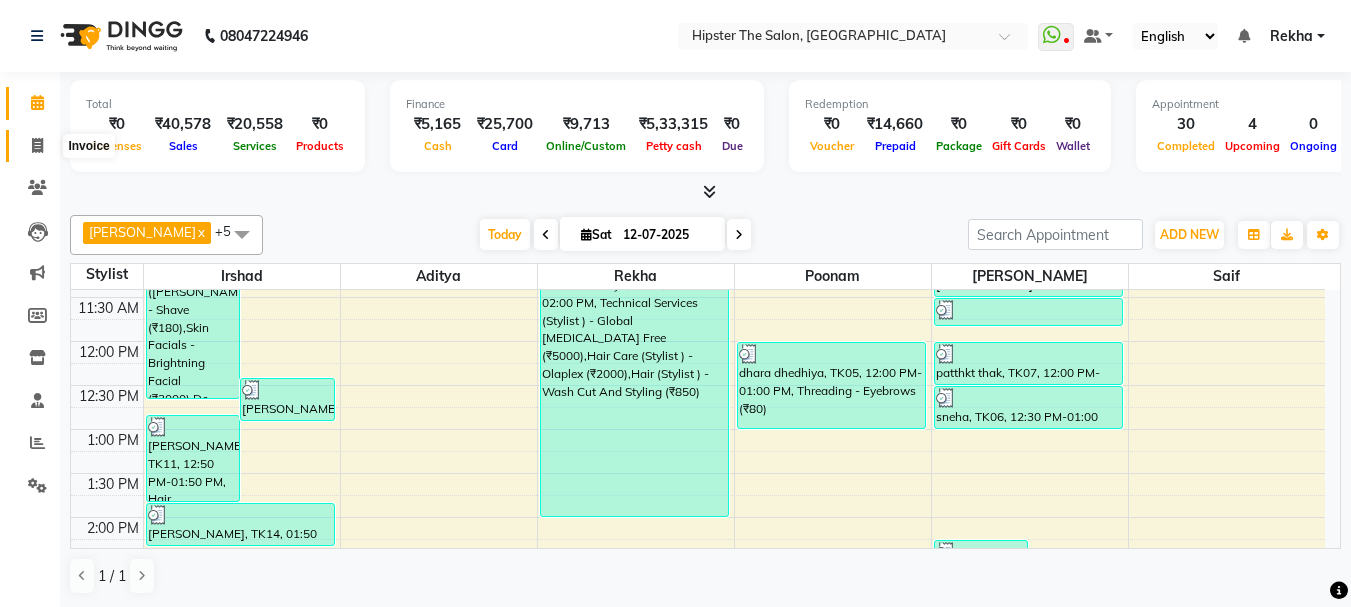 click 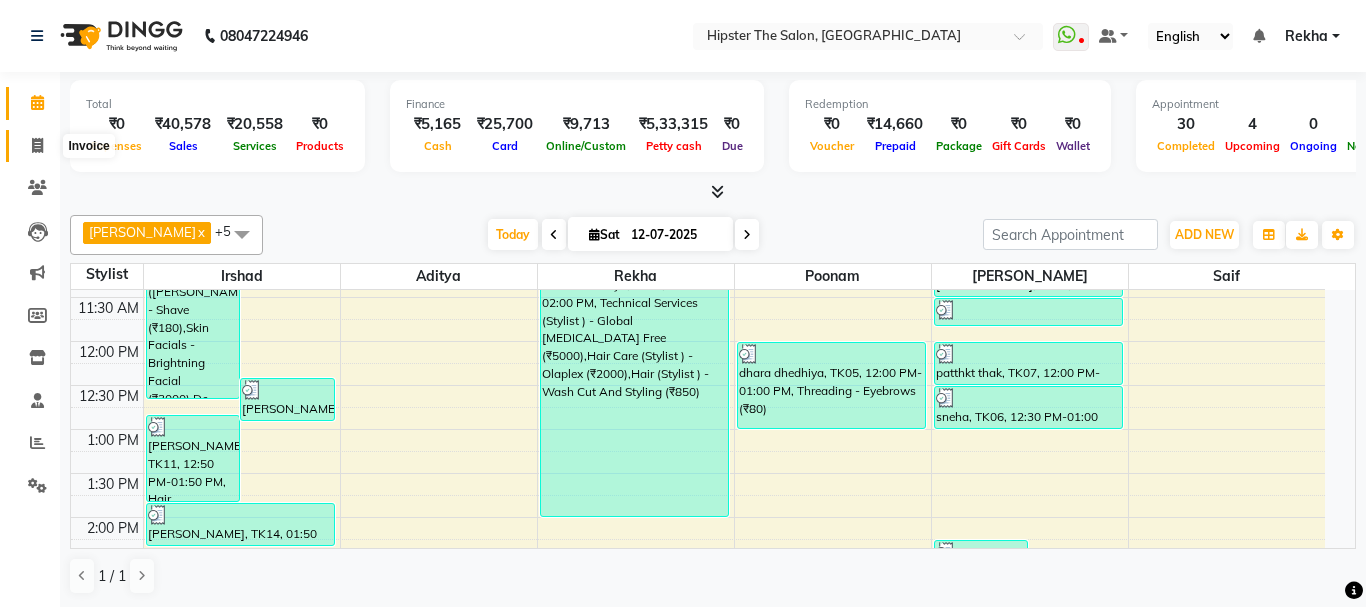 select on "5125" 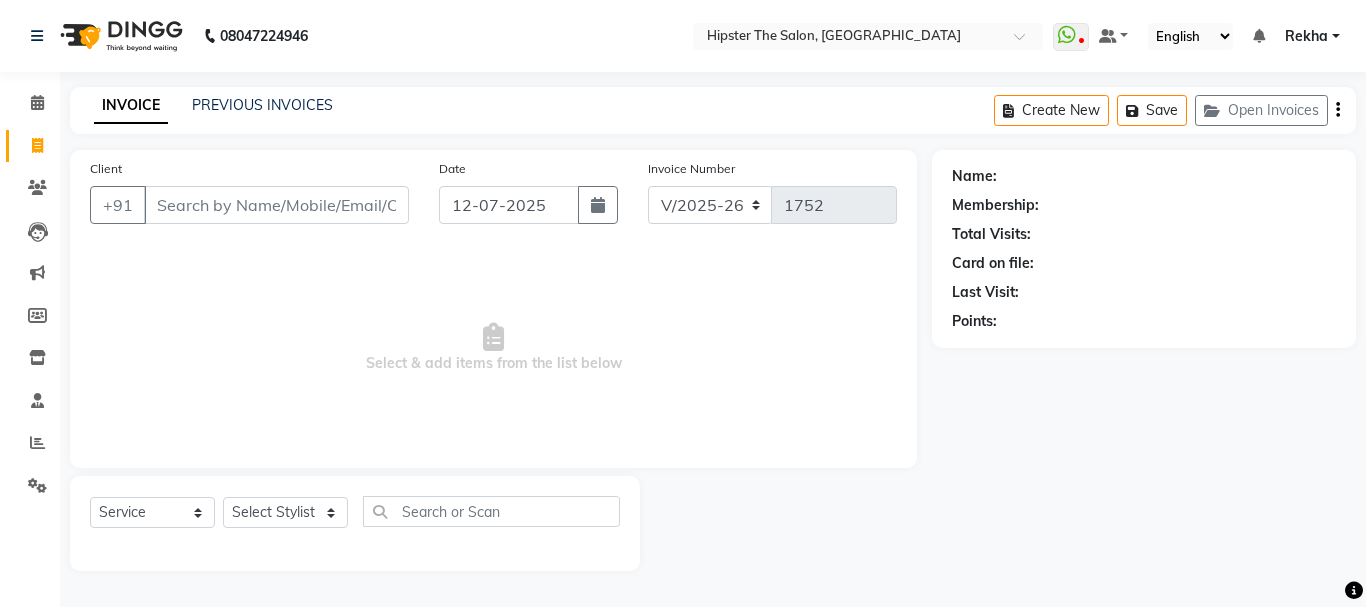 click on "Client" at bounding box center (276, 205) 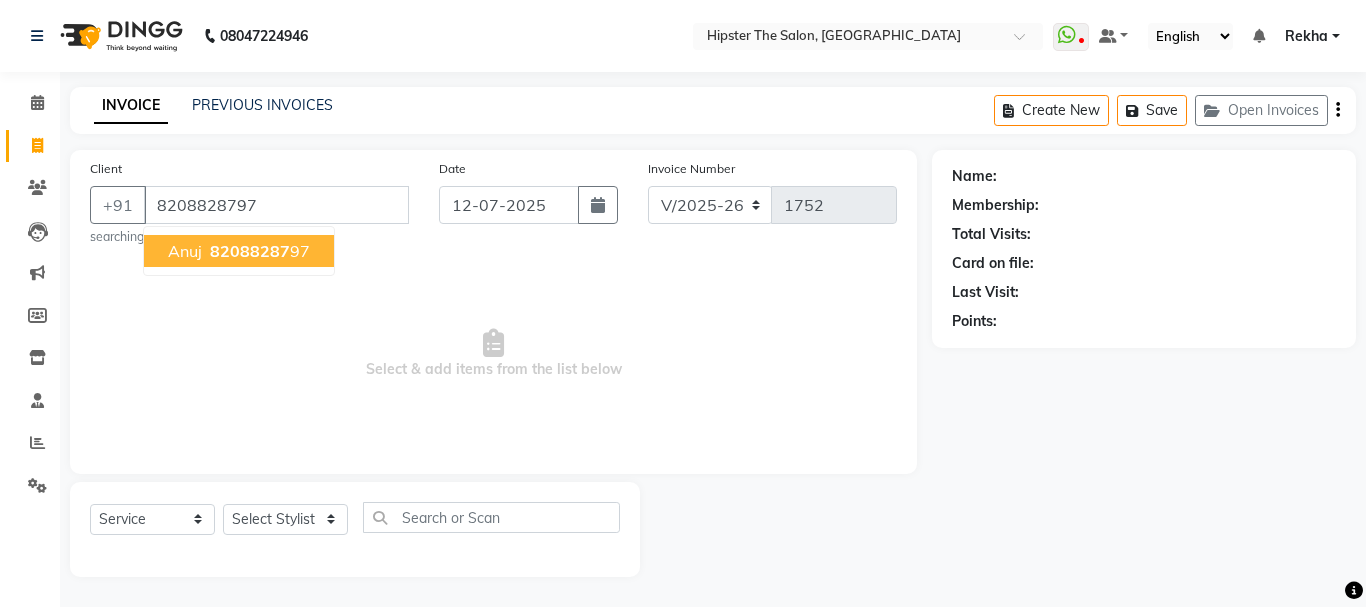 type on "8208828797" 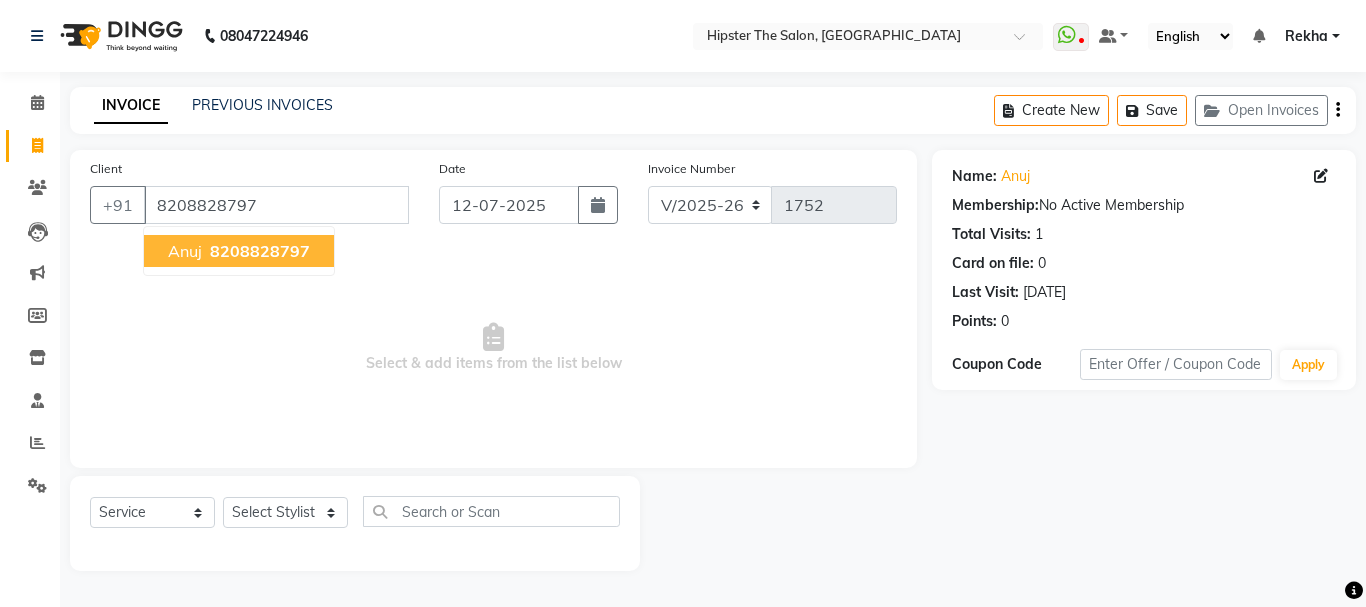 click on "8208828797" at bounding box center (260, 251) 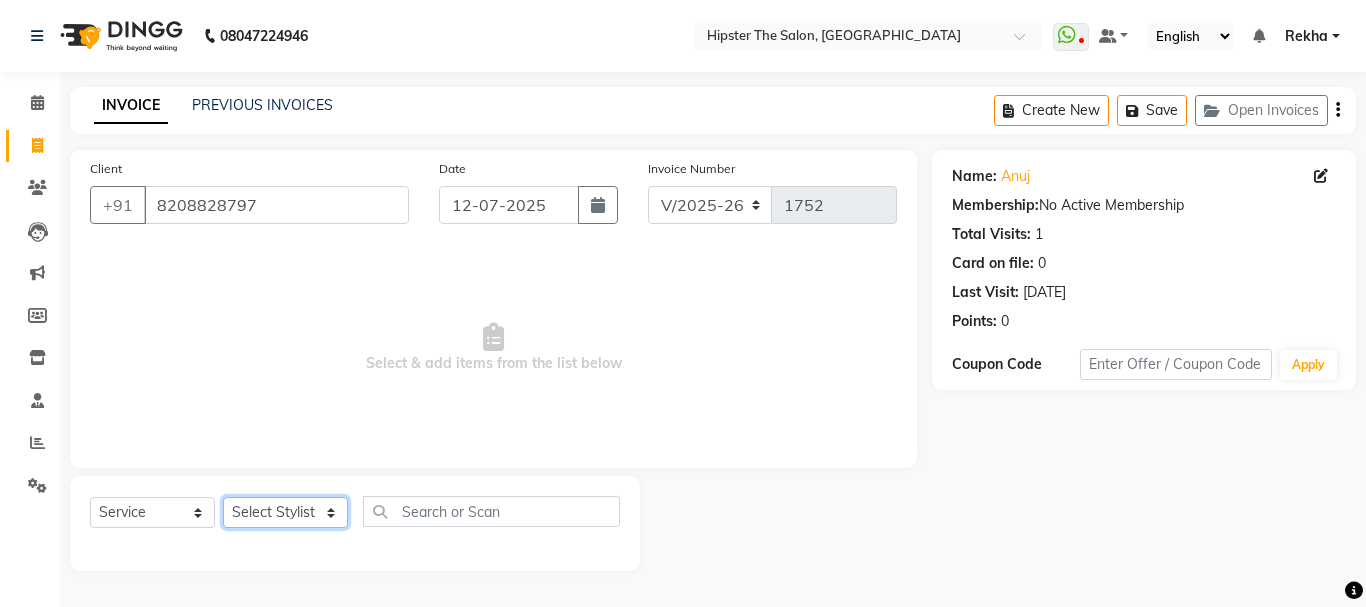 click on "Select Stylist [PERSON_NAME] [PERSON_NAME] [PERSON_NAME] [PERSON_NAME] Lucky [PERSON_NAME]  [PERSON_NAME] [PERSON_NAME] [PERSON_NAME] Rekha saif [PERSON_NAME] [PERSON_NAME]  [PERSON_NAME] [PERSON_NAME]" 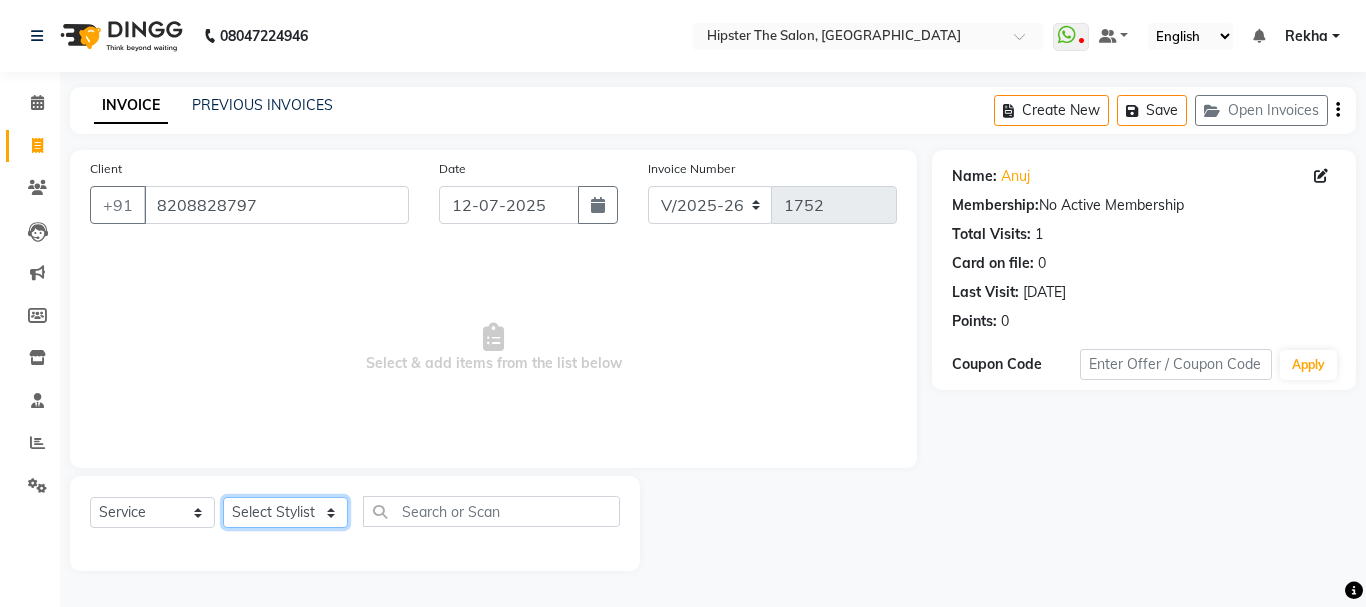 select on "32387" 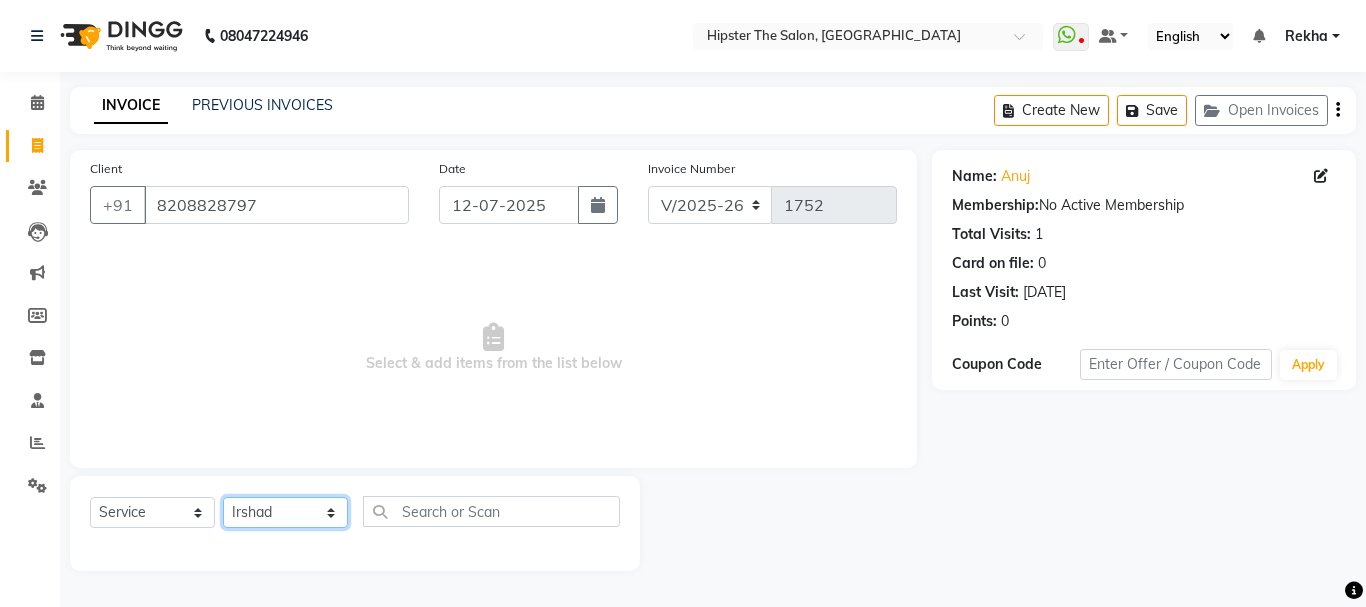 click on "Select Stylist [PERSON_NAME] [PERSON_NAME] [PERSON_NAME] [PERSON_NAME] Lucky [PERSON_NAME]  [PERSON_NAME] [PERSON_NAME] [PERSON_NAME] Rekha saif [PERSON_NAME] [PERSON_NAME]  [PERSON_NAME] [PERSON_NAME]" 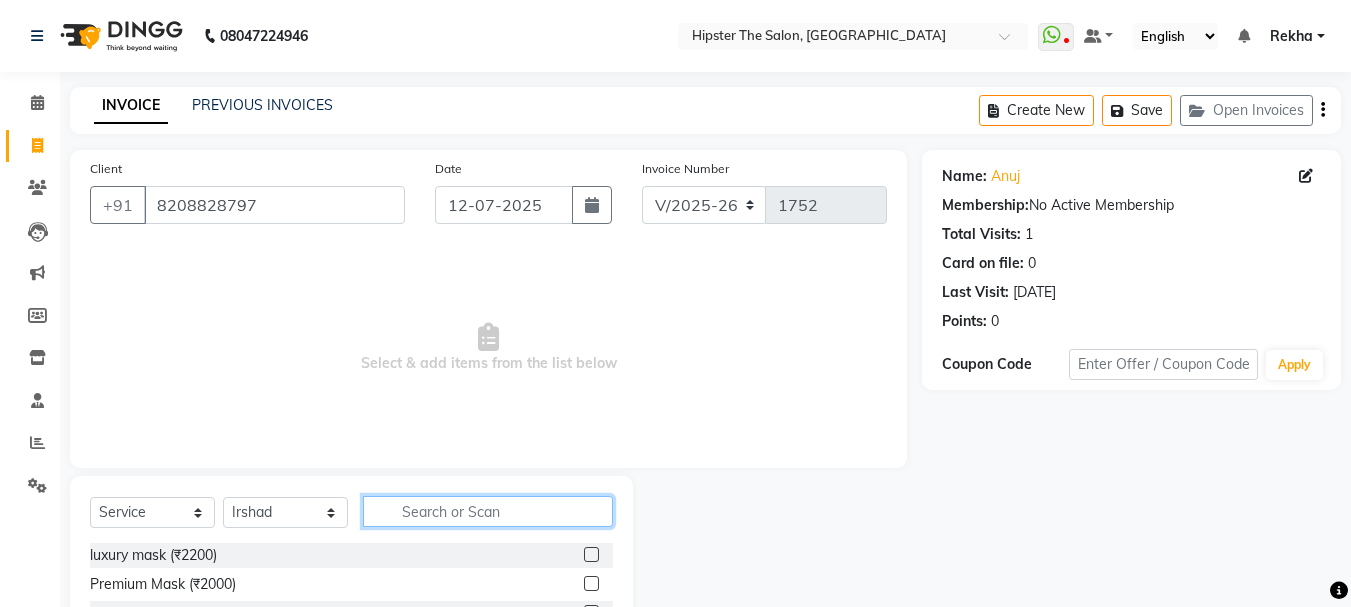 click 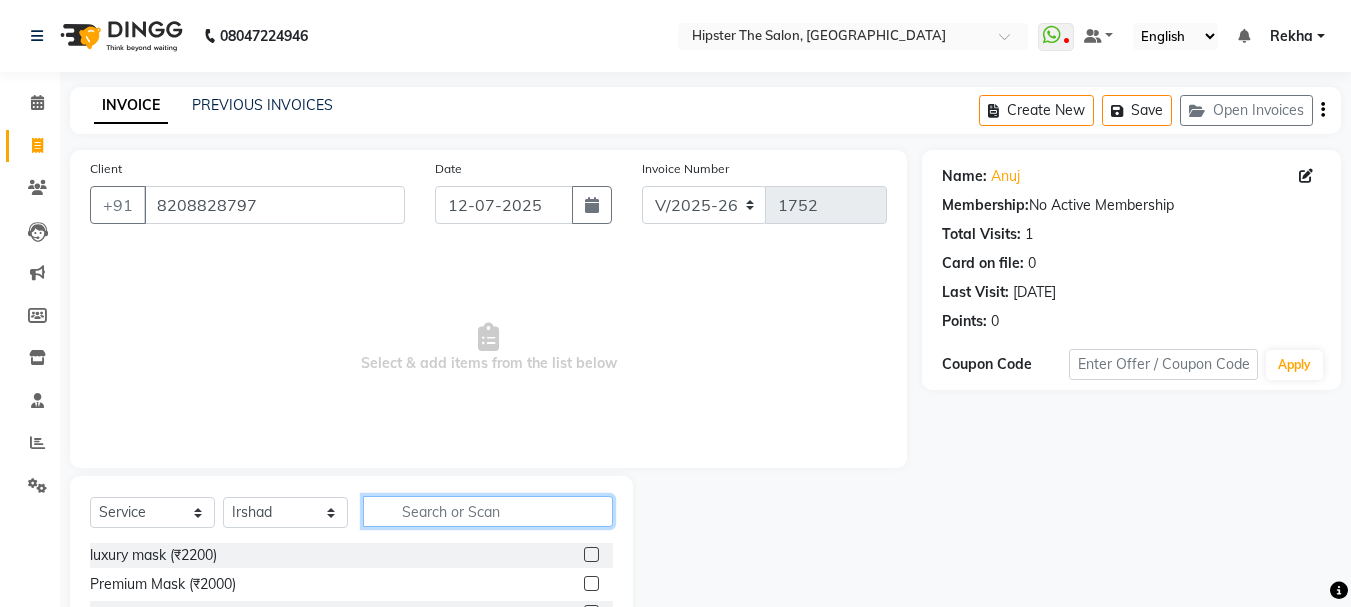 scroll, scrollTop: 194, scrollLeft: 0, axis: vertical 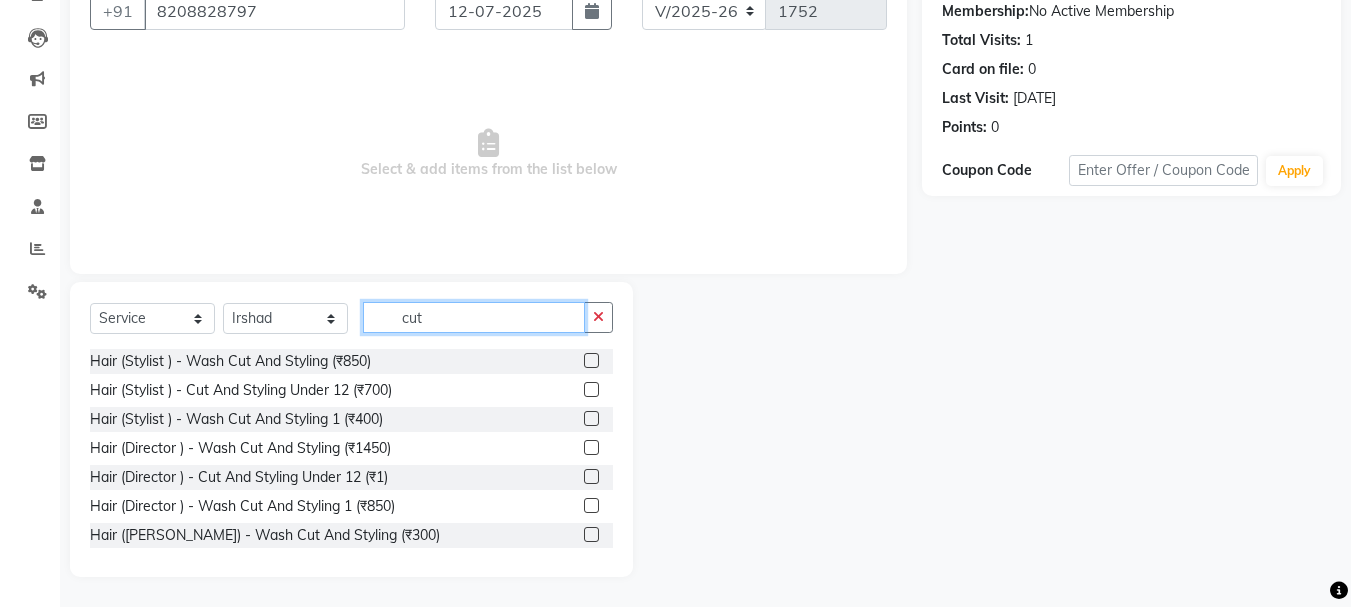 type on "cut" 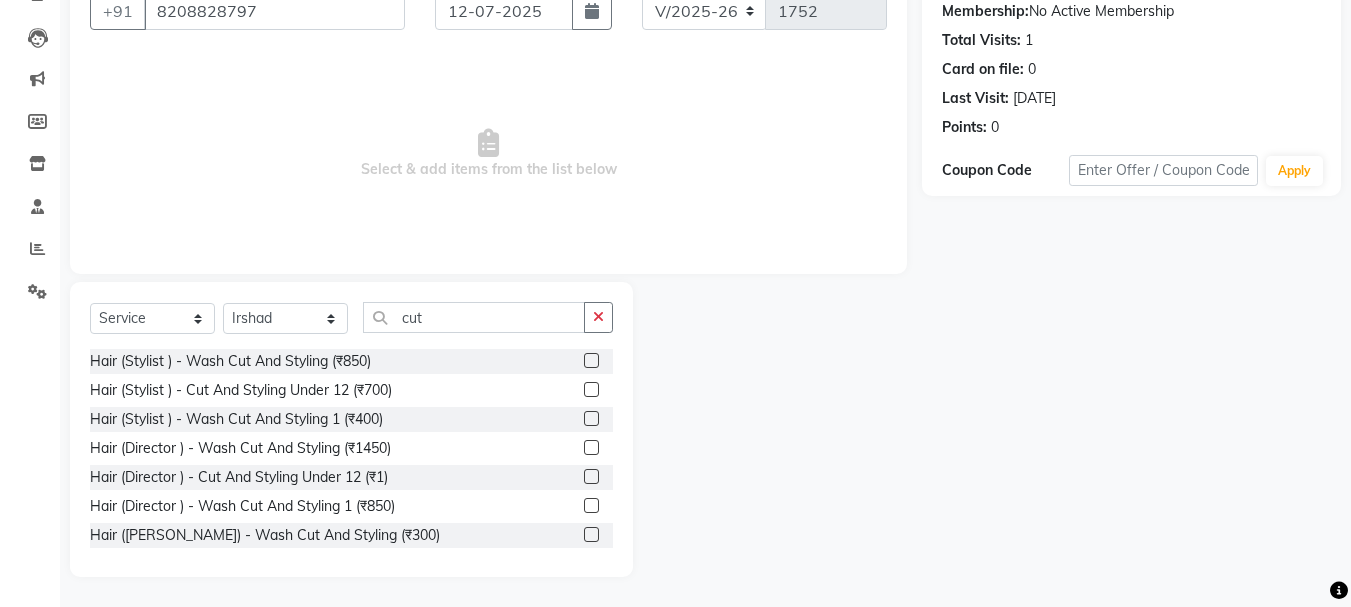 click 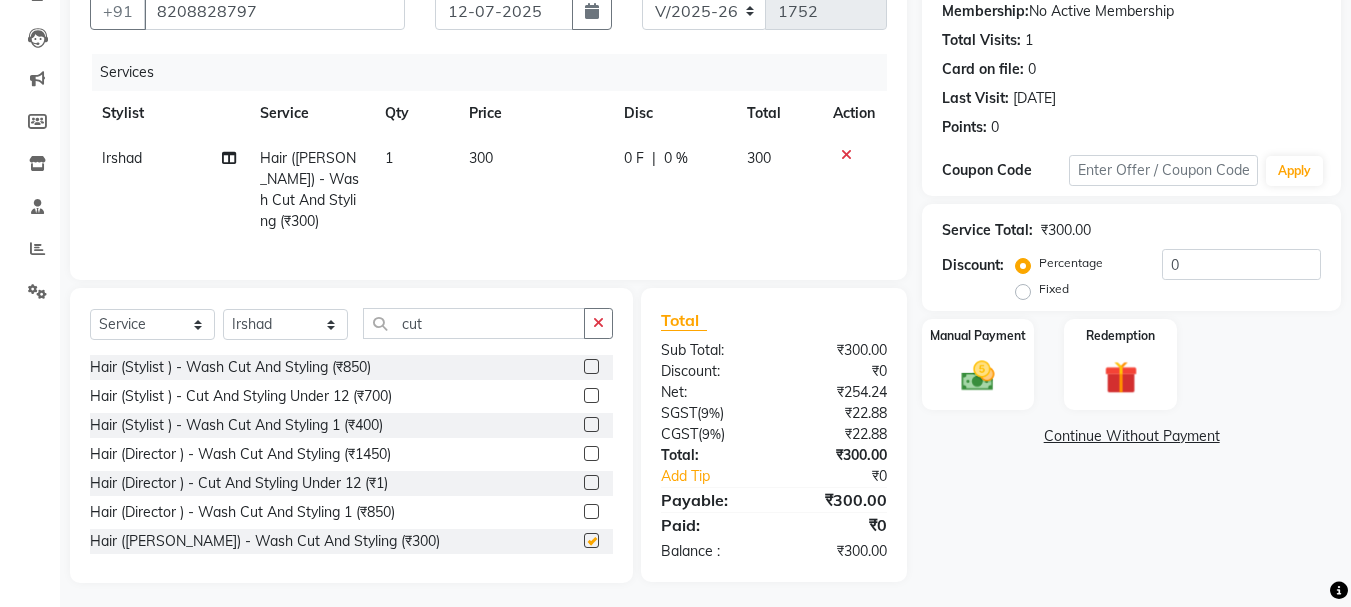 checkbox on "false" 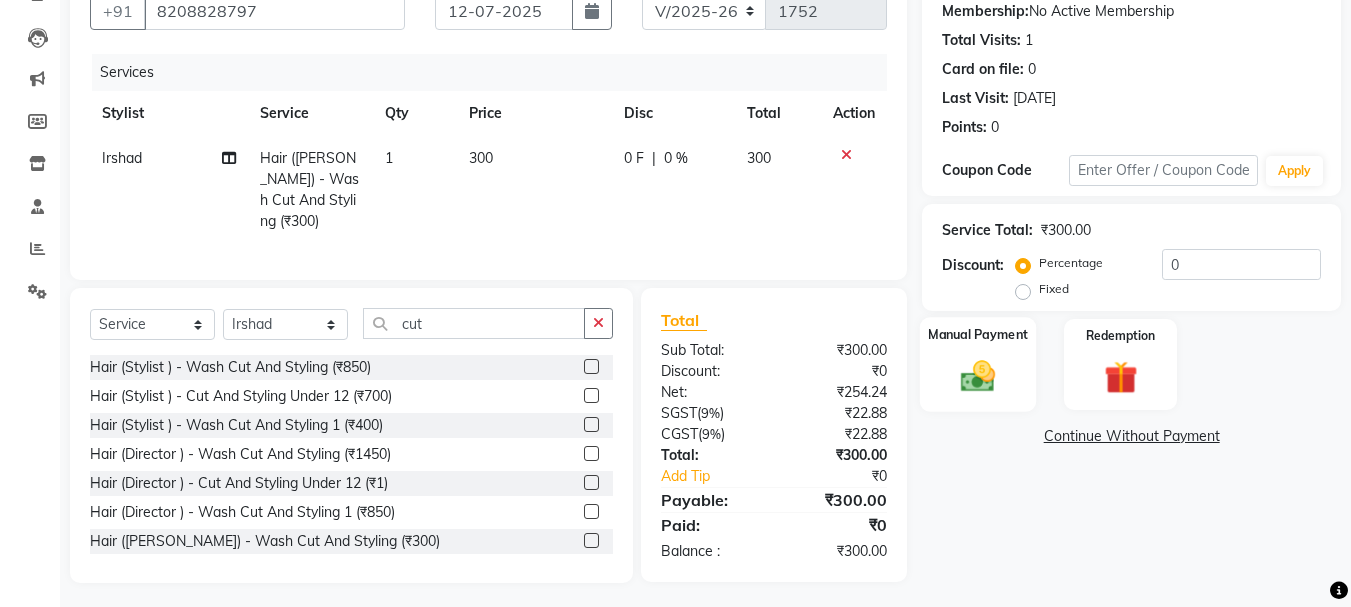 click on "Manual Payment" 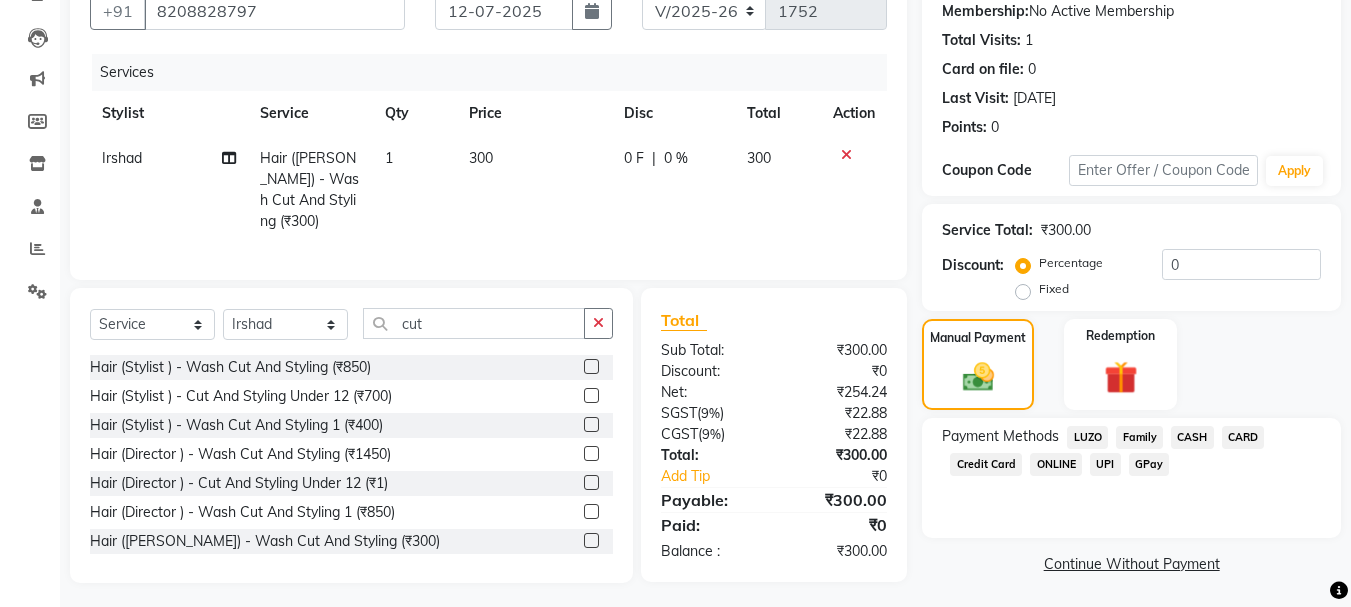 click on "GPay" 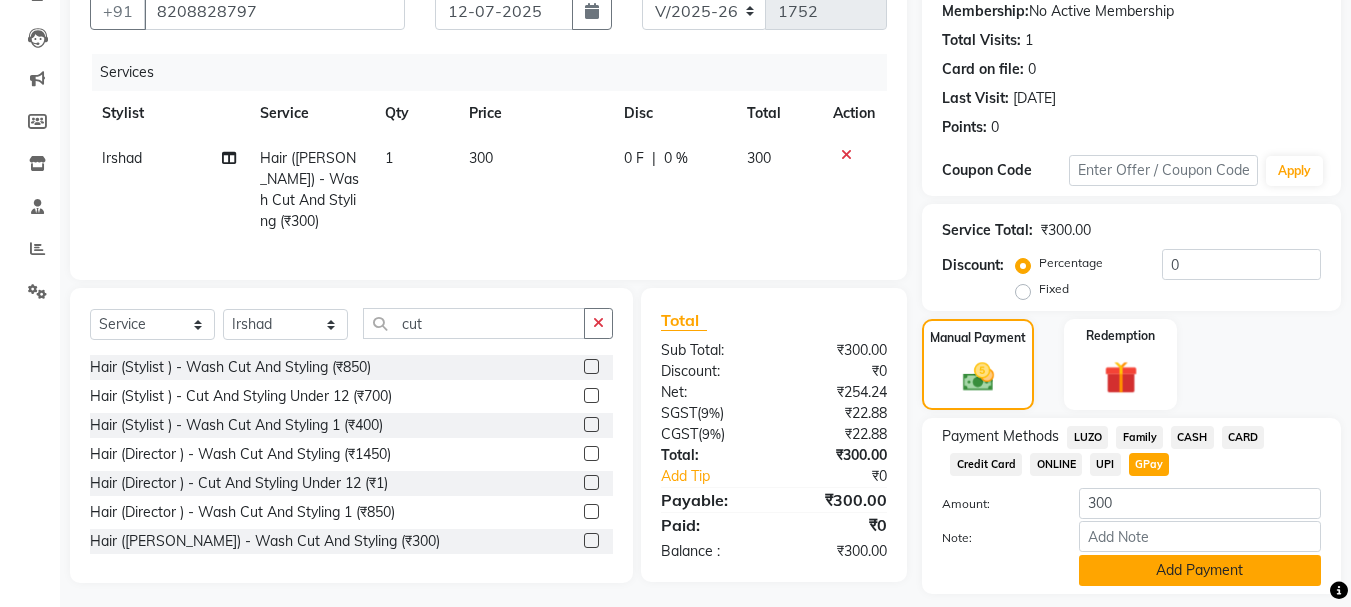scroll, scrollTop: 252, scrollLeft: 0, axis: vertical 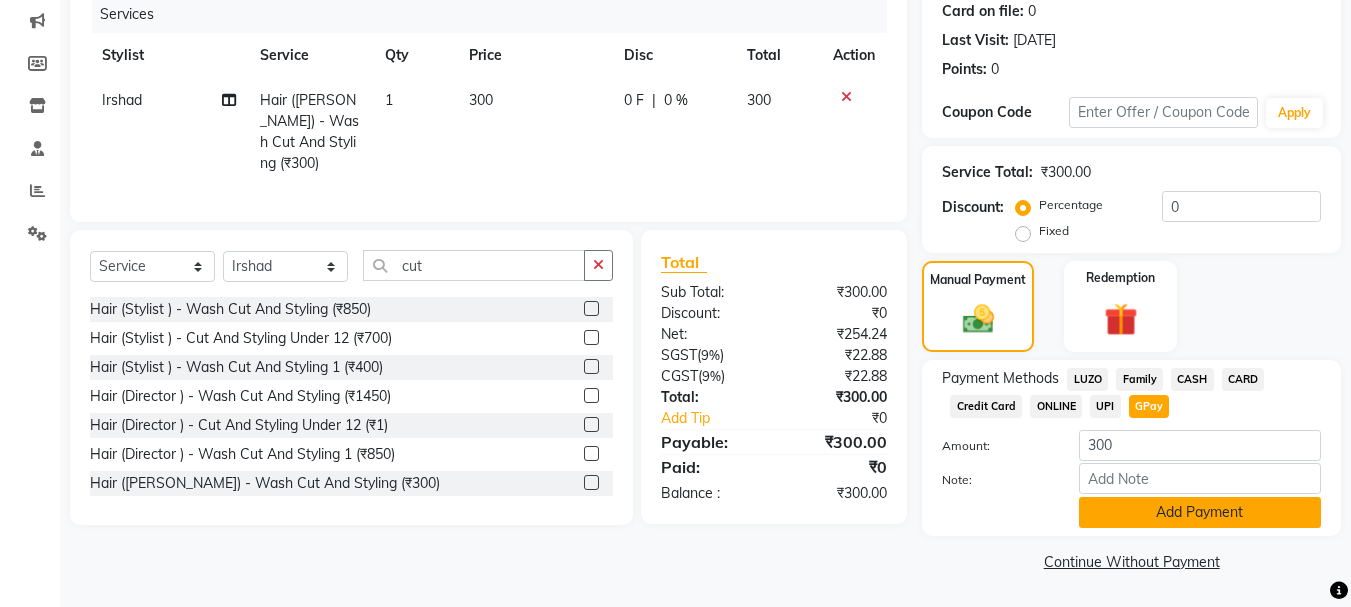 click on "Add Payment" 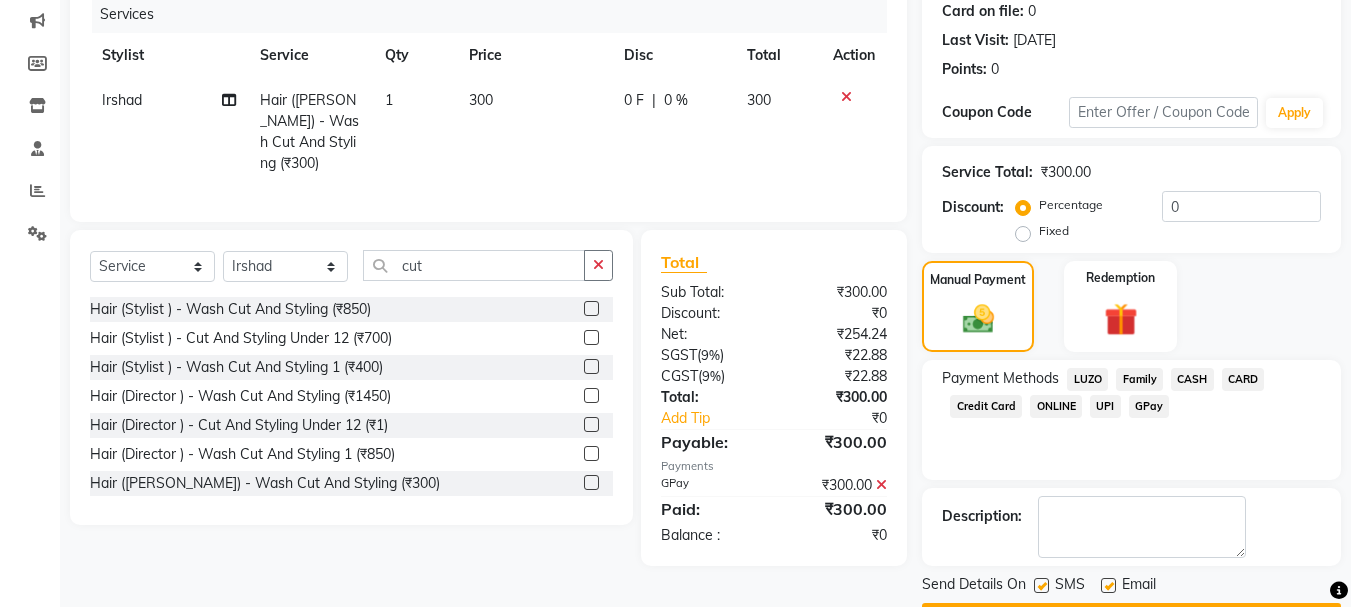 scroll, scrollTop: 309, scrollLeft: 0, axis: vertical 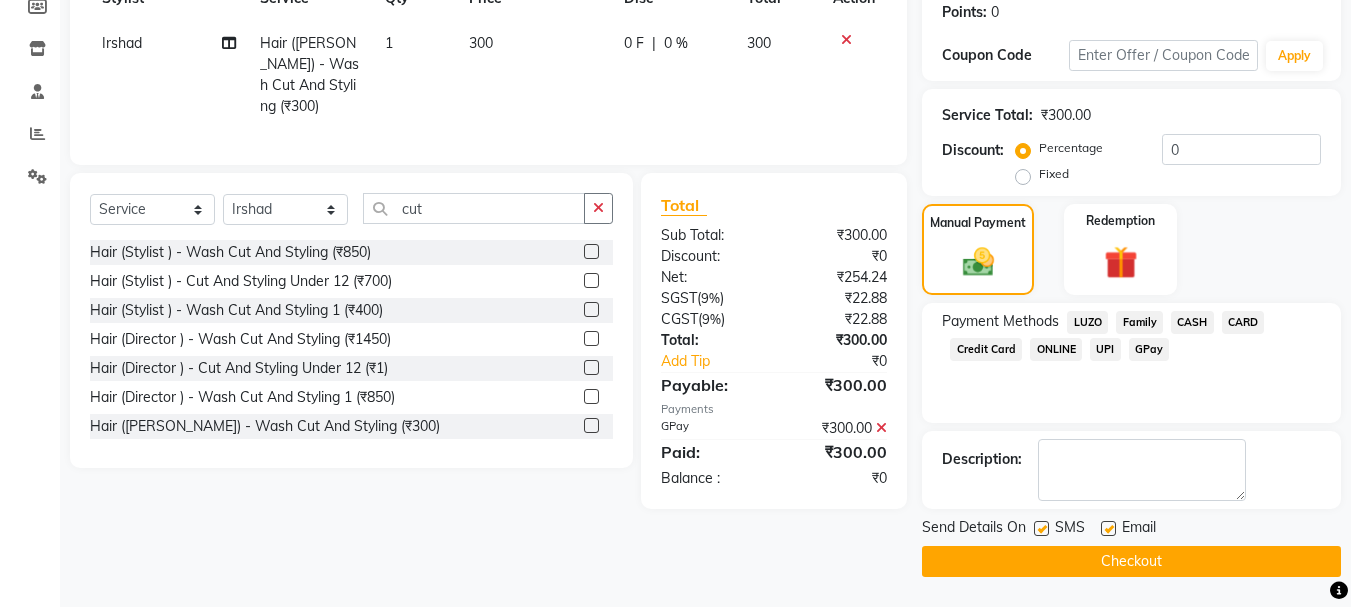 click on "Checkout" 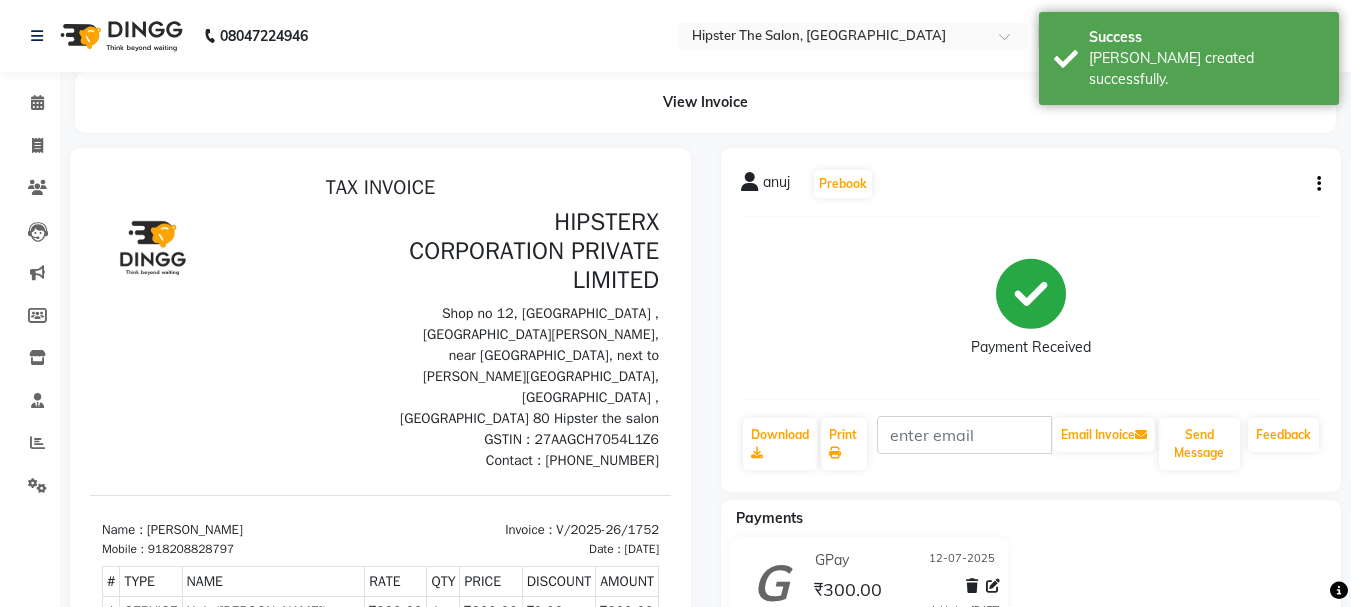scroll, scrollTop: 0, scrollLeft: 0, axis: both 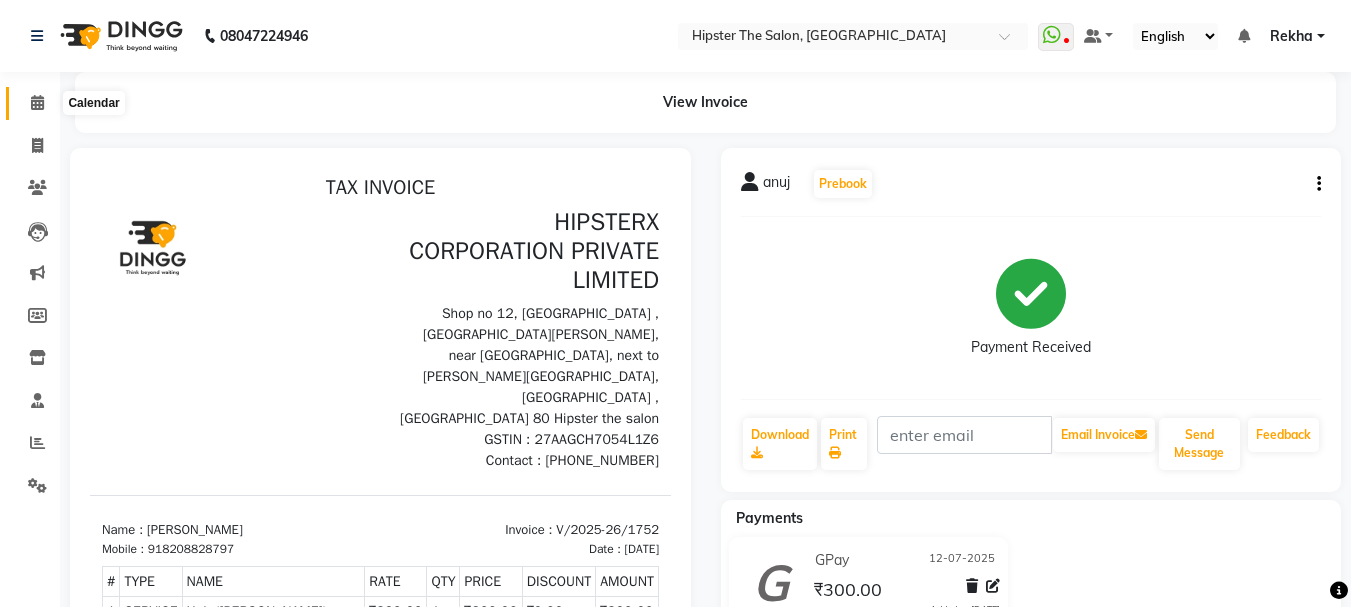 click 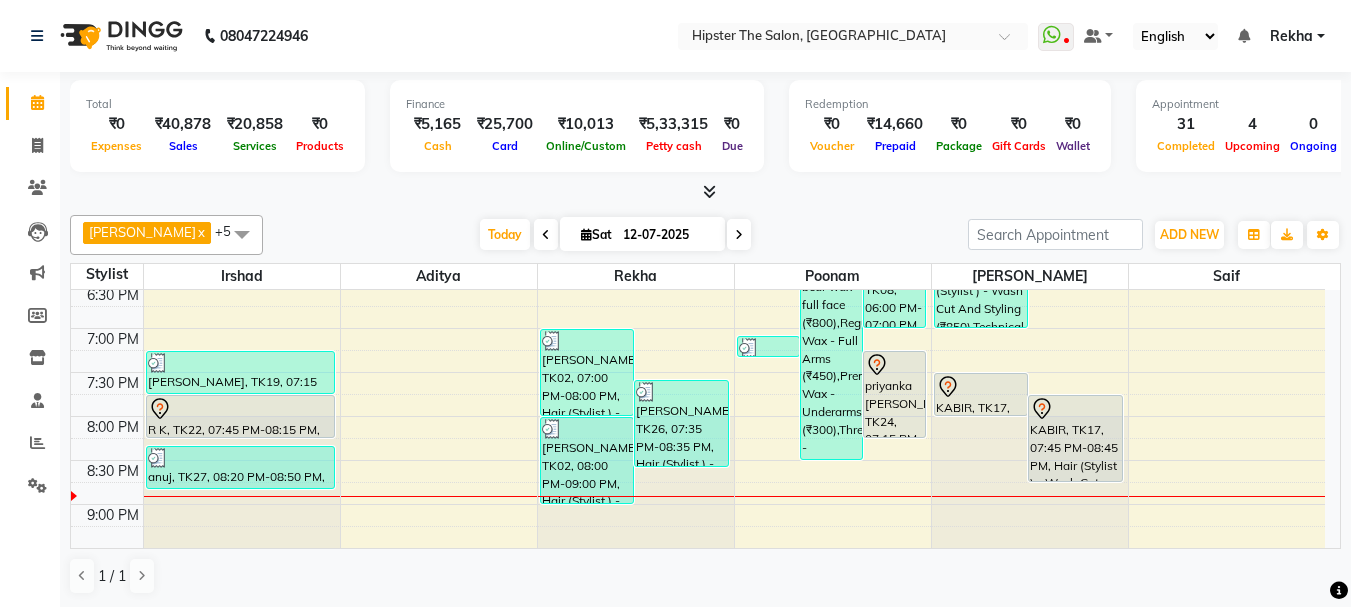 scroll, scrollTop: 868, scrollLeft: 0, axis: vertical 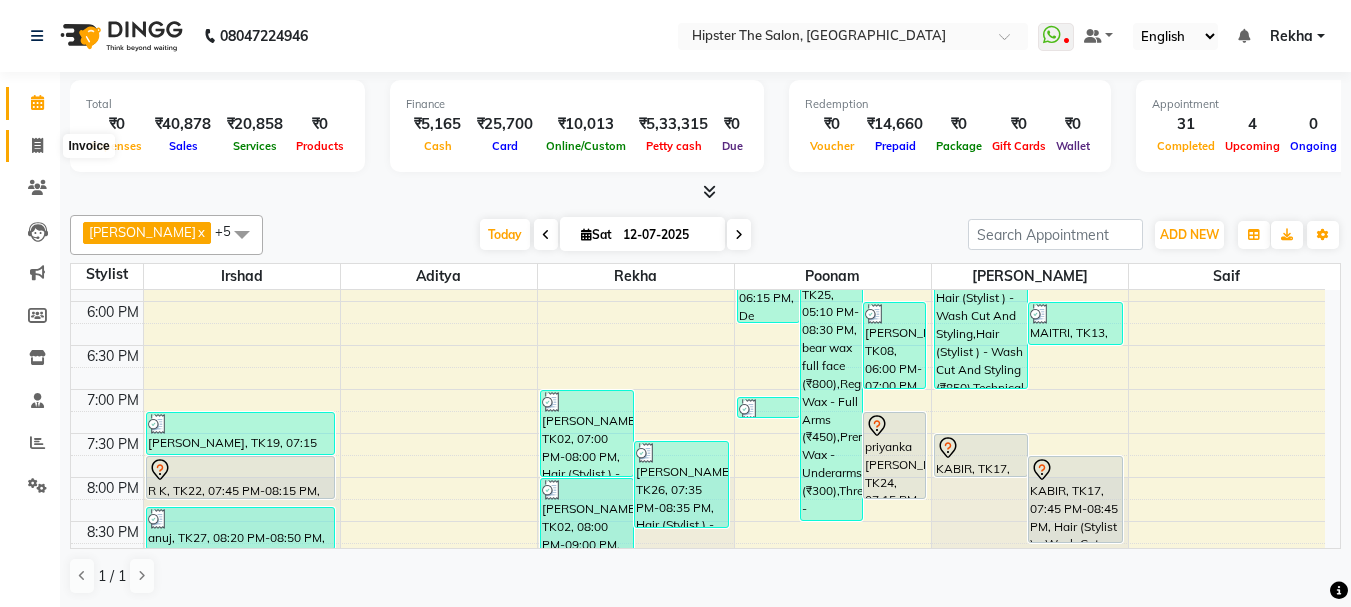 click 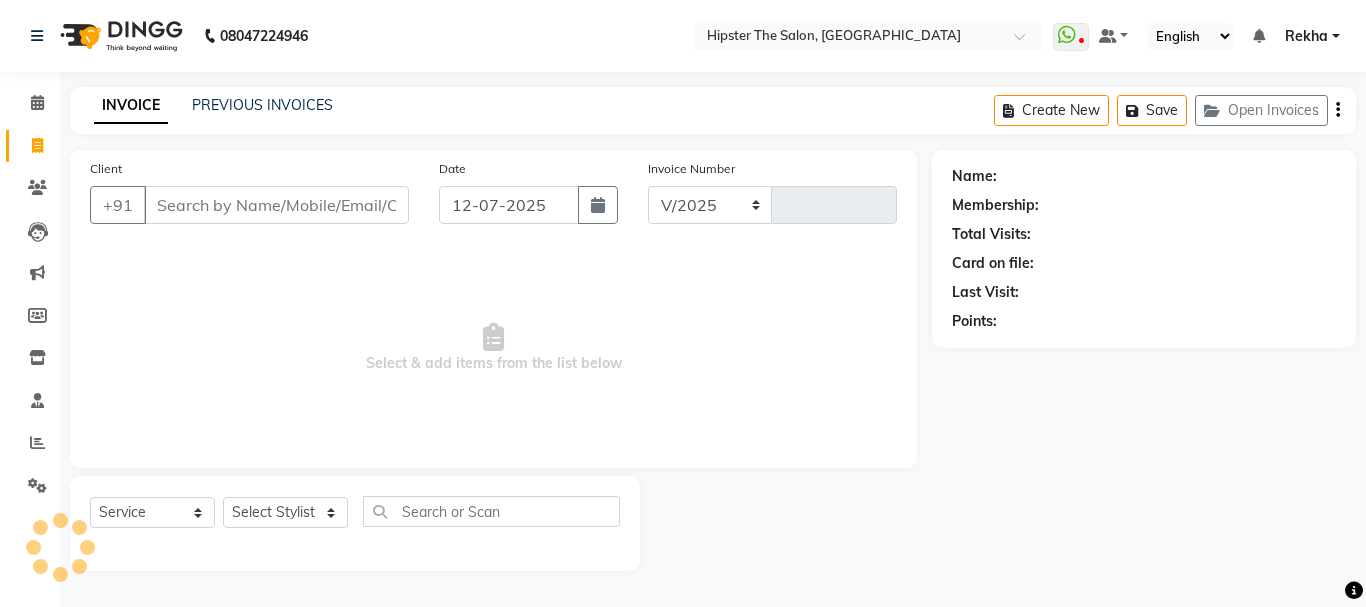 select on "5125" 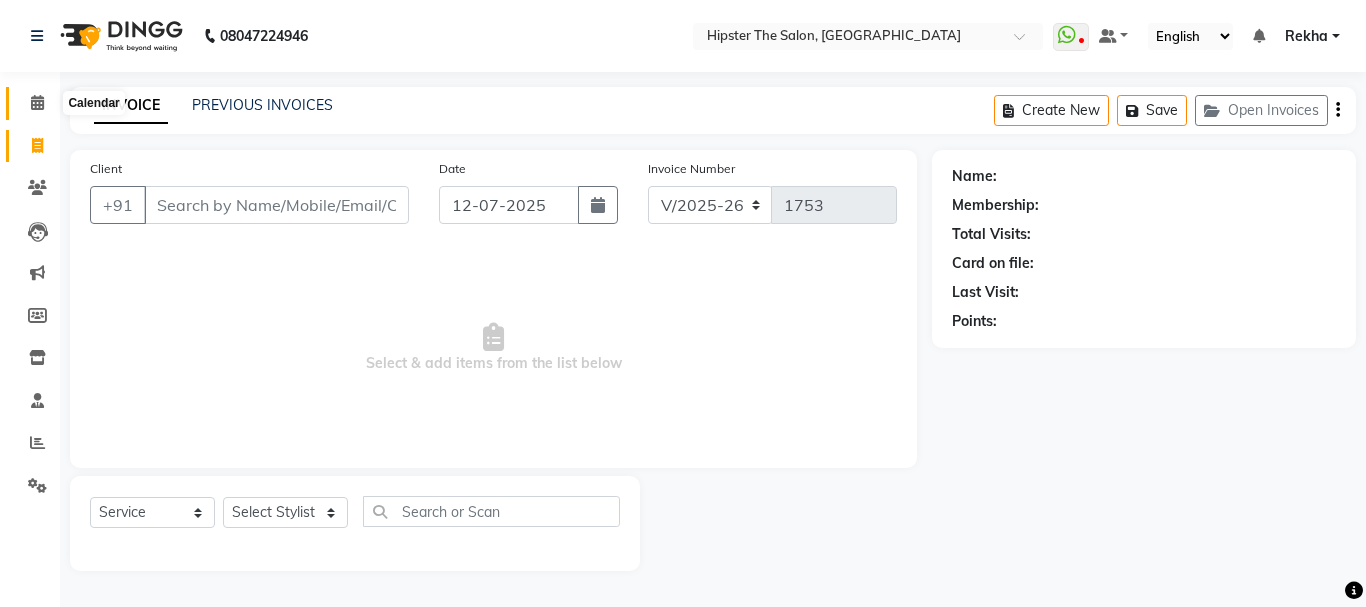 click 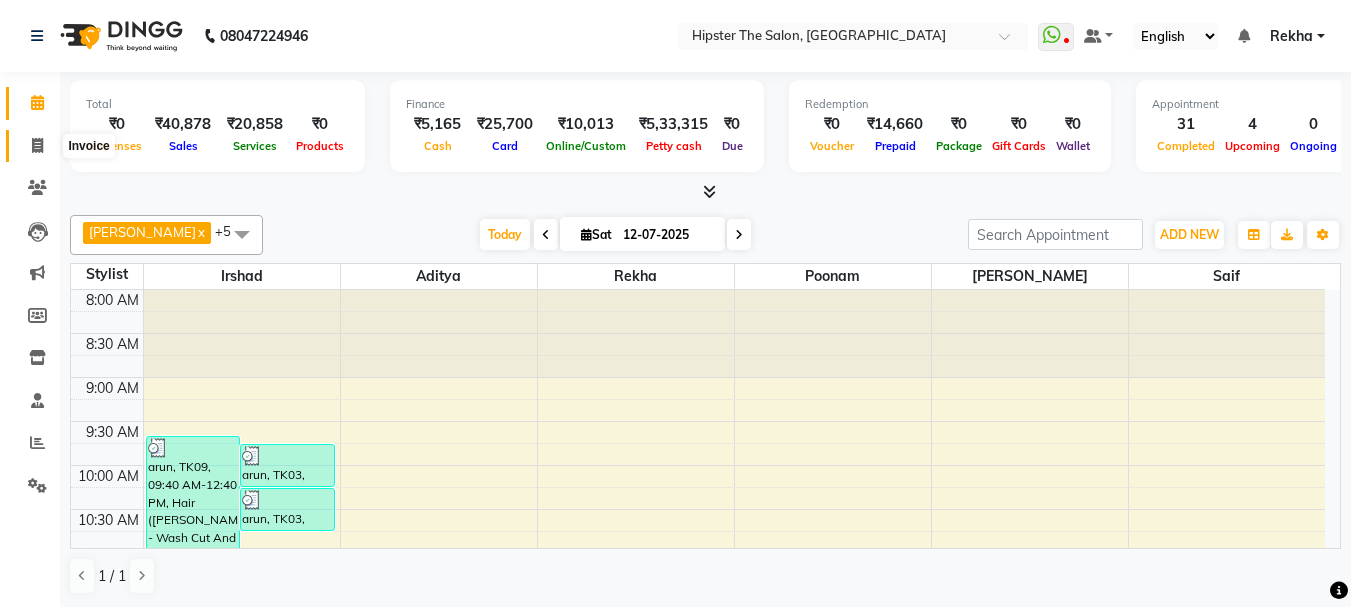 click 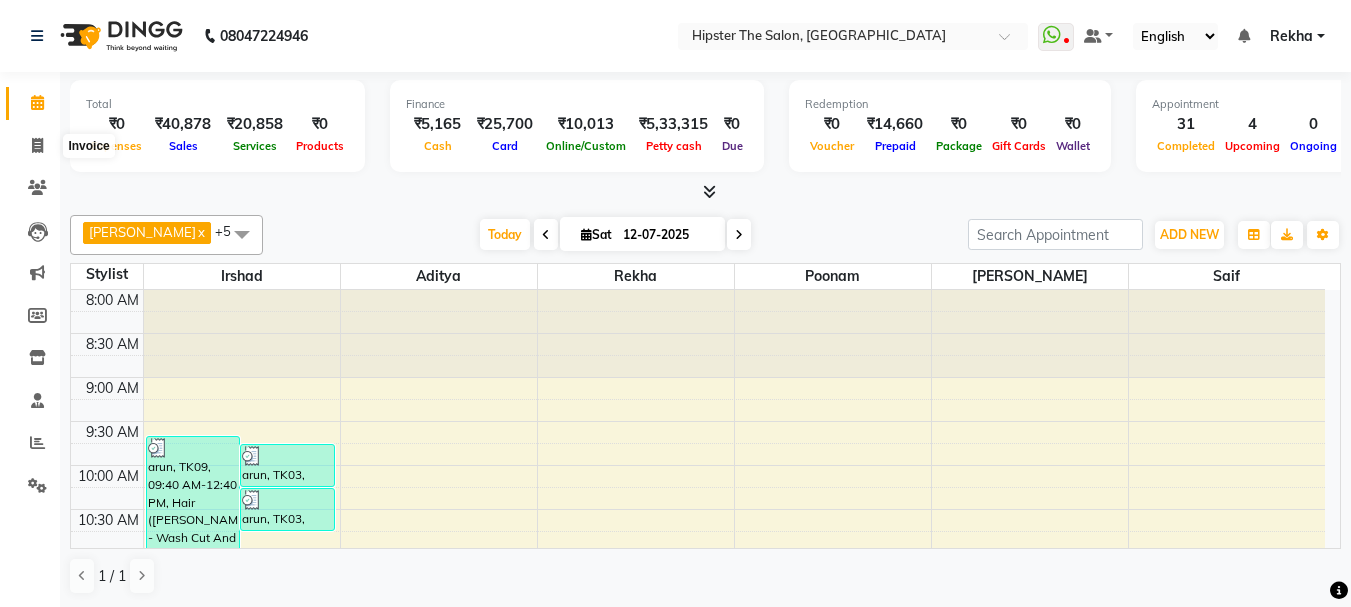 select on "service" 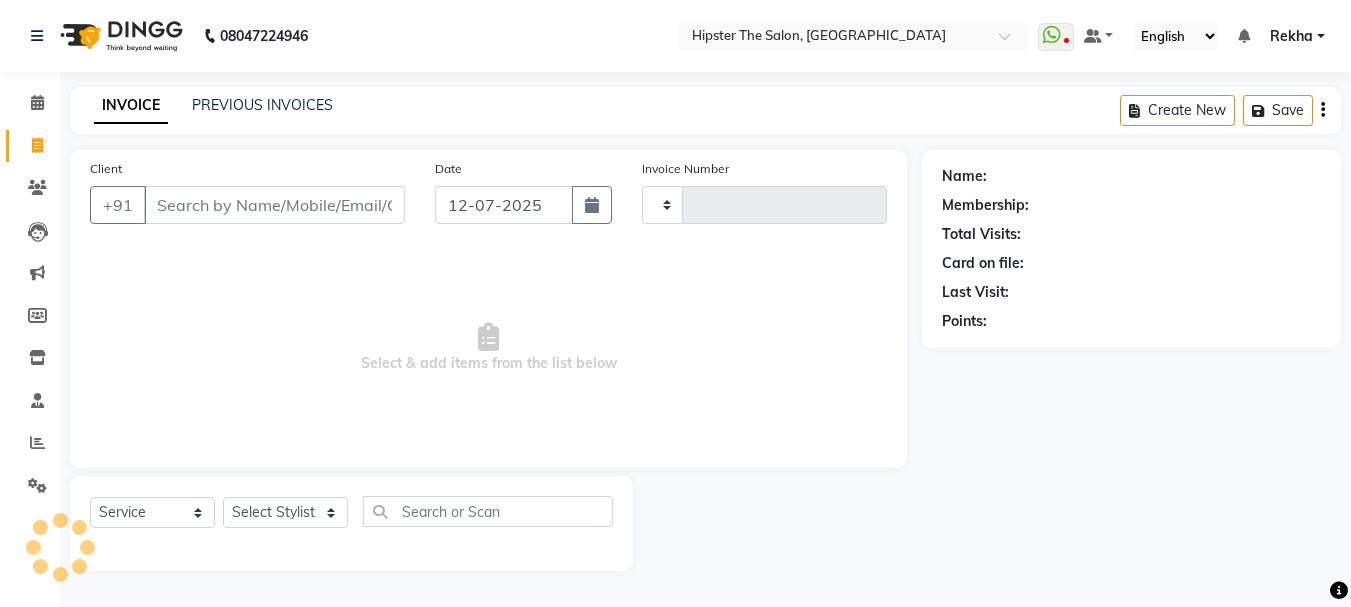 type on "1753" 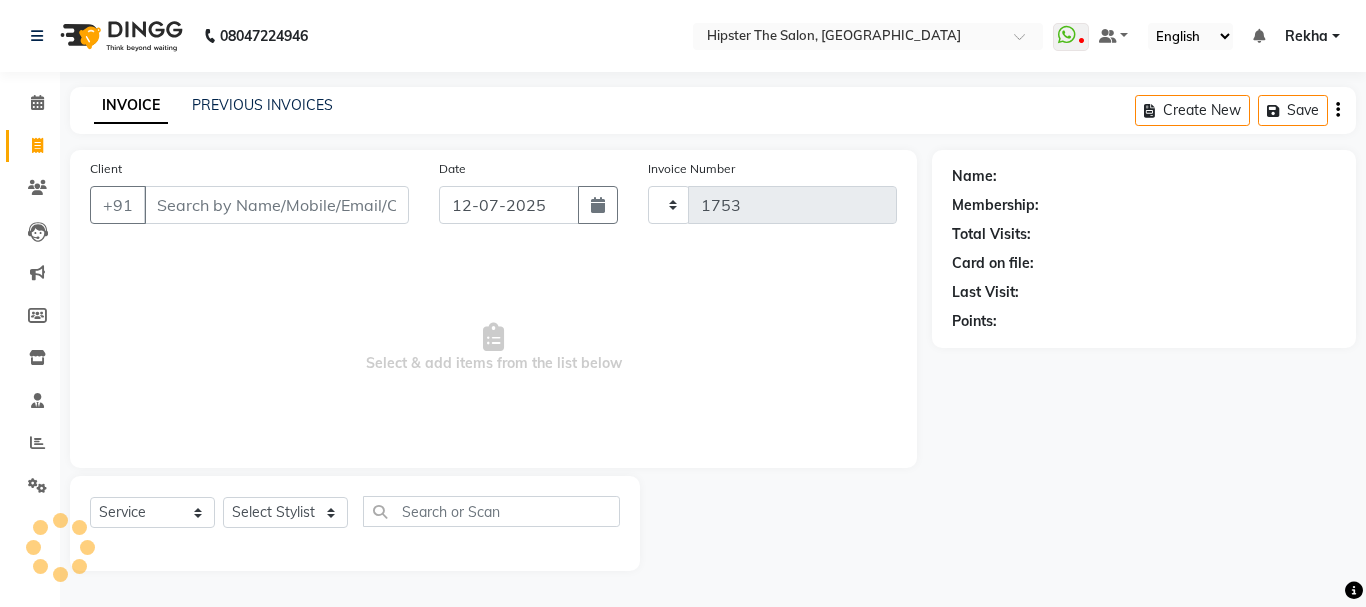 select on "5125" 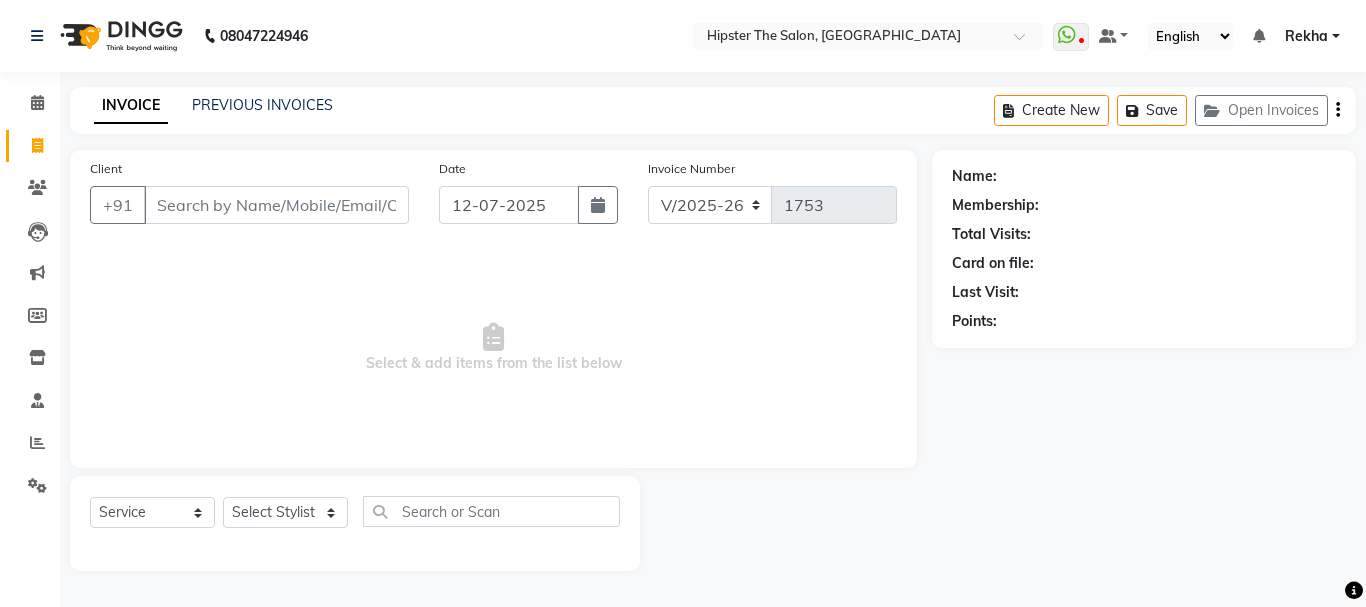 click on "Client" at bounding box center (276, 205) 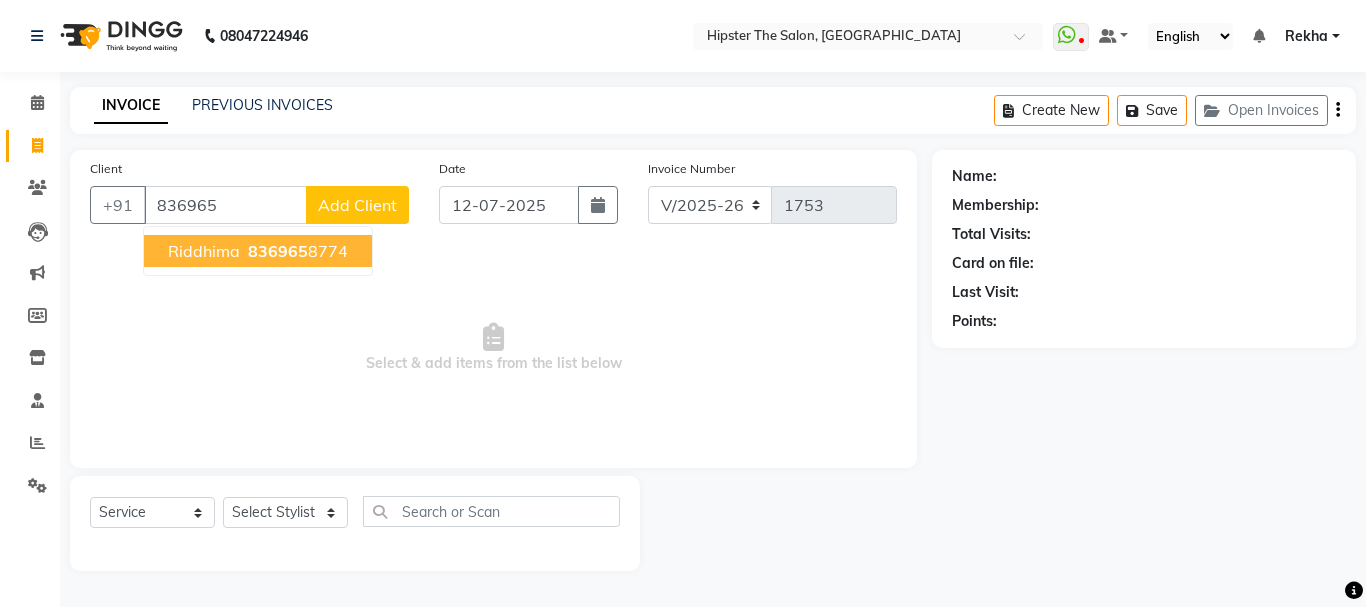 click on "836965 8774" at bounding box center (296, 251) 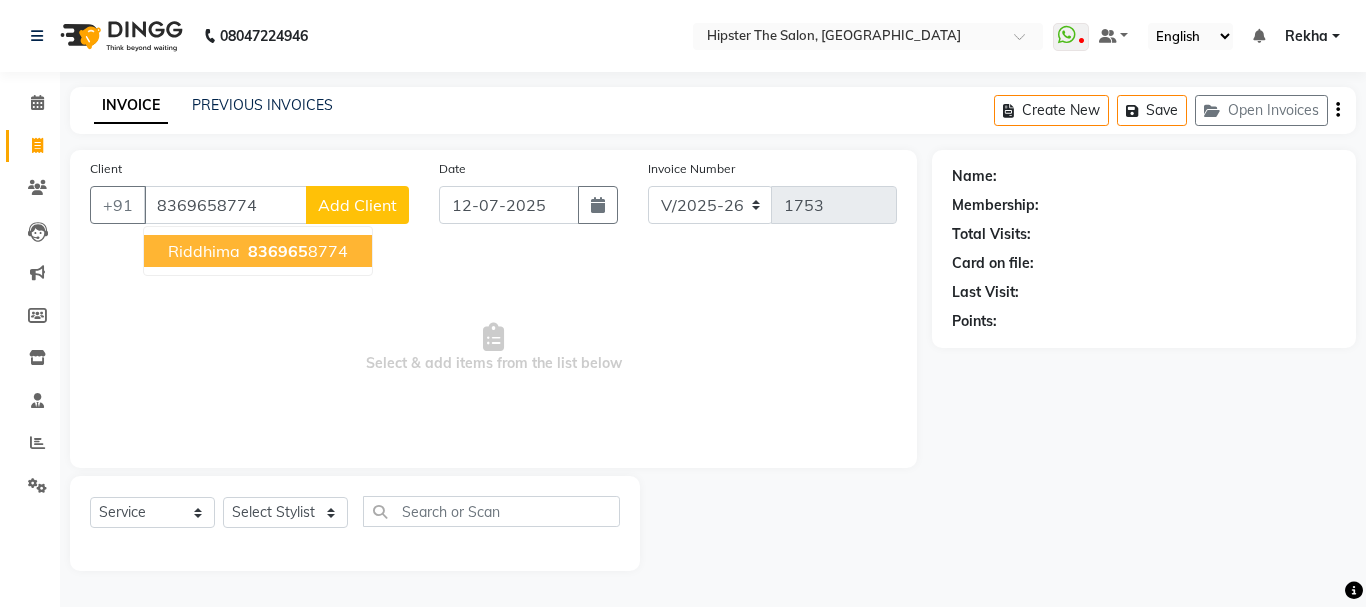 type on "8369658774" 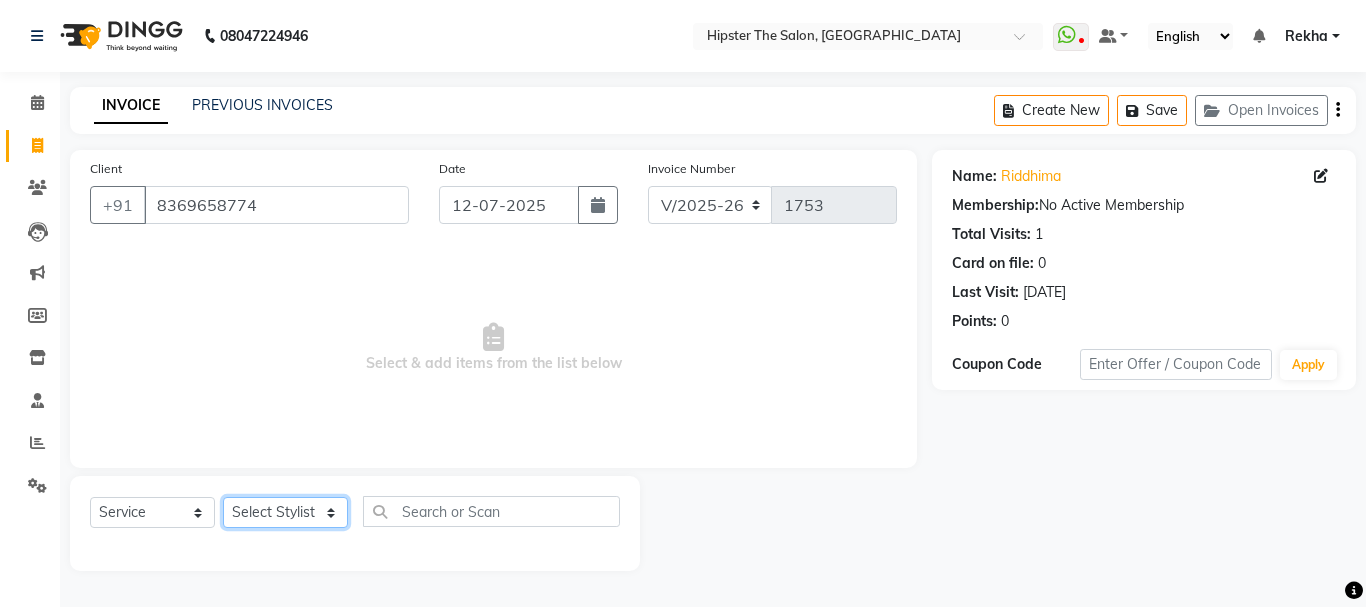 click on "Select Stylist [PERSON_NAME] [PERSON_NAME] [PERSON_NAME] [PERSON_NAME] Lucky [PERSON_NAME]  [PERSON_NAME] [PERSON_NAME] [PERSON_NAME] Rekha saif [PERSON_NAME] [PERSON_NAME]  [PERSON_NAME] [PERSON_NAME]" 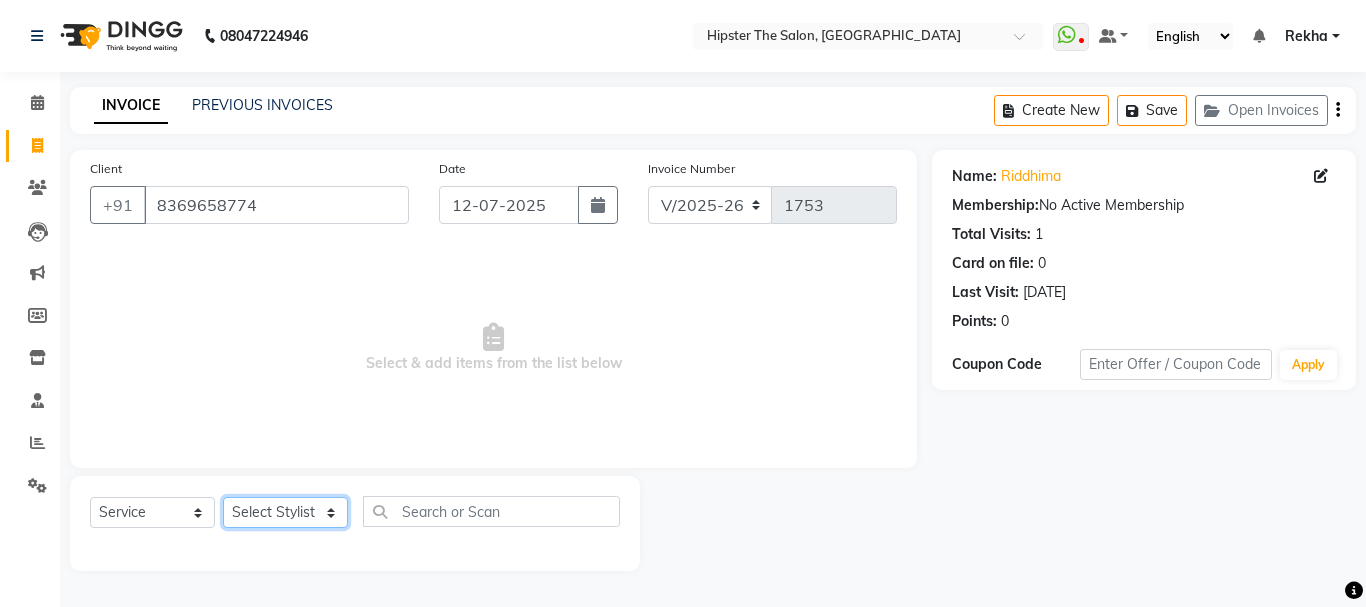 select on "32386" 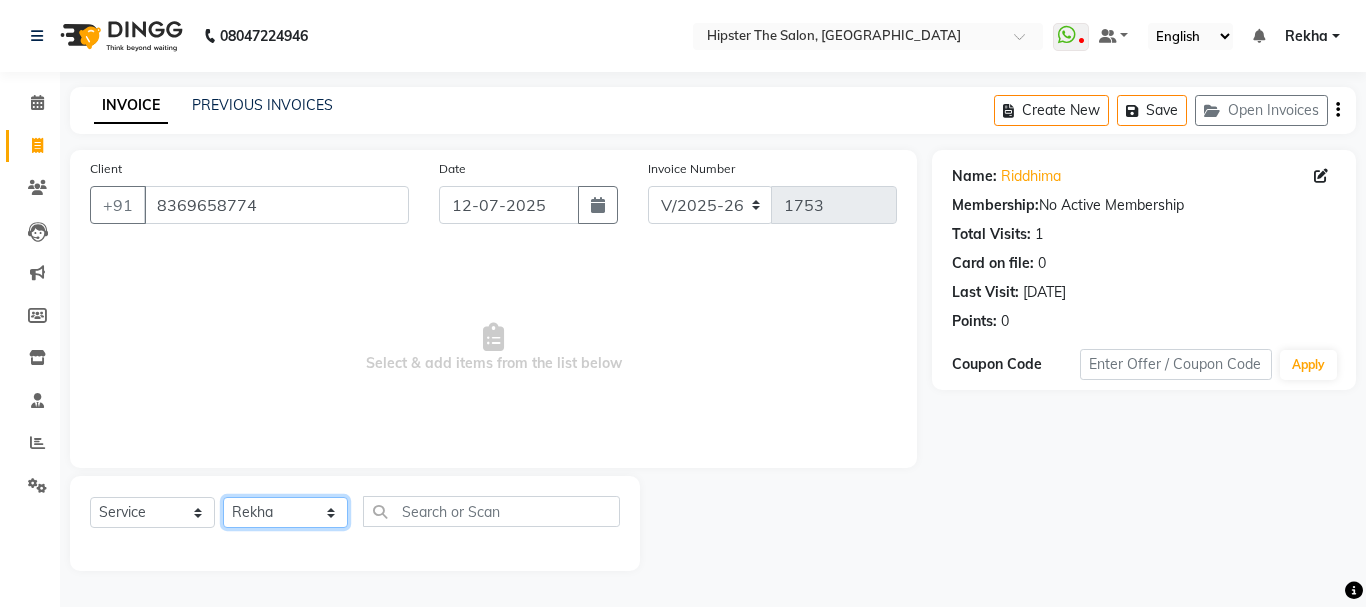 click on "Select Stylist [PERSON_NAME] [PERSON_NAME] [PERSON_NAME] [PERSON_NAME] Lucky [PERSON_NAME]  [PERSON_NAME] [PERSON_NAME] [PERSON_NAME] Rekha saif [PERSON_NAME] [PERSON_NAME]  [PERSON_NAME] [PERSON_NAME]" 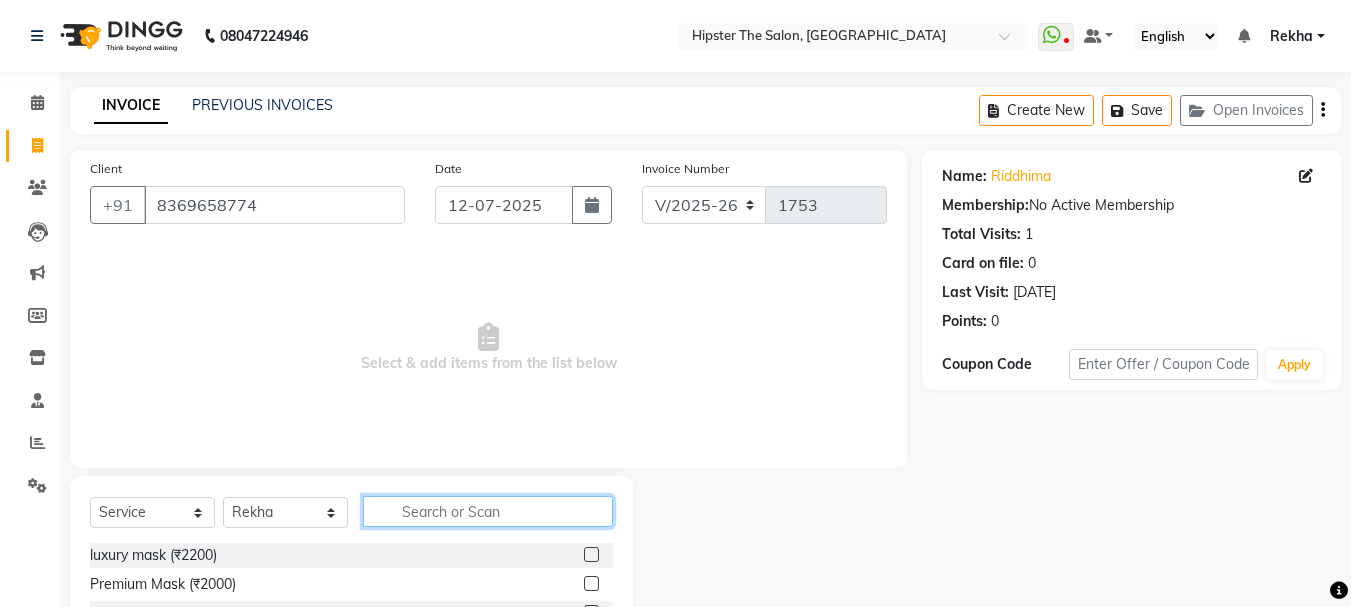click 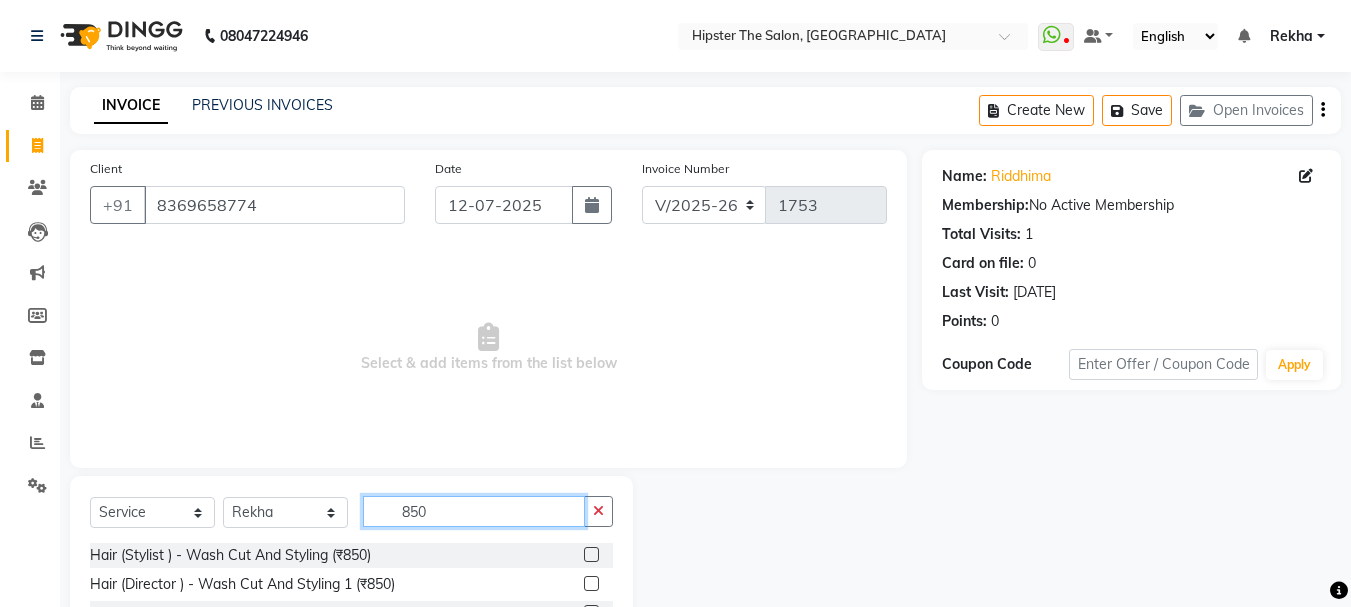 type on "850" 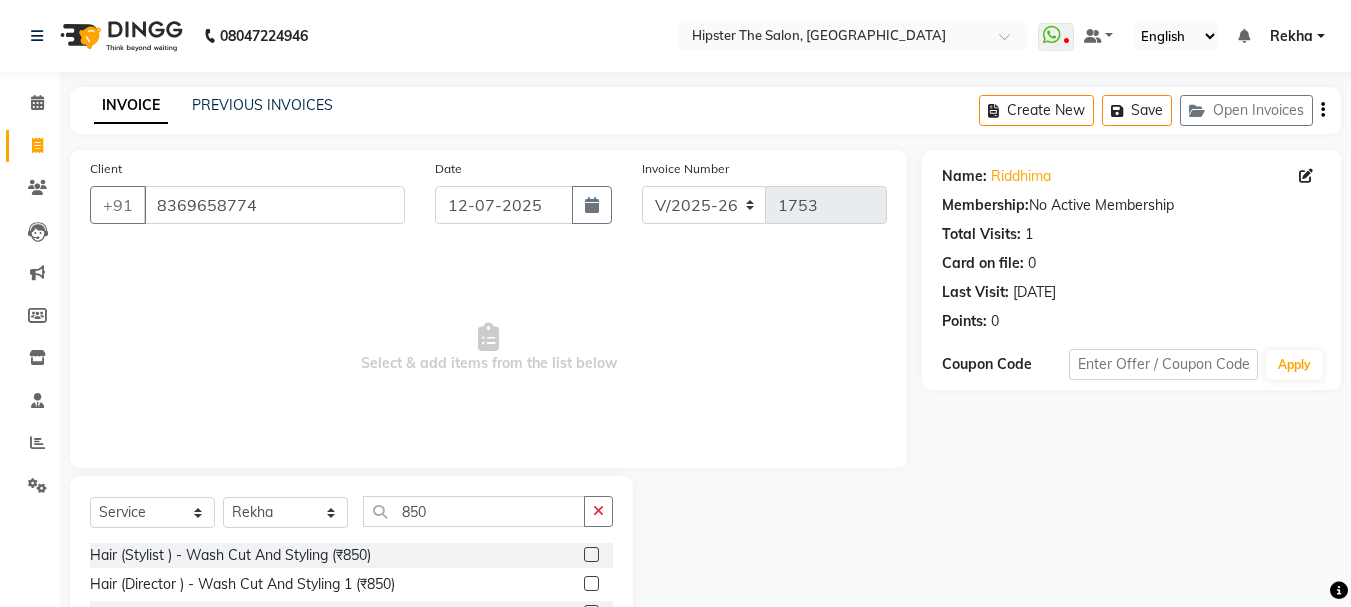click 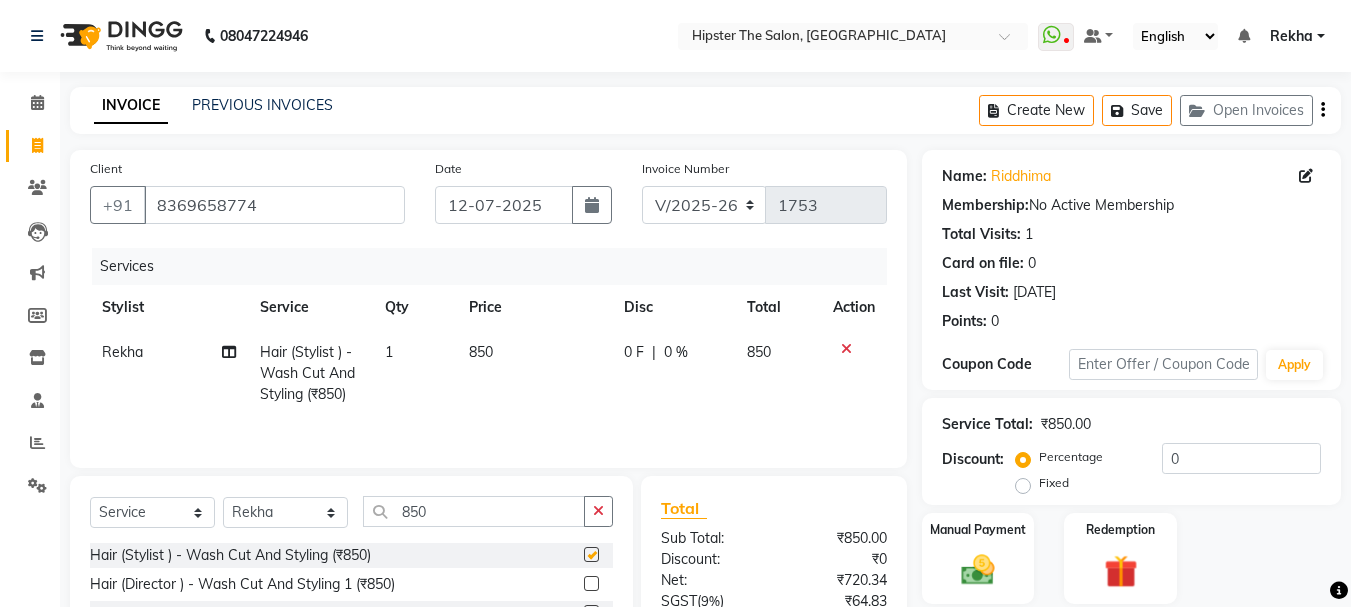 checkbox on "false" 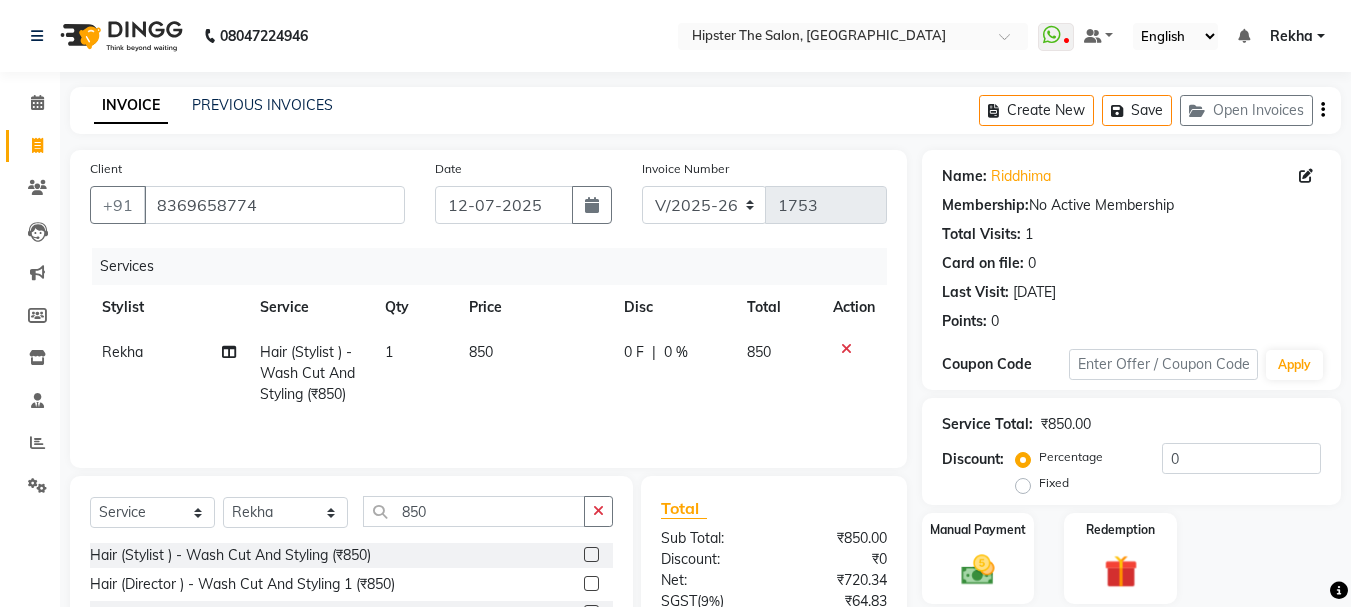 scroll, scrollTop: 193, scrollLeft: 0, axis: vertical 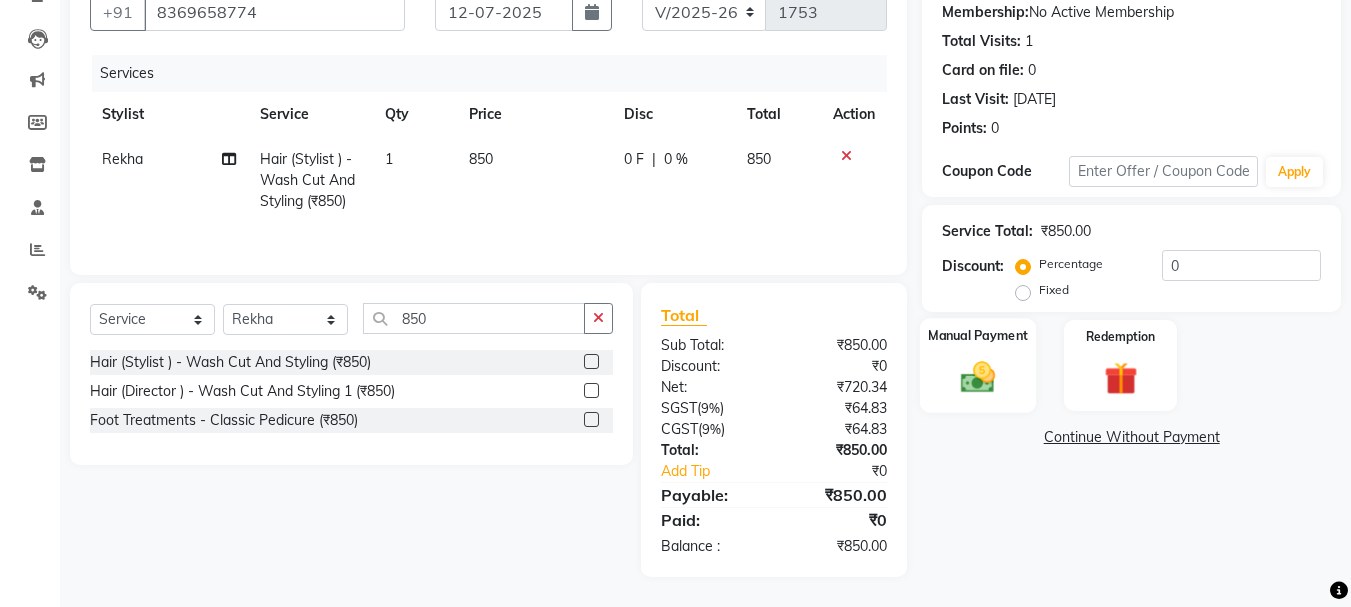 click 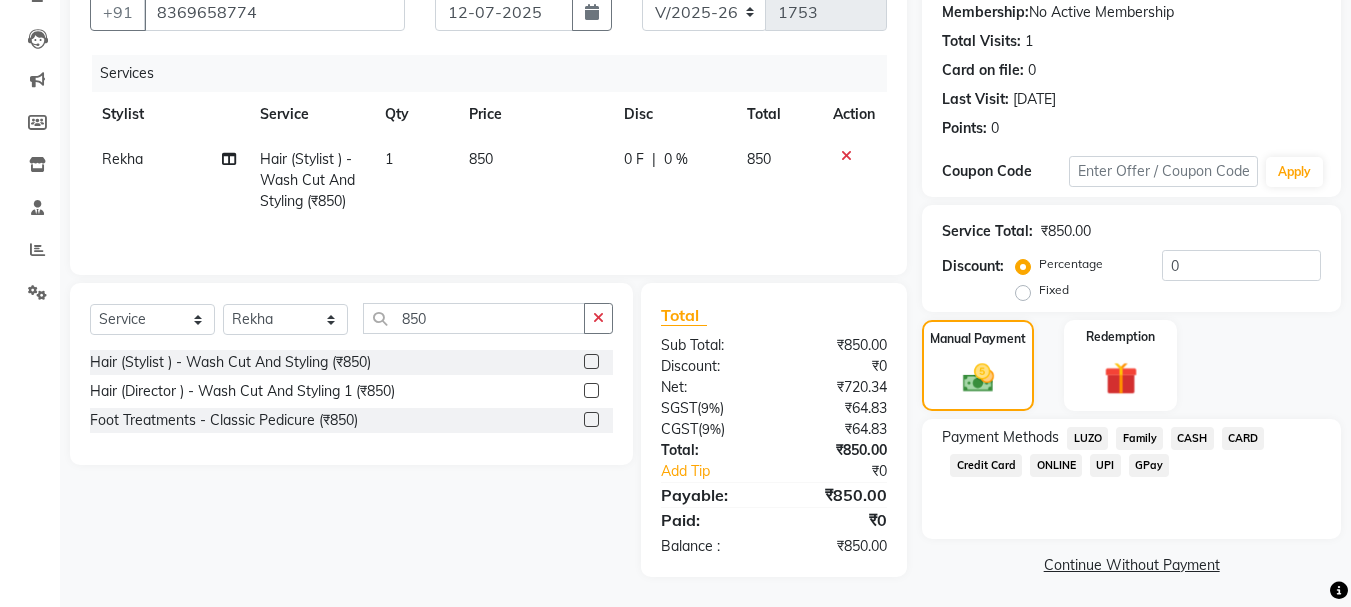 click on "CASH" 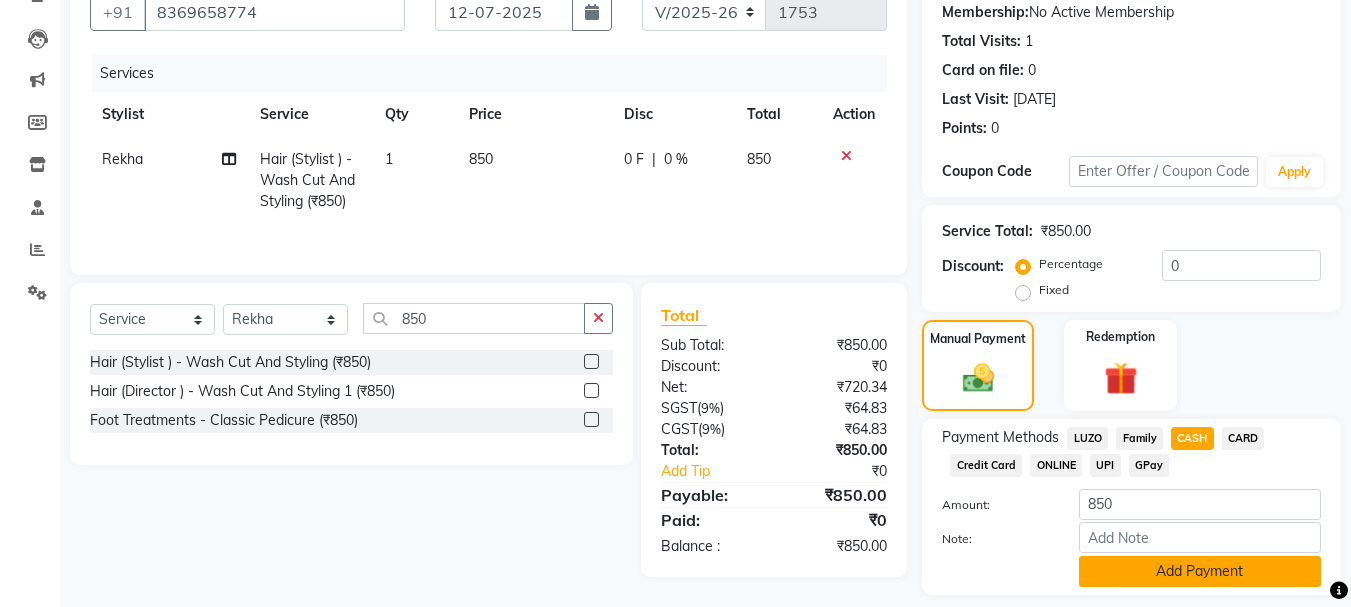 click on "Add Payment" 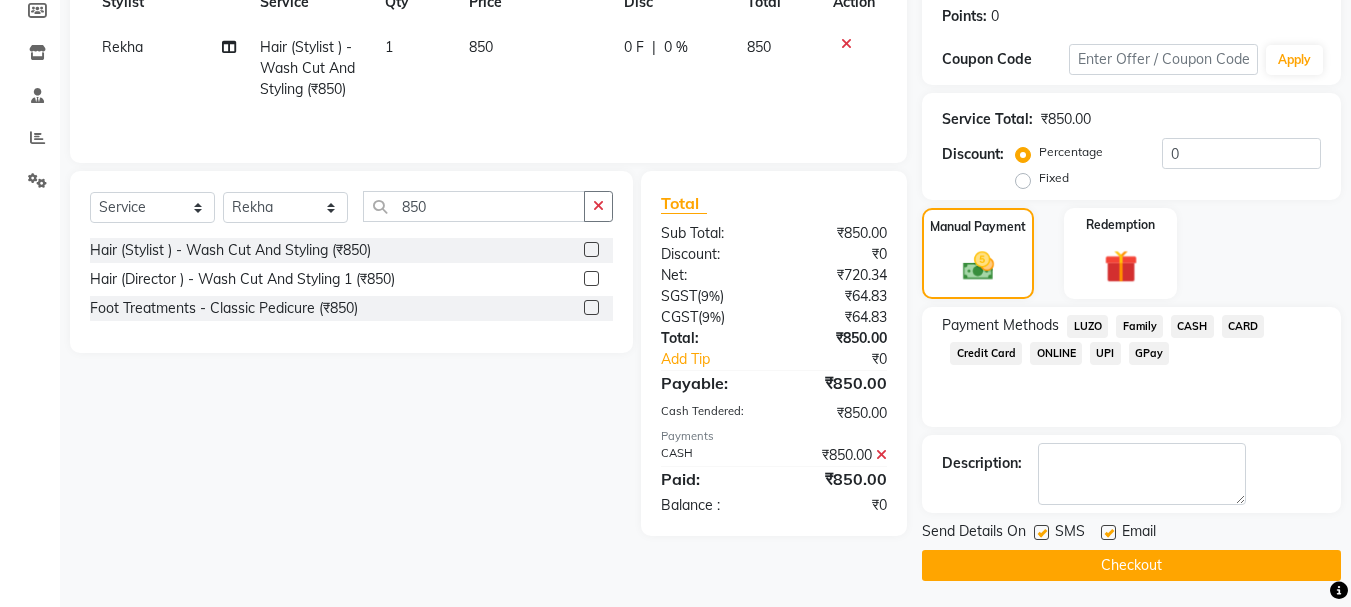 scroll, scrollTop: 309, scrollLeft: 0, axis: vertical 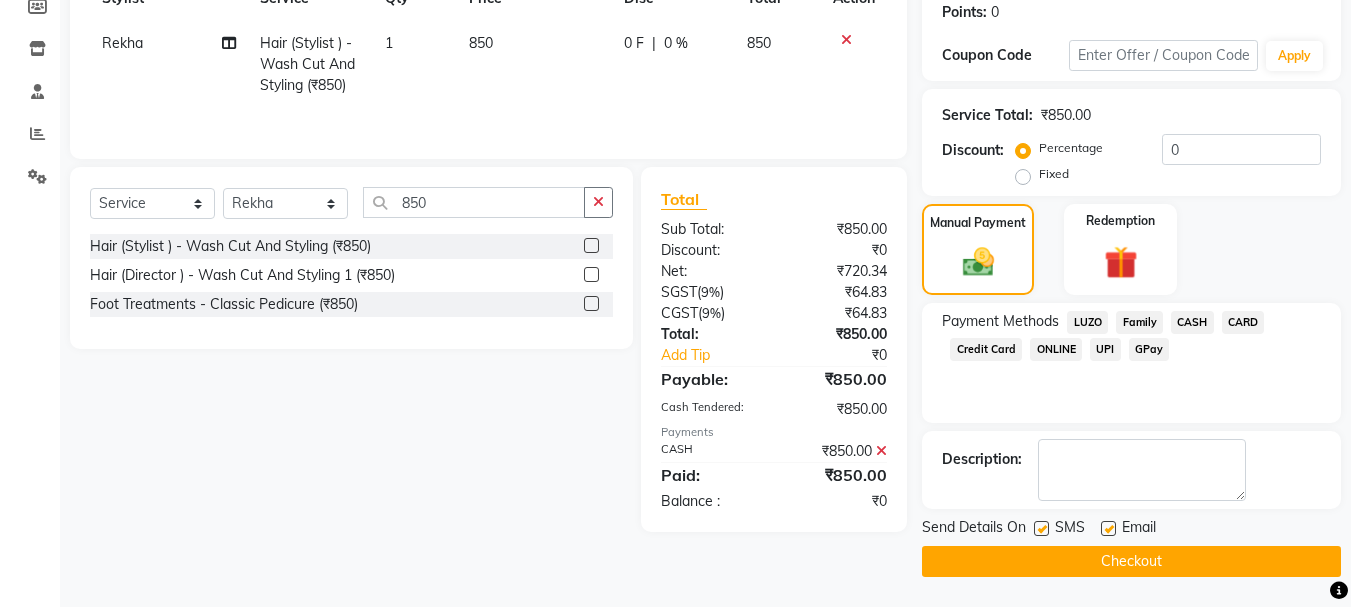 click on "Checkout" 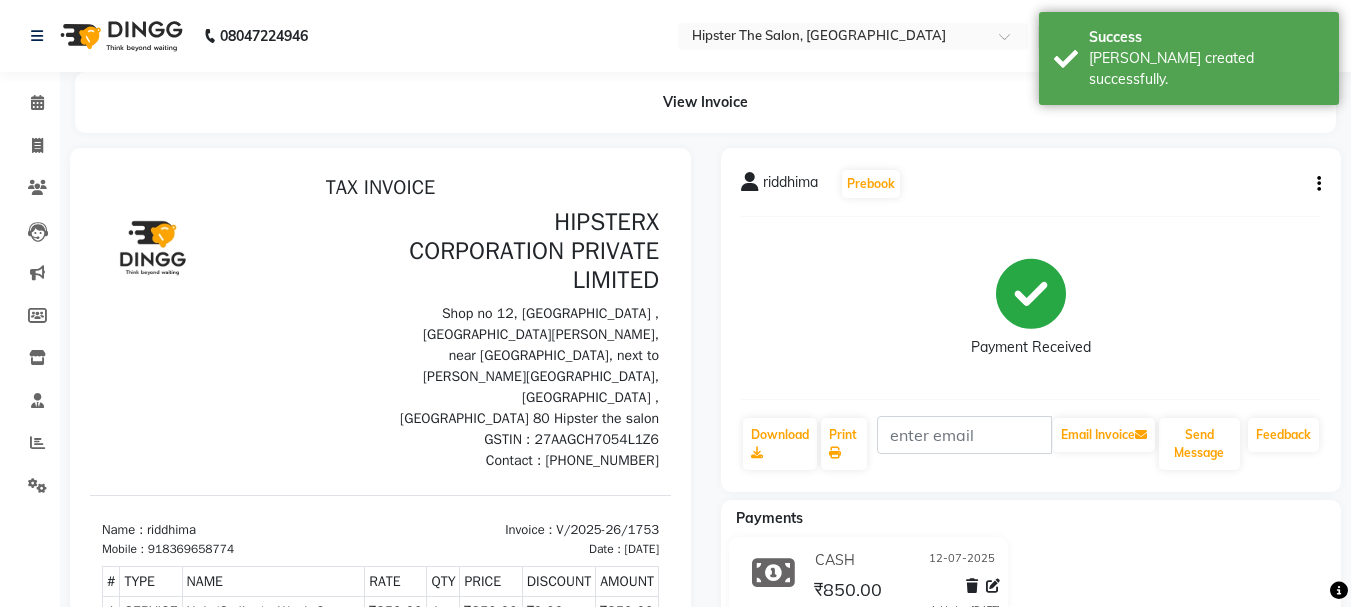scroll, scrollTop: 0, scrollLeft: 0, axis: both 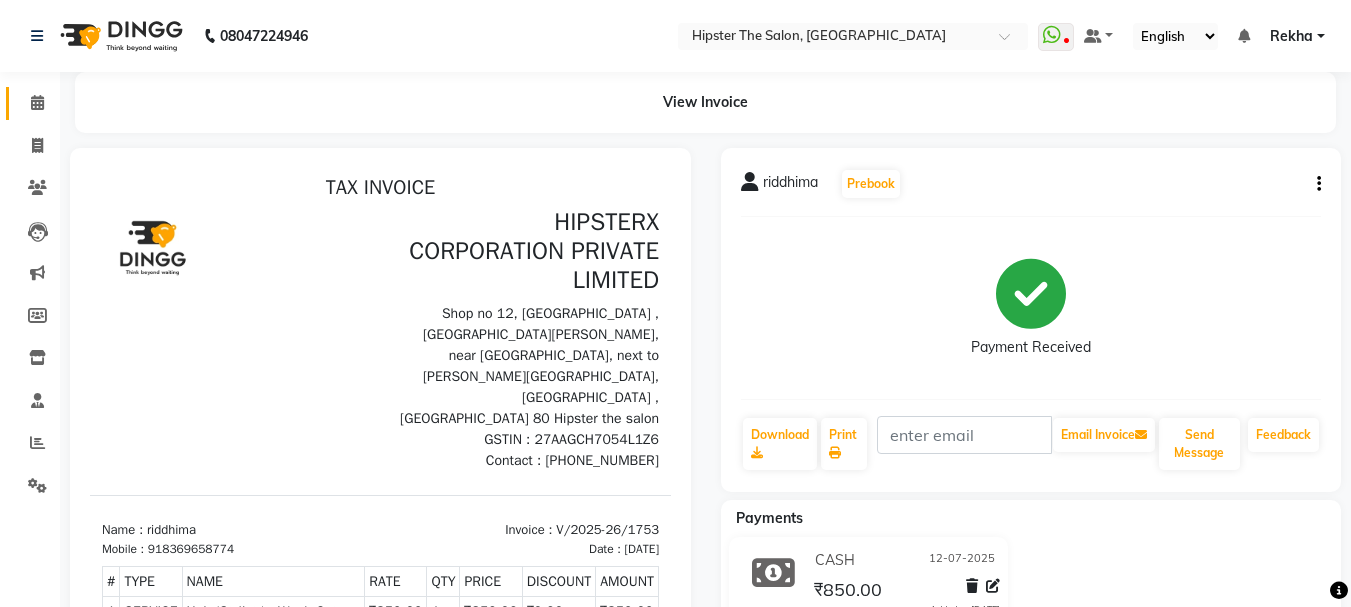 click on "Calendar" 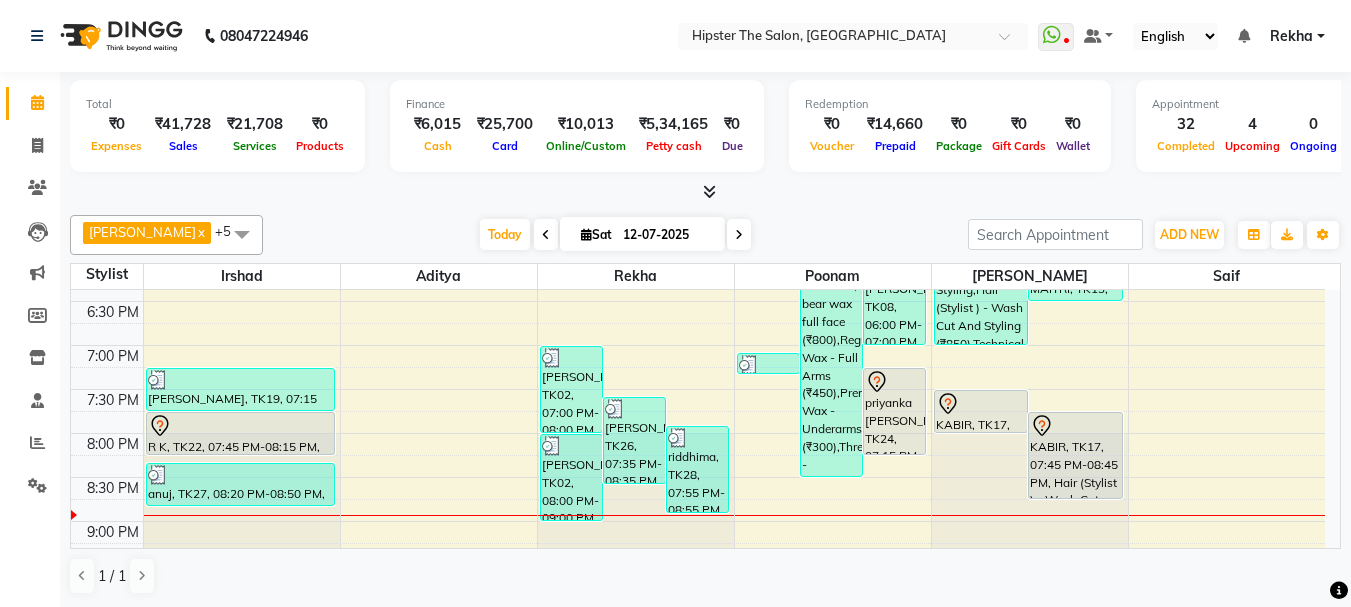 scroll, scrollTop: 947, scrollLeft: 0, axis: vertical 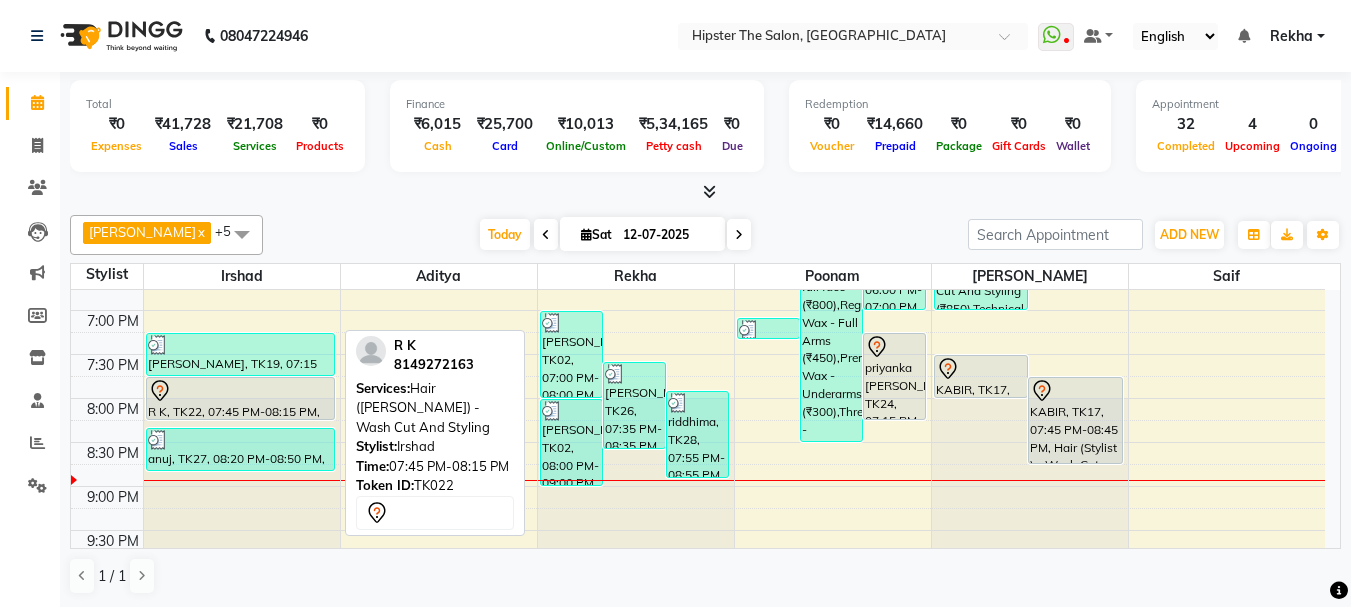 click on "R K, TK22, 07:45 PM-08:15 PM, Hair ([PERSON_NAME]) - Wash Cut And Styling" at bounding box center (240, 398) 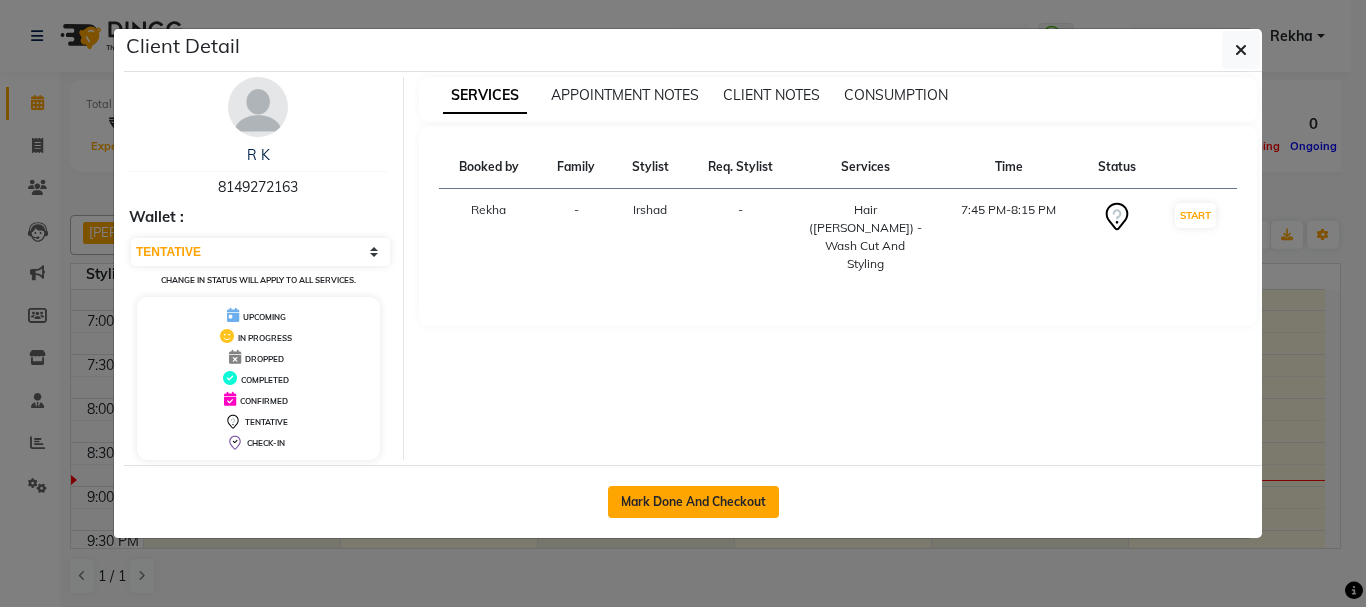 click on "Mark Done And Checkout" 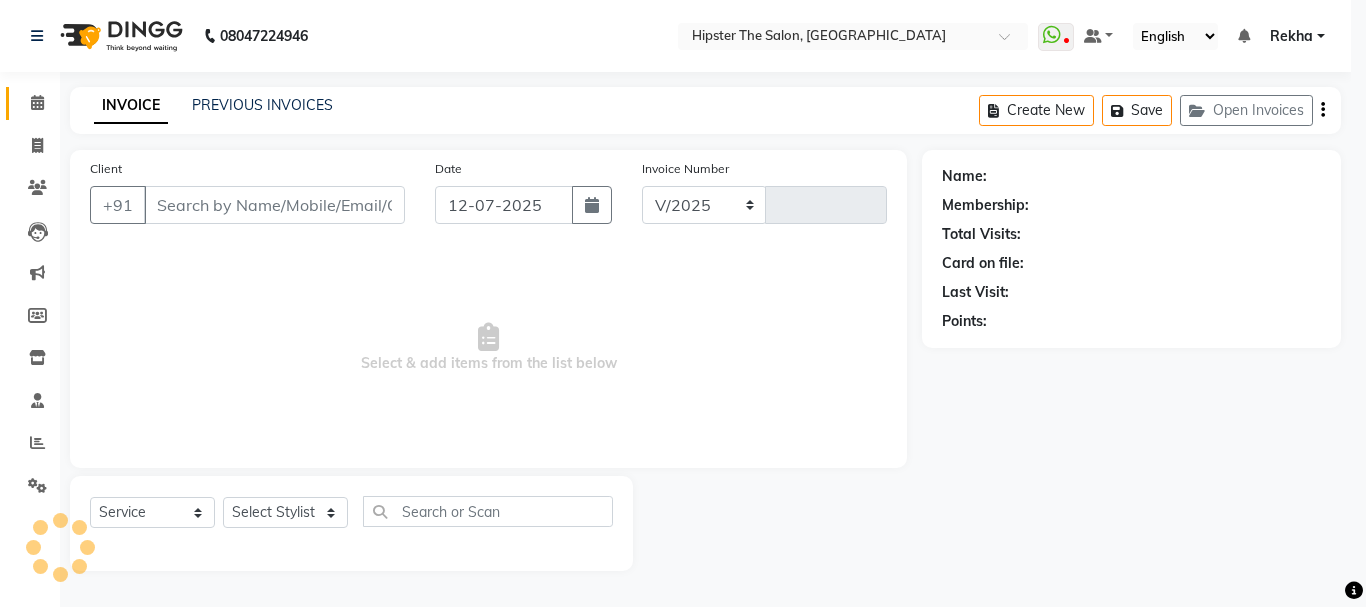 select on "5125" 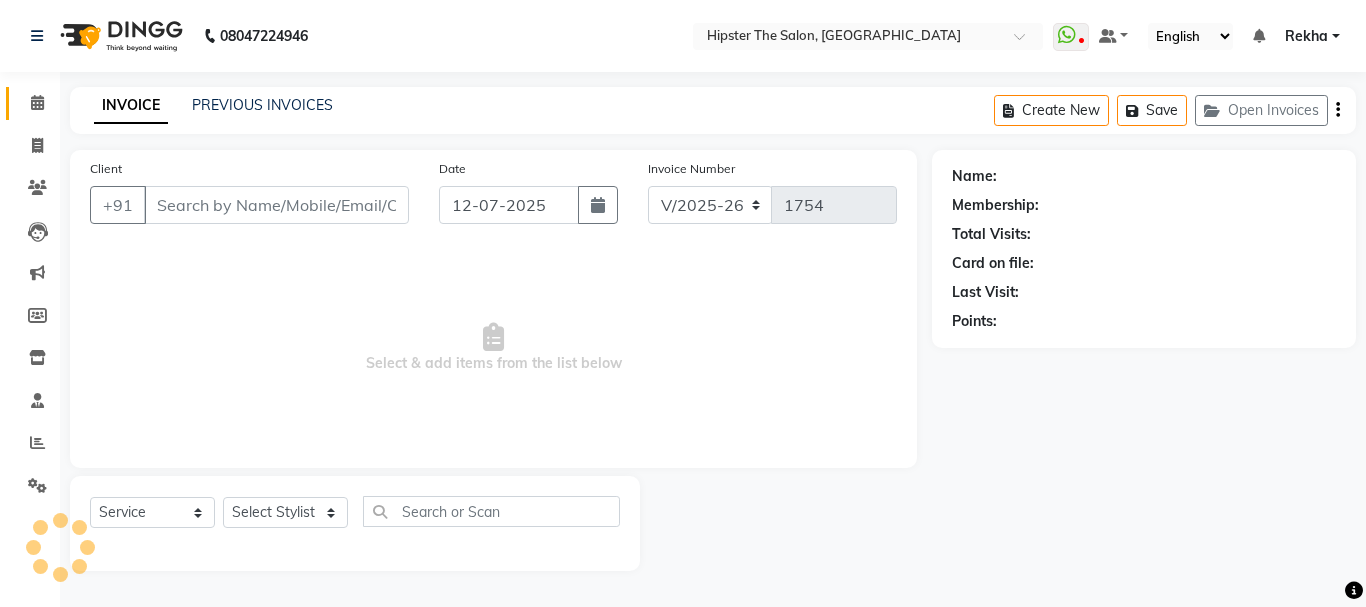 type on "8149272163" 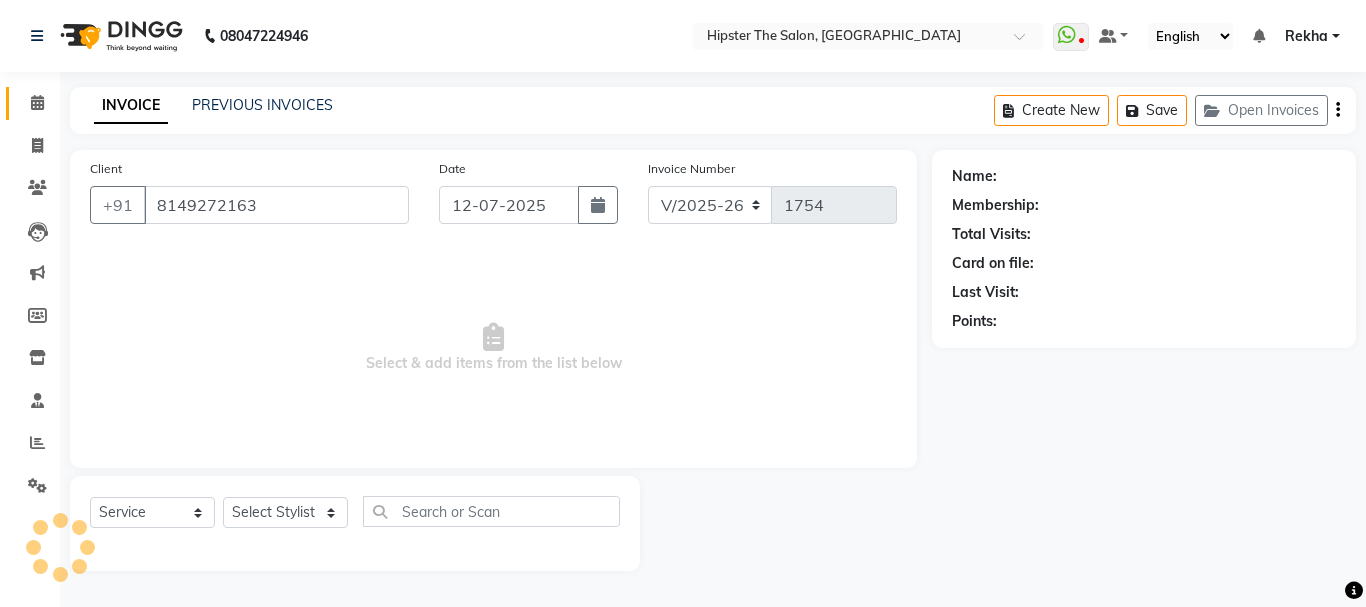 select on "32387" 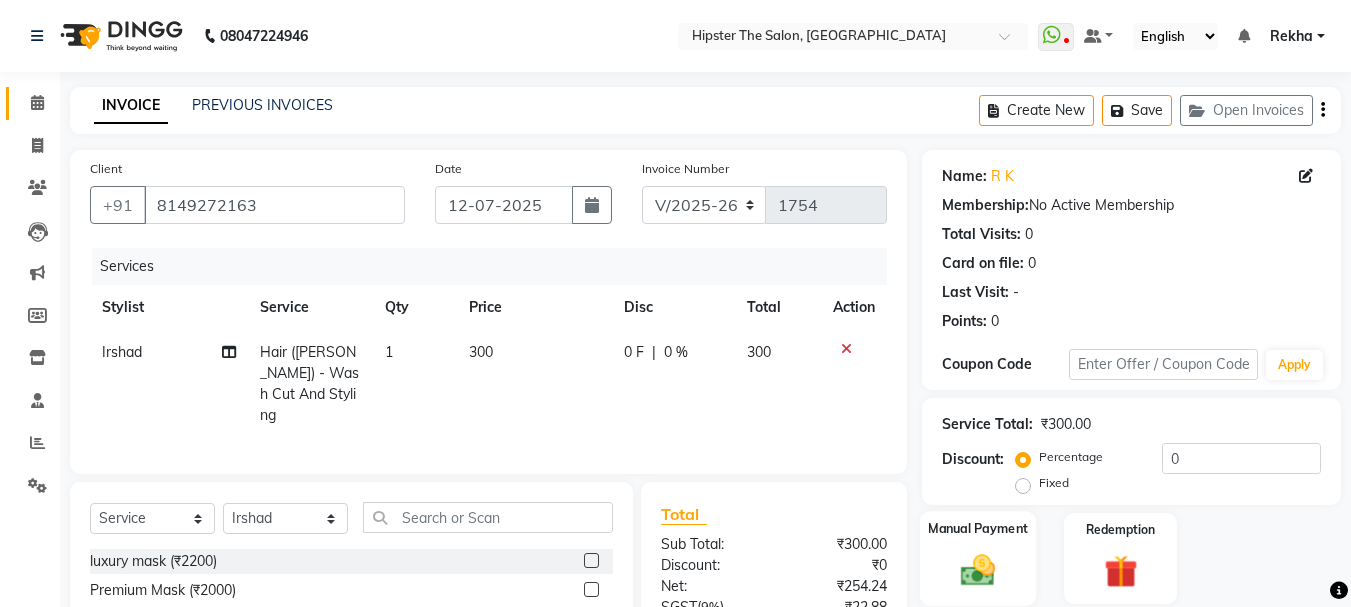 scroll, scrollTop: 194, scrollLeft: 0, axis: vertical 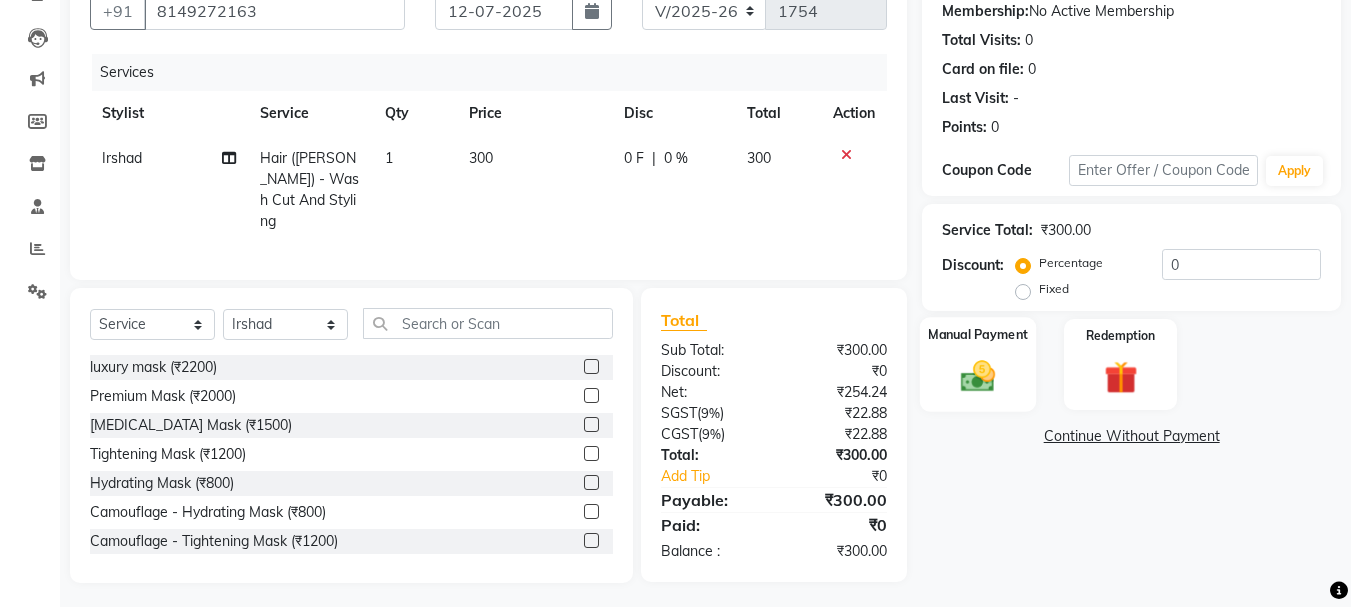 click 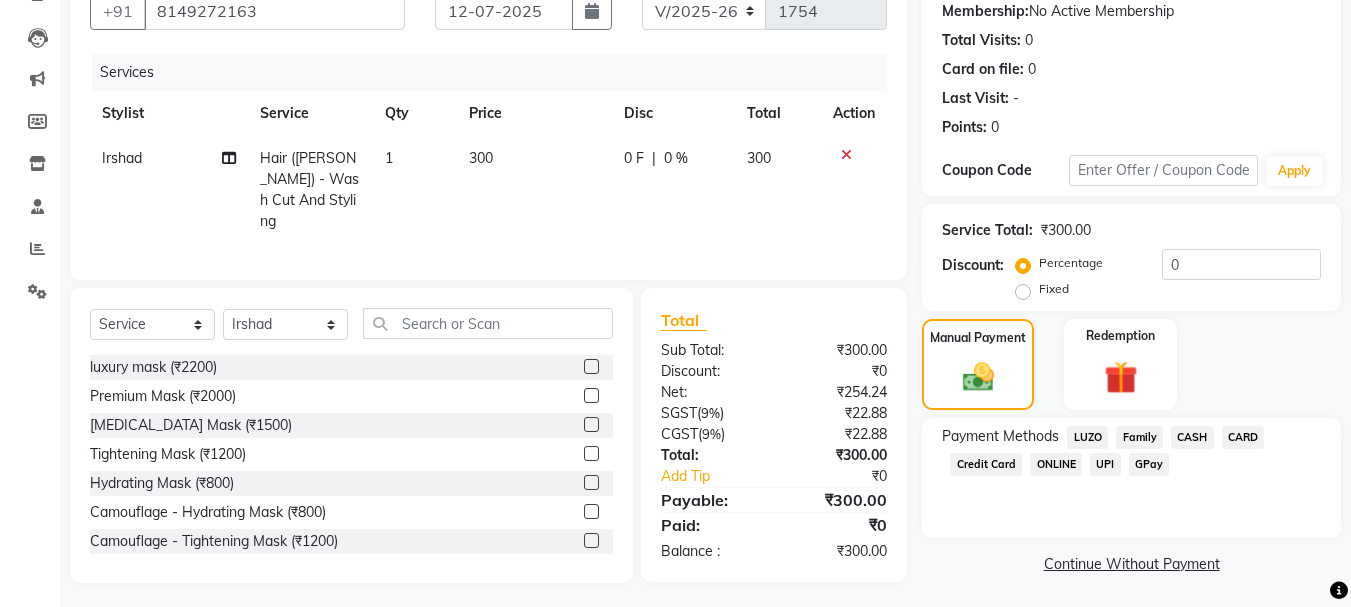 click on "GPay" 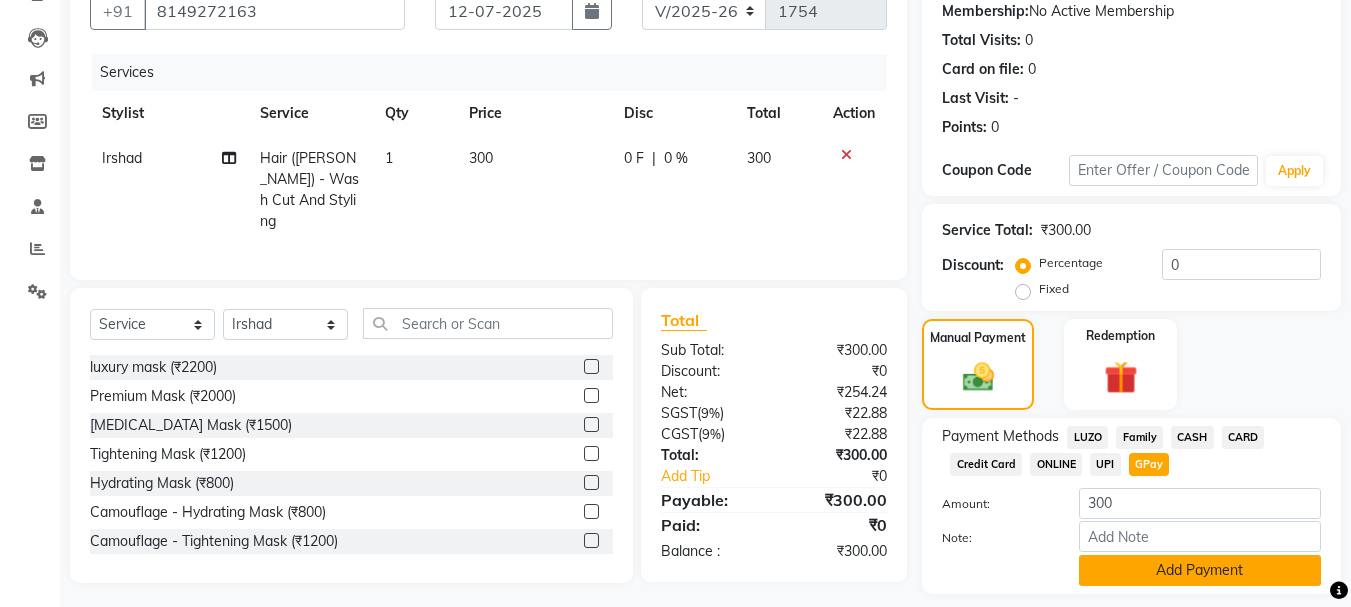 click on "Add Payment" 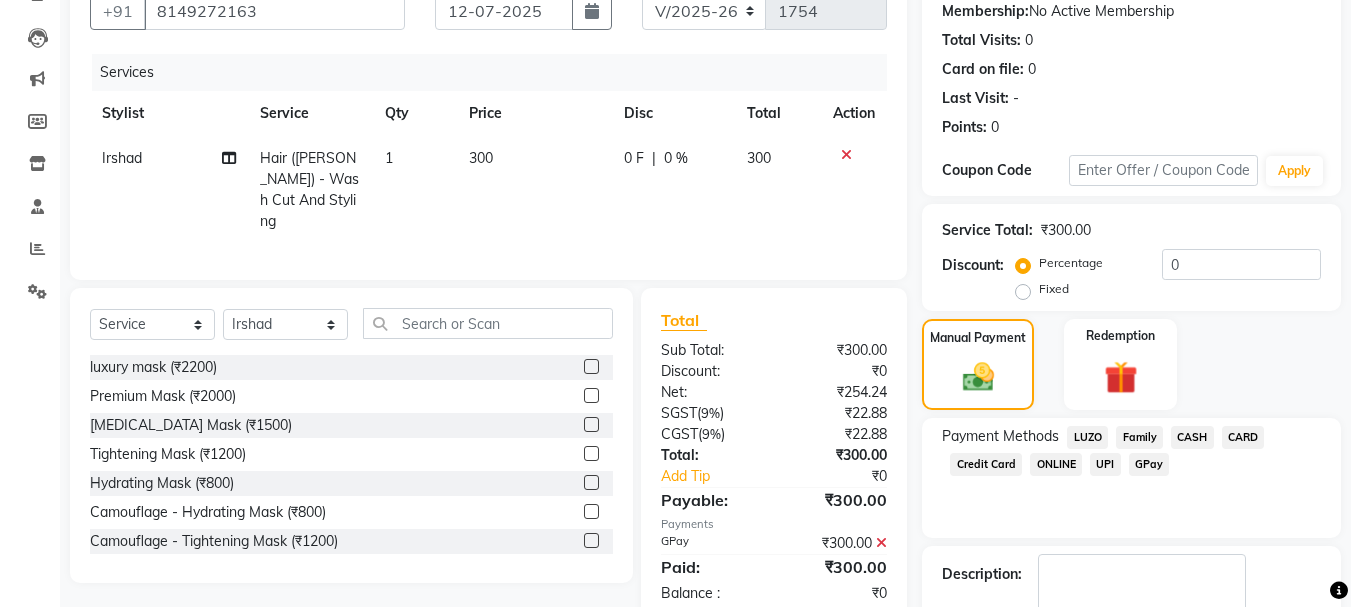 scroll, scrollTop: 309, scrollLeft: 0, axis: vertical 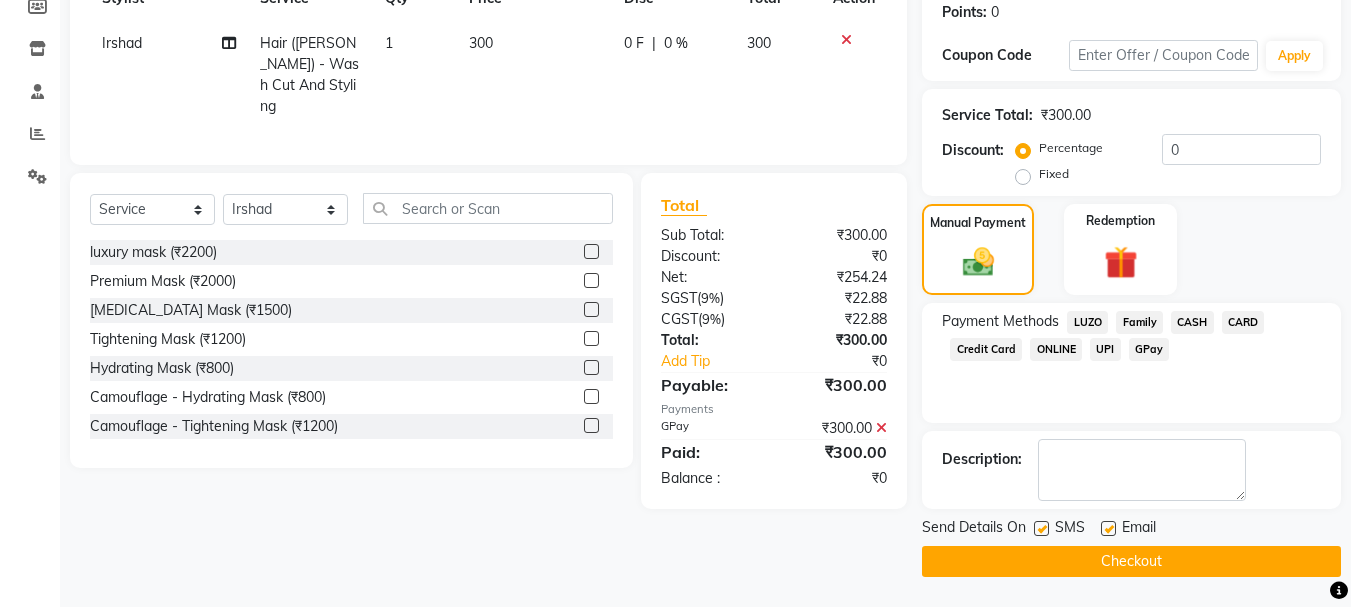 click on "Checkout" 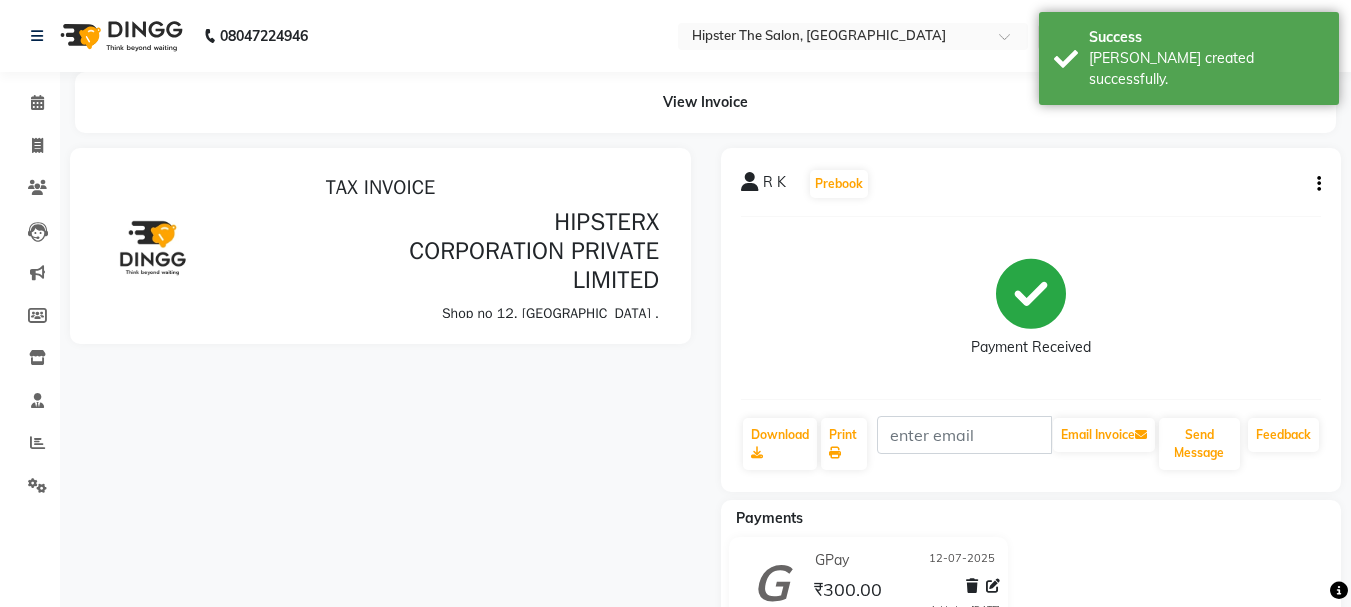 scroll, scrollTop: 0, scrollLeft: 0, axis: both 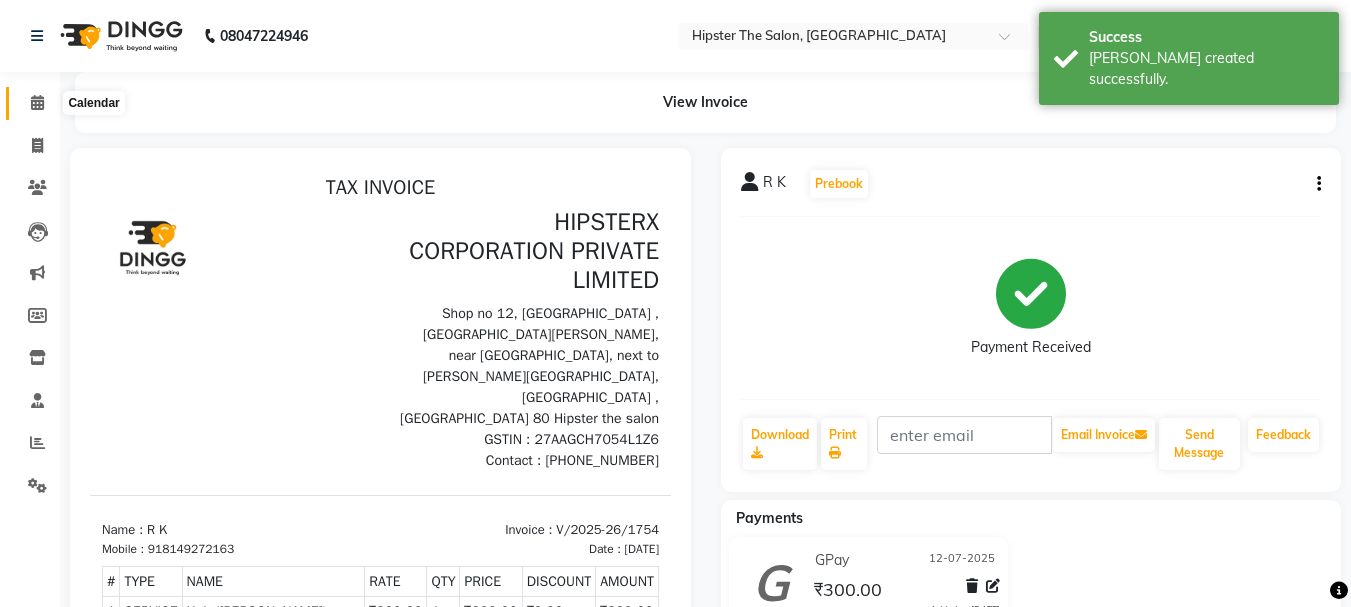 click 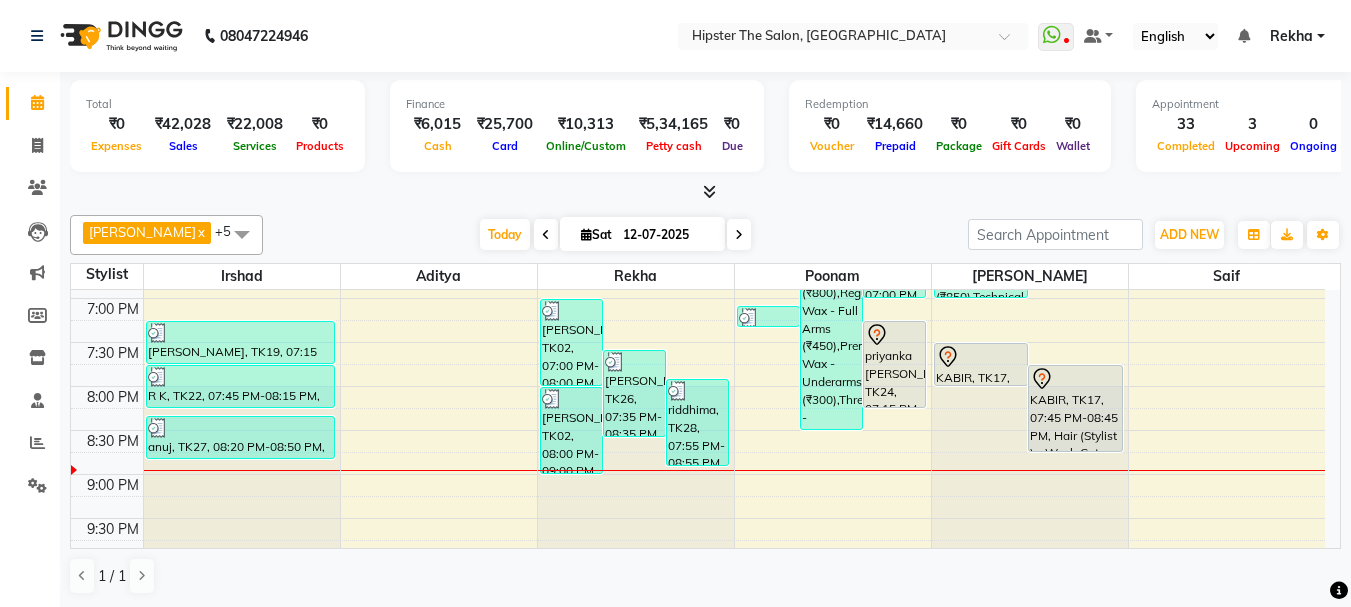 scroll, scrollTop: 1000, scrollLeft: 0, axis: vertical 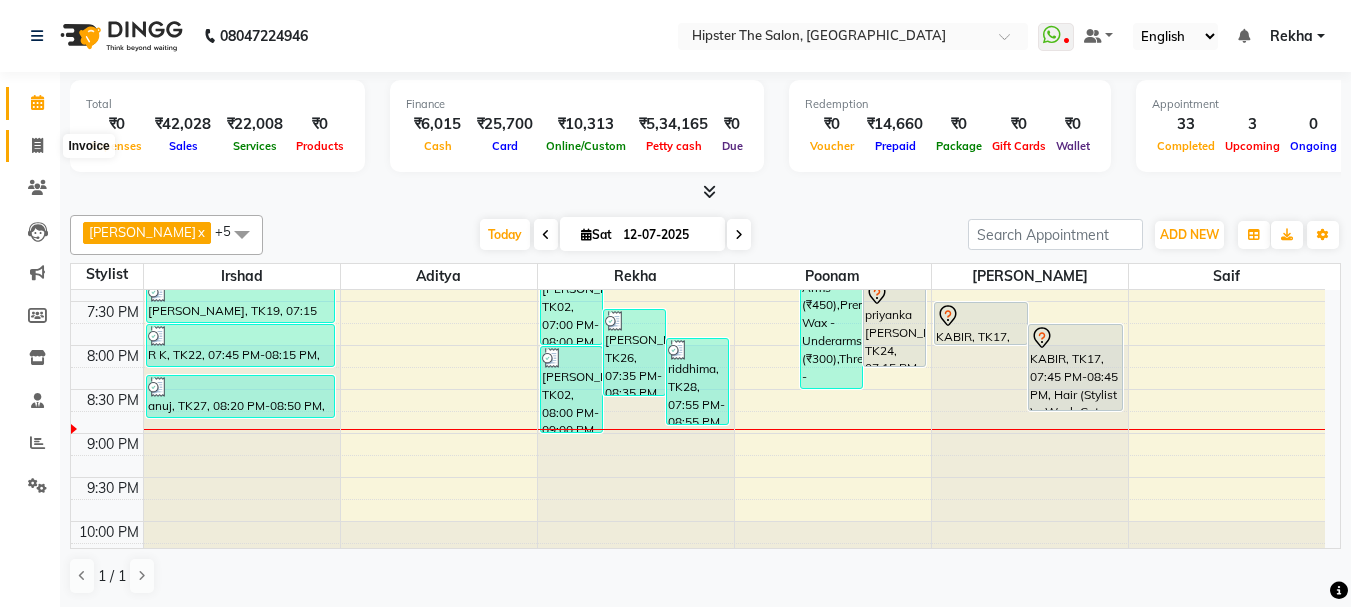 click 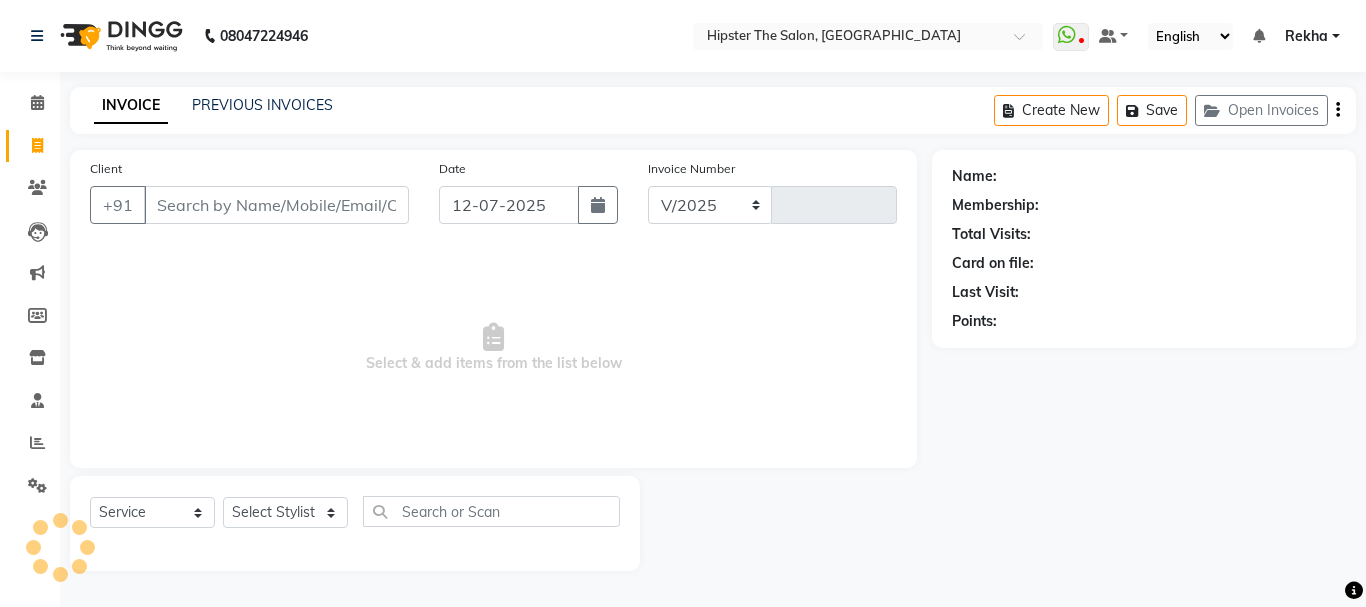 select on "5125" 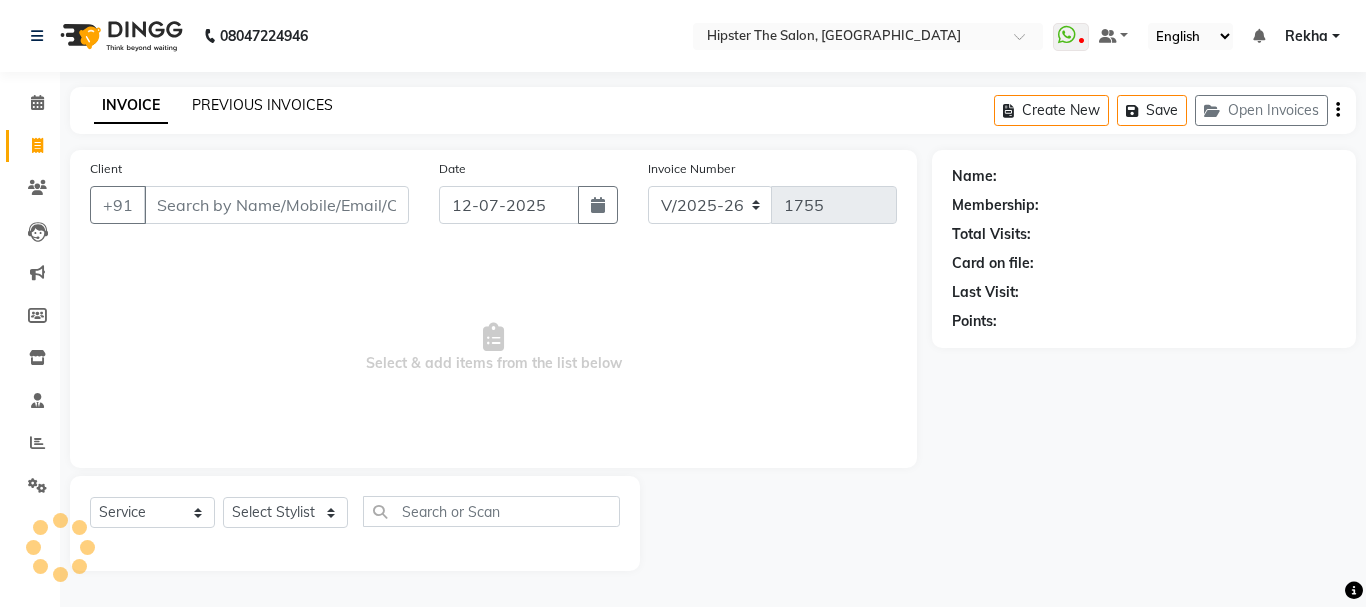click on "PREVIOUS INVOICES" 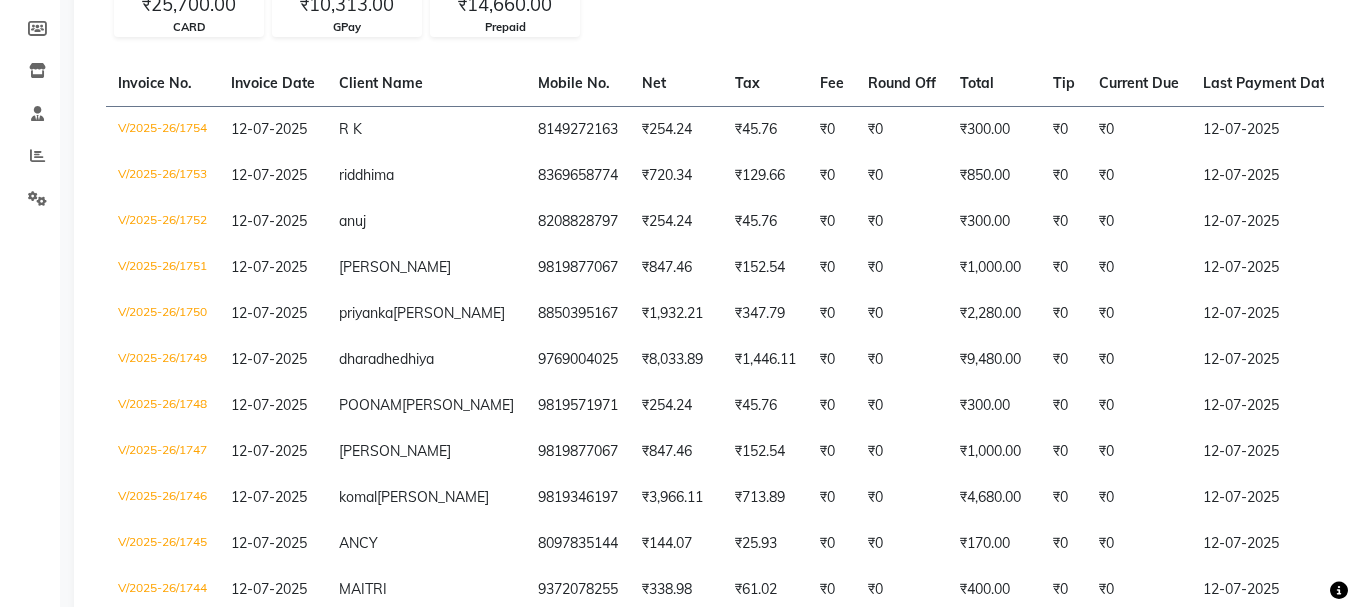 scroll, scrollTop: 0, scrollLeft: 0, axis: both 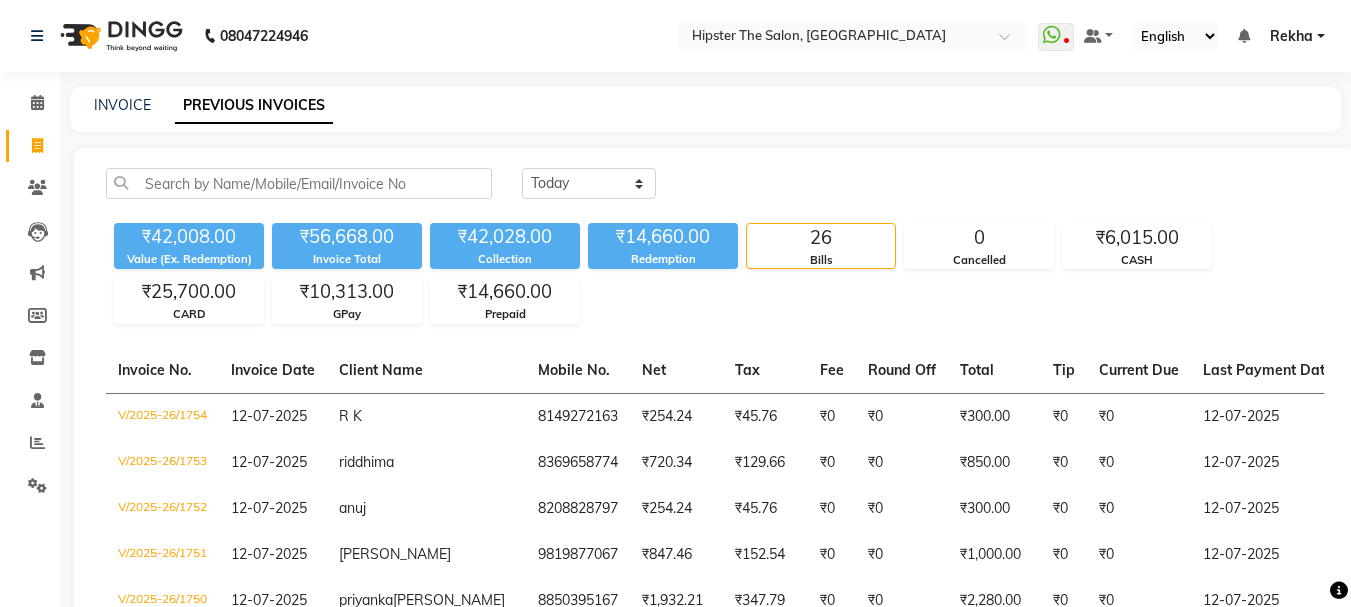 click on "INVOICE PREVIOUS INVOICES" 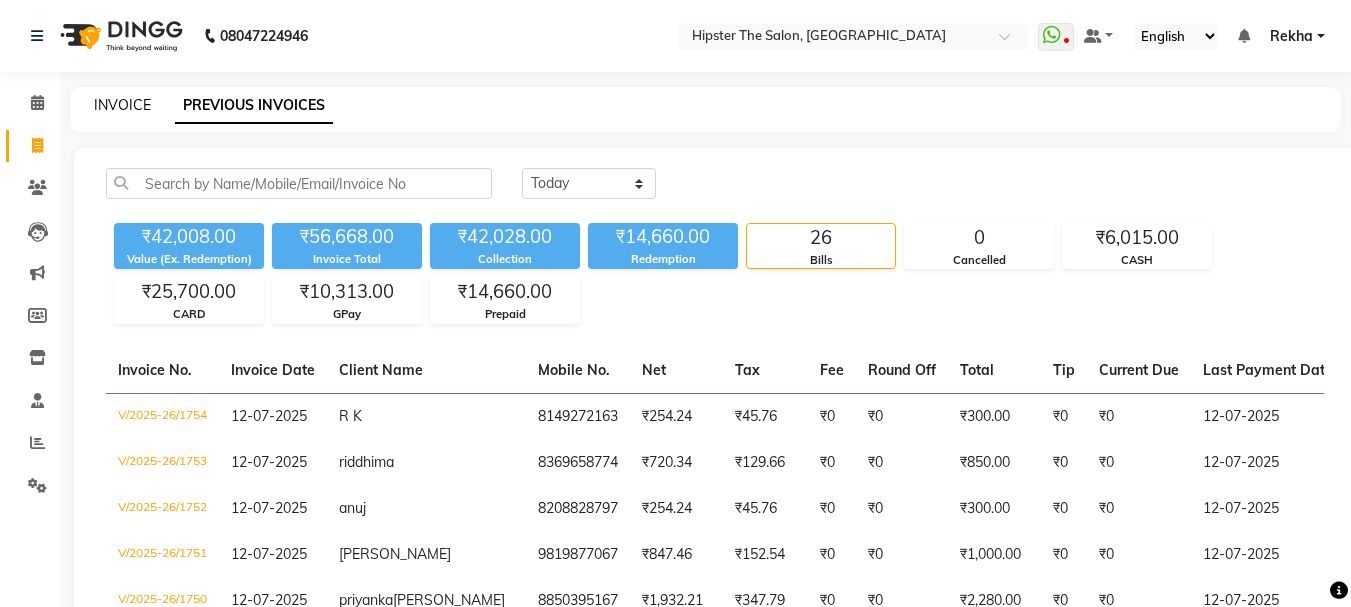 click on "INVOICE" 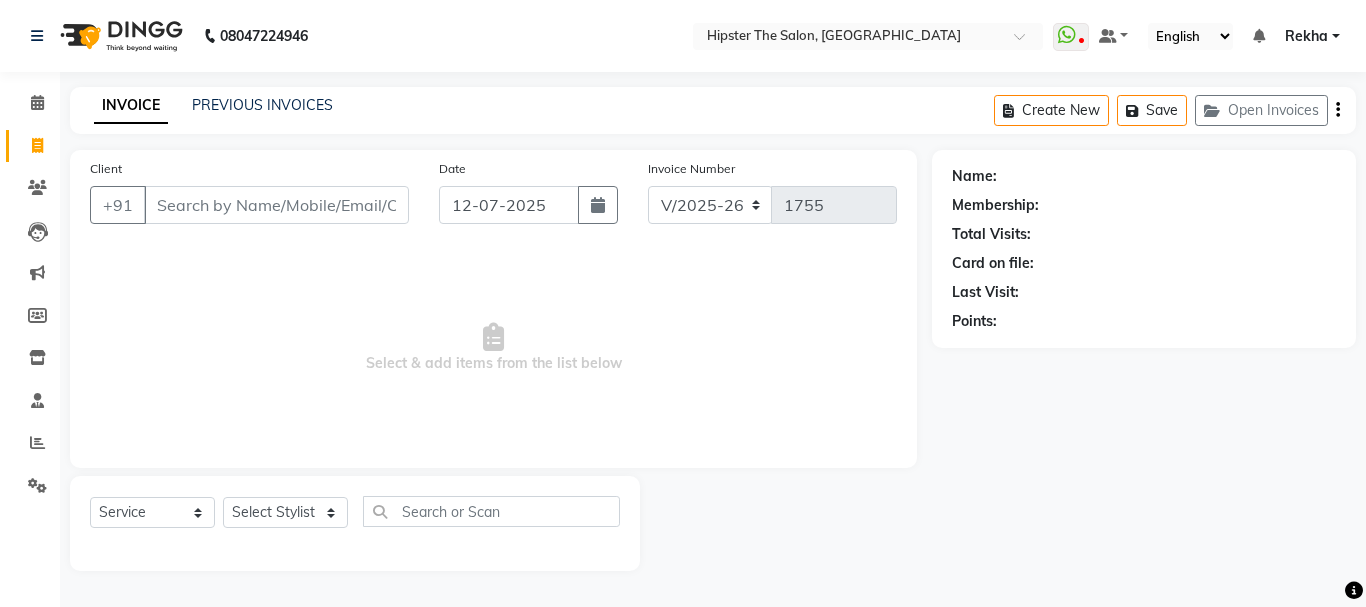 click on "Client" at bounding box center (276, 205) 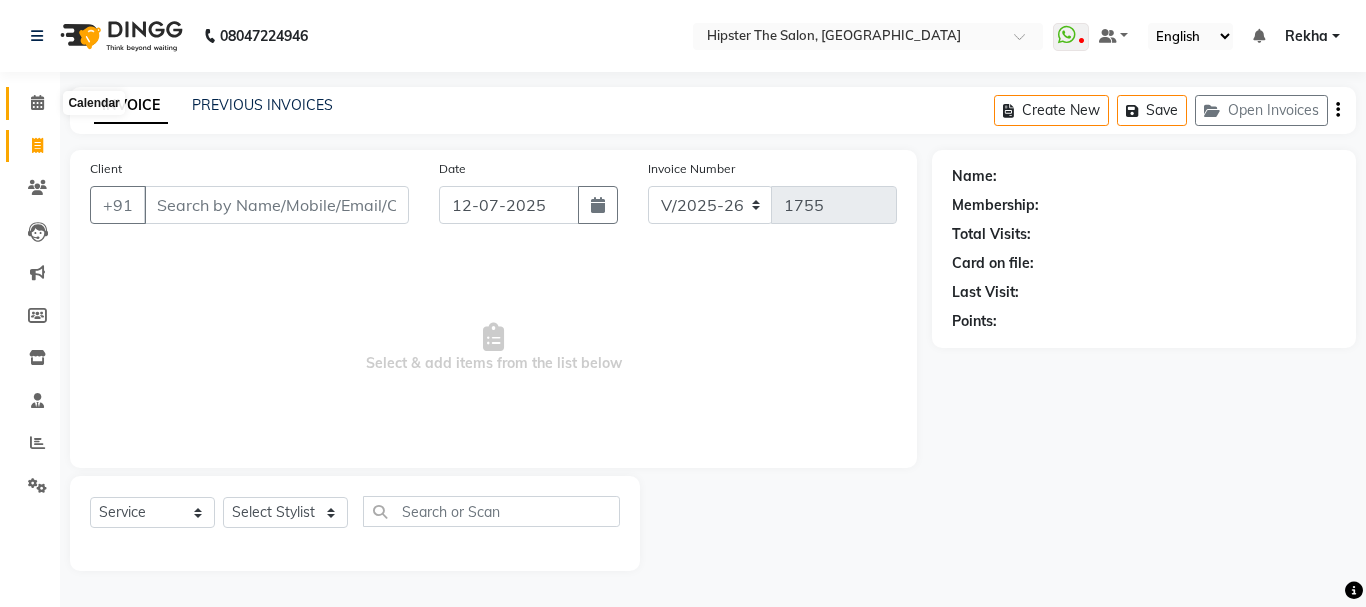 click 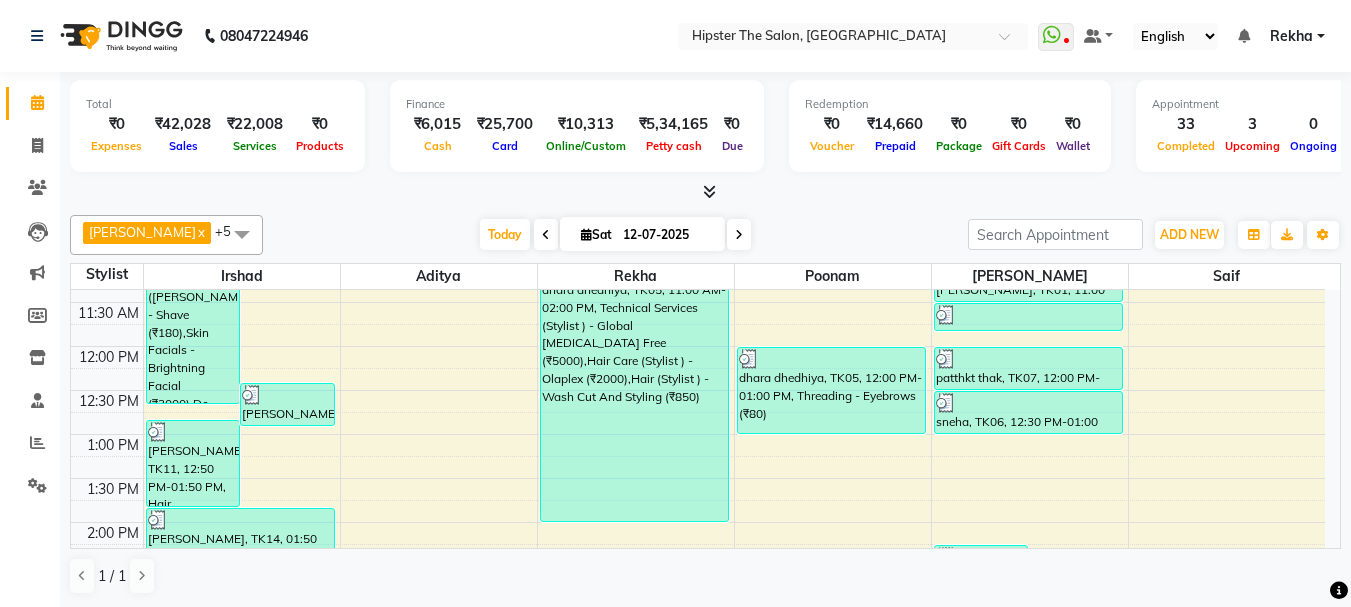 scroll, scrollTop: 320, scrollLeft: 0, axis: vertical 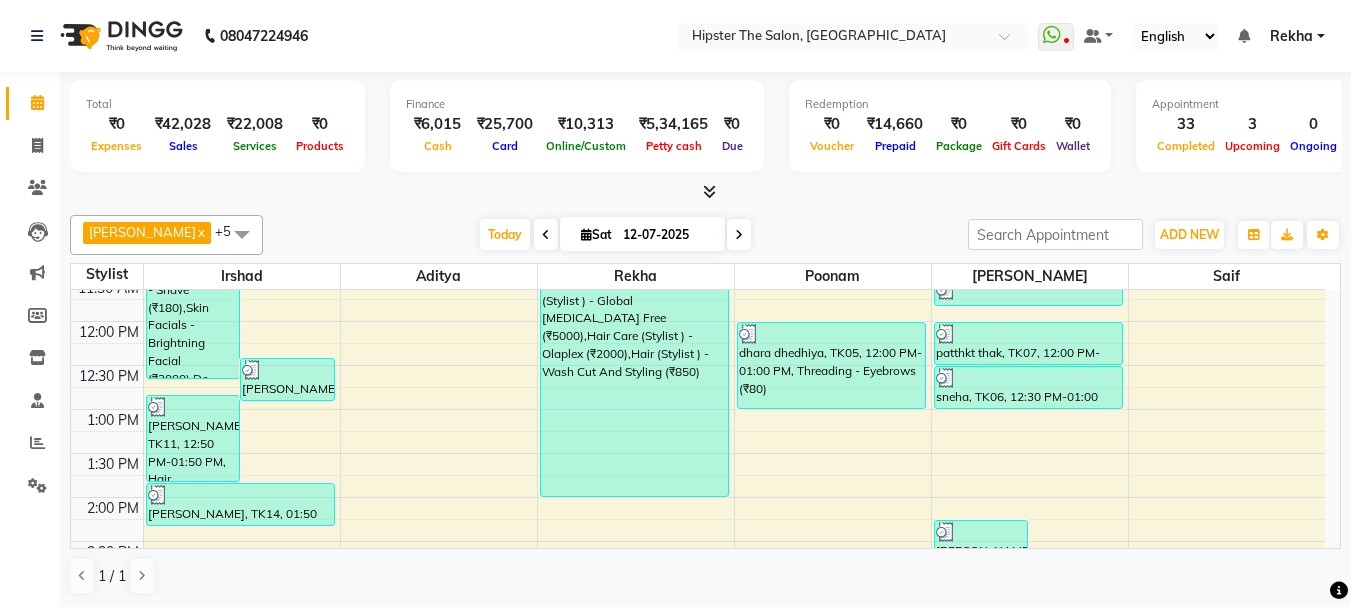 click at bounding box center [739, 235] 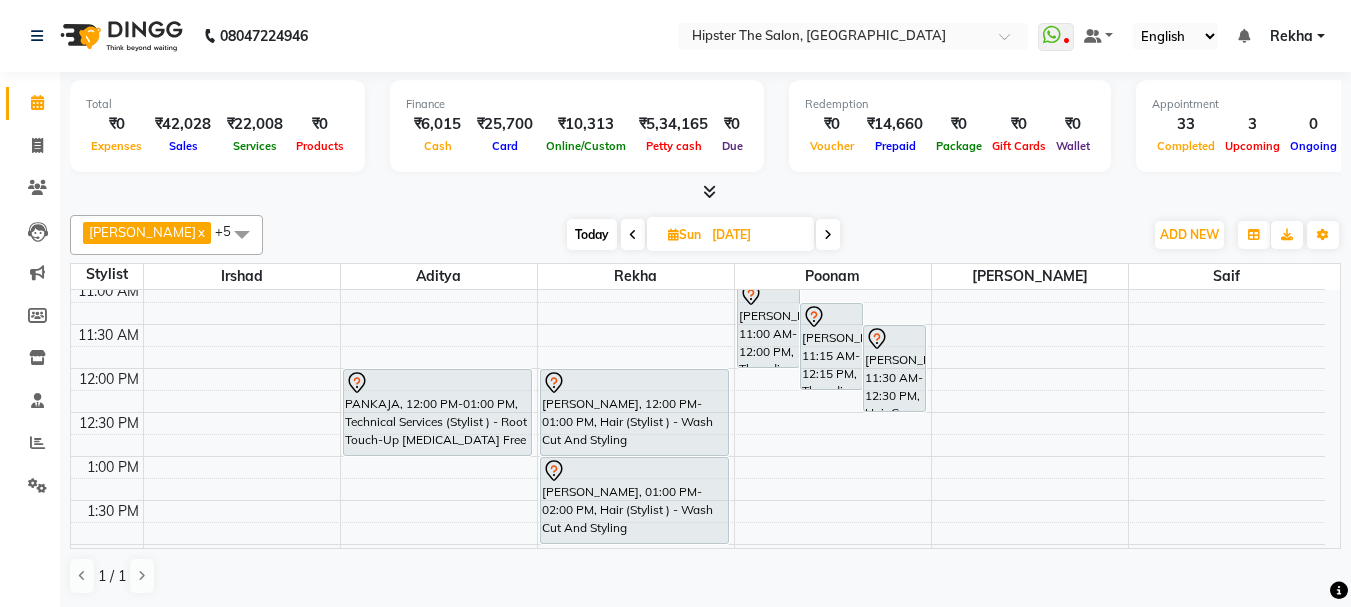 scroll, scrollTop: 277, scrollLeft: 0, axis: vertical 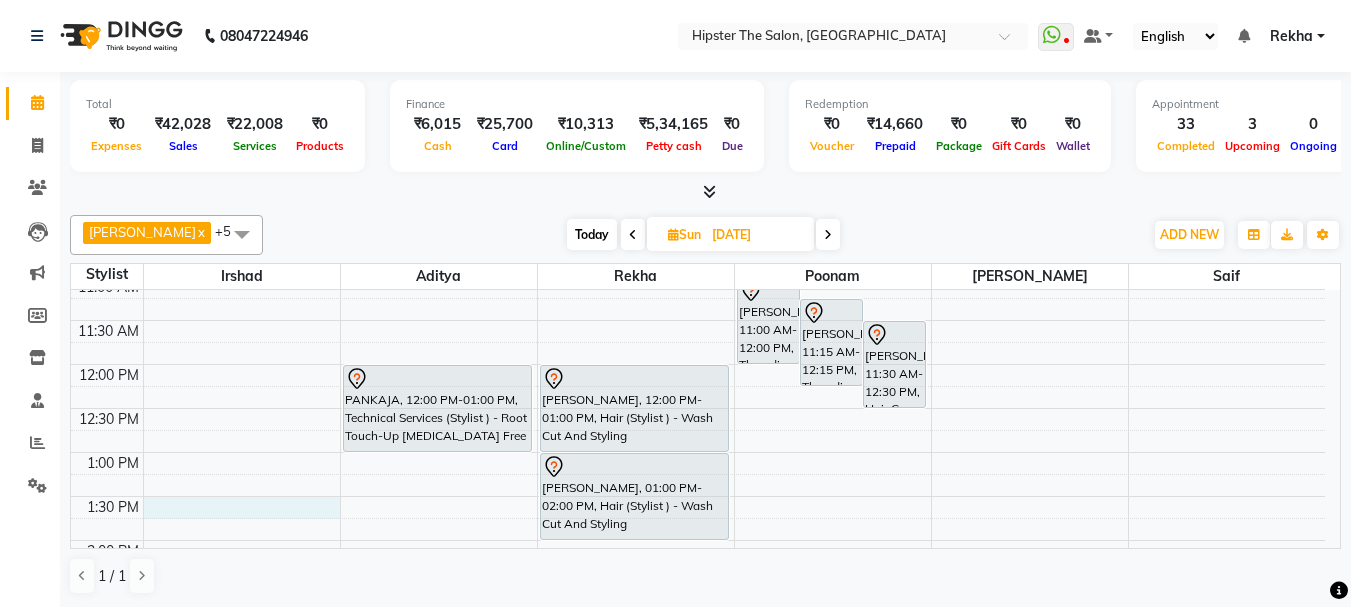 click on "8:00 AM 8:30 AM 9:00 AM 9:30 AM 10:00 AM 10:30 AM 11:00 AM 11:30 AM 12:00 PM 12:30 PM 1:00 PM 1:30 PM 2:00 PM 2:30 PM 3:00 PM 3:30 PM 4:00 PM 4:30 PM 5:00 PM 5:30 PM 6:00 PM 6:30 PM 7:00 PM 7:30 PM 8:00 PM 8:30 PM 9:00 PM 9:30 PM 10:00 PM 10:30 PM             PANKAJA, 12:00 PM-01:00 PM, Technical Services (Stylist ) - Root Touch-Up [MEDICAL_DATA] Free             [PERSON_NAME], 12:00 PM-01:00 PM, Hair (Stylist ) - Wash Cut And Styling             [PERSON_NAME], 01:00 PM-02:00 PM, Hair (Stylist ) - Wash Cut And Styling             ramneetnull, 07:30 PM-08:30 PM, Hair (Stylist ) - Styling With Wash             [PERSON_NAME], 11:00 AM-12:00 PM, Threading - Eyebrows             [PERSON_NAME], 11:15 AM-12:15 PM, Threading - Upper Lip             [PERSON_NAME], 11:30 AM-12:30 PM, Hair Care (Stylist ) - Hair Spa 1             [PERSON_NAME], 10:00 AM-10:30 AM, Hair (Stylist ) - Wash Cut And Styling 1" at bounding box center (698, 672) 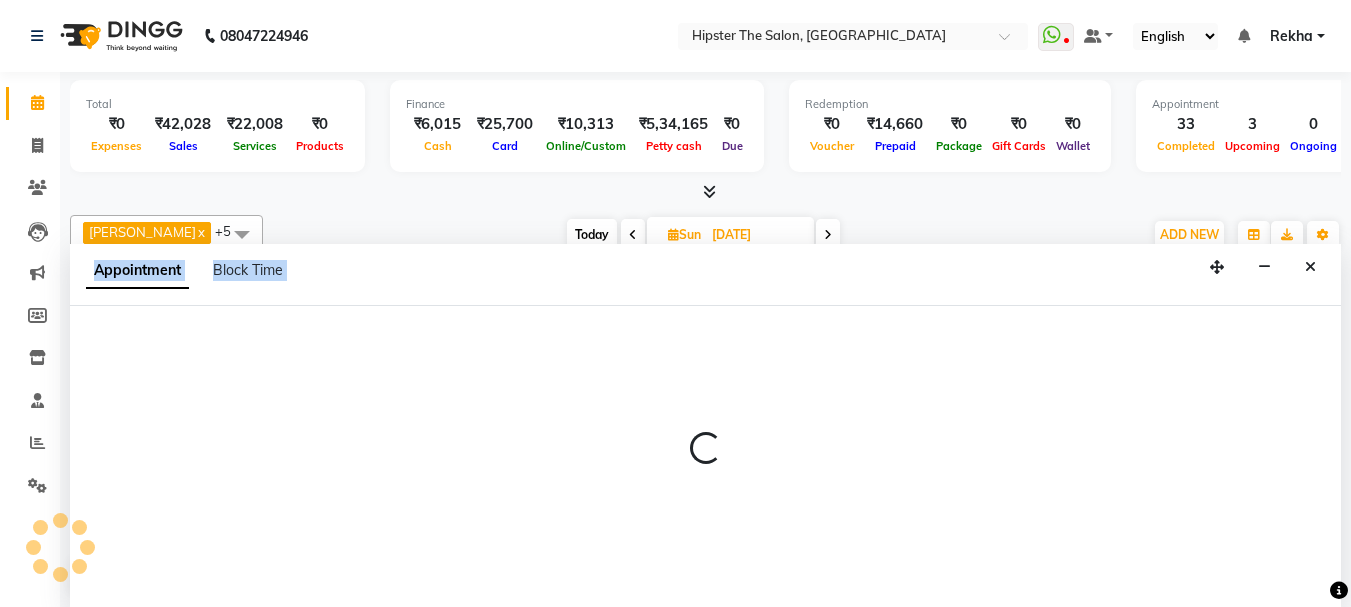 scroll, scrollTop: 1, scrollLeft: 0, axis: vertical 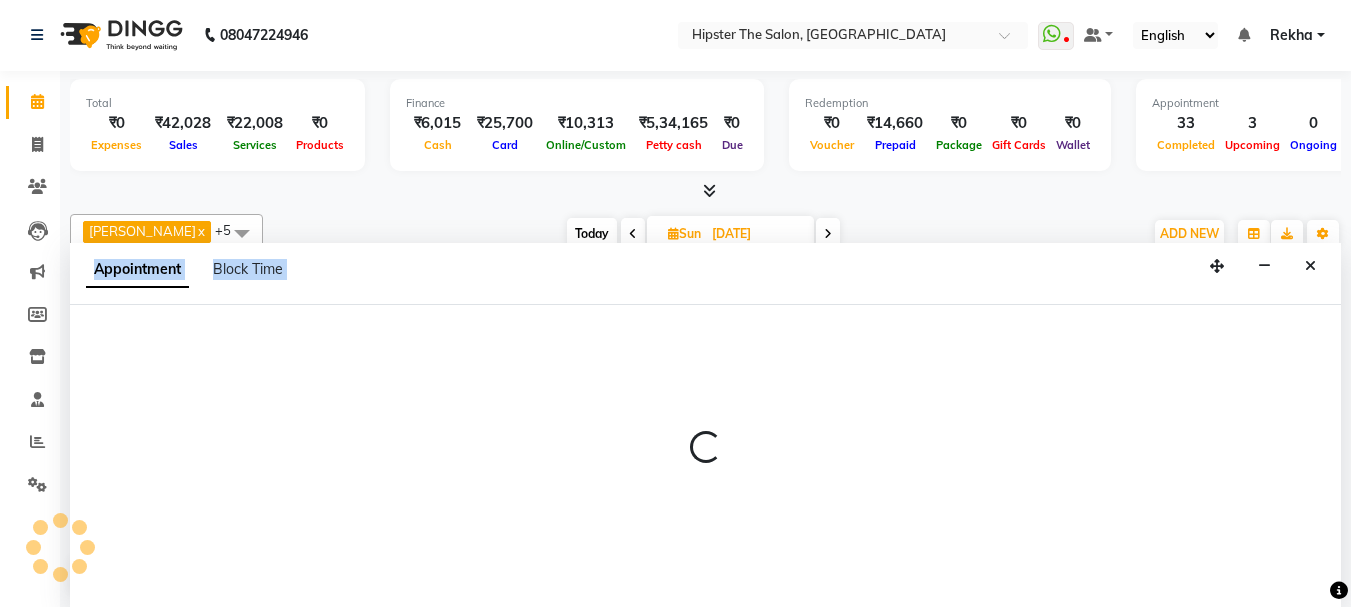 select on "32387" 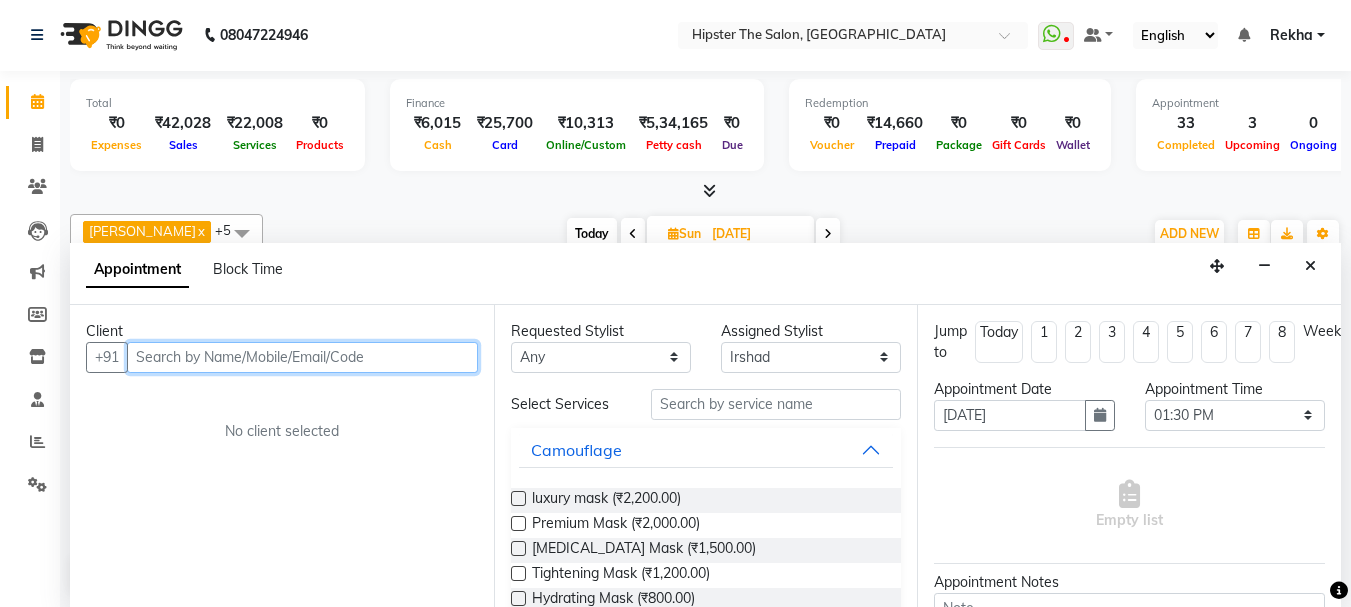 click at bounding box center (302, 357) 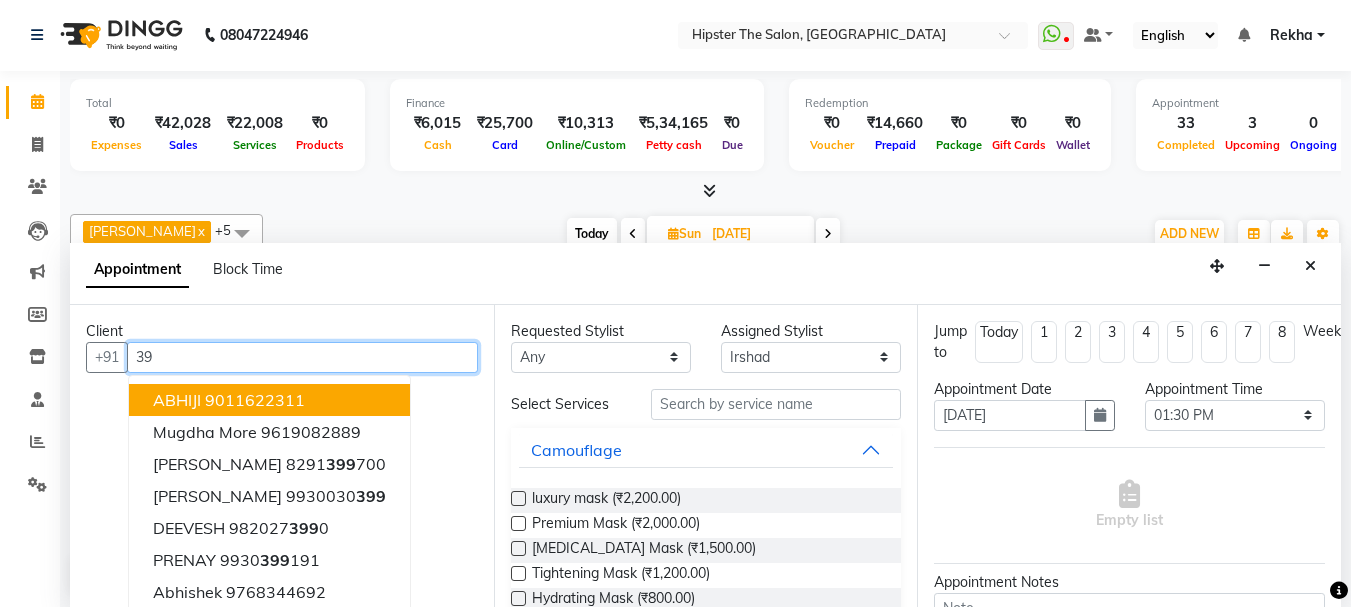 type on "3" 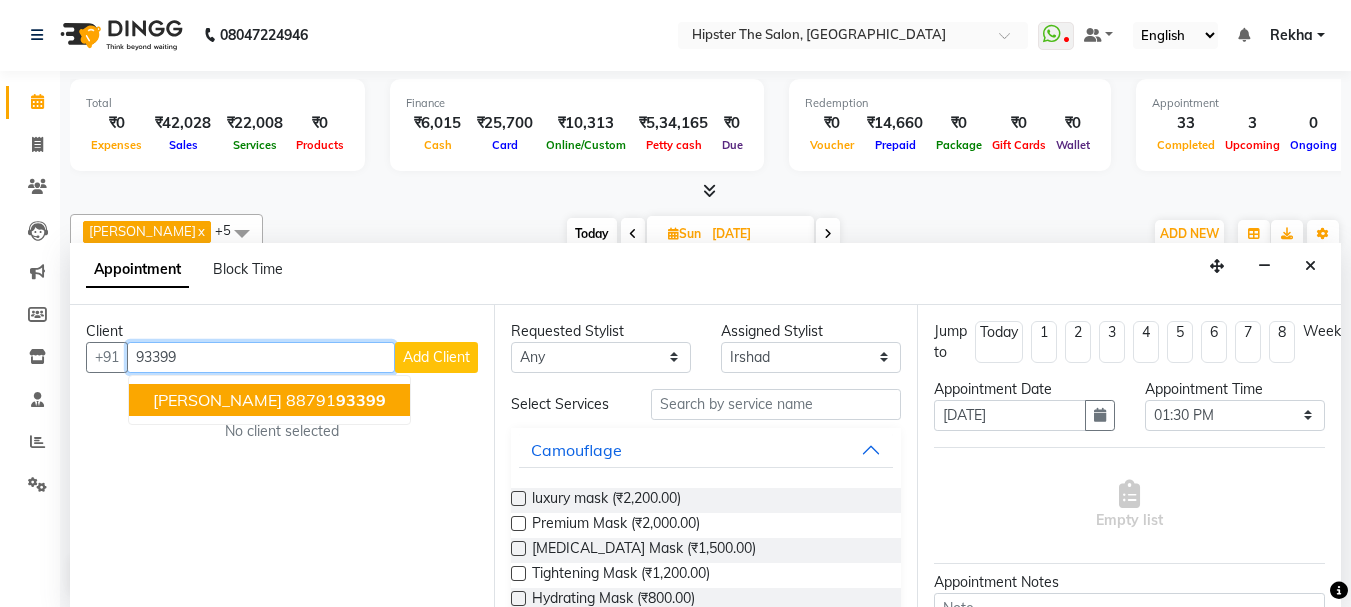 click on "88791 93399" at bounding box center (336, 400) 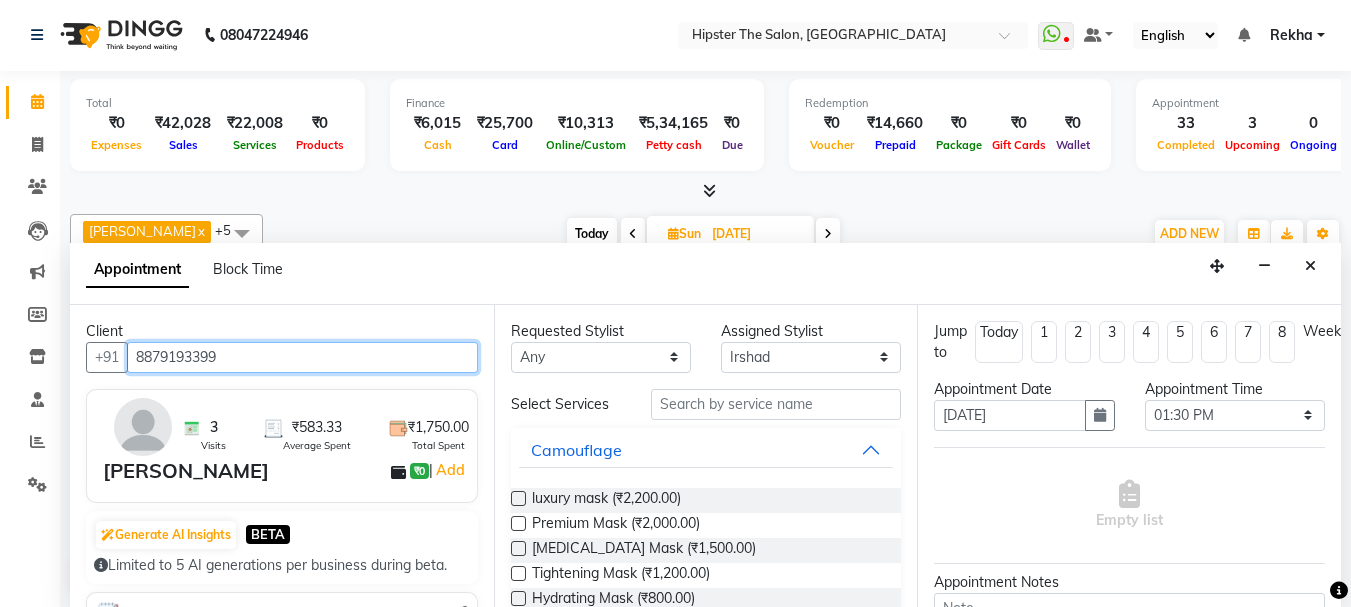 type on "8879193399" 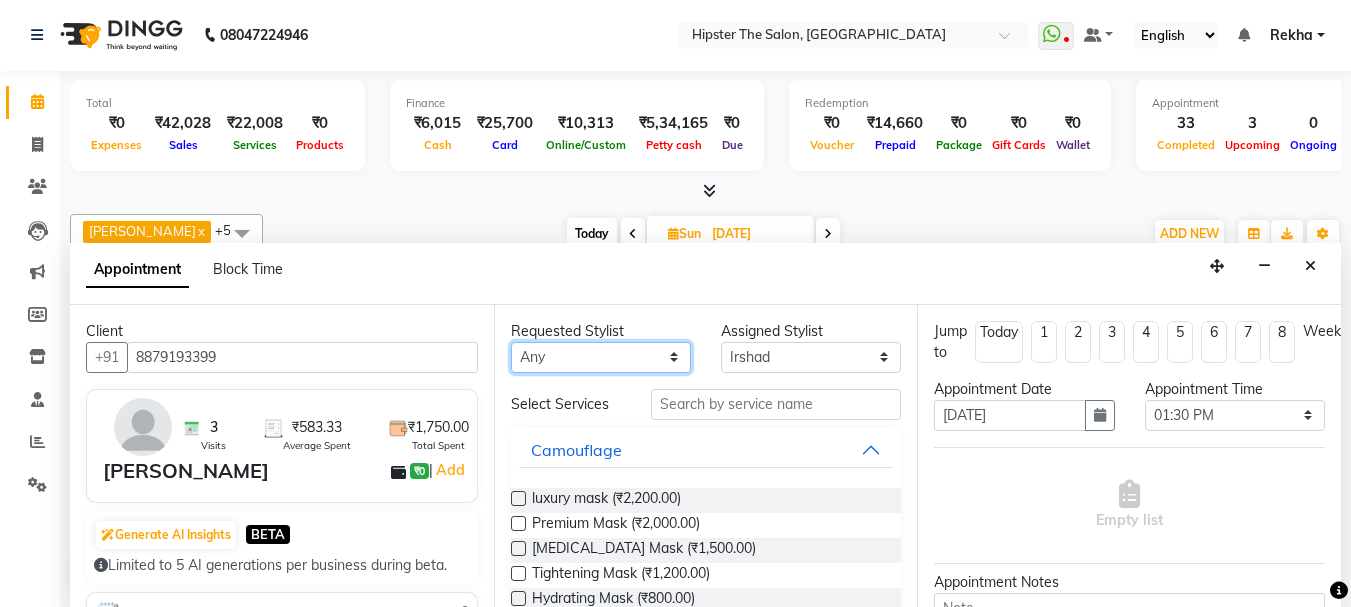 click on "Any [PERSON_NAME] [PERSON_NAME] [PERSON_NAME] [PERSON_NAME] Lucky [PERSON_NAME]  [PERSON_NAME] [PERSON_NAME] [PERSON_NAME] Rekha saif [PERSON_NAME] [PERSON_NAME]  [PERSON_NAME] [PERSON_NAME]" at bounding box center [601, 357] 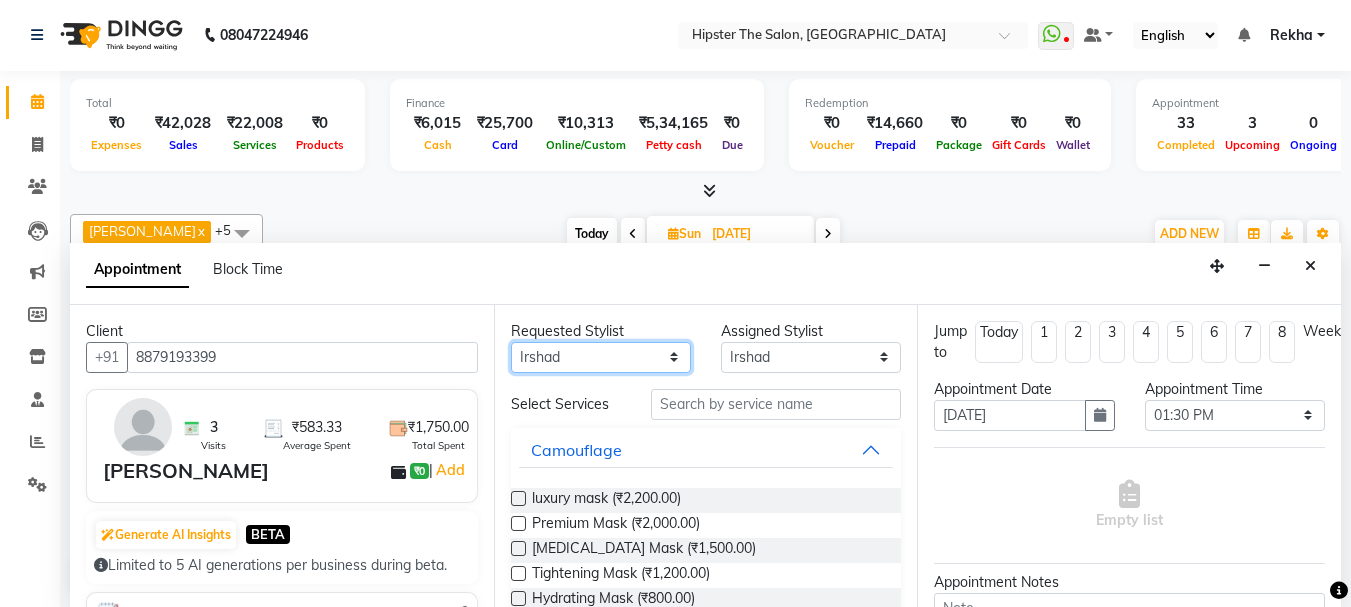 click on "Any [PERSON_NAME] [PERSON_NAME] [PERSON_NAME] [PERSON_NAME] Lucky [PERSON_NAME]  [PERSON_NAME] [PERSON_NAME] [PERSON_NAME] Rekha saif [PERSON_NAME] [PERSON_NAME]  [PERSON_NAME] [PERSON_NAME]" at bounding box center [601, 357] 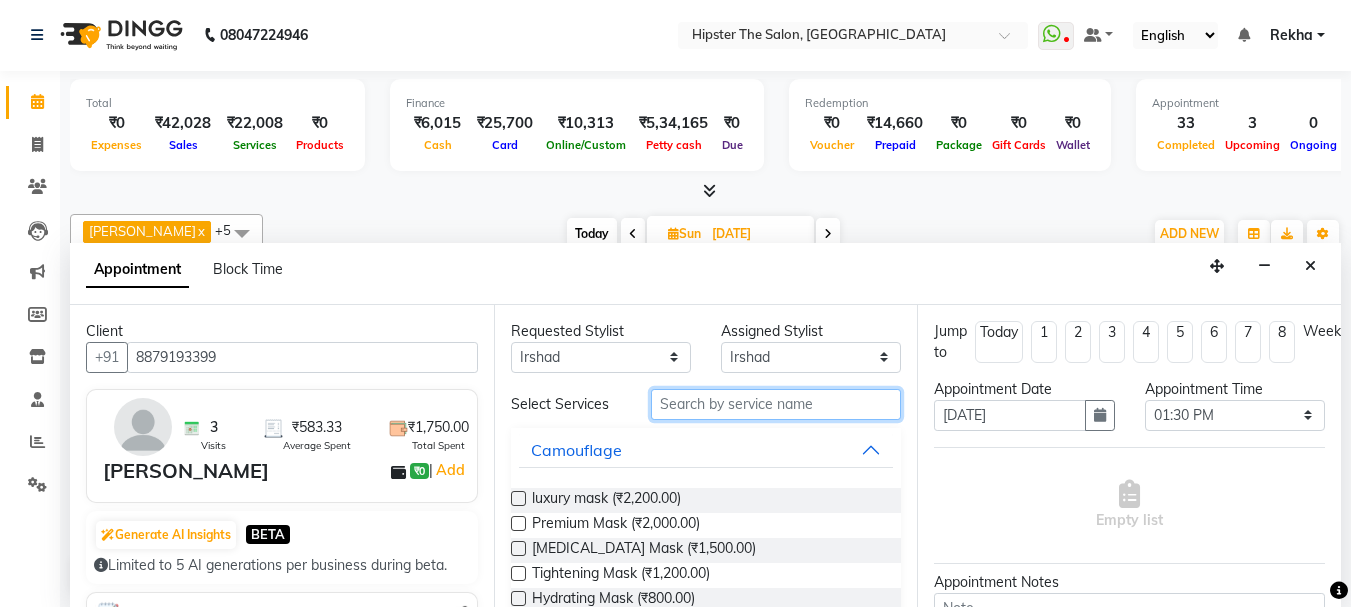 click at bounding box center (776, 404) 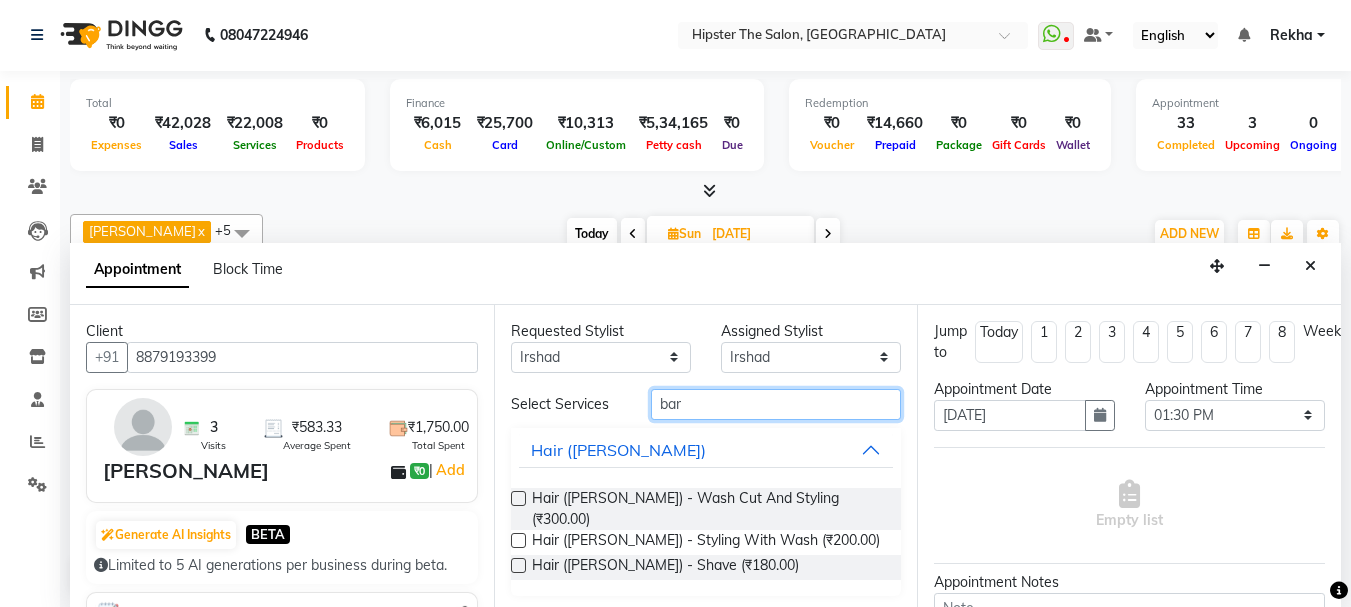 type on "bar" 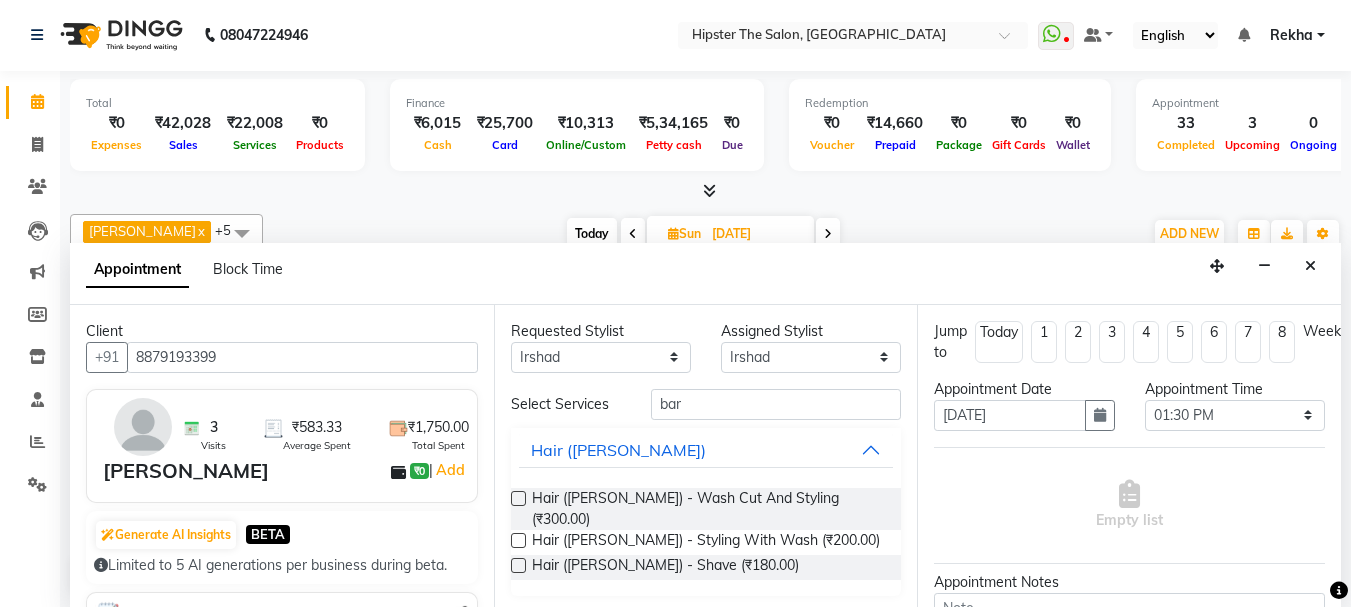 click at bounding box center (518, 498) 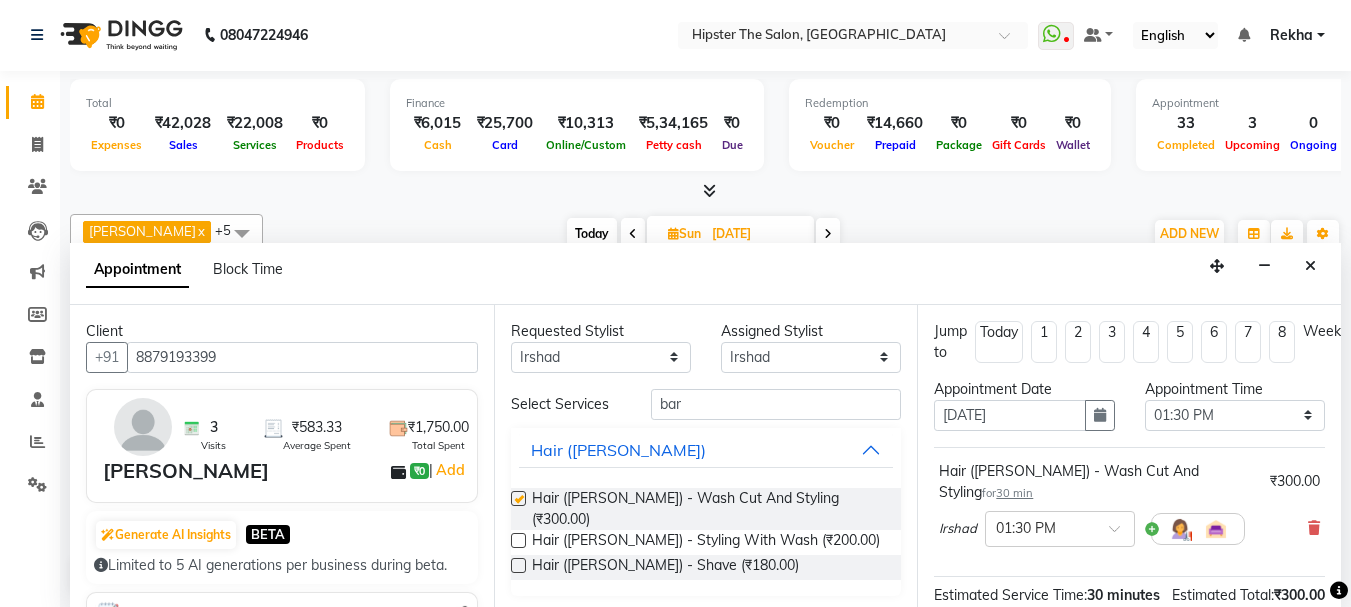 checkbox on "false" 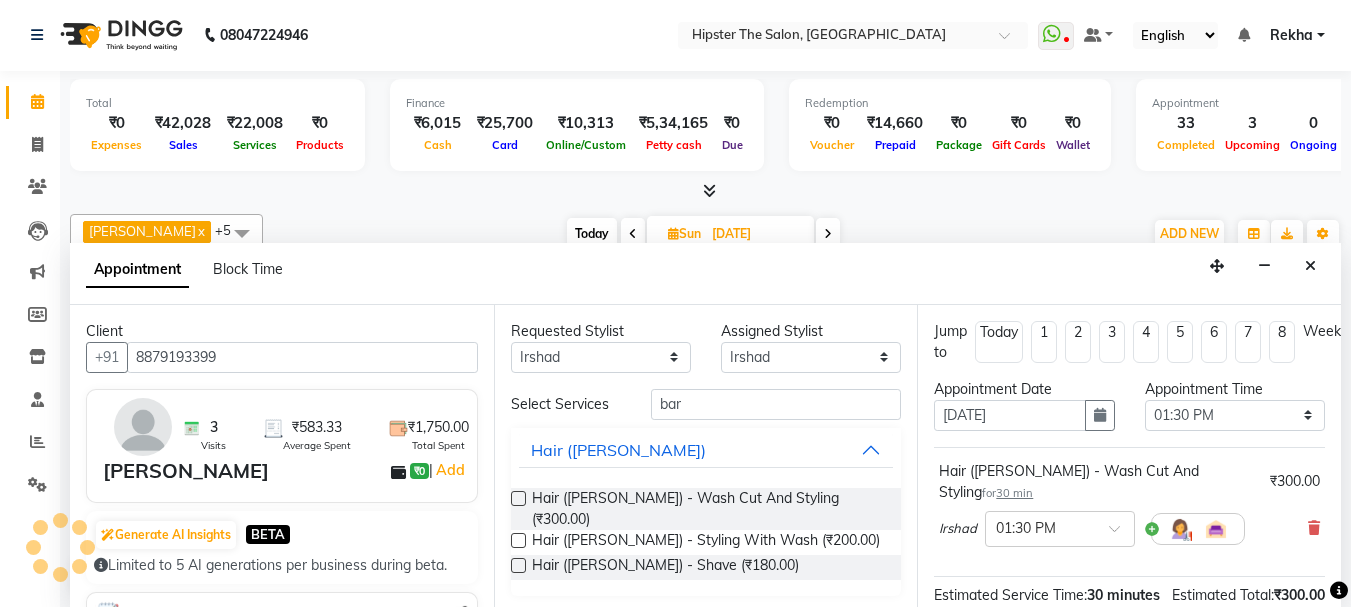 scroll, scrollTop: 260, scrollLeft: 0, axis: vertical 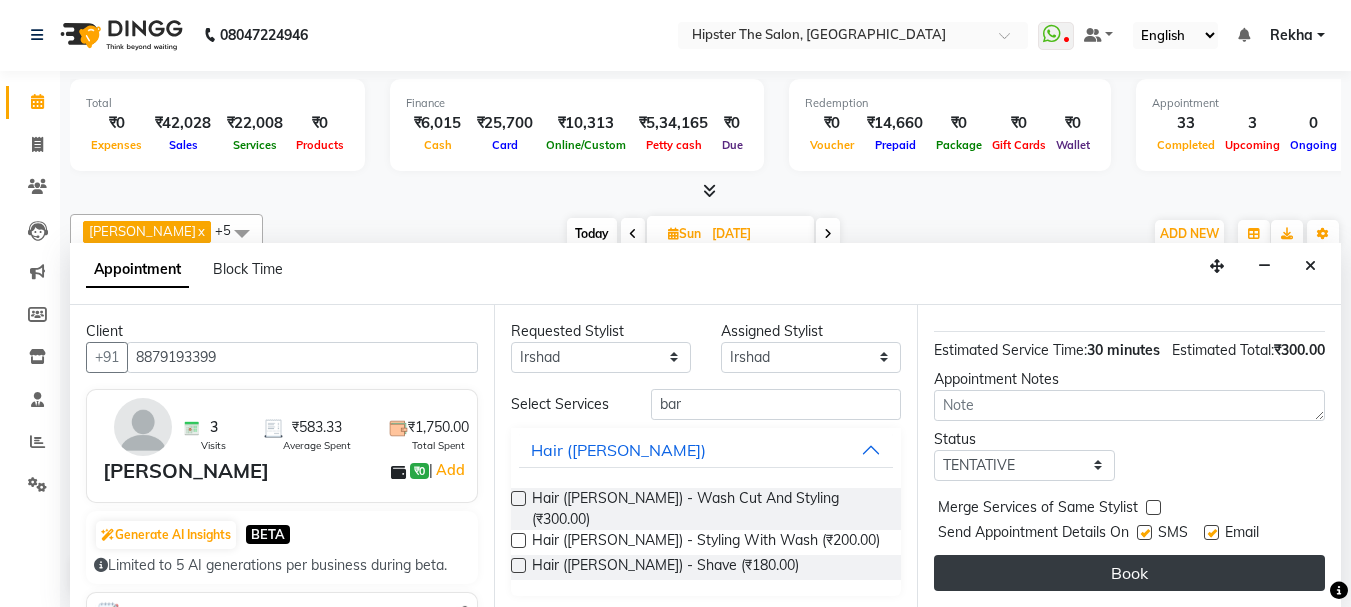 click on "Book" at bounding box center (1129, 573) 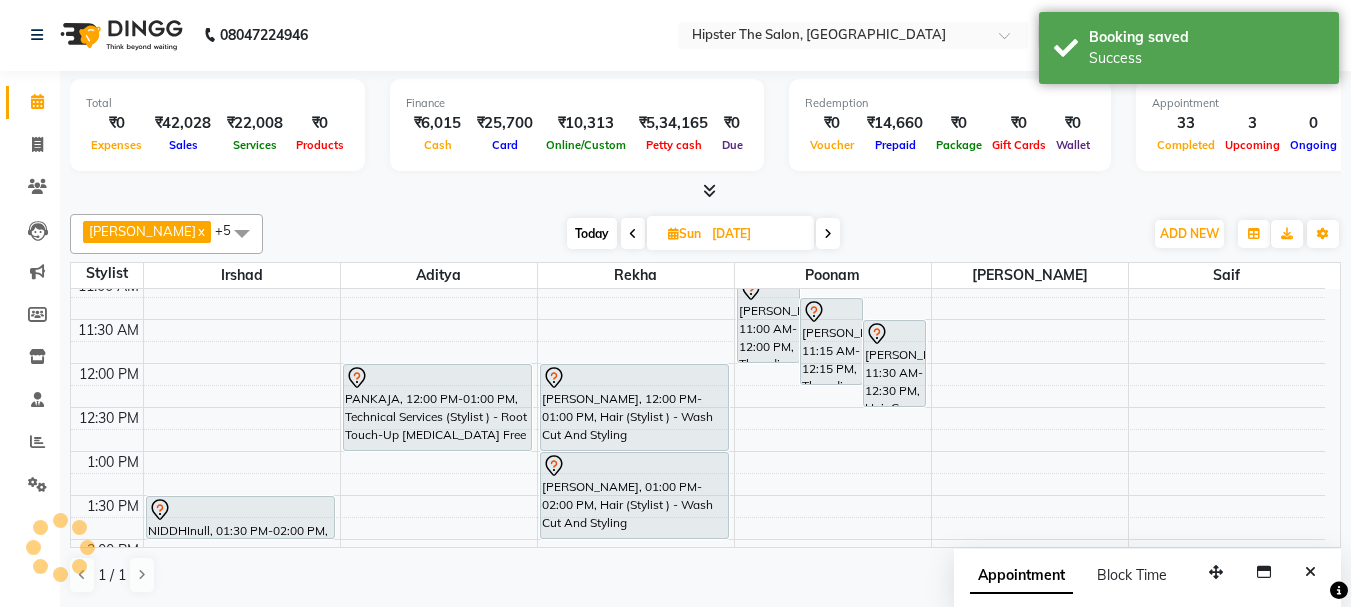 scroll, scrollTop: 0, scrollLeft: 0, axis: both 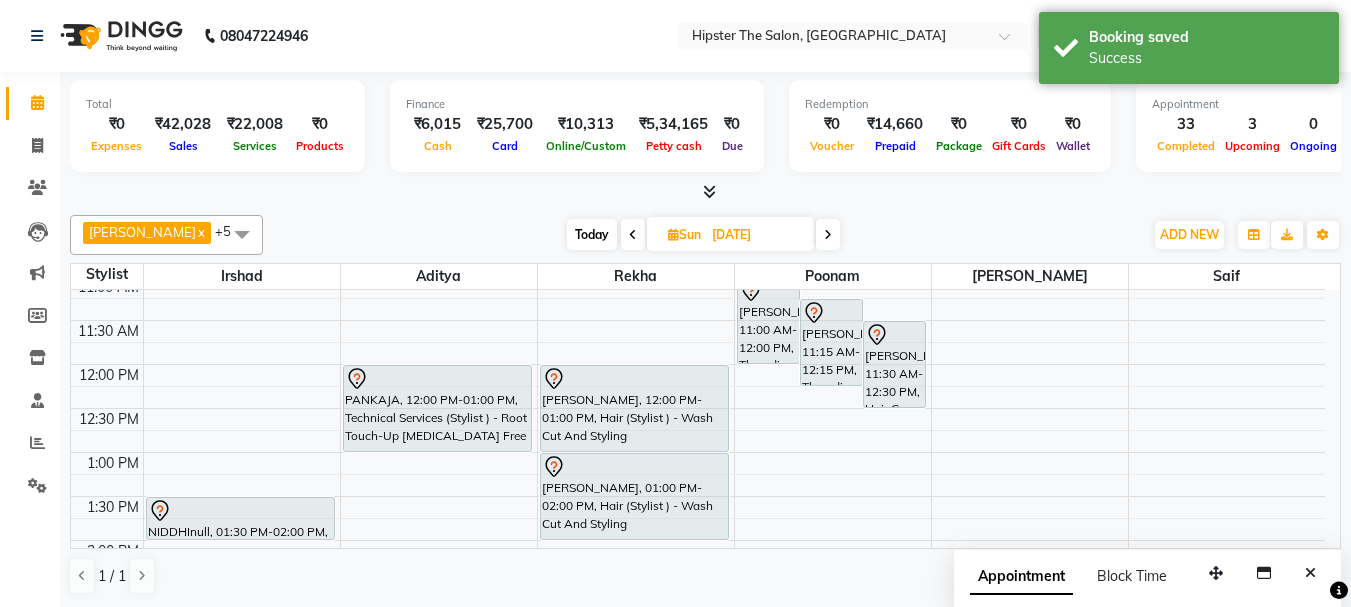 click on "Today" at bounding box center (592, 234) 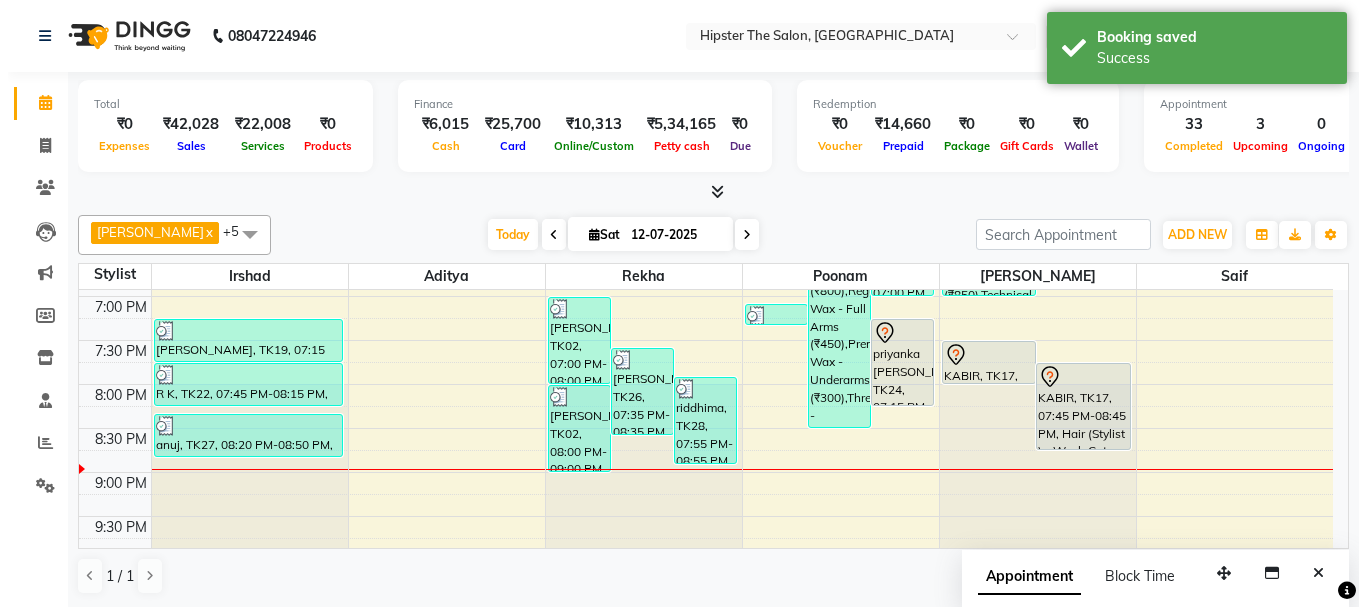 scroll, scrollTop: 957, scrollLeft: 0, axis: vertical 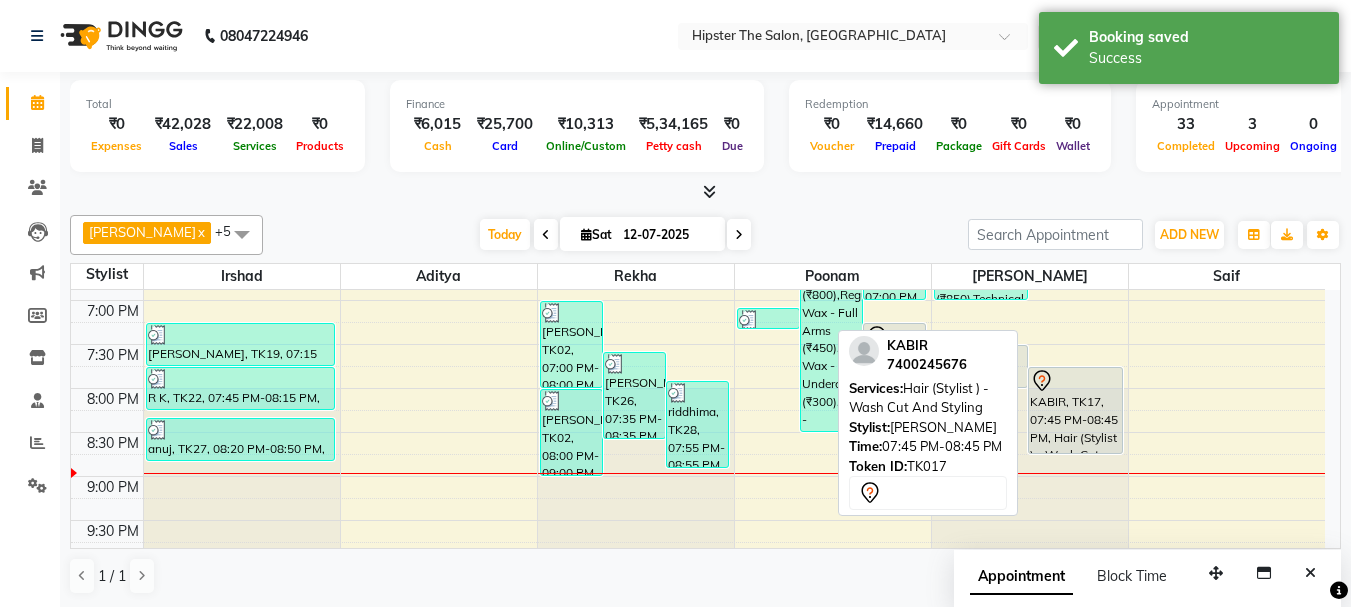click on "KABIR, TK17, 07:45 PM-08:45 PM, Hair (Stylist ) - Wash Cut And Styling" at bounding box center [1075, 410] 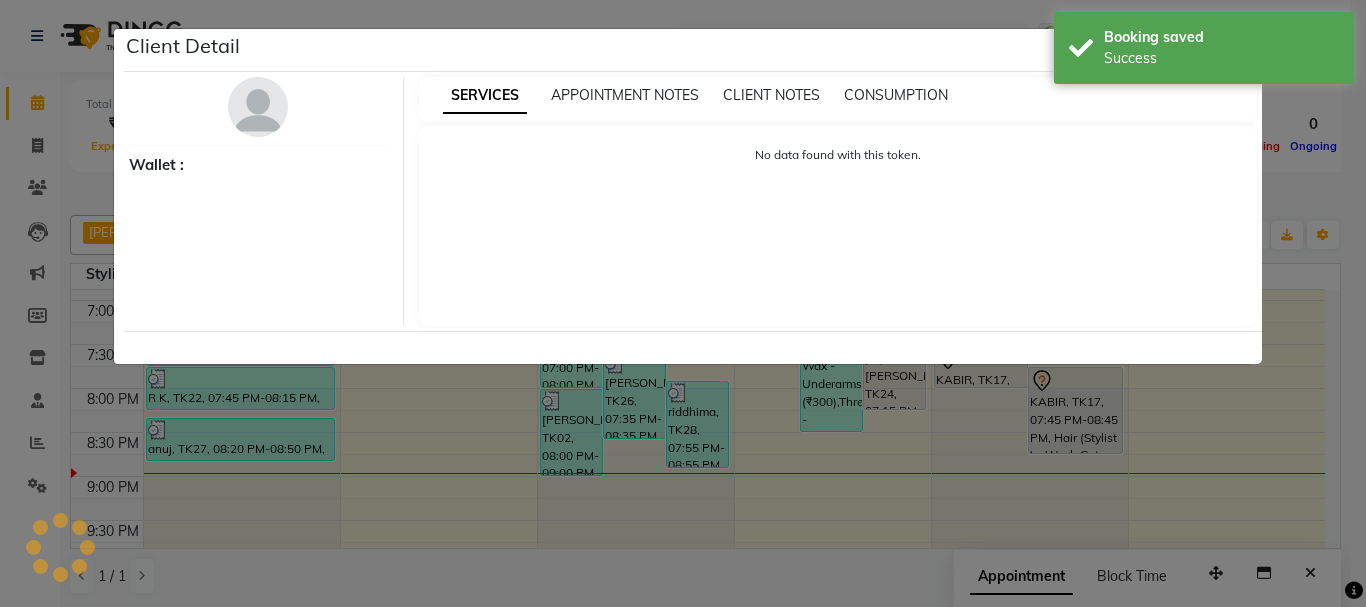 select on "7" 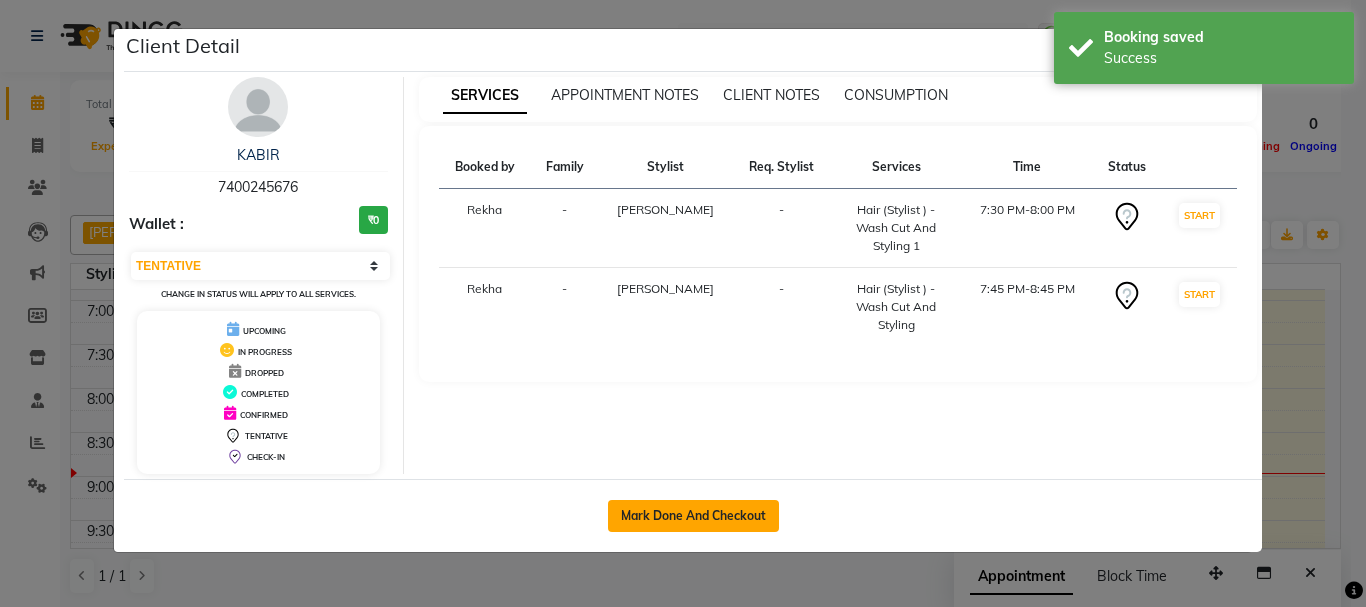 click on "Mark Done And Checkout" 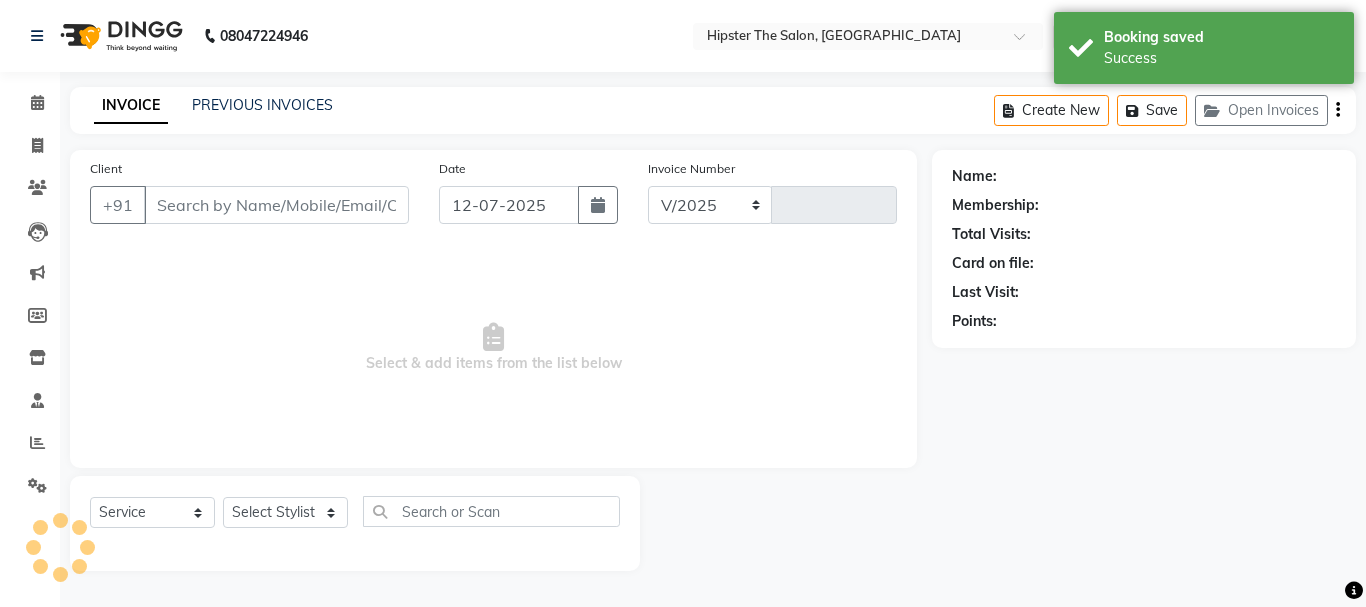 select on "5125" 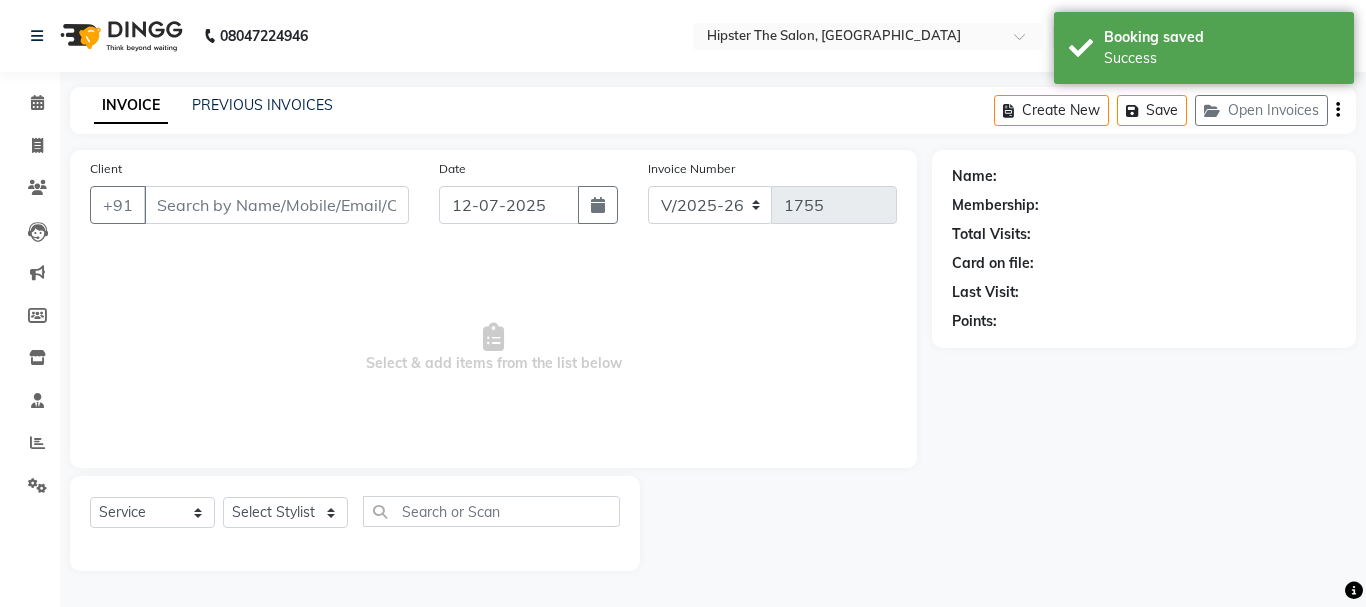 type on "7400245676" 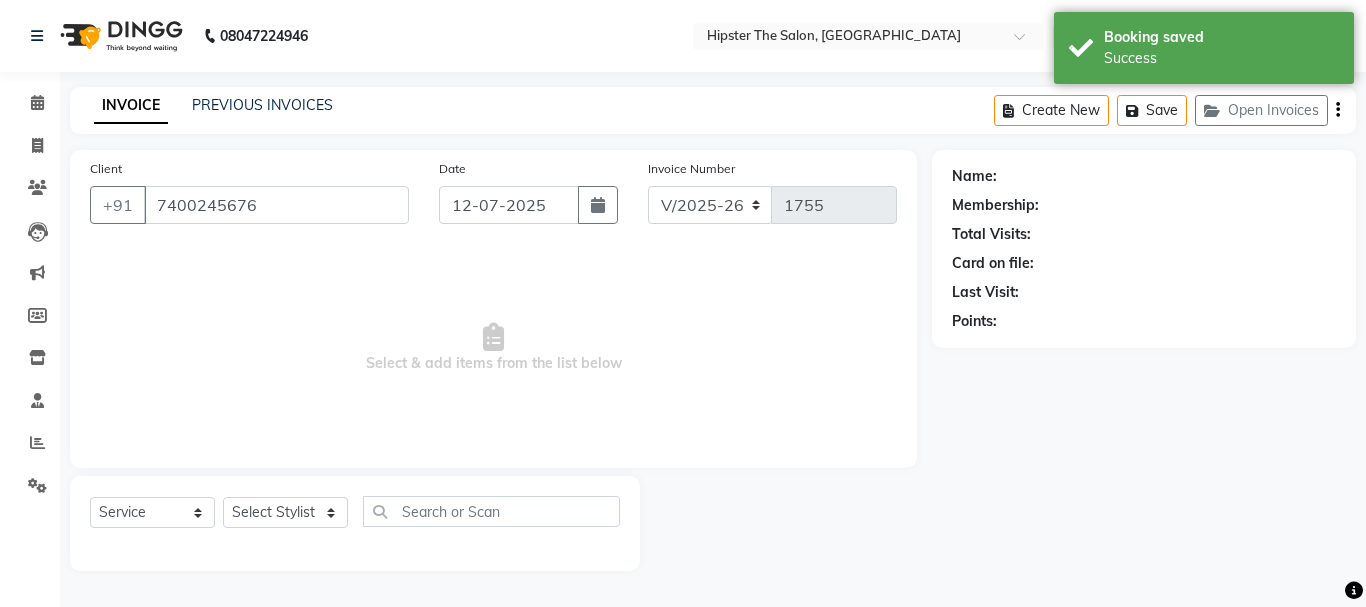 select on "32401" 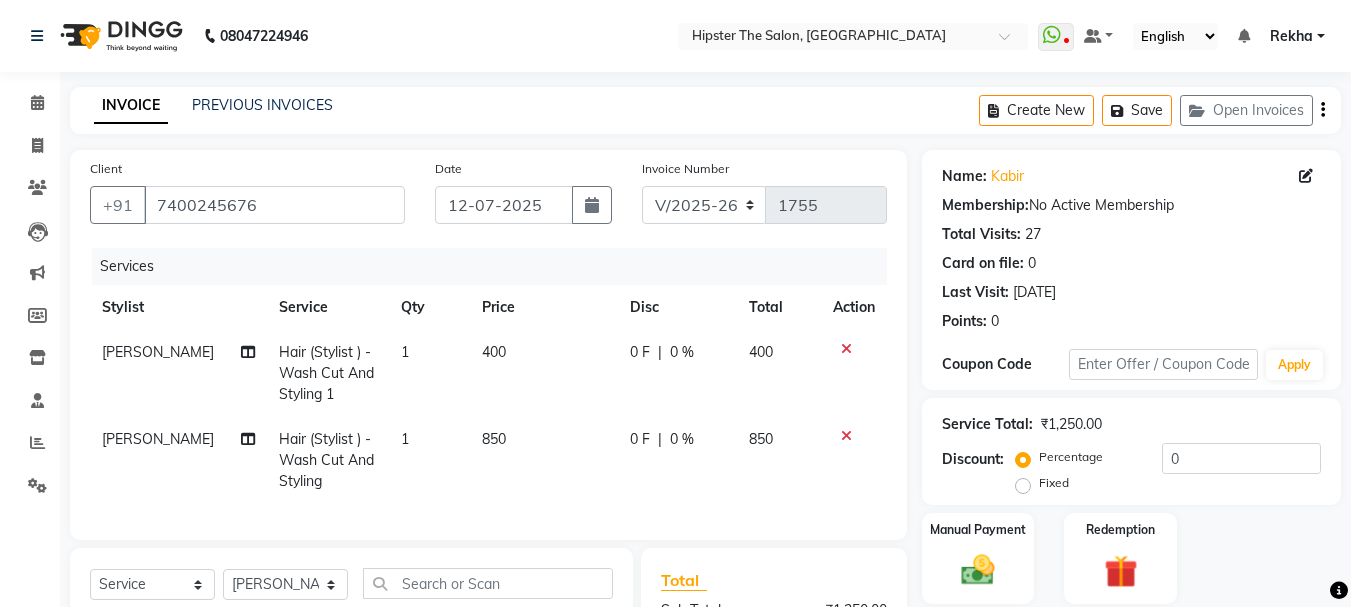 click 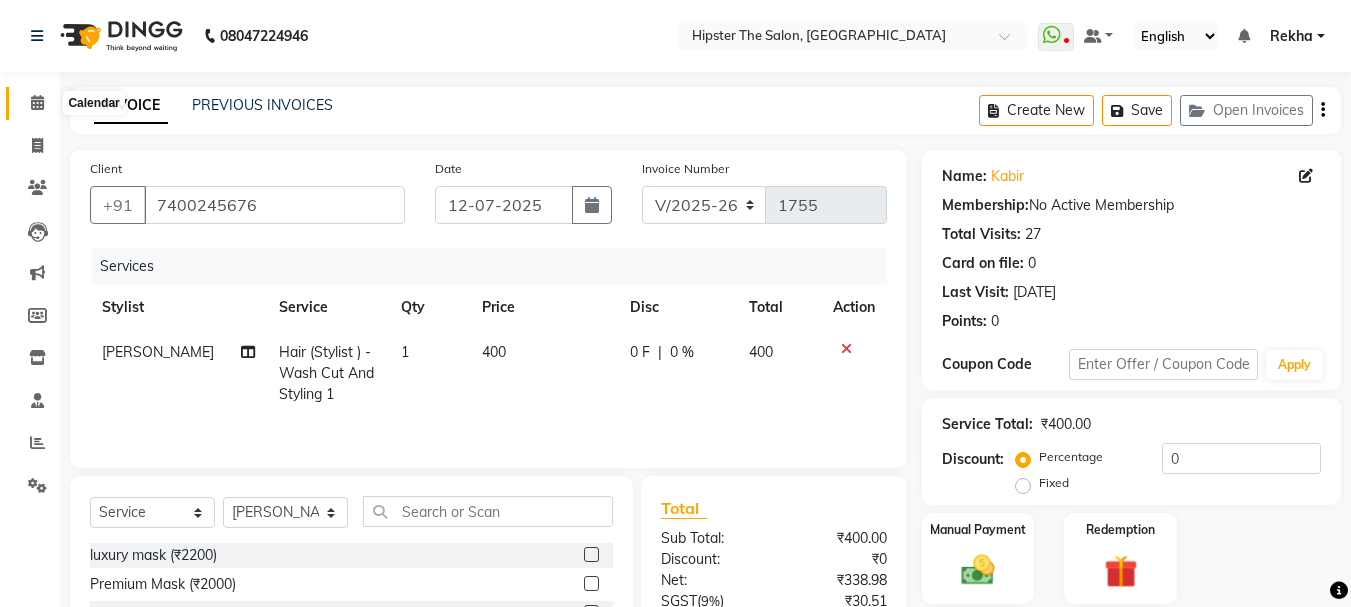 click 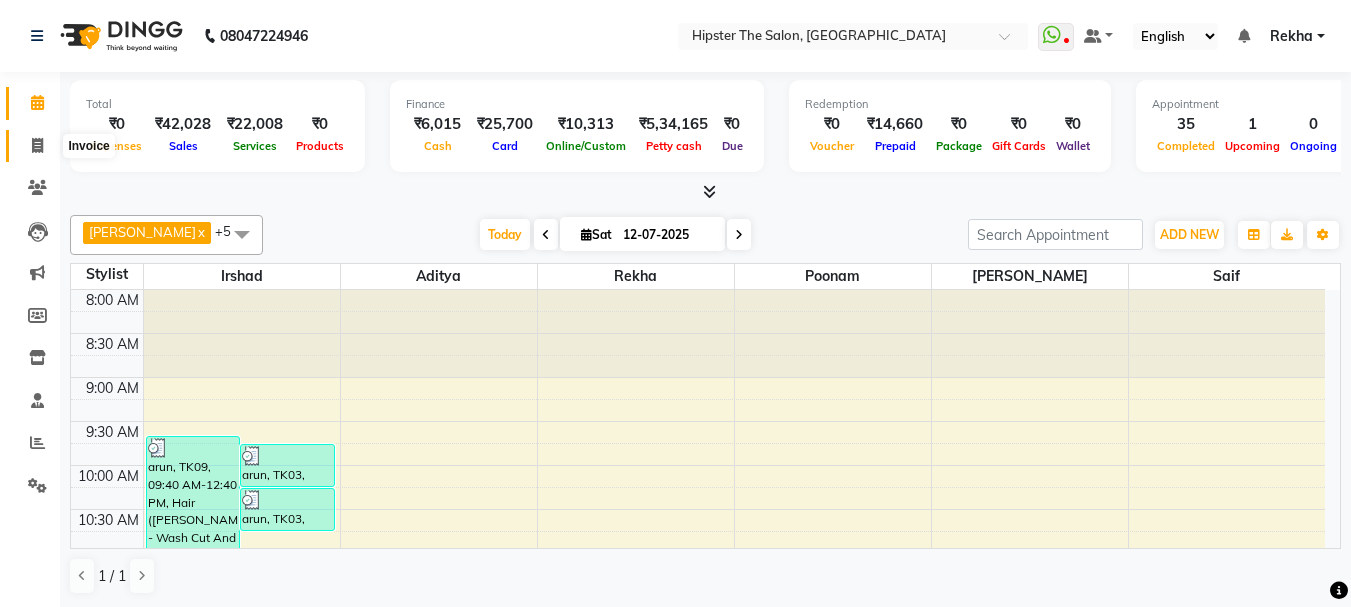 click 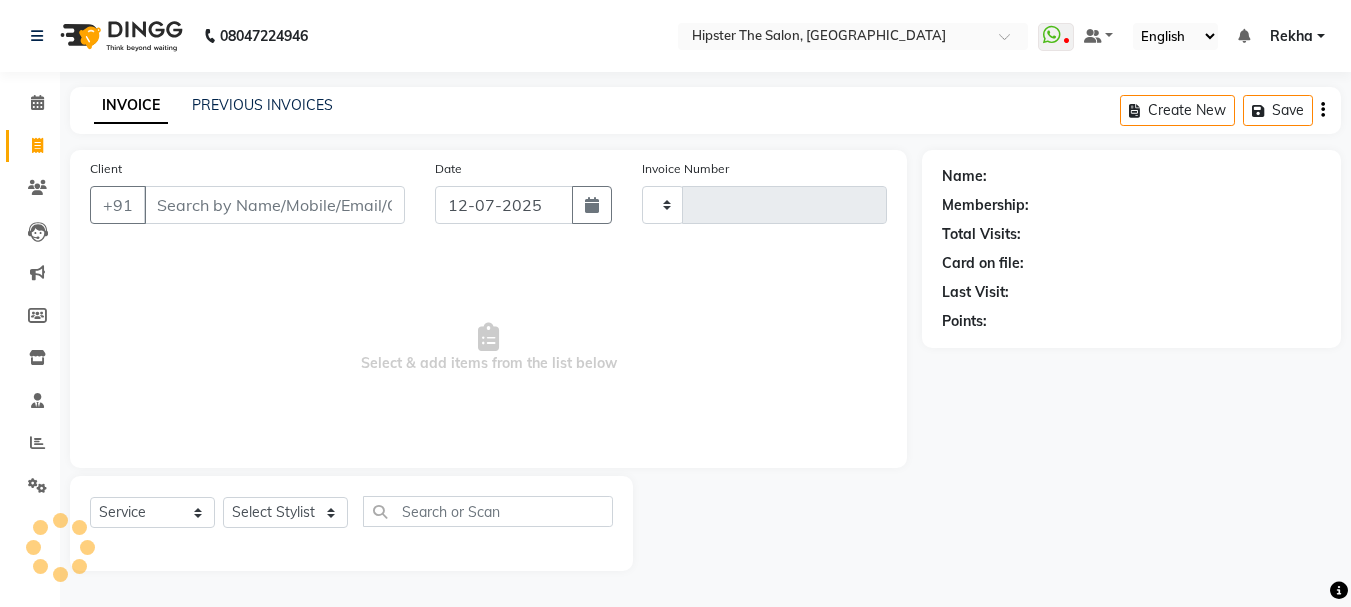 type on "1755" 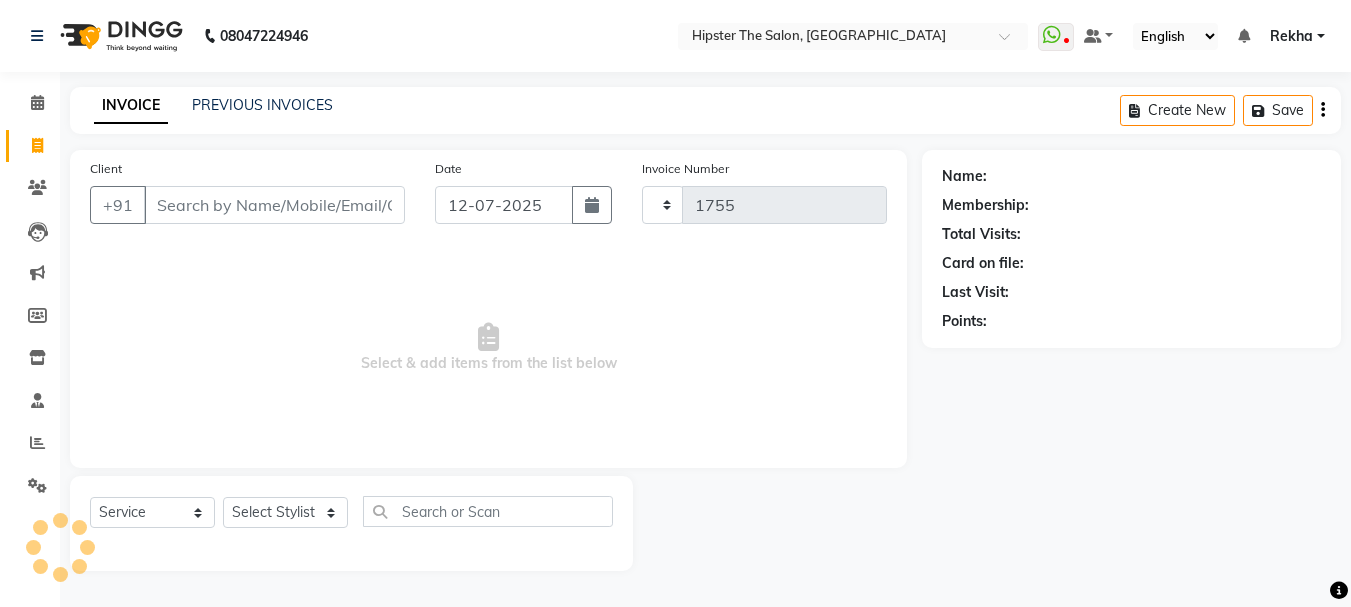 select on "5125" 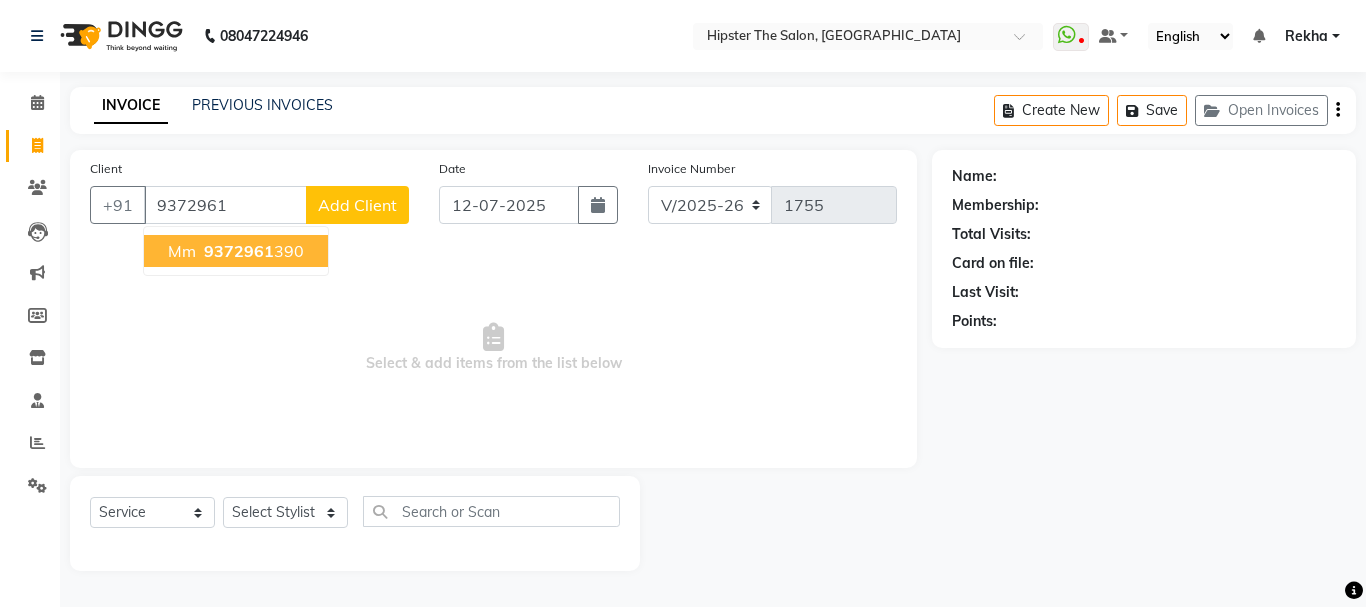 click on "mm   9372961 390" at bounding box center [236, 251] 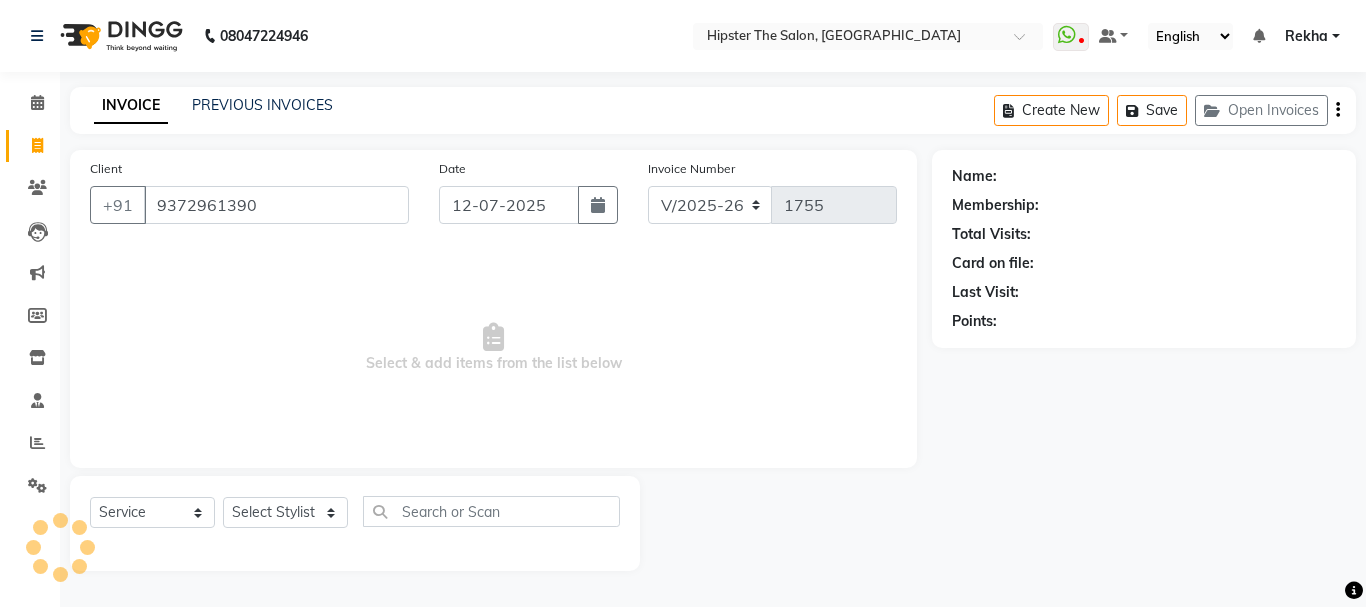type on "9372961390" 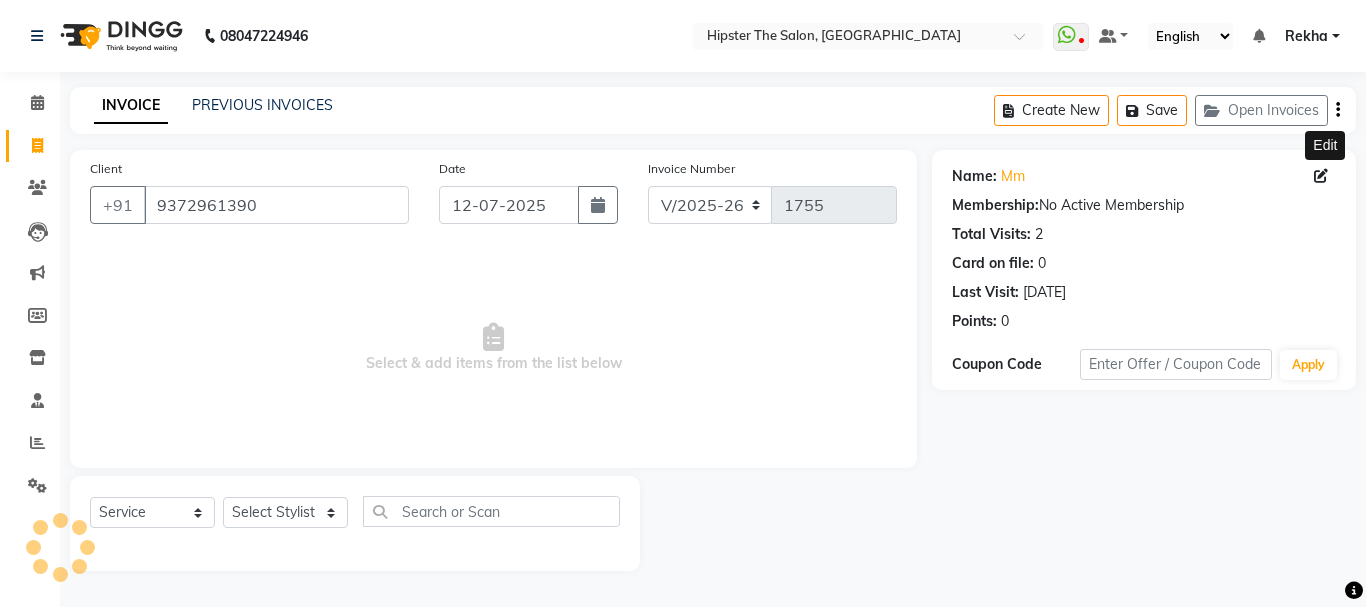 click 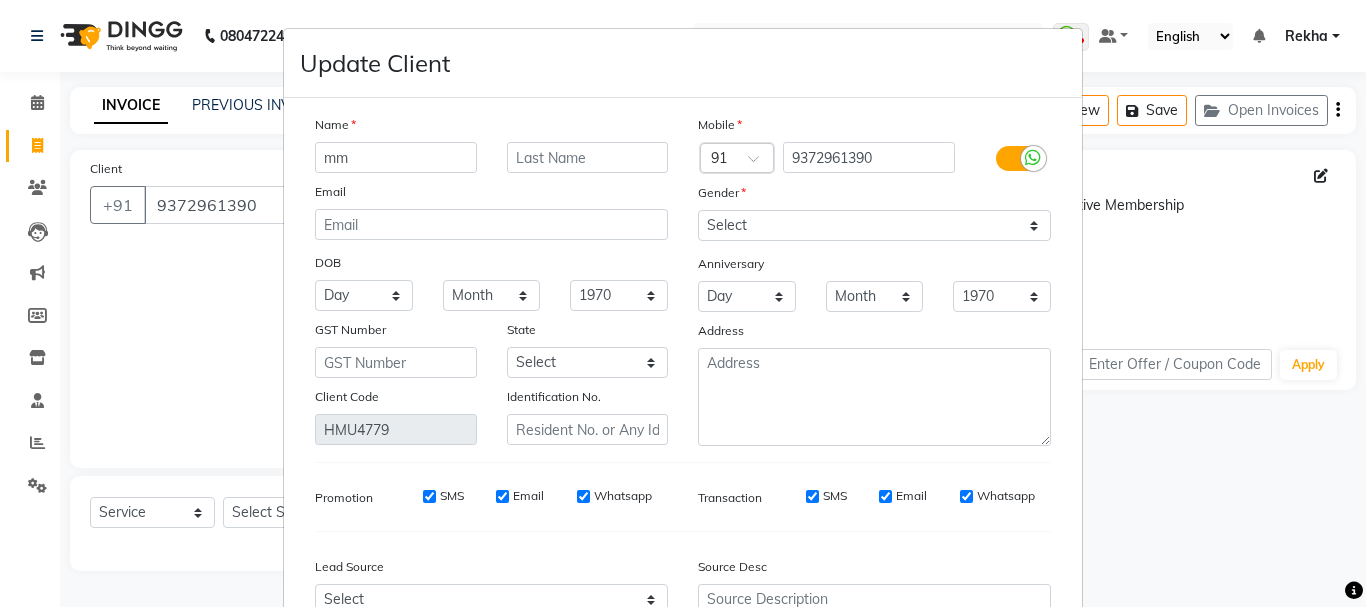 type on "m" 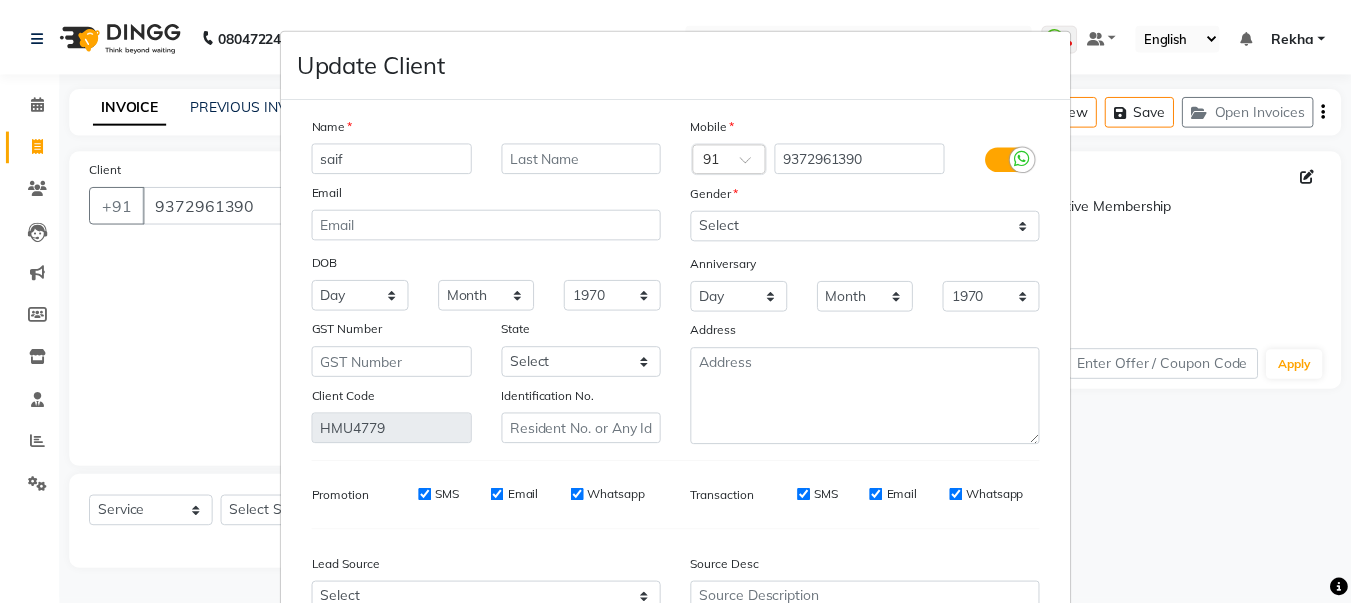 scroll, scrollTop: 206, scrollLeft: 0, axis: vertical 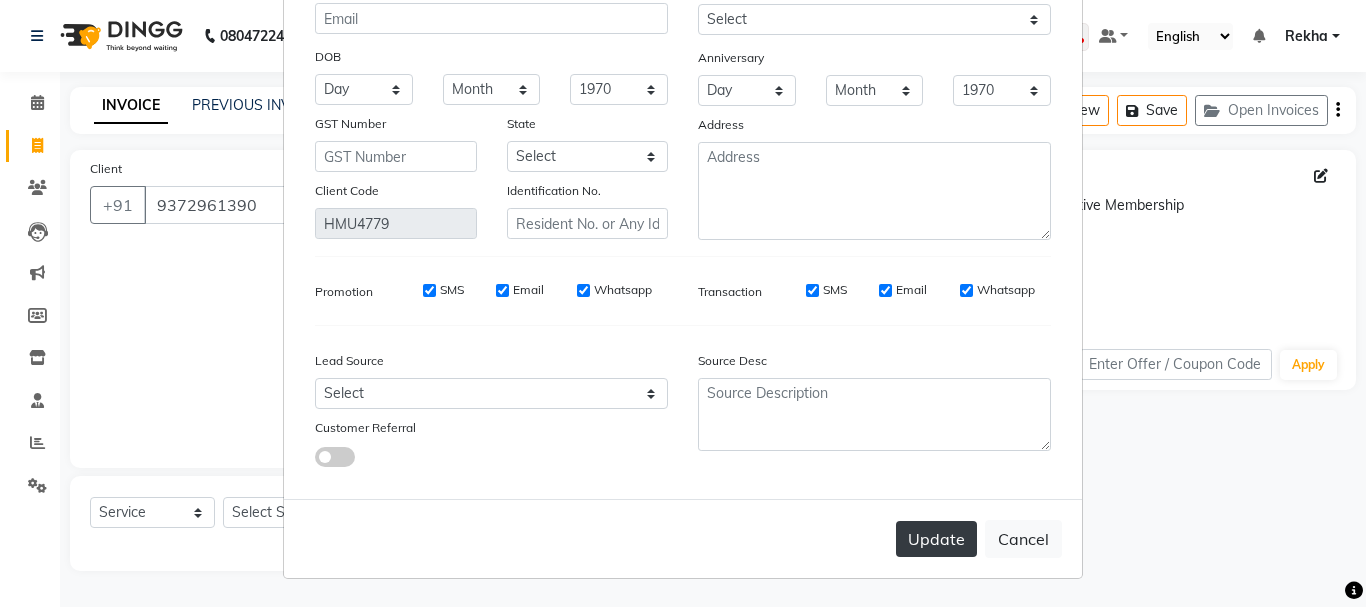 type on "saif" 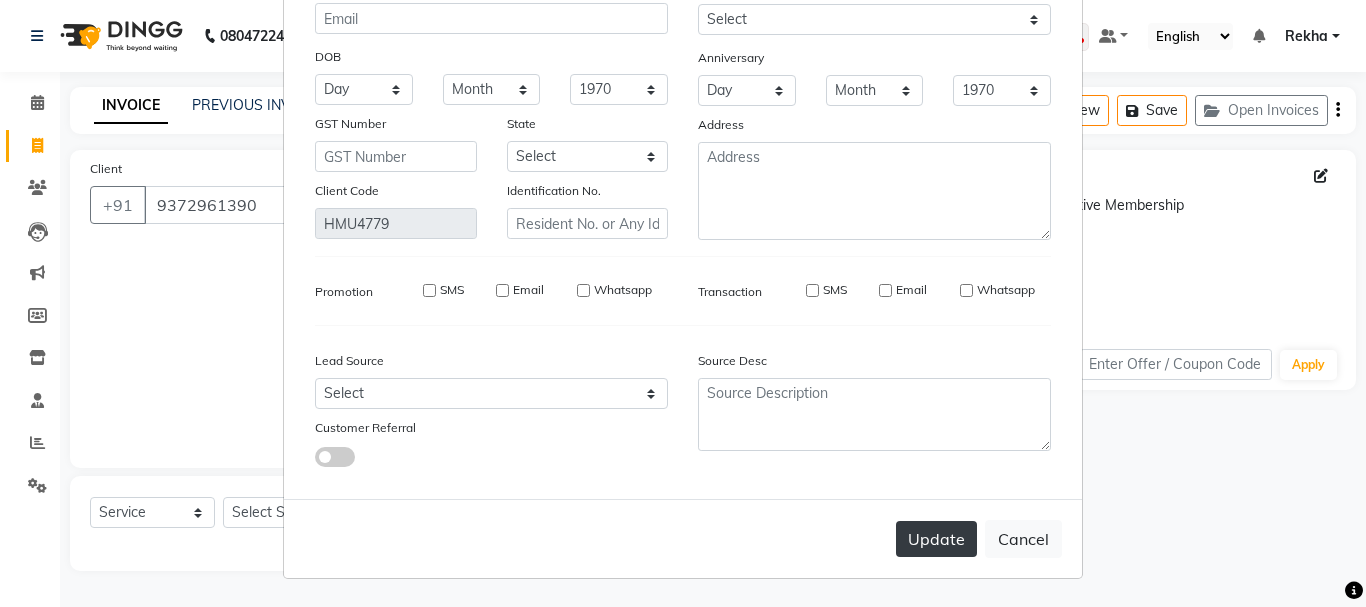 type 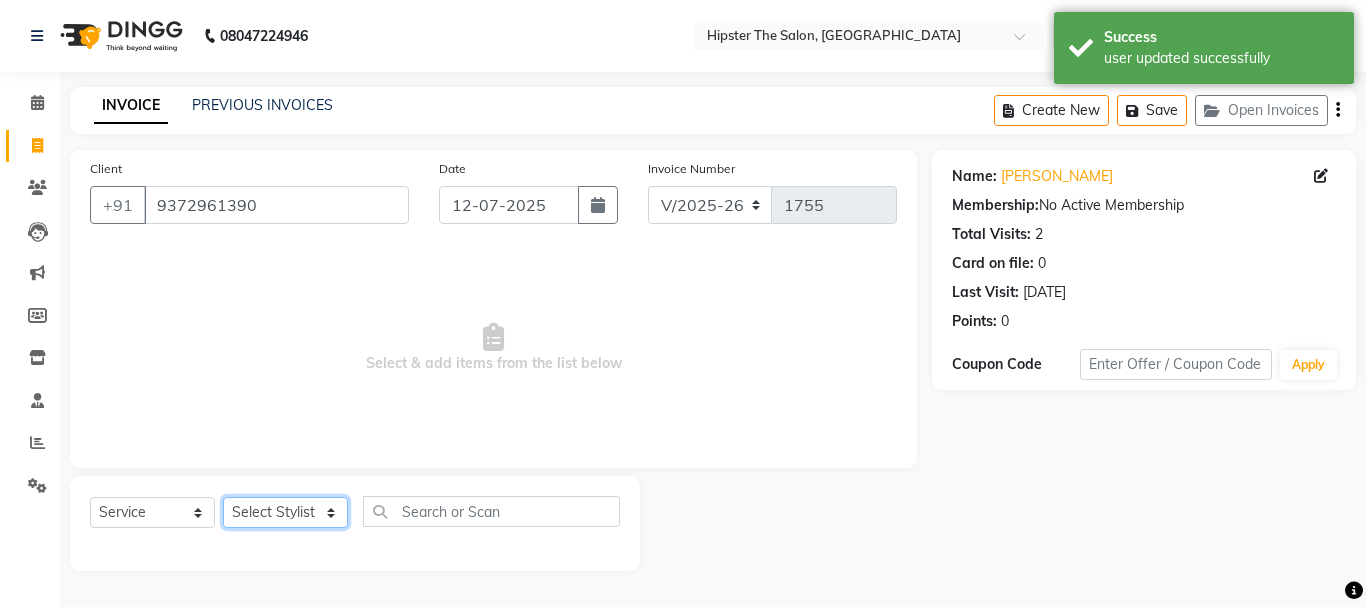 click on "Select Stylist [PERSON_NAME] [PERSON_NAME] [PERSON_NAME] [PERSON_NAME] Lucky [PERSON_NAME]  [PERSON_NAME] [PERSON_NAME] [PERSON_NAME] Rekha saif [PERSON_NAME] [PERSON_NAME]  [PERSON_NAME] [PERSON_NAME]" 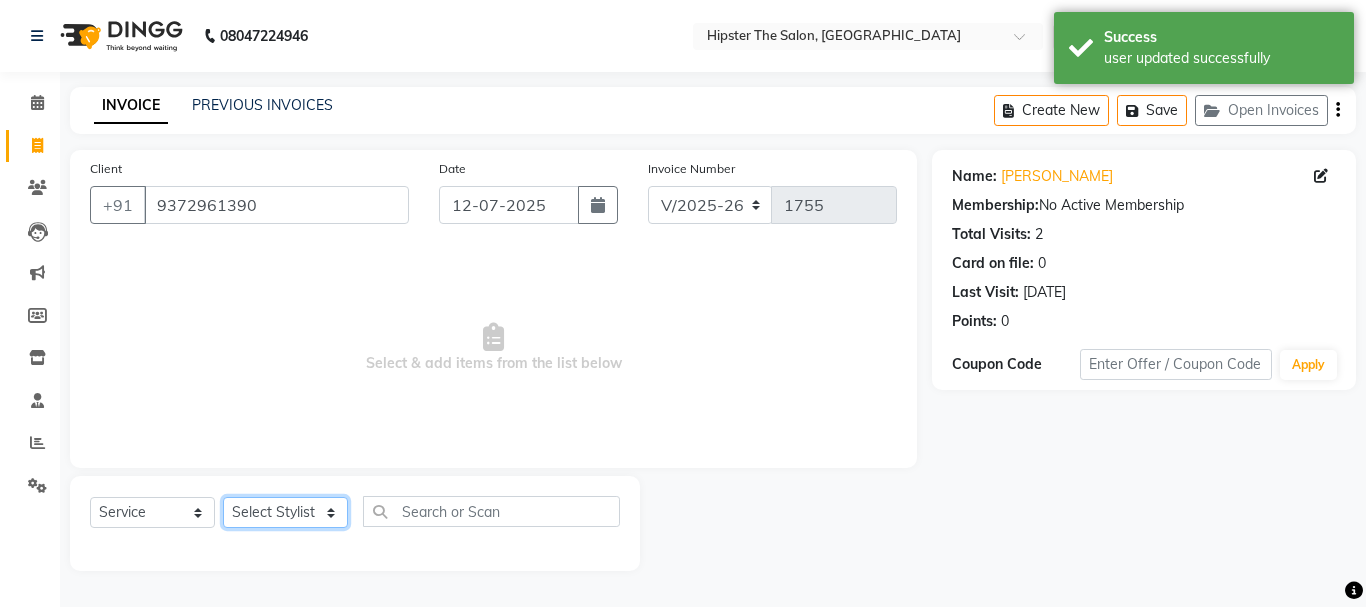select on "32401" 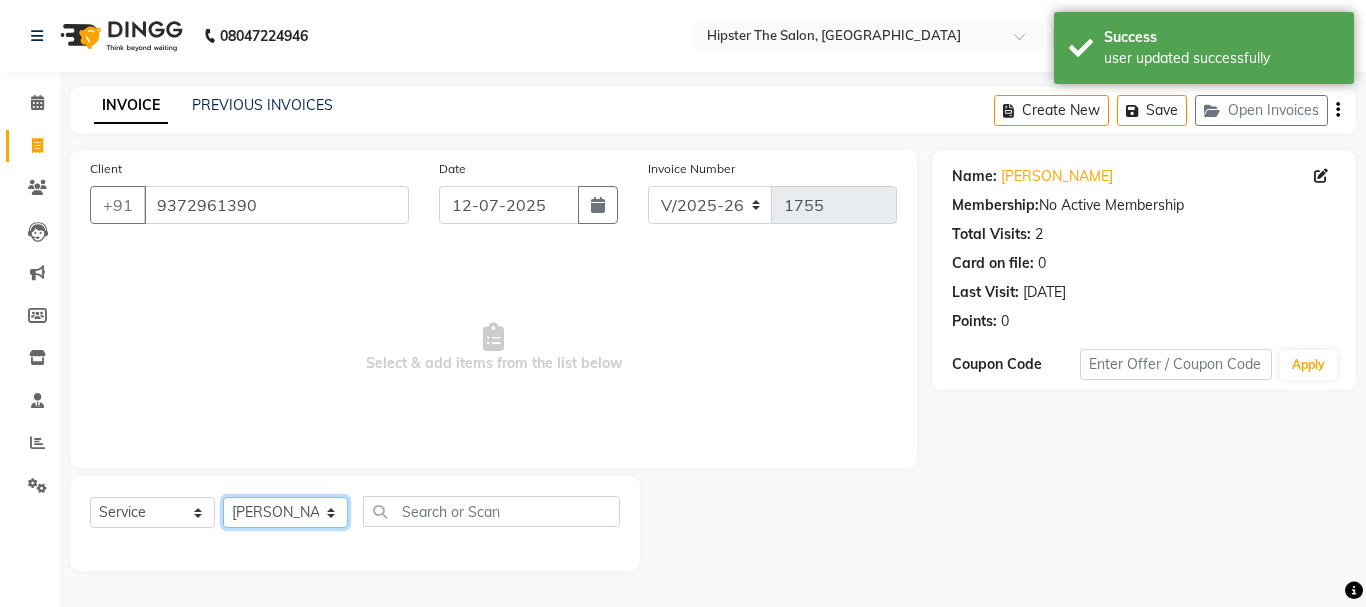 click on "Select Stylist [PERSON_NAME] [PERSON_NAME] [PERSON_NAME] [PERSON_NAME] Lucky [PERSON_NAME]  [PERSON_NAME] [PERSON_NAME] [PERSON_NAME] Rekha saif [PERSON_NAME] [PERSON_NAME]  [PERSON_NAME] [PERSON_NAME]" 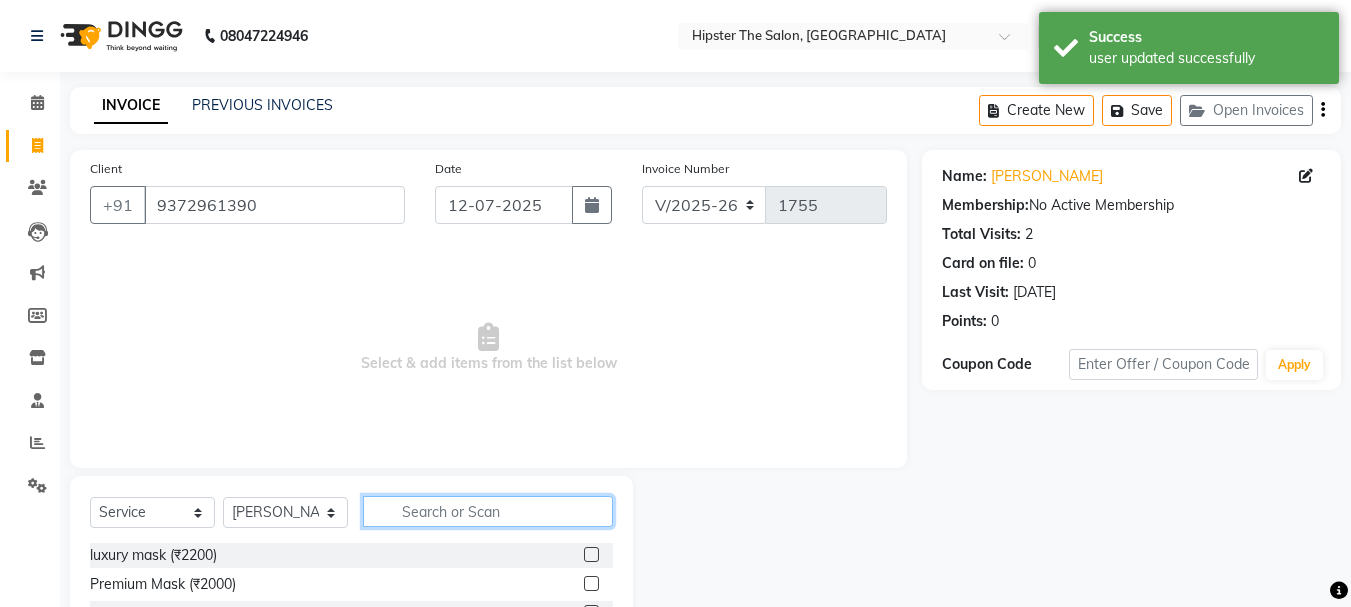click 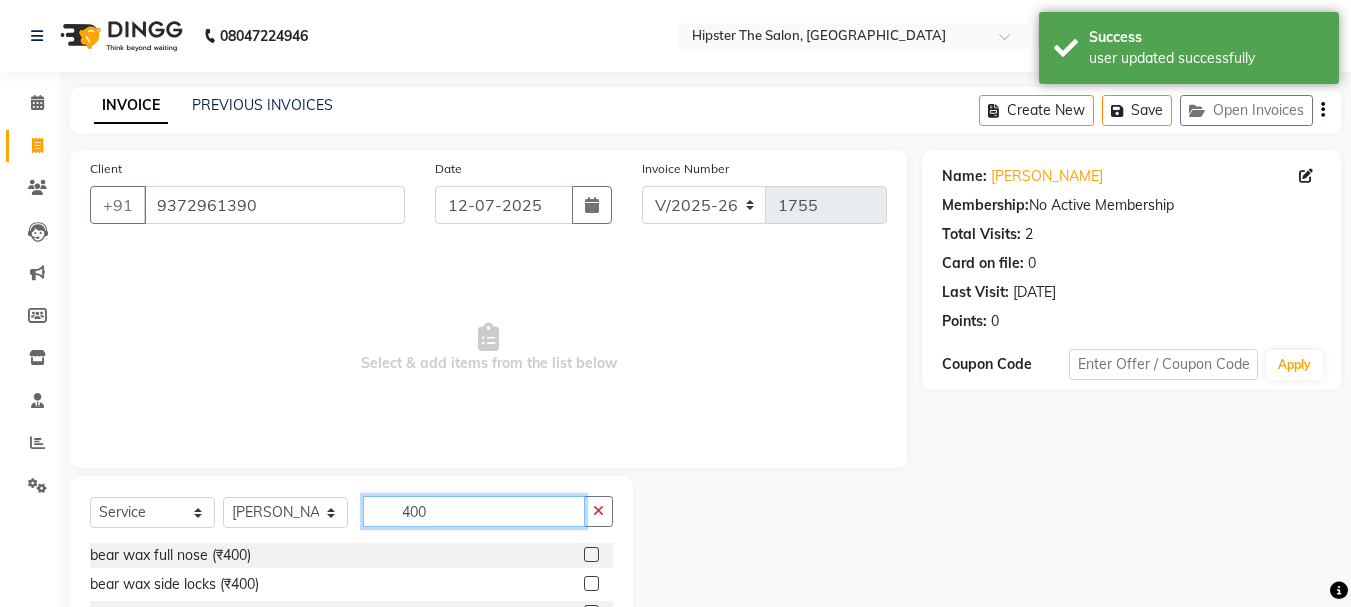 scroll, scrollTop: 194, scrollLeft: 0, axis: vertical 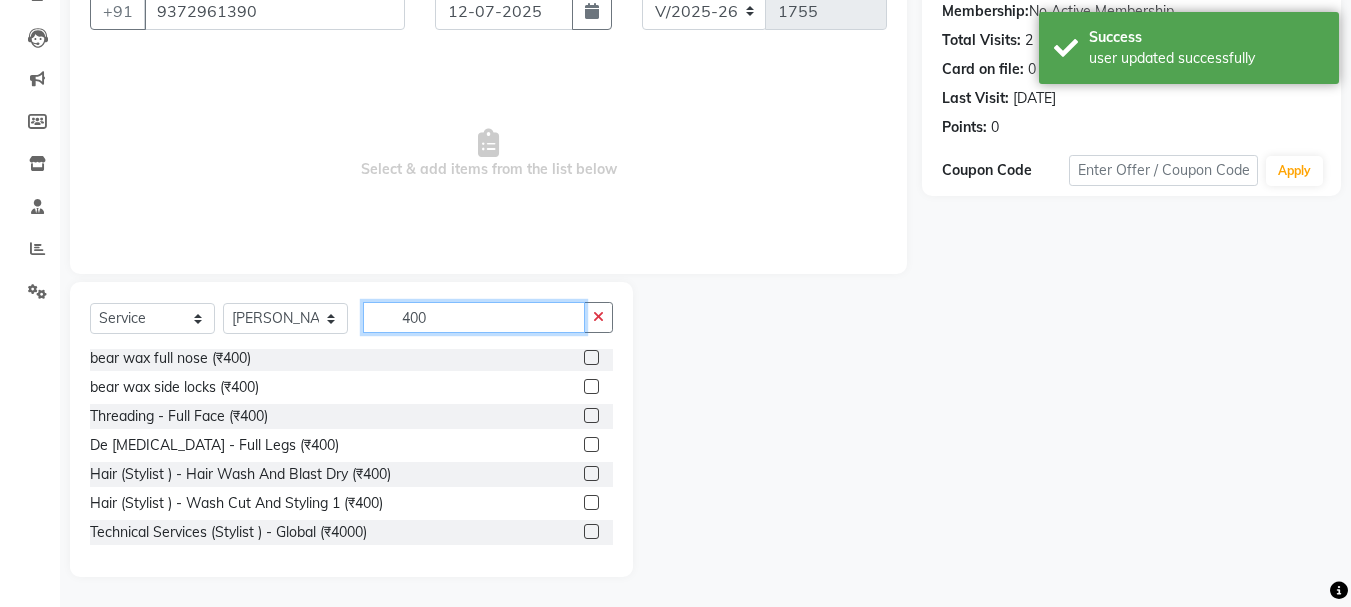 type on "400" 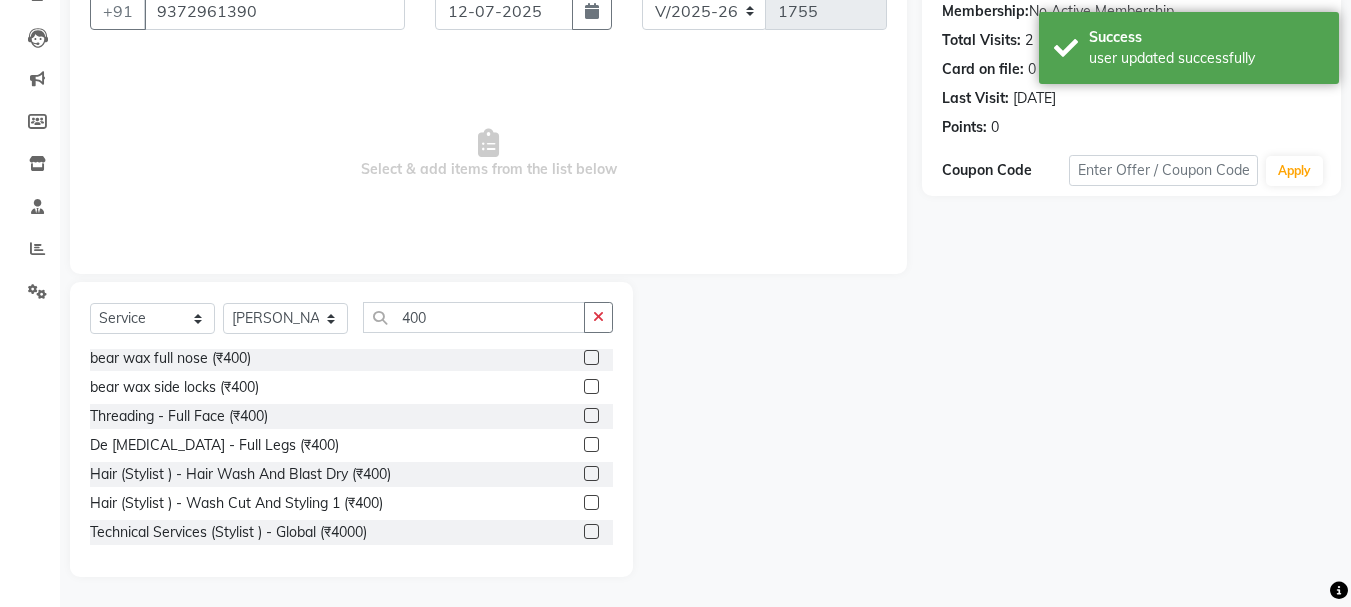 click 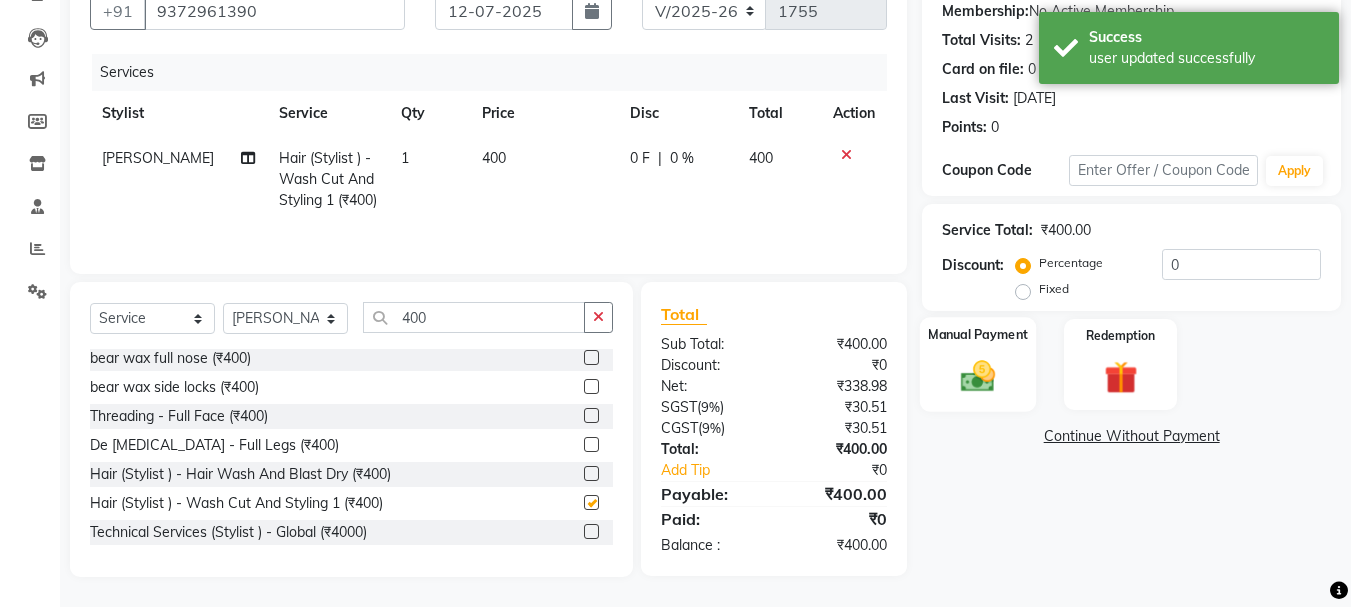 checkbox on "false" 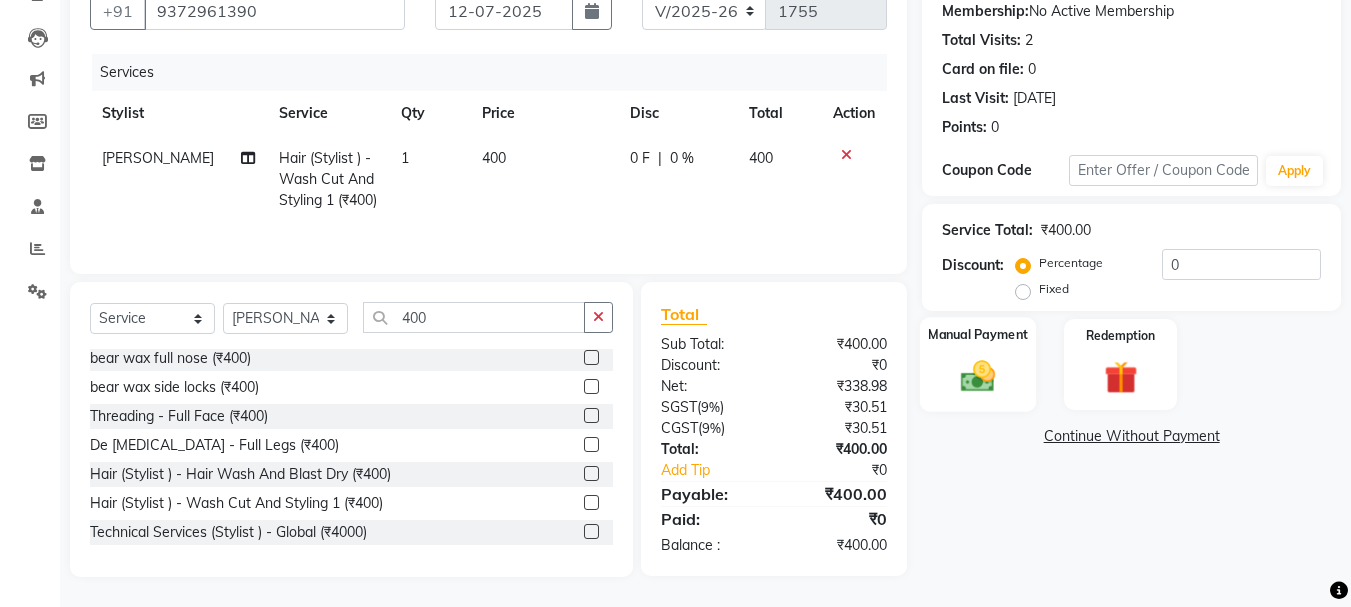 click 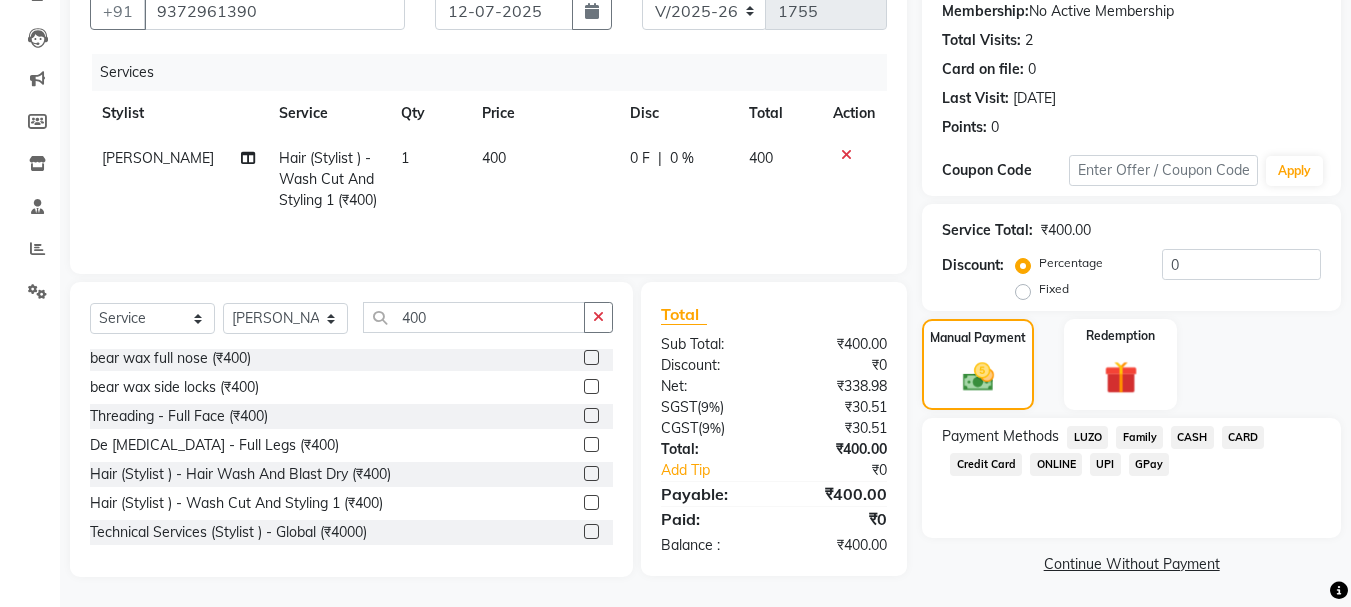 click on "CASH" 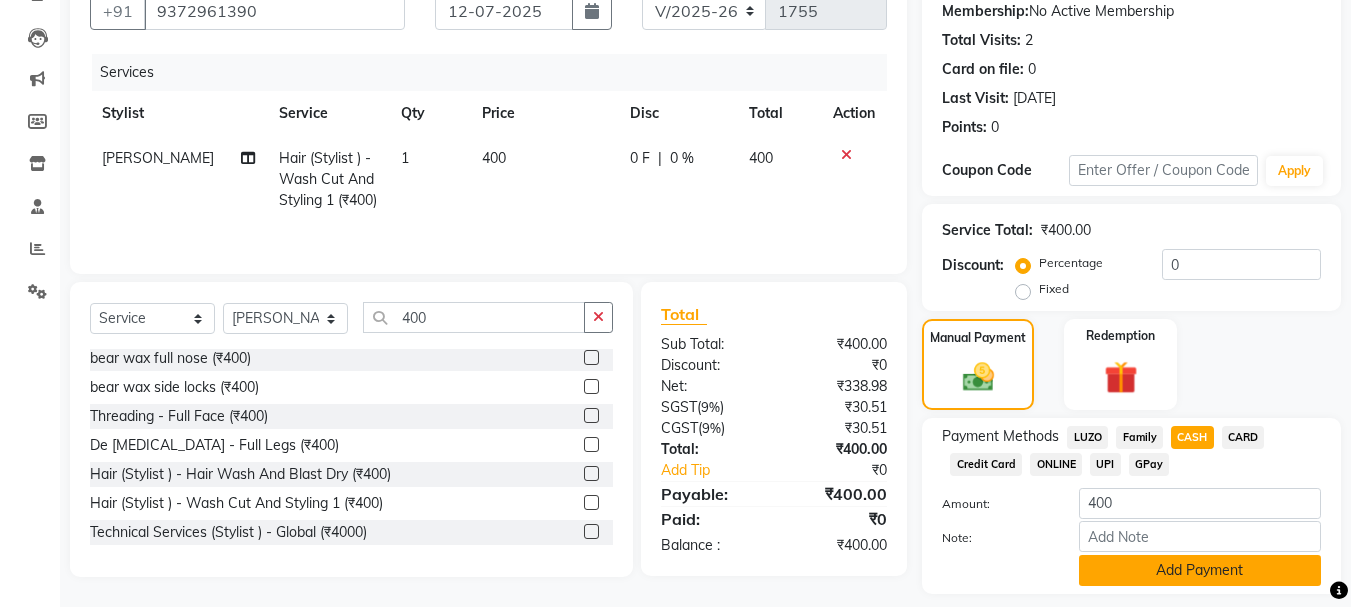 click on "Add Payment" 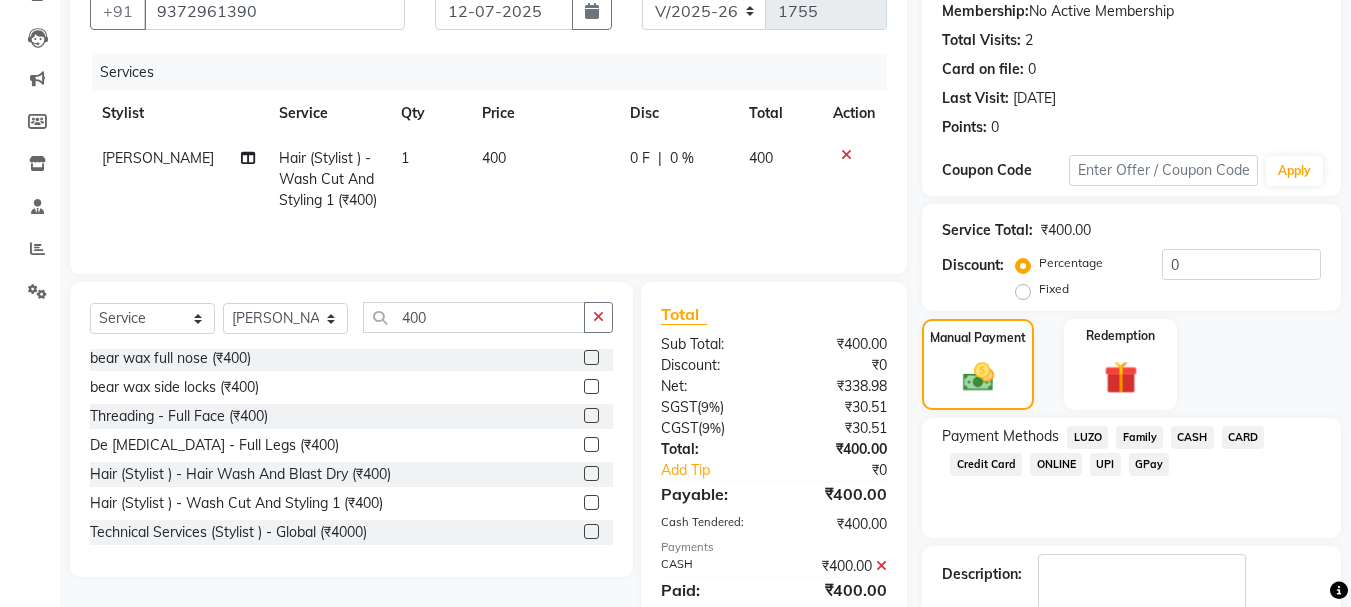 scroll, scrollTop: 309, scrollLeft: 0, axis: vertical 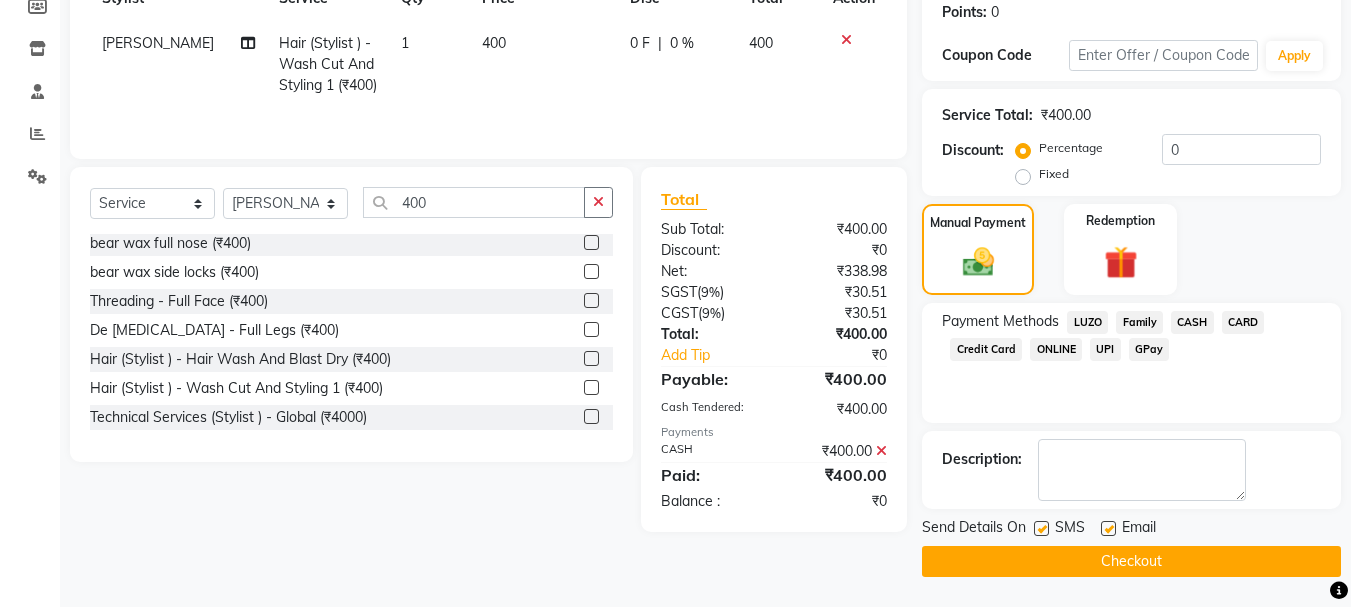 click on "Checkout" 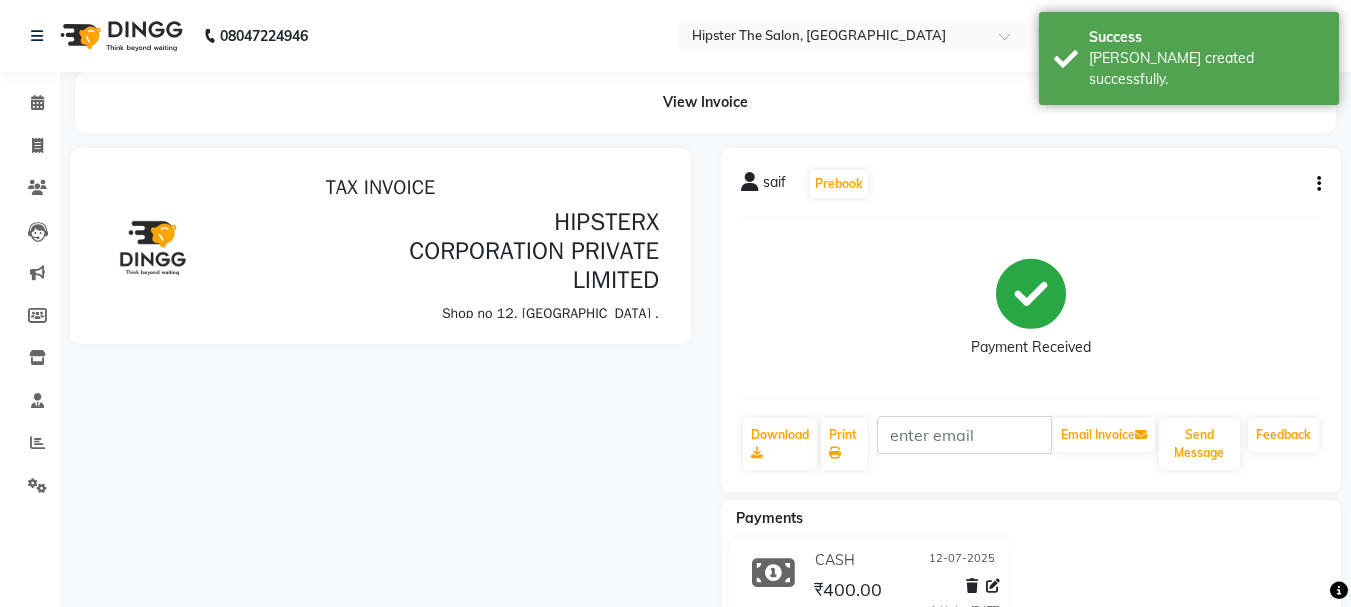 scroll, scrollTop: 0, scrollLeft: 0, axis: both 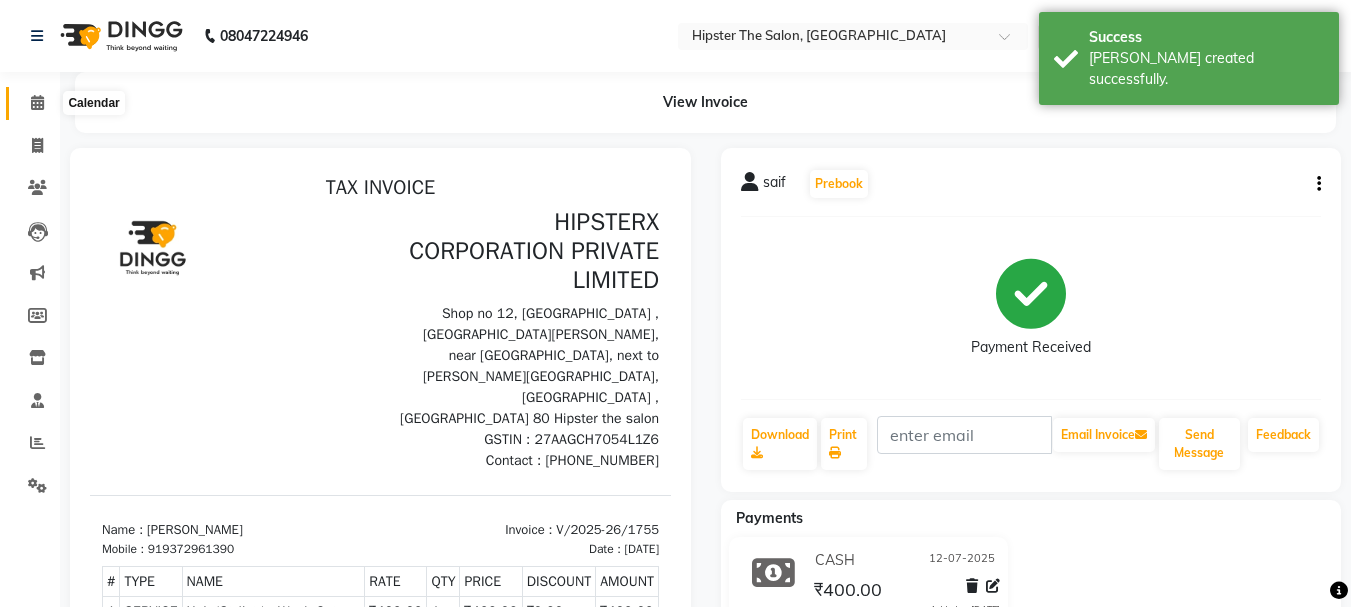 click 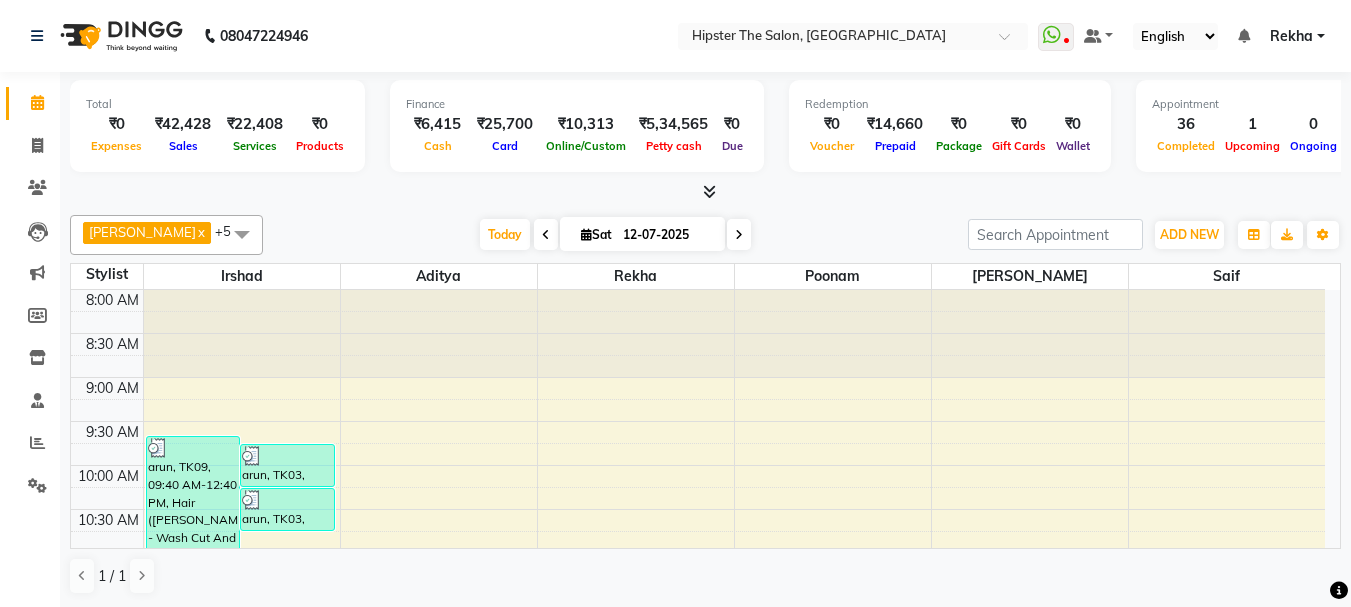 click at bounding box center [739, 235] 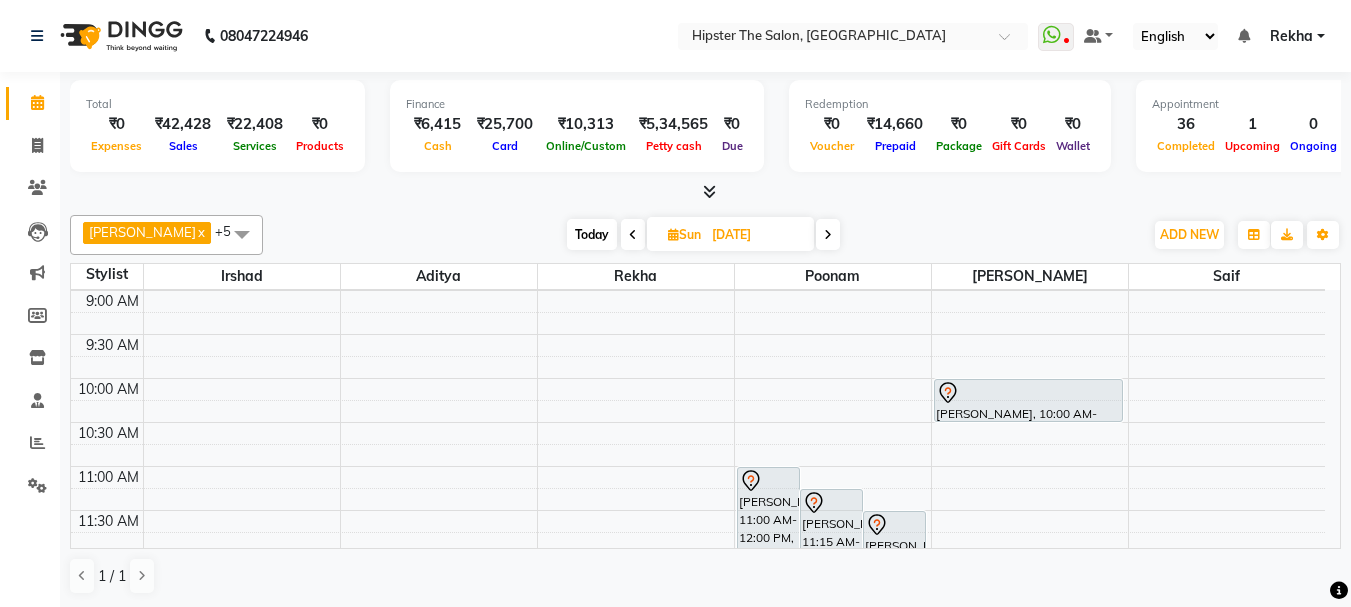 scroll, scrollTop: 0, scrollLeft: 0, axis: both 